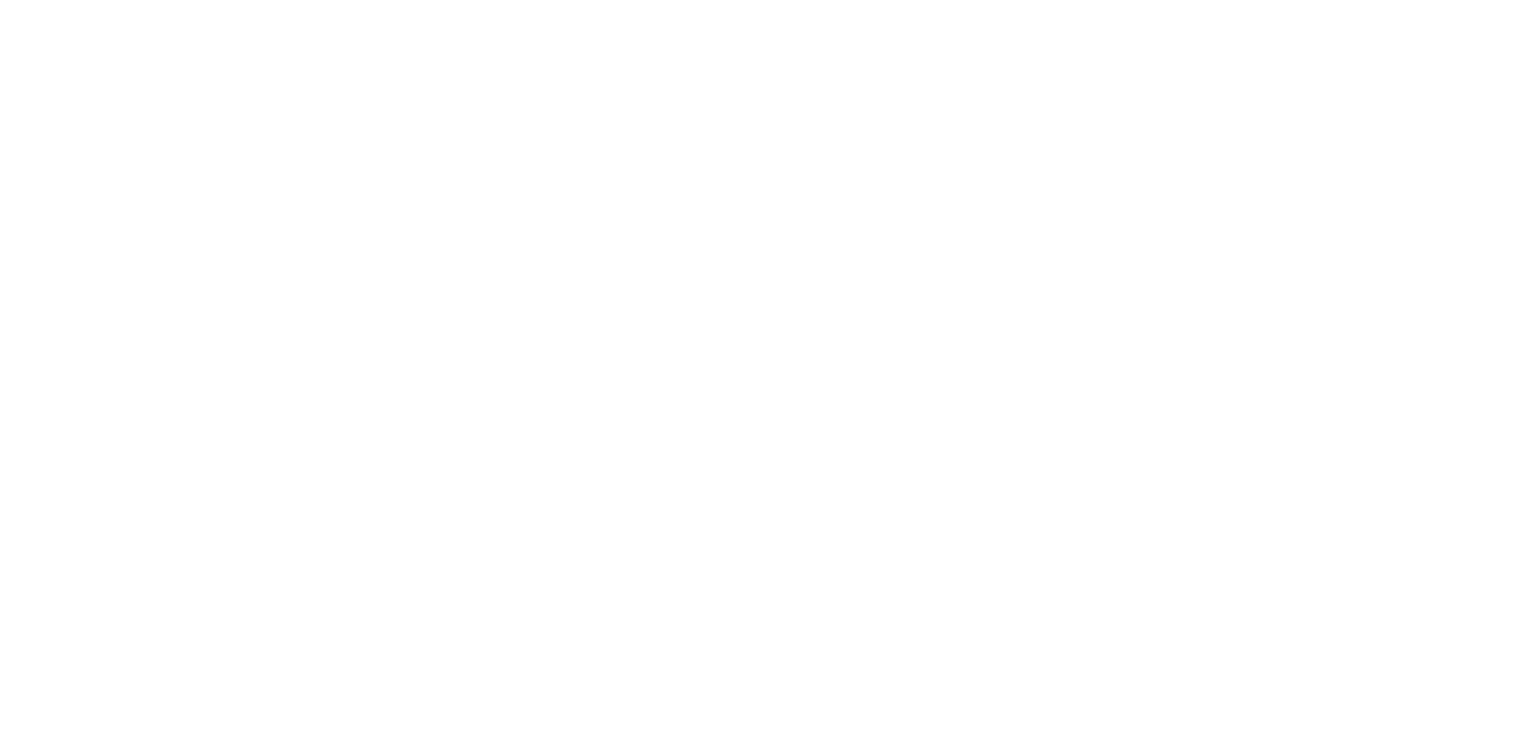 scroll, scrollTop: 0, scrollLeft: 0, axis: both 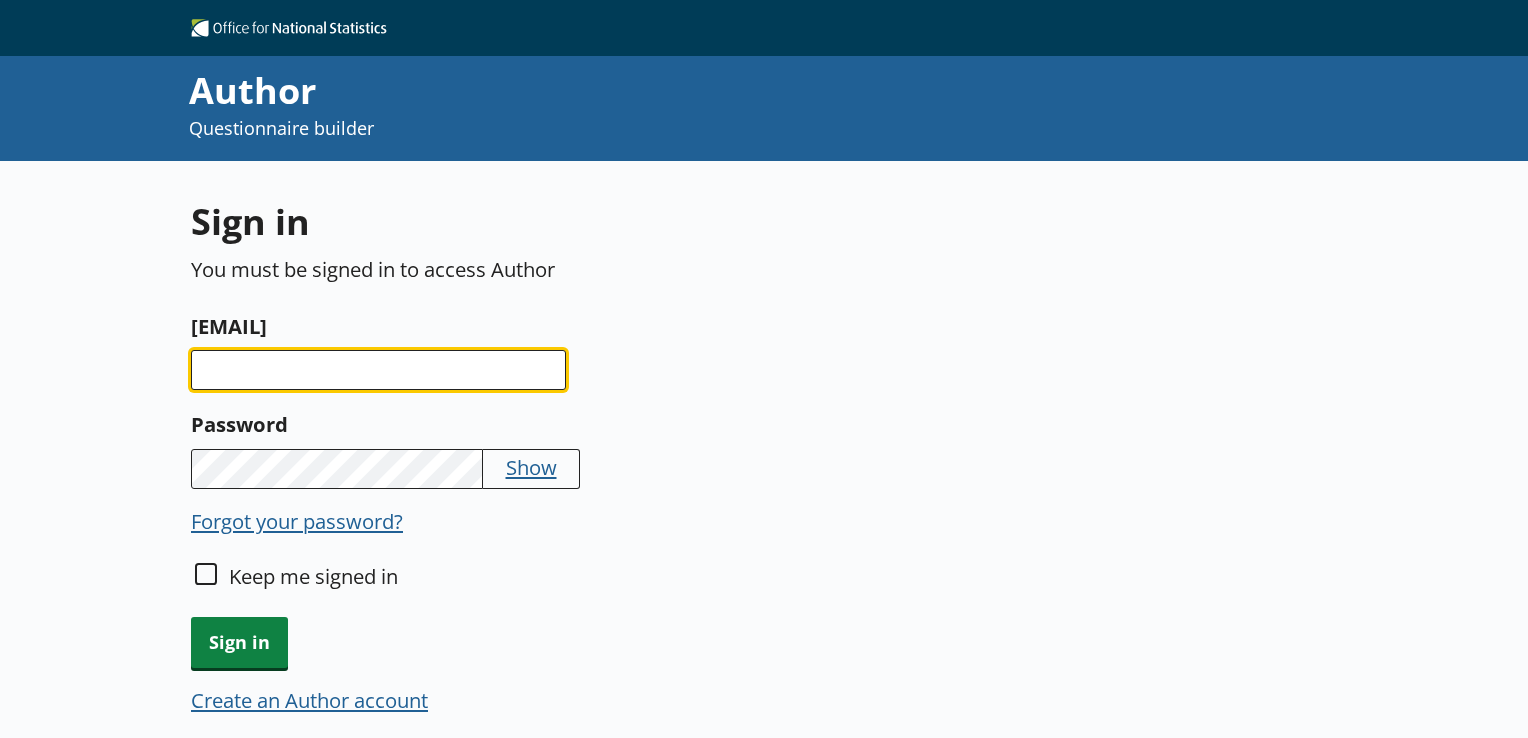 click on "[EMAIL]" at bounding box center (378, 370) 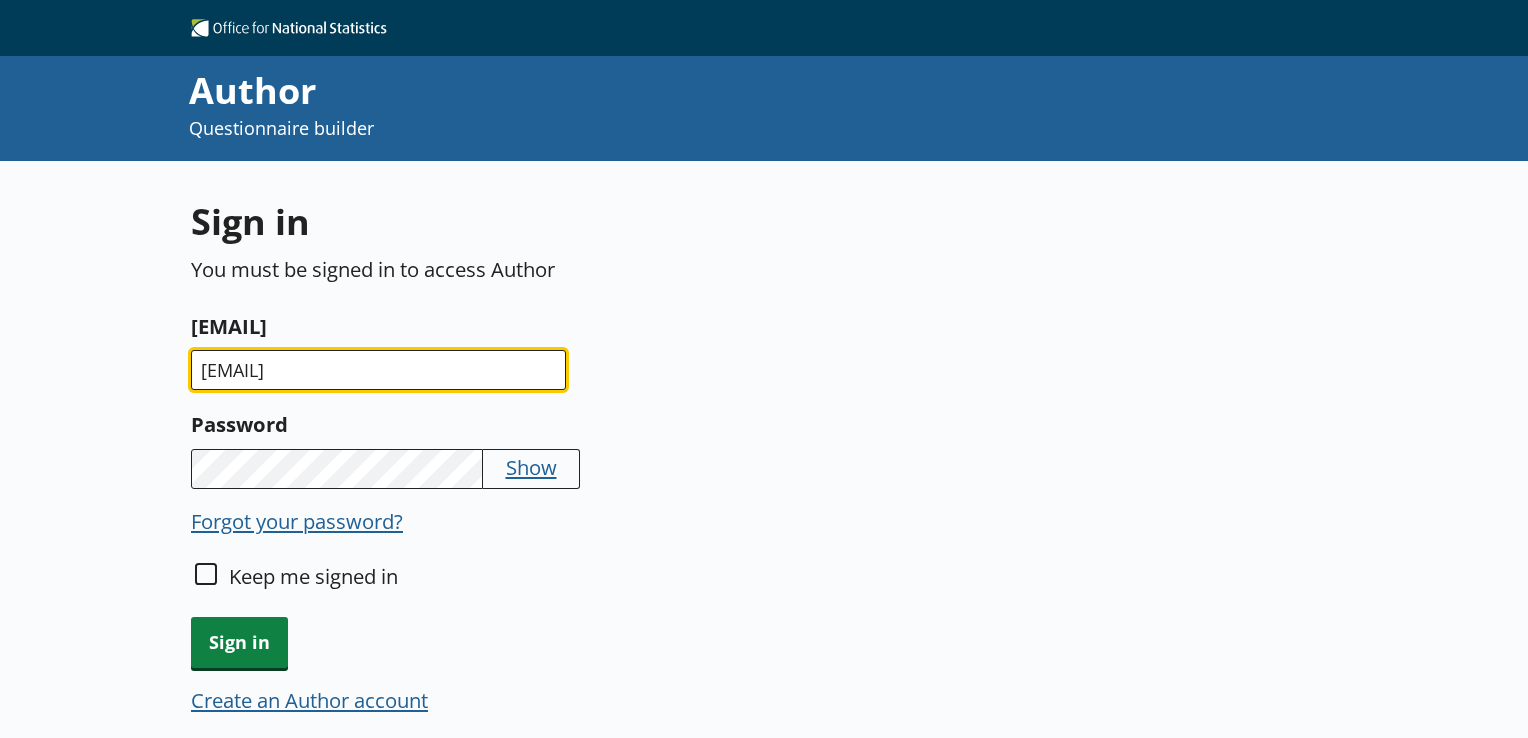 type on "[EMAIL]" 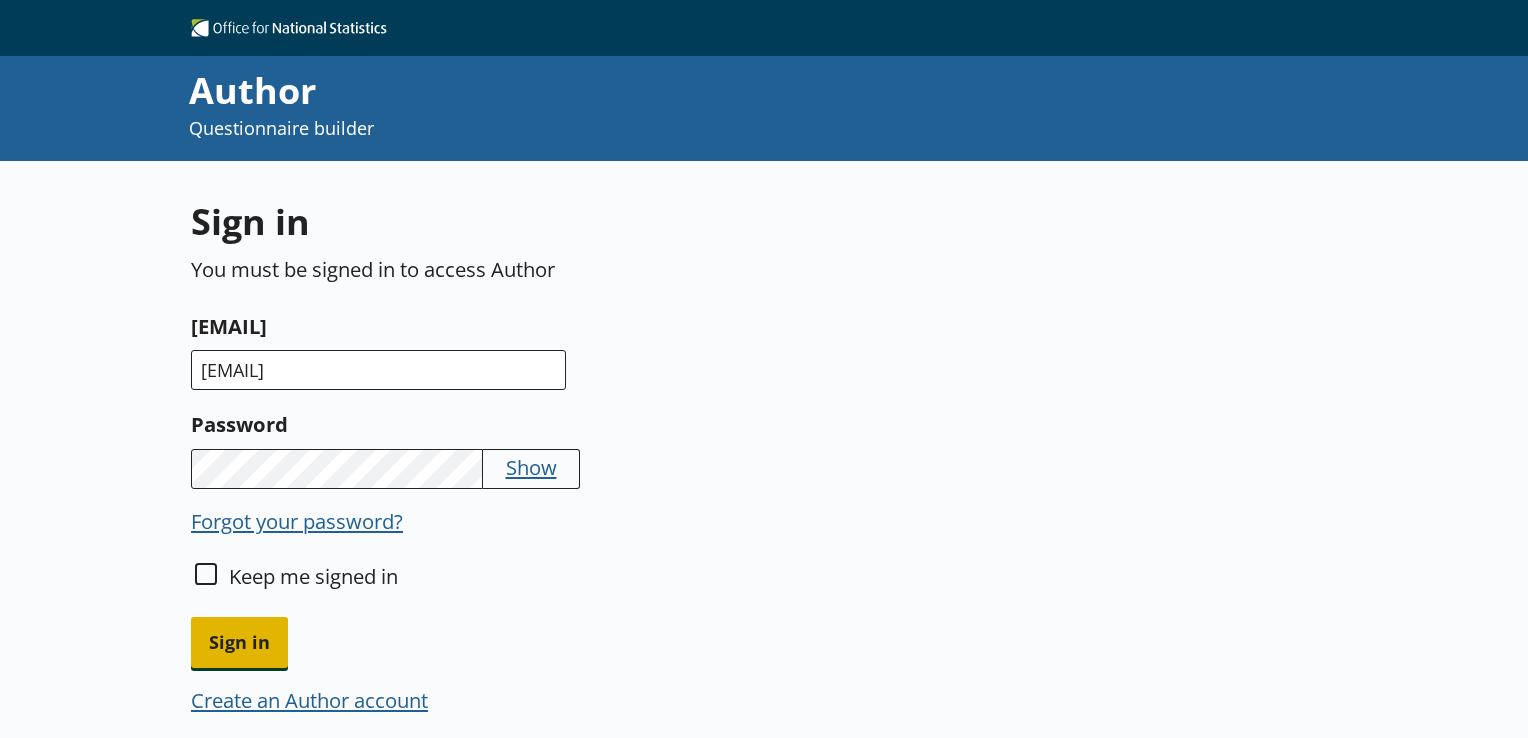 click on "Sign in" at bounding box center [239, 642] 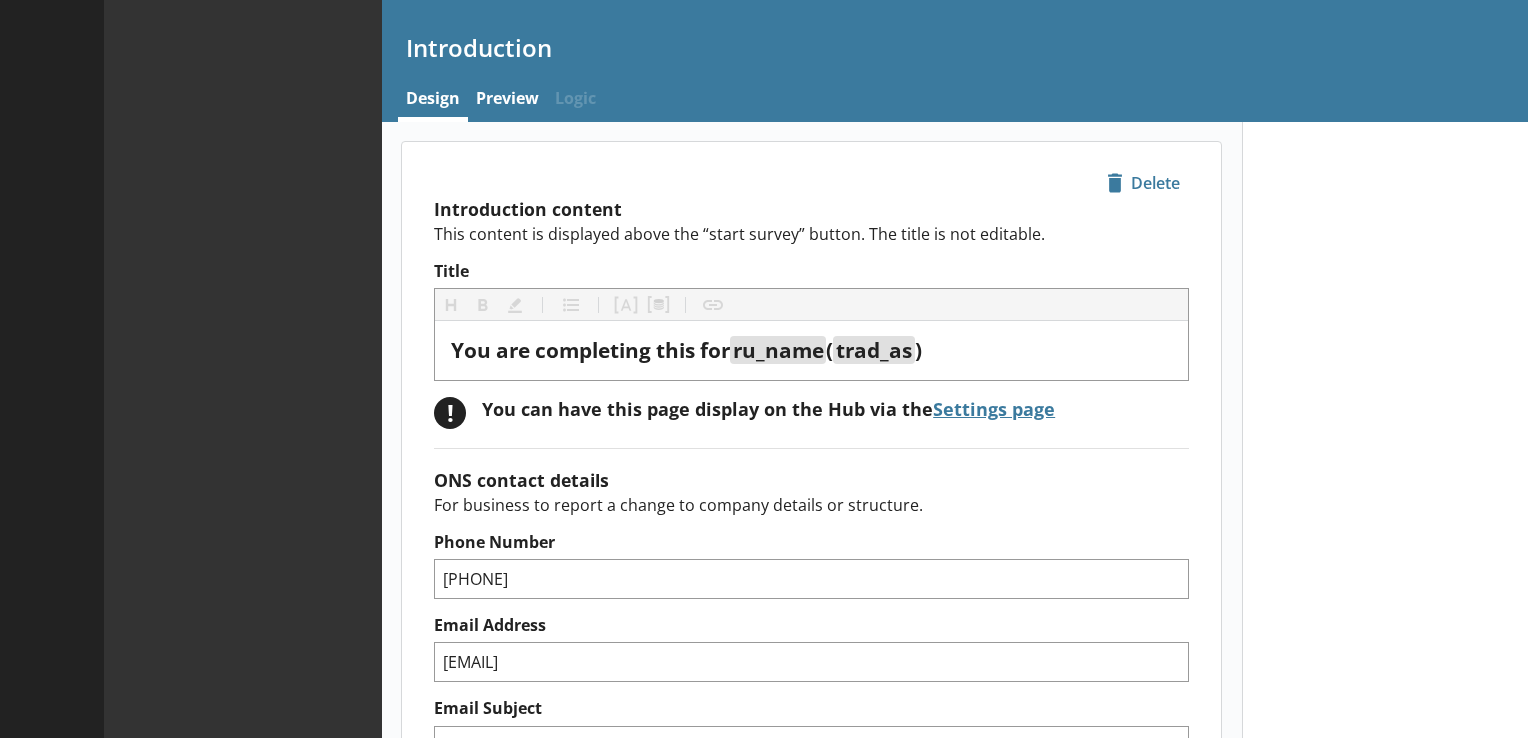 type on "x" 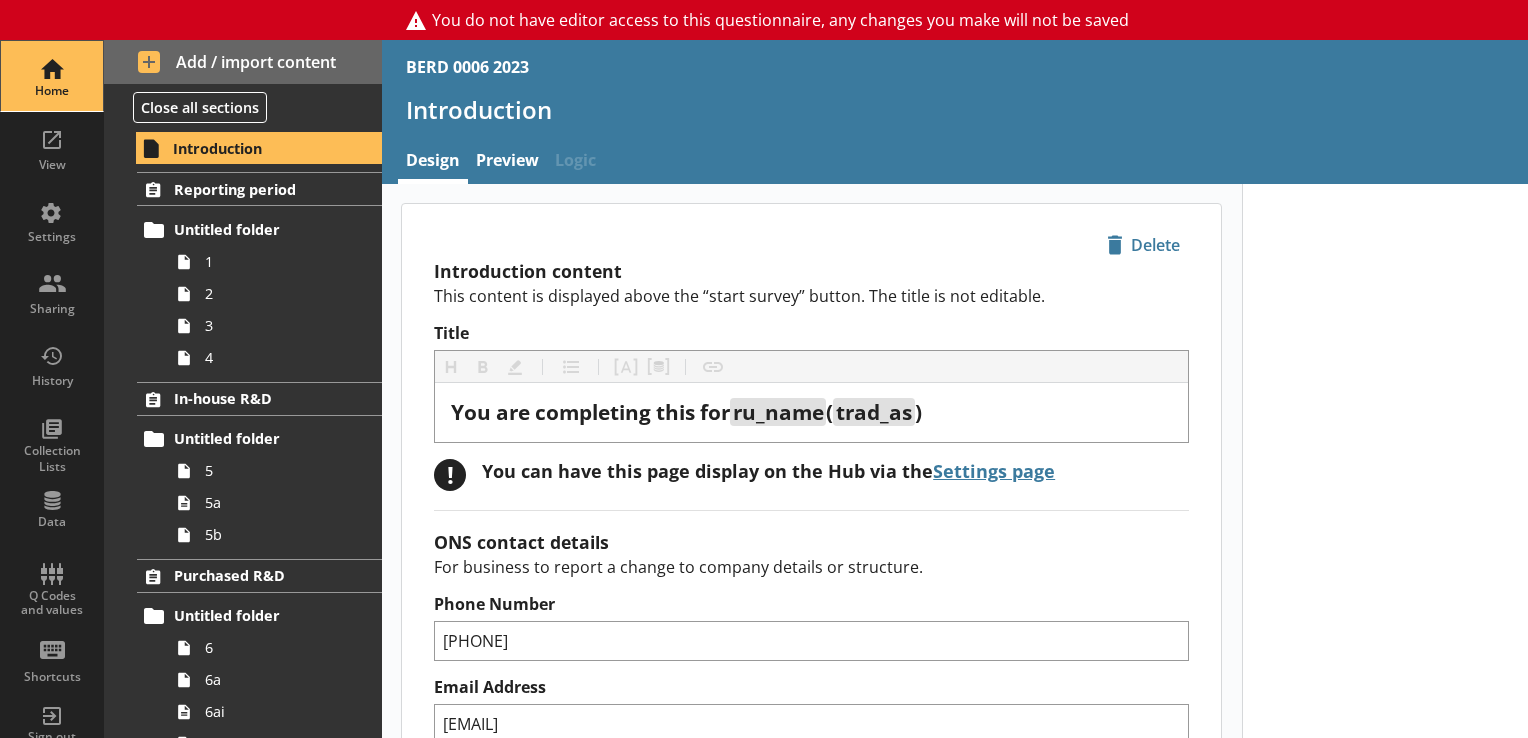 click on "Home" at bounding box center [52, 91] 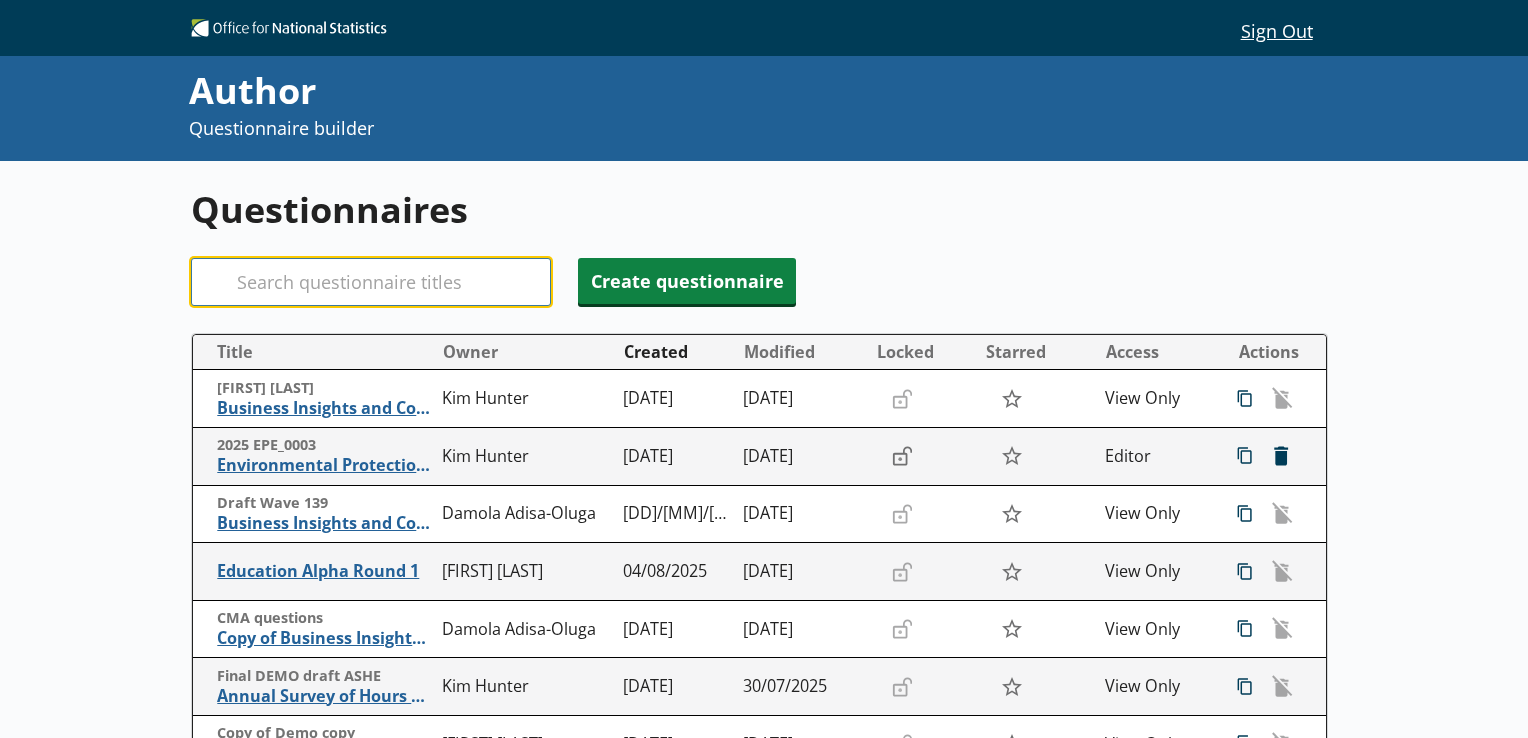 click on "Search" at bounding box center [371, 282] 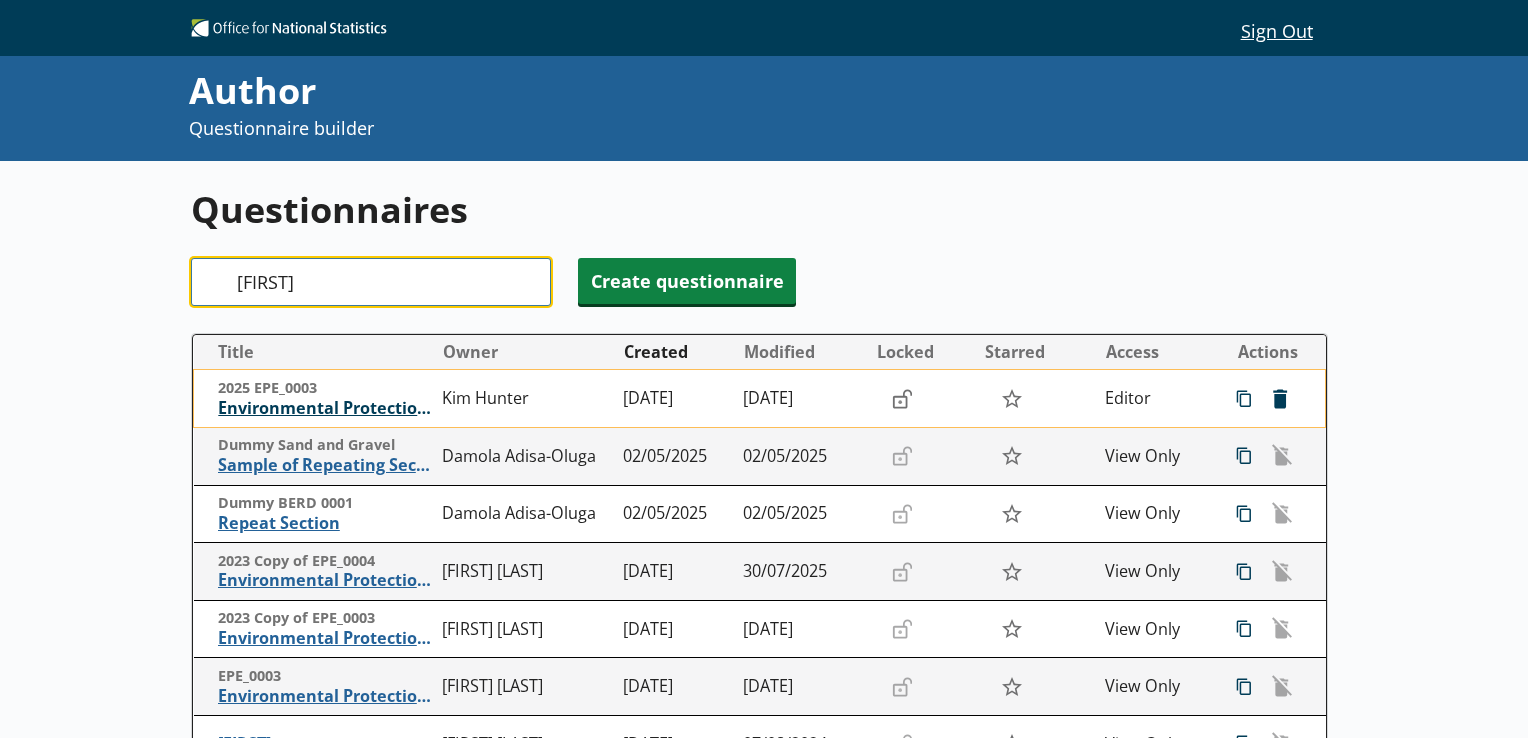 type on "epe" 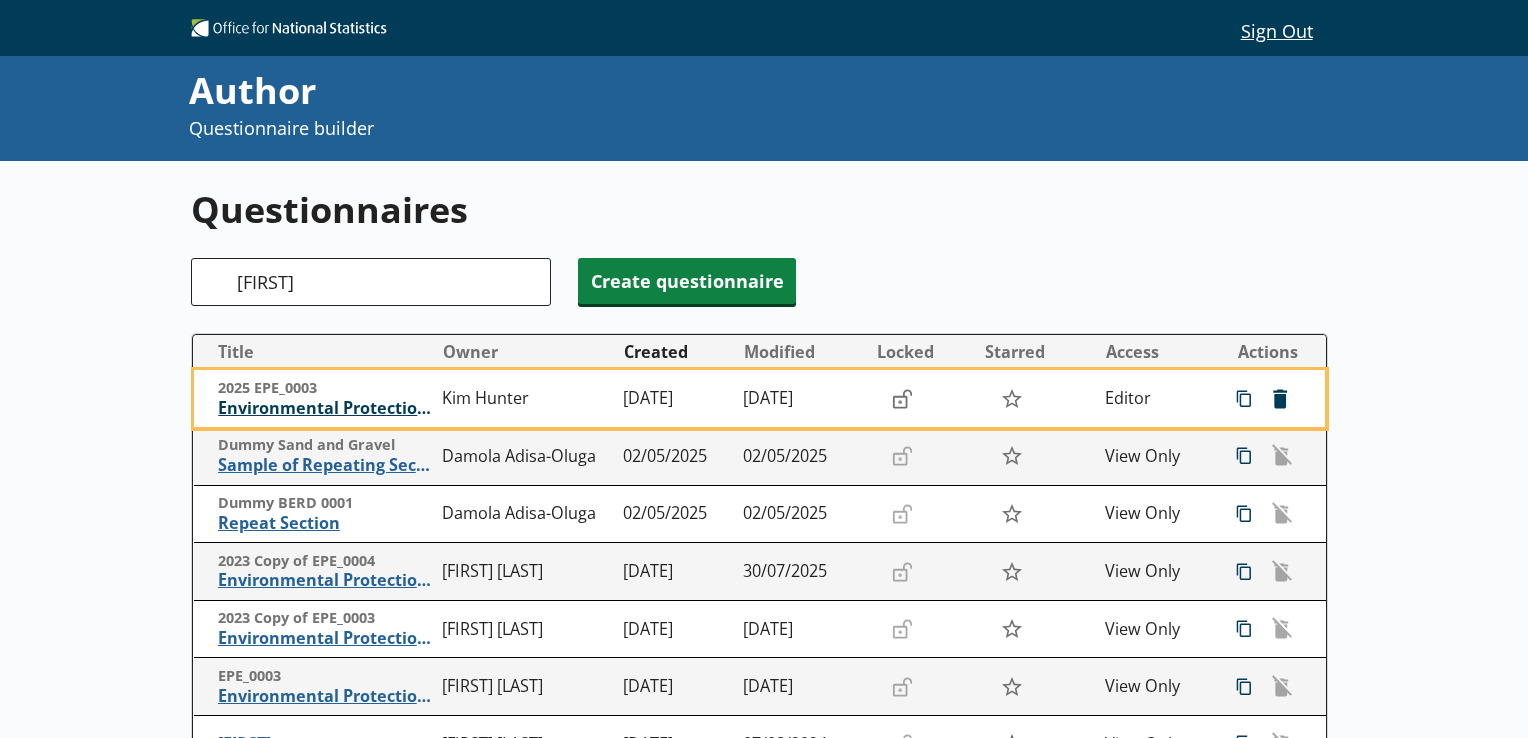 click on "Environmental Protection Expenditure" at bounding box center (325, 408) 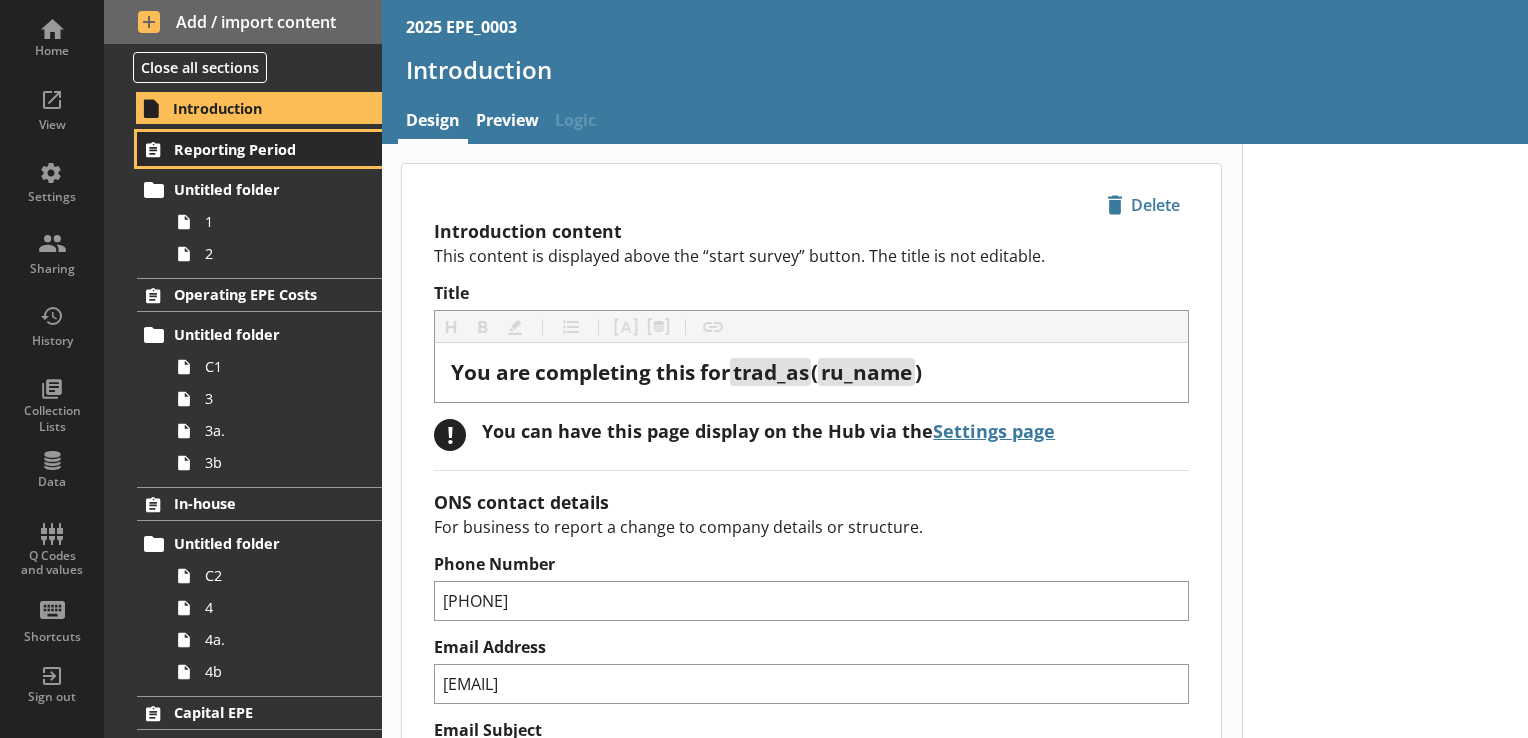 click on "Reporting Period" at bounding box center [260, 149] 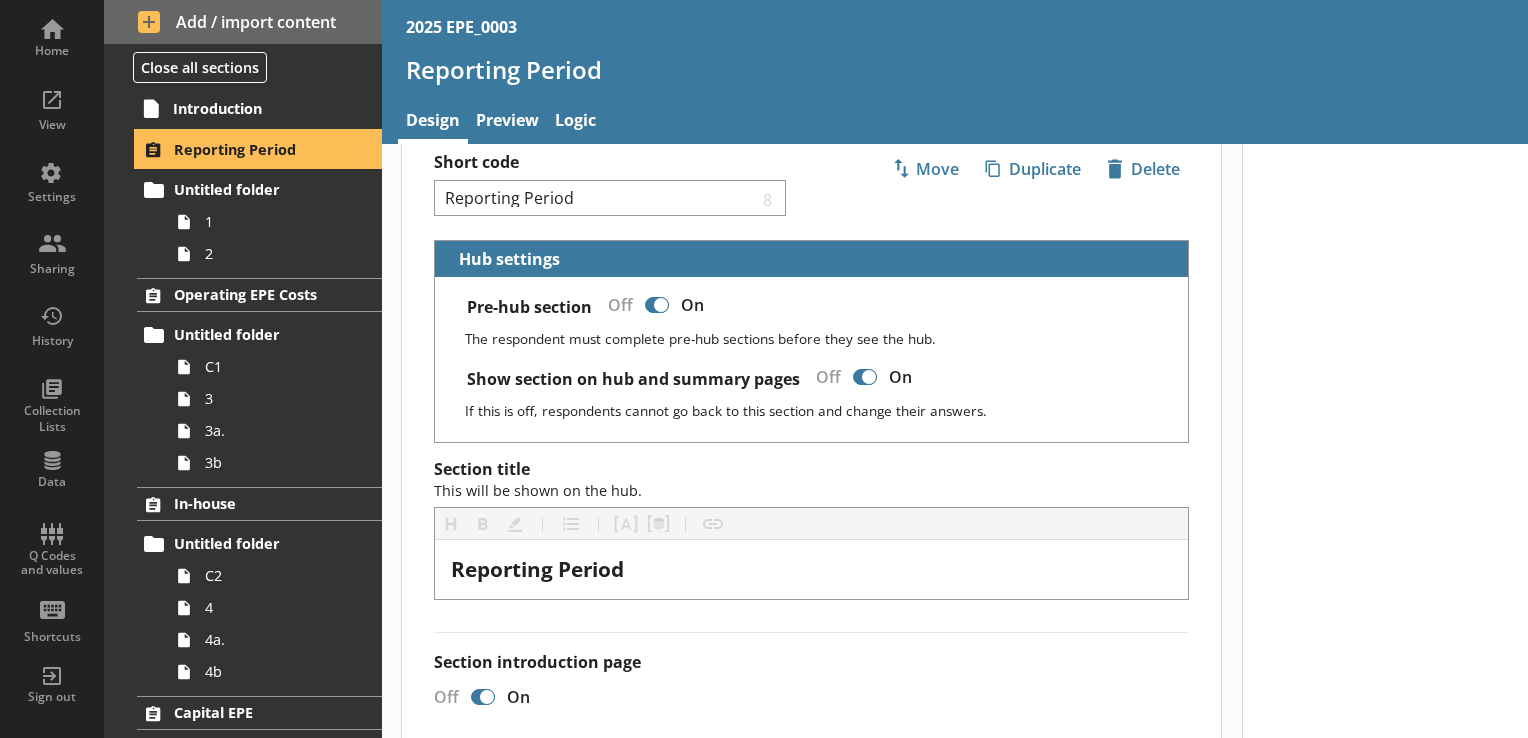 scroll, scrollTop: 0, scrollLeft: 0, axis: both 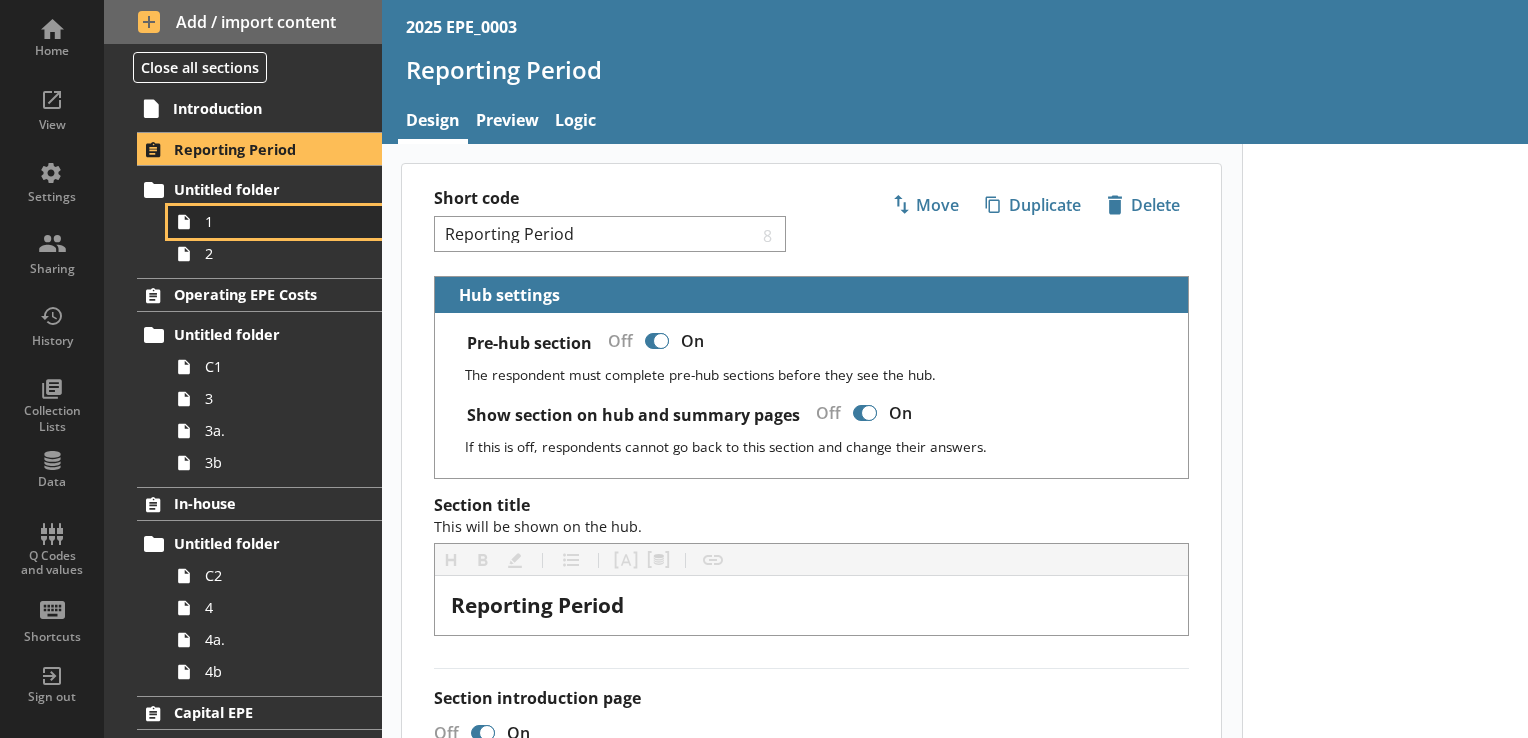 click on "1" at bounding box center (280, 221) 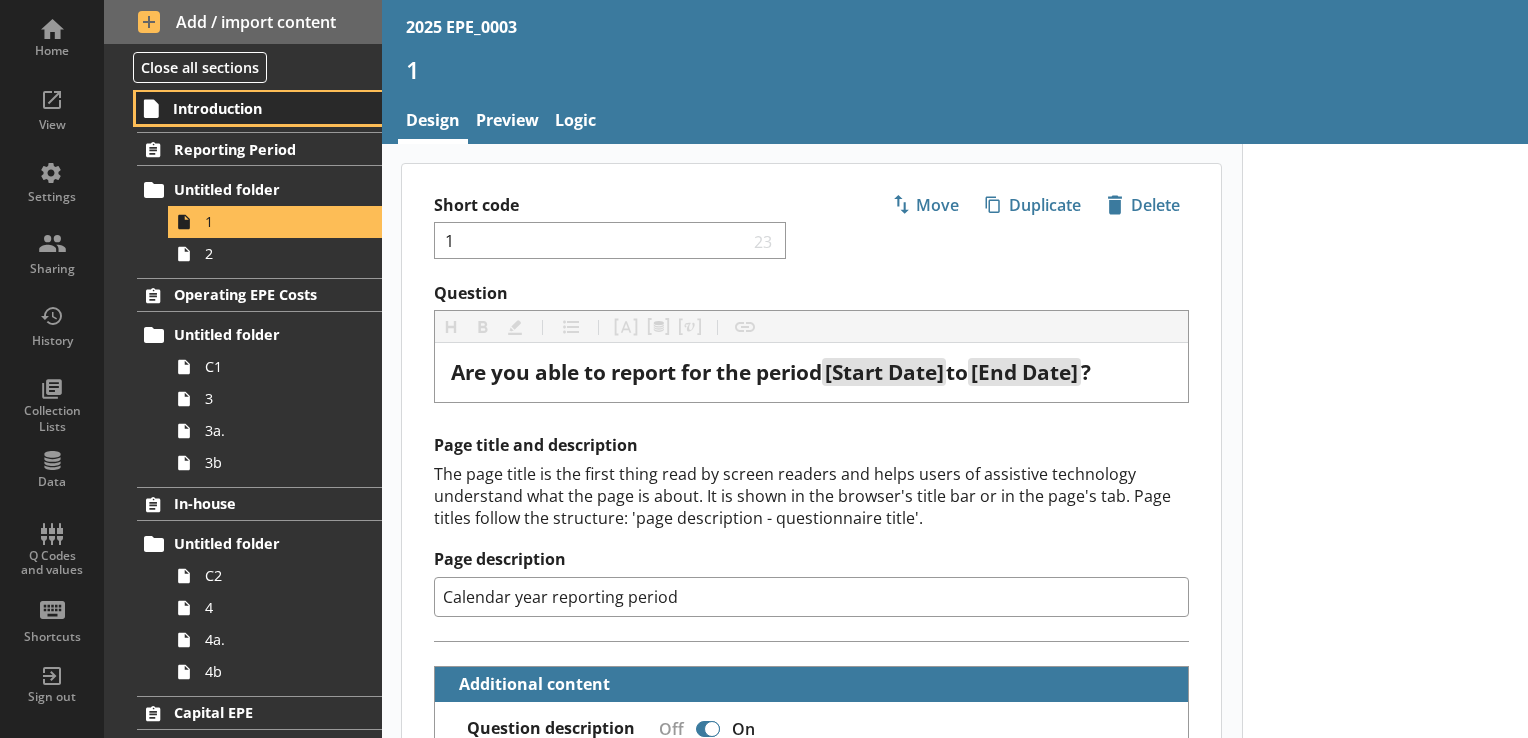 click on "Introduction" at bounding box center (259, 108) 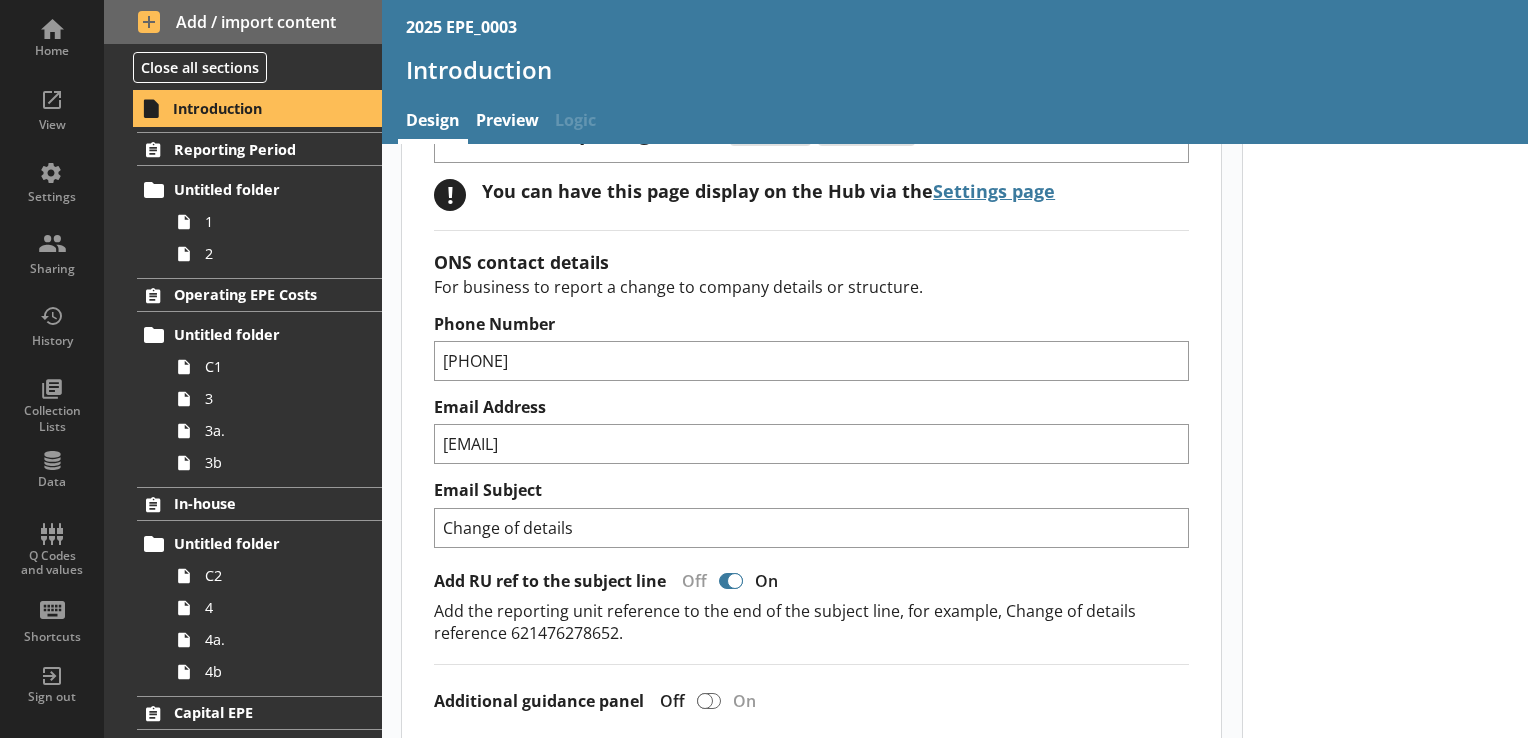 scroll, scrollTop: 300, scrollLeft: 0, axis: vertical 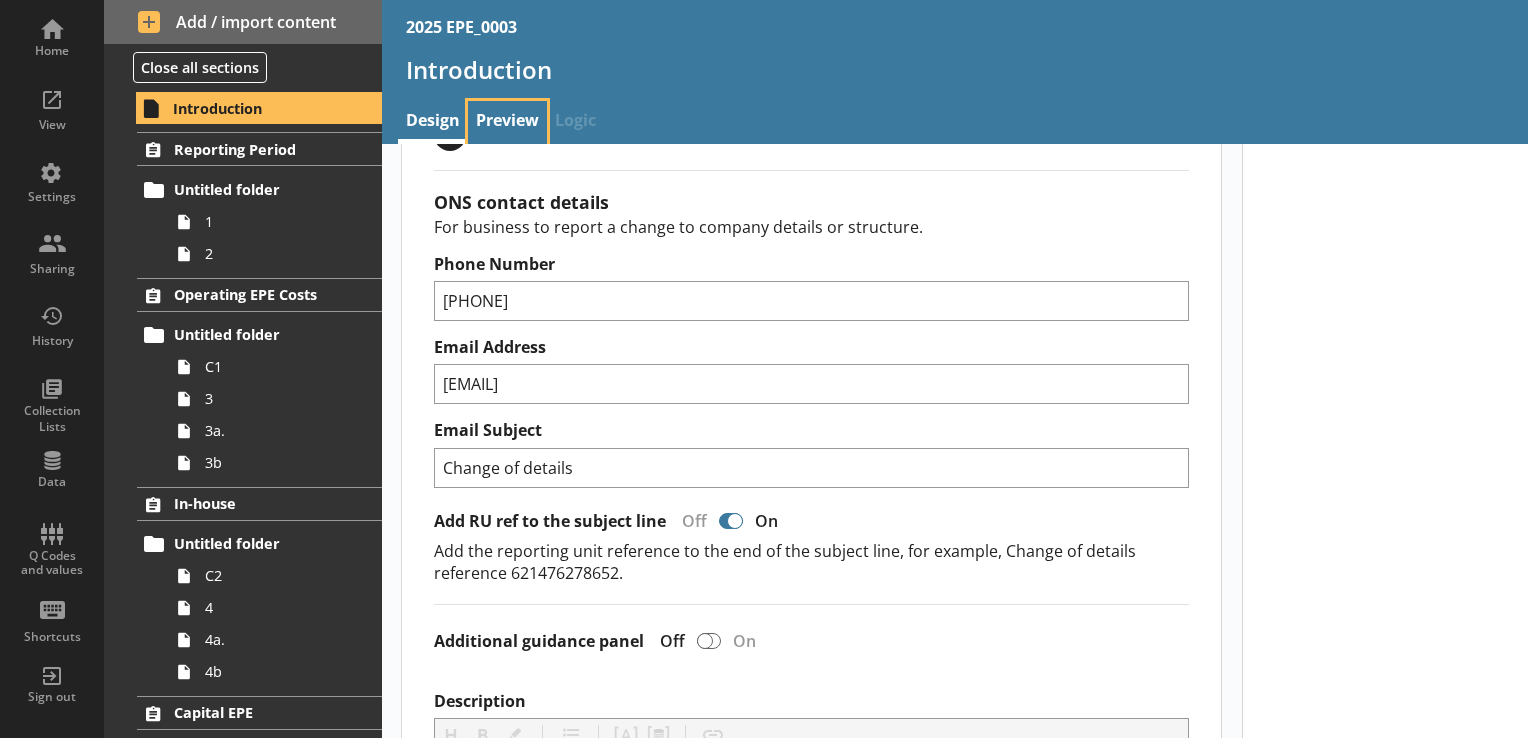 click on "Preview" at bounding box center (507, 122) 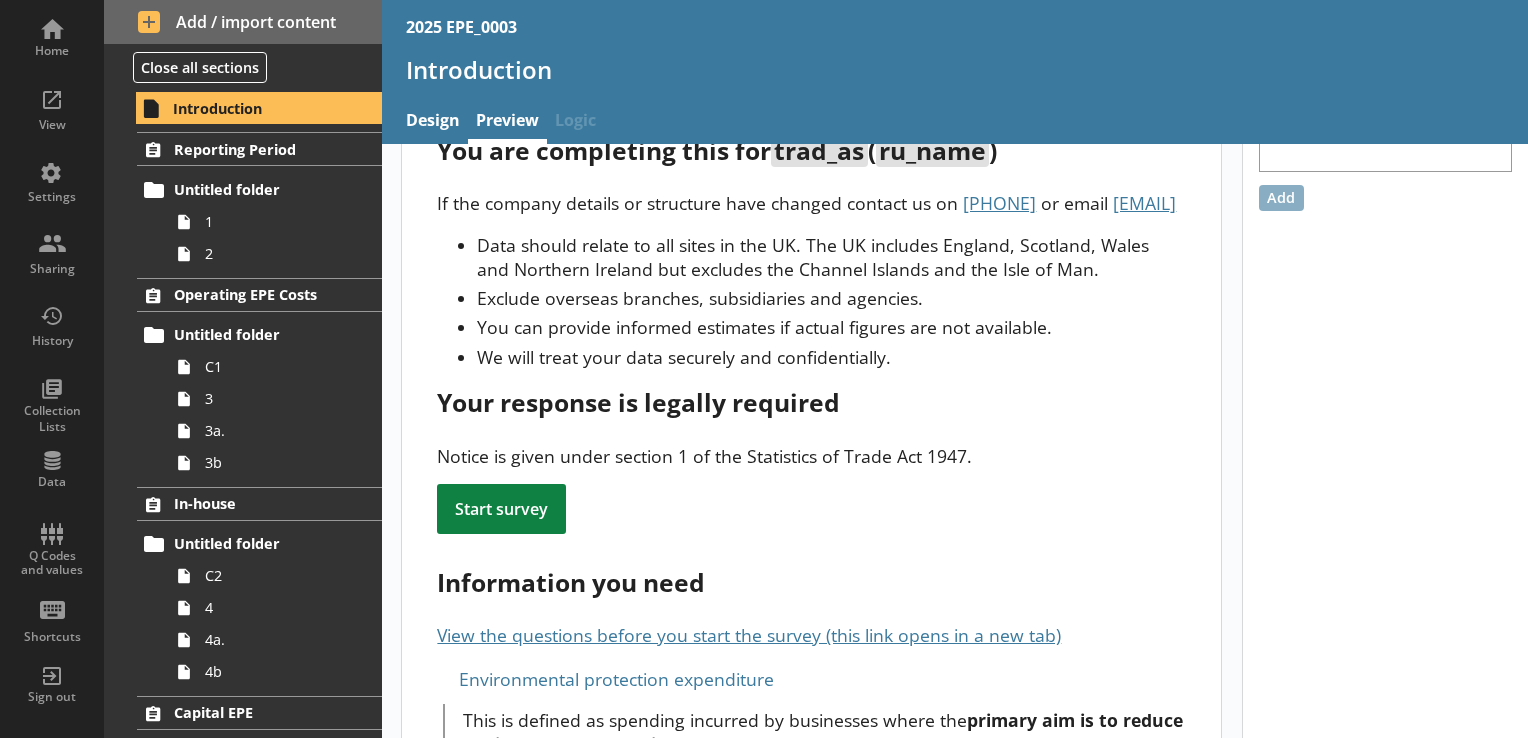 scroll, scrollTop: 0, scrollLeft: 0, axis: both 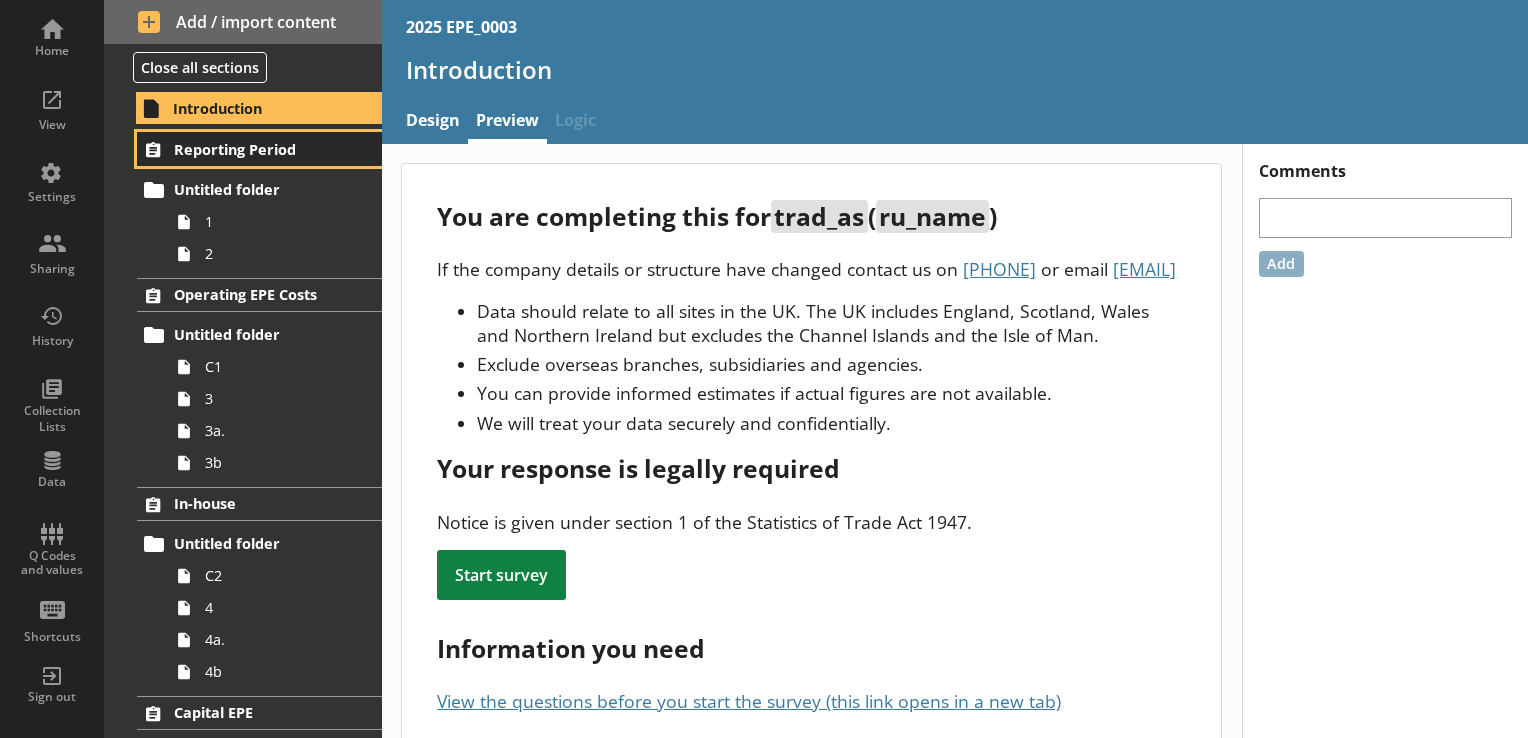 click on "Reporting Period" at bounding box center [260, 149] 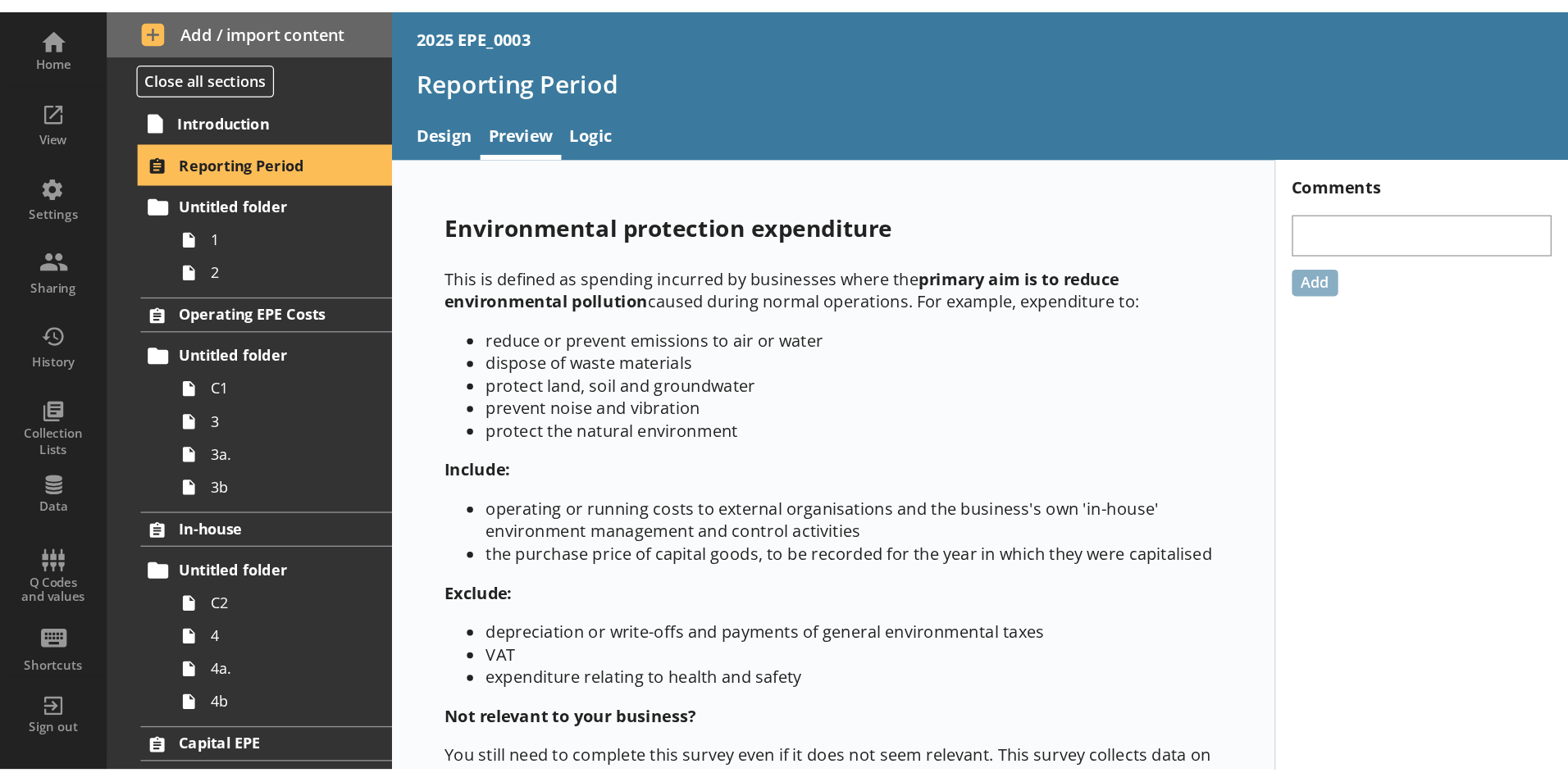 scroll, scrollTop: 82, scrollLeft: 0, axis: vertical 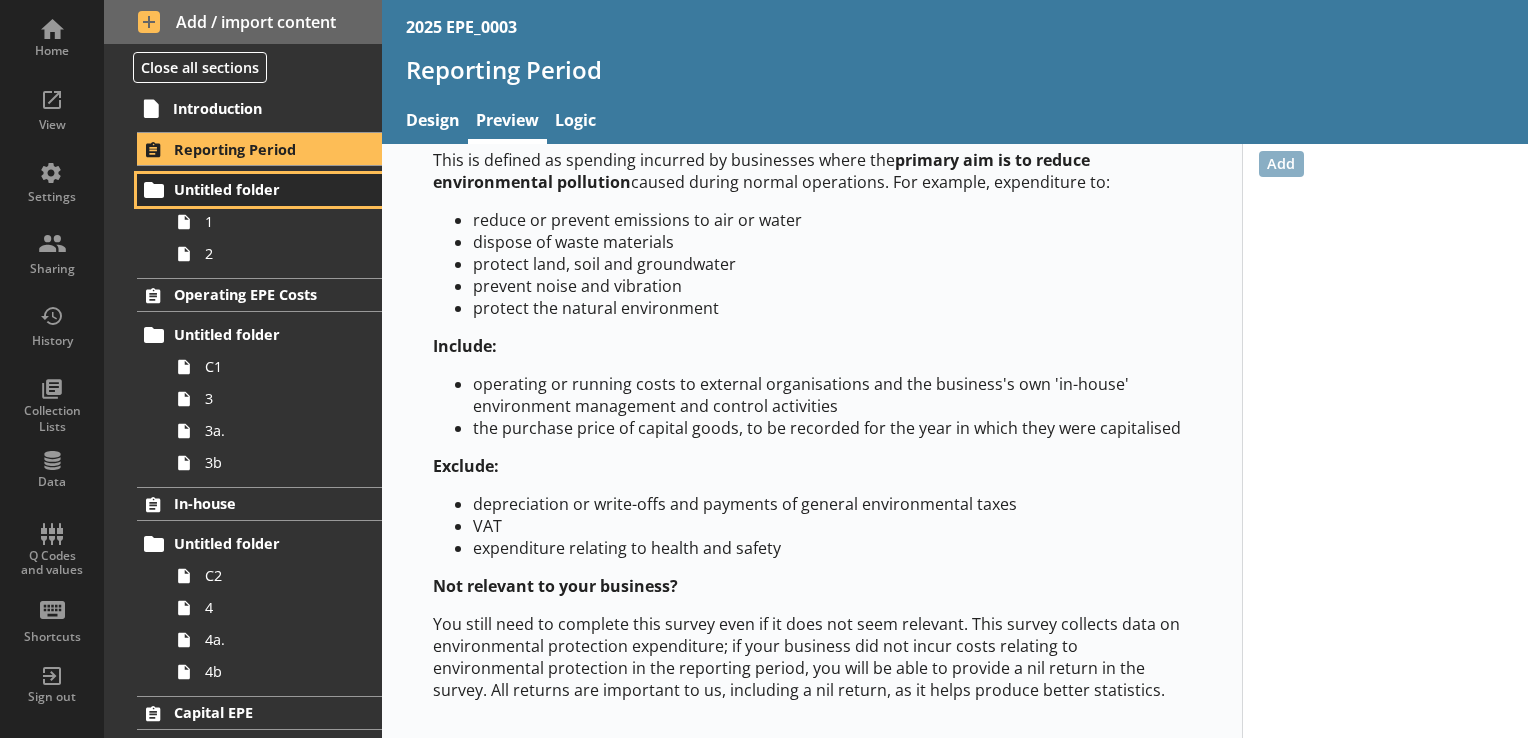 click on "Untitled folder" at bounding box center [260, 189] 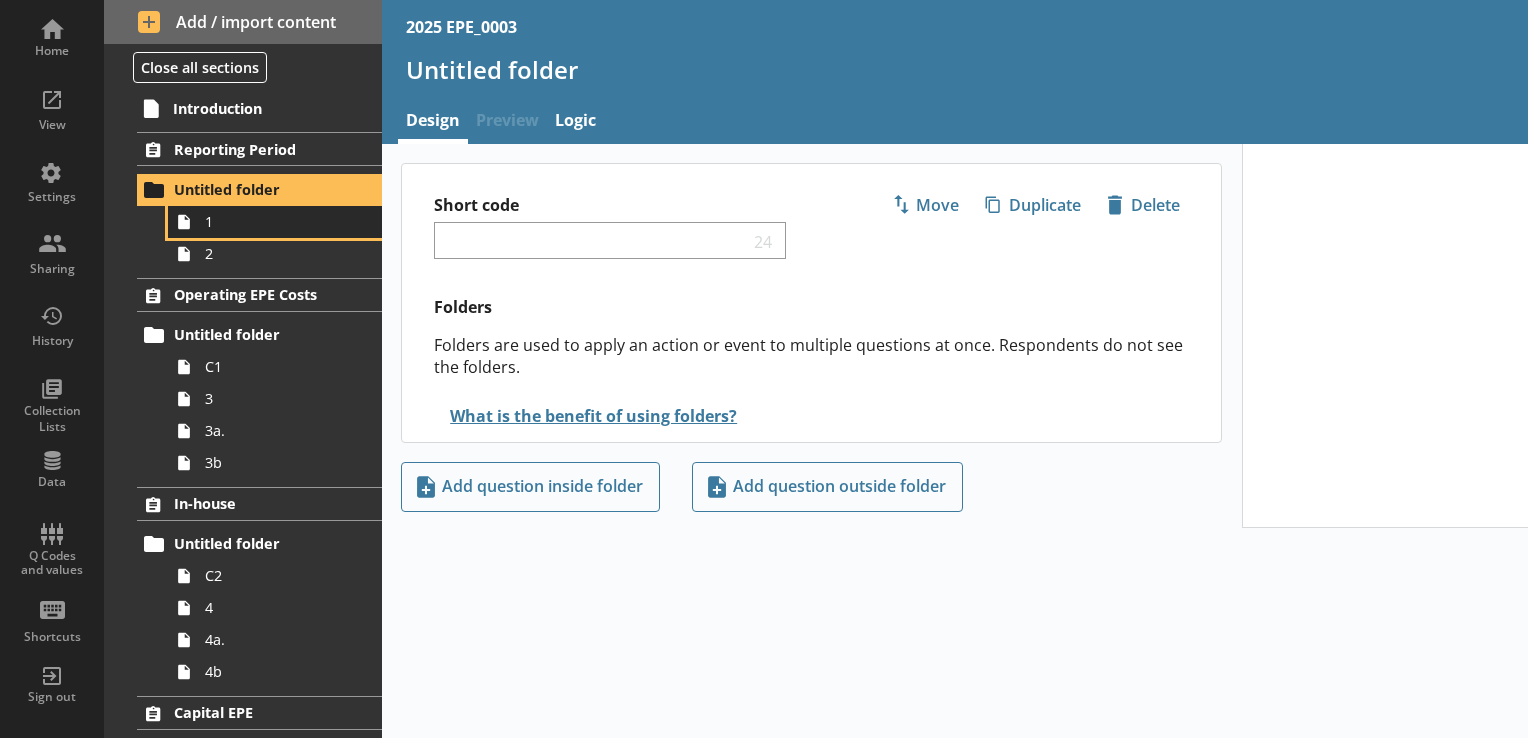 click on "1" at bounding box center (280, 221) 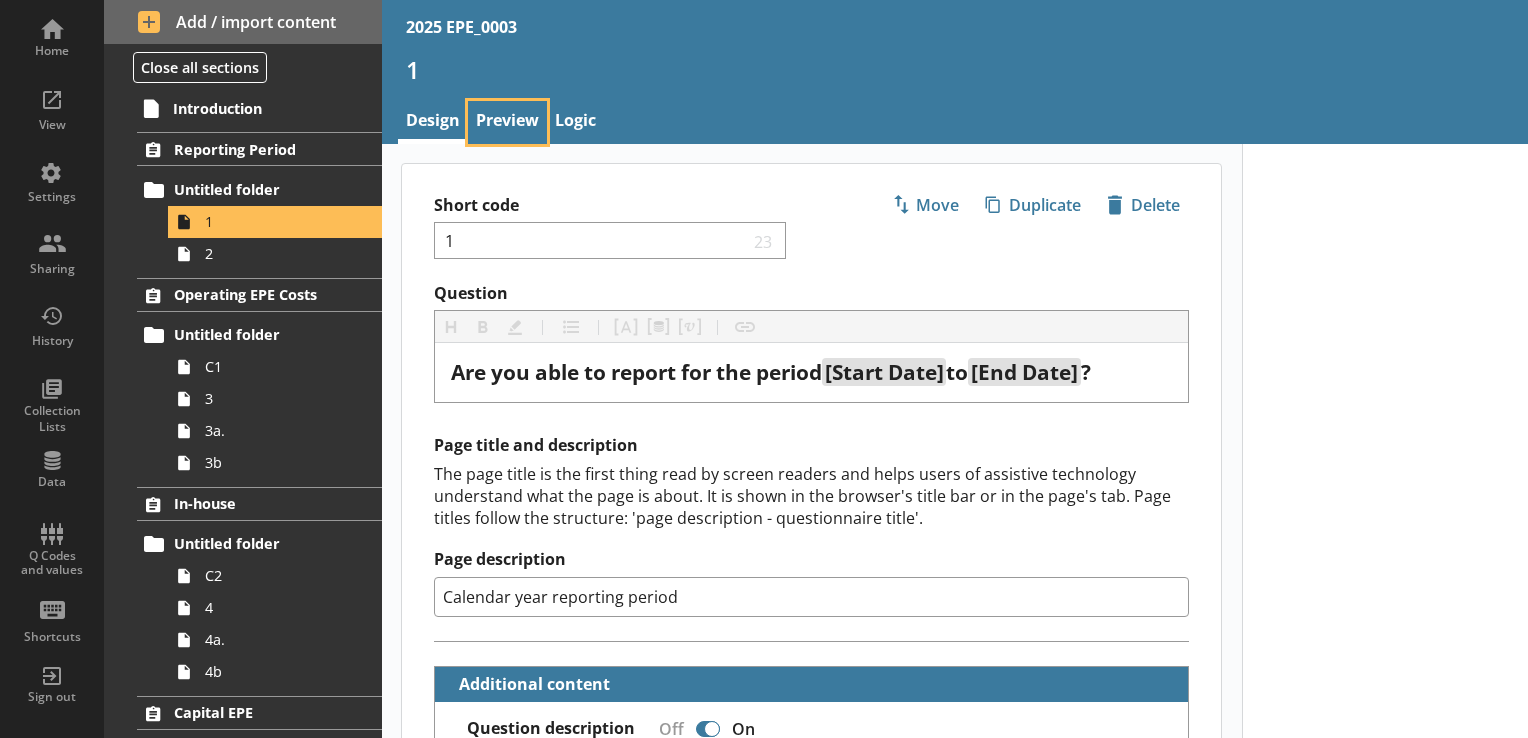 click on "Preview" at bounding box center (507, 122) 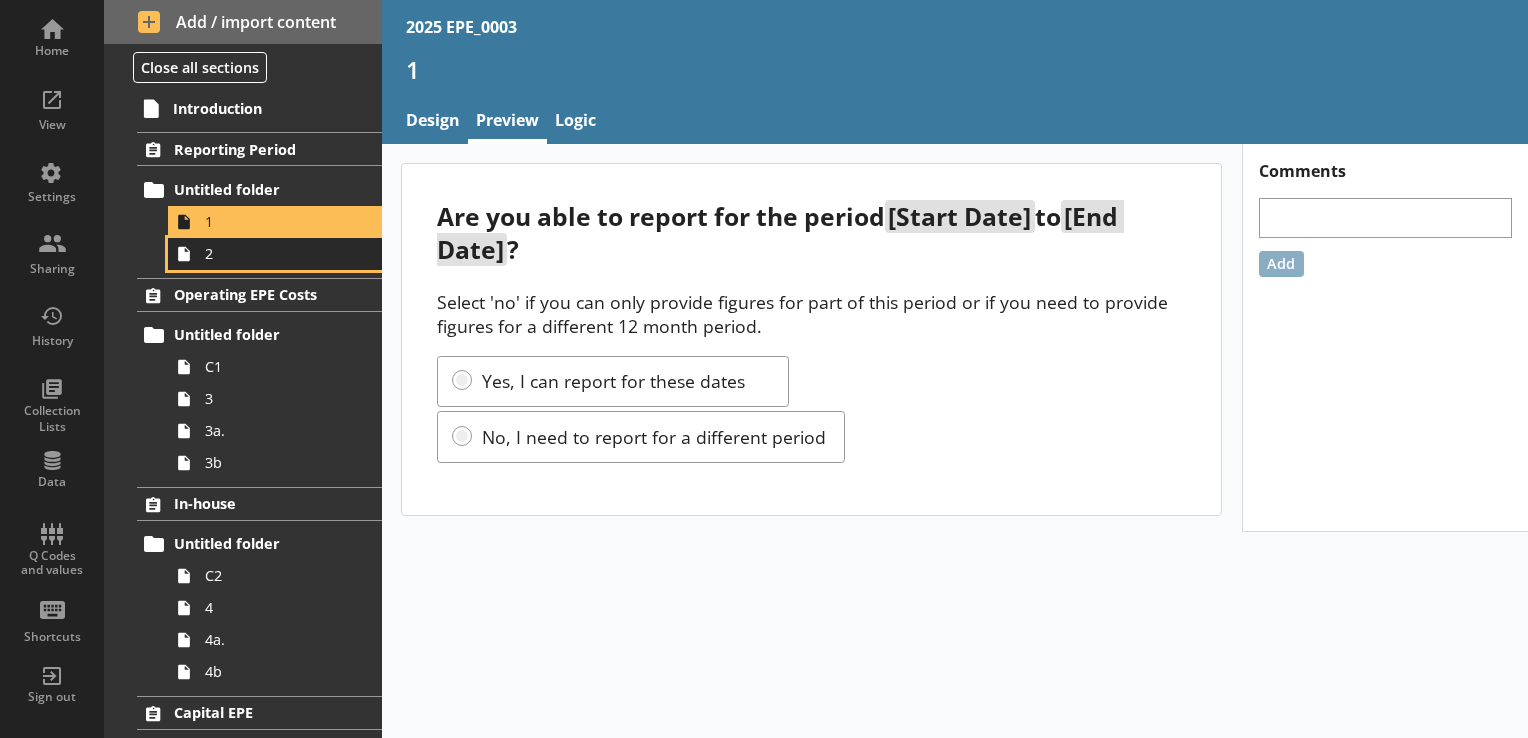 click on "2" at bounding box center (275, 254) 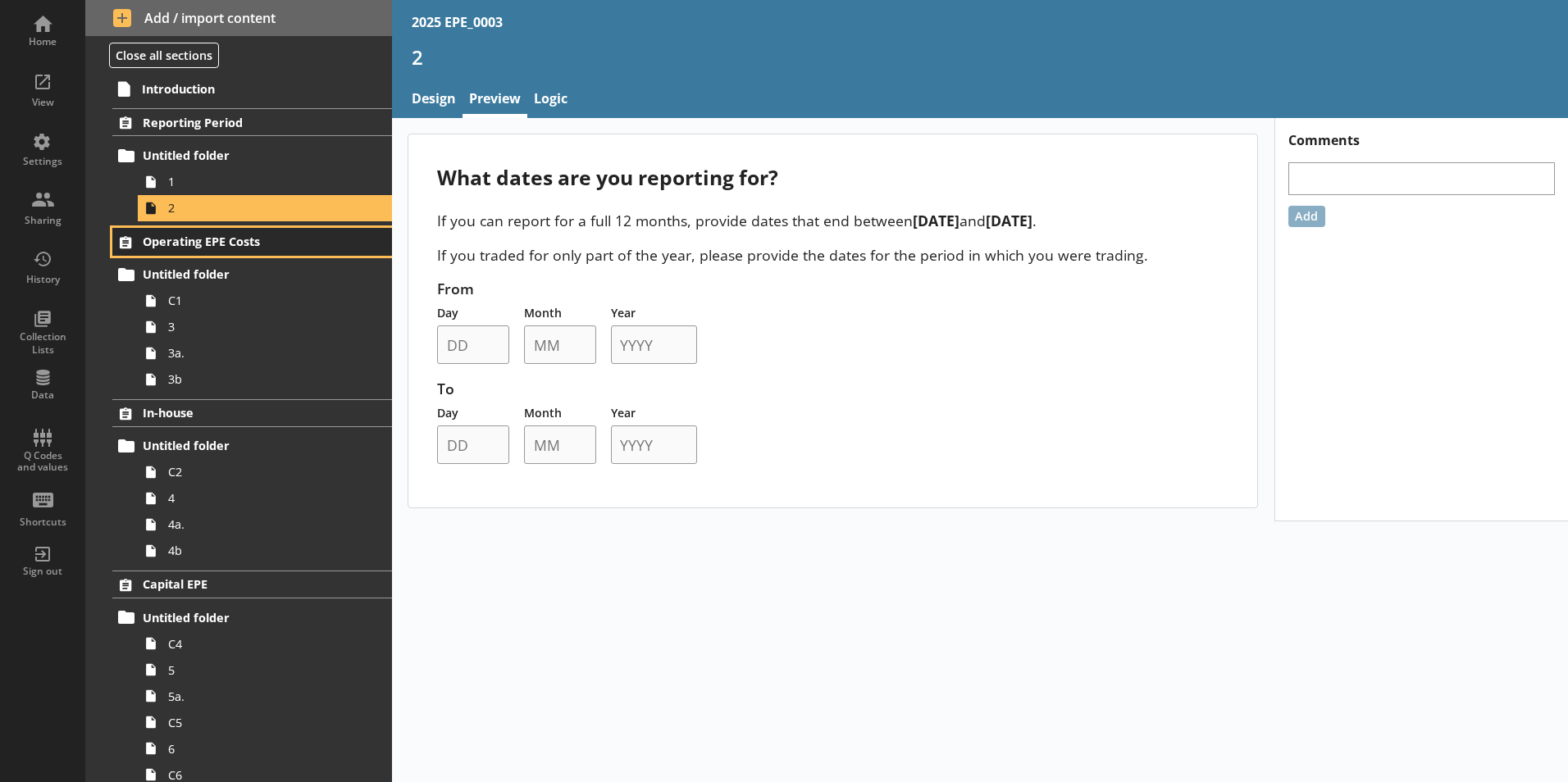 click on "Operating EPE Costs" at bounding box center [243, 241] 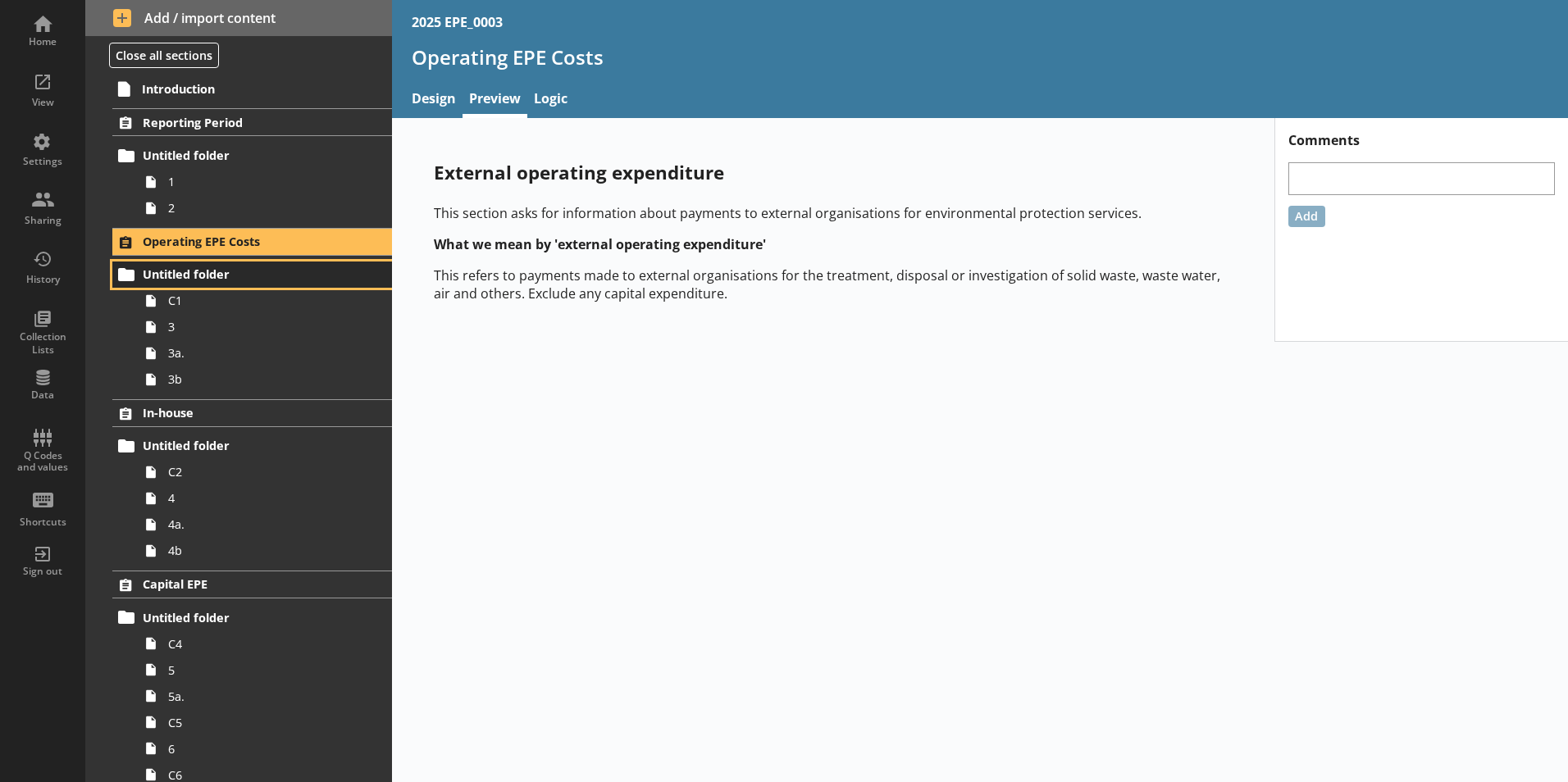 click on "Untitled folder" at bounding box center (252, 275) 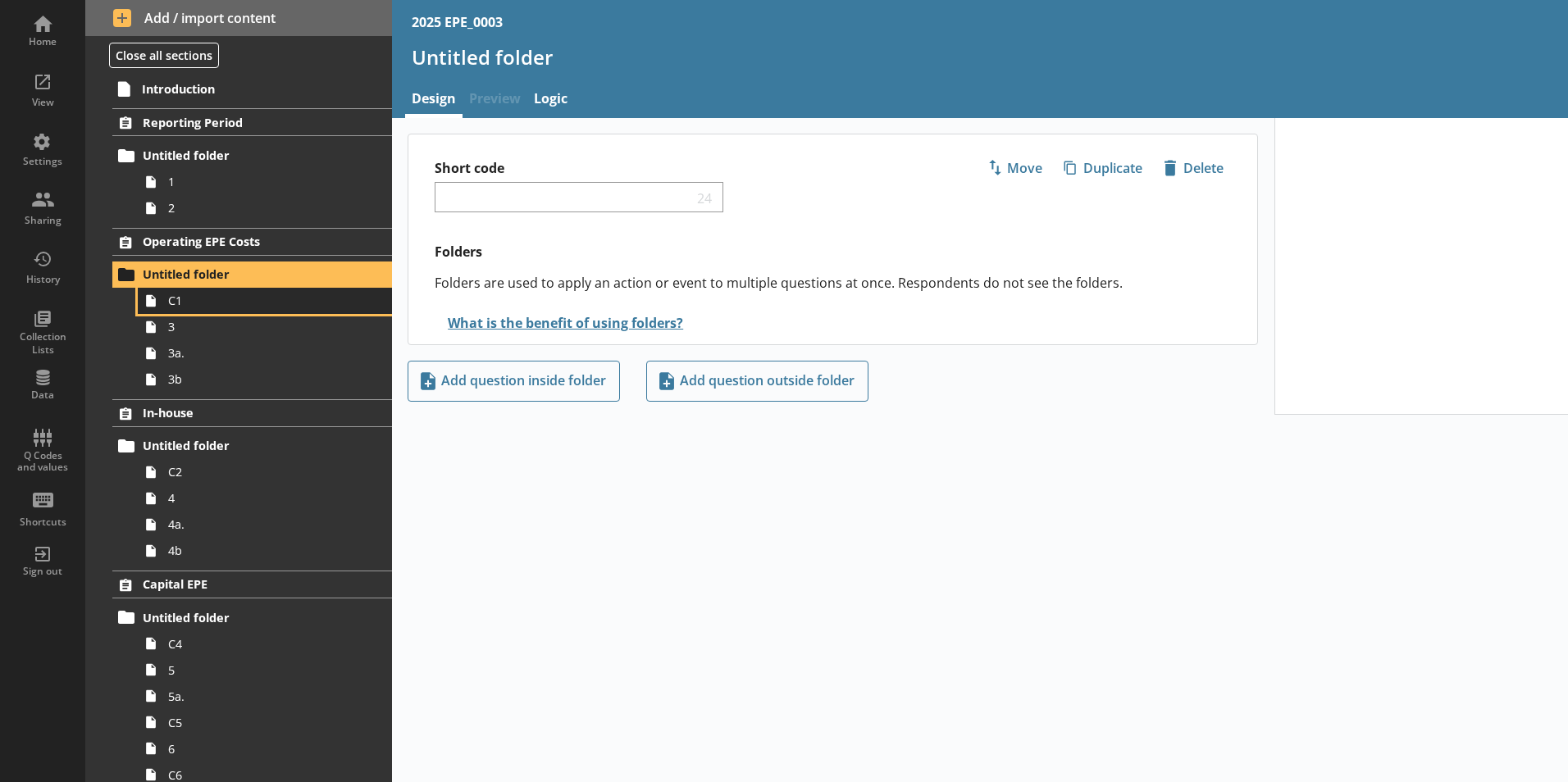 click on "C1" at bounding box center [259, 300] 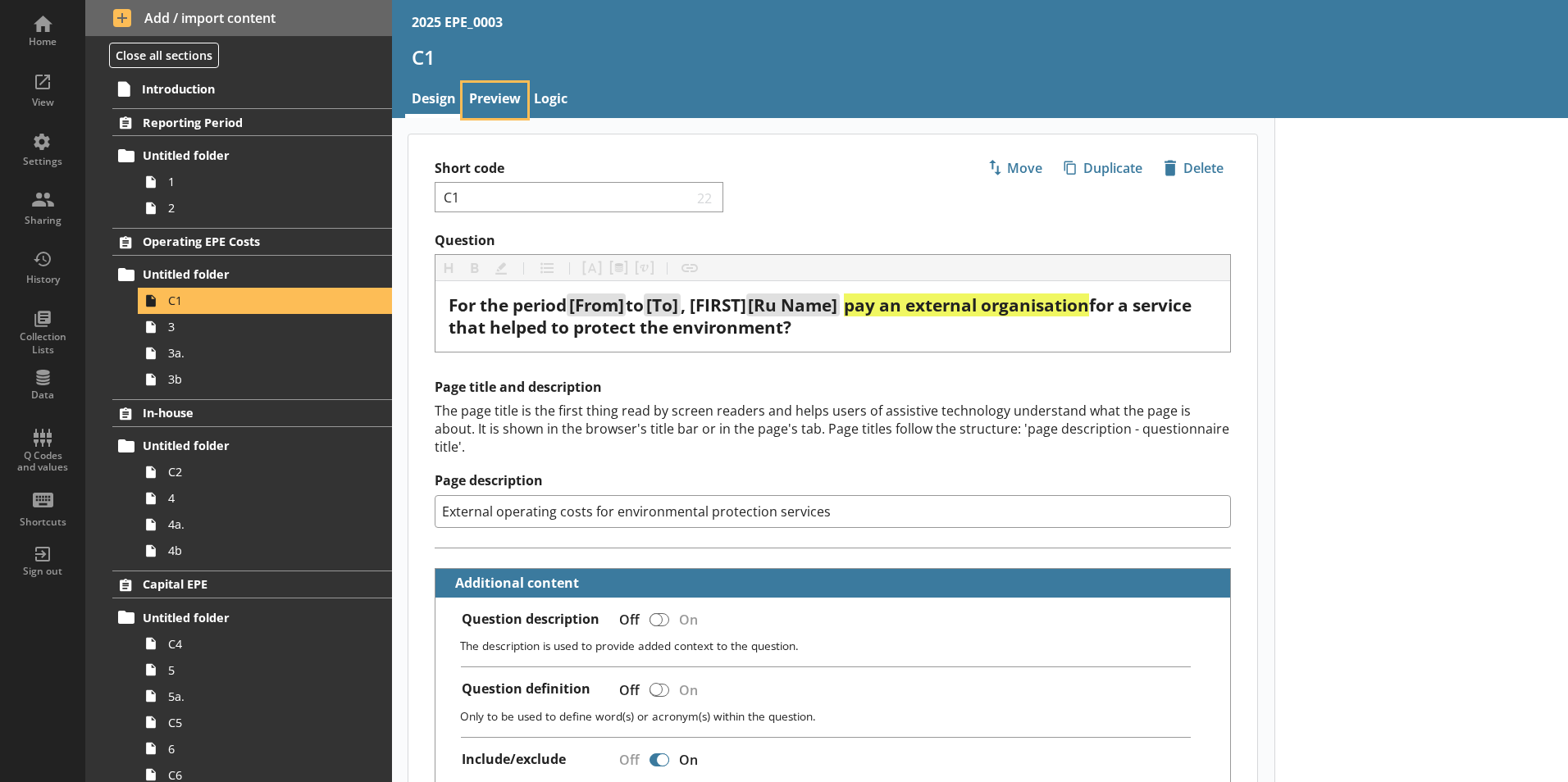 click on "Preview" at bounding box center (495, 100) 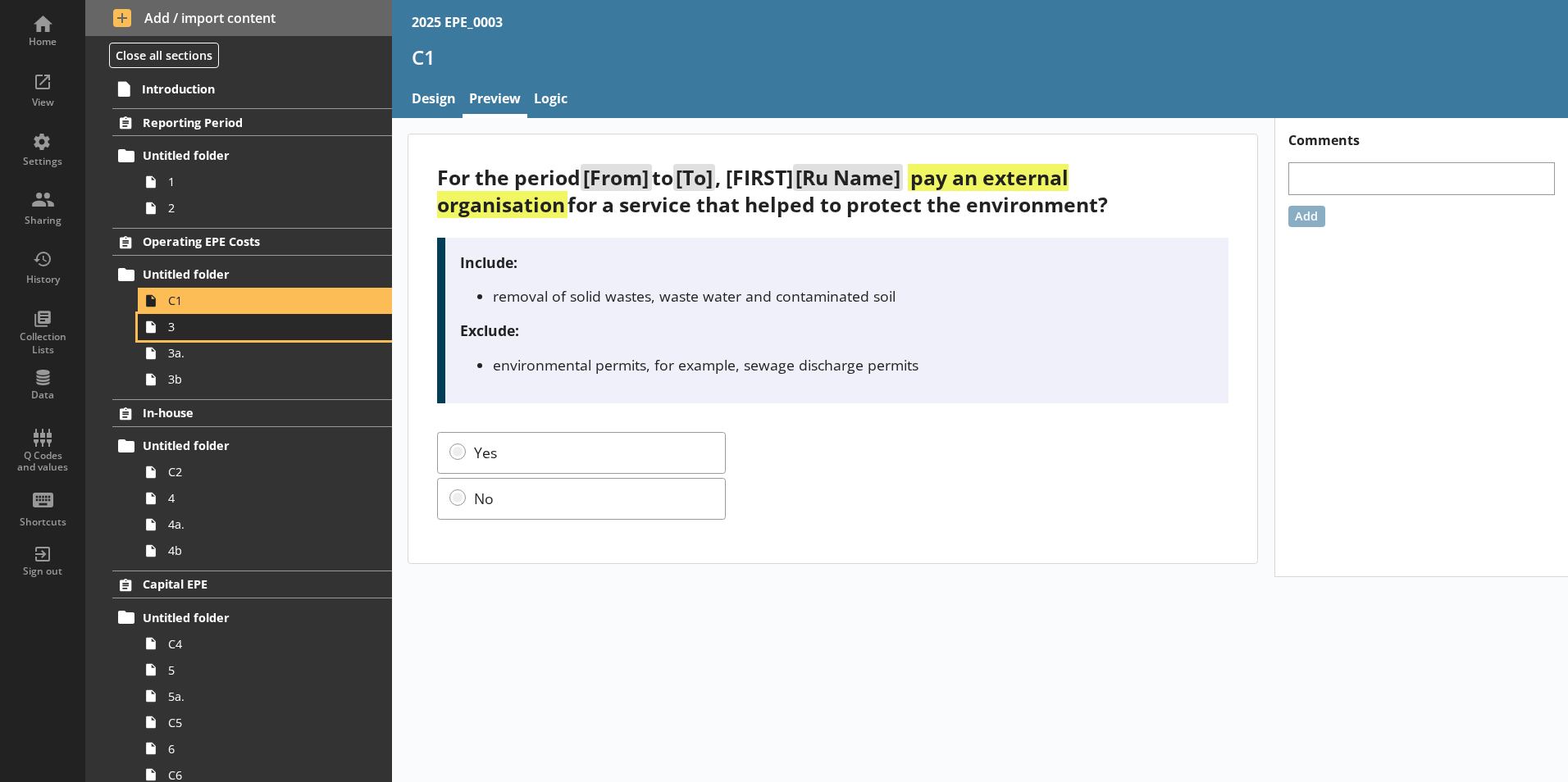 click on "3" at bounding box center [265, 327] 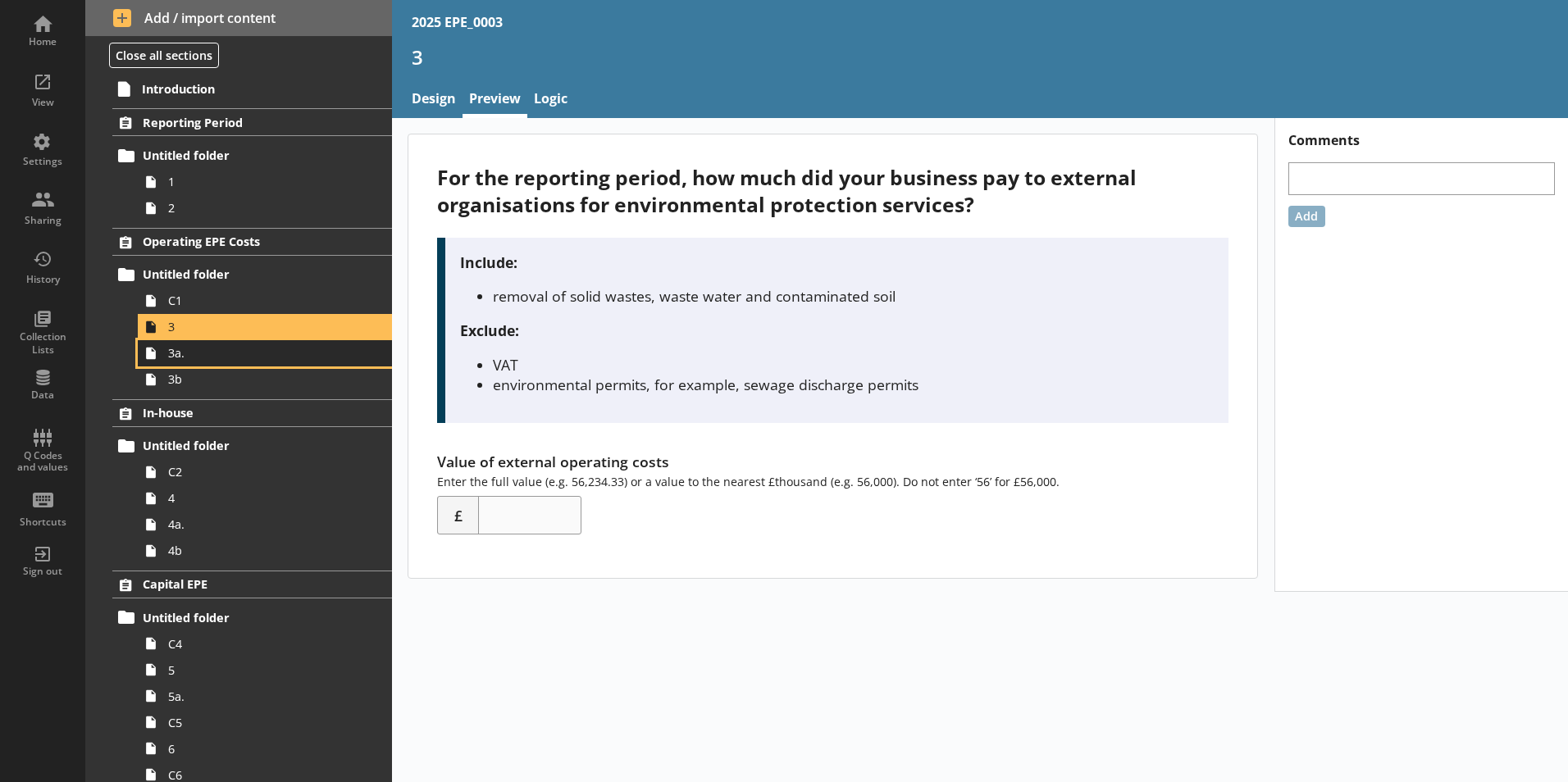 click on "3a." at bounding box center (259, 352) 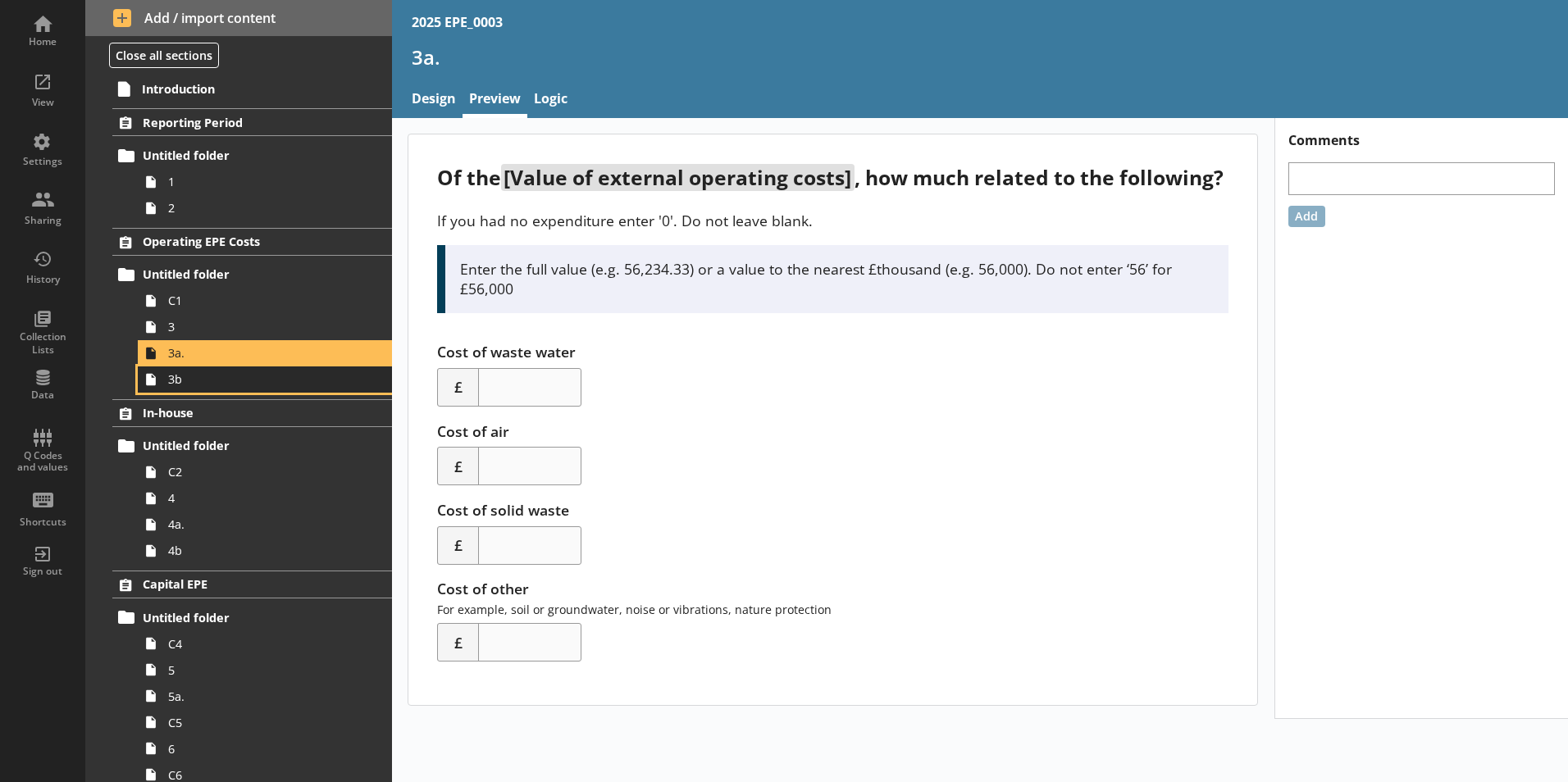 click on "3b" at bounding box center (265, 380) 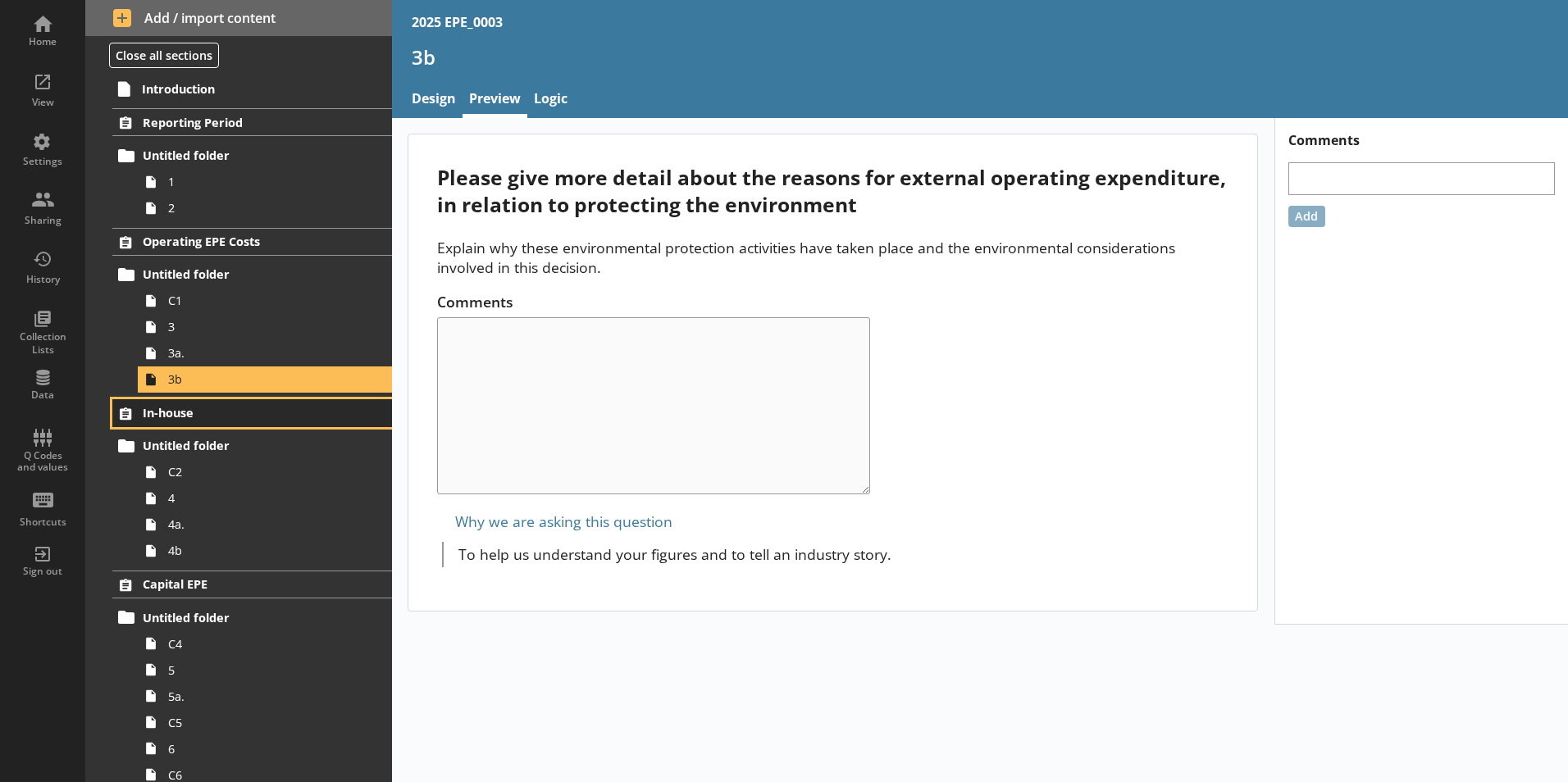 click on "In-house" at bounding box center [243, 412] 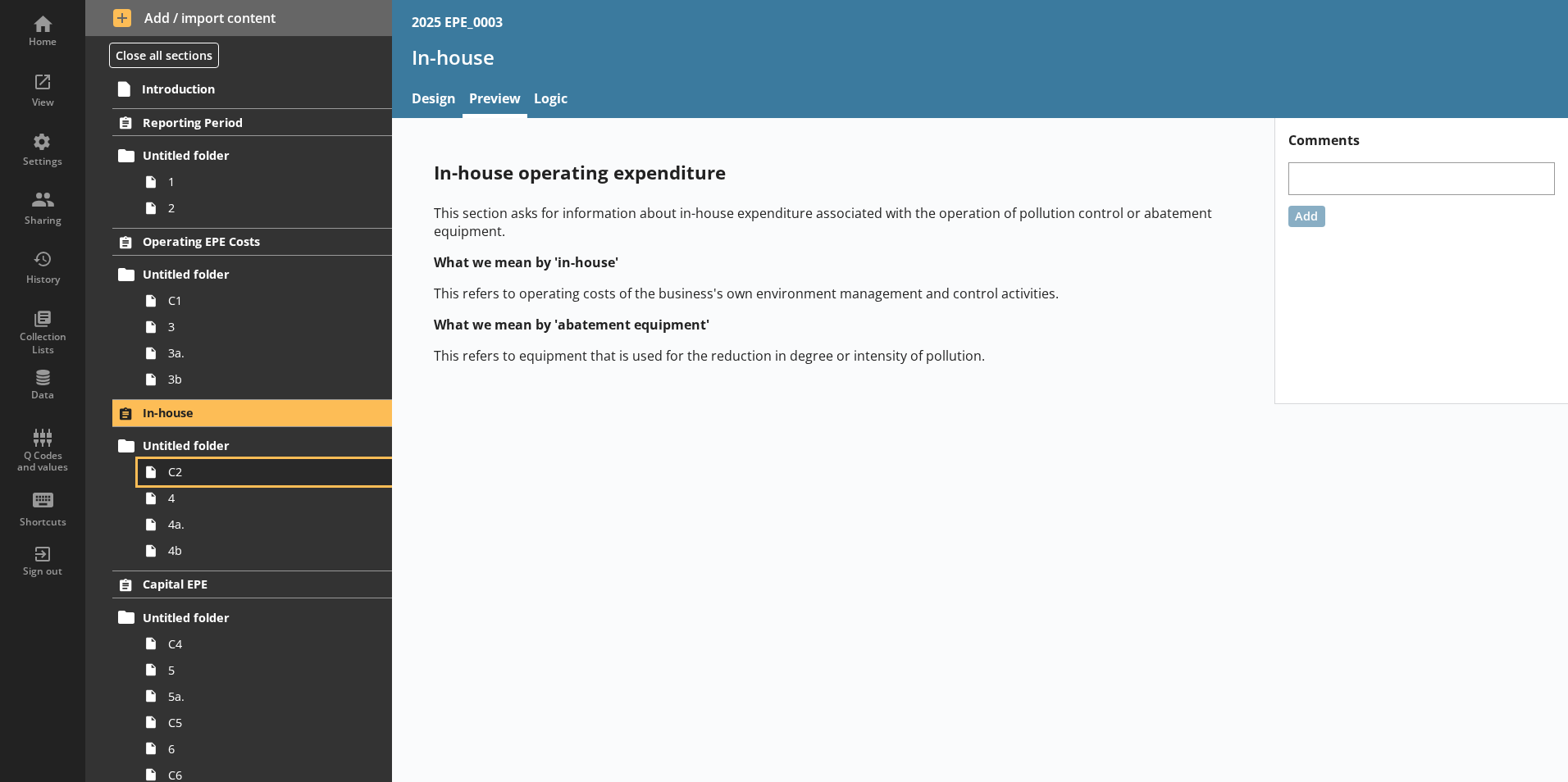 click on "C2" at bounding box center [259, 471] 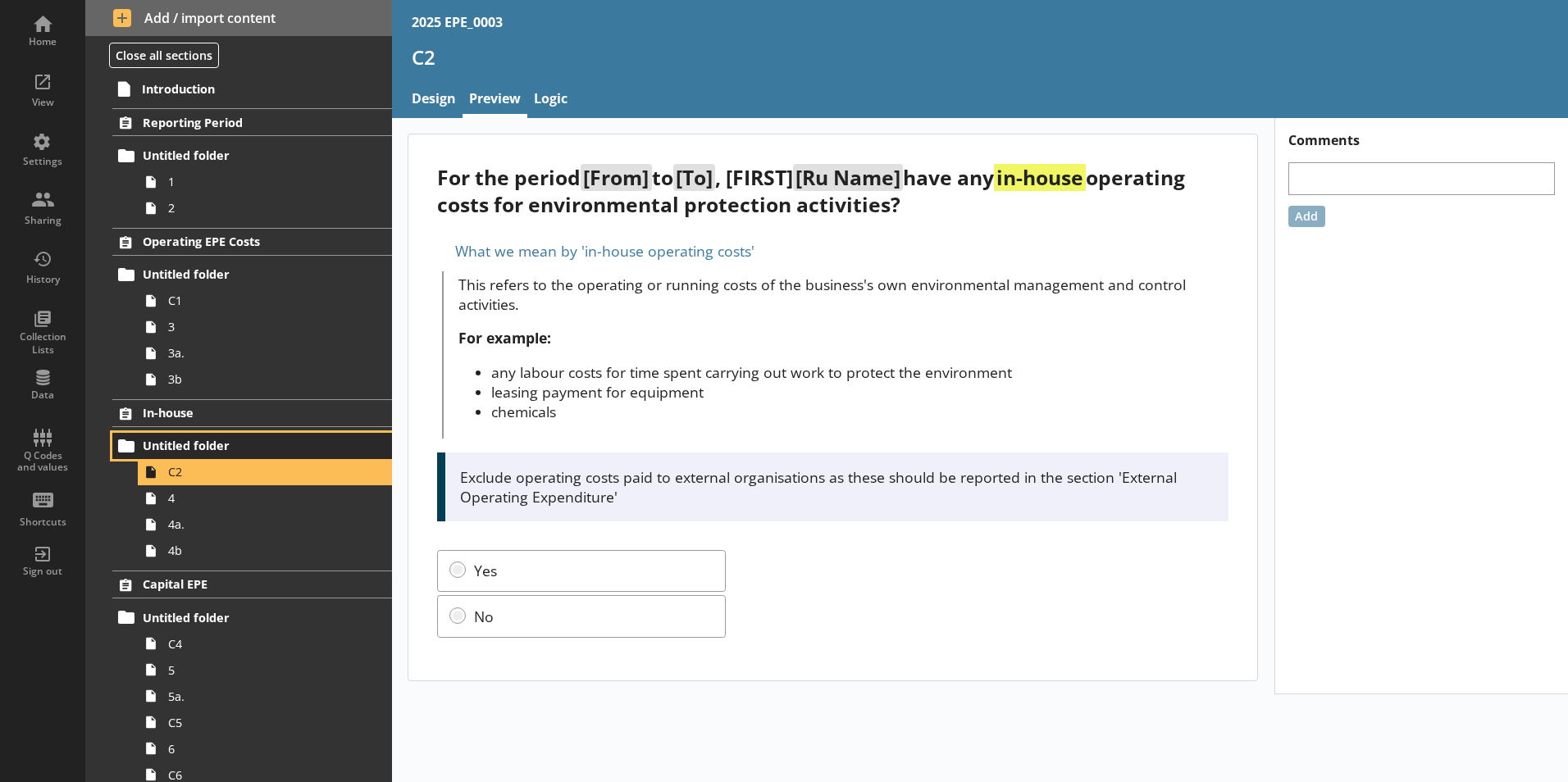 click on "Untitled folder" at bounding box center (243, 445) 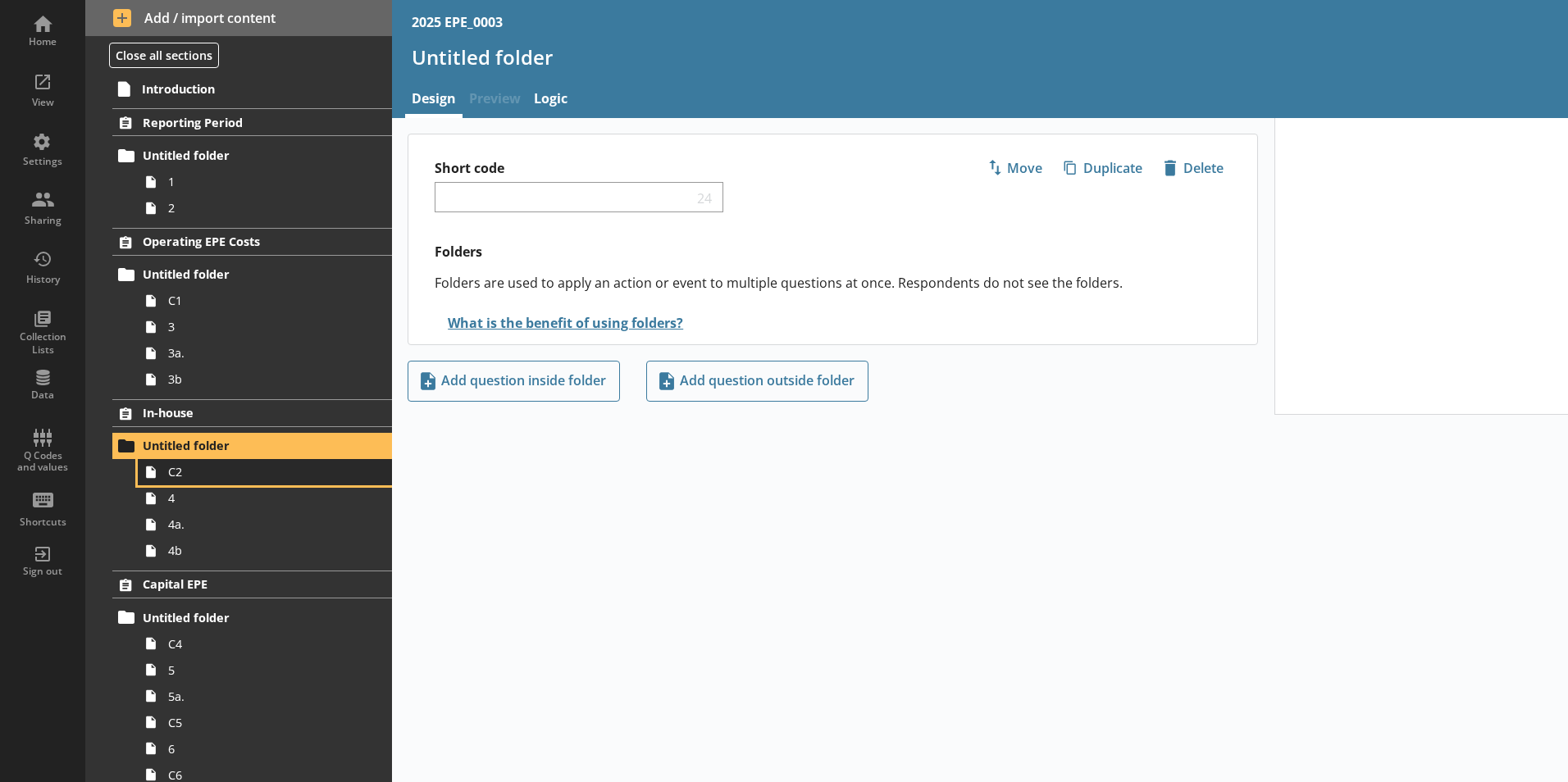 click on "C2" at bounding box center [259, 471] 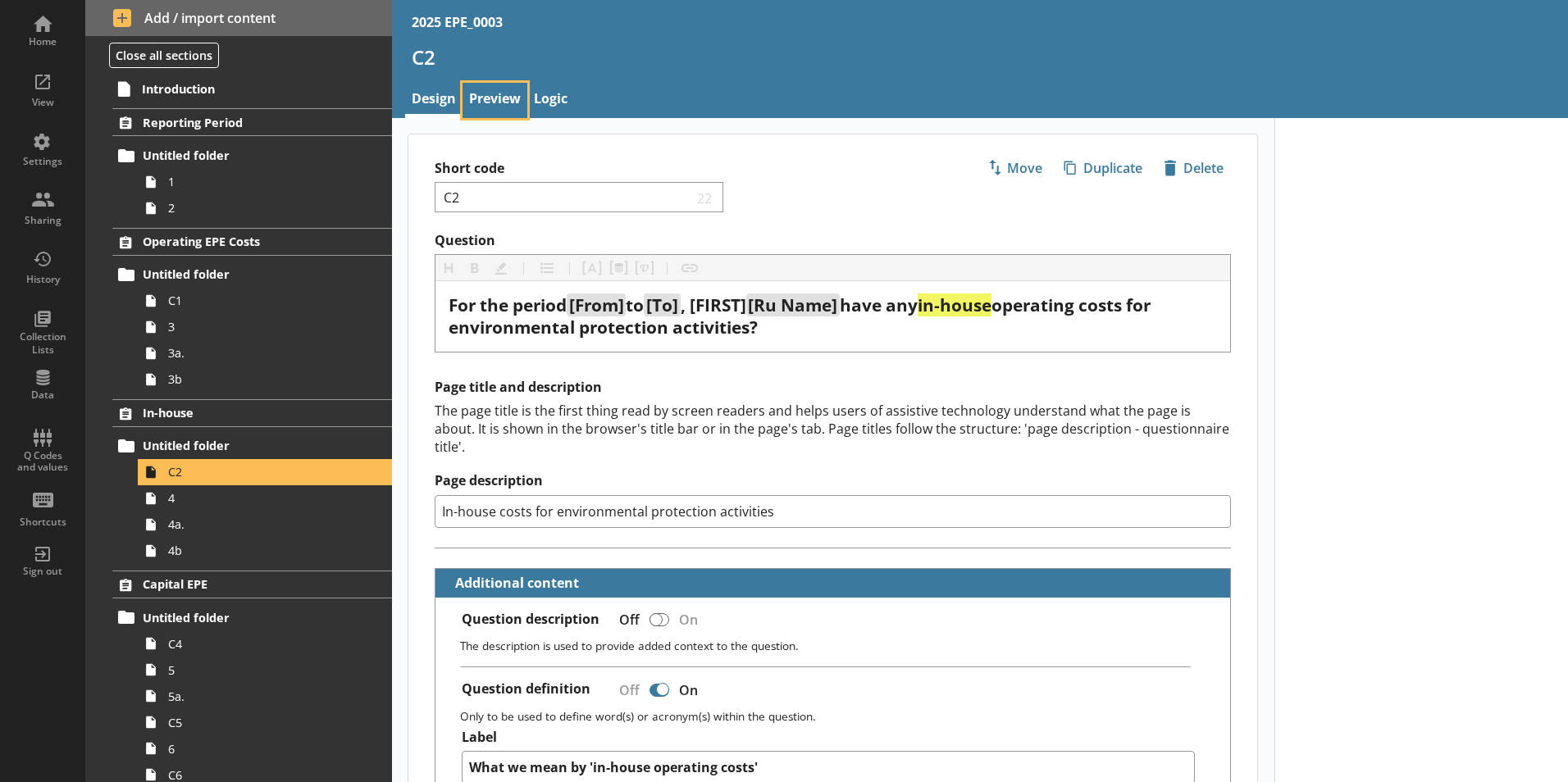 click on "Preview" at bounding box center [495, 100] 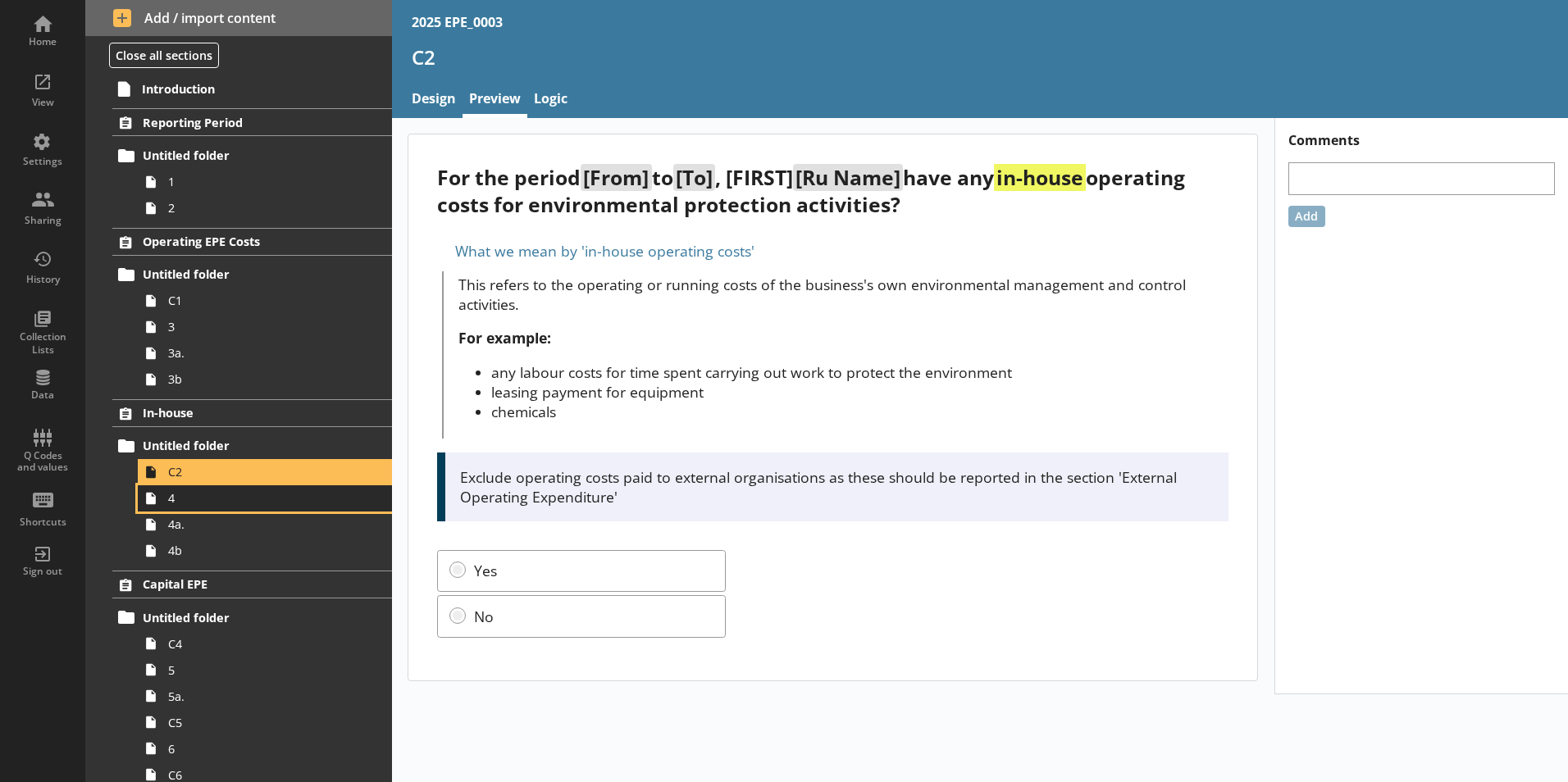click on "4" at bounding box center (259, 498) 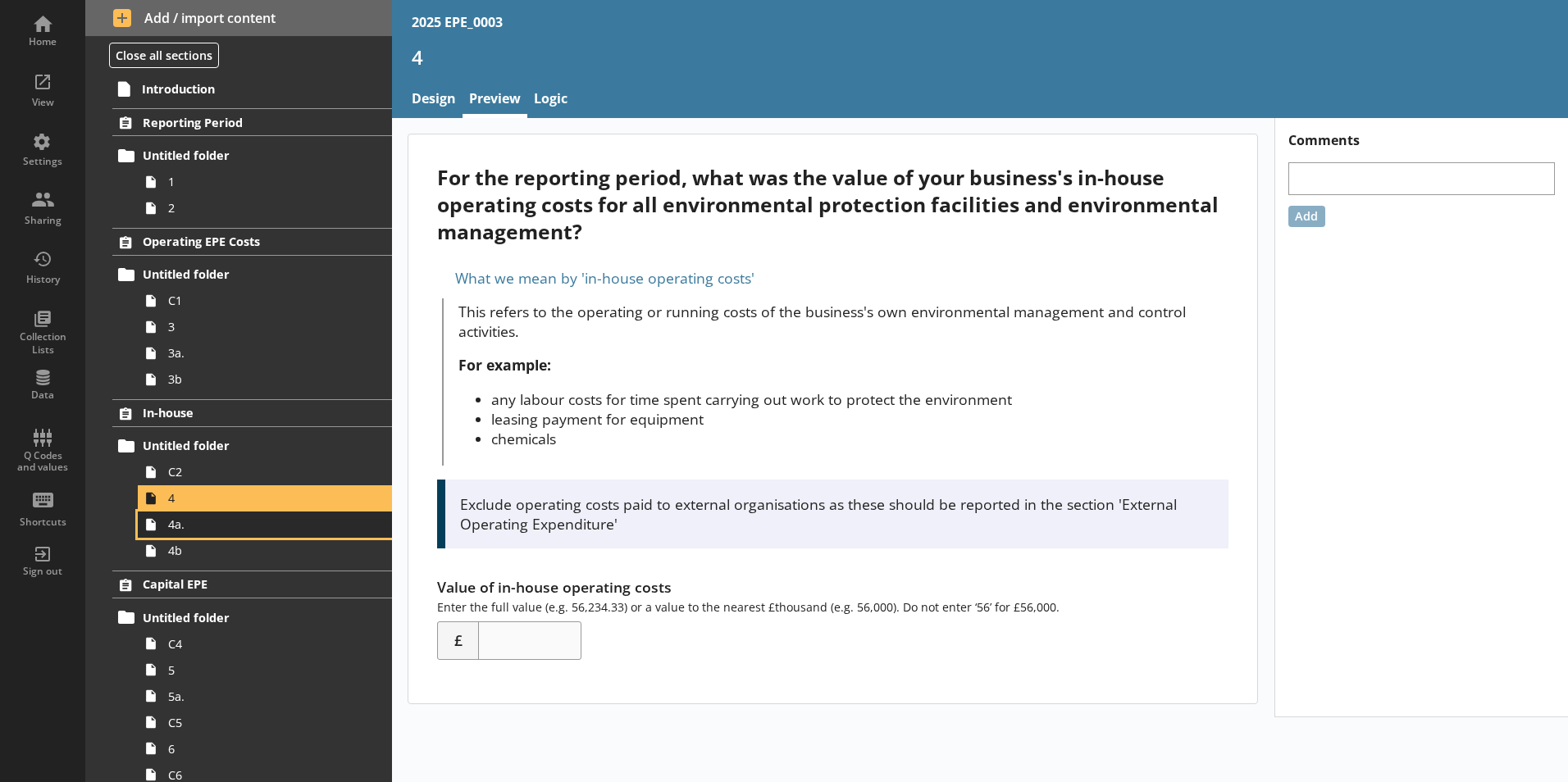 click on "4a." at bounding box center (265, 525) 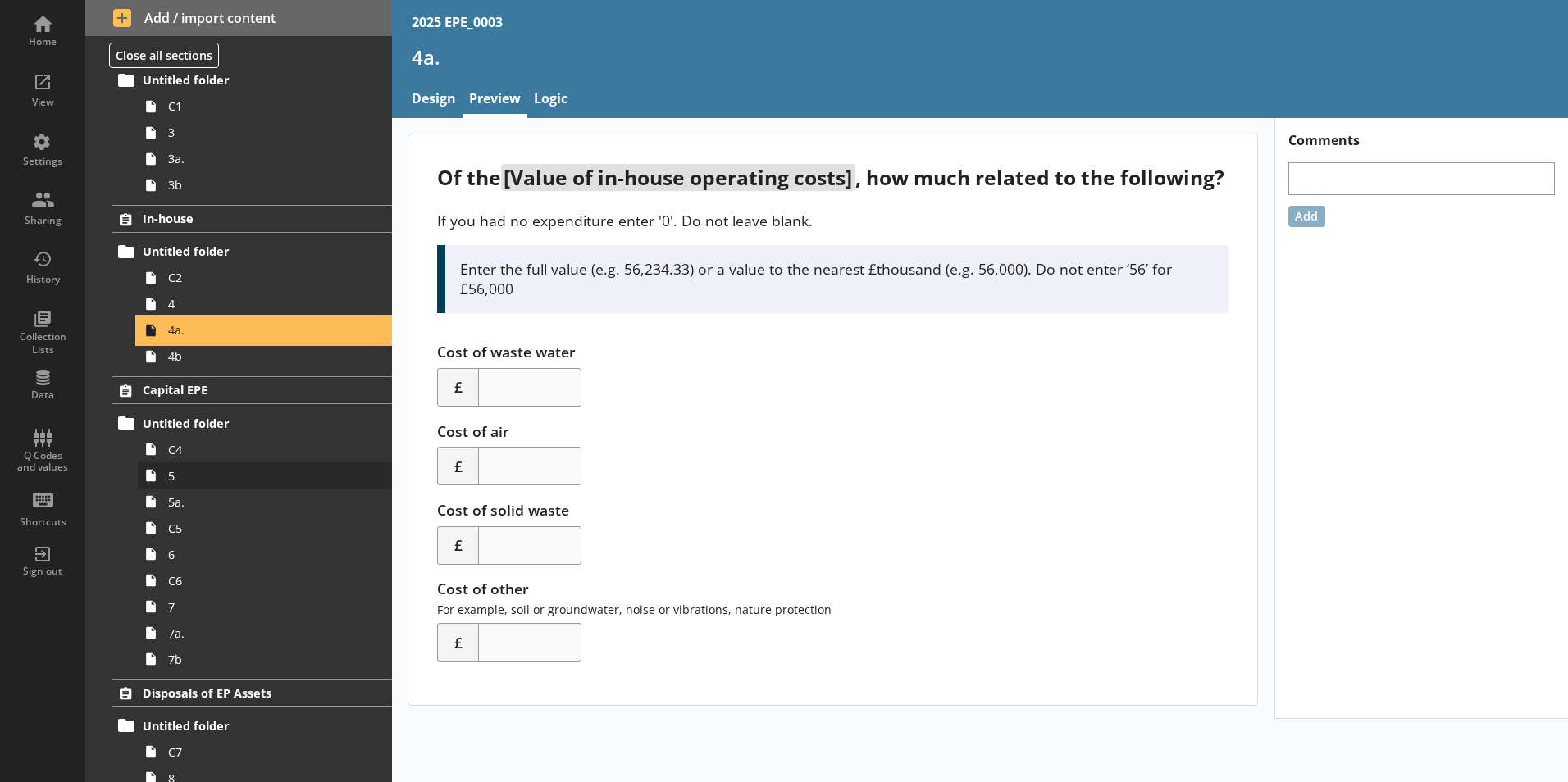 scroll, scrollTop: 246, scrollLeft: 0, axis: vertical 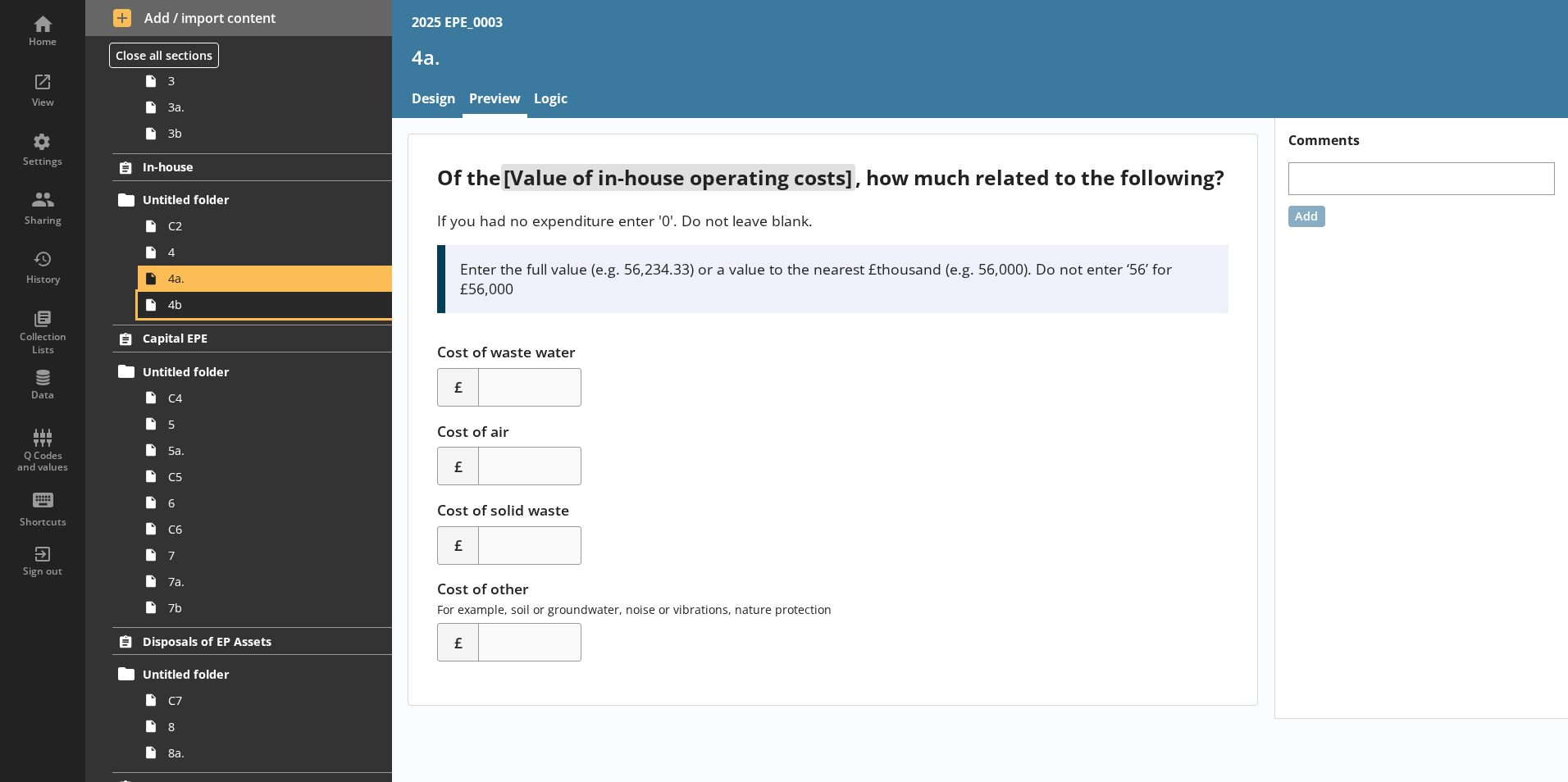 click on "4b" at bounding box center [265, 305] 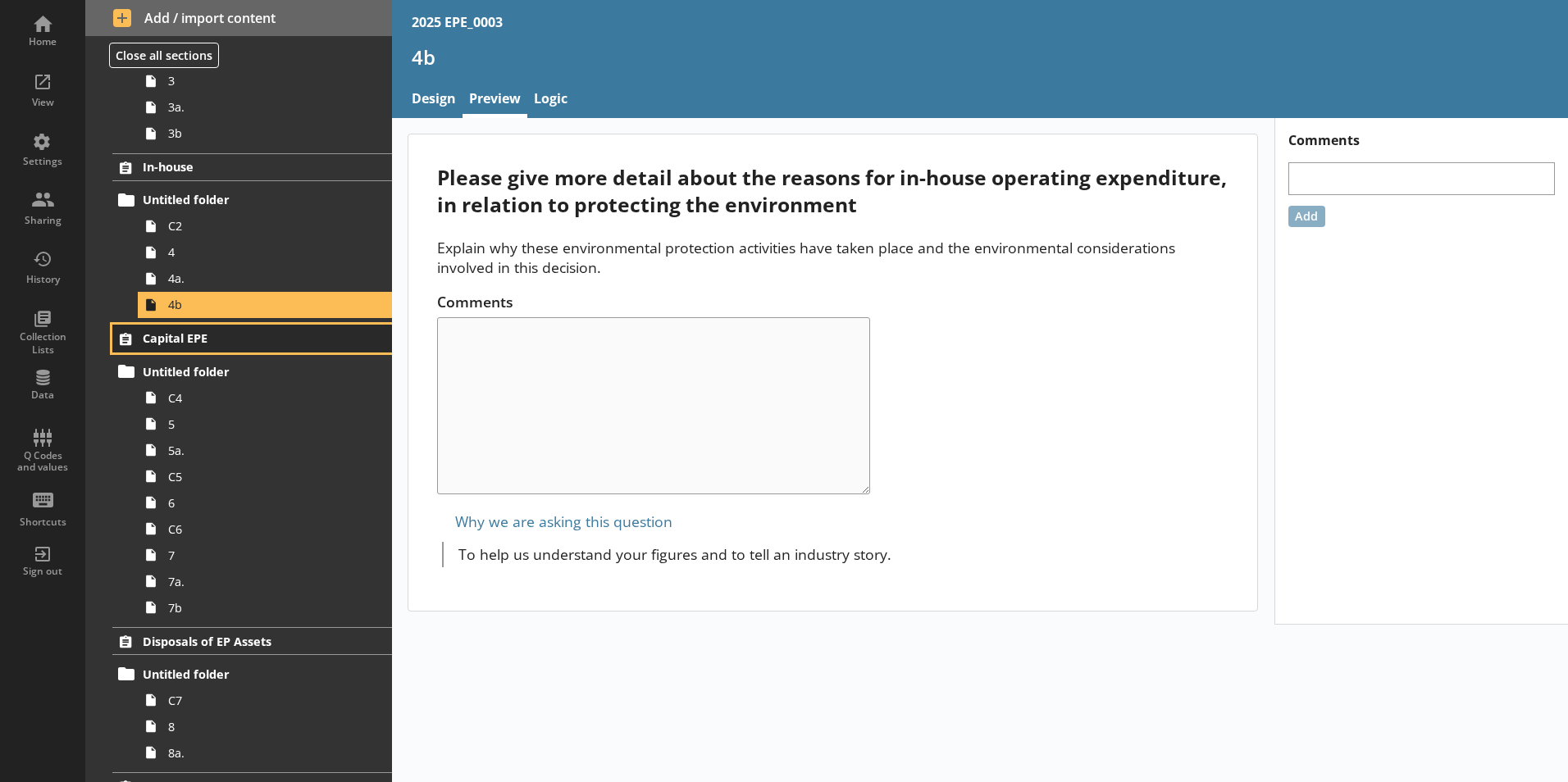 click on "Capital EPE" at bounding box center (243, 338) 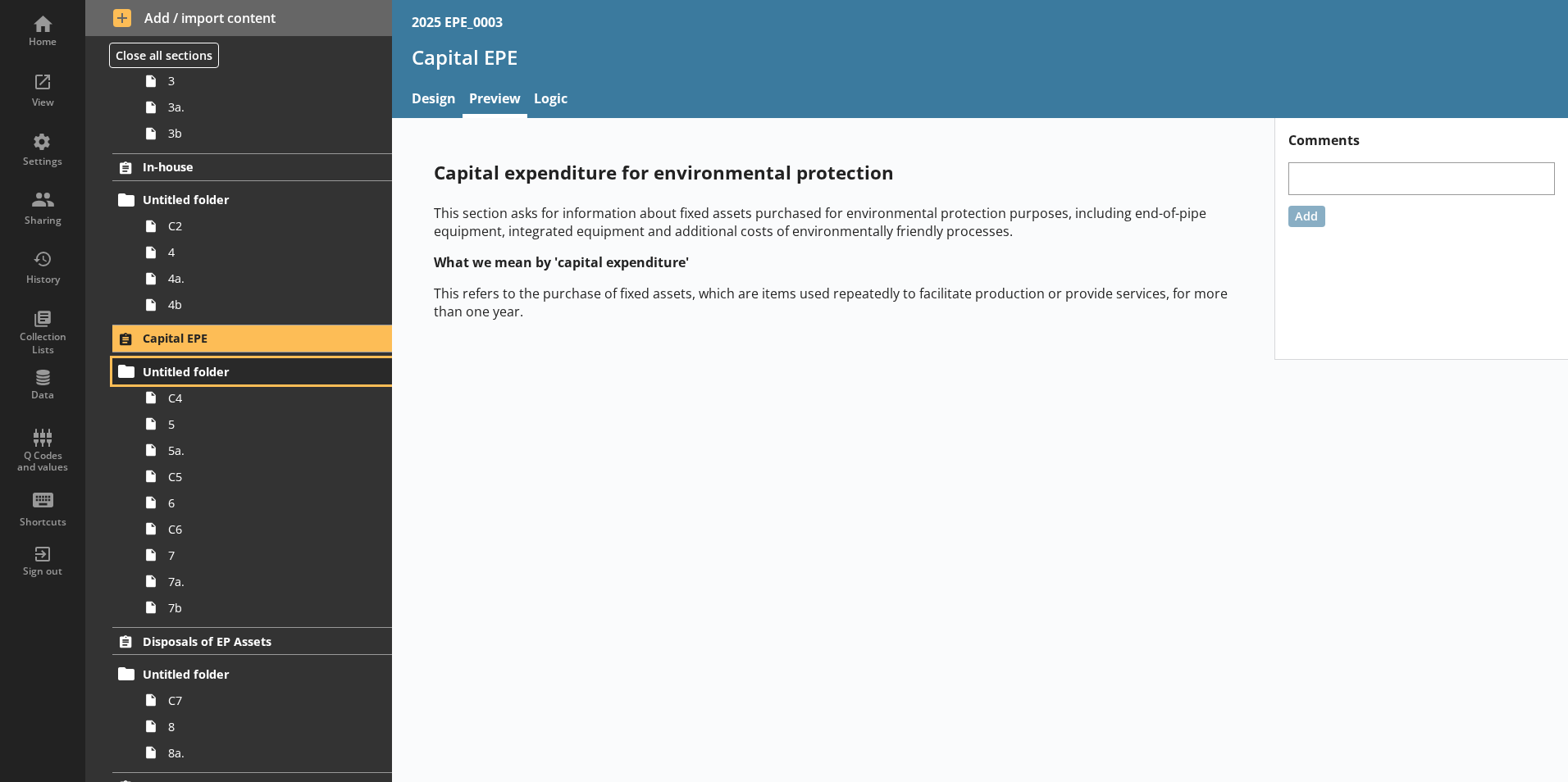 click on "Untitled folder" at bounding box center (243, 371) 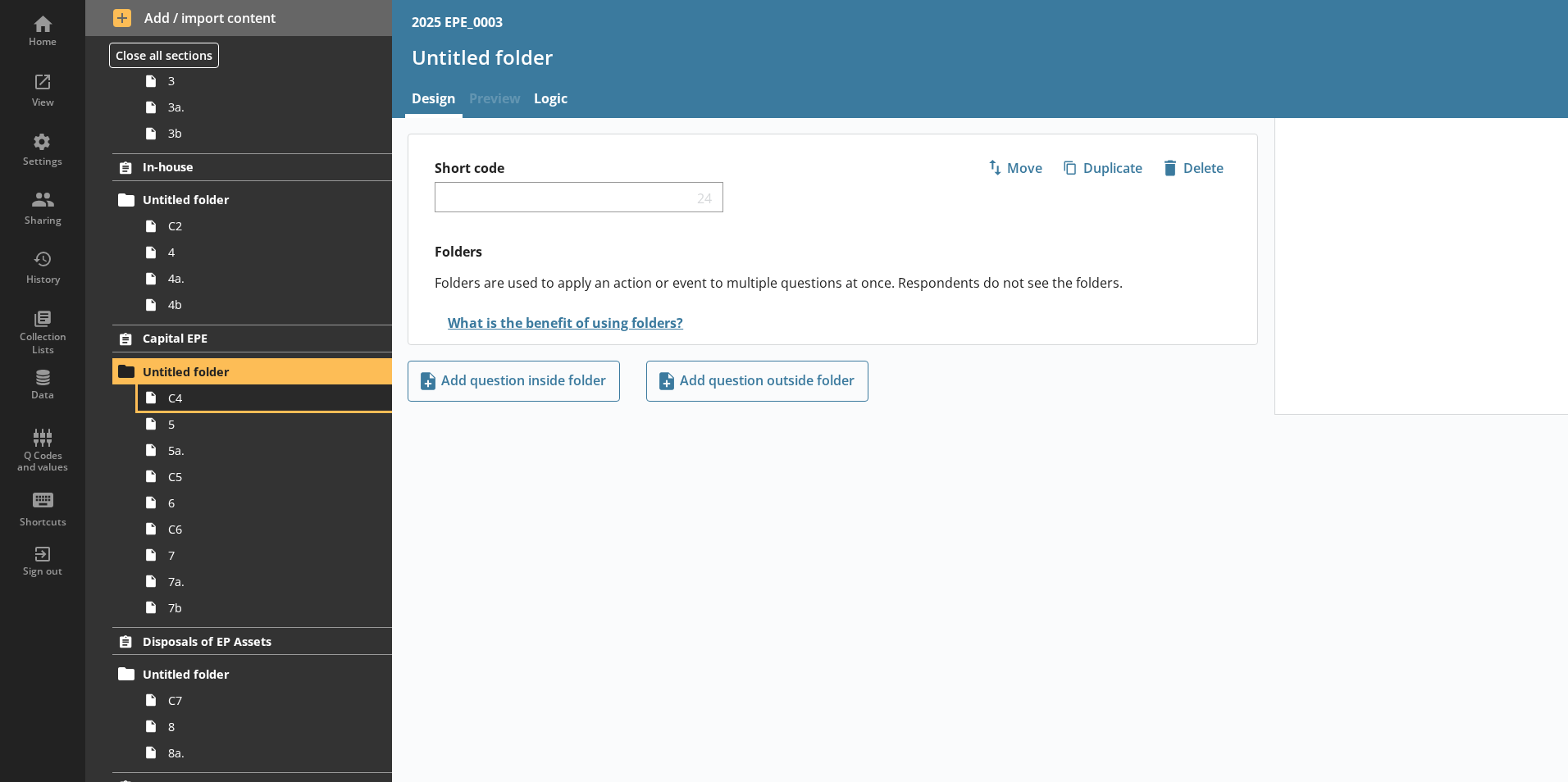 click on "C4" at bounding box center [259, 398] 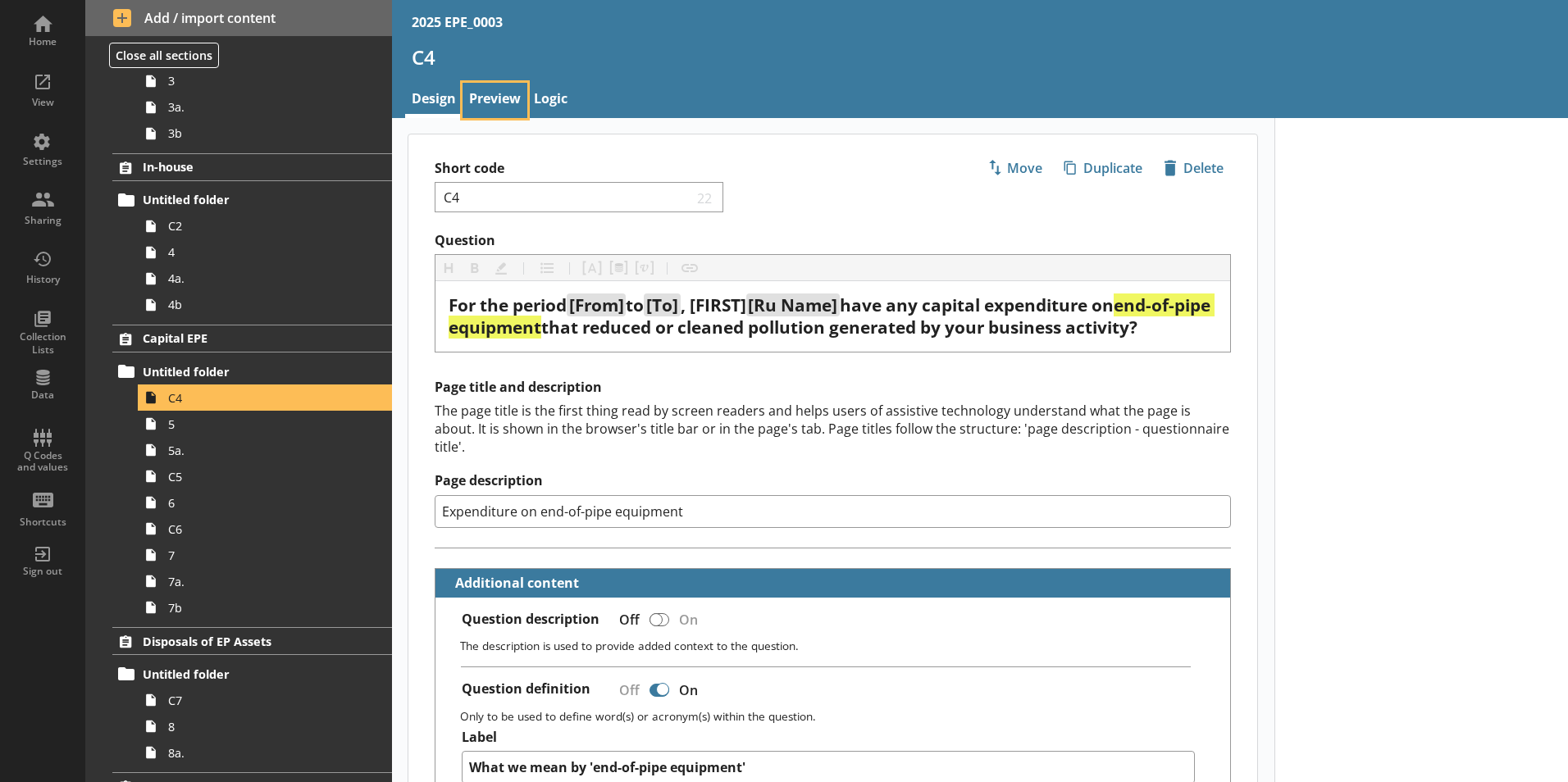 click on "Preview" at bounding box center [495, 100] 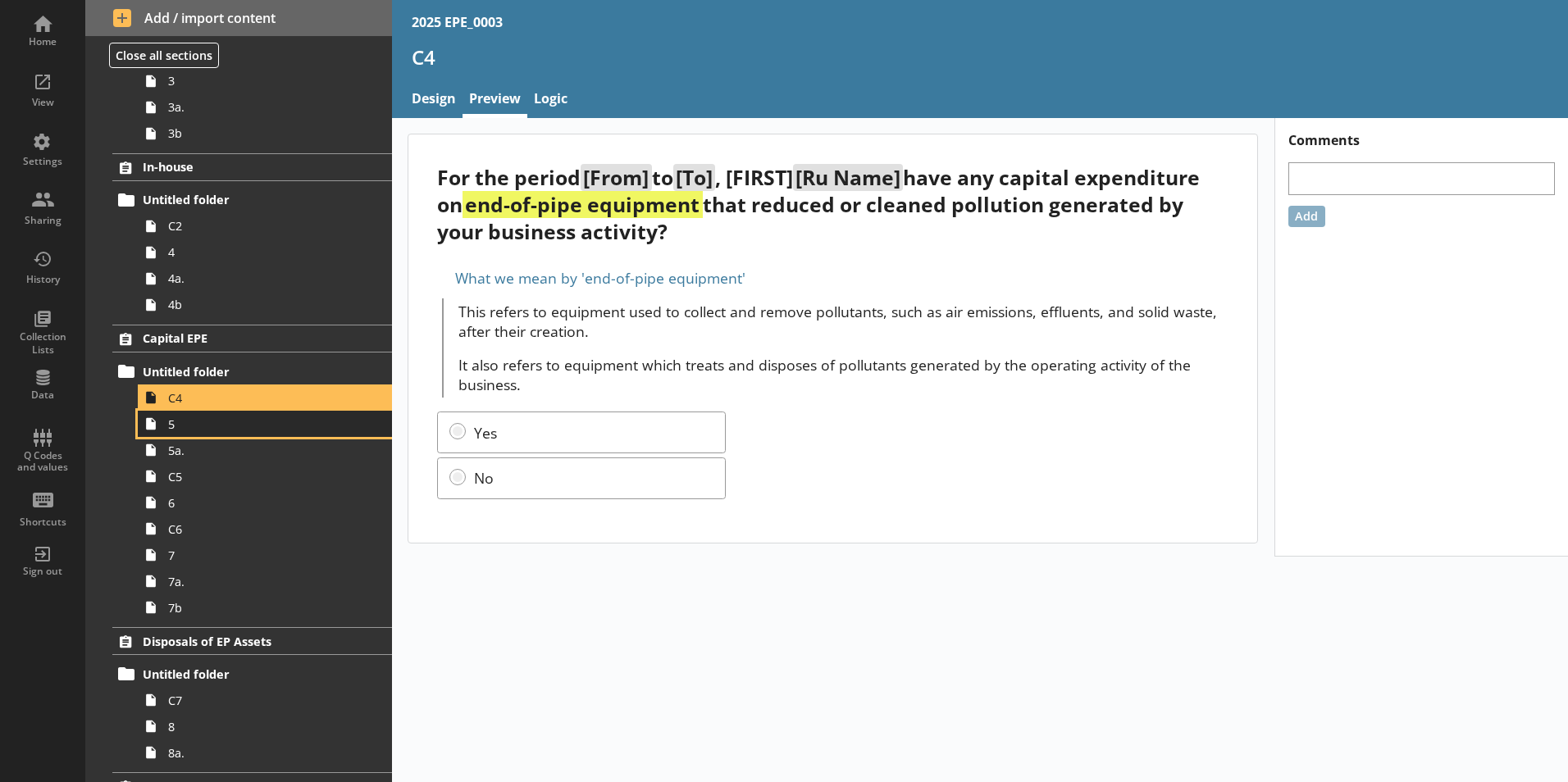 click on "5" at bounding box center (259, 424) 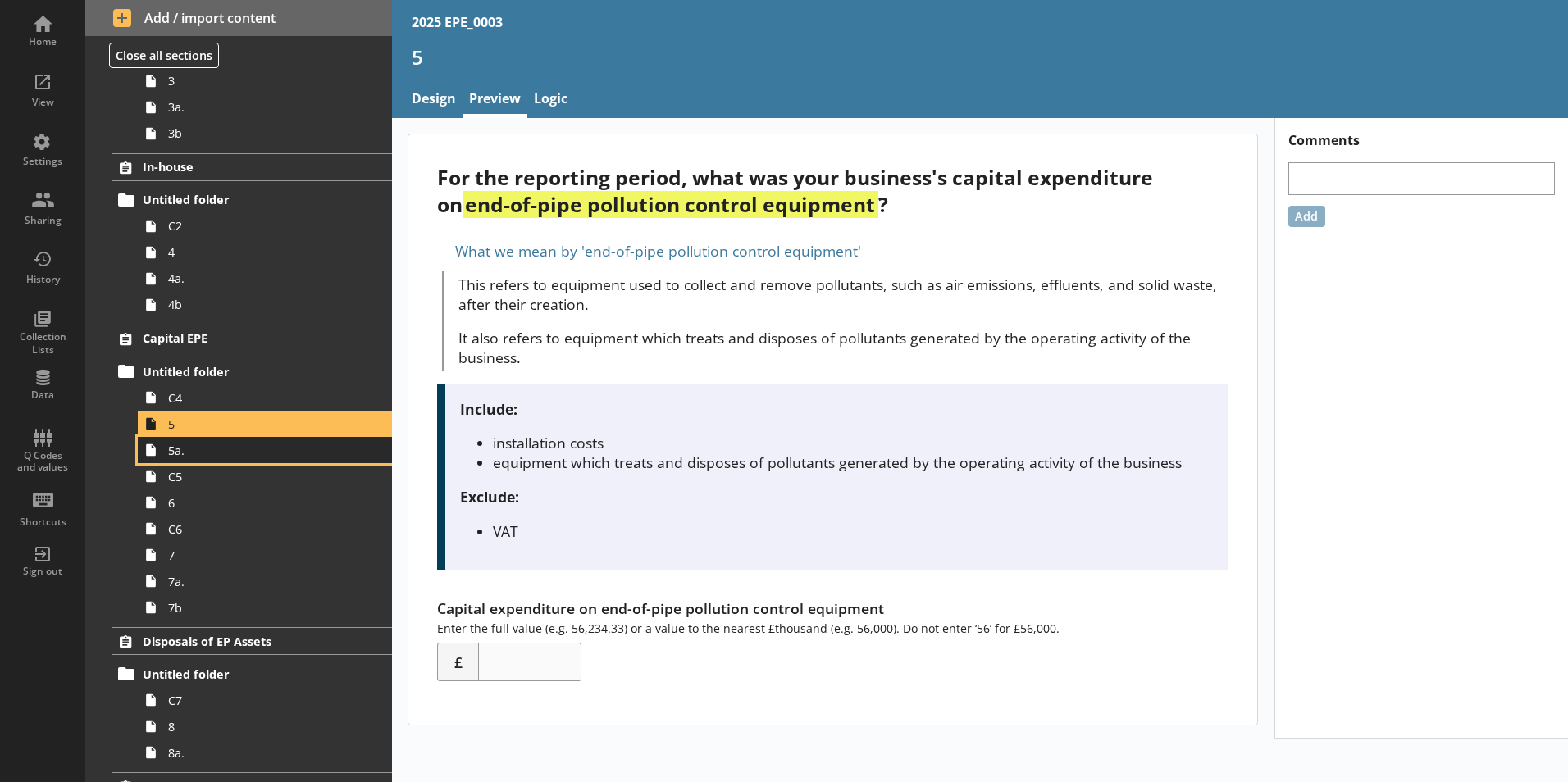 click on "5a." at bounding box center (259, 450) 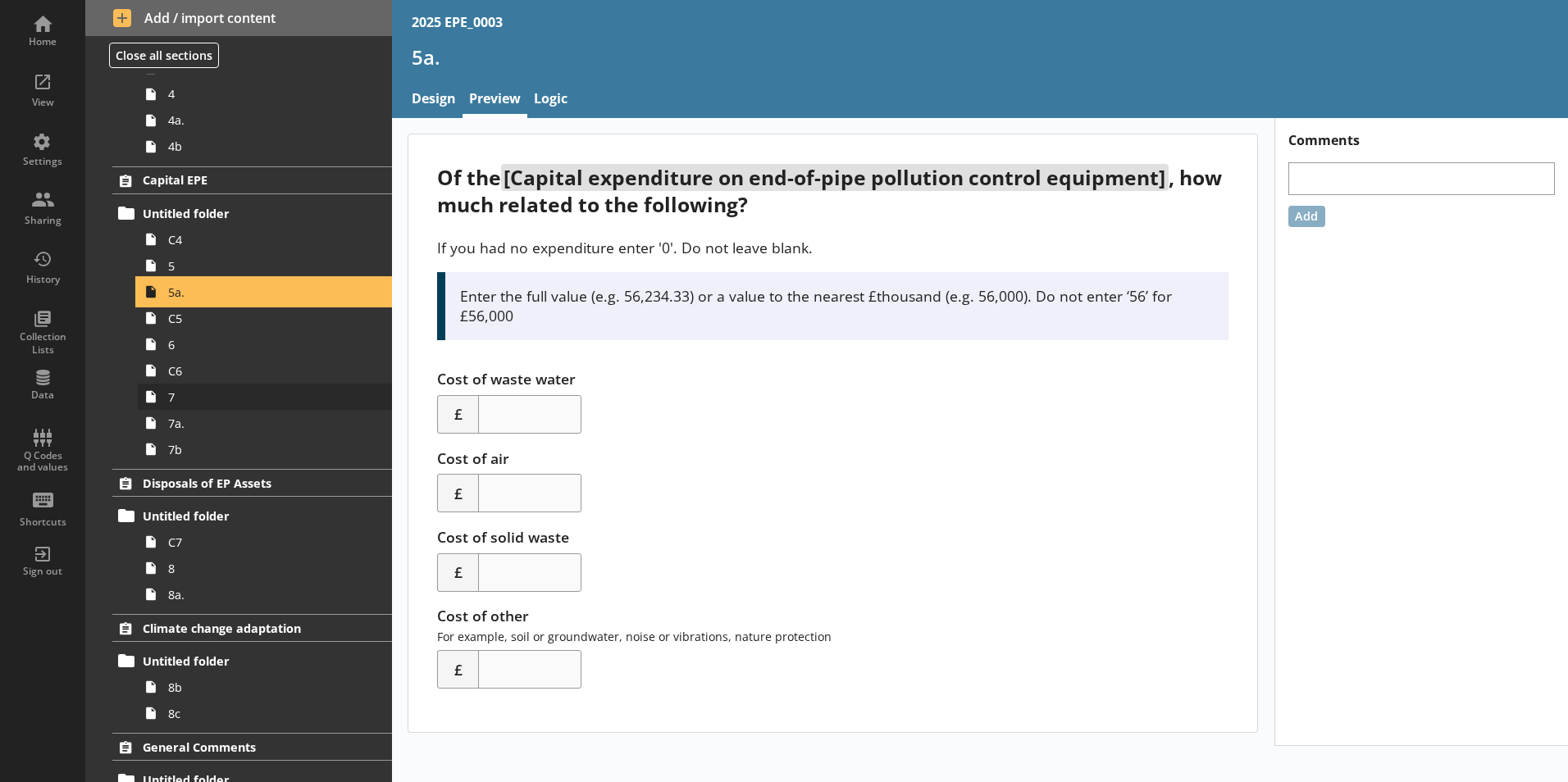 scroll, scrollTop: 410, scrollLeft: 0, axis: vertical 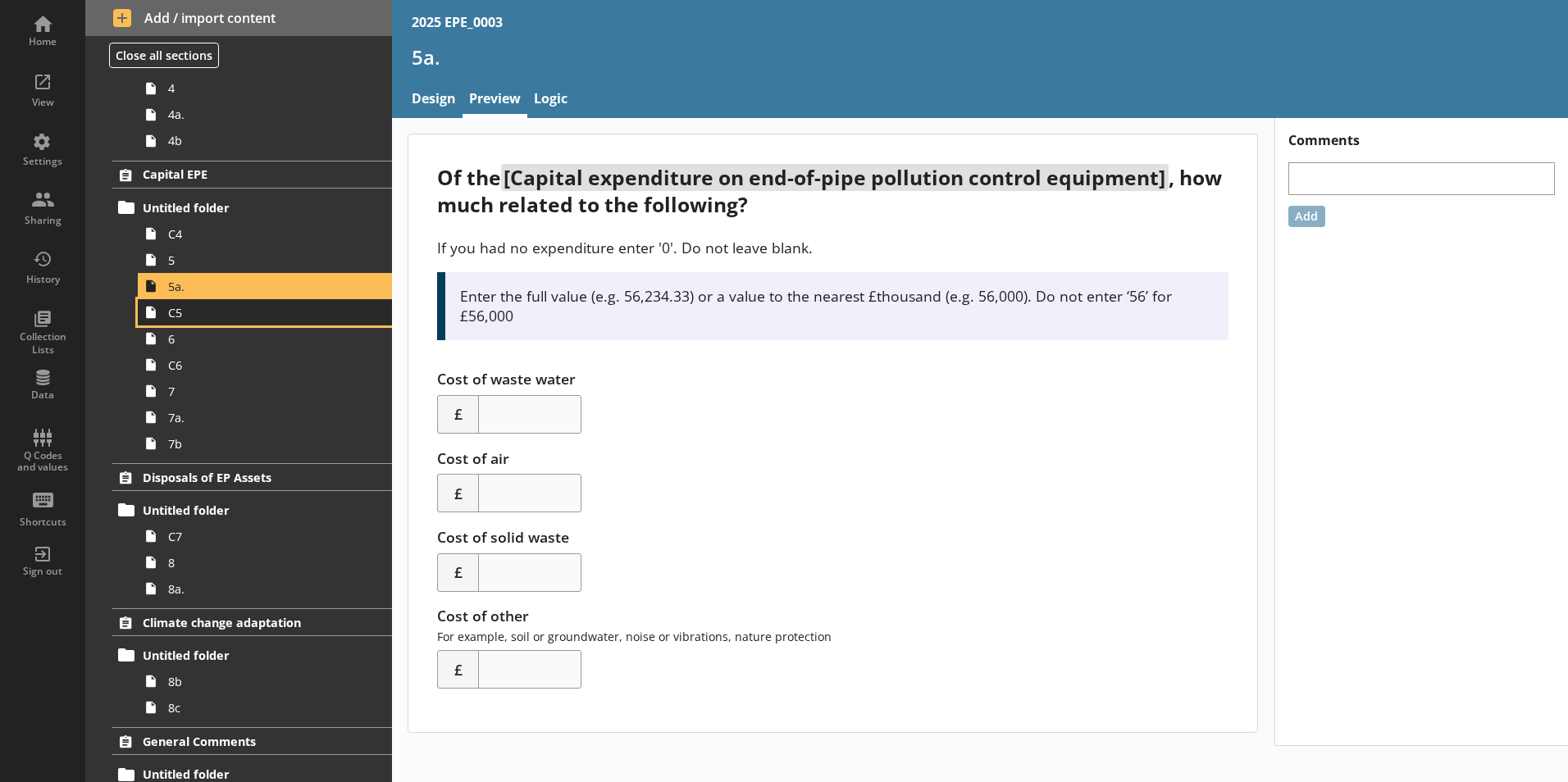 click on "C5" at bounding box center (265, 312) 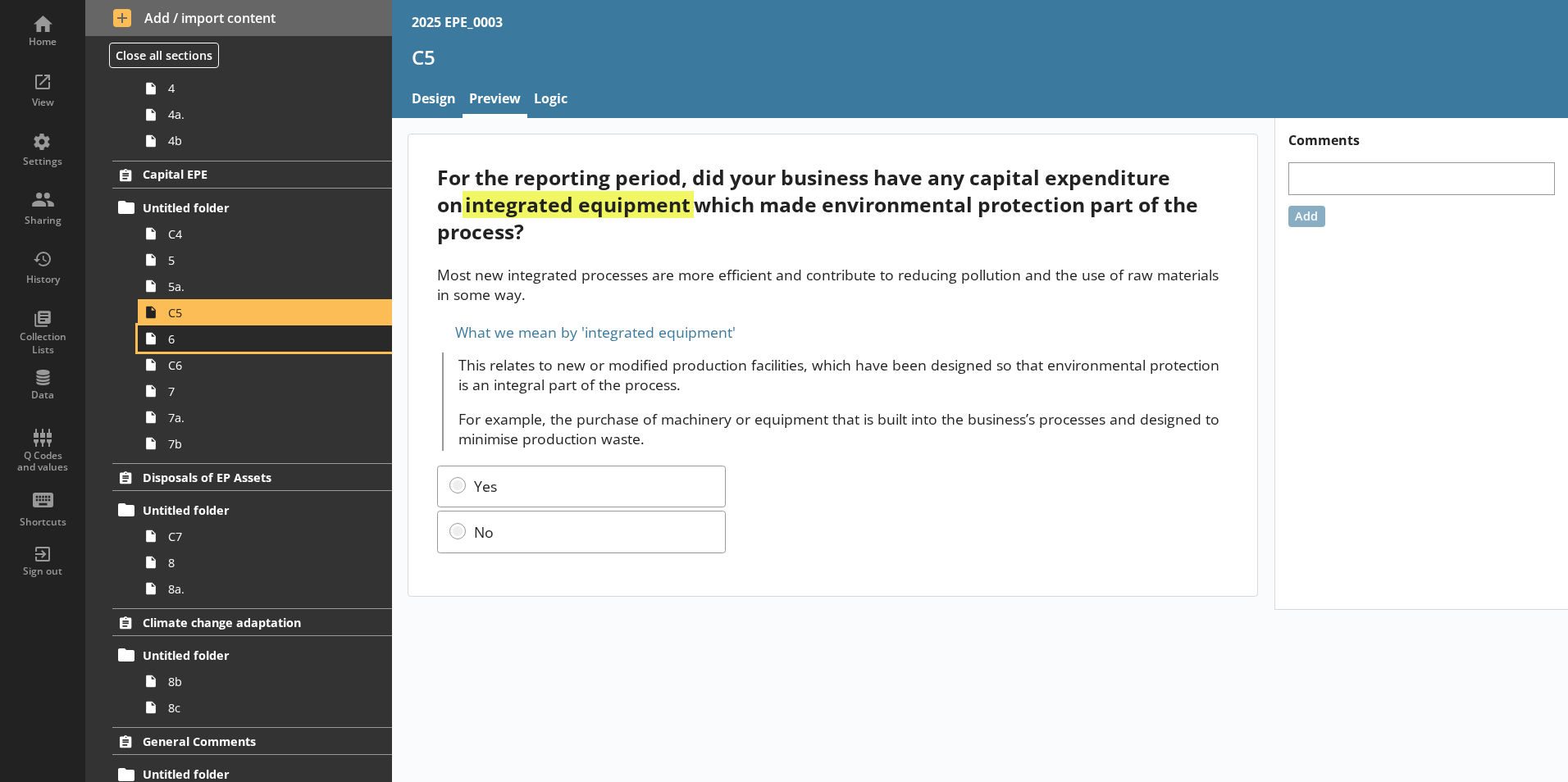 click on "6" at bounding box center (259, 339) 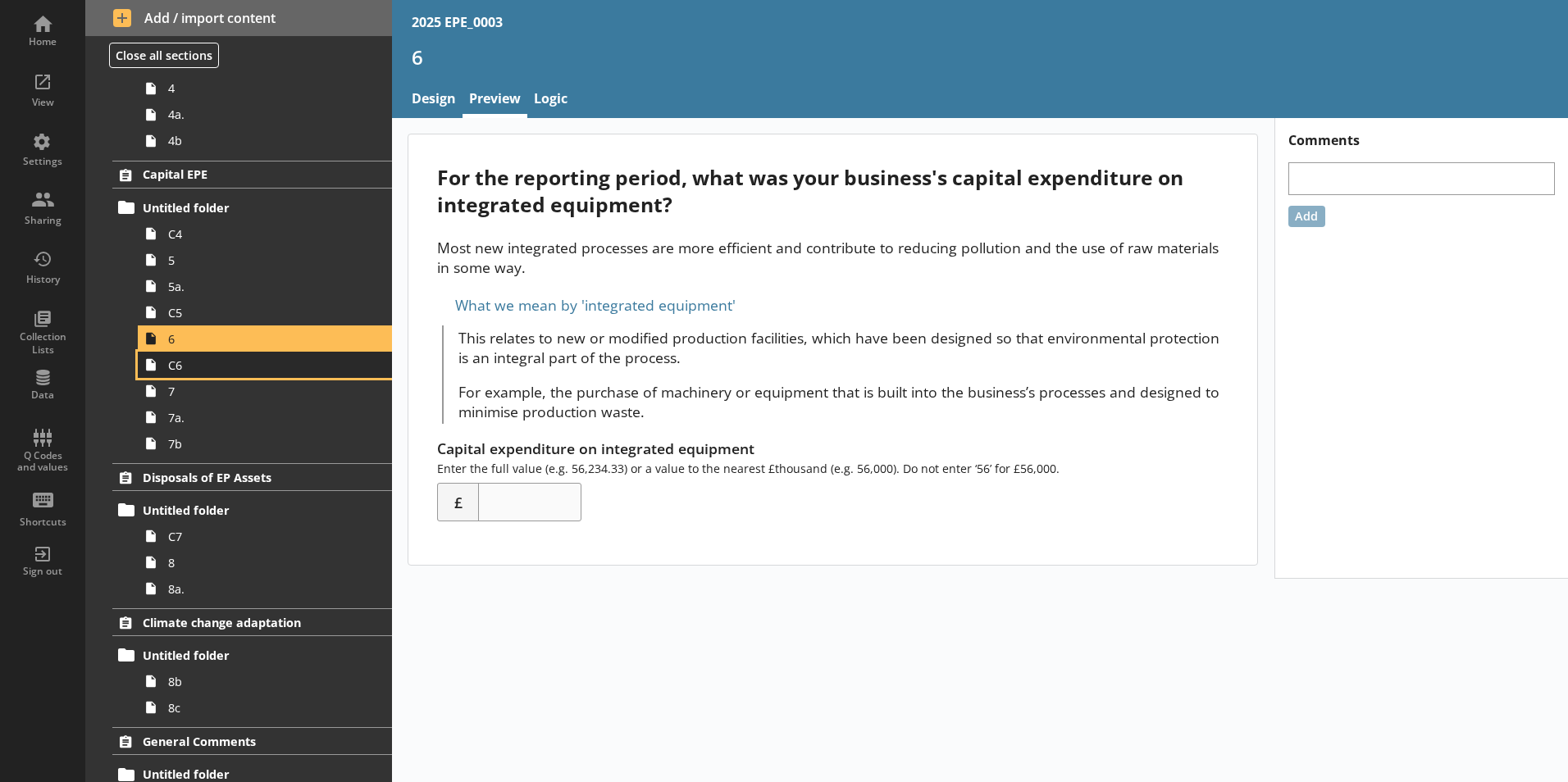click on "C6" at bounding box center (259, 365) 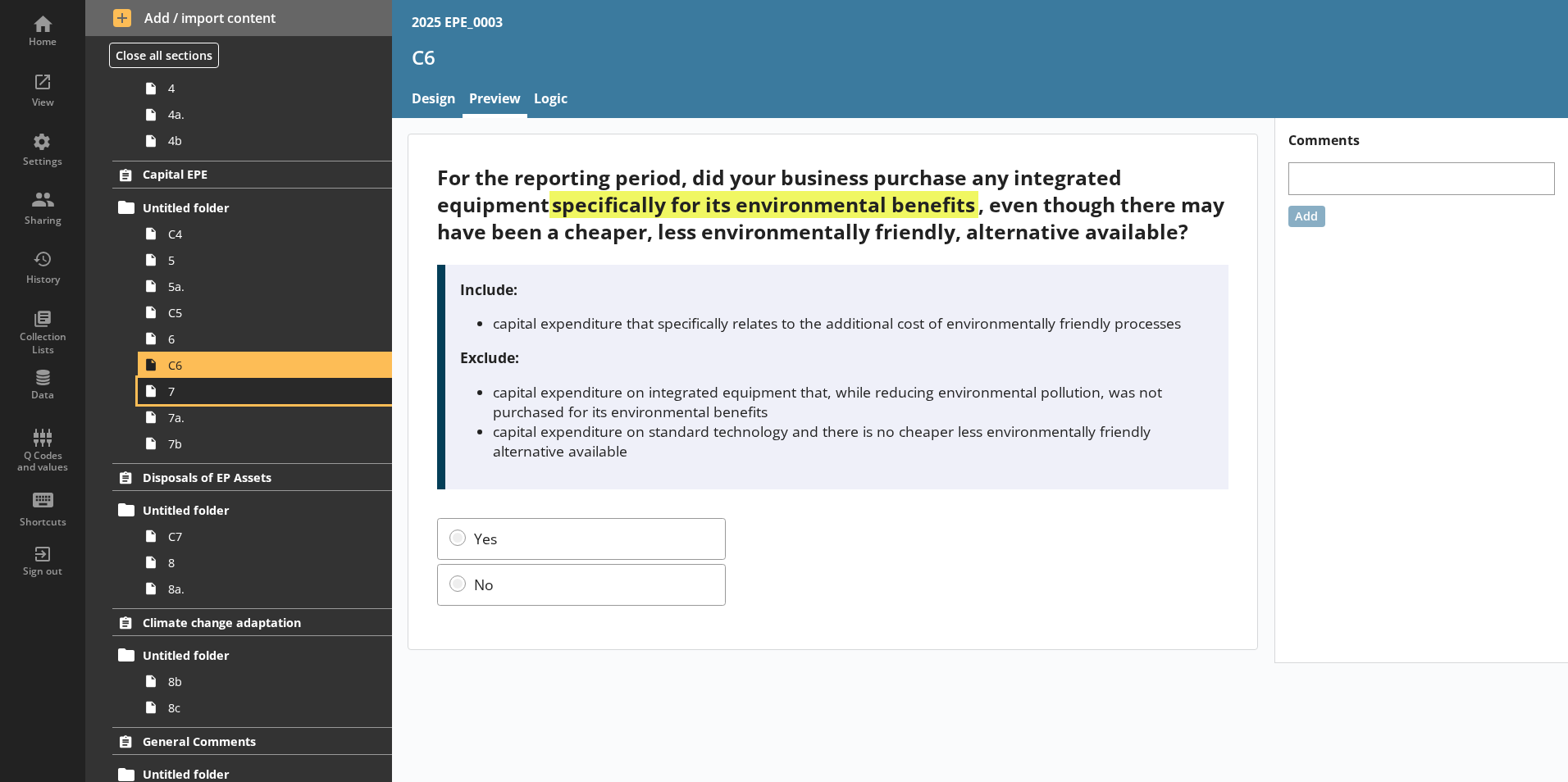 click on "7" at bounding box center (259, 391) 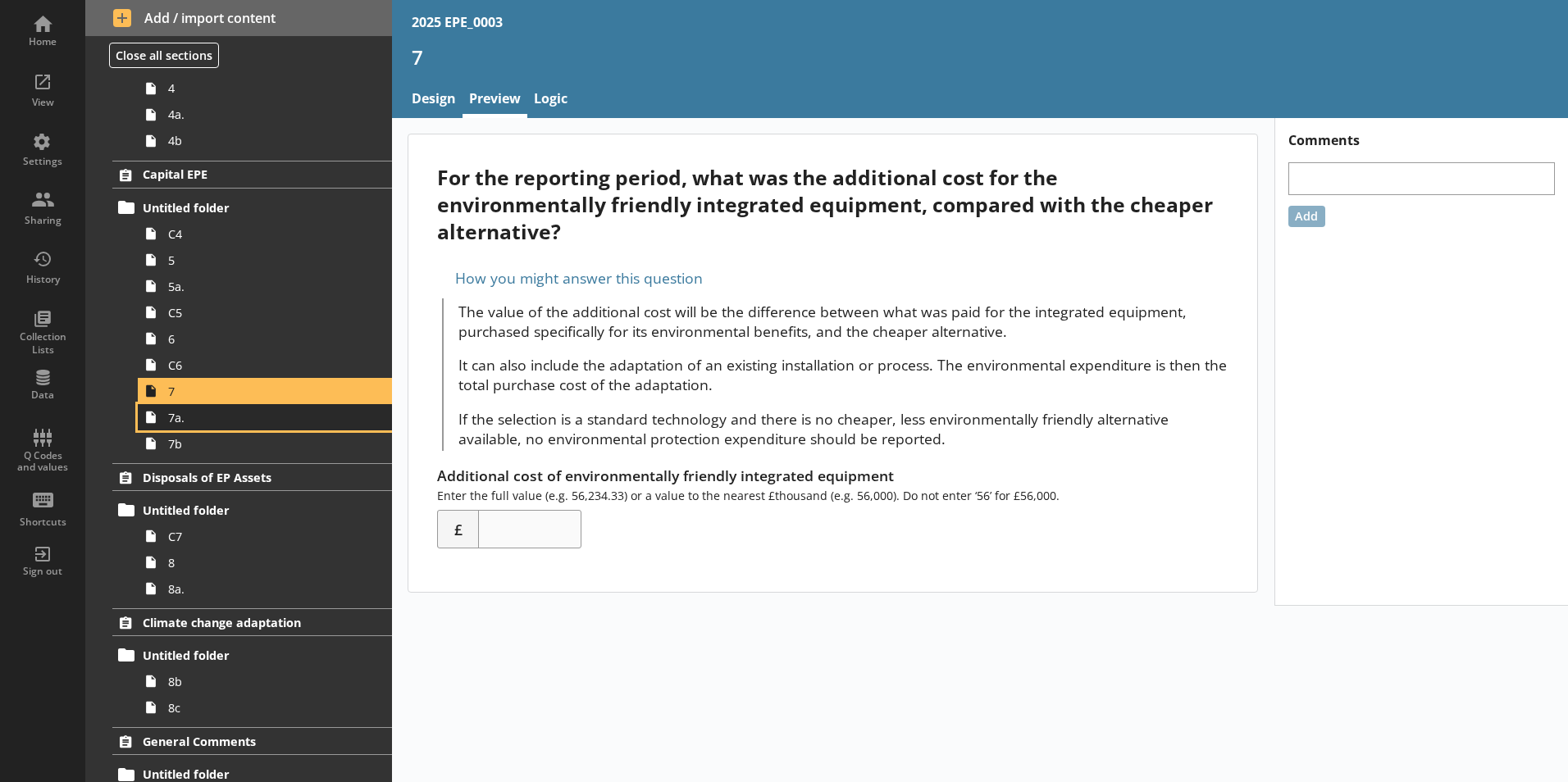click on "7a." at bounding box center [259, 417] 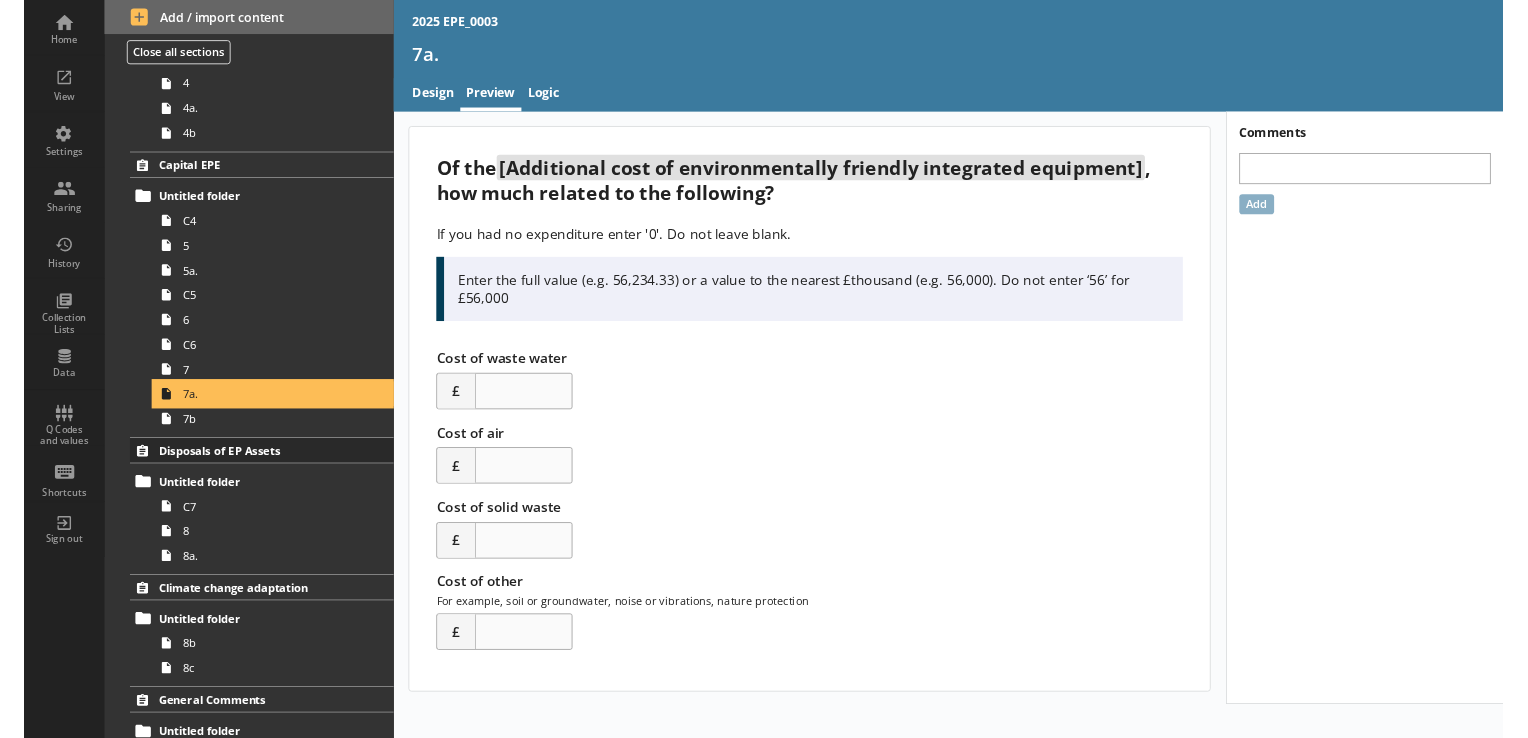 scroll, scrollTop: 588, scrollLeft: 0, axis: vertical 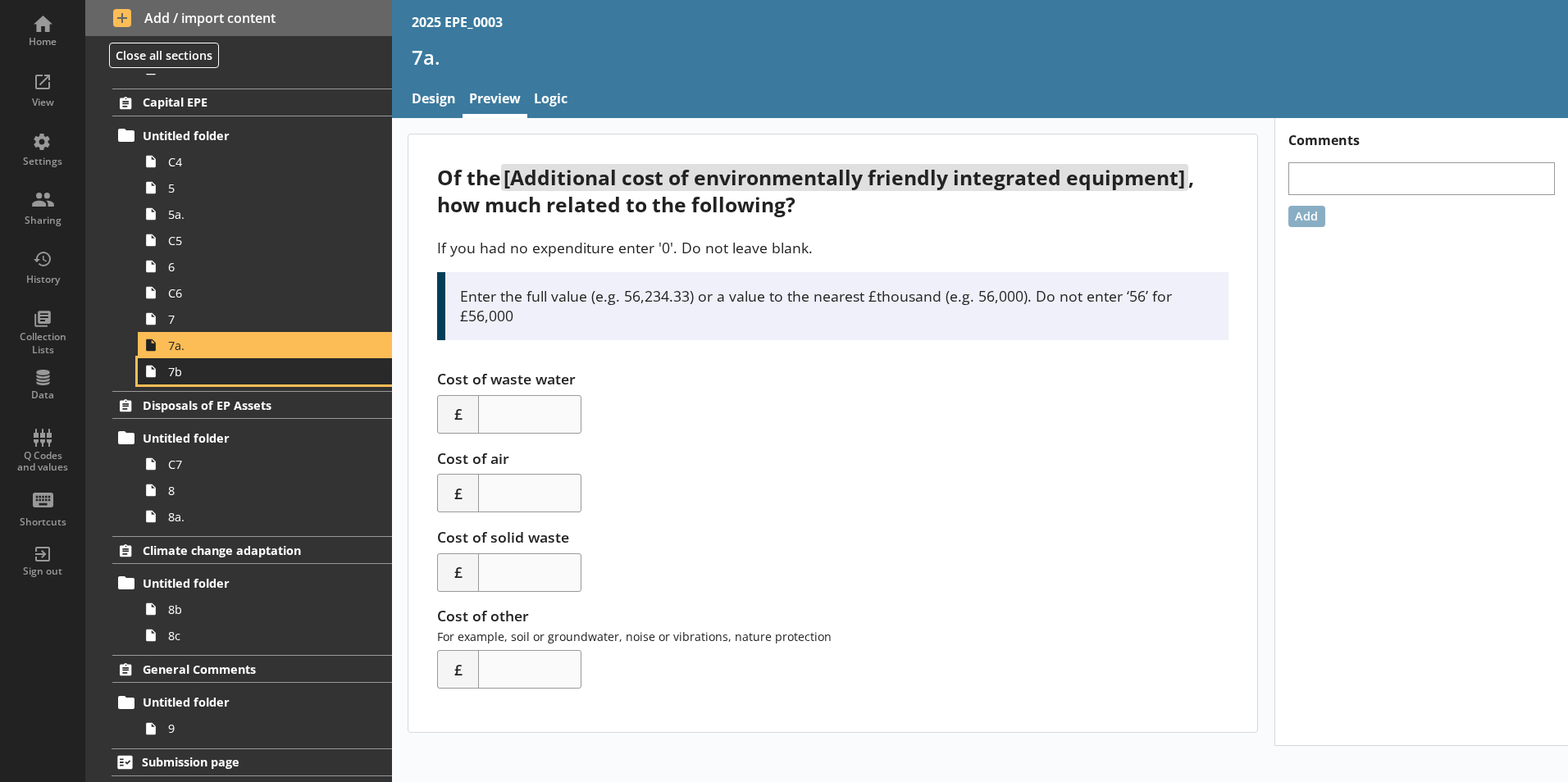 click on "7b" at bounding box center (259, 371) 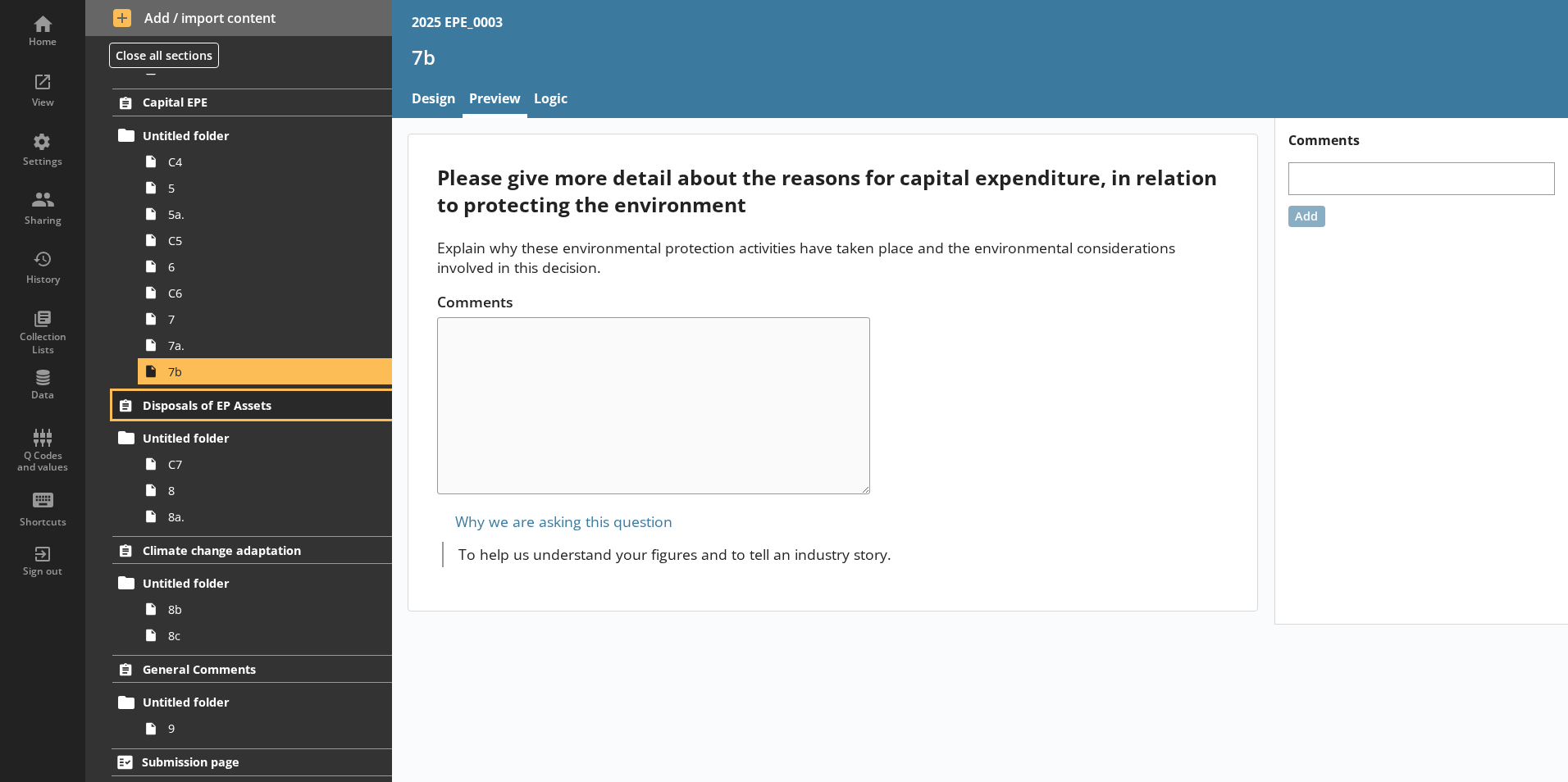 click on "Disposals of EP Assets" at bounding box center [243, 405] 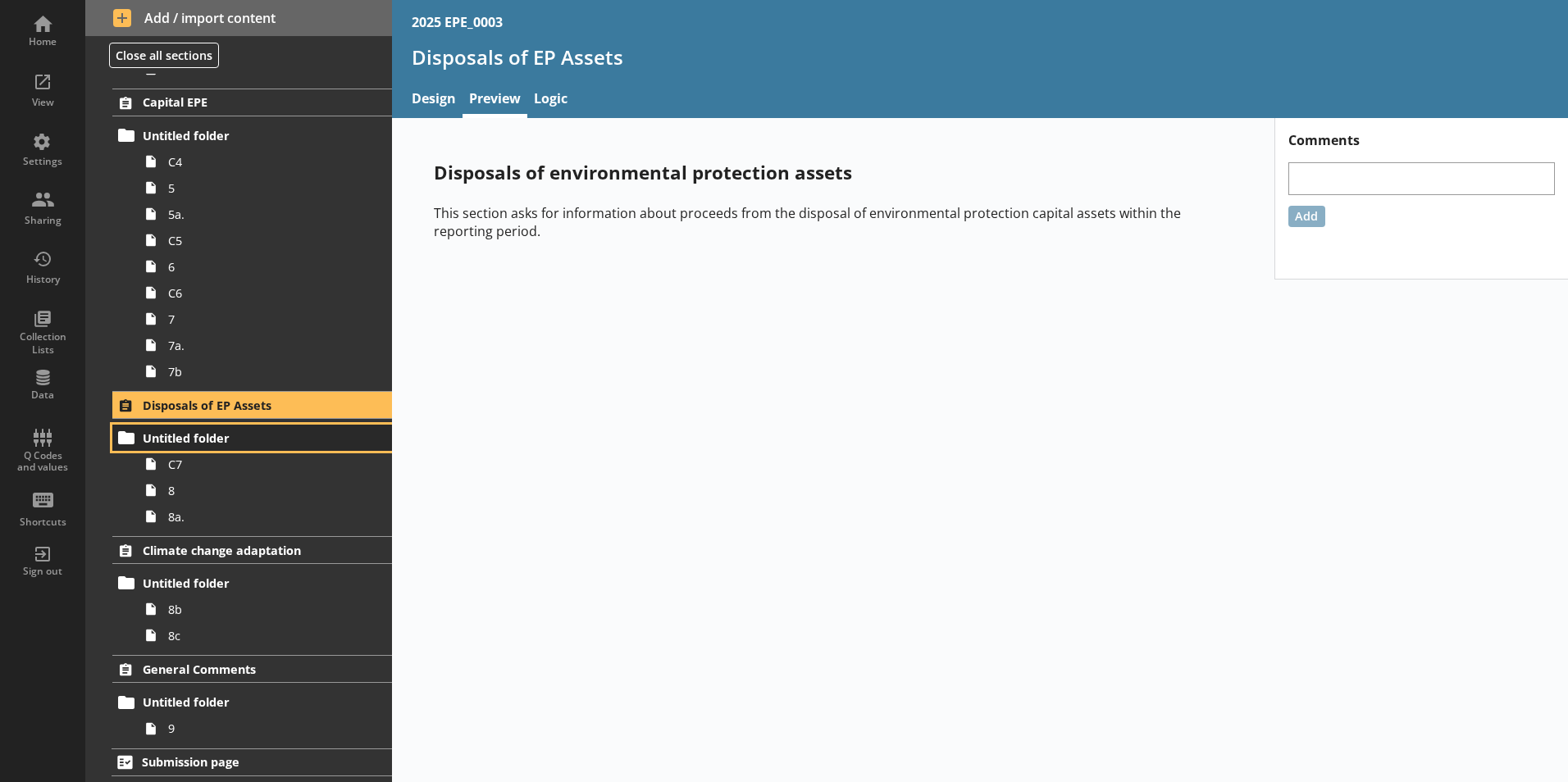click on "Untitled folder" at bounding box center [243, 438] 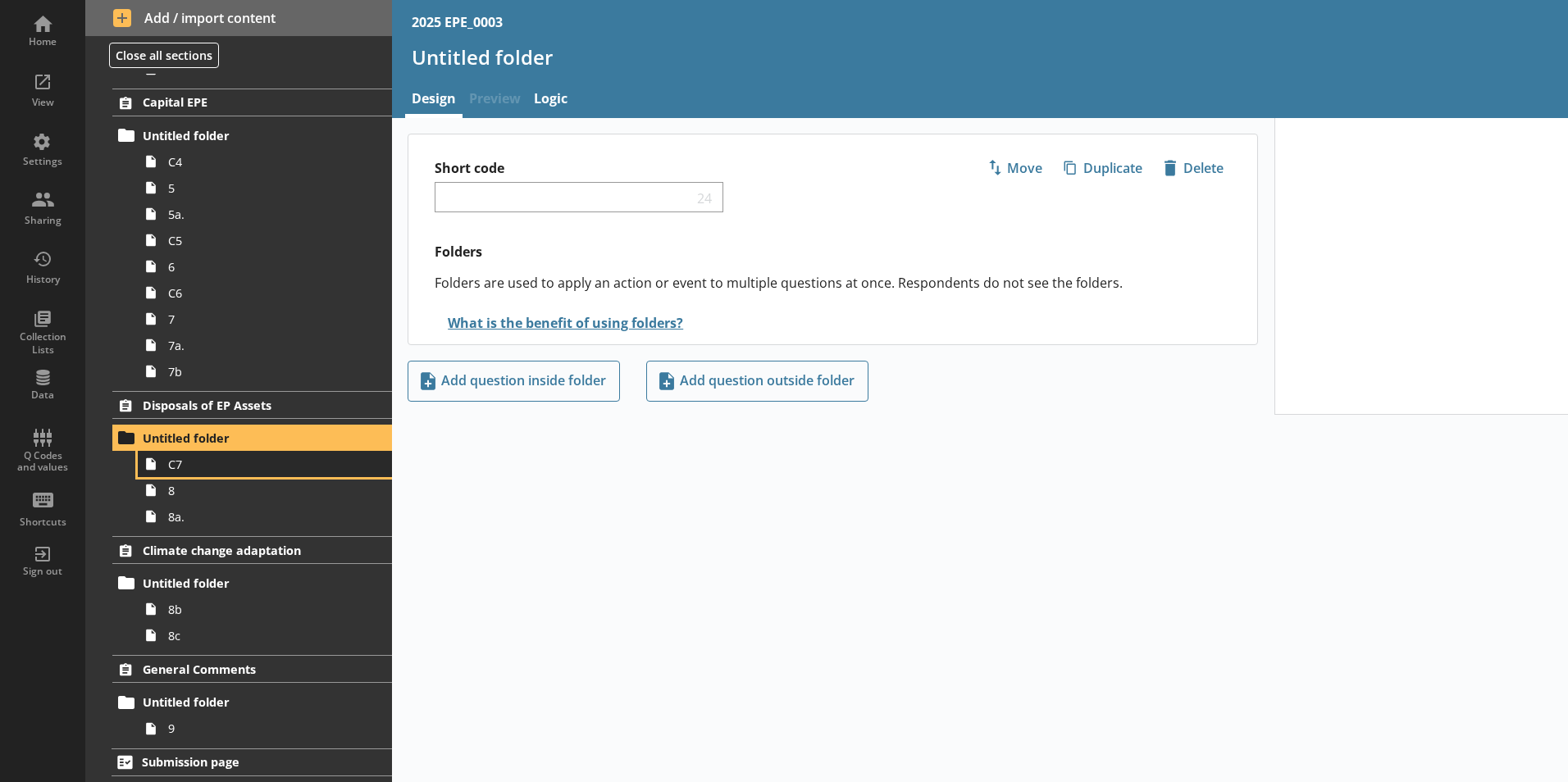 click on "C7" at bounding box center (259, 464) 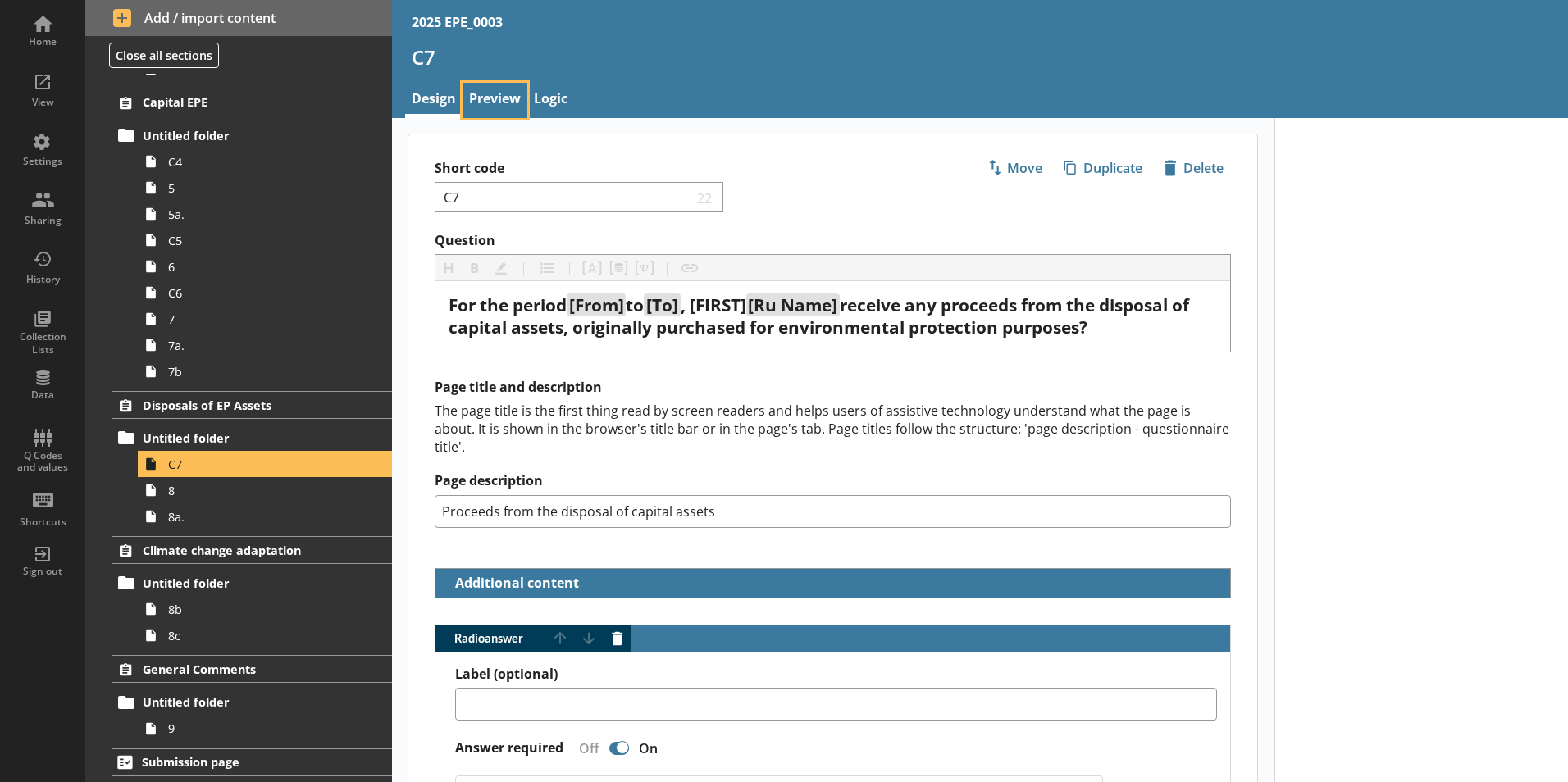 click on "Preview" at bounding box center (495, 100) 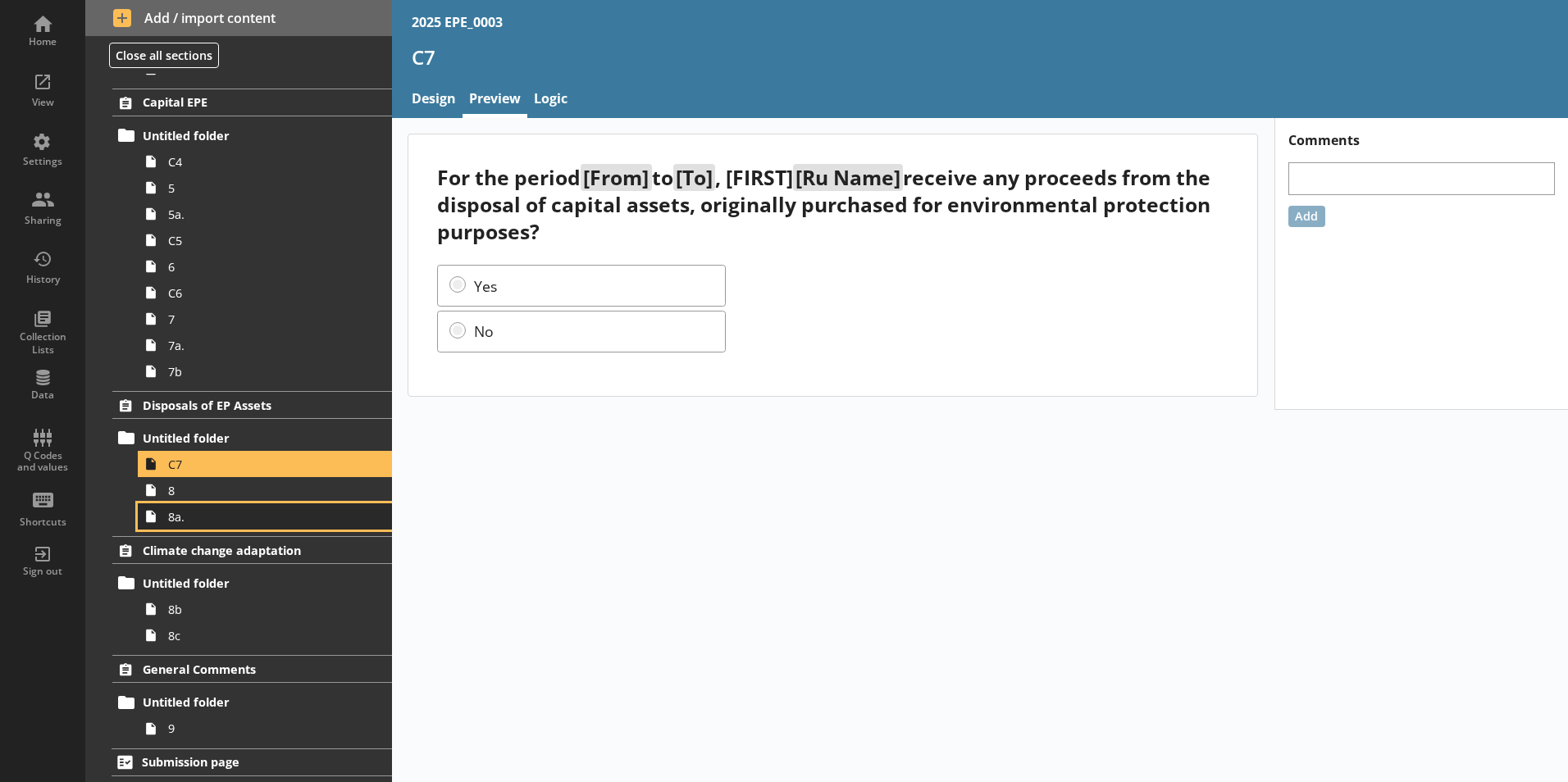 click on "8a." at bounding box center [265, 516] 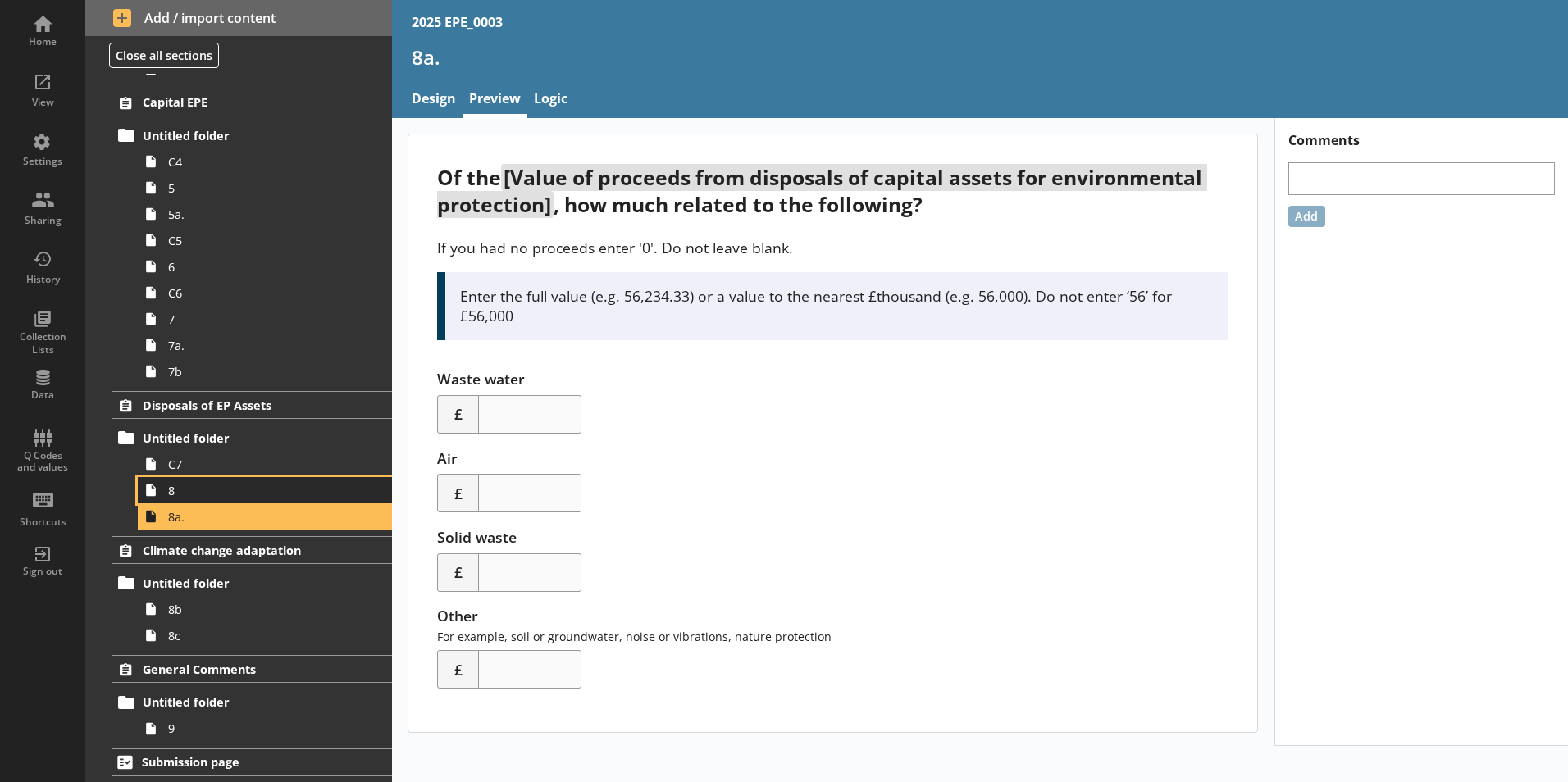 click on "8" at bounding box center [259, 490] 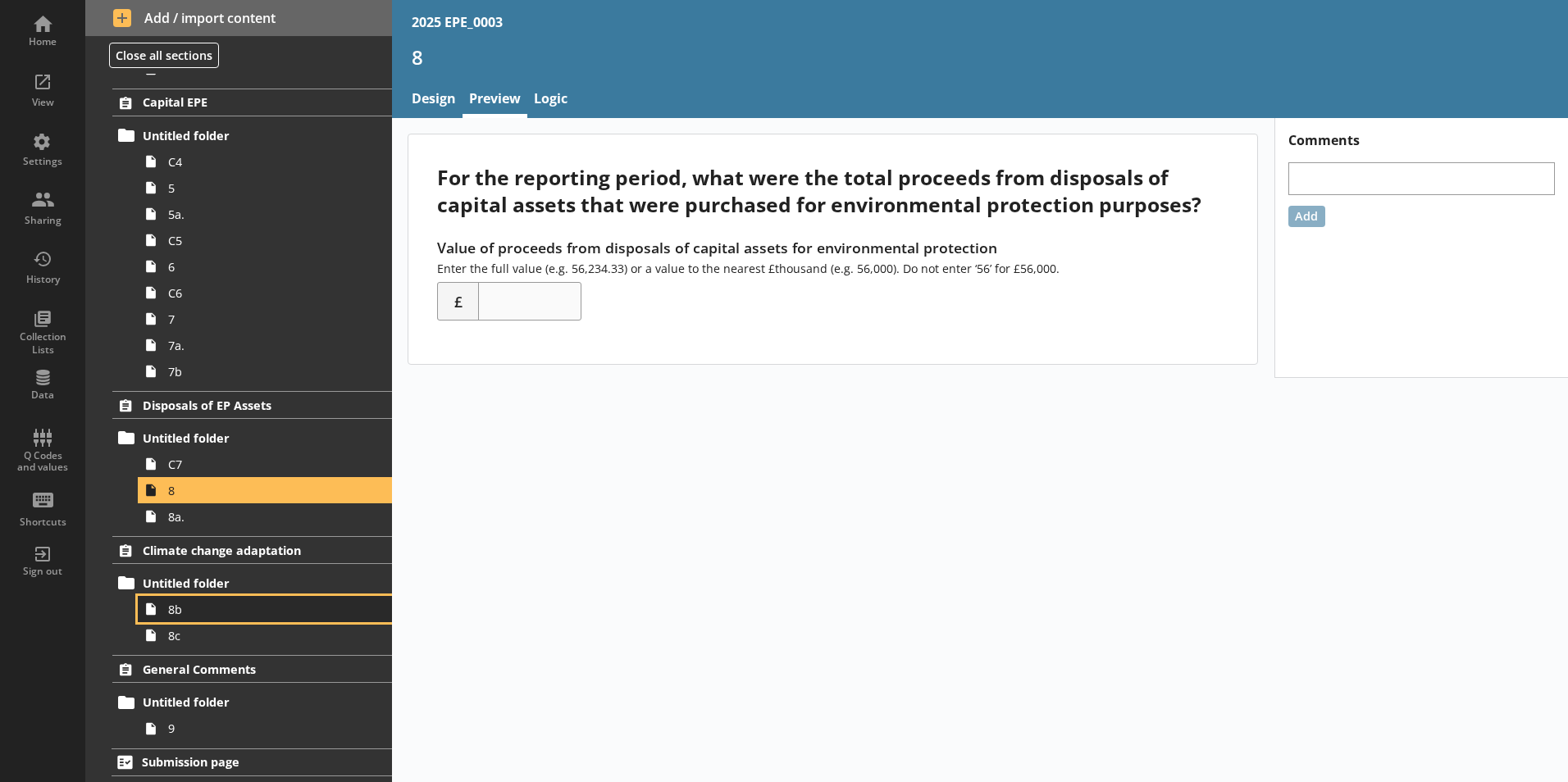 click on "8b" at bounding box center (259, 609) 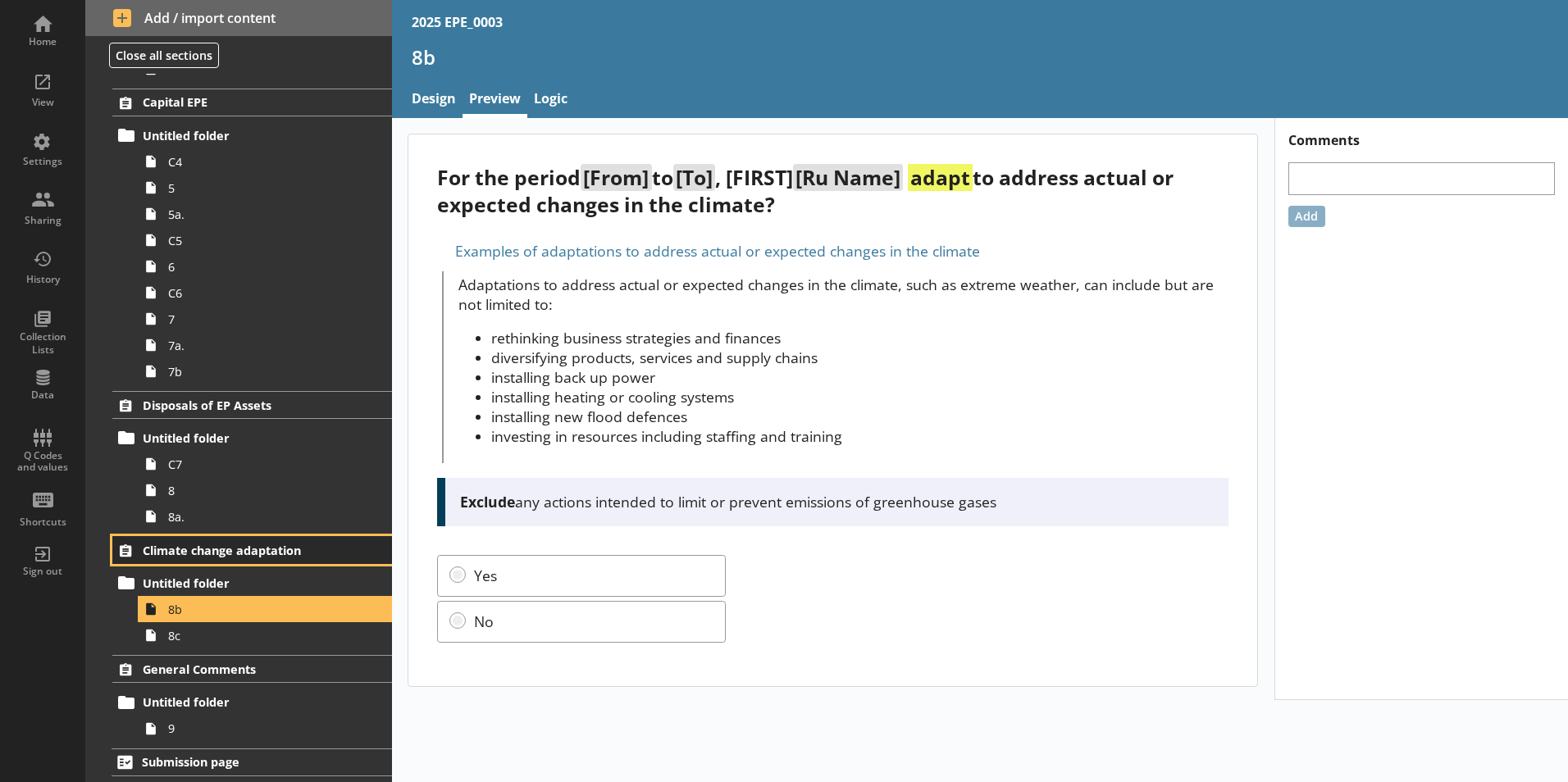 click on "Climate change adaptation" at bounding box center [243, 550] 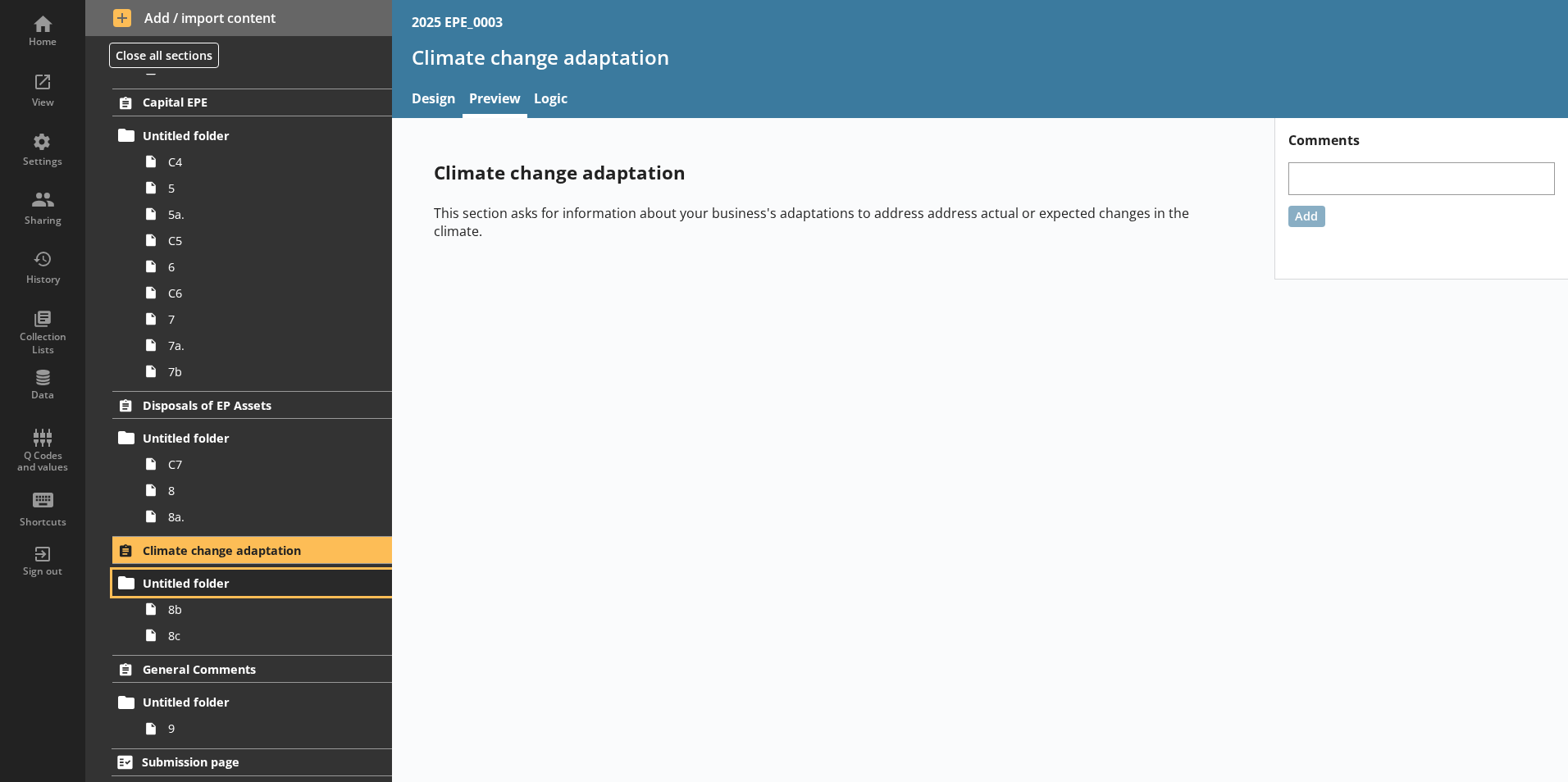 click on "Untitled folder" at bounding box center [243, 583] 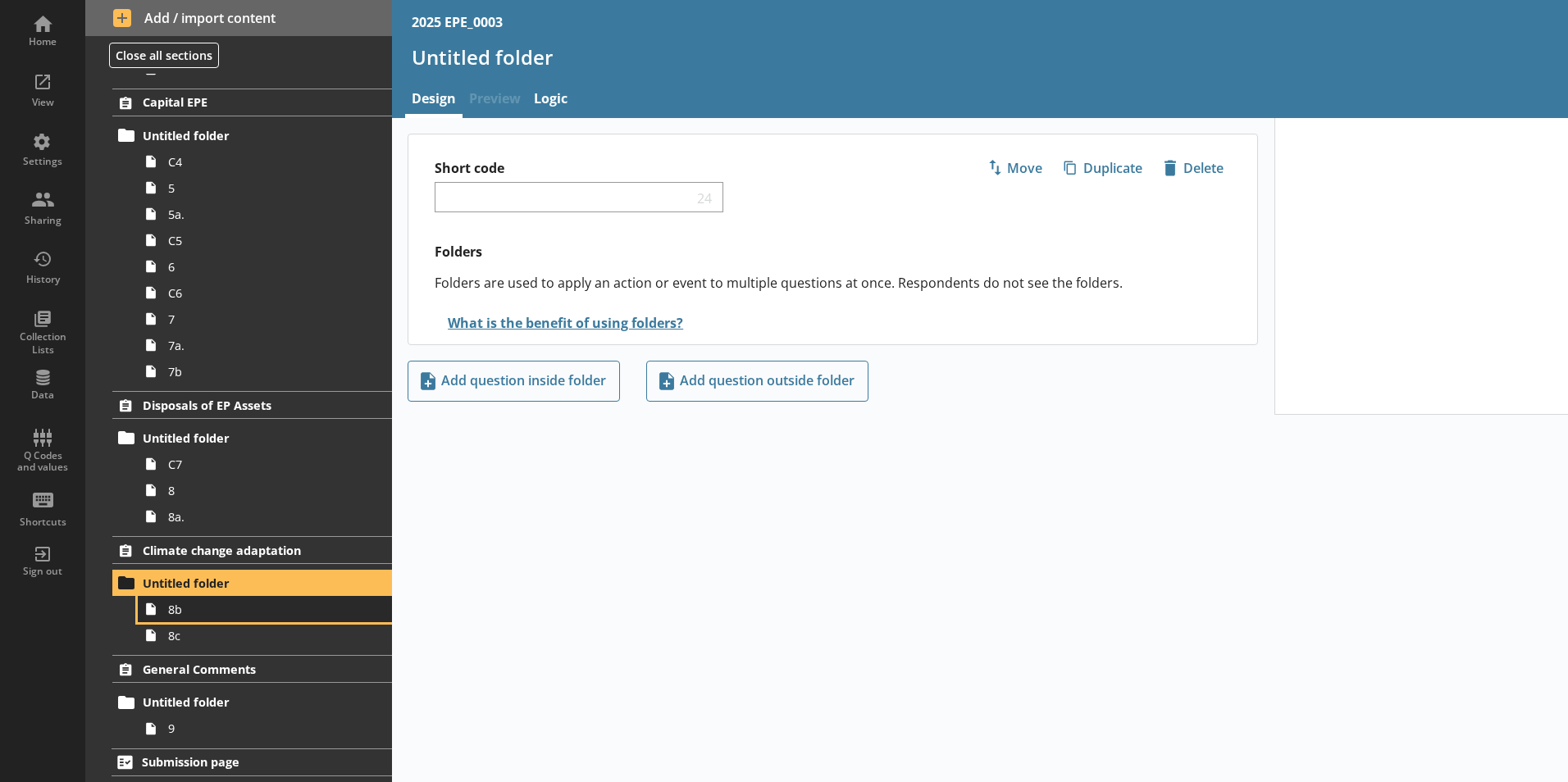 click on "8b" at bounding box center [265, 609] 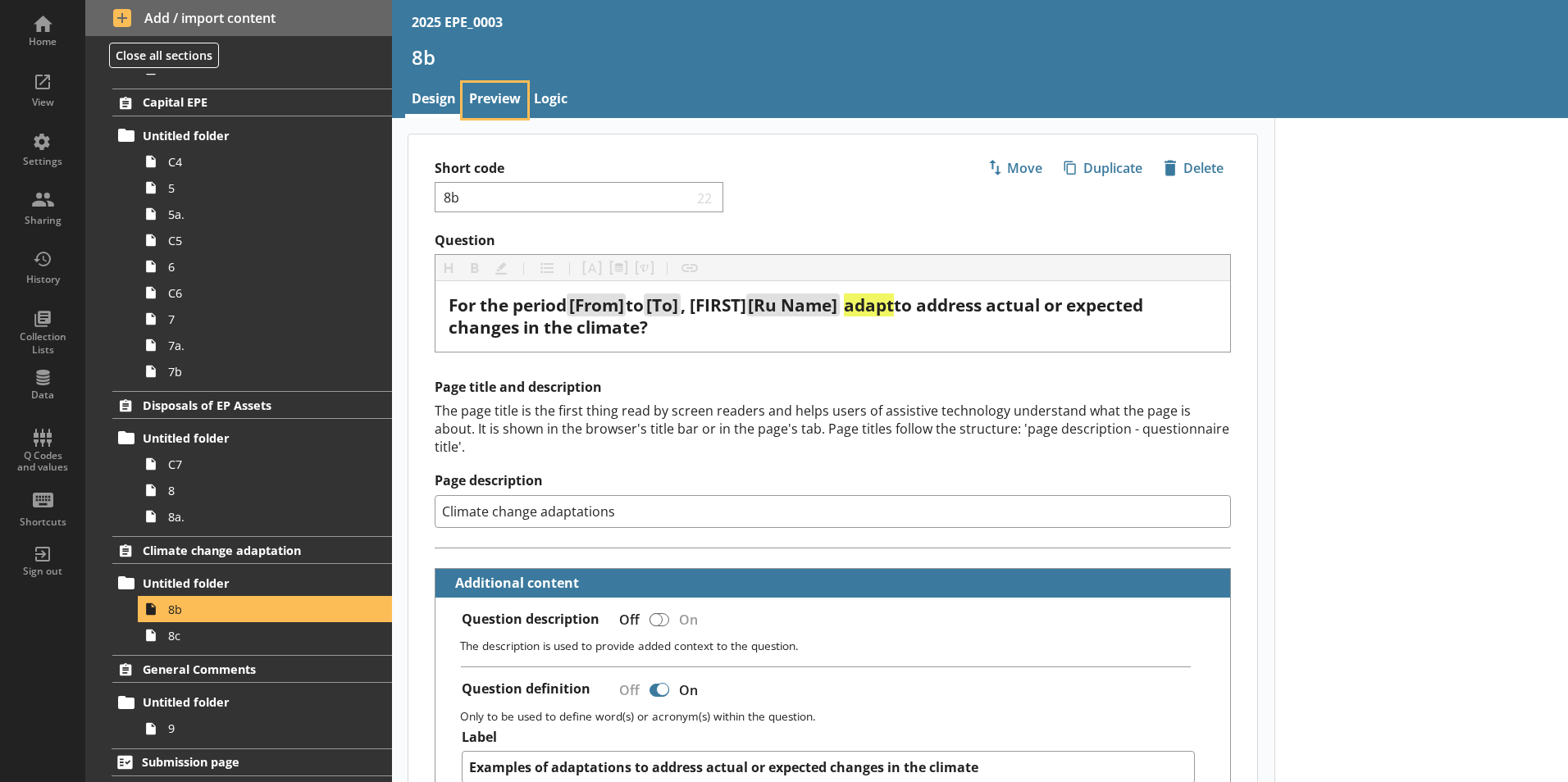 click on "Preview" at bounding box center [495, 100] 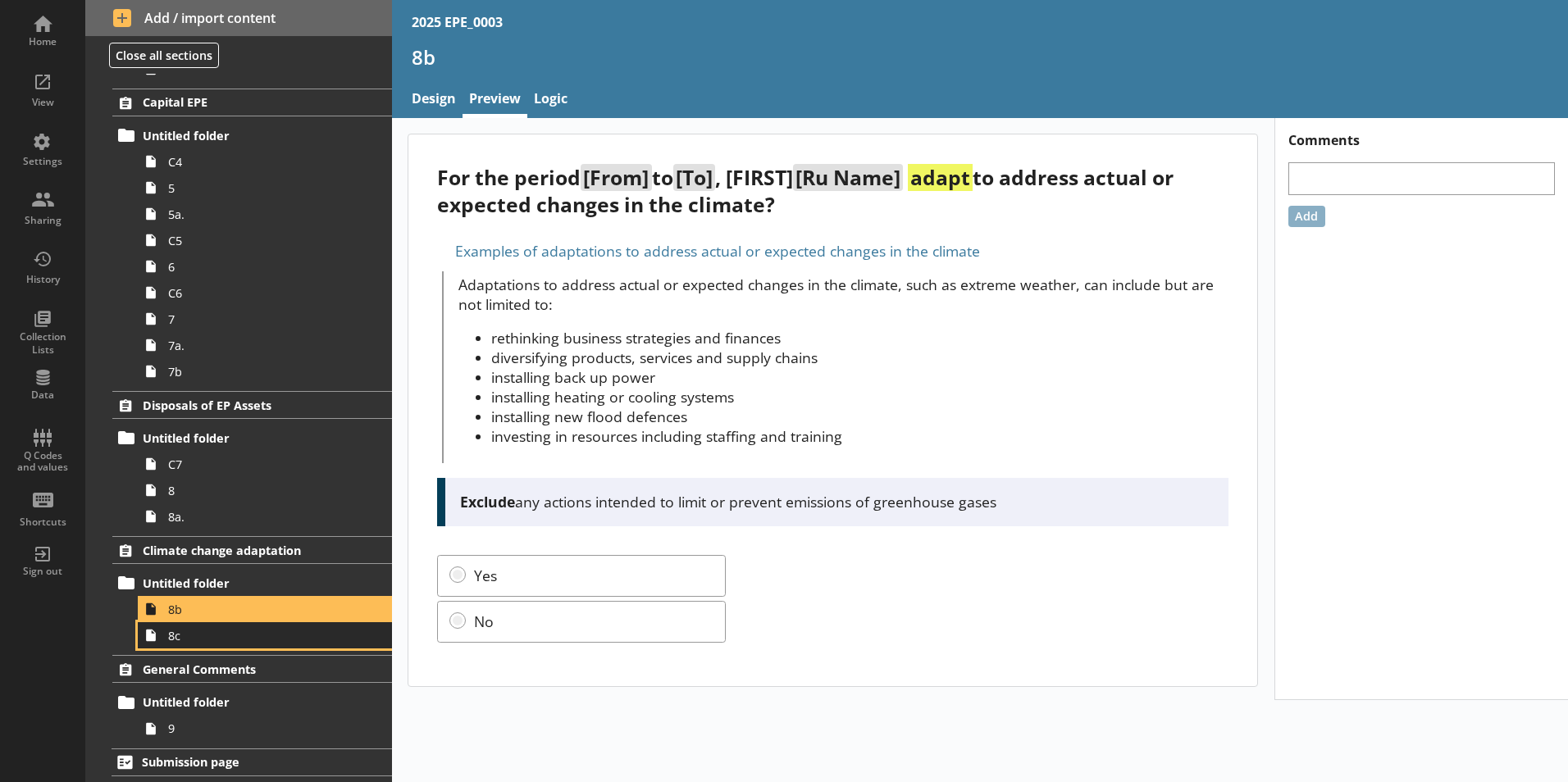 click on "8c" at bounding box center [259, 635] 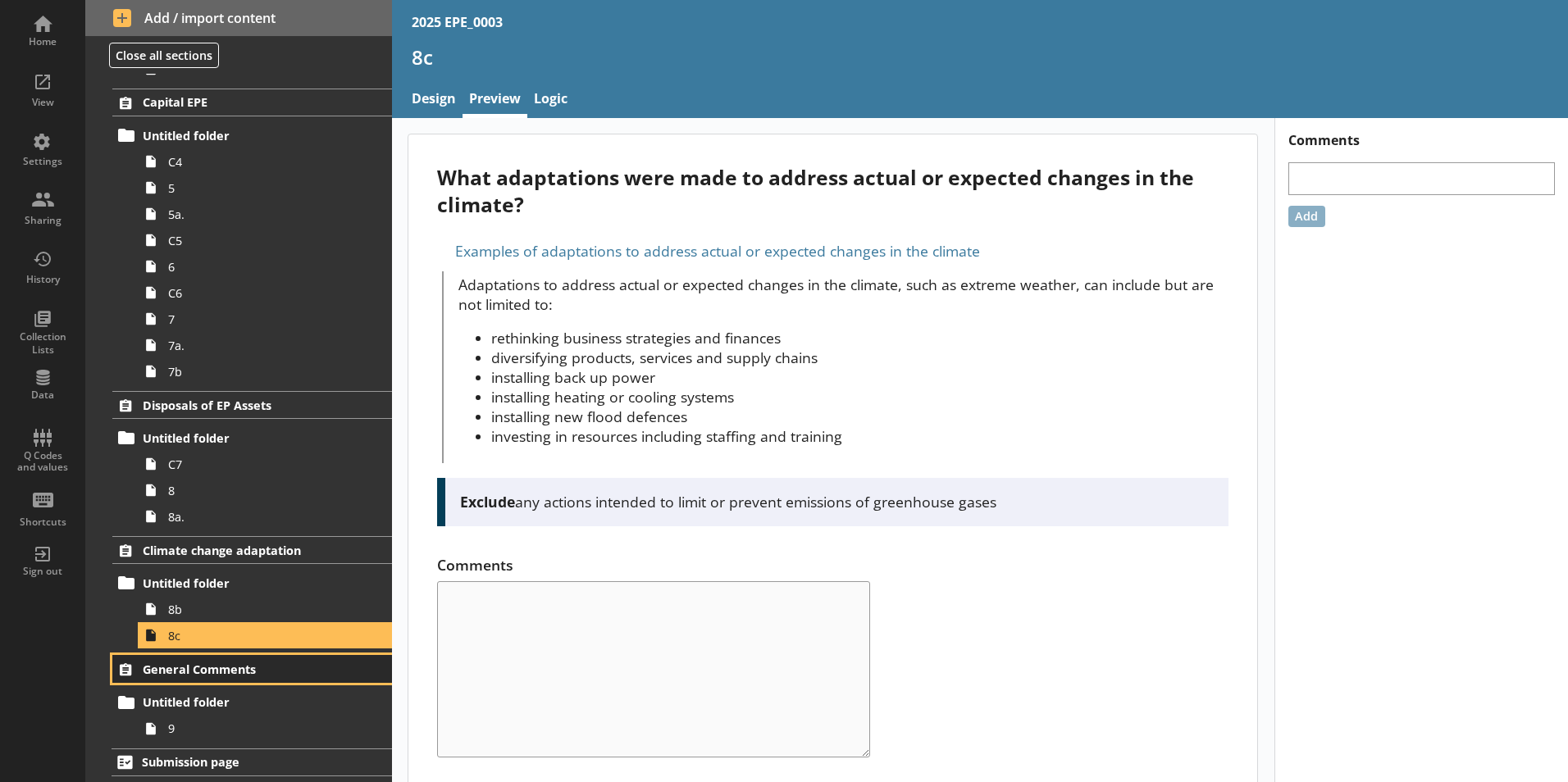 click on "General Comments" at bounding box center (243, 669) 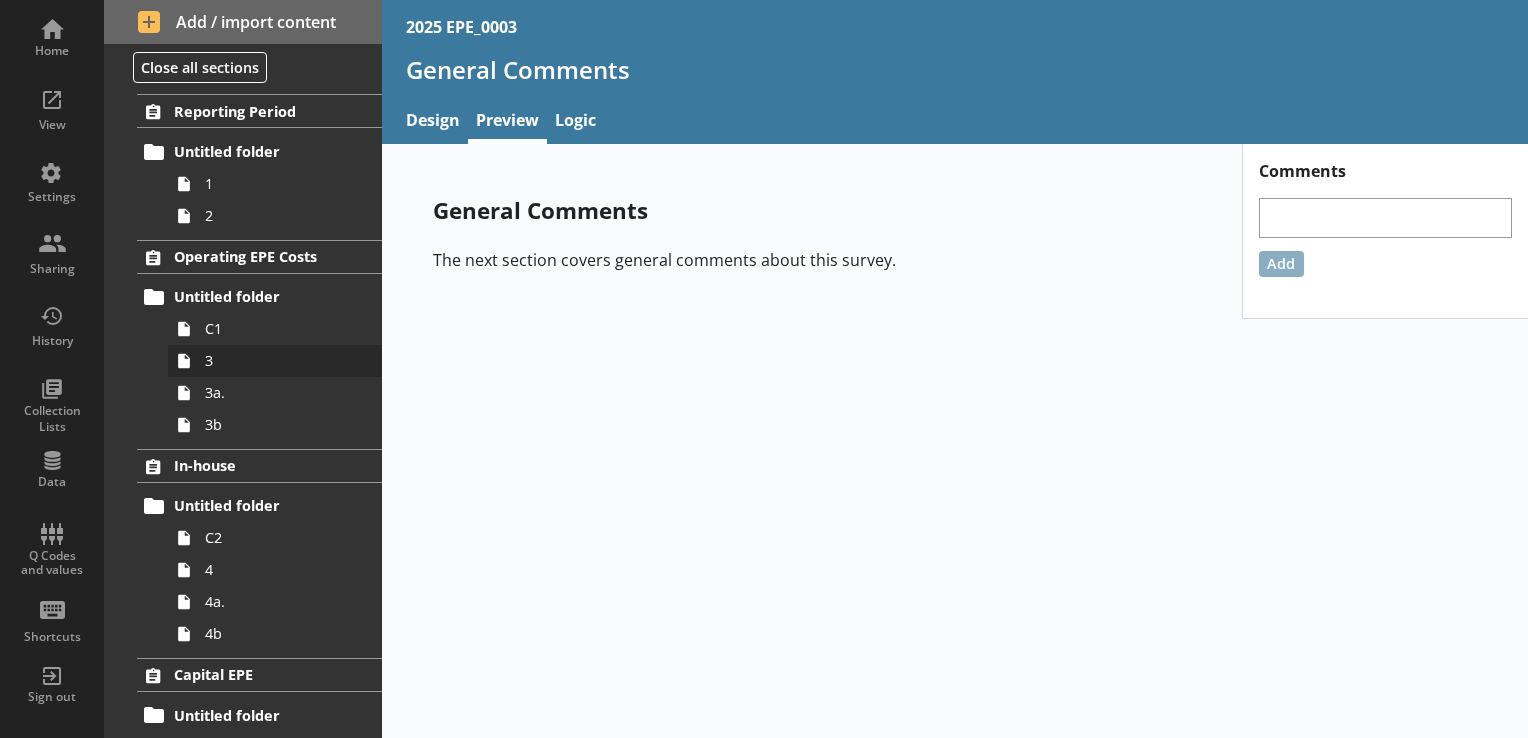 scroll, scrollTop: 0, scrollLeft: 0, axis: both 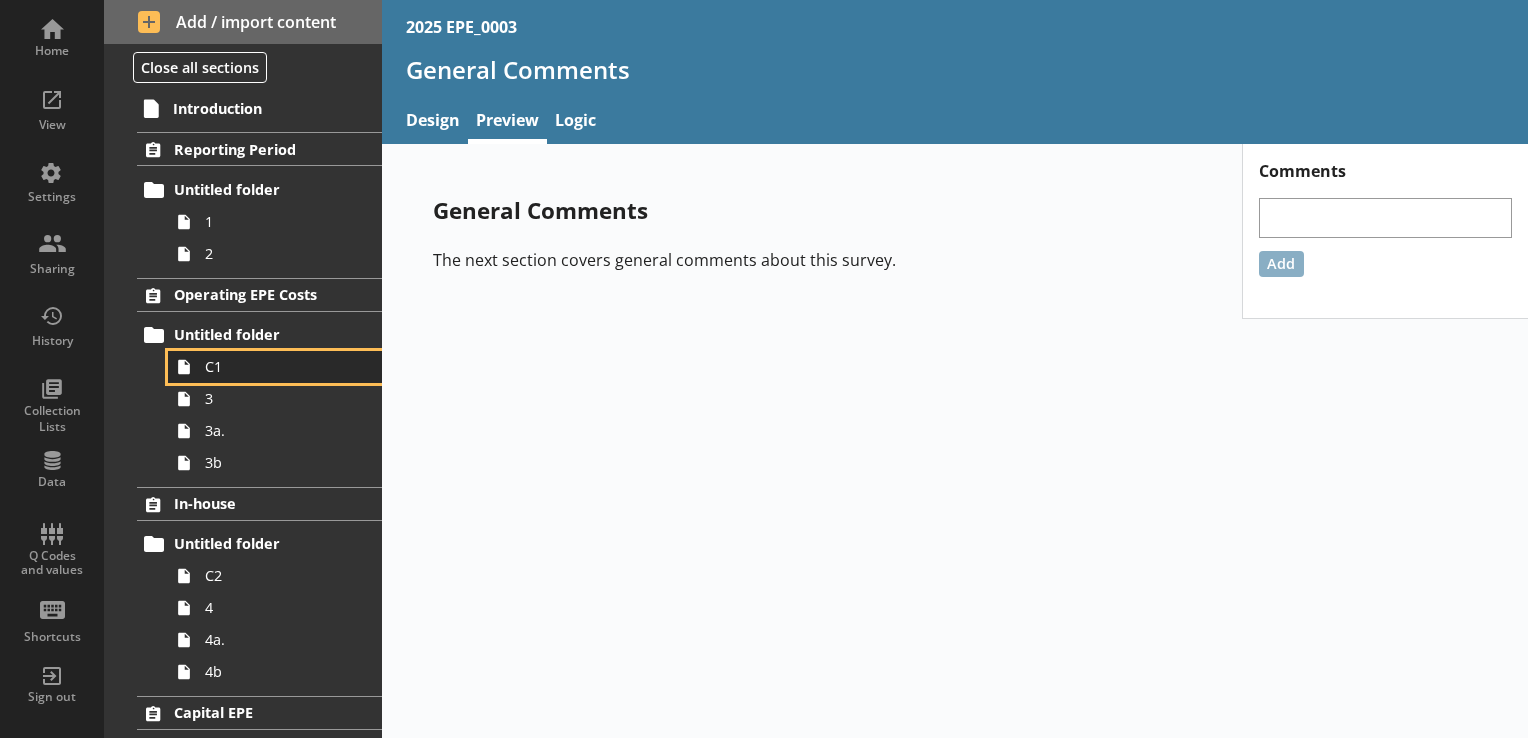 click on "C1" at bounding box center [280, 366] 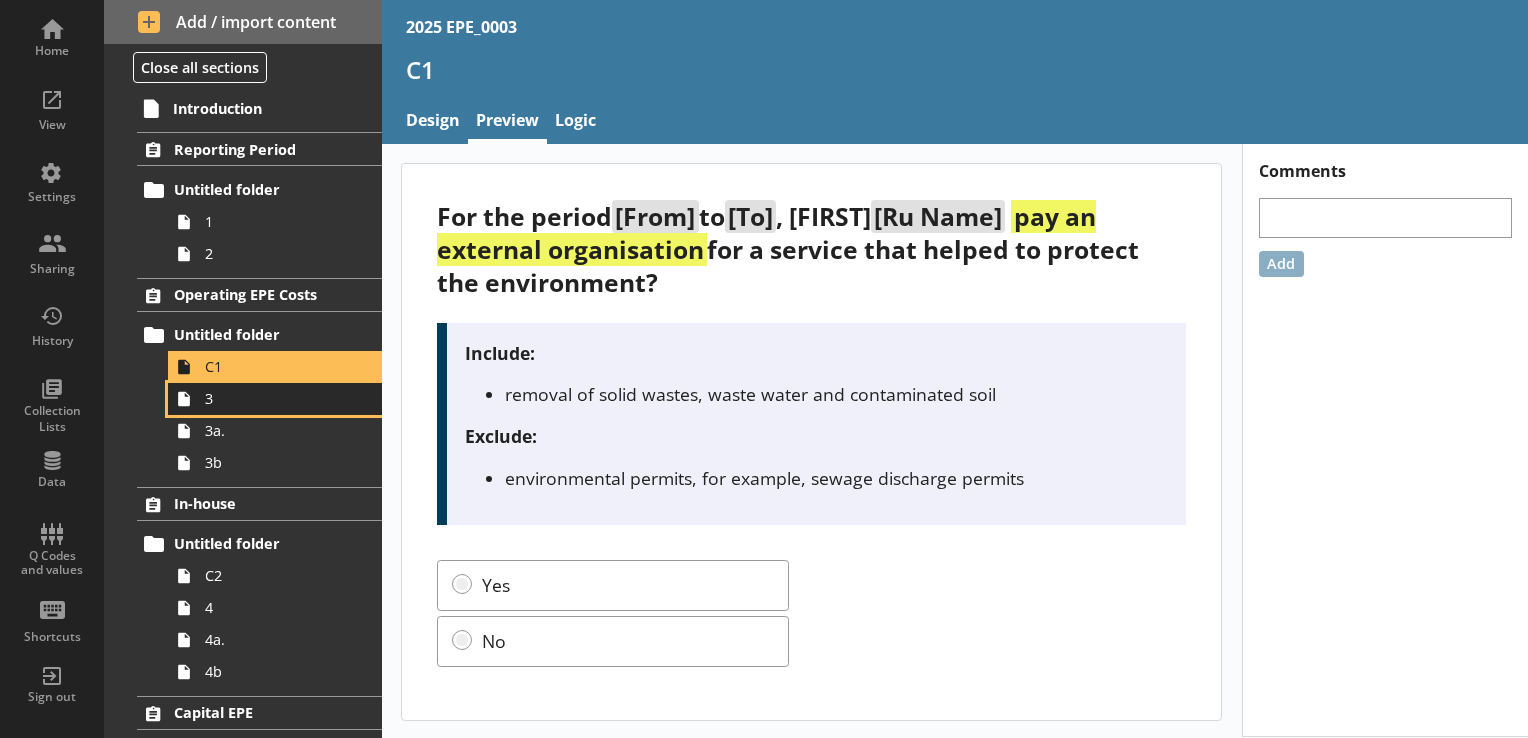 click on "3" at bounding box center (280, 398) 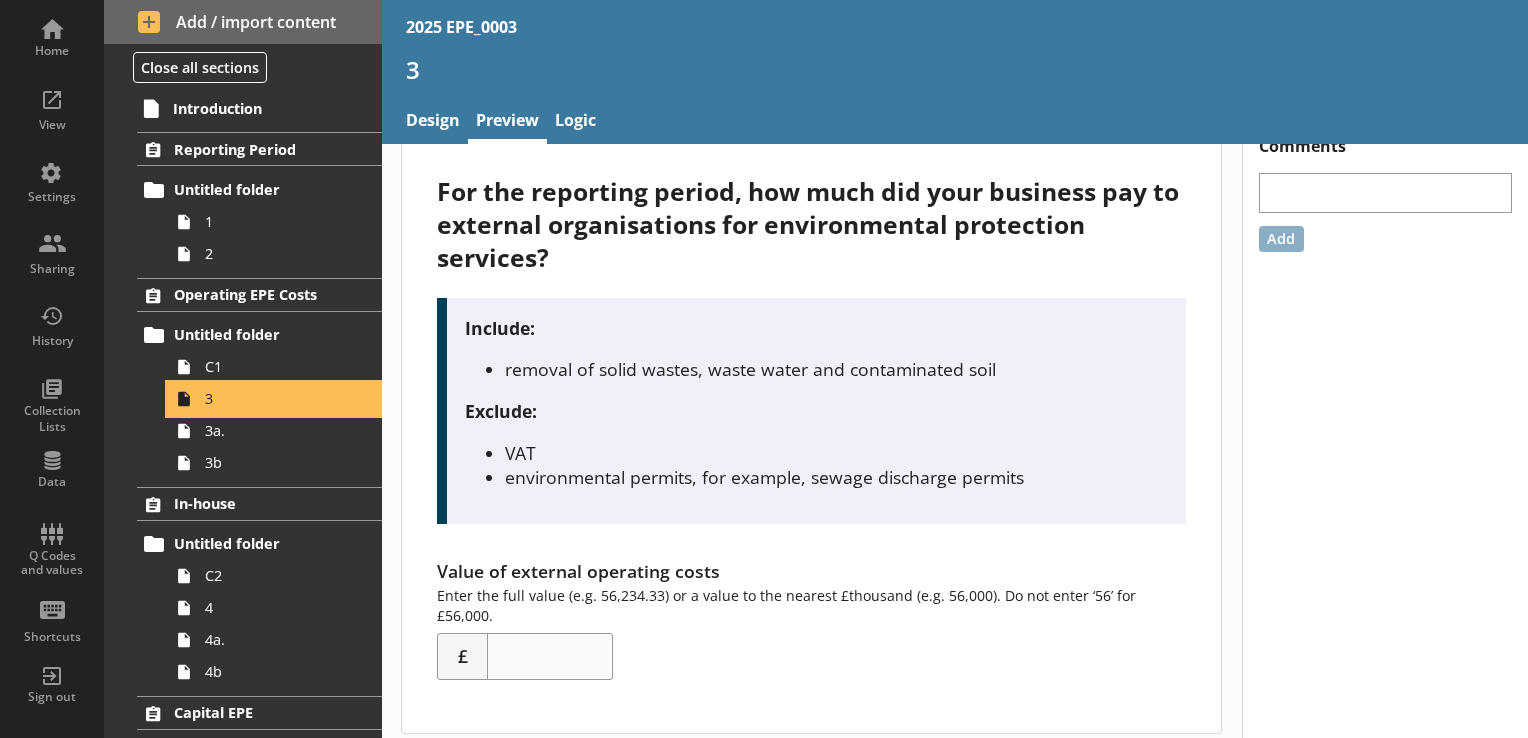 scroll, scrollTop: 36, scrollLeft: 0, axis: vertical 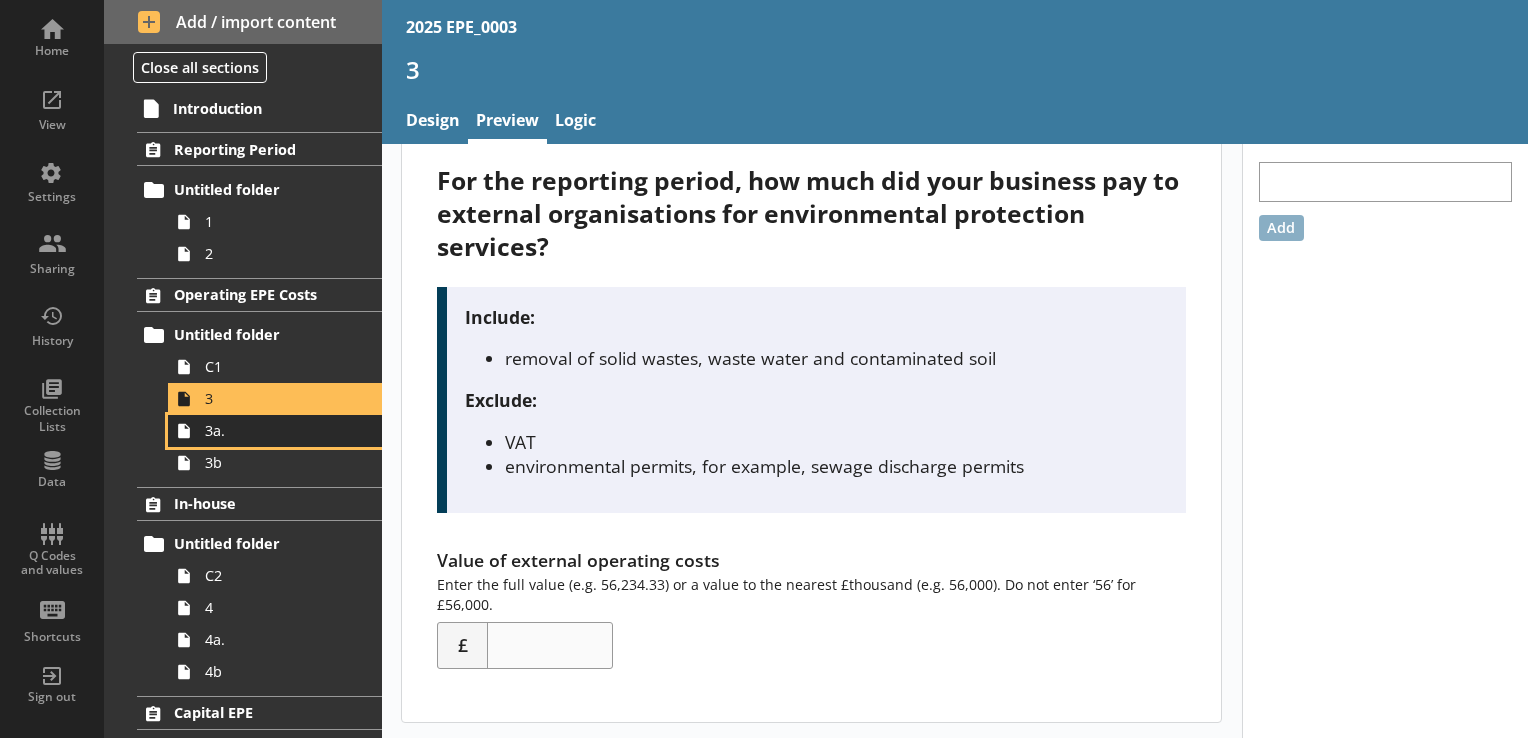 click on "3a." at bounding box center (280, 430) 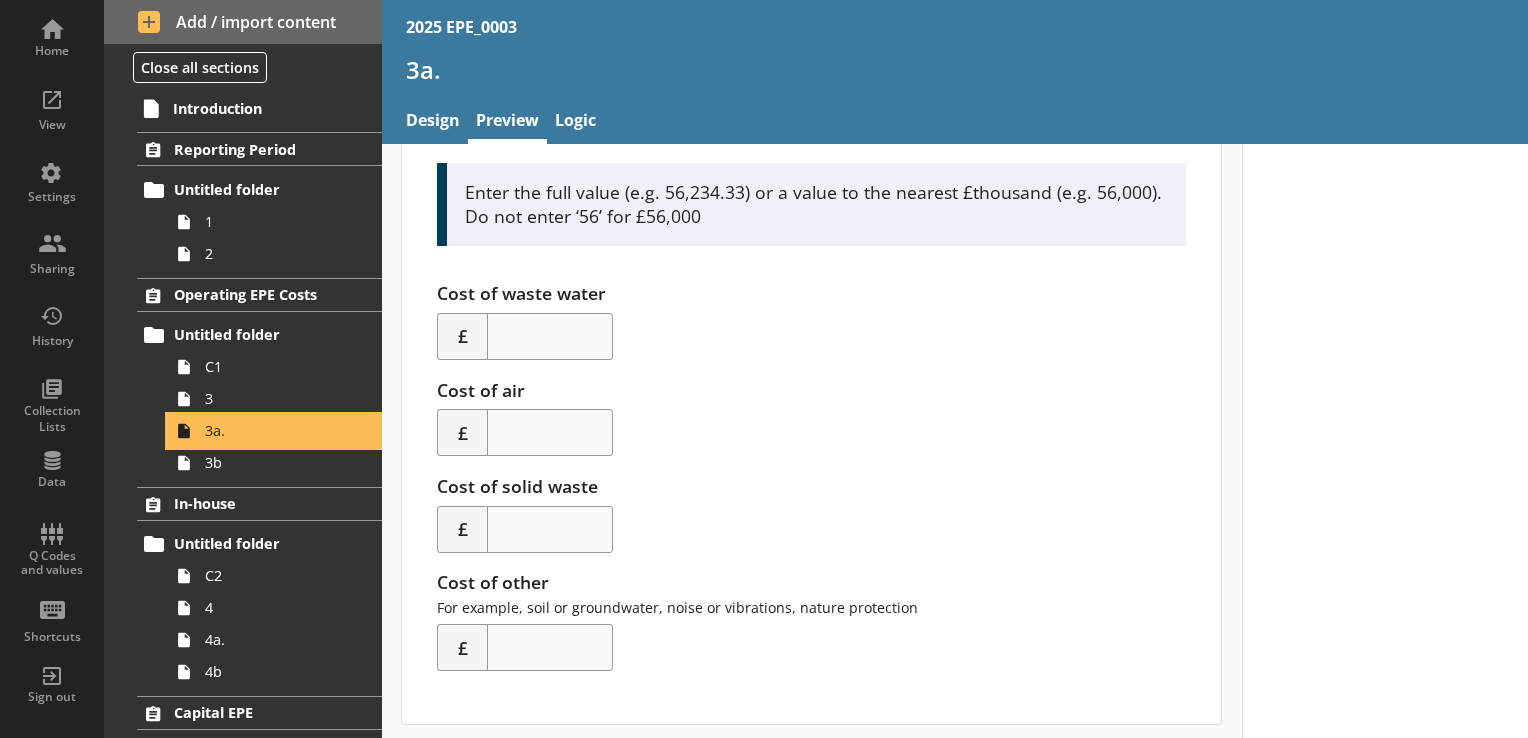 scroll, scrollTop: 170, scrollLeft: 0, axis: vertical 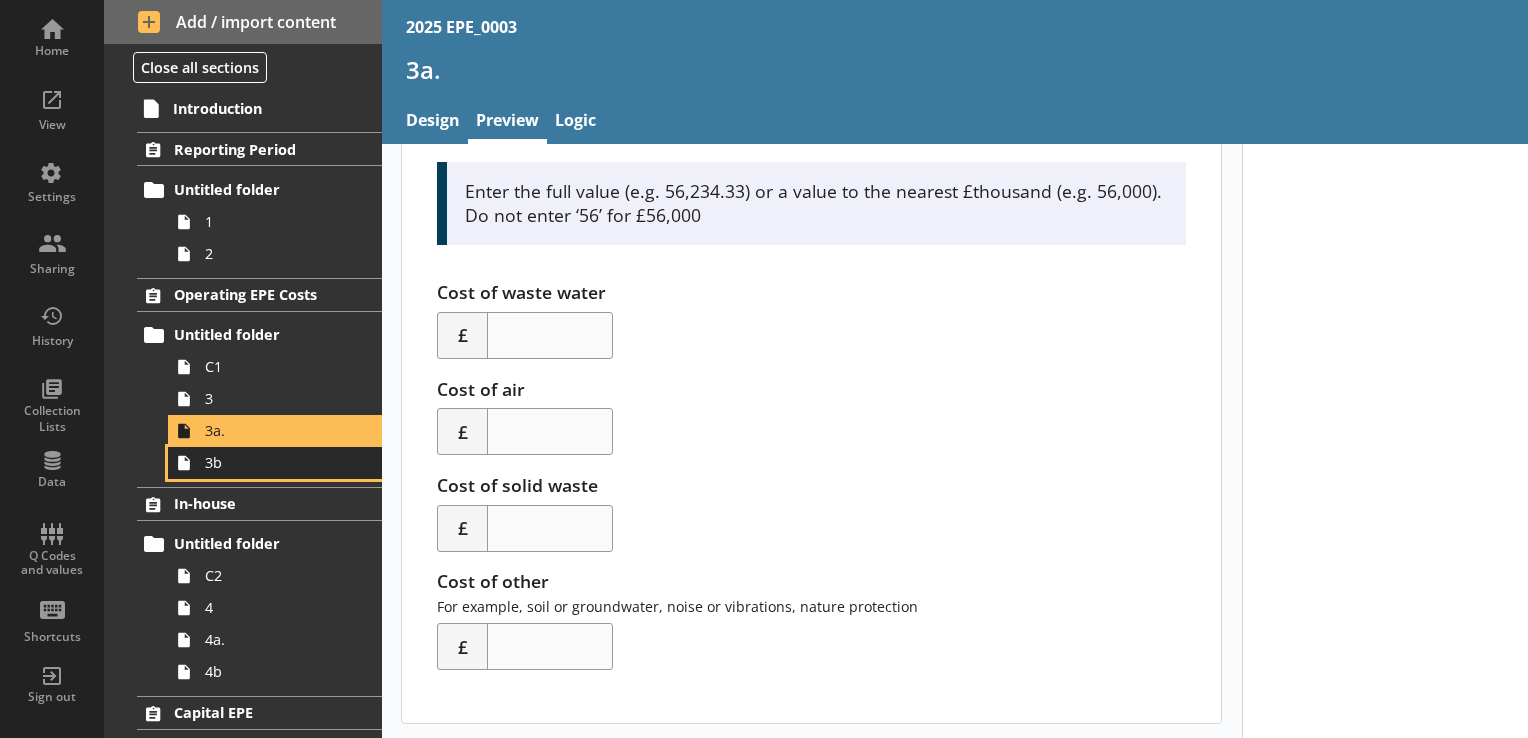 click on "3b" at bounding box center [280, 462] 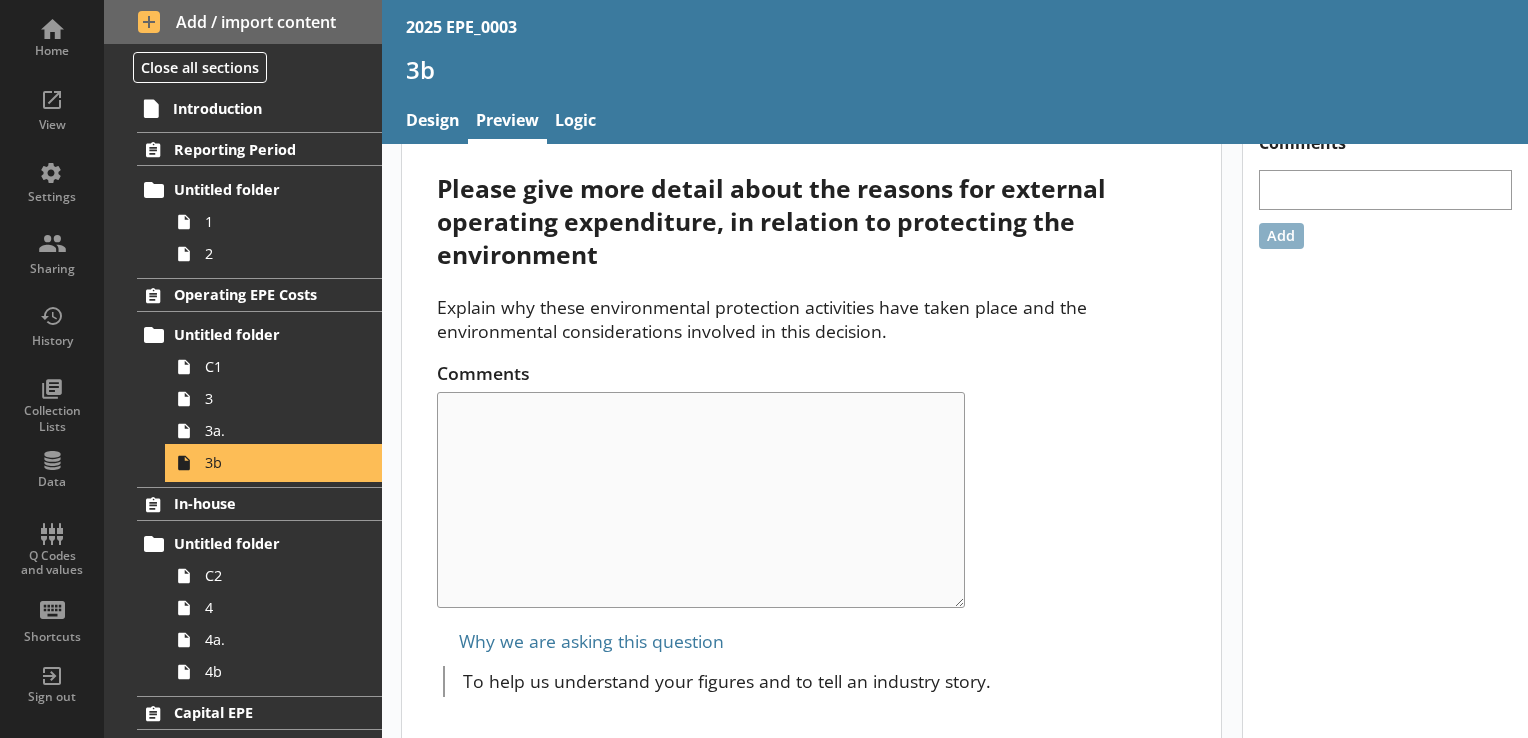 scroll, scrollTop: 56, scrollLeft: 0, axis: vertical 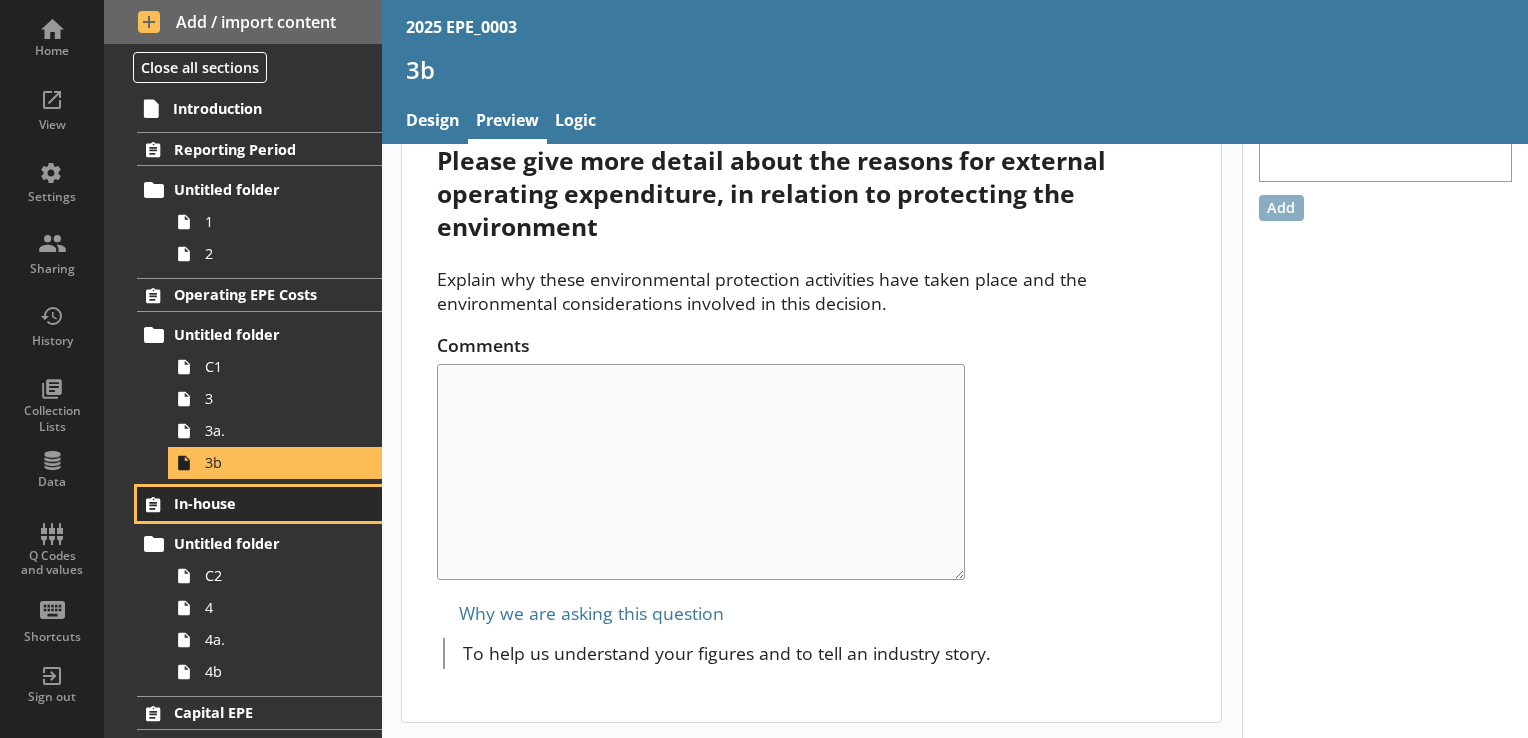click on "In-house" at bounding box center (259, 504) 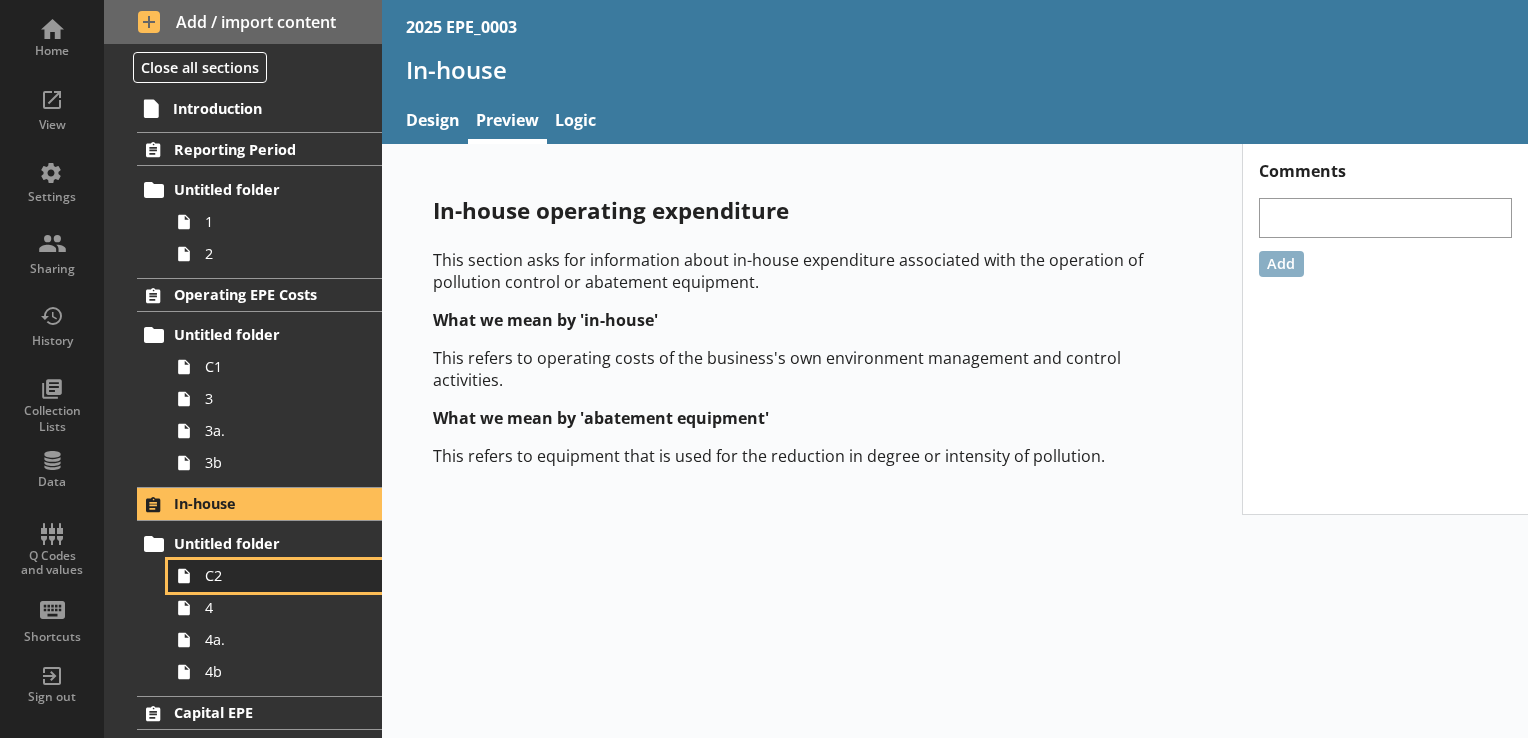 click on "C2" at bounding box center (280, 575) 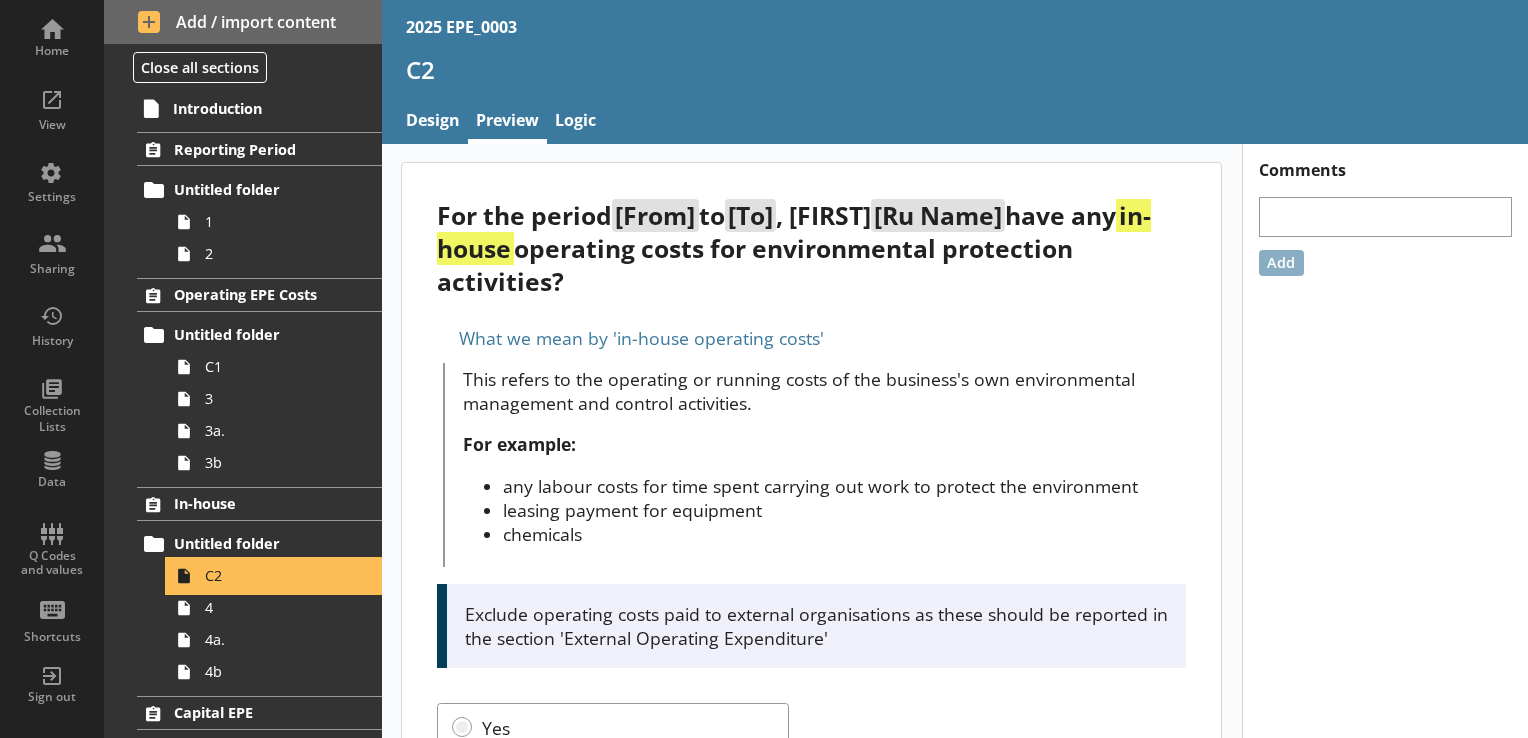 scroll, scrollTop: 0, scrollLeft: 0, axis: both 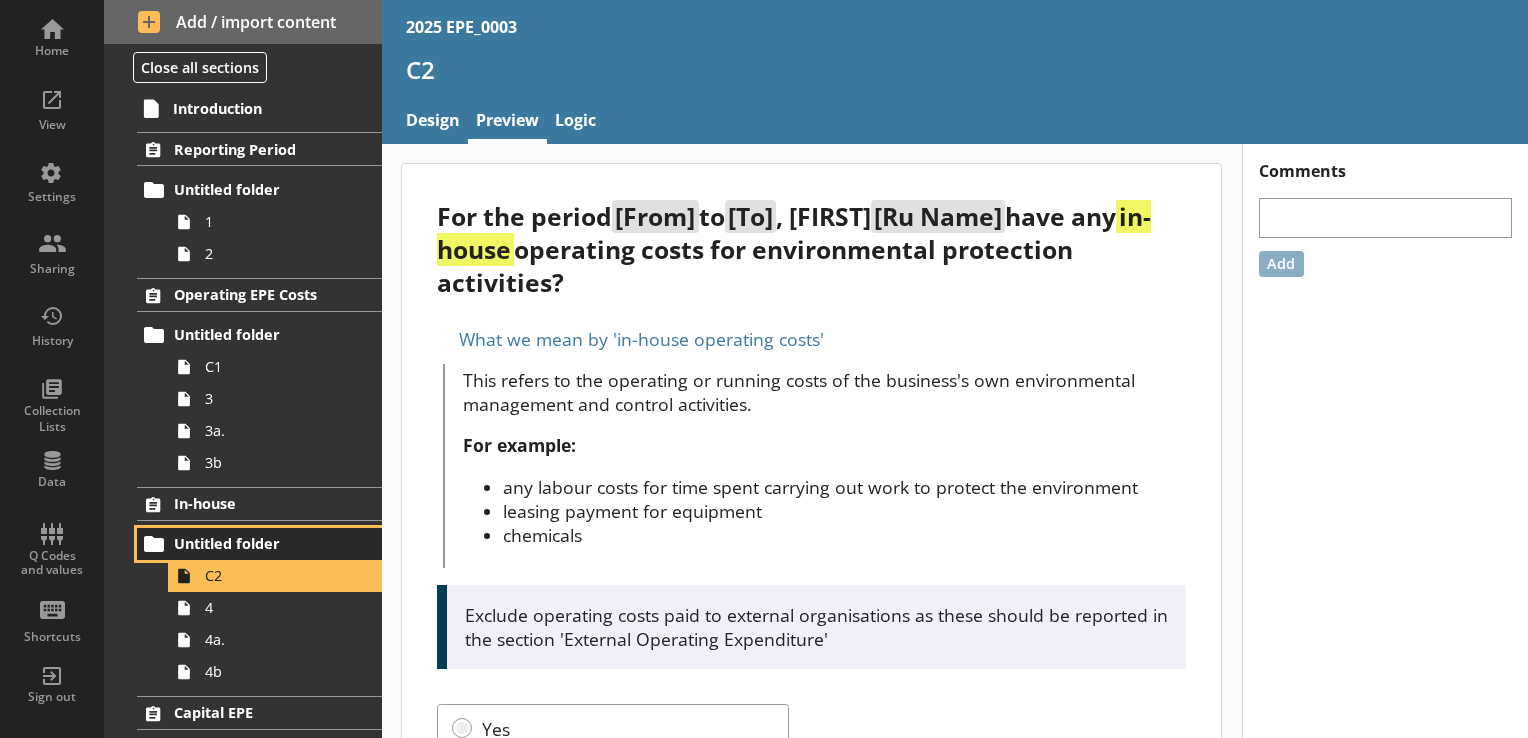 click on "Untitled folder" at bounding box center [260, 543] 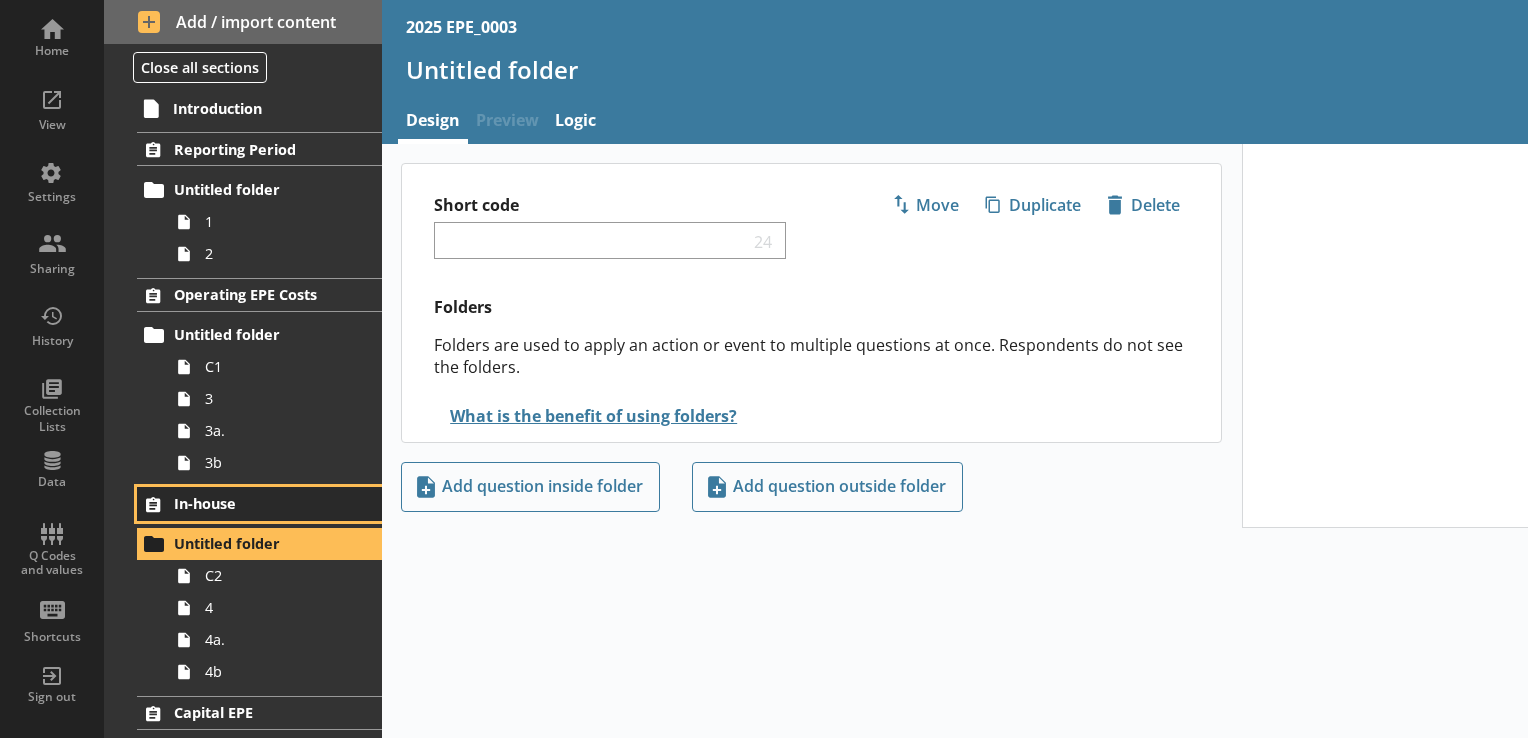 click on "In-house" at bounding box center (259, 504) 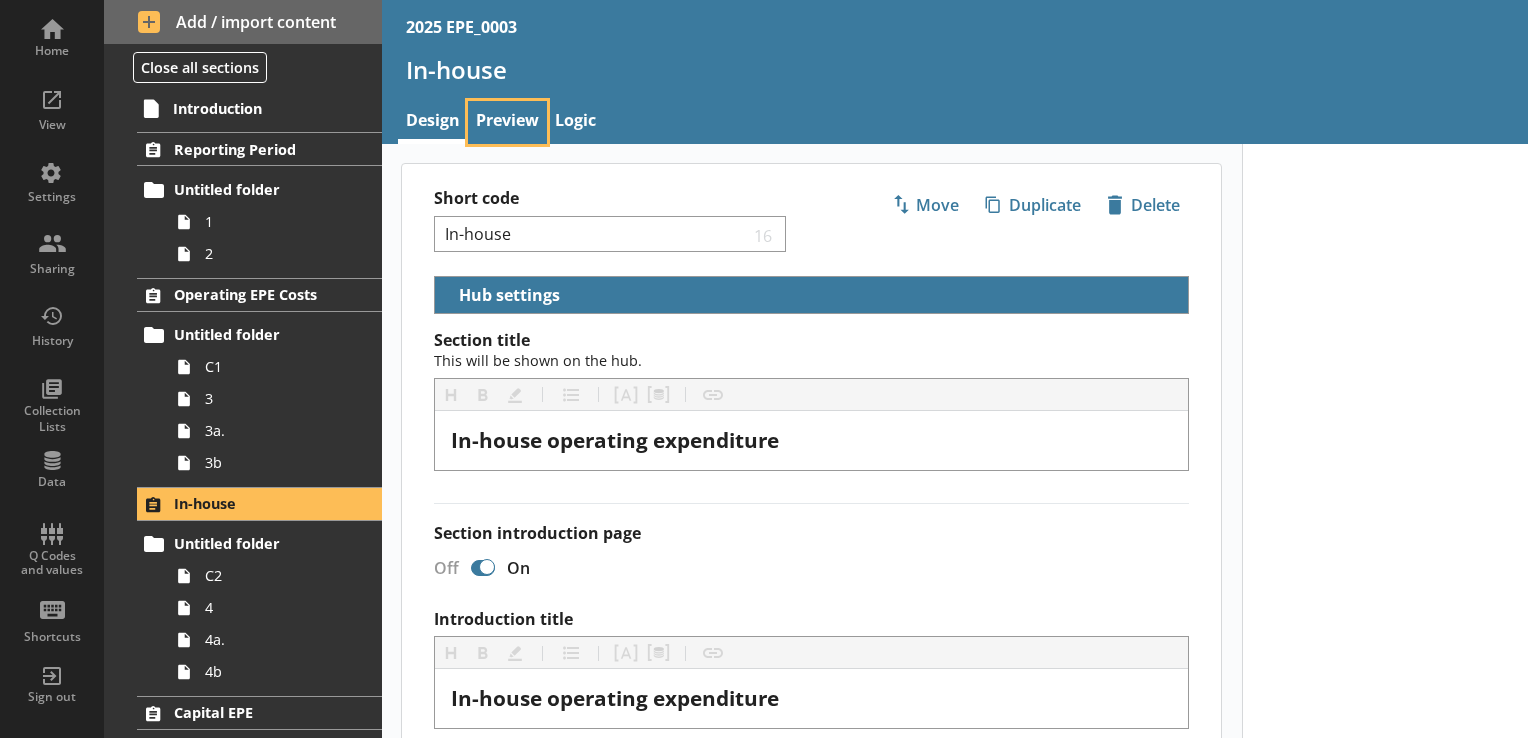 click on "Preview" at bounding box center [507, 122] 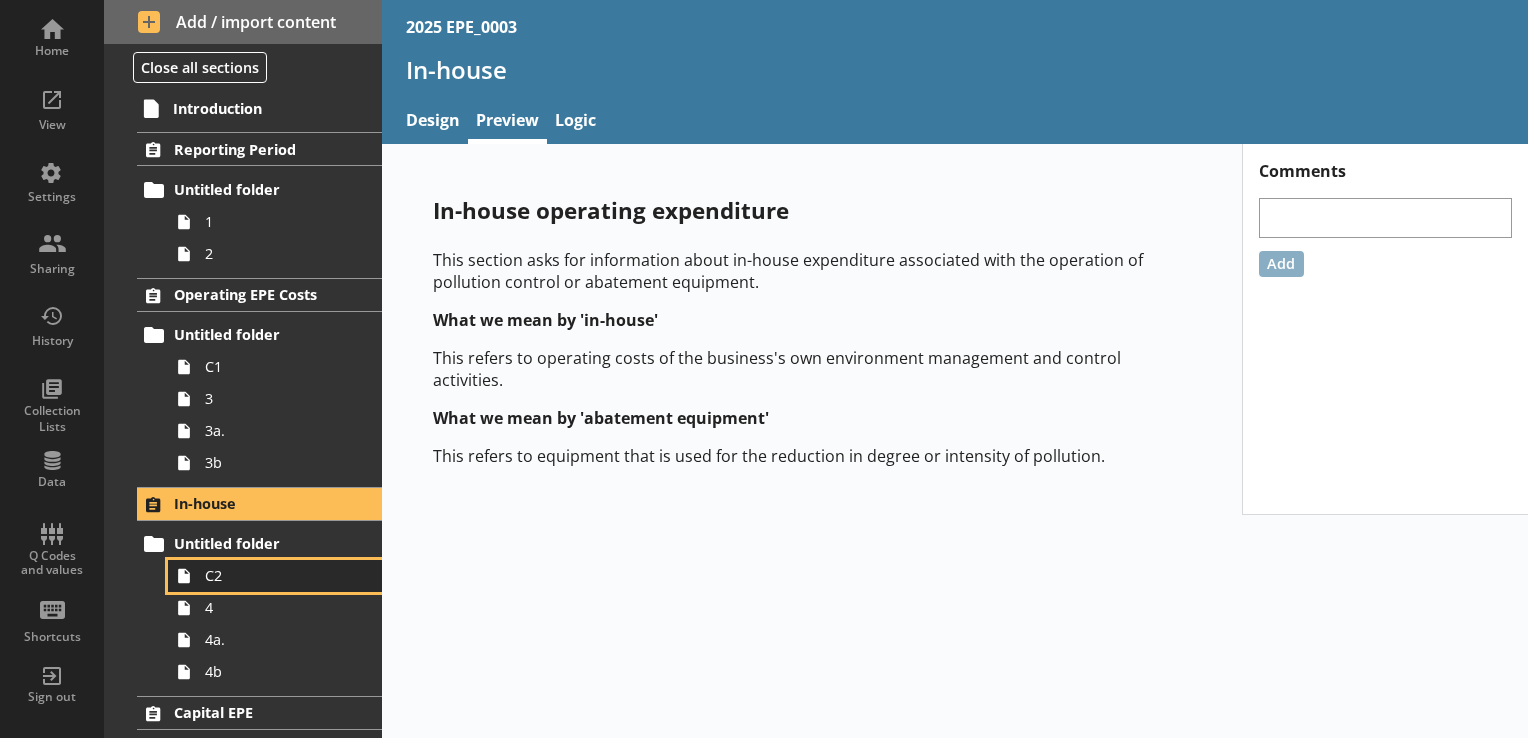 click on "C2" at bounding box center (280, 575) 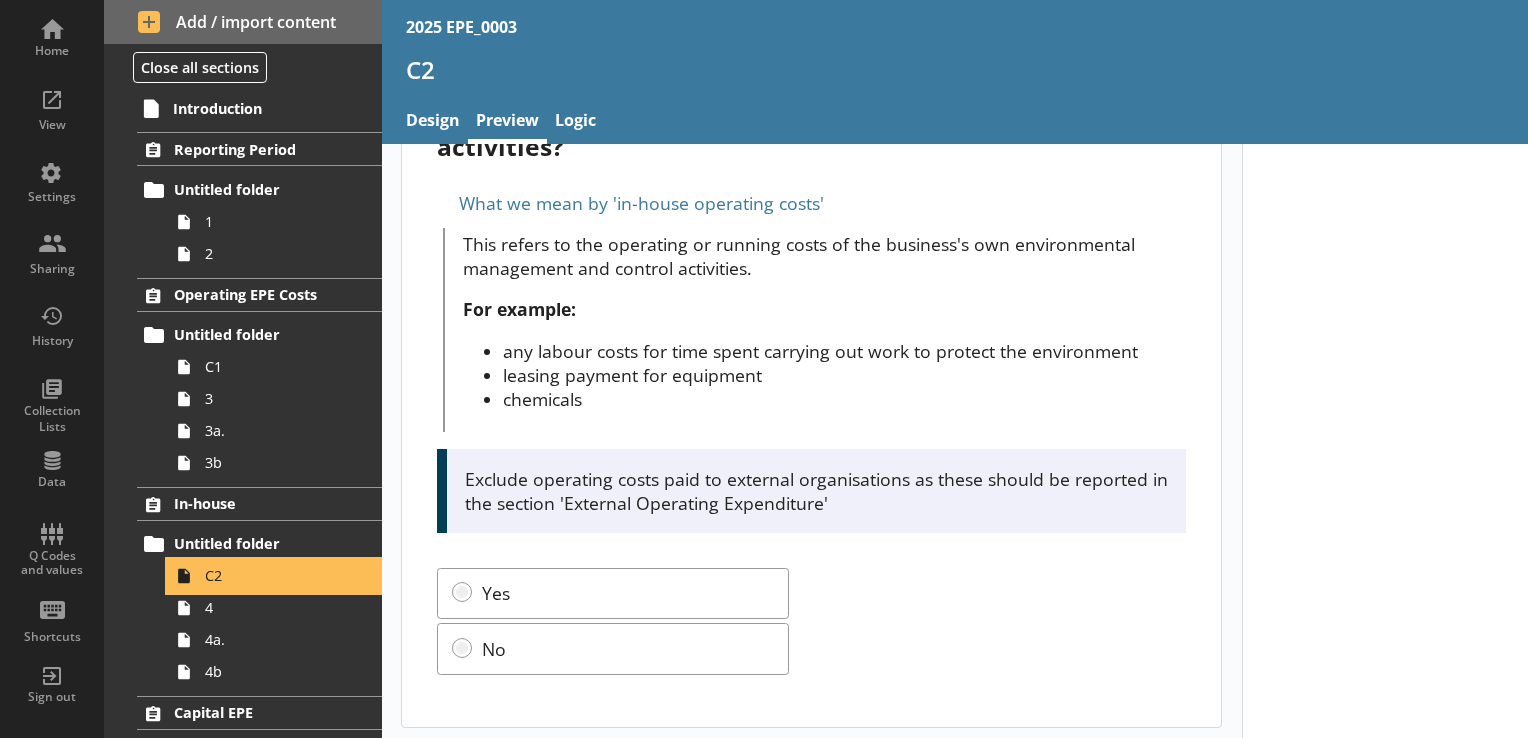 scroll, scrollTop: 141, scrollLeft: 0, axis: vertical 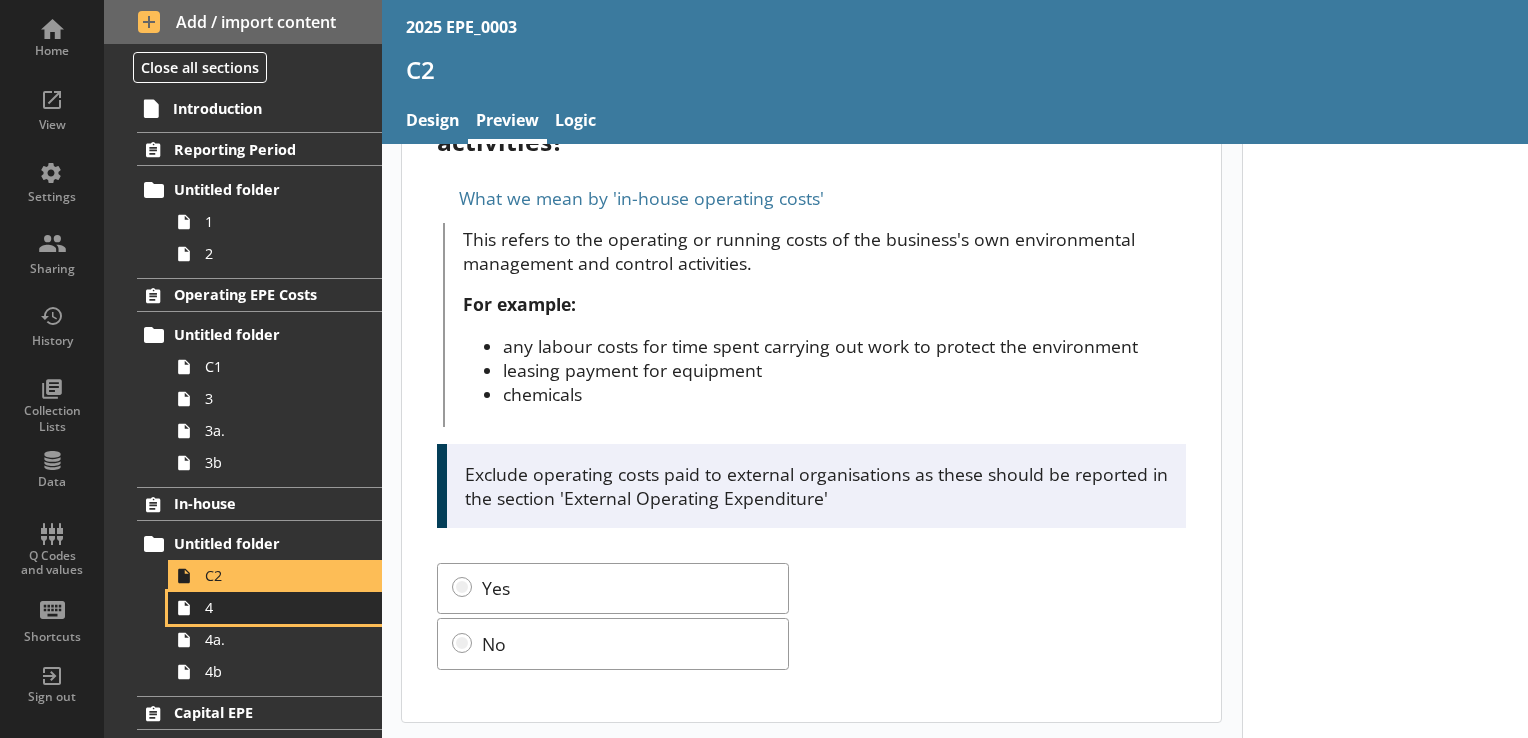 click on "4" at bounding box center [280, 607] 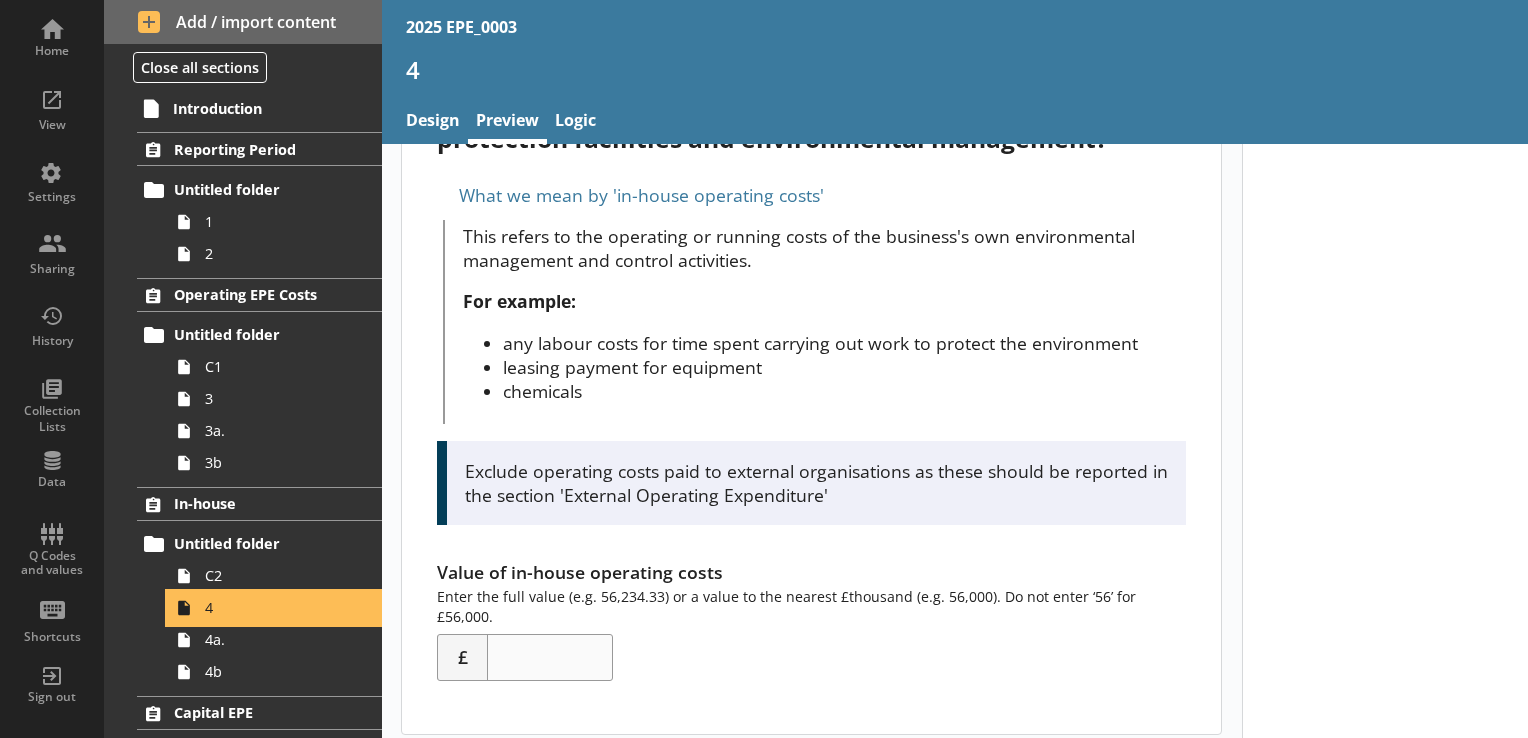scroll, scrollTop: 156, scrollLeft: 0, axis: vertical 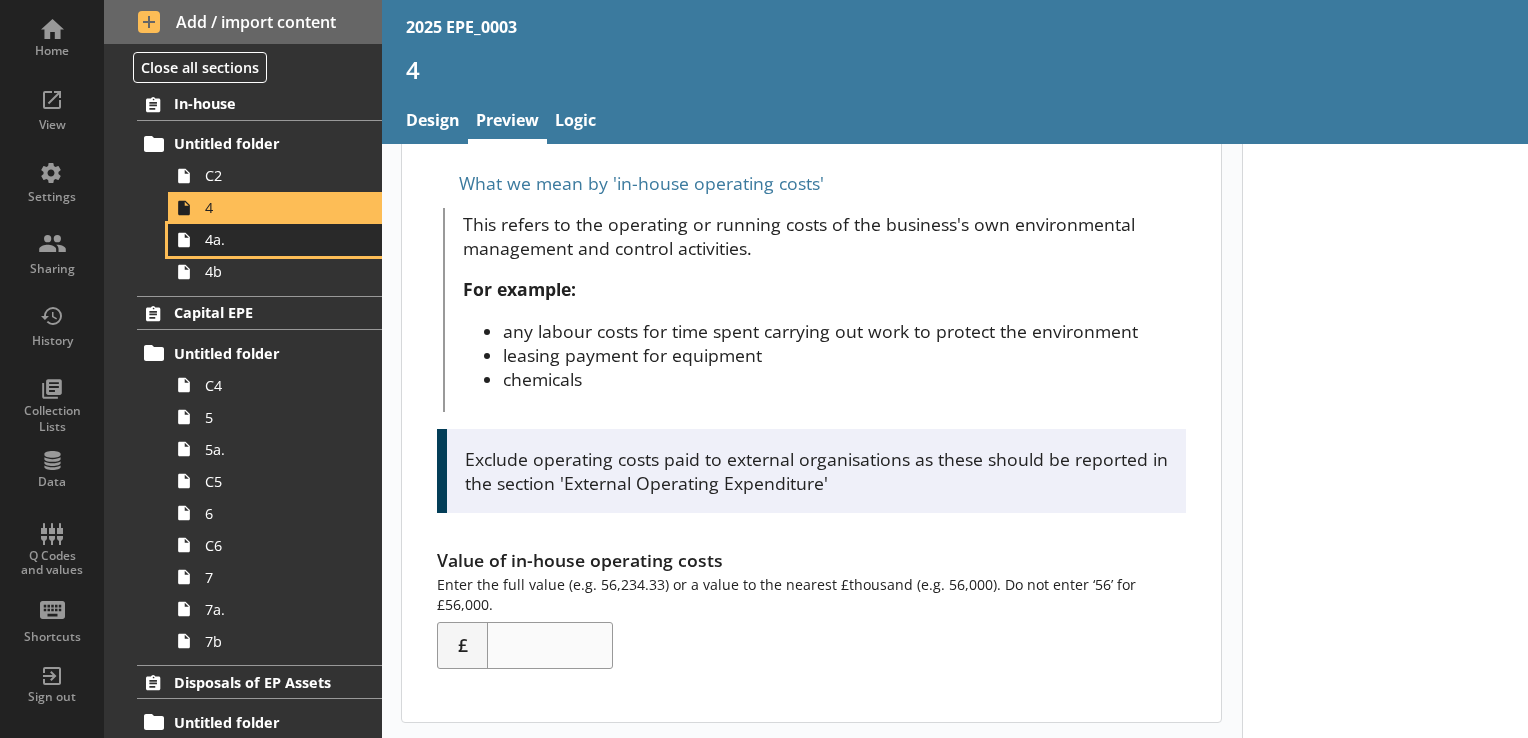 click on "4a." at bounding box center [275, 240] 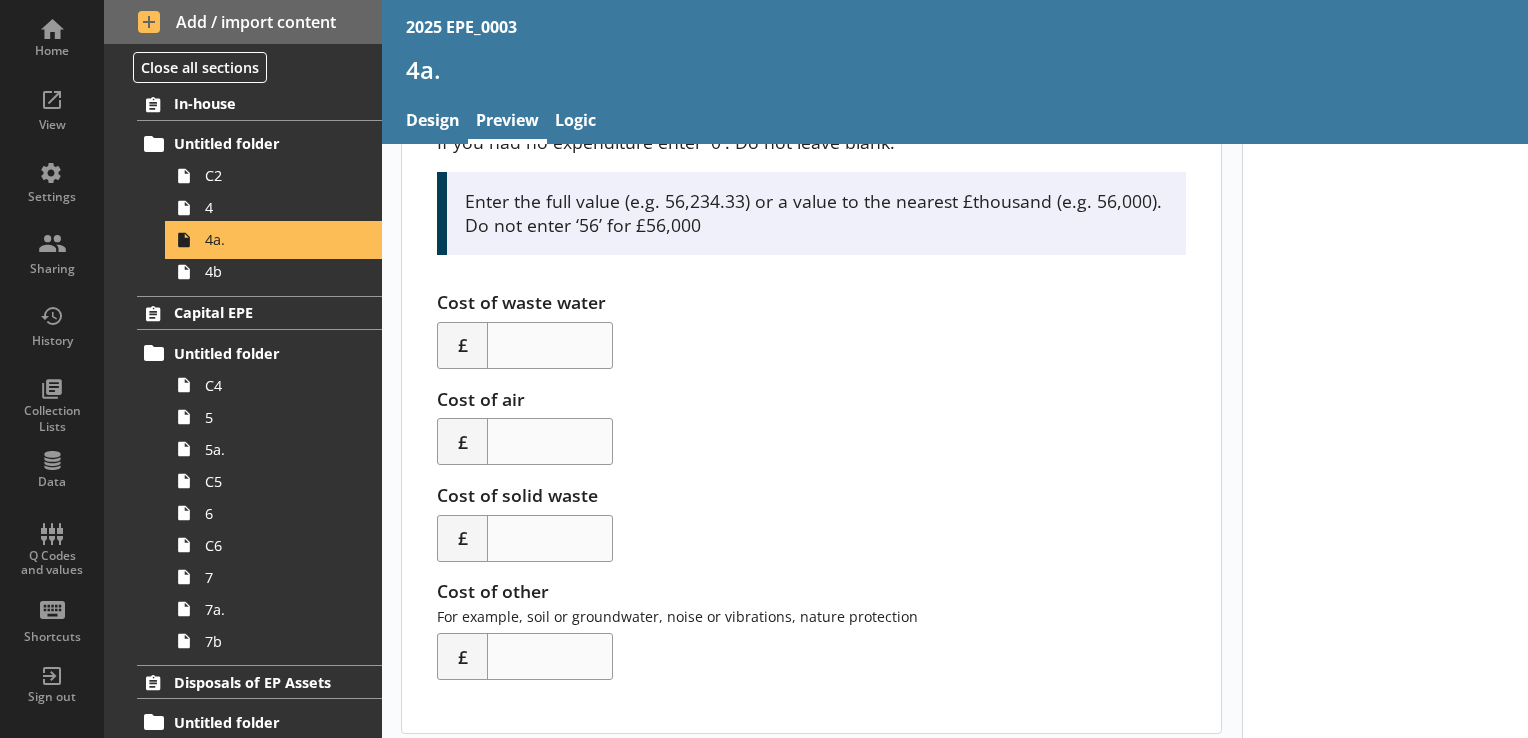 scroll, scrollTop: 170, scrollLeft: 0, axis: vertical 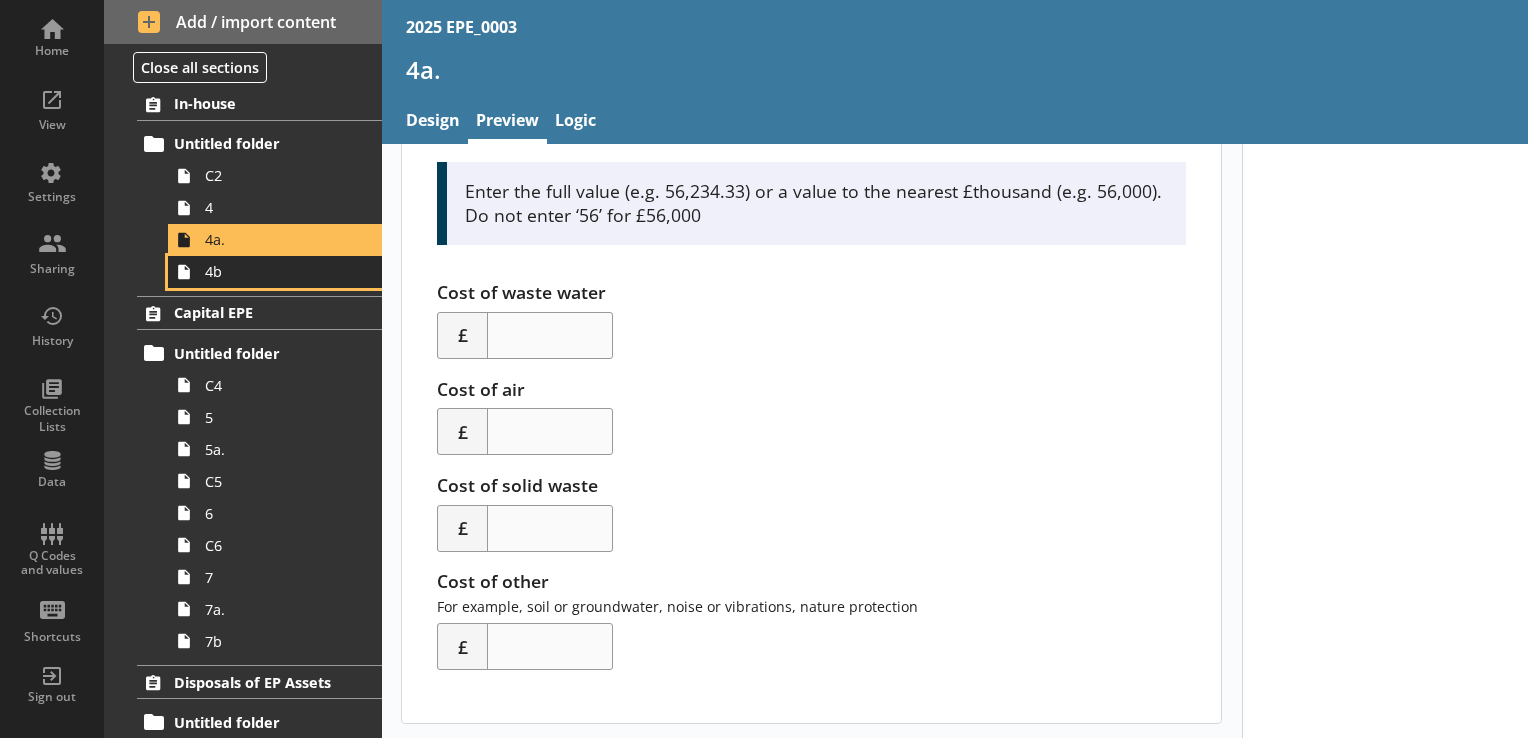 click on "4b" at bounding box center [275, 272] 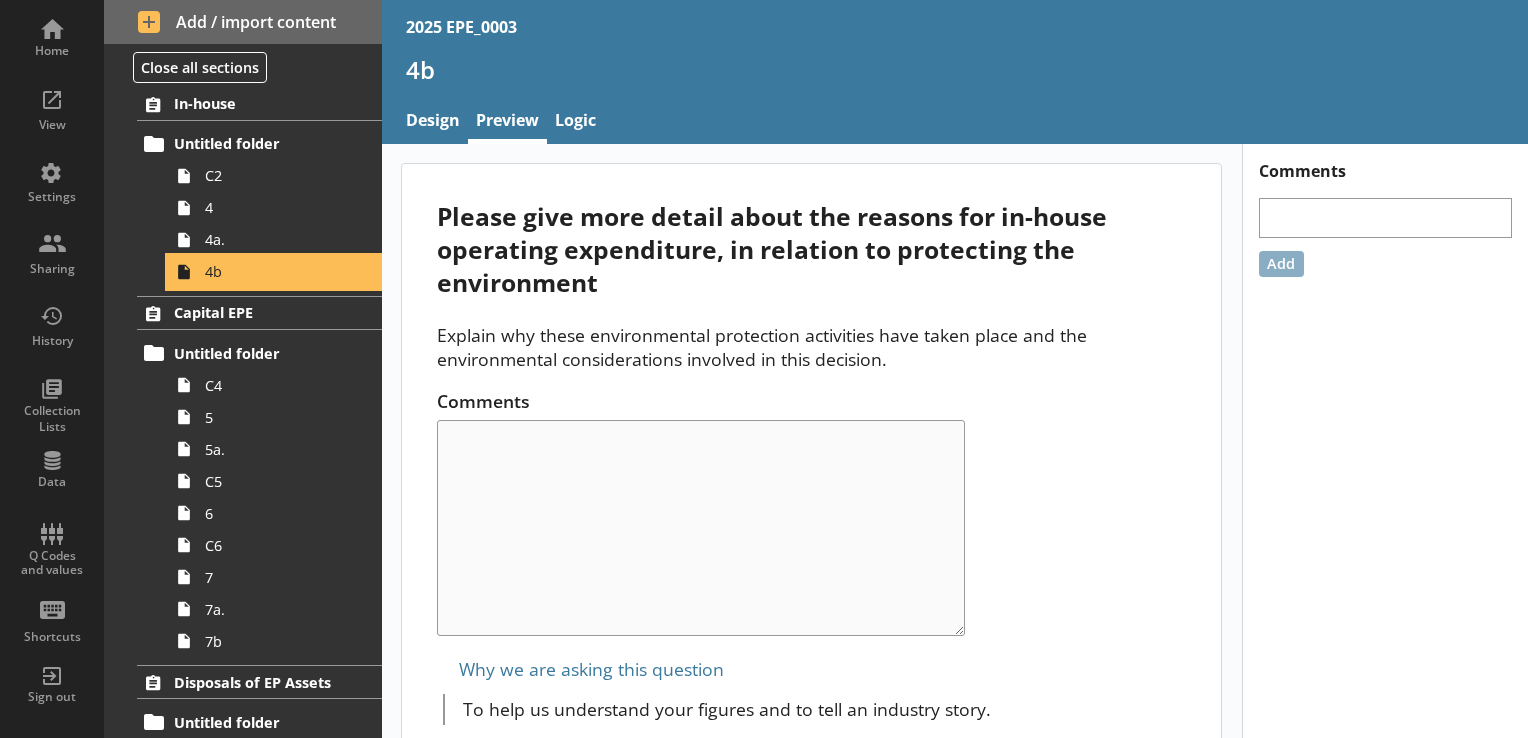 scroll, scrollTop: 56, scrollLeft: 0, axis: vertical 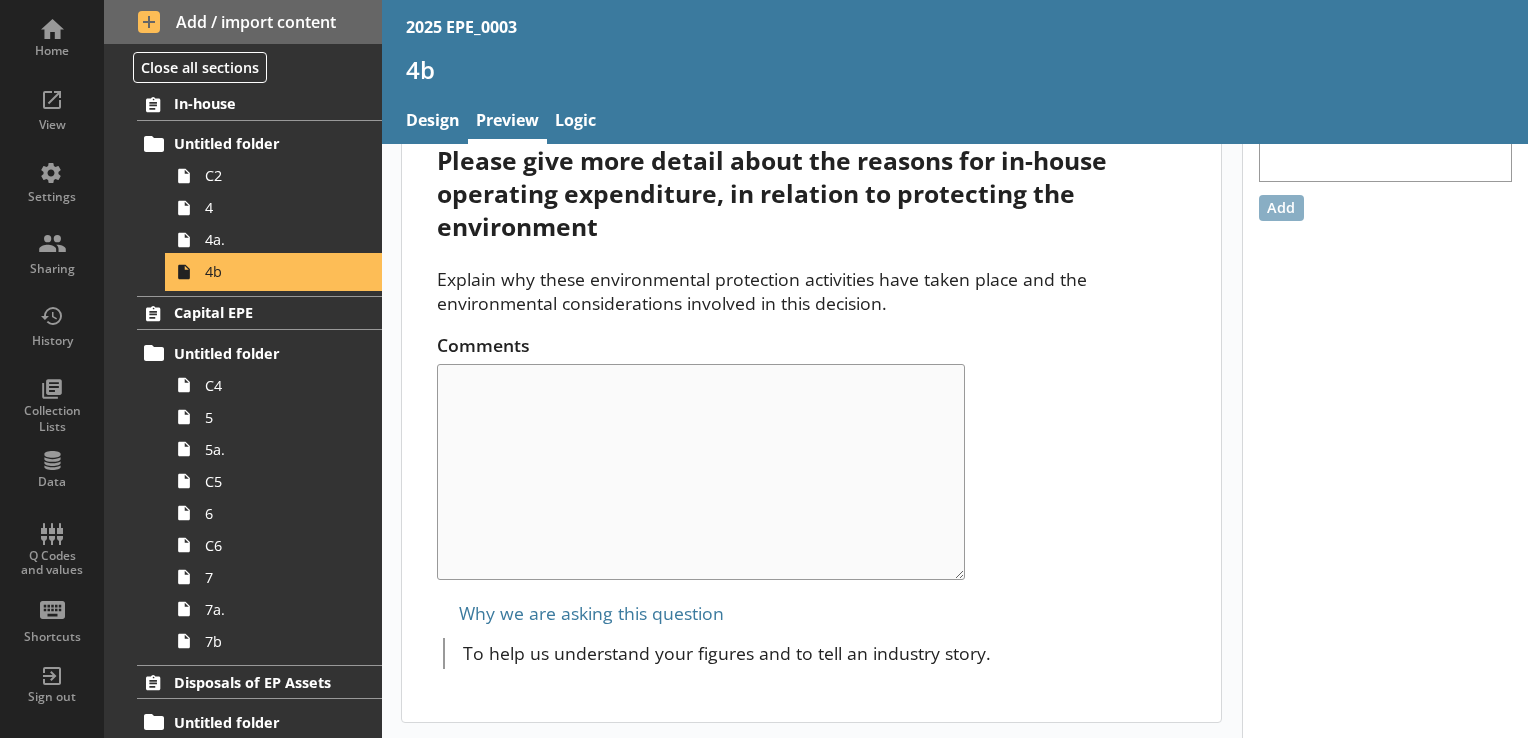 click on "Capital EPE Untitled folder C4 5 5a. C5 6 C6 7 7a. 7b" at bounding box center [243, 476] 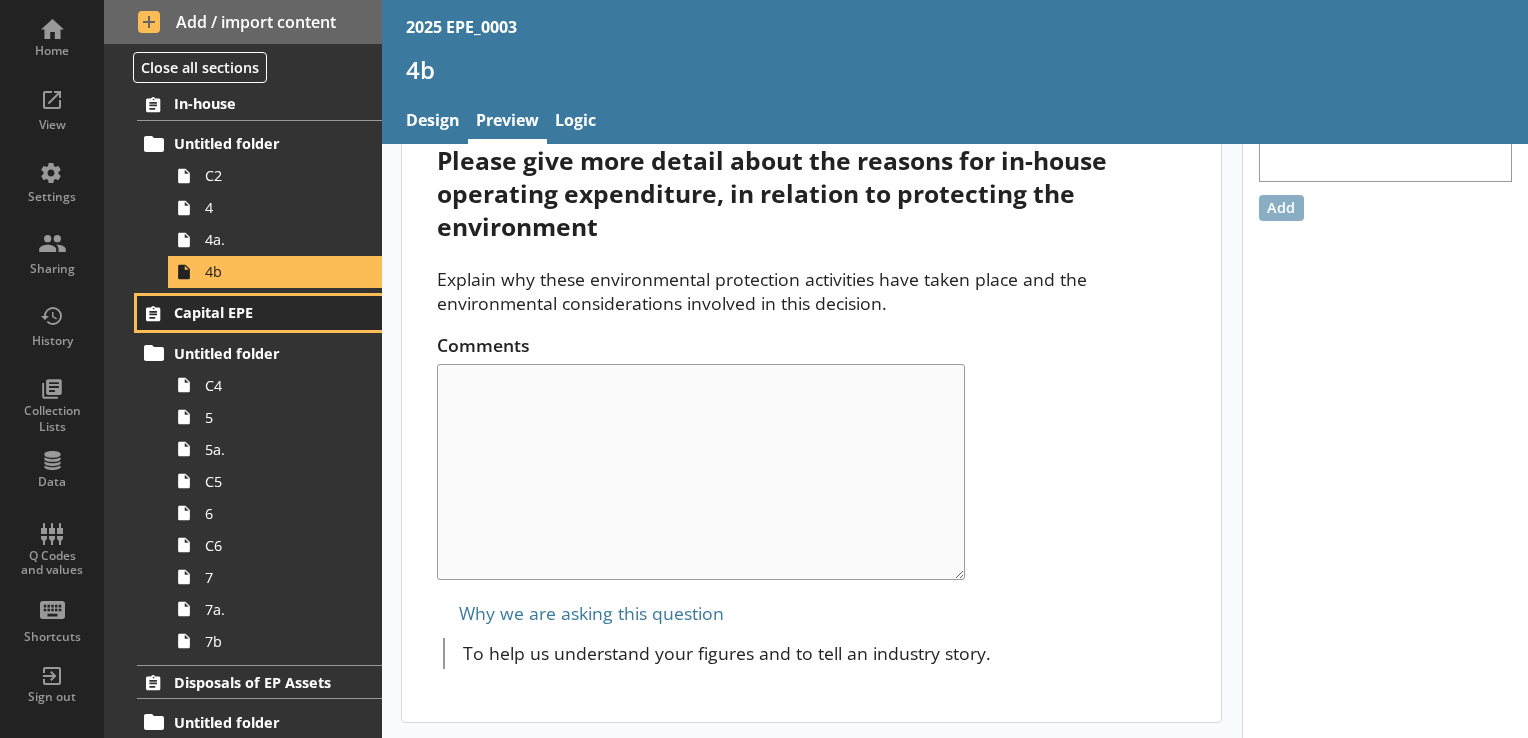 click on "Capital EPE" at bounding box center [260, 312] 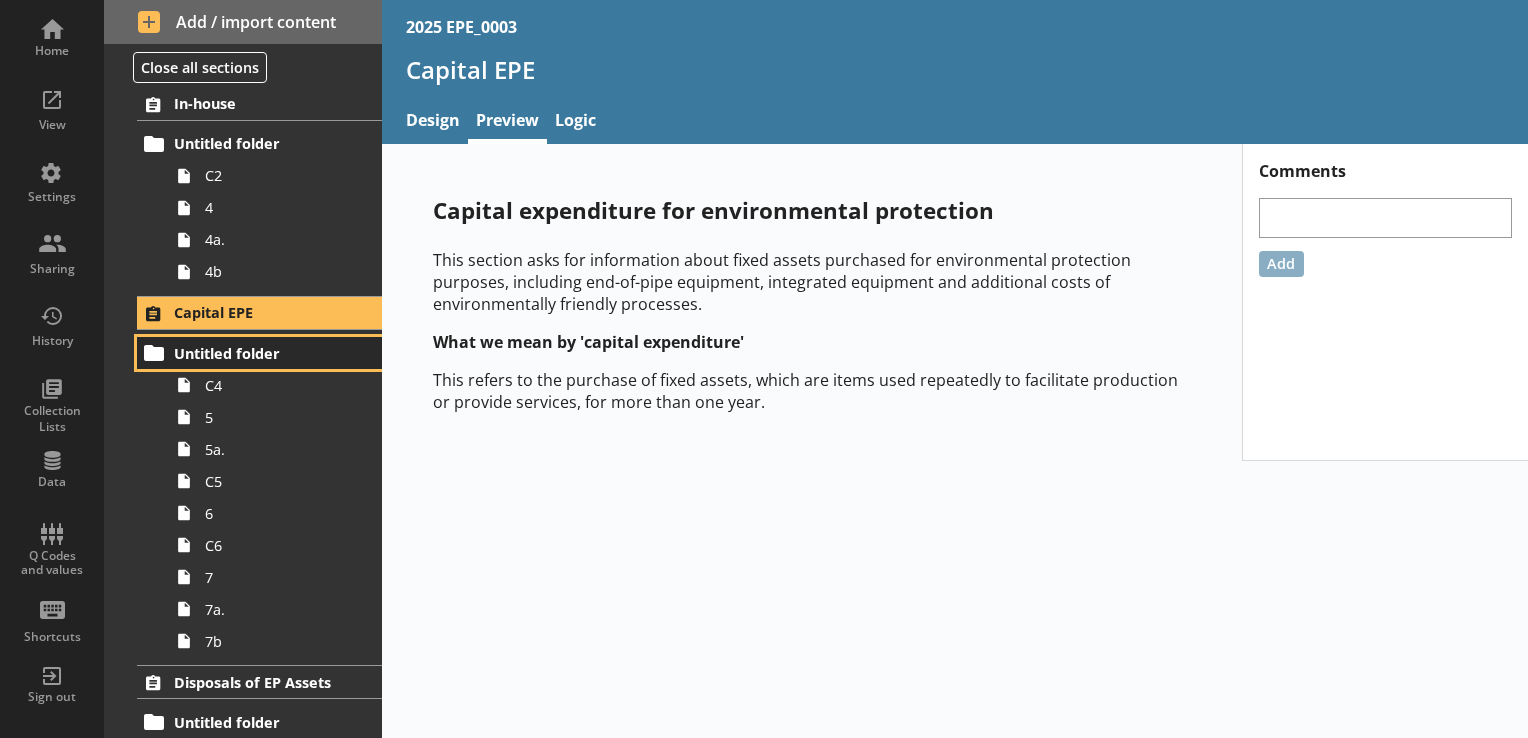 click on "Untitled folder" at bounding box center (259, 353) 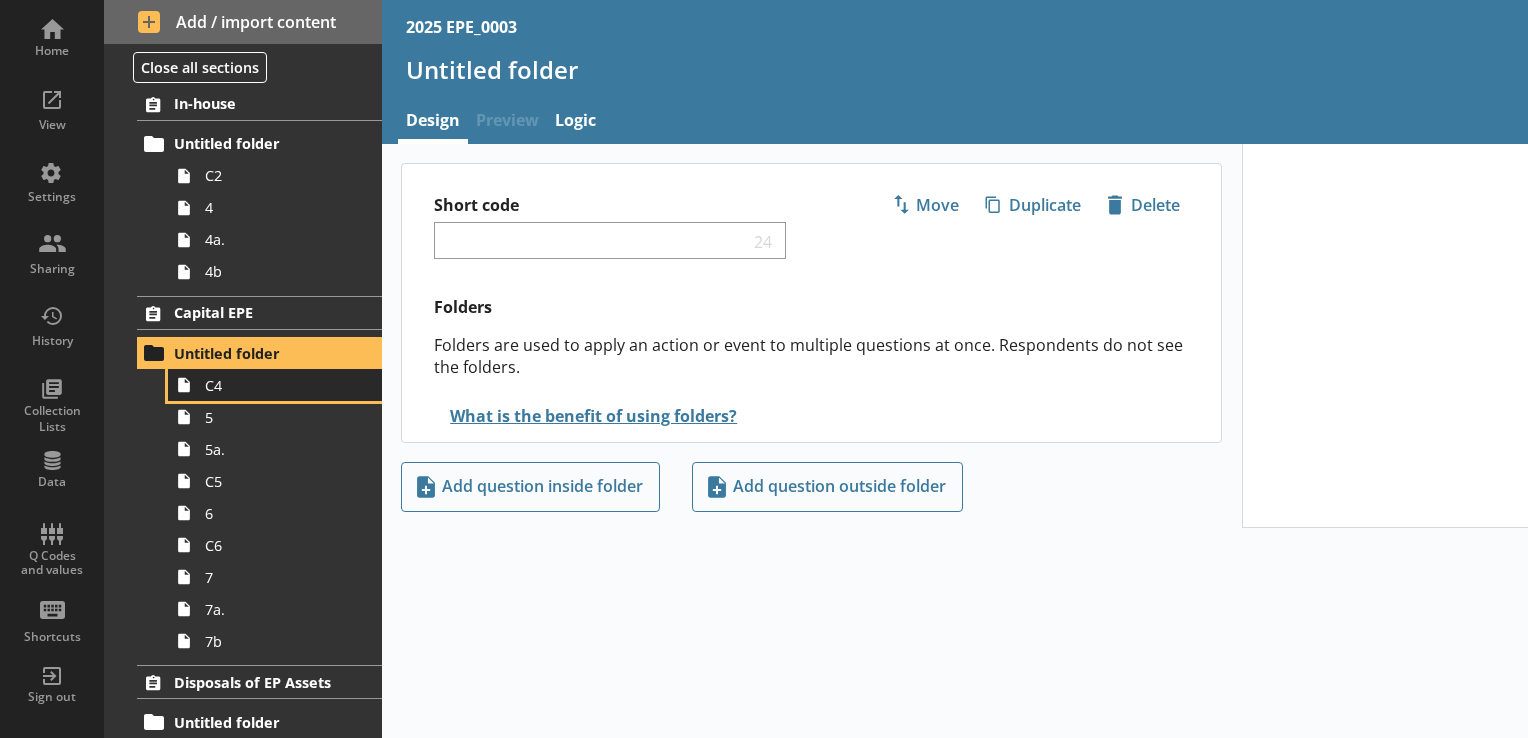 click on "C4" at bounding box center (275, 385) 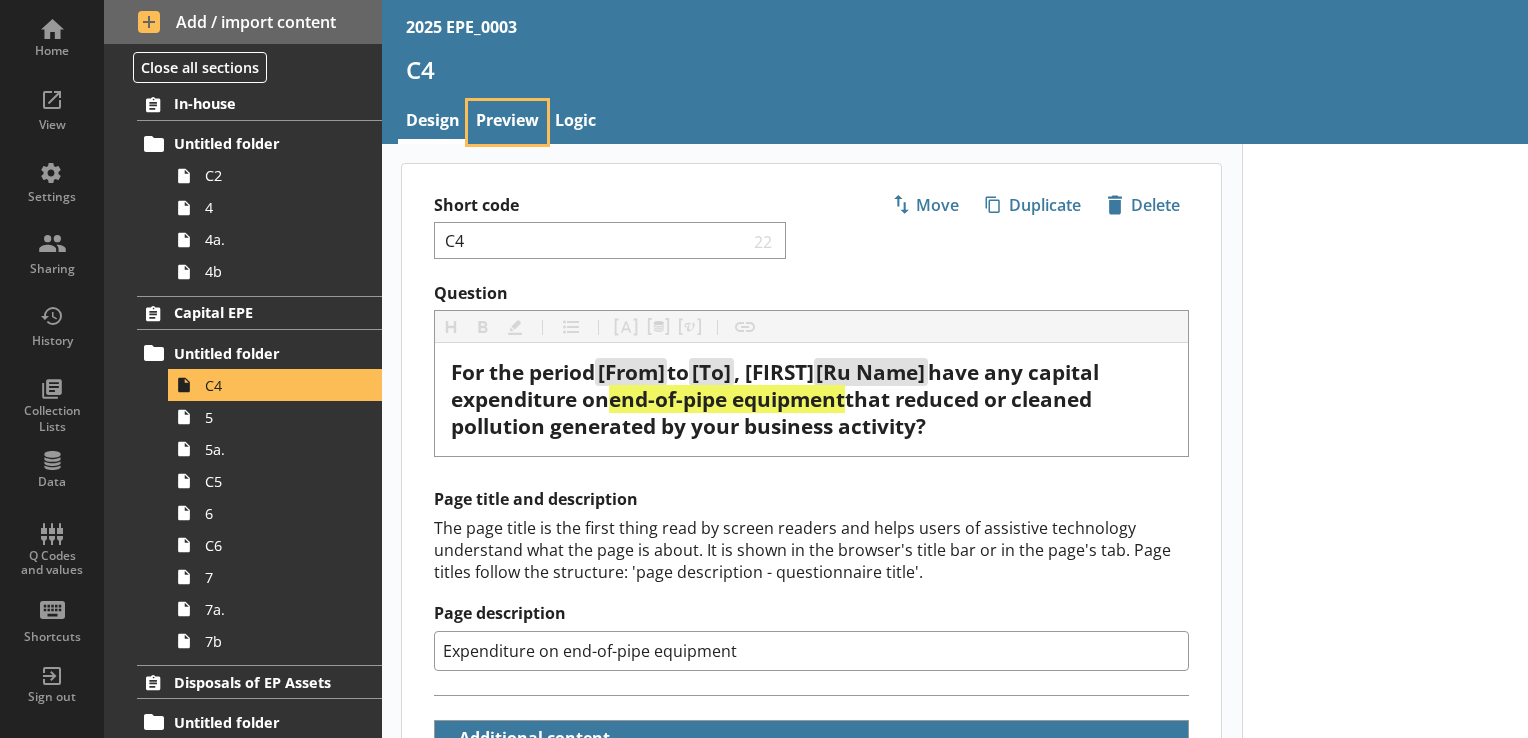 click on "Preview" at bounding box center (507, 122) 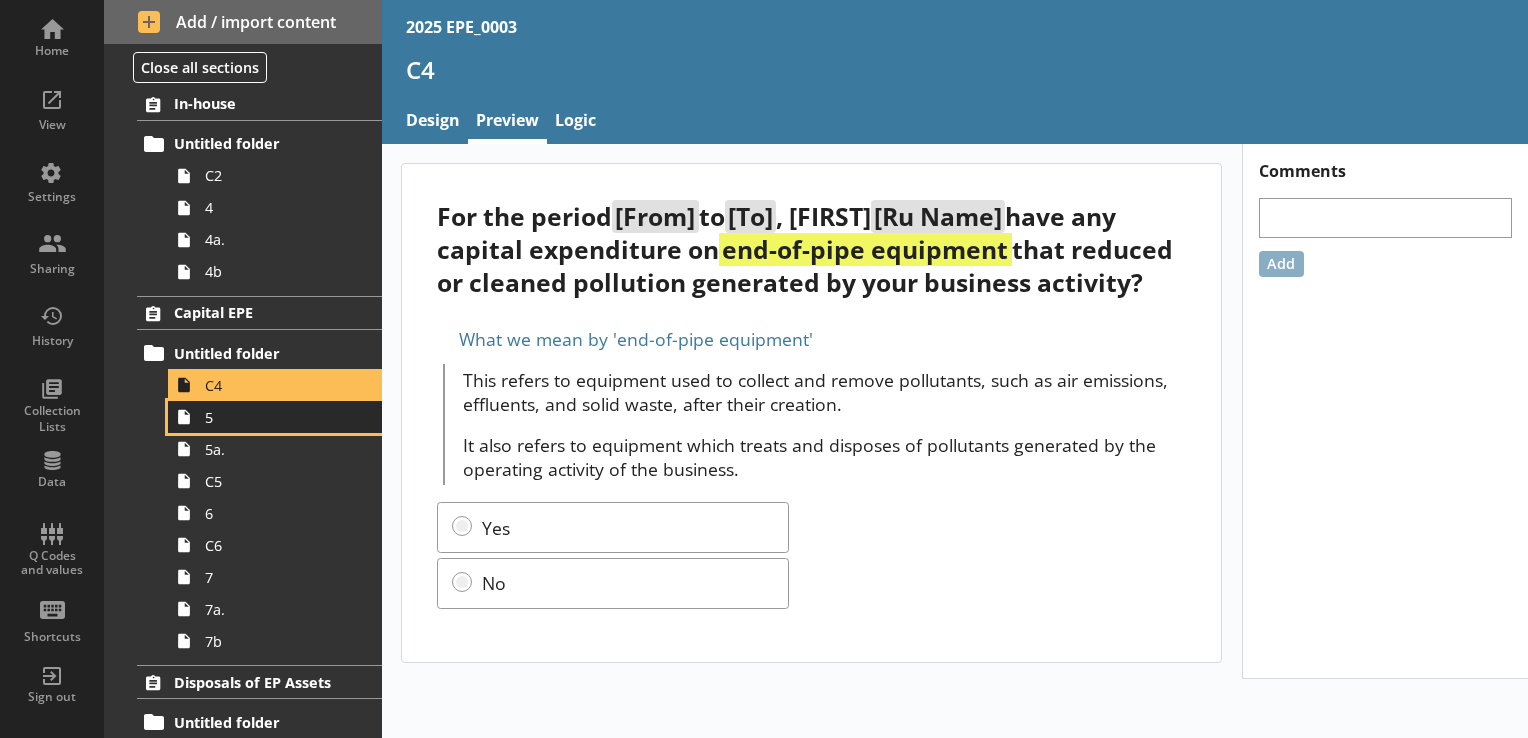 click 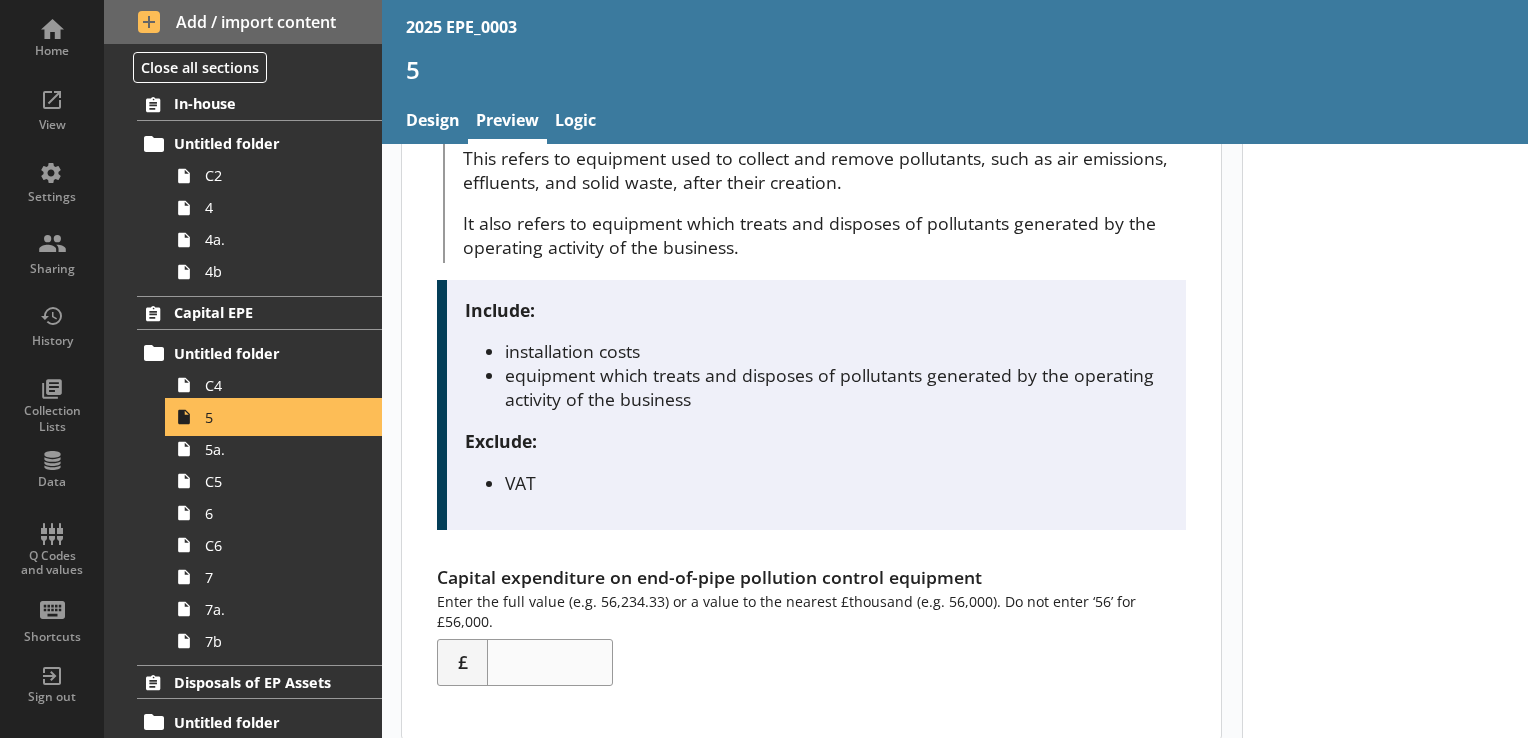 scroll, scrollTop: 205, scrollLeft: 0, axis: vertical 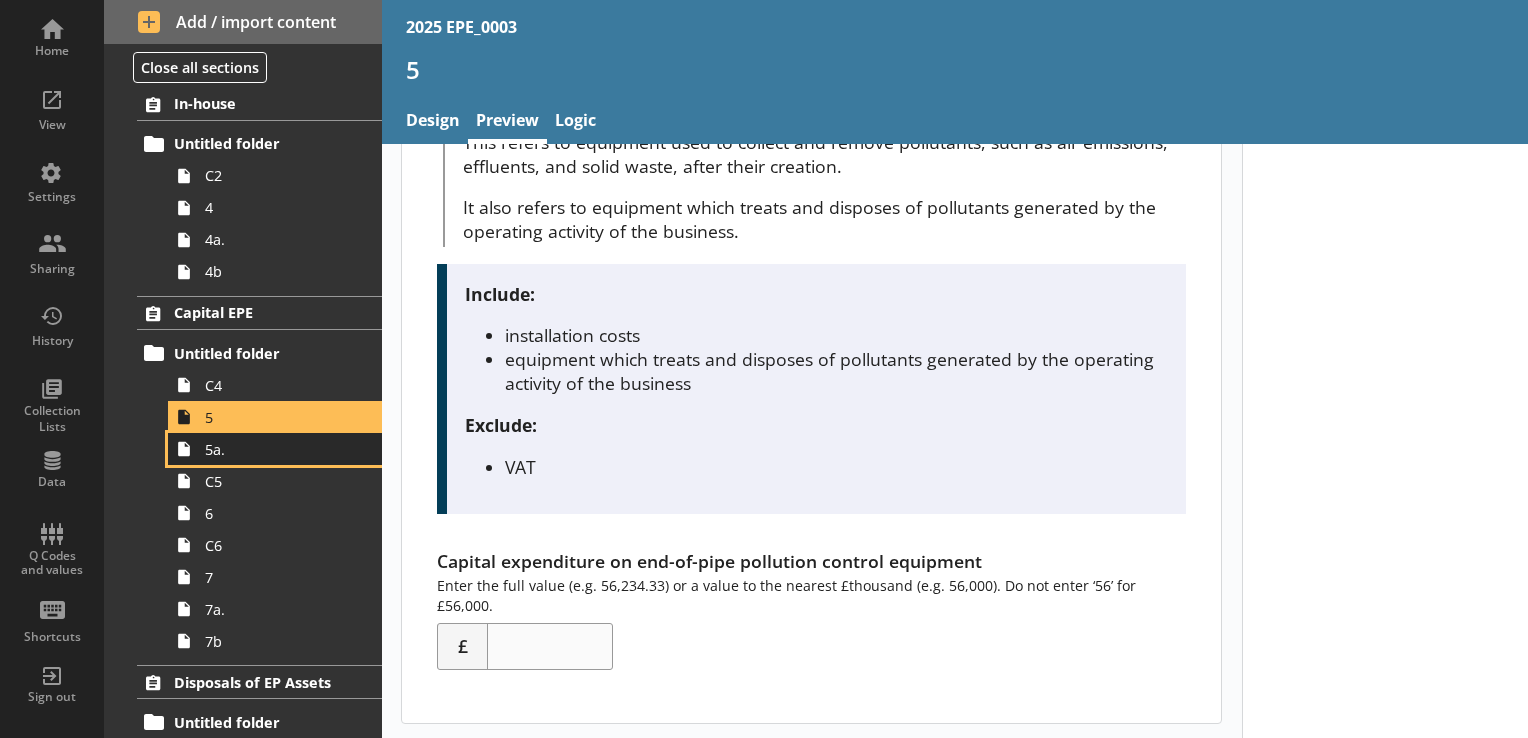 click on "5a." at bounding box center (280, 449) 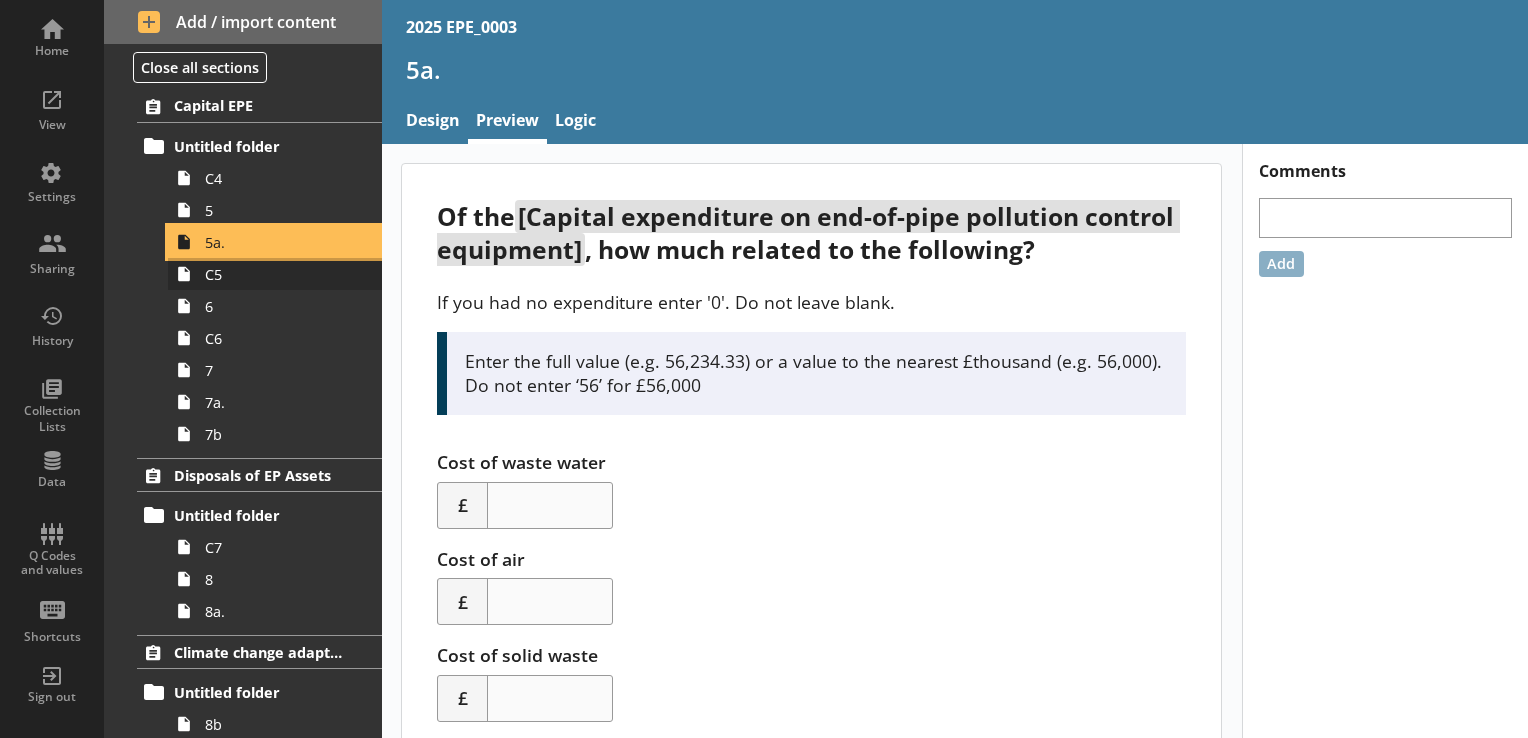 scroll, scrollTop: 600, scrollLeft: 0, axis: vertical 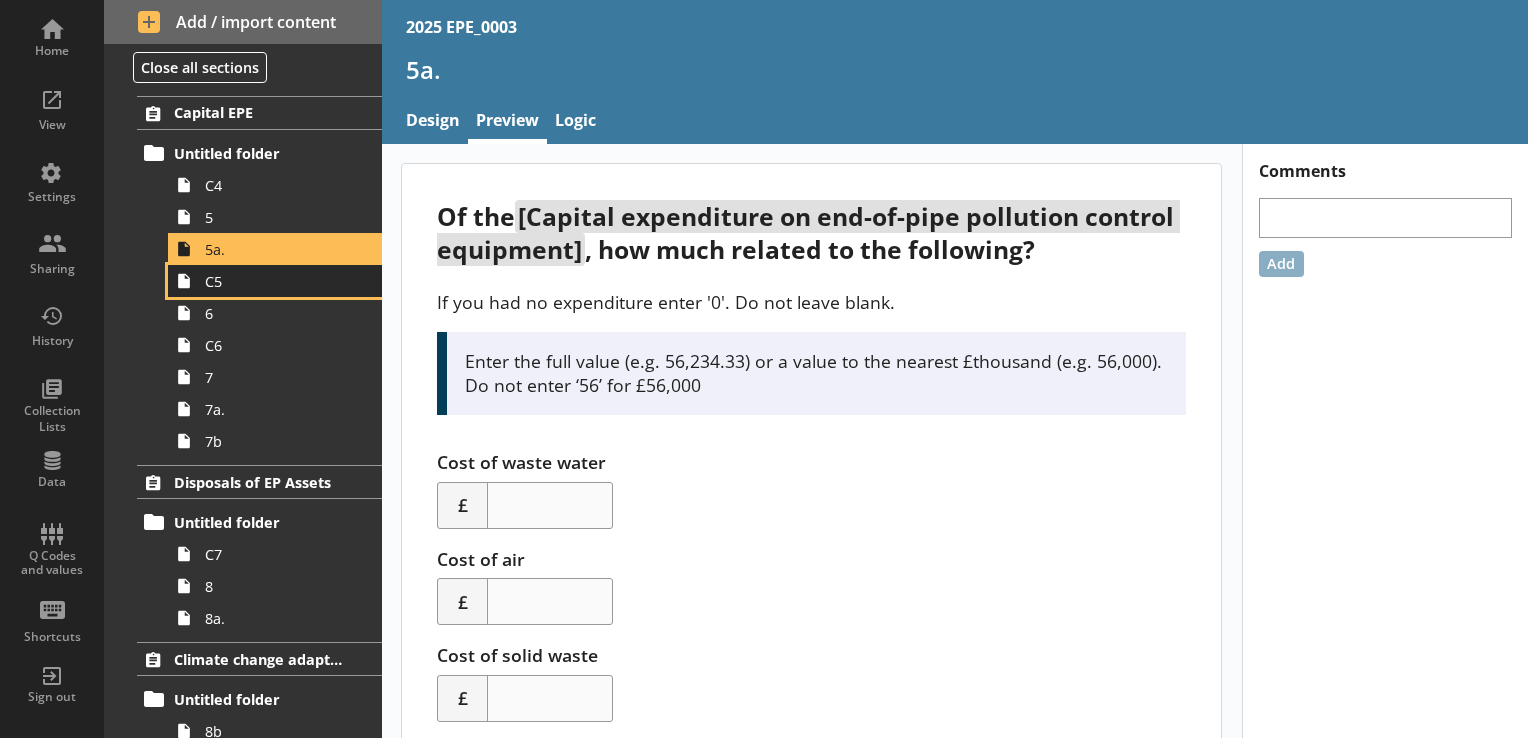 click on "C5" at bounding box center [280, 281] 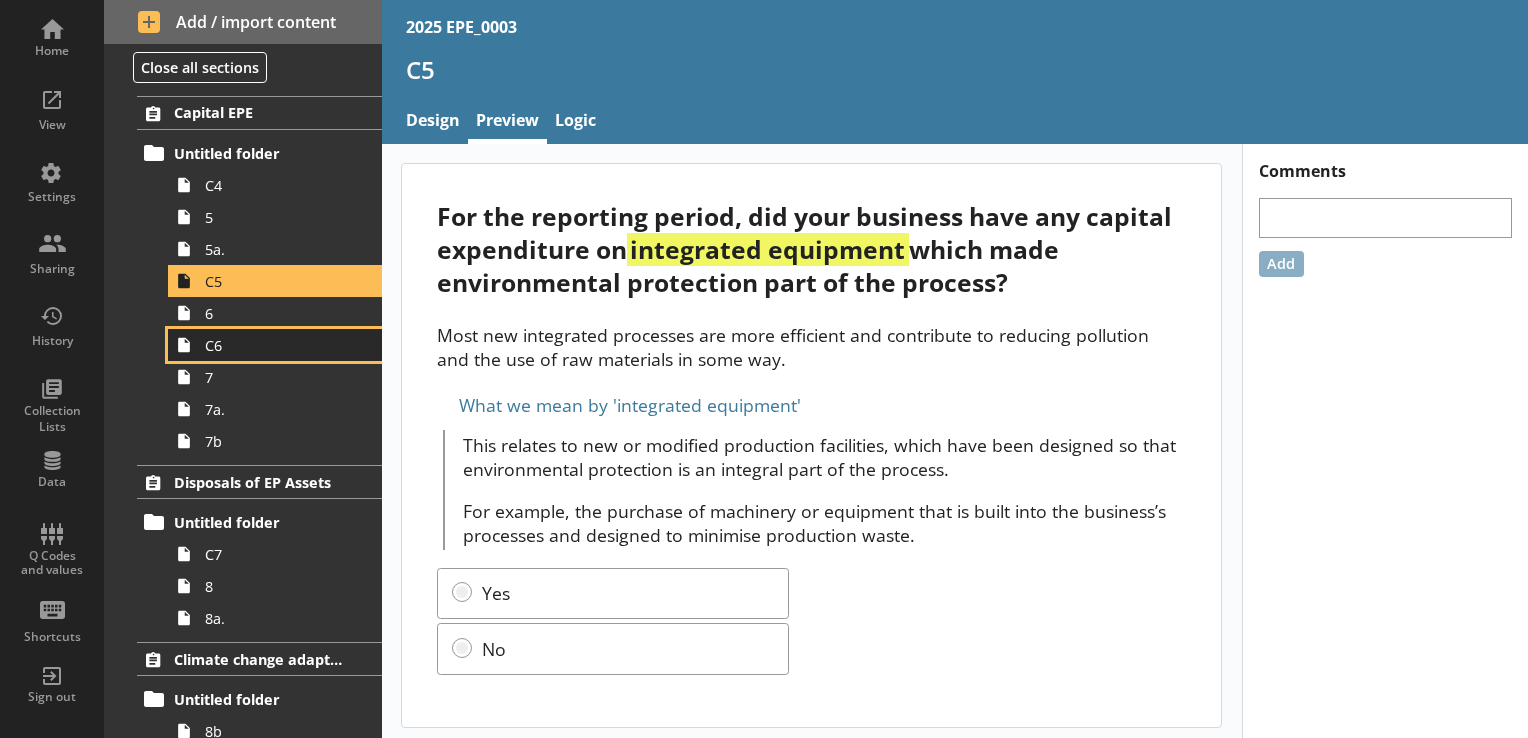 click on "C6" at bounding box center (275, 345) 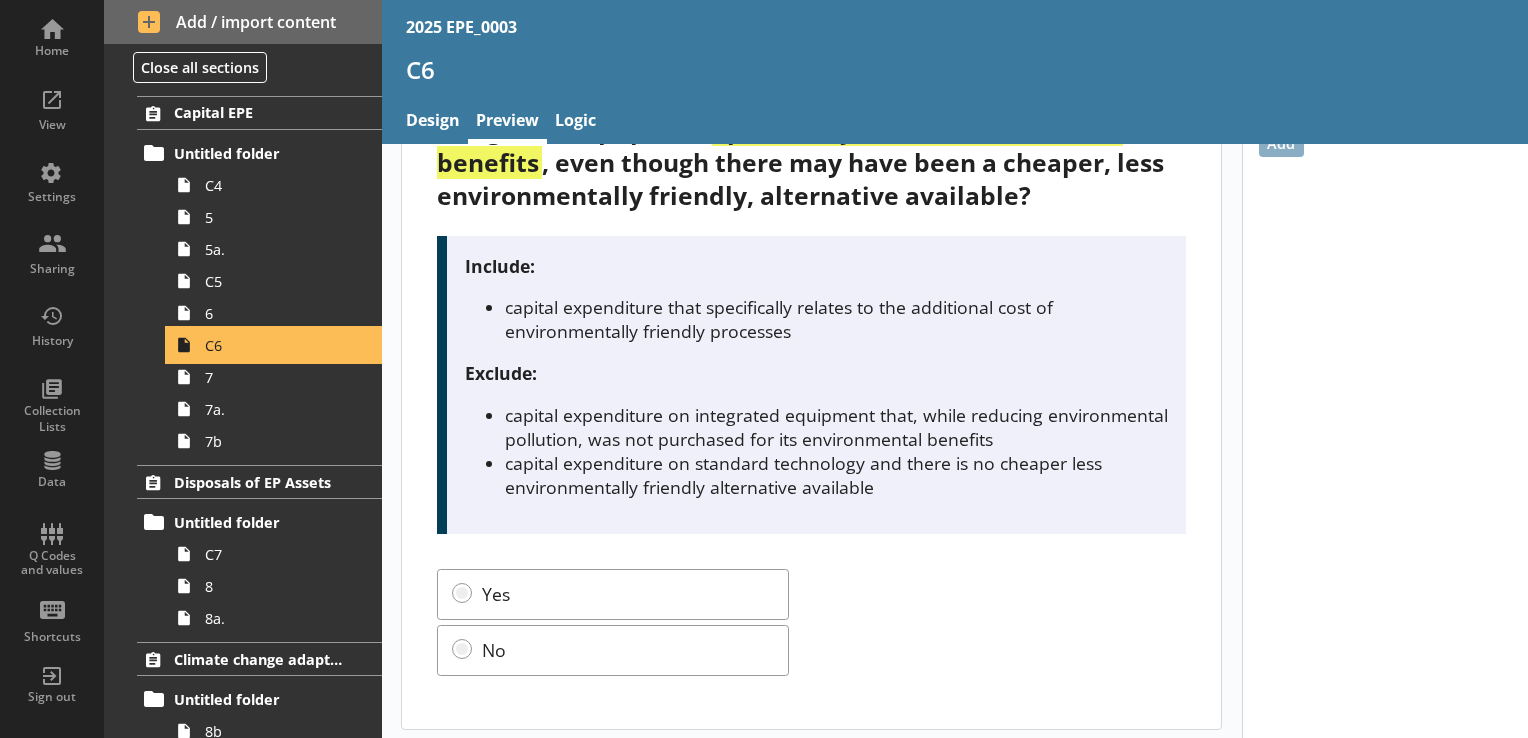 scroll, scrollTop: 127, scrollLeft: 0, axis: vertical 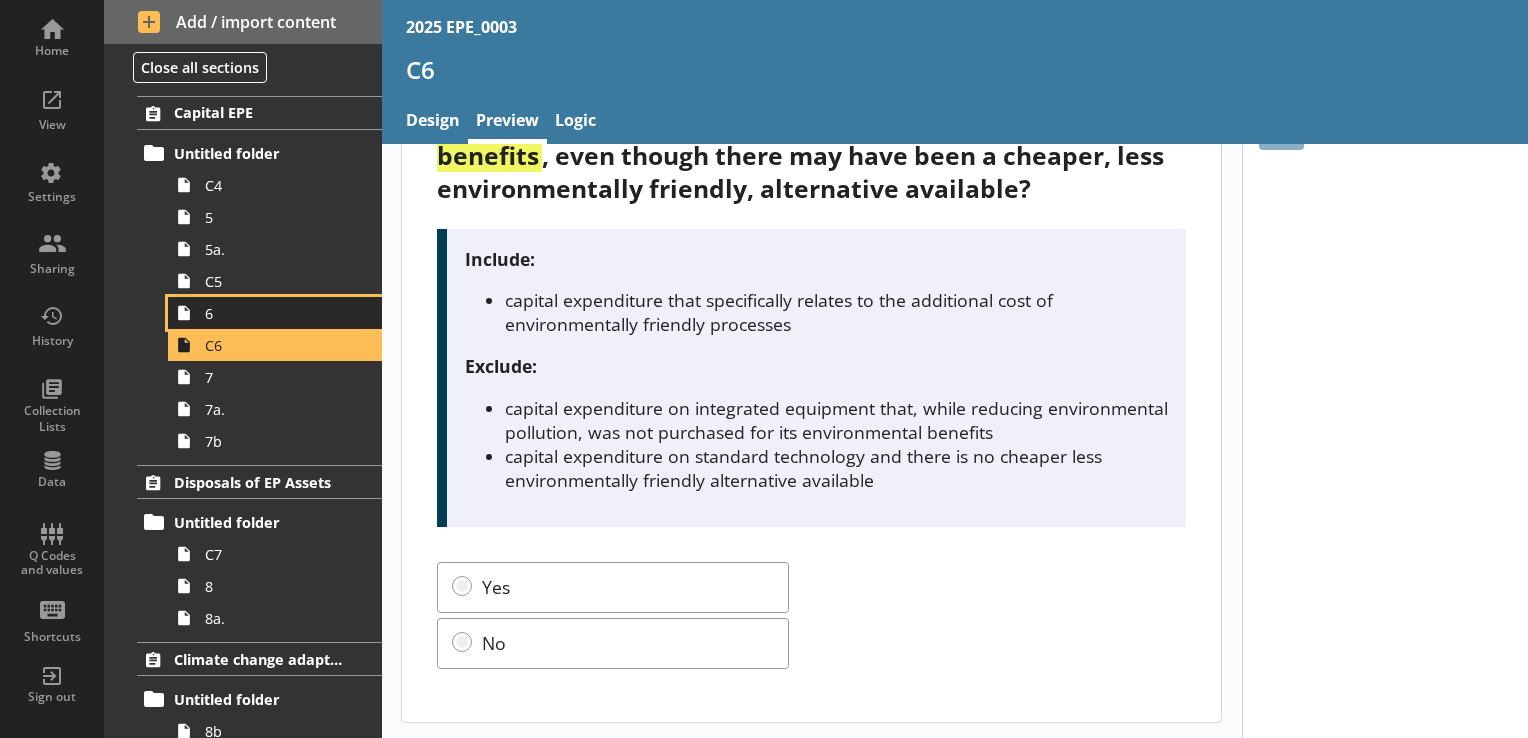 click on "6" at bounding box center (280, 313) 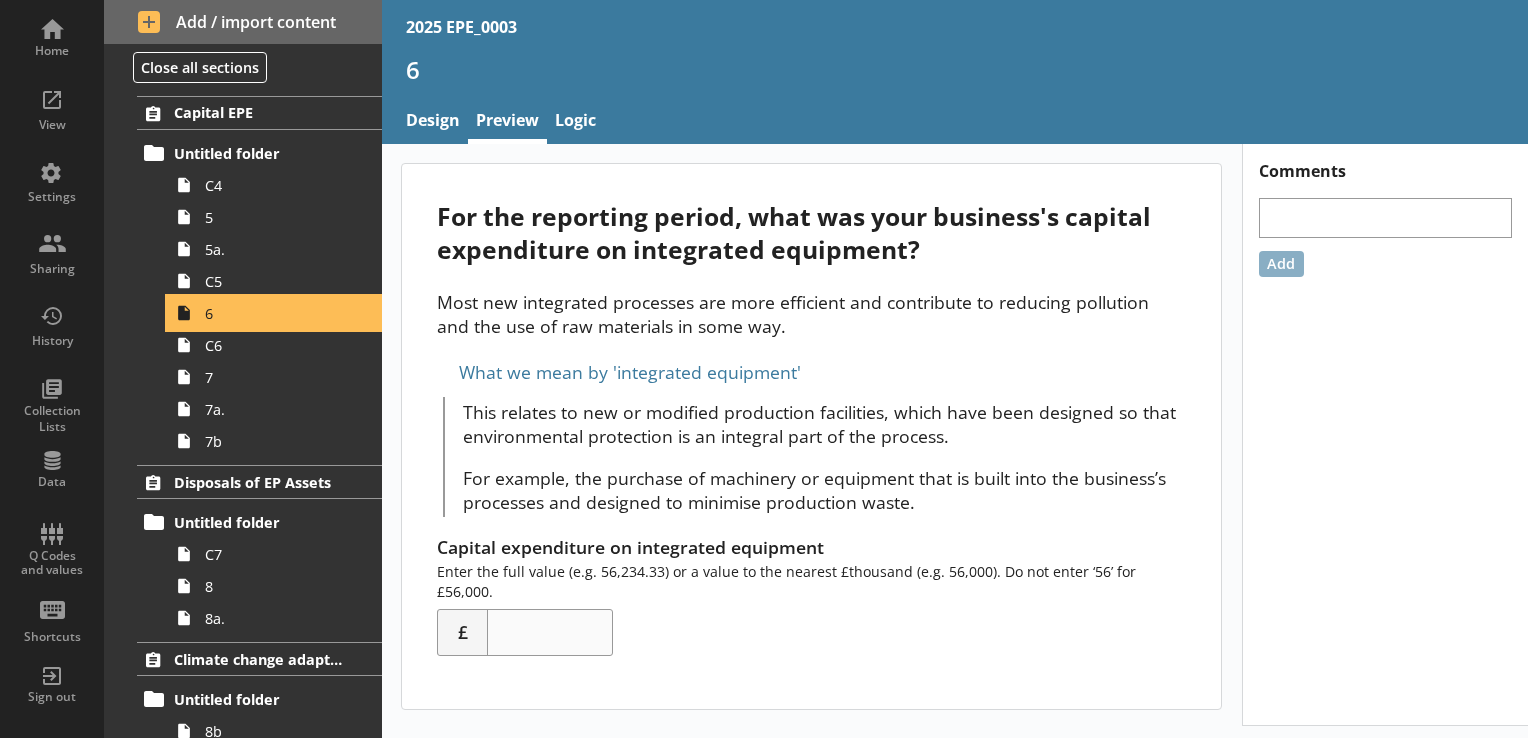 scroll, scrollTop: 0, scrollLeft: 0, axis: both 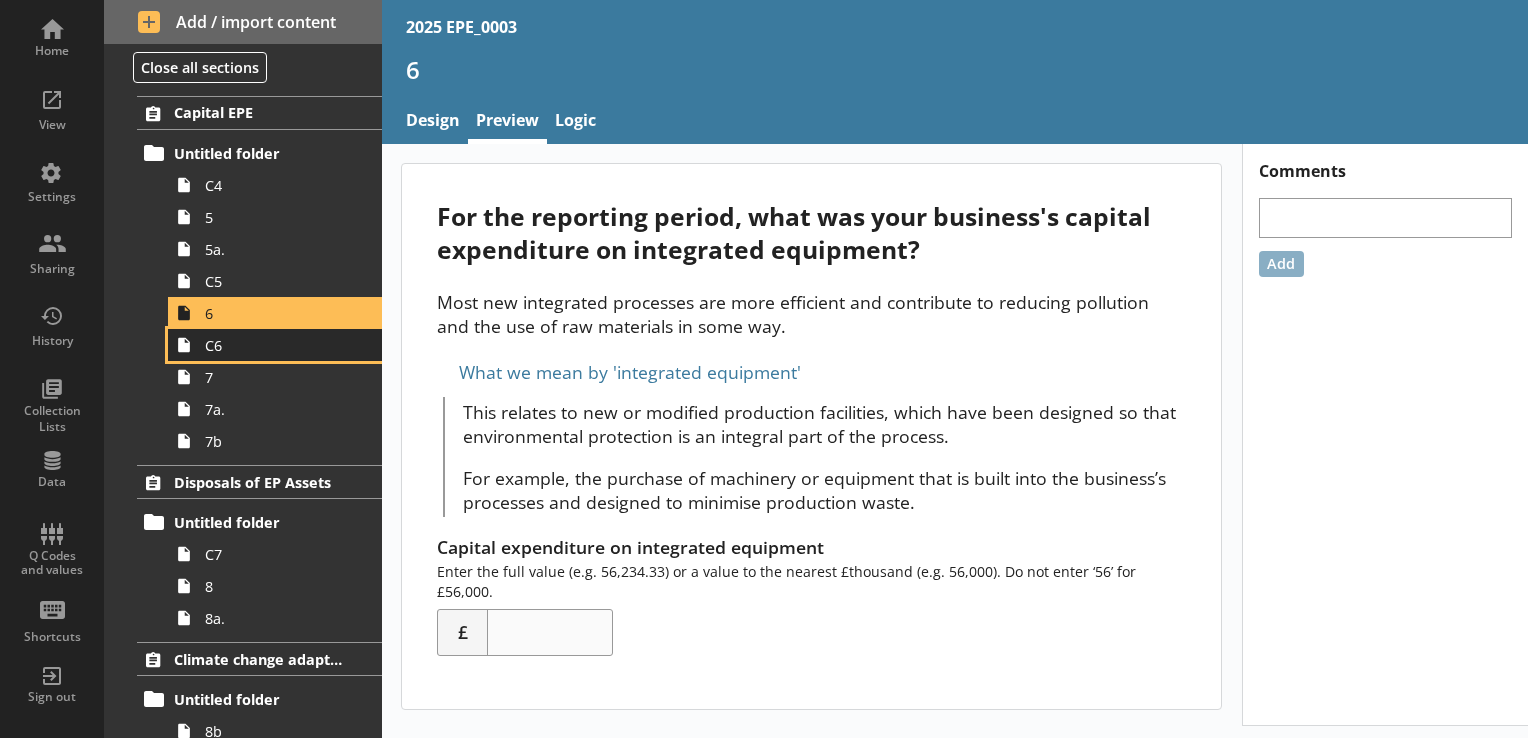 click on "C6" at bounding box center (275, 345) 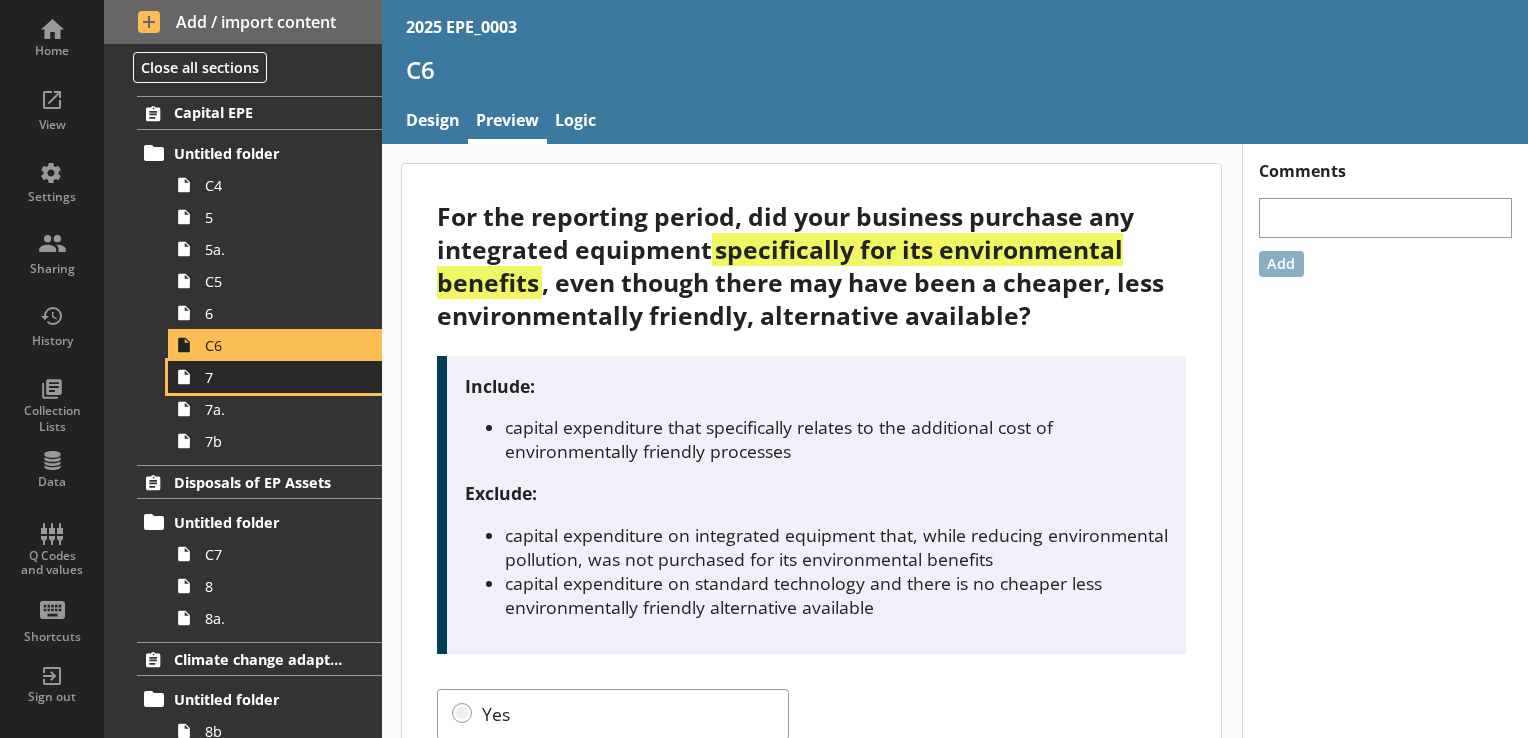 click on "7" at bounding box center [280, 377] 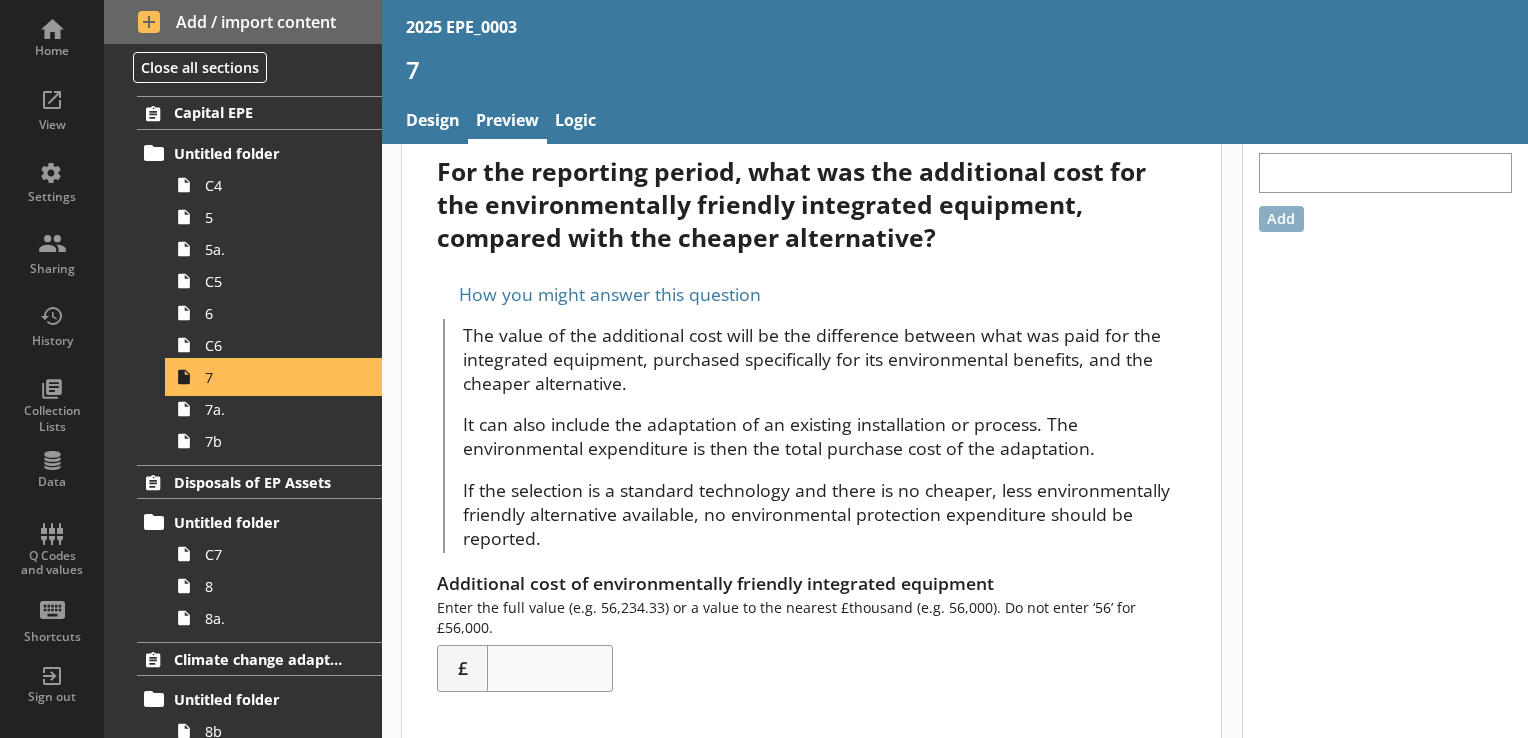 scroll, scrollTop: 68, scrollLeft: 0, axis: vertical 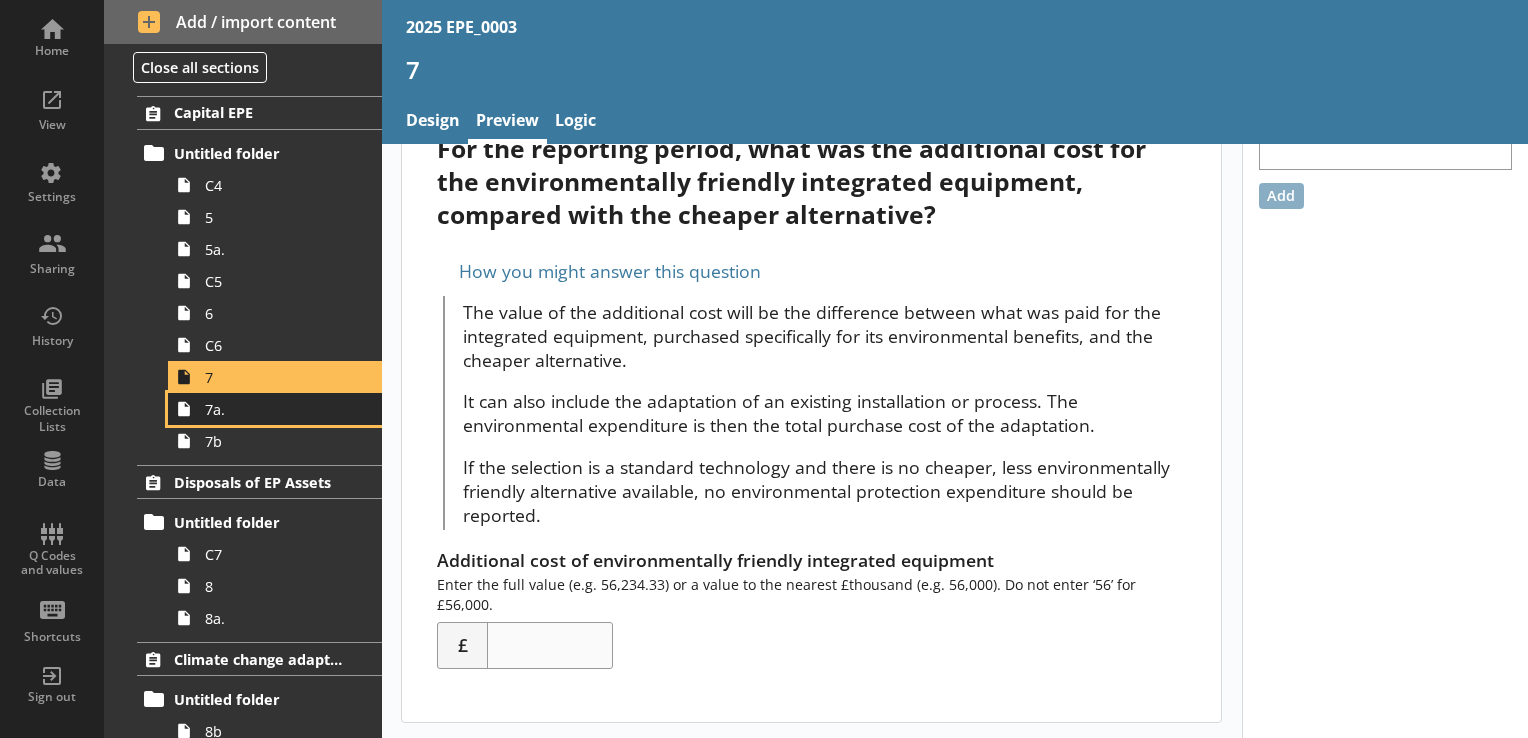 click on "7a." at bounding box center [280, 409] 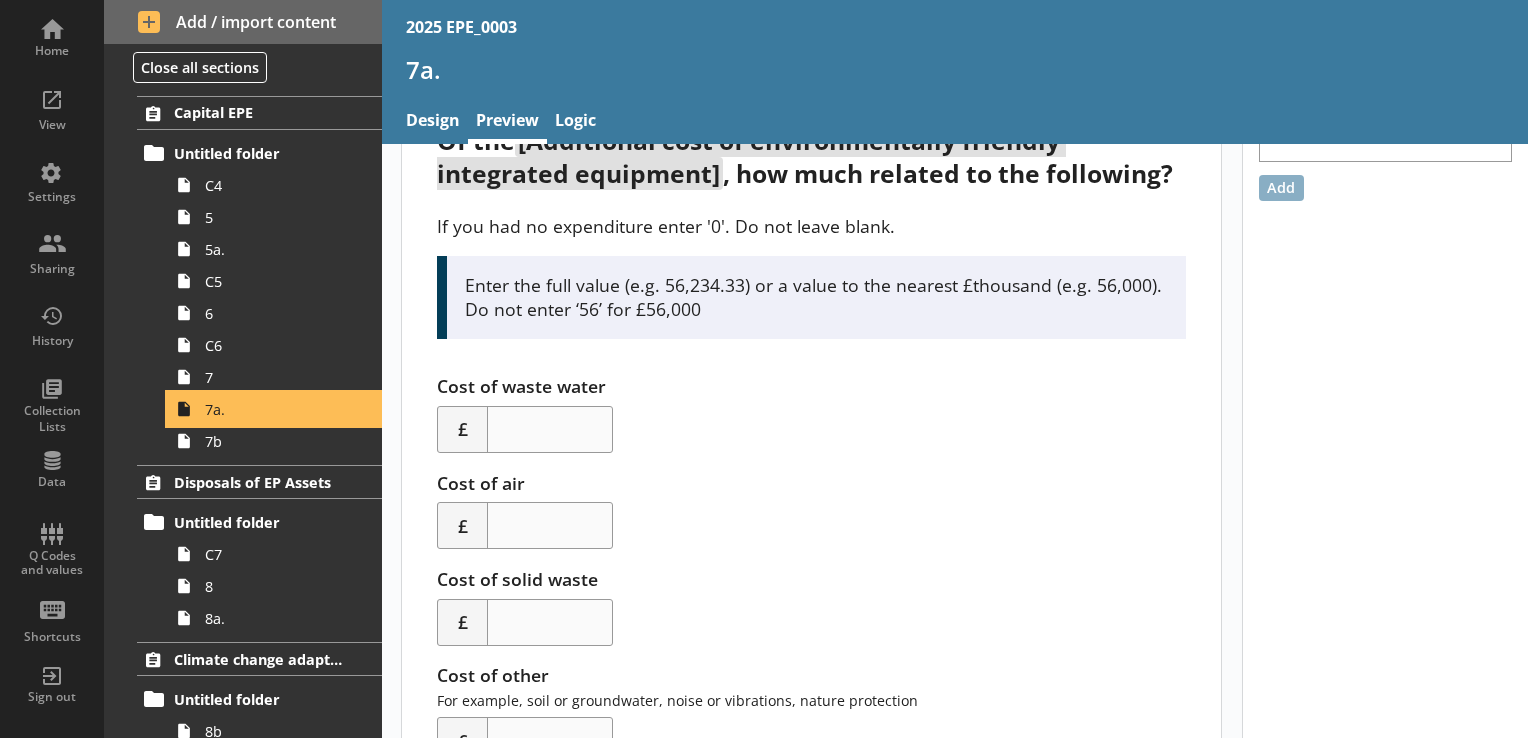 scroll, scrollTop: 0, scrollLeft: 0, axis: both 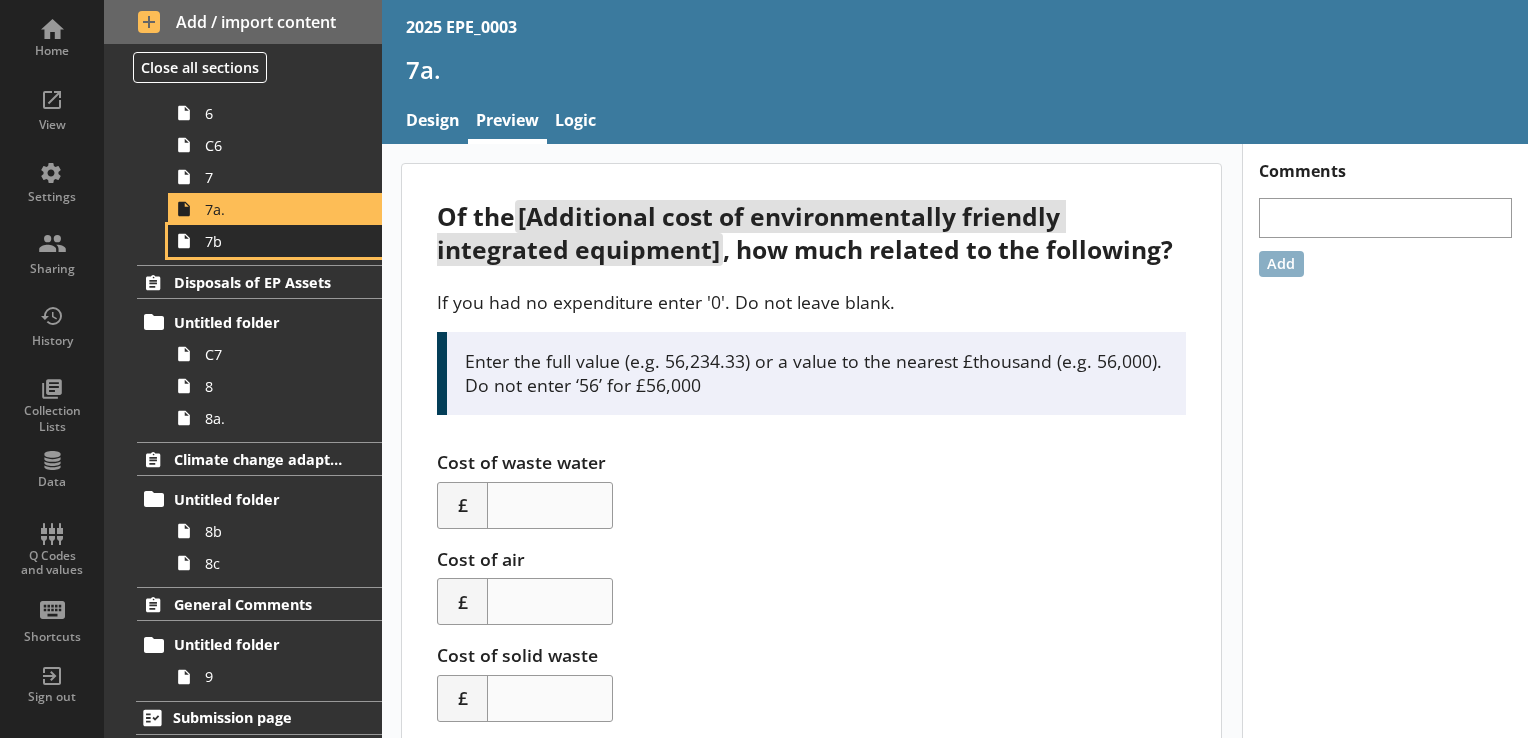 click on "7b" at bounding box center (280, 241) 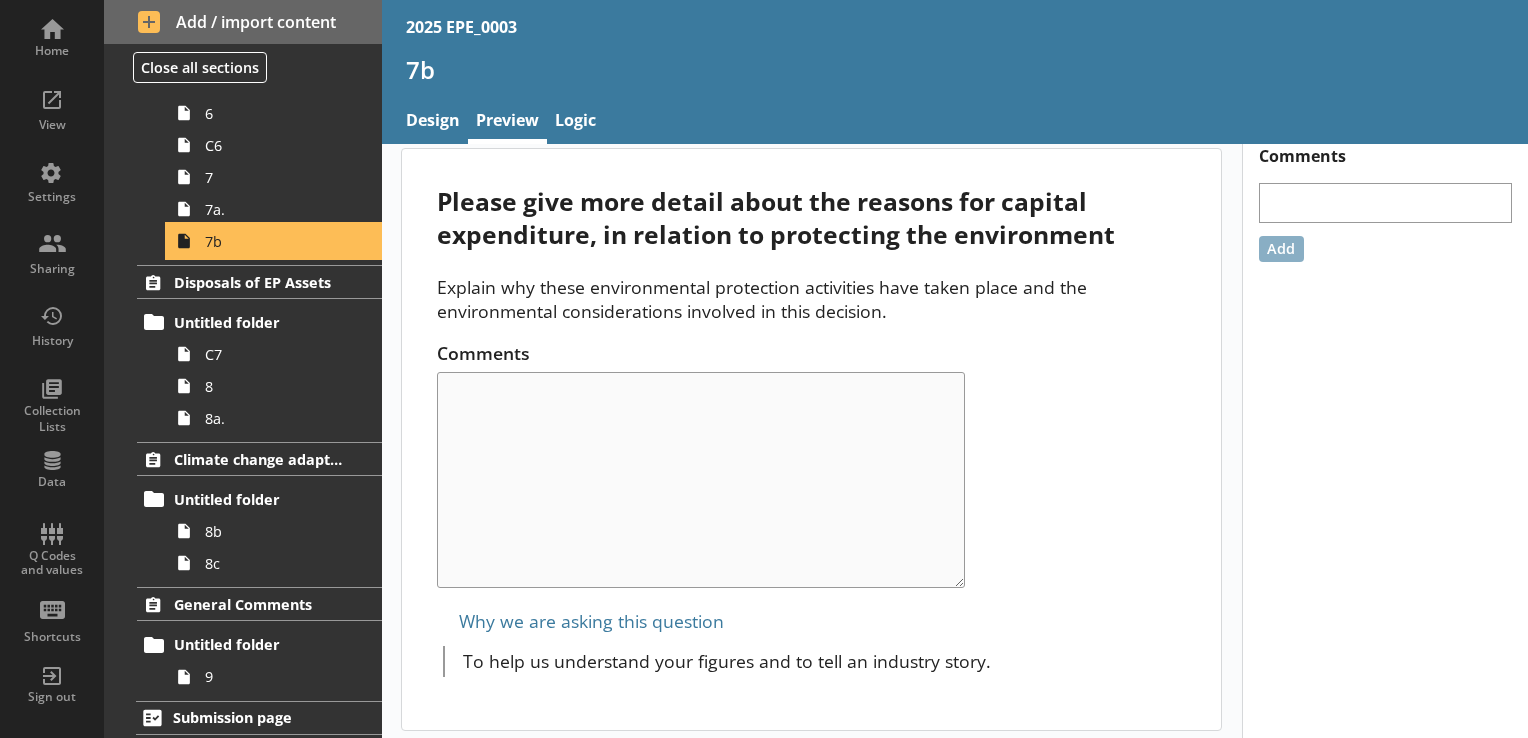 scroll, scrollTop: 23, scrollLeft: 0, axis: vertical 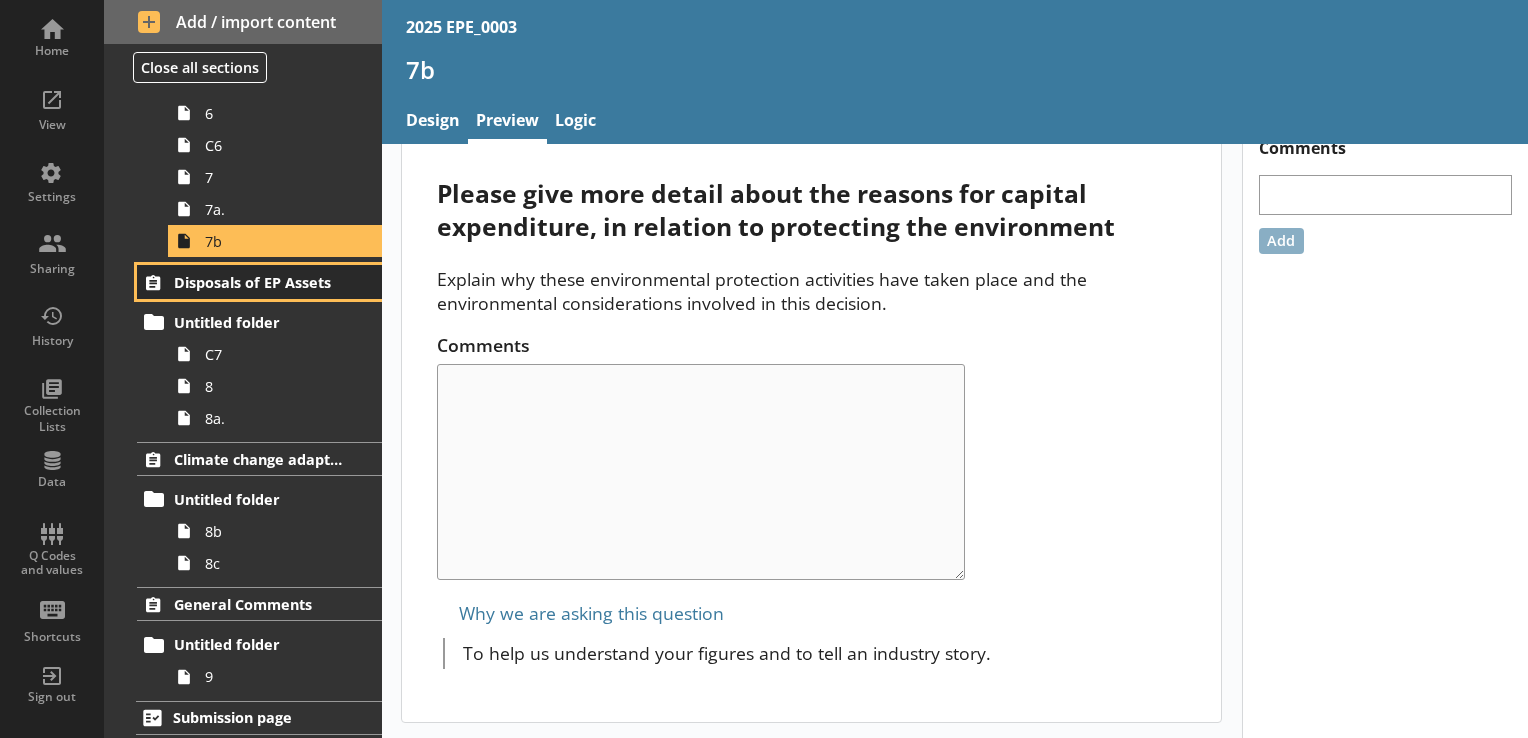 click on "Disposals of EP Assets" at bounding box center (260, 282) 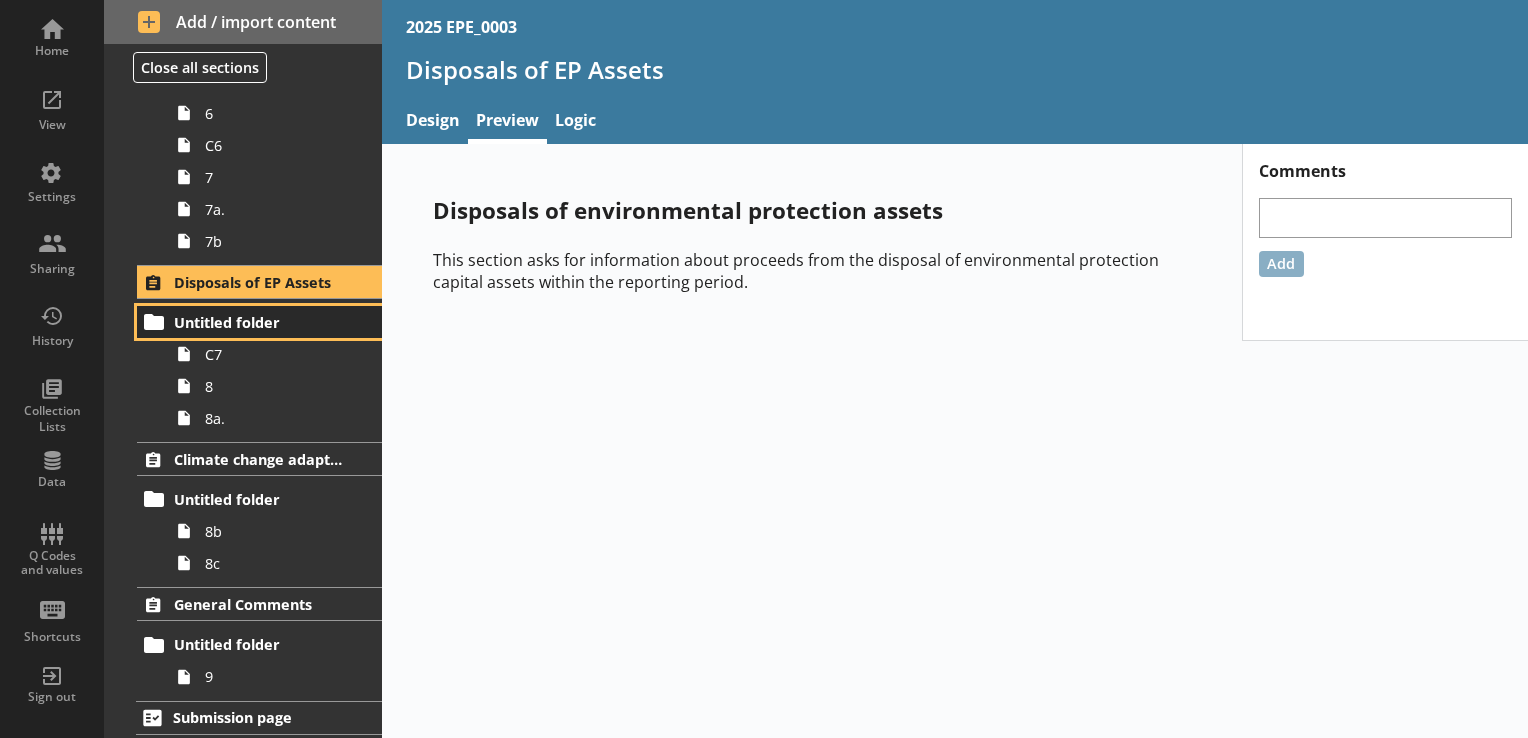 click on "Untitled folder" at bounding box center [260, 322] 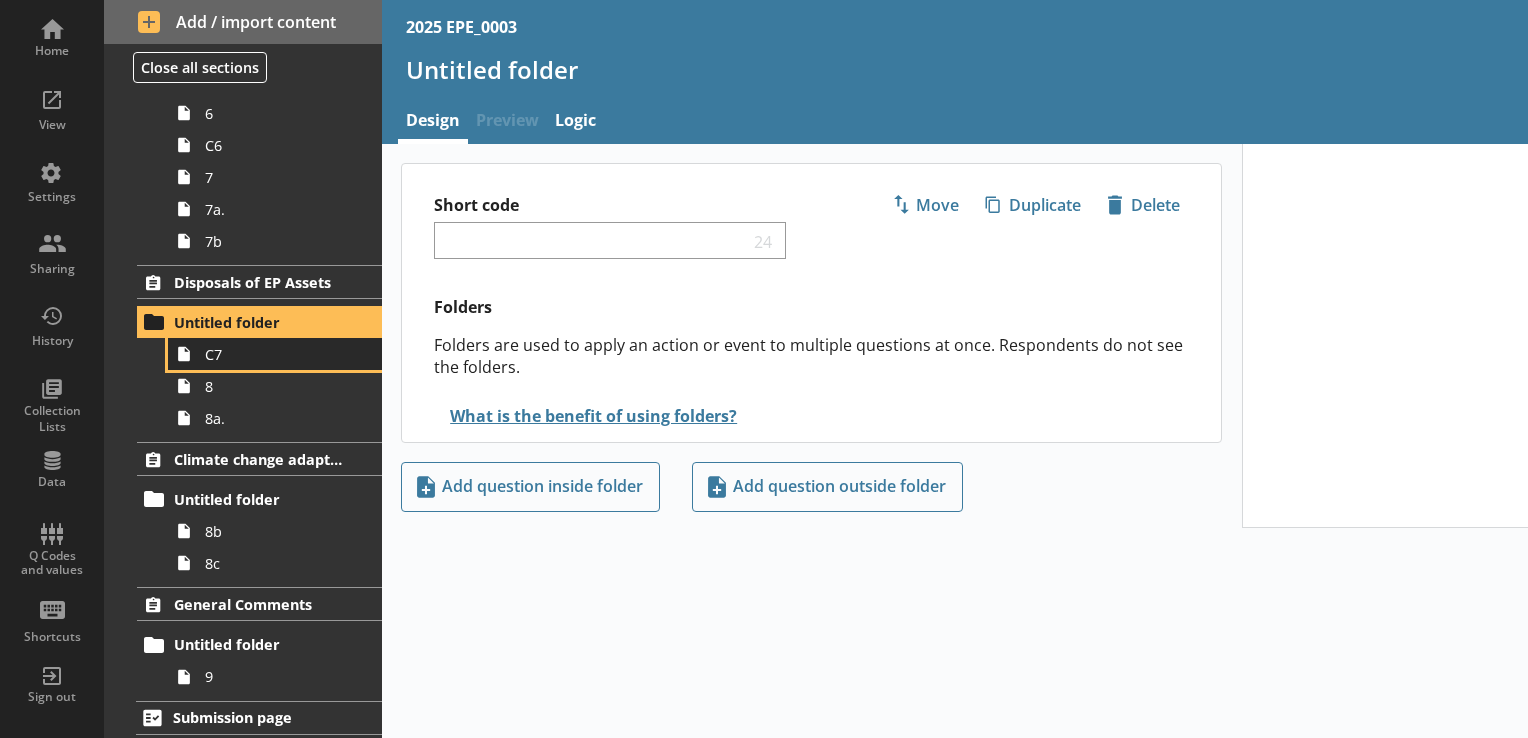 click on "C7" at bounding box center [275, 354] 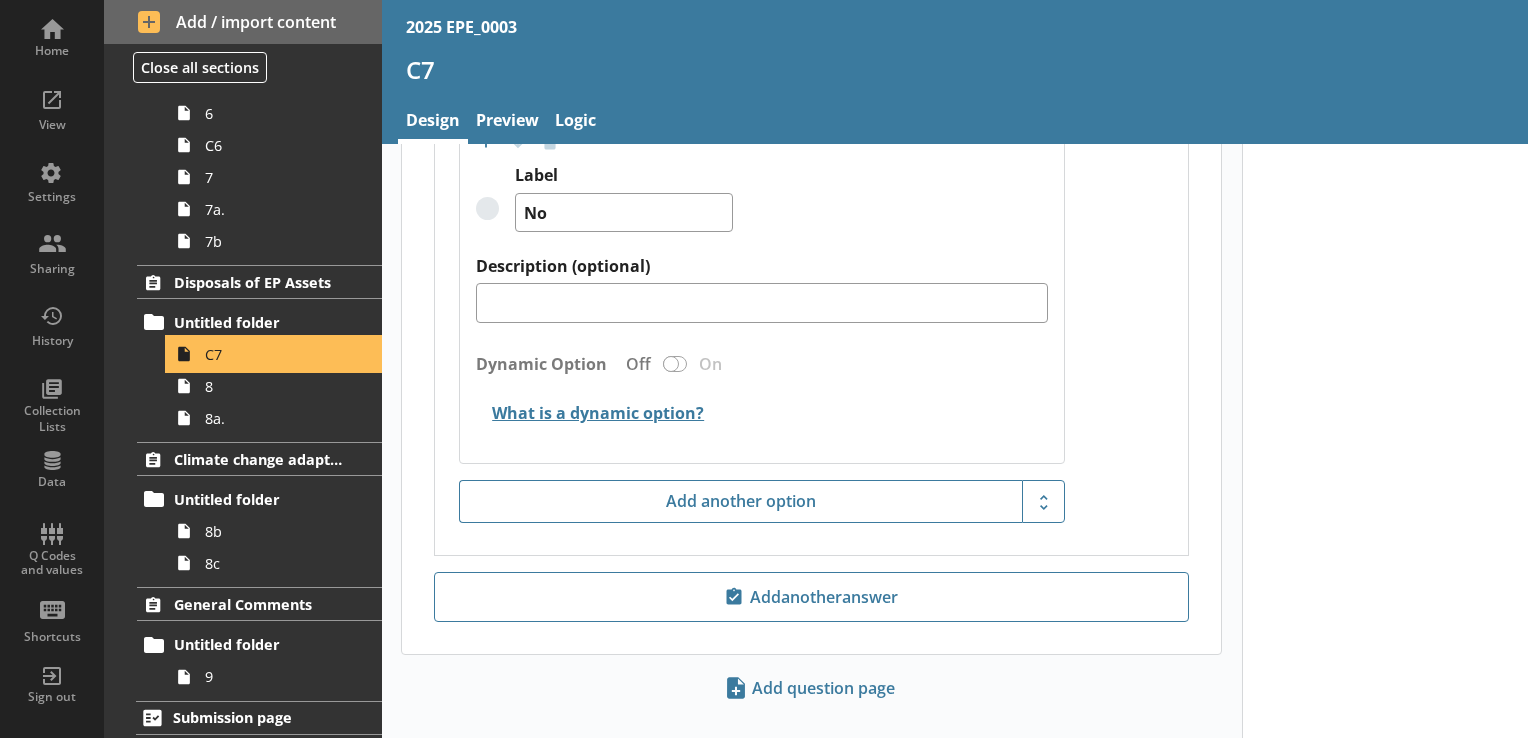 scroll, scrollTop: 1228, scrollLeft: 0, axis: vertical 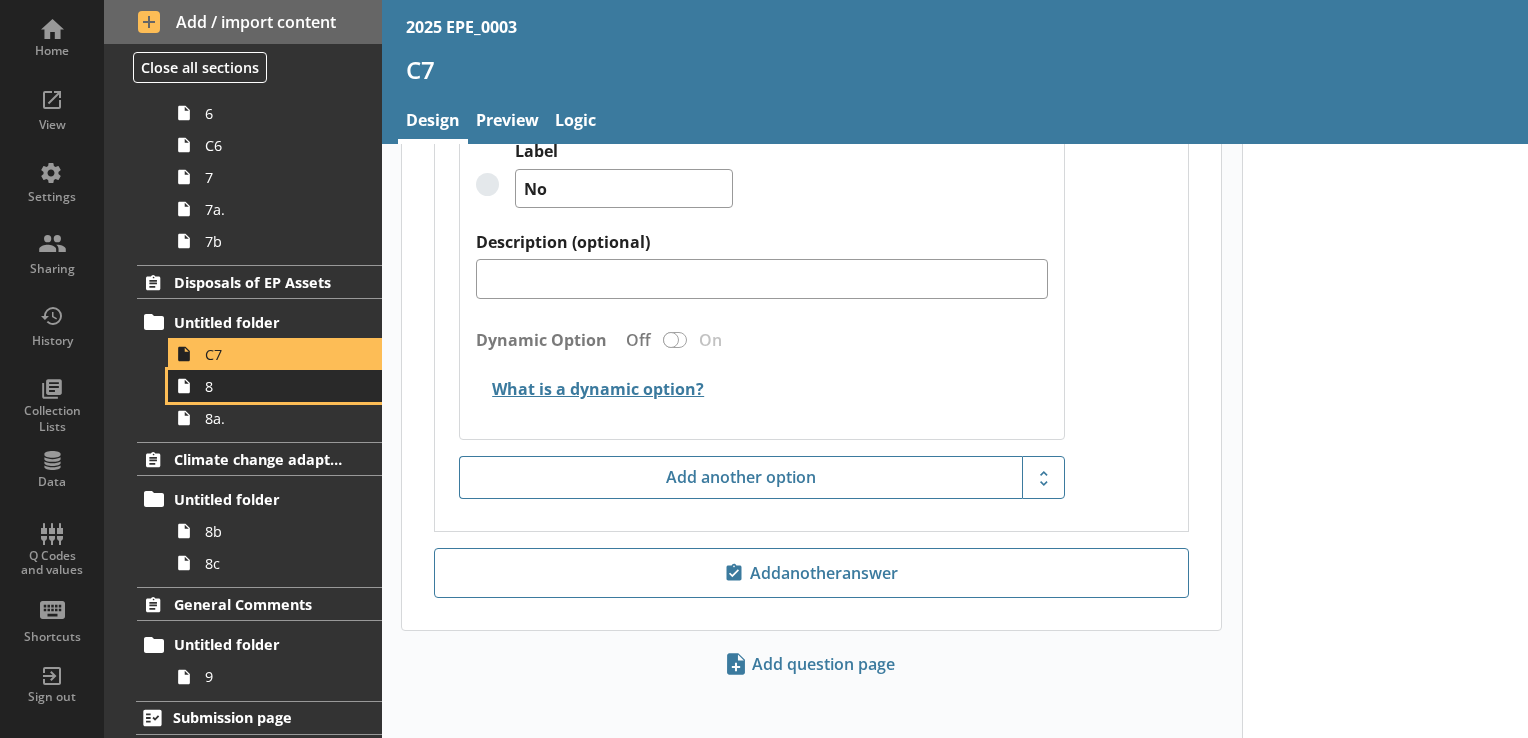 click on "8" at bounding box center (280, 386) 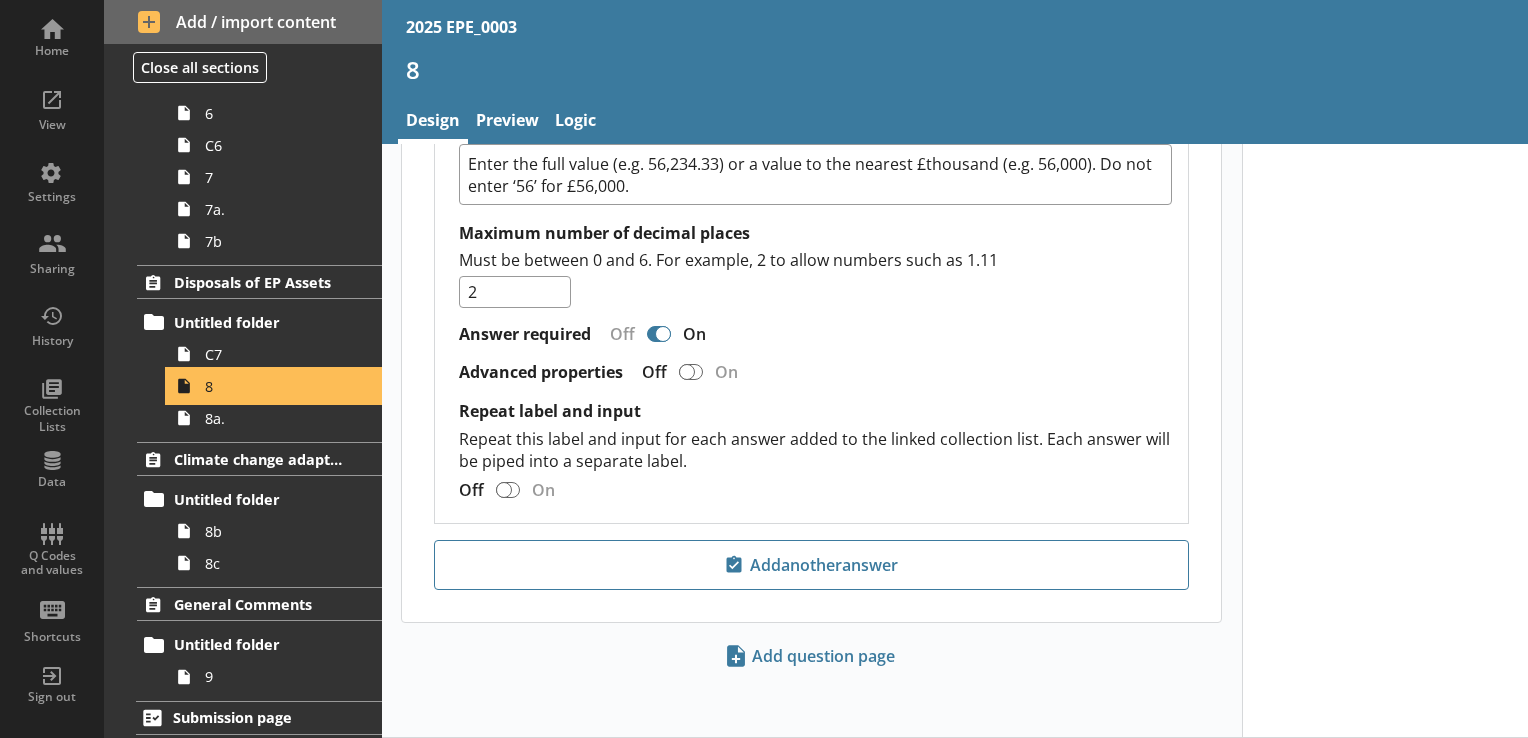 scroll, scrollTop: 0, scrollLeft: 0, axis: both 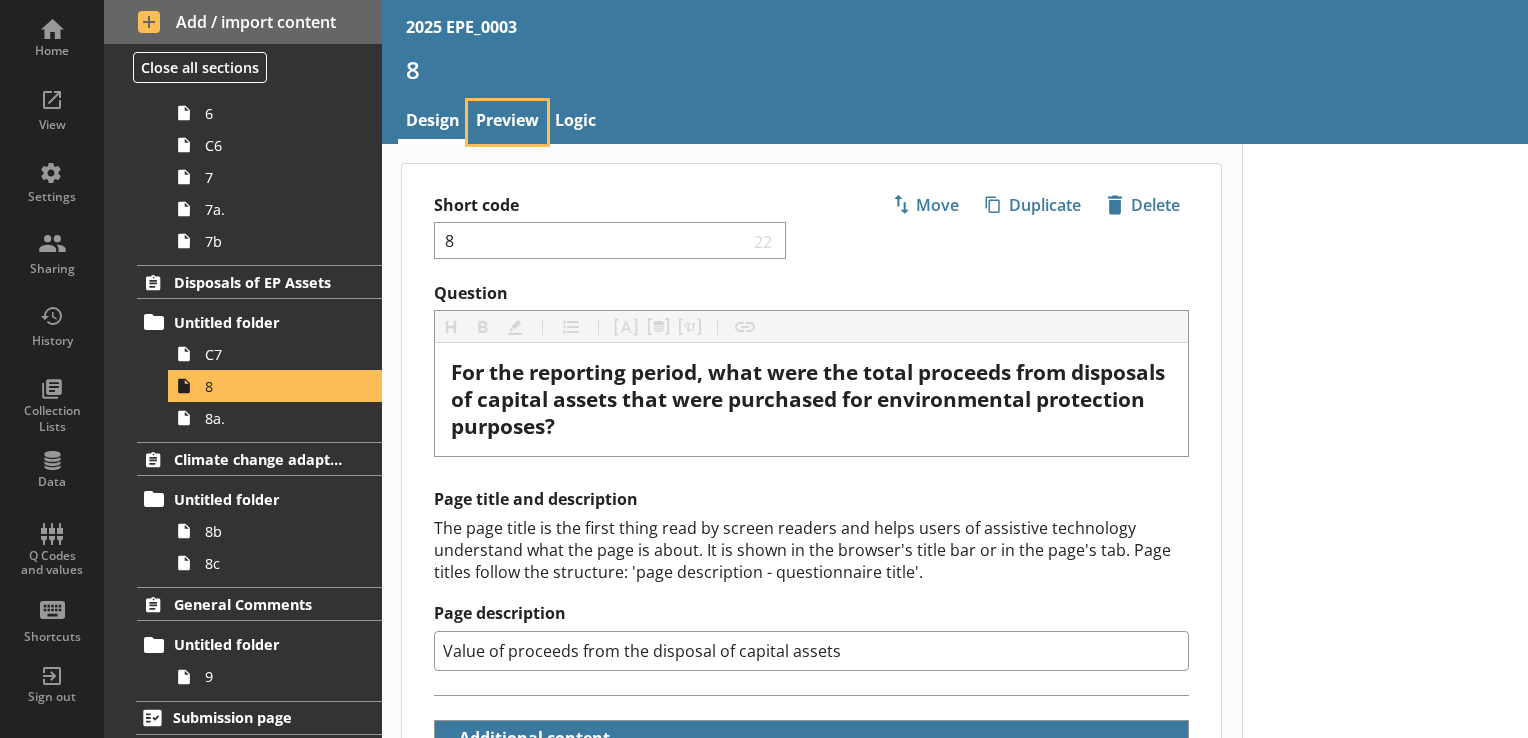 click on "Preview" at bounding box center (507, 122) 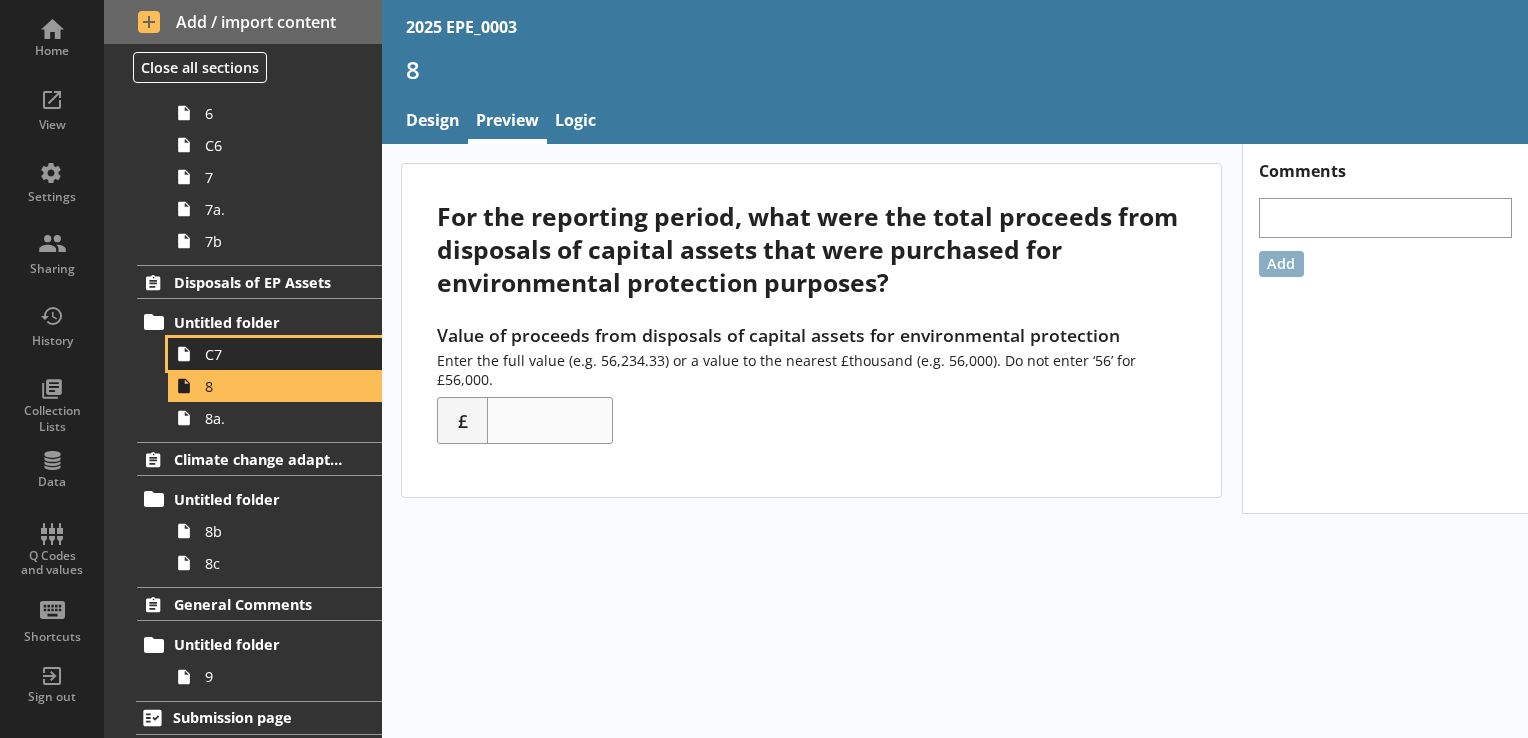 click on "C7" at bounding box center [280, 354] 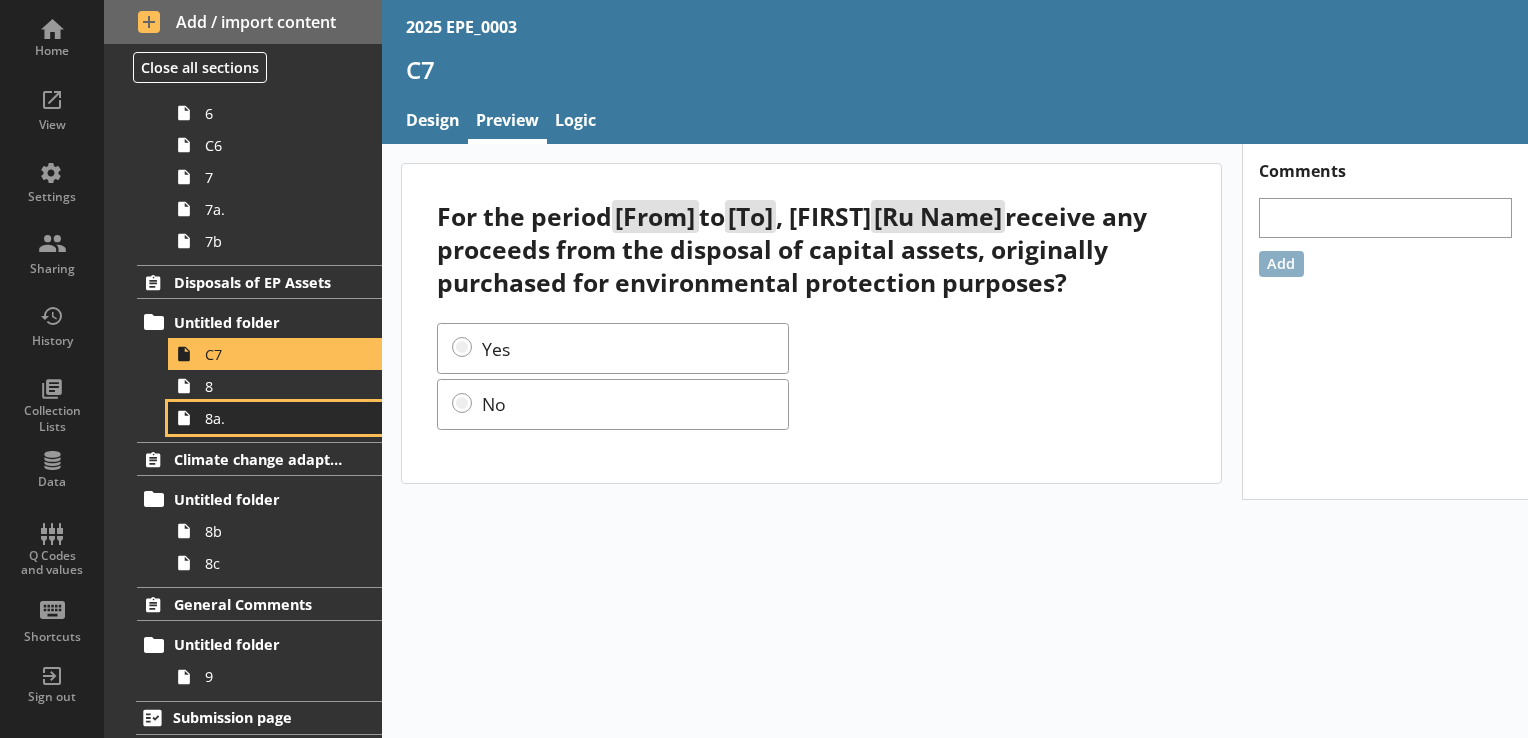 click on "8a." at bounding box center (275, 418) 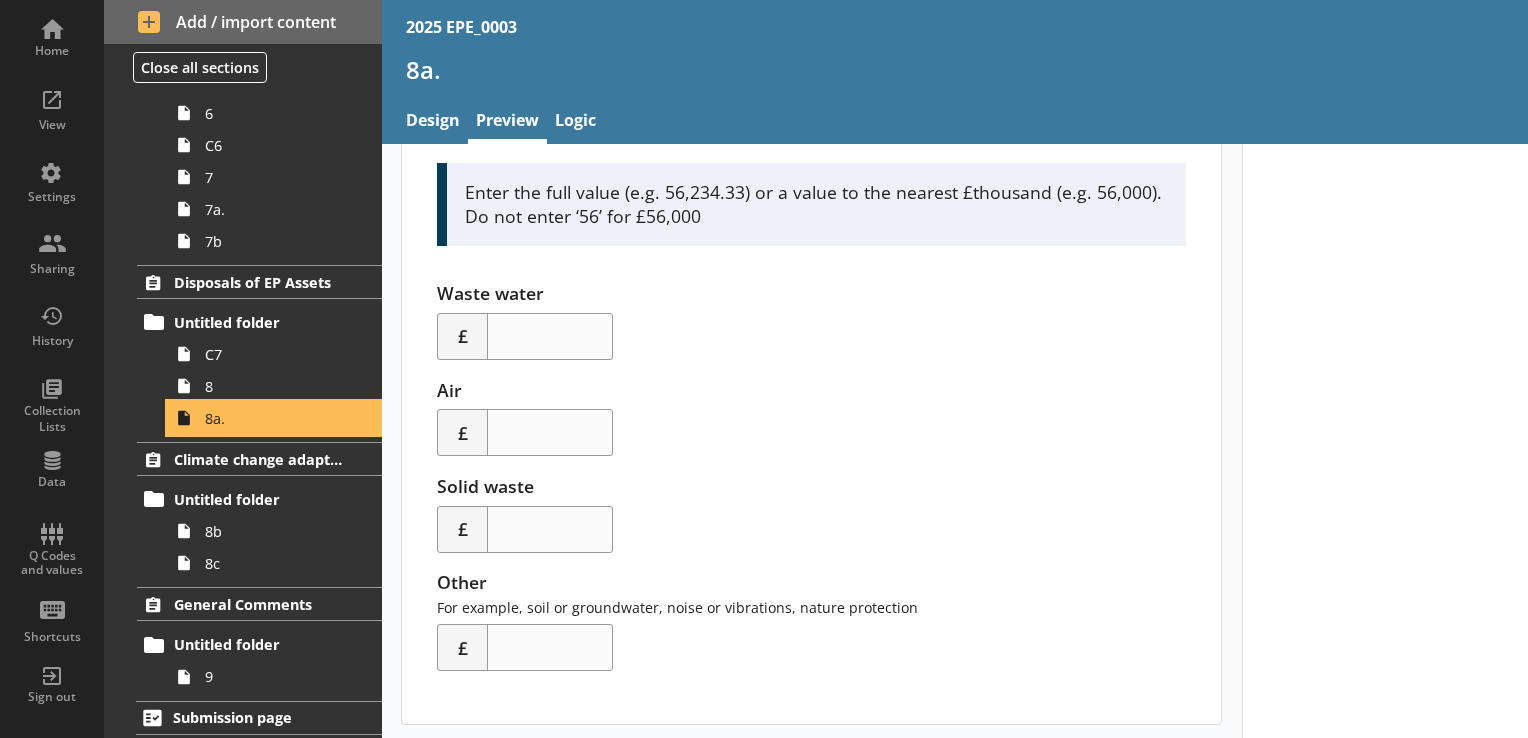 scroll, scrollTop: 204, scrollLeft: 0, axis: vertical 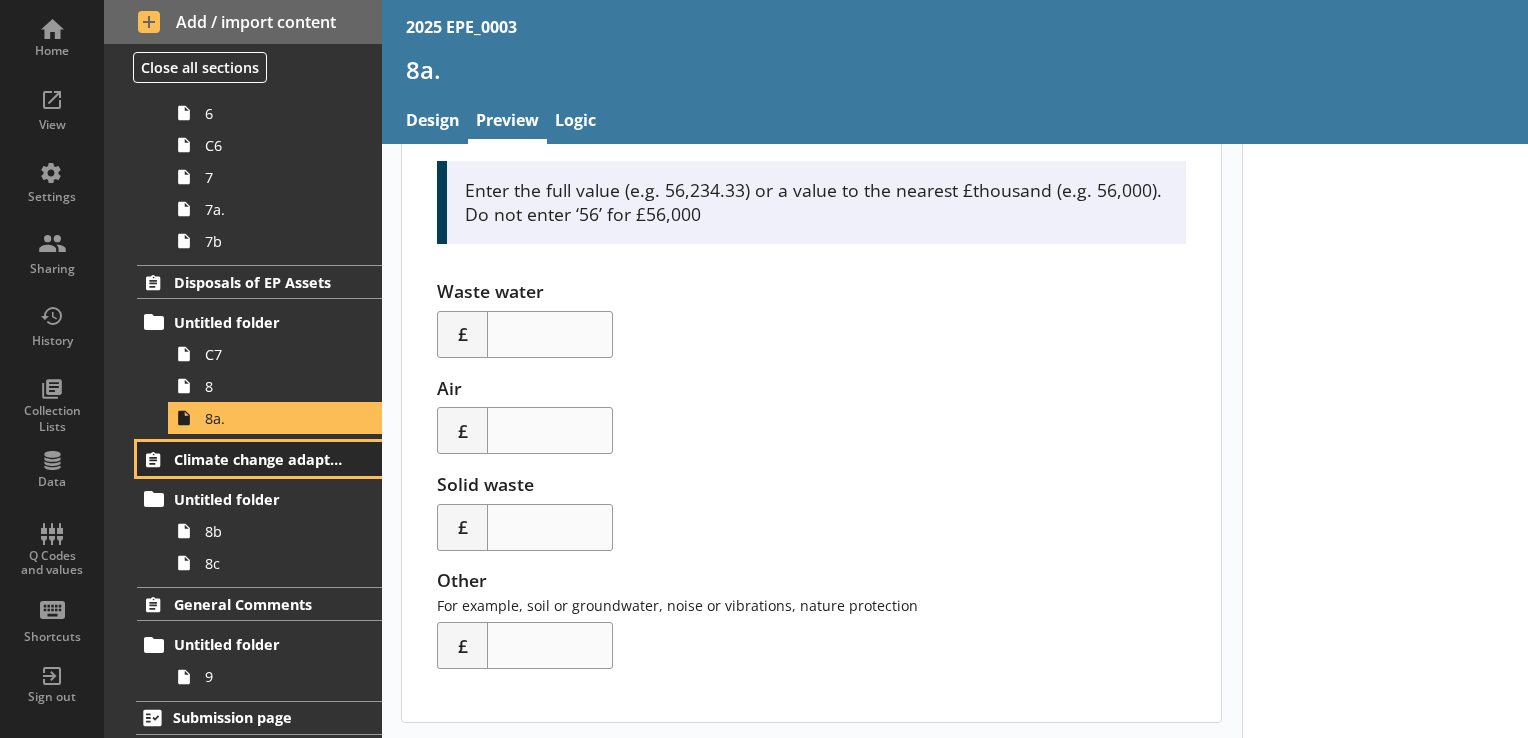 click on "Climate change adaptation" at bounding box center (260, 459) 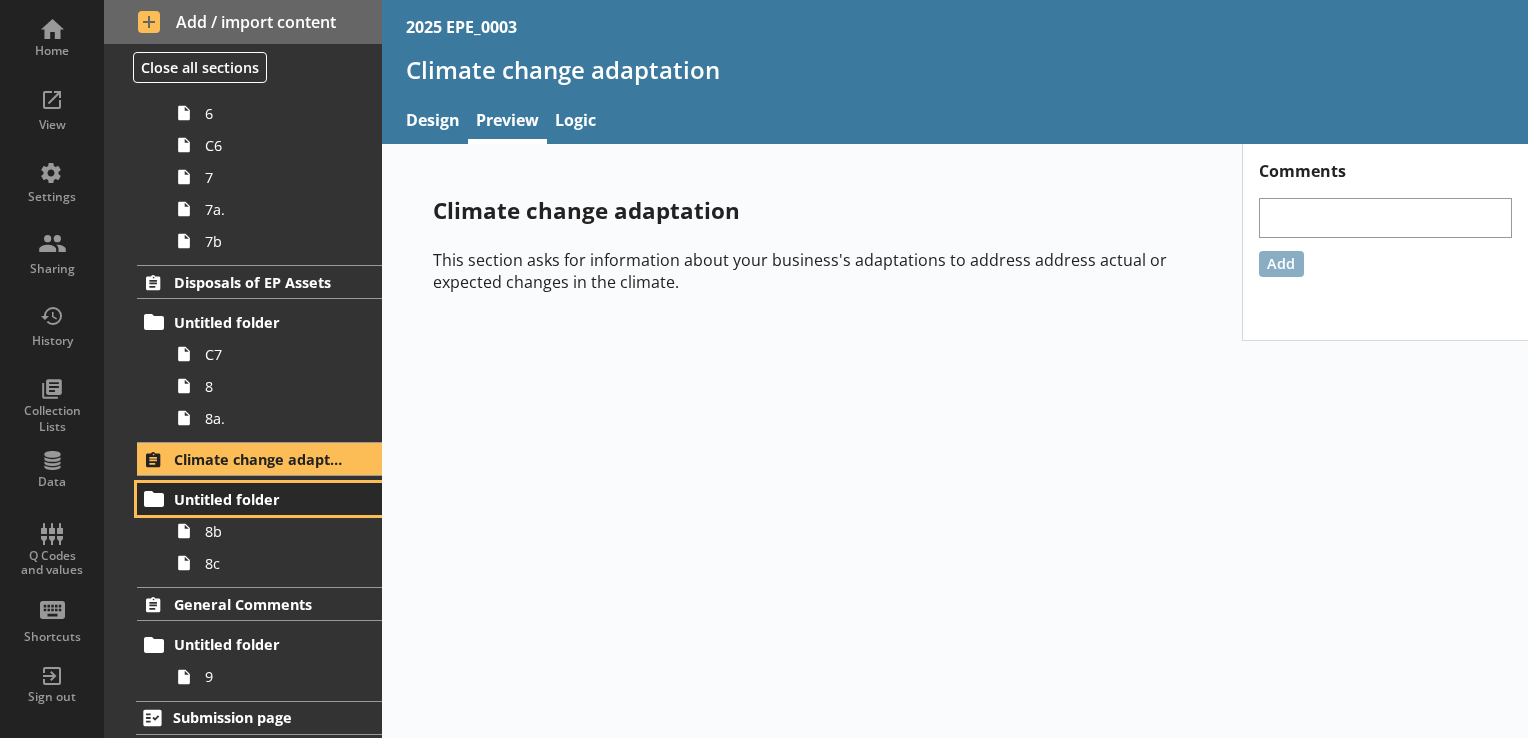 click on "Untitled folder" at bounding box center [260, 499] 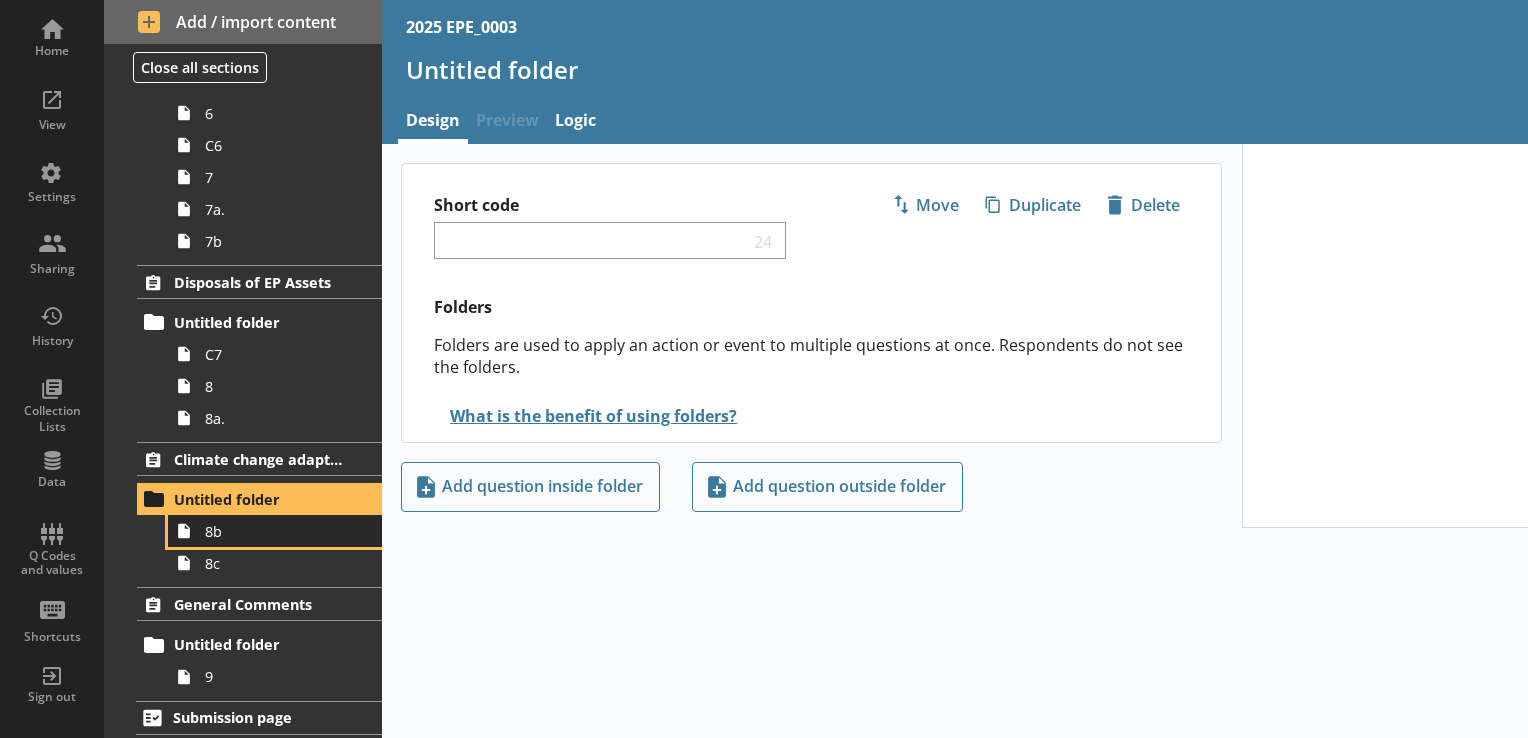 click on "8b" at bounding box center [275, 531] 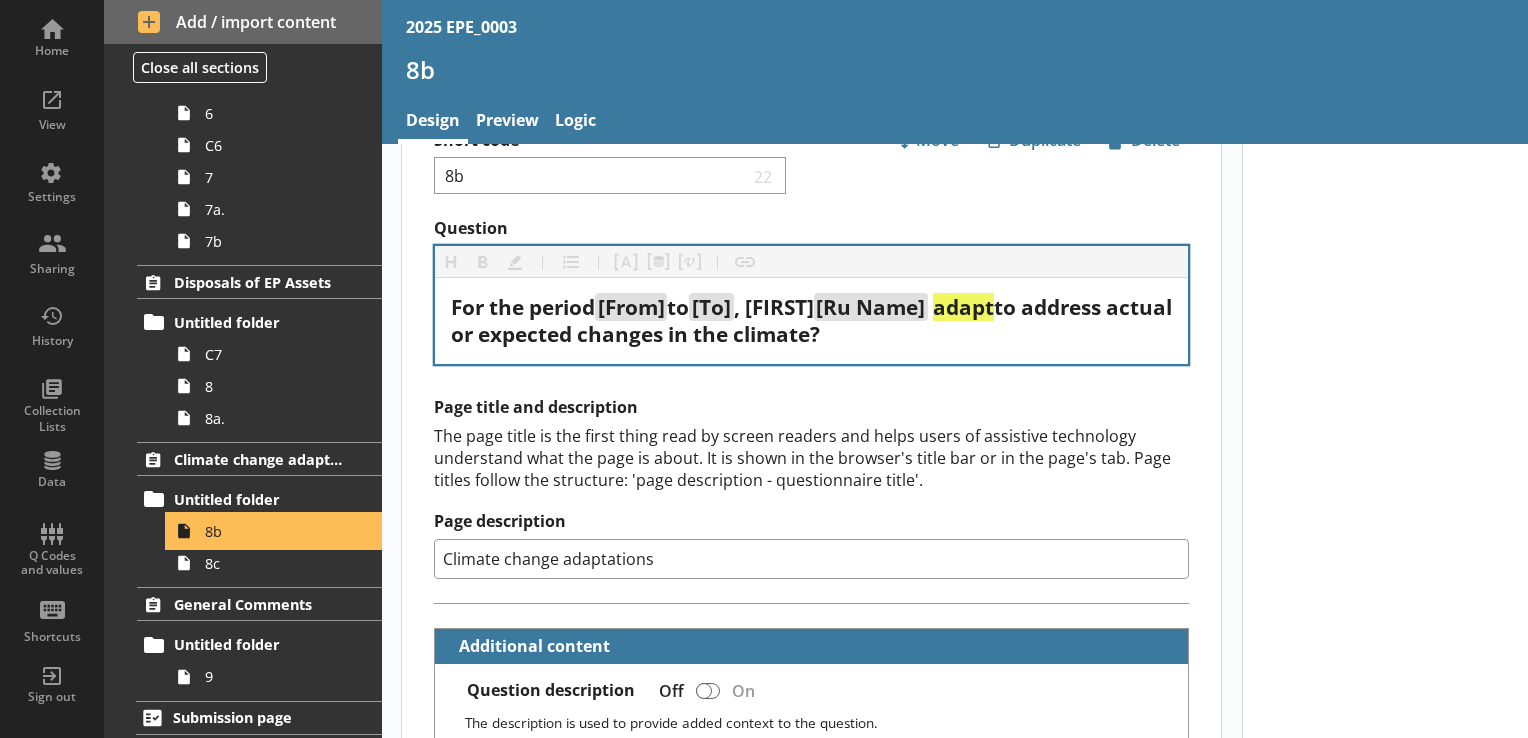 scroll, scrollTop: 100, scrollLeft: 0, axis: vertical 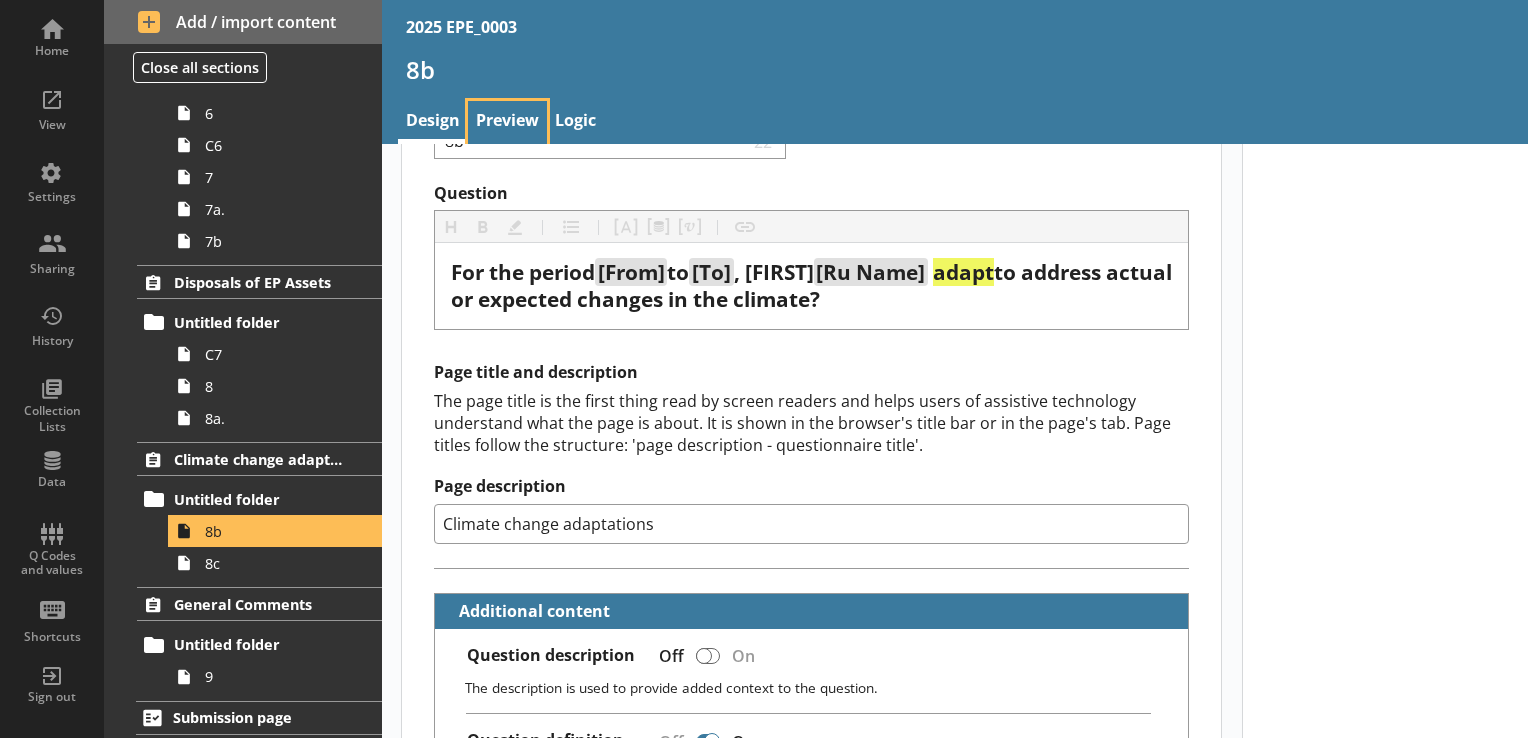 click on "Preview" at bounding box center (507, 122) 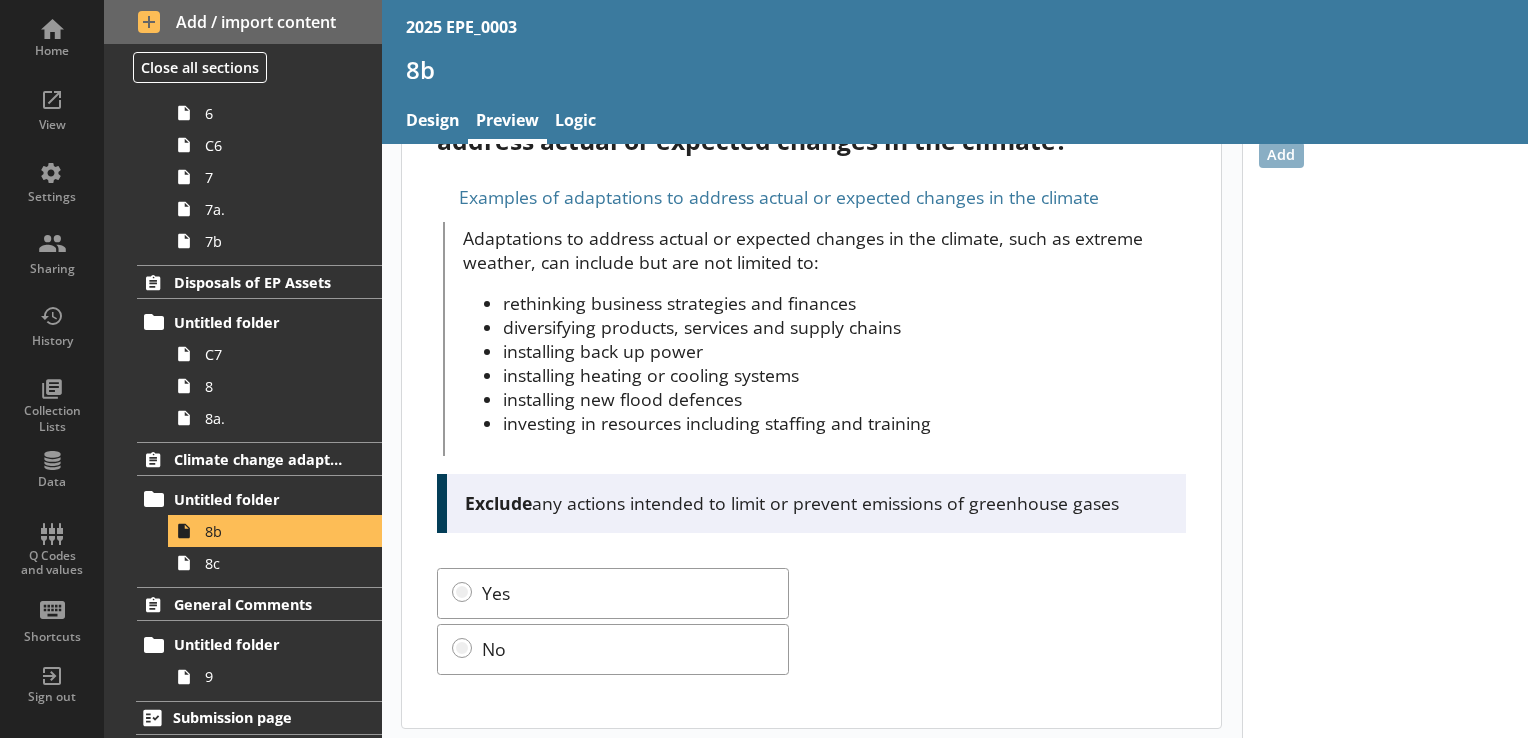 scroll, scrollTop: 114, scrollLeft: 0, axis: vertical 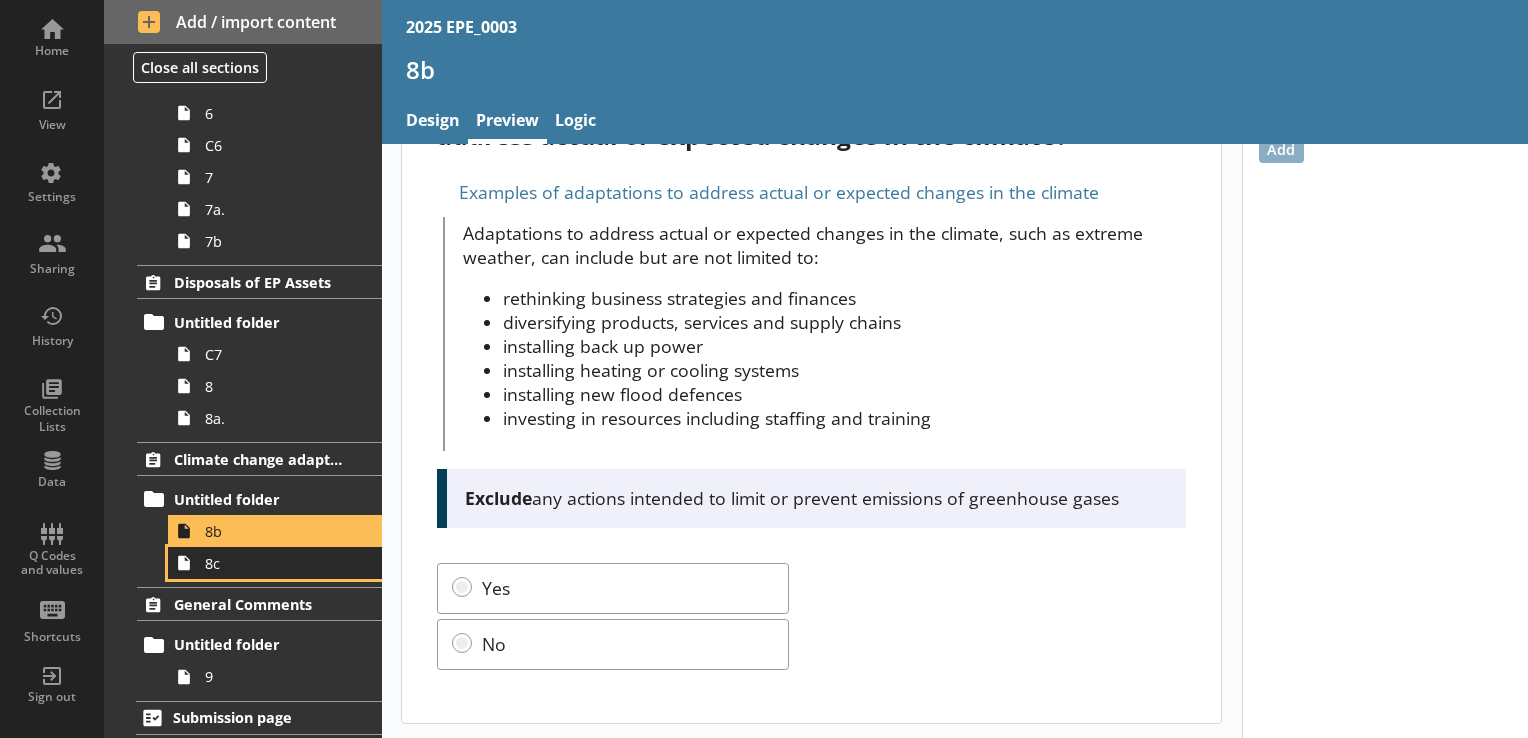 click on "8c" at bounding box center (280, 563) 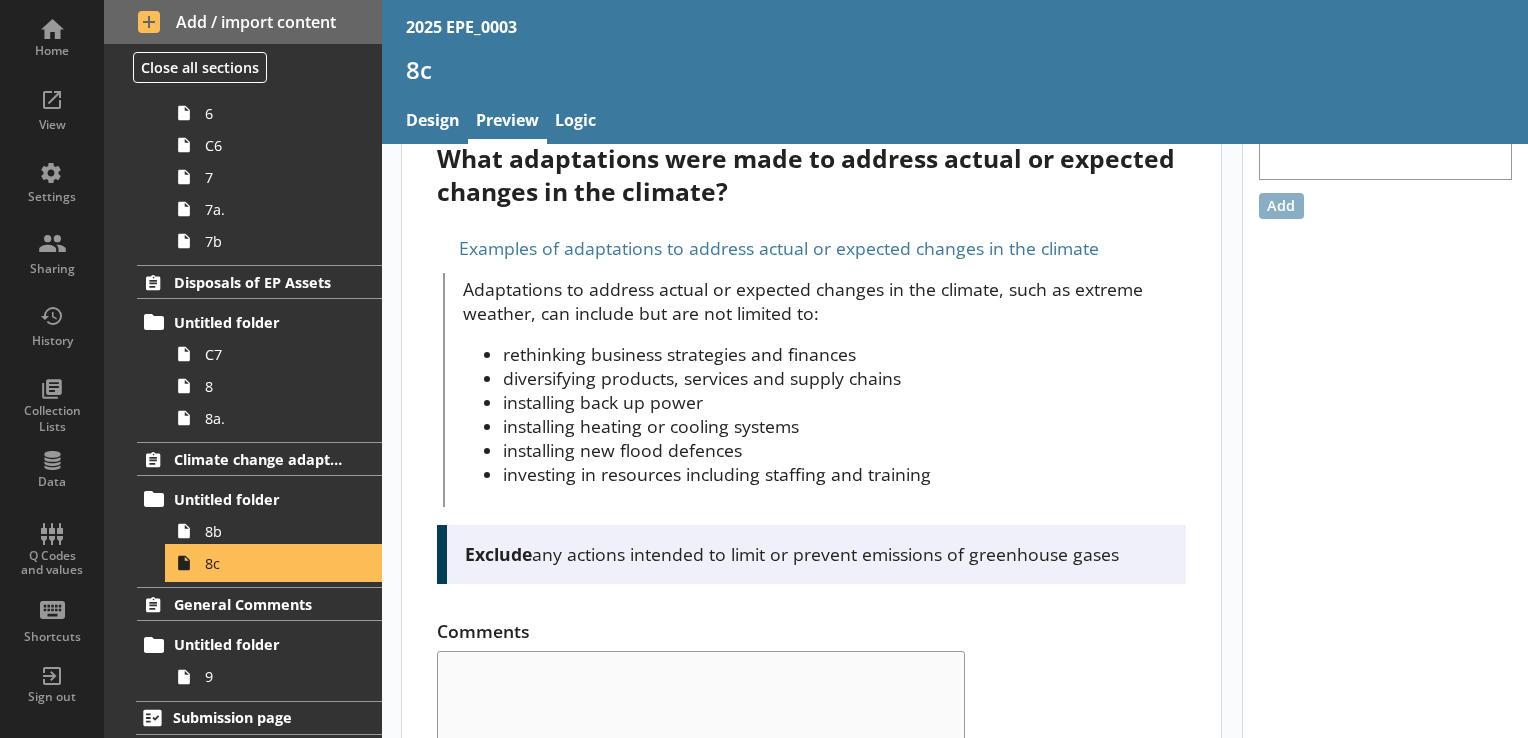 scroll, scrollTop: 255, scrollLeft: 0, axis: vertical 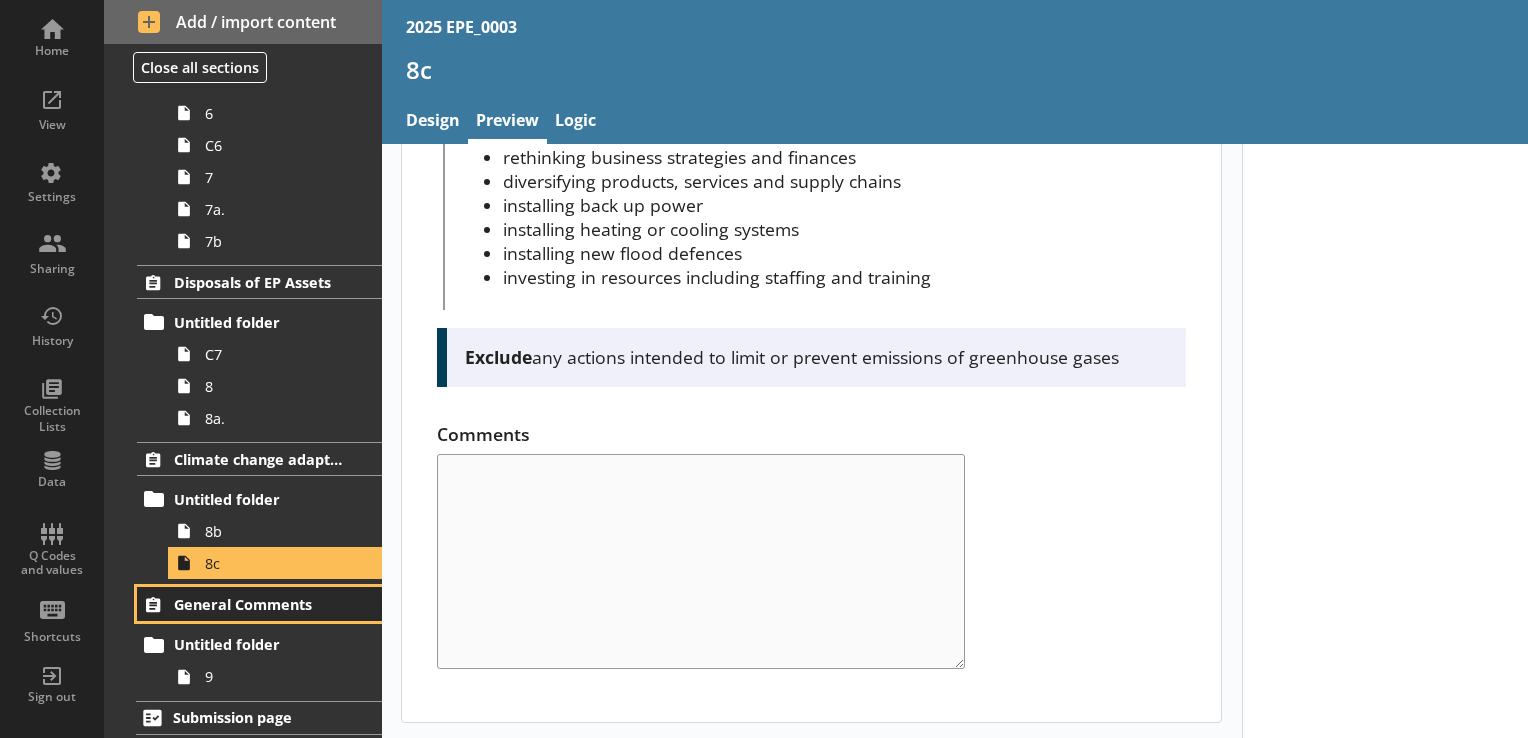 click on "General Comments" at bounding box center [260, 604] 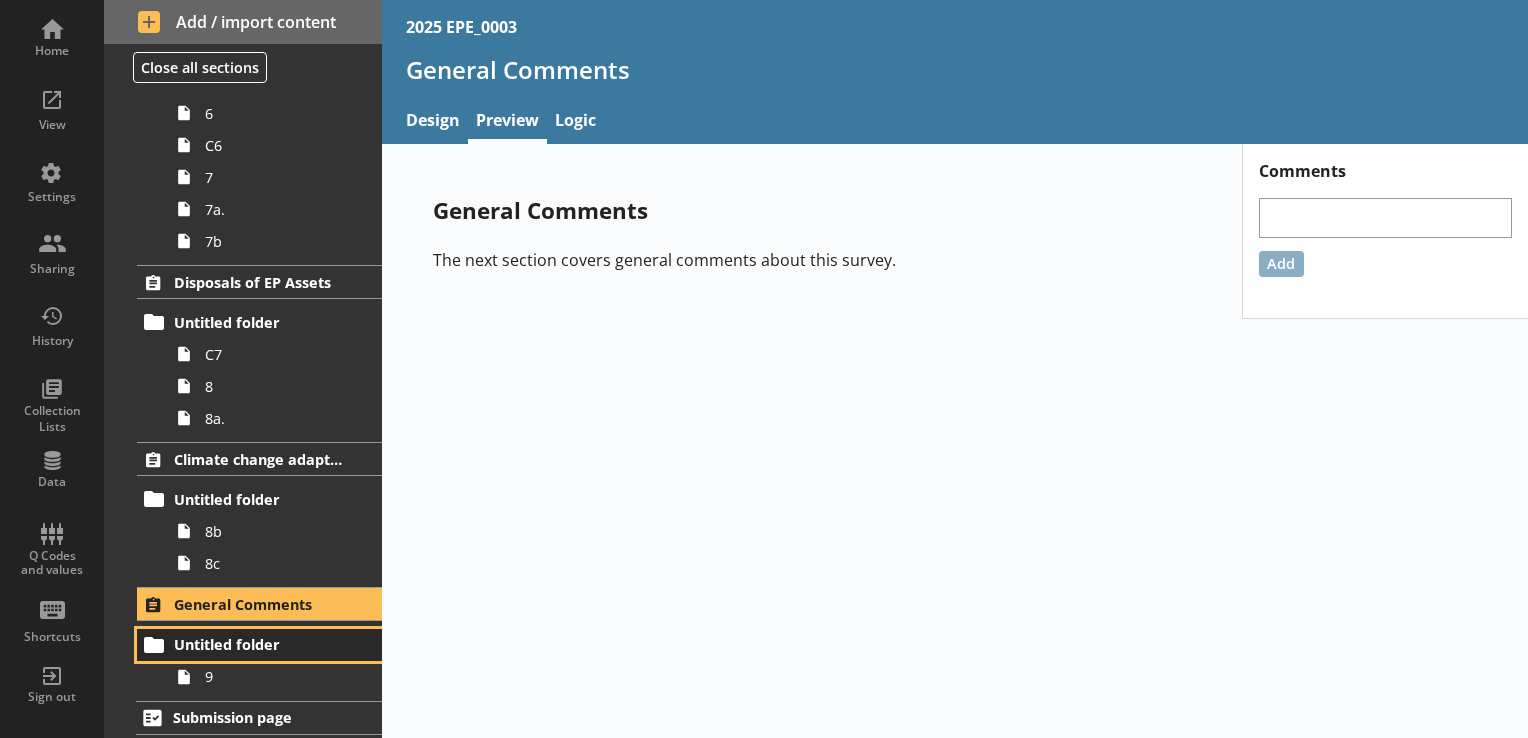 click on "Untitled folder" at bounding box center [260, 644] 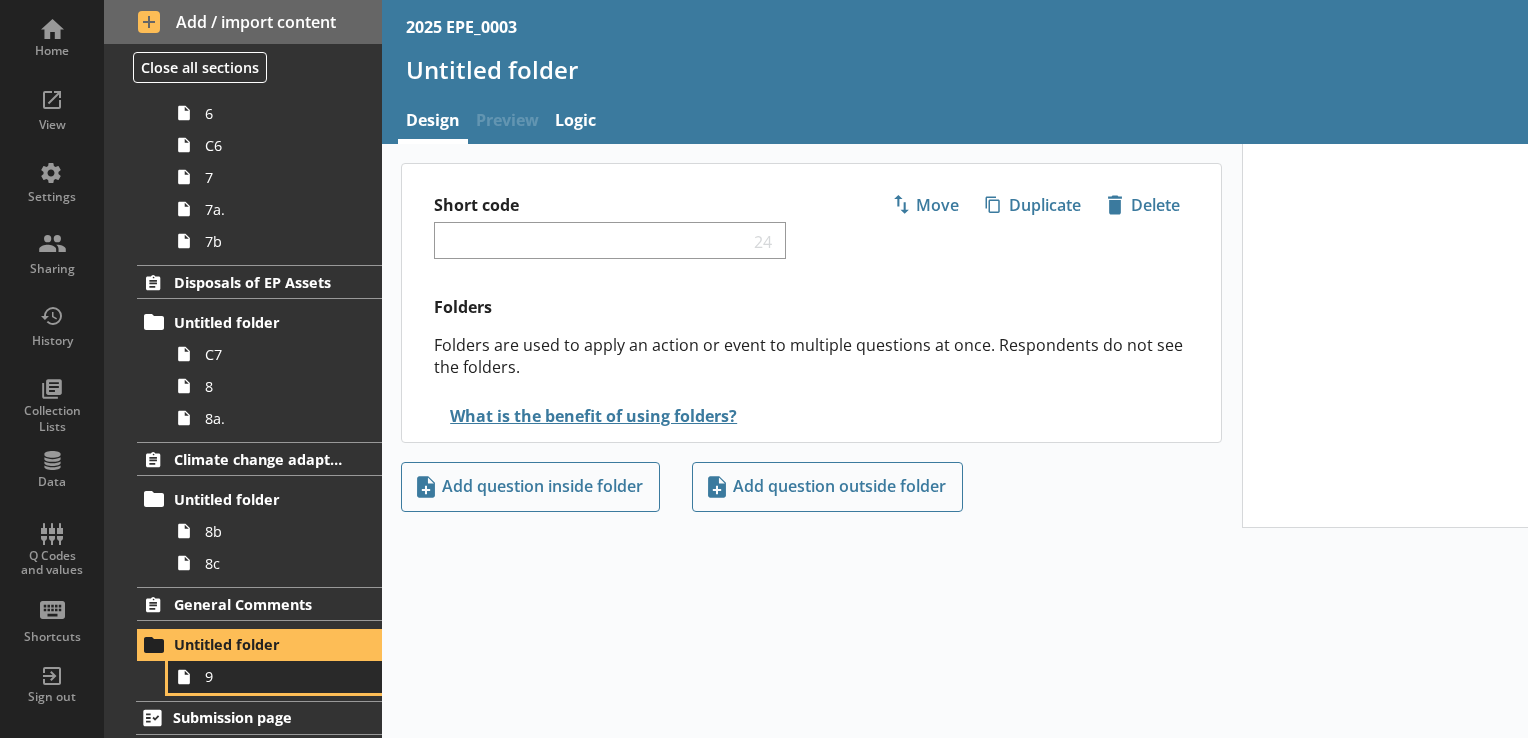 click on "9" at bounding box center (275, 677) 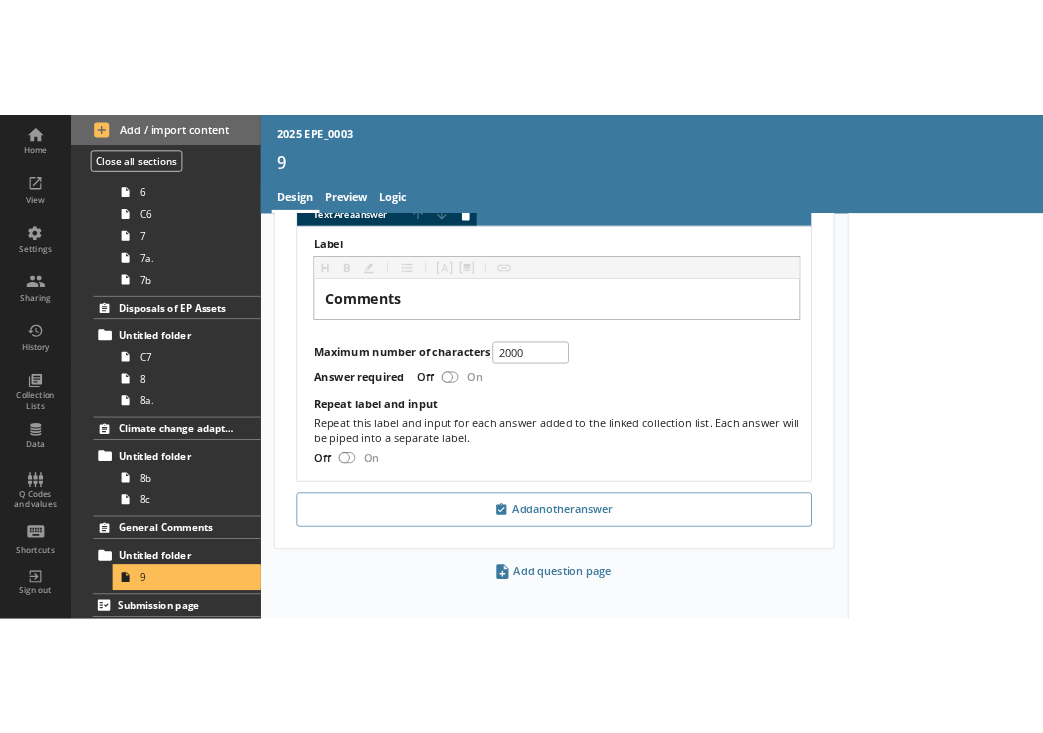 scroll, scrollTop: 1404, scrollLeft: 0, axis: vertical 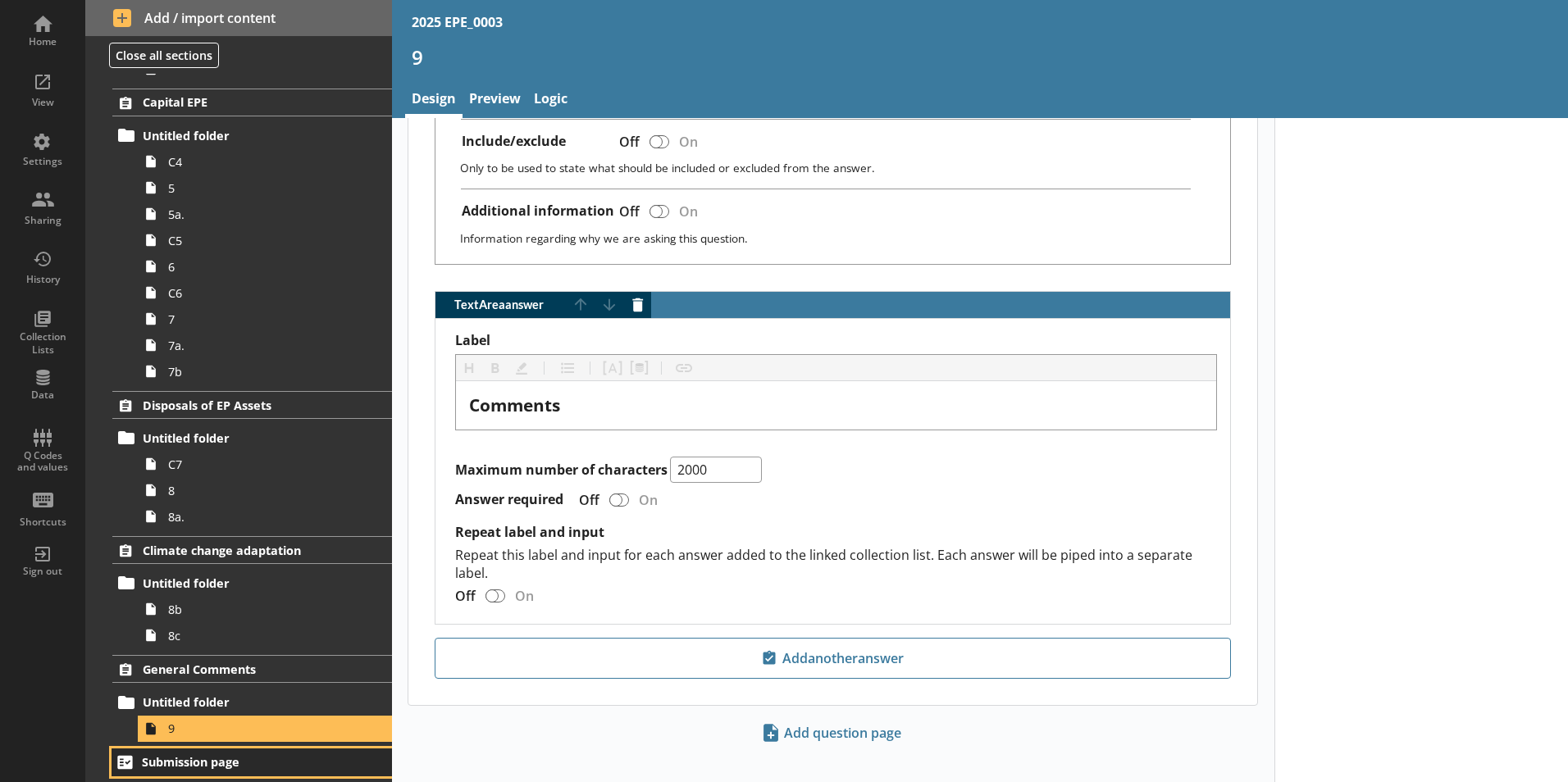 click on "Submission page" at bounding box center (243, 762) 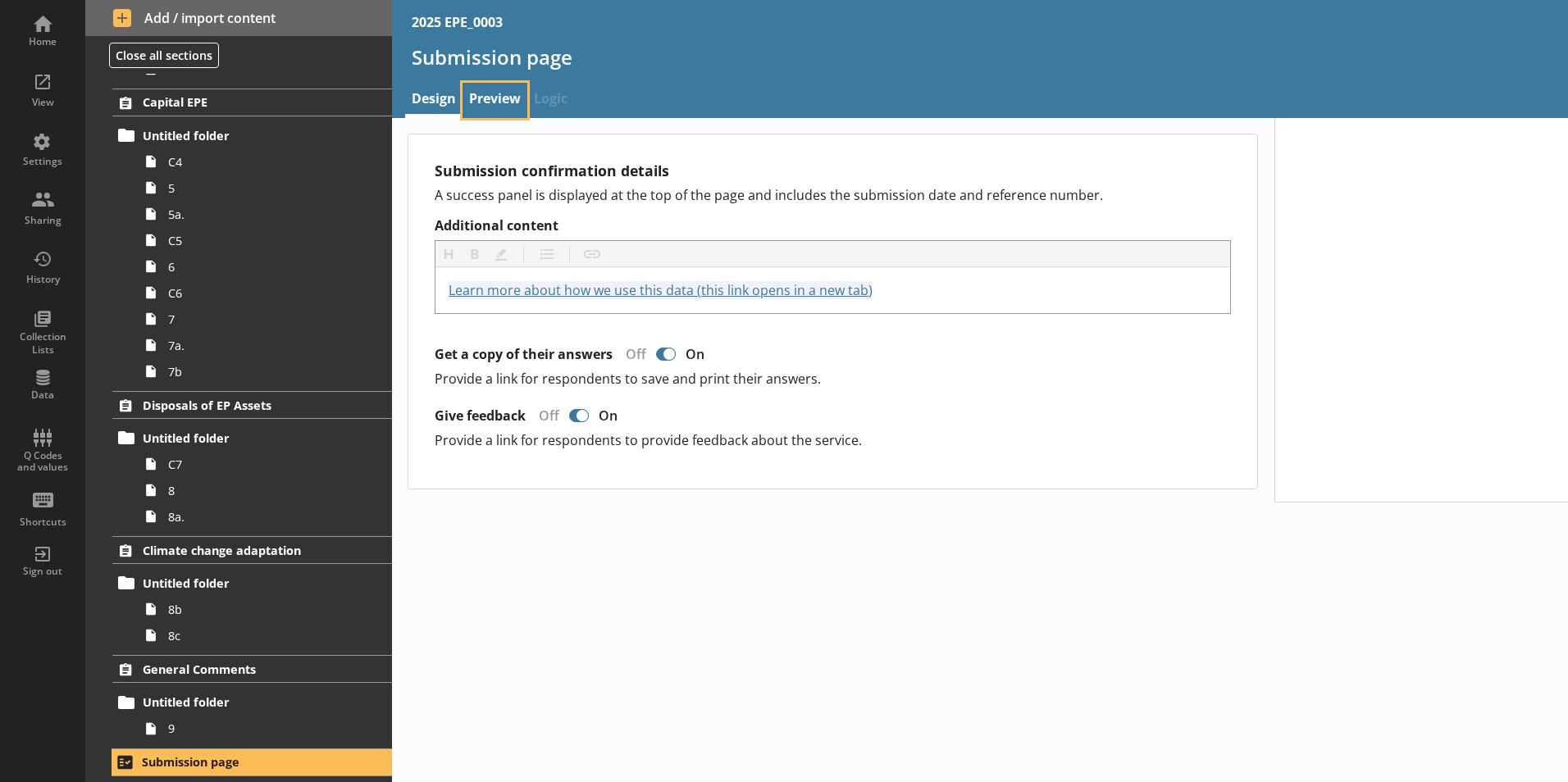 click on "Preview" at bounding box center [495, 100] 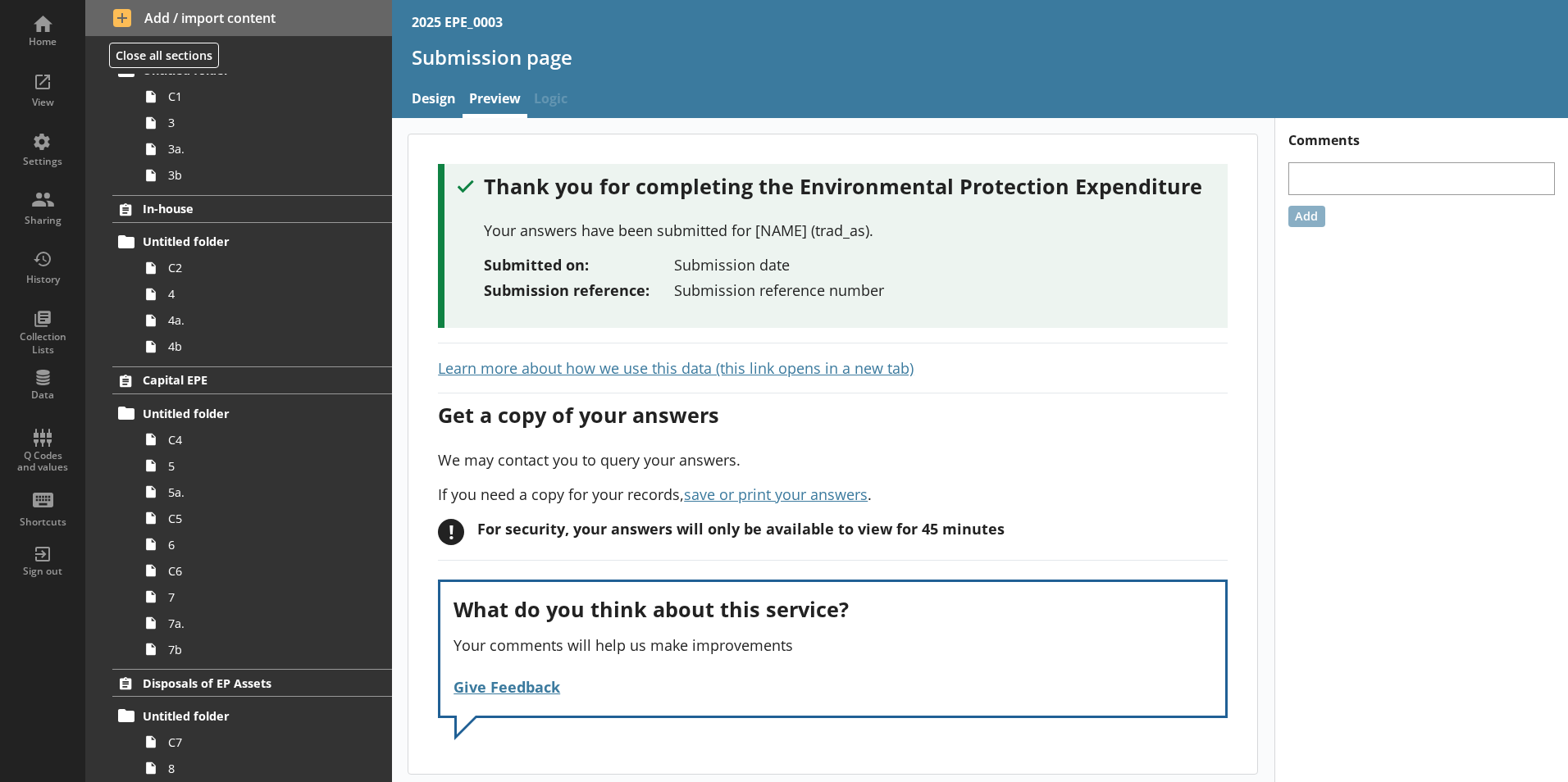 scroll, scrollTop: 0, scrollLeft: 0, axis: both 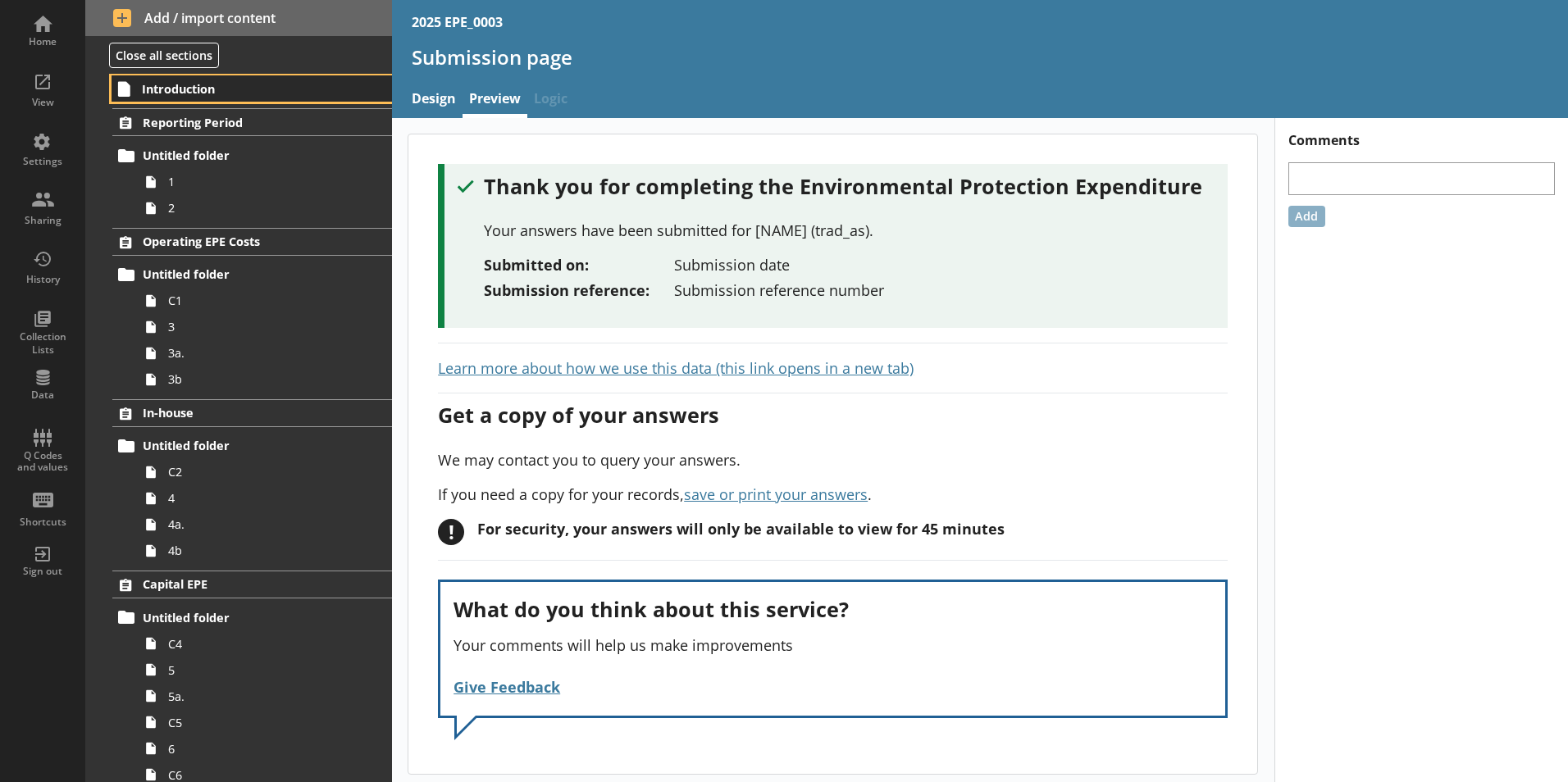 click on "Introduction" at bounding box center (243, 89) 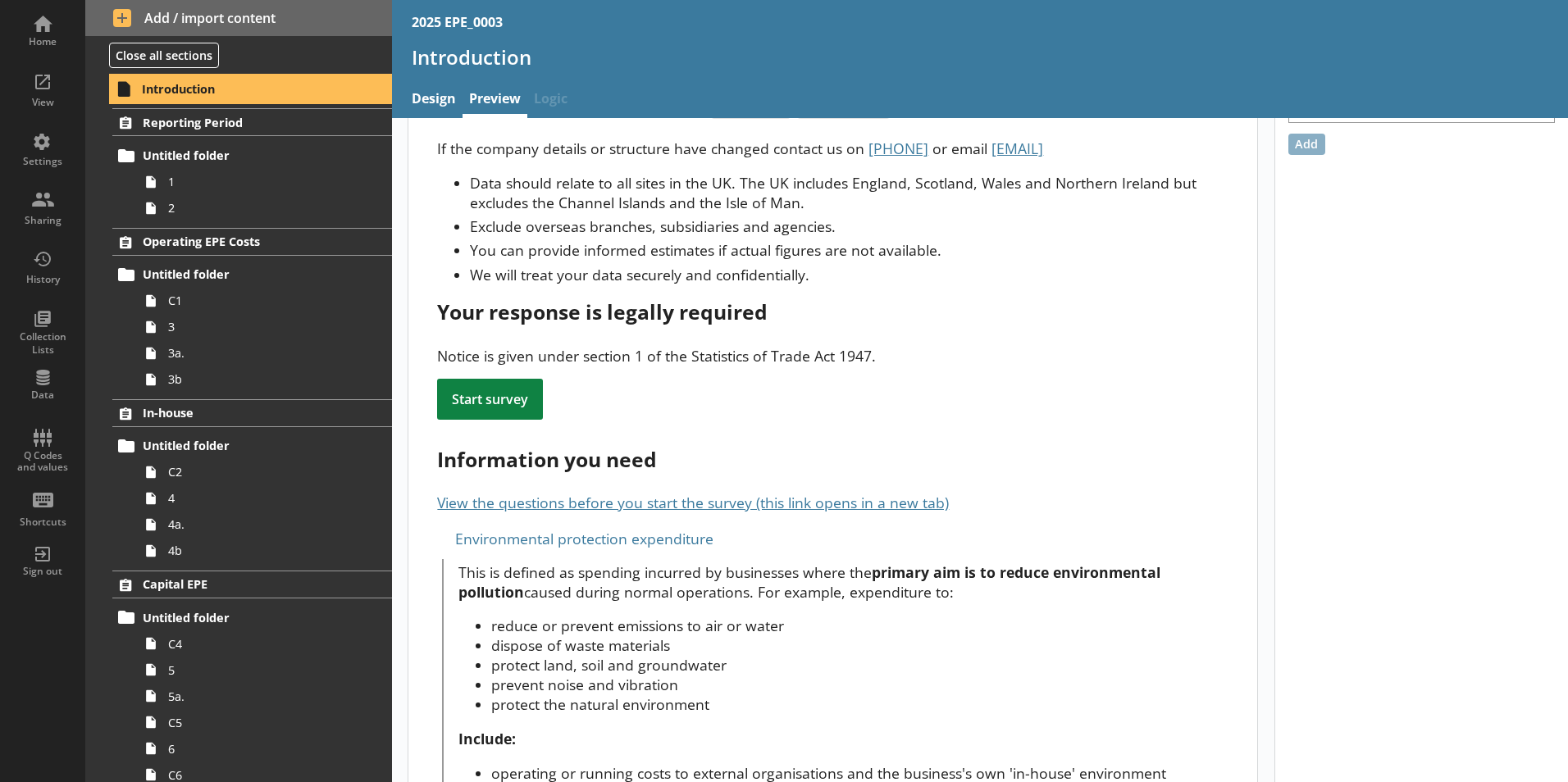 scroll, scrollTop: 68, scrollLeft: 0, axis: vertical 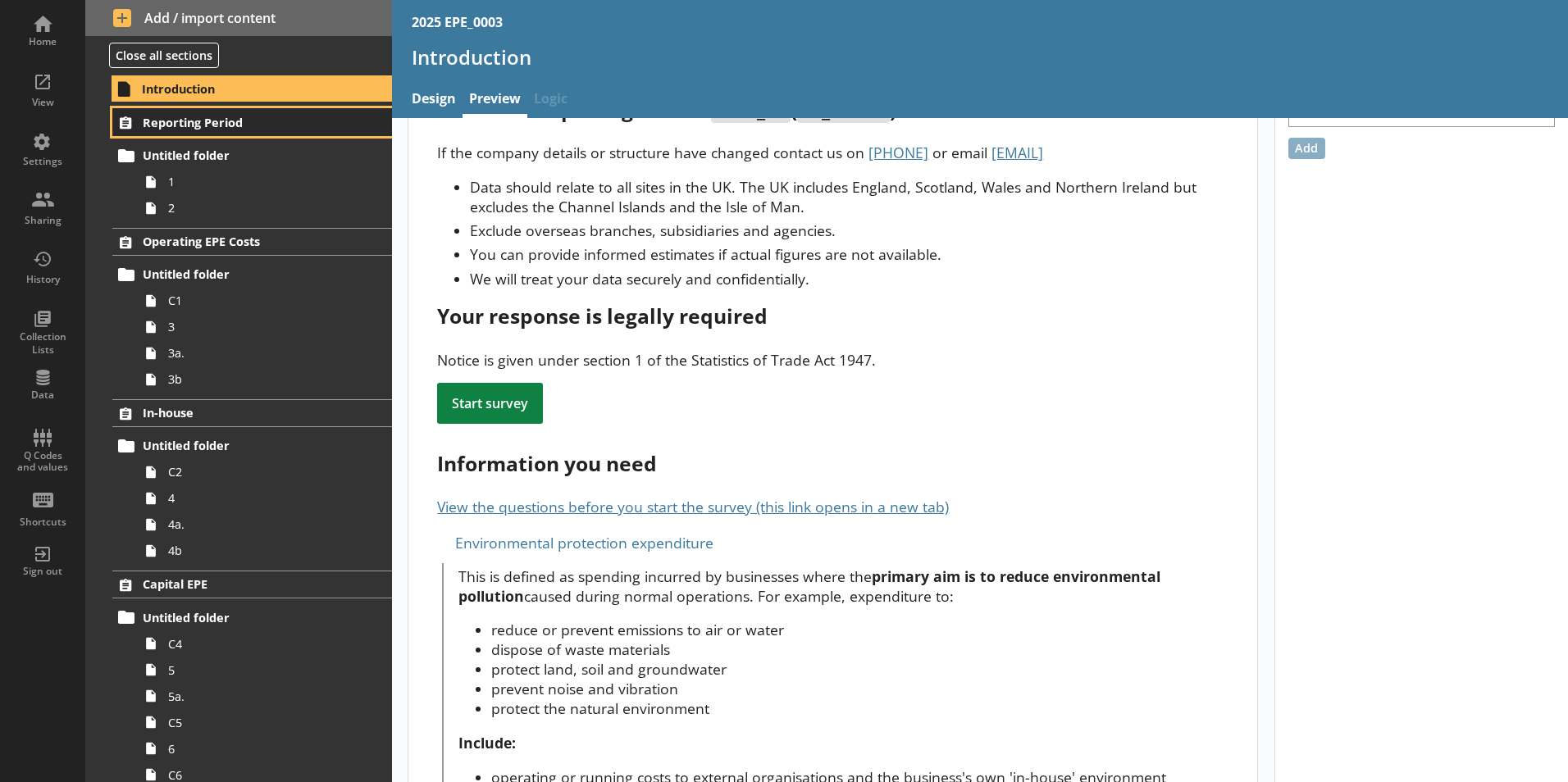 click on "Reporting Period" at bounding box center (243, 122) 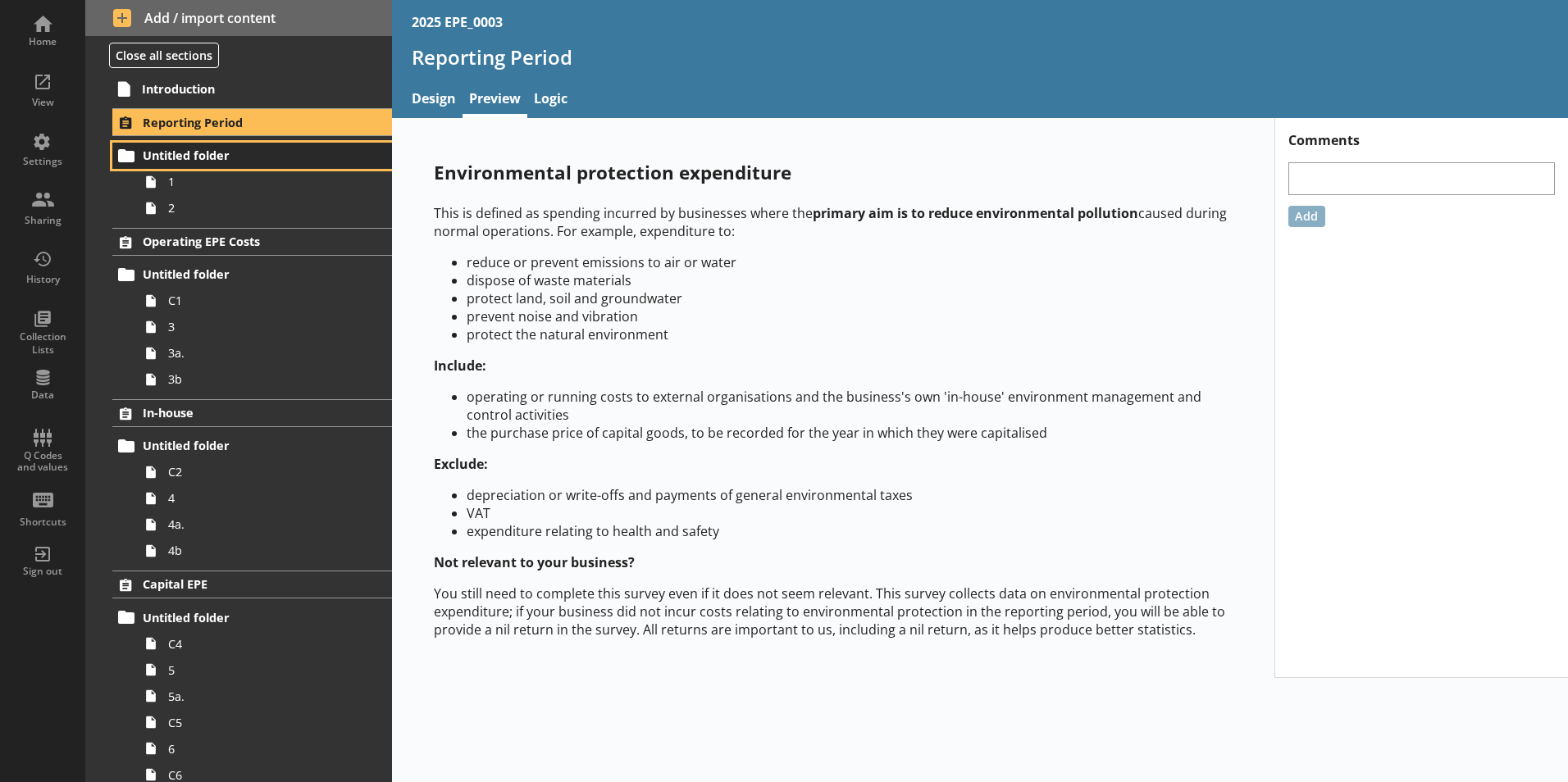 click on "Untitled folder" at bounding box center [243, 155] 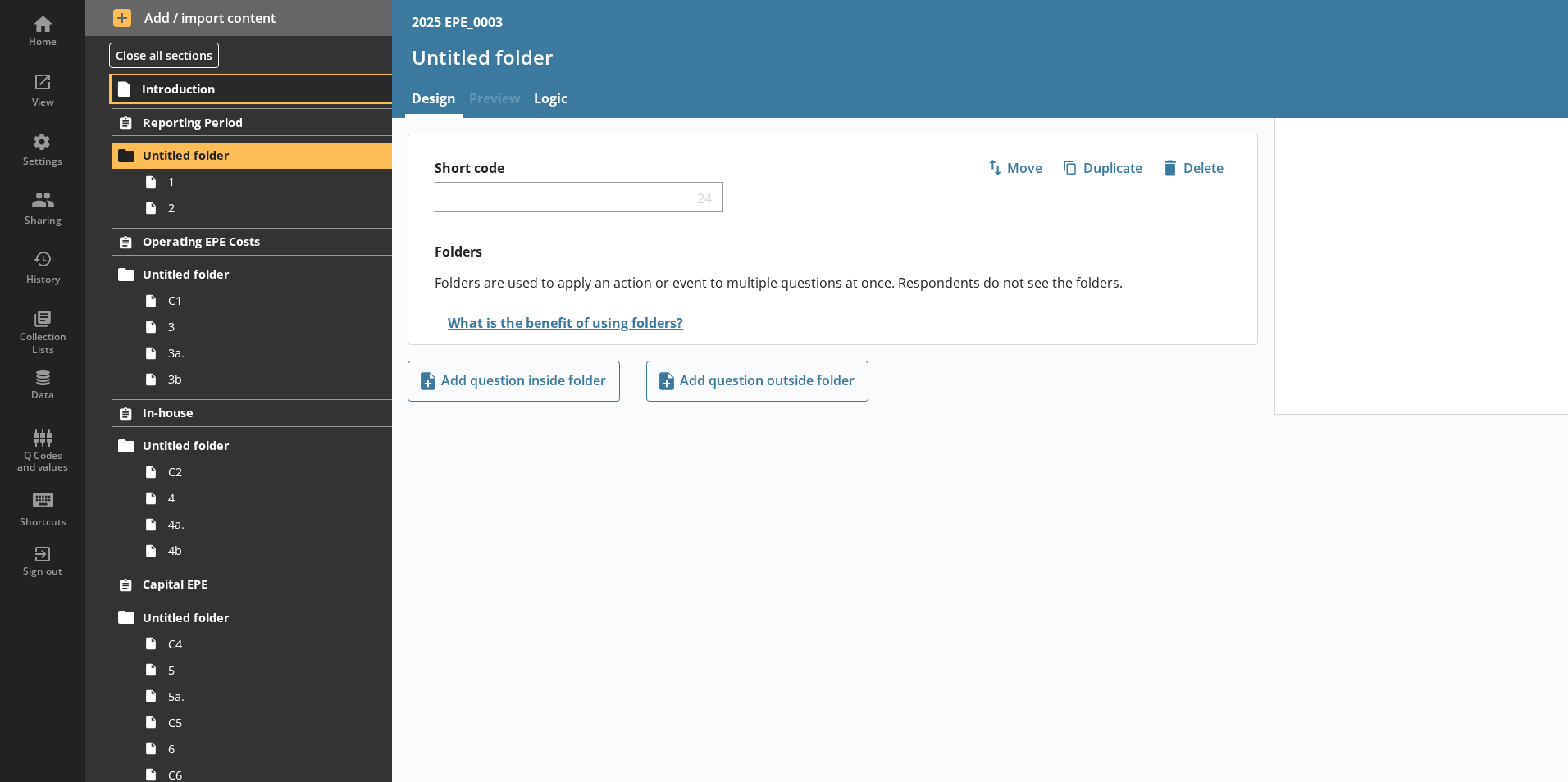 click on "Introduction" at bounding box center [243, 89] 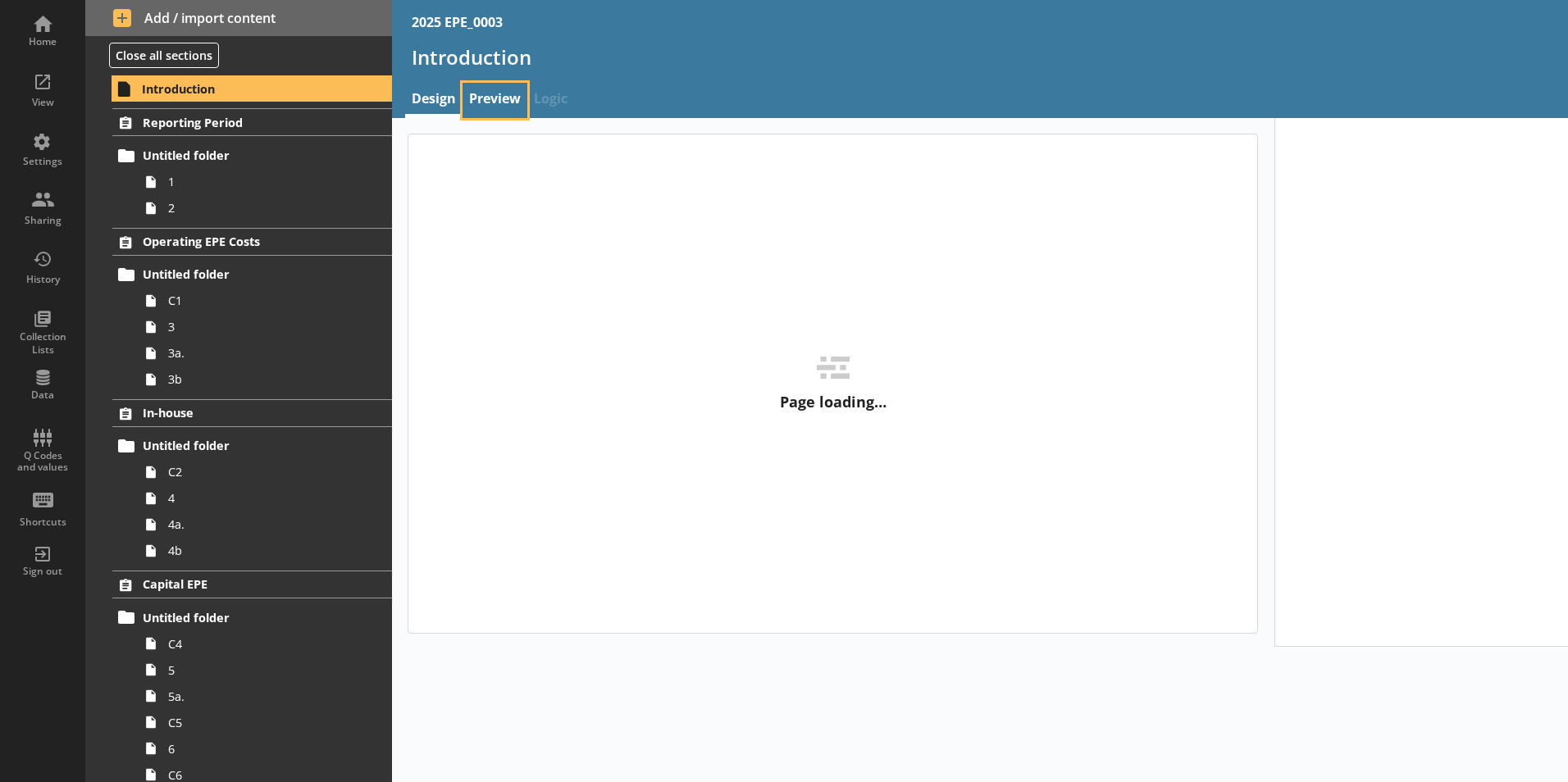 click on "Preview" at bounding box center [495, 100] 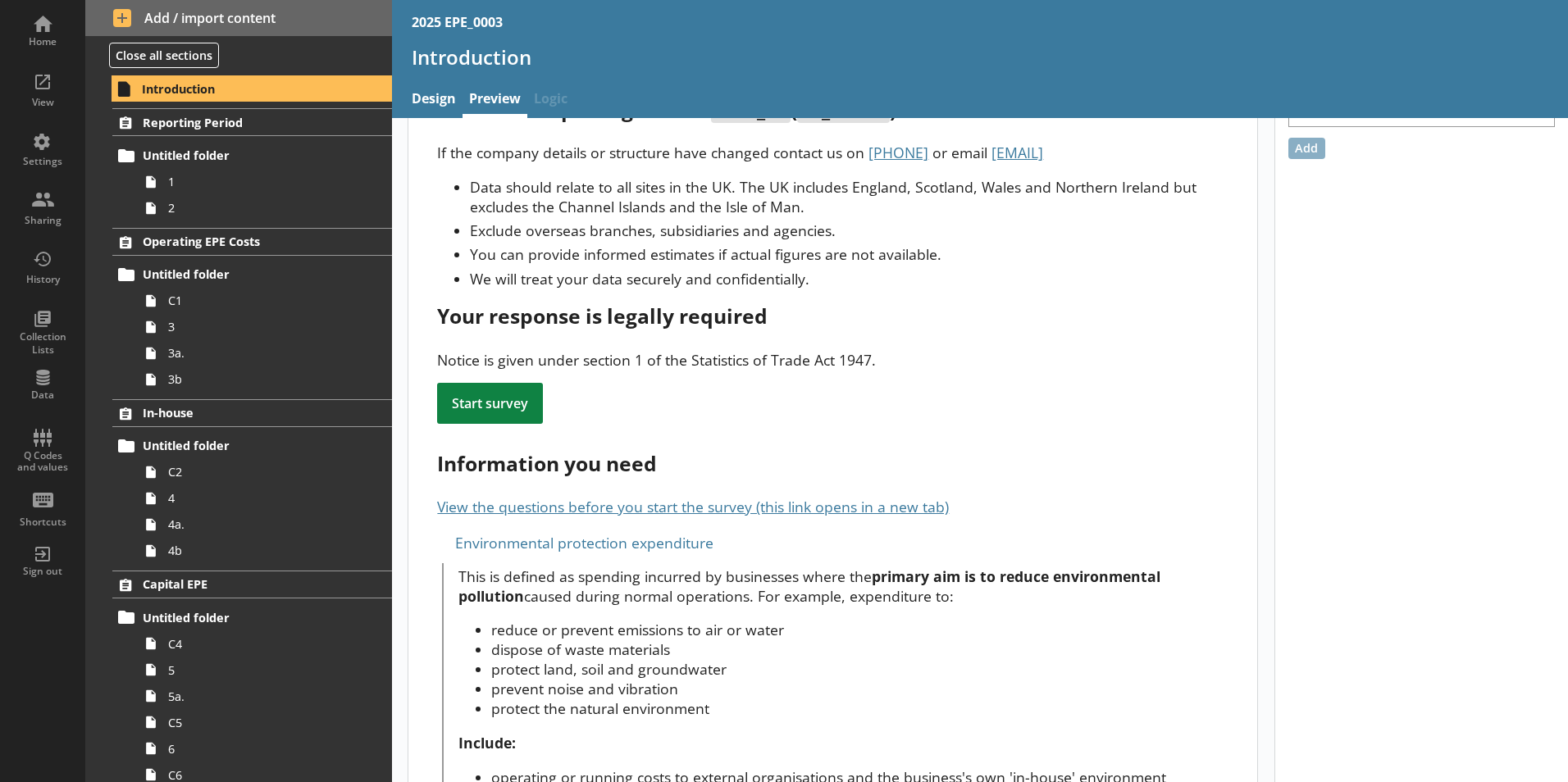 scroll, scrollTop: 0, scrollLeft: 0, axis: both 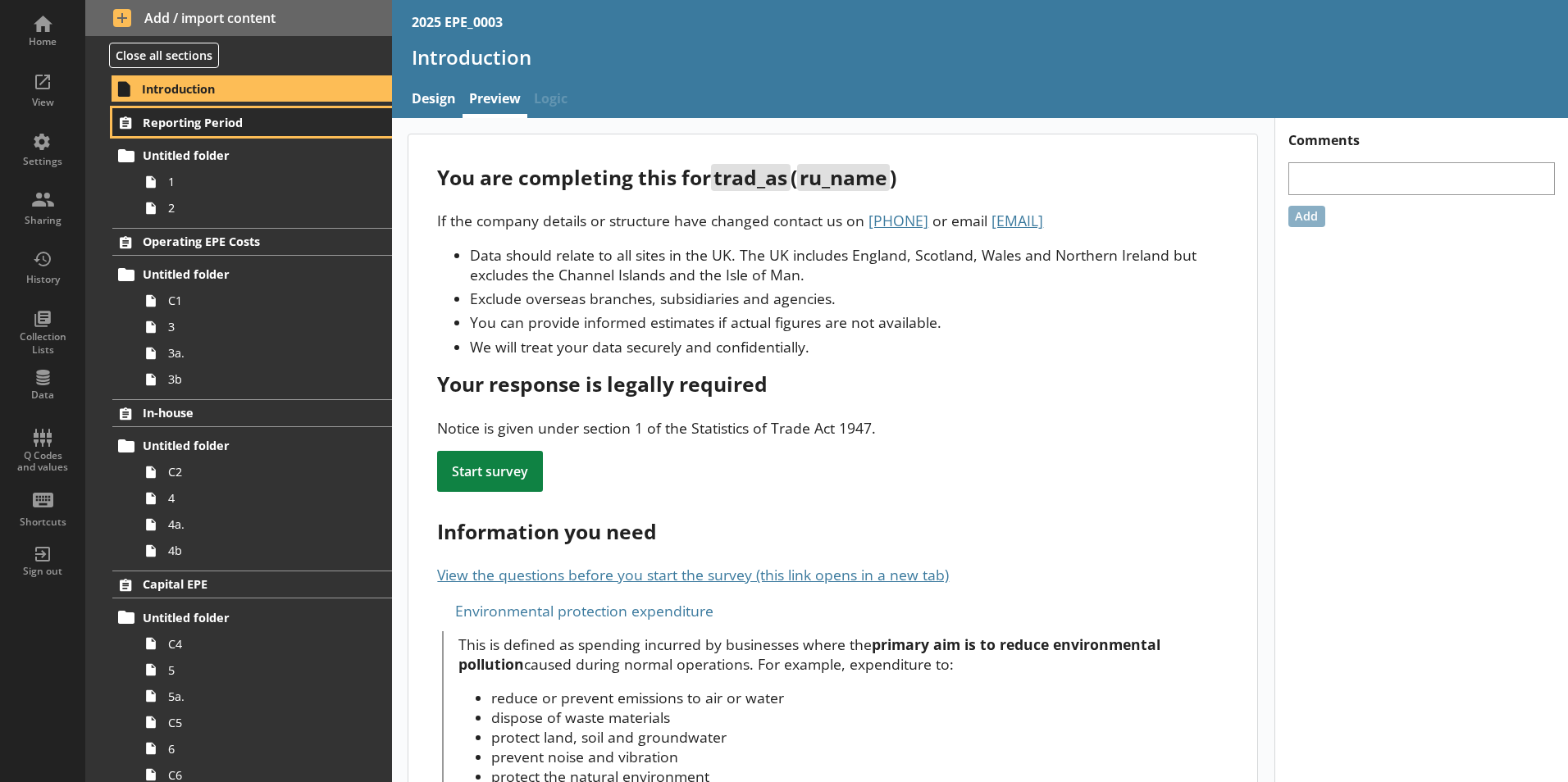 click on "Reporting Period" at bounding box center (243, 122) 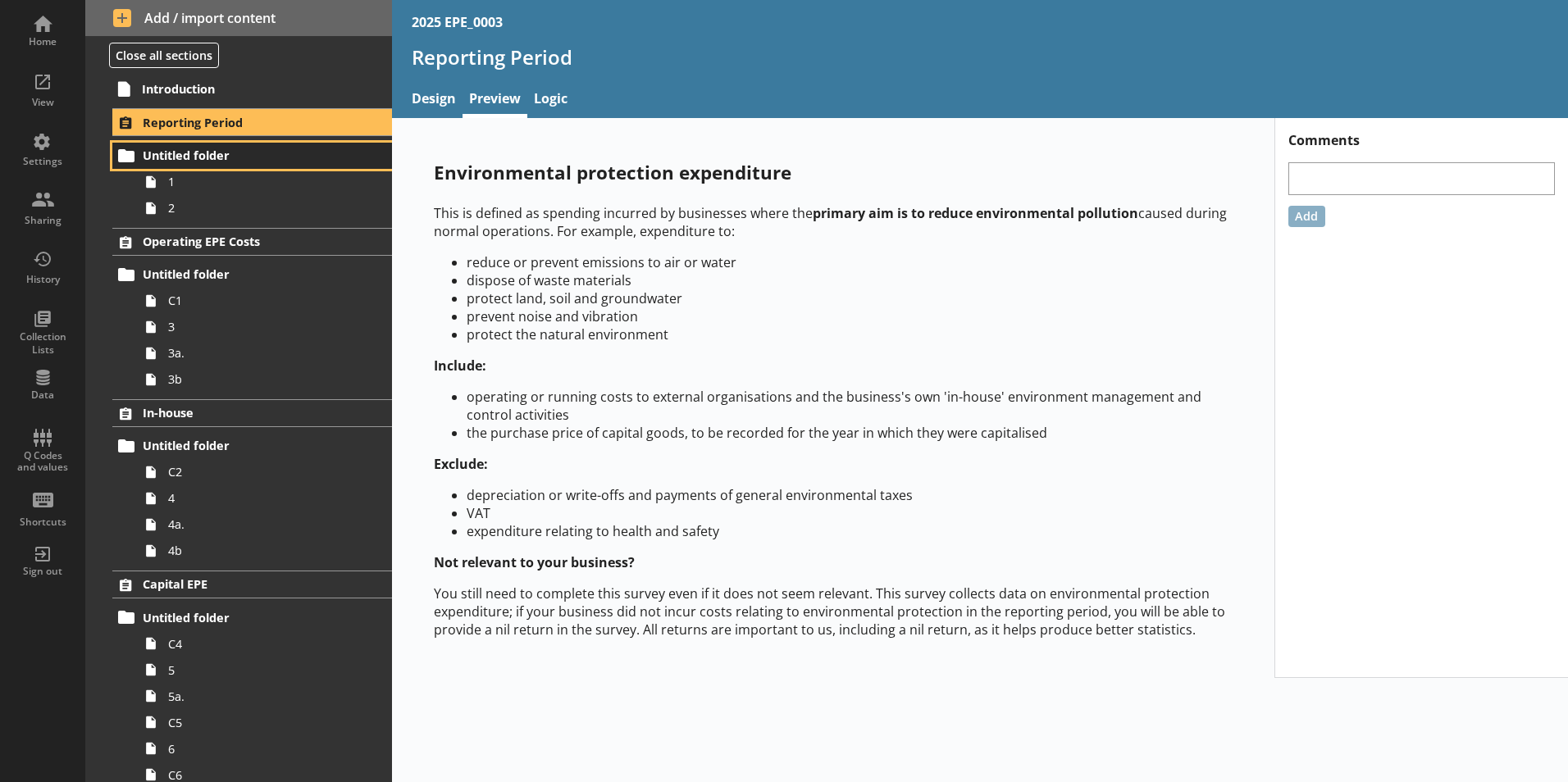 click on "Untitled folder" at bounding box center (252, 156) 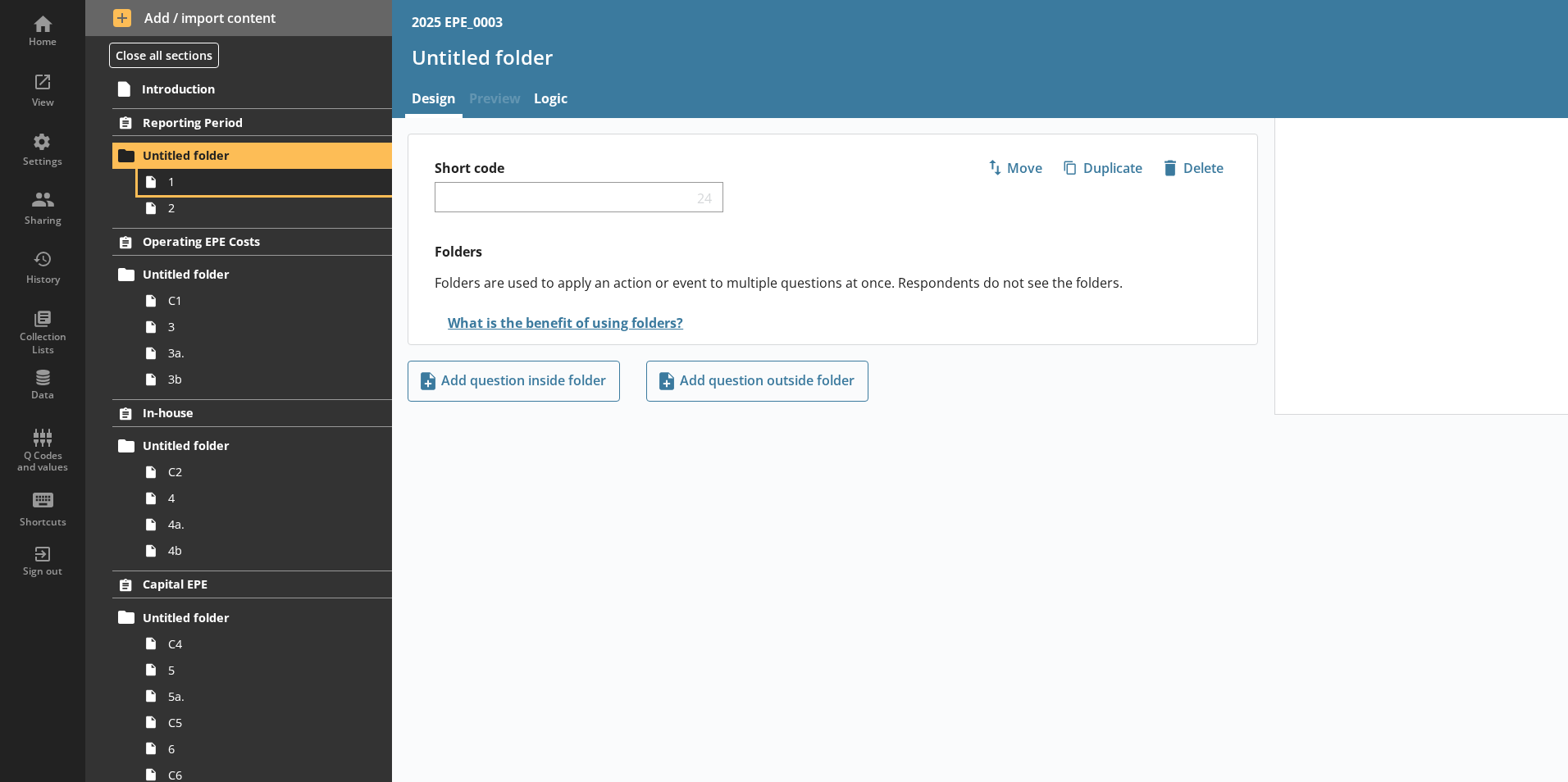 click on "1" at bounding box center [259, 181] 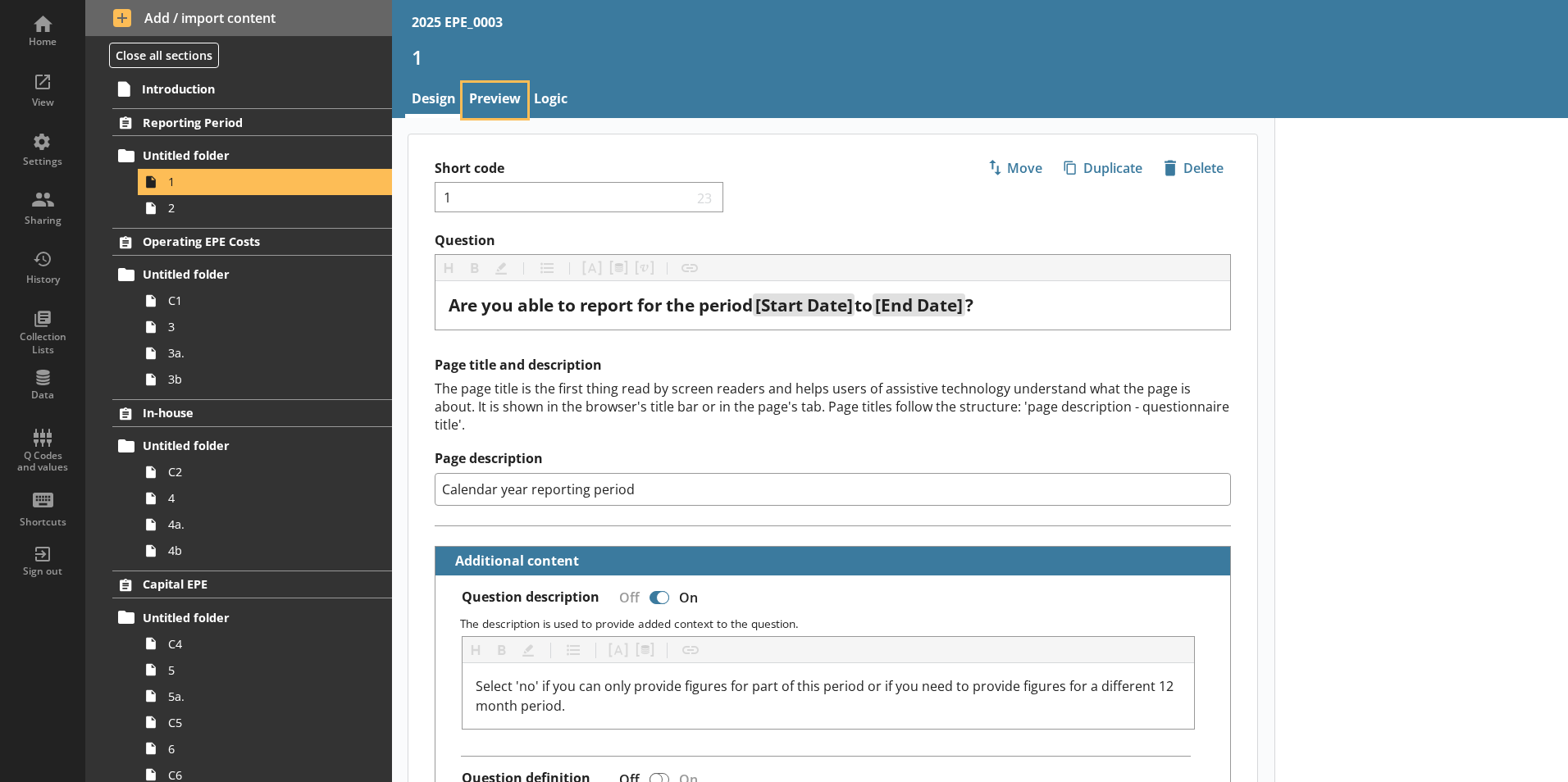 click on "Preview" at bounding box center [495, 100] 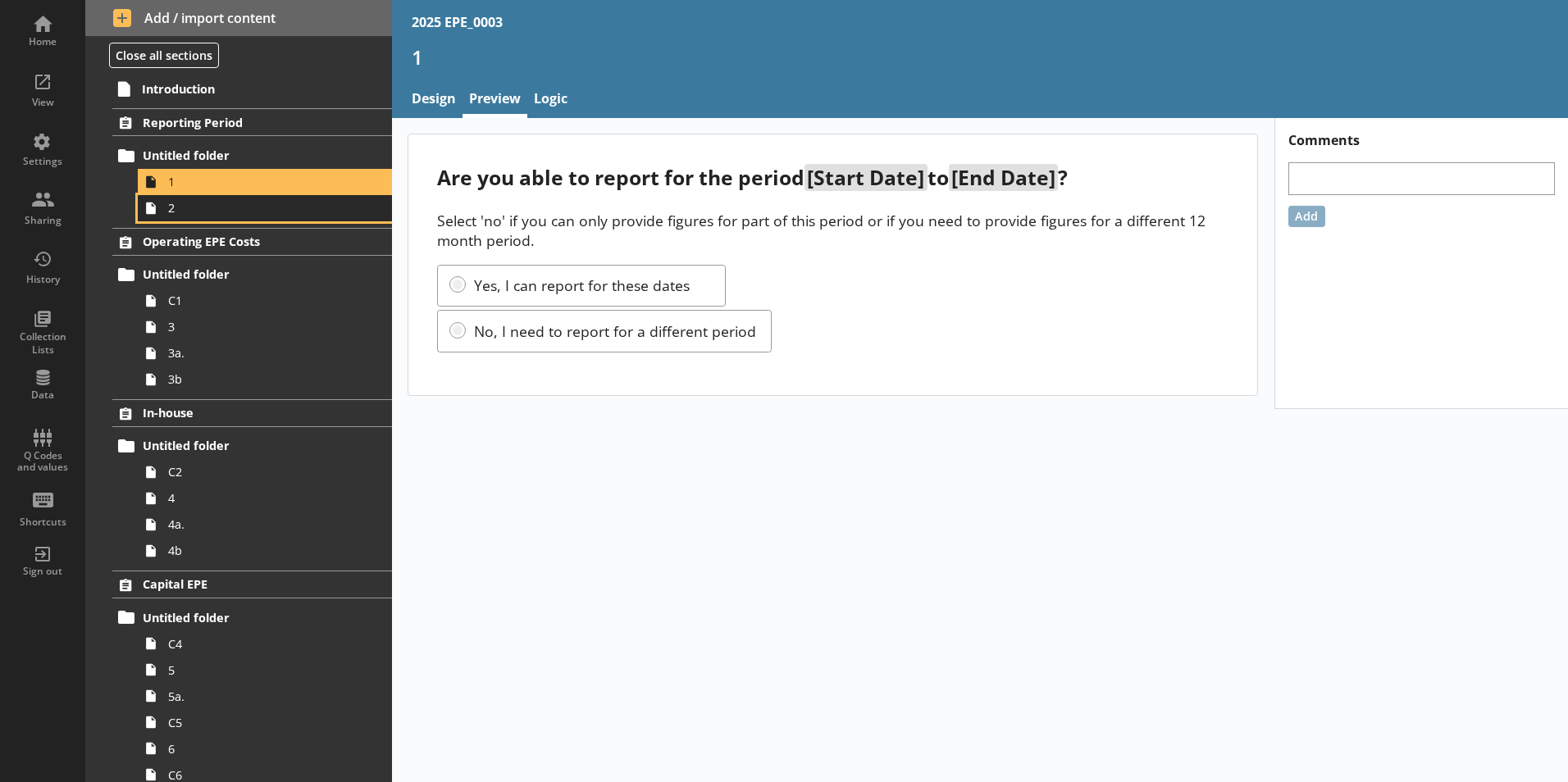 click on "2" at bounding box center (265, 208) 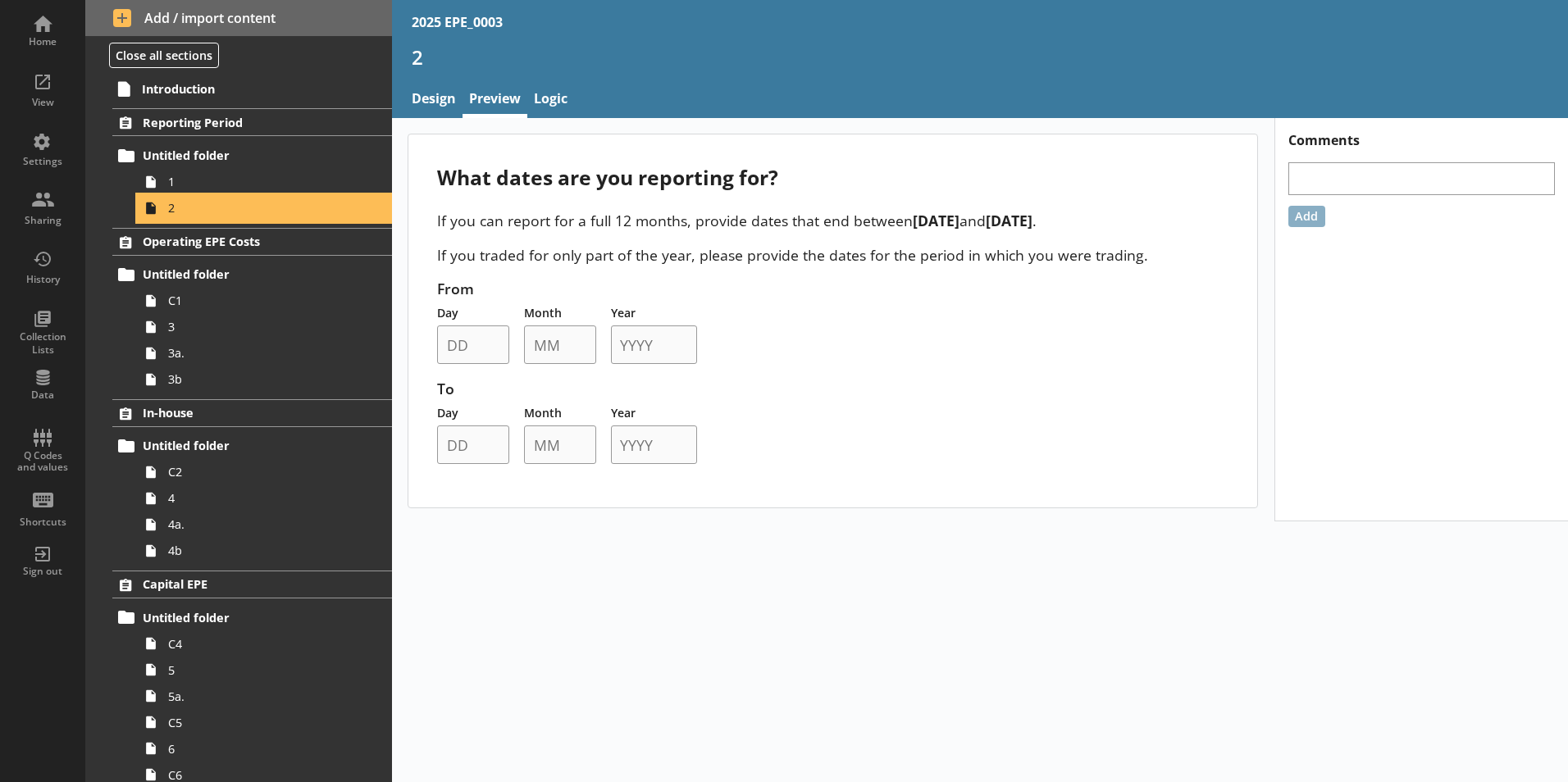 click on "2" at bounding box center [265, 208] 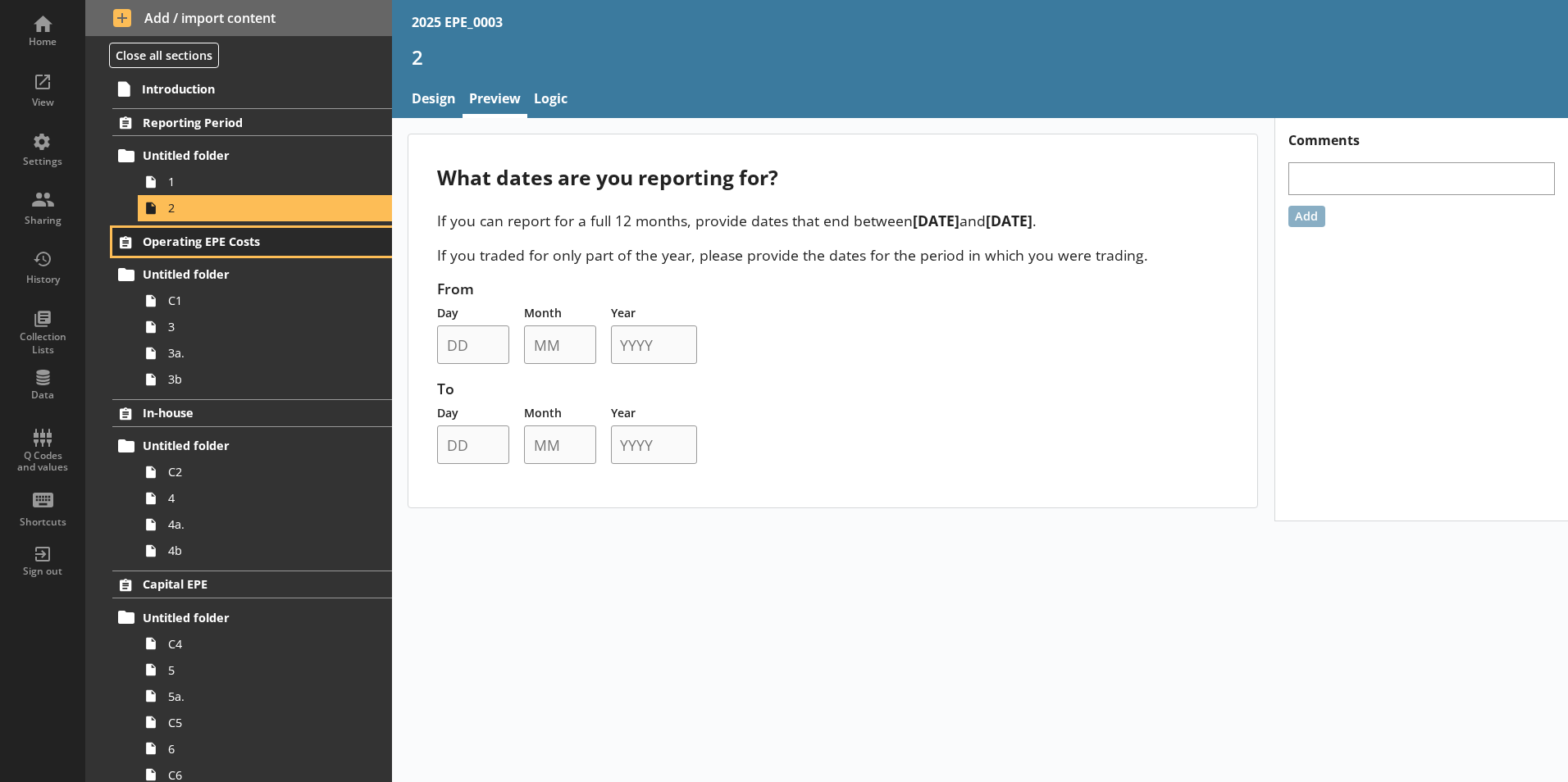 click on "Operating EPE Costs" at bounding box center [243, 241] 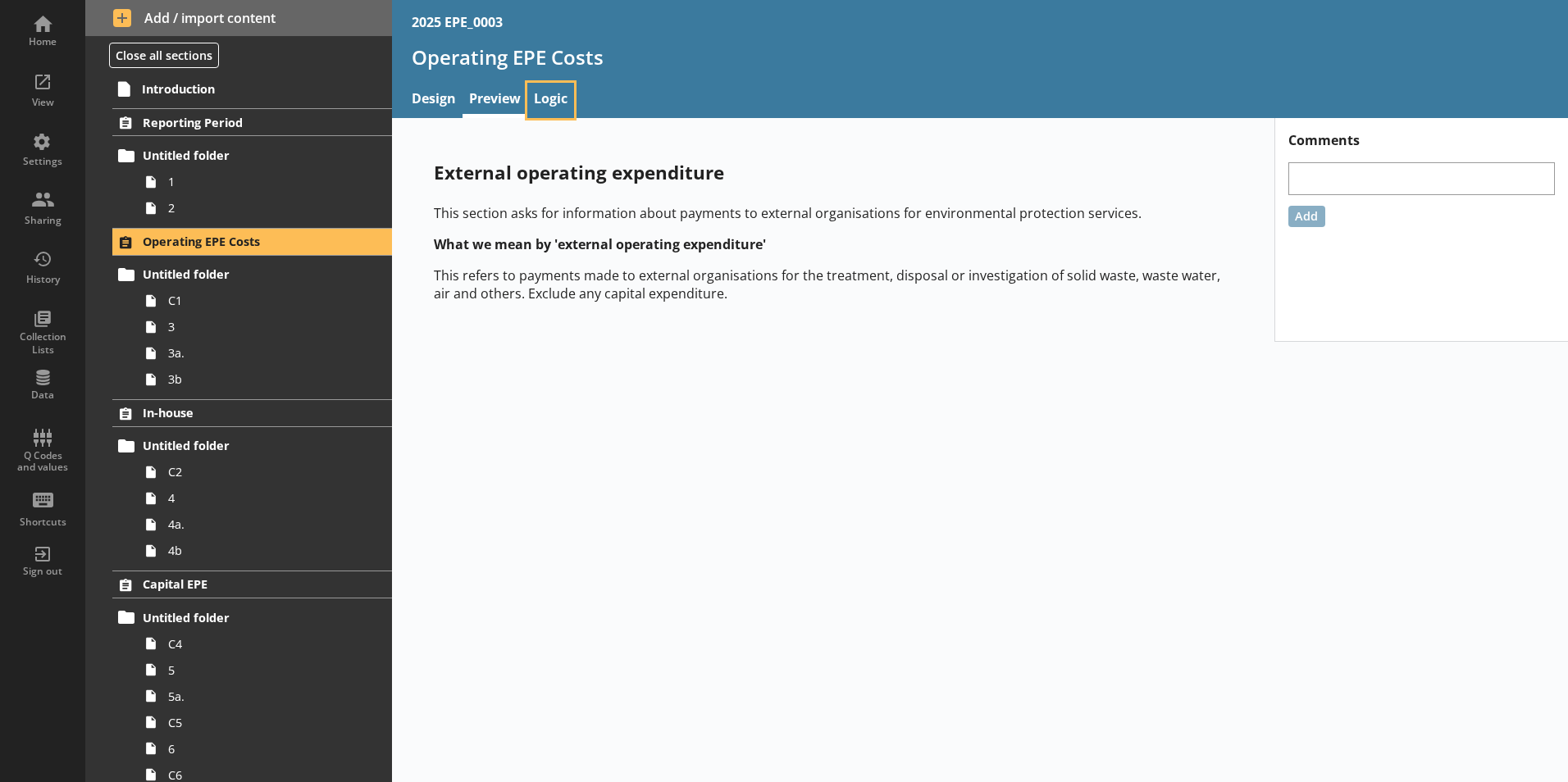 click on "Logic" at bounding box center (550, 100) 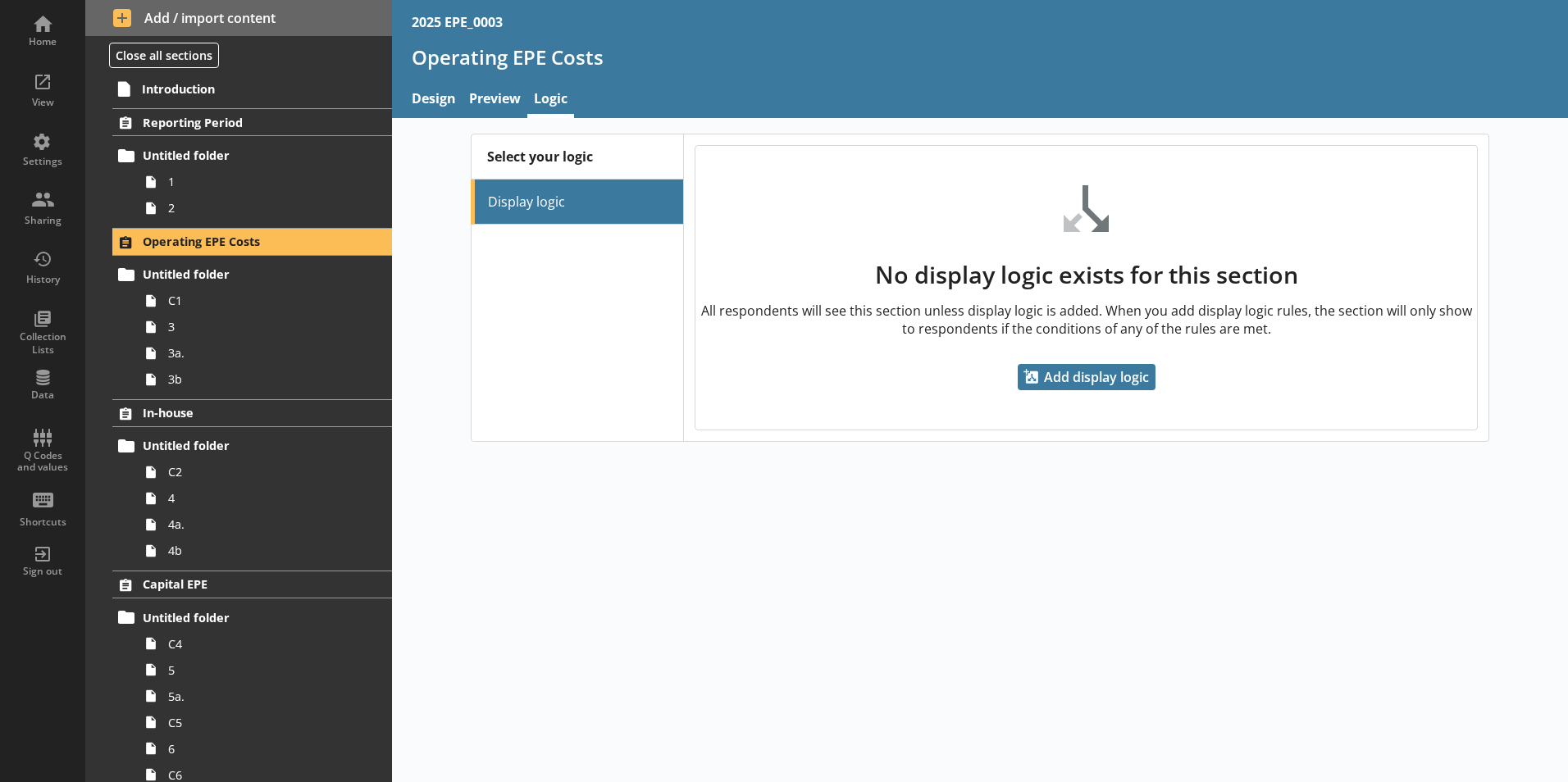 click on "Select your logic" at bounding box center [577, 157] 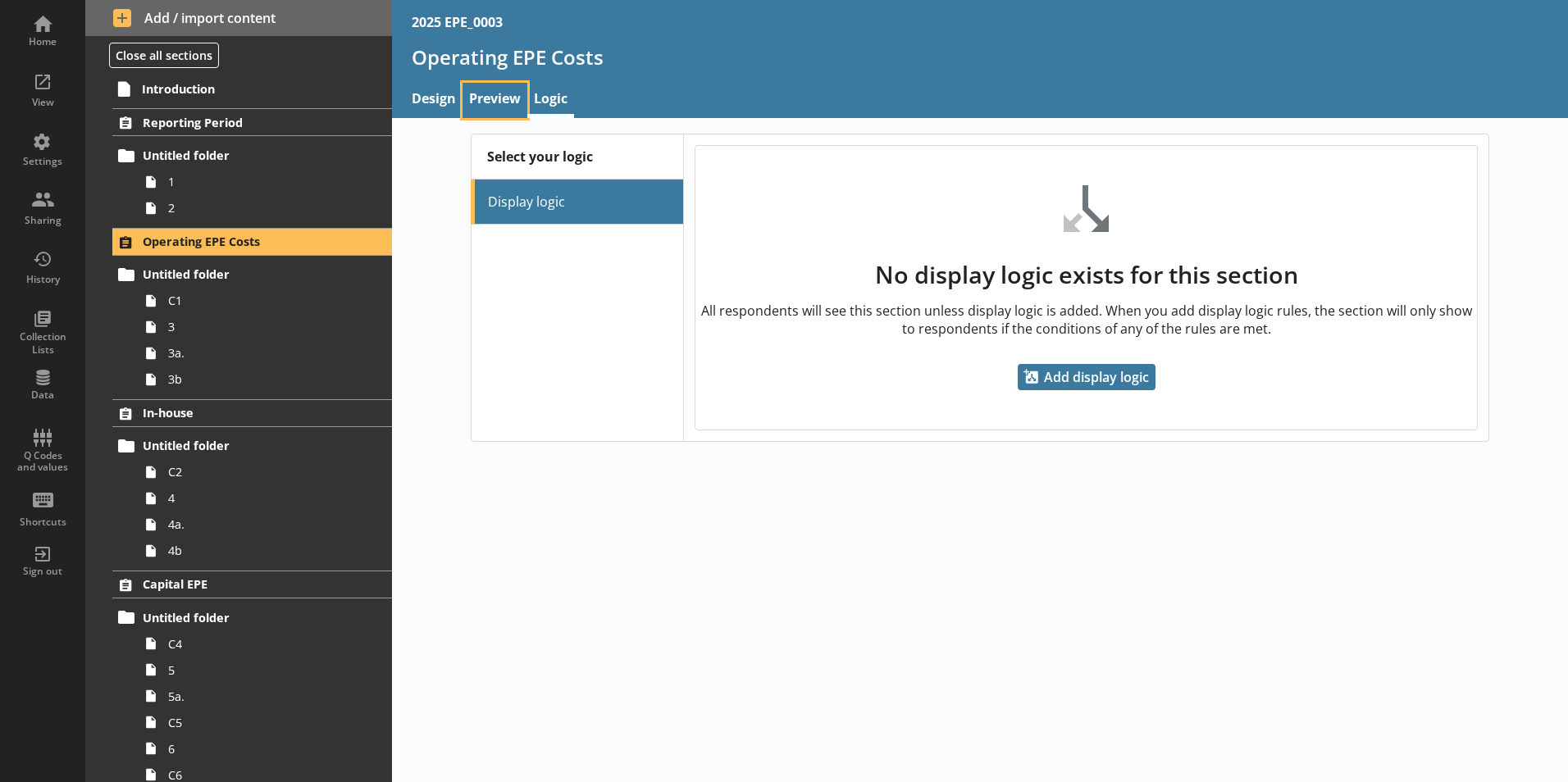 click on "Preview" at bounding box center [495, 100] 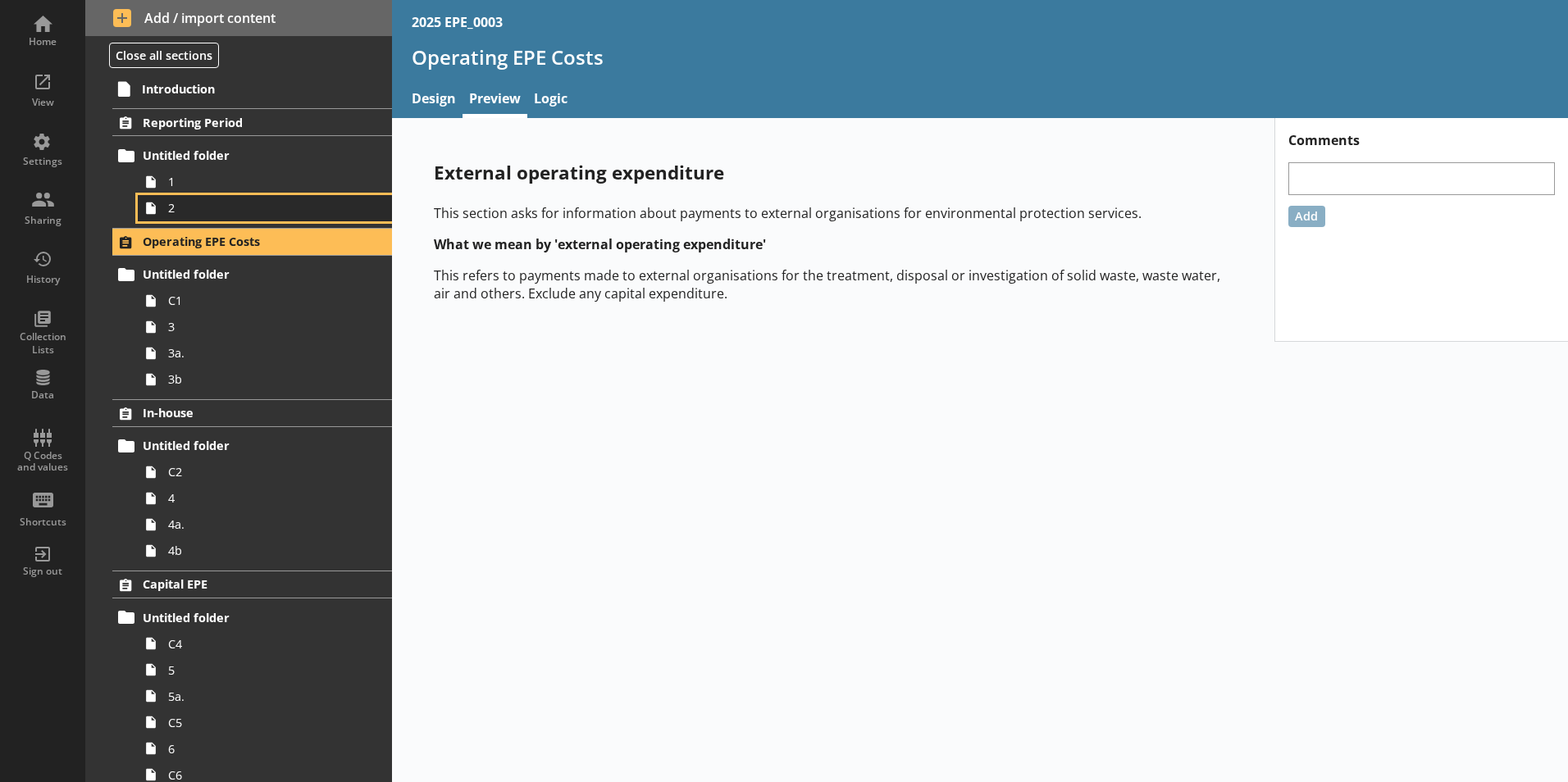 click on "2" at bounding box center [259, 207] 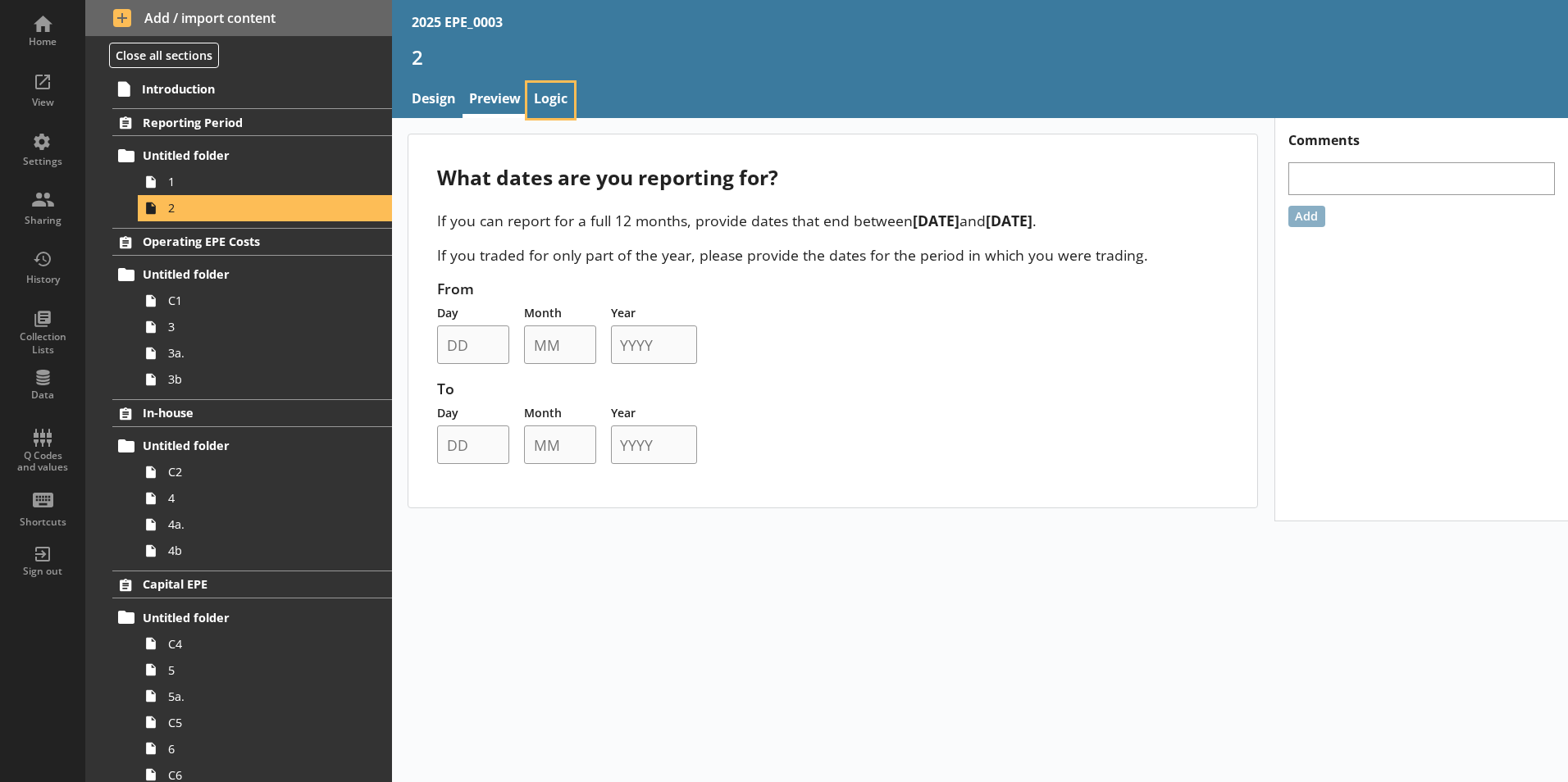 click on "Logic" at bounding box center [550, 100] 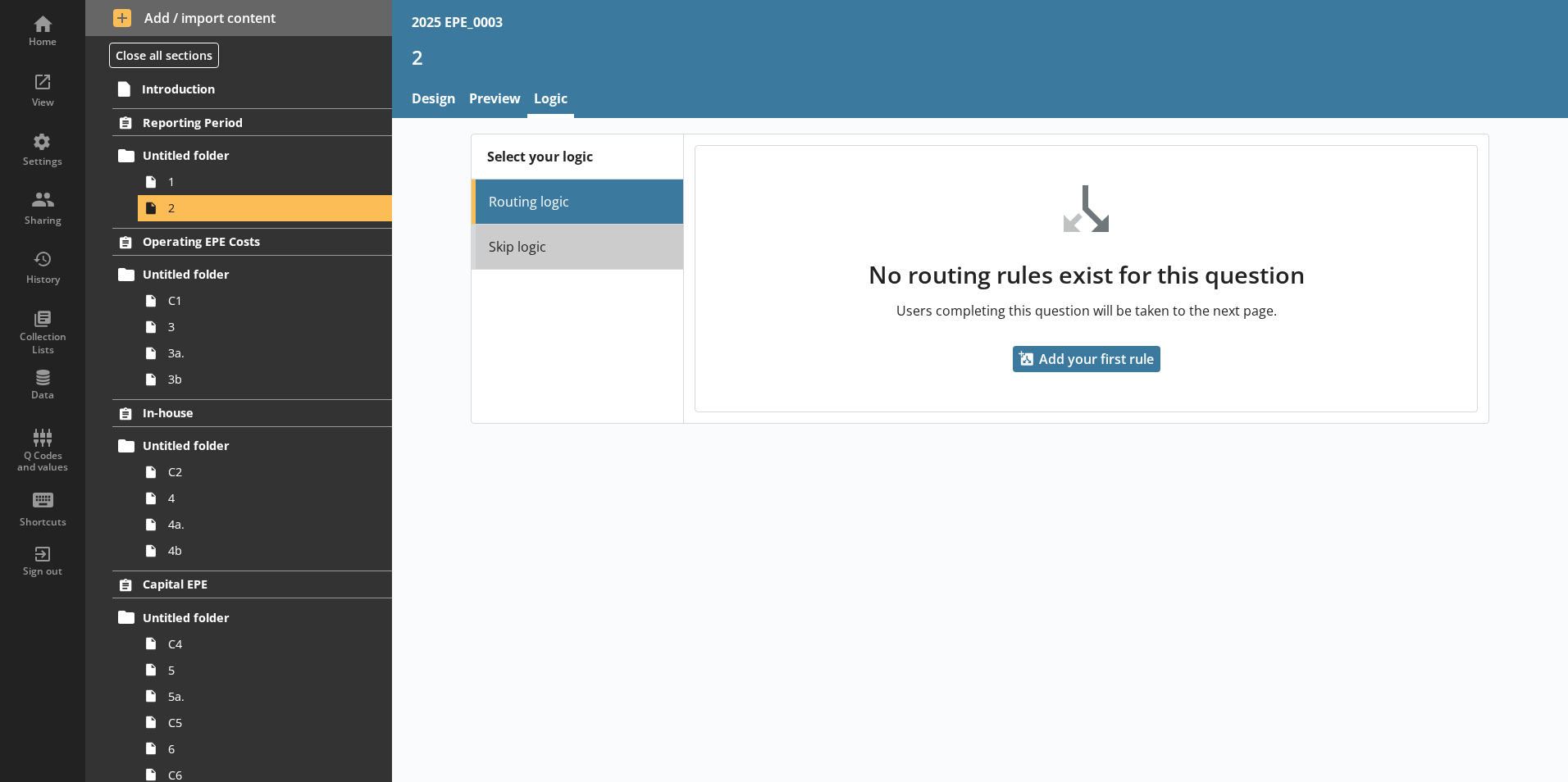 click on "Skip logic" at bounding box center [577, 247] 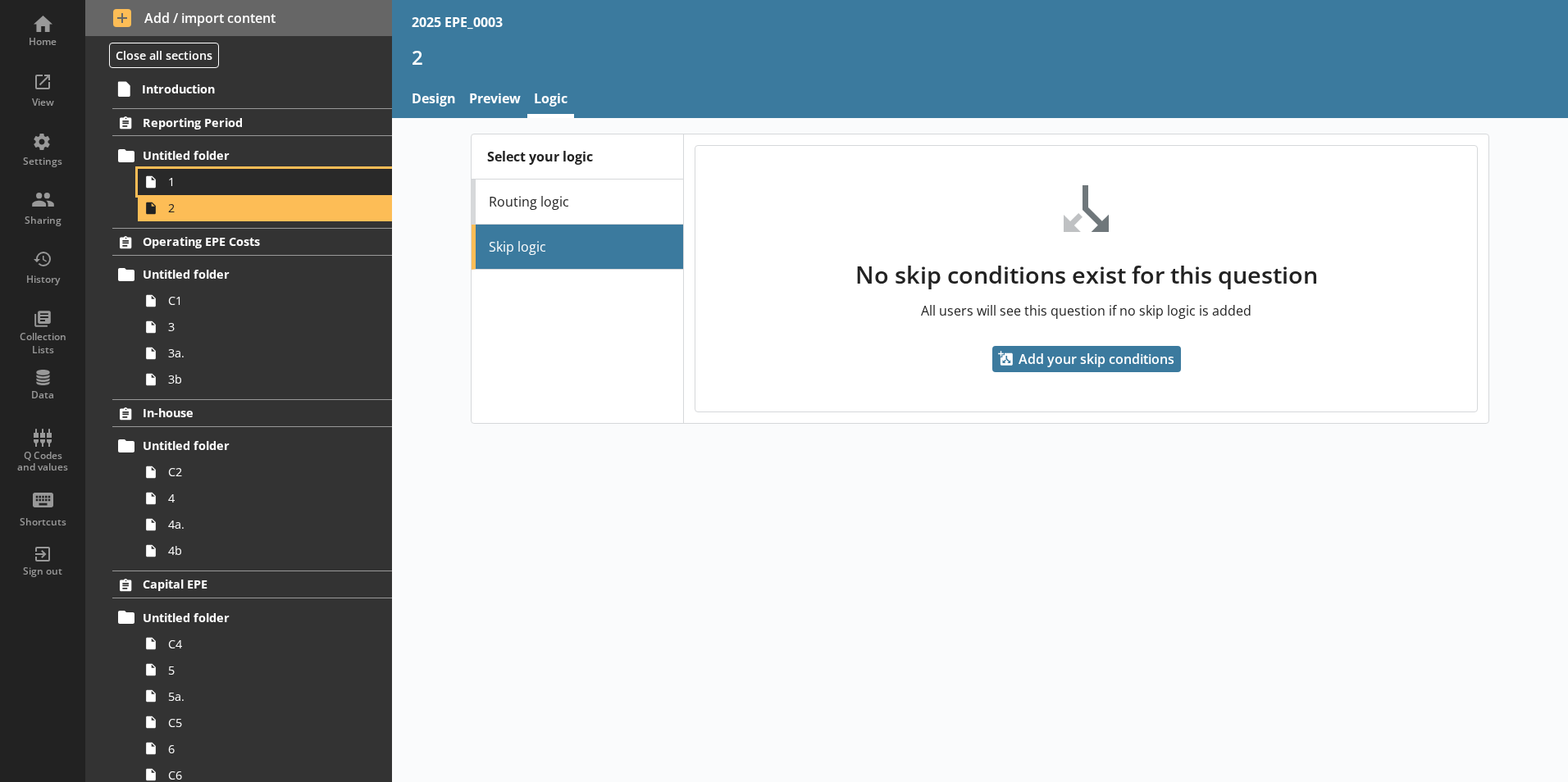 click on "1" at bounding box center [265, 182] 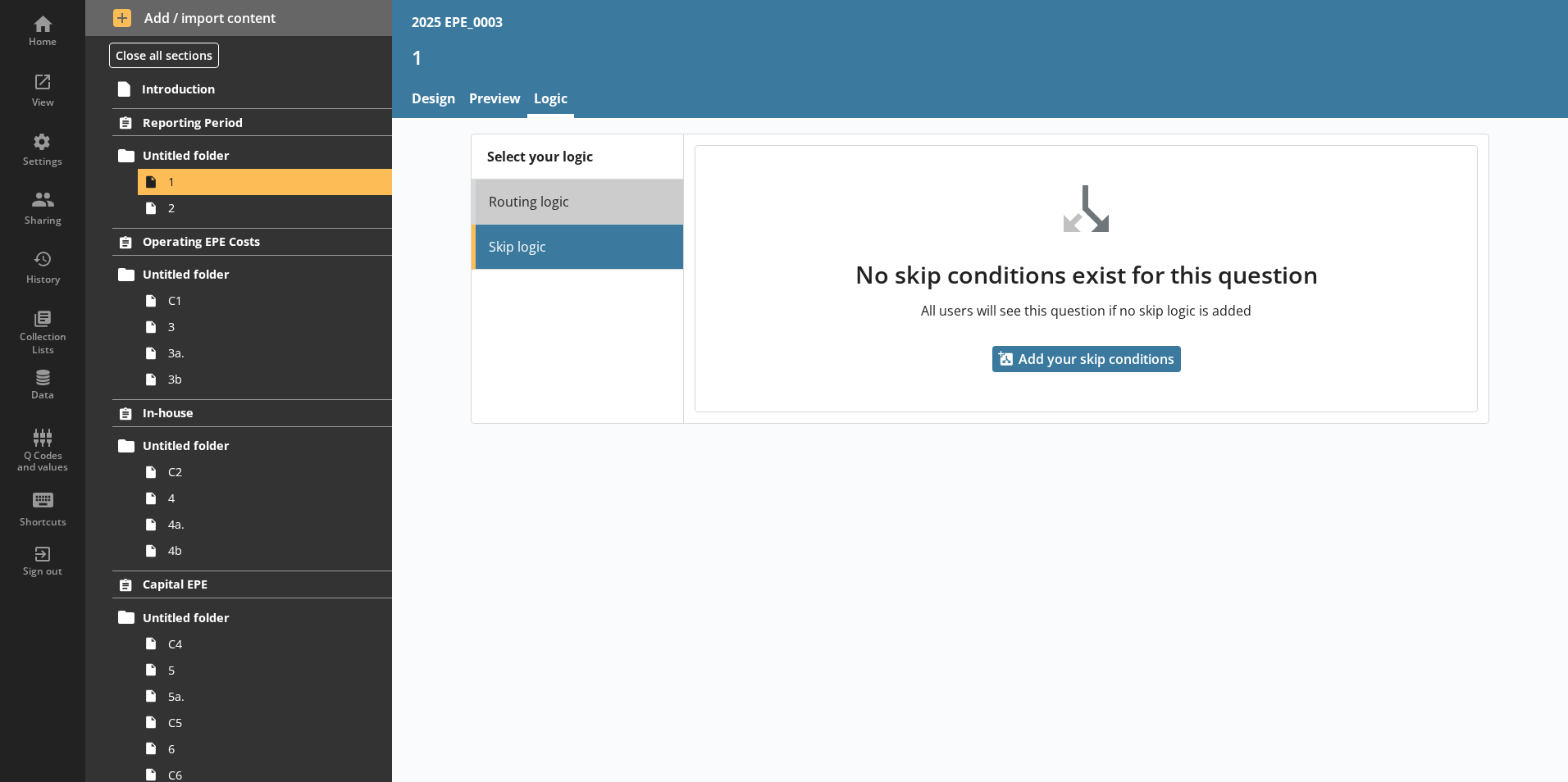 click on "Routing logic" at bounding box center [577, 202] 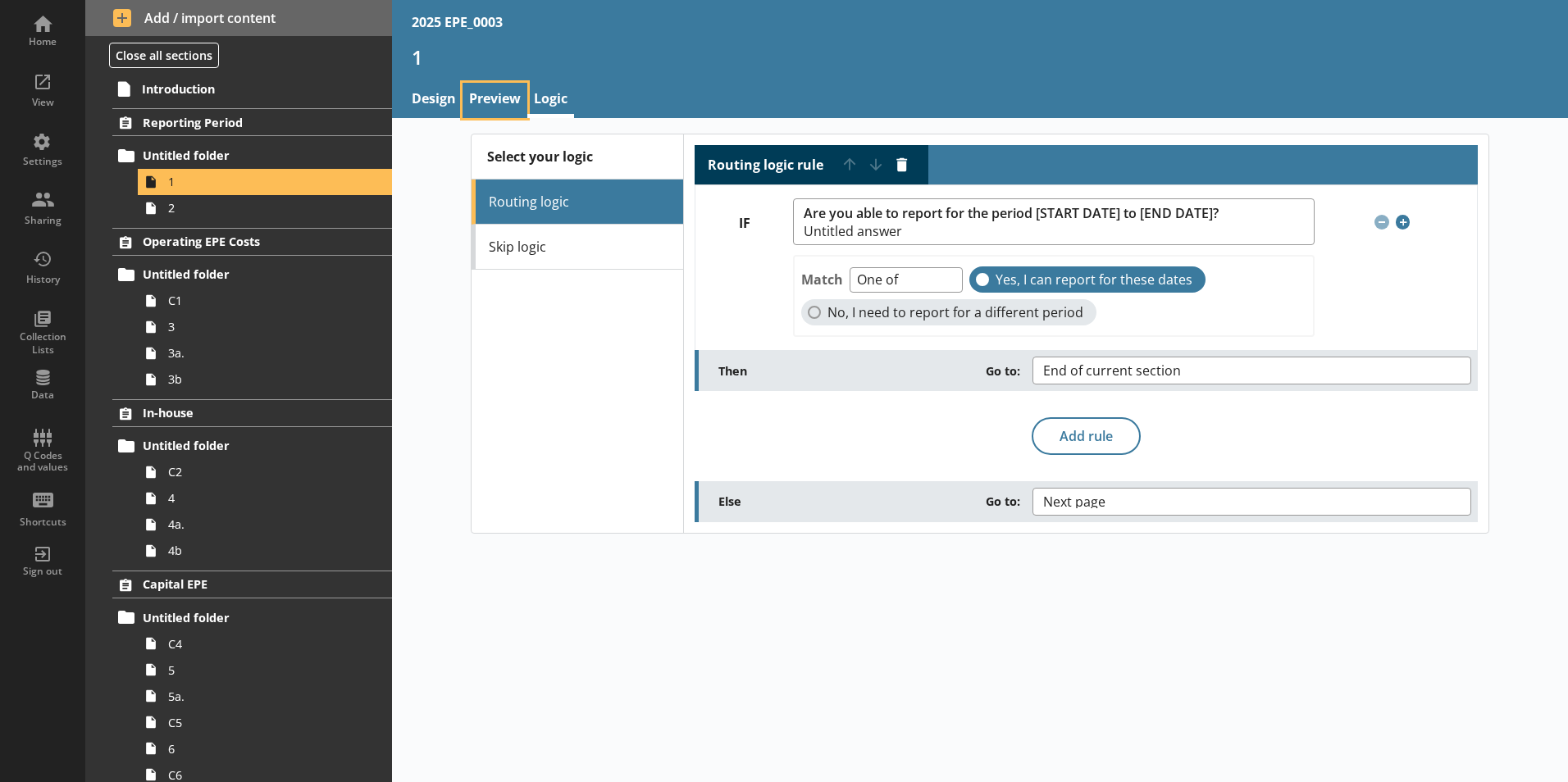 click on "Preview" at bounding box center [495, 100] 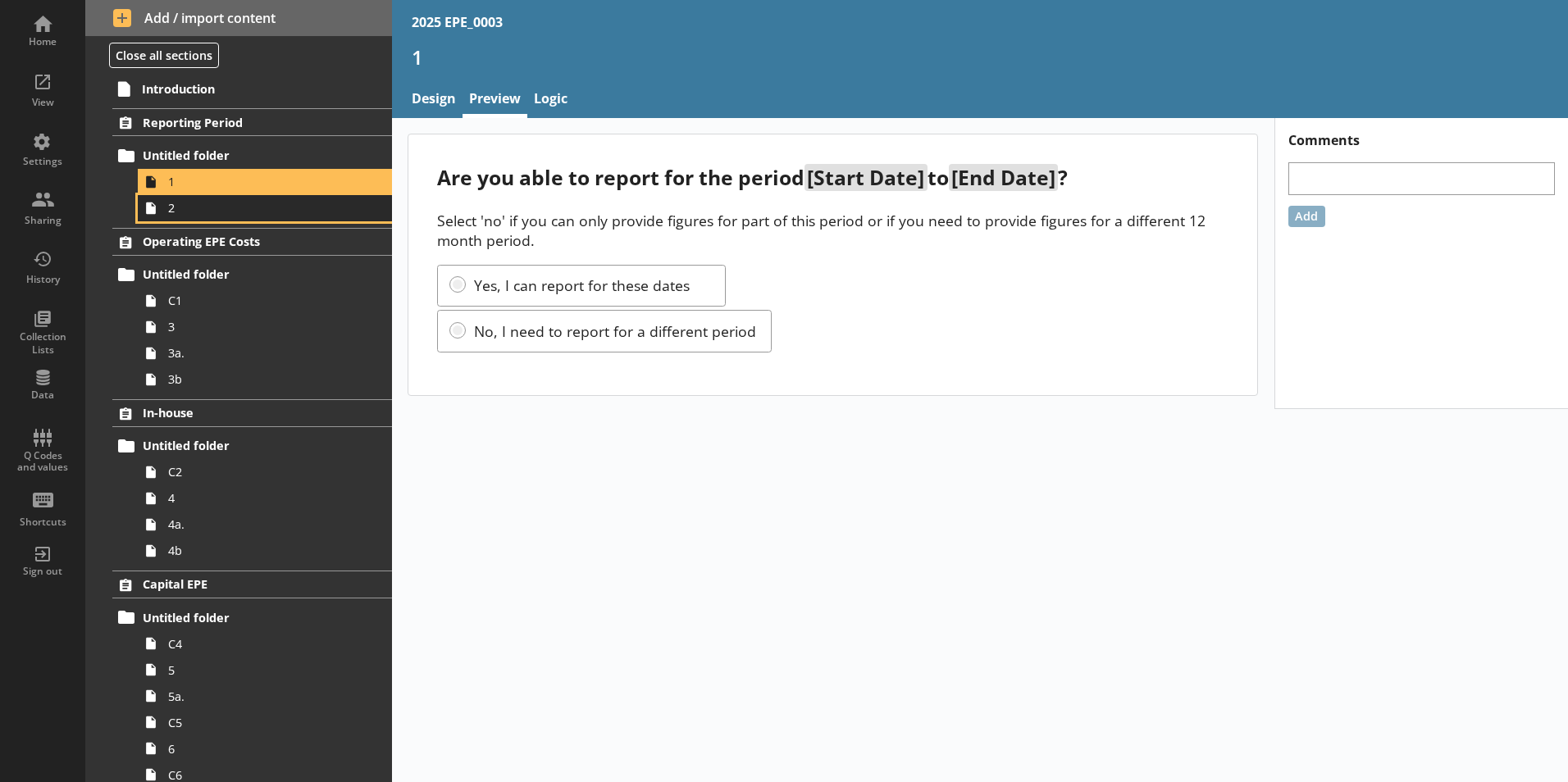 click on "2" at bounding box center [259, 207] 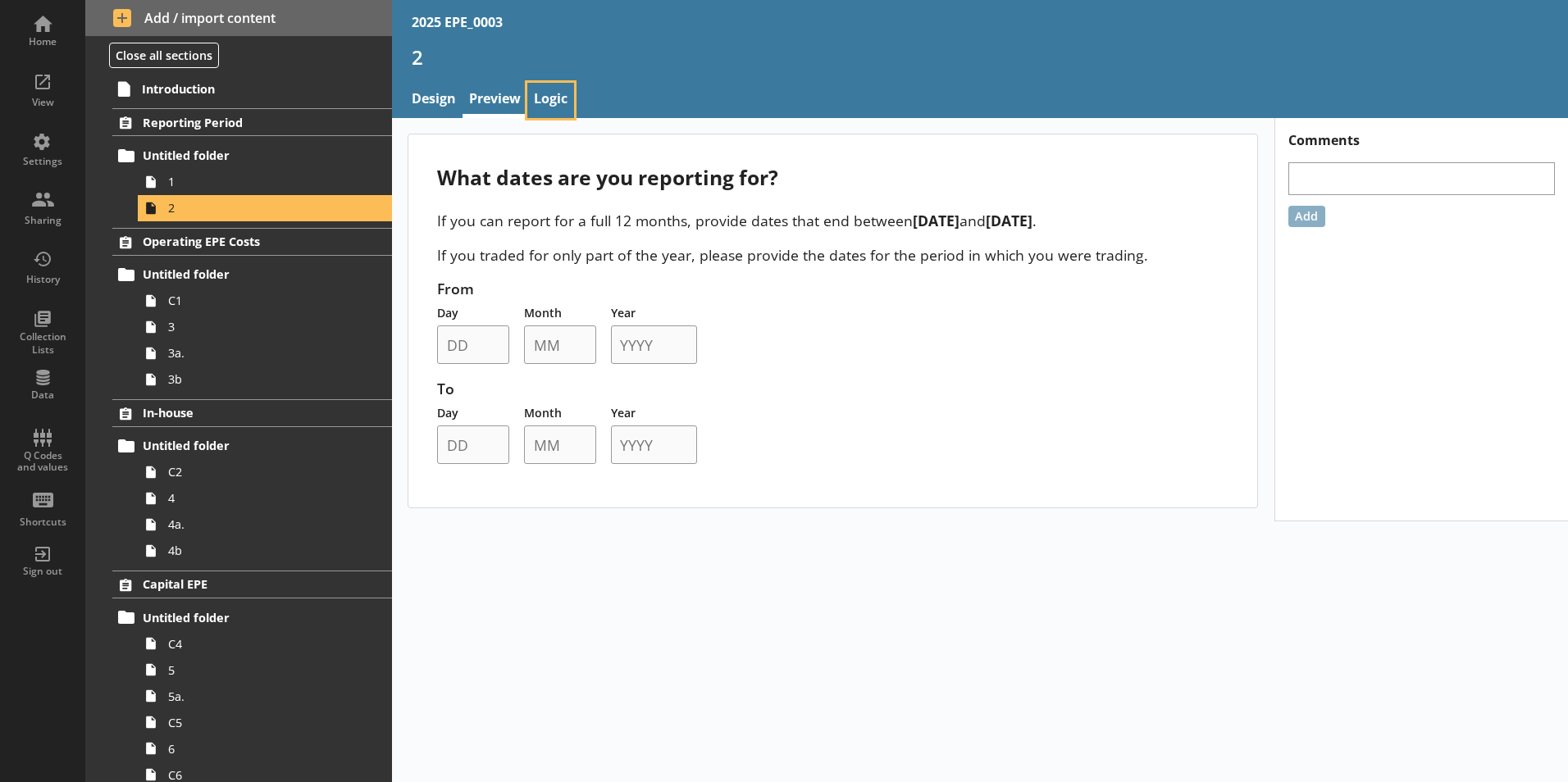 click on "Logic" at bounding box center (550, 100) 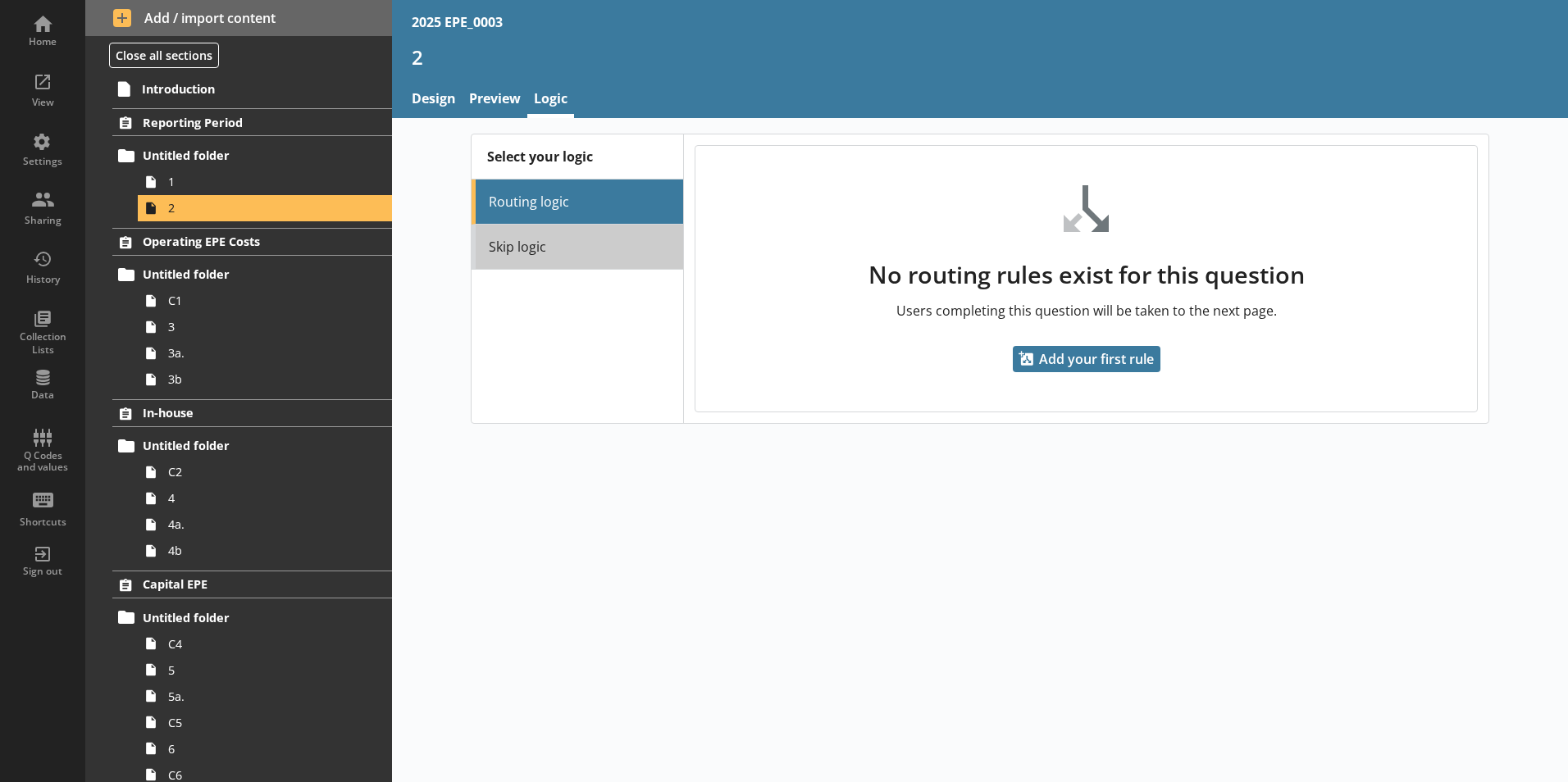 click on "Skip logic" at bounding box center [577, 247] 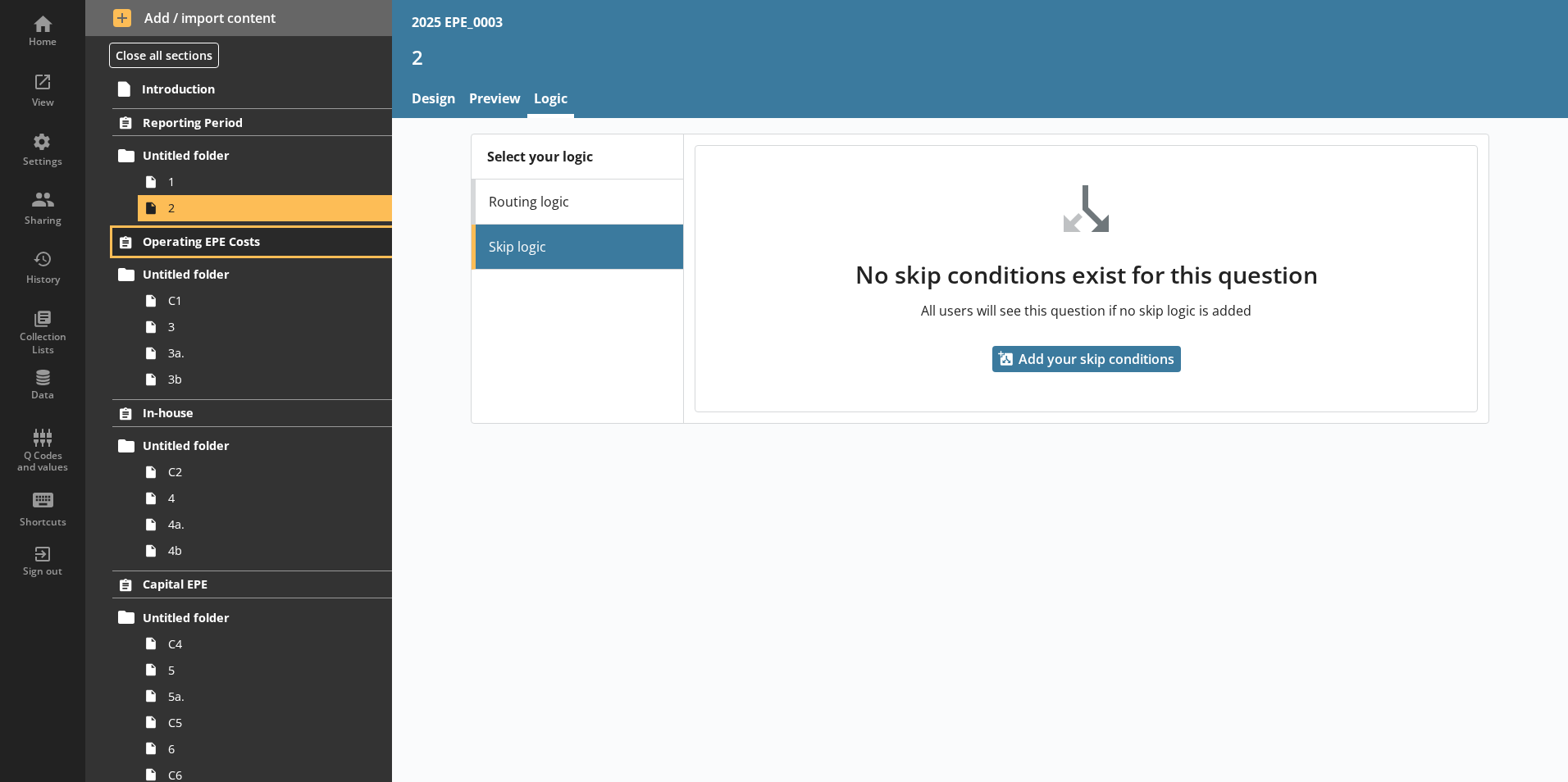 click on "Operating EPE Costs" at bounding box center [252, 242] 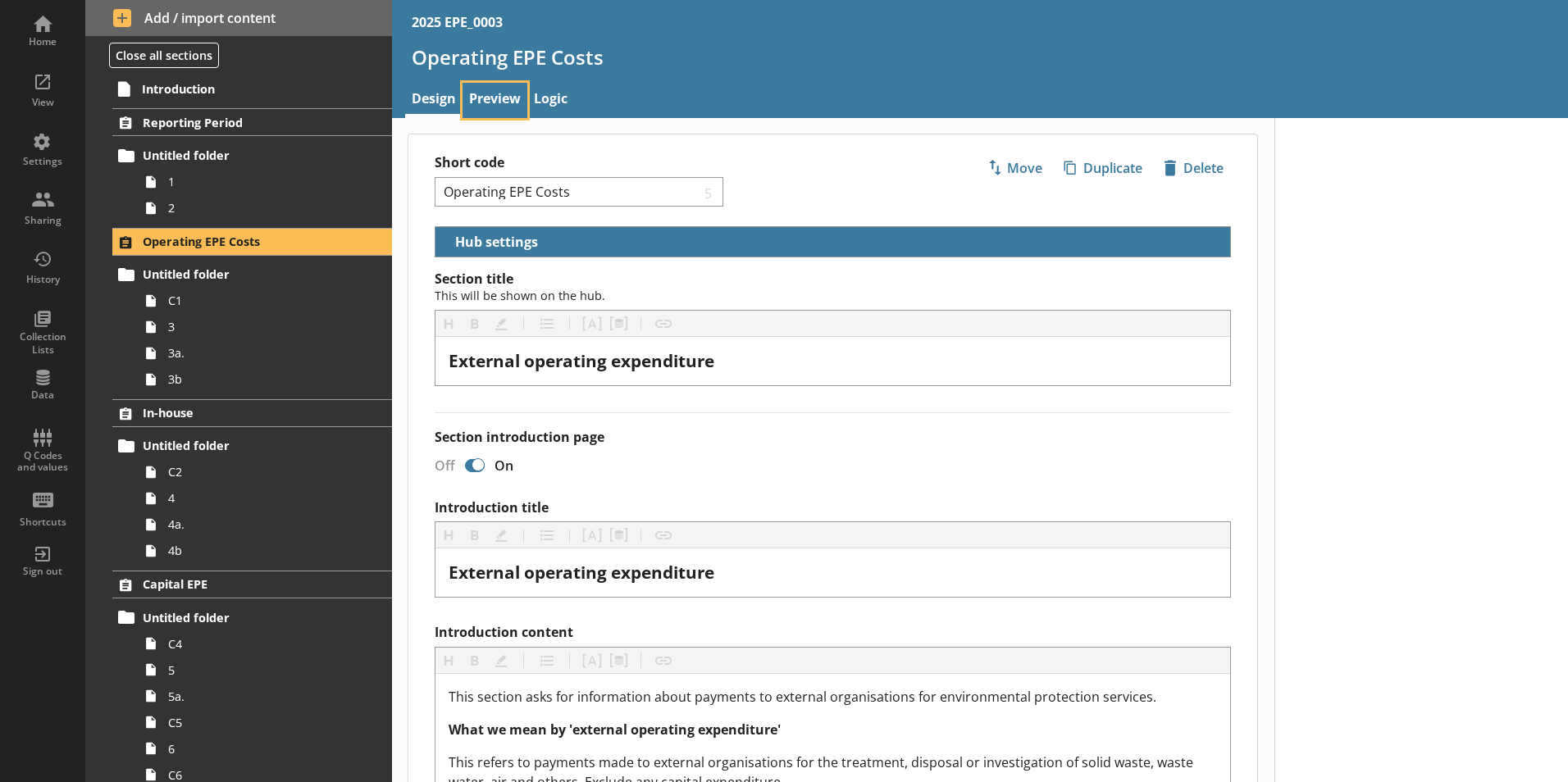 click on "Preview" at bounding box center (495, 100) 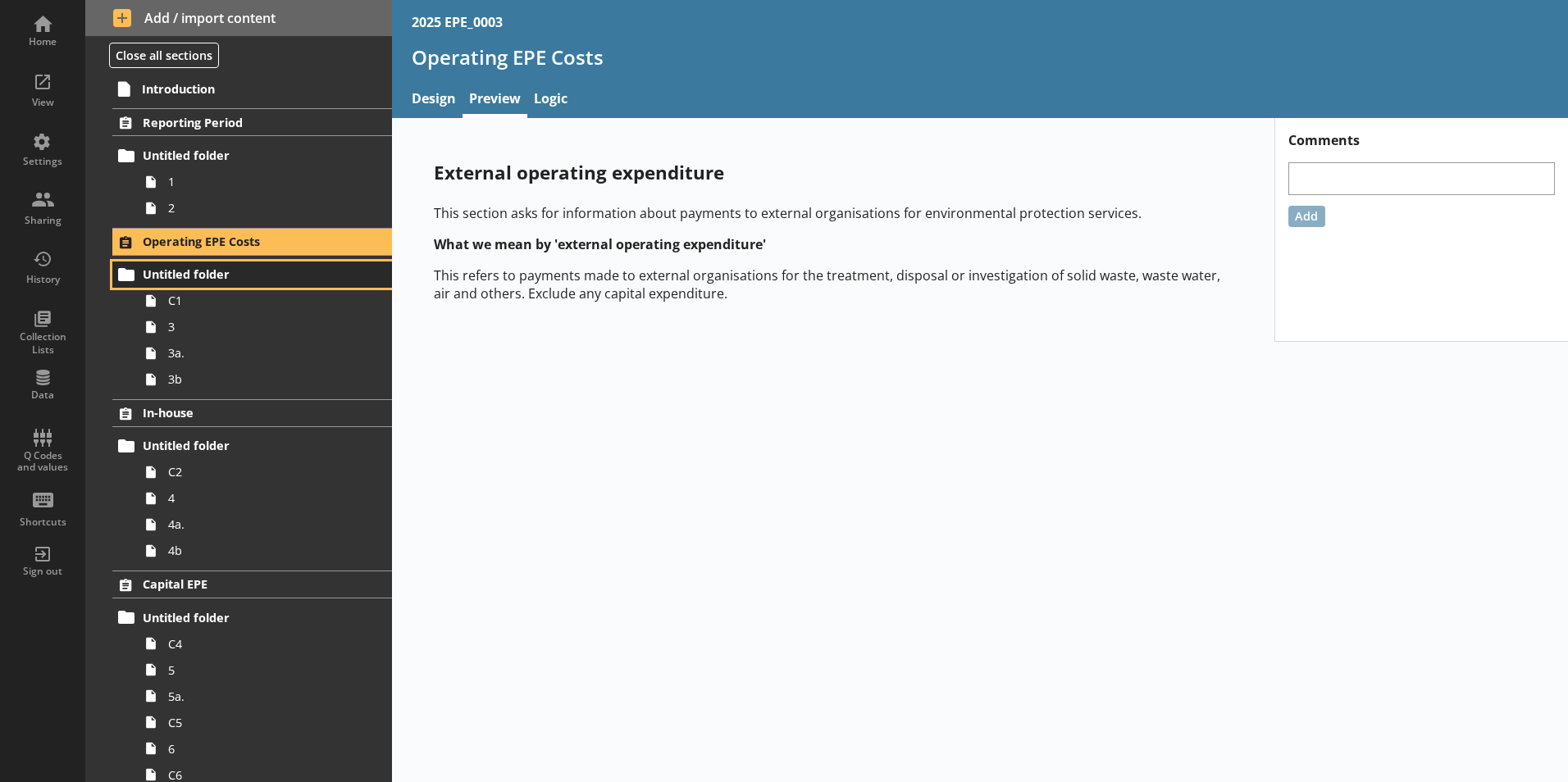 click on "Untitled folder" at bounding box center [243, 274] 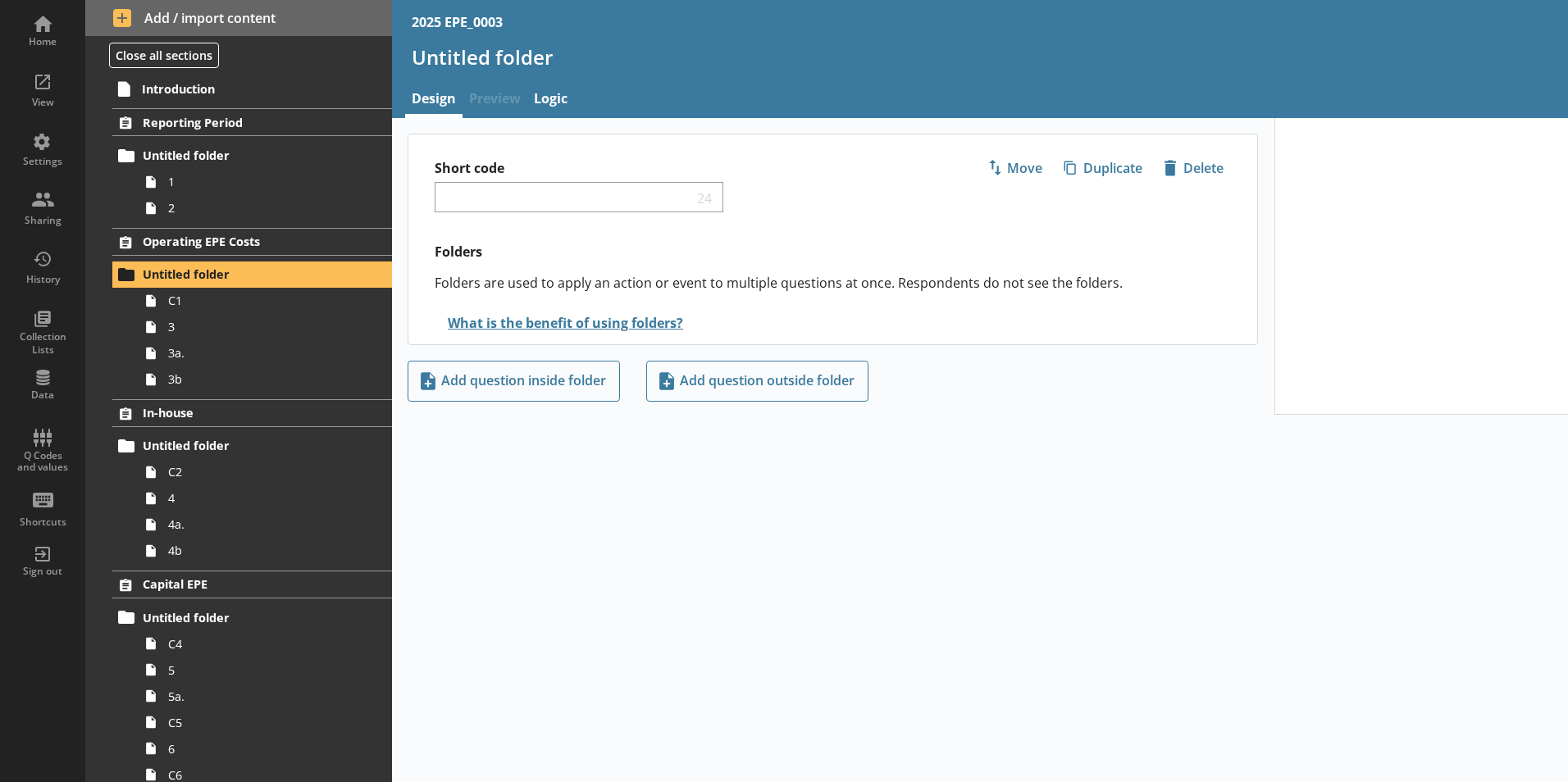 click on "Preview" at bounding box center (495, 100) 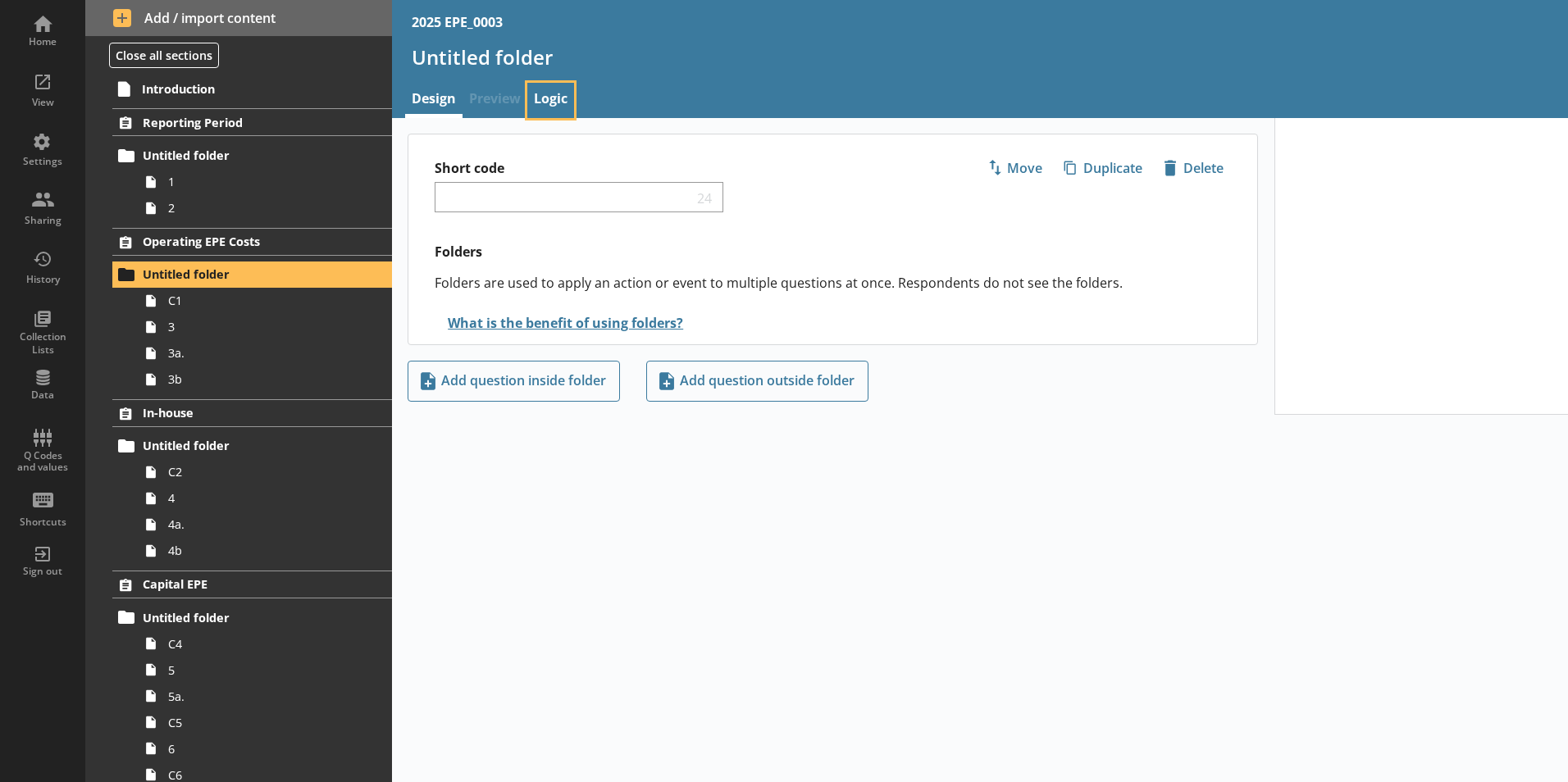 click on "Logic" at bounding box center [550, 100] 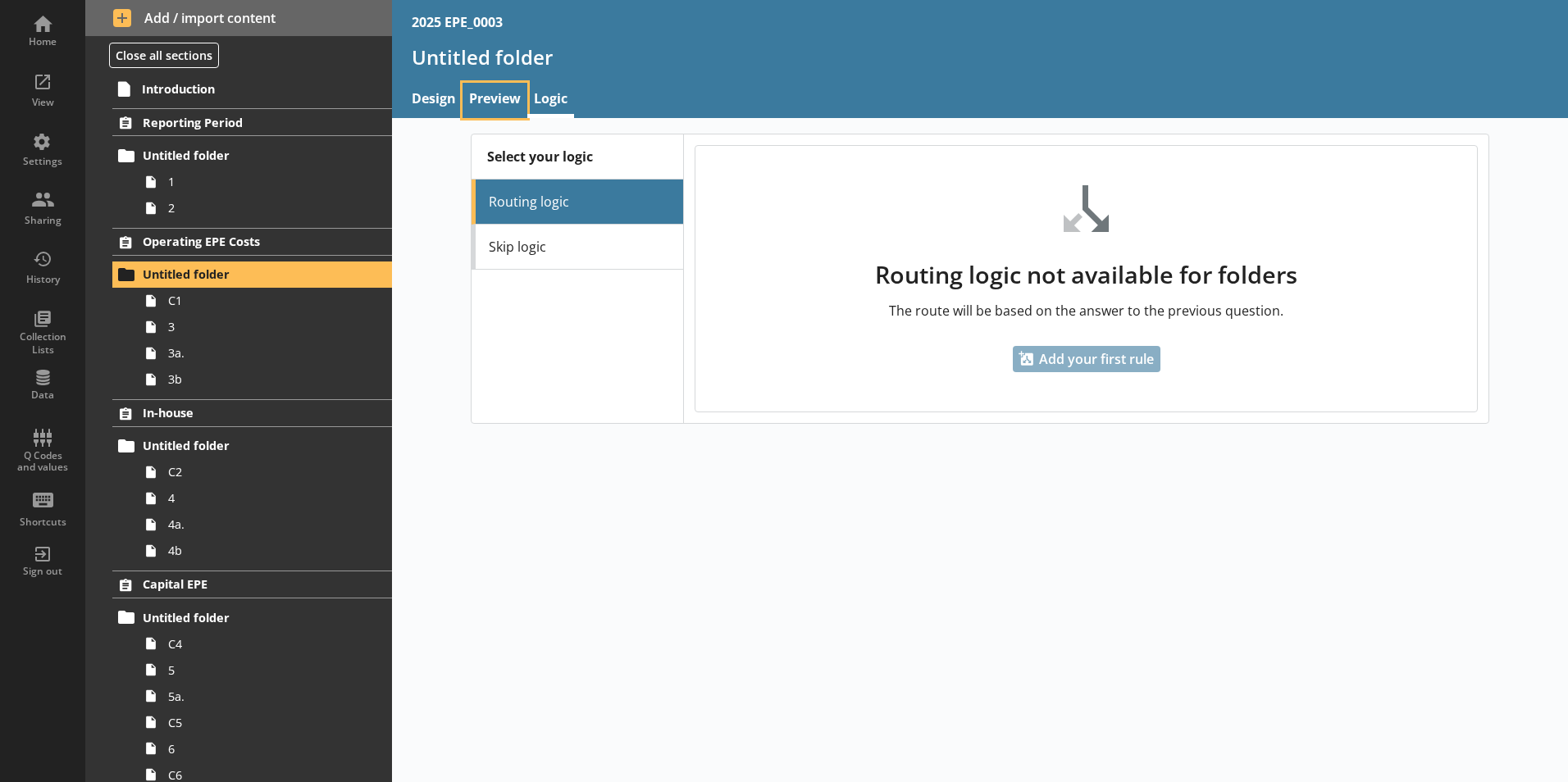 click on "Preview" at bounding box center (495, 100) 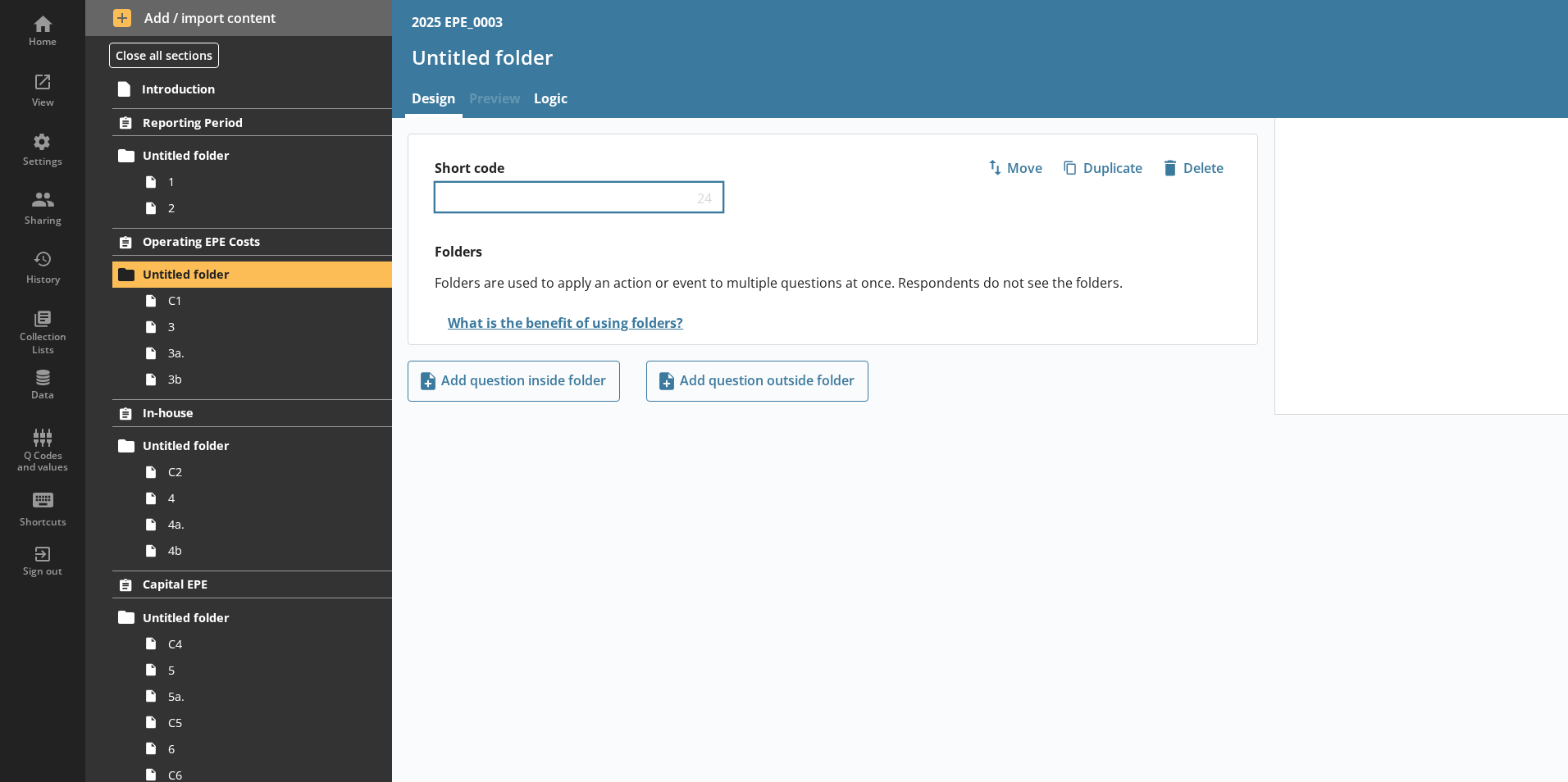 click on "24" at bounding box center [579, 197] 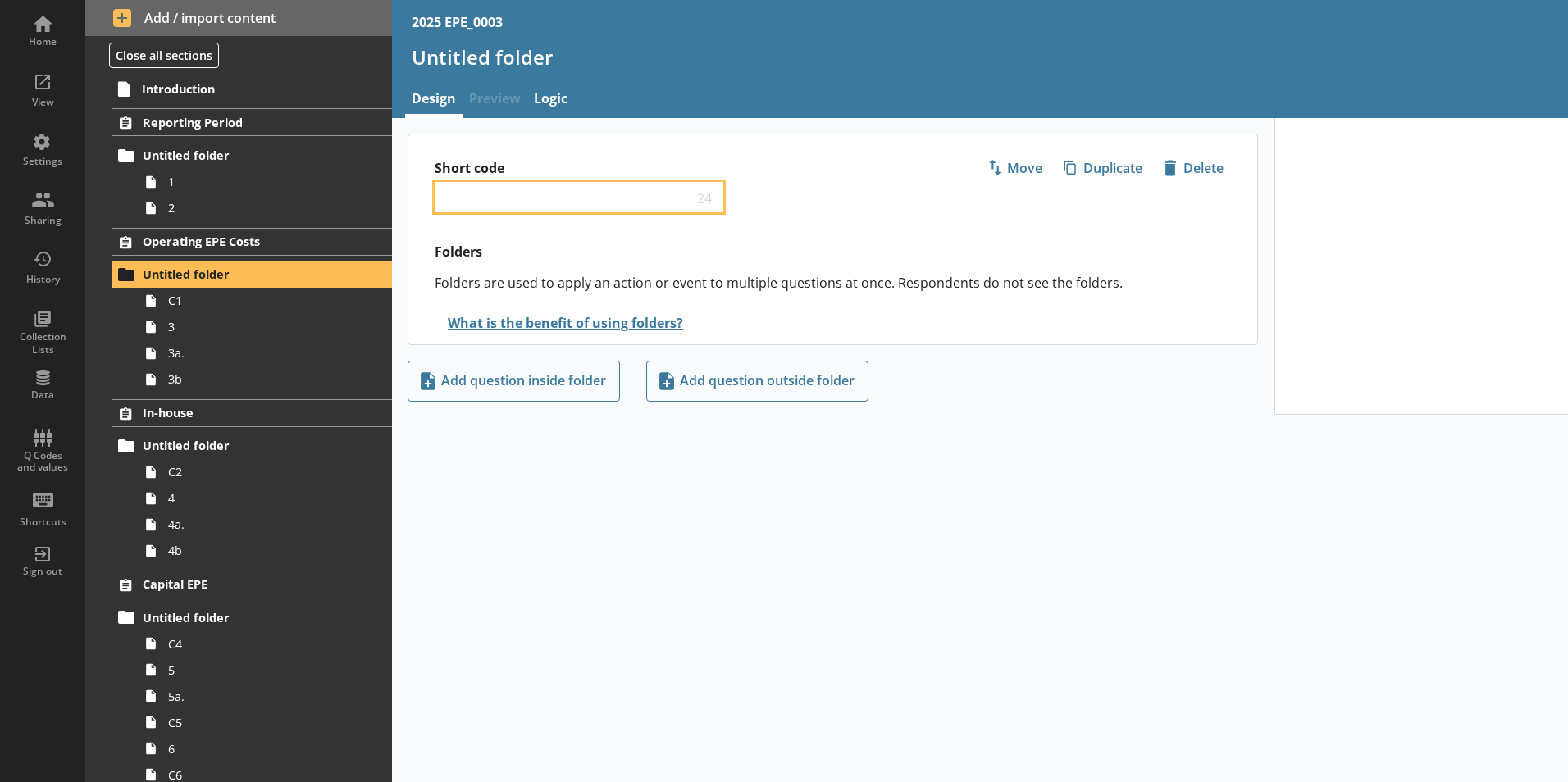 click on "Short code" at bounding box center [567, 197] 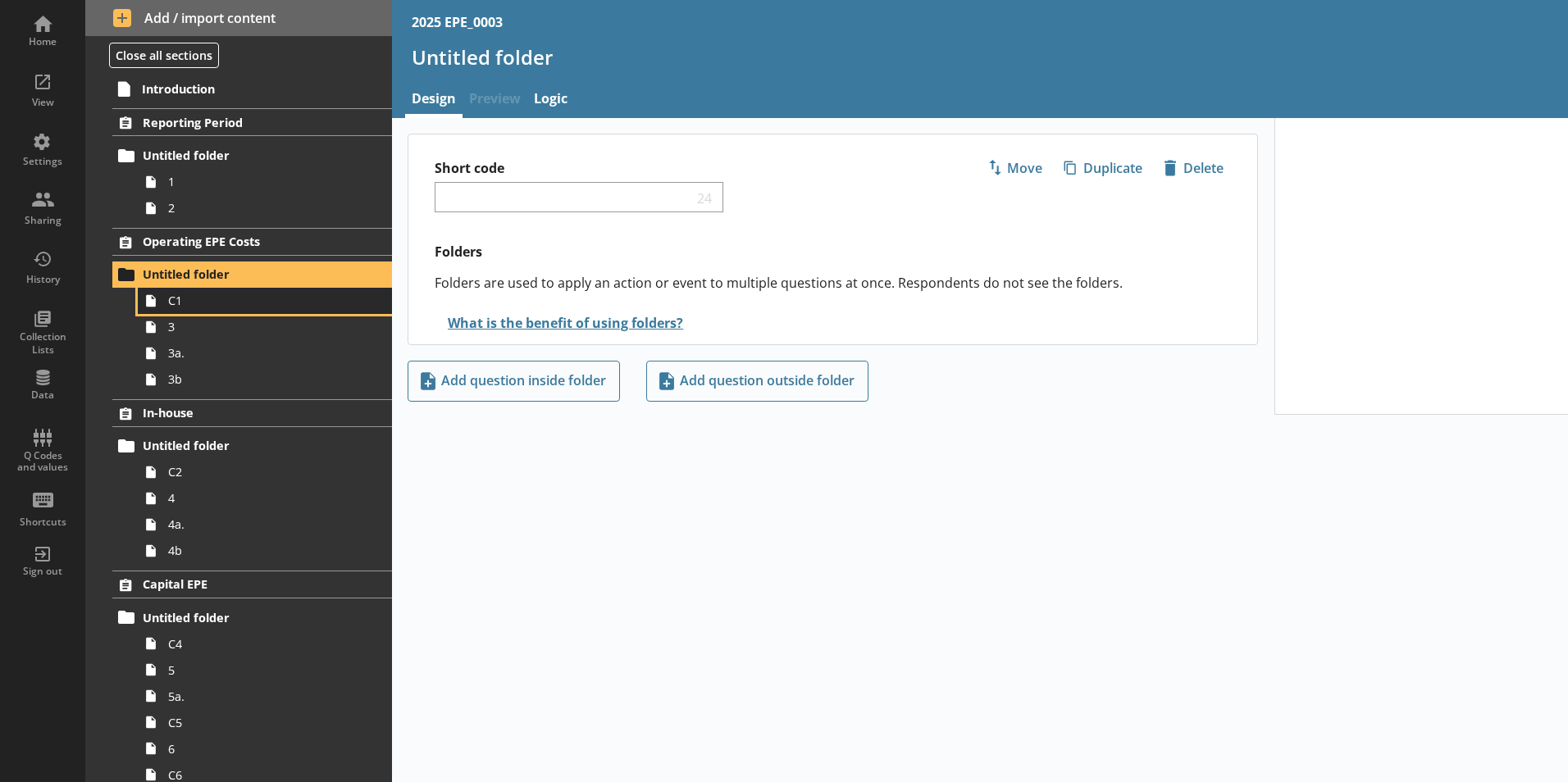 click on "C1" at bounding box center [259, 300] 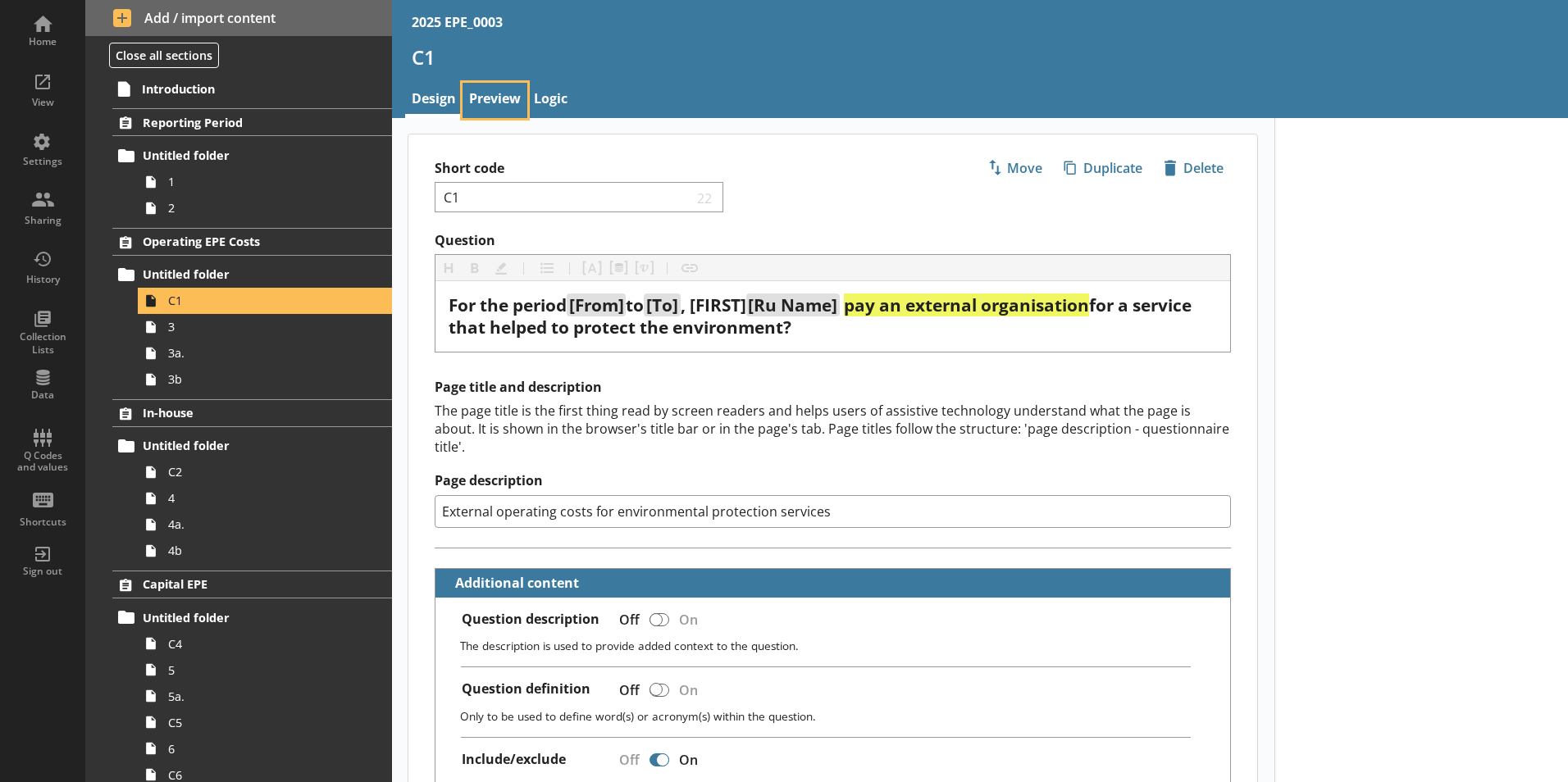 click on "Preview" at bounding box center [495, 100] 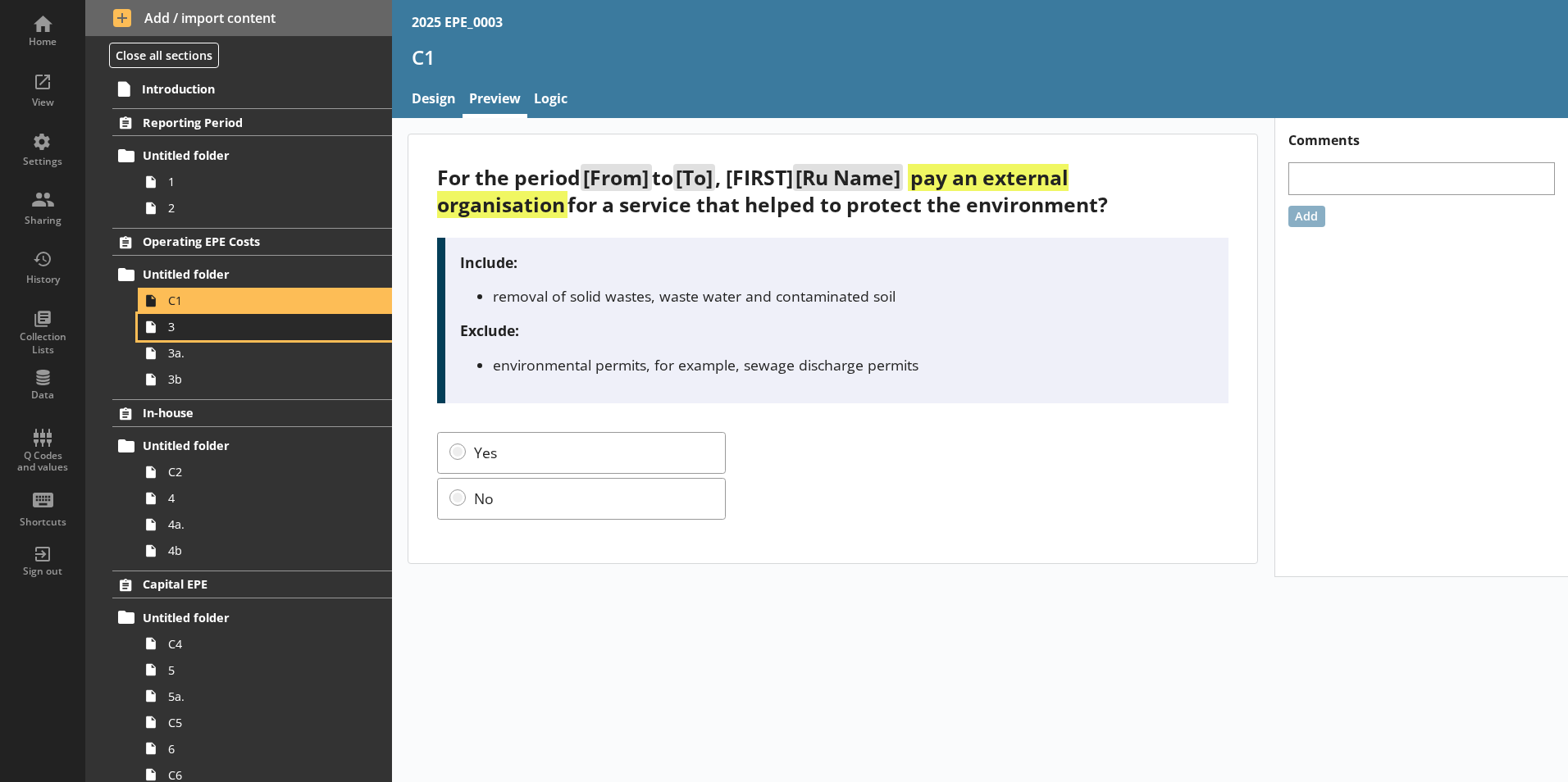 click on "3" at bounding box center [265, 327] 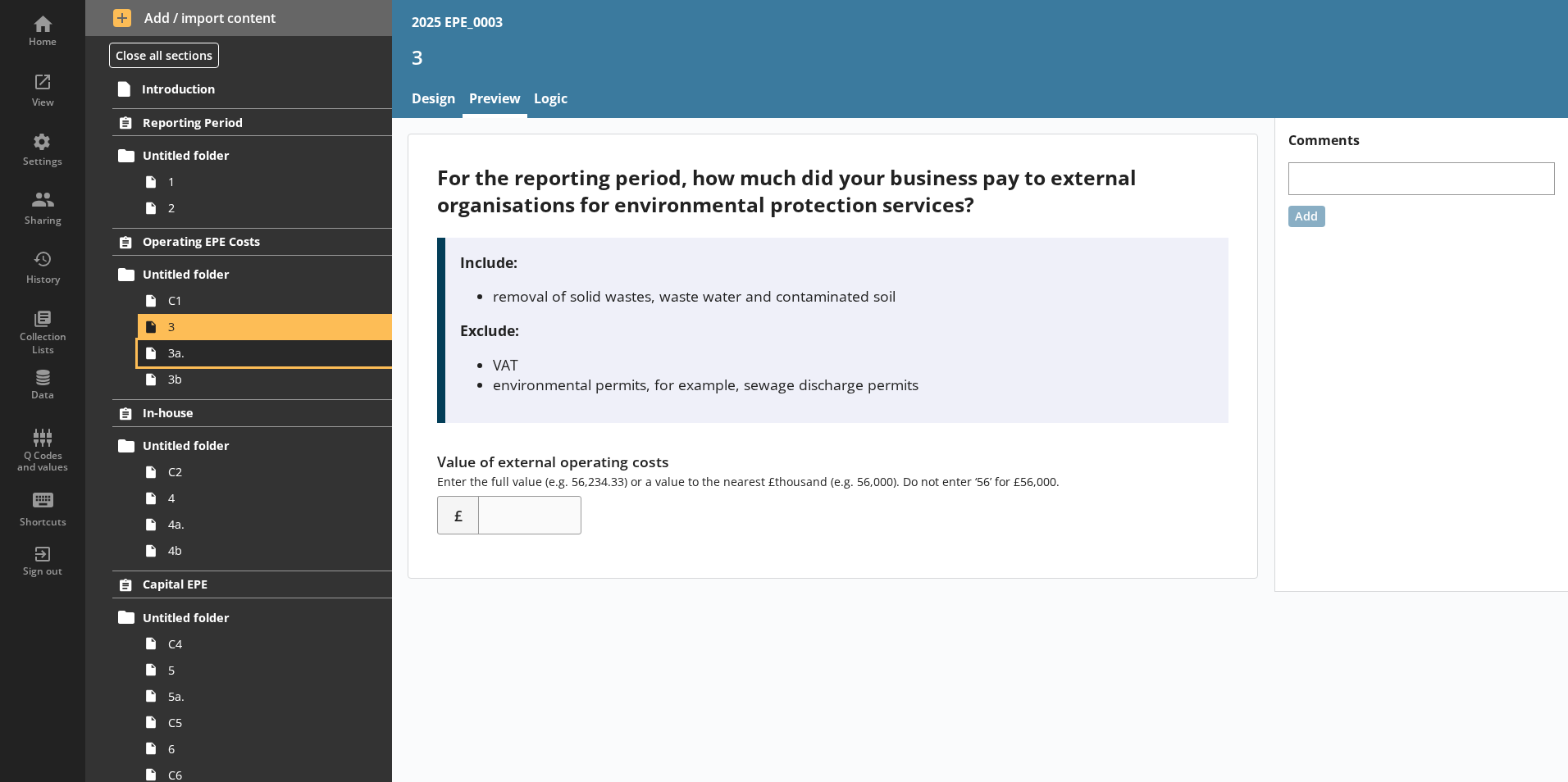 click on "3a." at bounding box center [259, 352] 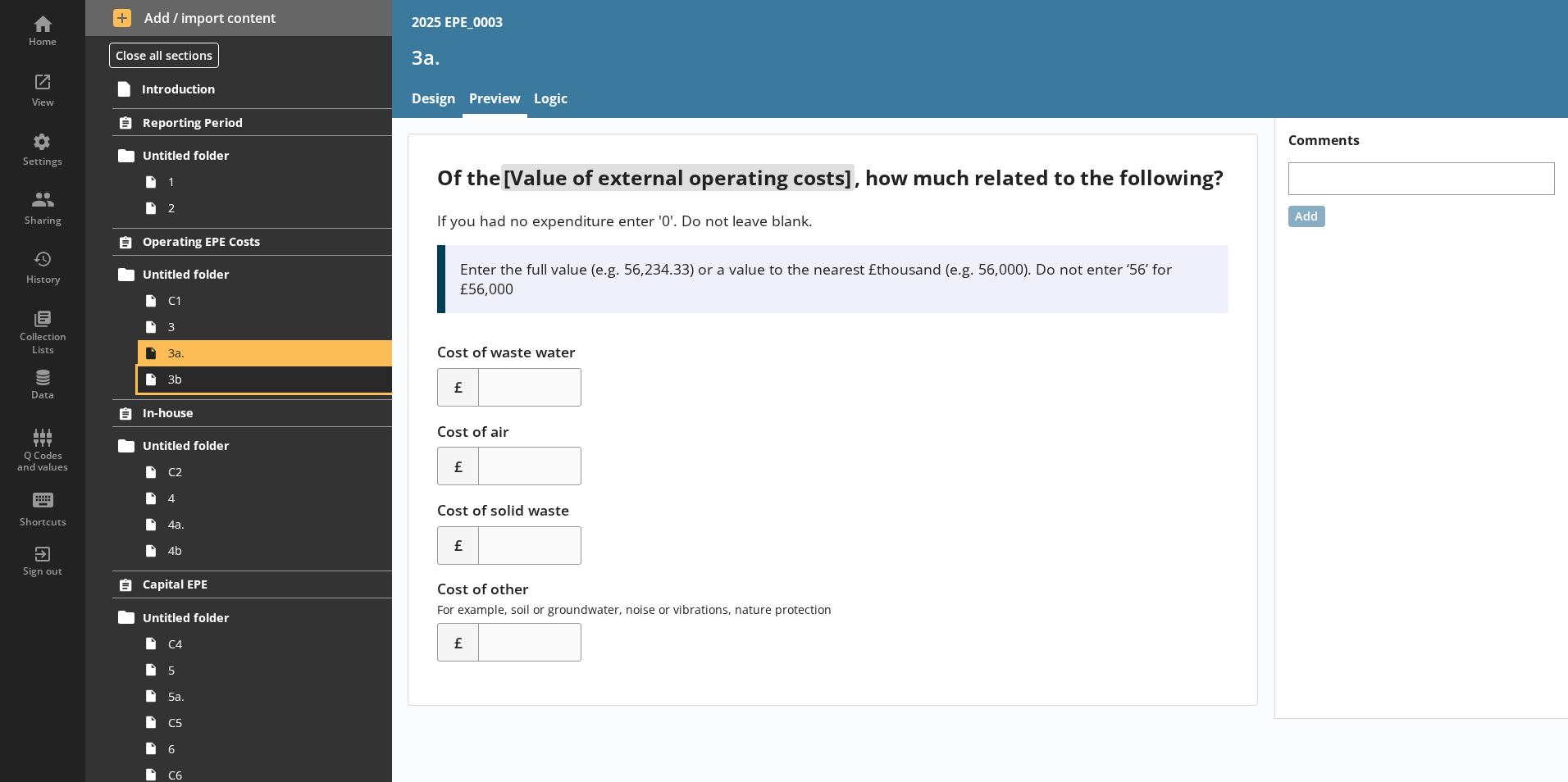 click on "3b" at bounding box center (259, 379) 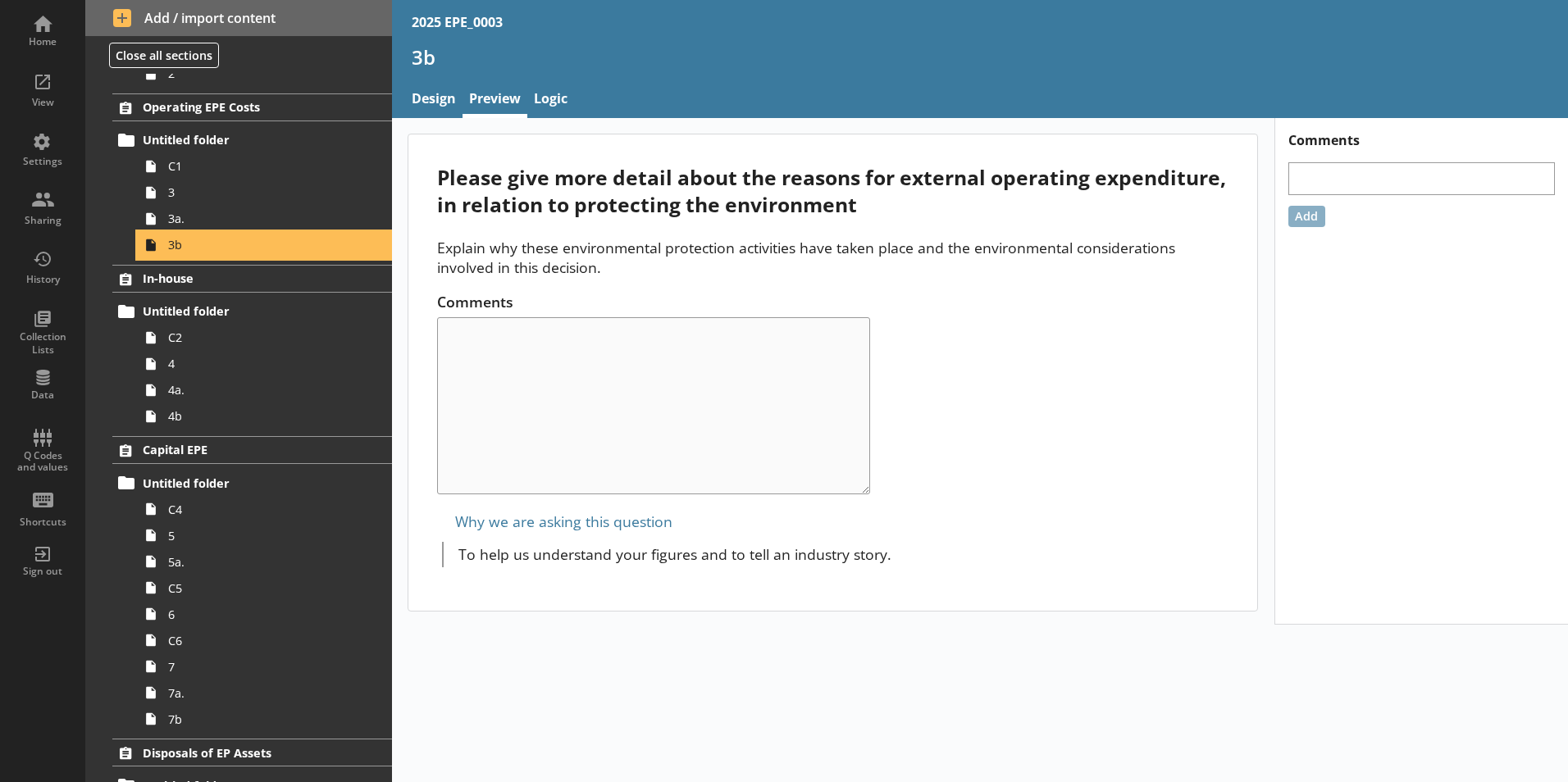 scroll, scrollTop: 164, scrollLeft: 0, axis: vertical 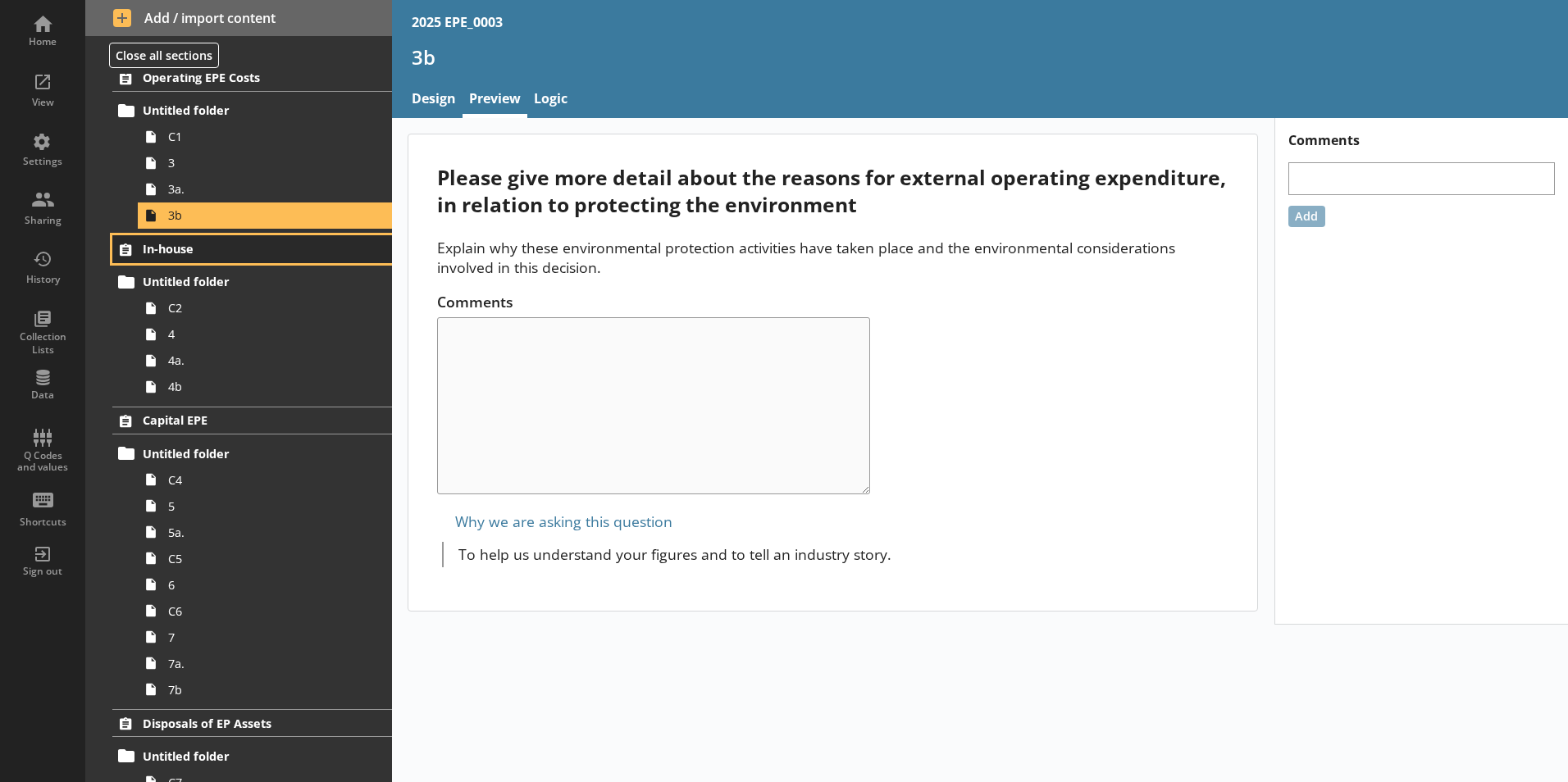 click on "In-house" at bounding box center [243, 248] 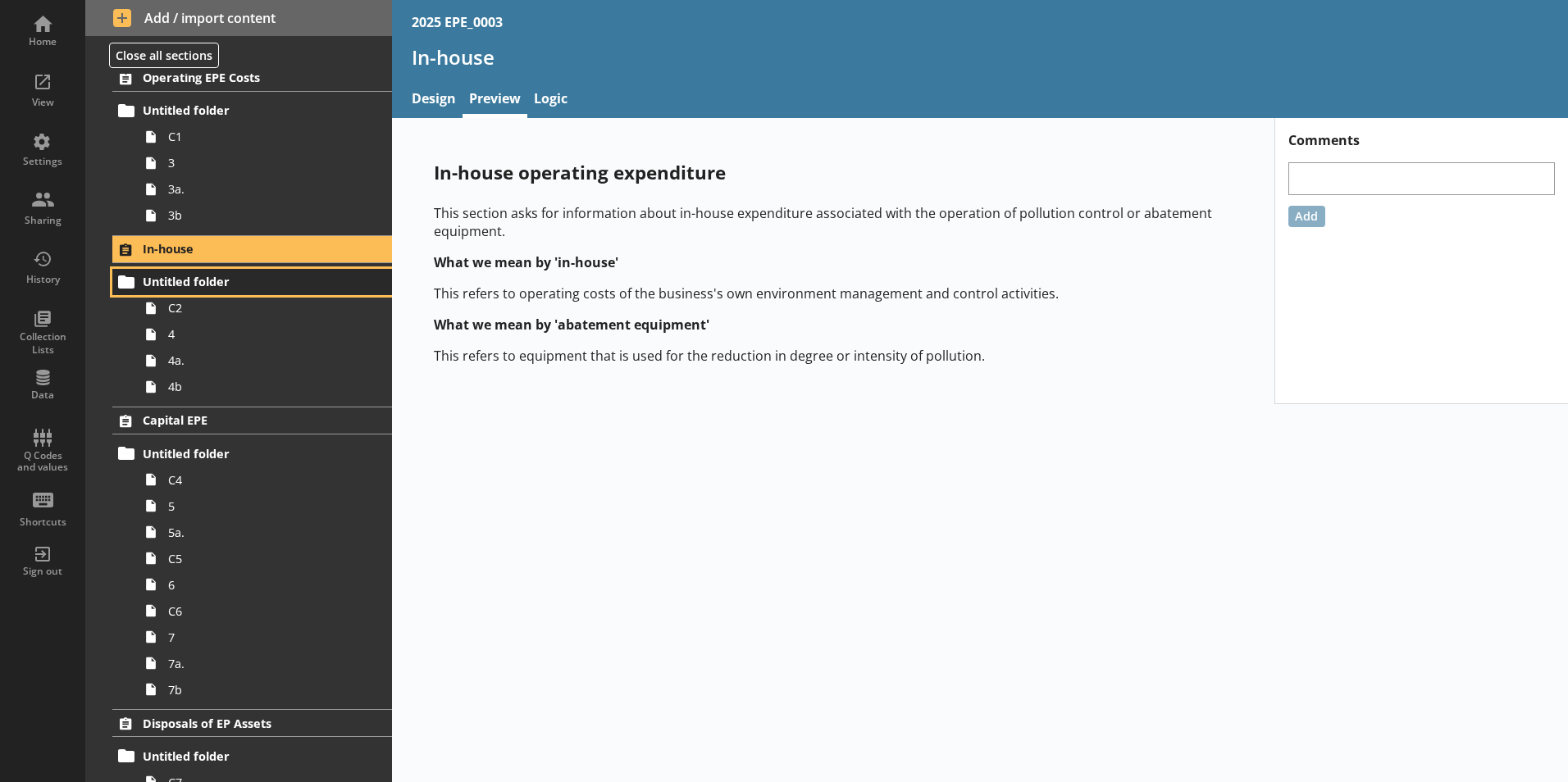 click on "Untitled folder" at bounding box center (243, 281) 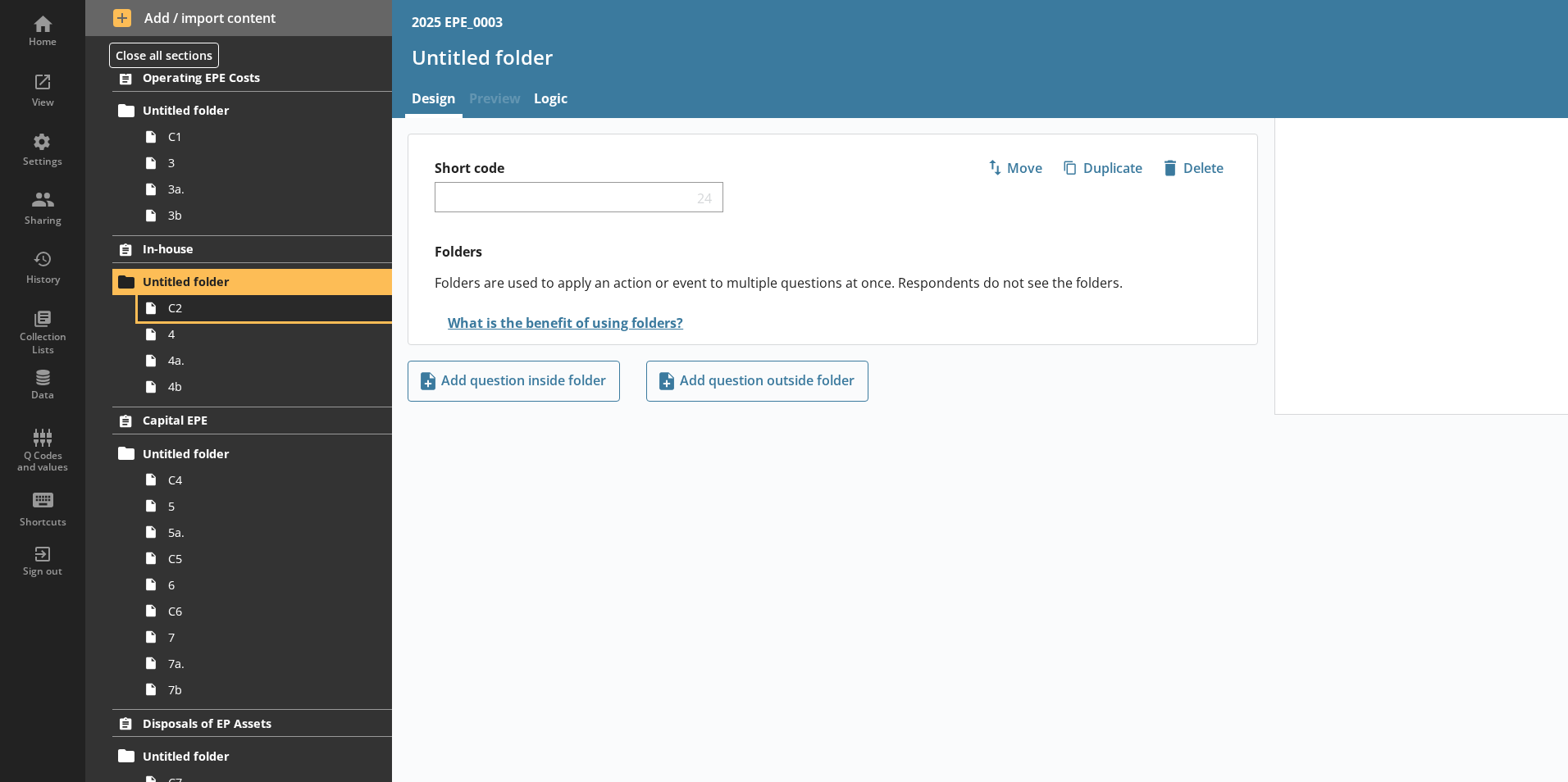 click on "C2" at bounding box center (259, 307) 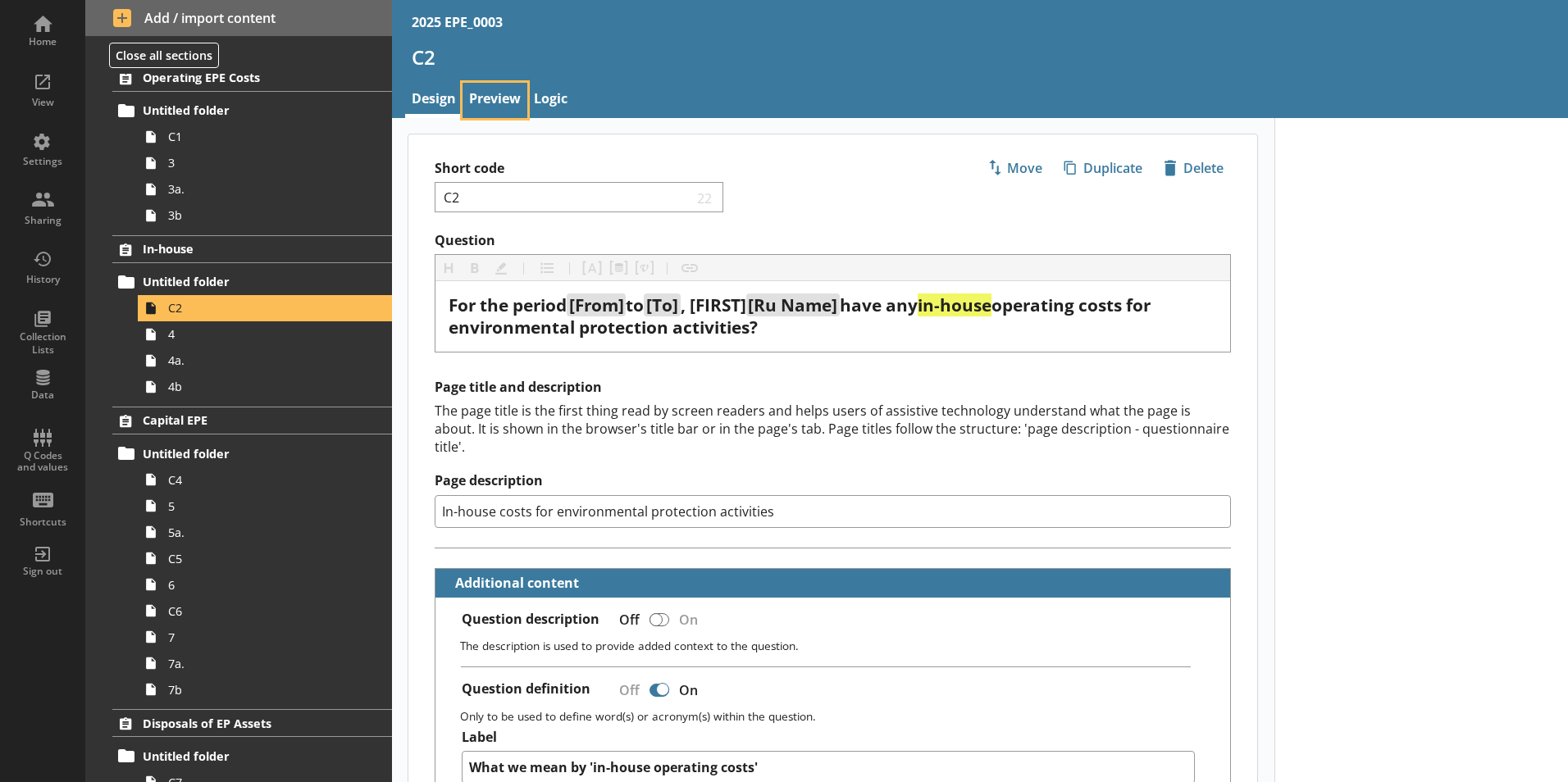 click on "Preview" at bounding box center [495, 100] 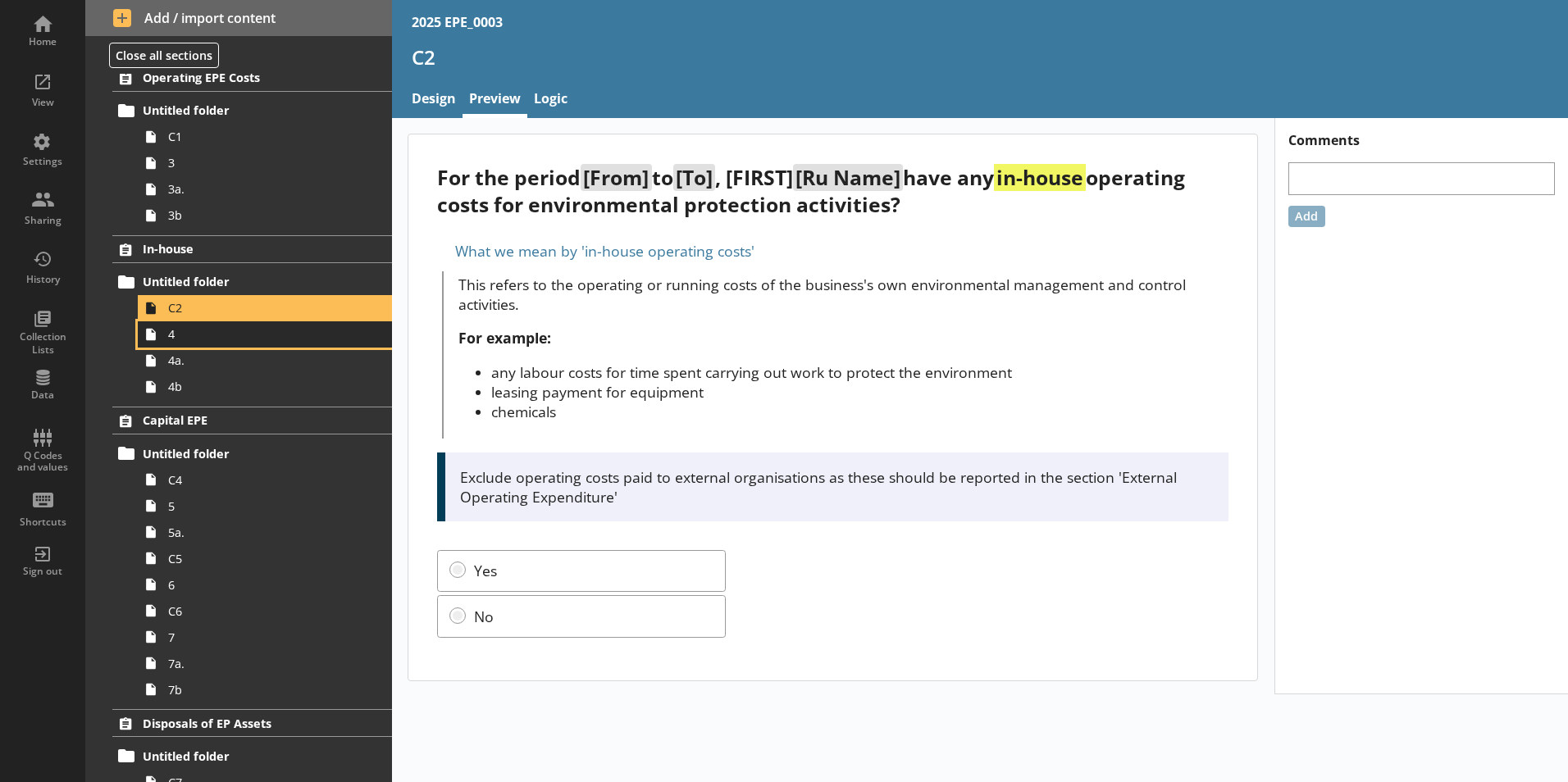 click on "4" at bounding box center (259, 334) 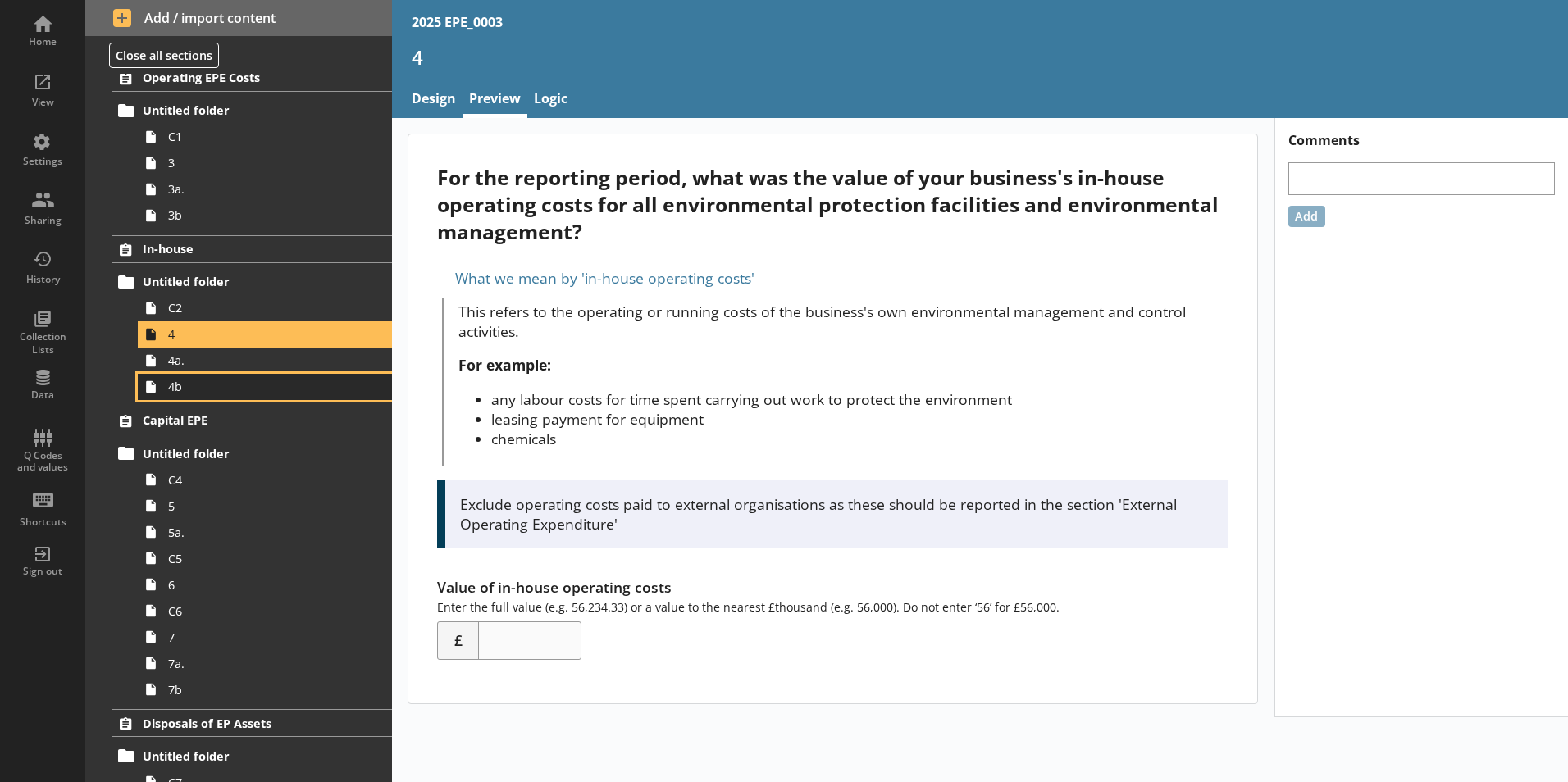 click on "4b" at bounding box center [265, 387] 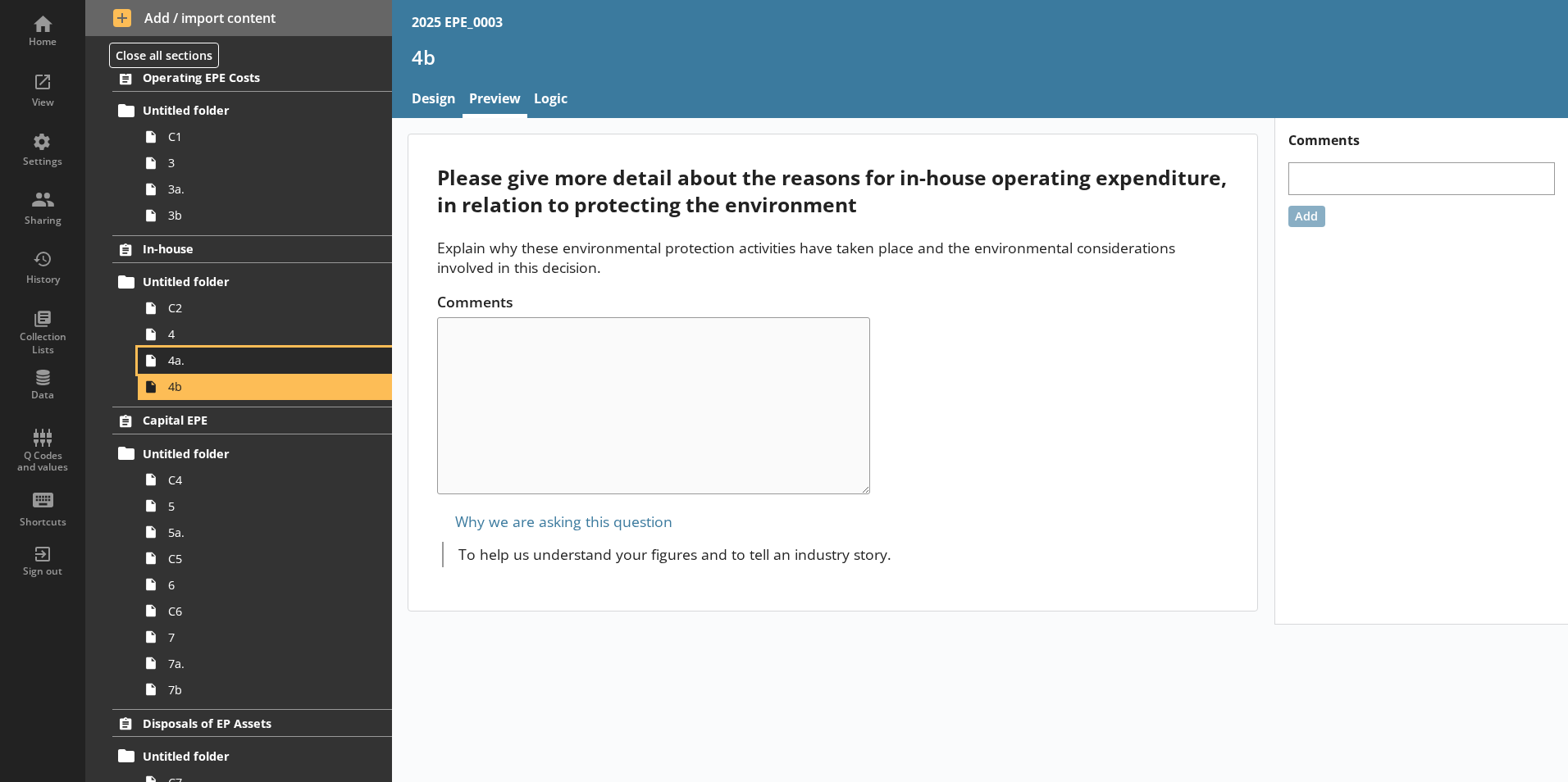 click on "4a." at bounding box center [259, 360] 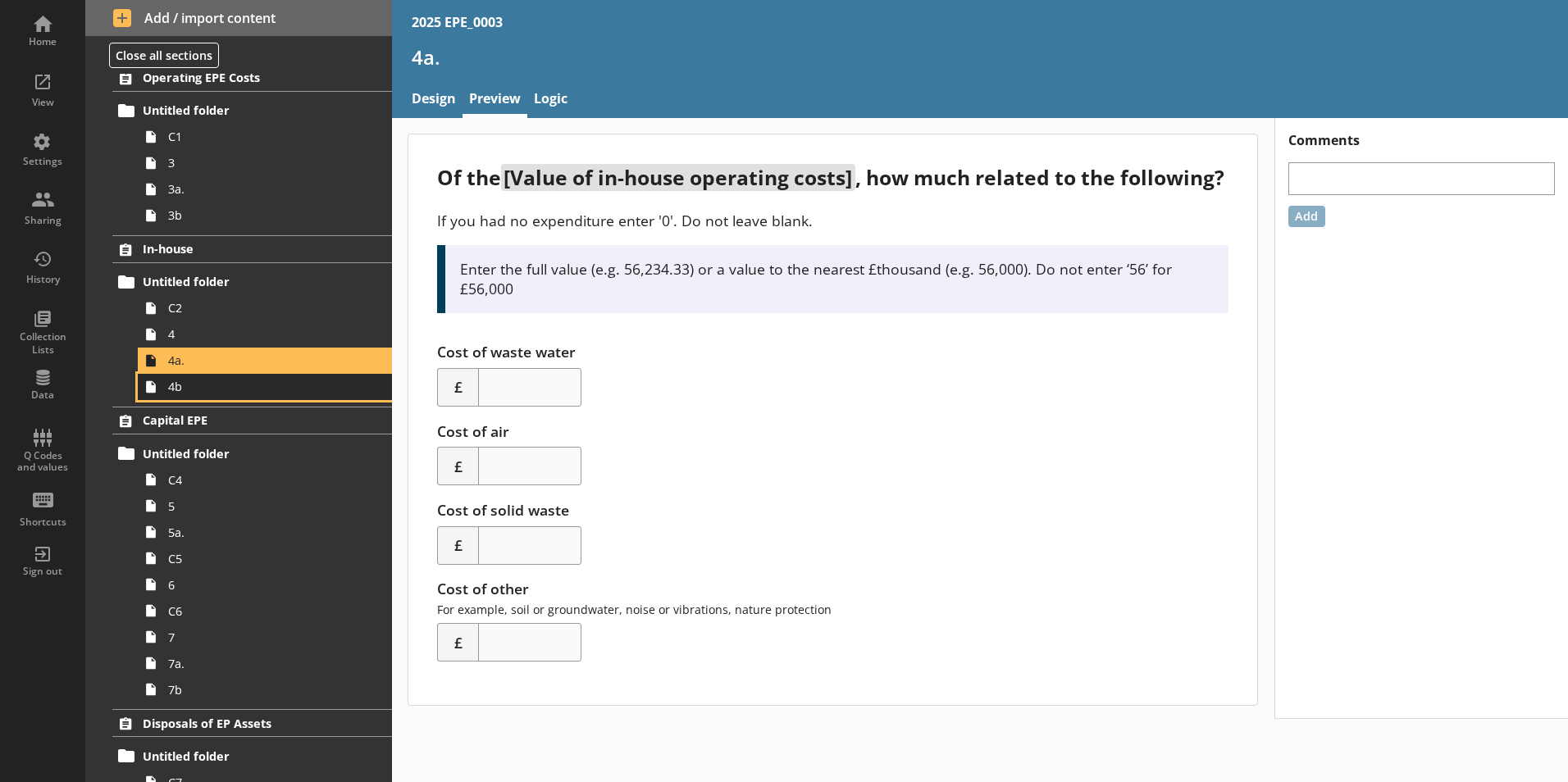 click on "4b" at bounding box center (265, 387) 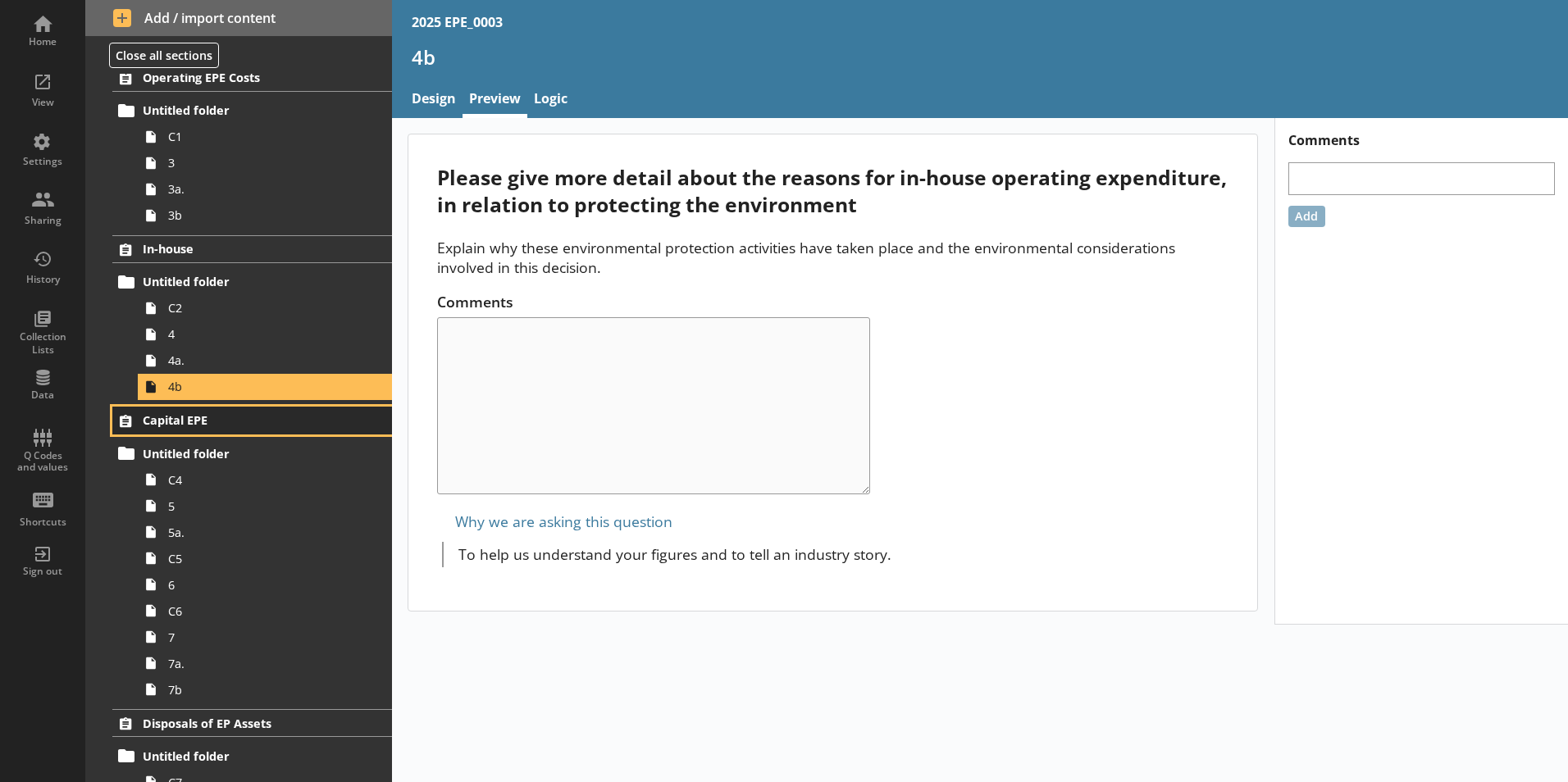 click on "Capital EPE" at bounding box center [243, 420] 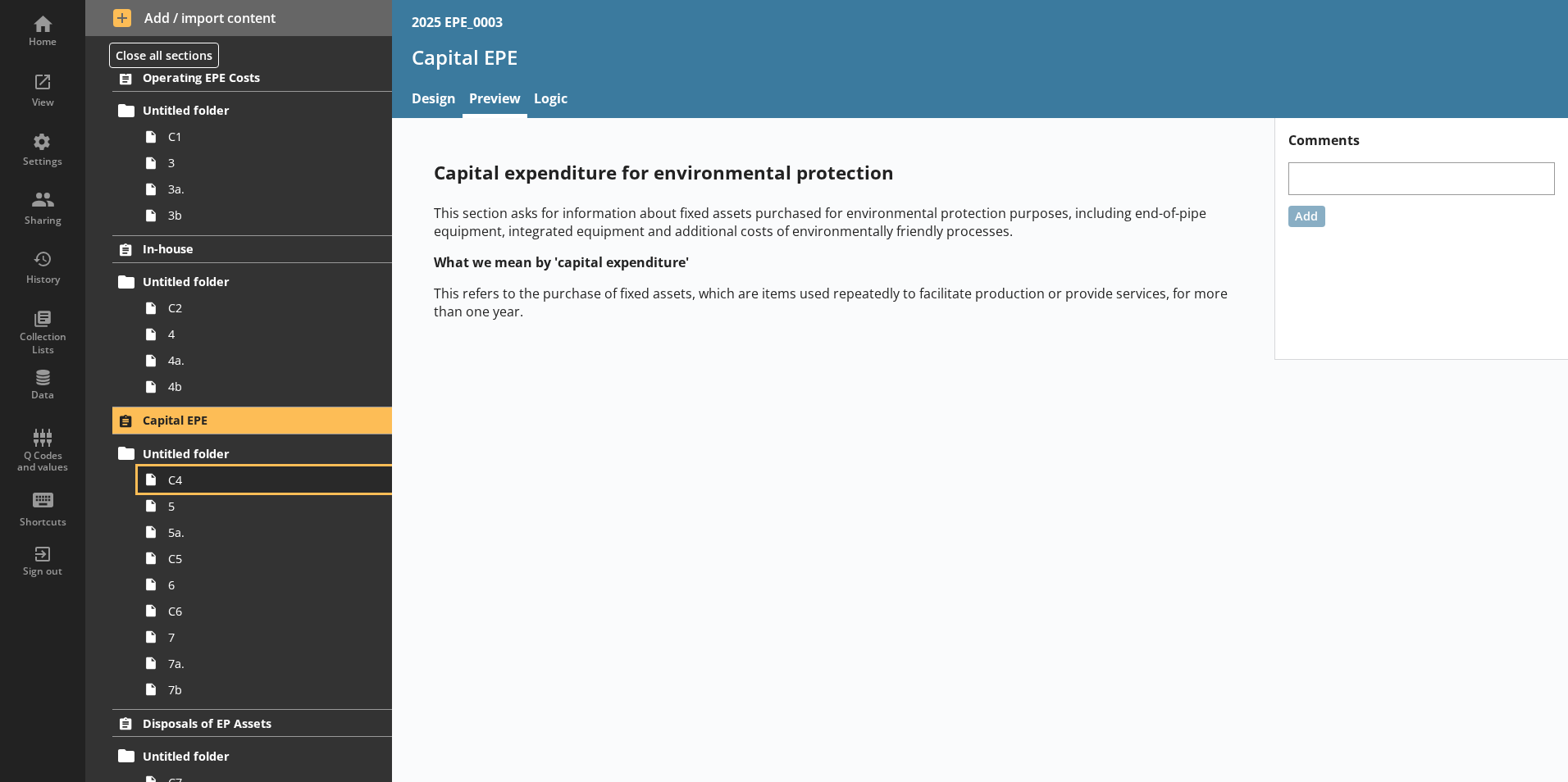 click on "C4" at bounding box center [265, 480] 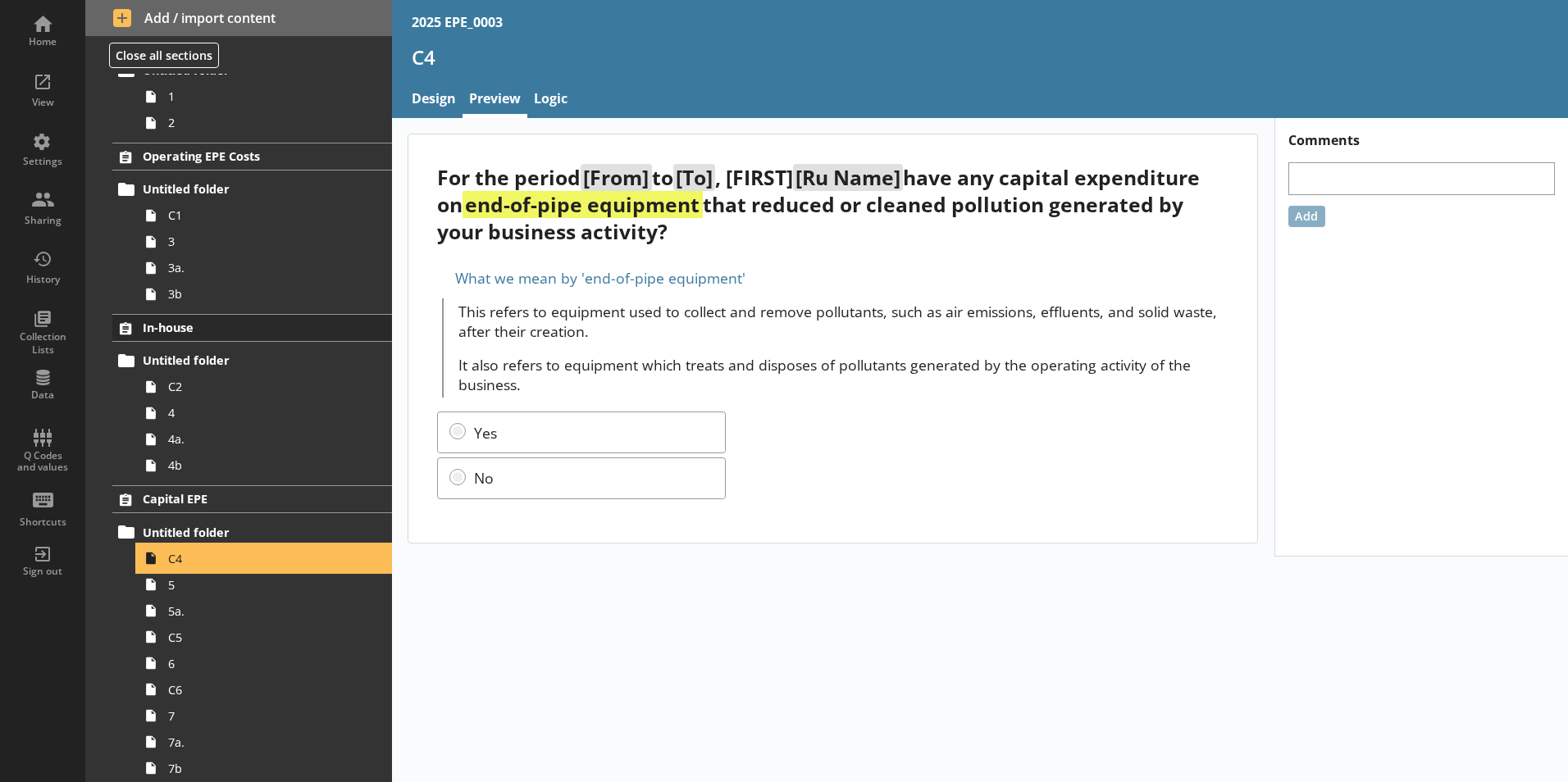 scroll, scrollTop: 0, scrollLeft: 0, axis: both 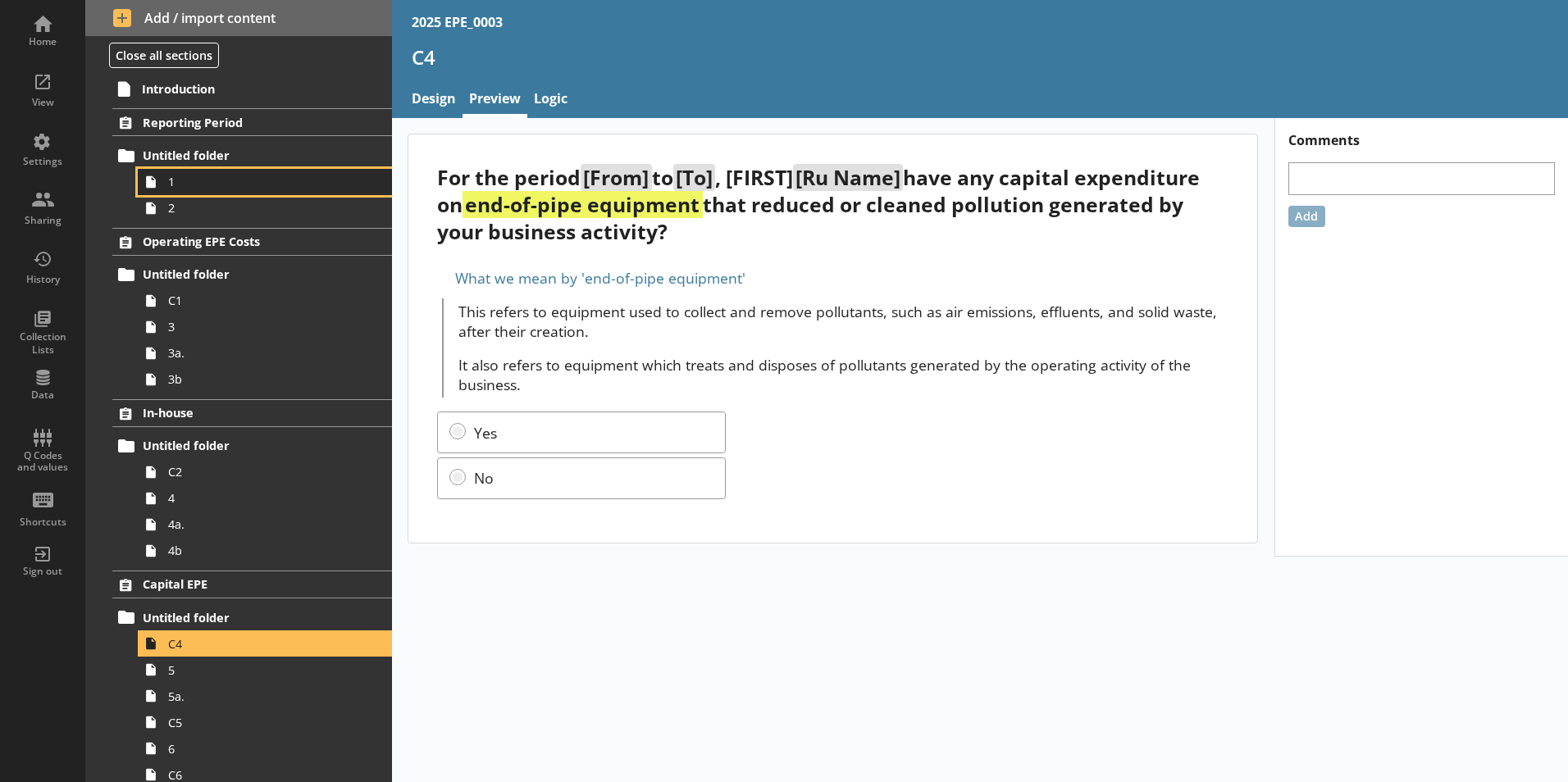 click on "1" at bounding box center [259, 181] 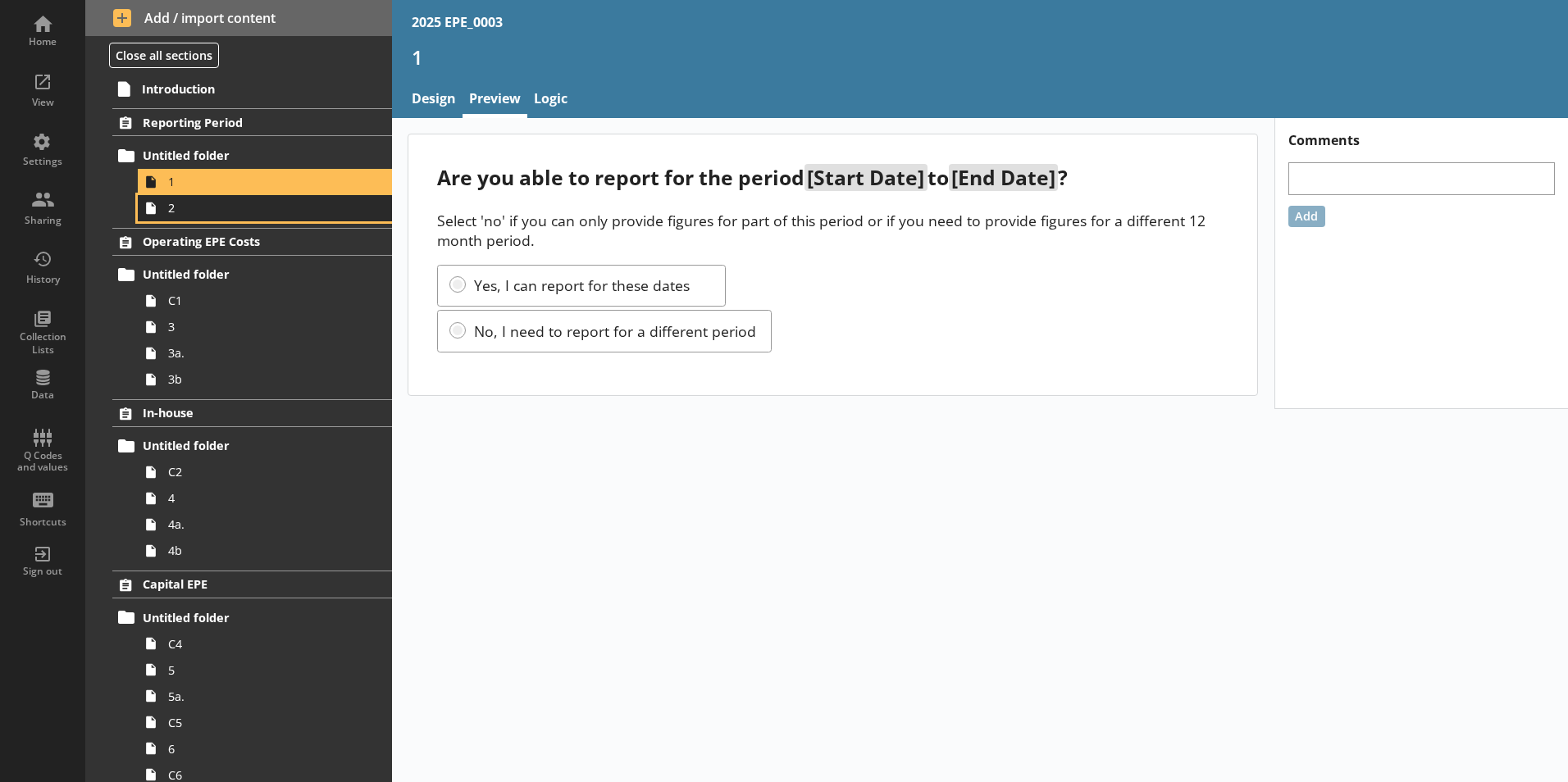 click on "2" at bounding box center [265, 208] 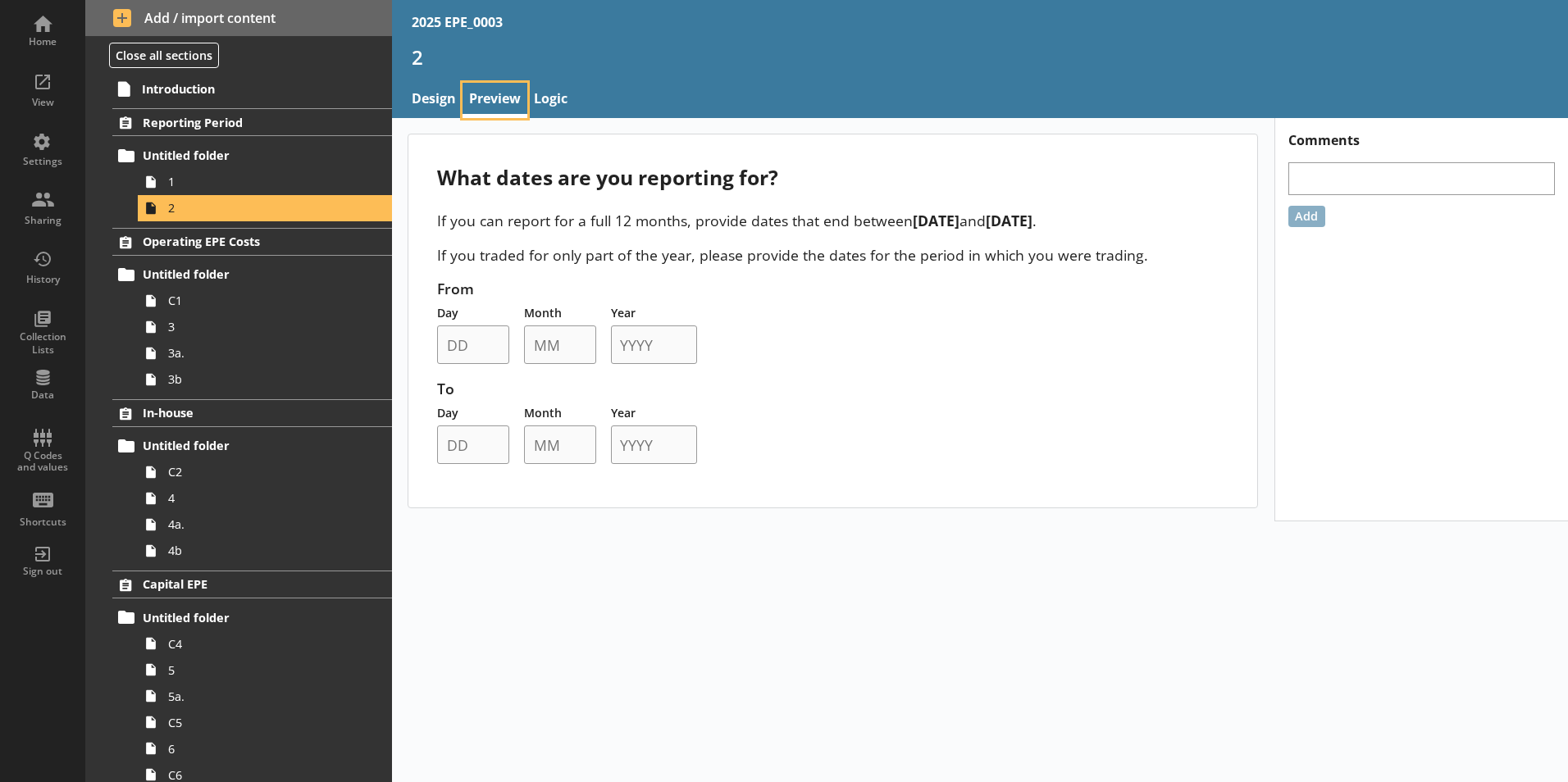 click on "Preview" at bounding box center [495, 100] 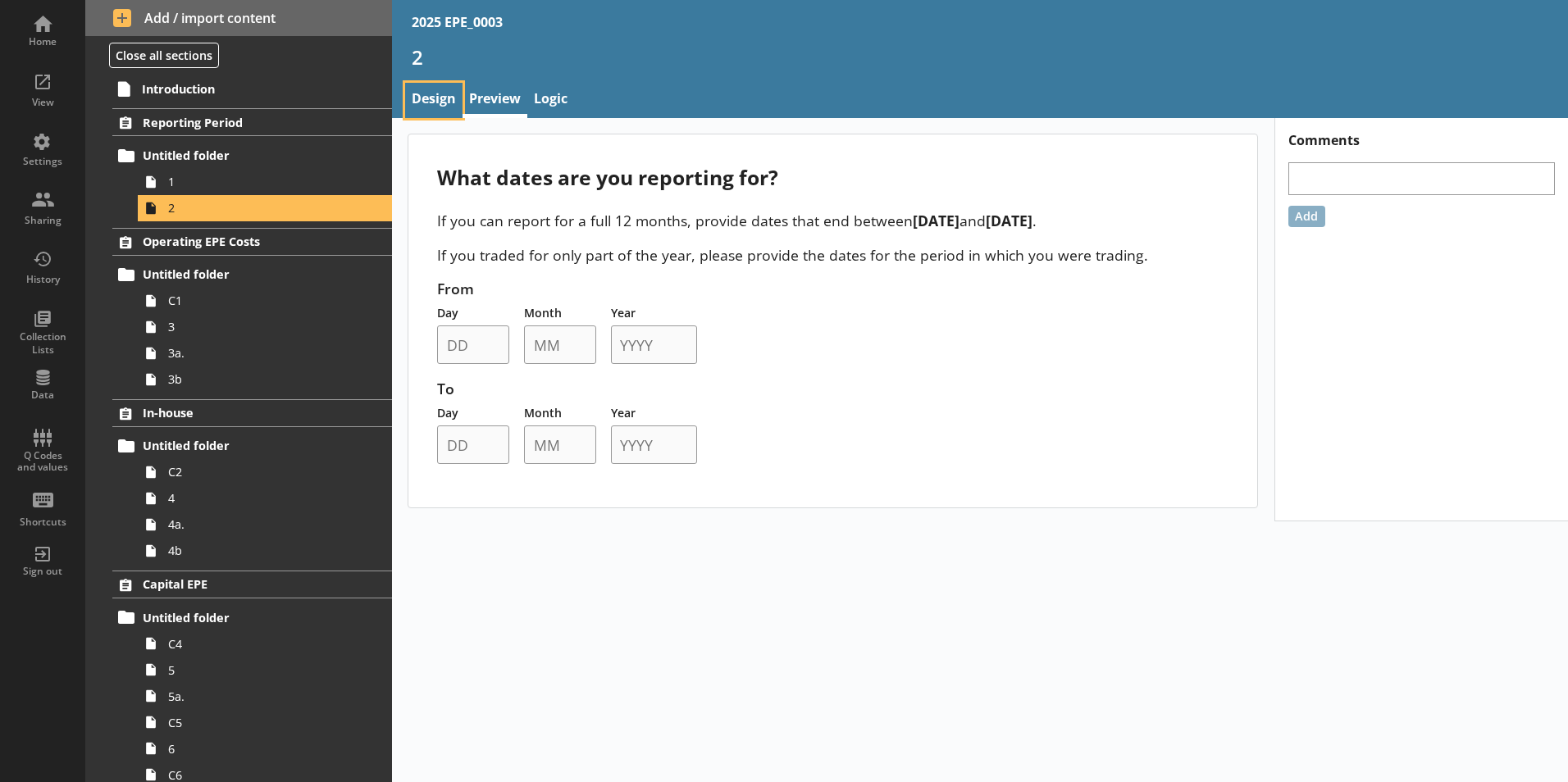 click on "Design" at bounding box center [434, 100] 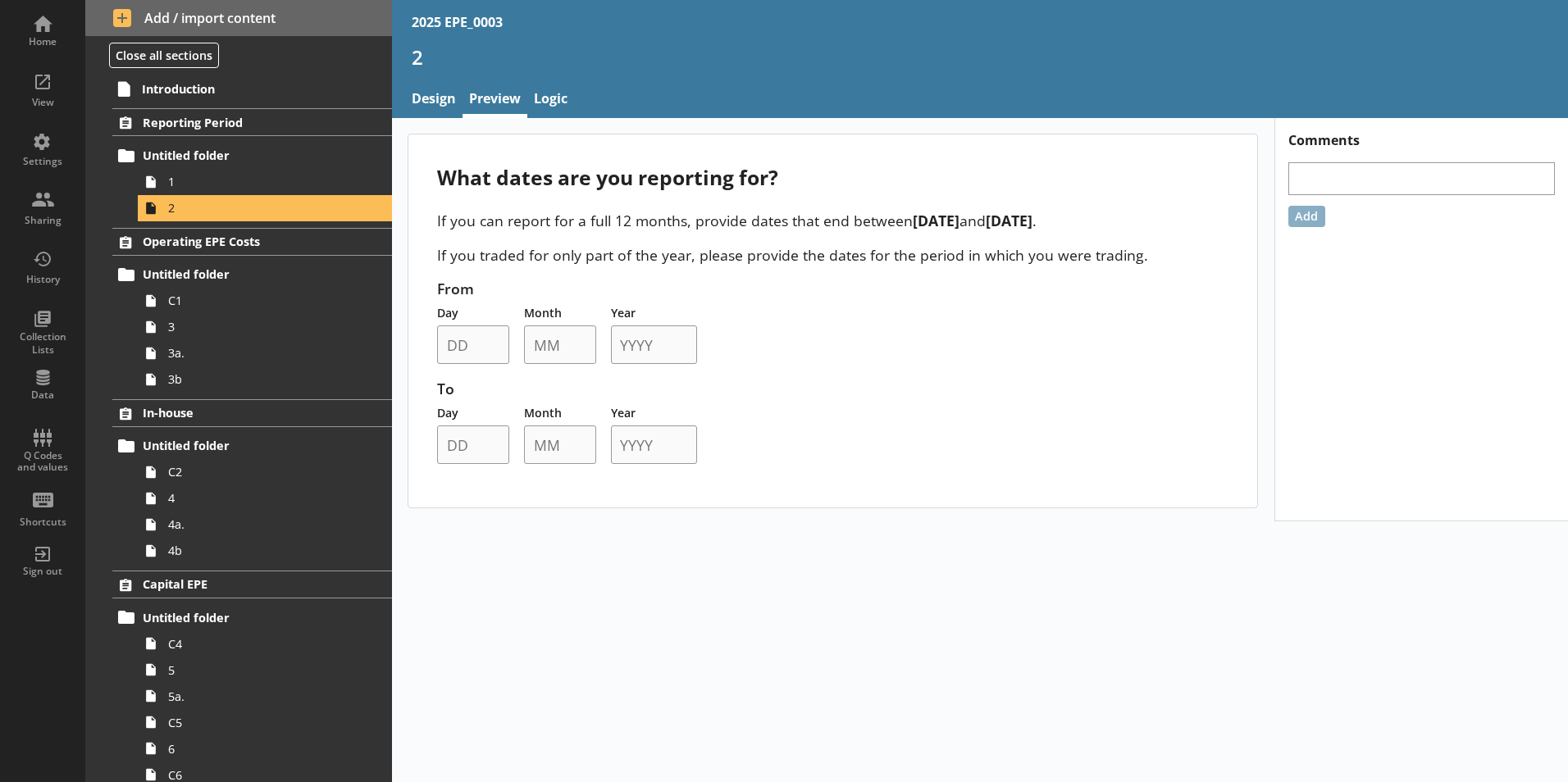 type on "x" 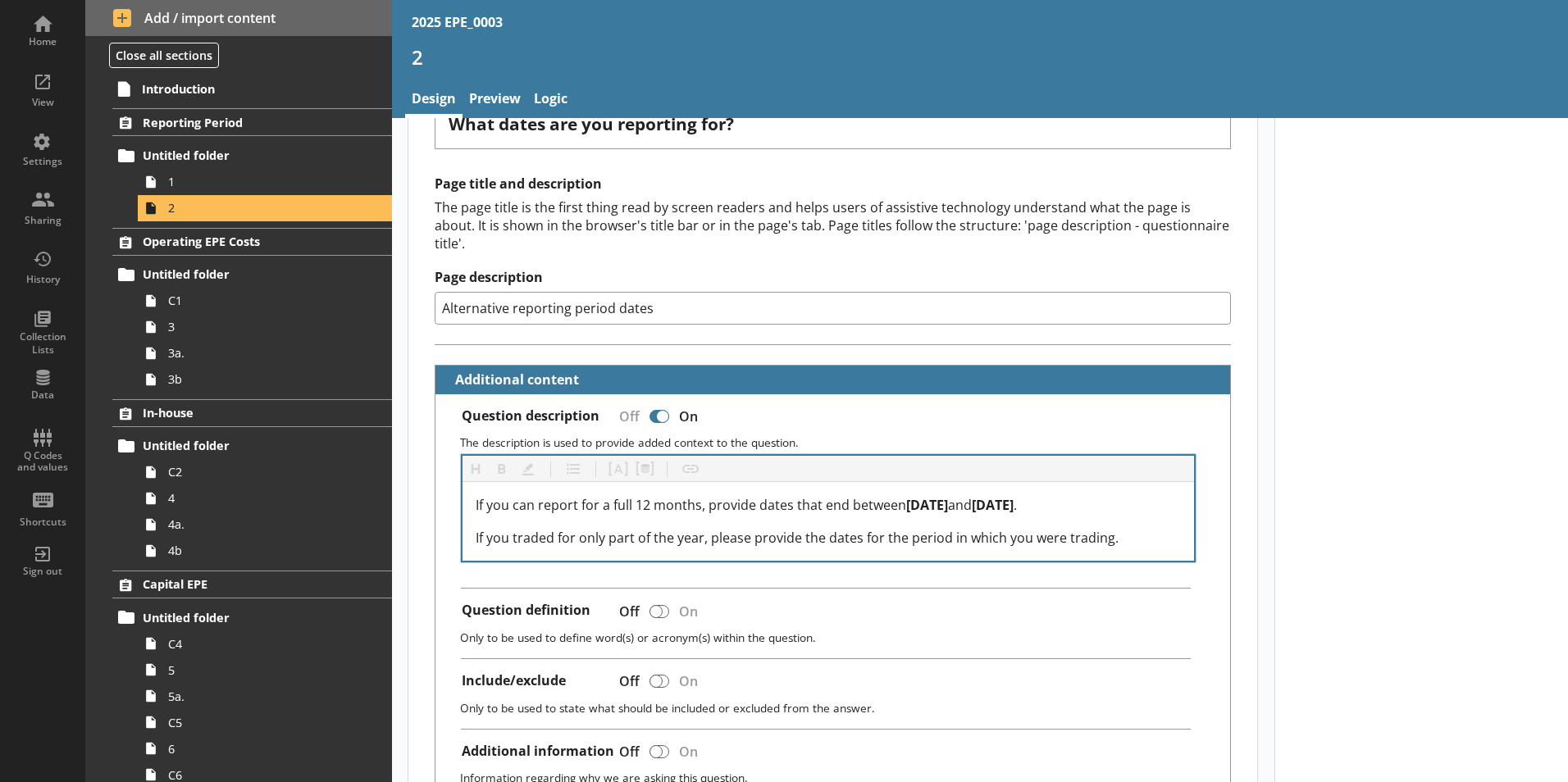 scroll, scrollTop: 246, scrollLeft: 0, axis: vertical 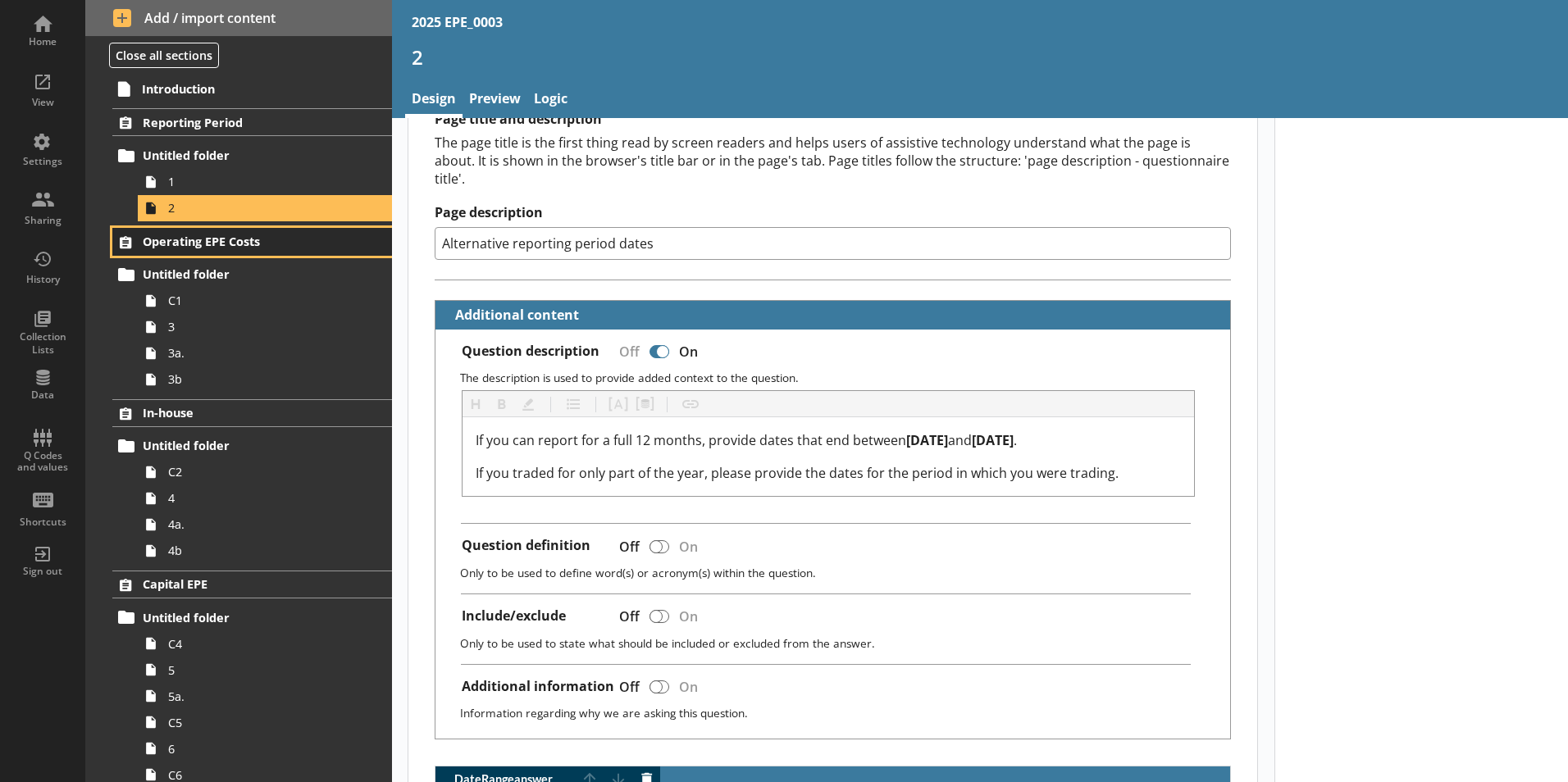 click on "Operating EPE Costs" at bounding box center (252, 242) 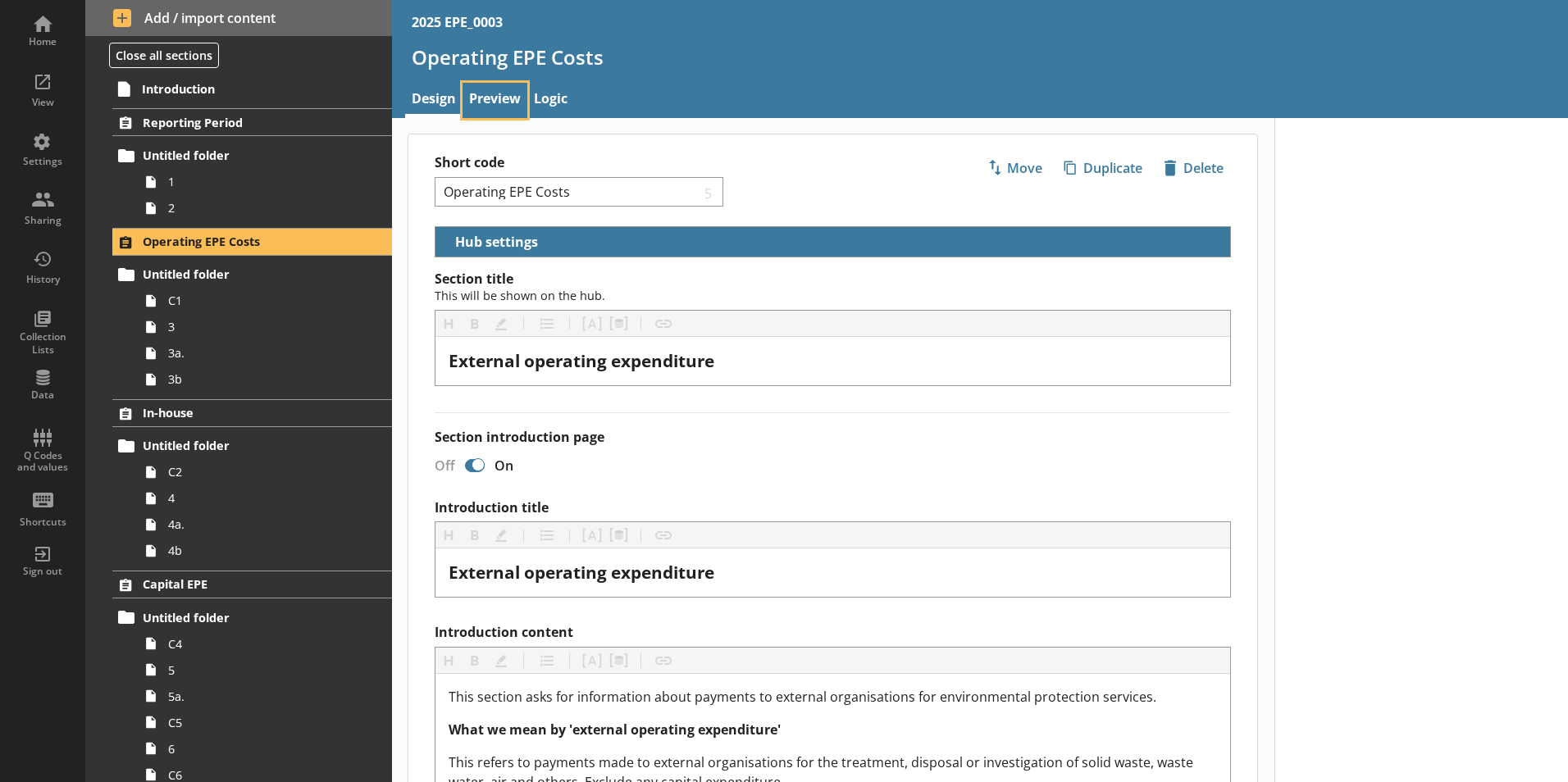 click on "Preview" at bounding box center (495, 100) 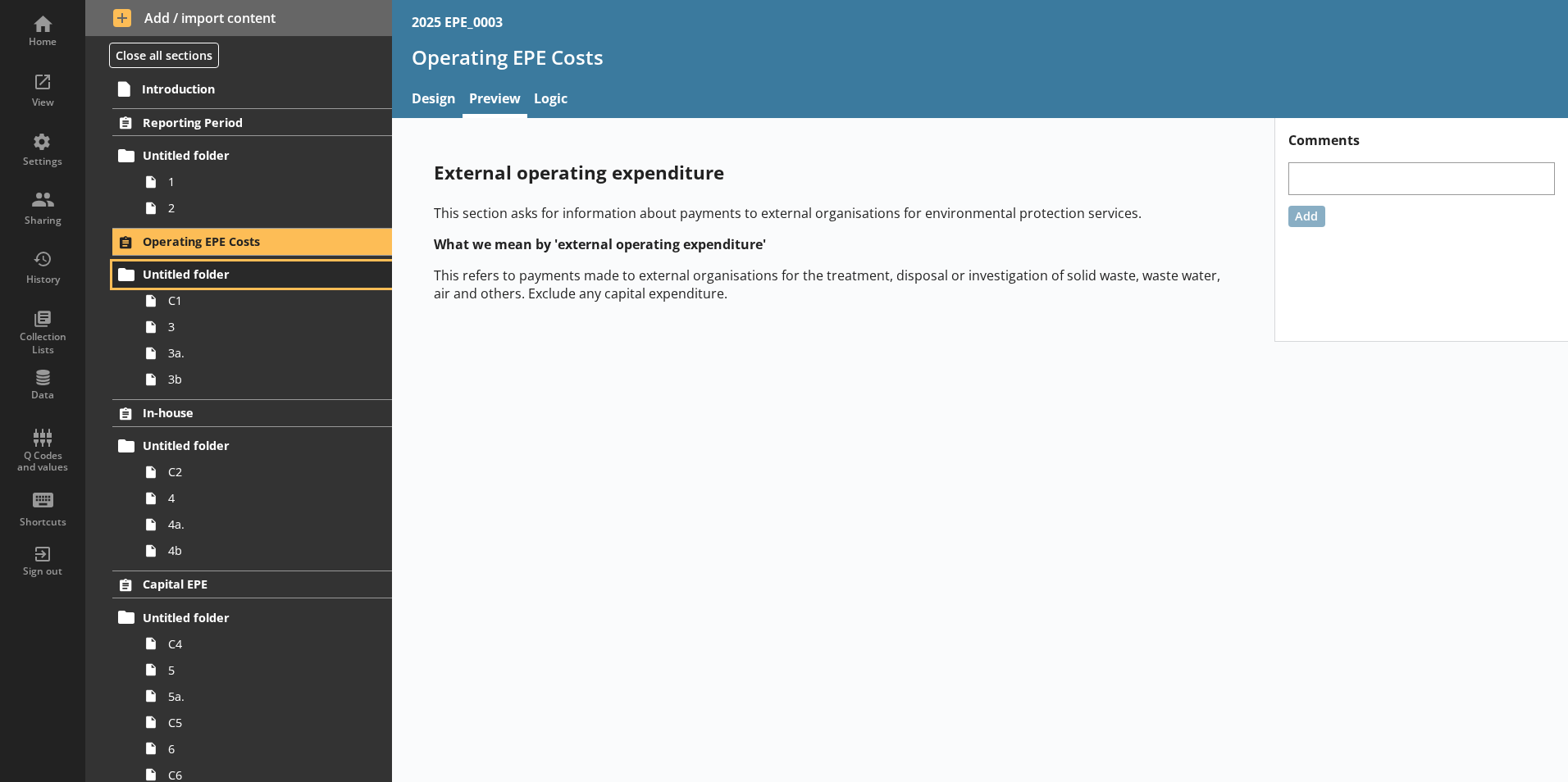 click on "Untitled folder" at bounding box center (243, 274) 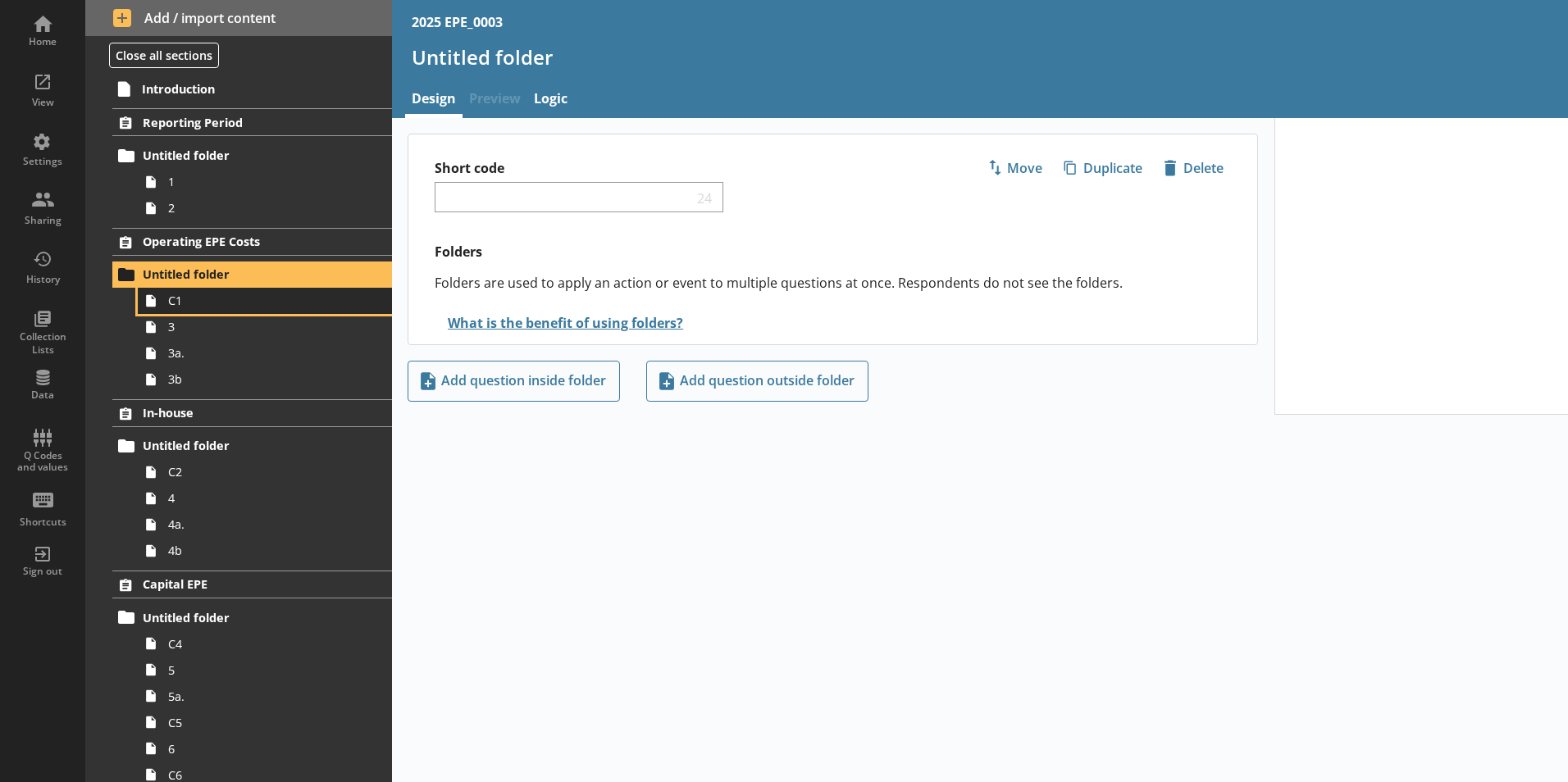 click on "C1" at bounding box center [259, 300] 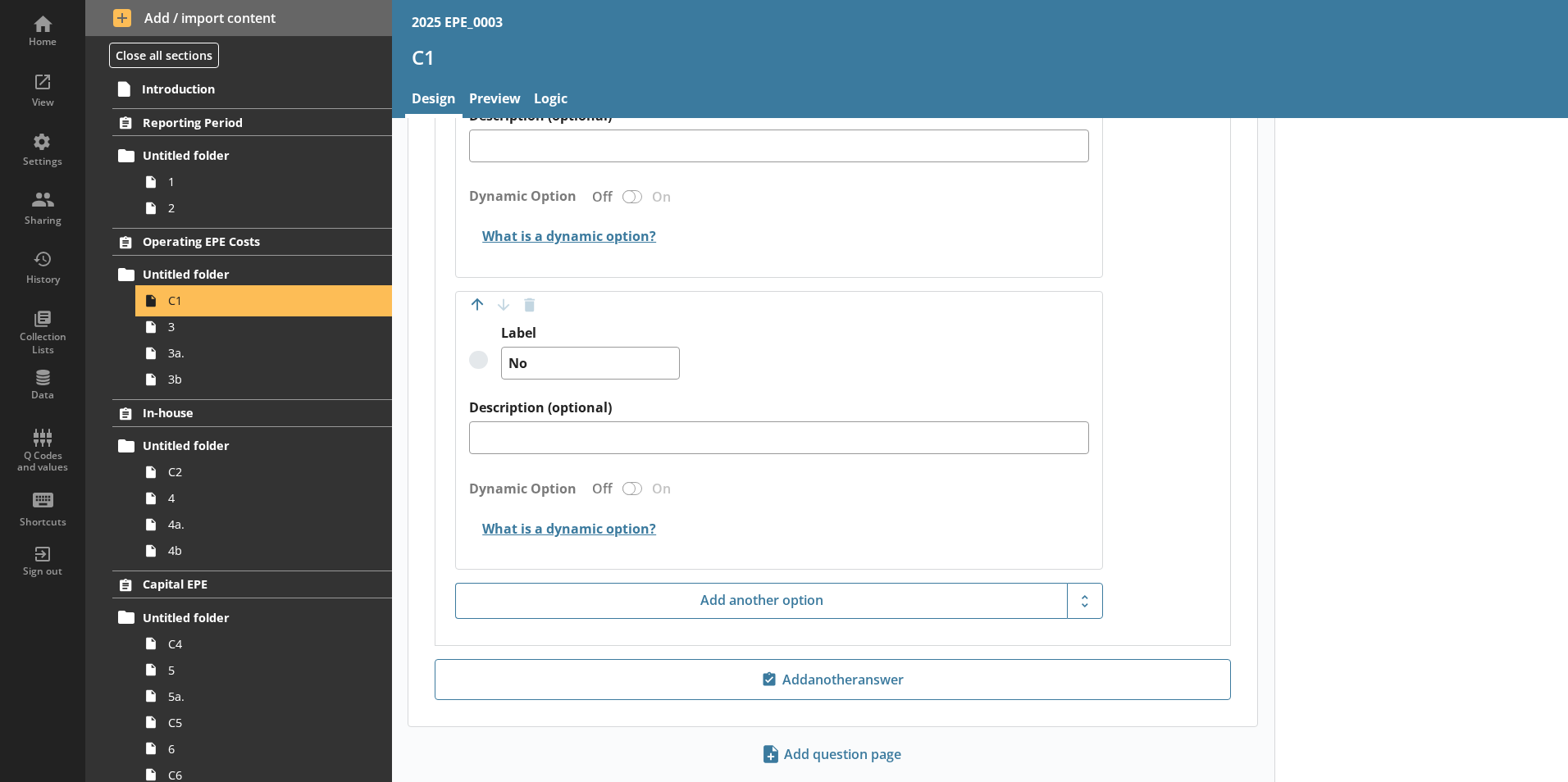 scroll, scrollTop: 1286, scrollLeft: 0, axis: vertical 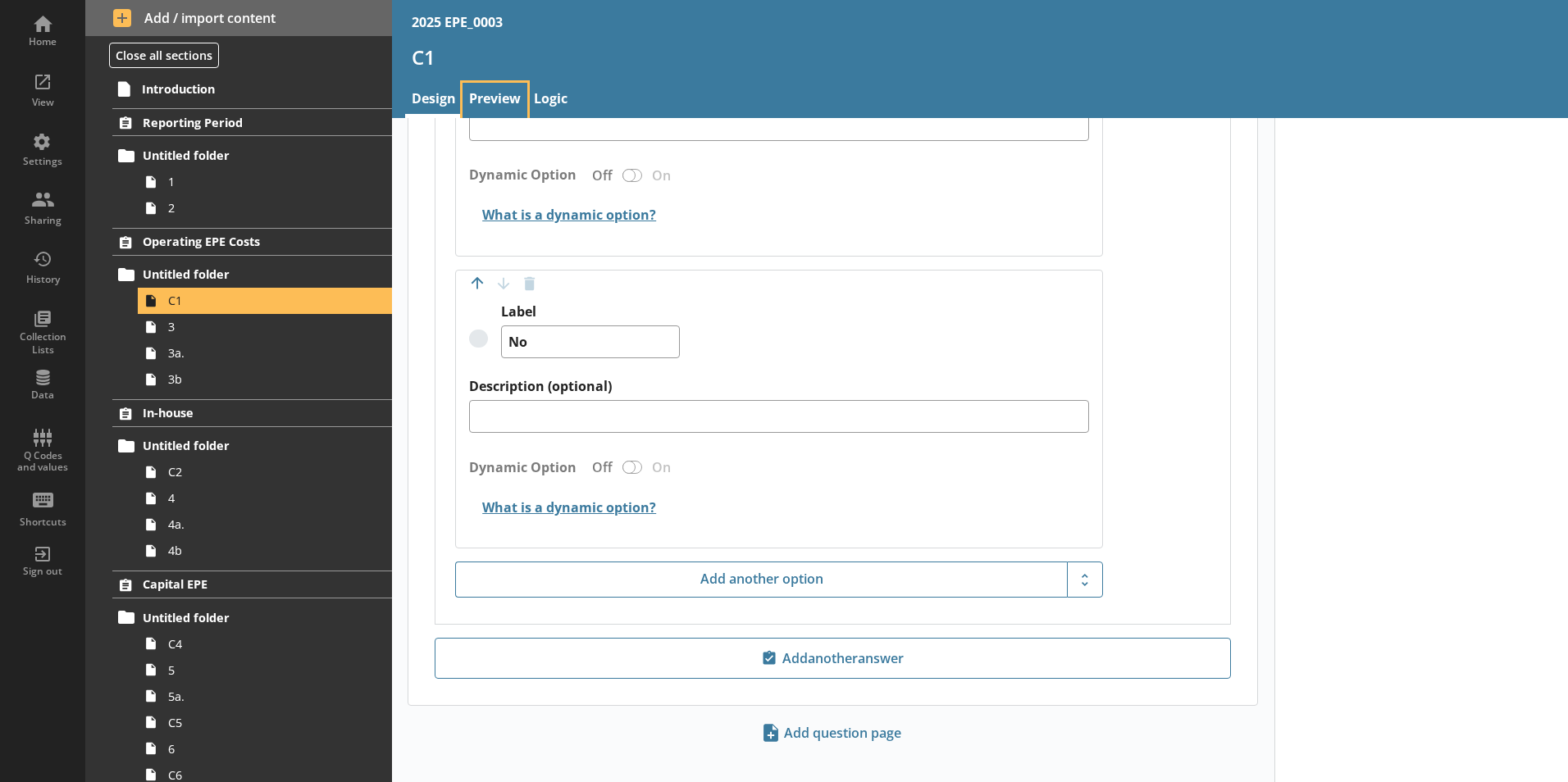 click on "Preview" at bounding box center [495, 100] 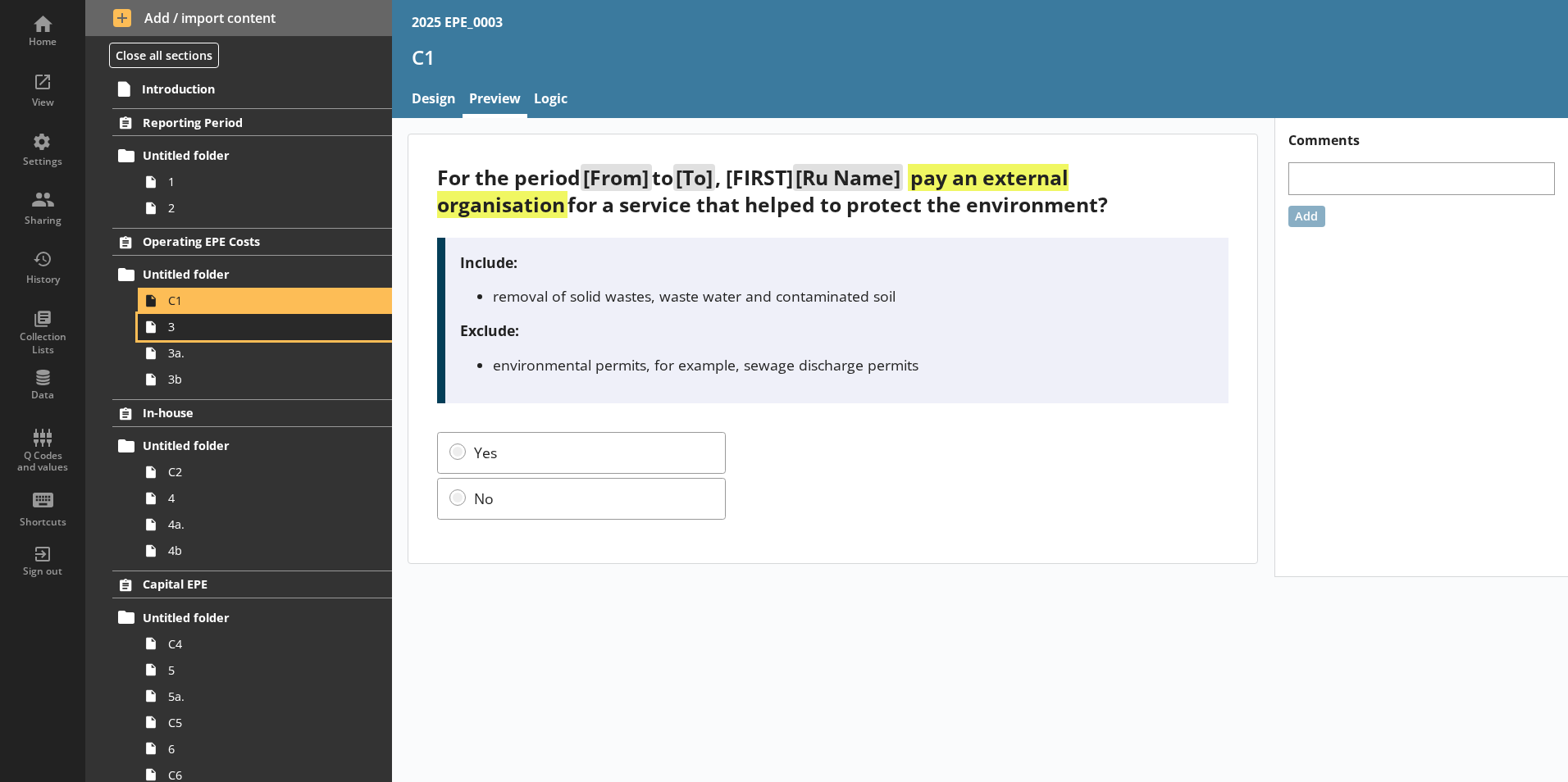 click on "3" at bounding box center [259, 326] 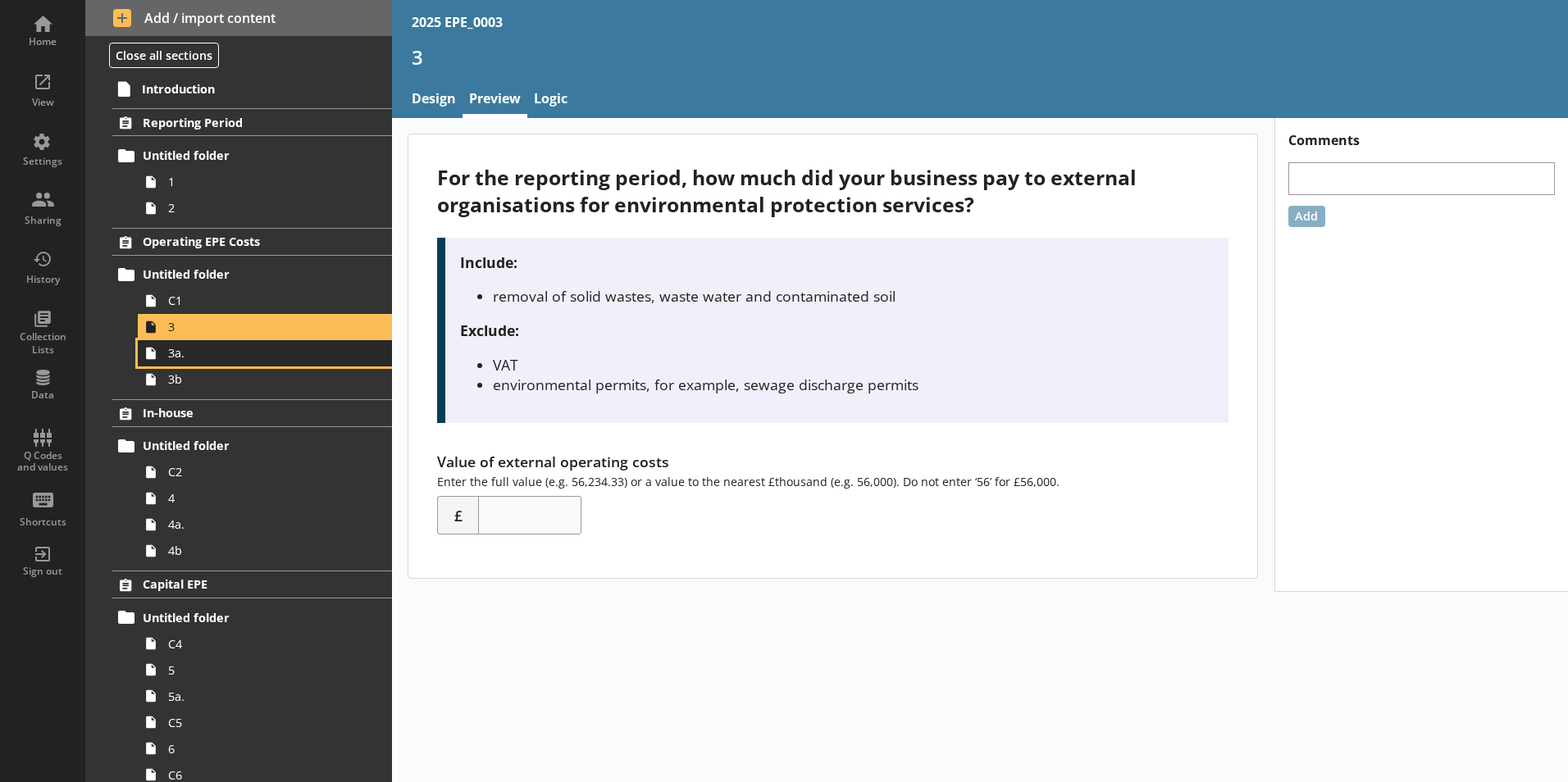 click on "3a." at bounding box center [265, 353] 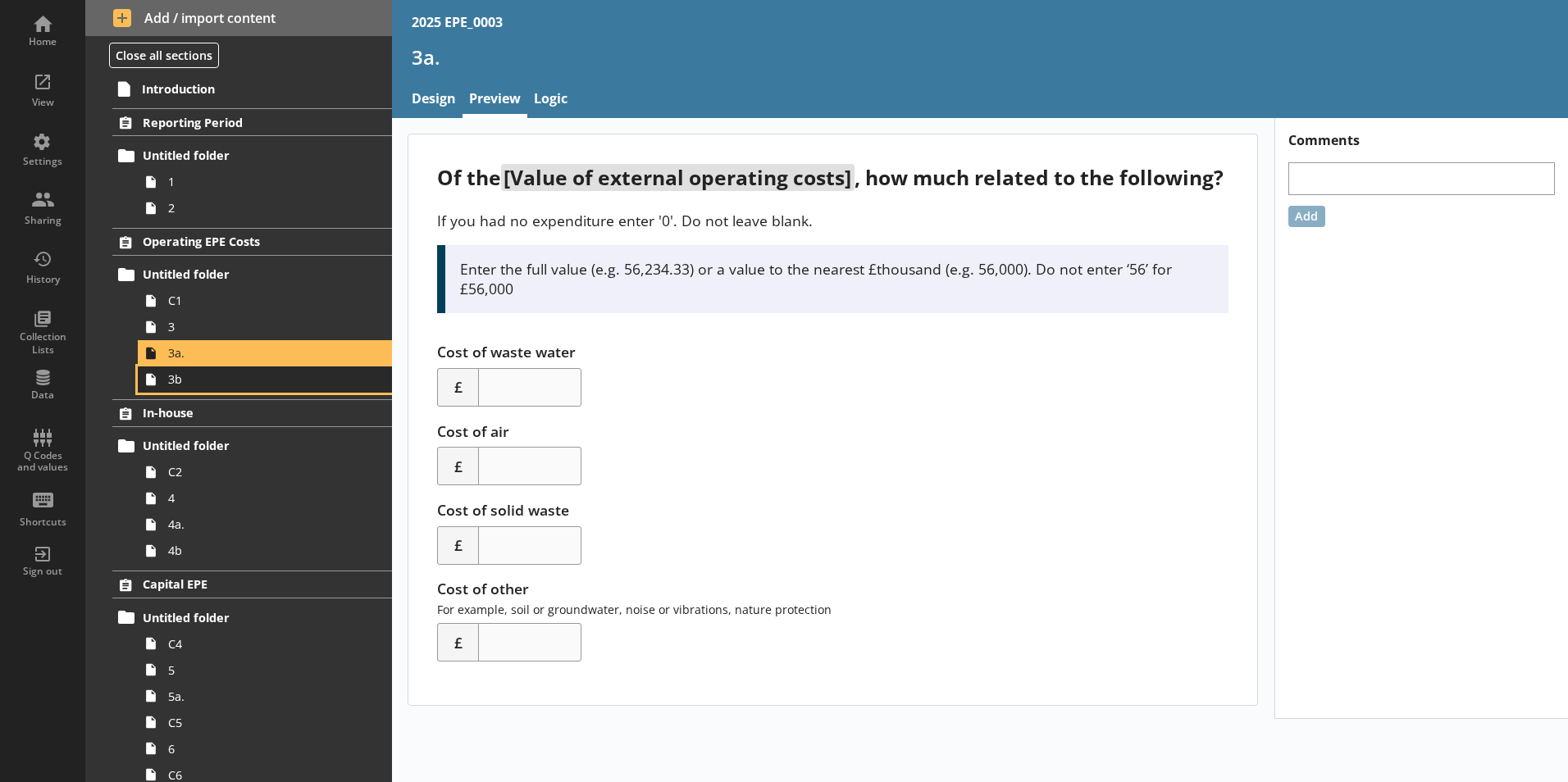 click on "3b" at bounding box center [265, 380] 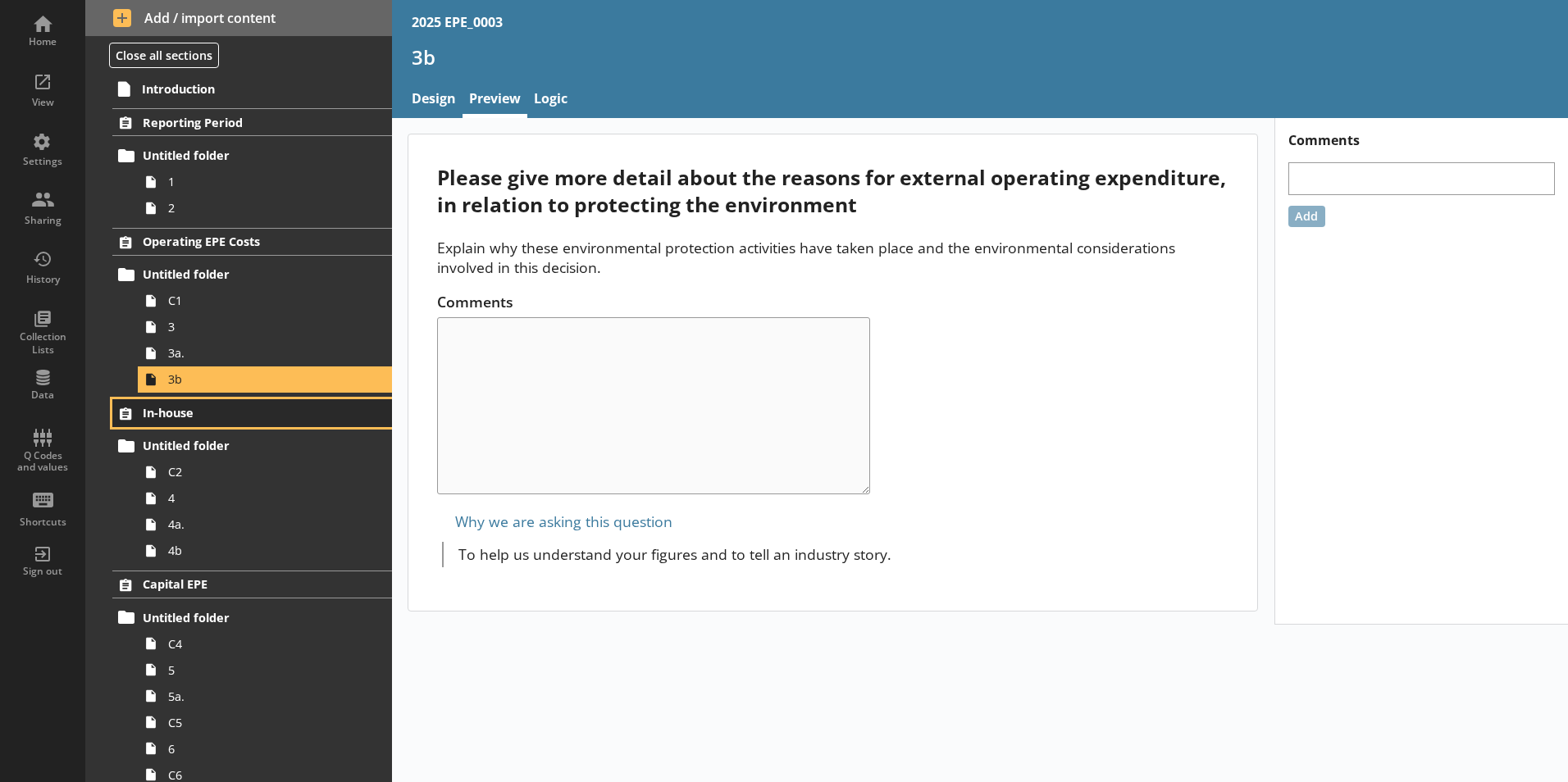 click on "In-house" at bounding box center [243, 412] 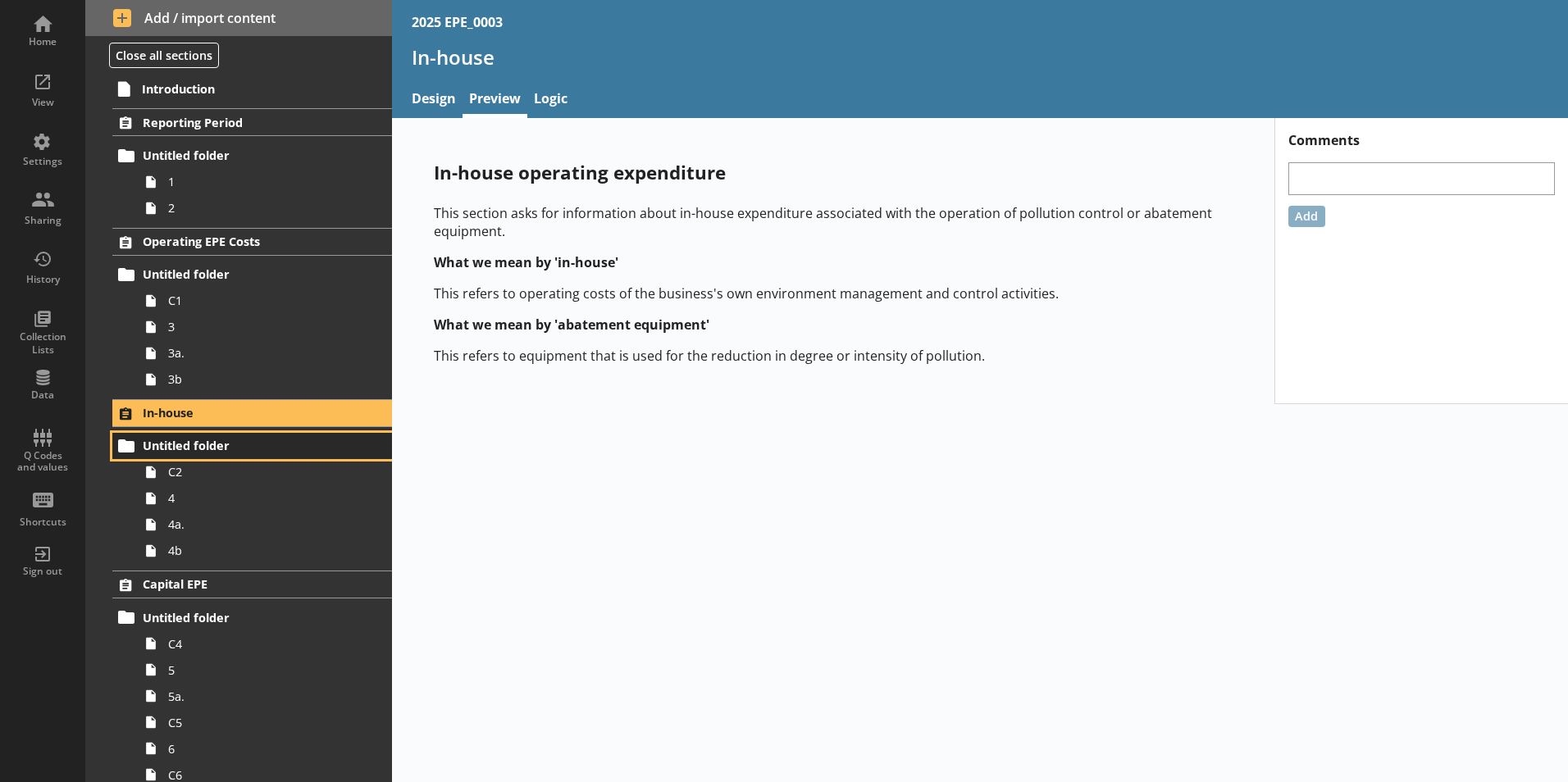 click on "Untitled folder" at bounding box center (243, 445) 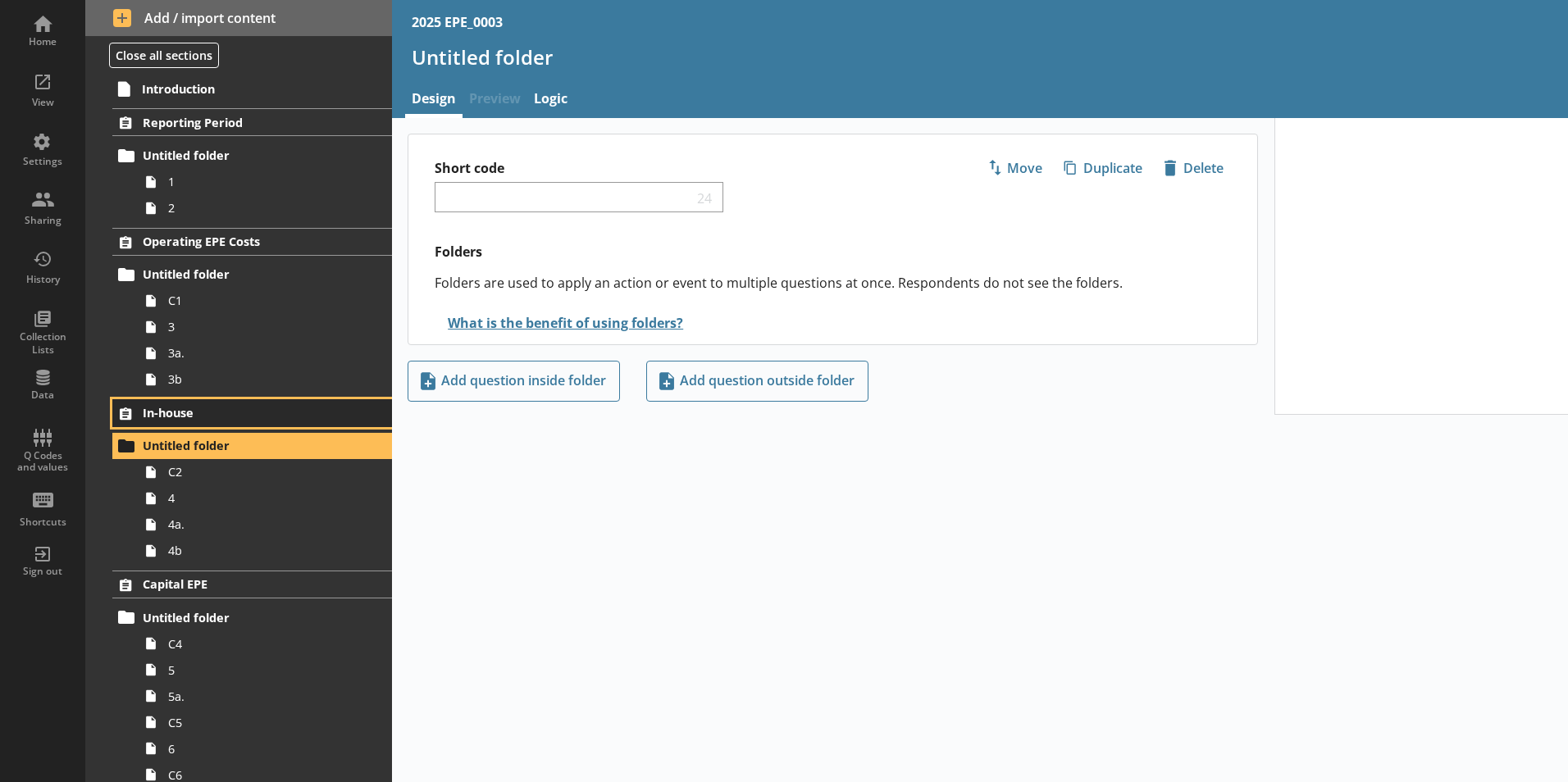 click on "In-house" at bounding box center (243, 412) 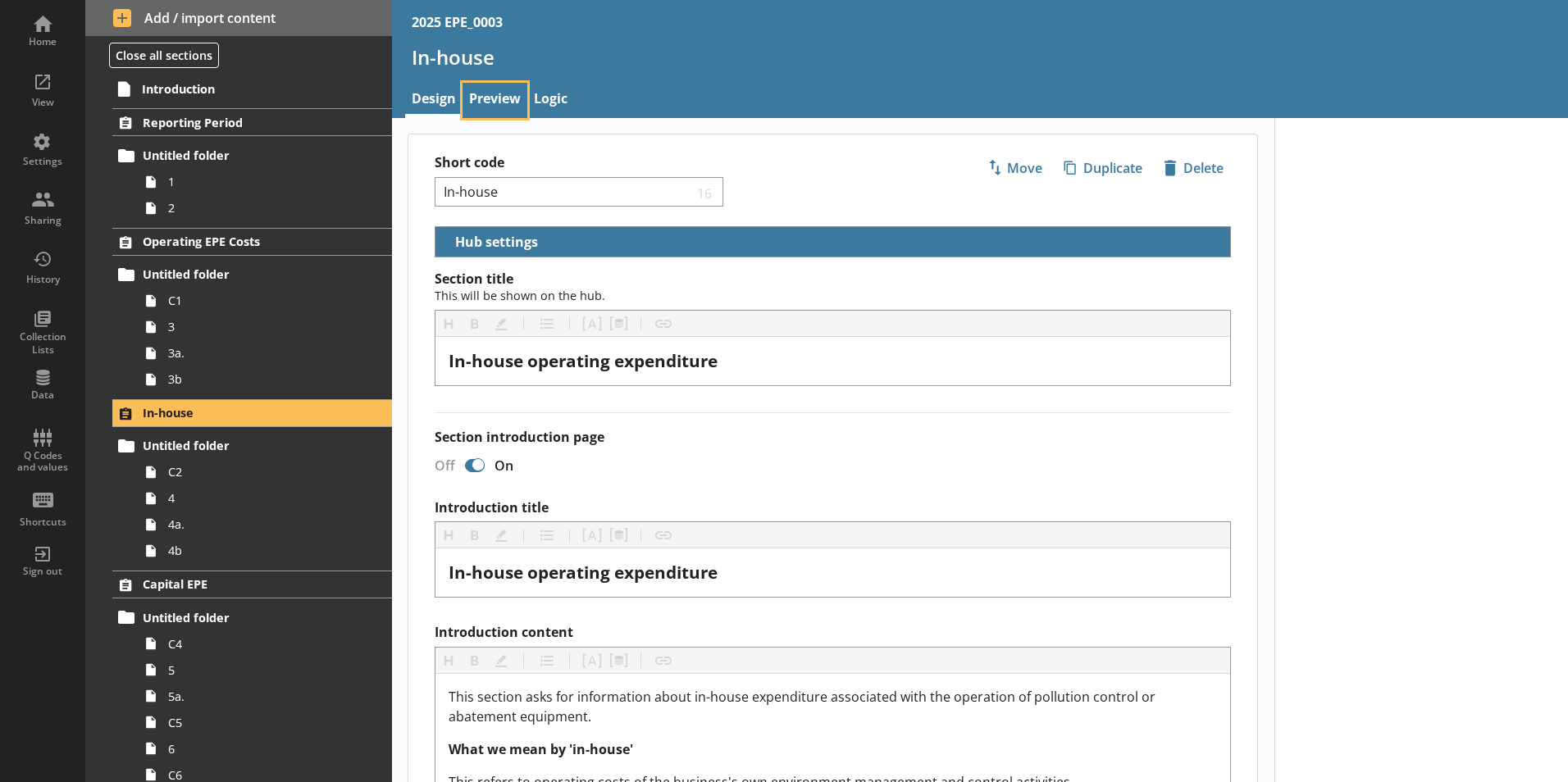 click on "Preview" at bounding box center (495, 100) 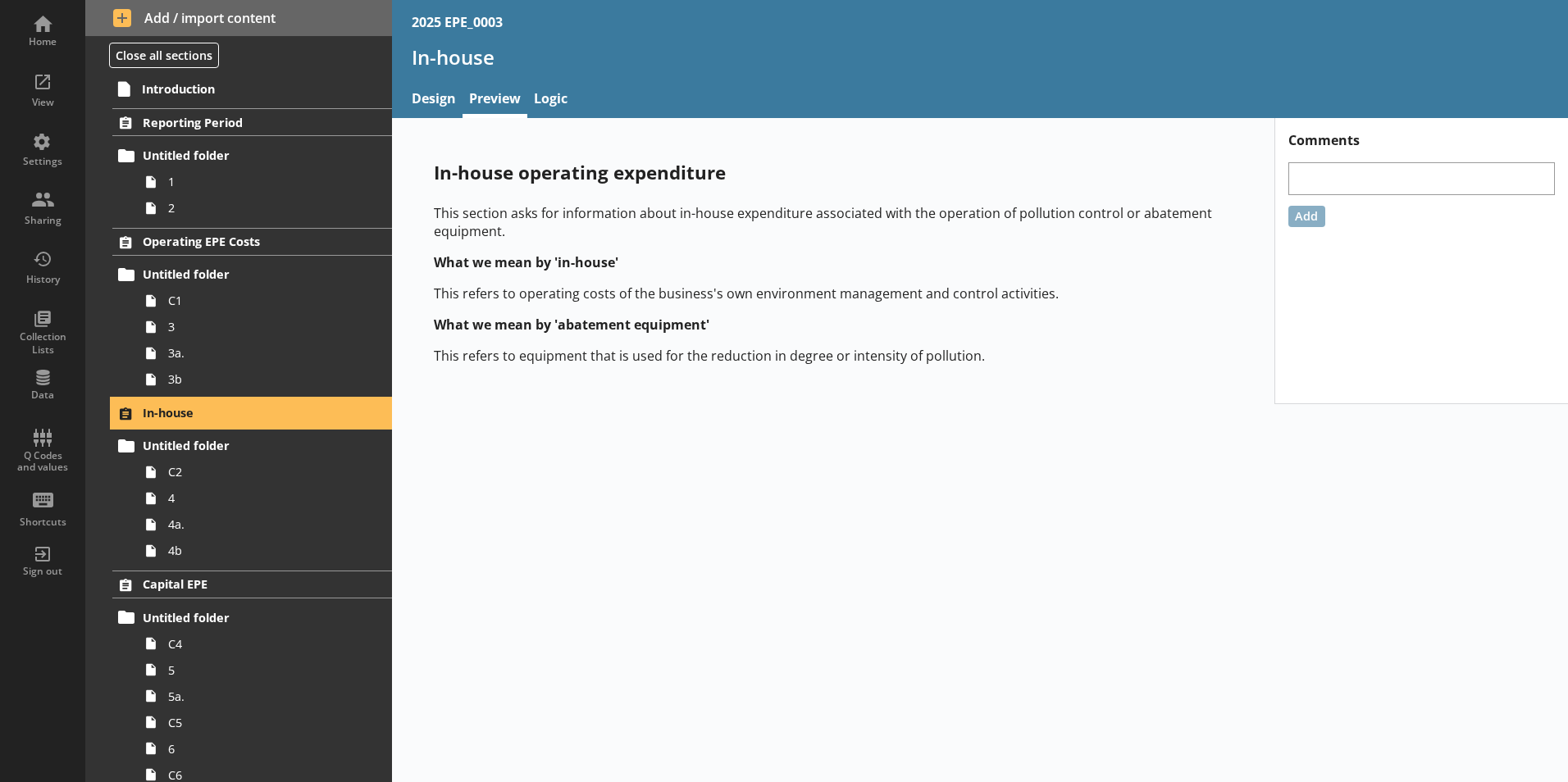 click on "In-house" at bounding box center (252, 413) 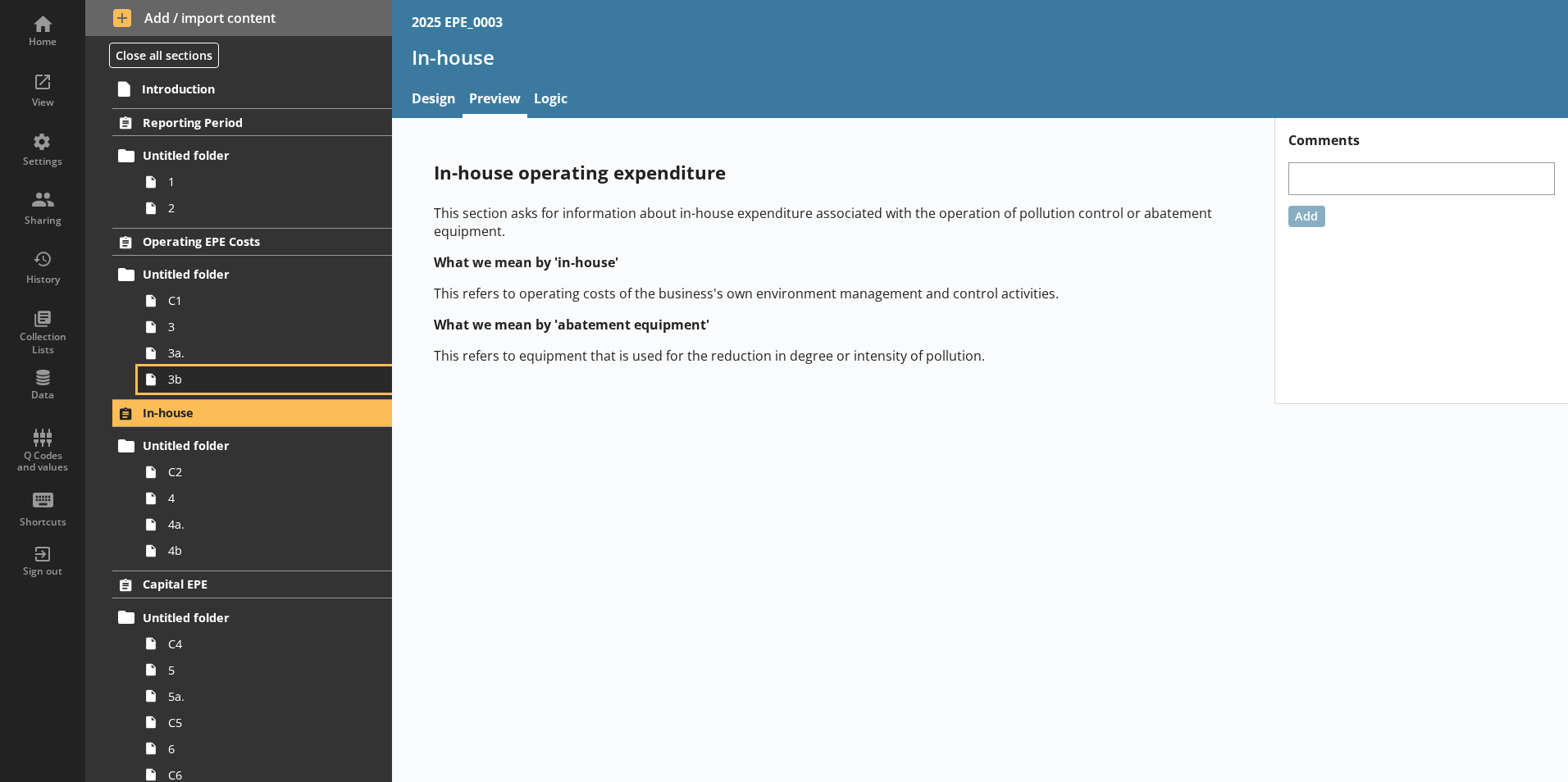 click on "3b" at bounding box center [259, 379] 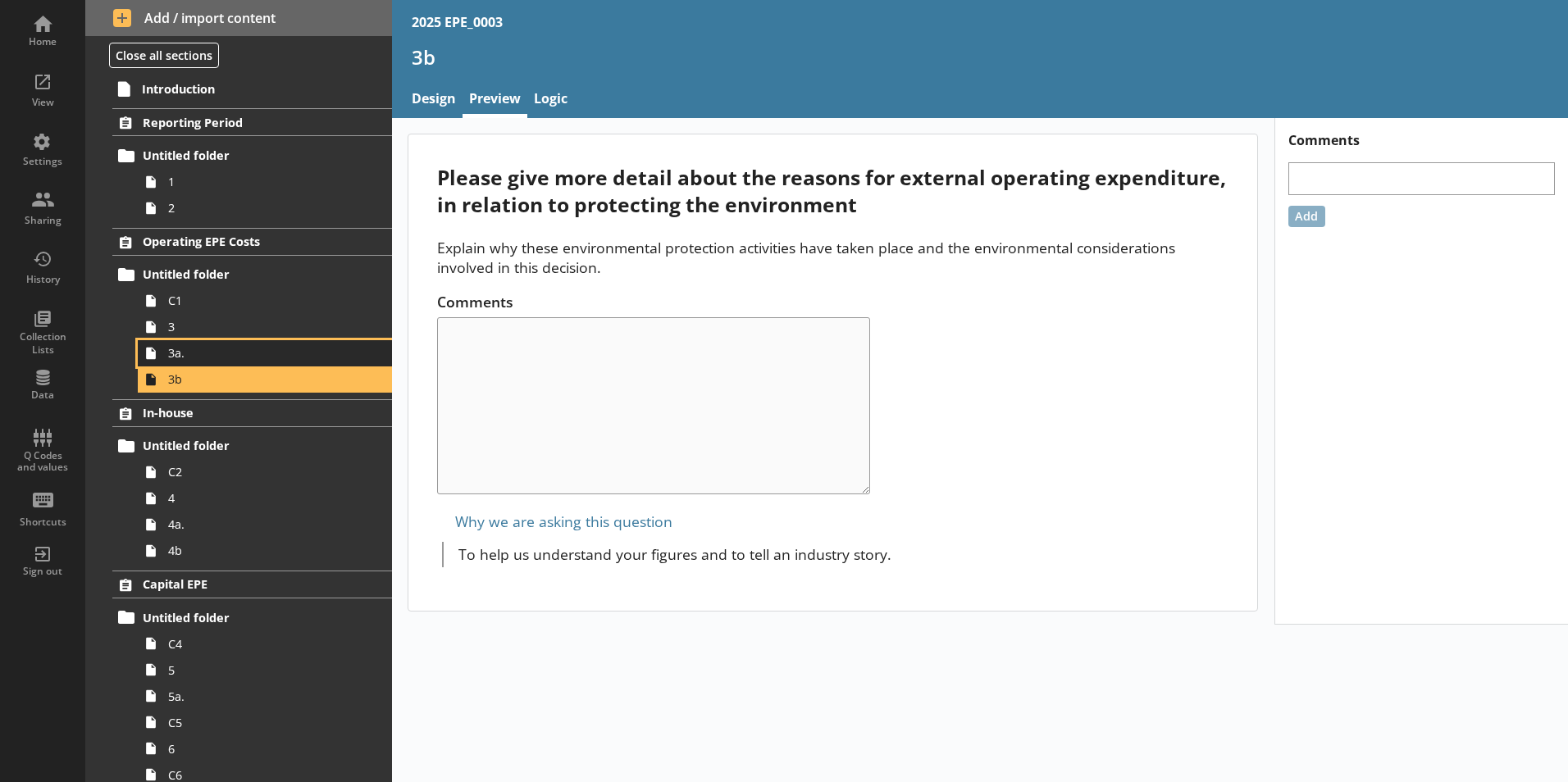 click on "3a." at bounding box center (259, 352) 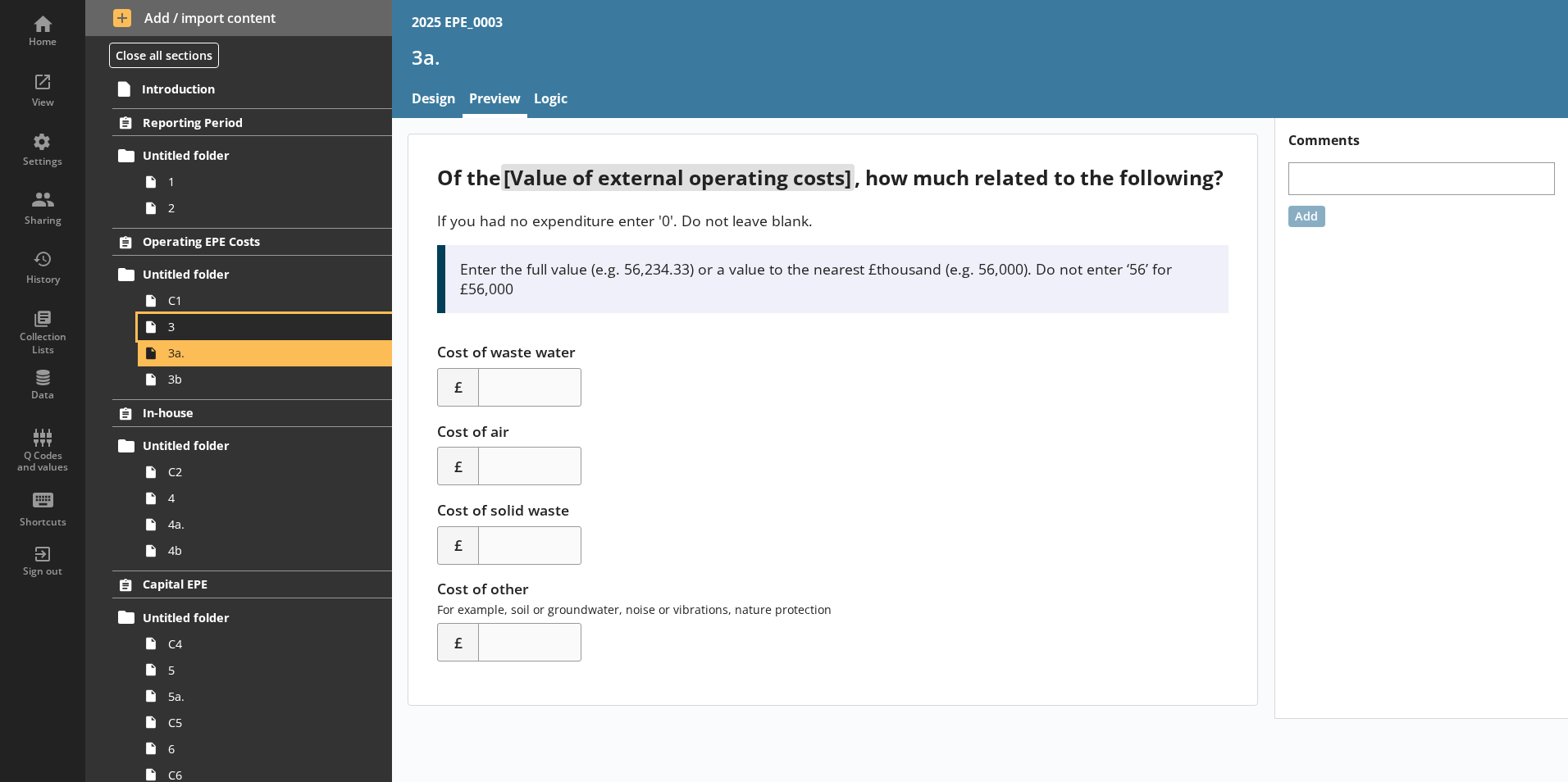 click on "3" at bounding box center [259, 326] 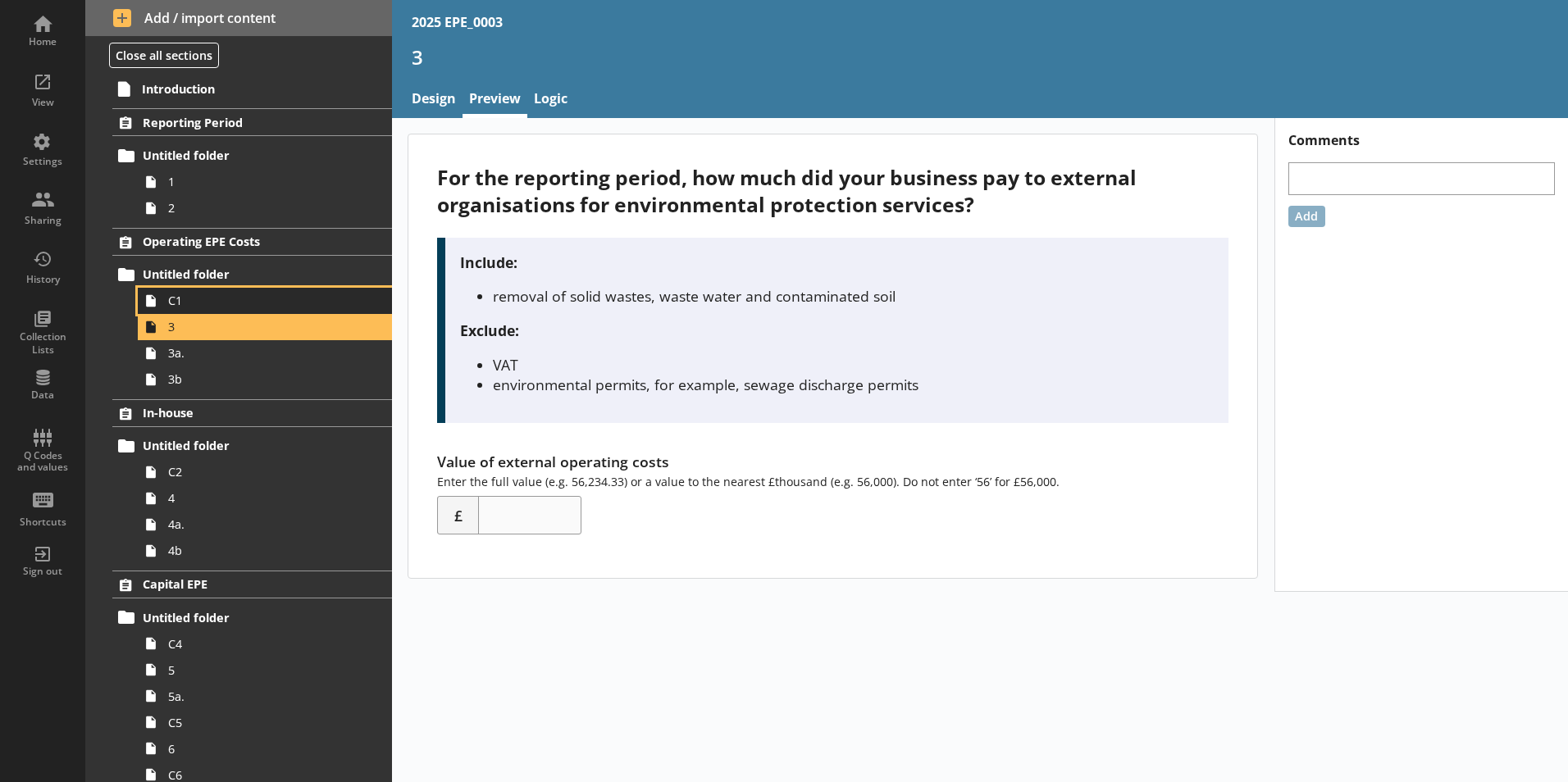 click on "C1" at bounding box center (259, 300) 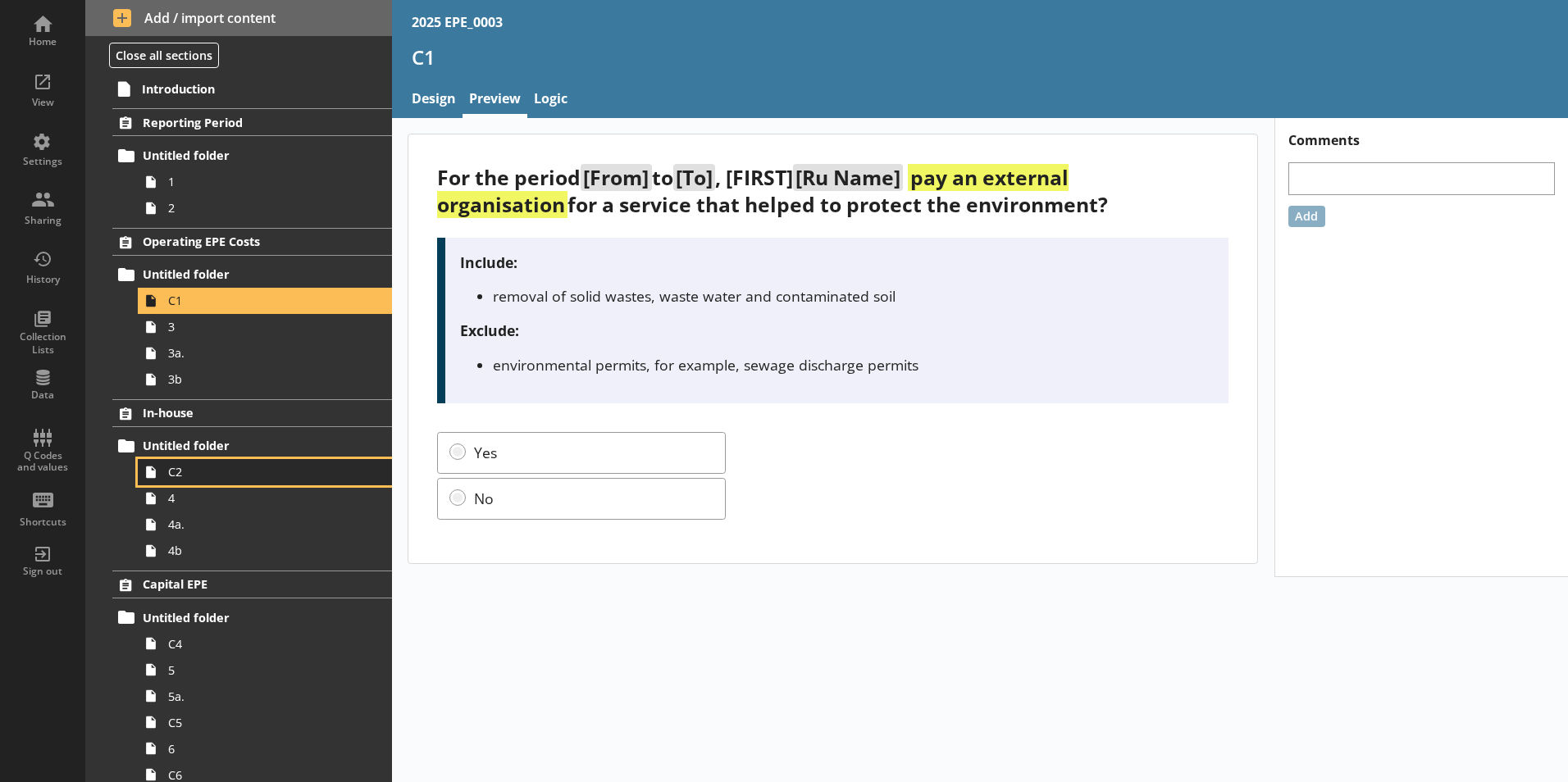 click on "C2" at bounding box center (265, 472) 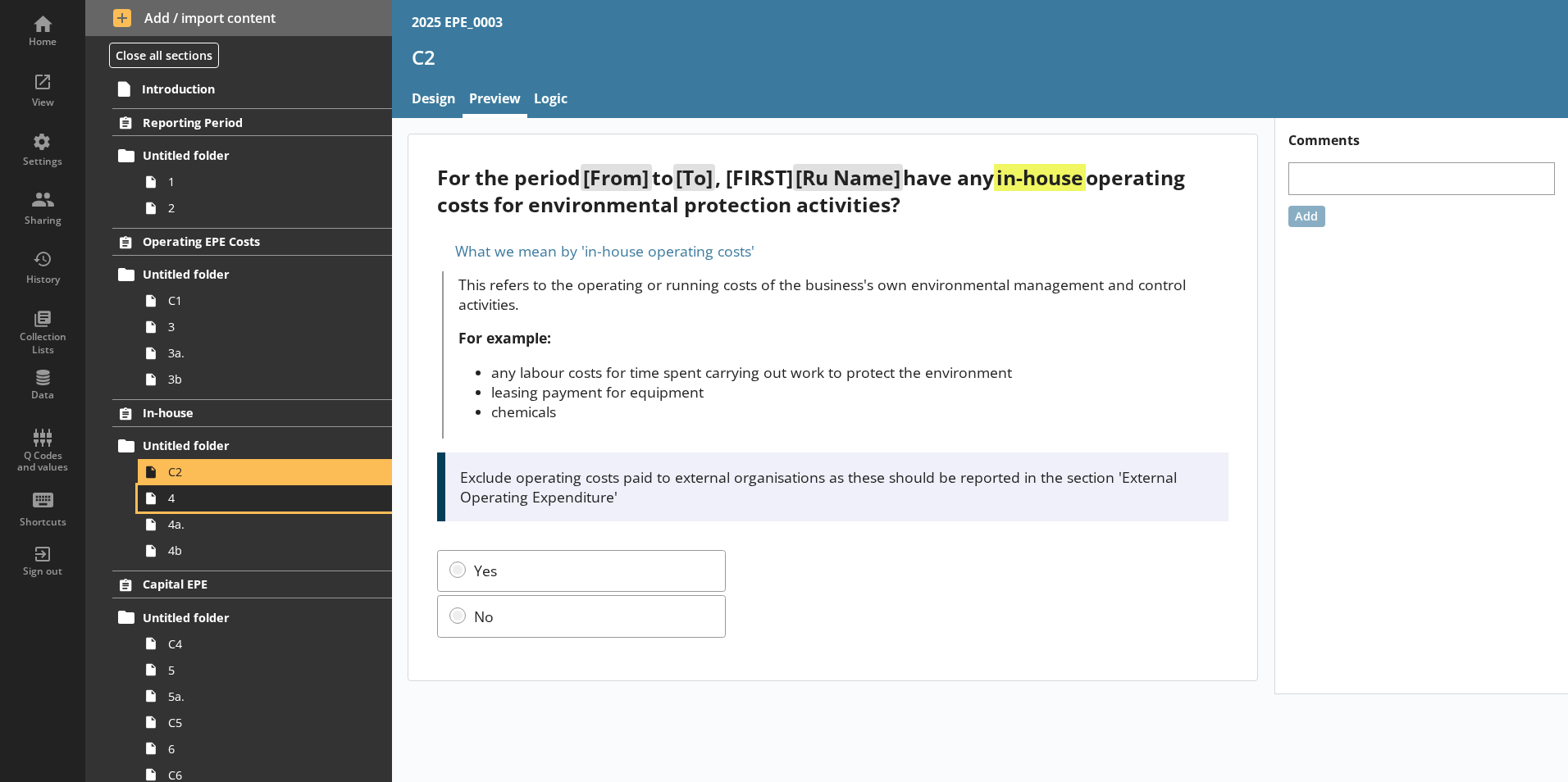 click on "4" at bounding box center [259, 498] 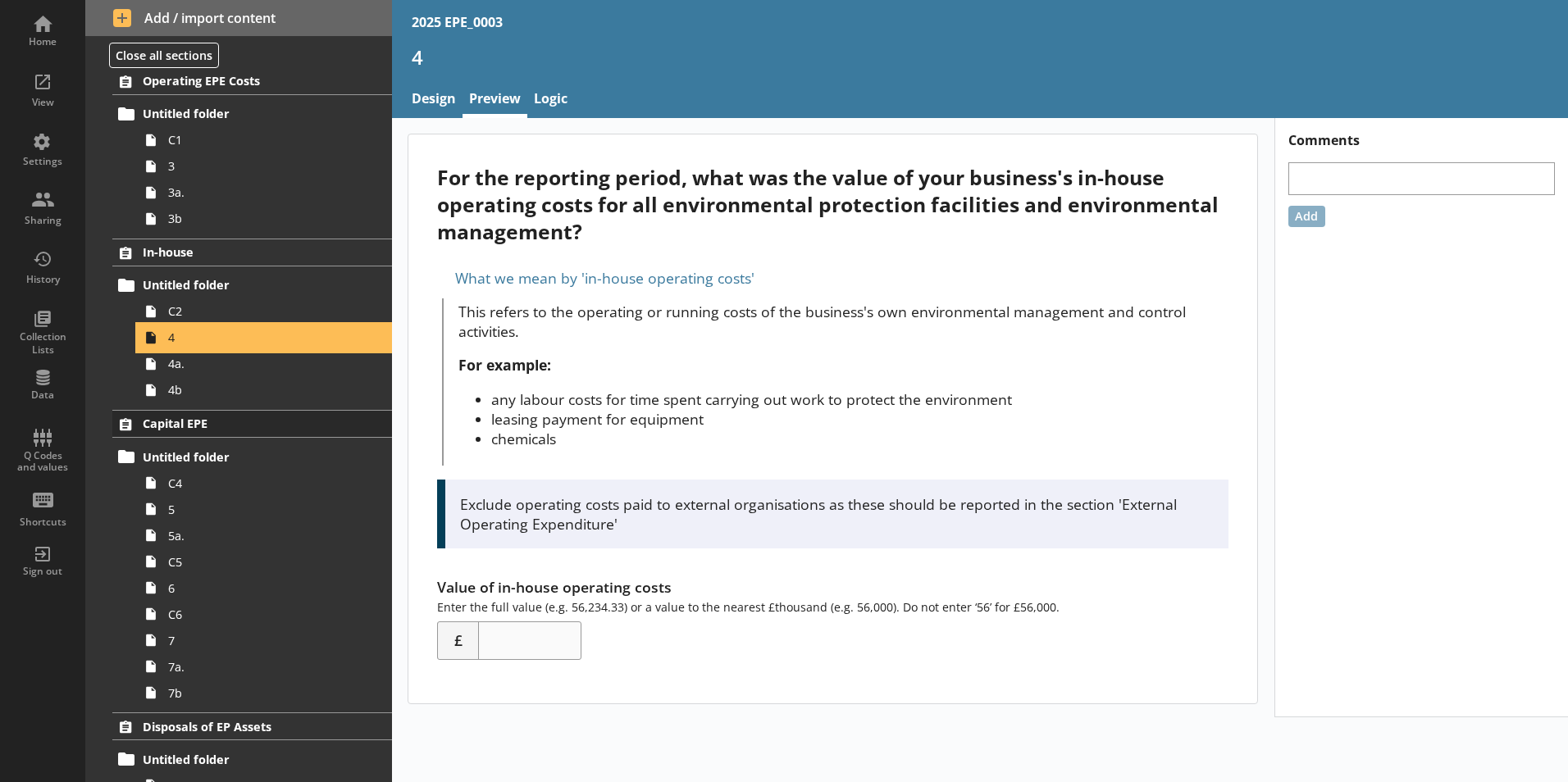 scroll, scrollTop: 164, scrollLeft: 0, axis: vertical 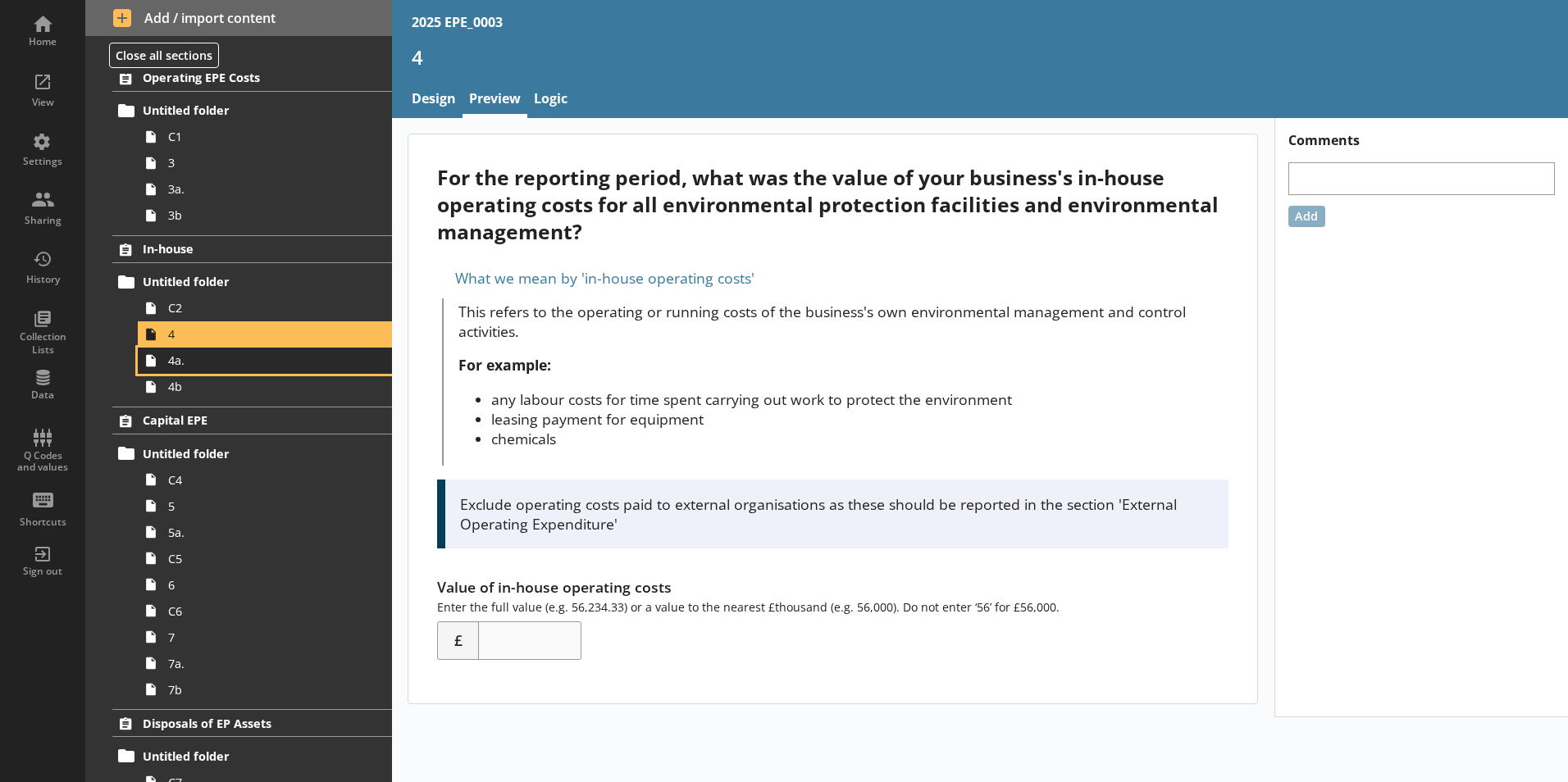 click on "4a." at bounding box center (259, 360) 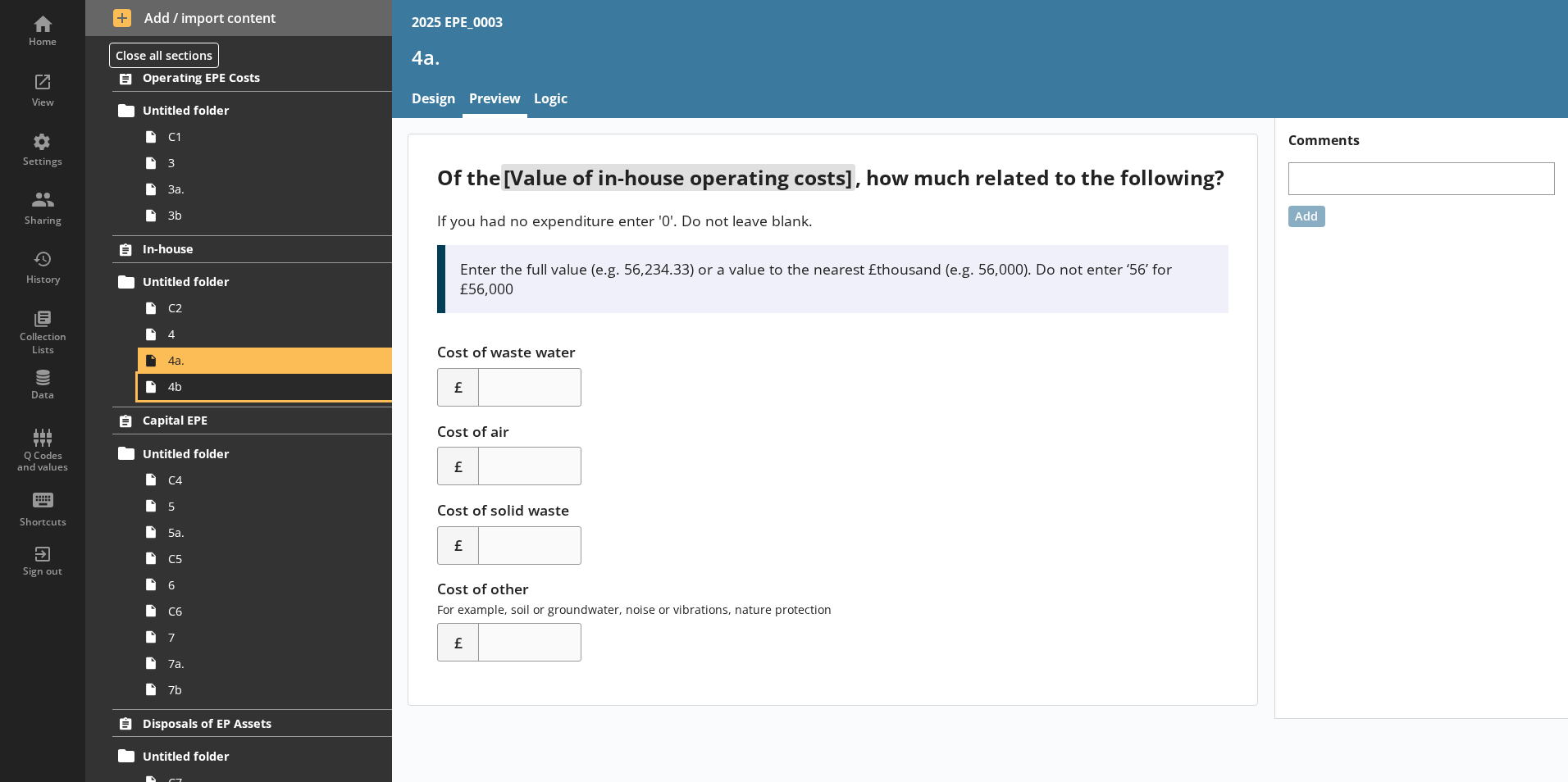 click on "4b" at bounding box center (265, 387) 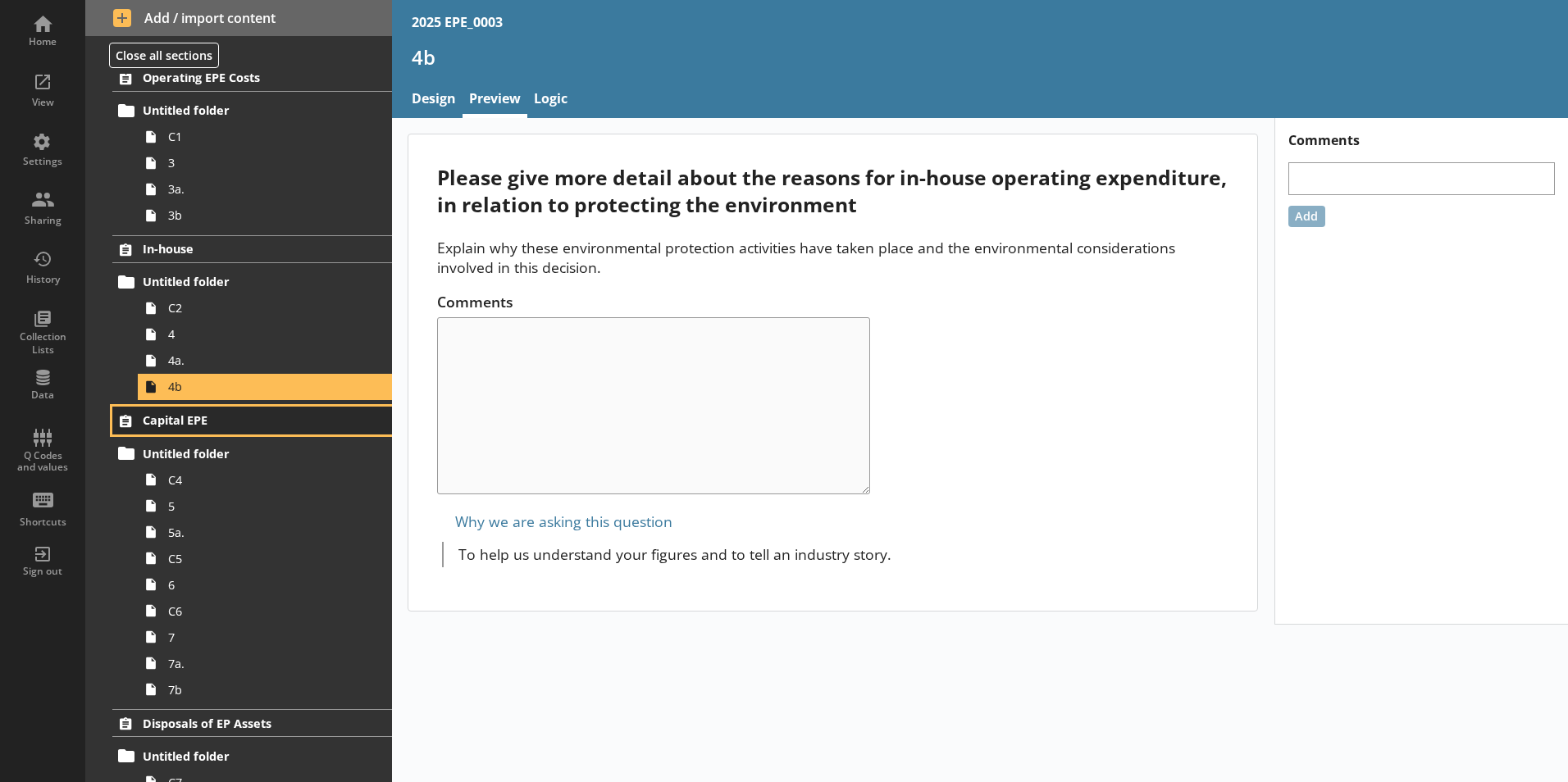 click on "Capital EPE" at bounding box center (243, 420) 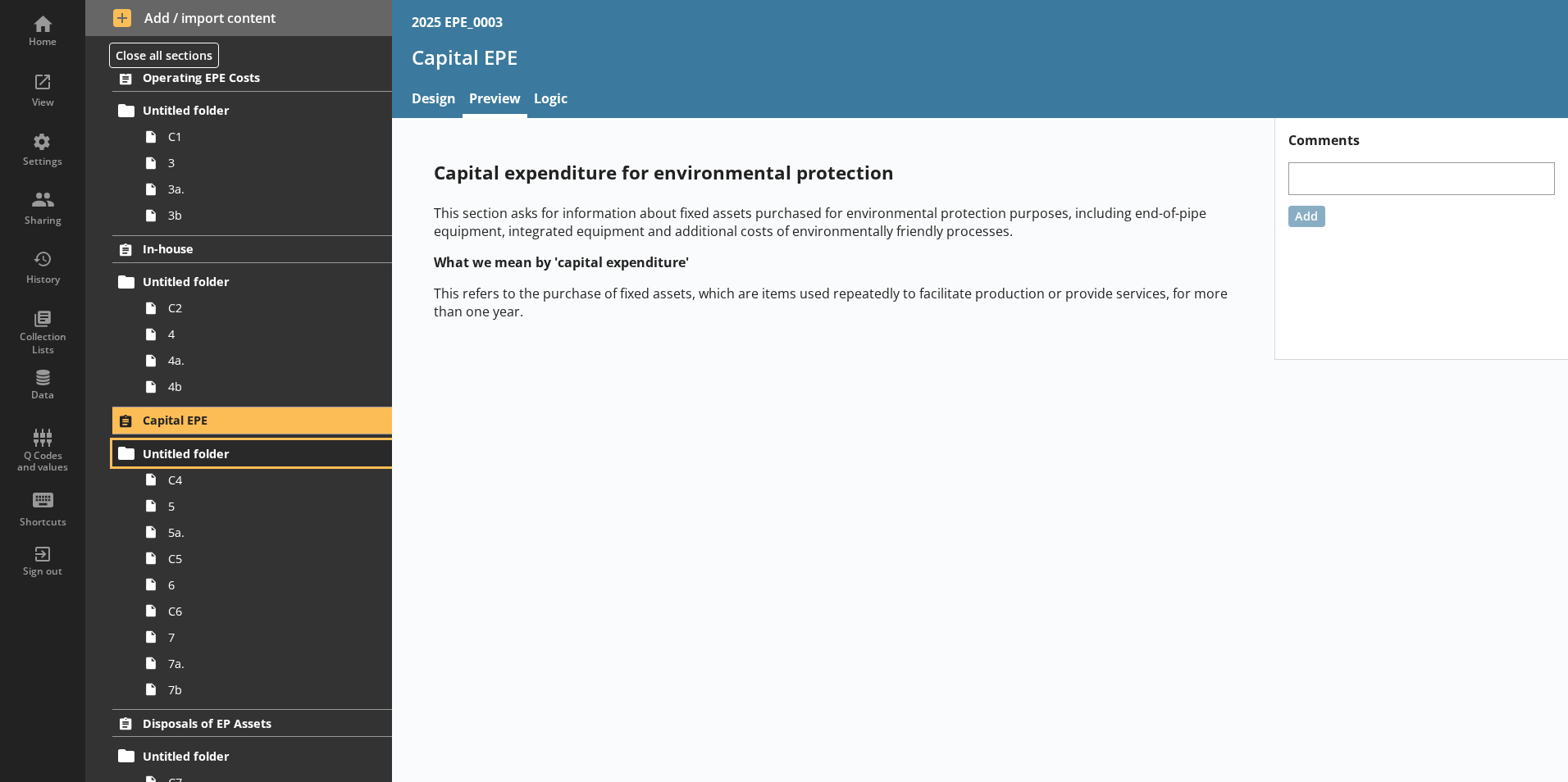 click on "Untitled folder" at bounding box center [243, 453] 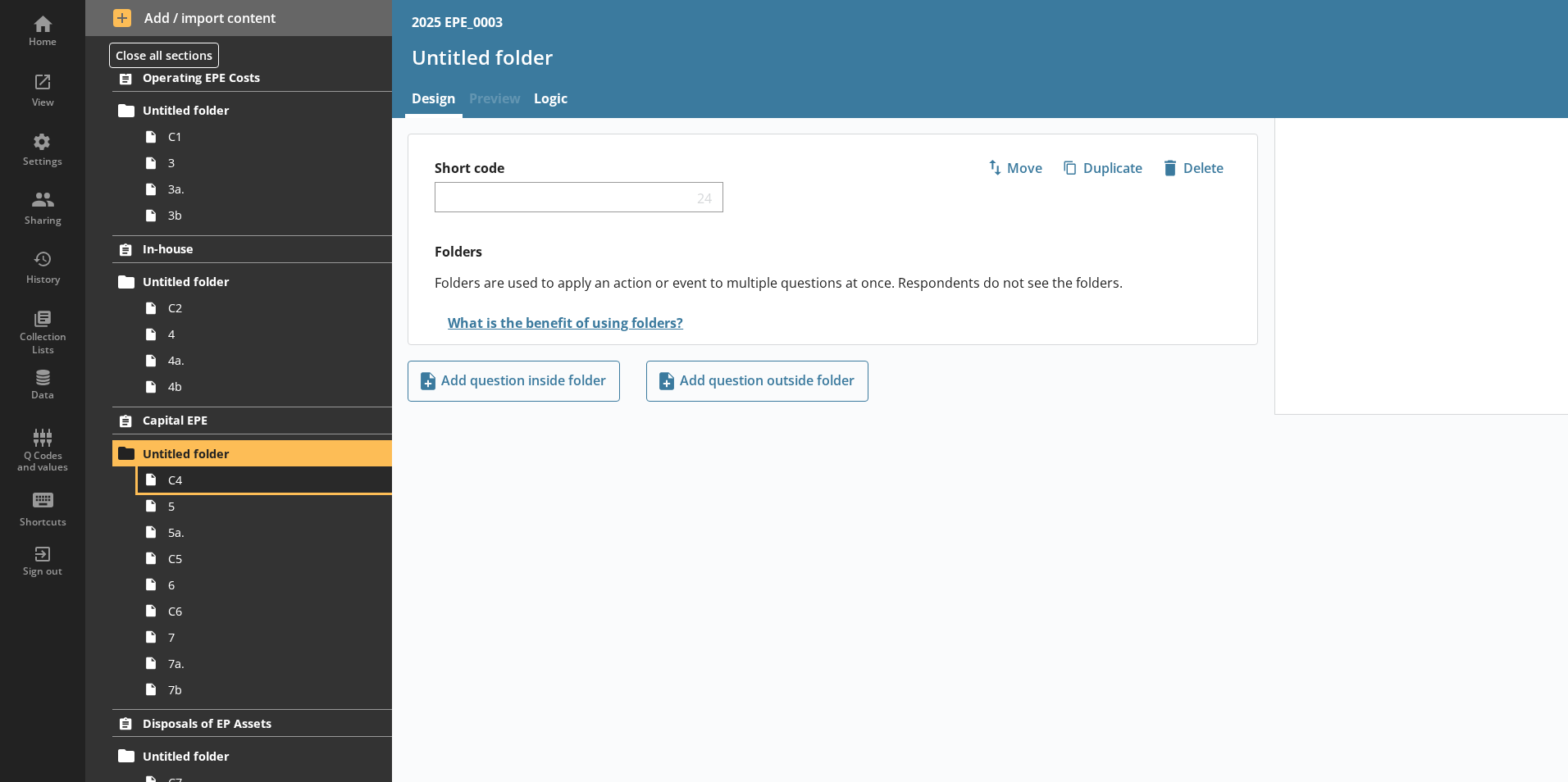 click on "C4" at bounding box center [265, 480] 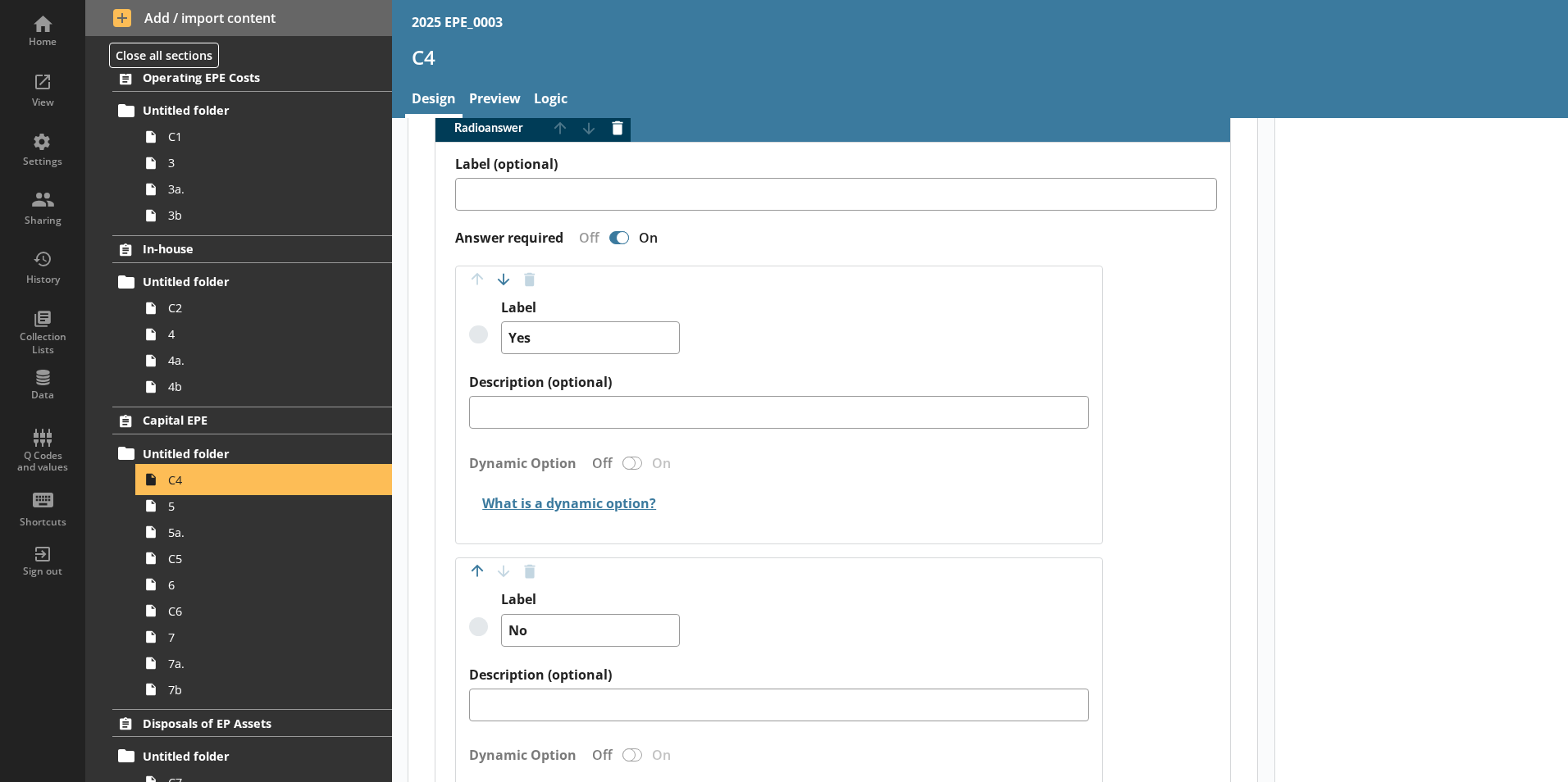 scroll, scrollTop: 1337, scrollLeft: 0, axis: vertical 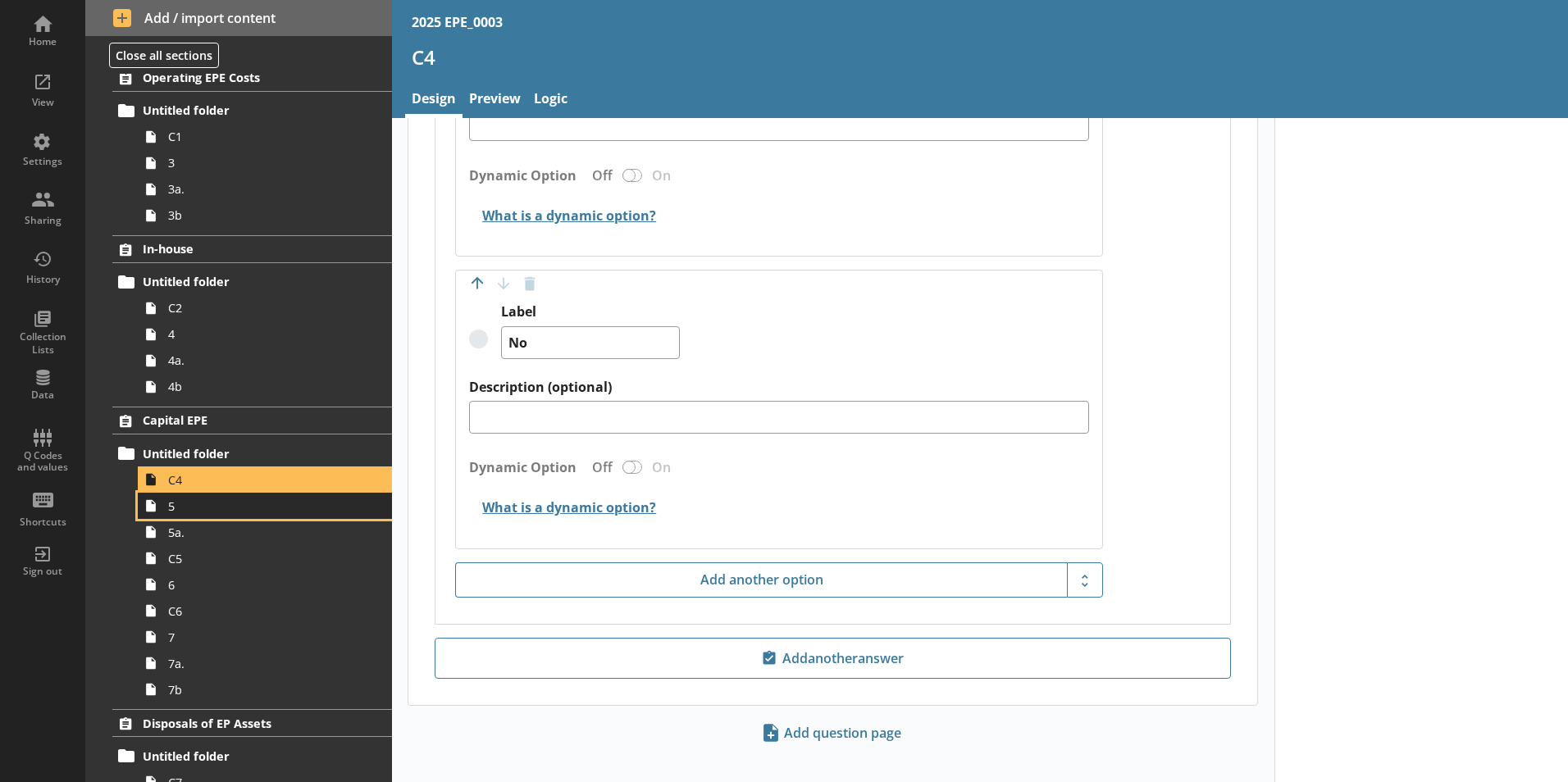 click on "5" at bounding box center [259, 506] 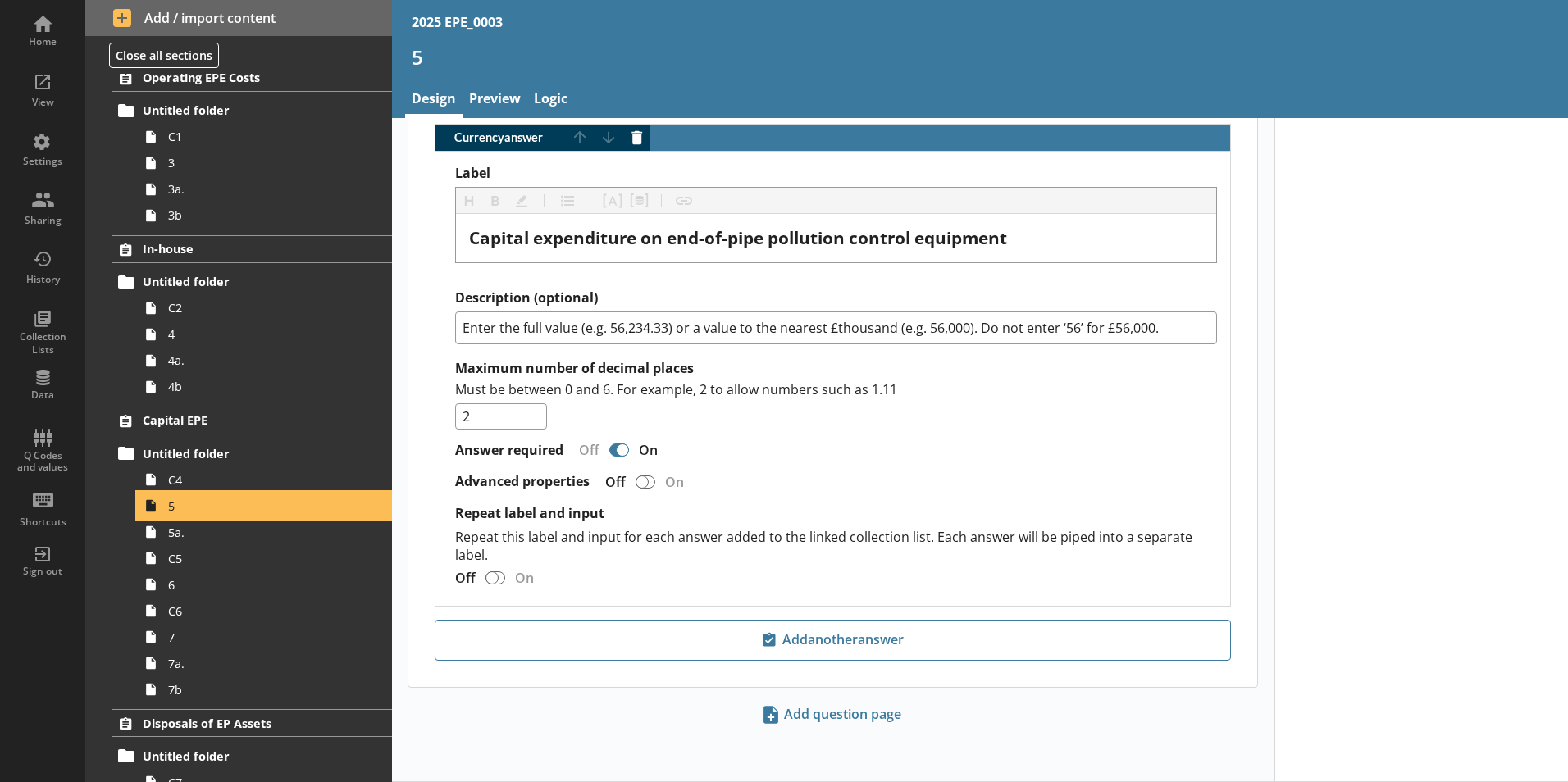 scroll, scrollTop: 0, scrollLeft: 0, axis: both 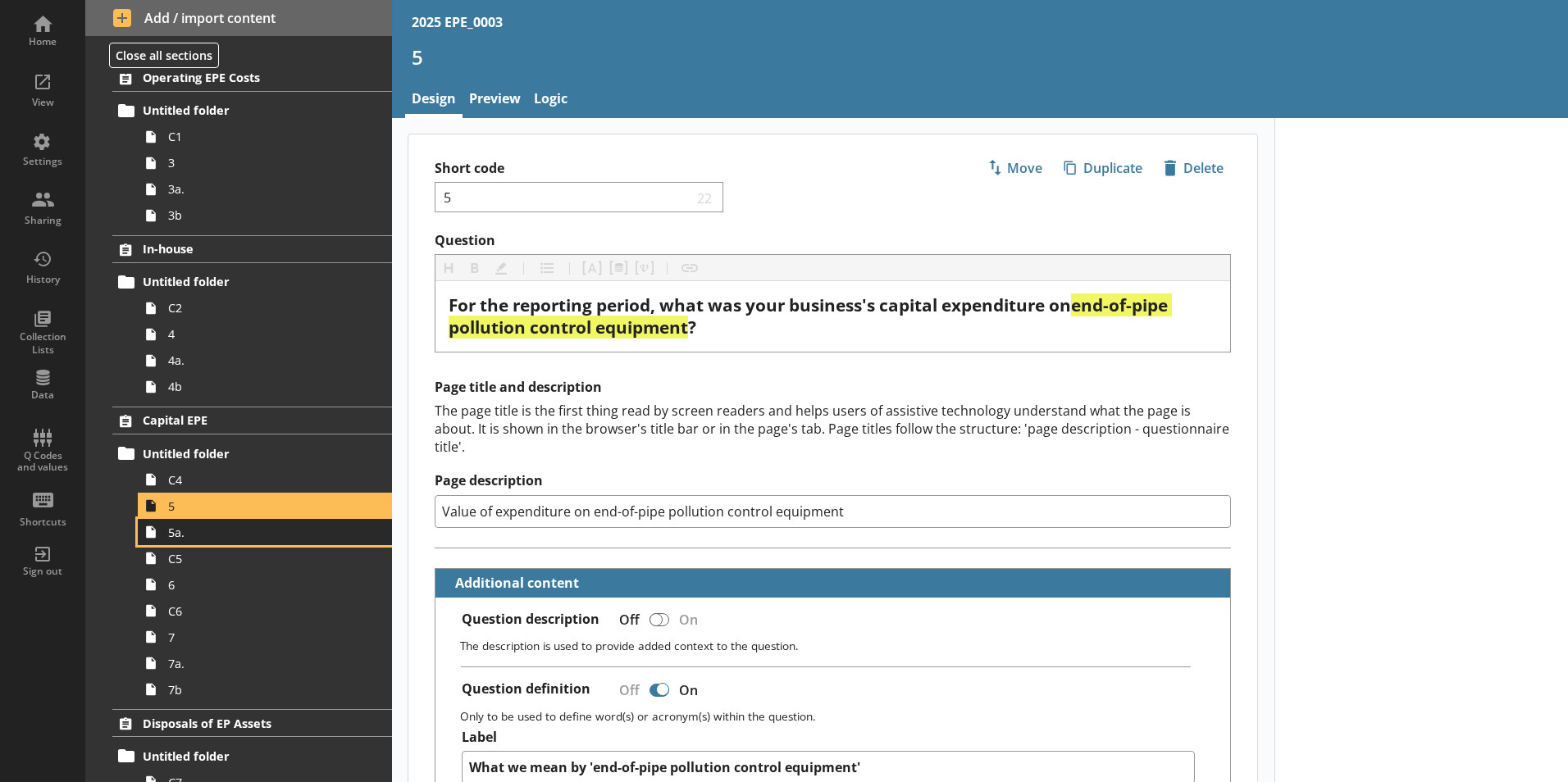 click on "5a." at bounding box center [259, 532] 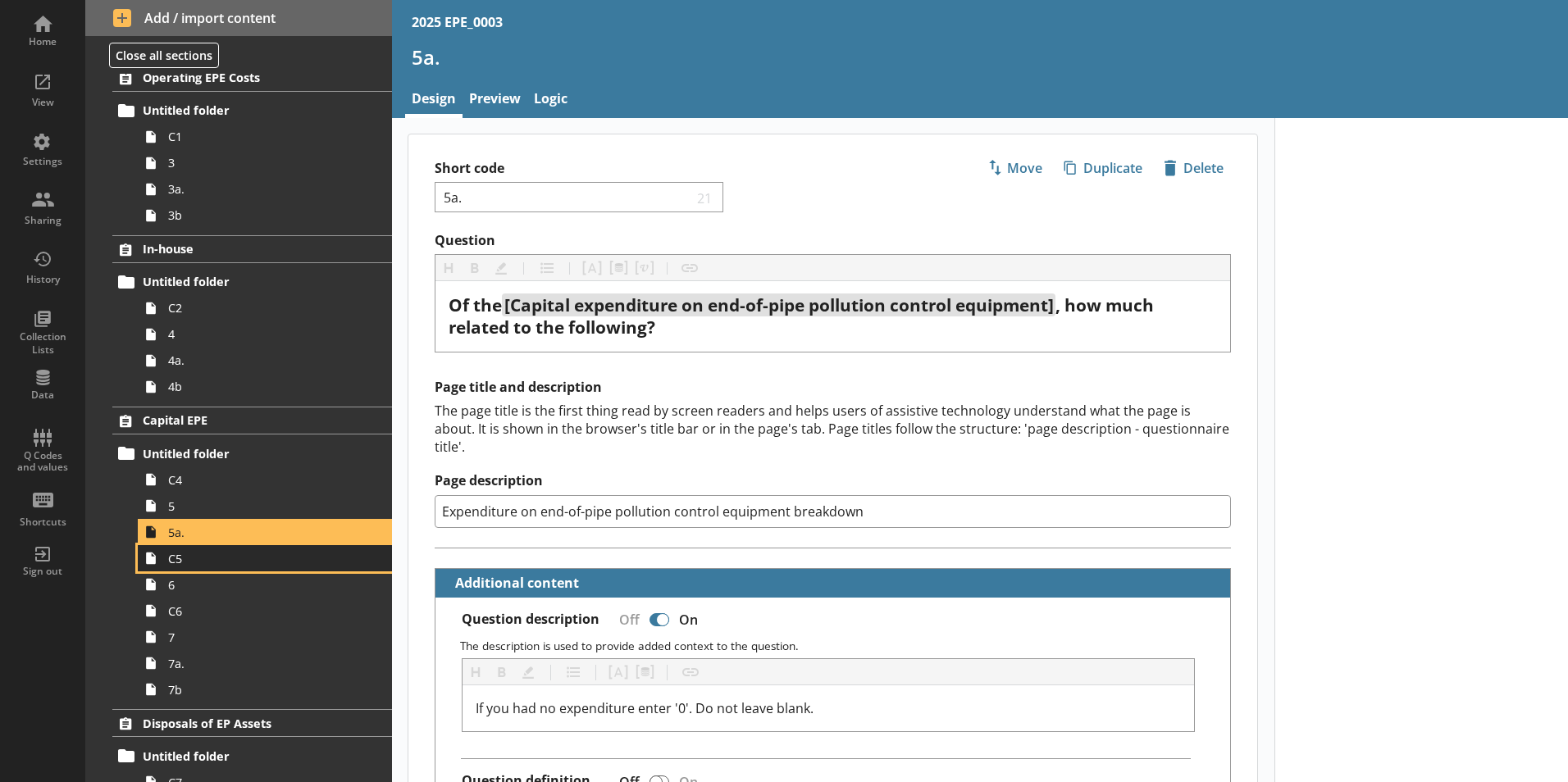 click on "C5" at bounding box center (259, 558) 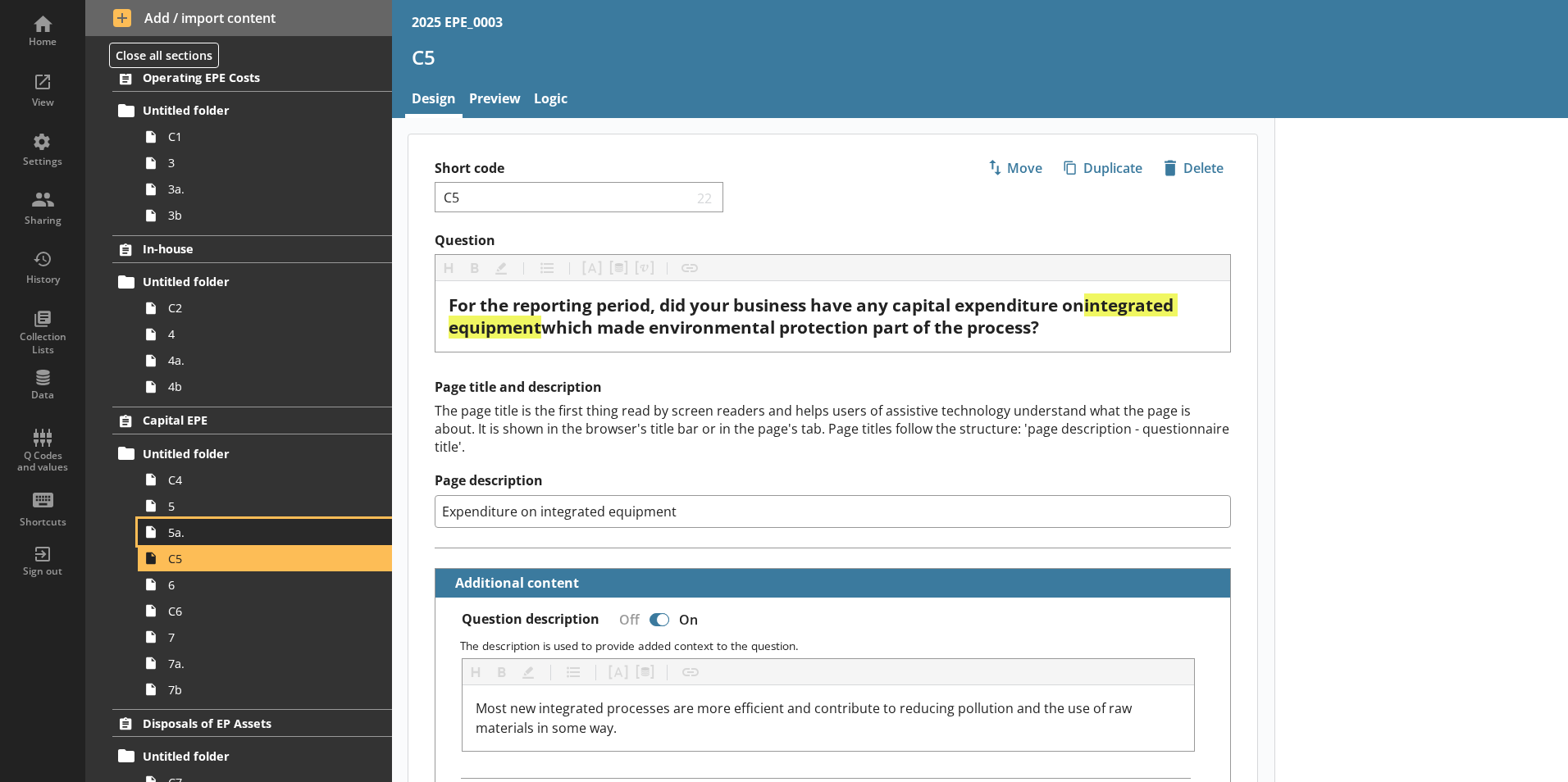 click on "5a." at bounding box center (259, 532) 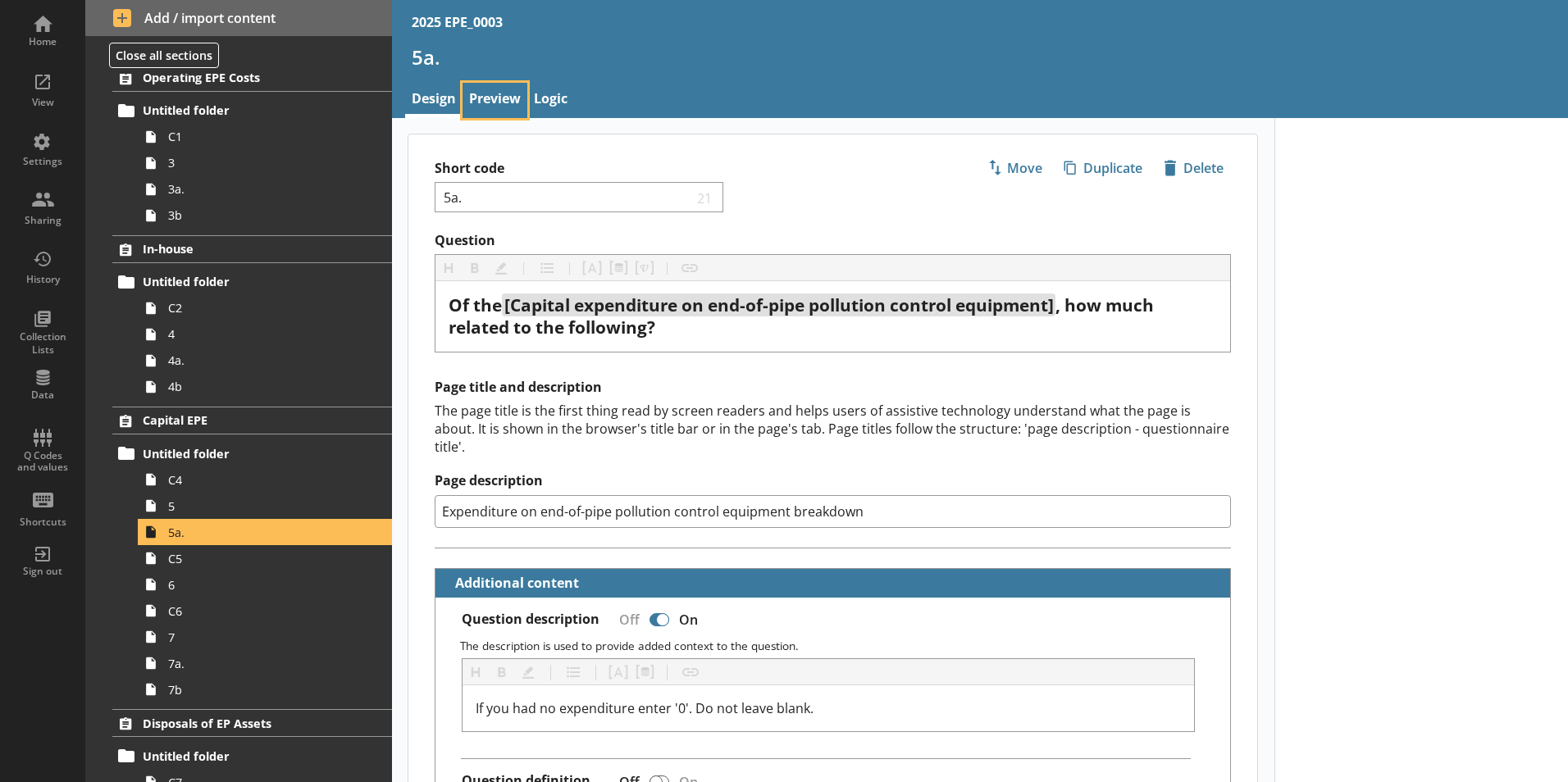 click on "Preview" at bounding box center [495, 100] 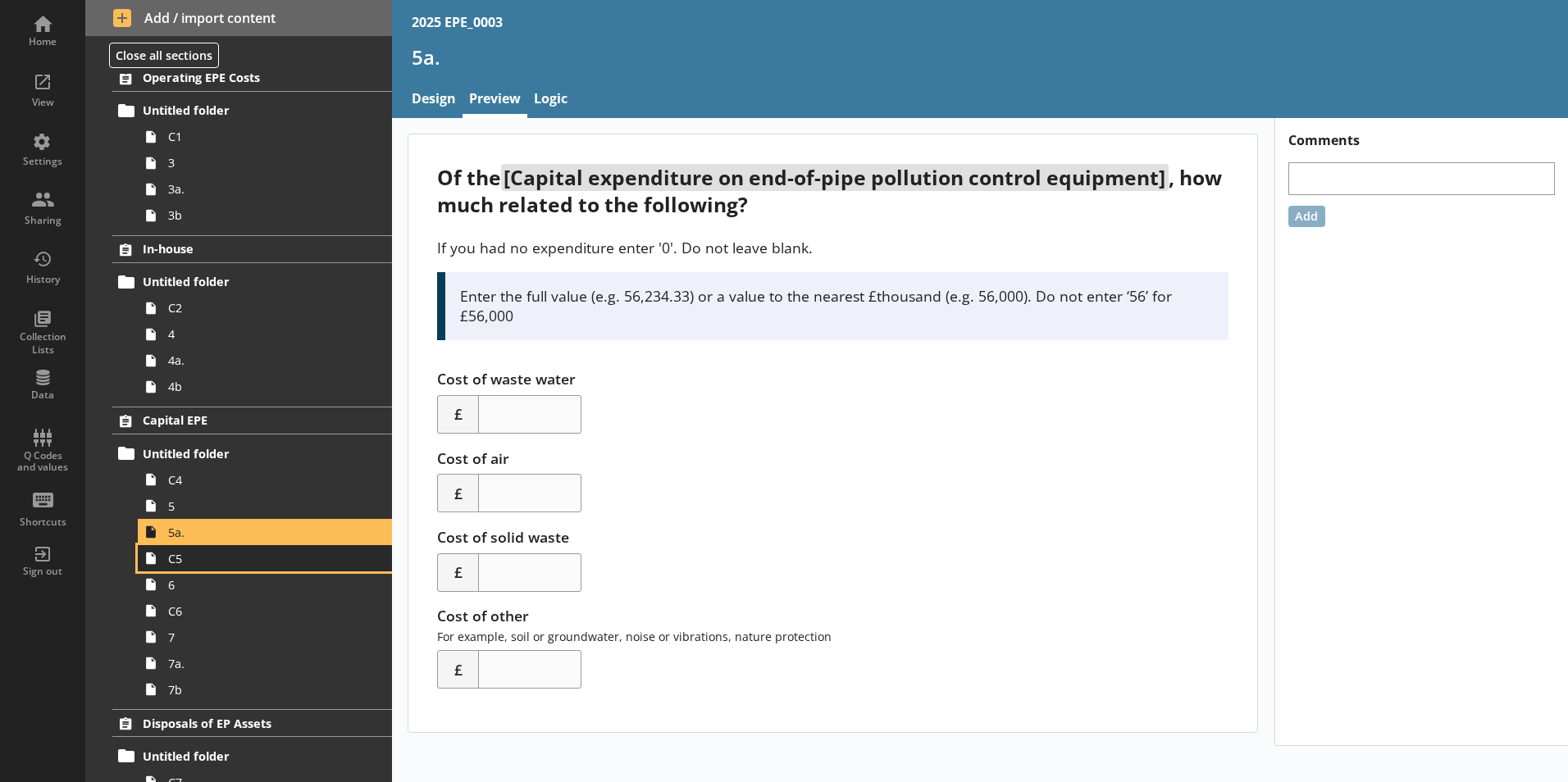 click on "C5" at bounding box center (265, 558) 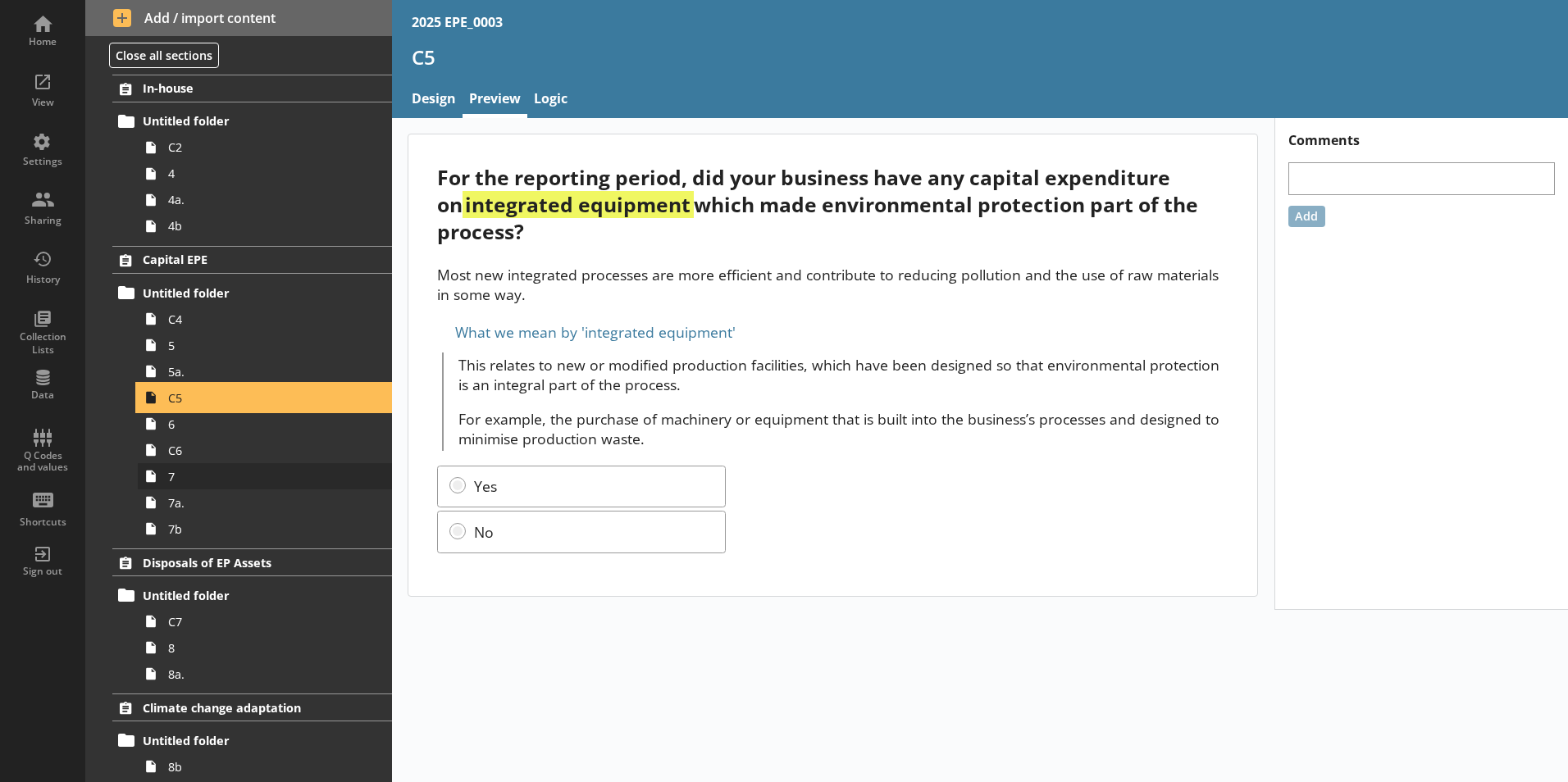 scroll, scrollTop: 328, scrollLeft: 0, axis: vertical 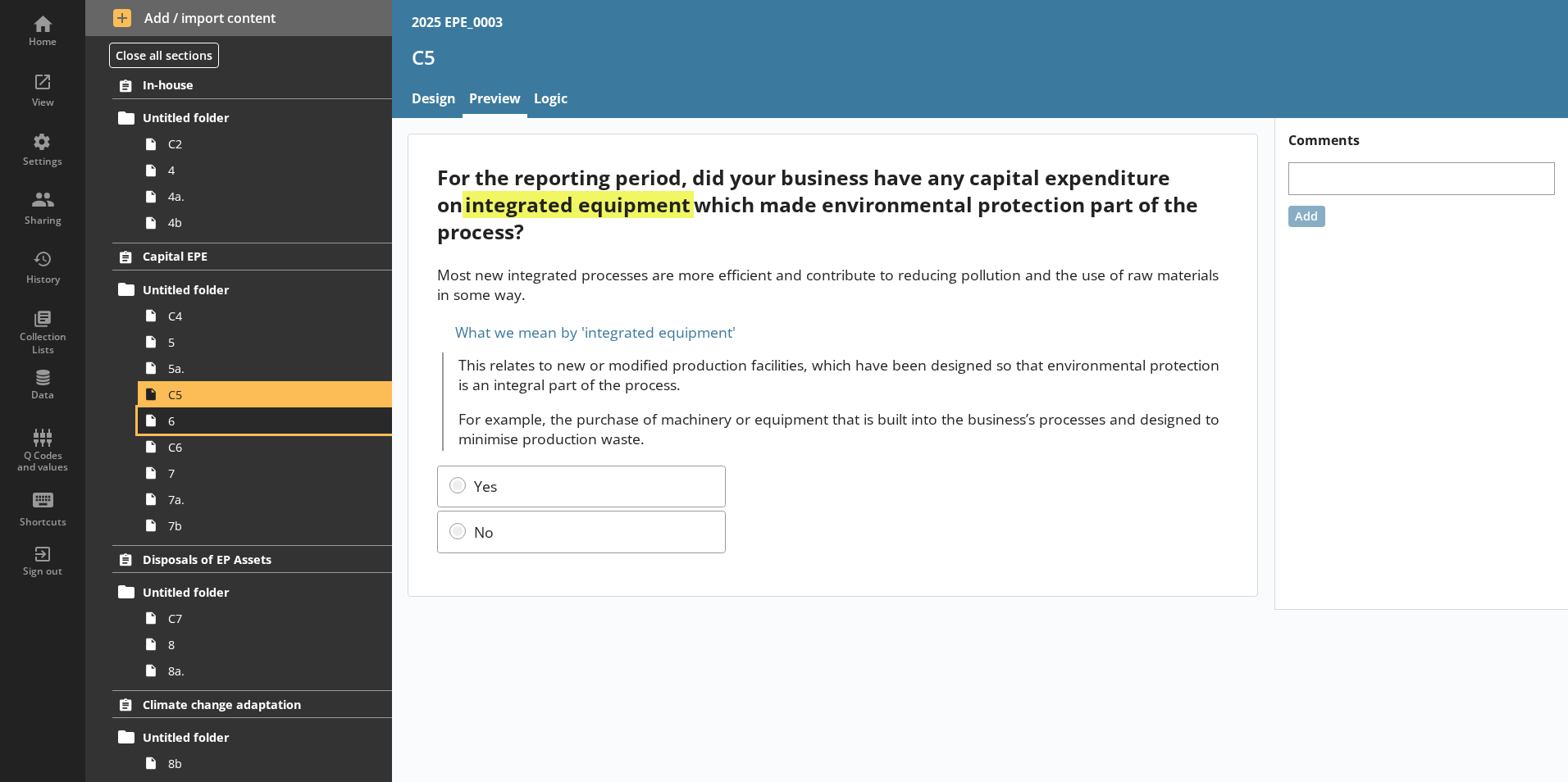 click on "6" at bounding box center [265, 421] 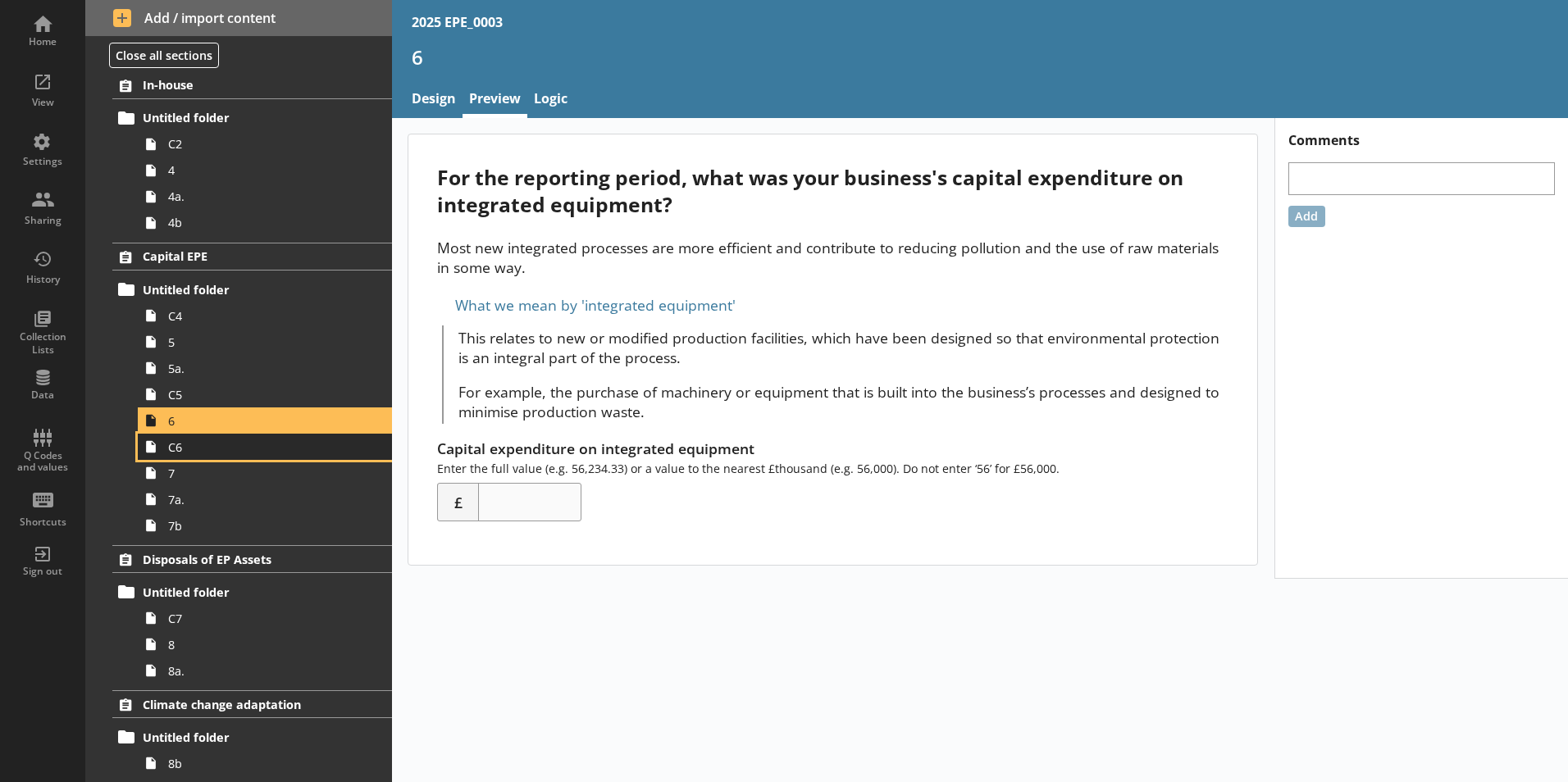 click on "C6" at bounding box center (259, 447) 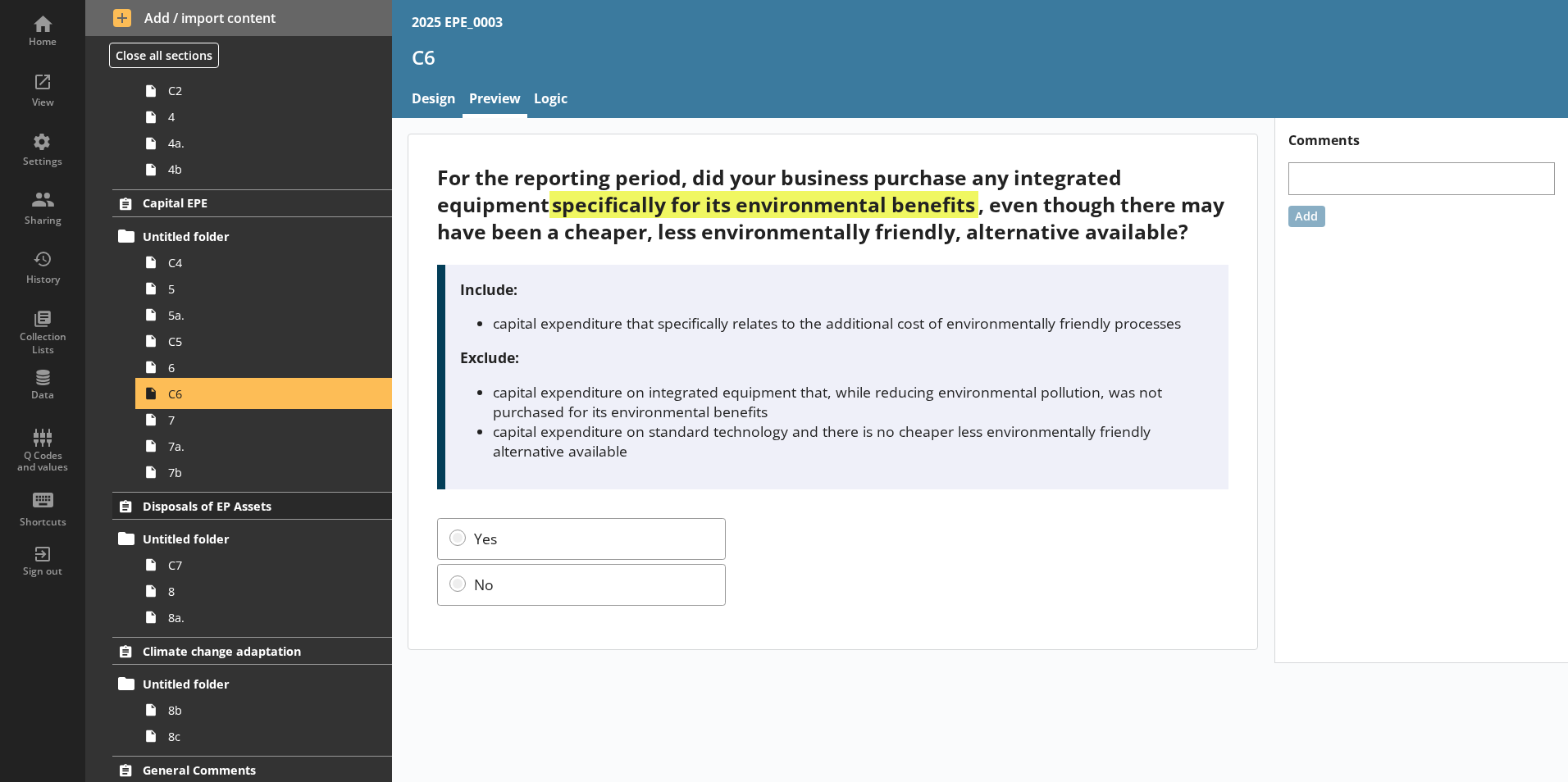 scroll, scrollTop: 410, scrollLeft: 0, axis: vertical 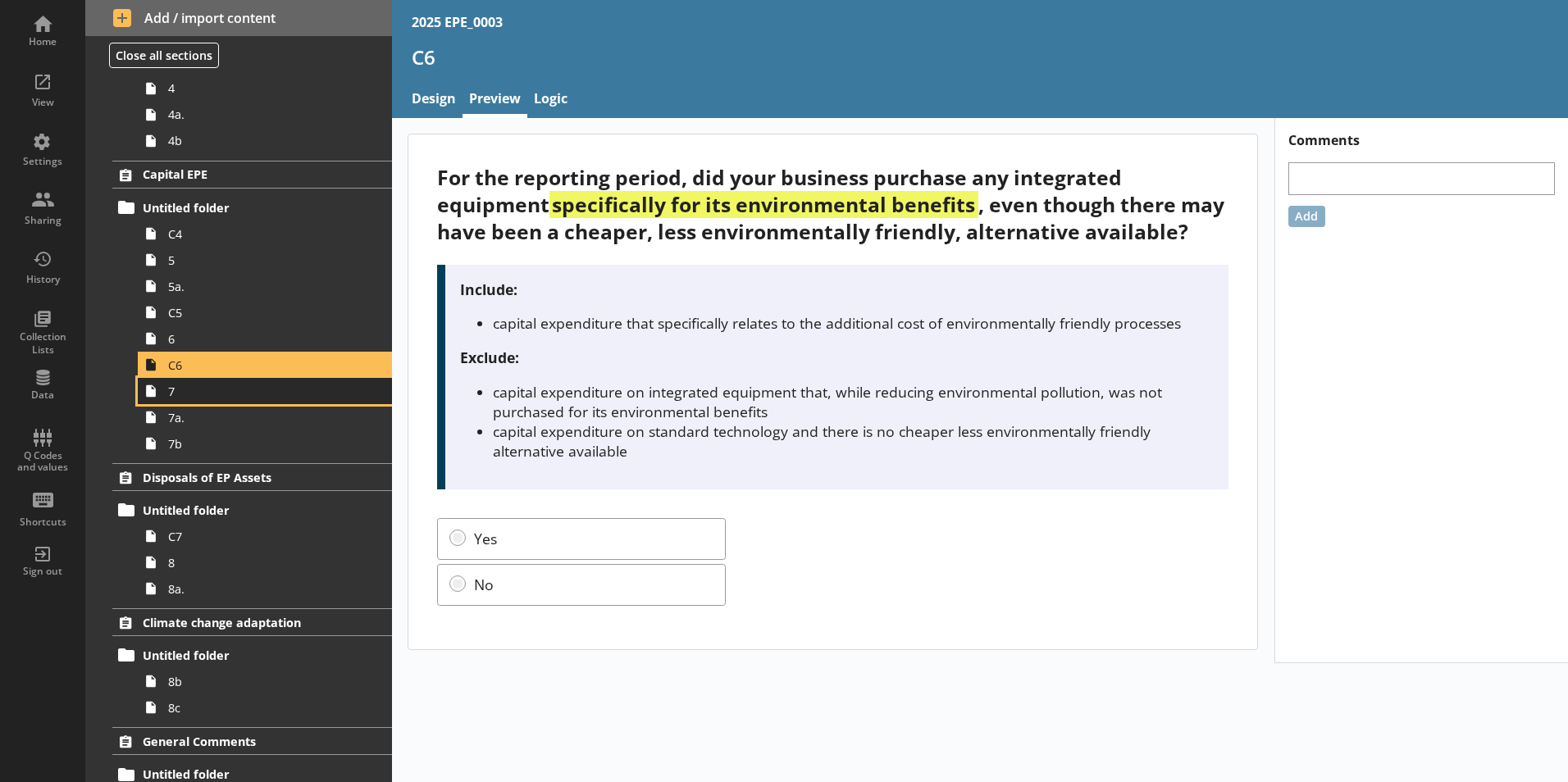 click on "7" at bounding box center [265, 391] 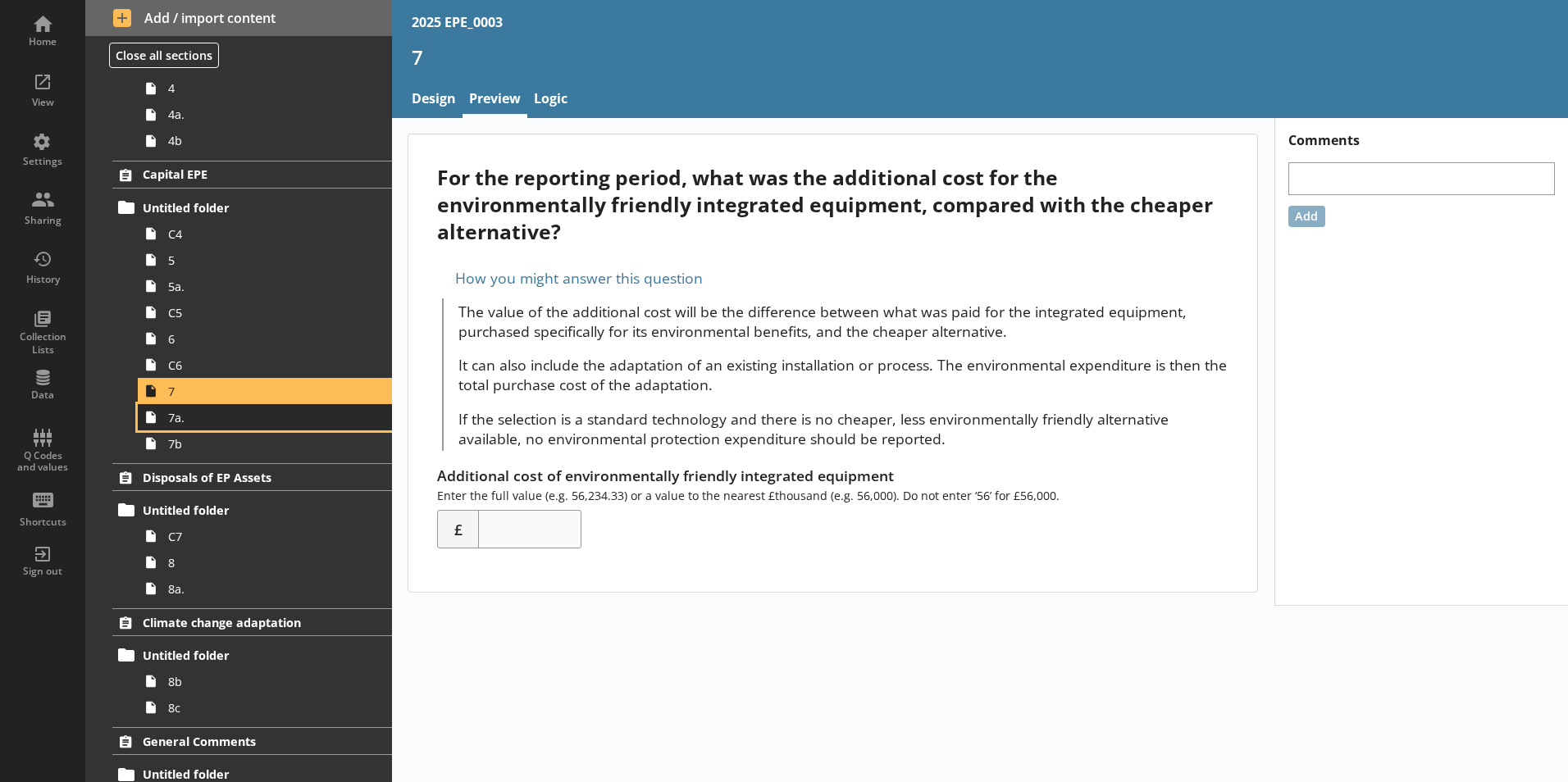 click on "7a." at bounding box center (259, 417) 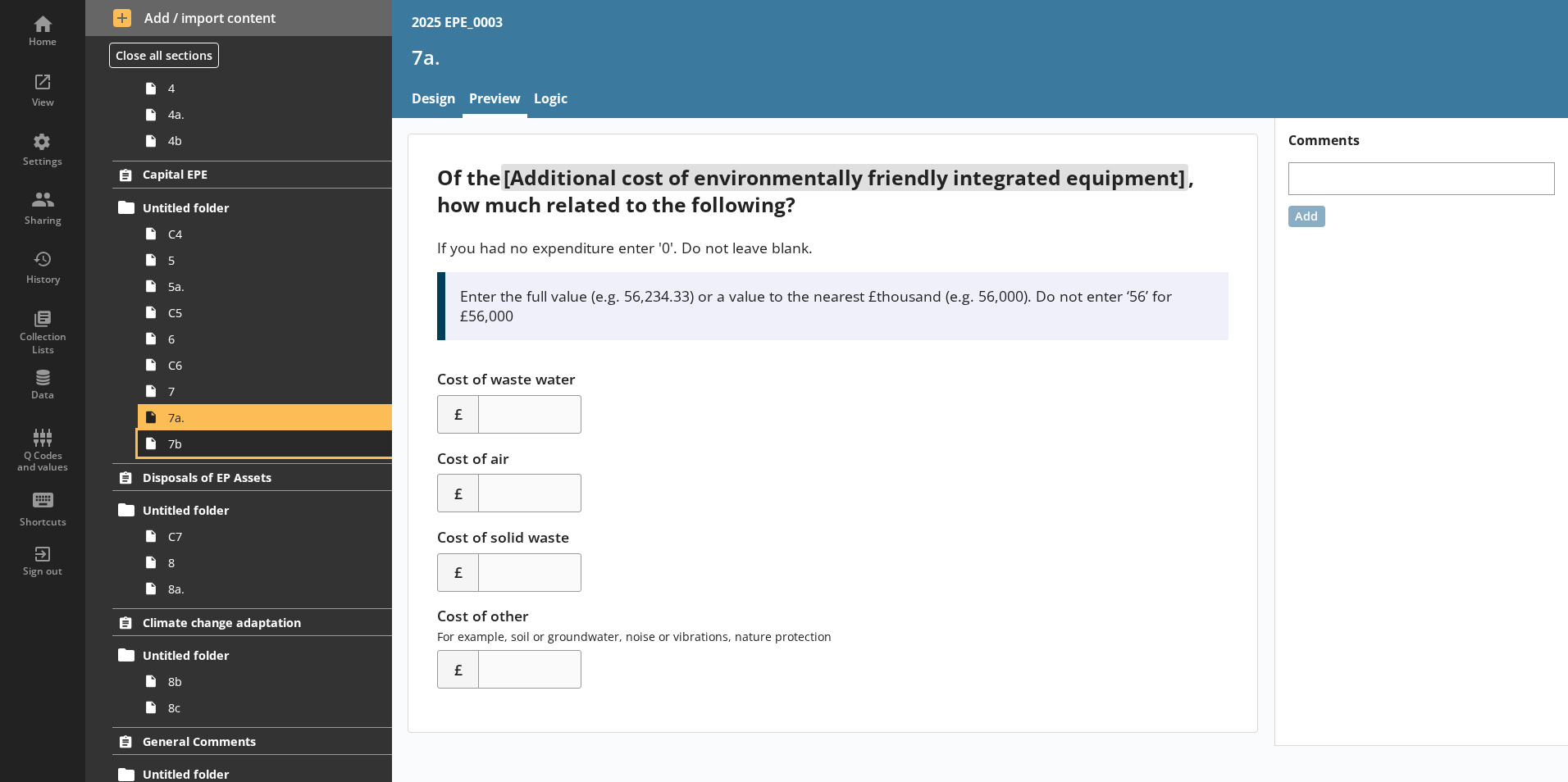 click on "7b" at bounding box center (259, 443) 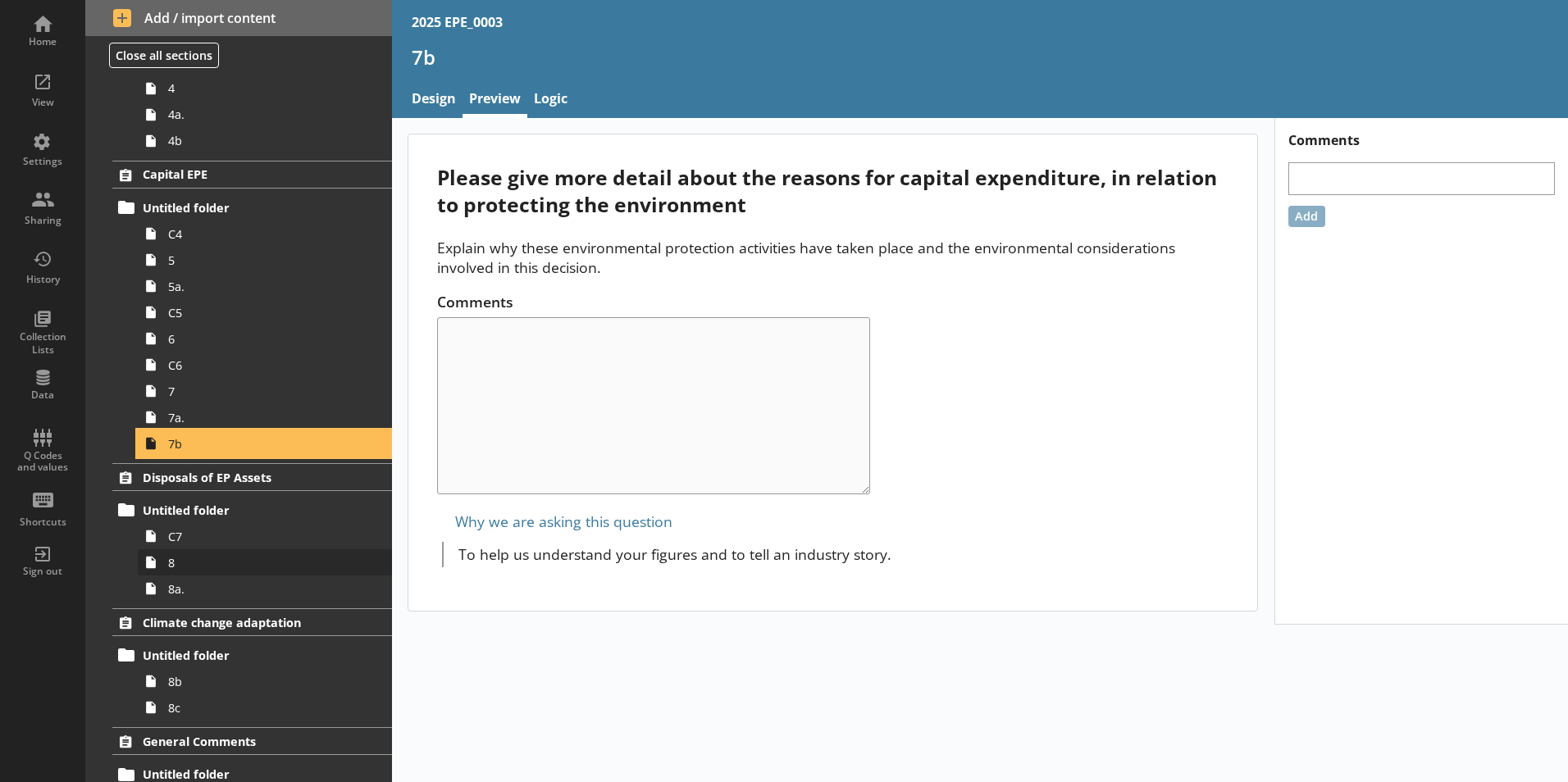 scroll, scrollTop: 482, scrollLeft: 0, axis: vertical 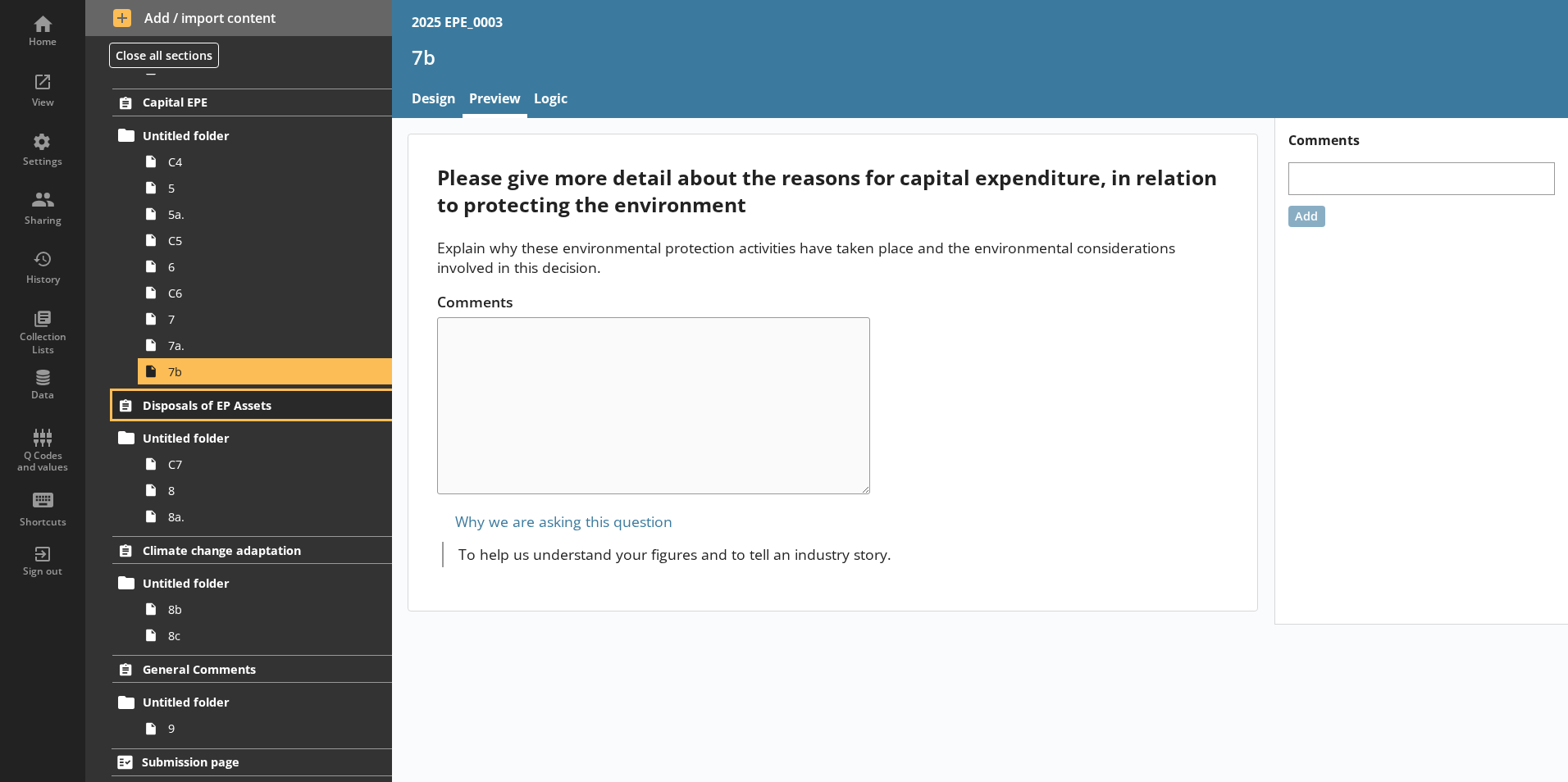 click on "Disposals of EP Assets" at bounding box center (243, 405) 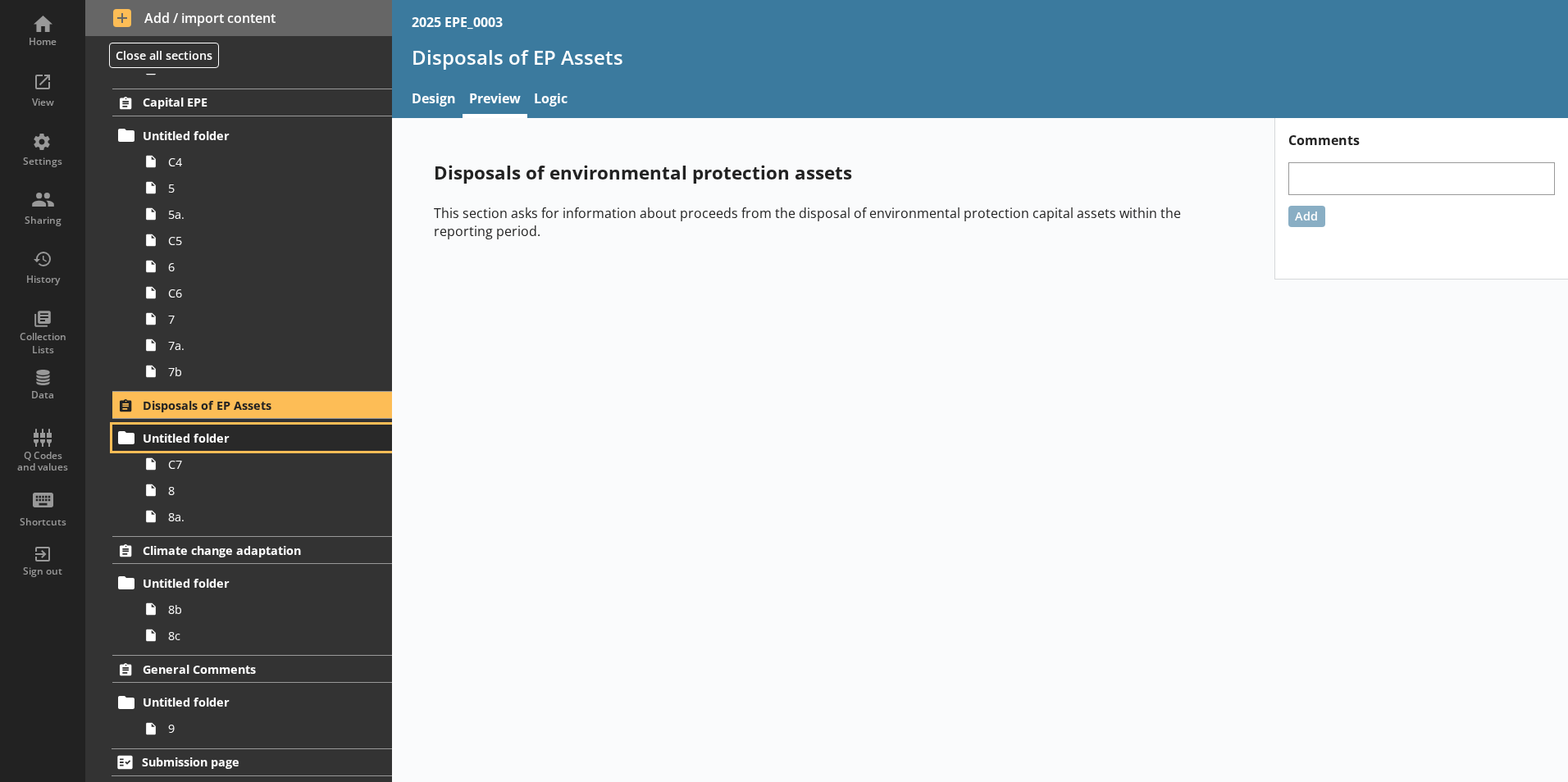click on "Untitled folder" at bounding box center (252, 438) 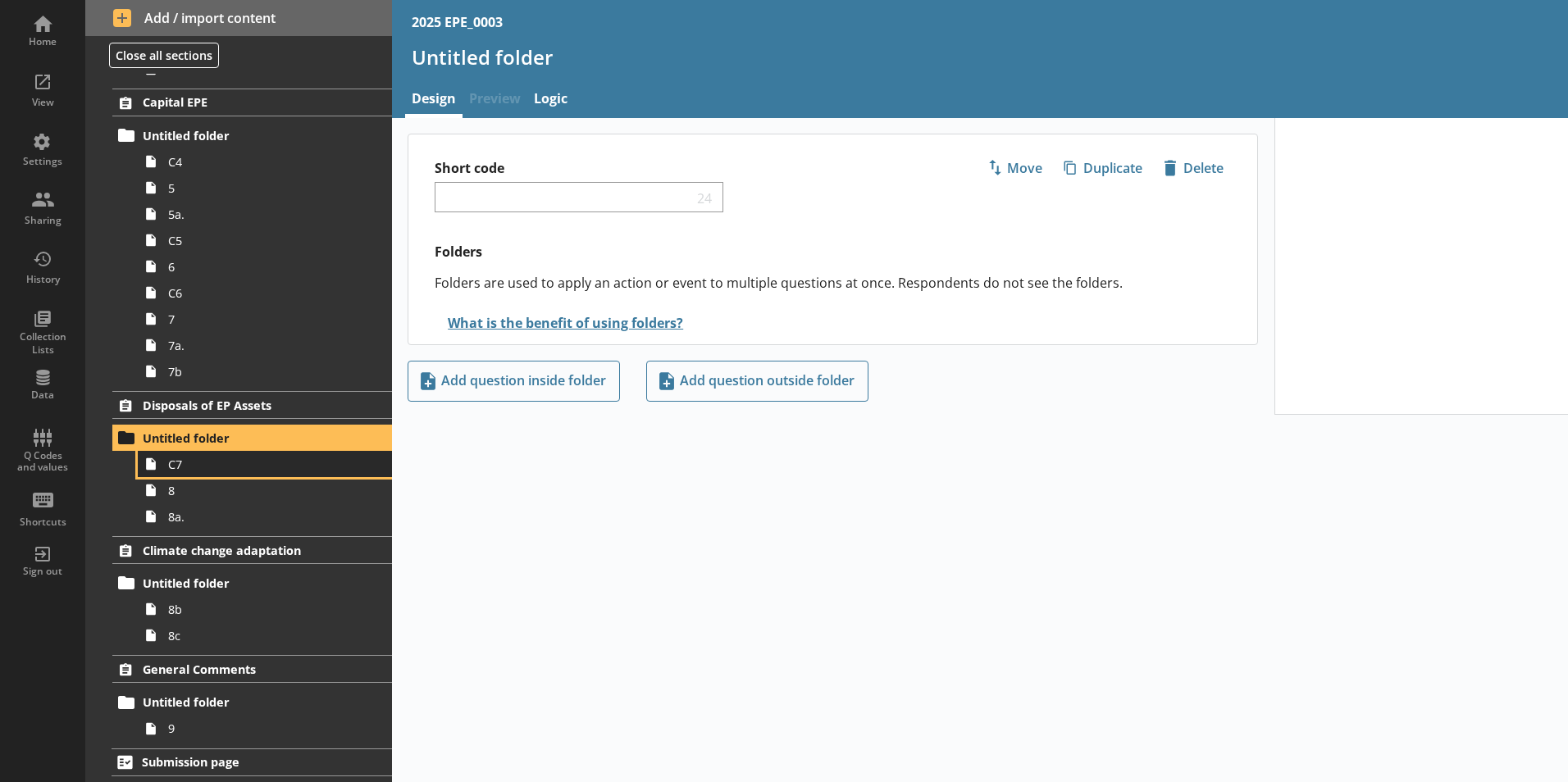 click on "C7" at bounding box center [265, 464] 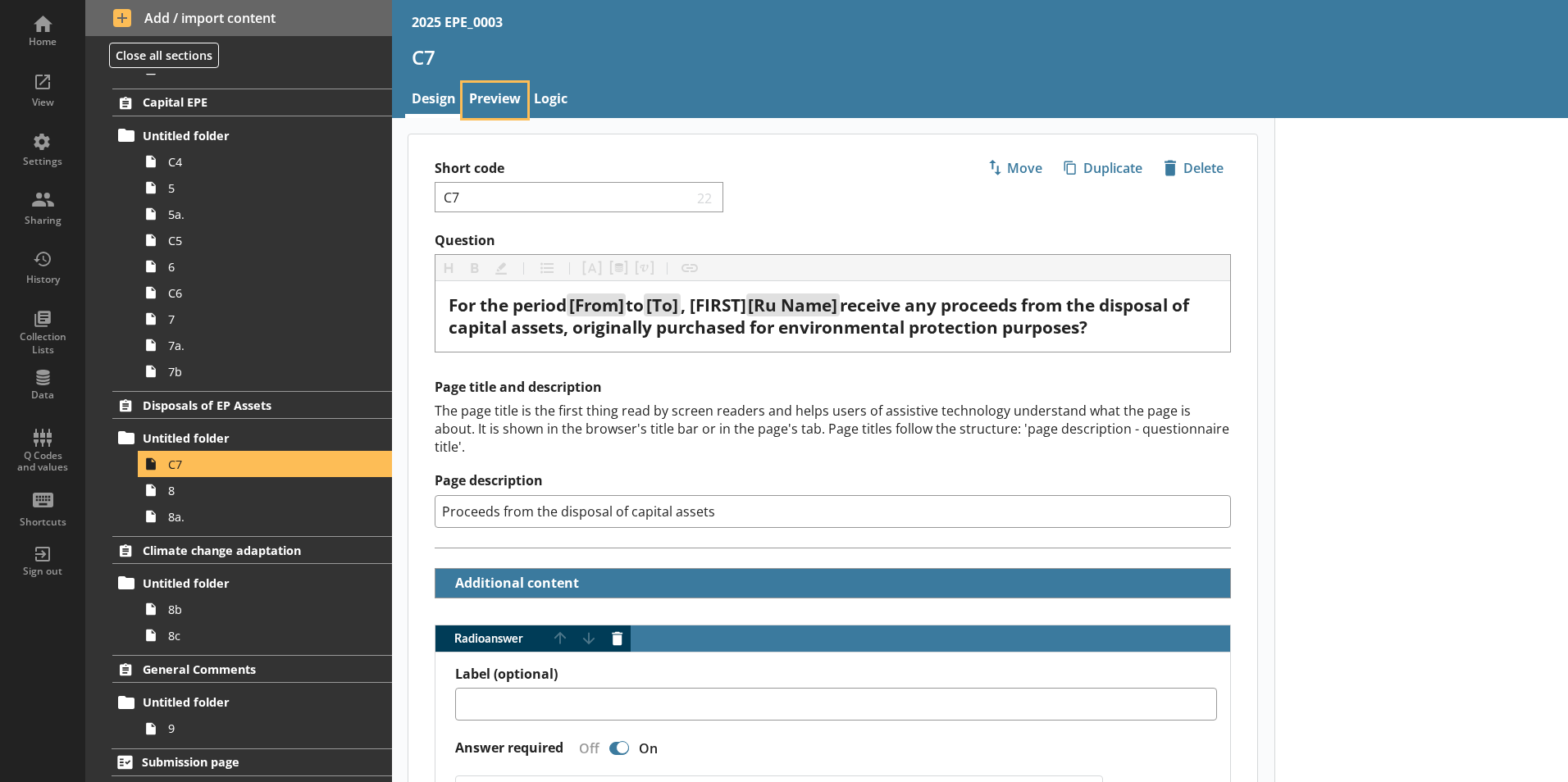 click on "Preview" at bounding box center (495, 100) 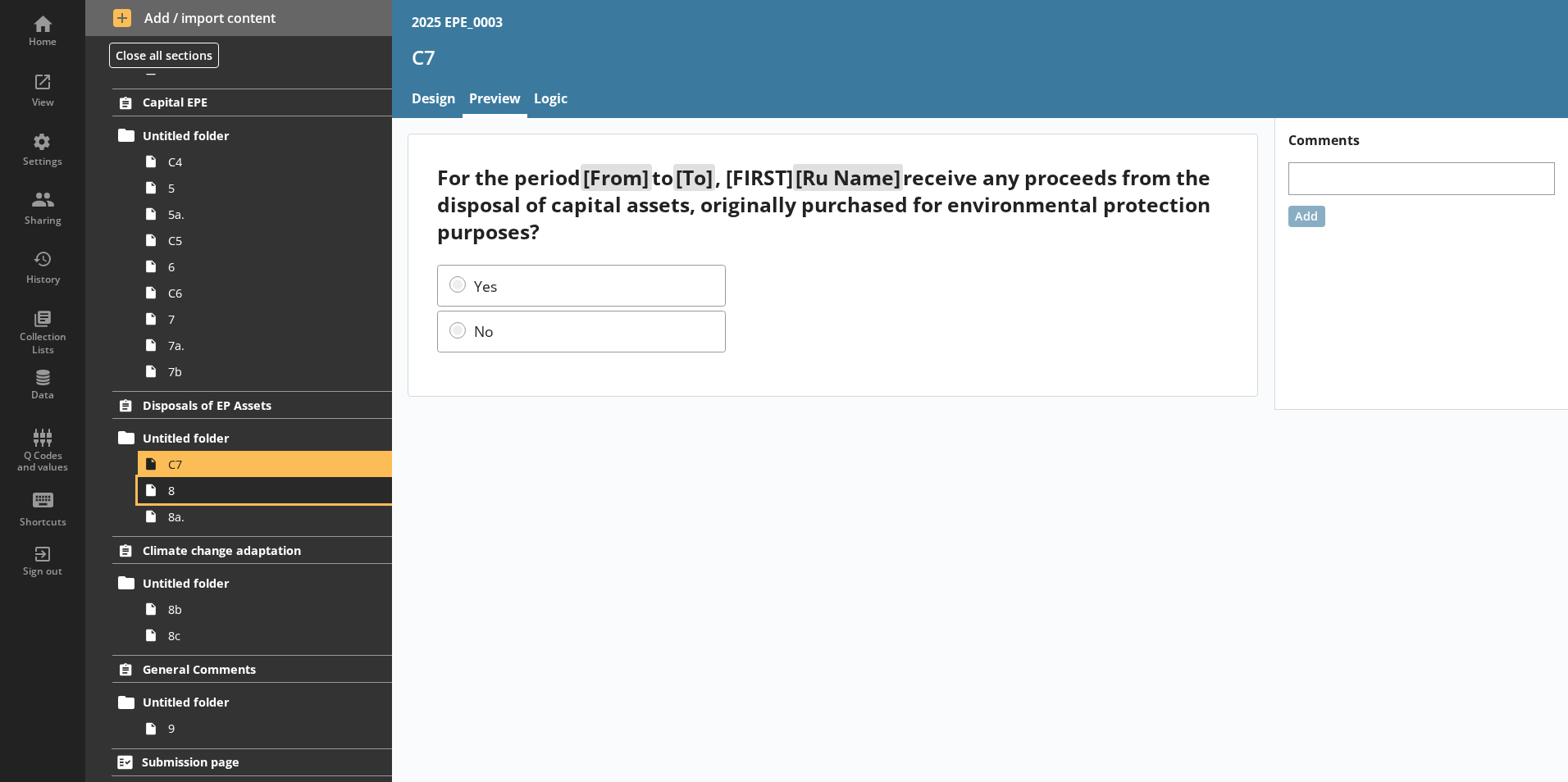 click on "8" at bounding box center (265, 490) 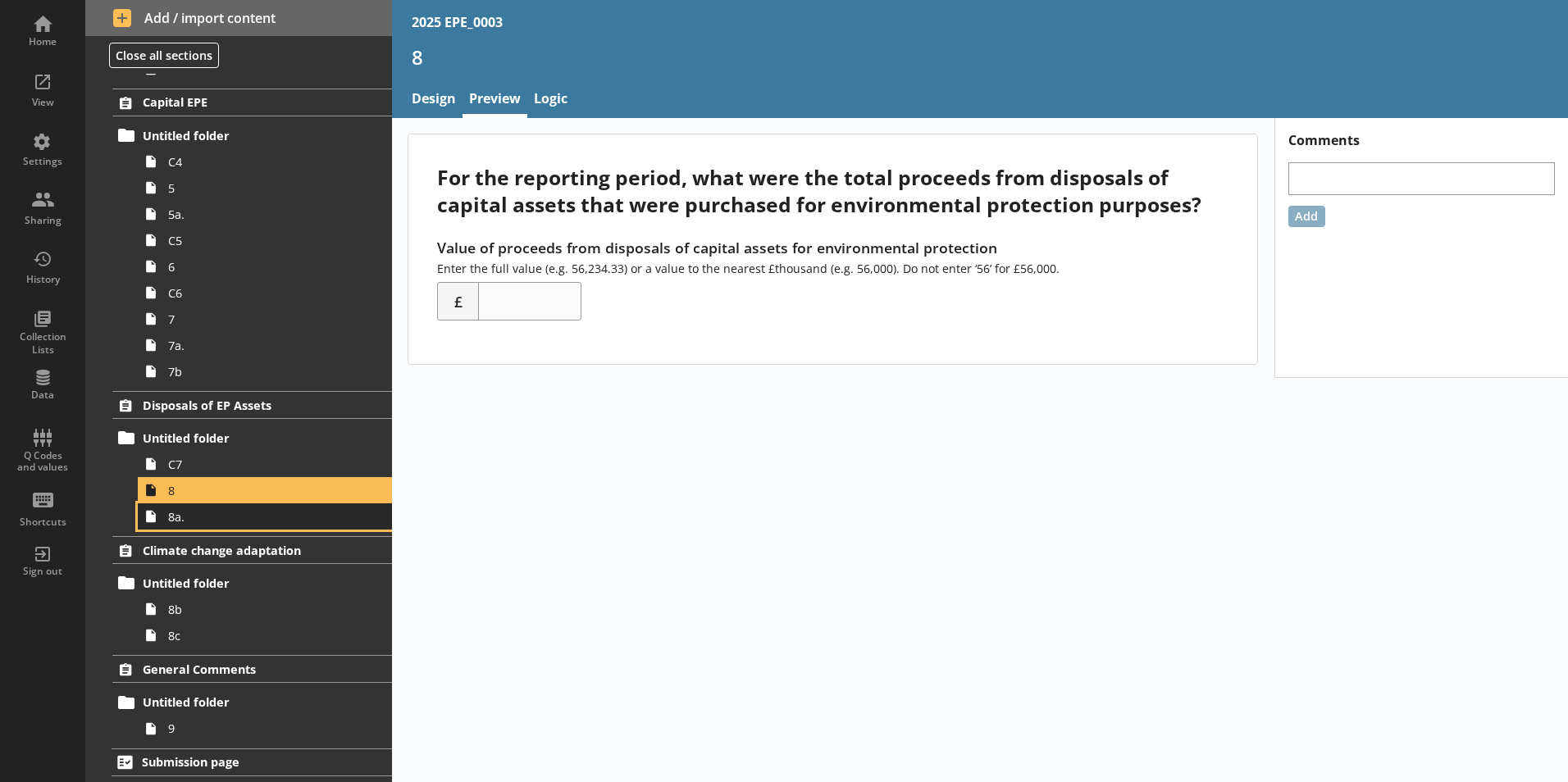 click on "8a." at bounding box center [265, 516] 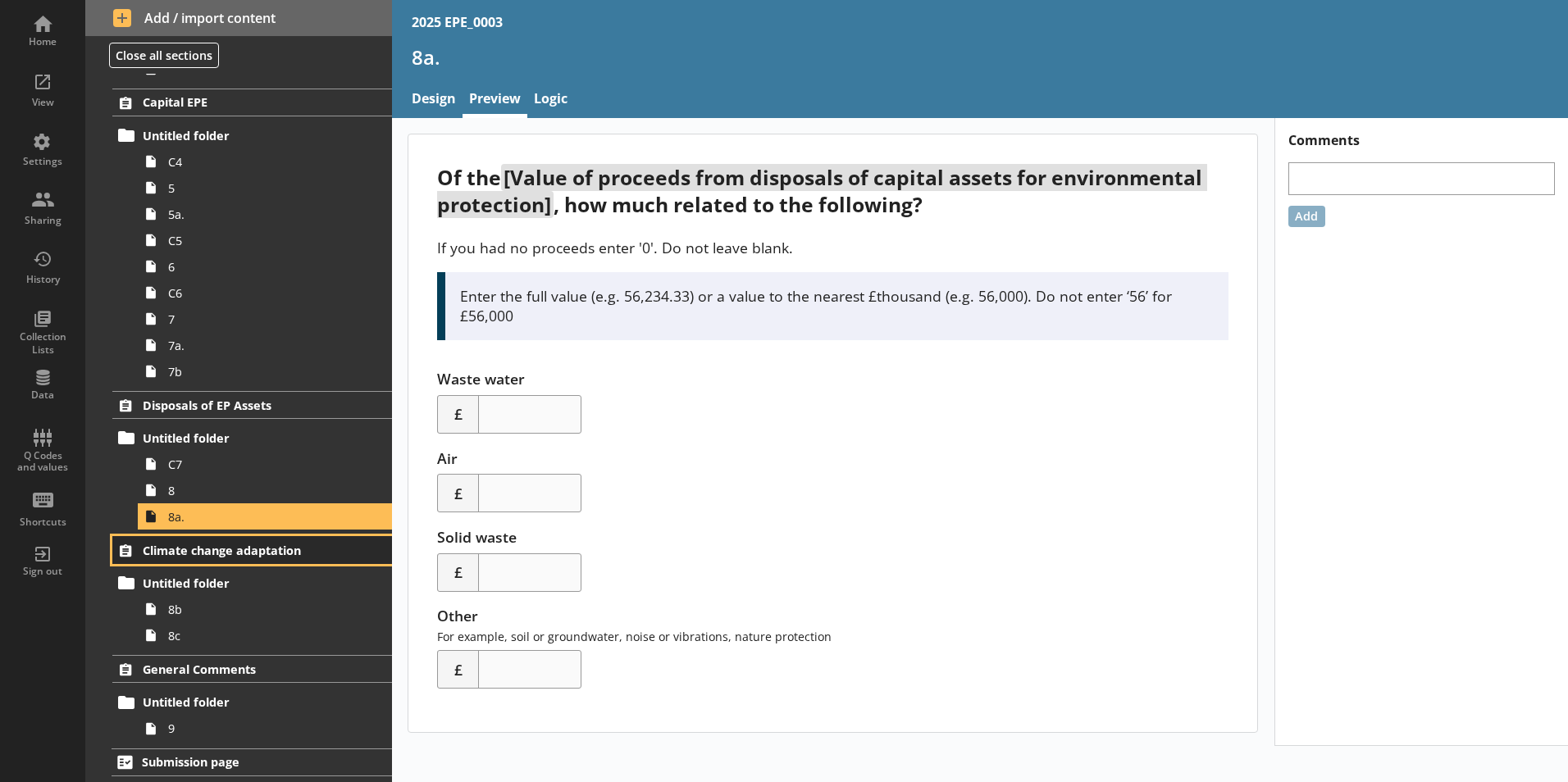 click on "Climate change adaptation" at bounding box center [243, 550] 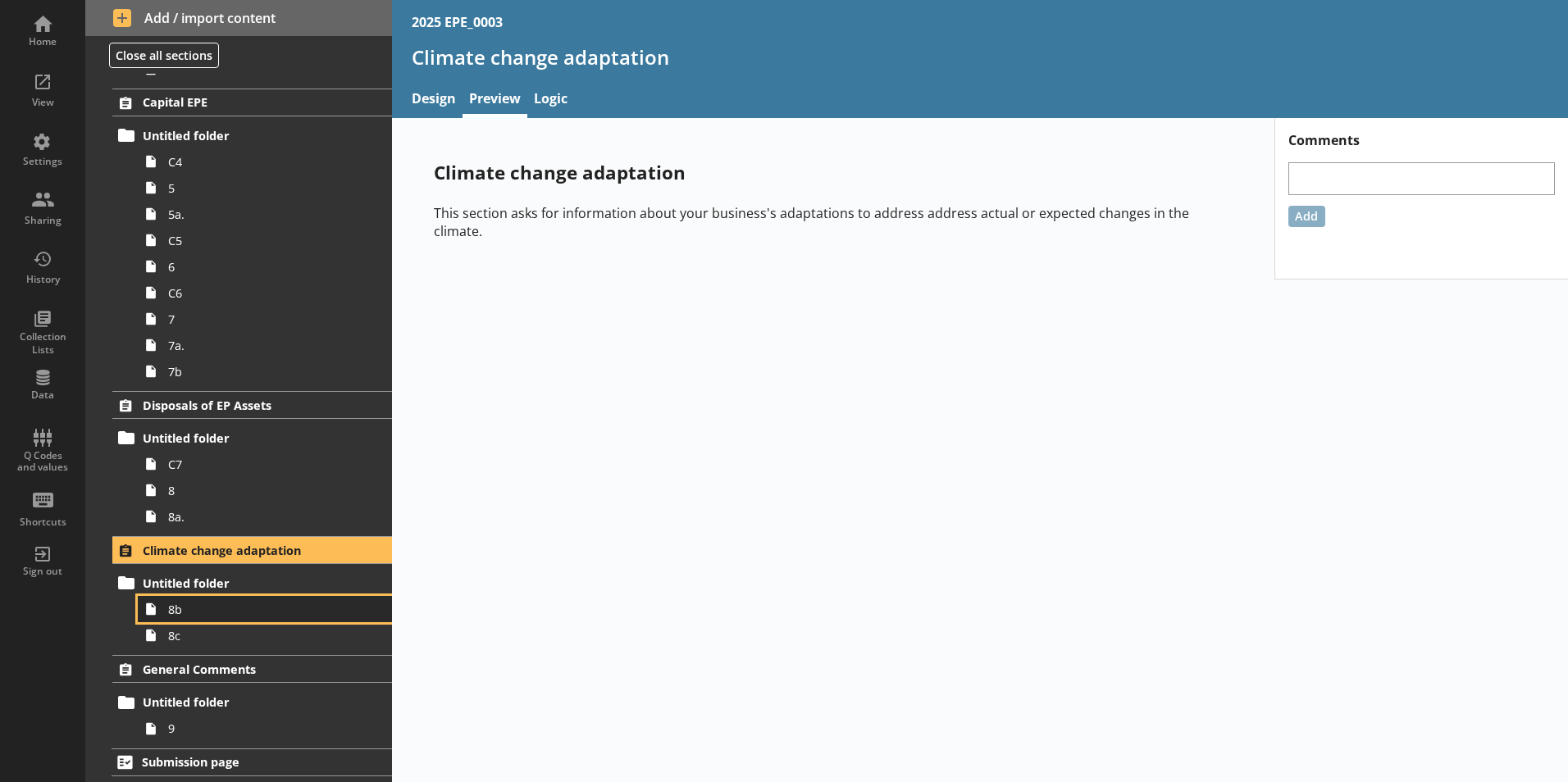 click on "8b" at bounding box center [259, 609] 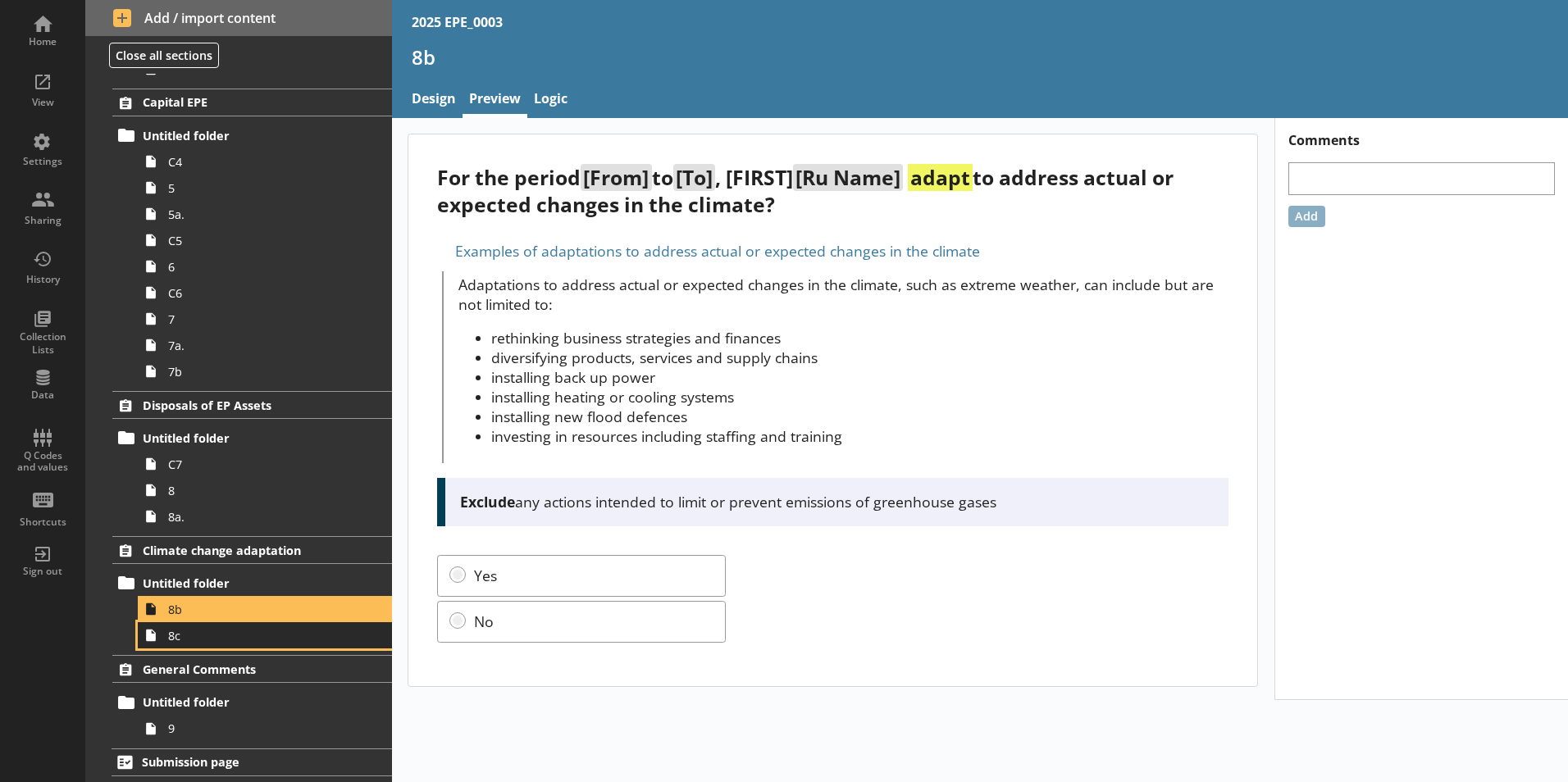 click on "8c" at bounding box center [259, 635] 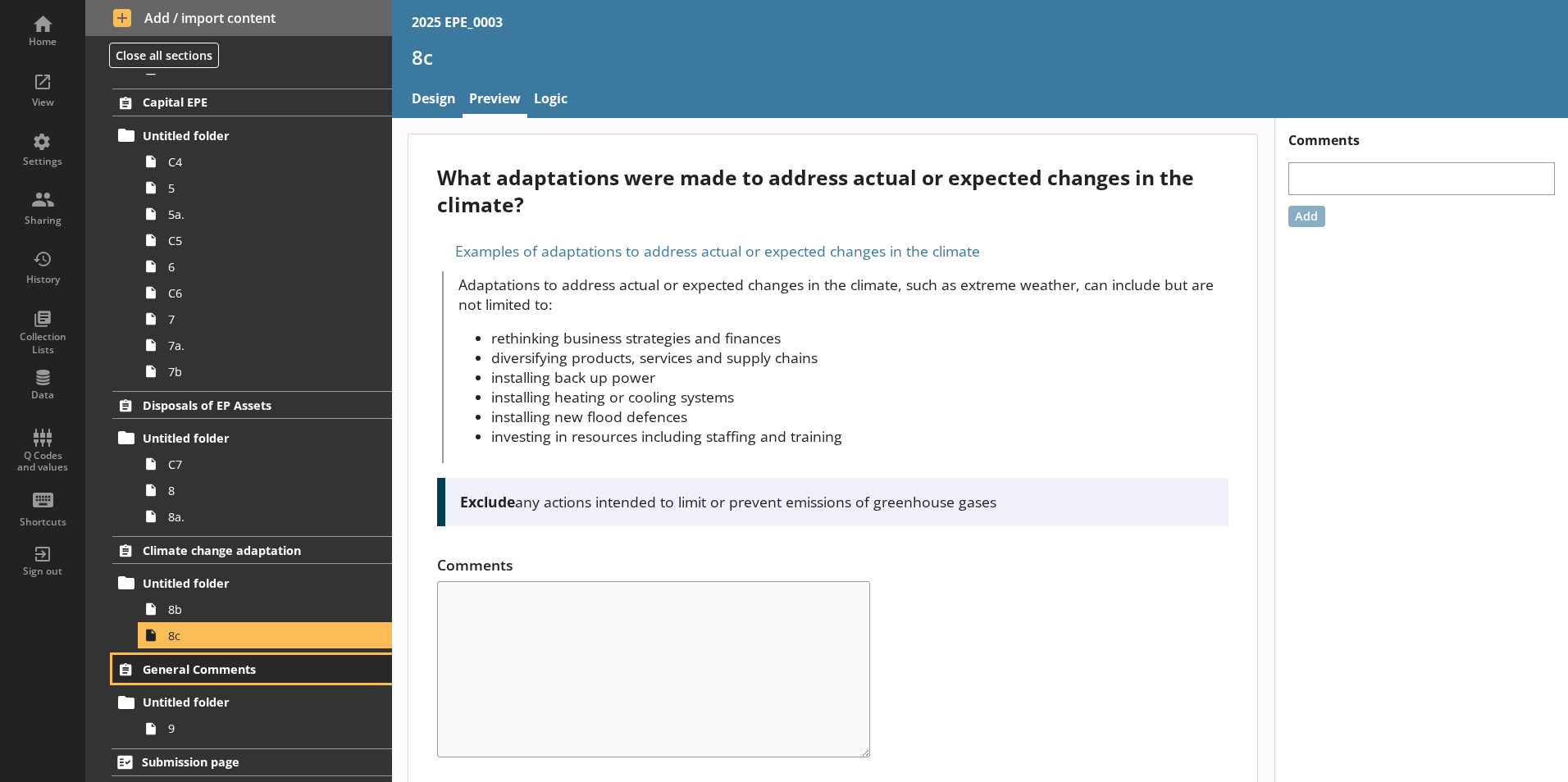 click on "General Comments" at bounding box center (243, 669) 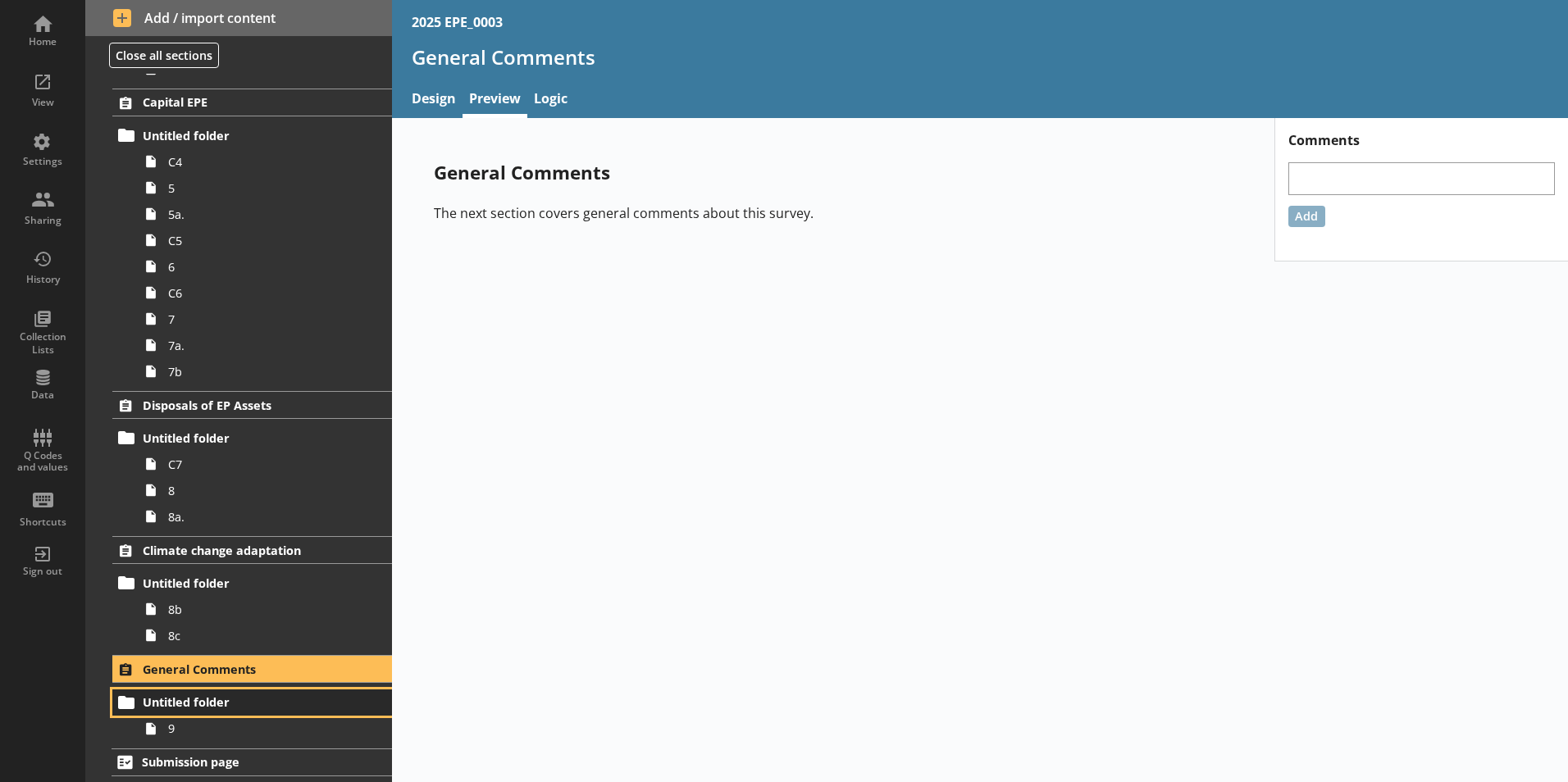 click on "Untitled folder" at bounding box center [243, 702] 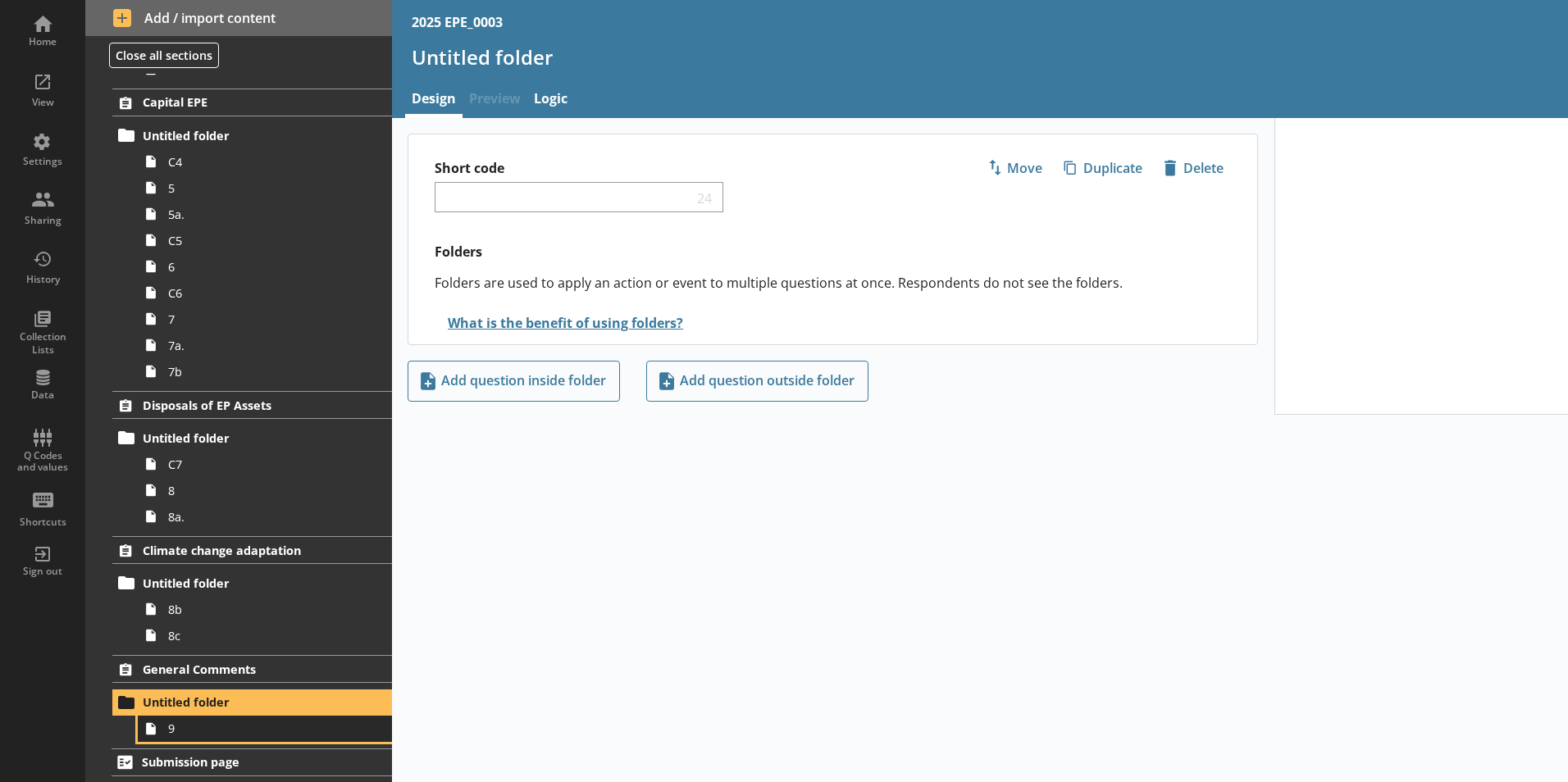 click on "9" at bounding box center (265, 729) 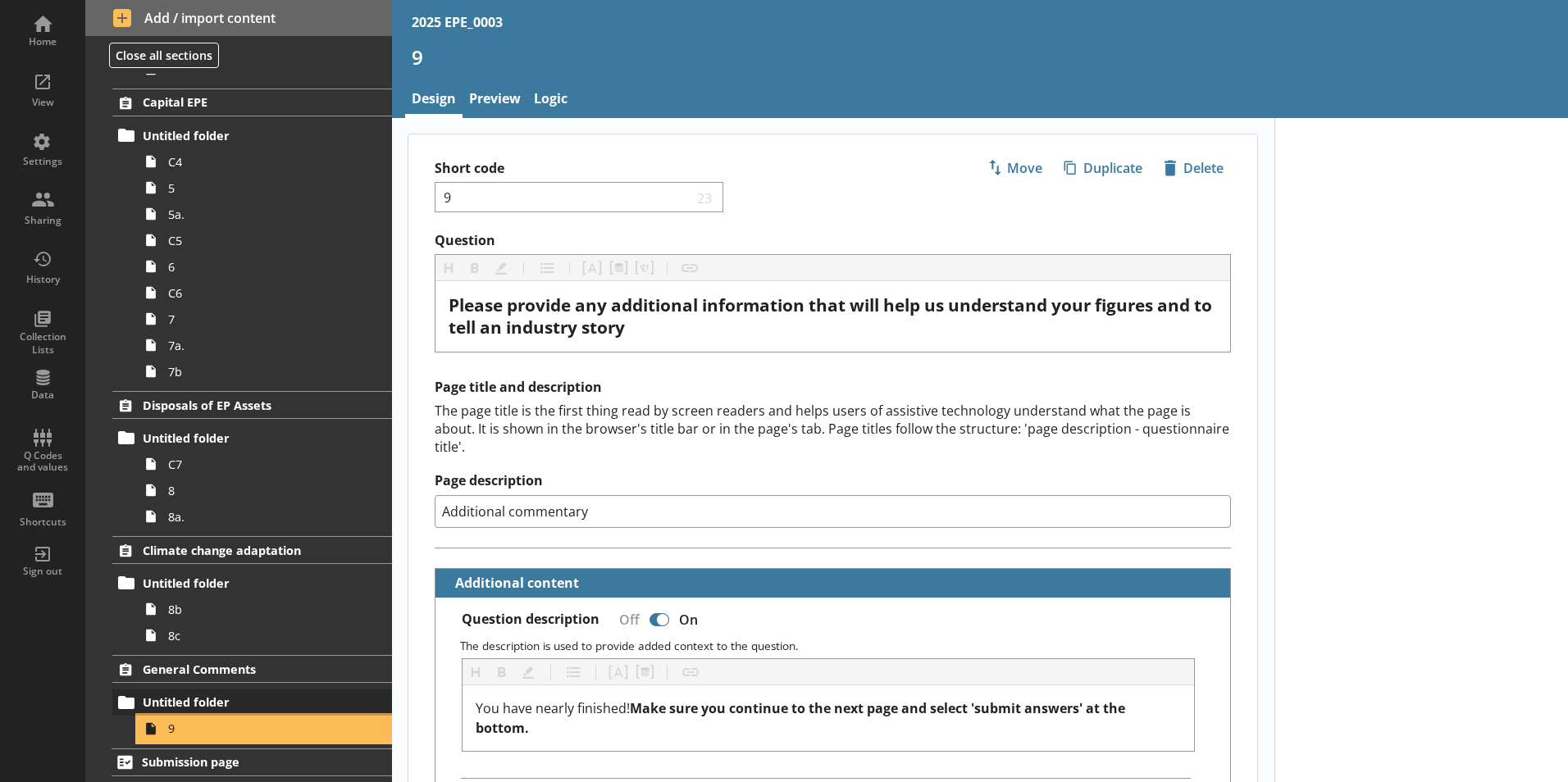 type on "x" 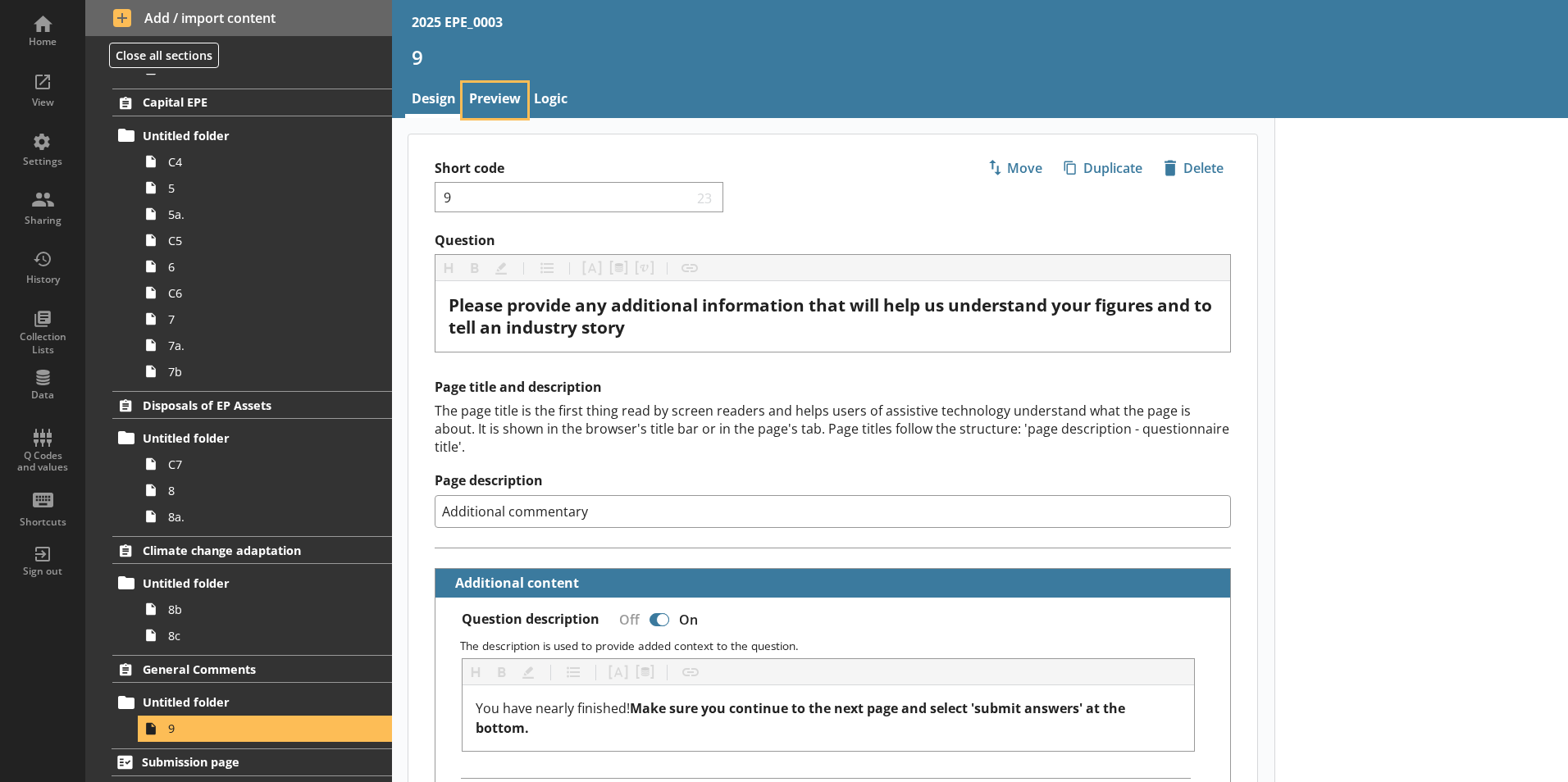 click on "Preview" at bounding box center (495, 100) 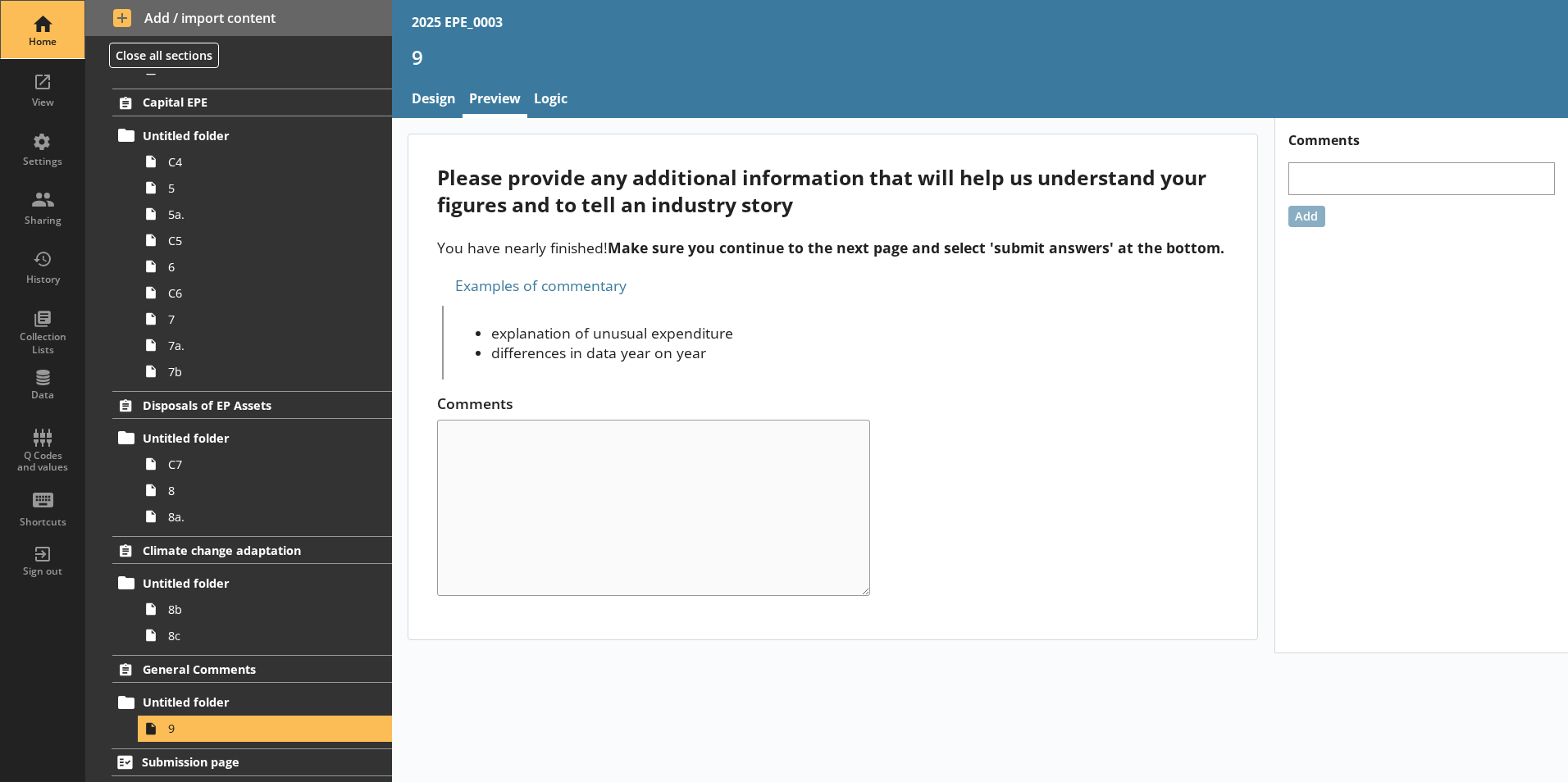 click on "Home" at bounding box center (43, 30) 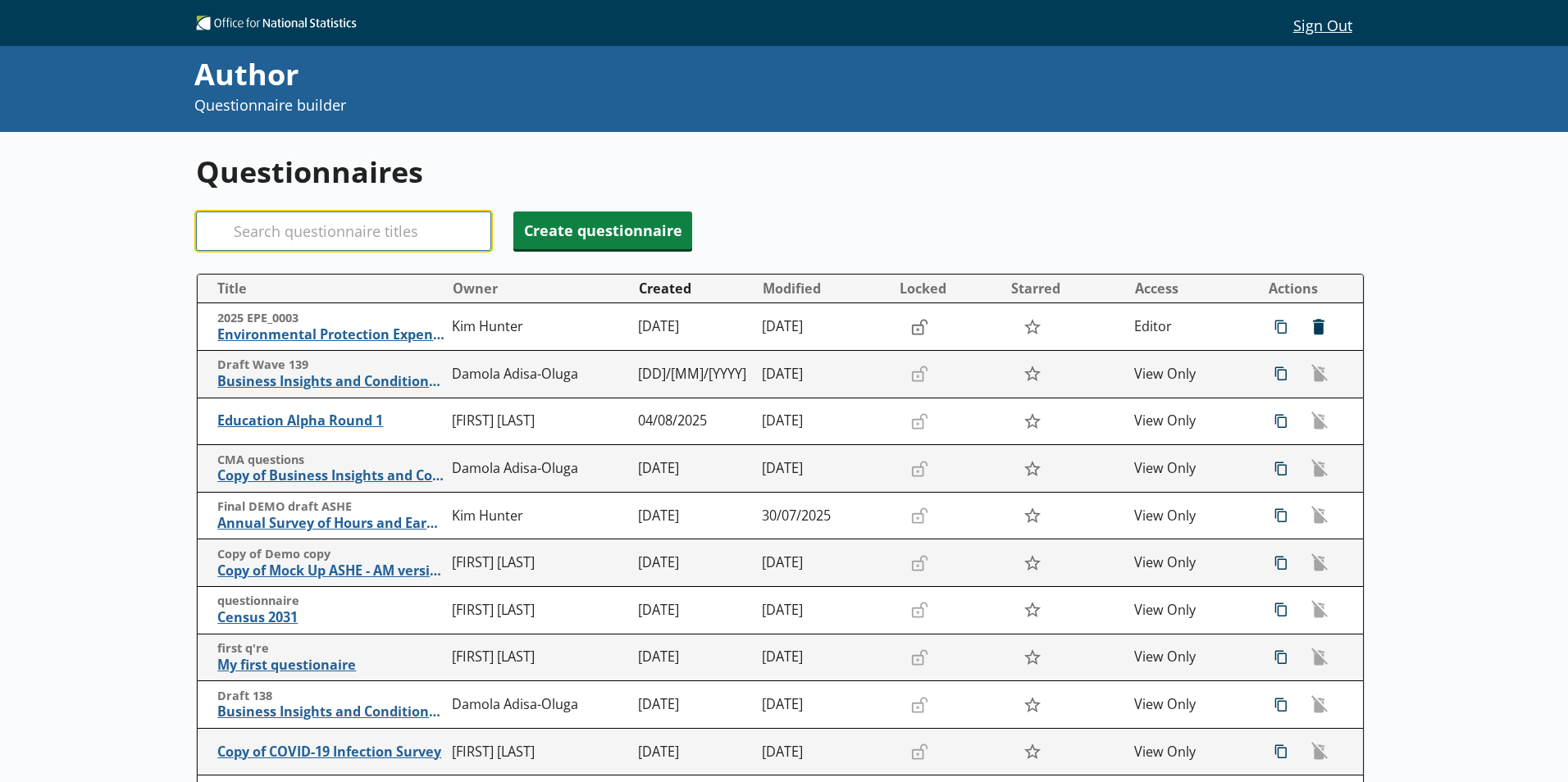 click on "Search" at bounding box center (344, 231) 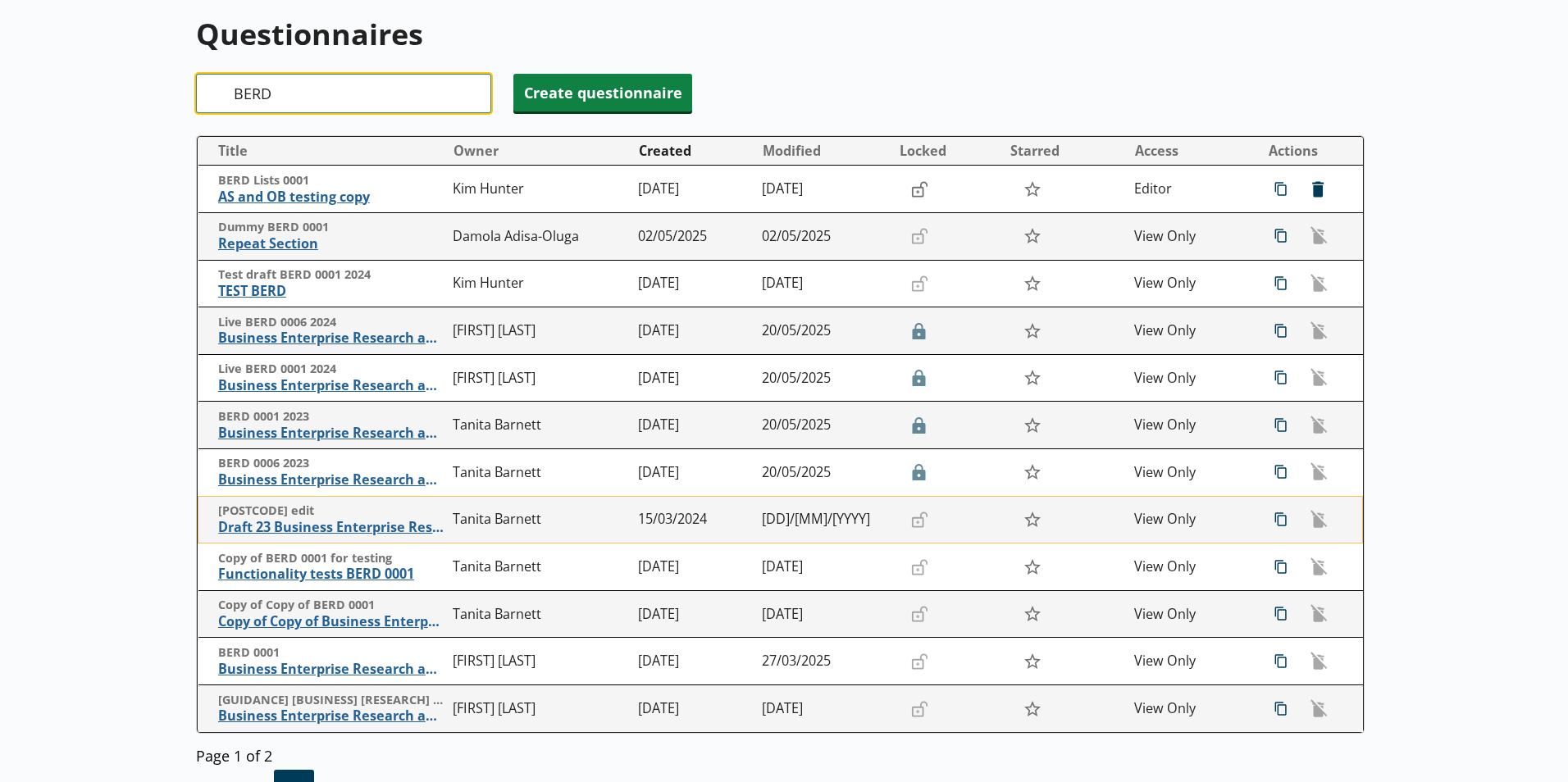 scroll, scrollTop: 82, scrollLeft: 0, axis: vertical 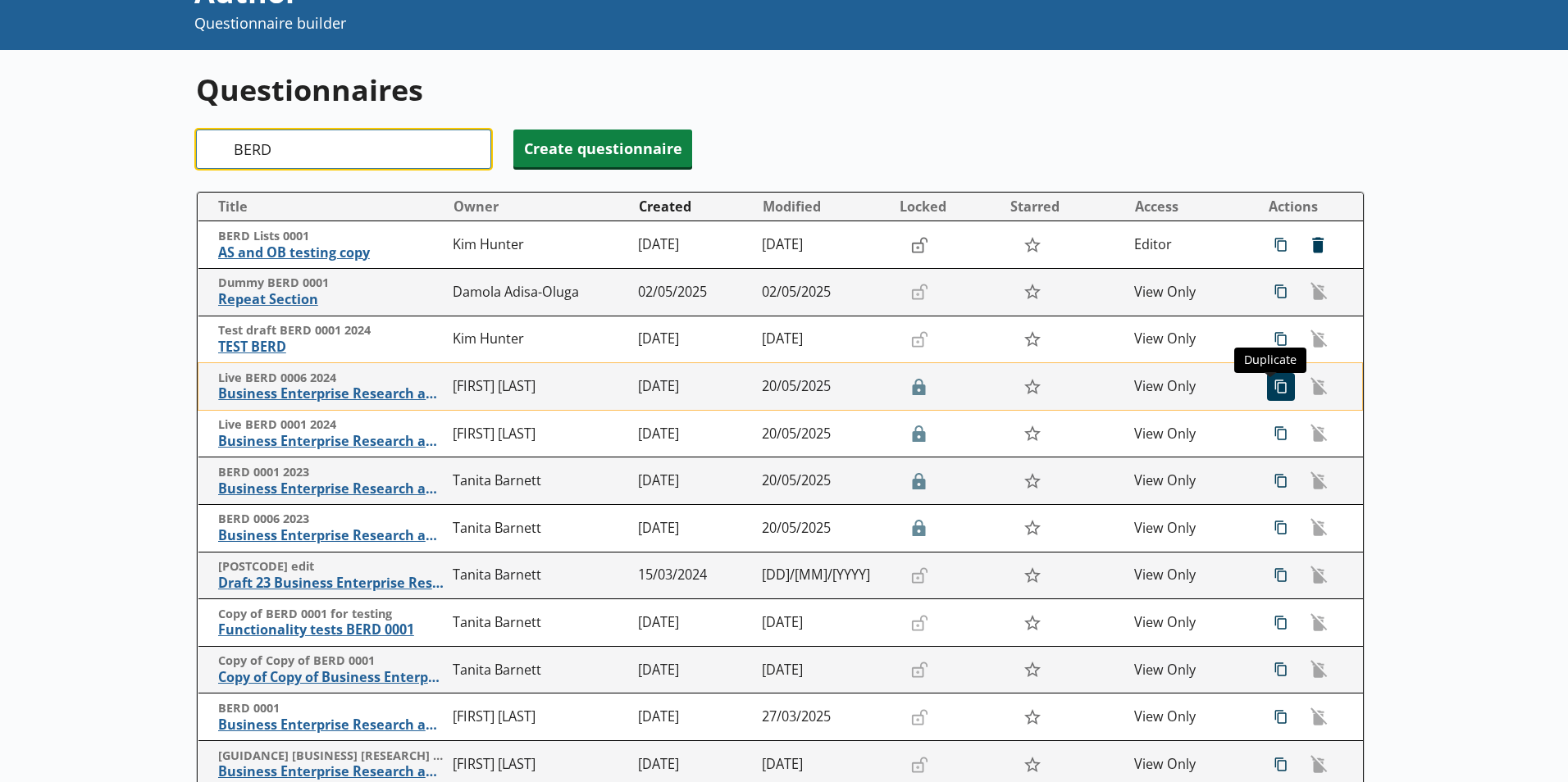 type on "BERD" 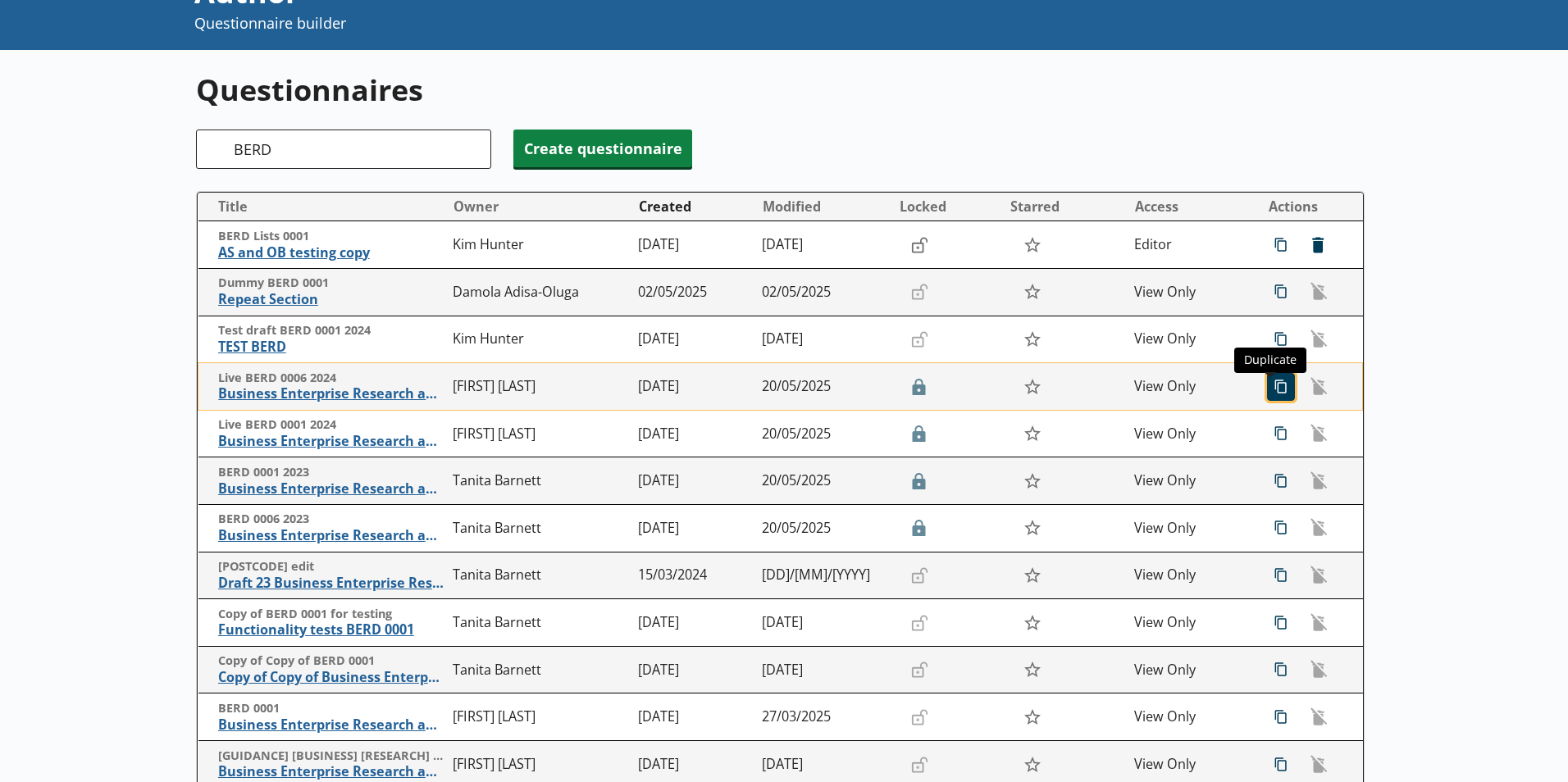 click on "icon-copy Duplicate" at bounding box center [1281, 387] 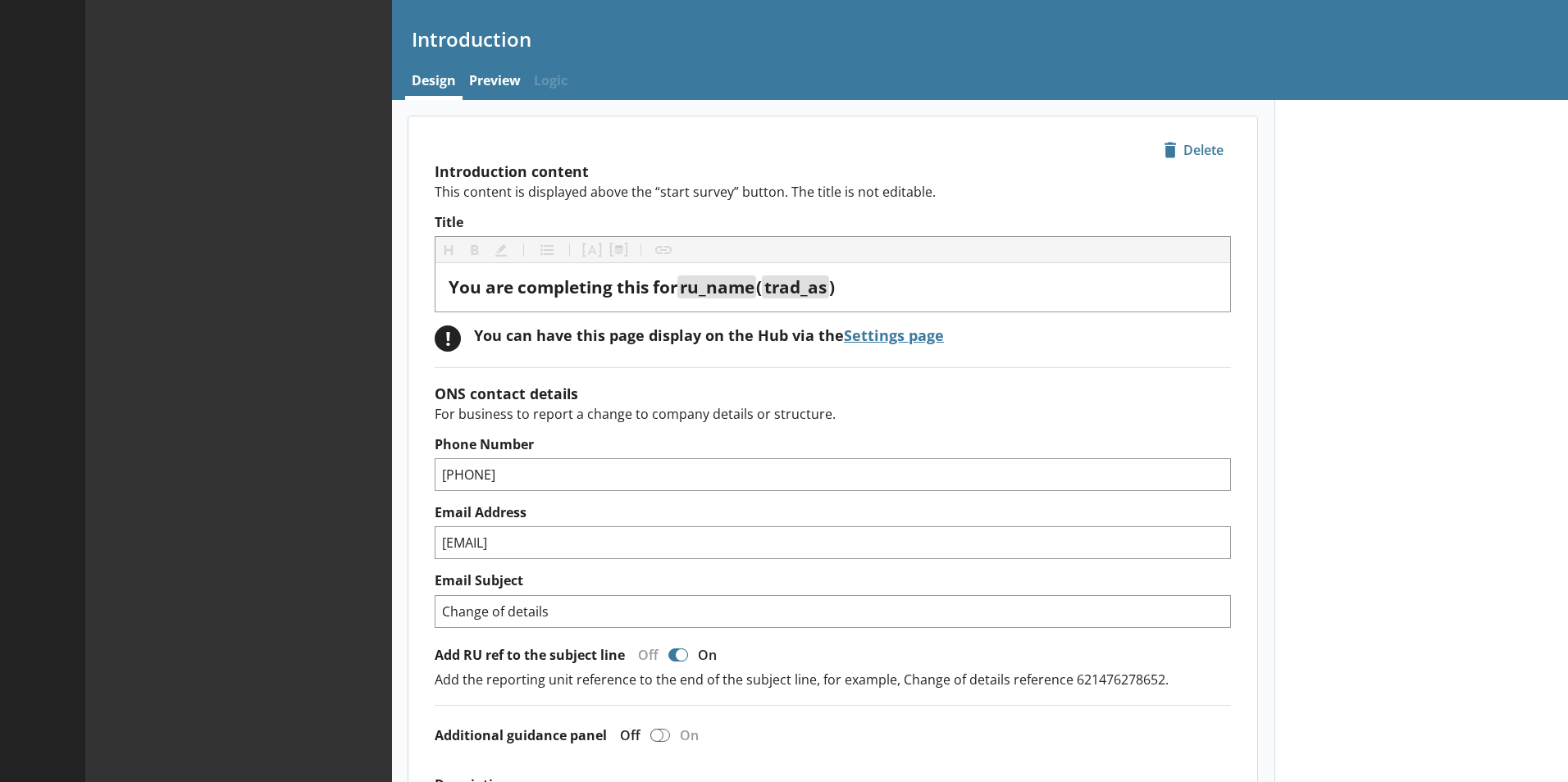 type on "x" 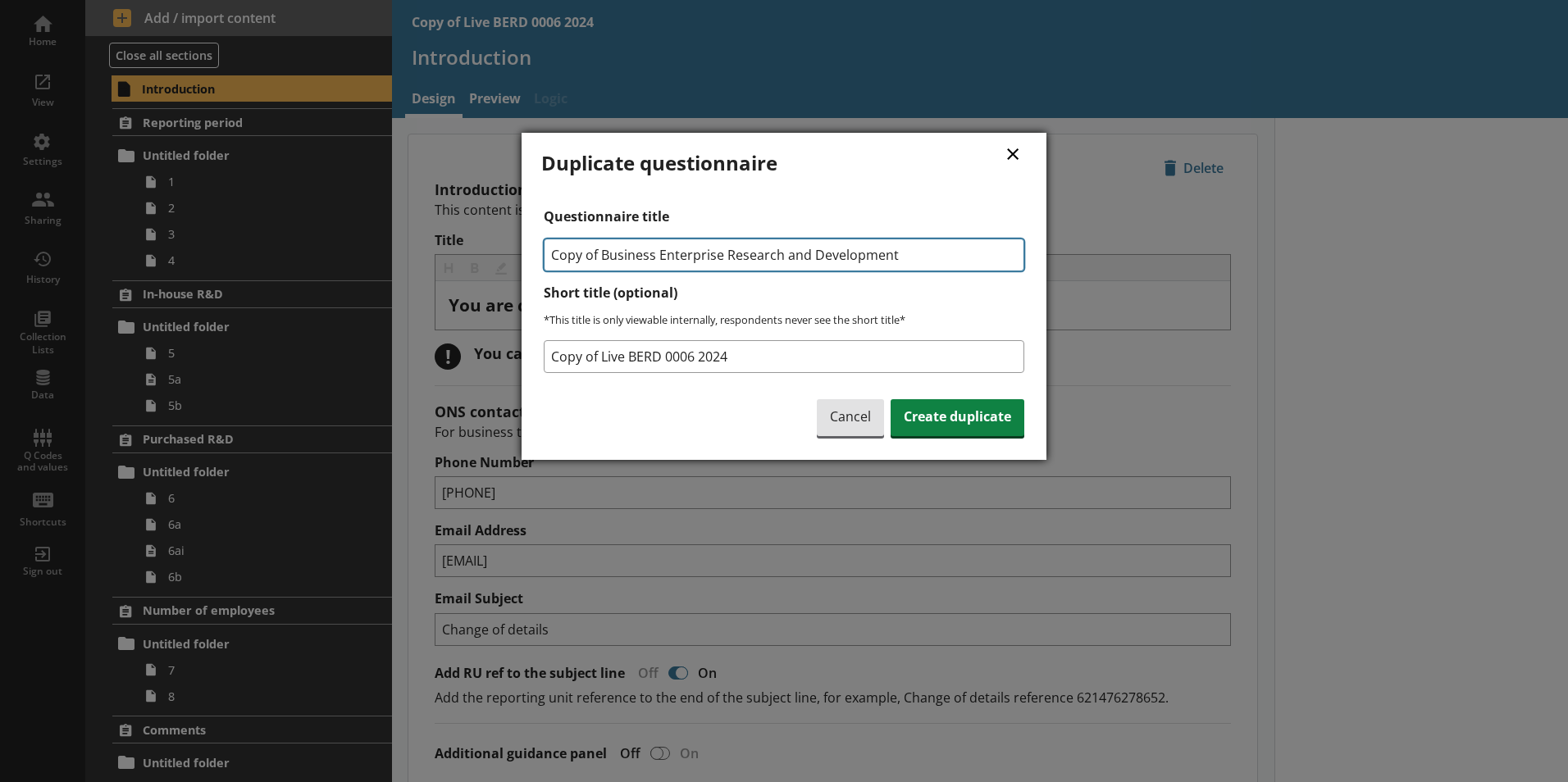 click on "Copy of Business Enterprise Research and Development" at bounding box center (784, 255) 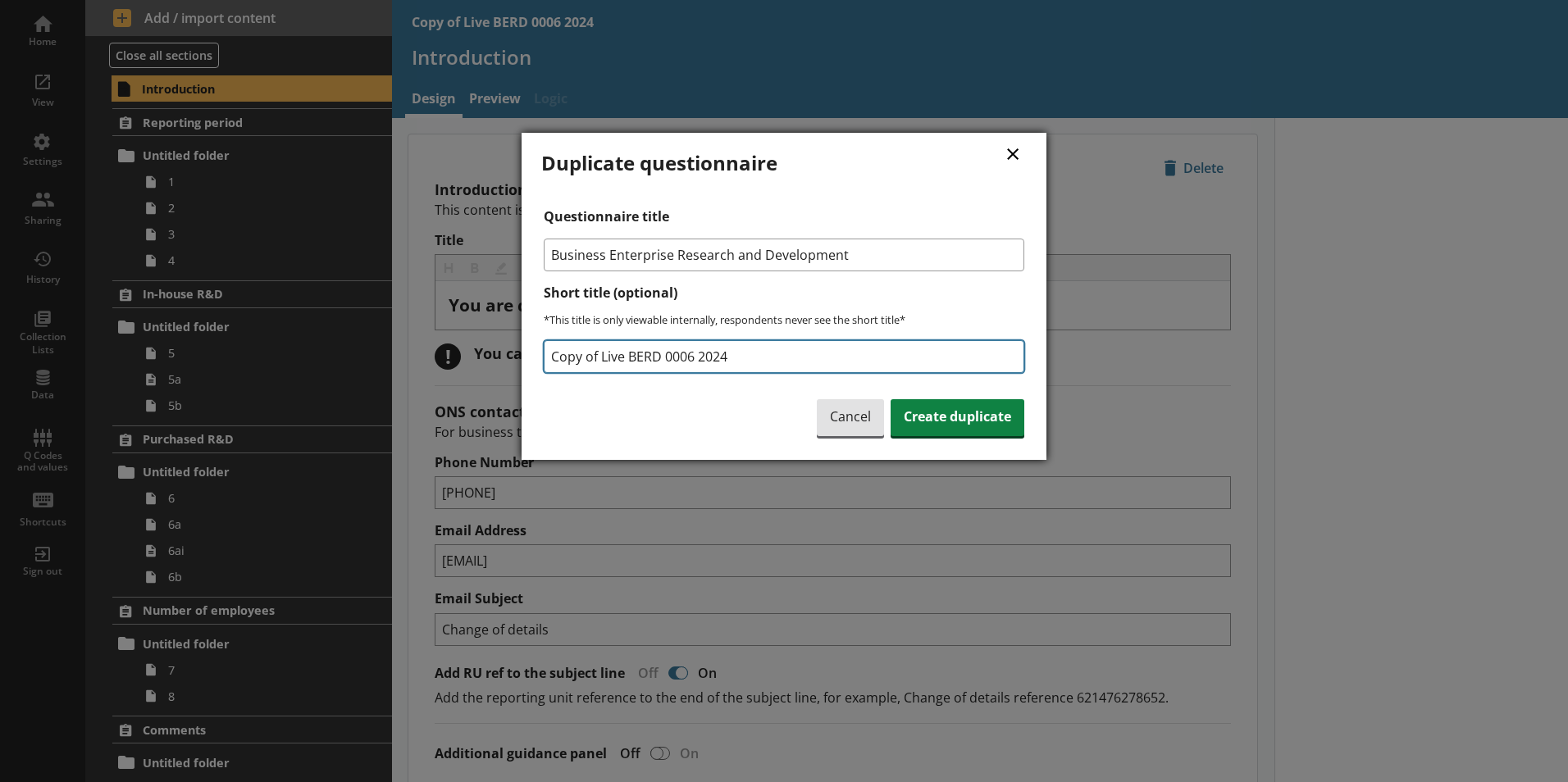 type on "Business Enterprise Research and Development" 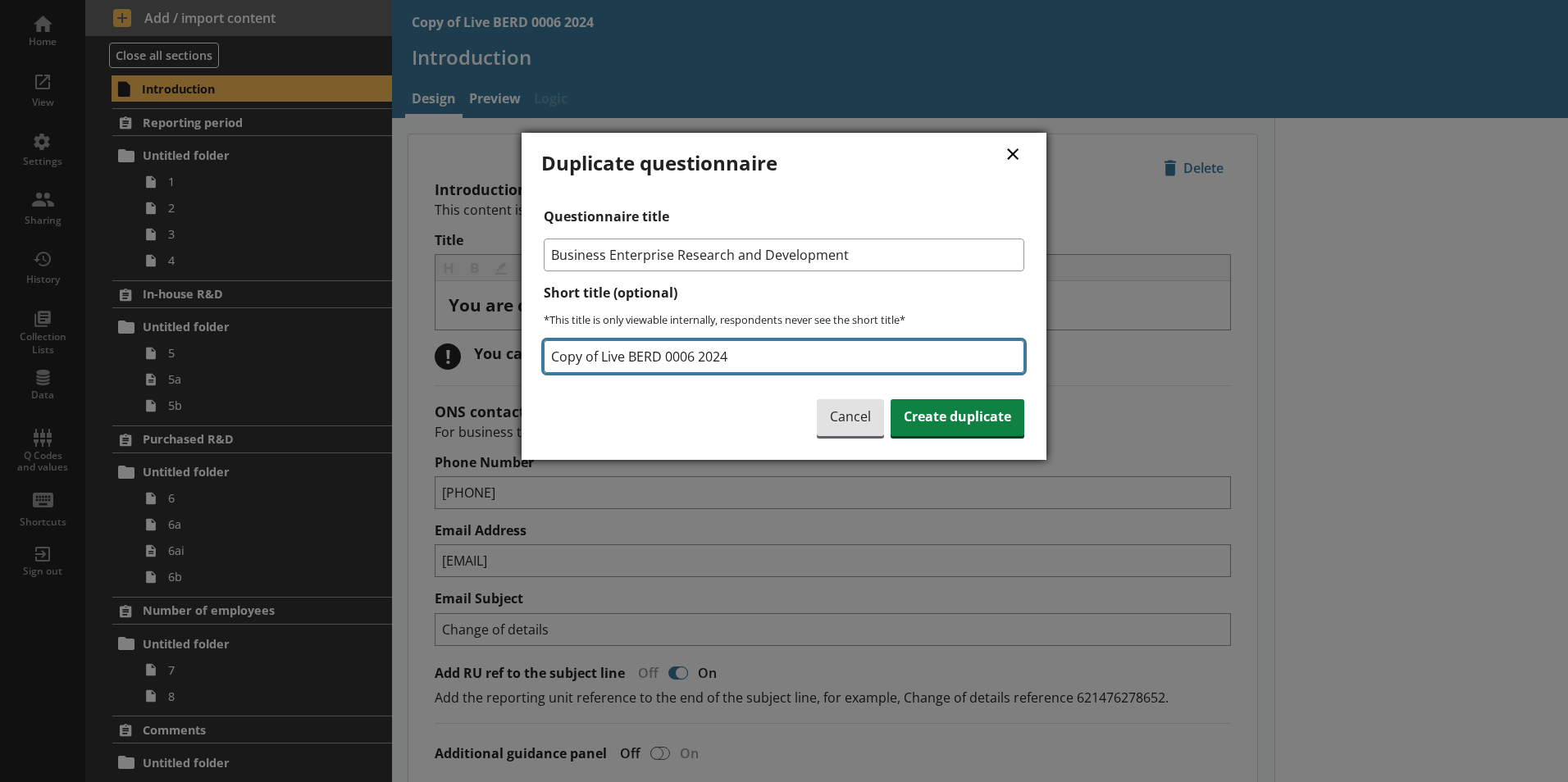 click on "Copy of Live BERD 0006 2024" at bounding box center [784, 357] 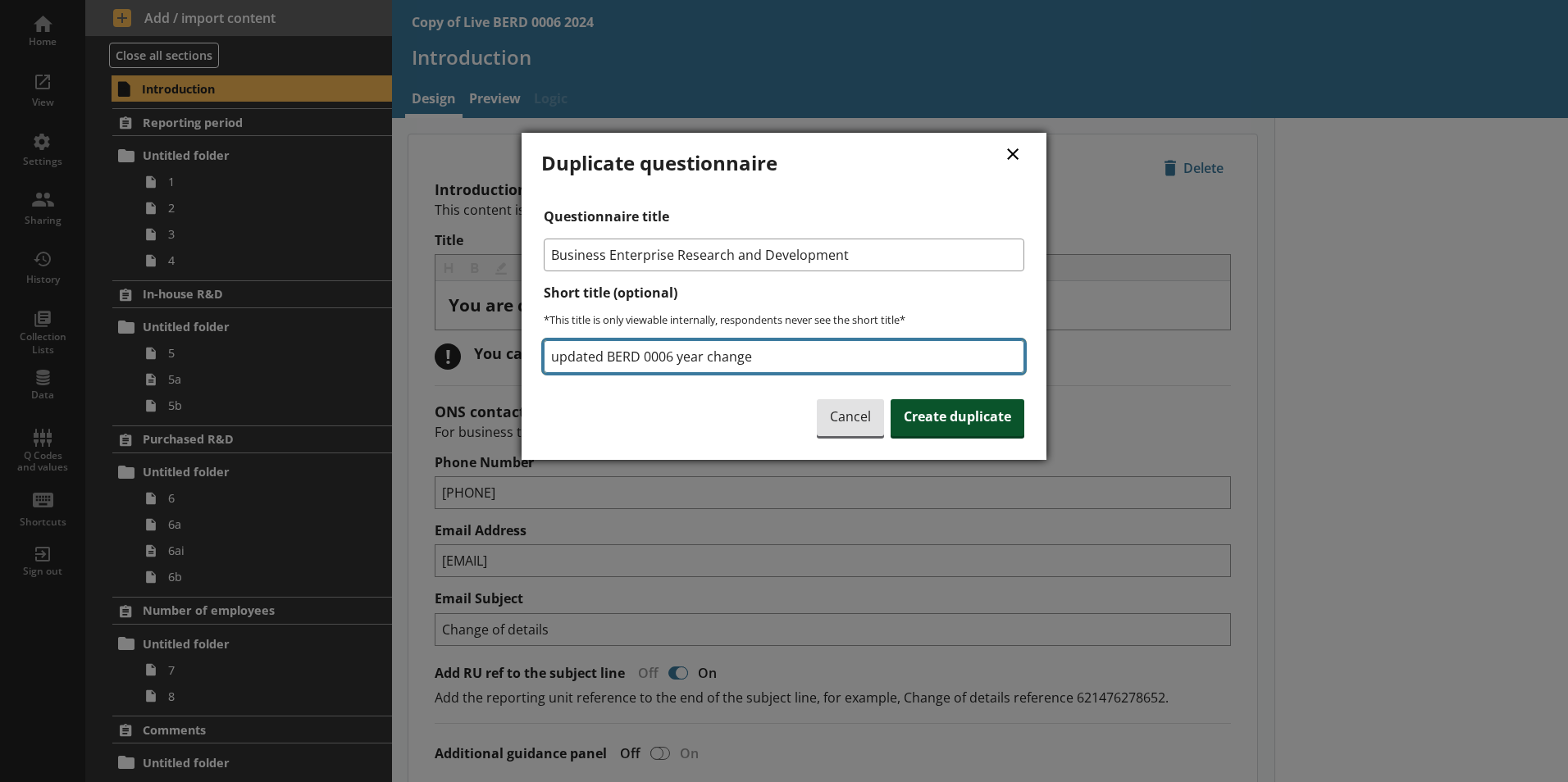 type on "updated BERD 0006 year change" 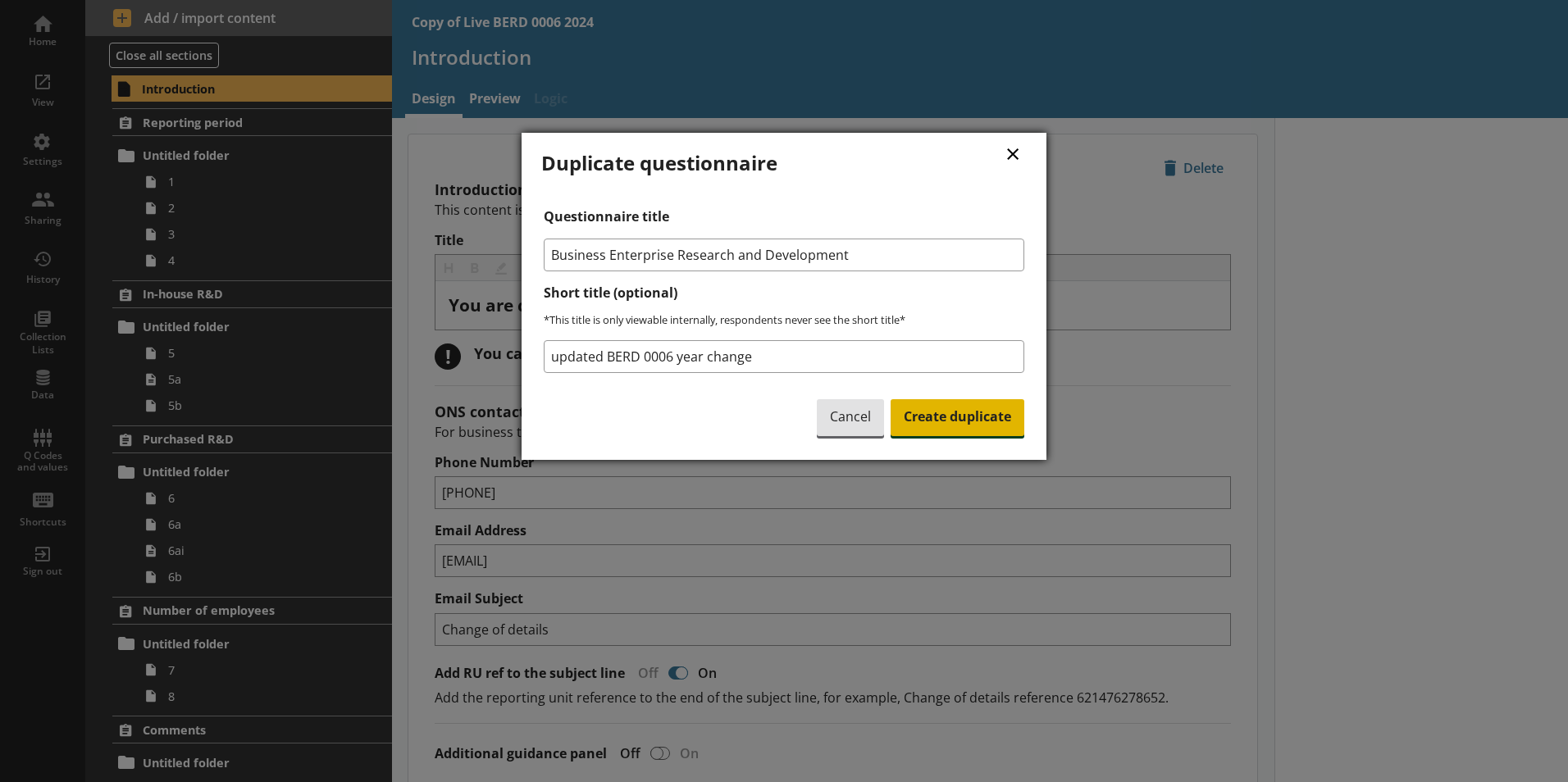 click on "Create duplicate" at bounding box center [957, 418] 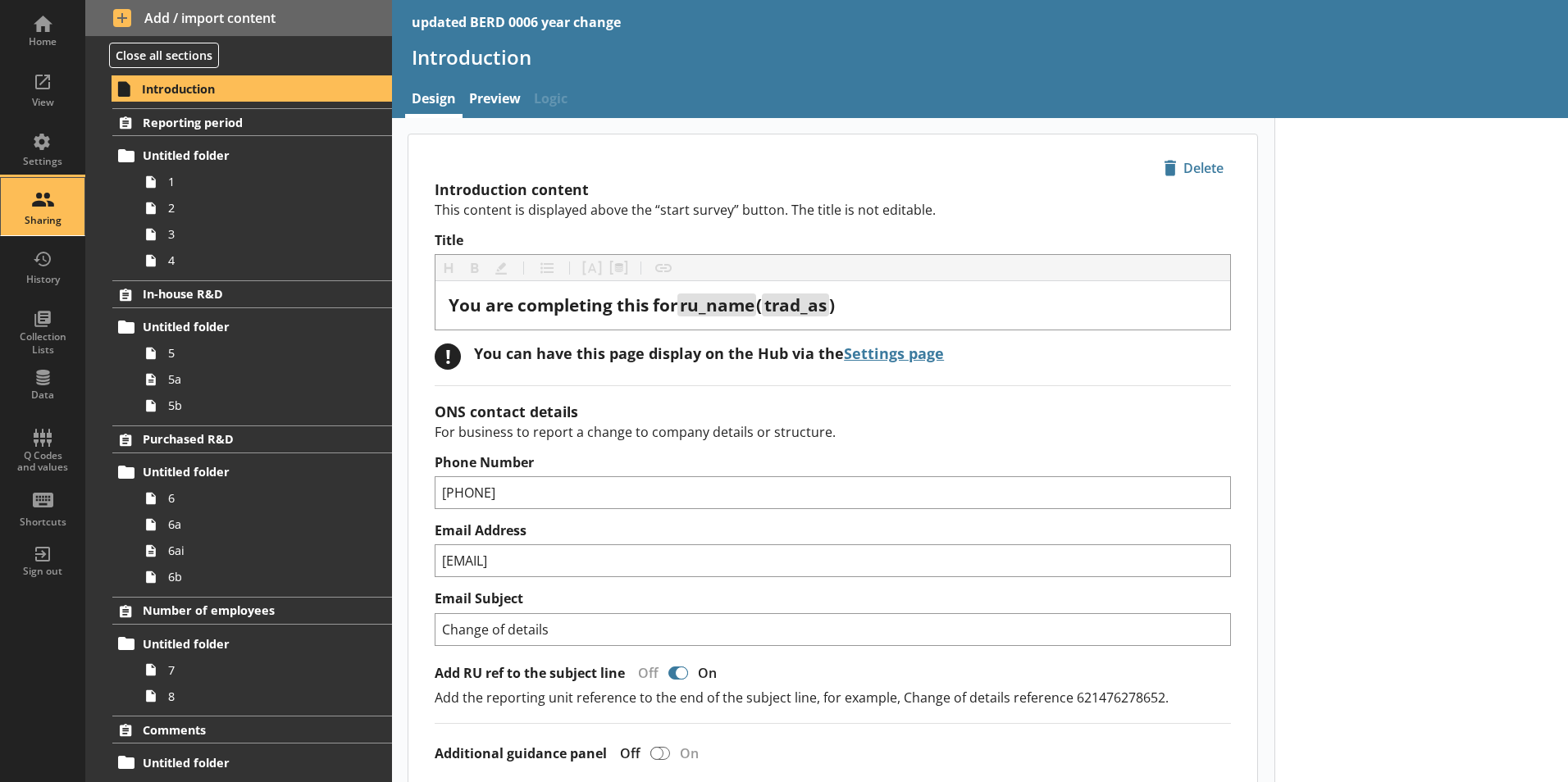 click on "Sharing" at bounding box center (43, 207) 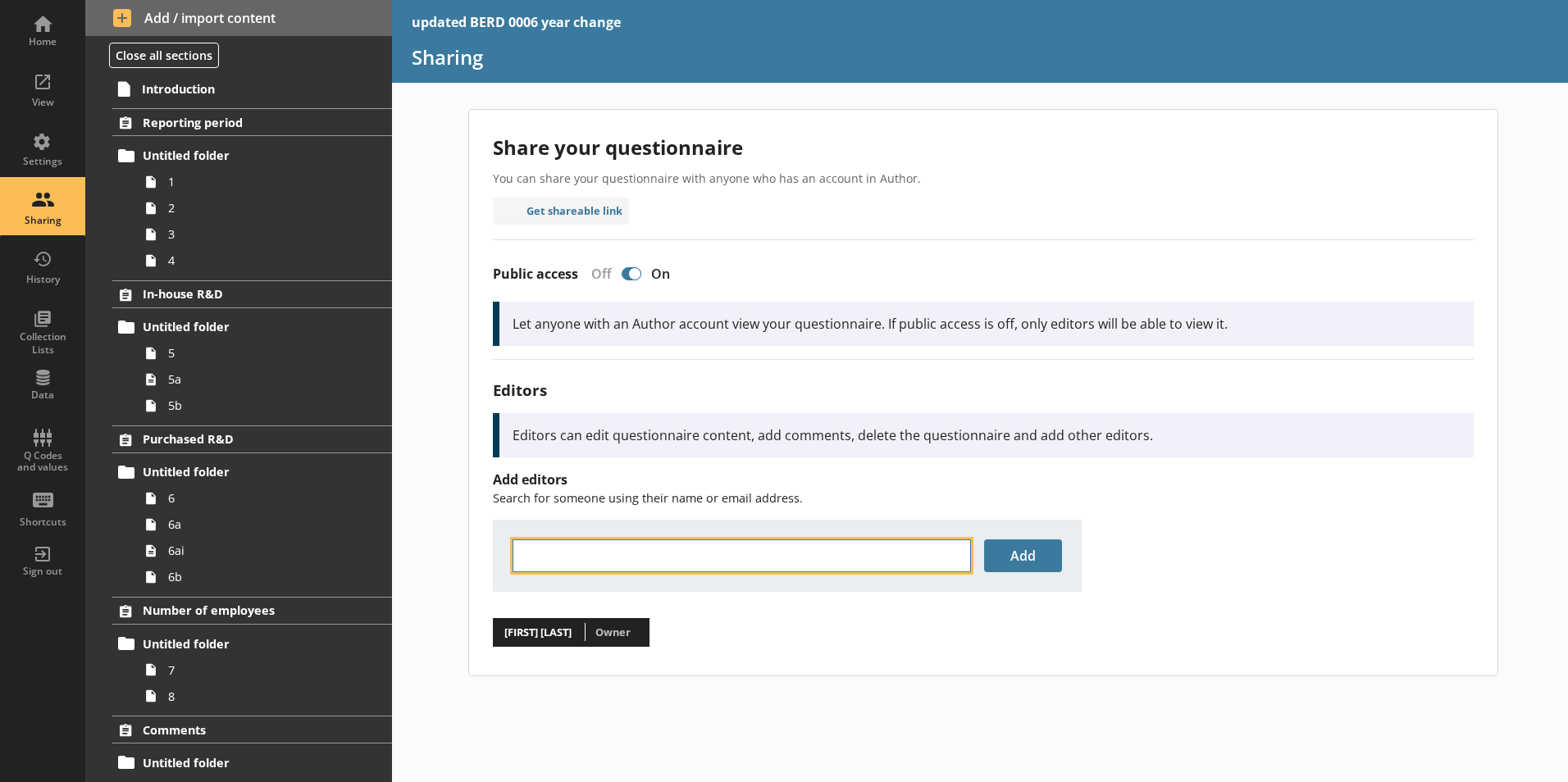 click at bounding box center [741, 556] 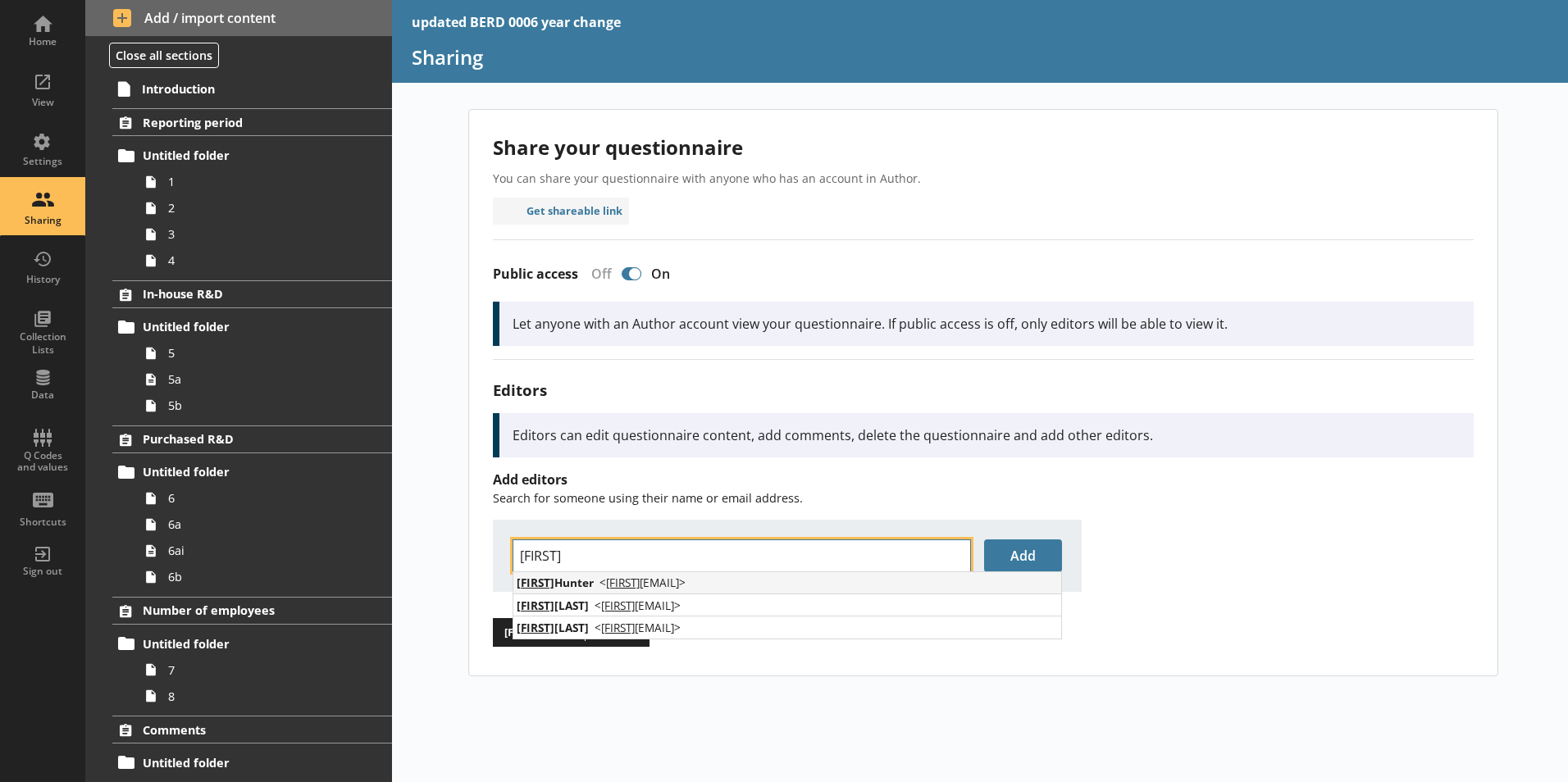 click on "< kim .hunter@ons.gov.uk >" at bounding box center (642, 582) 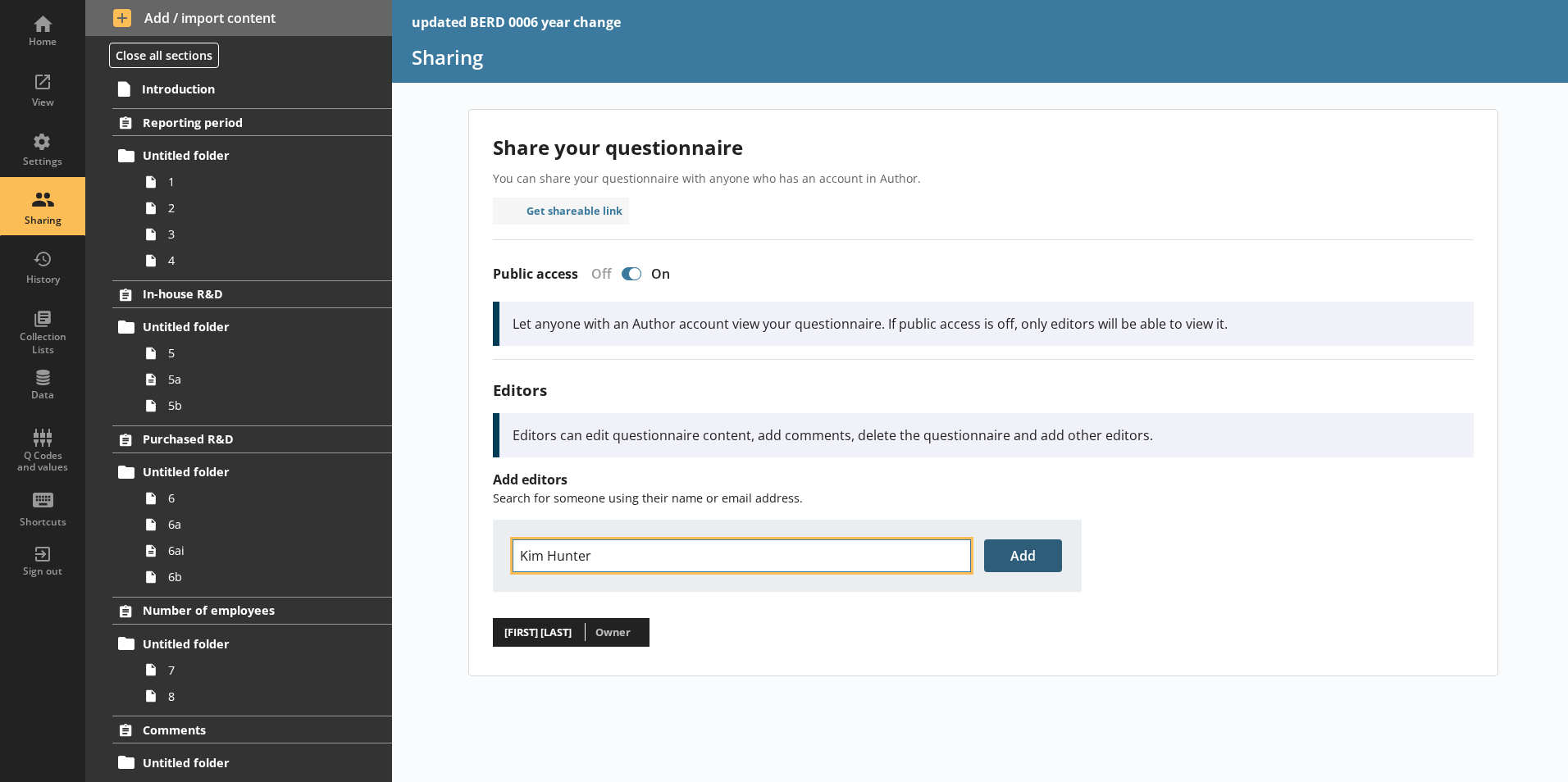 type on "Kim Hunter" 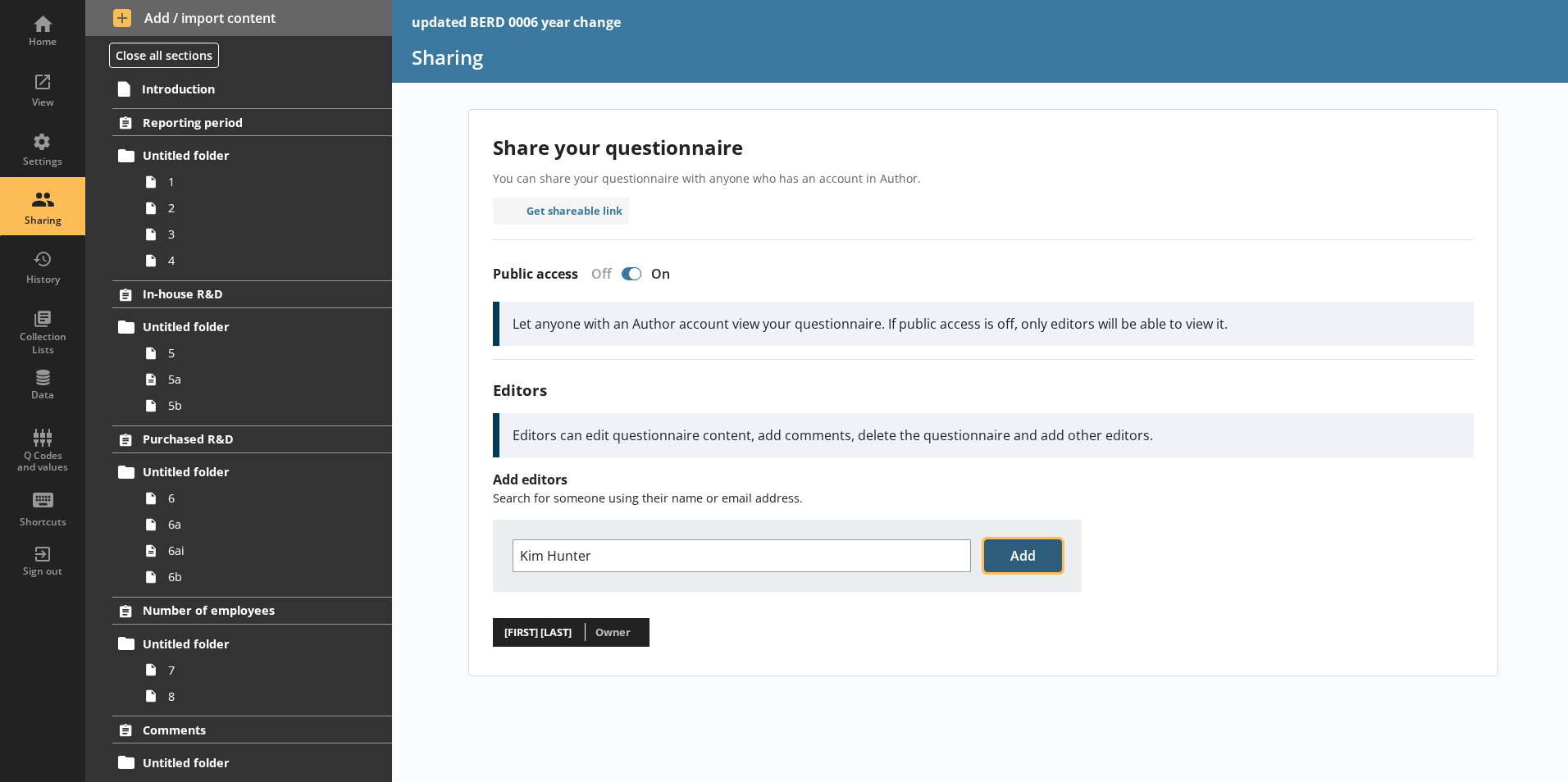 click on "Add" at bounding box center [1023, 556] 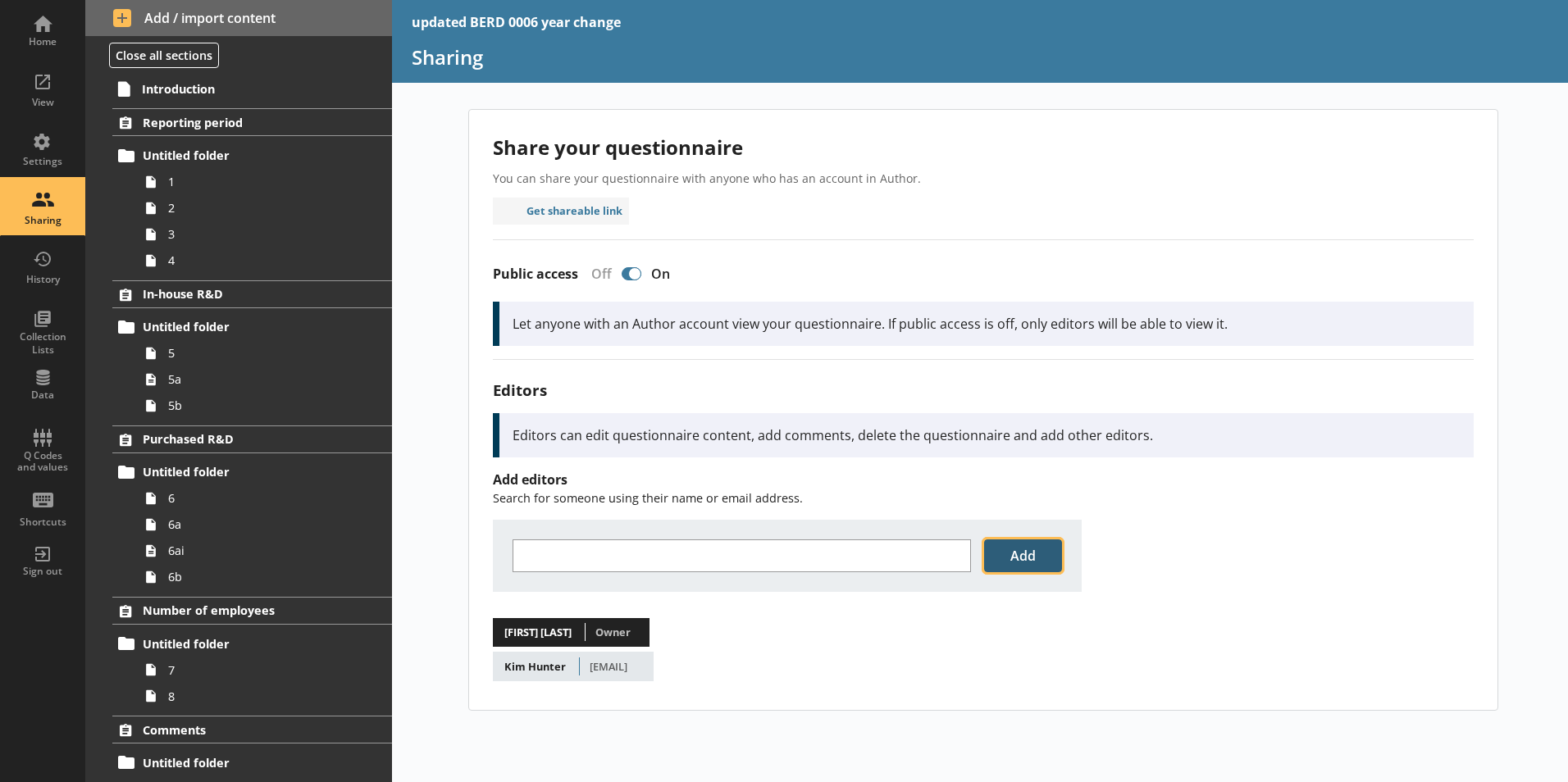 click on "Add" at bounding box center [1023, 556] 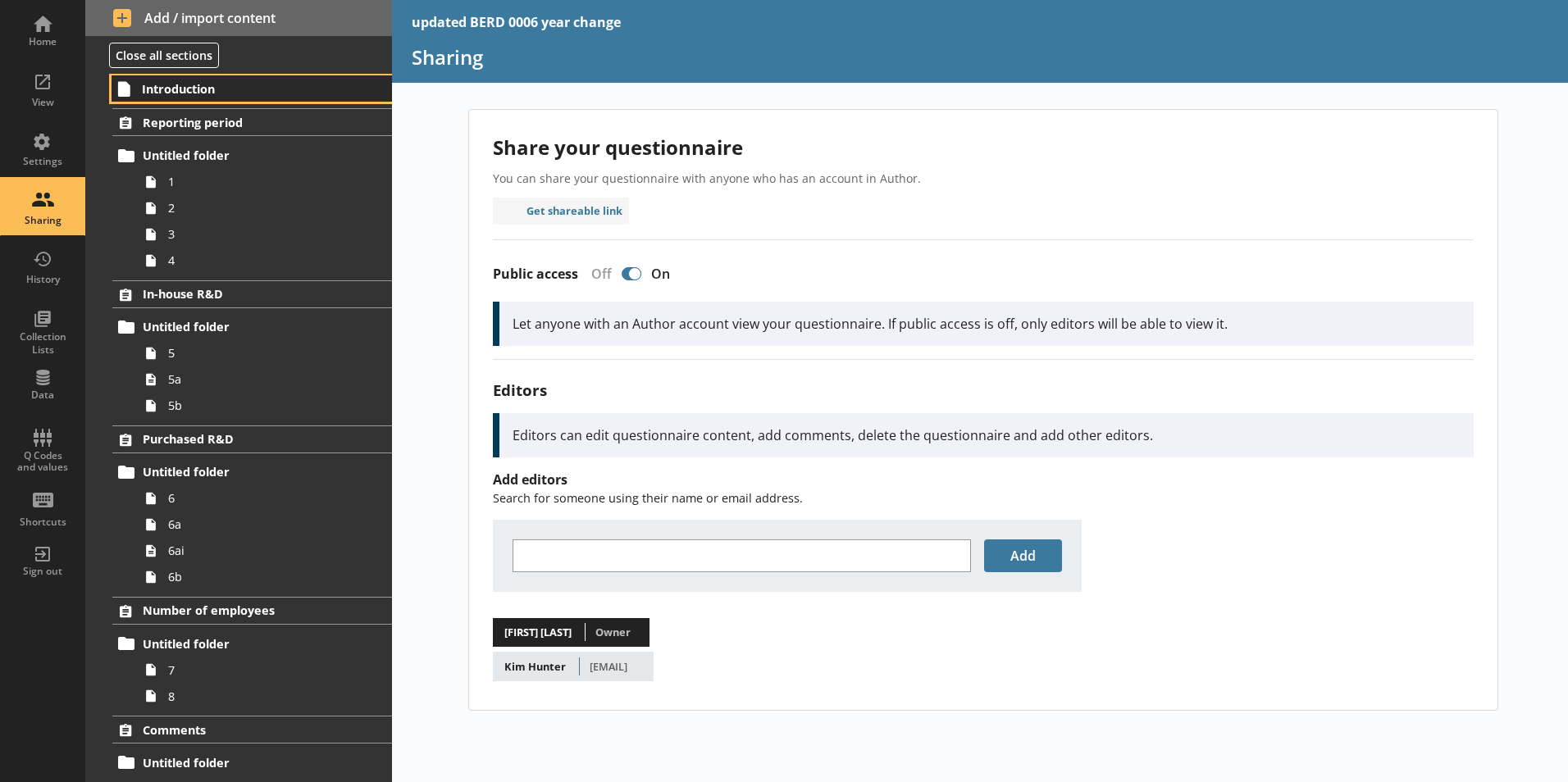 click on "Introduction" at bounding box center (243, 89) 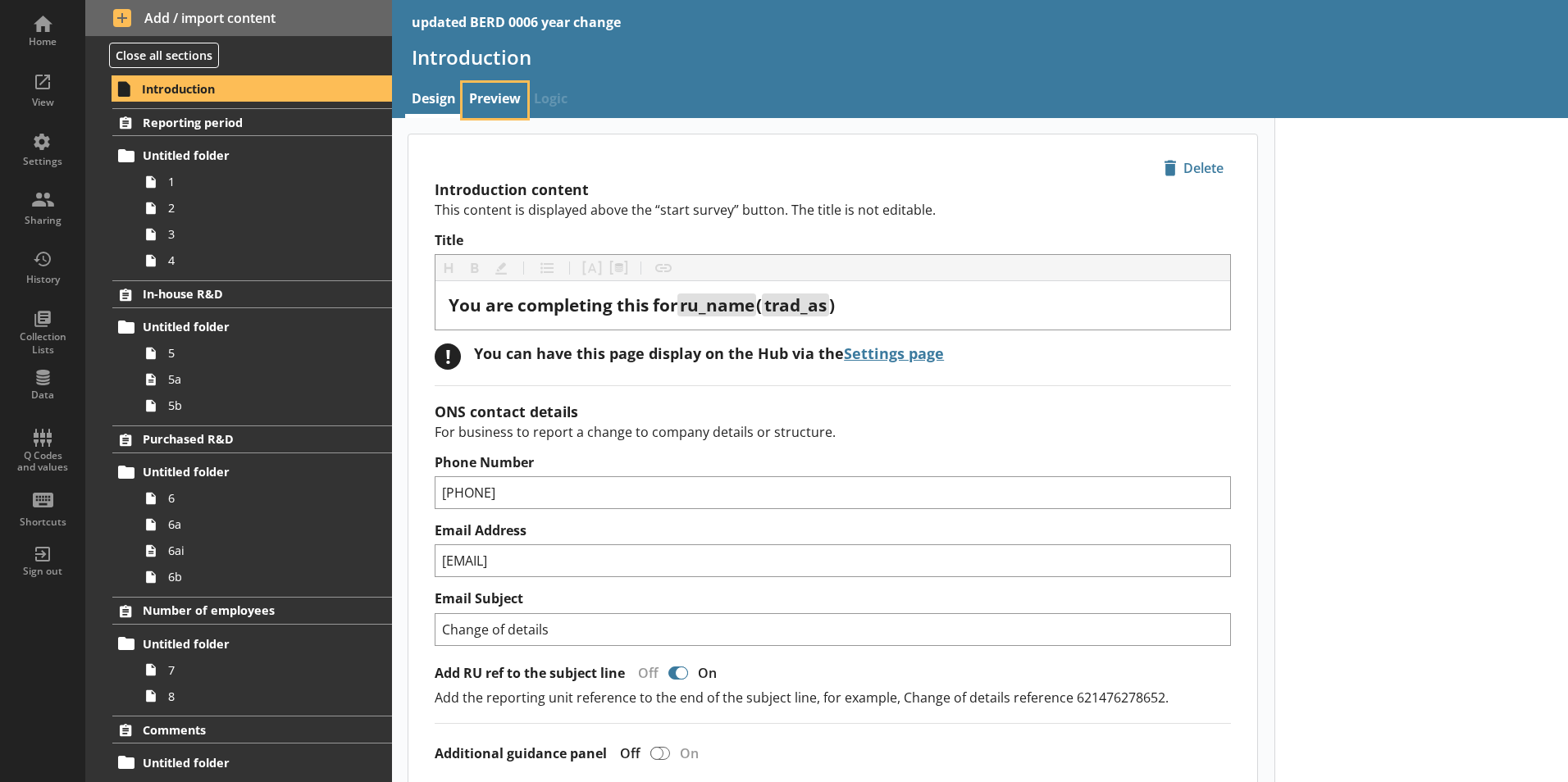 click on "Preview" at bounding box center (495, 100) 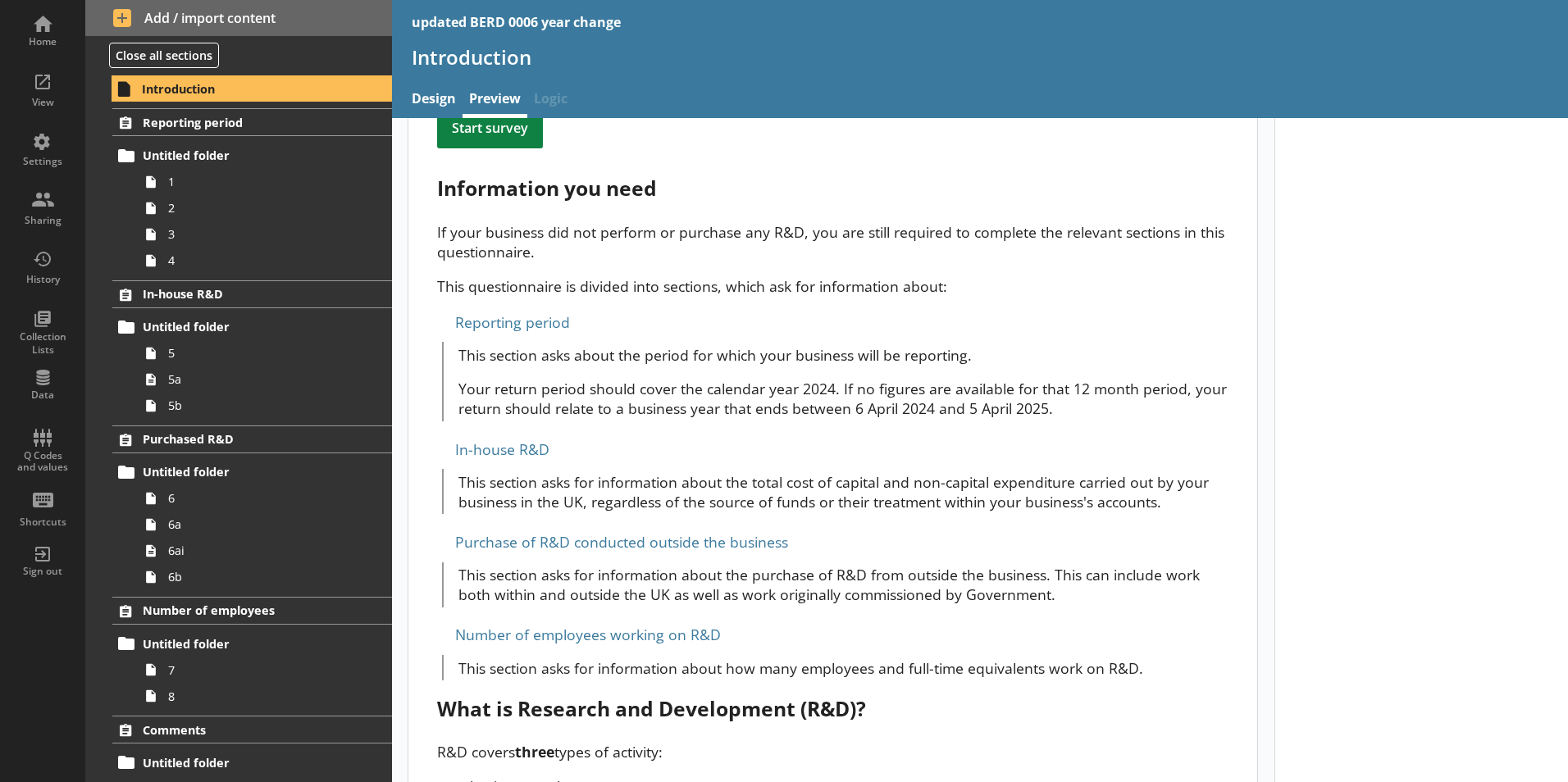 scroll, scrollTop: 410, scrollLeft: 0, axis: vertical 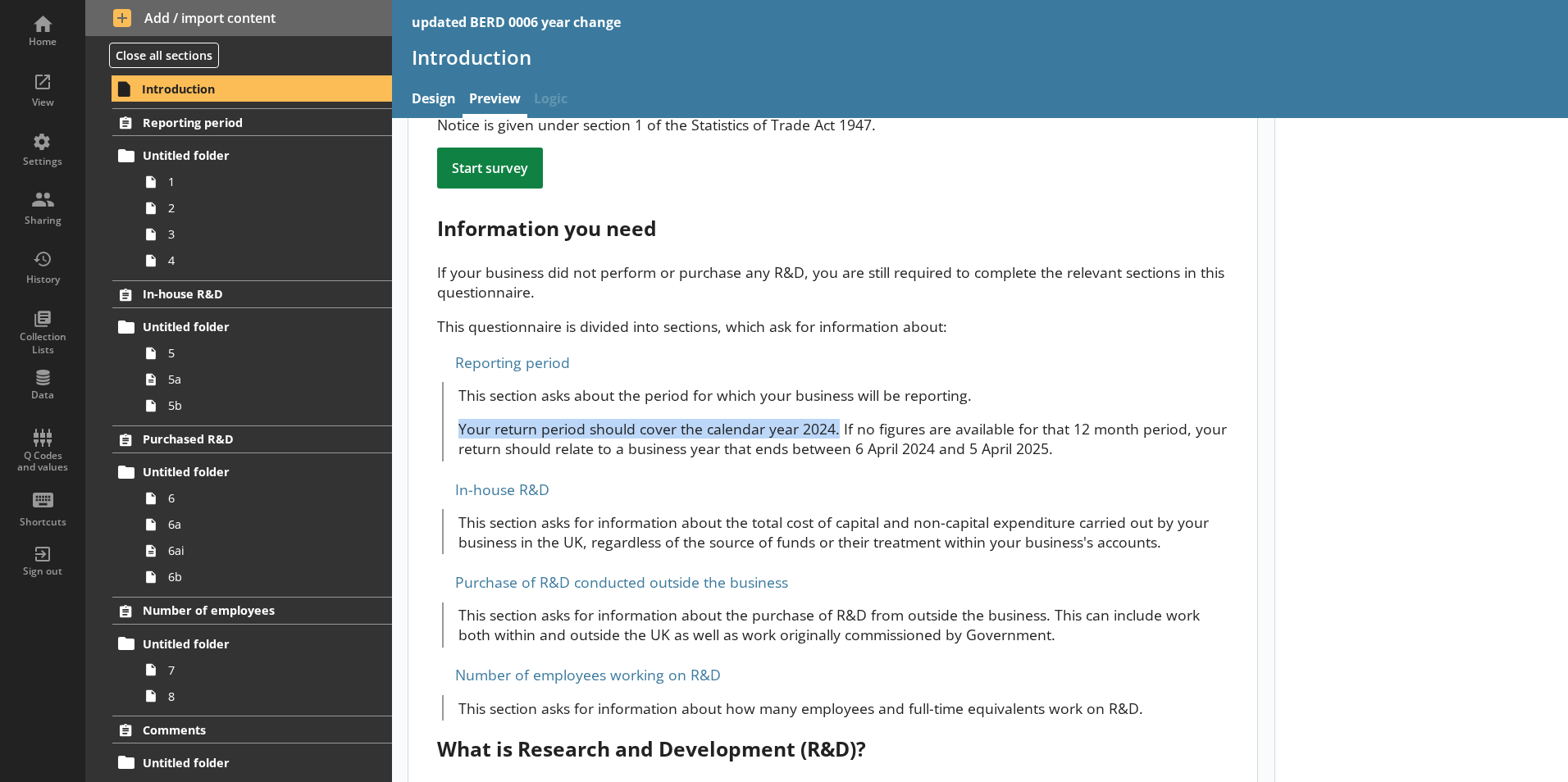 drag, startPoint x: 459, startPoint y: 423, endPoint x: 834, endPoint y: 438, distance: 375.29988 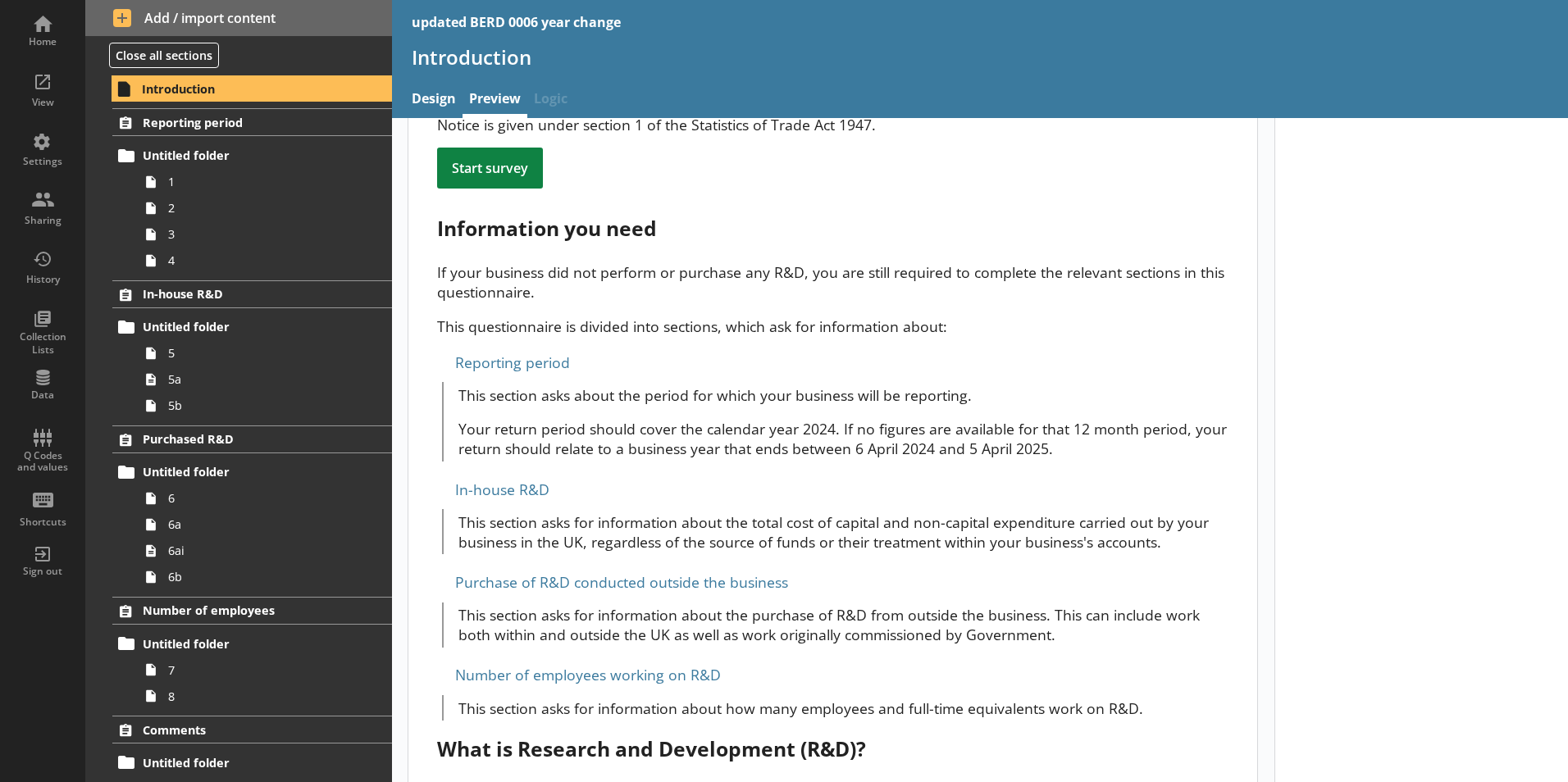 click on "Your return period should cover the calendar year 2024. If no figures are available for that 12 month period, your return should relate to a business year that ends between 6 April 2024 and 5 April 2025." at bounding box center (843, 439) 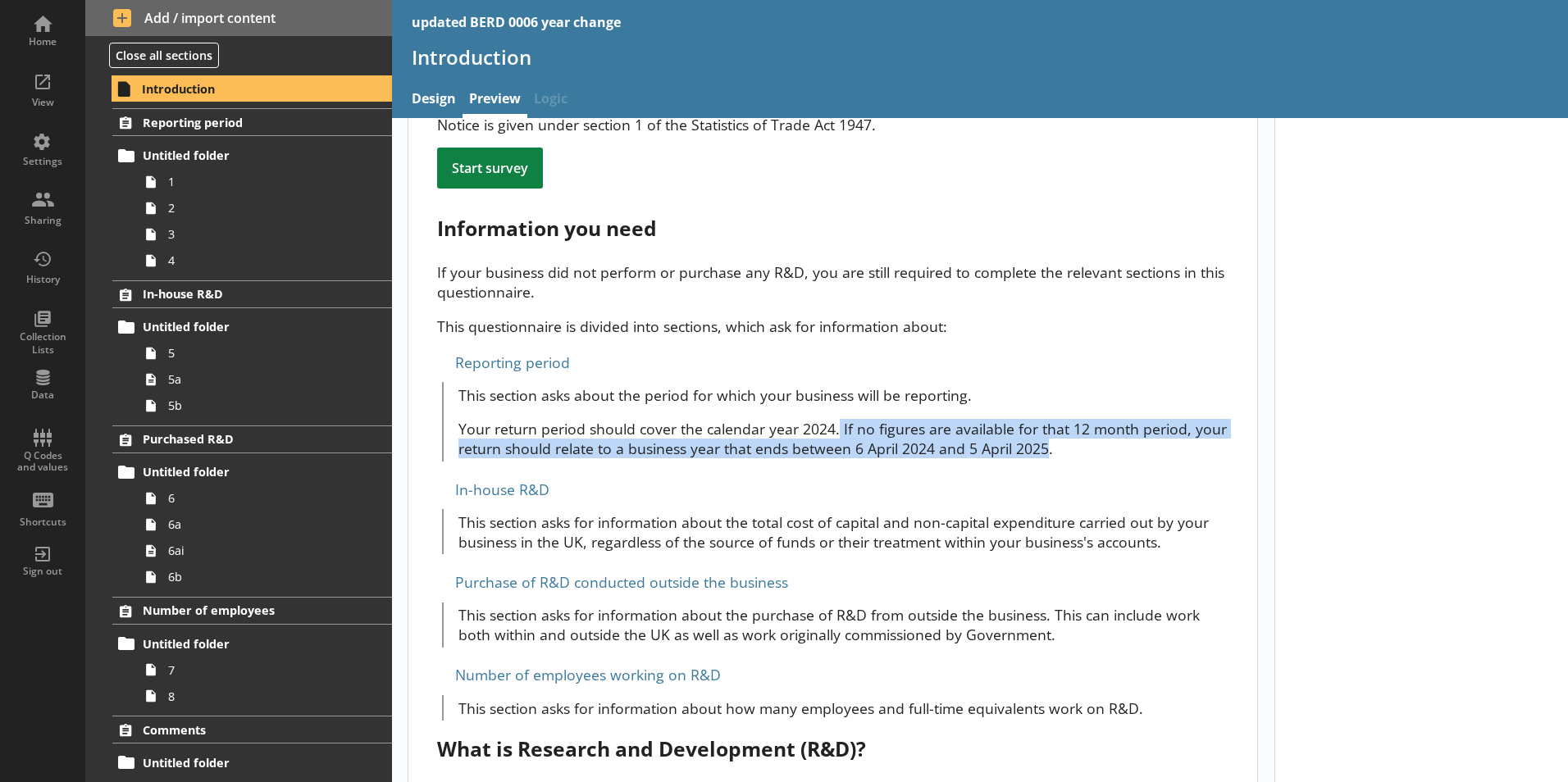 drag, startPoint x: 837, startPoint y: 426, endPoint x: 1044, endPoint y: 452, distance: 208.62646 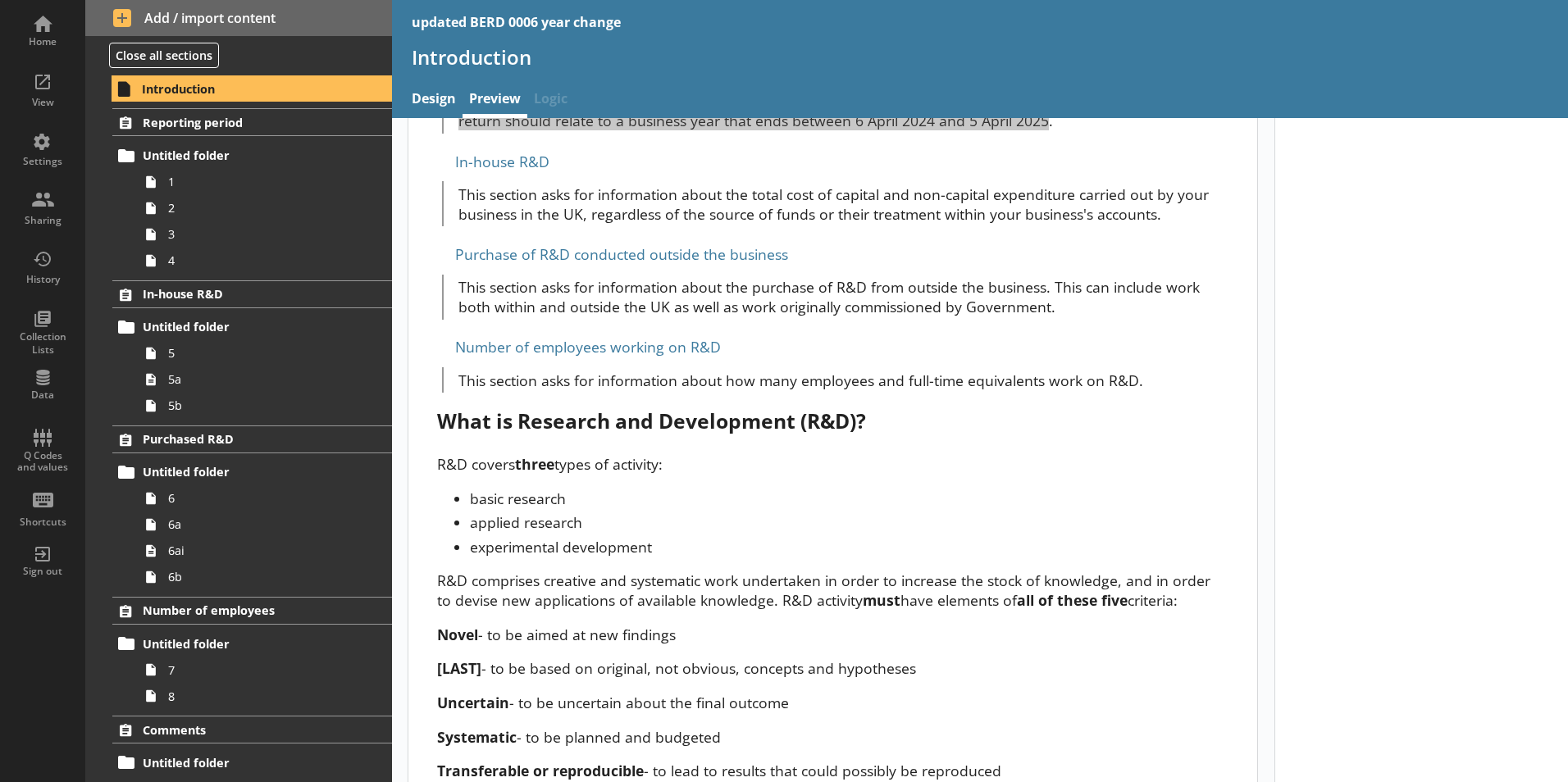 scroll, scrollTop: 792, scrollLeft: 0, axis: vertical 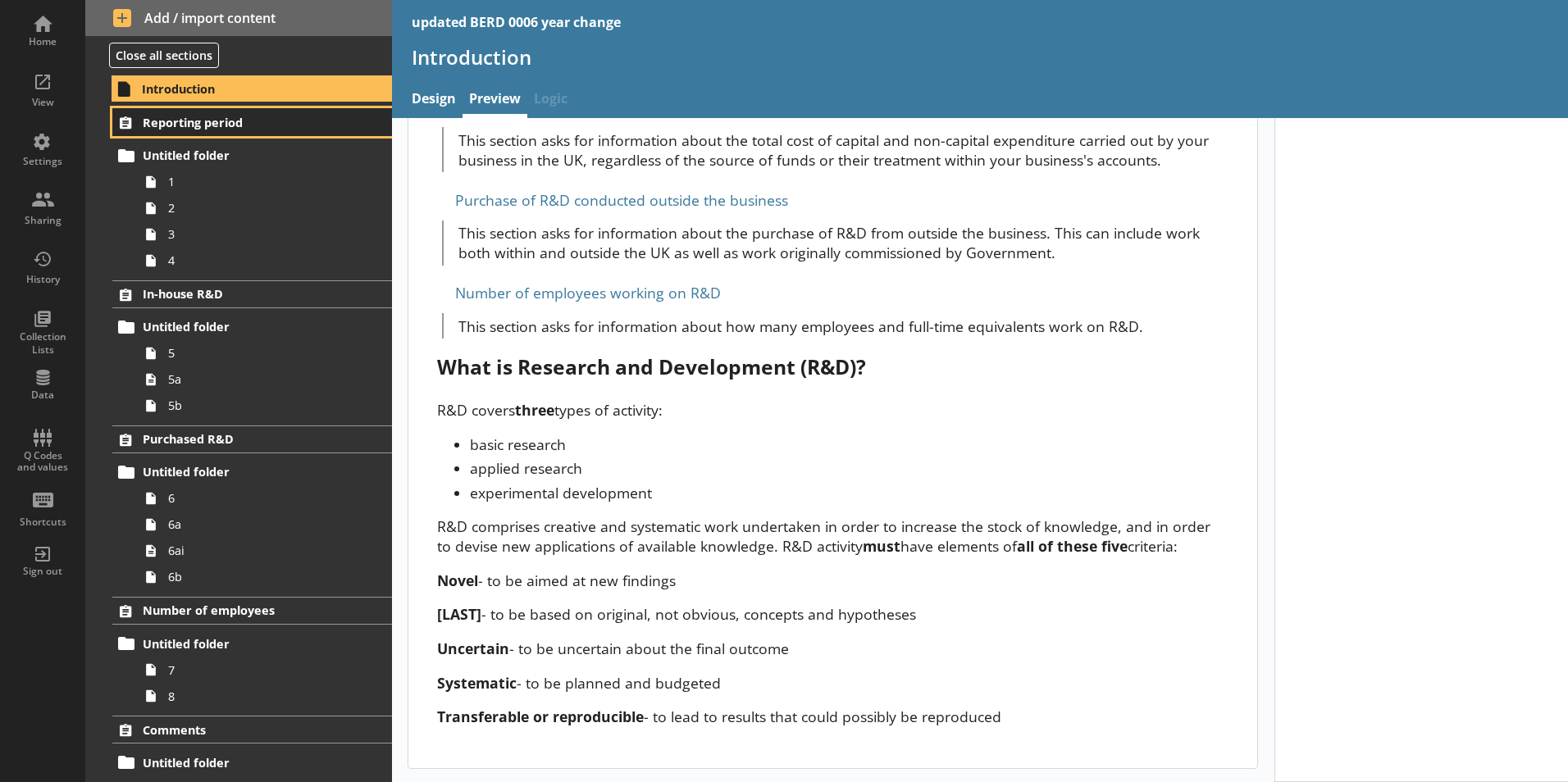 click on "Reporting period" at bounding box center [243, 122] 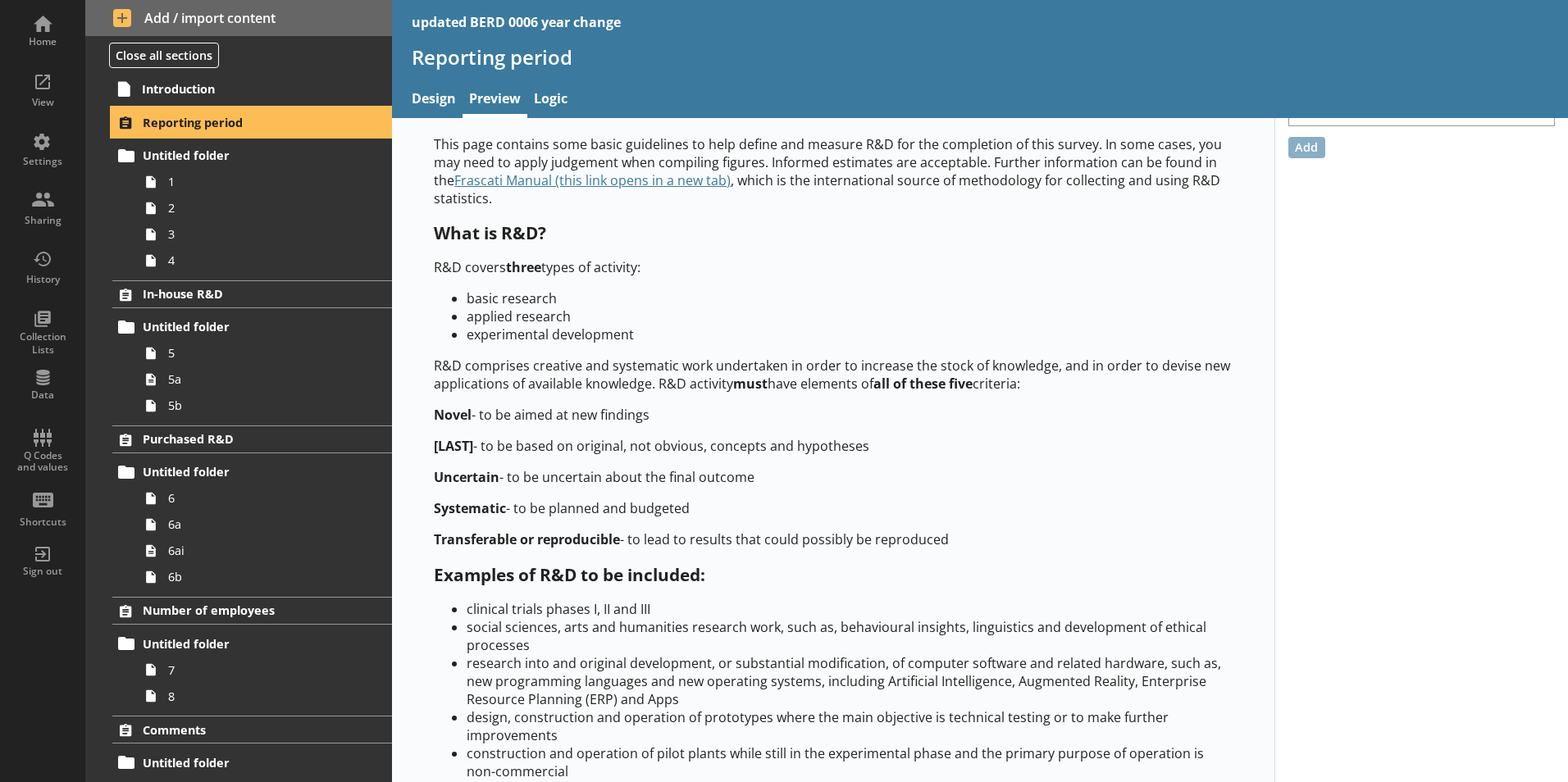 scroll, scrollTop: 0, scrollLeft: 0, axis: both 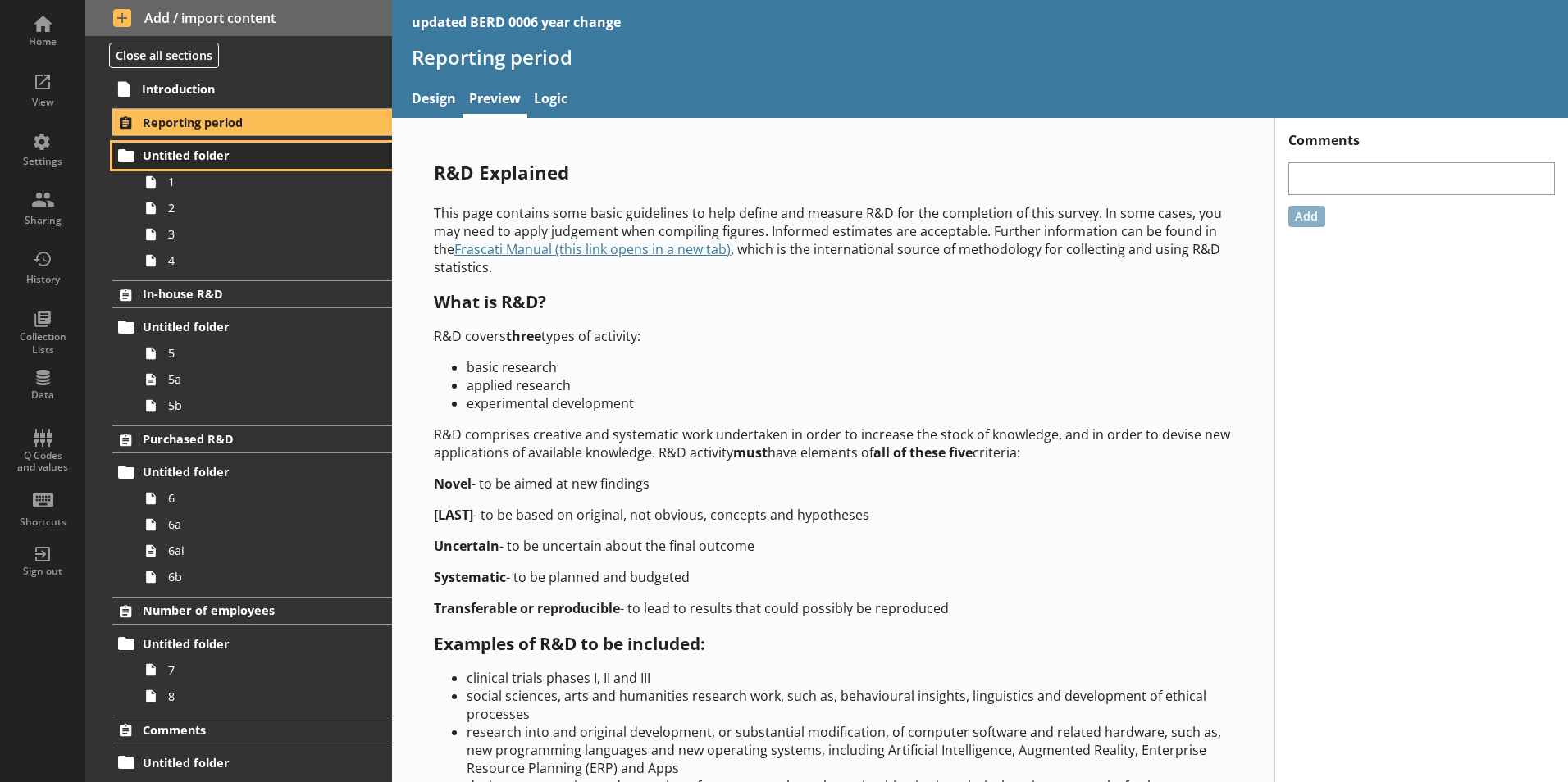 click on "Untitled folder" at bounding box center (243, 155) 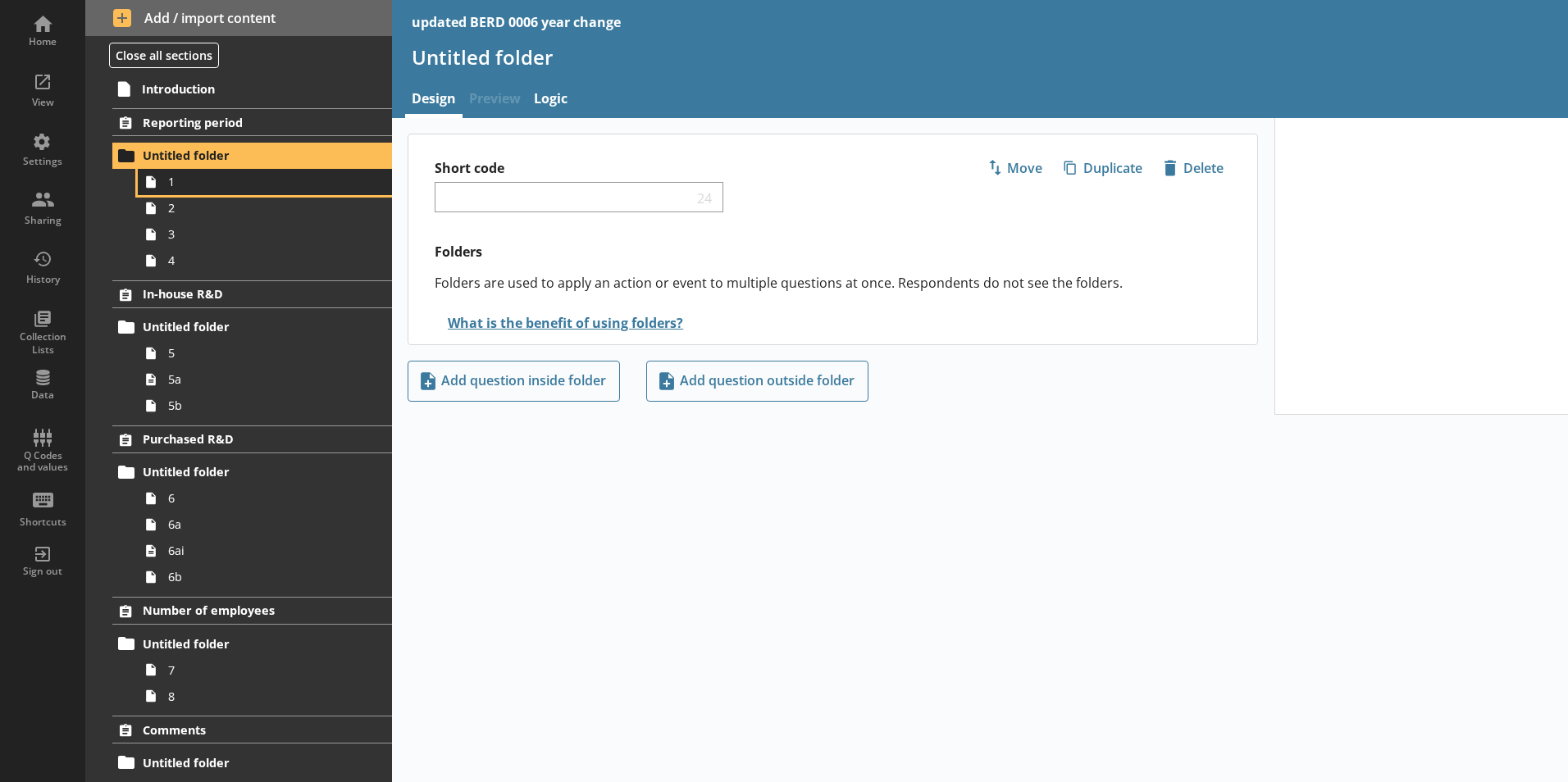click on "1" at bounding box center [259, 181] 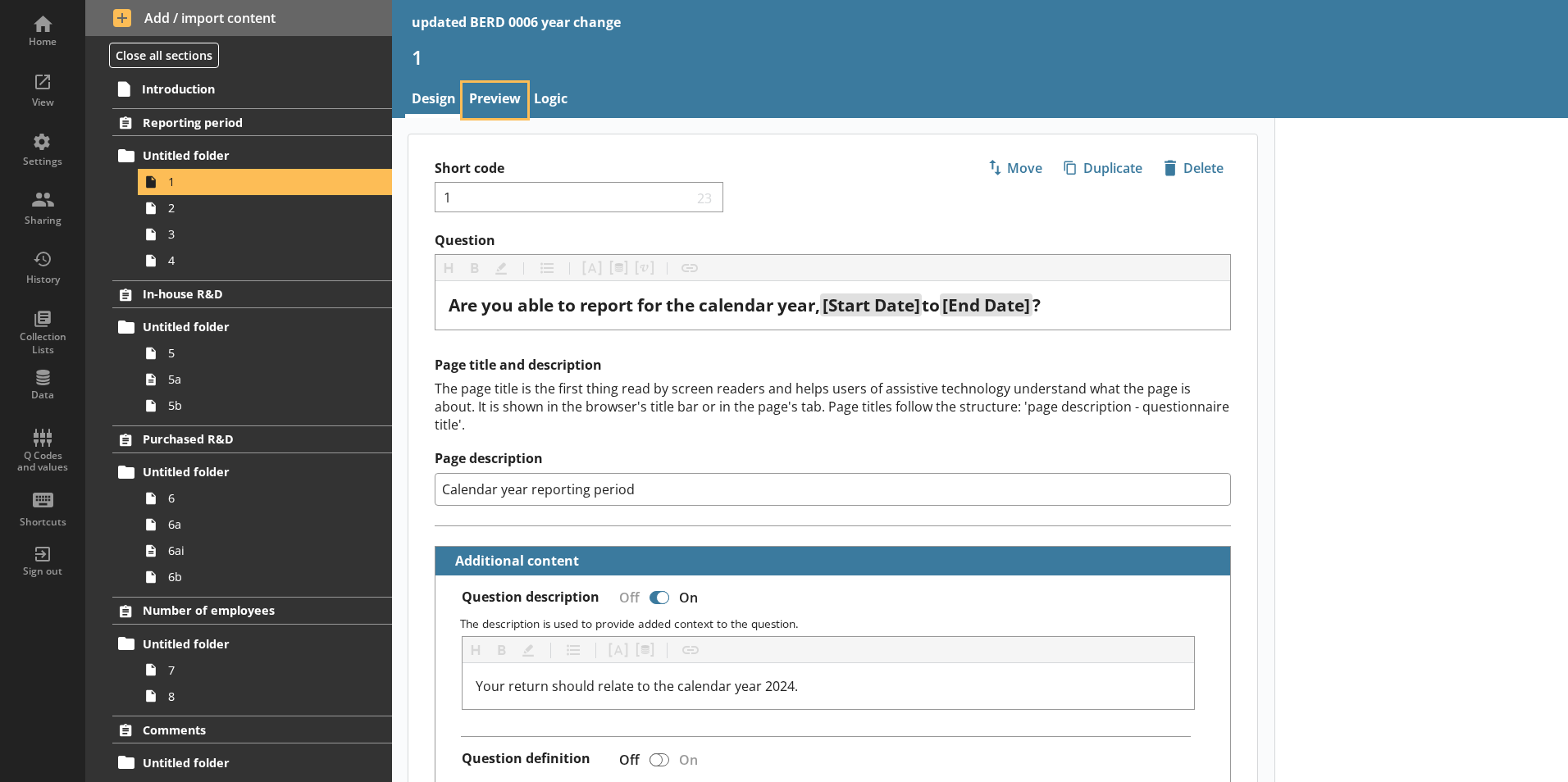click on "Preview" at bounding box center [495, 100] 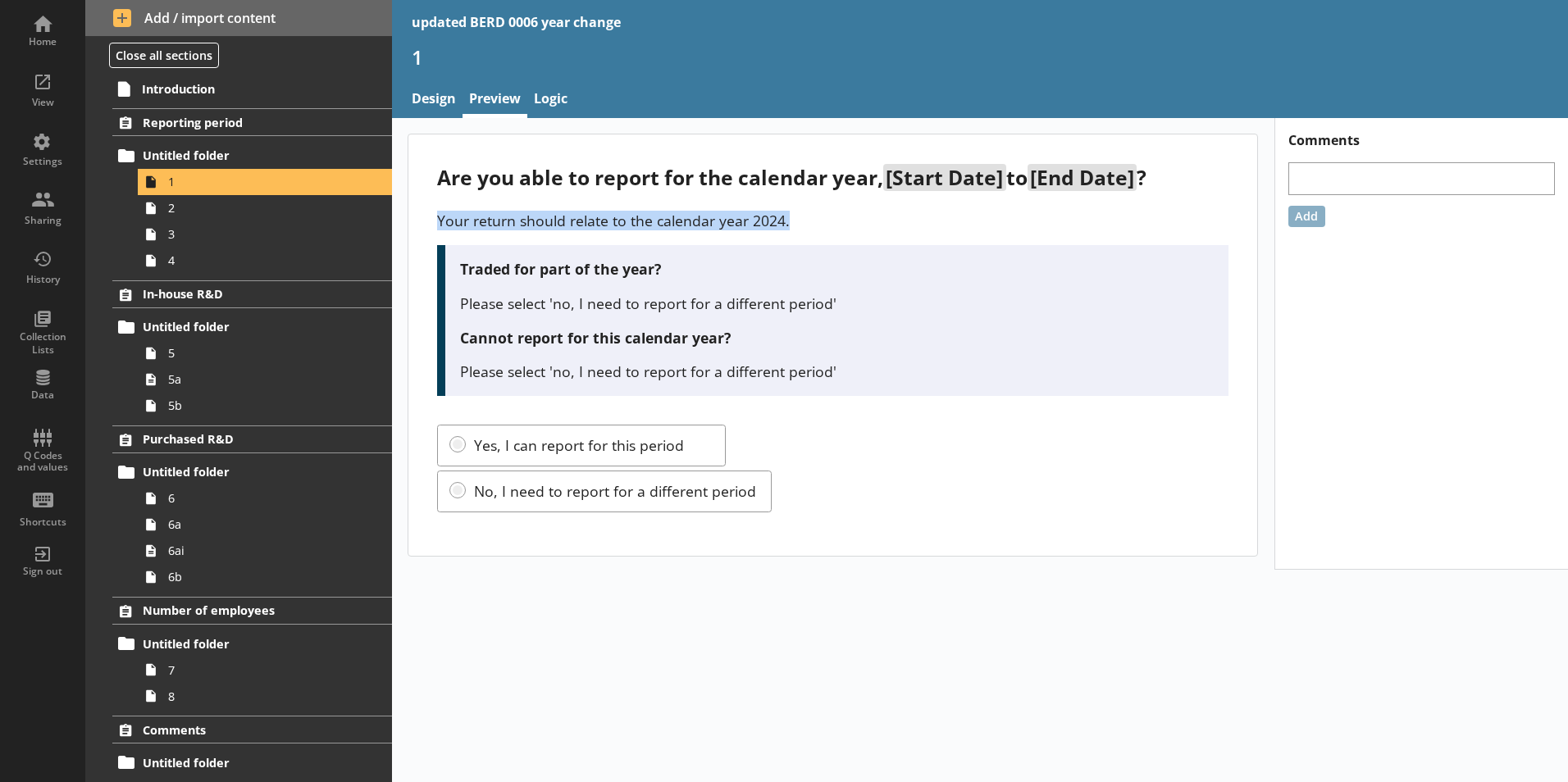 drag, startPoint x: 437, startPoint y: 215, endPoint x: 786, endPoint y: 227, distance: 349.20624 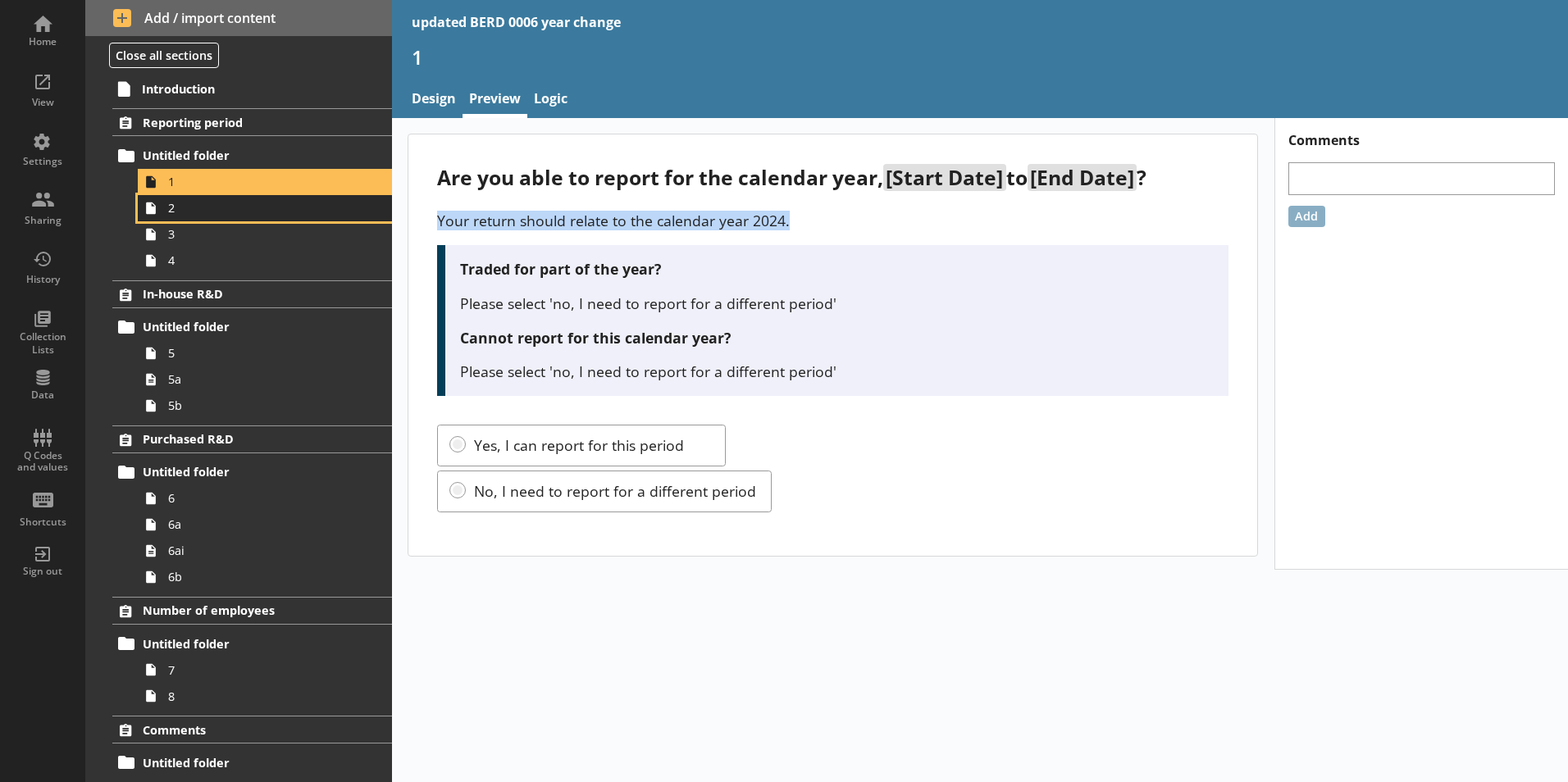 click on "2" at bounding box center [259, 207] 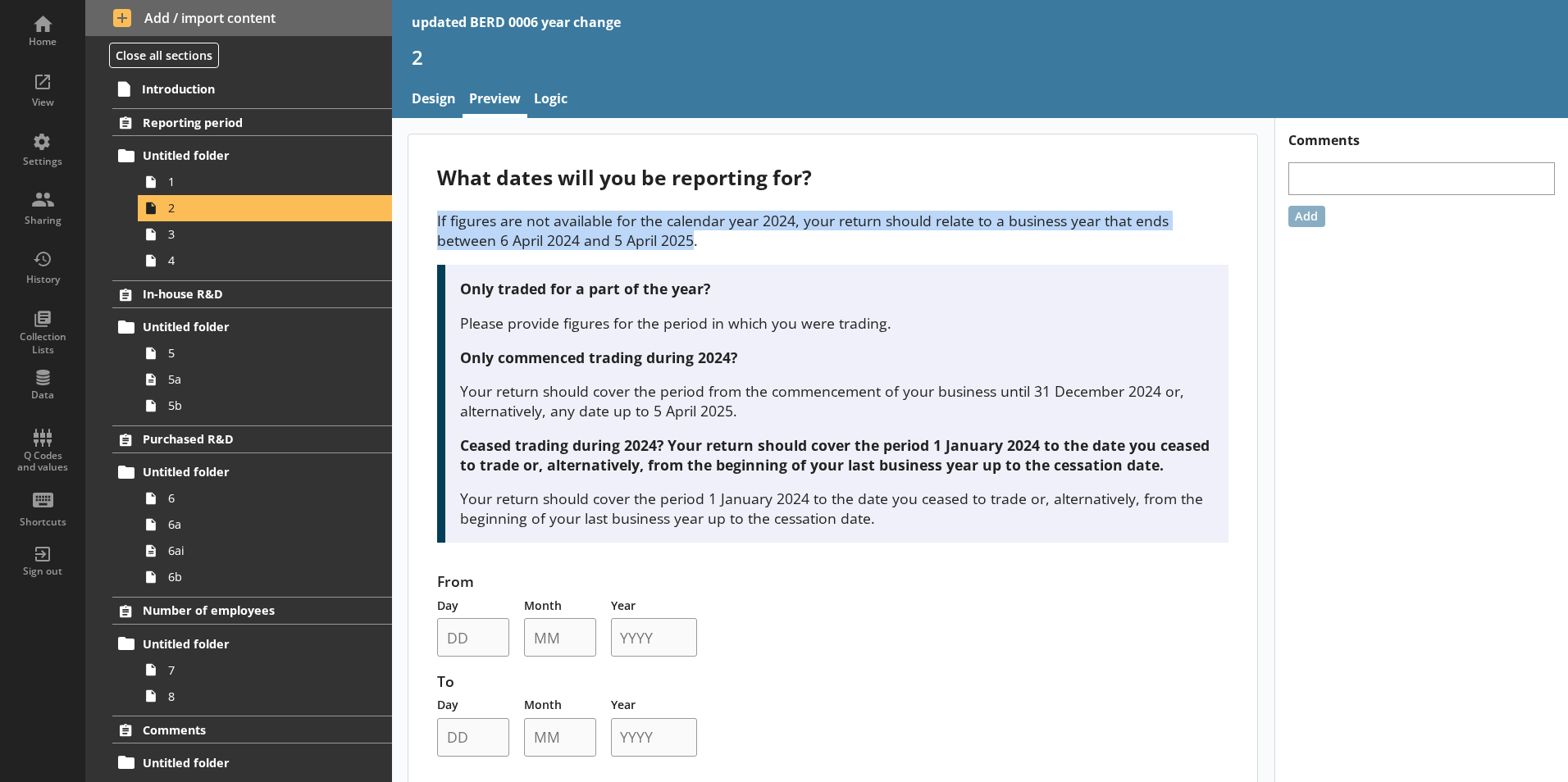drag, startPoint x: 432, startPoint y: 214, endPoint x: 693, endPoint y: 244, distance: 262.7185 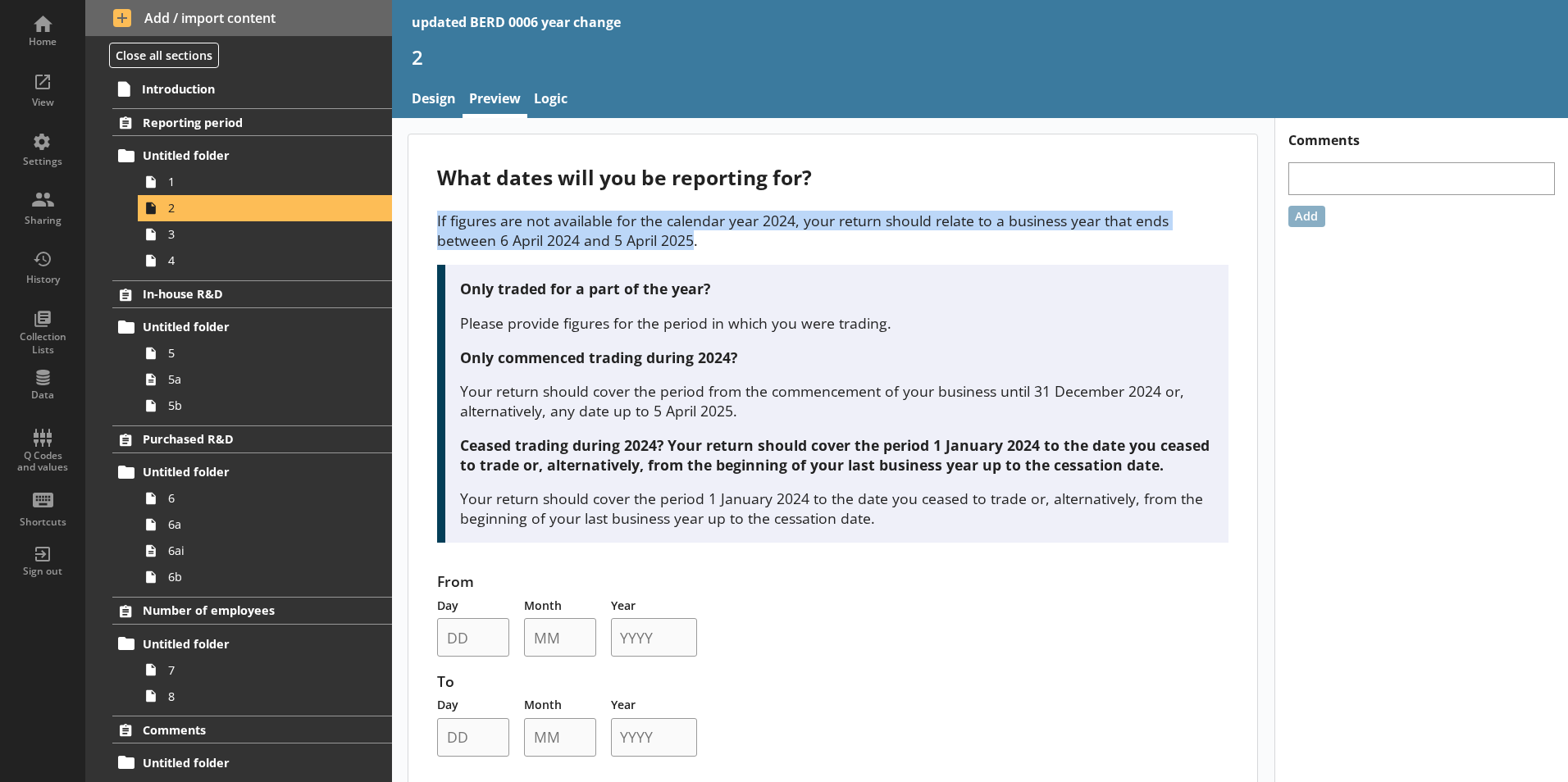 click on "What dates will you be reporting for?  If figures are not available for the calendar year 2024, your return should relate to a business year that ends between 6 April 2024 and 5 April 2025. Only traded for a part of the year? Please provide figures for the period in which you were trading. Only commenced trading during 2024? Your return should cover the period from the commencement of your business until 31 December 2024 or, alternatively, any date up to 5 April 2025. Ceased trading during 2024? Your return should cover the period 1 January 2024 to the date you ceased to trade or, alternatively, from the beginning of your last business year up to the cessation date. From Day Month Year To Day Month Year" at bounding box center [832, 466] 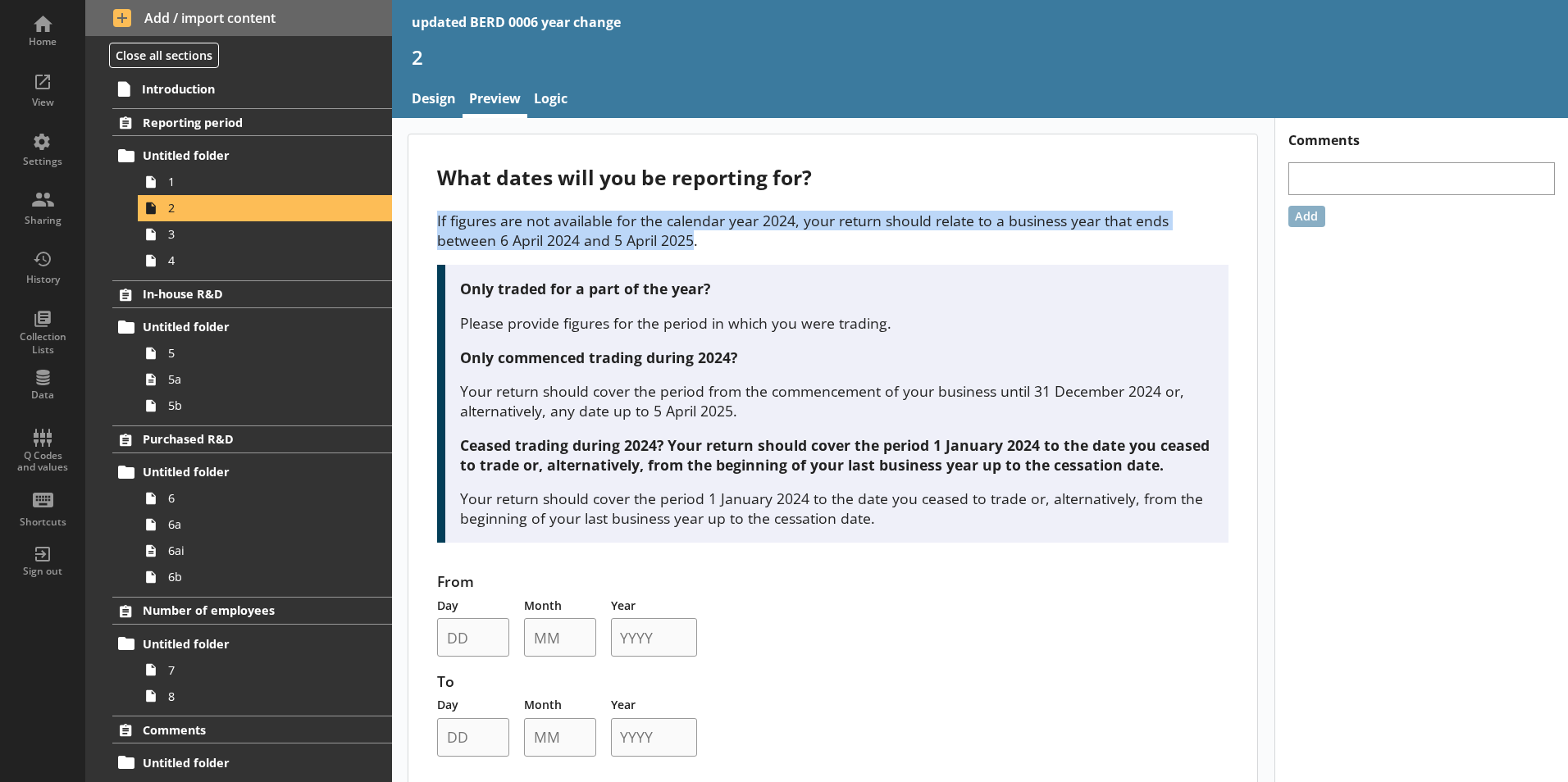 copy on "If figures are not available for the calendar year 2024, your return should relate to a business year that ends between 6 April 2024 and 5 April 2025" 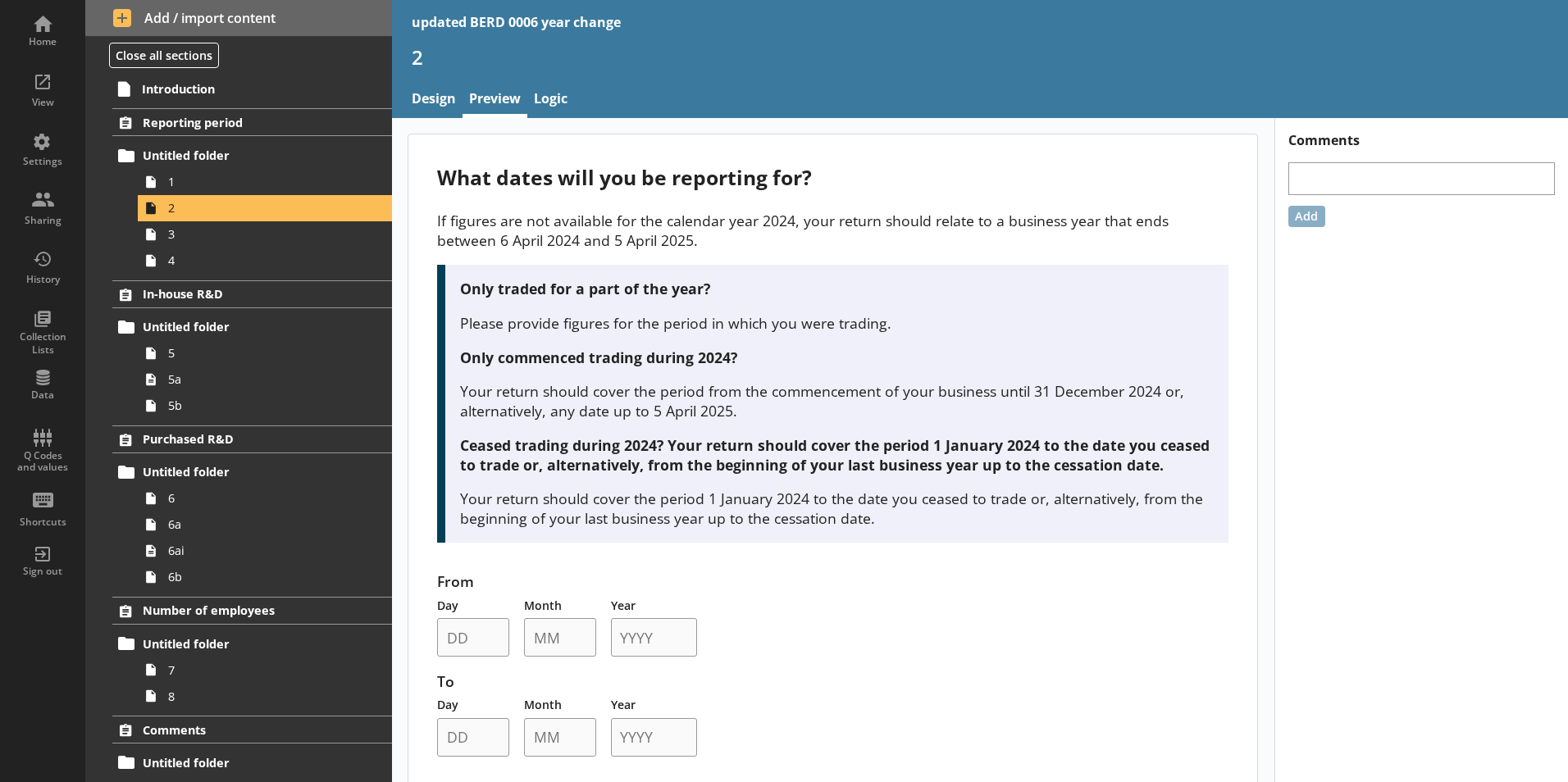 click on "From Day Month Year To Day Month Year" at bounding box center (832, 664) 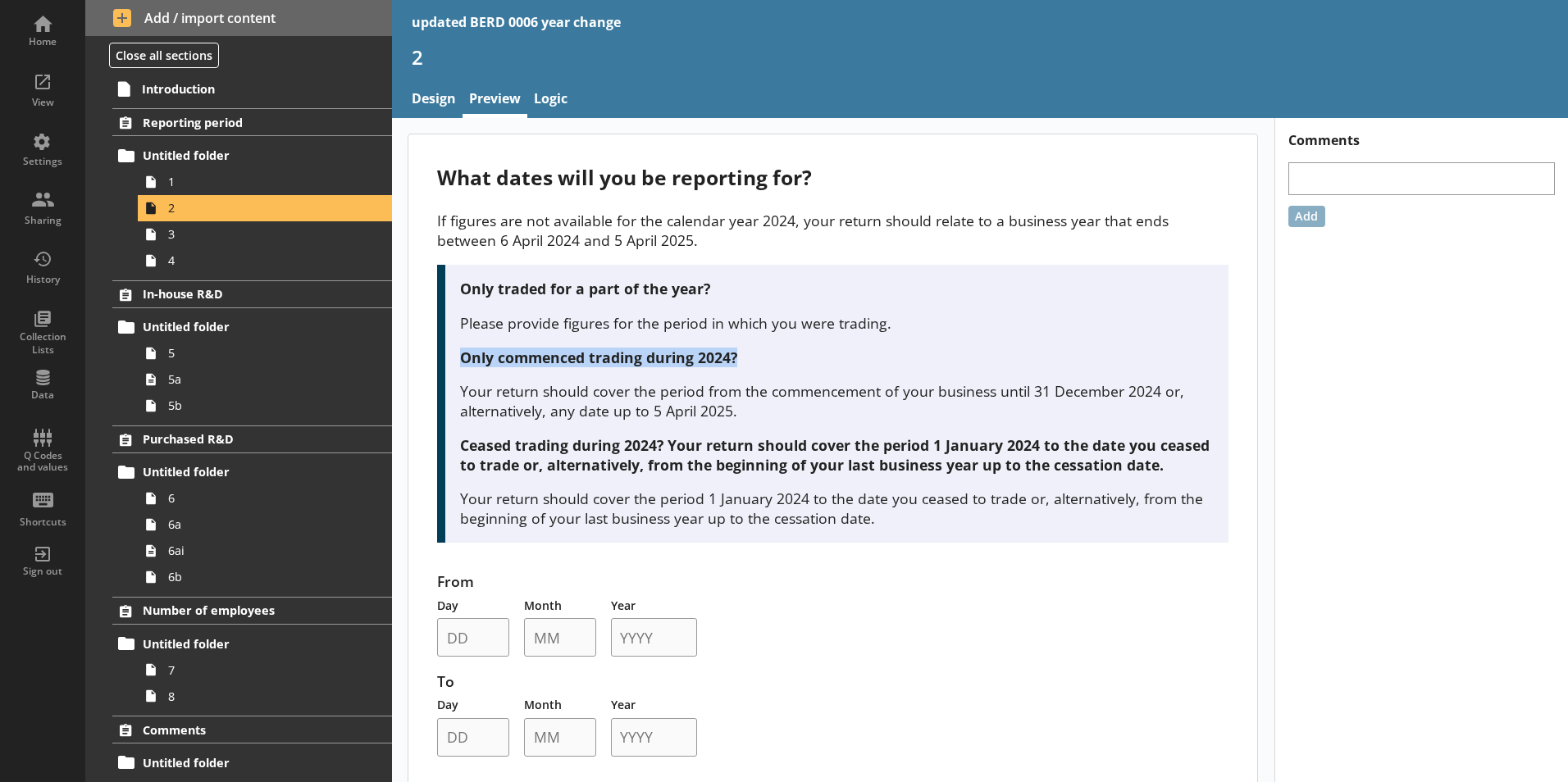 drag, startPoint x: 463, startPoint y: 357, endPoint x: 741, endPoint y: 355, distance: 278.00719 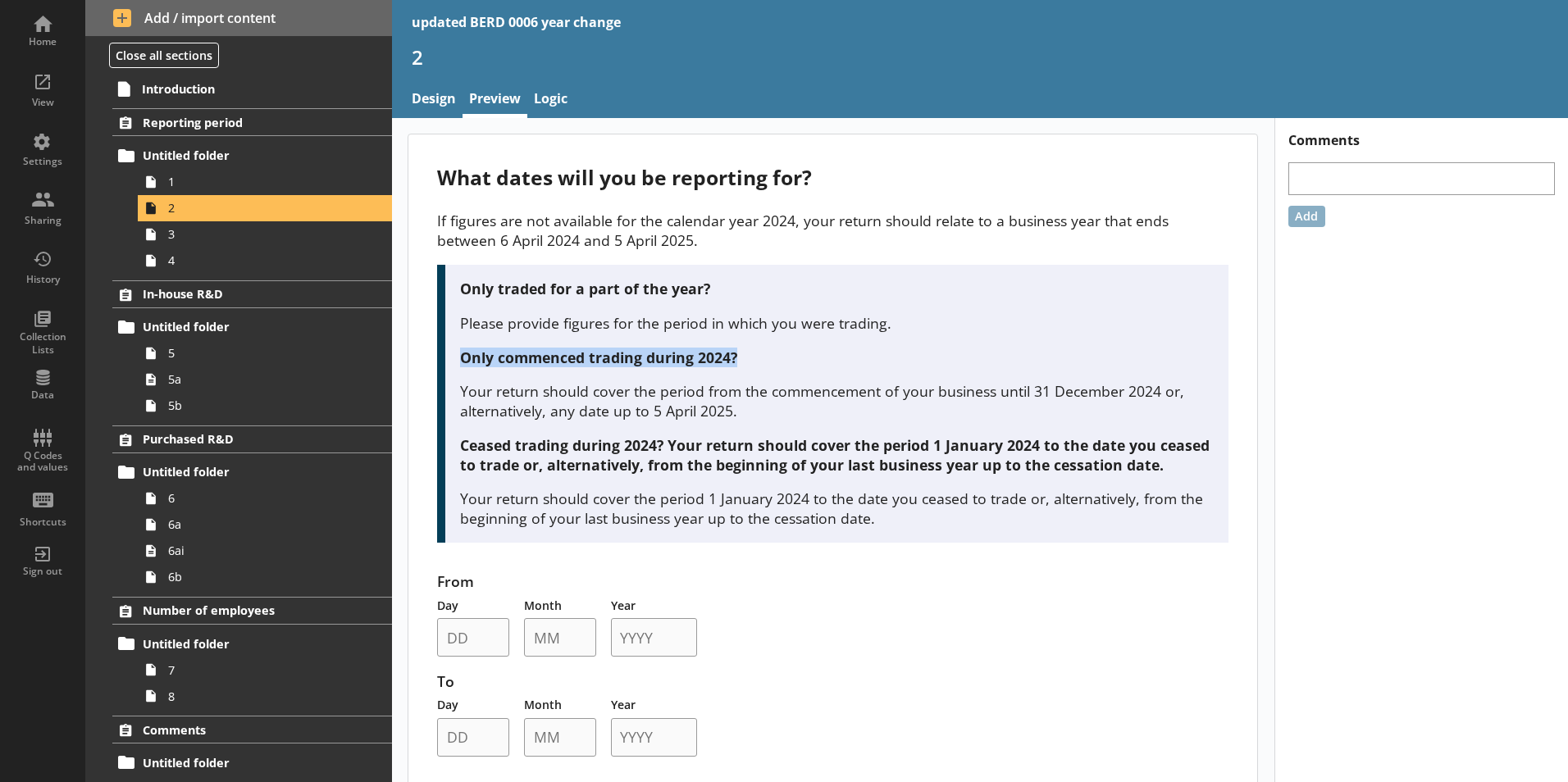 click on "Only commenced trading during 2024?" at bounding box center (837, 357) 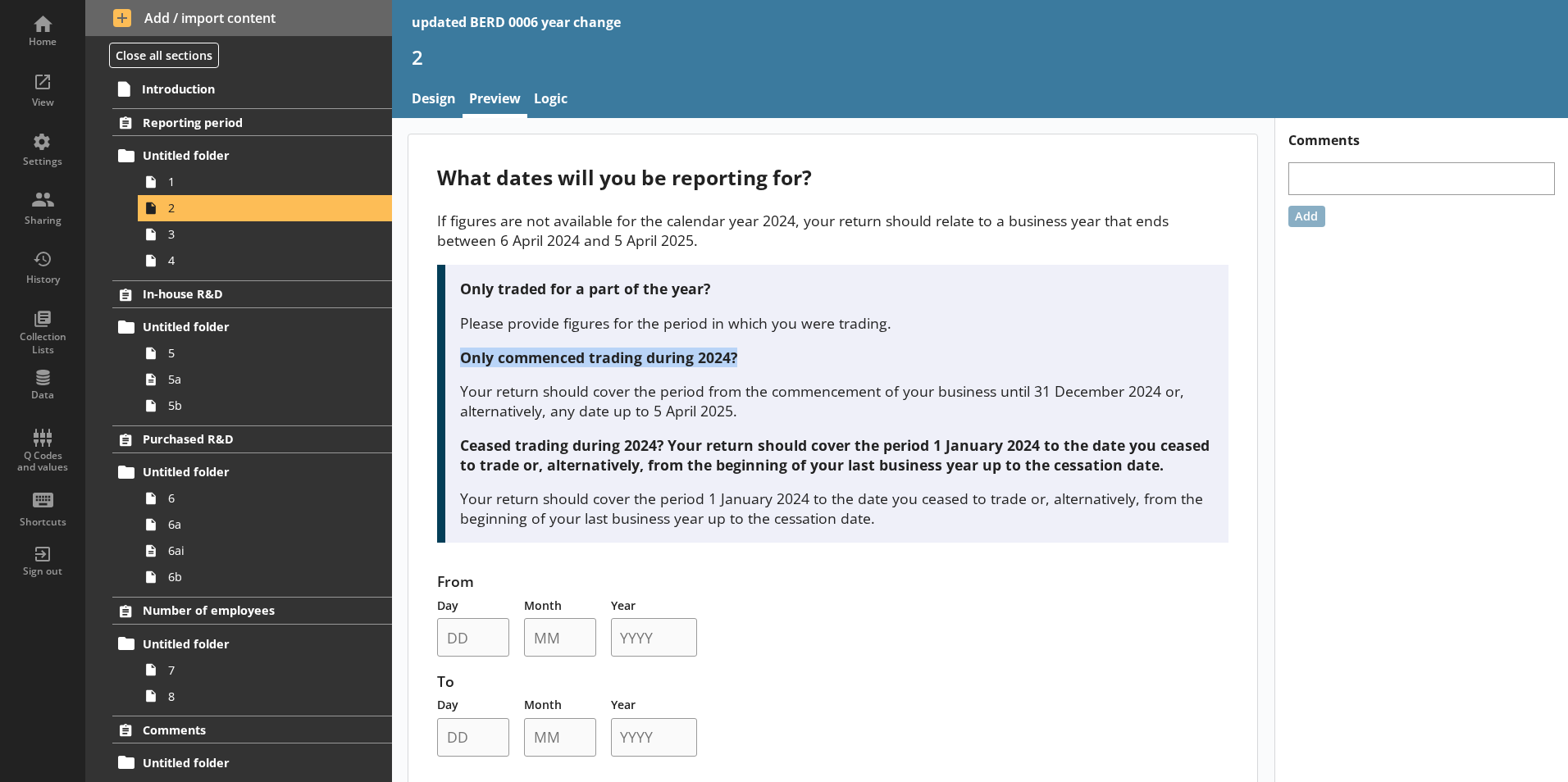 copy on "Only commenced trading during 2024?" 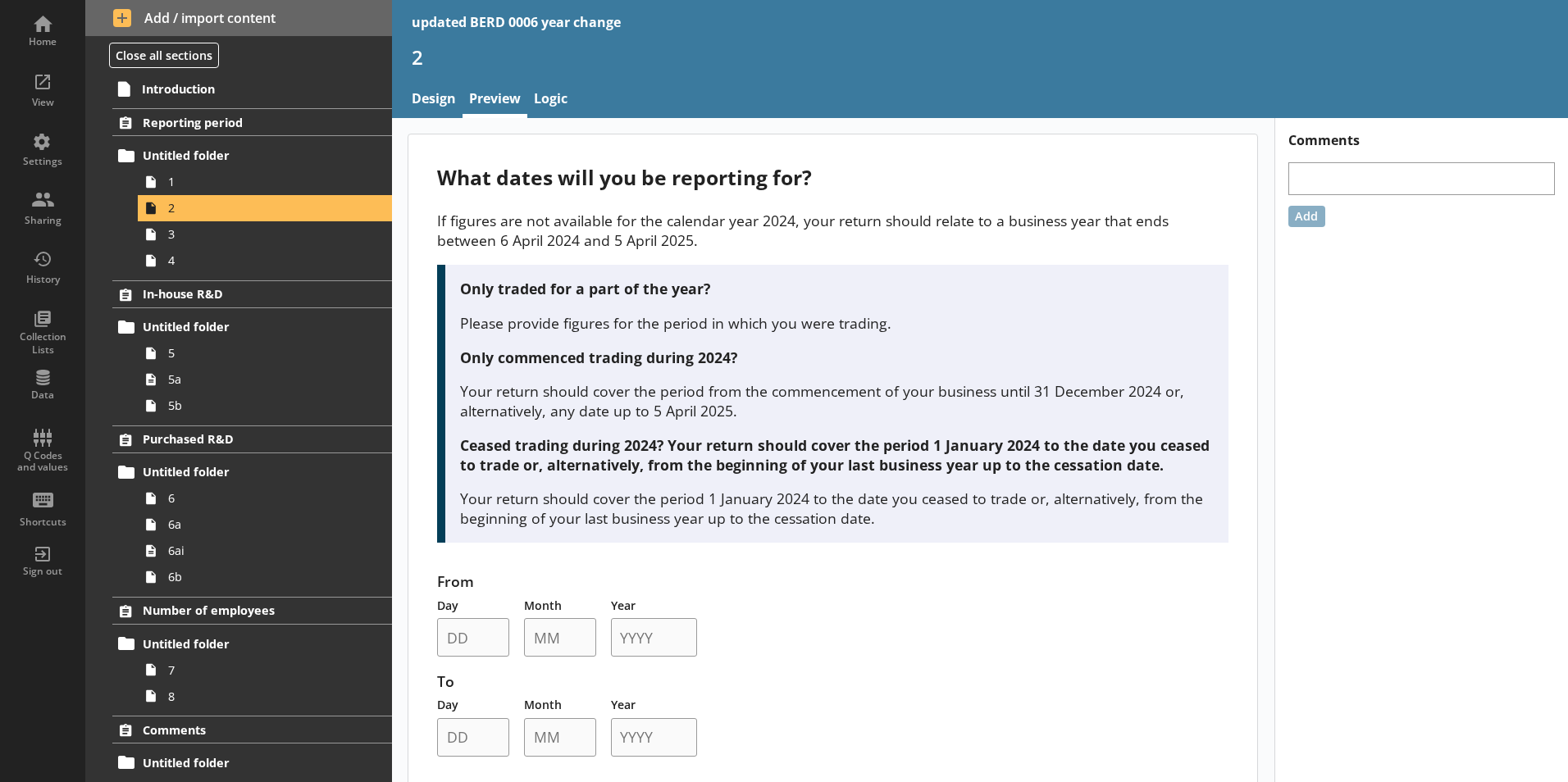 drag, startPoint x: 509, startPoint y: 413, endPoint x: 490, endPoint y: 401, distance: 22.472205 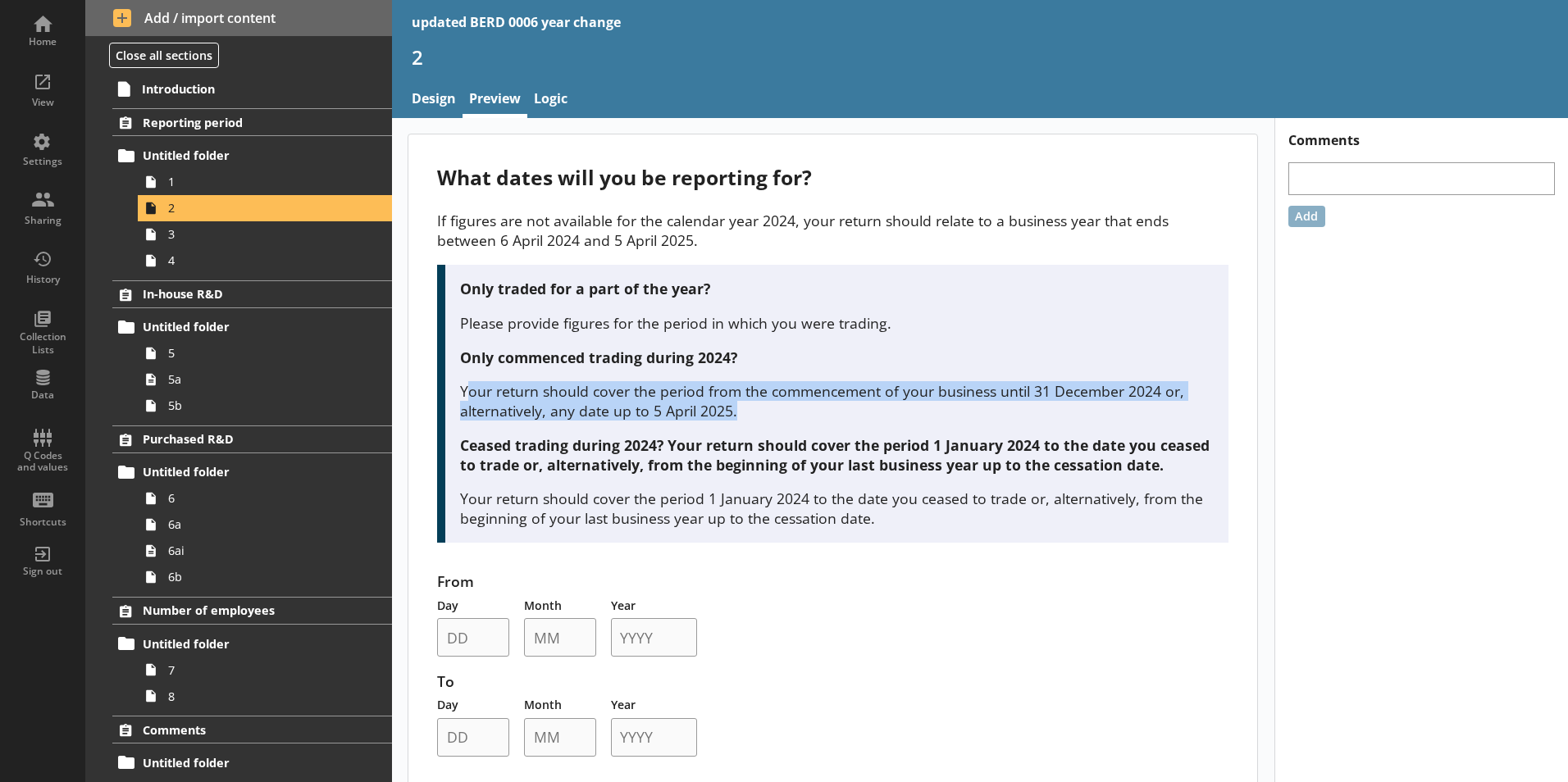 drag, startPoint x: 471, startPoint y: 385, endPoint x: 736, endPoint y: 421, distance: 267.4341 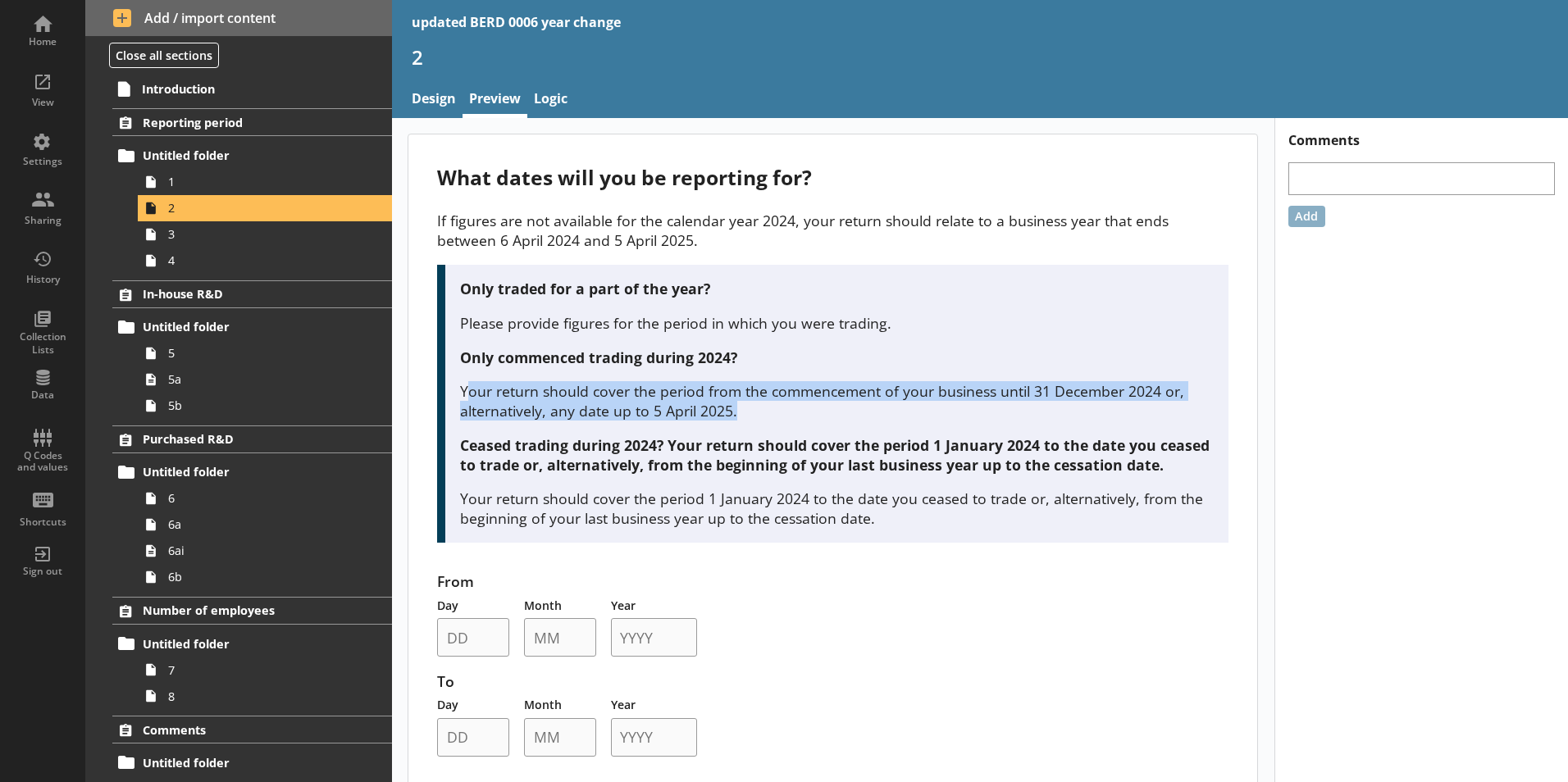 click on "Your return should cover the period from the commencement of your business until 31 December 2024 or, alternatively, any date up to 5 April 2025." at bounding box center [837, 401] 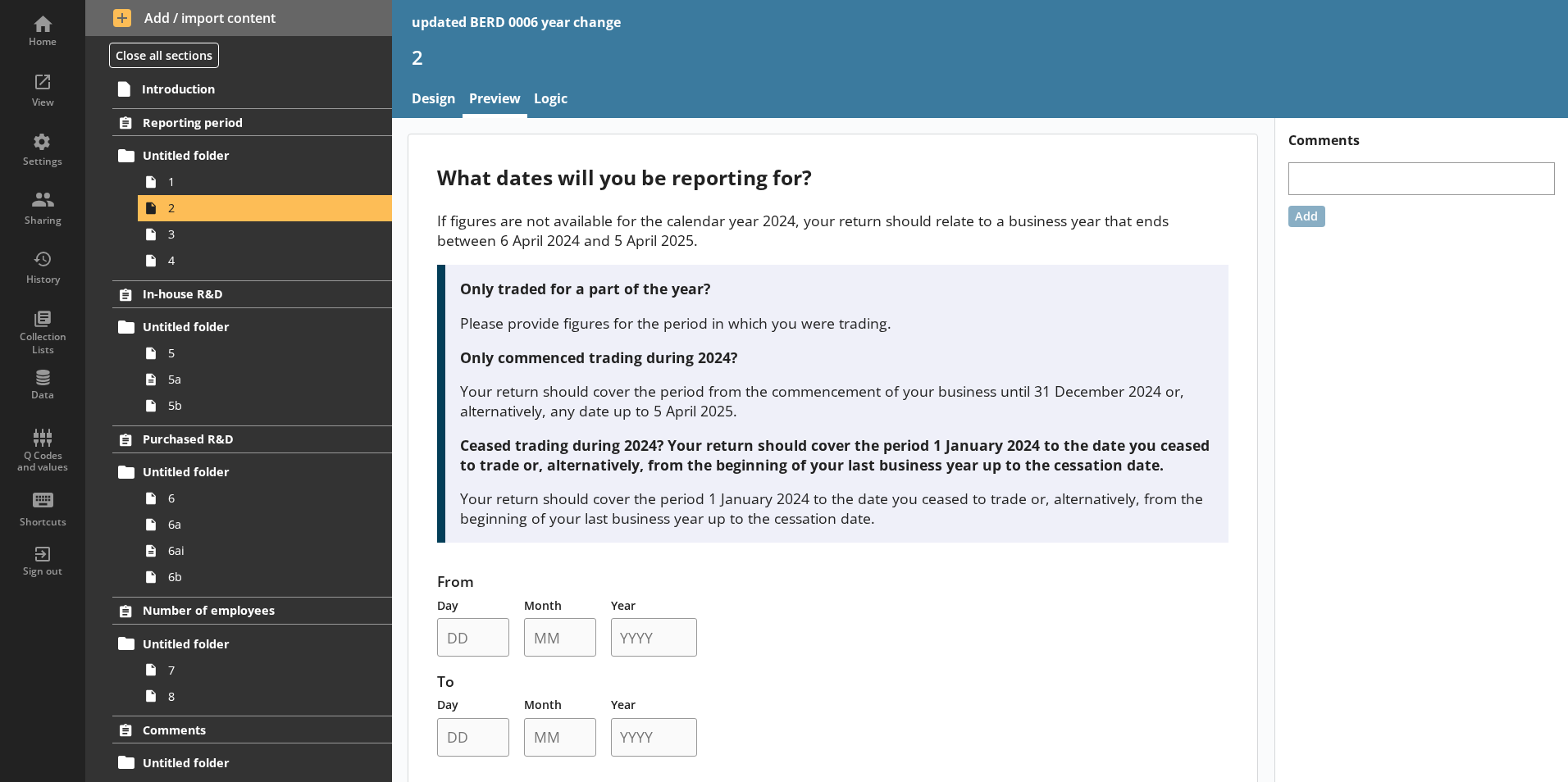 click on "Only traded for a part of the year? Please provide figures for the period in which you were trading. Only commenced trading during 2024? Your return should cover the period from the commencement of your business until 31 December 2024 or, alternatively, any date up to 5 April 2025. Ceased trading during 2024? Your return should cover the period 1 January 2024 to the date you ceased to trade or, alternatively, from the beginning of your last business year up to the cessation date." at bounding box center [832, 403] 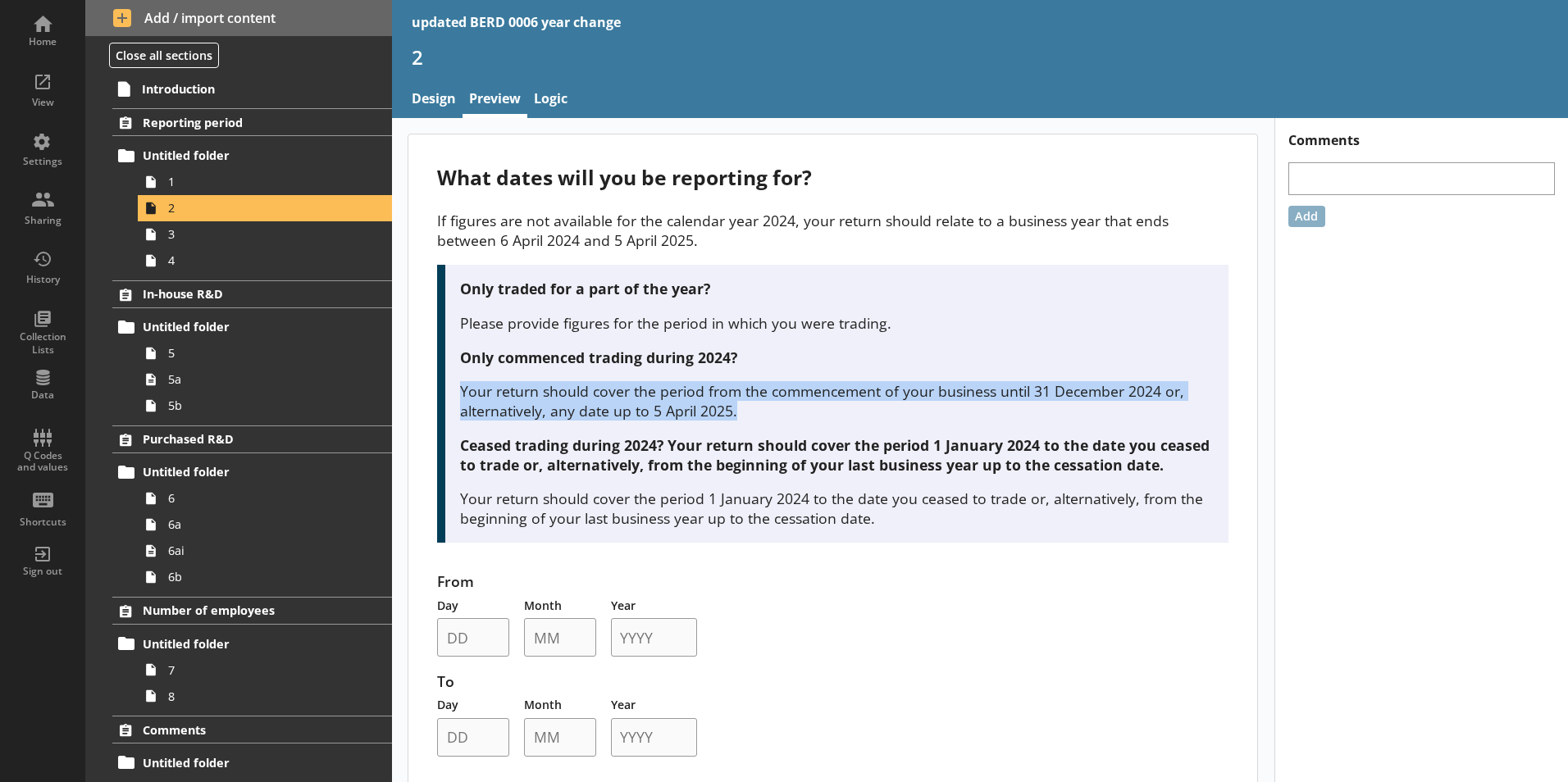 drag, startPoint x: 461, startPoint y: 389, endPoint x: 737, endPoint y: 417, distance: 277.4167 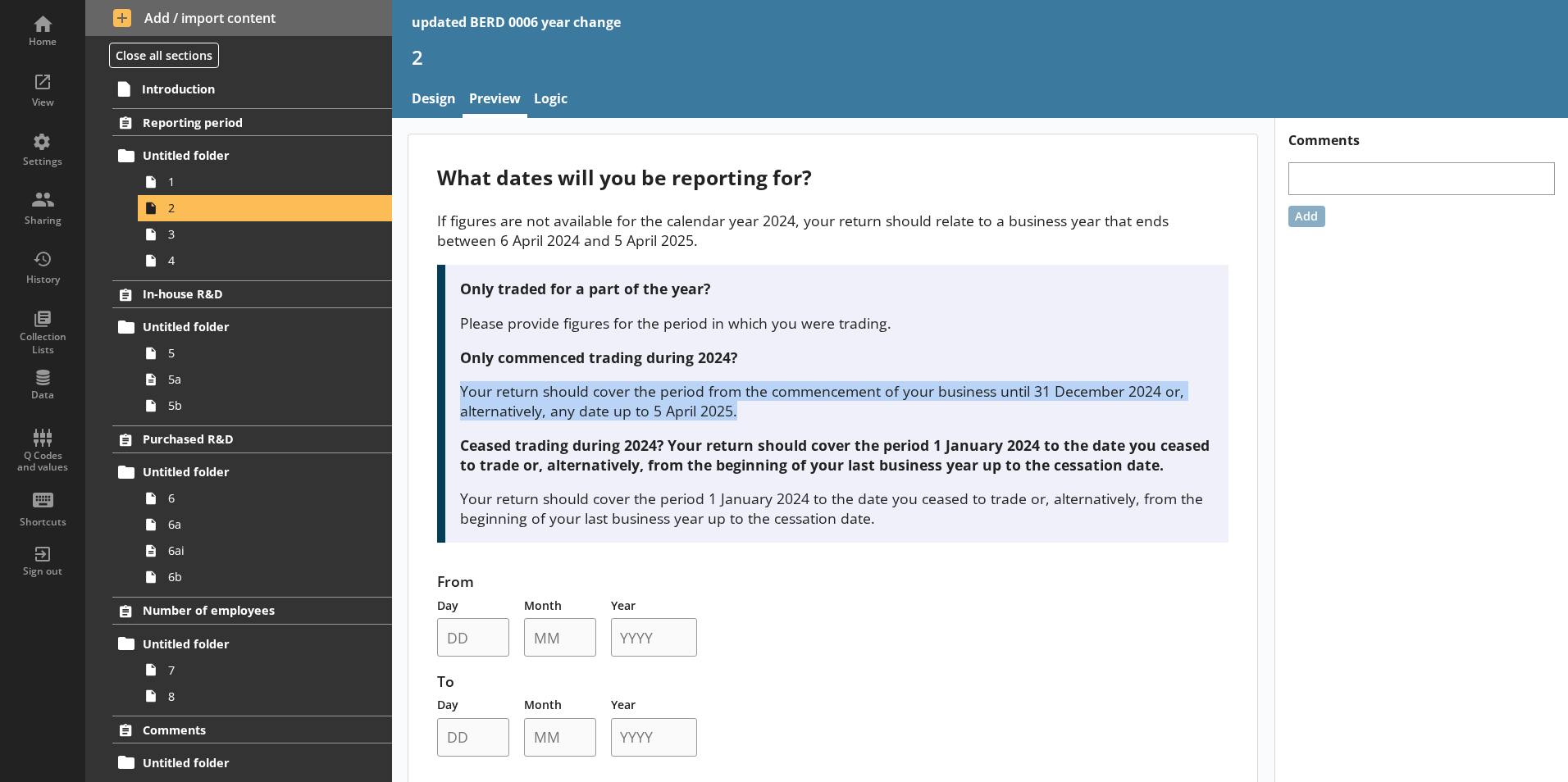 click on "Only traded for a part of the year? Please provide figures for the period in which you were trading. Only commenced trading during 2024? Your return should cover the period from the commencement of your business until 31 December 2024 or, alternatively, any date up to 5 April 2025. Ceased trading during 2024? Your return should cover the period 1 January 2024 to the date you ceased to trade or, alternatively, from the beginning of your last business year up to the cessation date." at bounding box center (832, 403) 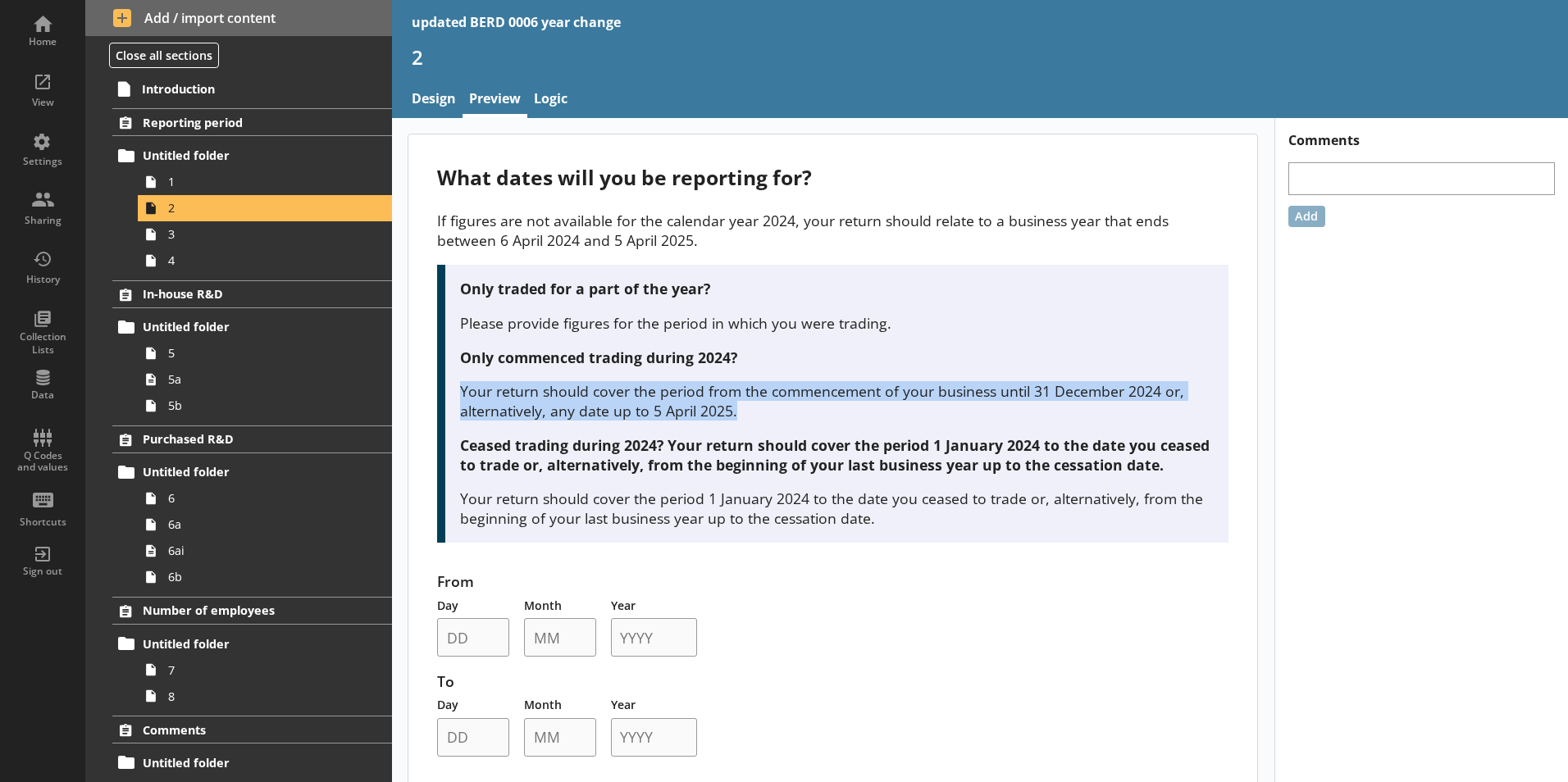 copy on "Your return should cover the period from the commencement of your business until 31 December 2024 or, alternatively, any date up to 5 April 2025." 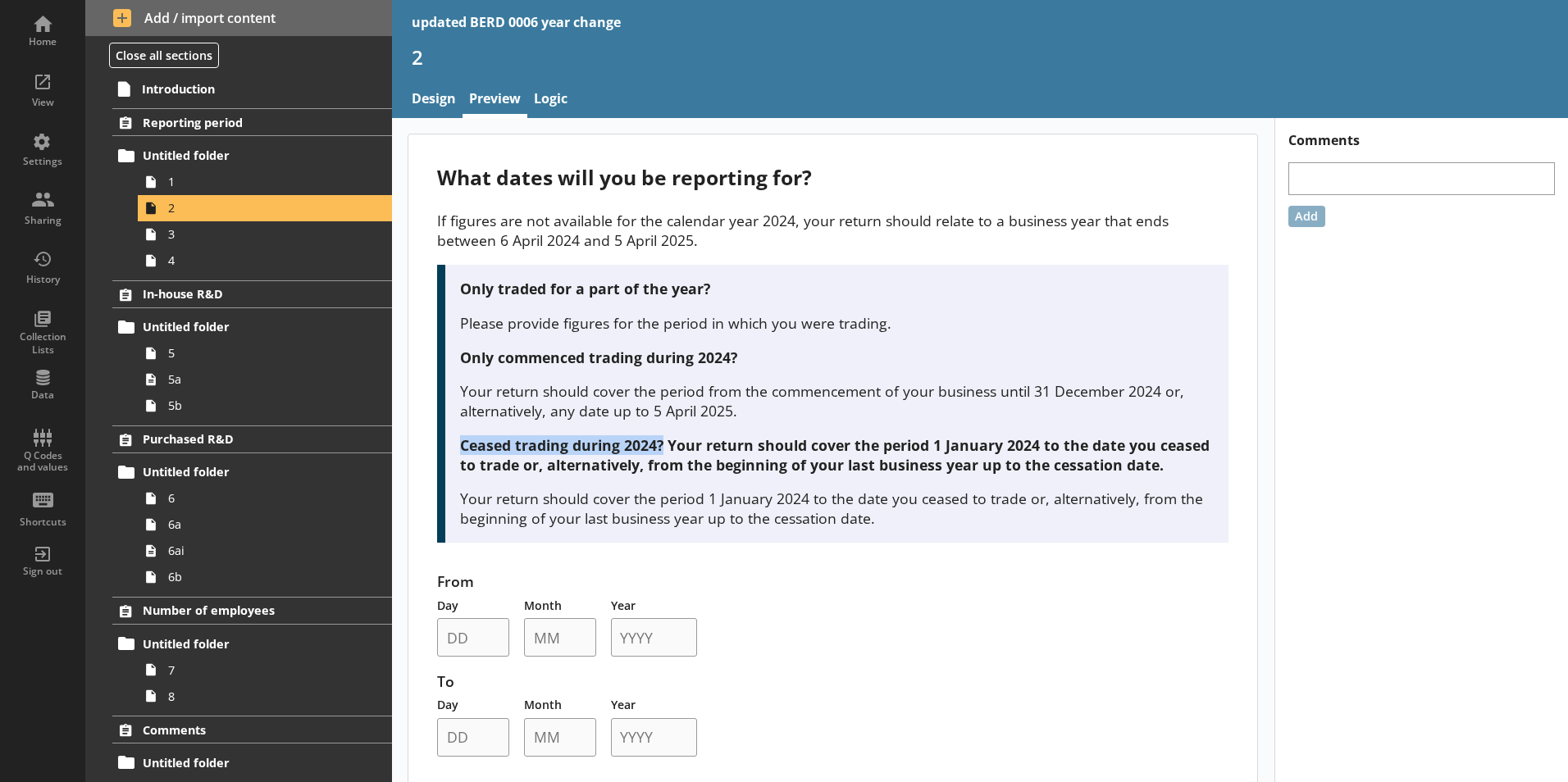 drag, startPoint x: 463, startPoint y: 449, endPoint x: 681, endPoint y: 442, distance: 218.11236 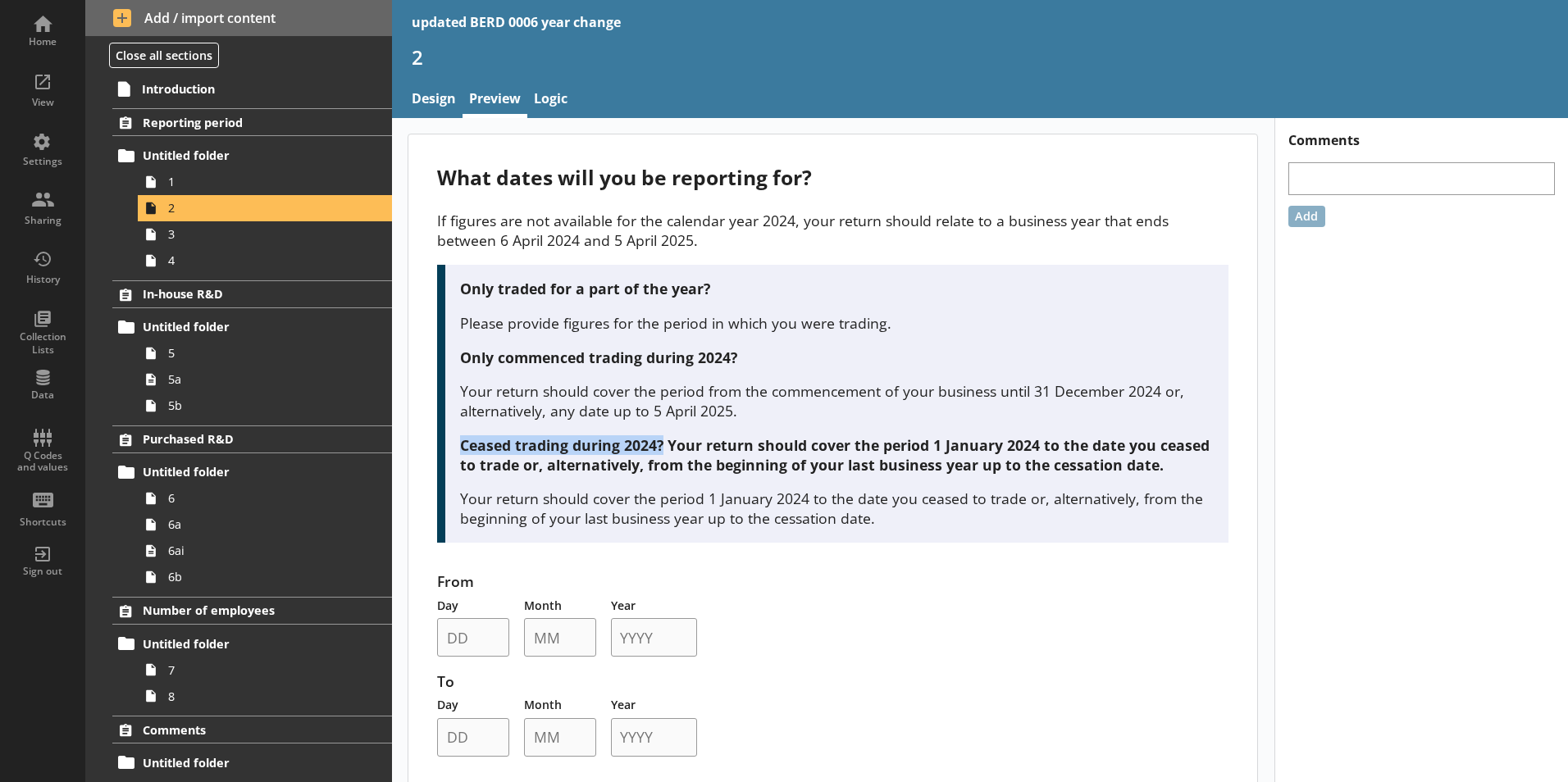click on "Ceased trading during 2024?" at bounding box center (837, 455) 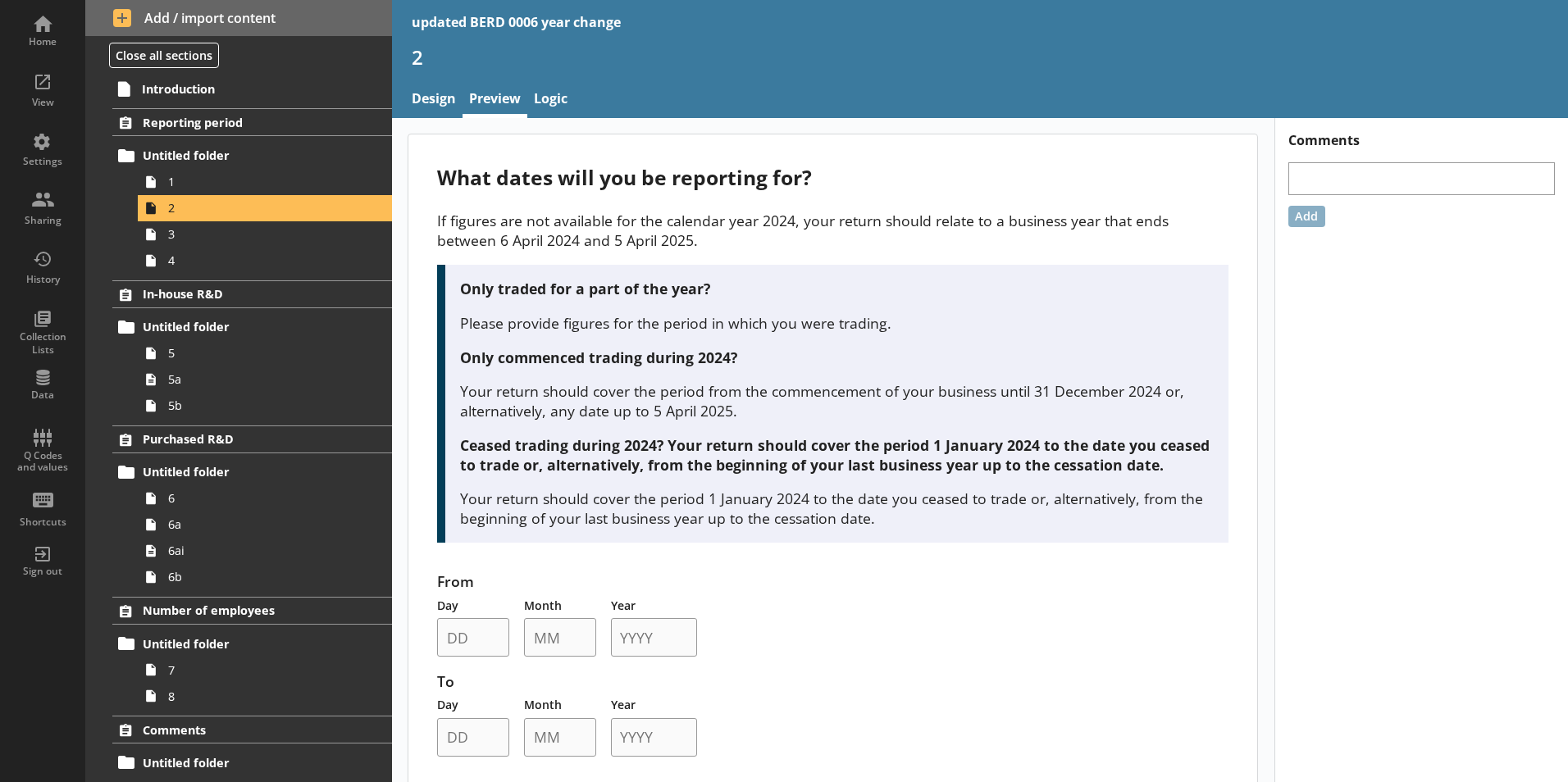 click on "Only traded for a part of the year? Please provide figures for the period in which you were trading. Only commenced trading during 2024? Your return should cover the period from the commencement of your business until 31 December 2024 or, alternatively, any date up to 5 April 2025. Ceased trading during 2024? Your return should cover the period 1 January 2024 to the date you ceased to trade or, alternatively, from the beginning of your last business year up to the cessation date." at bounding box center (832, 403) 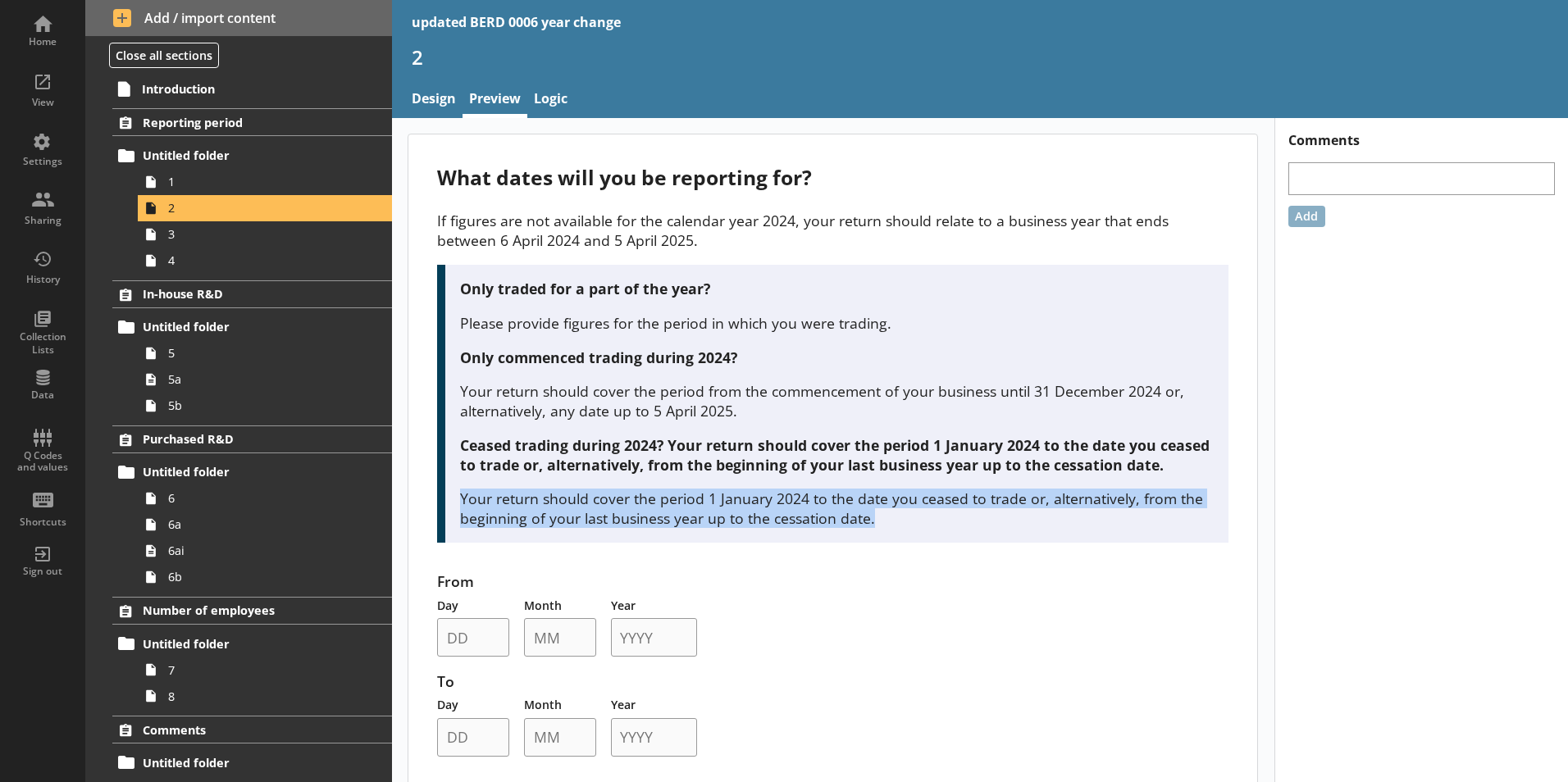 drag, startPoint x: 466, startPoint y: 483, endPoint x: 937, endPoint y: 514, distance: 472.0191 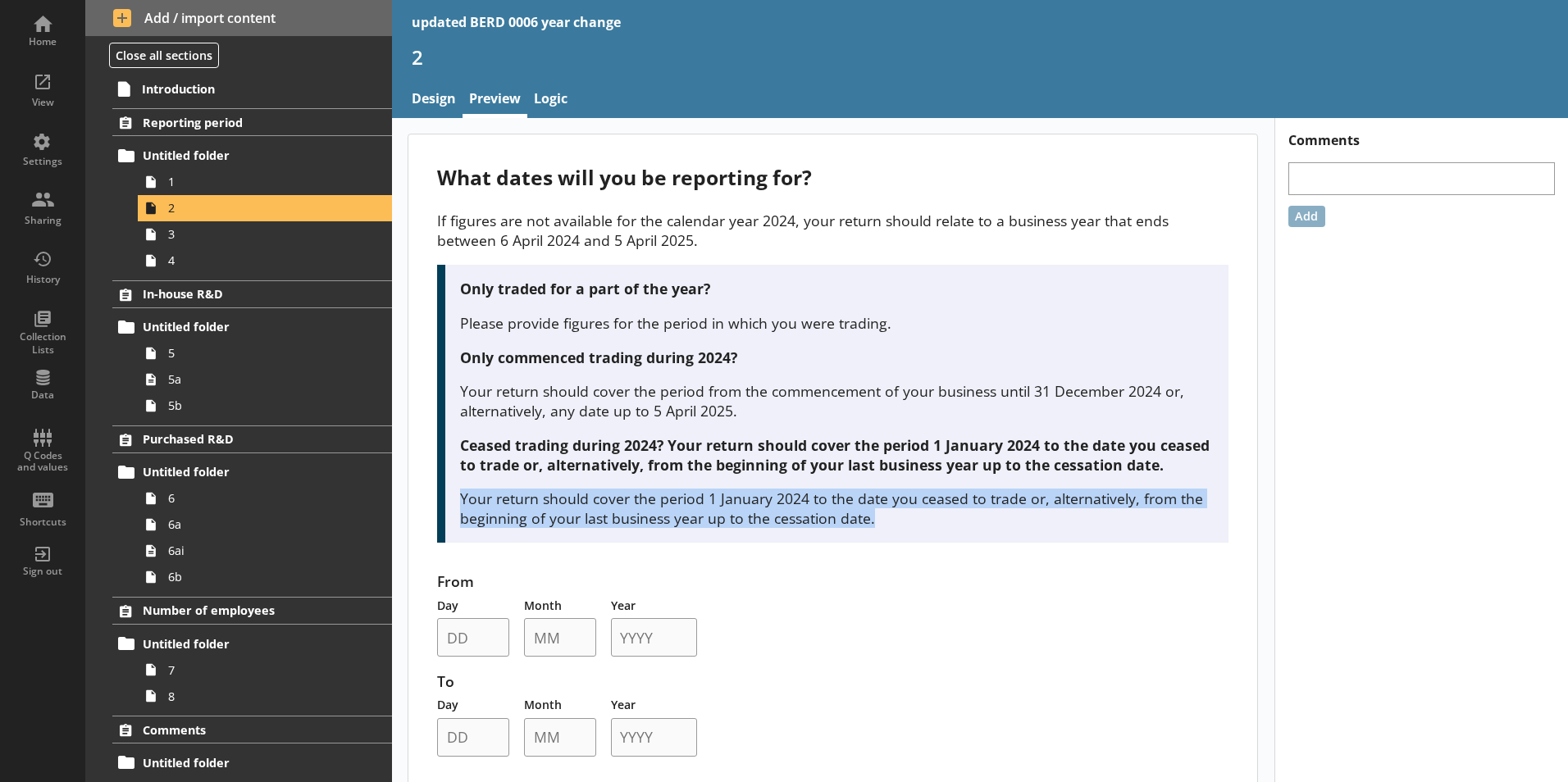 copy on "Your return should cover the period 1 January 2024 to the date you ceased to trade or, alternatively, from the beginning of your last business year up to the cessation date." 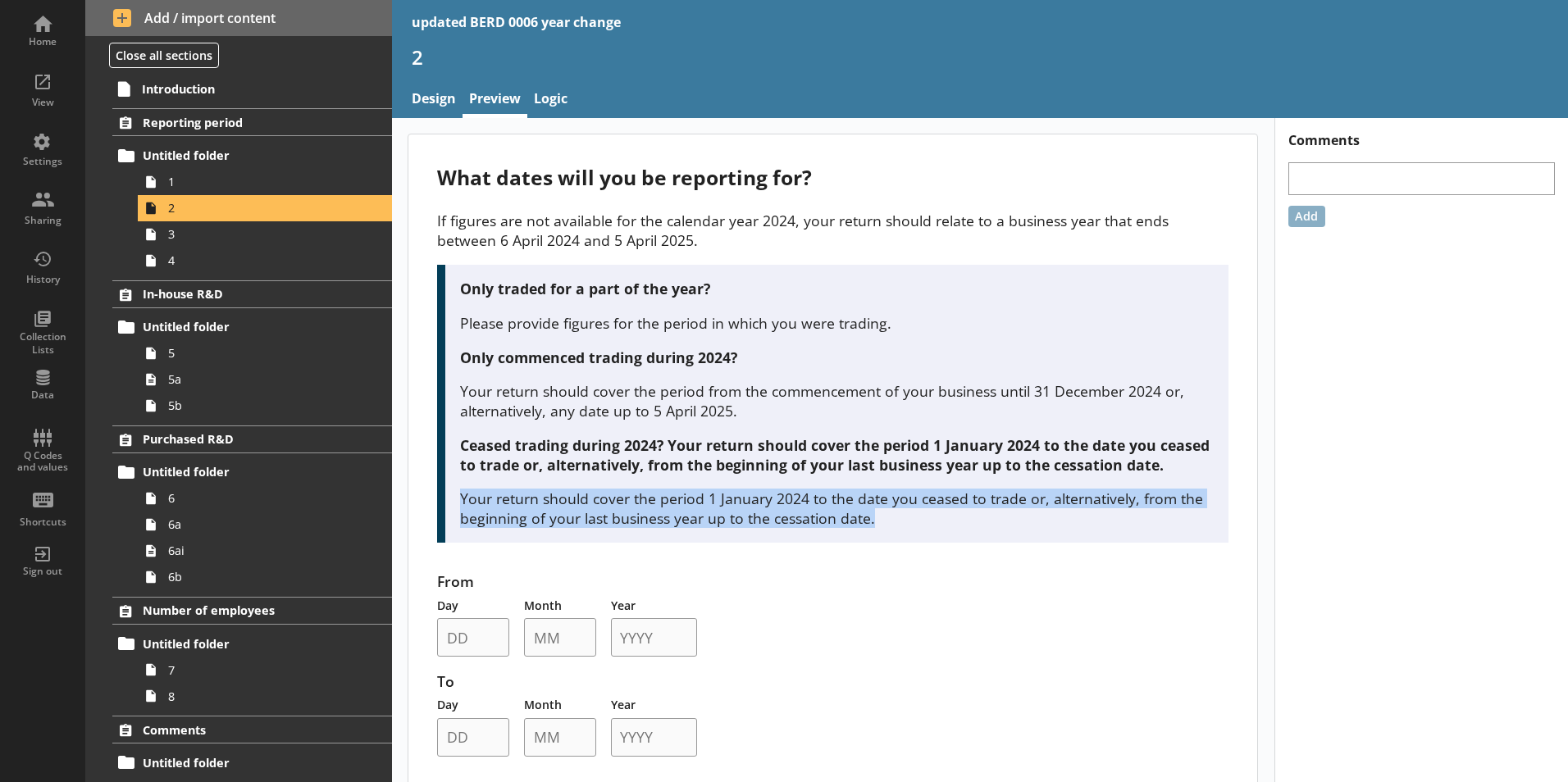click on "Your return should cover the period 1 January 2024 to the date you ceased to trade or, alternatively, from the beginning of your last business year up to the cessation date." at bounding box center [837, 508] 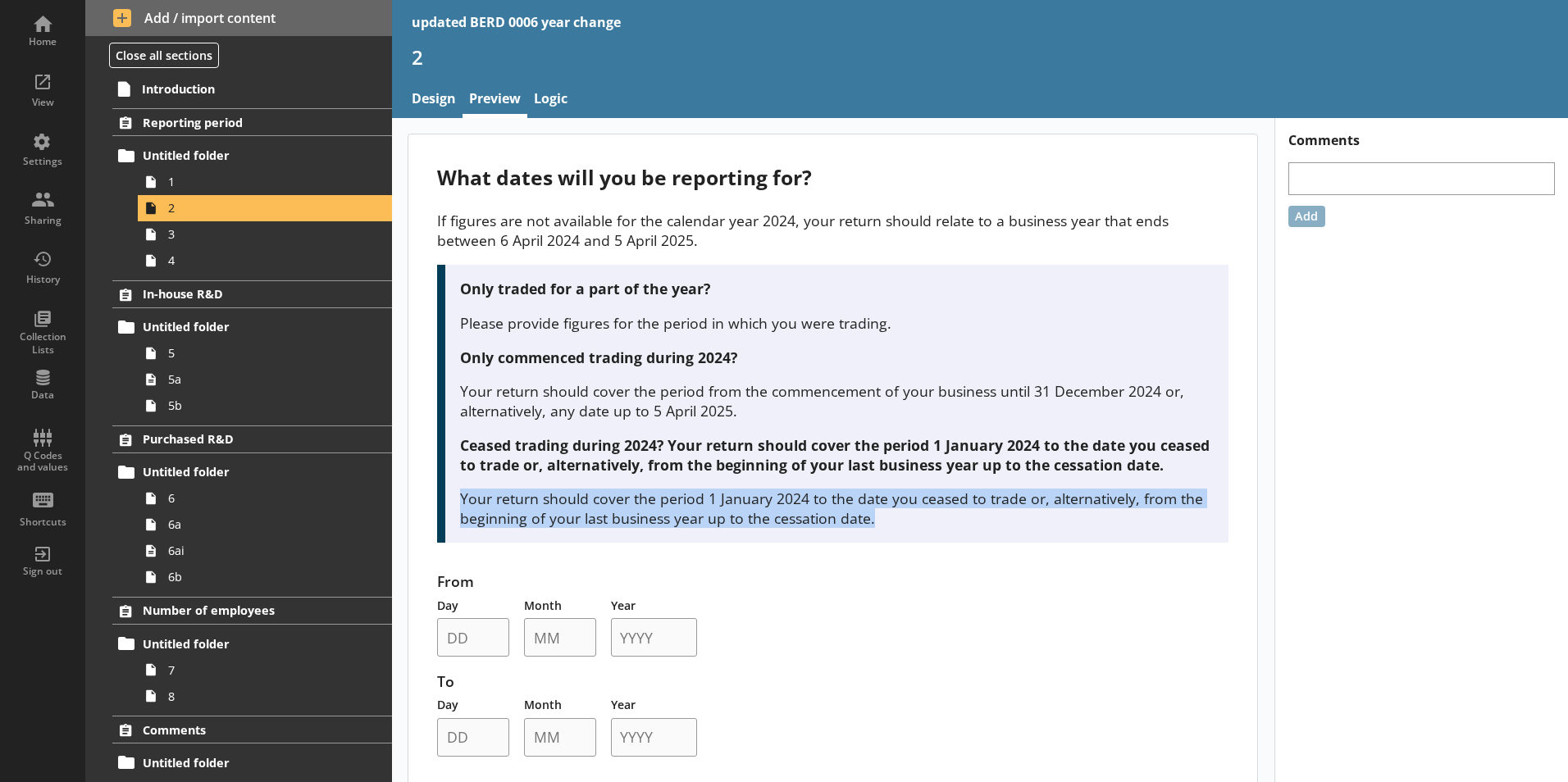drag, startPoint x: 463, startPoint y: 486, endPoint x: 889, endPoint y: 495, distance: 426.0951 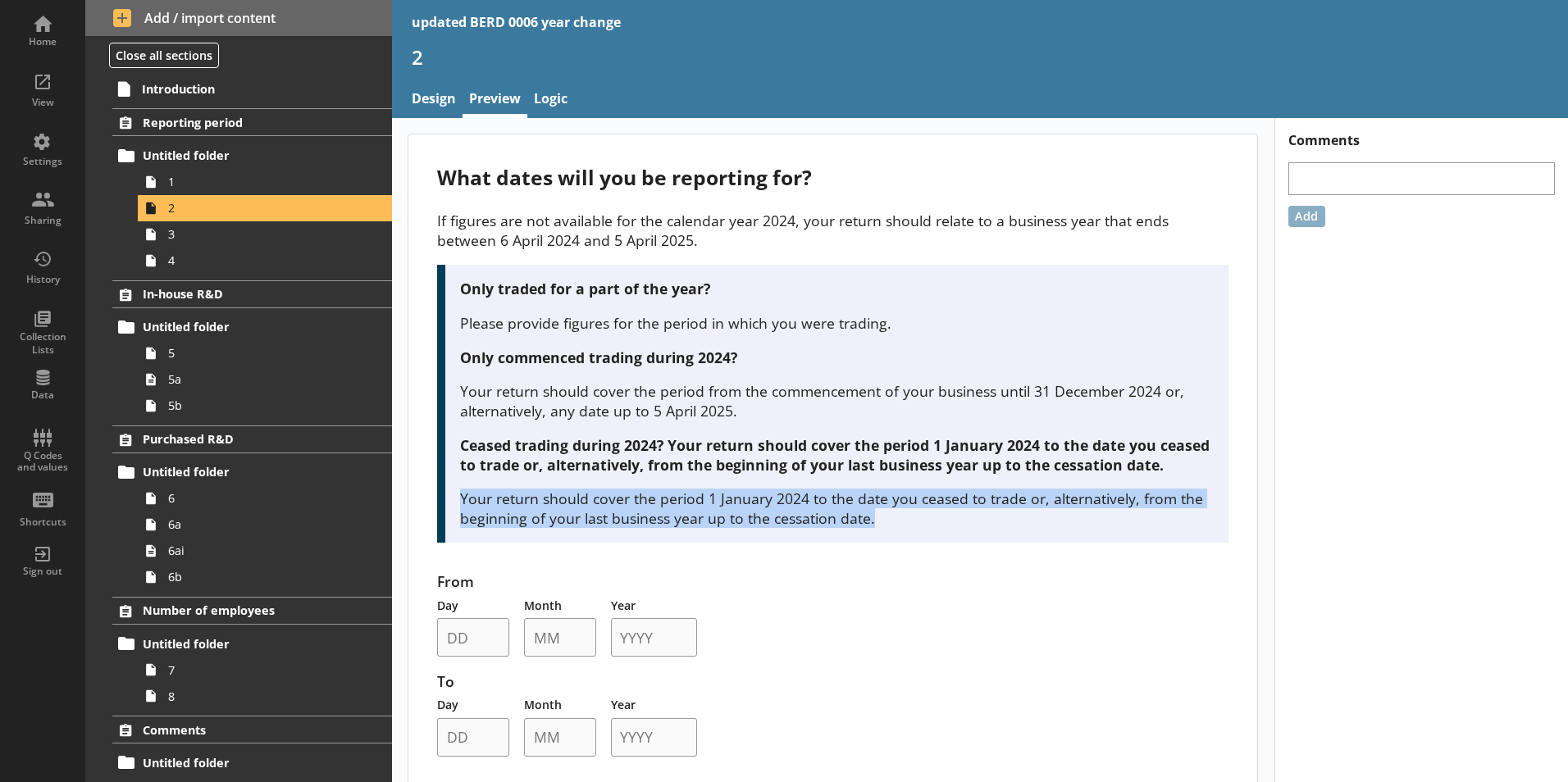 click on "Your return should cover the period 1 January 2024 to the date you ceased to trade or, alternatively, from the beginning of your last business year up to the cessation date." at bounding box center [837, 508] 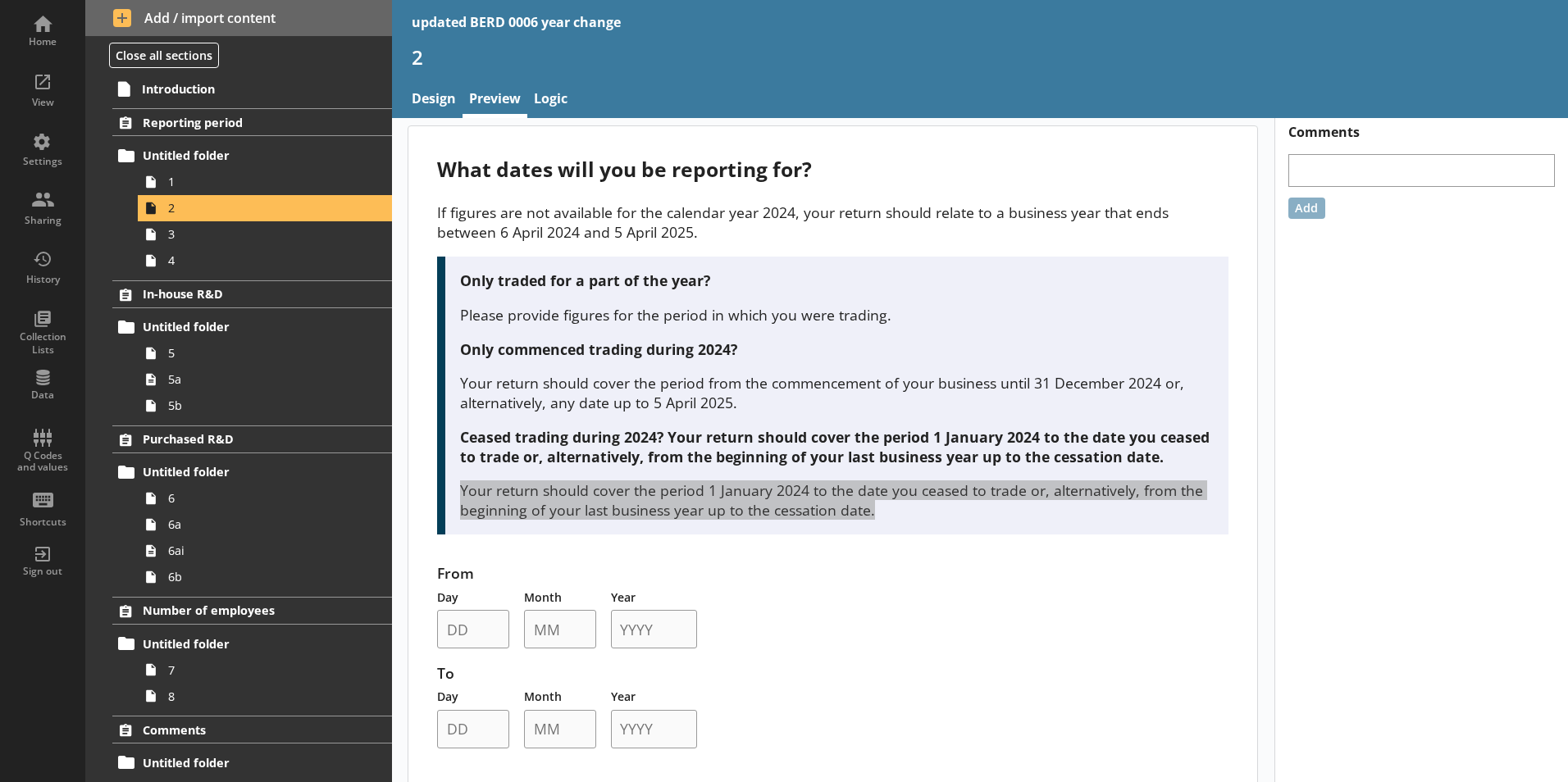 scroll, scrollTop: 11, scrollLeft: 0, axis: vertical 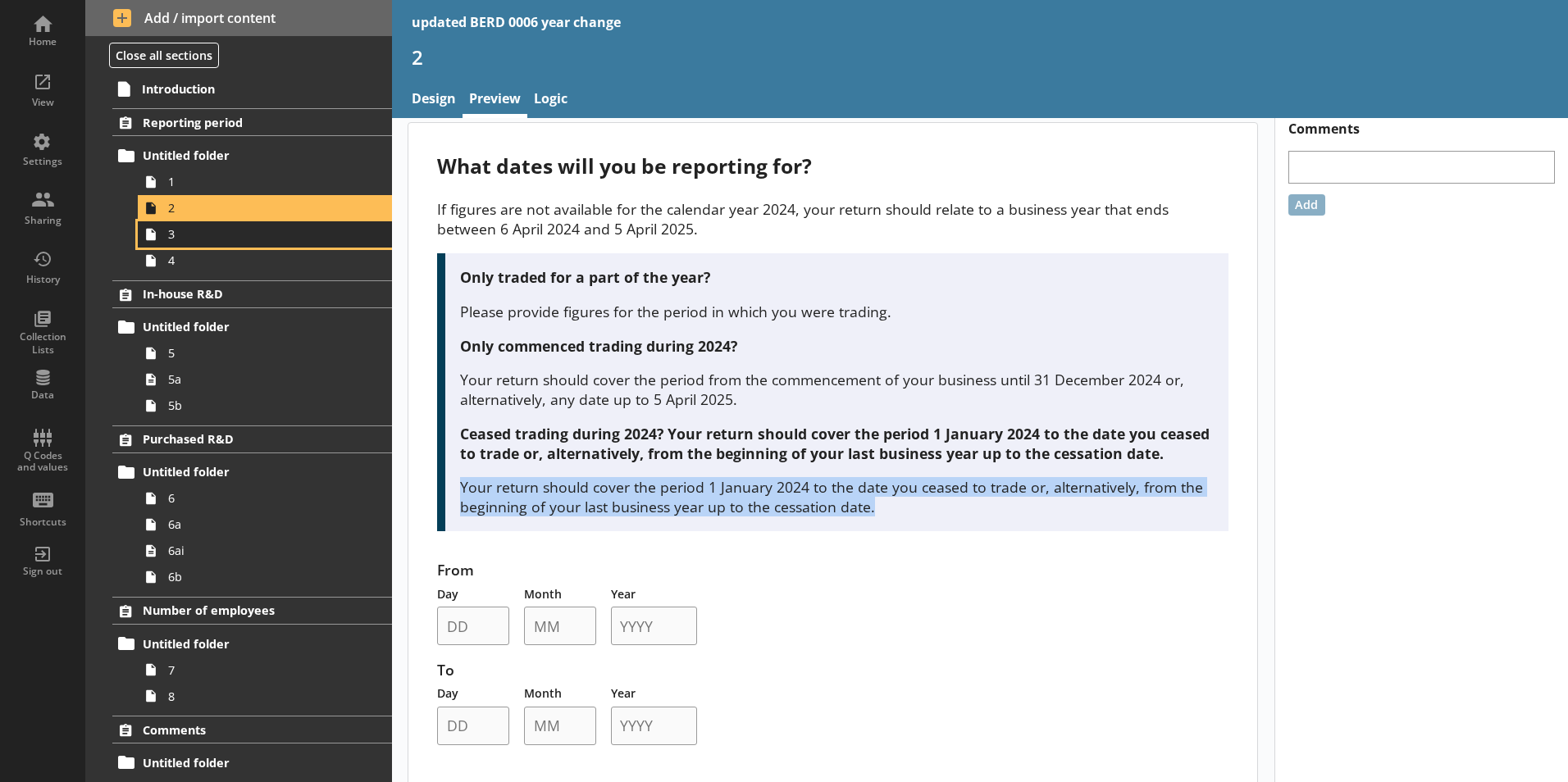 click on "3" at bounding box center [259, 234] 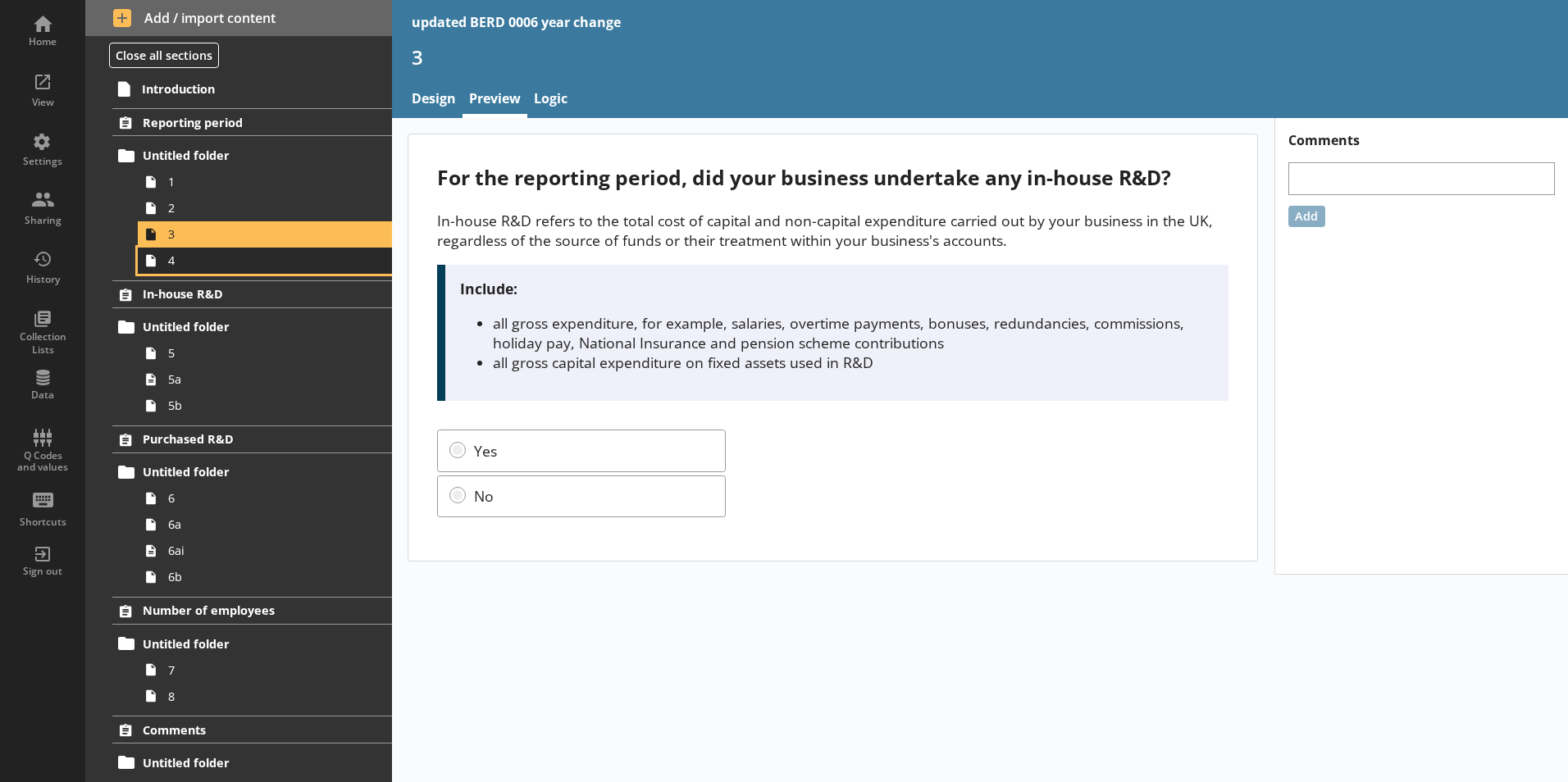 click on "4" at bounding box center (259, 260) 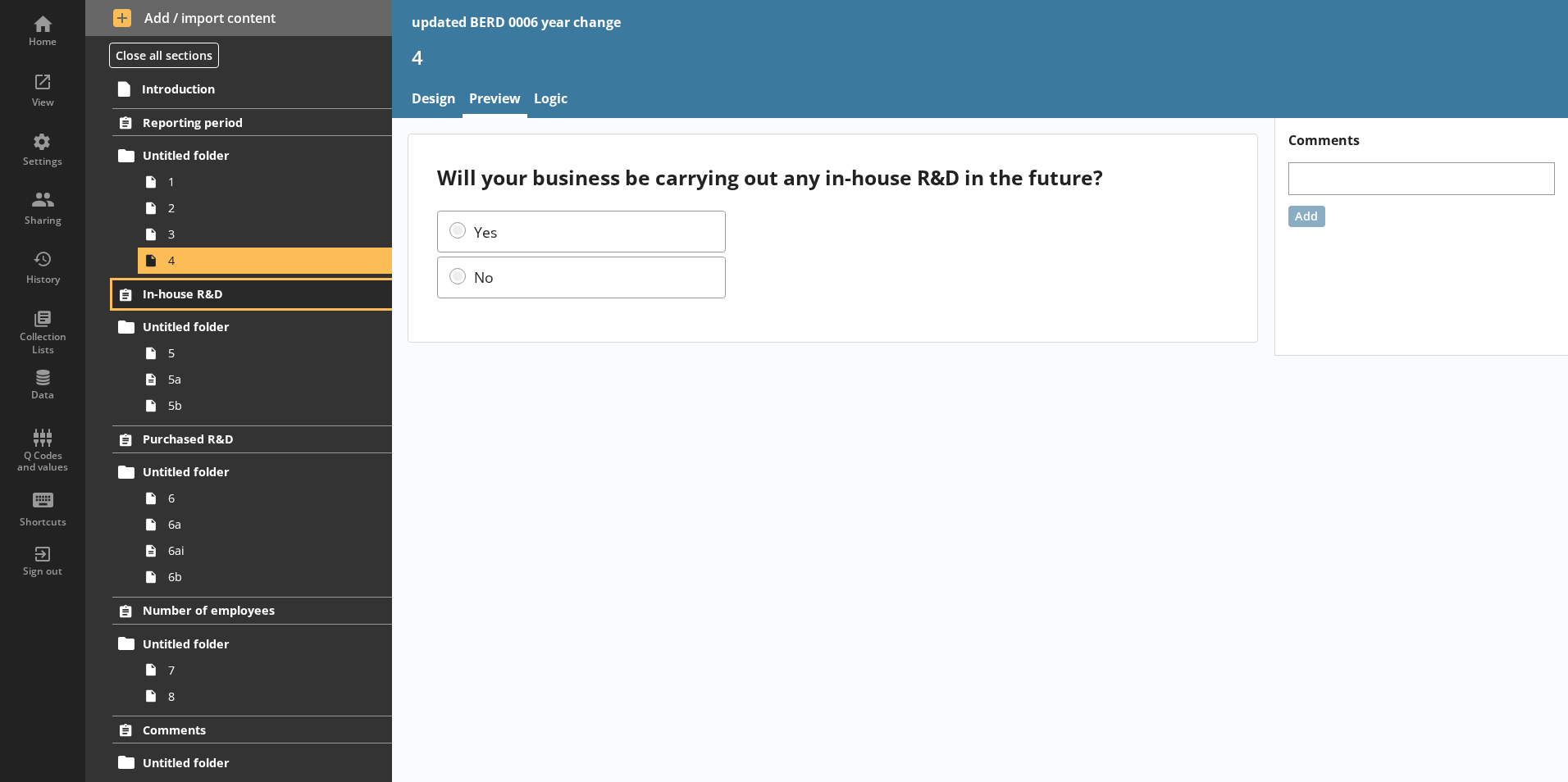 click on "In-house R&D" at bounding box center (243, 293) 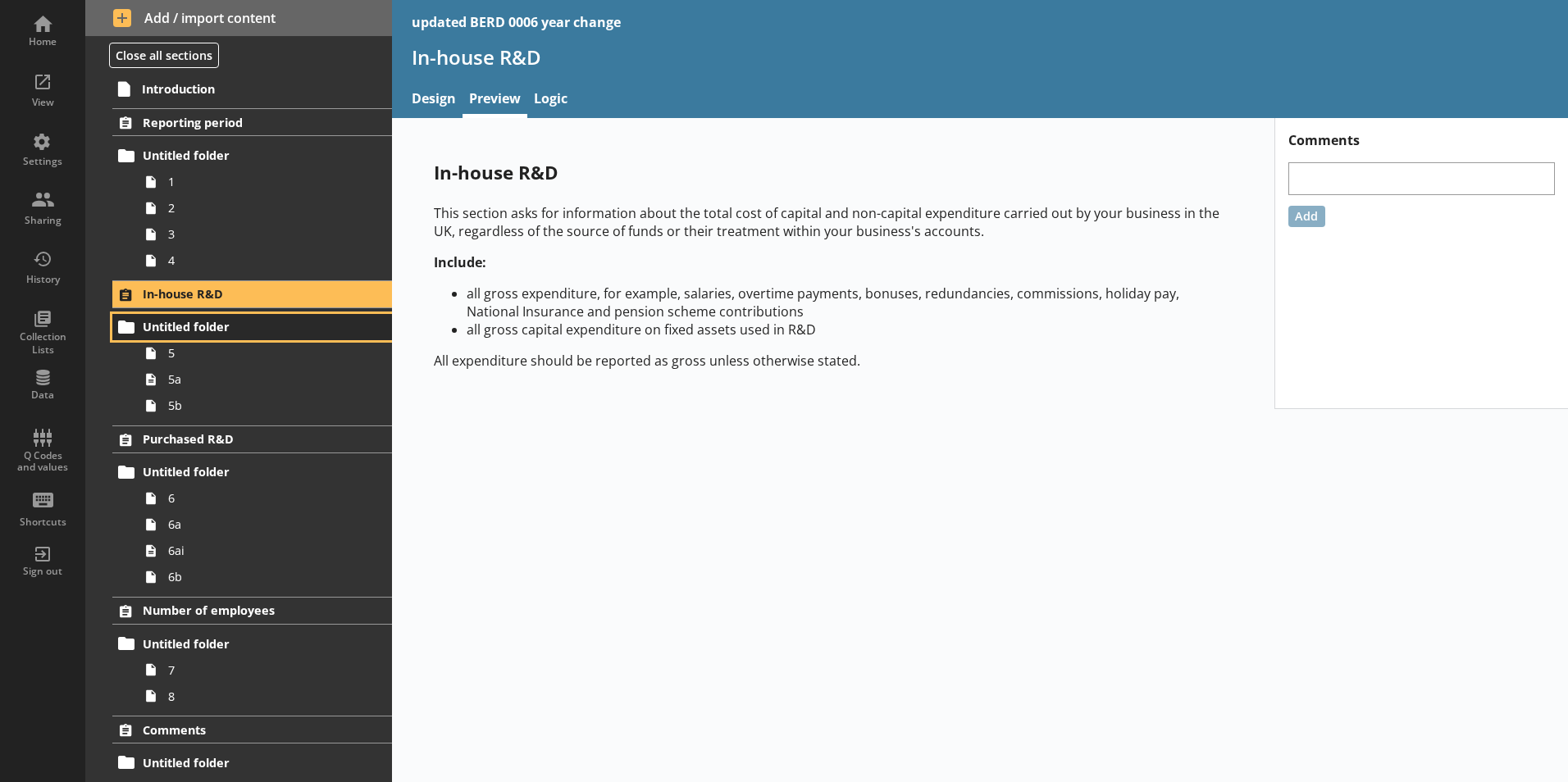 click on "Untitled folder" at bounding box center [243, 326] 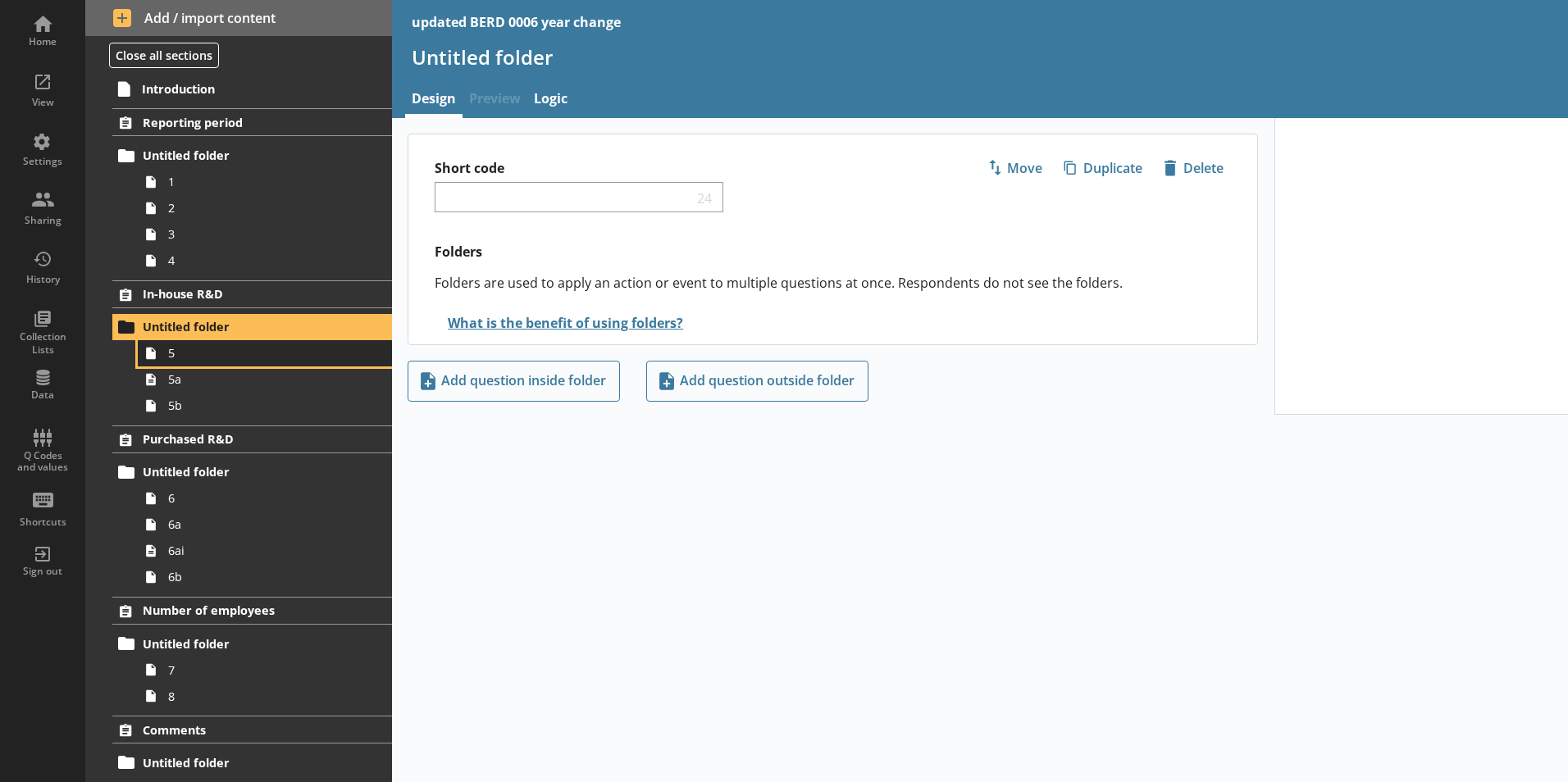 click on "5" at bounding box center [259, 352] 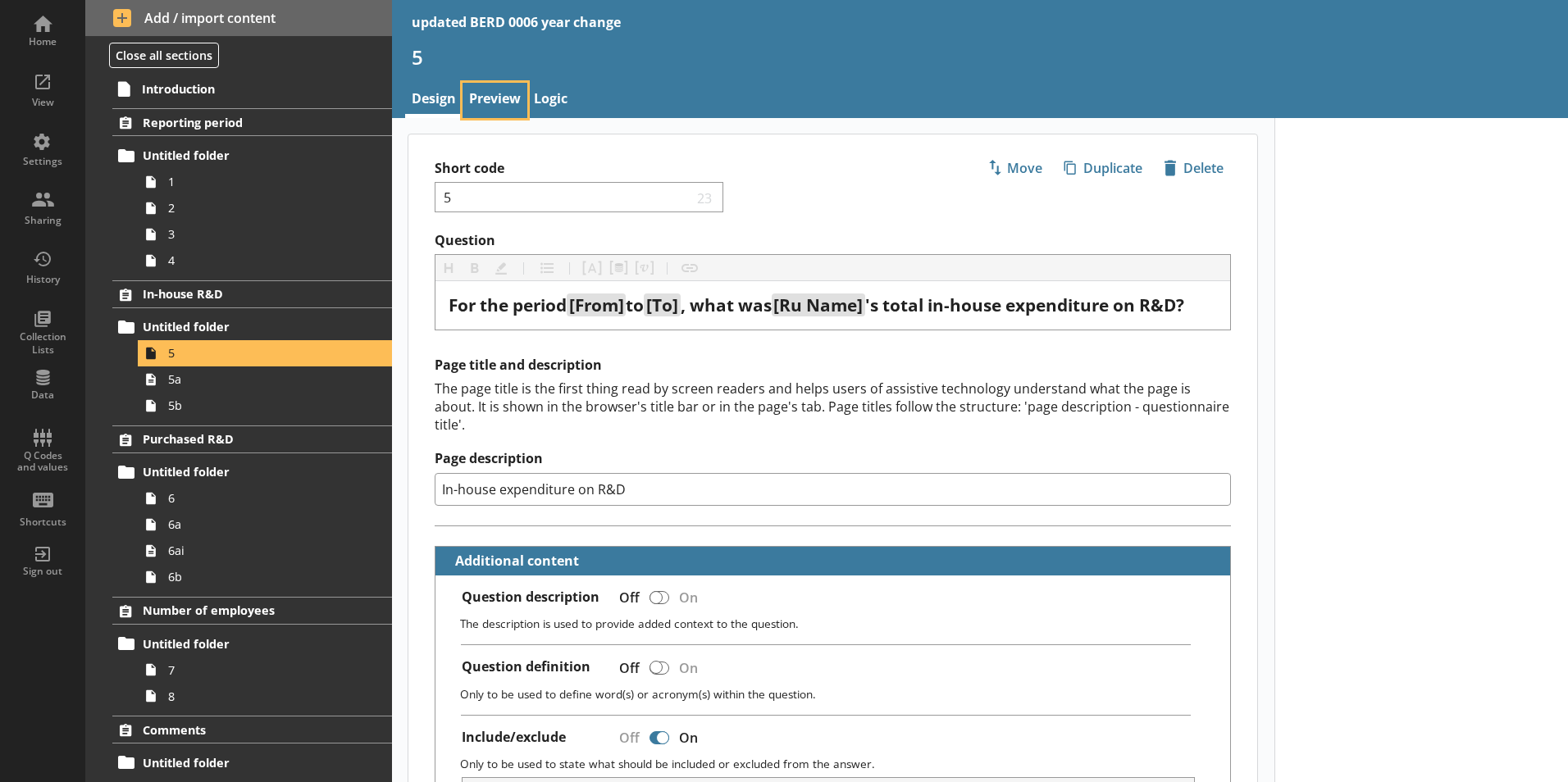 click on "Preview" at bounding box center [495, 100] 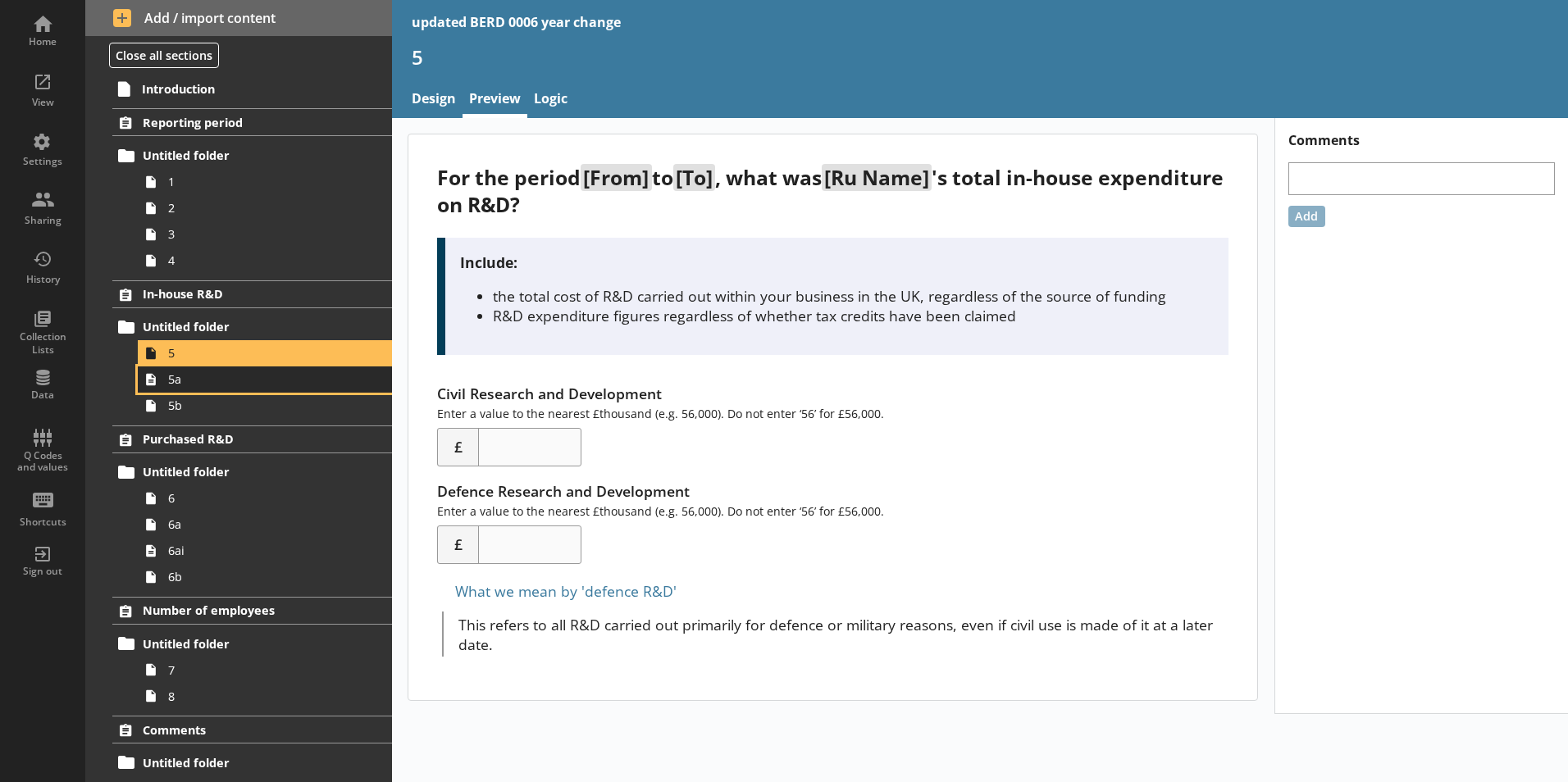 click on "5a" at bounding box center (259, 379) 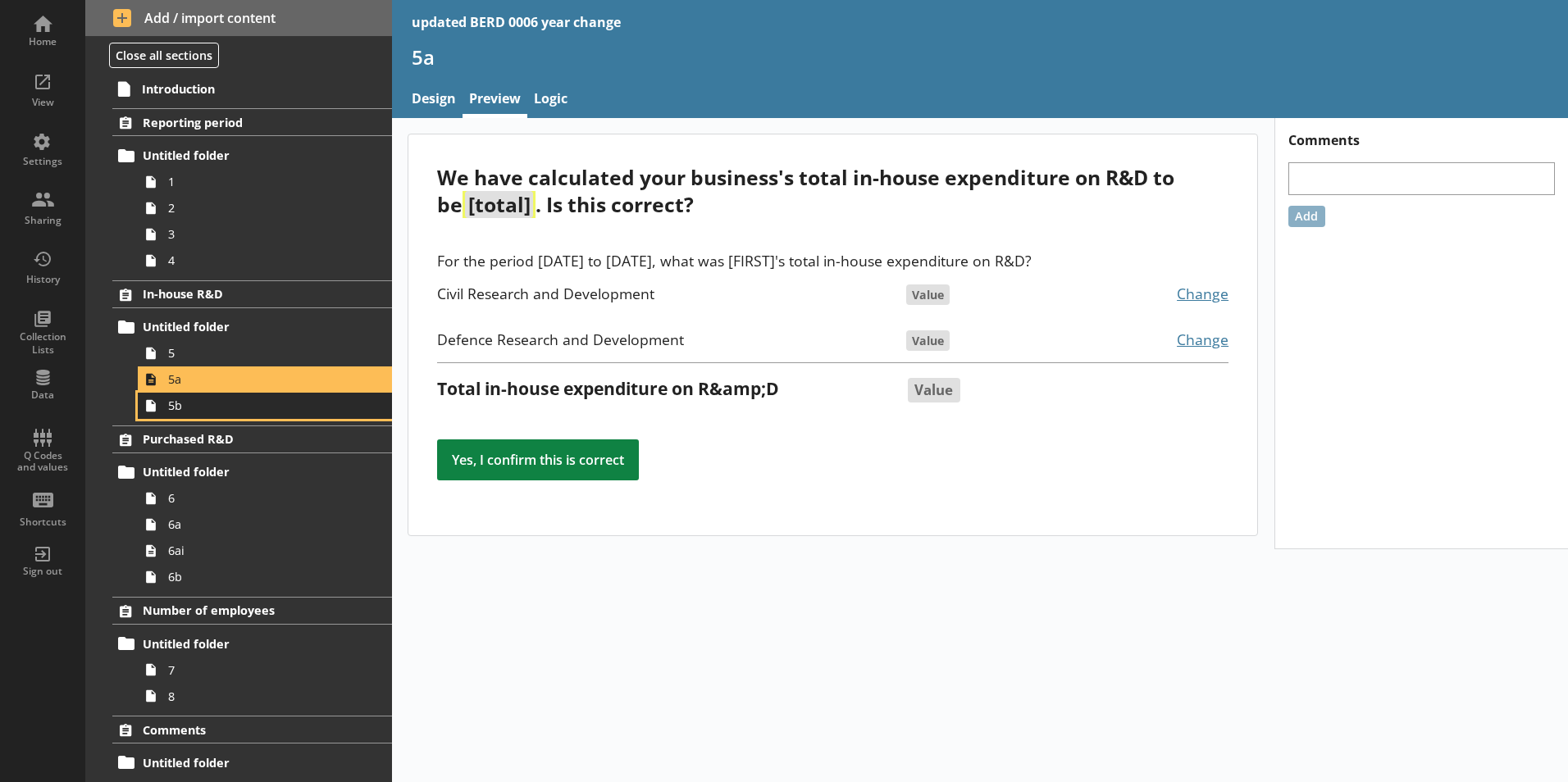 click on "5b" at bounding box center (259, 405) 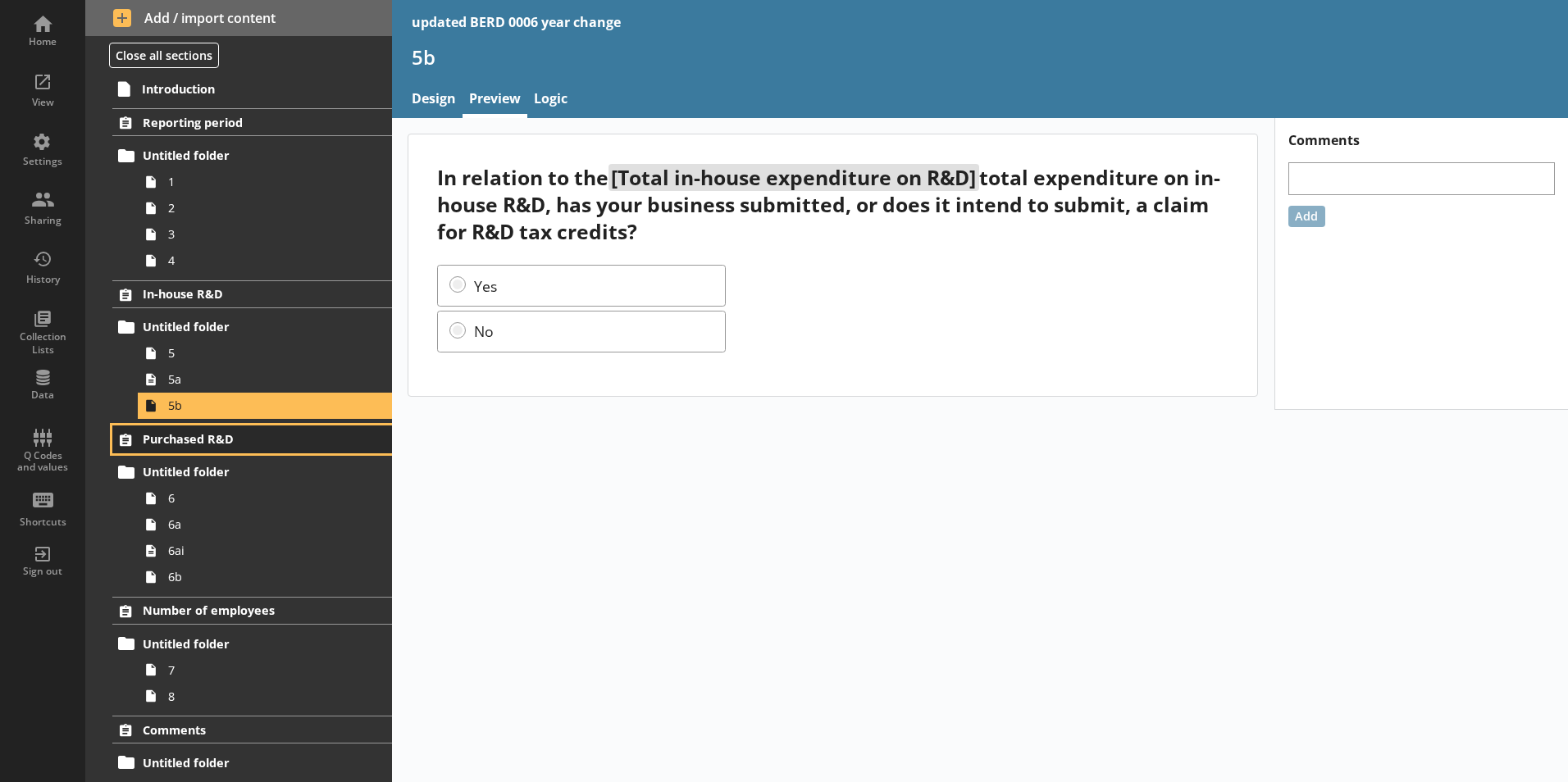 click on "Purchased R&D" at bounding box center (252, 439) 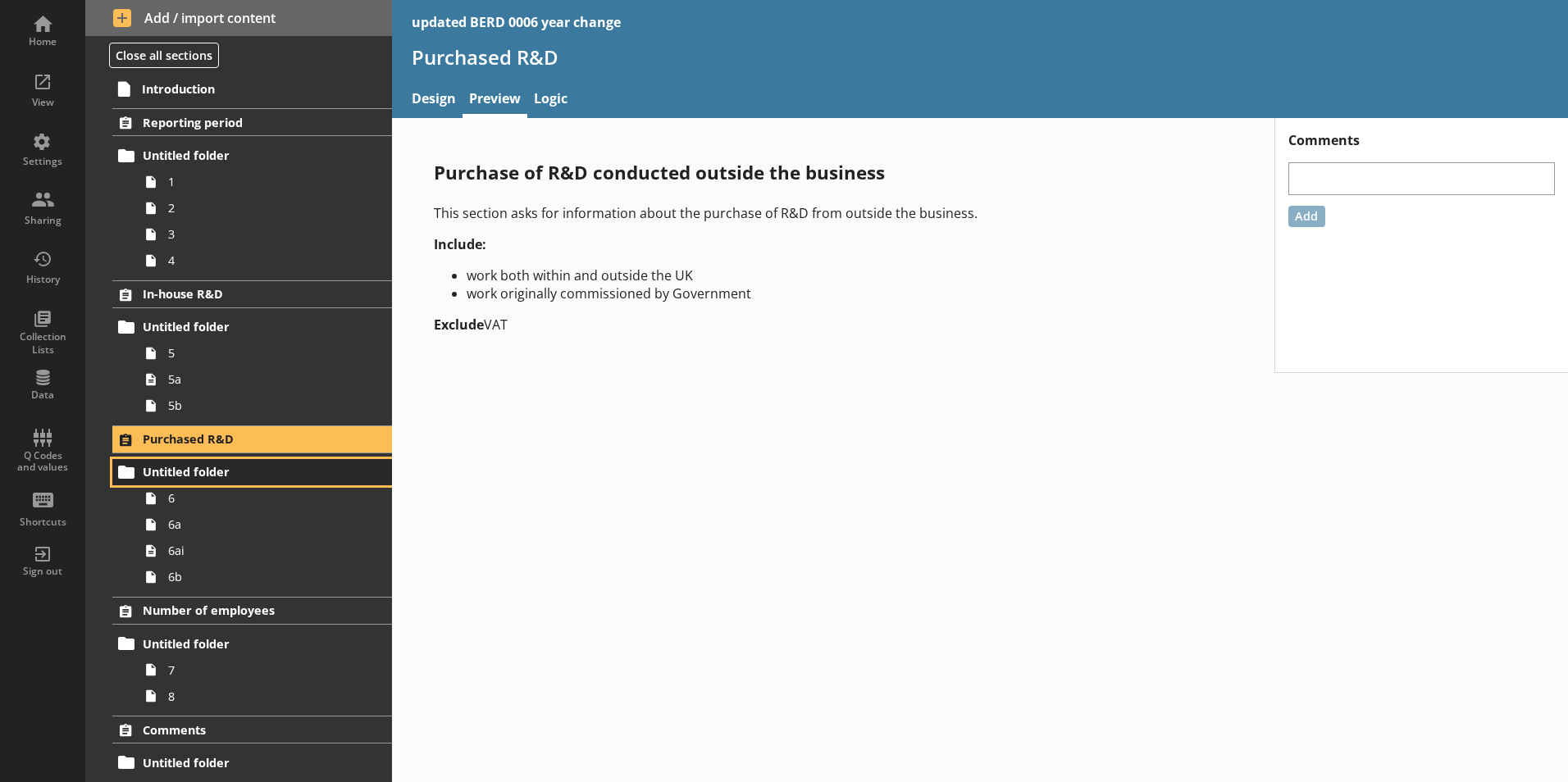 click on "Untitled folder" at bounding box center [243, 471] 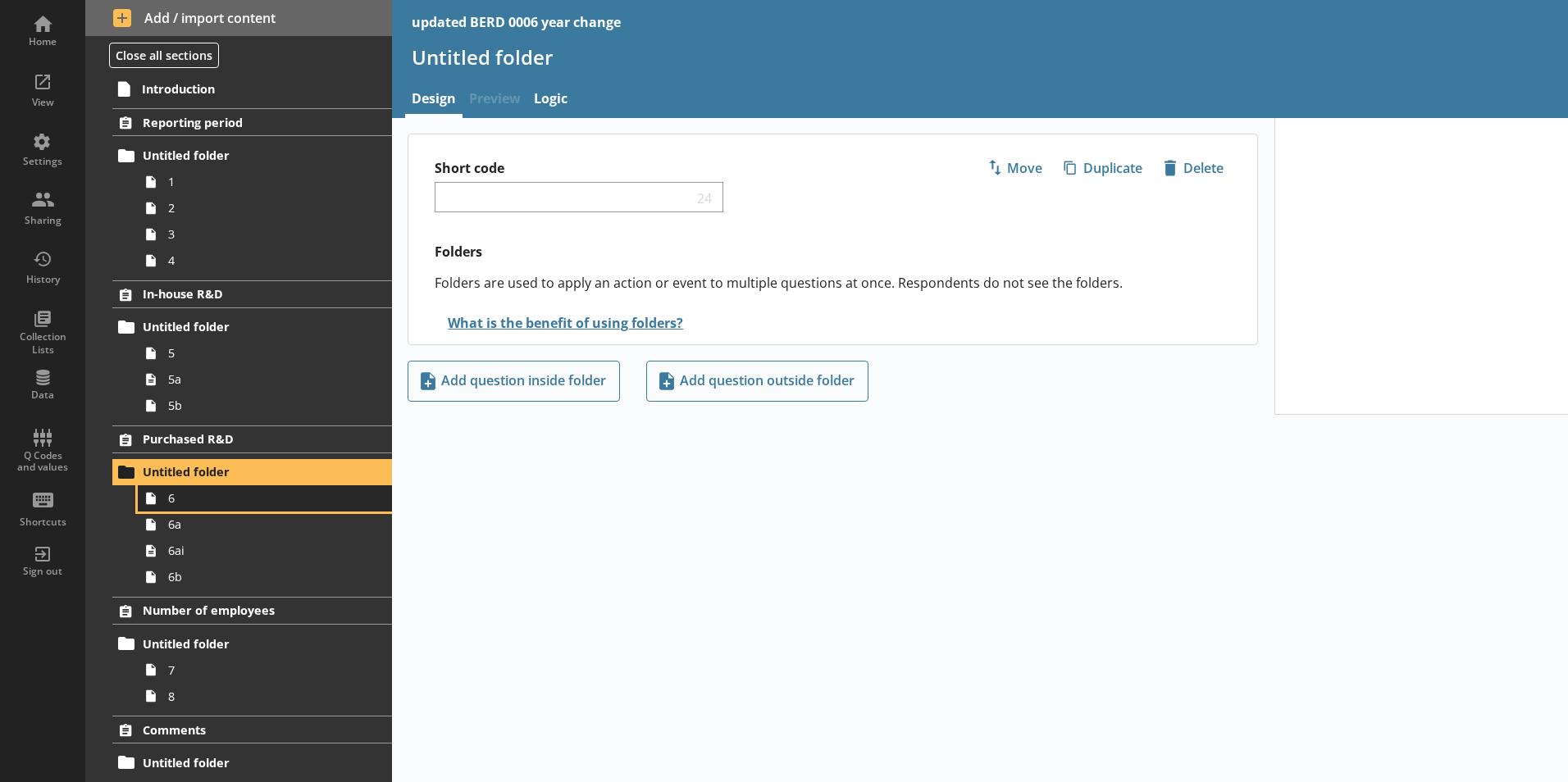 click on "6" at bounding box center (259, 498) 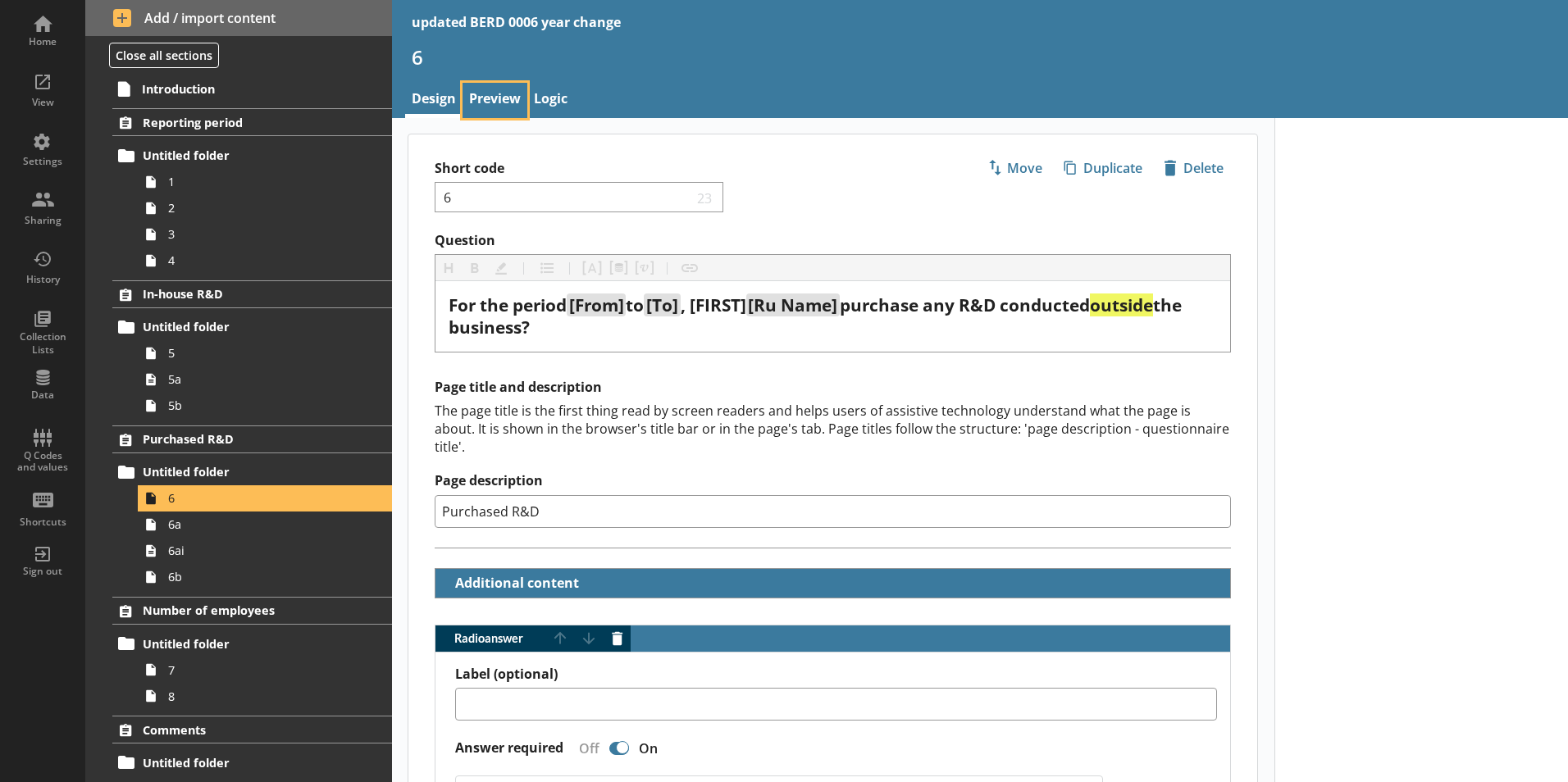 click on "Preview" at bounding box center (495, 100) 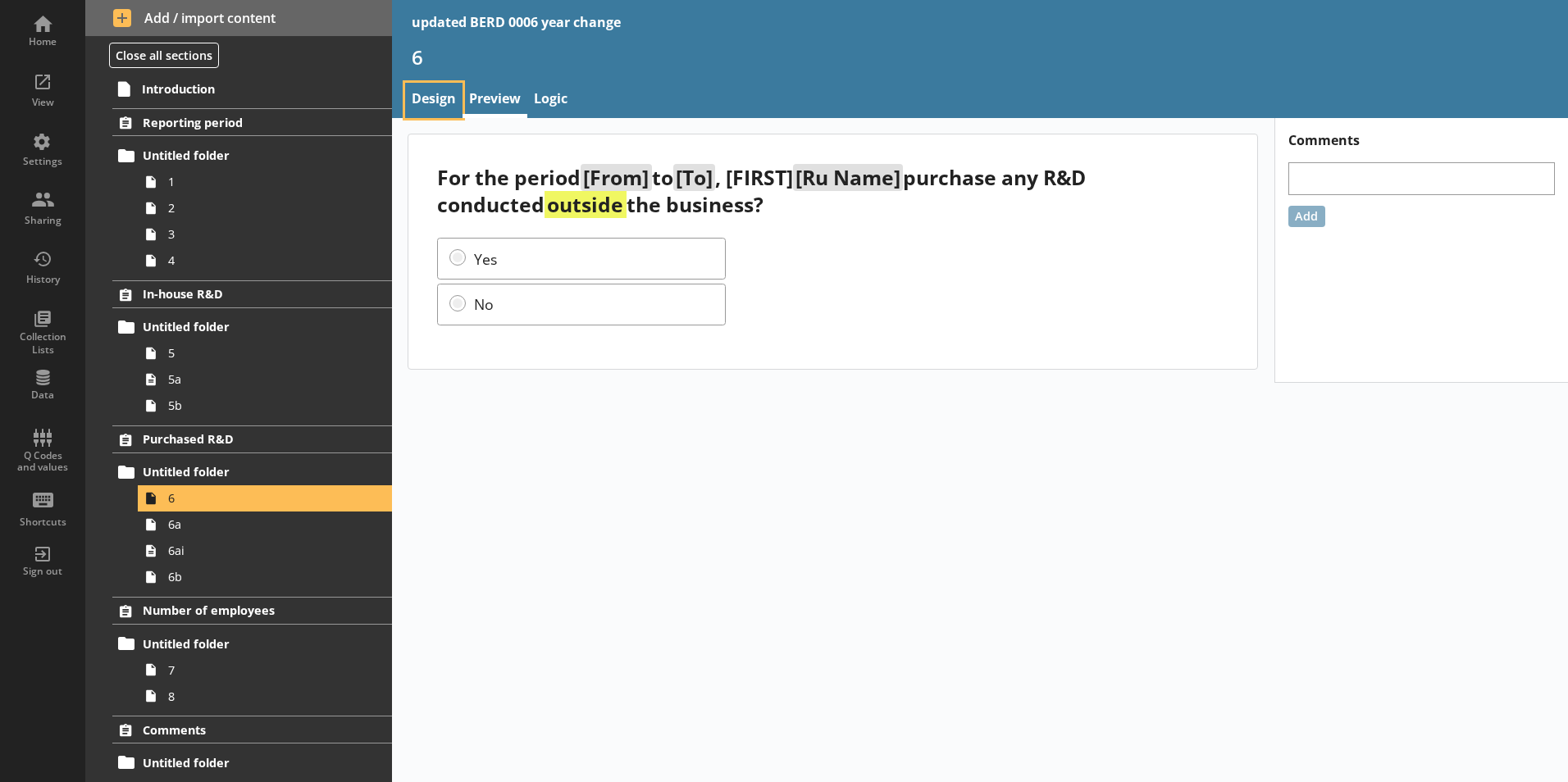 click on "Design" at bounding box center (434, 100) 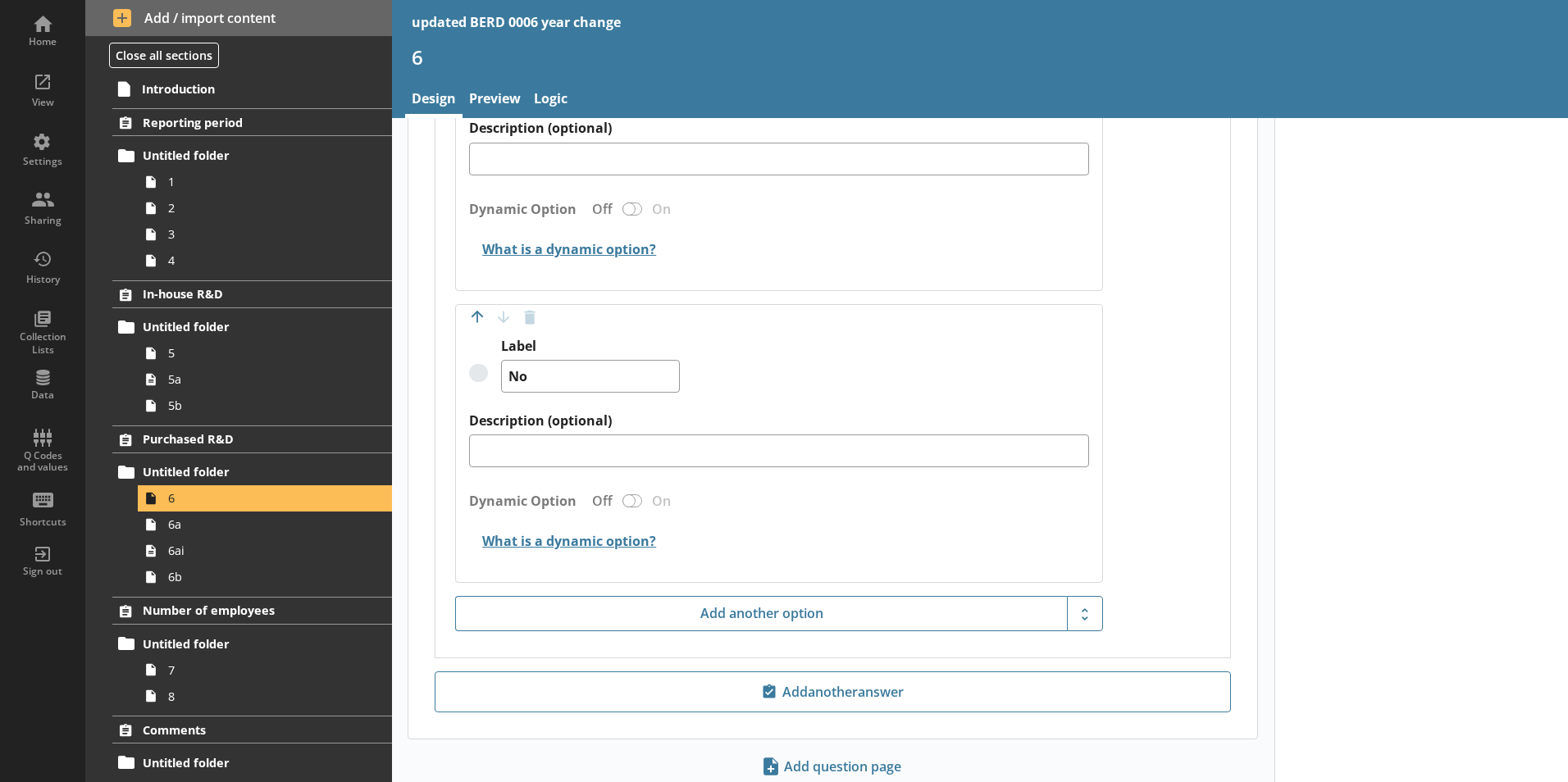 scroll, scrollTop: 798, scrollLeft: 0, axis: vertical 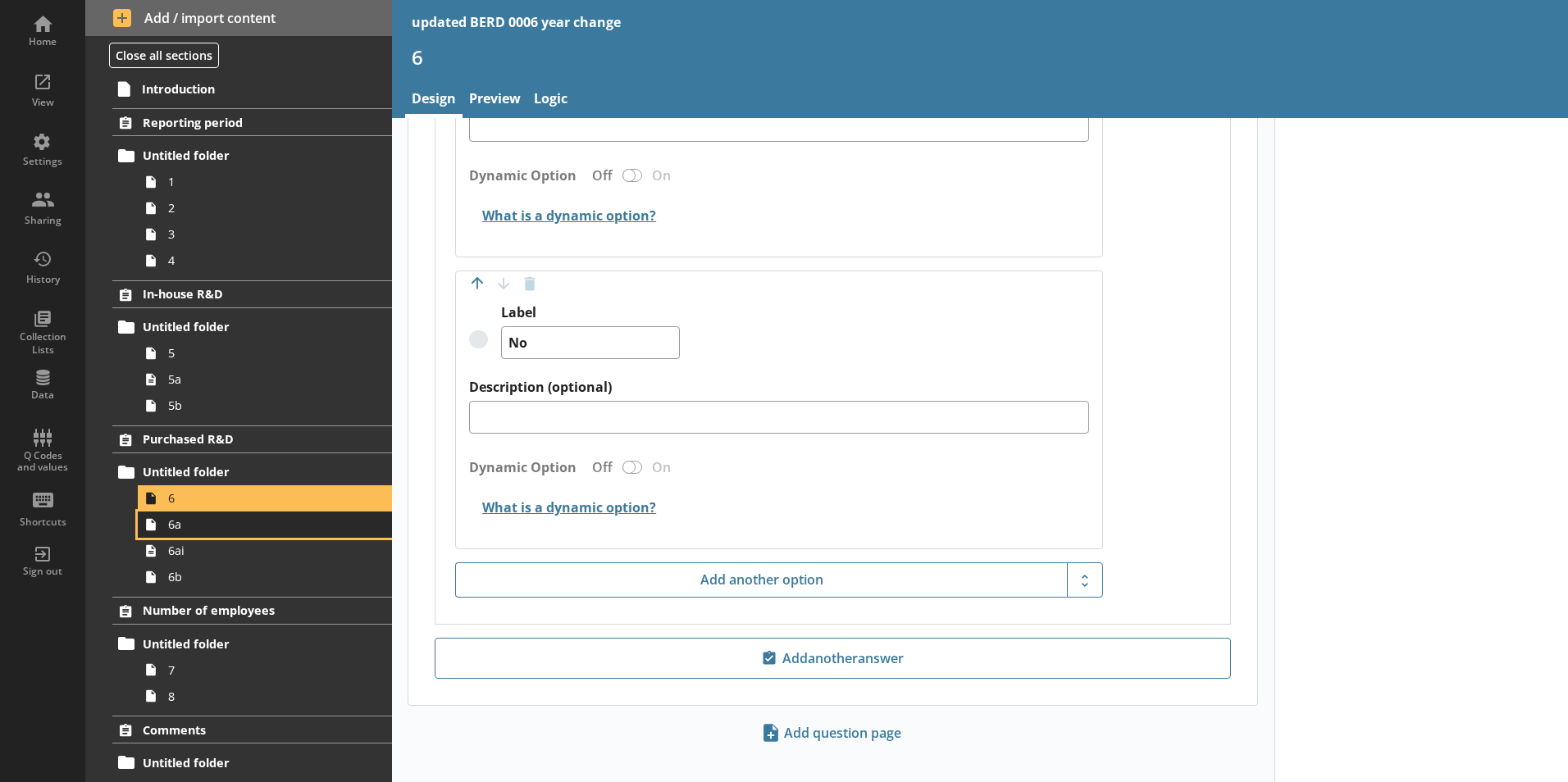 click on "6a" at bounding box center (265, 525) 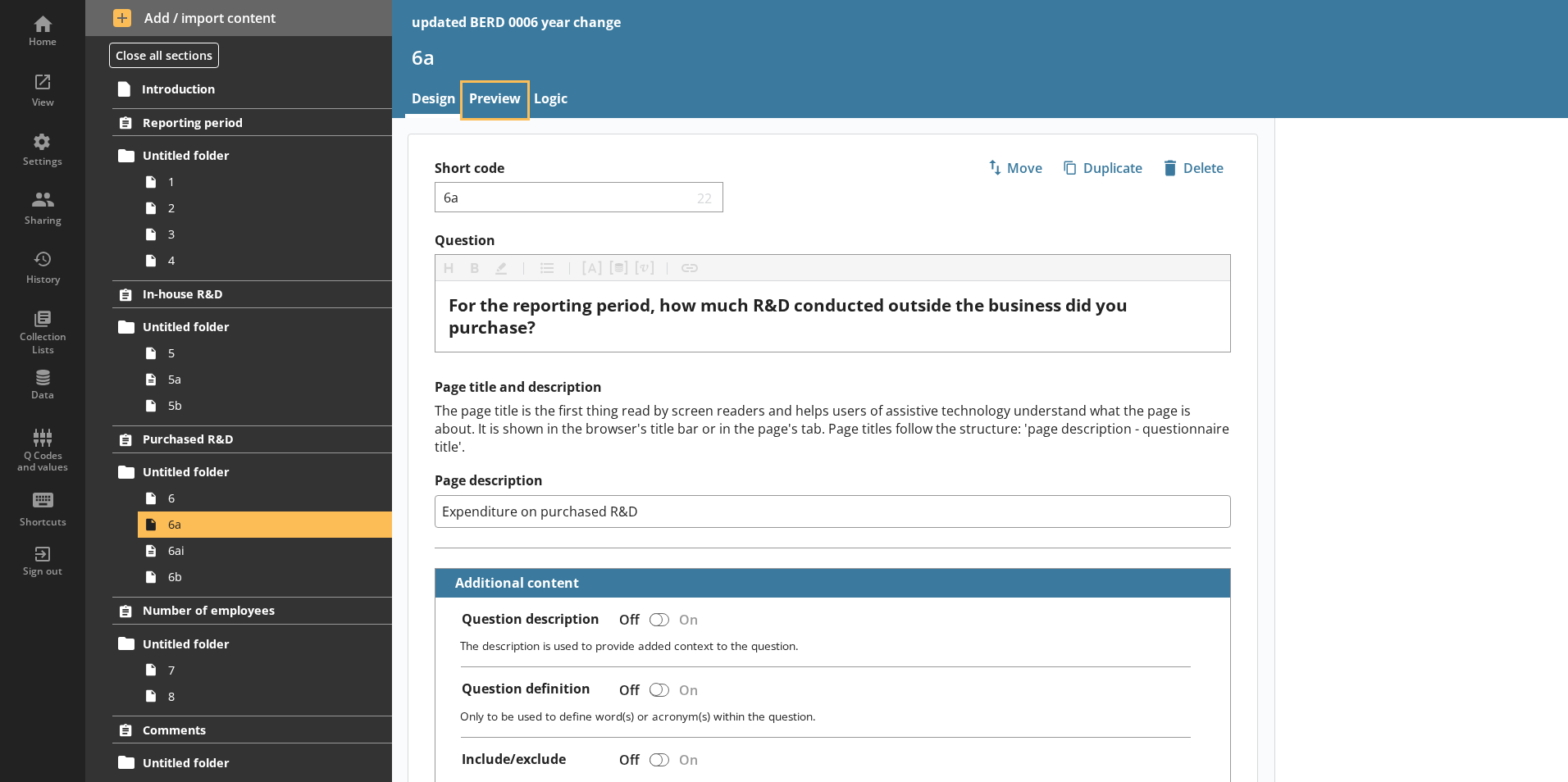 click on "Preview" at bounding box center (495, 100) 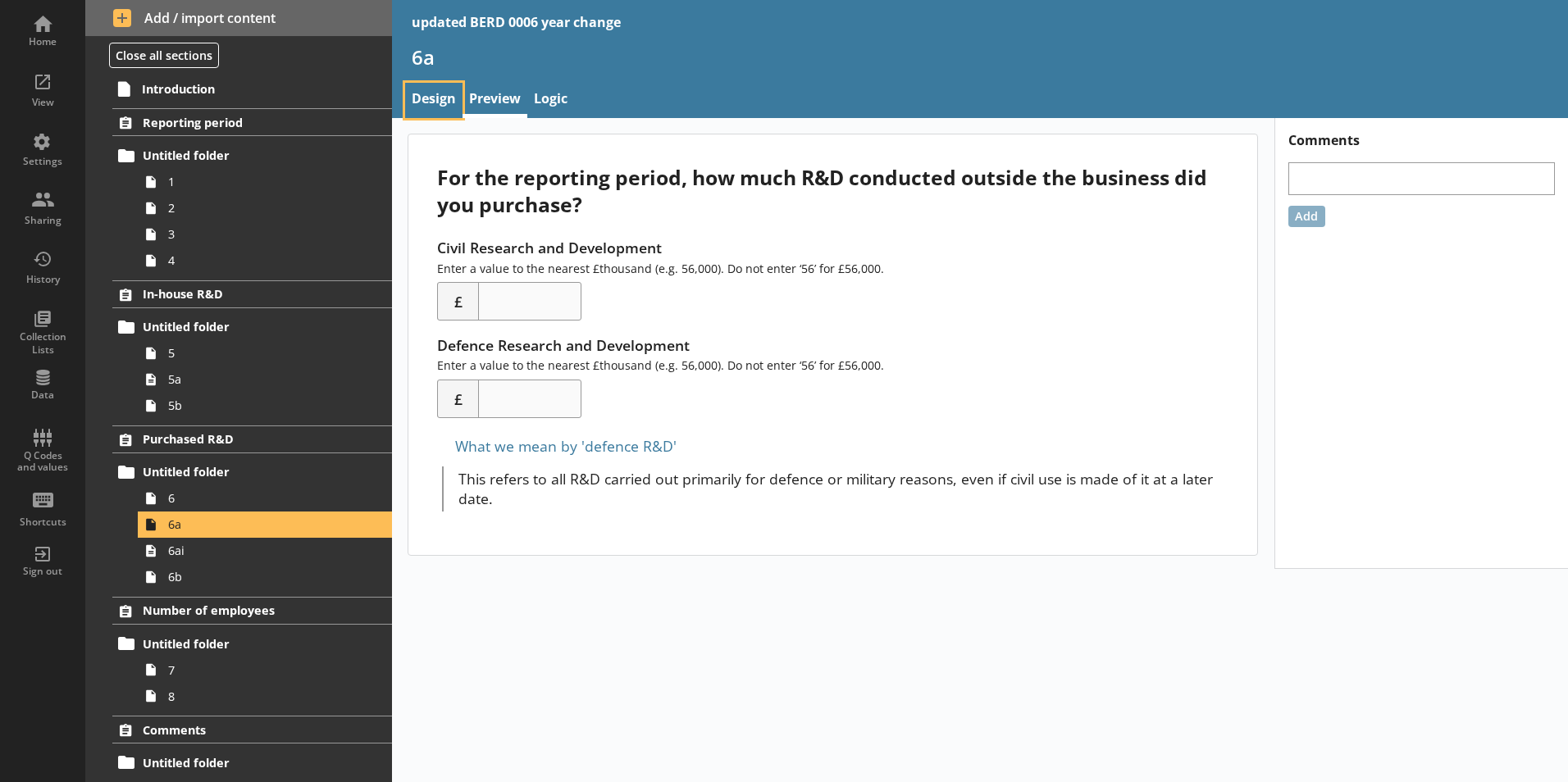click on "Design" at bounding box center [434, 100] 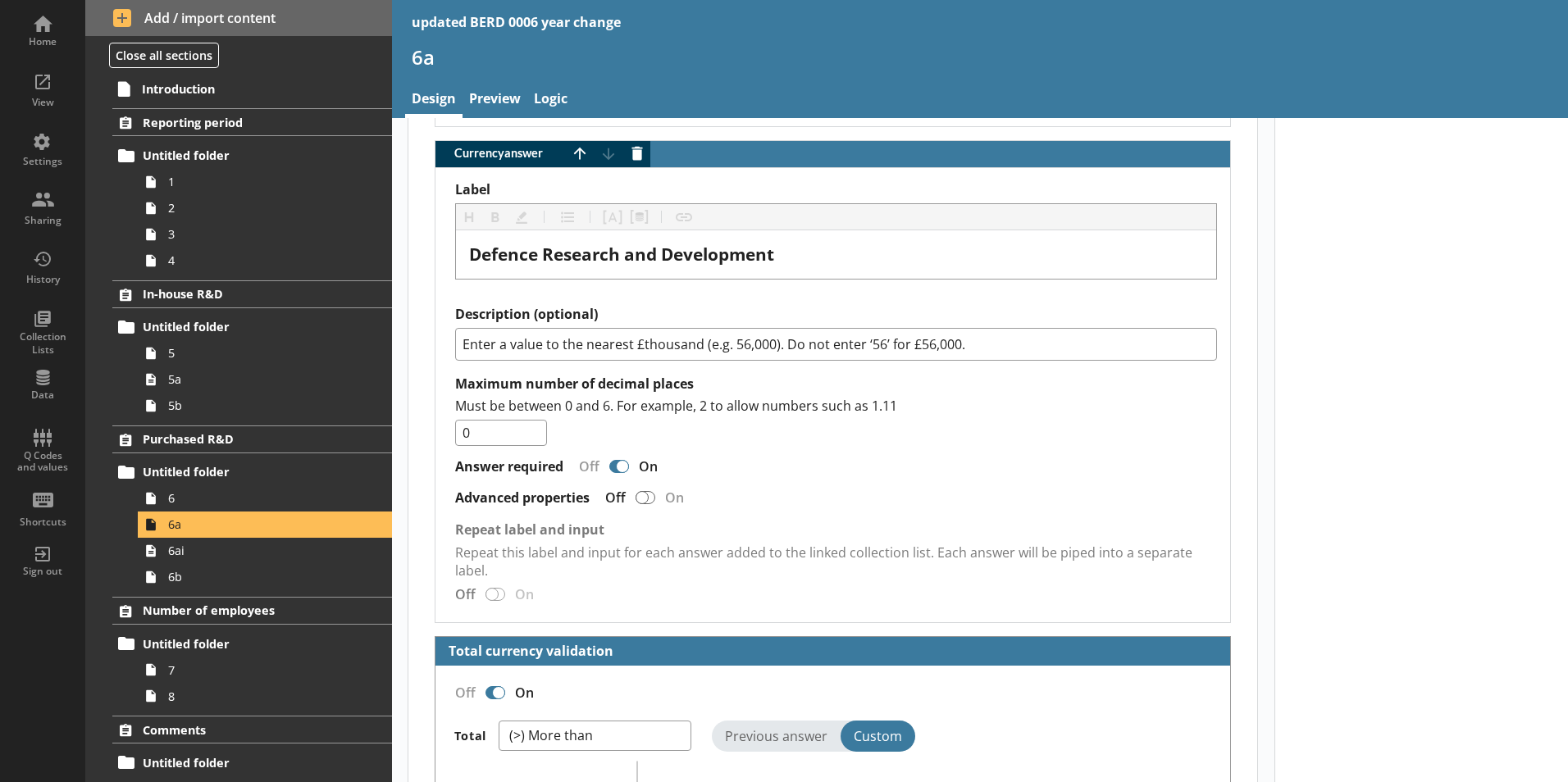 scroll, scrollTop: 1557, scrollLeft: 0, axis: vertical 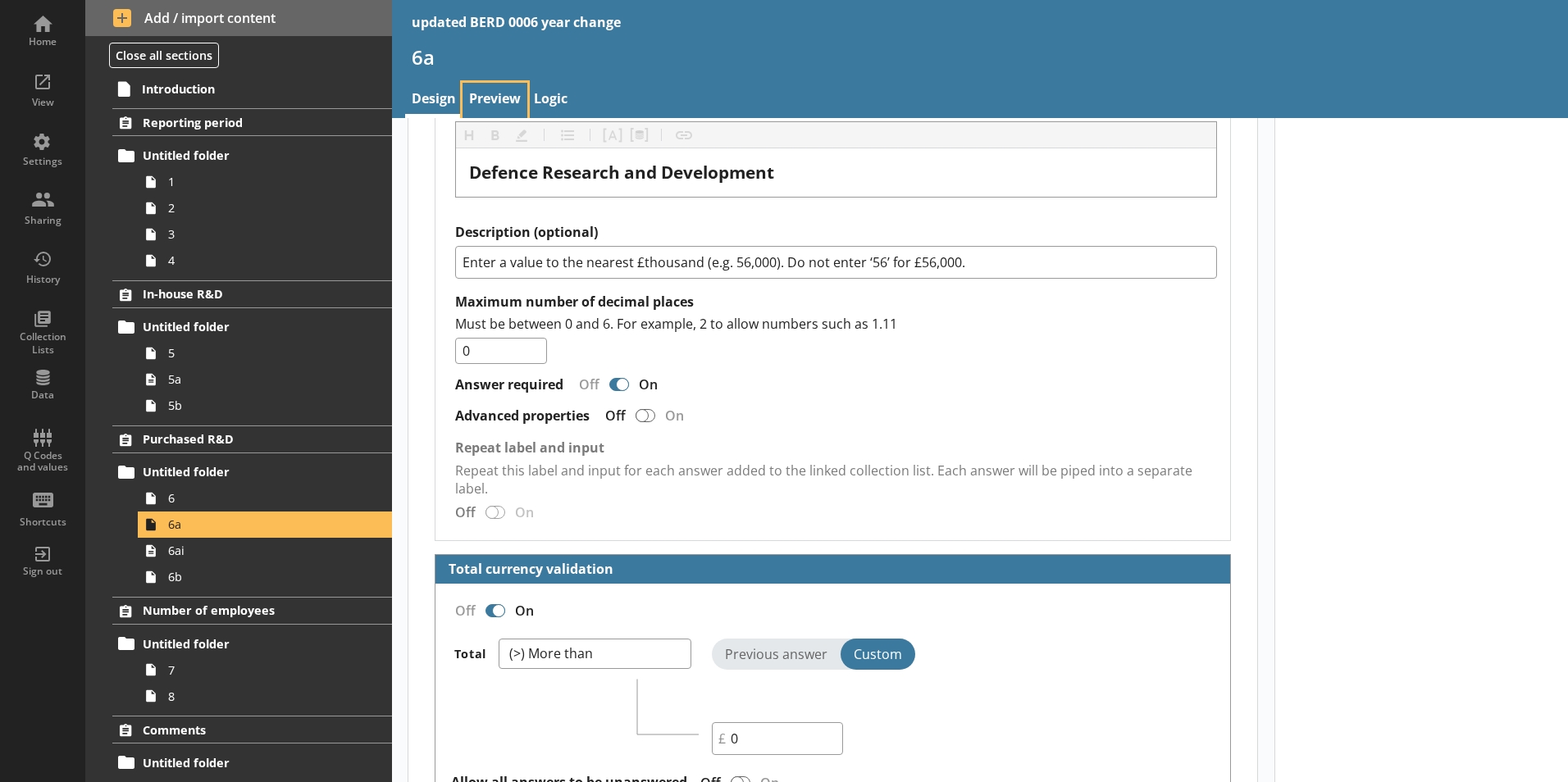 click on "Preview" at bounding box center [495, 100] 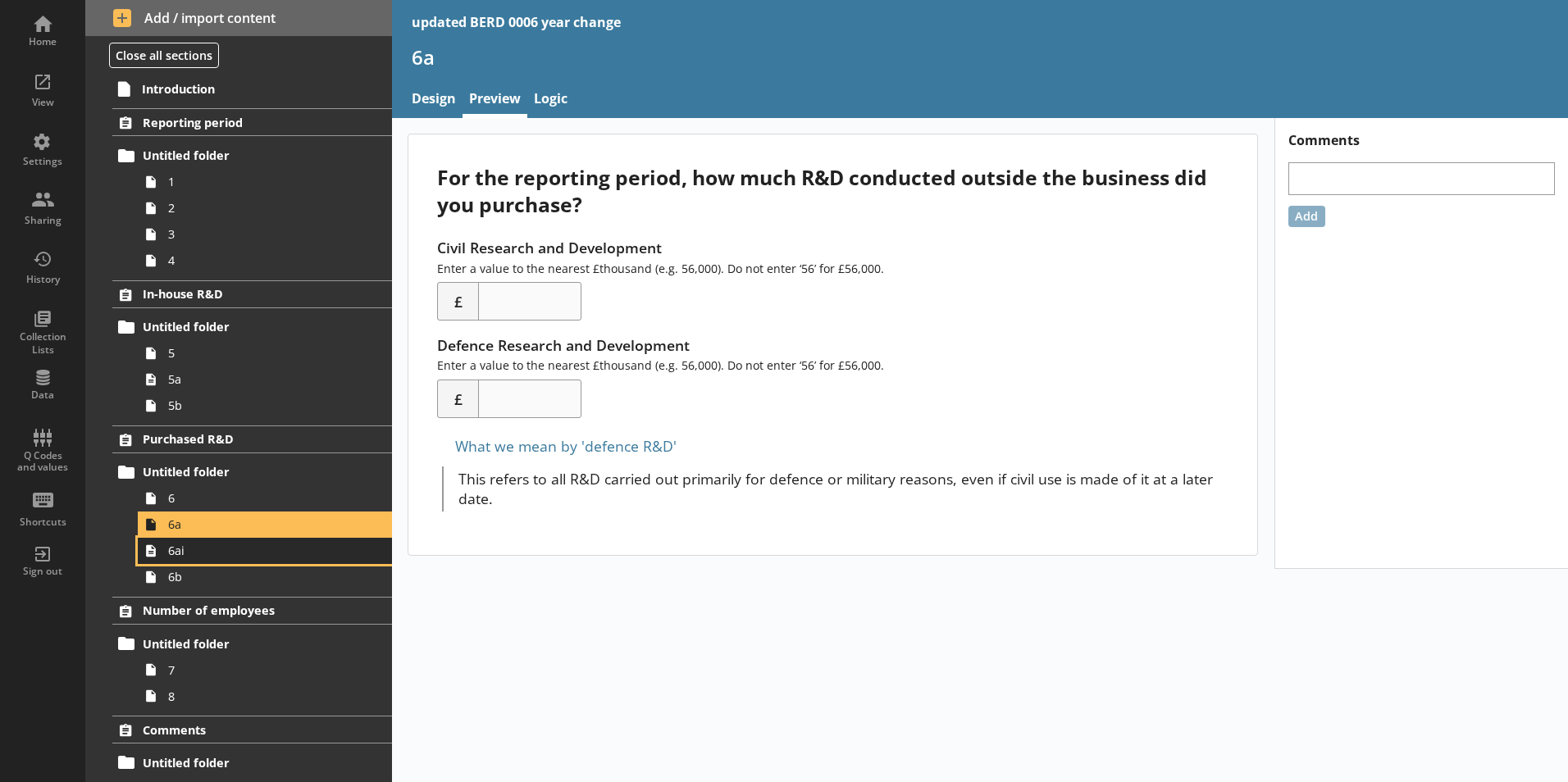 click on "6ai" at bounding box center [259, 550] 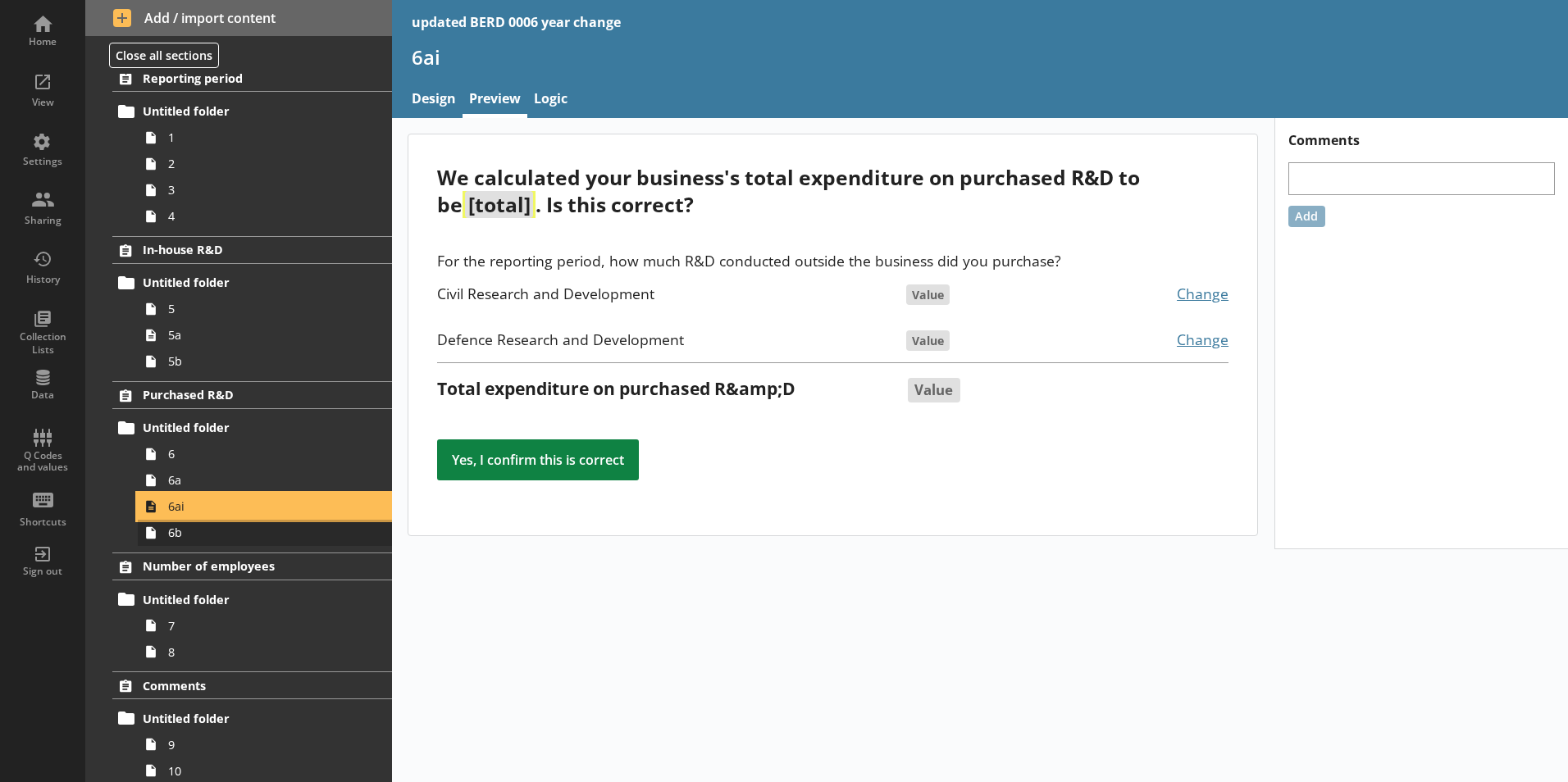 scroll, scrollTop: 87, scrollLeft: 0, axis: vertical 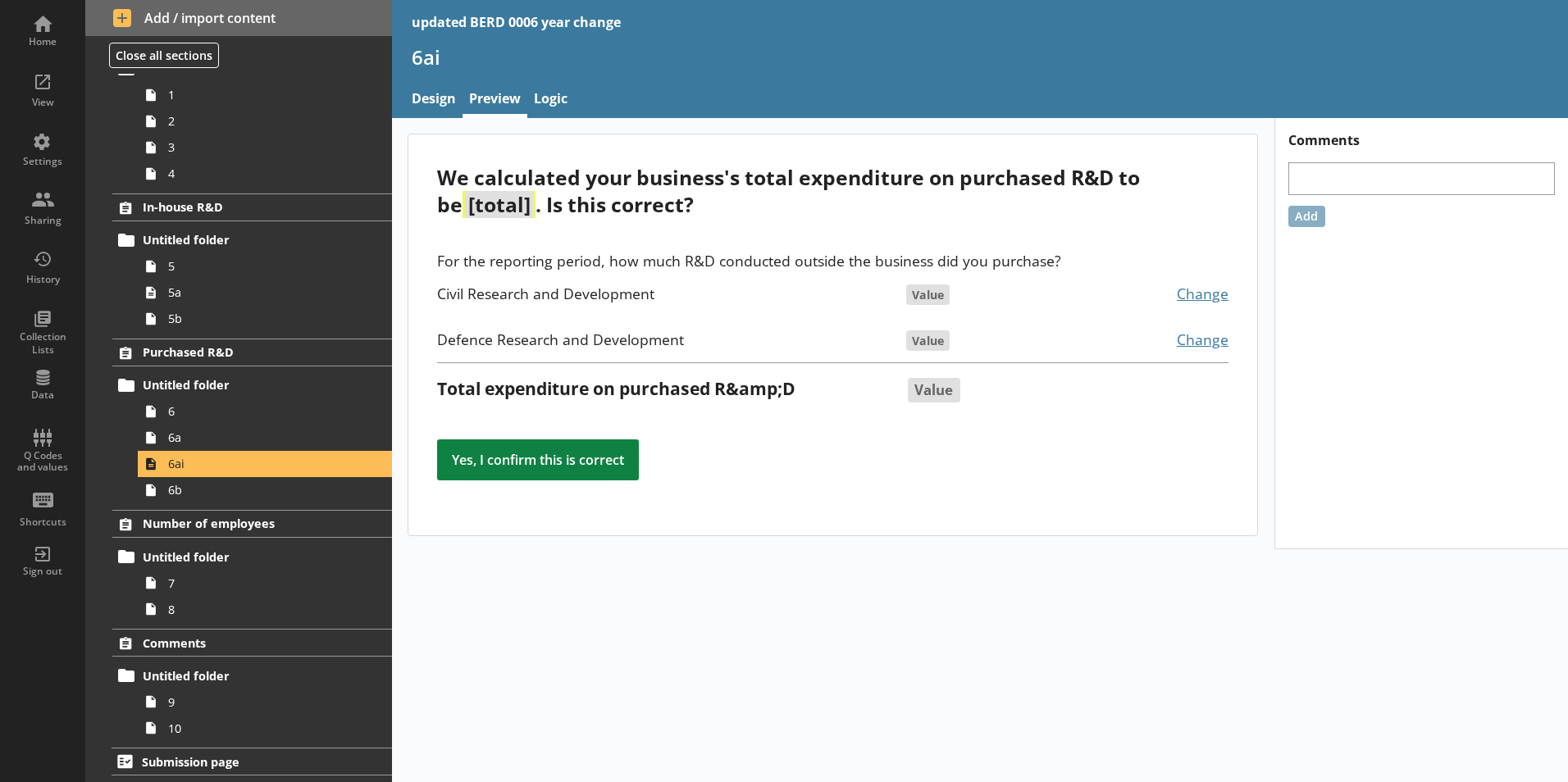 click on "Reporting period Untitled folder 1 2 3 4 In-house R&D Untitled folder 5 5a 5b Purchased R&D Untitled folder 6 6a 6ai 6b Number of employees Untitled folder 7 8 Comments Untitled folder 9 10" at bounding box center [239, 381] 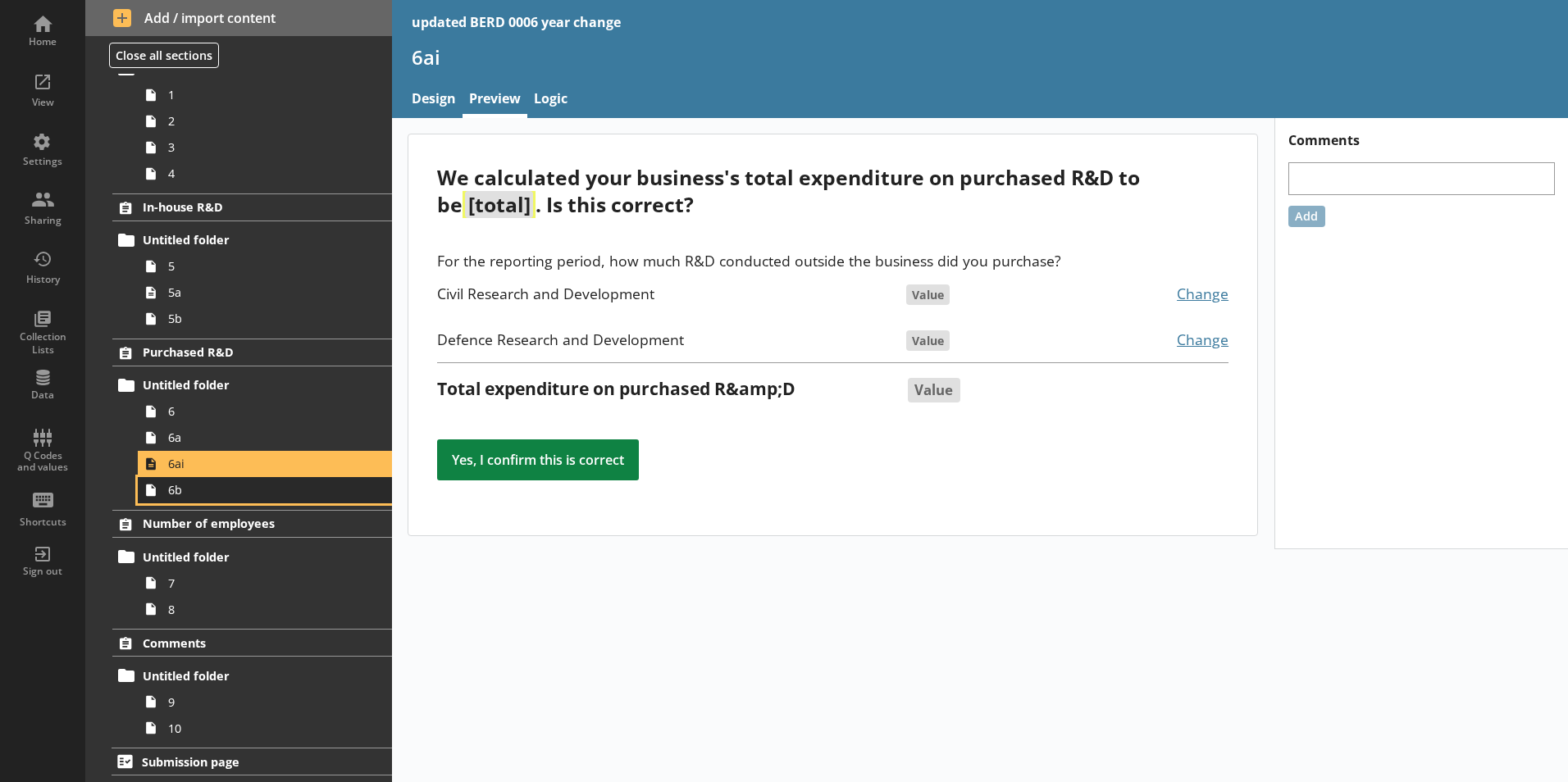 click on "6b" at bounding box center [259, 489] 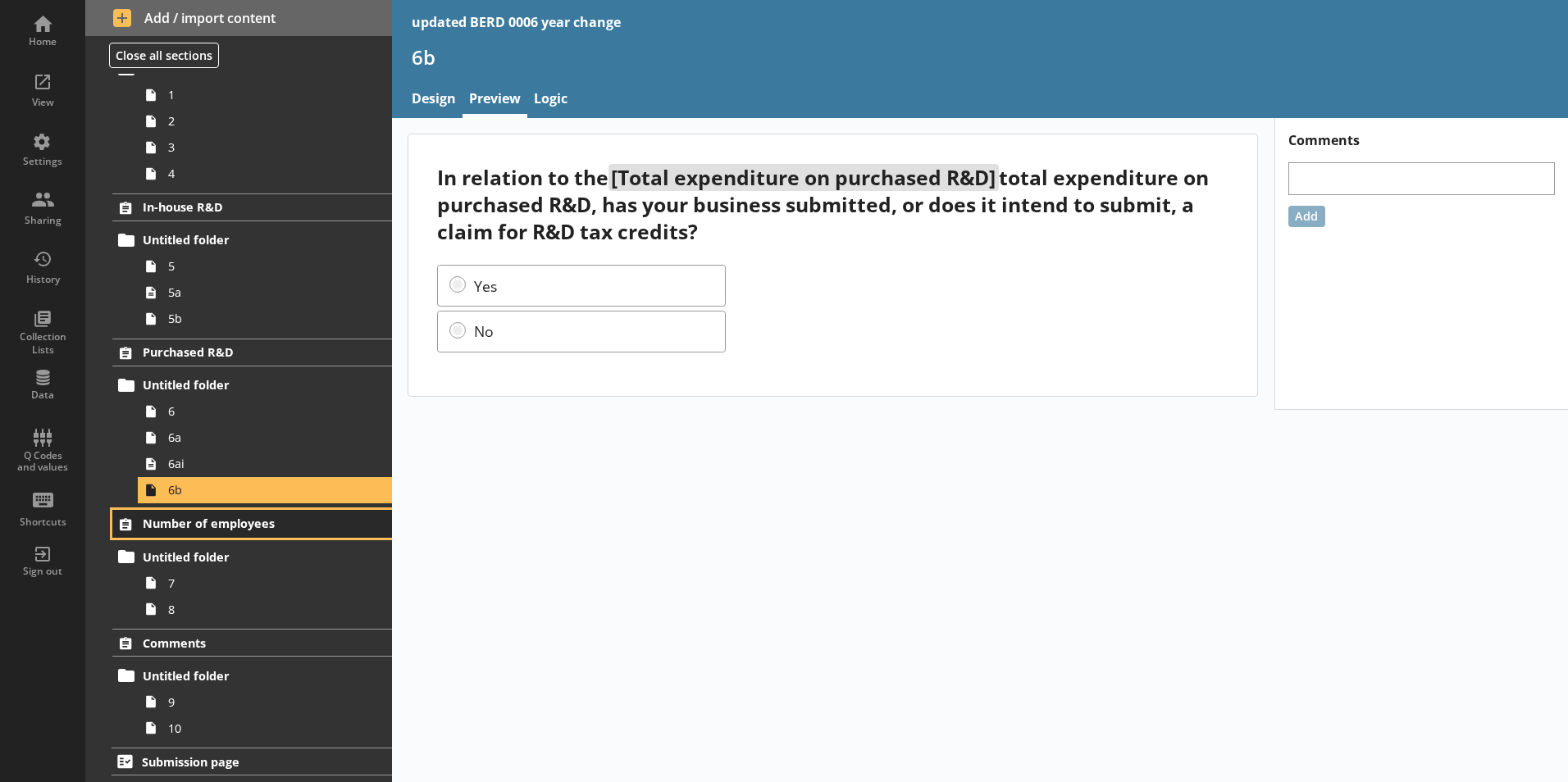 click on "Number of employees" at bounding box center (243, 523) 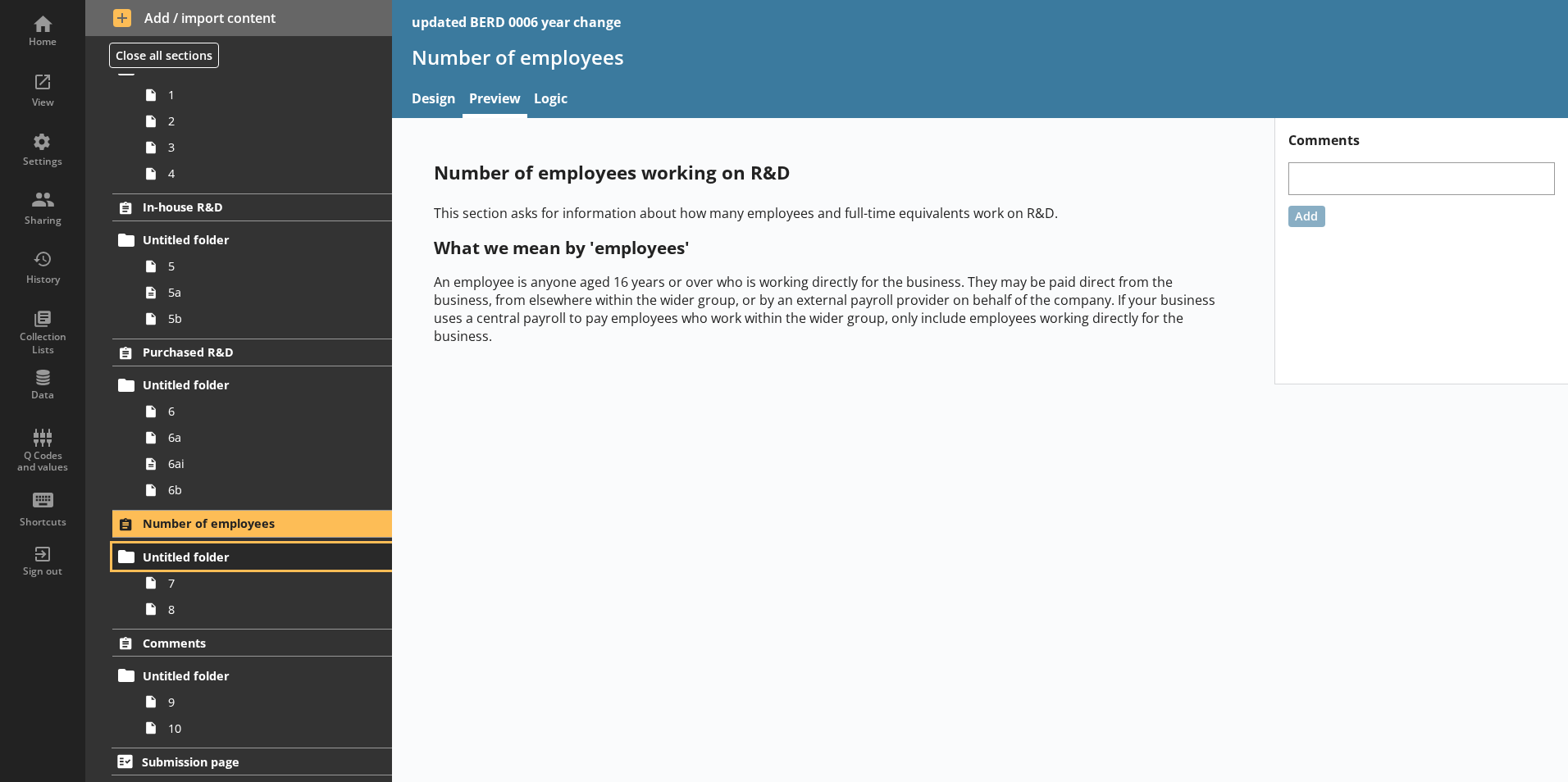 click on "Untitled folder" at bounding box center (243, 557) 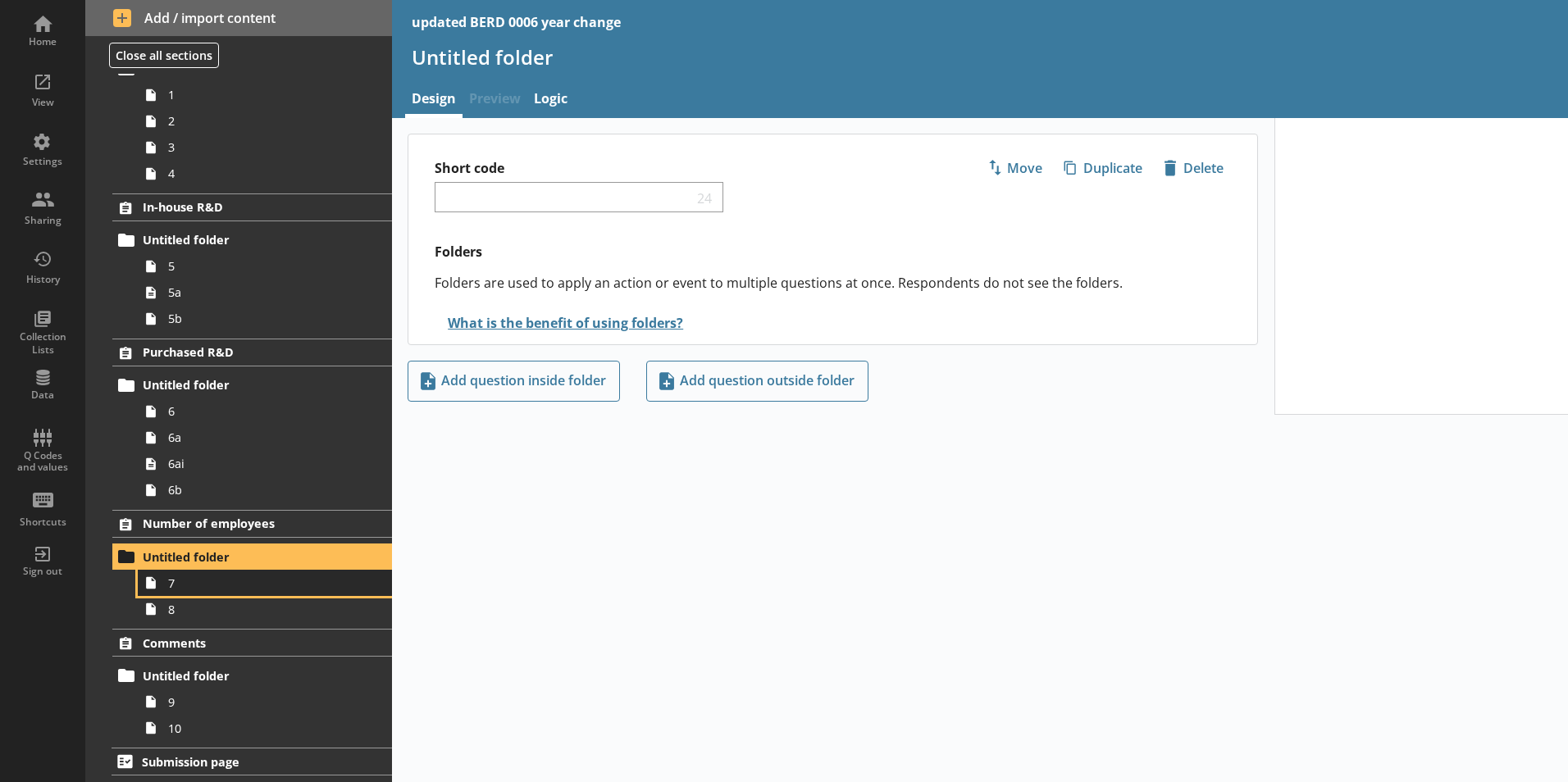 click on "7" at bounding box center [265, 583] 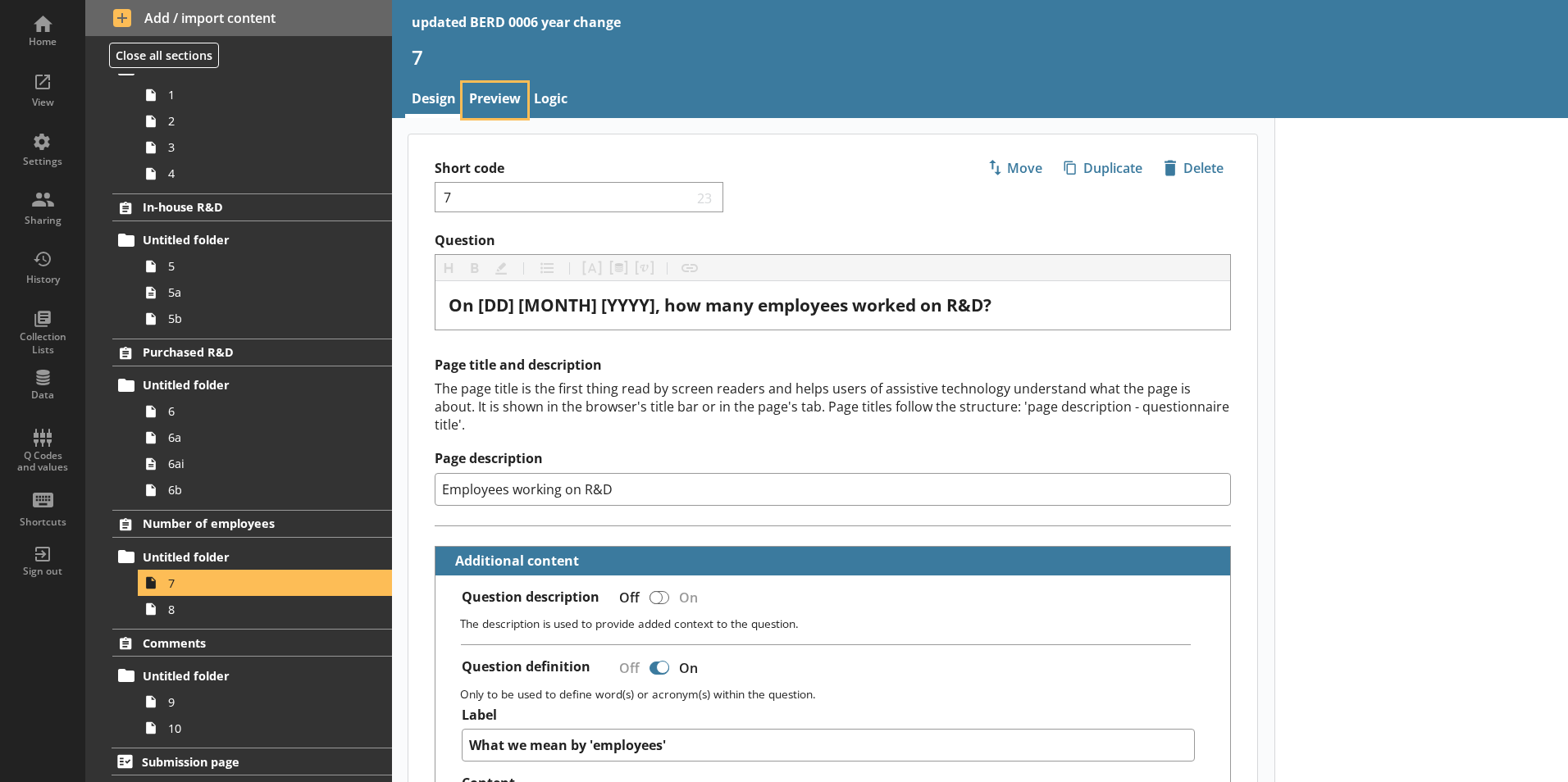click on "Preview" at bounding box center [495, 100] 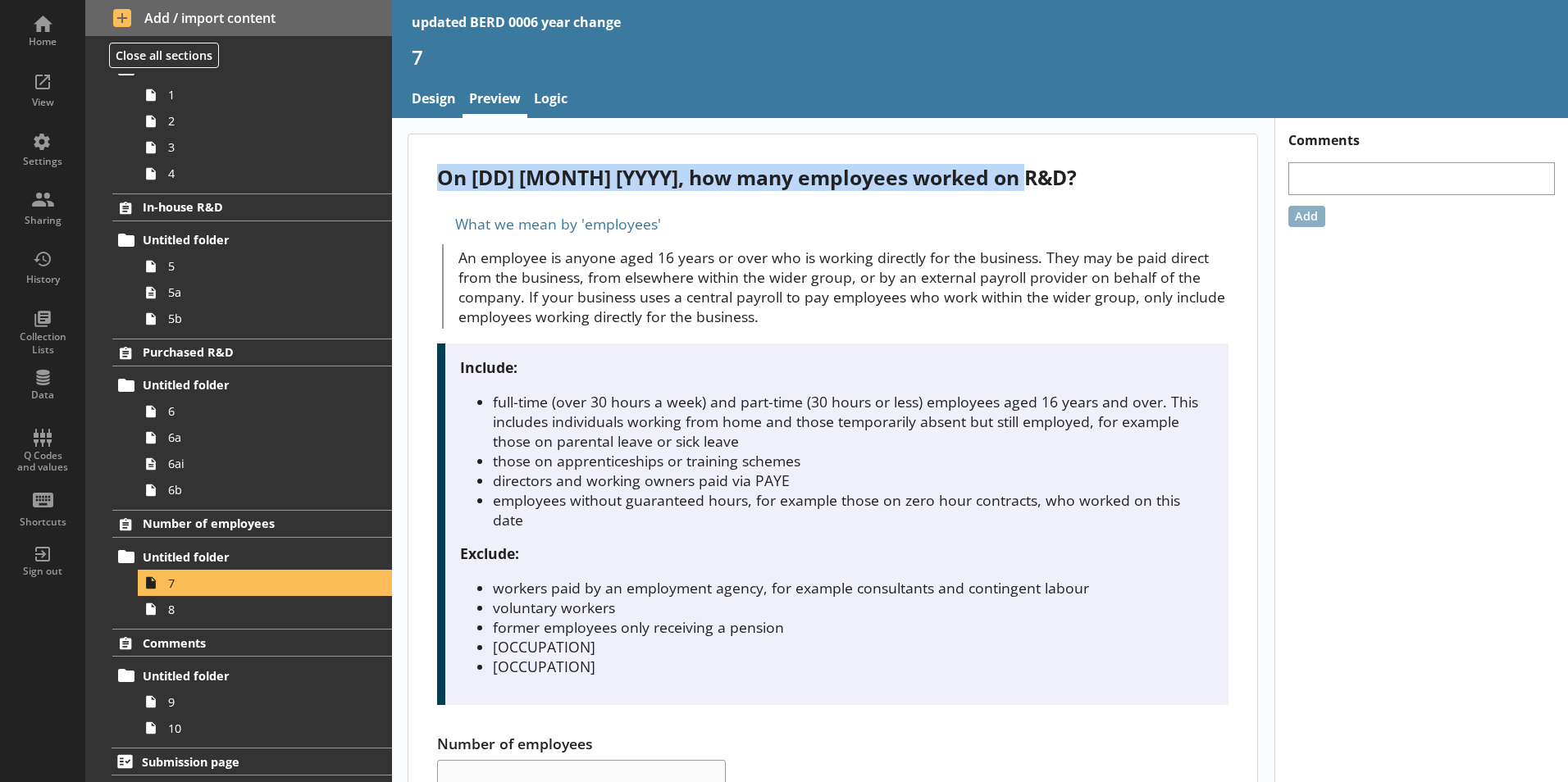 drag, startPoint x: 442, startPoint y: 178, endPoint x: 1049, endPoint y: 190, distance: 607.1186 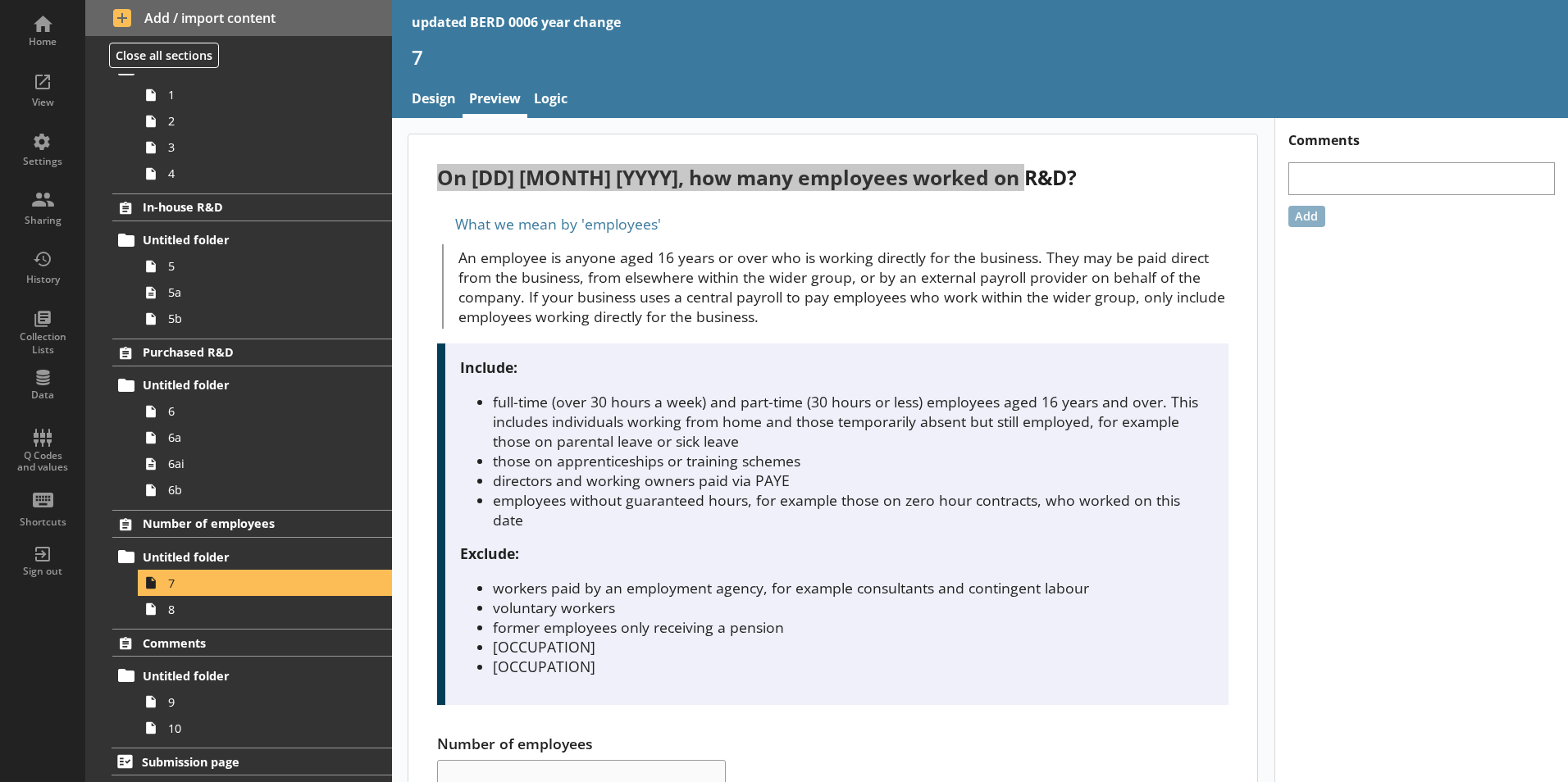 scroll, scrollTop: 74, scrollLeft: 0, axis: vertical 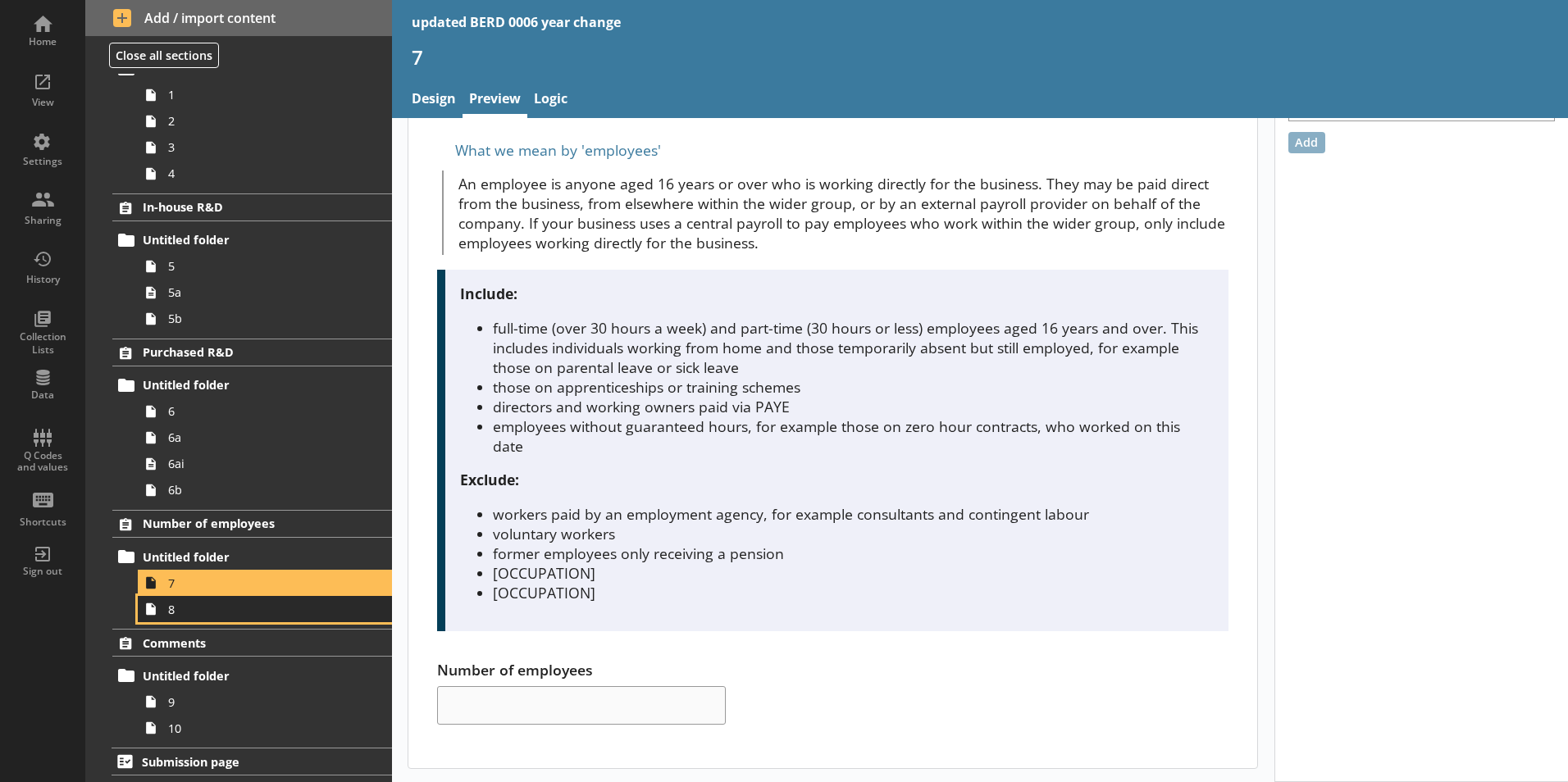 click on "8" at bounding box center (259, 609) 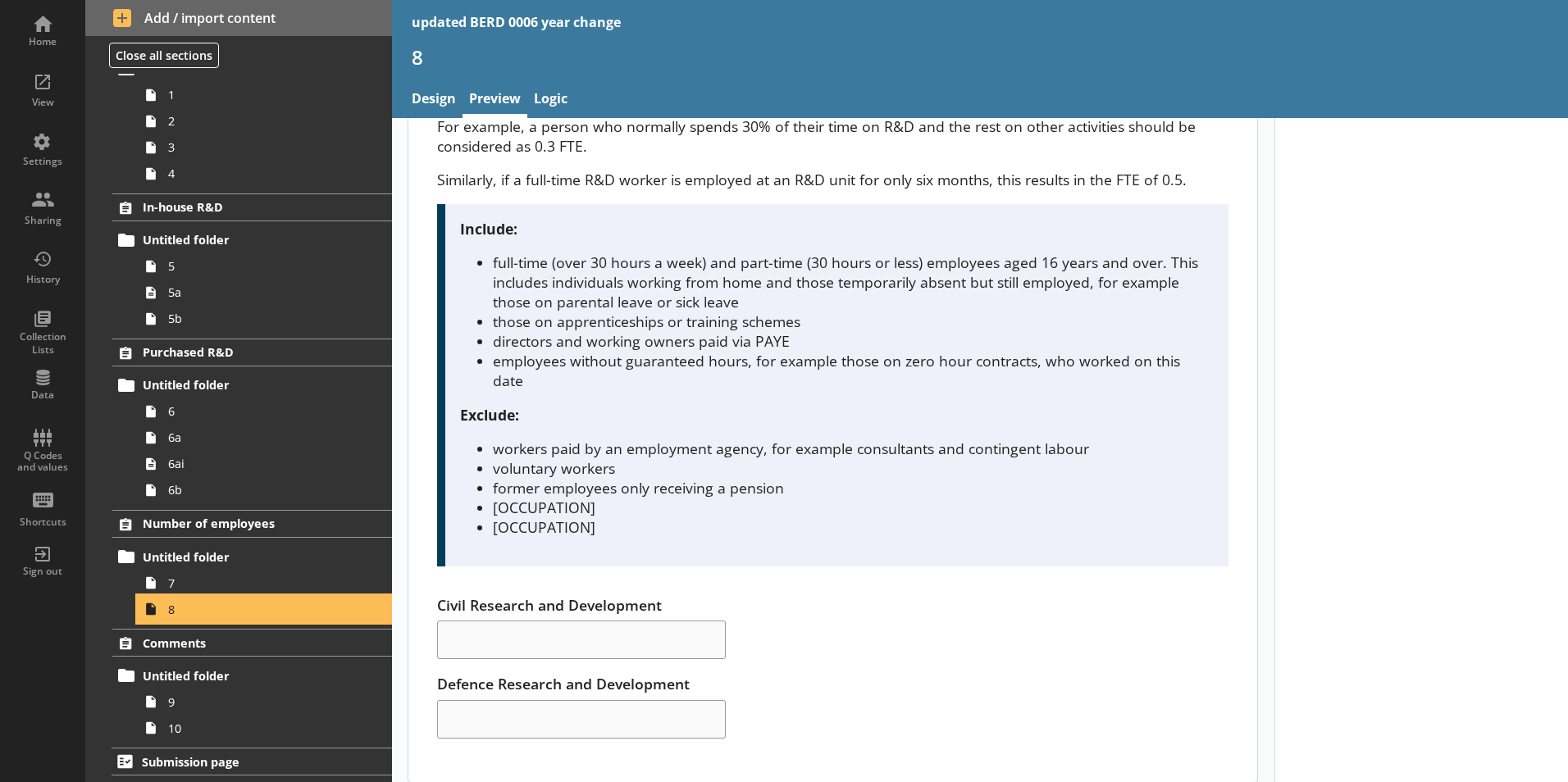 scroll, scrollTop: 169, scrollLeft: 0, axis: vertical 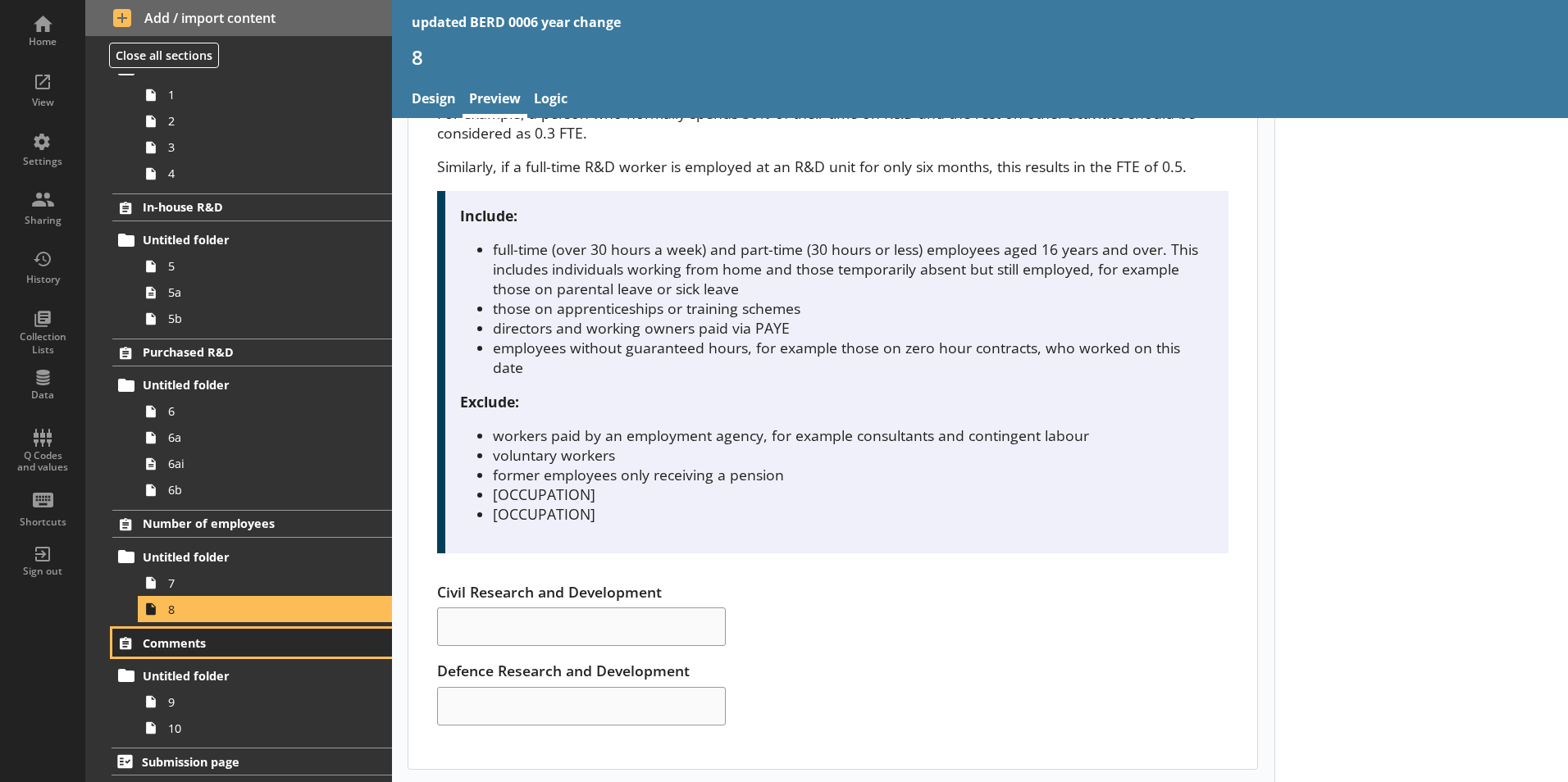 click on "Comments" at bounding box center (243, 643) 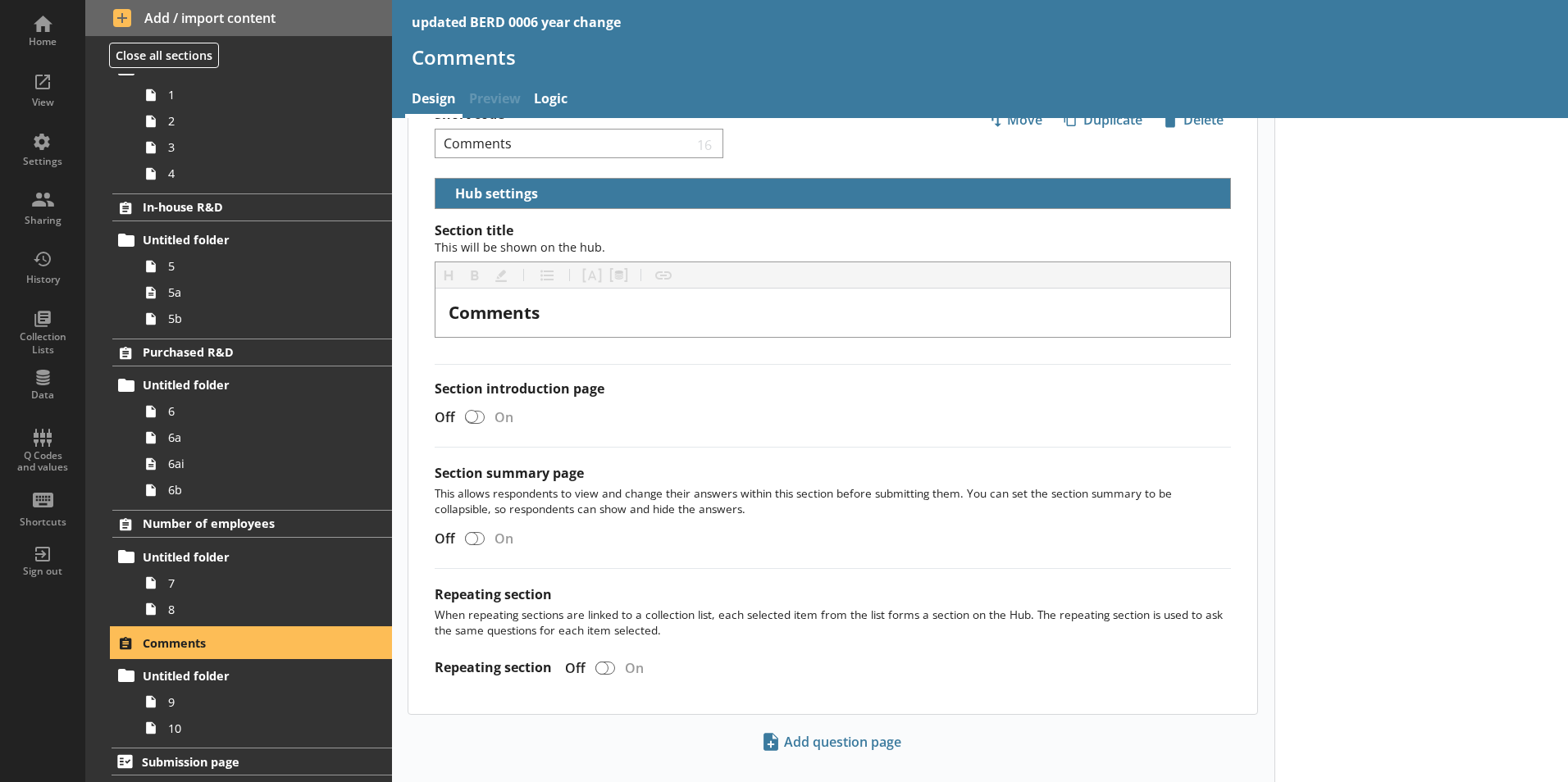 scroll, scrollTop: 75, scrollLeft: 0, axis: vertical 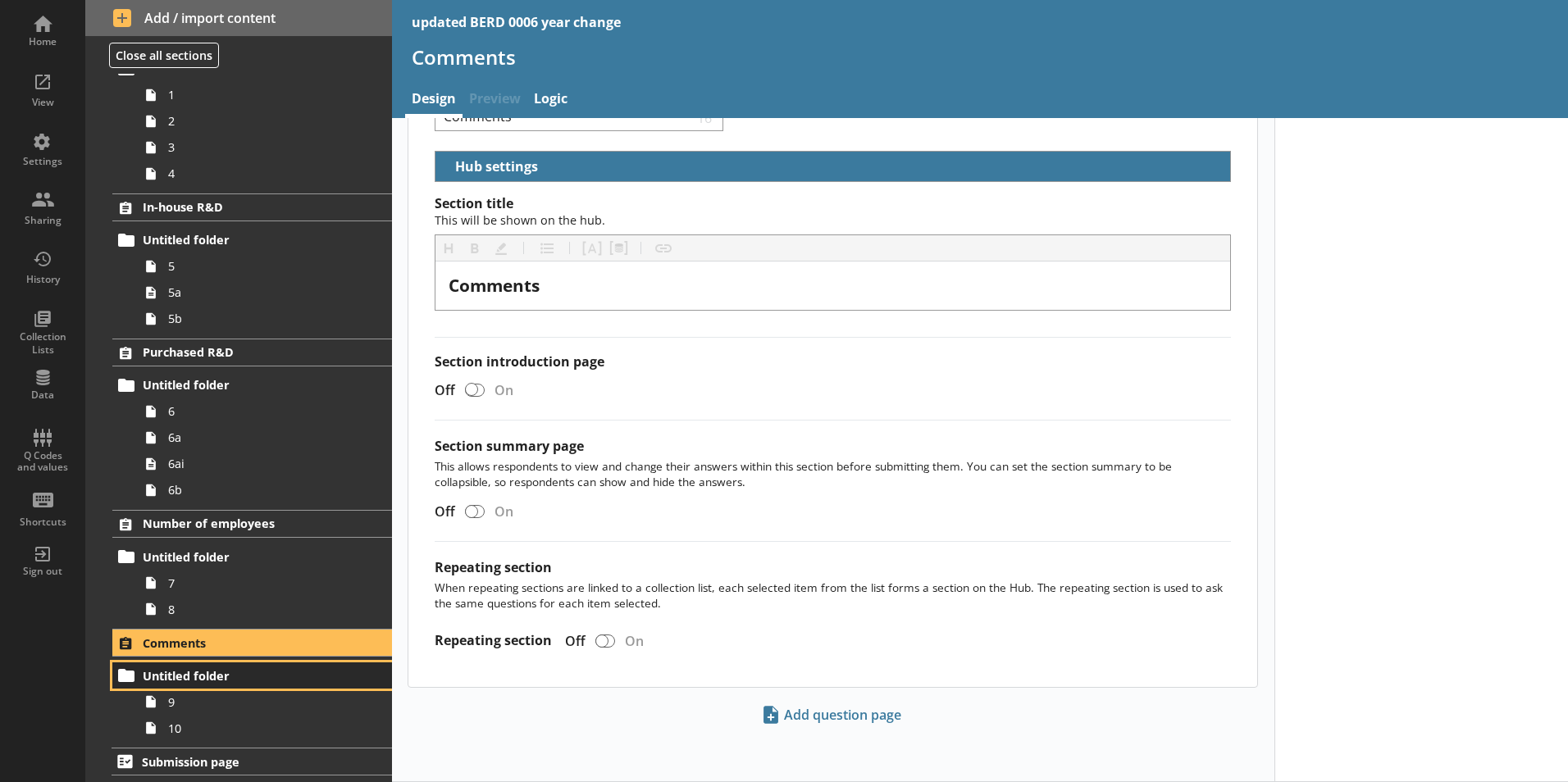 click on "Untitled folder" at bounding box center (243, 675) 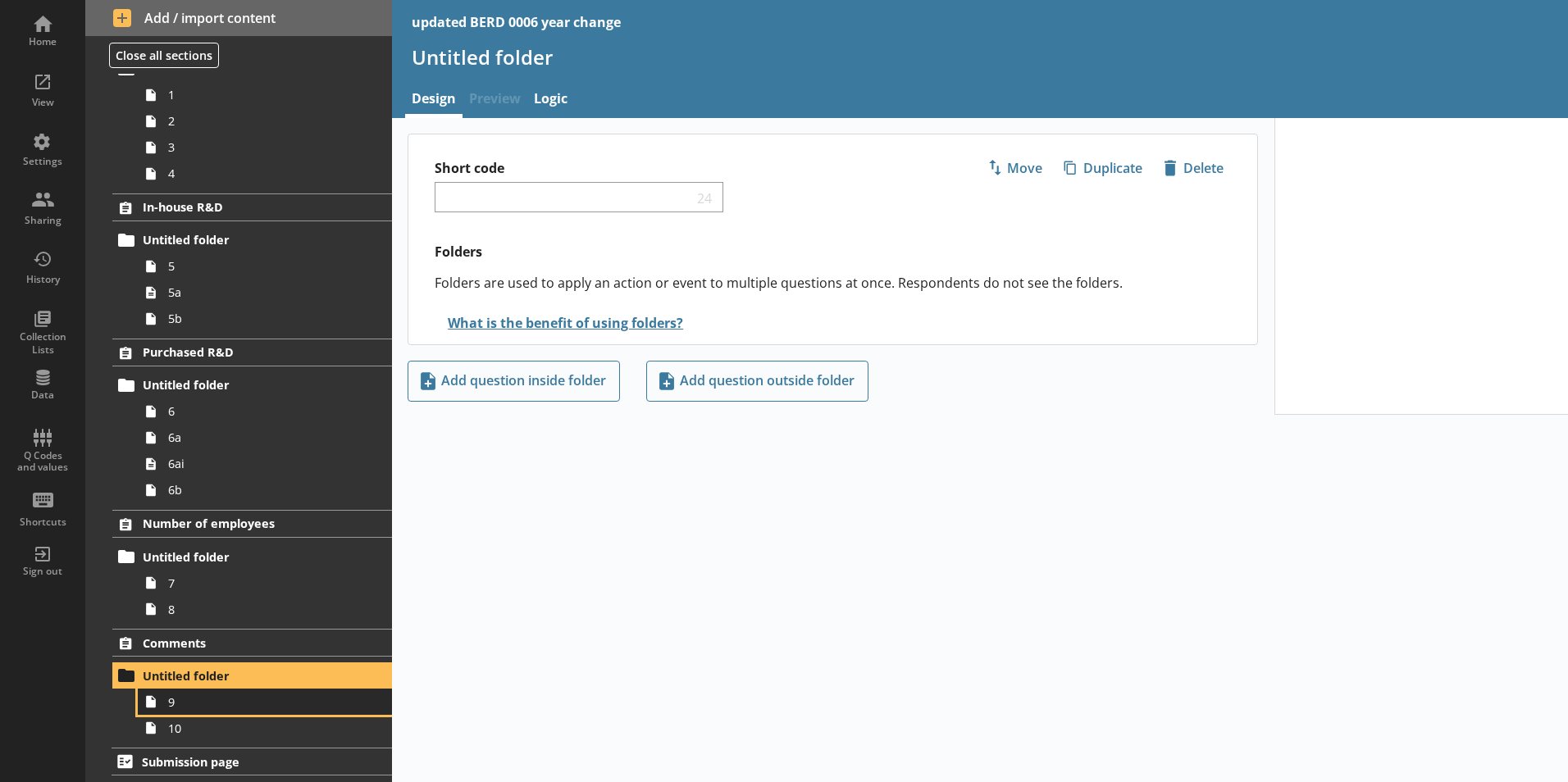 click on "9" at bounding box center [259, 702] 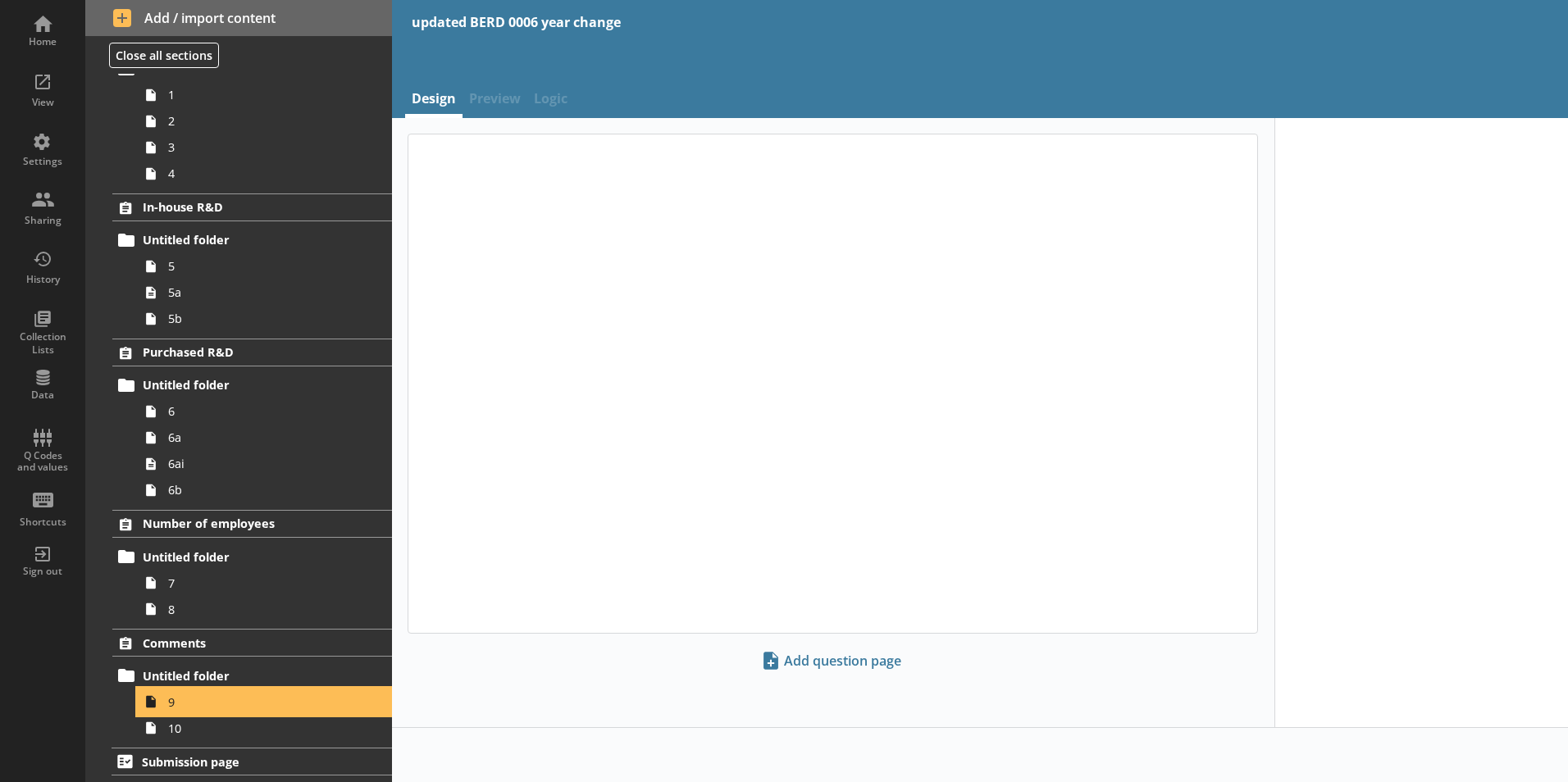type on "x" 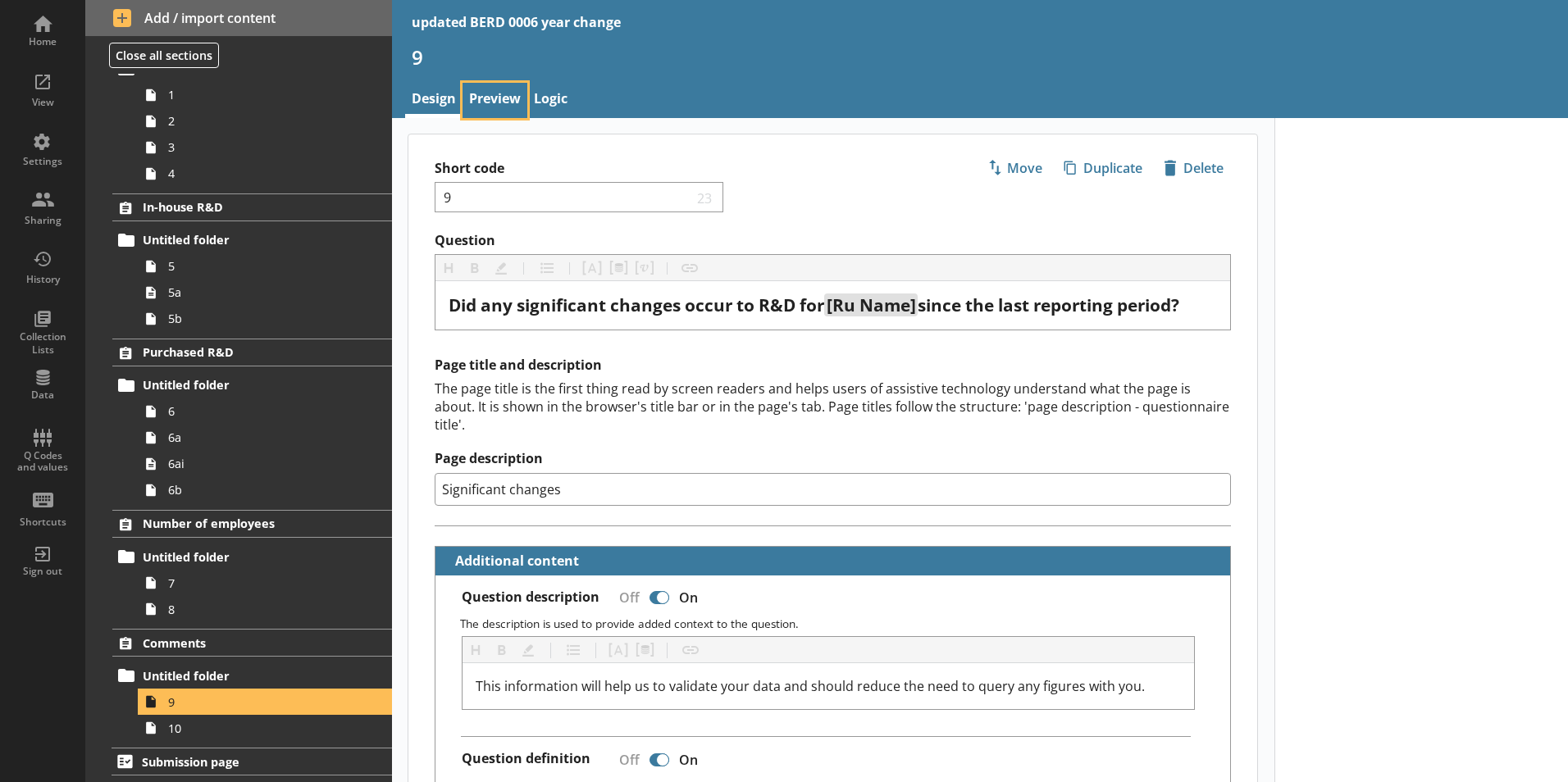 click on "Preview" at bounding box center (495, 100) 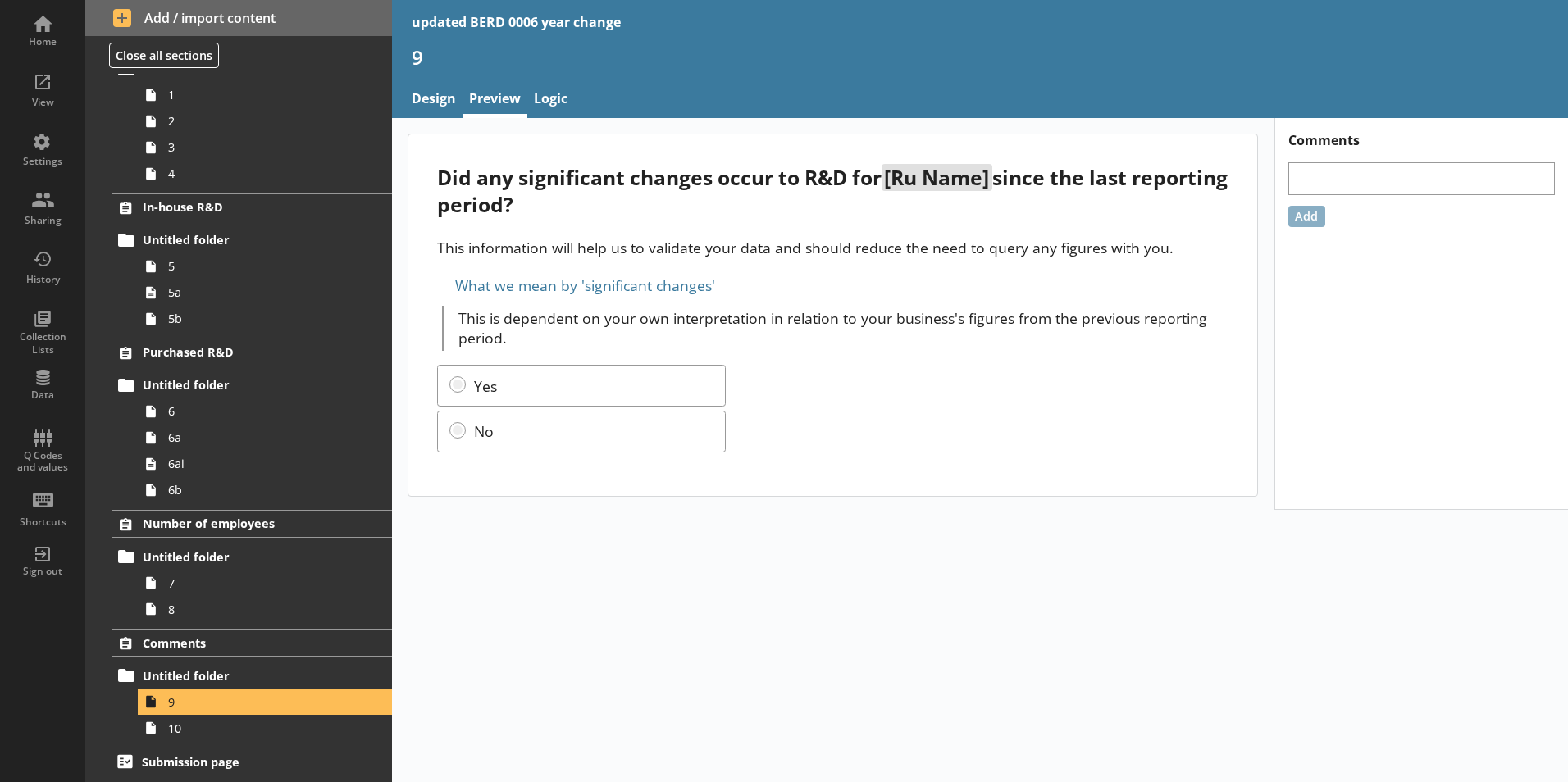 click on "What we mean by 'significant changes'" at bounding box center (832, 285) 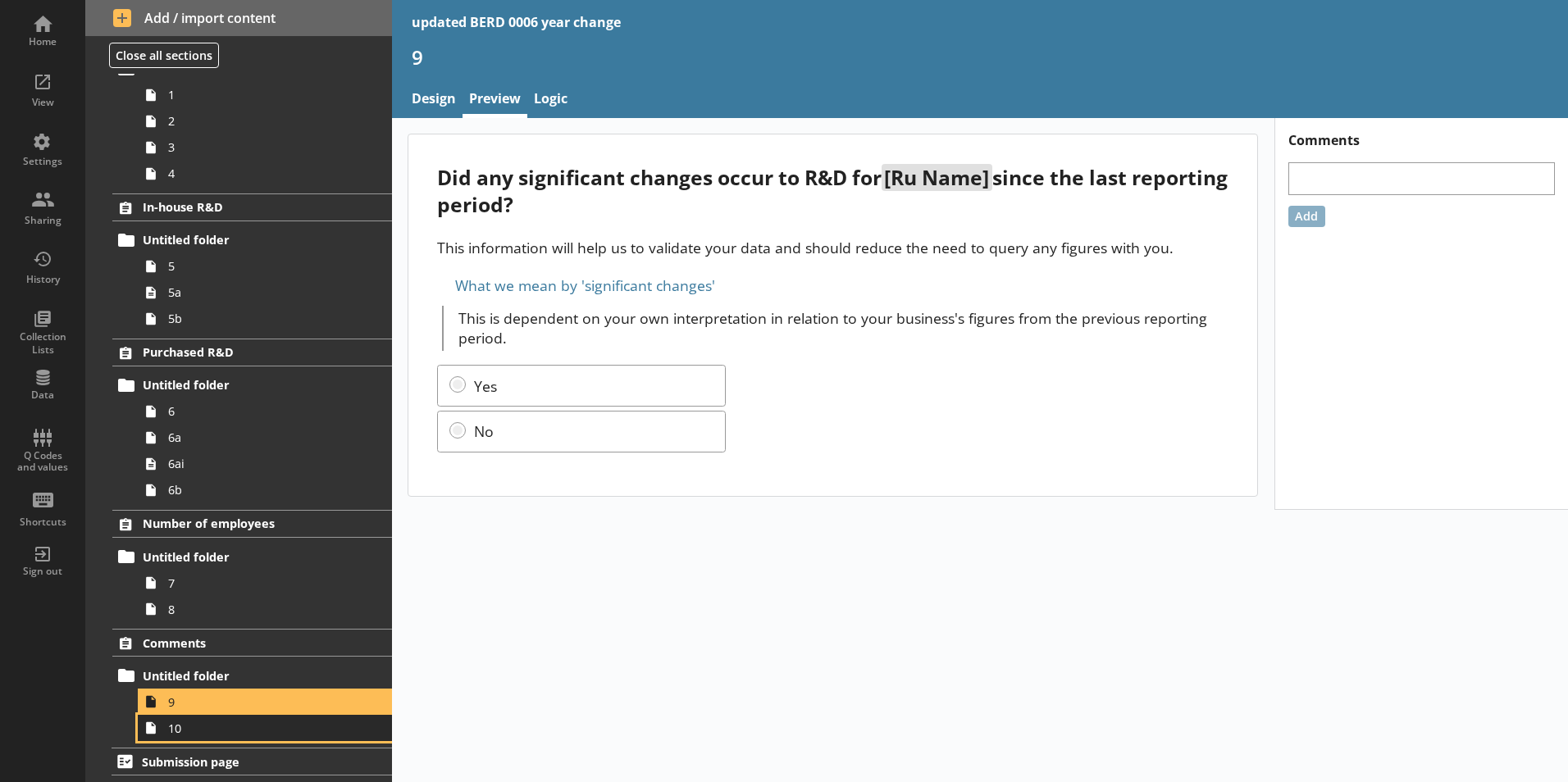 click on "10" at bounding box center [259, 728] 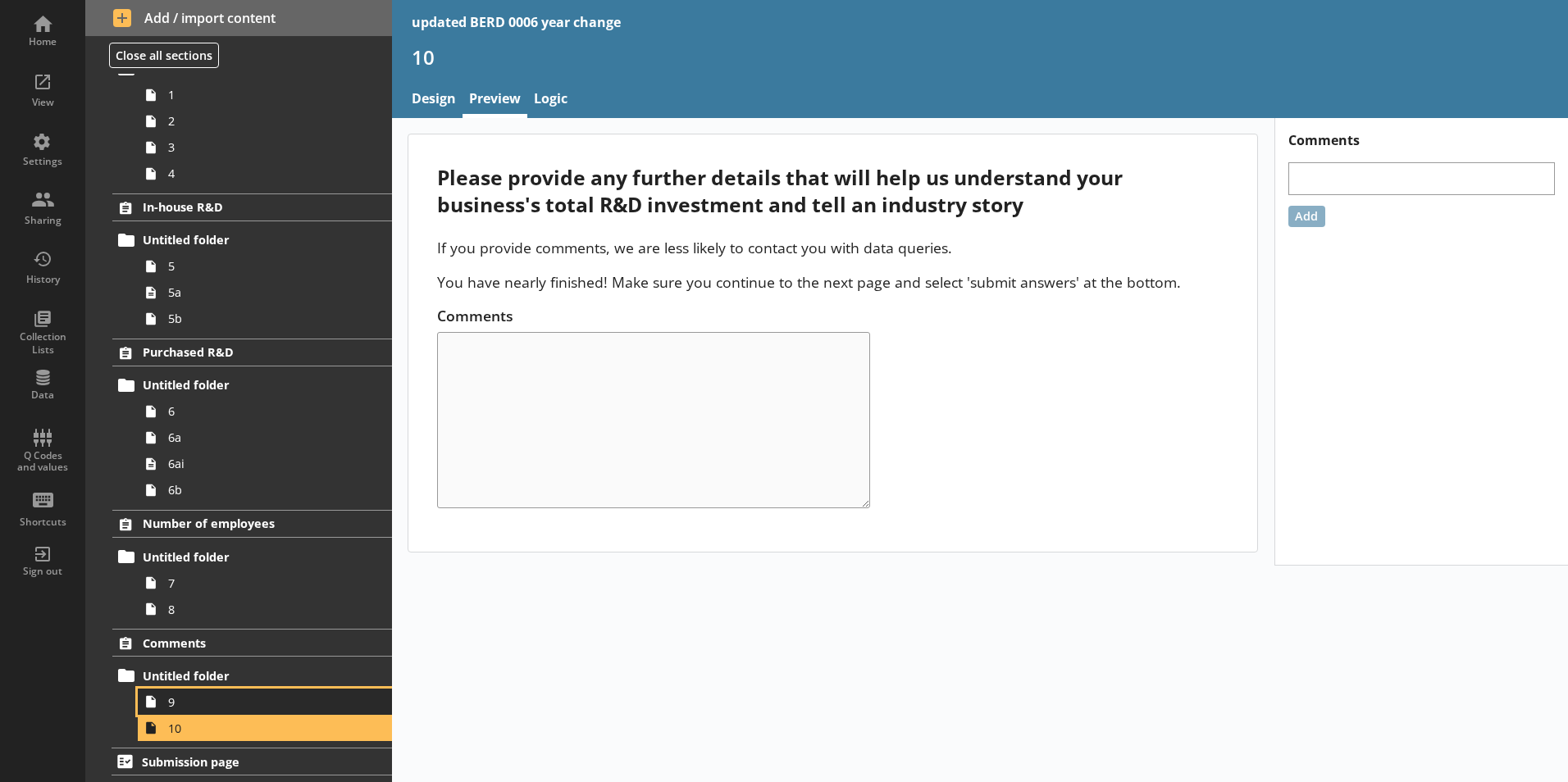 click on "9" at bounding box center (265, 702) 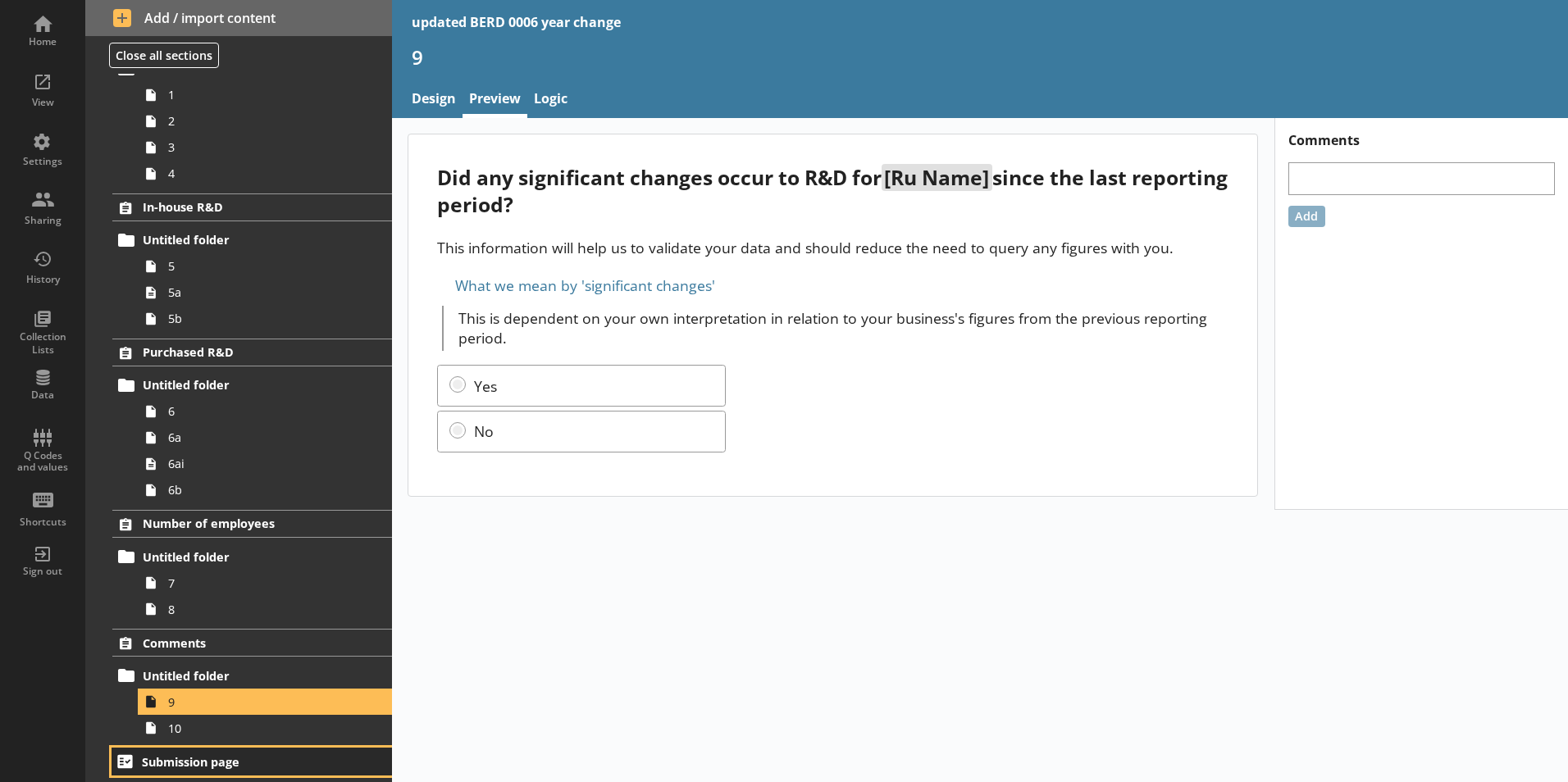 click on "Submission page" at bounding box center [243, 762] 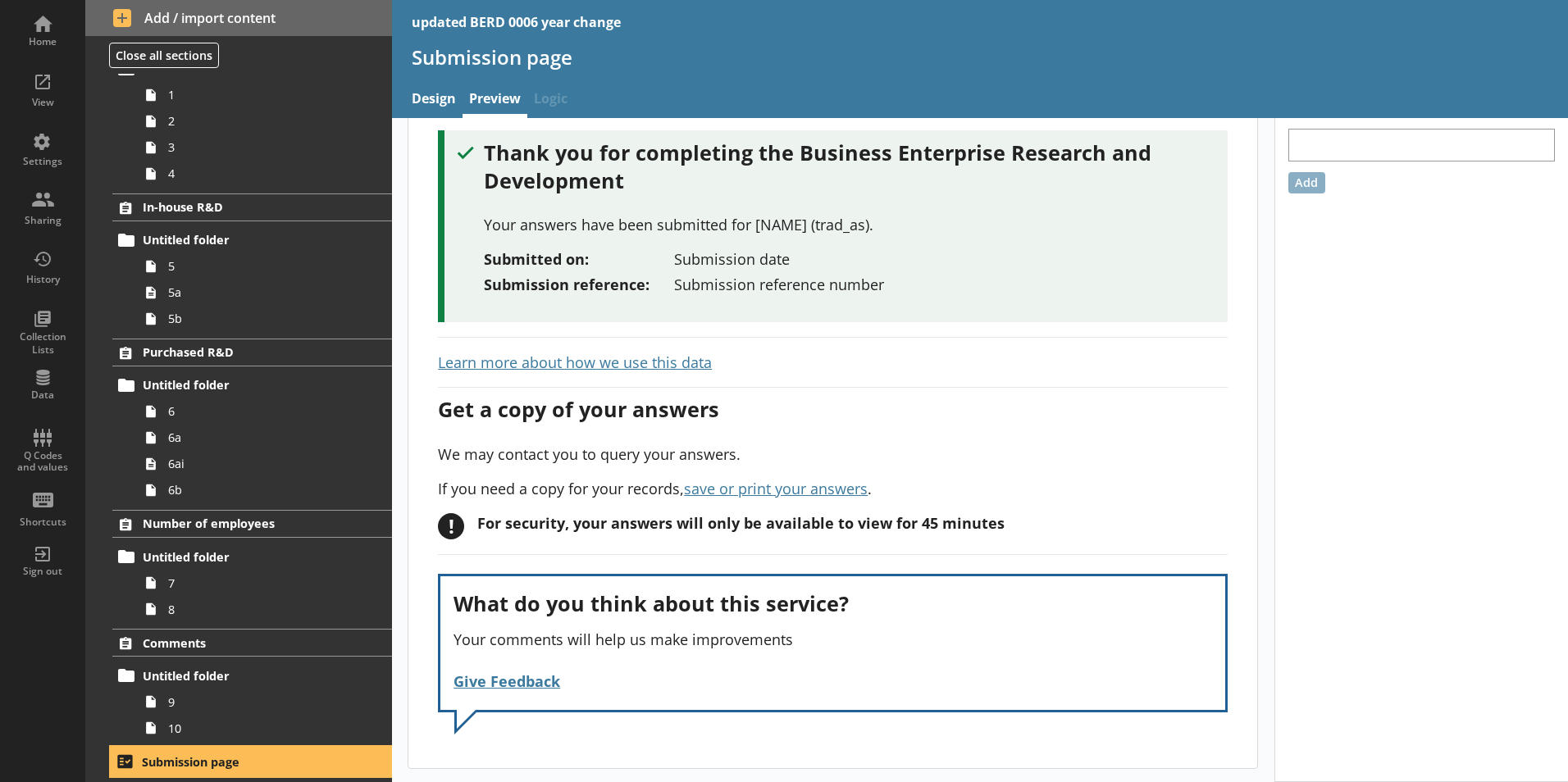 scroll, scrollTop: 0, scrollLeft: 0, axis: both 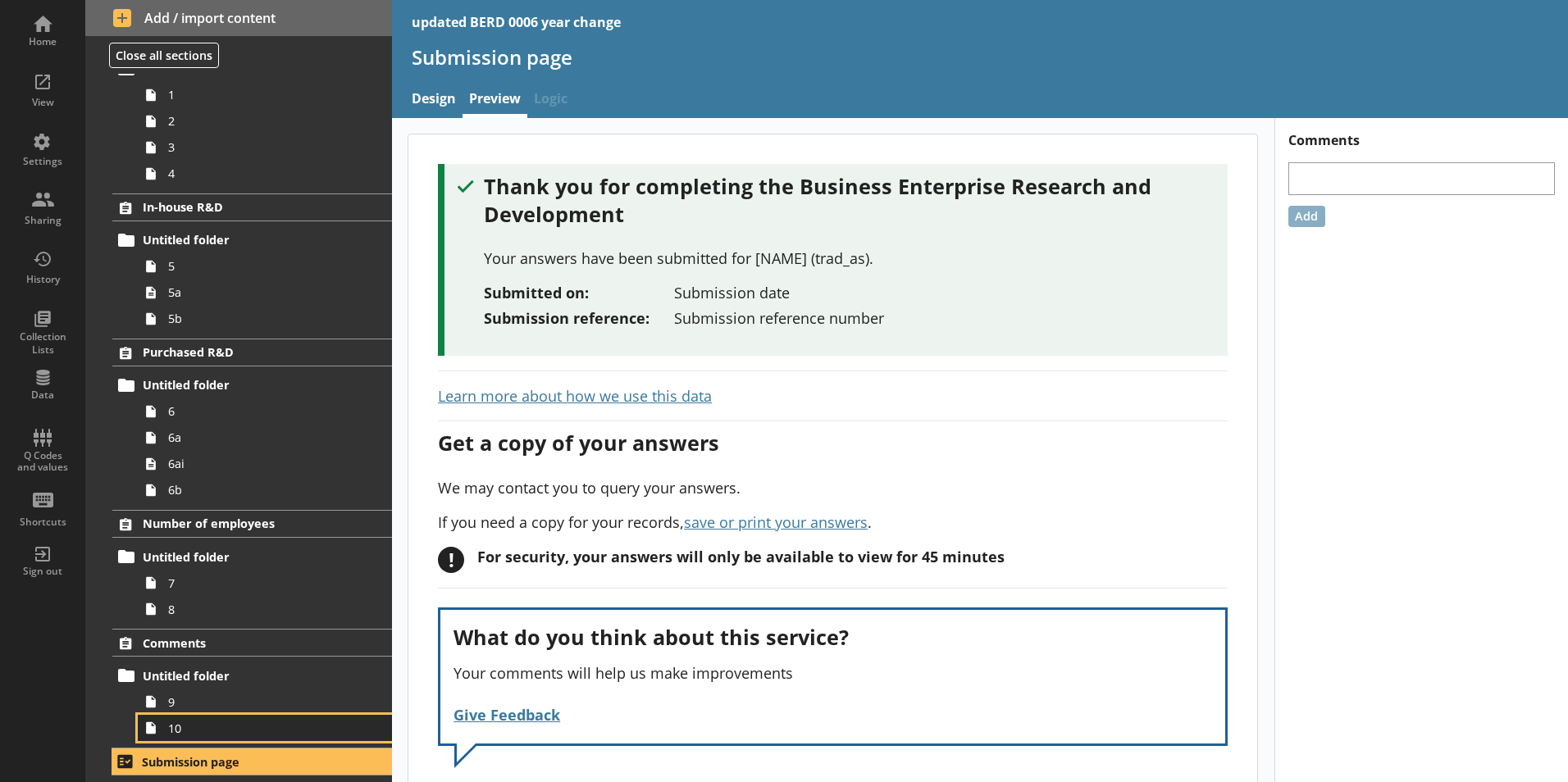 click on "10" at bounding box center (259, 728) 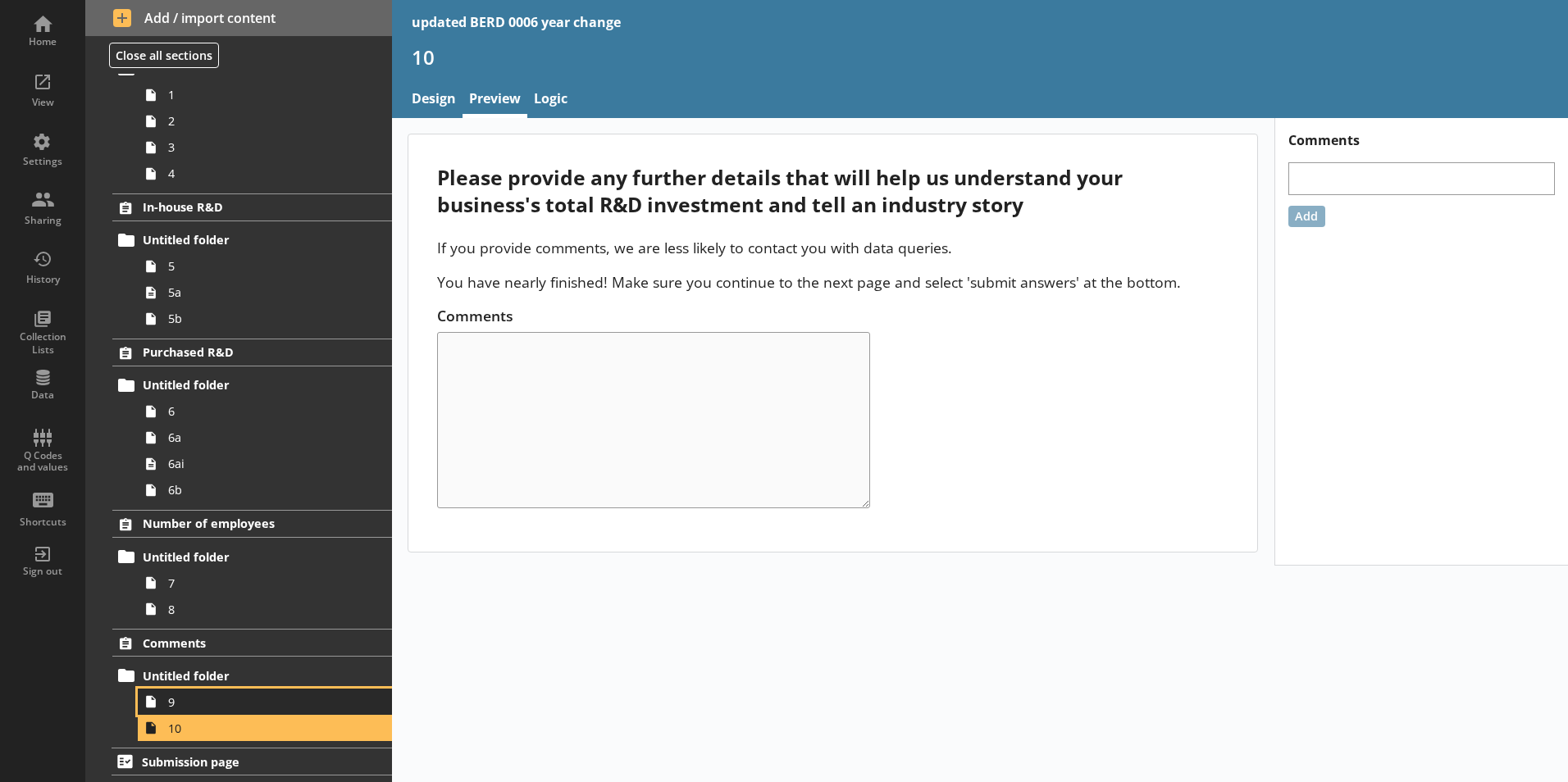 click on "9" at bounding box center (259, 702) 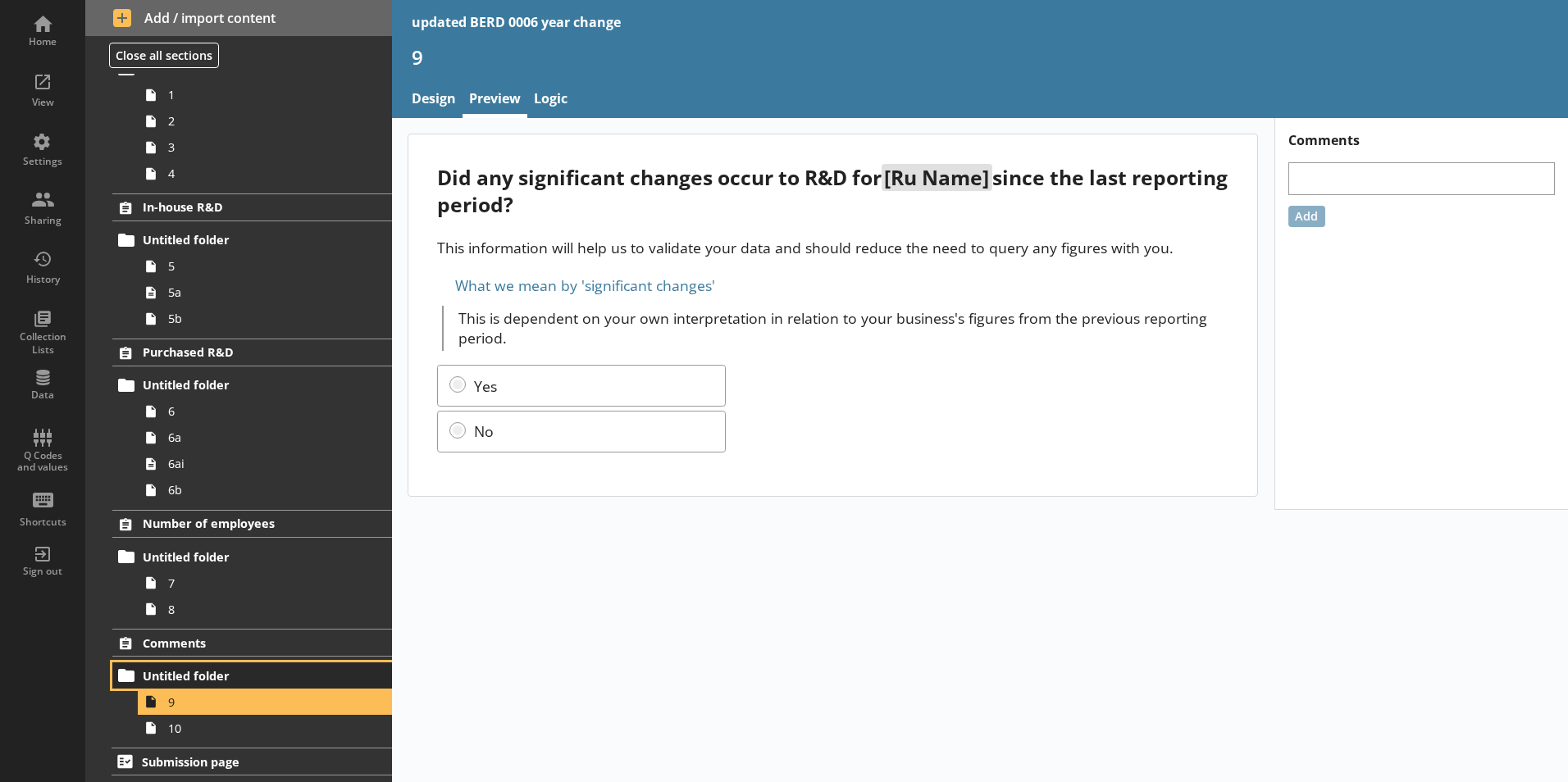 click on "Untitled folder" at bounding box center [243, 675] 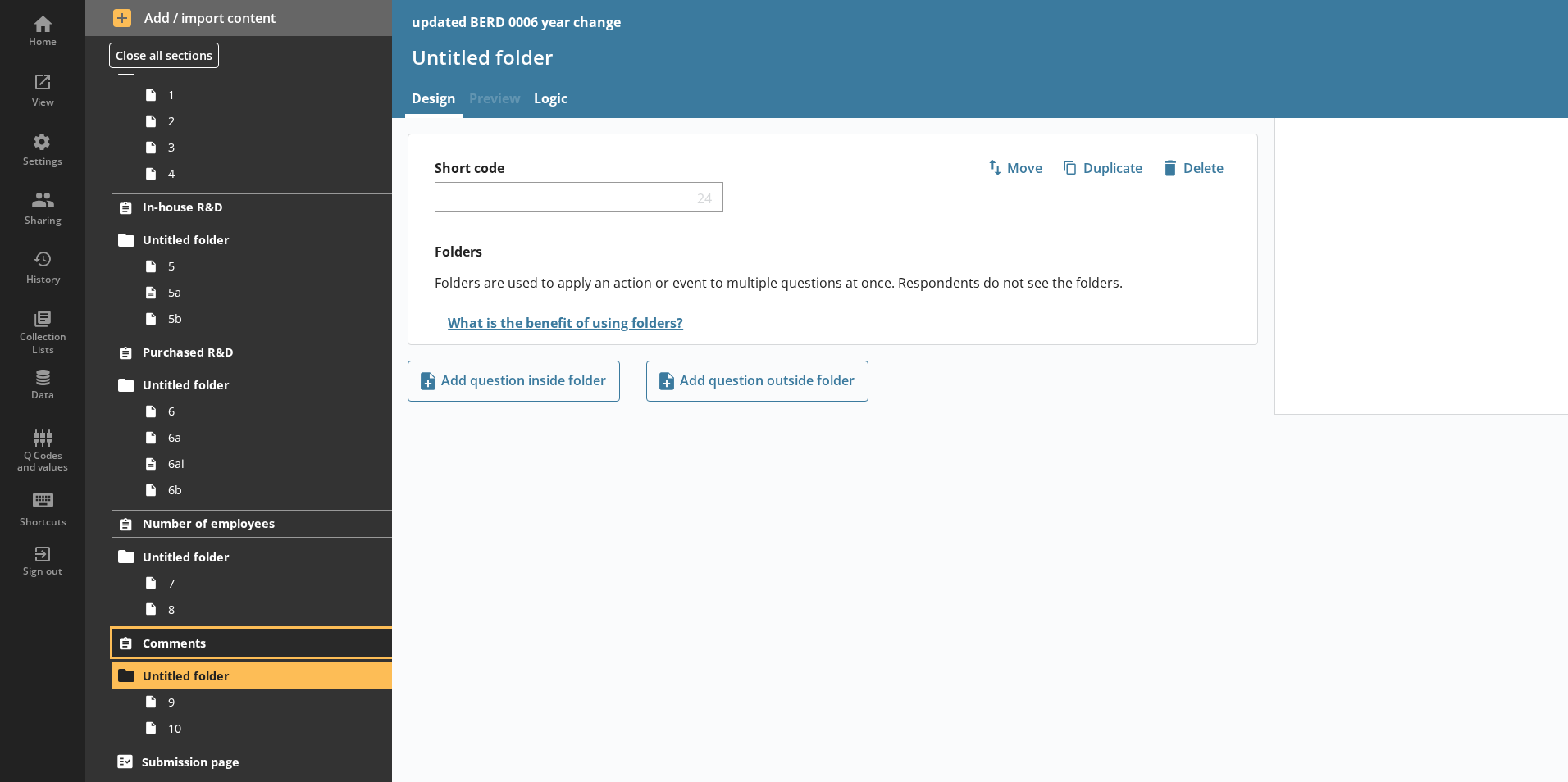 click on "Comments" at bounding box center (243, 643) 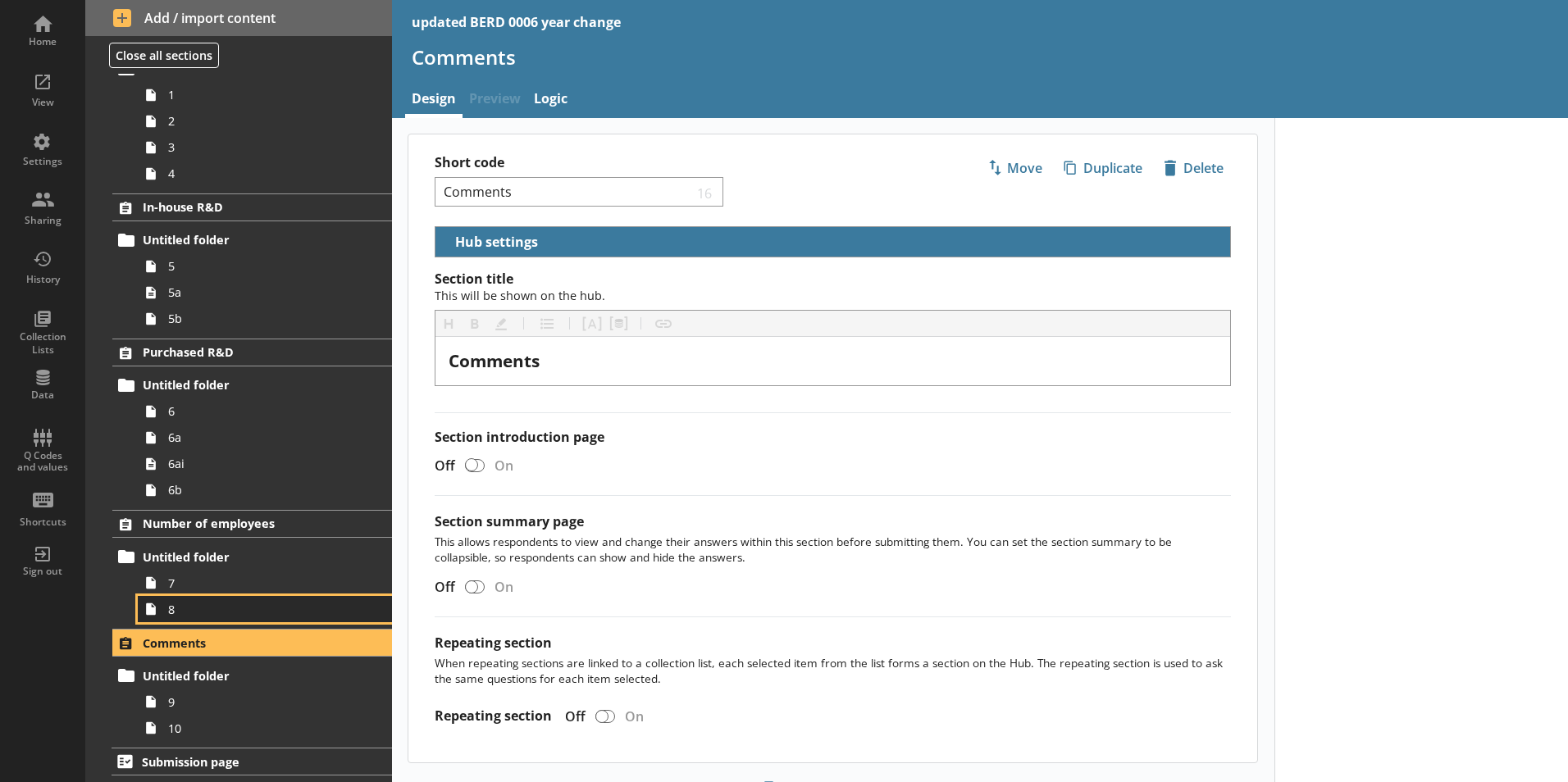 click on "8" at bounding box center [259, 609] 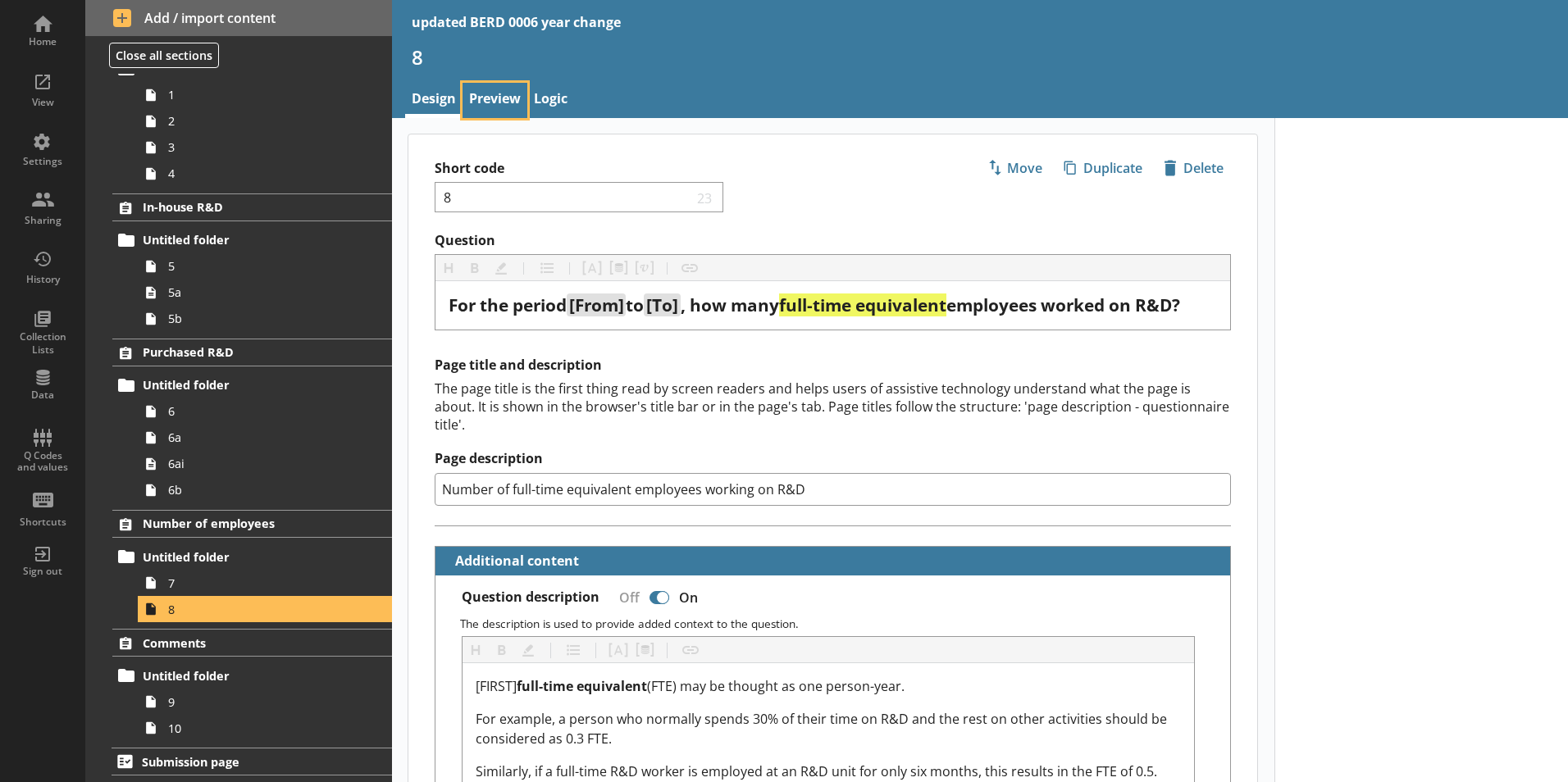 click on "Preview" at bounding box center (495, 100) 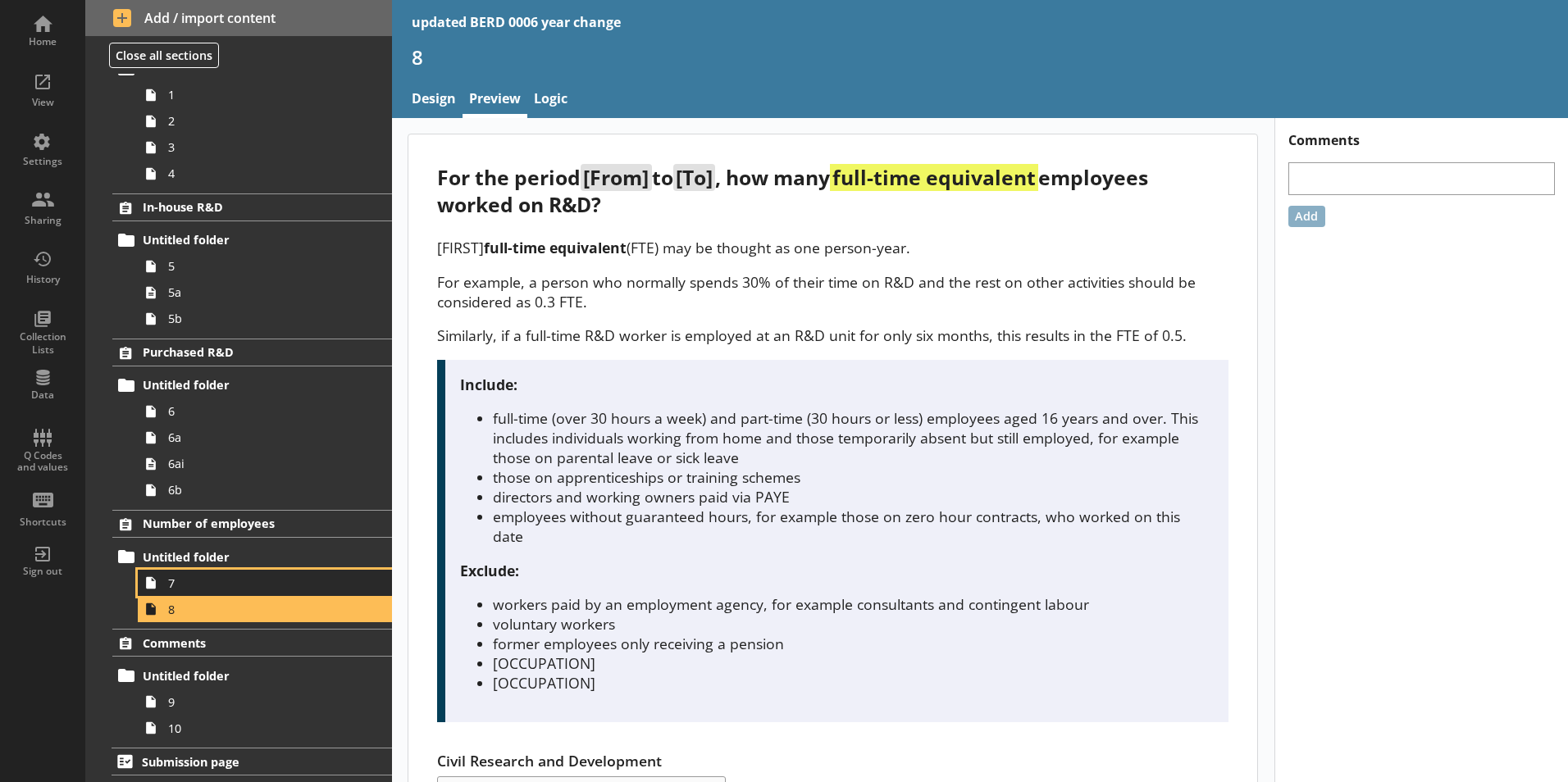 click on "7" at bounding box center (259, 583) 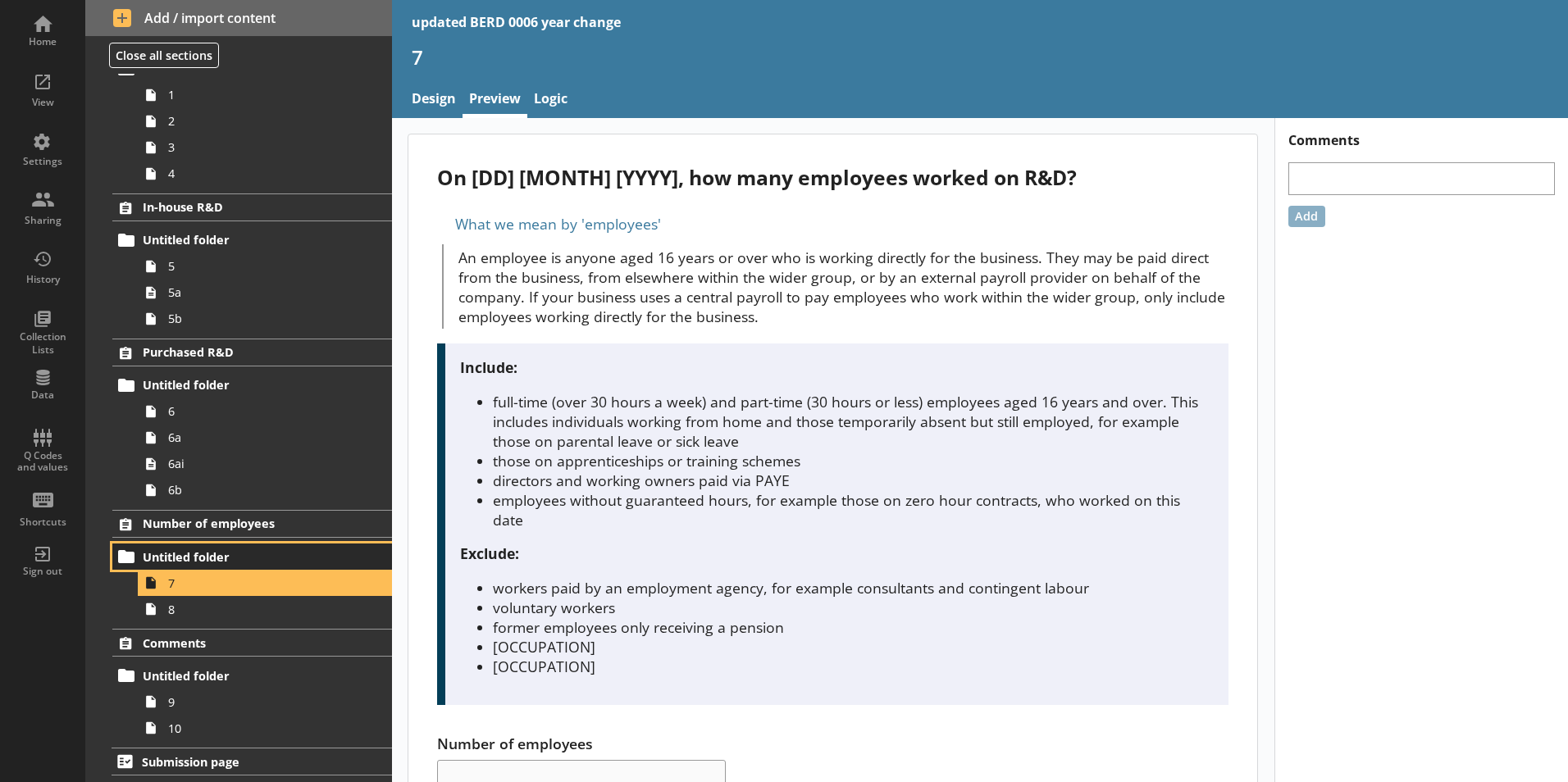 click on "Untitled folder" at bounding box center (243, 557) 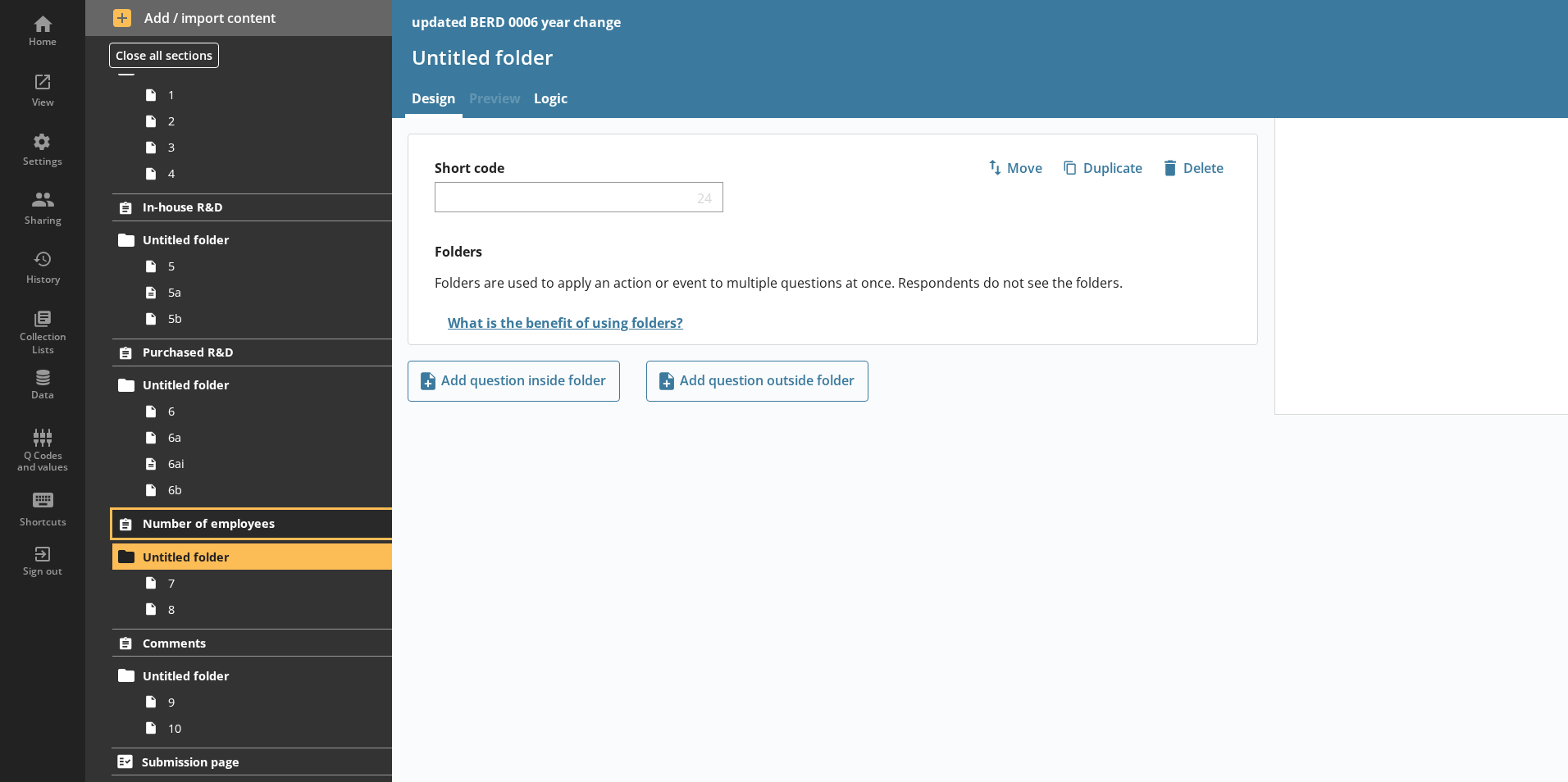 click on "Number of employees" at bounding box center (243, 523) 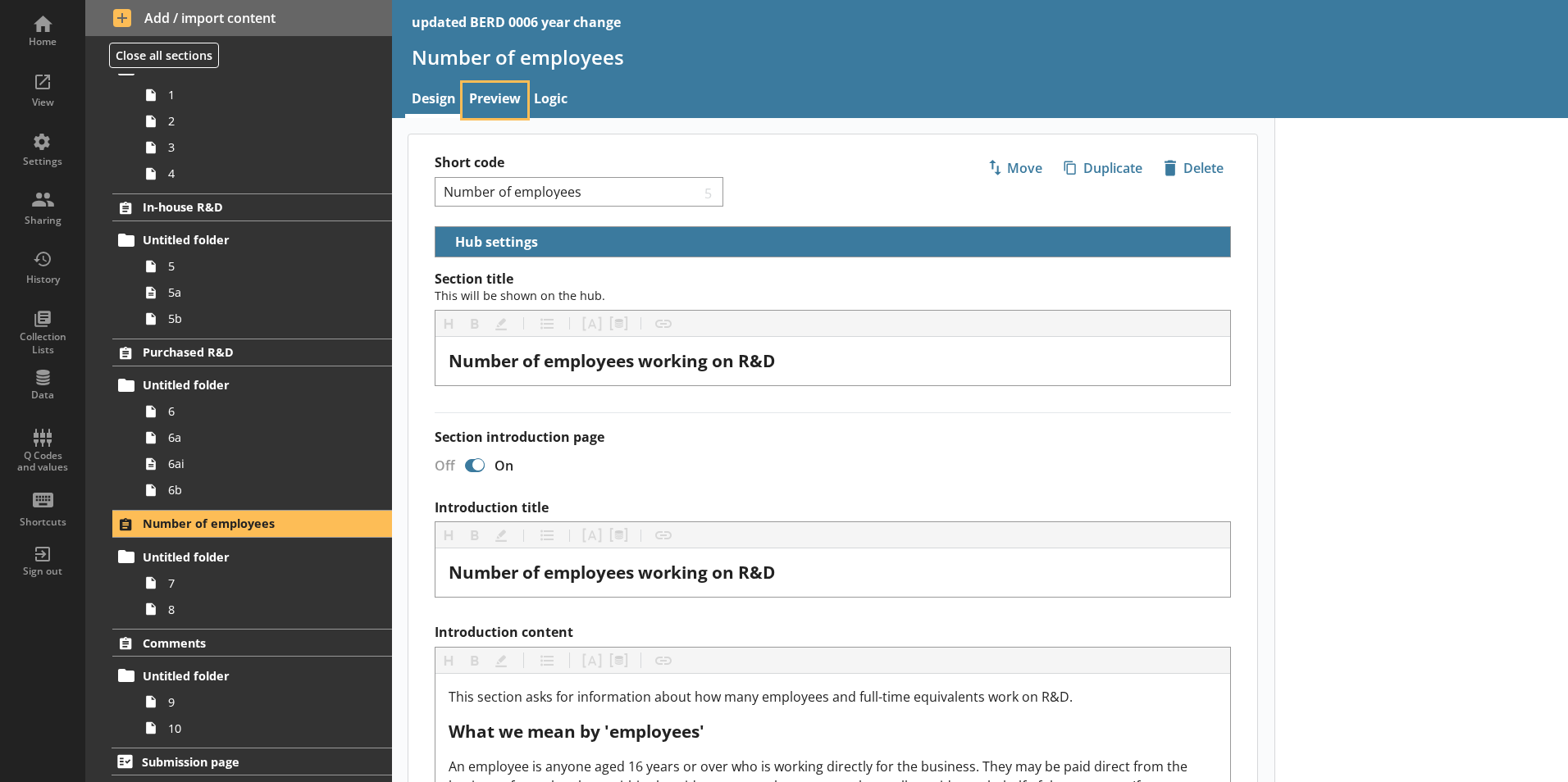 click on "Preview" at bounding box center [495, 100] 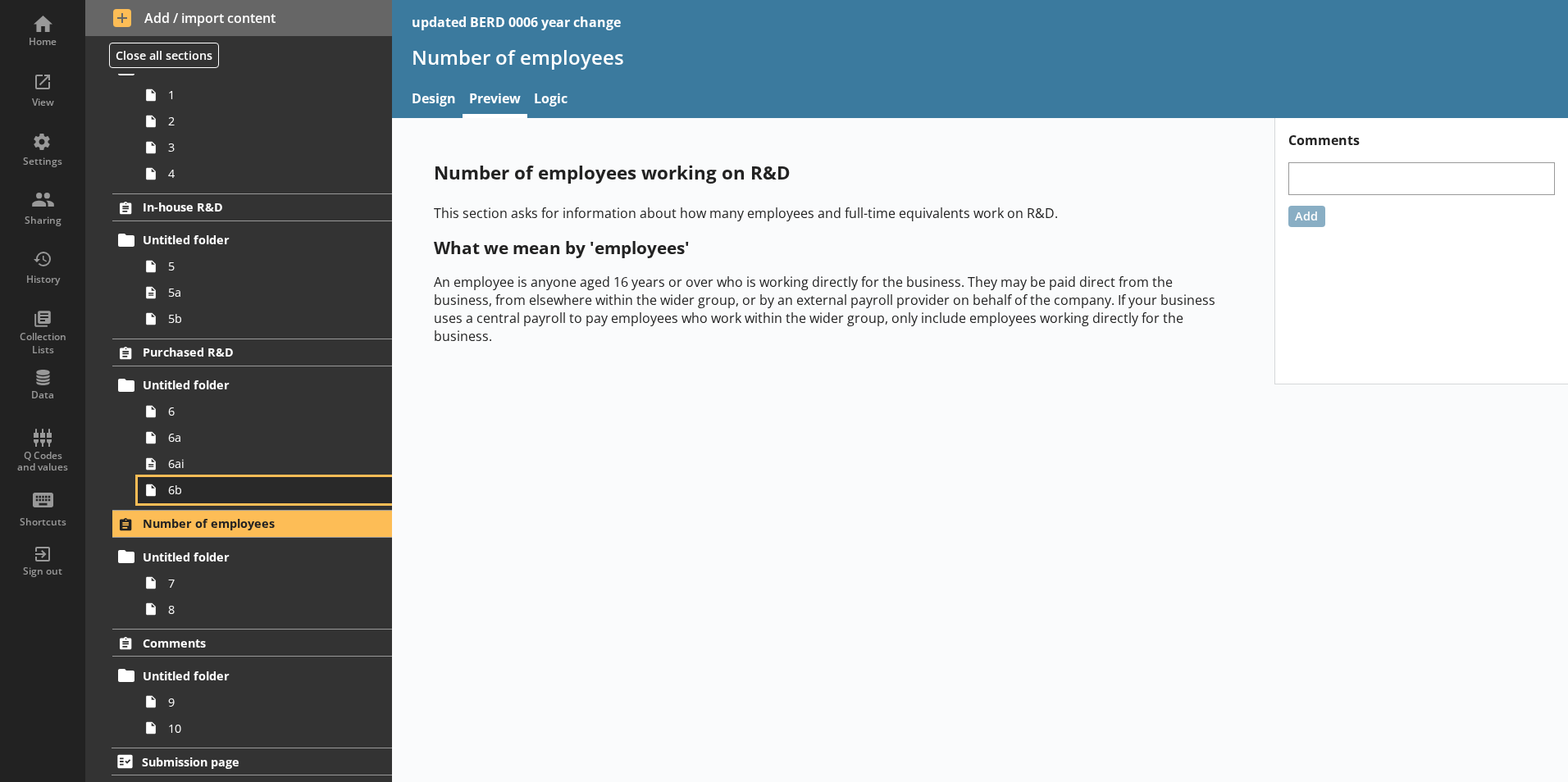 click on "6b" at bounding box center (265, 490) 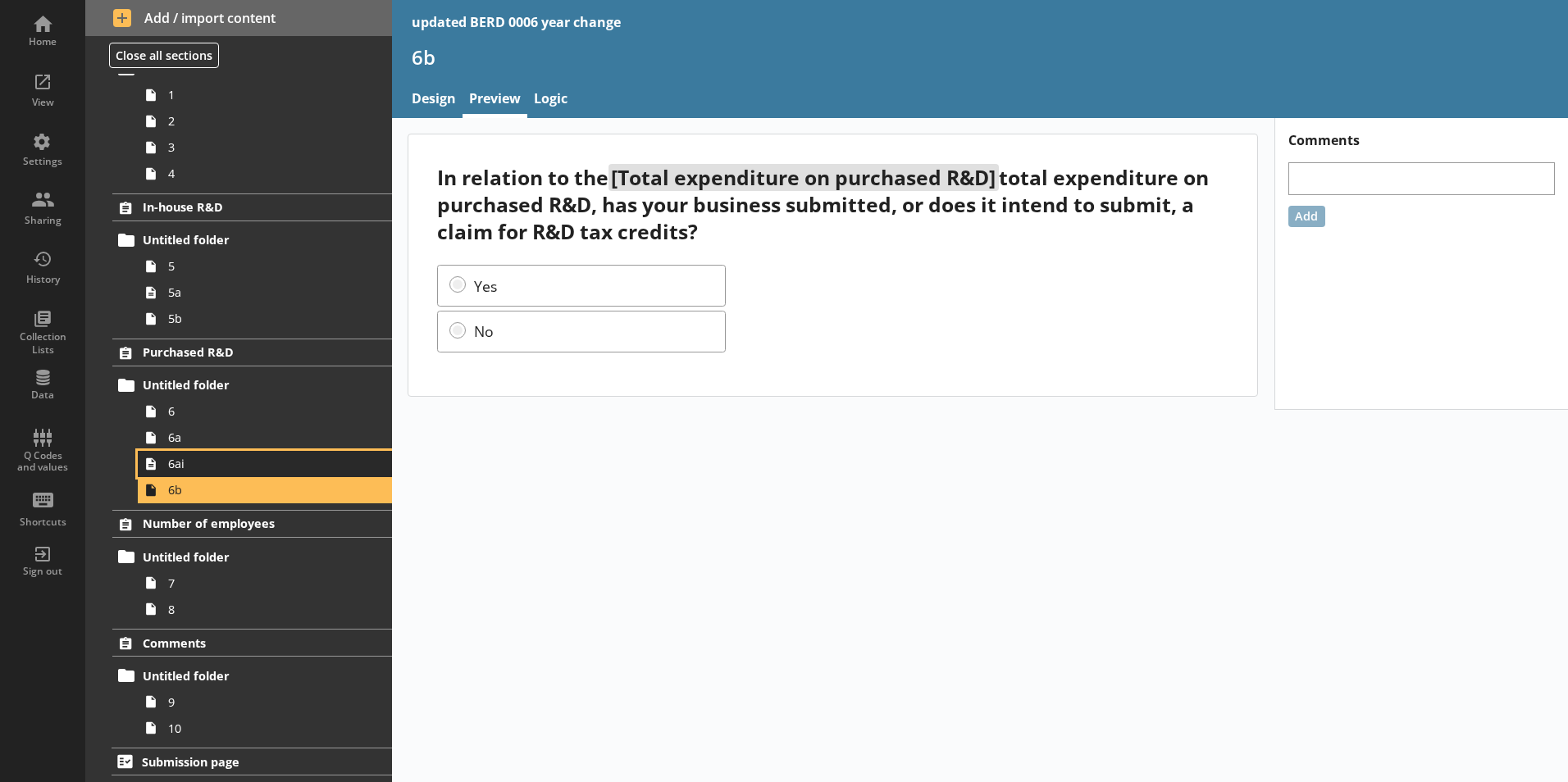 click on "6ai" at bounding box center (259, 463) 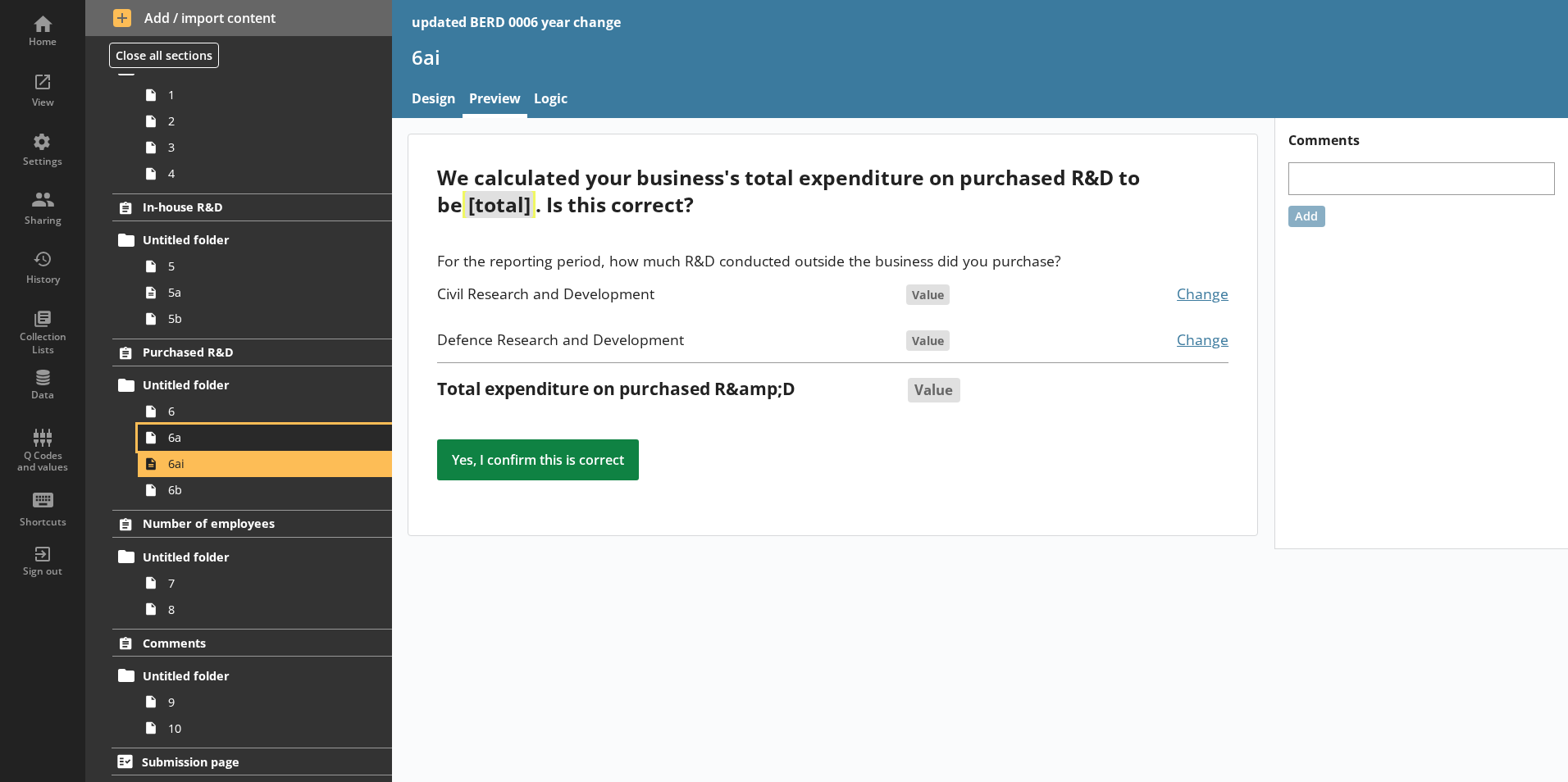 click on "6a" at bounding box center [259, 437] 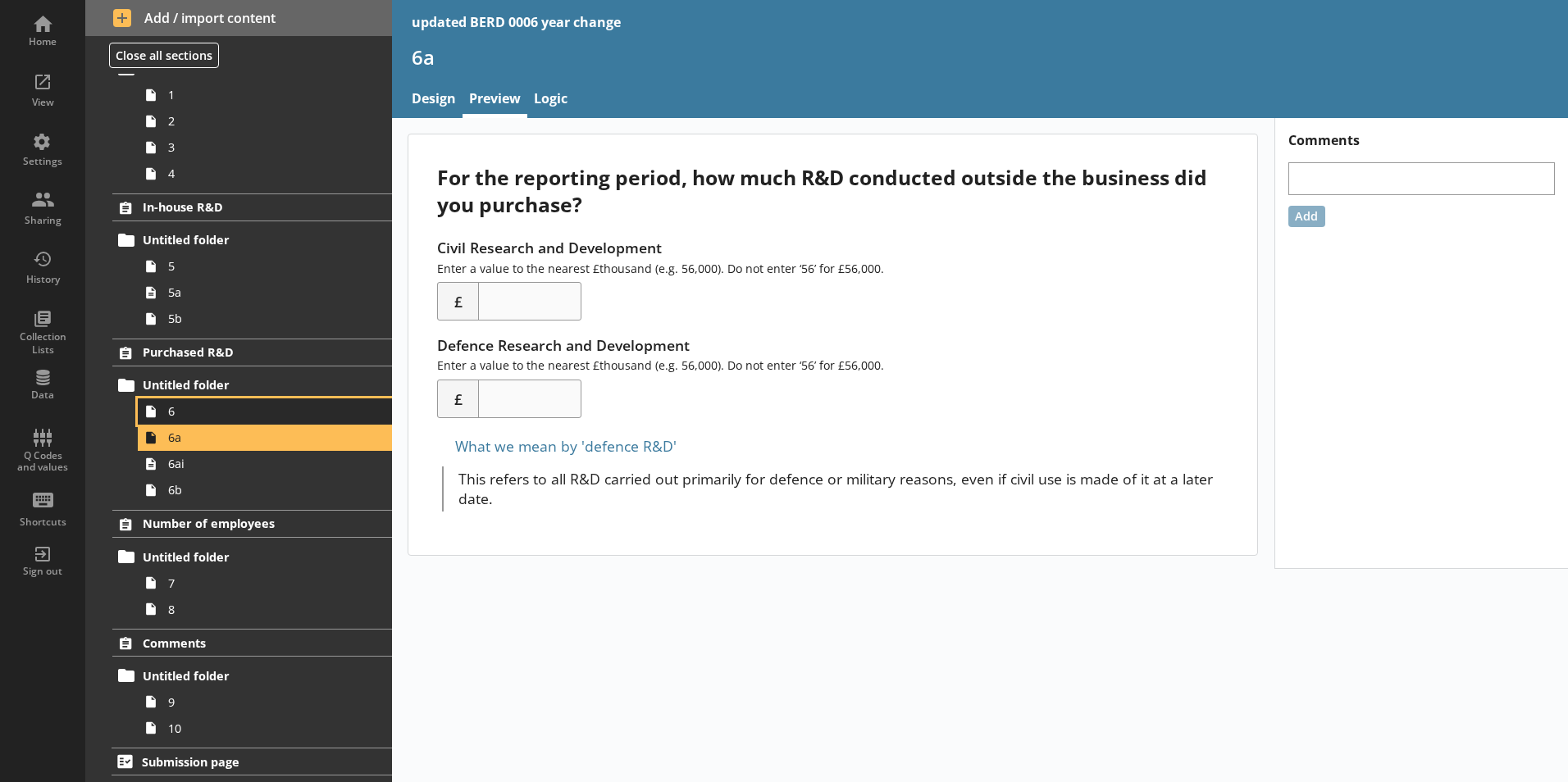 click on "6" at bounding box center (259, 411) 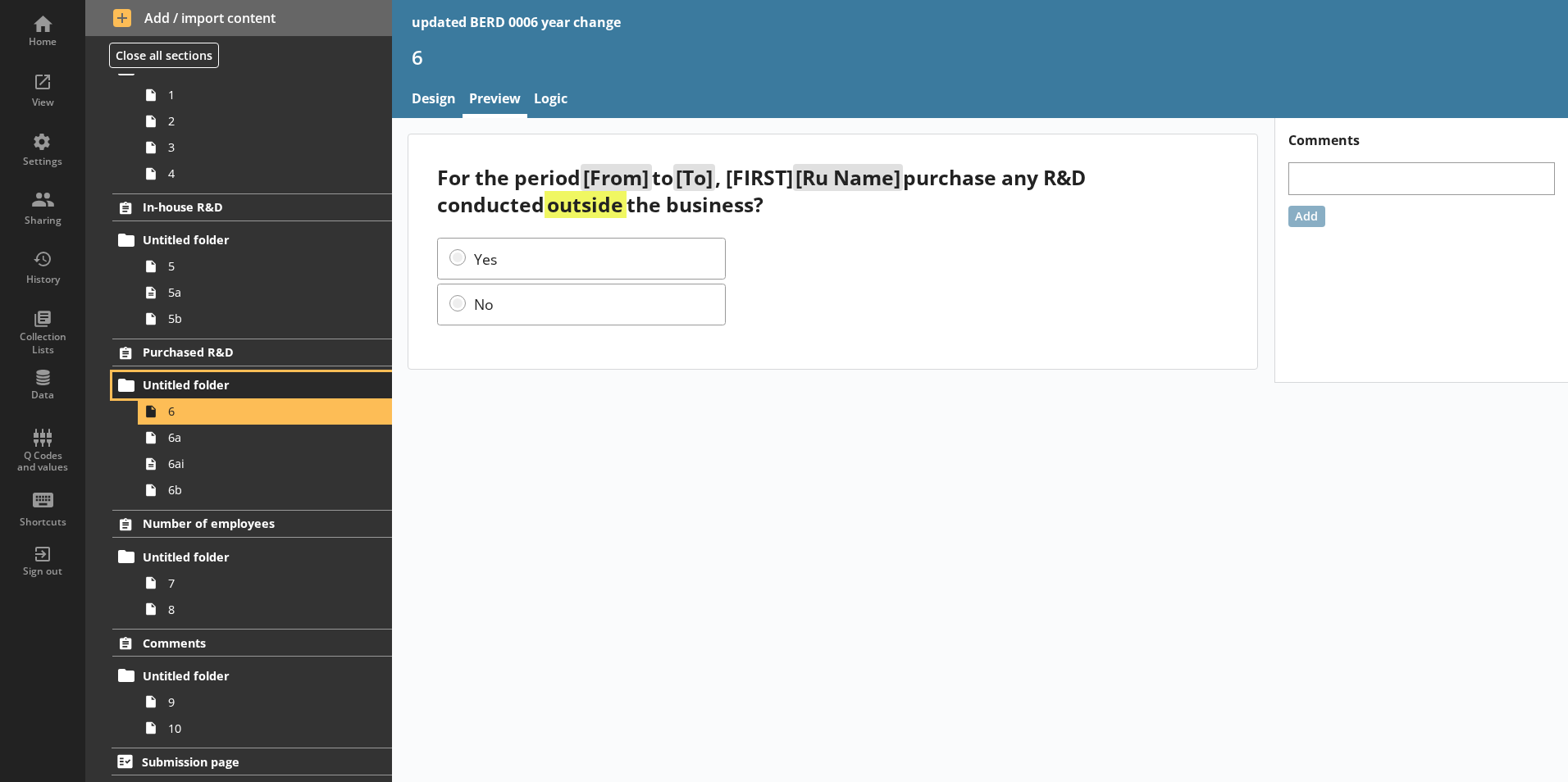 click on "Untitled folder" at bounding box center [243, 384] 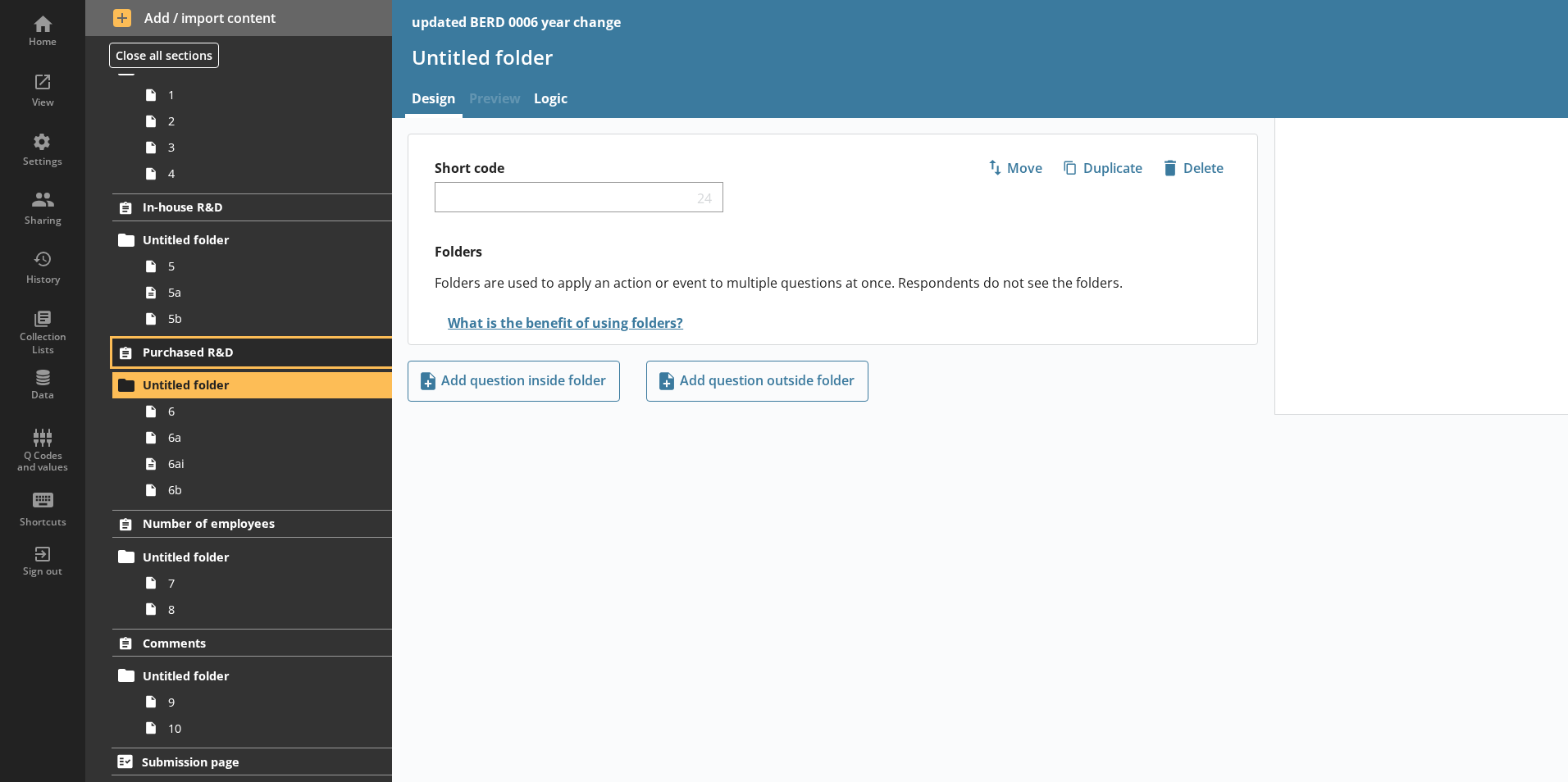 click on "Purchased R&D" at bounding box center [243, 352] 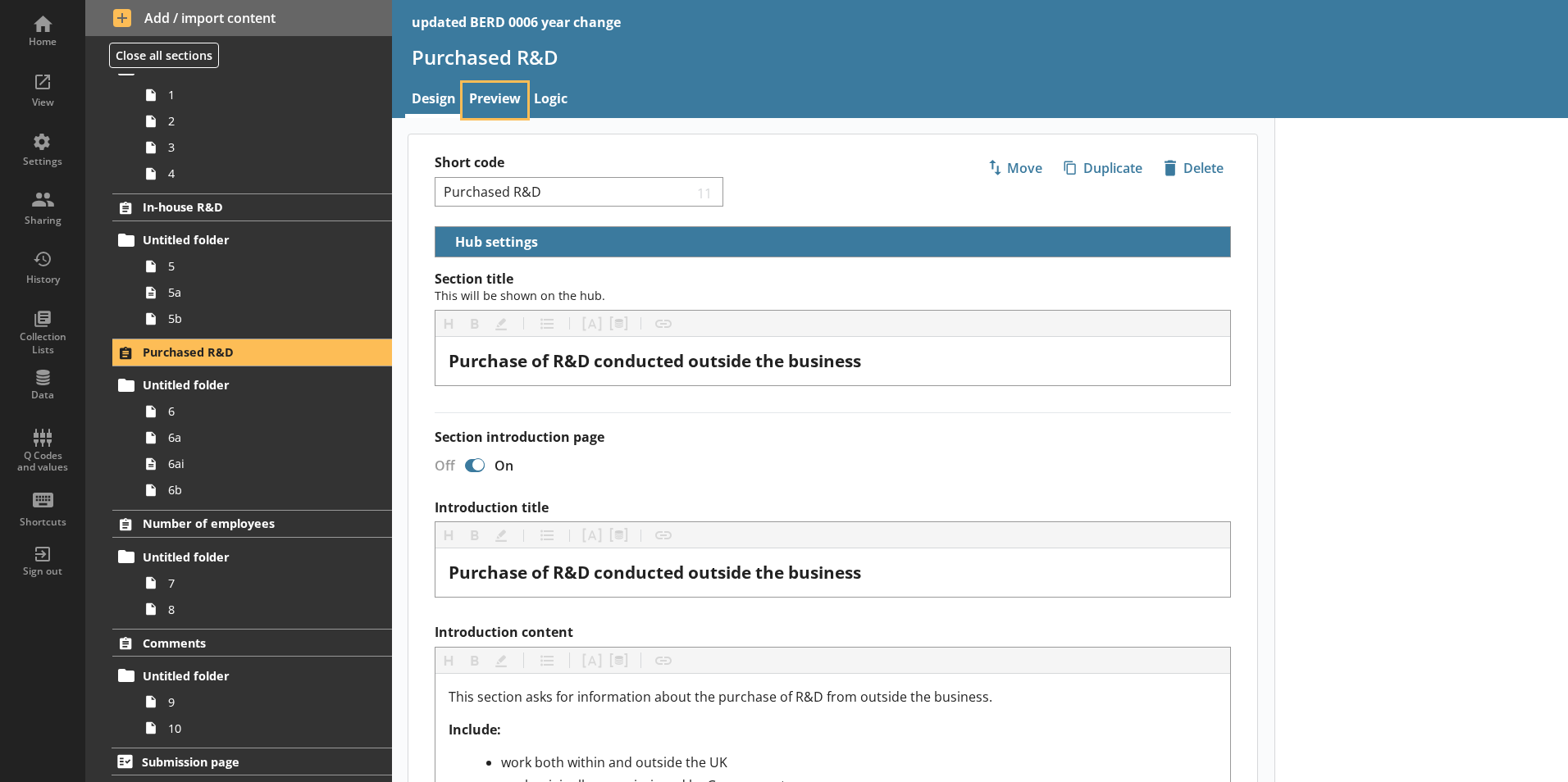 click on "Preview" at bounding box center (495, 100) 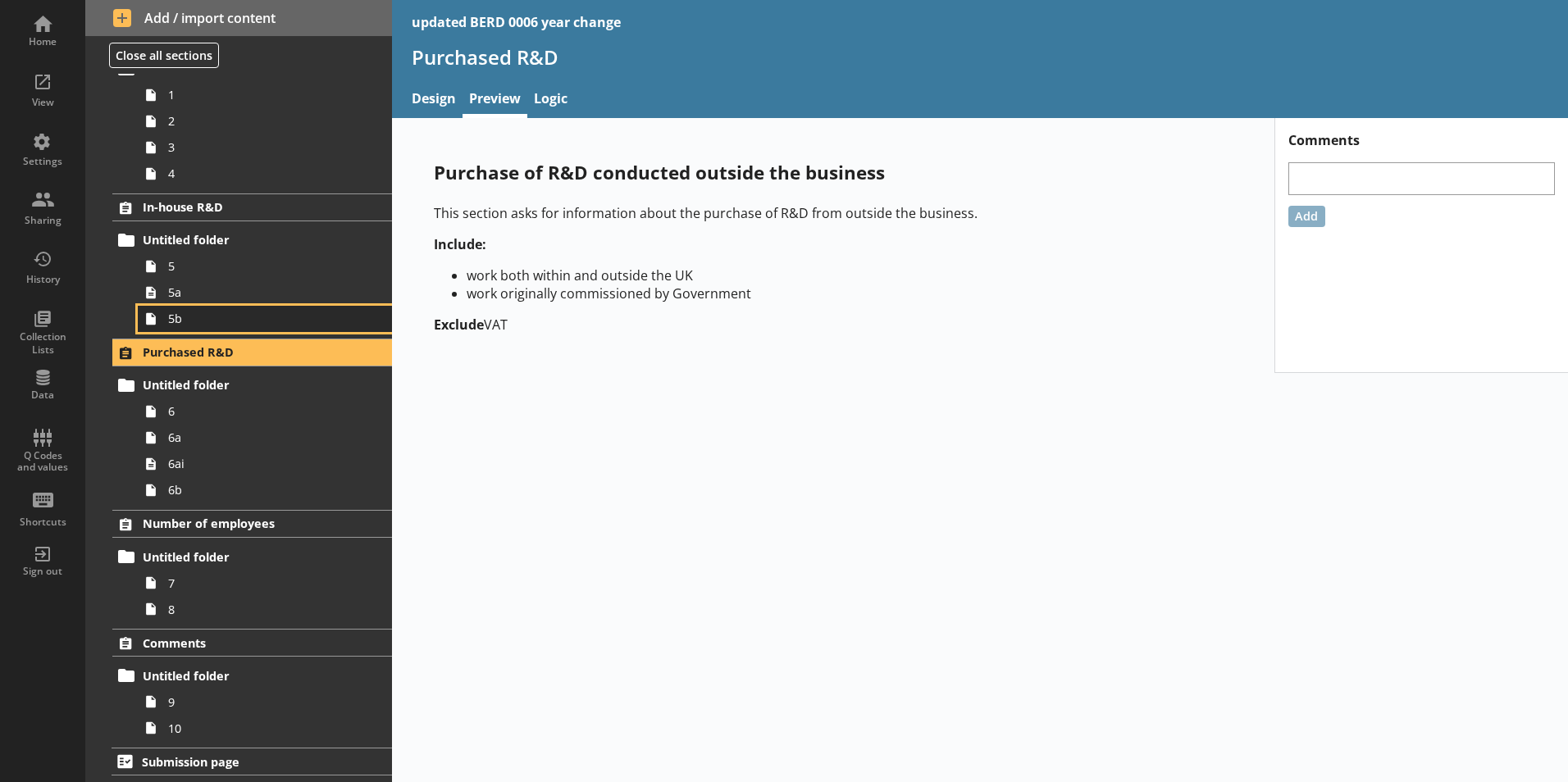 click on "5b" at bounding box center [259, 318] 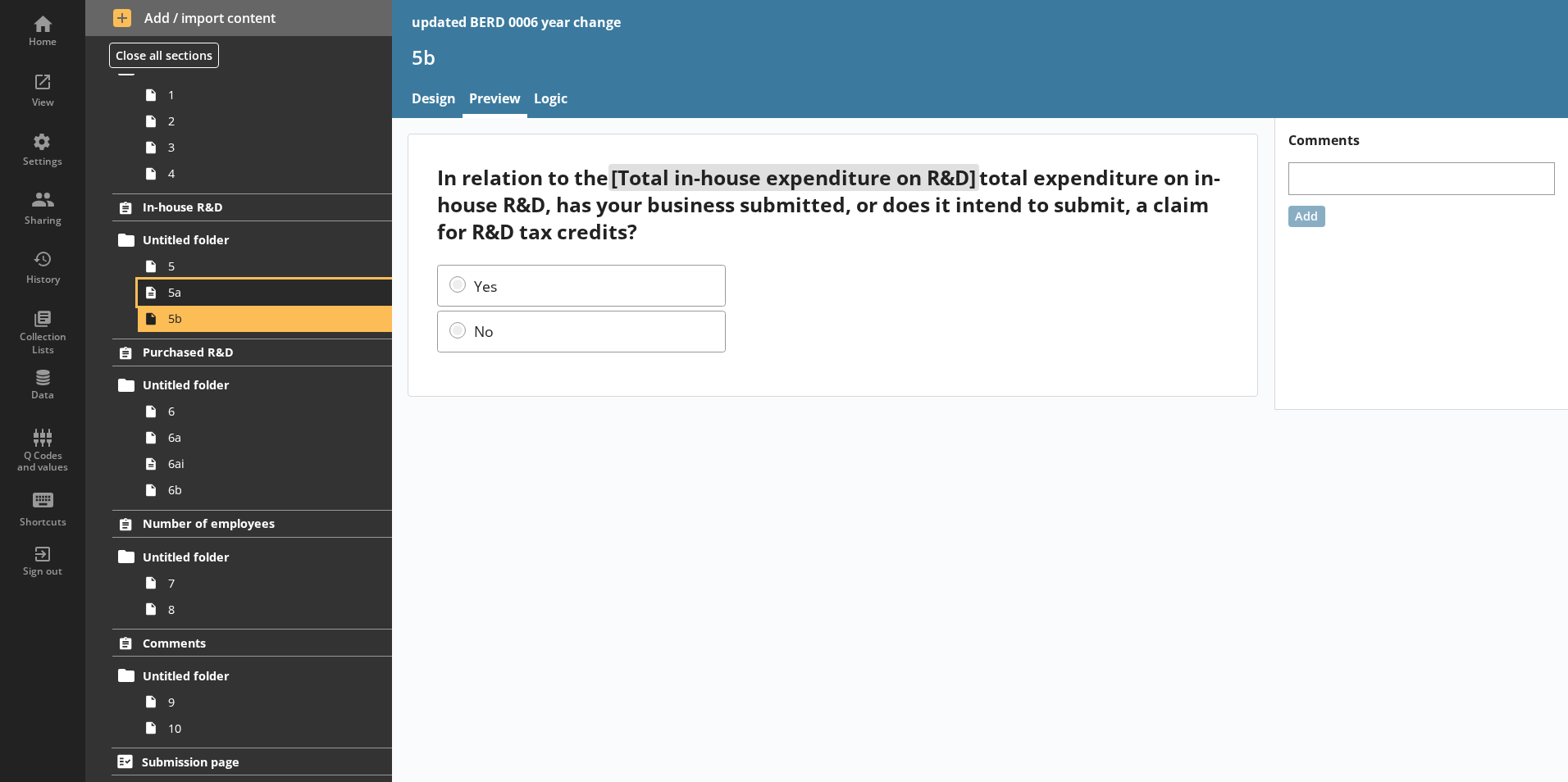 click on "5a" at bounding box center (265, 293) 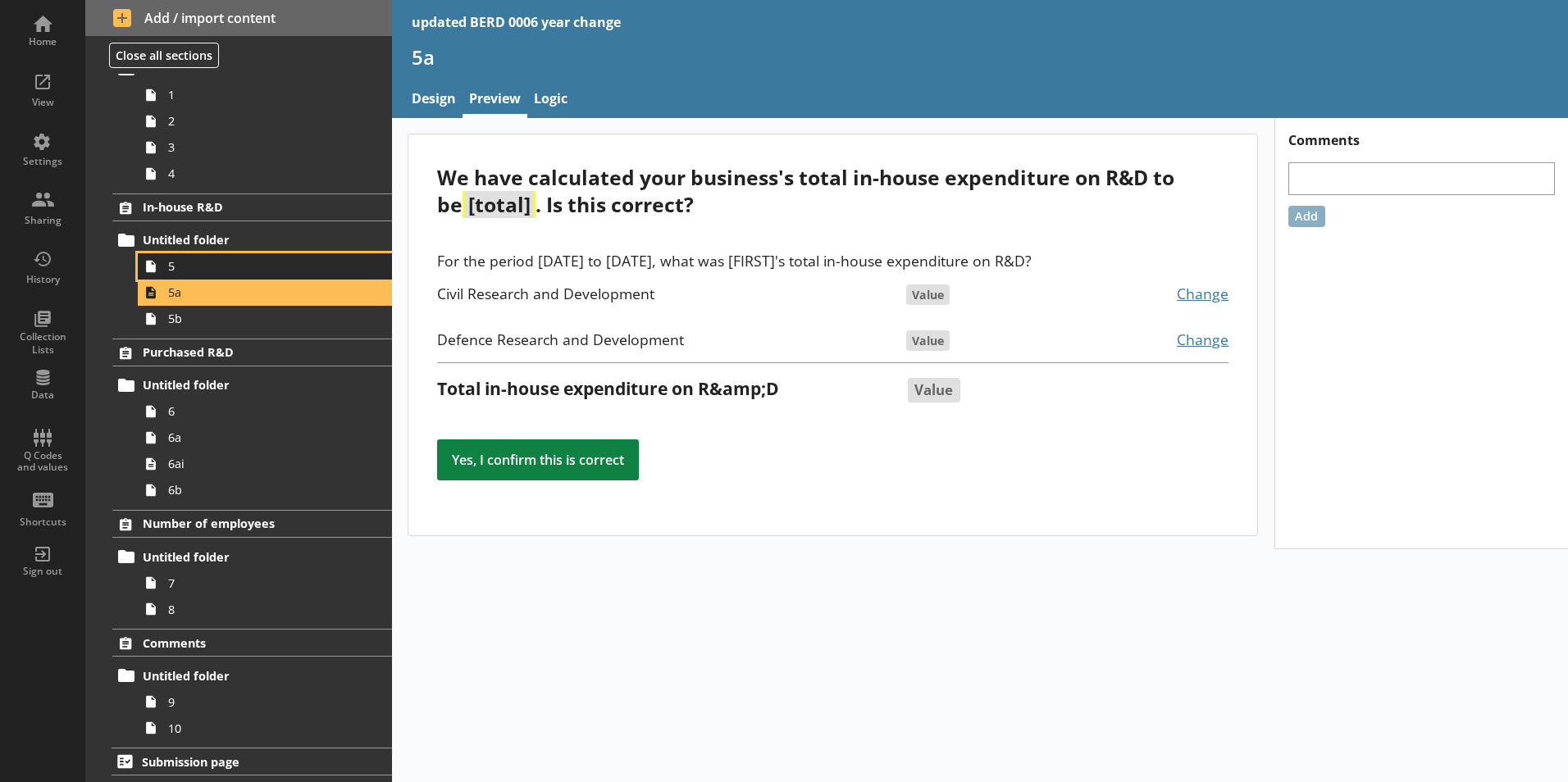 click on "5" at bounding box center [265, 266] 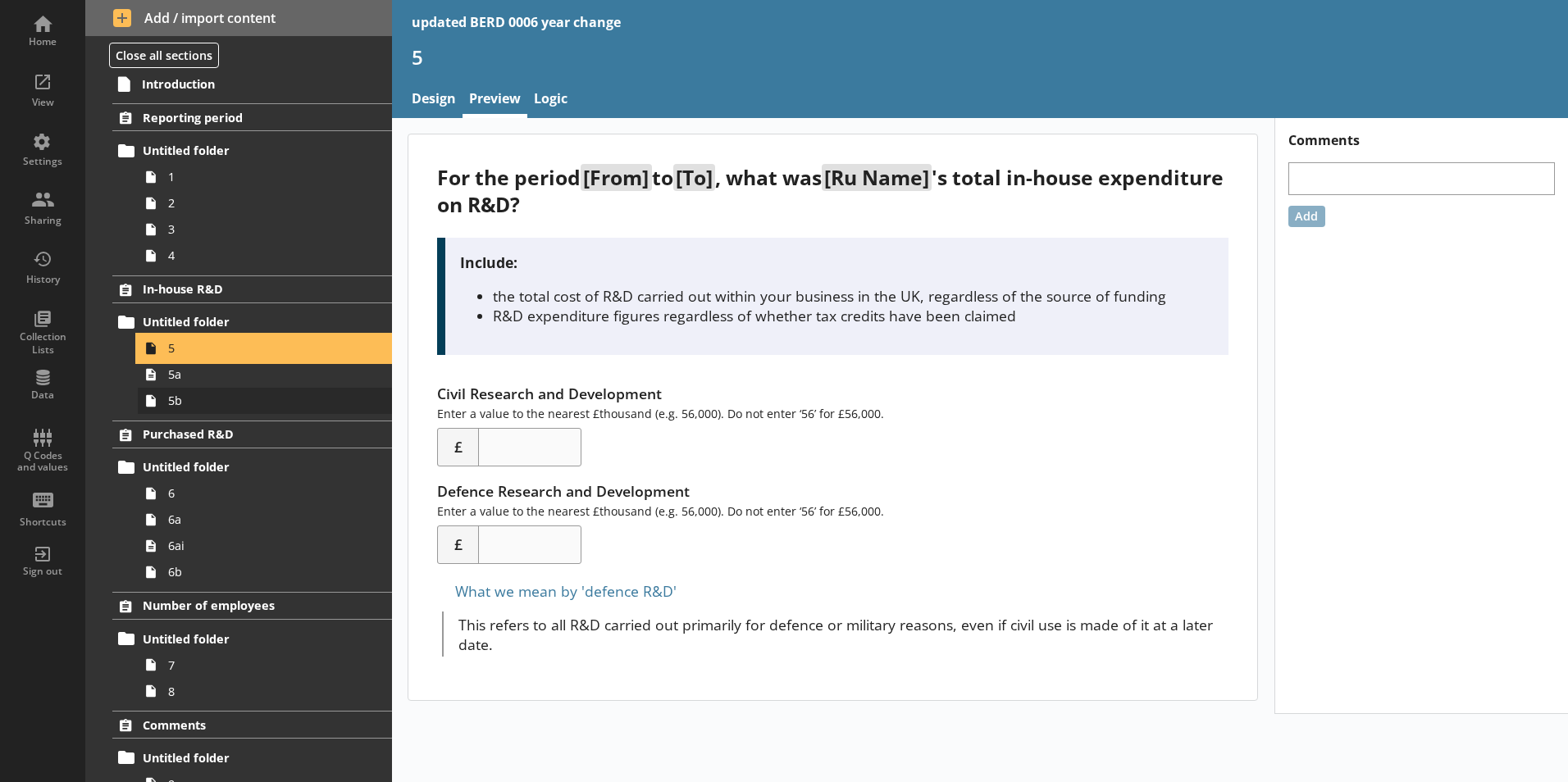 scroll, scrollTop: 0, scrollLeft: 0, axis: both 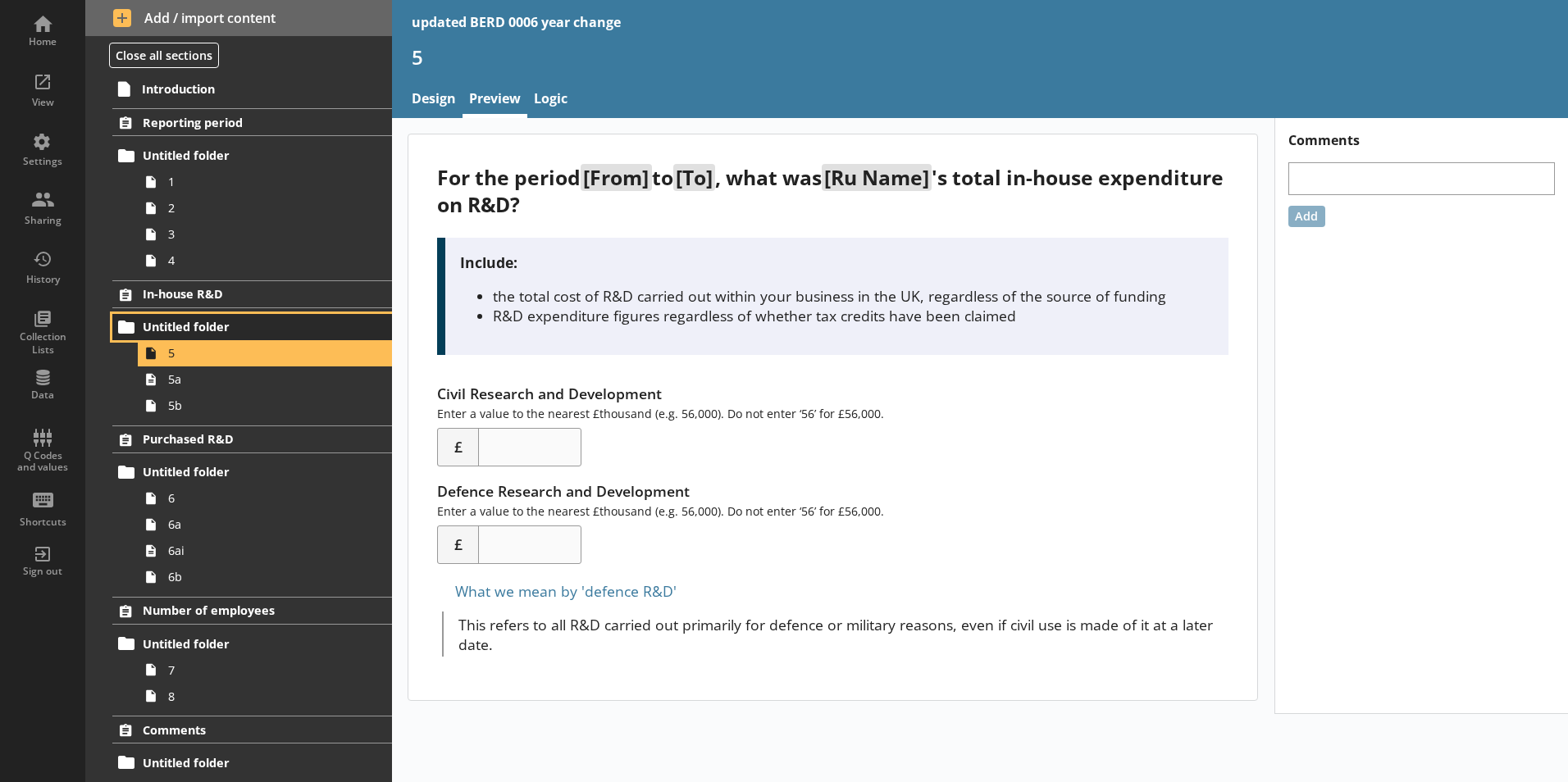 click on "Untitled folder" at bounding box center [243, 326] 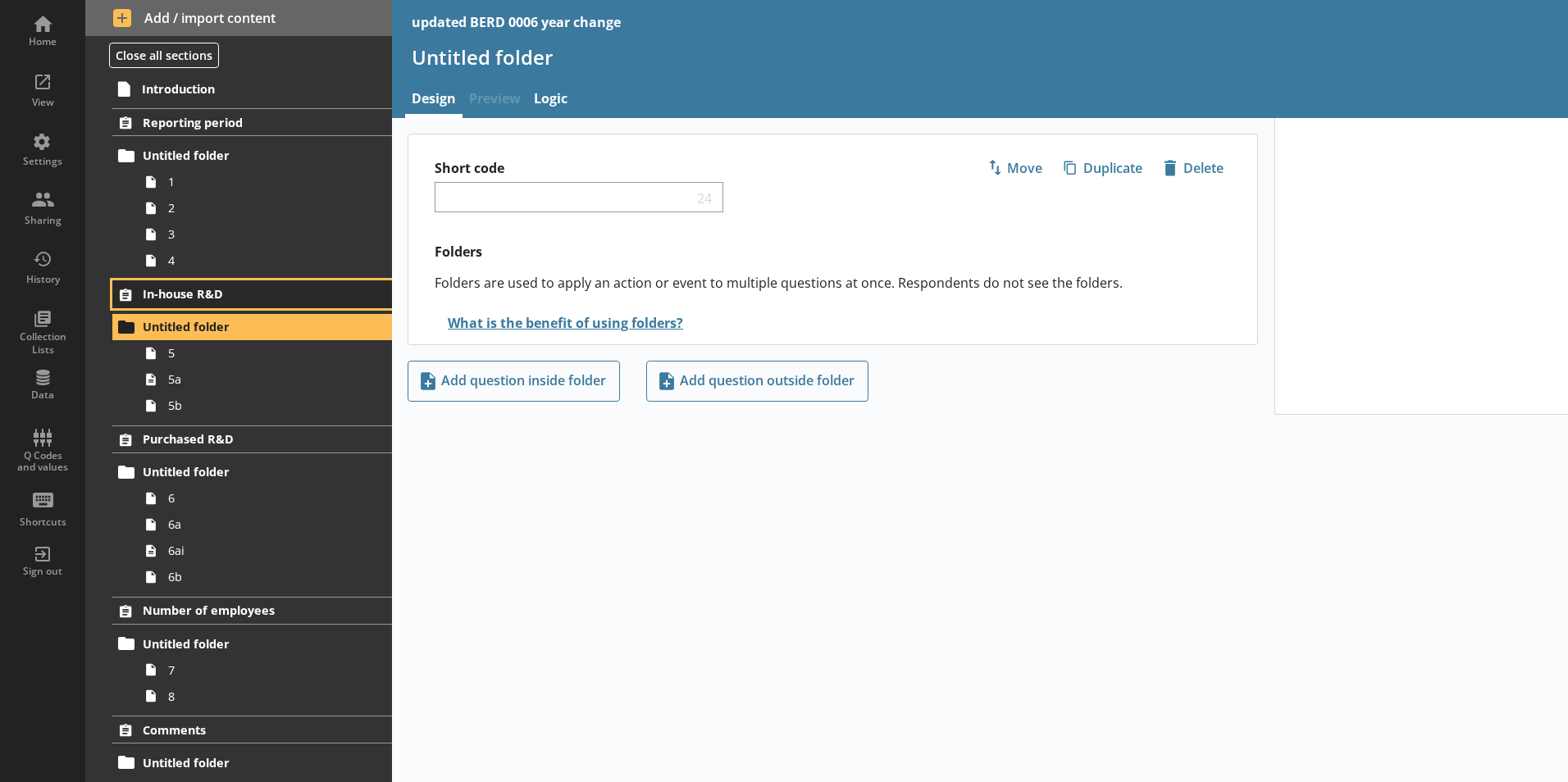 click on "In-house R&D" at bounding box center (243, 293) 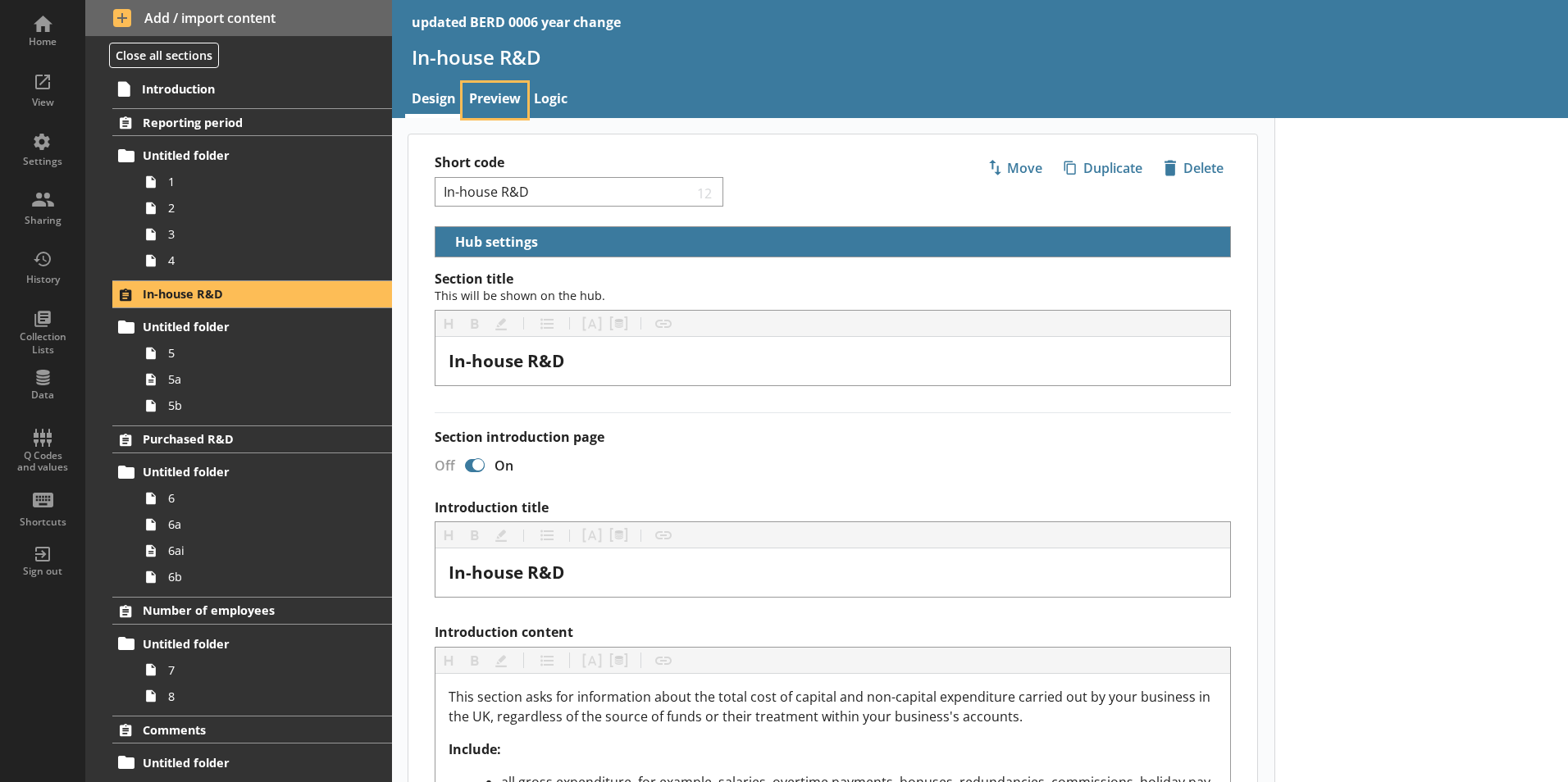 click on "Preview" at bounding box center [495, 100] 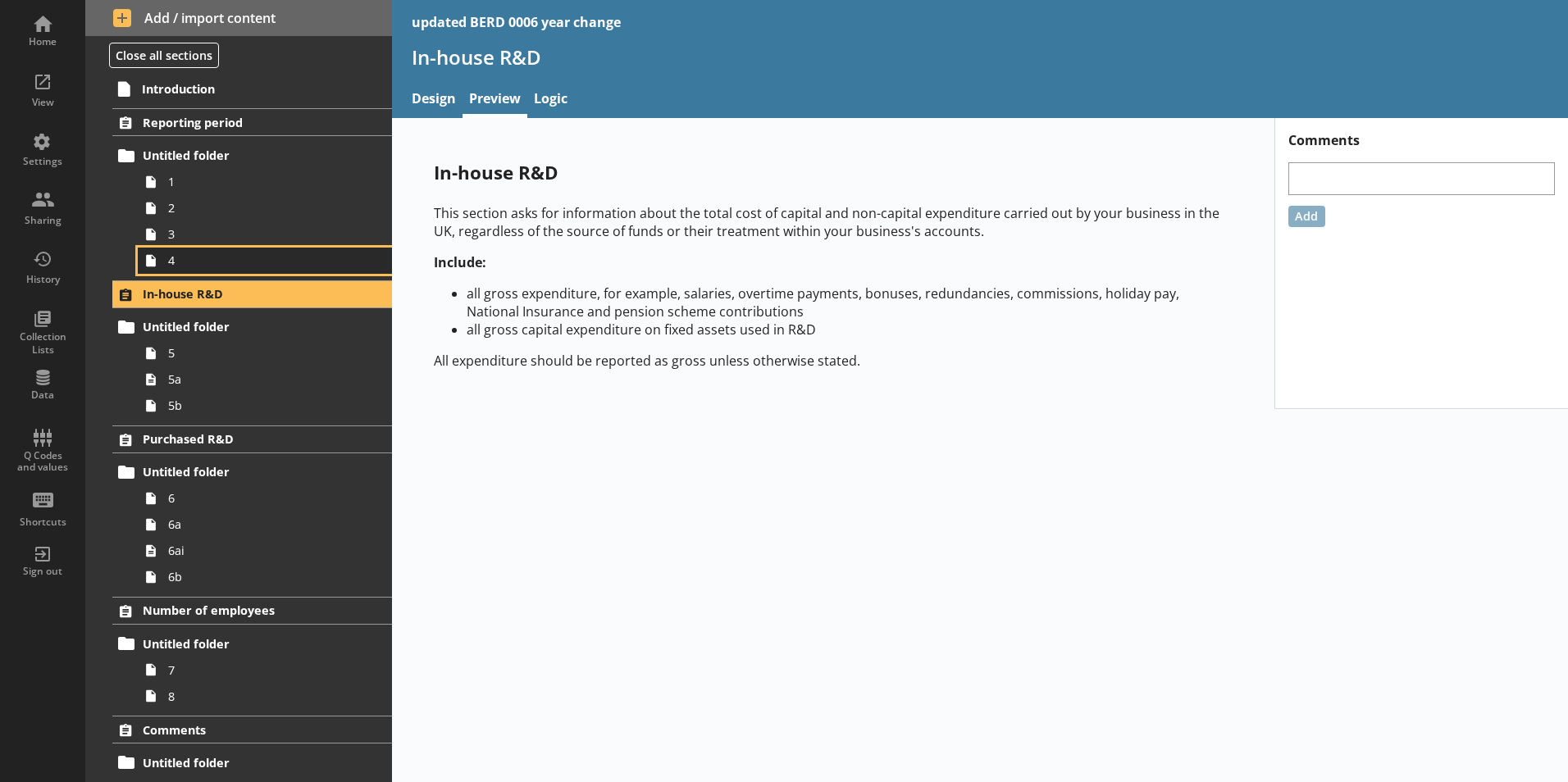 click on "4" at bounding box center [259, 260] 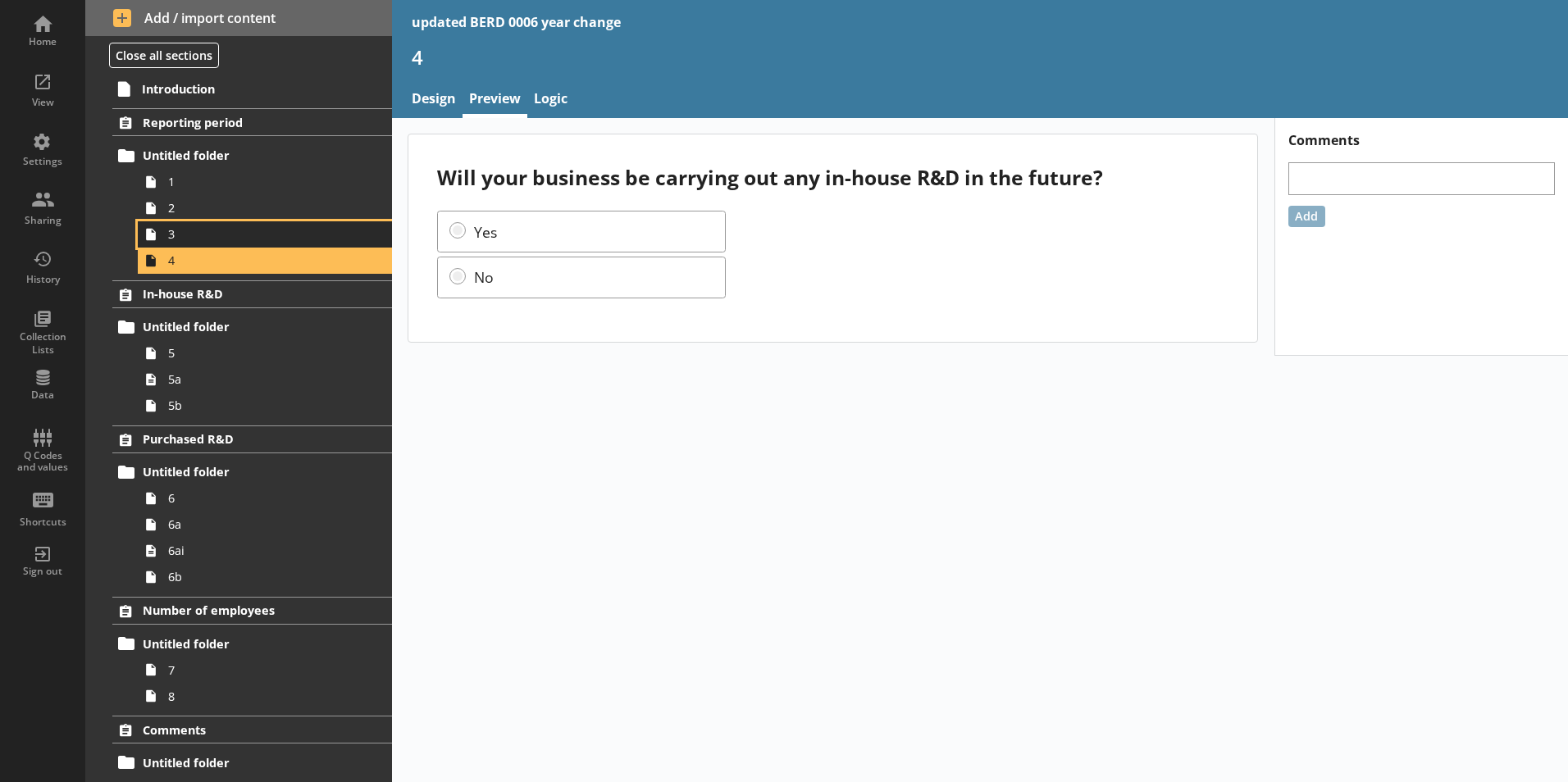 click on "3" at bounding box center (259, 234) 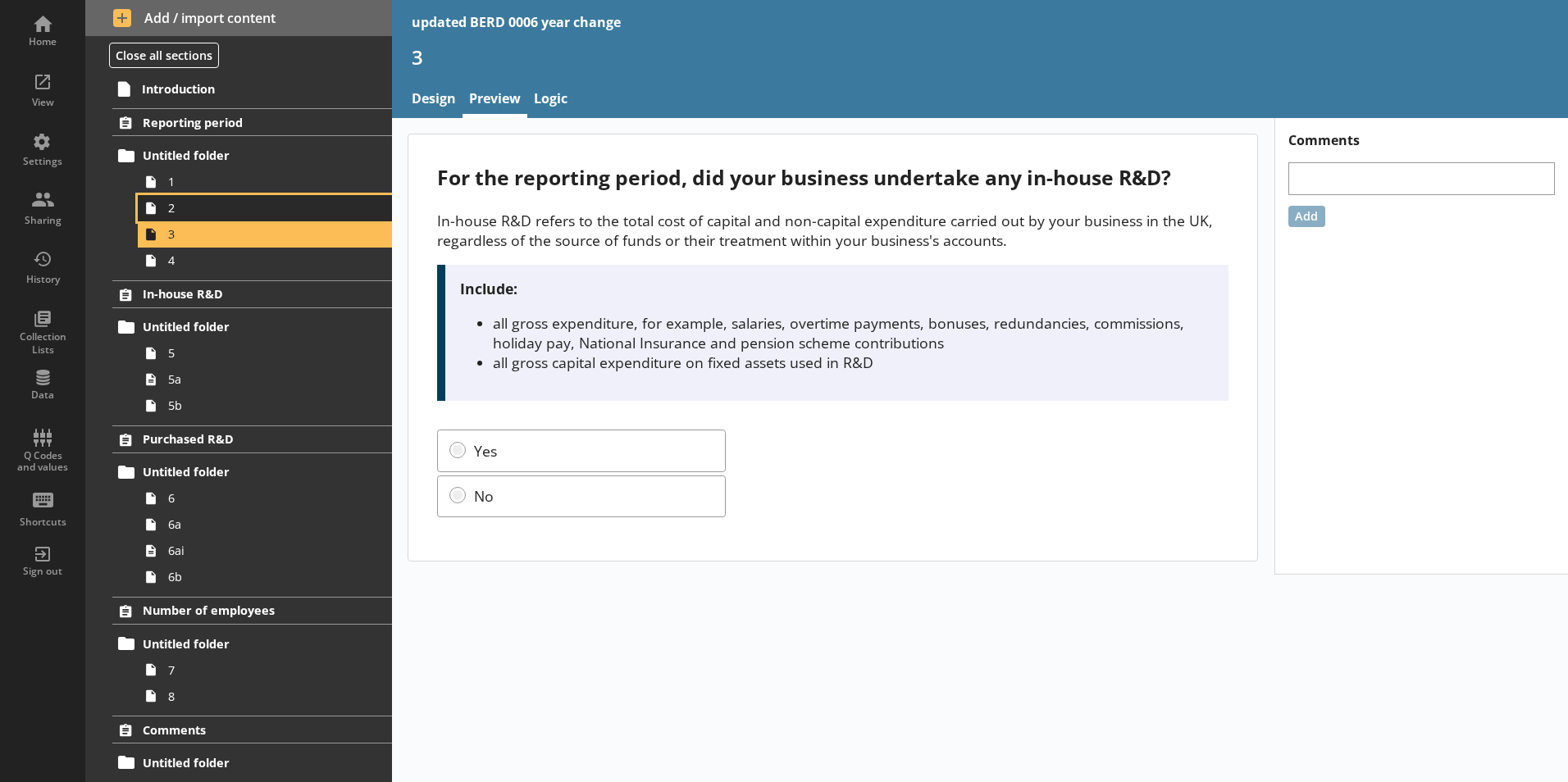 click on "2" at bounding box center (259, 207) 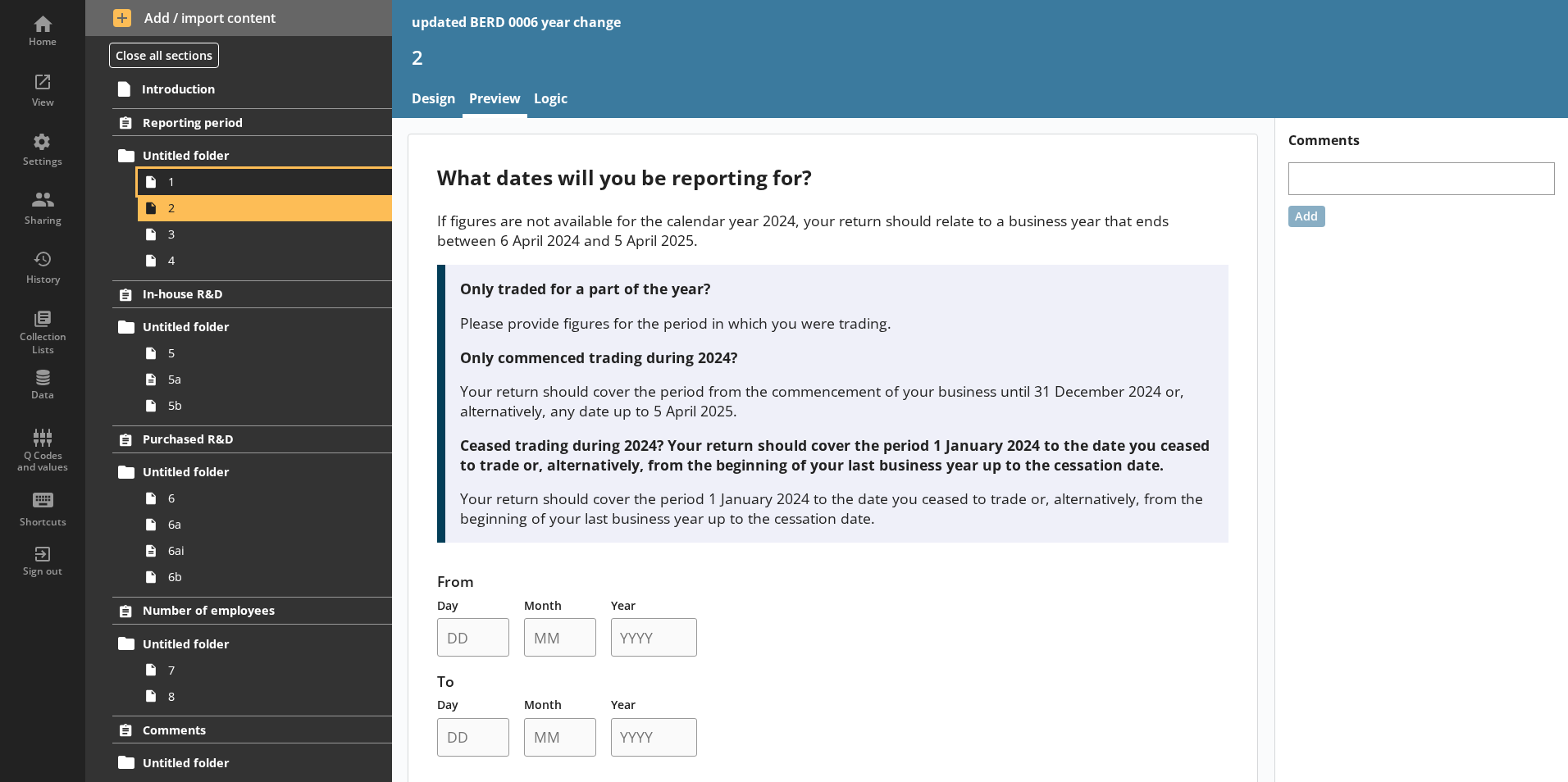 click on "1" at bounding box center (259, 181) 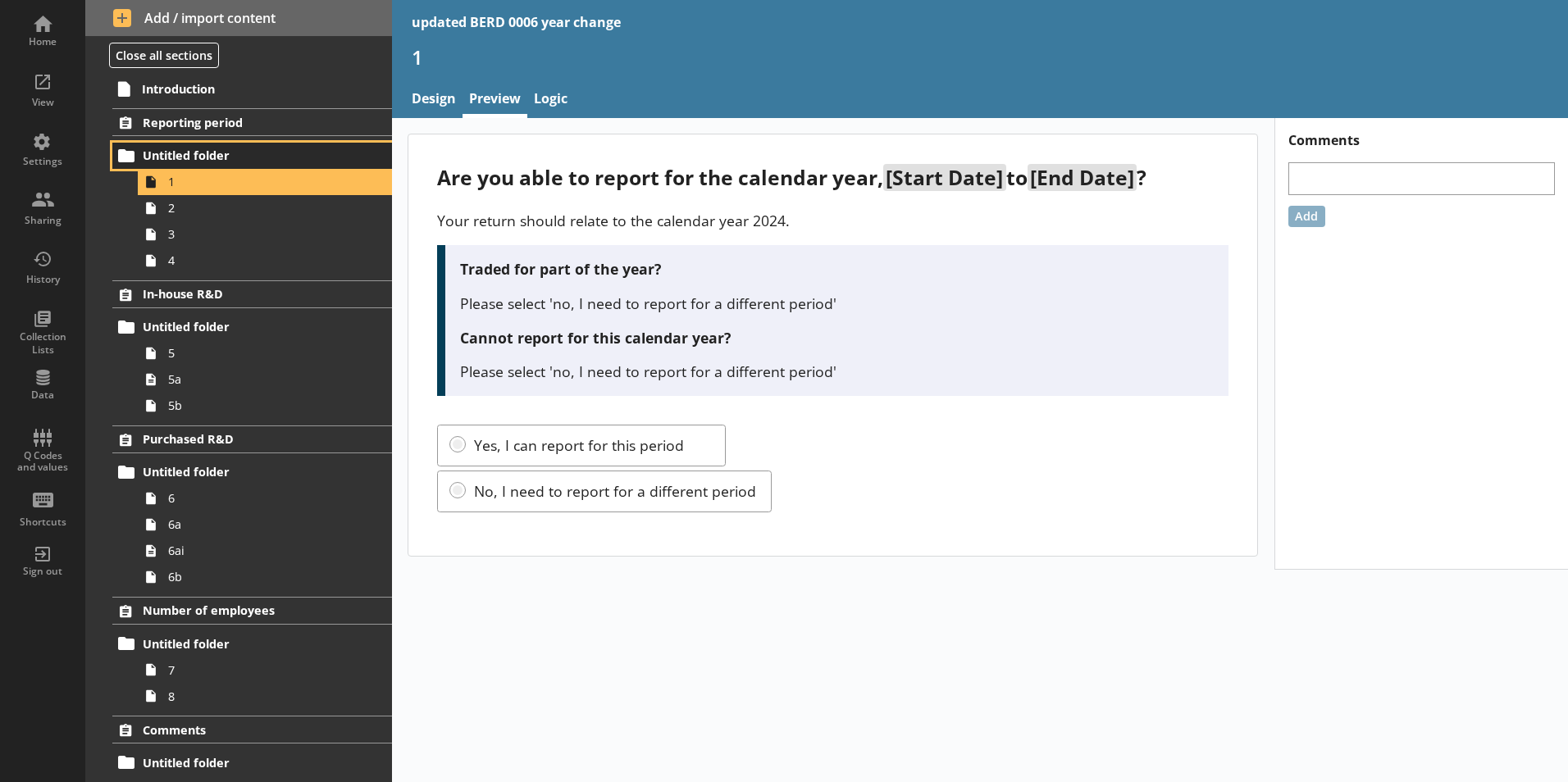 click on "Untitled folder" at bounding box center [252, 156] 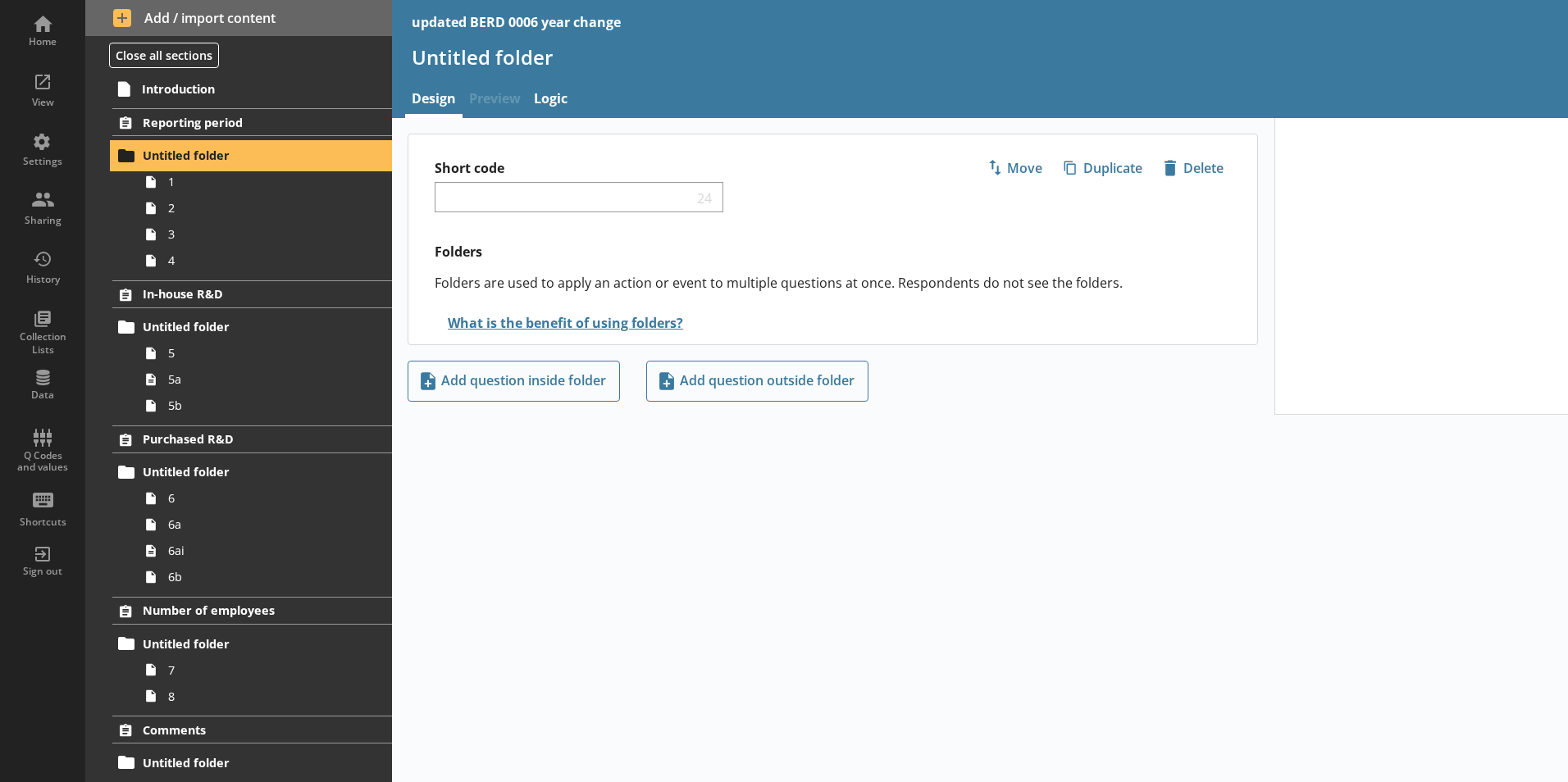 click on "Reporting period Untitled folder 1 2 3 4" at bounding box center [239, 190] 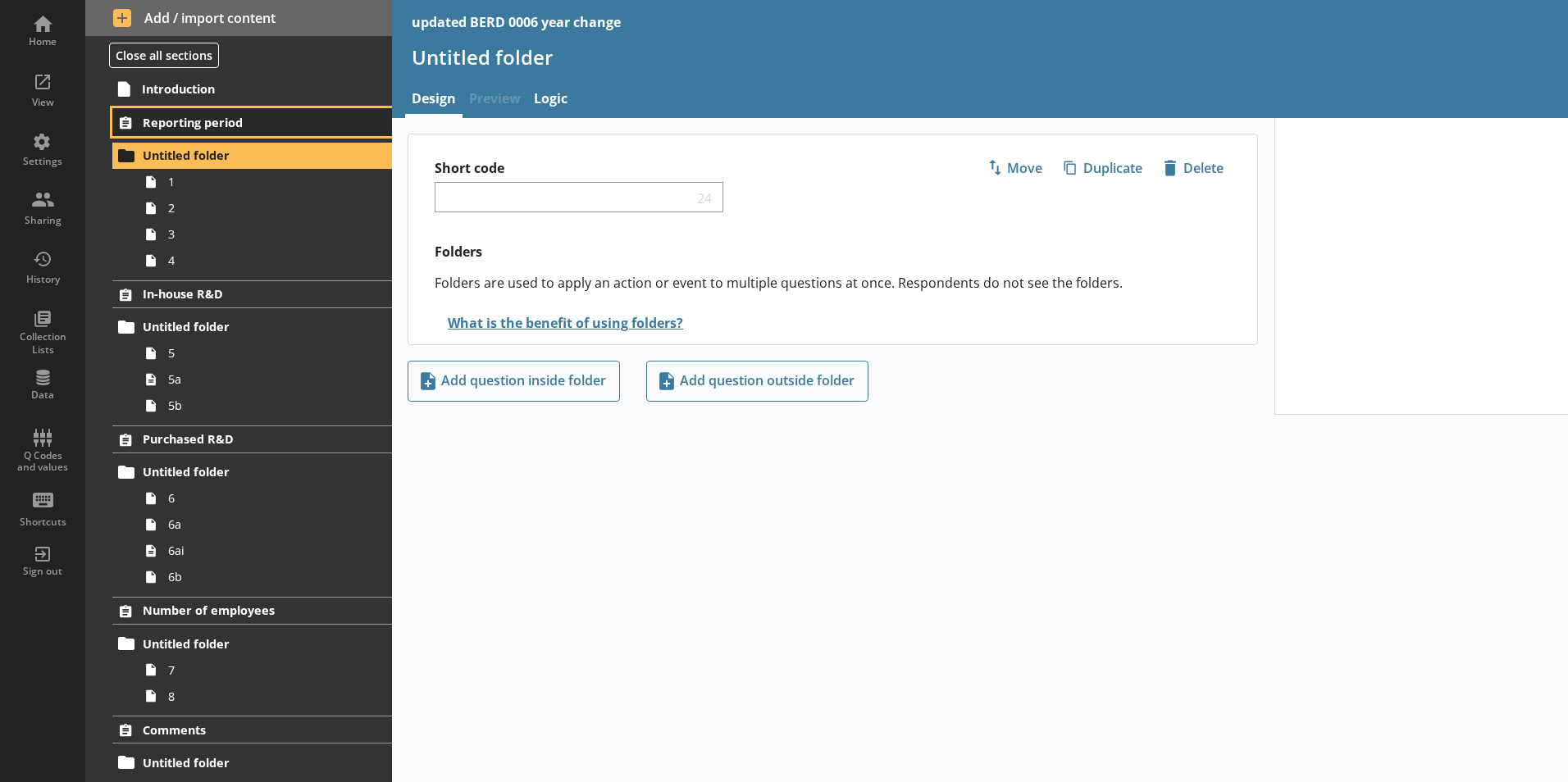 click on "Reporting period" at bounding box center [252, 122] 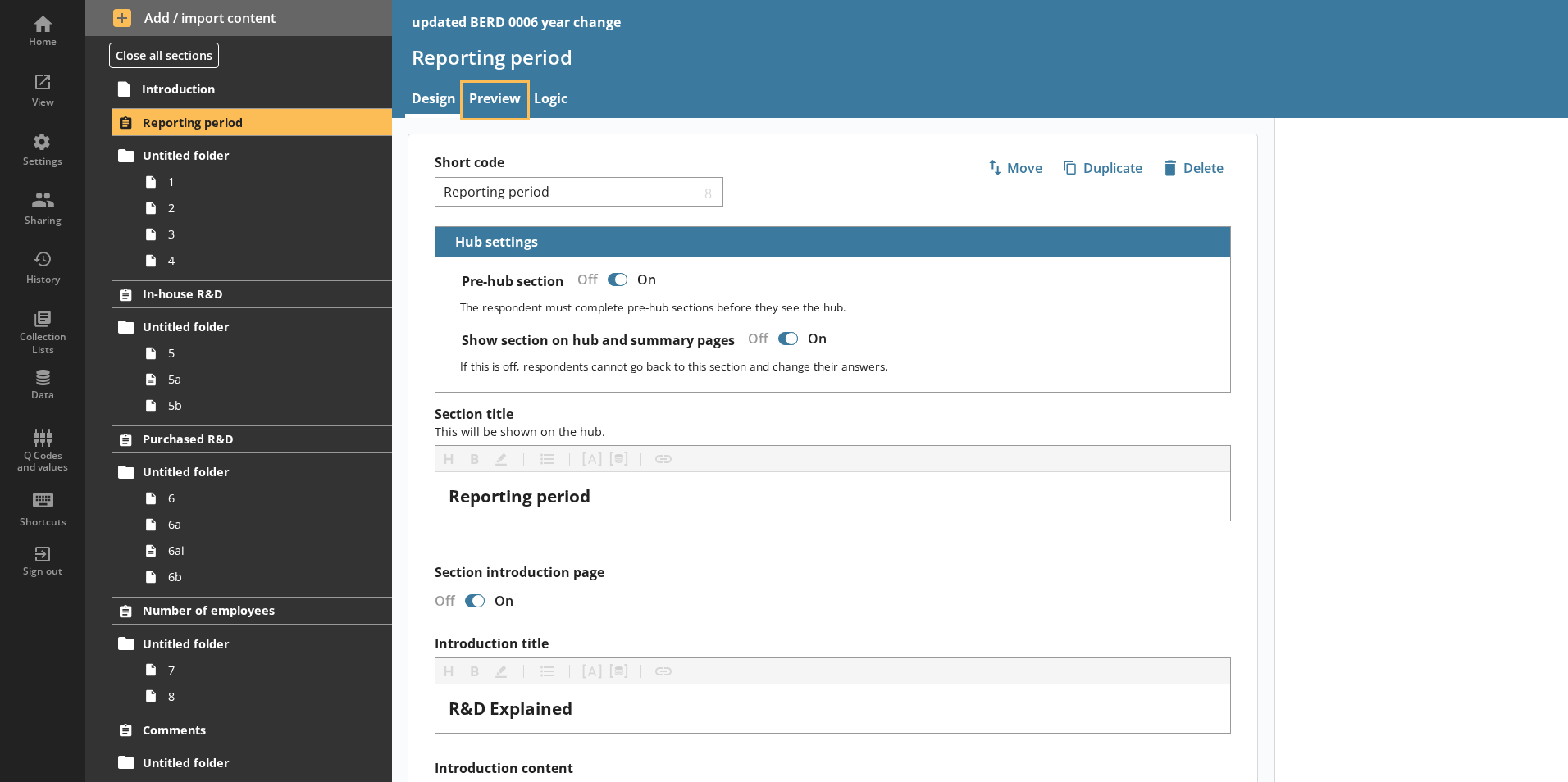 click on "Preview" at bounding box center [495, 100] 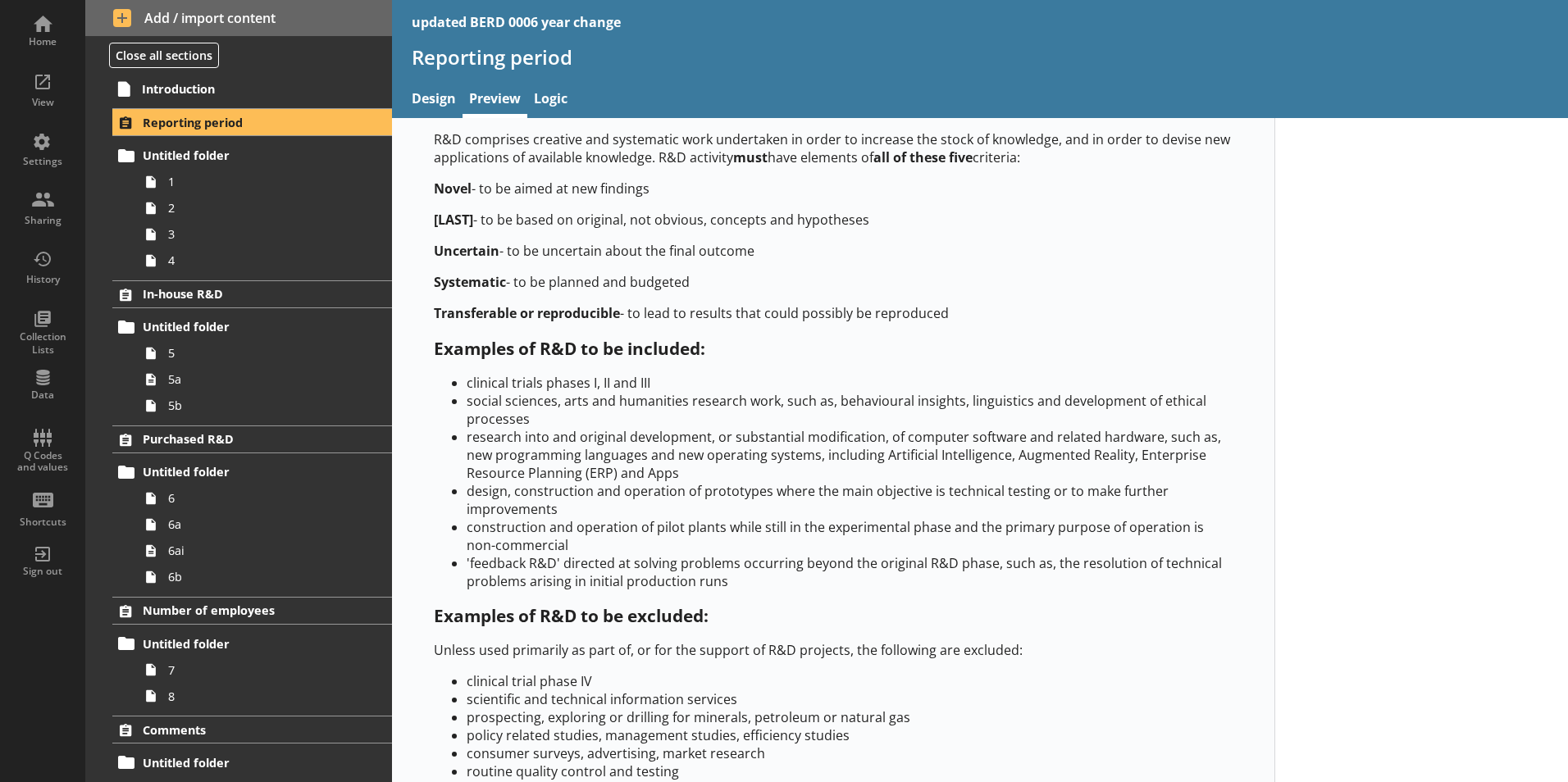 scroll, scrollTop: 0, scrollLeft: 0, axis: both 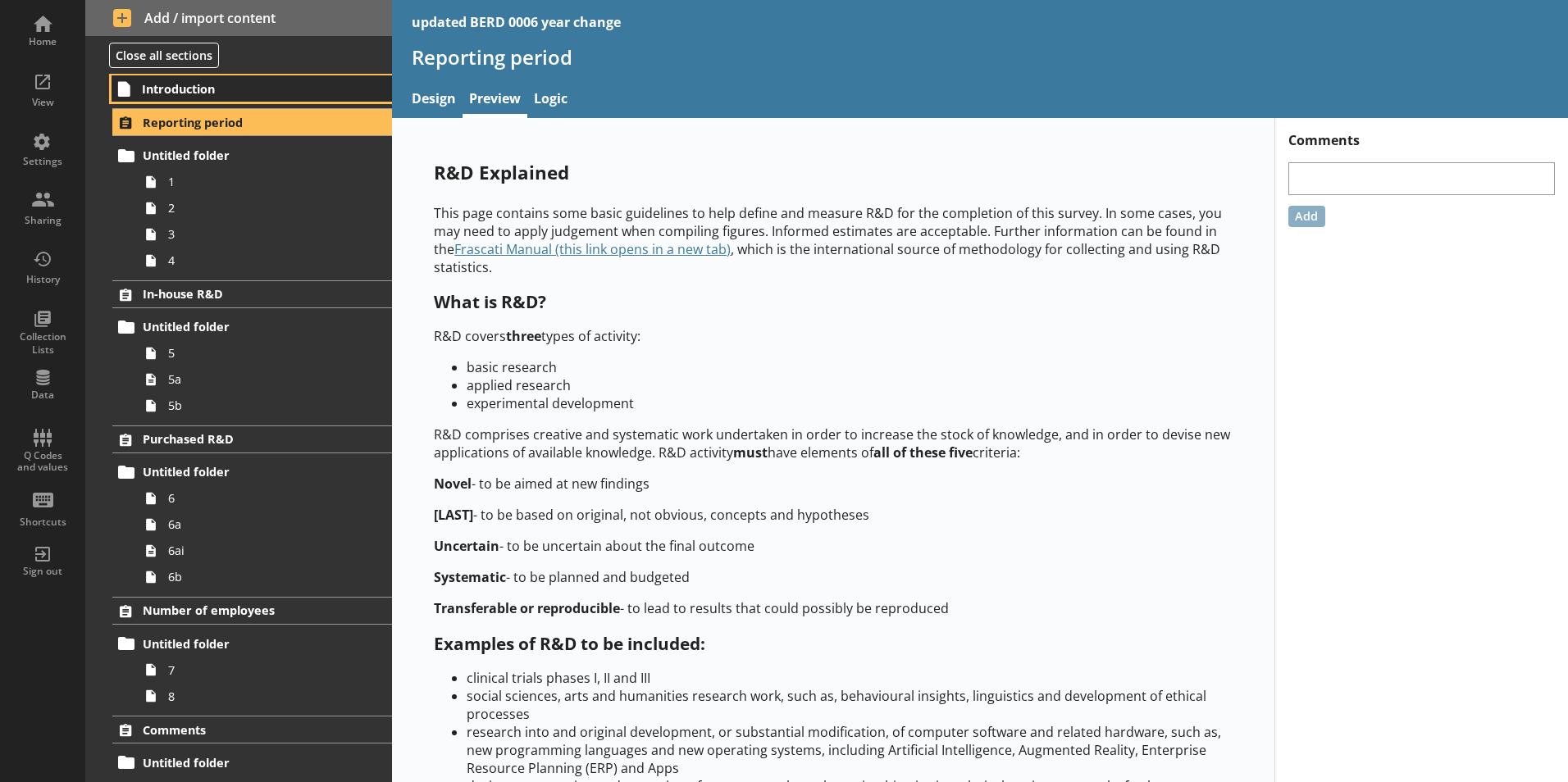 click on "Introduction" at bounding box center (243, 89) 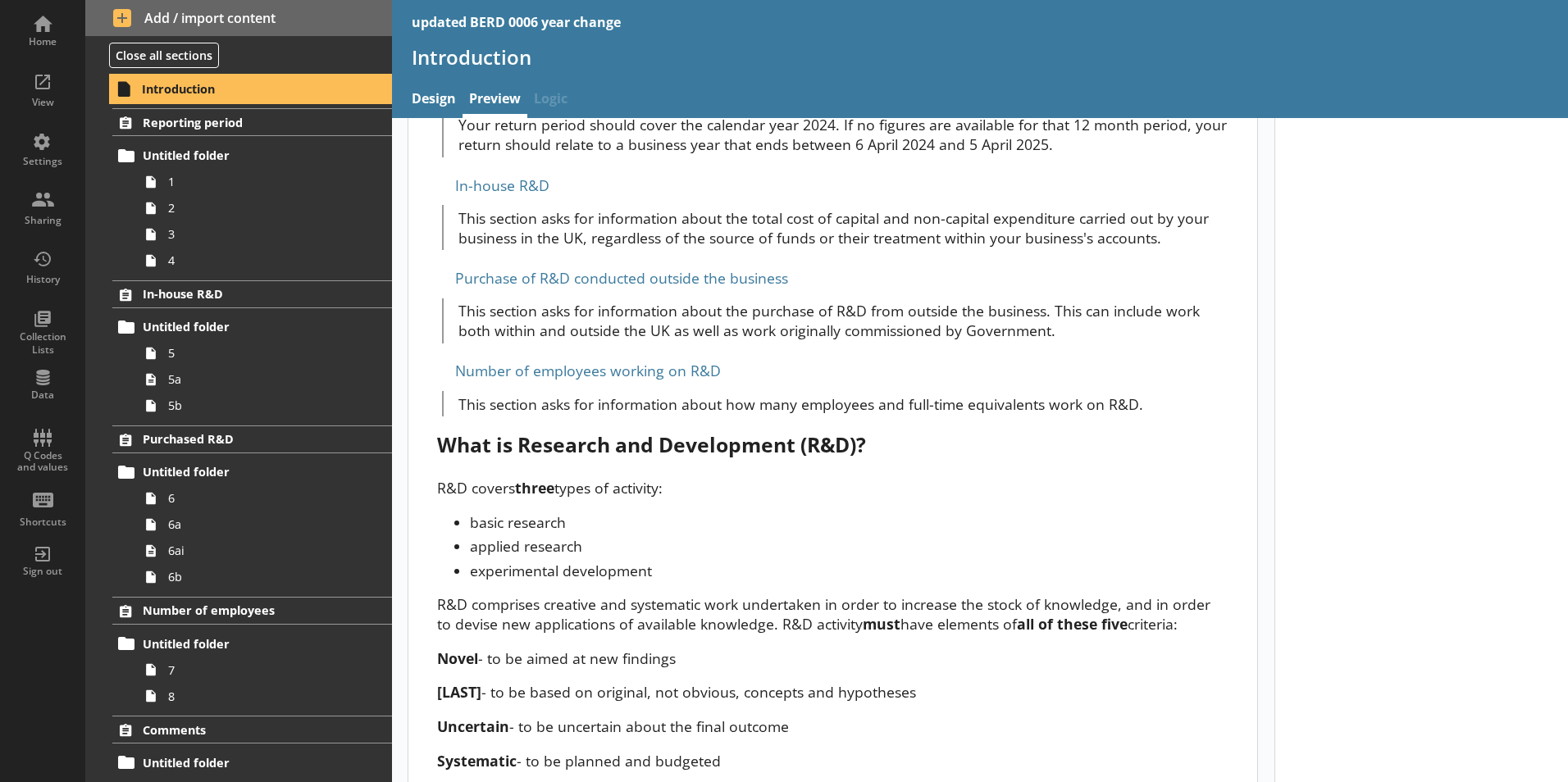 scroll, scrollTop: 792, scrollLeft: 0, axis: vertical 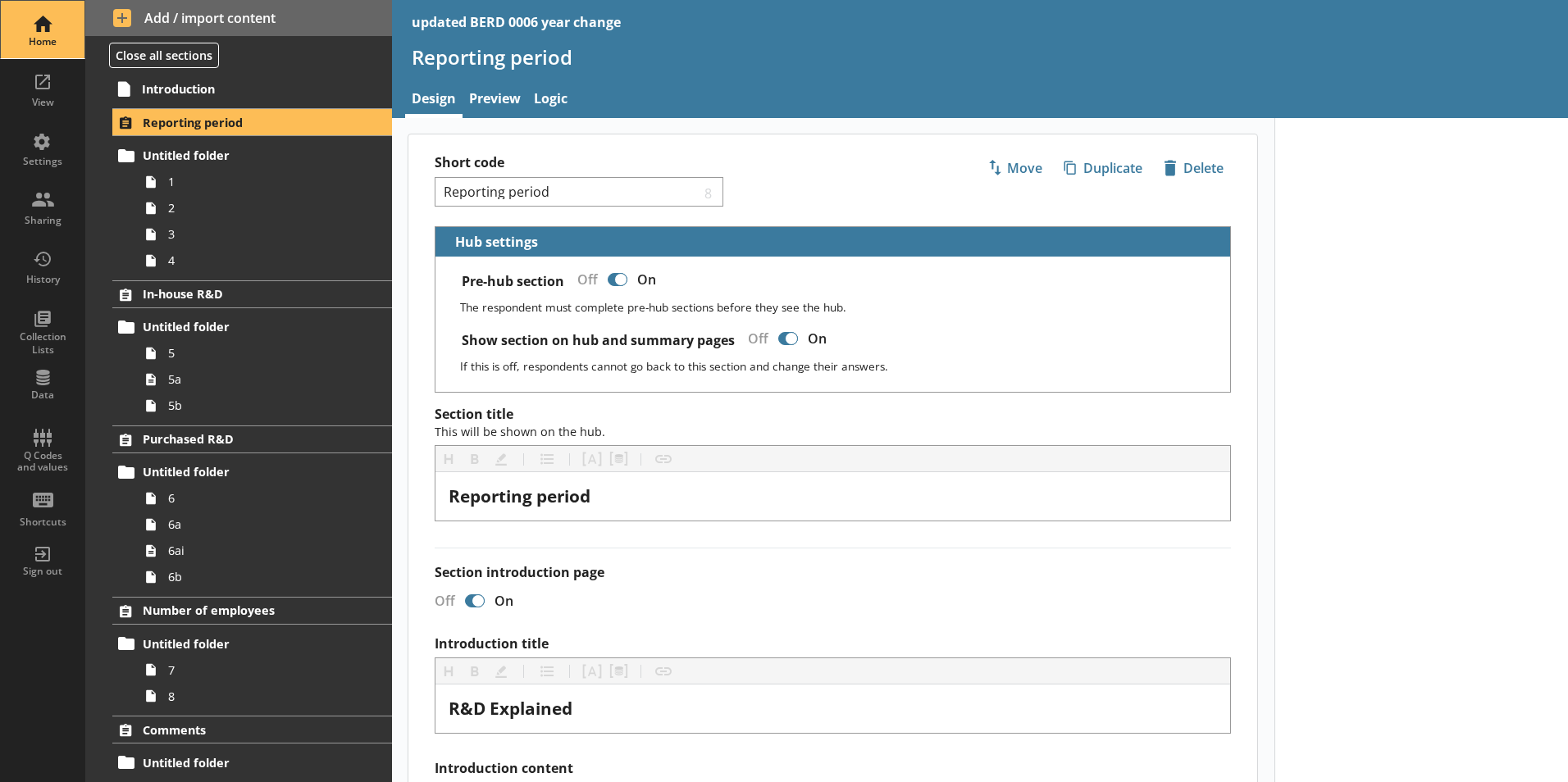 click on "Home" at bounding box center (43, 42) 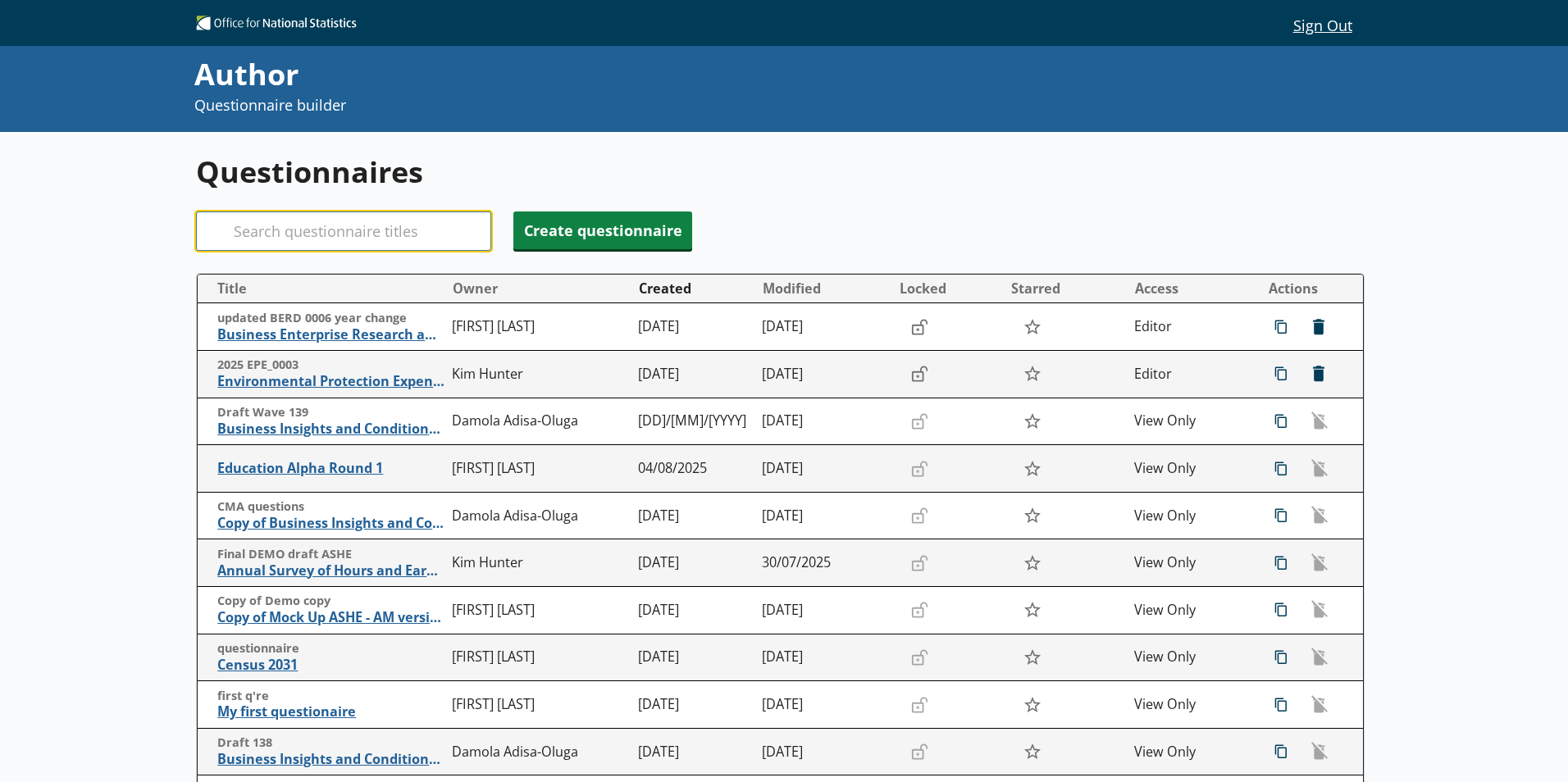 click on "Search" at bounding box center [344, 231] 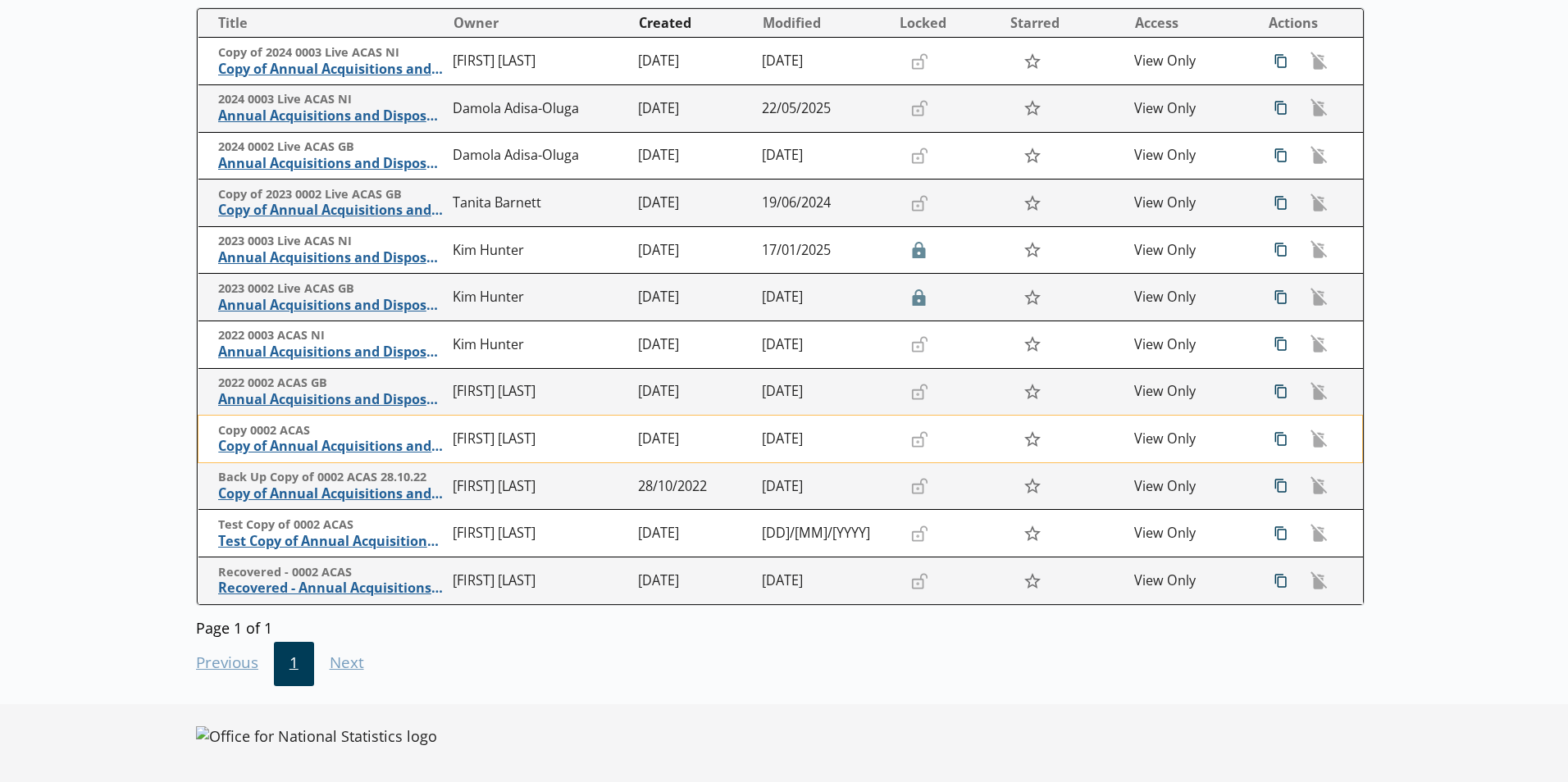 scroll, scrollTop: 0, scrollLeft: 0, axis: both 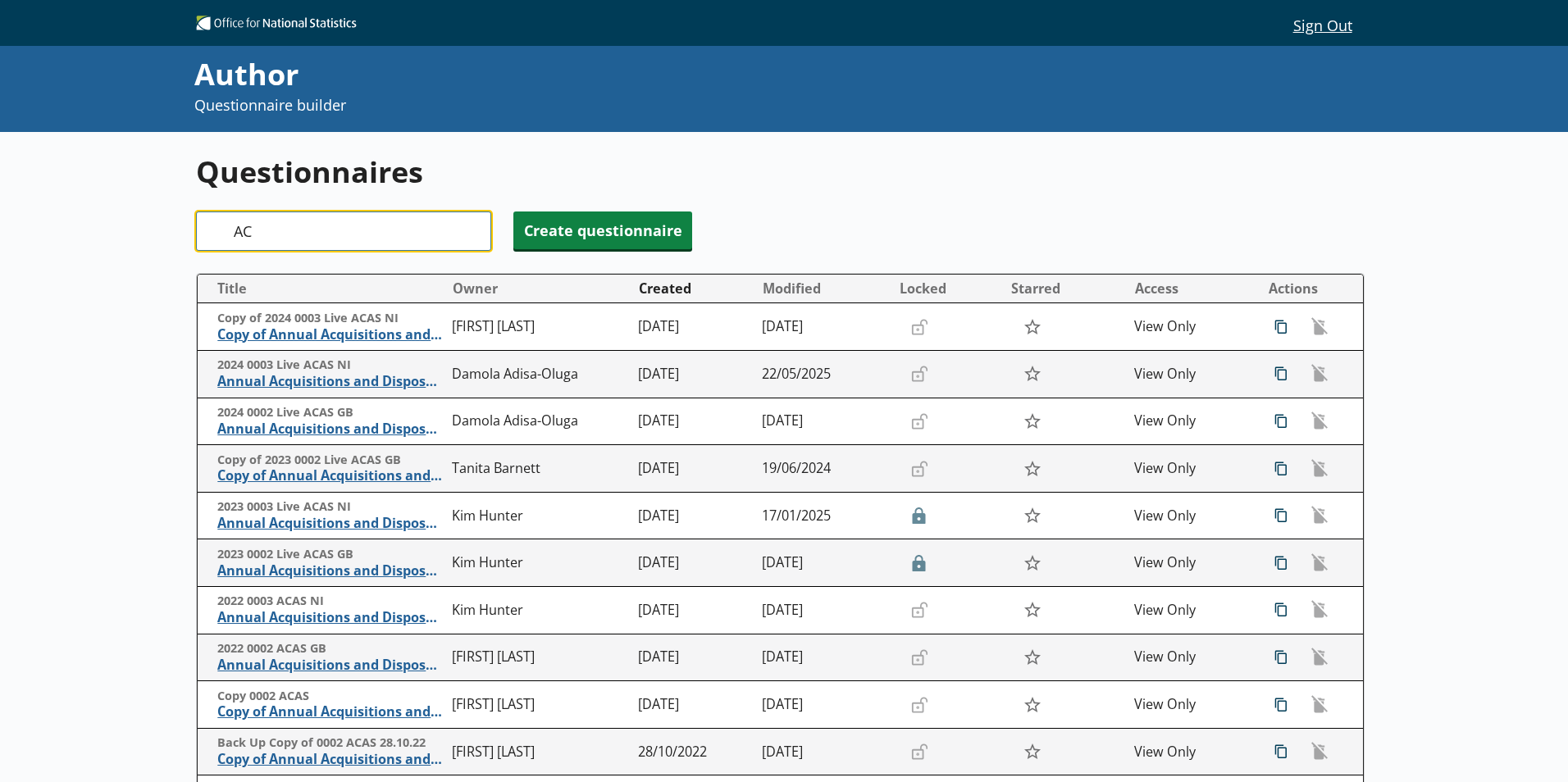 type on "A" 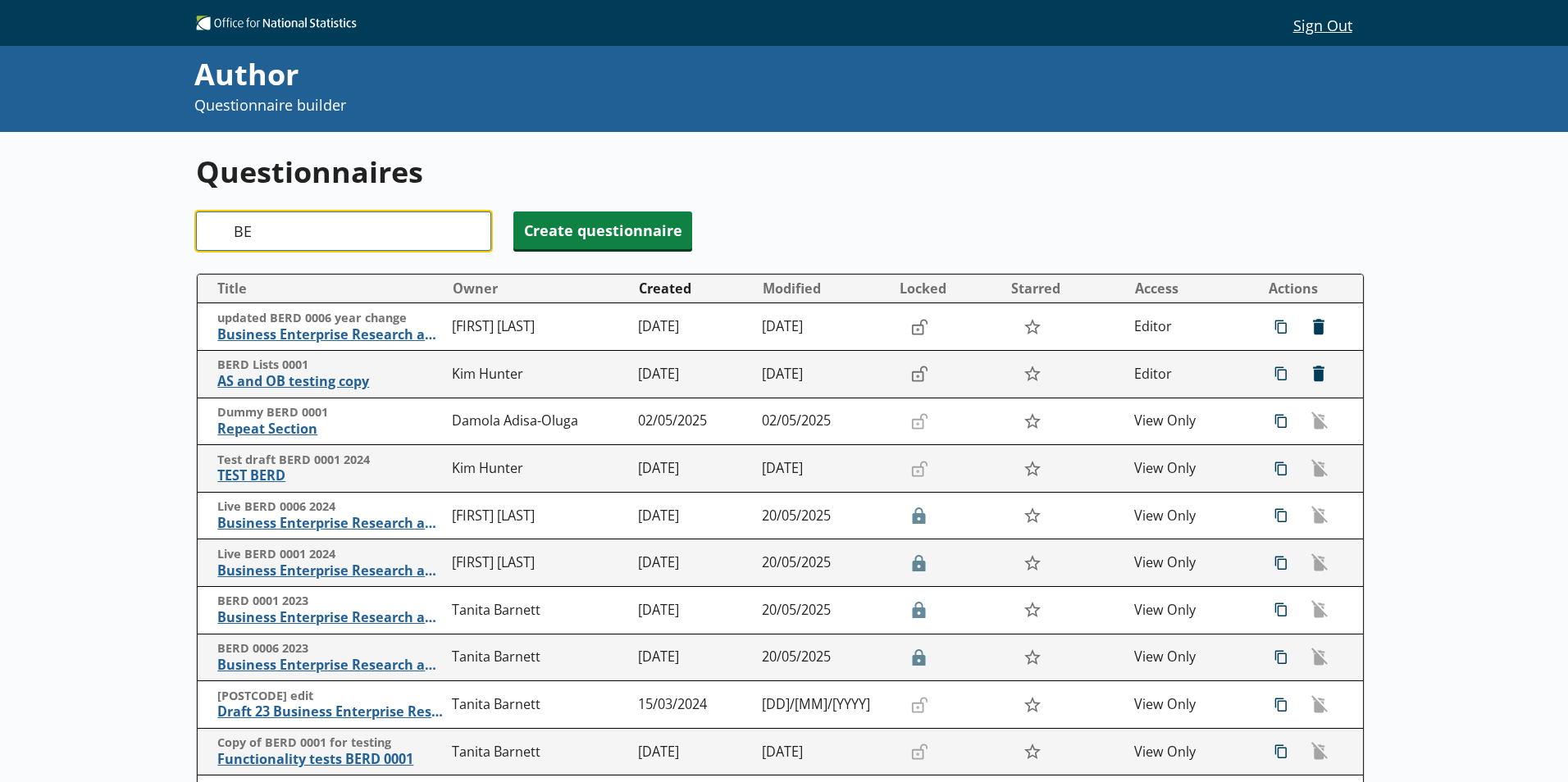 type on "B" 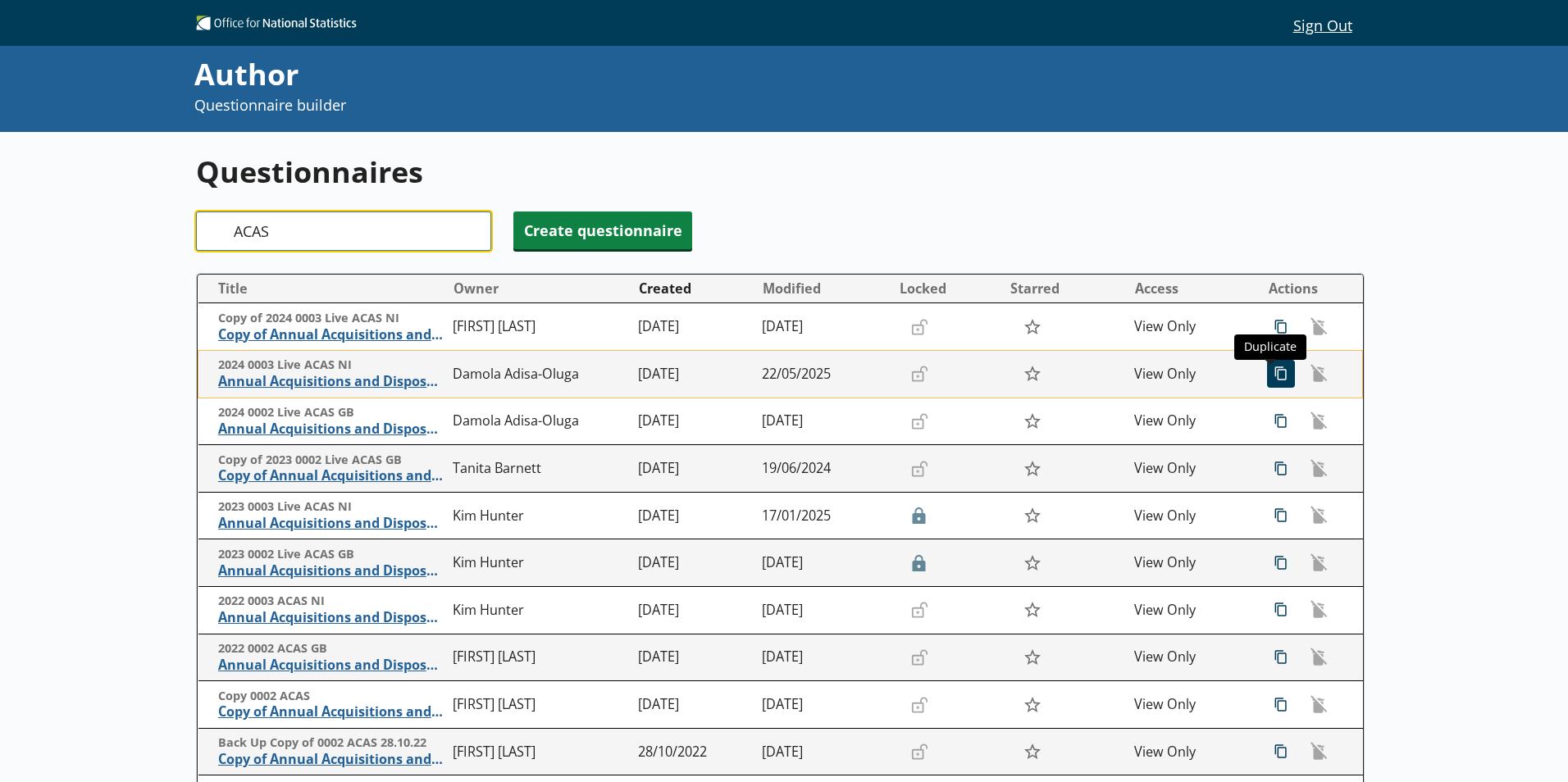 type on "ACAS" 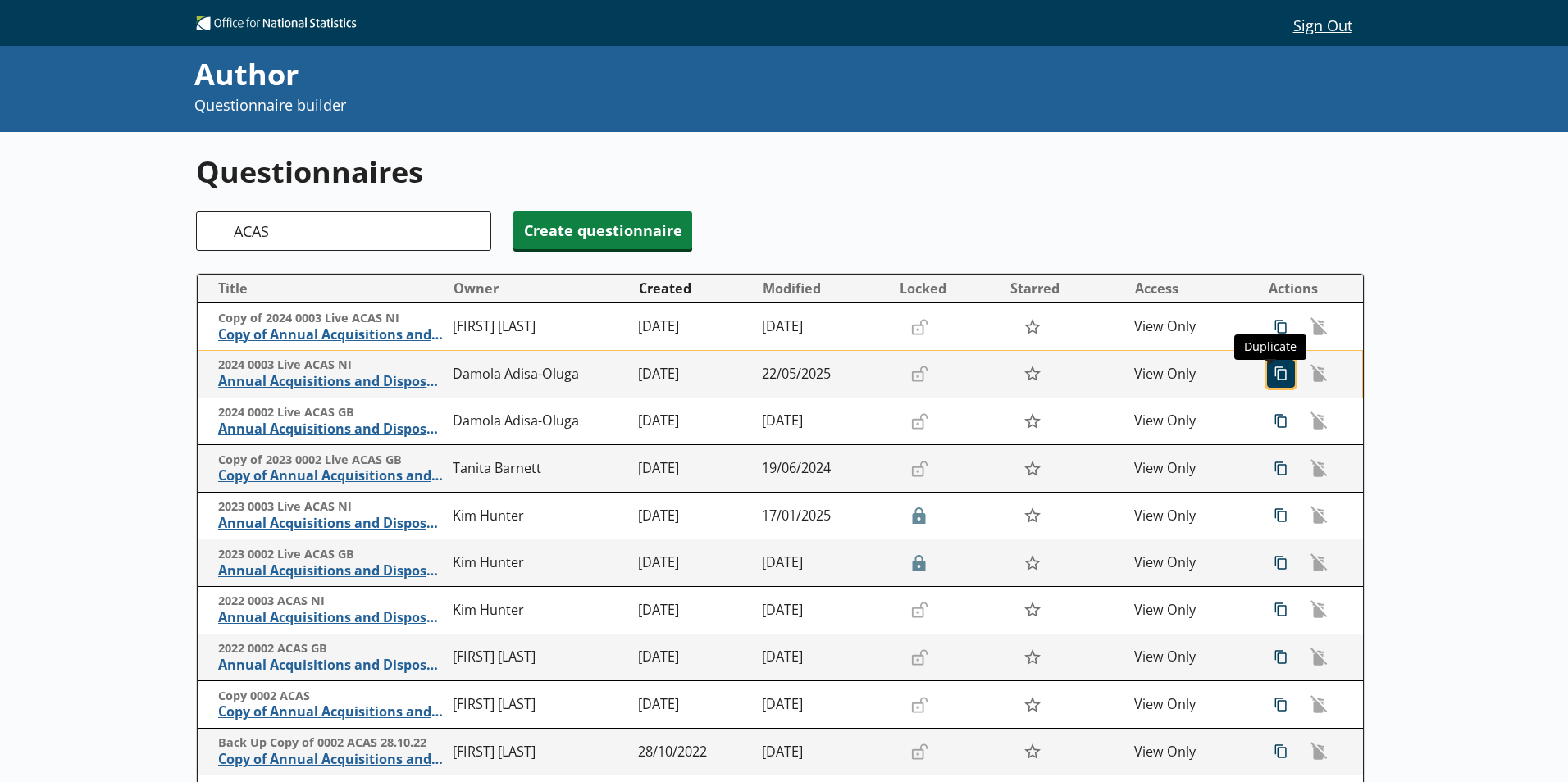 click on "icon-copy Duplicate" at bounding box center [1281, 374] 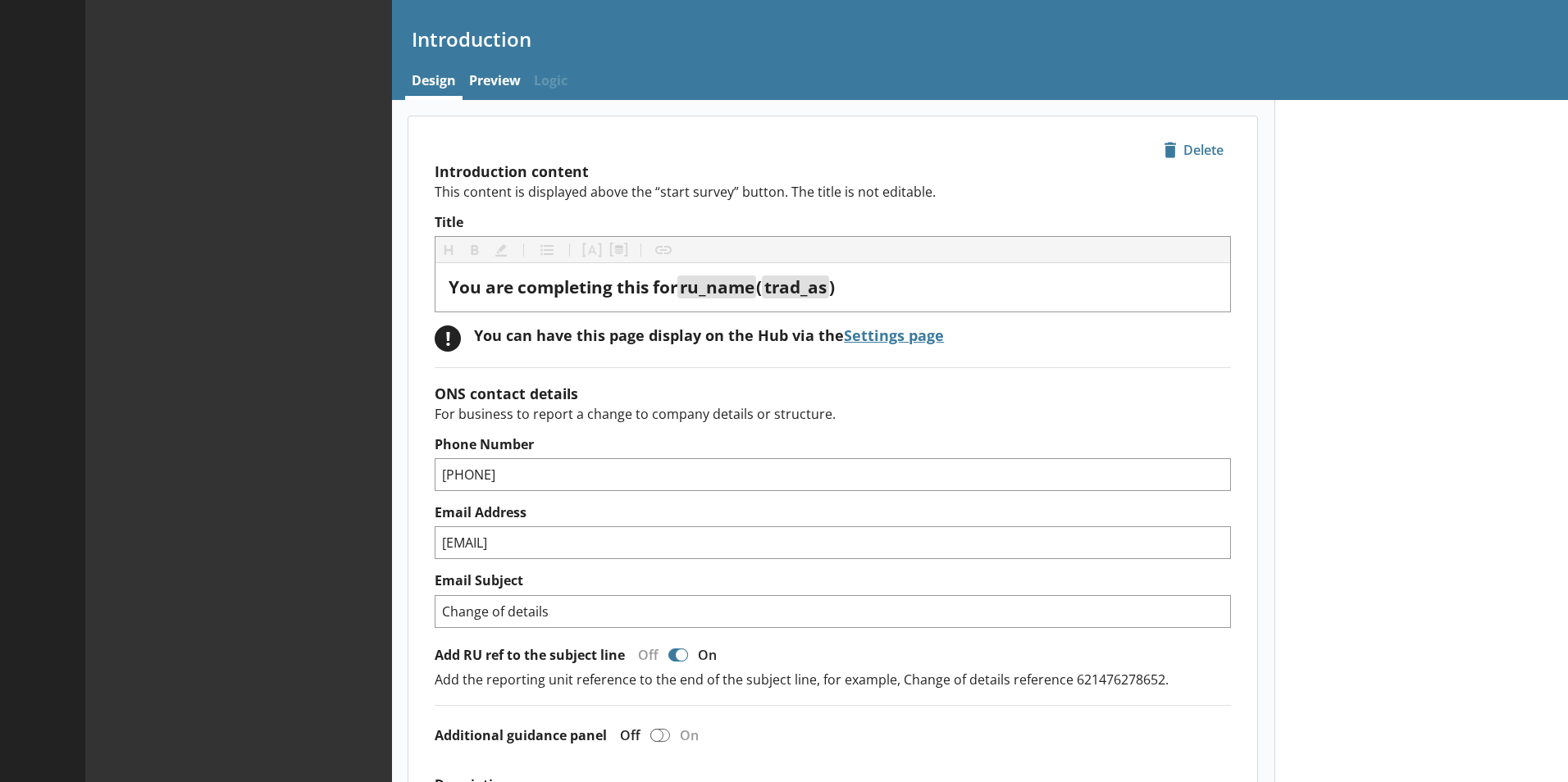 type on "x" 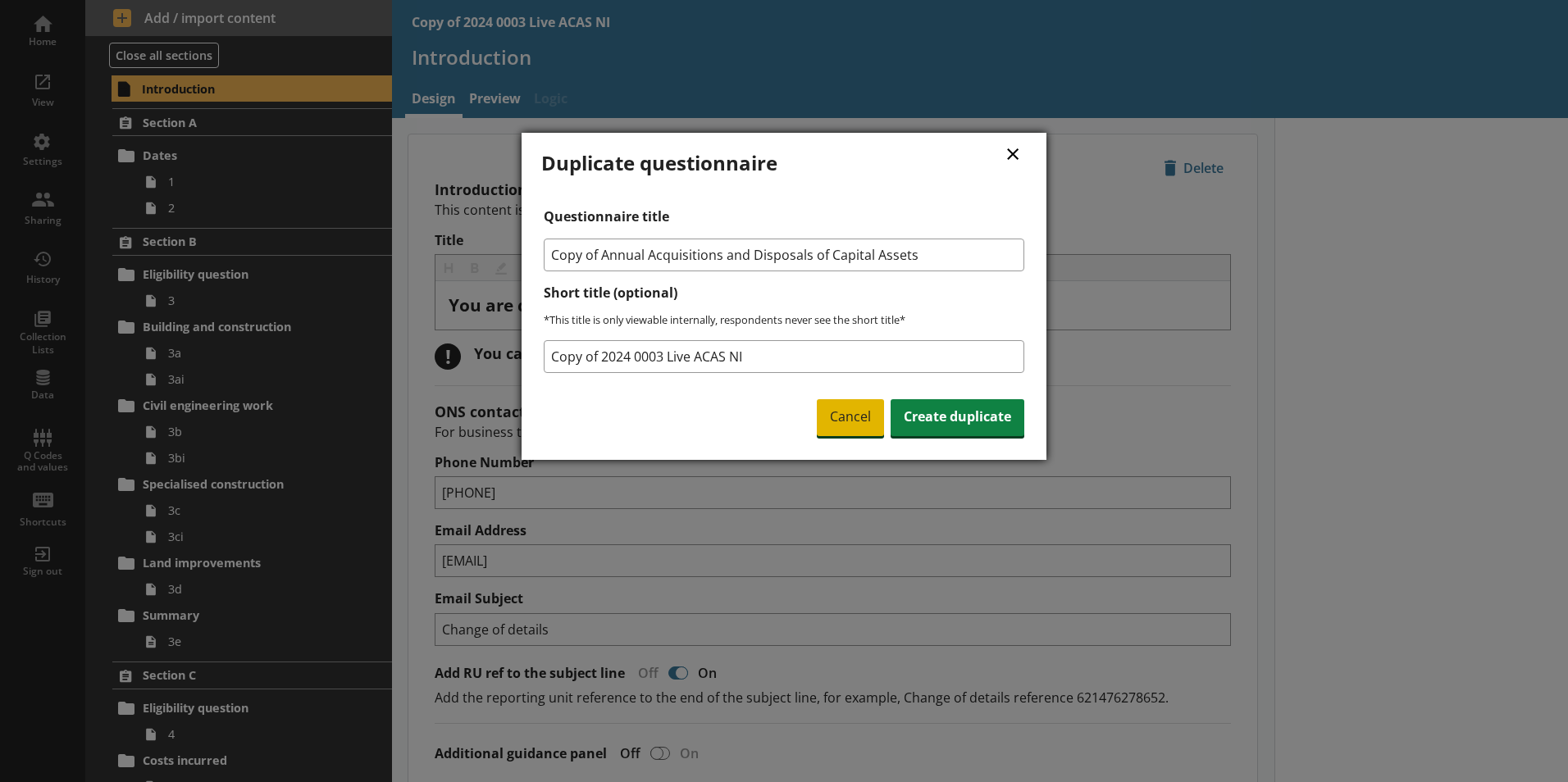 click on "Cancel" at bounding box center (850, 418) 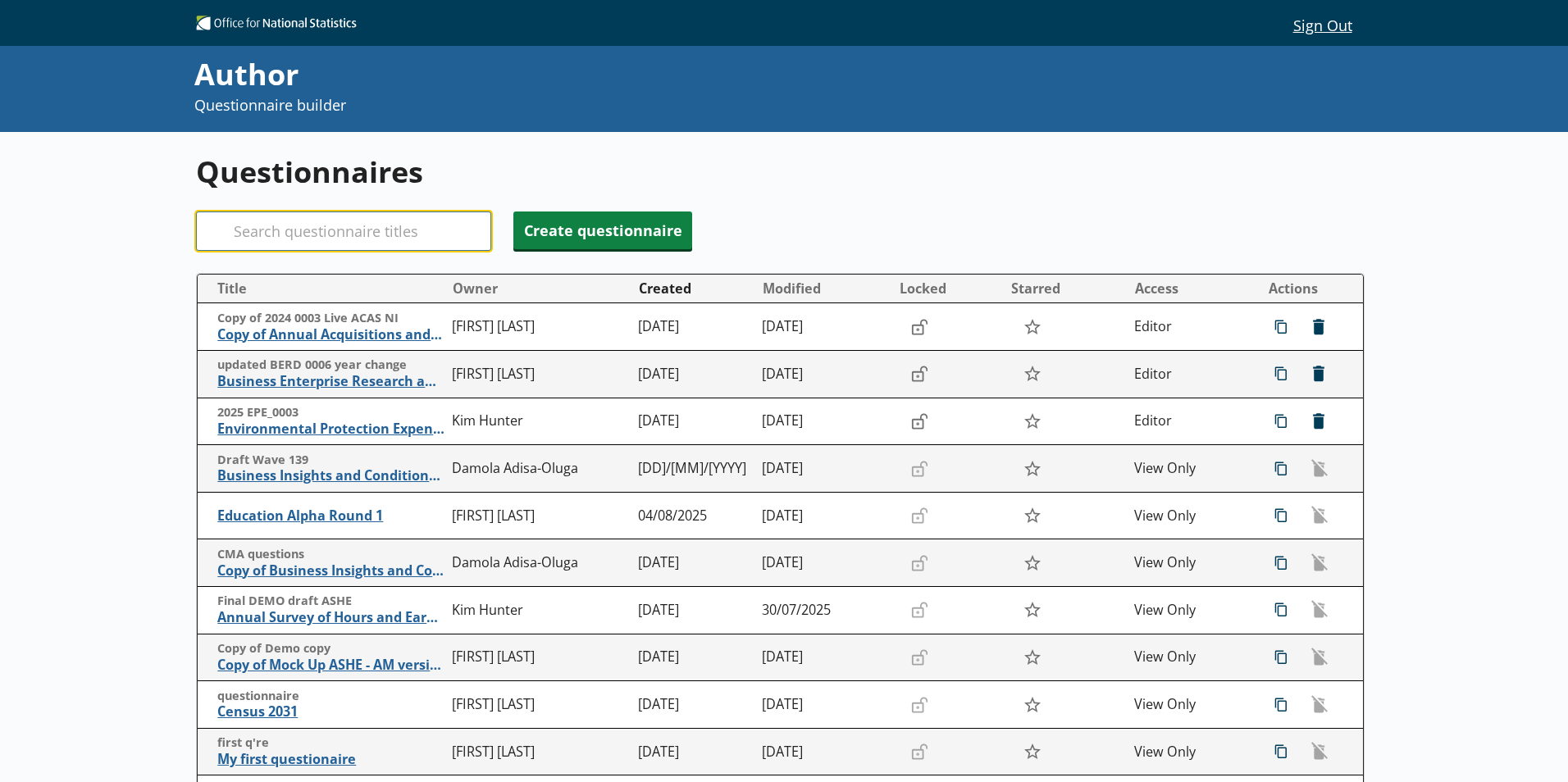 click on "Search" at bounding box center (344, 231) 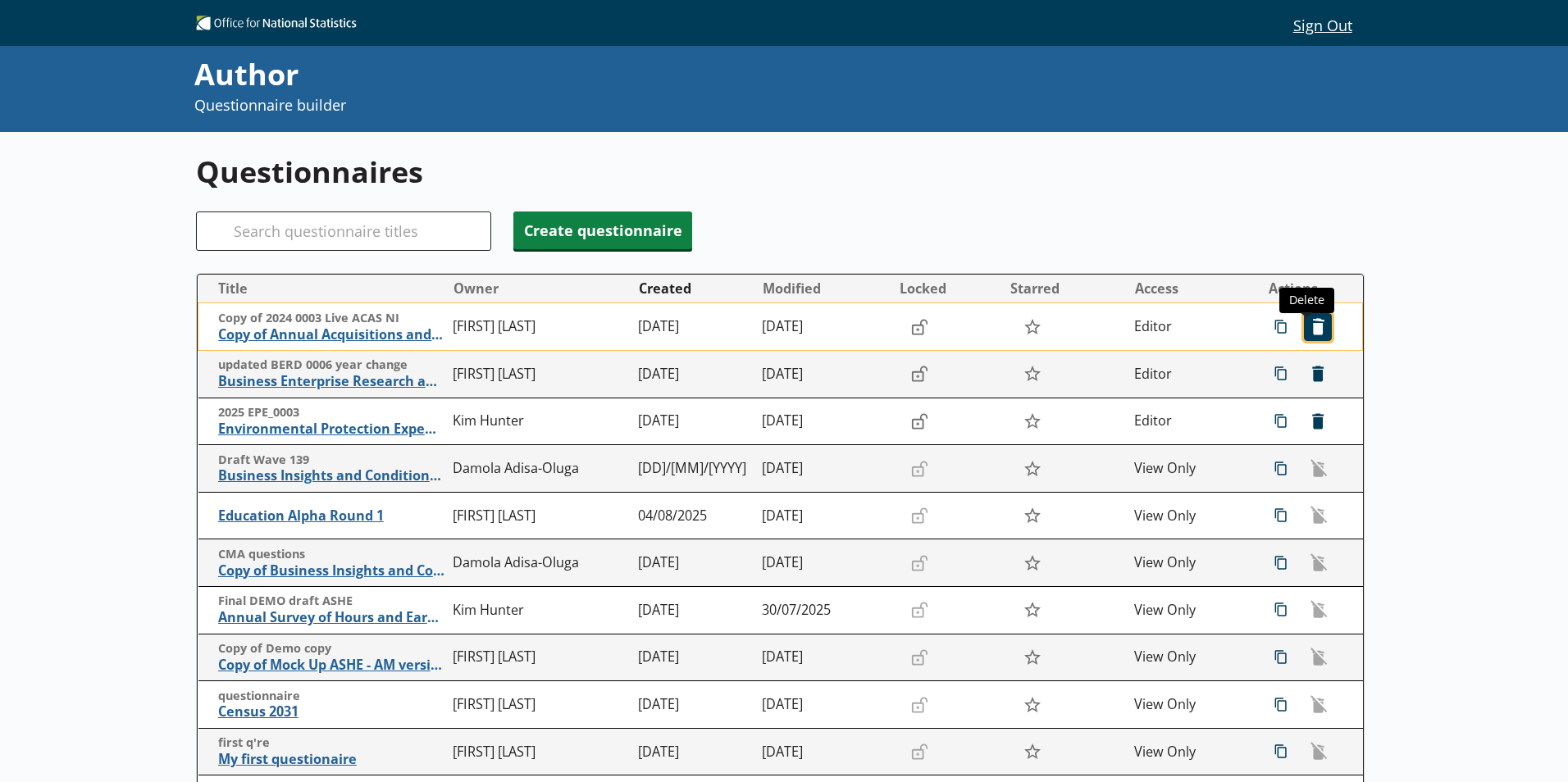 click on "icon-delete
Created with Sketch.
Delete" at bounding box center [1318, 327] 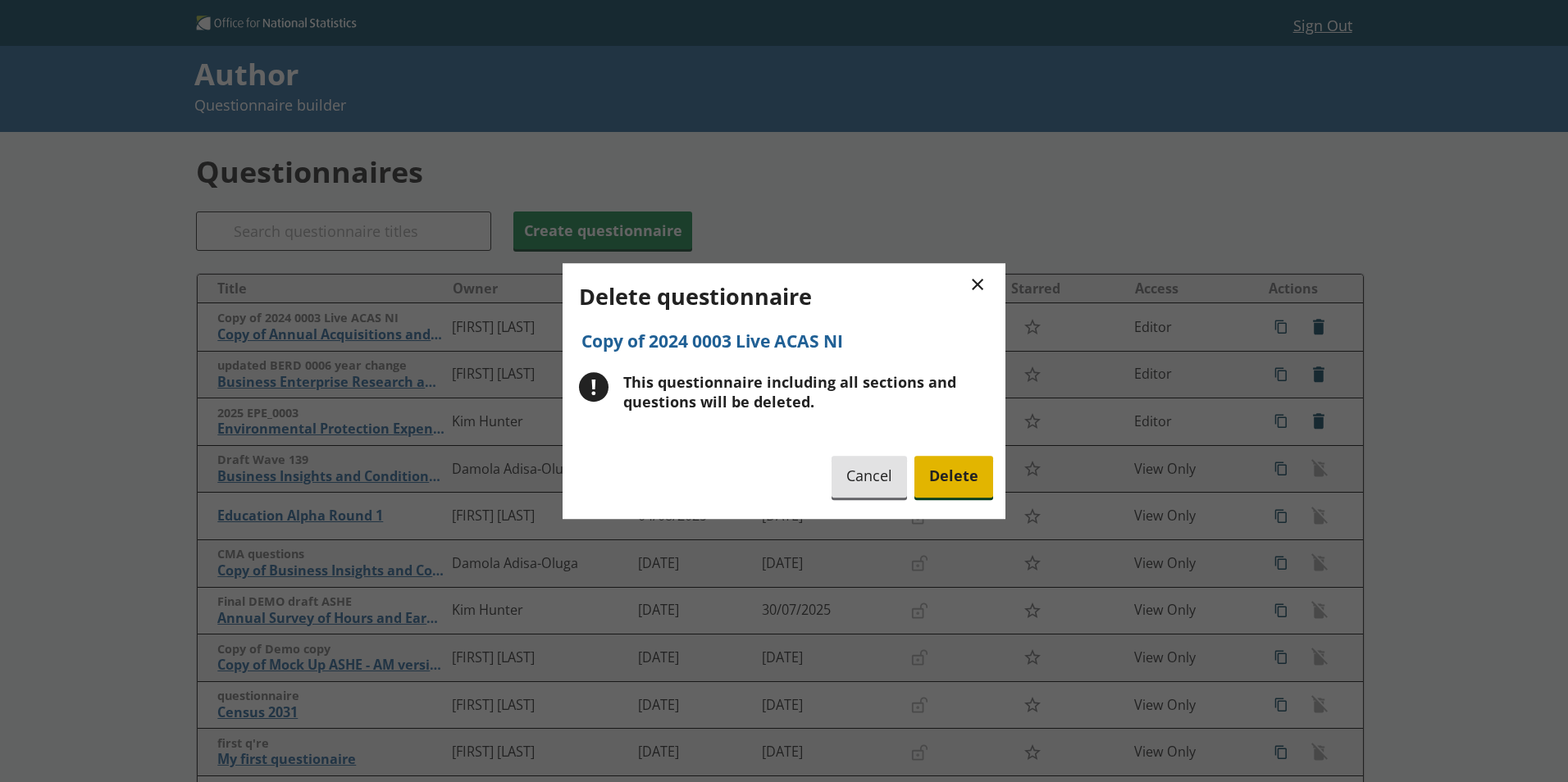click on "Delete" at bounding box center [954, 476] 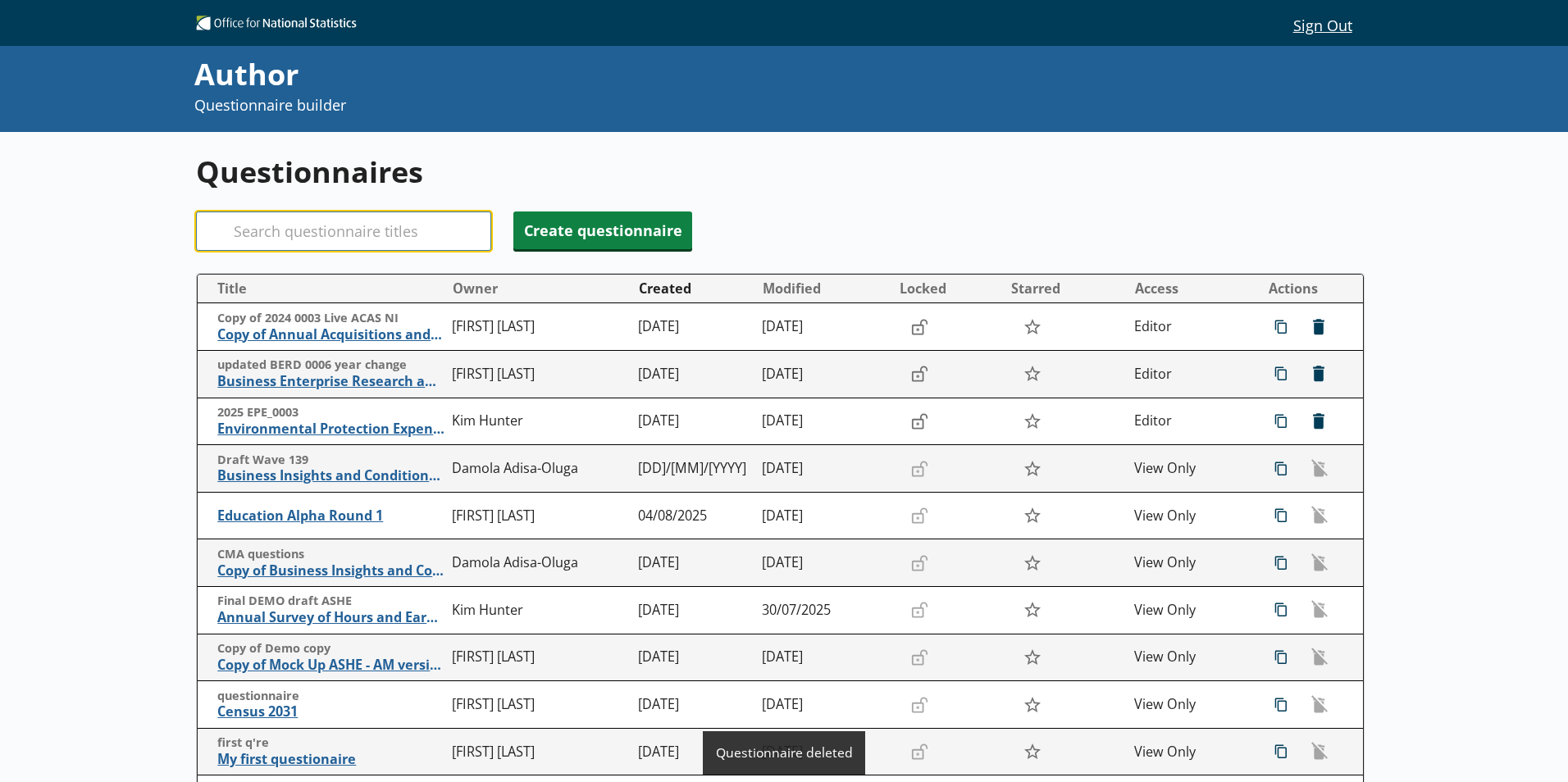 click on "Search" at bounding box center (344, 231) 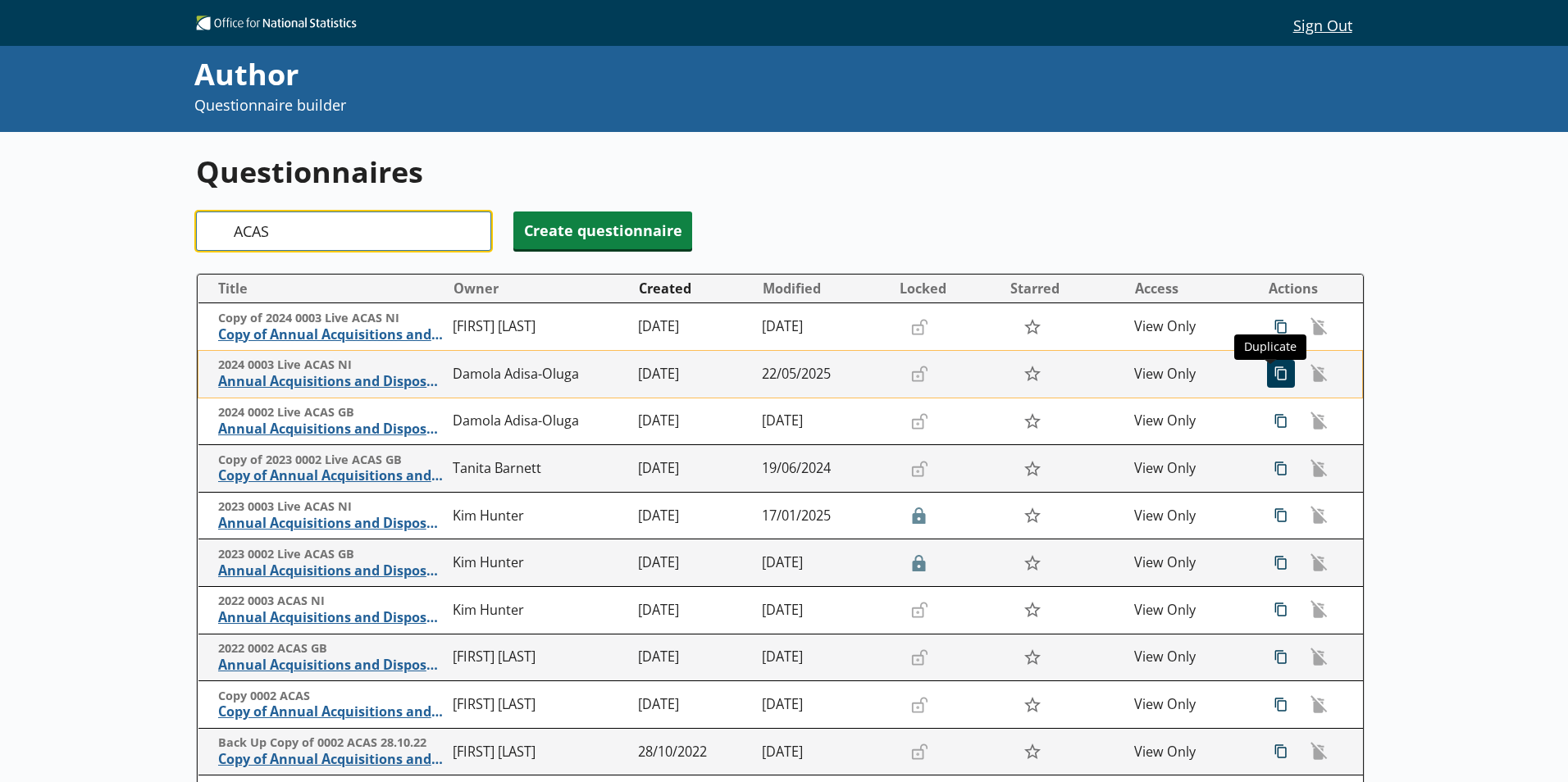 type on "ACAS" 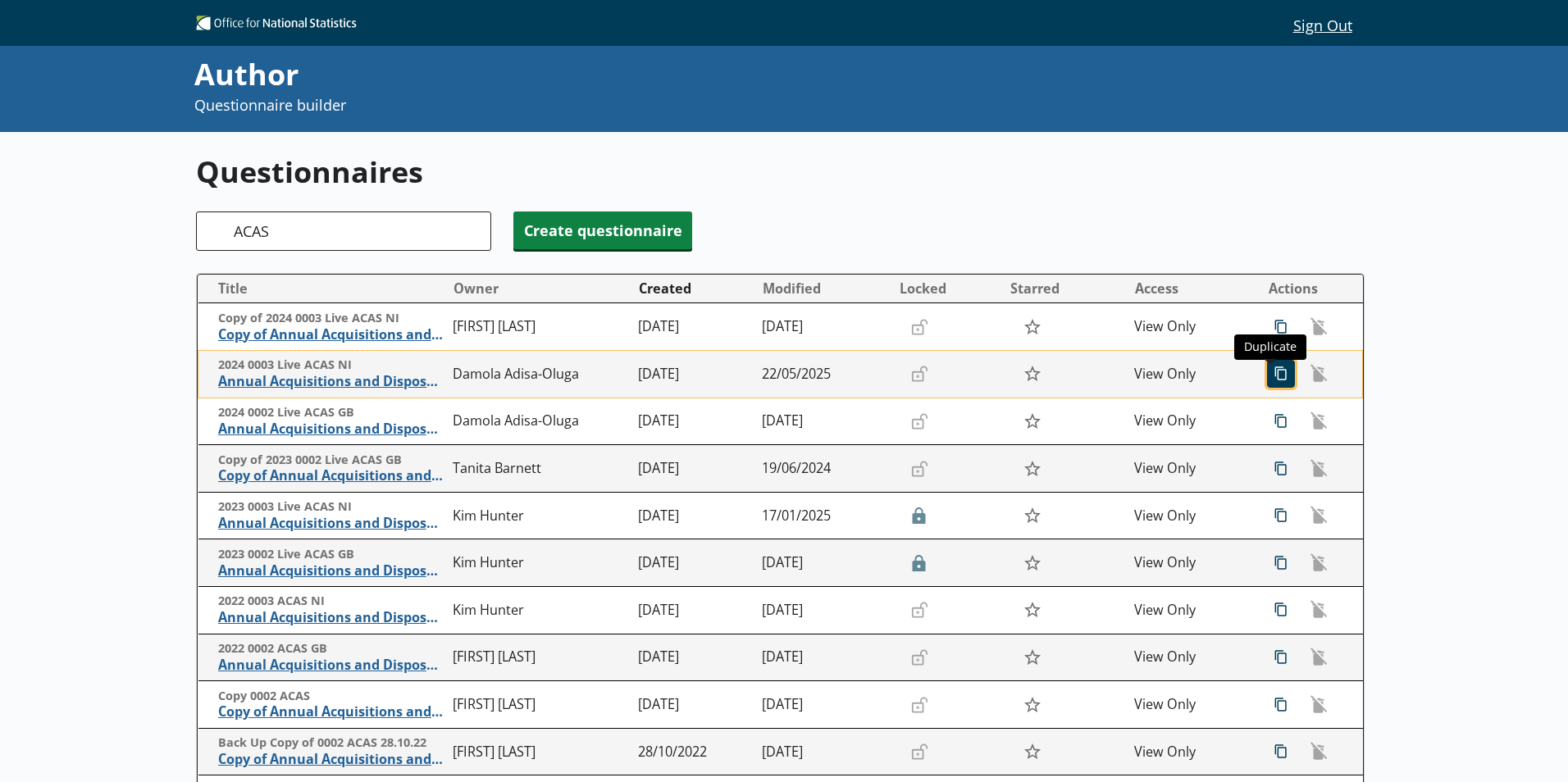 click on "icon-copy Duplicate" at bounding box center (1281, 374) 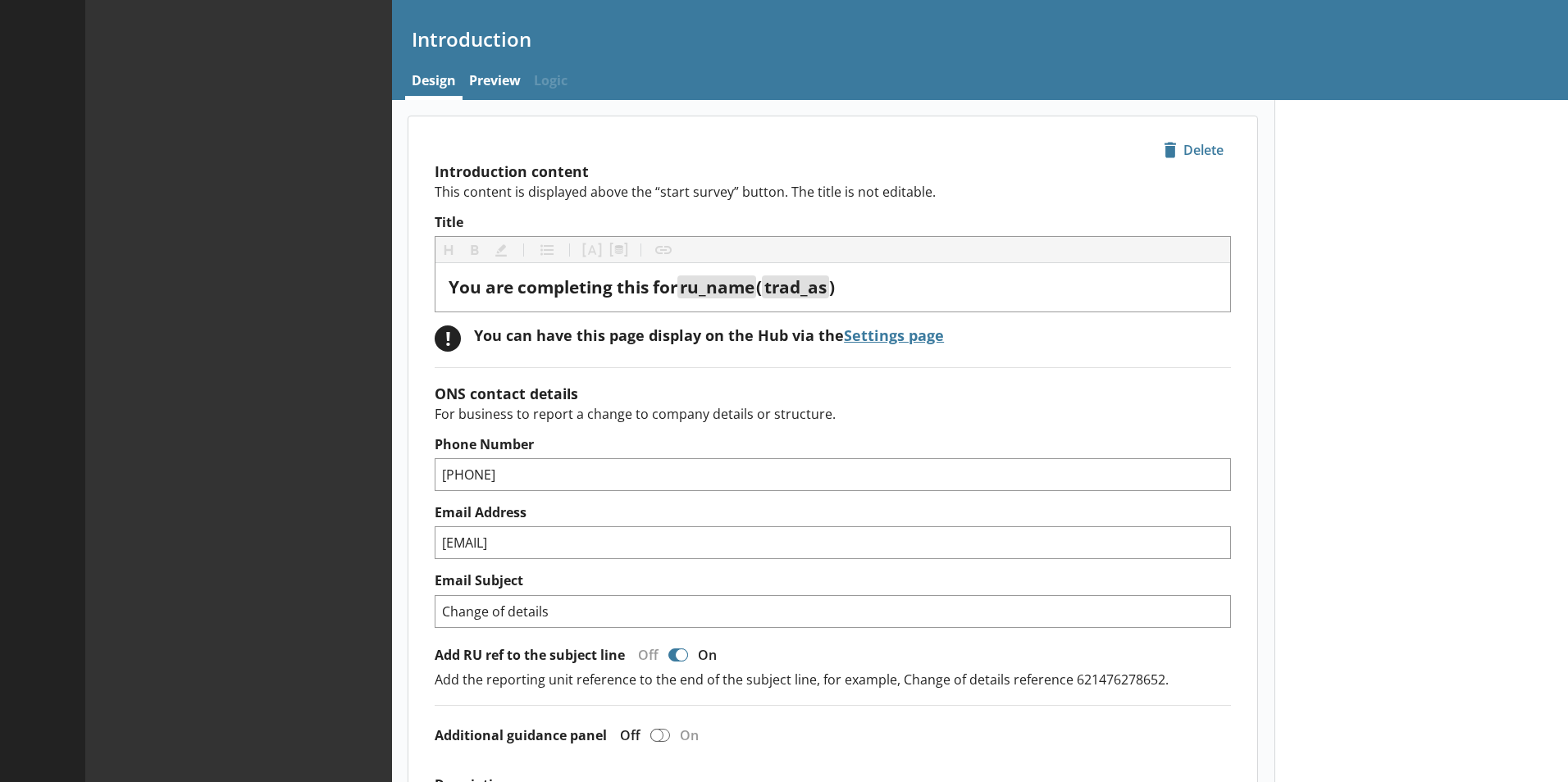 type on "x" 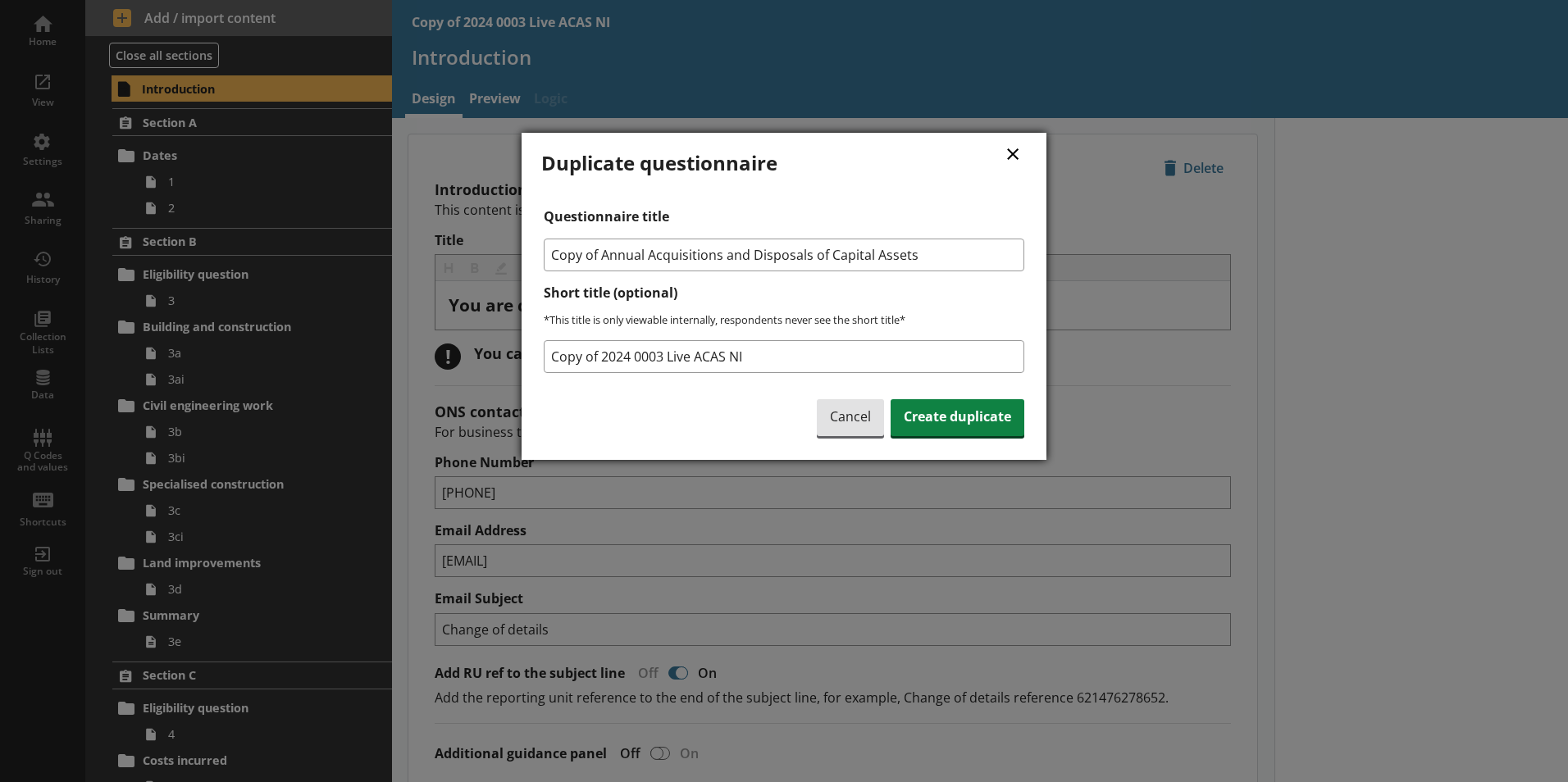drag, startPoint x: 605, startPoint y: 253, endPoint x: 633, endPoint y: 277, distance: 36.878178 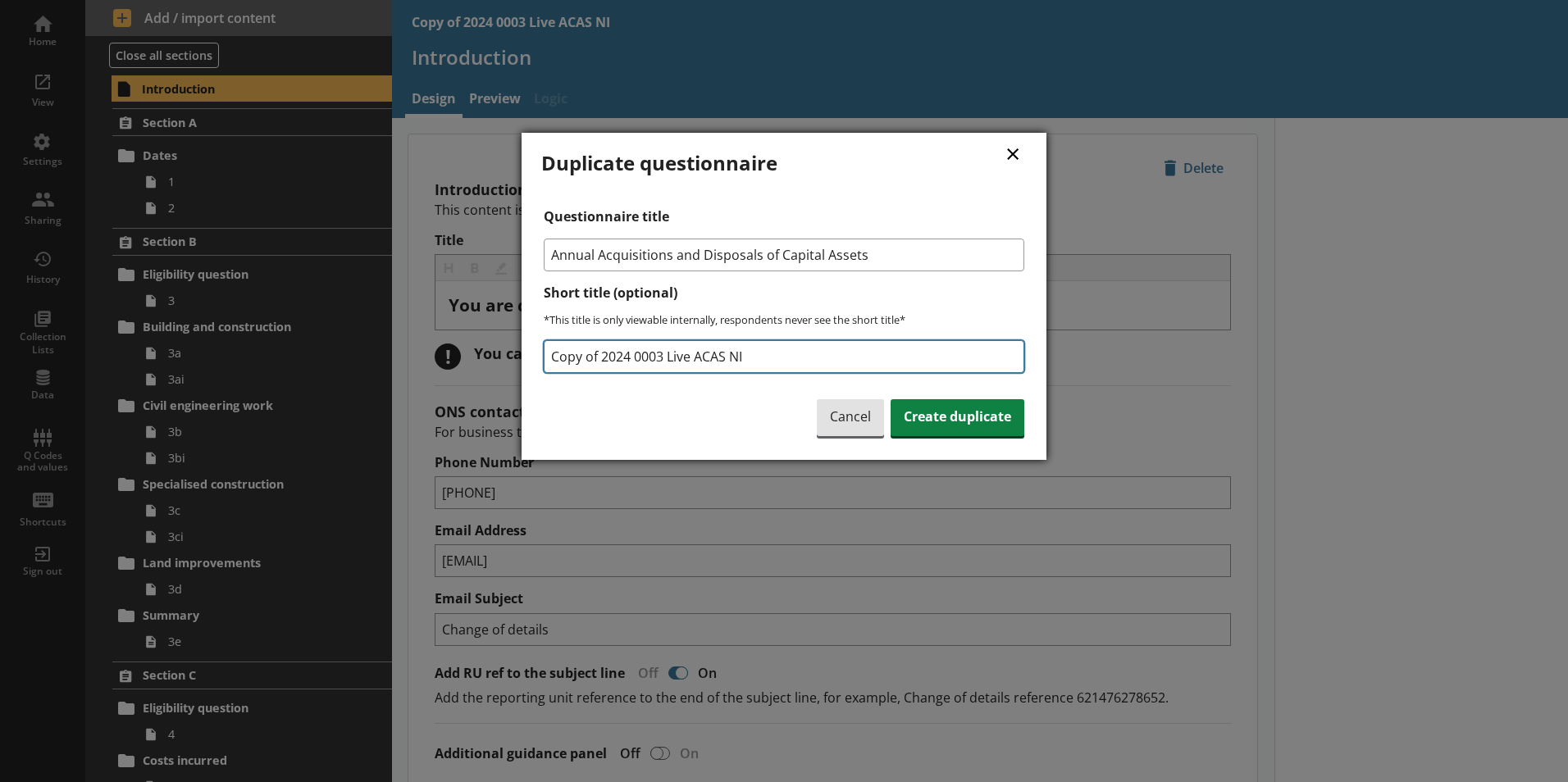 type on "Annual Acquisitions and Disposals of Capital Assets" 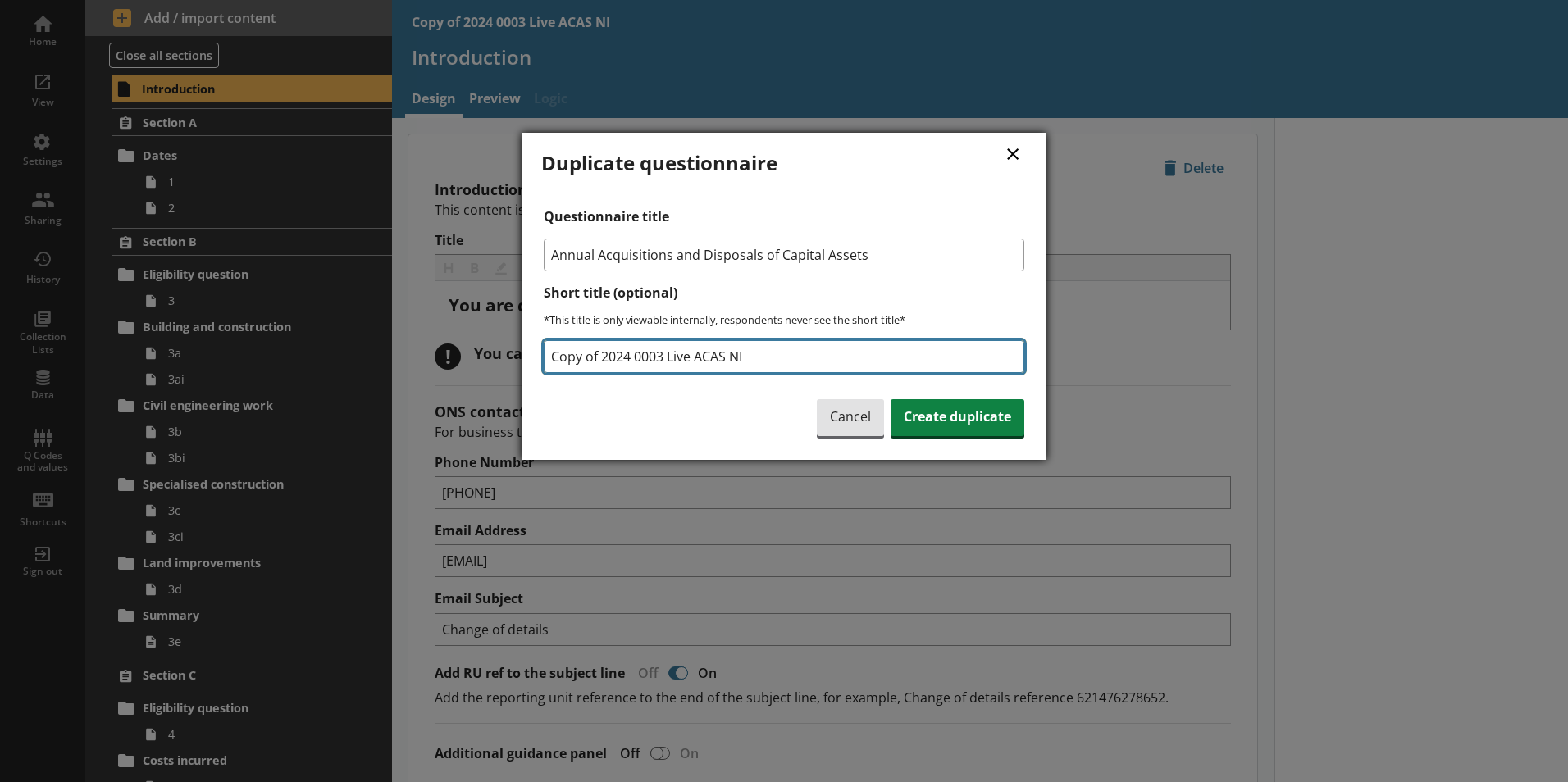 click on "Copy of 2024 0003 Live ACAS NI" at bounding box center [784, 357] 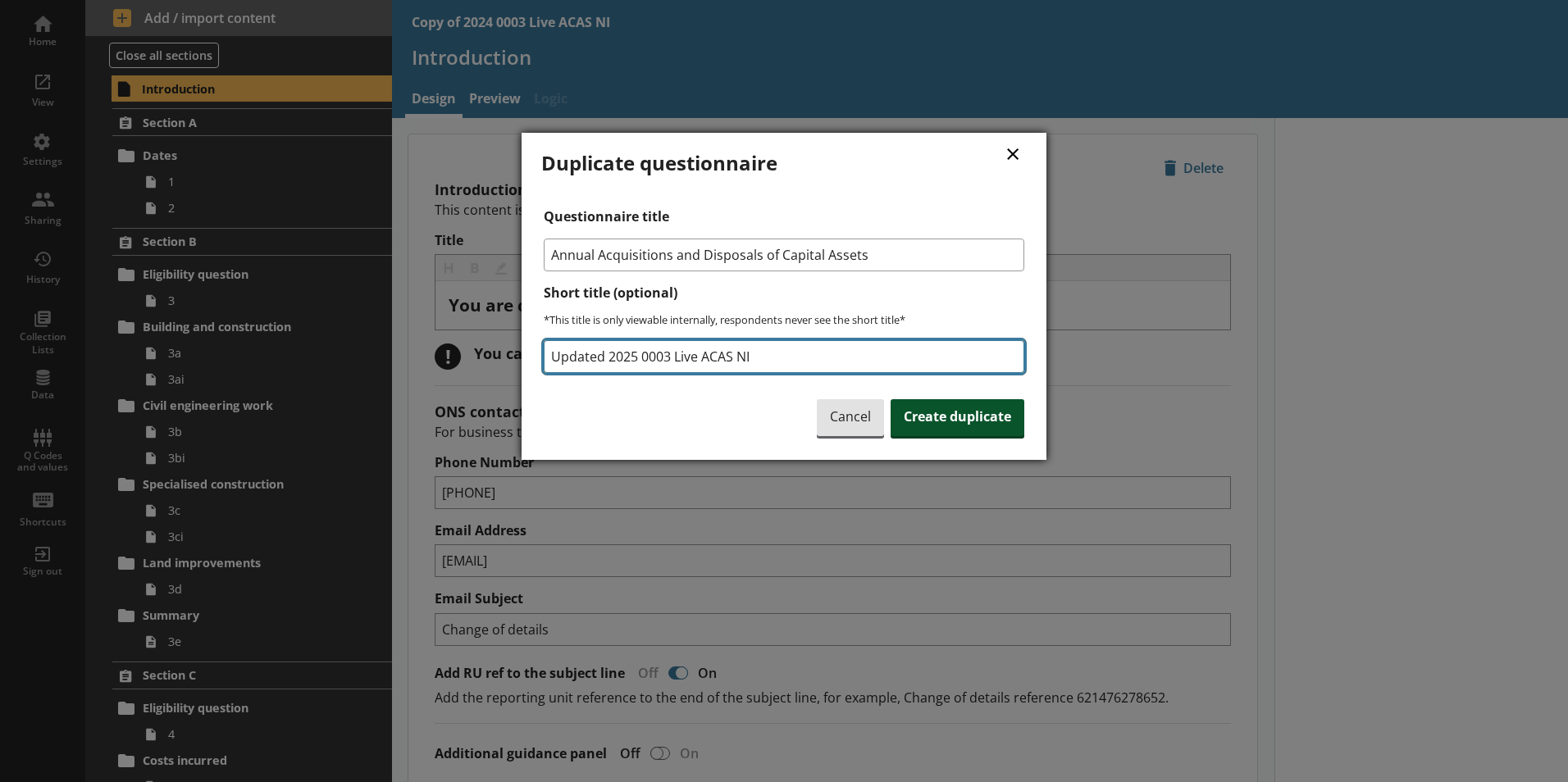 type on "Updated 2025 0003 Live ACAS NI" 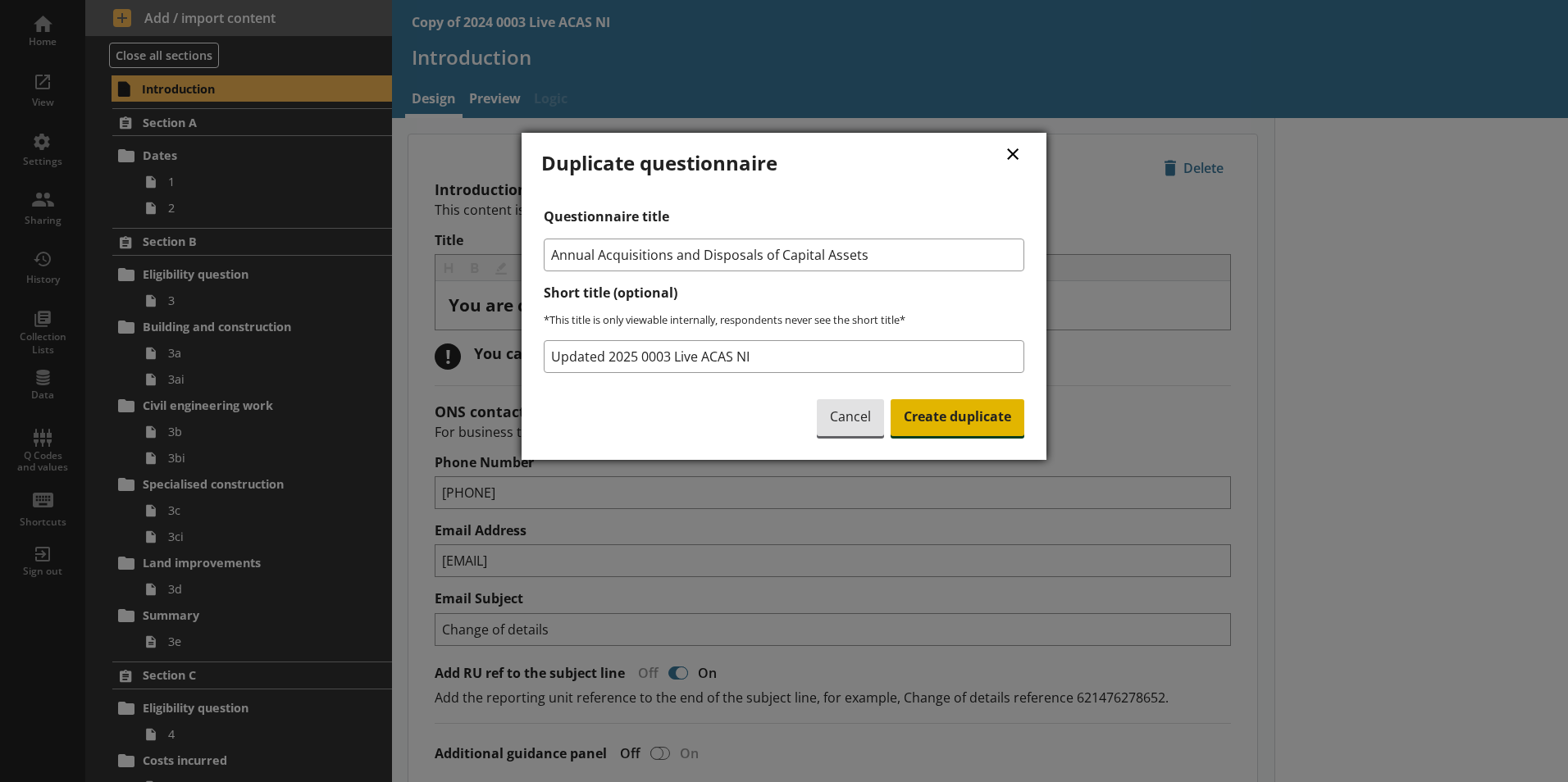 click on "Create duplicate" at bounding box center (957, 418) 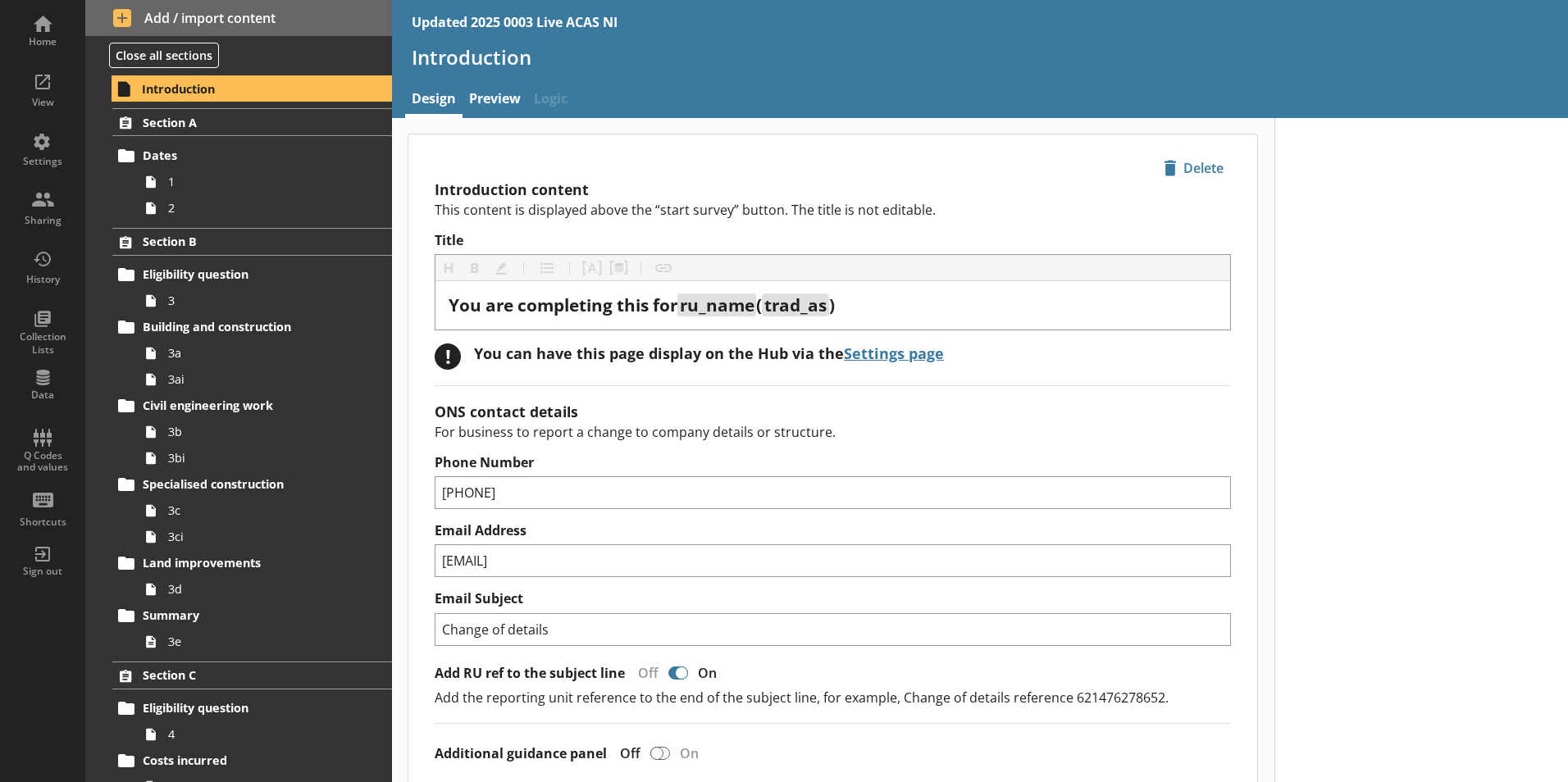 type on "x" 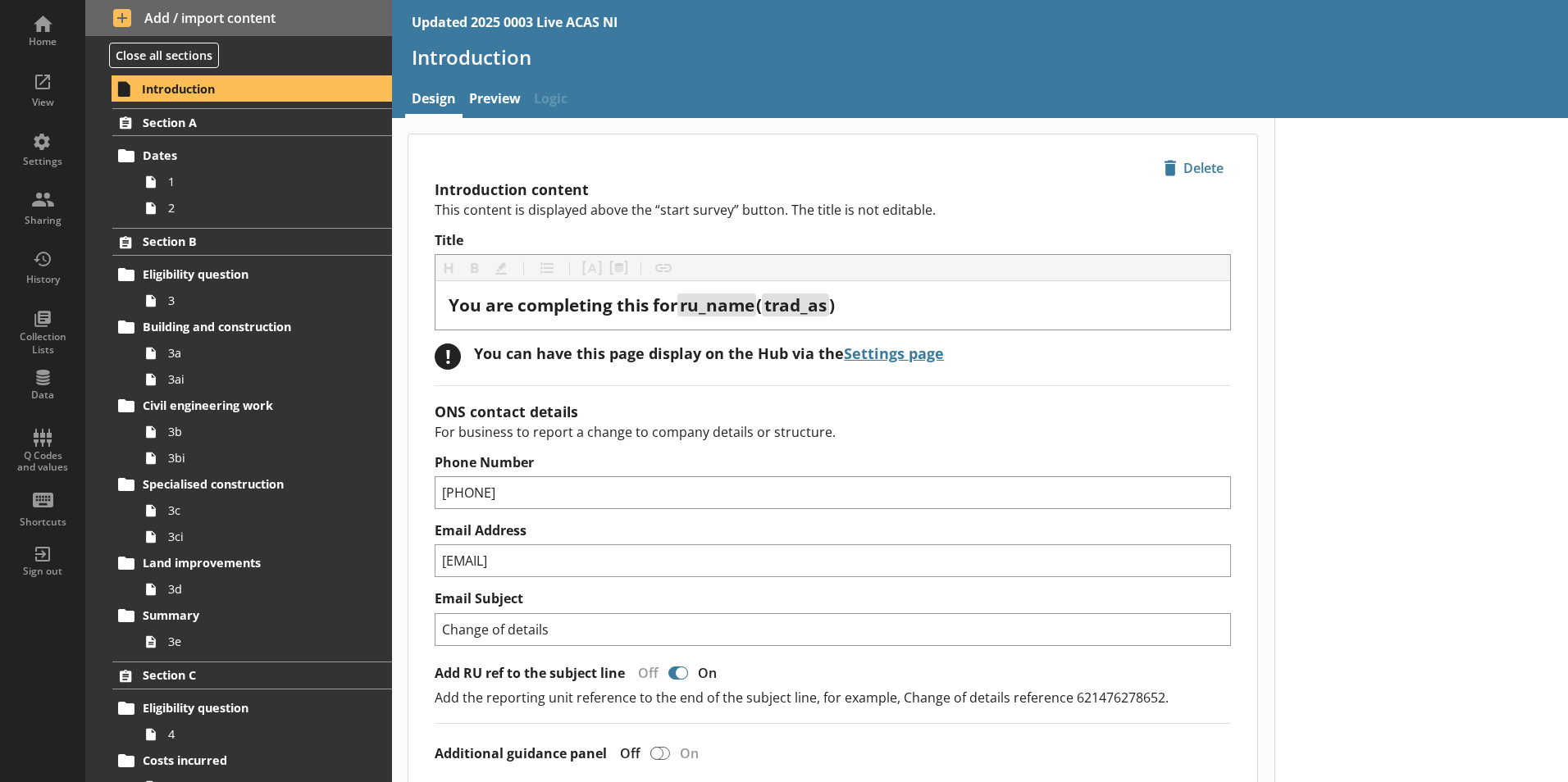 click on "Updated 2025 0003 Live ACAS NI" at bounding box center [514, 22] 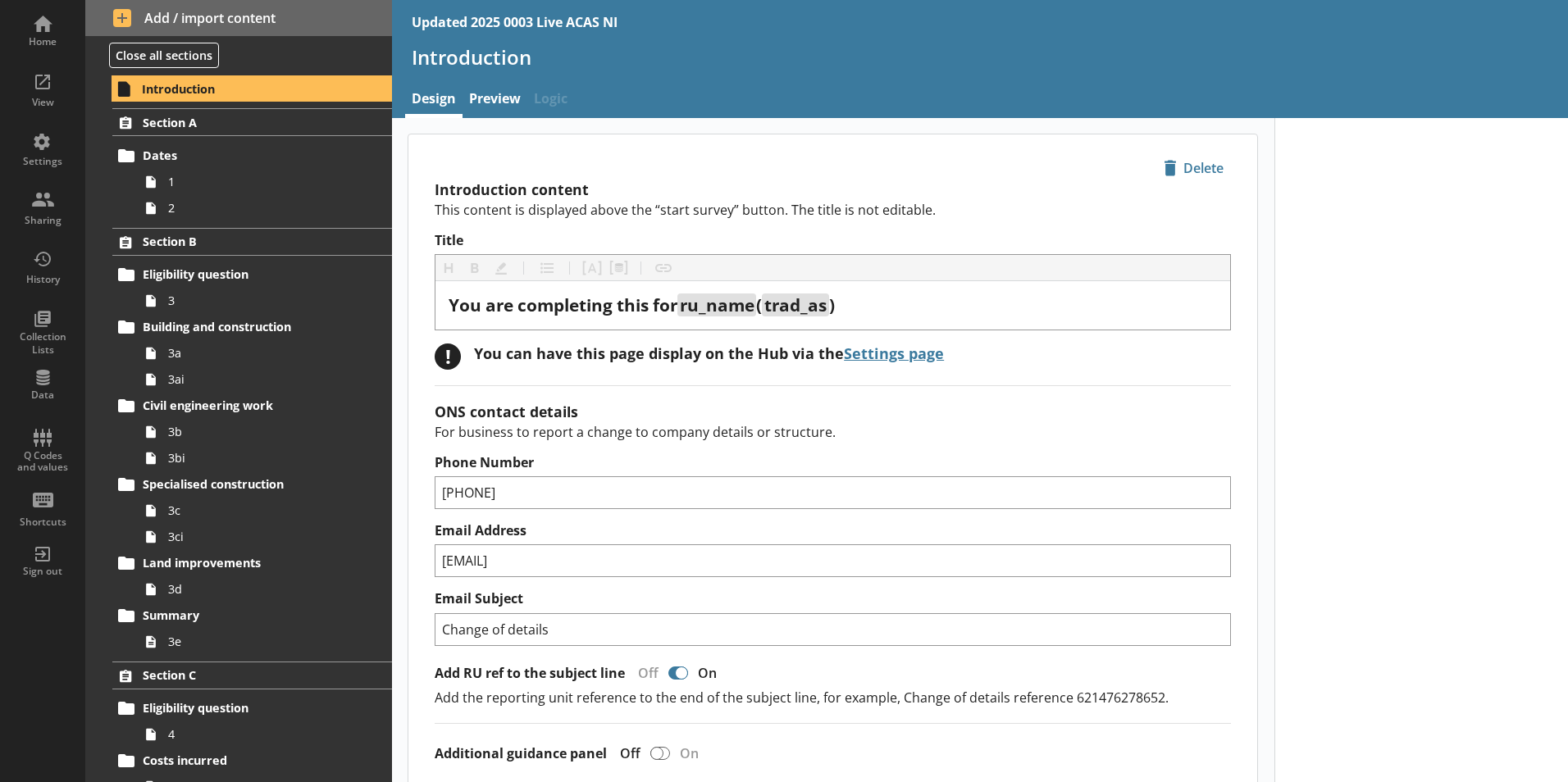 drag, startPoint x: 560, startPoint y: 20, endPoint x: 490, endPoint y: 126, distance: 127.02756 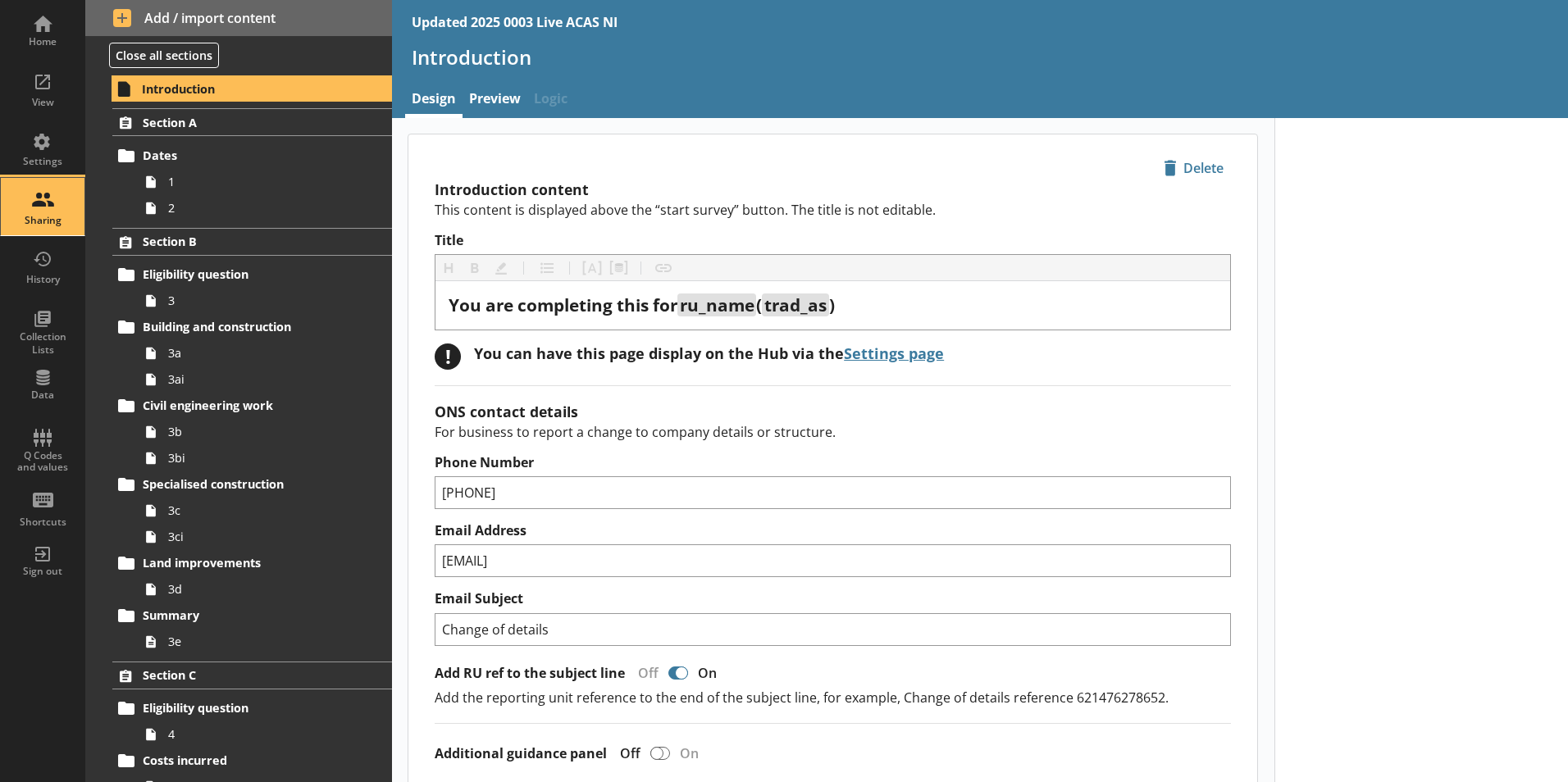 click on "Sharing" at bounding box center (43, 221) 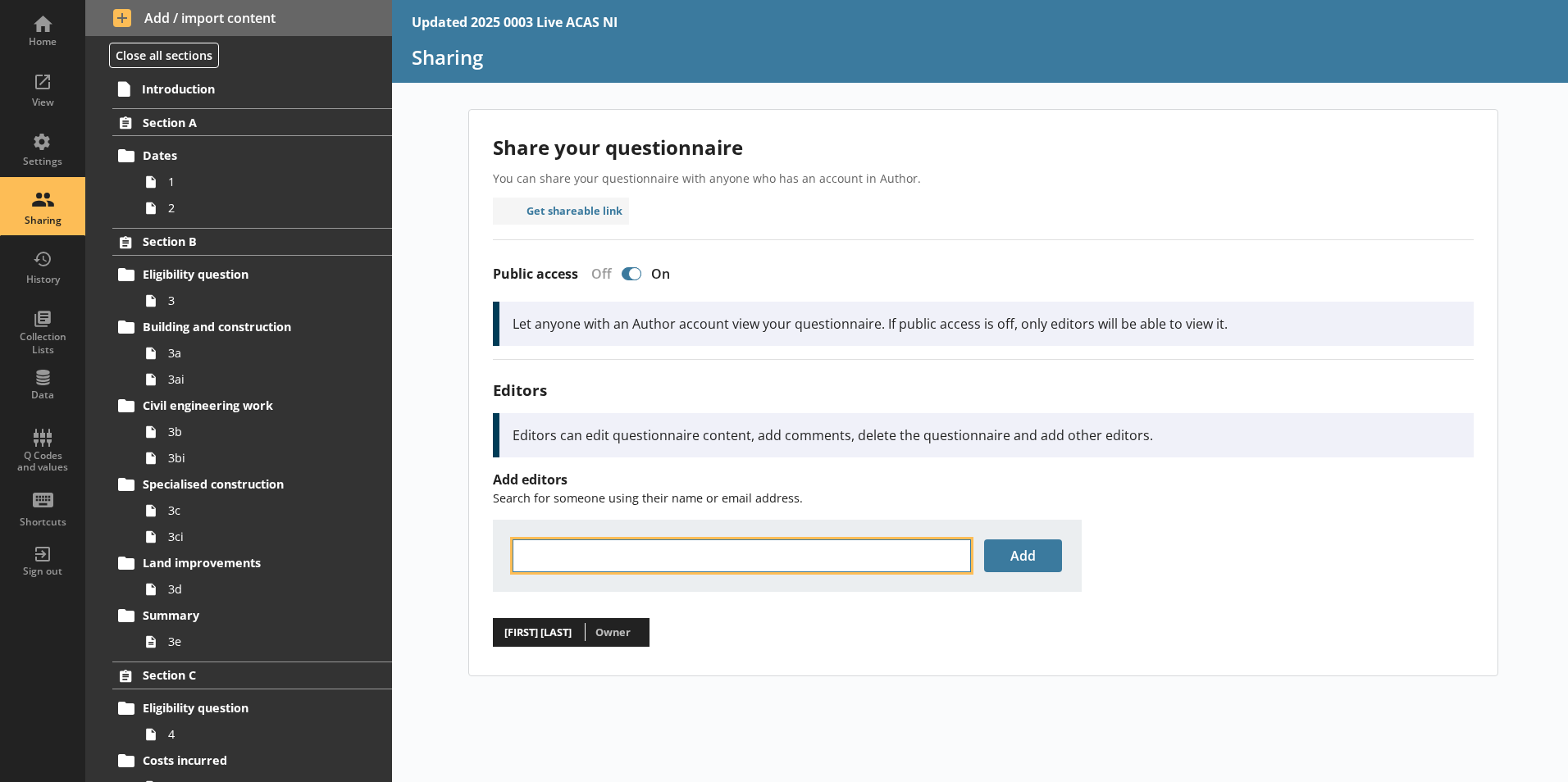 click at bounding box center (741, 556) 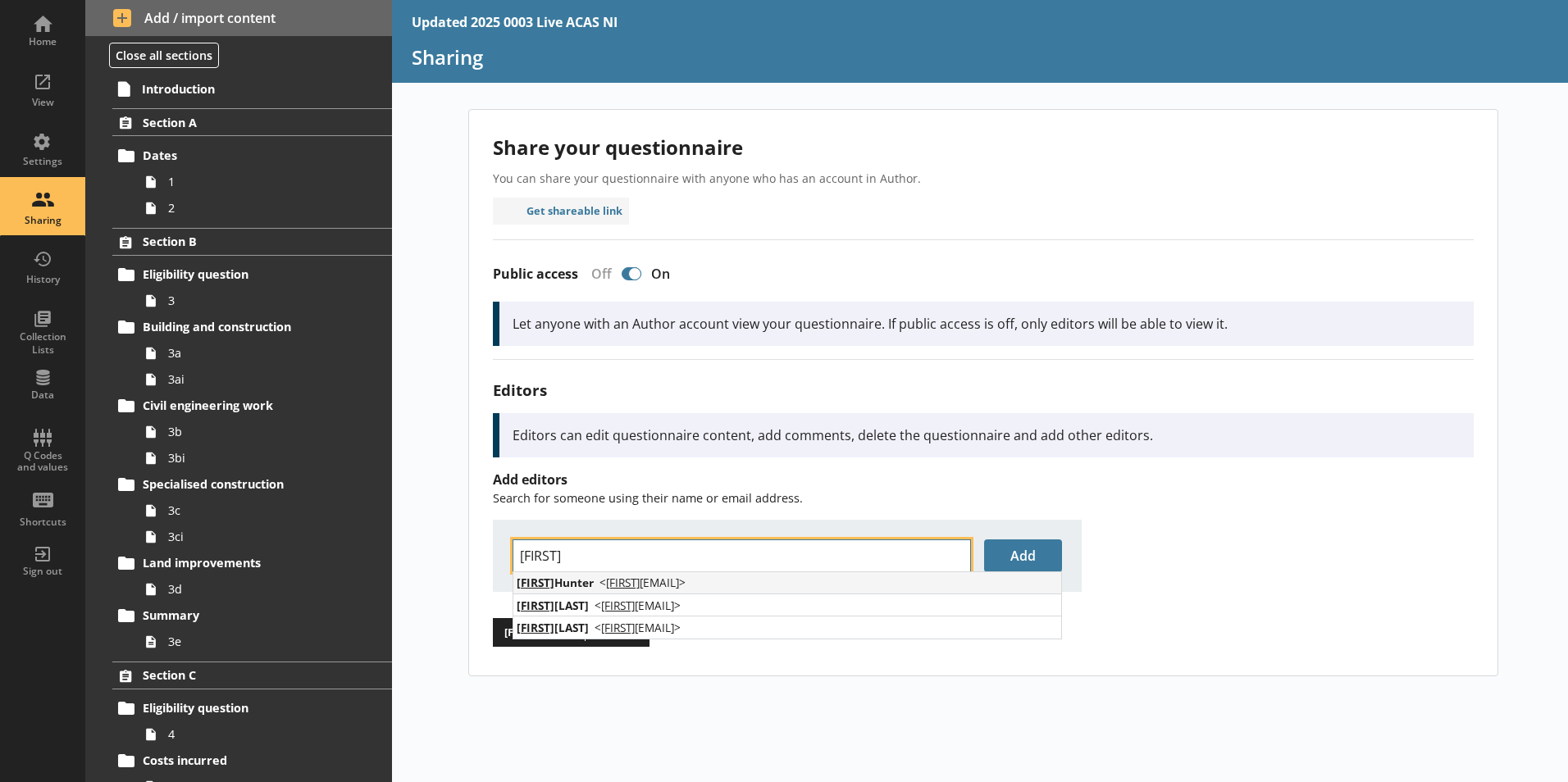 click on "< kim .hunter@ons.gov.uk >" at bounding box center (642, 582) 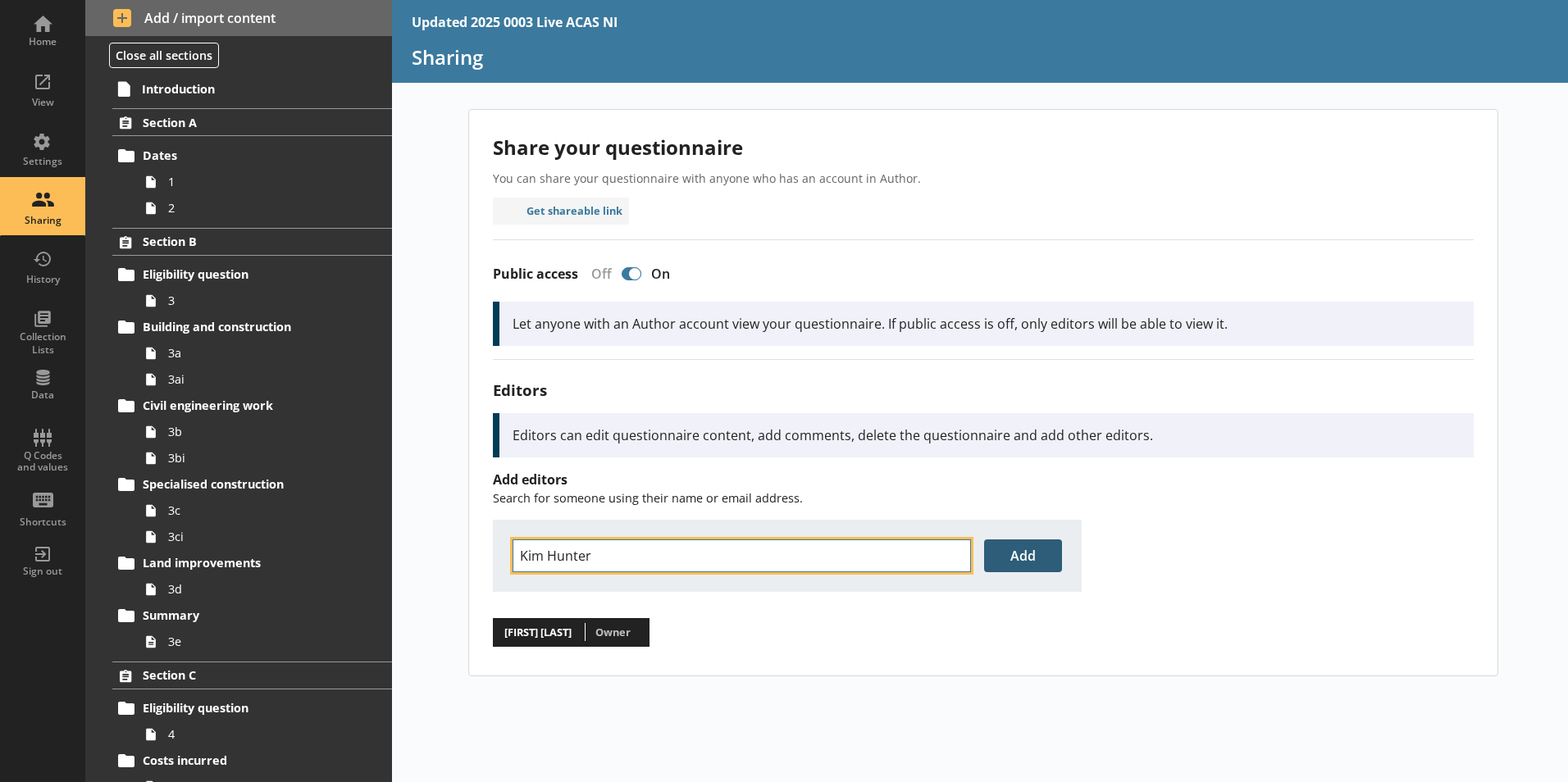 type on "Kim Hunter" 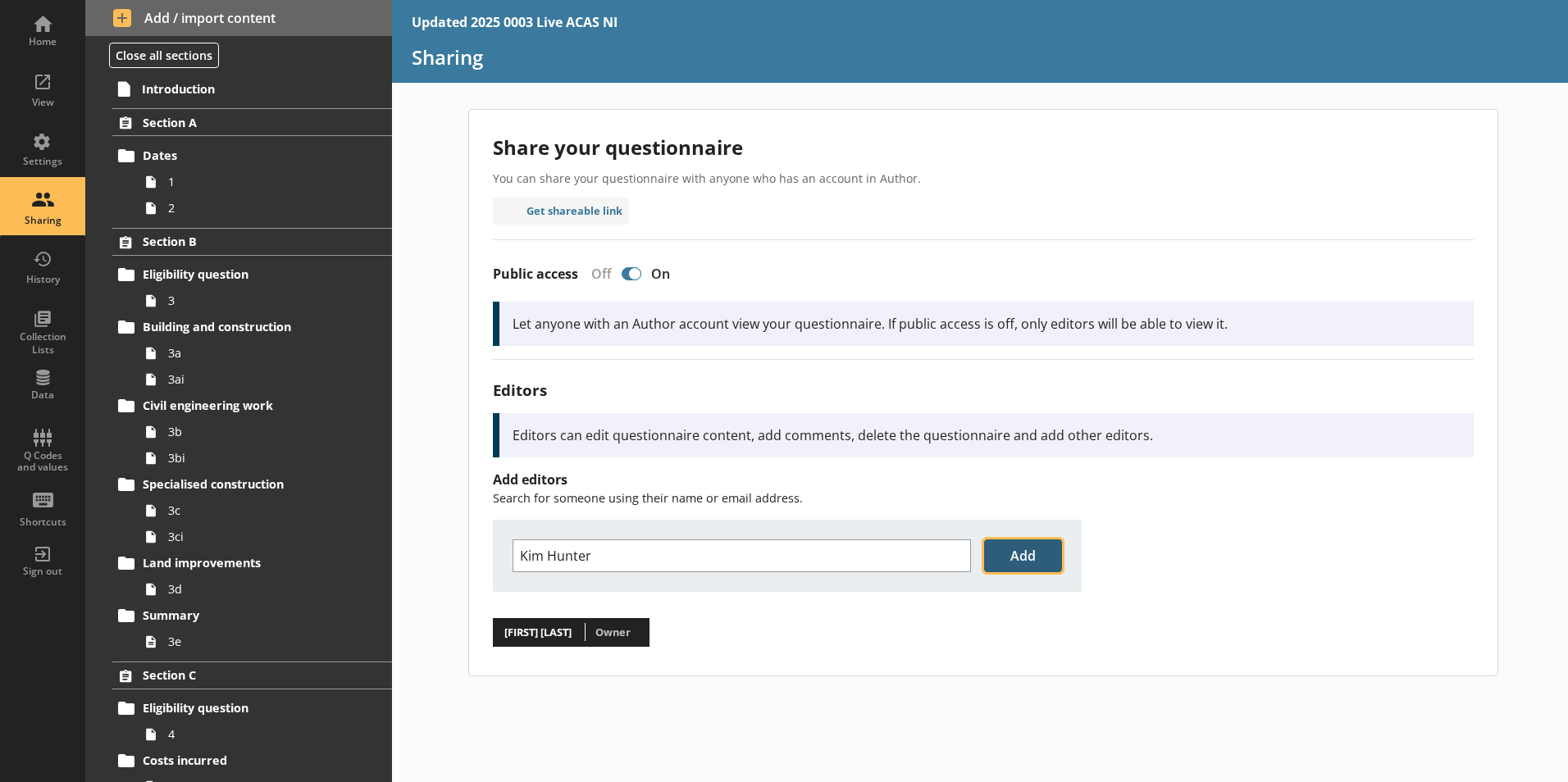 click on "Add" at bounding box center [1023, 556] 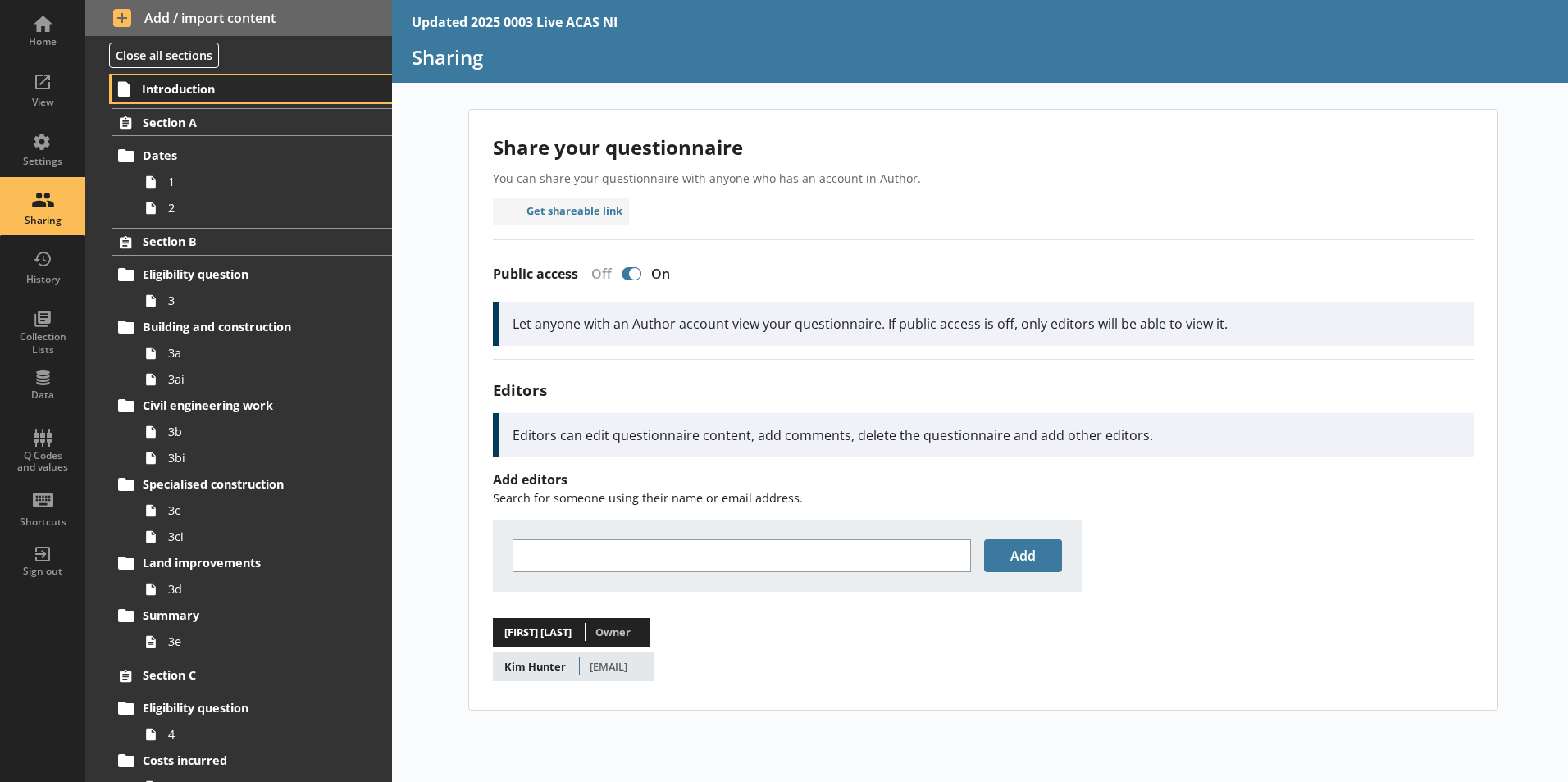 click on "Introduction" at bounding box center (243, 89) 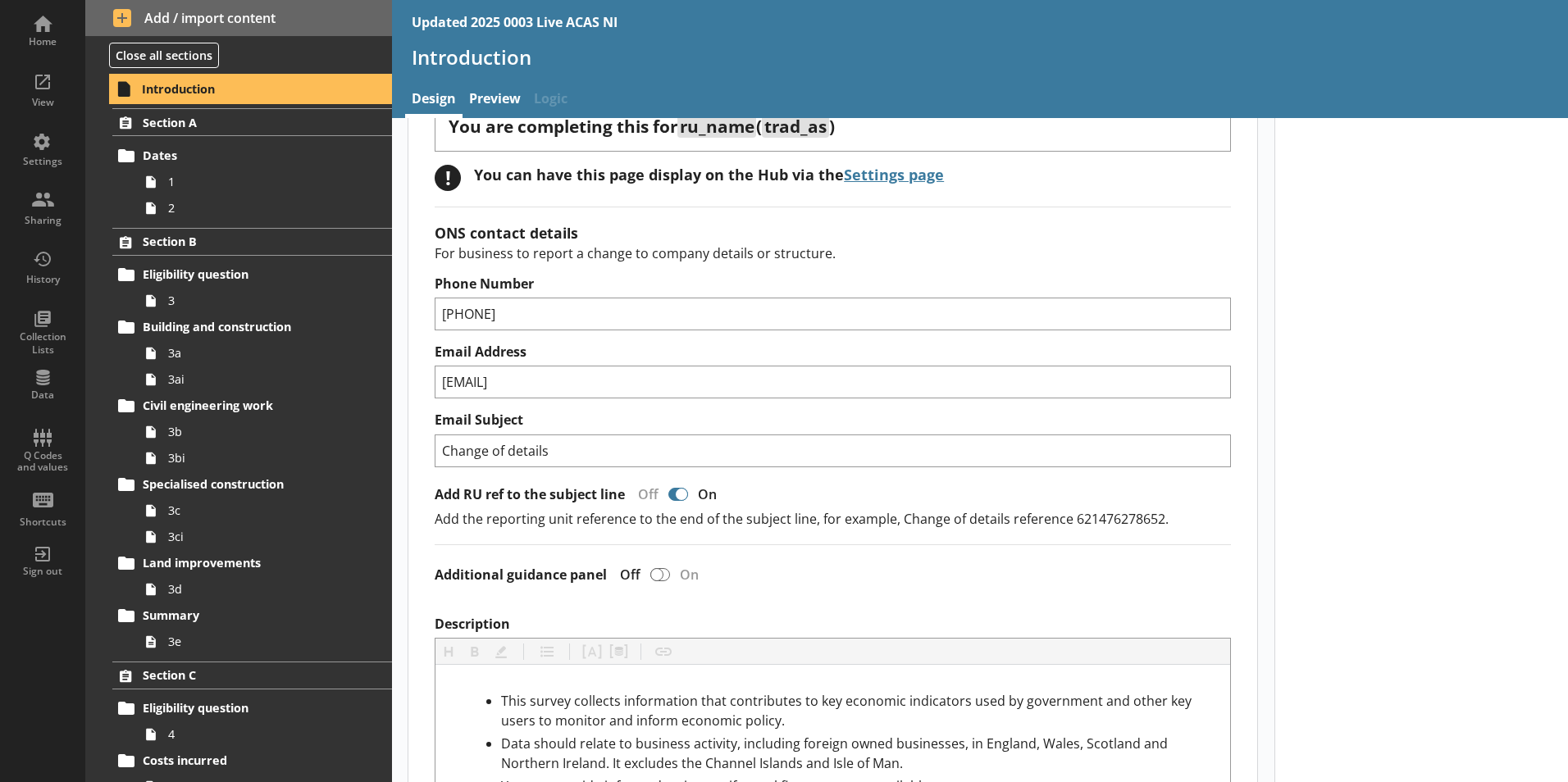 scroll, scrollTop: 0, scrollLeft: 0, axis: both 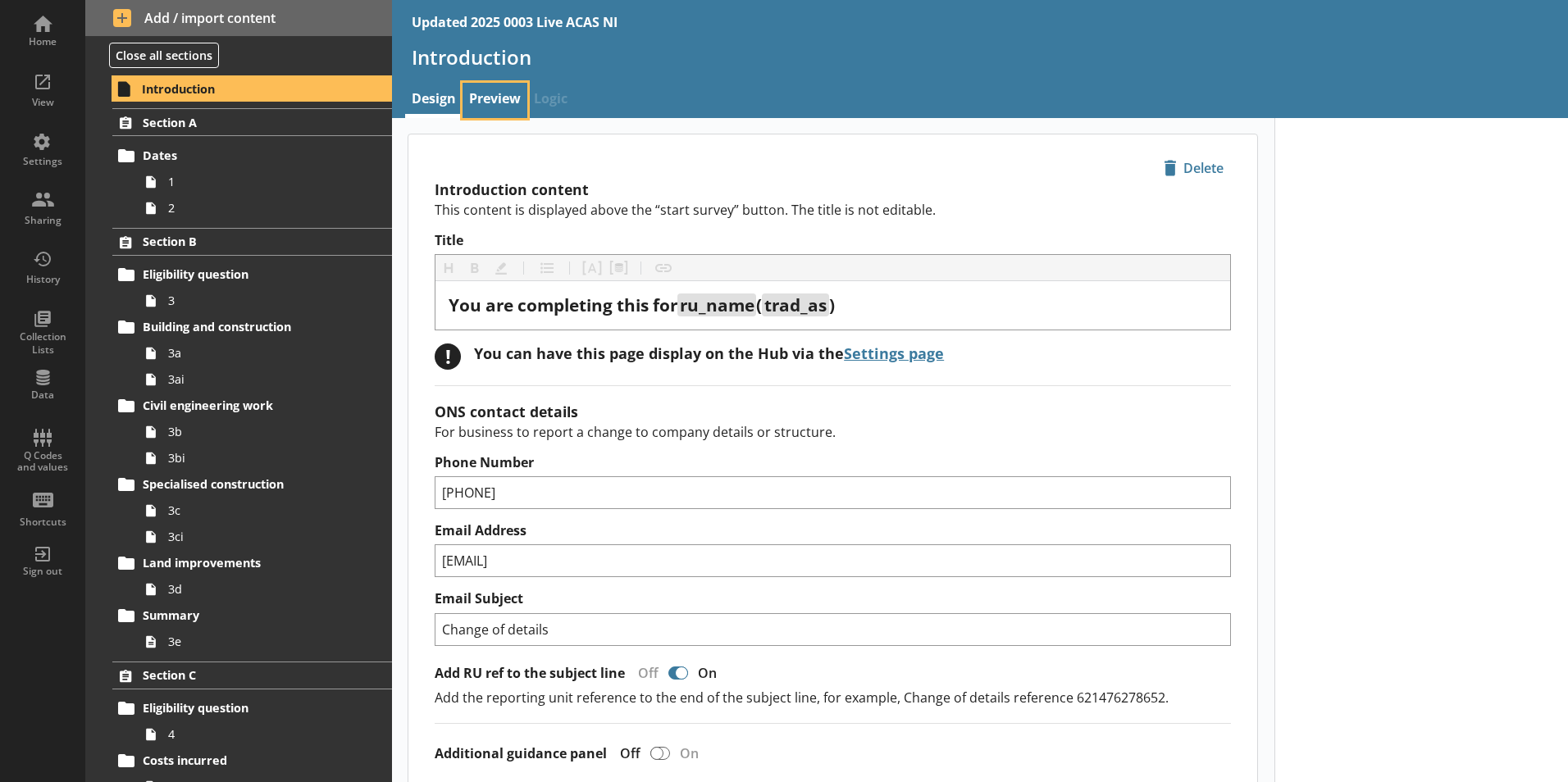 click on "Preview" at bounding box center (495, 100) 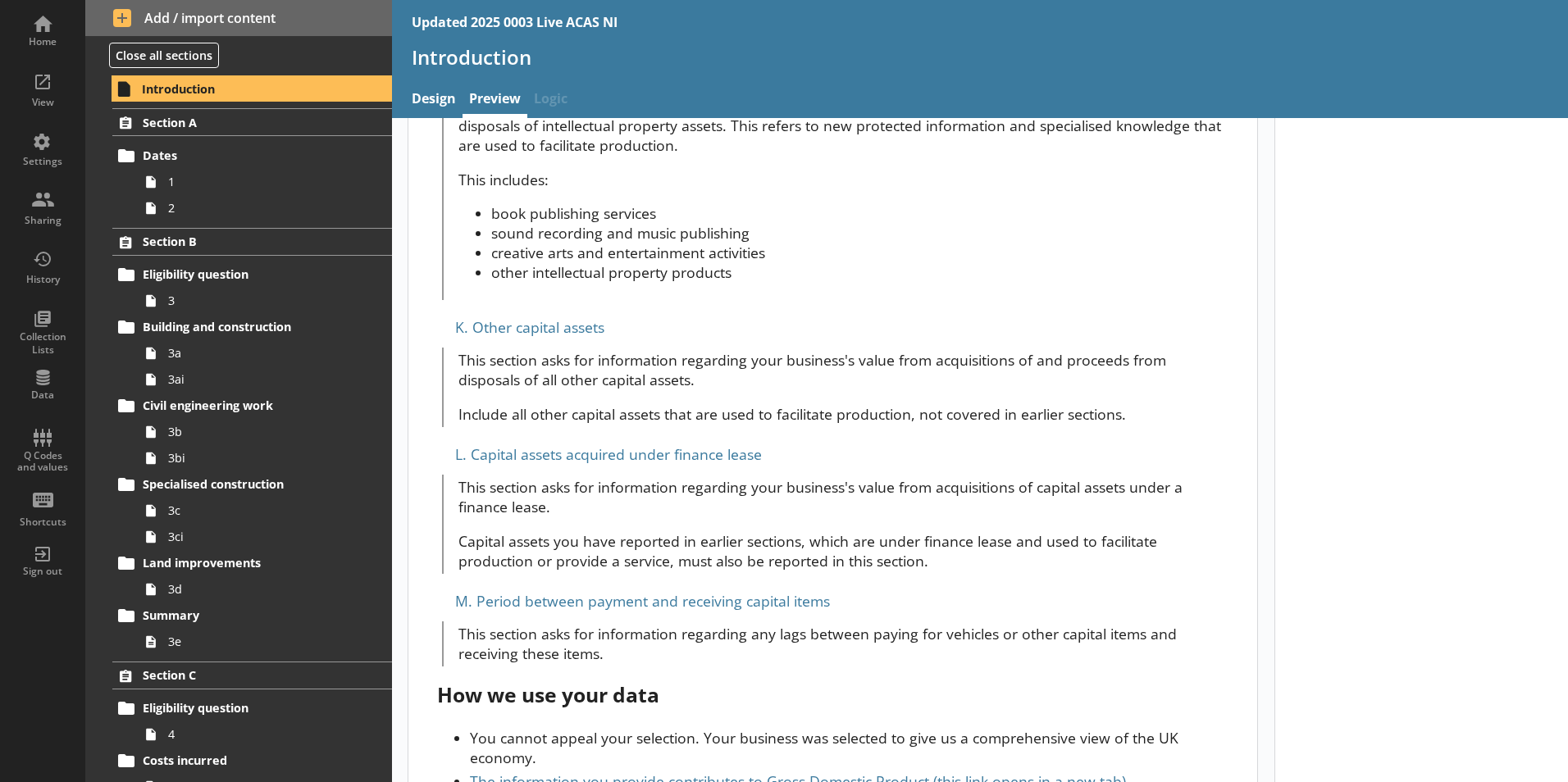 scroll, scrollTop: 3158, scrollLeft: 0, axis: vertical 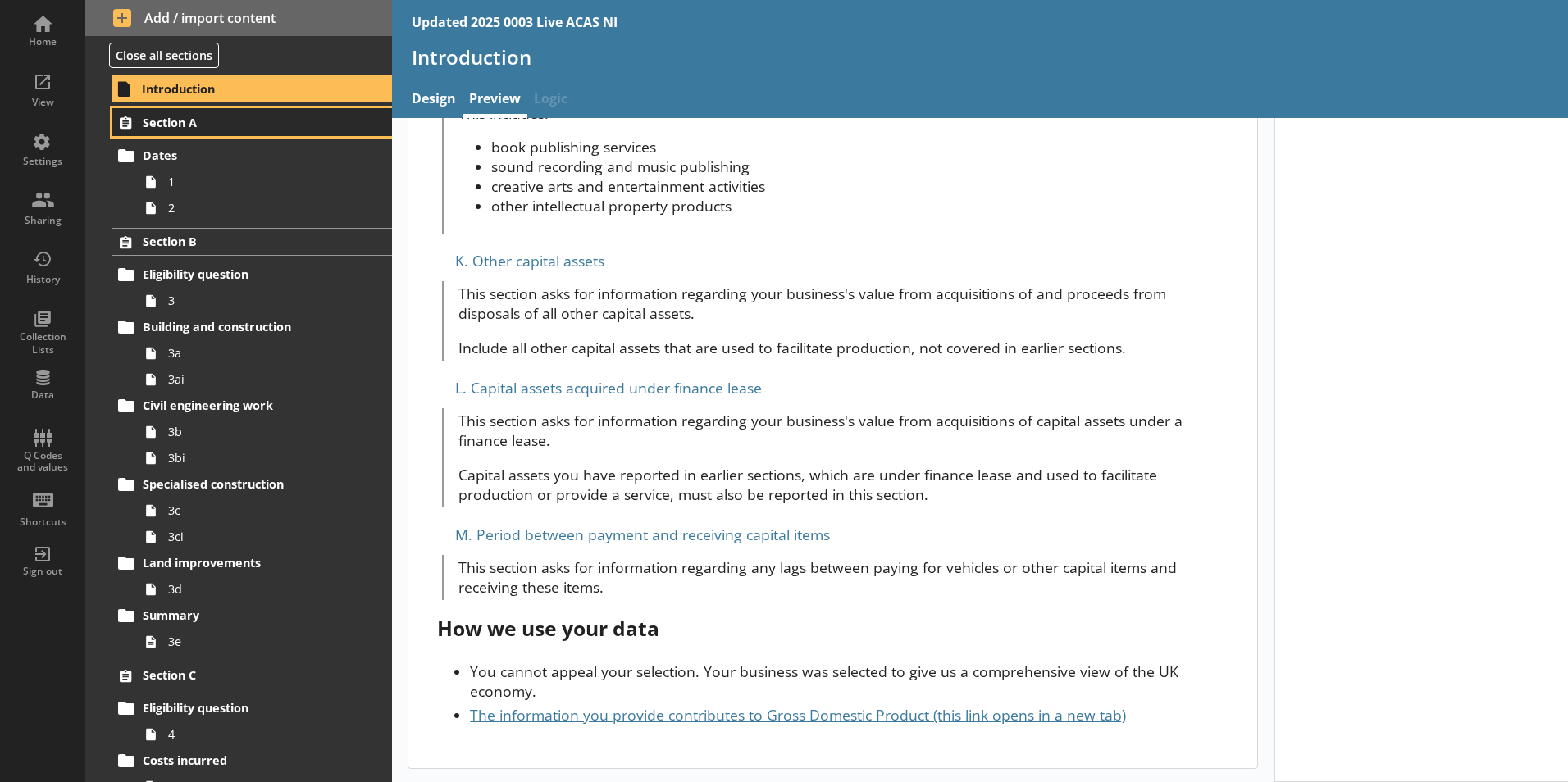 click on "Section A" at bounding box center (252, 122) 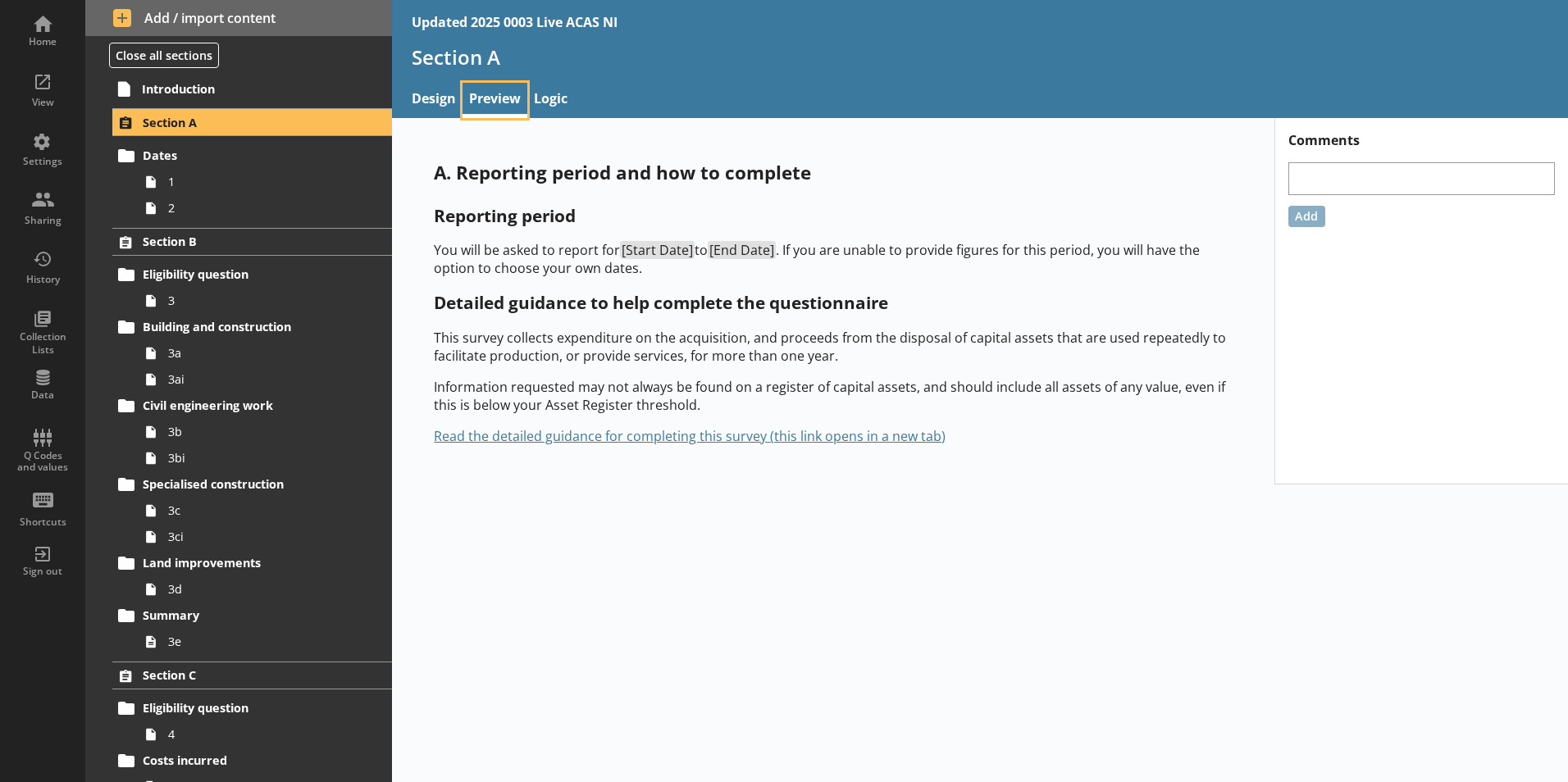 click on "Preview" at bounding box center [495, 100] 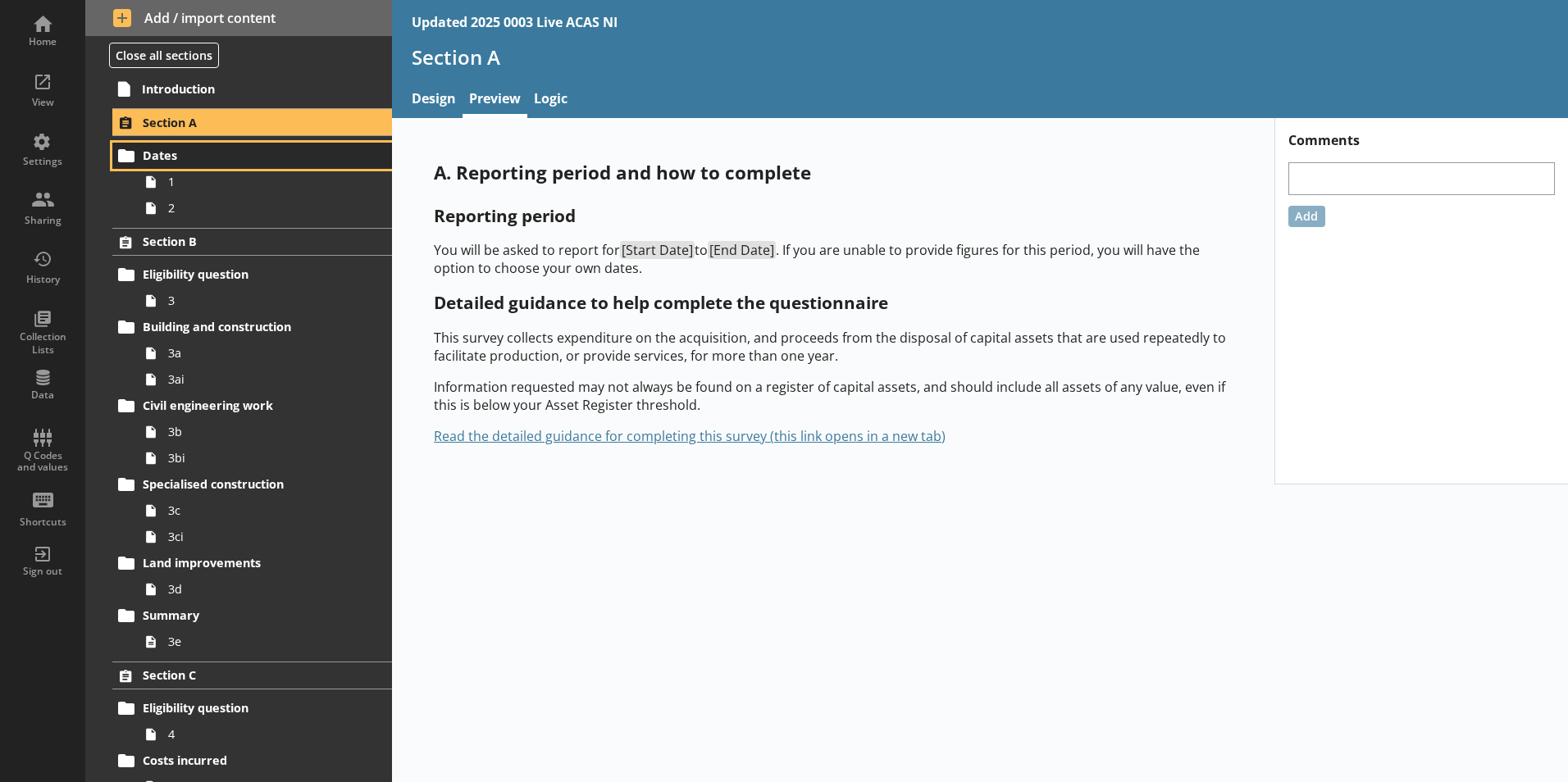 click on "Dates" at bounding box center (252, 156) 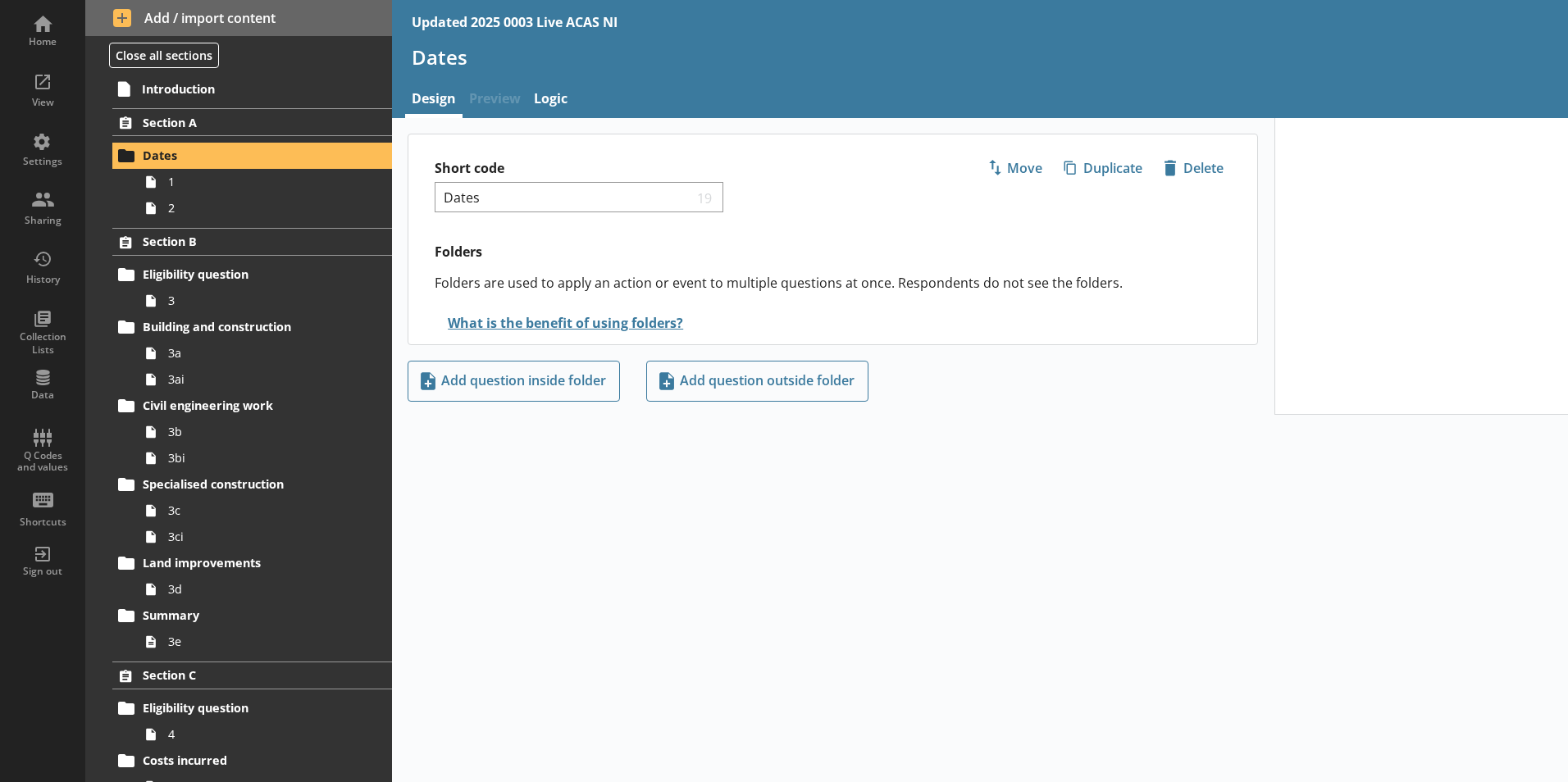 click on "Preview" at bounding box center [495, 100] 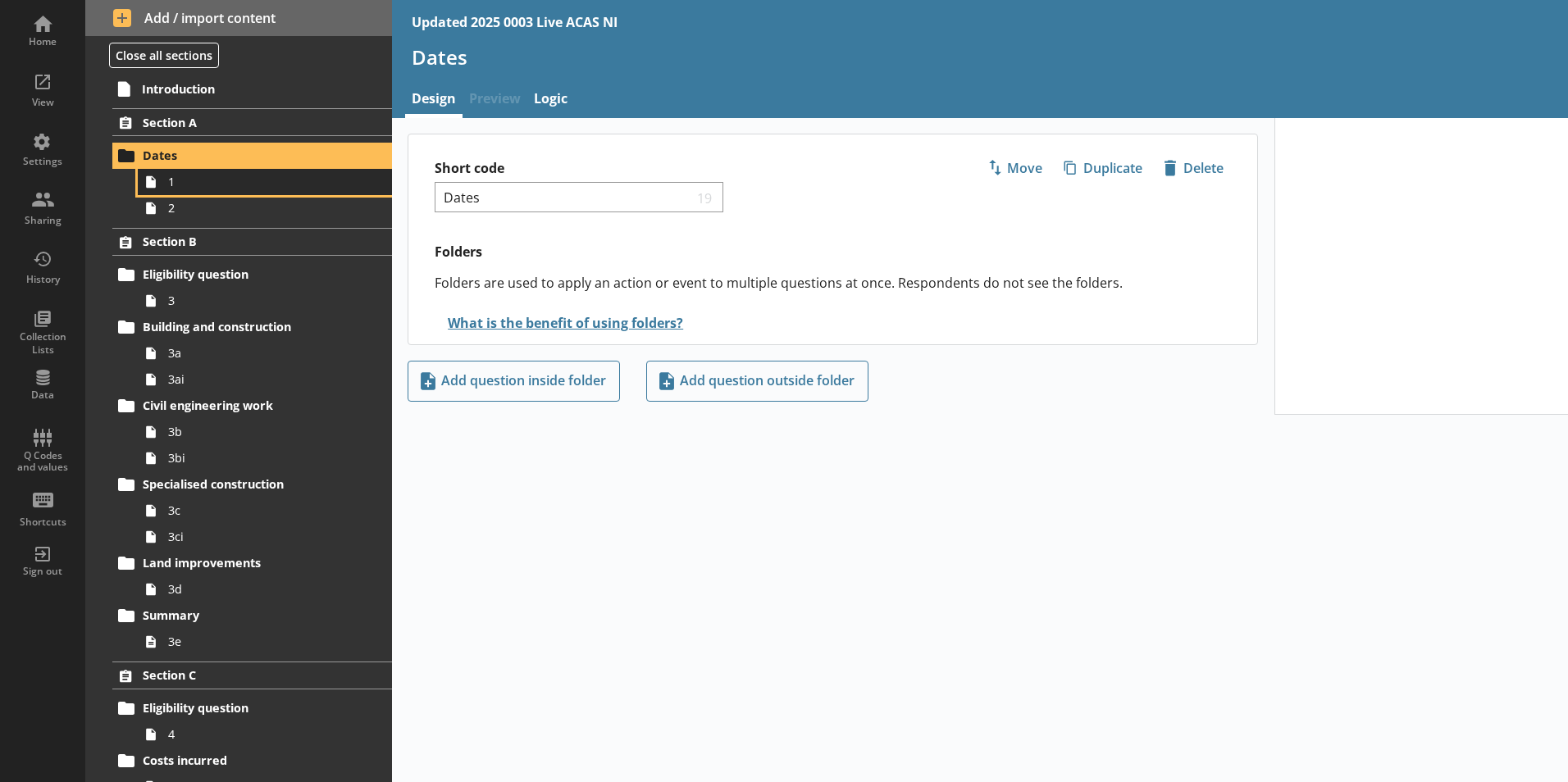 click on "1" at bounding box center [259, 181] 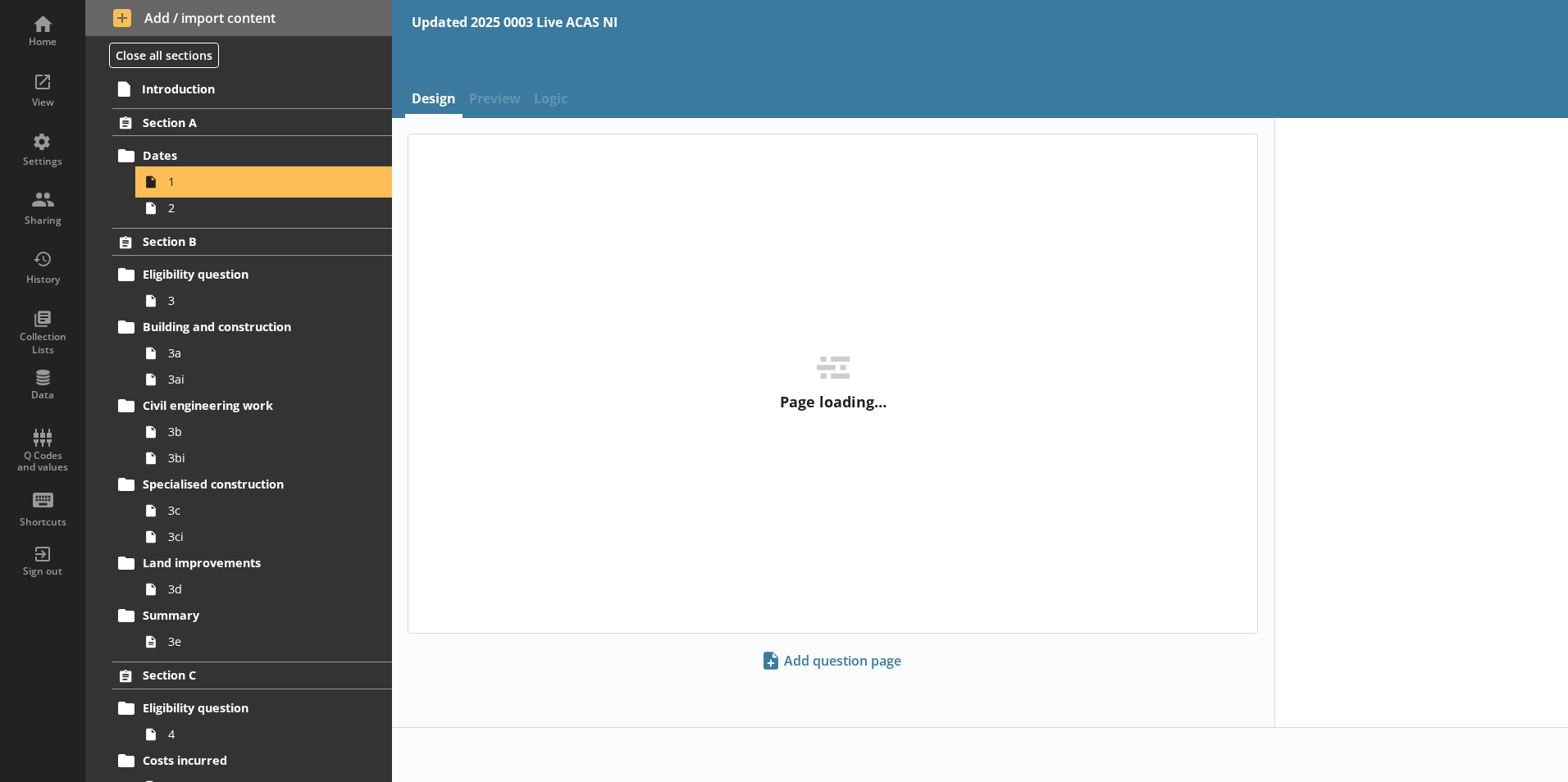 type on "x" 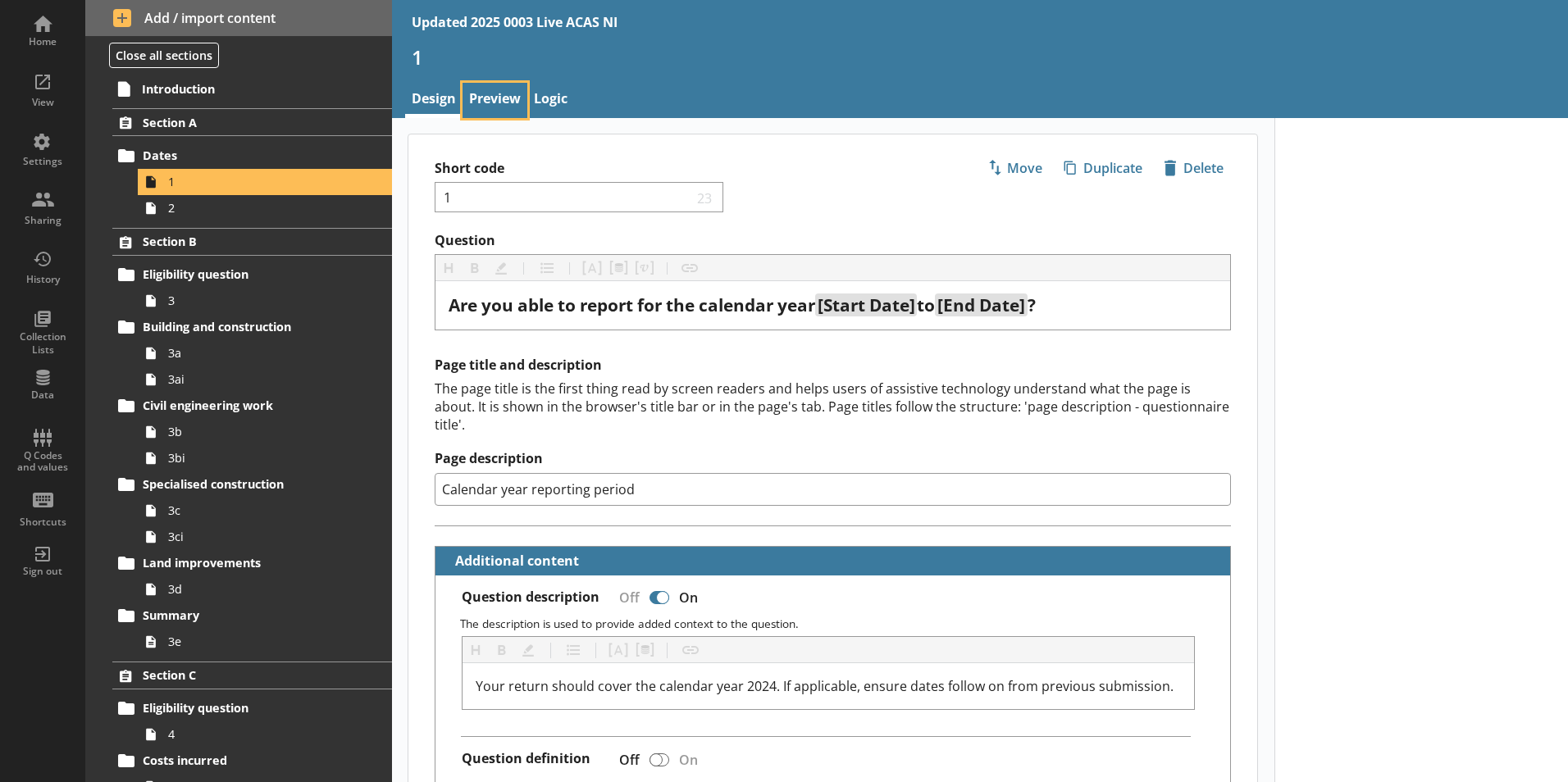 click on "Preview" at bounding box center (495, 100) 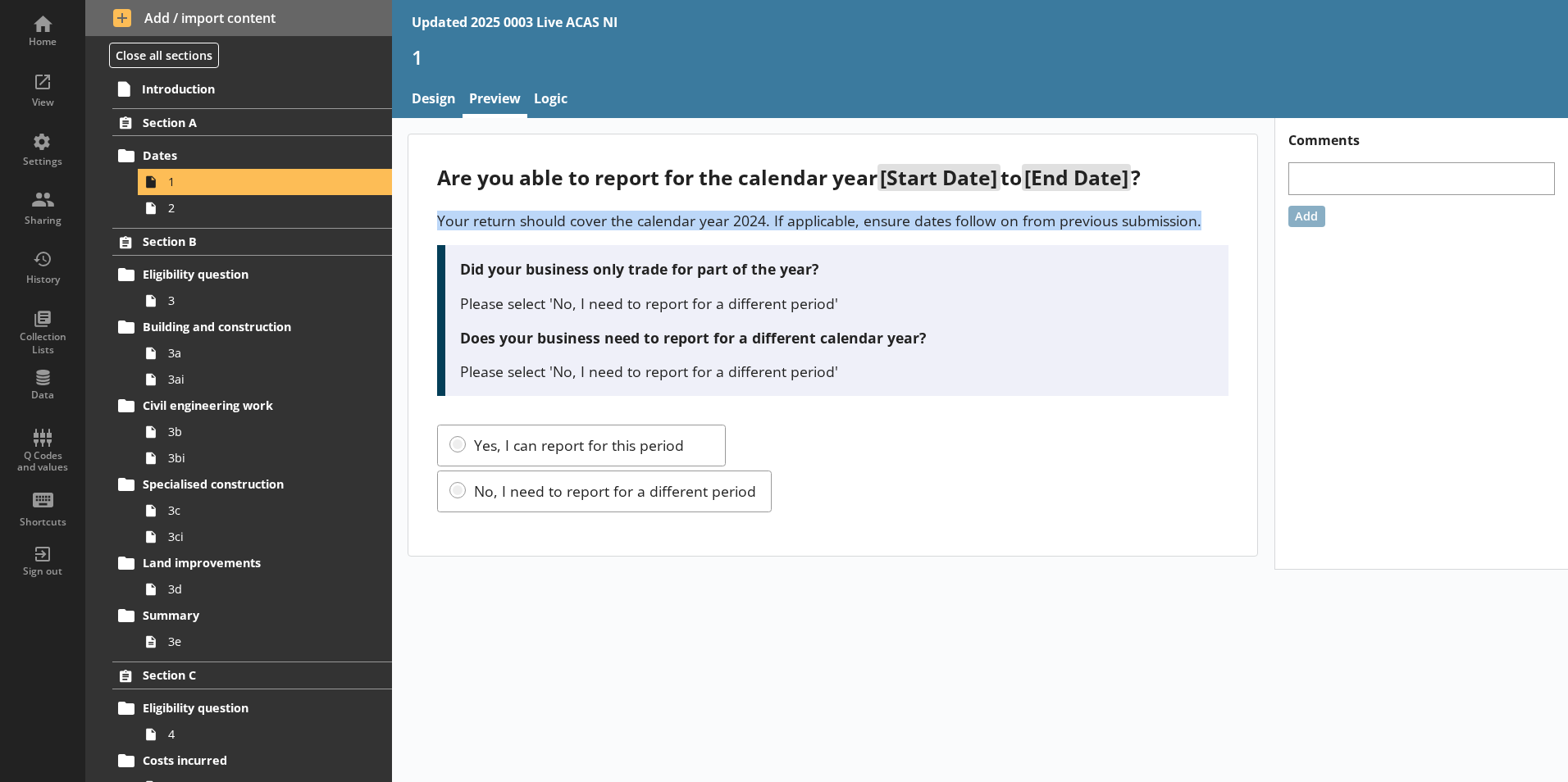 drag, startPoint x: 437, startPoint y: 220, endPoint x: 1195, endPoint y: 204, distance: 758.1688 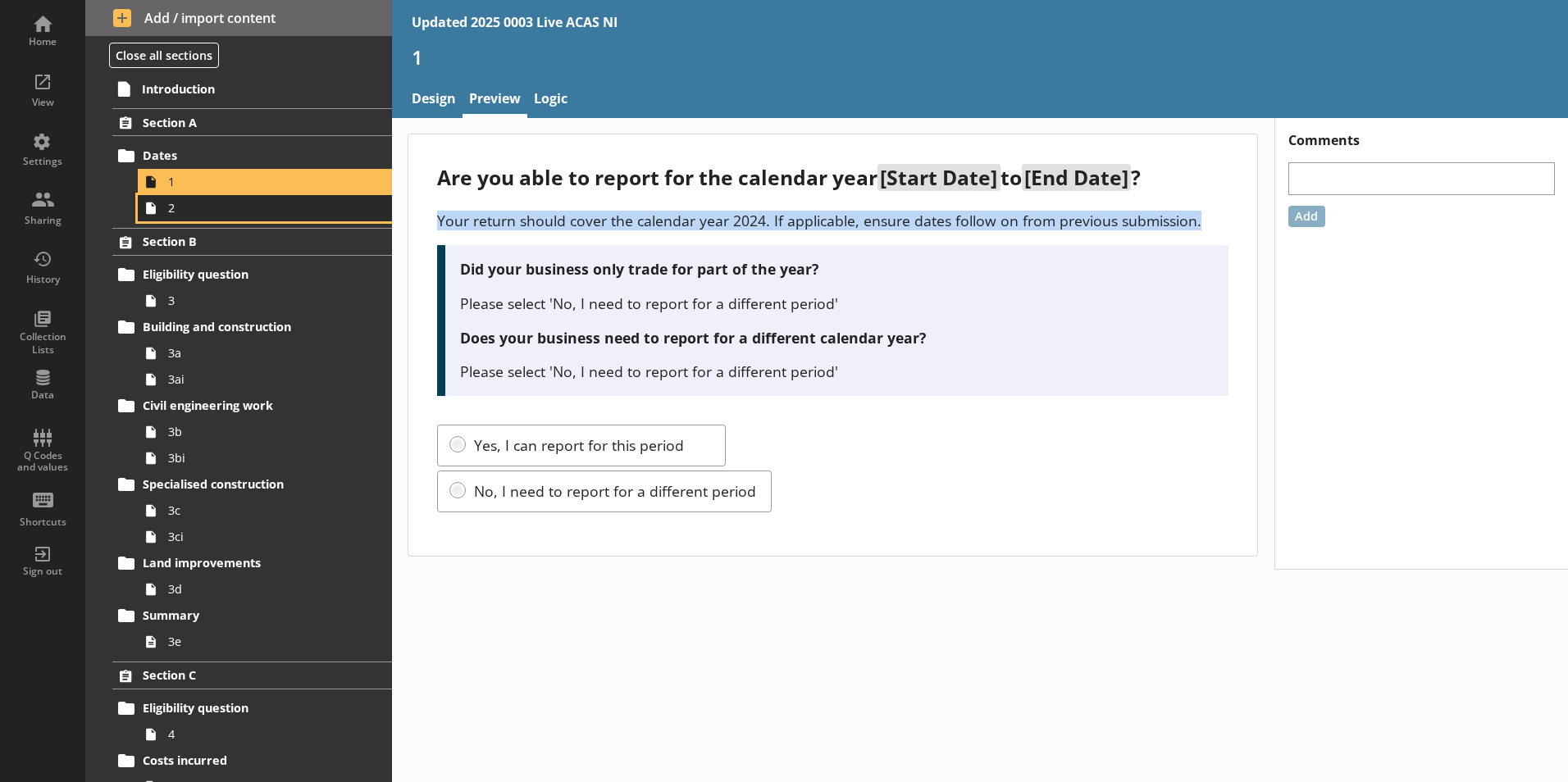 click on "2" at bounding box center (259, 207) 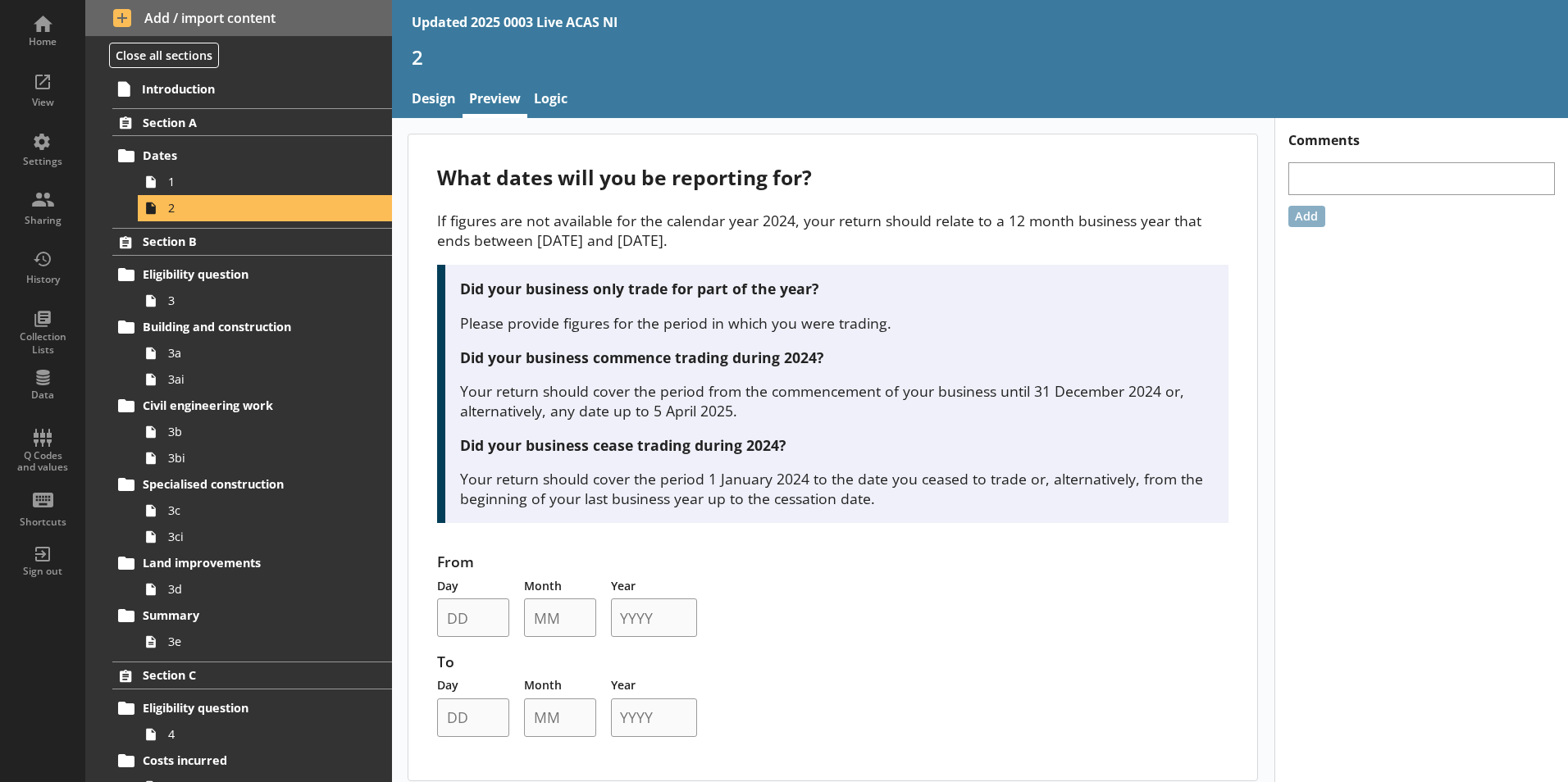 drag, startPoint x: 435, startPoint y: 213, endPoint x: 784, endPoint y: 236, distance: 349.7571 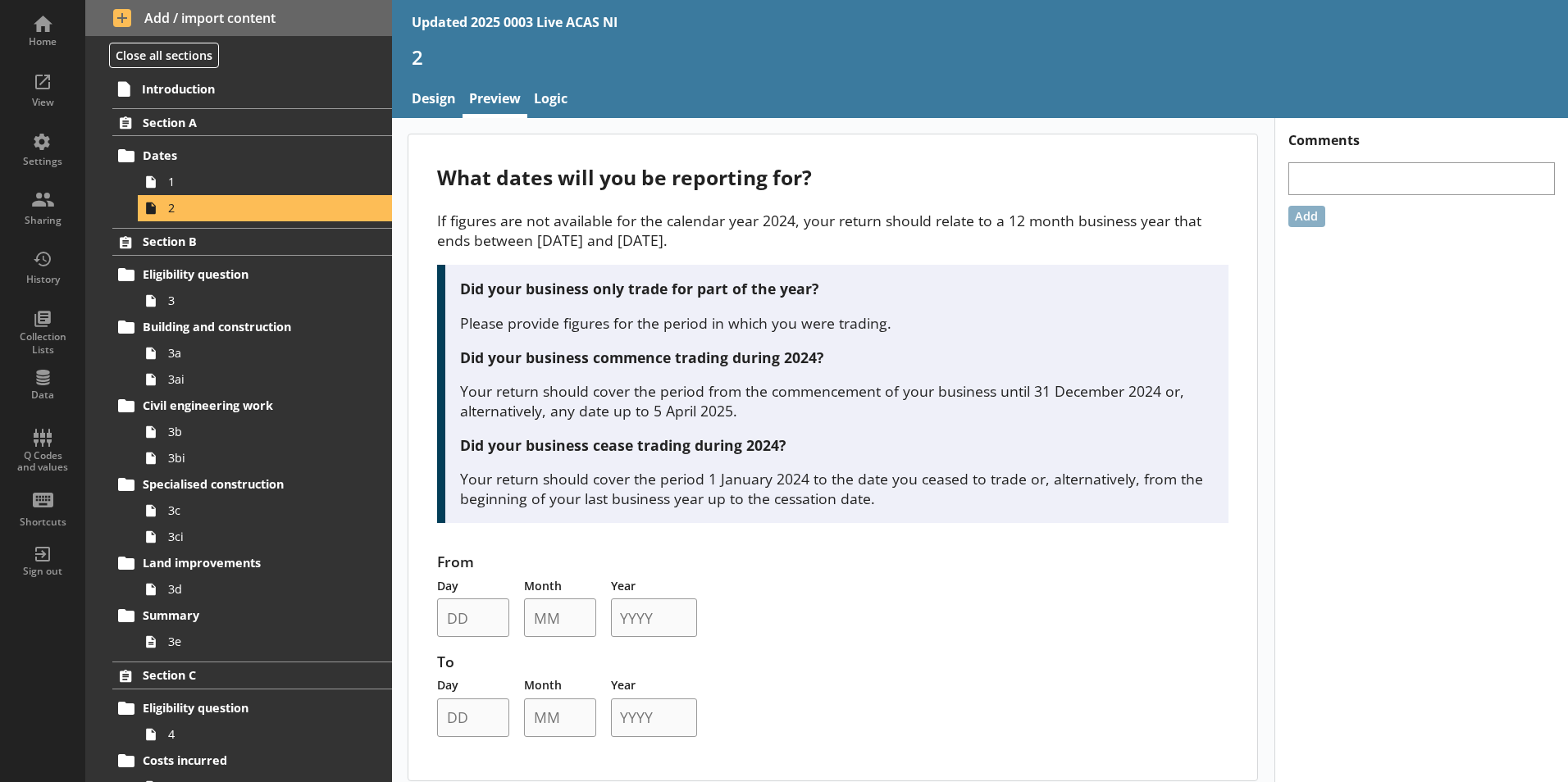 click on "What dates will you be reporting for? If figures are not available for the calendar year 2024, your return should relate to a 12 month business year that ends between 6 April 2024 and 5 April 2025. Did your business only trade for part of the year? Please provide figures for the period in which you were trading. Did your business commence trading during 2024? Your return should cover the period from the commencement of your business until 31 December 2024 or, alternatively, any date up to 5 April 2025. Did your business cease trading during 2024? Your return should cover the period 1 January 2024 to the date you ceased to trade or, alternatively, from the beginning of your last business year up to the cessation date. From Day Month Year To Day Month Year" at bounding box center [832, 457] 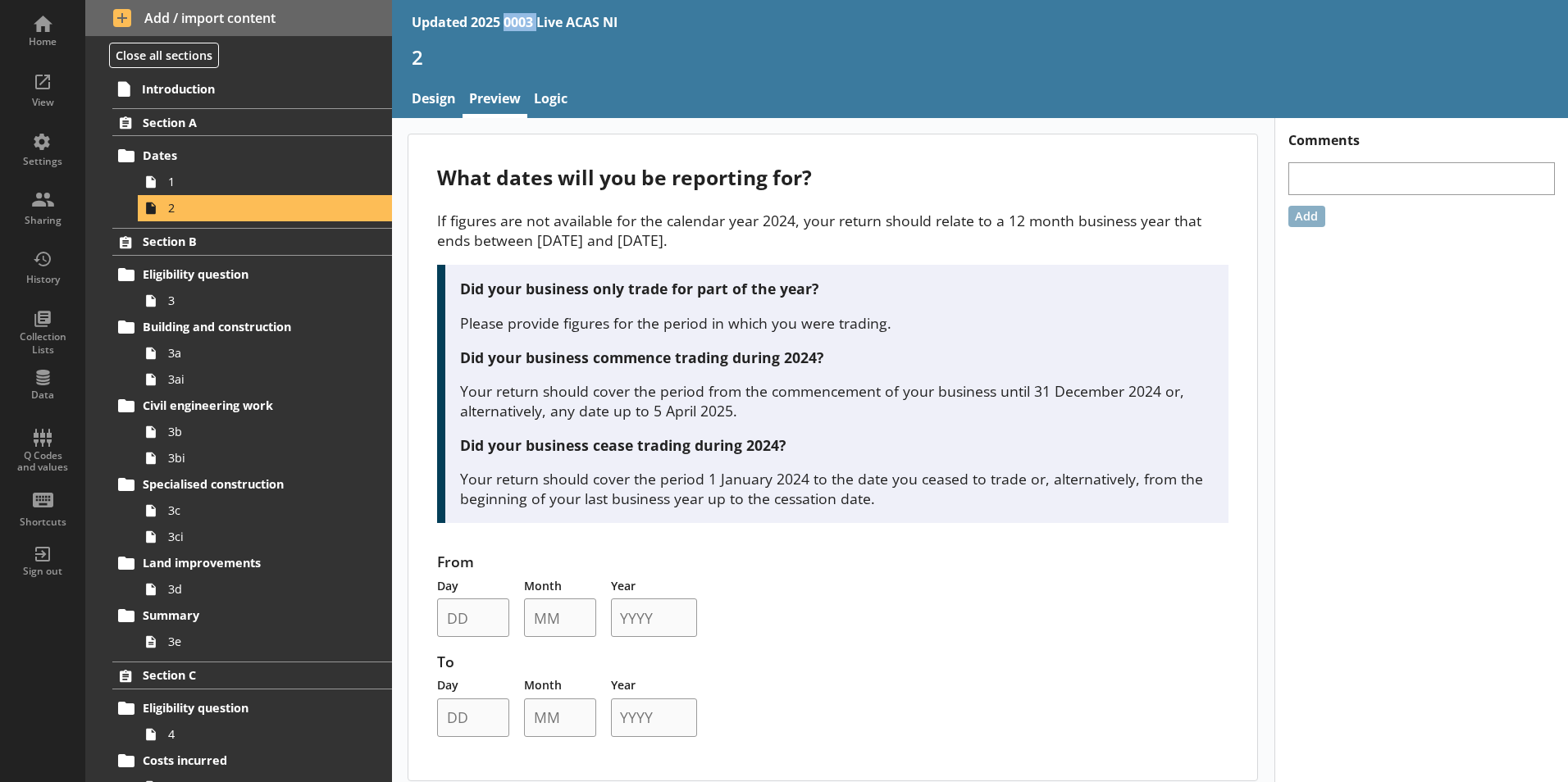 click on "Updated 2025 0003 Live ACAS NI" at bounding box center [514, 22] 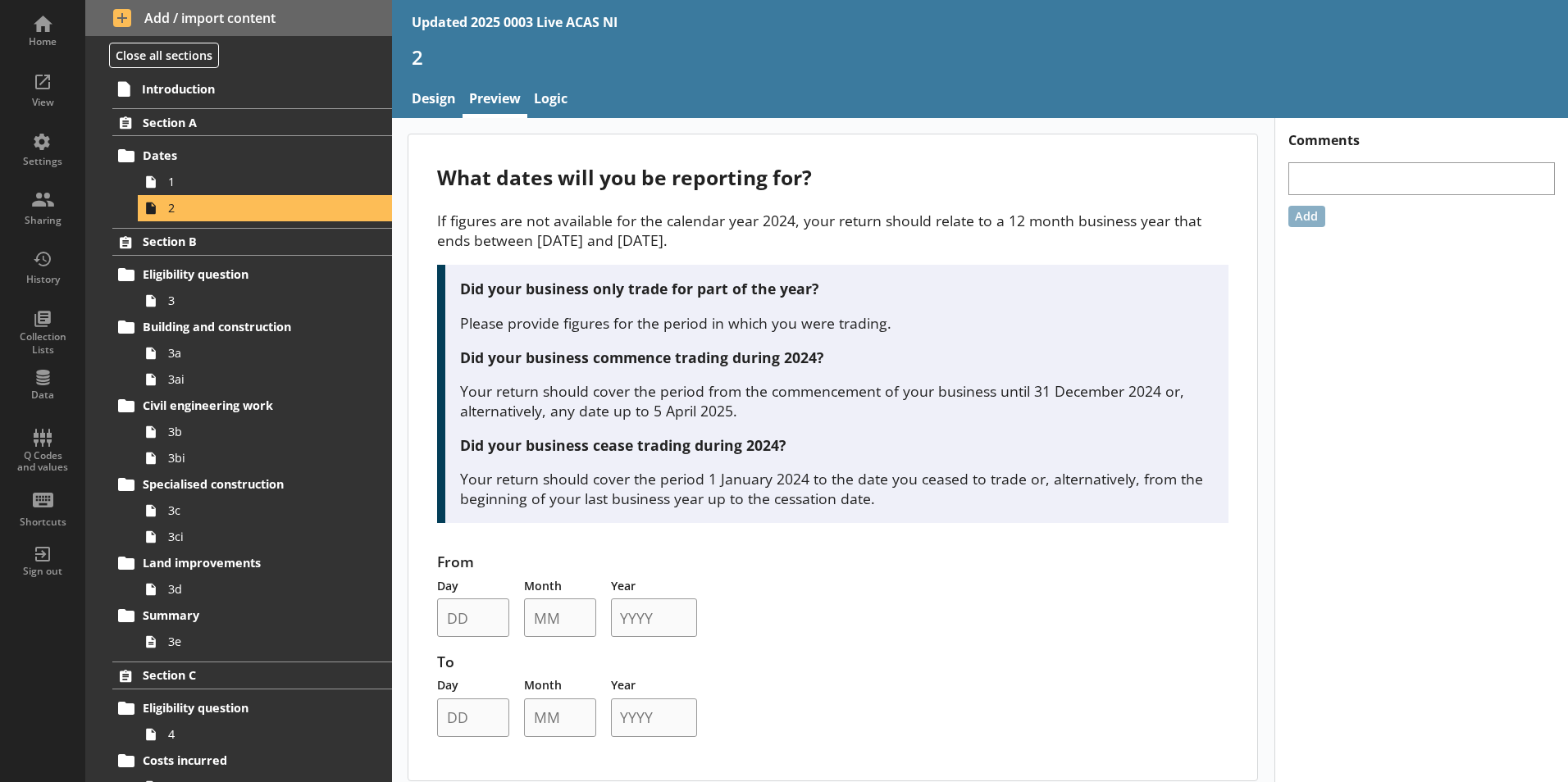 drag, startPoint x: 509, startPoint y: 19, endPoint x: 1042, endPoint y: 176, distance: 555.642 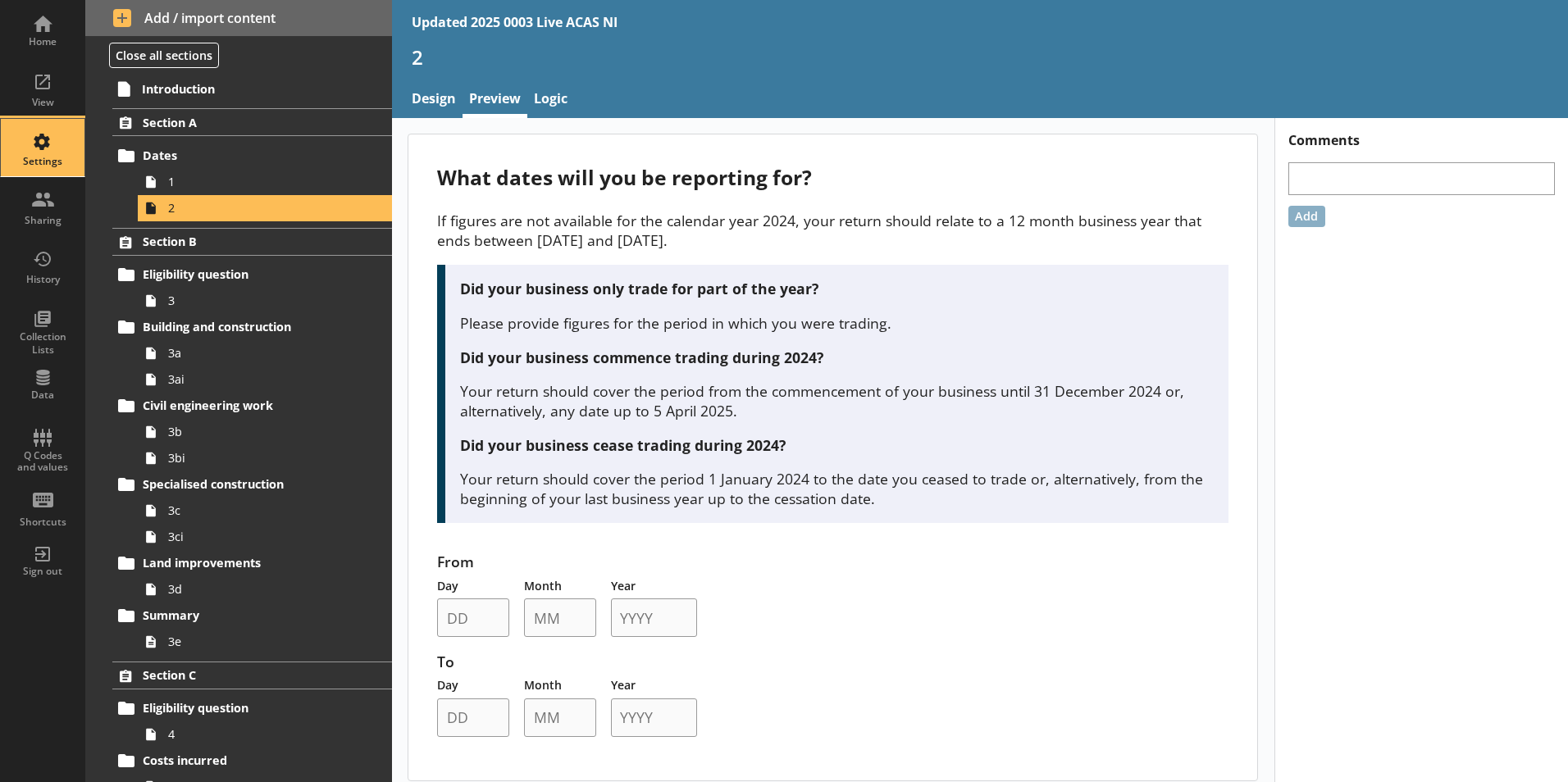 click on "Settings" at bounding box center [43, 161] 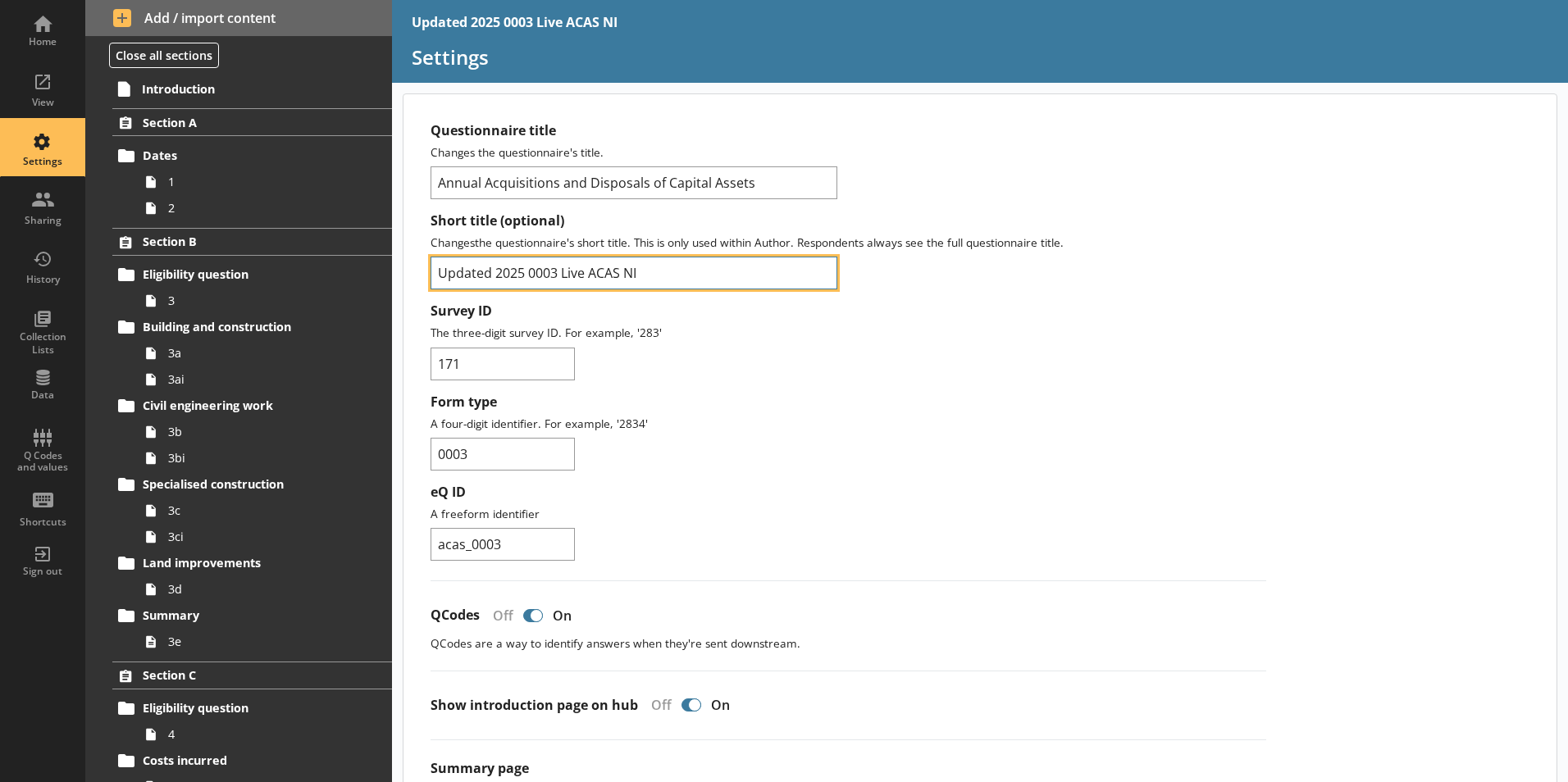 click on "Updated 2025 0003 Live ACAS NI" at bounding box center [634, 273] 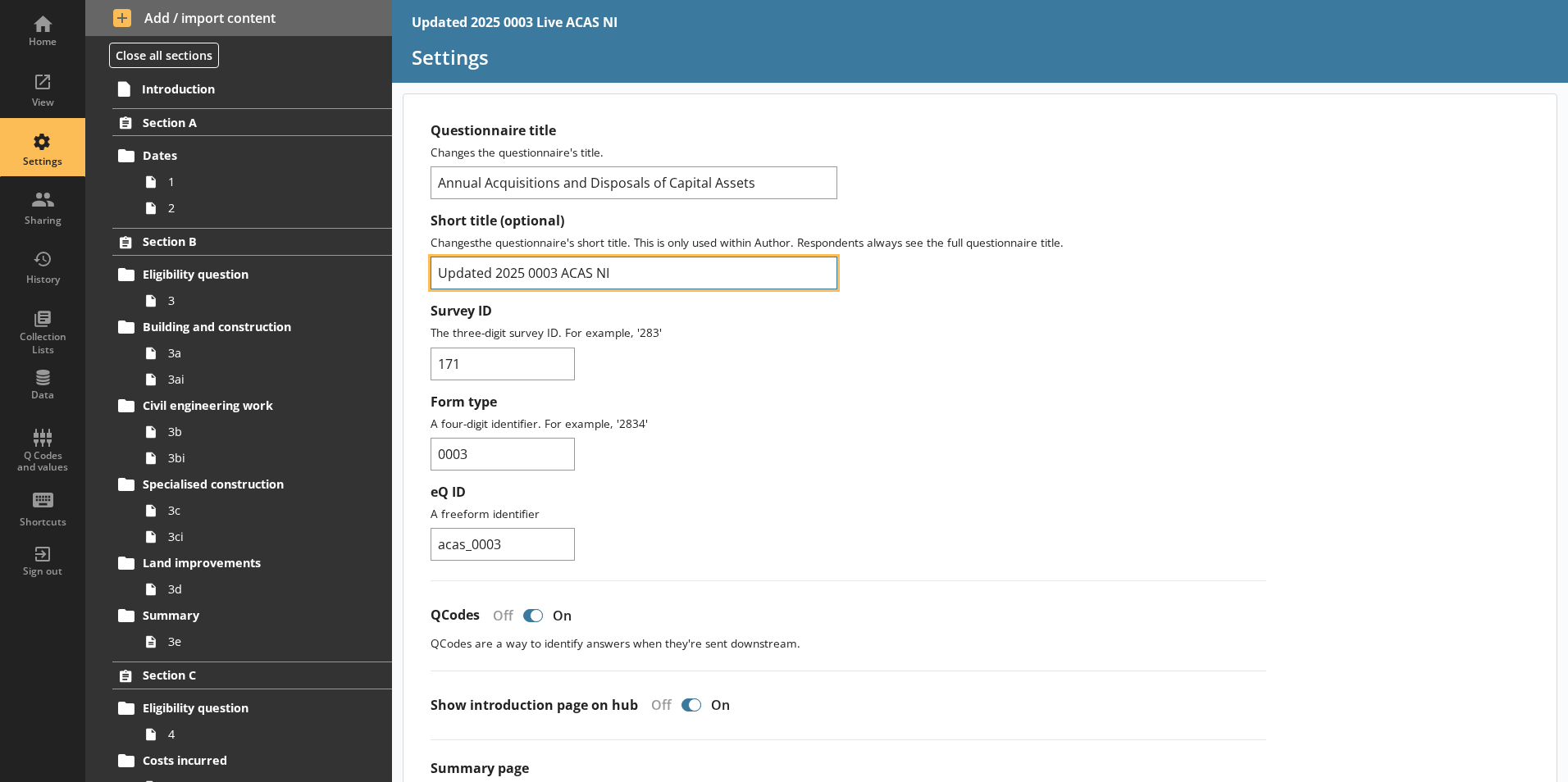 type on "Updated 2025 0003 ACAS NI" 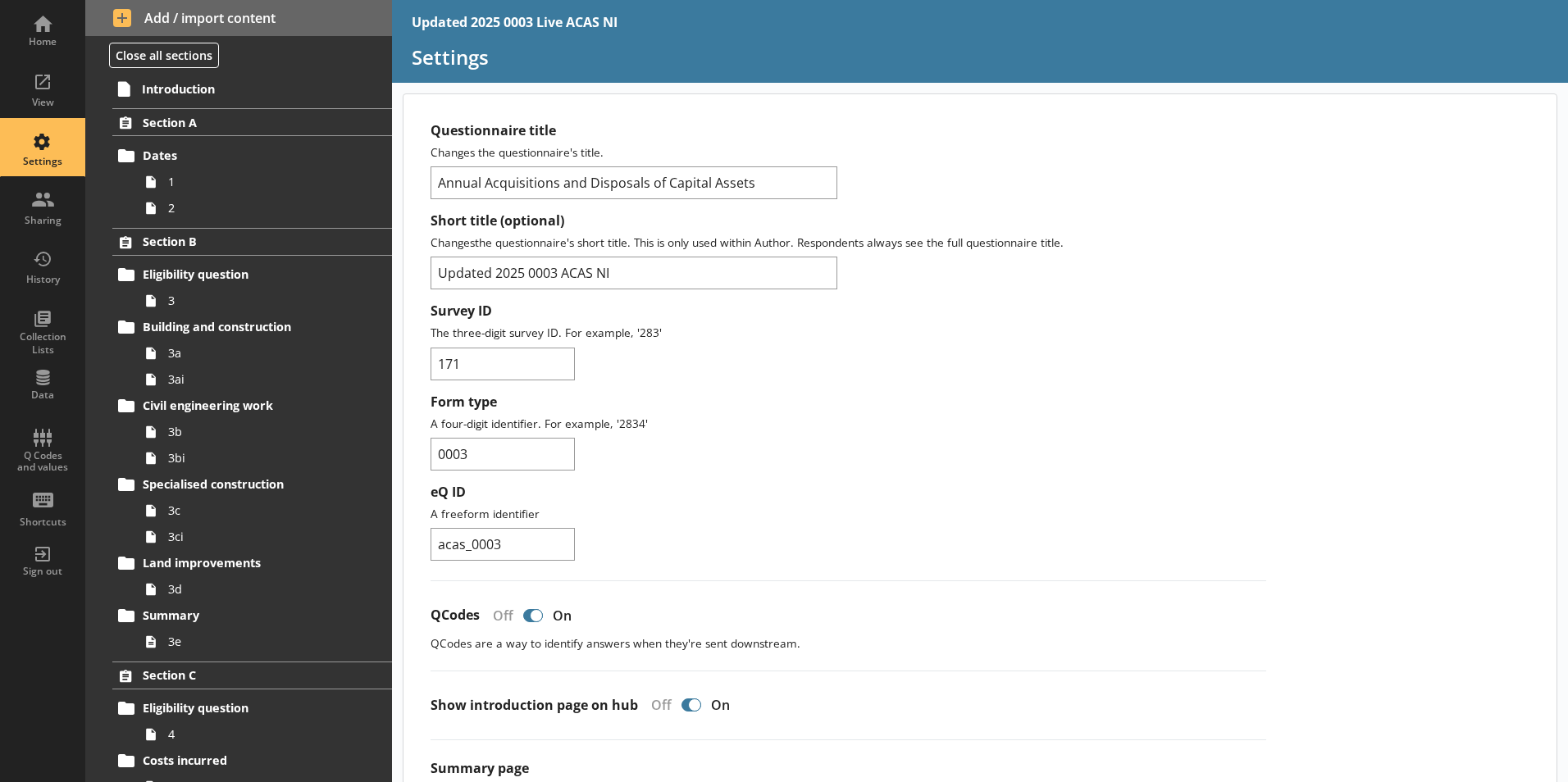 click on "Survey ID The three-digit survey ID. For example, '283' 171" at bounding box center [848, 341] 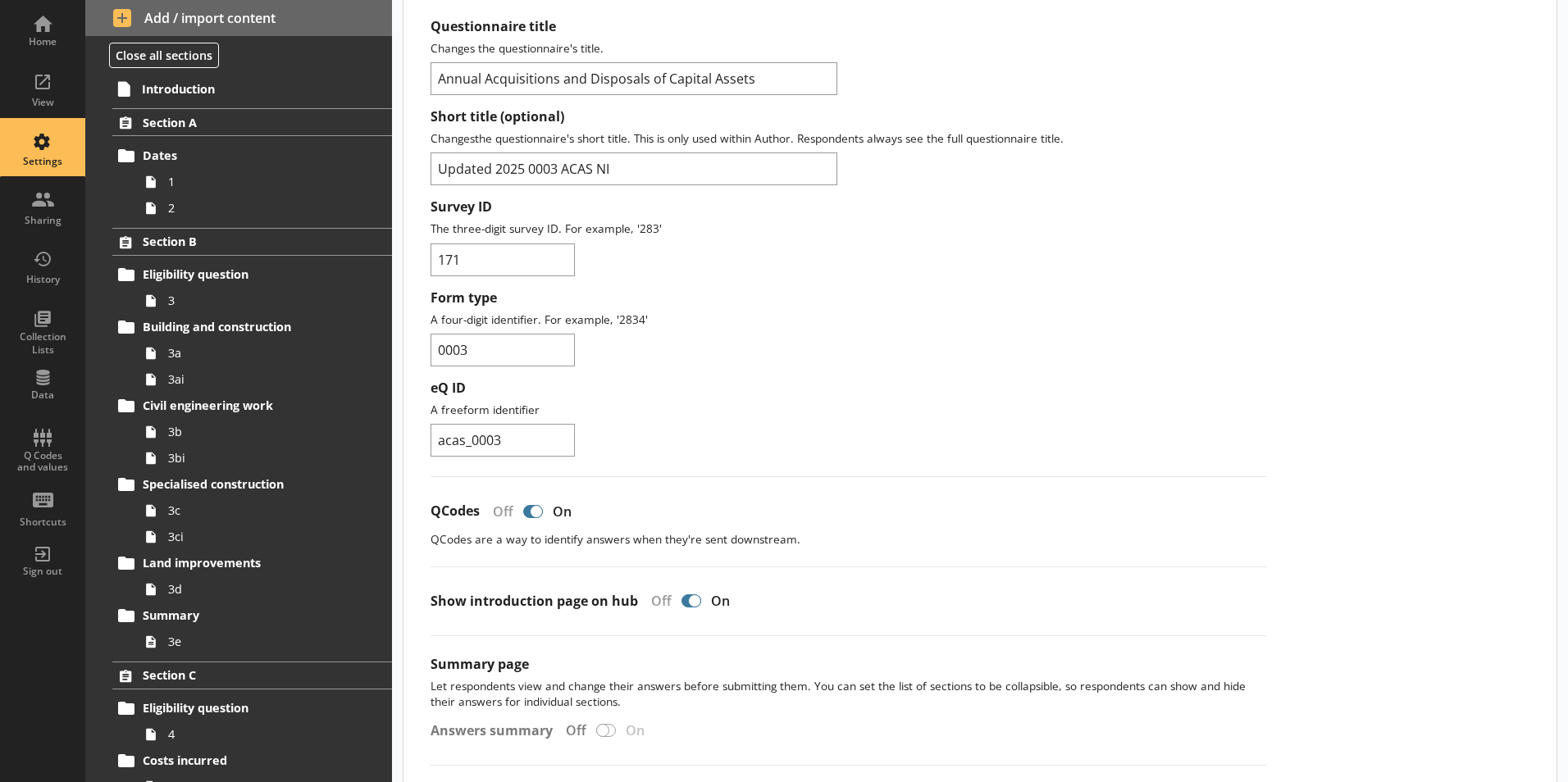 scroll, scrollTop: 0, scrollLeft: 0, axis: both 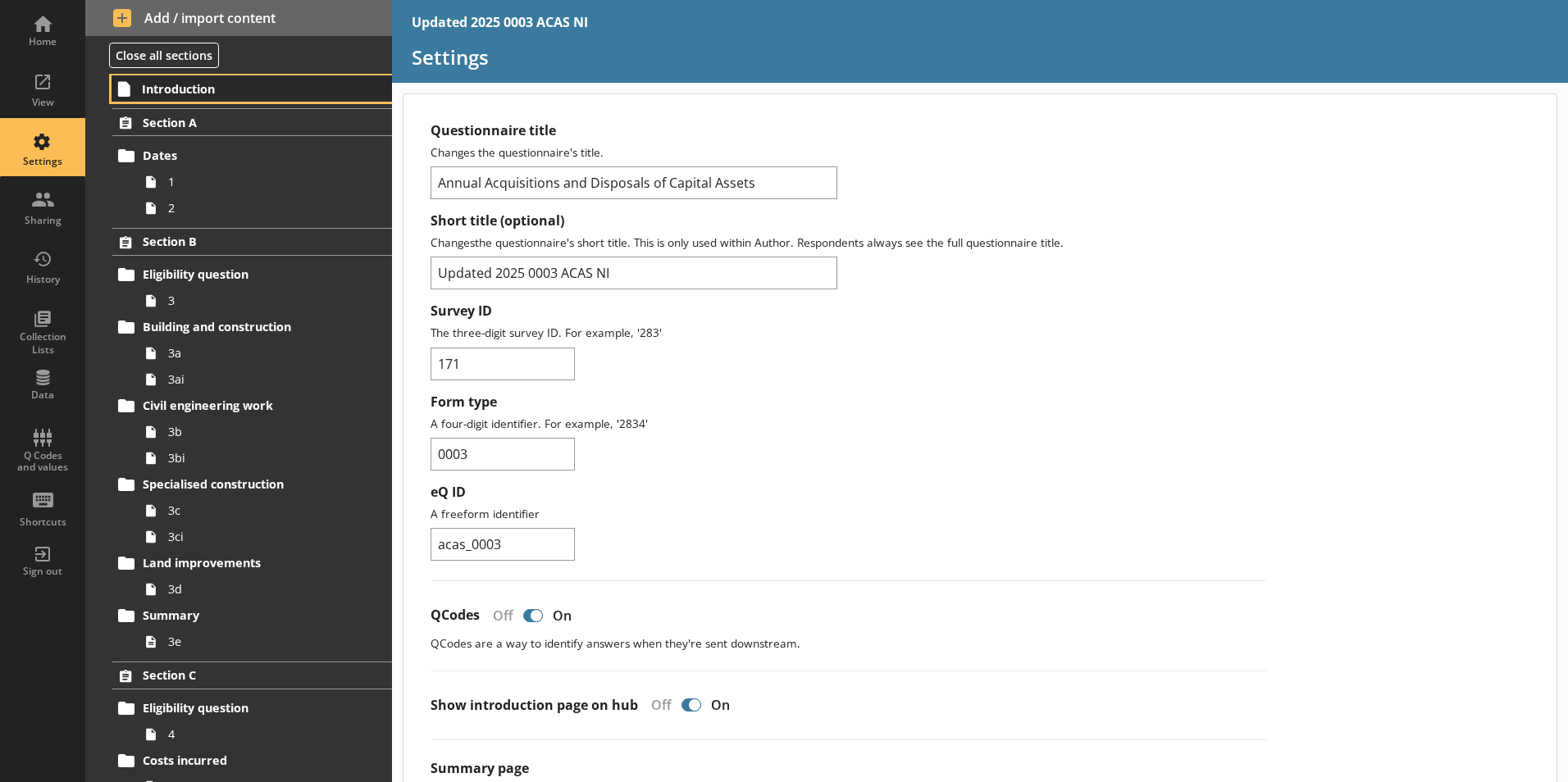 click on "Introduction" at bounding box center [243, 89] 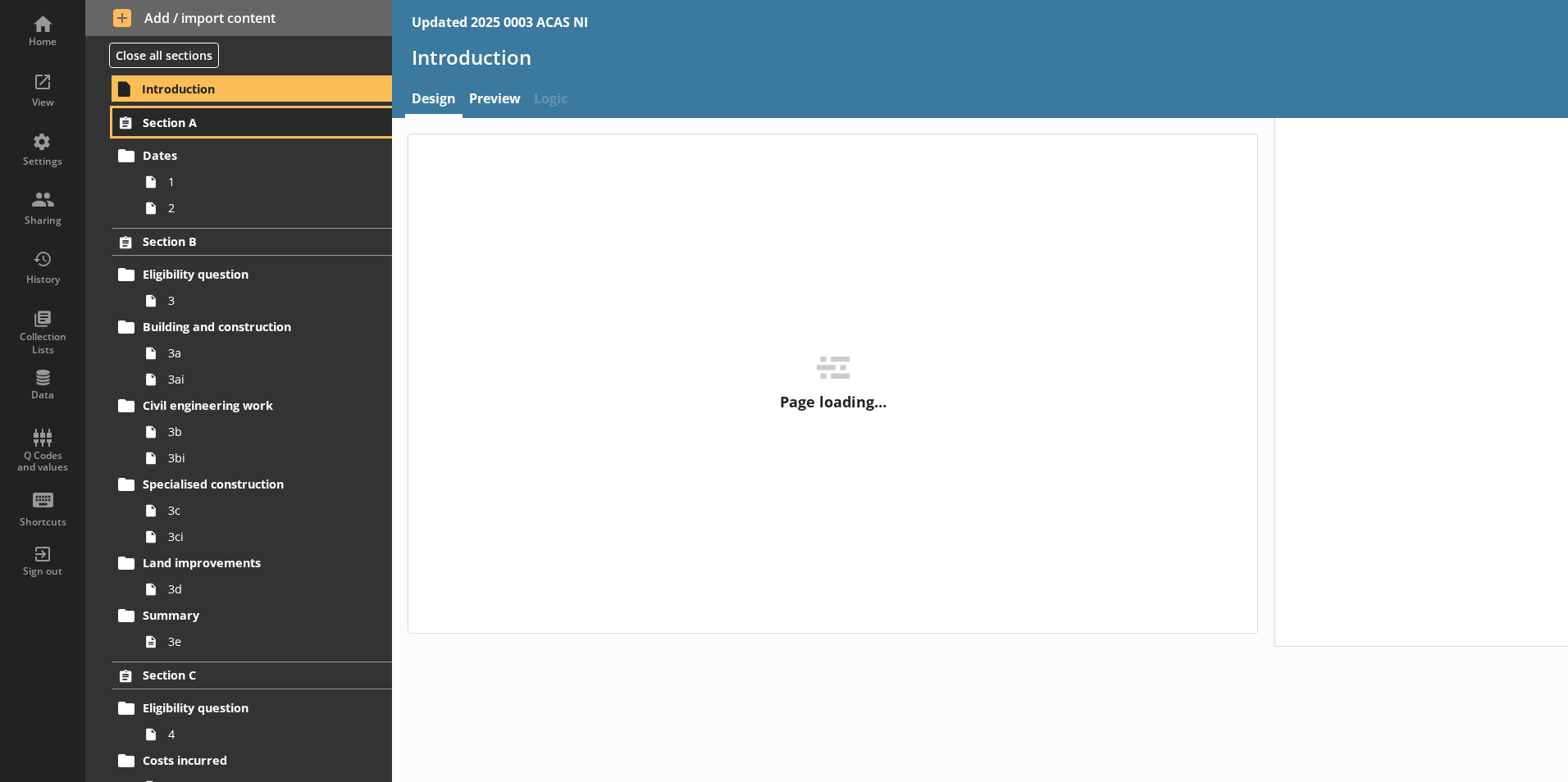 click on "Section A" at bounding box center (243, 122) 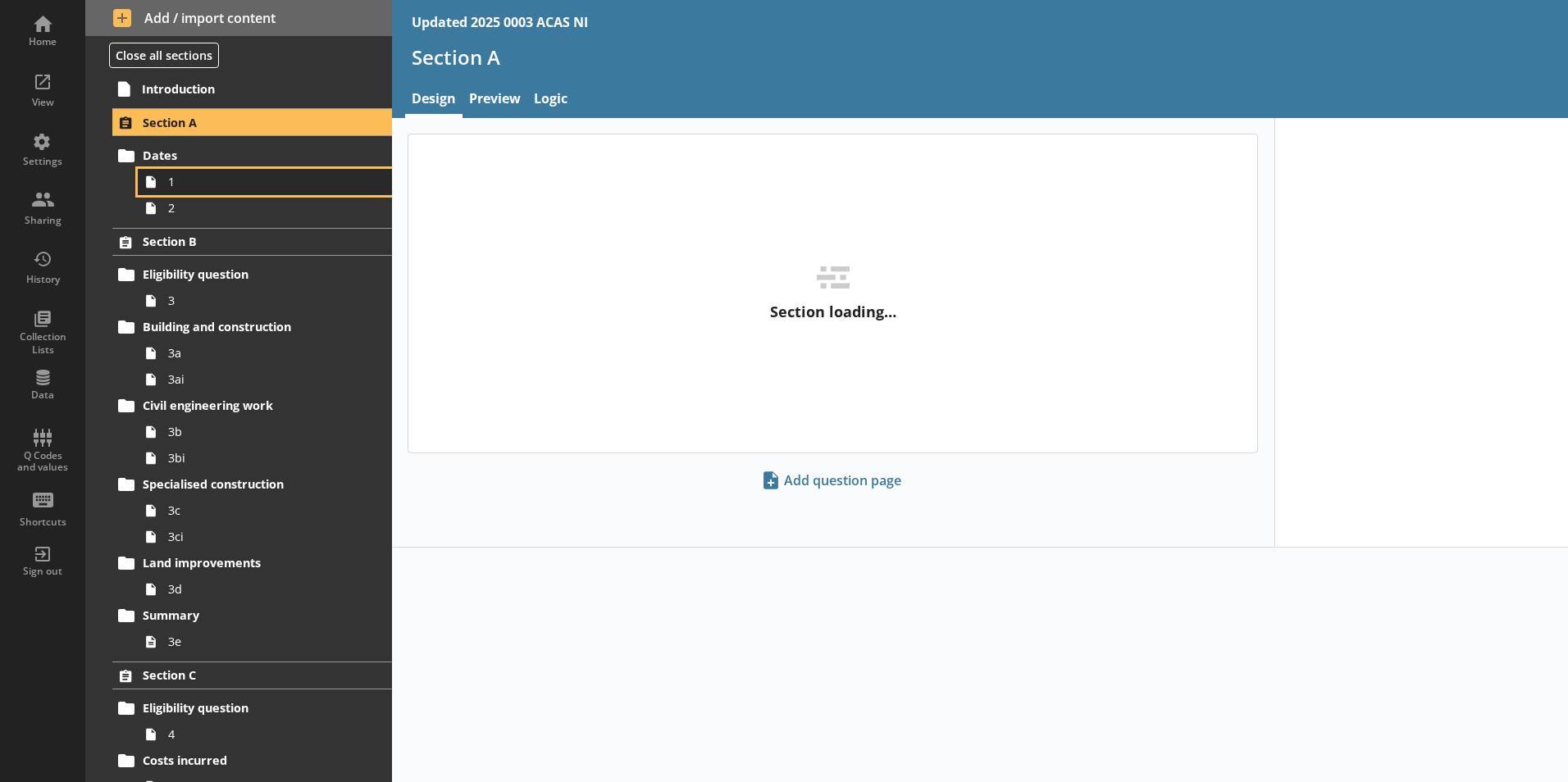 click on "1" at bounding box center (259, 181) 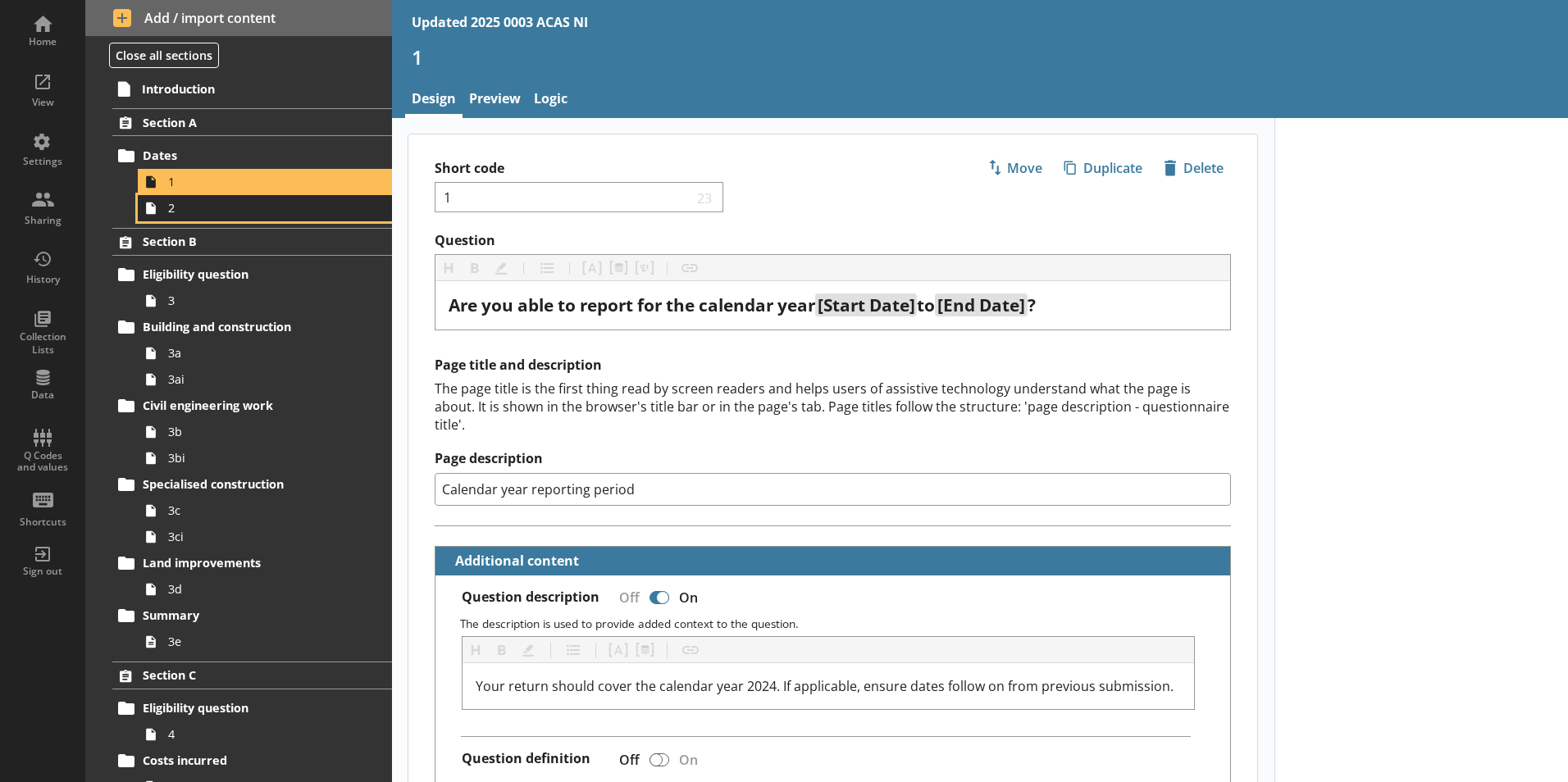 click on "2" at bounding box center (259, 207) 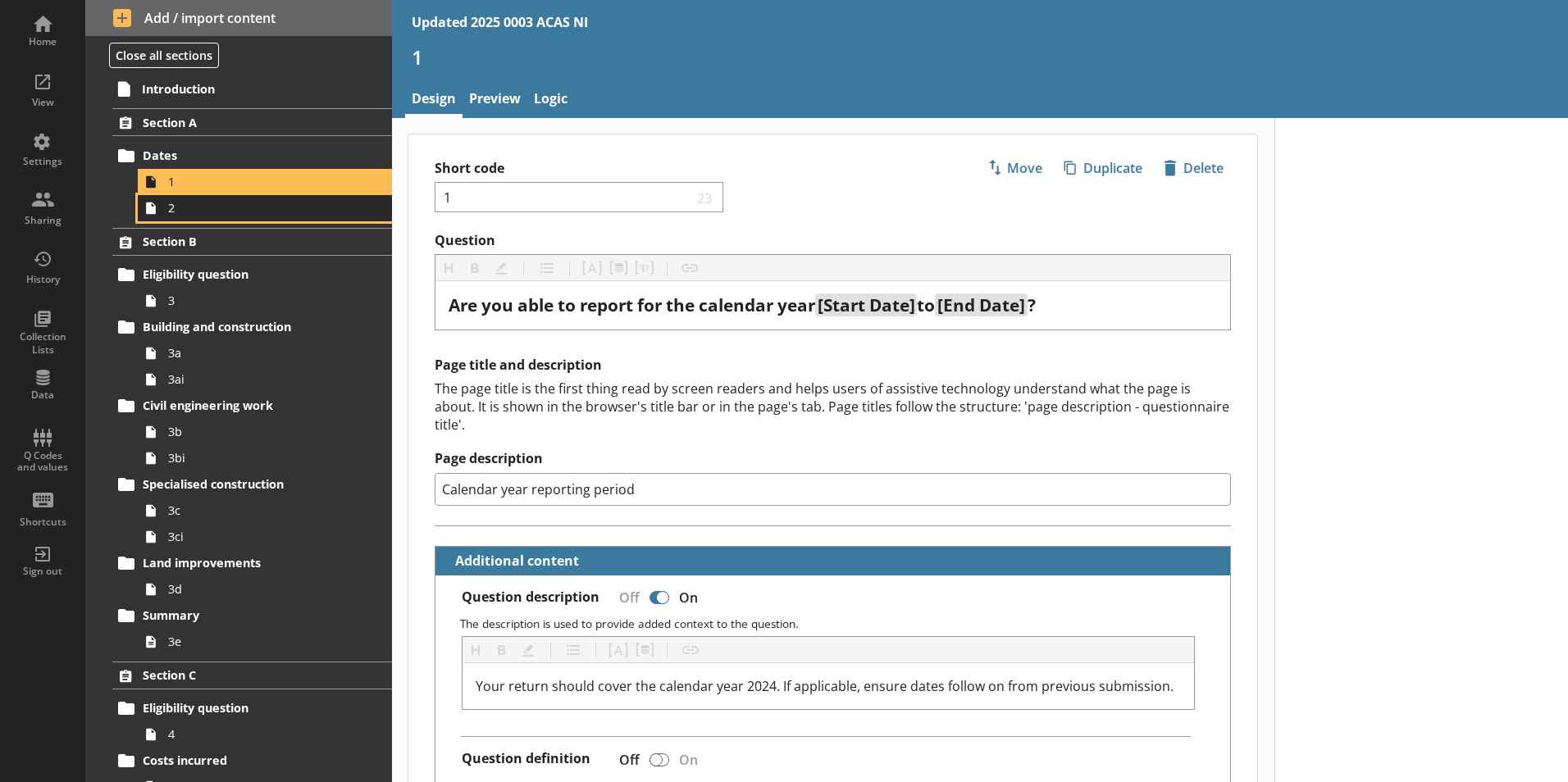 type on "x" 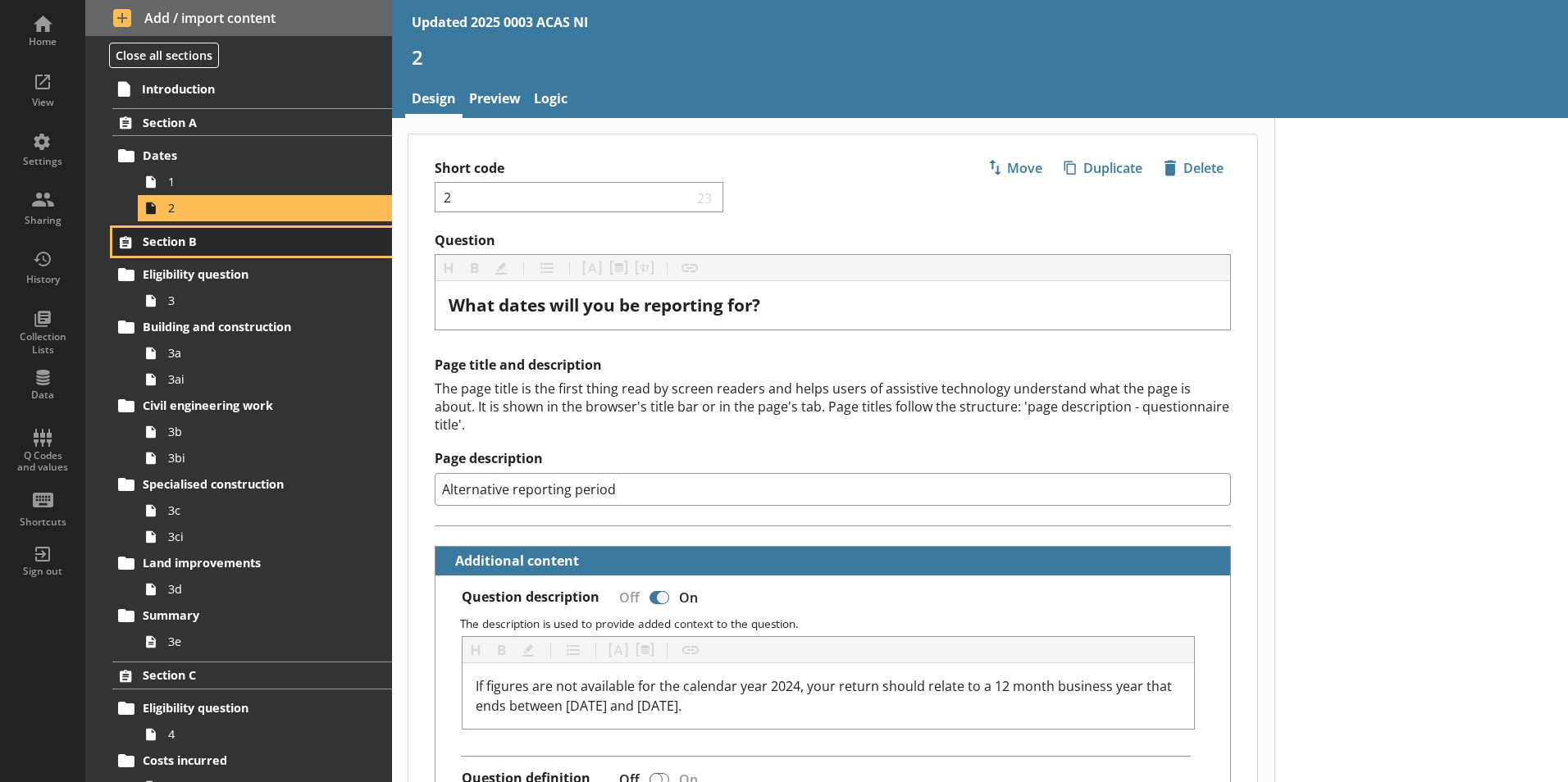 click on "Section B" at bounding box center [243, 241] 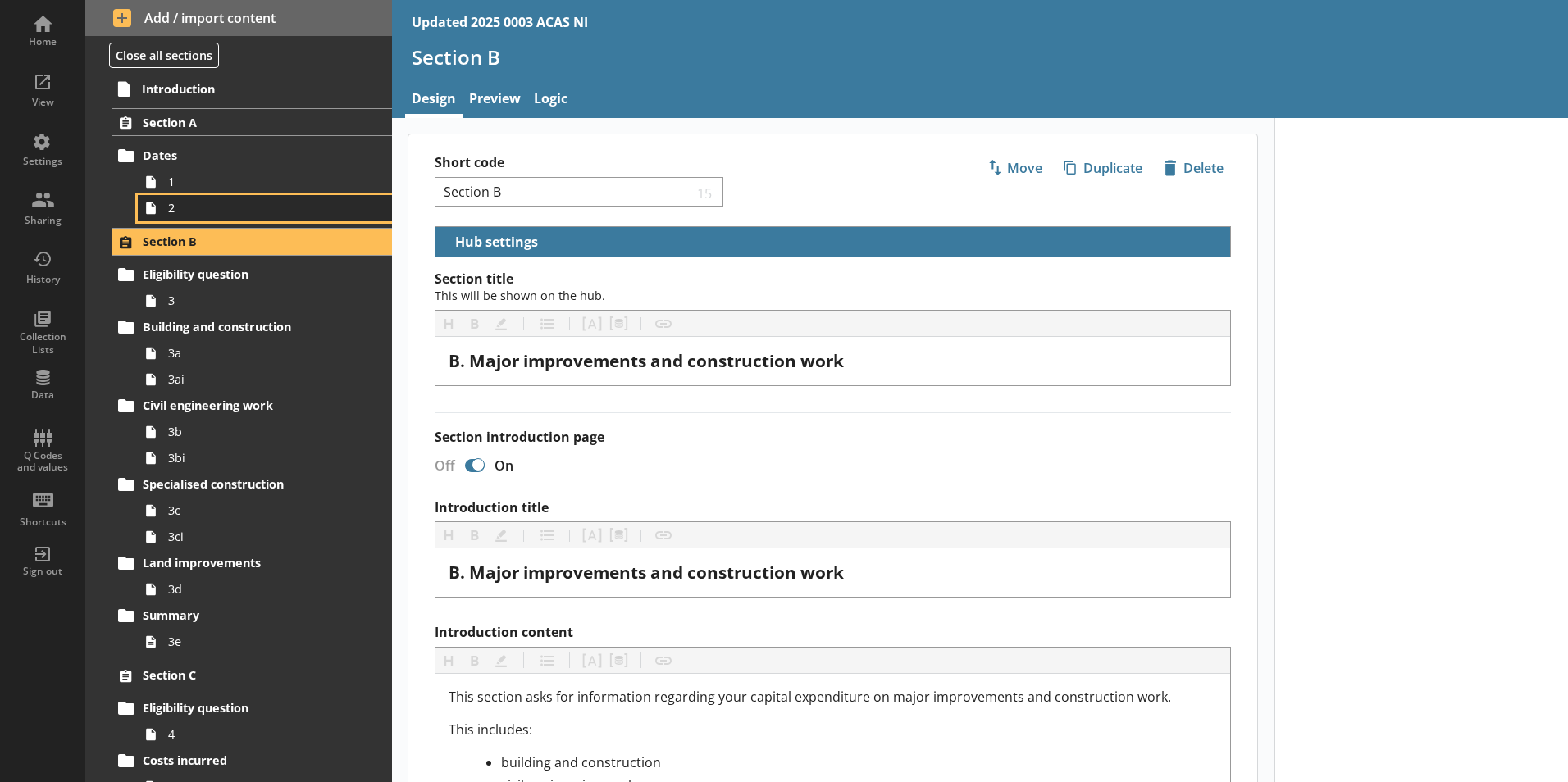 click on "2" at bounding box center [259, 207] 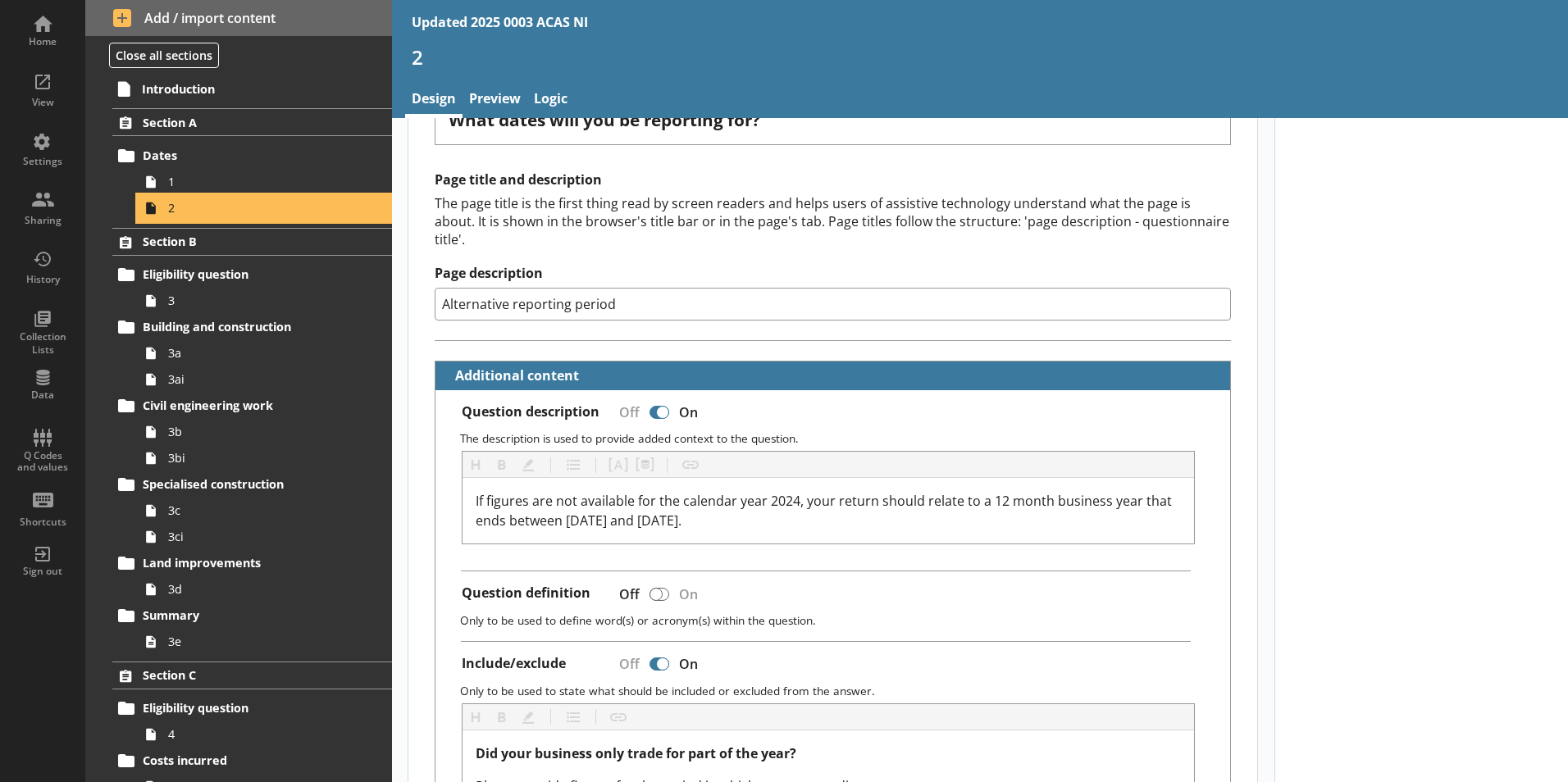 scroll, scrollTop: 246, scrollLeft: 0, axis: vertical 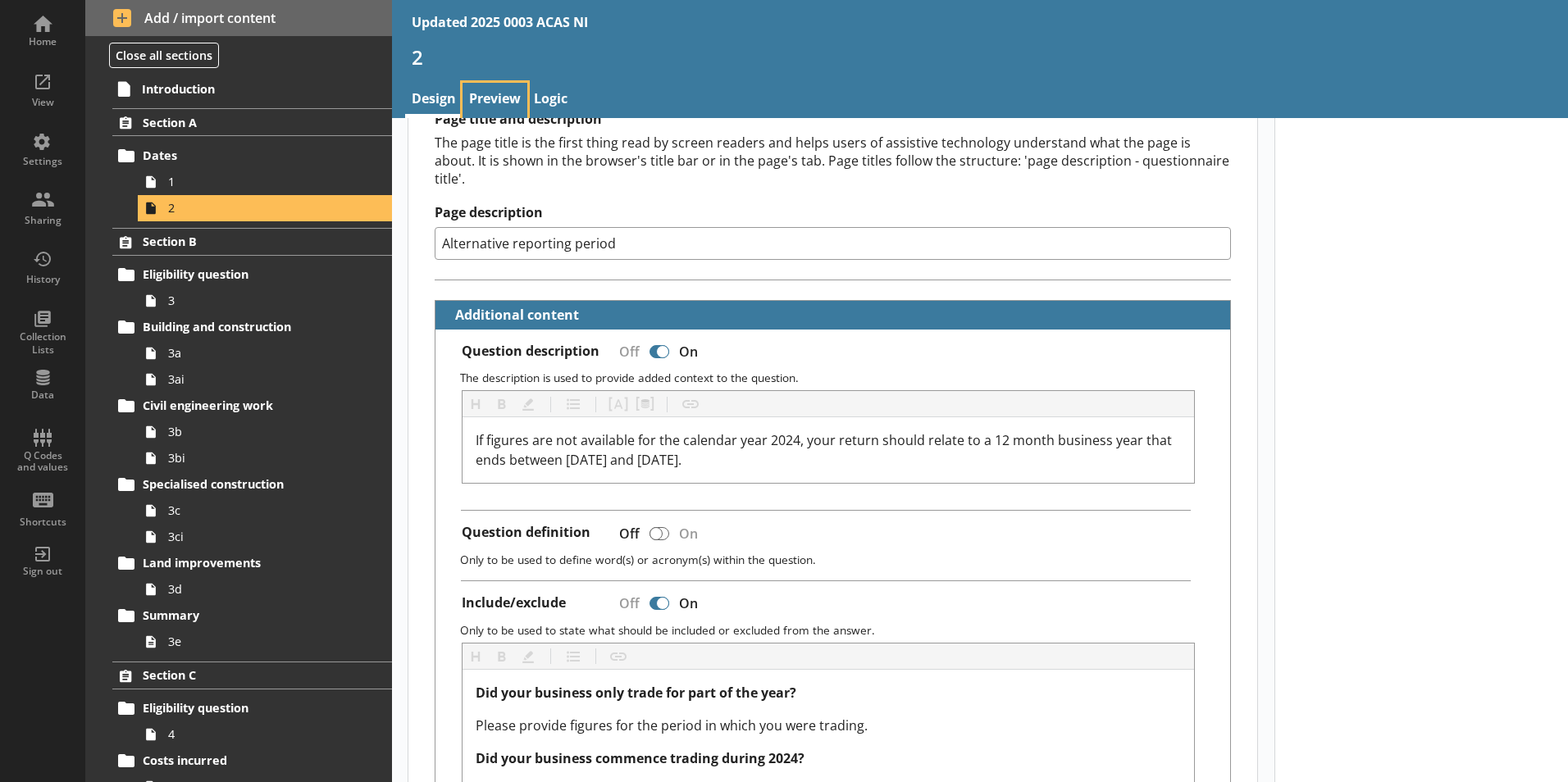 click on "Preview" at bounding box center (495, 100) 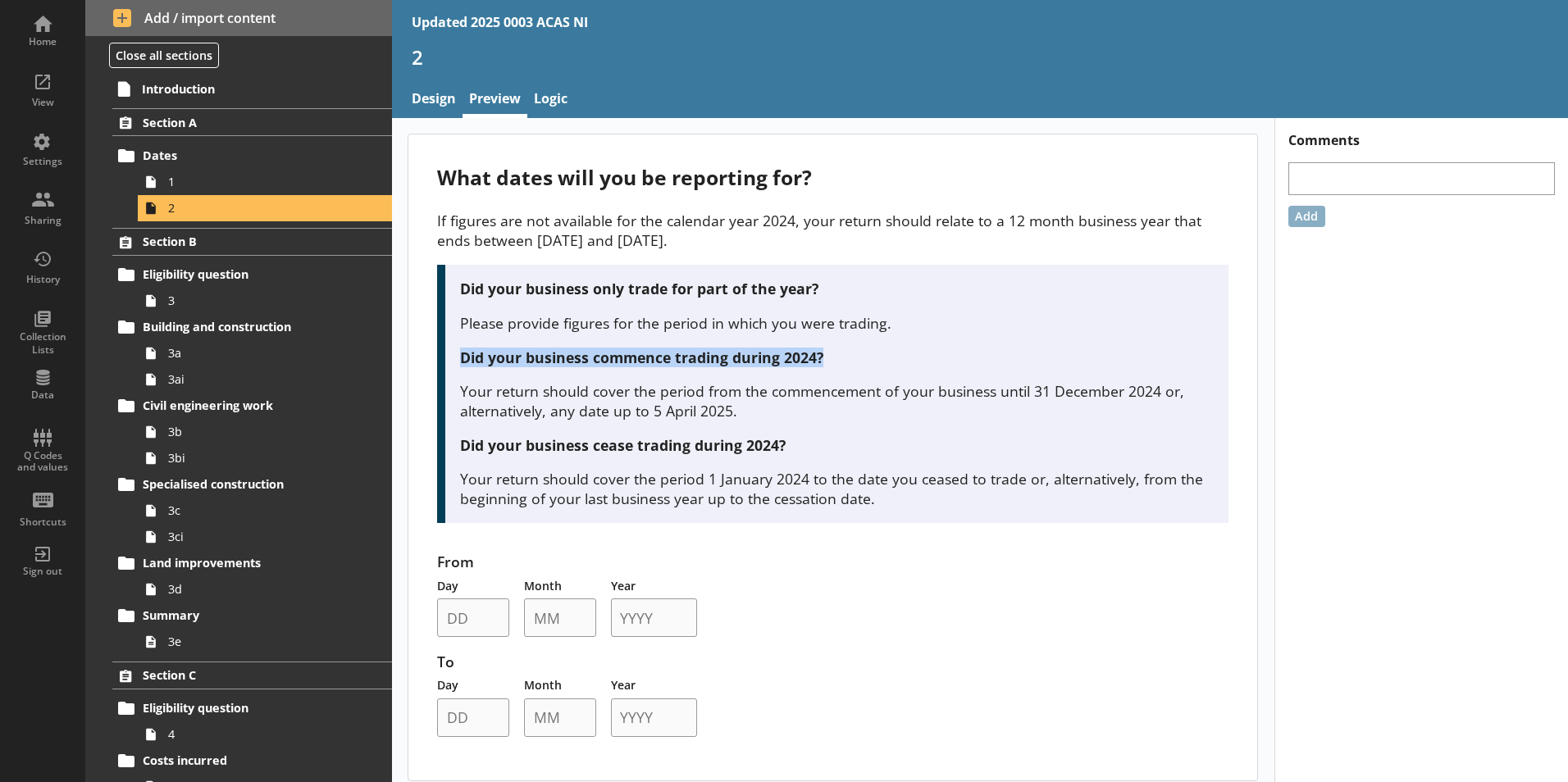 drag, startPoint x: 461, startPoint y: 358, endPoint x: 870, endPoint y: 356, distance: 409.00489 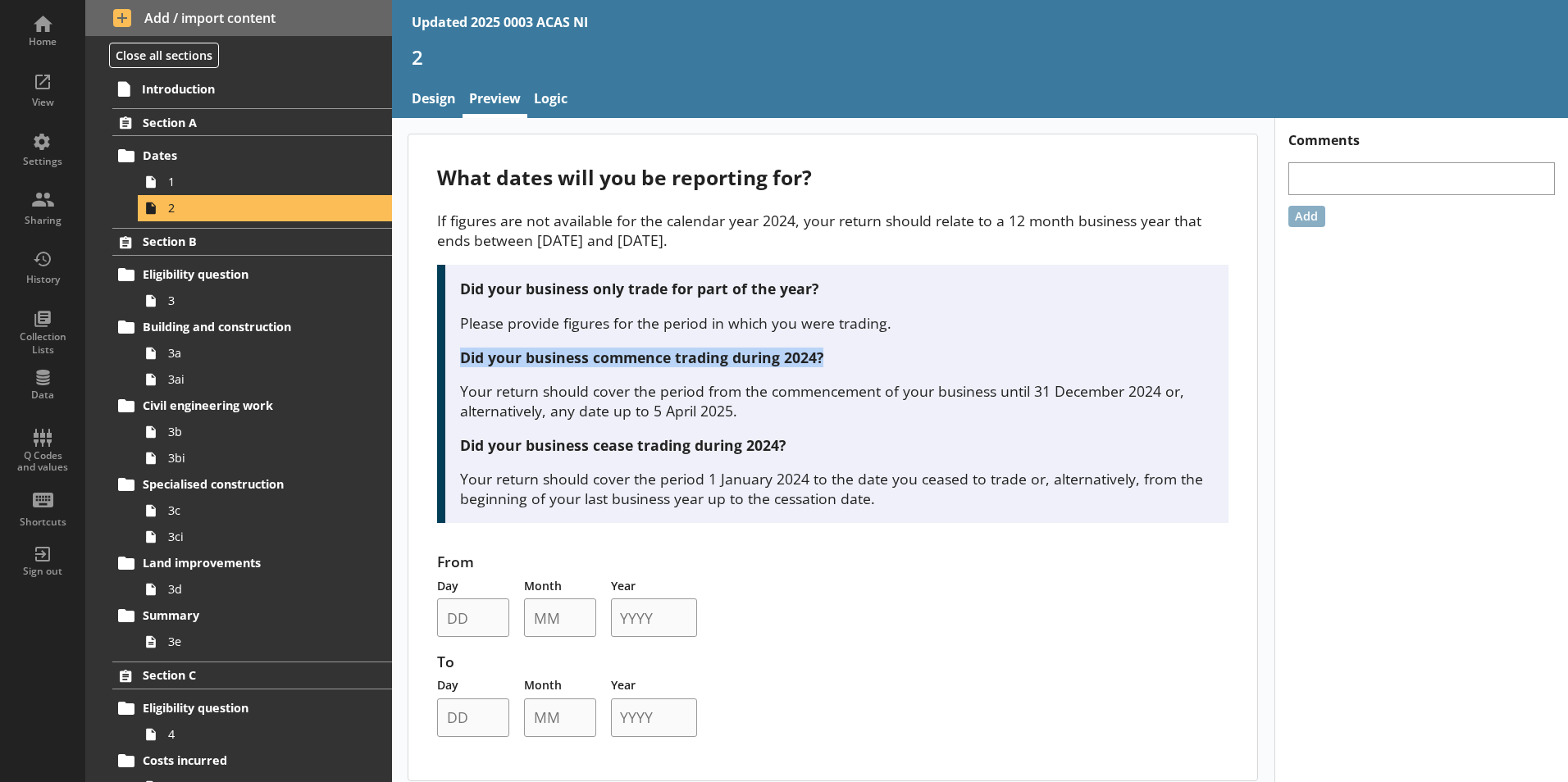 click on "Did your business commence trading during 2024?" at bounding box center (837, 357) 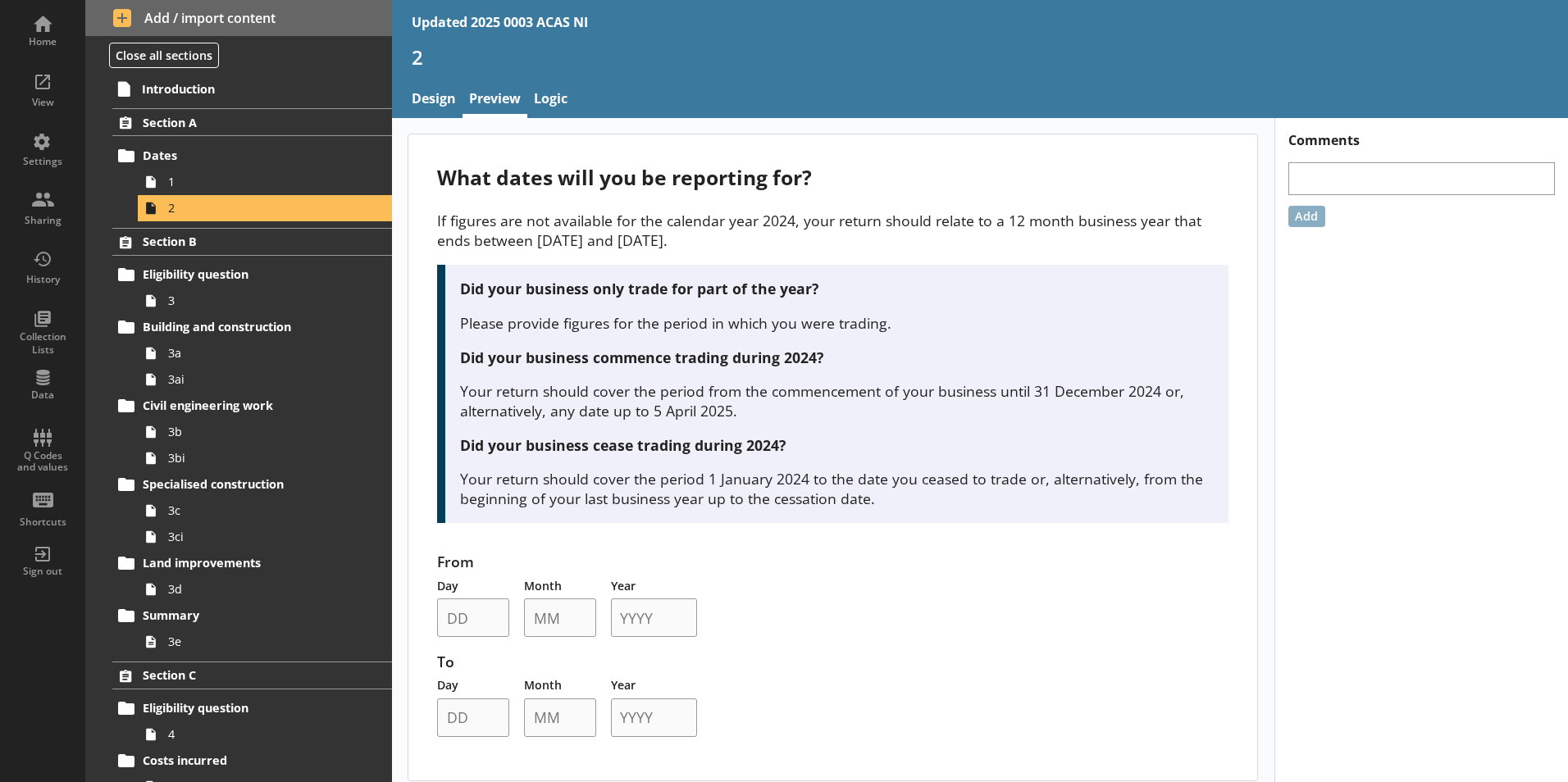 click on "Your return should cover the period from the commencement of your business until 31 December 2024 or, alternatively, any date up to 5 April 2025." at bounding box center (837, 401) 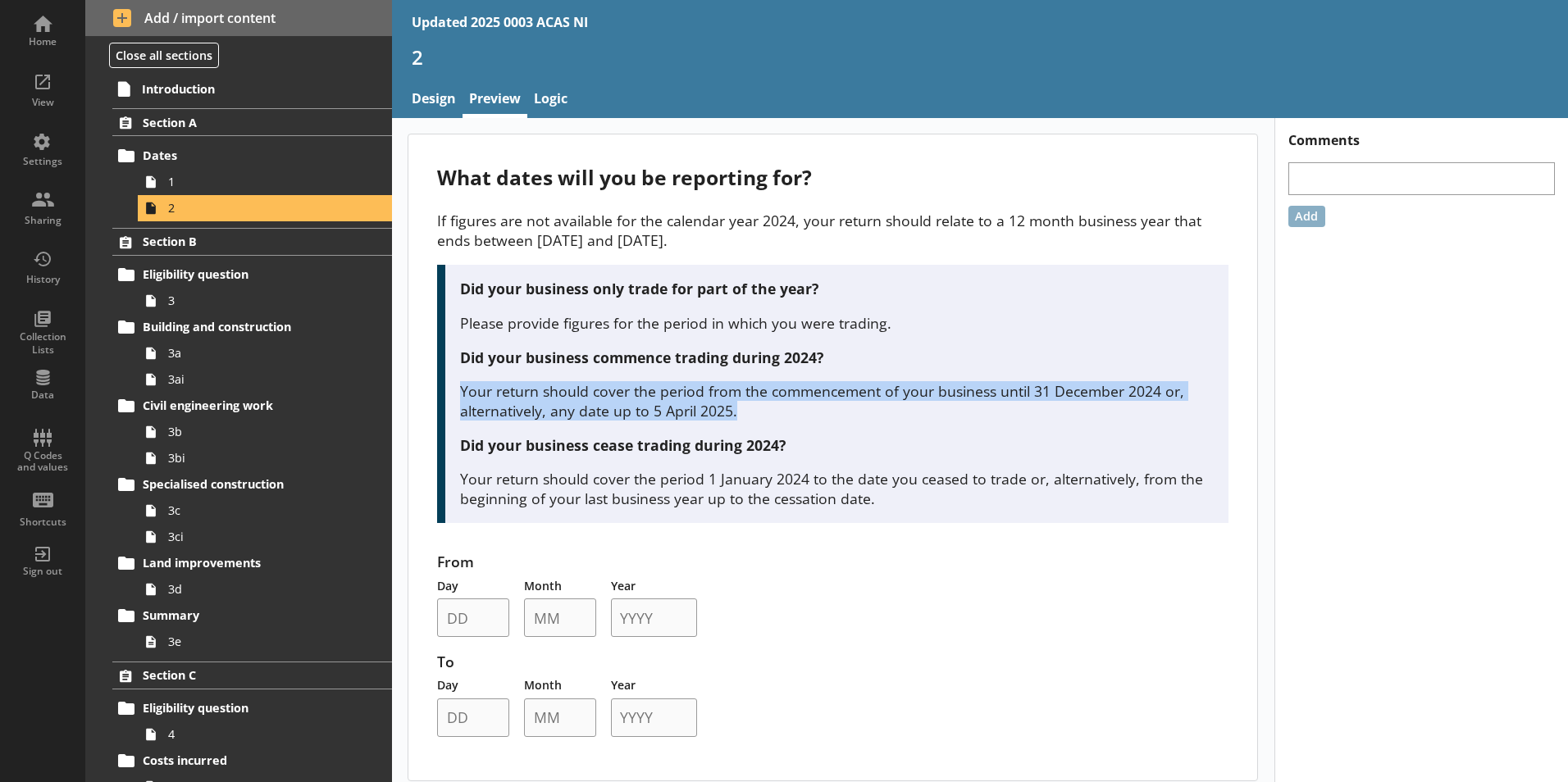 drag, startPoint x: 463, startPoint y: 391, endPoint x: 743, endPoint y: 403, distance: 280.25702 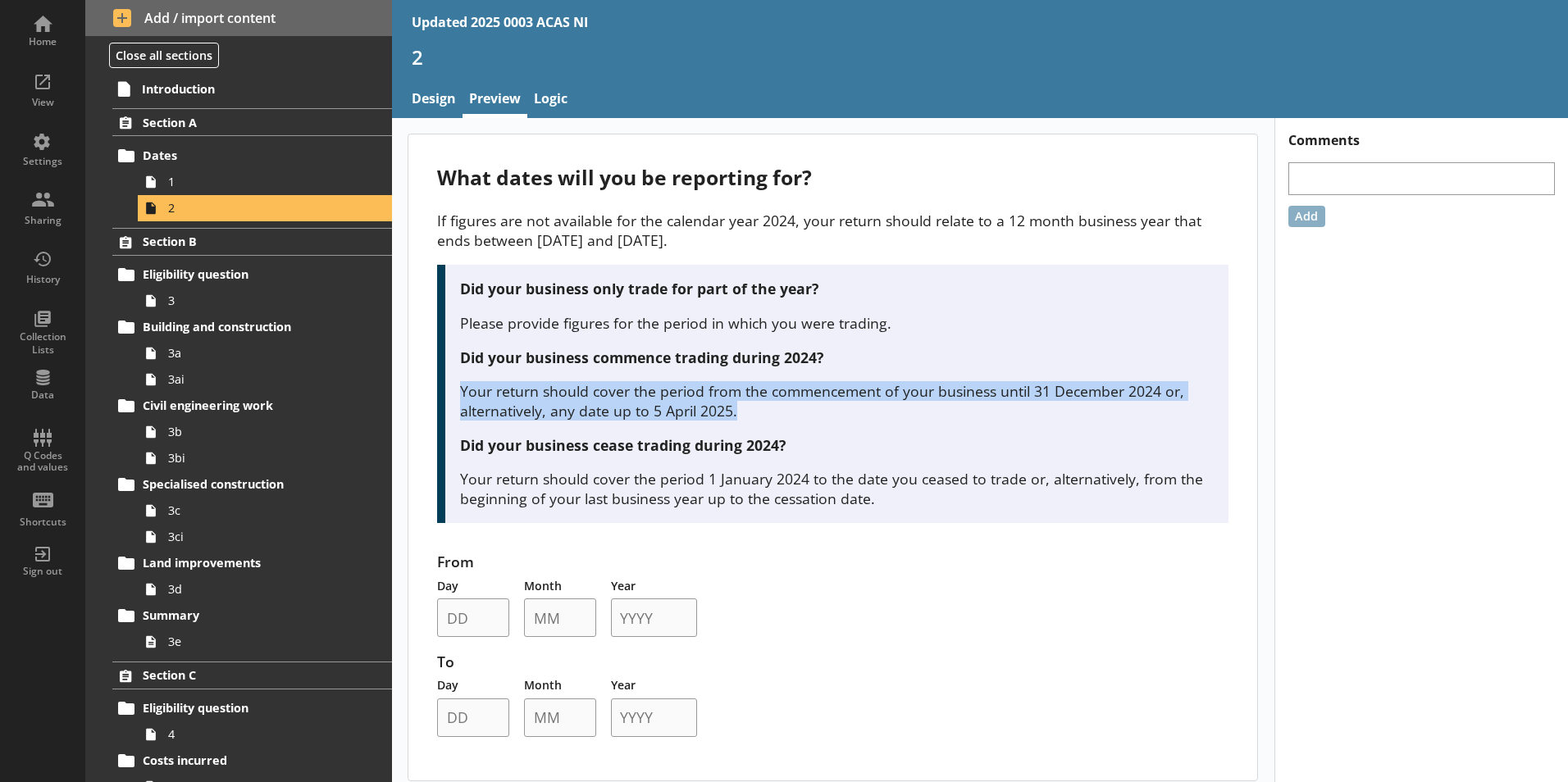 click on "Your return should cover the period from the commencement of your business until 31 December 2024 or, alternatively, any date up to 5 April 2025." at bounding box center (837, 401) 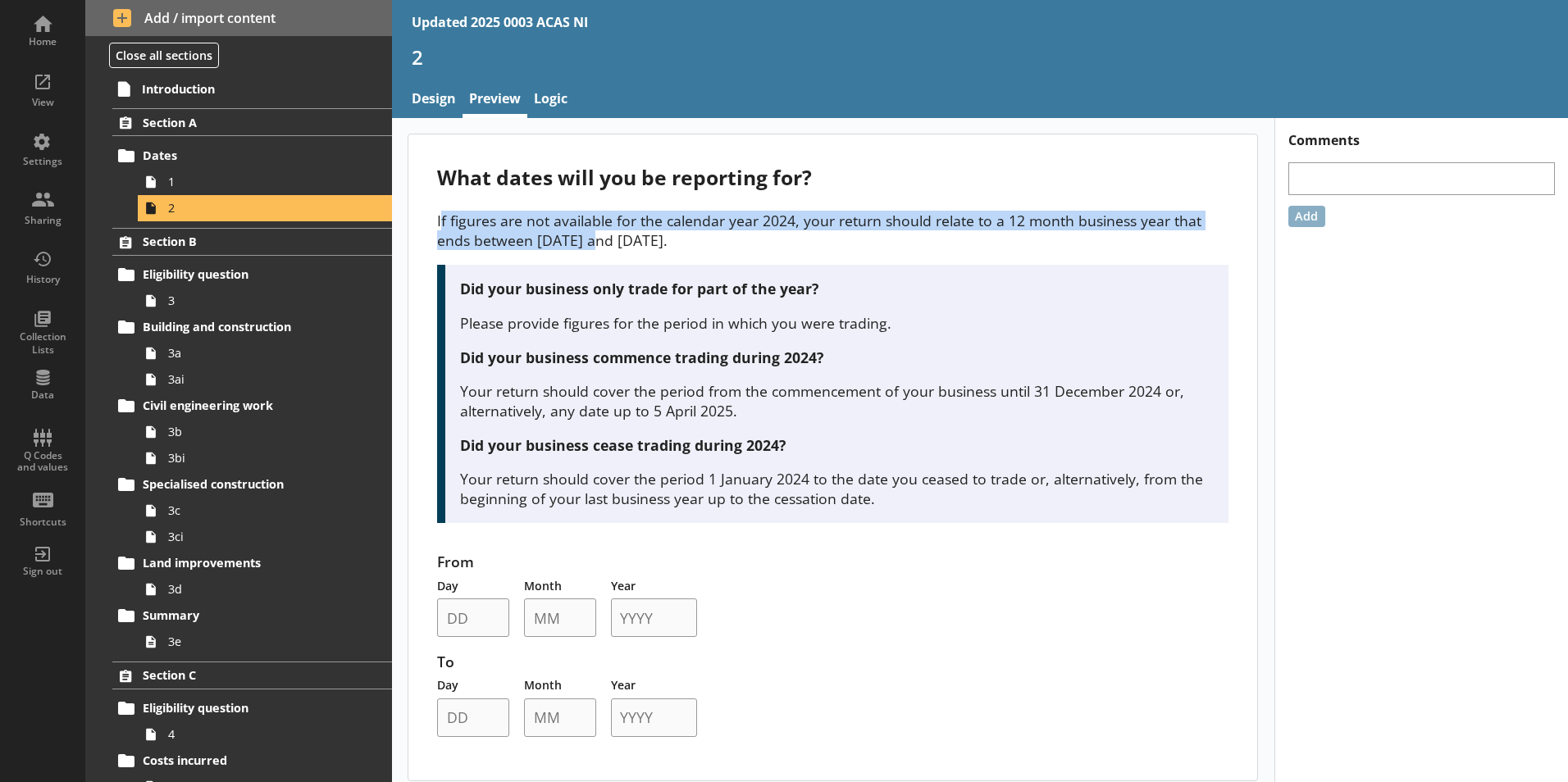 drag, startPoint x: 441, startPoint y: 214, endPoint x: 584, endPoint y: 234, distance: 144.39183 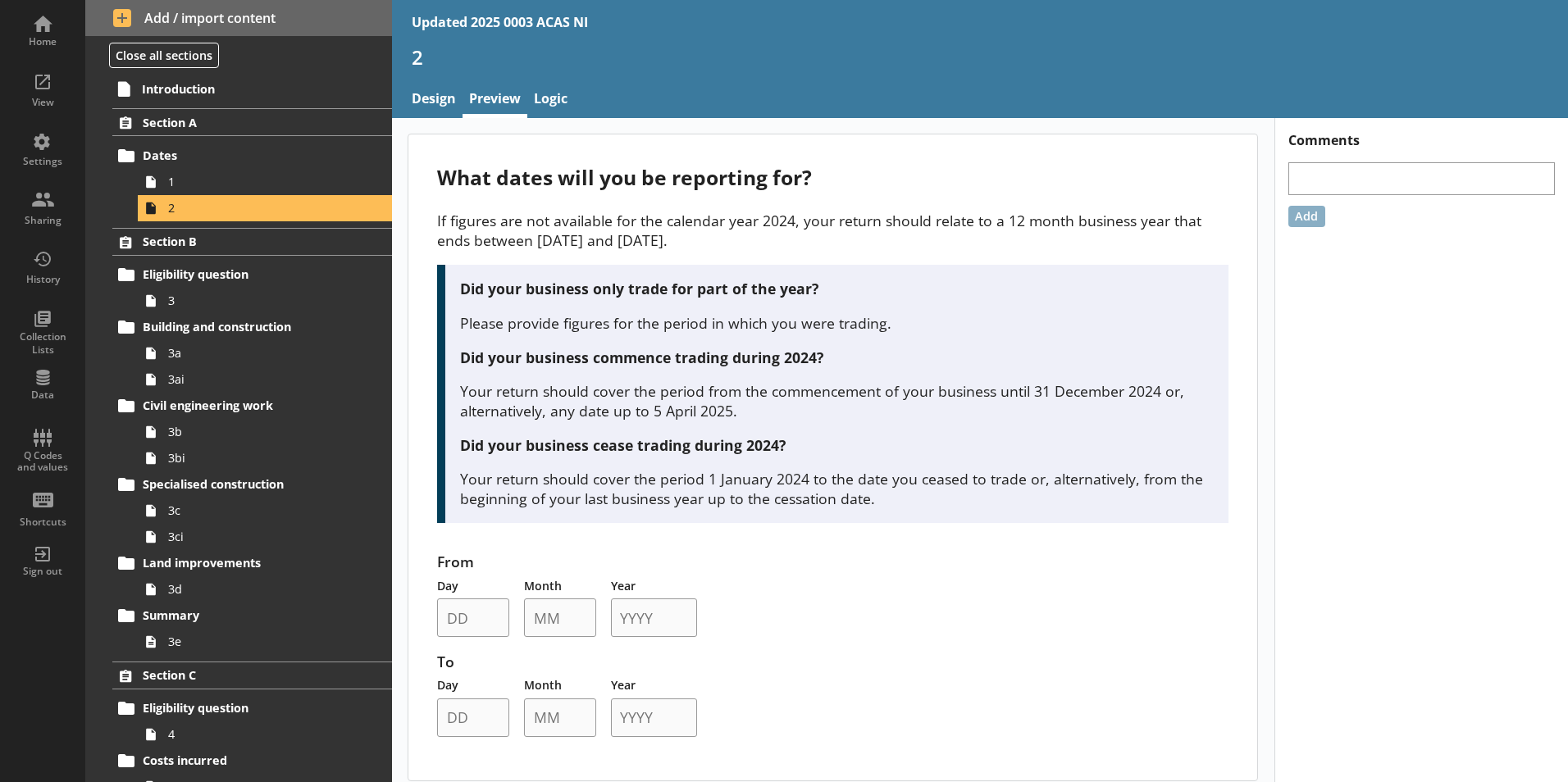 drag, startPoint x: 432, startPoint y: 220, endPoint x: 796, endPoint y: 243, distance: 364.72592 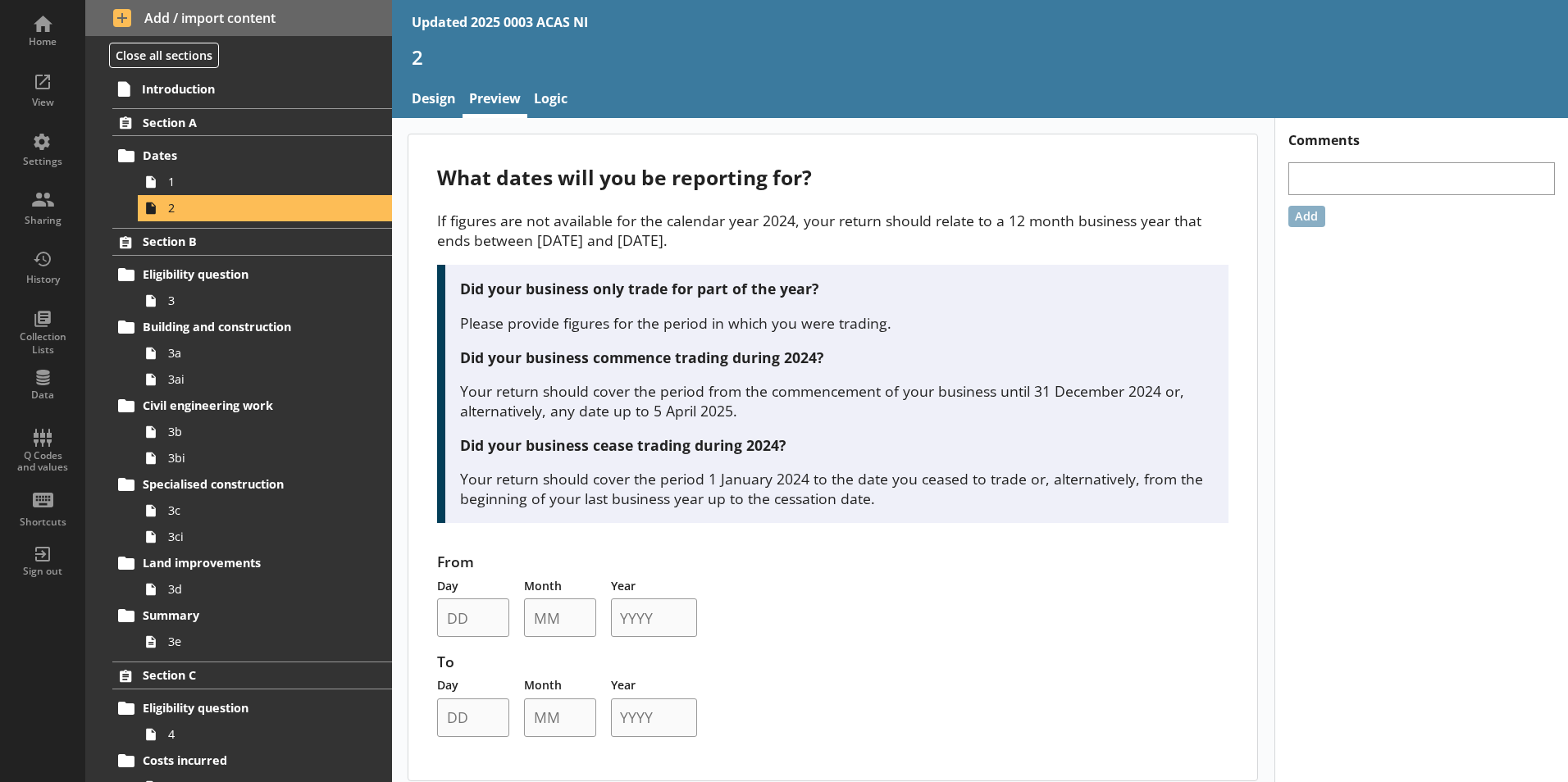 click on "What dates will you be reporting for? If figures are not available for the calendar year 2024, your return should relate to a 12 month business year that ends between 6 April 2024 and 5 April 2025. Did your business only trade for part of the year? Please provide figures for the period in which you were trading. Did your business commence trading during 2024? Your return should cover the period from the commencement of your business until 31 December 2024 or, alternatively, any date up to 5 April 2025. Did your business cease trading during 2024? Your return should cover the period 1 January 2024 to the date you ceased to trade or, alternatively, from the beginning of your last business year up to the cessation date. From Day Month Year To Day Month Year" at bounding box center [832, 457] 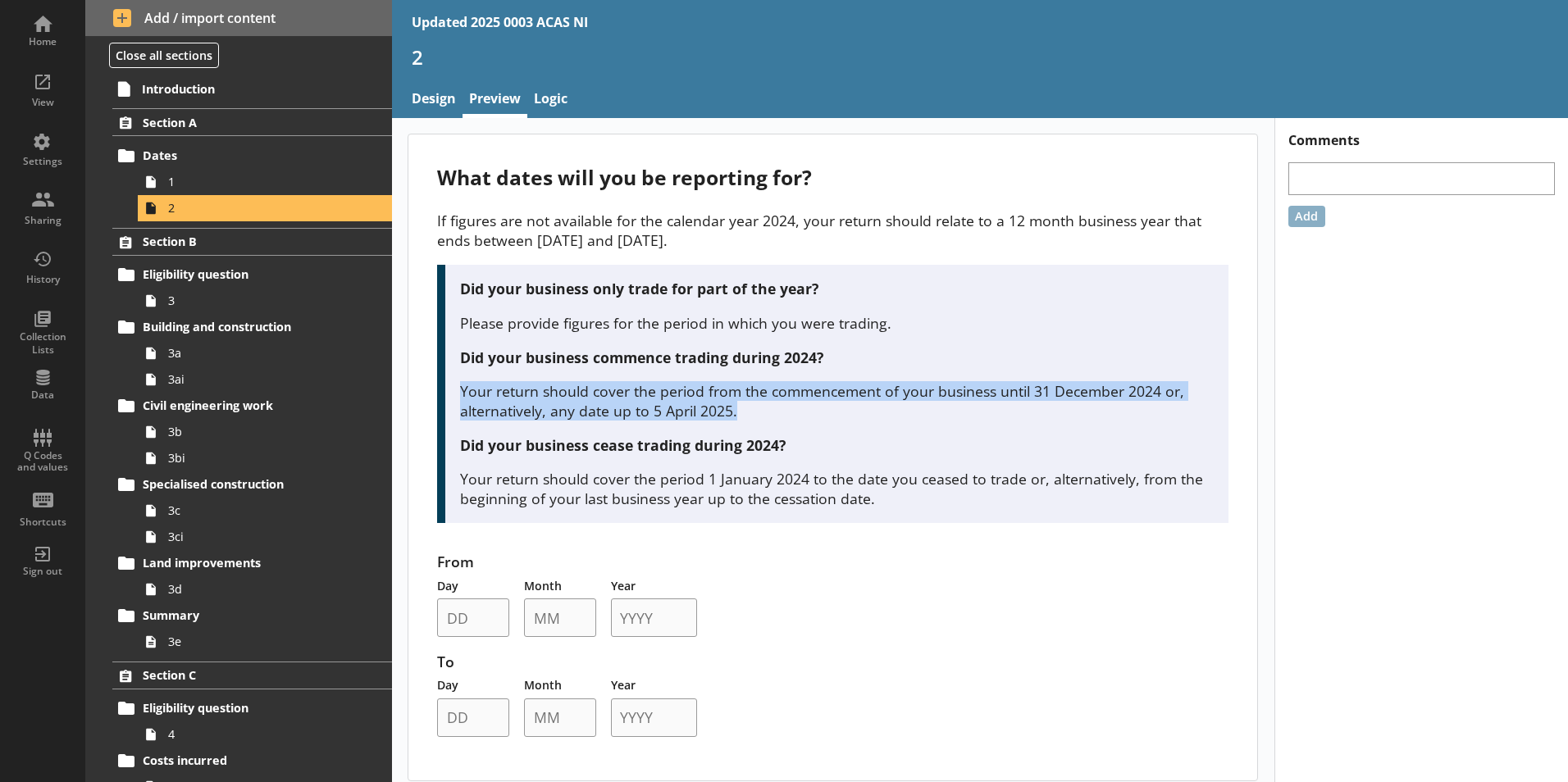drag, startPoint x: 453, startPoint y: 386, endPoint x: 772, endPoint y: 407, distance: 319.69048 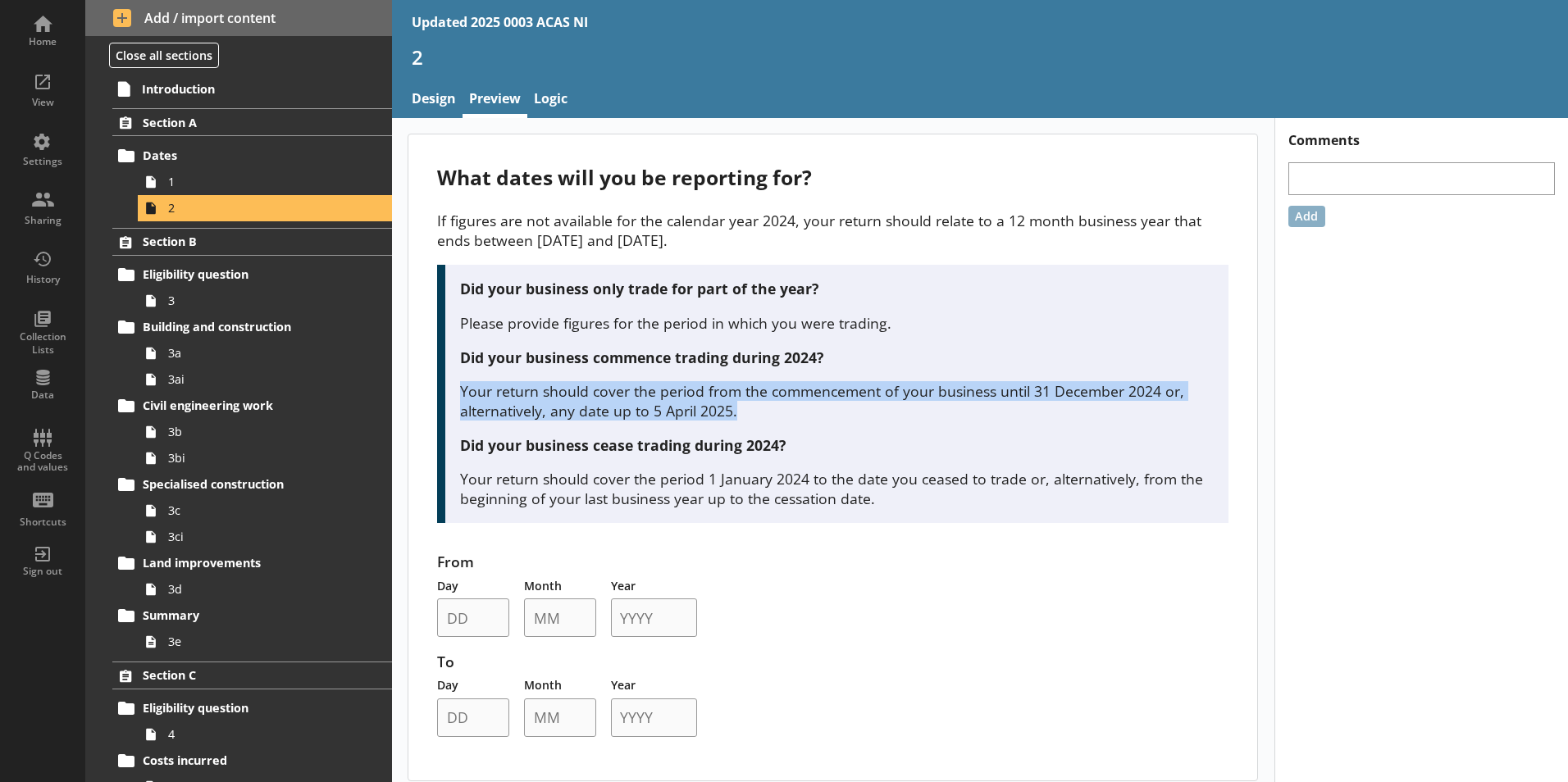 click on "Did your business only trade for part of the year? Please provide figures for the period in which you were trading. Did your business commence trading during 2024? Your return should cover the period from the commencement of your business until 31 December 2024 or, alternatively, any date up to 5 April 2025. Did your business cease trading during 2024? Your return should cover the period 1 January 2024 to the date you ceased to trade or, alternatively, from the beginning of your last business year up to the cessation date." at bounding box center (832, 393) 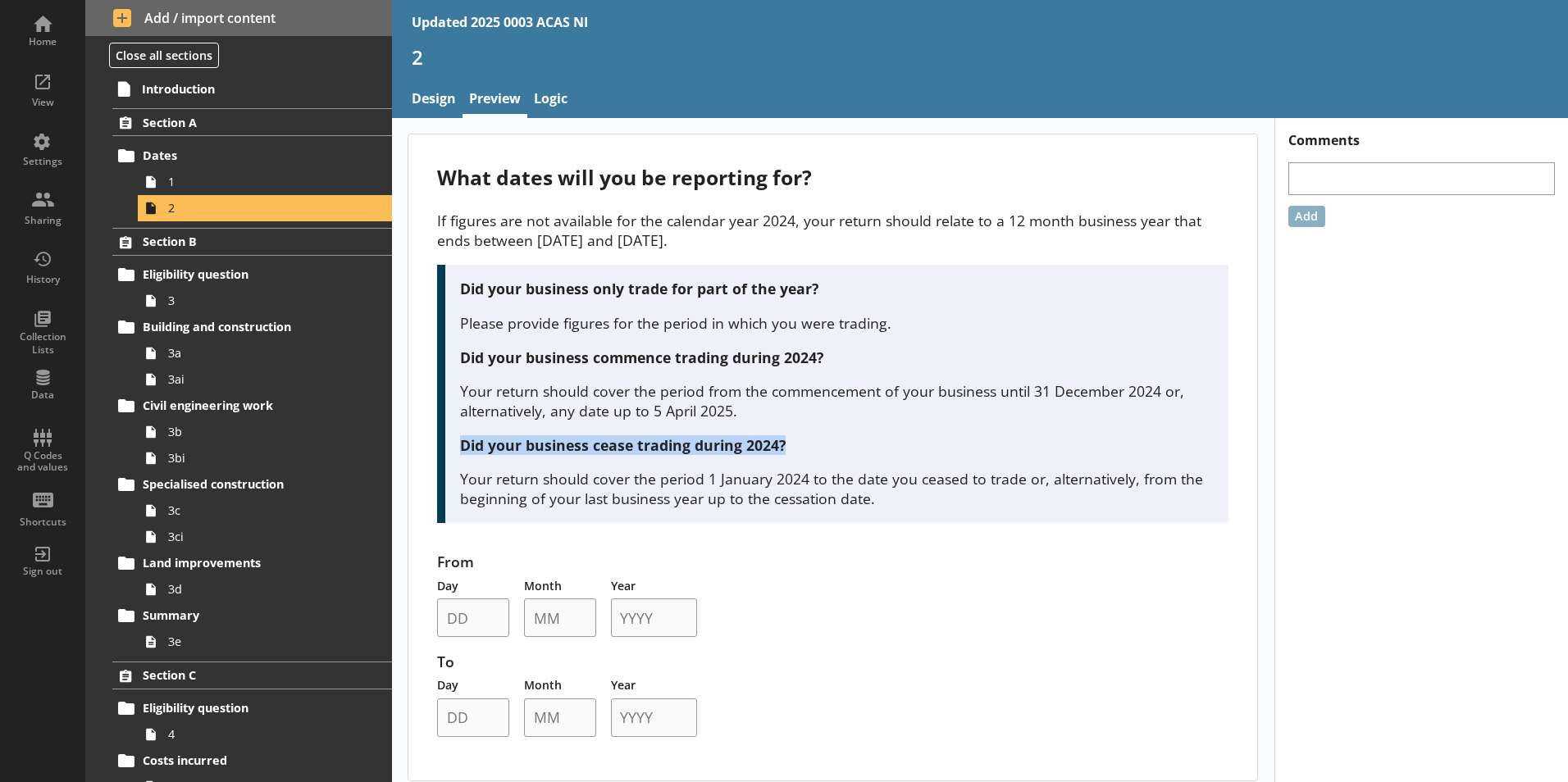 drag, startPoint x: 458, startPoint y: 445, endPoint x: 814, endPoint y: 440, distance: 356.03511 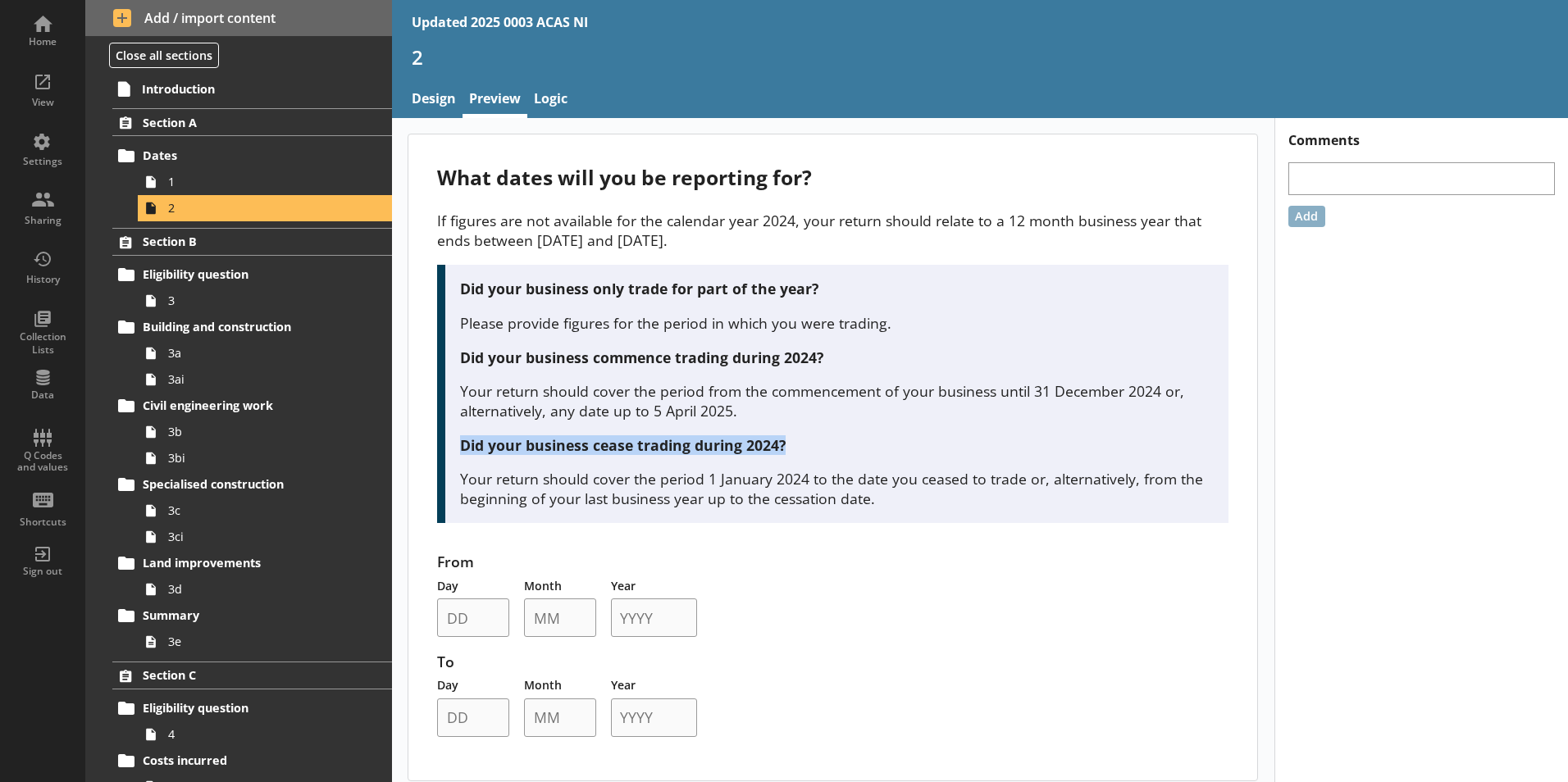 click on "Did your business only trade for part of the year? Please provide figures for the period in which you were trading. Did your business commence trading during 2024? Your return should cover the period from the commencement of your business until 31 December 2024 or, alternatively, any date up to 5 April 2025. Did your business cease trading during 2024? Your return should cover the period 1 January 2024 to the date you ceased to trade or, alternatively, from the beginning of your last business year up to the cessation date." at bounding box center (832, 393) 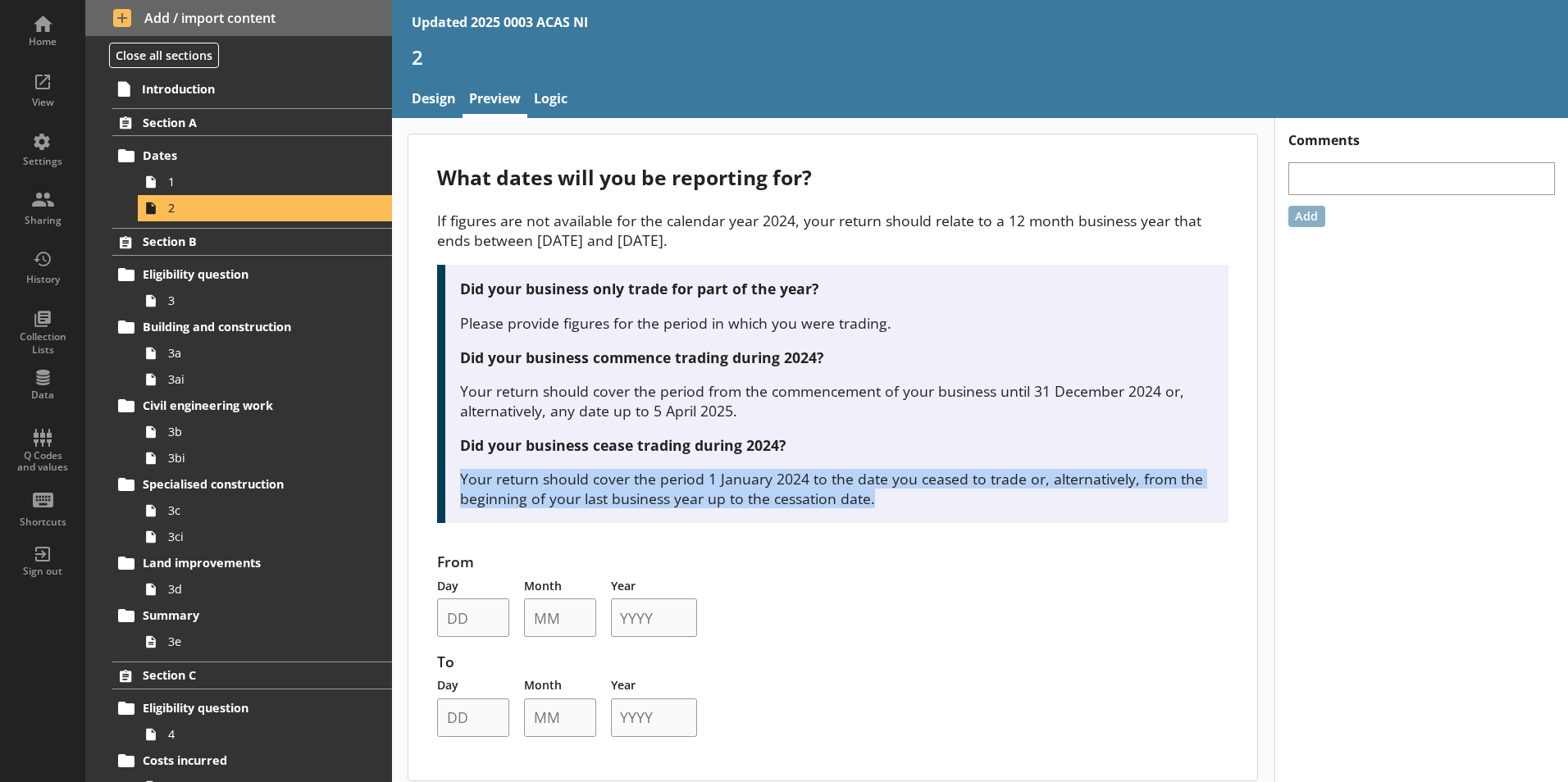 drag, startPoint x: 455, startPoint y: 474, endPoint x: 899, endPoint y: 491, distance: 444.3253 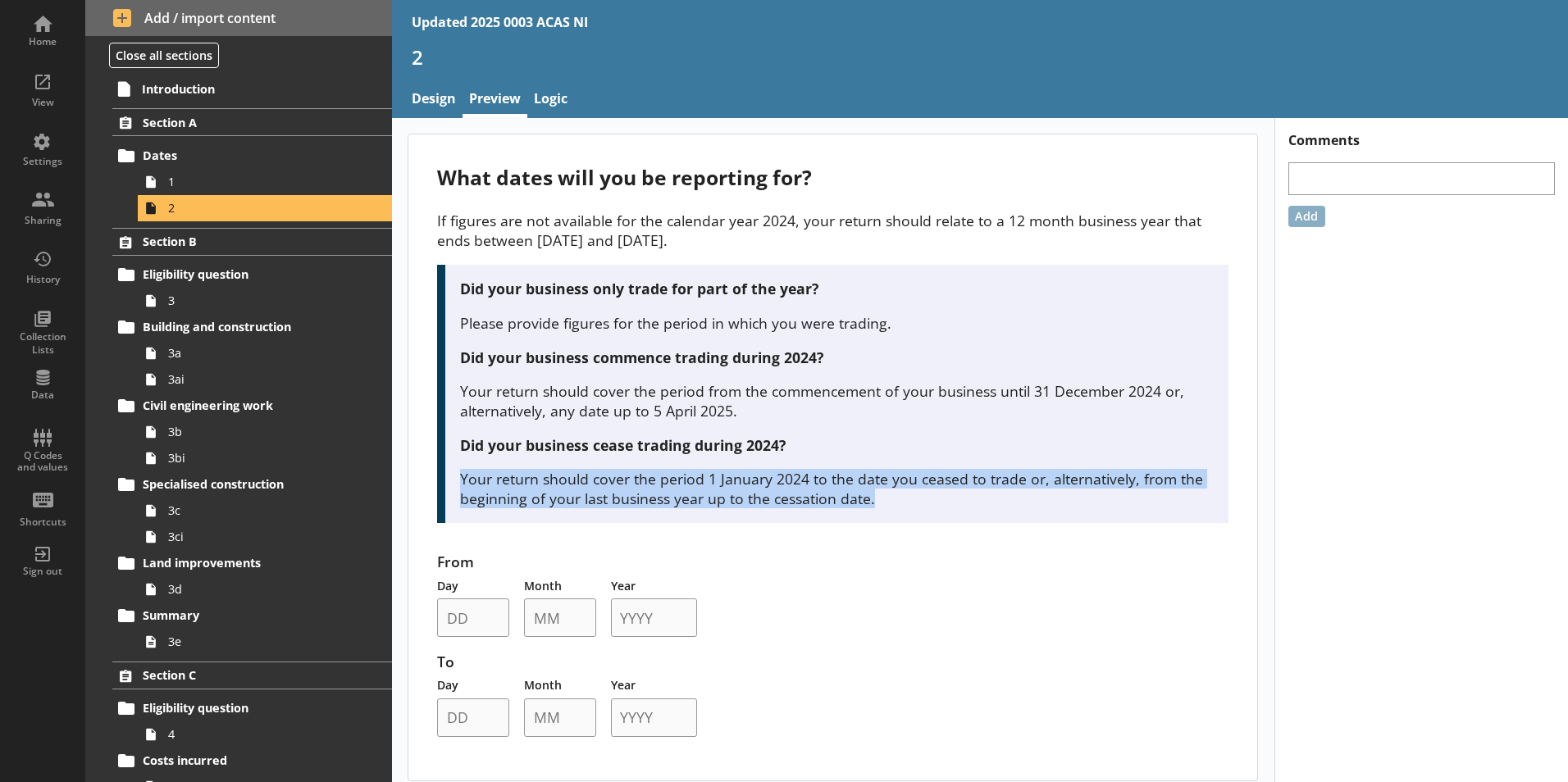 drag, startPoint x: 459, startPoint y: 470, endPoint x: 881, endPoint y: 492, distance: 422.5731 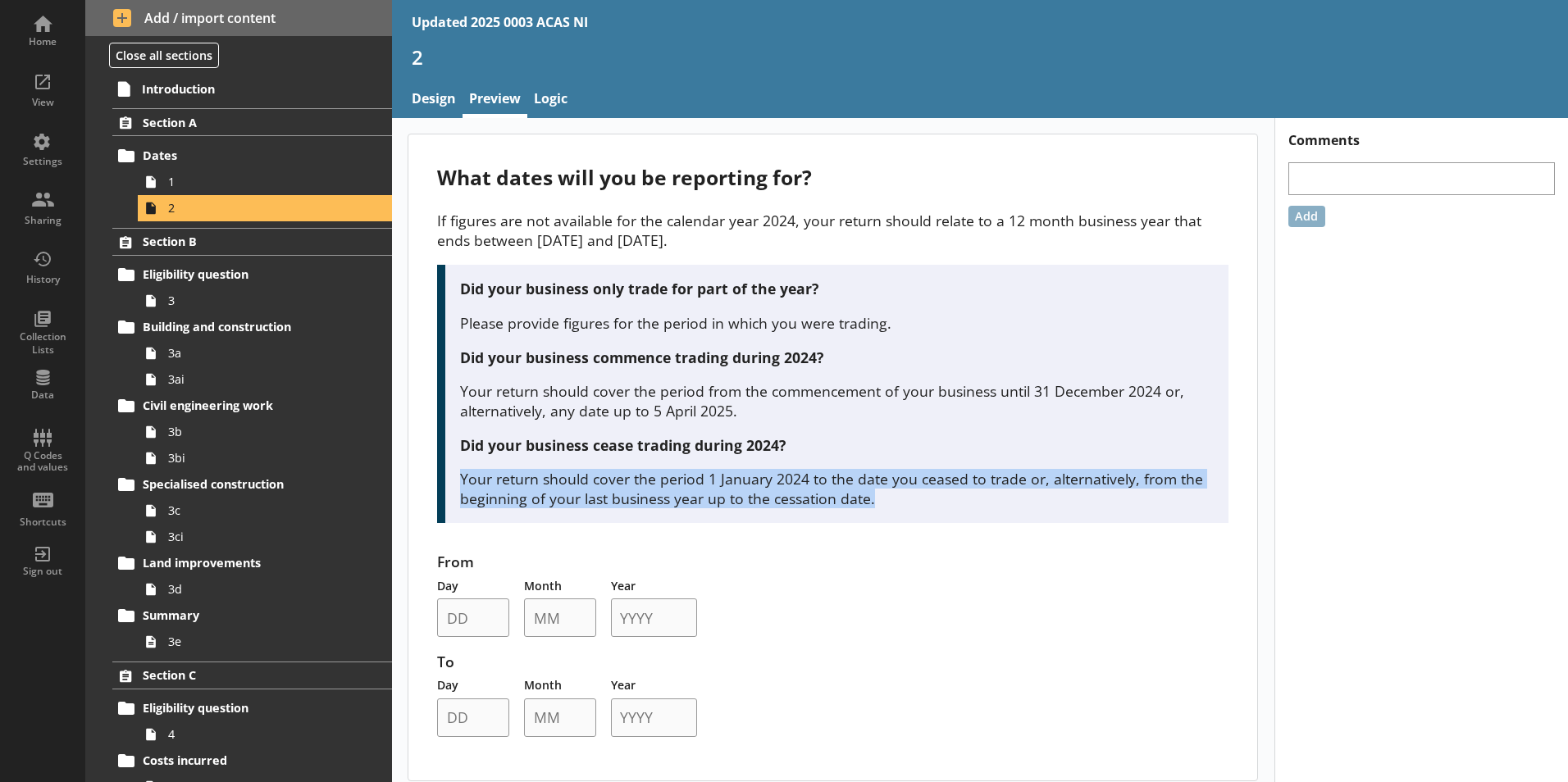 click on "Your return should cover the period 1 January 2024 to the date you ceased to trade or, alternatively, from the beginning of your last business year up to the cessation date." at bounding box center (837, 489) 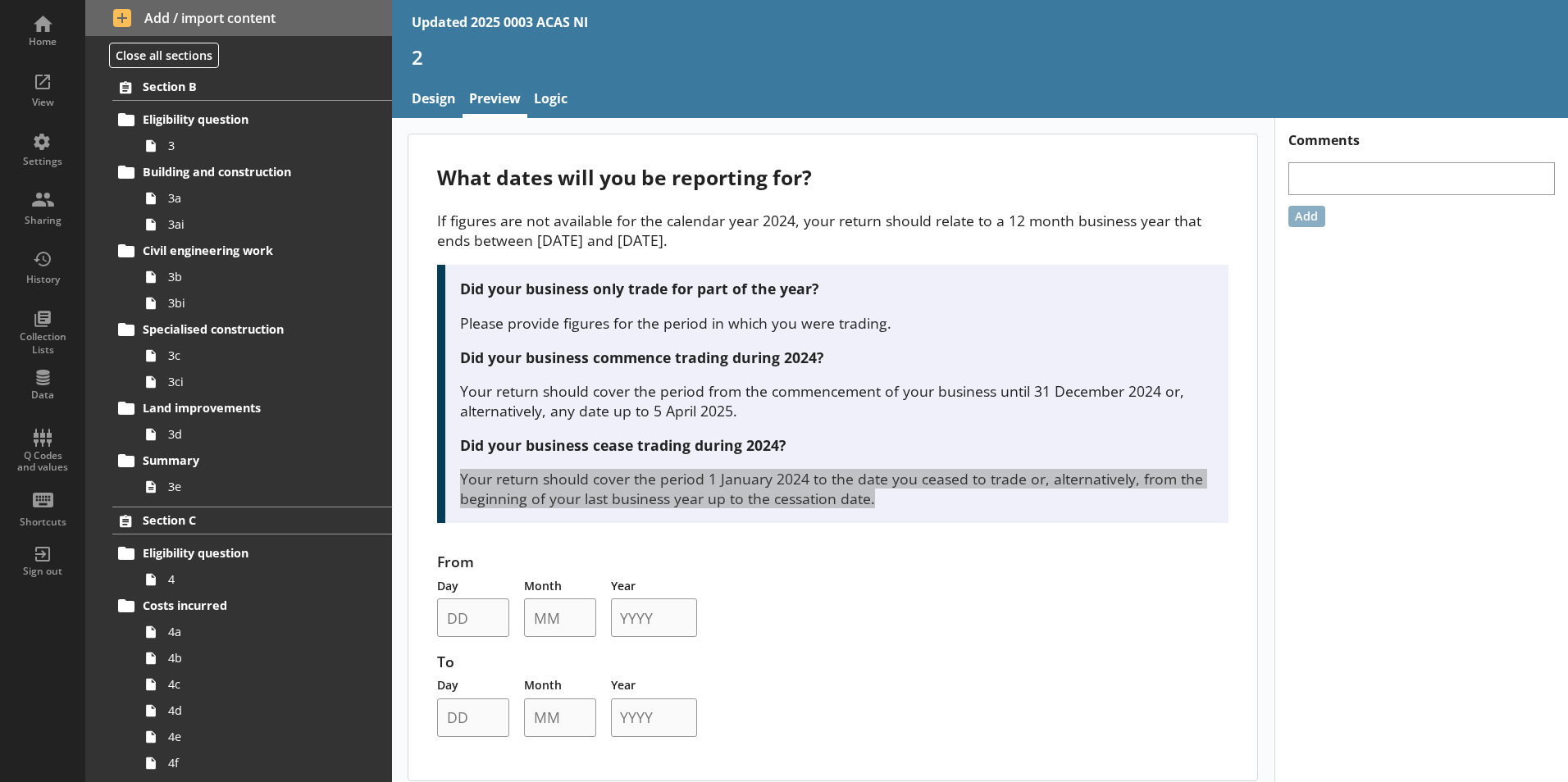 scroll, scrollTop: 164, scrollLeft: 0, axis: vertical 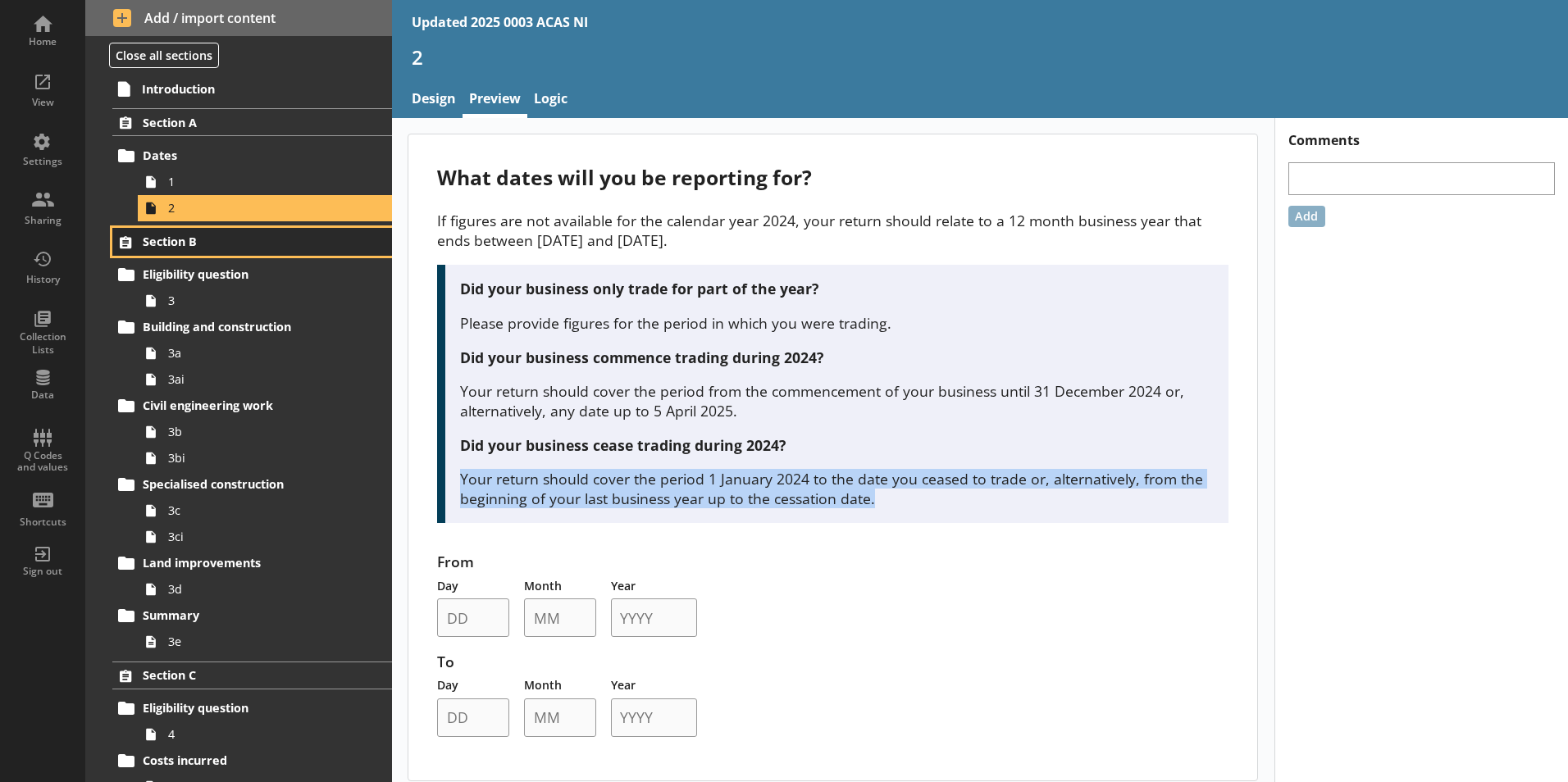click on "Section B" at bounding box center [252, 242] 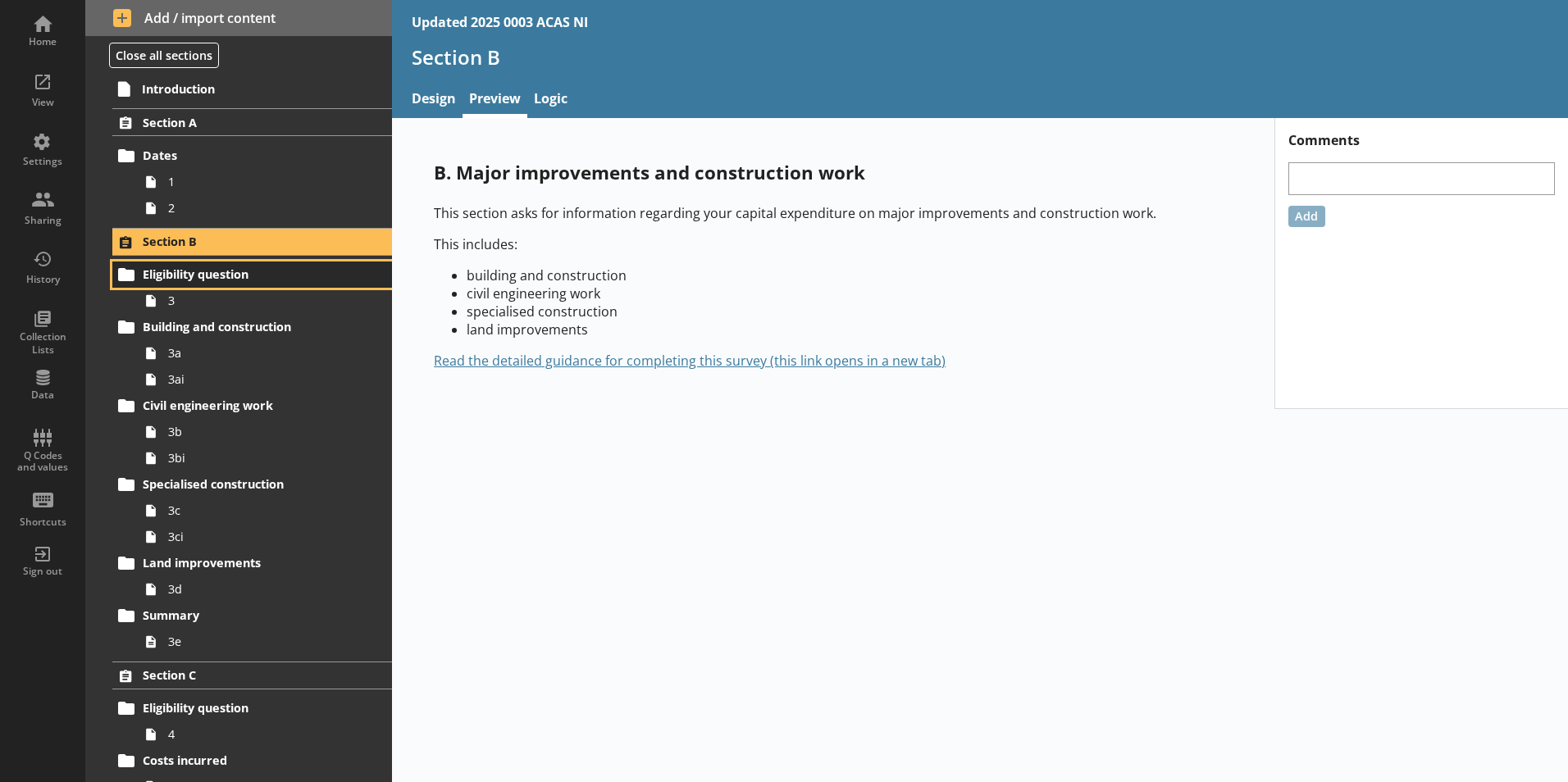 click on "Eligibility question" at bounding box center [252, 275] 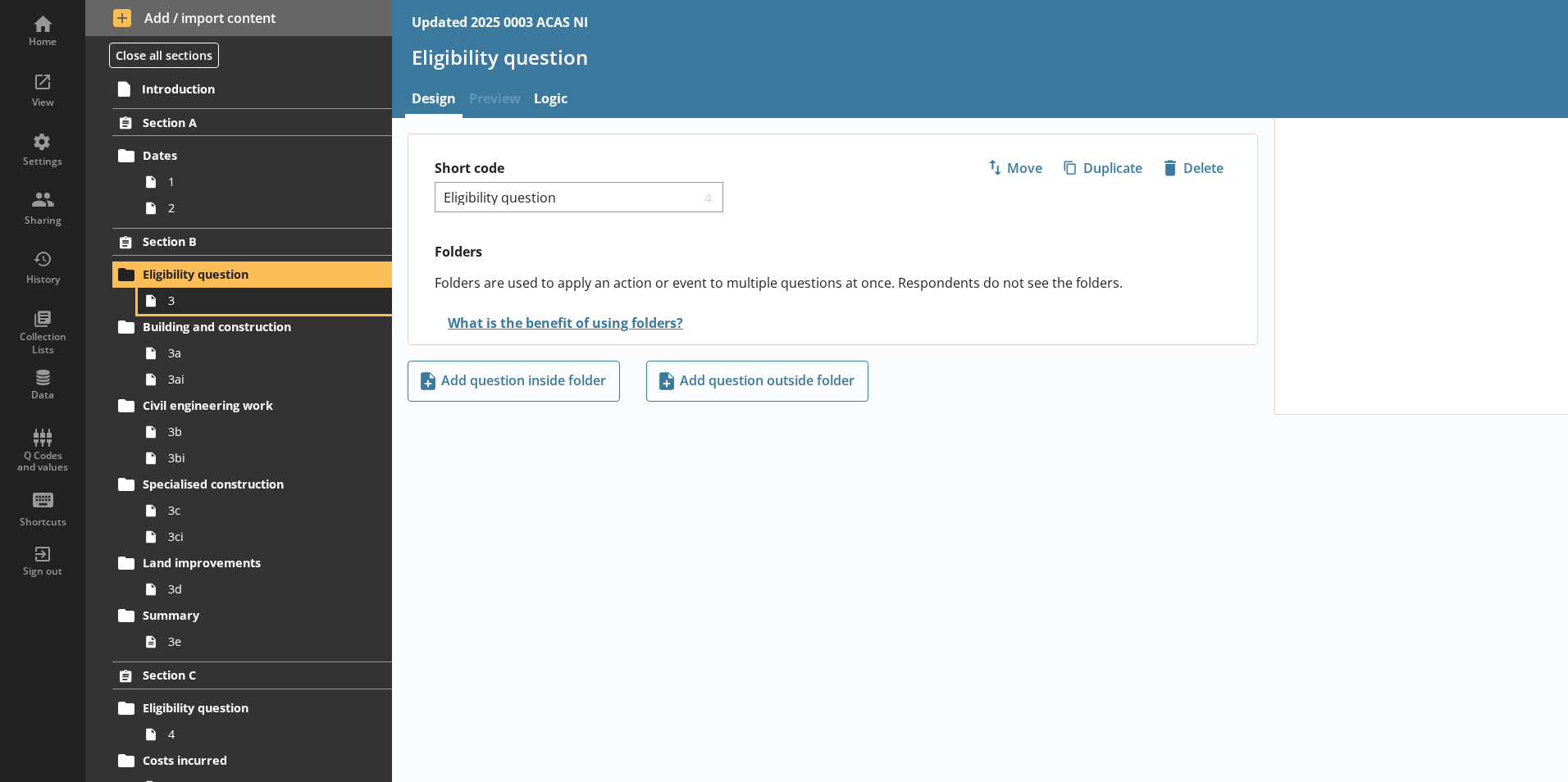 click on "3" at bounding box center [259, 300] 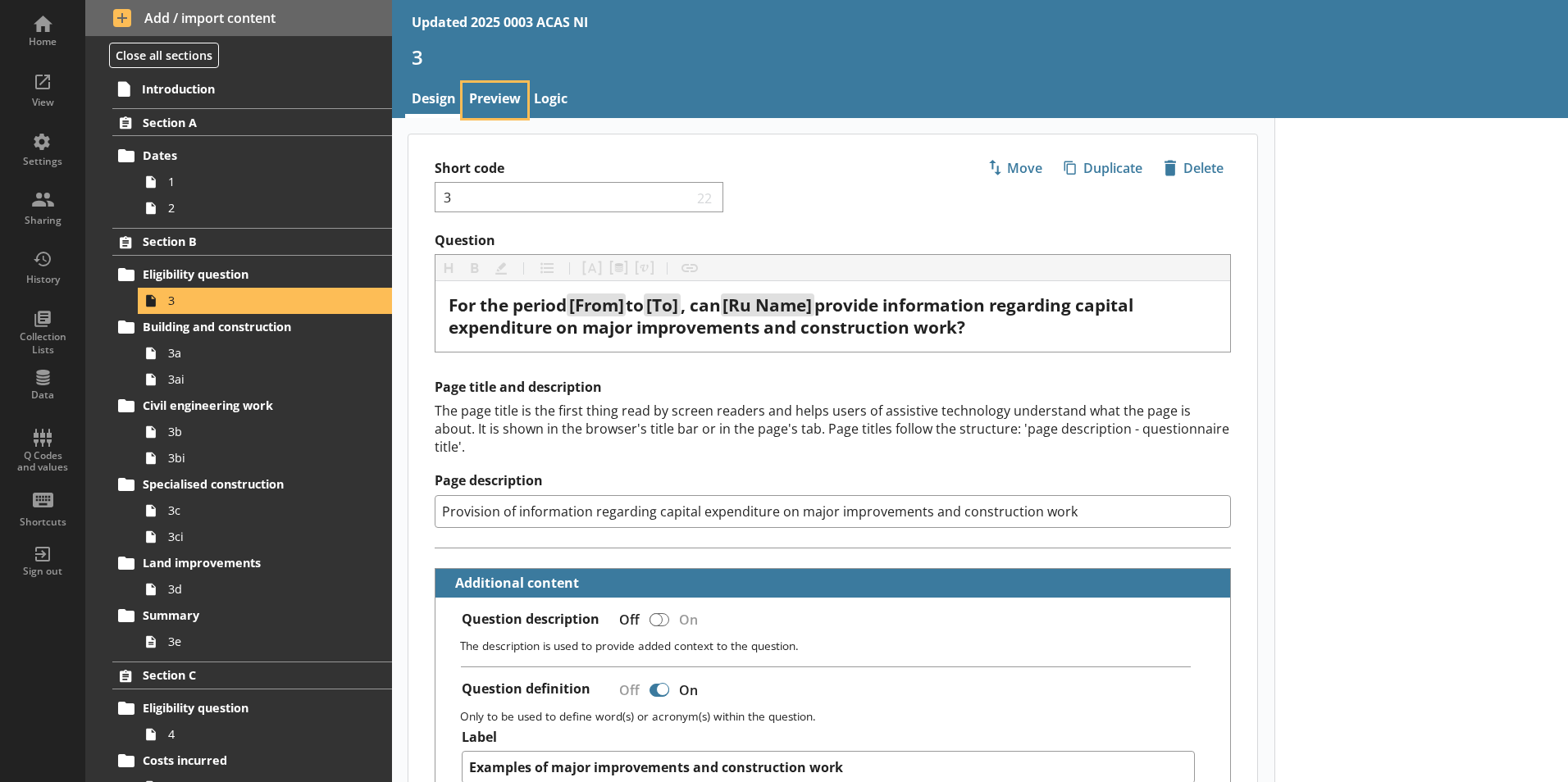 click on "Preview" at bounding box center [495, 100] 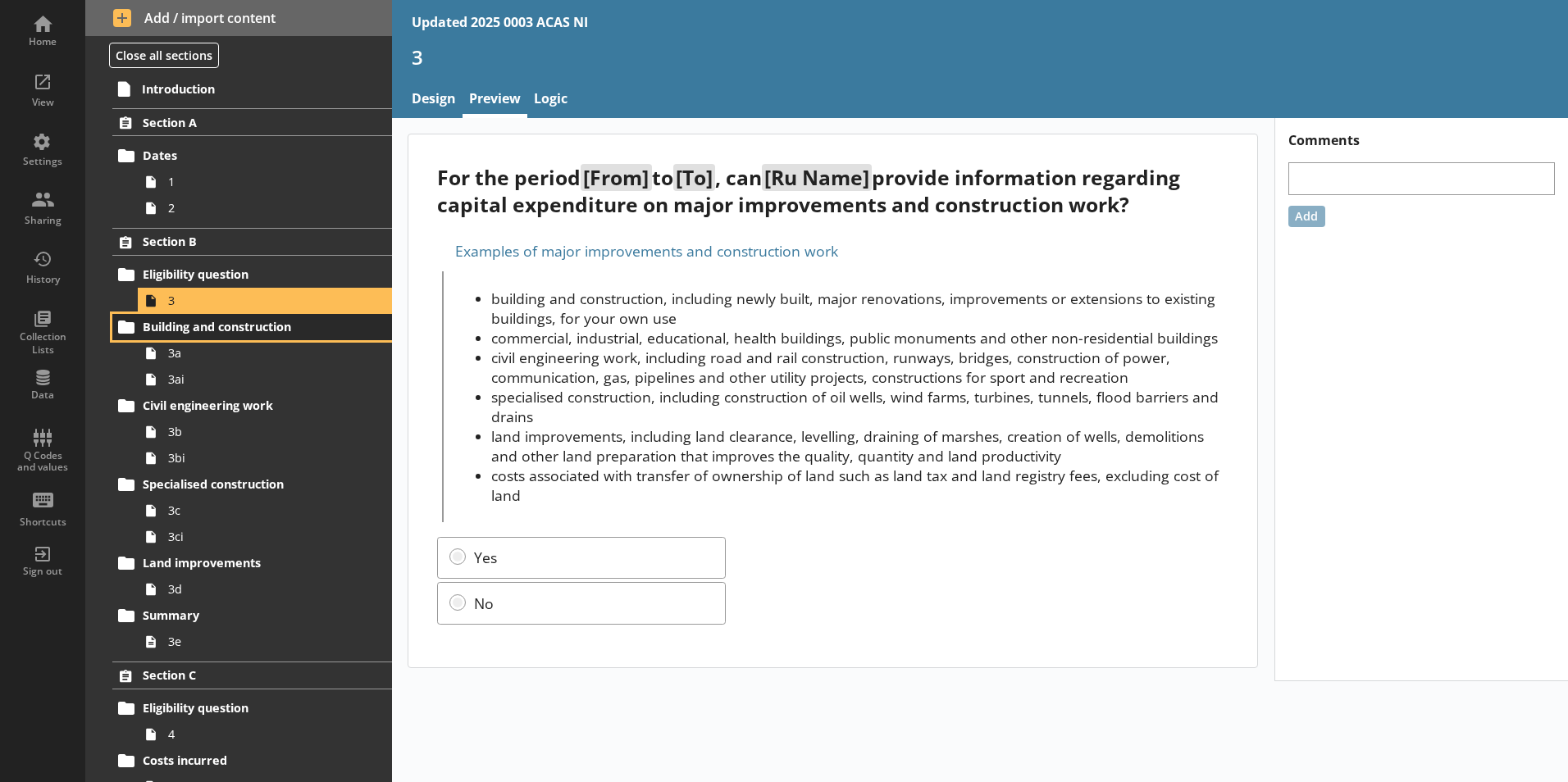 click on "Building and construction" at bounding box center (243, 326) 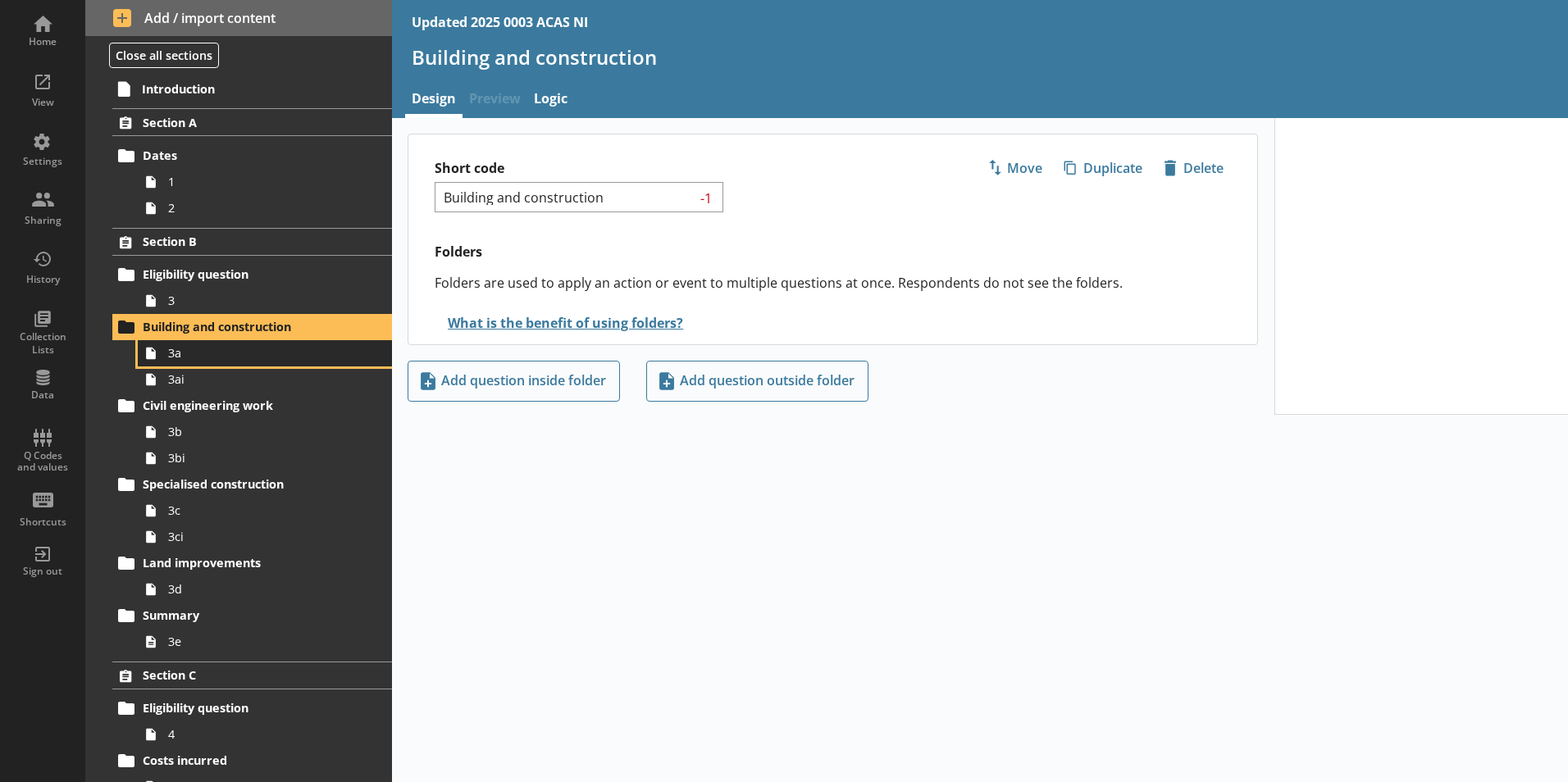 click on "3a" at bounding box center [259, 352] 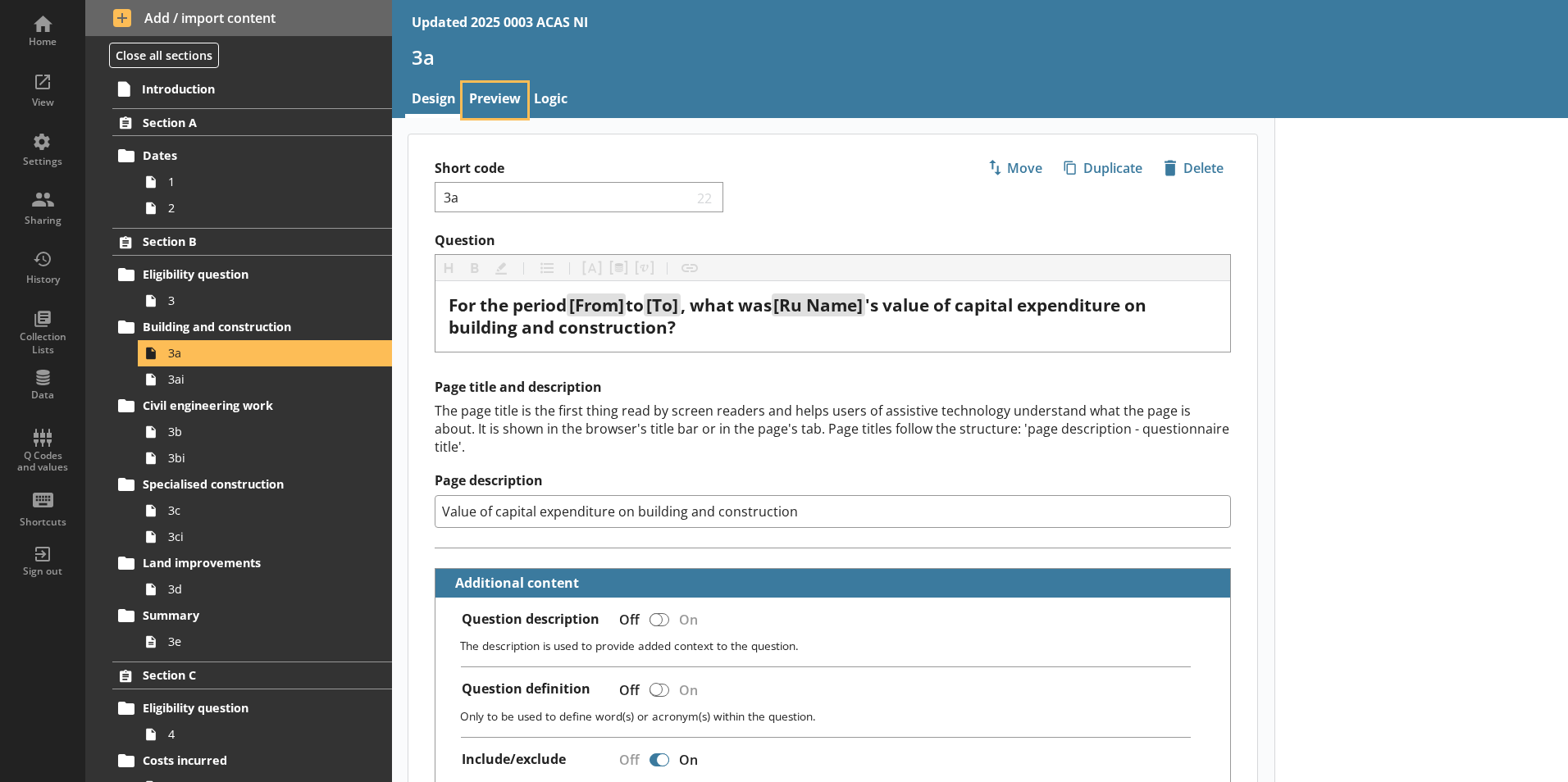 click on "Preview" at bounding box center (495, 100) 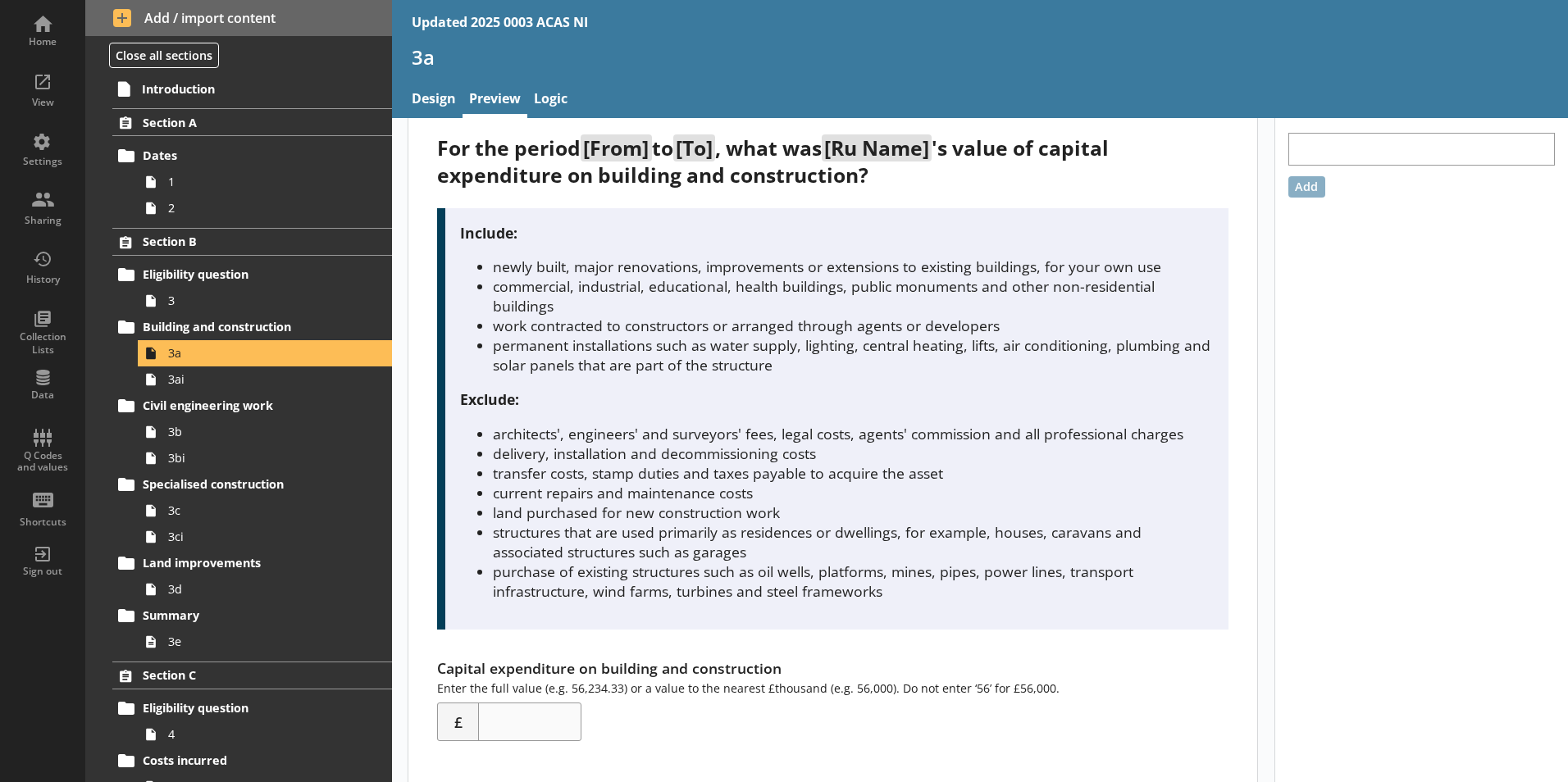 scroll, scrollTop: 46, scrollLeft: 0, axis: vertical 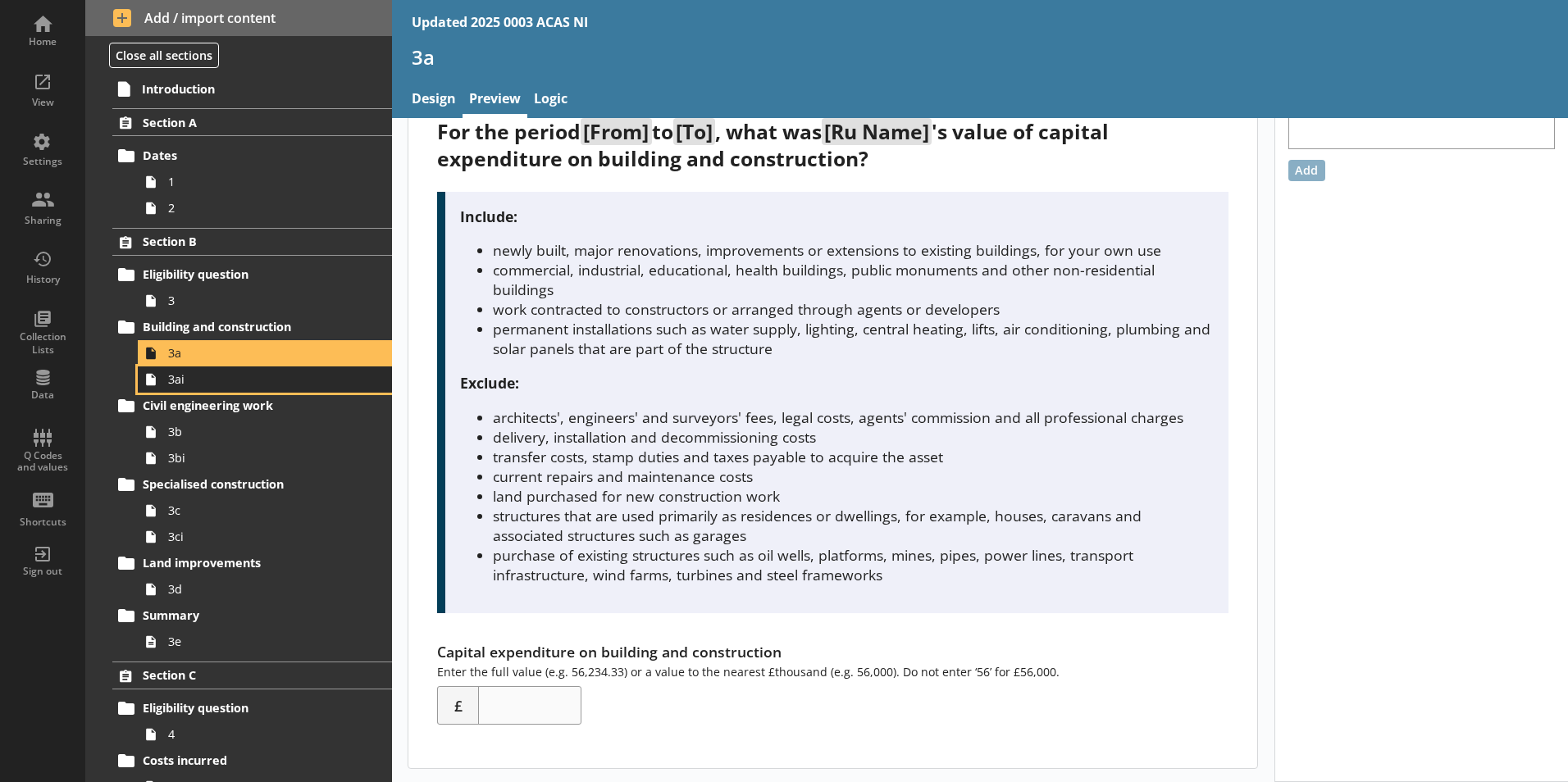 click on "3ai" at bounding box center [259, 379] 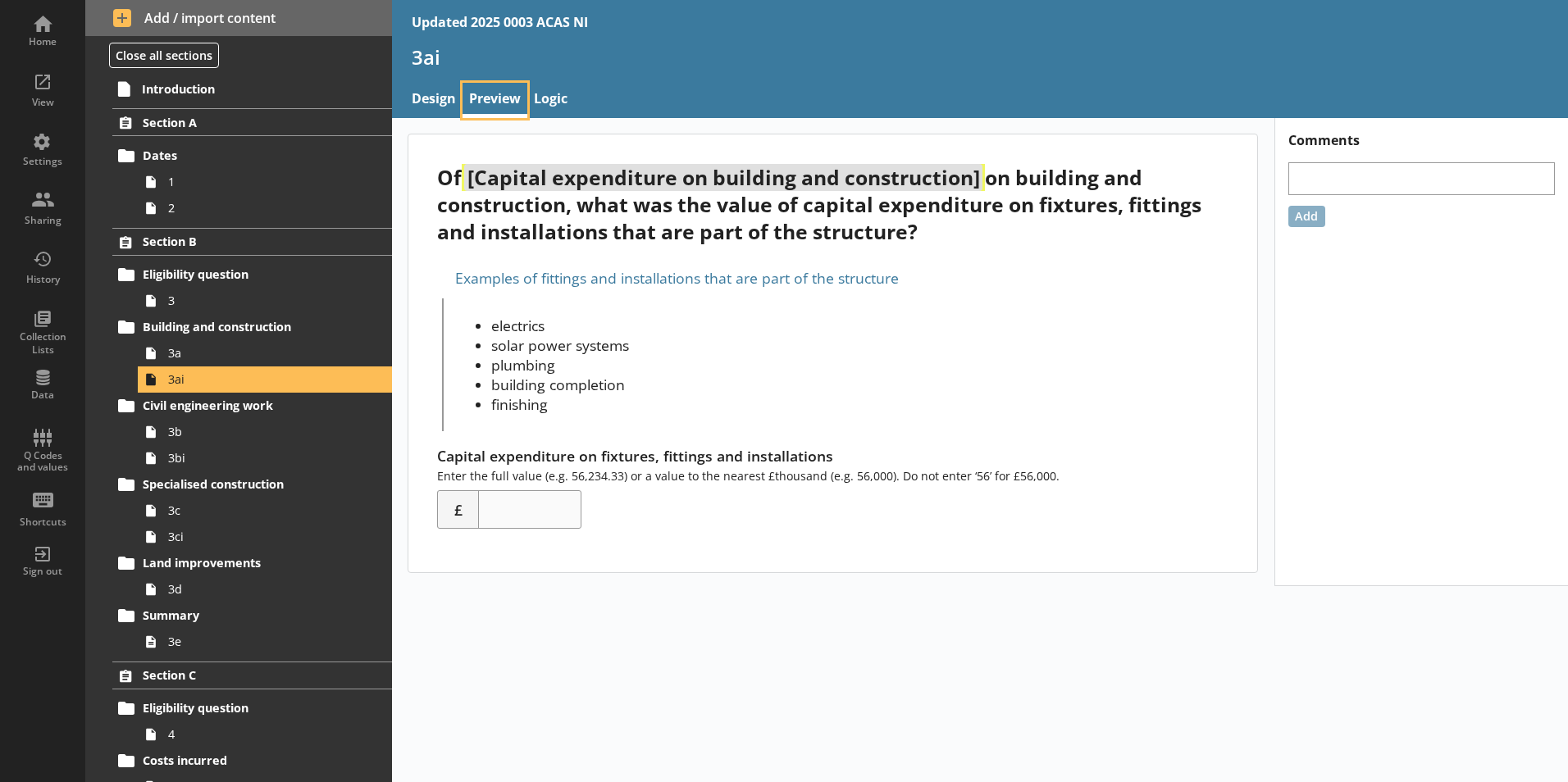 click on "Preview" at bounding box center (495, 100) 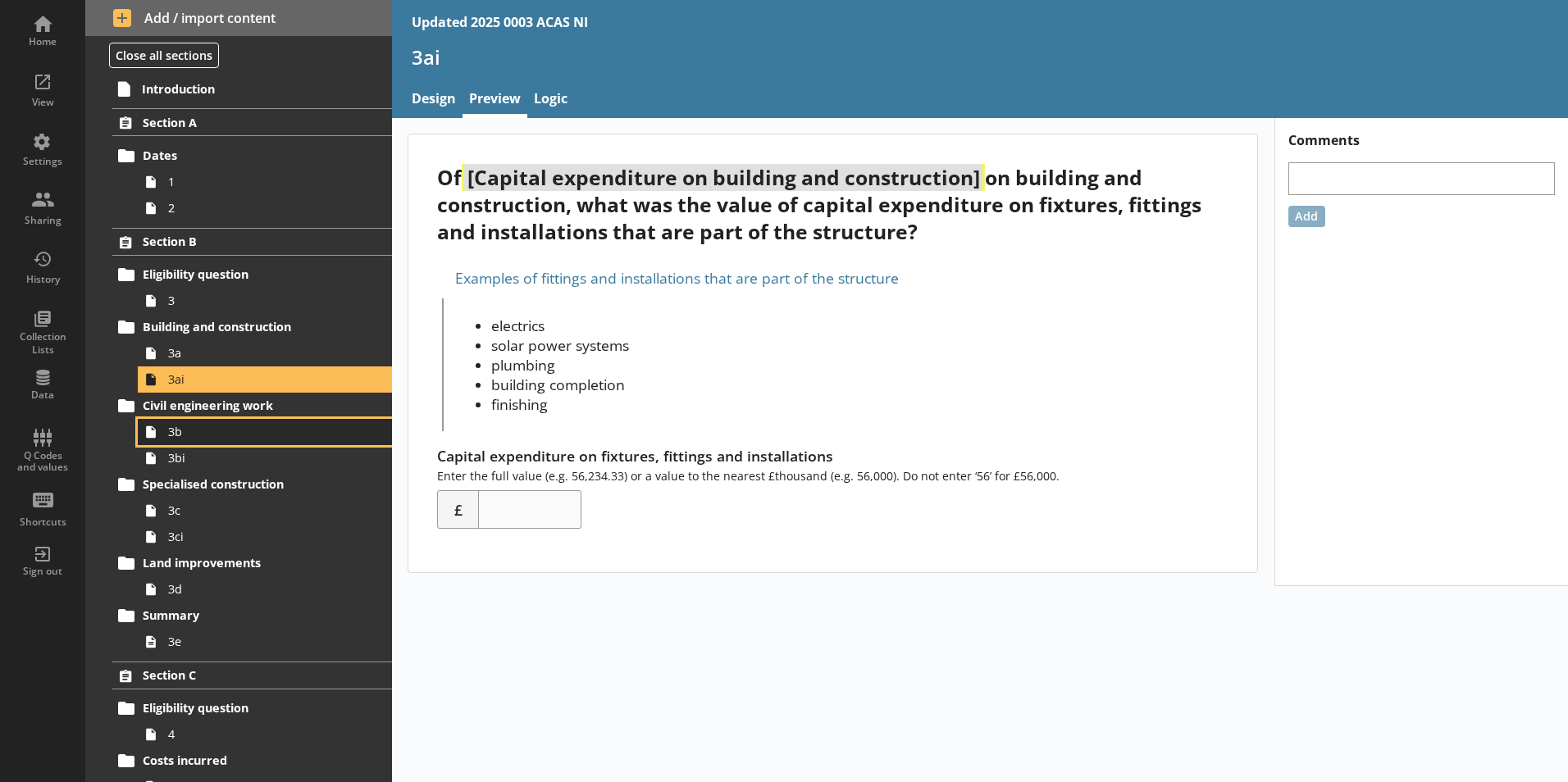 click on "3b" at bounding box center (265, 432) 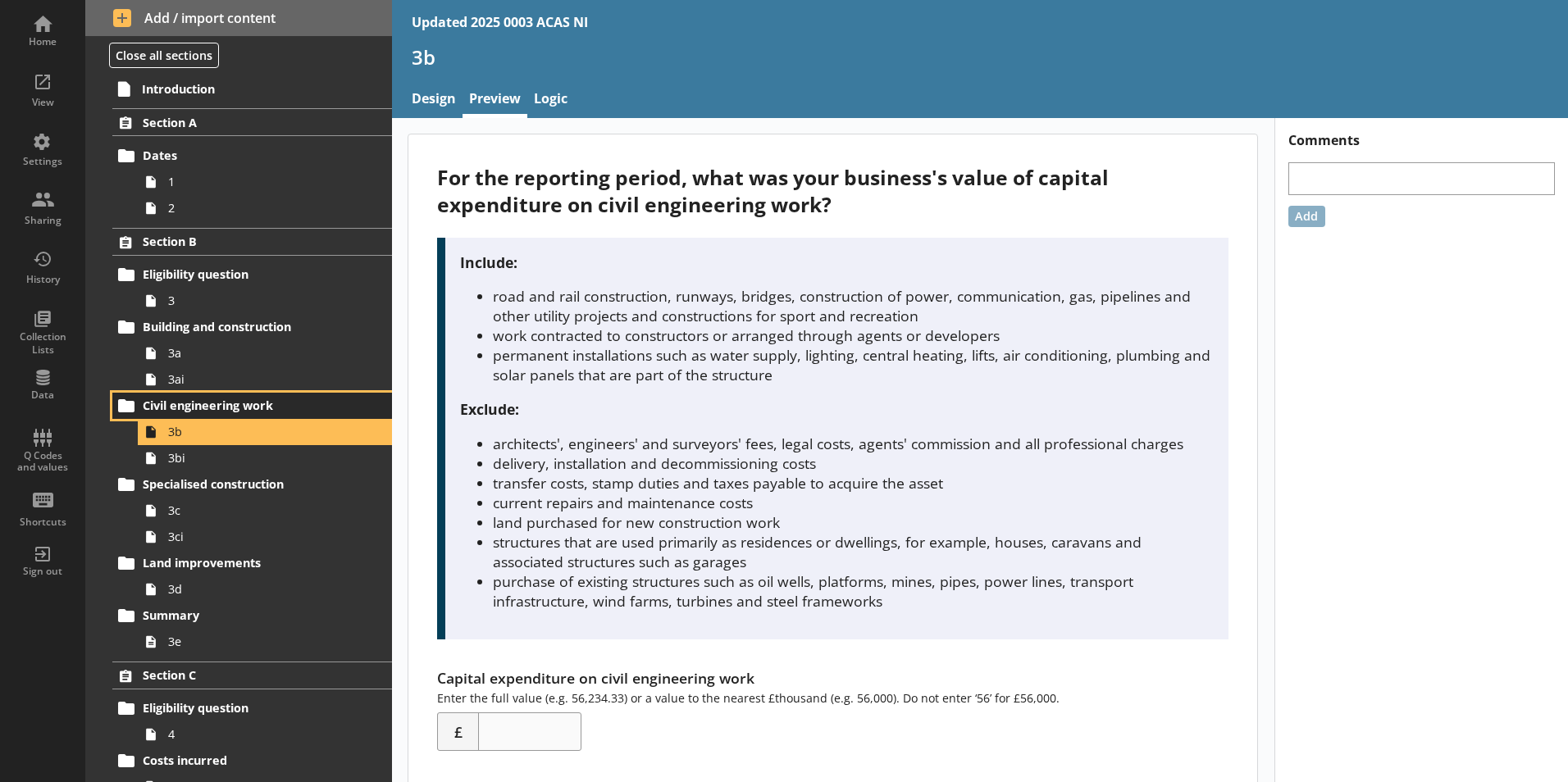 click on "Civil engineering work" at bounding box center (243, 405) 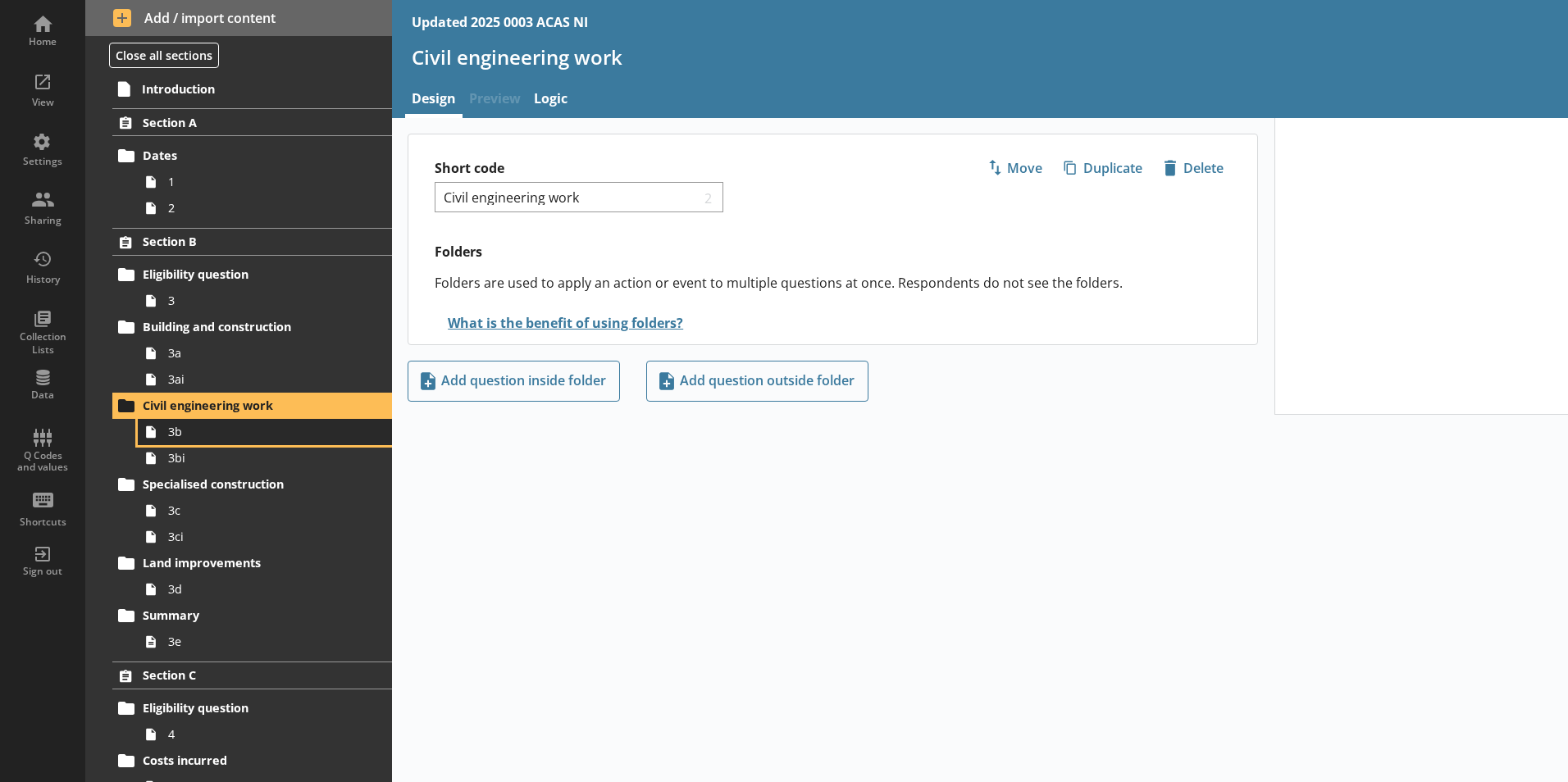 click on "3b" at bounding box center [259, 431] 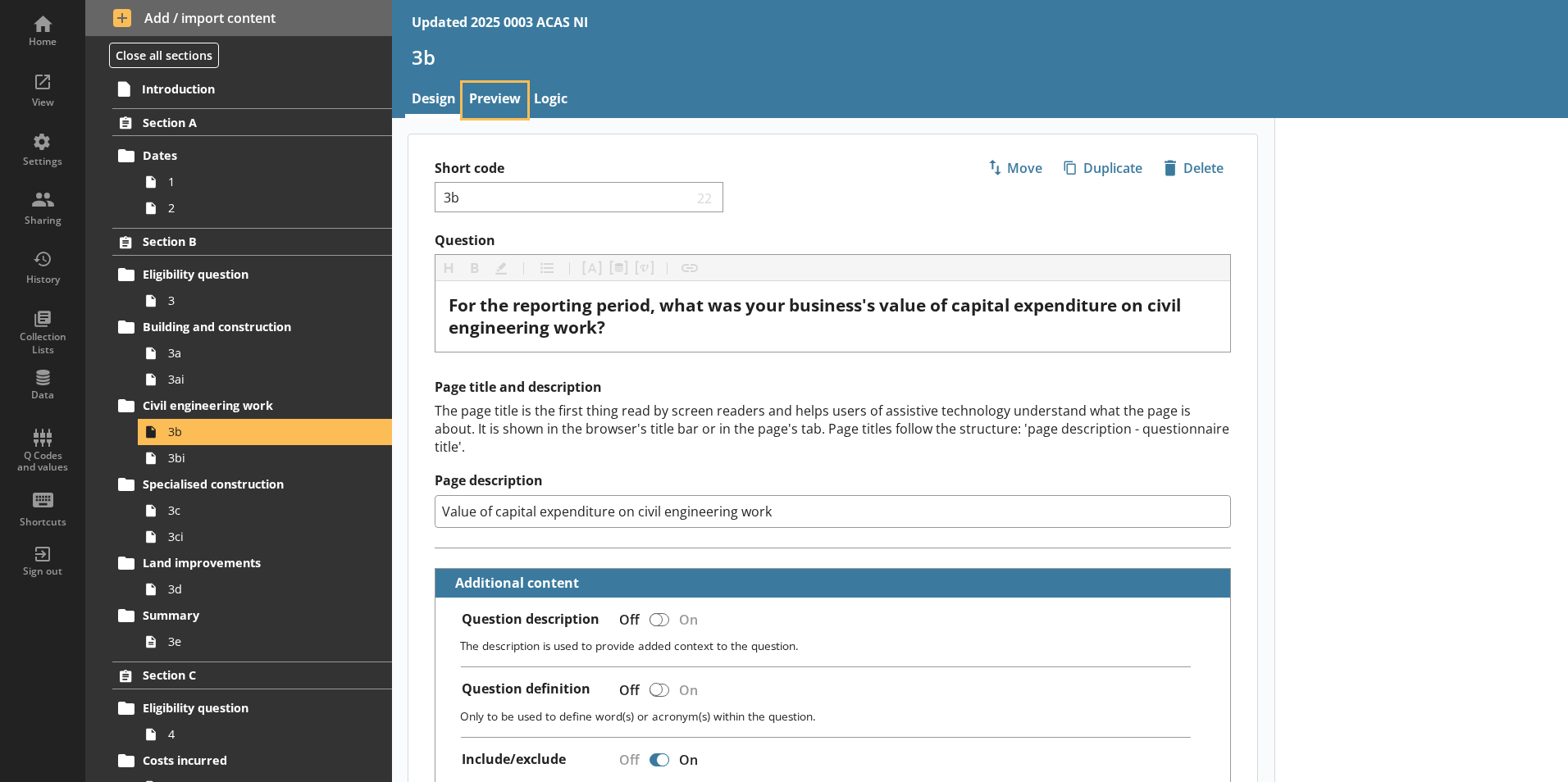 click on "Preview" at bounding box center [495, 100] 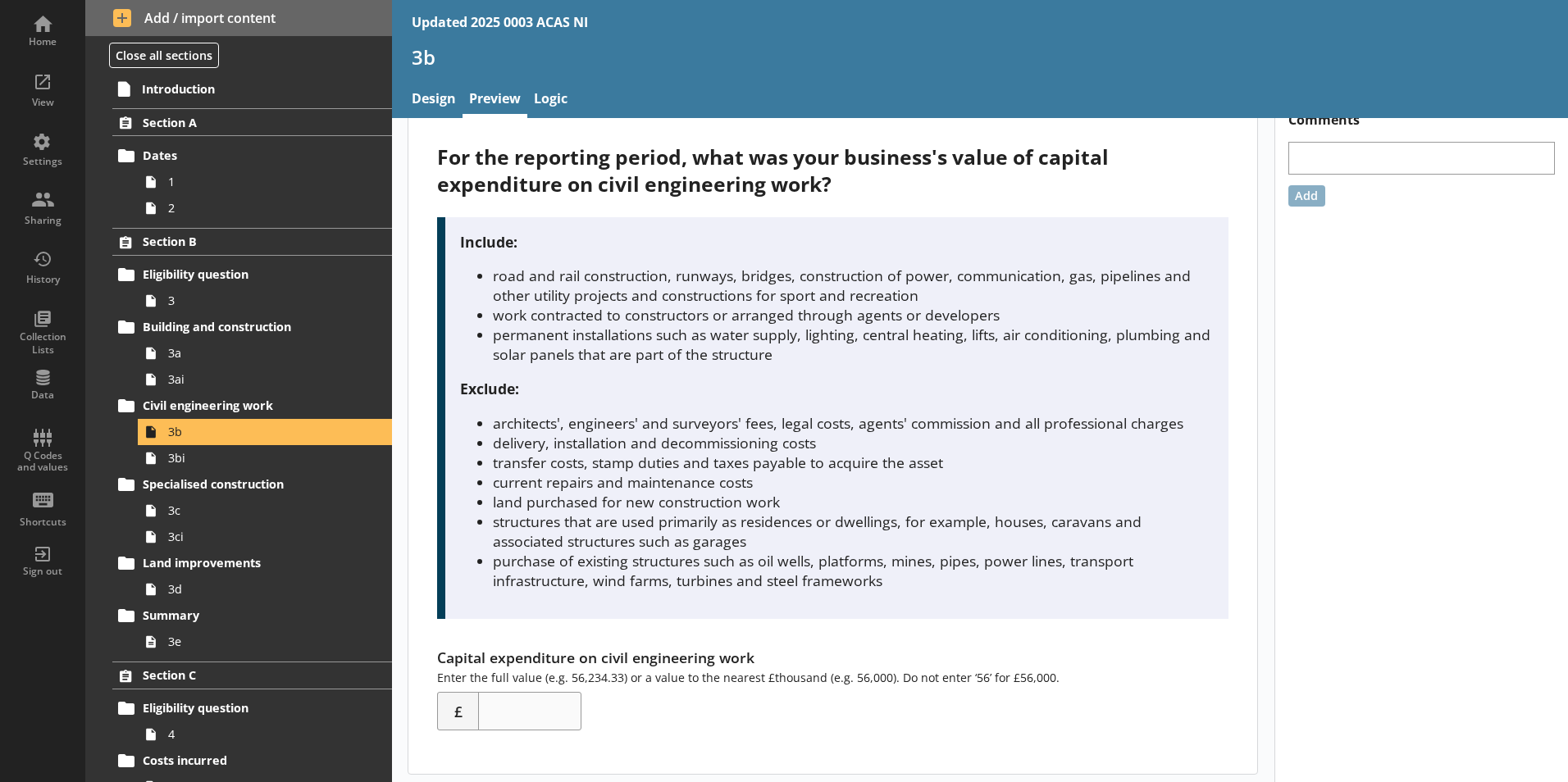 scroll, scrollTop: 26, scrollLeft: 0, axis: vertical 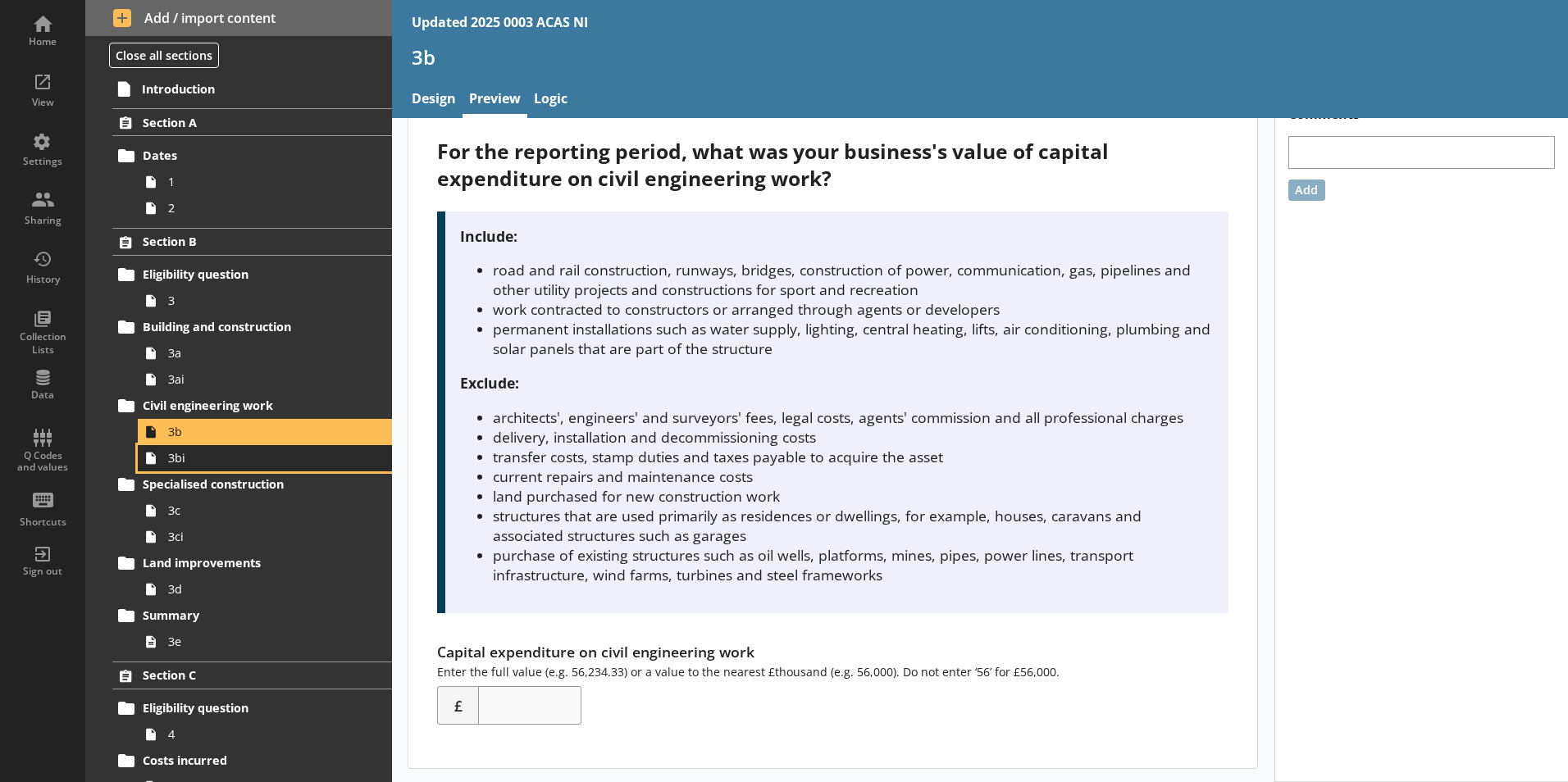 click on "3bi" at bounding box center [259, 457] 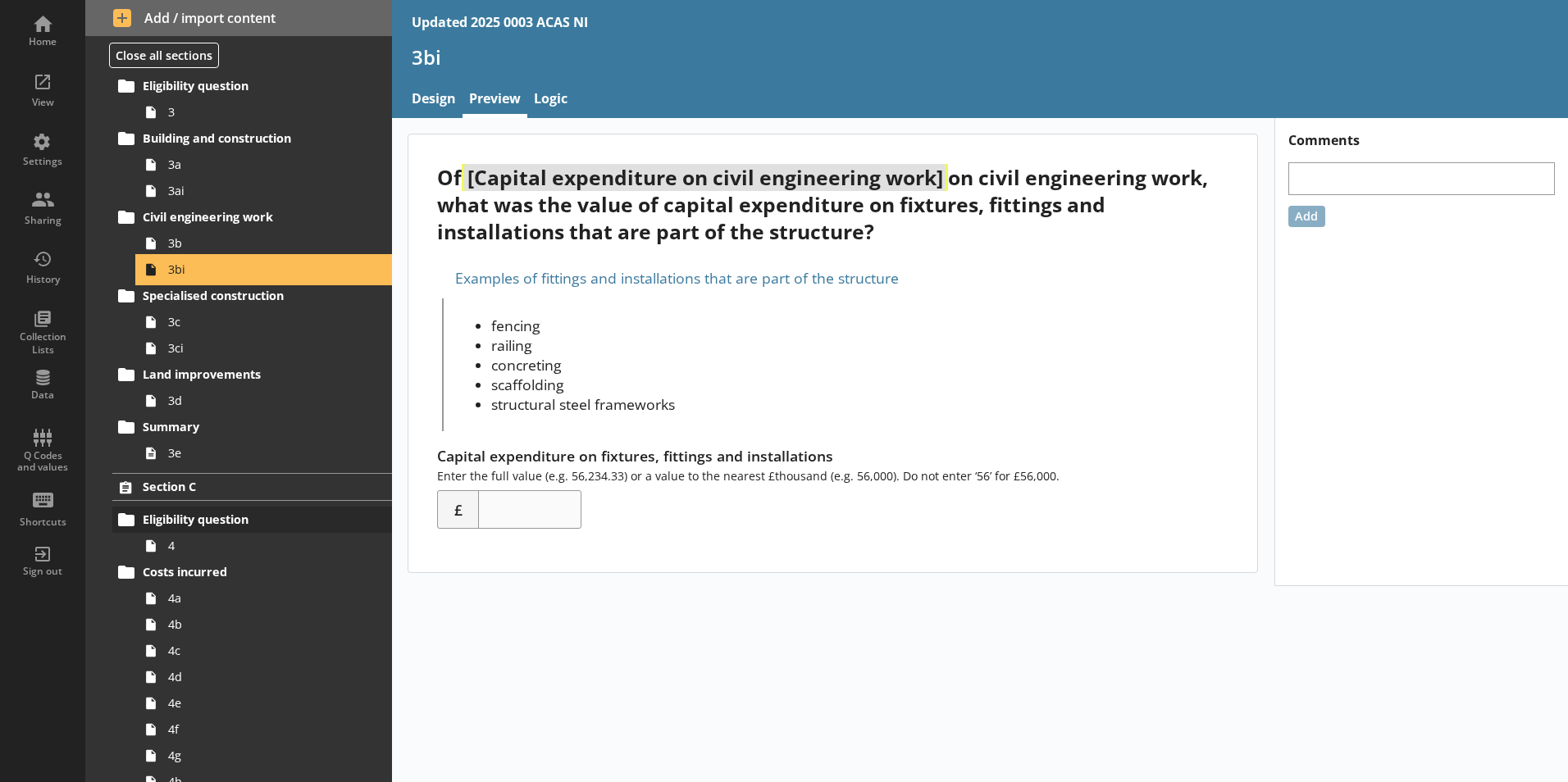 scroll, scrollTop: 246, scrollLeft: 0, axis: vertical 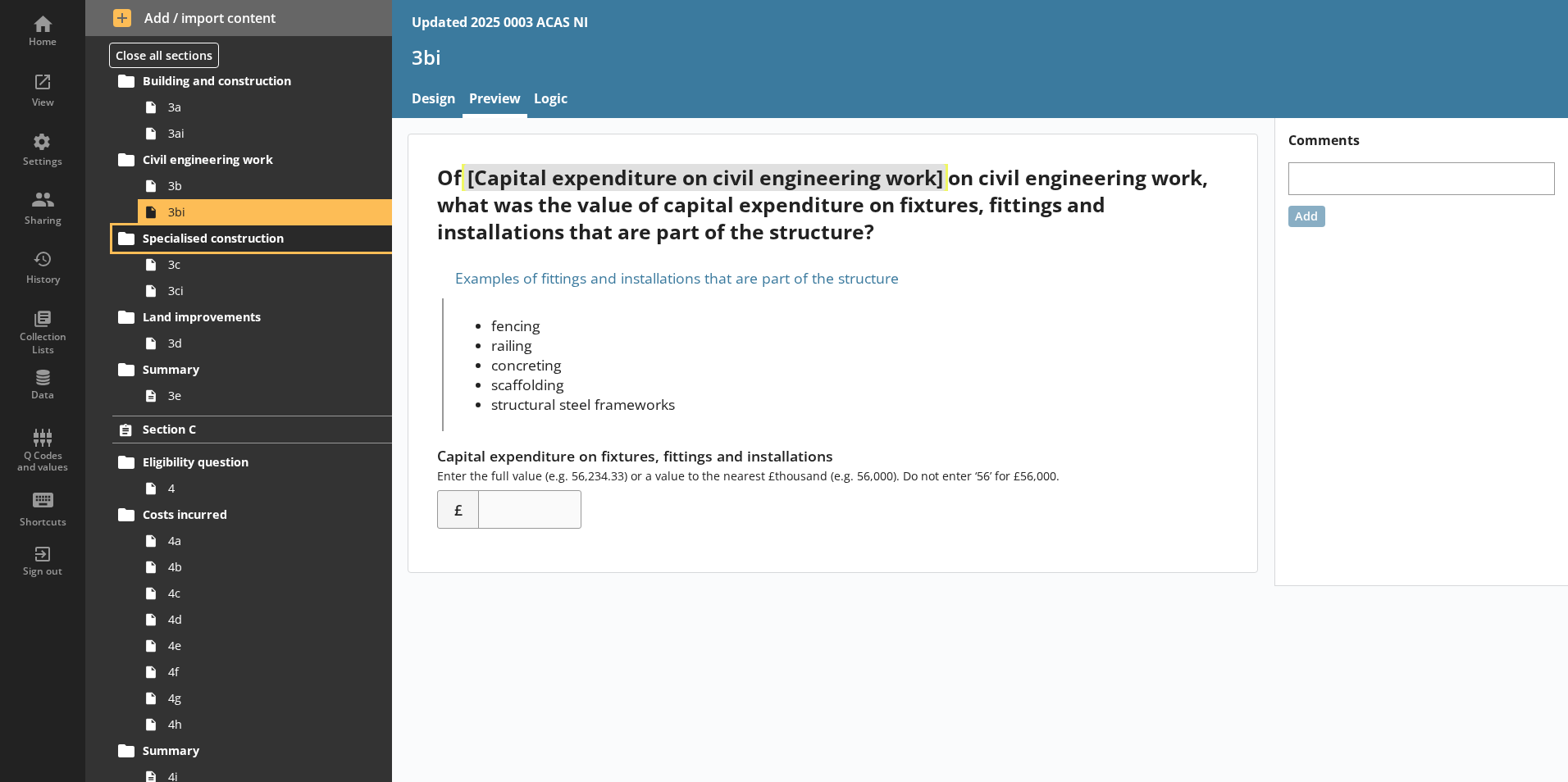click on "Specialised construction" at bounding box center [243, 238] 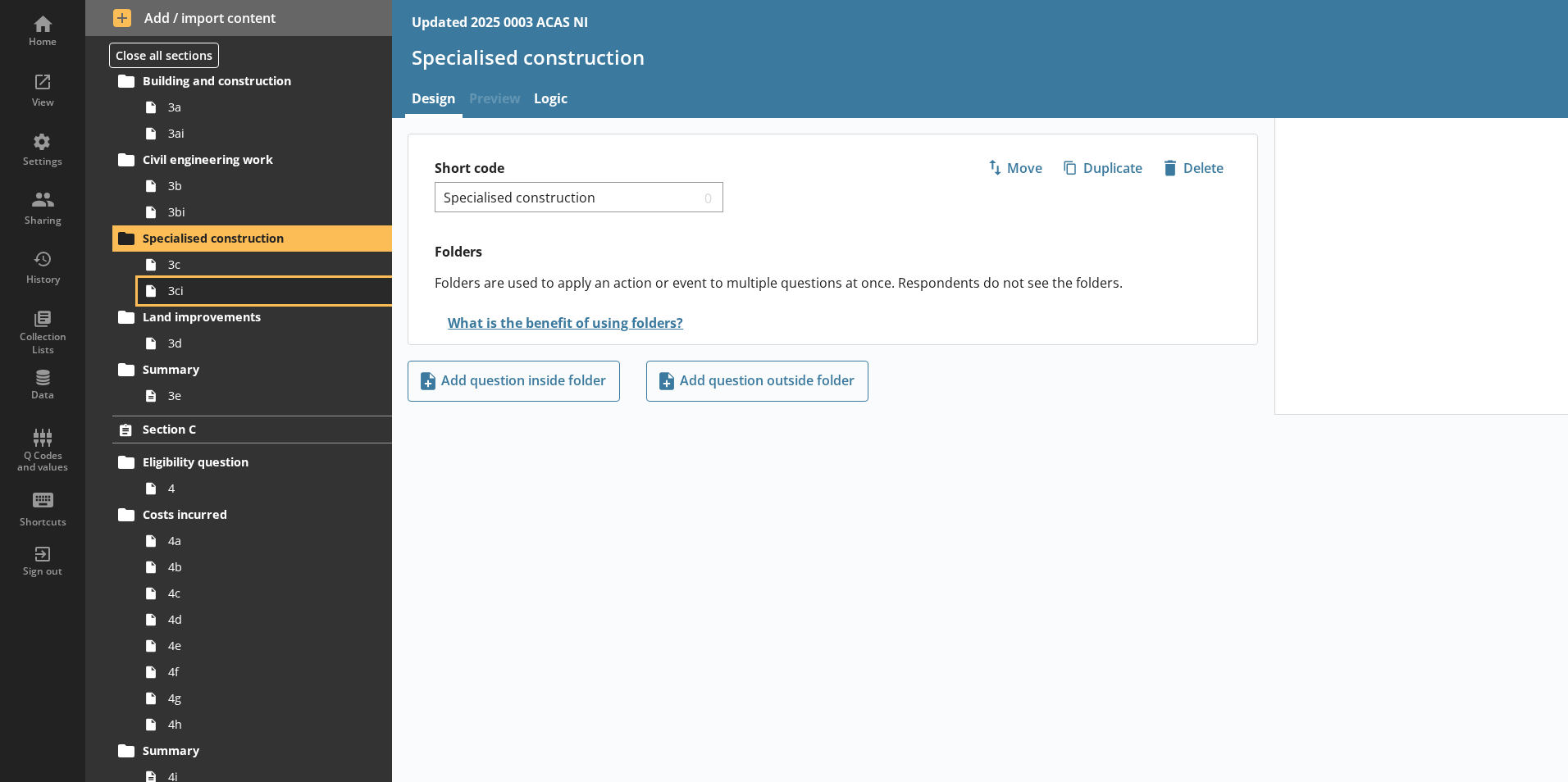 click on "3ci" at bounding box center [265, 291] 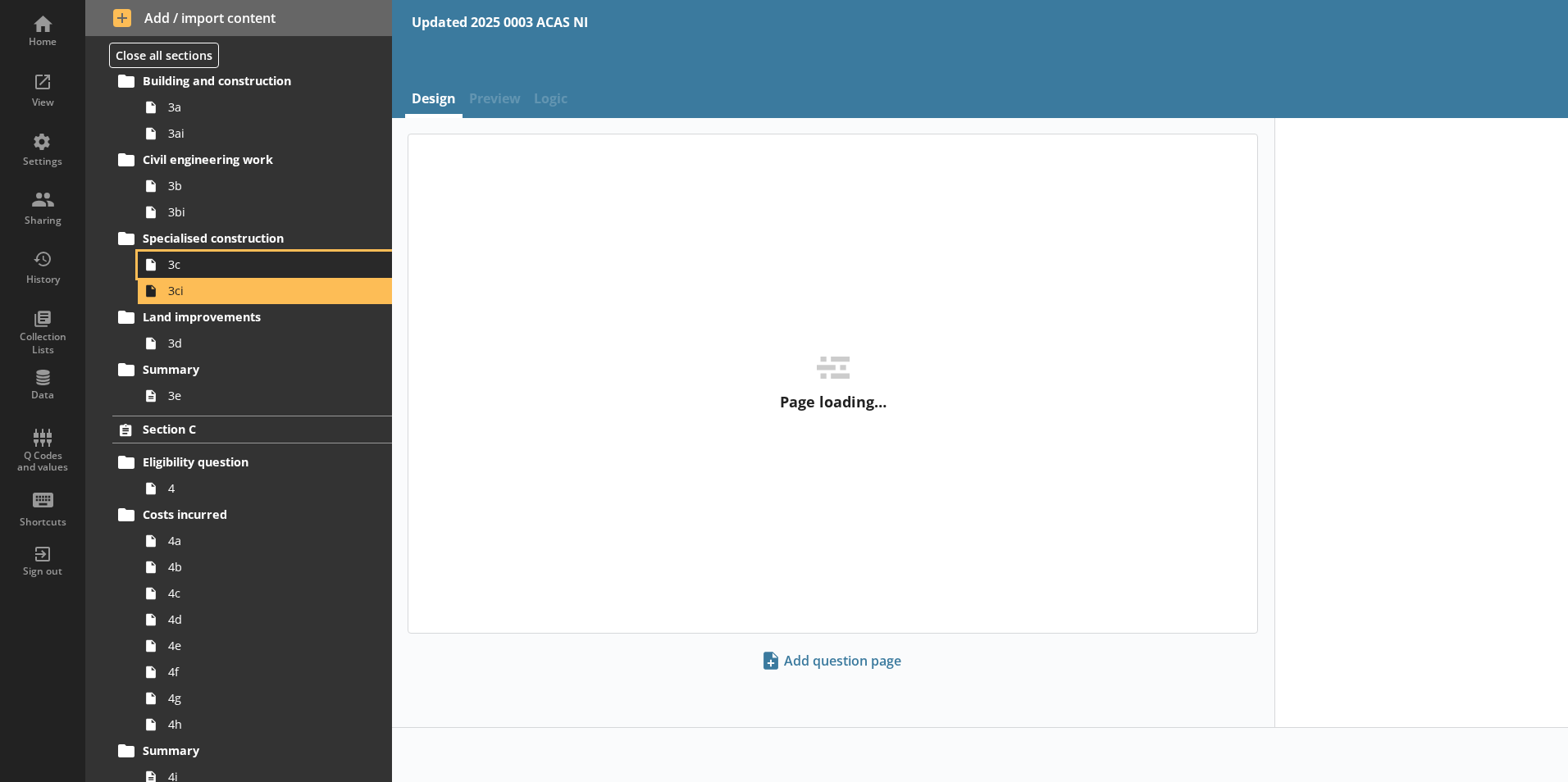 click on "3c" at bounding box center (259, 264) 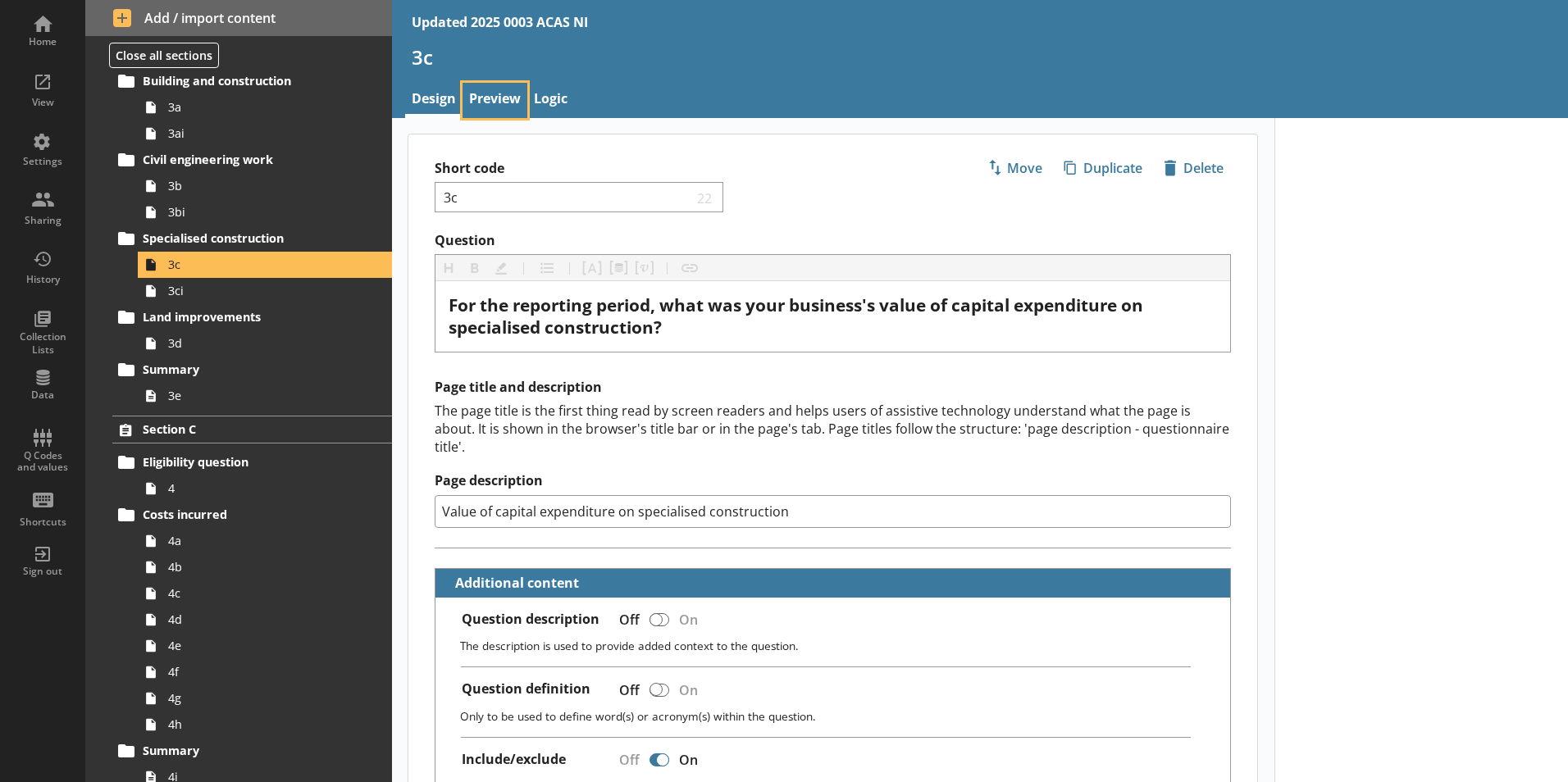 click on "Preview" at bounding box center [495, 100] 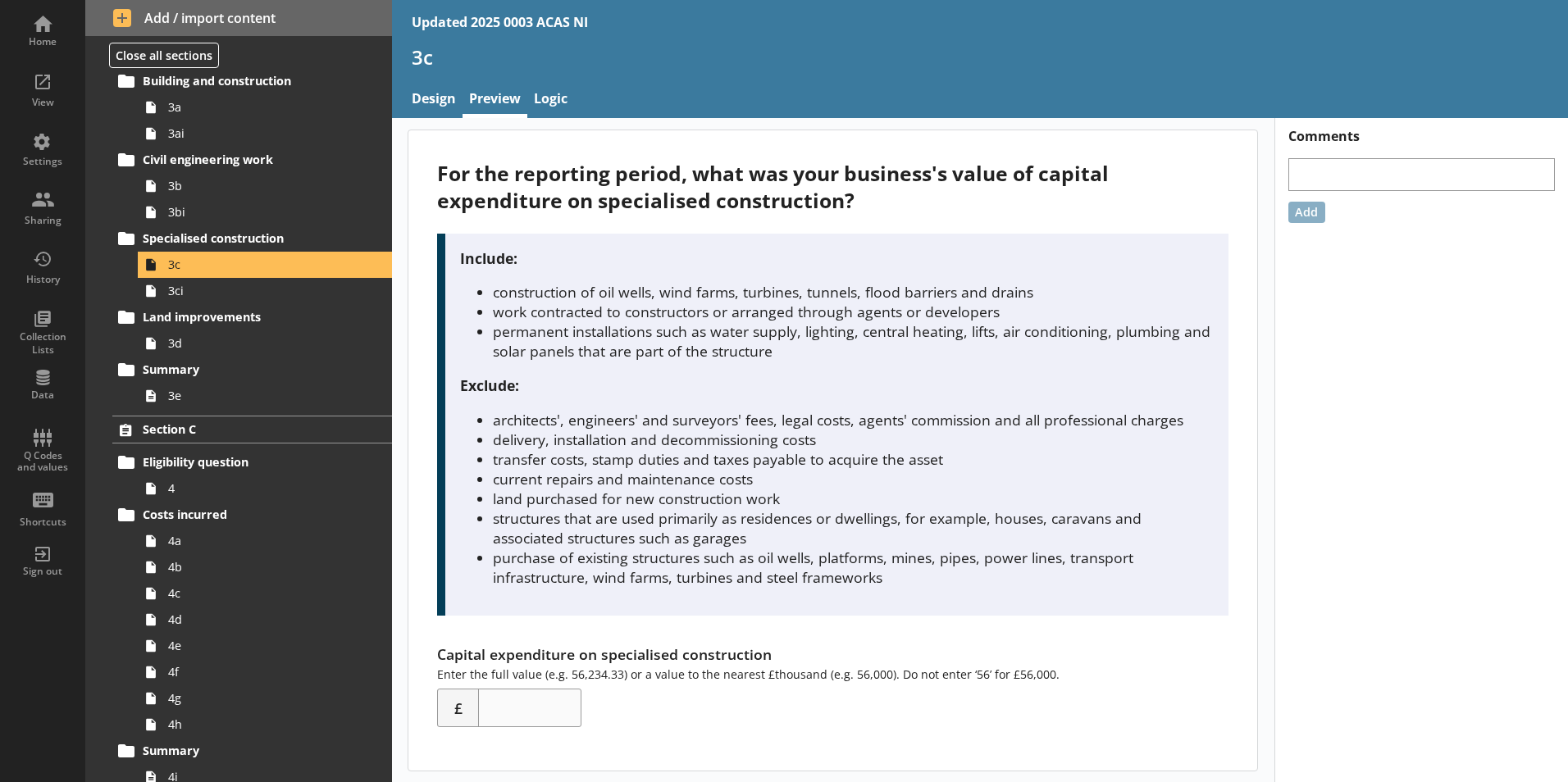 scroll, scrollTop: 7, scrollLeft: 0, axis: vertical 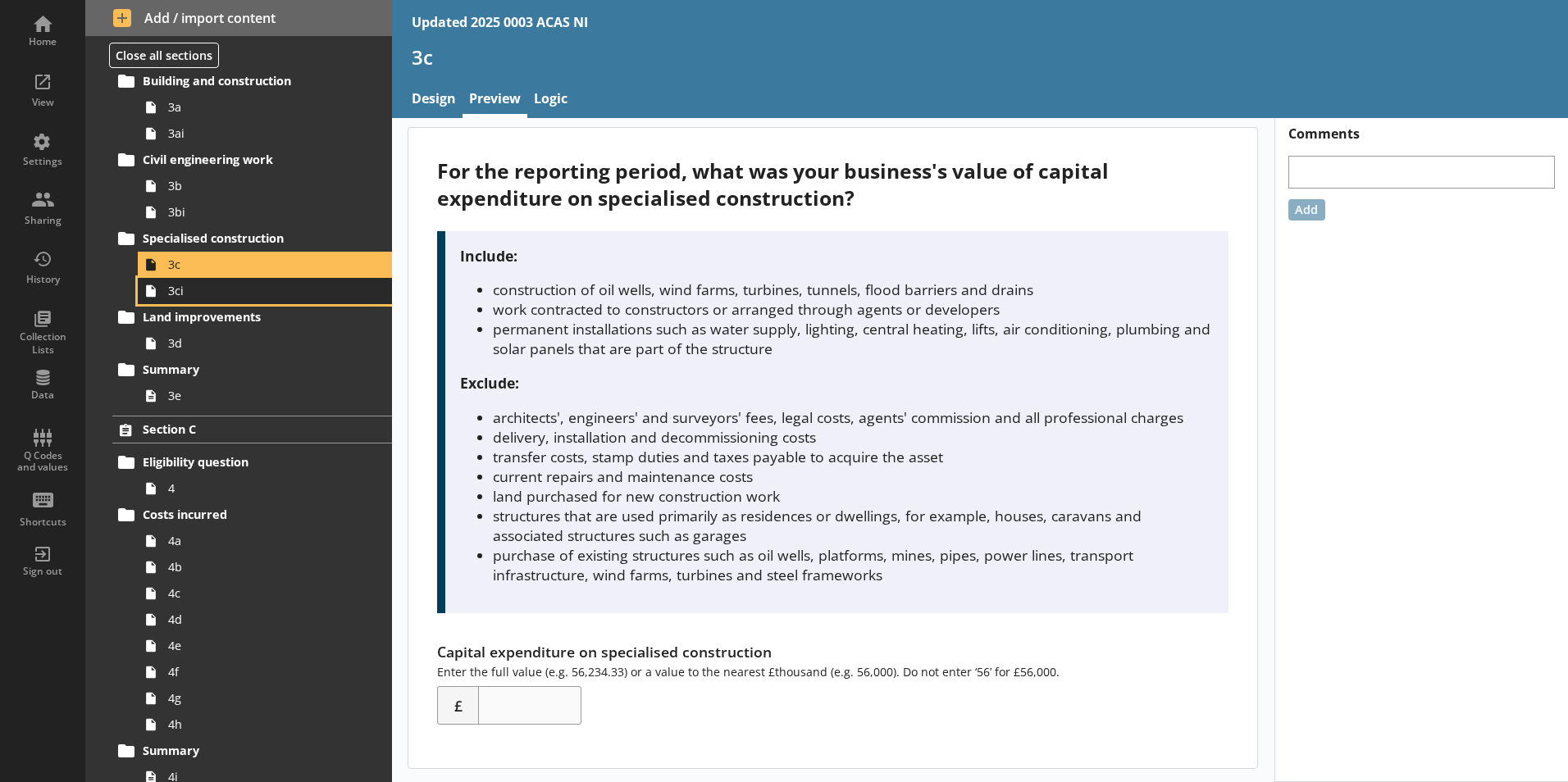 click on "3ci" at bounding box center [259, 290] 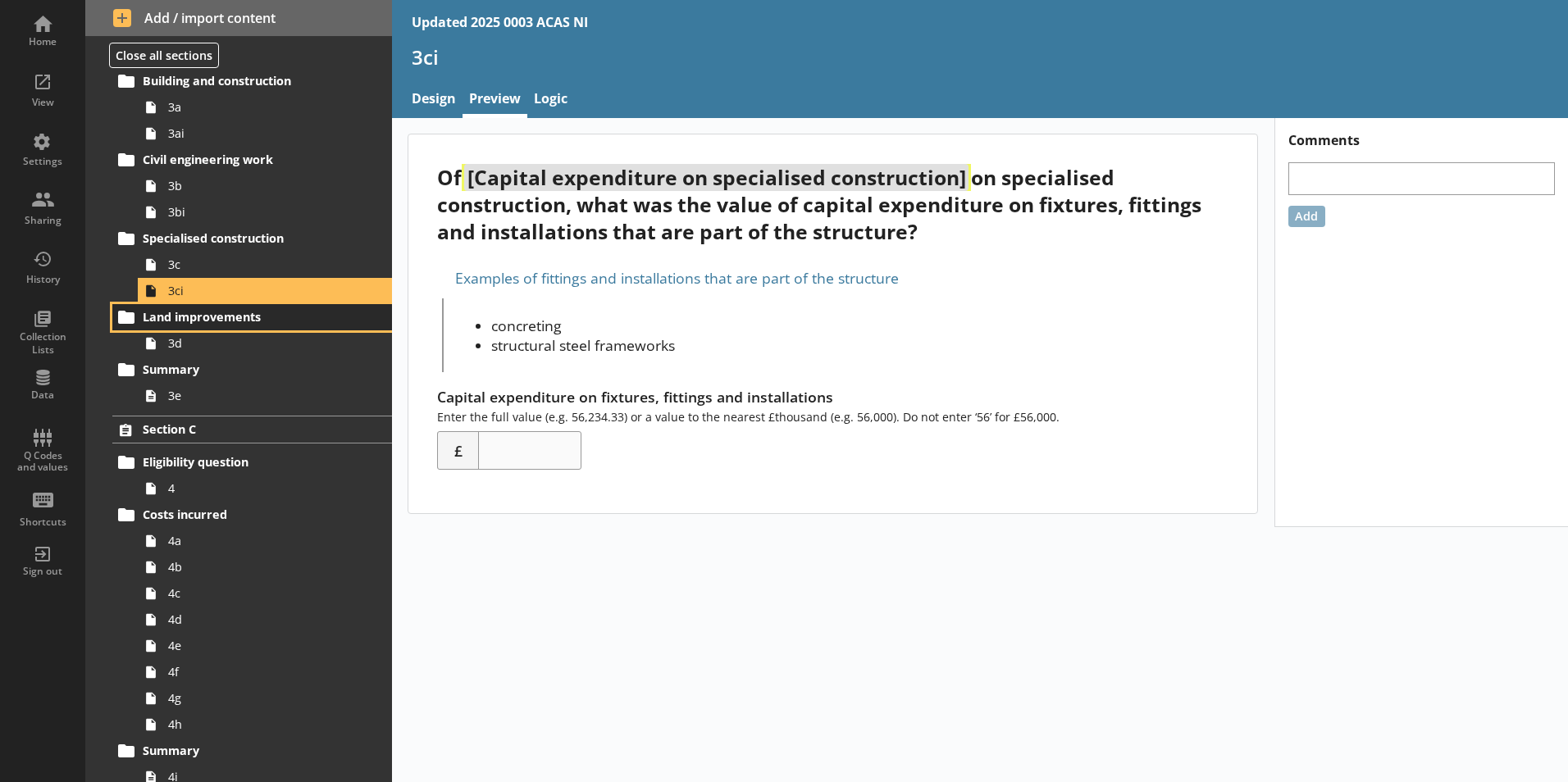 click on "Land improvements" at bounding box center [252, 317] 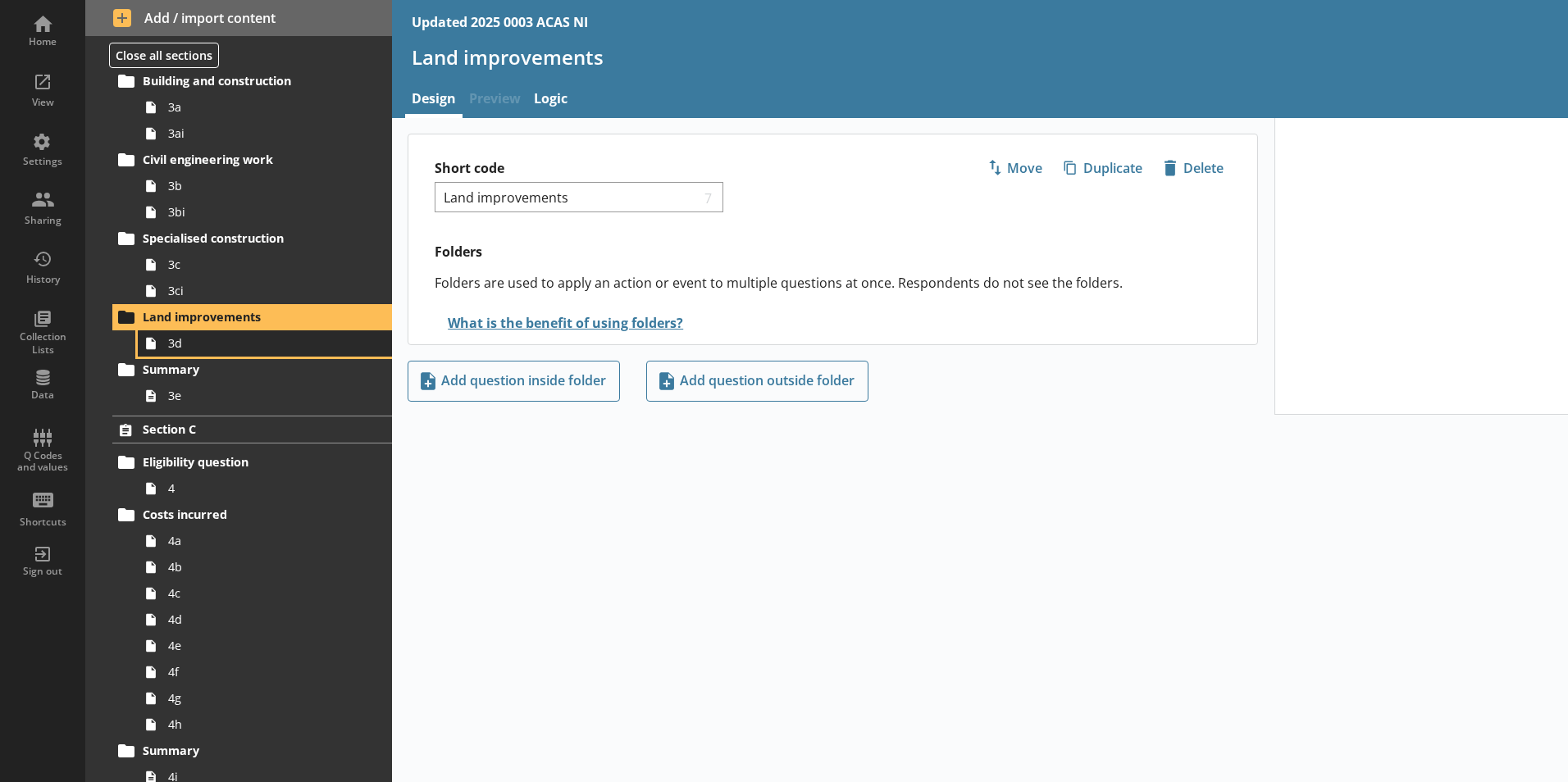 click on "3d" at bounding box center [259, 343] 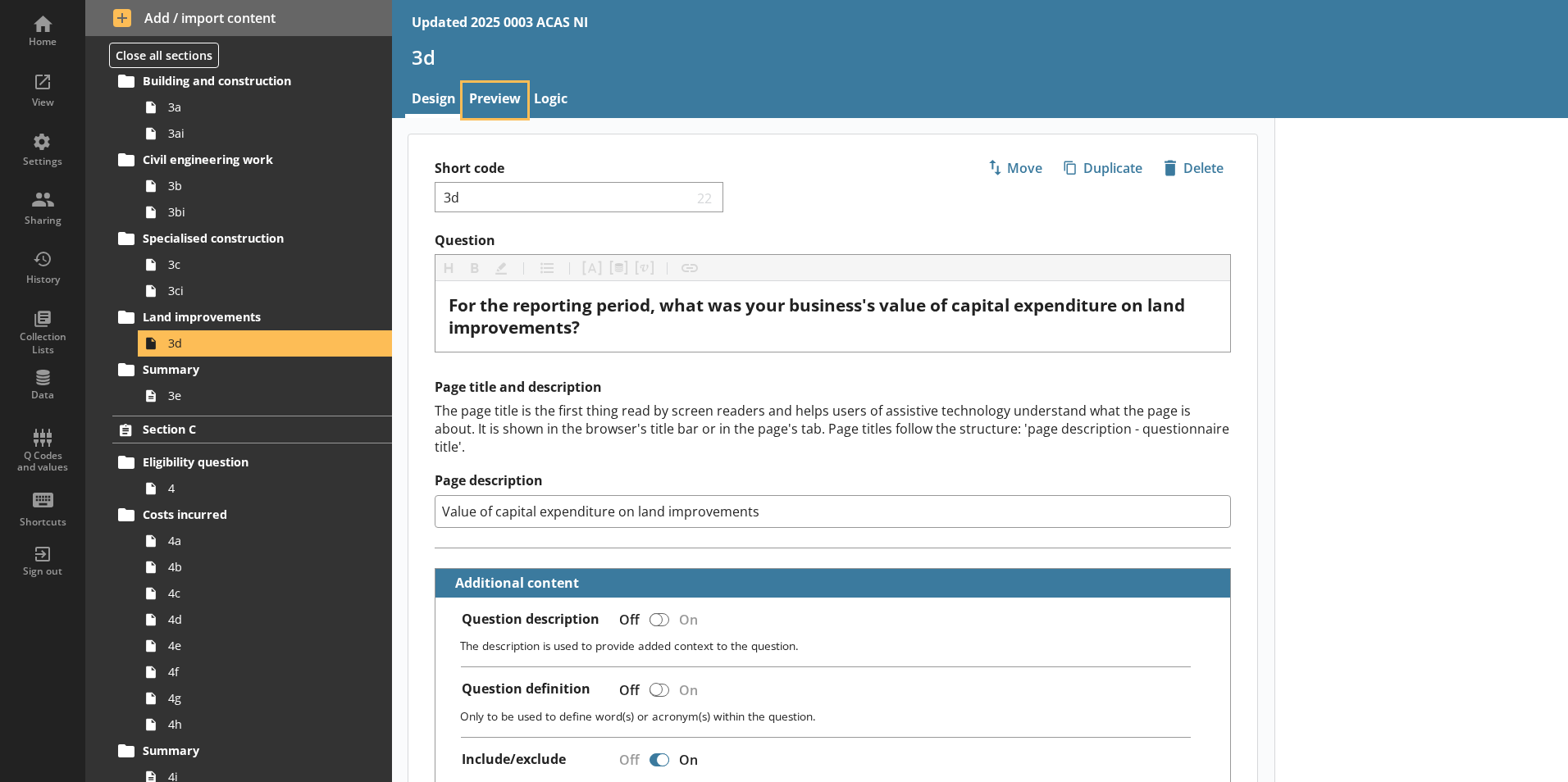 click on "Preview" at bounding box center (495, 100) 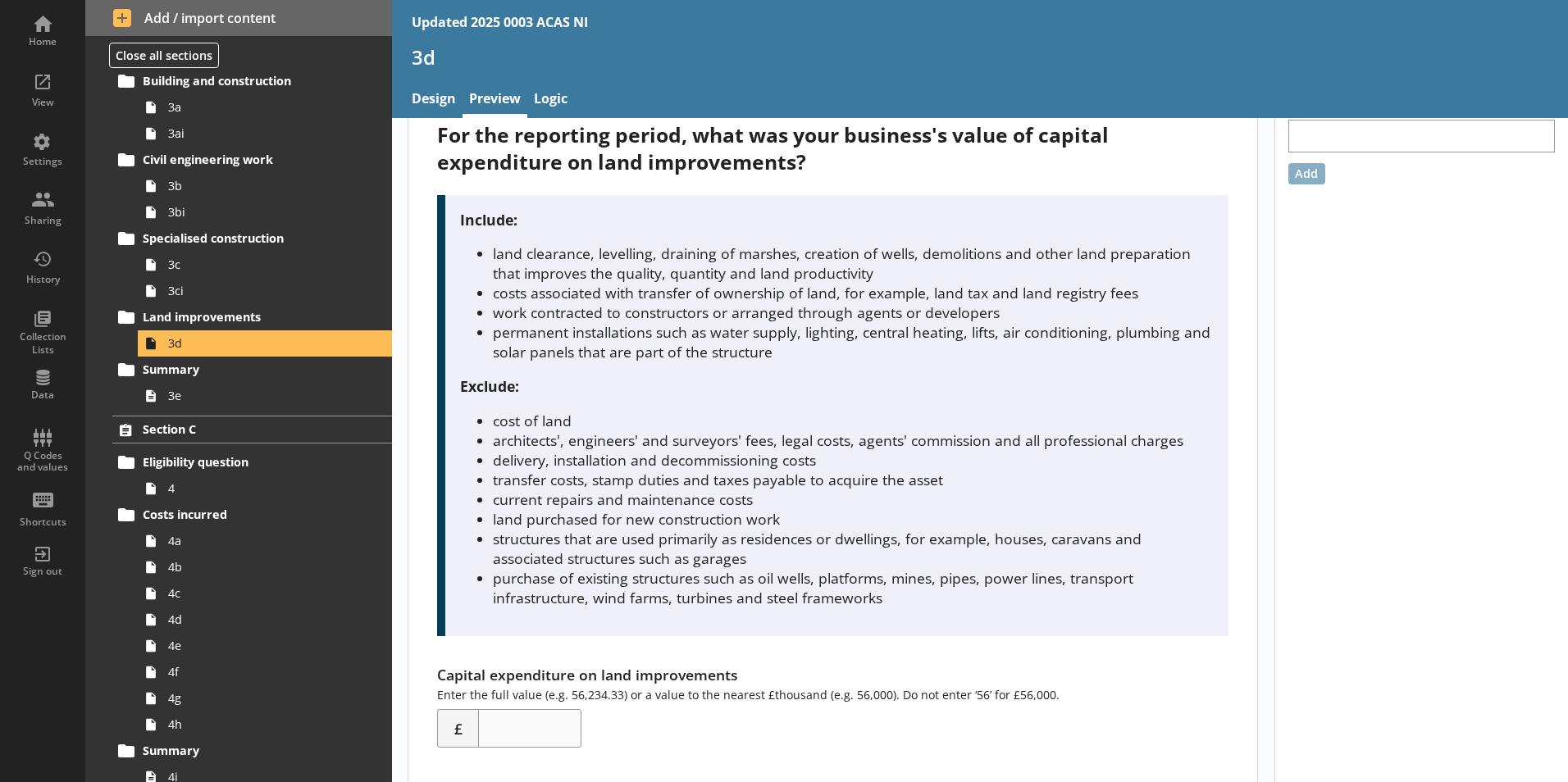 scroll, scrollTop: 66, scrollLeft: 0, axis: vertical 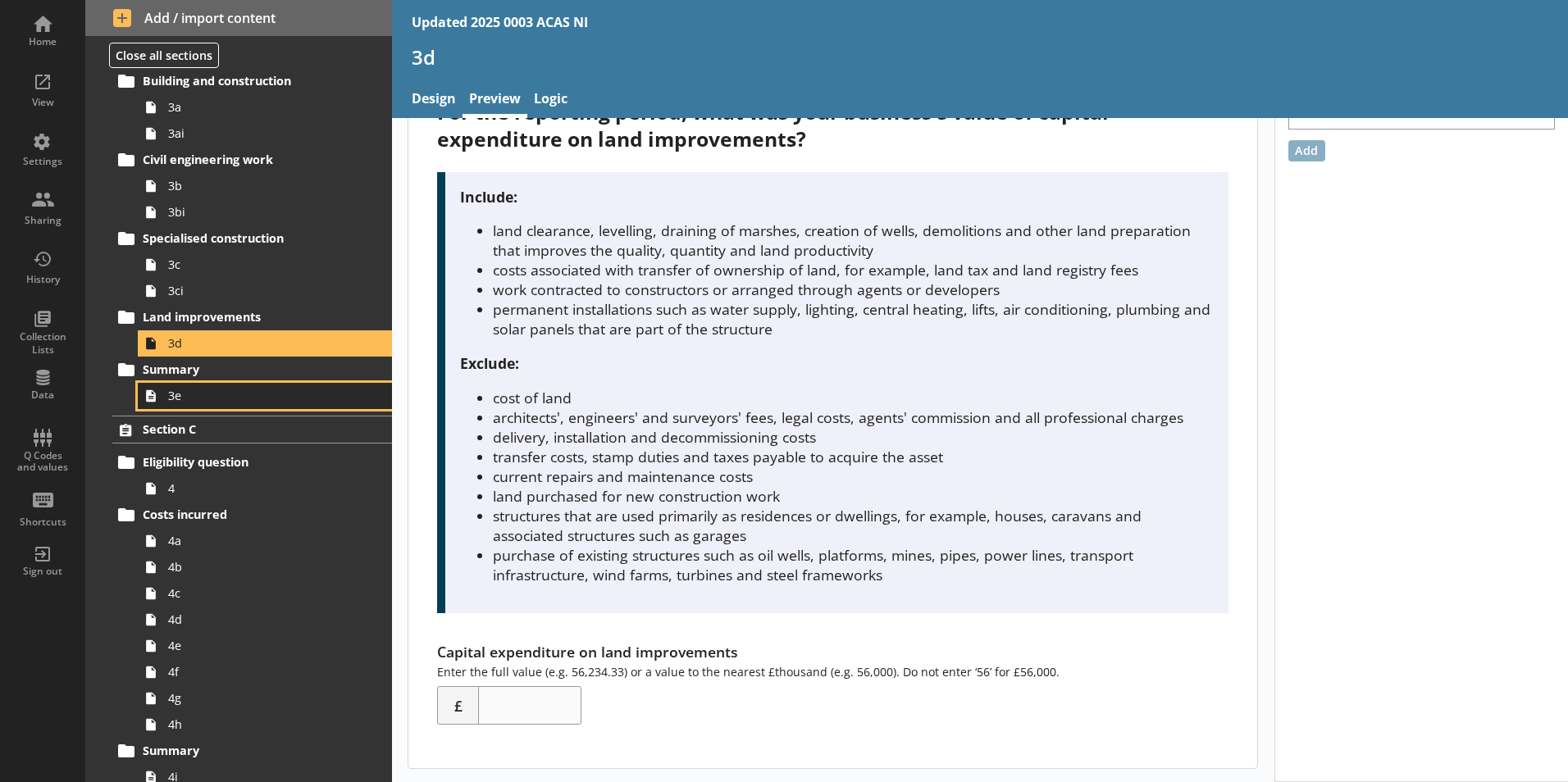 click on "3e" at bounding box center (259, 395) 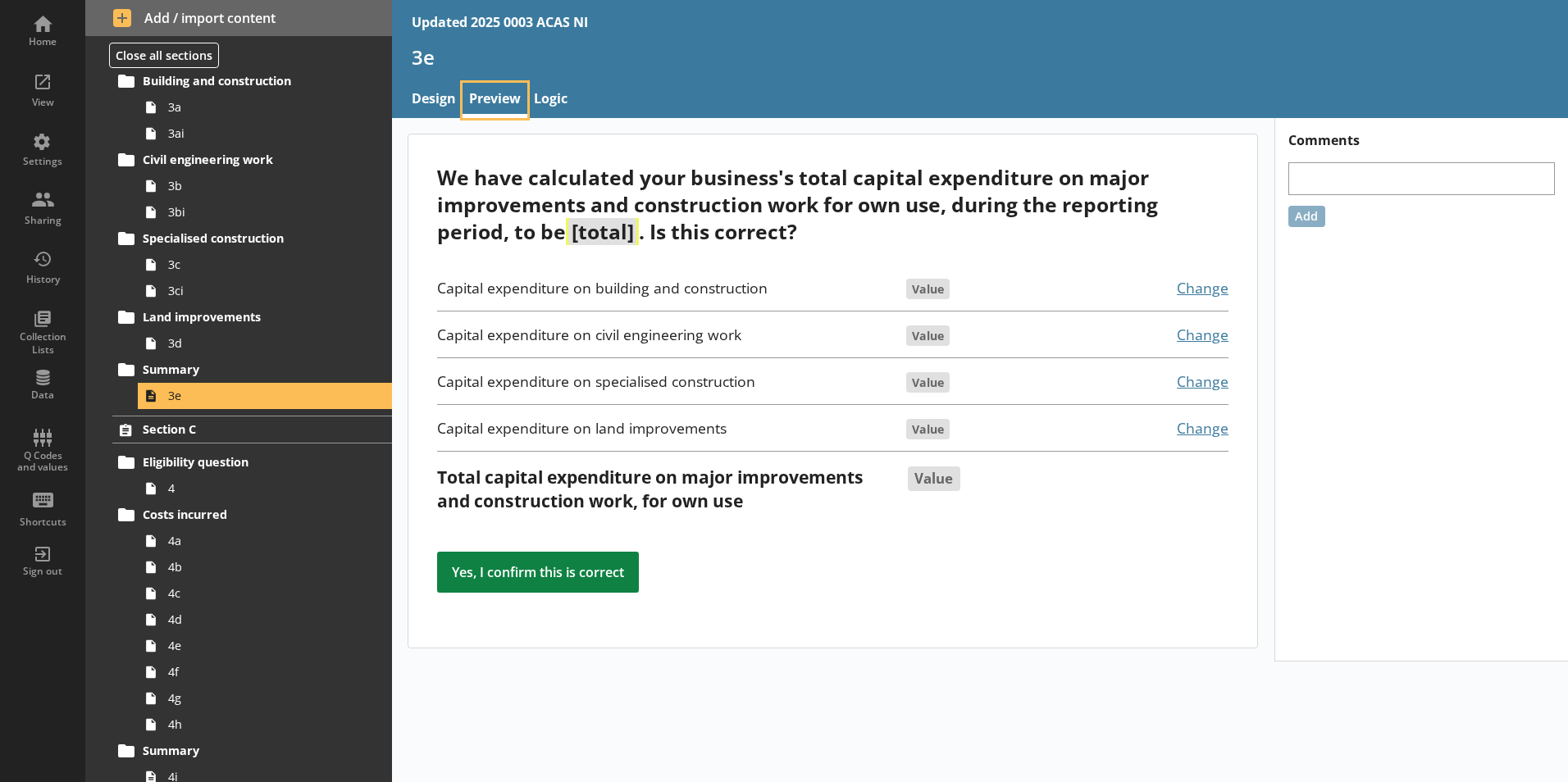 click on "Preview" at bounding box center [495, 100] 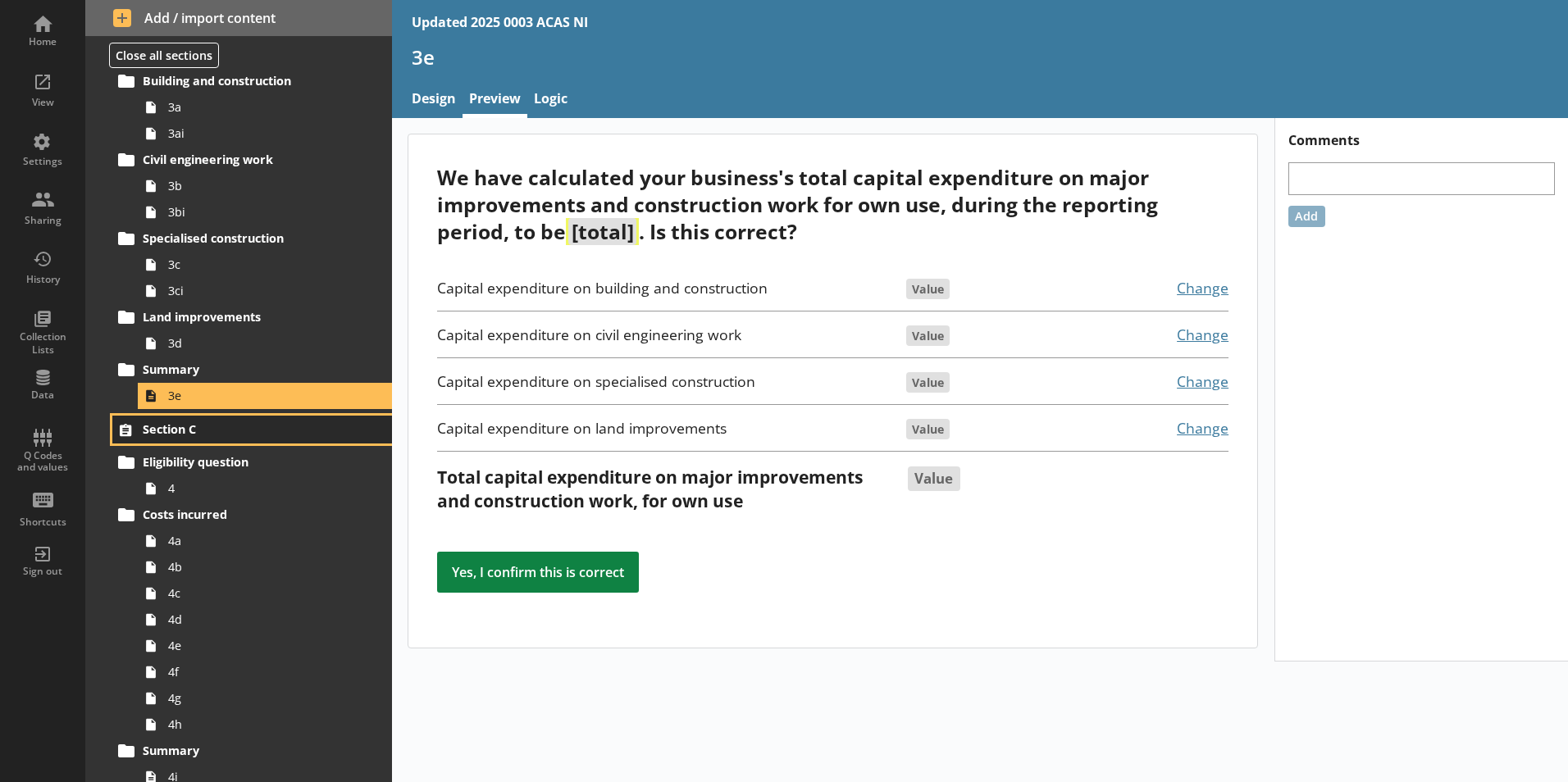 click on "Section C" at bounding box center (243, 429) 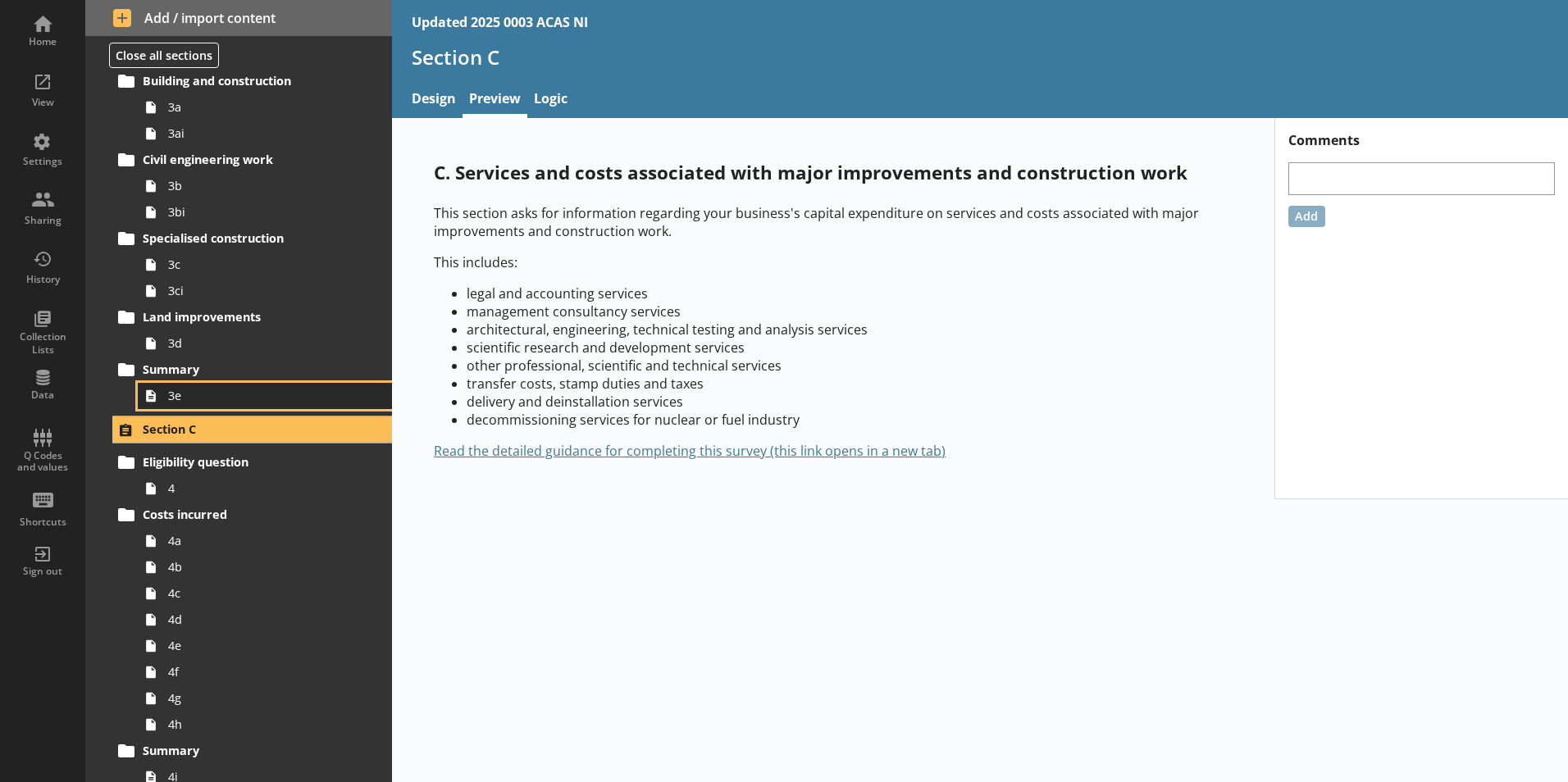 click on "3e" at bounding box center [259, 395] 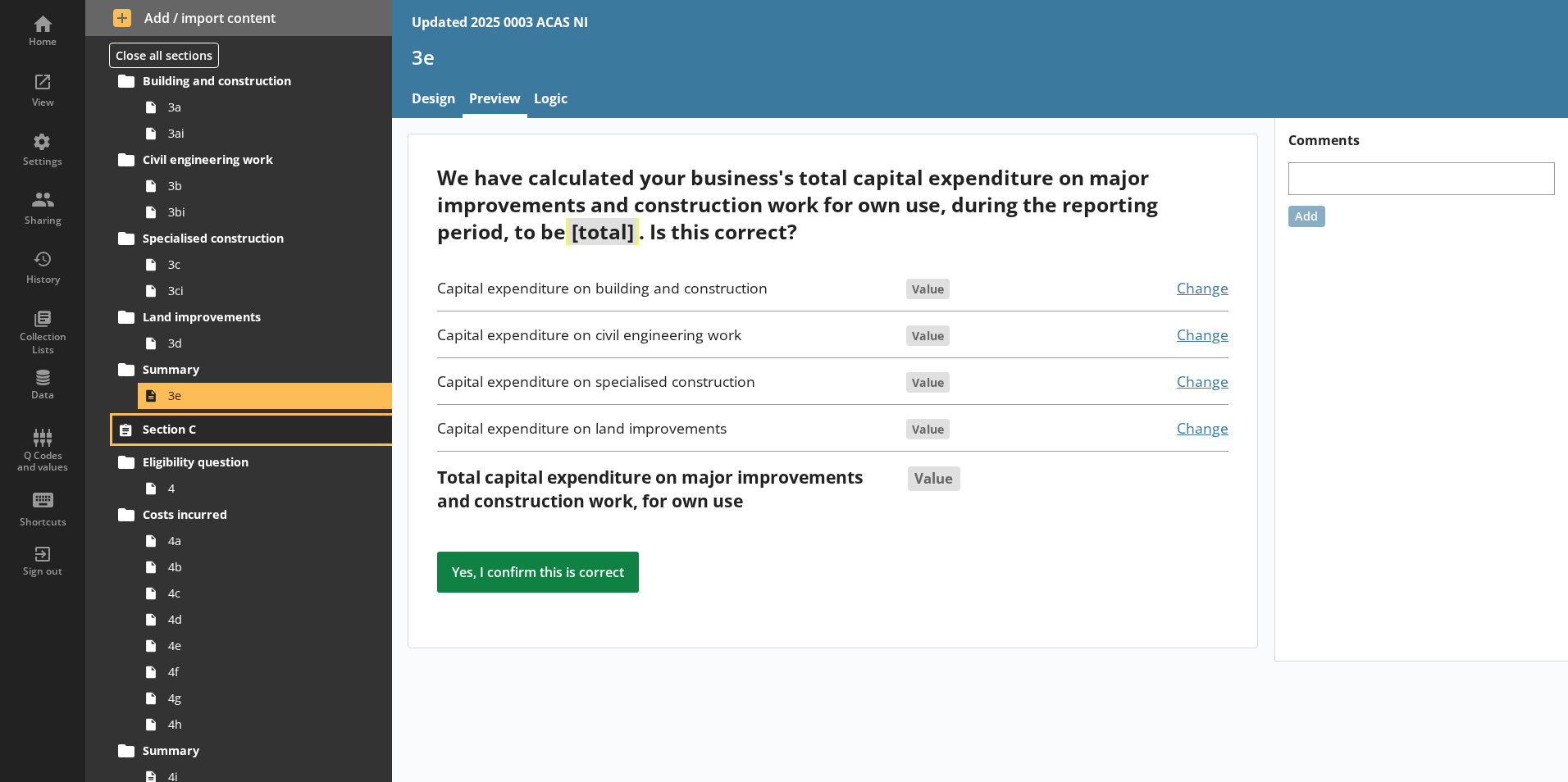 click on "Section C" at bounding box center [243, 429] 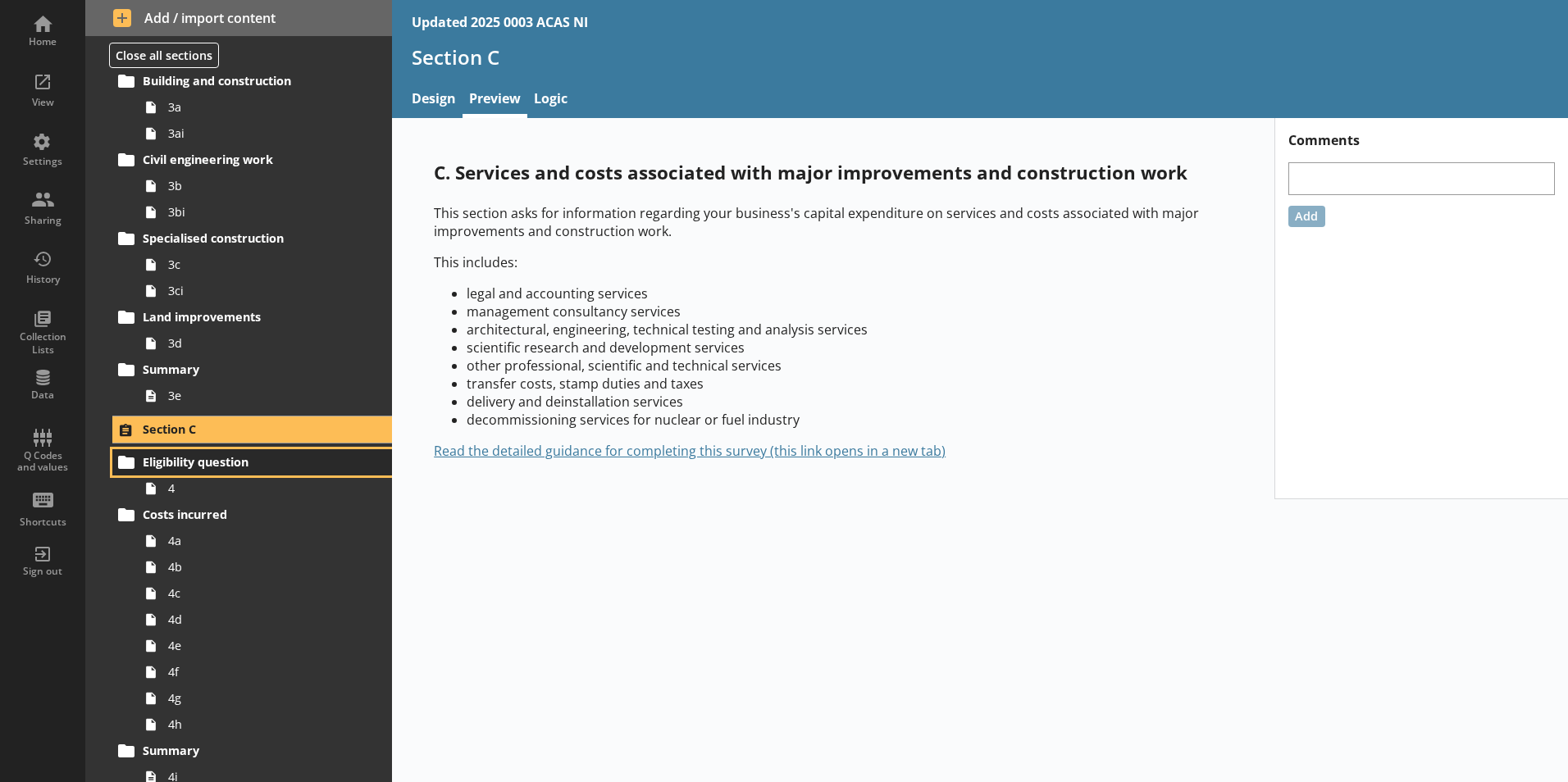 click on "Eligibility question" at bounding box center [243, 461] 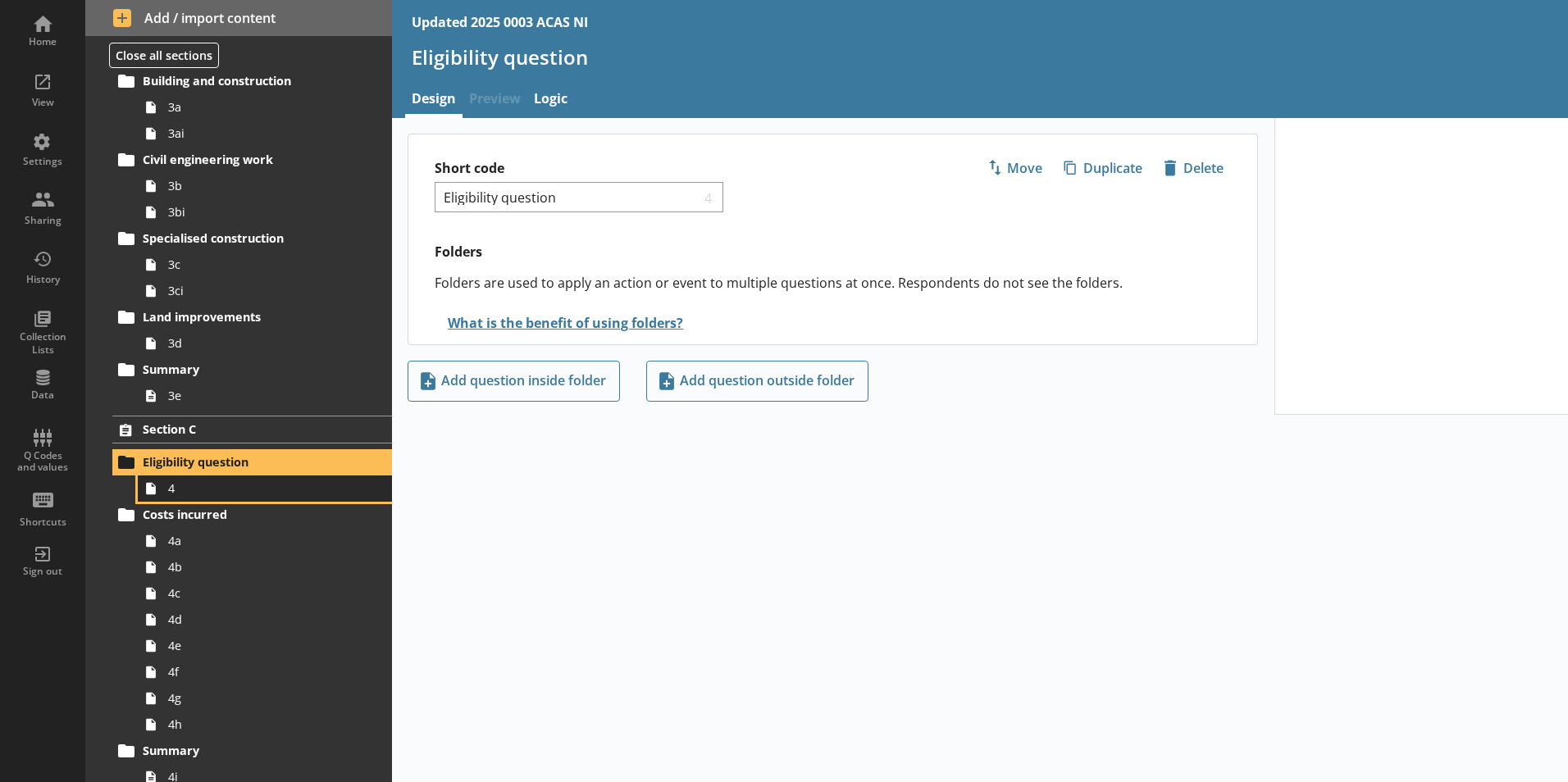 click on "4" at bounding box center [259, 488] 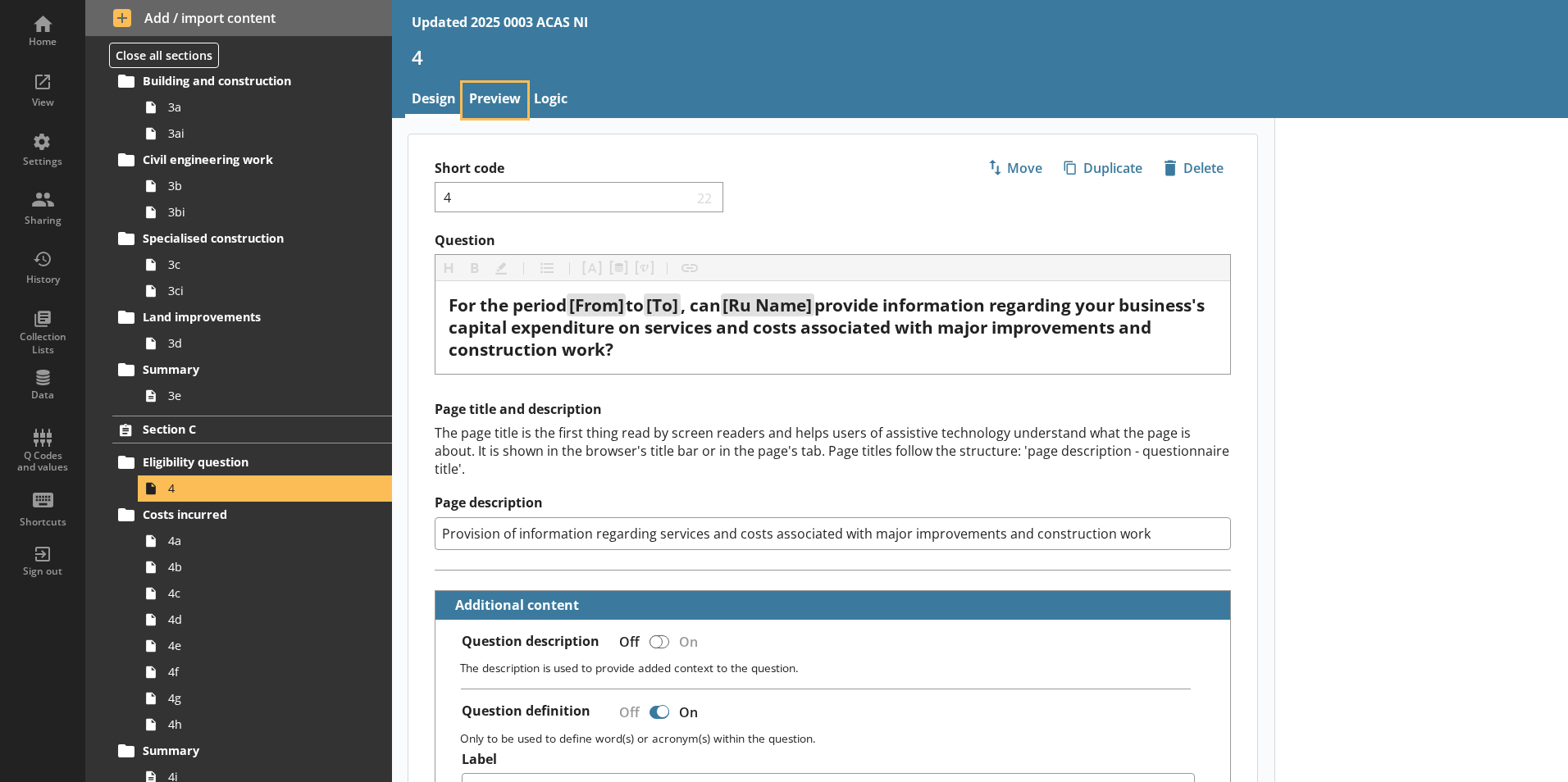 click on "Preview" at bounding box center [495, 100] 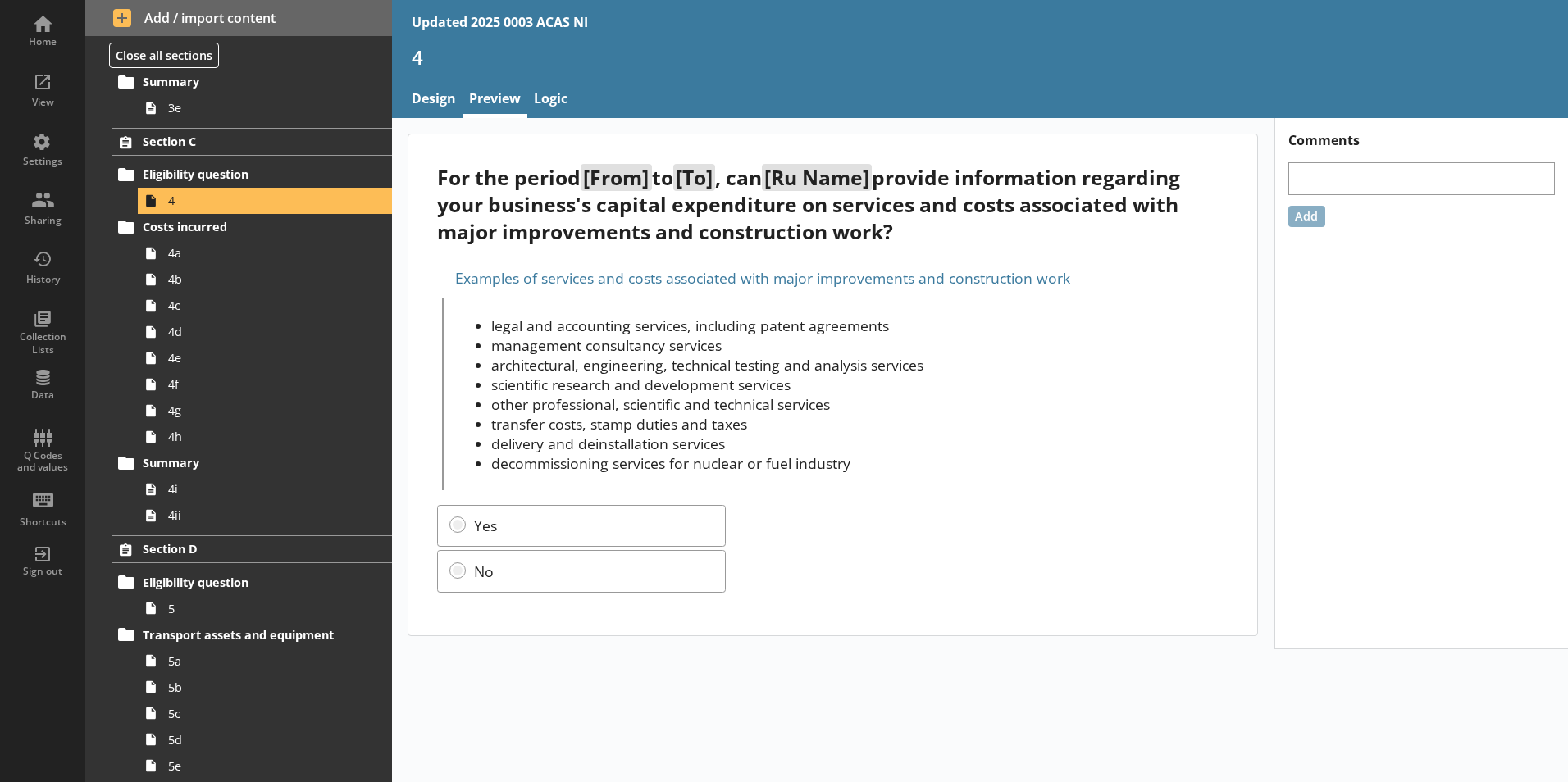 scroll, scrollTop: 574, scrollLeft: 0, axis: vertical 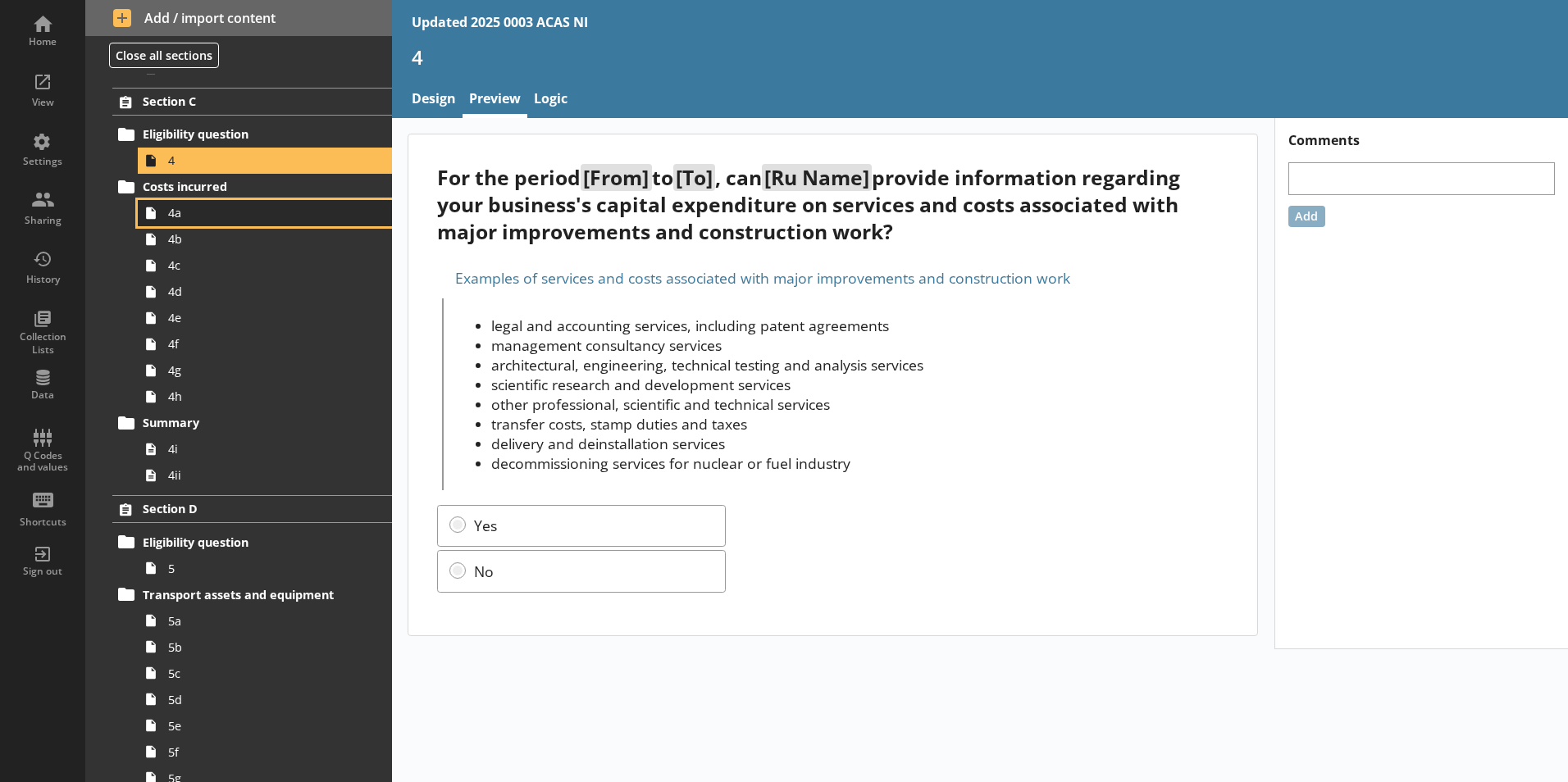 click on "4a" at bounding box center (259, 212) 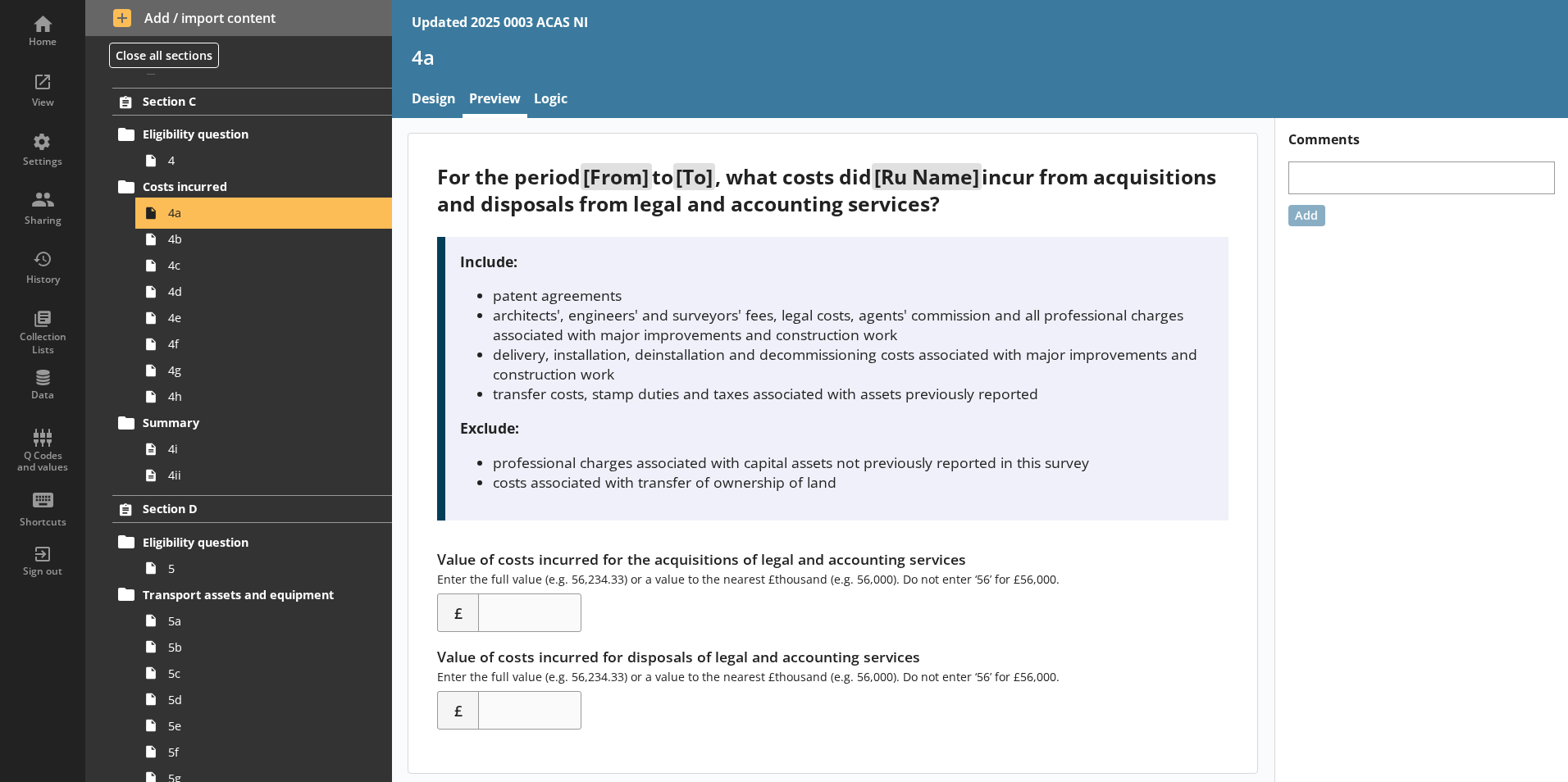 scroll, scrollTop: 0, scrollLeft: 0, axis: both 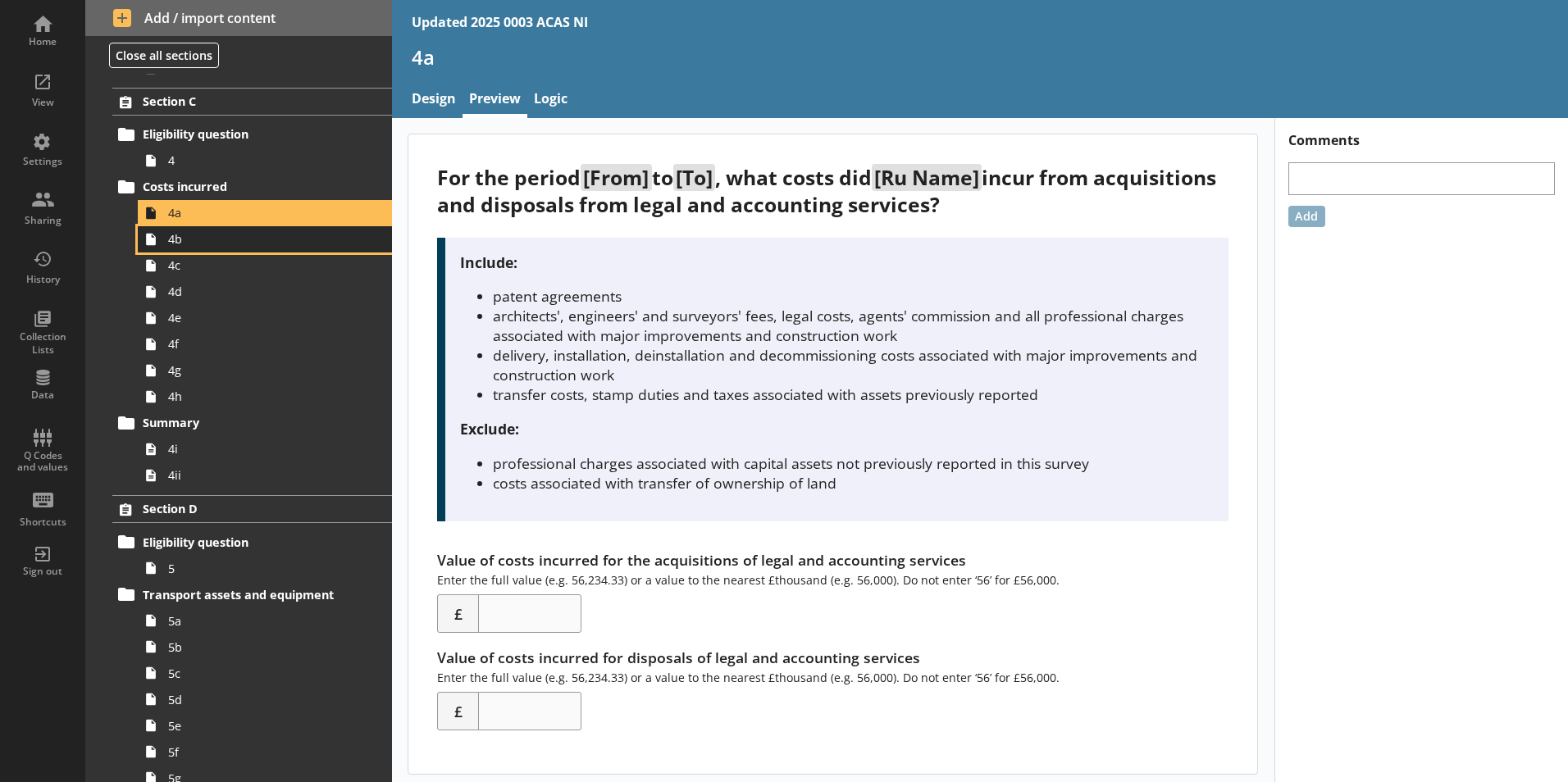 click on "4b" at bounding box center [259, 239] 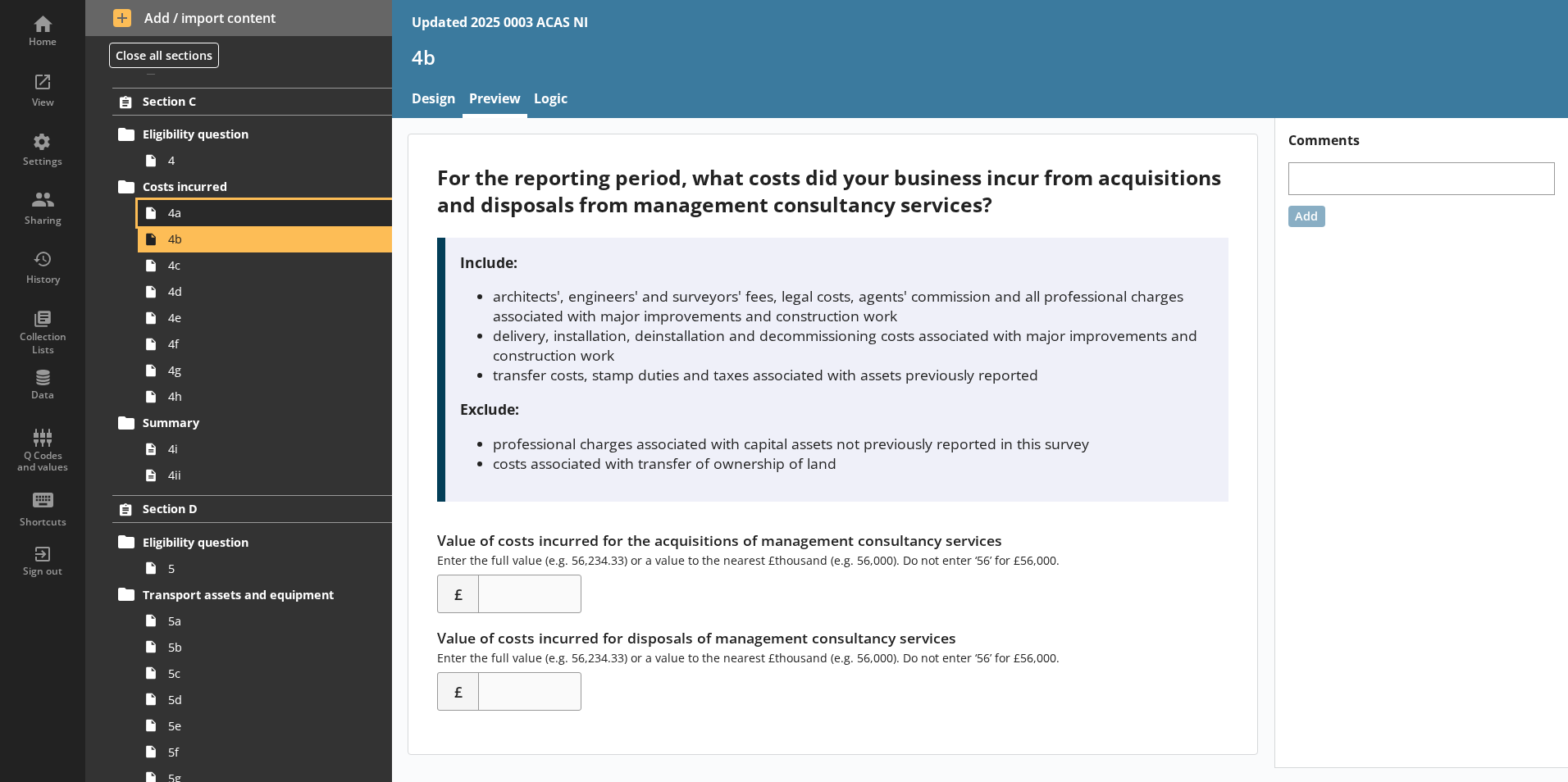 click on "4a" at bounding box center [259, 212] 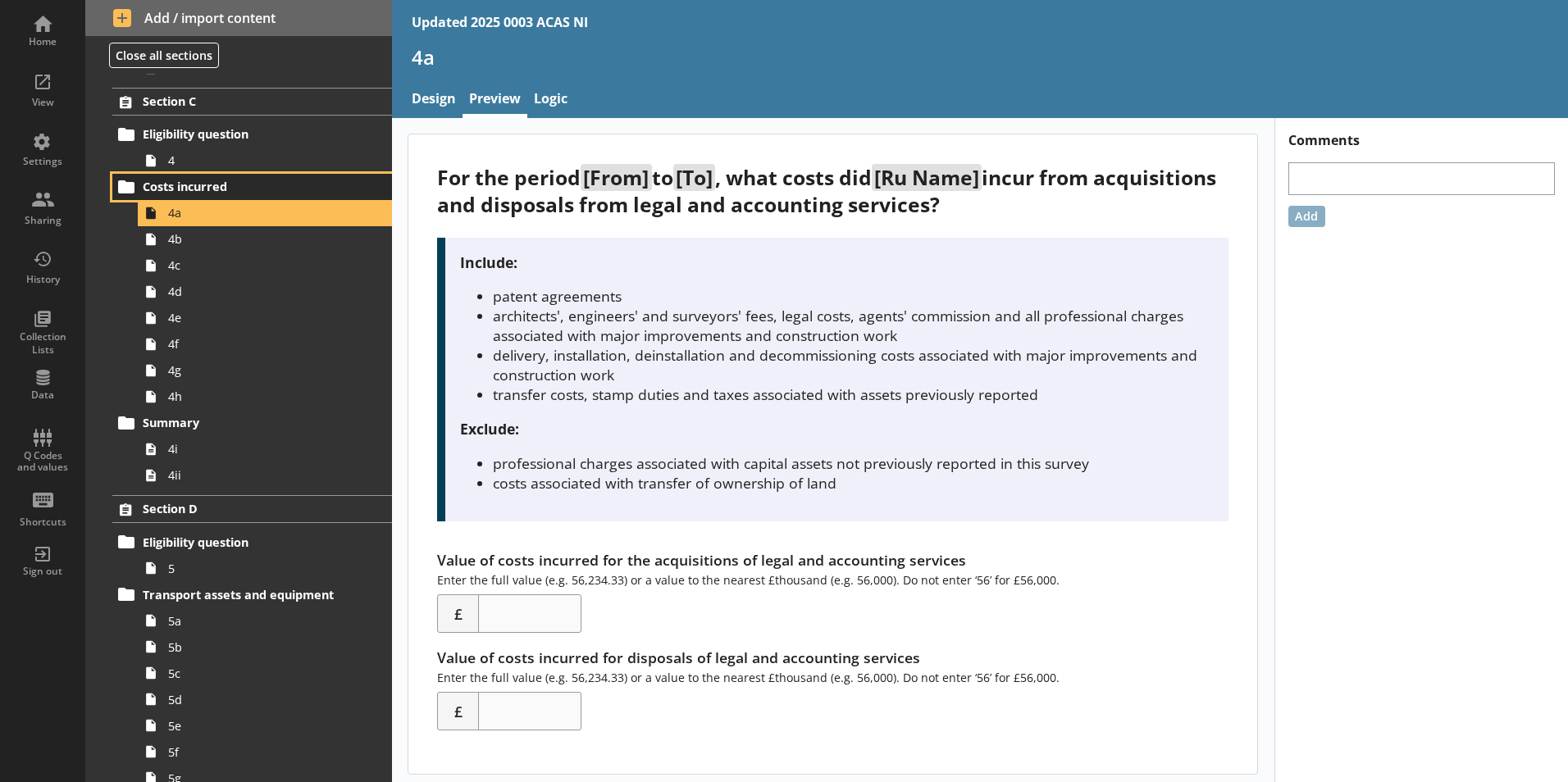 click on "Costs incurred" at bounding box center (243, 186) 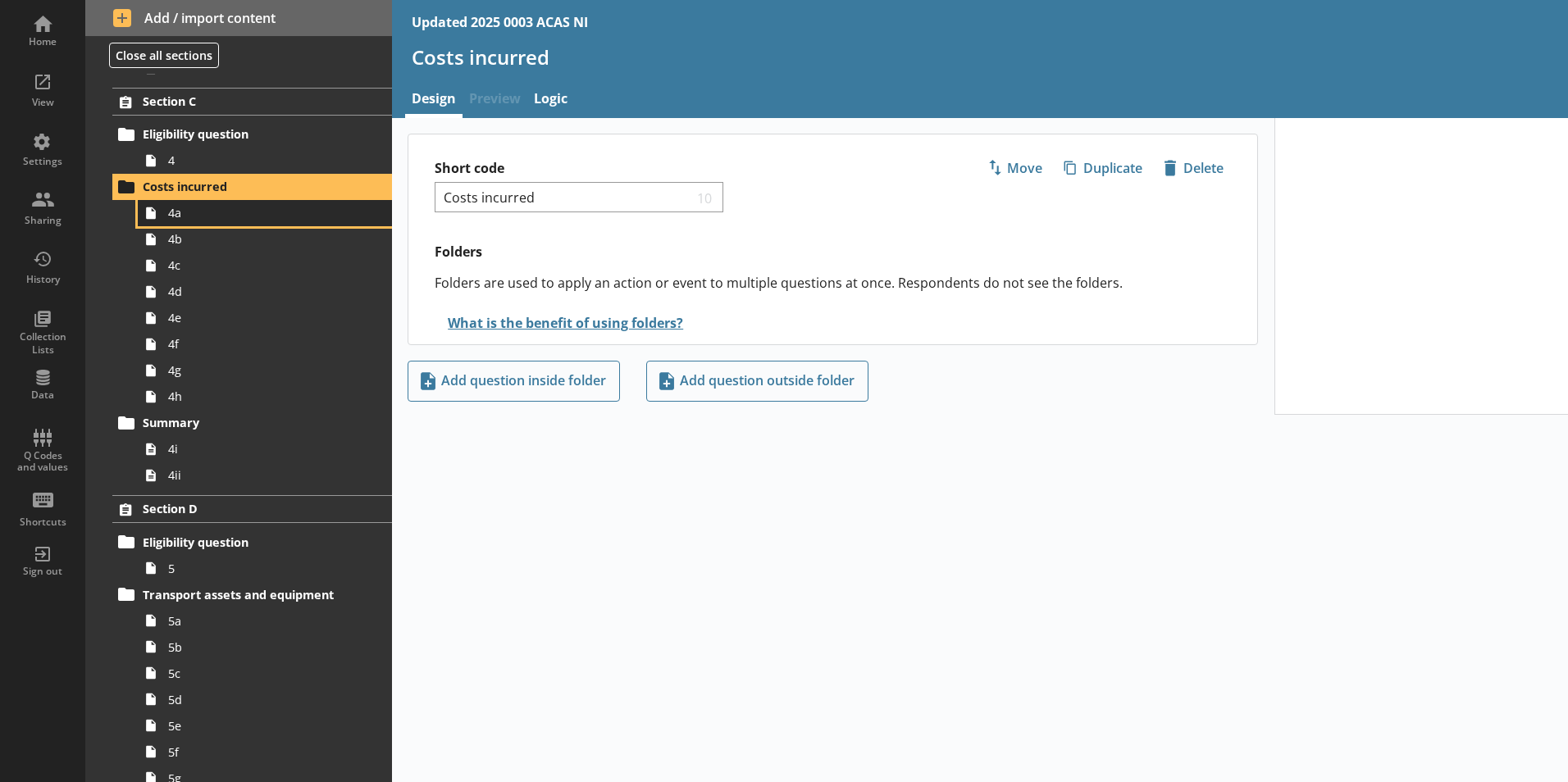 click on "4a" at bounding box center [259, 212] 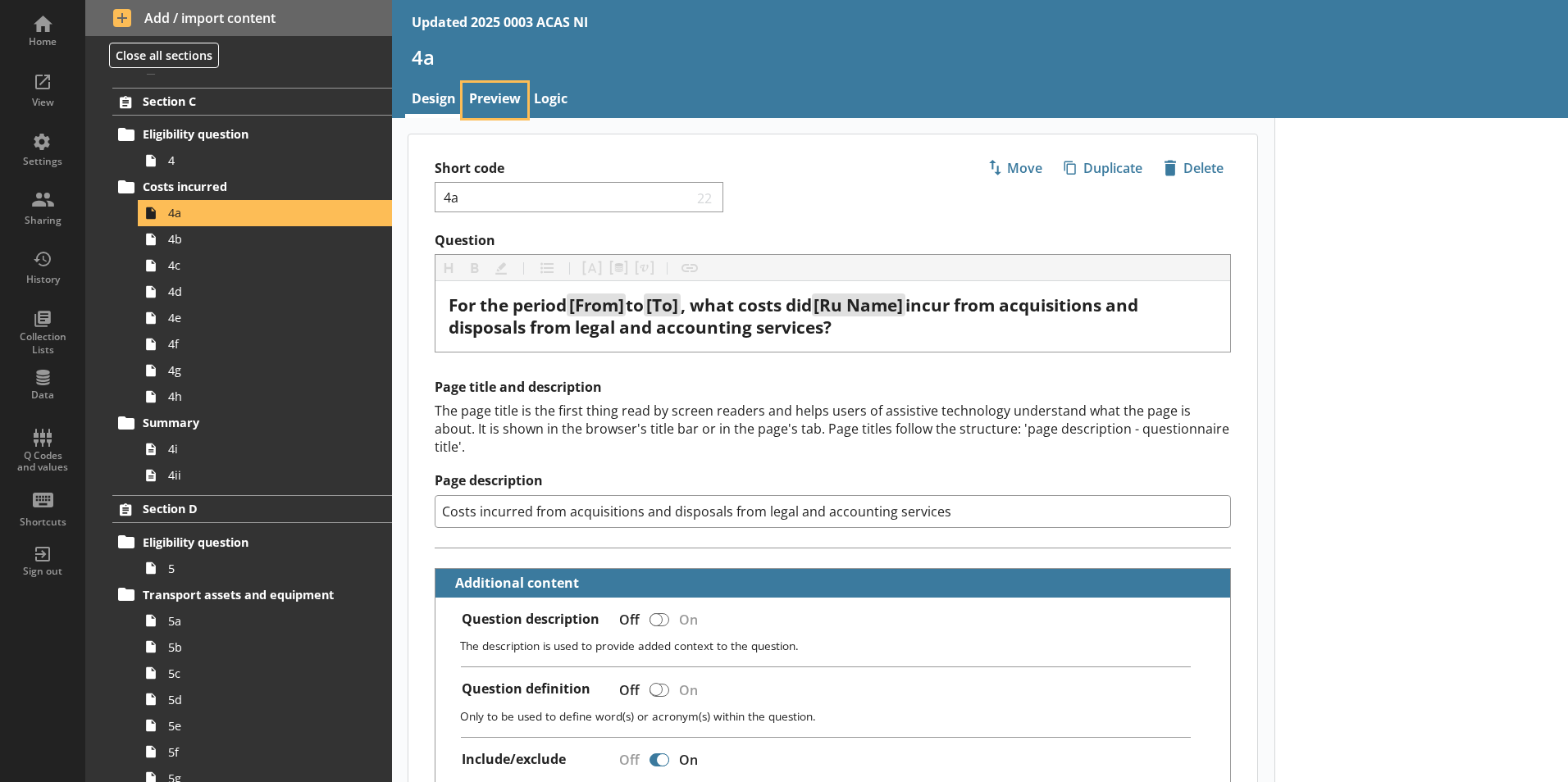 click on "Preview" at bounding box center [495, 100] 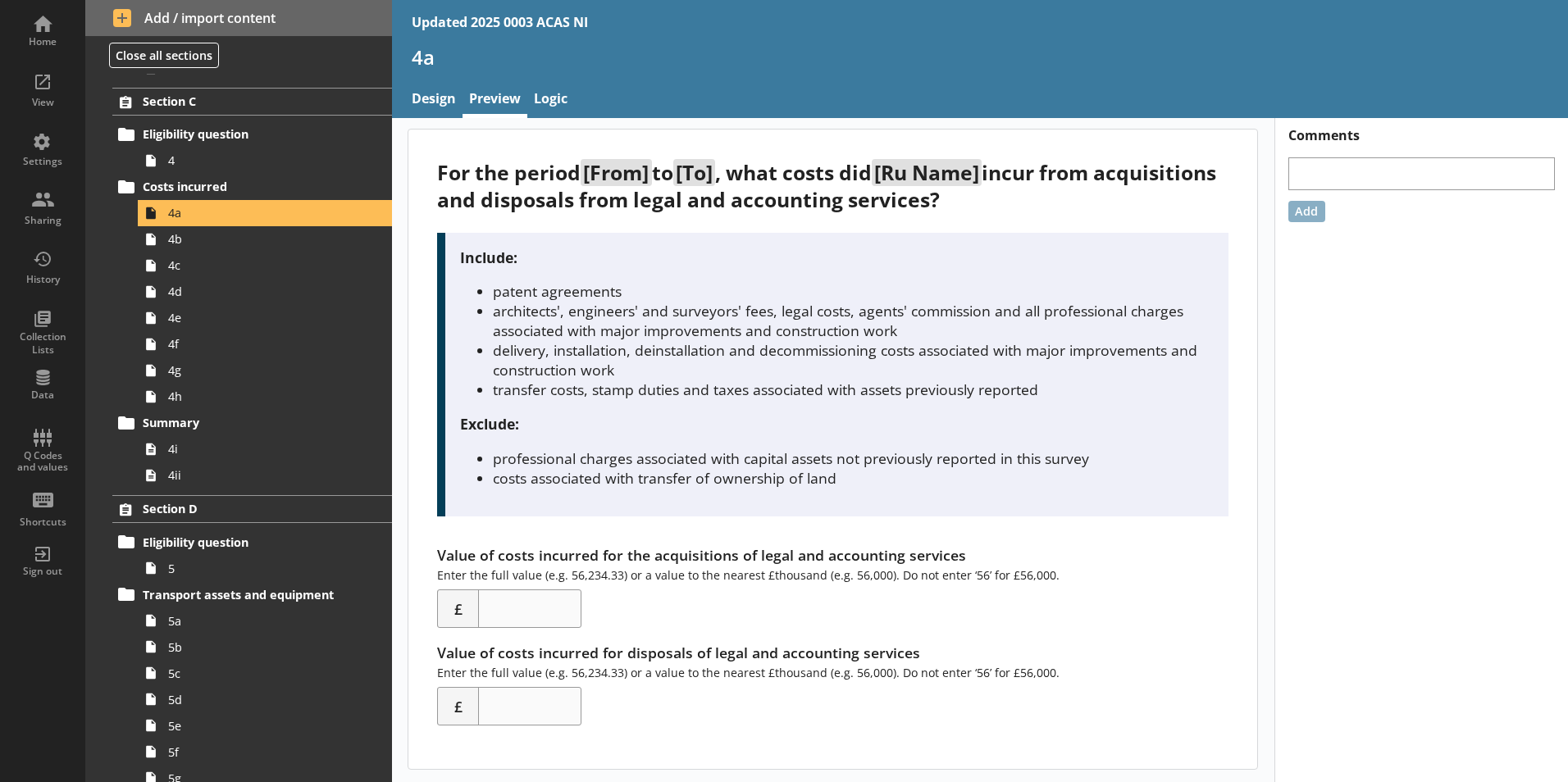 scroll, scrollTop: 6, scrollLeft: 0, axis: vertical 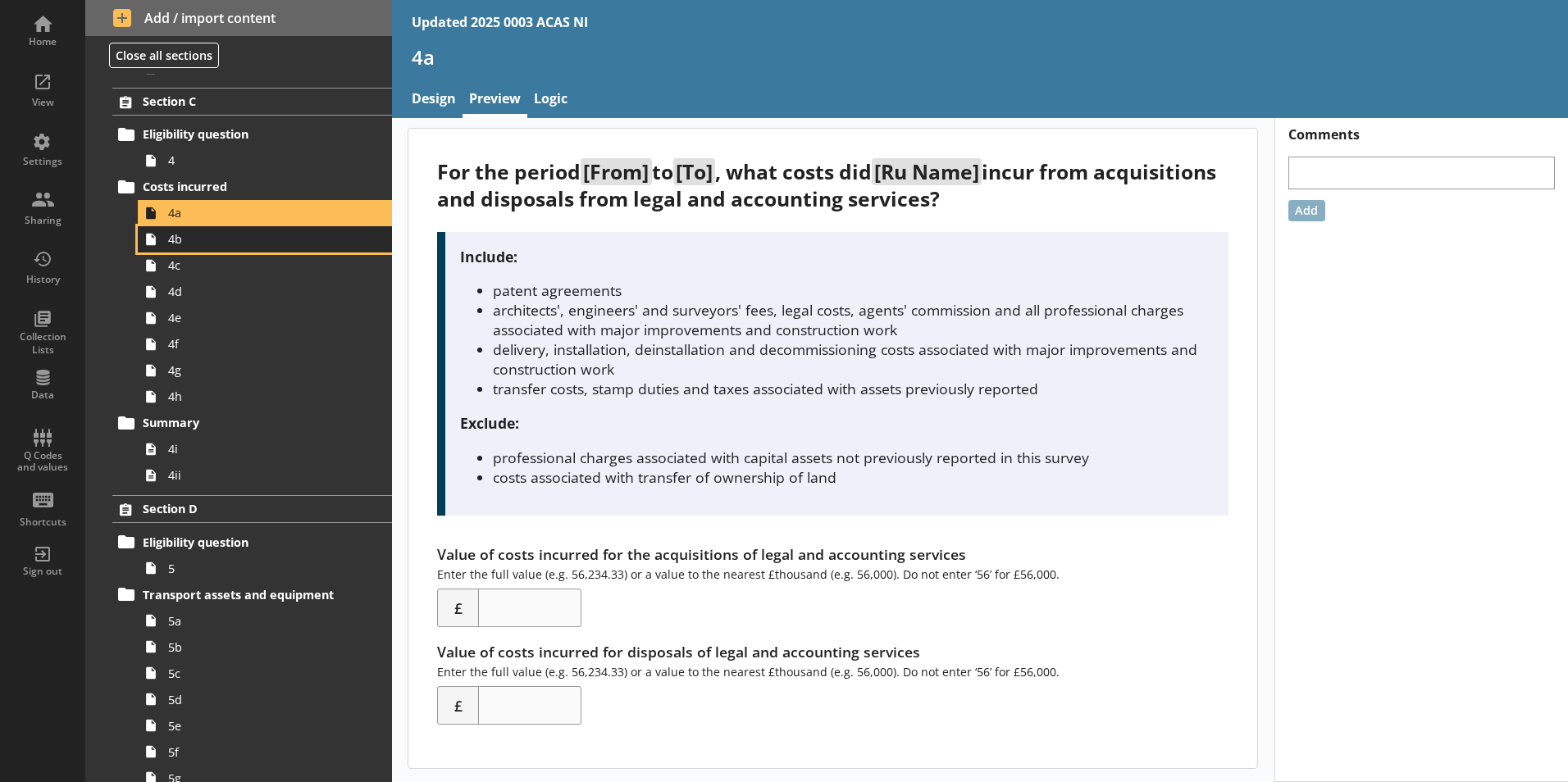 click on "4b" at bounding box center [259, 239] 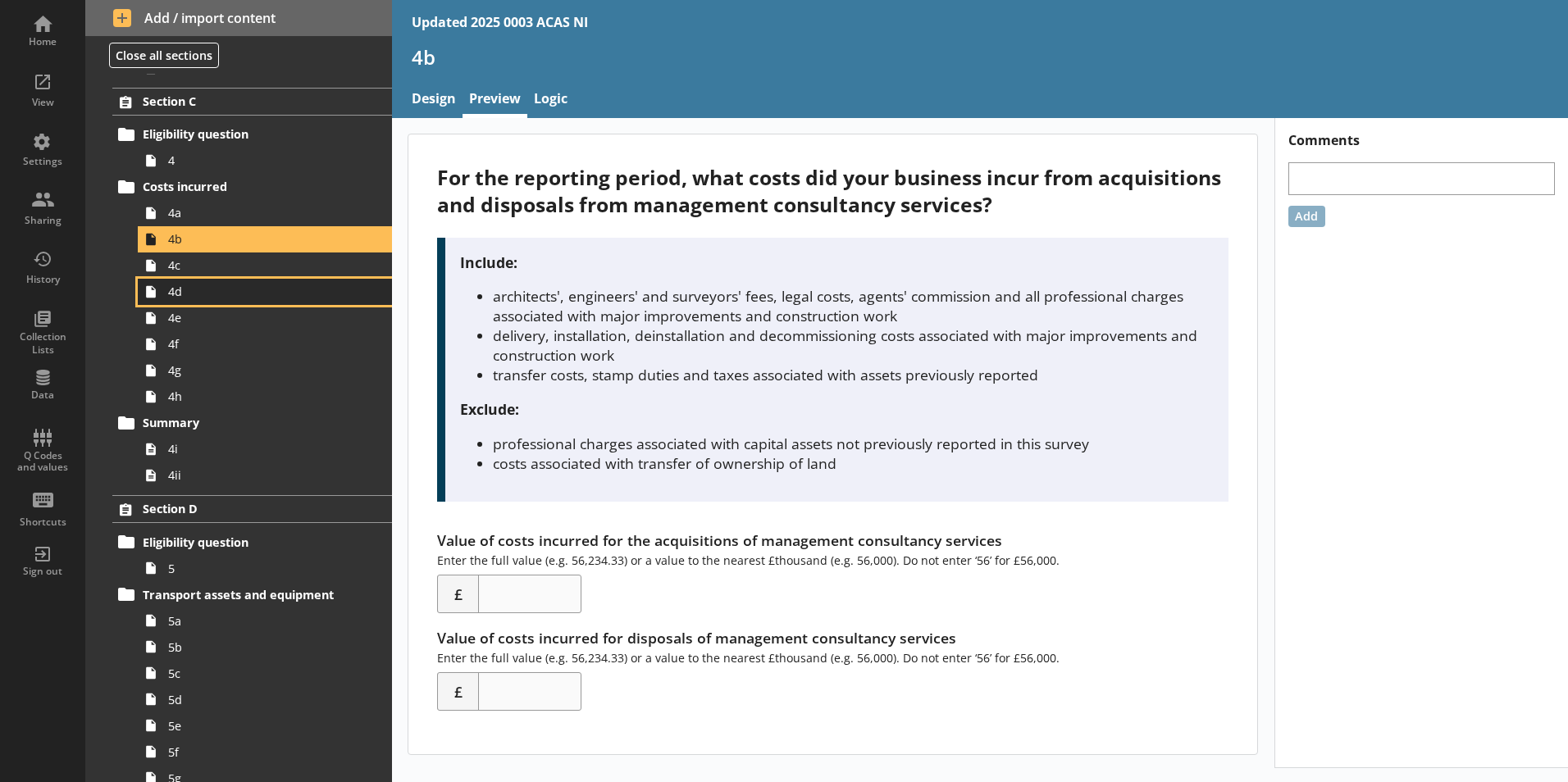 click on "4d" at bounding box center [265, 292] 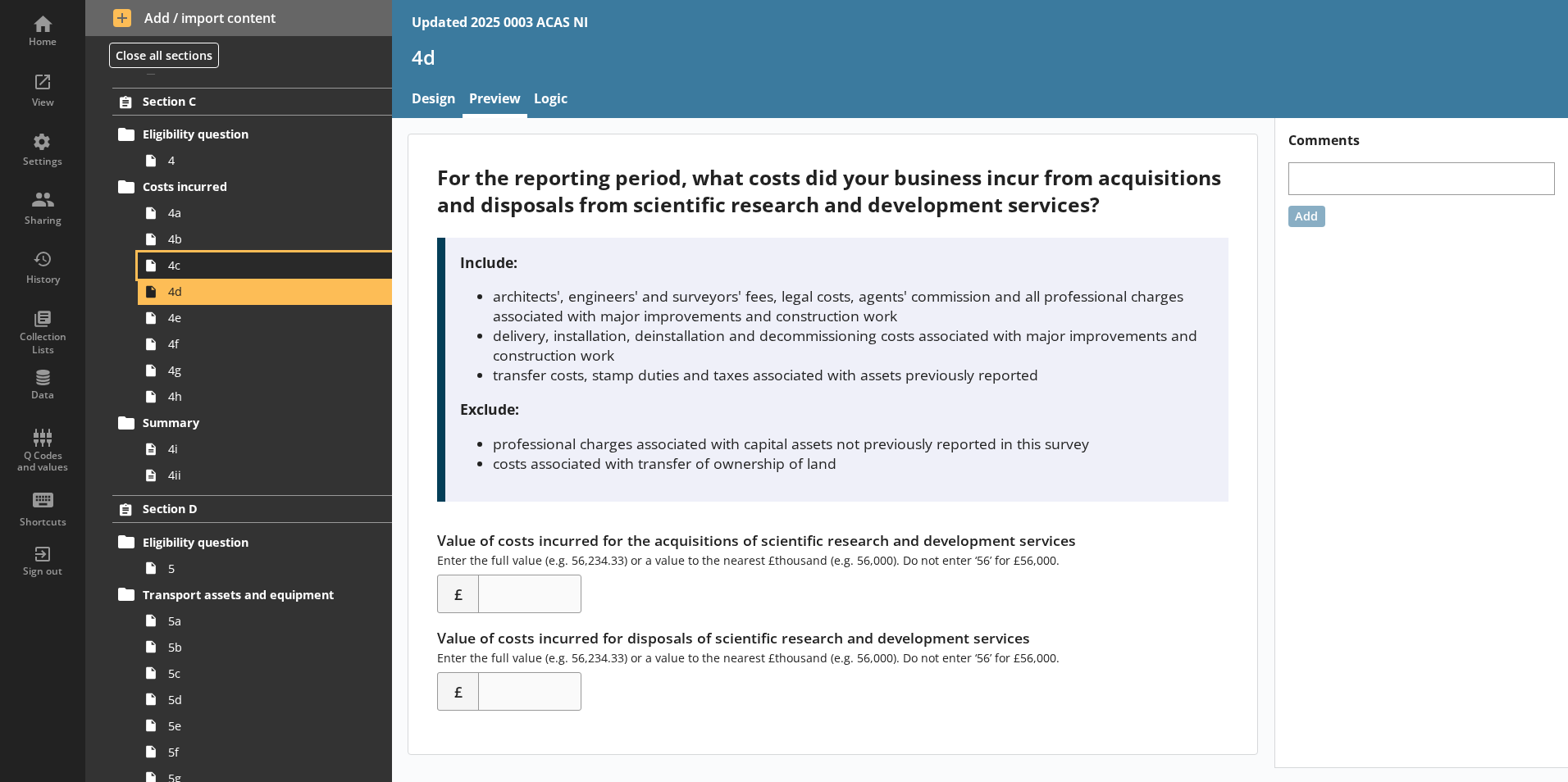 click on "4c" at bounding box center (259, 265) 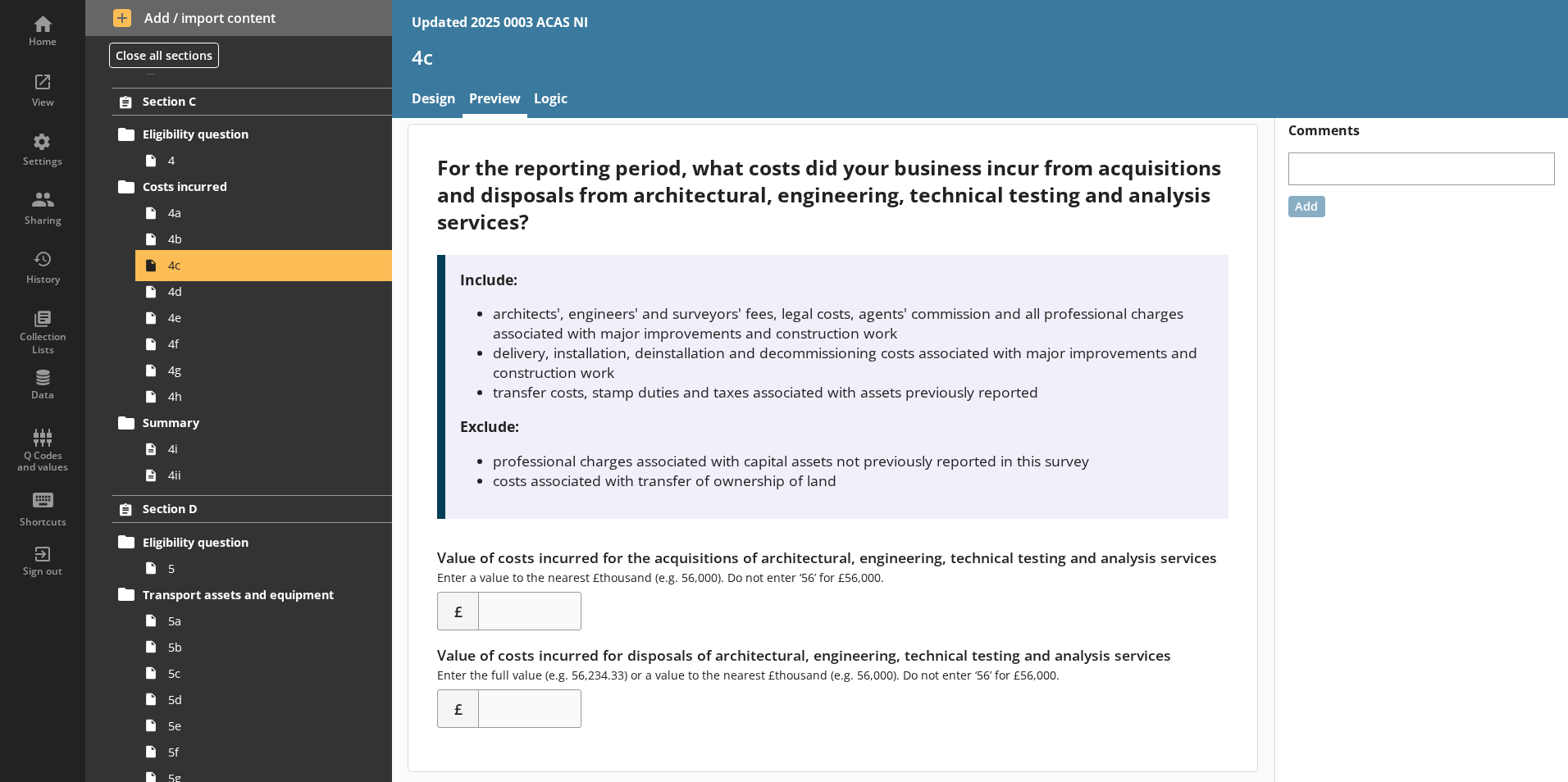 scroll, scrollTop: 13, scrollLeft: 0, axis: vertical 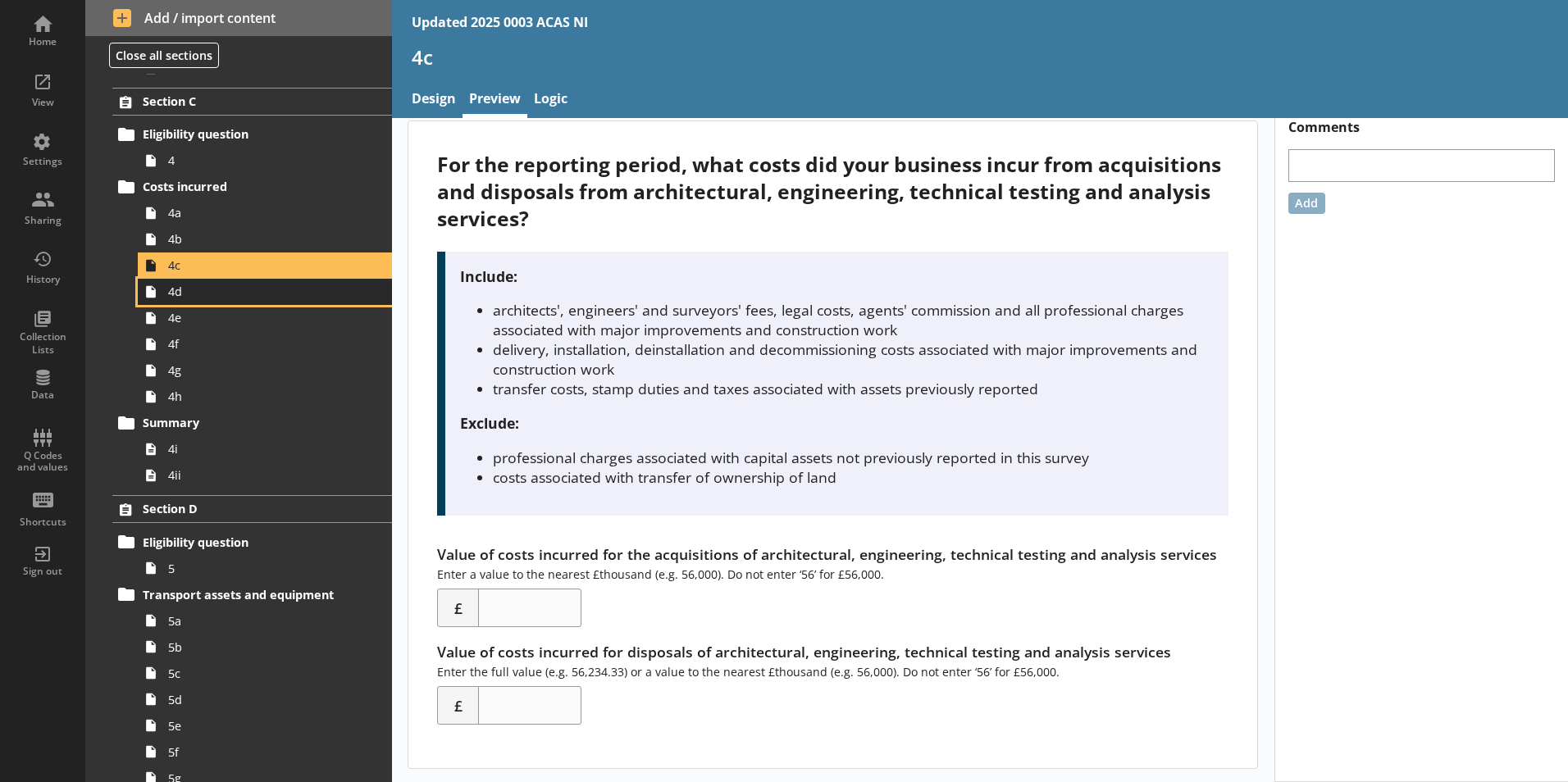 click on "4d" at bounding box center [259, 291] 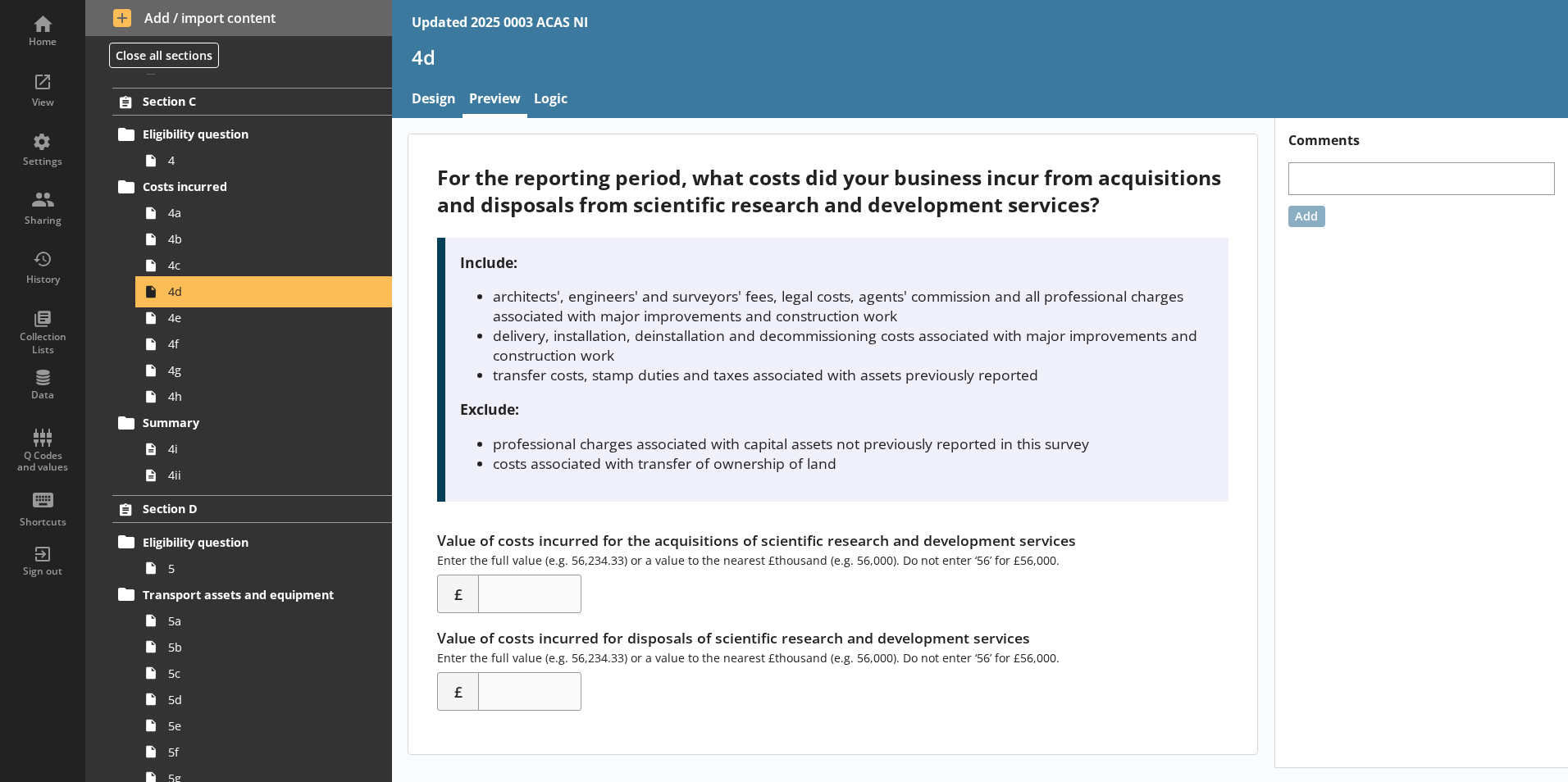 scroll, scrollTop: 0, scrollLeft: 0, axis: both 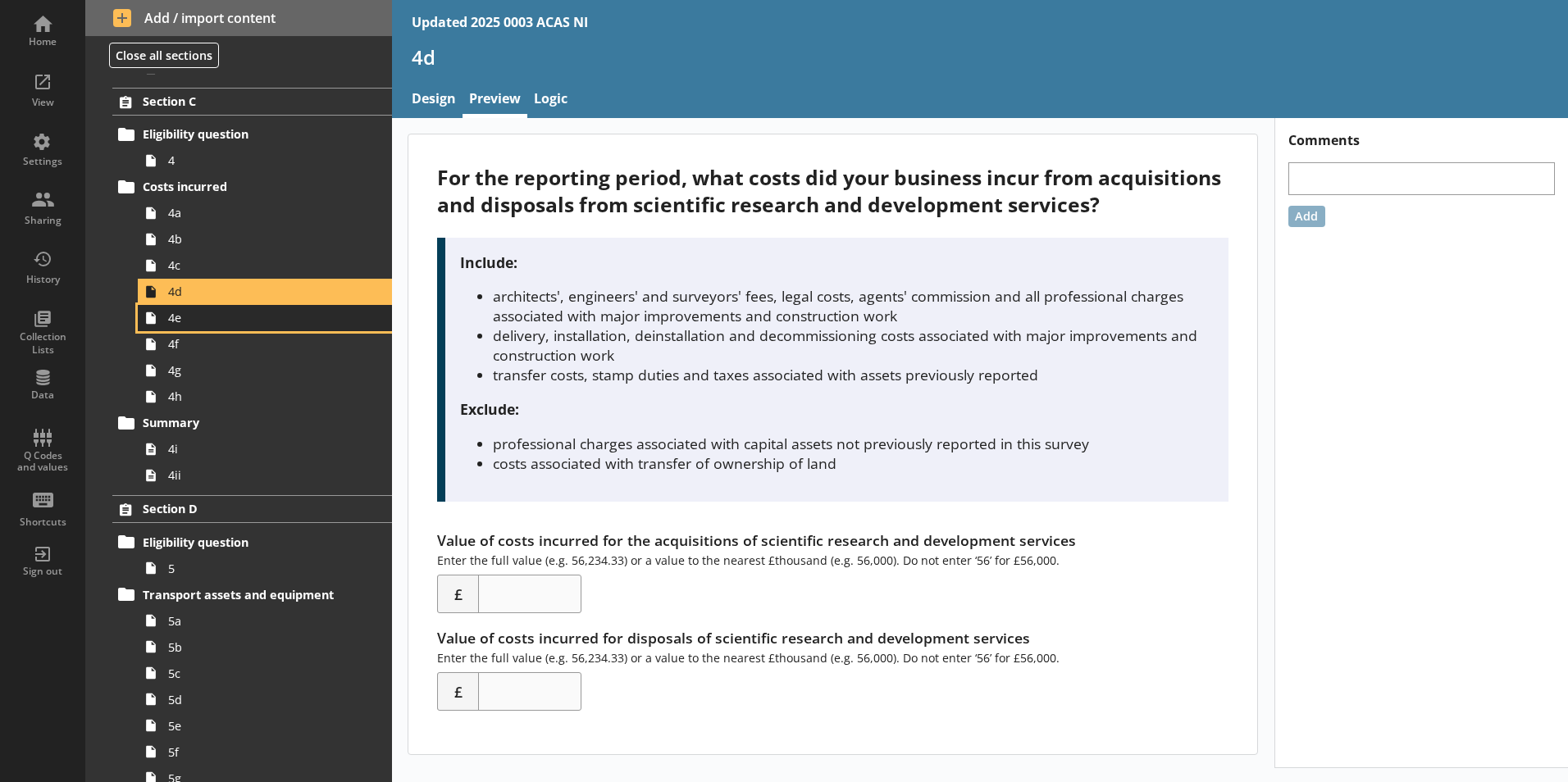 click on "4e" at bounding box center (259, 317) 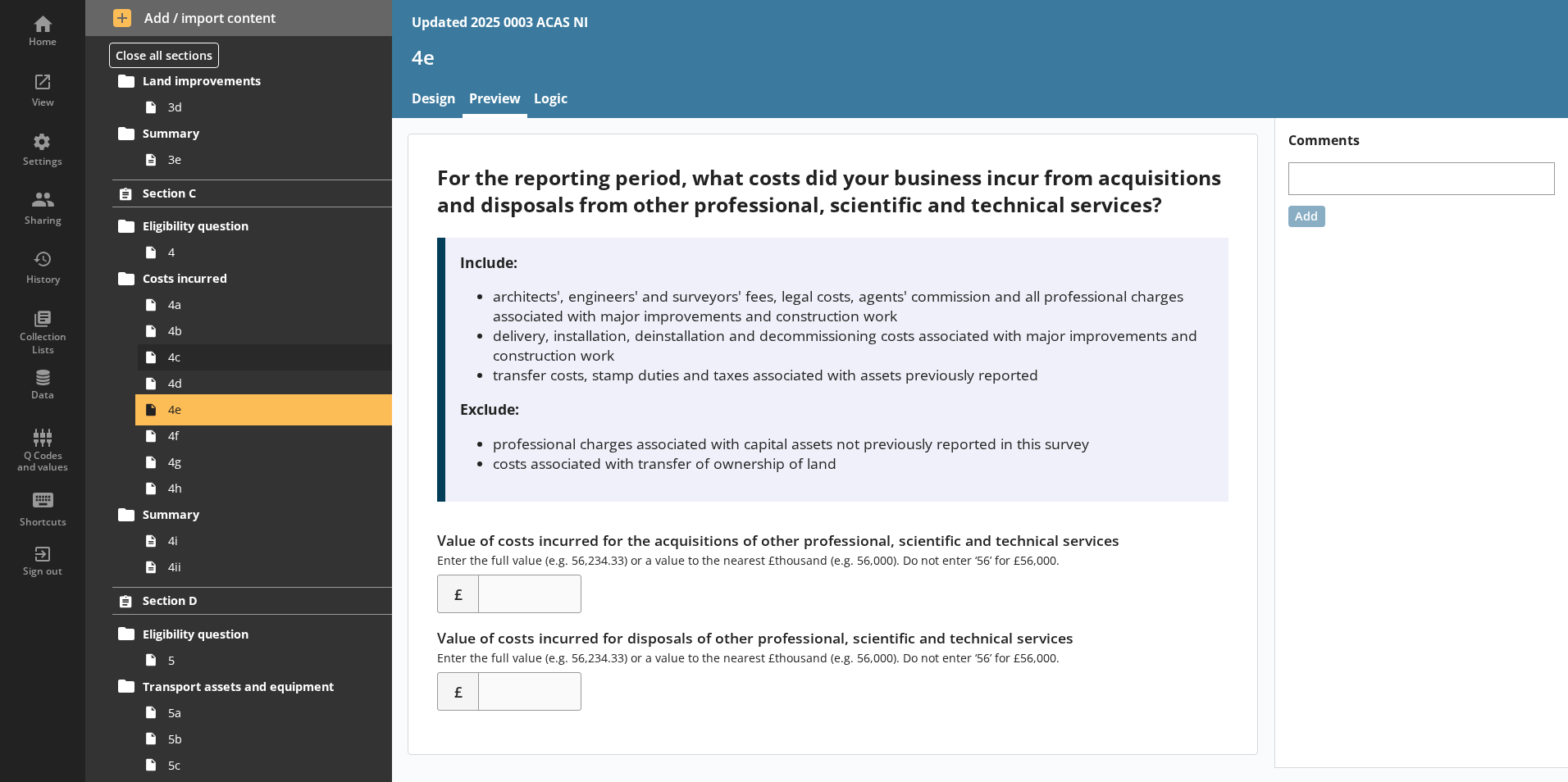 scroll, scrollTop: 410, scrollLeft: 0, axis: vertical 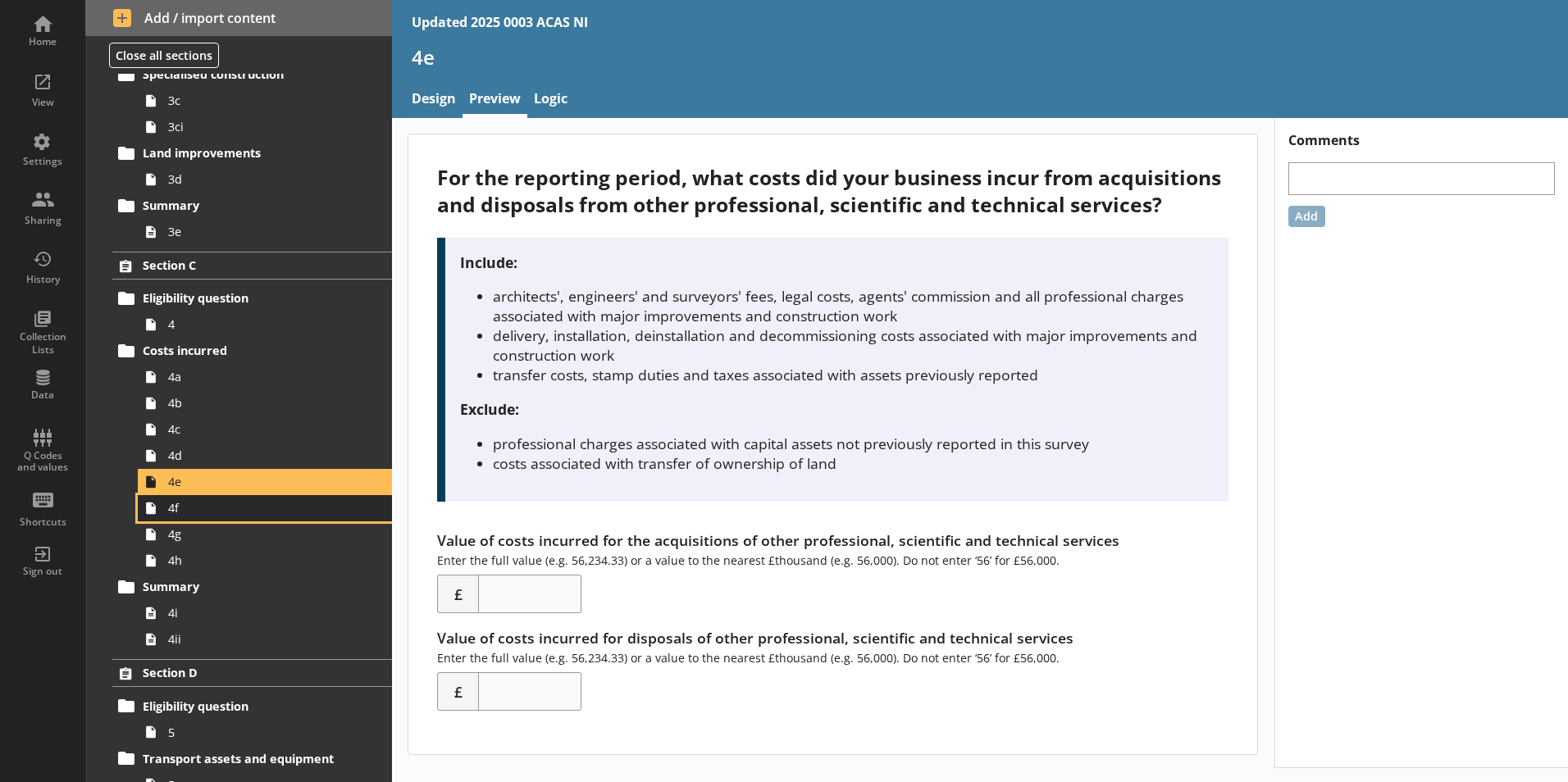 click on "4f" at bounding box center [259, 507] 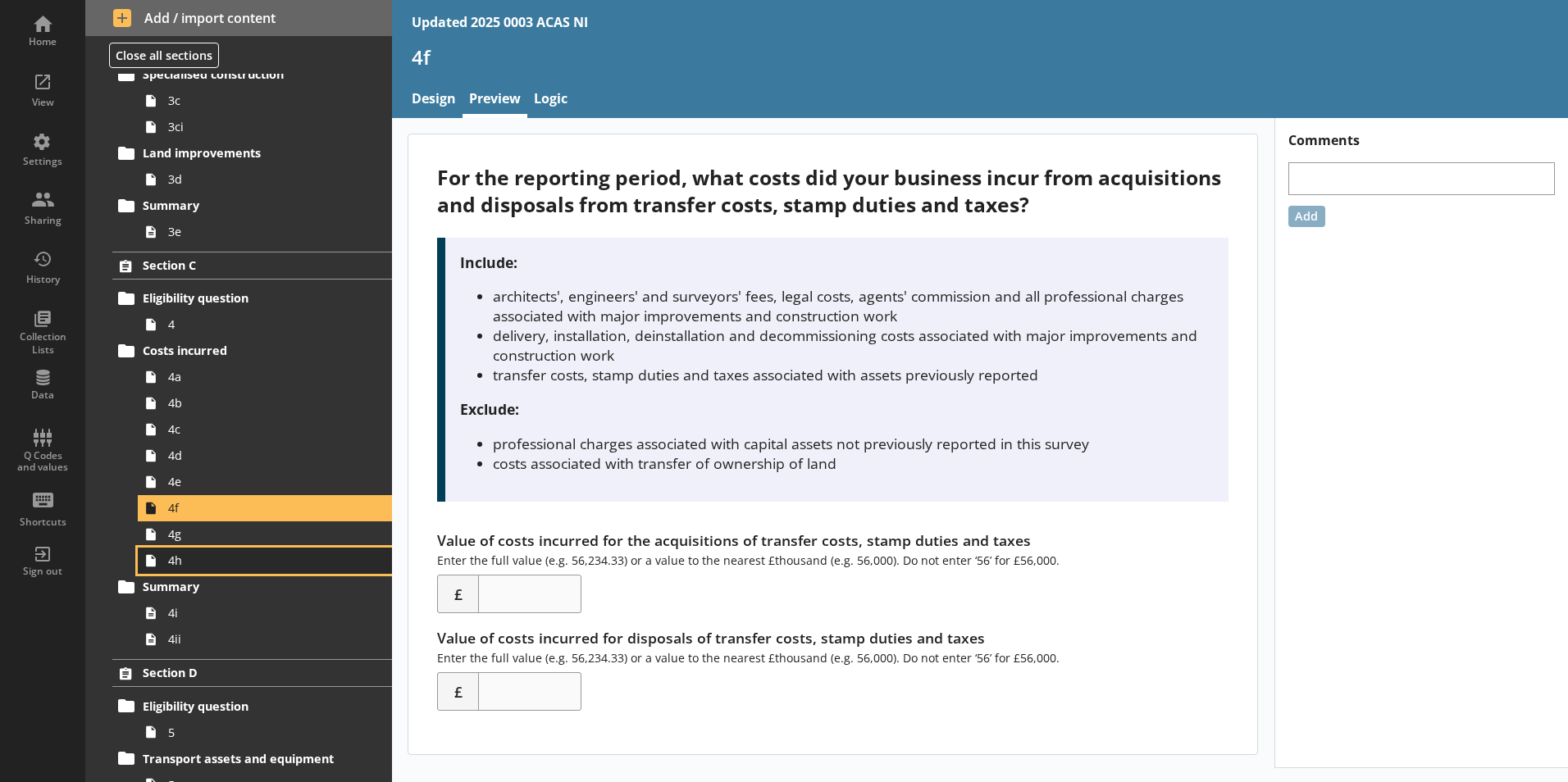 click on "4h" at bounding box center [265, 561] 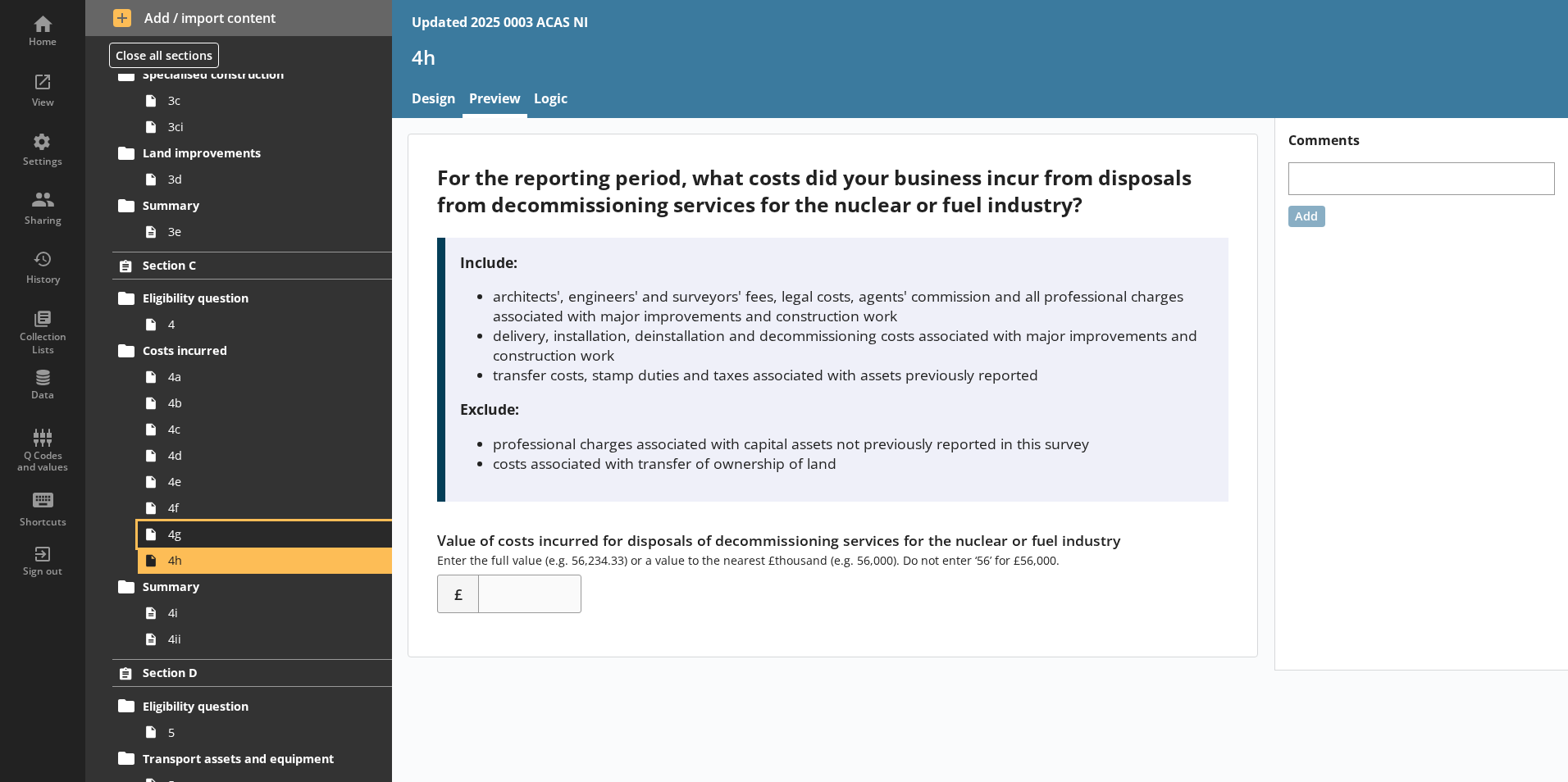 click on "4g" at bounding box center (259, 534) 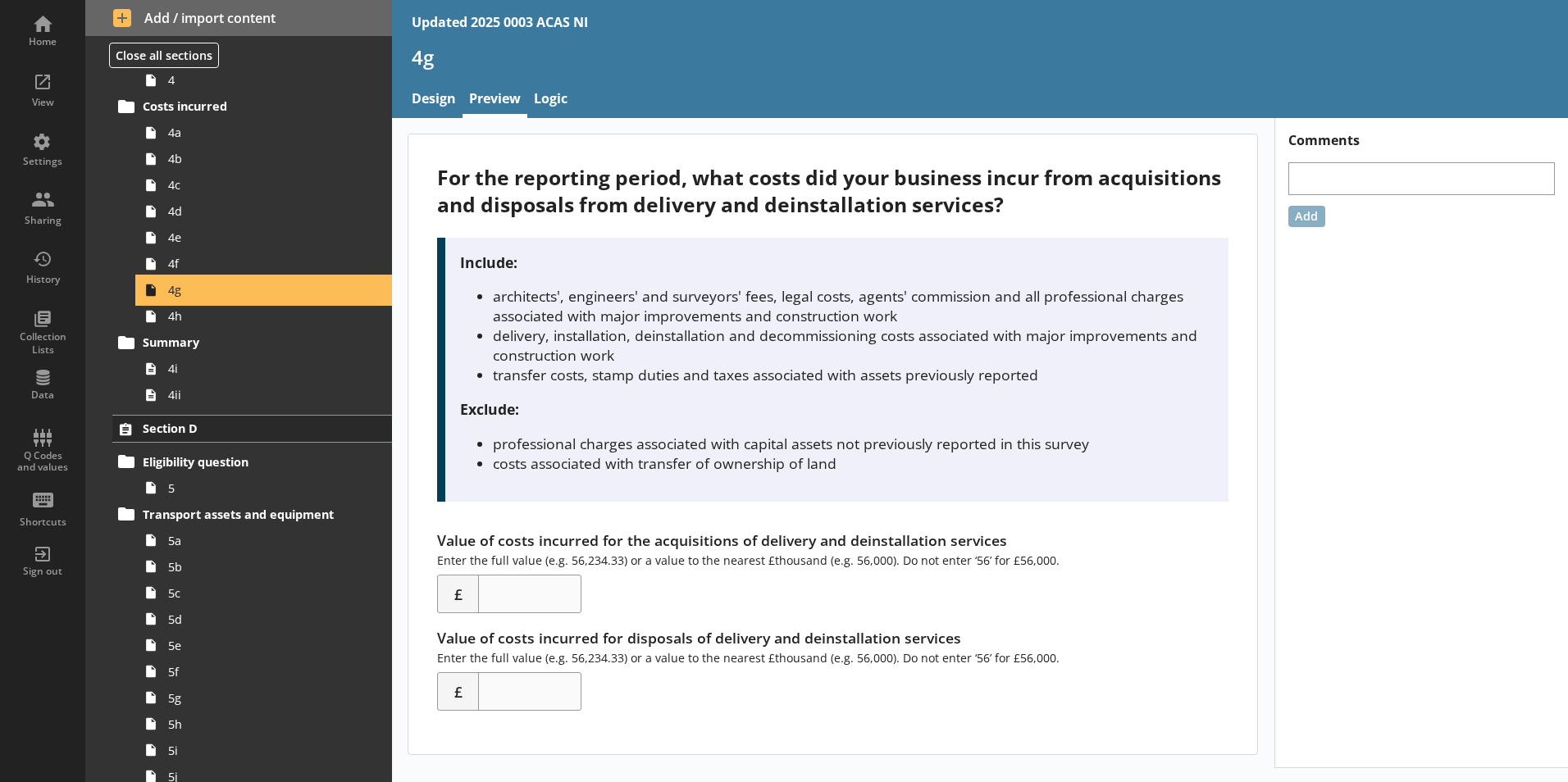 scroll, scrollTop: 656, scrollLeft: 0, axis: vertical 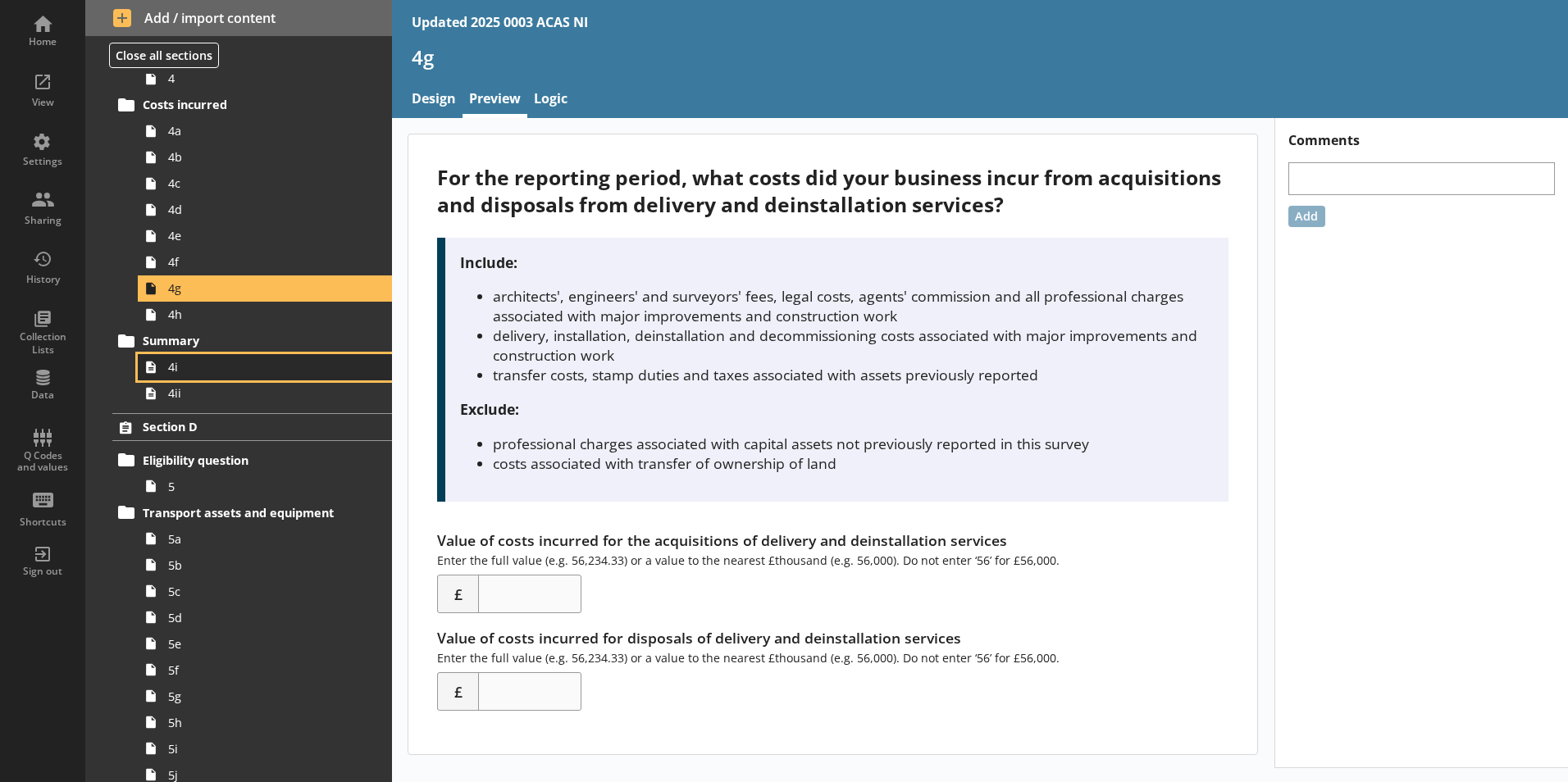 click on "4i" at bounding box center [259, 366] 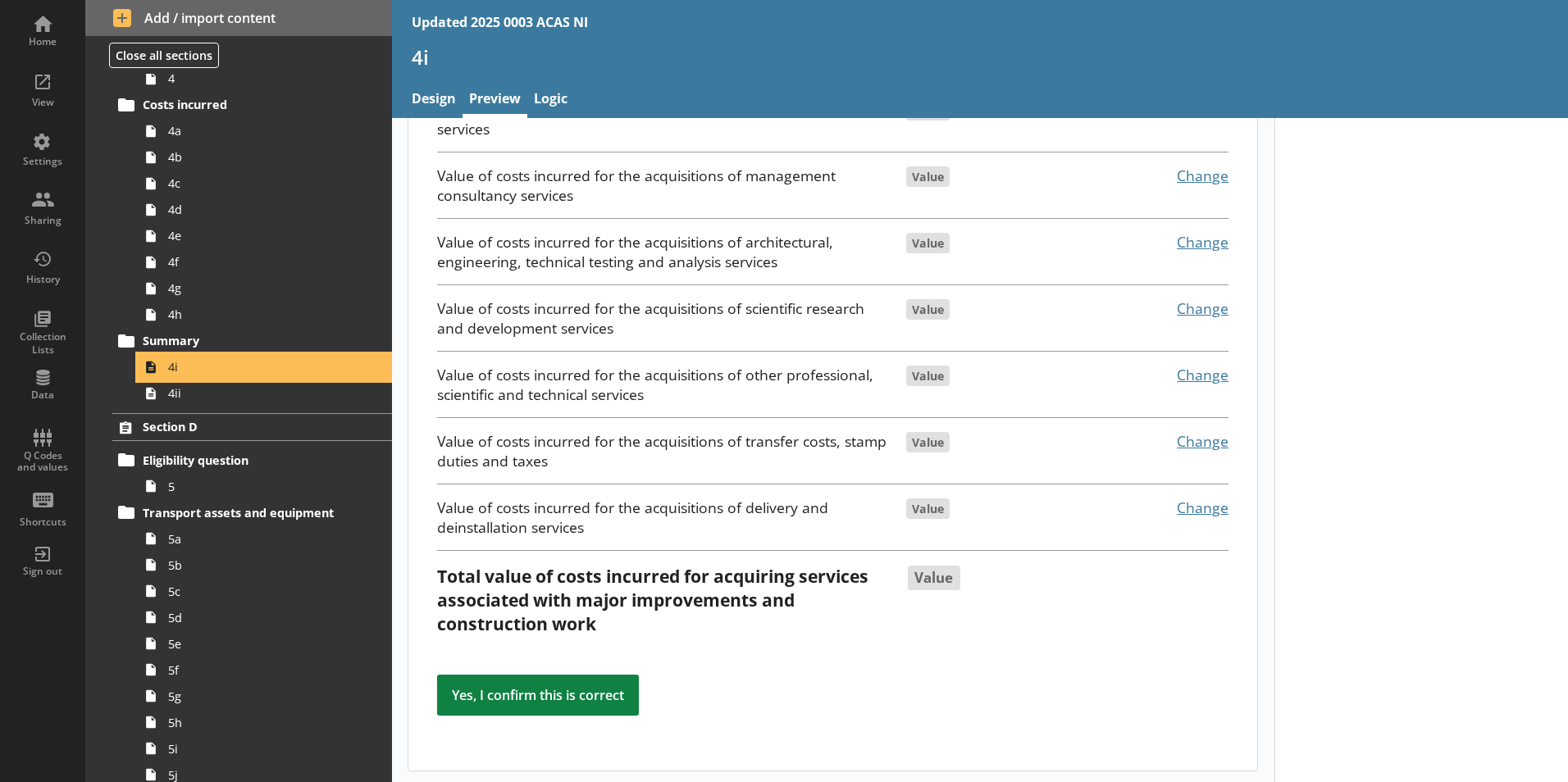 scroll, scrollTop: 181, scrollLeft: 0, axis: vertical 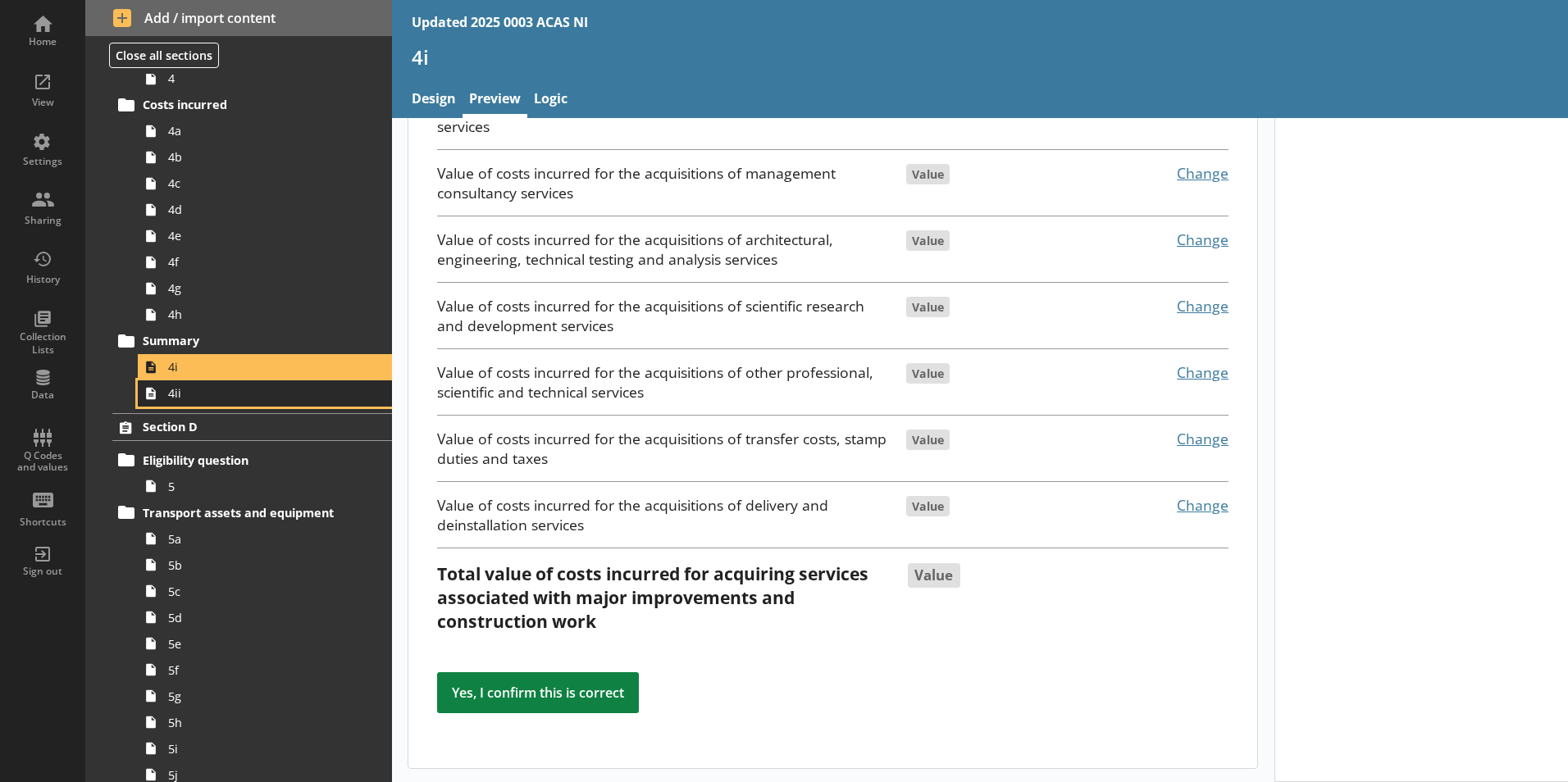 click on "4ii" at bounding box center (259, 393) 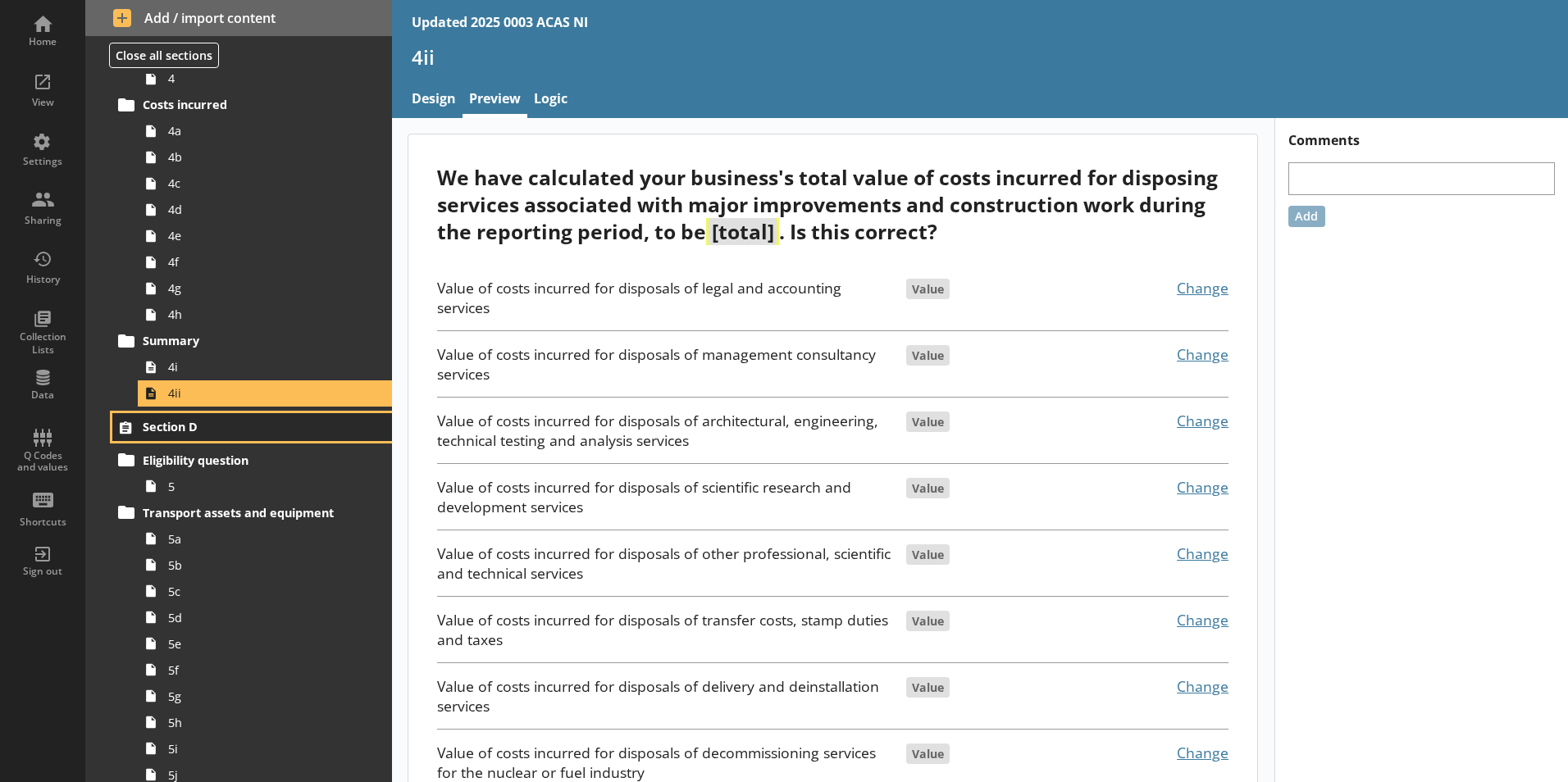 click on "Section D" at bounding box center [243, 426] 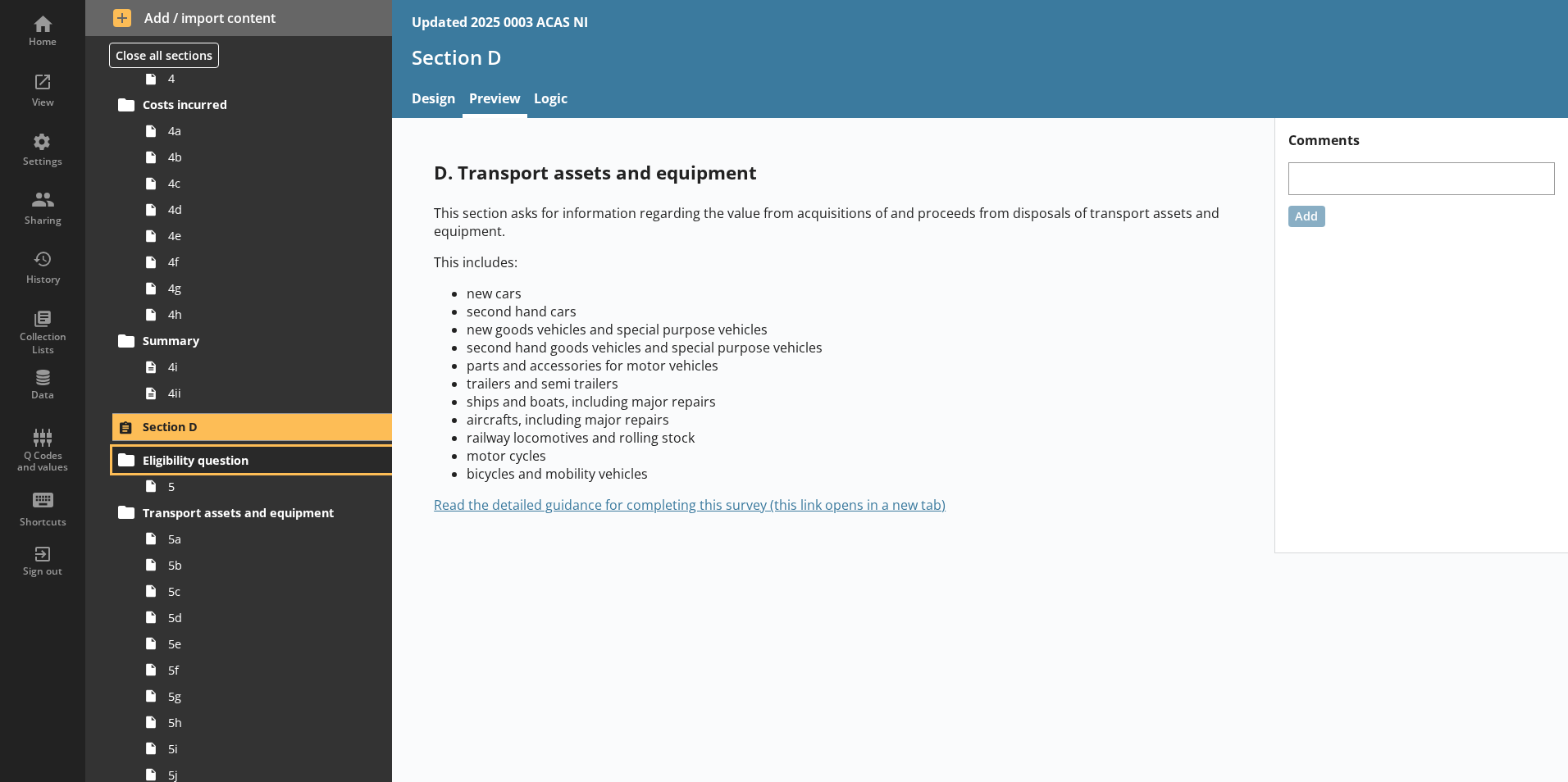 click on "Eligibility question" at bounding box center (252, 460) 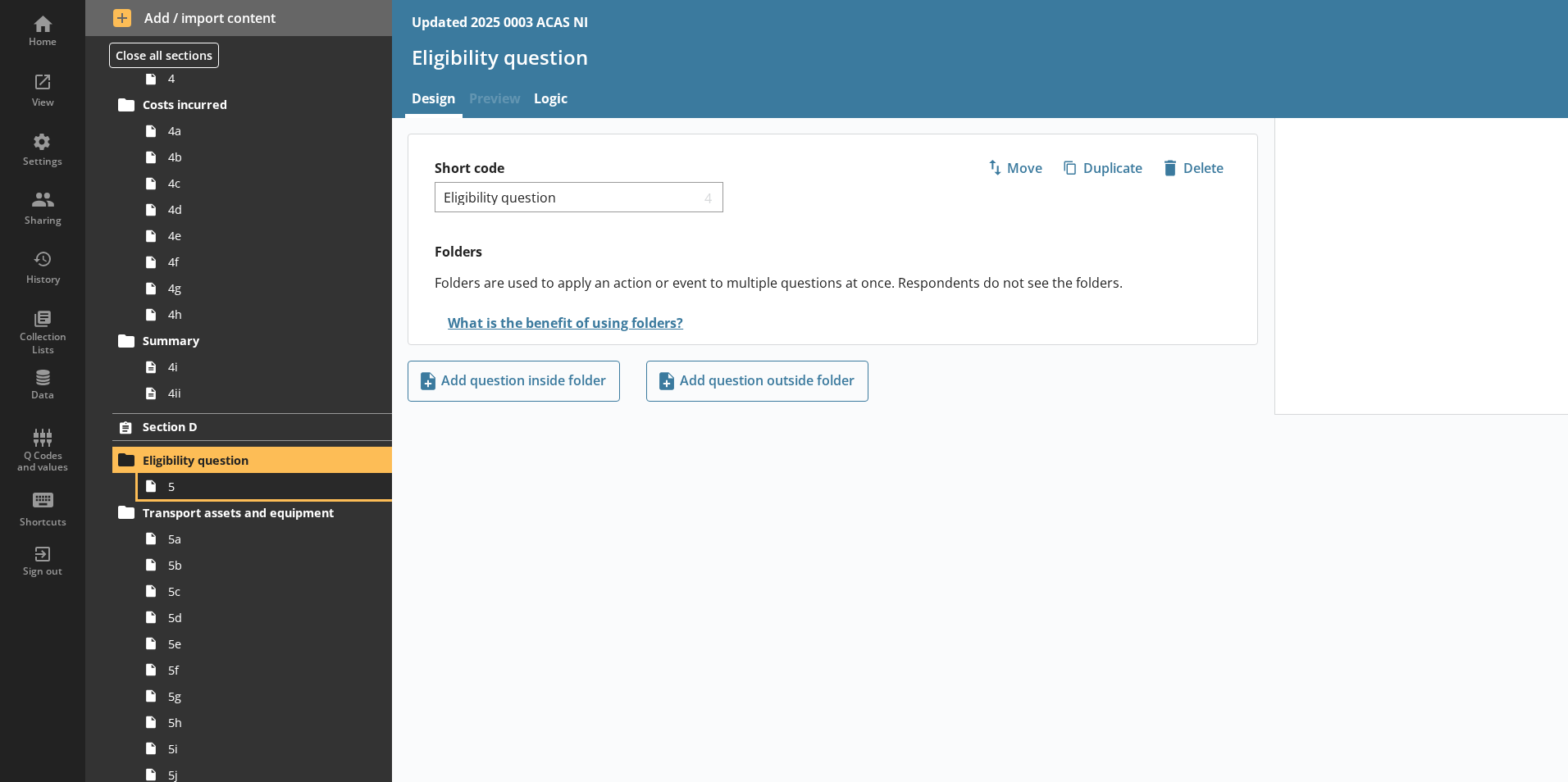 click on "5" at bounding box center [259, 486] 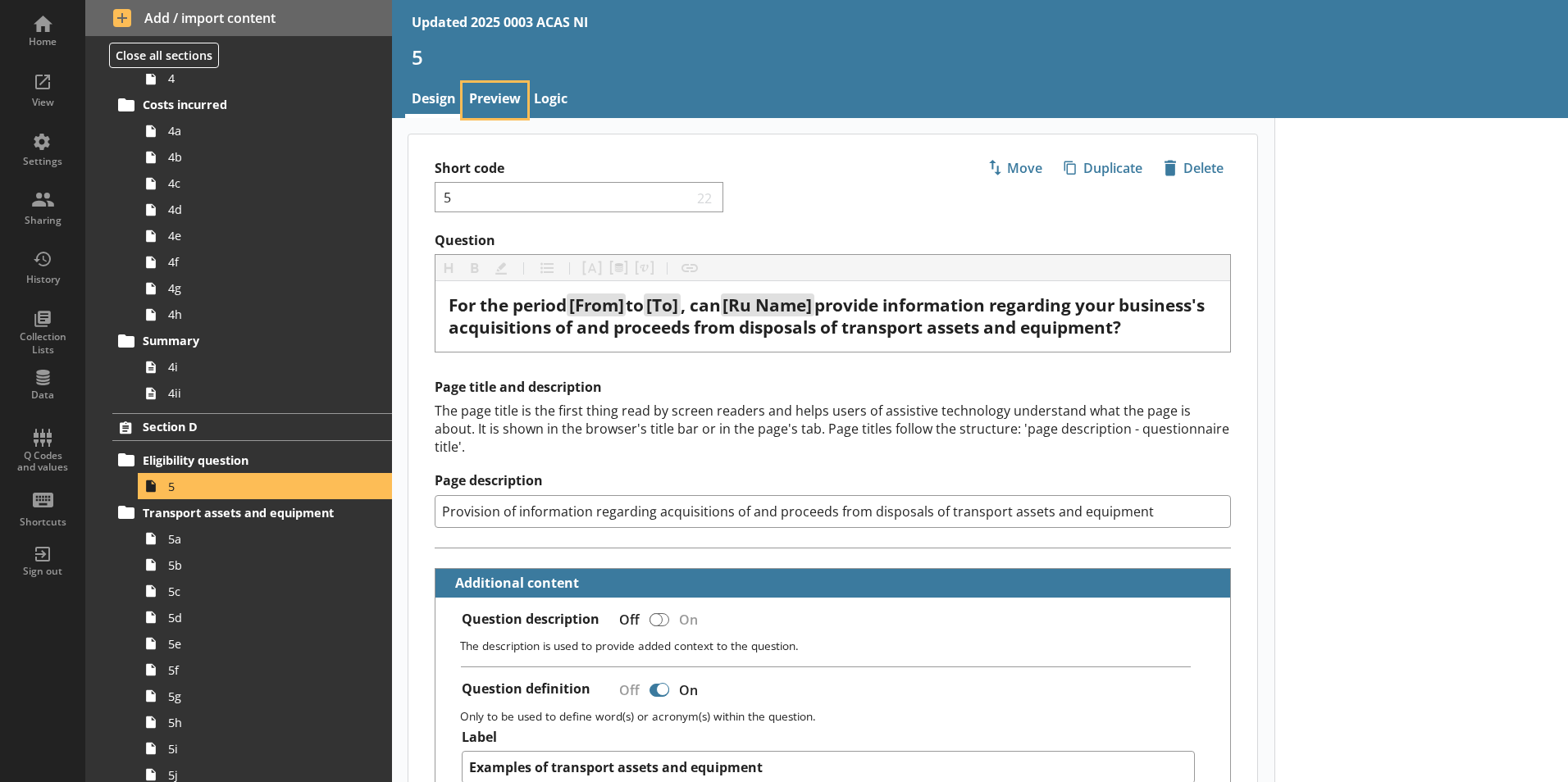 click on "Preview" at bounding box center (495, 100) 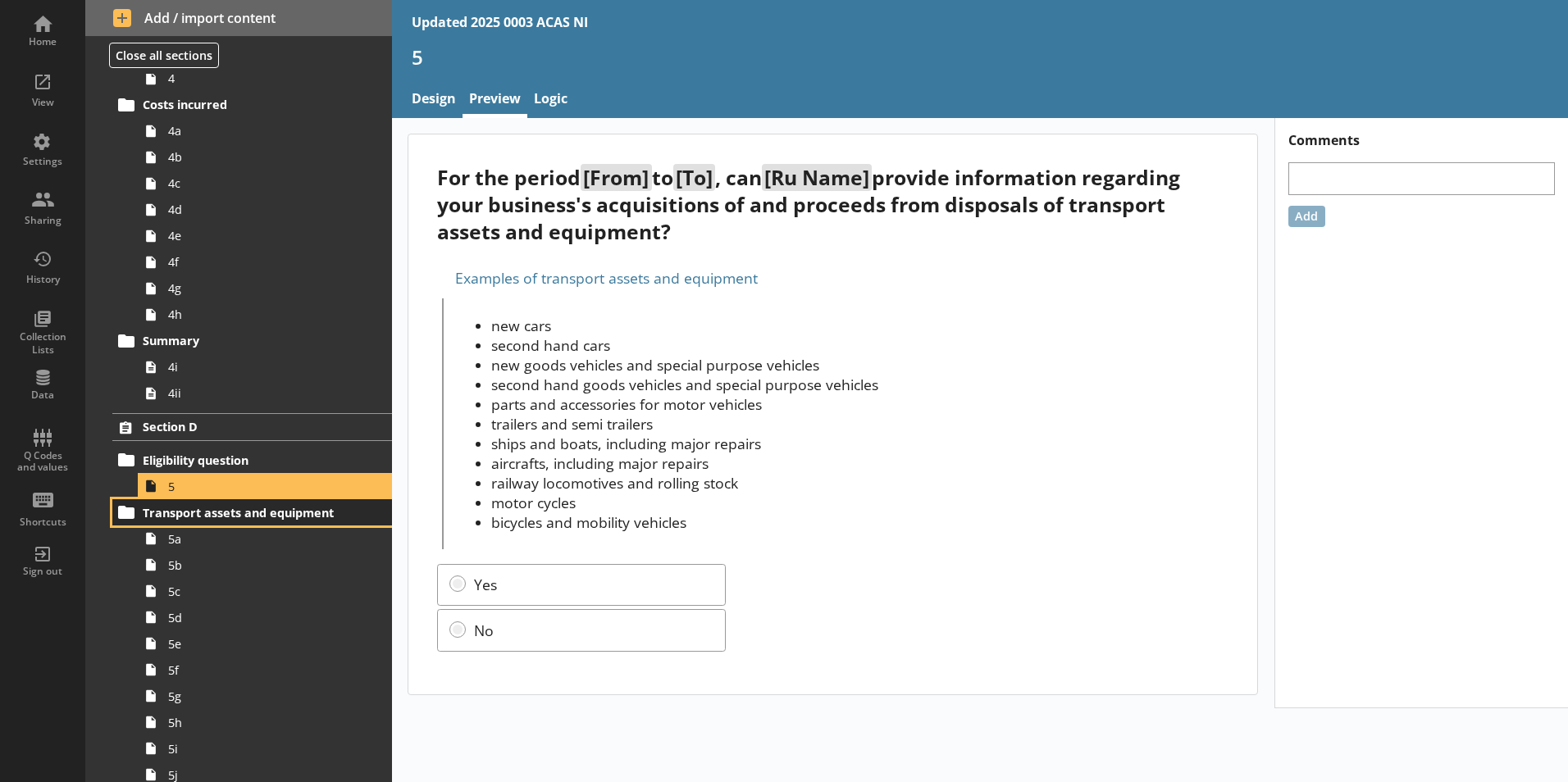 click on "Transport assets and equipment" at bounding box center (243, 512) 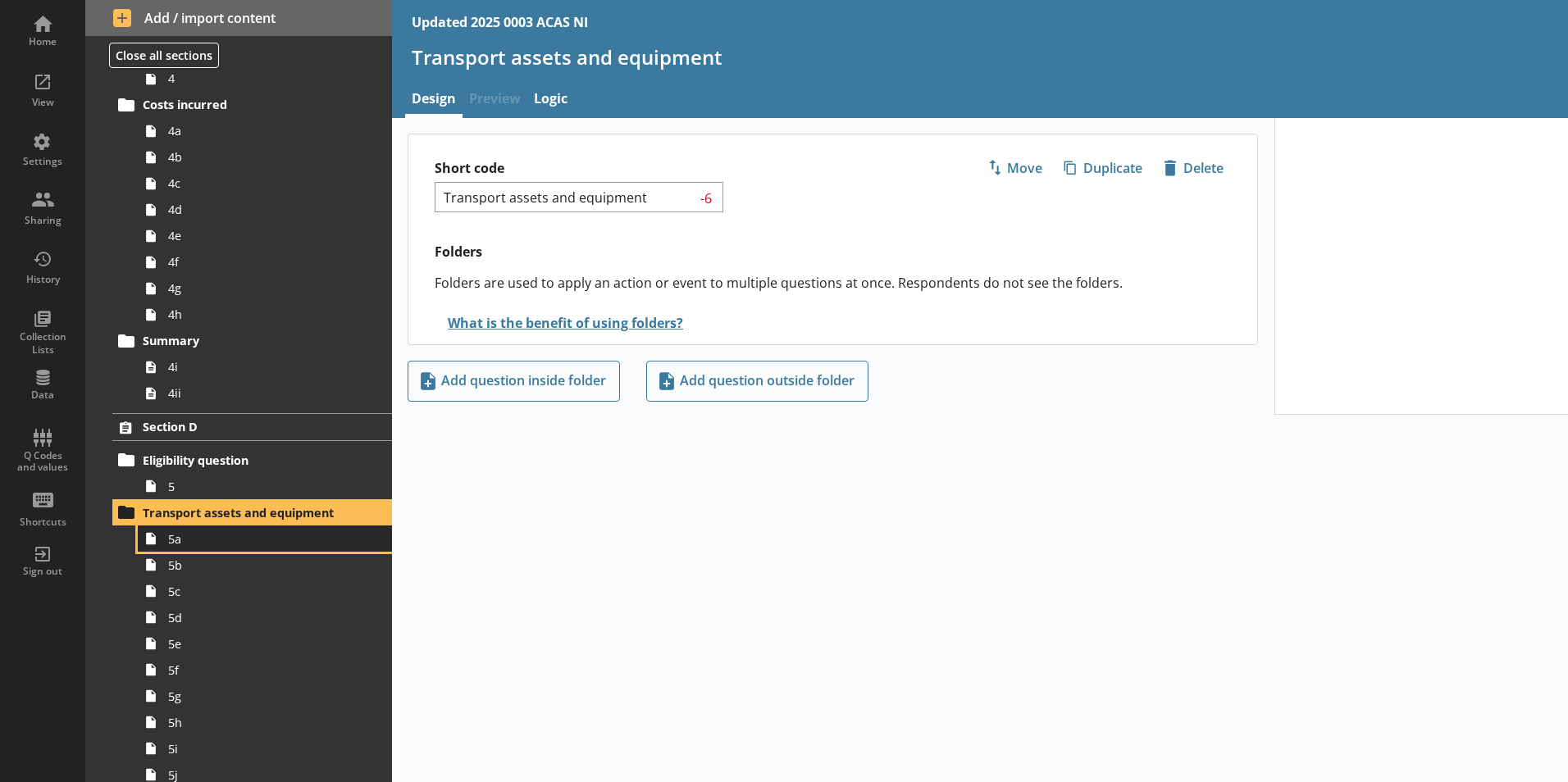 click on "5a" at bounding box center [259, 539] 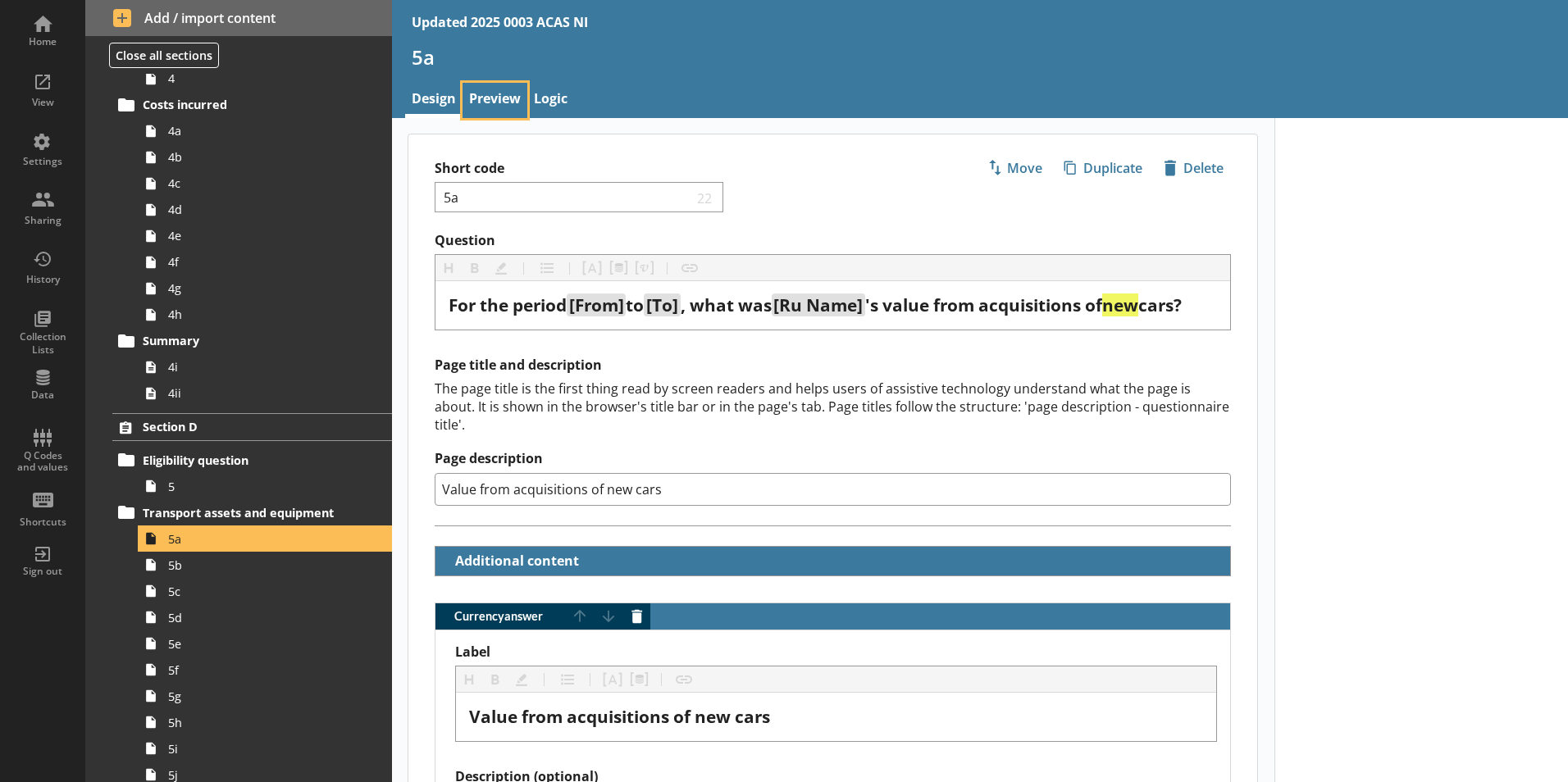 click on "Preview" at bounding box center [495, 100] 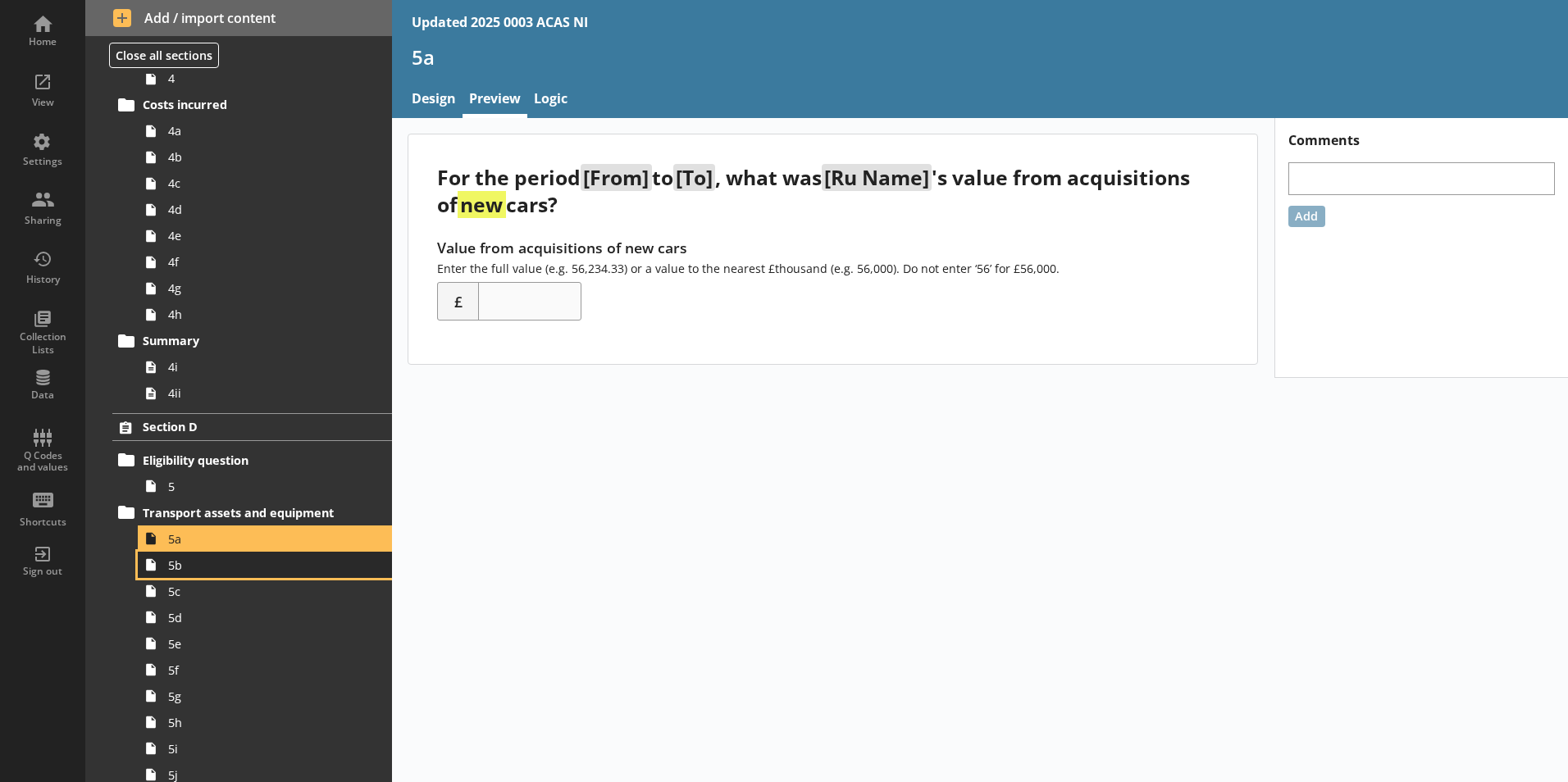 click on "5b" at bounding box center [259, 565] 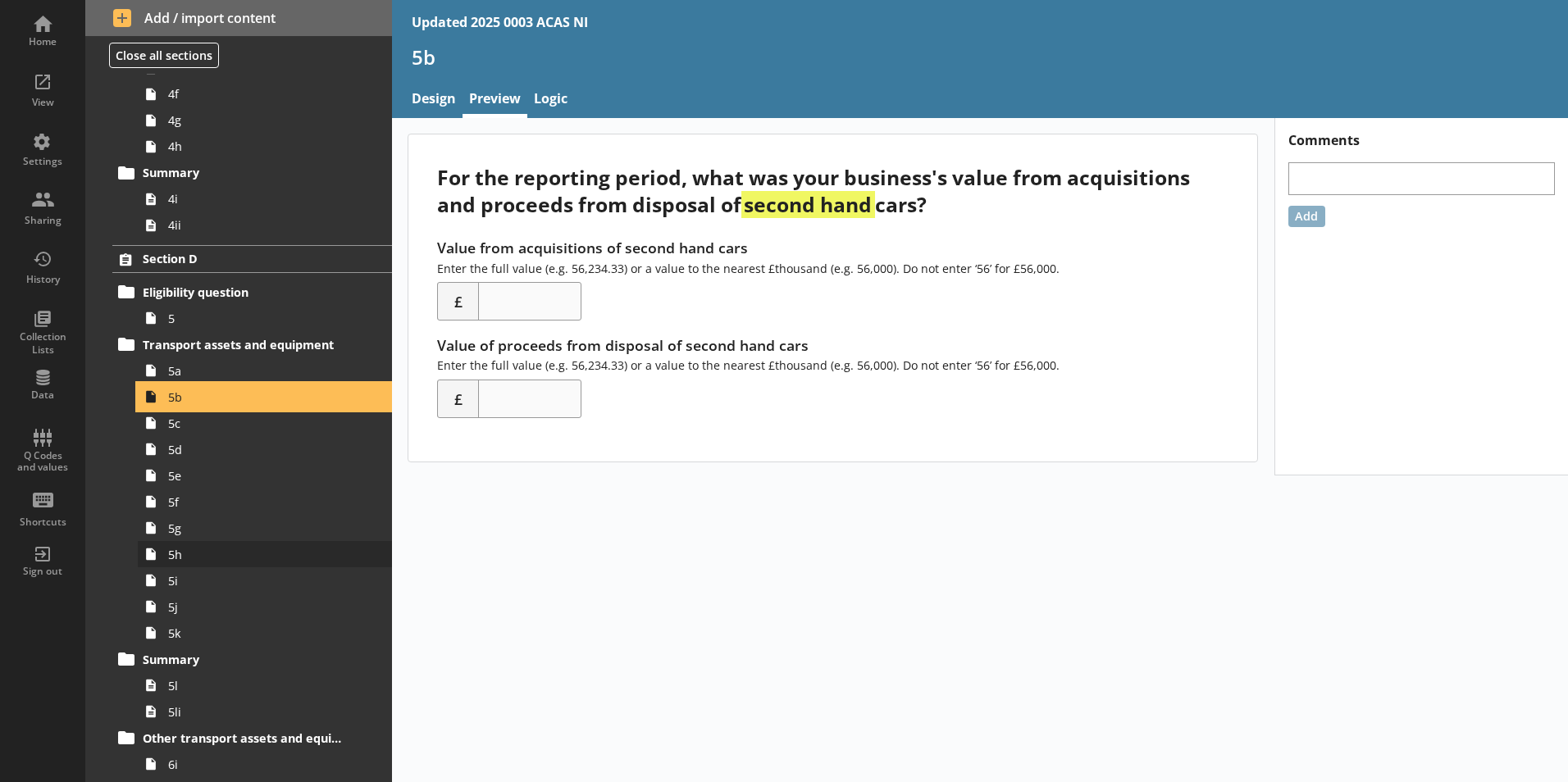 scroll, scrollTop: 902, scrollLeft: 0, axis: vertical 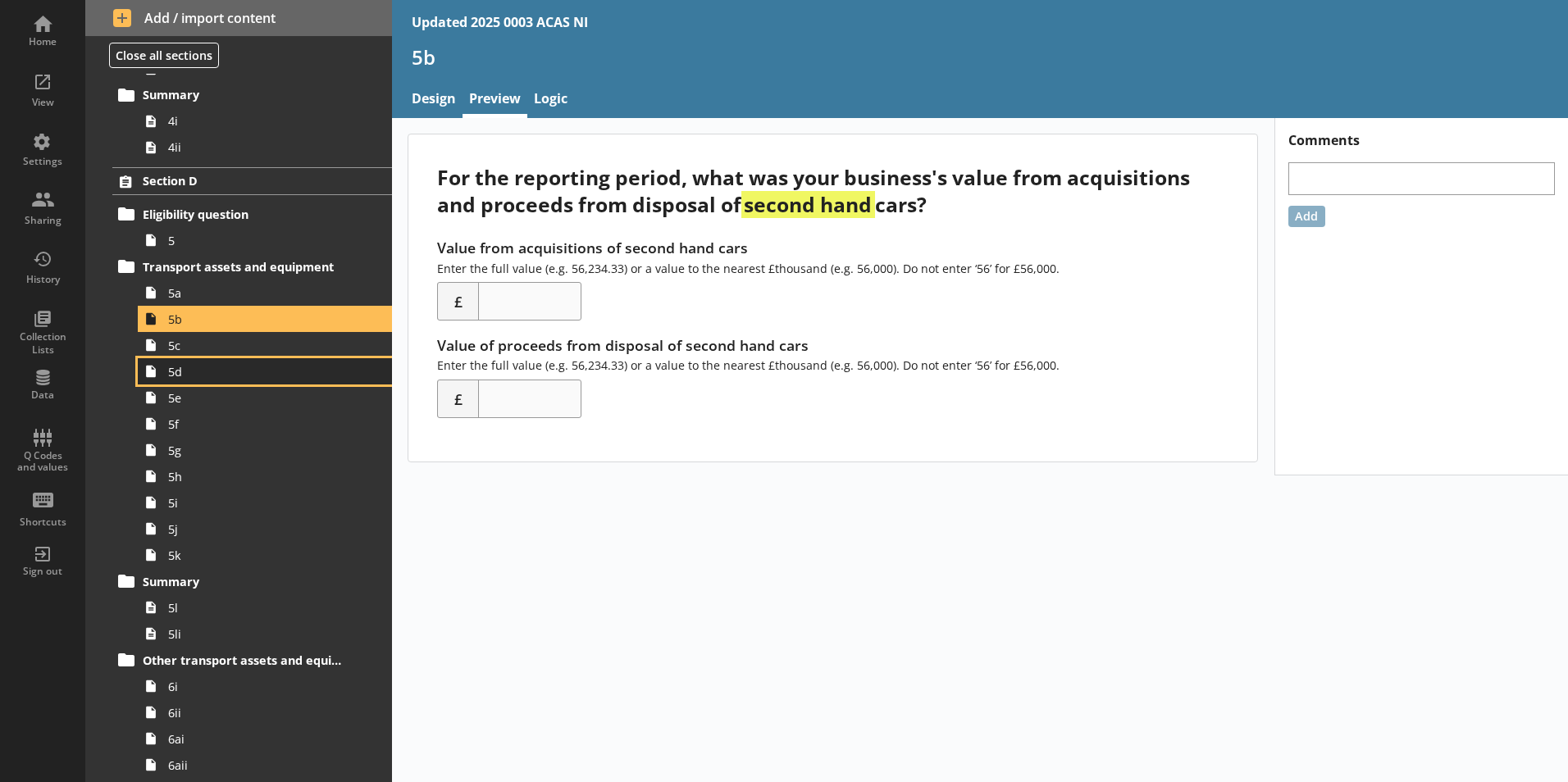 click on "5d" at bounding box center [265, 371] 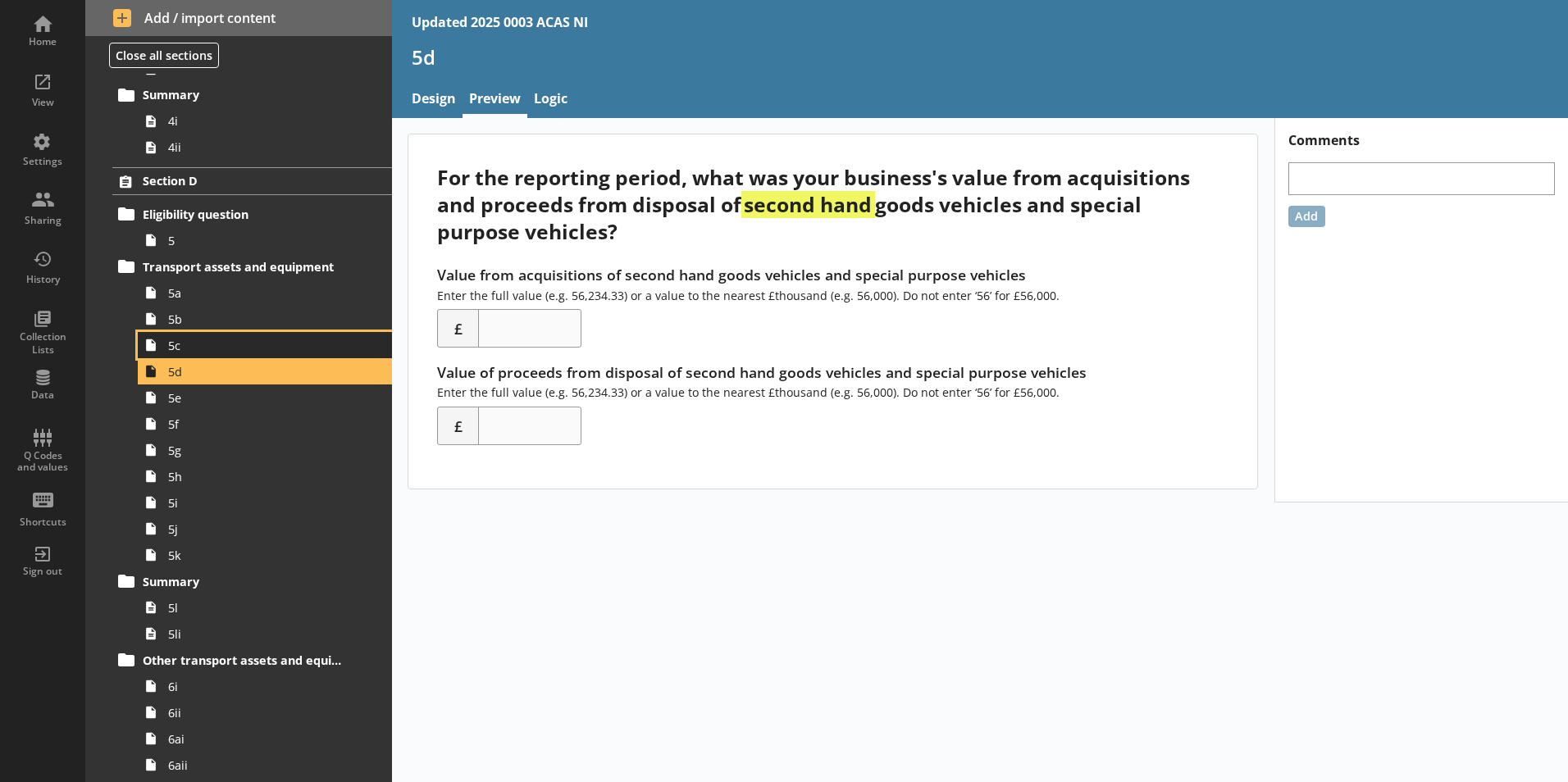click on "5c" at bounding box center [265, 345] 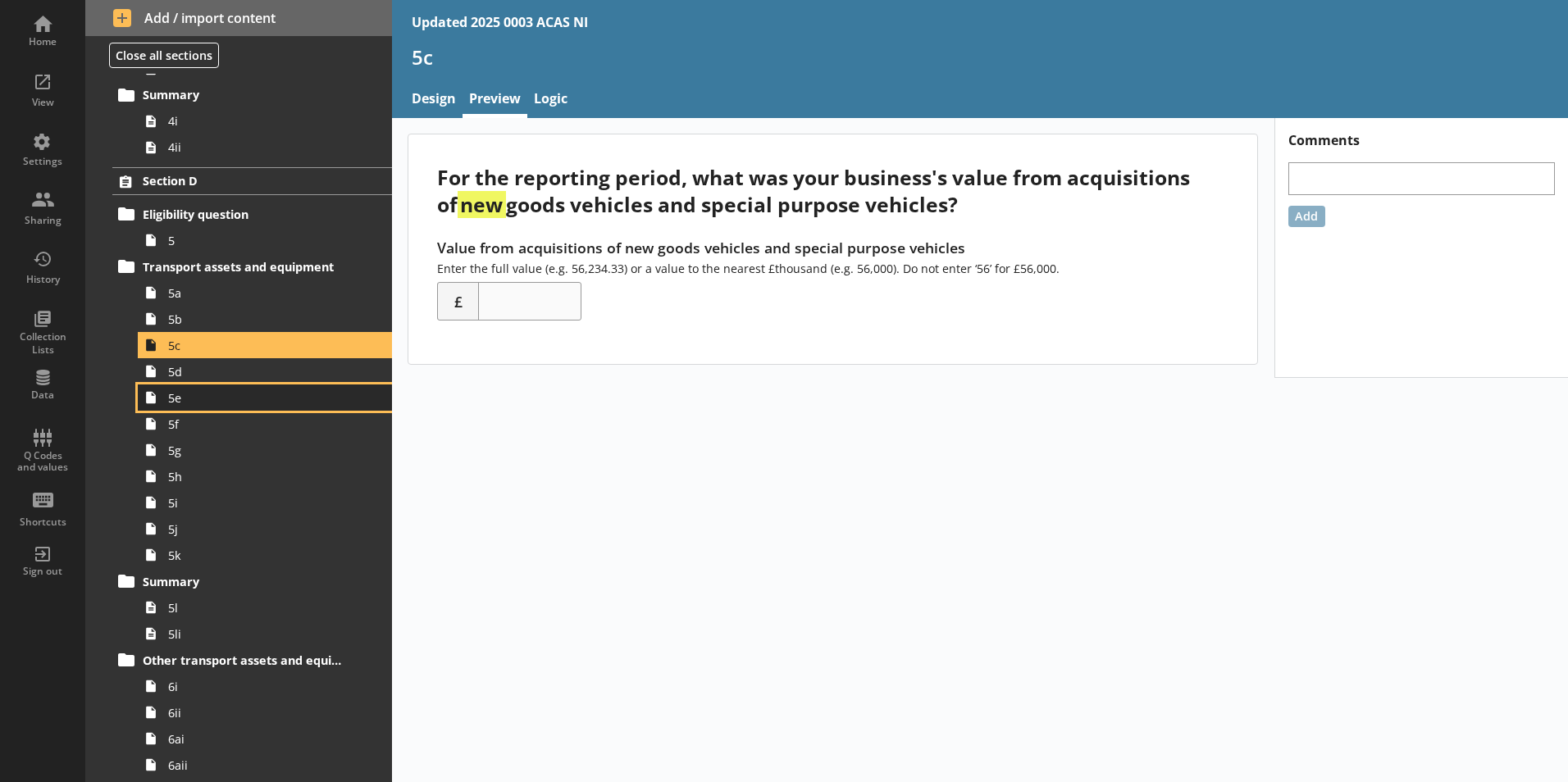 click on "5e" at bounding box center (265, 398) 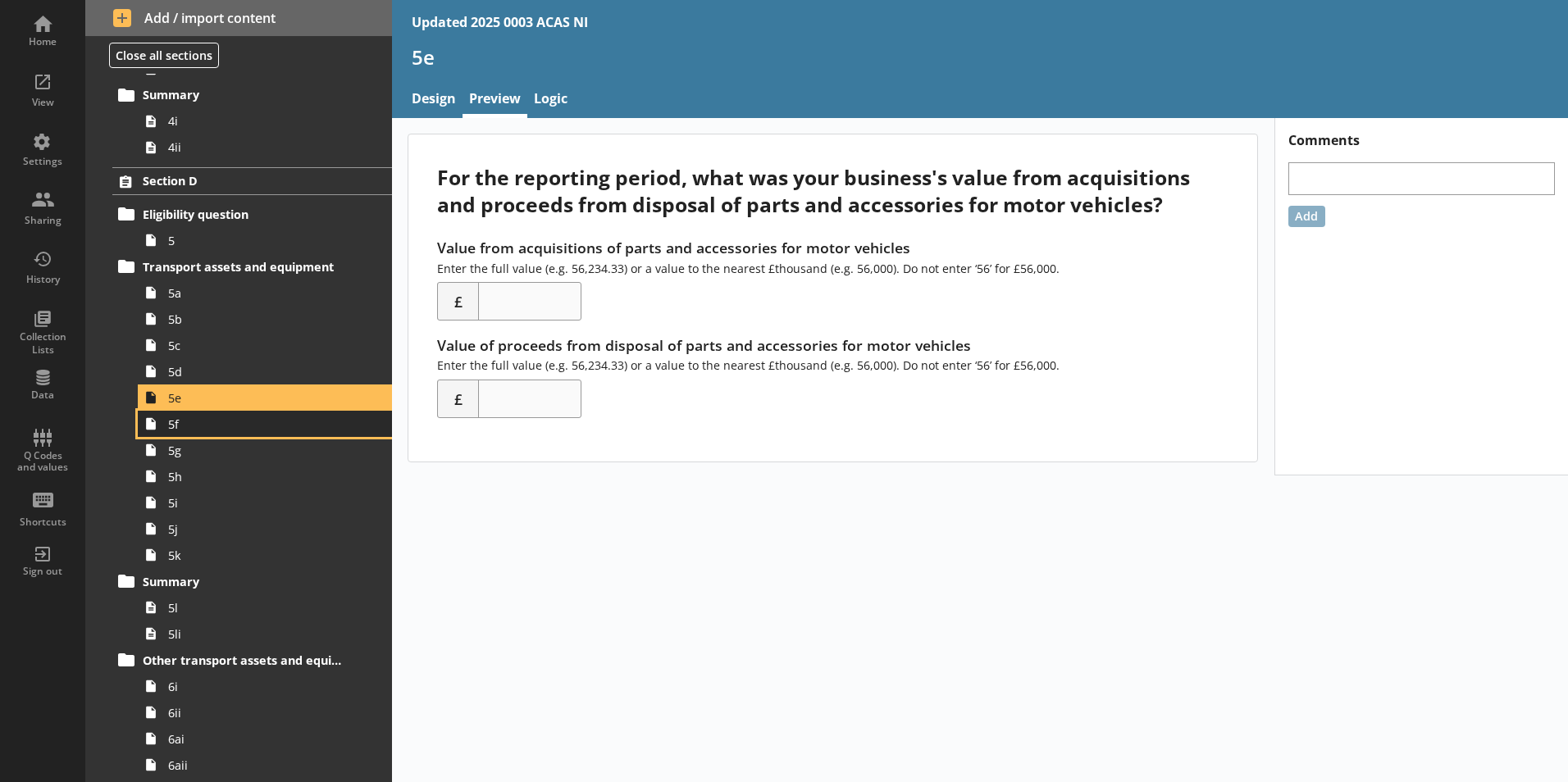 click on "5f" at bounding box center (259, 424) 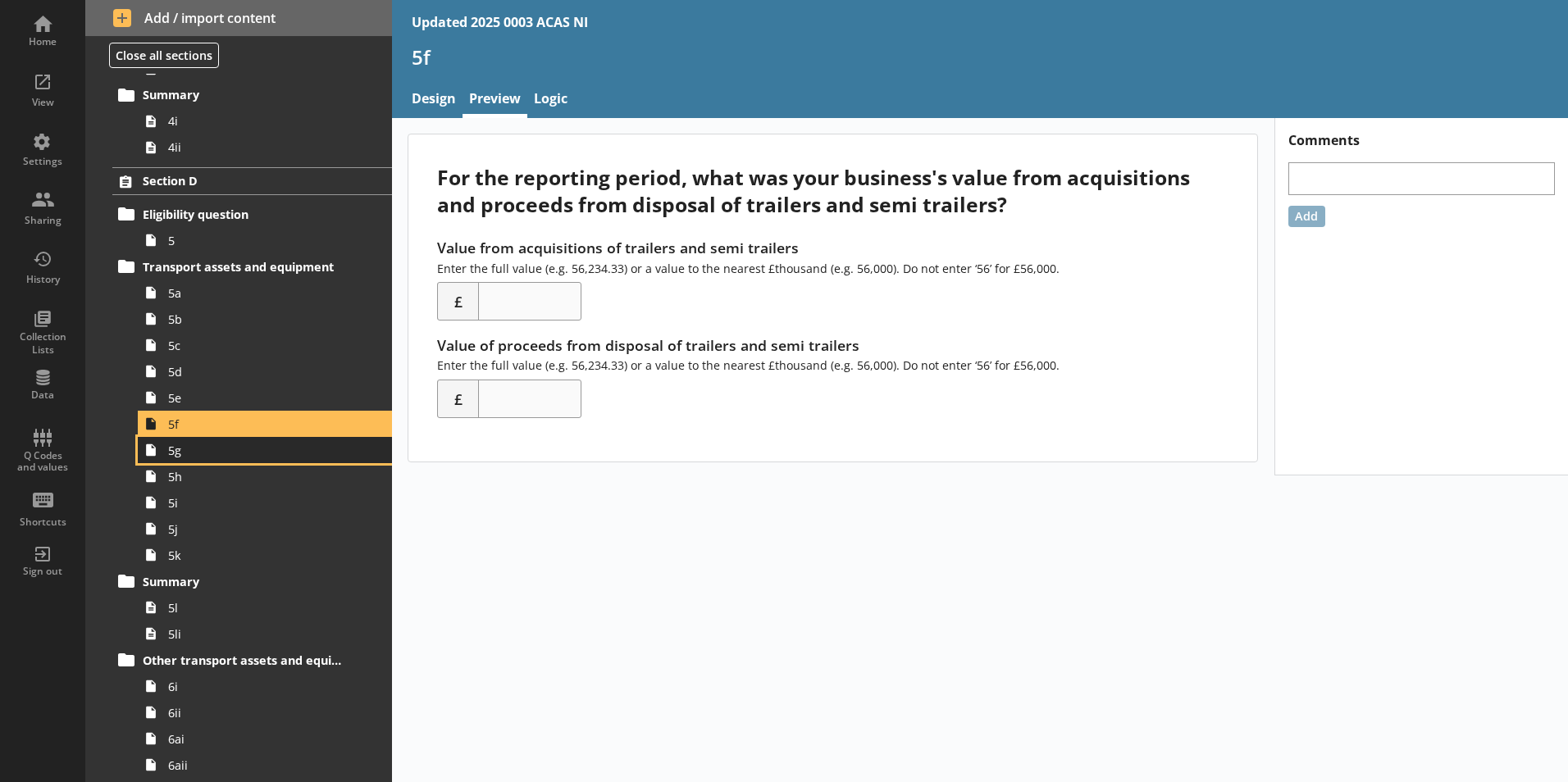 click on "5g" at bounding box center [259, 450] 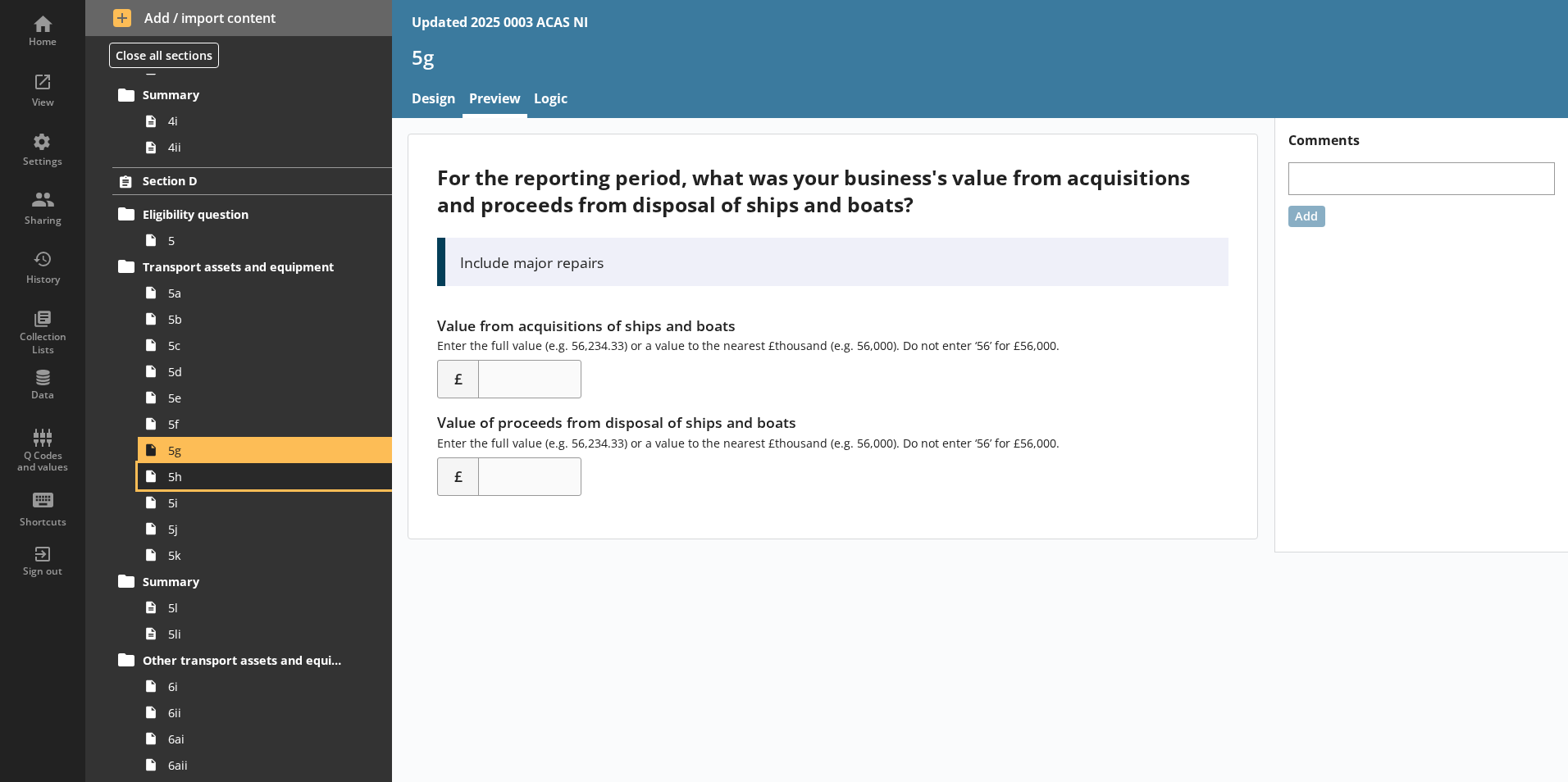 click on "5h" at bounding box center [259, 476] 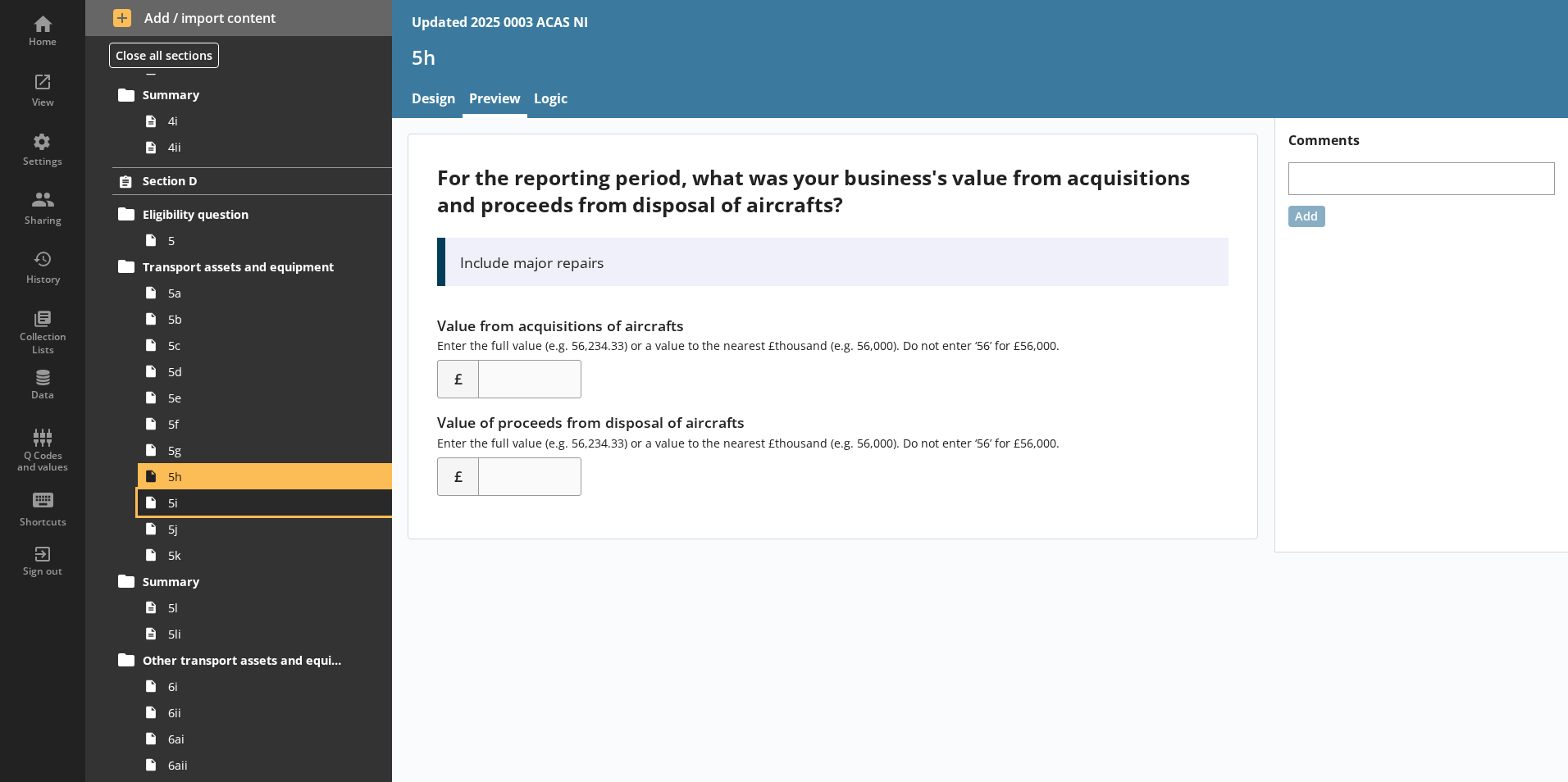 click on "5i" at bounding box center [259, 502] 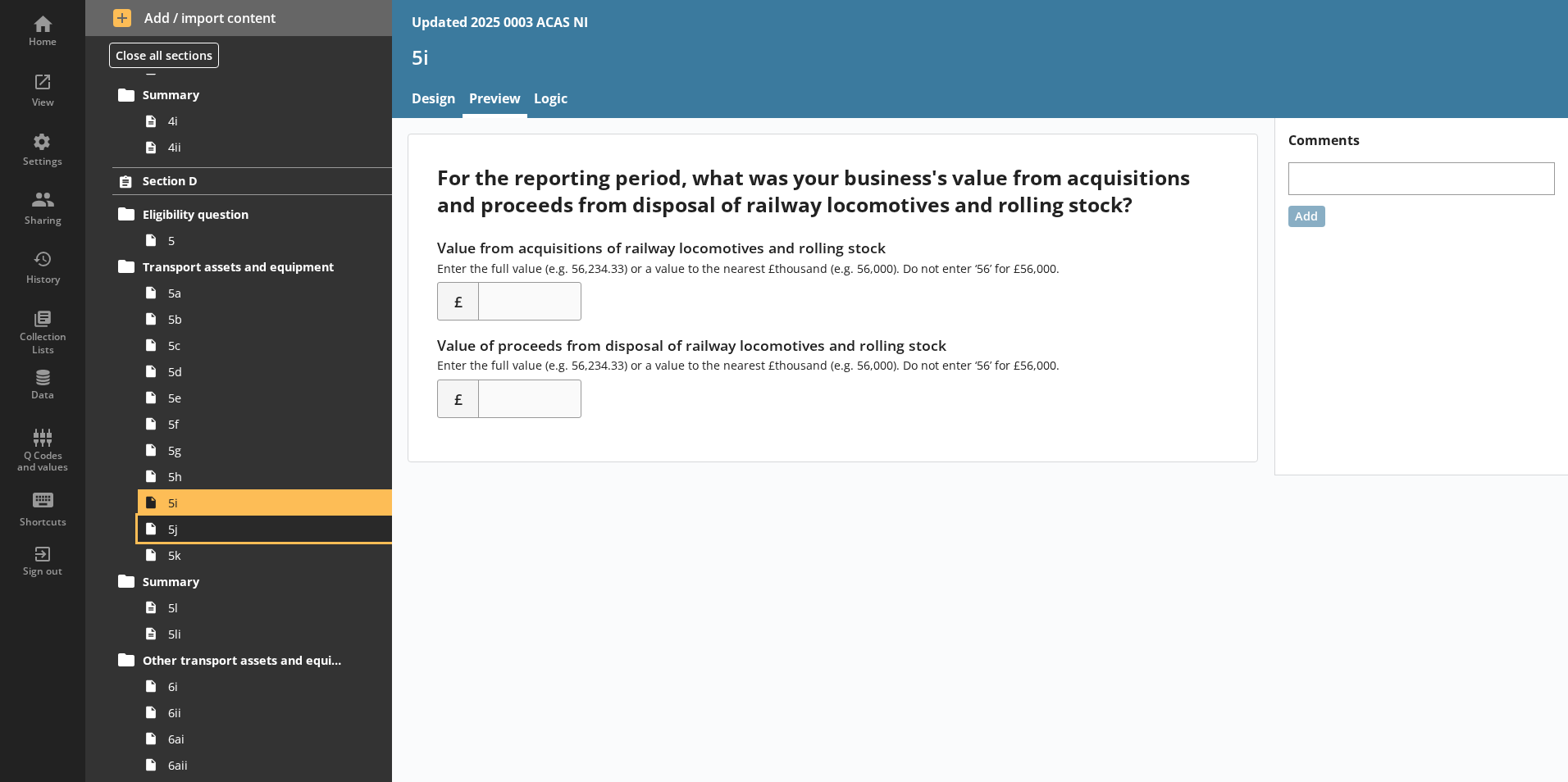 click on "5j" at bounding box center (259, 529) 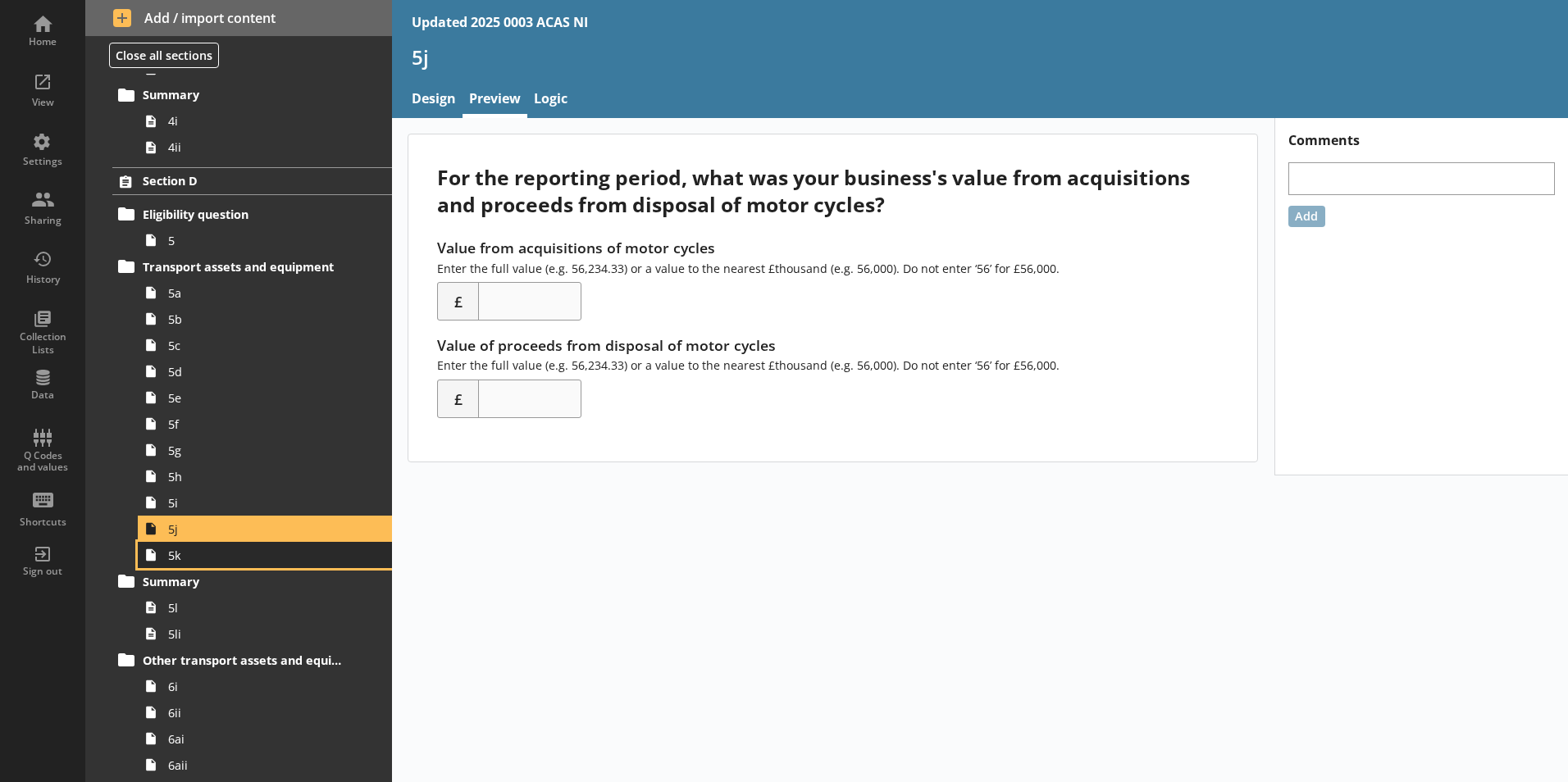 click on "5k" at bounding box center (259, 555) 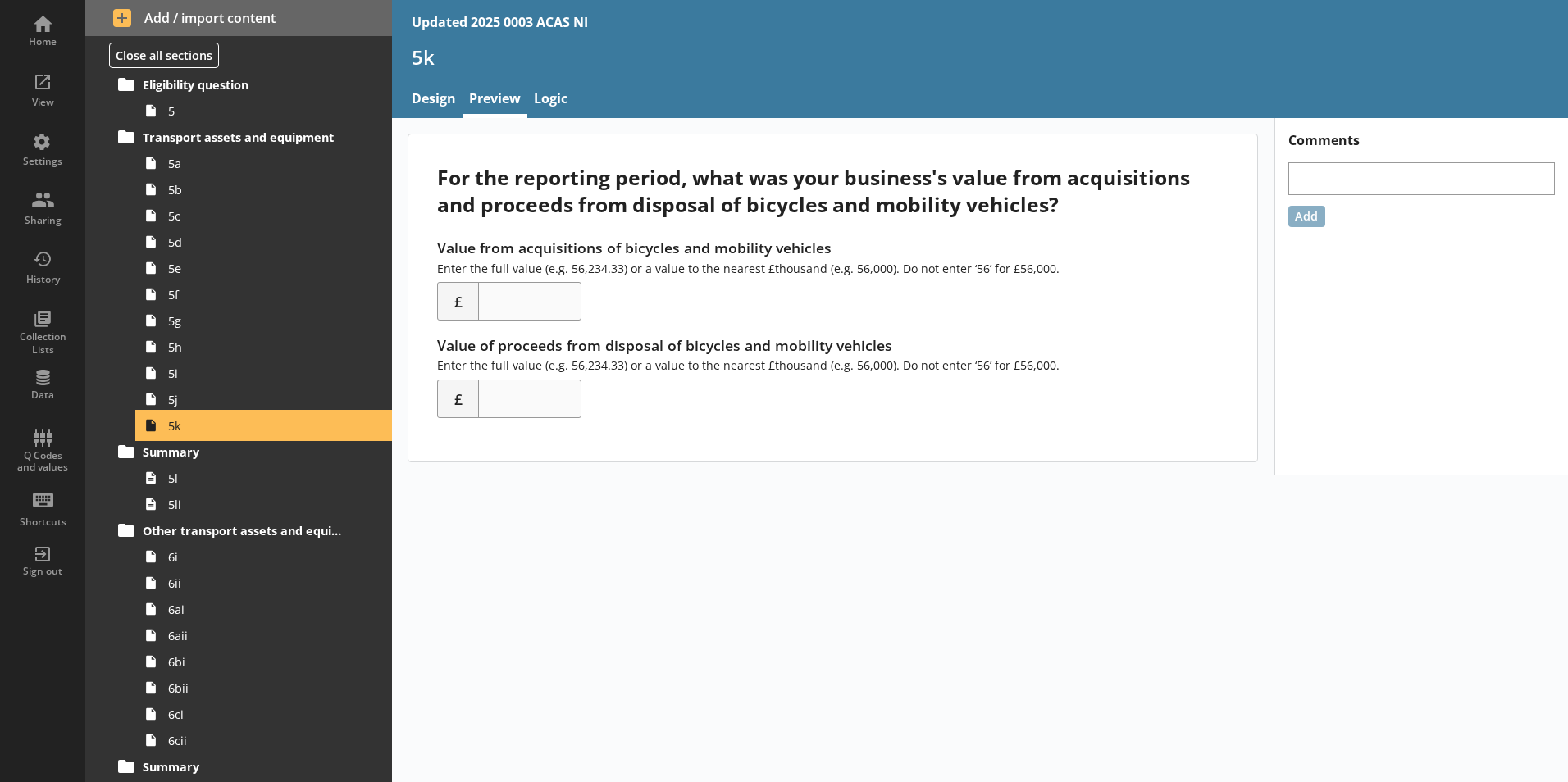 scroll, scrollTop: 1148, scrollLeft: 0, axis: vertical 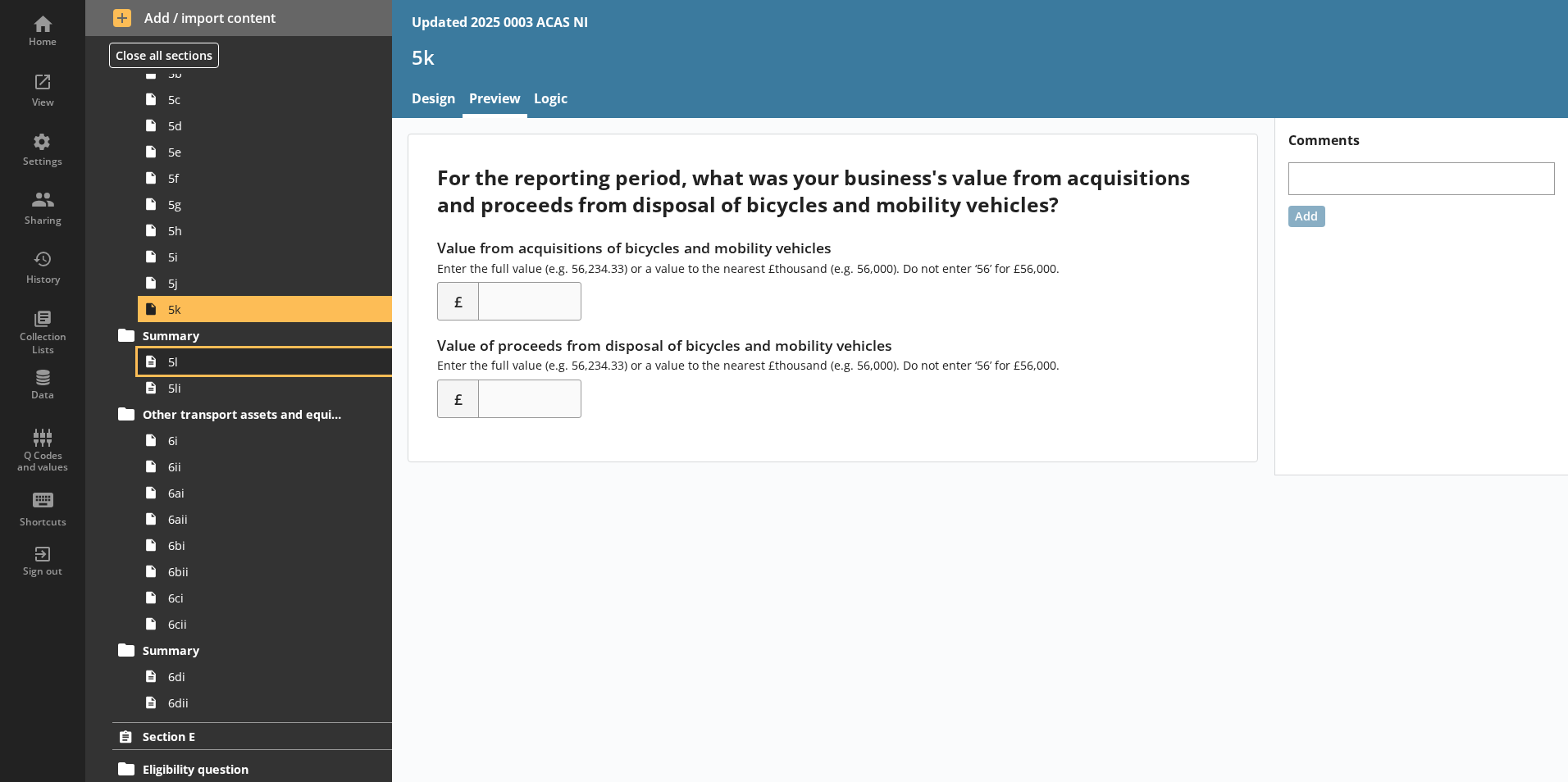 click on "5l" at bounding box center (259, 361) 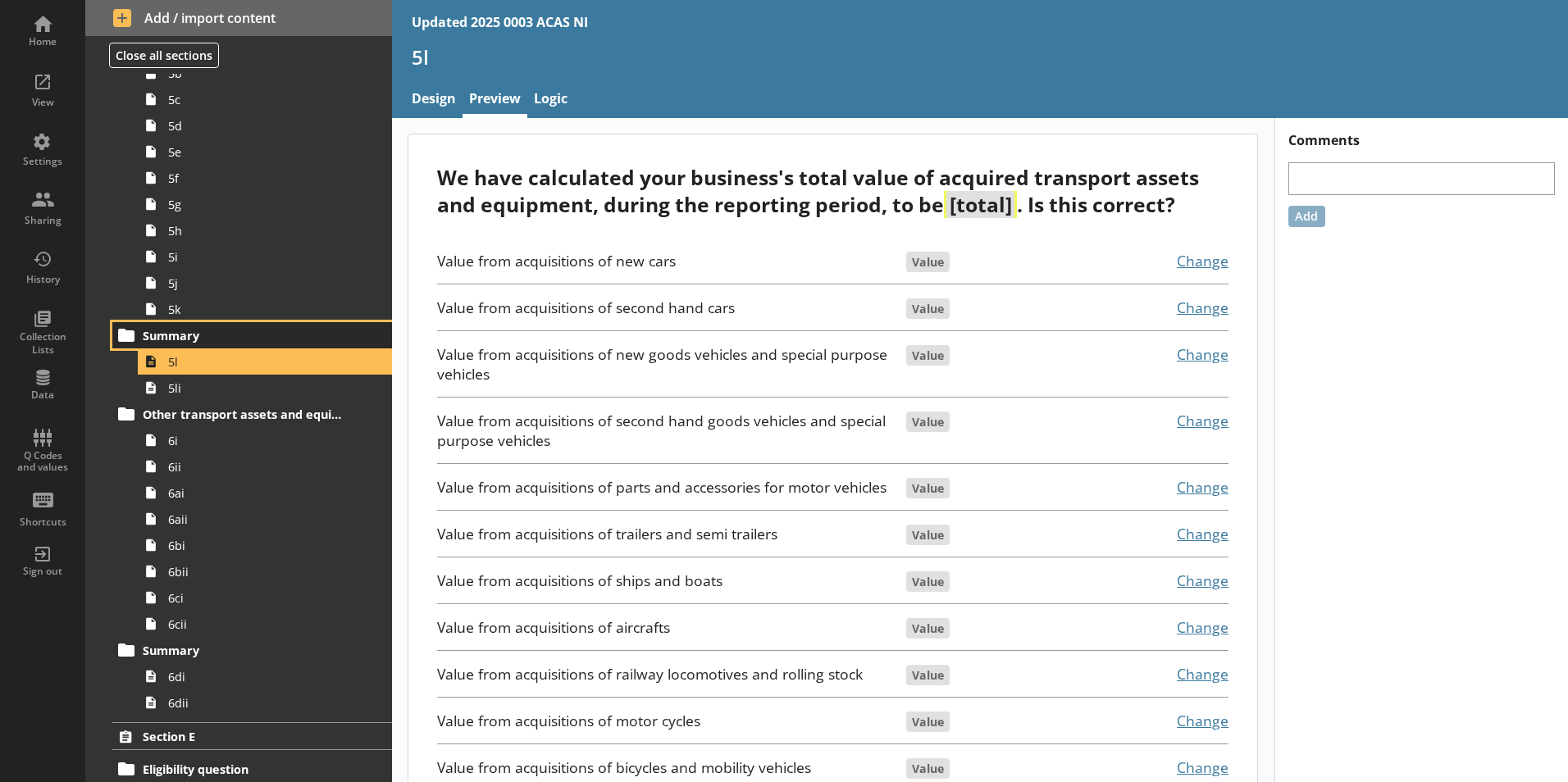 click on "Summary" at bounding box center [243, 335] 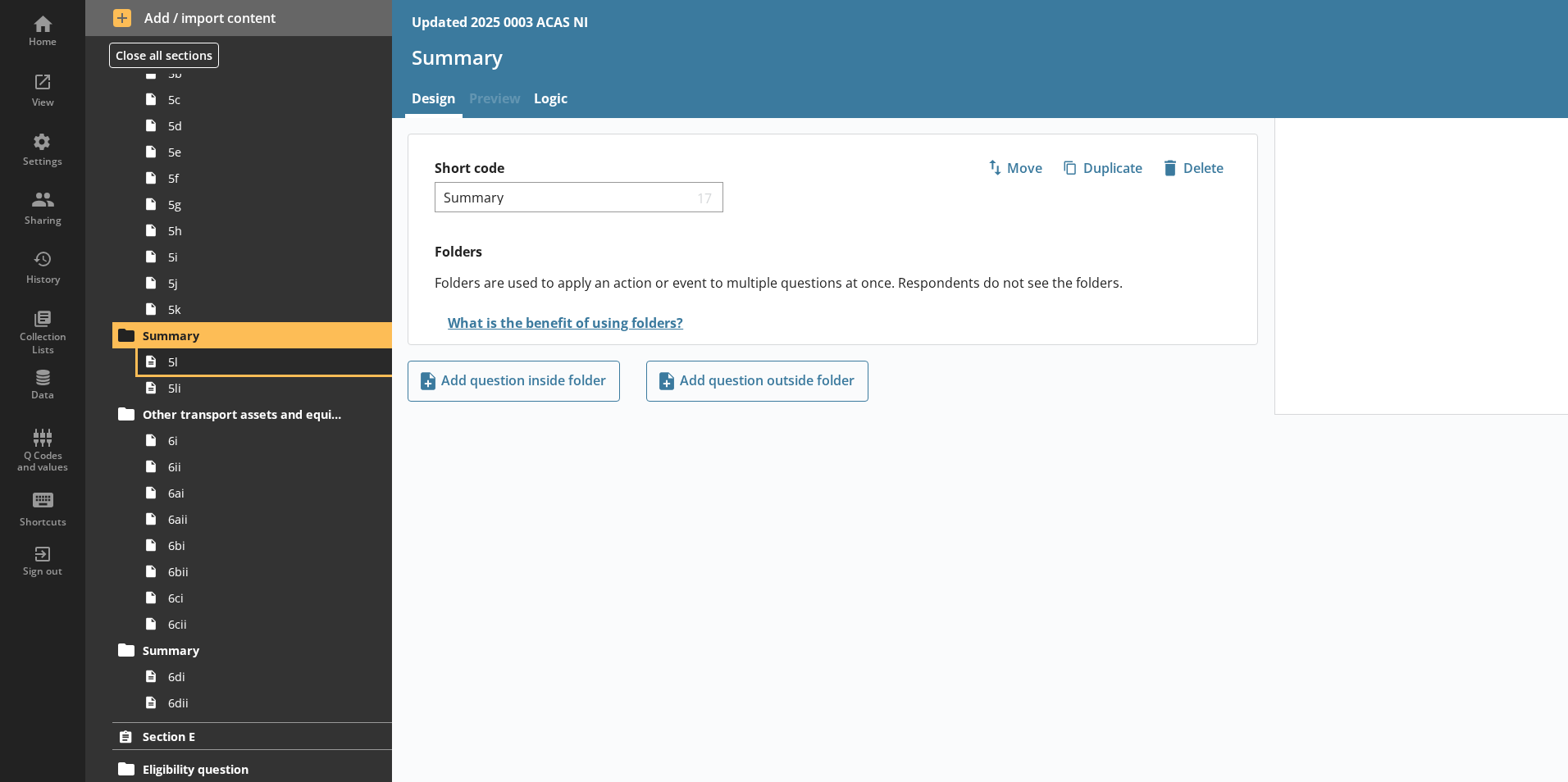 click on "5l" at bounding box center [265, 361] 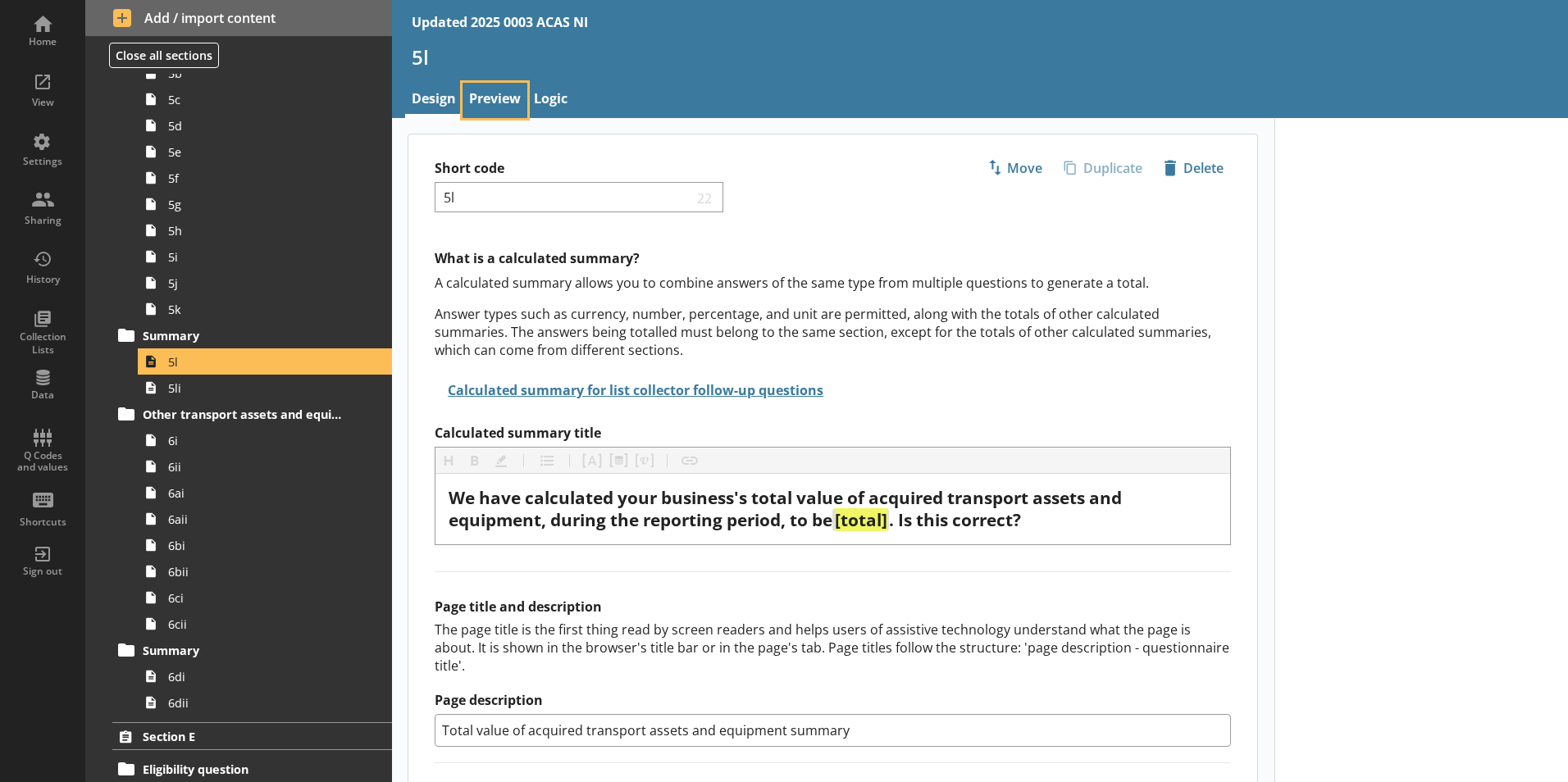 click on "Preview" at bounding box center [495, 100] 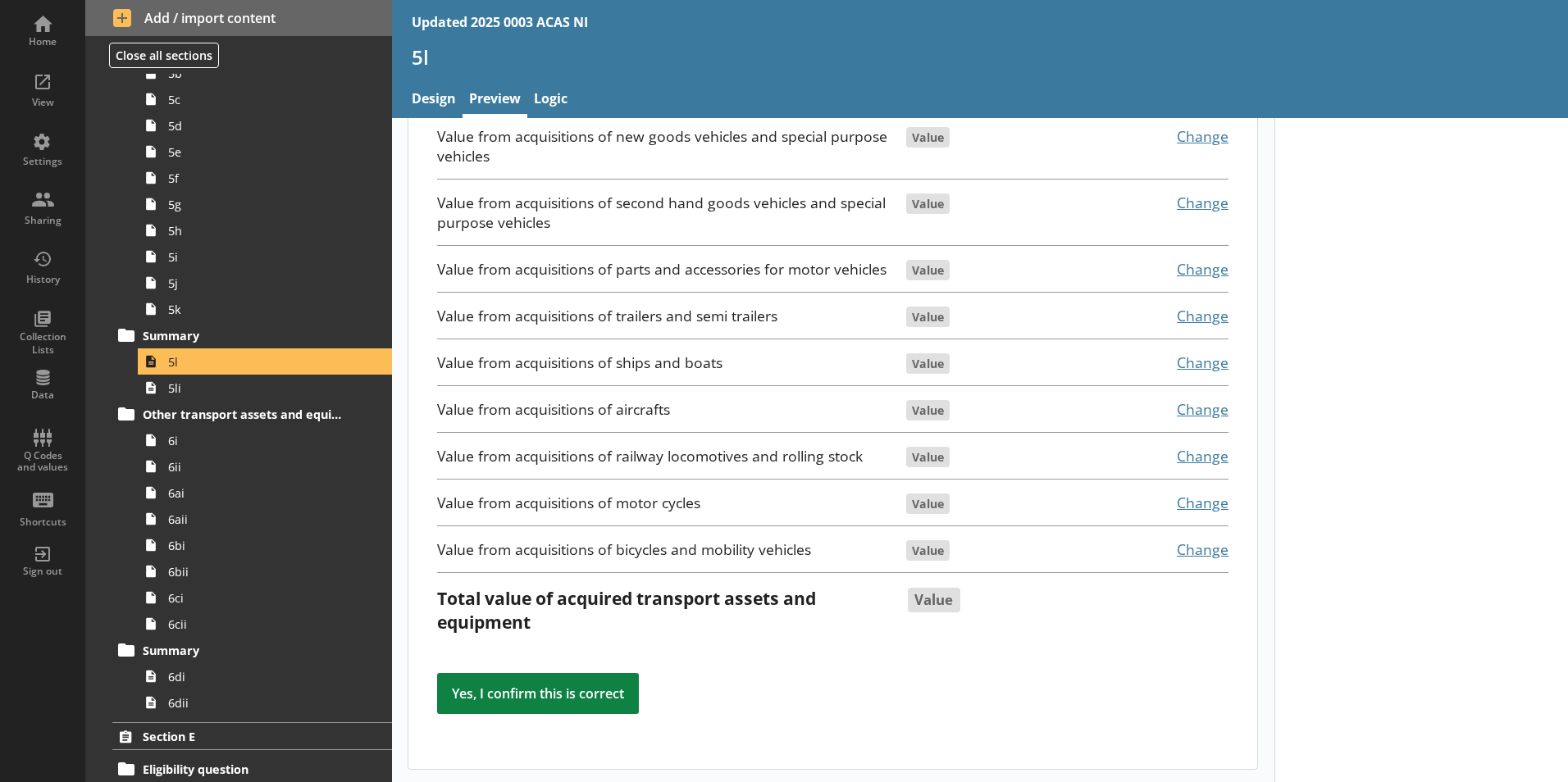 scroll, scrollTop: 239, scrollLeft: 0, axis: vertical 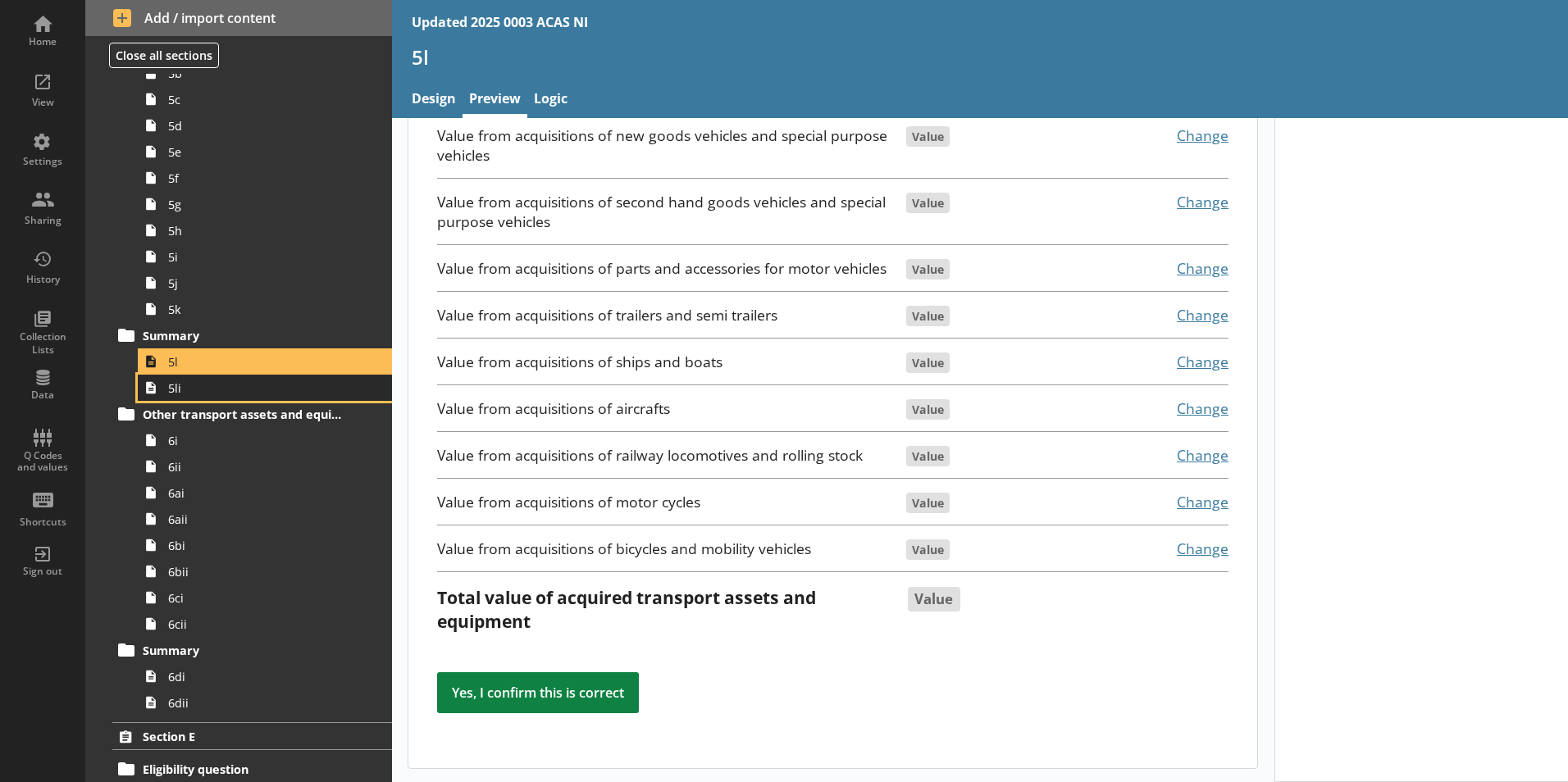 click on "5li" at bounding box center (265, 388) 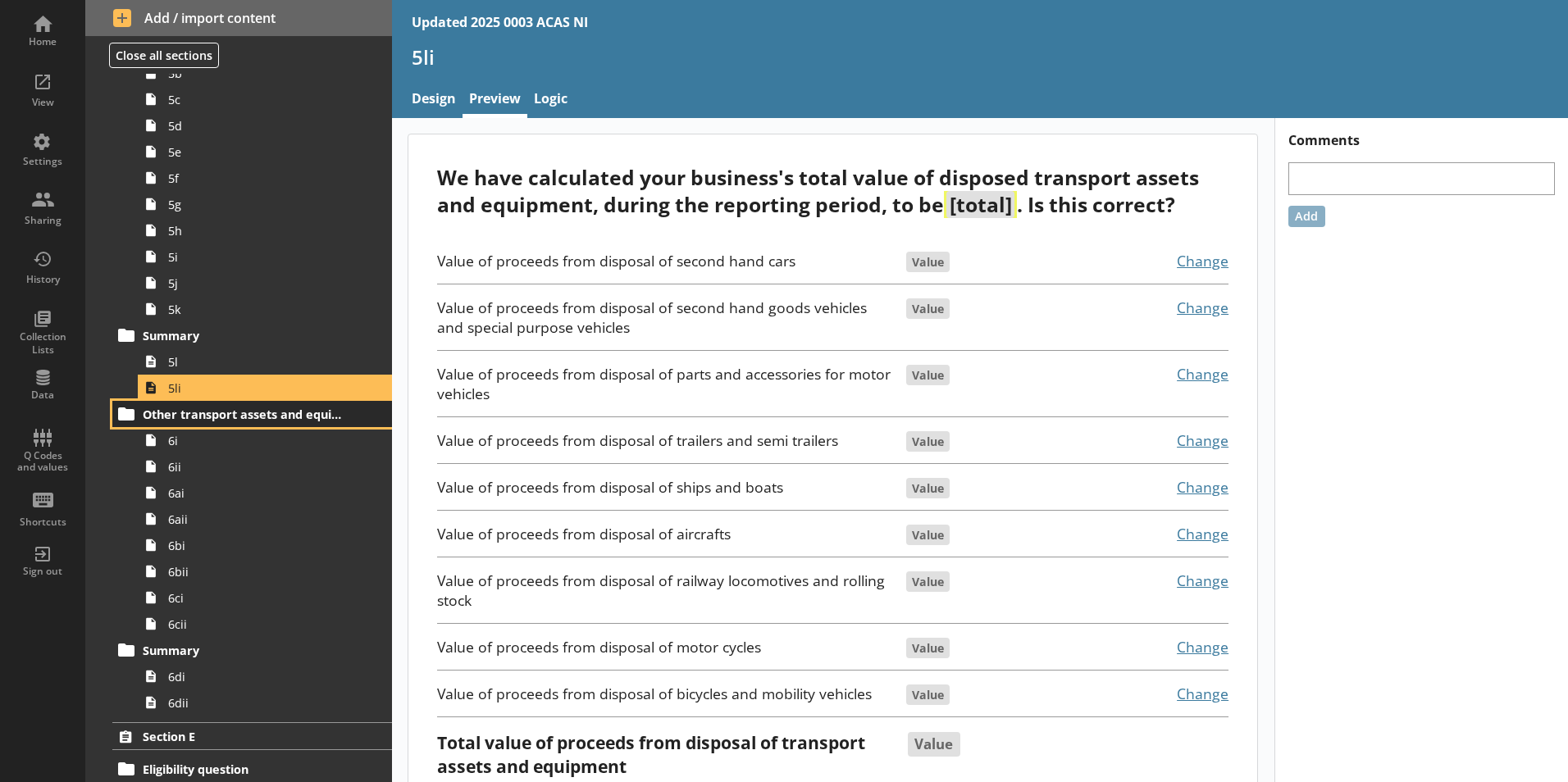 click on "Other transport assets and equipment" at bounding box center (252, 414) 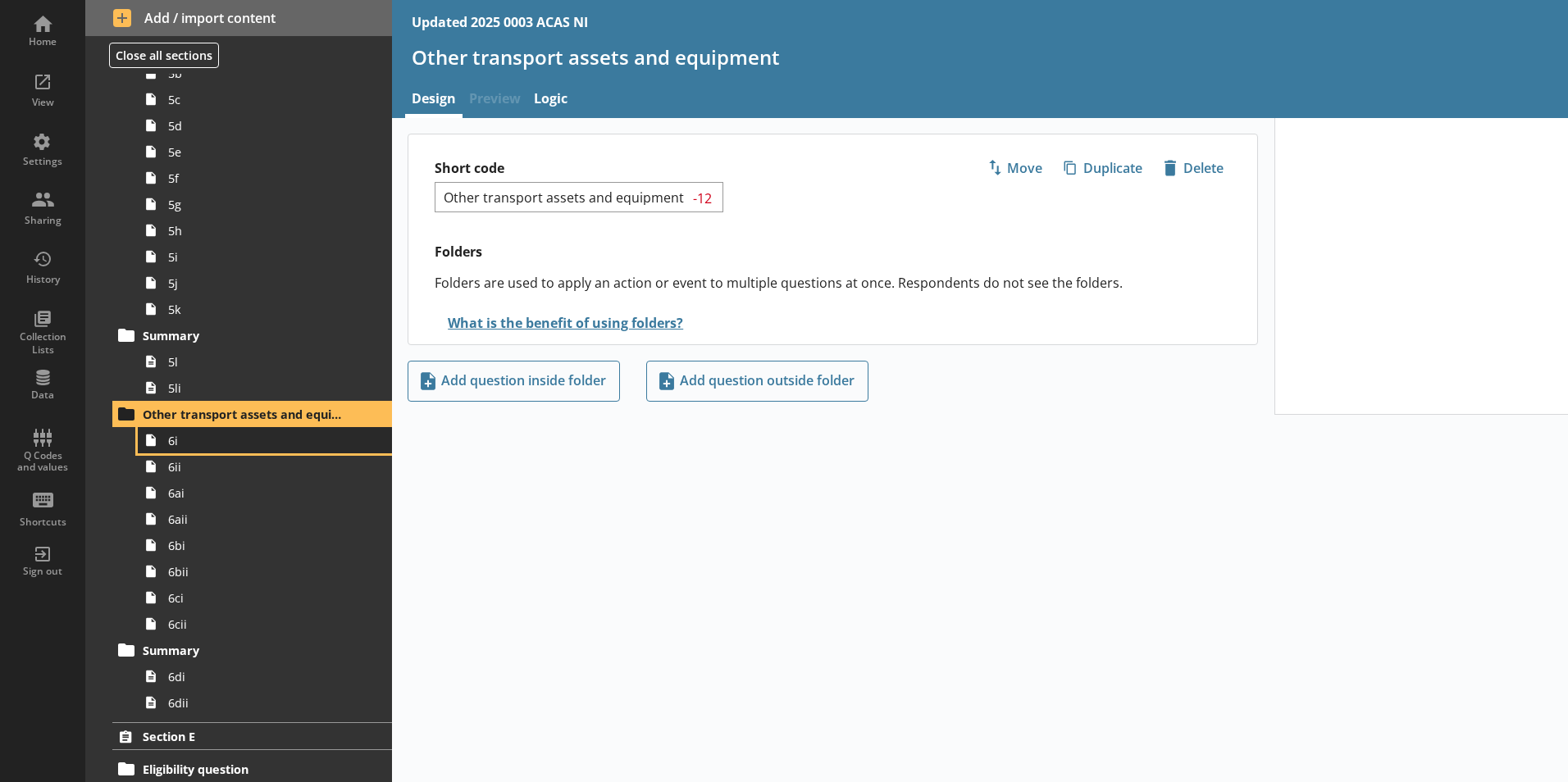 click on "6i" at bounding box center (259, 440) 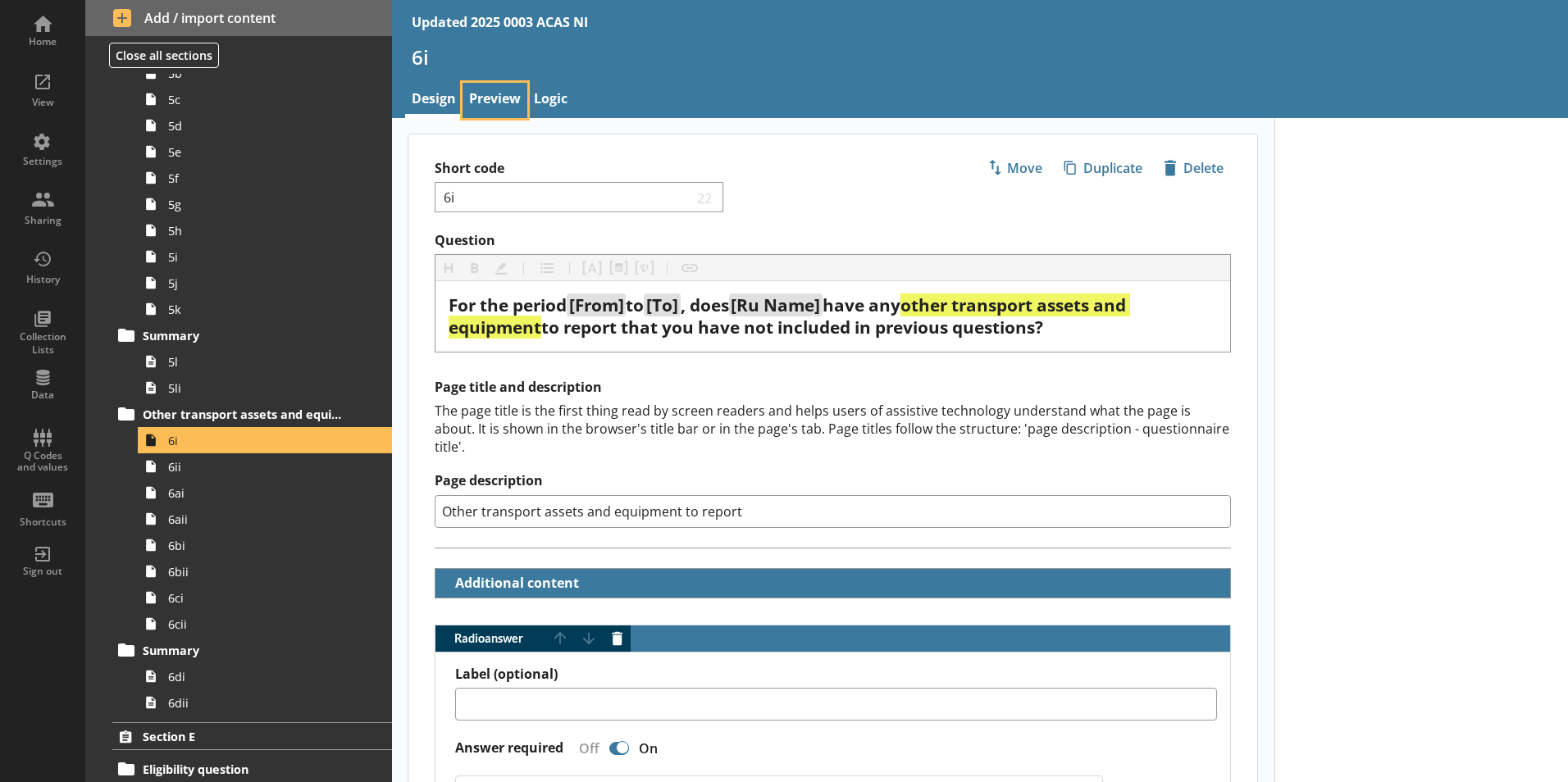 click on "Preview" at bounding box center (495, 100) 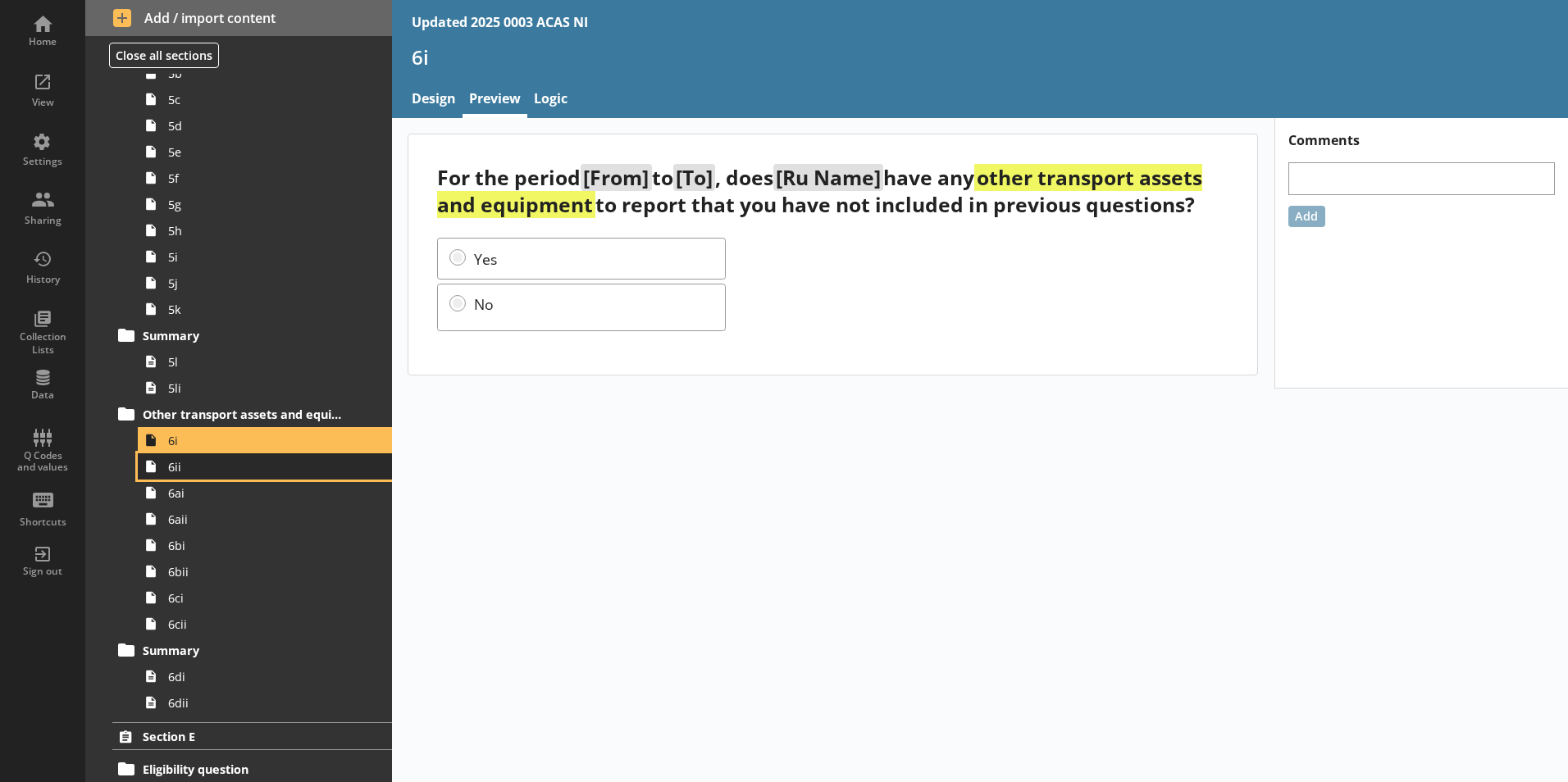 click on "6ii" at bounding box center (259, 466) 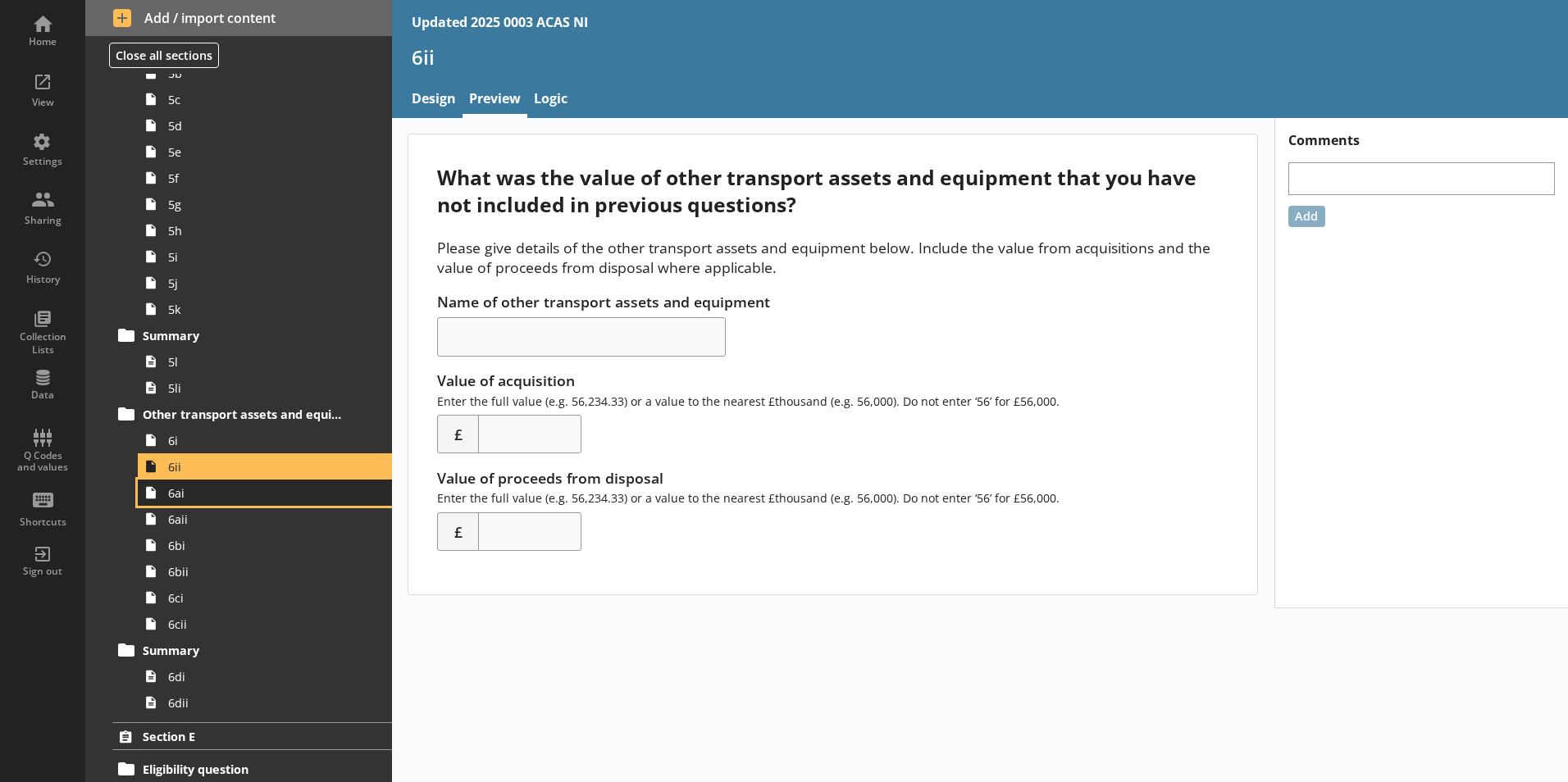 click on "6ai" at bounding box center [265, 493] 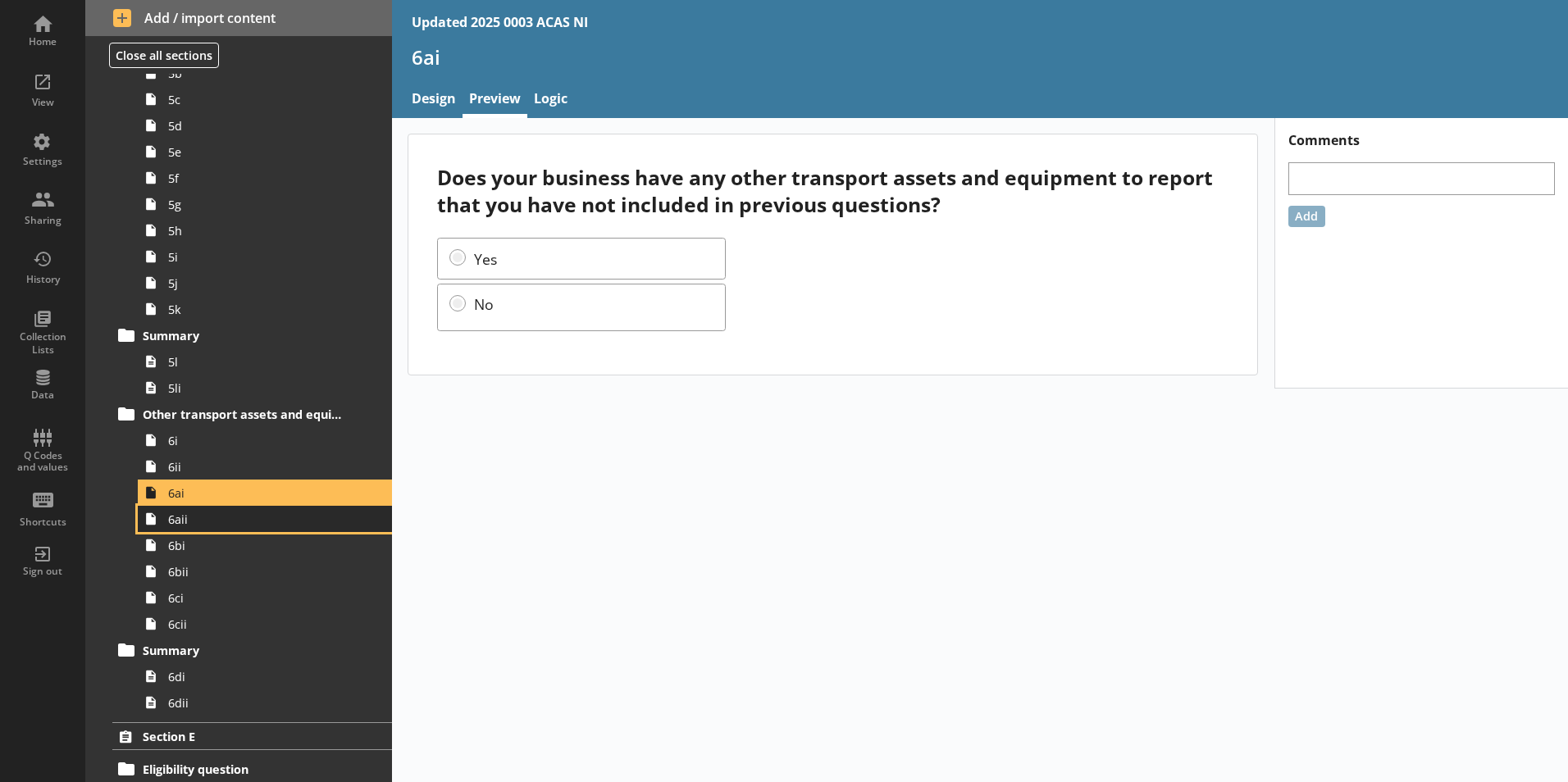 click on "6aii" at bounding box center (259, 519) 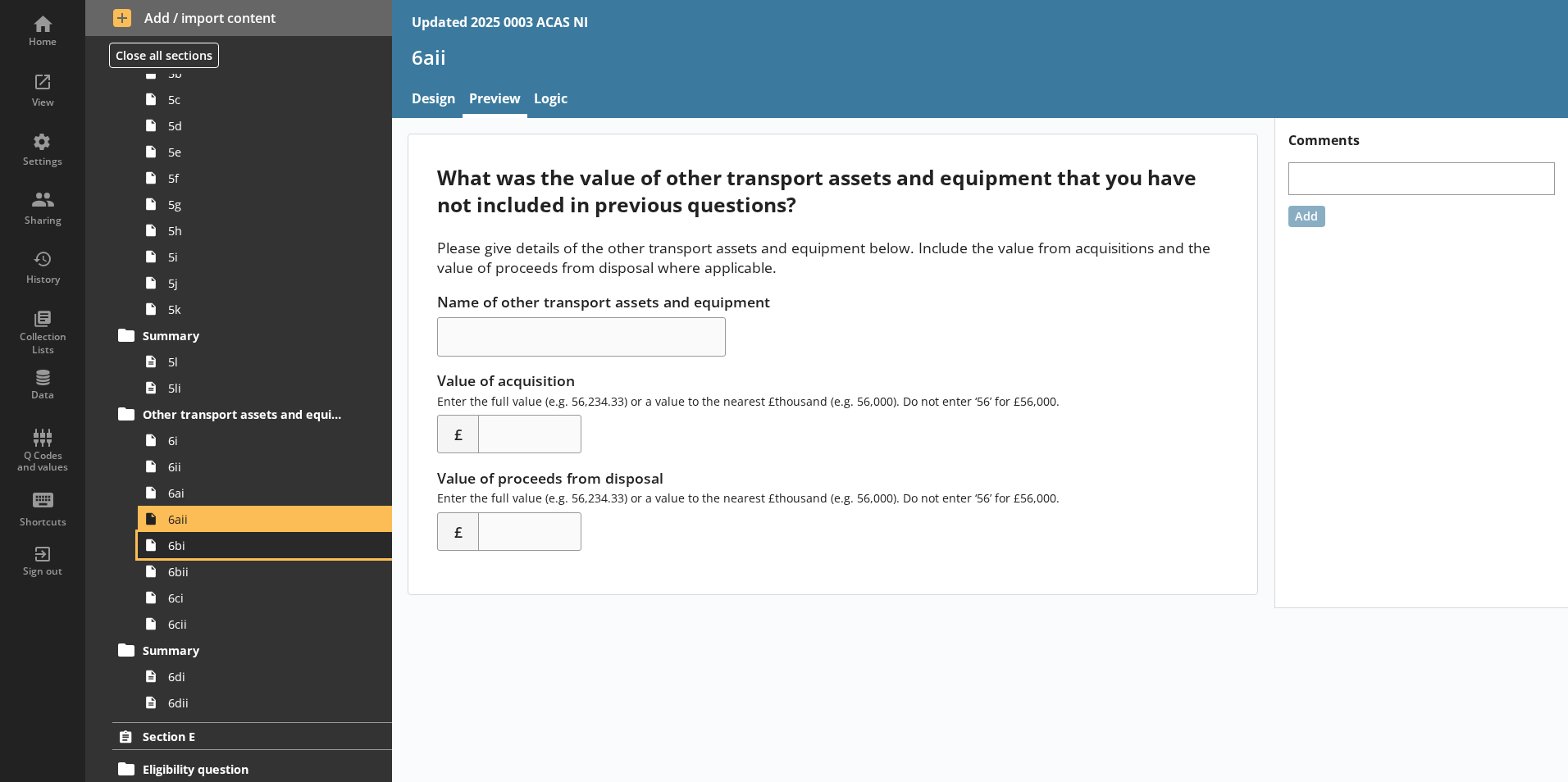 click on "6bi" at bounding box center (259, 545) 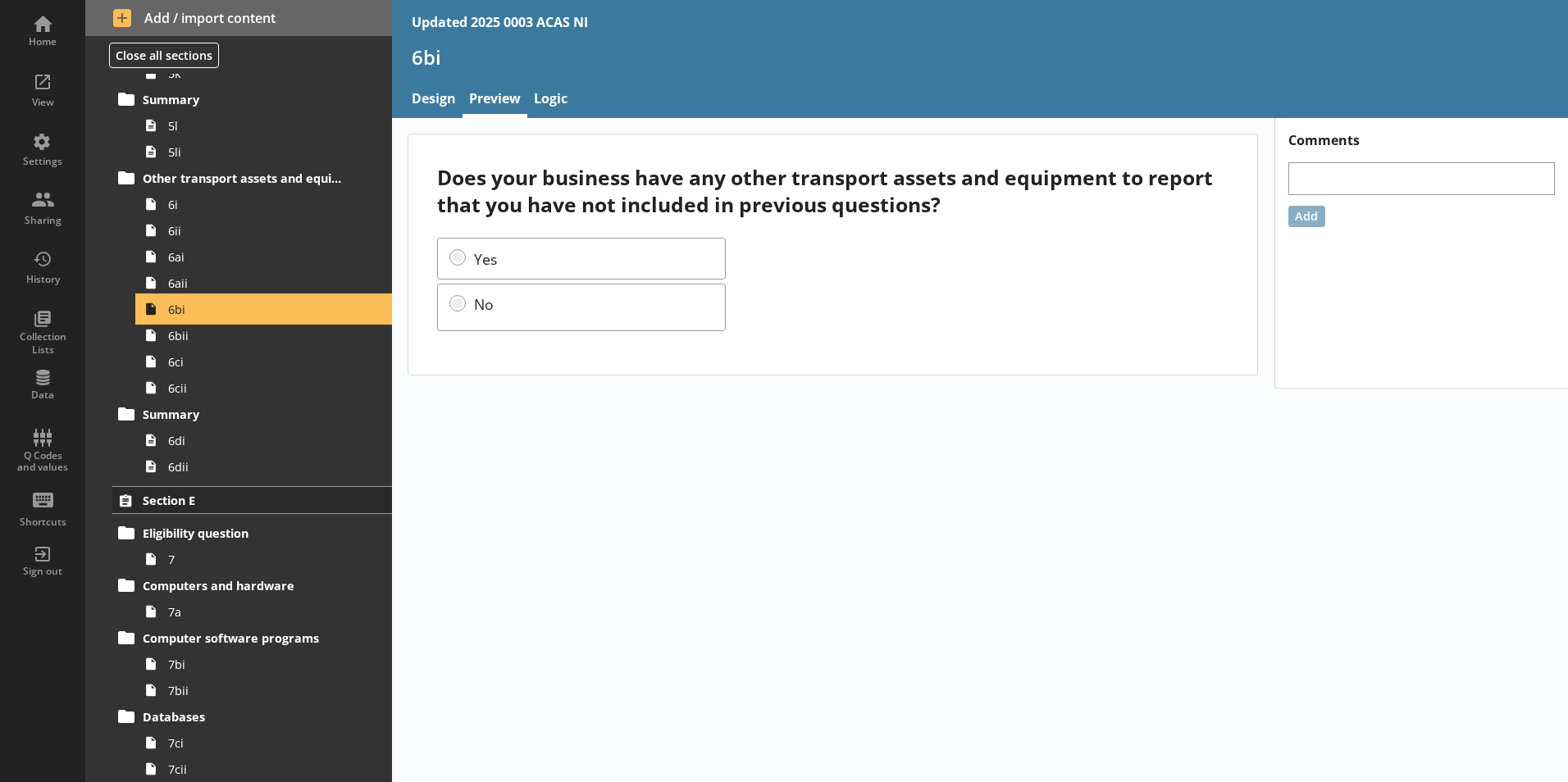 scroll, scrollTop: 1394, scrollLeft: 0, axis: vertical 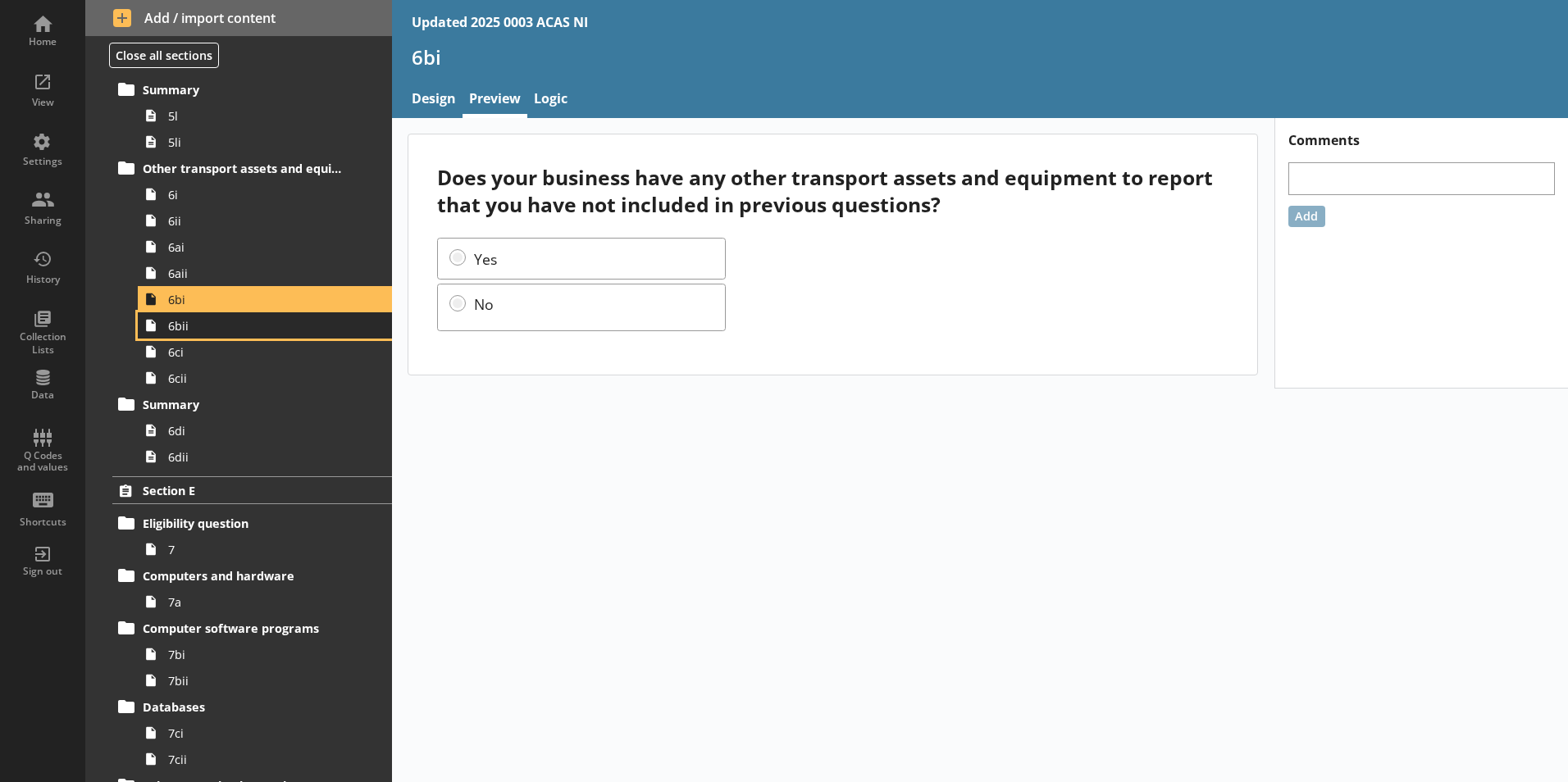 click on "6bii" at bounding box center (259, 325) 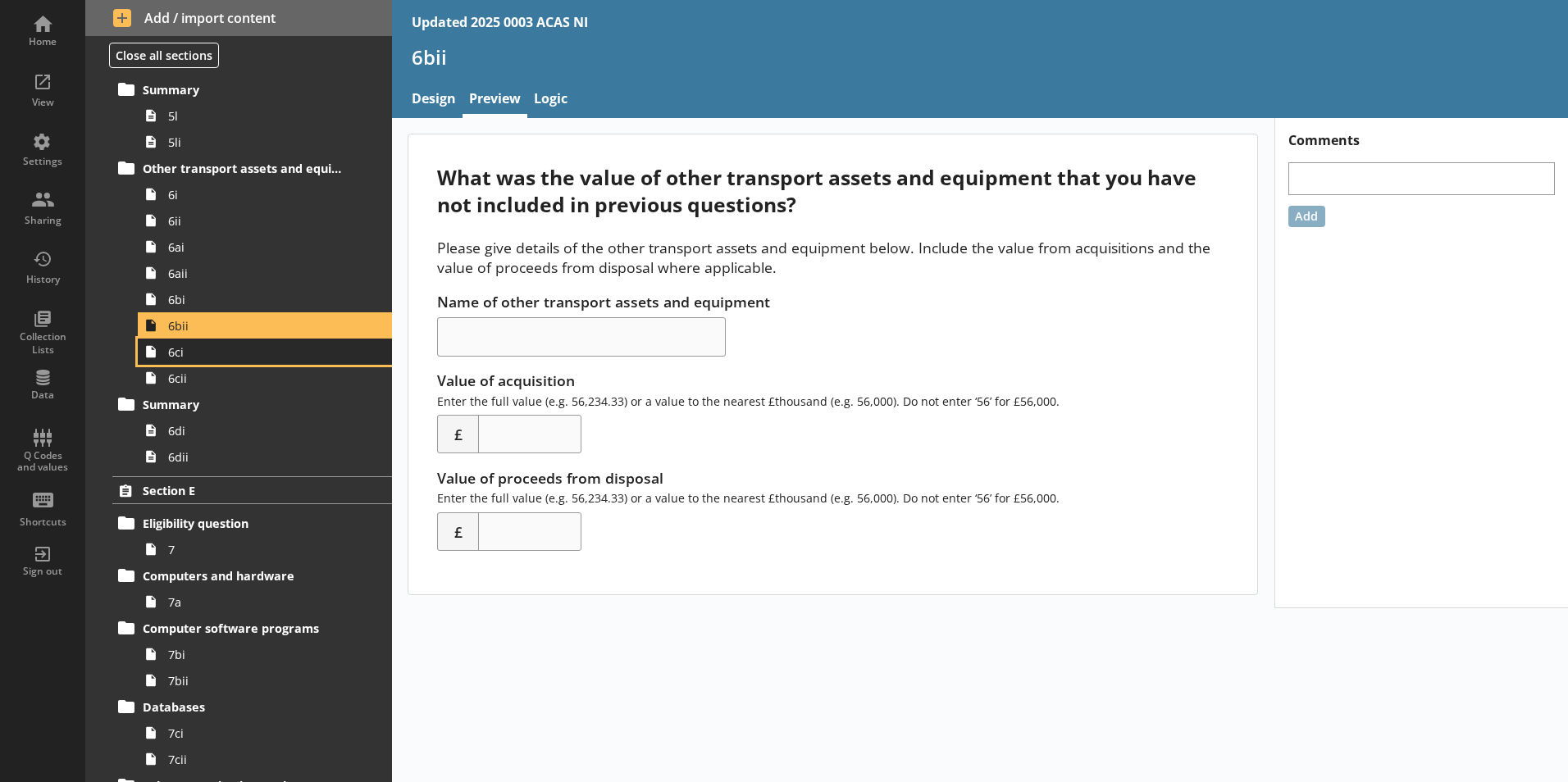 click on "6ci" at bounding box center [259, 352] 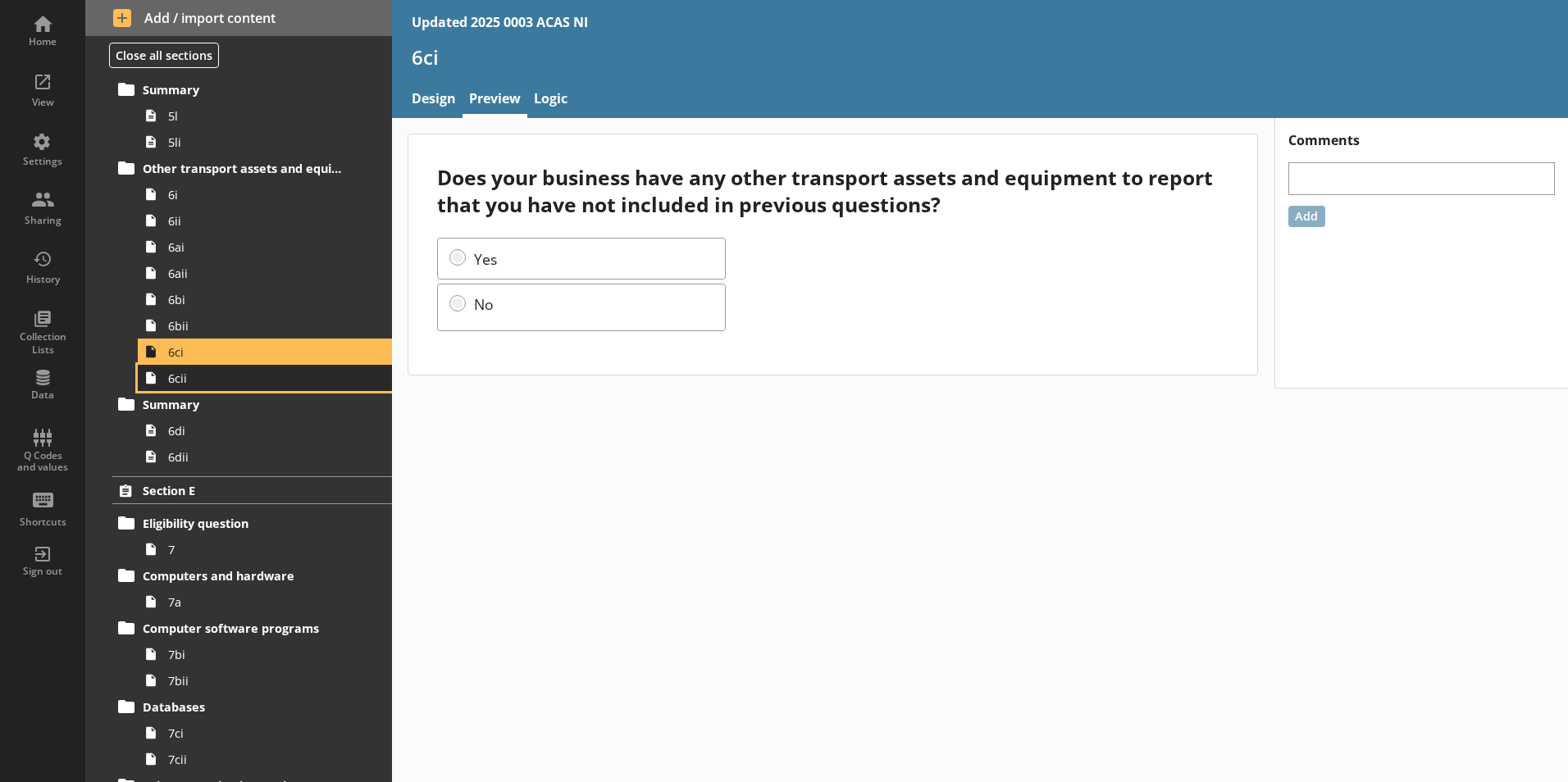 click on "6cii" at bounding box center [259, 378] 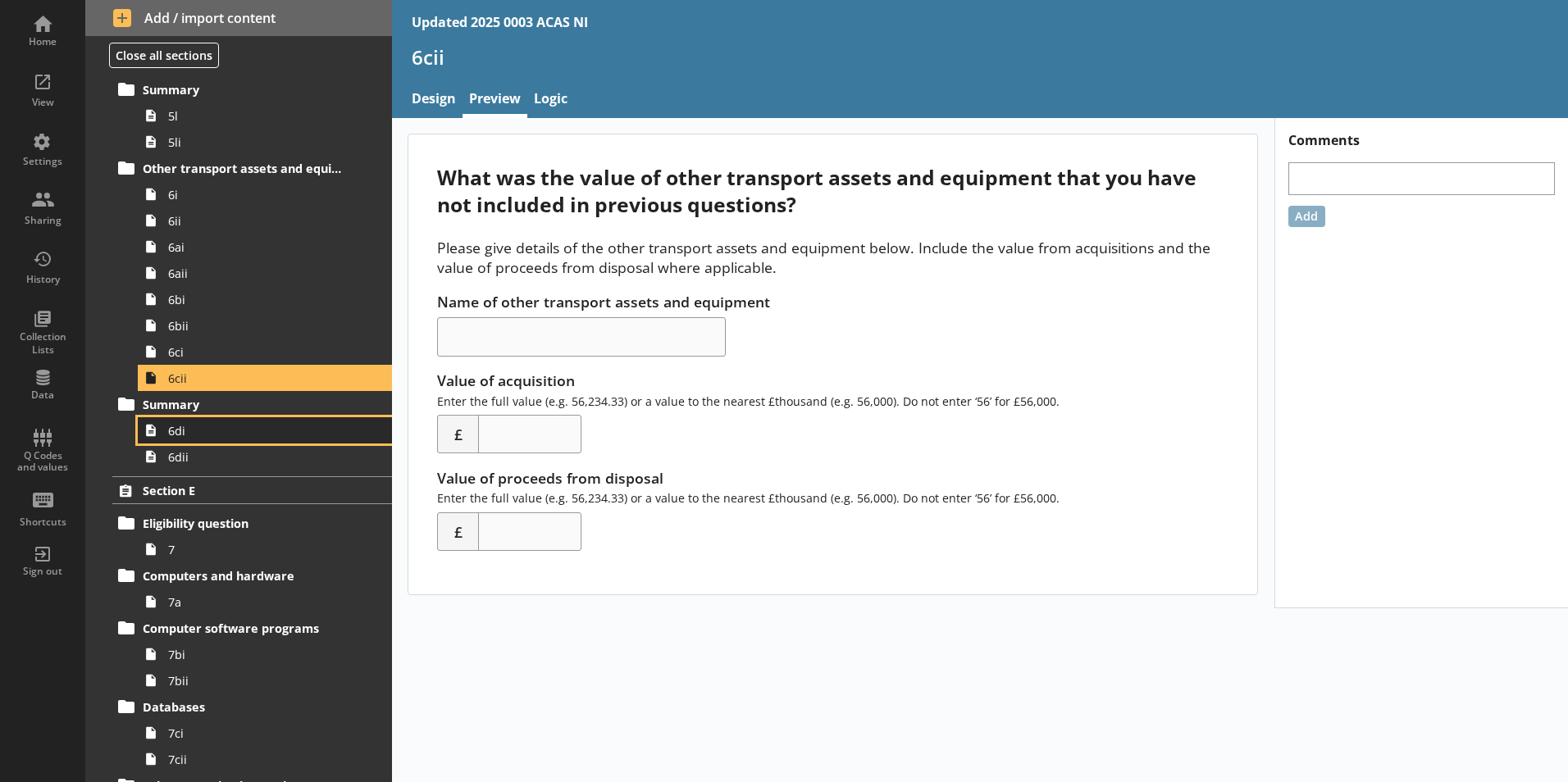 click on "6di" at bounding box center (259, 430) 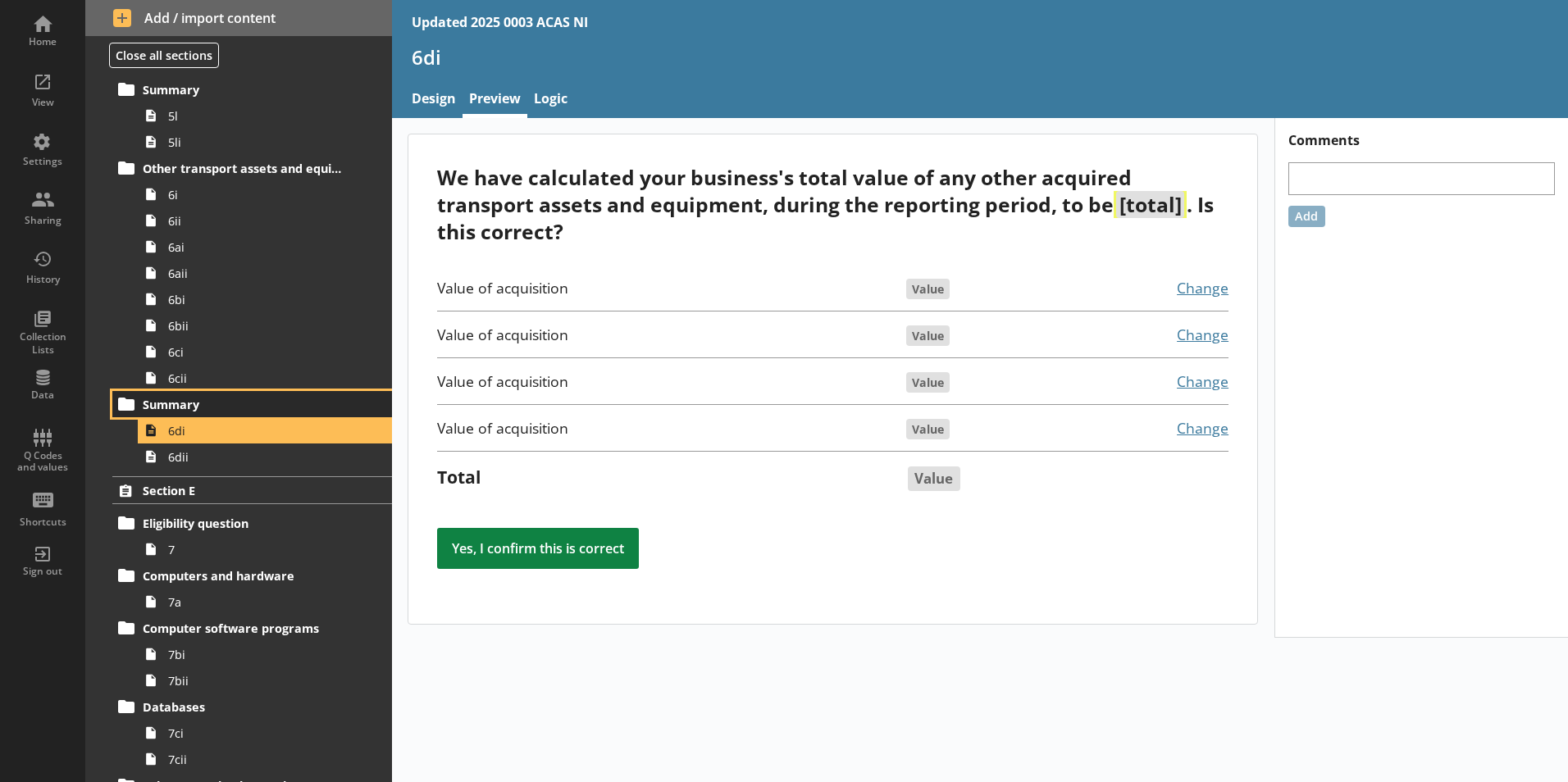 click on "Summary" at bounding box center [243, 404] 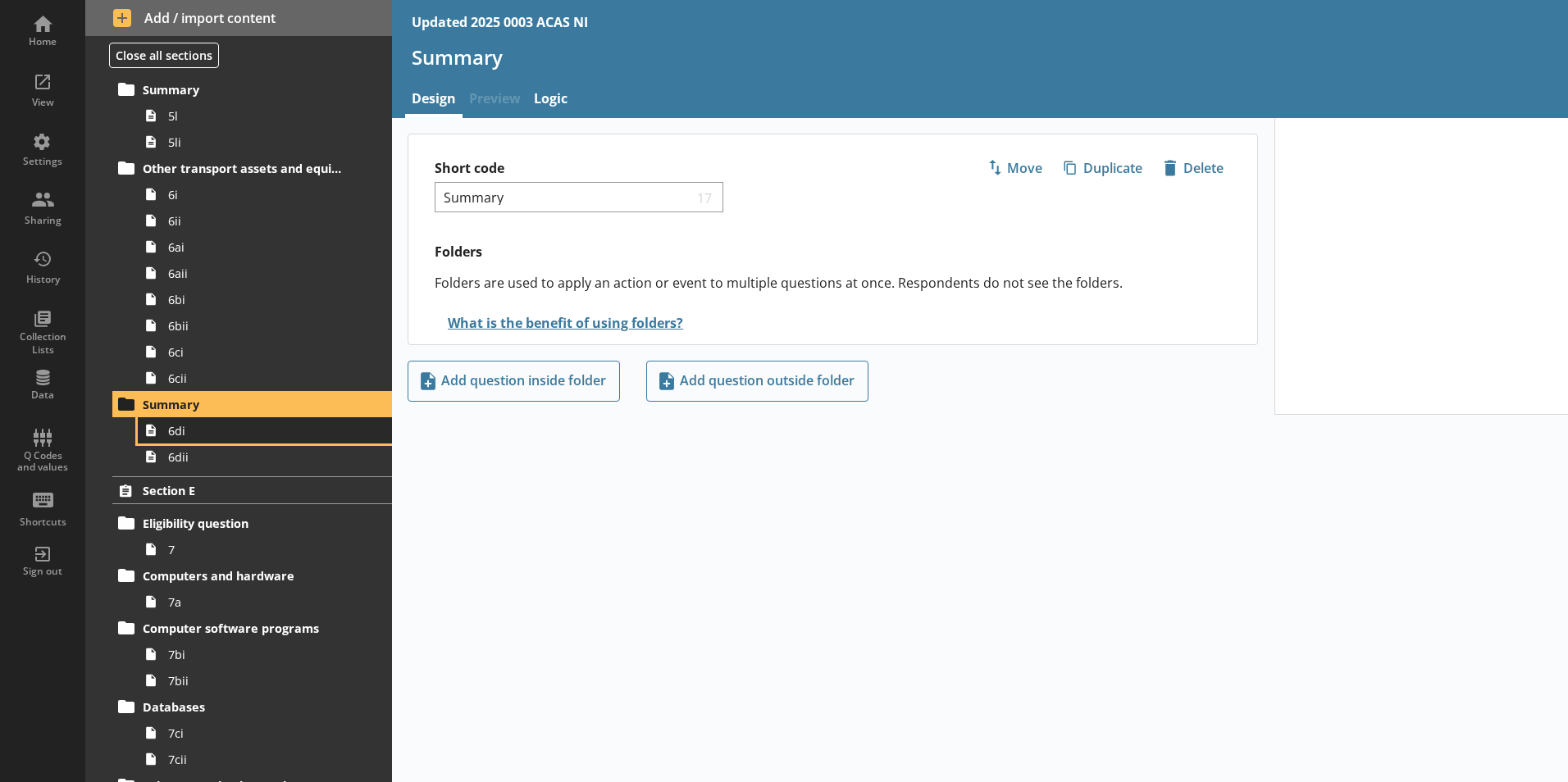 click on "6di" at bounding box center [259, 430] 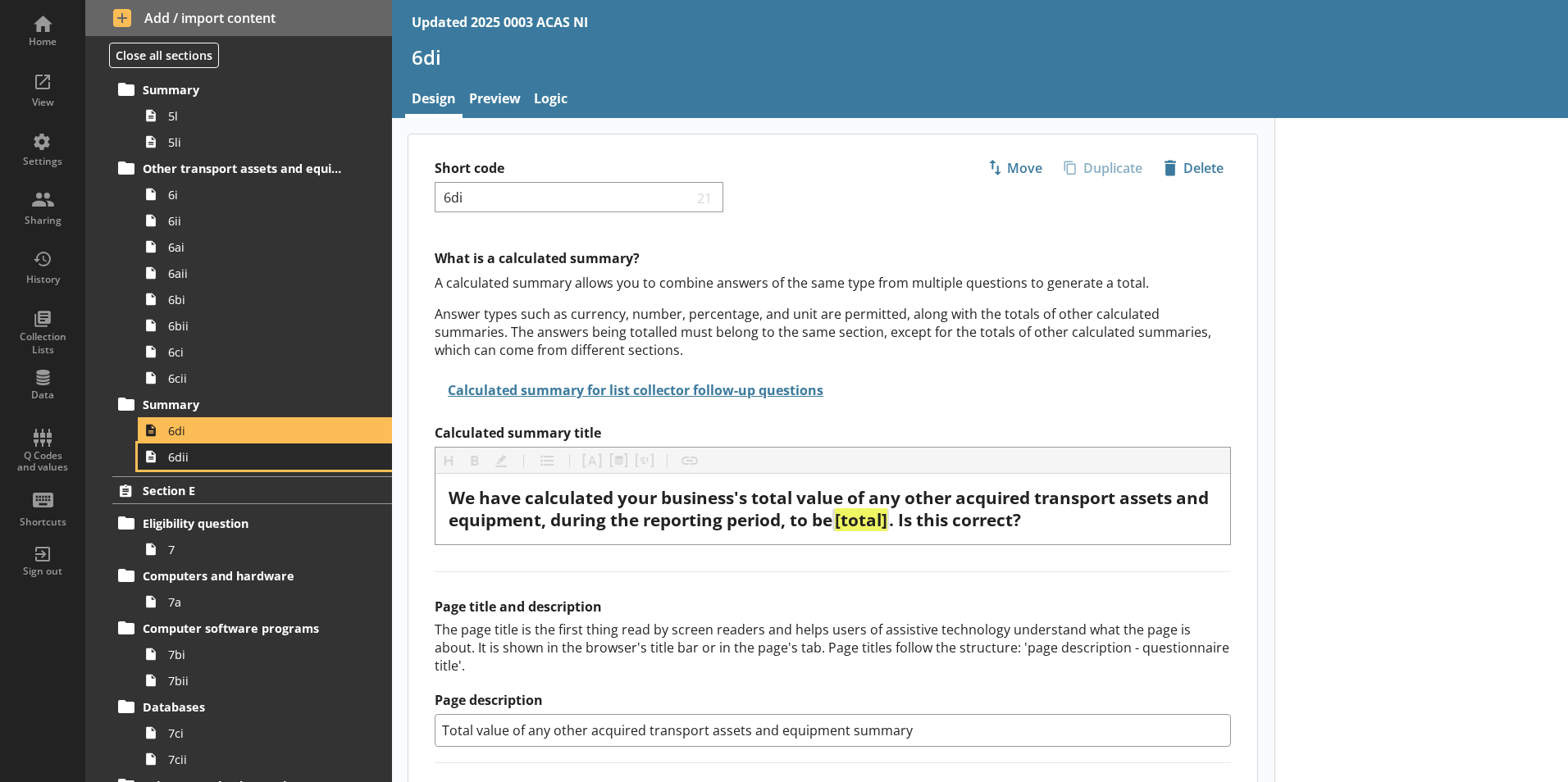 click on "6dii" at bounding box center [265, 457] 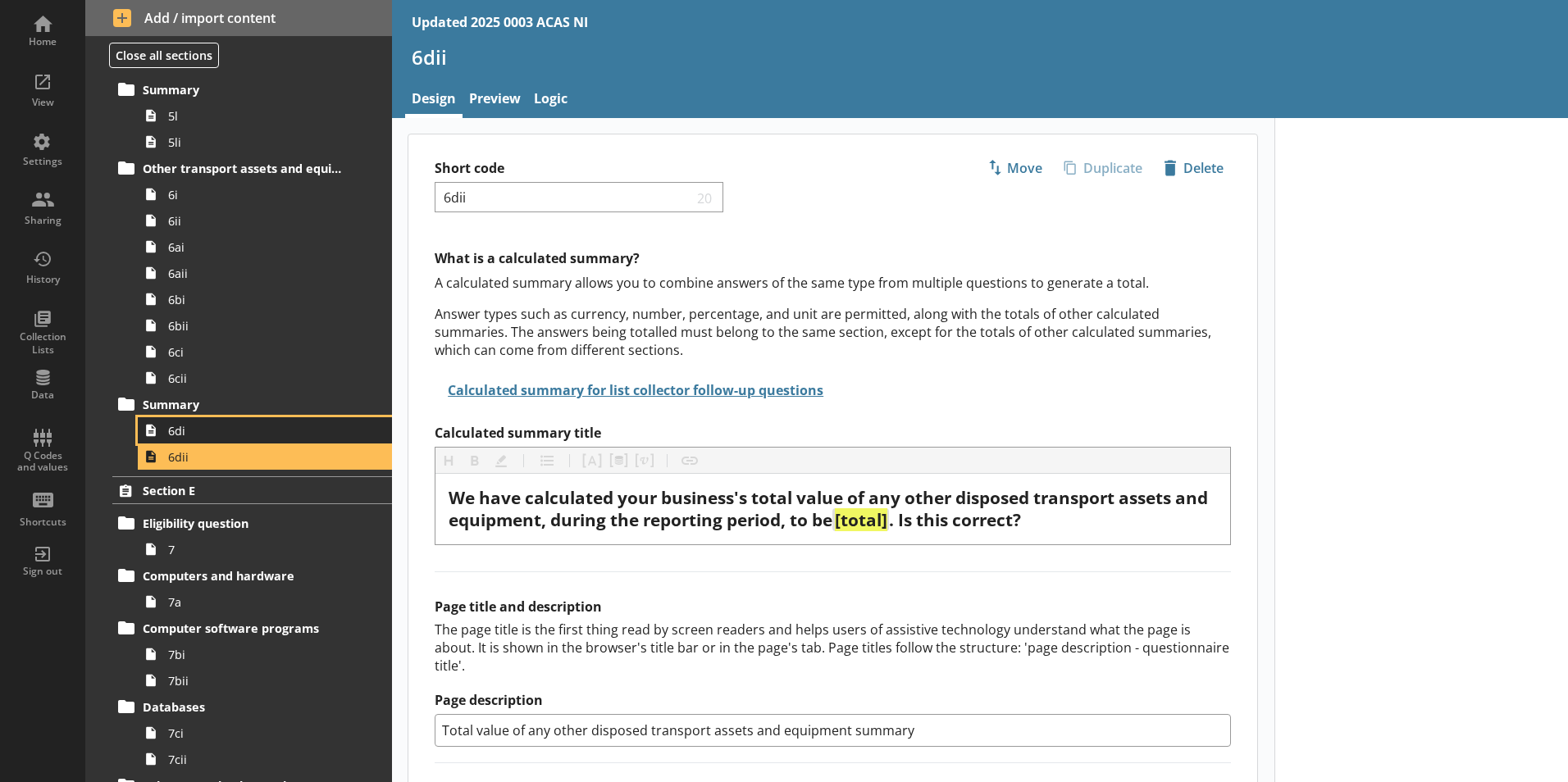 click on "6di" at bounding box center [259, 430] 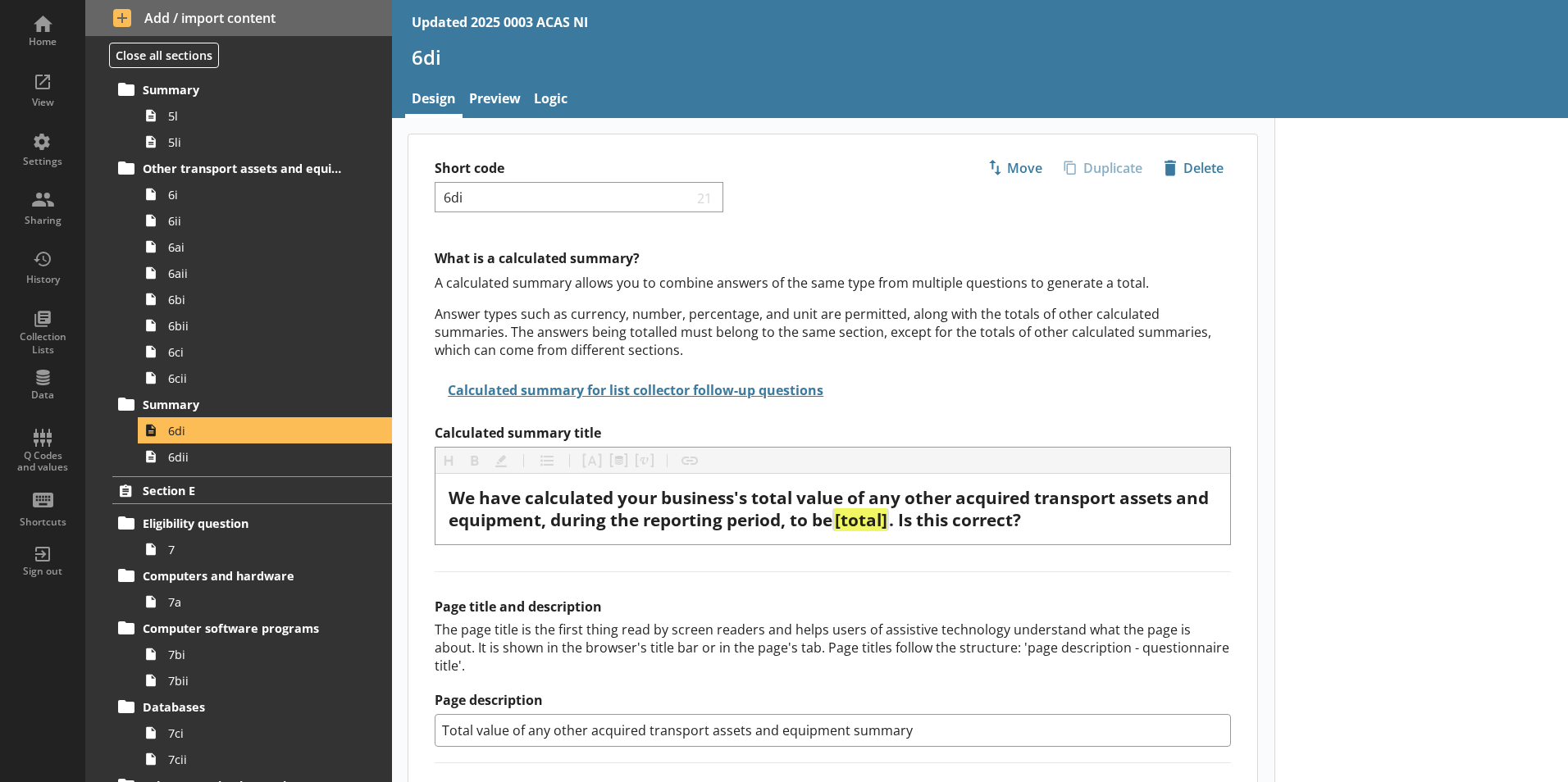 click on "6di" at bounding box center [980, 63] 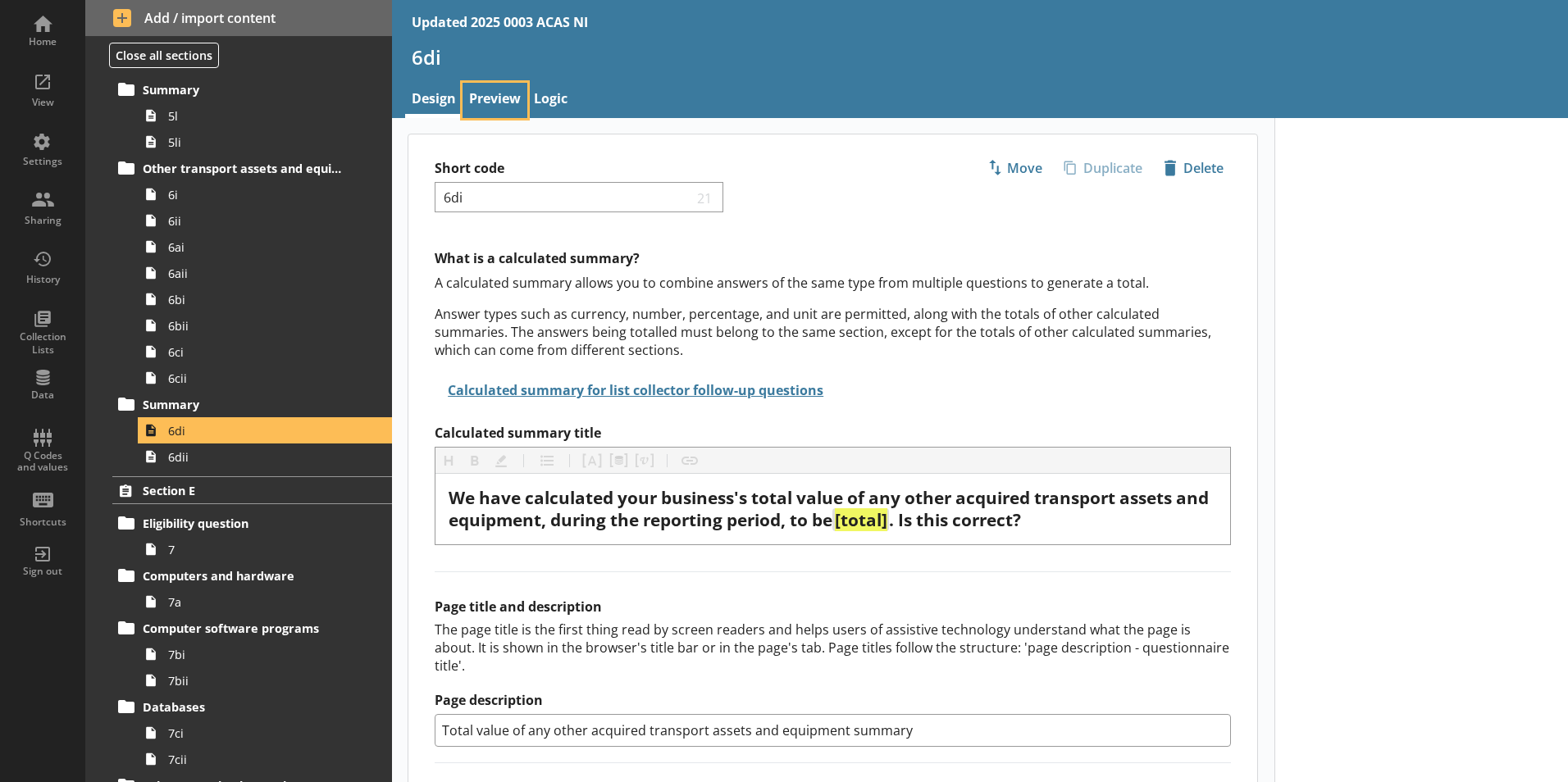 click on "Preview" at bounding box center [495, 100] 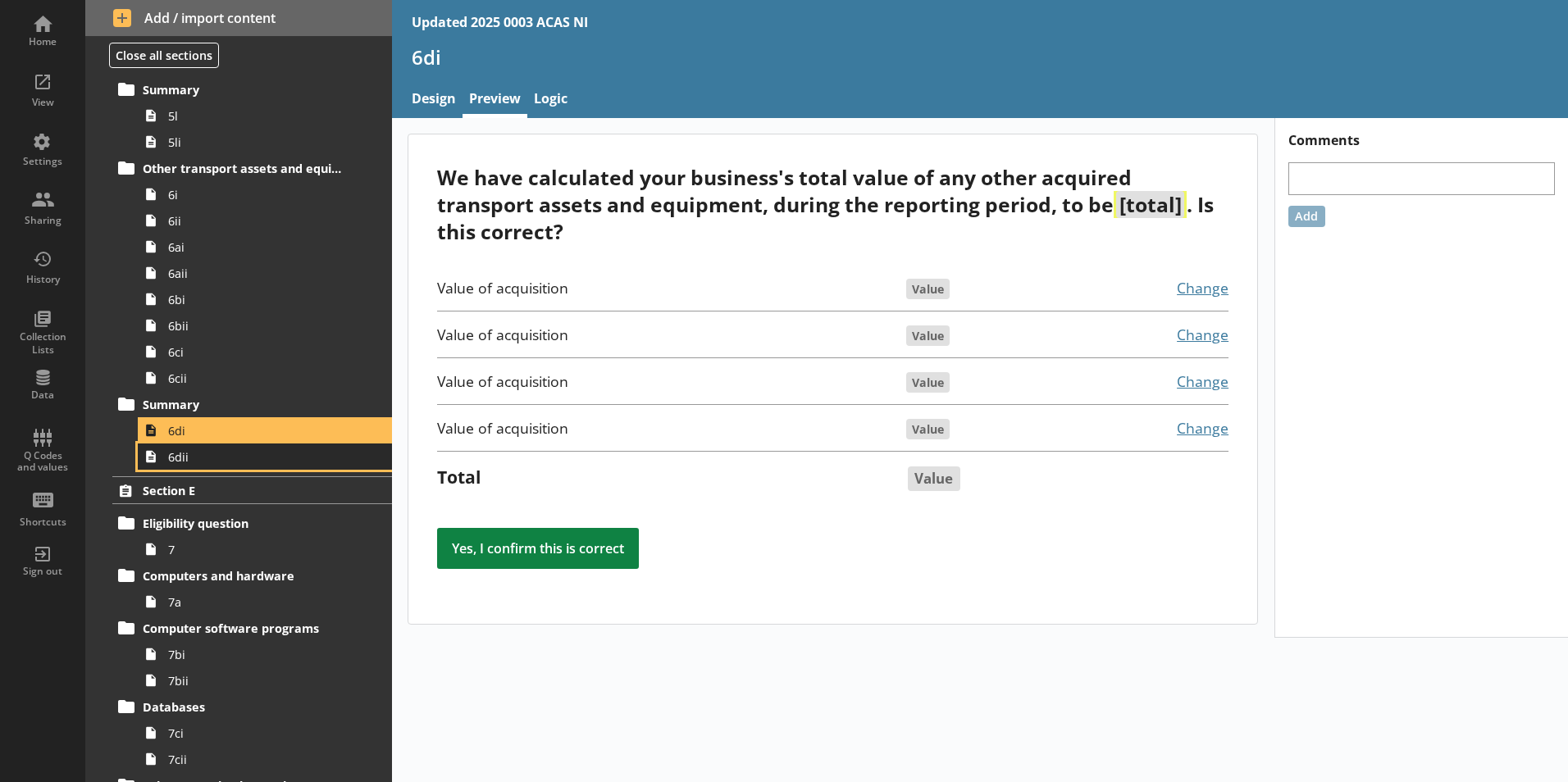 click on "6dii" at bounding box center [265, 457] 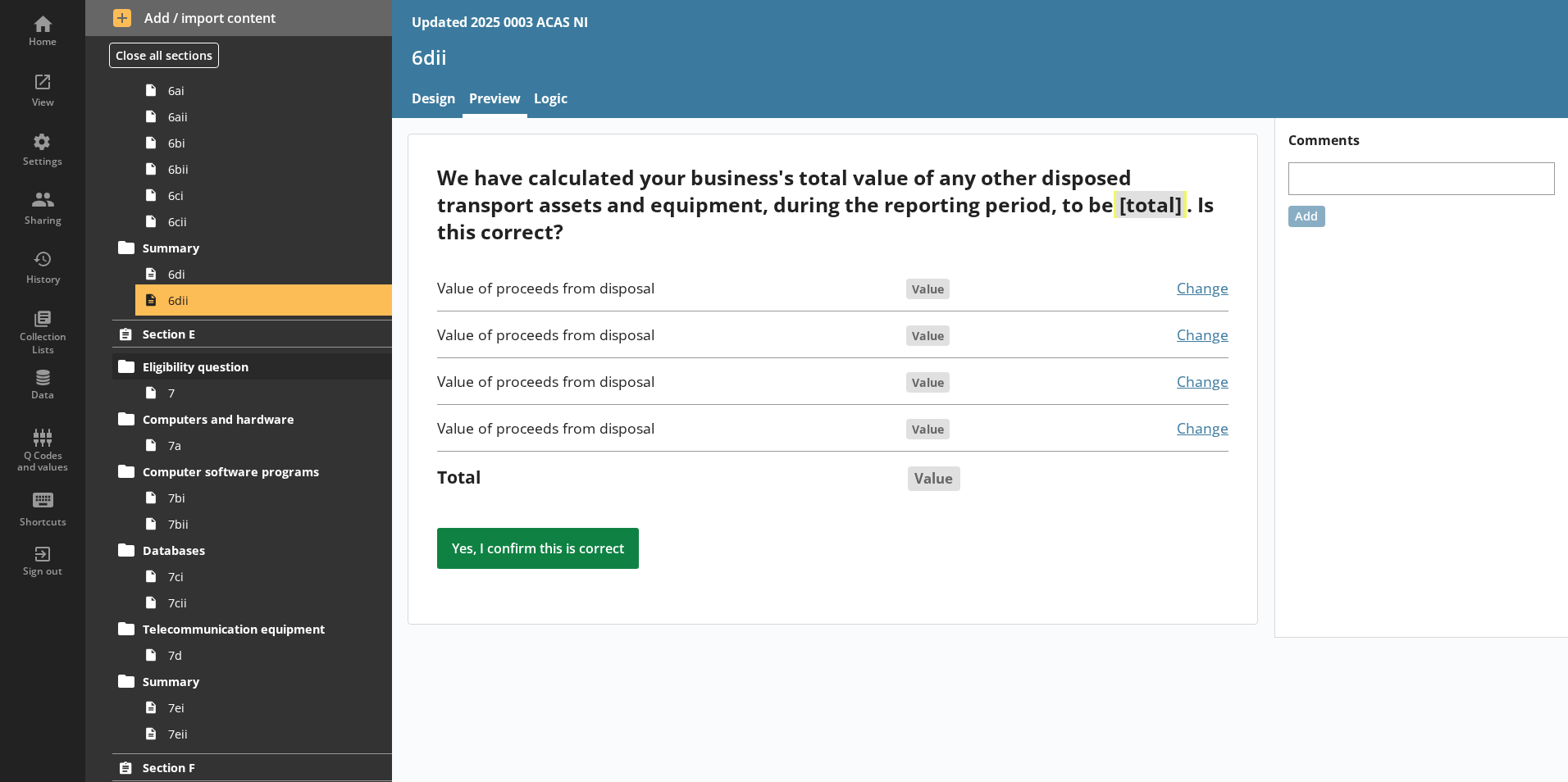 scroll, scrollTop: 1557, scrollLeft: 0, axis: vertical 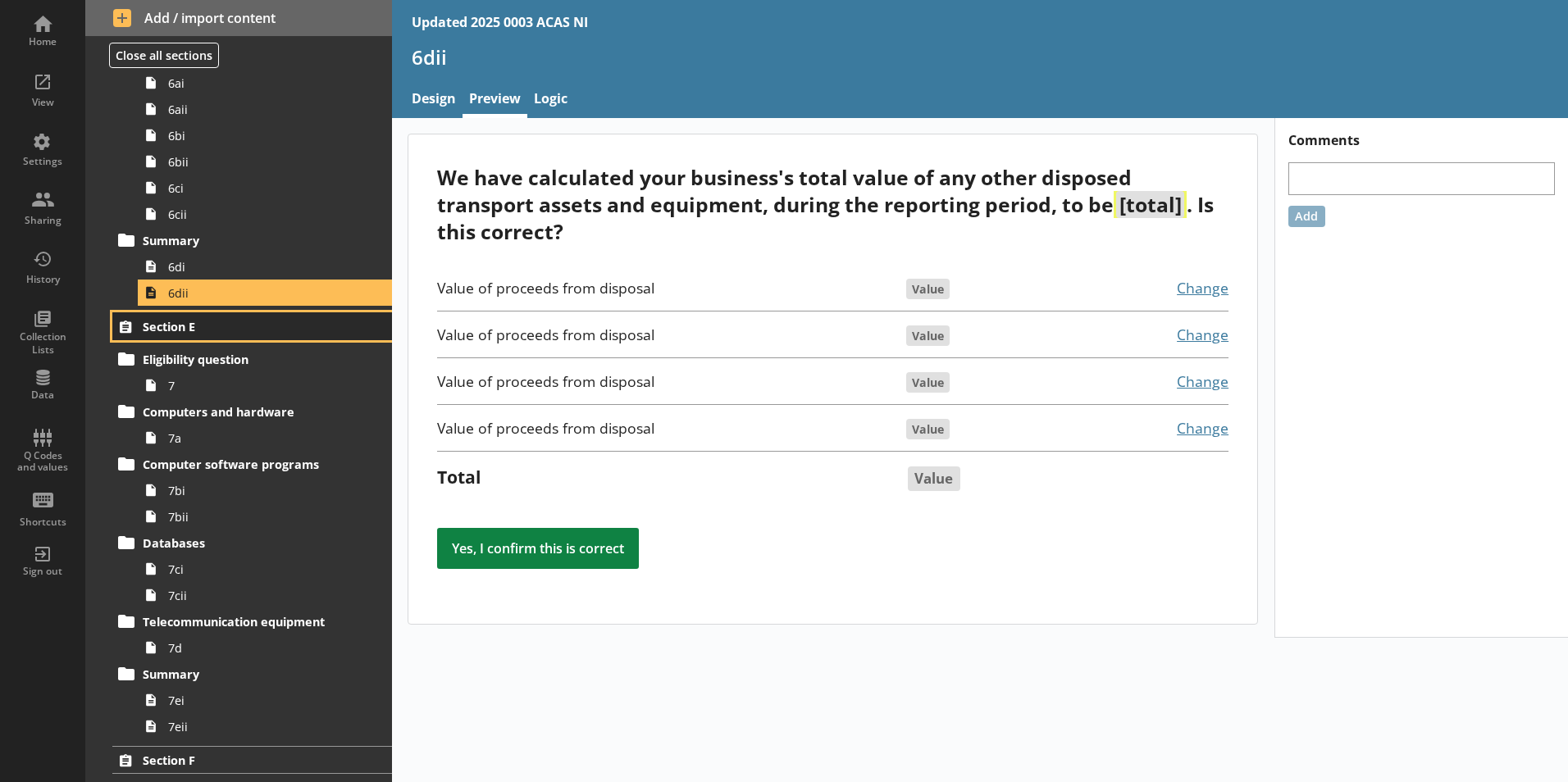 click on "Section E" at bounding box center [243, 326] 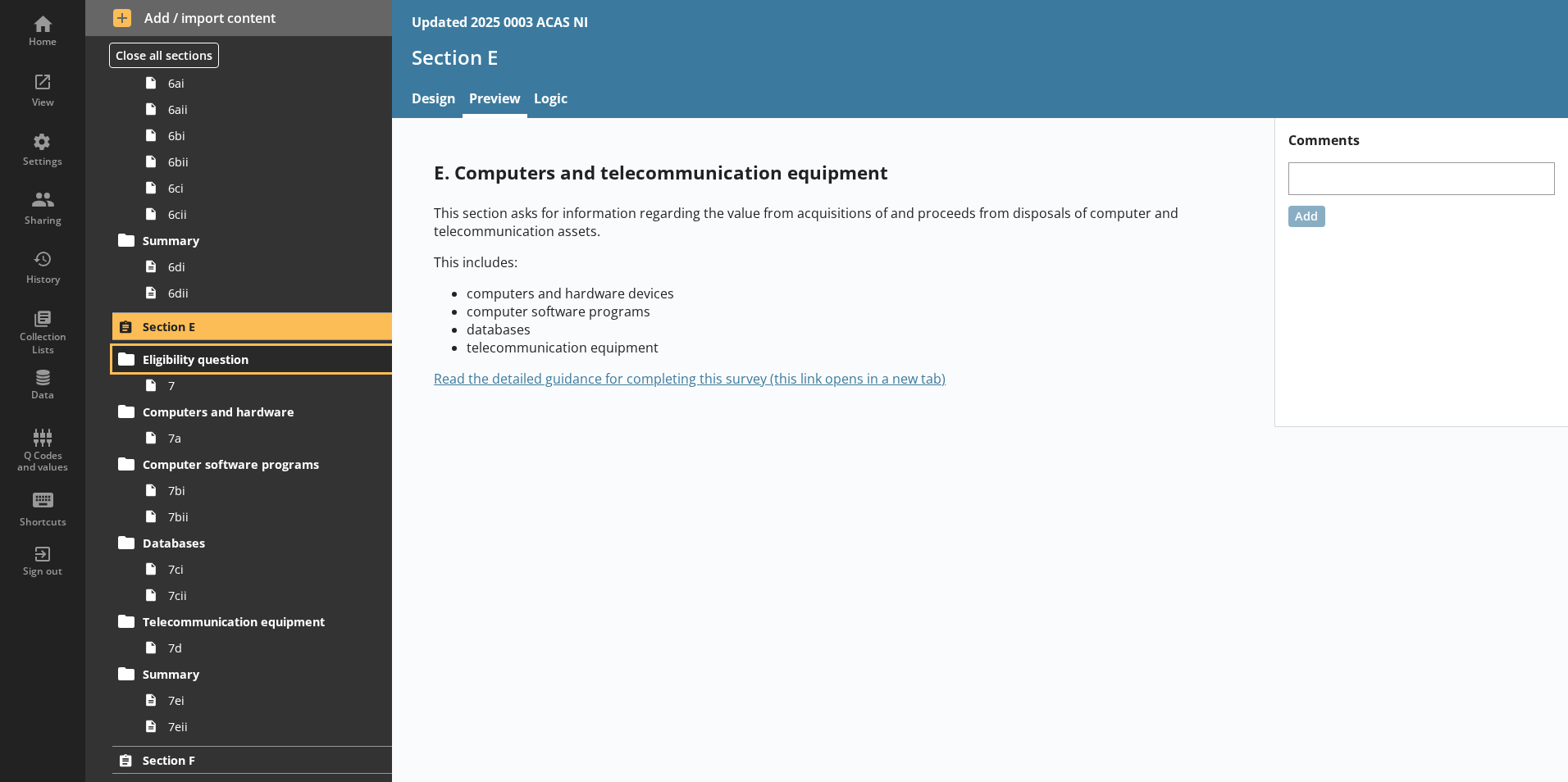 click on "Eligibility question" at bounding box center [252, 359] 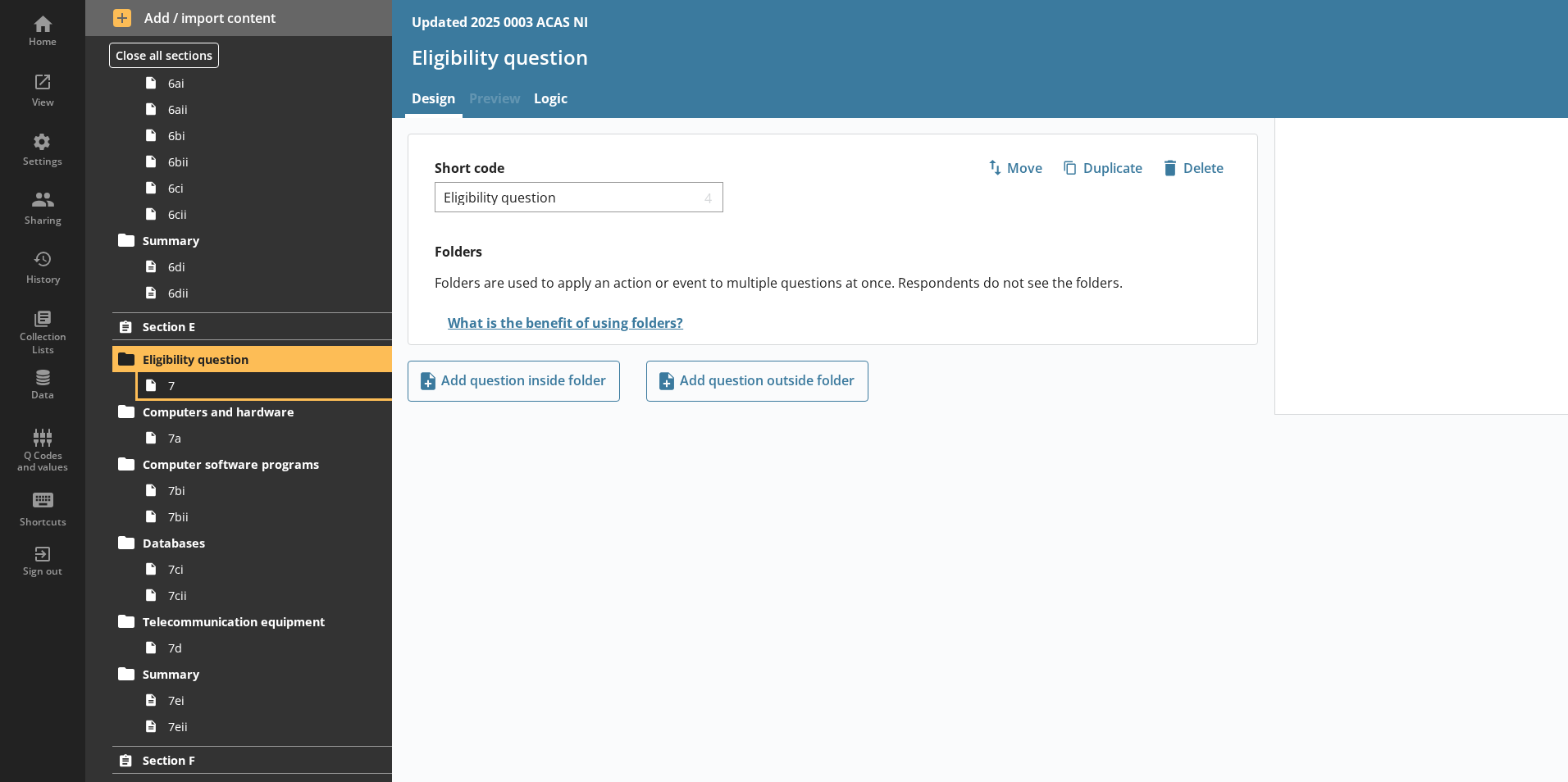 click on "7" at bounding box center (259, 385) 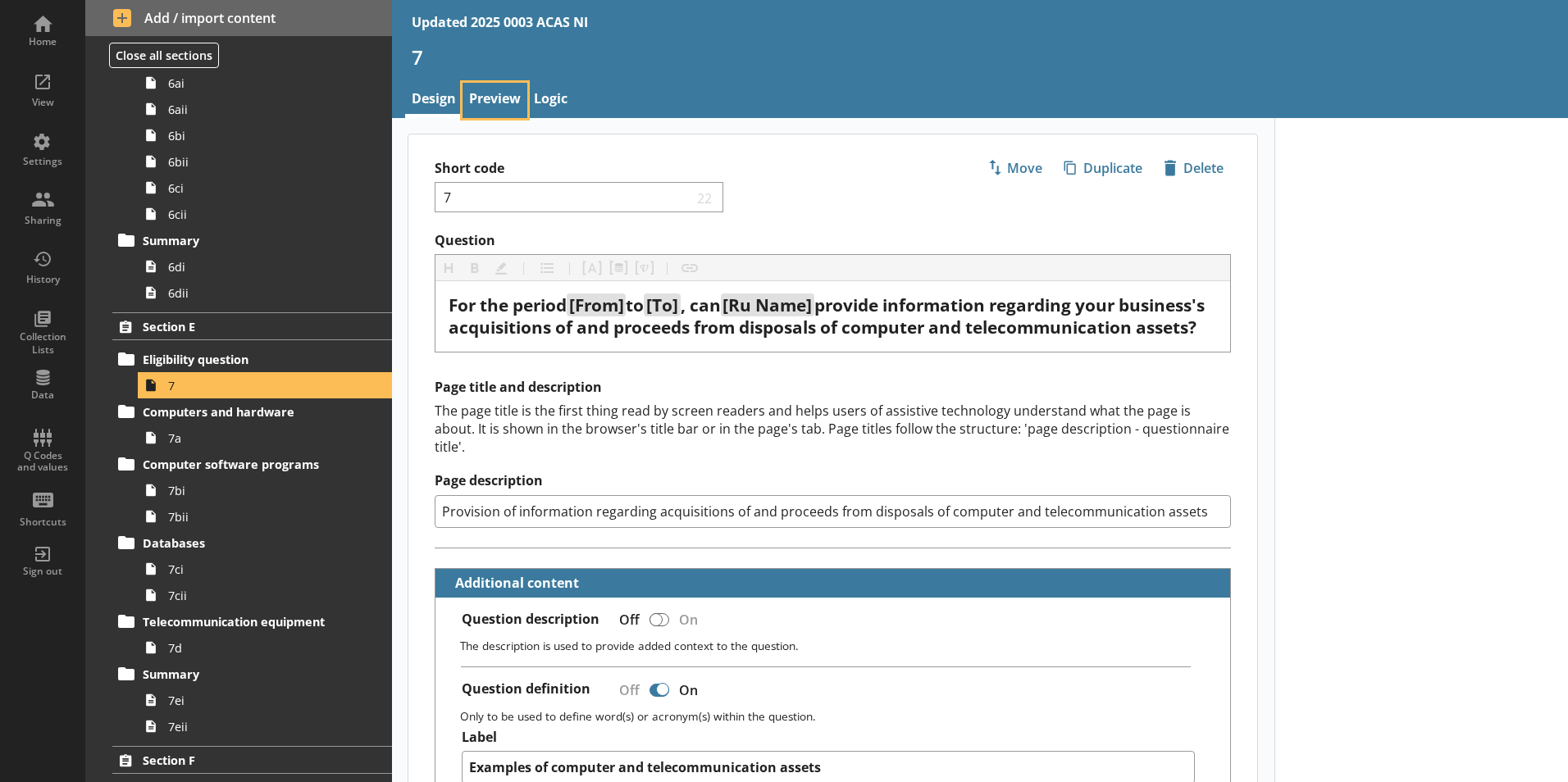 click on "Preview" at bounding box center (495, 100) 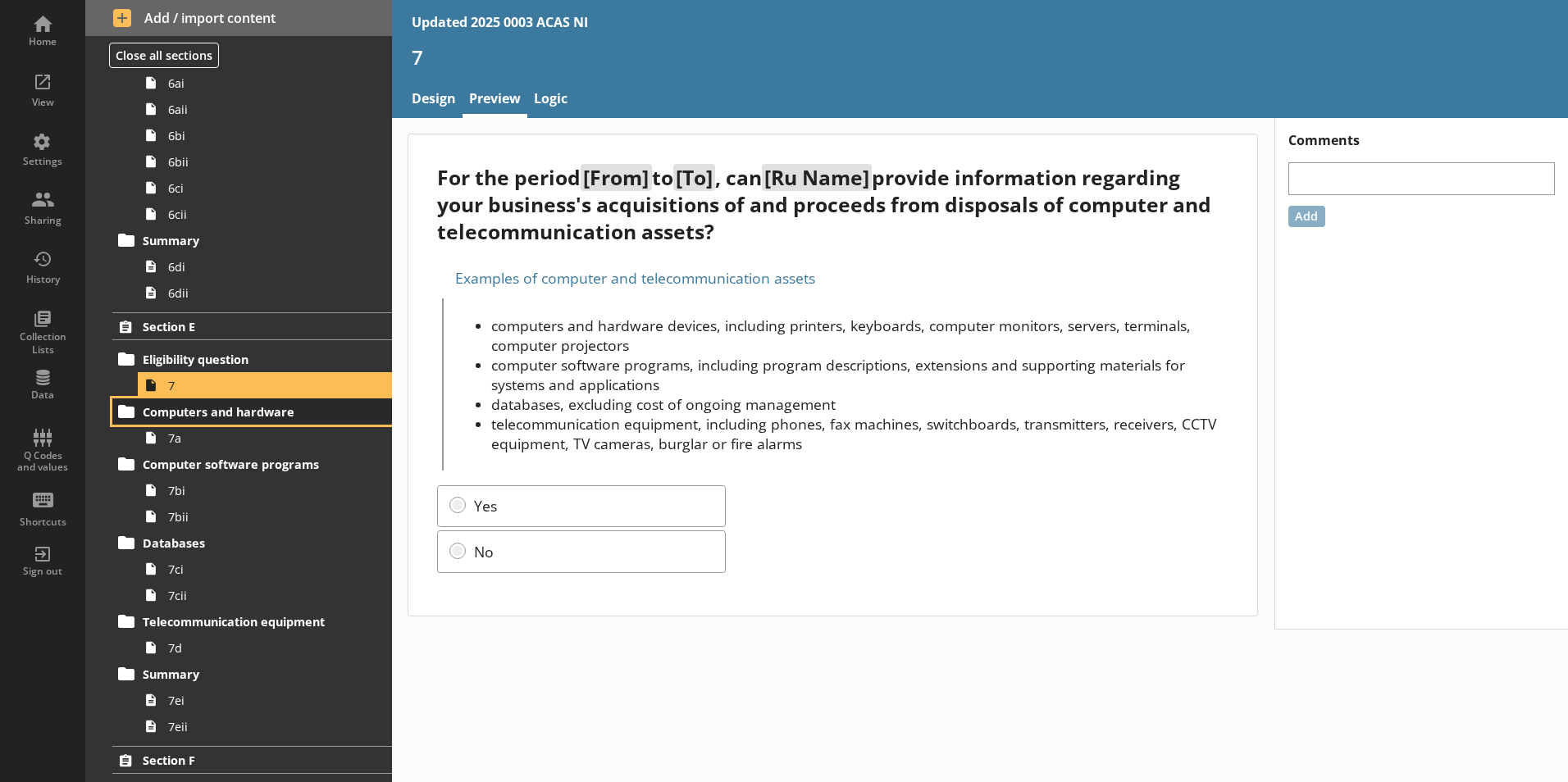 click on "Computers and hardware" at bounding box center [243, 411] 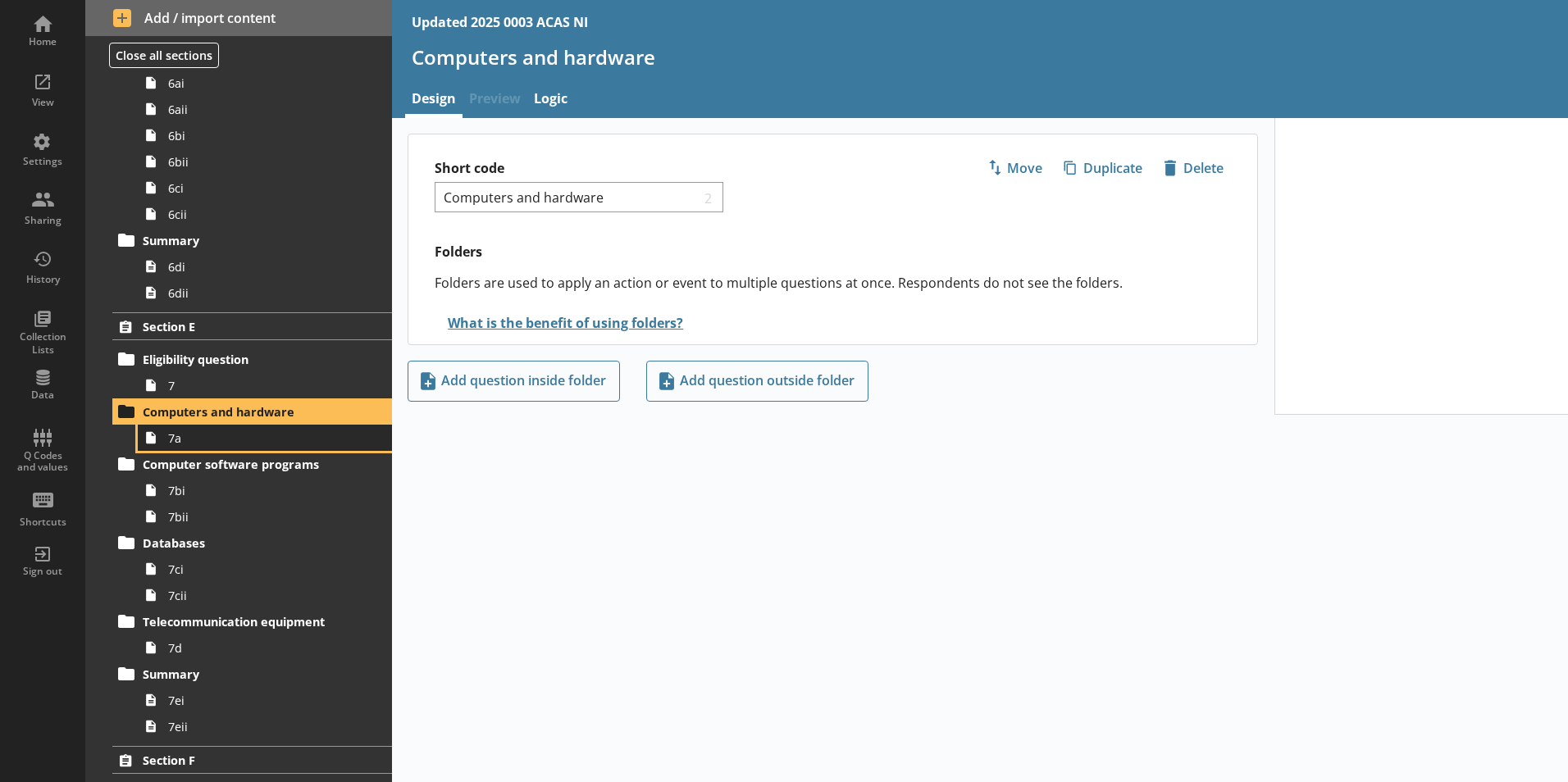 click on "7a" at bounding box center [259, 438] 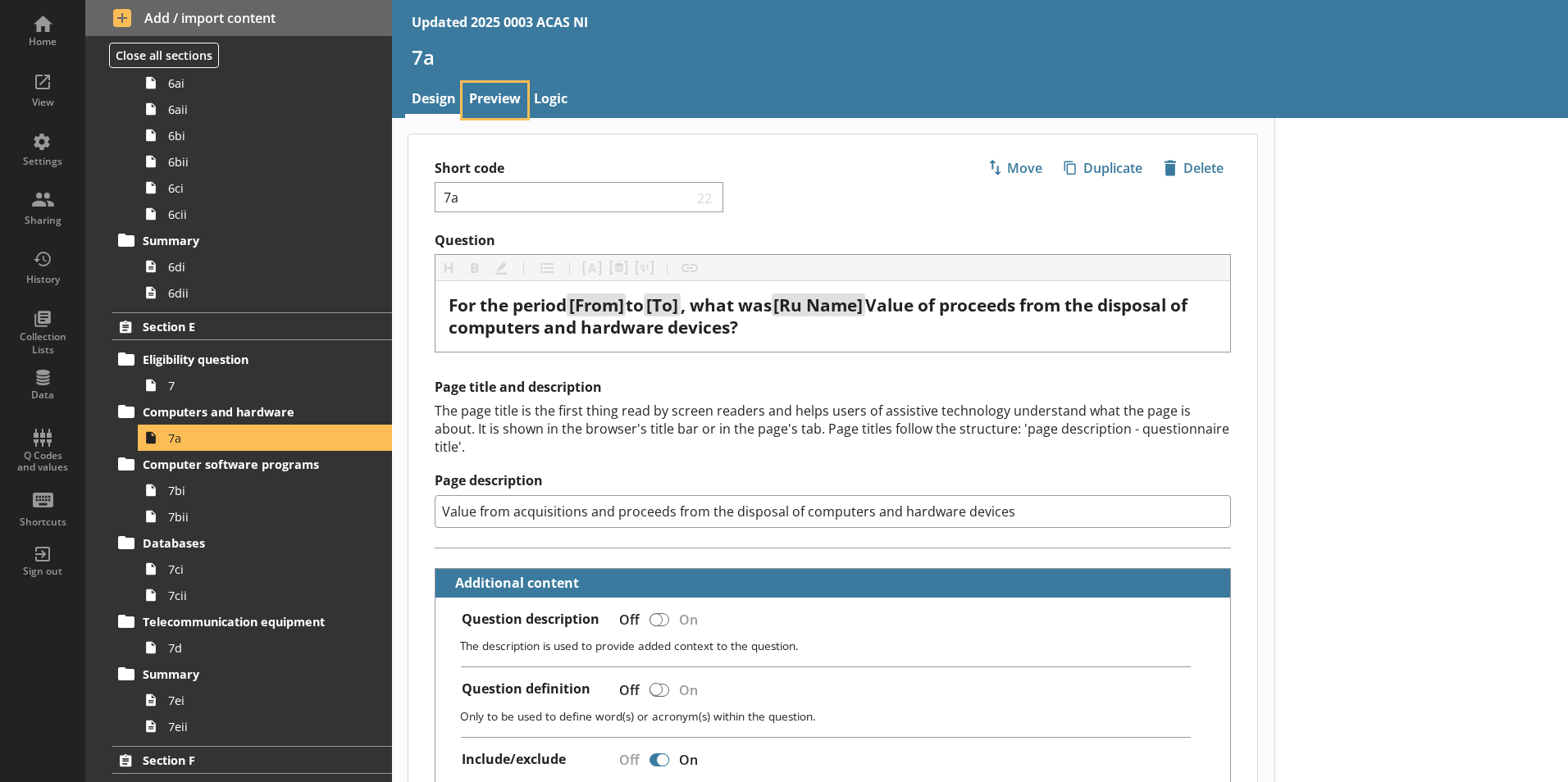 click on "Preview" at bounding box center [495, 100] 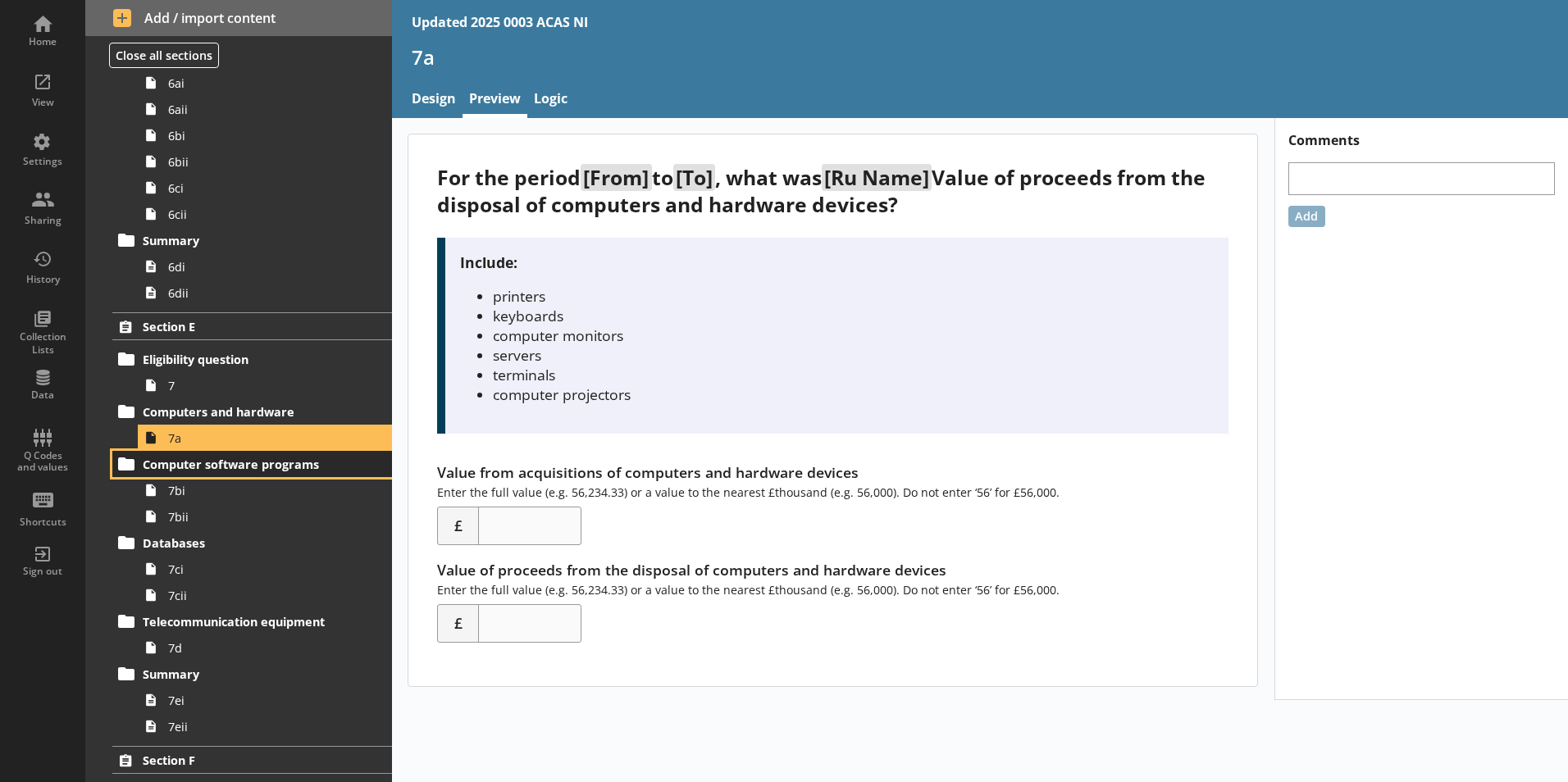 click on "Computer software programs" at bounding box center [243, 464] 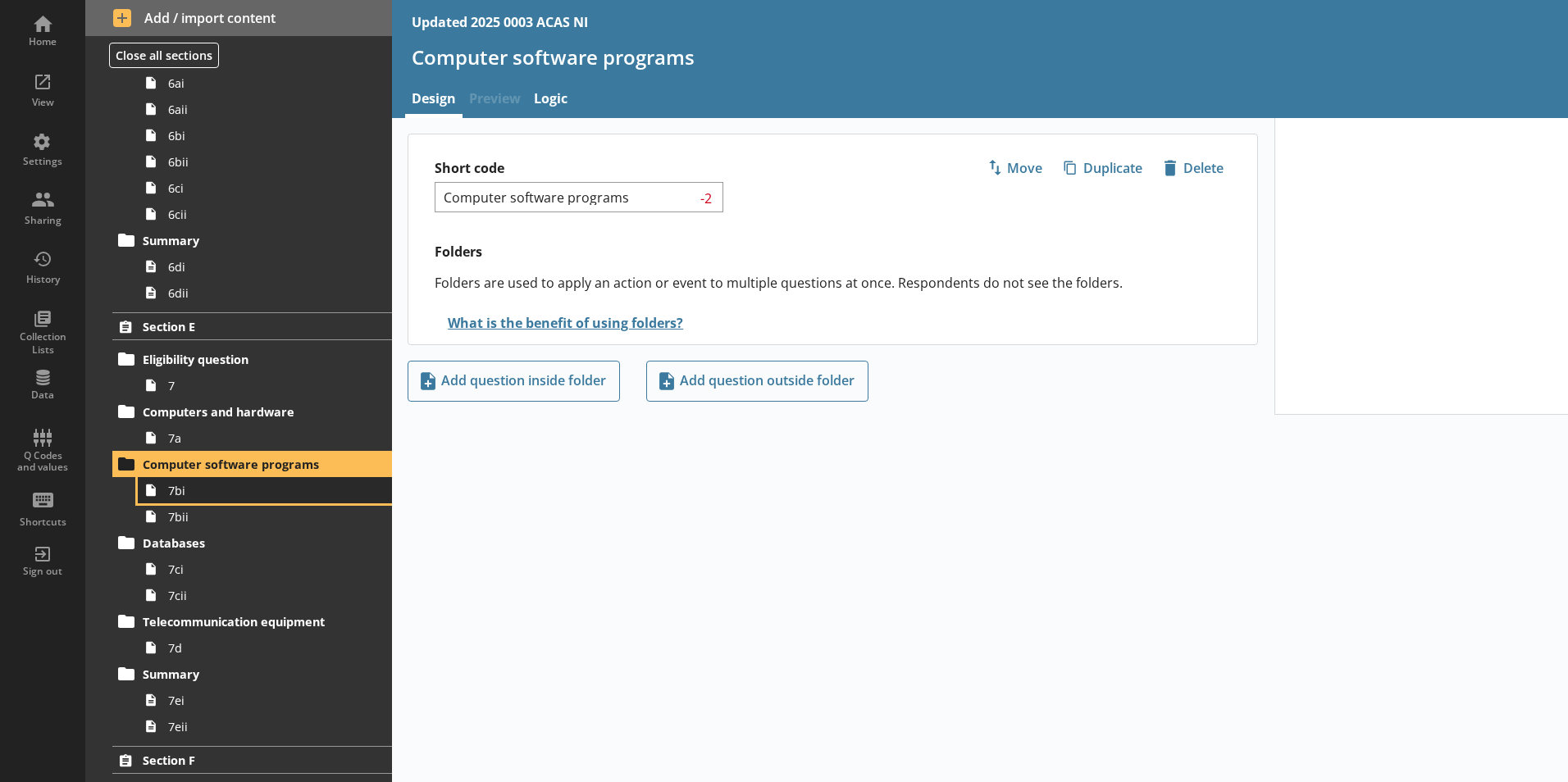 click on "7bi" at bounding box center (259, 490) 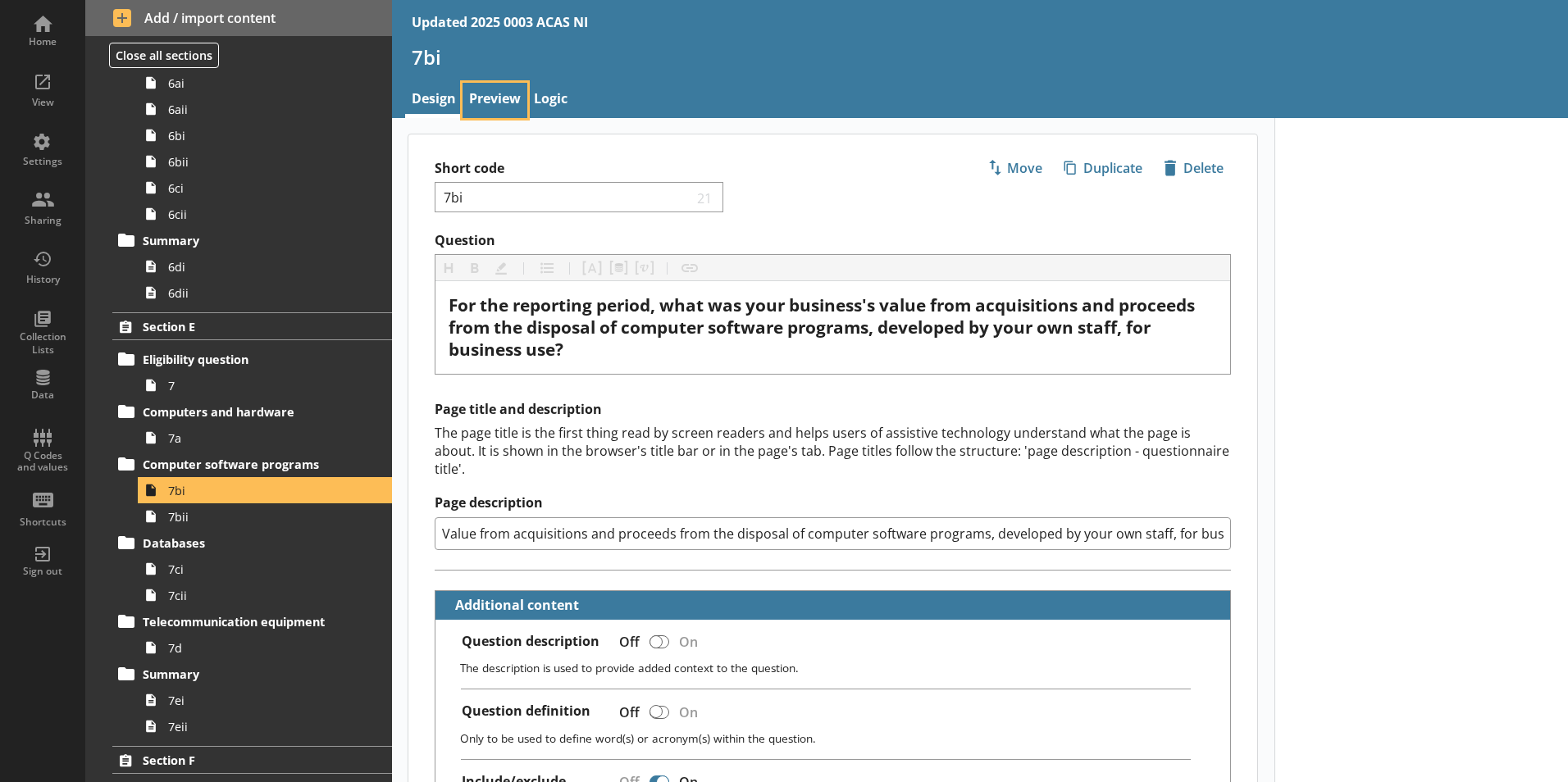 click on "Preview" at bounding box center [495, 100] 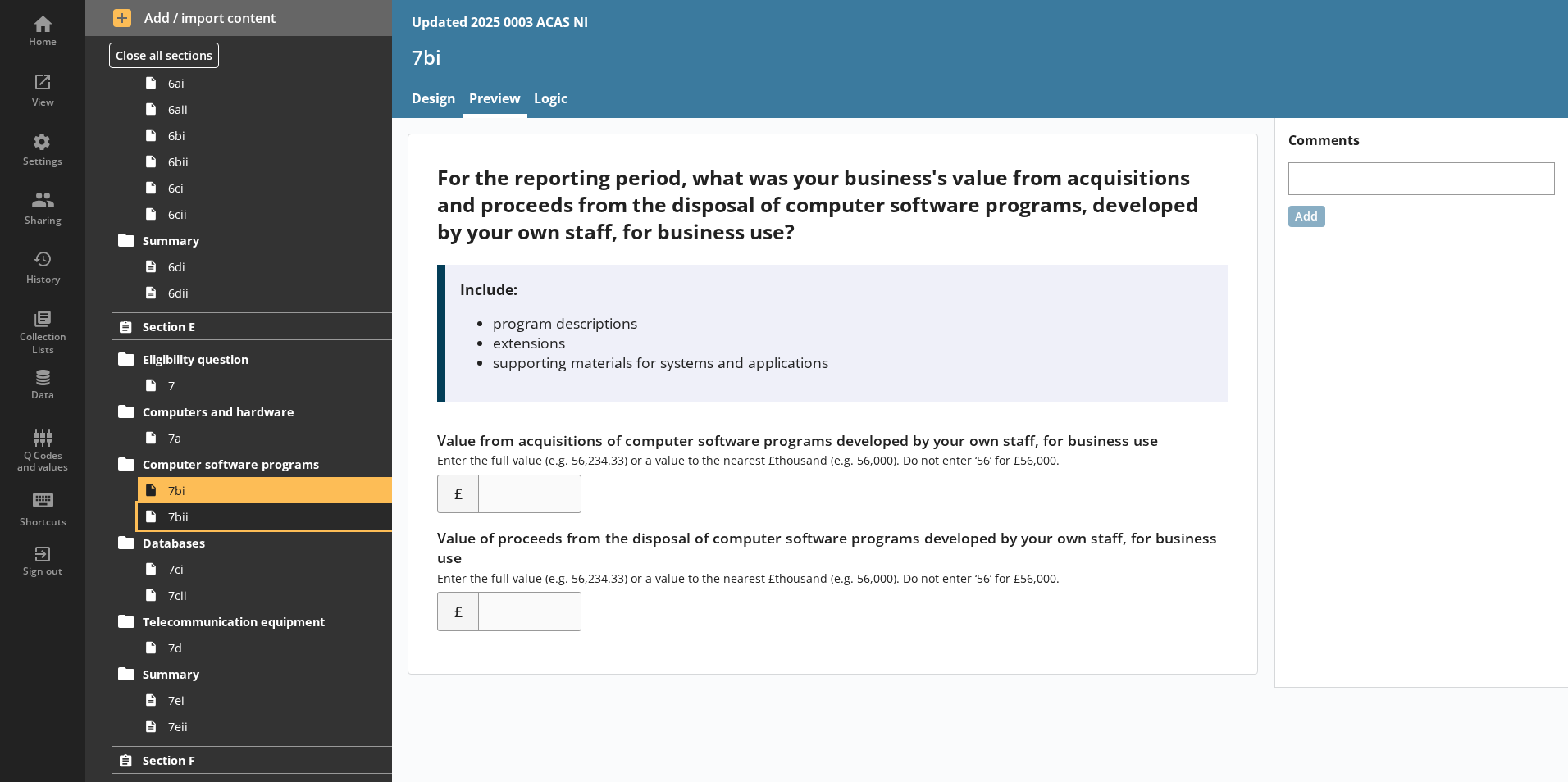 click on "7bii" at bounding box center [265, 516] 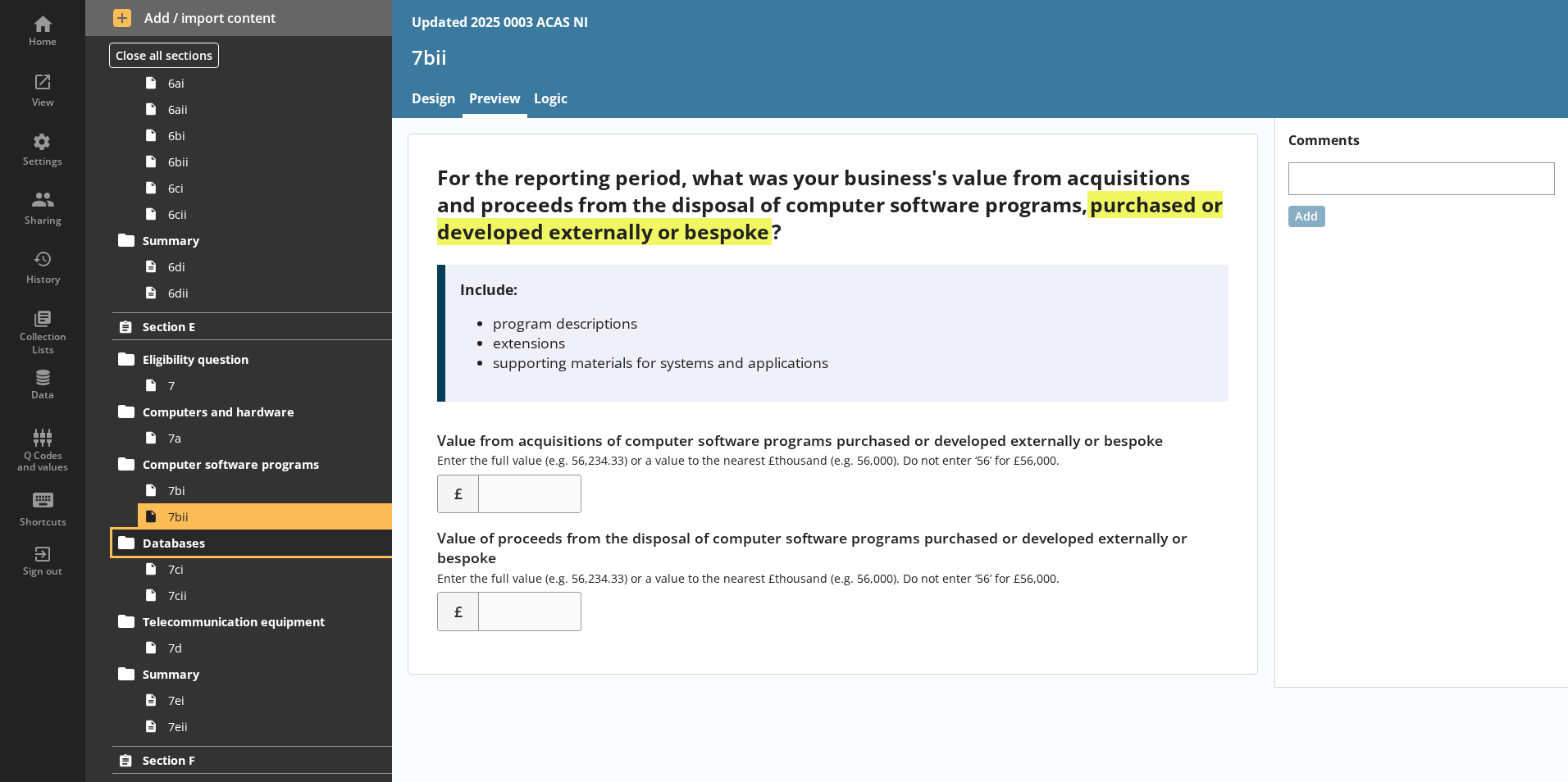 click on "Databases" at bounding box center [243, 543] 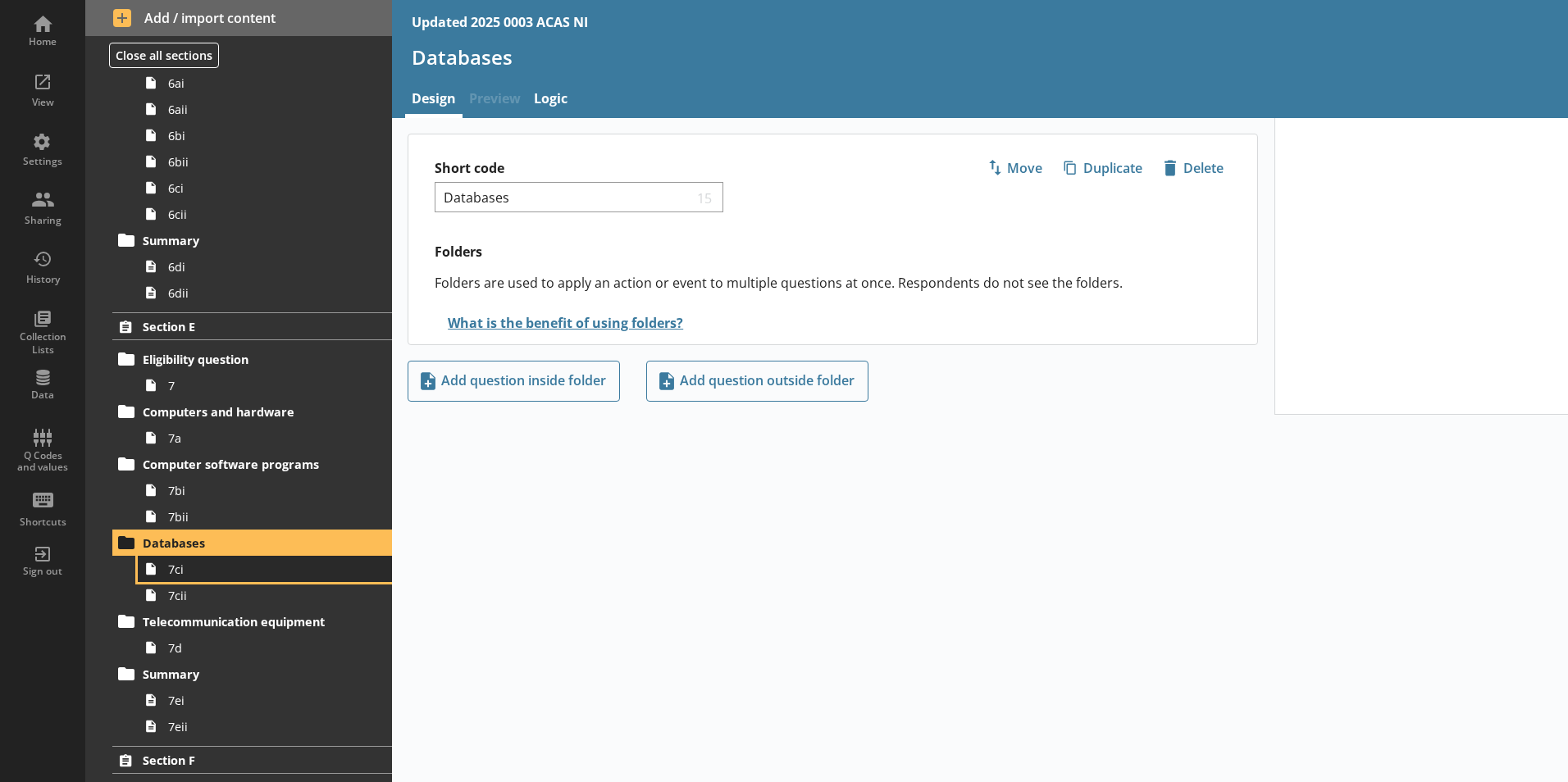 click on "7ci" at bounding box center [259, 569] 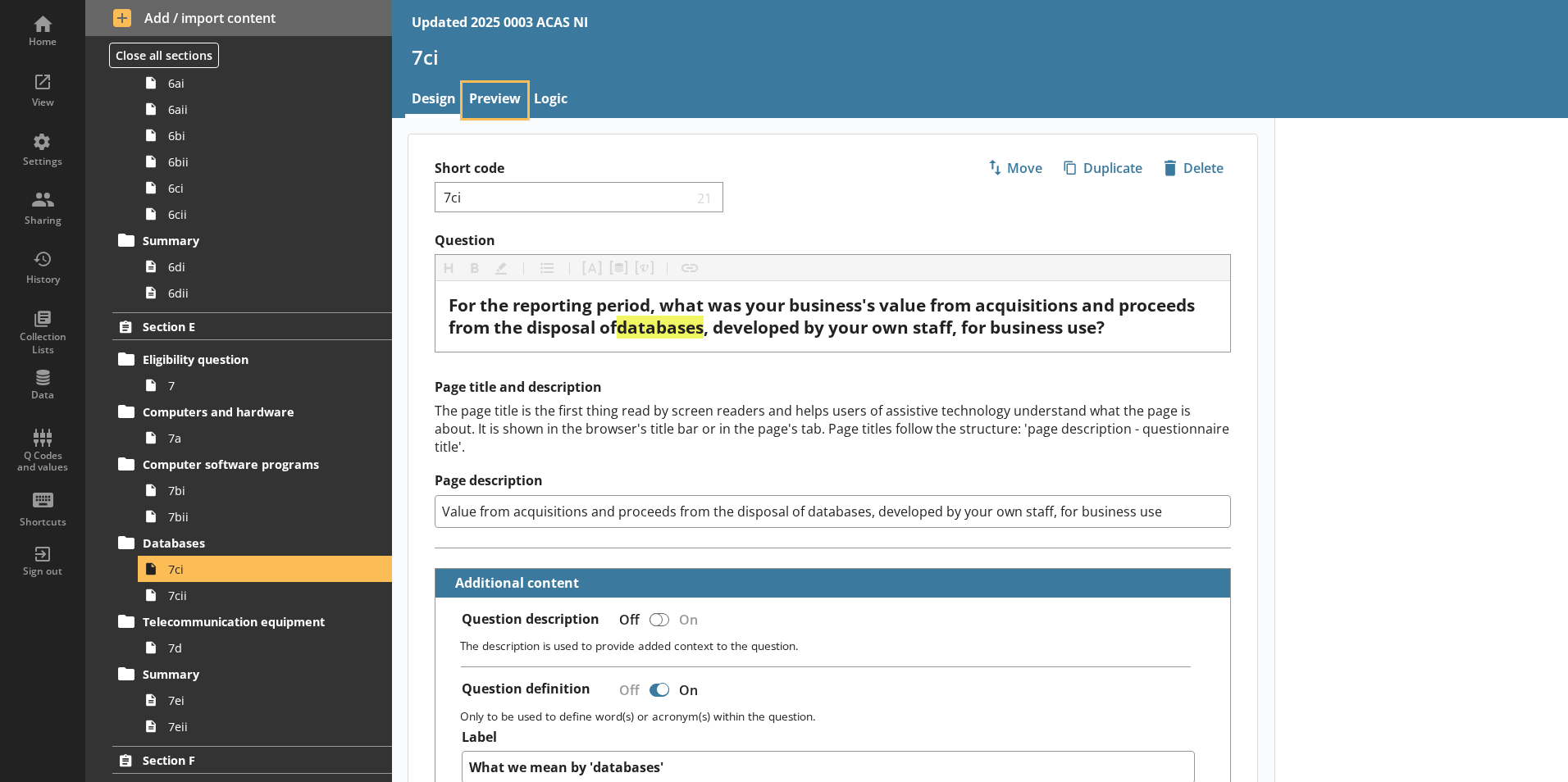 click on "Preview" at bounding box center (495, 100) 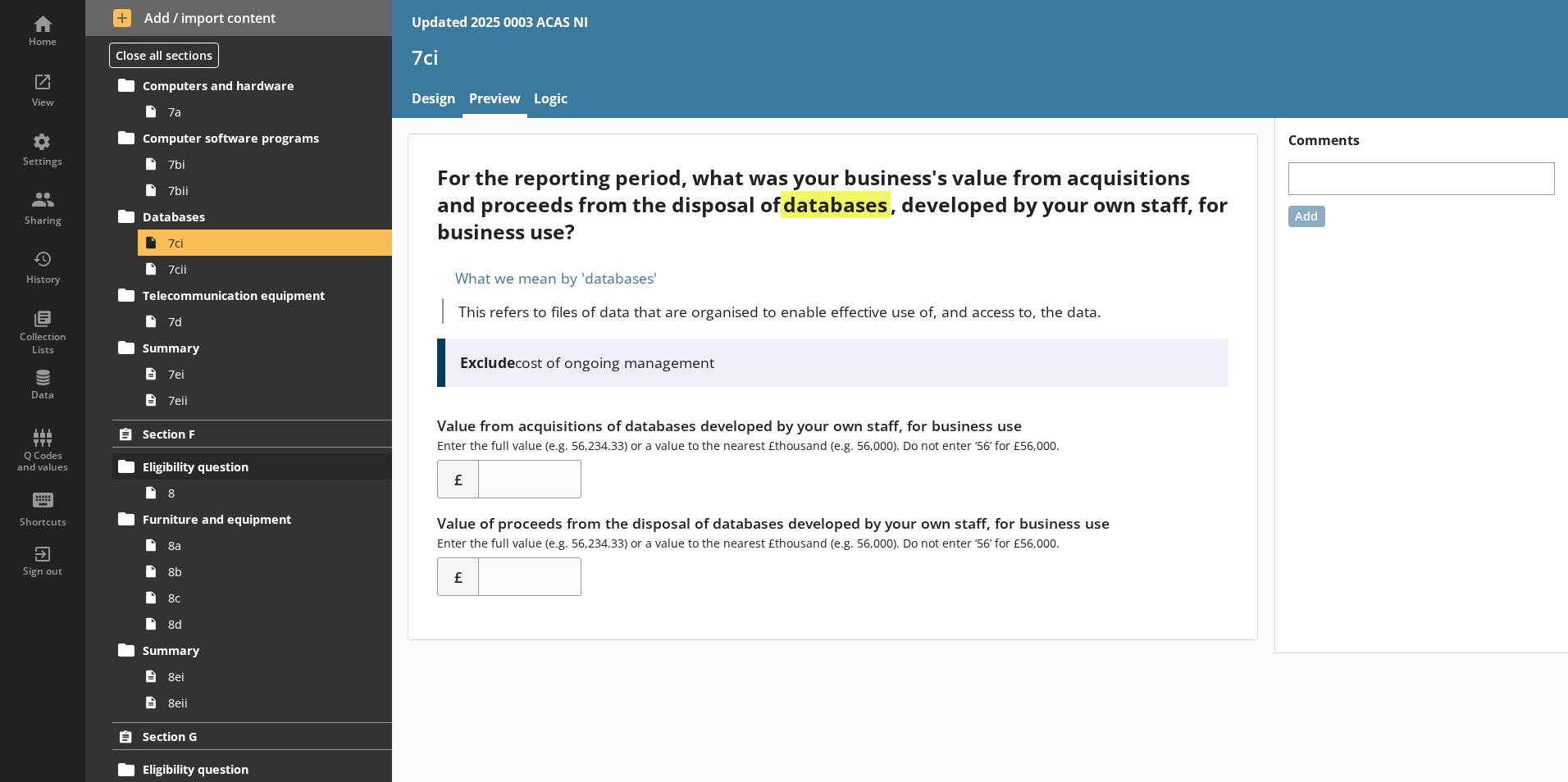 scroll, scrollTop: 1885, scrollLeft: 0, axis: vertical 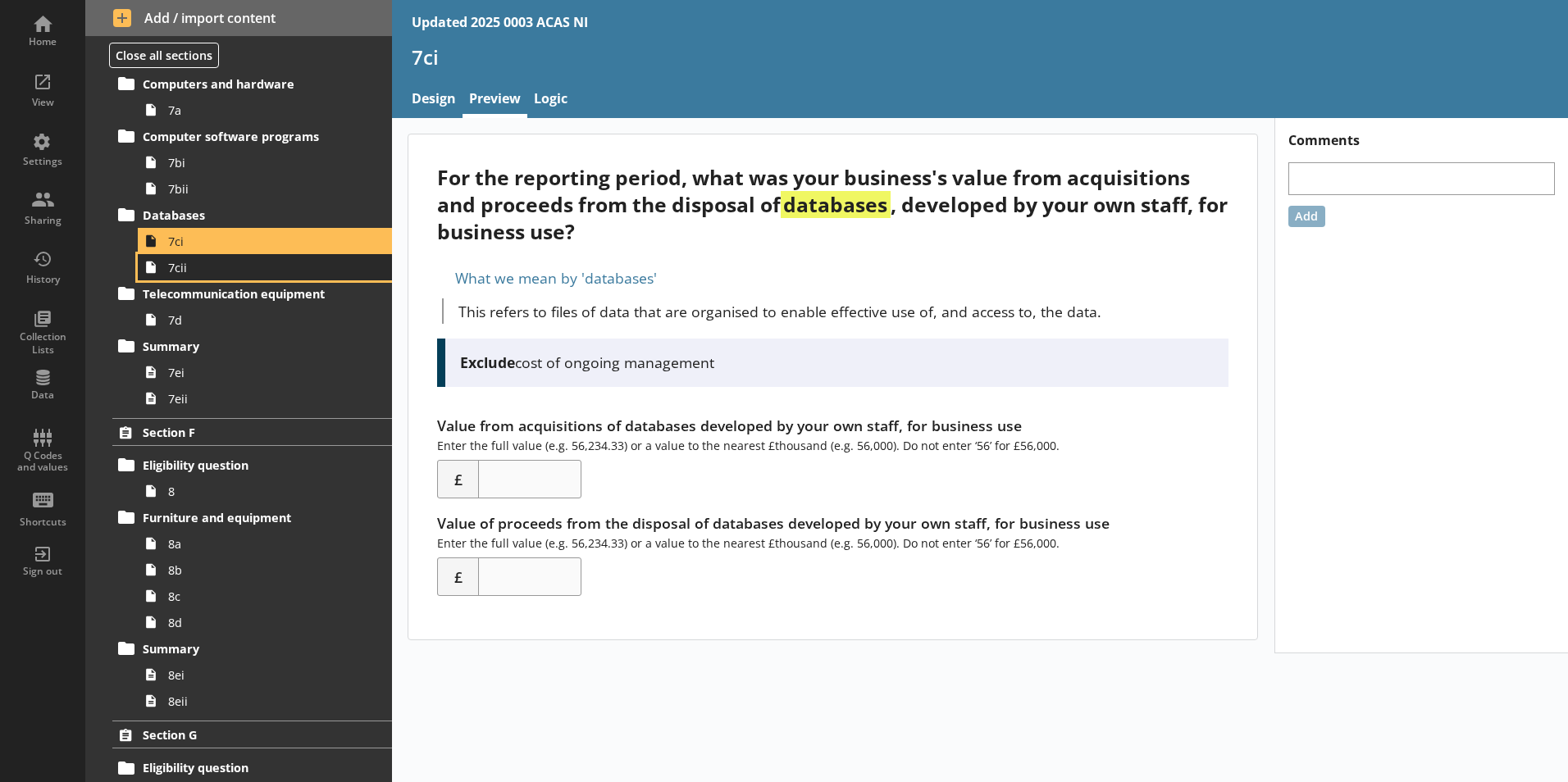 click on "7cii" at bounding box center [259, 267] 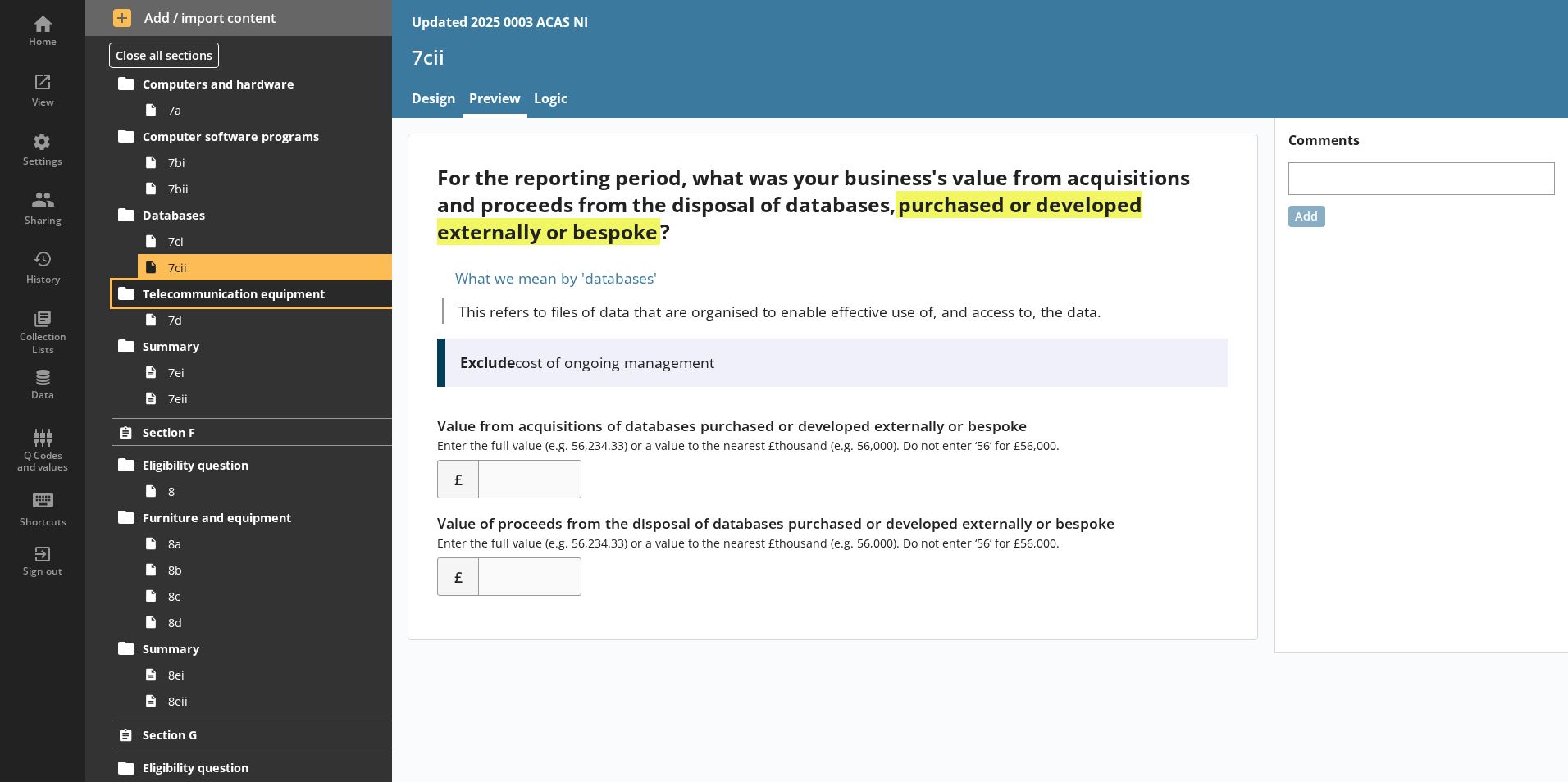 click on "Telecommunication equipment" at bounding box center (243, 293) 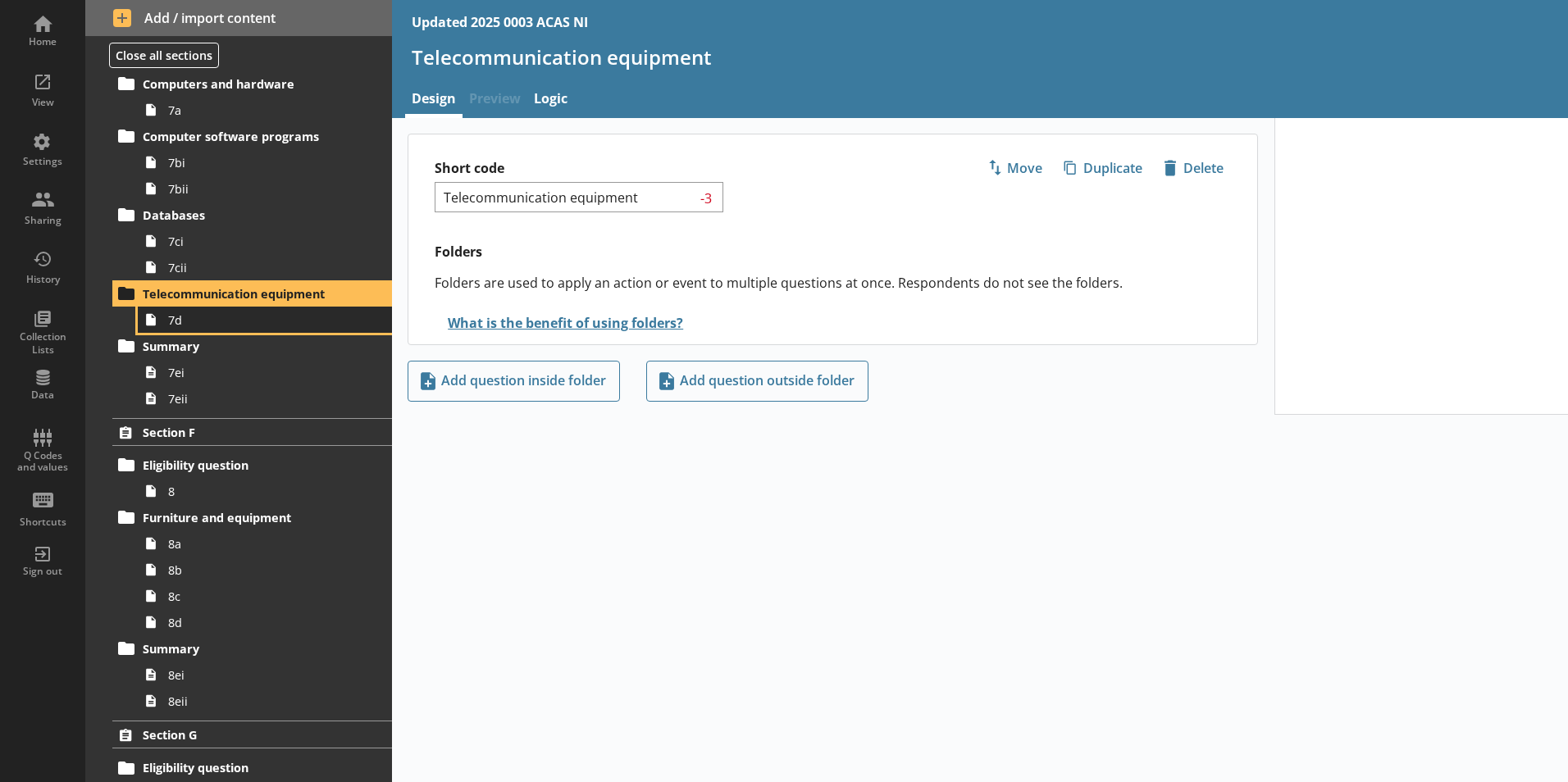 click on "7d" at bounding box center [259, 320] 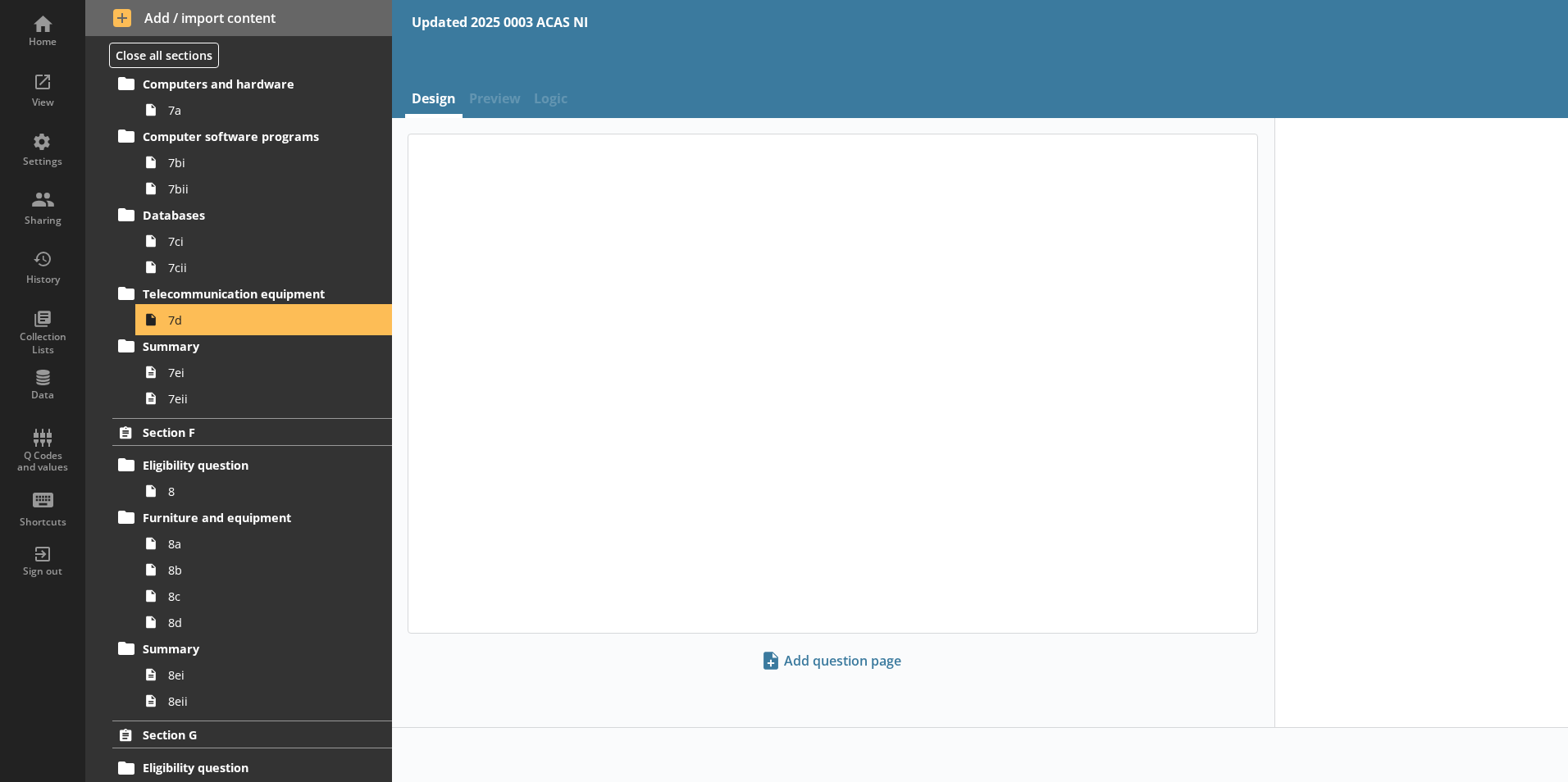 type on "x" 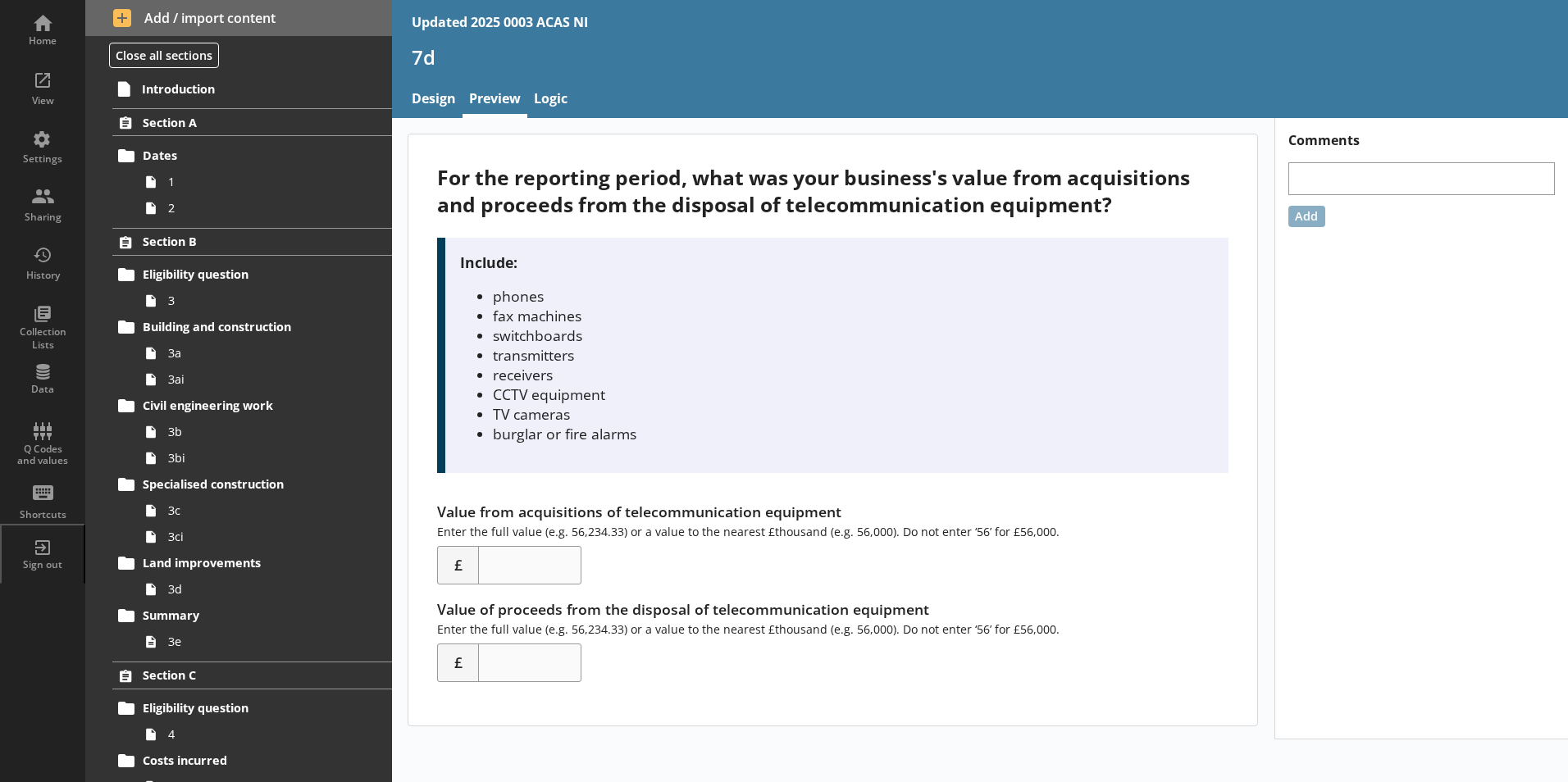scroll, scrollTop: 0, scrollLeft: 0, axis: both 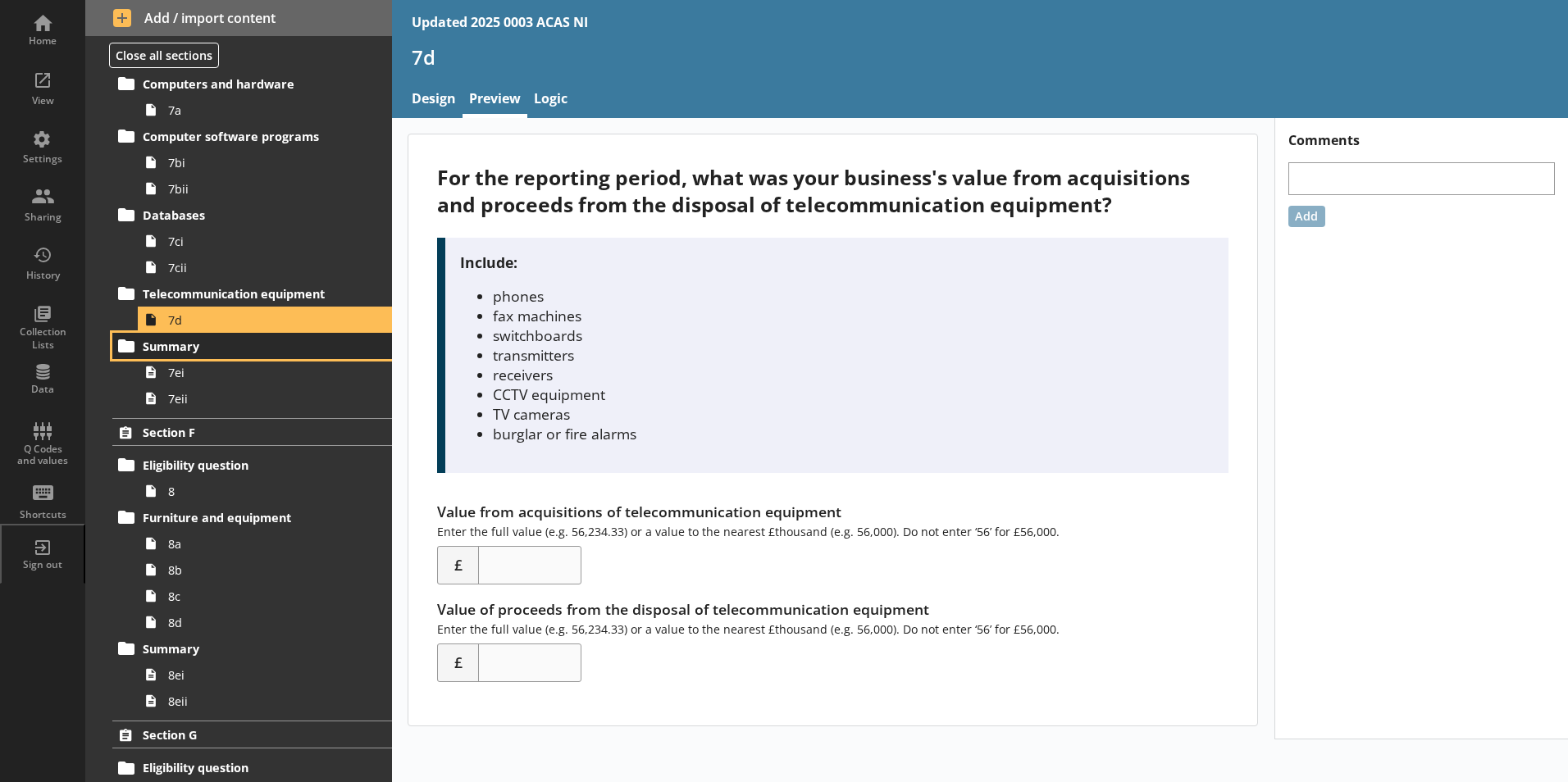 click on "Summary" at bounding box center [243, 346] 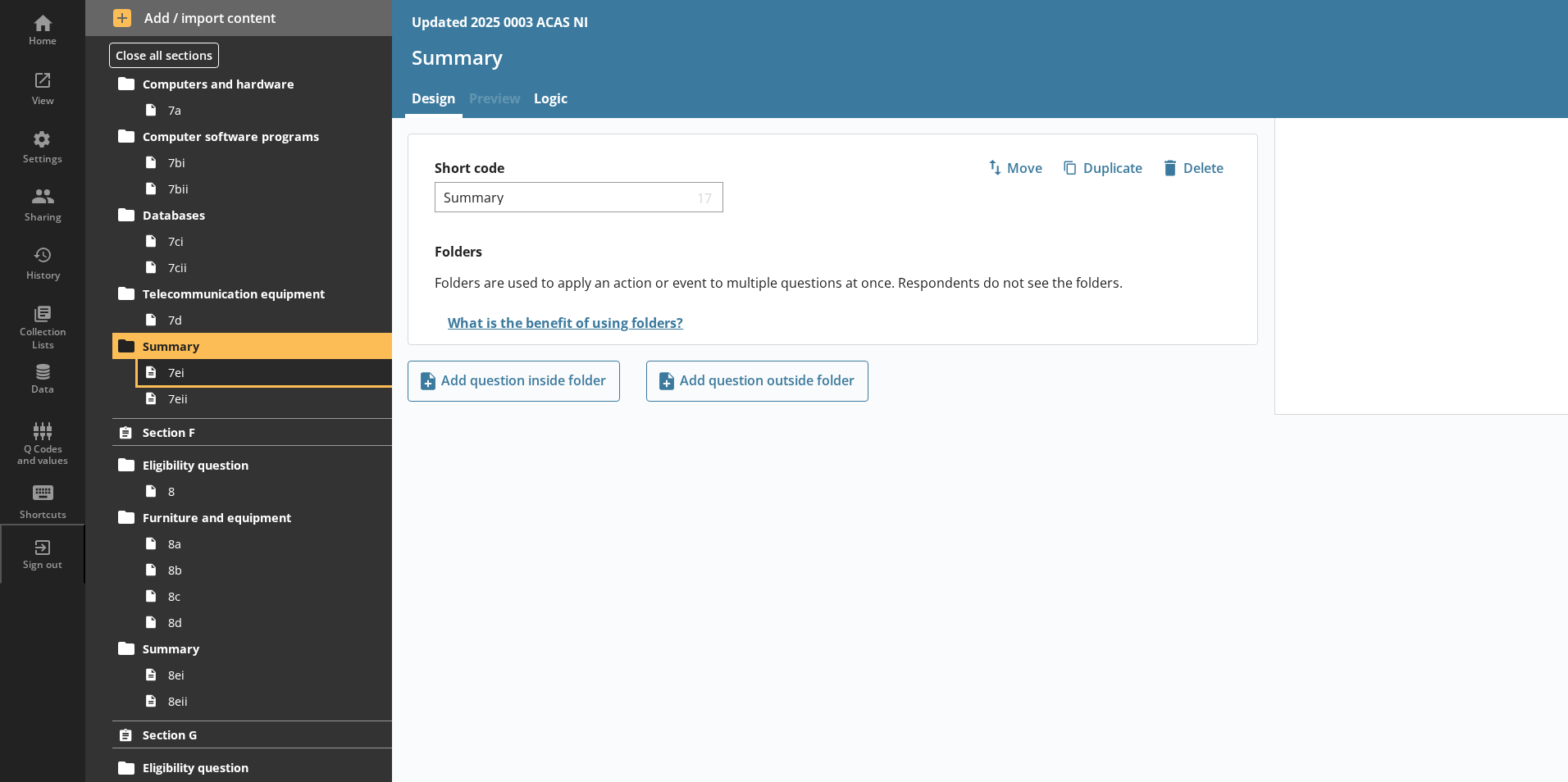 click on "7ei" at bounding box center (265, 372) 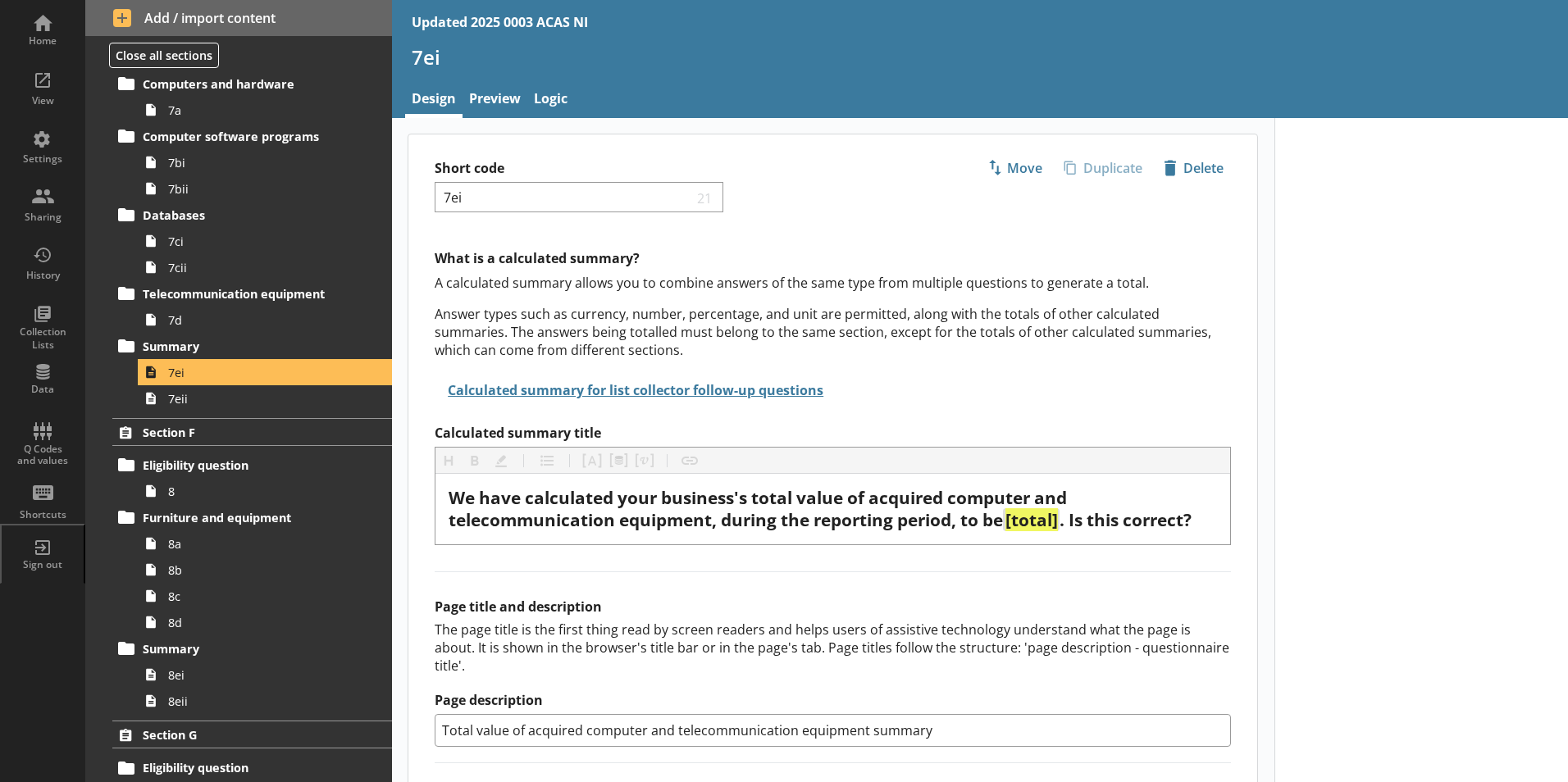 click on "7ei" at bounding box center [980, 63] 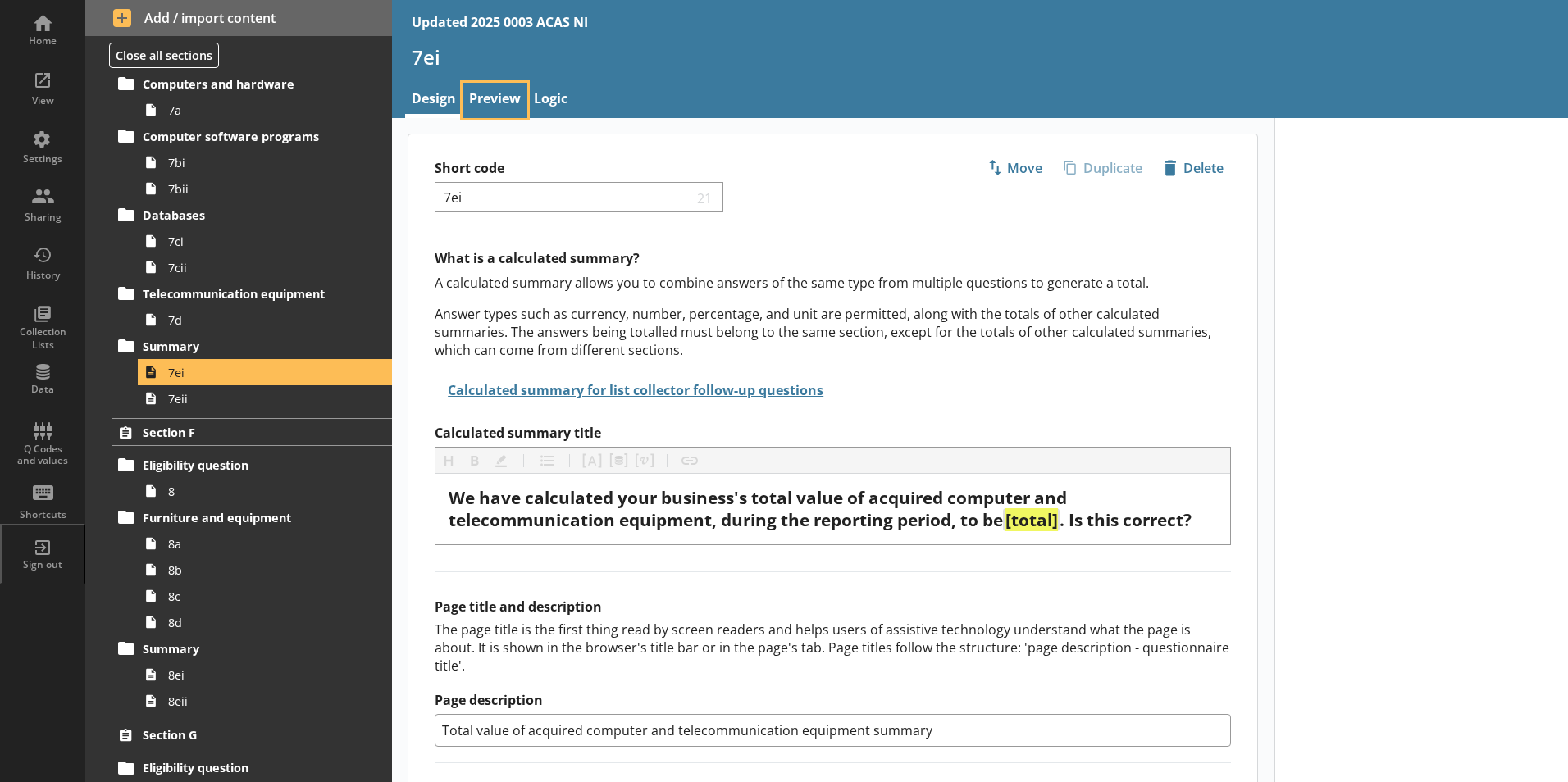 click on "Preview" at bounding box center [495, 100] 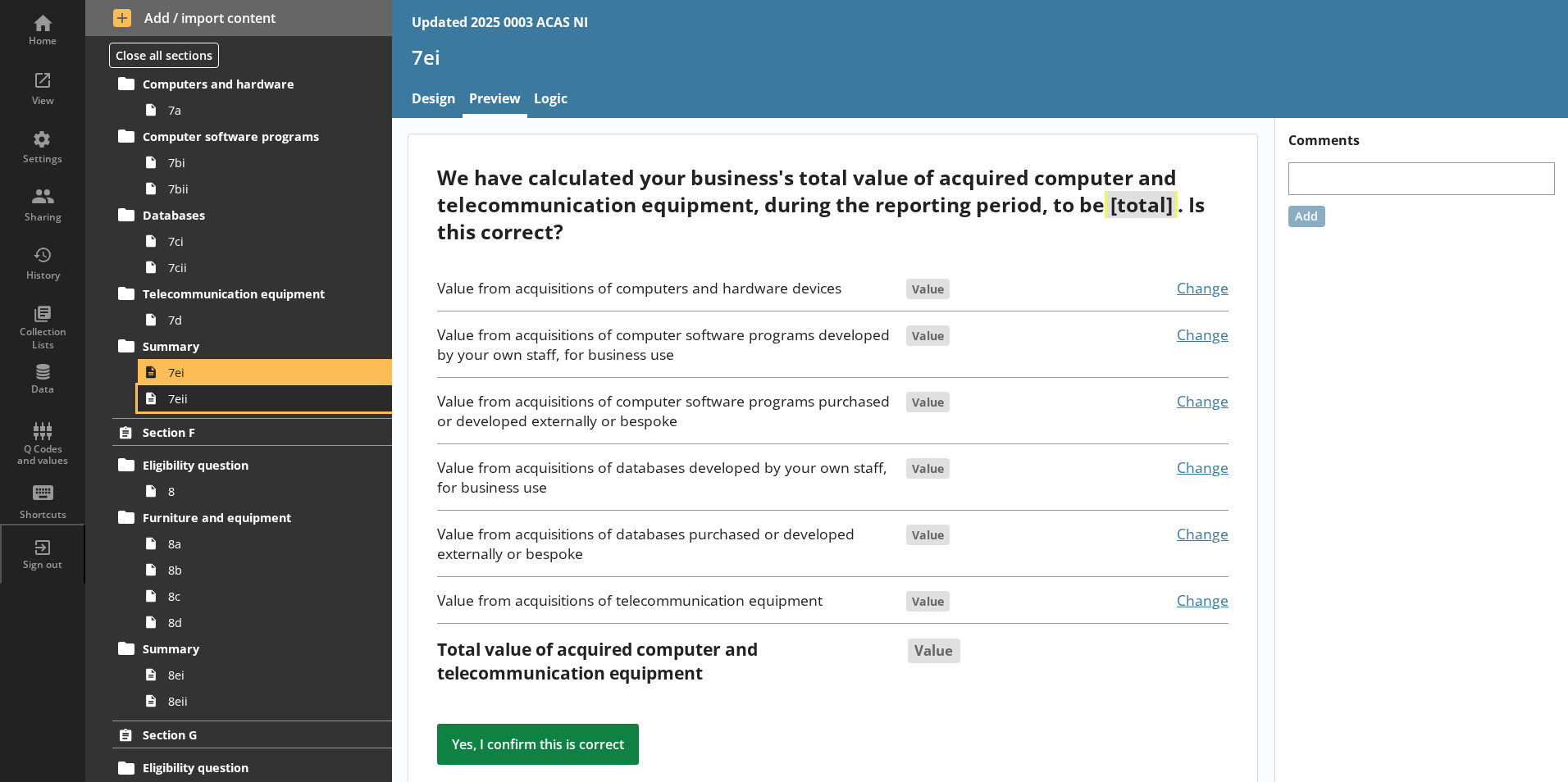 click on "7eii" at bounding box center [259, 398] 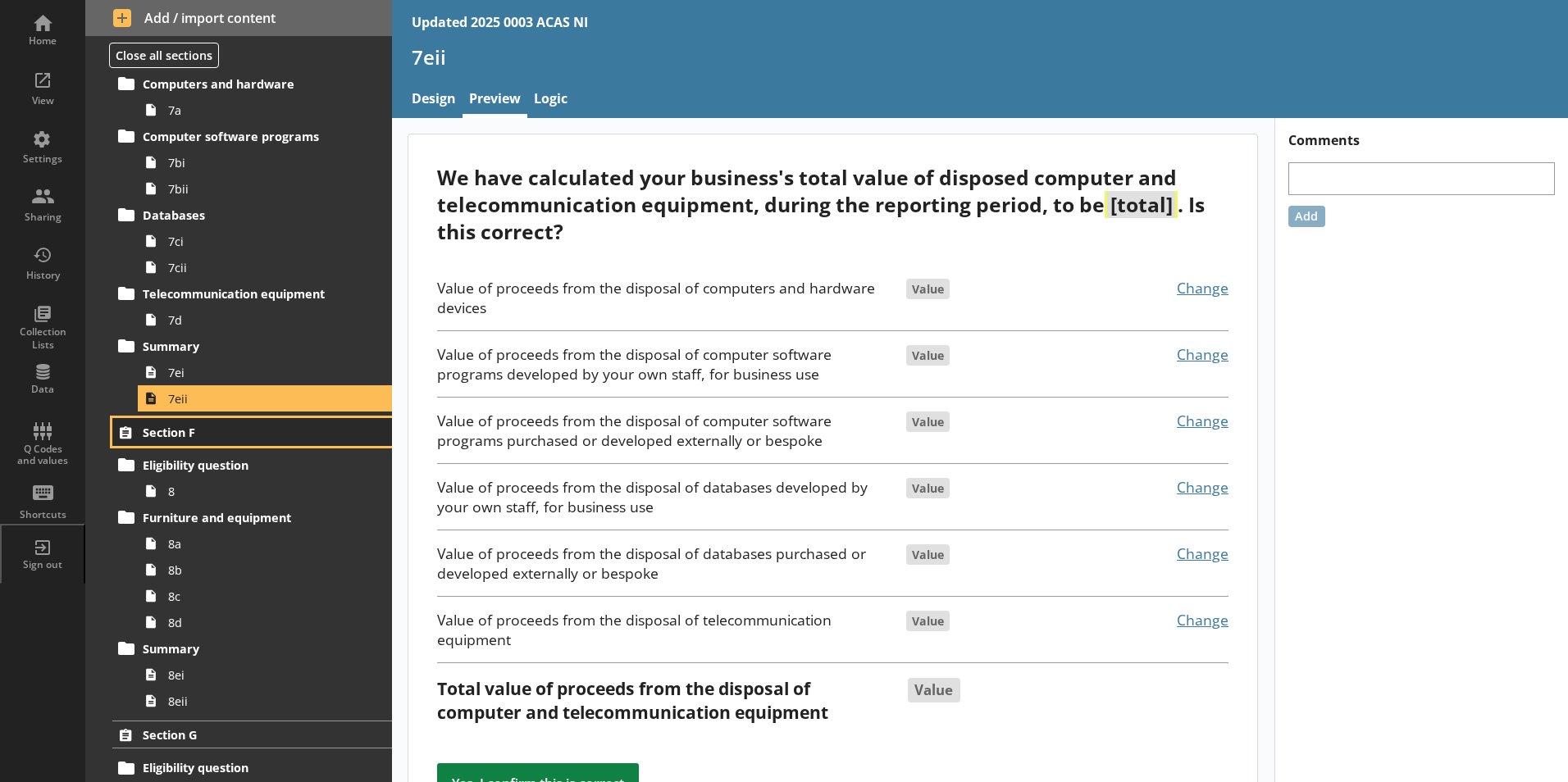 click on "Section F" at bounding box center (243, 432) 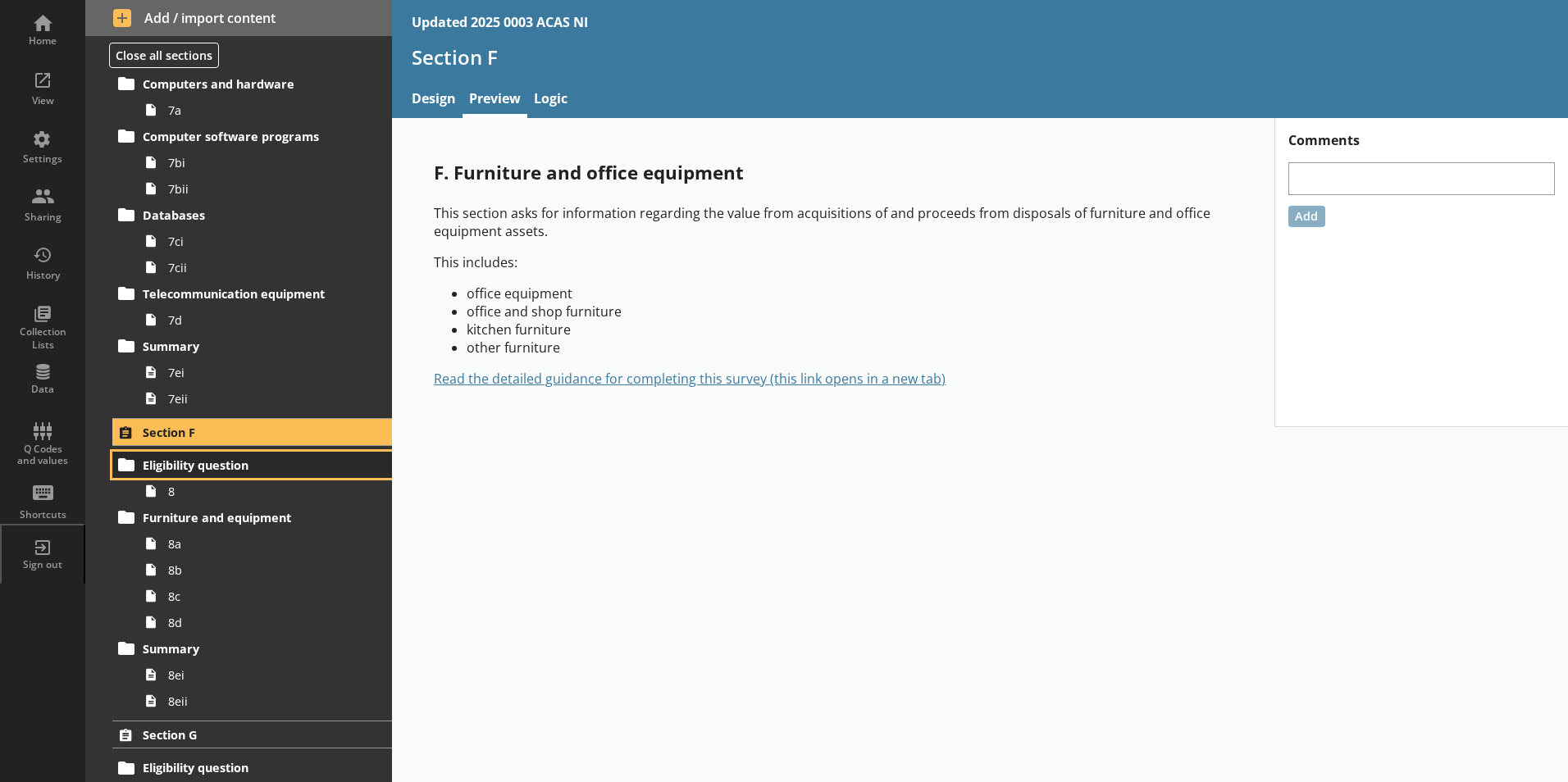 click on "Eligibility question" at bounding box center [252, 465] 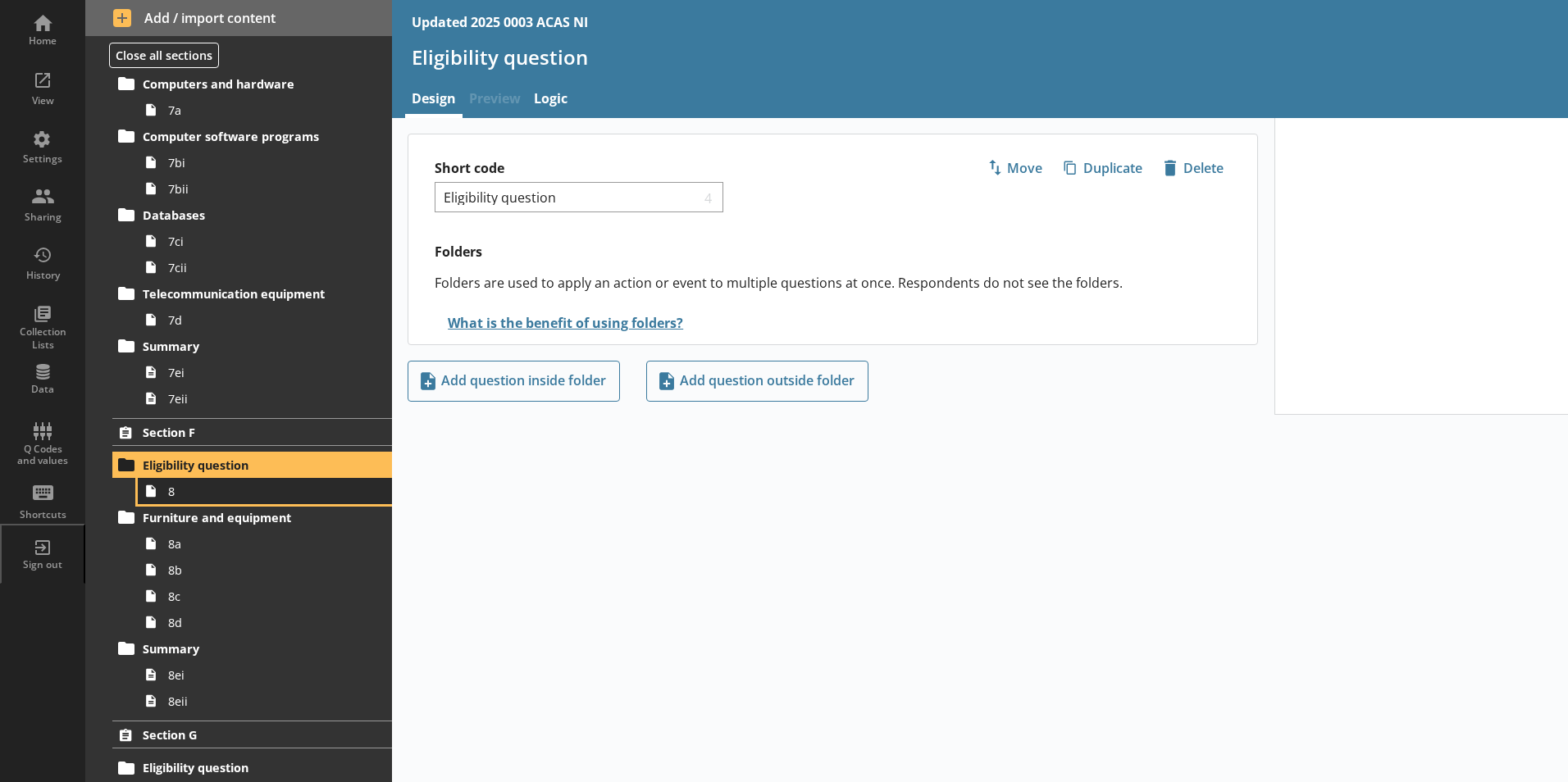 click on "8" at bounding box center [259, 491] 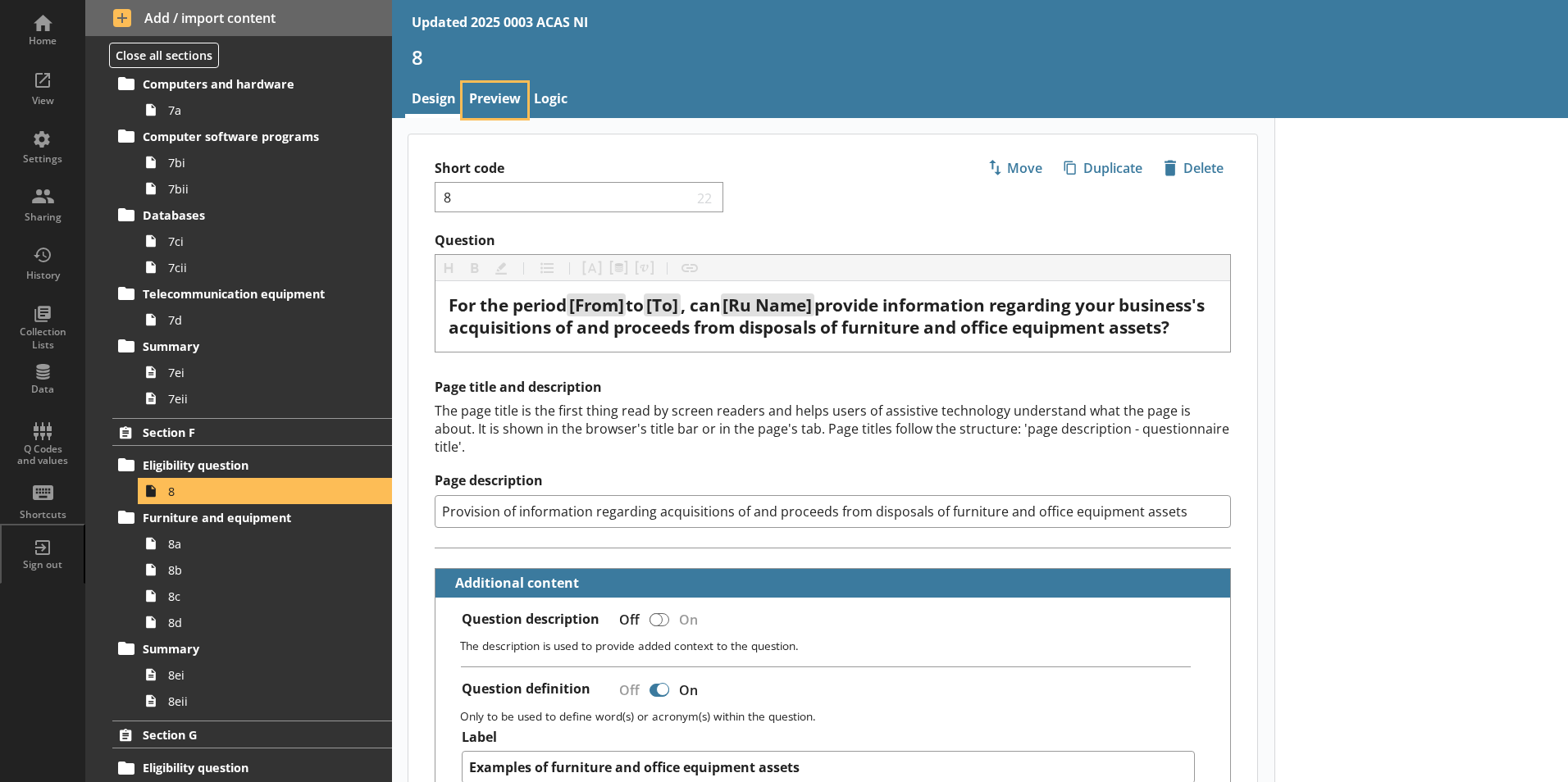 click on "Preview" at bounding box center (495, 100) 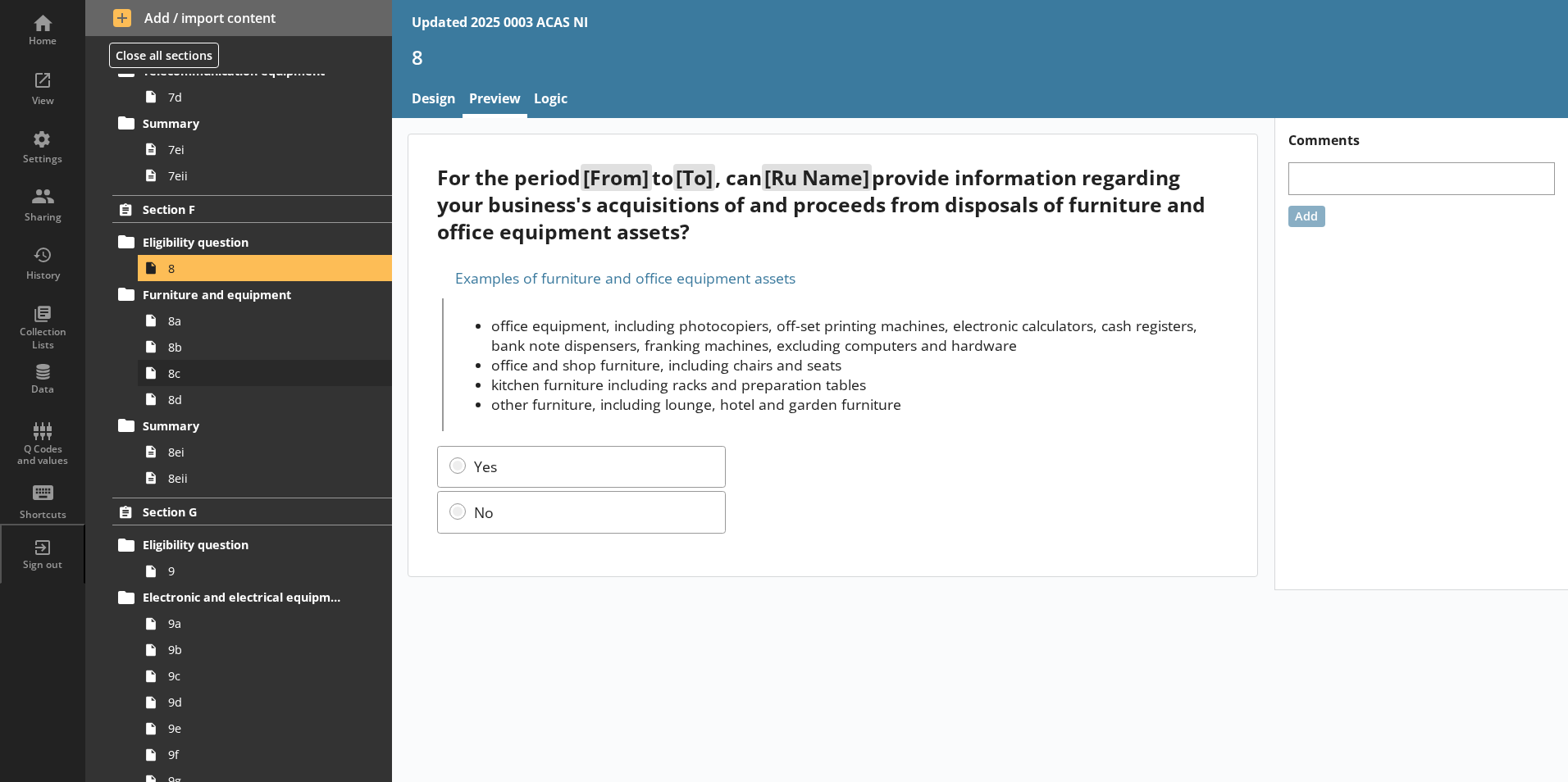 scroll, scrollTop: 2131, scrollLeft: 0, axis: vertical 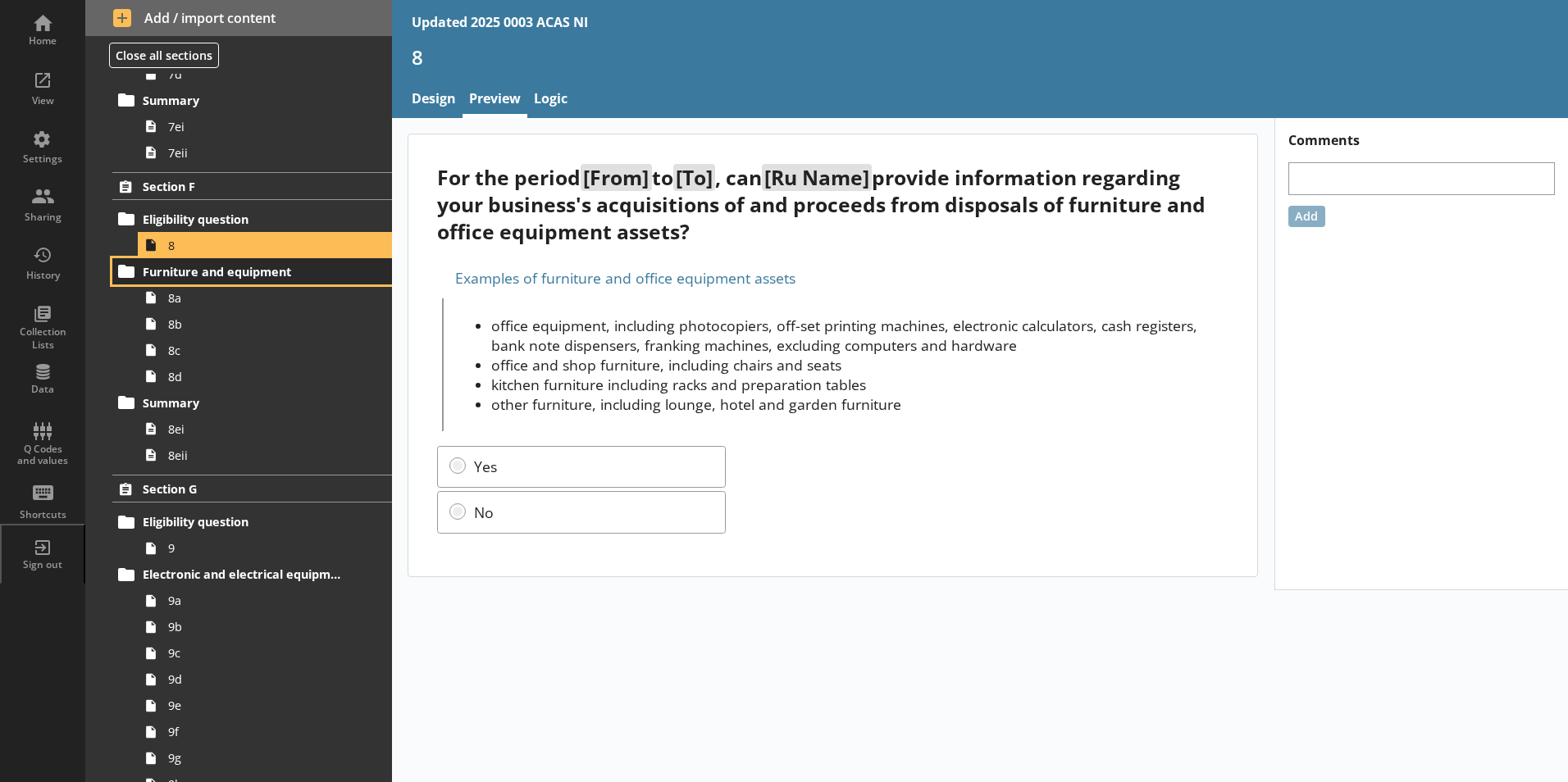 click on "Furniture and equipment" at bounding box center (243, 271) 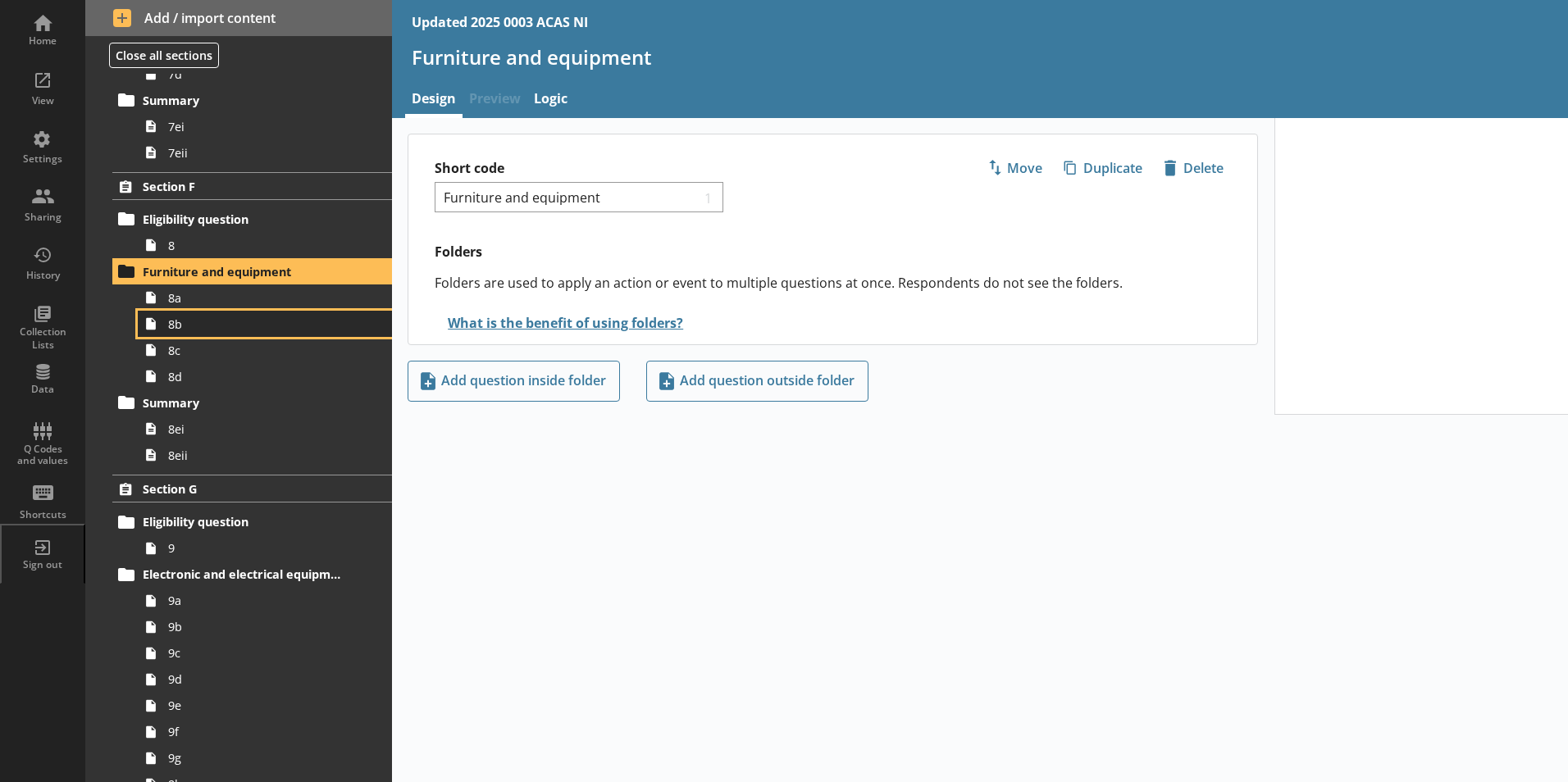 click on "8b" at bounding box center [265, 324] 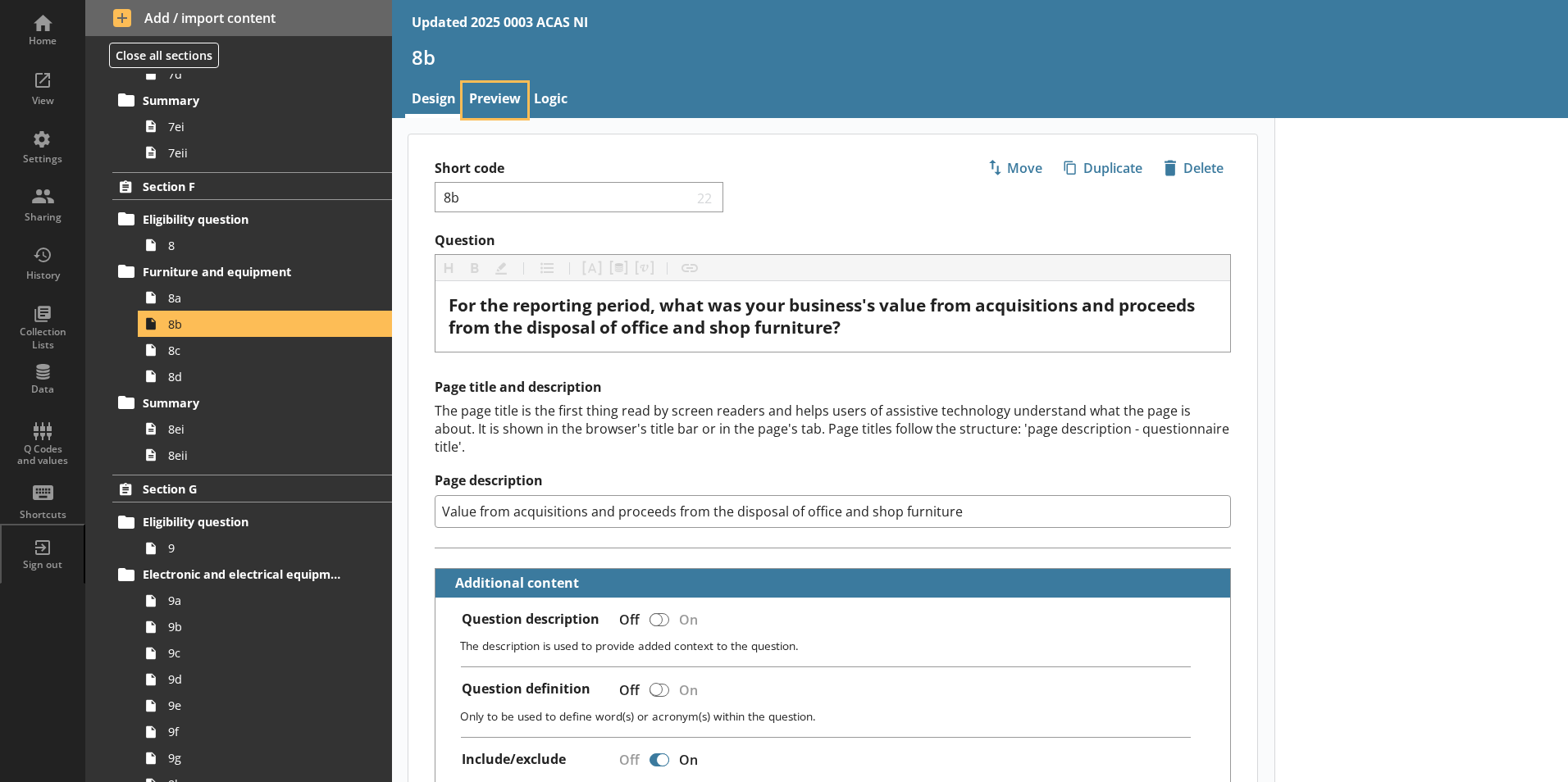click on "Preview" at bounding box center [495, 100] 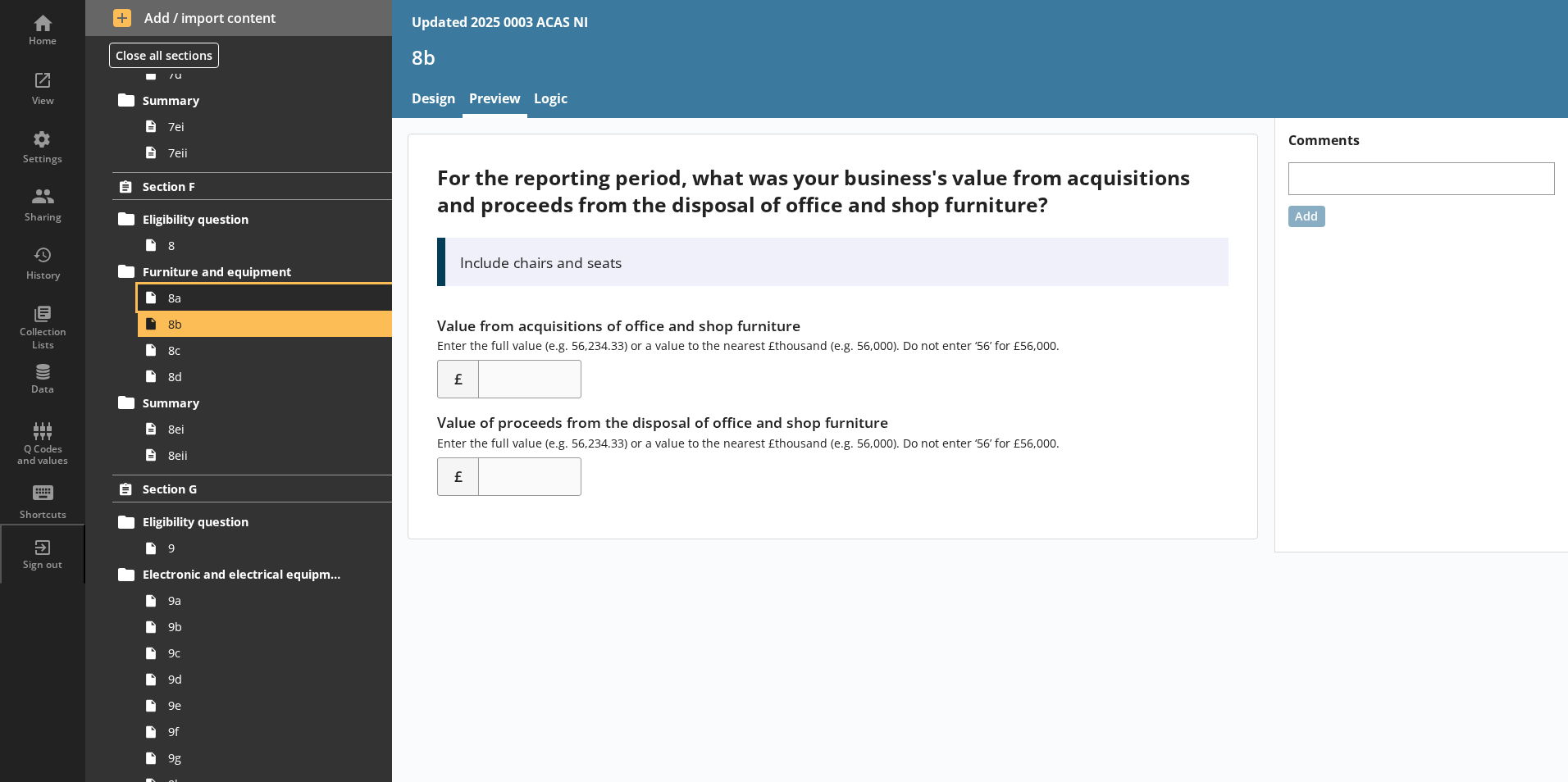 click on "8a" at bounding box center (259, 298) 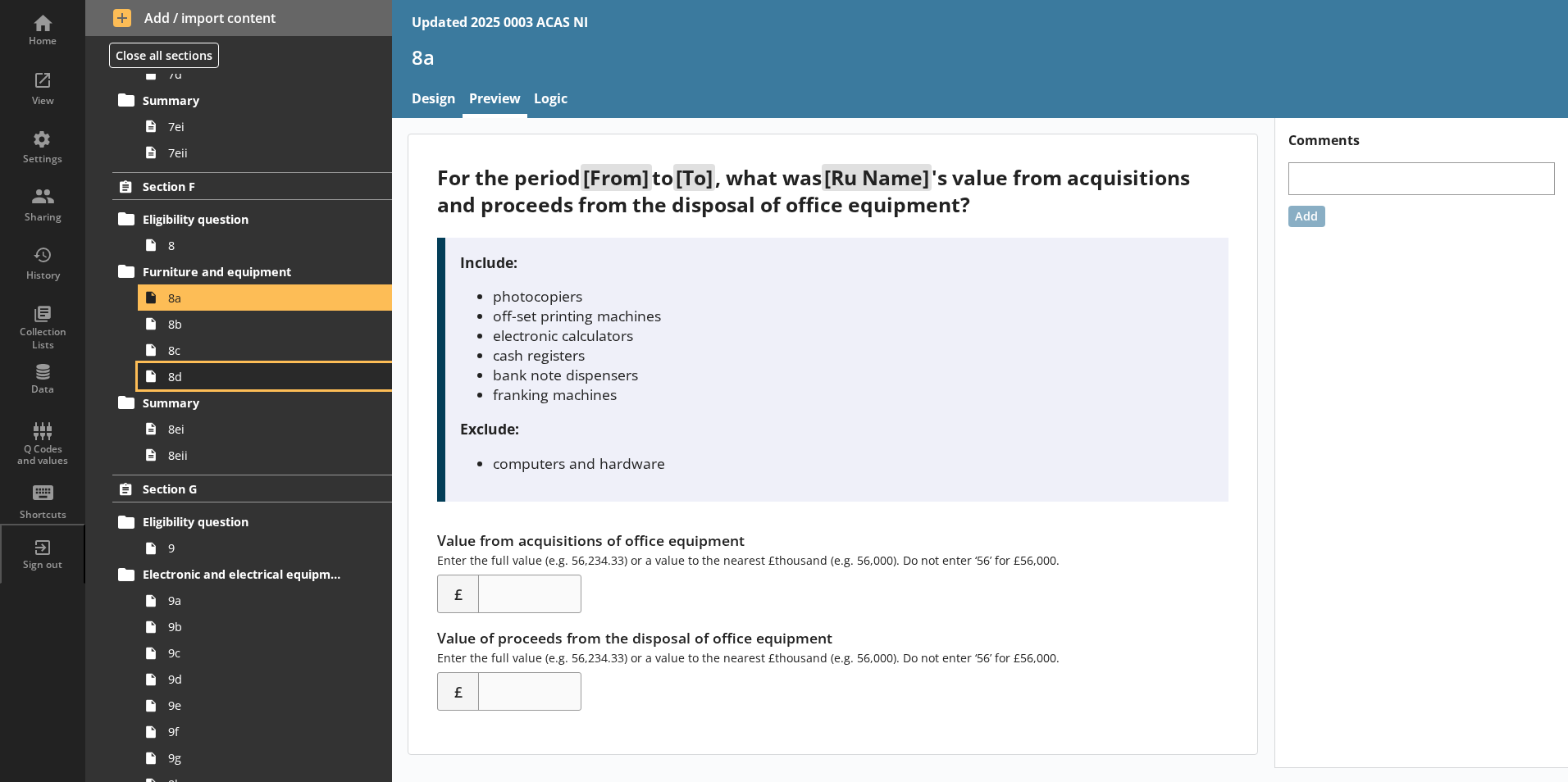 click on "8d" at bounding box center (265, 376) 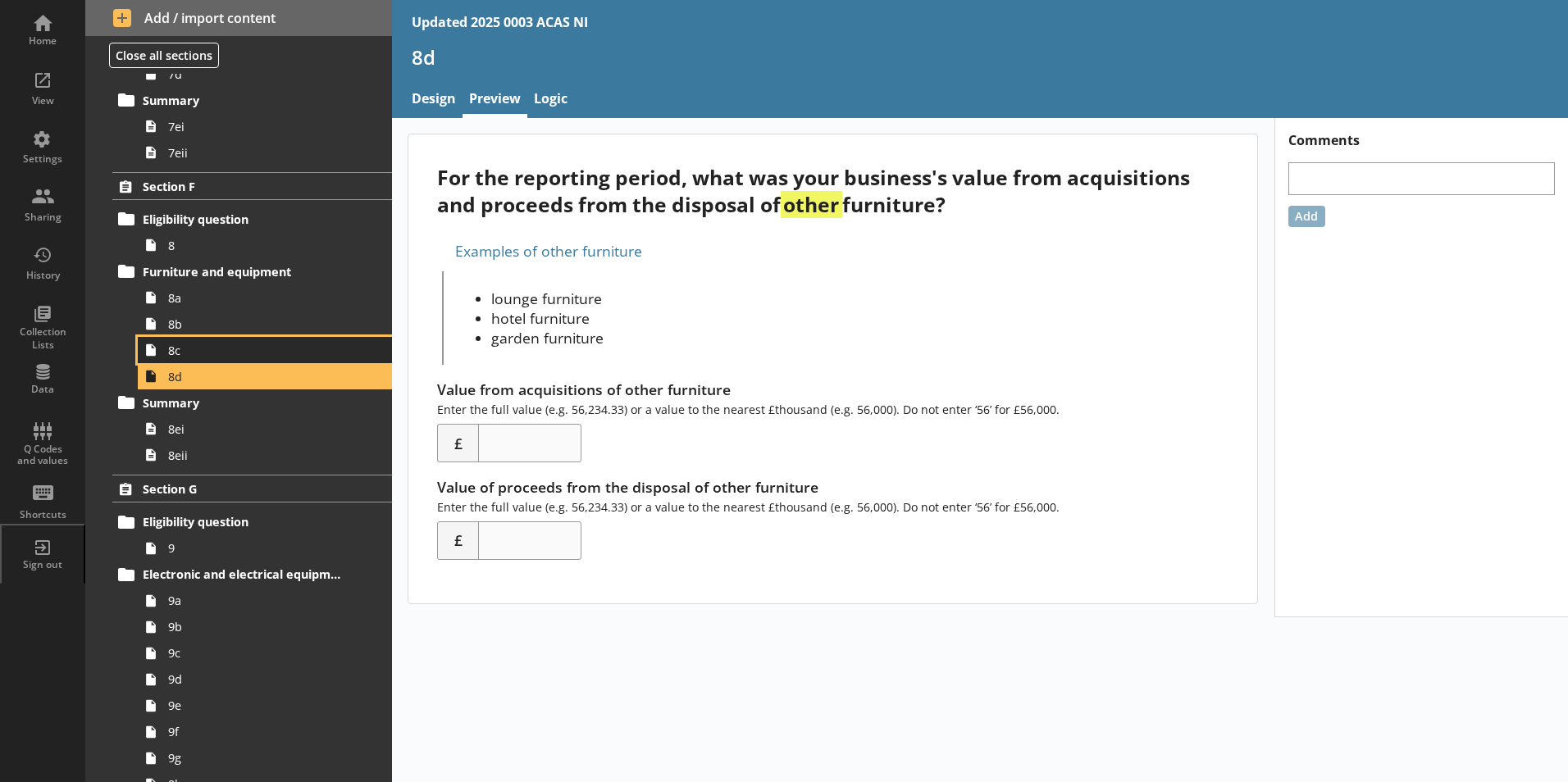 click on "8c" at bounding box center [265, 350] 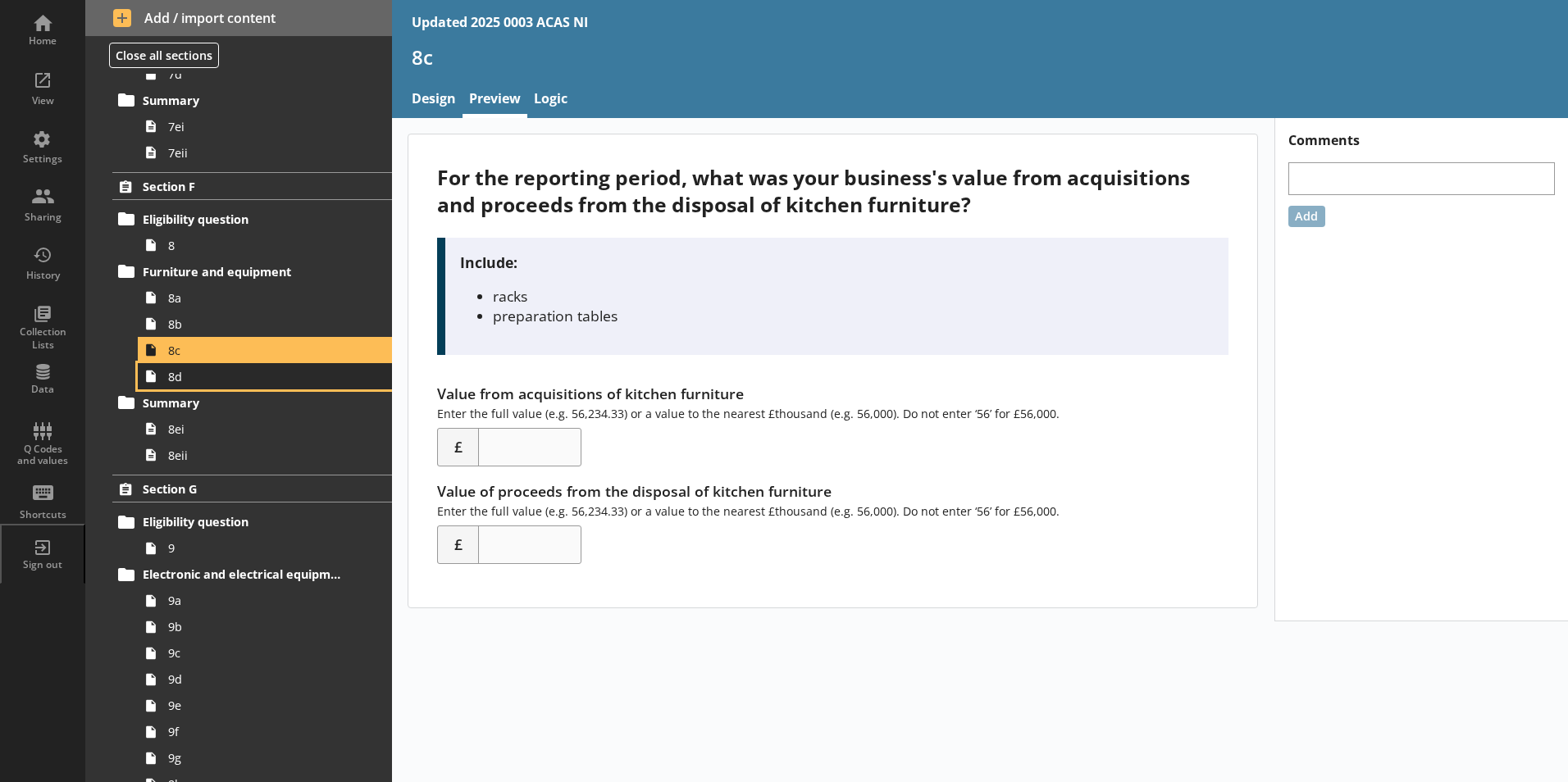click on "8d" at bounding box center (259, 376) 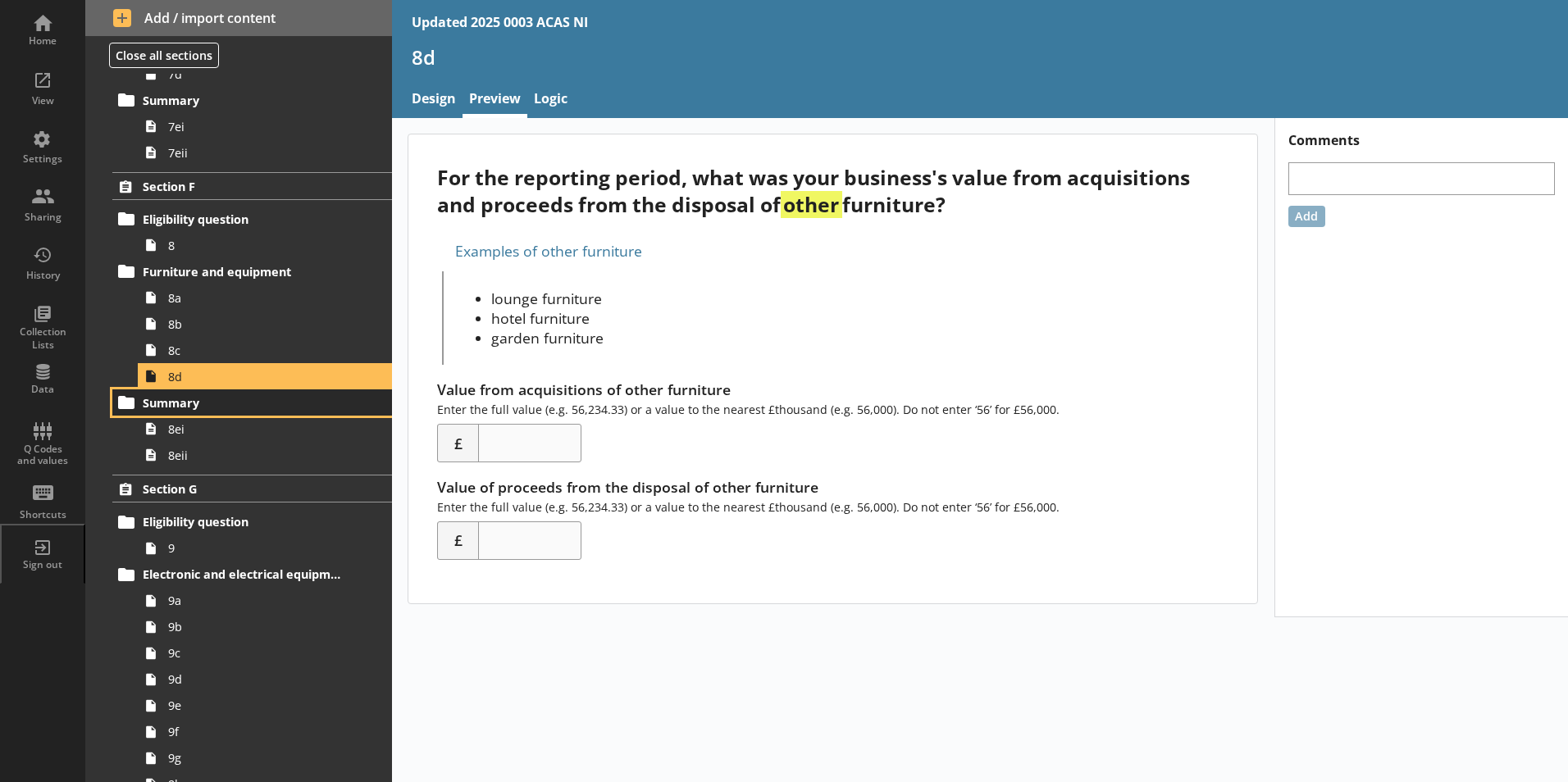 click on "Summary" at bounding box center (252, 402) 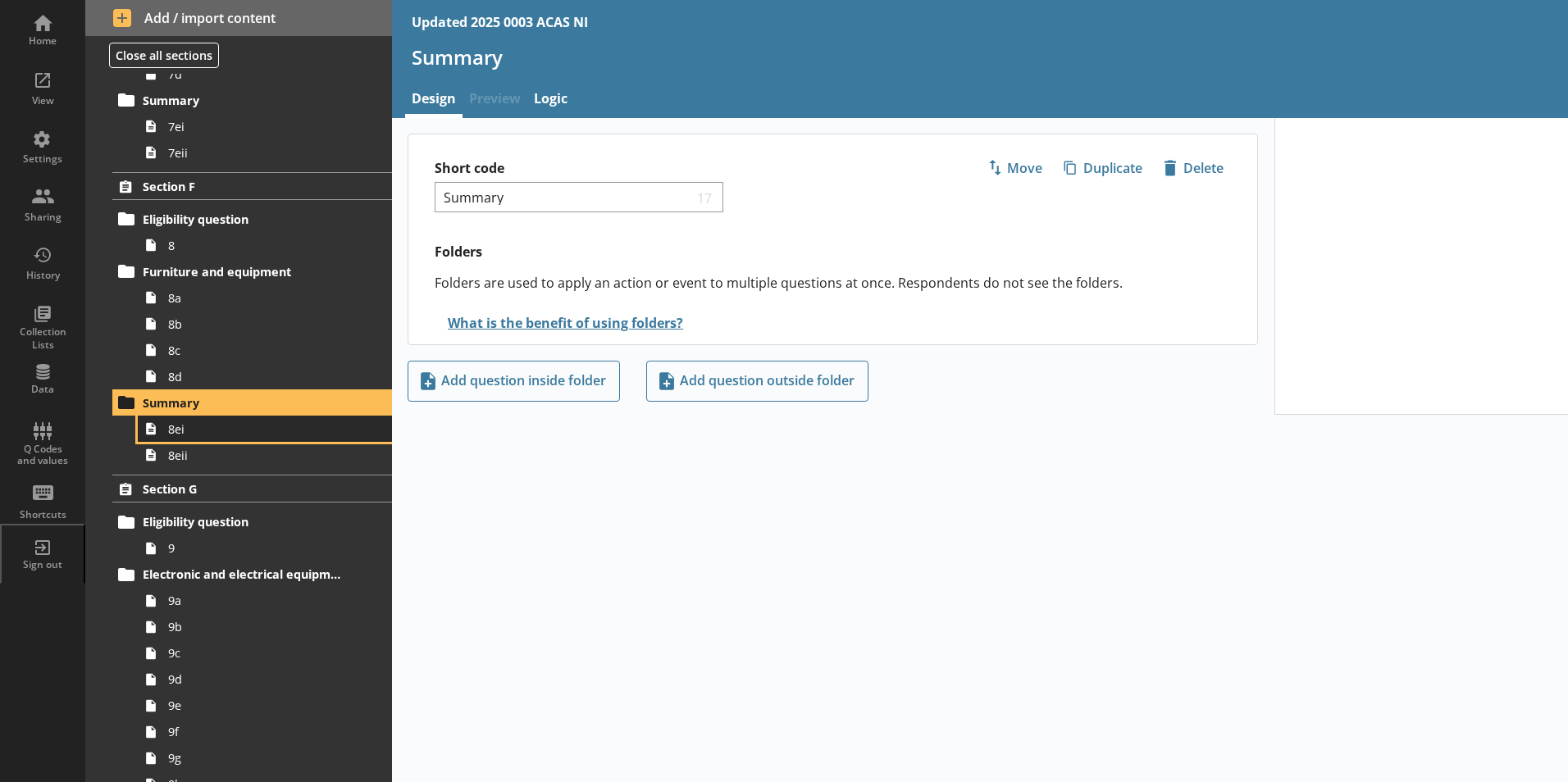click on "Section A Dates 1 2 Section B Eligibility question 3 Building and construction 3a 3ai Civil engineering work 3b 3bi Specialised construction 3c 3ci Land improvements 3d Summary 3e Section C Eligibility question 4 Costs incurred 4a 4b 4c 4d 4e 4f 4g 4h Summary 4i 4ii Section D Eligibility question 5 Transport assets and equipment 5a 5b 5c 5d 5e 5f 5g 5h 5i 5j 5k Summary 5l 5li Other transport assets and equipment 6i 6ii 6ai 6aii 6bi 6bii 6ci 6cii Summary 6di 6dii Section E Eligibility question 7 Computers and hardware 7a Computer software programs 7bi 7bii Databases 7ci 7cii Telecommunication equipment 7d Summary 7ei 7eii Section F Eligibility question 8 Furniture and equipment 8a 8b 8c 8d Summary 8ei 8eii Section G Eligibility question 9 Electronic and electrical equipment 9a 9b 9c 9d 9e 9f 9g 9h 9i 9j 9k Summary 9li 9lii Section H Eligibility question 10 General  10a 10b 10c 10d 10e 10f 10g 10h 10i 10j Summary 10k 10ki Eligibility question 11 New Specialised 11a 11b 11c 11d 11e 11f 11g 11h 11i Summary 11j 12" at bounding box center (239, 656) 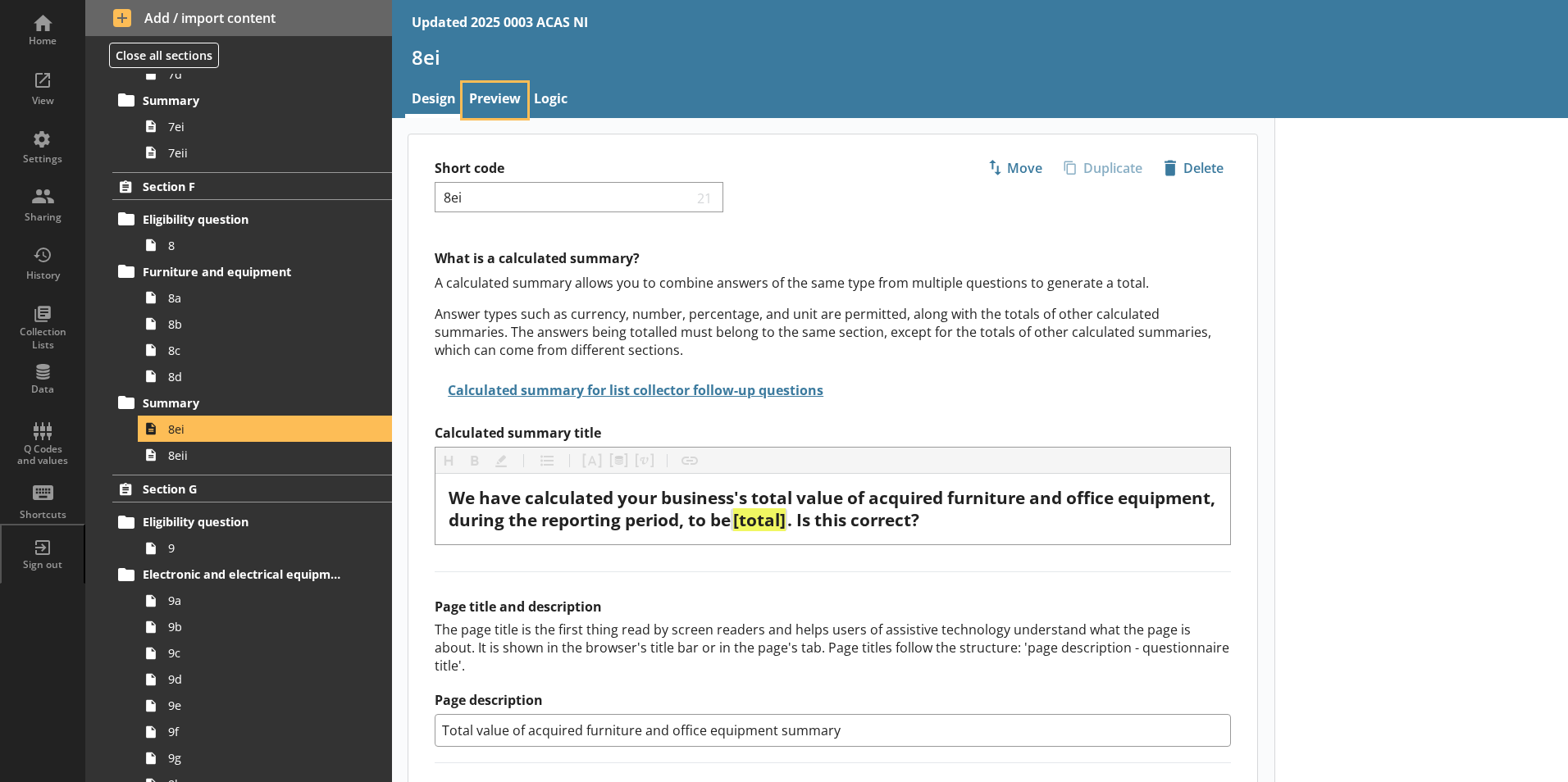 click on "Preview" at bounding box center [495, 100] 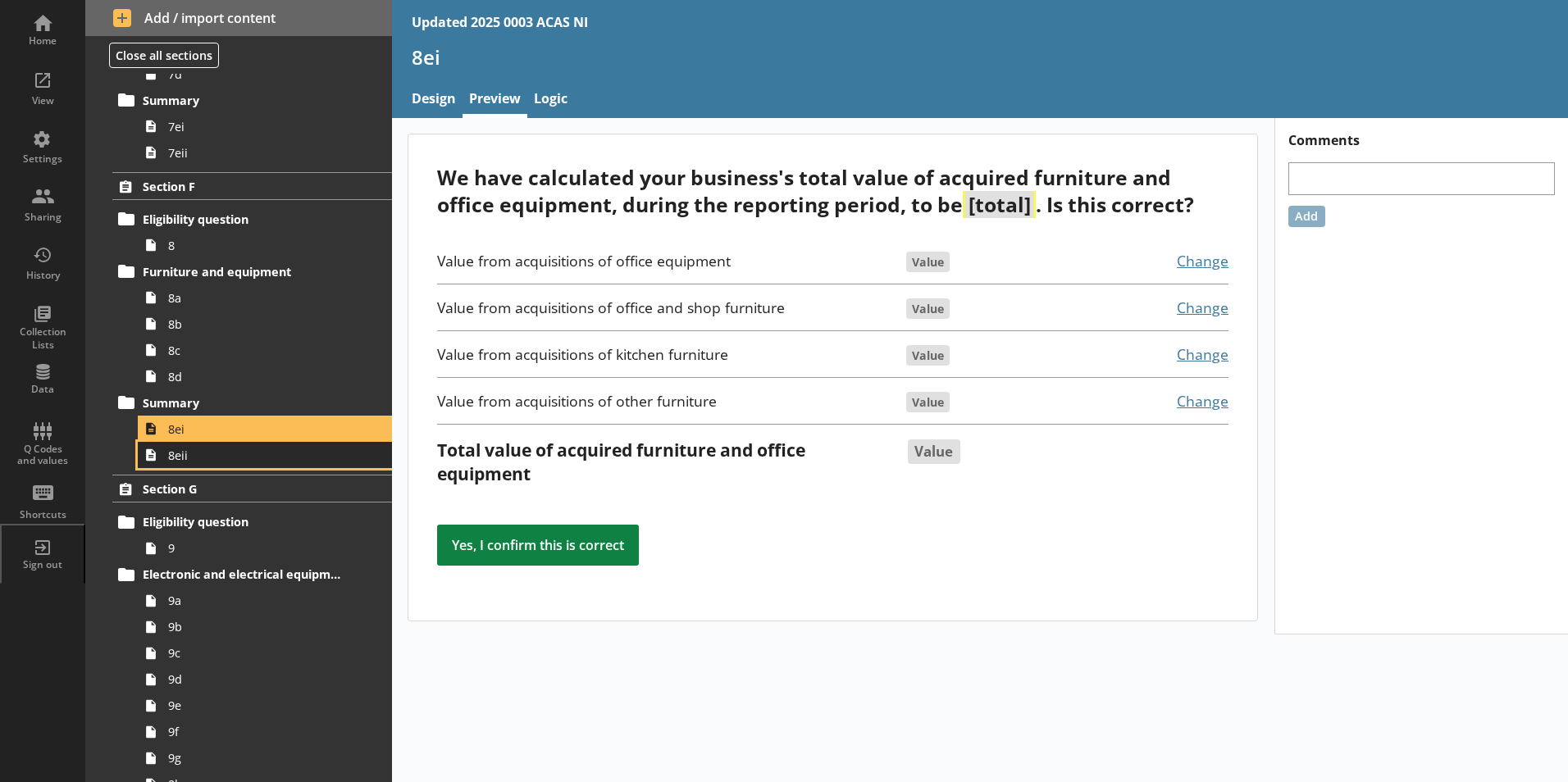 click on "8eii" at bounding box center [265, 455] 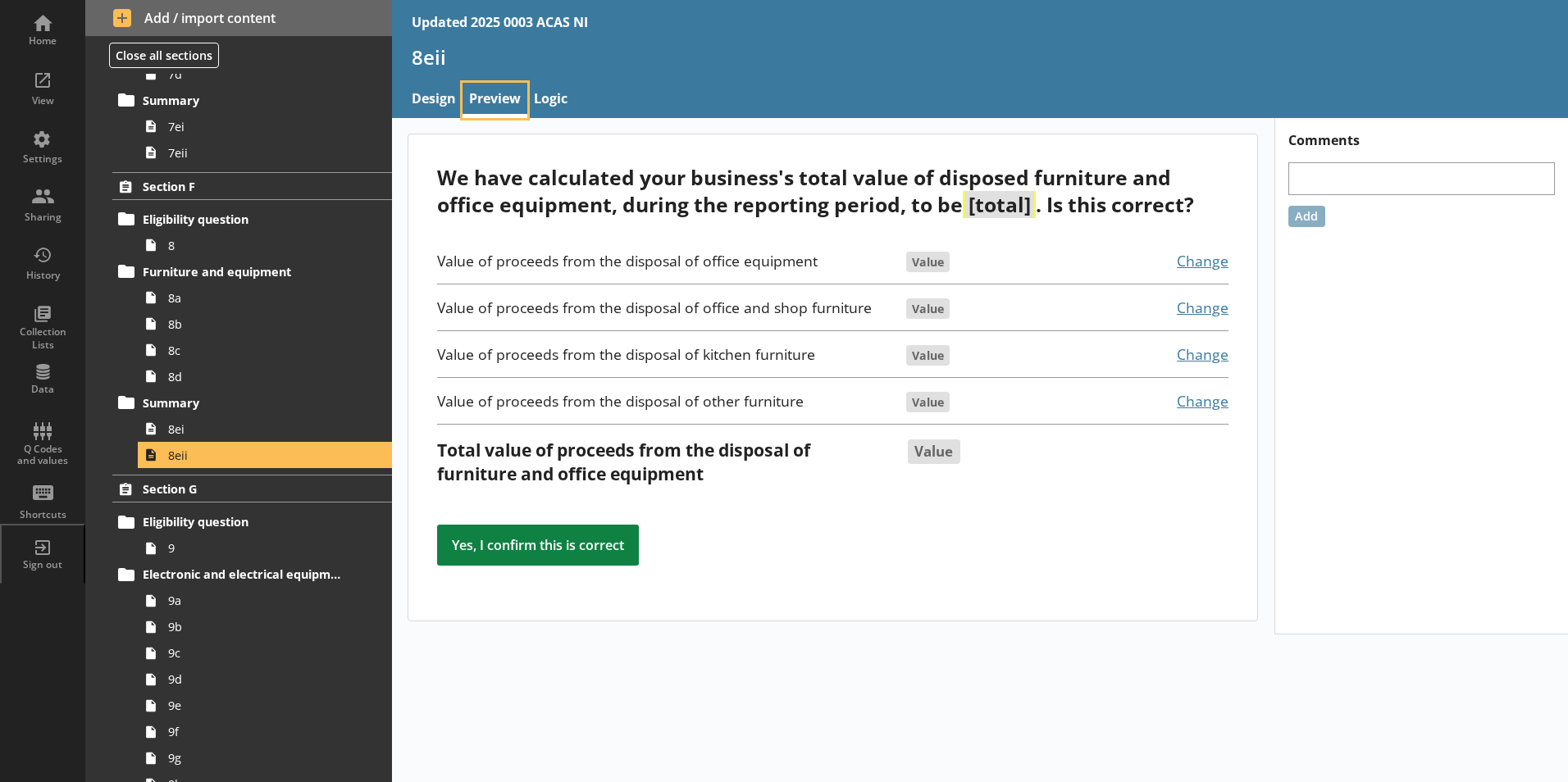 click on "Preview" at bounding box center [495, 100] 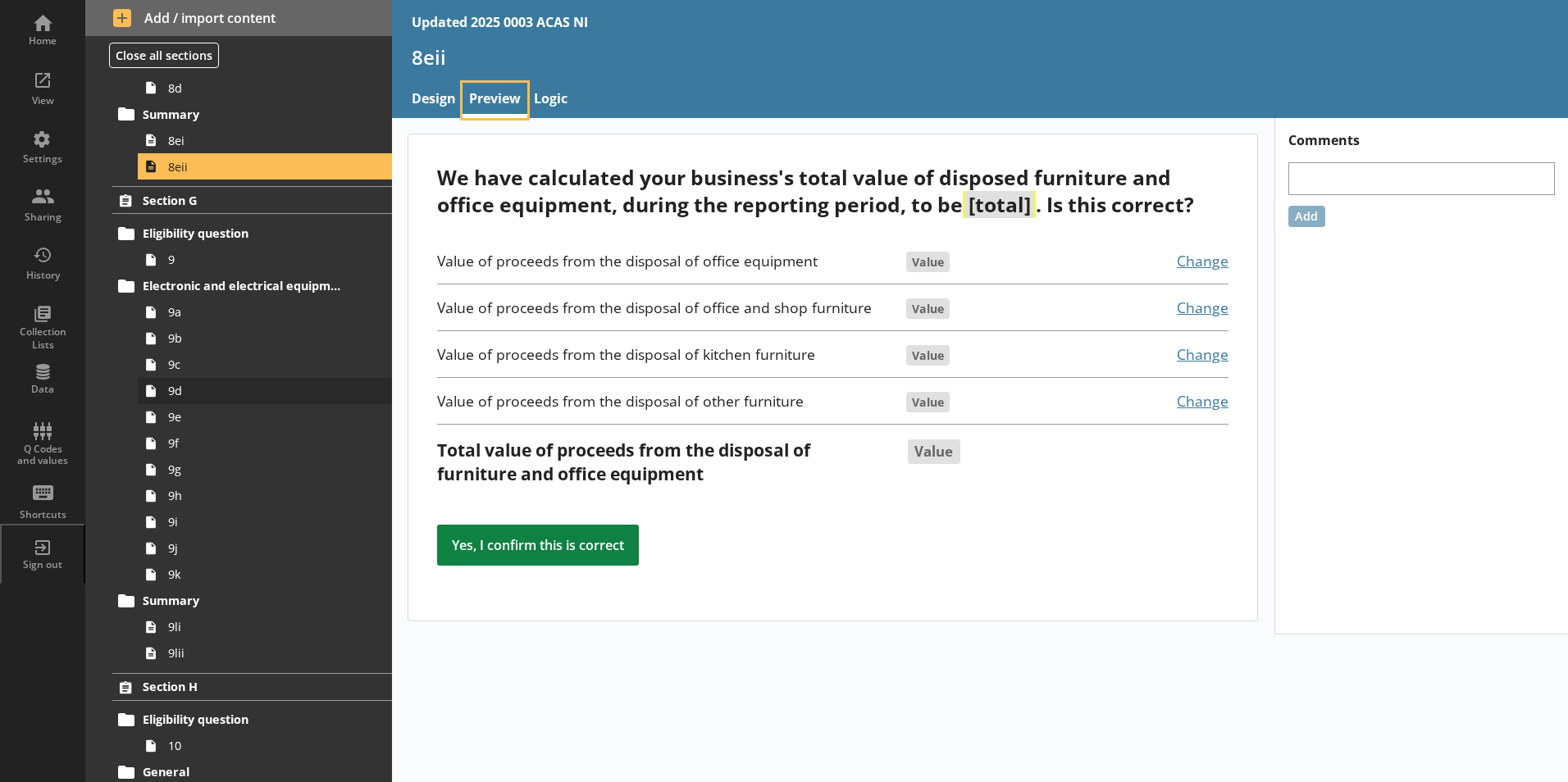 scroll, scrollTop: 2459, scrollLeft: 0, axis: vertical 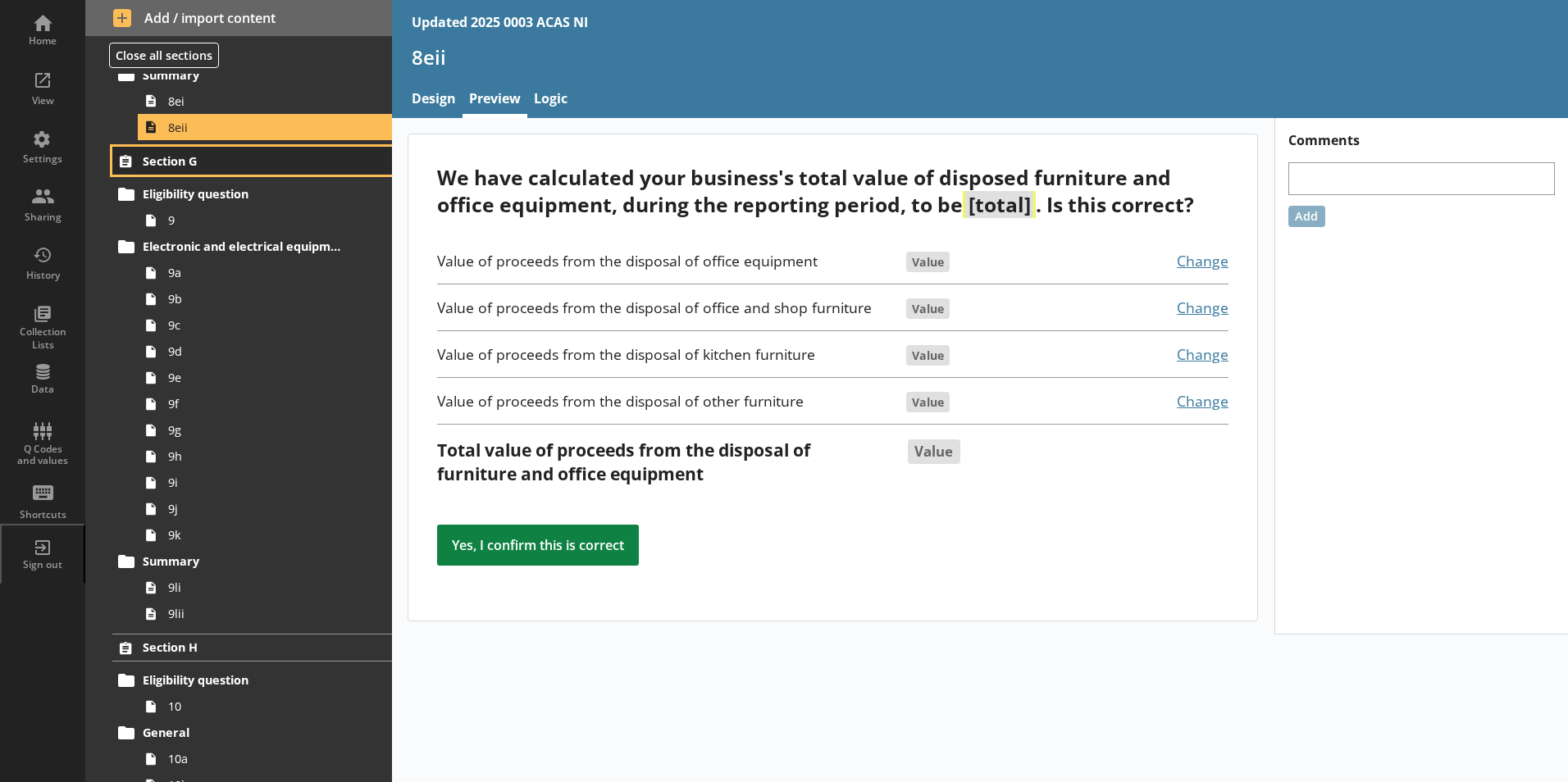 click on "Section G" at bounding box center (243, 161) 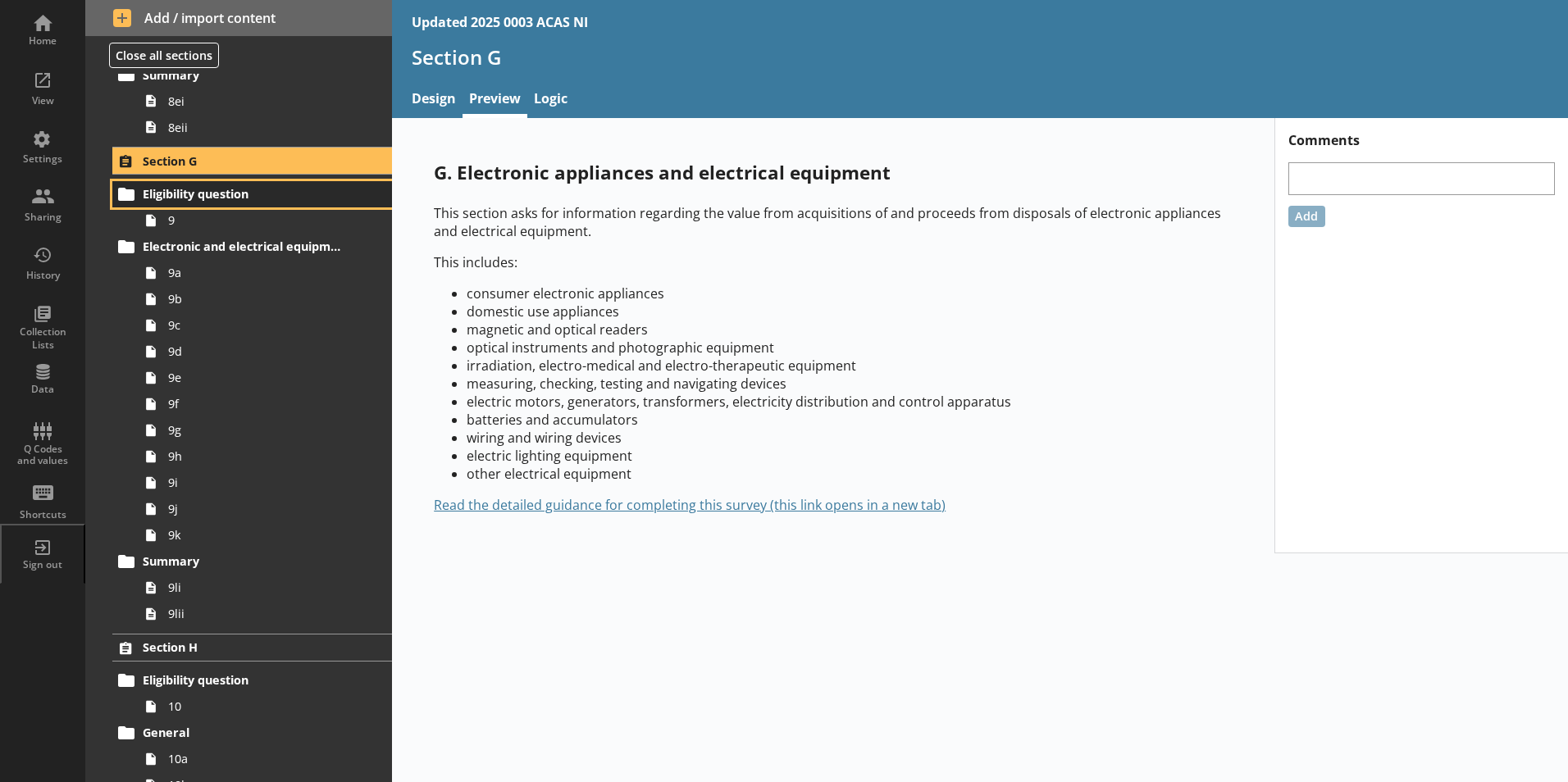 click on "Eligibility question" at bounding box center [243, 193] 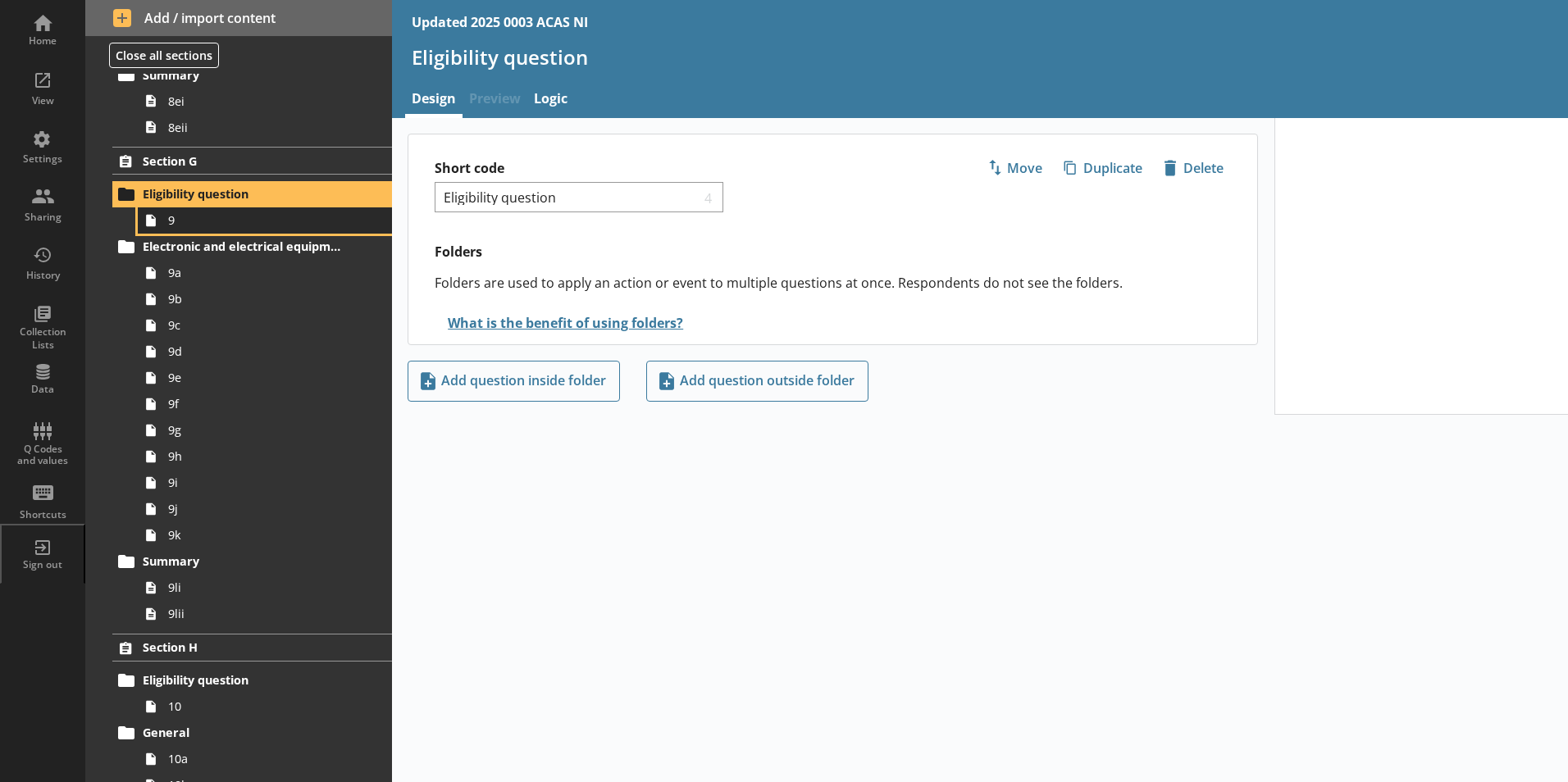 click on "9" at bounding box center (259, 220) 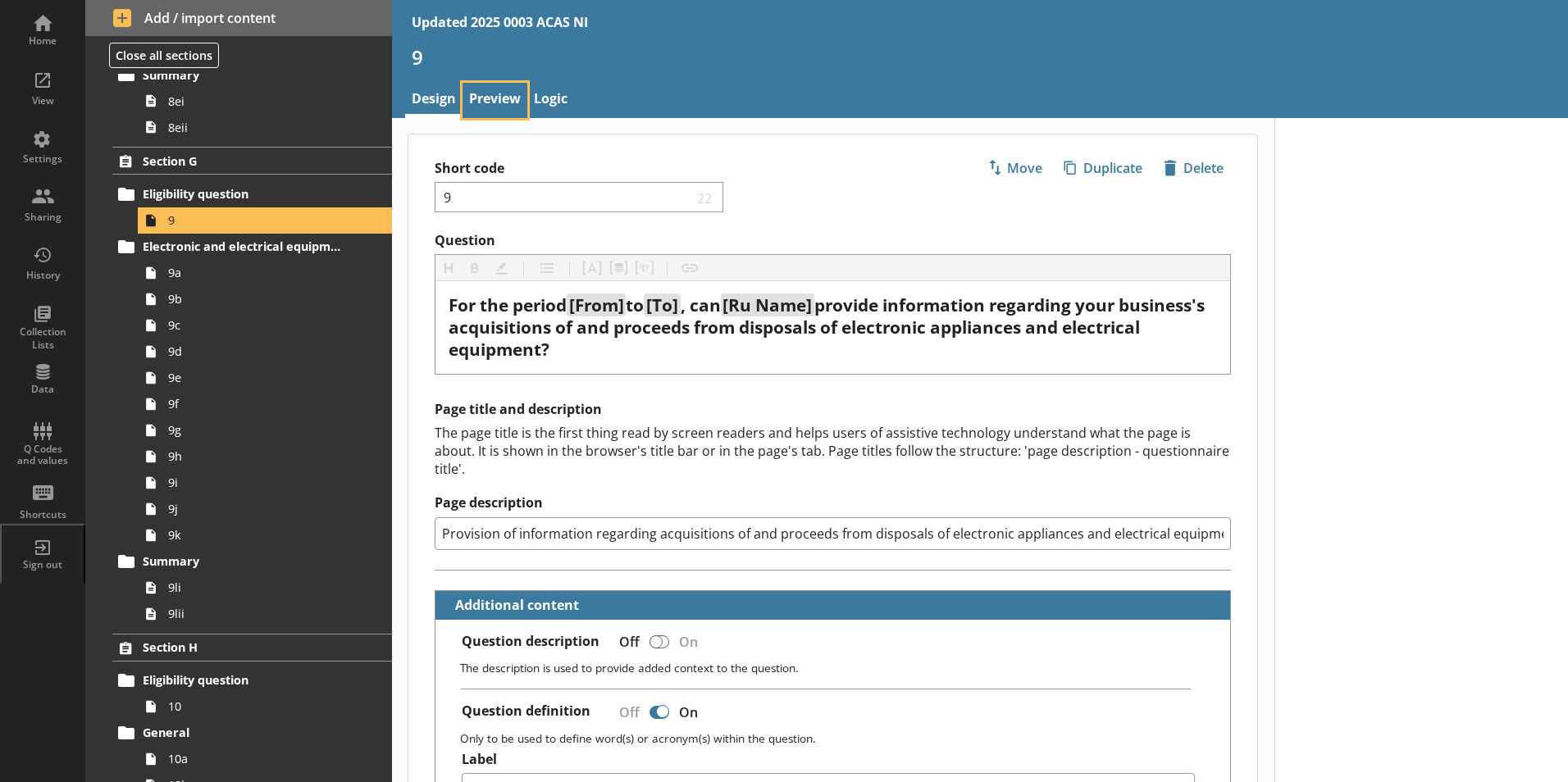 click on "Preview" at bounding box center (495, 100) 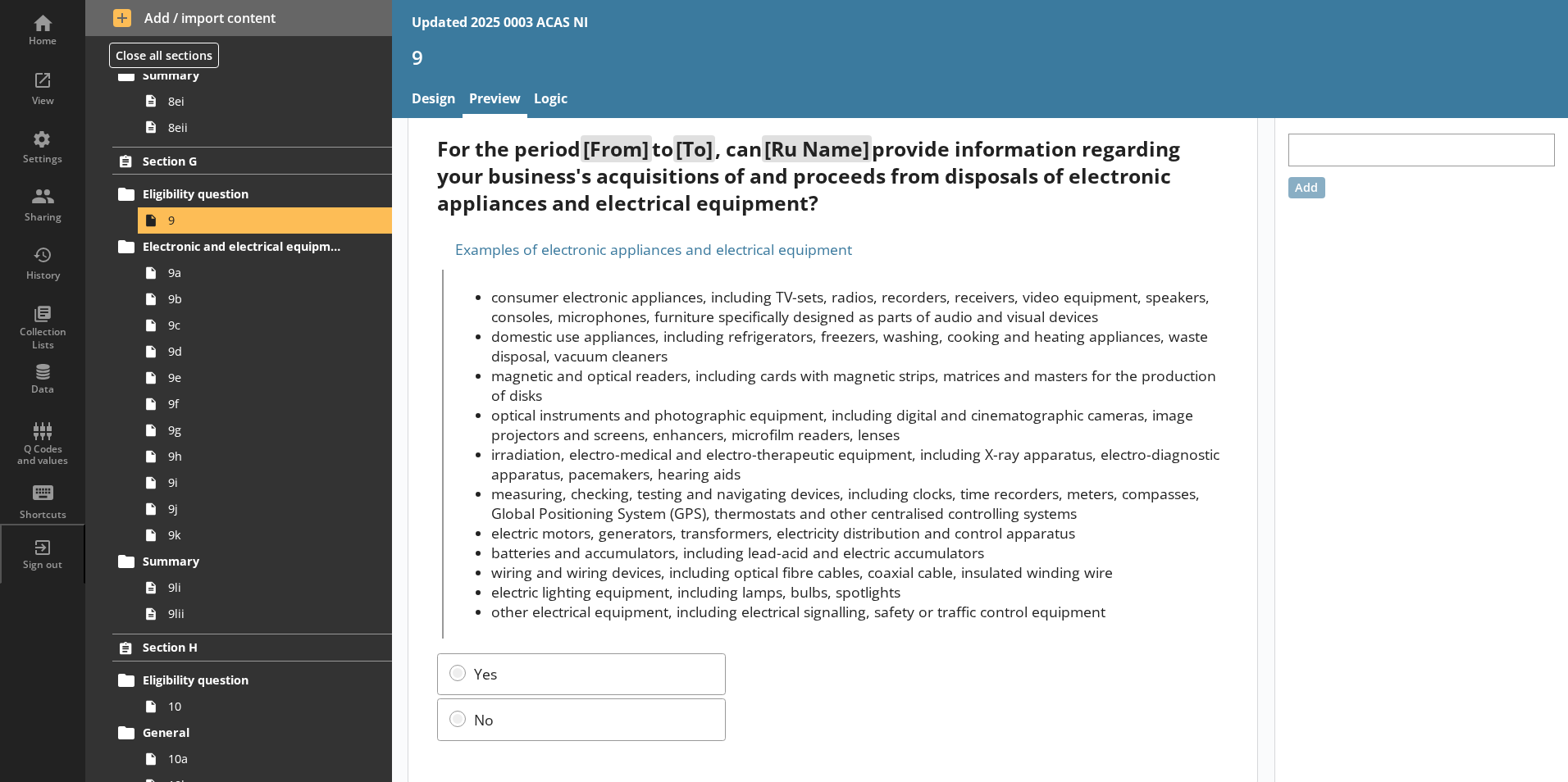 scroll, scrollTop: 44, scrollLeft: 0, axis: vertical 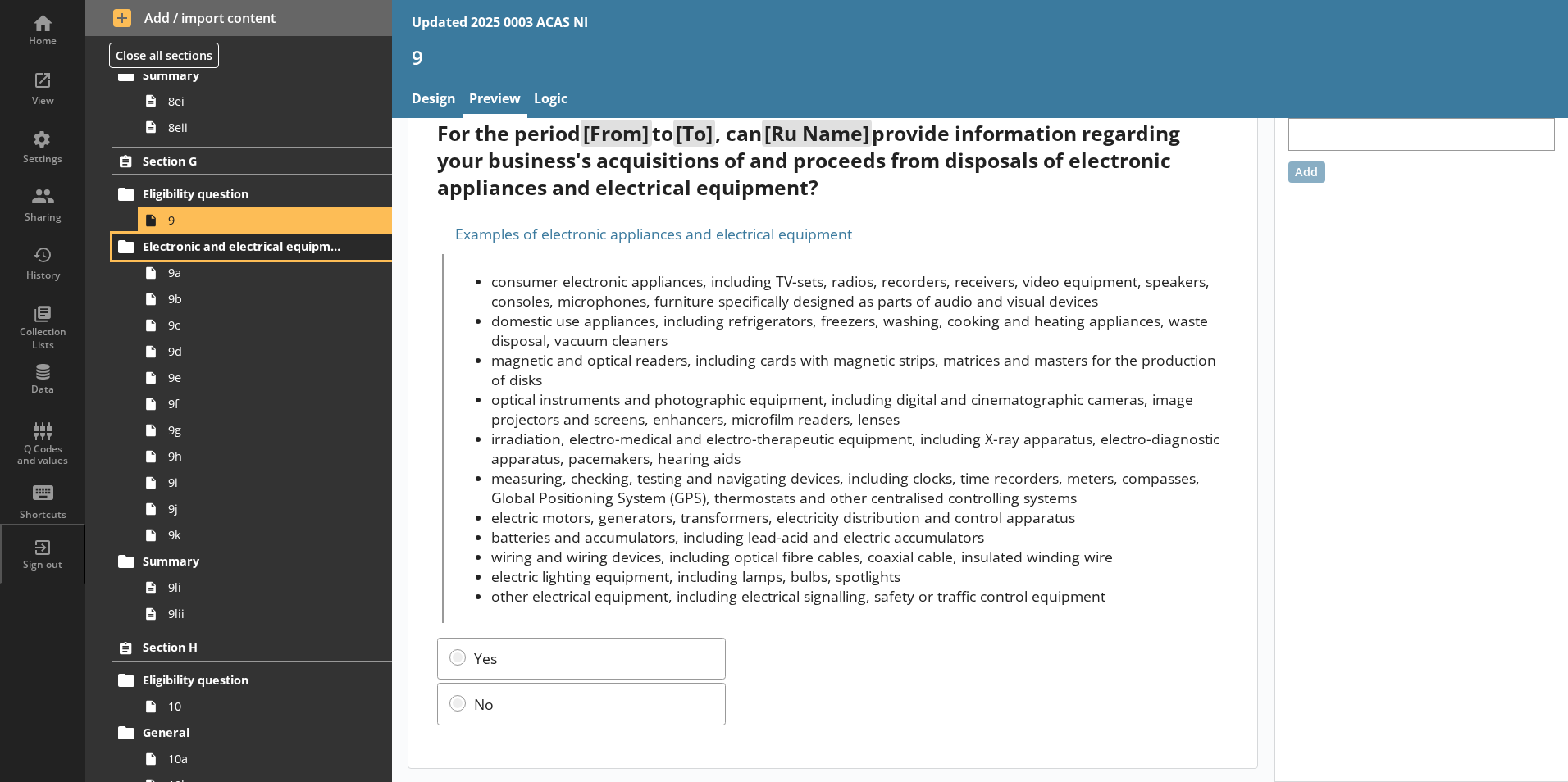 click on "Electronic and electrical equipment" at bounding box center [252, 247] 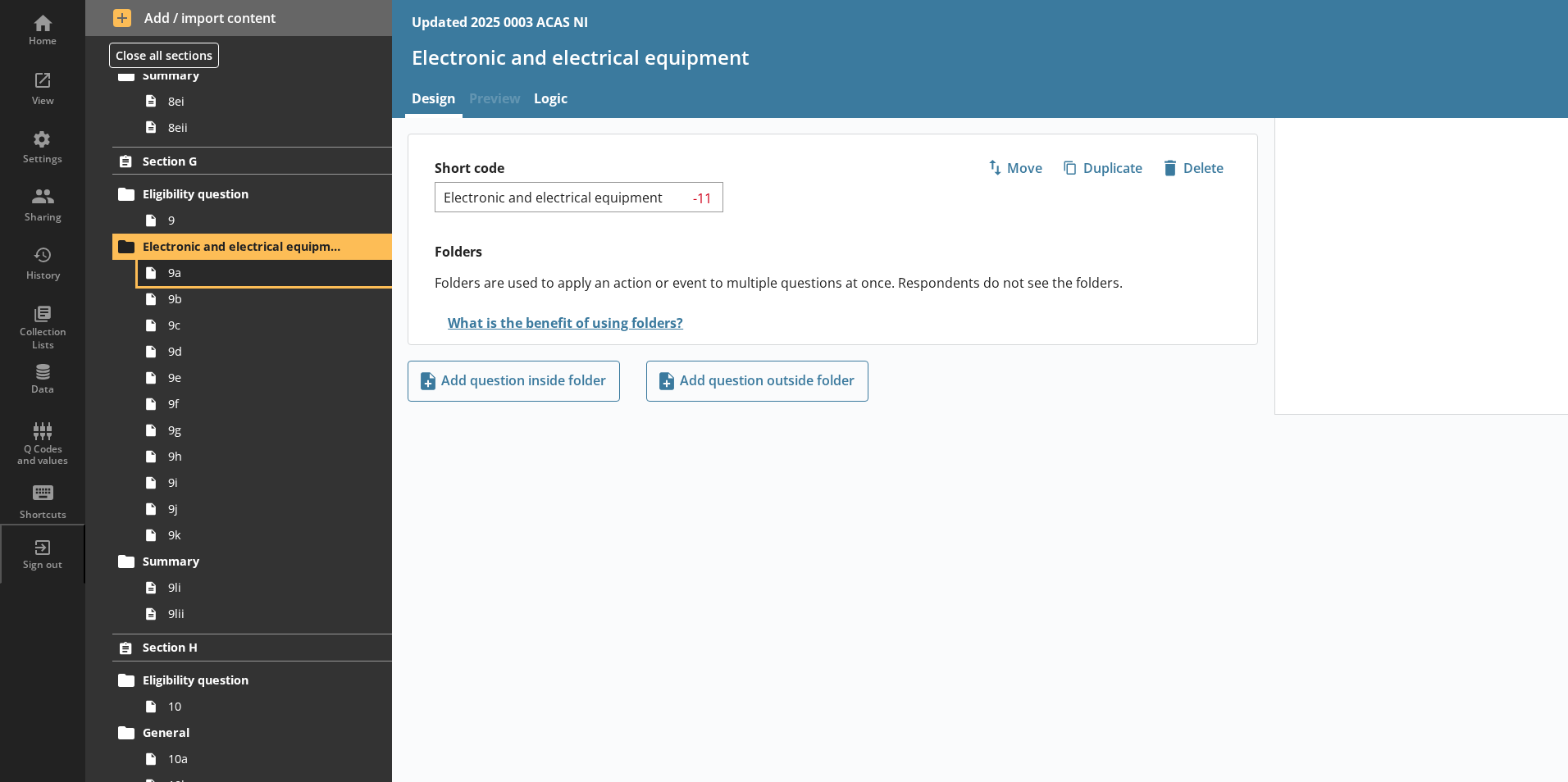 click on "9a" at bounding box center [259, 272] 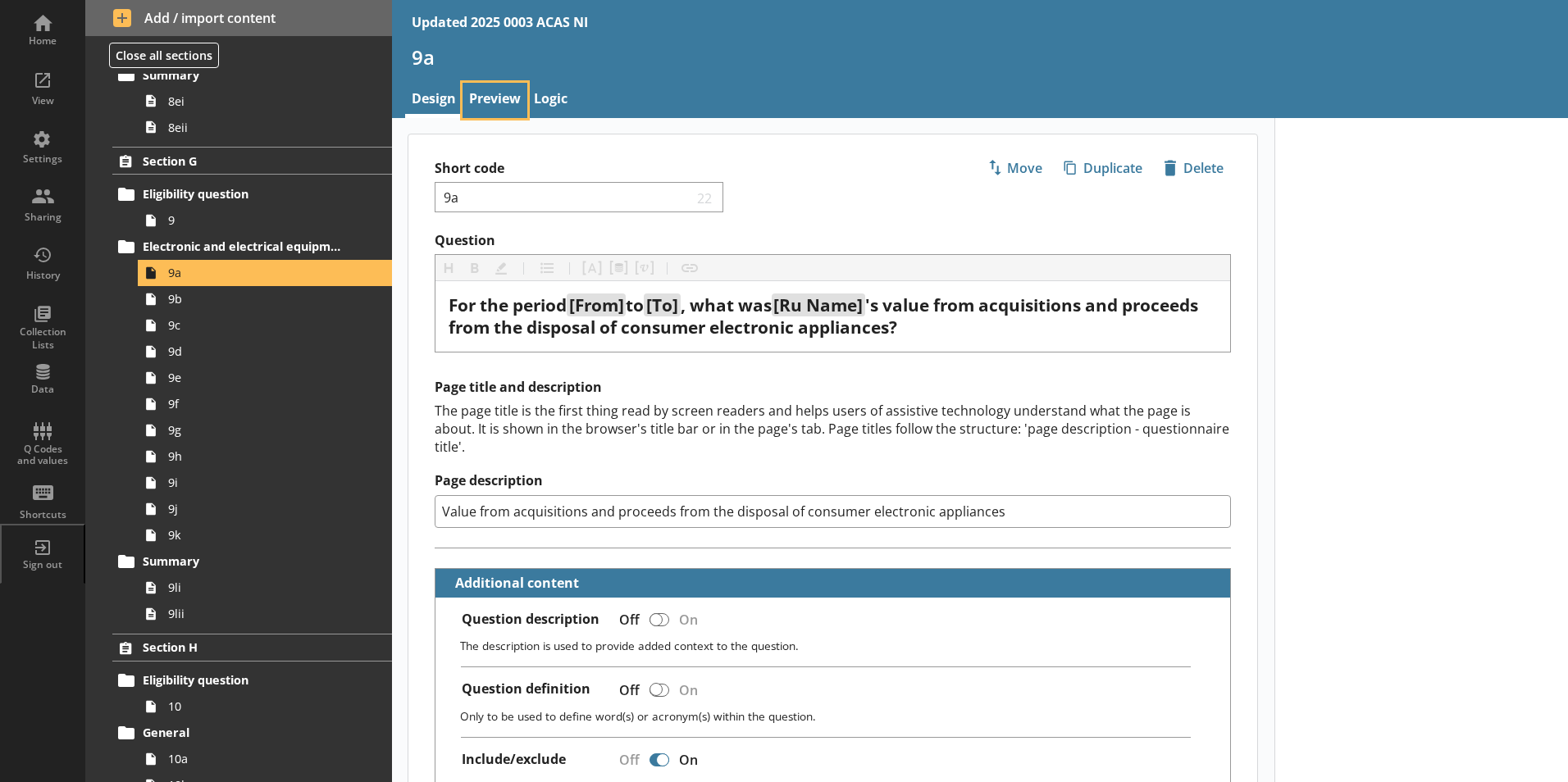 click on "Preview" at bounding box center [495, 100] 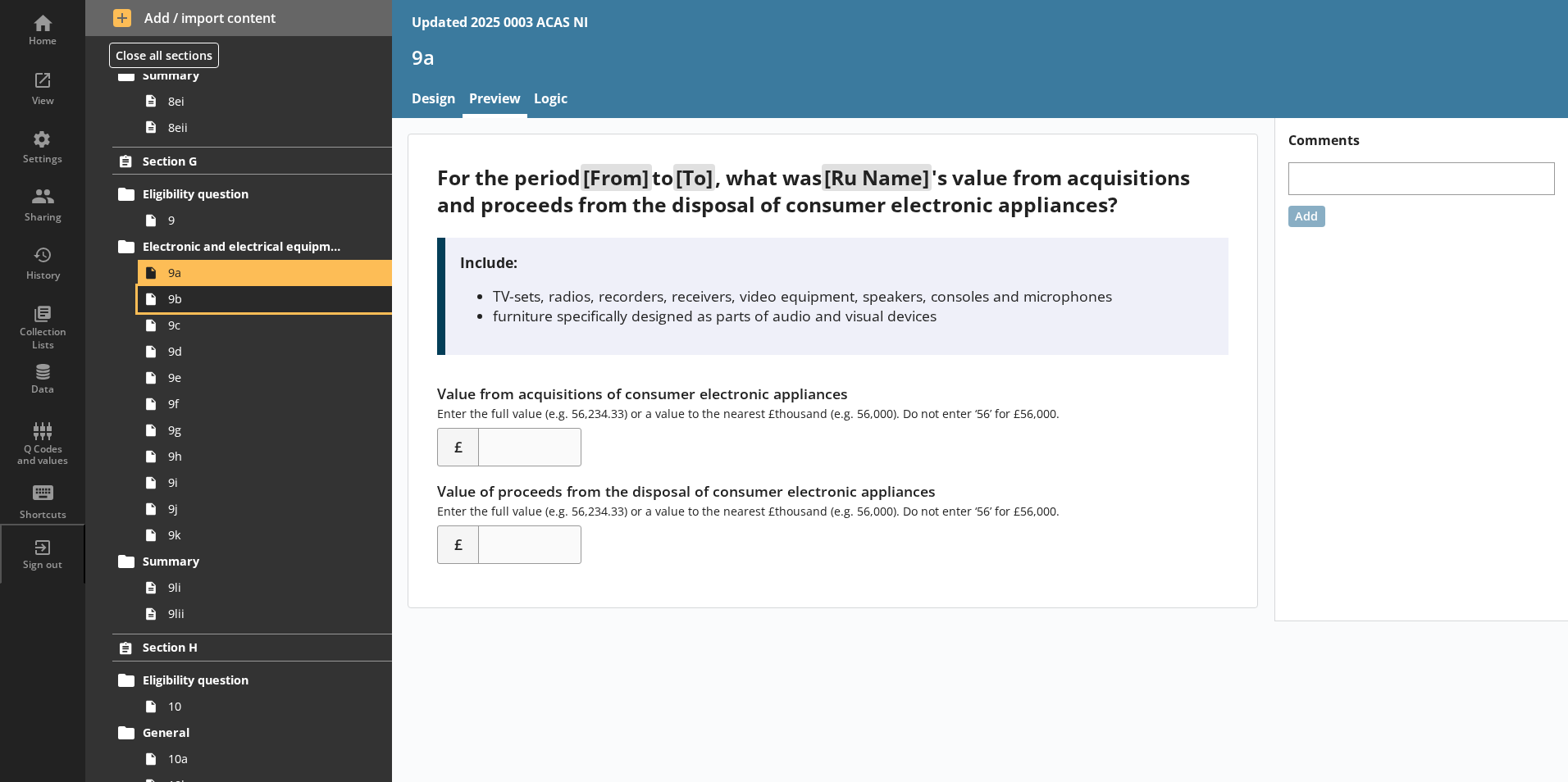 click on "9b" at bounding box center [259, 298] 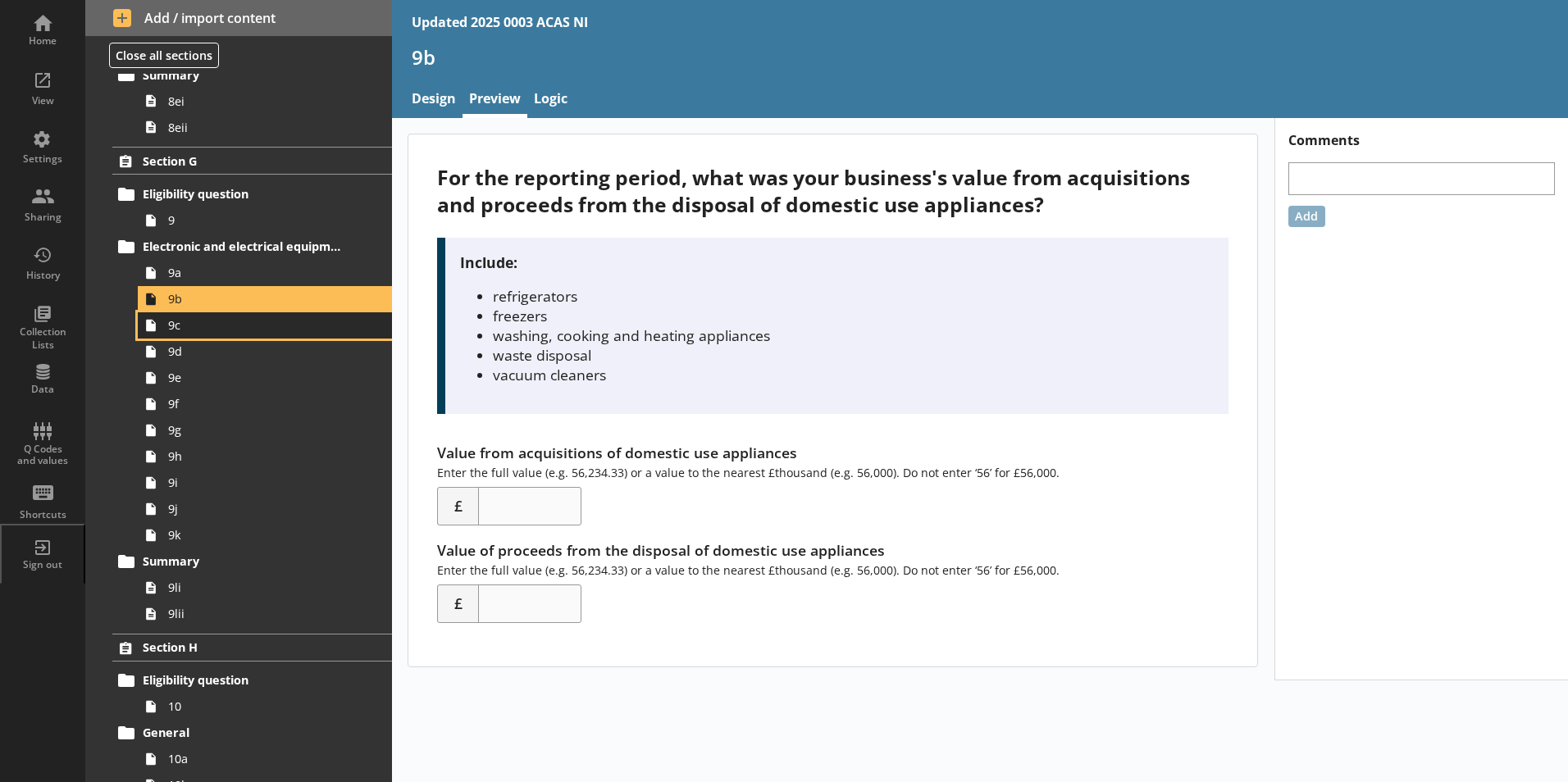 click on "9c" at bounding box center (259, 325) 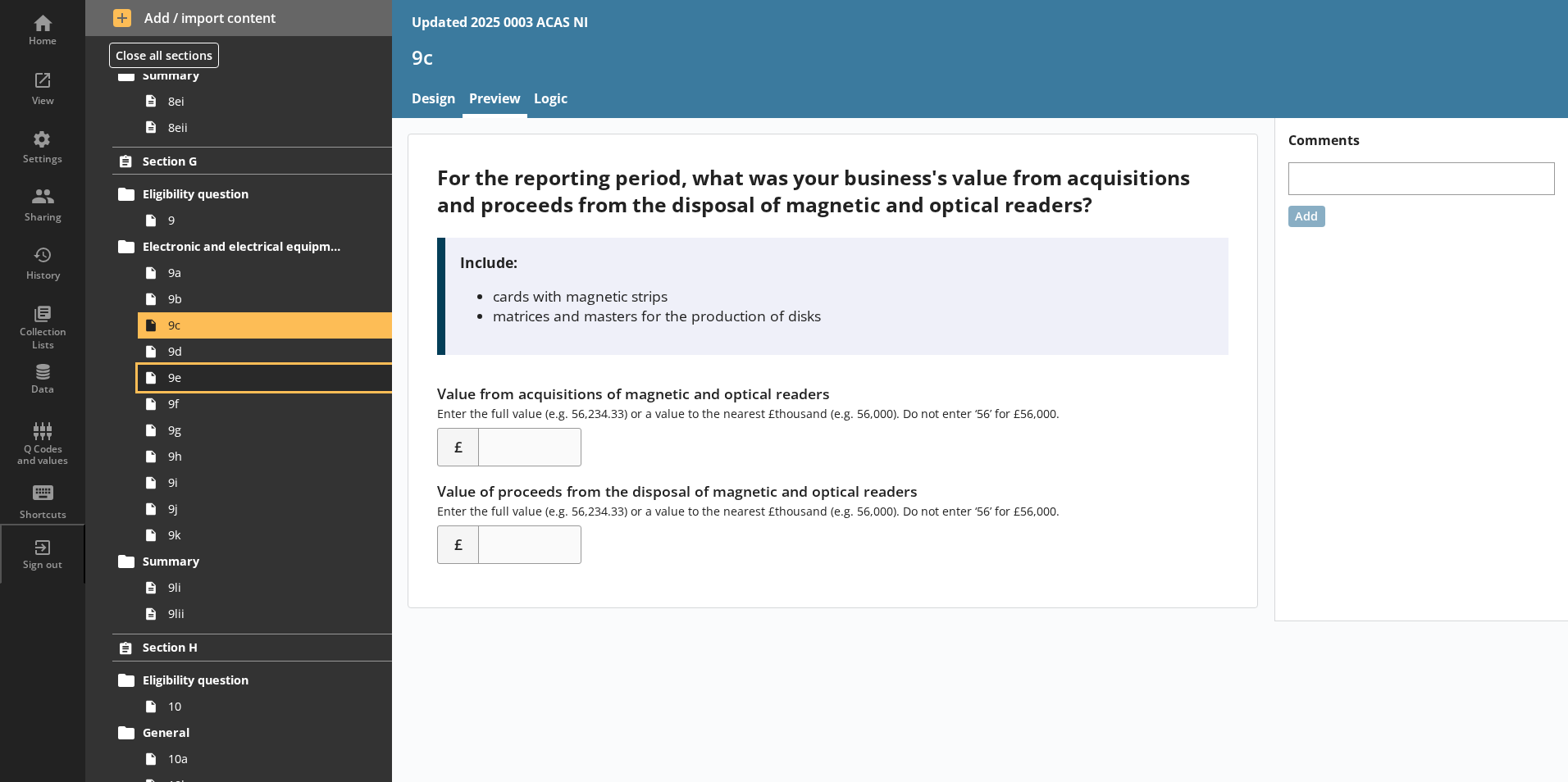 click on "9e" at bounding box center [265, 378] 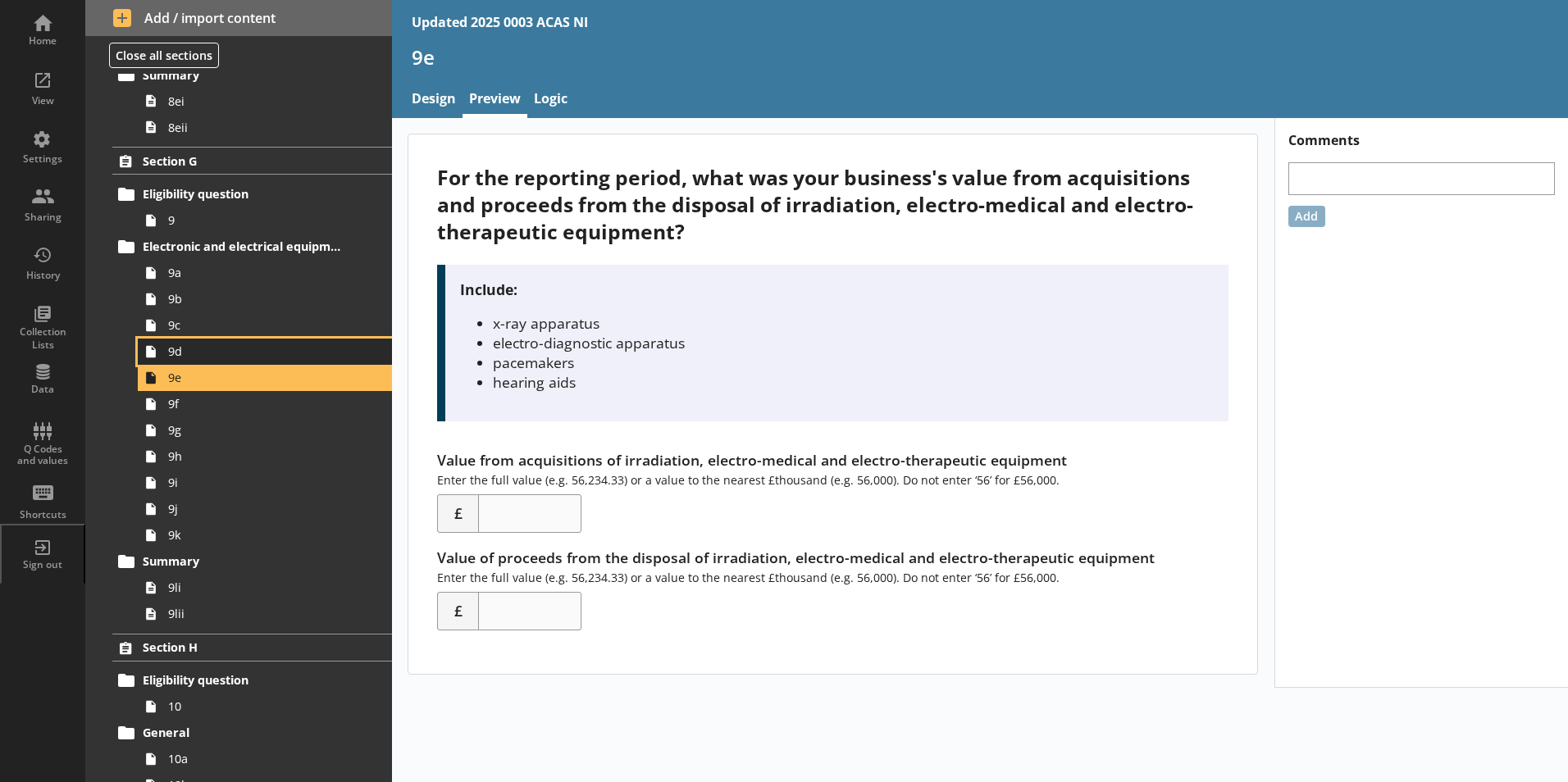click on "9d" at bounding box center (259, 351) 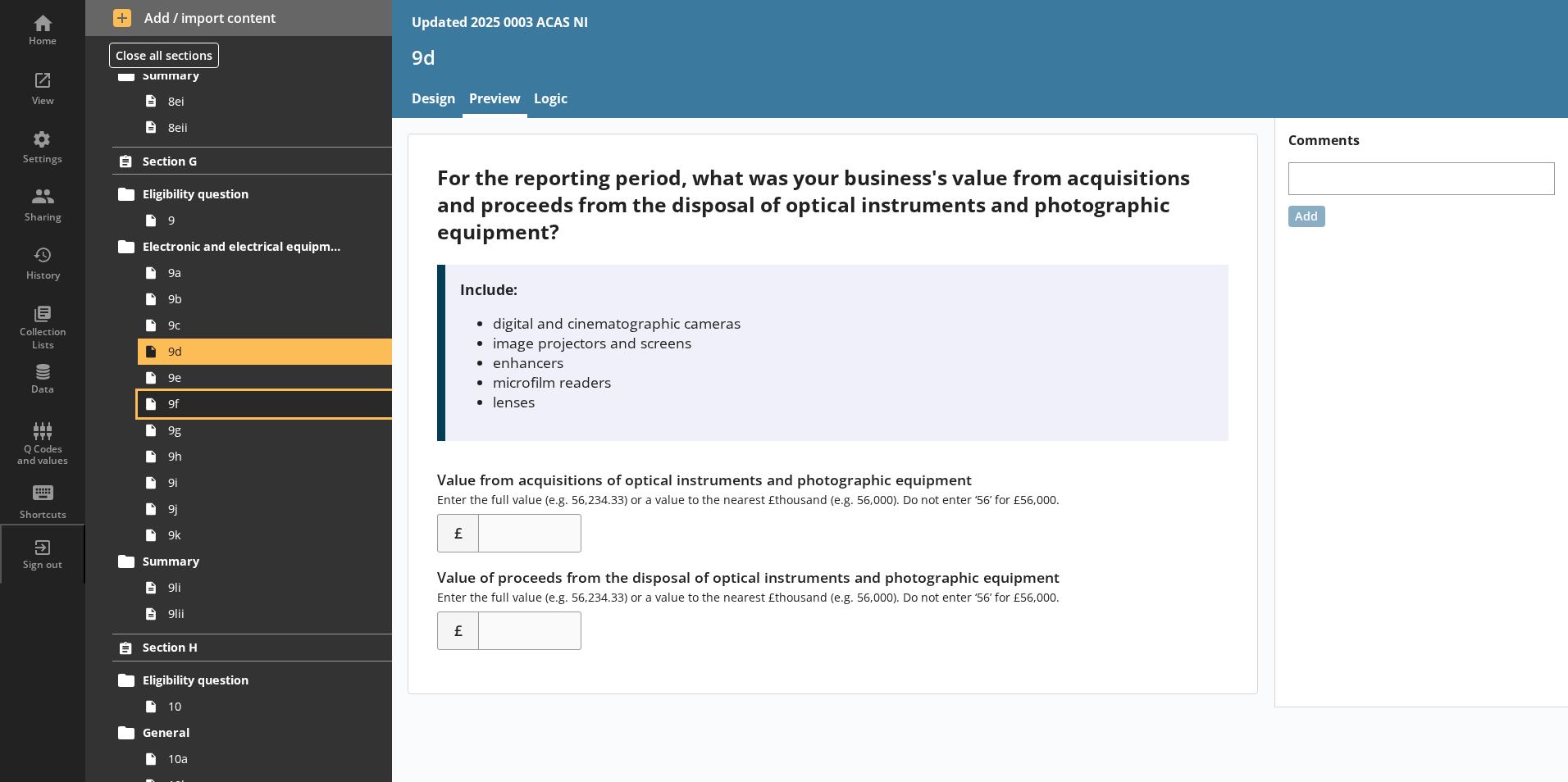 click on "9f" at bounding box center [265, 404] 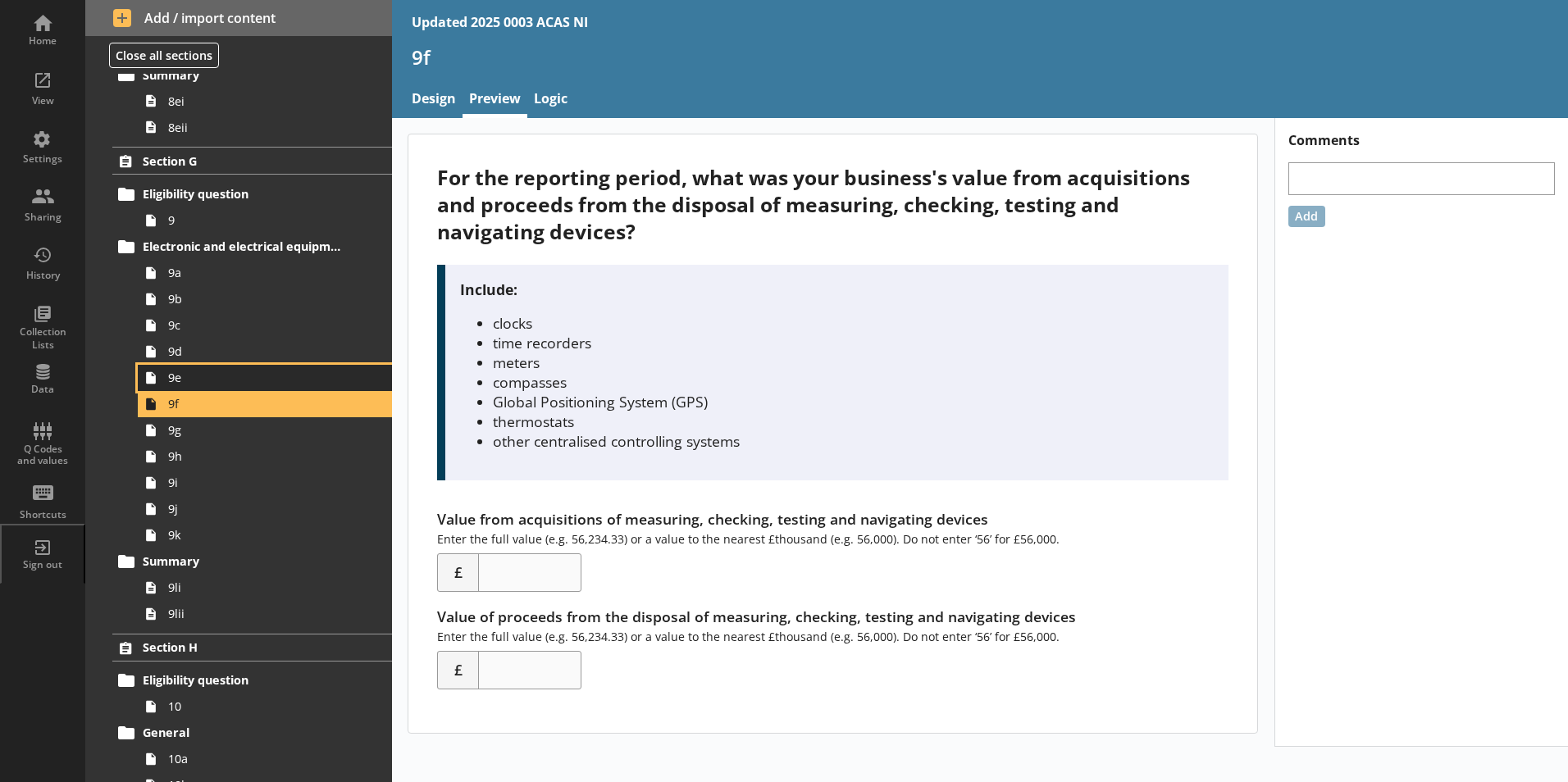 click on "9e" at bounding box center [259, 377] 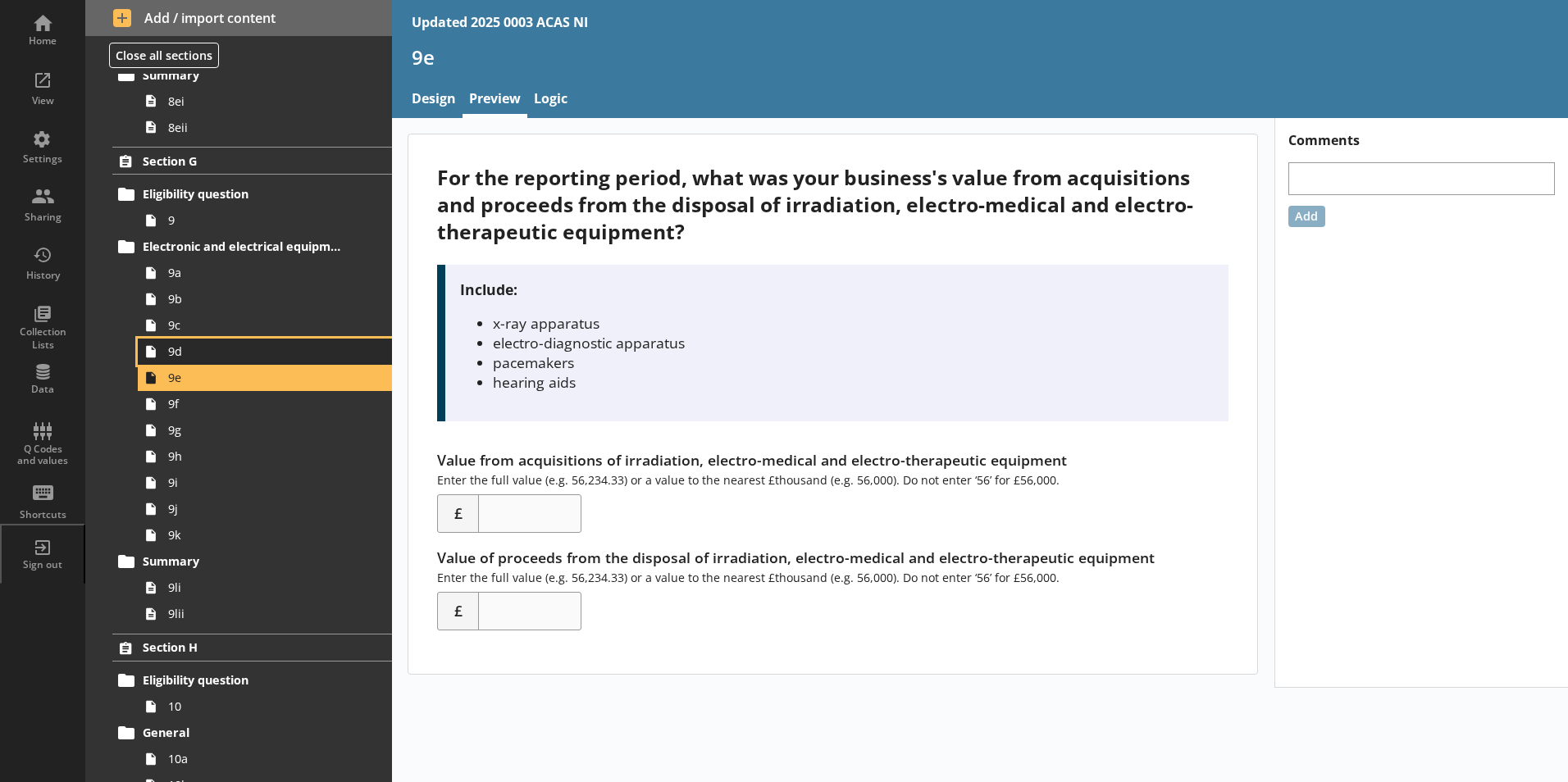 click on "9d" at bounding box center (259, 351) 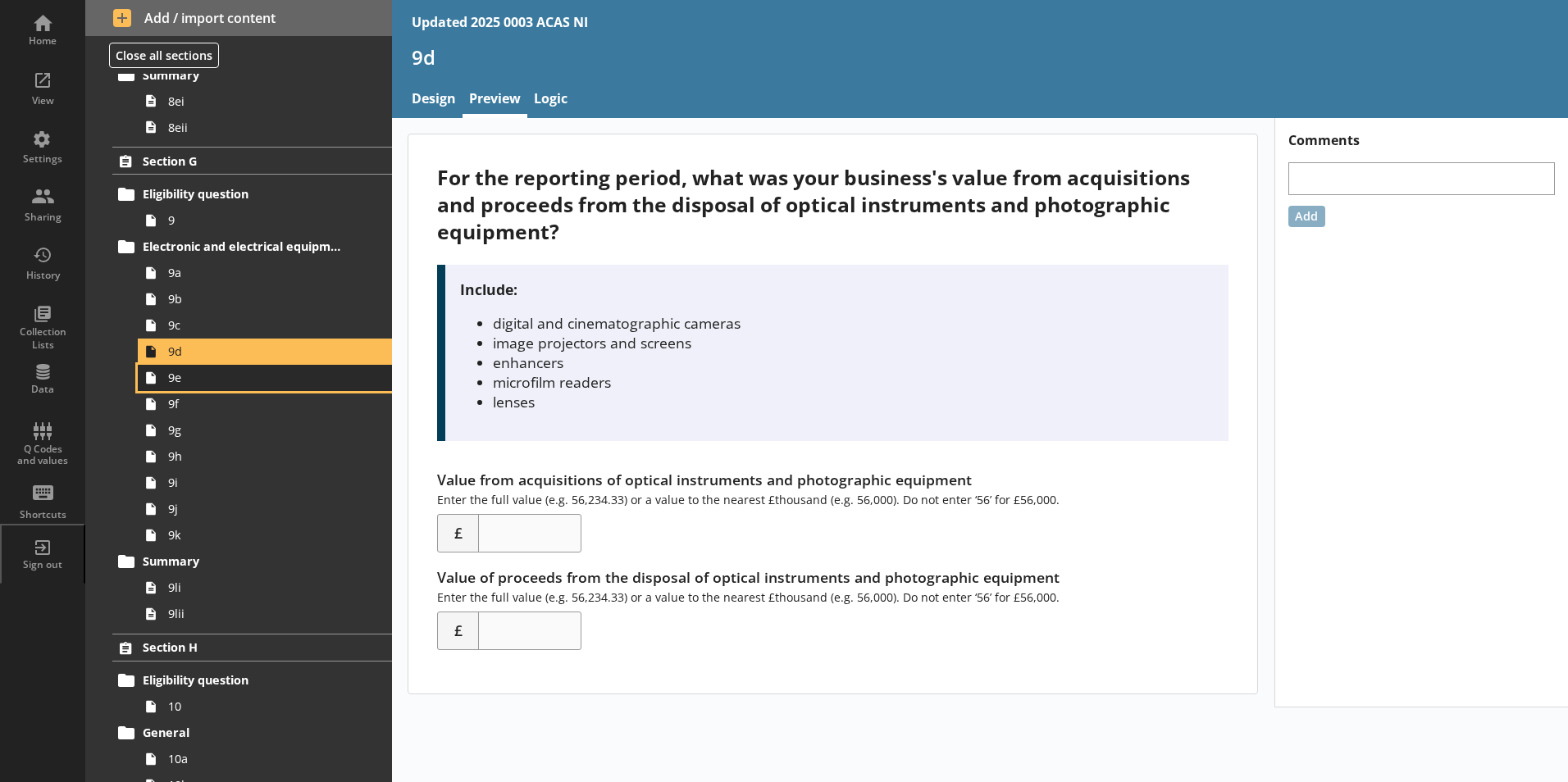click on "9e" at bounding box center (259, 377) 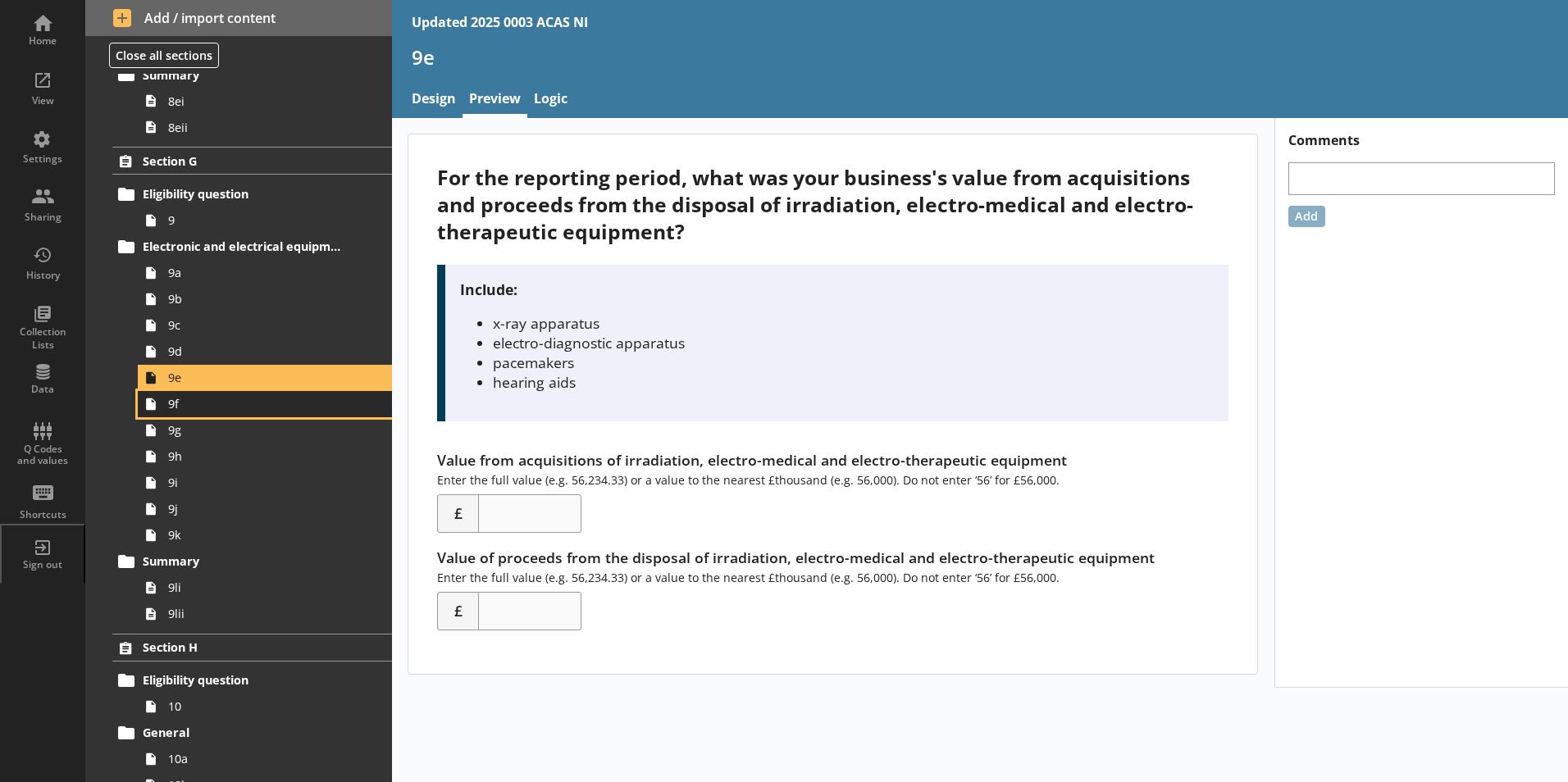 click on "9f" at bounding box center (259, 403) 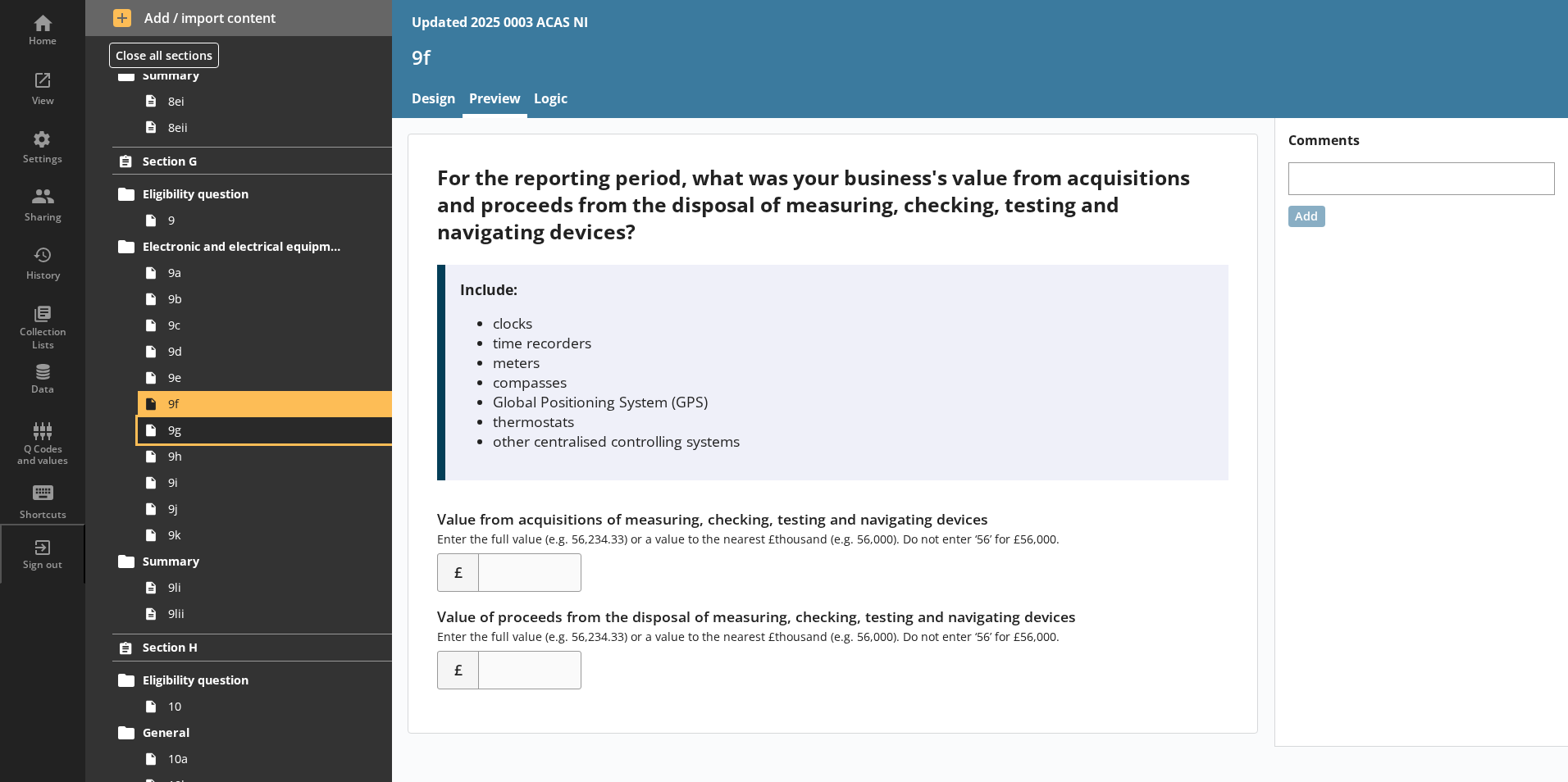 click on "9g" at bounding box center [259, 430] 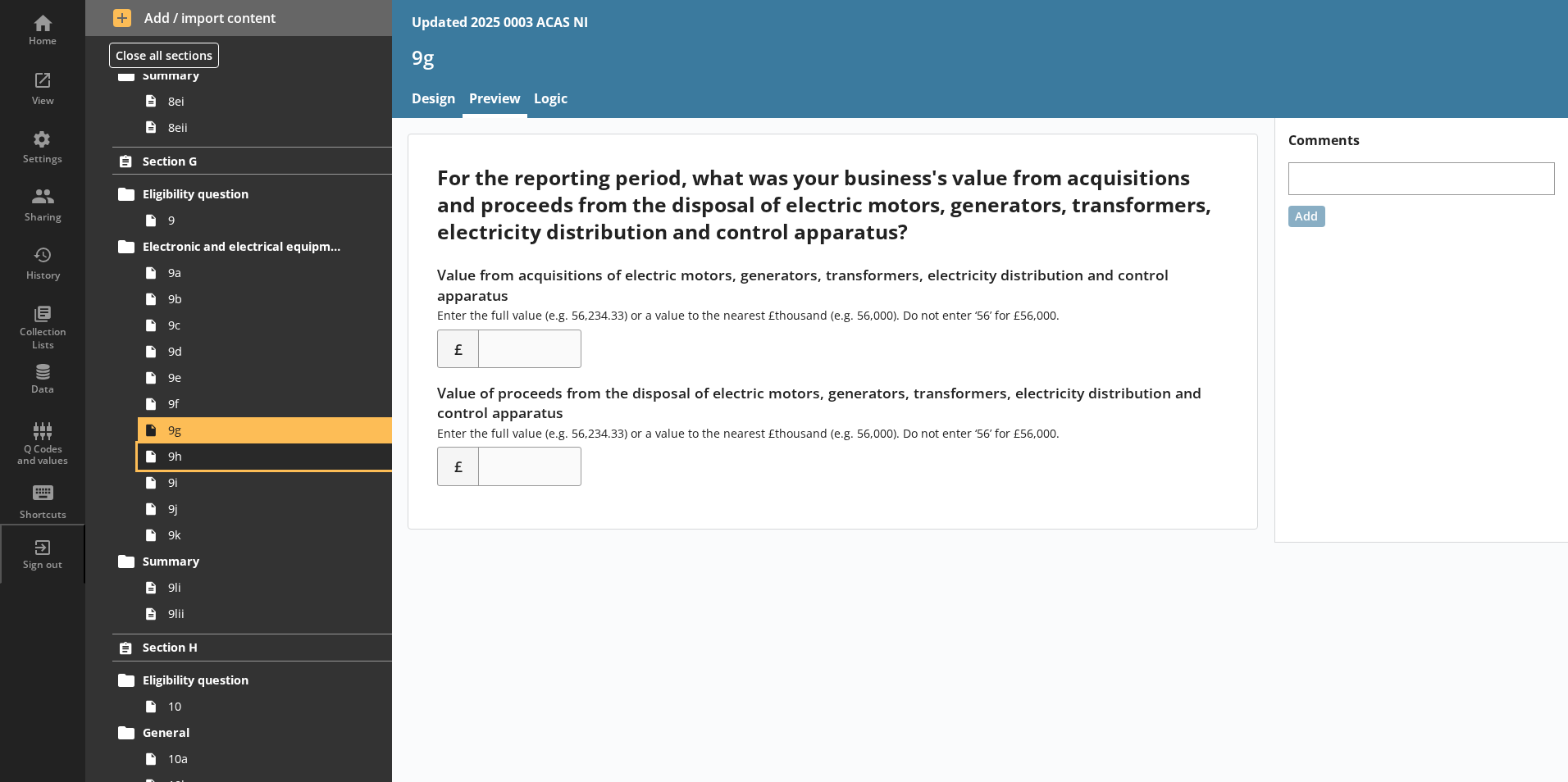 click on "9h" at bounding box center [259, 456] 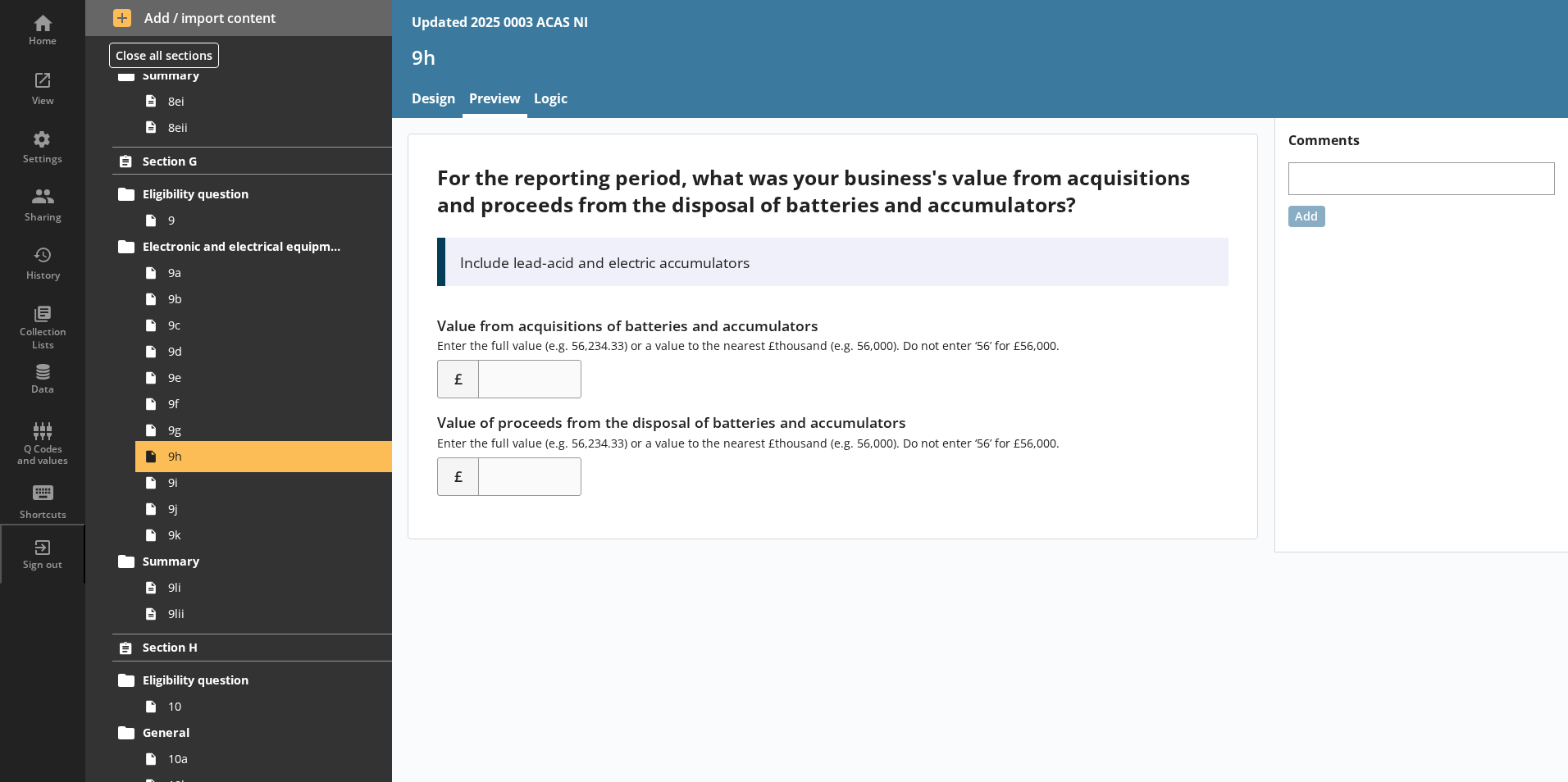 scroll, scrollTop: 2541, scrollLeft: 0, axis: vertical 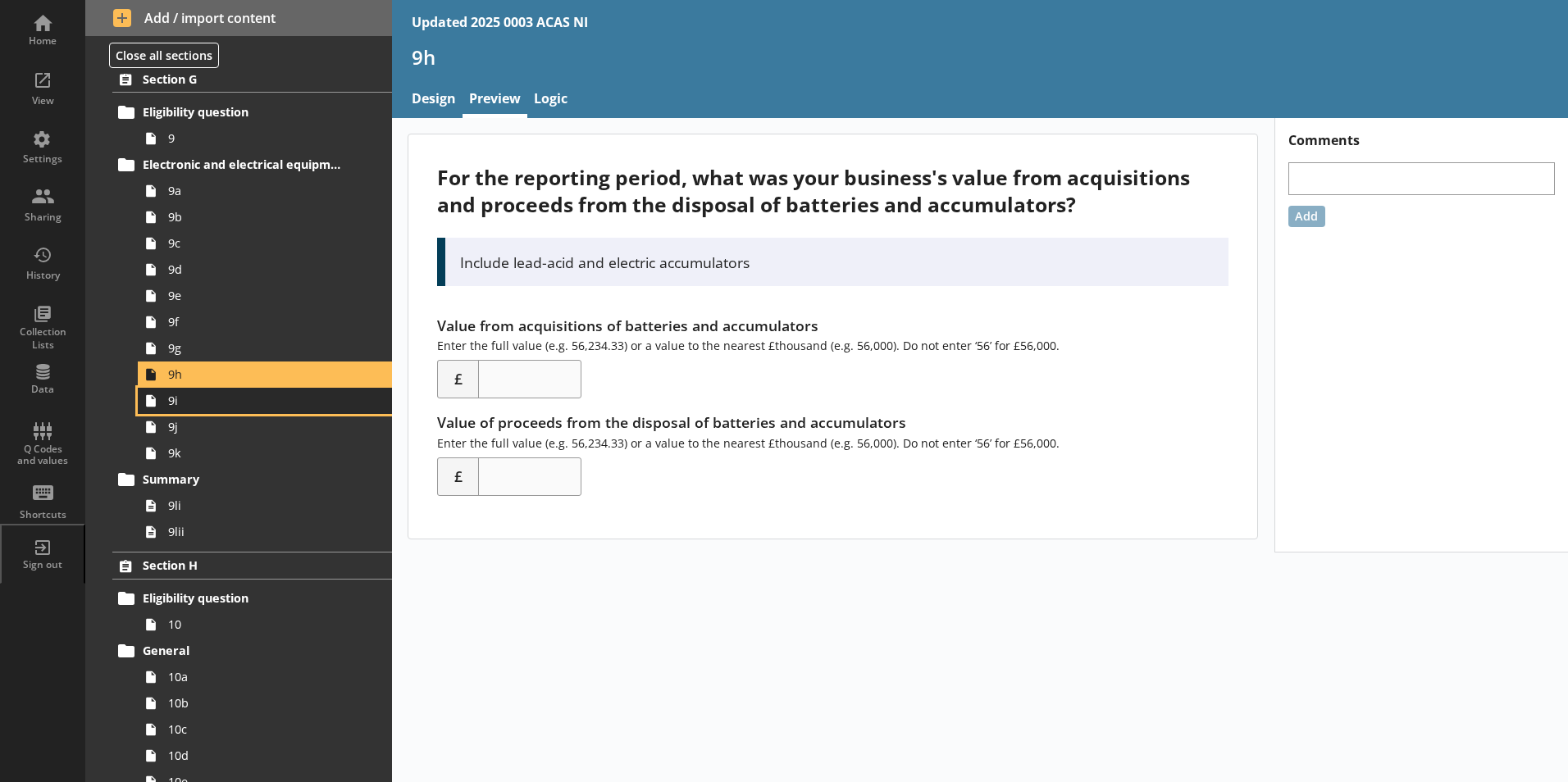click on "9i" at bounding box center [265, 401] 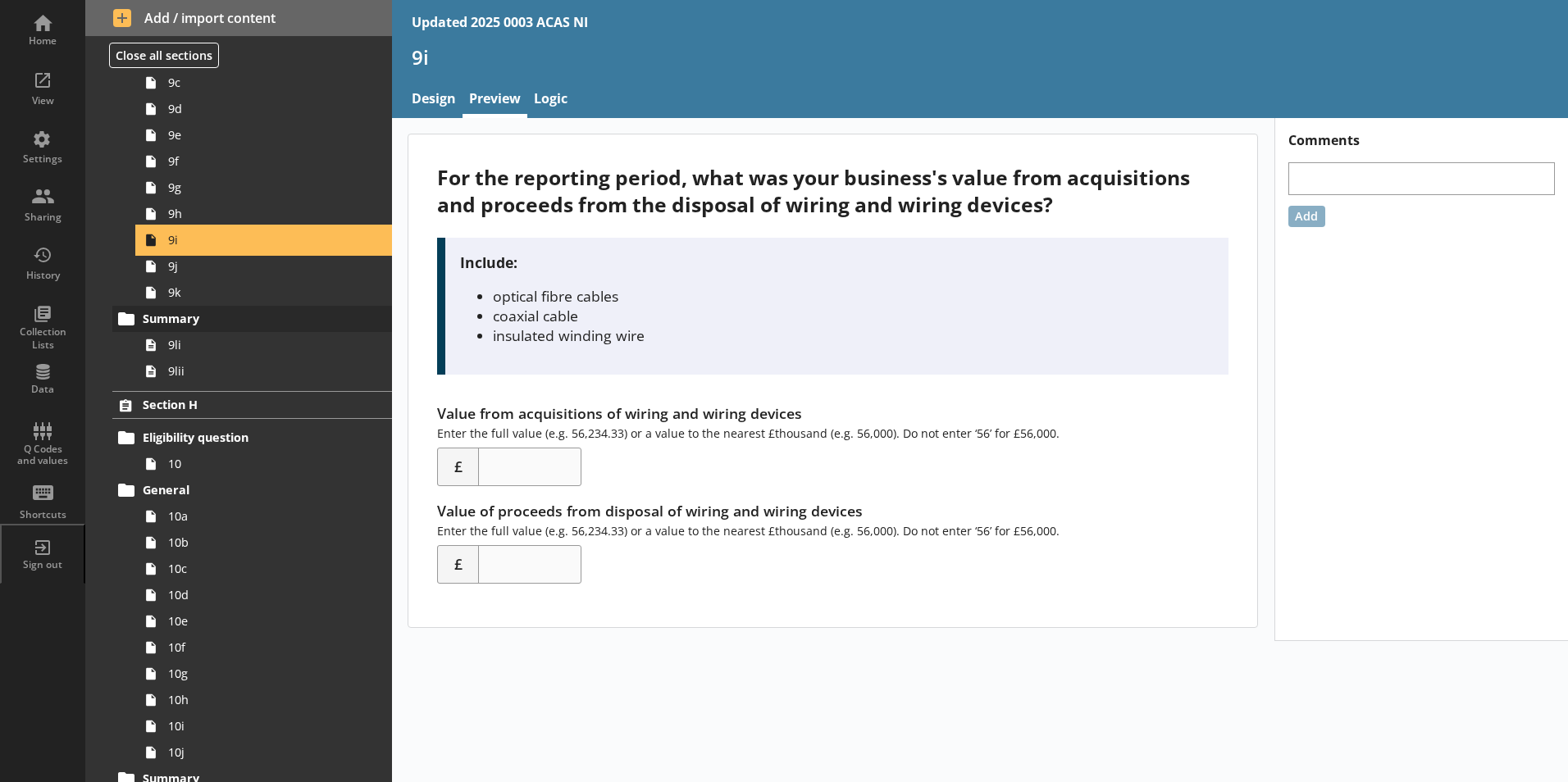 scroll, scrollTop: 2705, scrollLeft: 0, axis: vertical 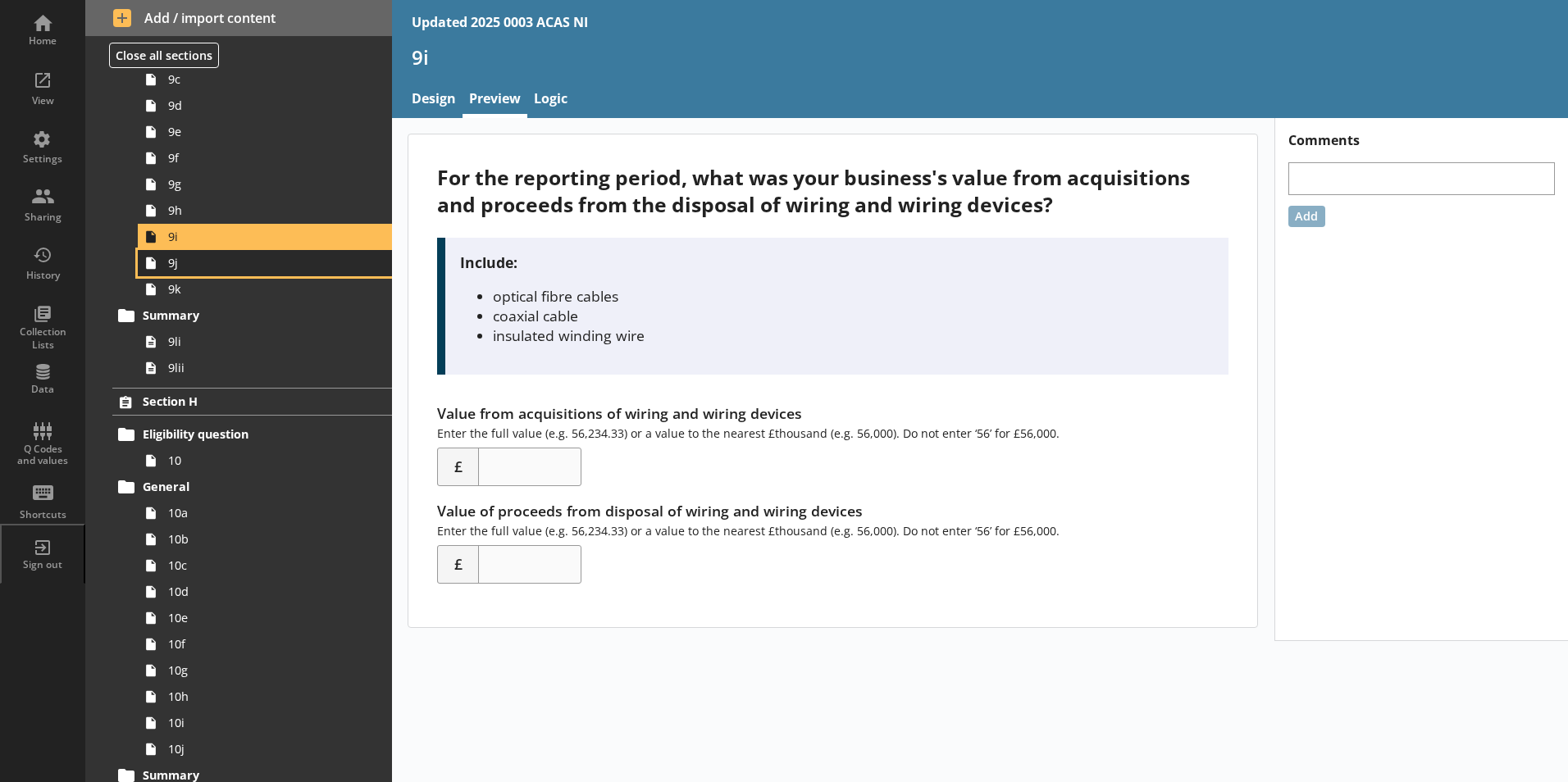 click on "9j" at bounding box center [259, 262] 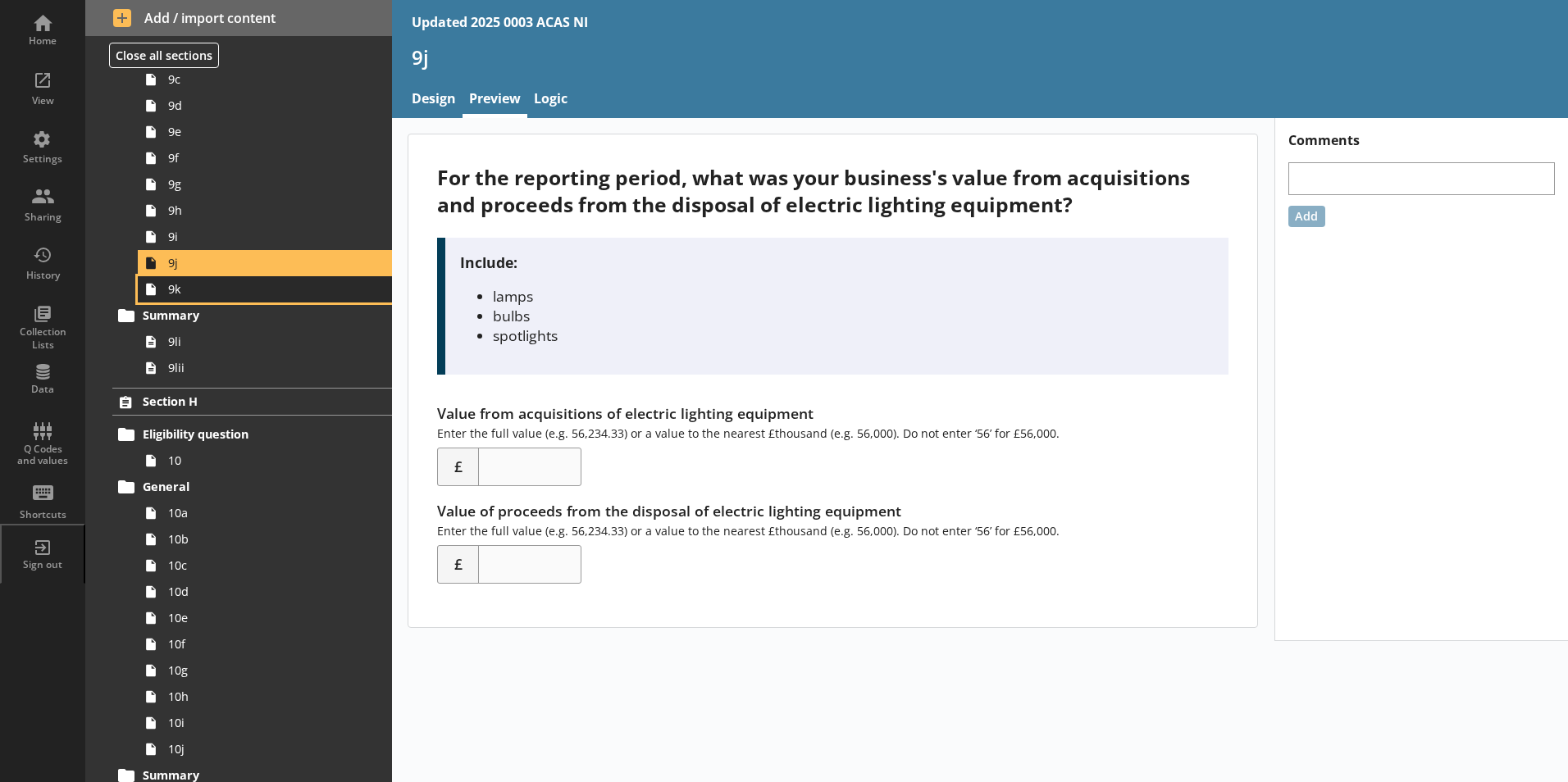 click on "9k" at bounding box center [259, 289] 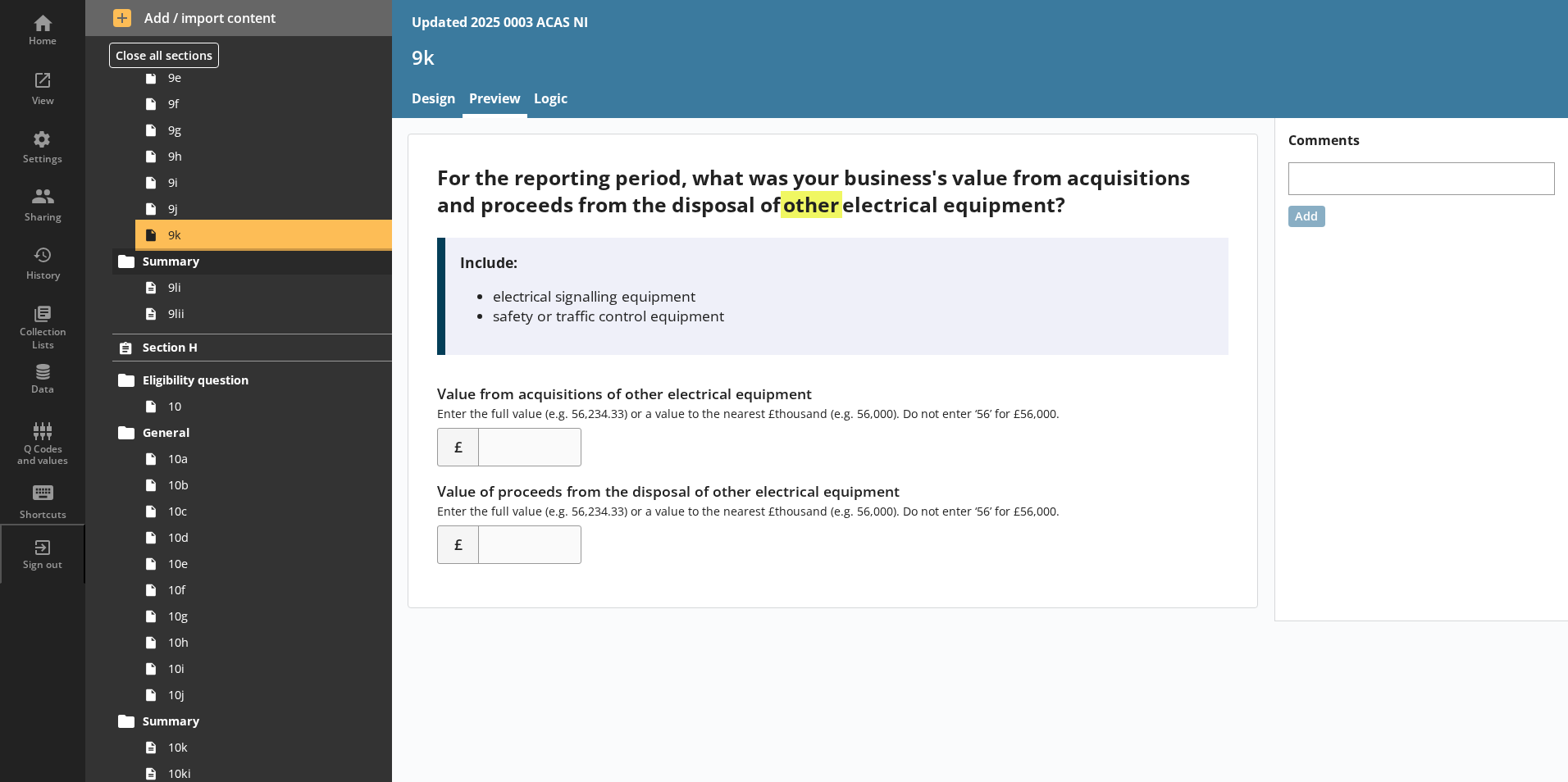 scroll, scrollTop: 2787, scrollLeft: 0, axis: vertical 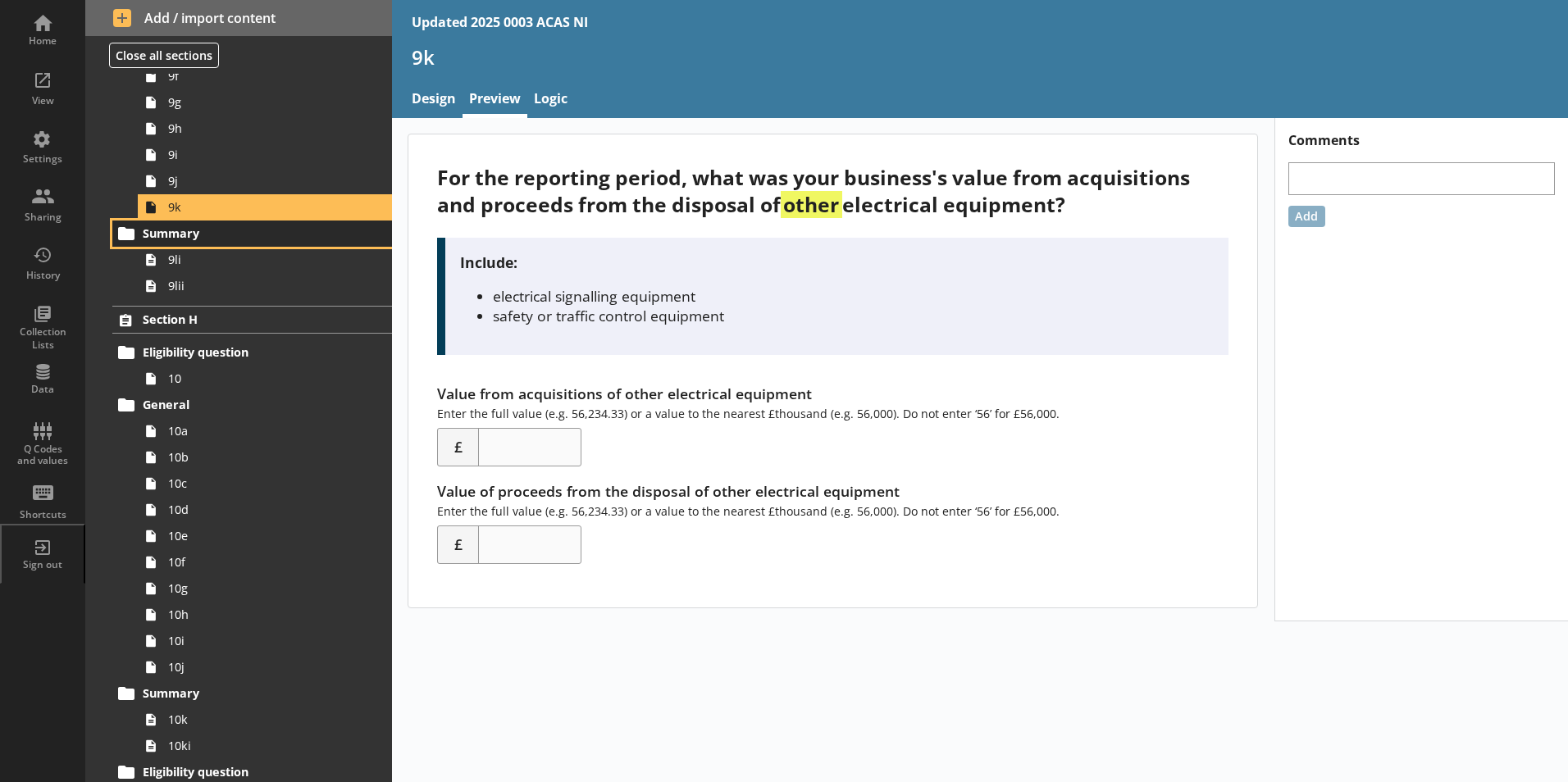 click on "Summary" at bounding box center [252, 234] 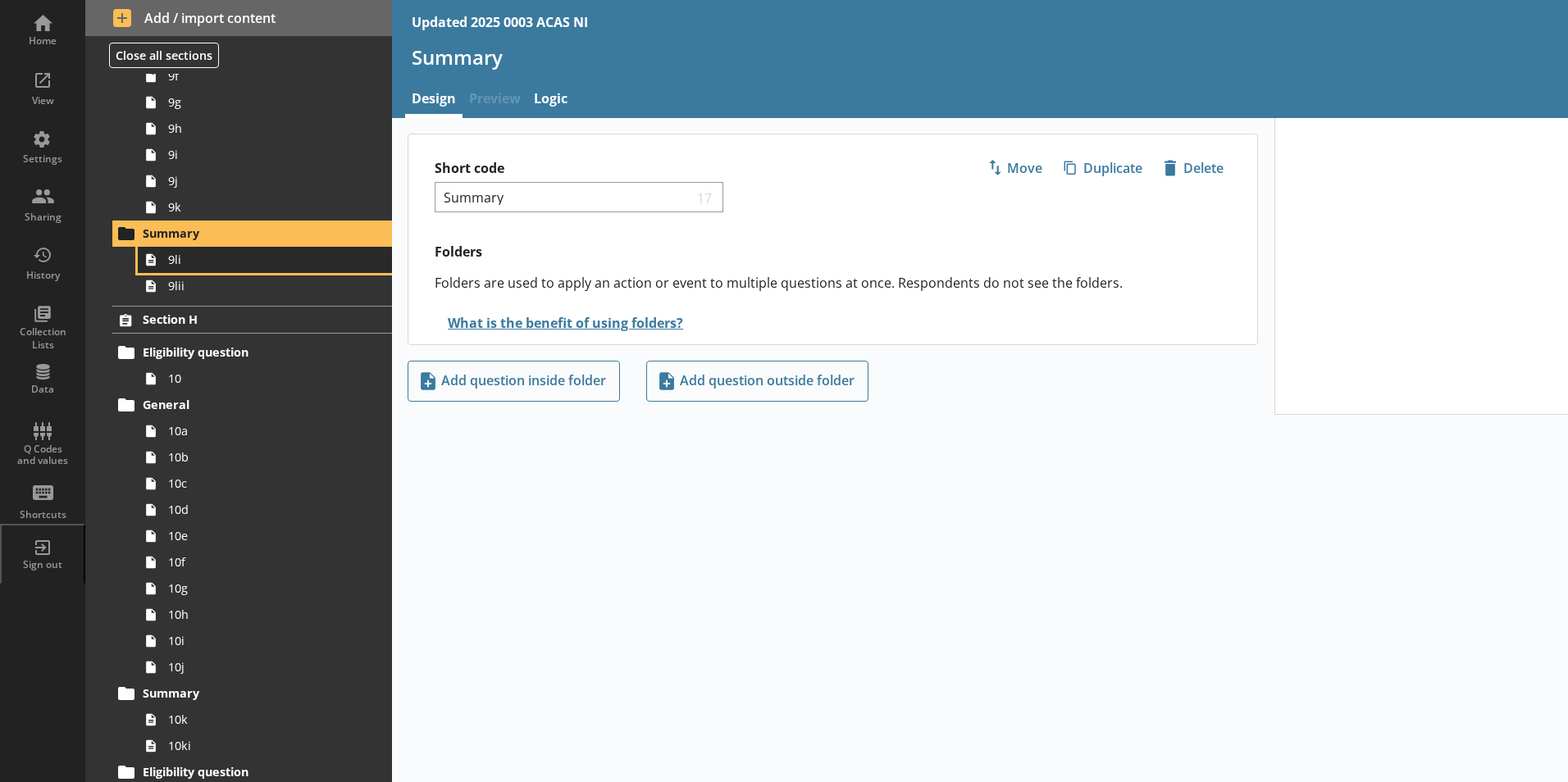 click on "9li" at bounding box center (259, 259) 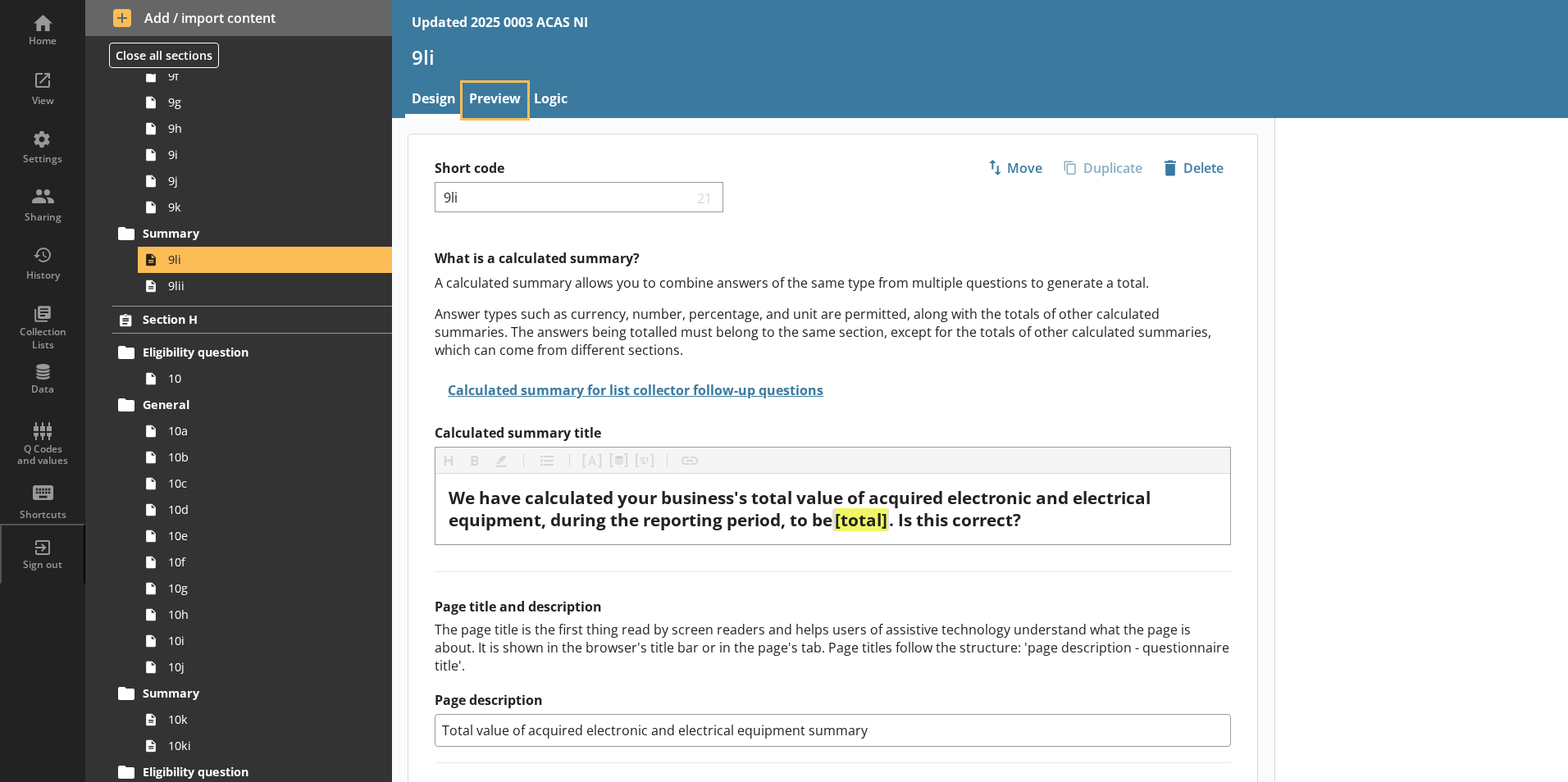 click on "Preview" at bounding box center [495, 100] 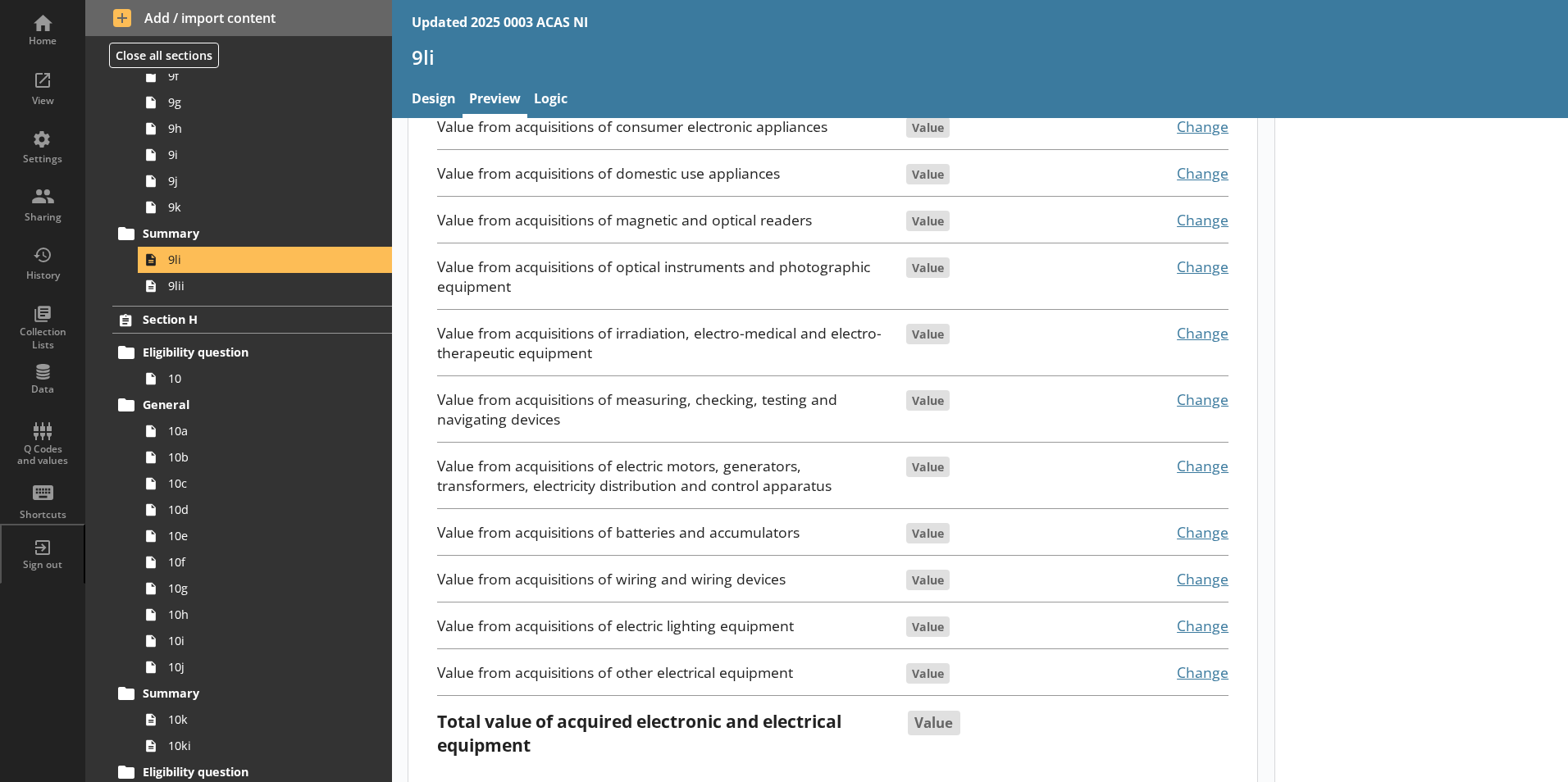 scroll, scrollTop: 285, scrollLeft: 0, axis: vertical 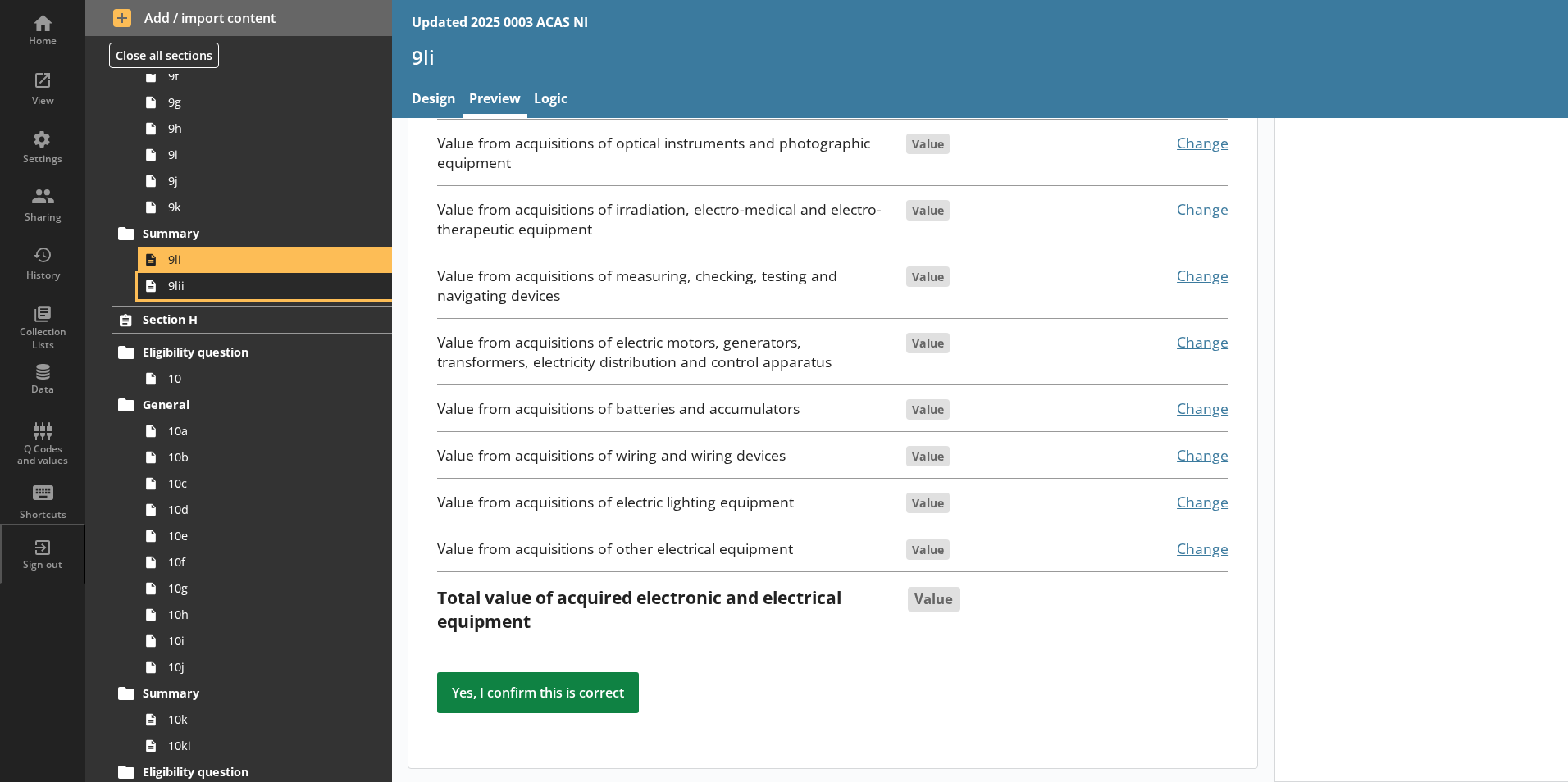 click on "9lii" at bounding box center (259, 285) 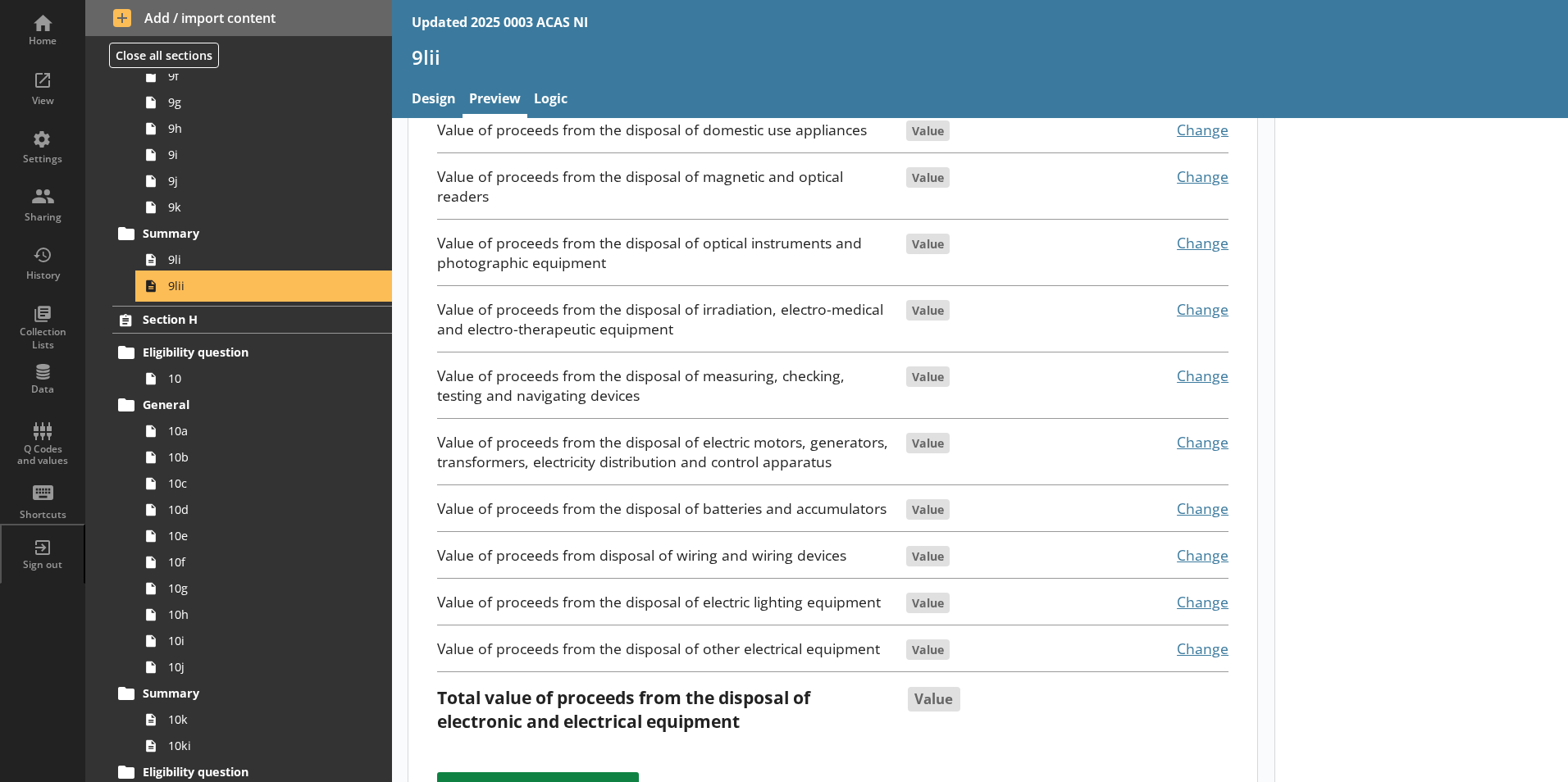 scroll, scrollTop: 325, scrollLeft: 0, axis: vertical 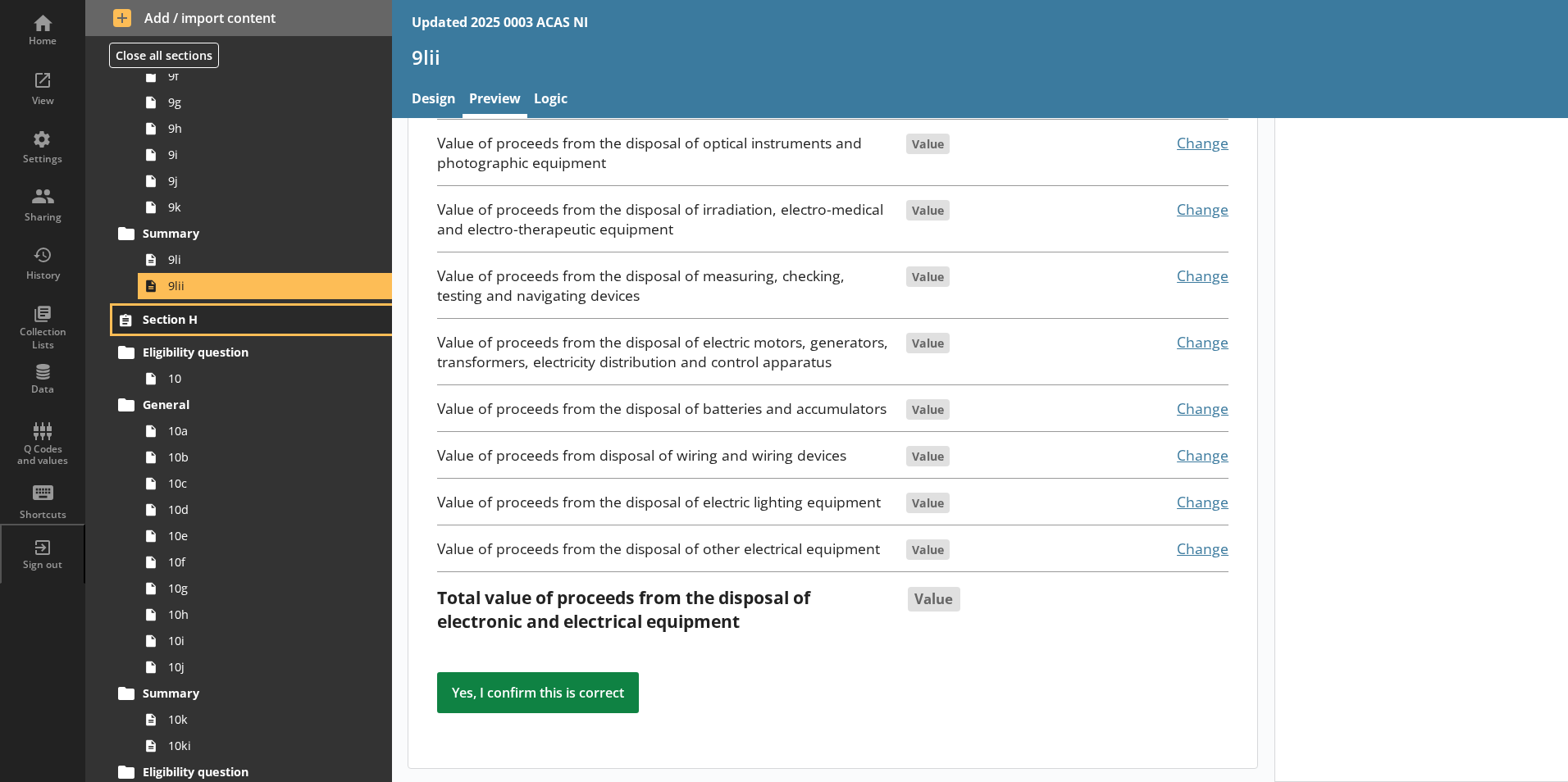 click on "Section H" at bounding box center (243, 319) 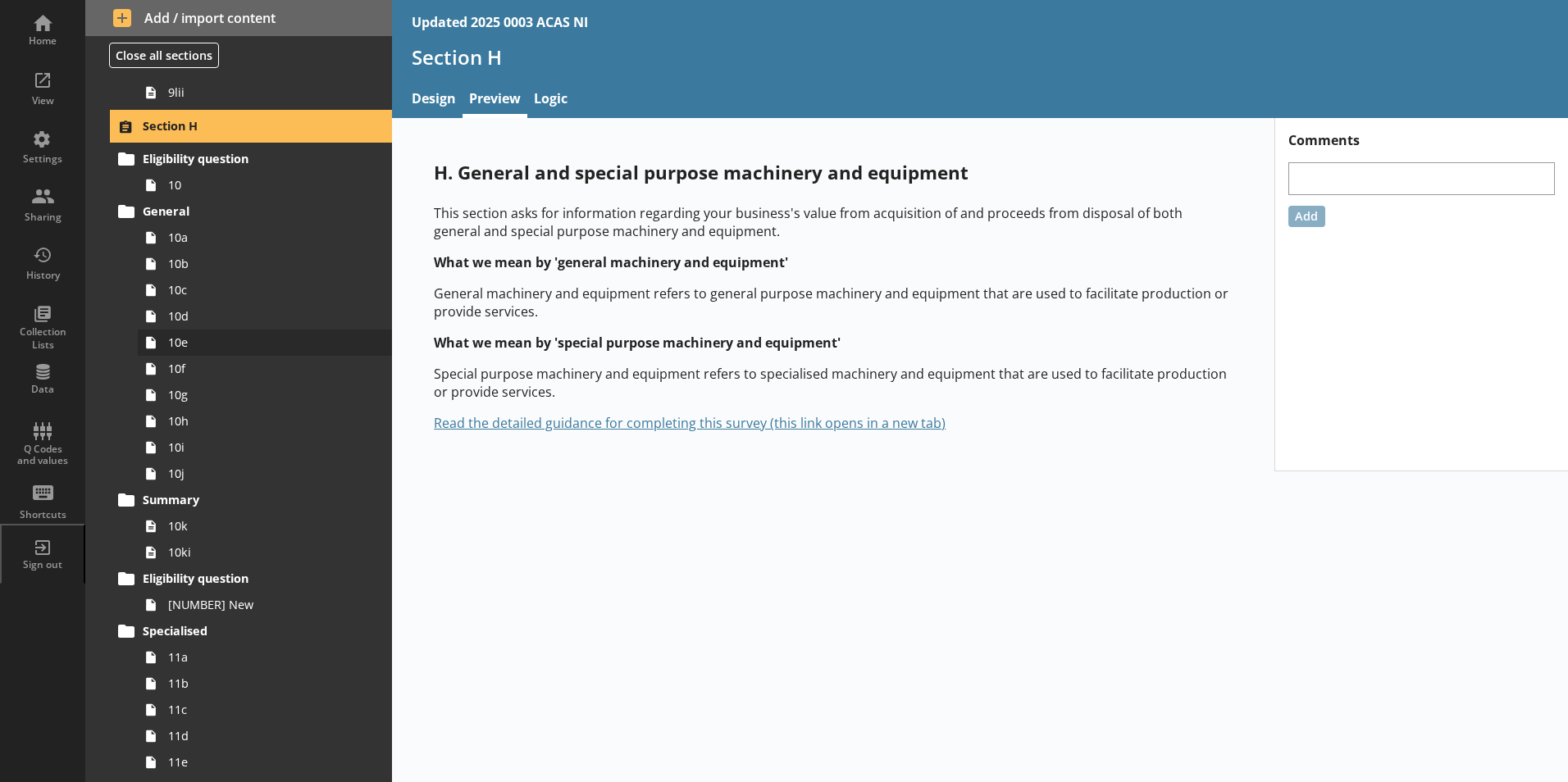 scroll, scrollTop: 3033, scrollLeft: 0, axis: vertical 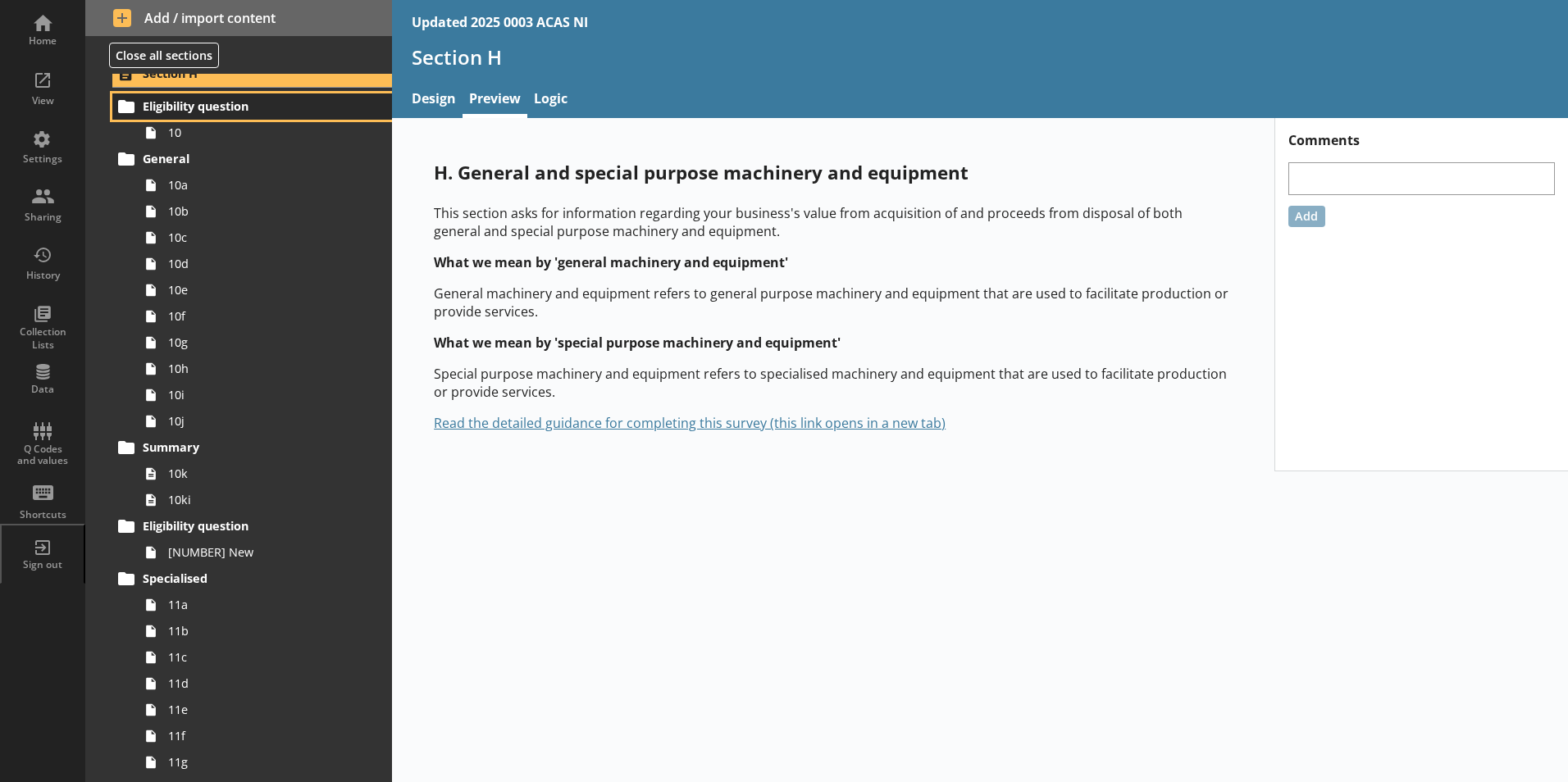 click on "Eligibility question" at bounding box center [252, 107] 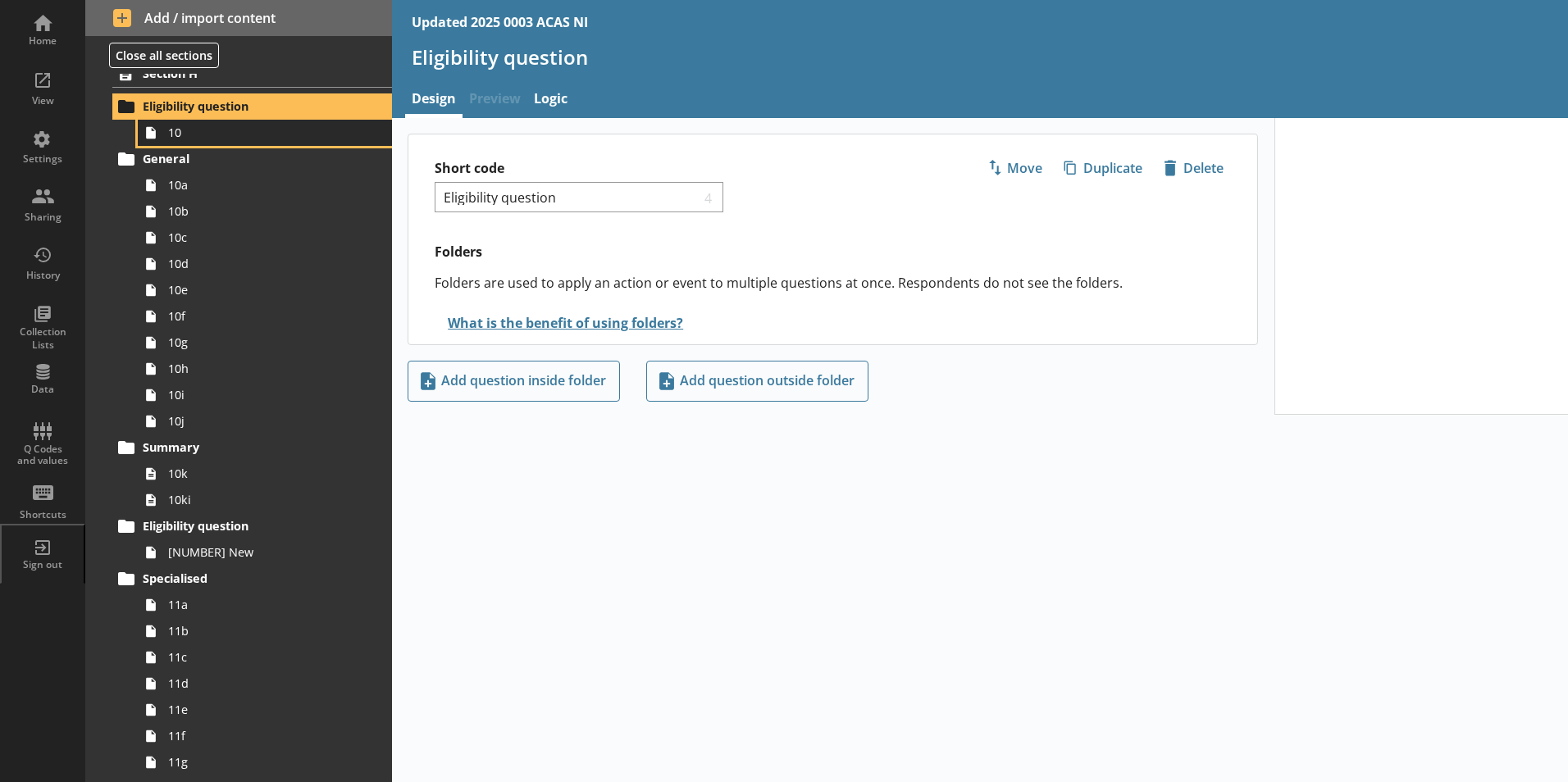 click on "10" at bounding box center (259, 132) 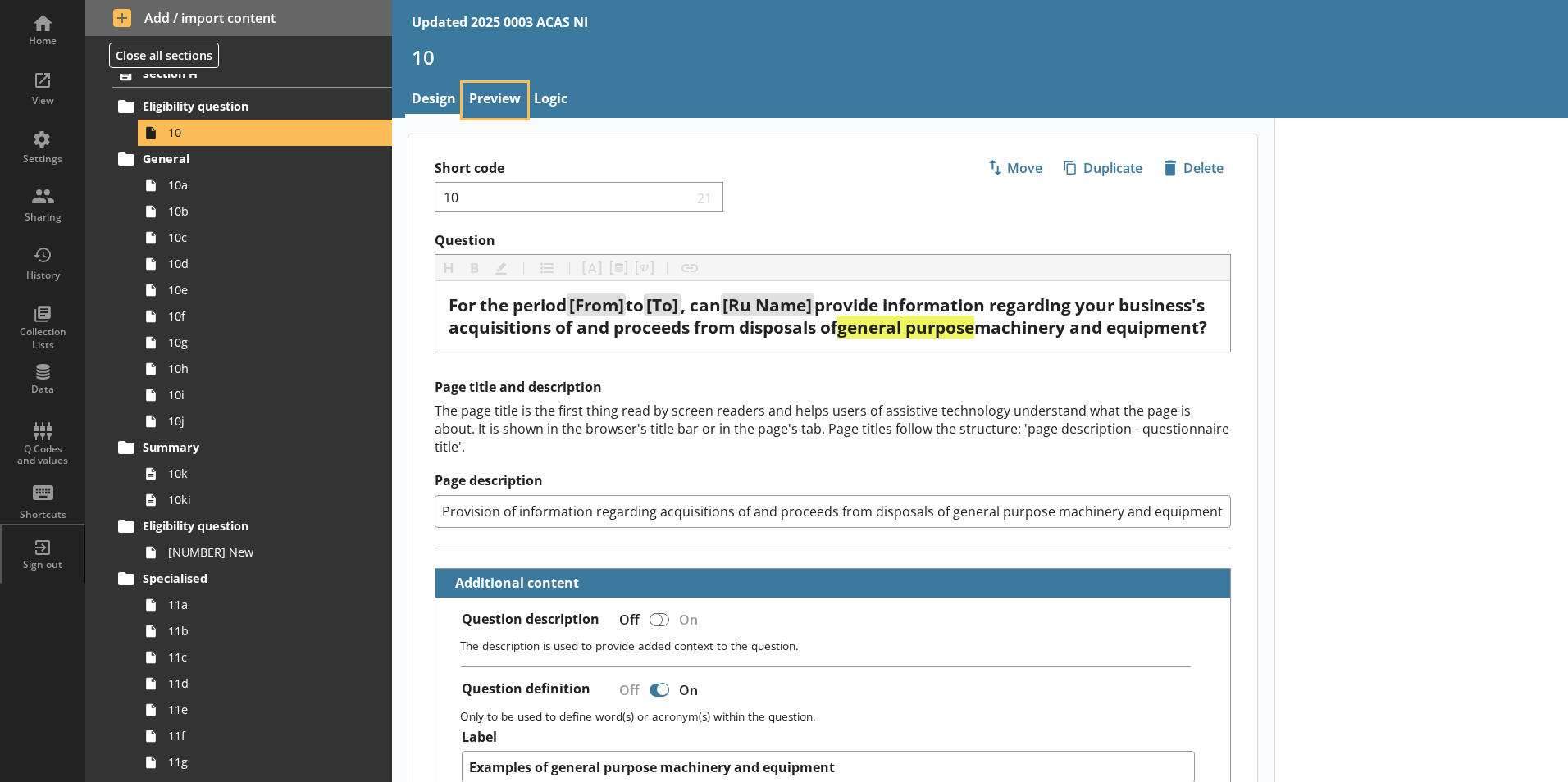 click on "Preview" at bounding box center [495, 100] 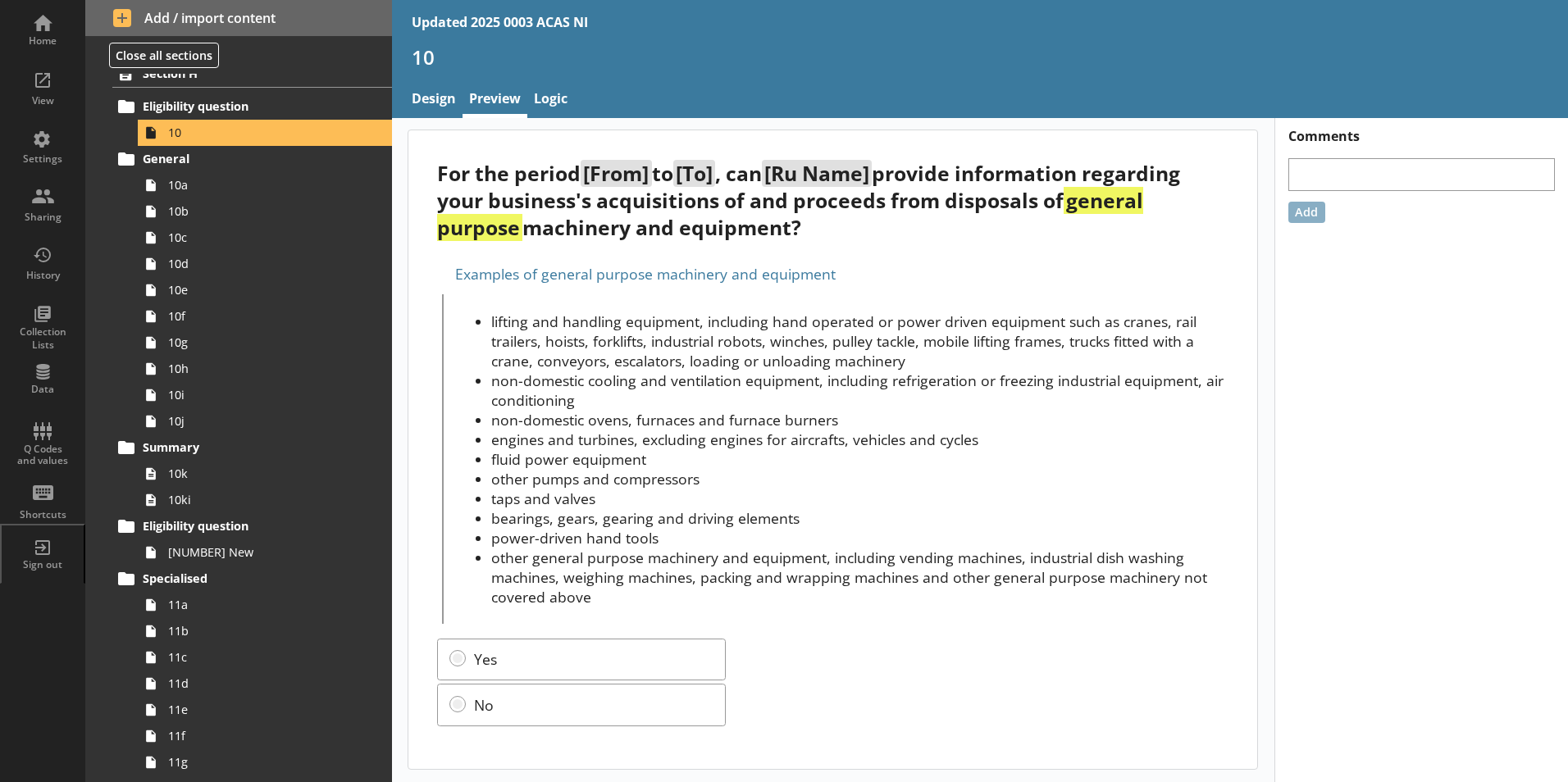 scroll, scrollTop: 5, scrollLeft: 0, axis: vertical 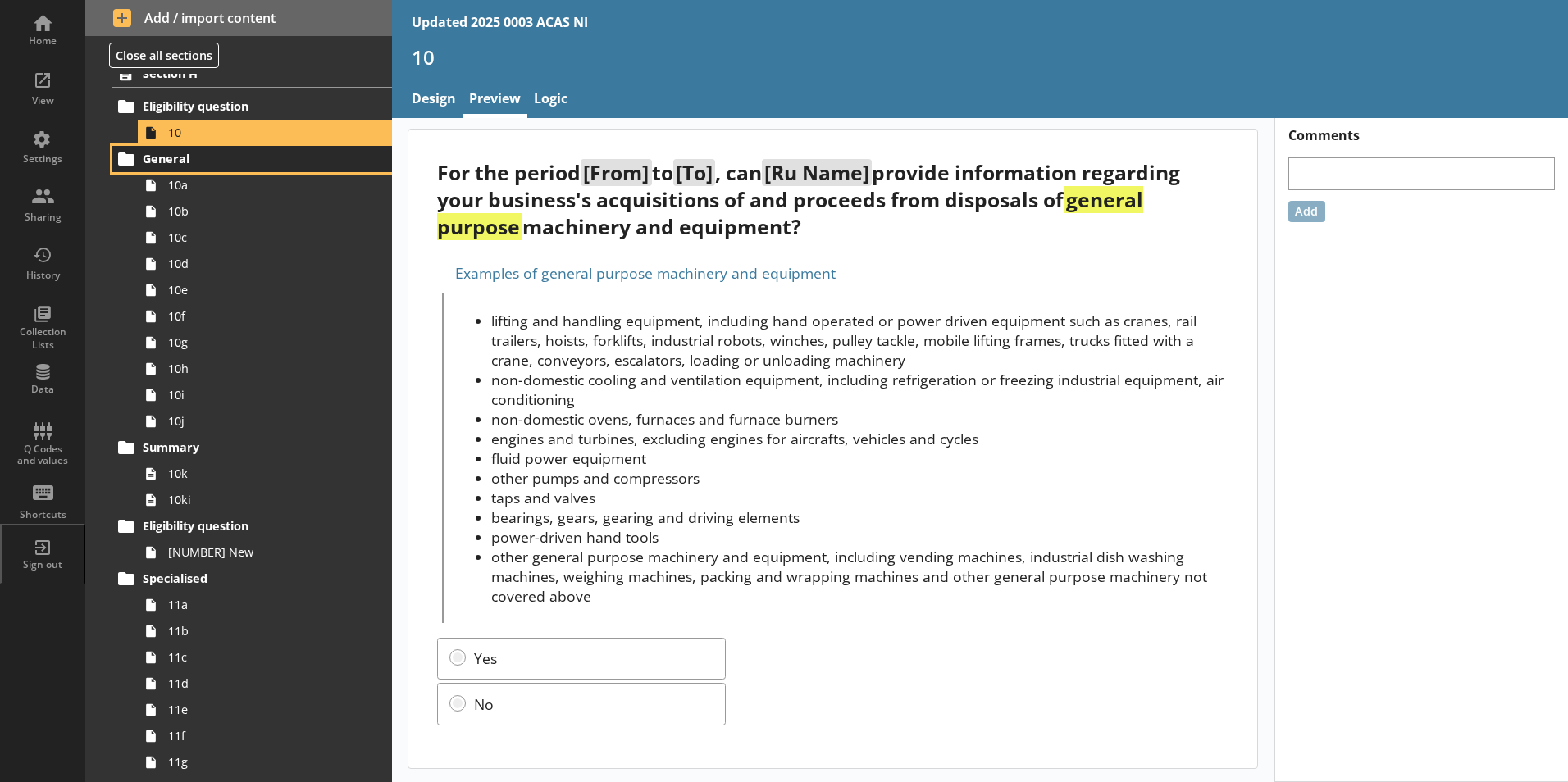 click on "General" at bounding box center [252, 159] 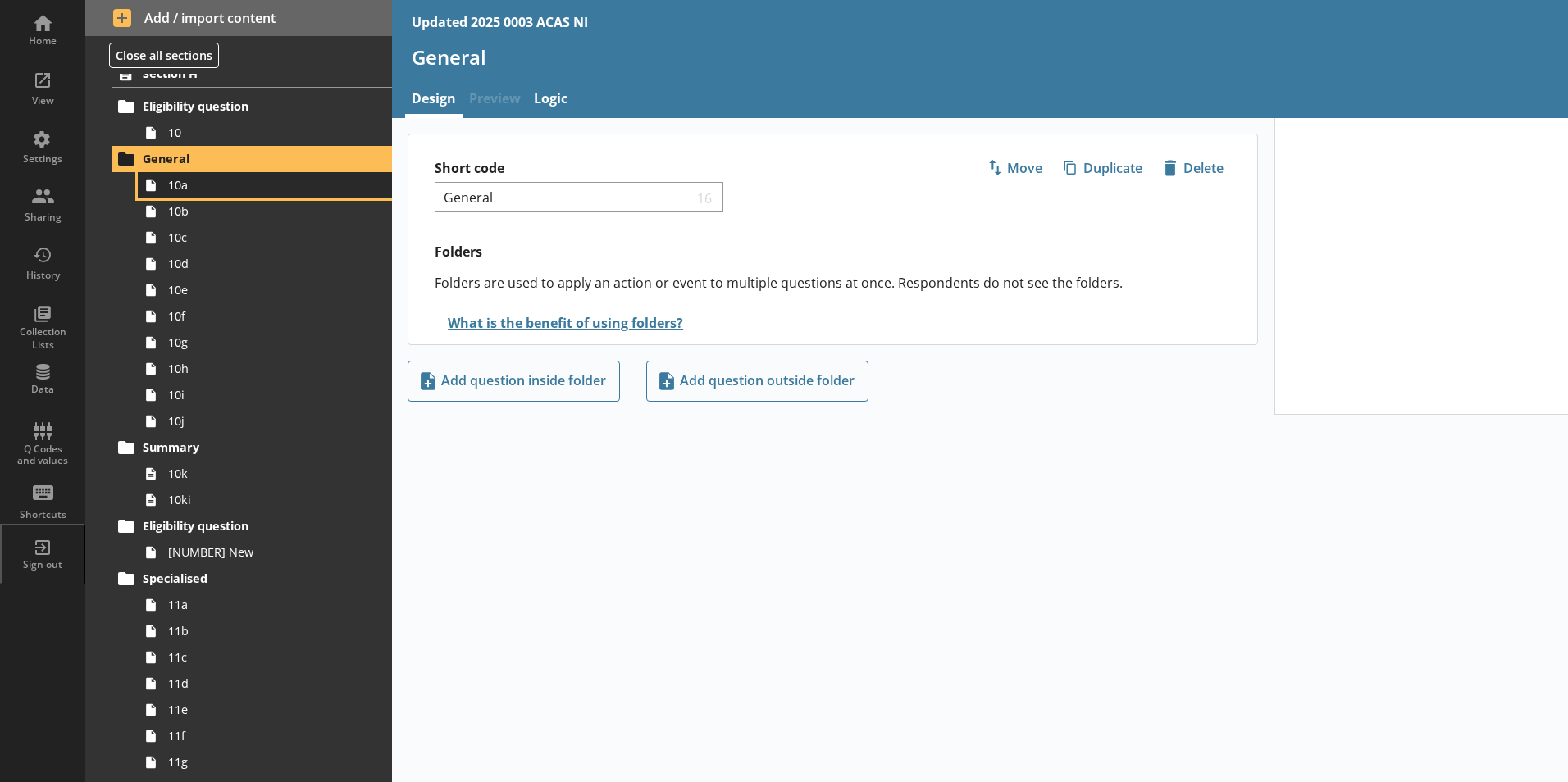 click on "10a" at bounding box center [265, 185] 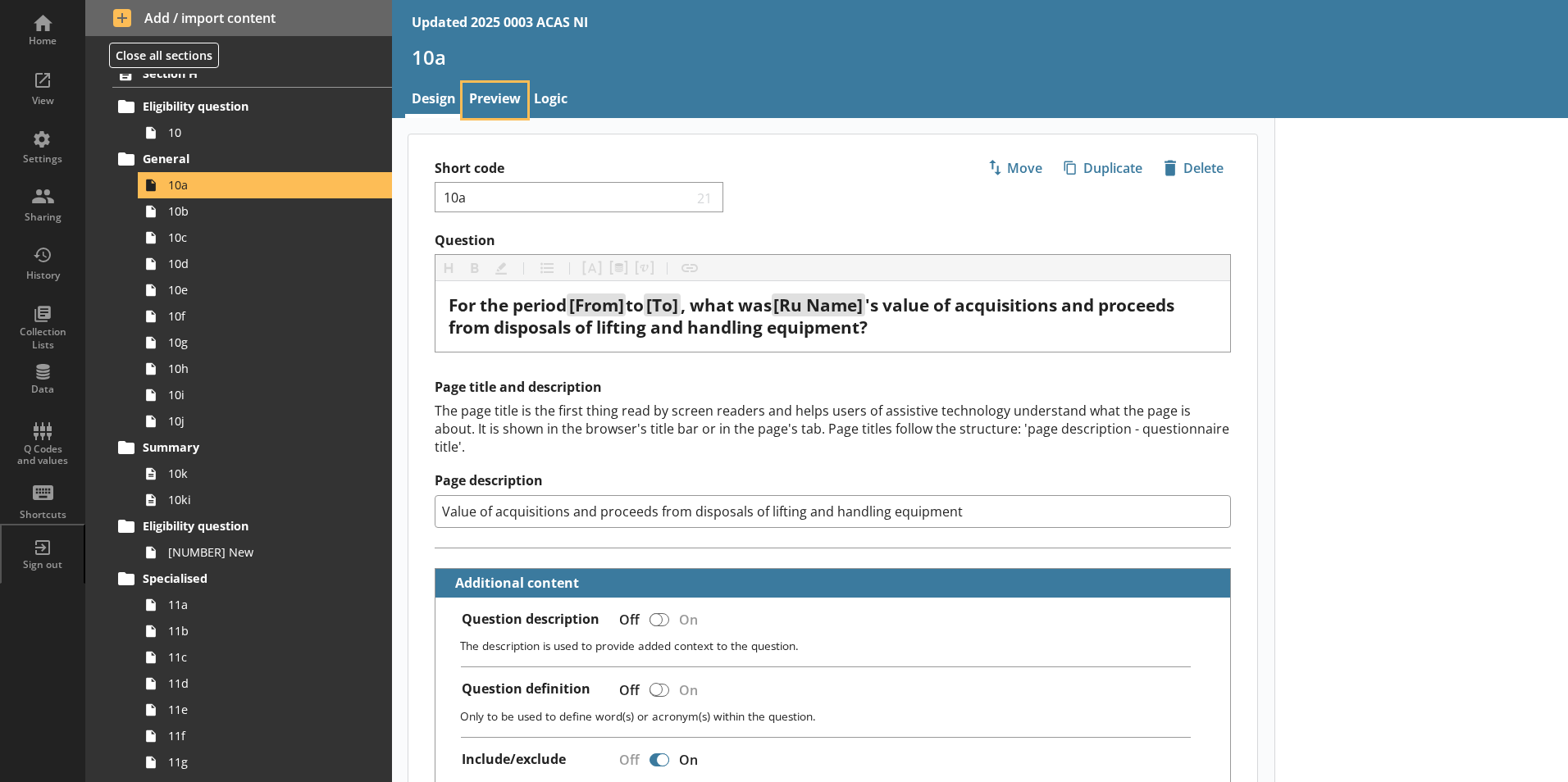 click on "Preview" at bounding box center [495, 100] 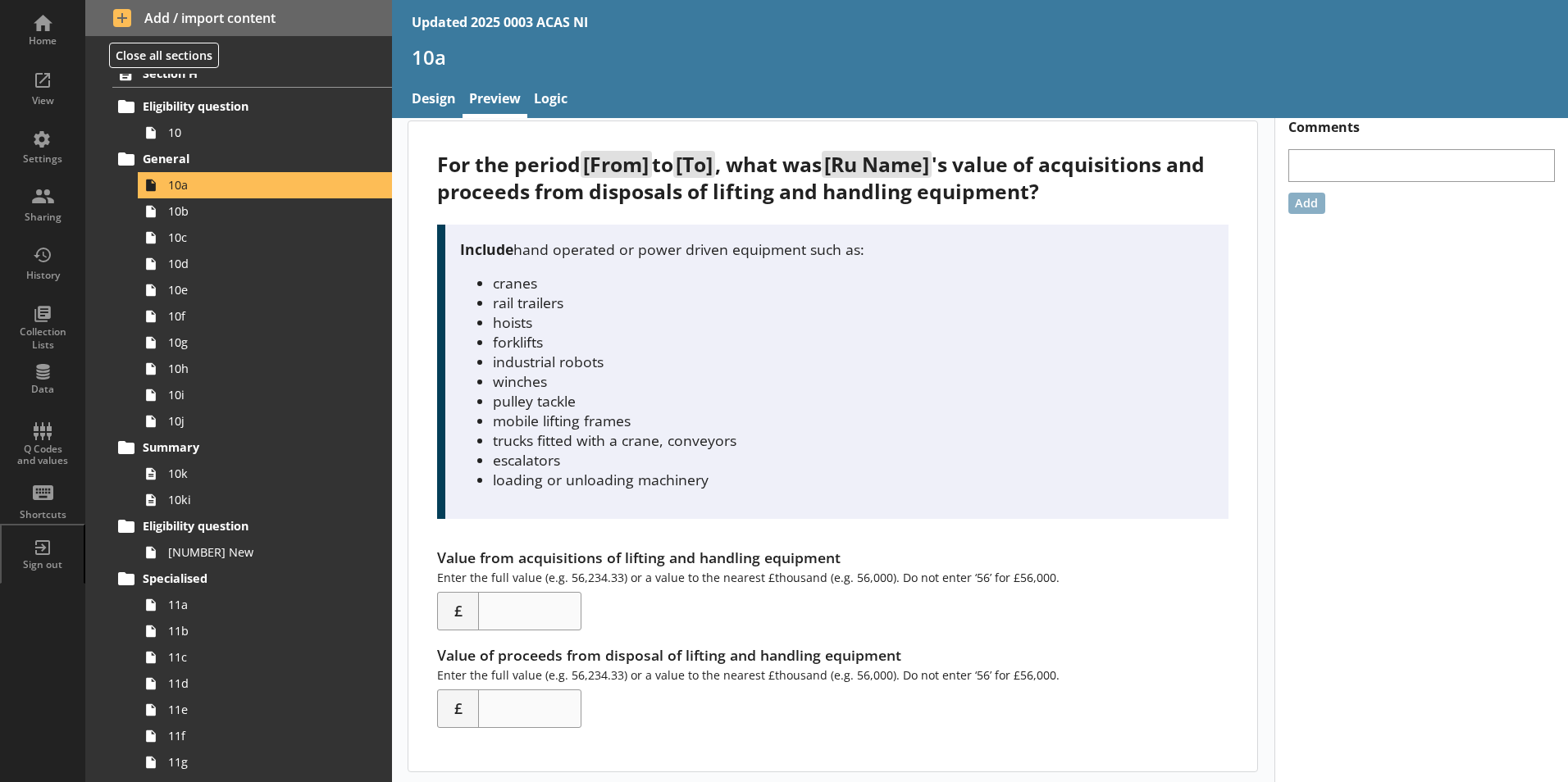 scroll, scrollTop: 16, scrollLeft: 0, axis: vertical 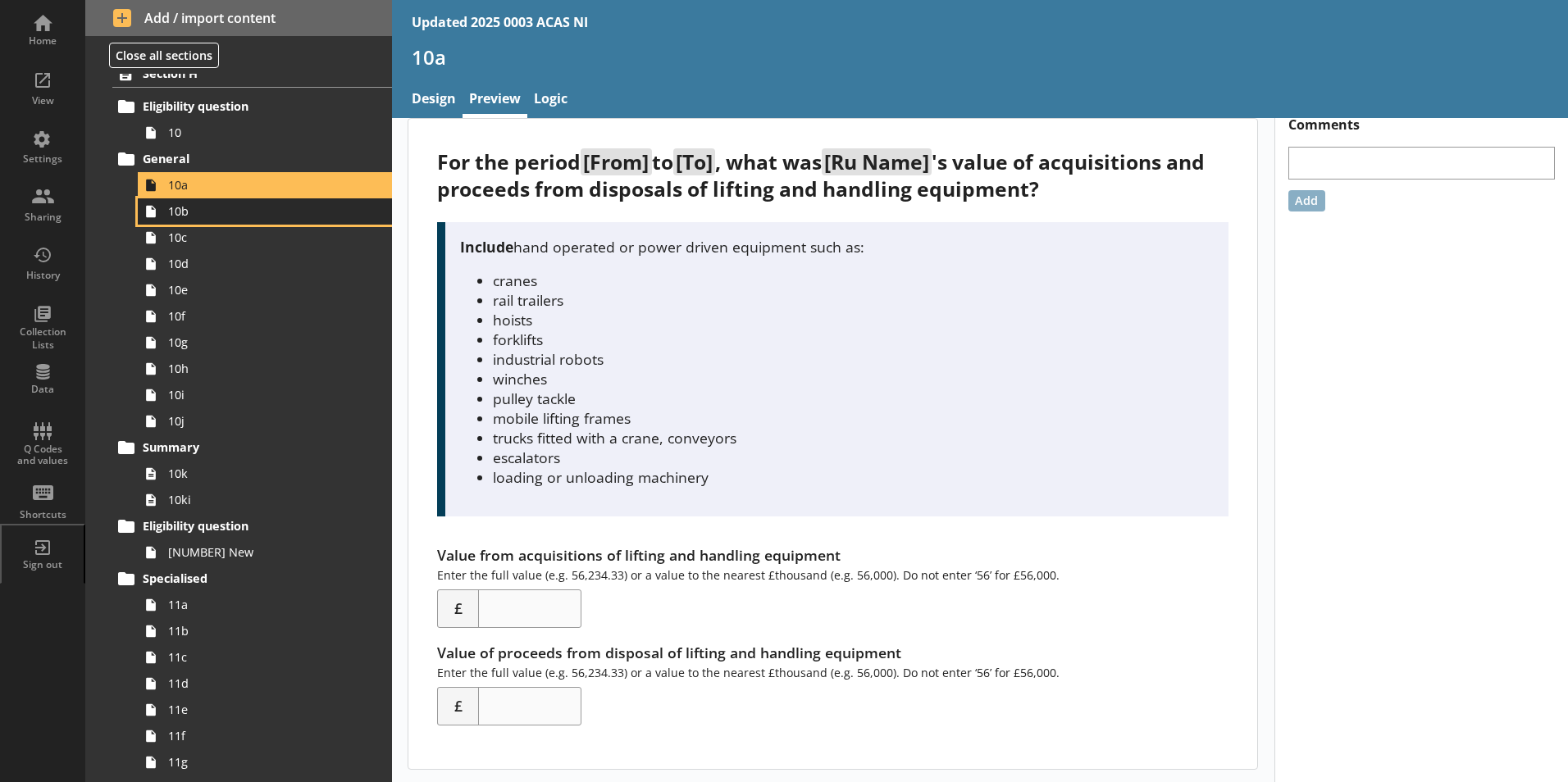 click on "10b" at bounding box center [259, 211] 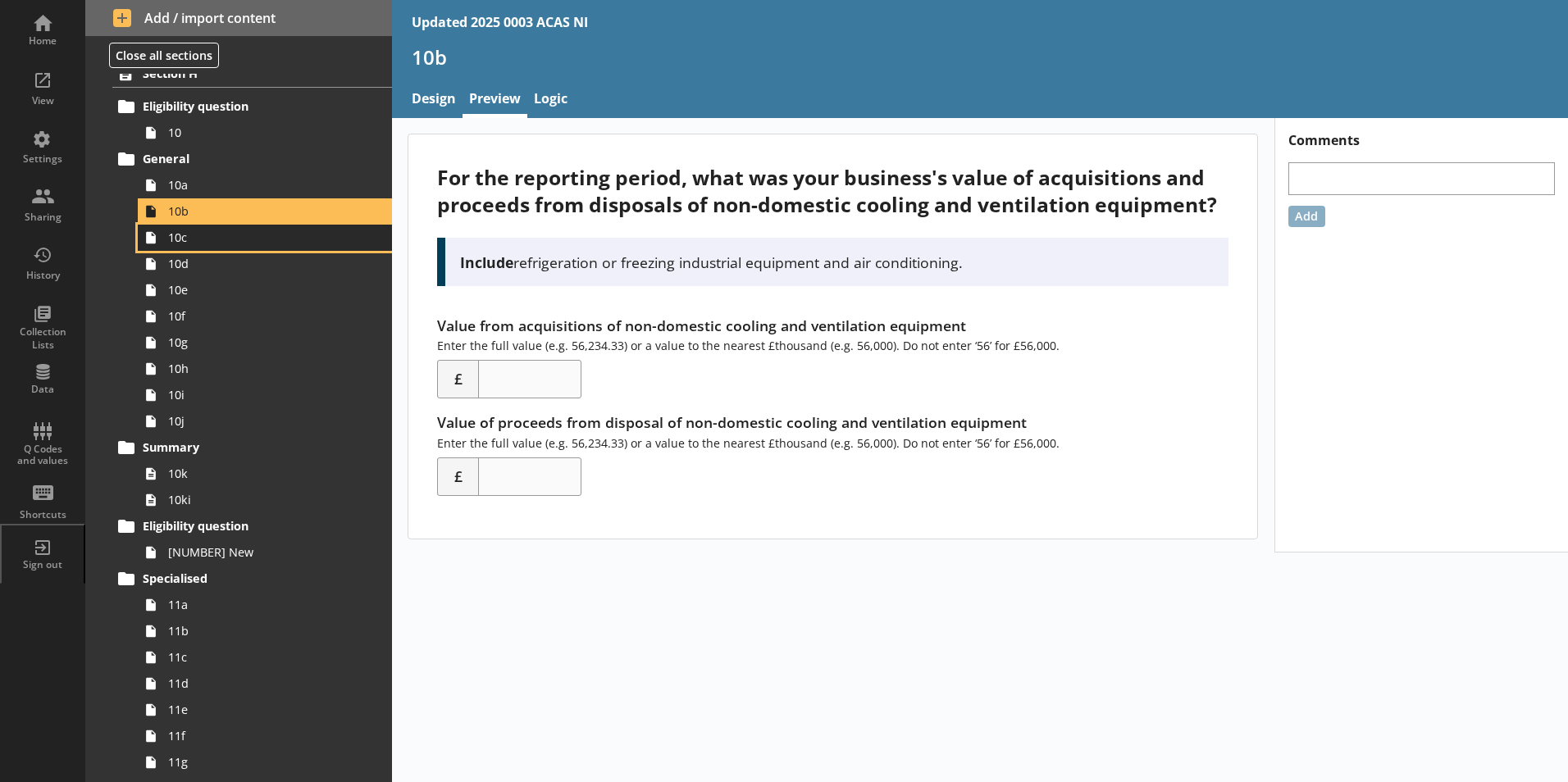click 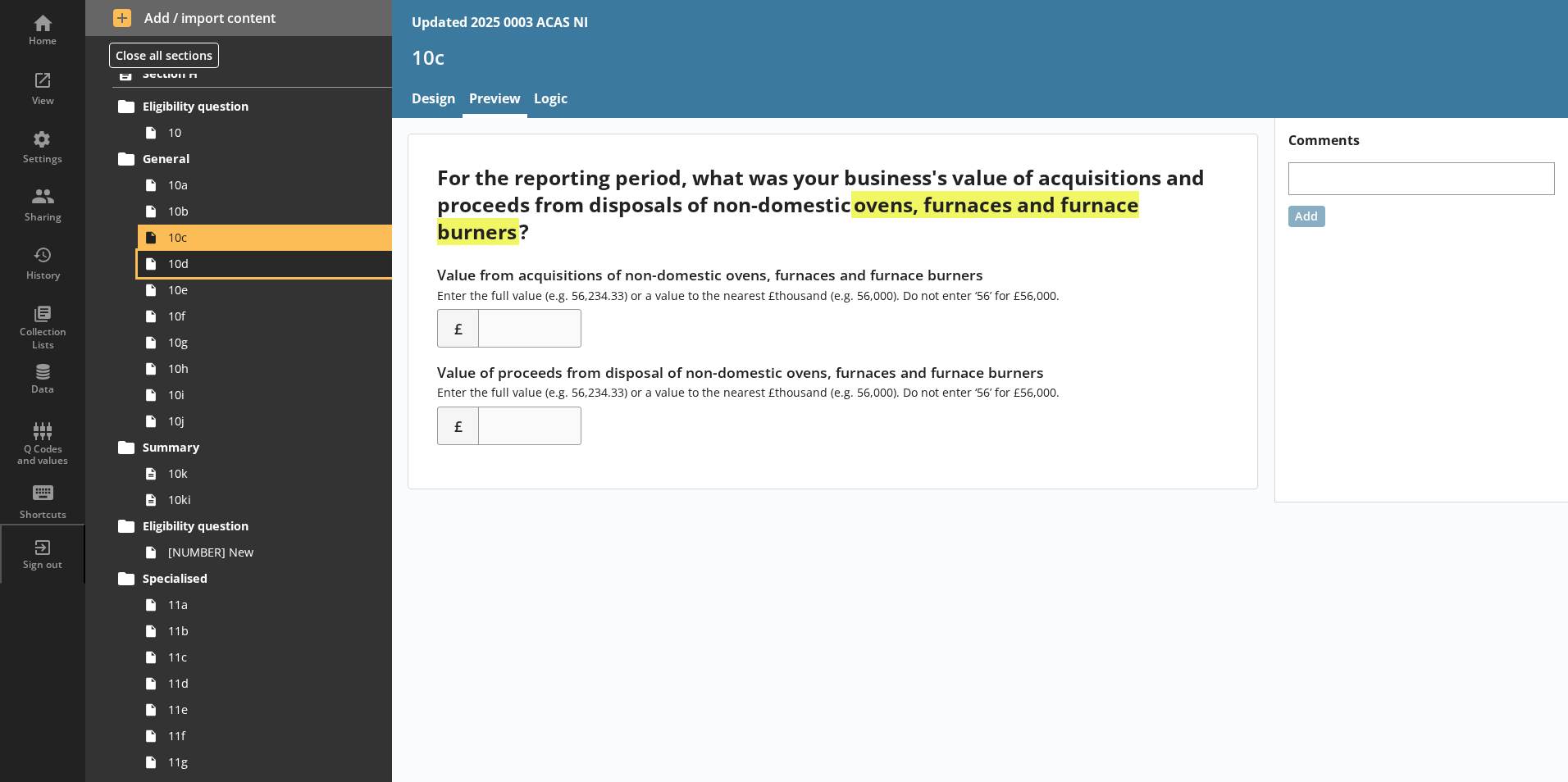 click on "10d" at bounding box center [259, 263] 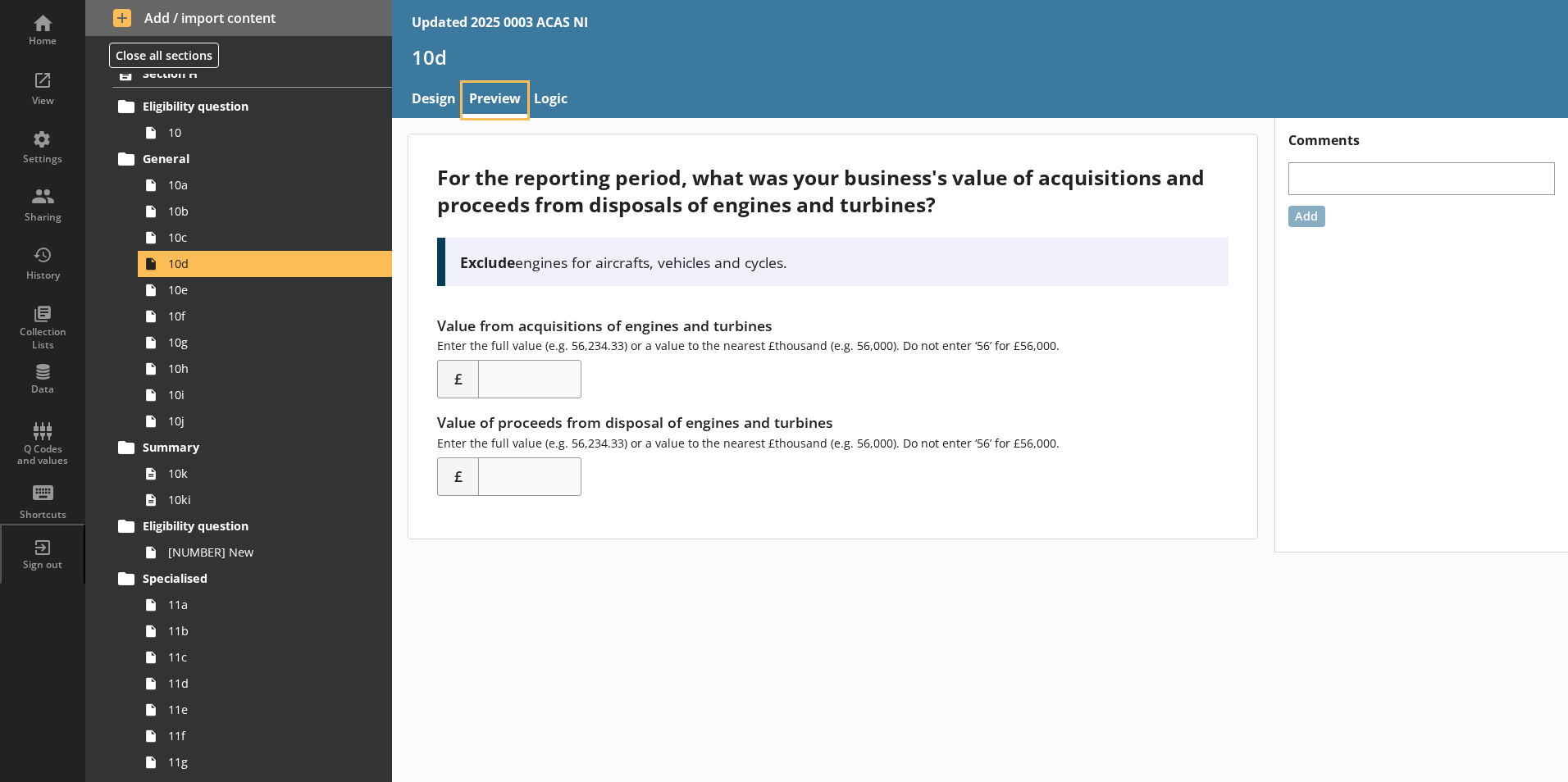 click on "Preview" at bounding box center [495, 100] 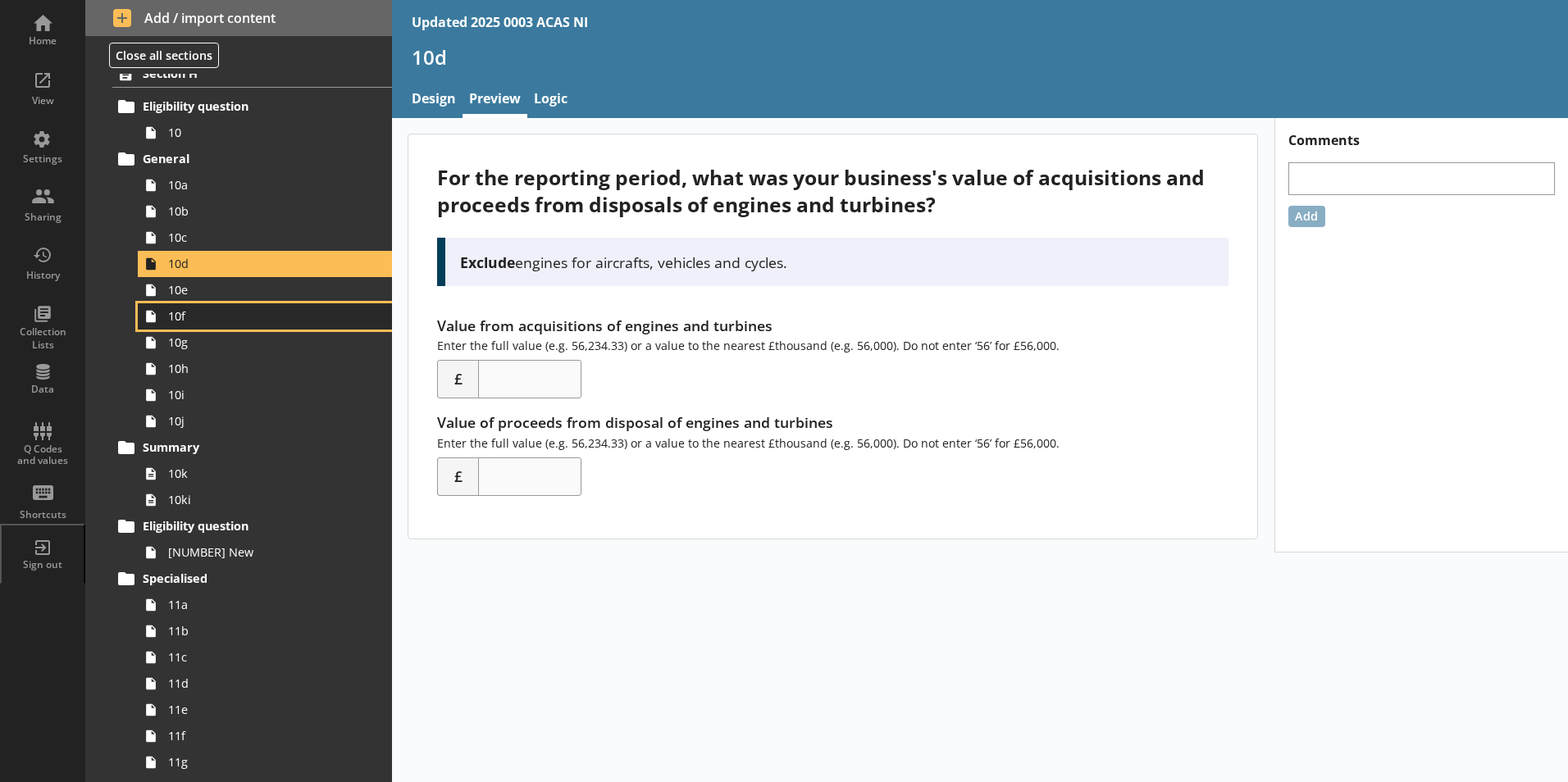 click on "10f" at bounding box center [265, 316] 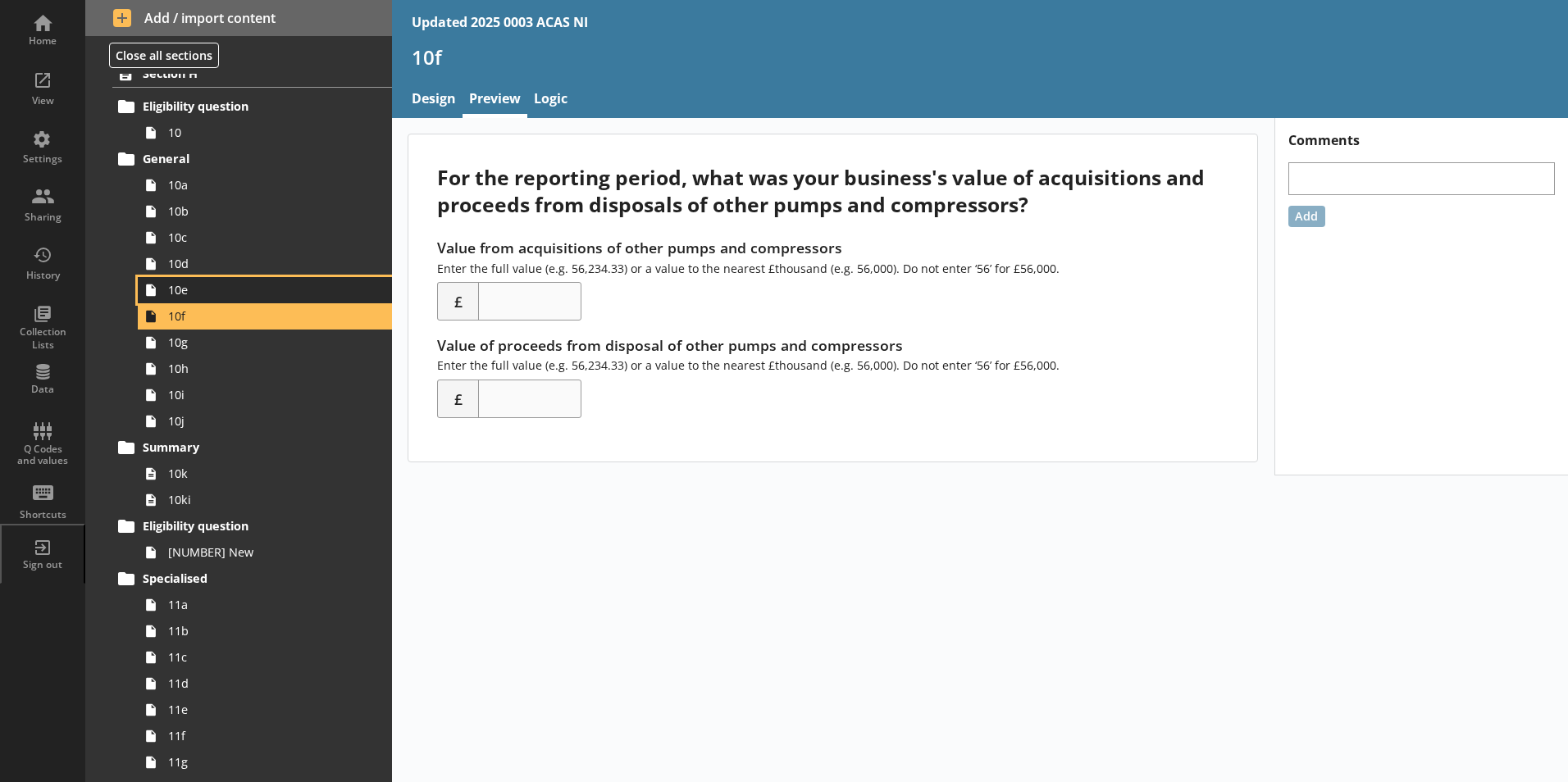 click on "10e" at bounding box center [259, 289] 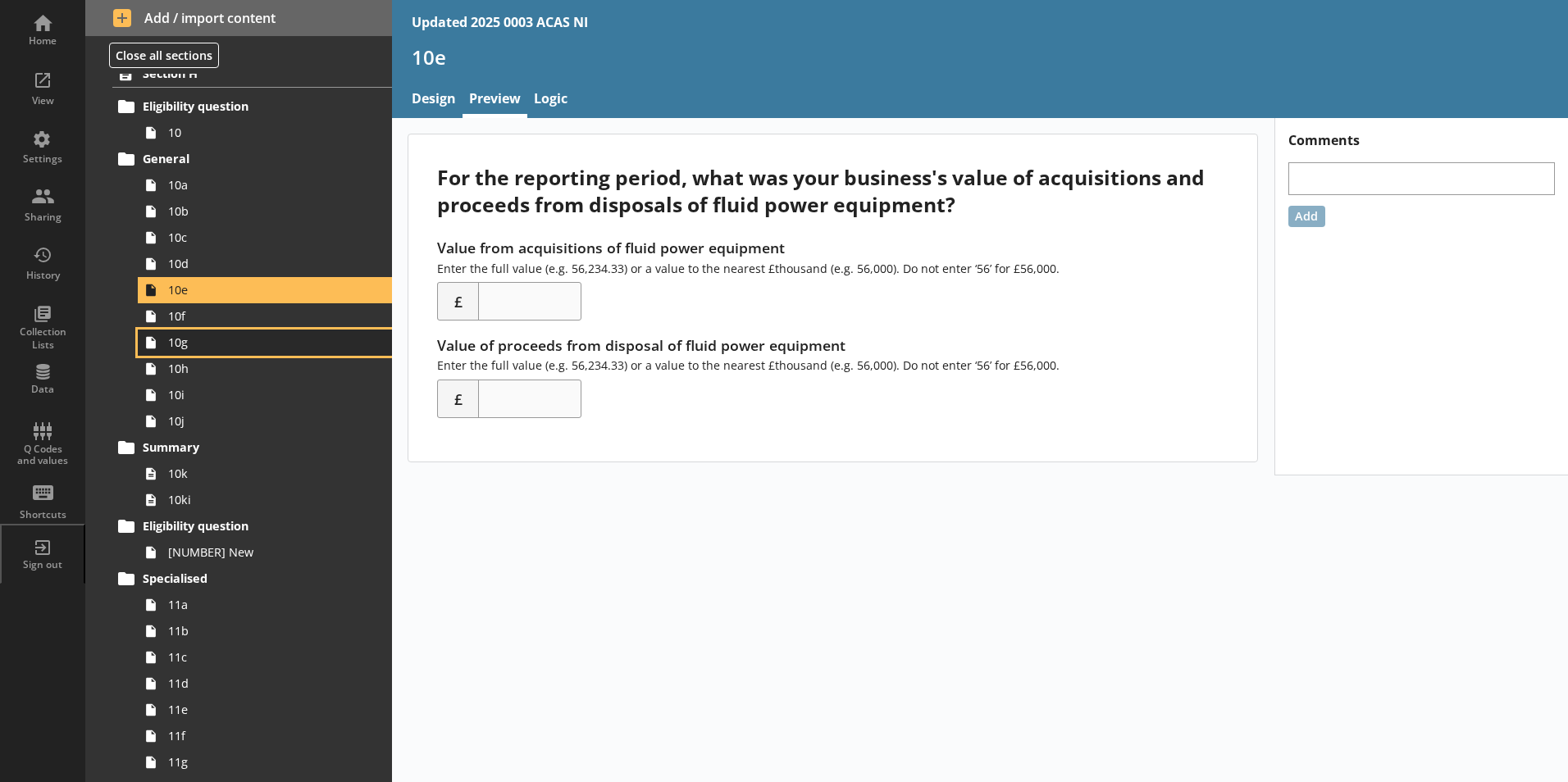 click on "10g" at bounding box center (259, 342) 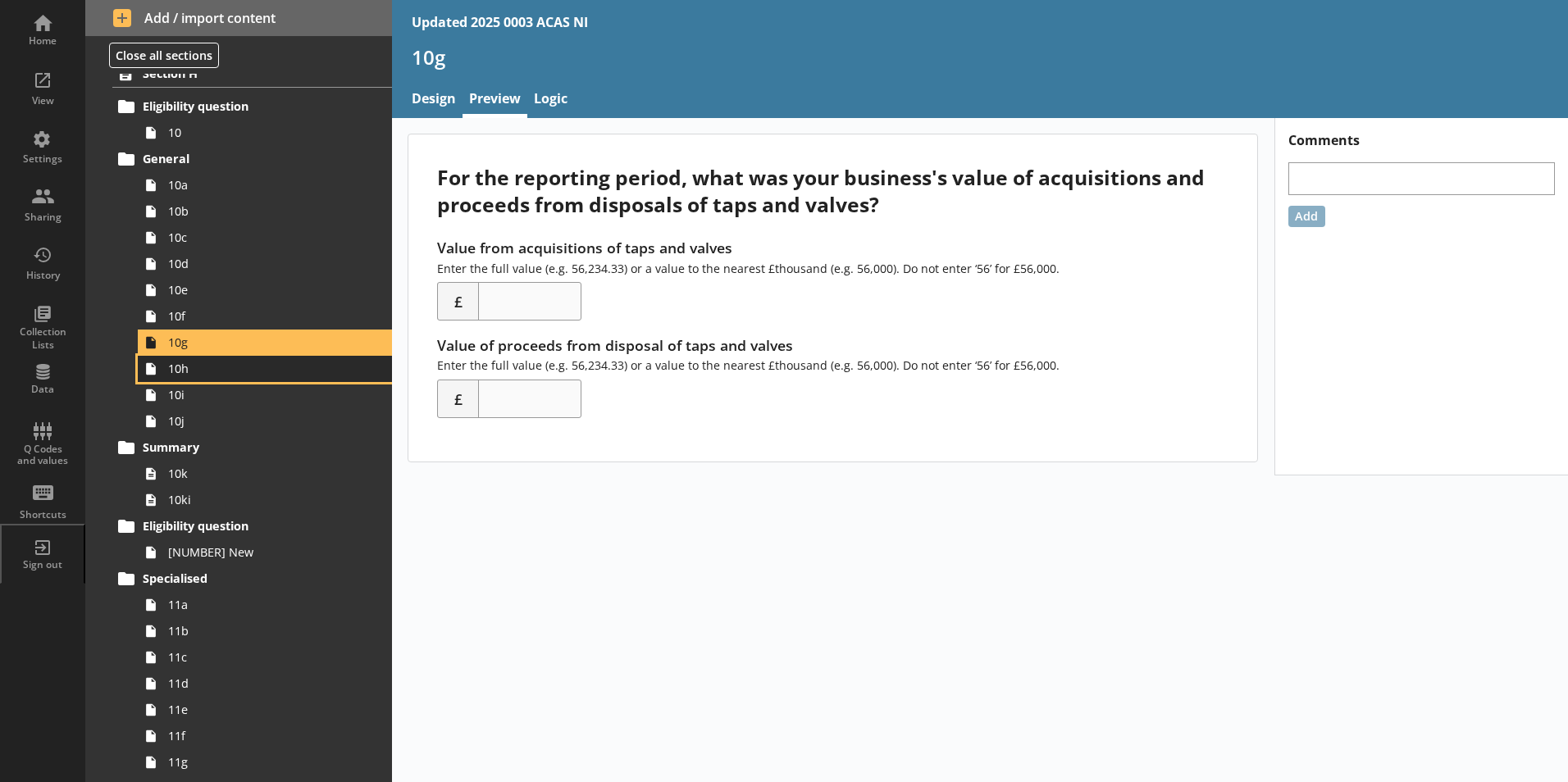 click on "10h" at bounding box center (259, 368) 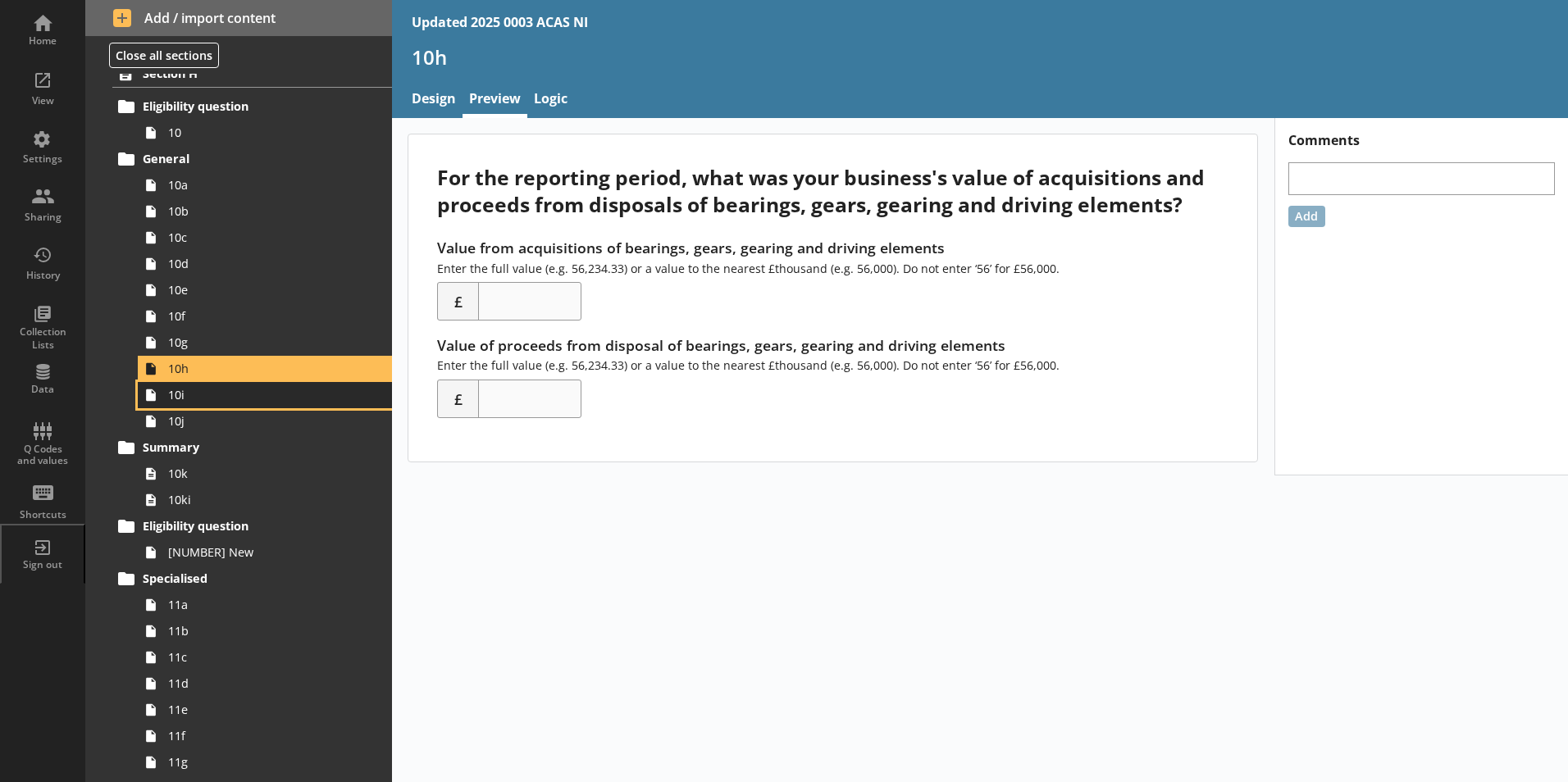 click on "10i" at bounding box center (259, 394) 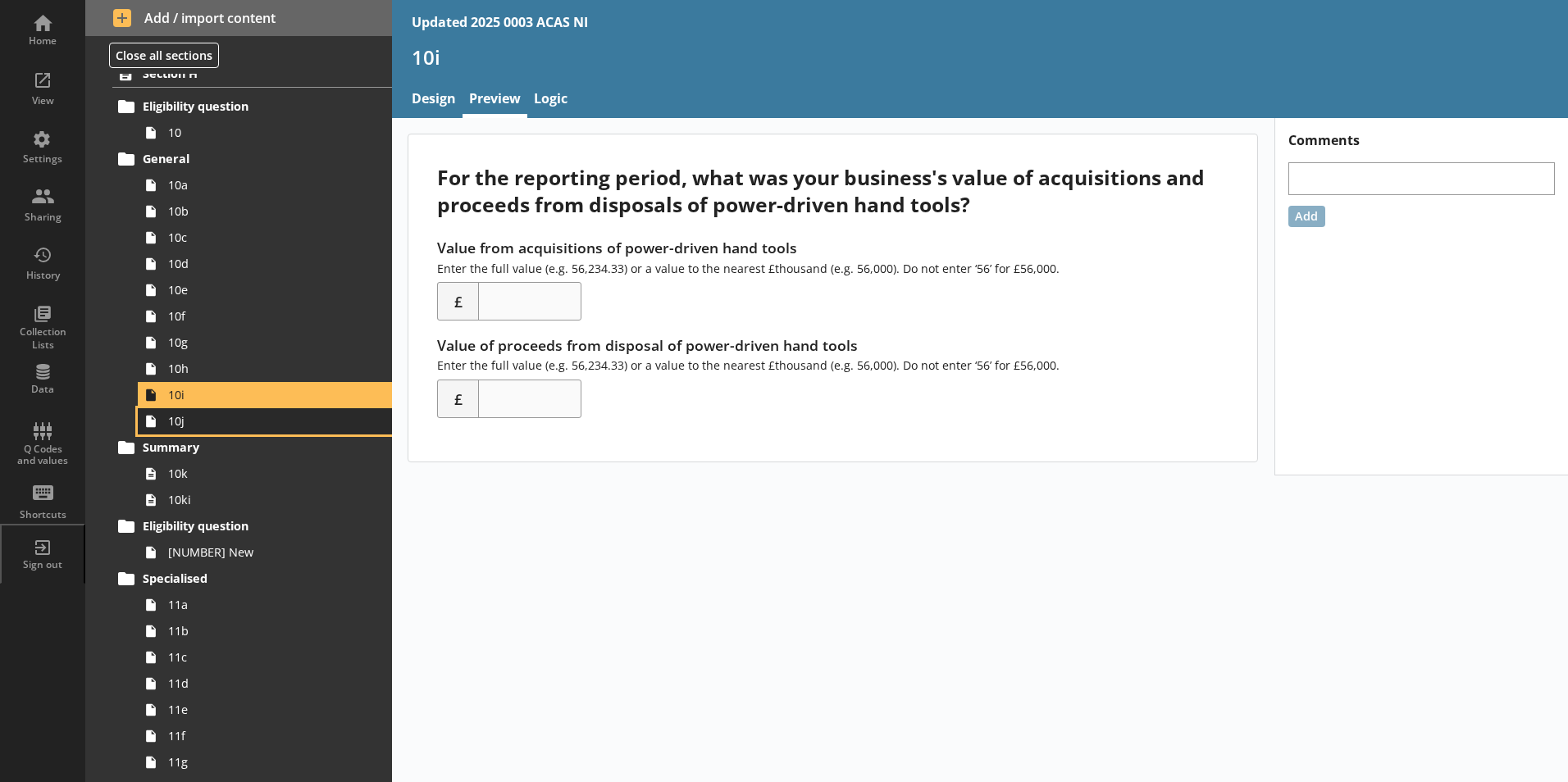 click on "10j" at bounding box center [259, 421] 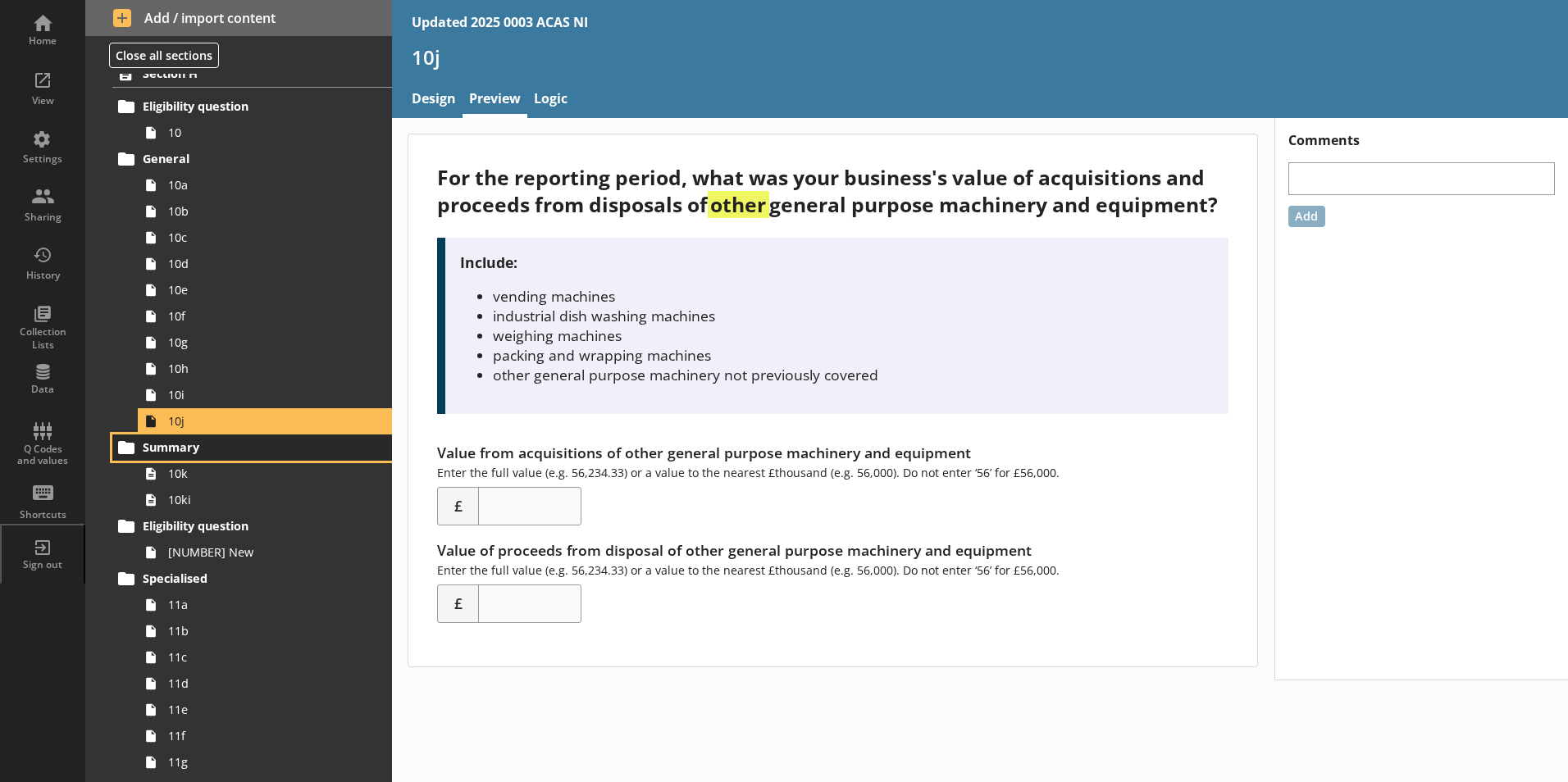 click on "Summary" at bounding box center [243, 447] 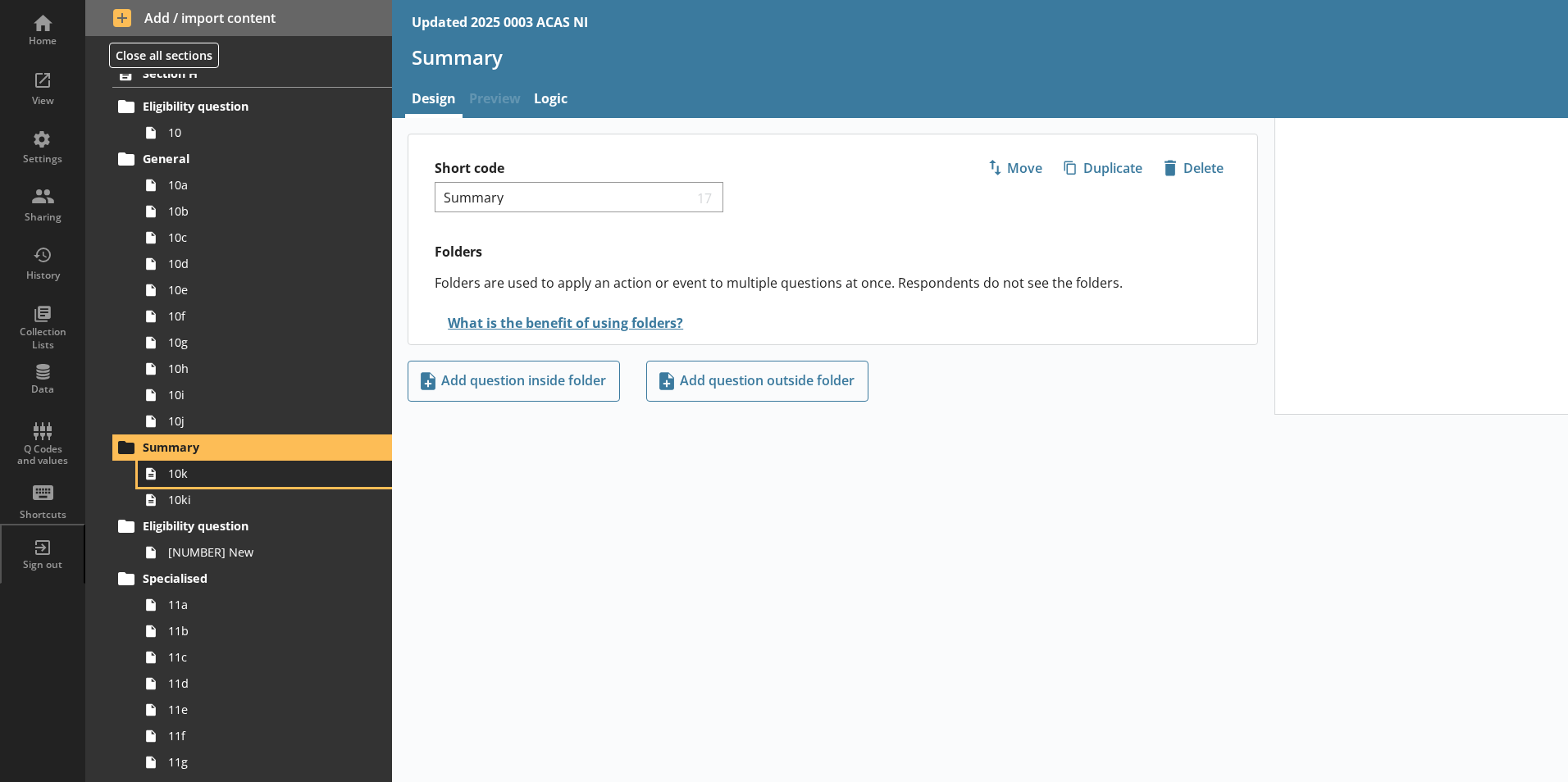 click on "10k" at bounding box center [259, 473] 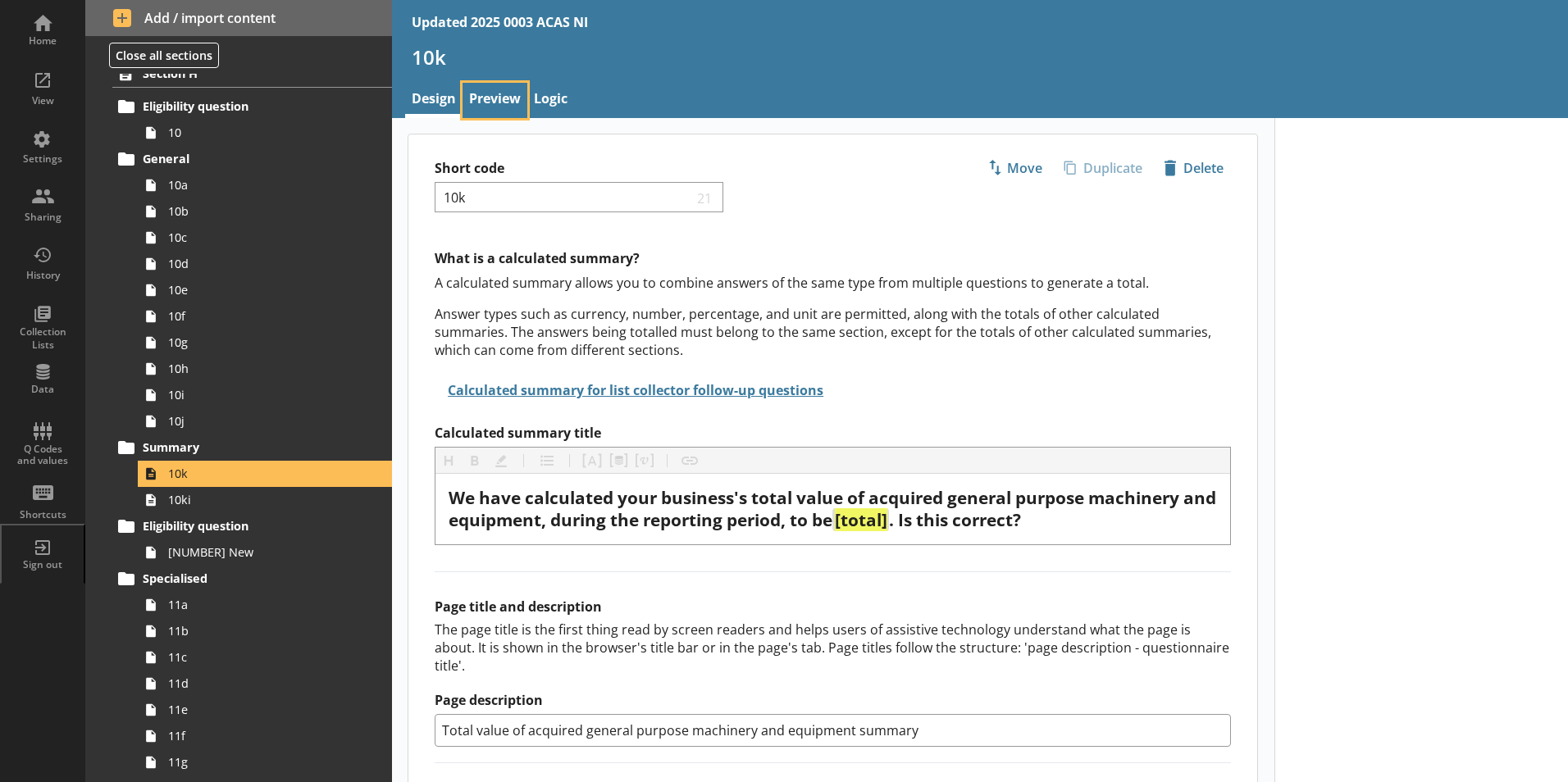click on "Preview" at bounding box center [495, 100] 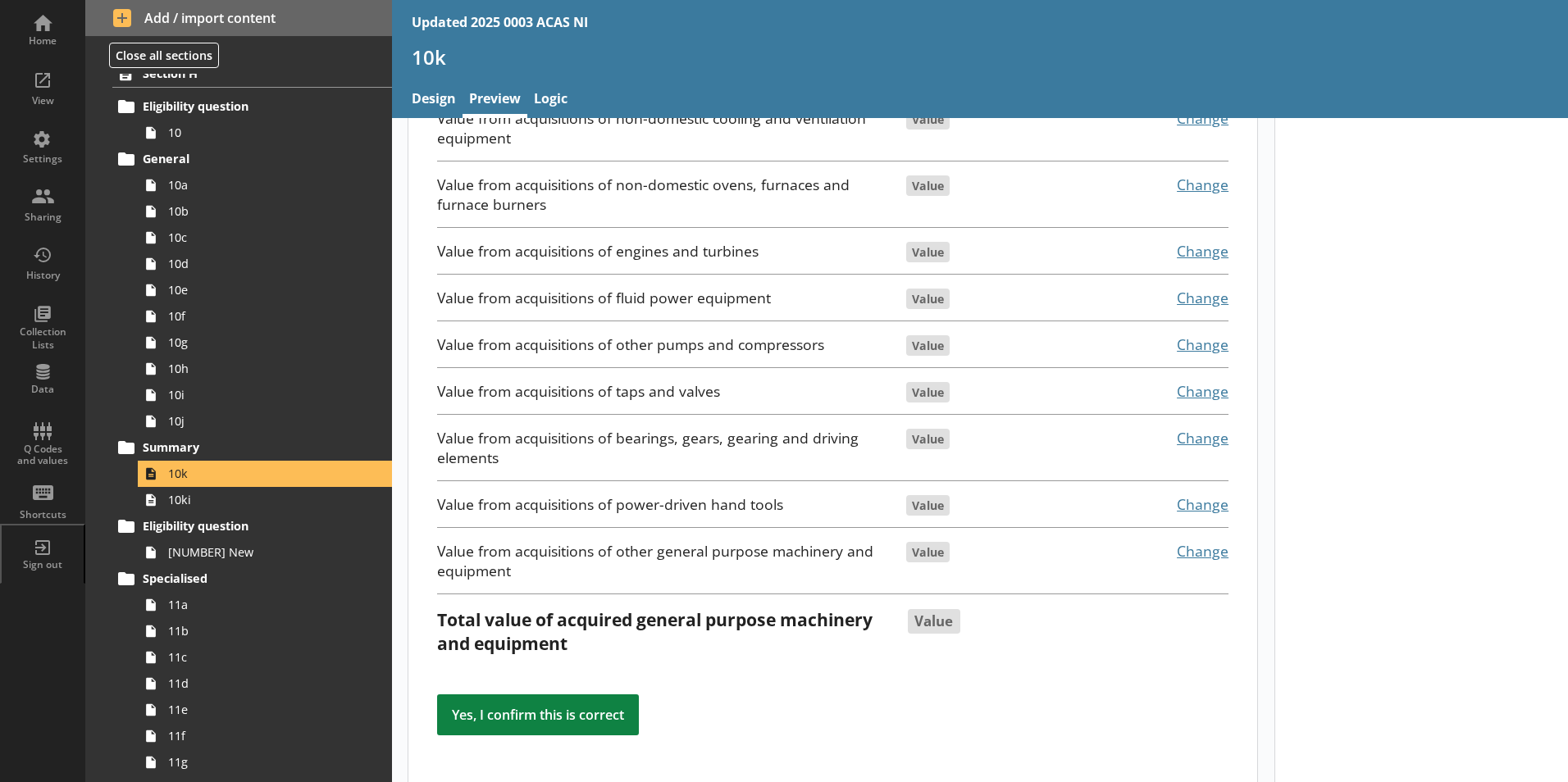 scroll, scrollTop: 239, scrollLeft: 0, axis: vertical 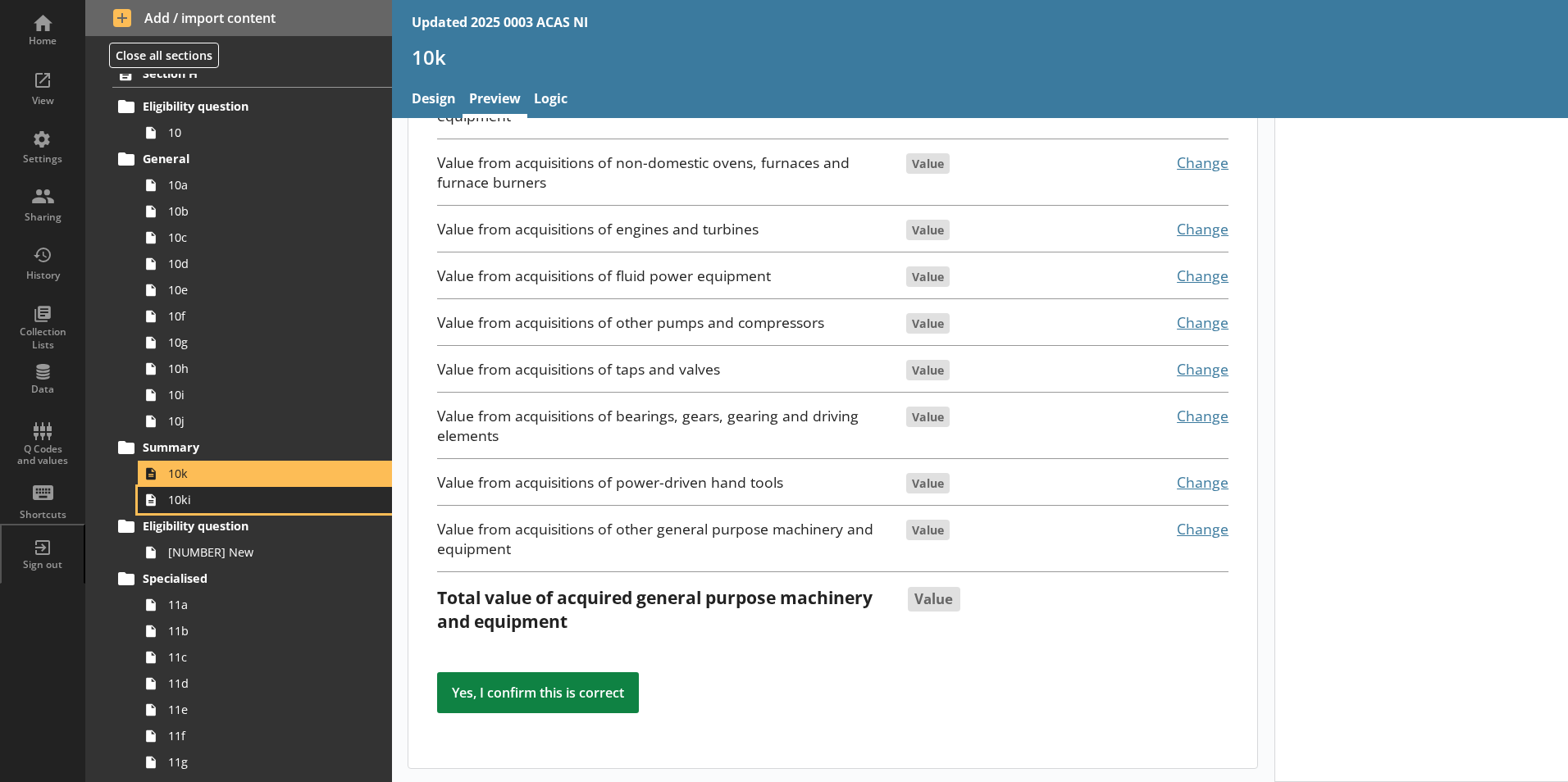 click on "10ki" at bounding box center (259, 499) 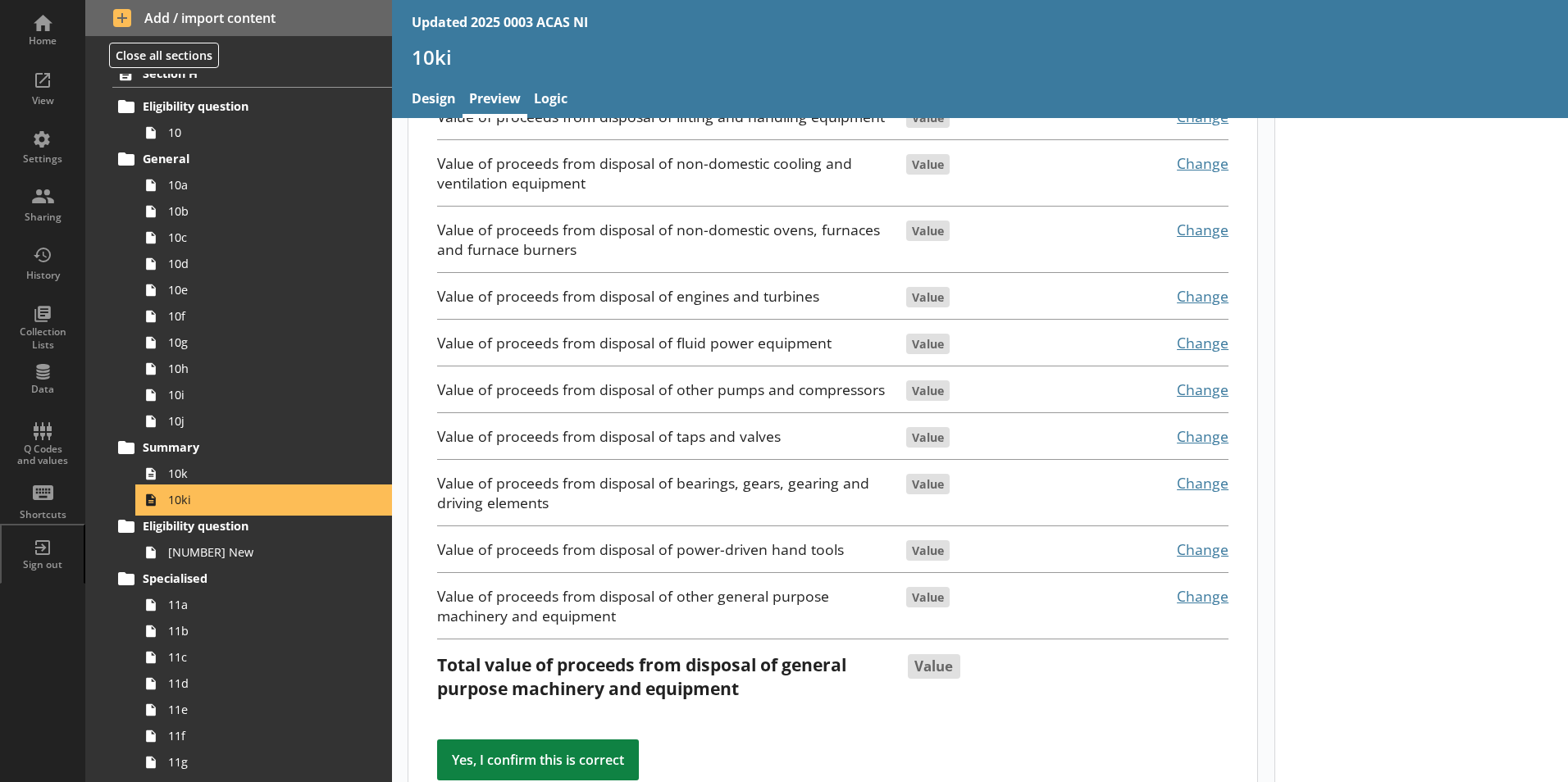 scroll, scrollTop: 239, scrollLeft: 0, axis: vertical 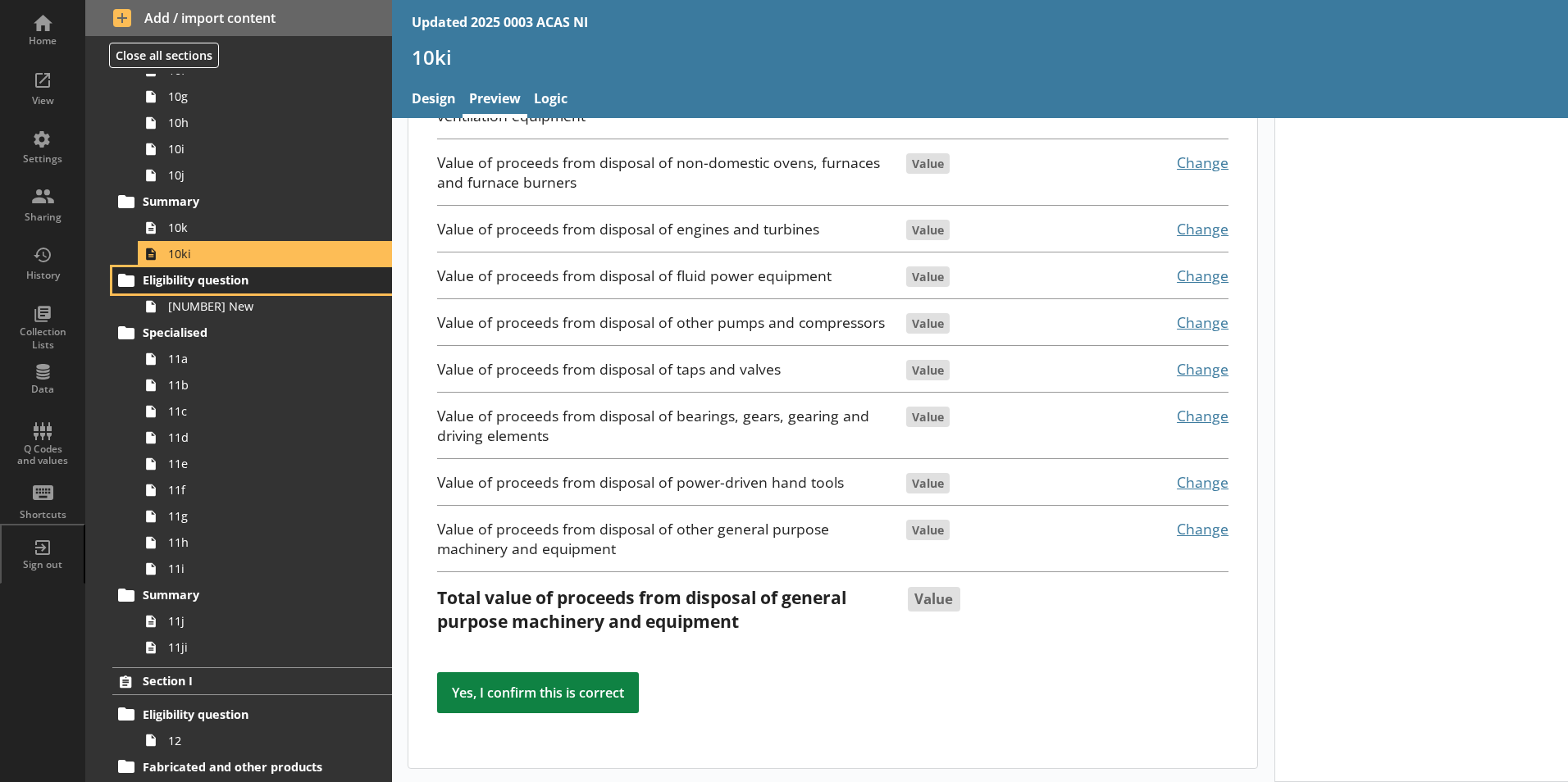 click on "Eligibility question" at bounding box center [243, 280] 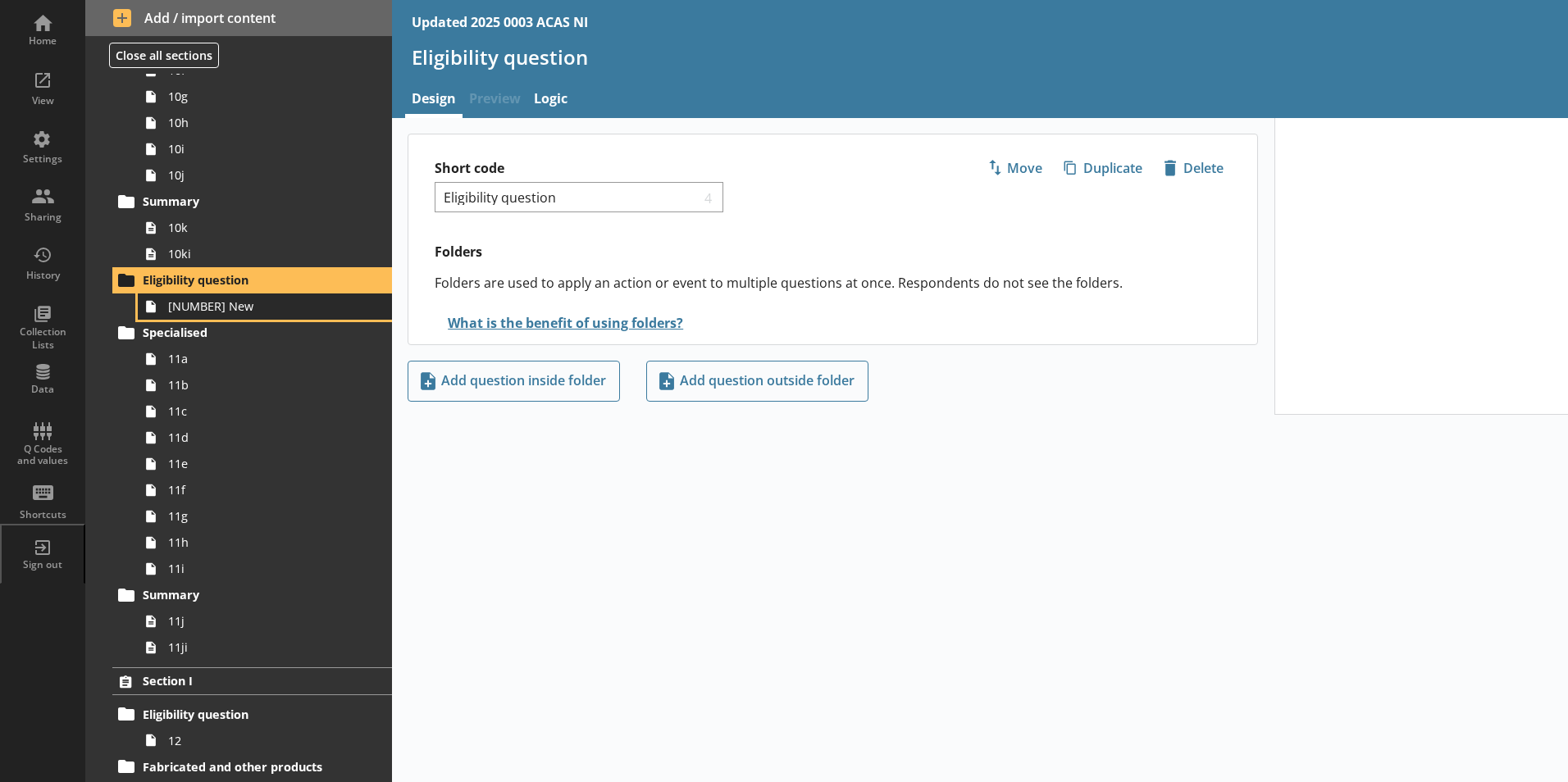click on "[NUMBER] New" at bounding box center [259, 306] 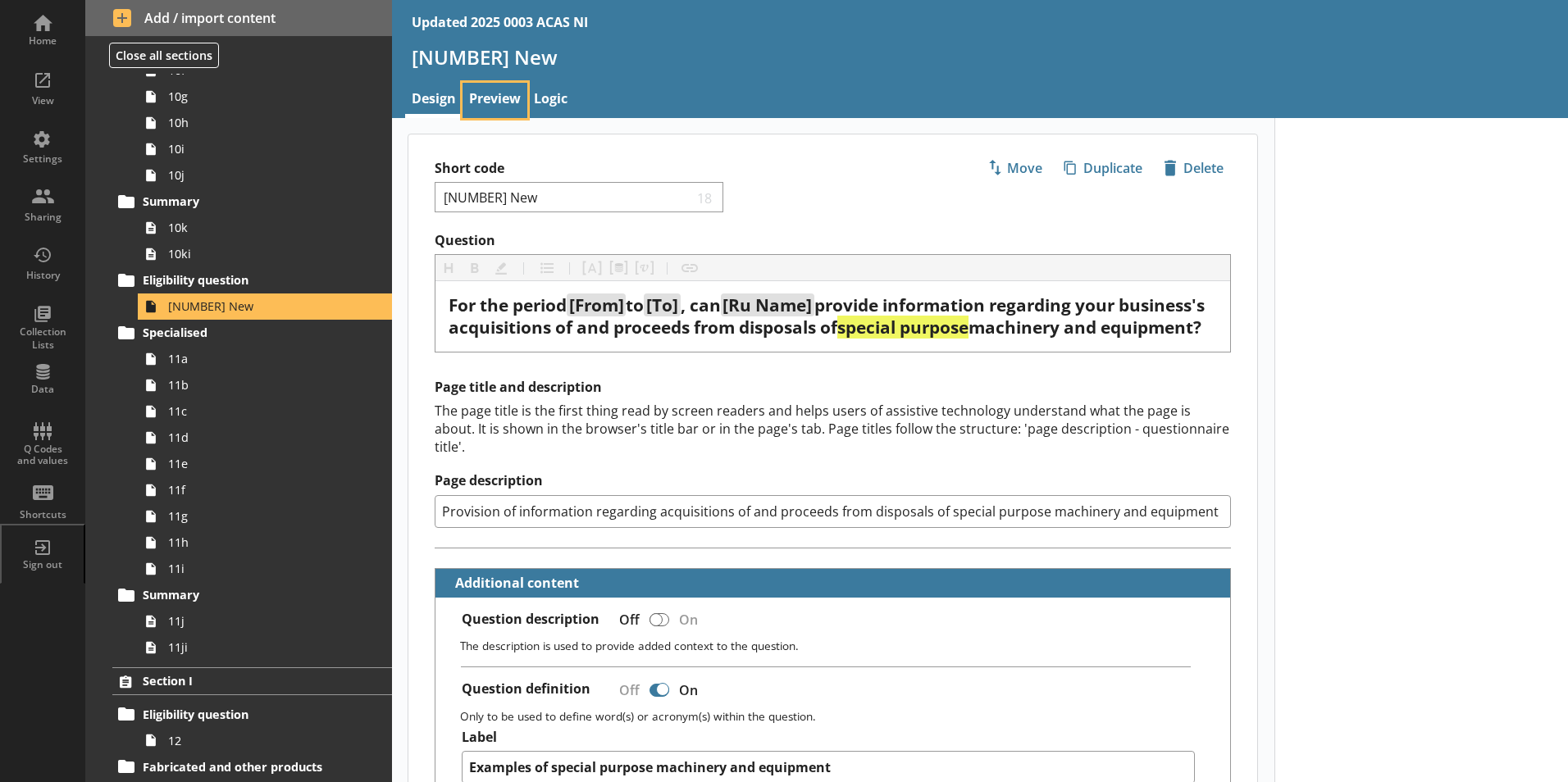 click on "Preview" at bounding box center (495, 100) 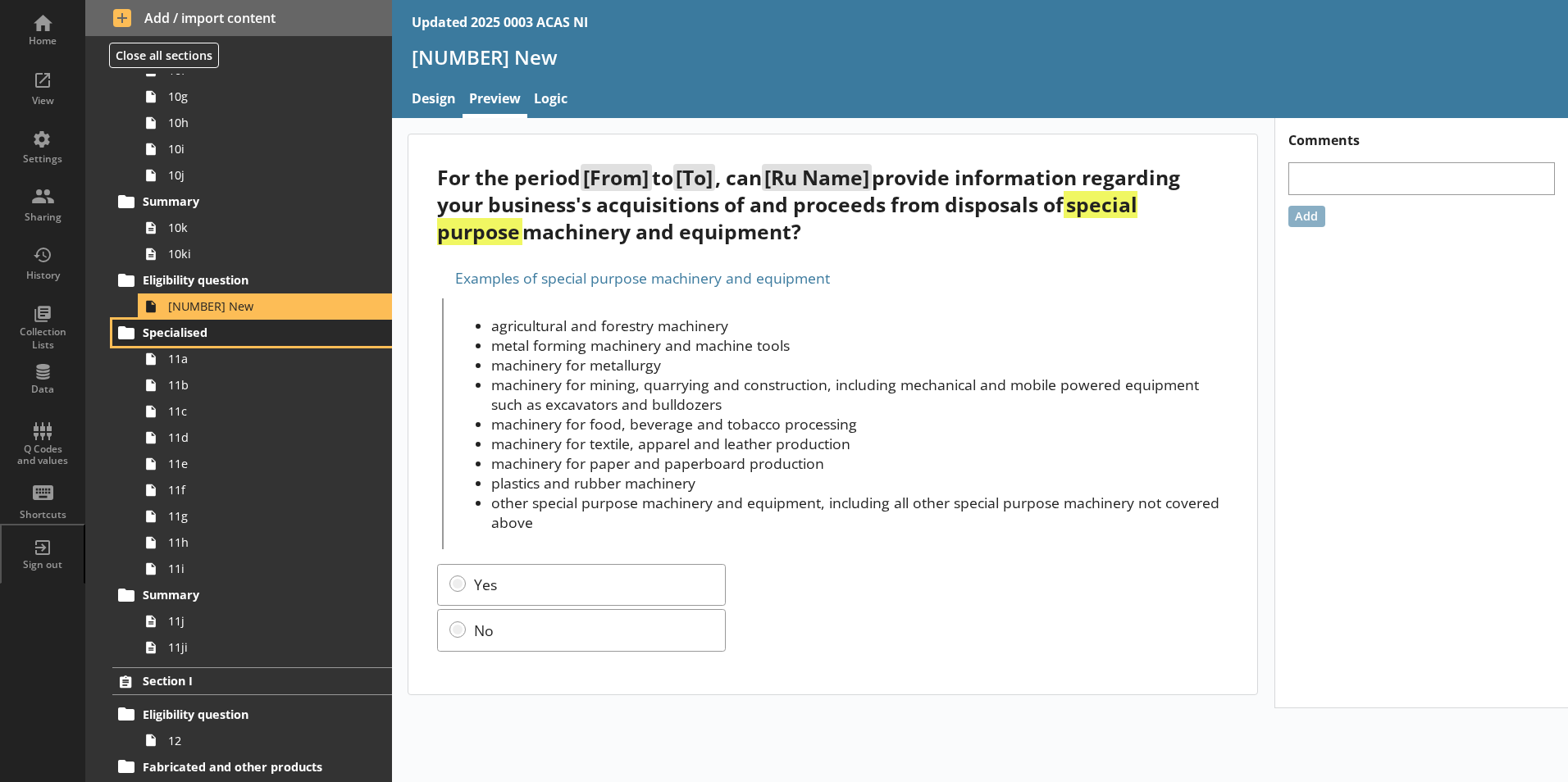 click on "Specialised" at bounding box center (243, 332) 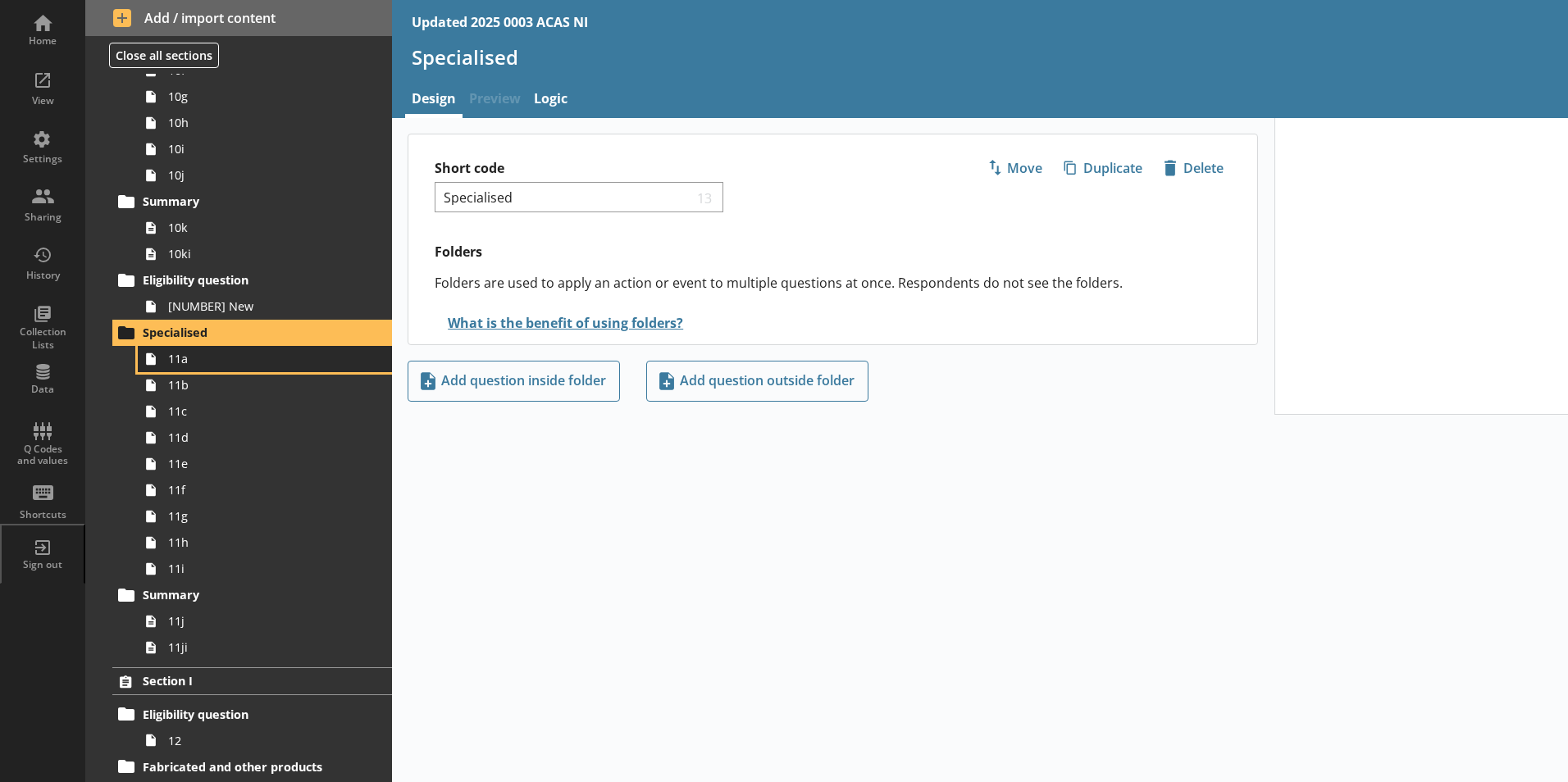 click on "11a" at bounding box center [265, 359] 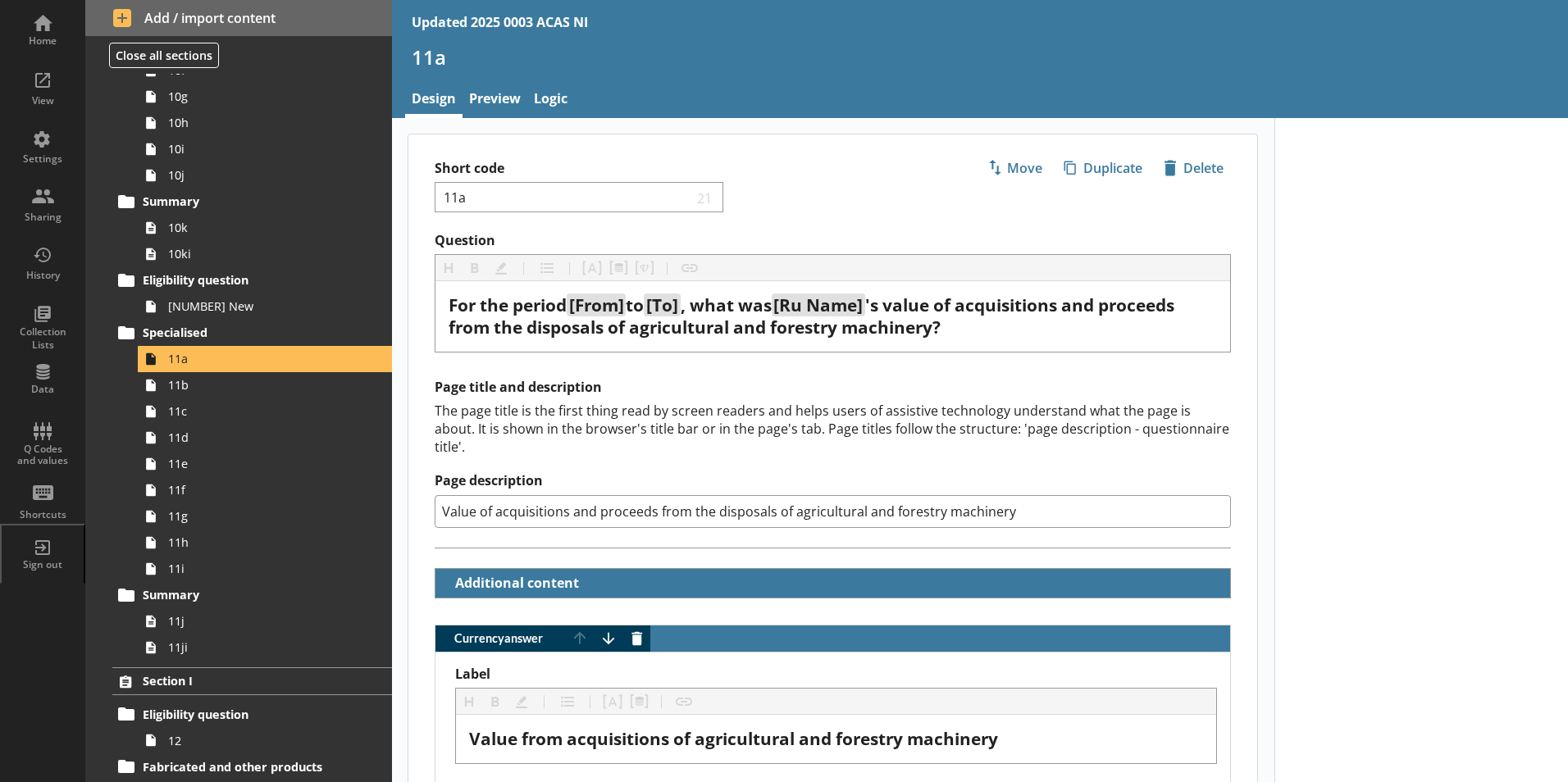 click on "11a" at bounding box center [980, 63] 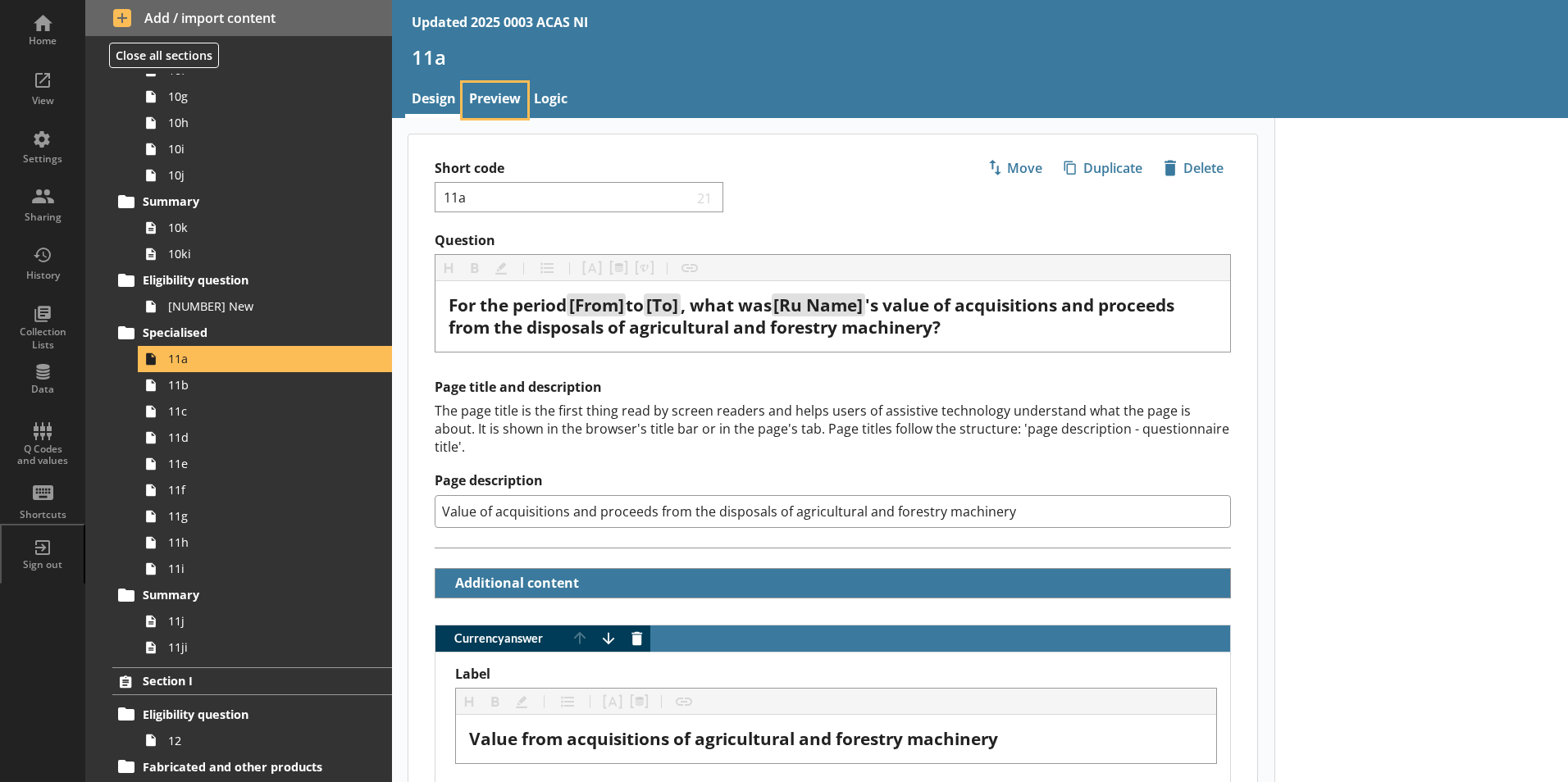 click on "Preview" at bounding box center (495, 100) 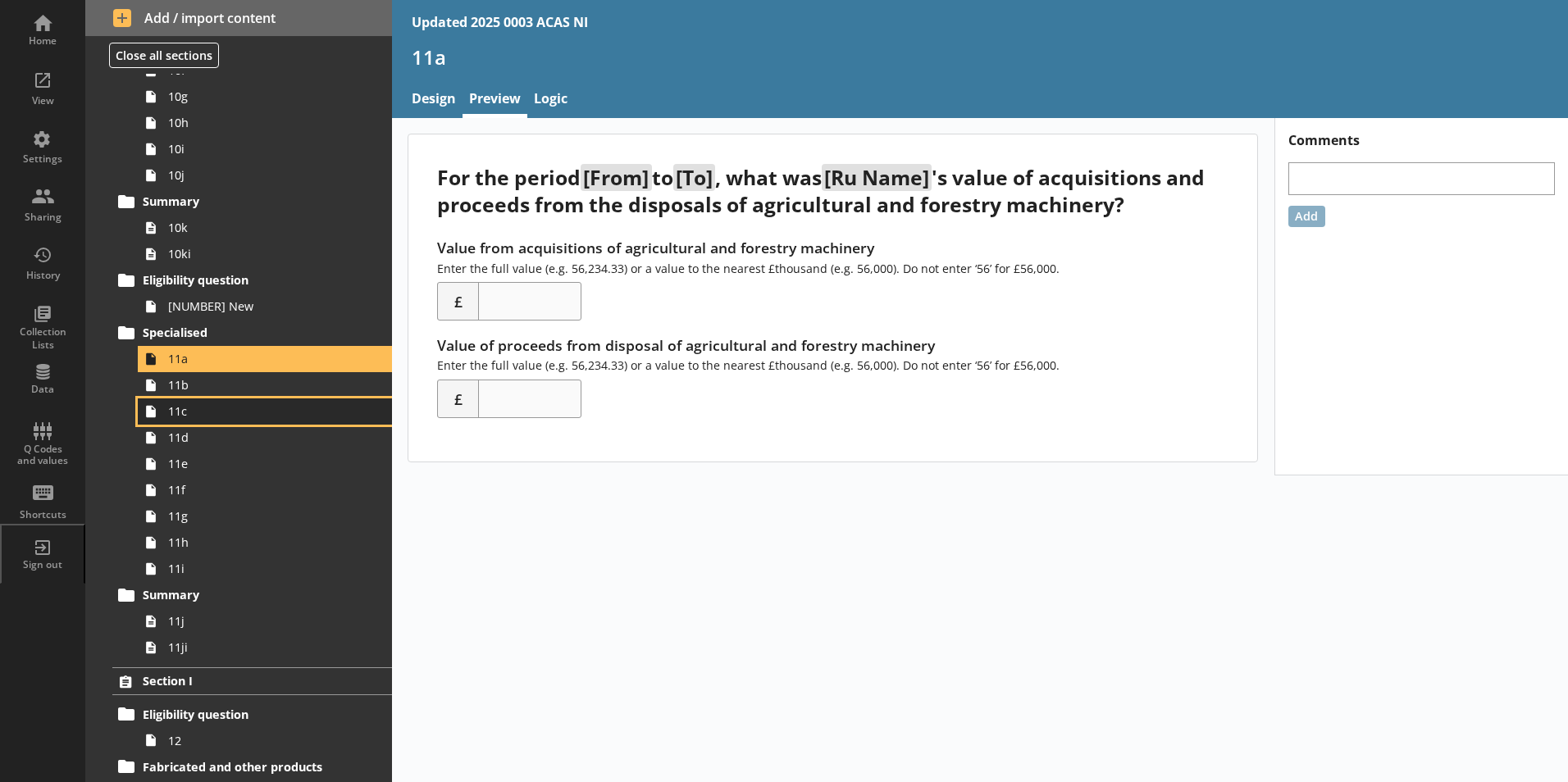 click on "11c" at bounding box center (265, 411) 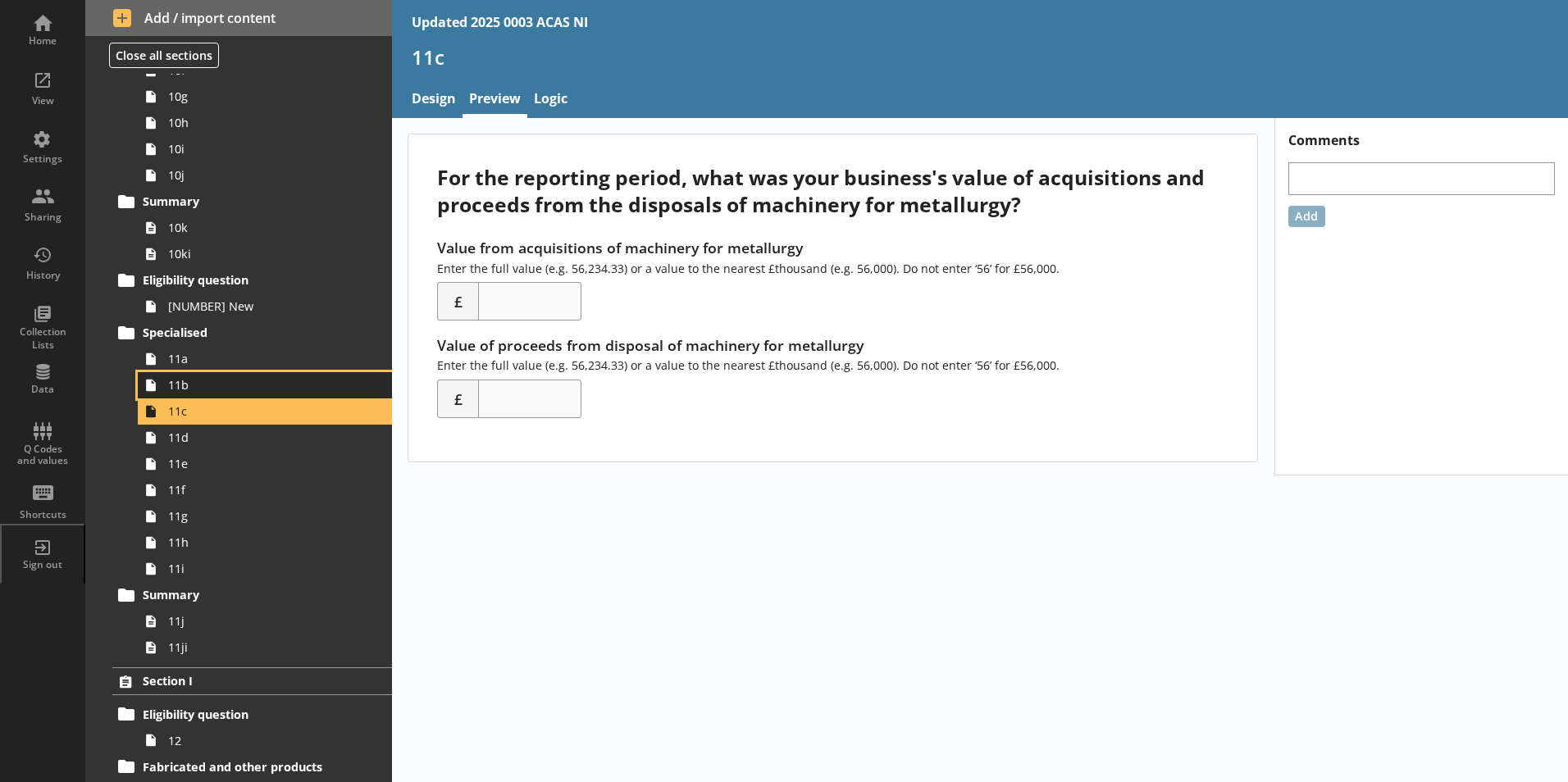 click on "11b" at bounding box center (259, 384) 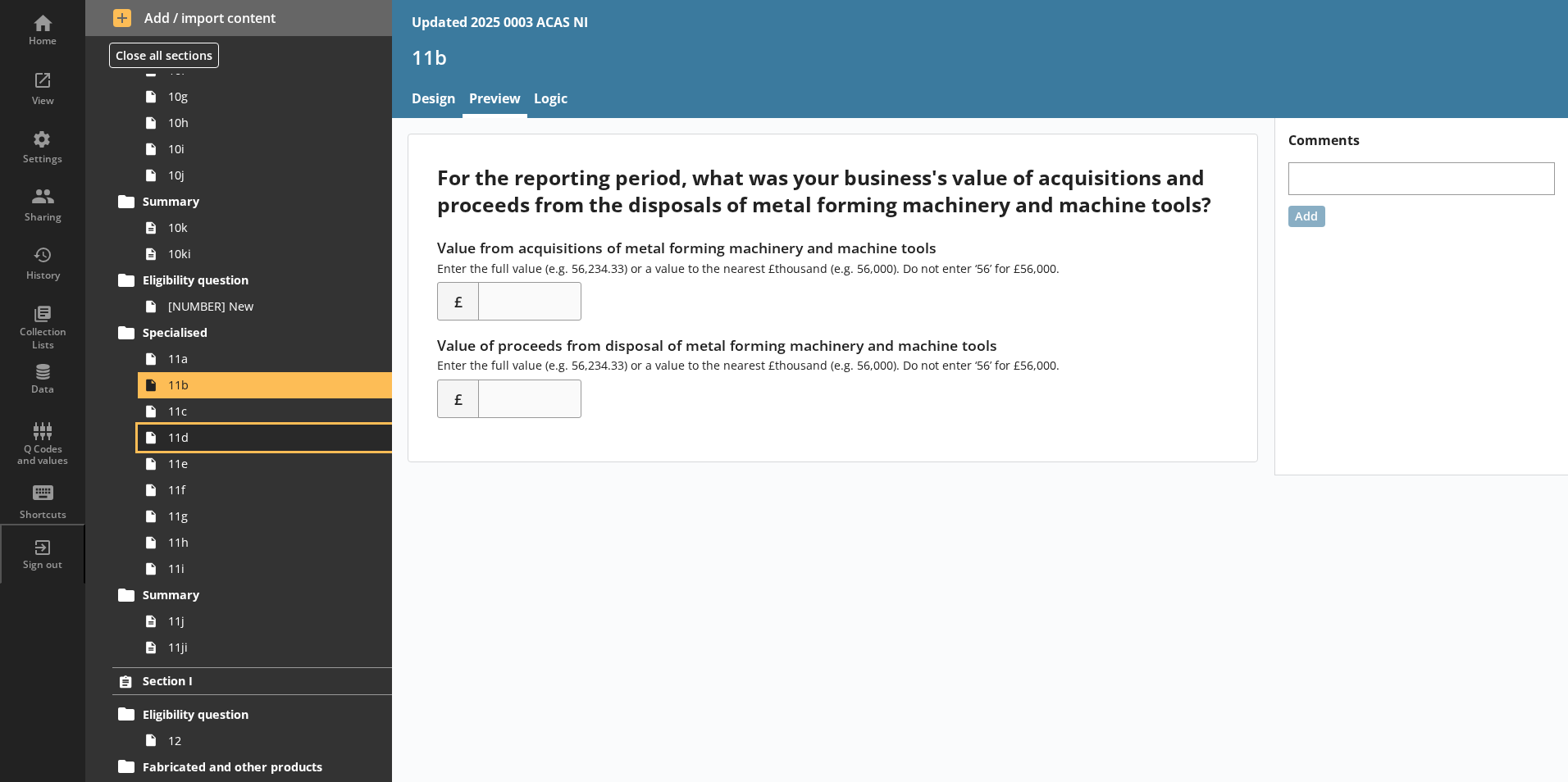 click on "11d" at bounding box center [259, 437] 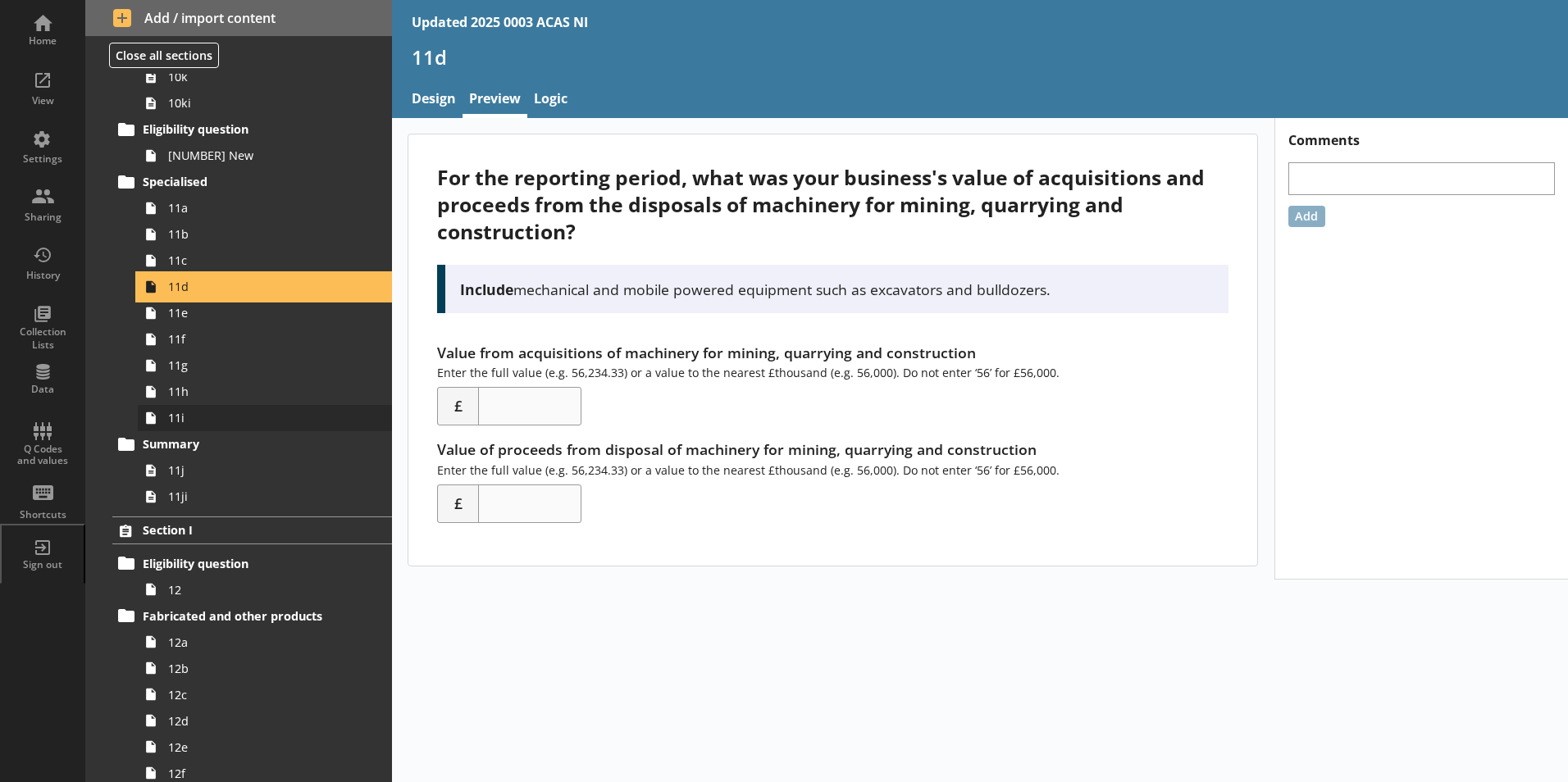 scroll, scrollTop: 3443, scrollLeft: 0, axis: vertical 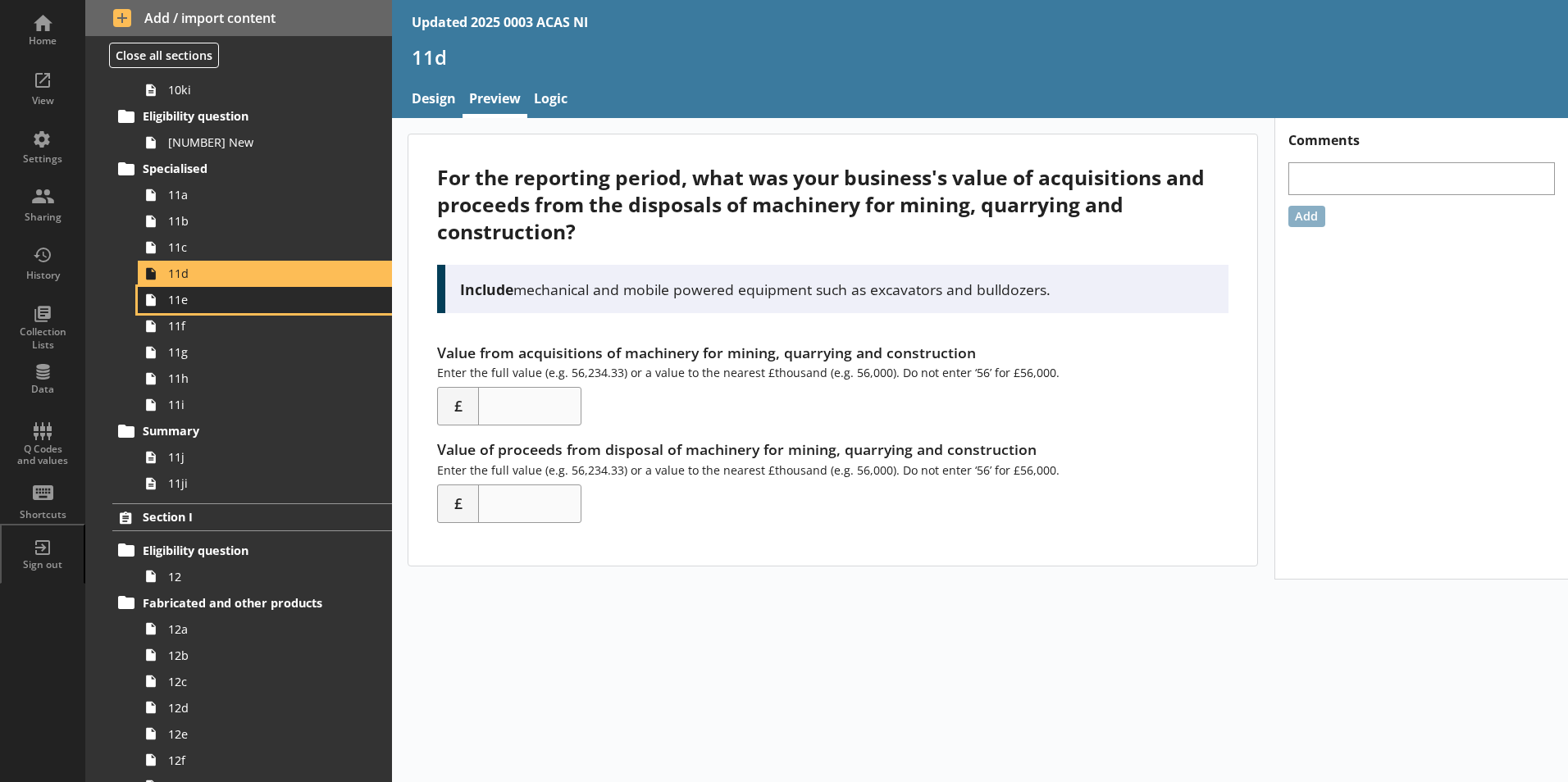 click on "11e" at bounding box center (259, 299) 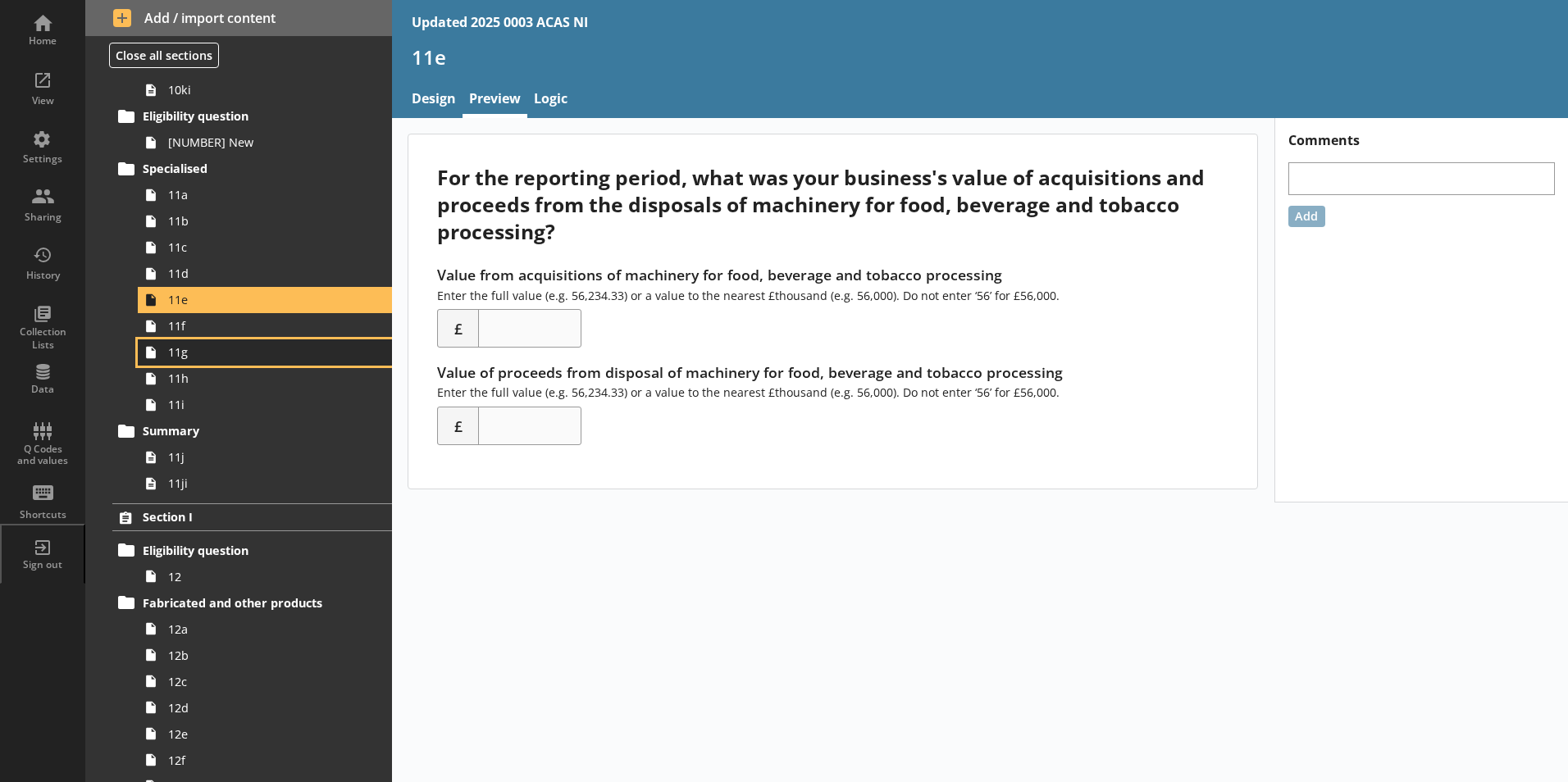 click on "11g" at bounding box center (265, 352) 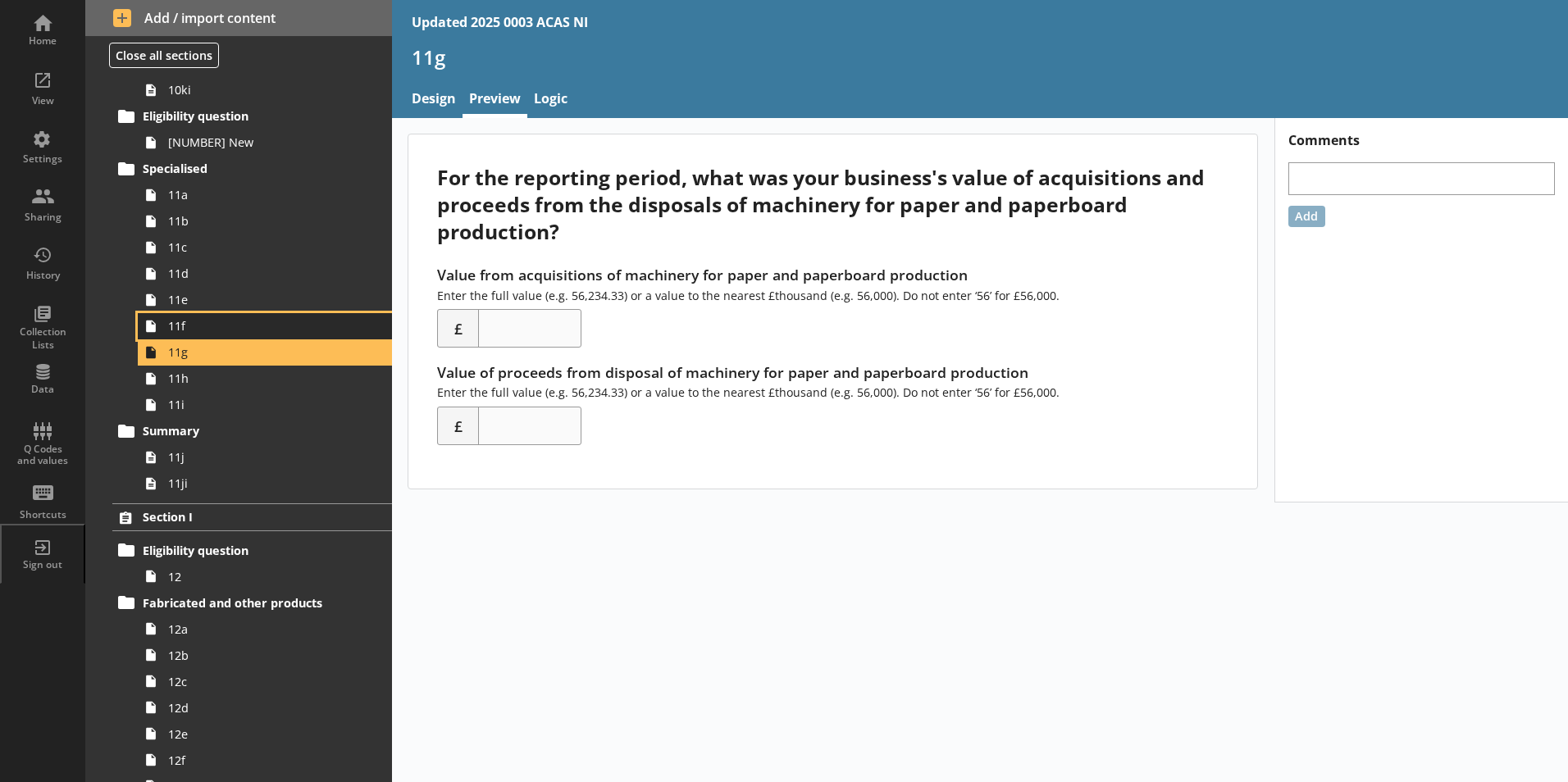 click on "11f" at bounding box center [259, 325] 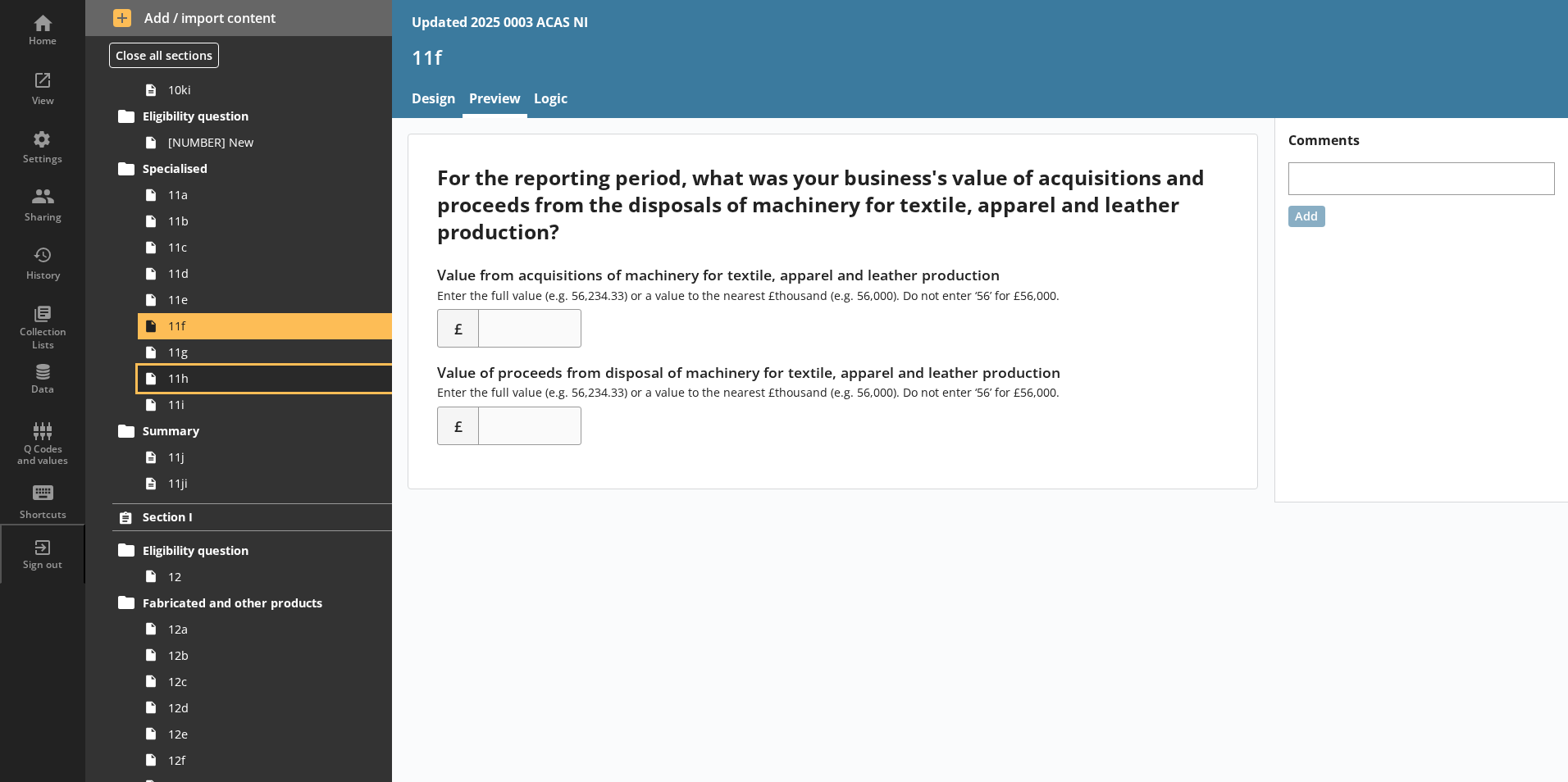 click on "11h" at bounding box center [259, 378] 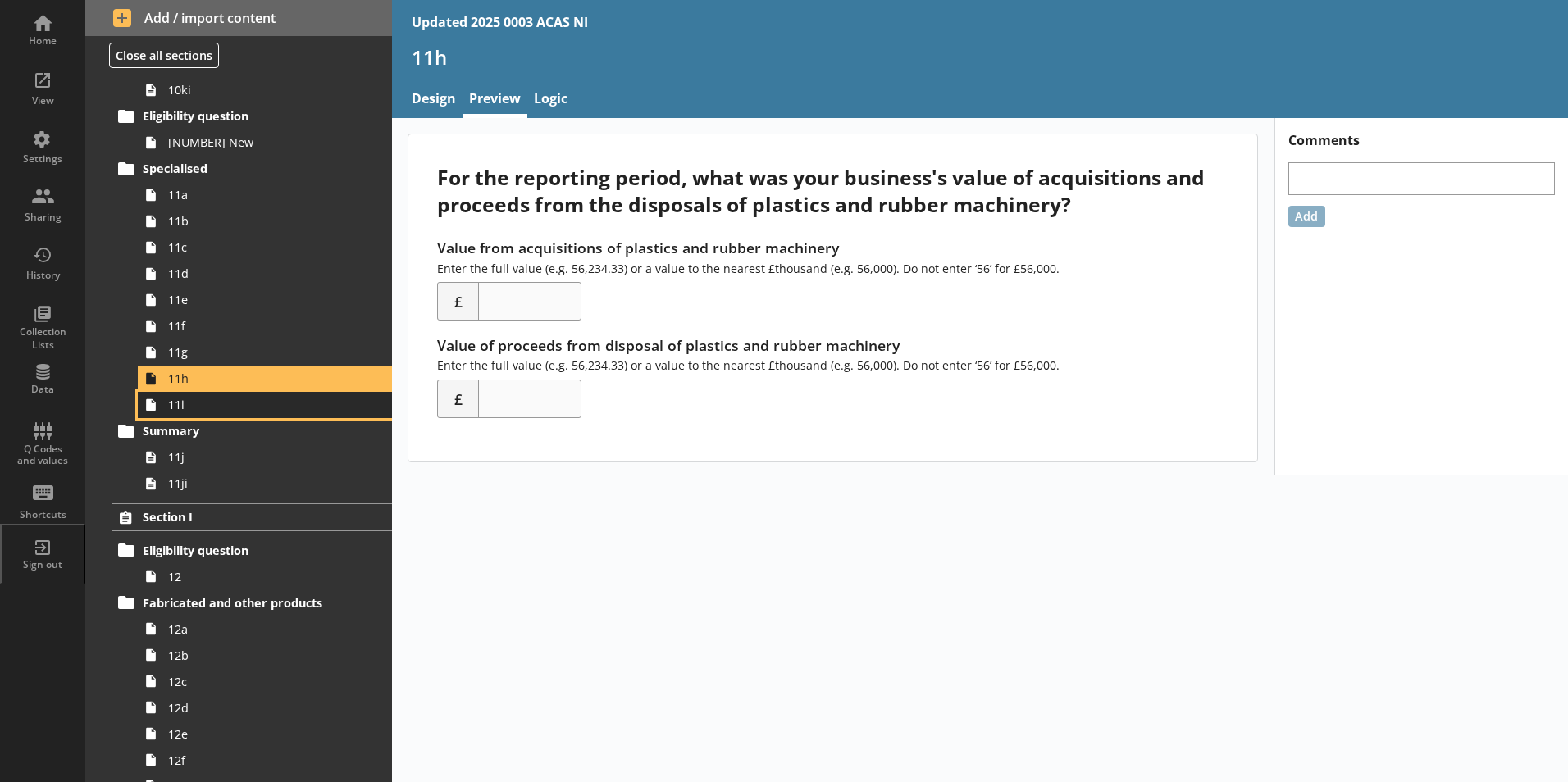 click on "11i" at bounding box center [265, 405] 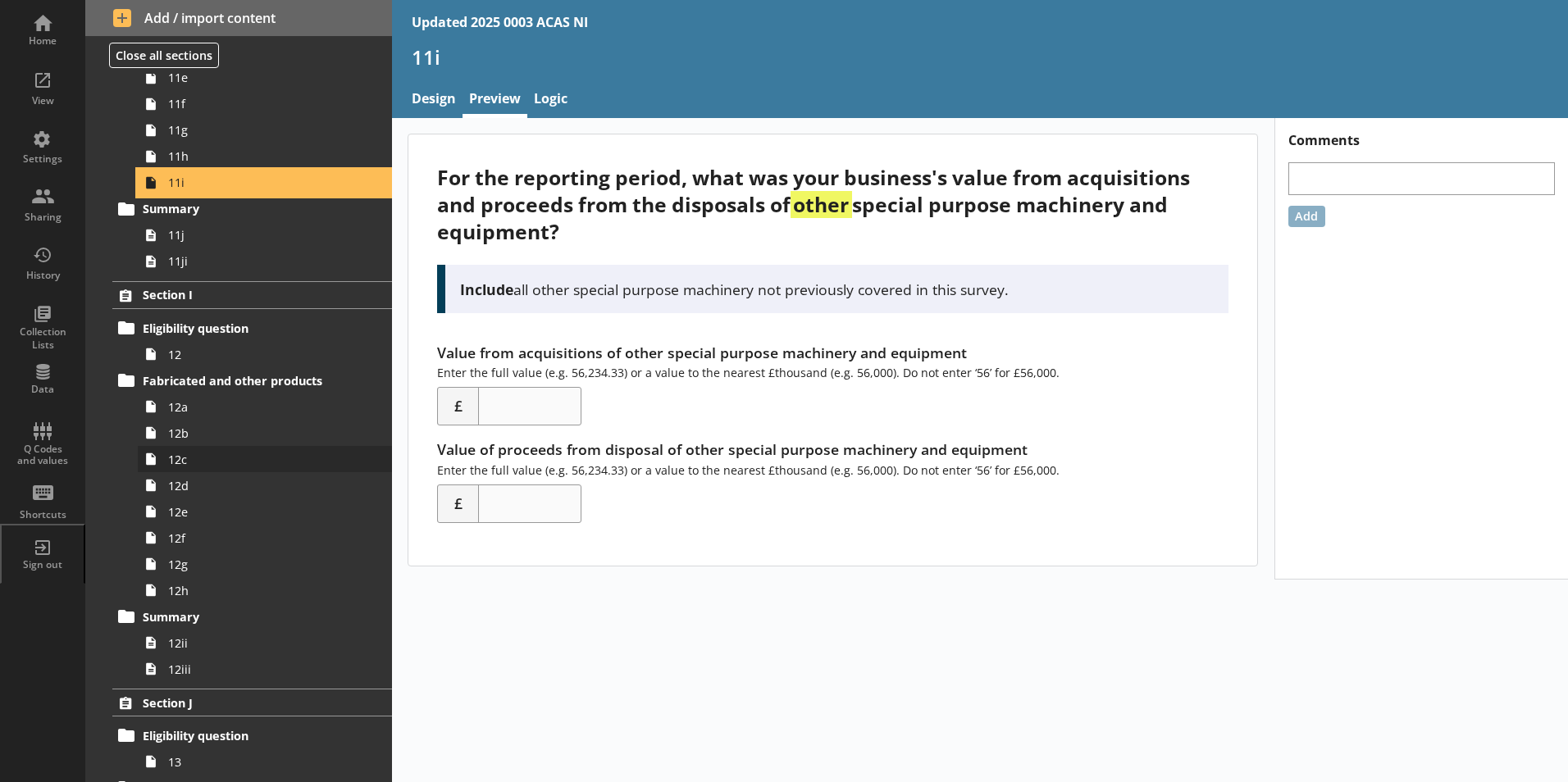 scroll, scrollTop: 3689, scrollLeft: 0, axis: vertical 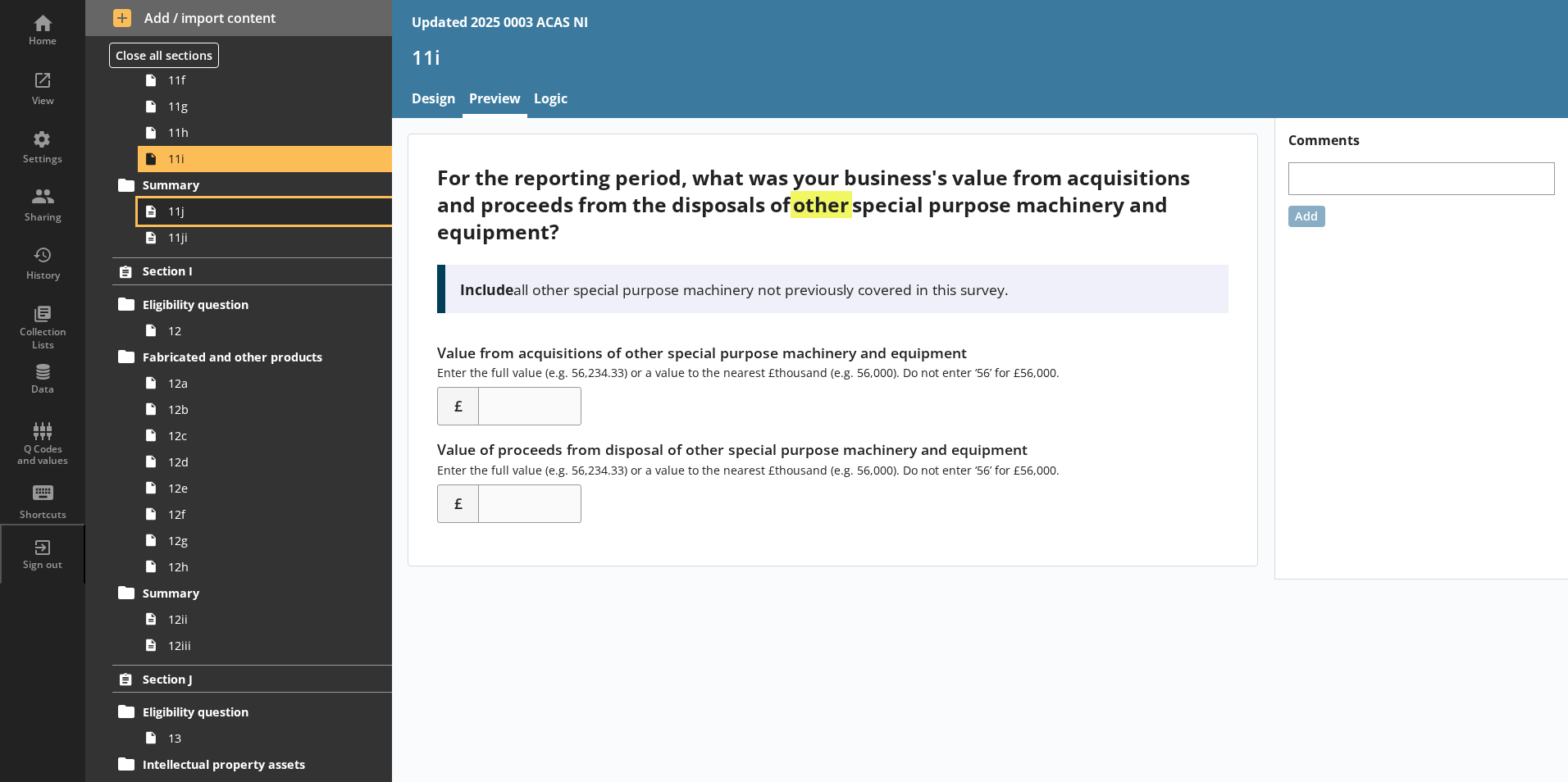click on "11j" at bounding box center [259, 211] 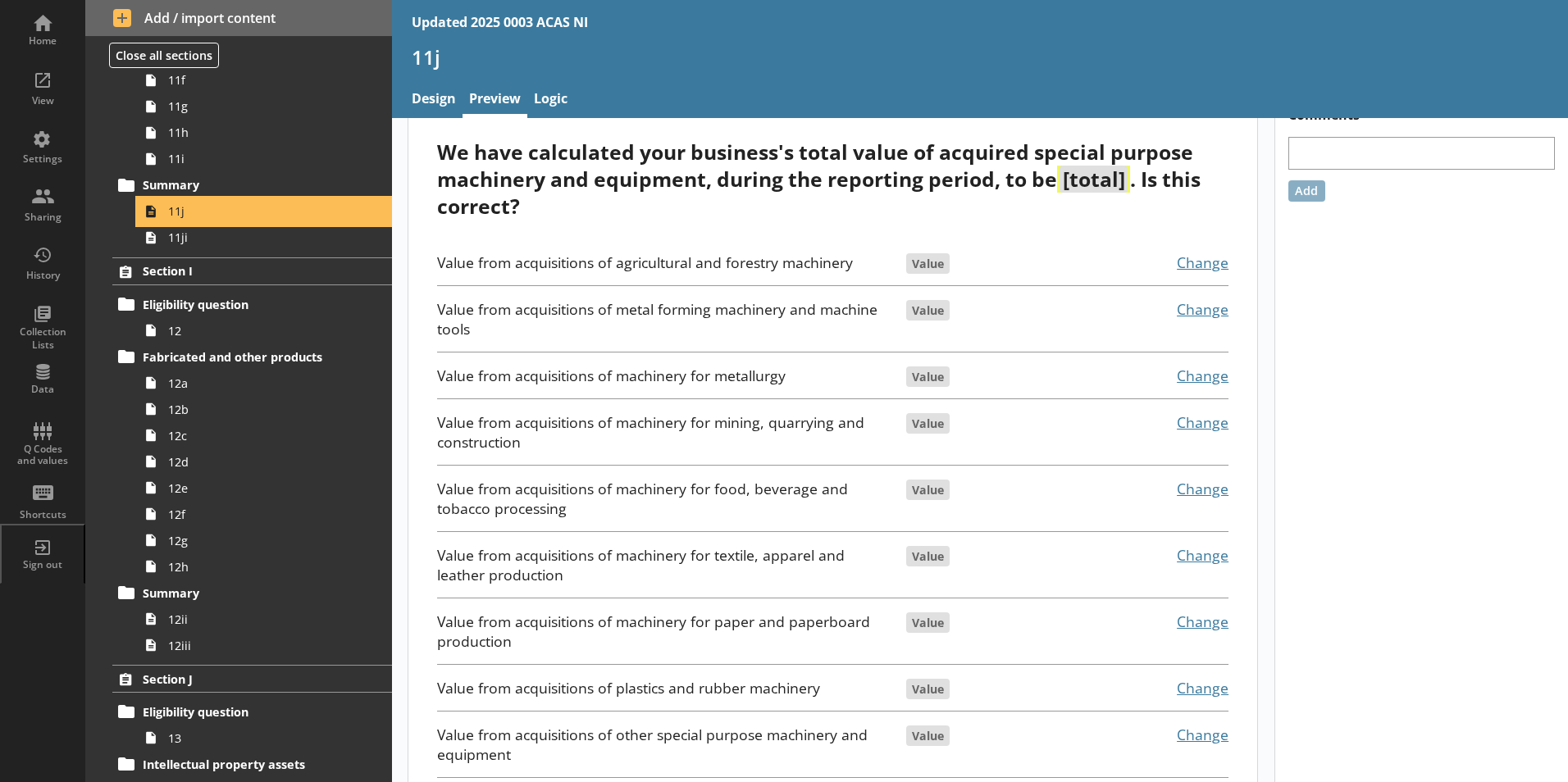 scroll, scrollTop: 0, scrollLeft: 0, axis: both 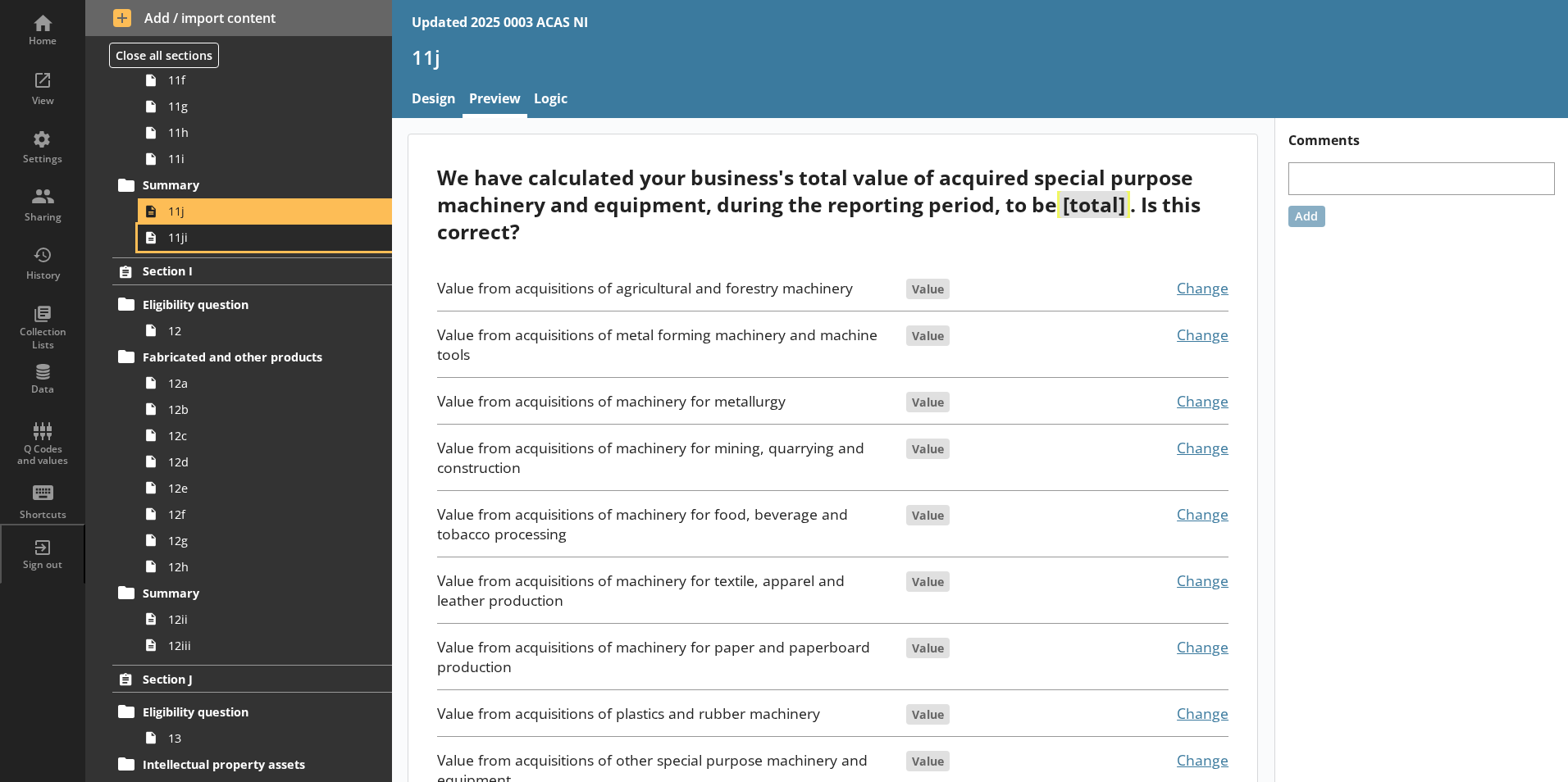 click on "11ji" at bounding box center (265, 238) 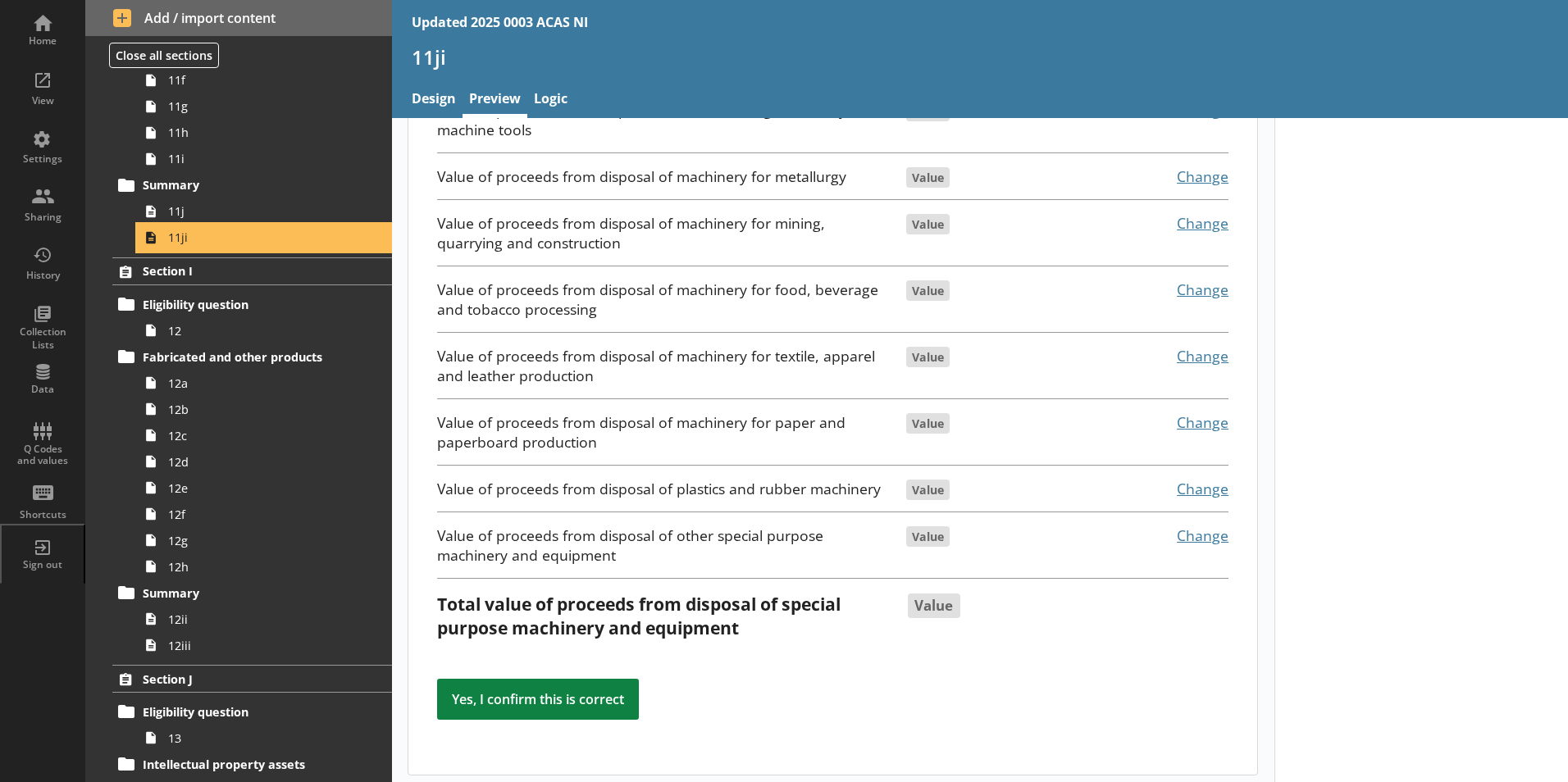 scroll, scrollTop: 251, scrollLeft: 0, axis: vertical 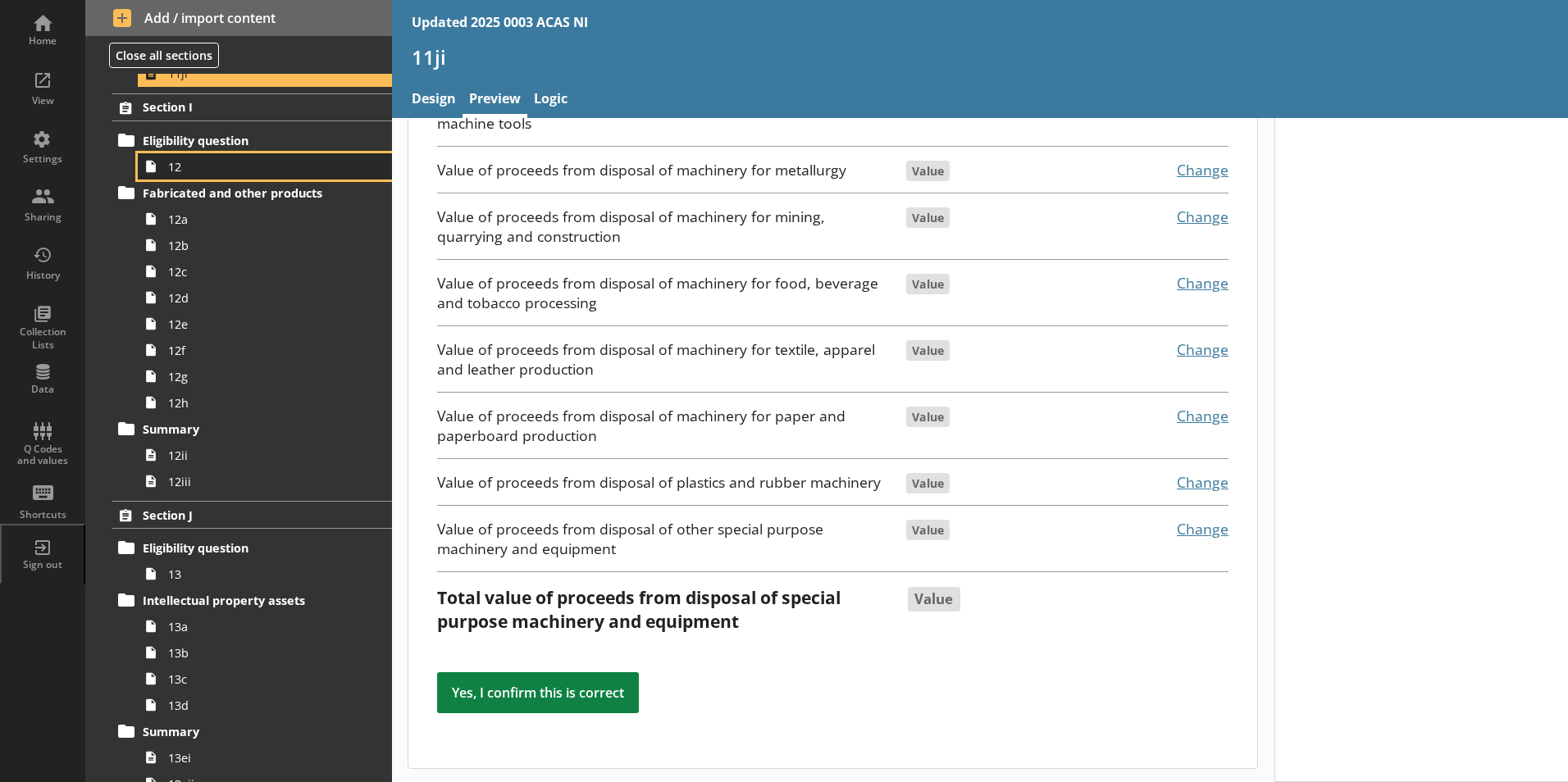 click on "12" at bounding box center (265, 166) 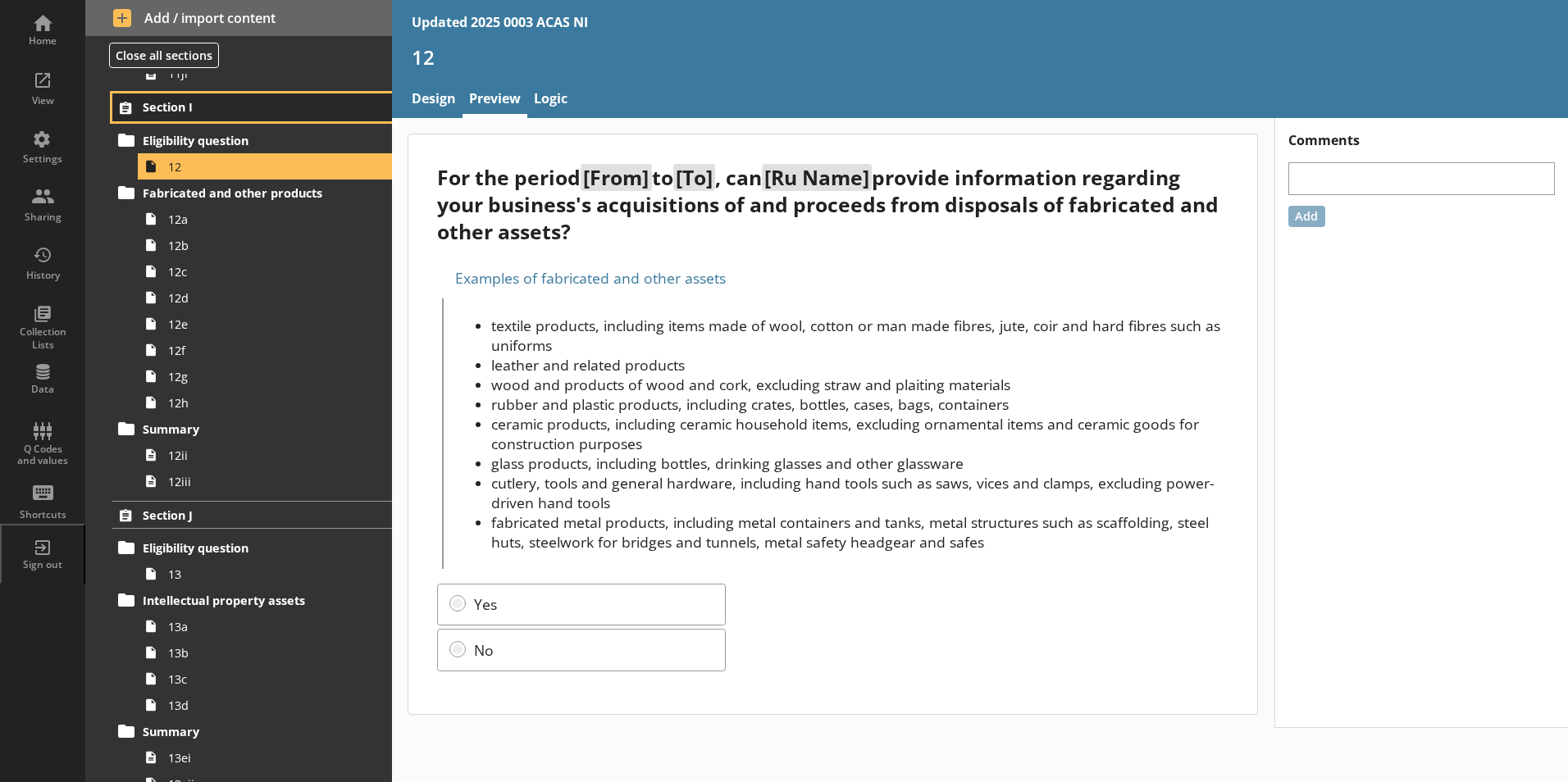click on "Section I" at bounding box center [243, 107] 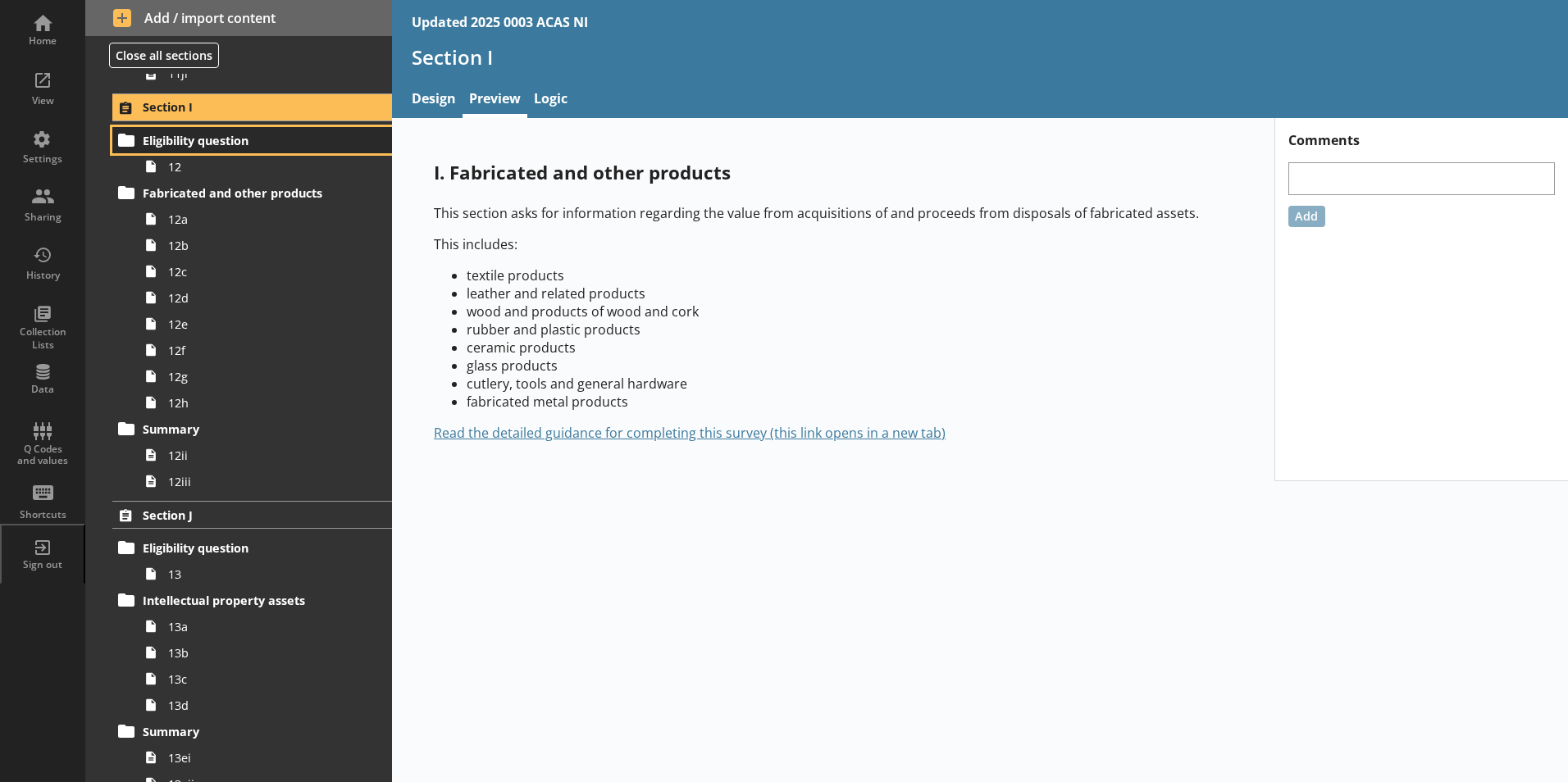 click on "Eligibility question" at bounding box center [243, 140] 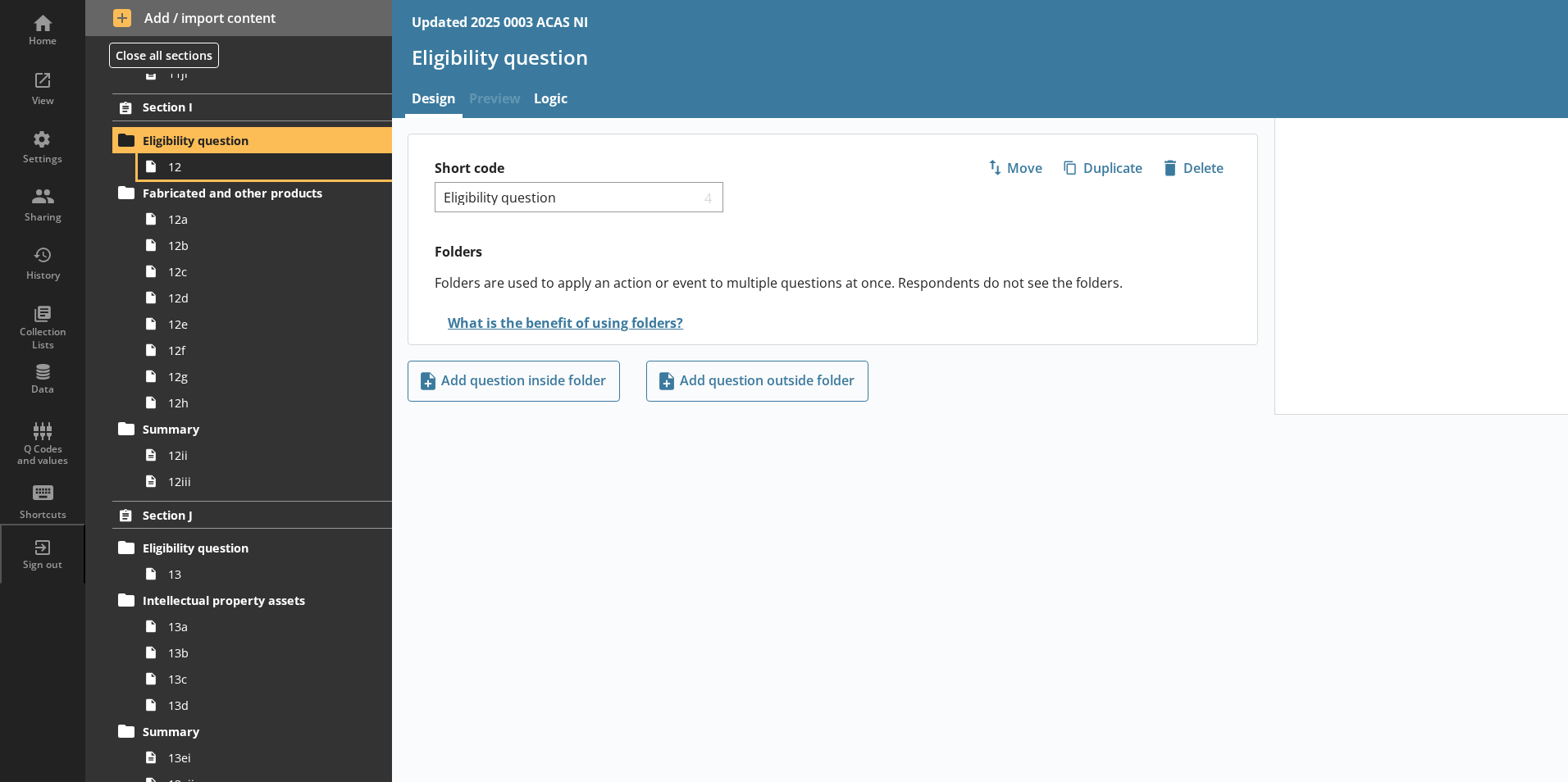 click on "12" at bounding box center (265, 166) 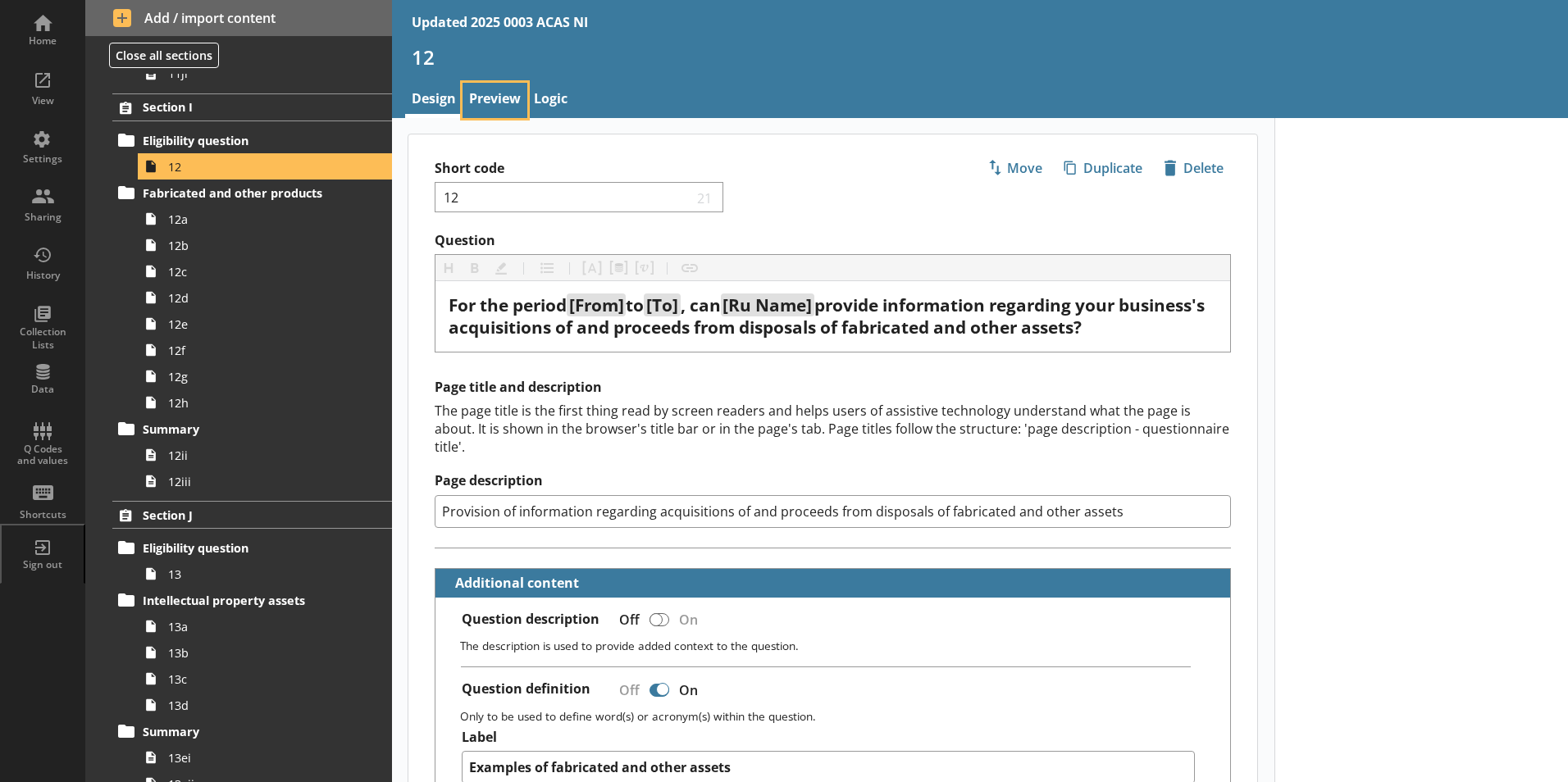click on "Preview" at bounding box center (495, 100) 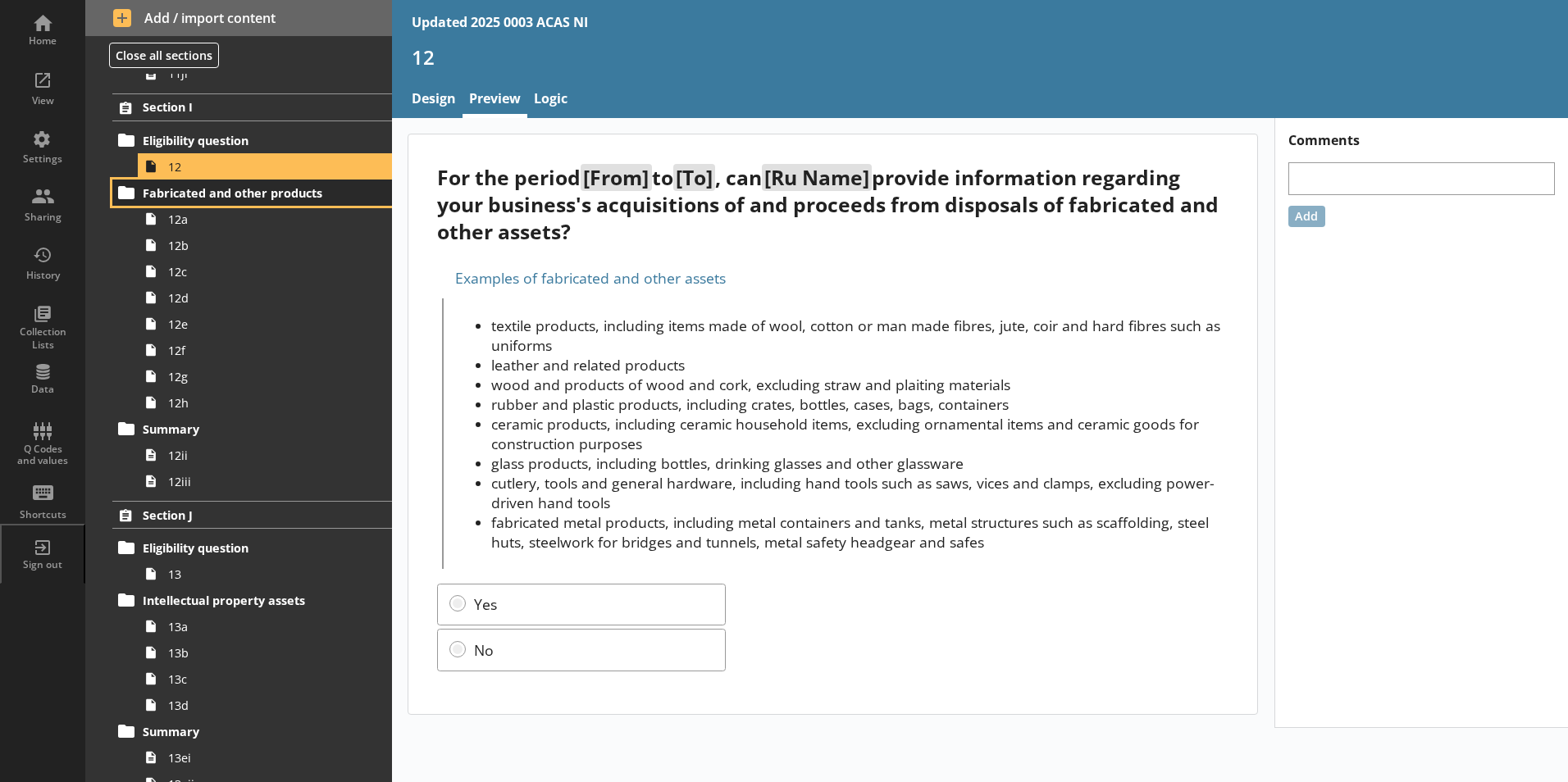 click on "Fabricated and other products" at bounding box center (243, 193) 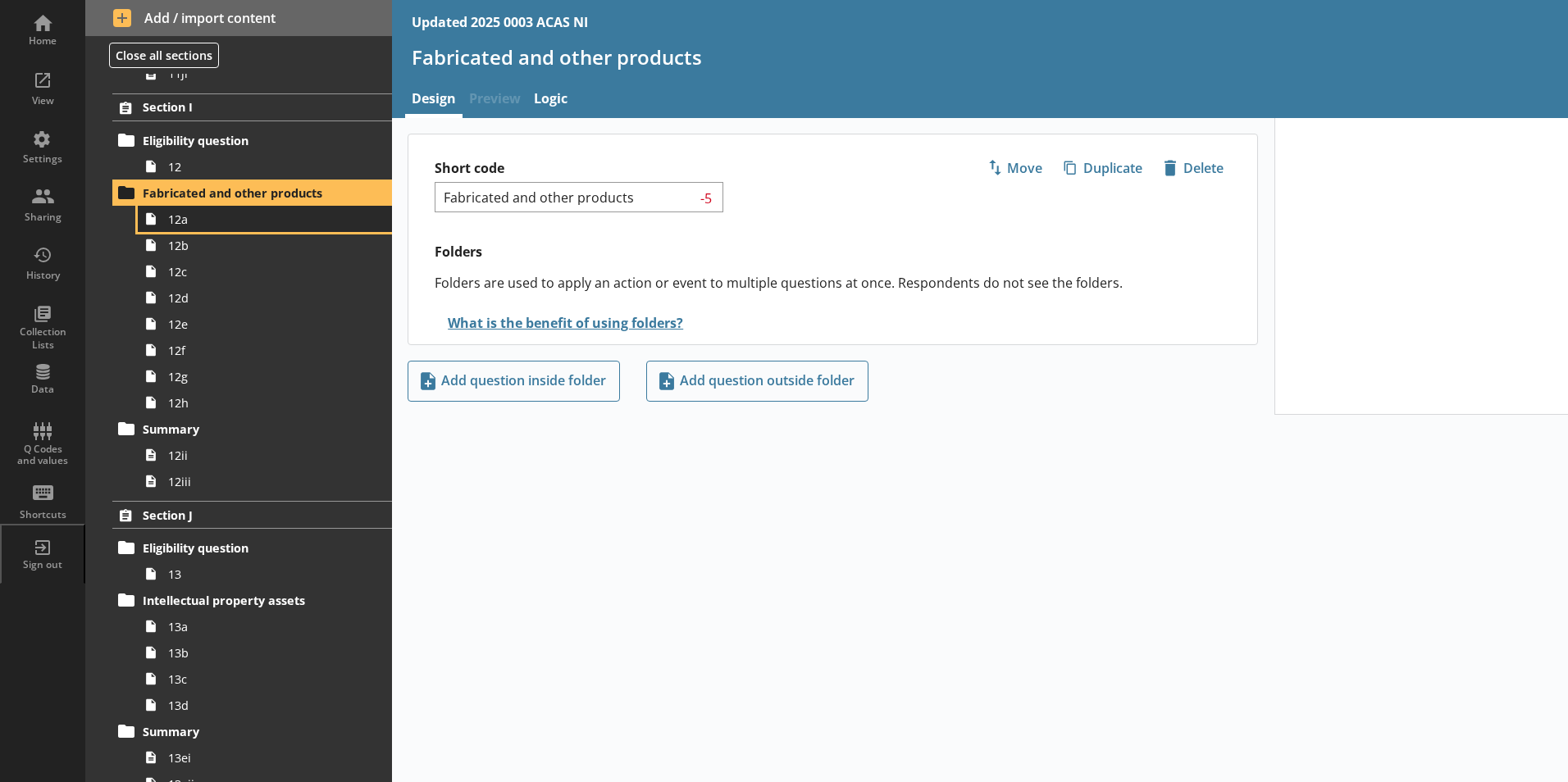 click on "12a" at bounding box center (259, 219) 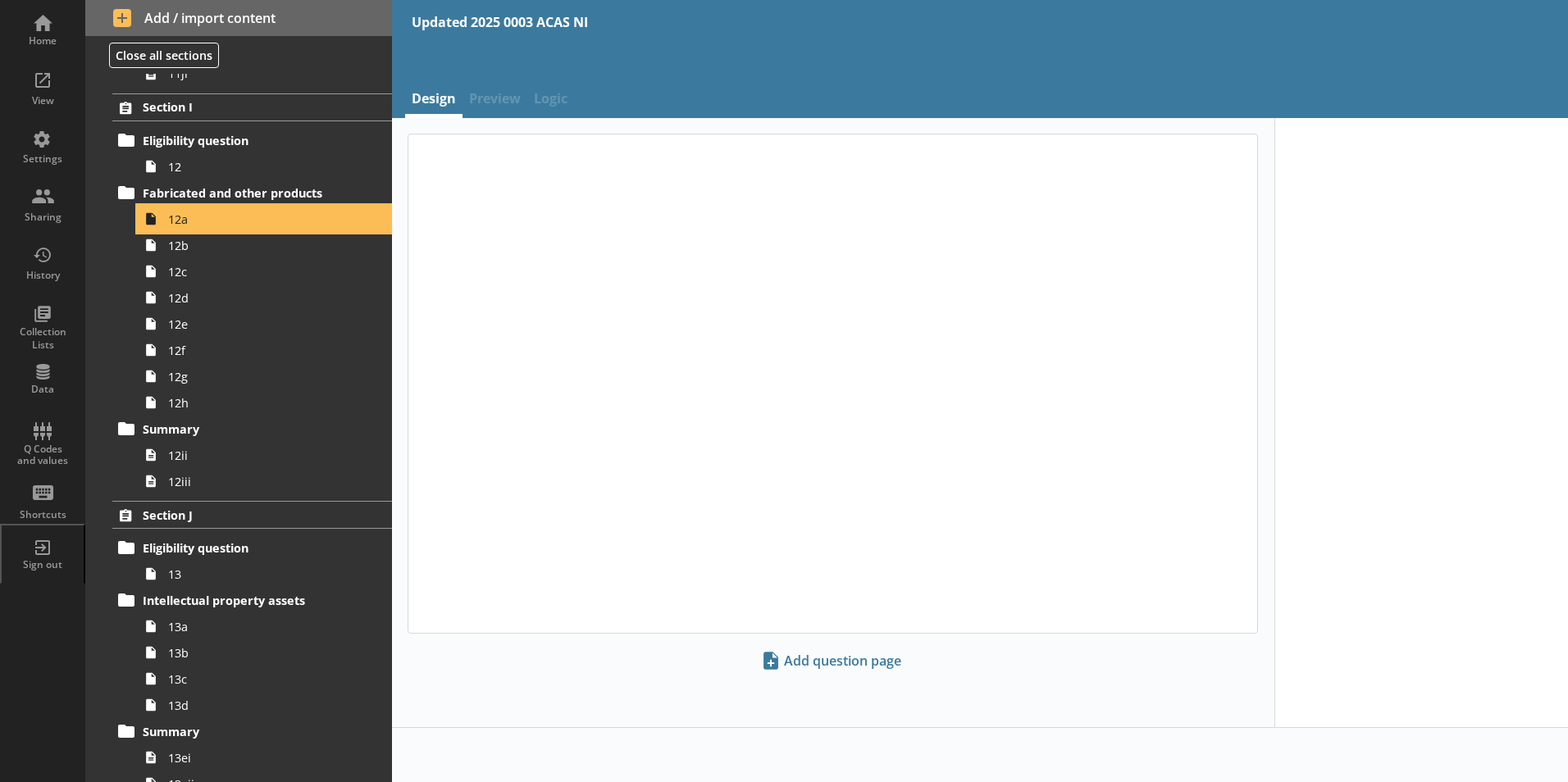type on "x" 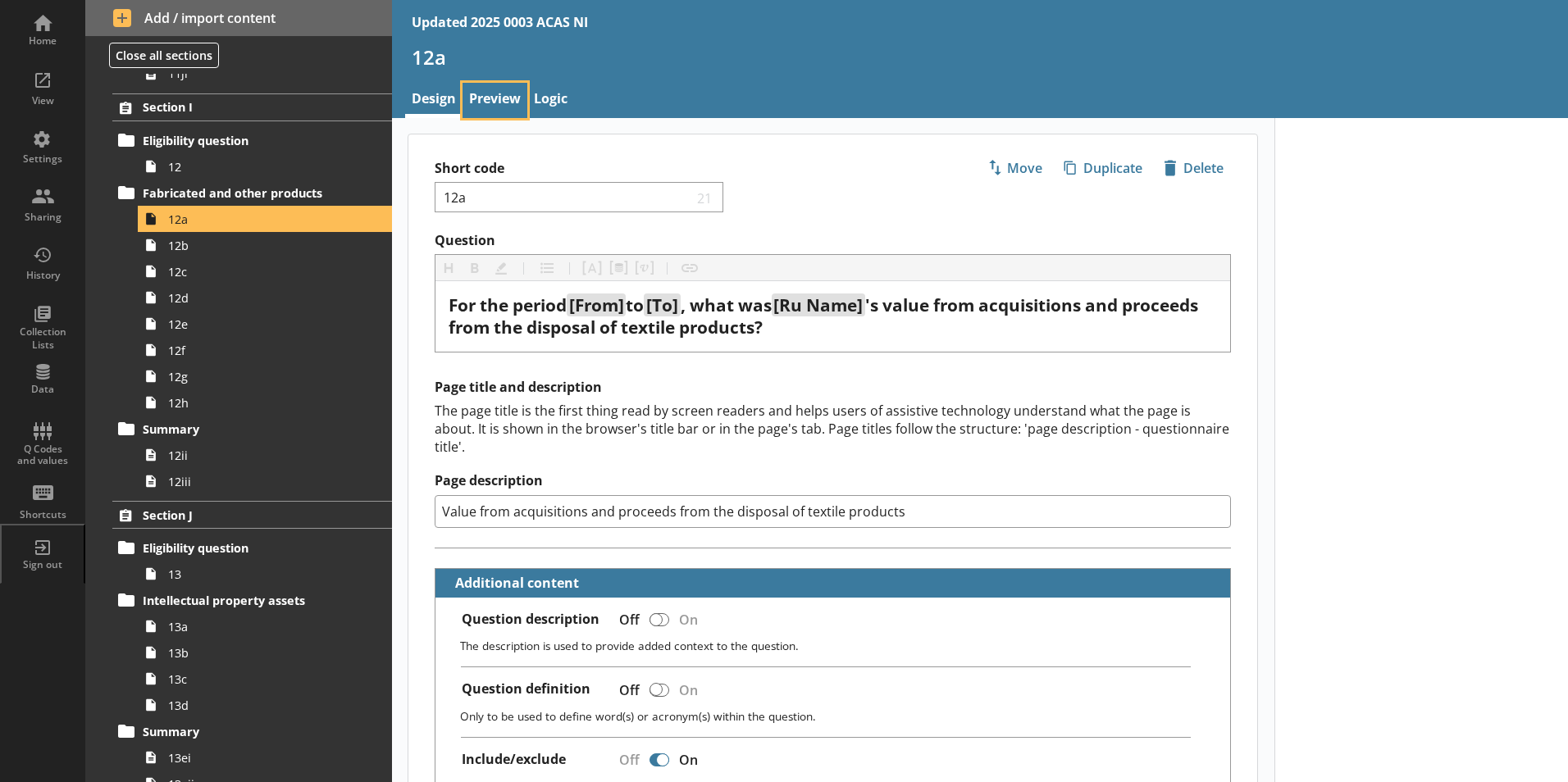 click on "Preview" at bounding box center [495, 100] 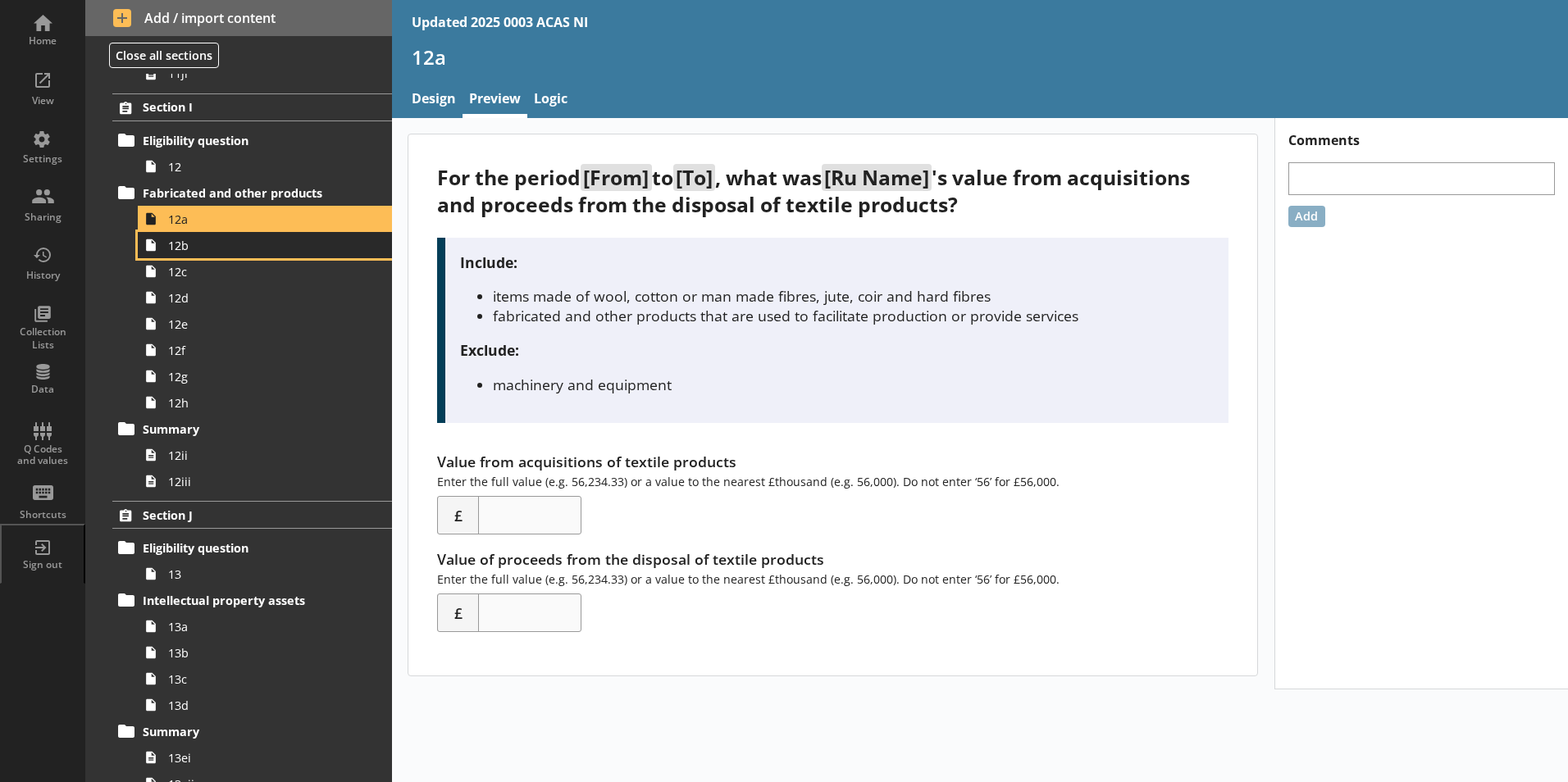 click on "12b" at bounding box center (259, 245) 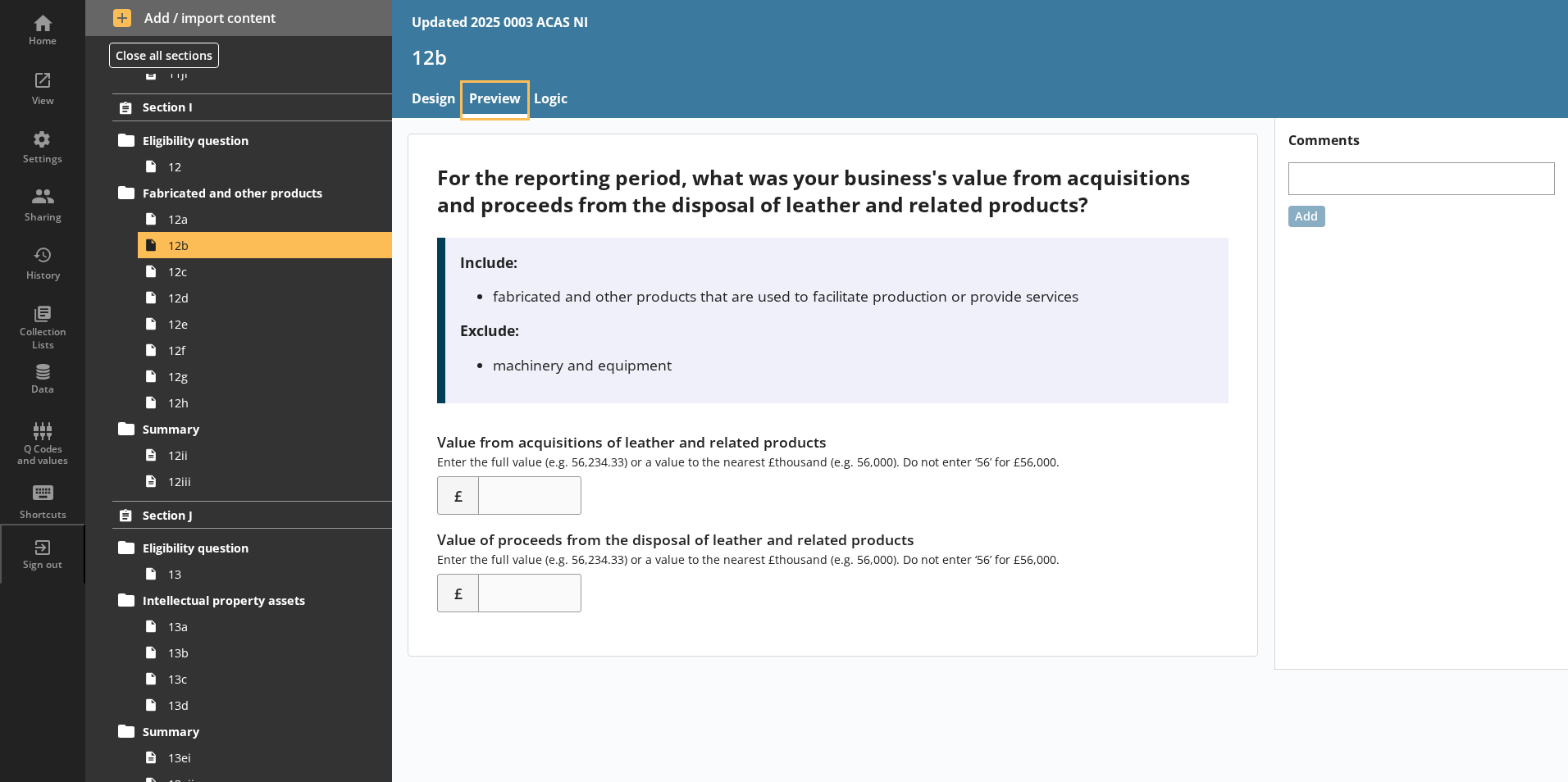 click on "Preview" at bounding box center [495, 100] 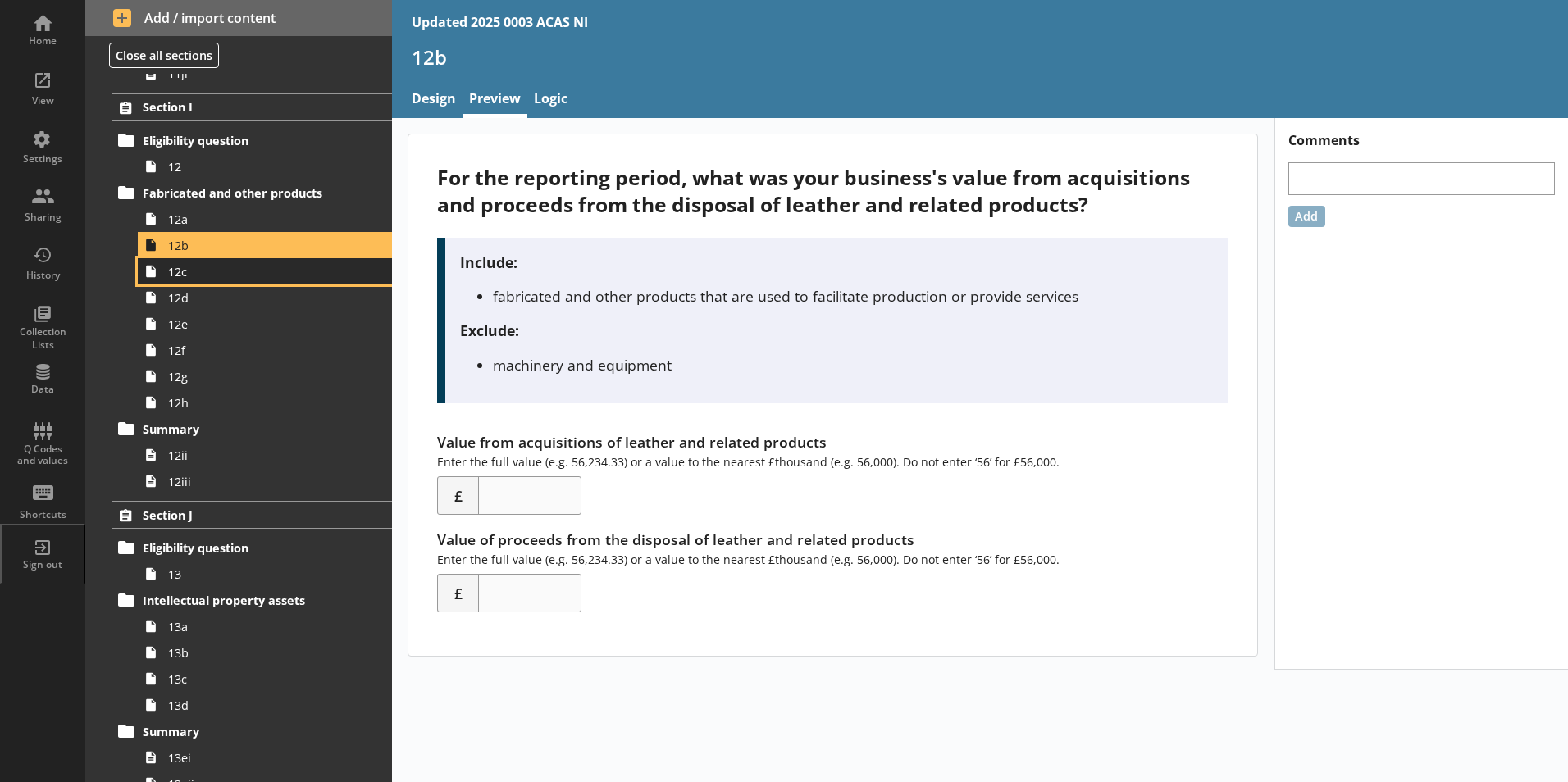 click on "12c" at bounding box center (259, 271) 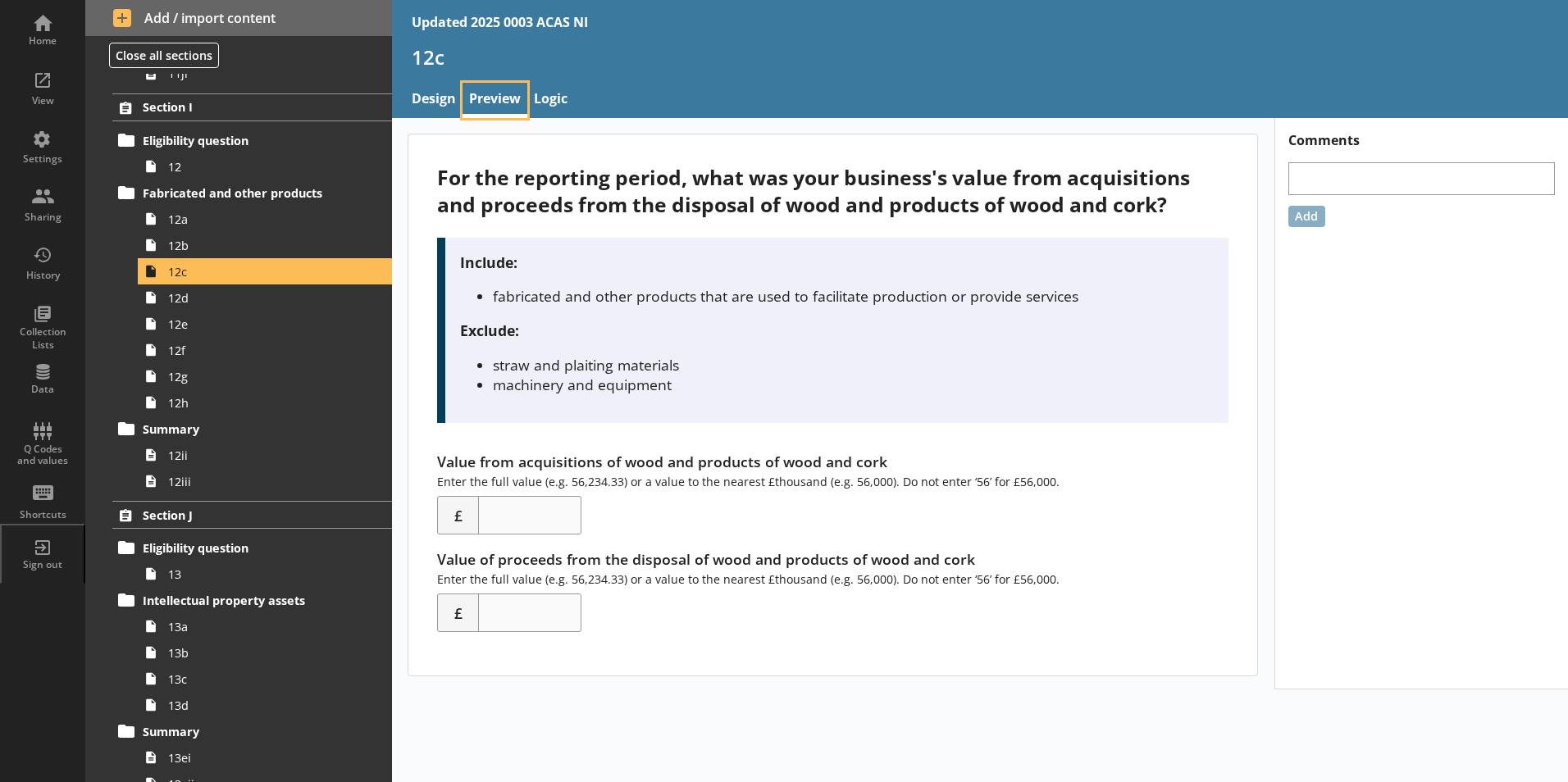click on "Preview" at bounding box center (495, 100) 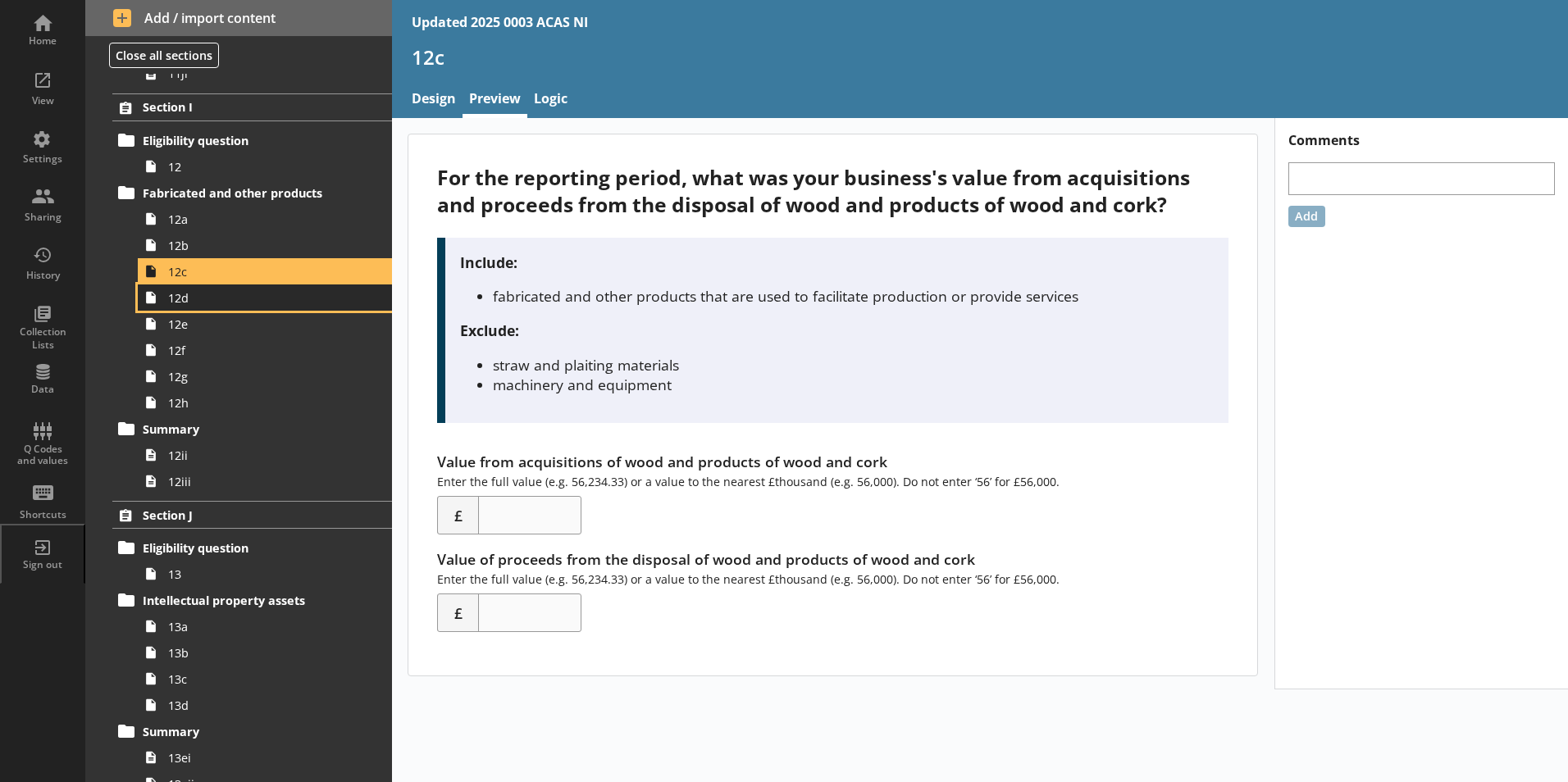 click on "12d" at bounding box center (259, 298) 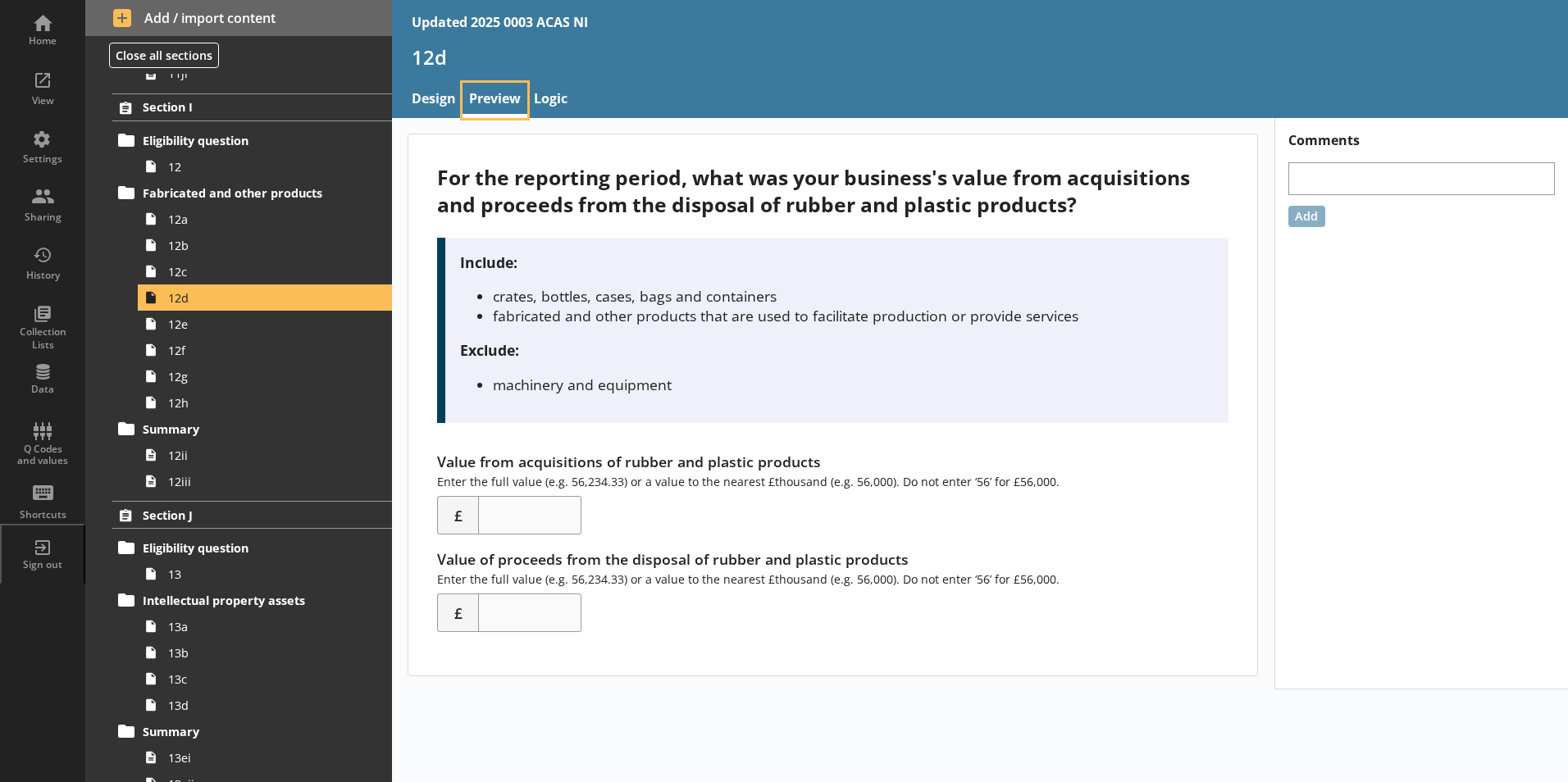 click on "Preview" at bounding box center (495, 100) 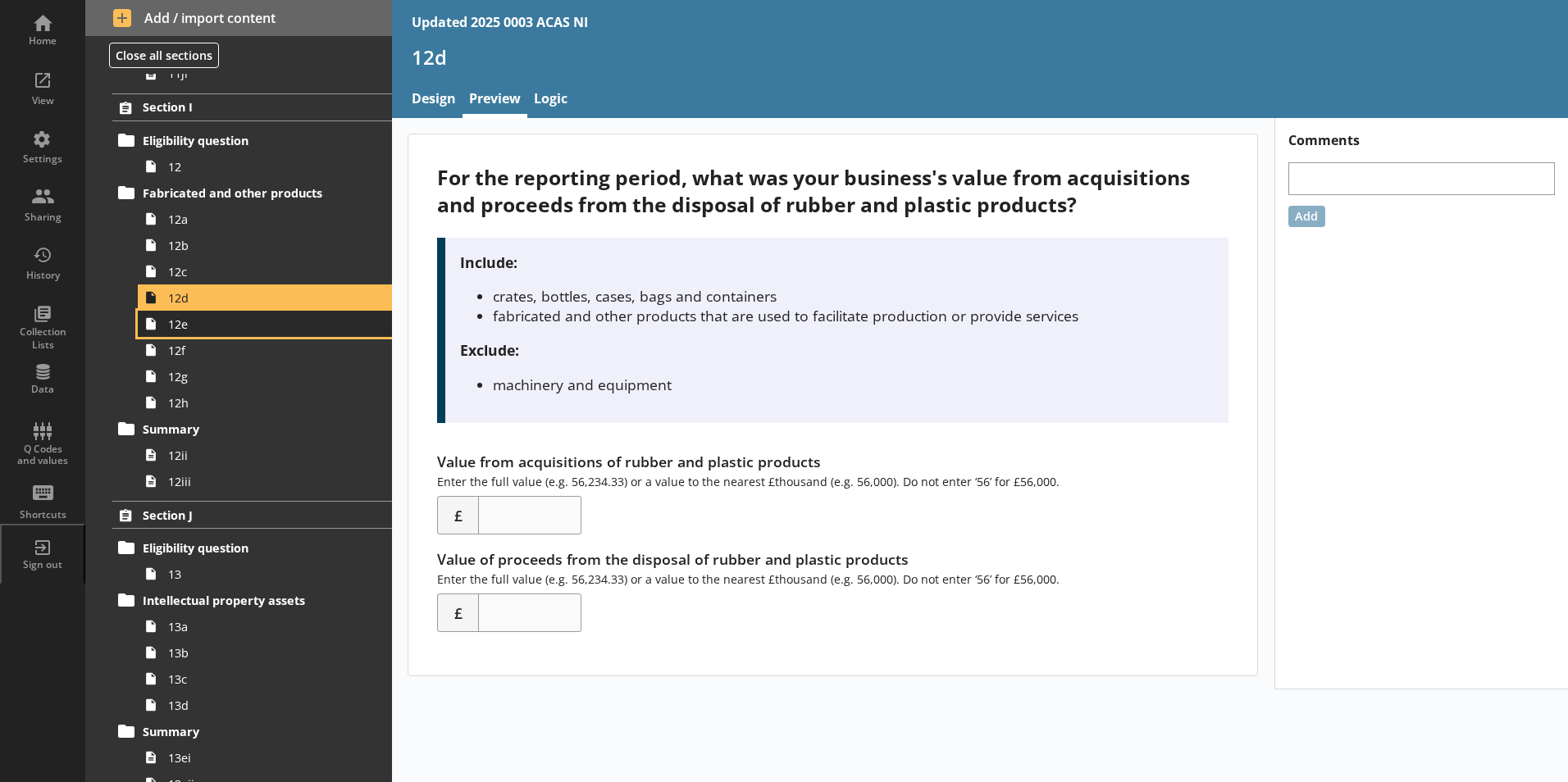 click on "12e" at bounding box center (259, 324) 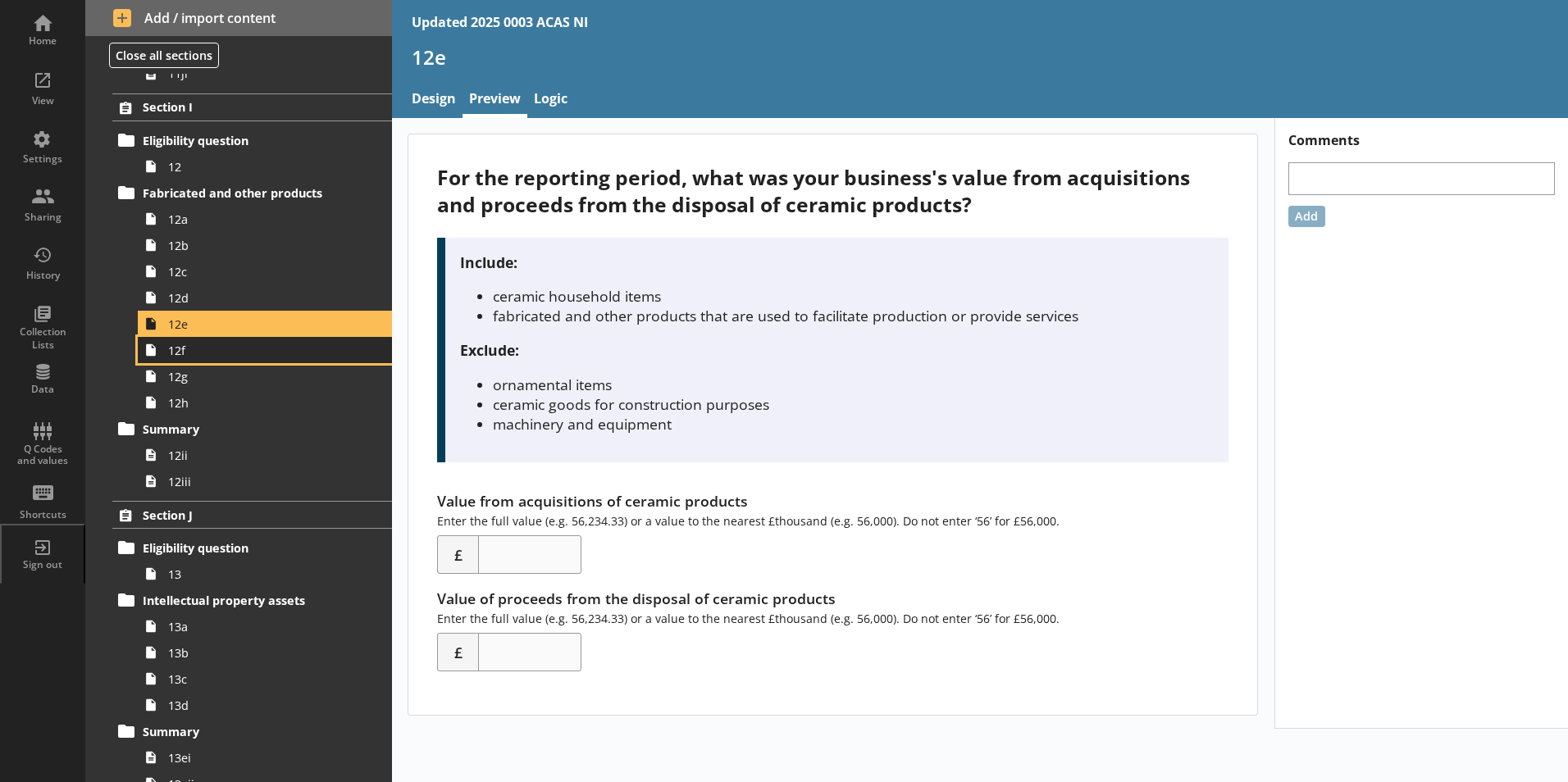 click on "12f" at bounding box center [259, 350] 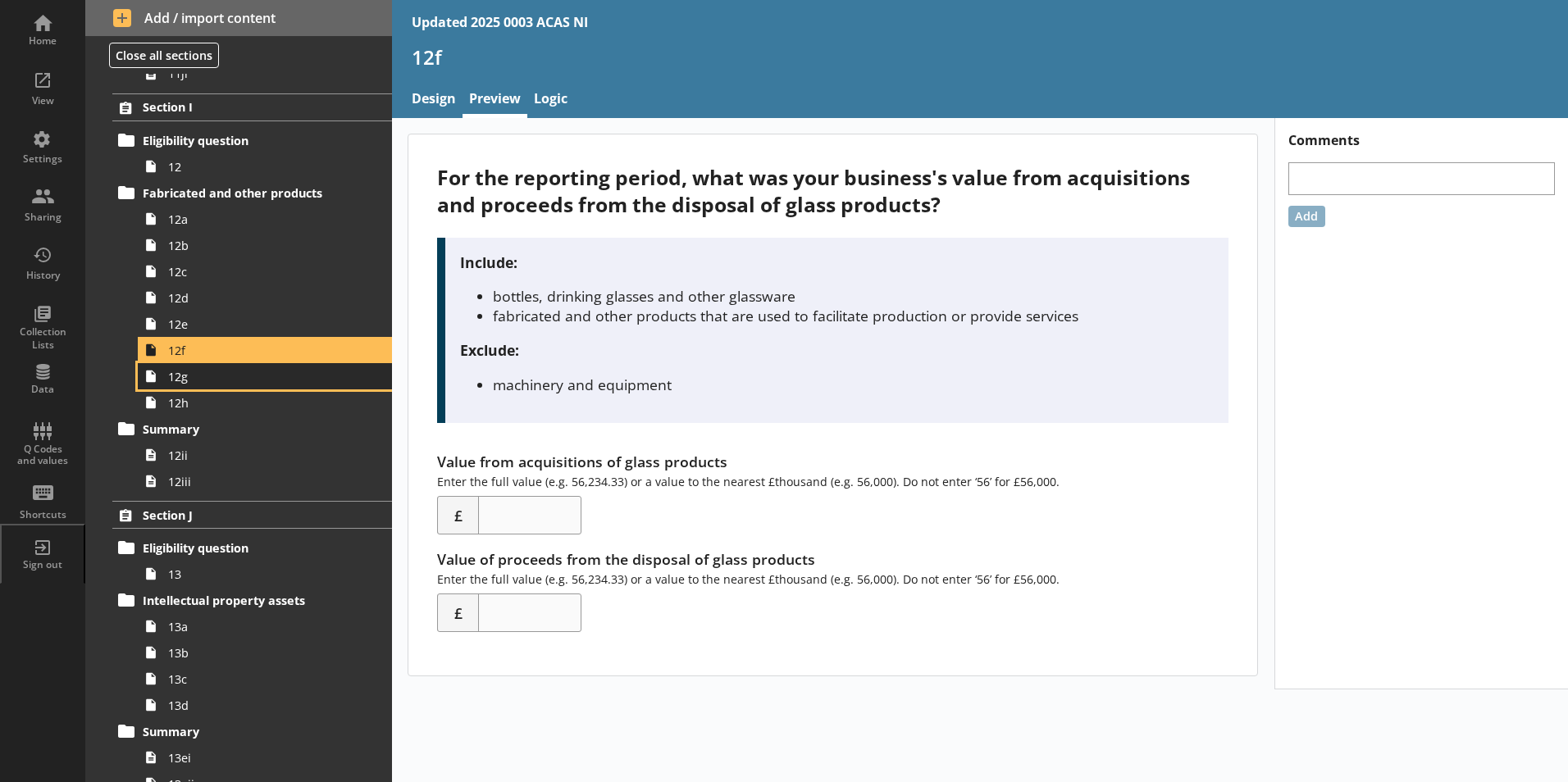 click on "12g" at bounding box center (259, 376) 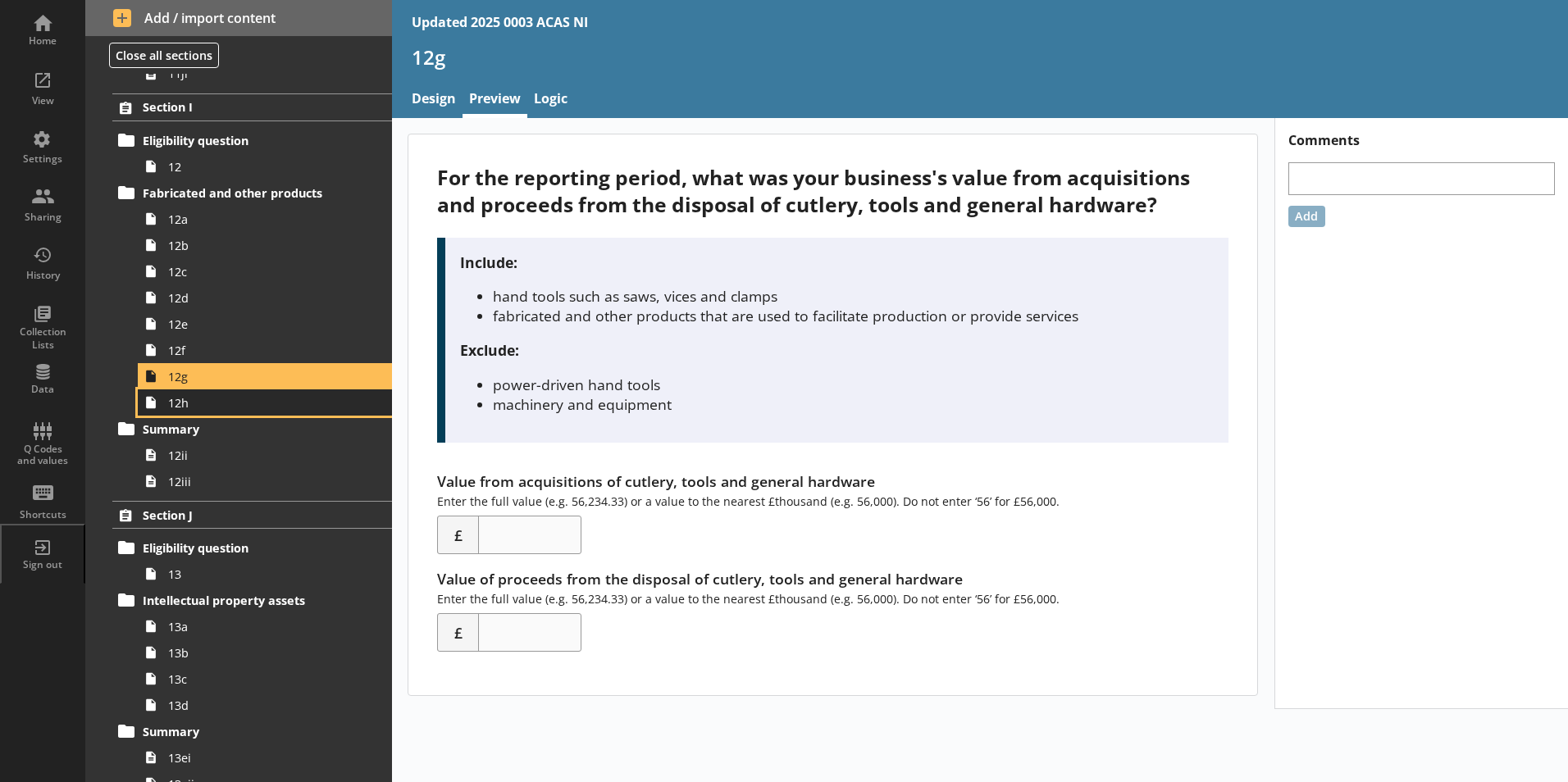 click on "12h" at bounding box center [265, 402] 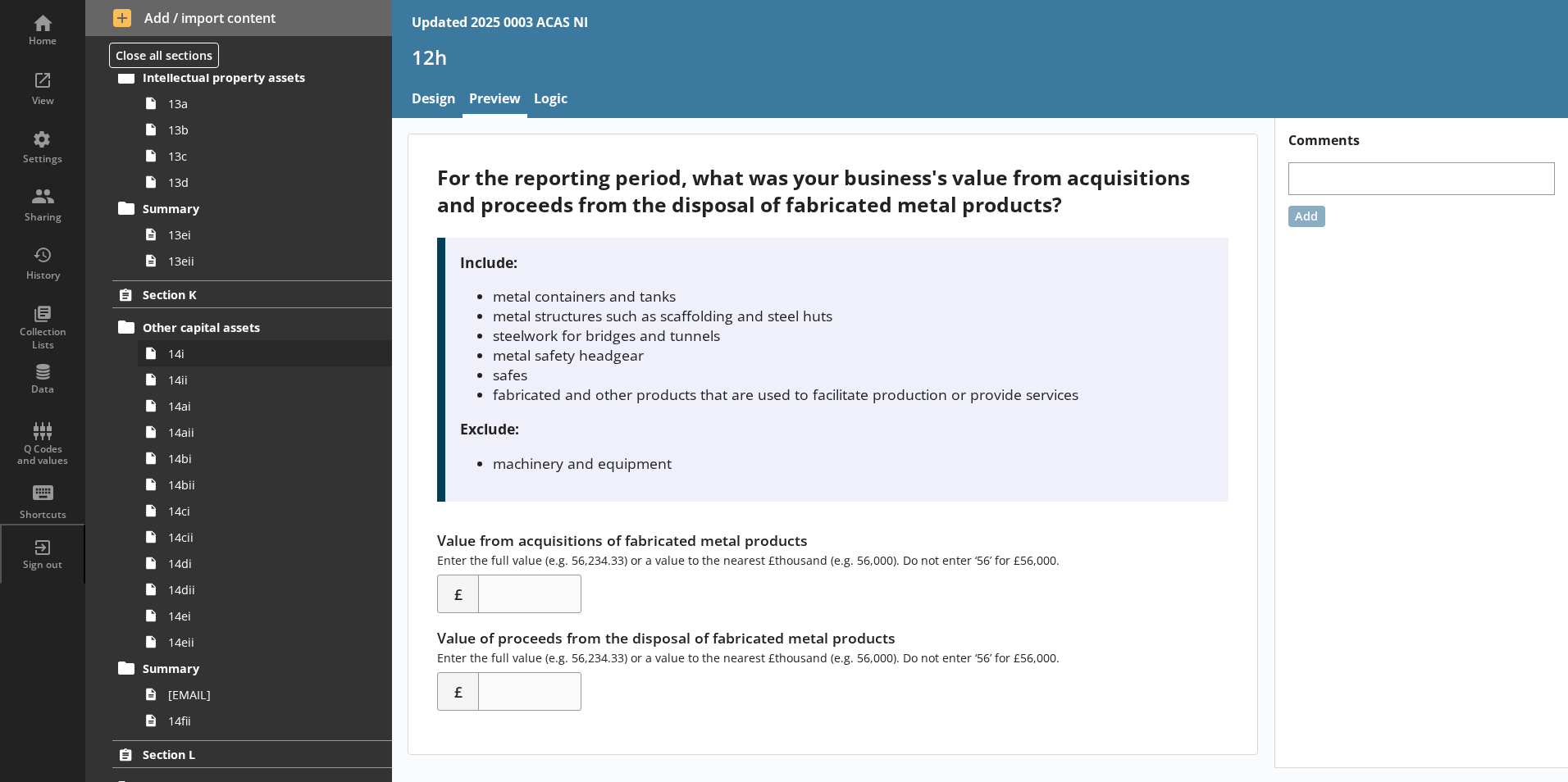 scroll, scrollTop: 4152, scrollLeft: 0, axis: vertical 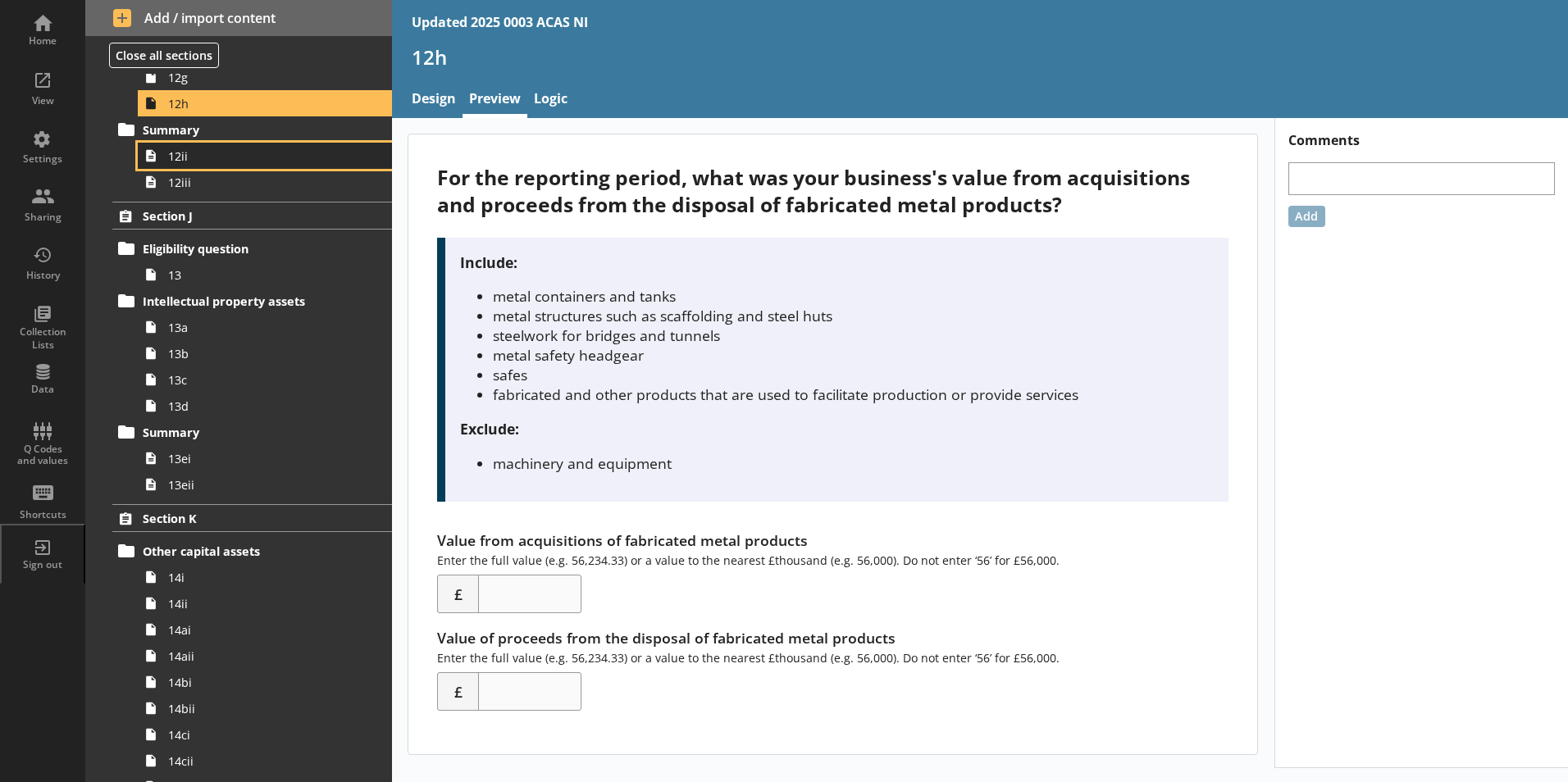 click on "12ii" at bounding box center [259, 156] 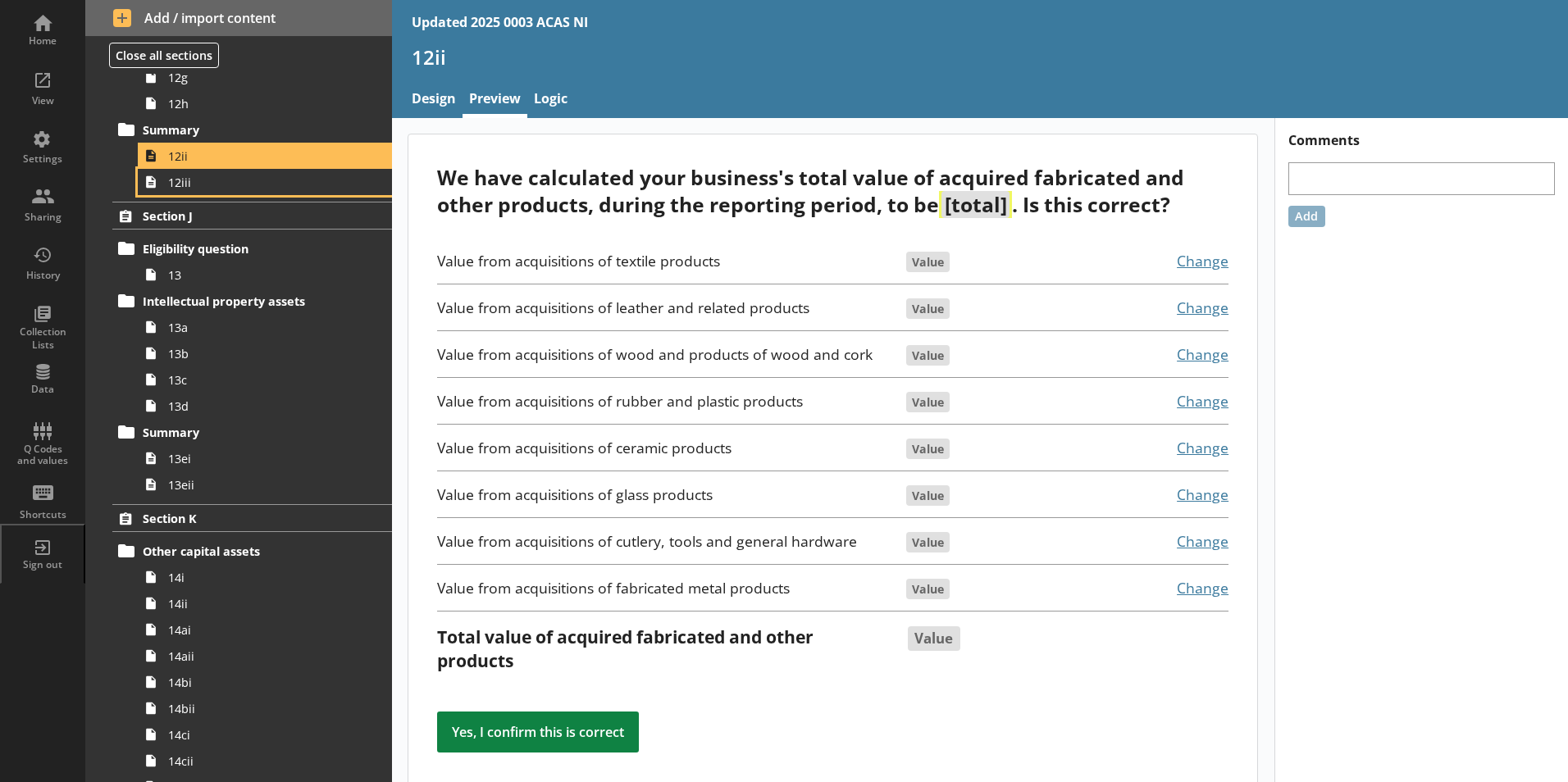 click on "12iii" at bounding box center [265, 182] 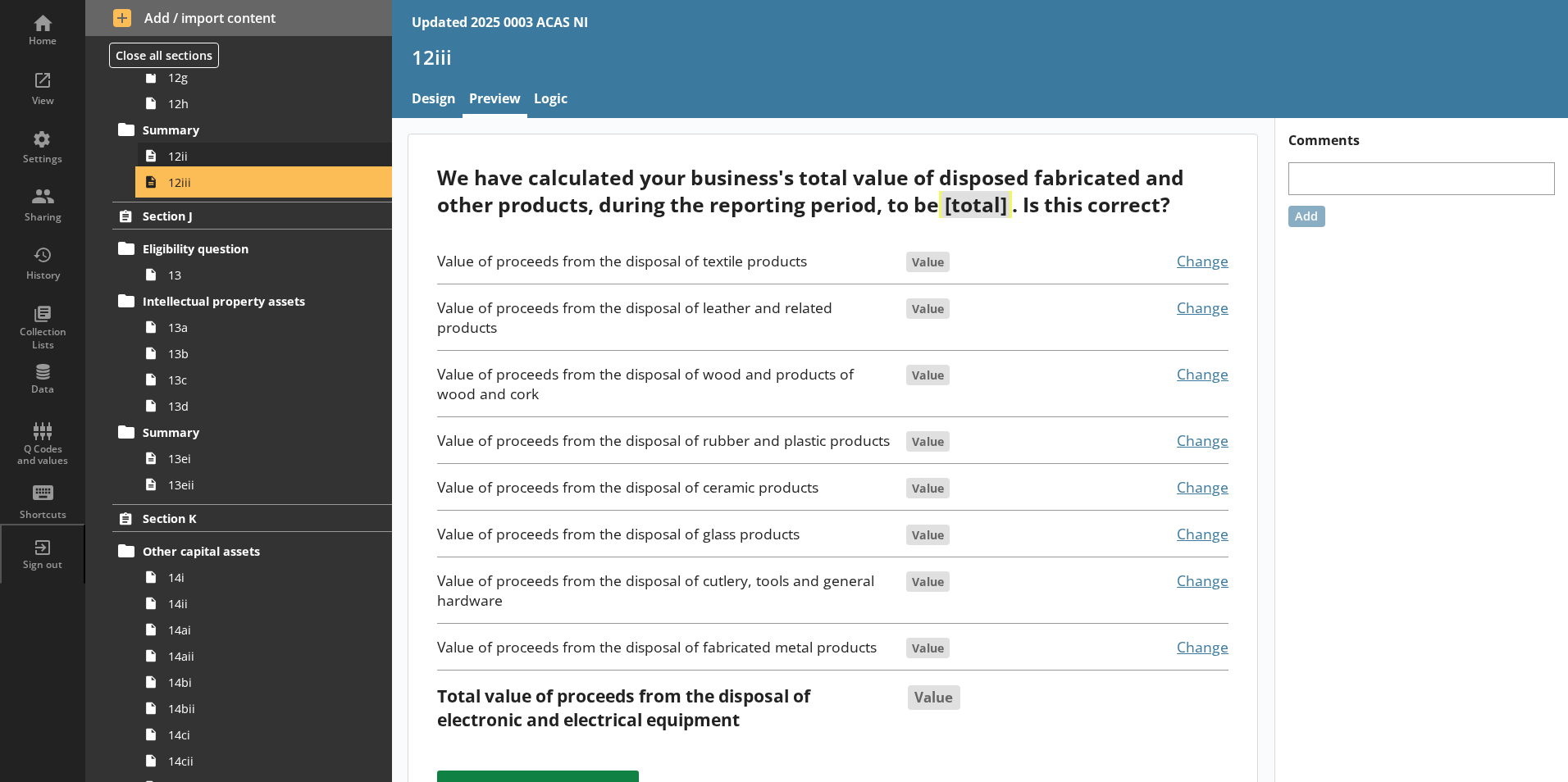 scroll, scrollTop: 4185, scrollLeft: 0, axis: vertical 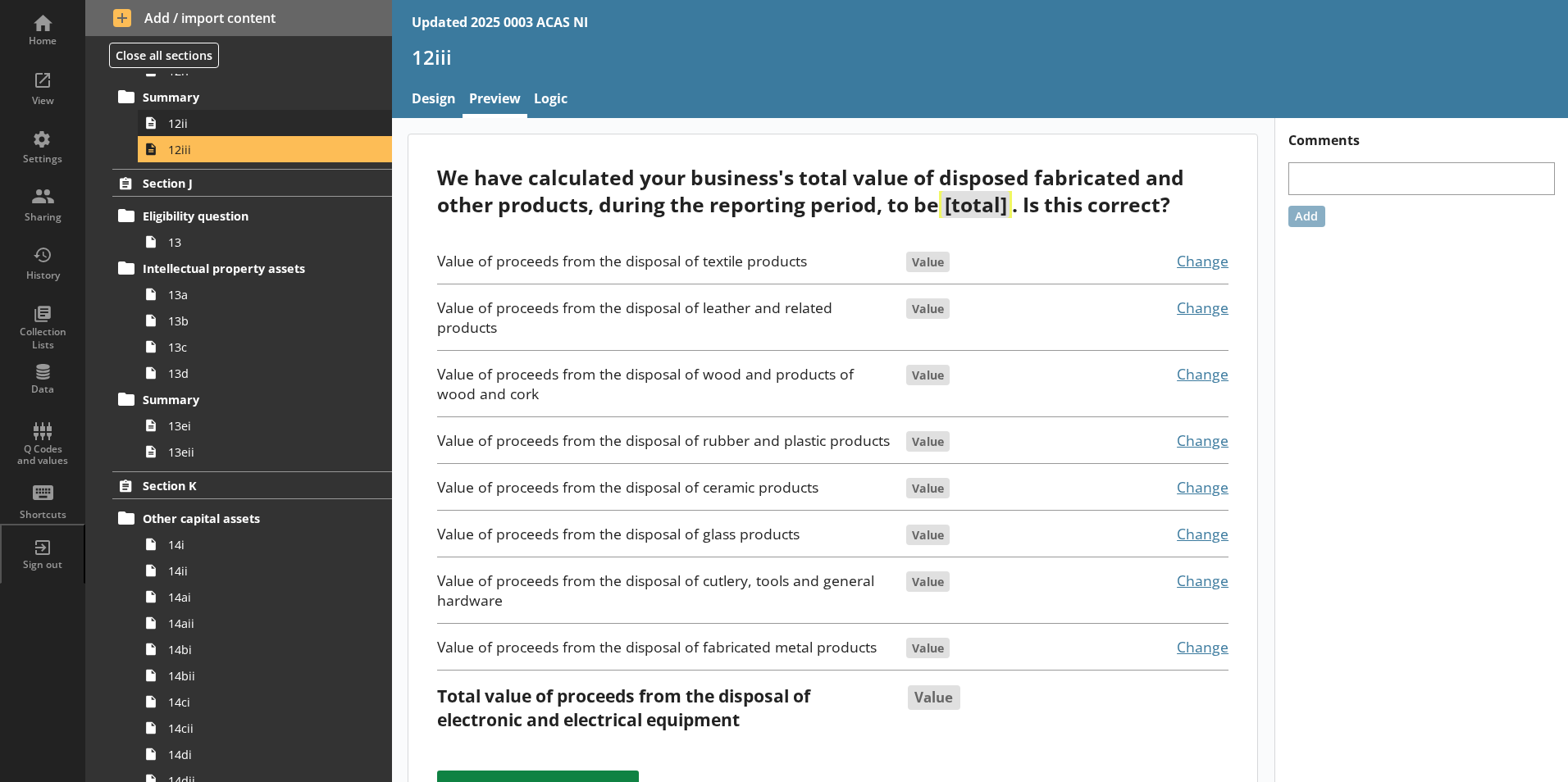 type 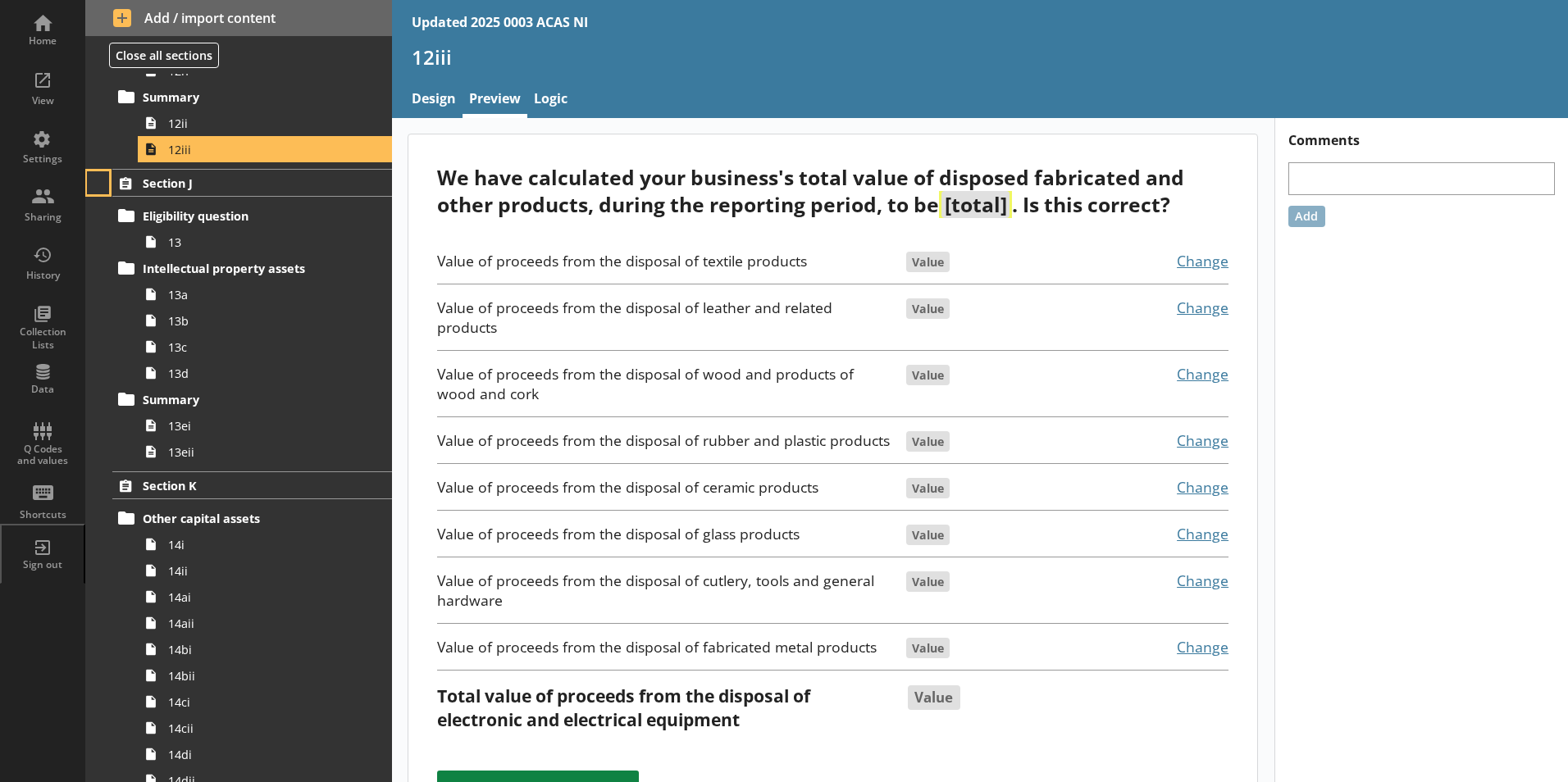 type 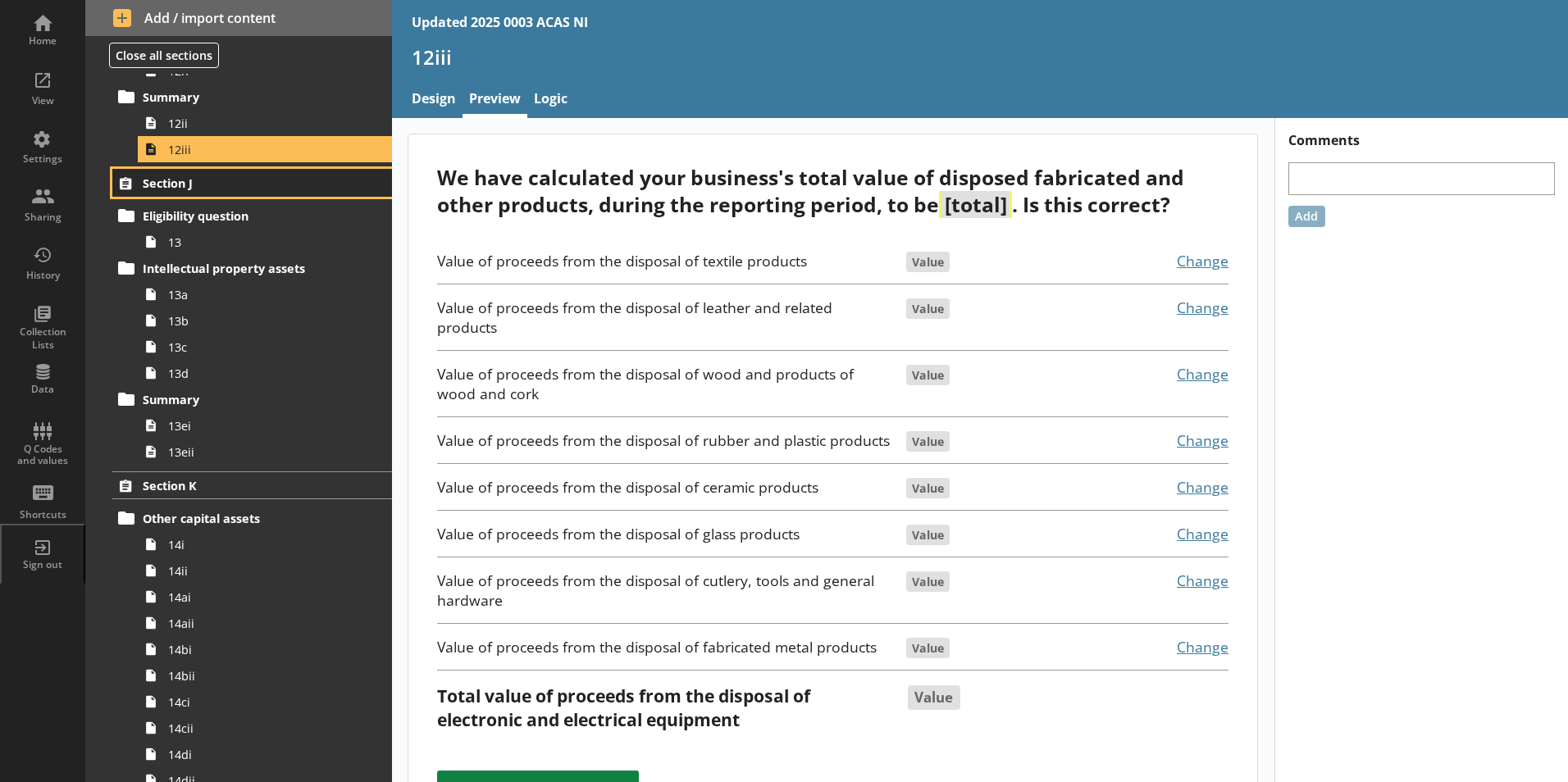 click on "Section J" at bounding box center [243, 183] 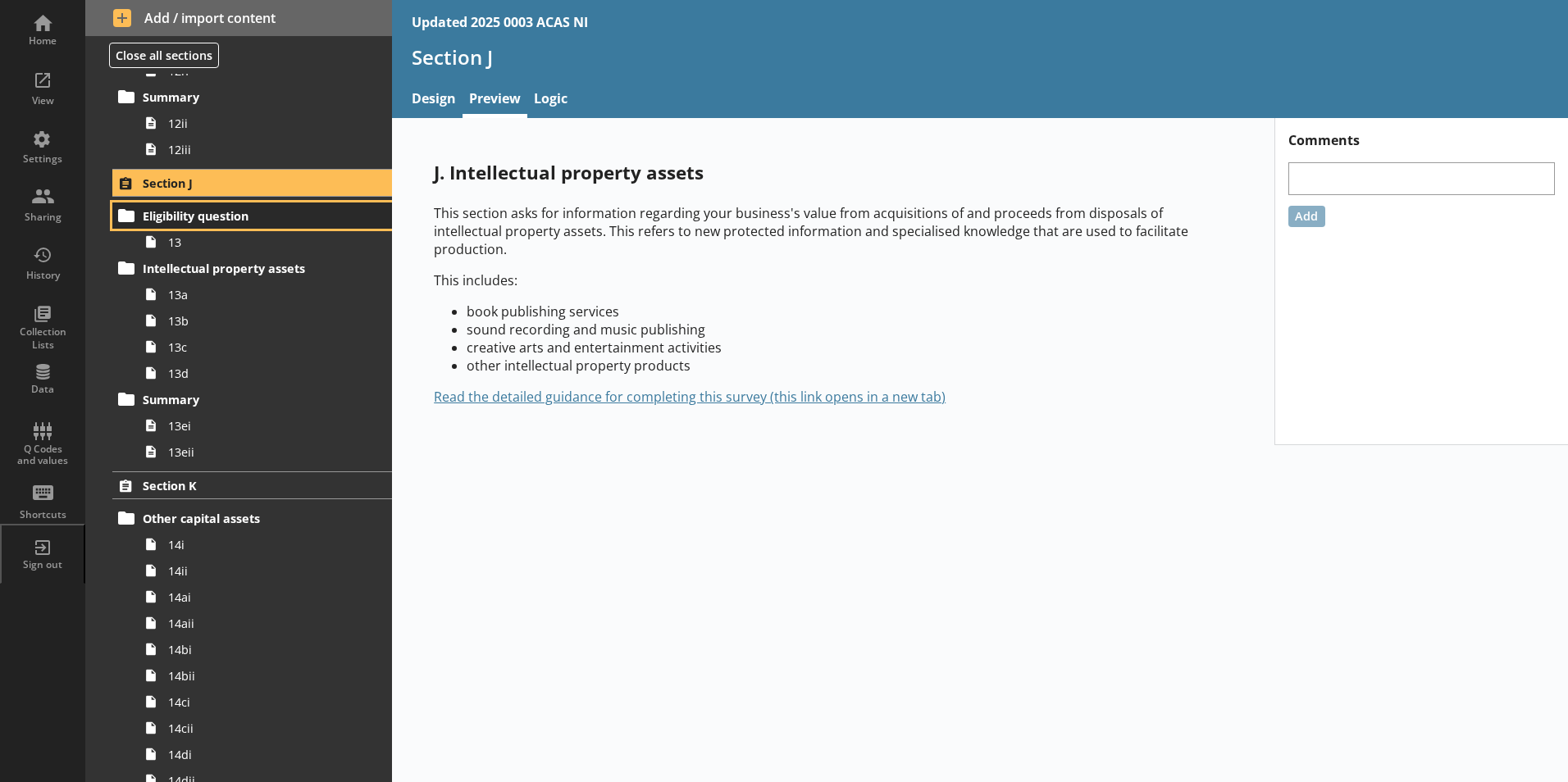 click on "Eligibility question" at bounding box center [243, 216] 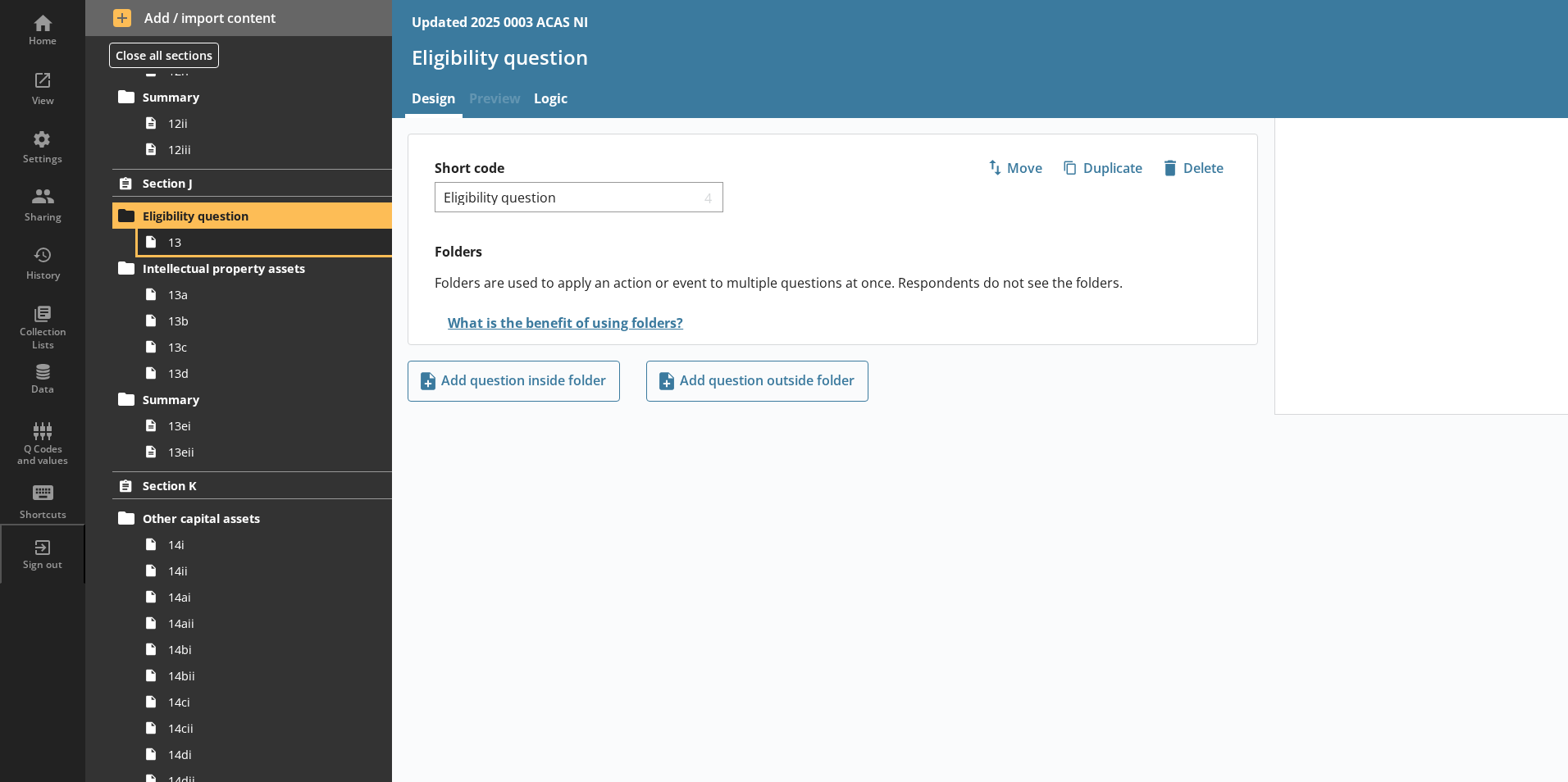 click on "13" at bounding box center [265, 242] 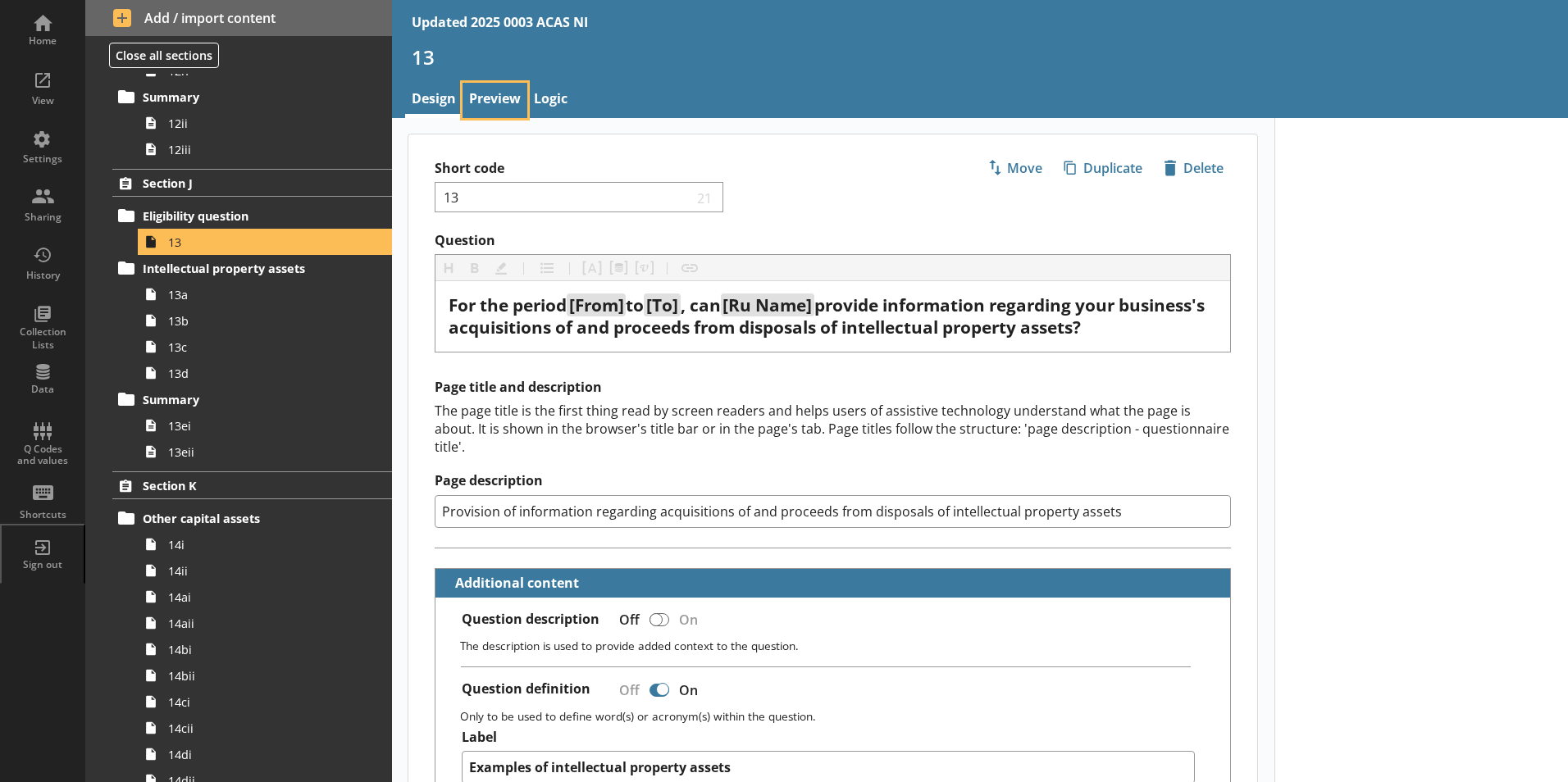 click on "Preview" at bounding box center (495, 100) 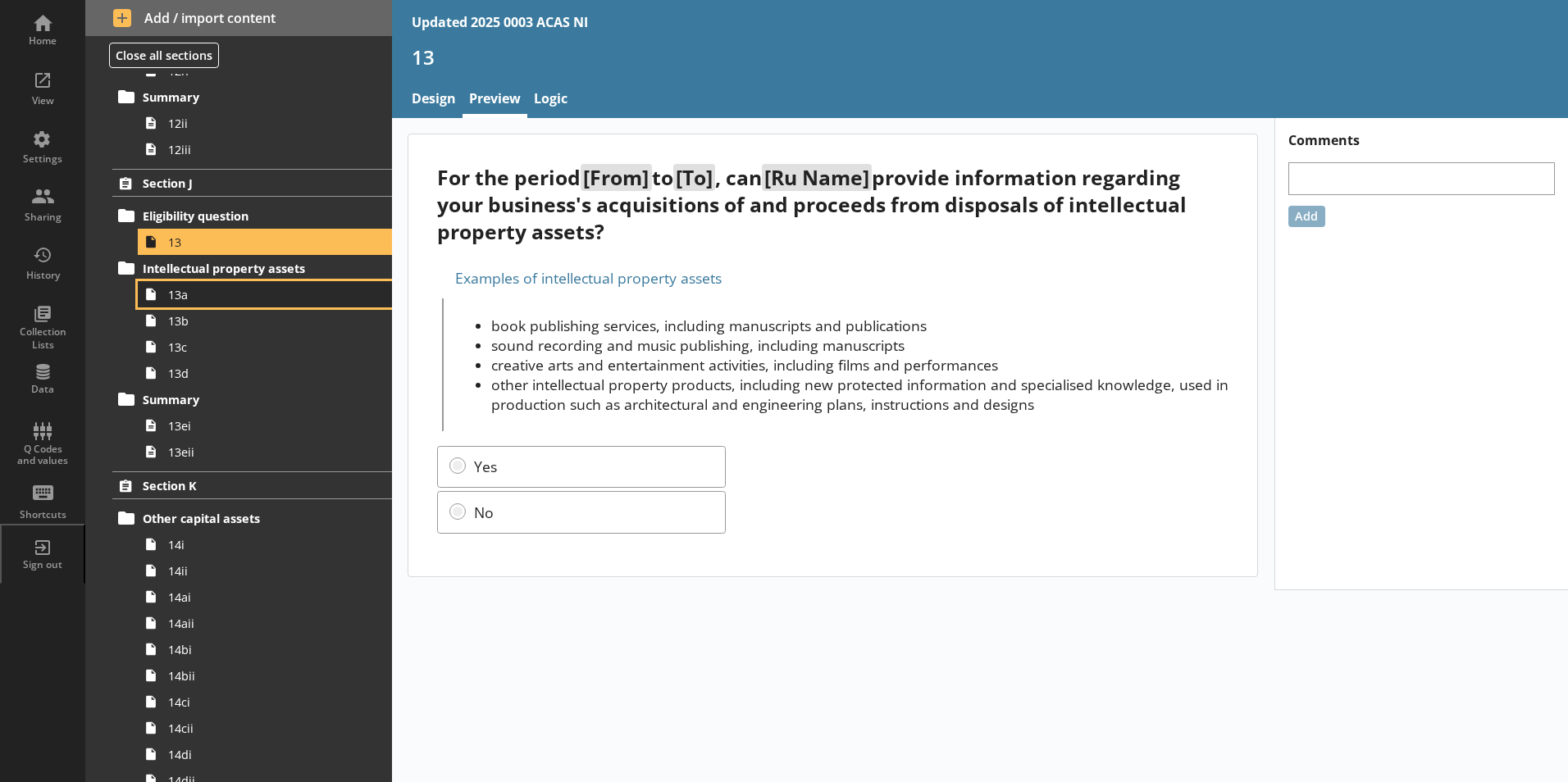click on "13a" at bounding box center [259, 294] 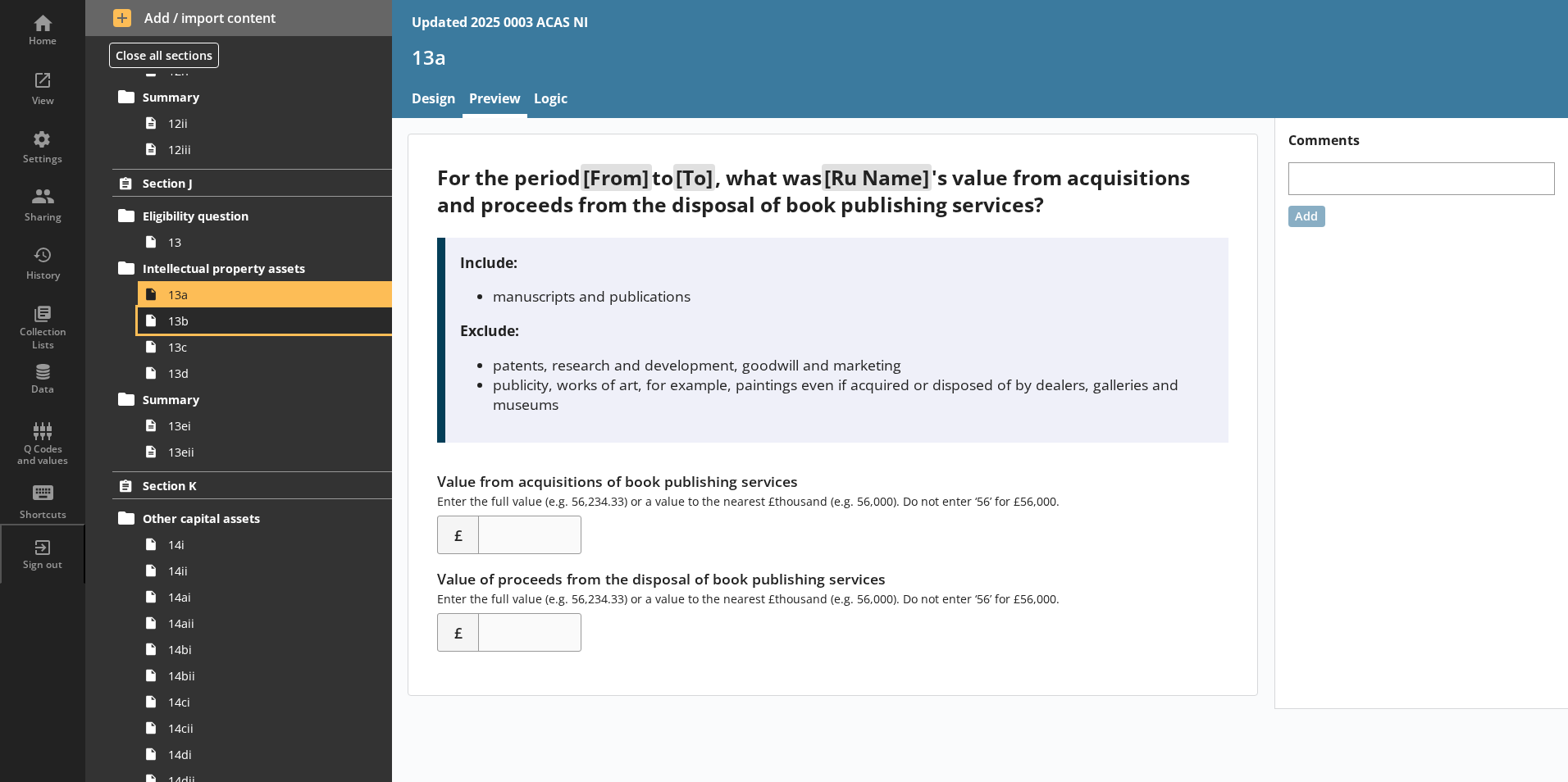 click on "13b" at bounding box center [259, 321] 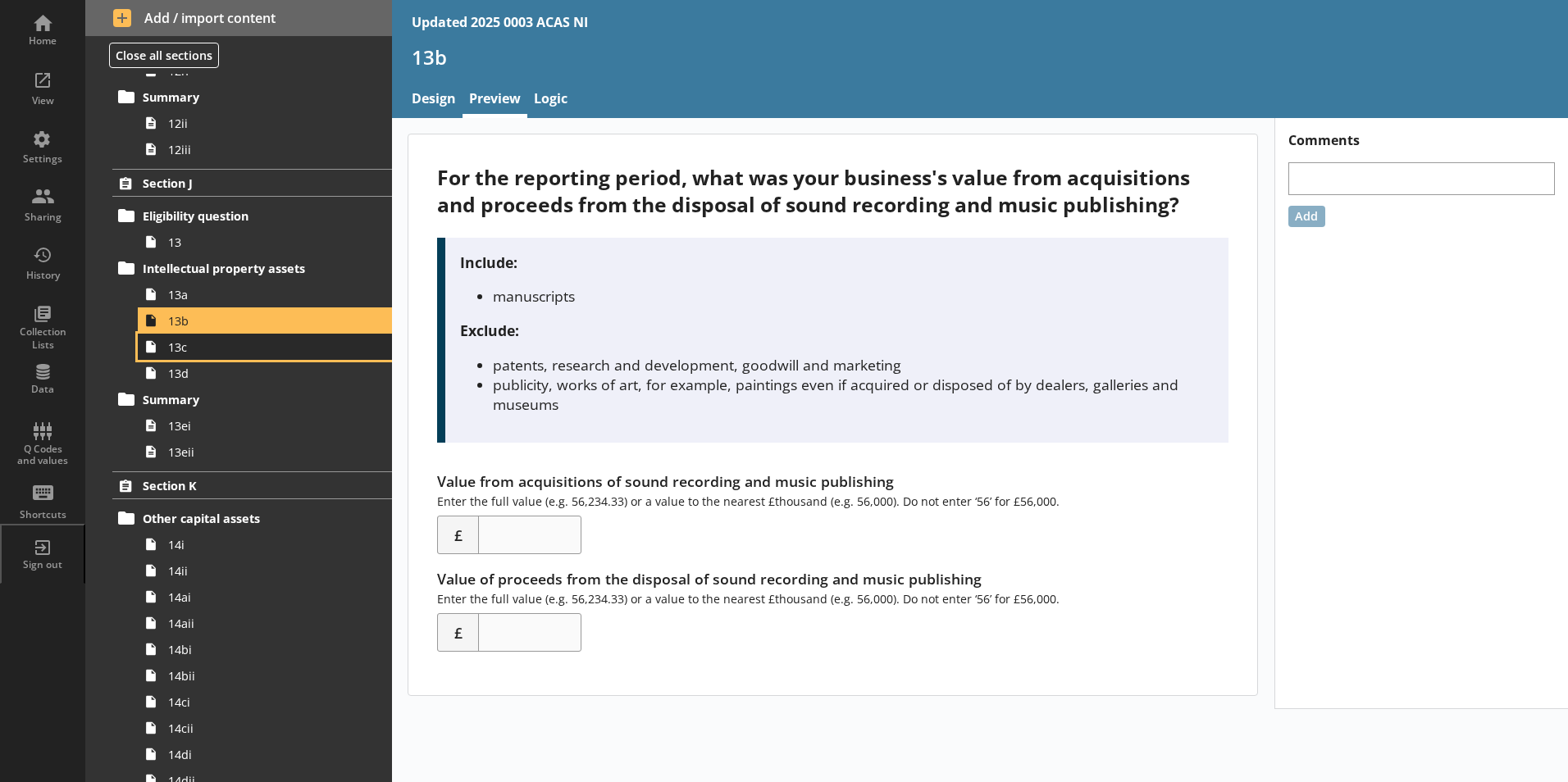 click on "13c" at bounding box center (259, 347) 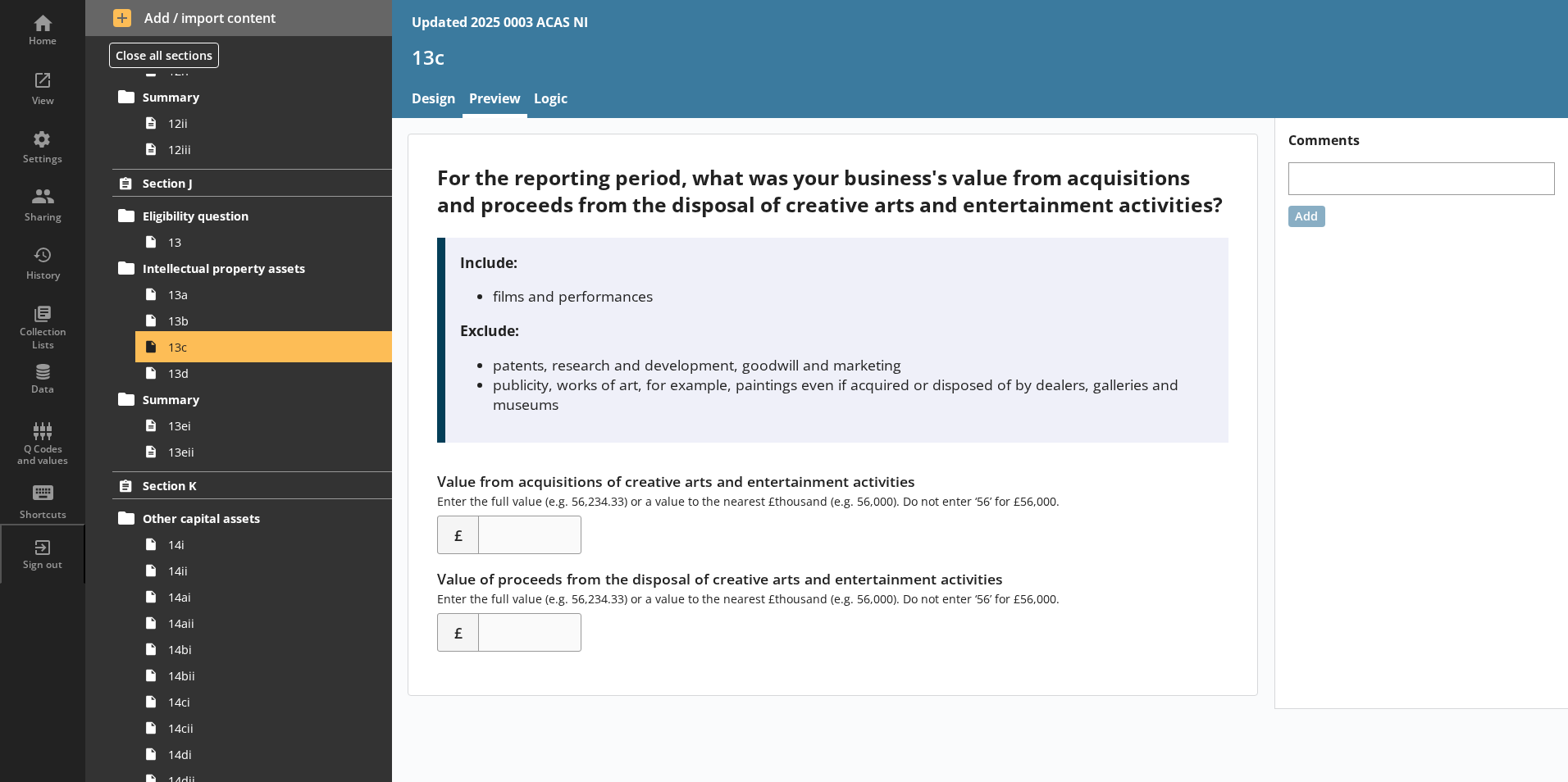 scroll, scrollTop: 4267, scrollLeft: 0, axis: vertical 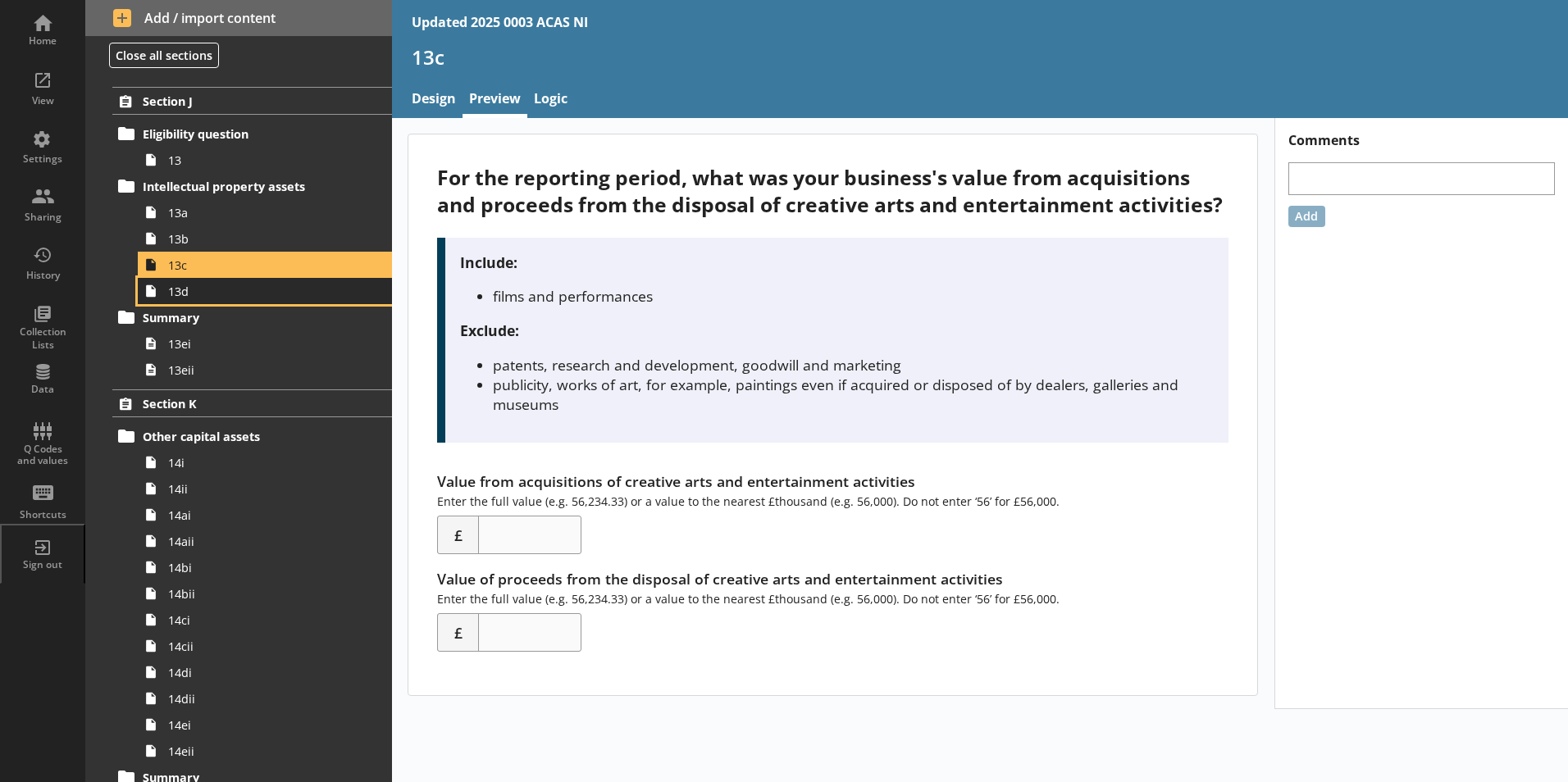 click on "13d" at bounding box center (265, 291) 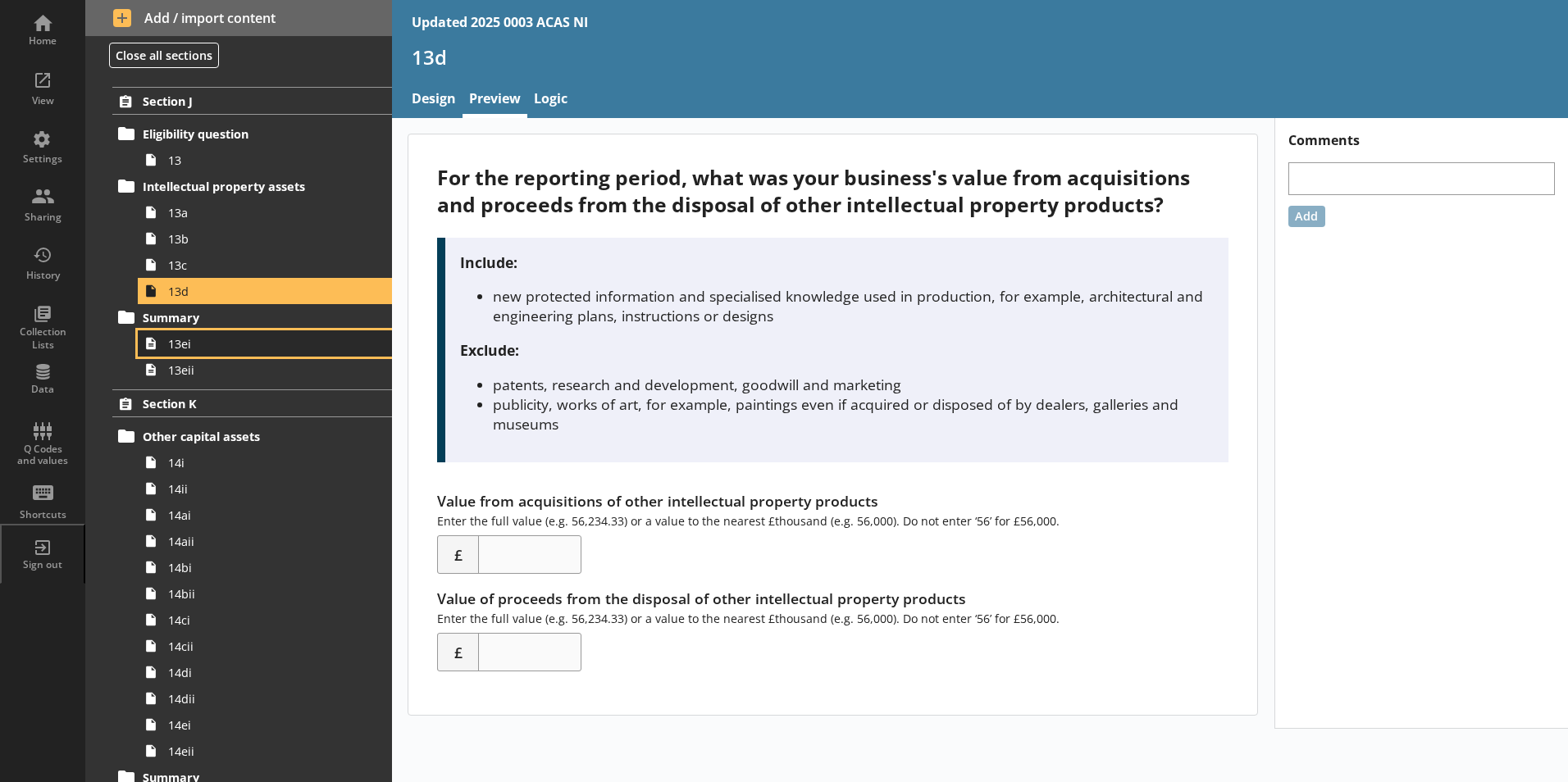 click on "13ei" at bounding box center [259, 343] 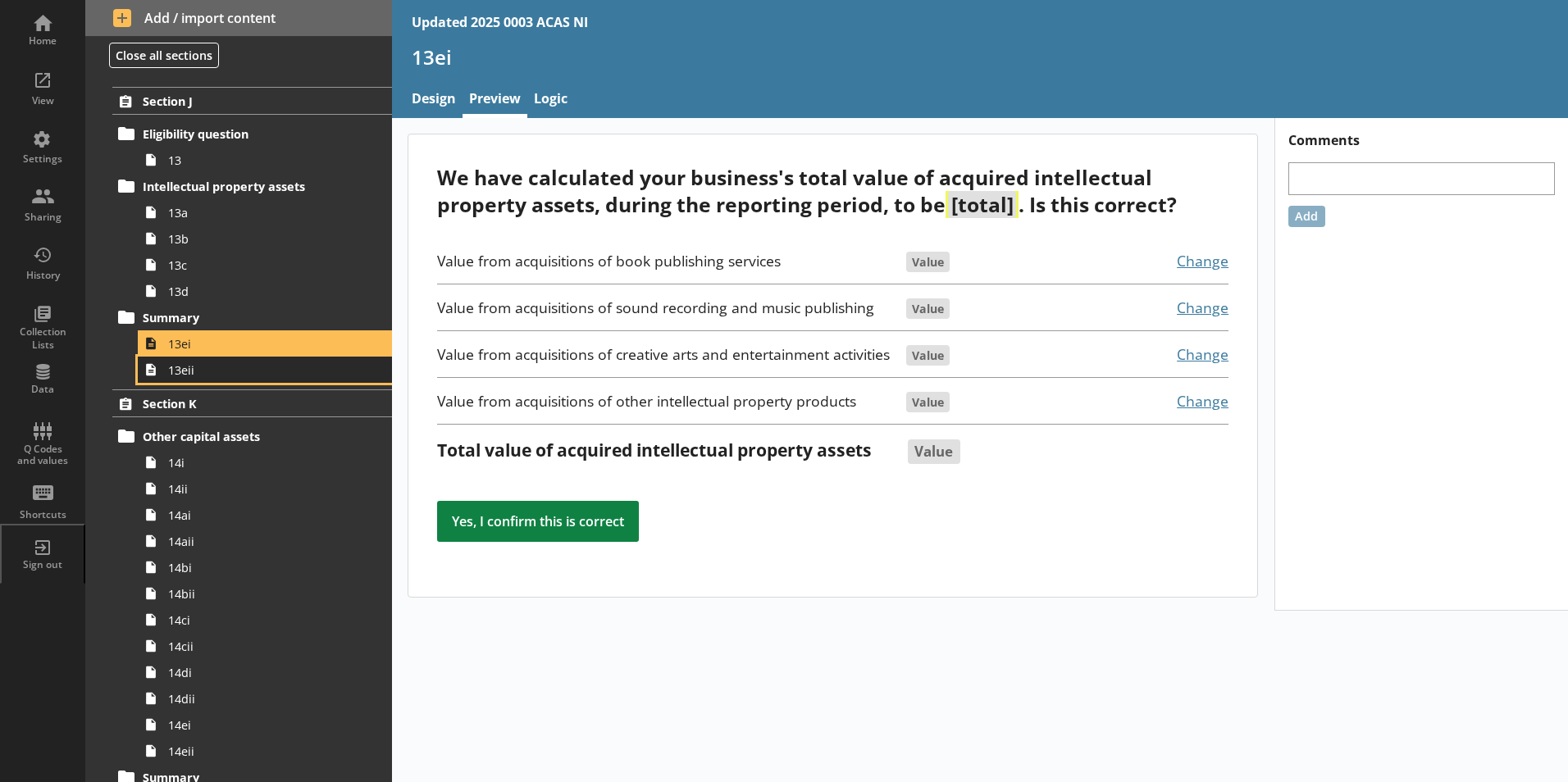 click on "13eii" at bounding box center (259, 370) 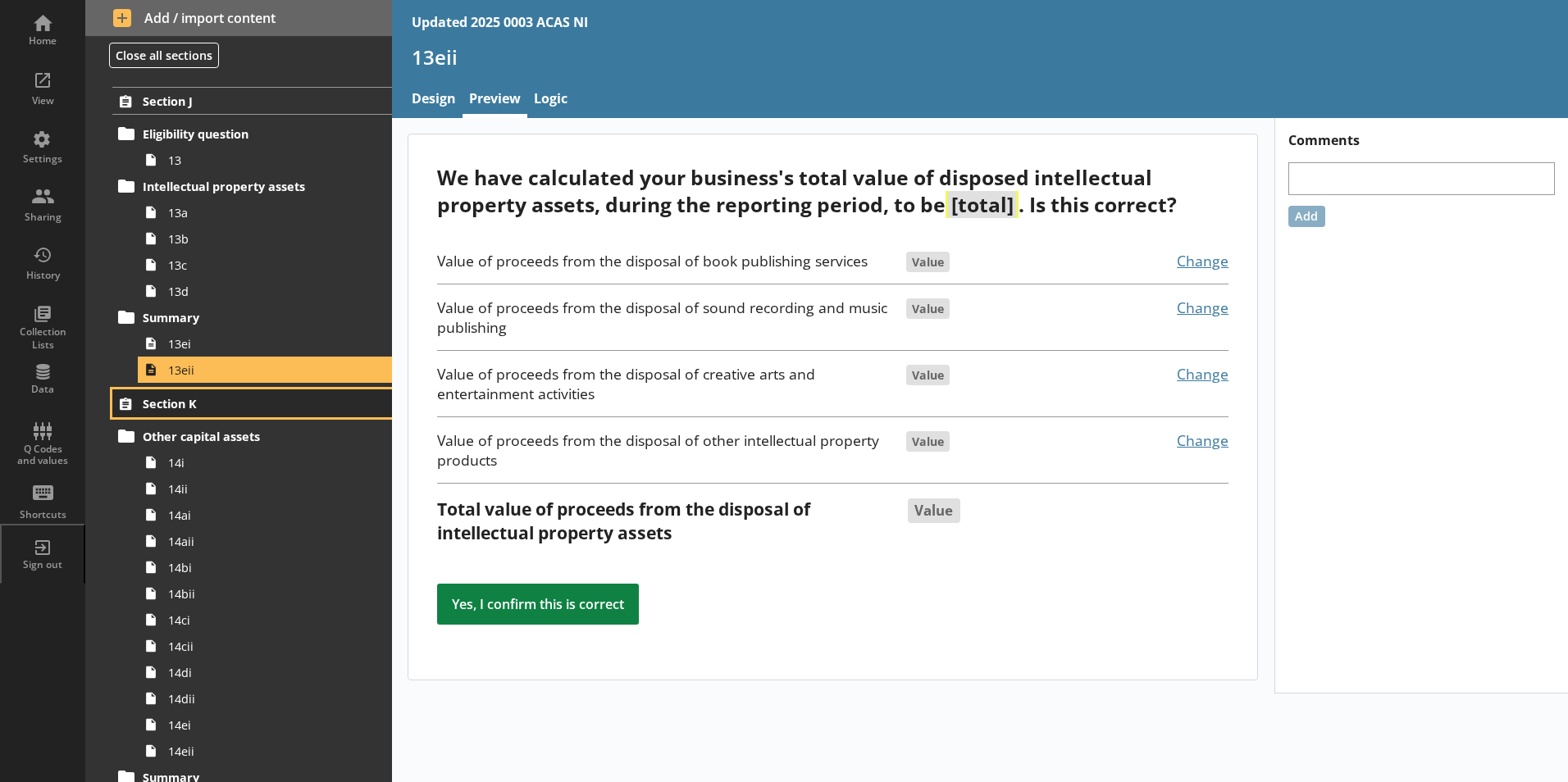 click on "Section K" at bounding box center [243, 403] 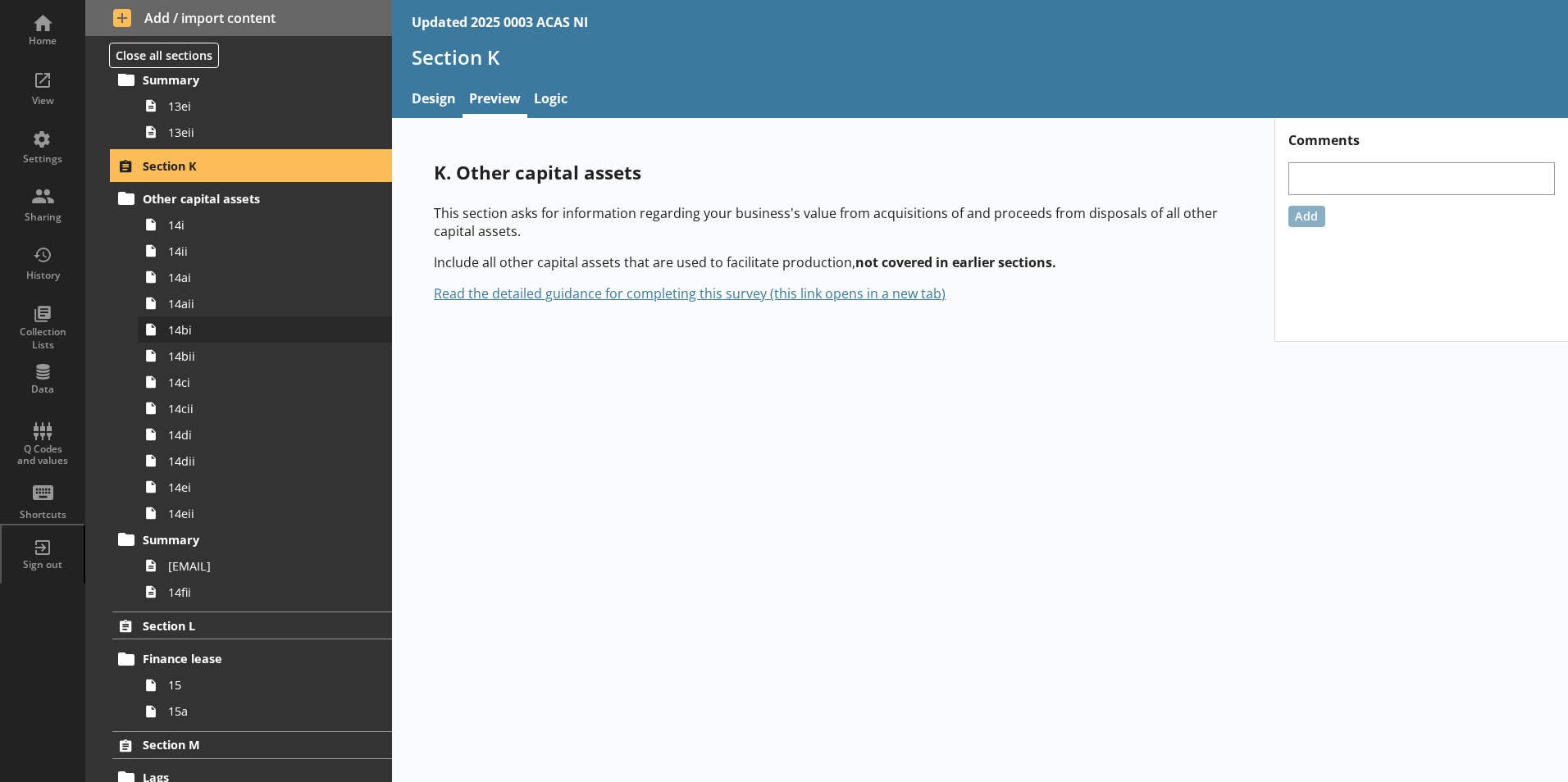 scroll, scrollTop: 4512, scrollLeft: 0, axis: vertical 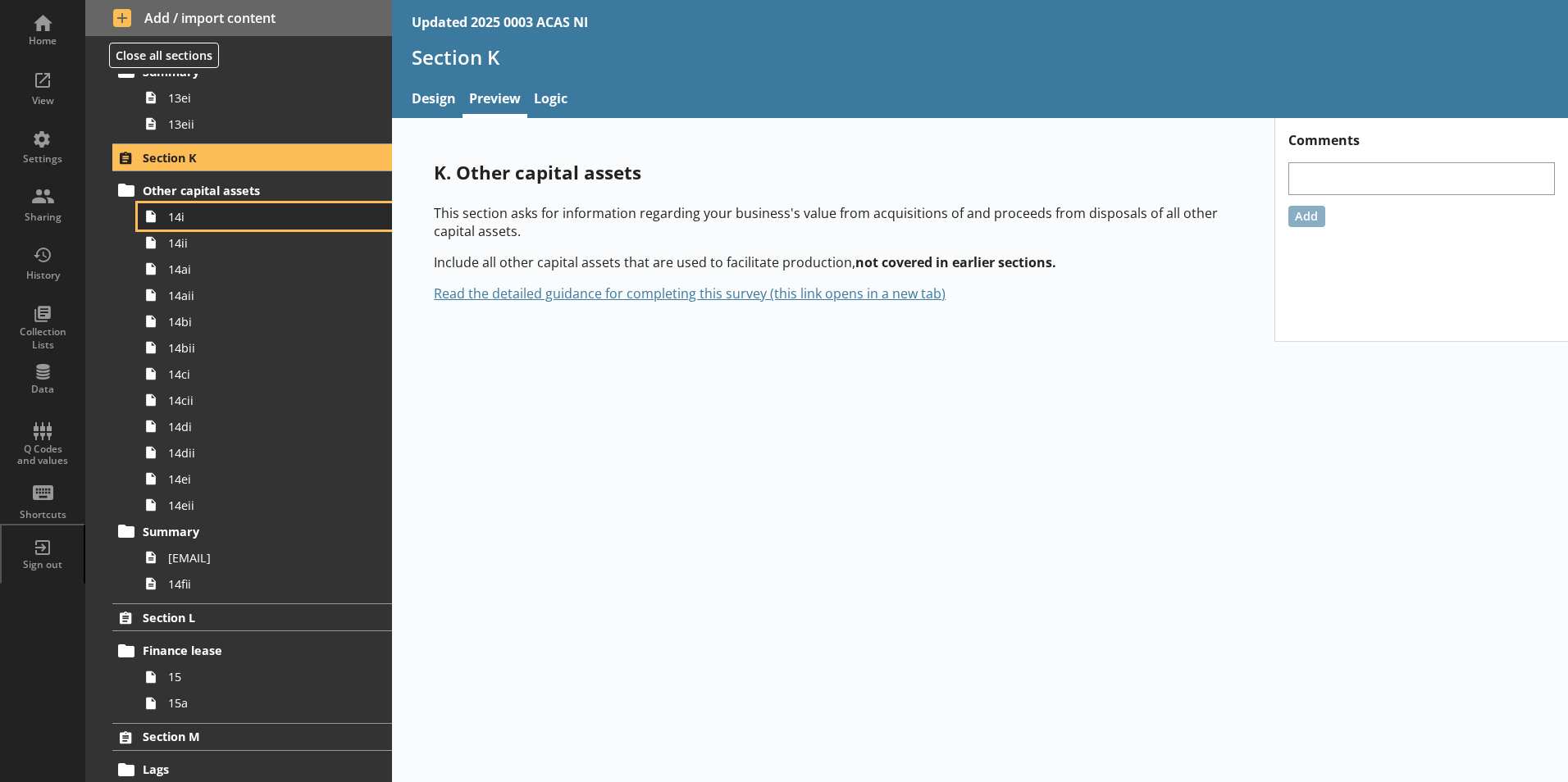 click on "14i" at bounding box center [259, 216] 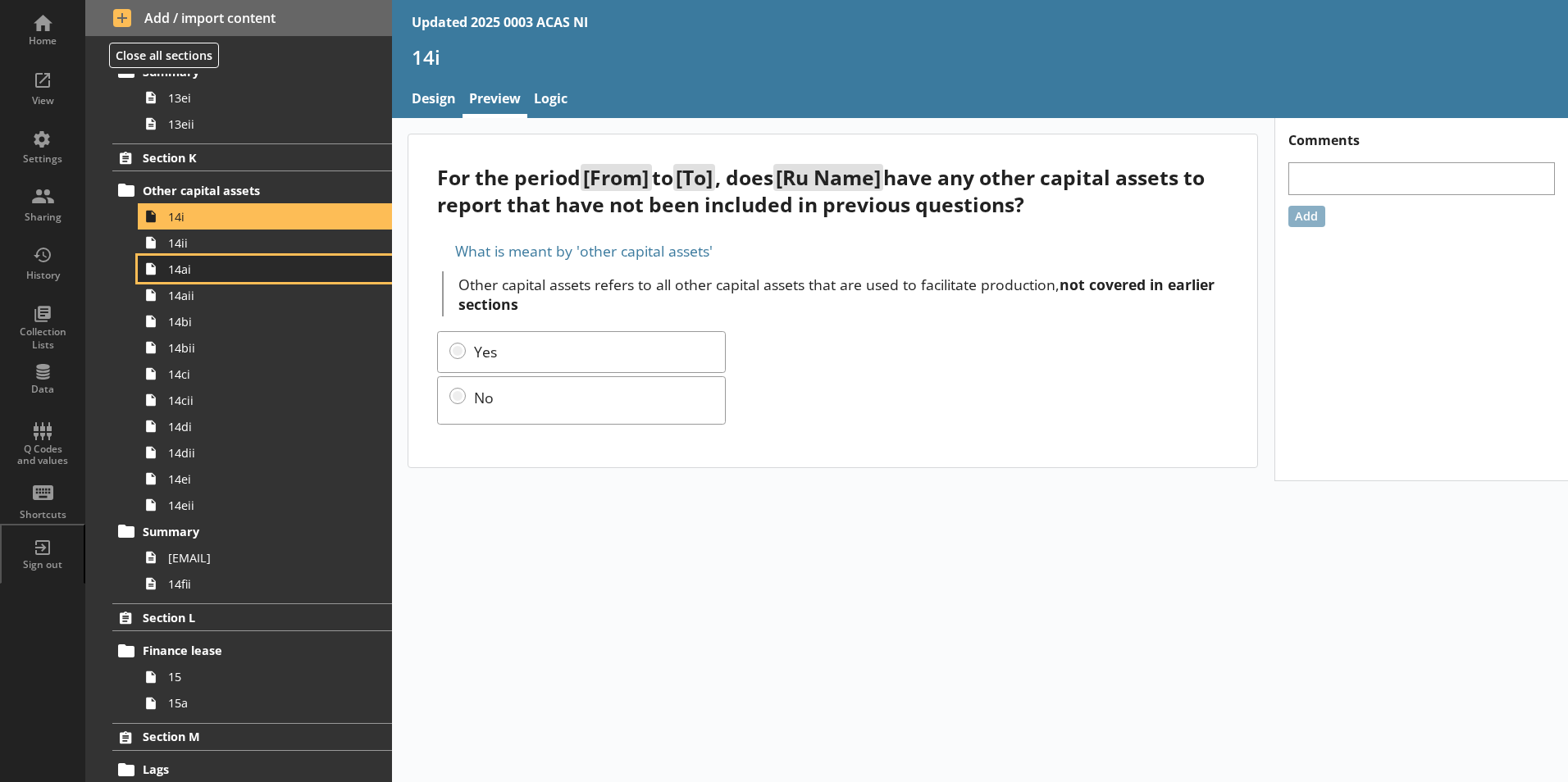 click on "14ai" at bounding box center [265, 269] 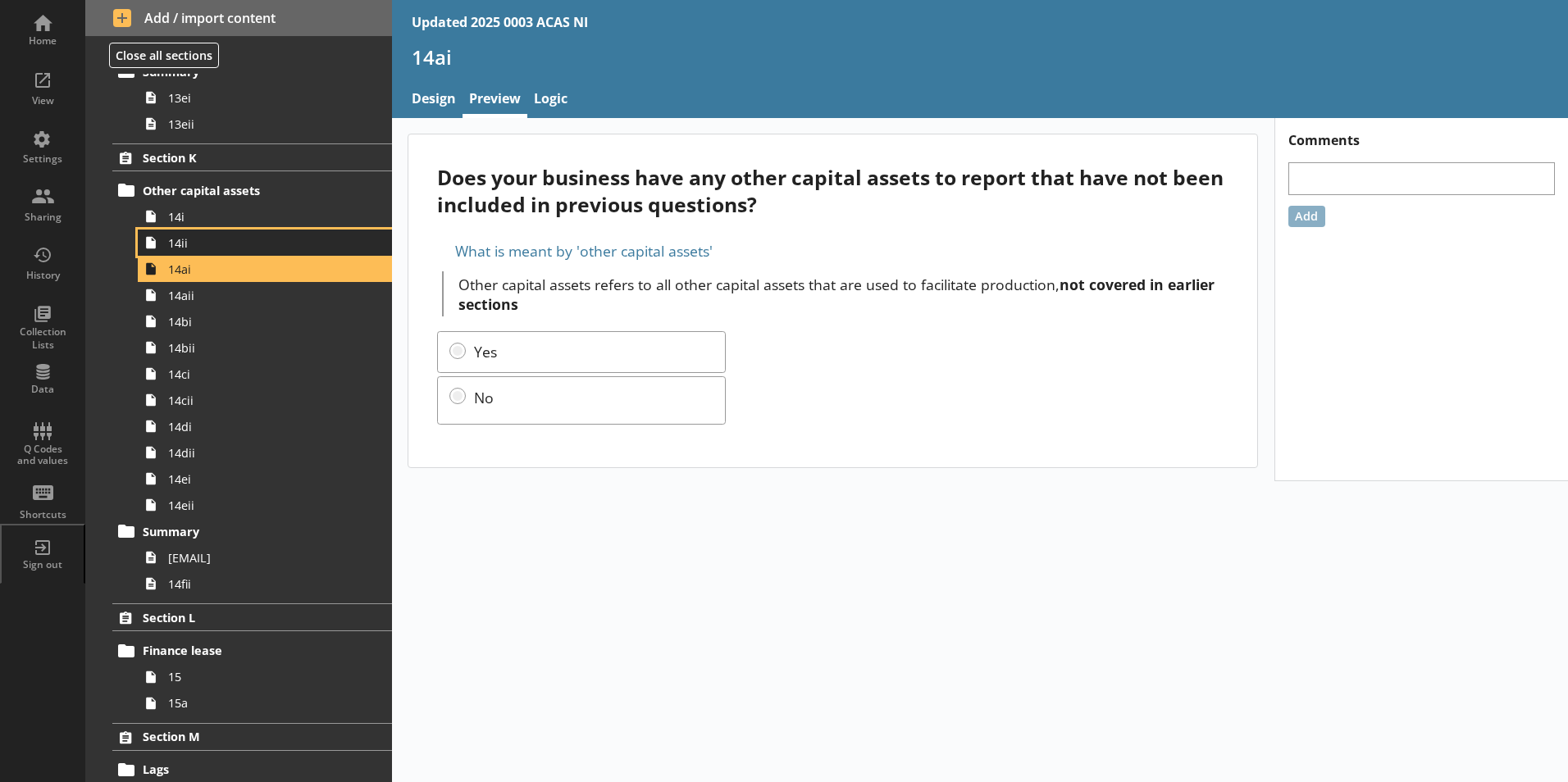 click on "14ii" at bounding box center (259, 243) 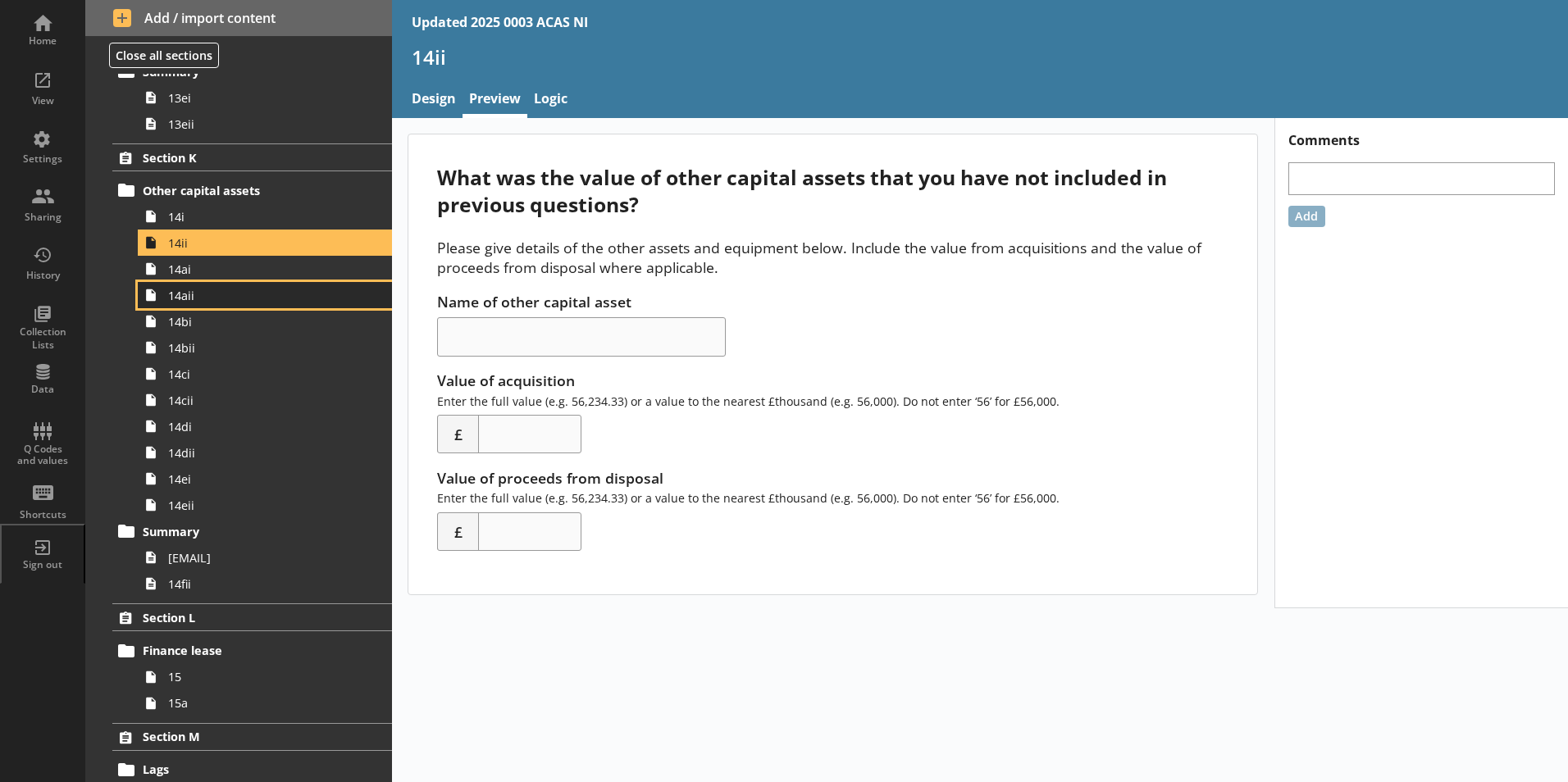click on "14aii" at bounding box center (259, 295) 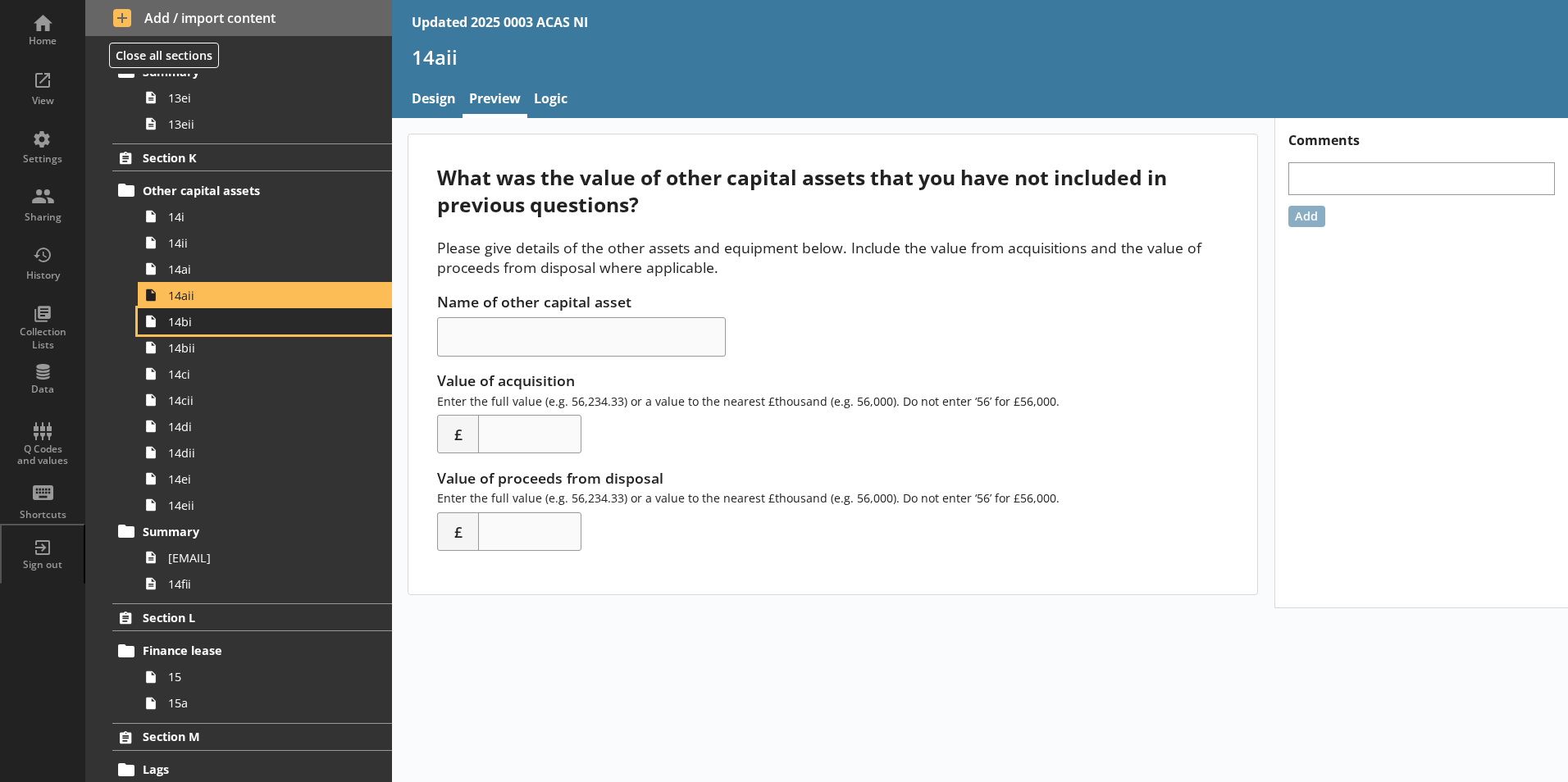 click on "14bi" at bounding box center (265, 321) 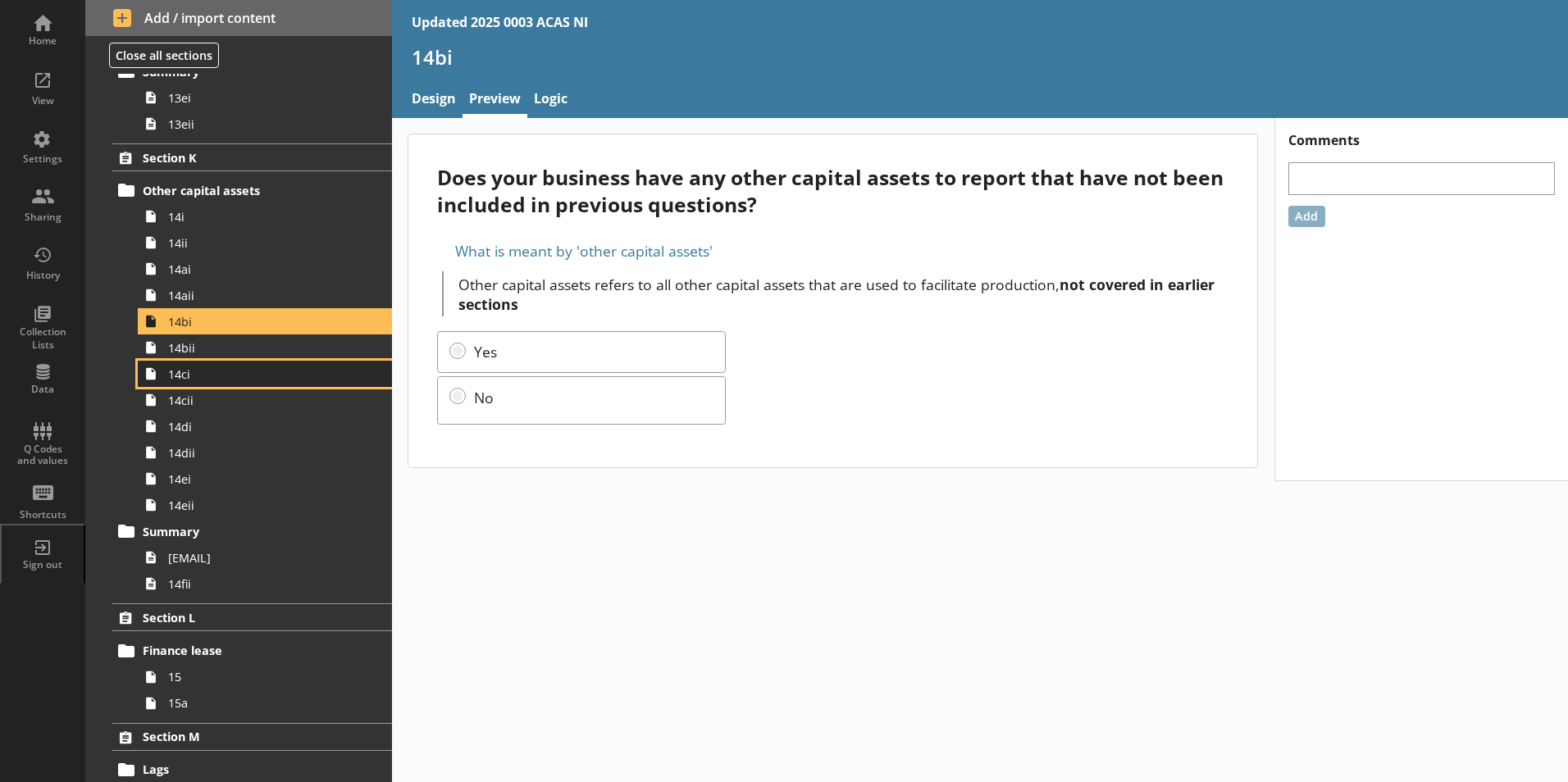 click on "14ci" at bounding box center [265, 374] 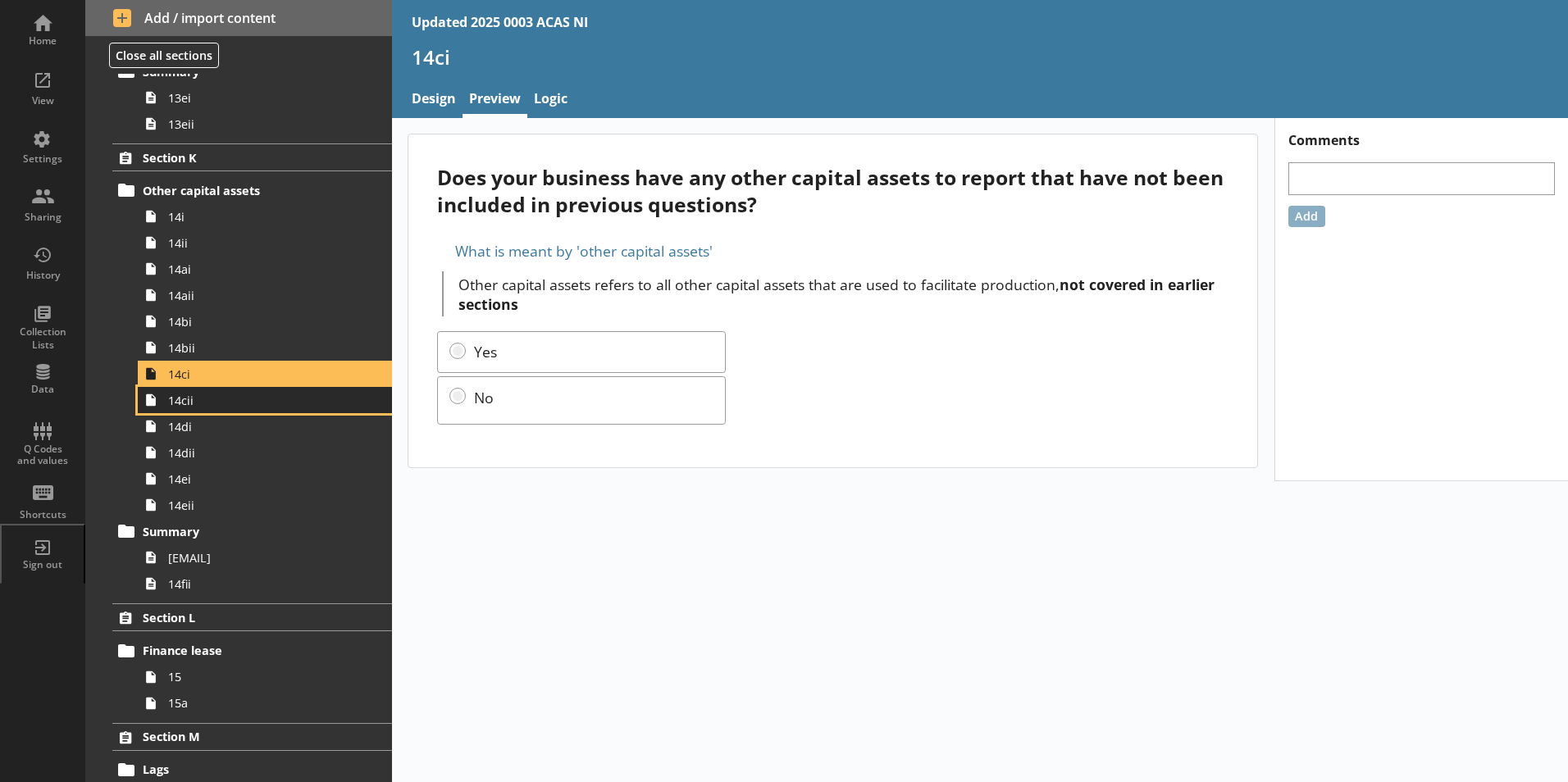 click on "14cii" at bounding box center [259, 400] 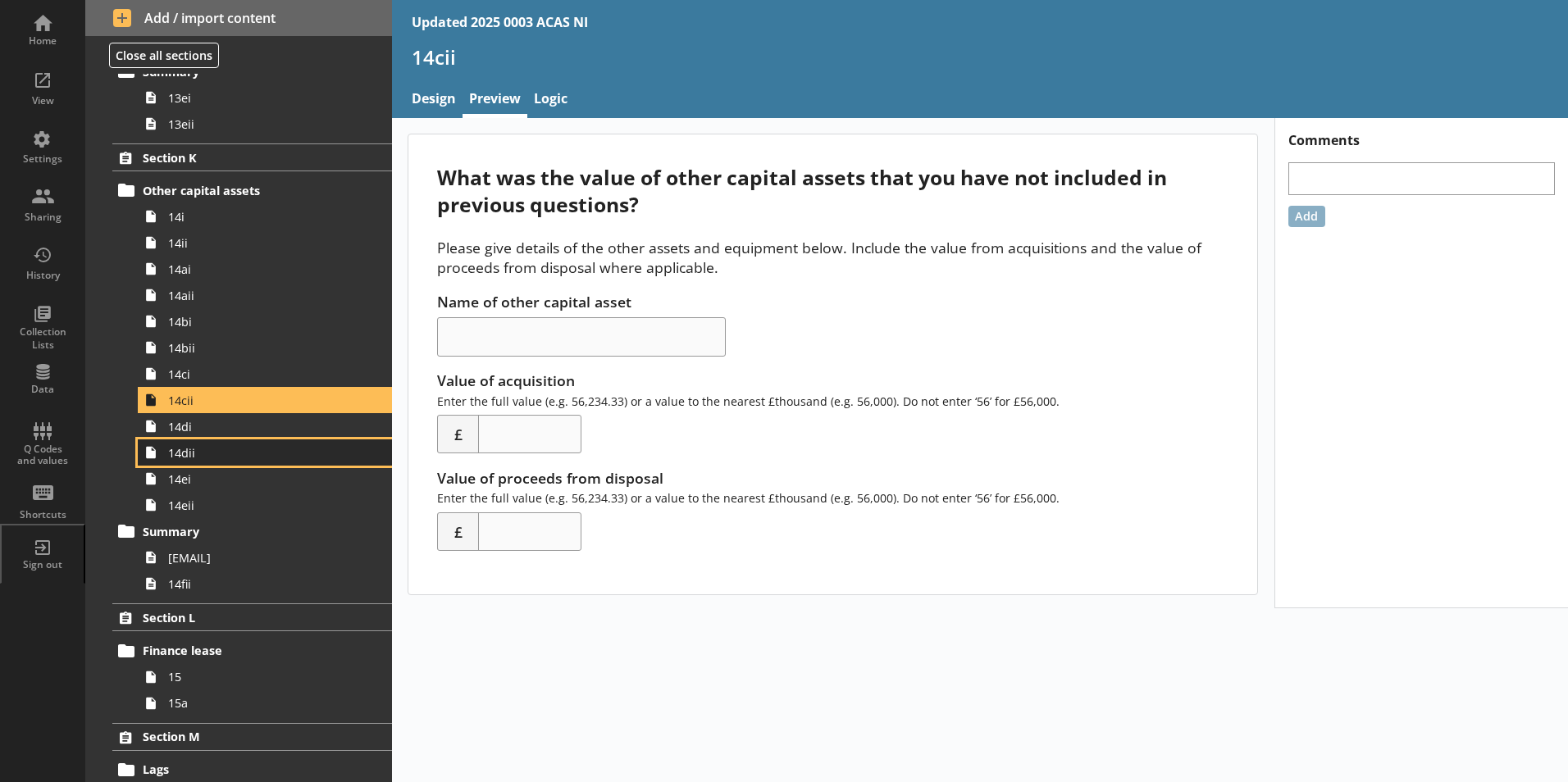 click on "14dii" at bounding box center (259, 452) 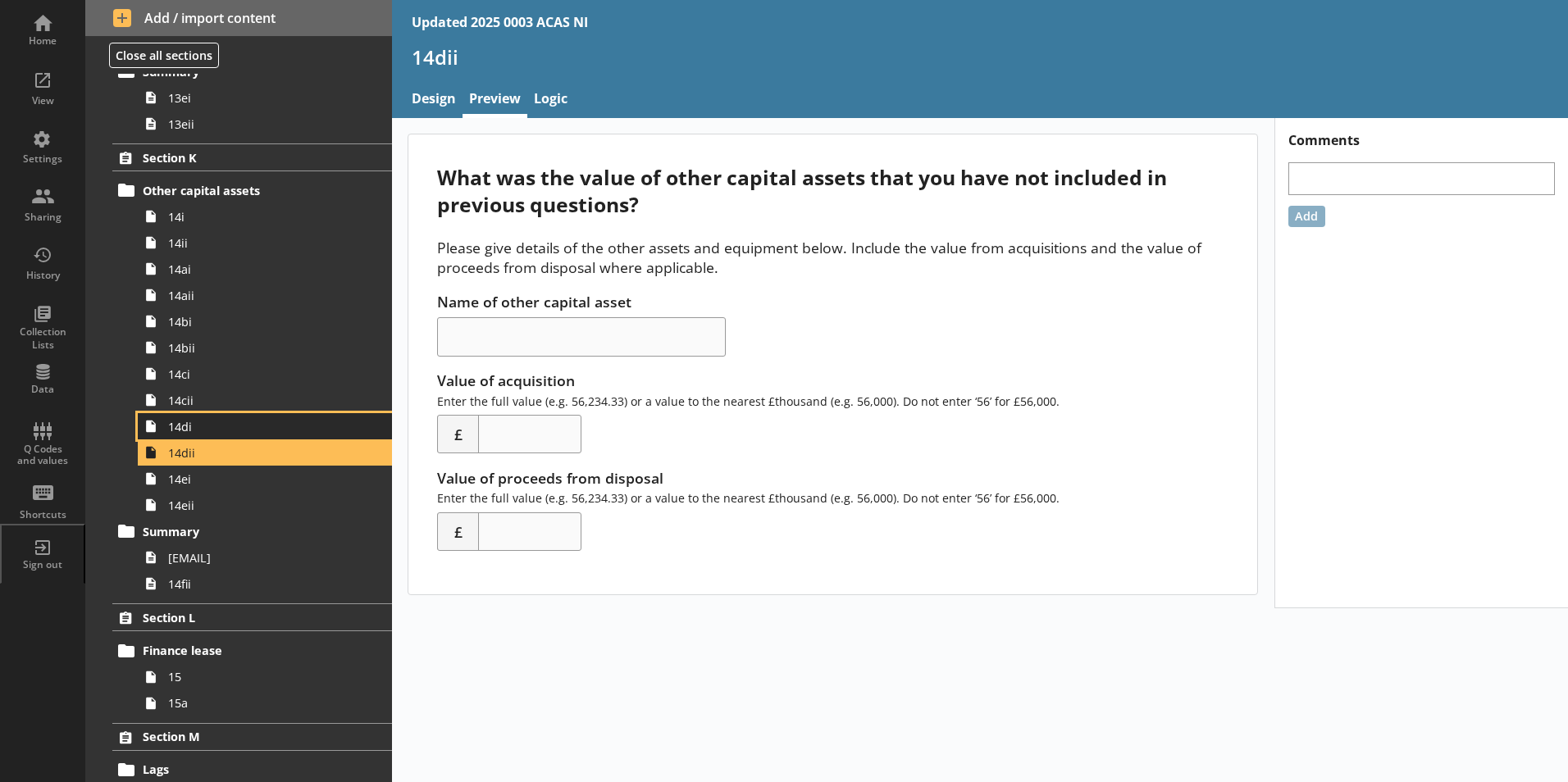 click on "14di" at bounding box center [259, 426] 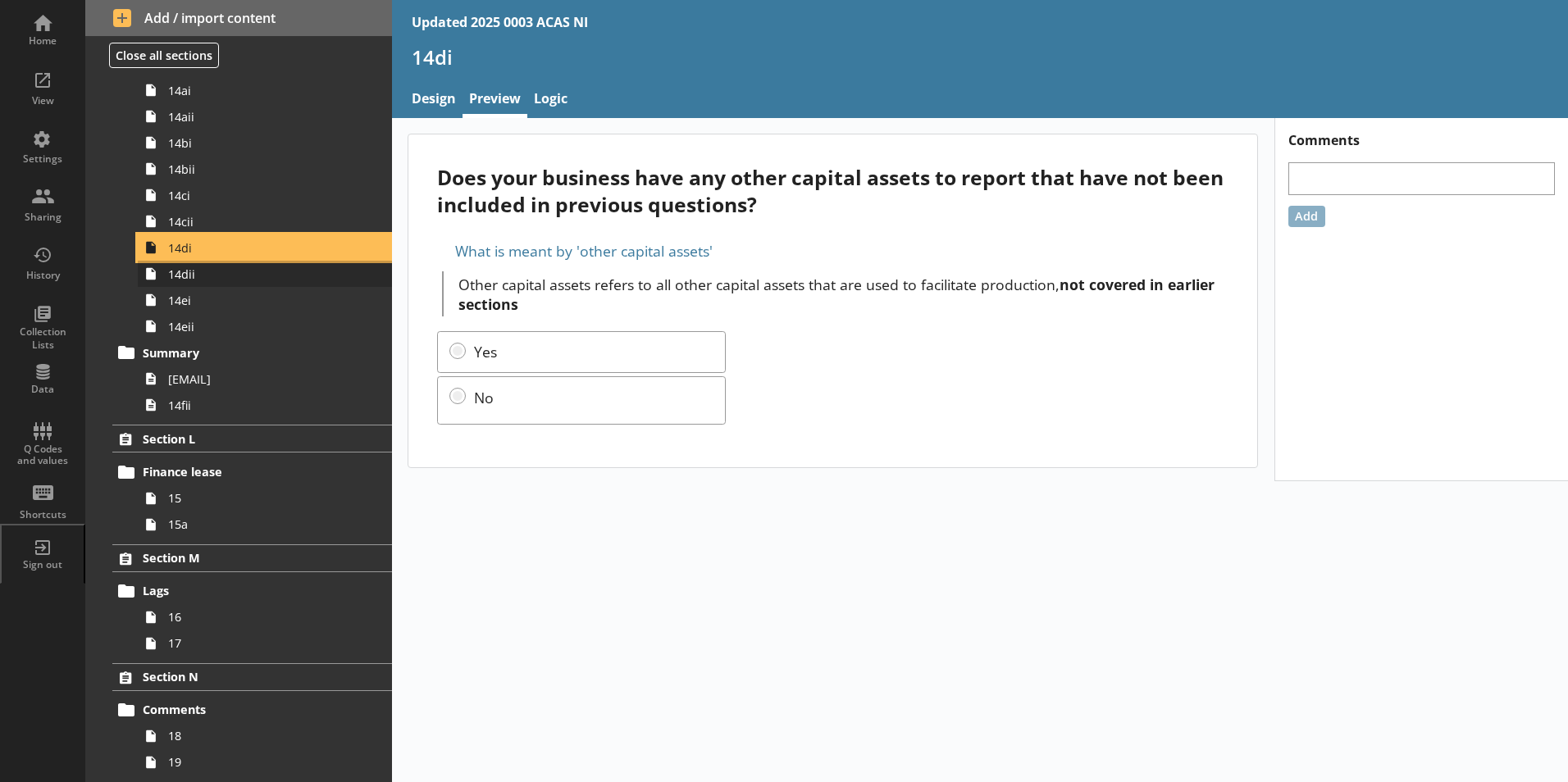 scroll, scrollTop: 4726, scrollLeft: 0, axis: vertical 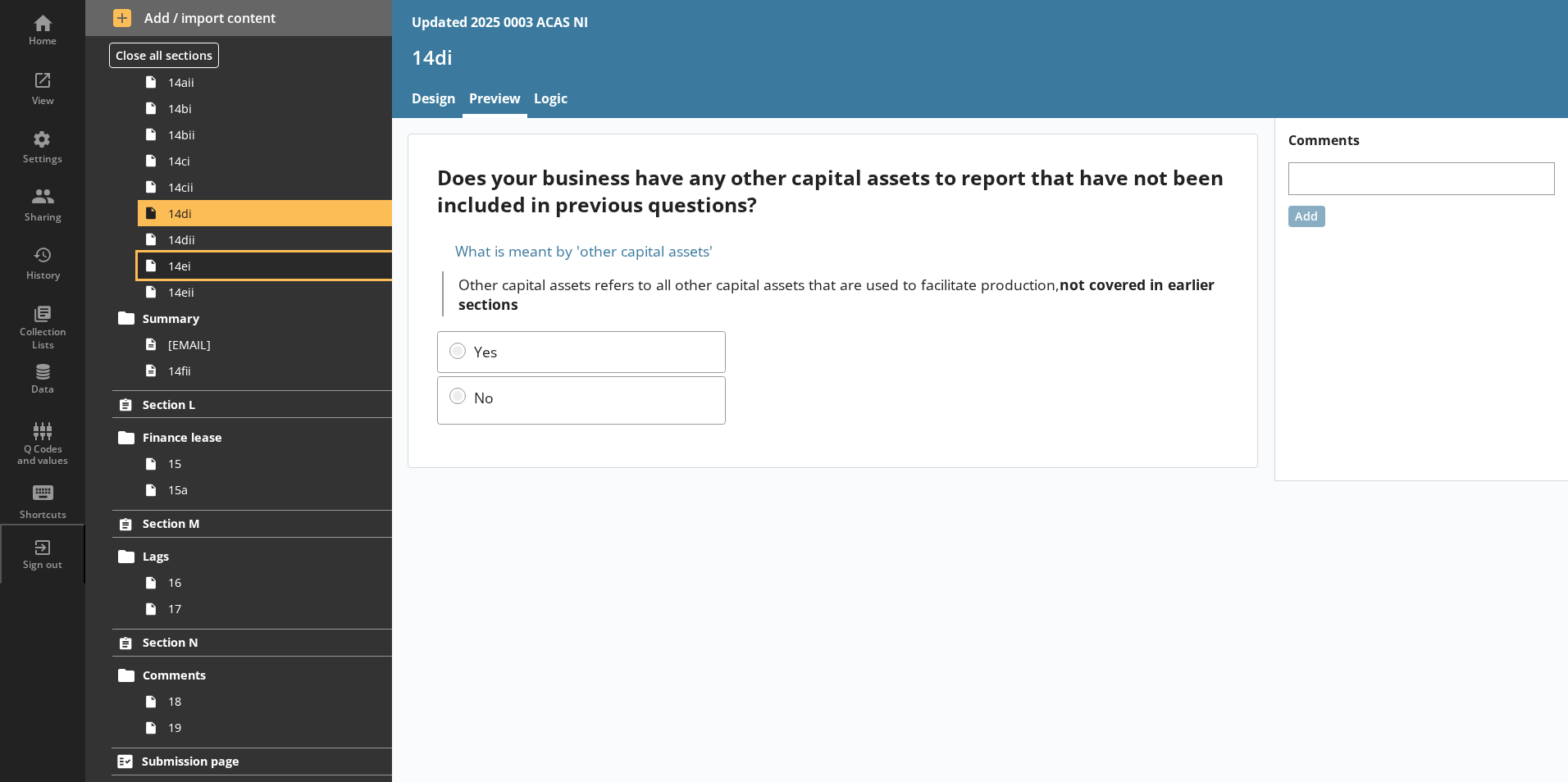 click on "14ei" at bounding box center (259, 266) 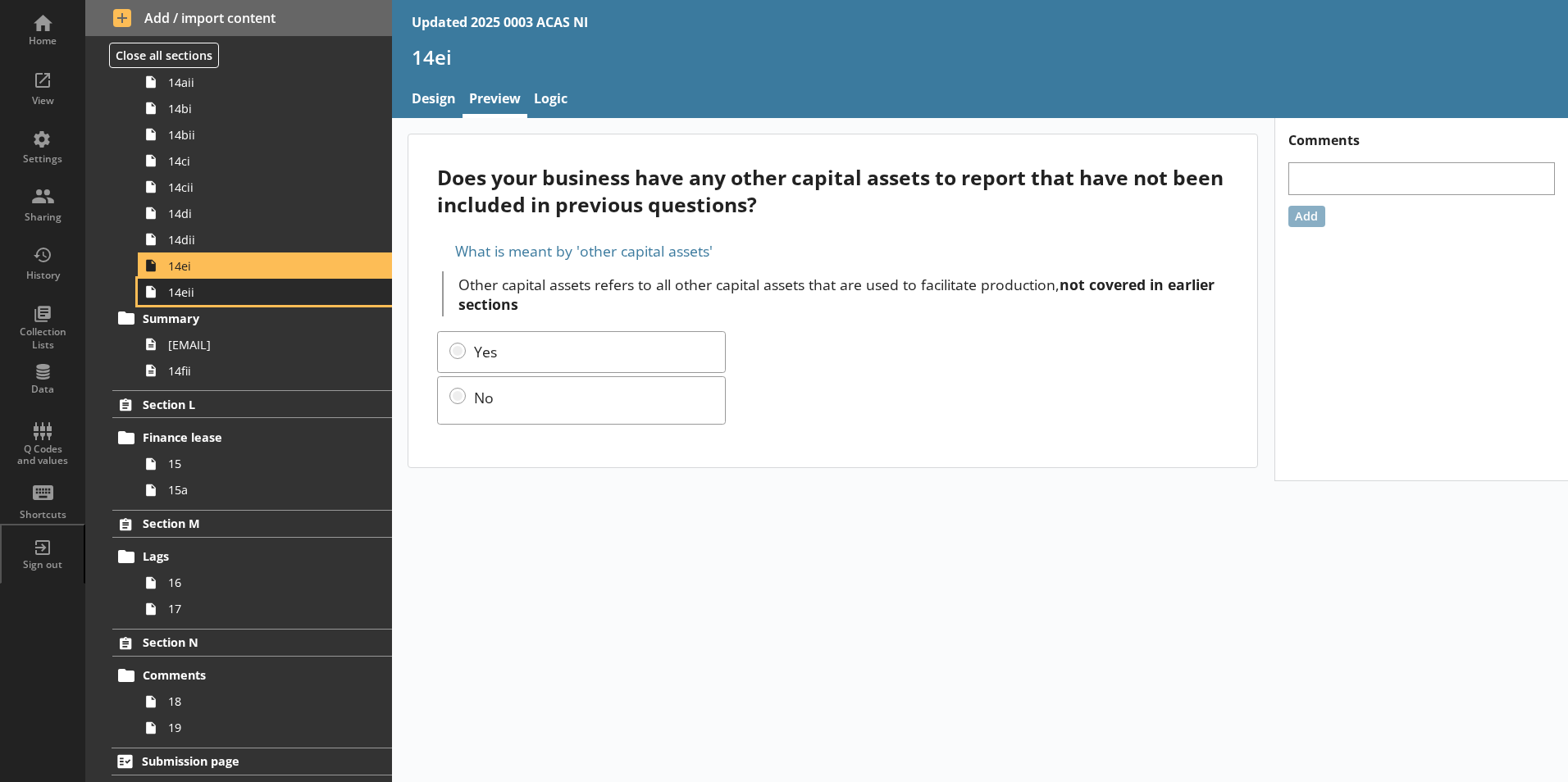 click on "14eii" at bounding box center (265, 292) 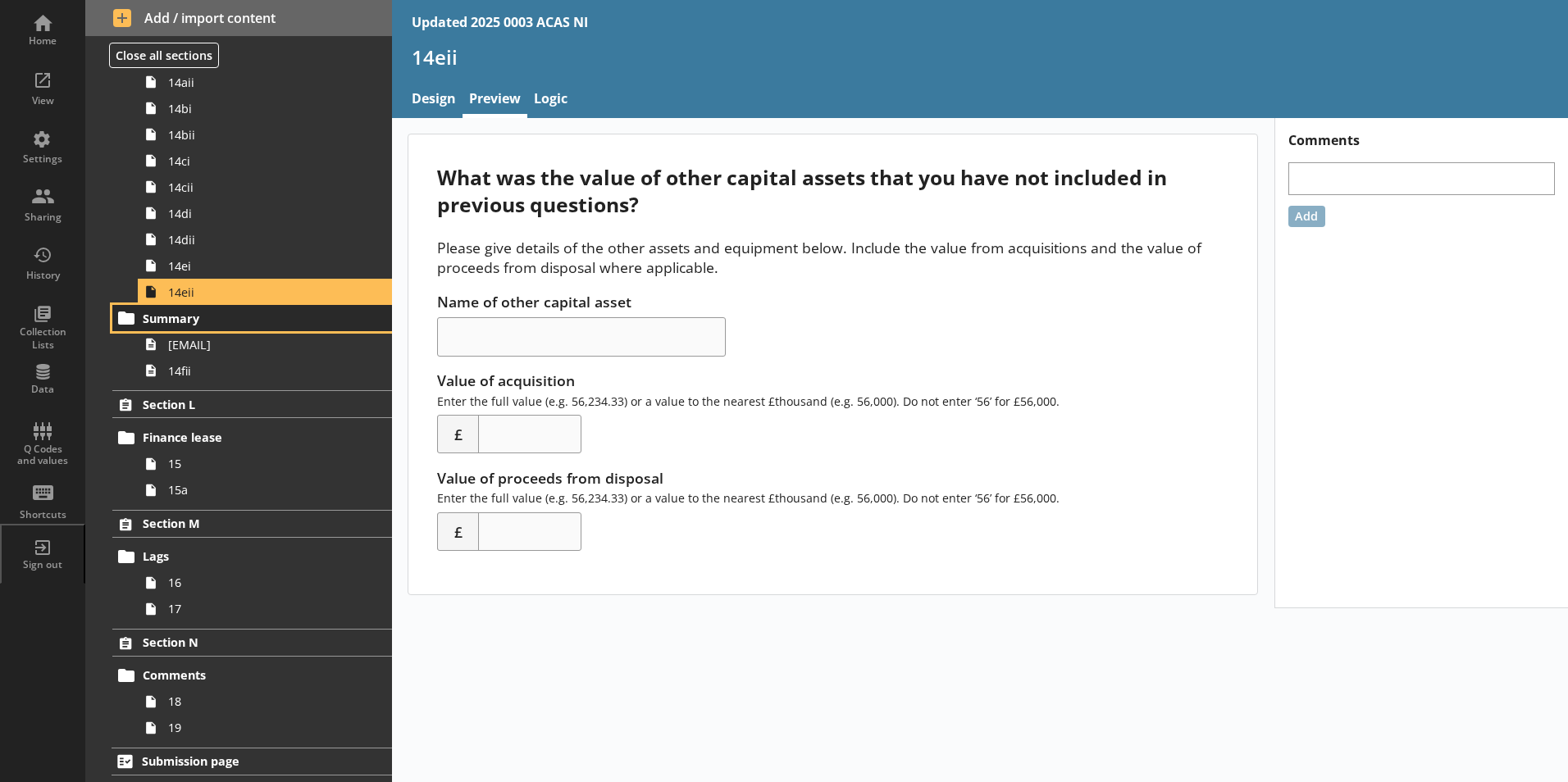 click on "Summary" at bounding box center (252, 318) 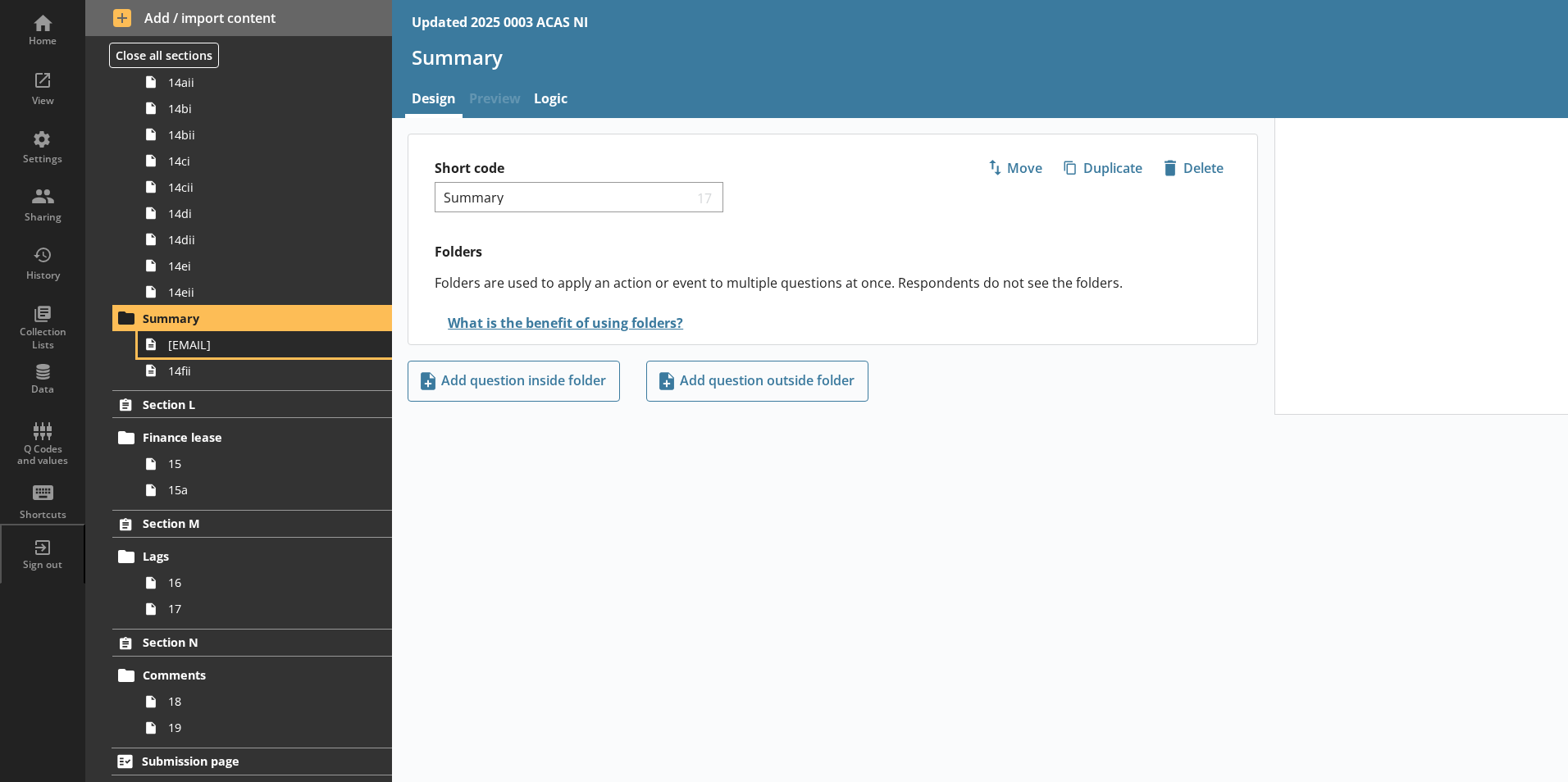 click on "[EMAIL]" at bounding box center (265, 344) 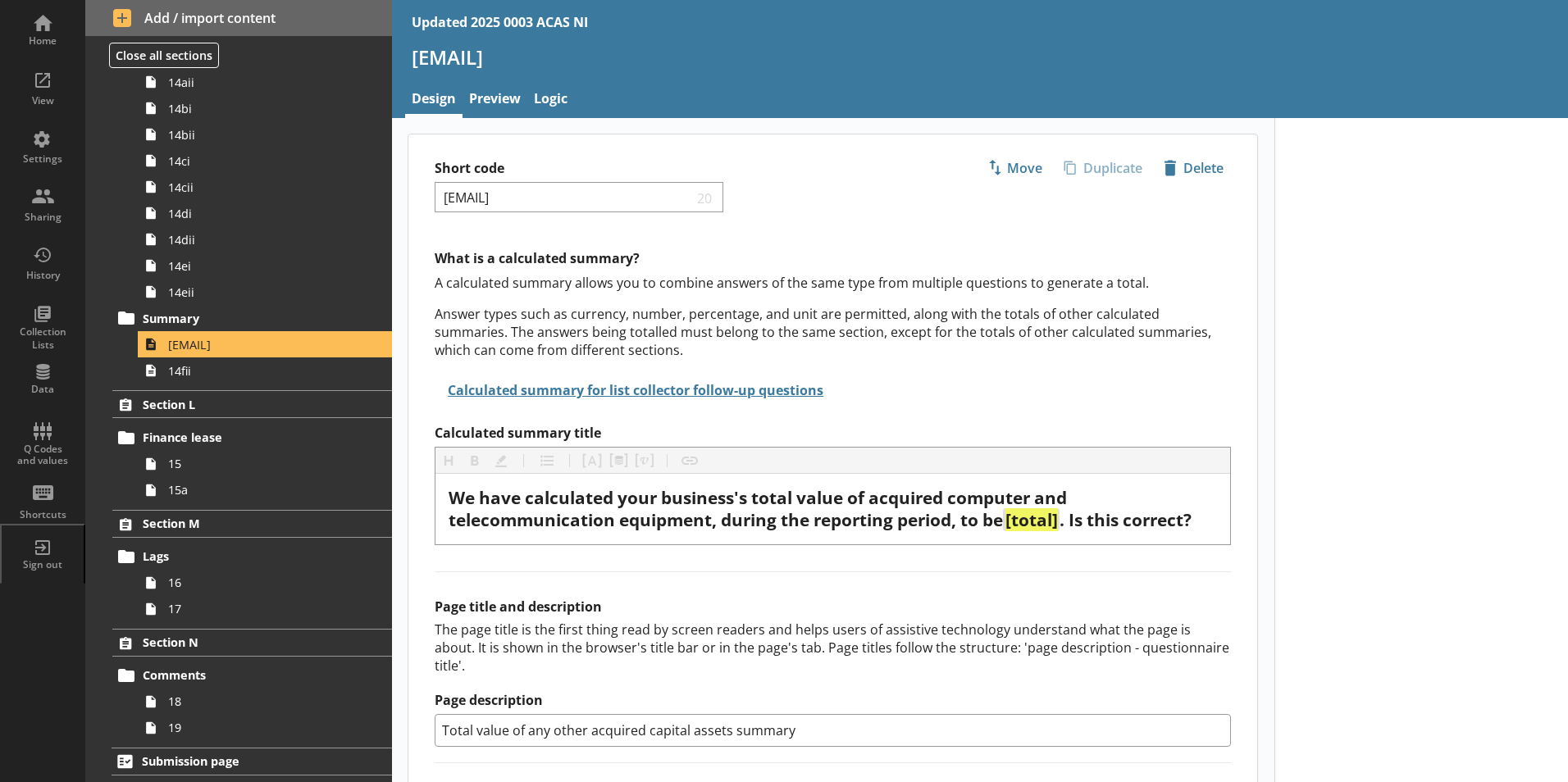 click on "[EMAIL]" at bounding box center (980, 63) 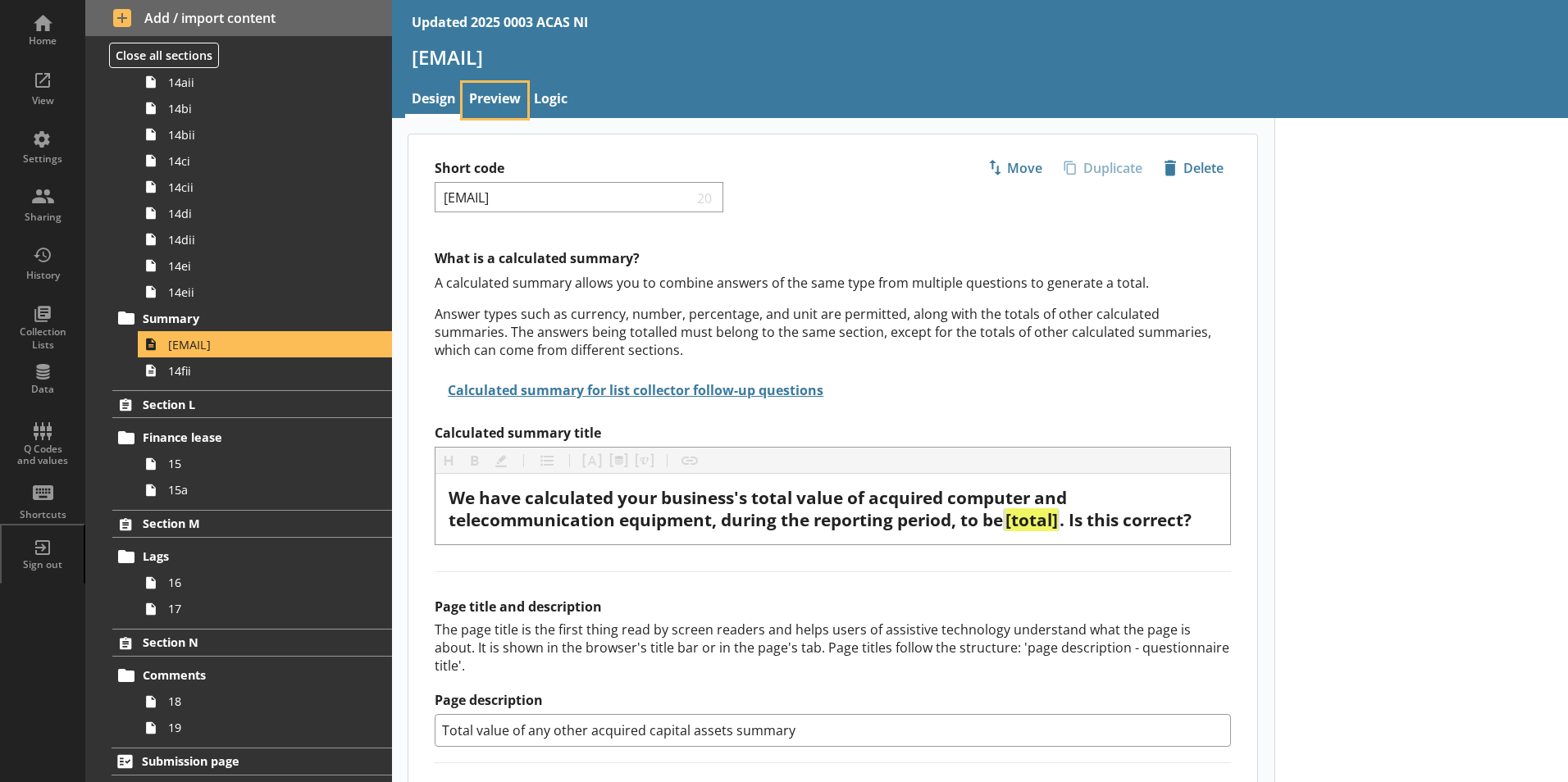 click on "Preview" at bounding box center (495, 100) 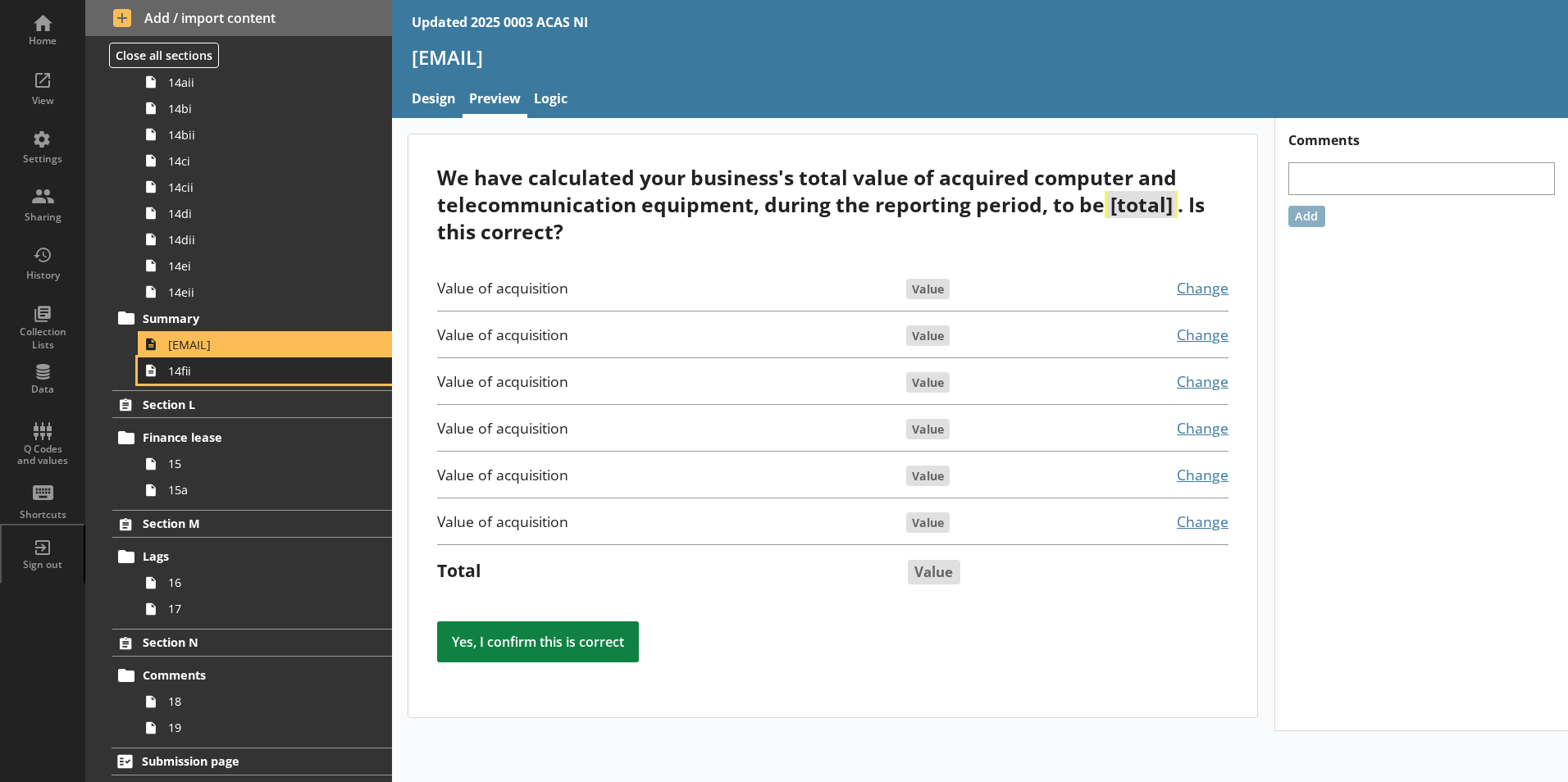 click on "14fii" at bounding box center [265, 371] 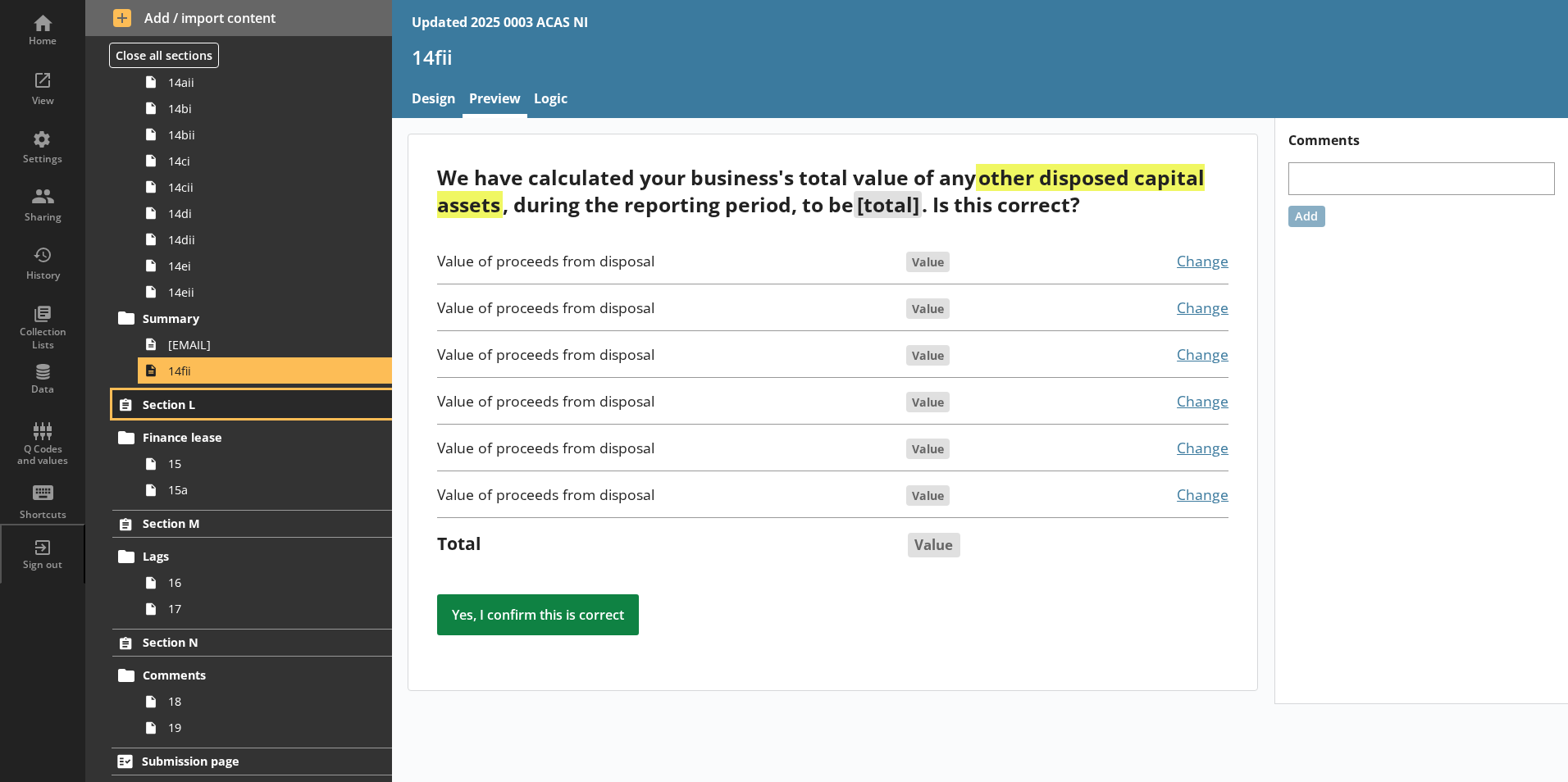 click on "Section L" at bounding box center (252, 404) 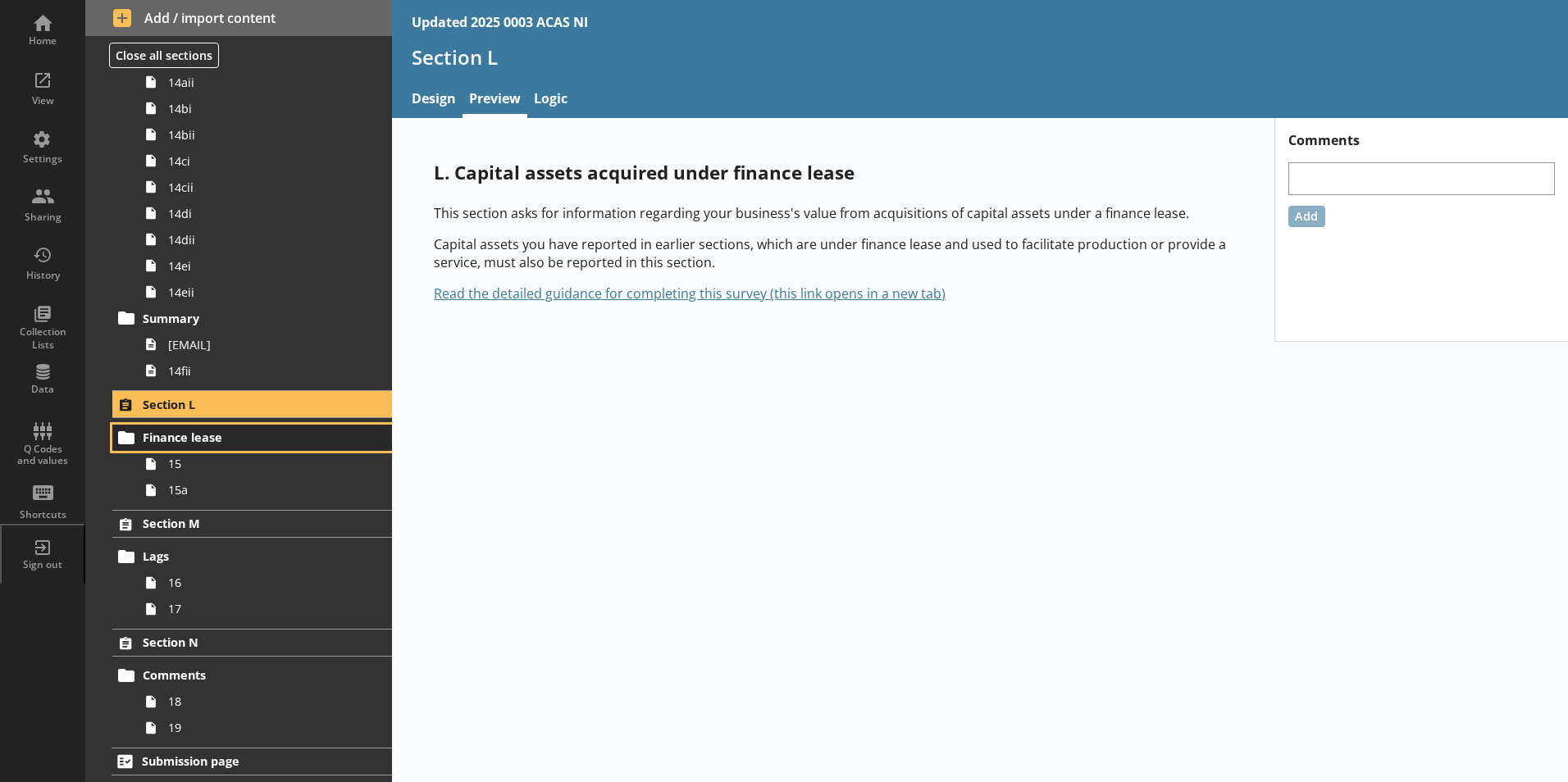 click on "Finance lease" at bounding box center [243, 437] 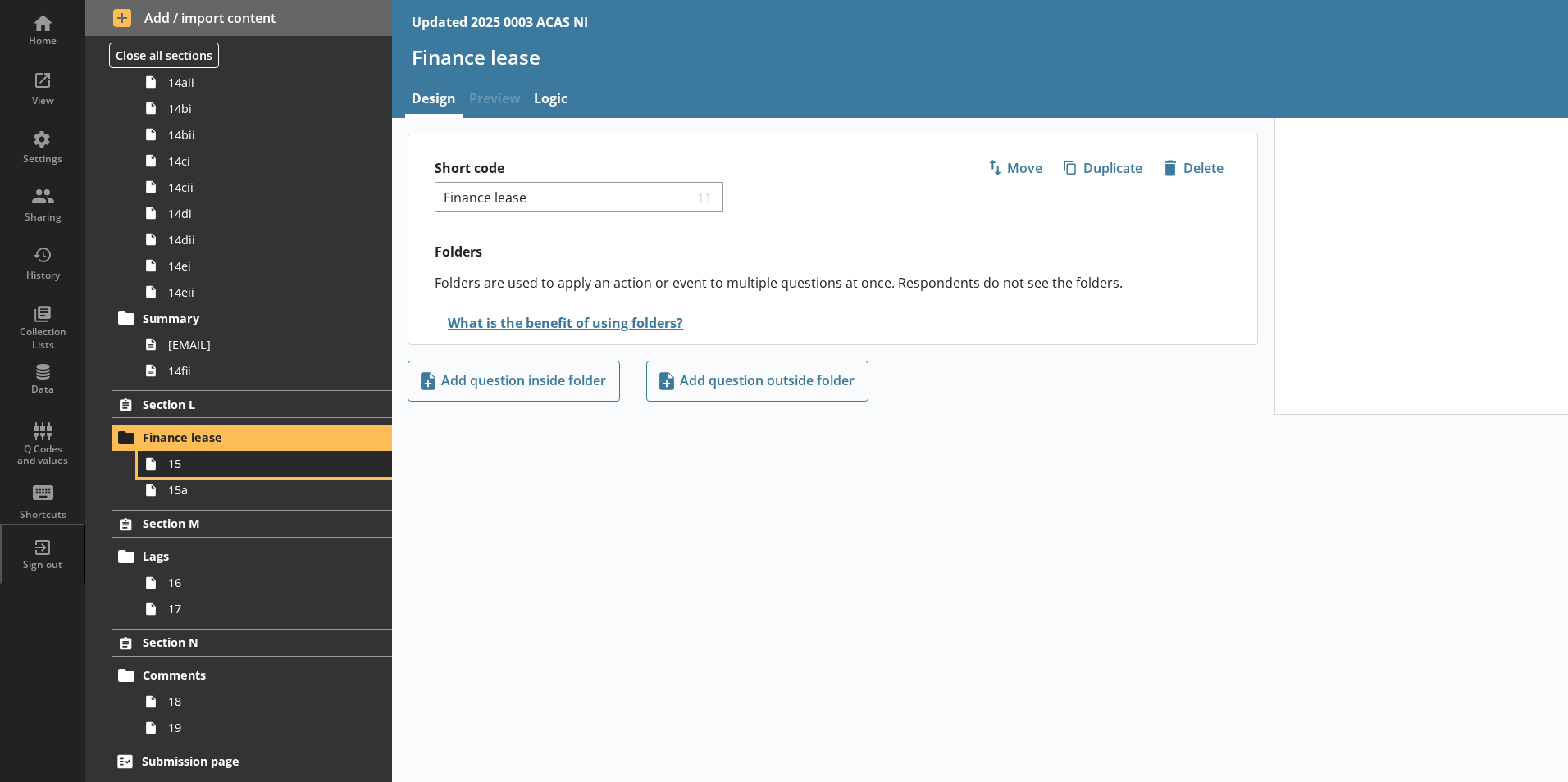 click on "15" at bounding box center (259, 463) 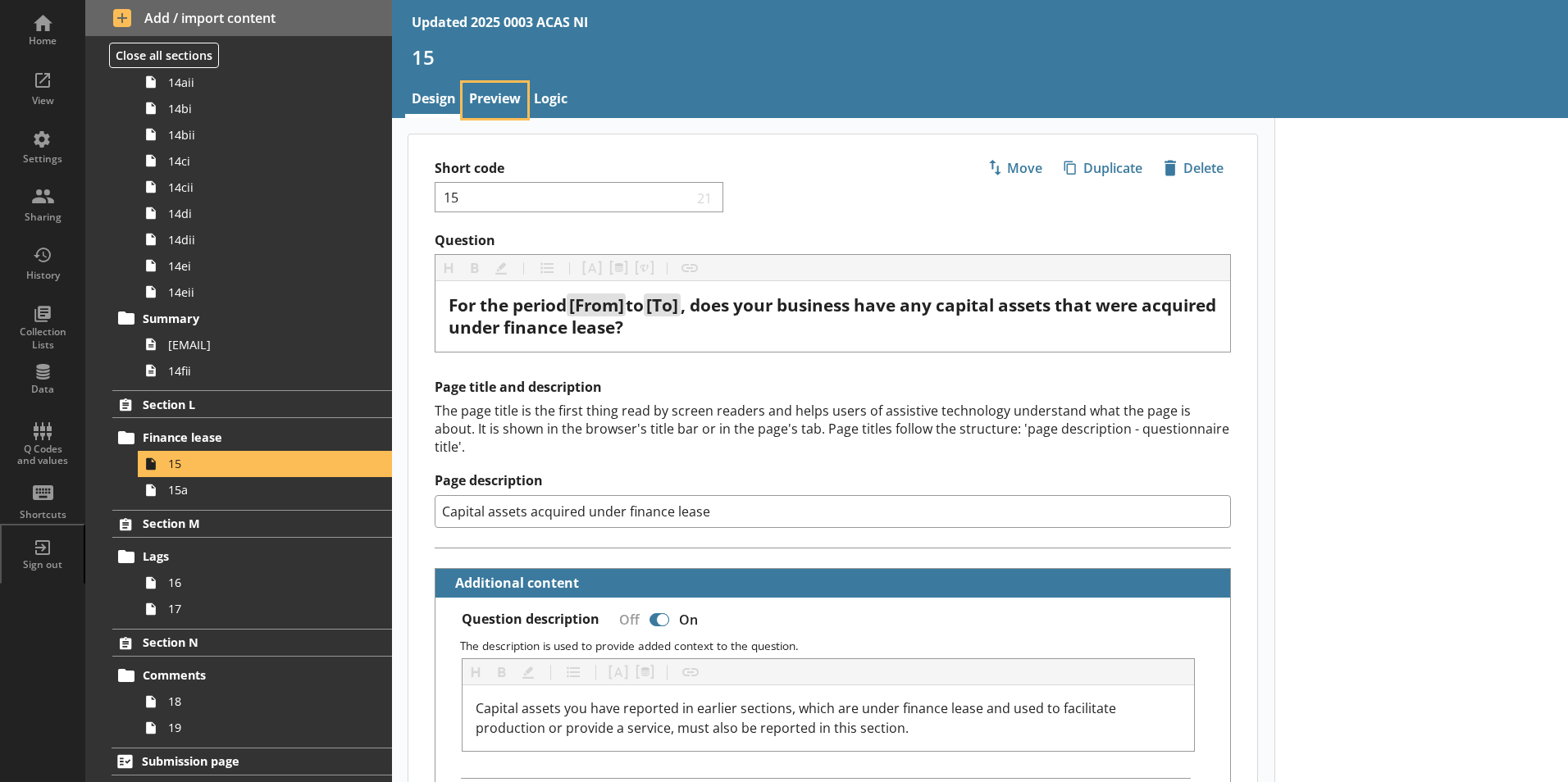 click on "Preview" at bounding box center (495, 100) 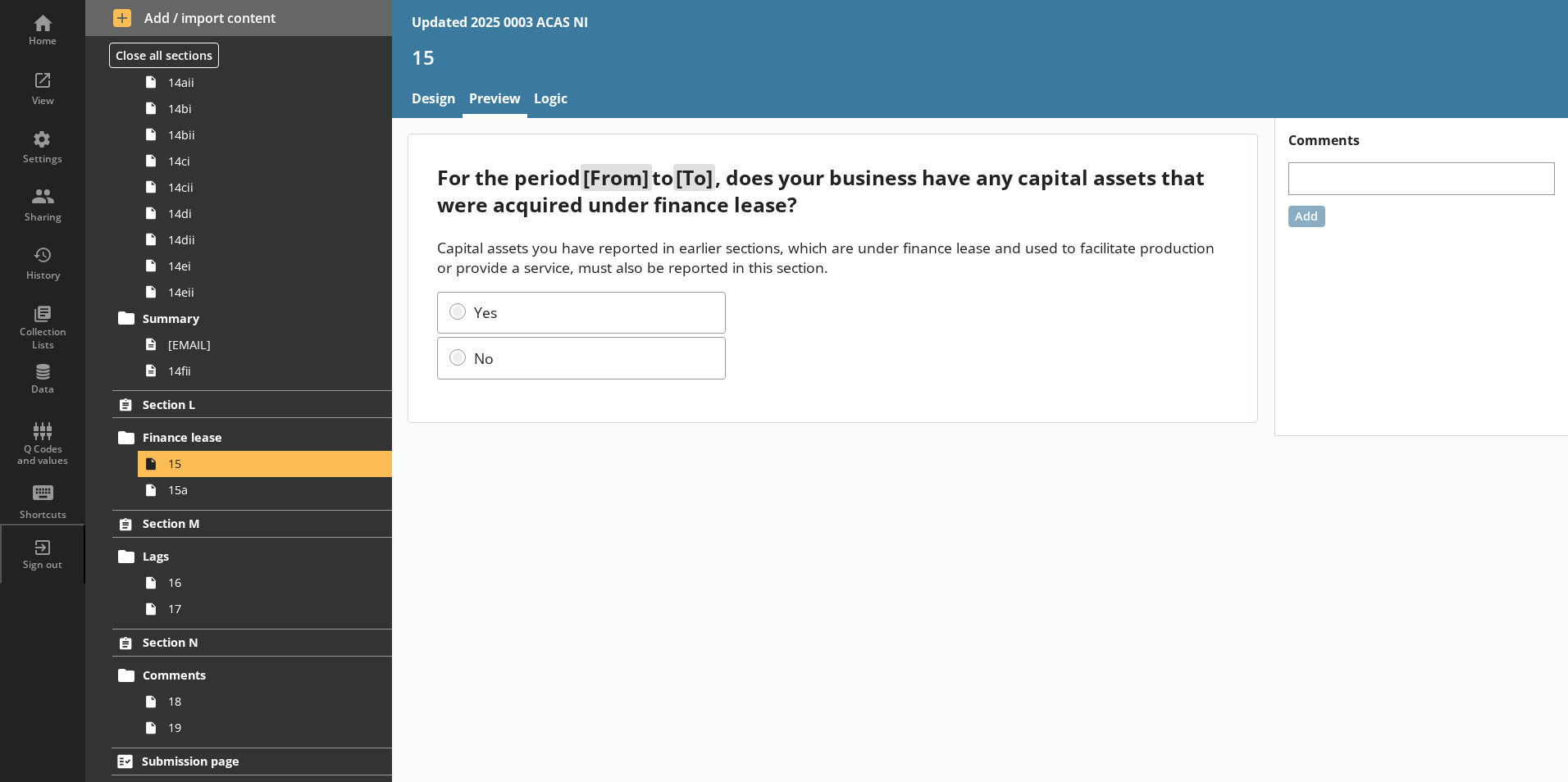 click on "Section A Dates 1 2 Section B Eligibility question 3 Building and construction 3a 3ai Civil engineering work 3b 3bi Specialised construction 3c 3ci Land improvements 3d Summary 3e Section C Eligibility question 4 Costs incurred 4a 4b 4c 4d 4e 4f 4g 4h Summary 4i 4ii Section D Eligibility question 5 Transport assets and equipment 5a 5b 5c 5d 5e 5f 5g 5h 5i 5j 5k Summary 5l 5li Other transport assets and equipment 6i 6ii 6ai 6aii 6bi 6bii 6ci 6cii Summary 6di 6dii Section E Eligibility question 7 Computers and hardware 7a Computer software programs 7bi 7bii Databases 7ci 7cii Telecommunication equipment 7d Summary 7ei 7eii Section F Eligibility question 8 Furniture and equipment 8a 8b 8c 8d Summary 8ei 8eii Section G Eligibility question 9 Electronic and electrical equipment 9a 9b 9c 9d 9e 9f 9g 9h 9i 9j 9k Summary 9li 9lii Section H Eligibility question 10 General  10a 10b 10c 10d 10e 10f 10g 10h 10i 10j Summary 10k 10ki Eligibility question 11 New Specialised 11a 11b 11c 11d 11e 11f 11g 11h 11i Summary 11j 12" at bounding box center [239, -1939] 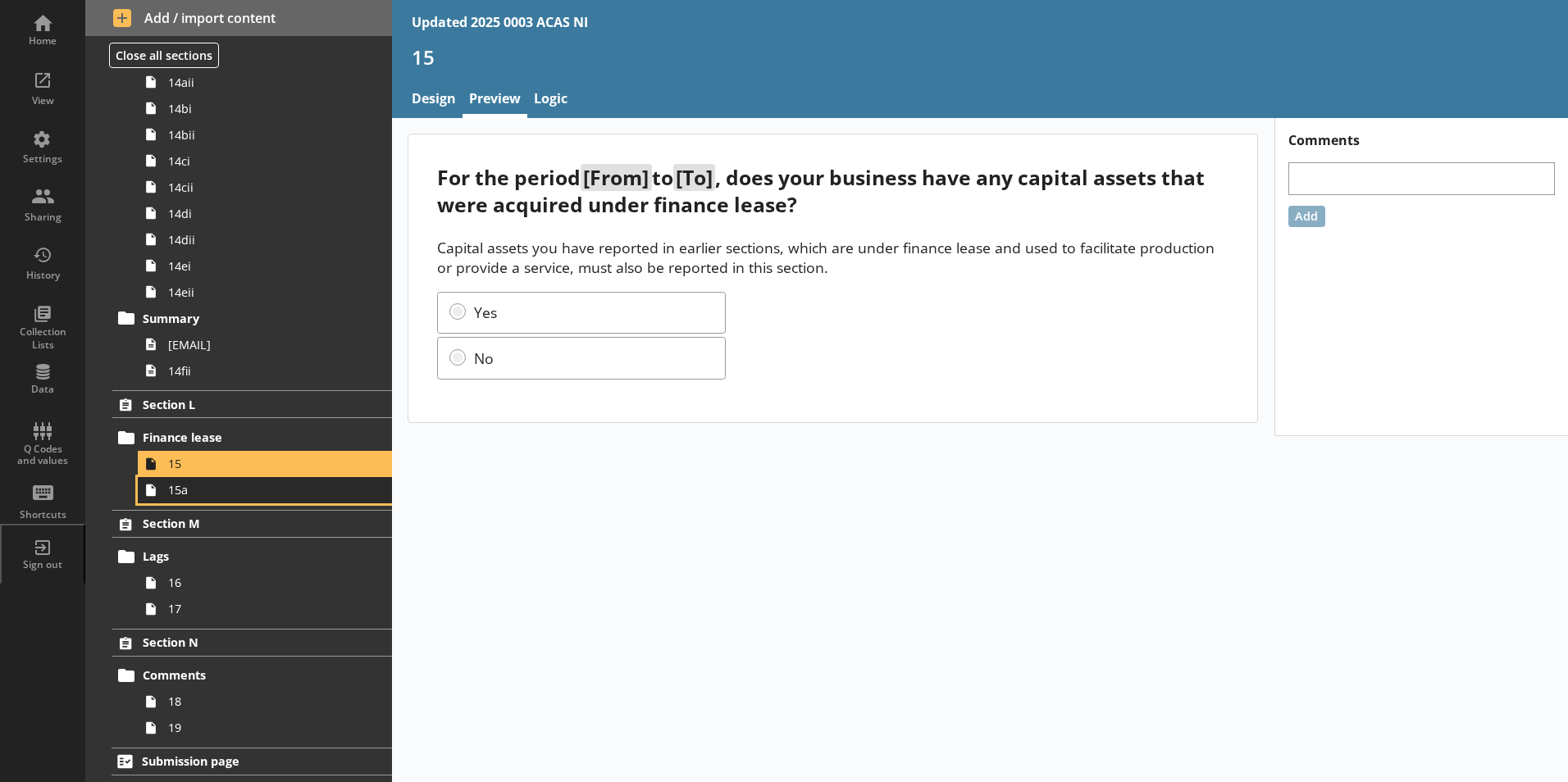 click on "15a" at bounding box center [259, 489] 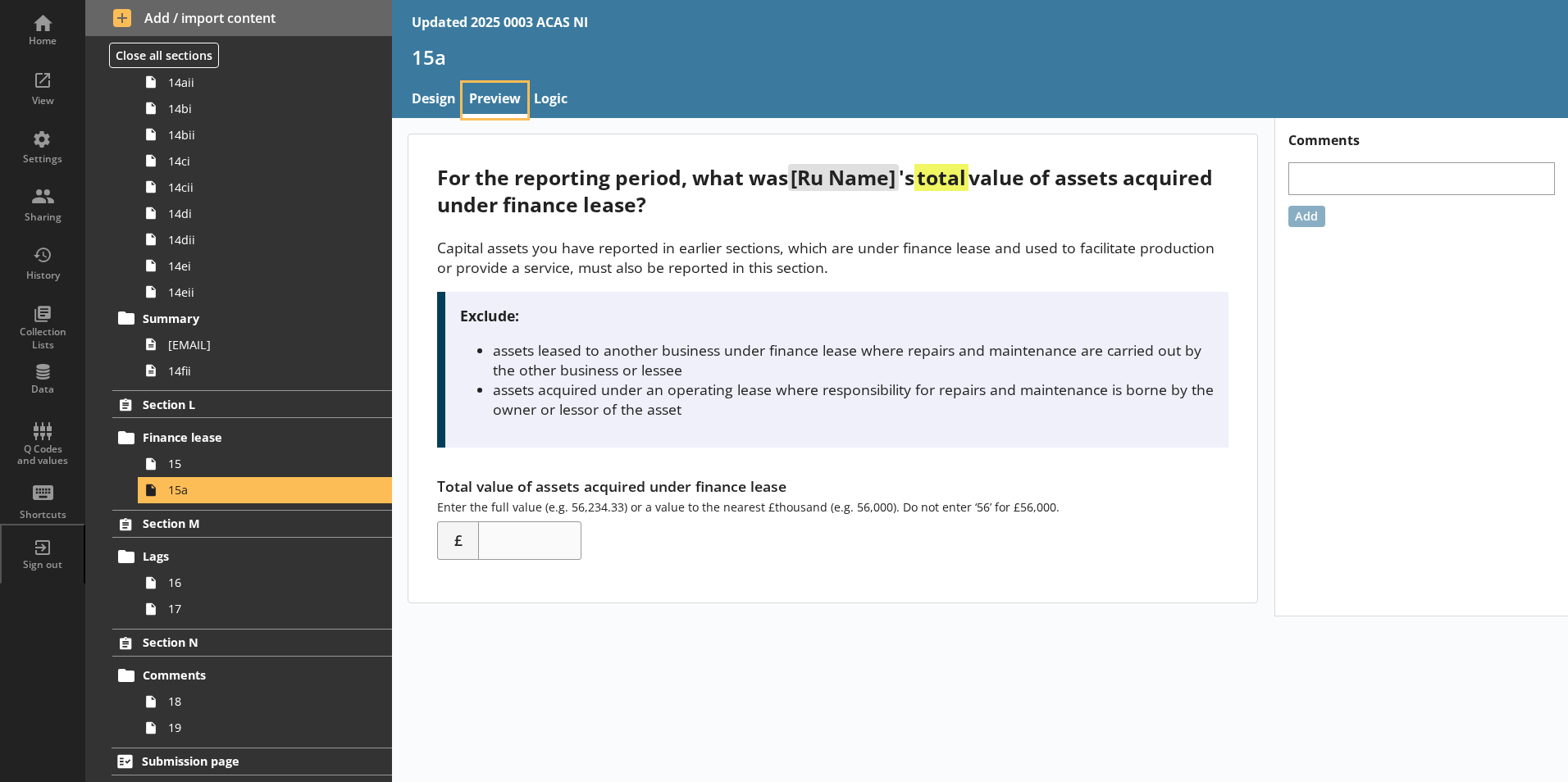 click on "Preview" at bounding box center [495, 100] 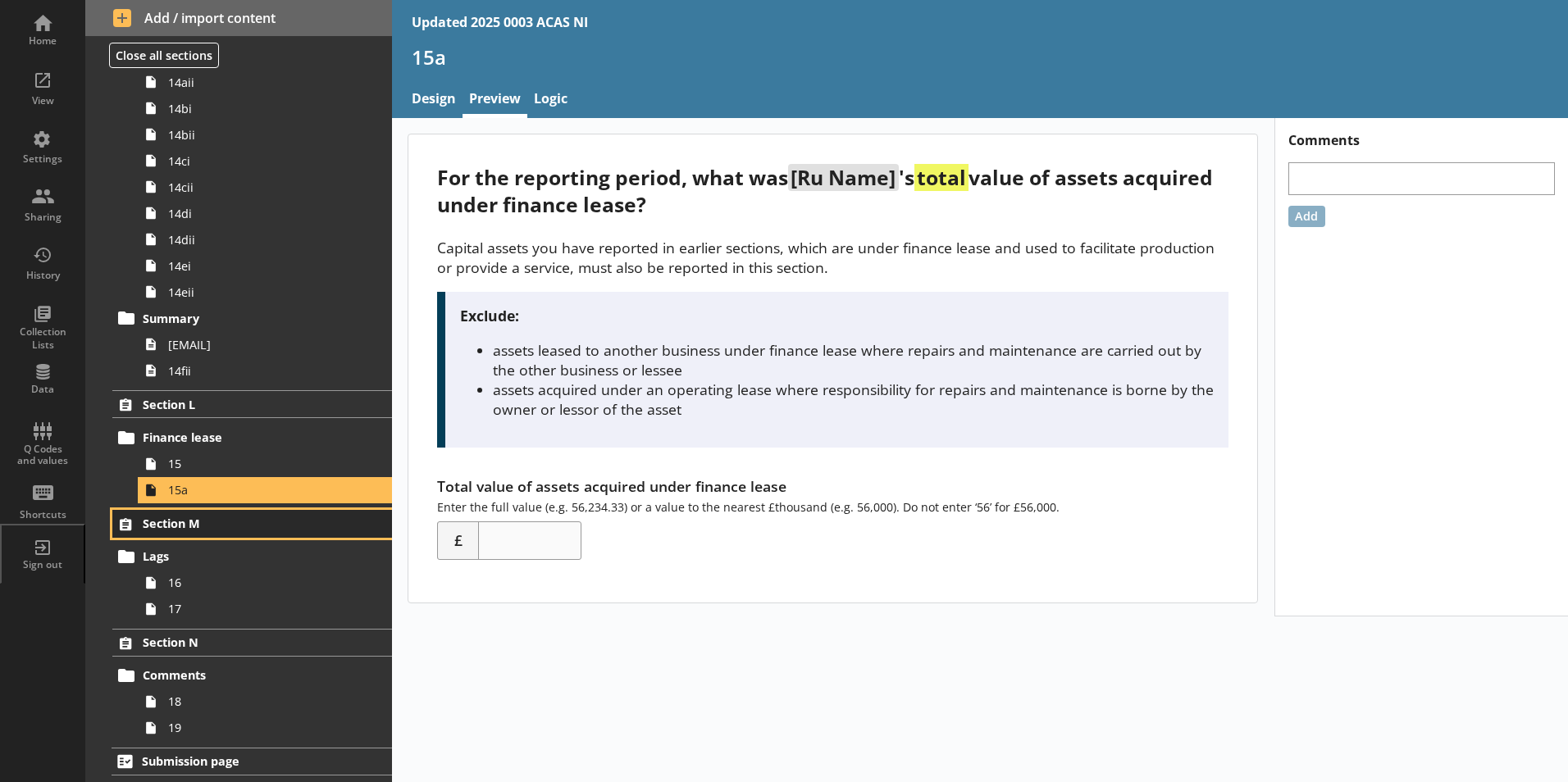 click on "Section M" at bounding box center (243, 523) 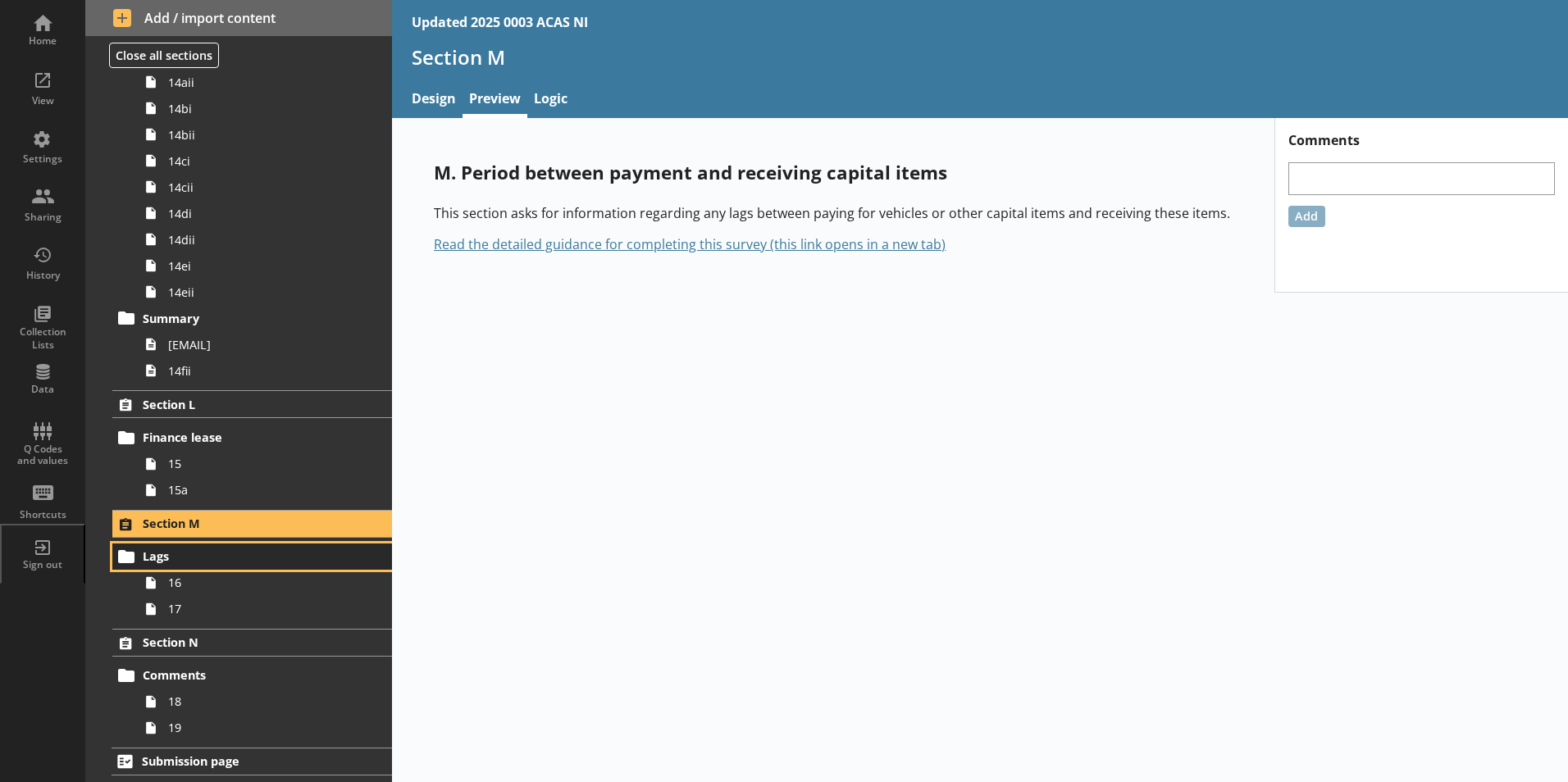 click on "Lags" at bounding box center (243, 556) 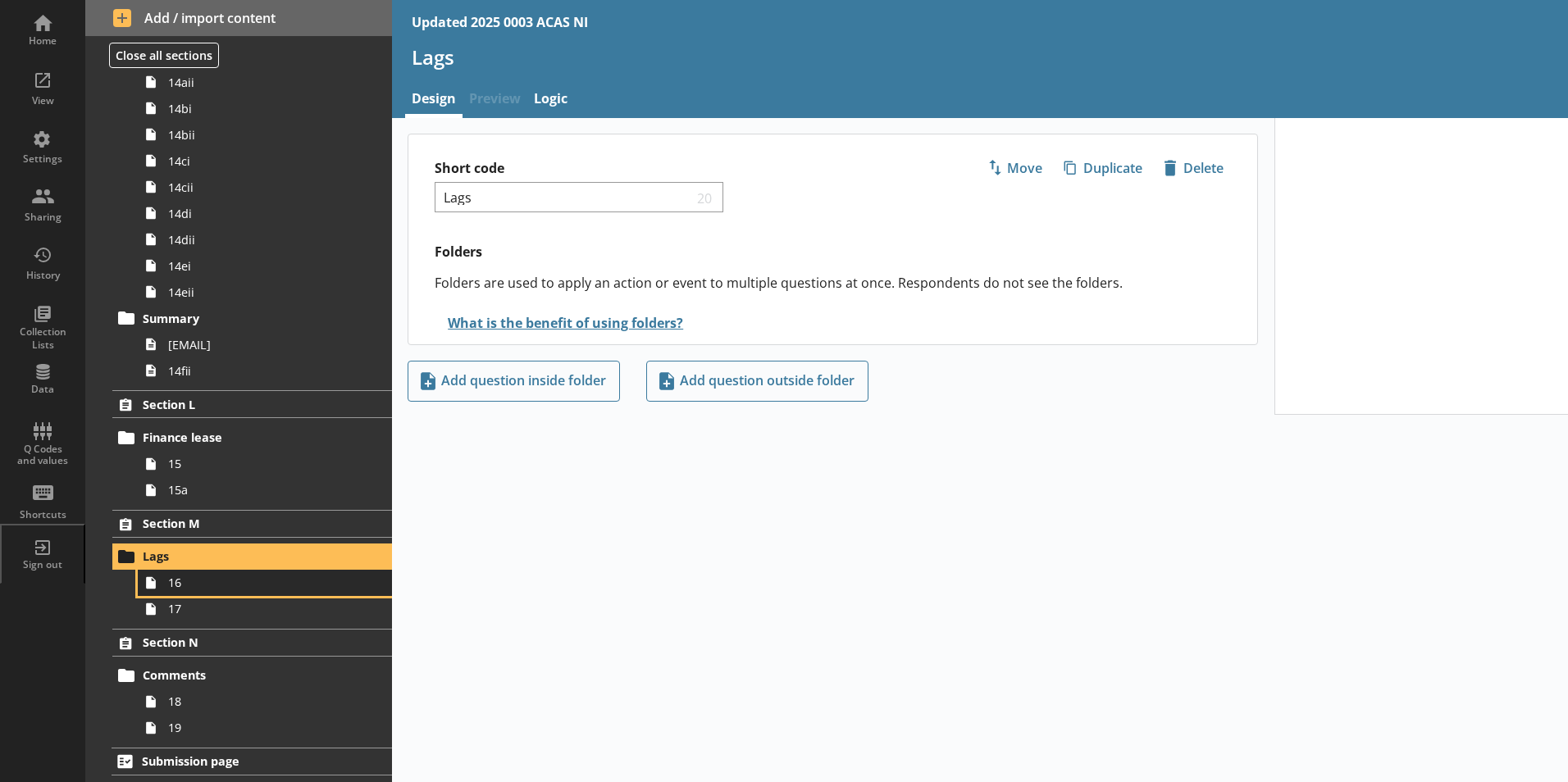 click on "16" at bounding box center (259, 582) 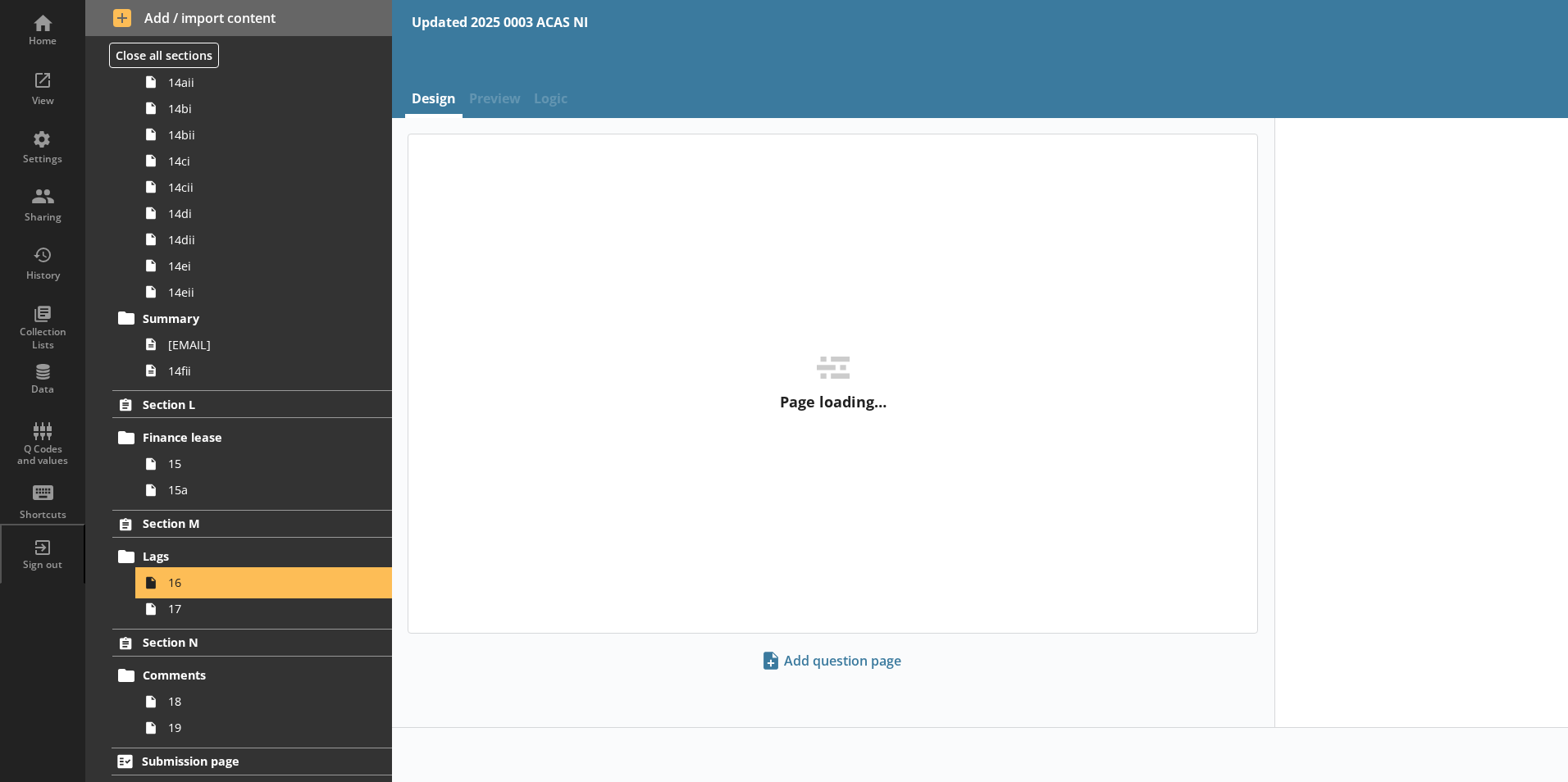 type on "x" 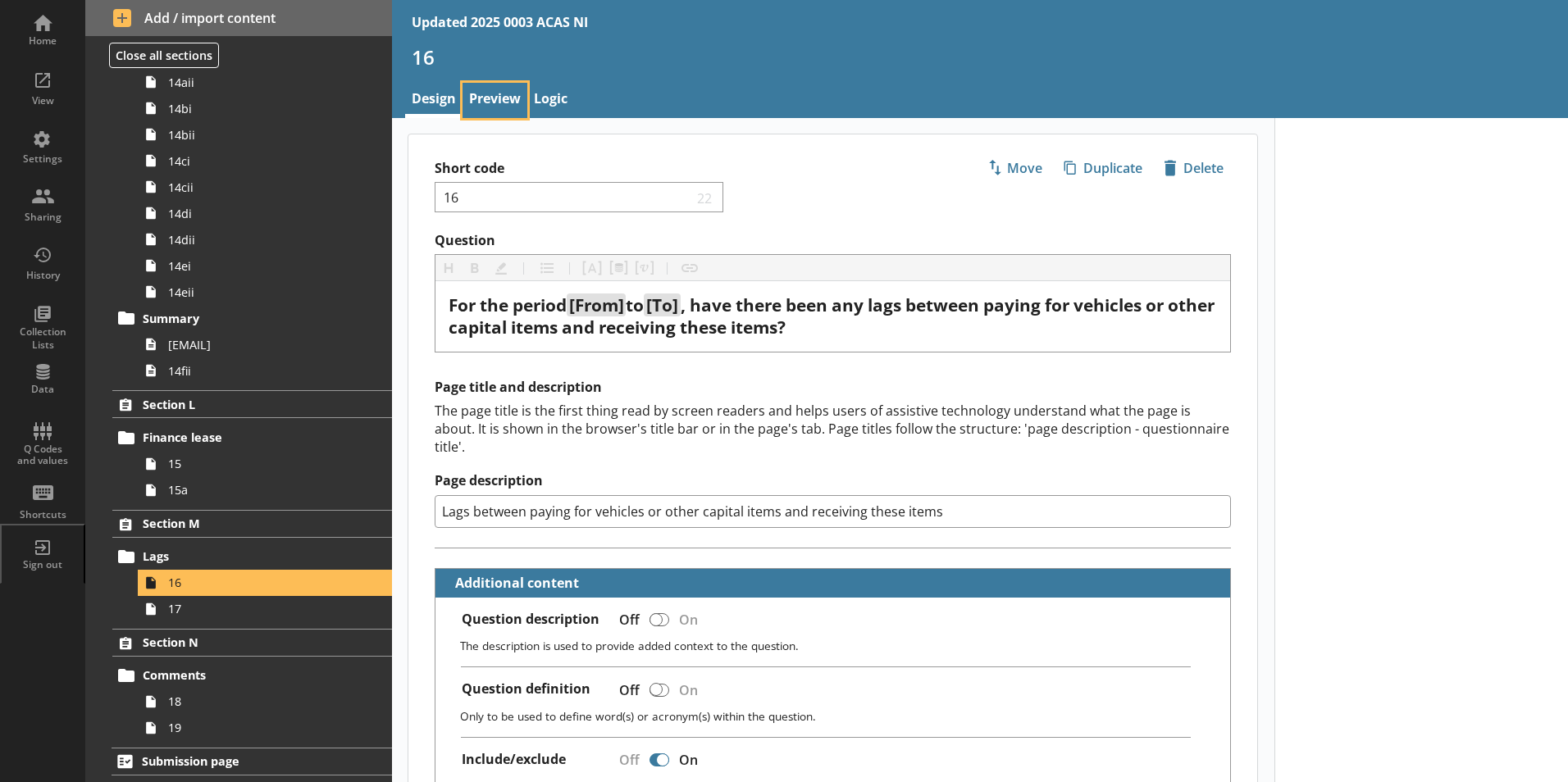 click on "Preview" at bounding box center [495, 100] 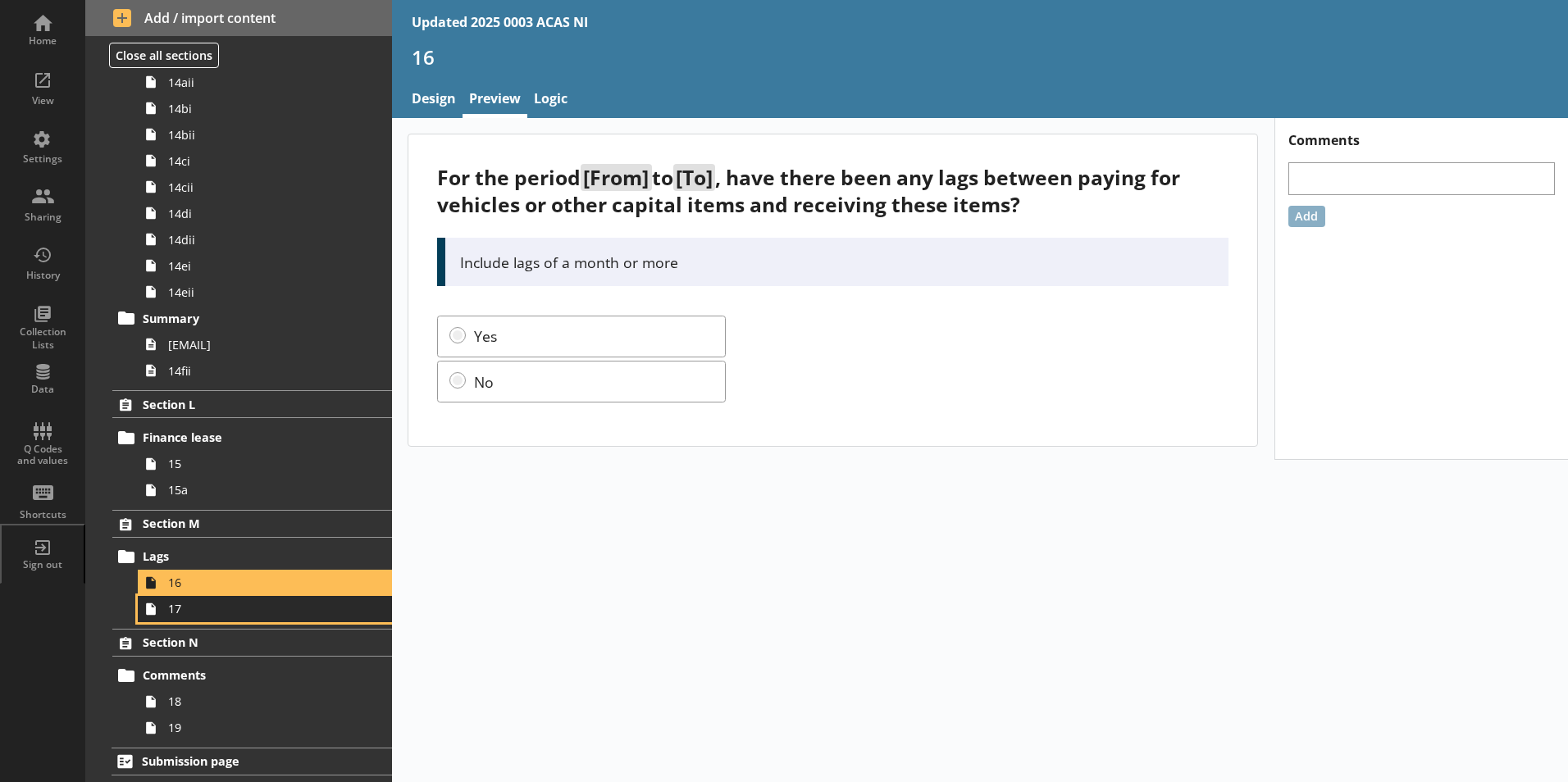 click on "17" at bounding box center [259, 608] 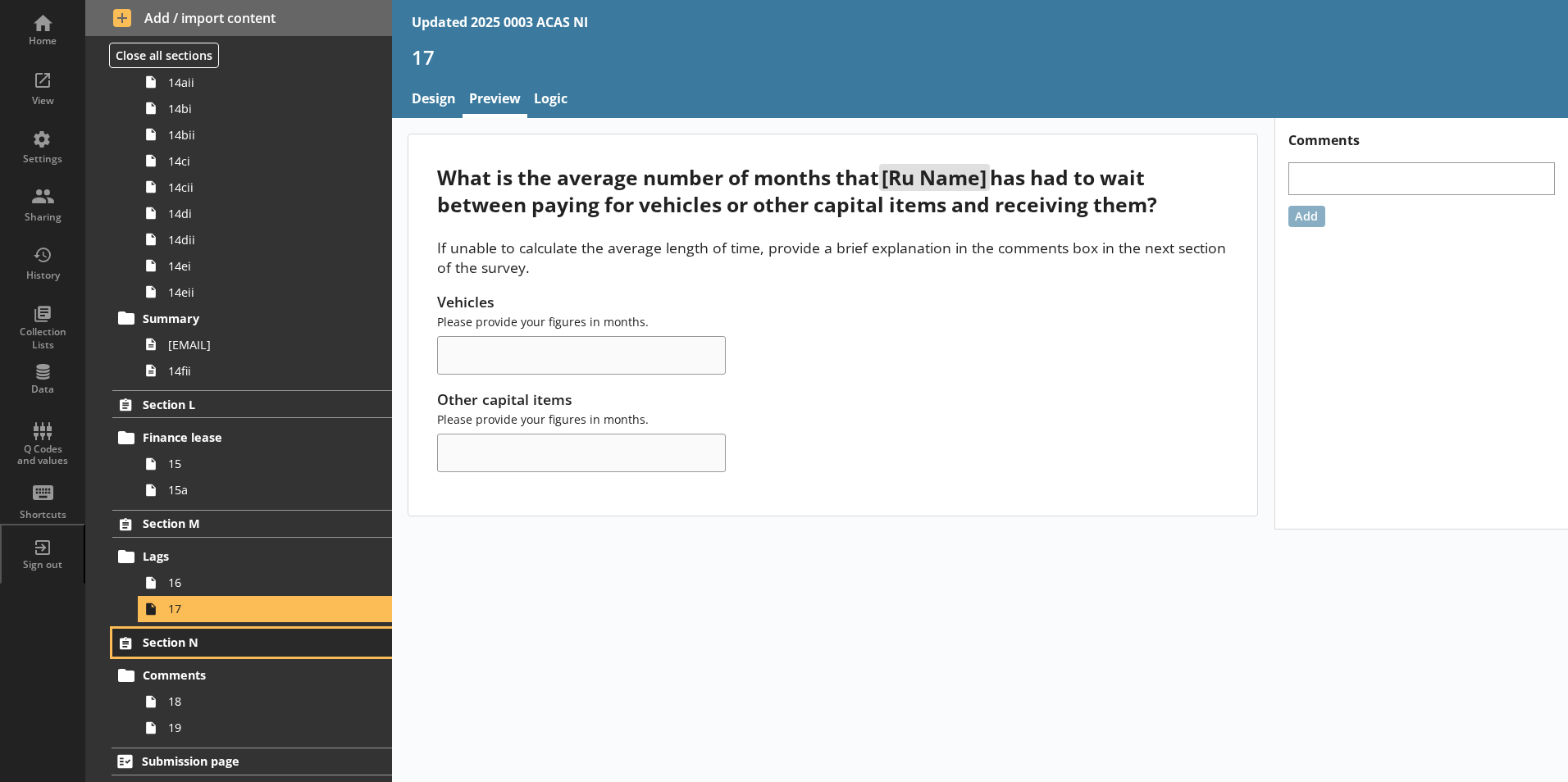 click on "Section N" at bounding box center (243, 642) 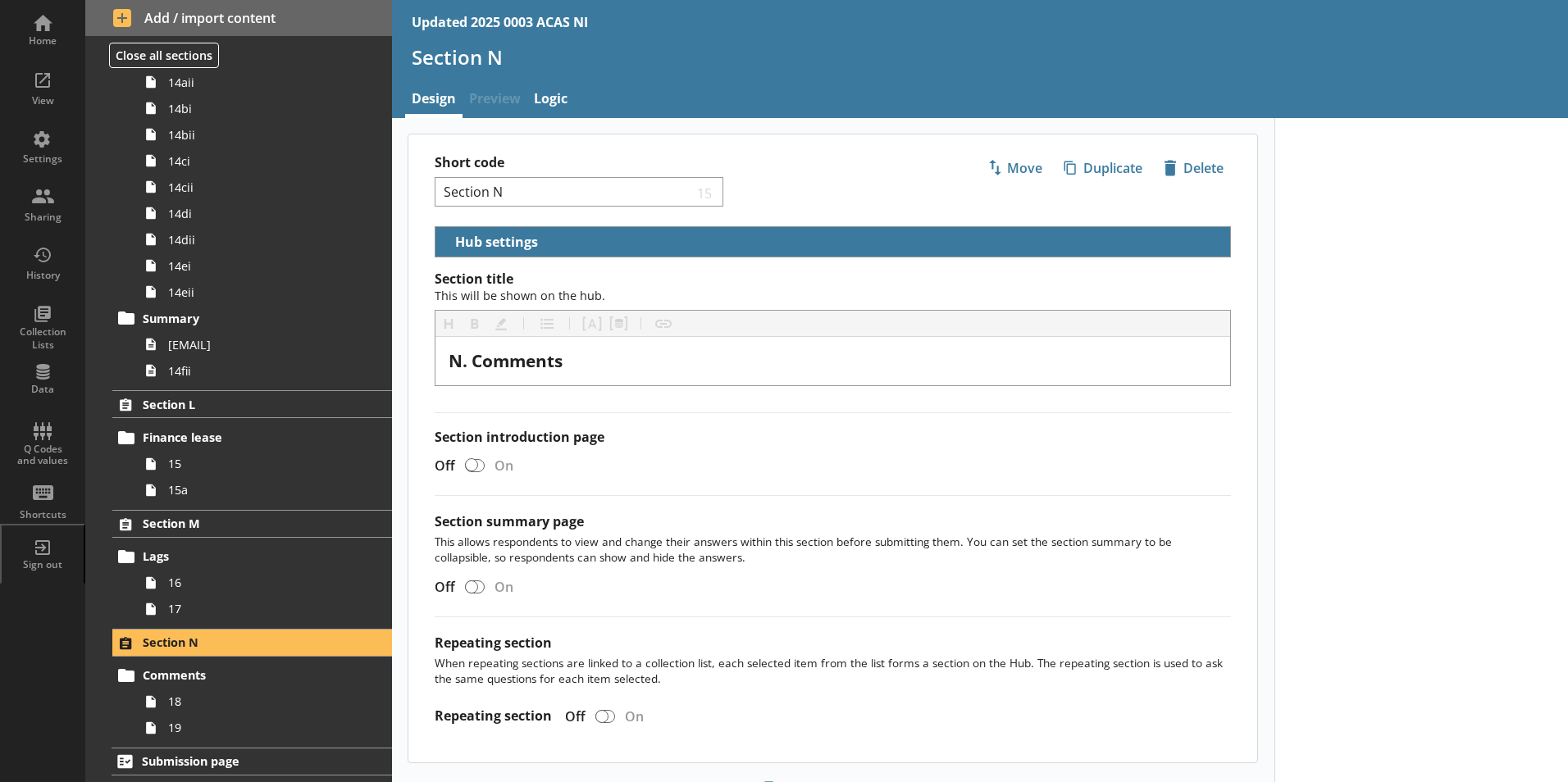 click on "Preview" at bounding box center (495, 100) 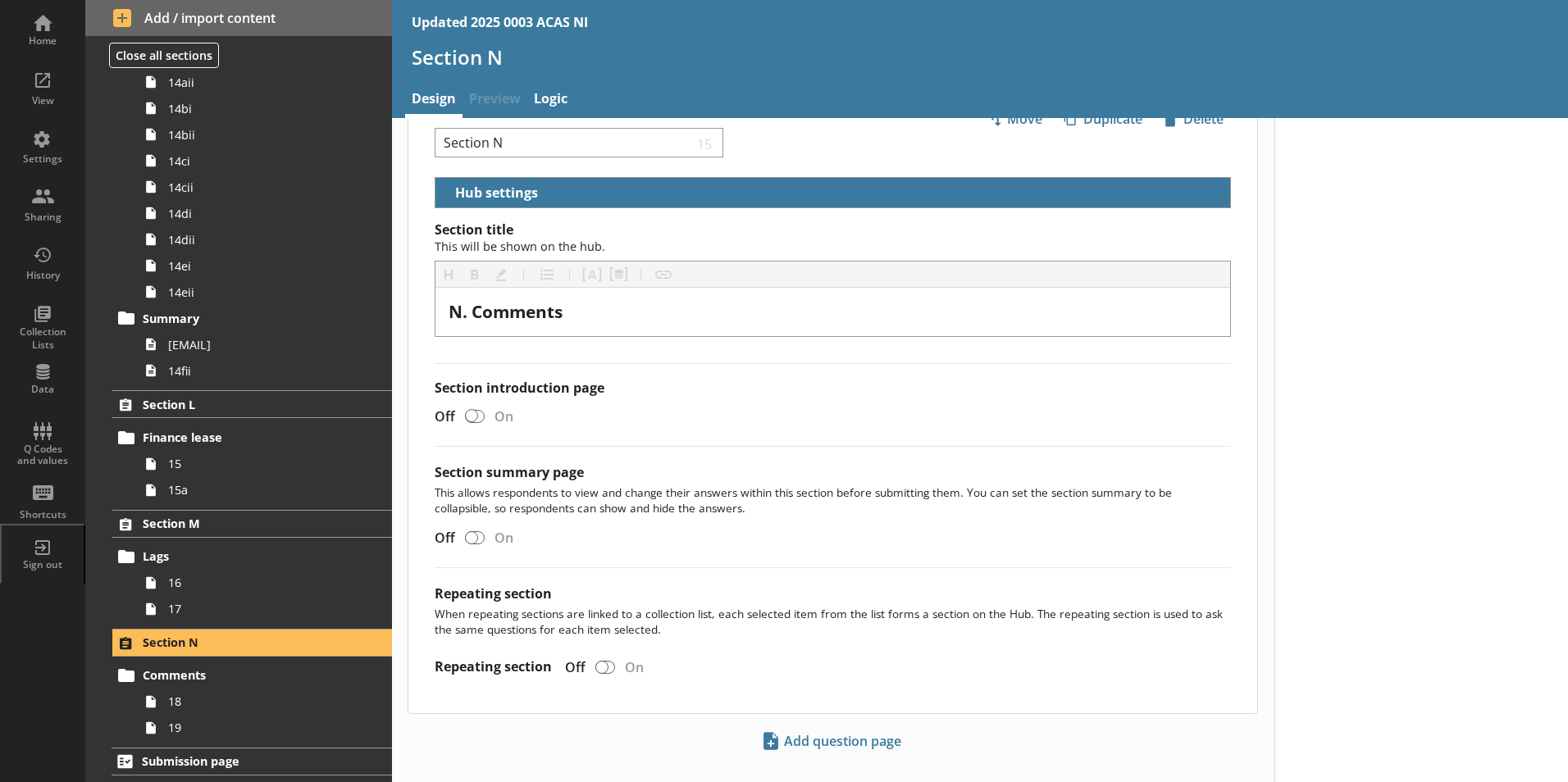 scroll, scrollTop: 75, scrollLeft: 0, axis: vertical 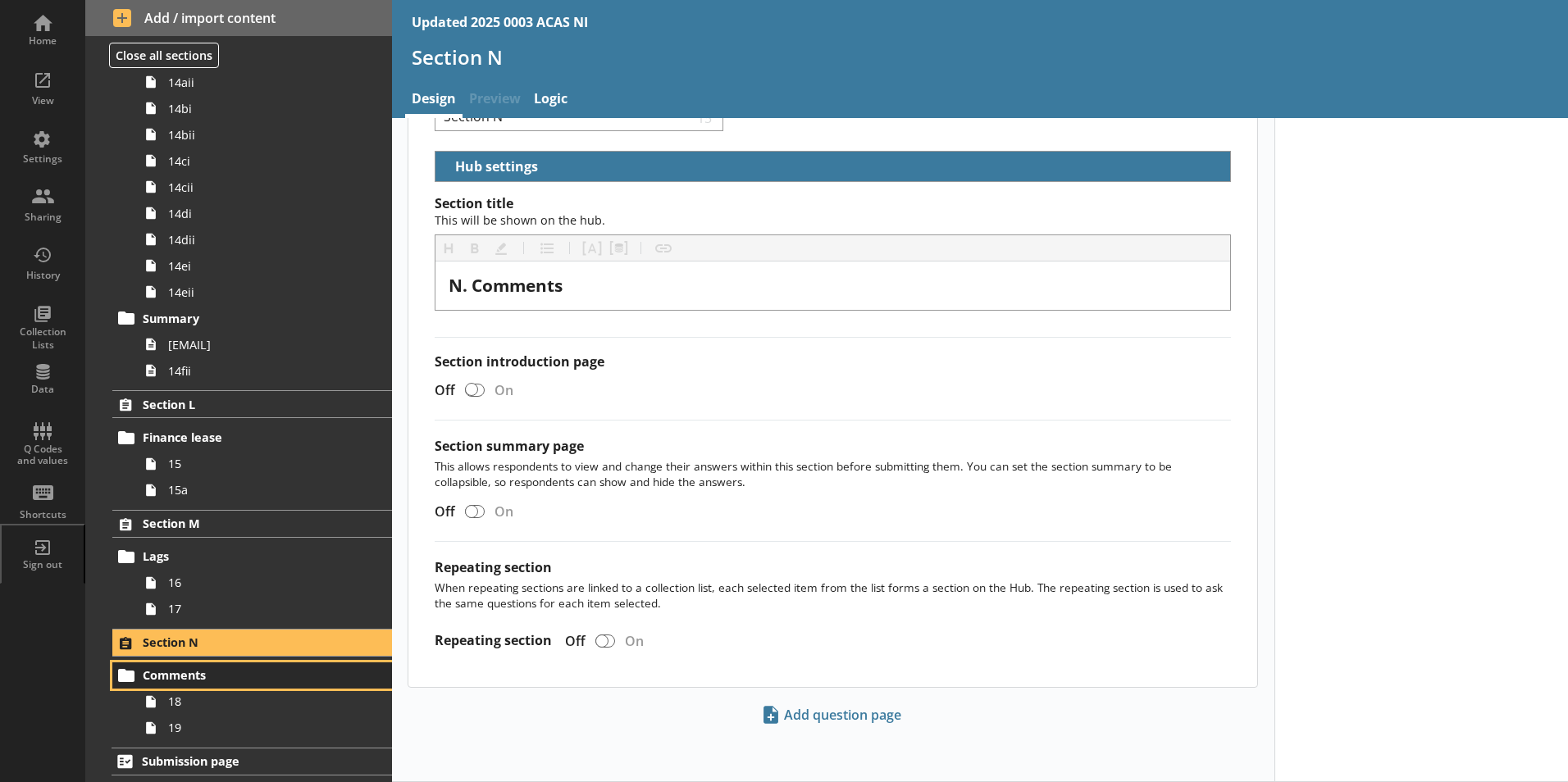 click on "Comments" at bounding box center (243, 675) 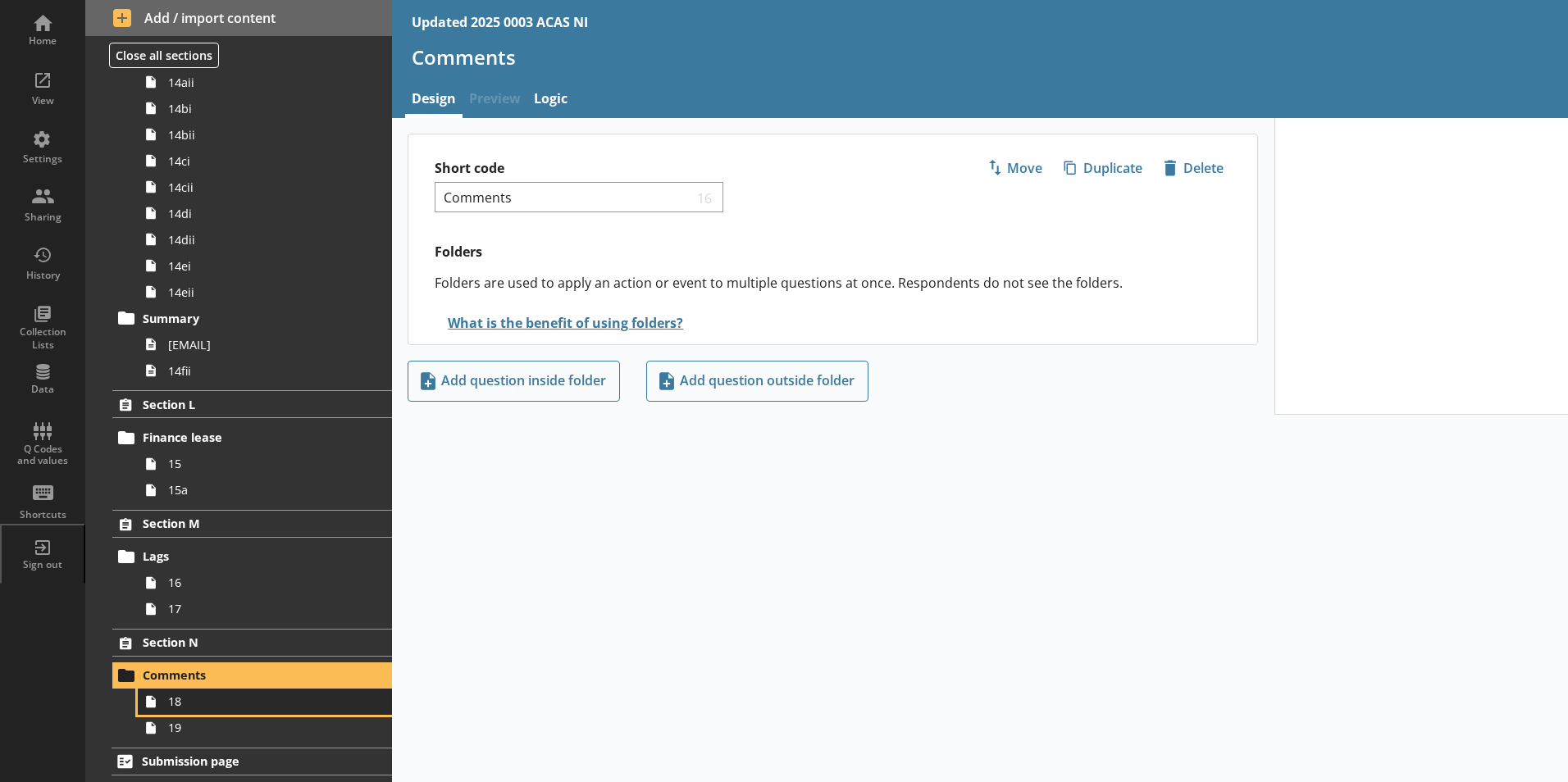 click on "18" at bounding box center [265, 702] 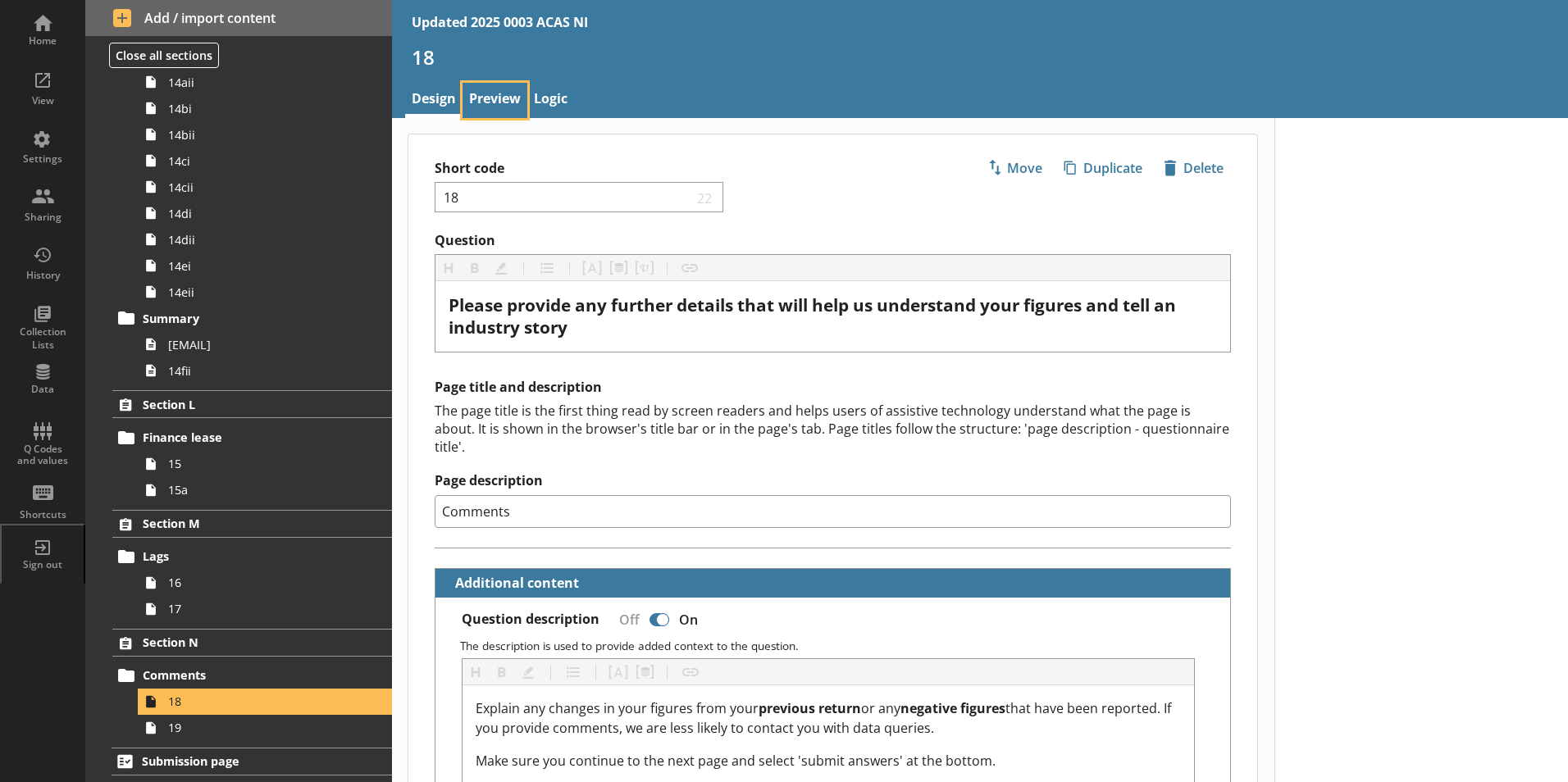 click on "Preview" at bounding box center [495, 100] 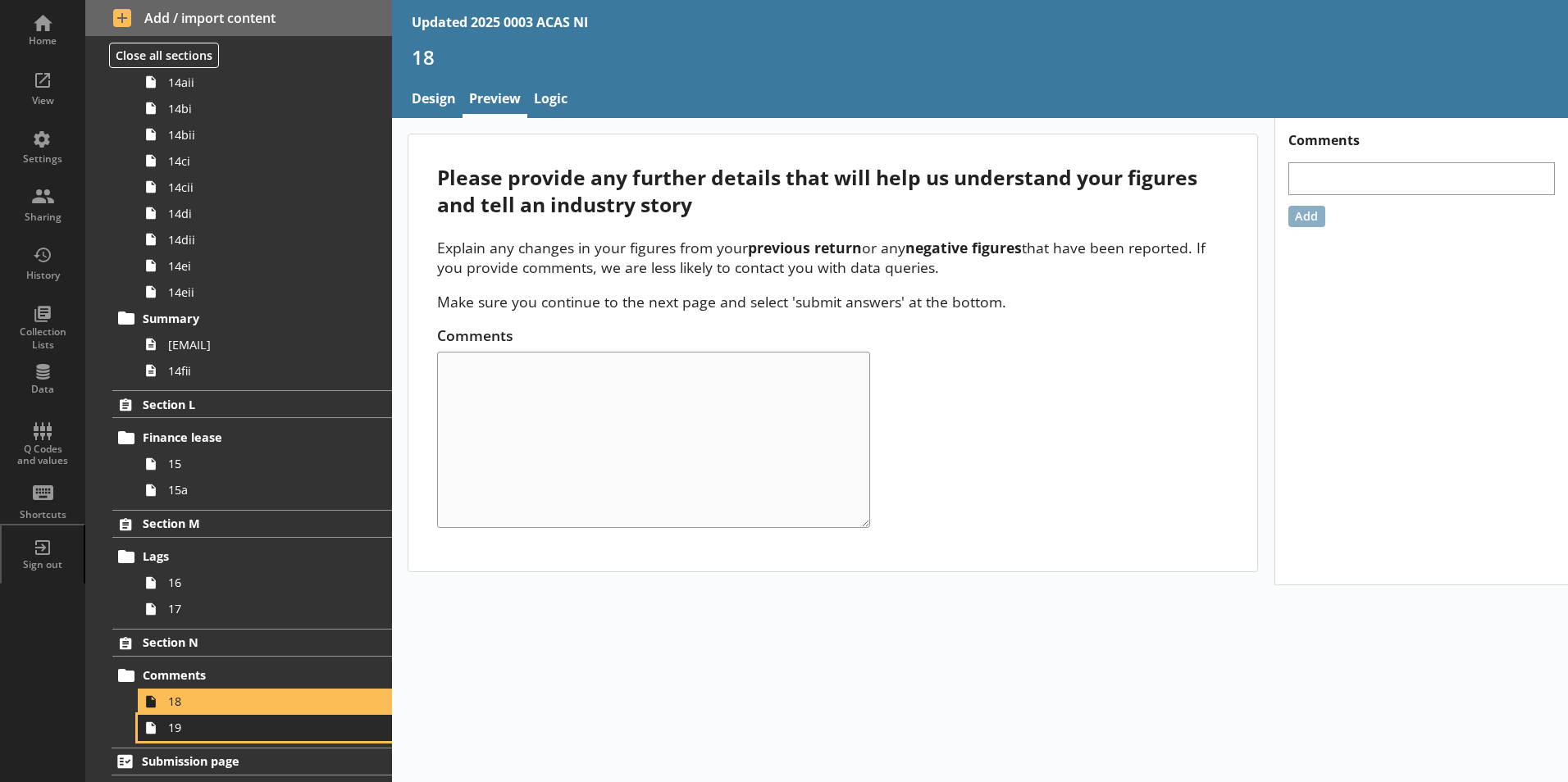 click on "19" at bounding box center (265, 728) 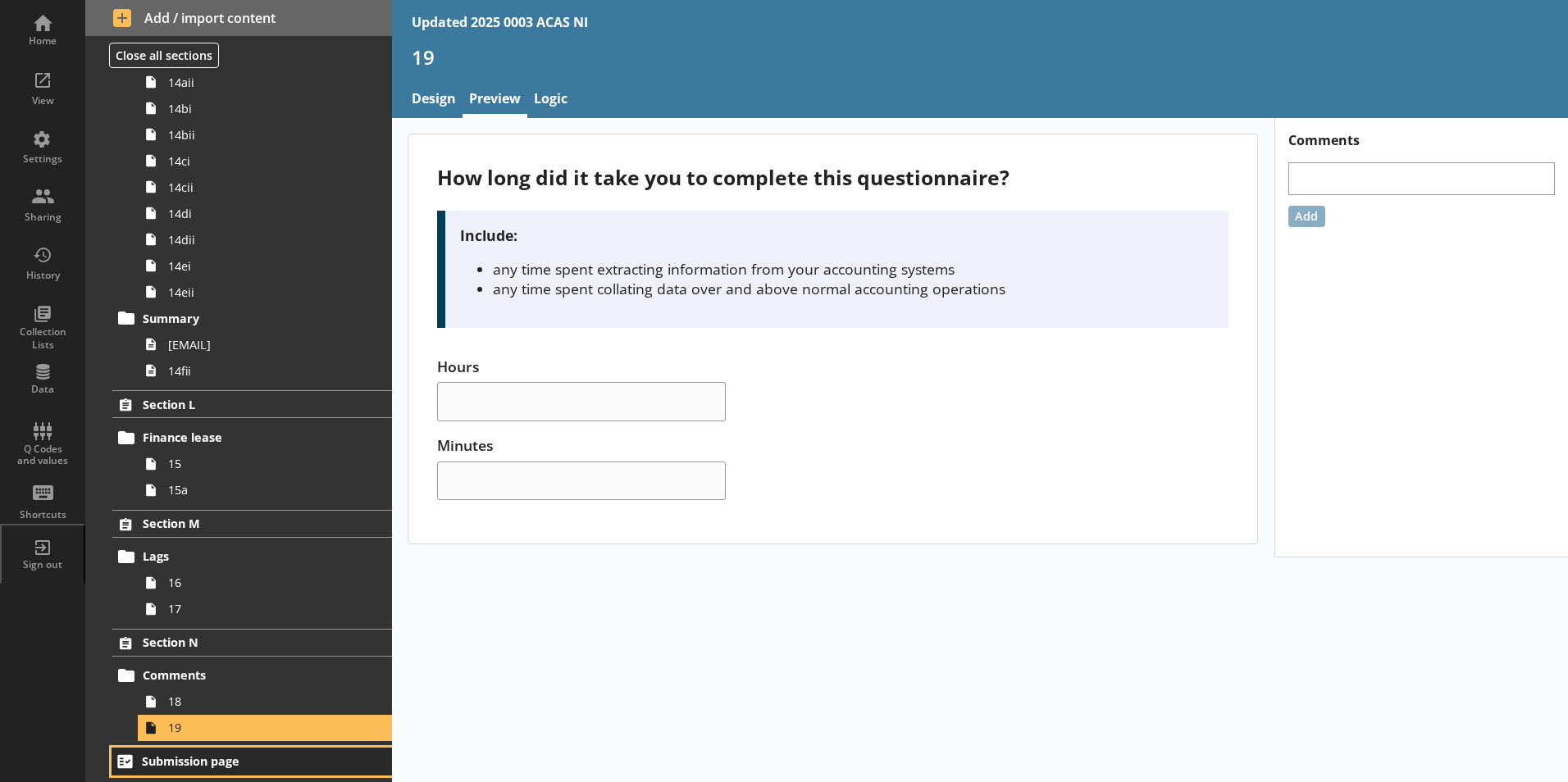 click on "Submission page" at bounding box center [243, 761] 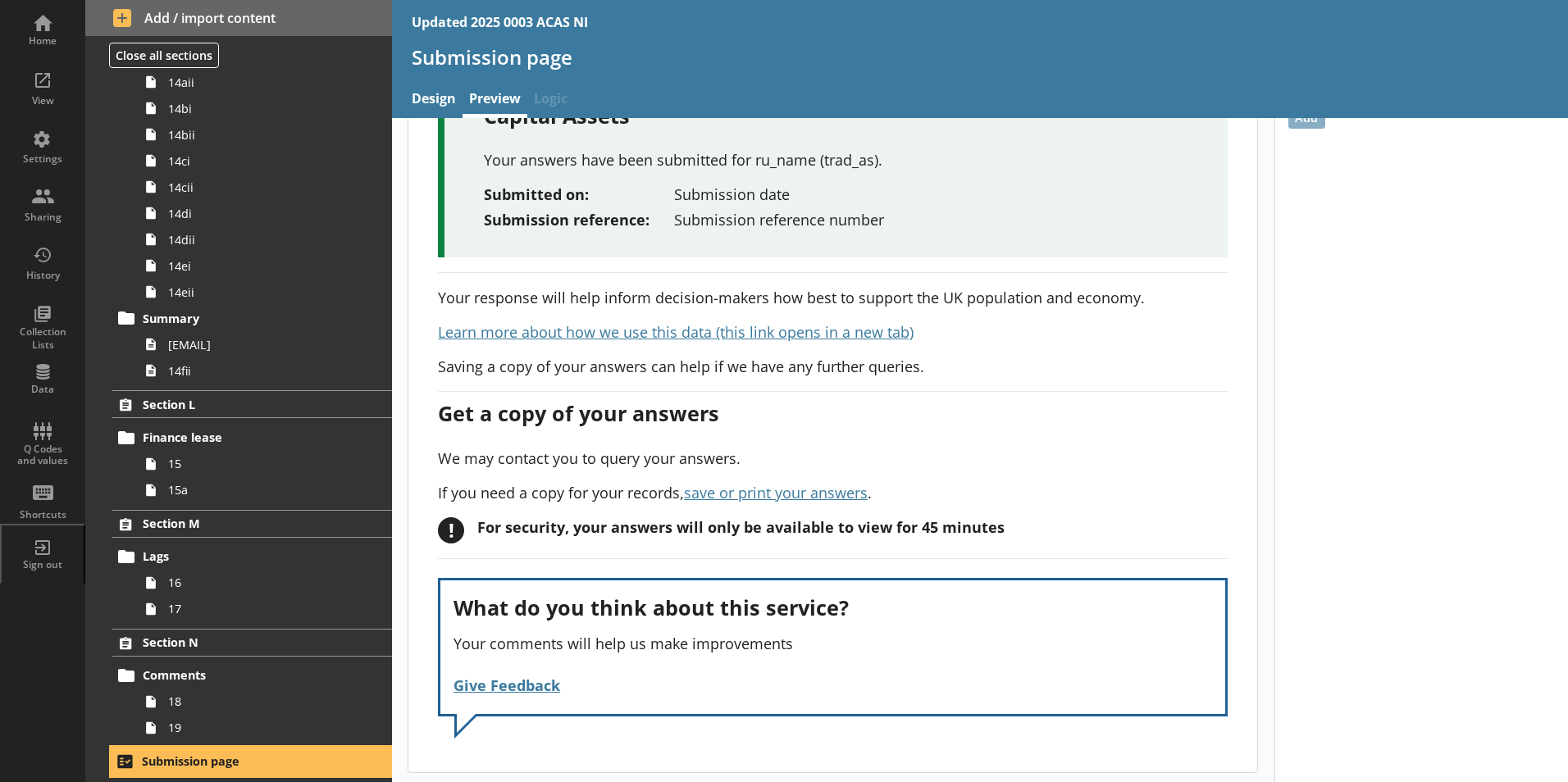 scroll, scrollTop: 102, scrollLeft: 0, axis: vertical 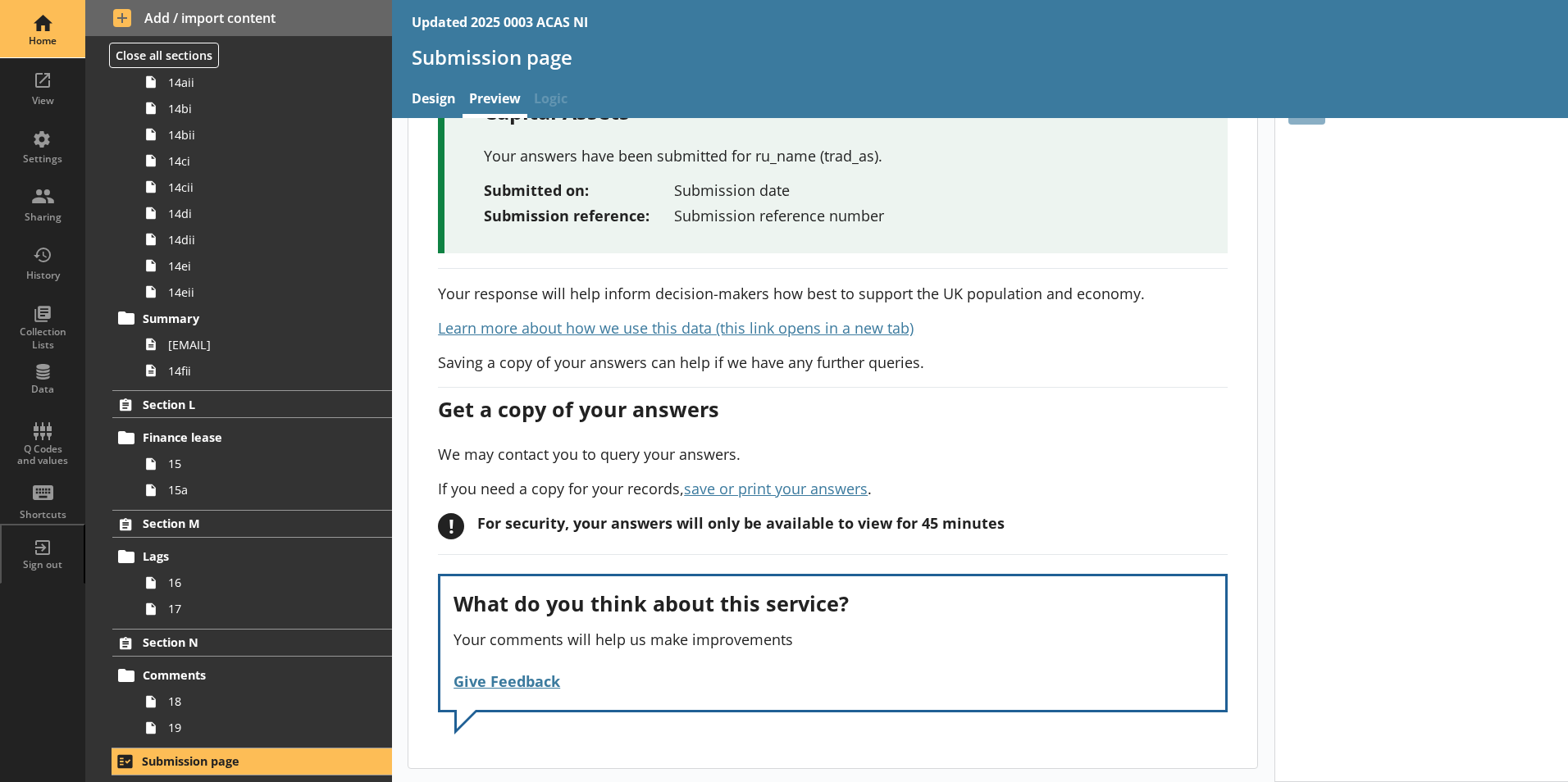 click on "Home" at bounding box center [43, 41] 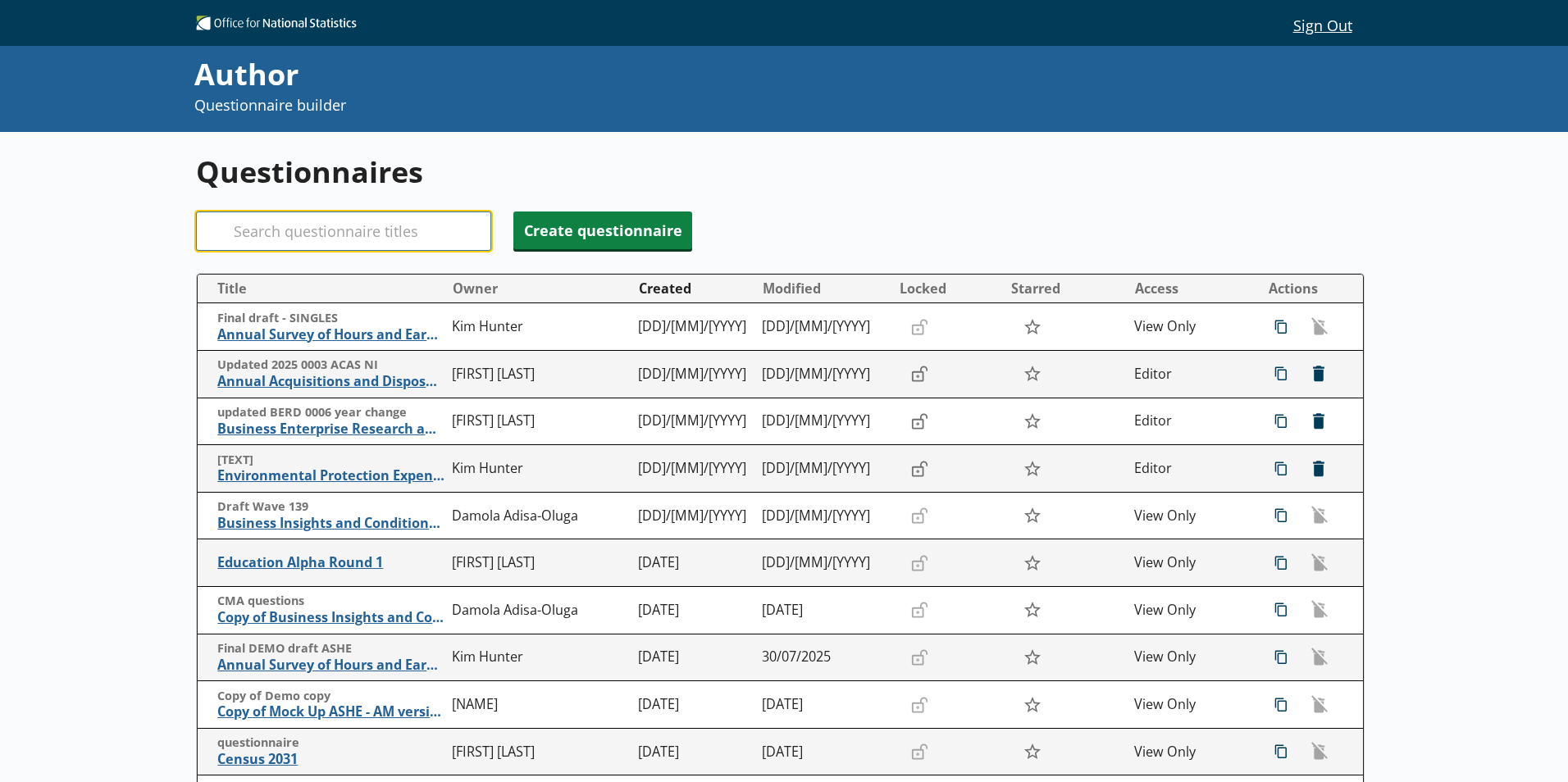 click on "Search" at bounding box center (344, 231) 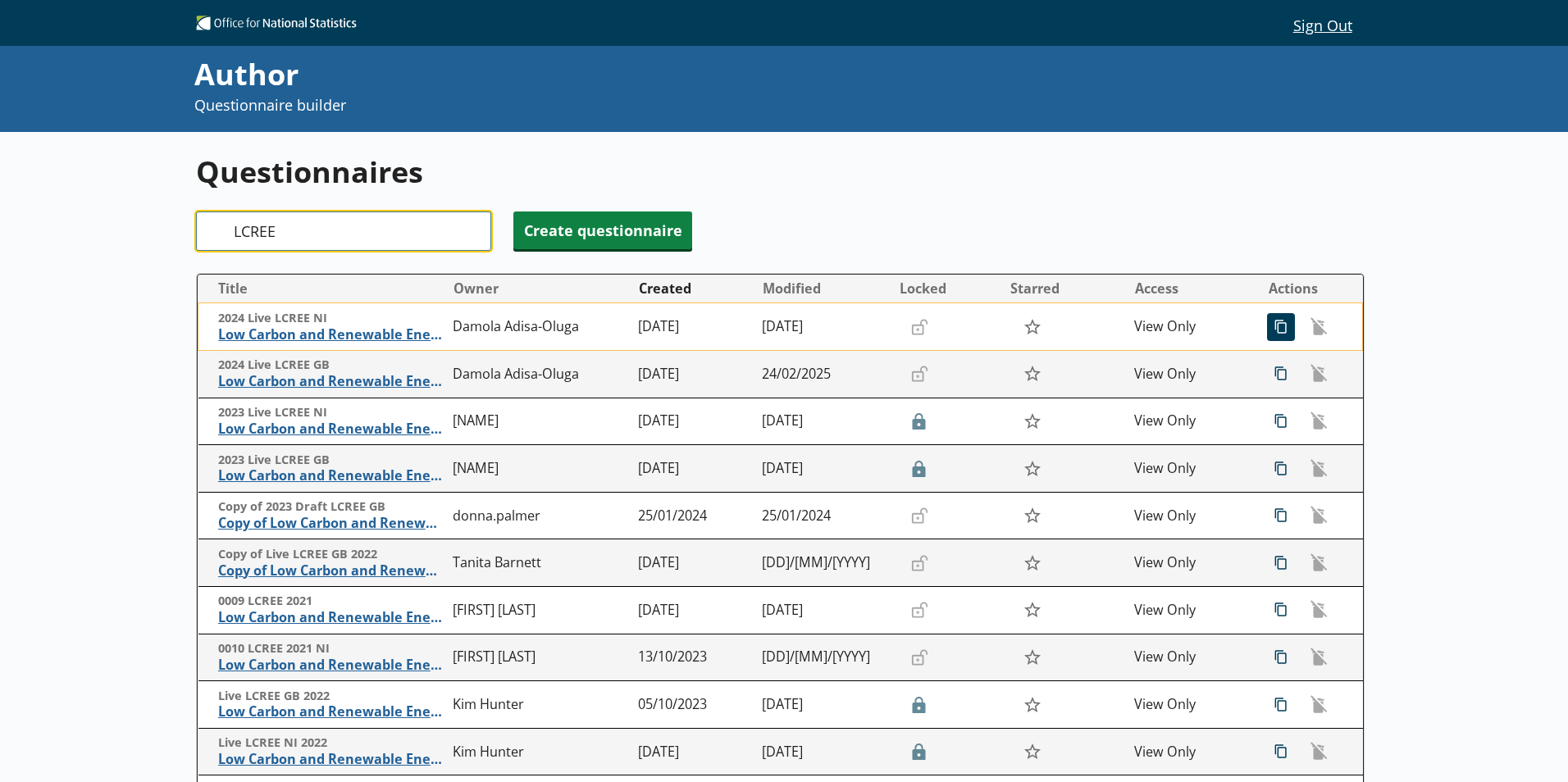 type on "LCREE" 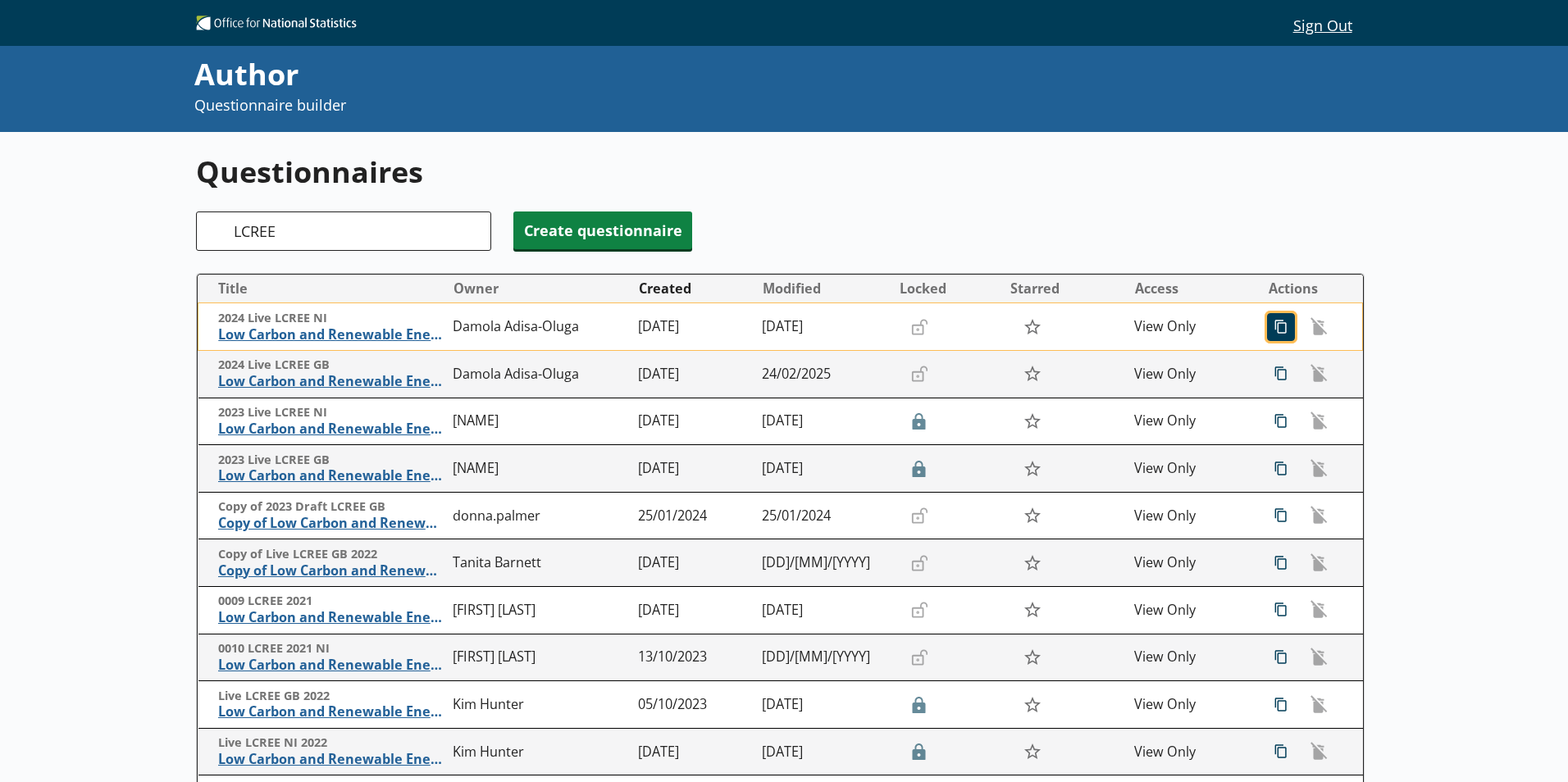 click on "icon-copy Duplicate" at bounding box center (1281, 327) 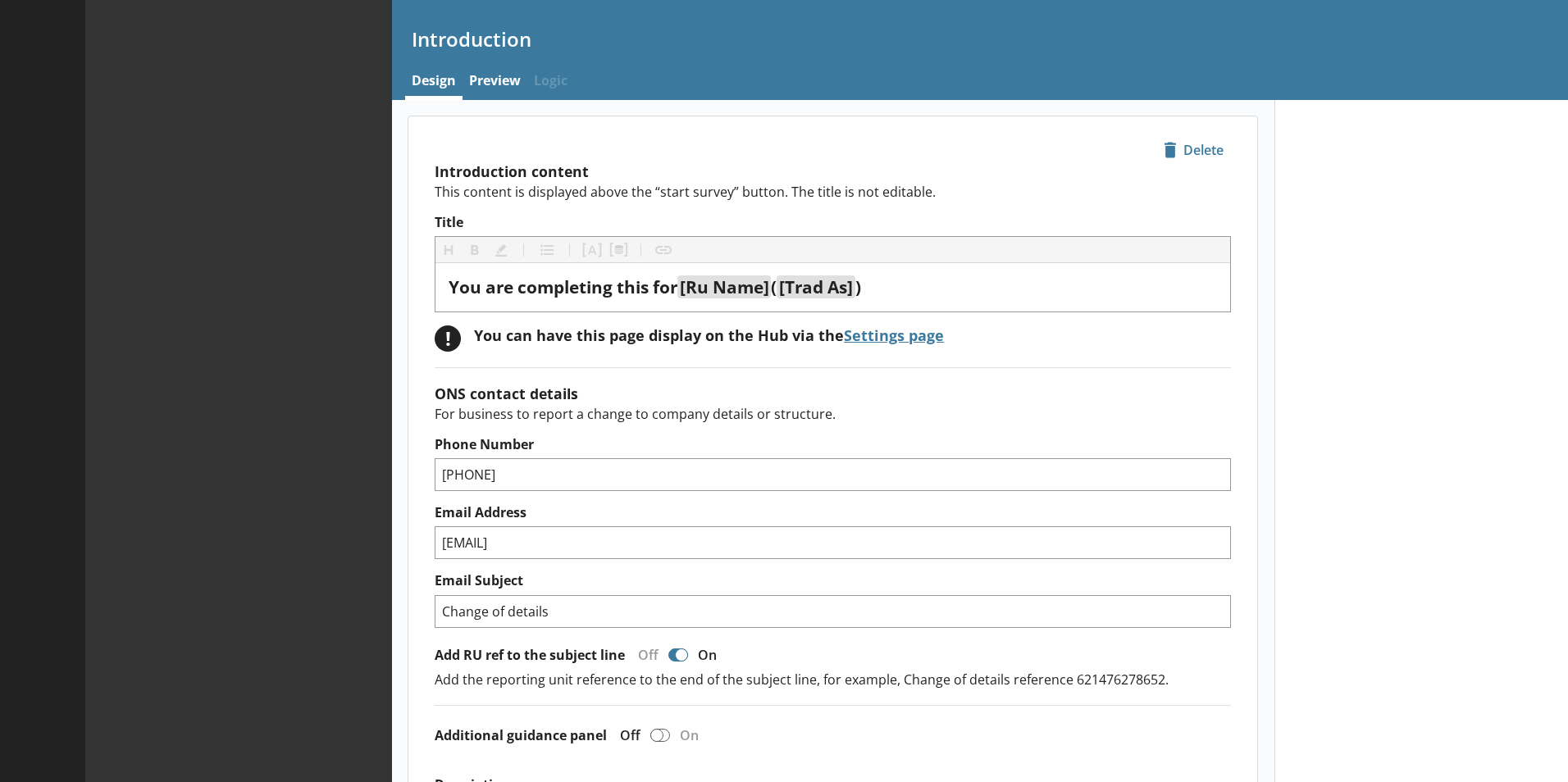 type on "x" 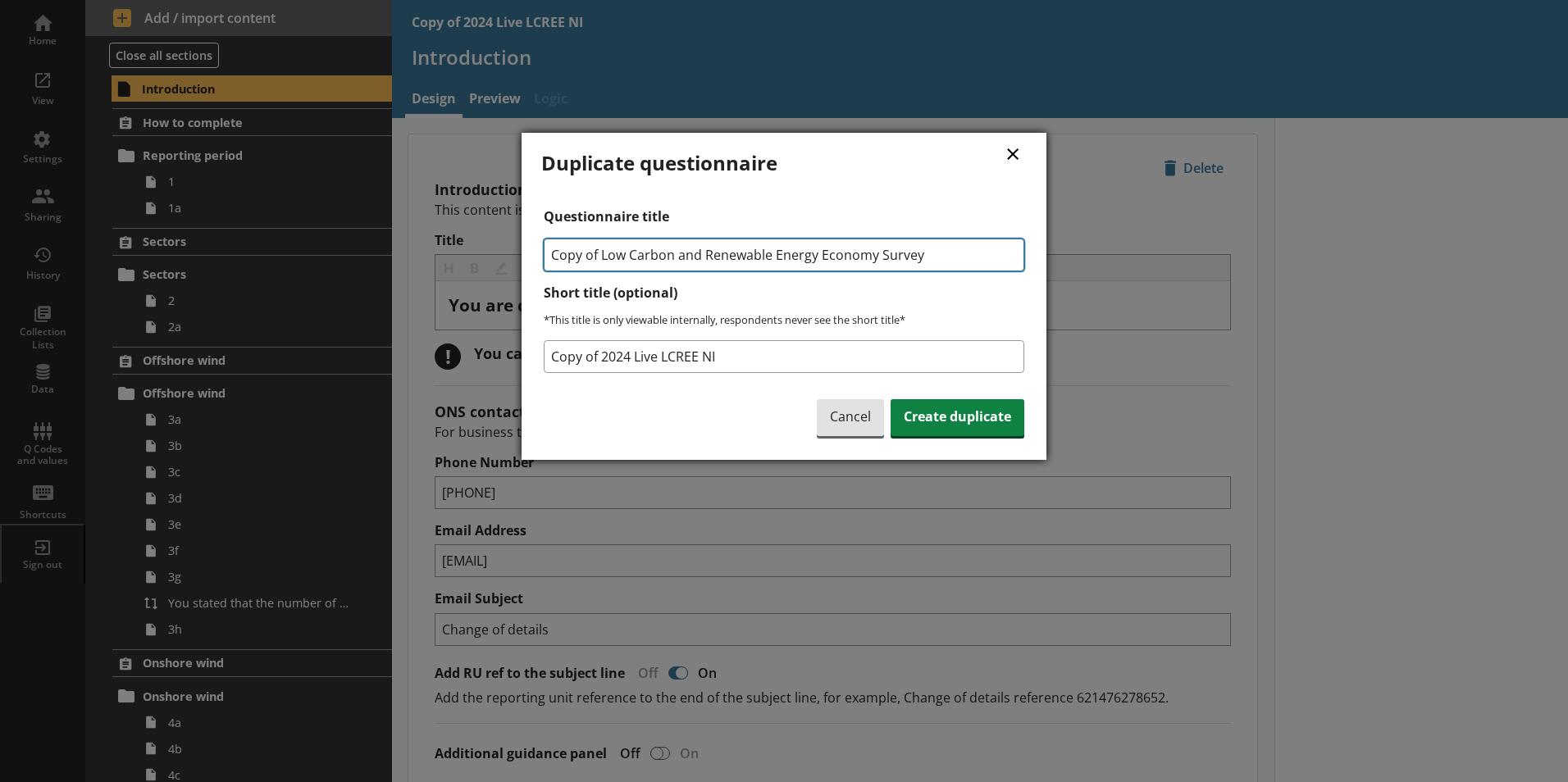 click on "Copy of Low Carbon and Renewable Energy Economy Survey" at bounding box center (784, 255) 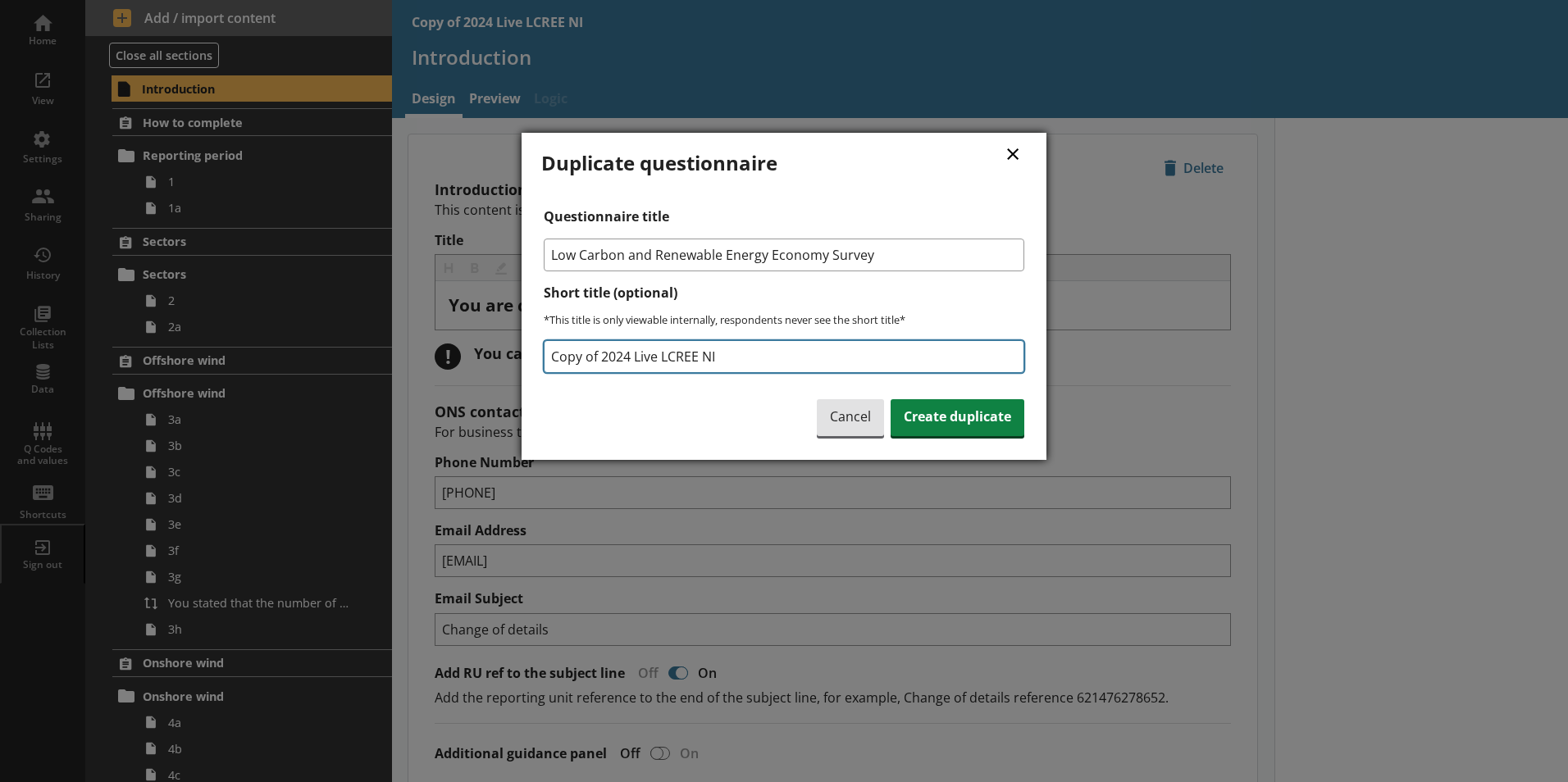 type on "Low Carbon and Renewable Energy Economy Survey" 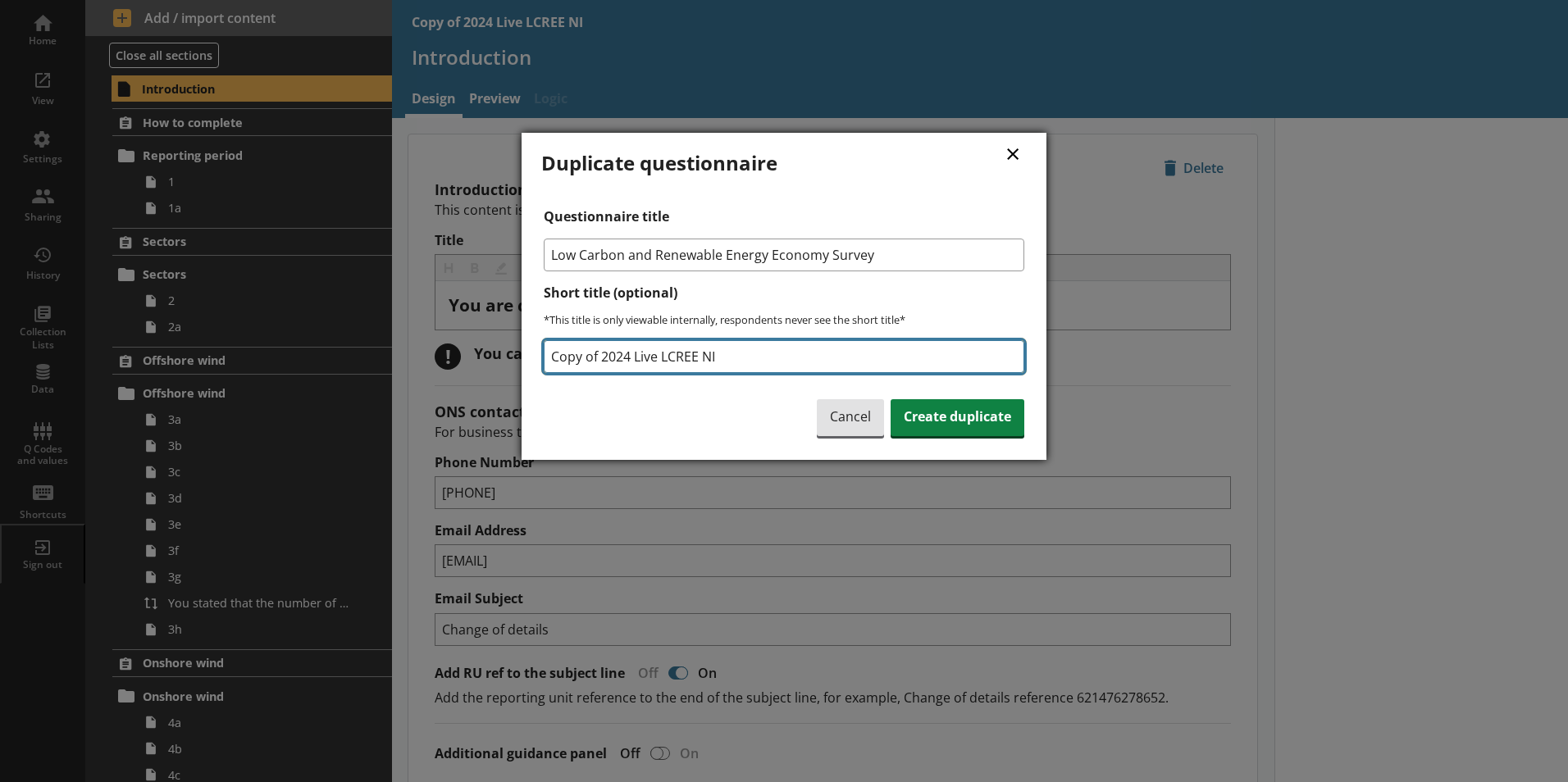 click on "Copy of 2024 Live LCREE NI" at bounding box center [784, 357] 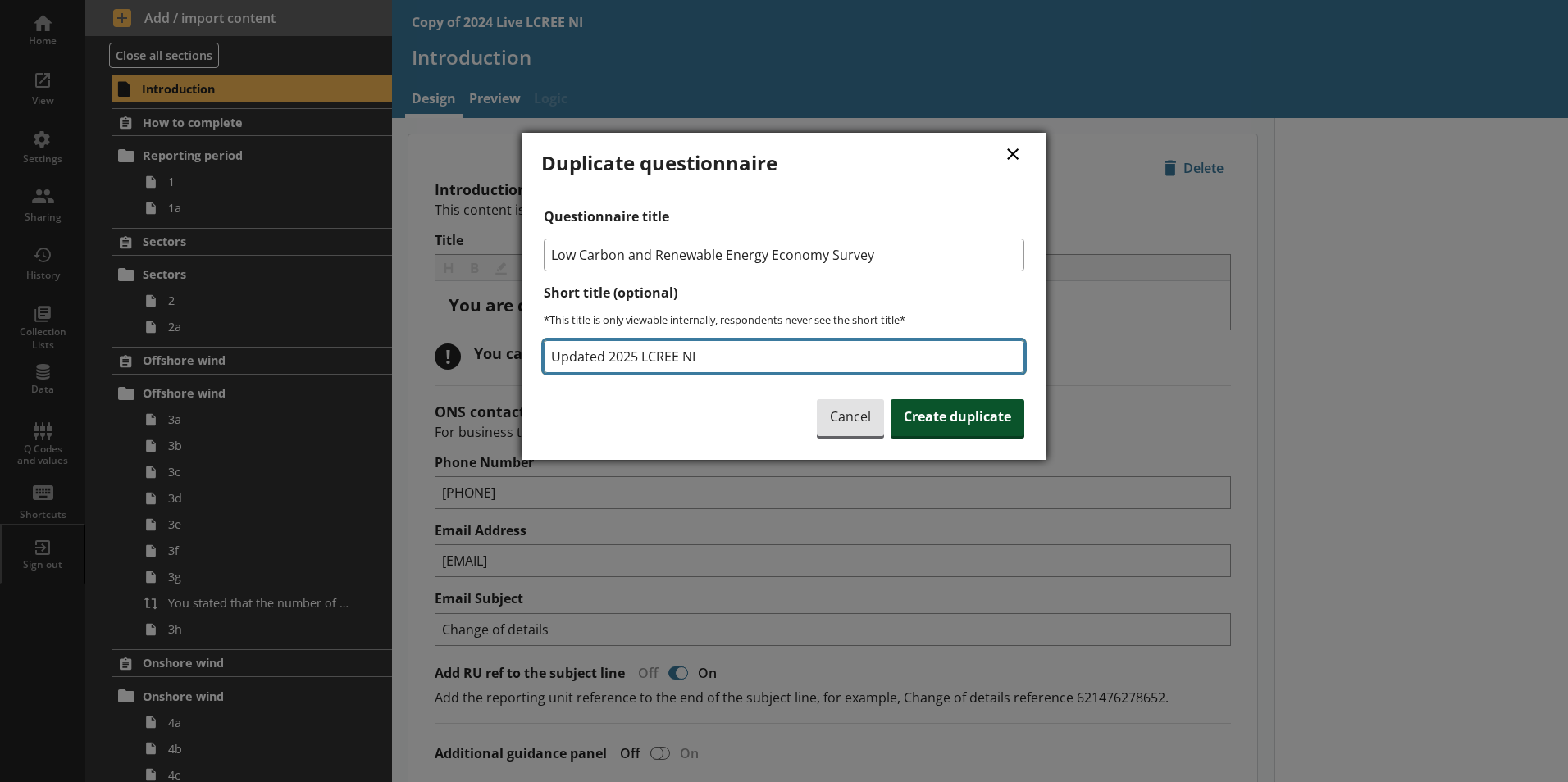 type on "Updated 2025 LCREE NI" 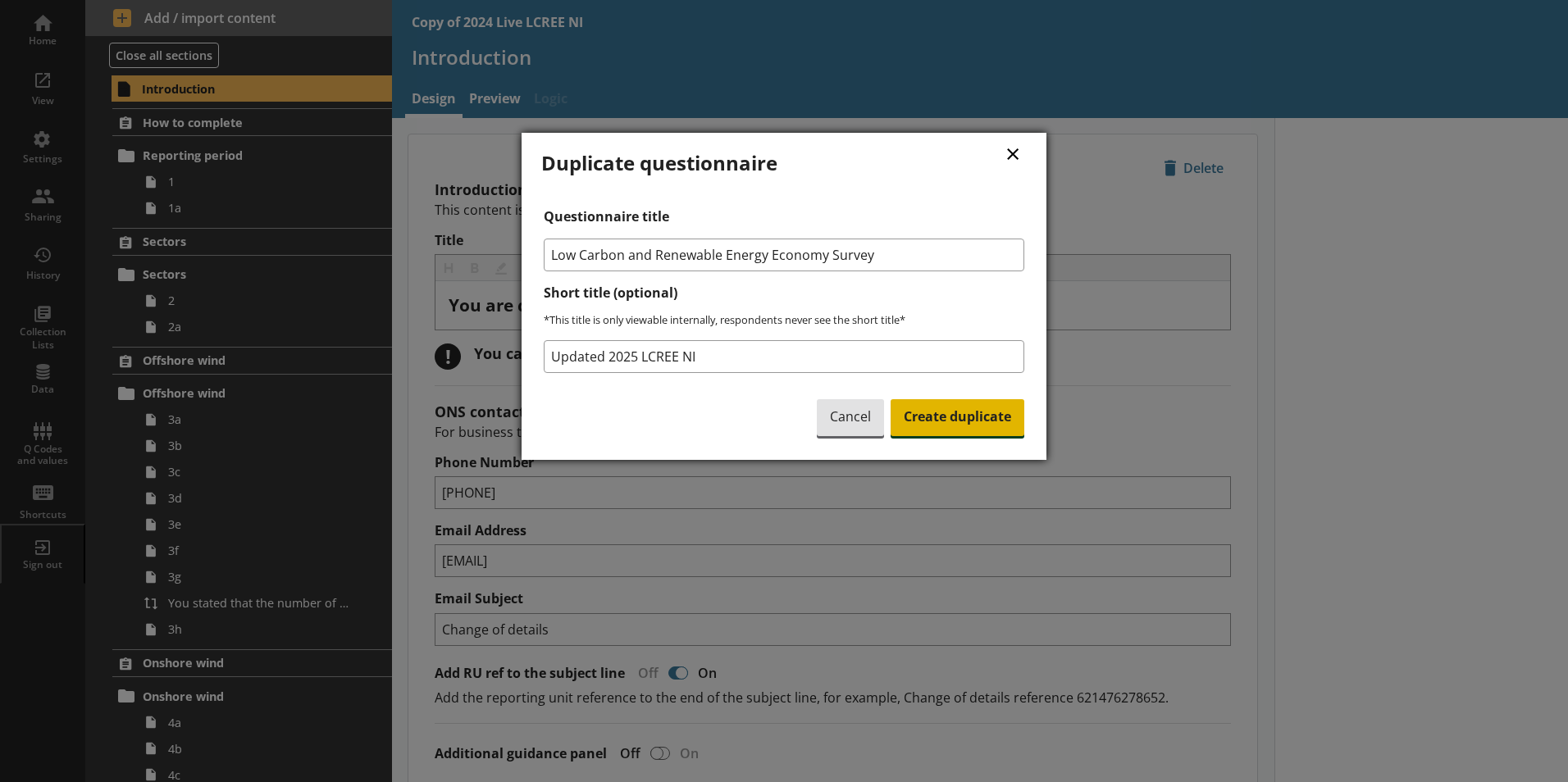 click on "Create duplicate" at bounding box center [957, 418] 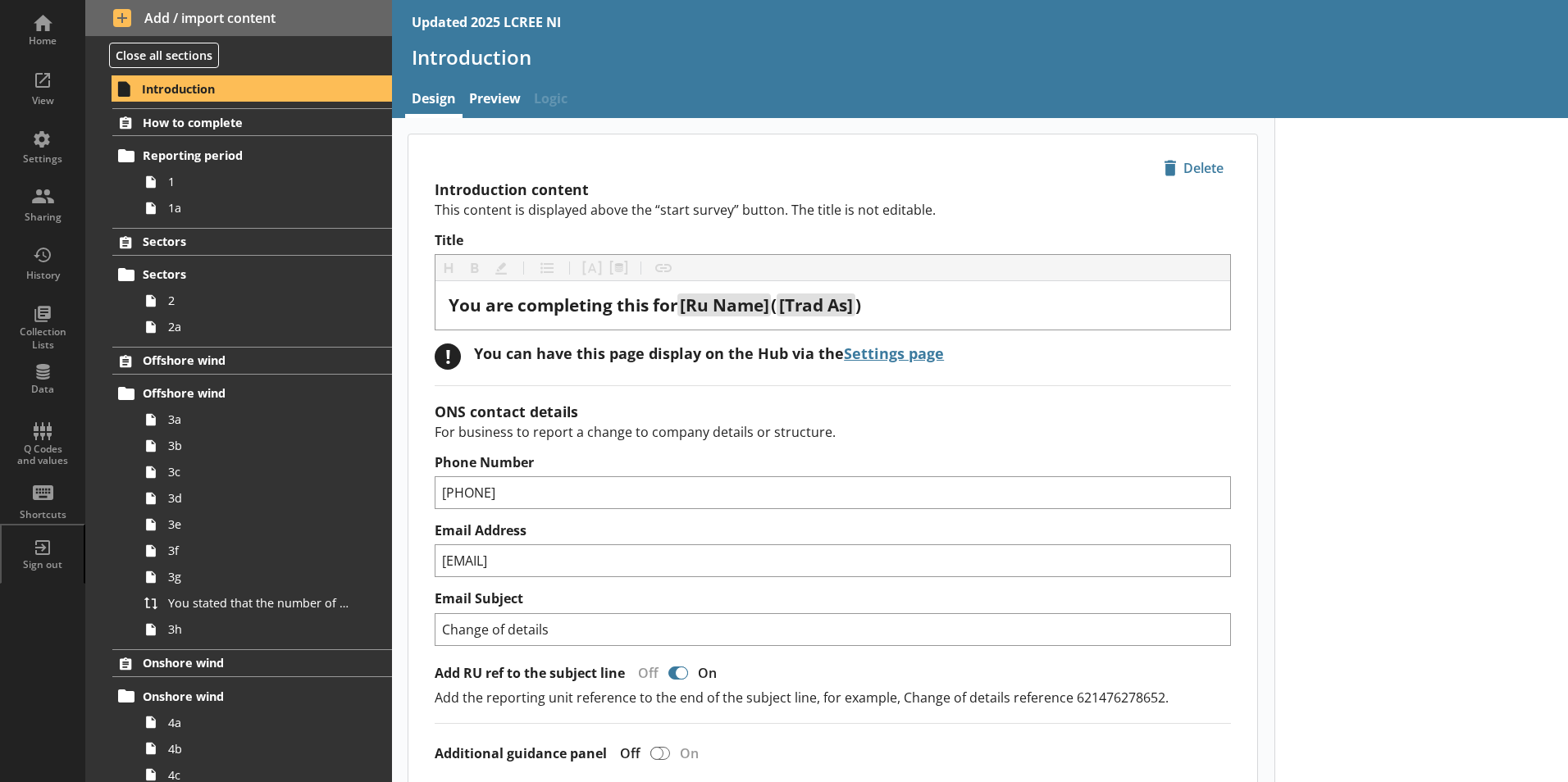 type on "x" 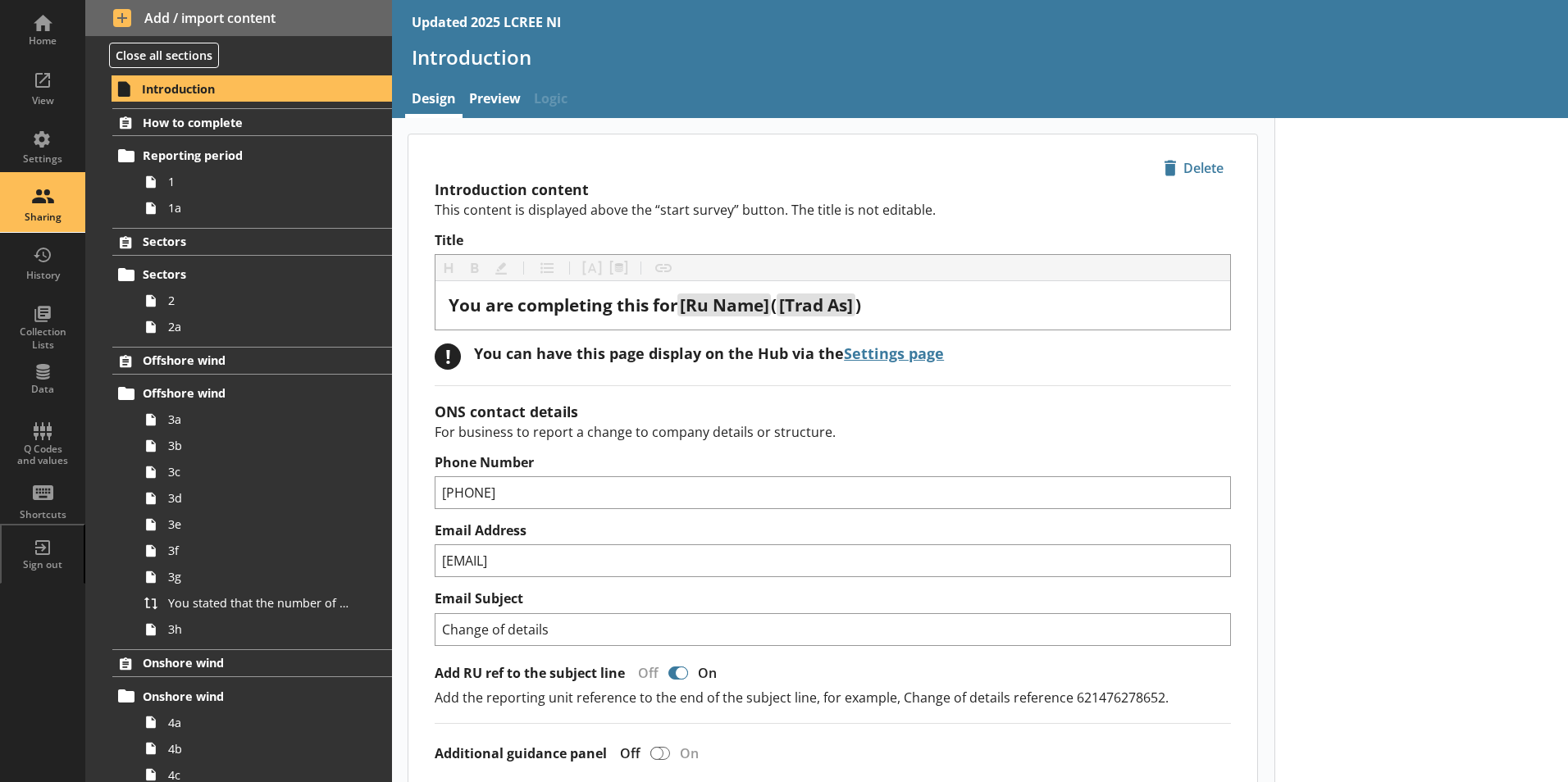 click on "Sharing" at bounding box center [43, 203] 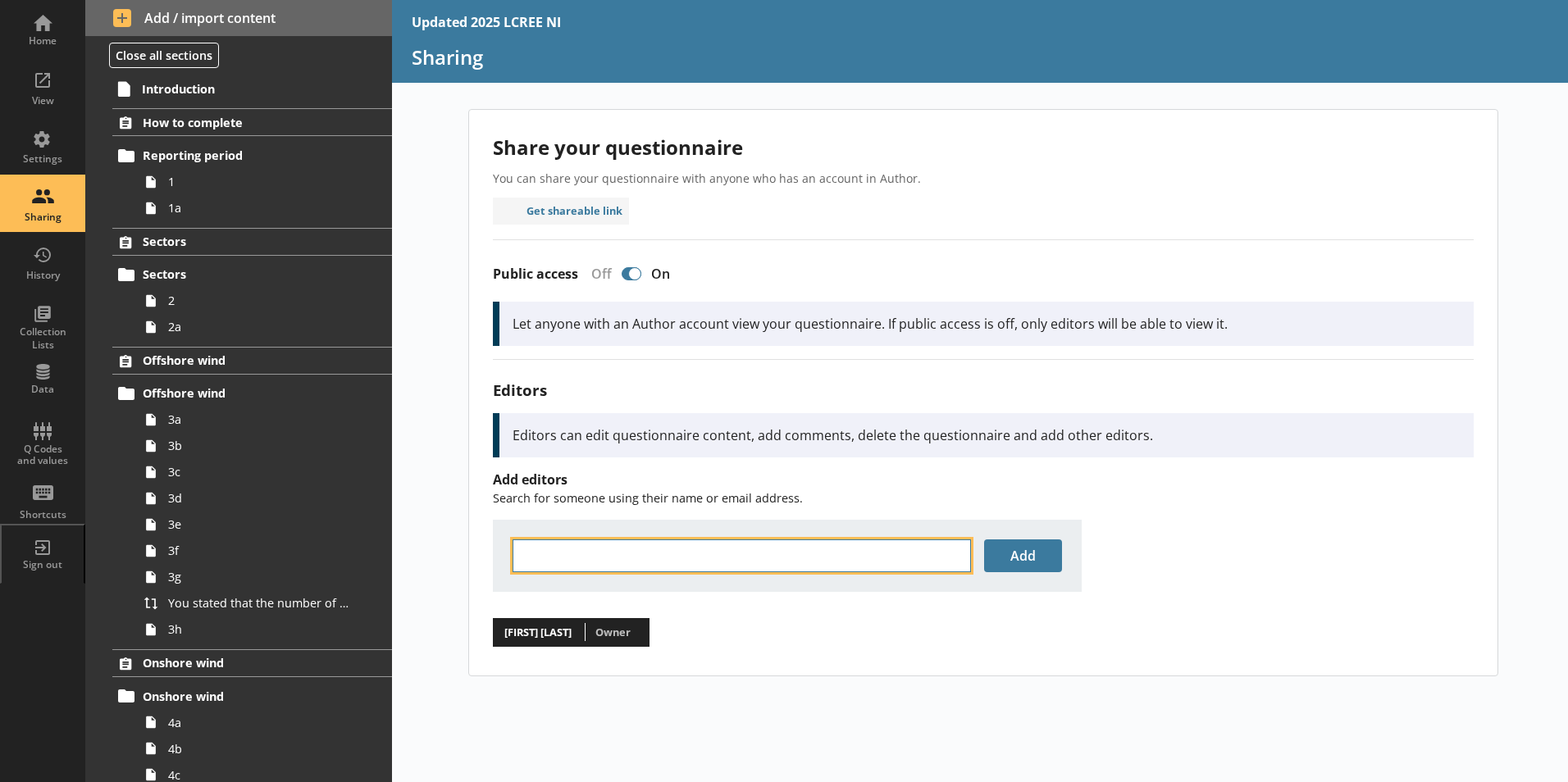 click at bounding box center (741, 556) 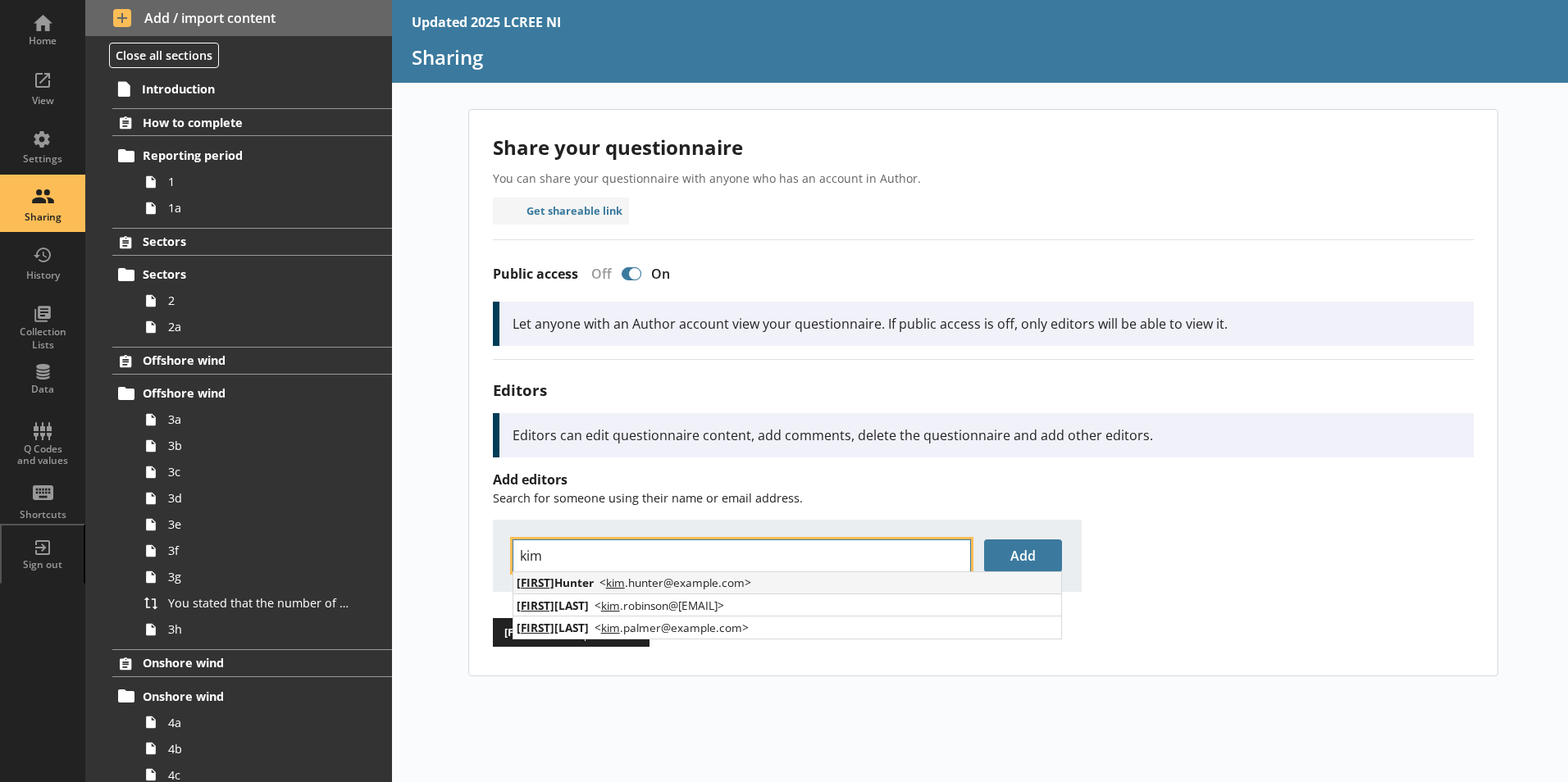 click on "Kim Hunter < kim .hunter@[EMAIL] >" at bounding box center [787, 583] 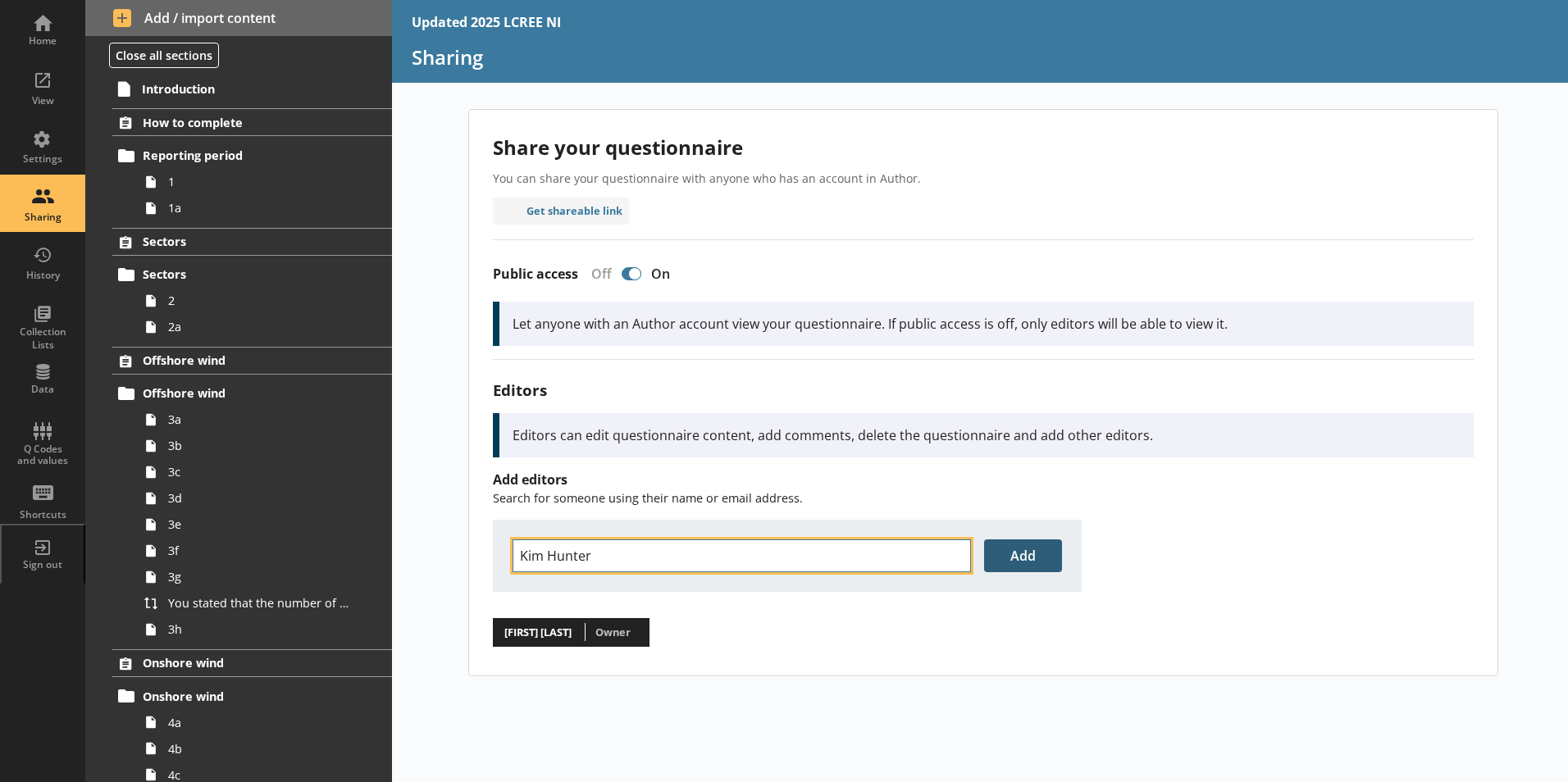 type on "Kim Hunter" 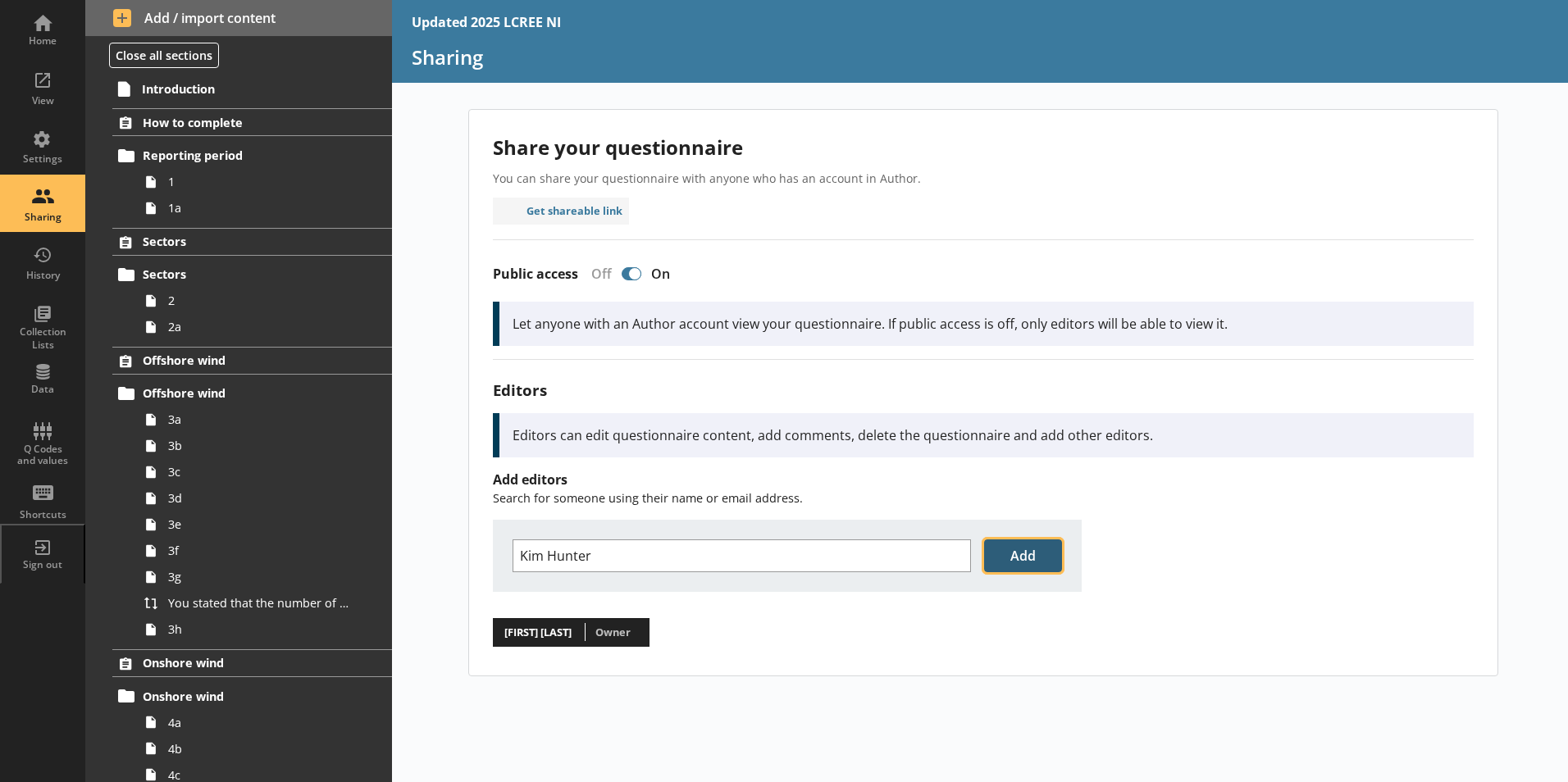 click on "Add" at bounding box center [1023, 556] 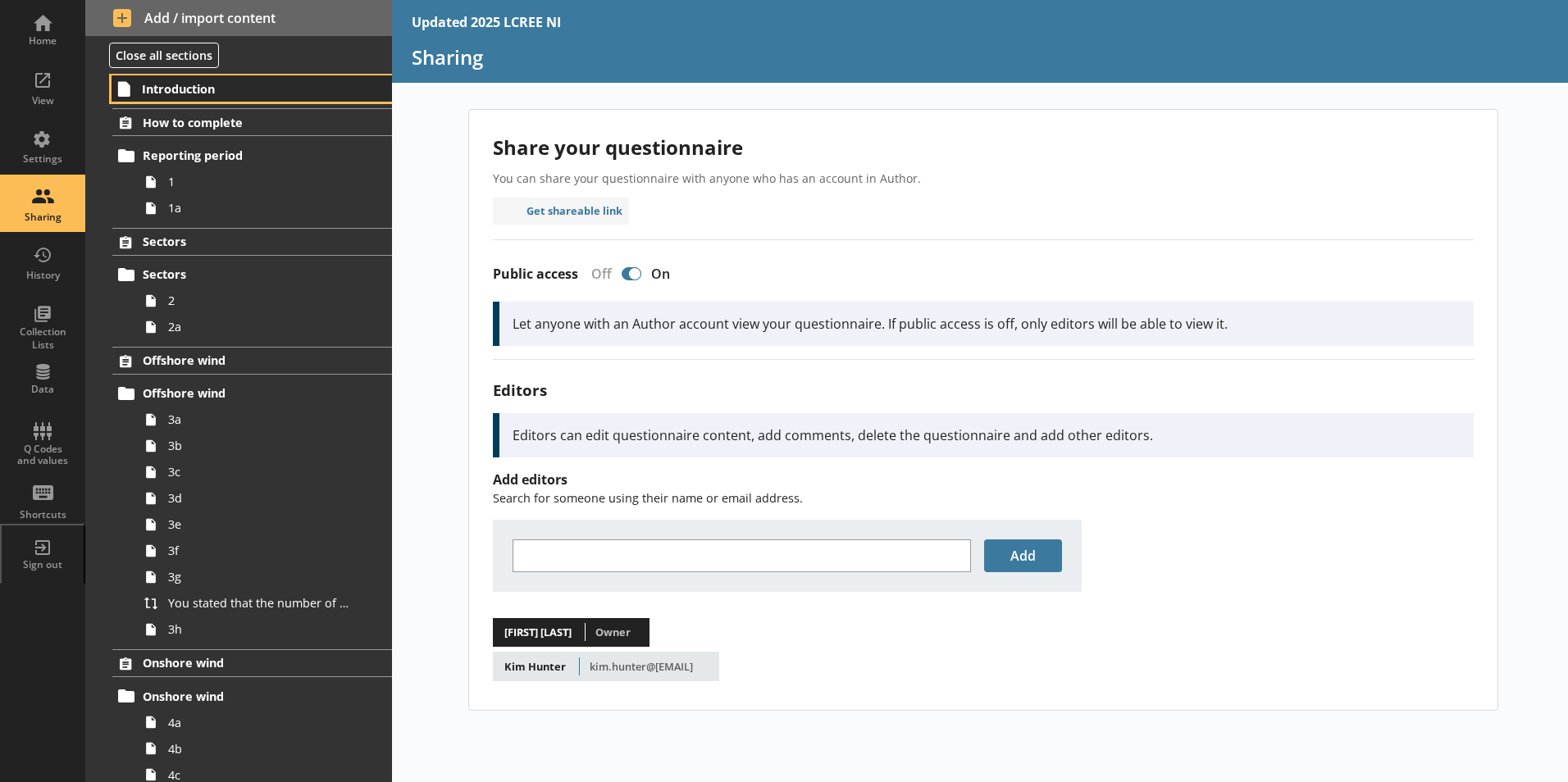 drag, startPoint x: 203, startPoint y: 87, endPoint x: 226, endPoint y: 91, distance: 23.345235 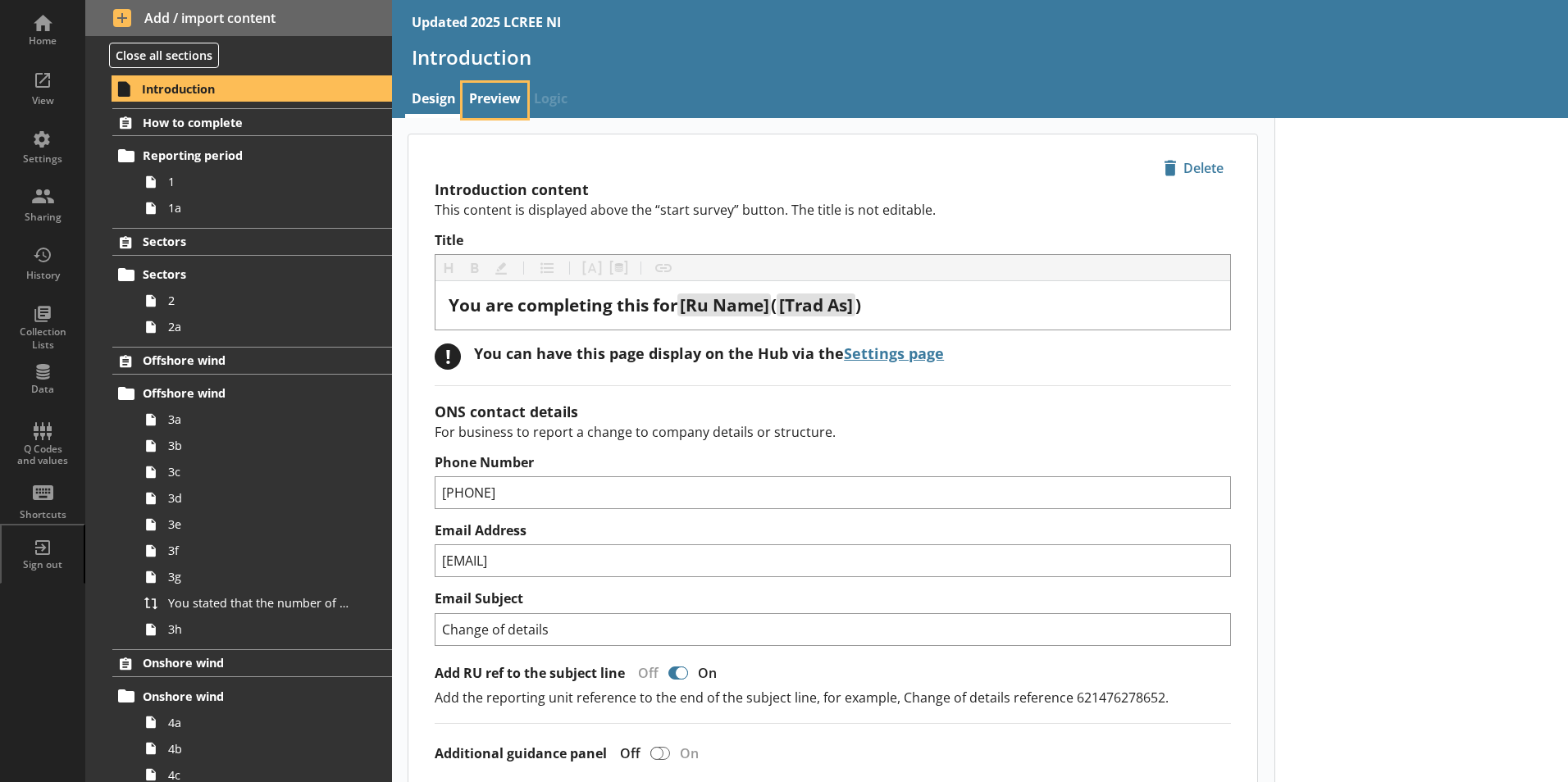 click on "Preview" at bounding box center [495, 100] 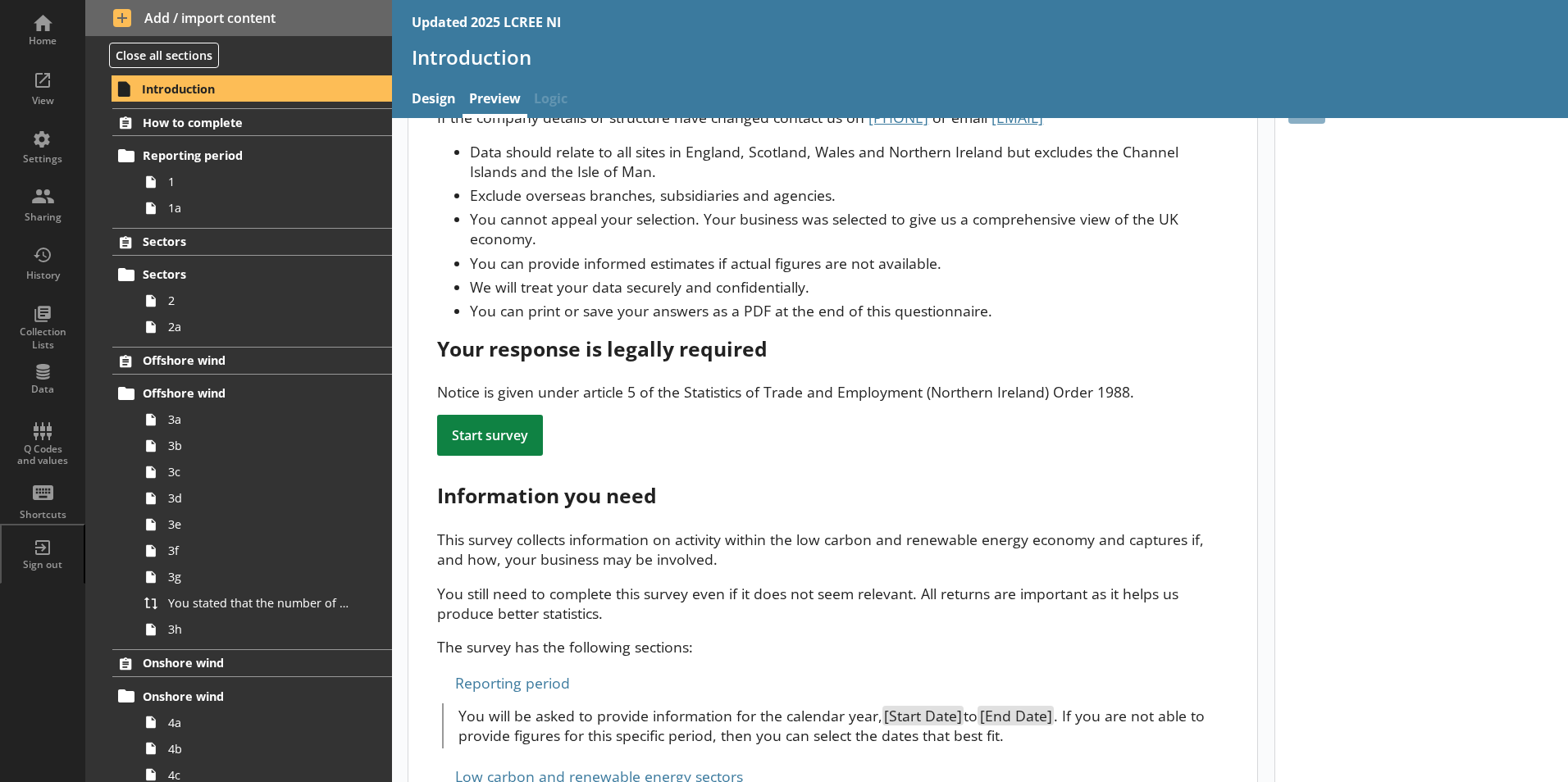 scroll, scrollTop: 0, scrollLeft: 0, axis: both 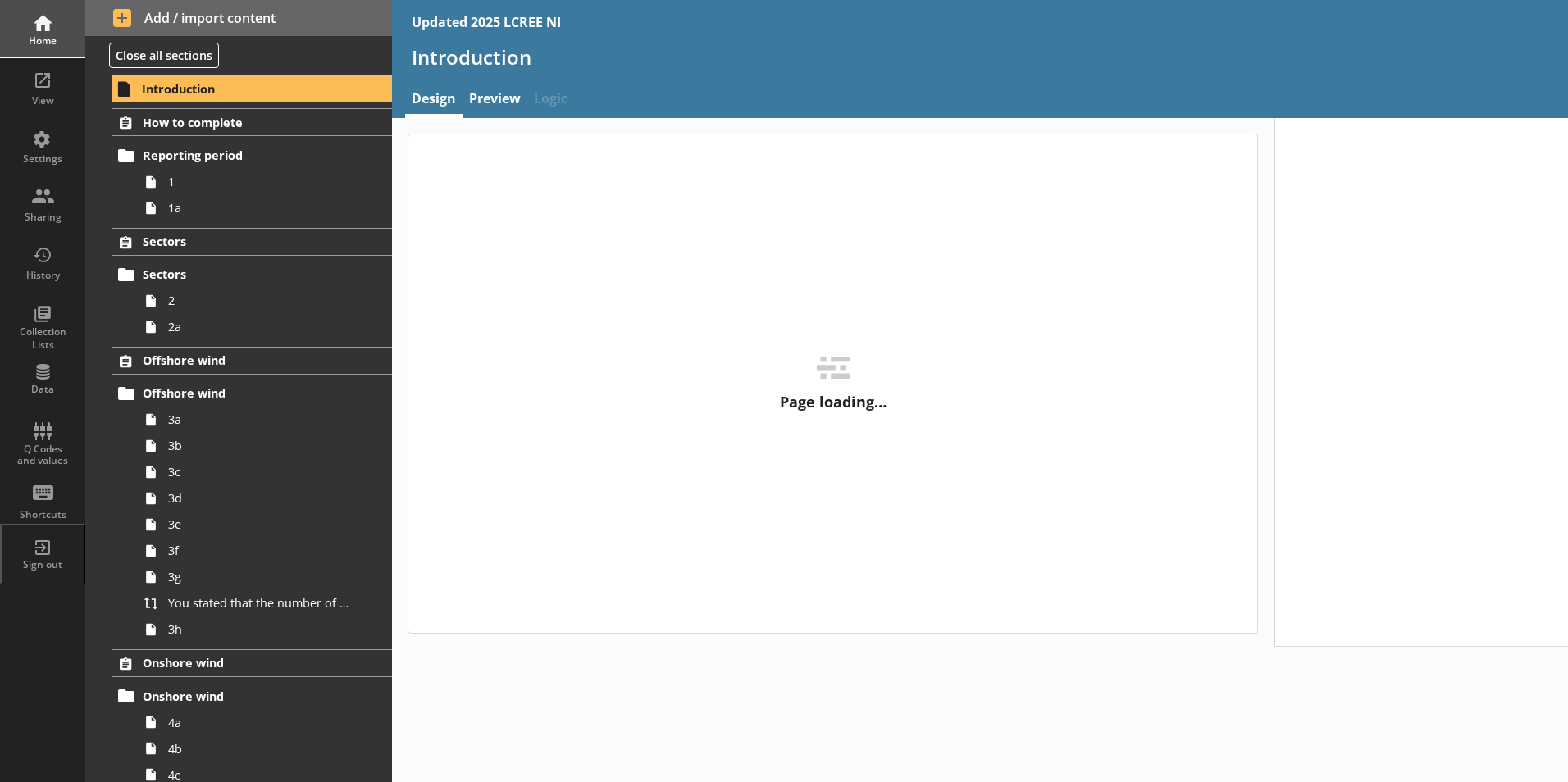 type on "x" 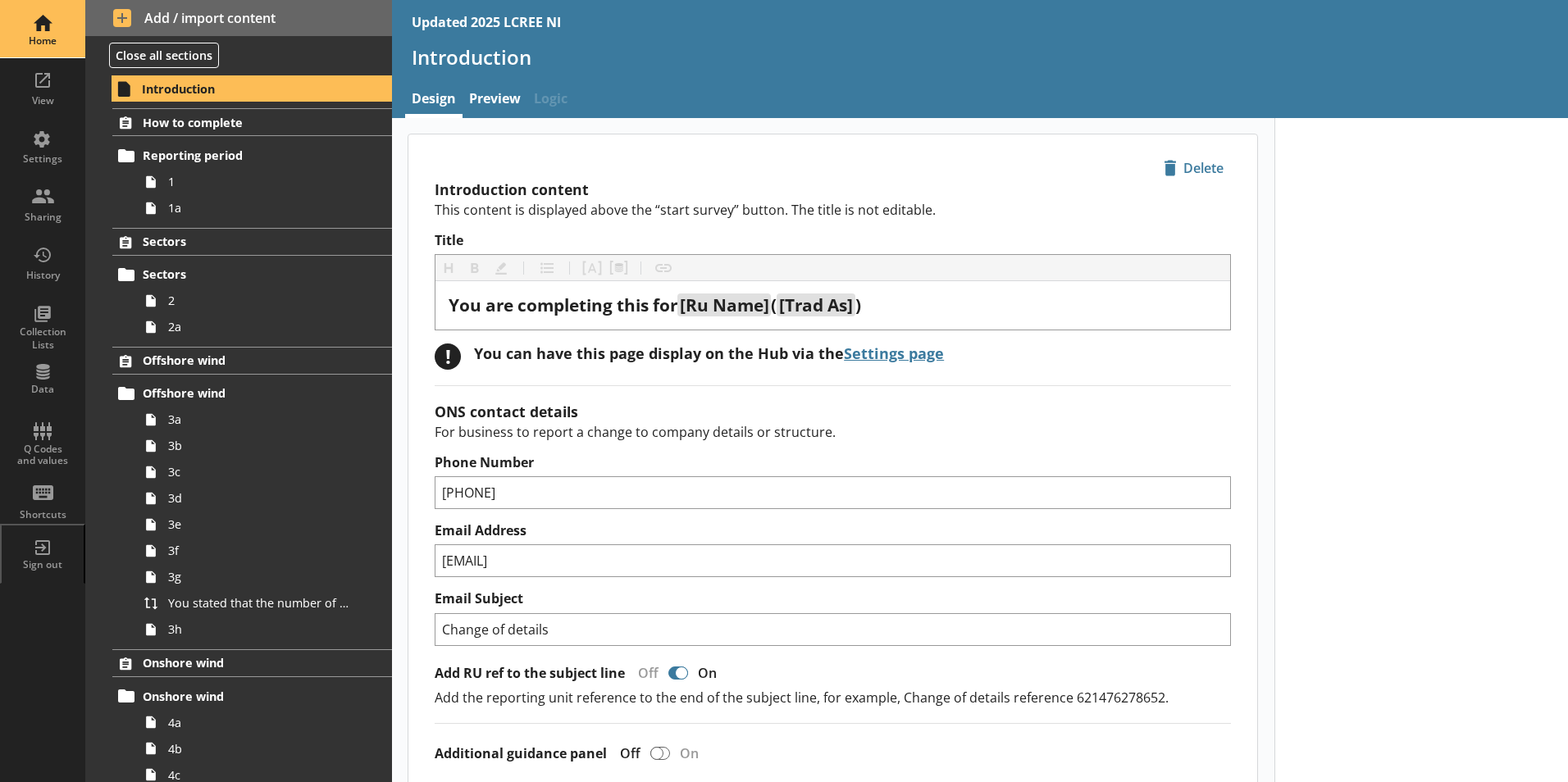 click on "Home" at bounding box center (43, 29) 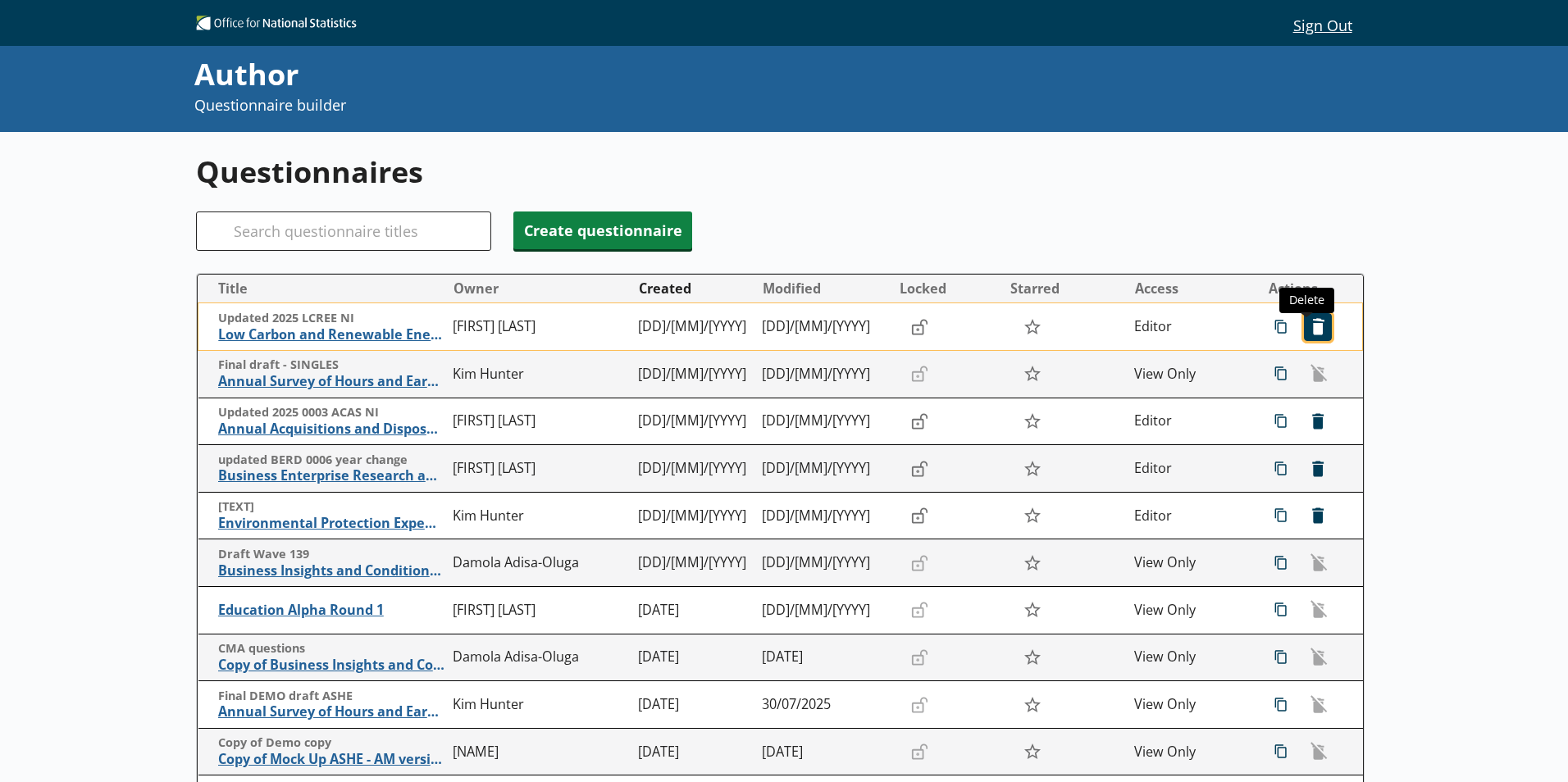 click on "icon-delete
Created with Sketch.
Delete" at bounding box center [1318, 327] 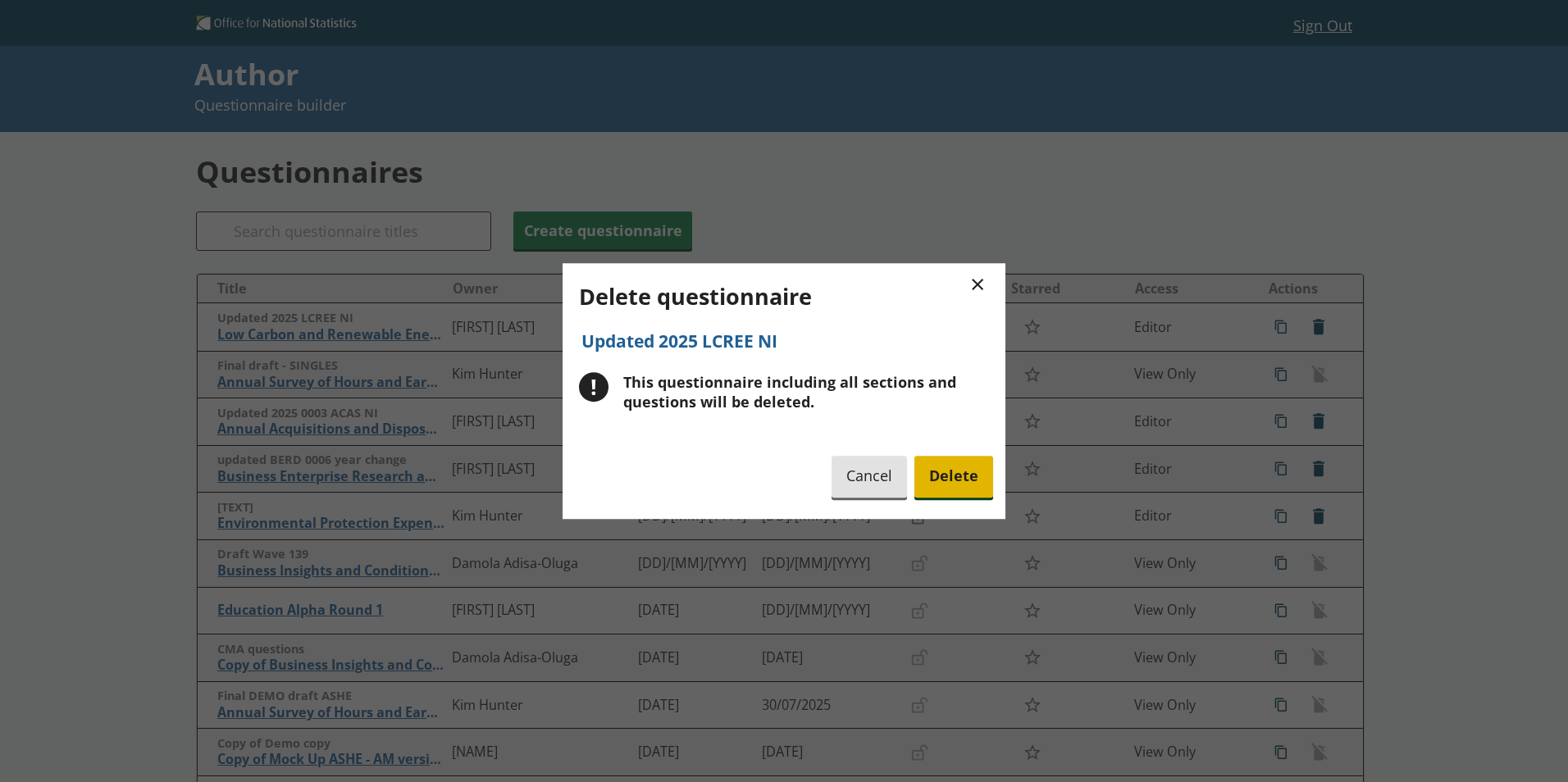click on "Delete" at bounding box center [954, 476] 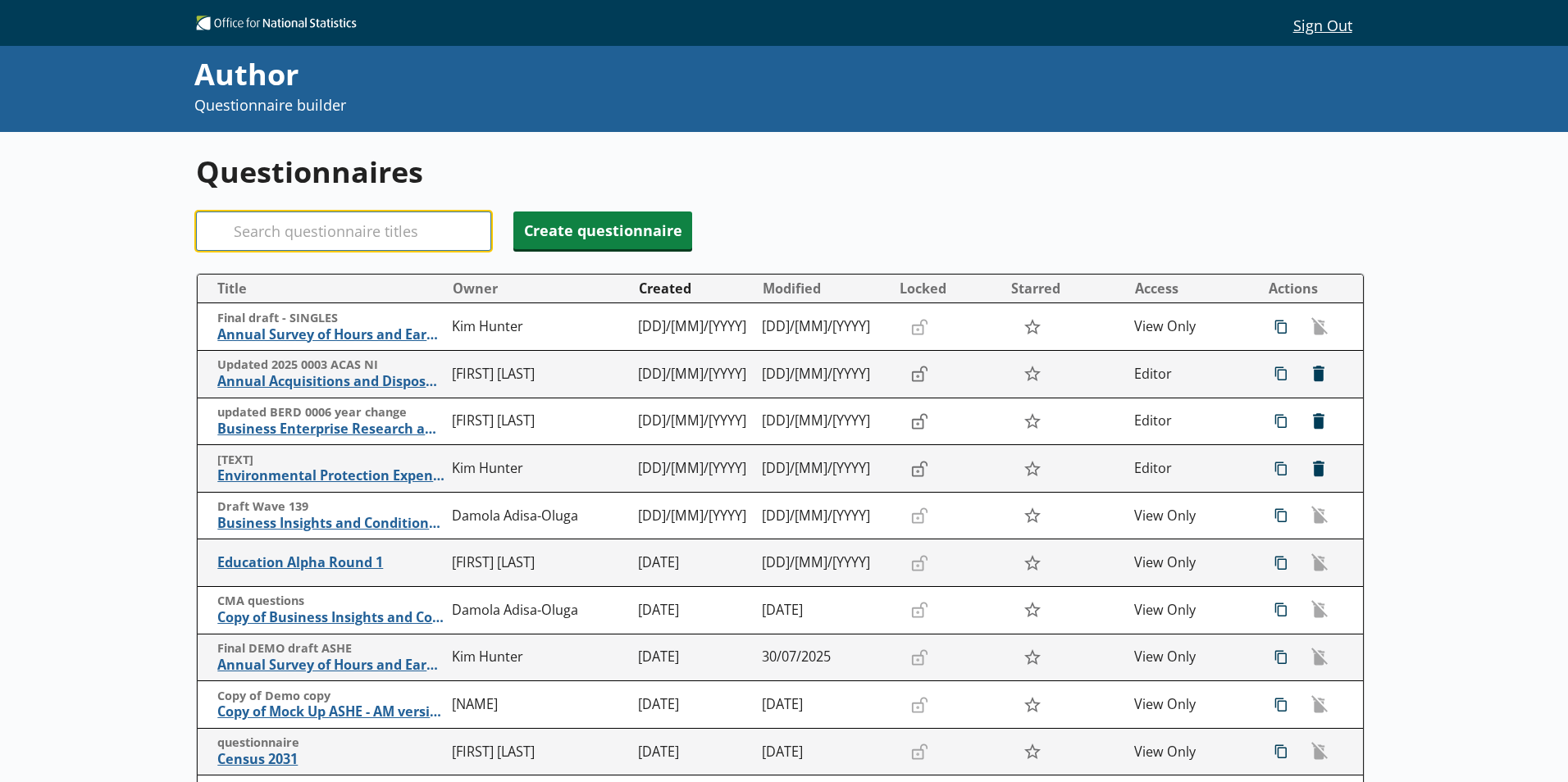 click on "Search" at bounding box center (344, 231) 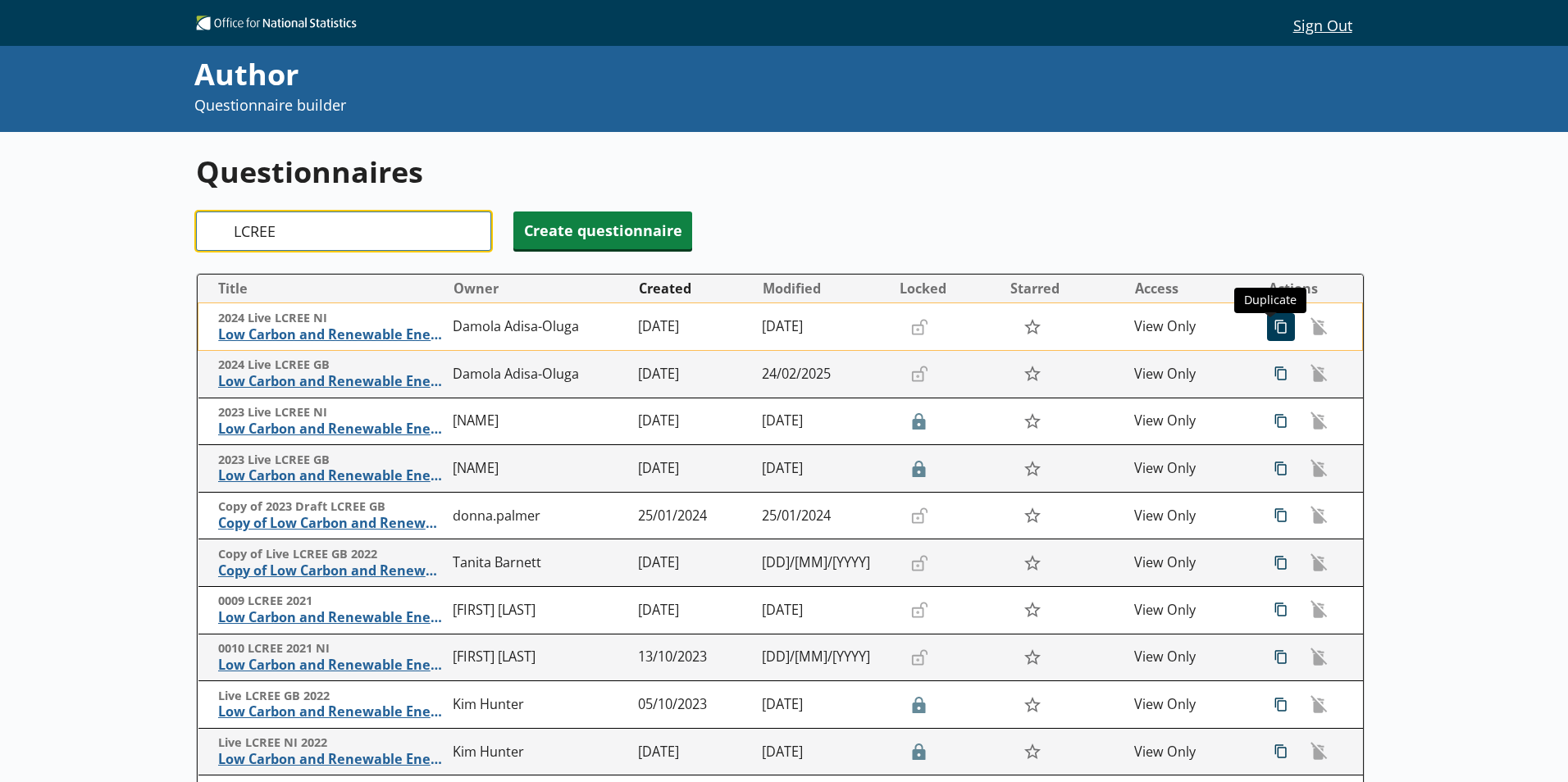 type on "LCREE" 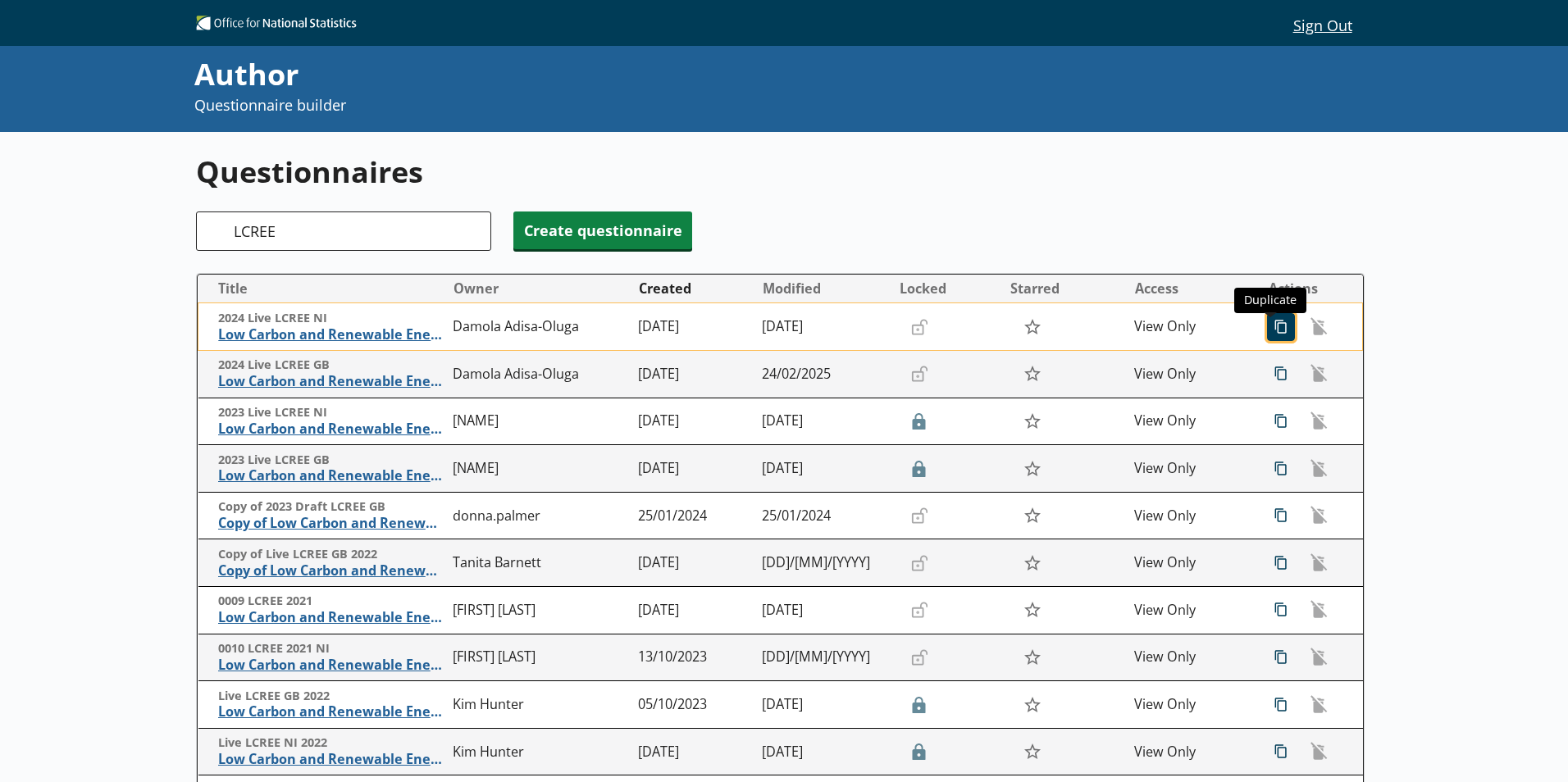 click on "icon-copy Duplicate" at bounding box center [1281, 327] 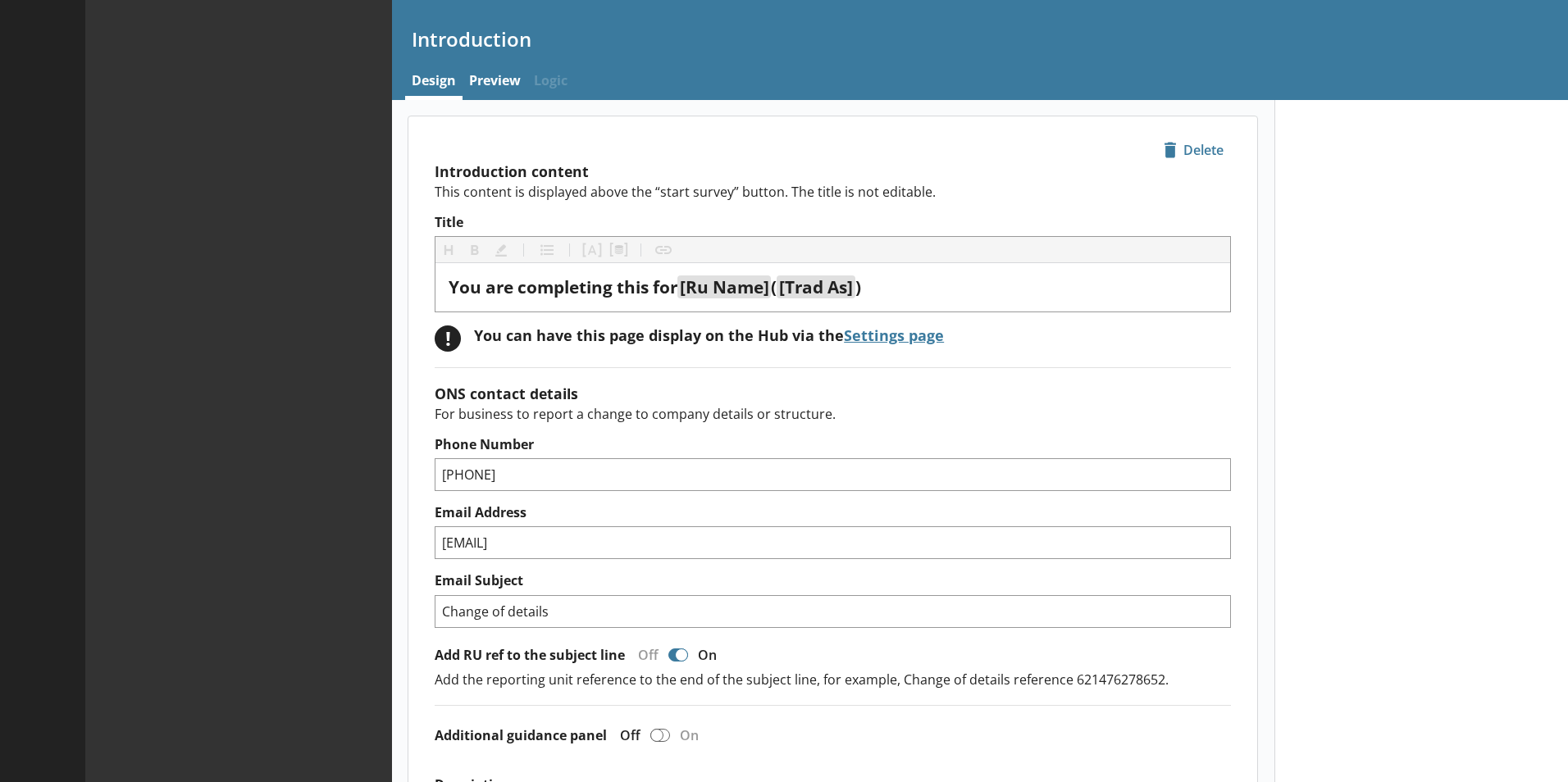 type on "x" 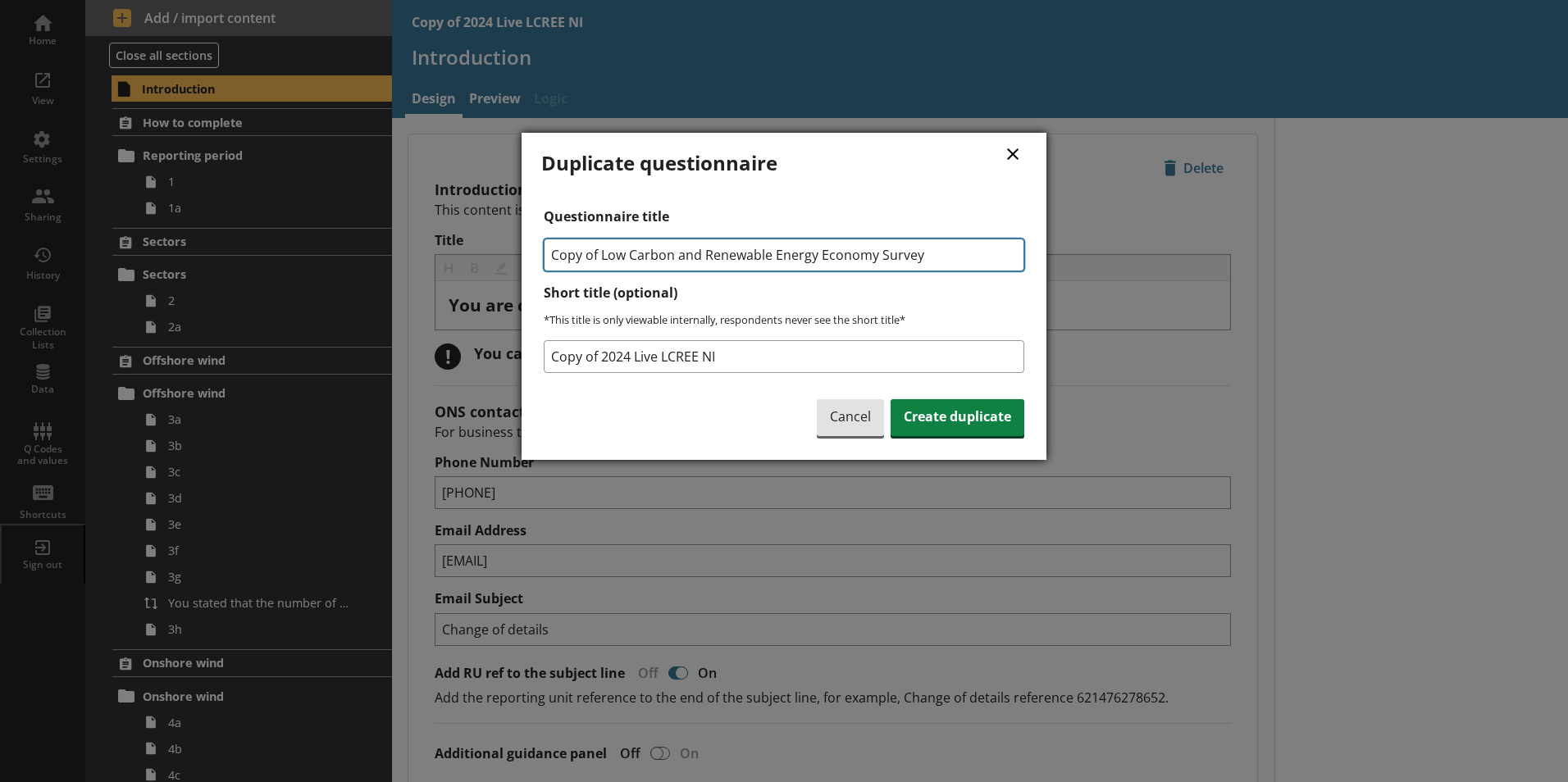 click on "Copy of Low Carbon and Renewable Energy Economy Survey" at bounding box center [784, 255] 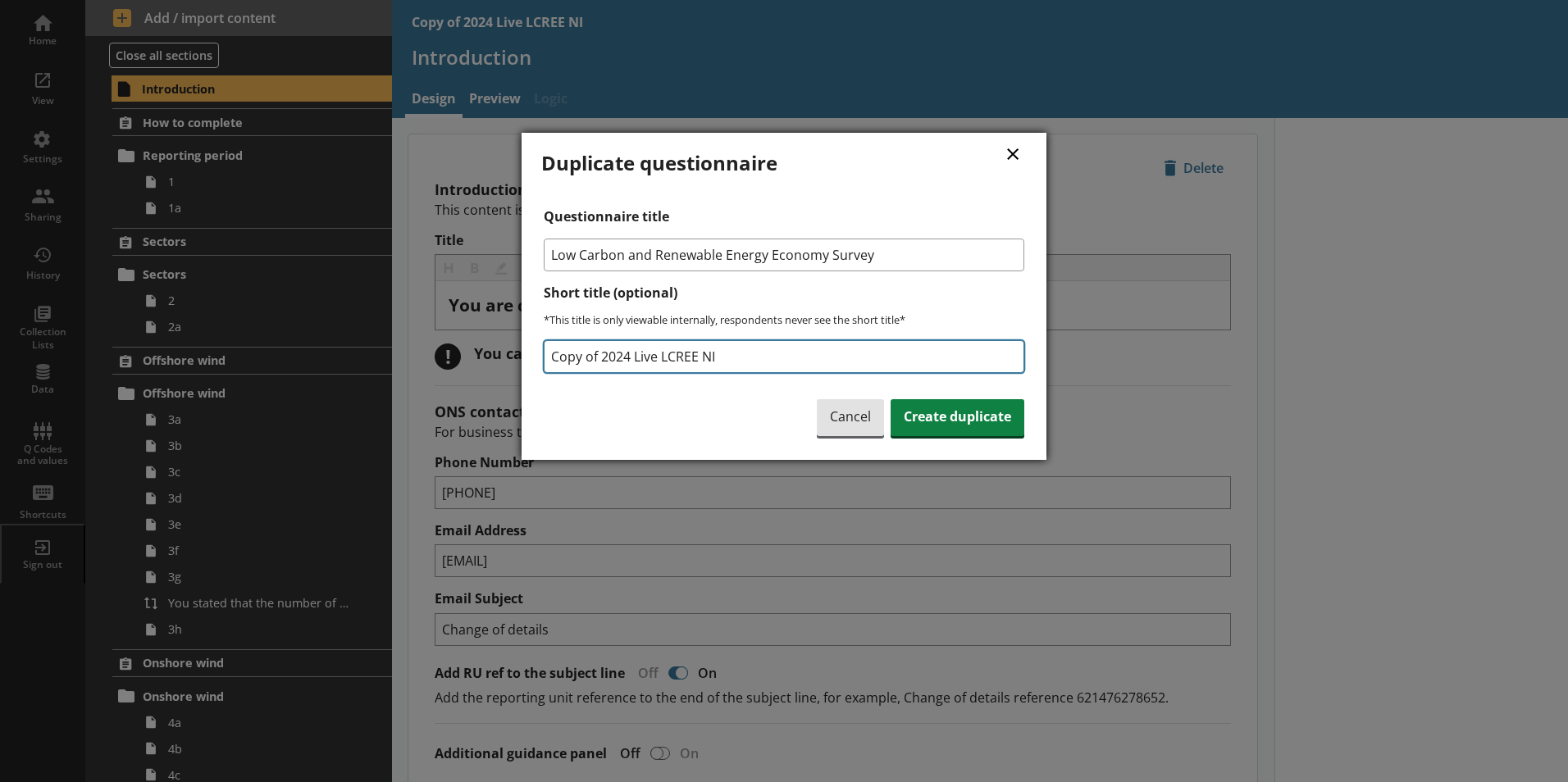 type on "Low Carbon and Renewable Energy Economy Survey" 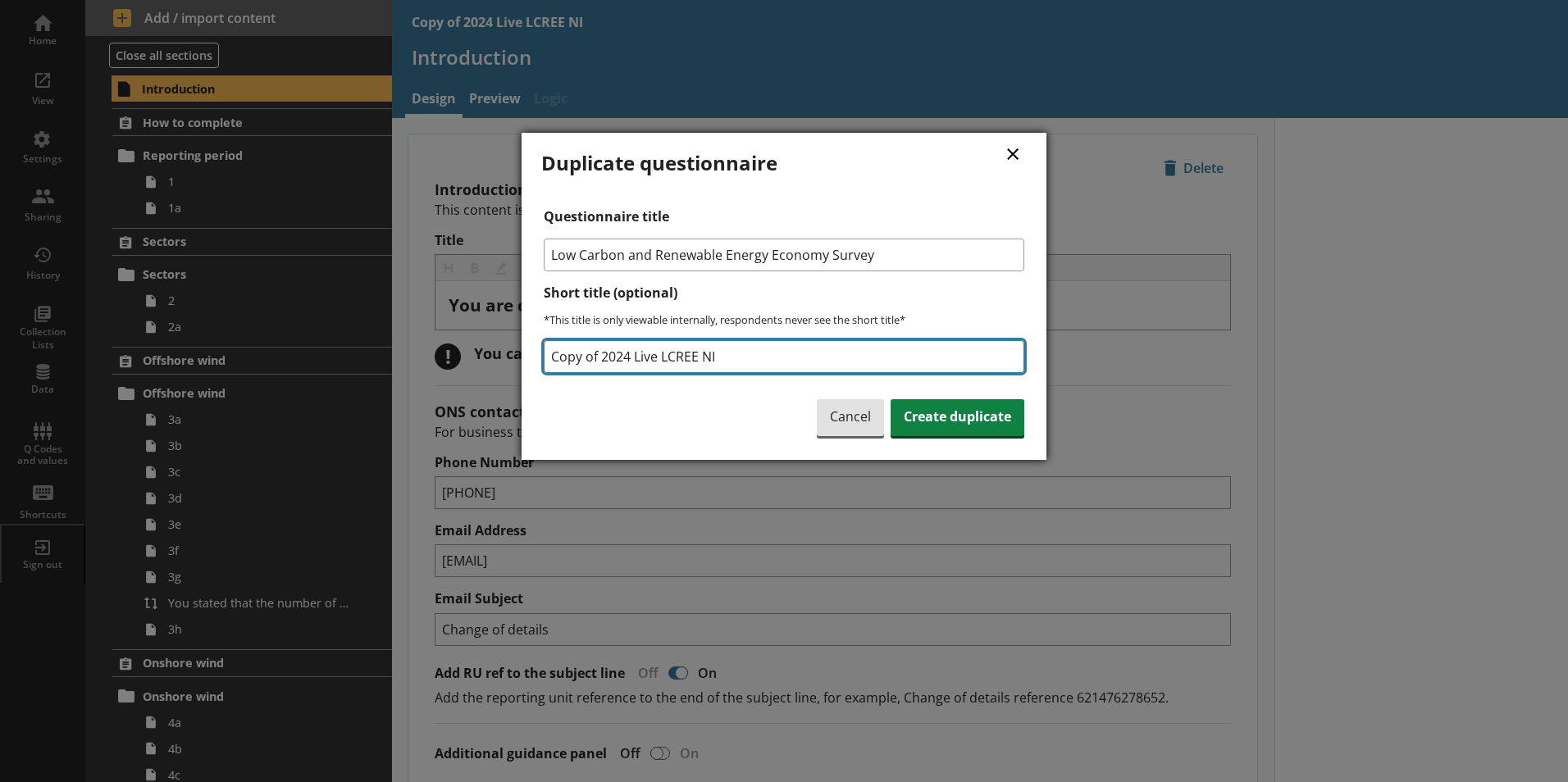 click on "Copy of 2024 Live LCREE NI" at bounding box center (784, 357) 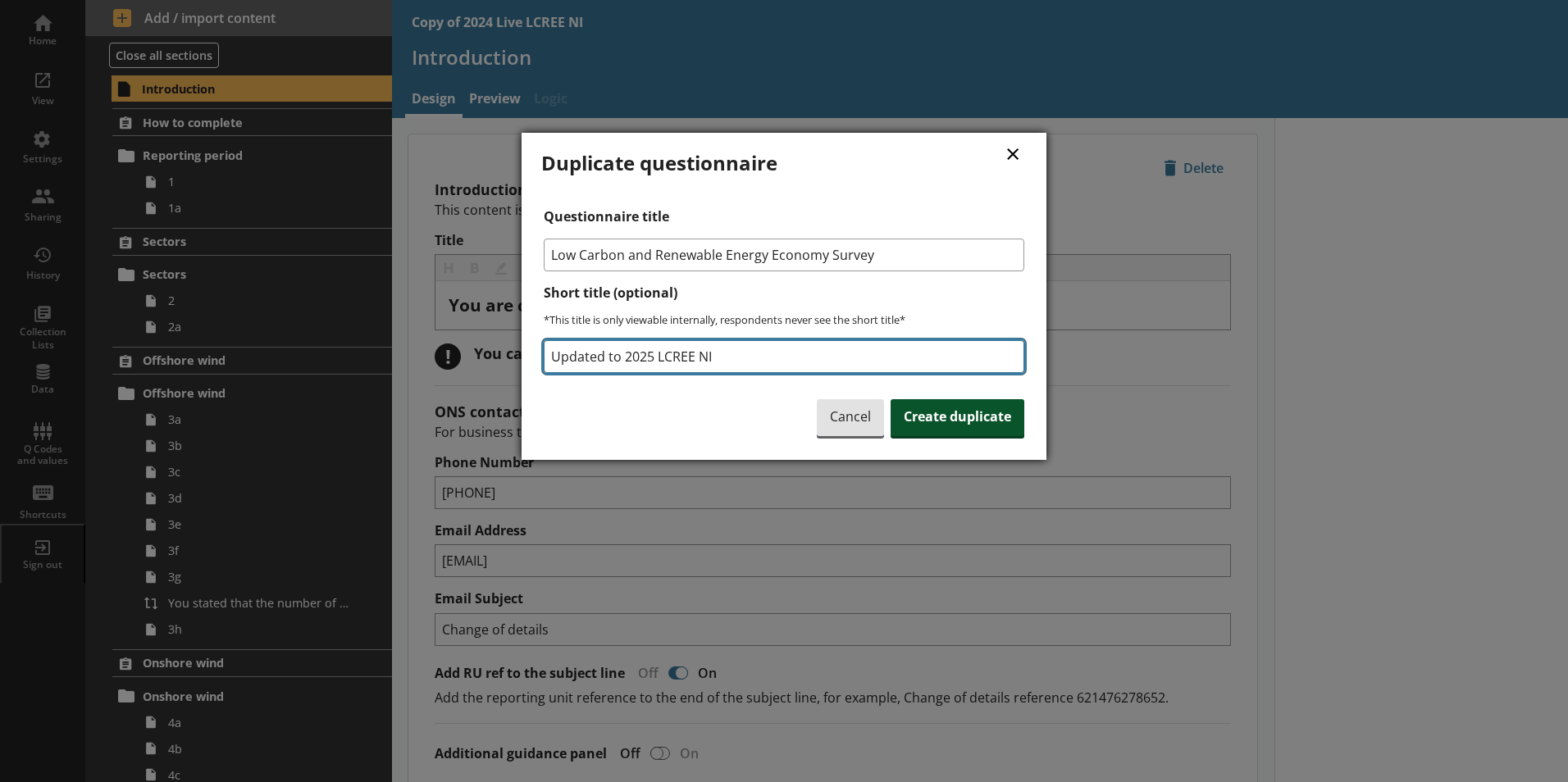 type on "Updated to 2025 LCREE NI" 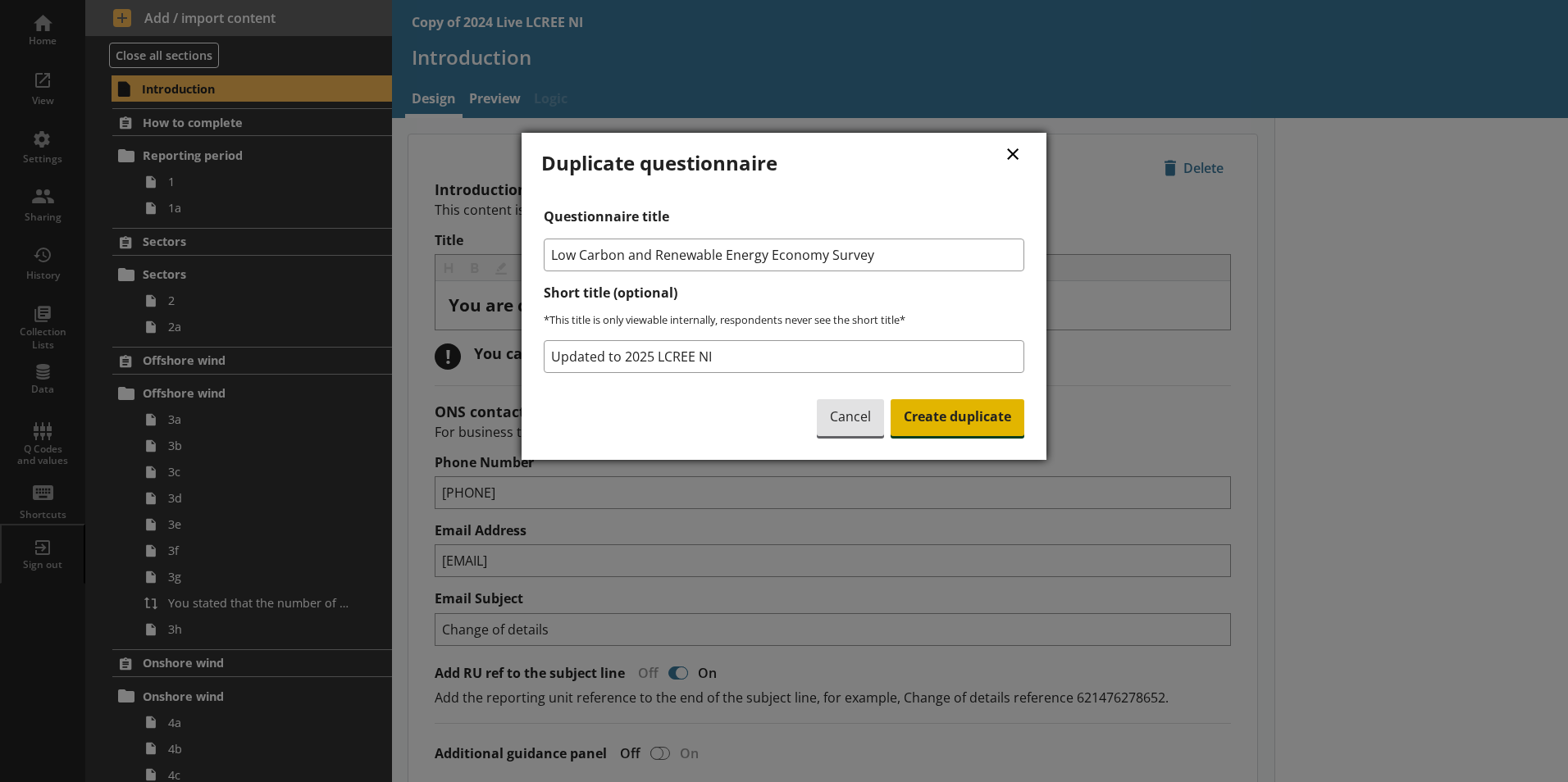 click on "Create duplicate" at bounding box center (957, 418) 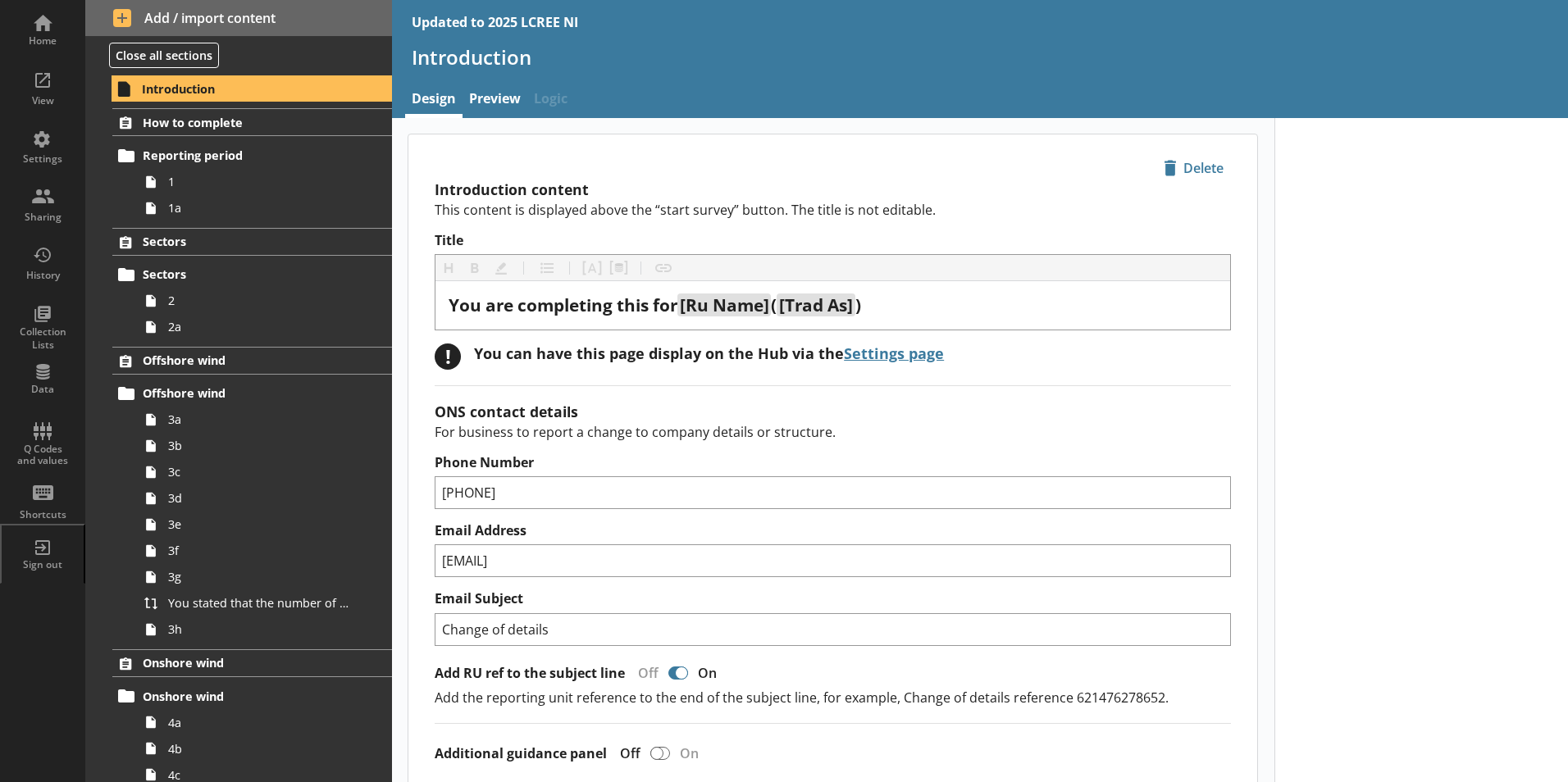 type on "x" 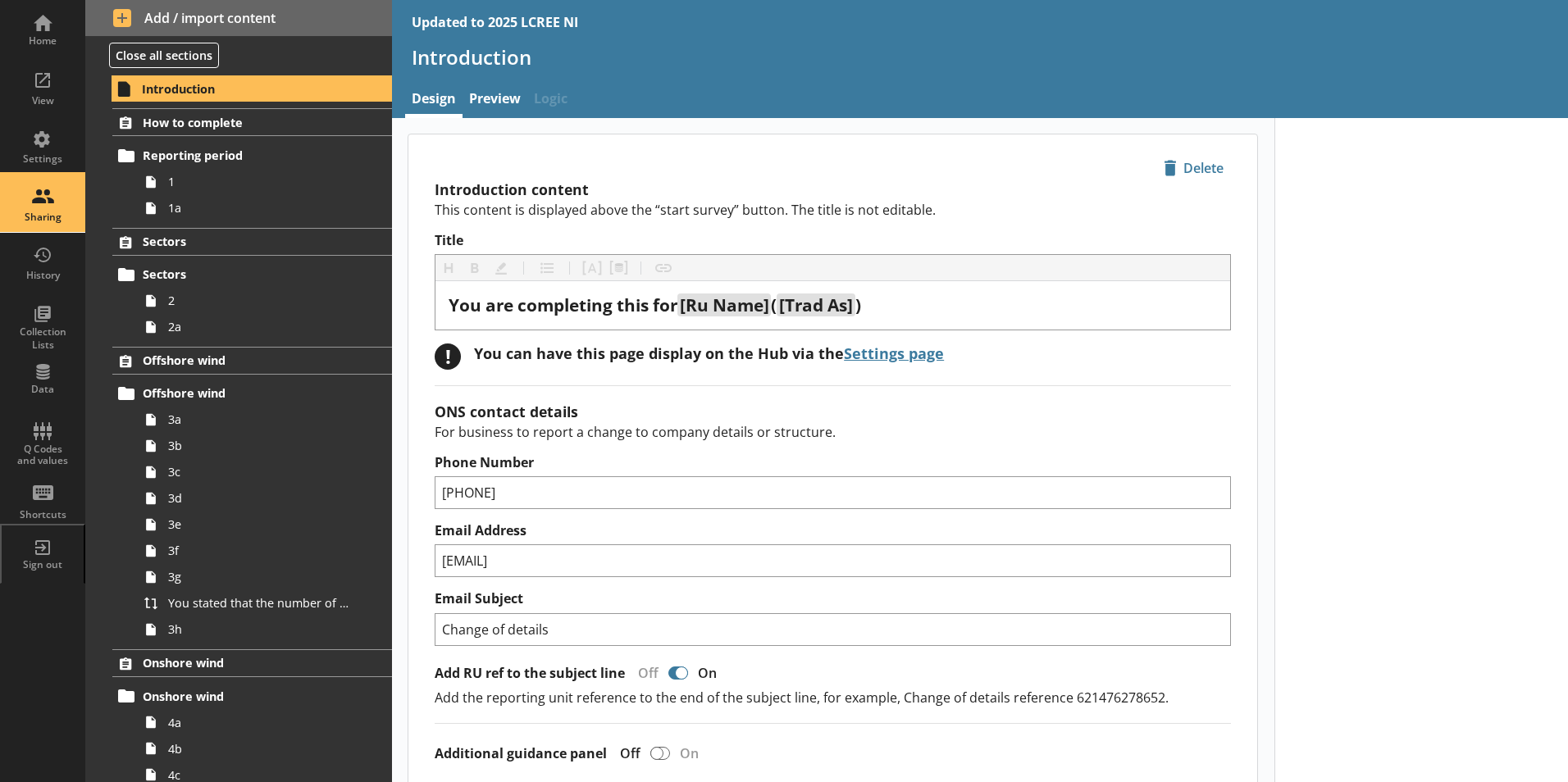 drag, startPoint x: 24, startPoint y: 198, endPoint x: 16, endPoint y: 193, distance: 9.43398 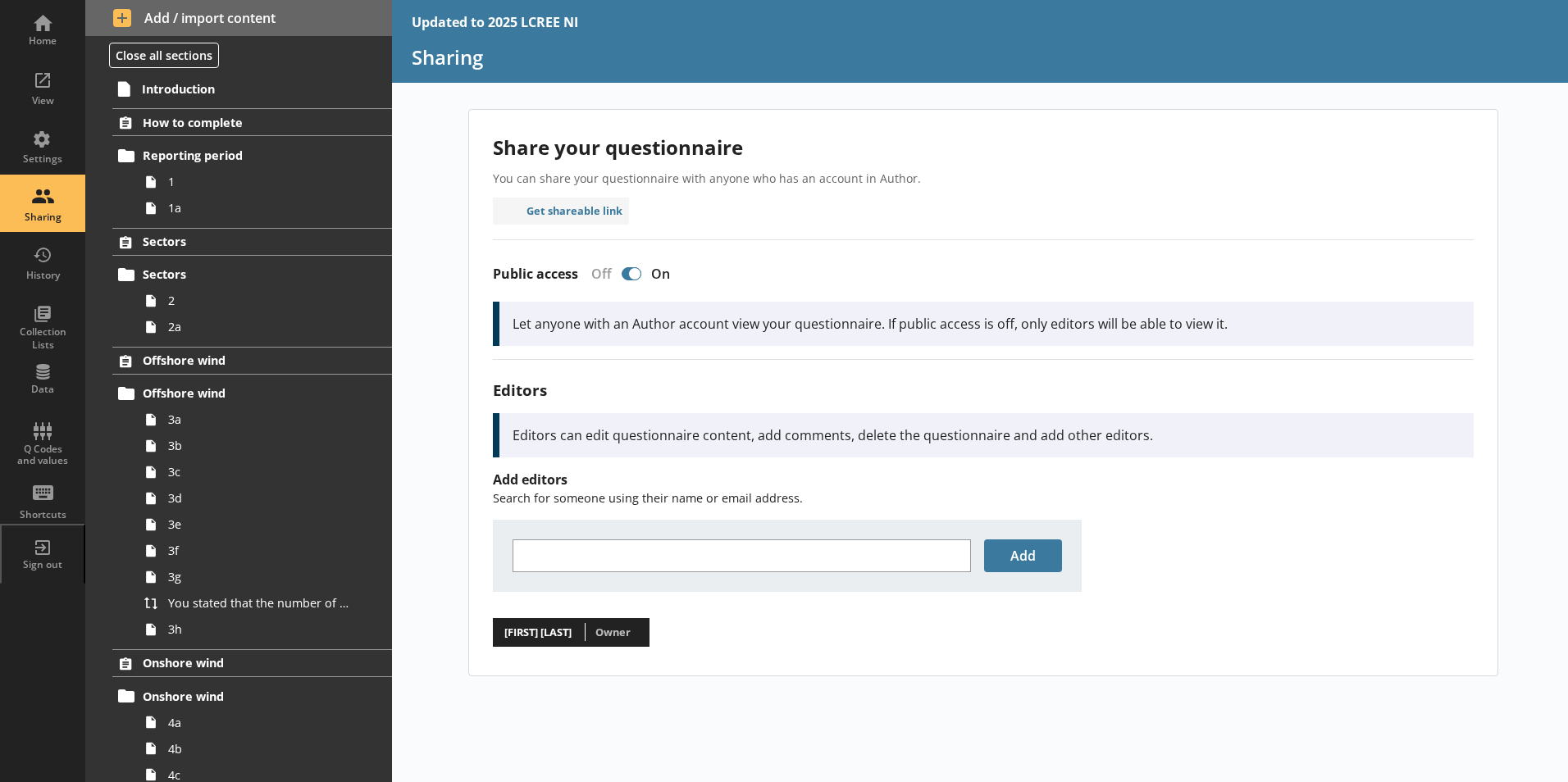click on "Add" at bounding box center (787, 556) 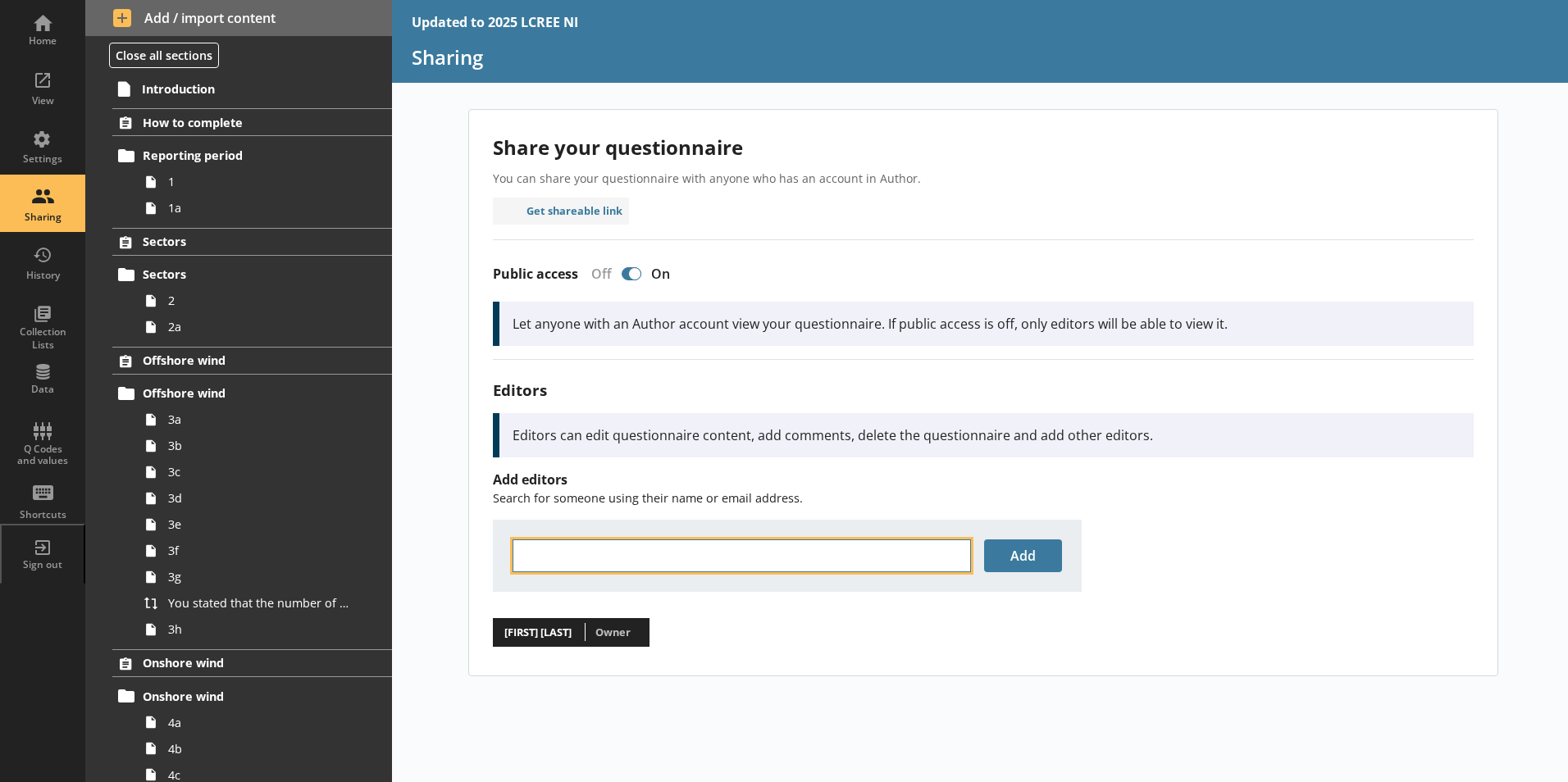 click at bounding box center [741, 556] 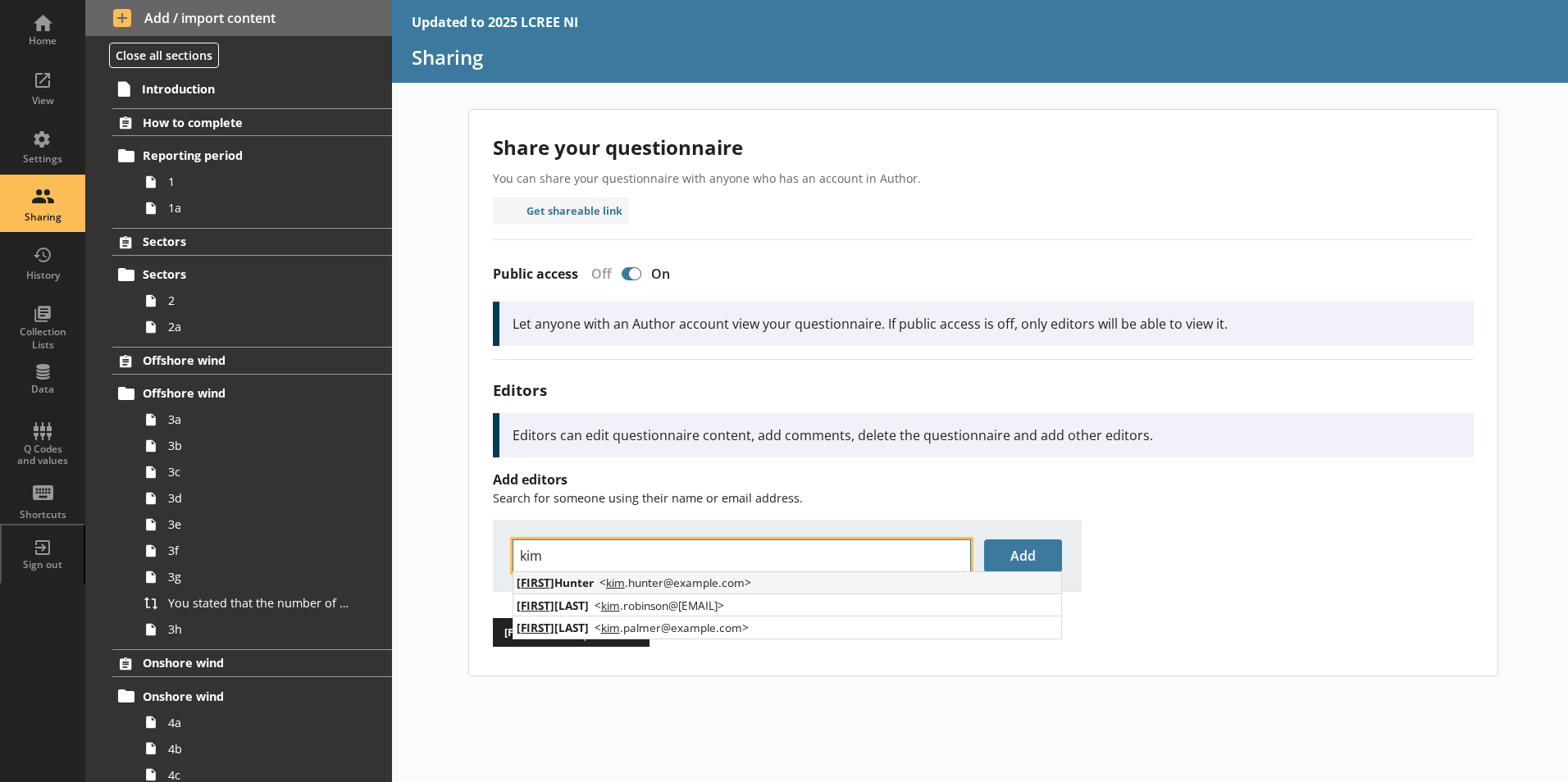 click on "Kim Hunter" at bounding box center (555, 582) 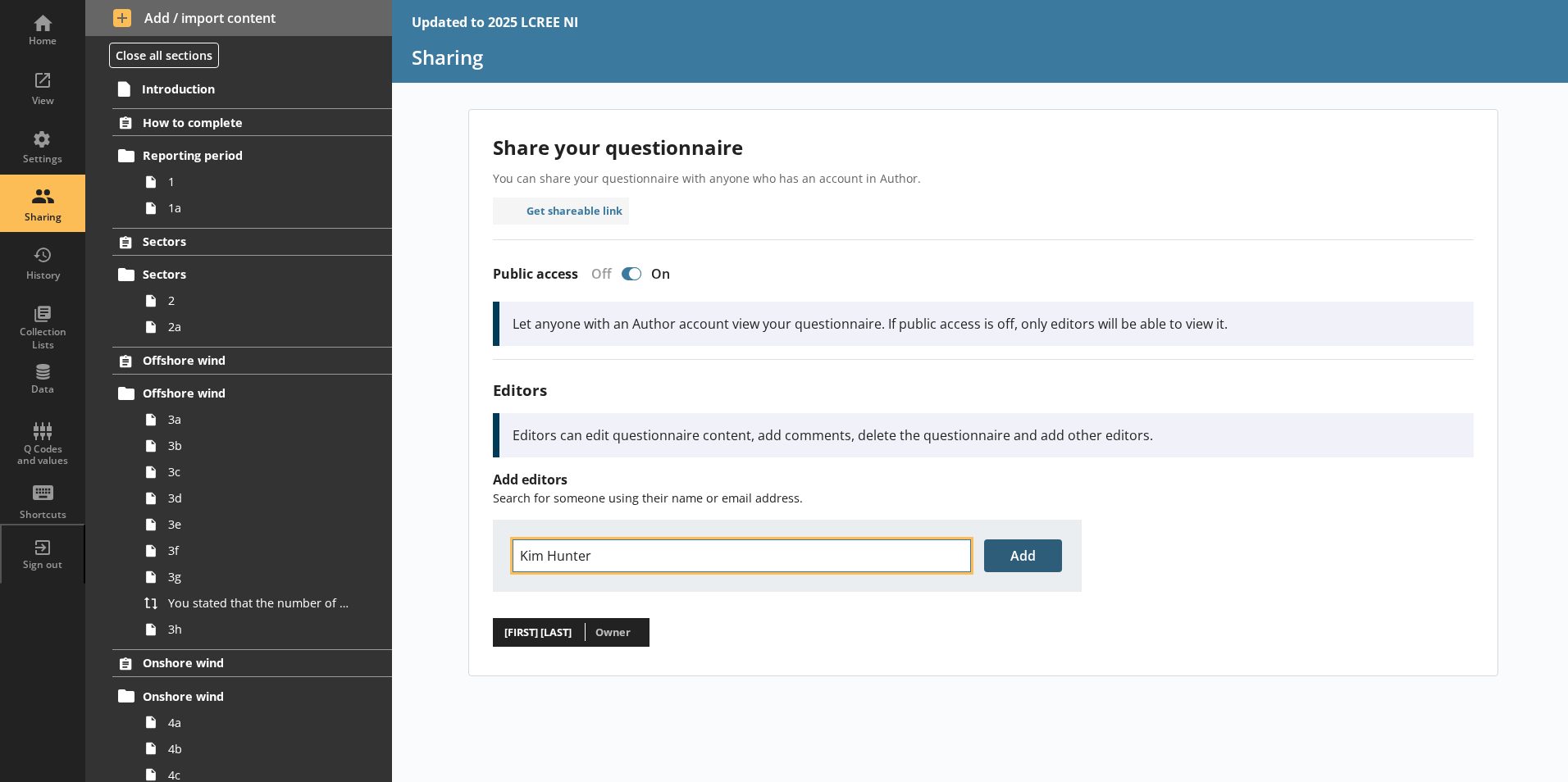 type on "Kim Hunter" 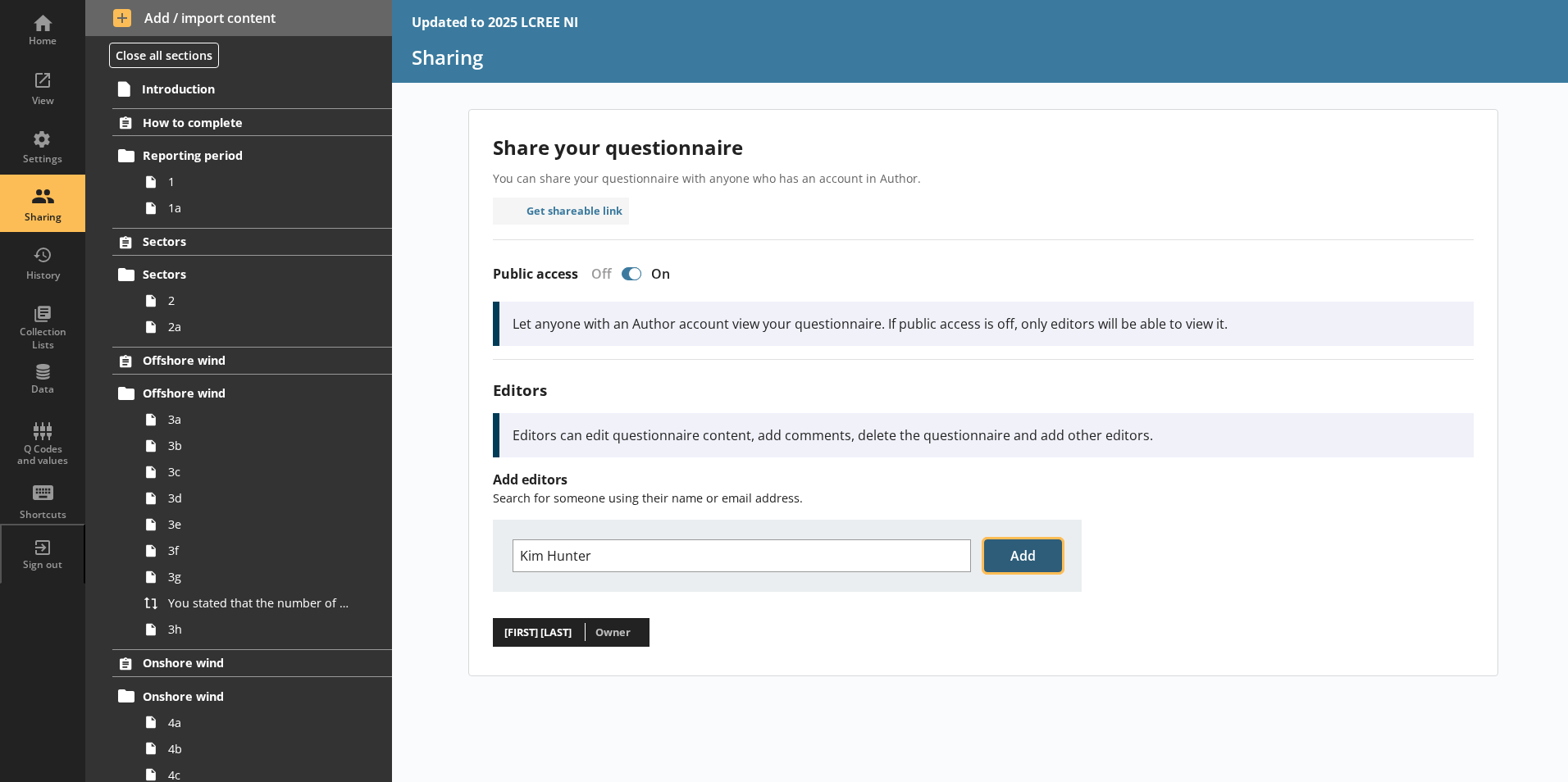 click on "Add" at bounding box center (1023, 556) 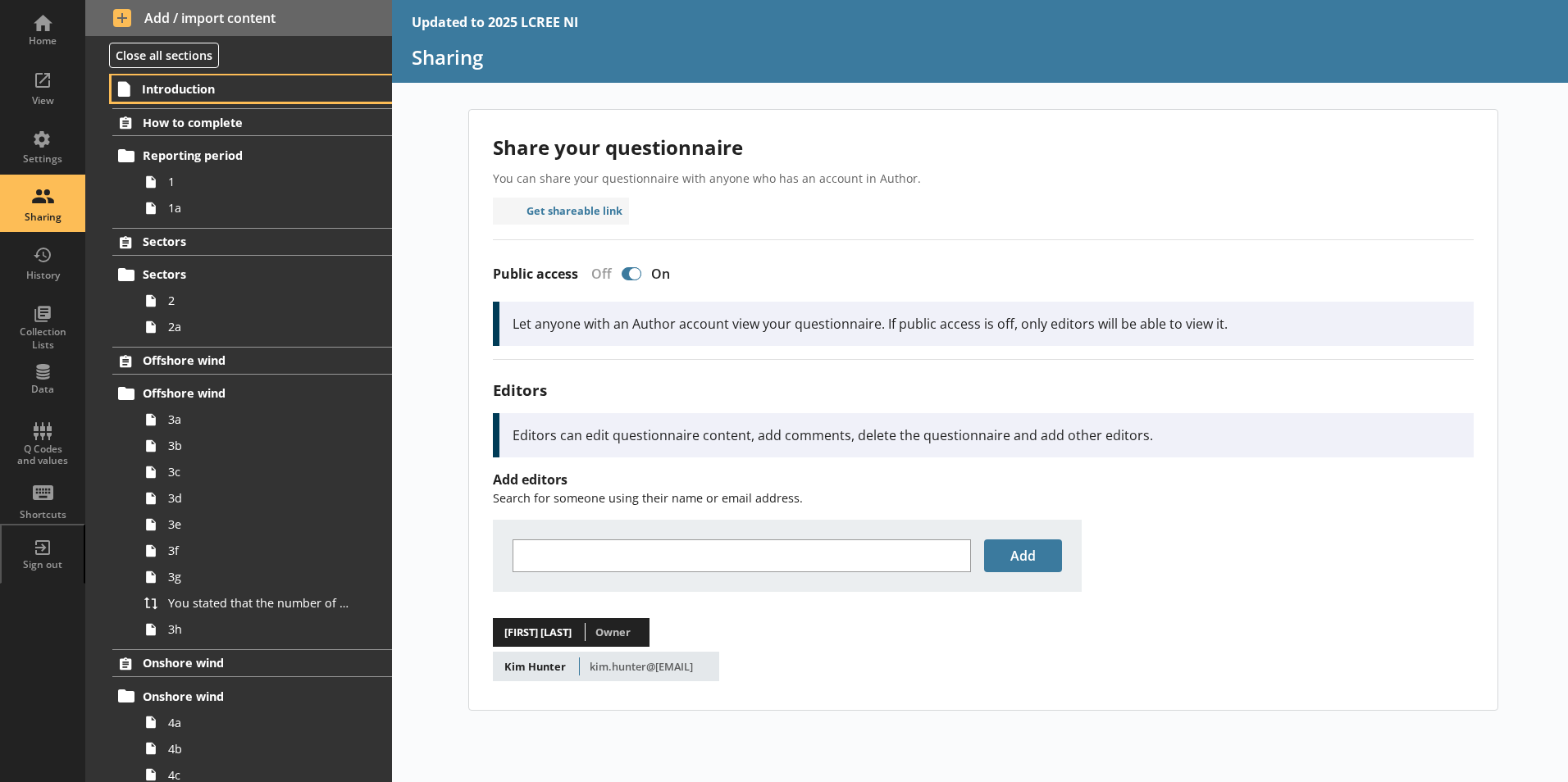 drag, startPoint x: 162, startPoint y: 91, endPoint x: 244, endPoint y: 103, distance: 82.8734 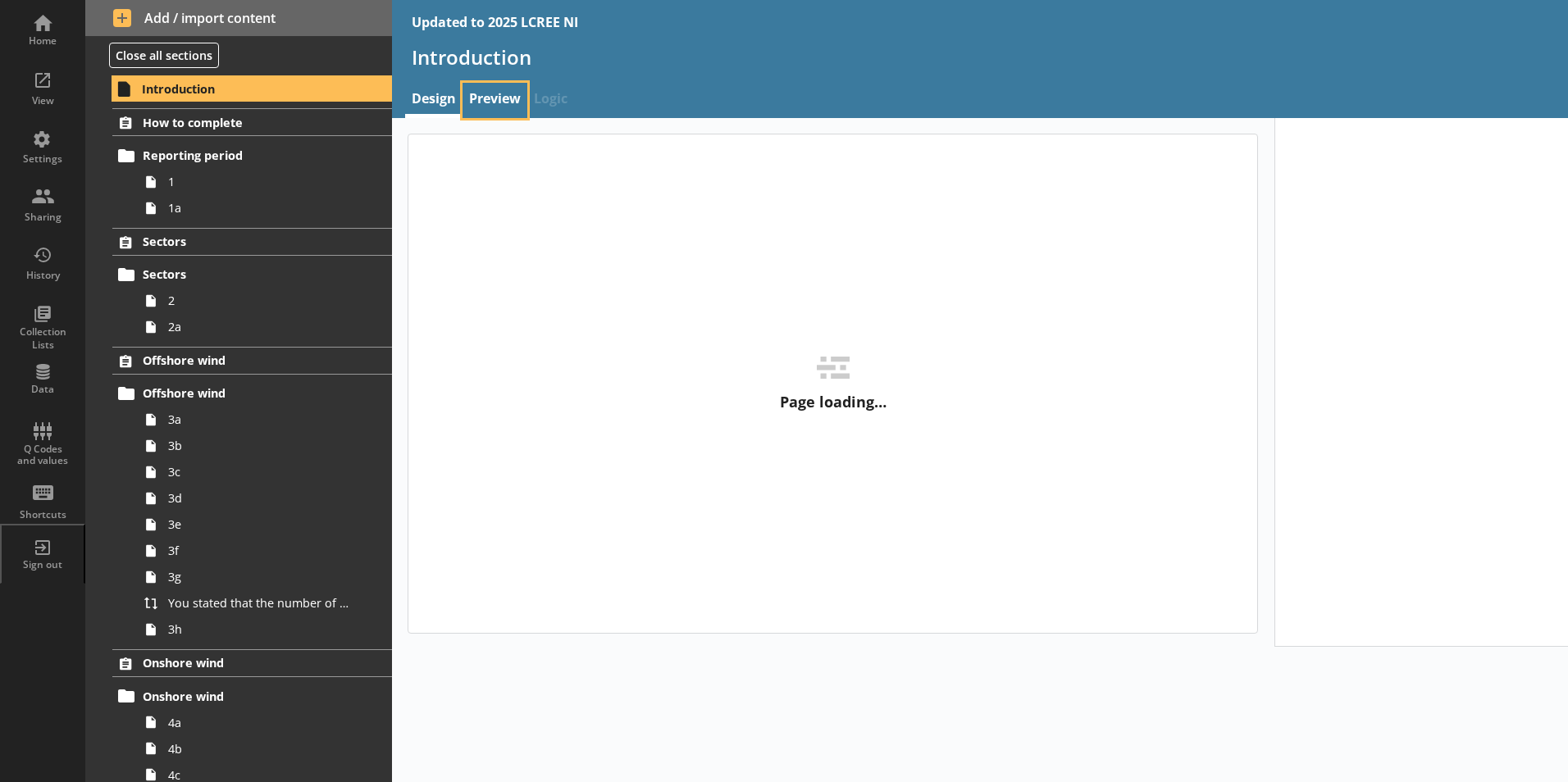 click on "Preview" at bounding box center (495, 100) 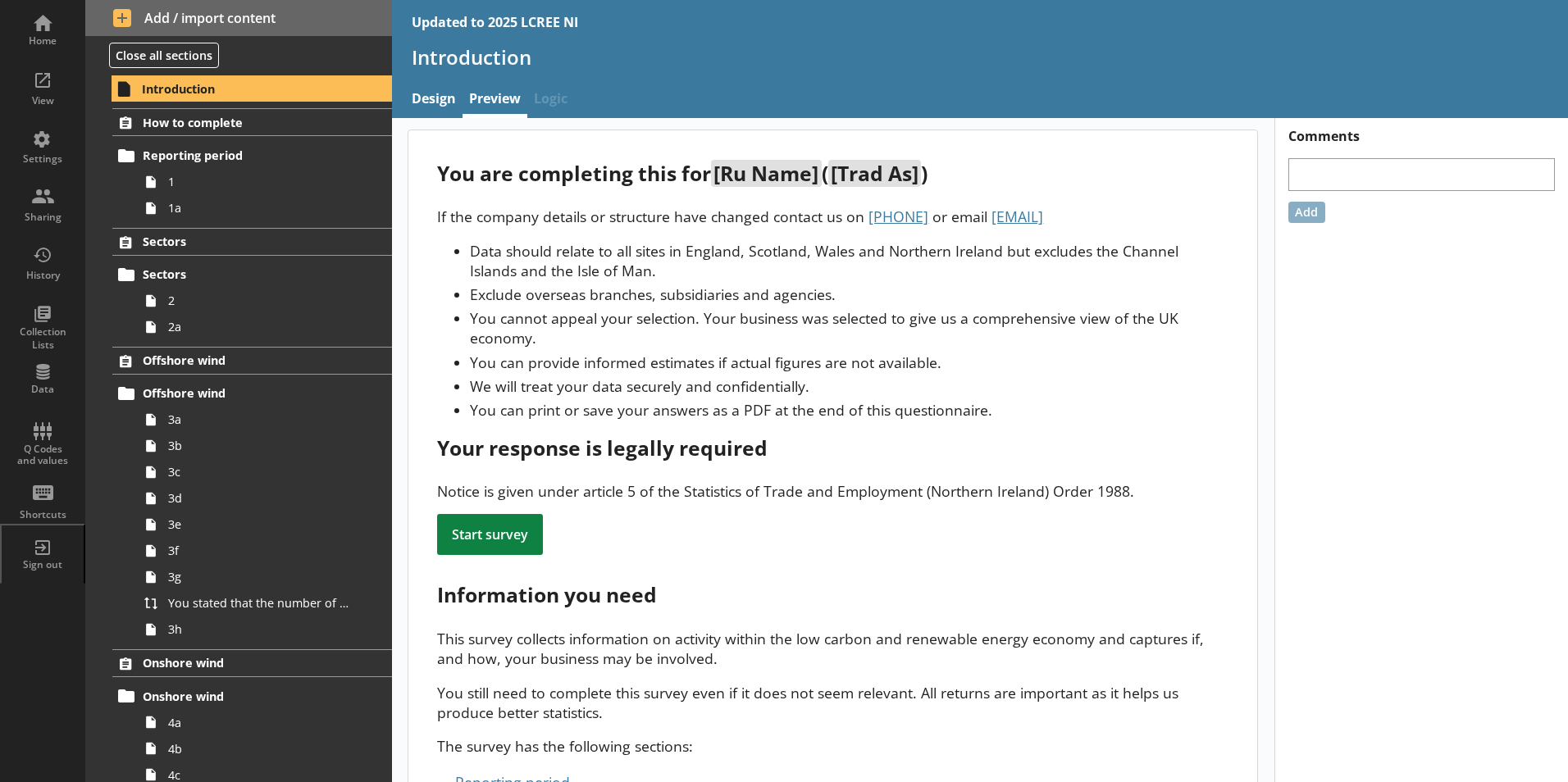 scroll, scrollTop: 0, scrollLeft: 0, axis: both 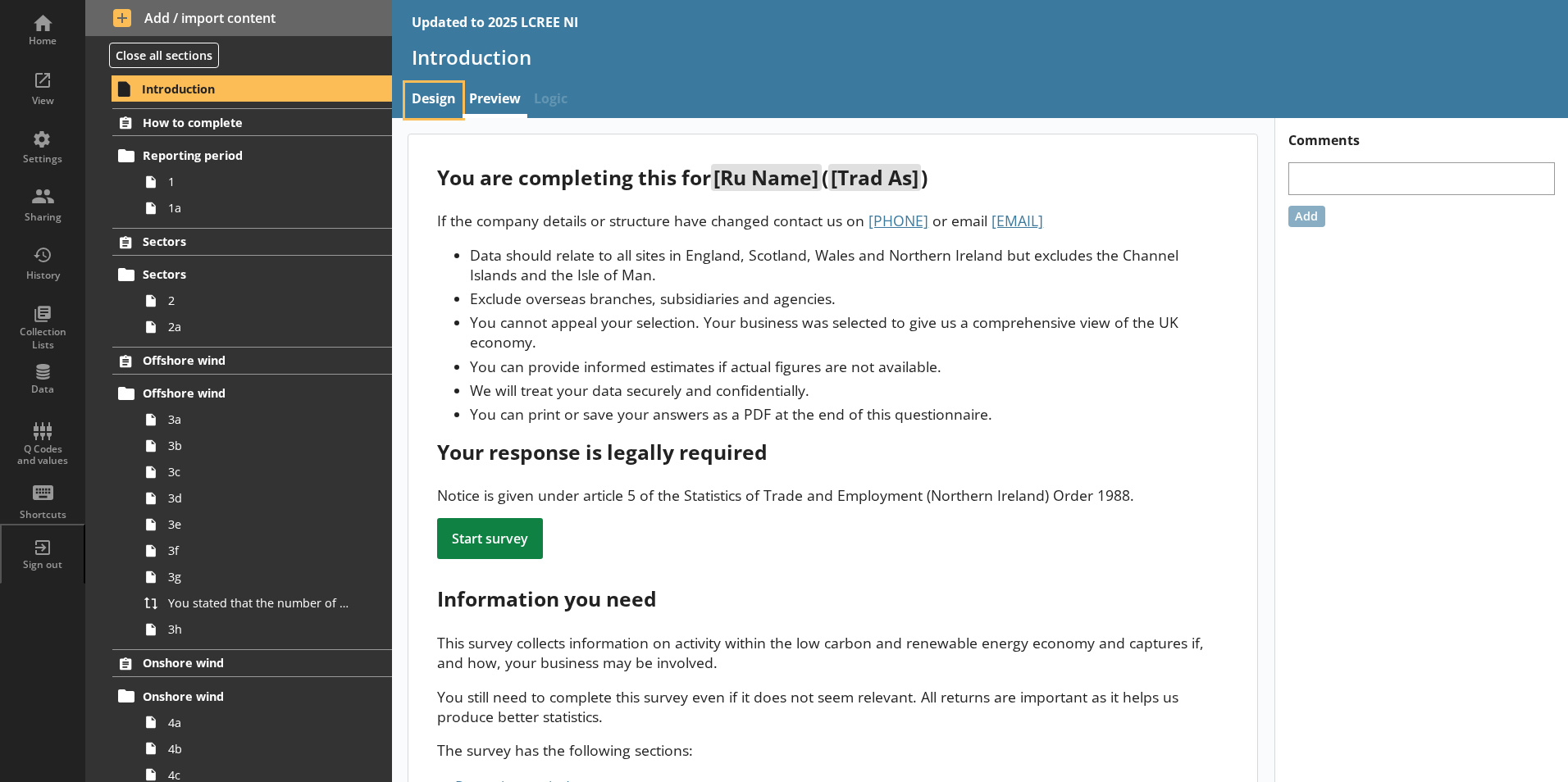 click on "Design" at bounding box center [434, 100] 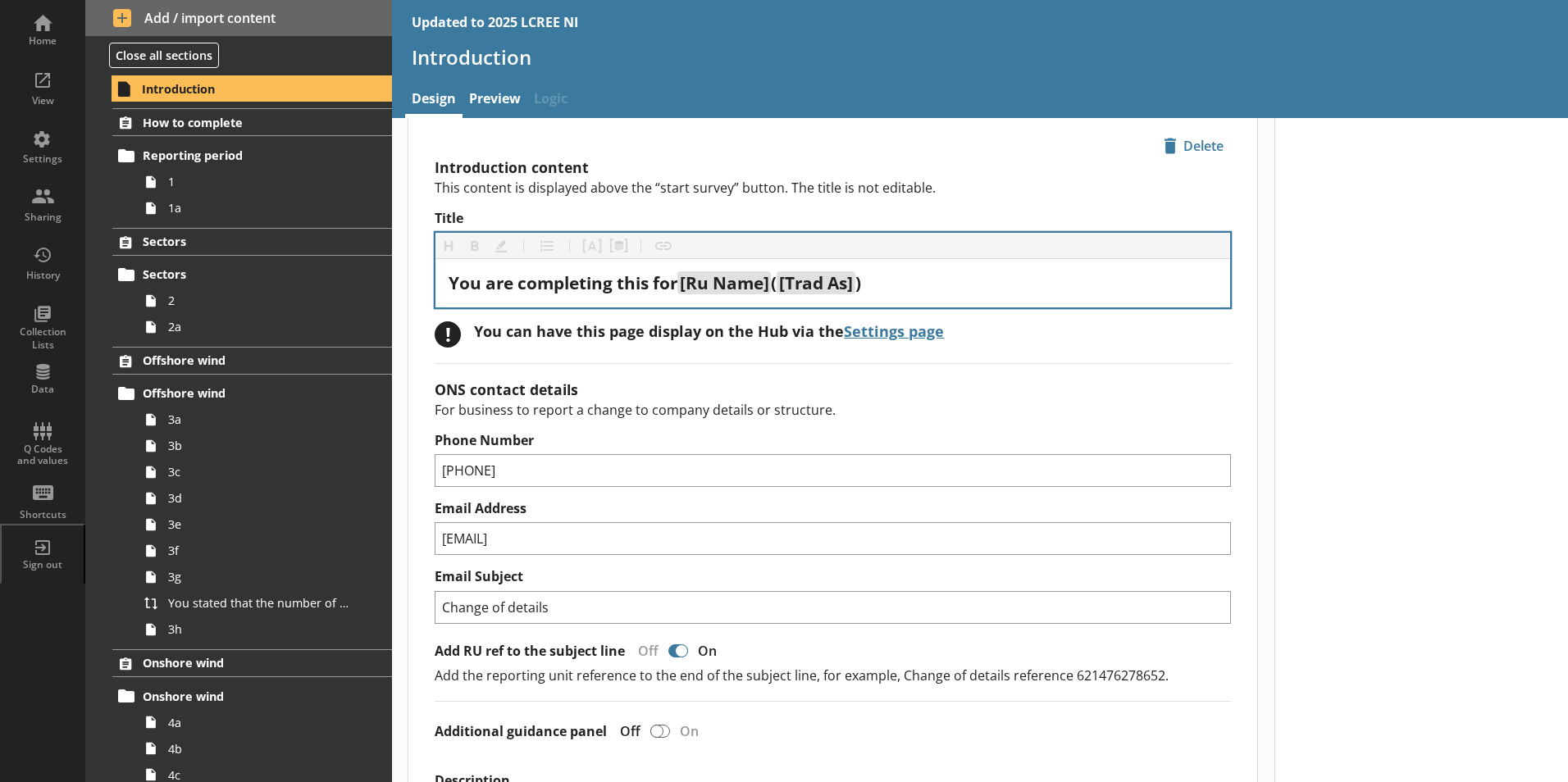 scroll, scrollTop: 0, scrollLeft: 0, axis: both 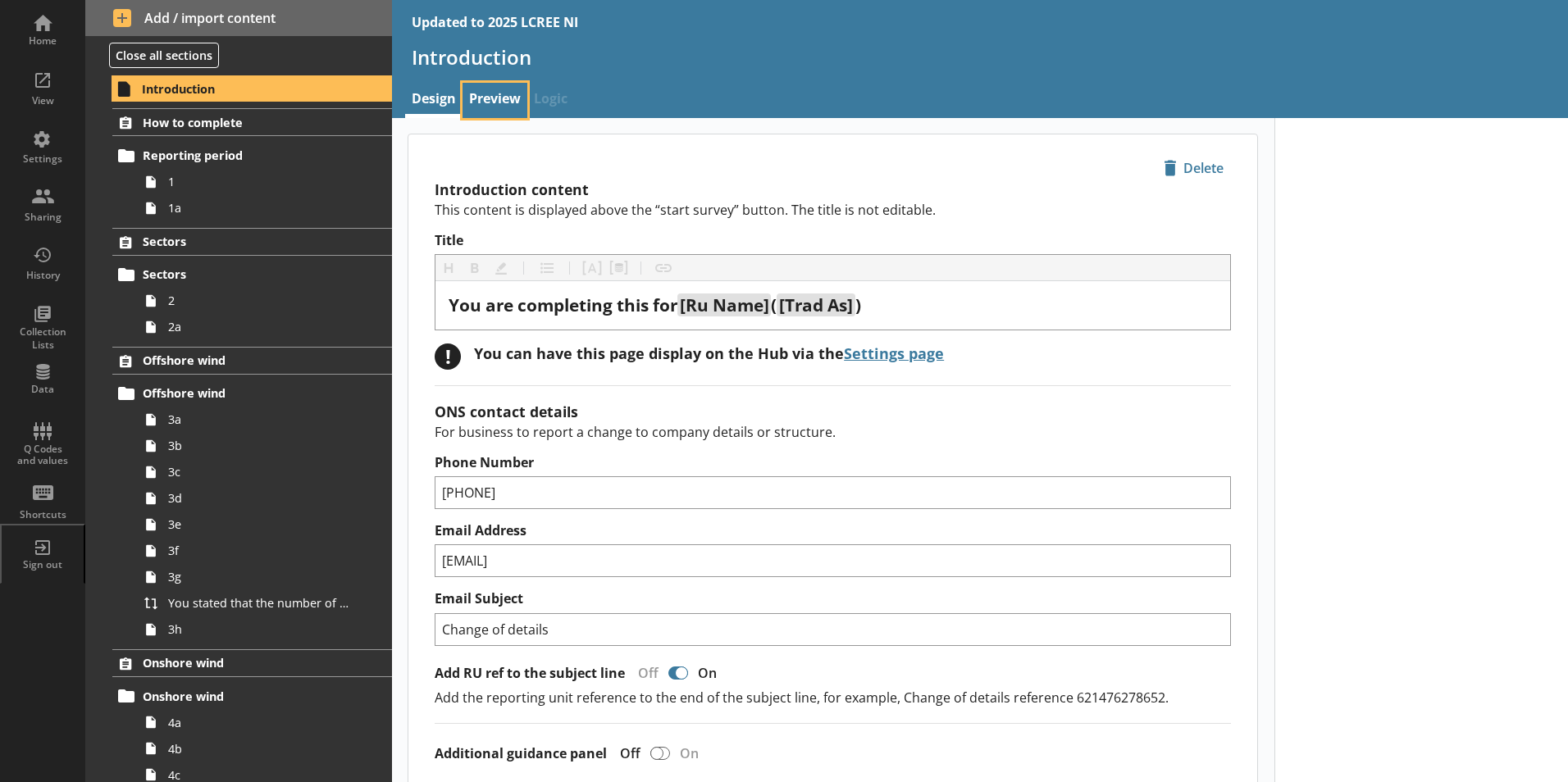 click on "Preview" at bounding box center [495, 100] 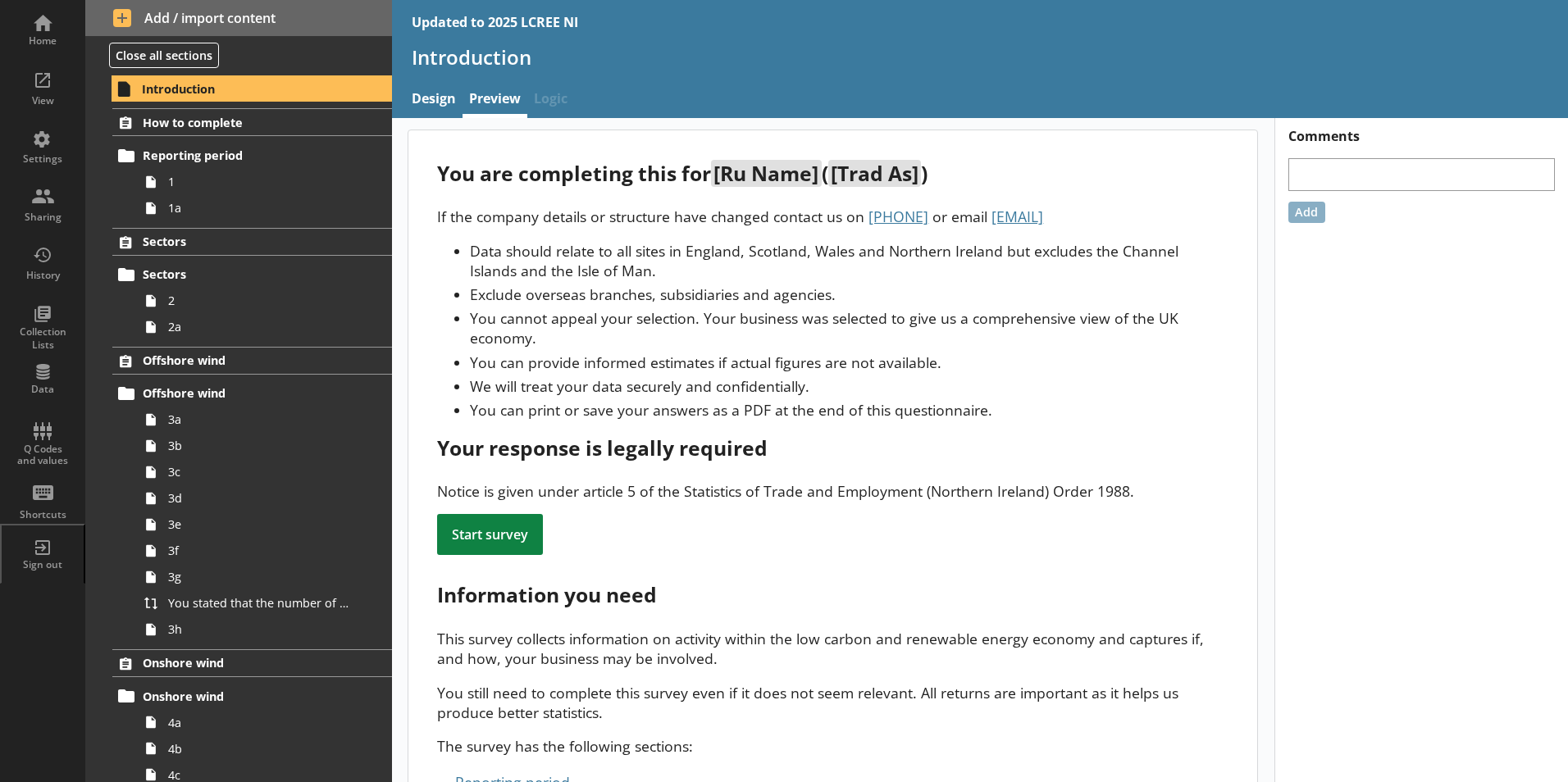 scroll, scrollTop: 0, scrollLeft: 0, axis: both 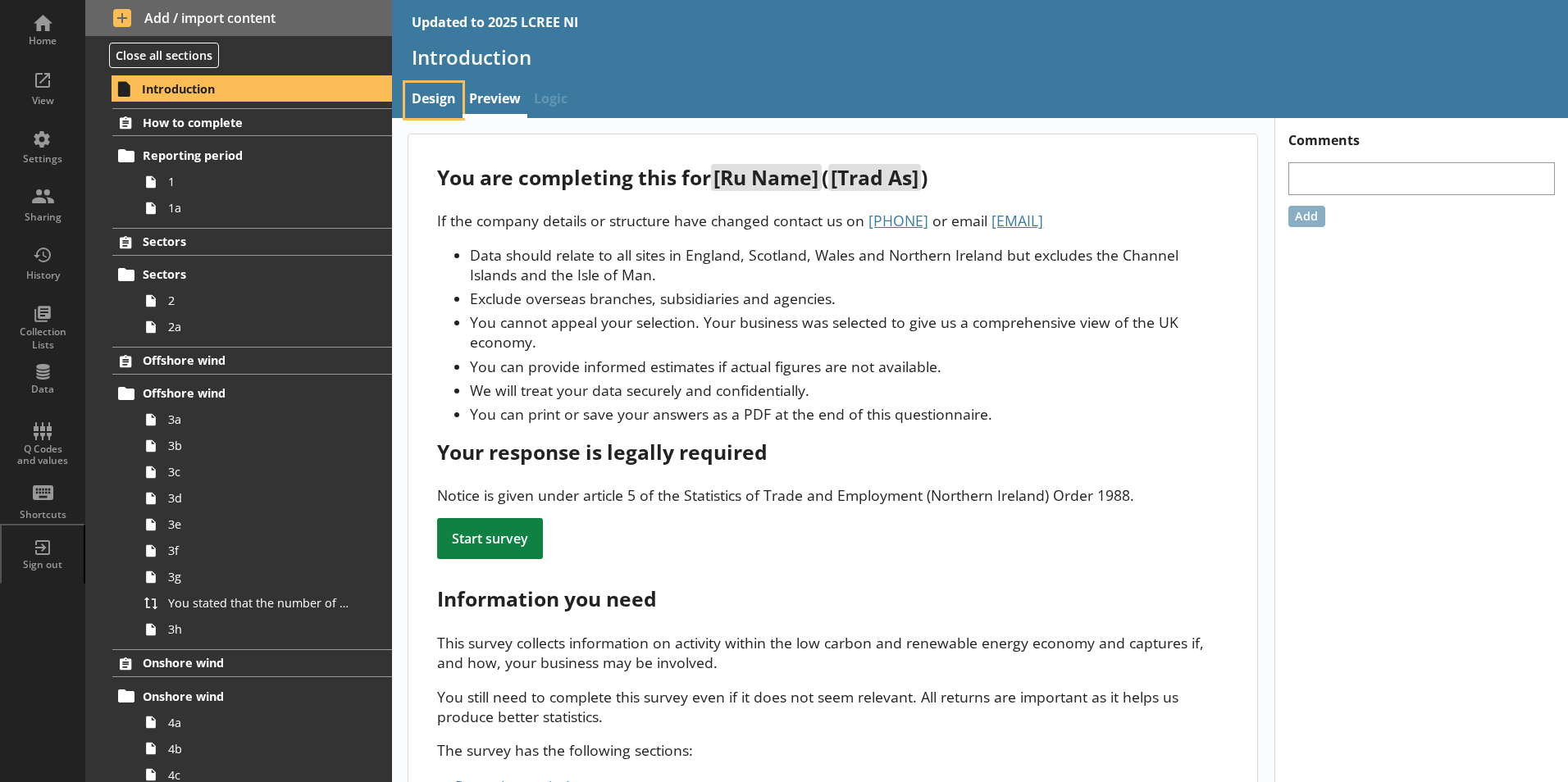 click on "Design" at bounding box center [434, 100] 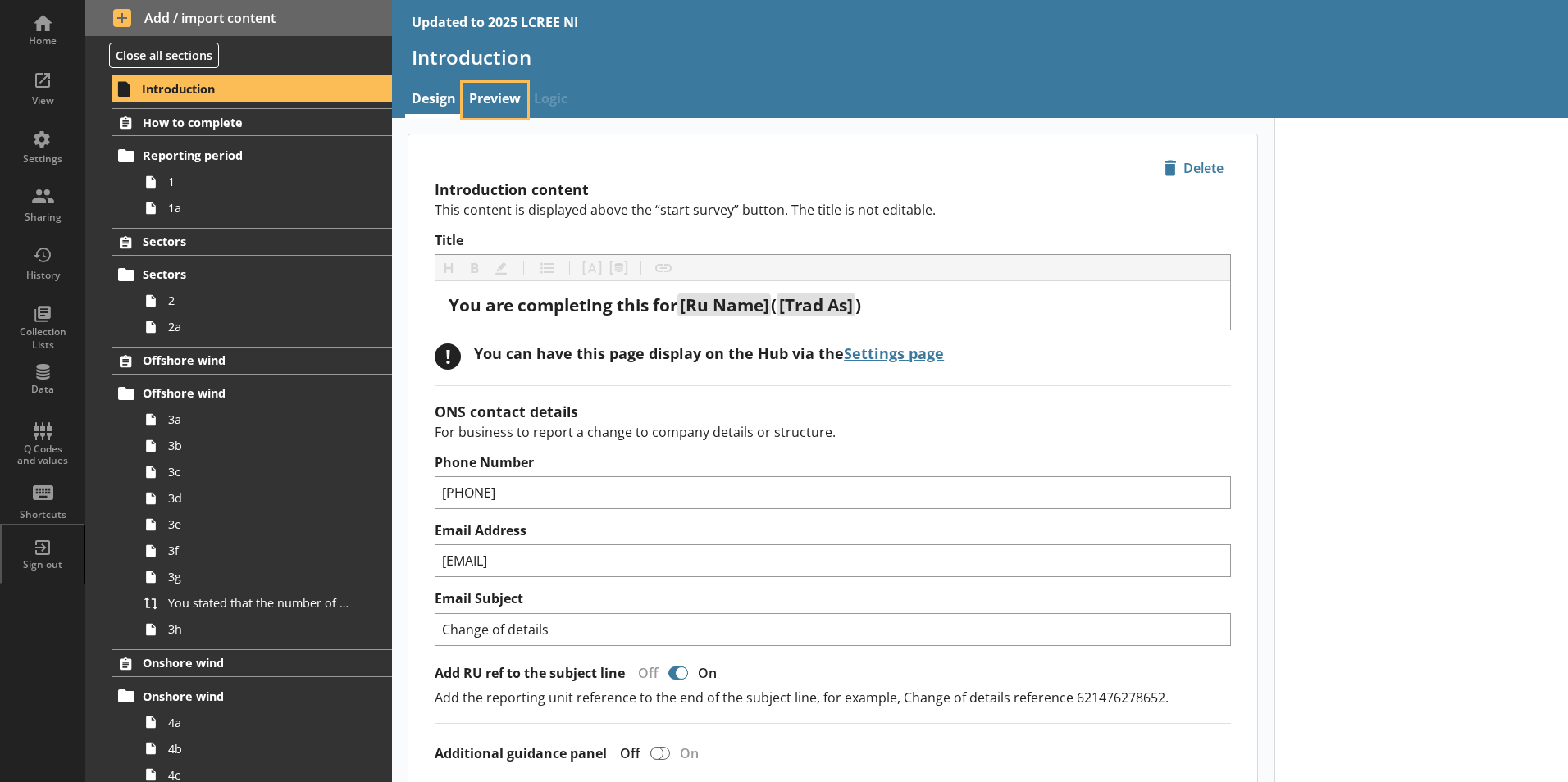 click on "Preview" at bounding box center [495, 100] 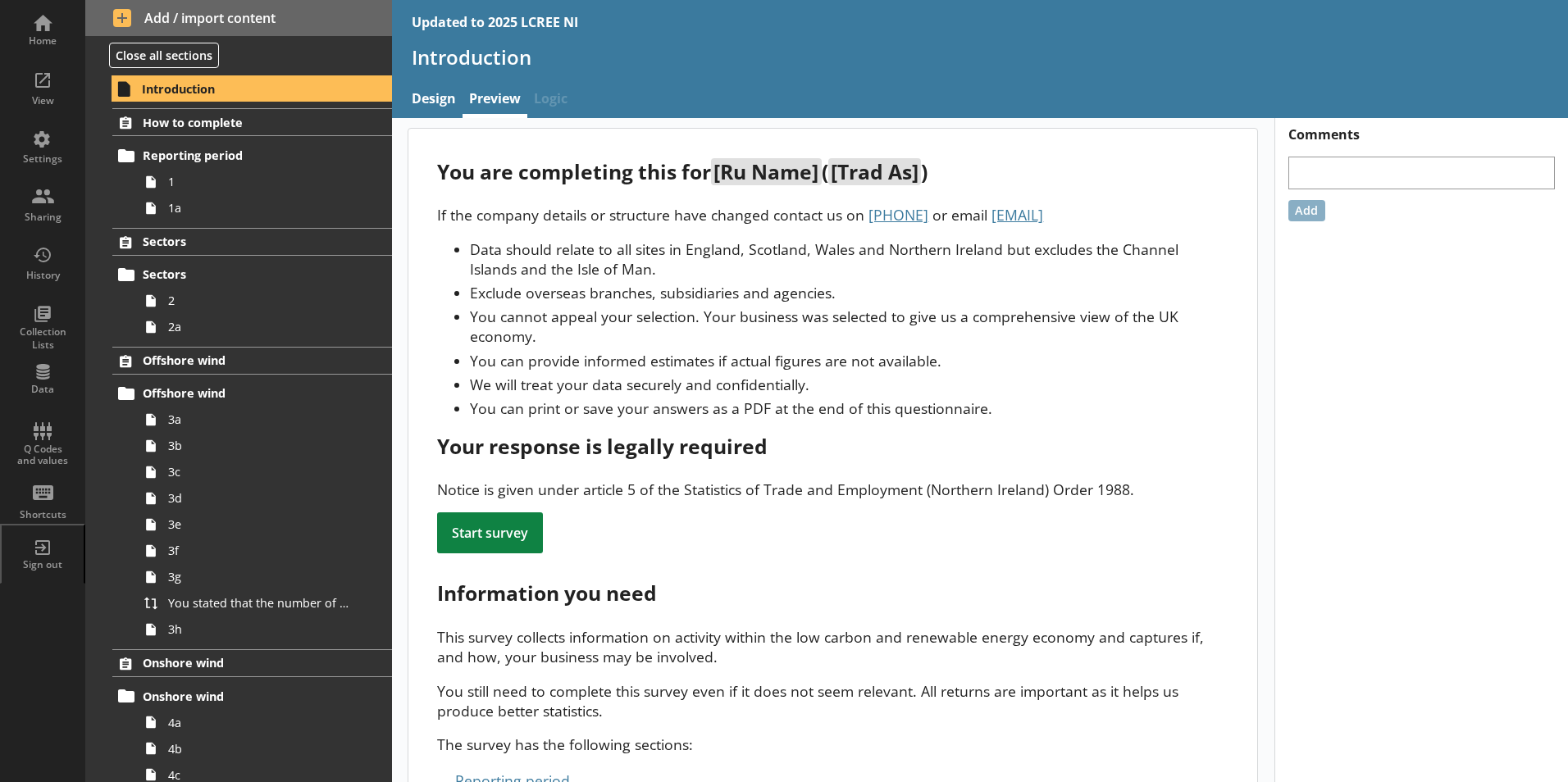 scroll, scrollTop: 0, scrollLeft: 0, axis: both 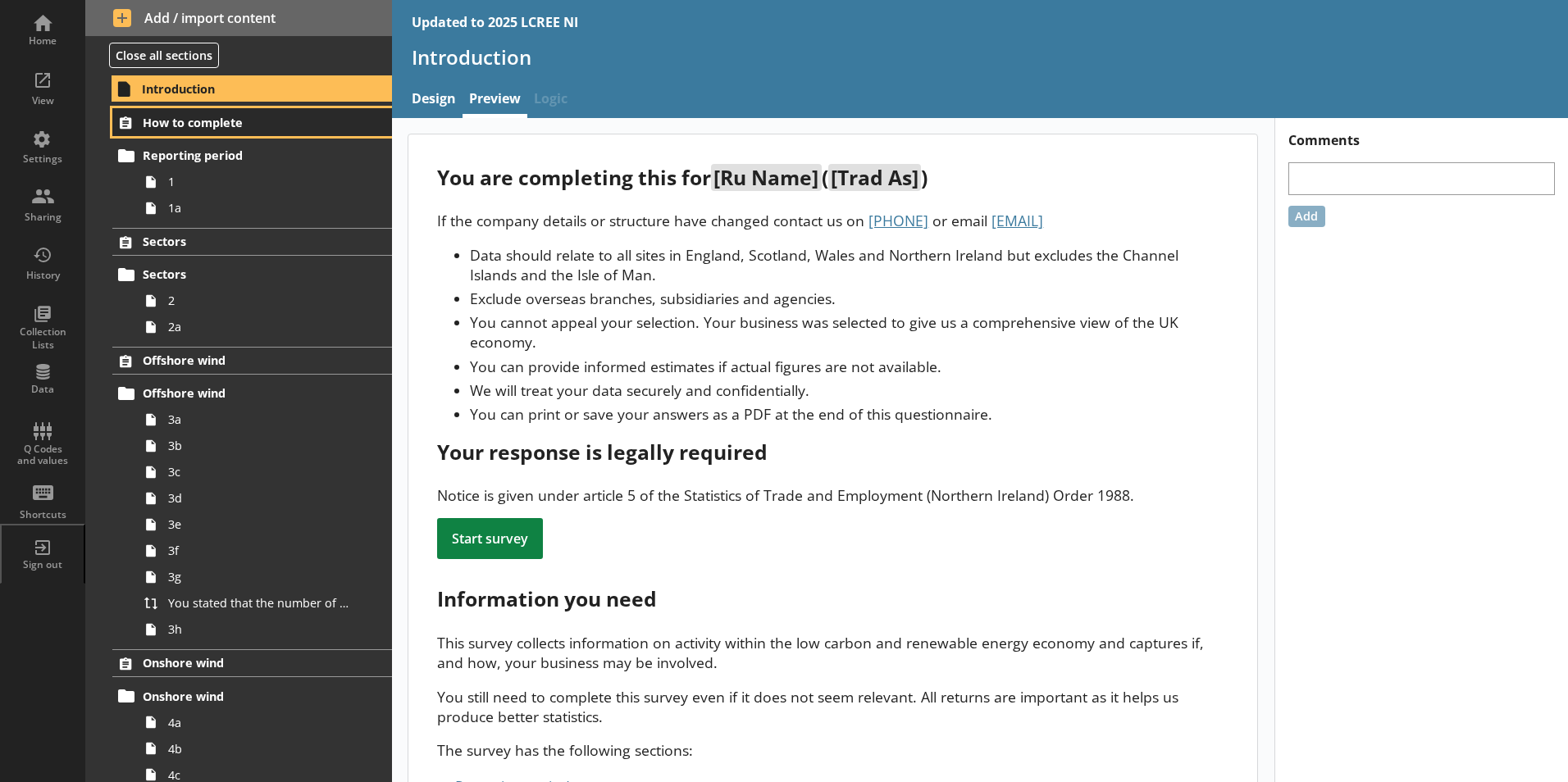click on "How to complete" at bounding box center [243, 122] 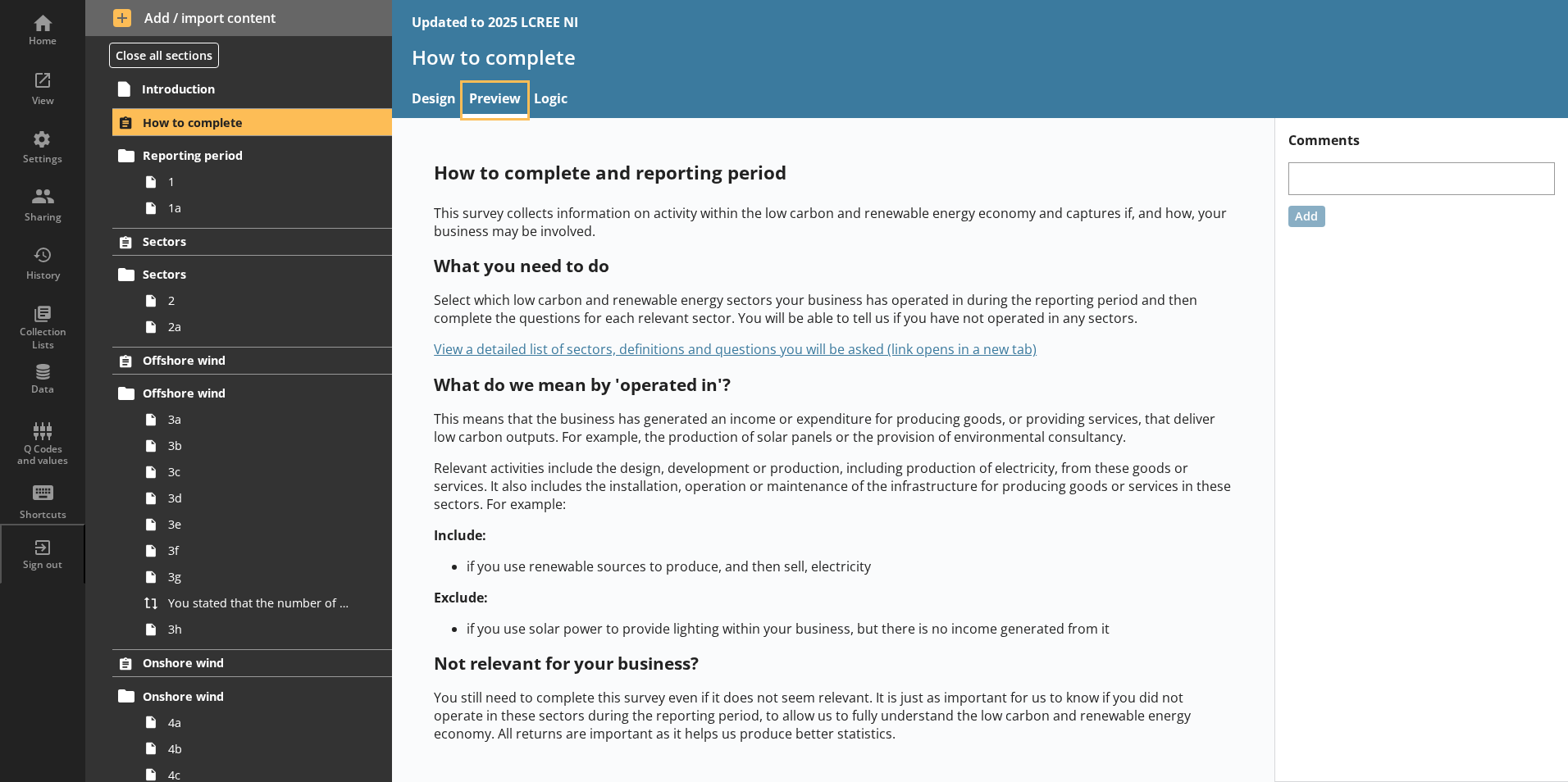 click on "Preview" at bounding box center [495, 100] 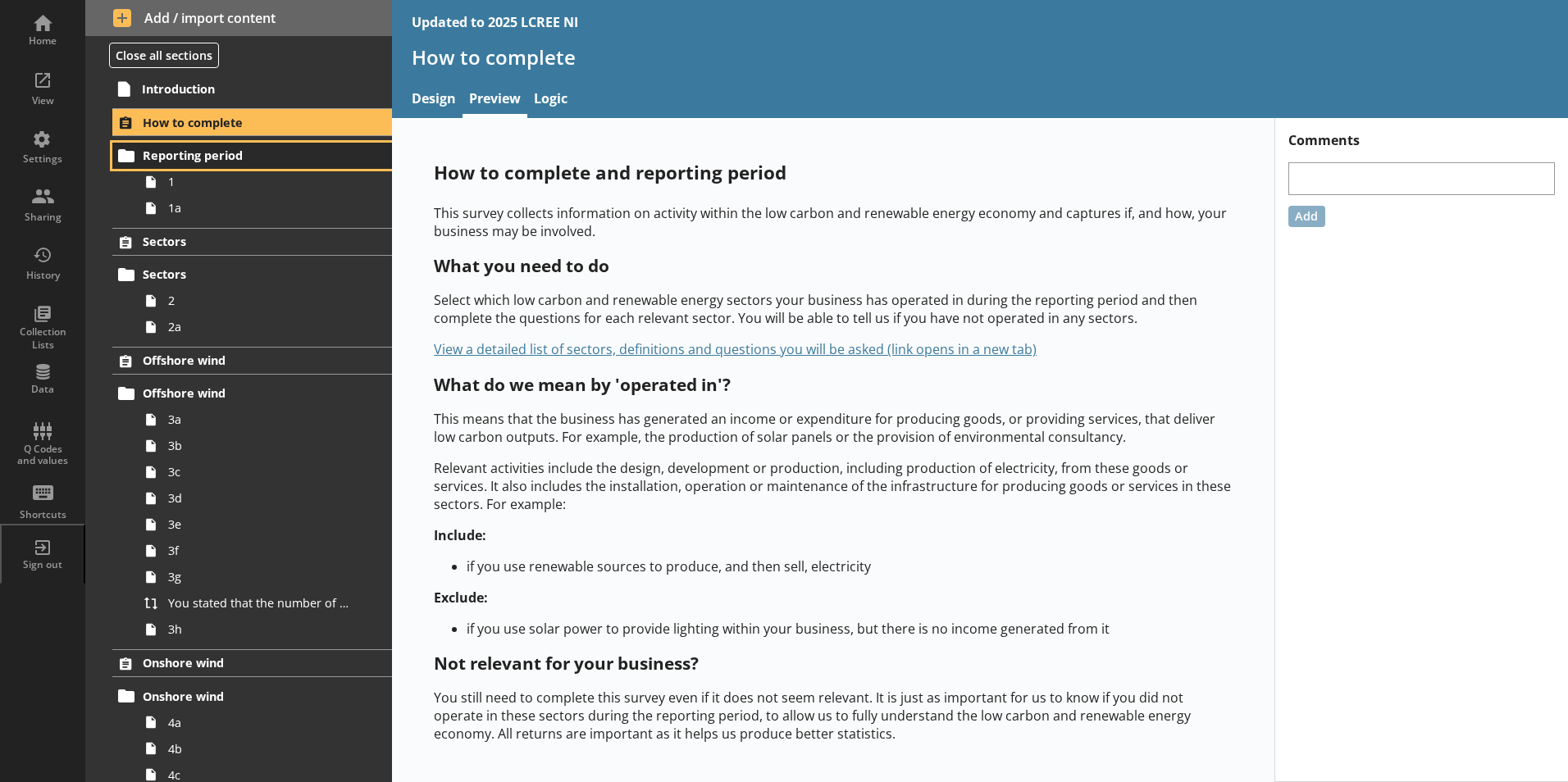 click on "Reporting period" at bounding box center (243, 155) 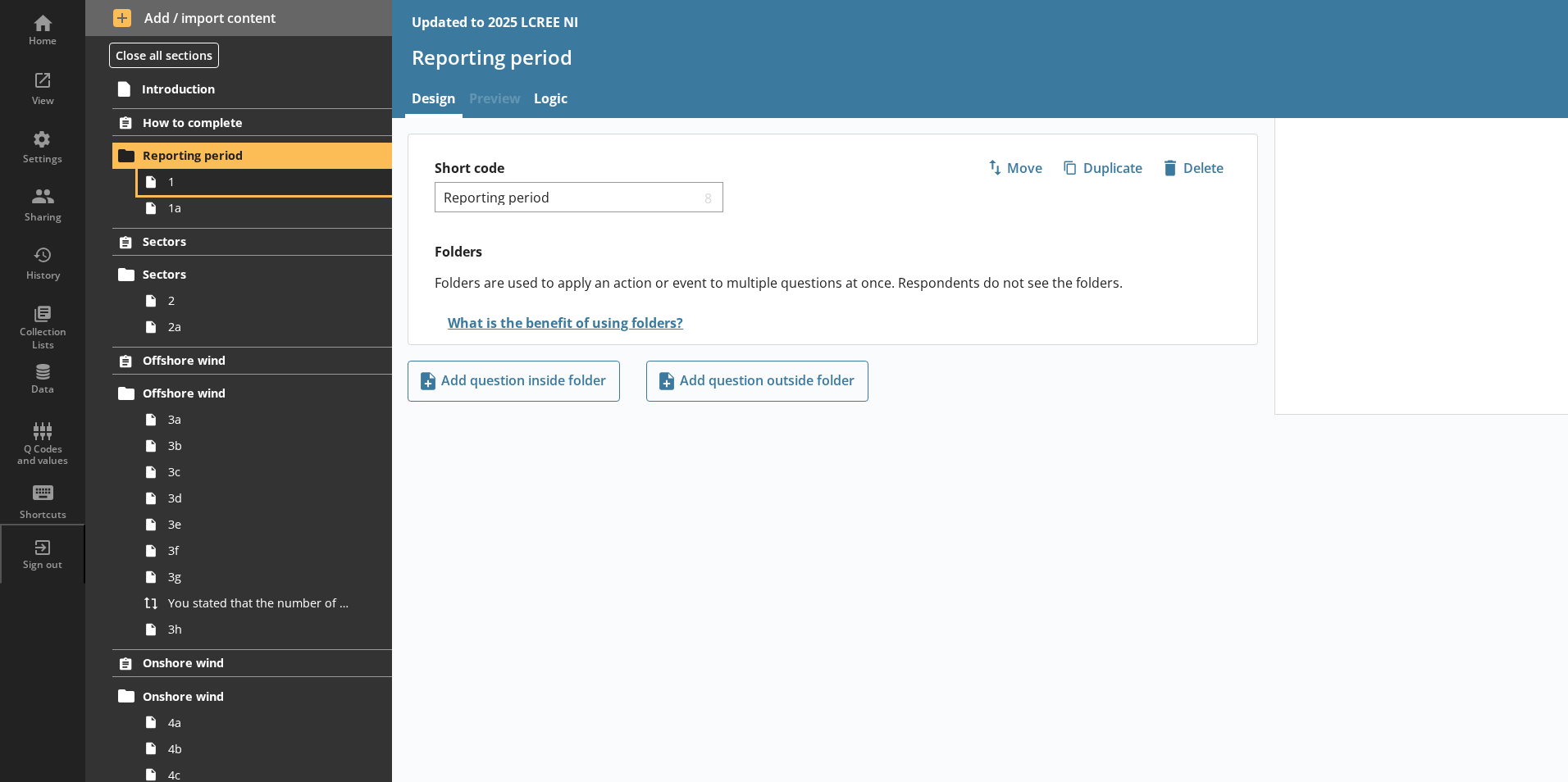 click on "1" at bounding box center [265, 182] 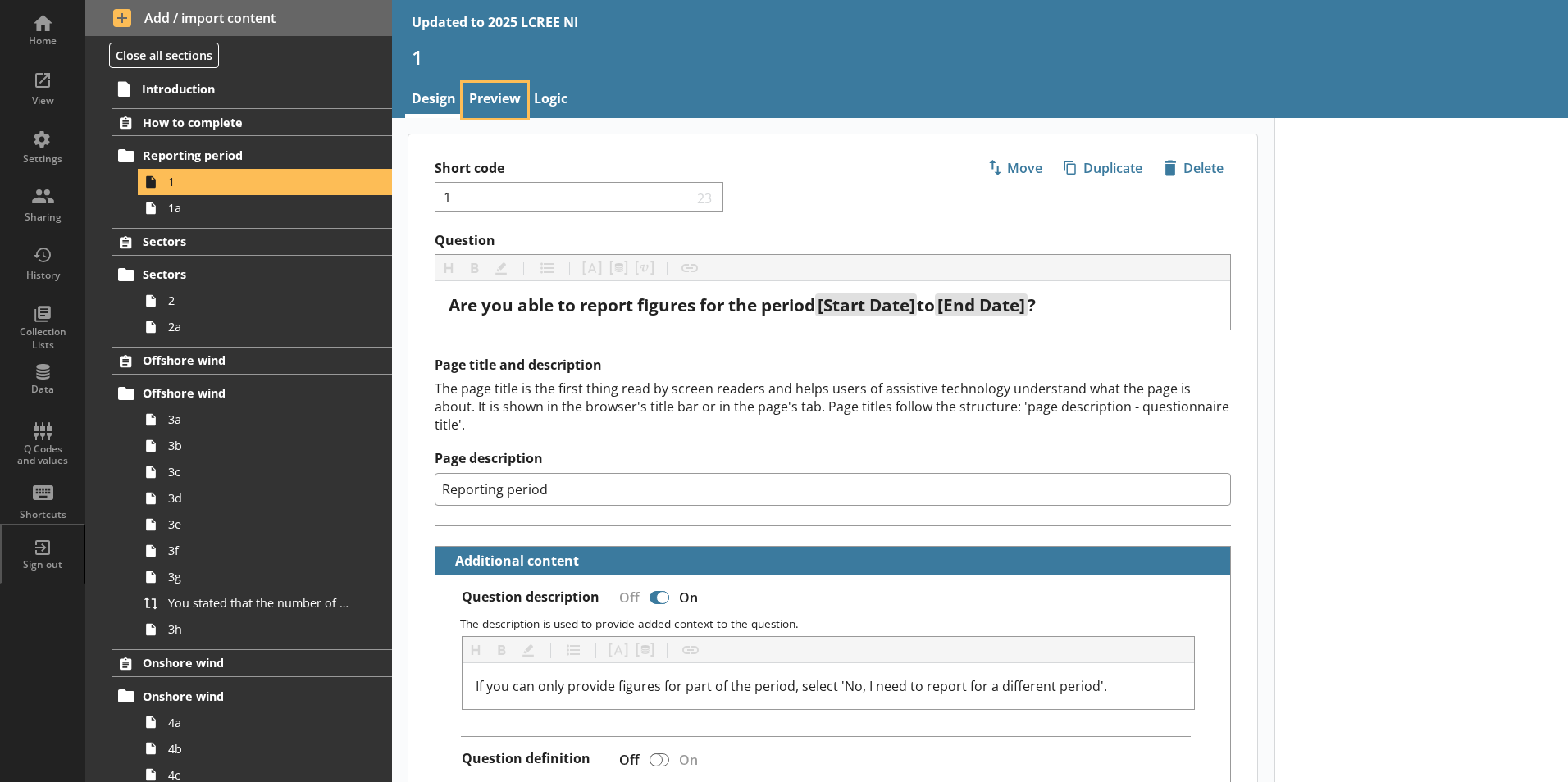 click on "Preview" at bounding box center [495, 100] 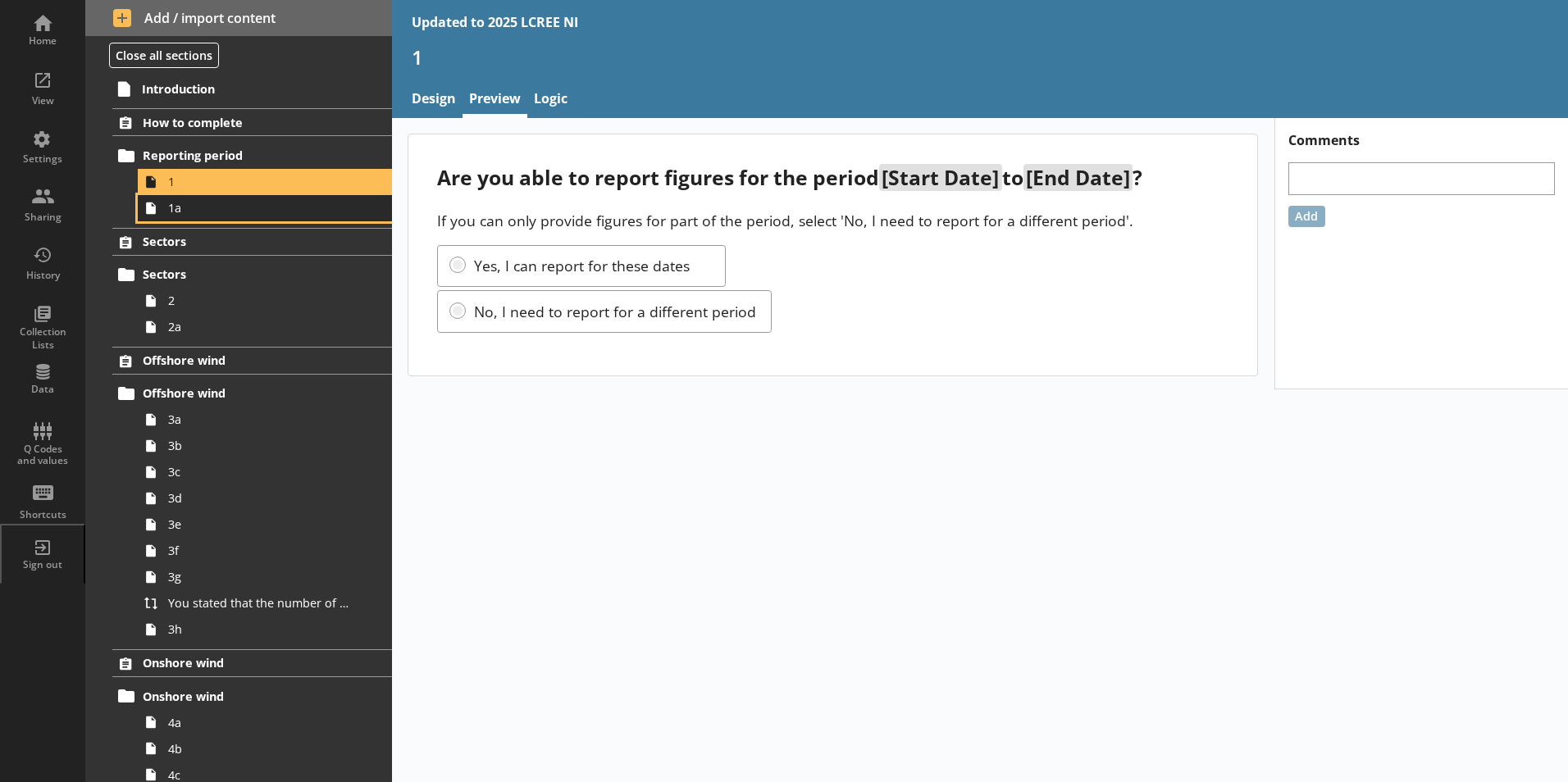 click on "1a" at bounding box center [265, 208] 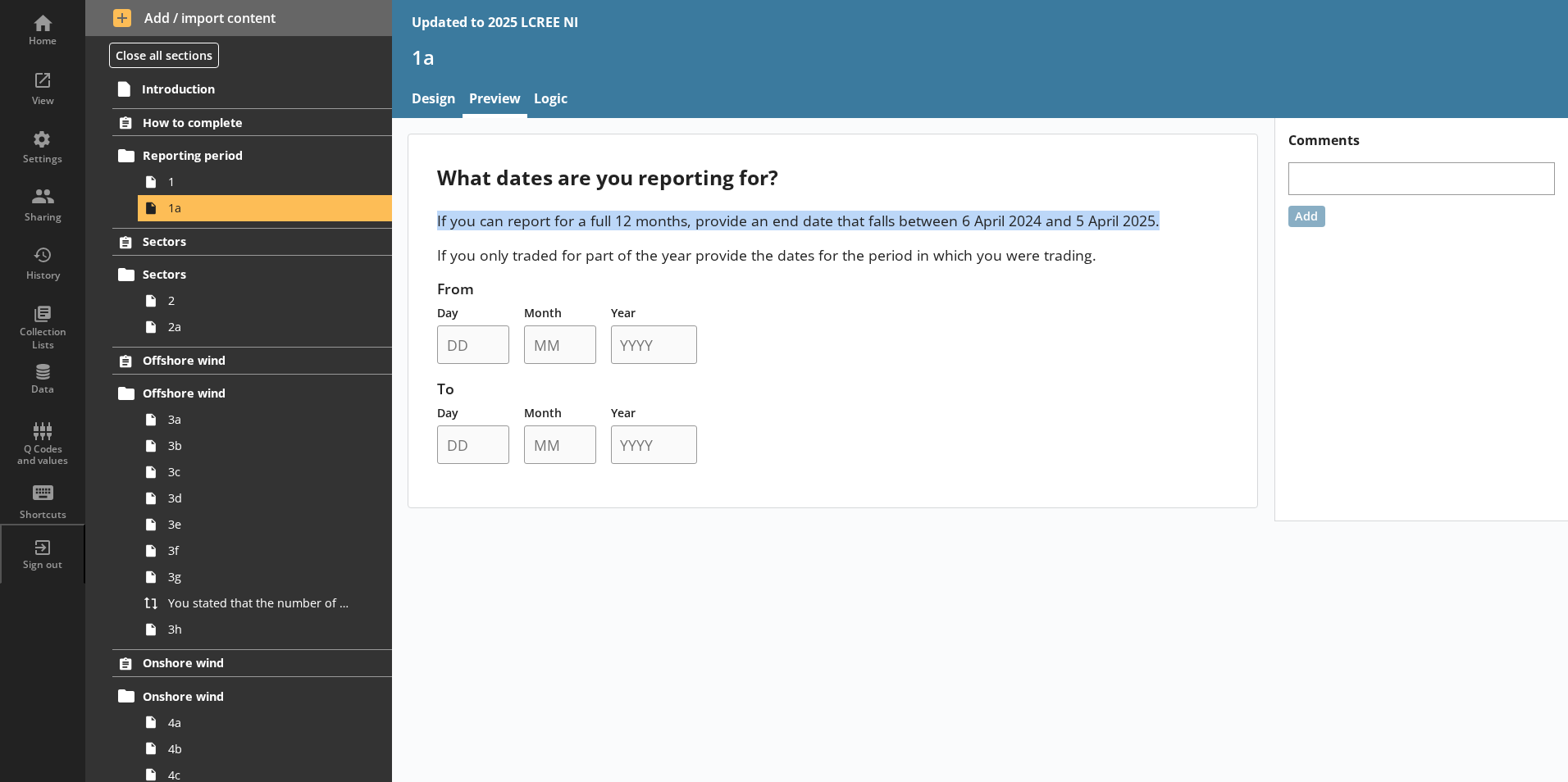 drag, startPoint x: 432, startPoint y: 211, endPoint x: 1206, endPoint y: 205, distance: 774.023 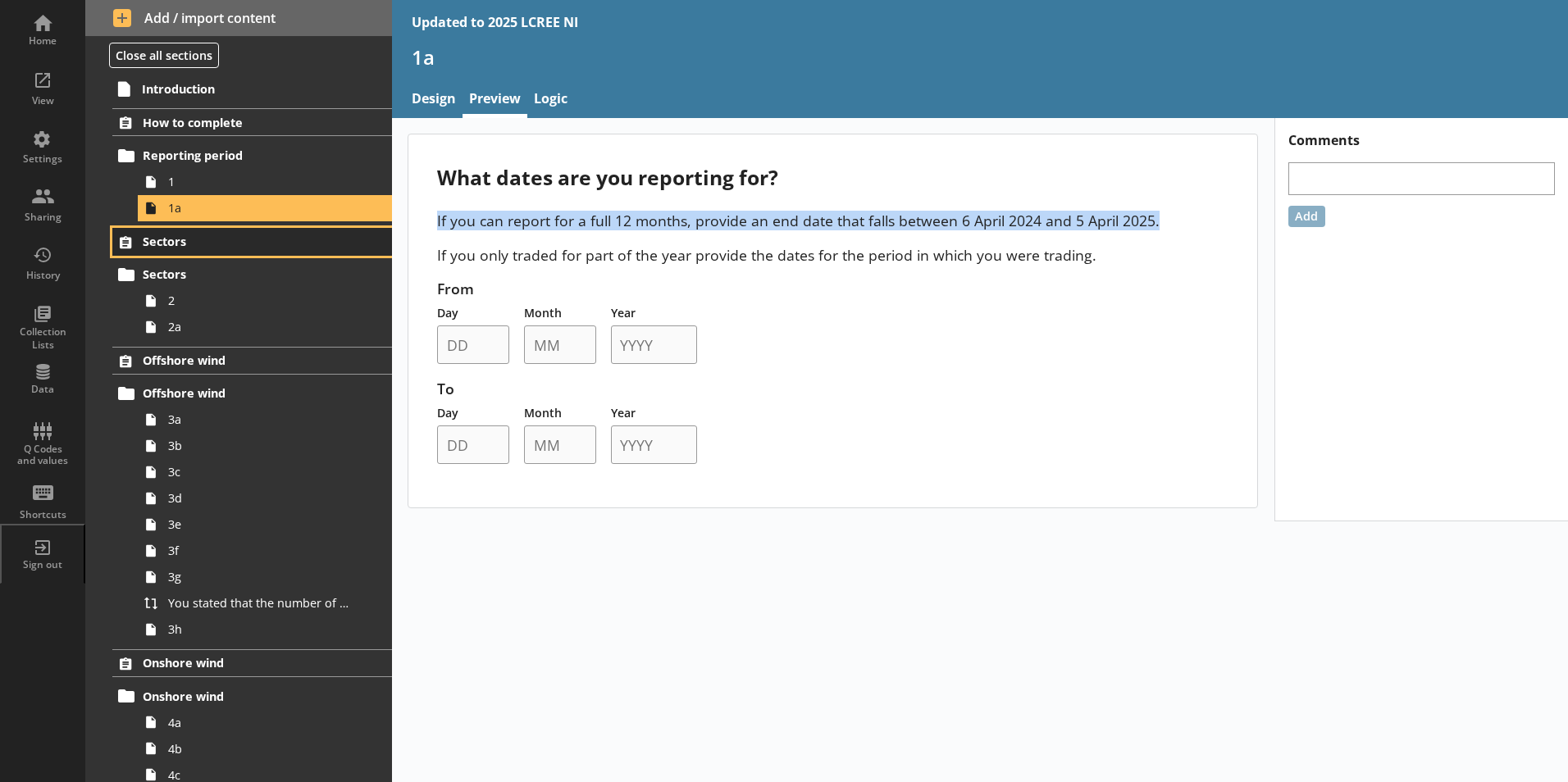 click on "Sectors" at bounding box center (243, 241) 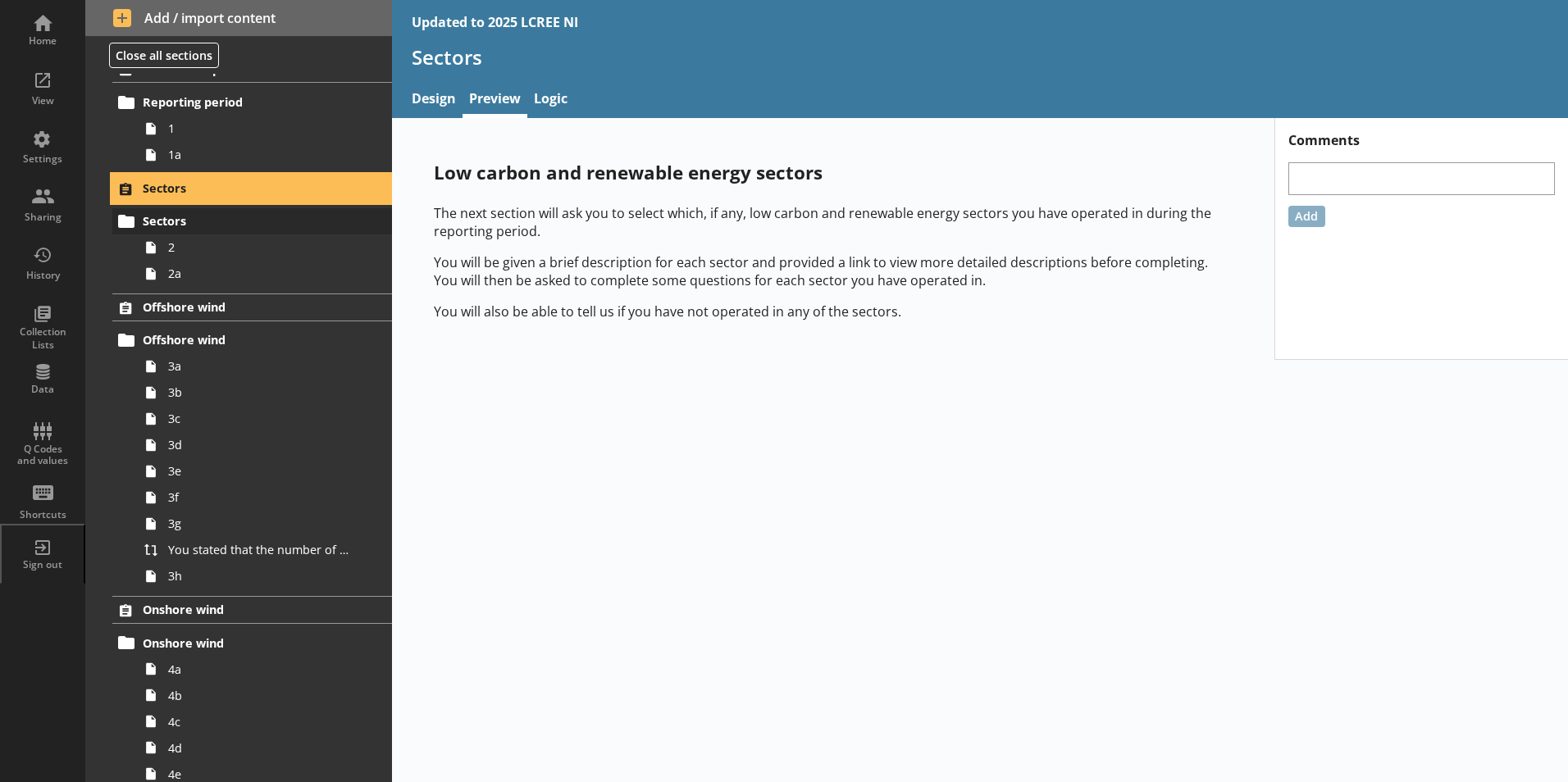 scroll, scrollTop: 82, scrollLeft: 0, axis: vertical 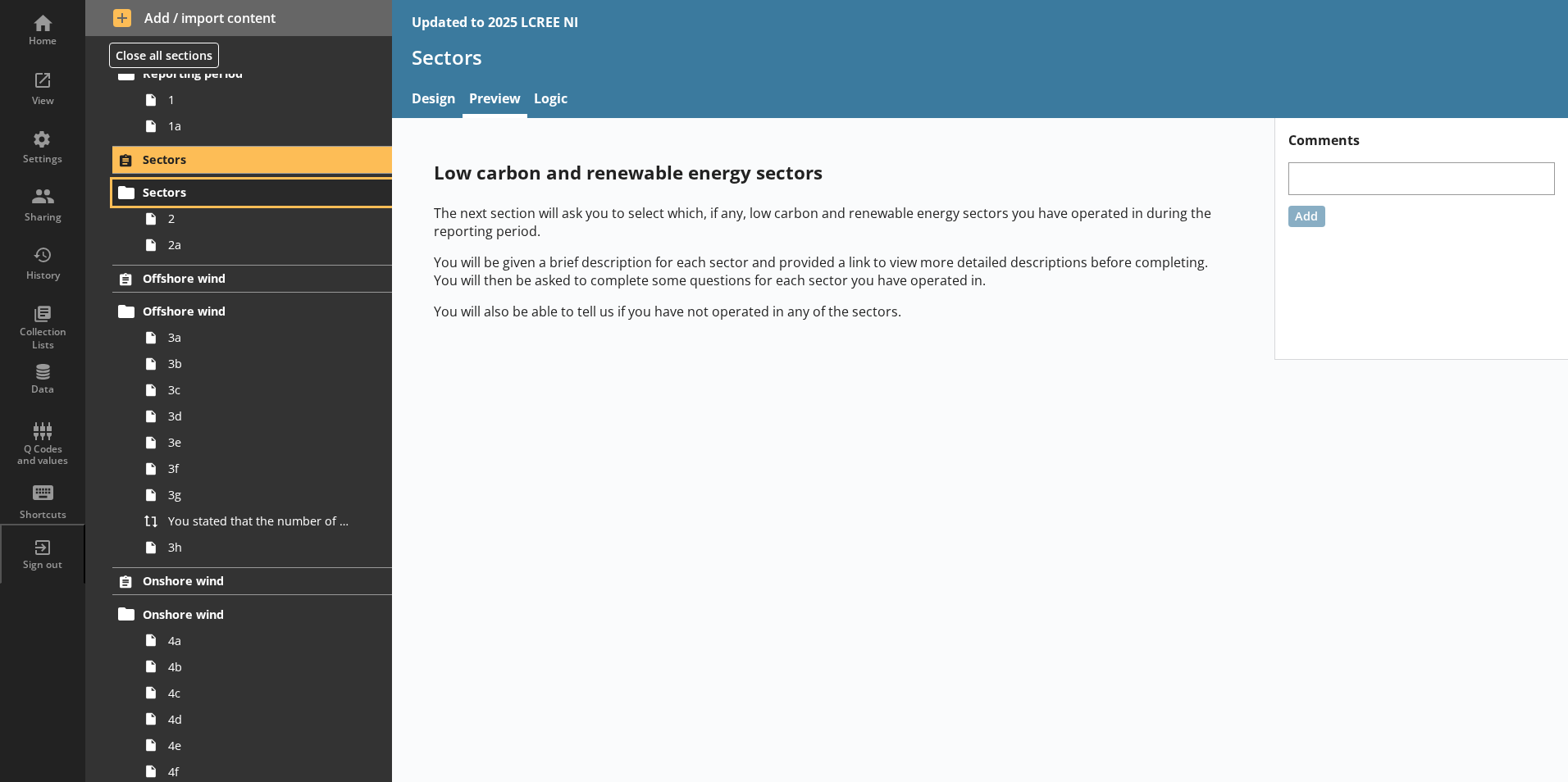 click on "Sectors" at bounding box center [243, 192] 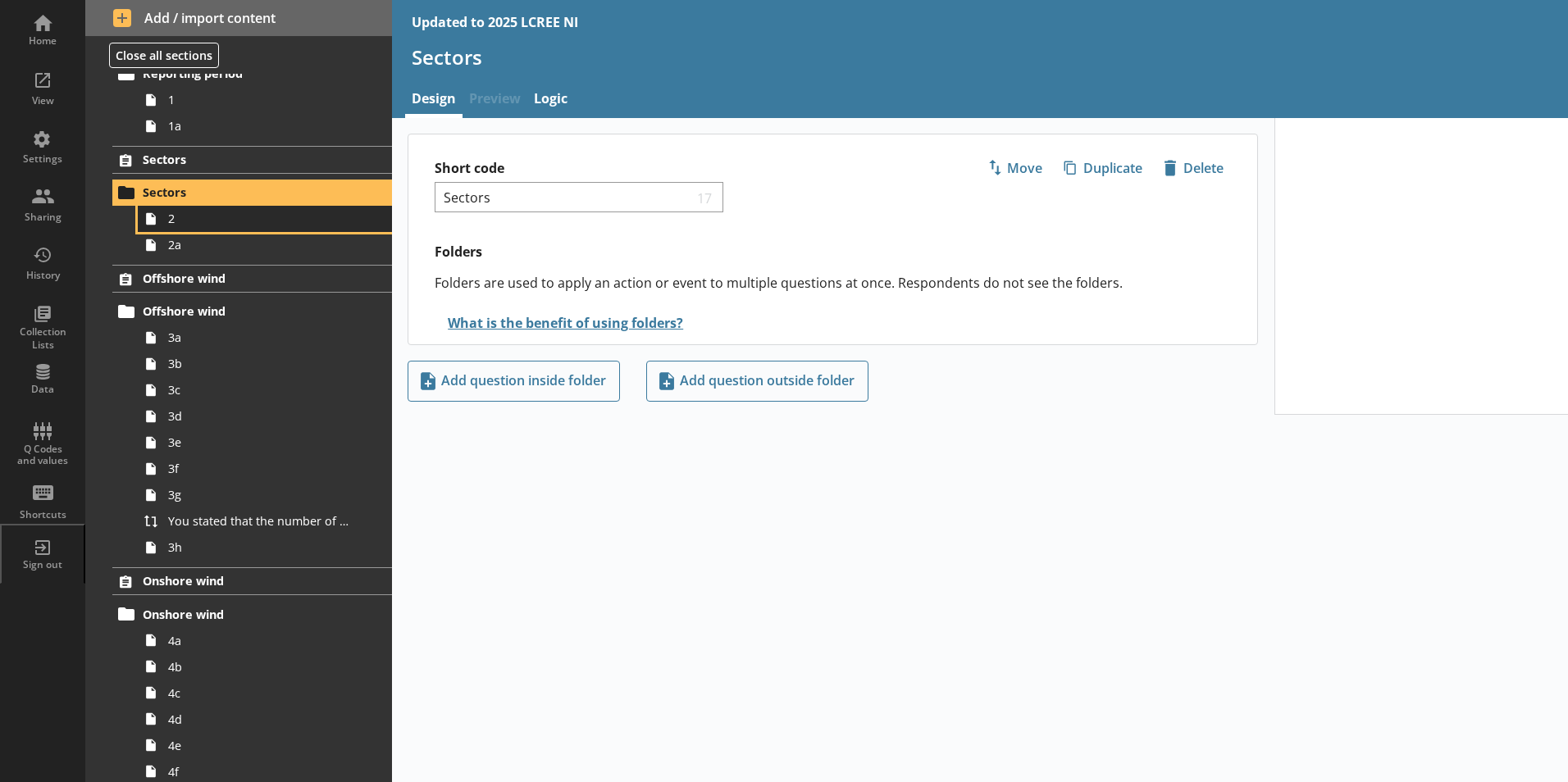 click on "2" at bounding box center [259, 218] 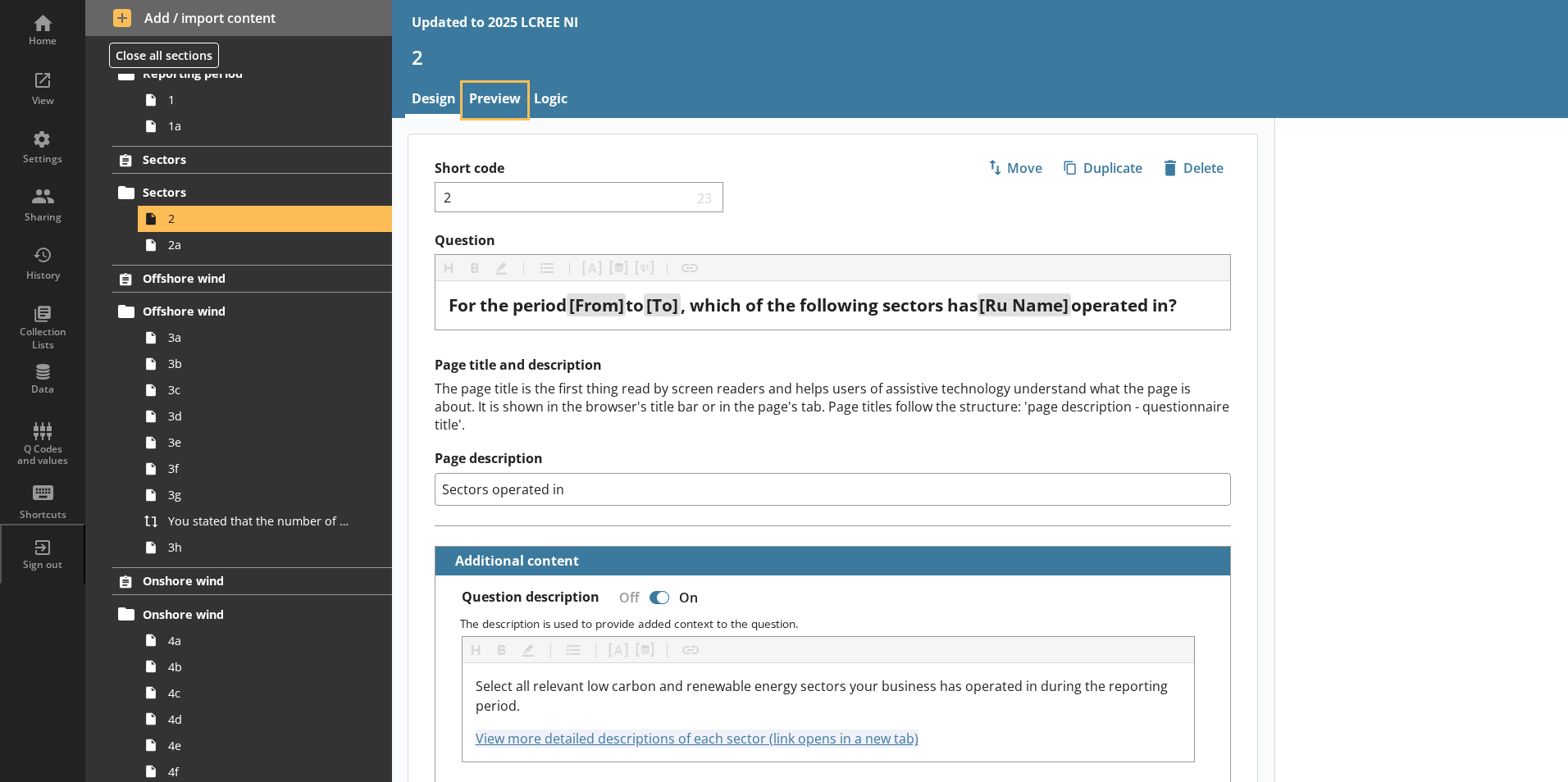 click on "Preview" at bounding box center (495, 100) 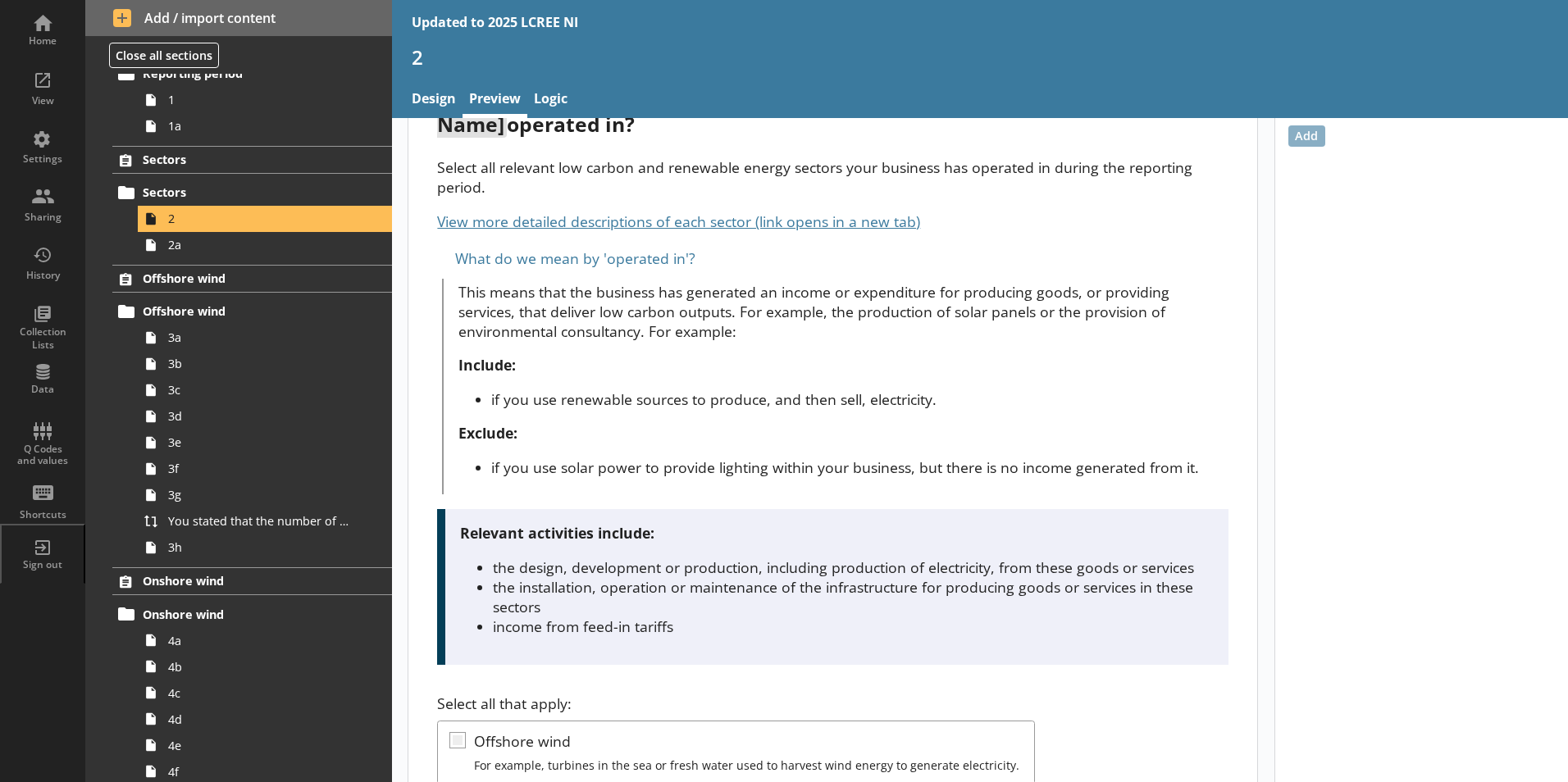 scroll, scrollTop: 0, scrollLeft: 0, axis: both 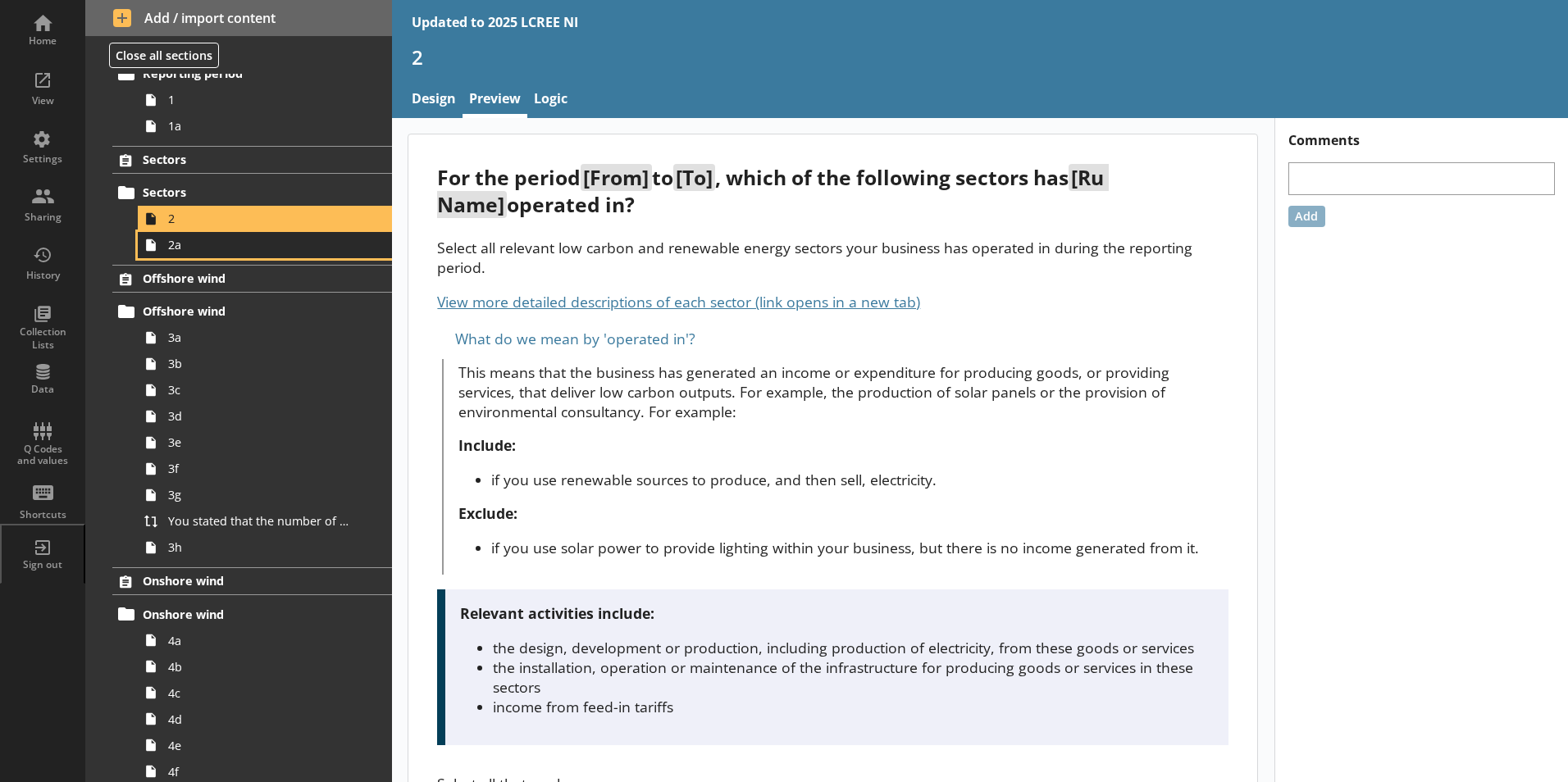 click on "2a" at bounding box center [259, 244] 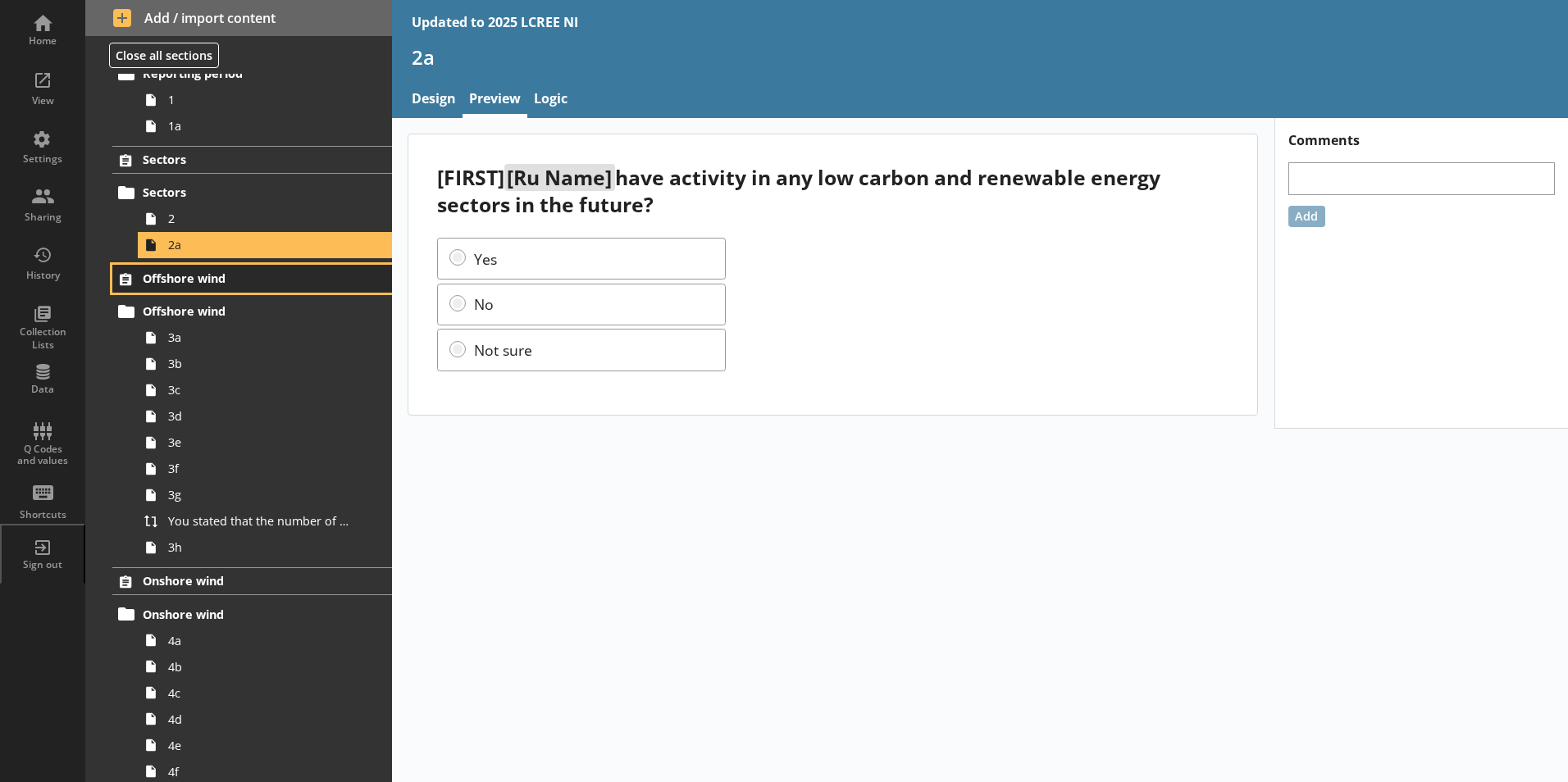 click on "Offshore wind" at bounding box center [243, 278] 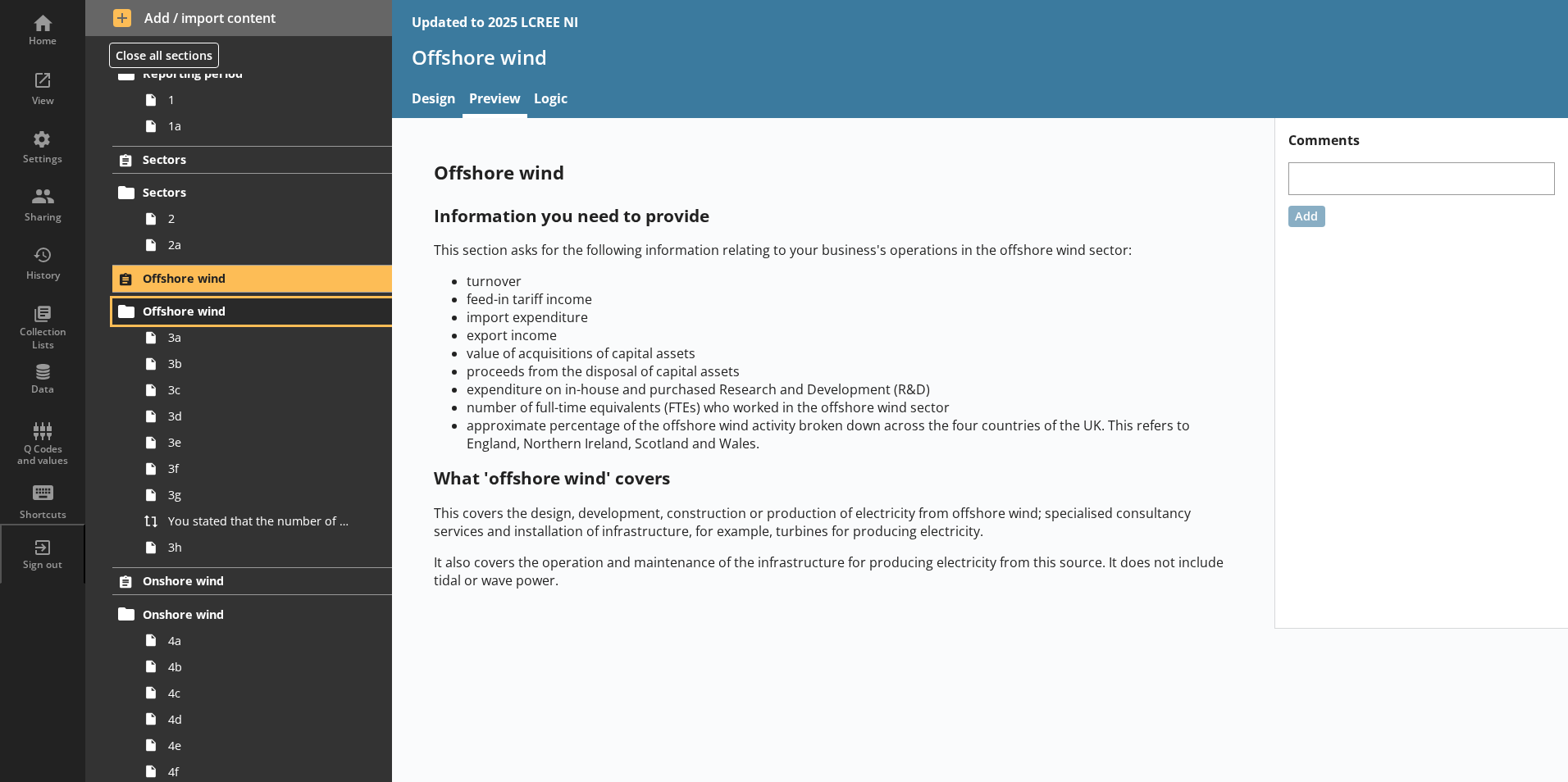 click on "Offshore wind" at bounding box center [243, 311] 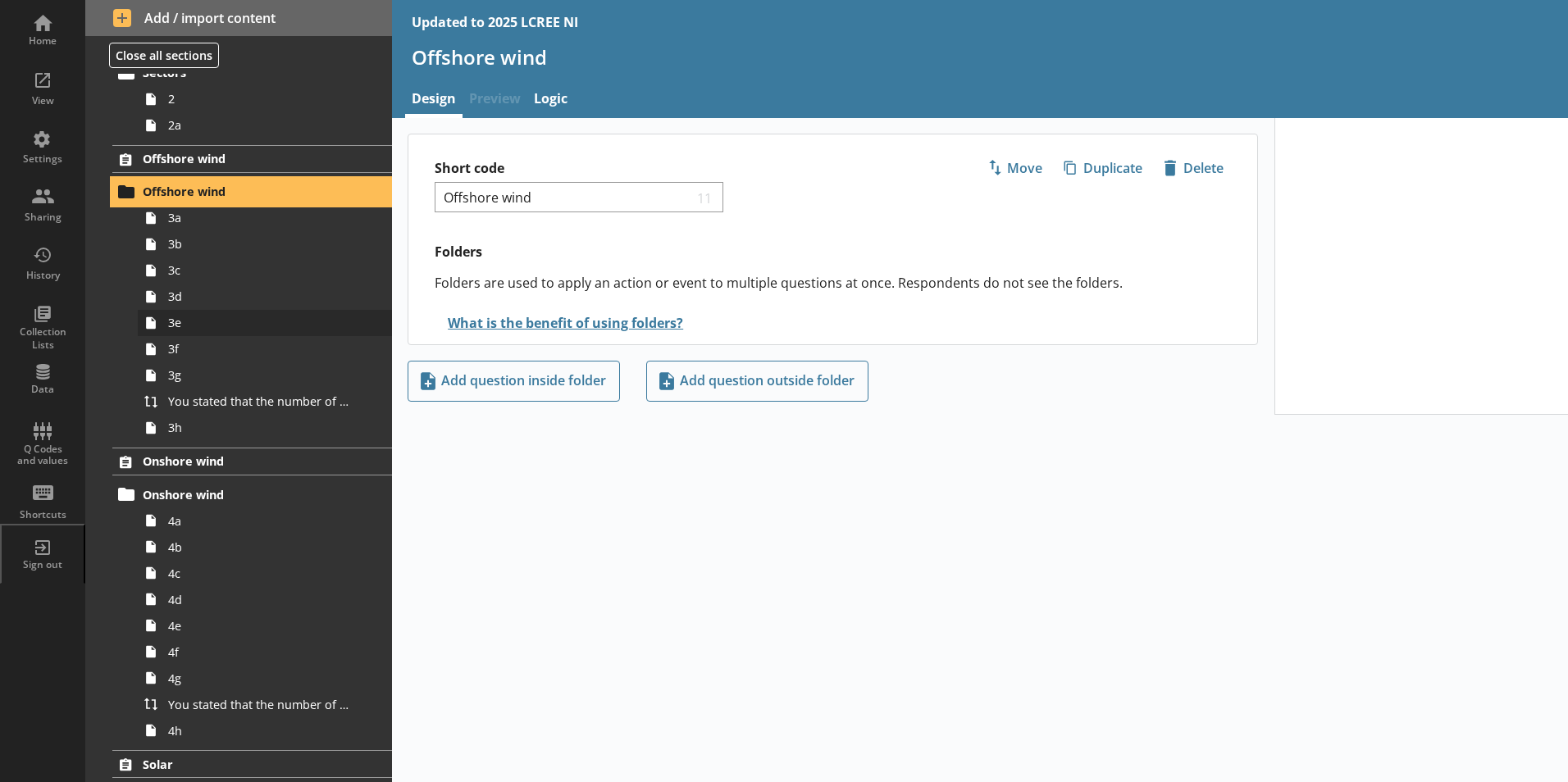 scroll, scrollTop: 246, scrollLeft: 0, axis: vertical 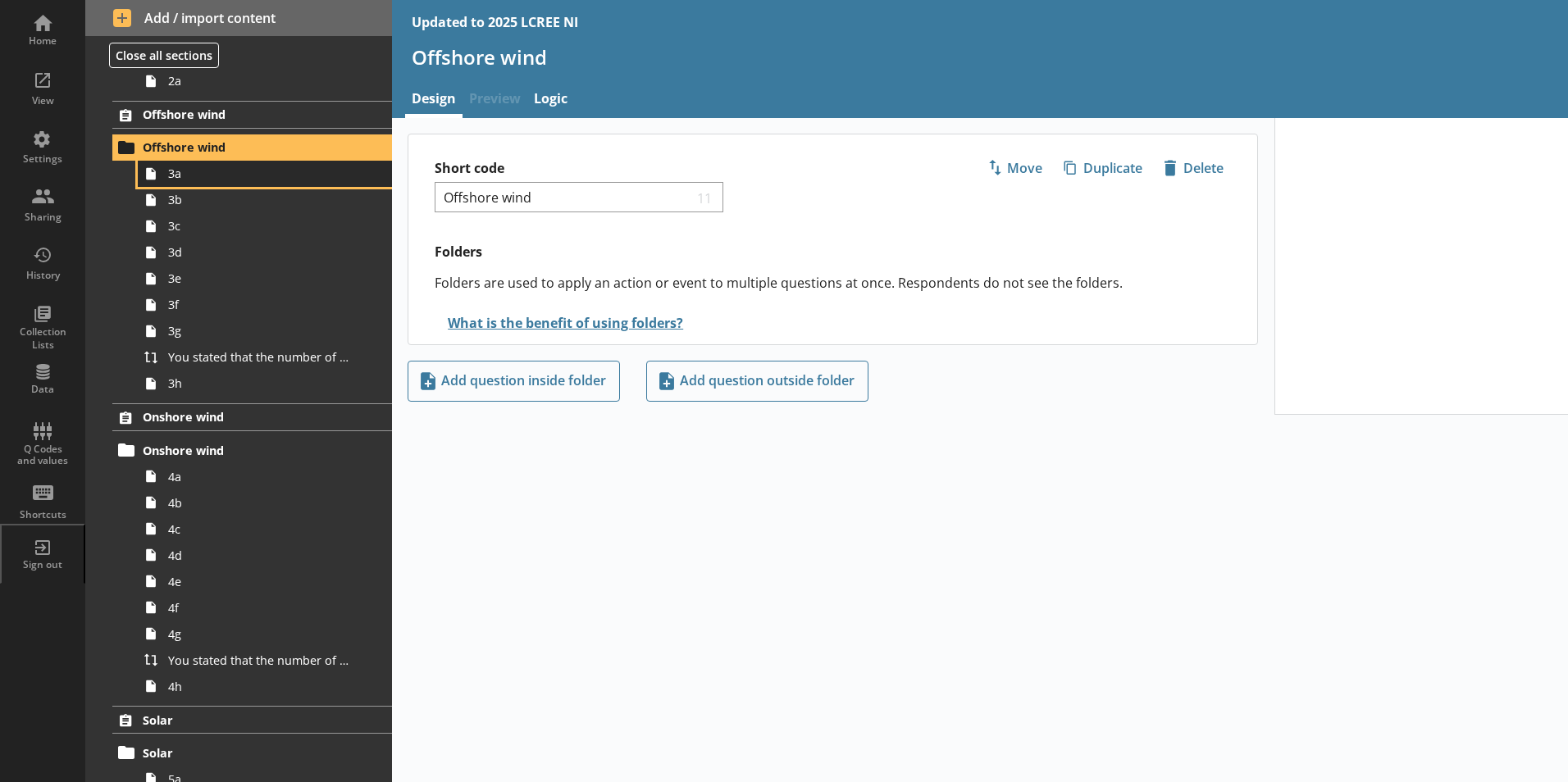 click on "3a" at bounding box center [259, 173] 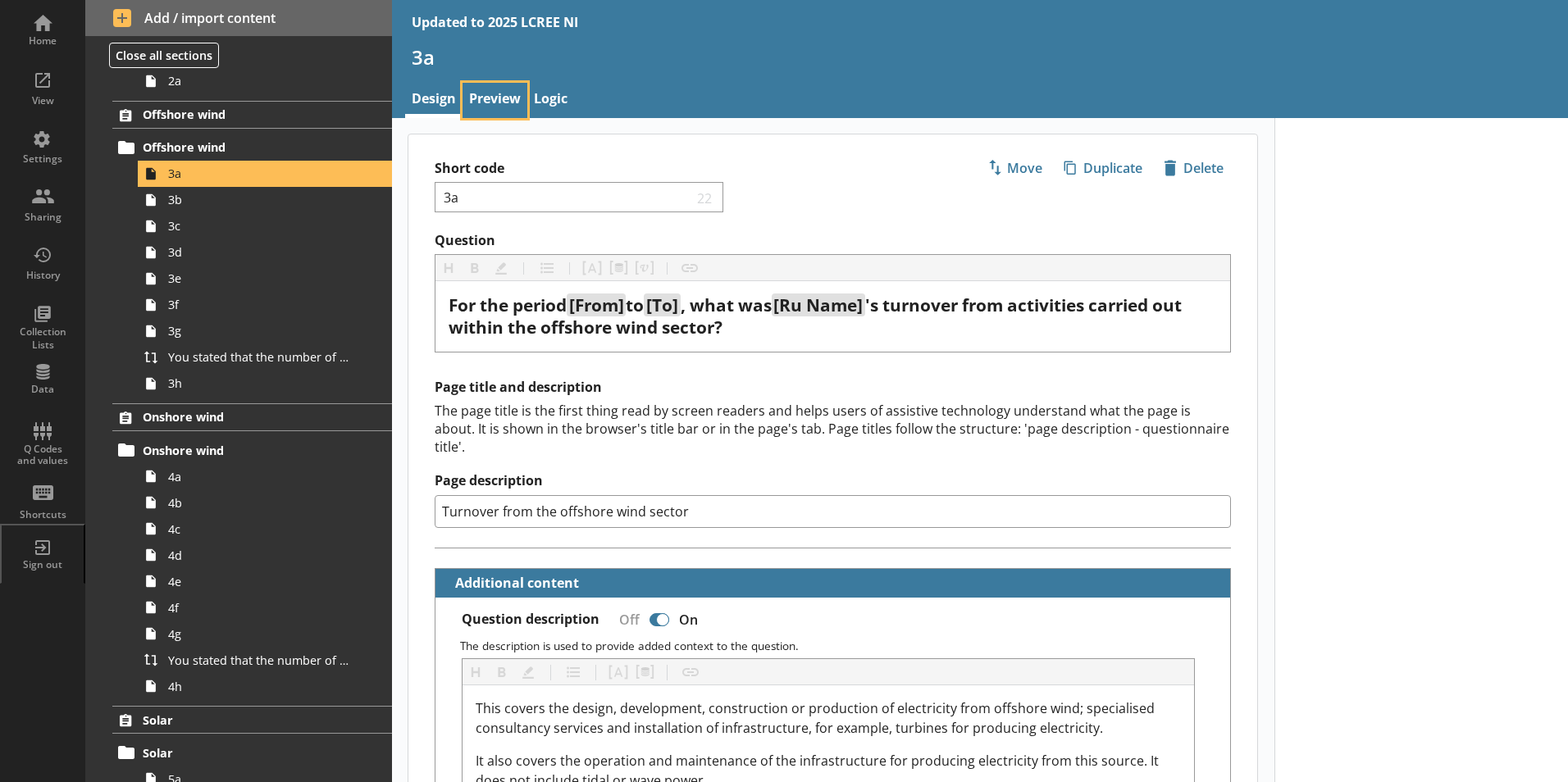 click on "Preview" at bounding box center [495, 100] 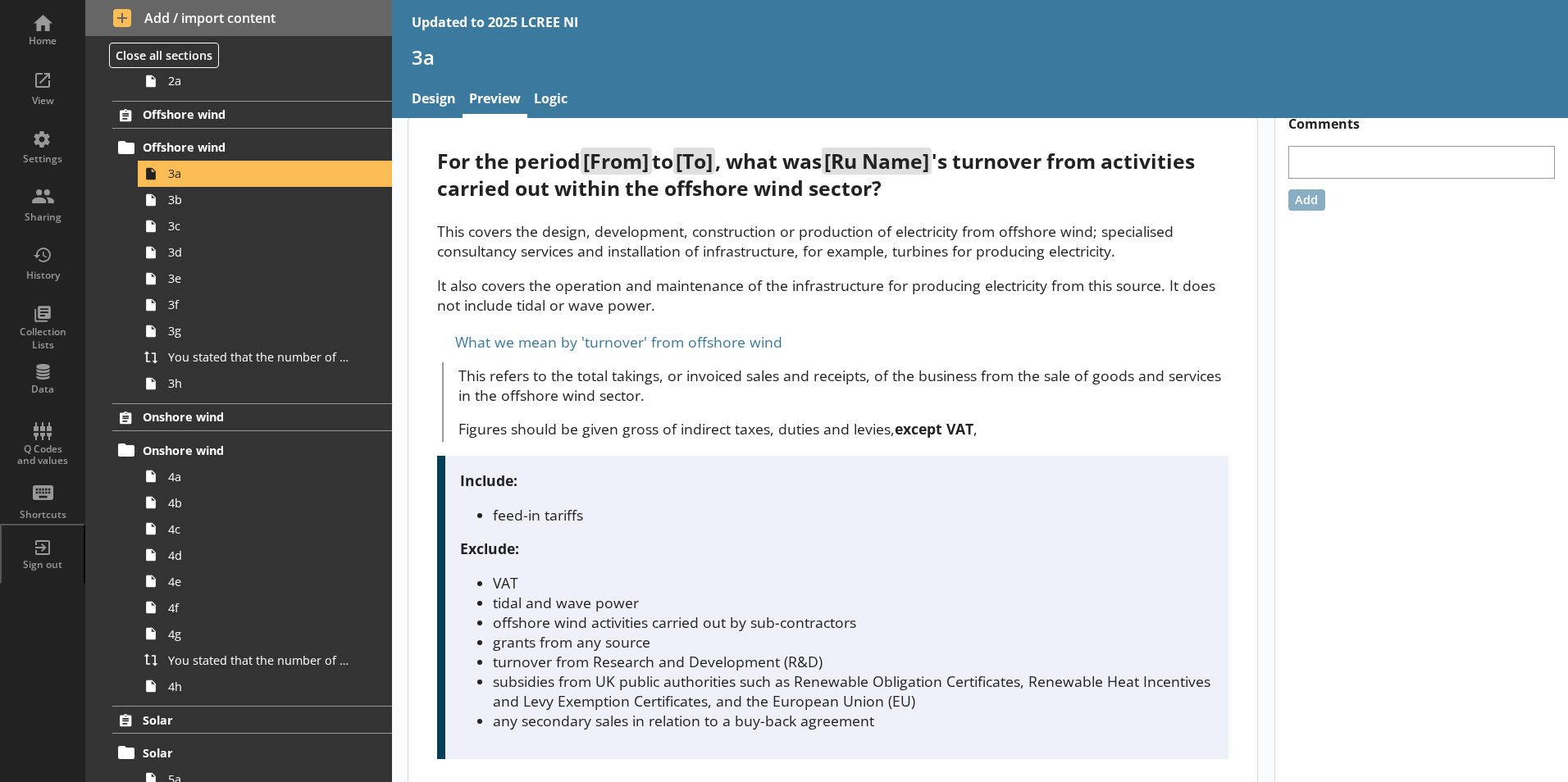 scroll, scrollTop: 0, scrollLeft: 0, axis: both 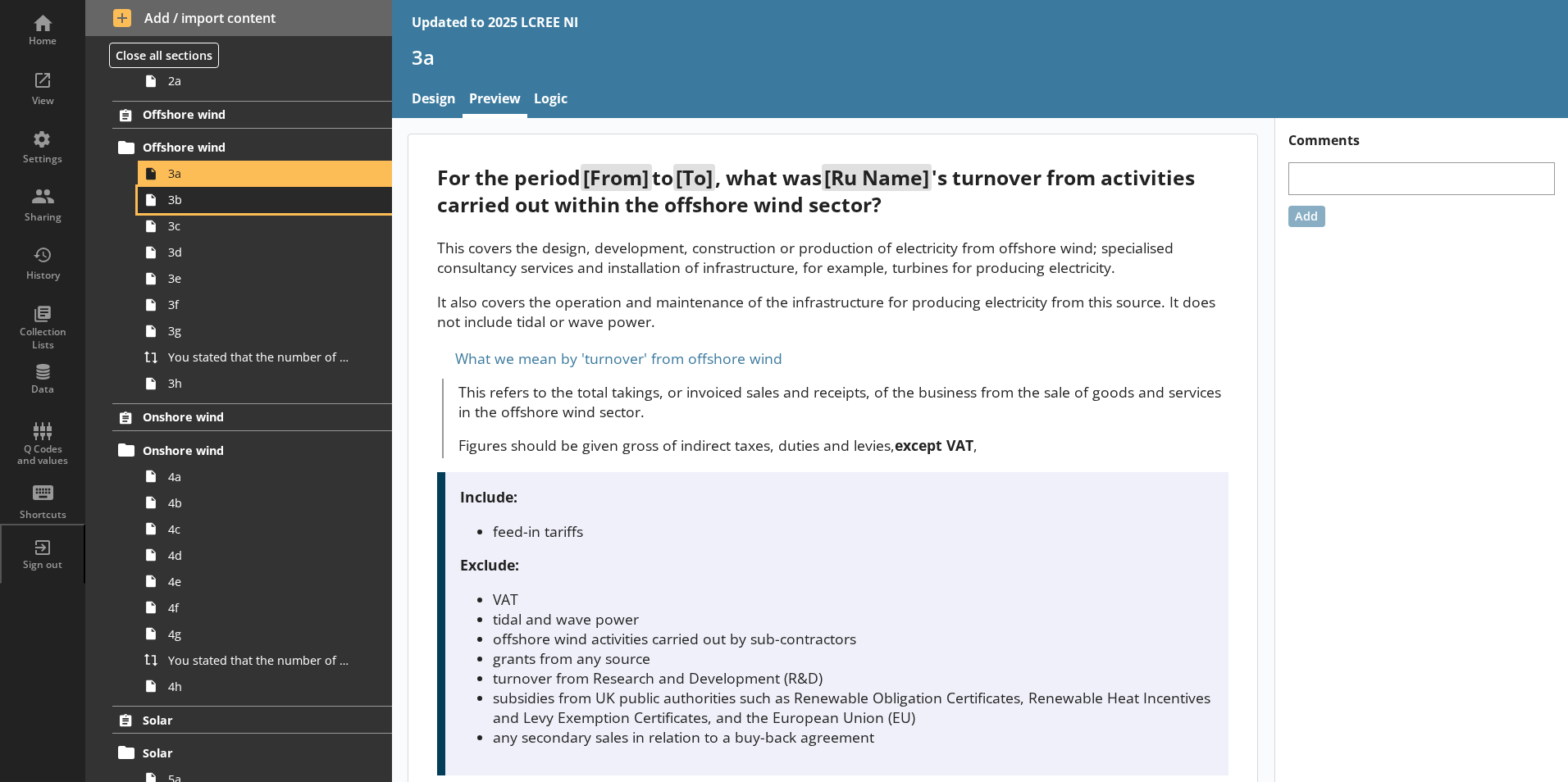 click on "3b" at bounding box center [259, 199] 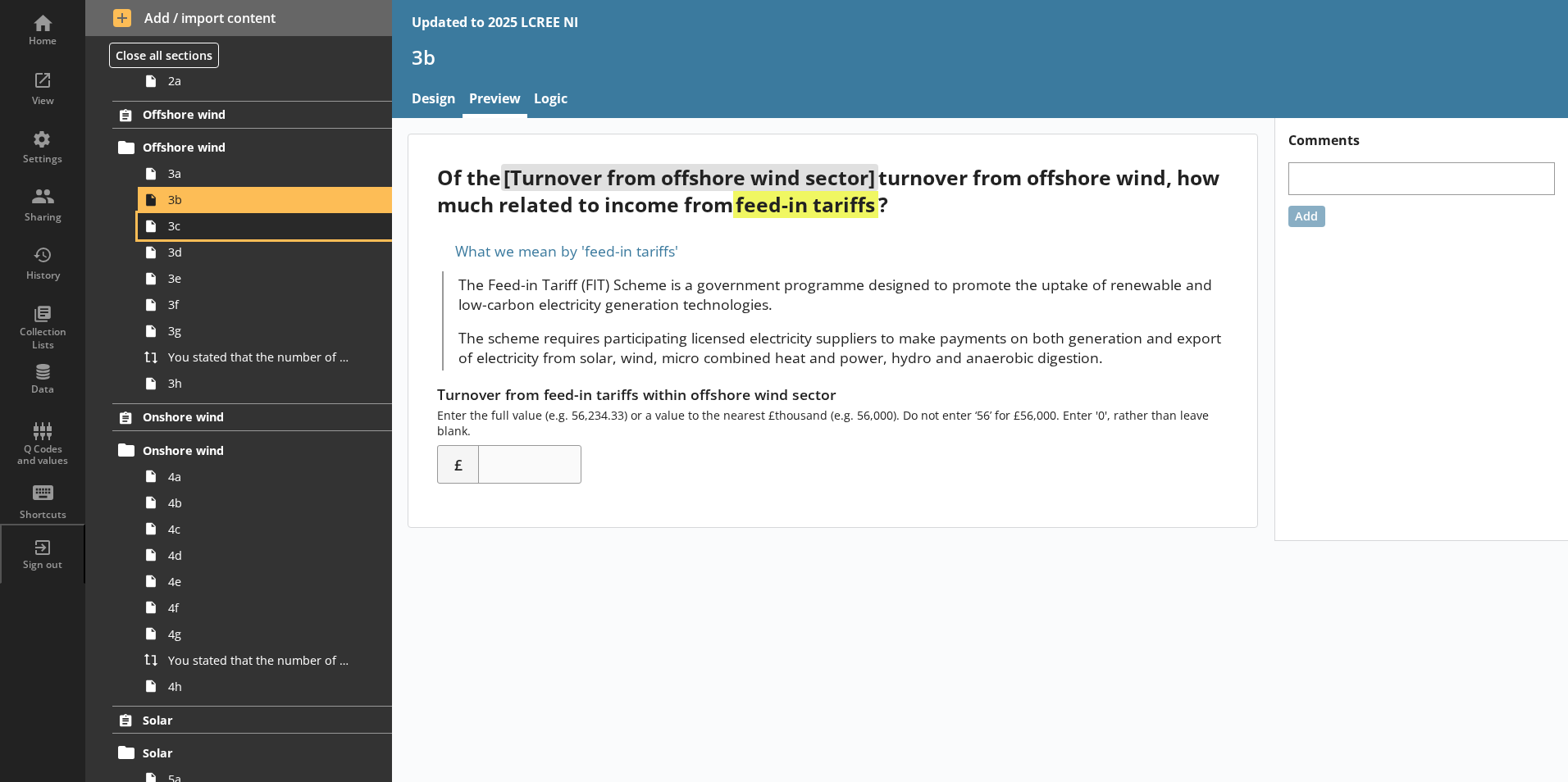 click on "3c" at bounding box center [265, 226] 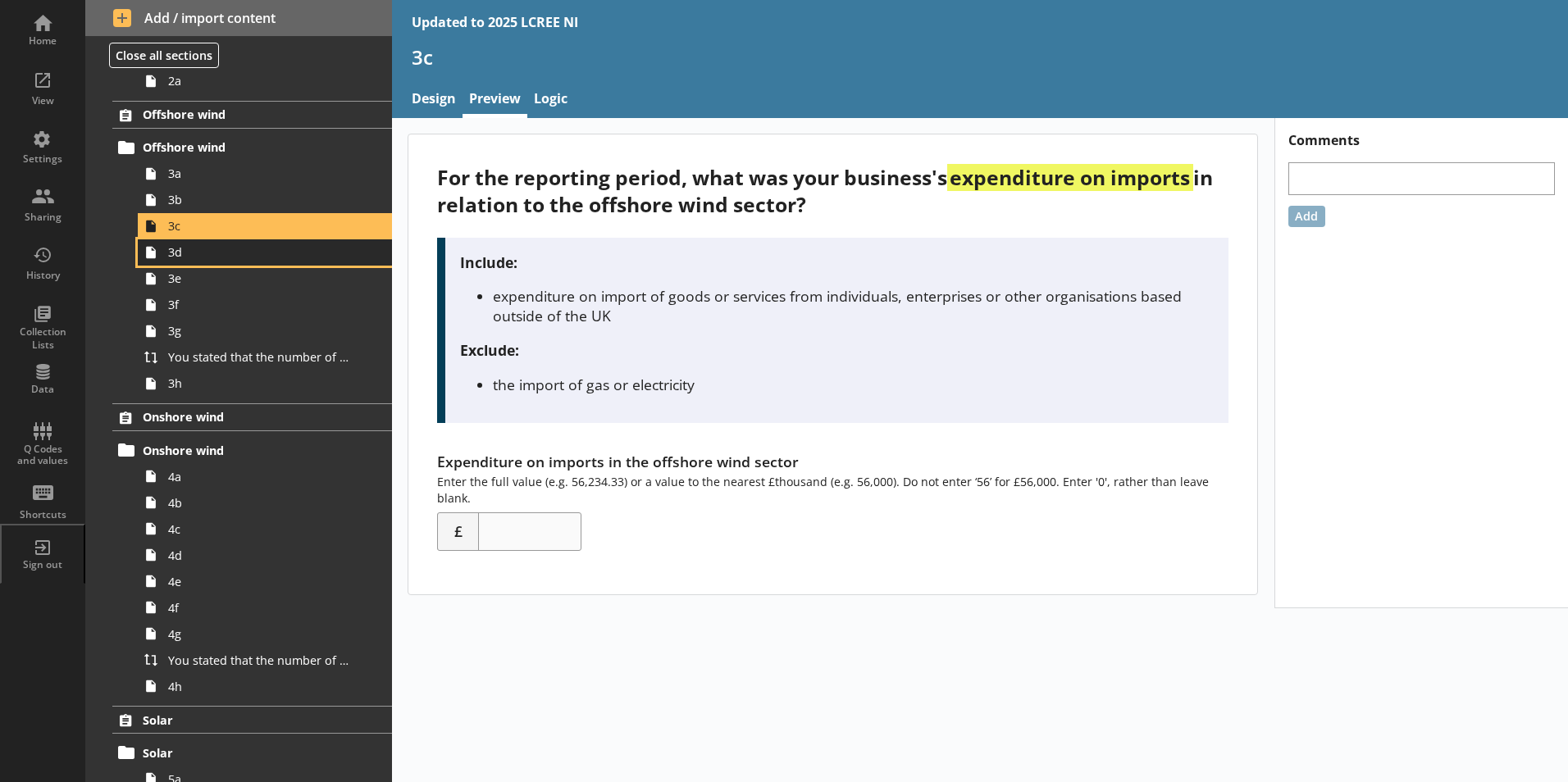 click on "3d" at bounding box center [265, 252] 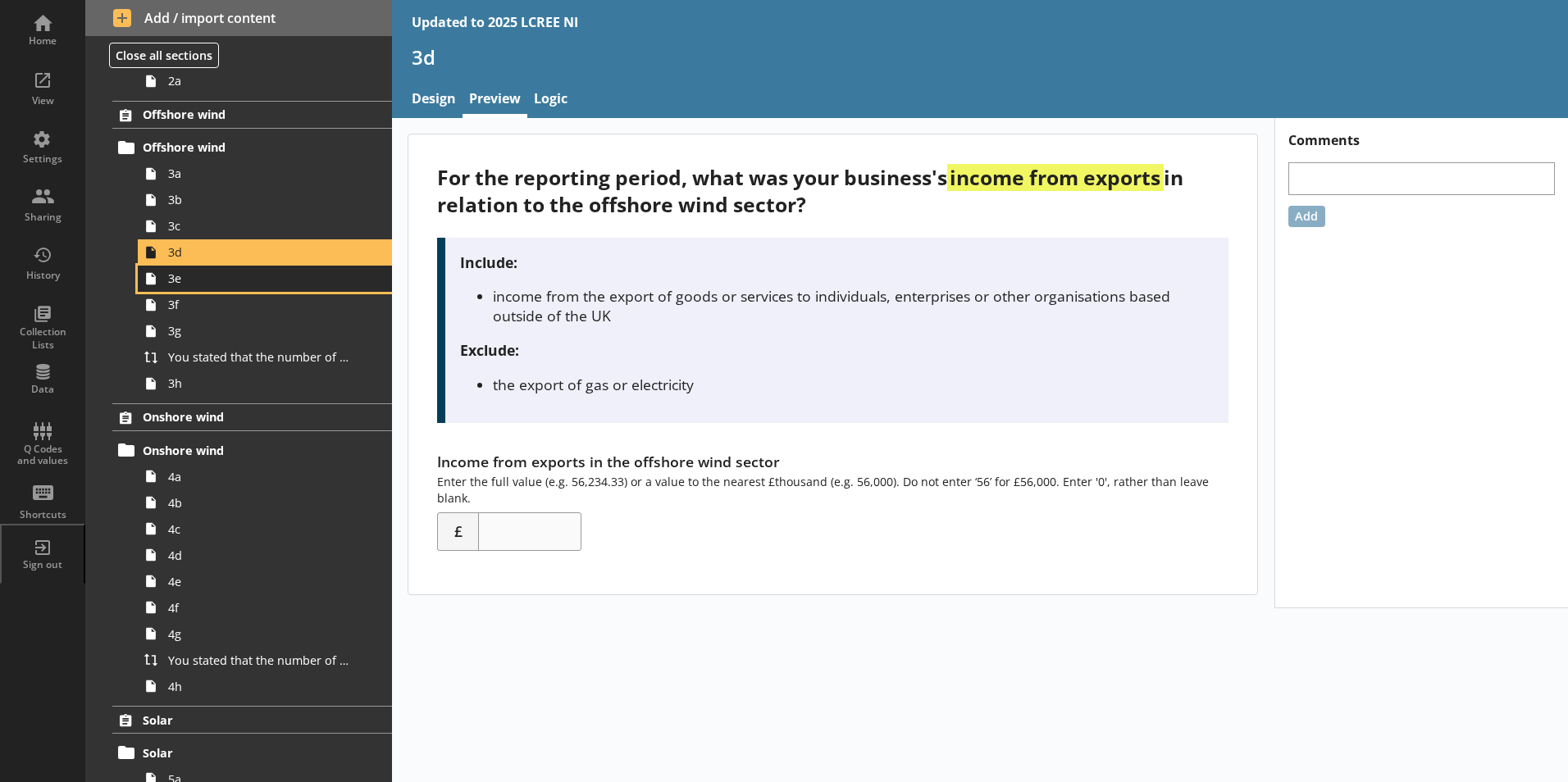 click on "3e" at bounding box center (259, 278) 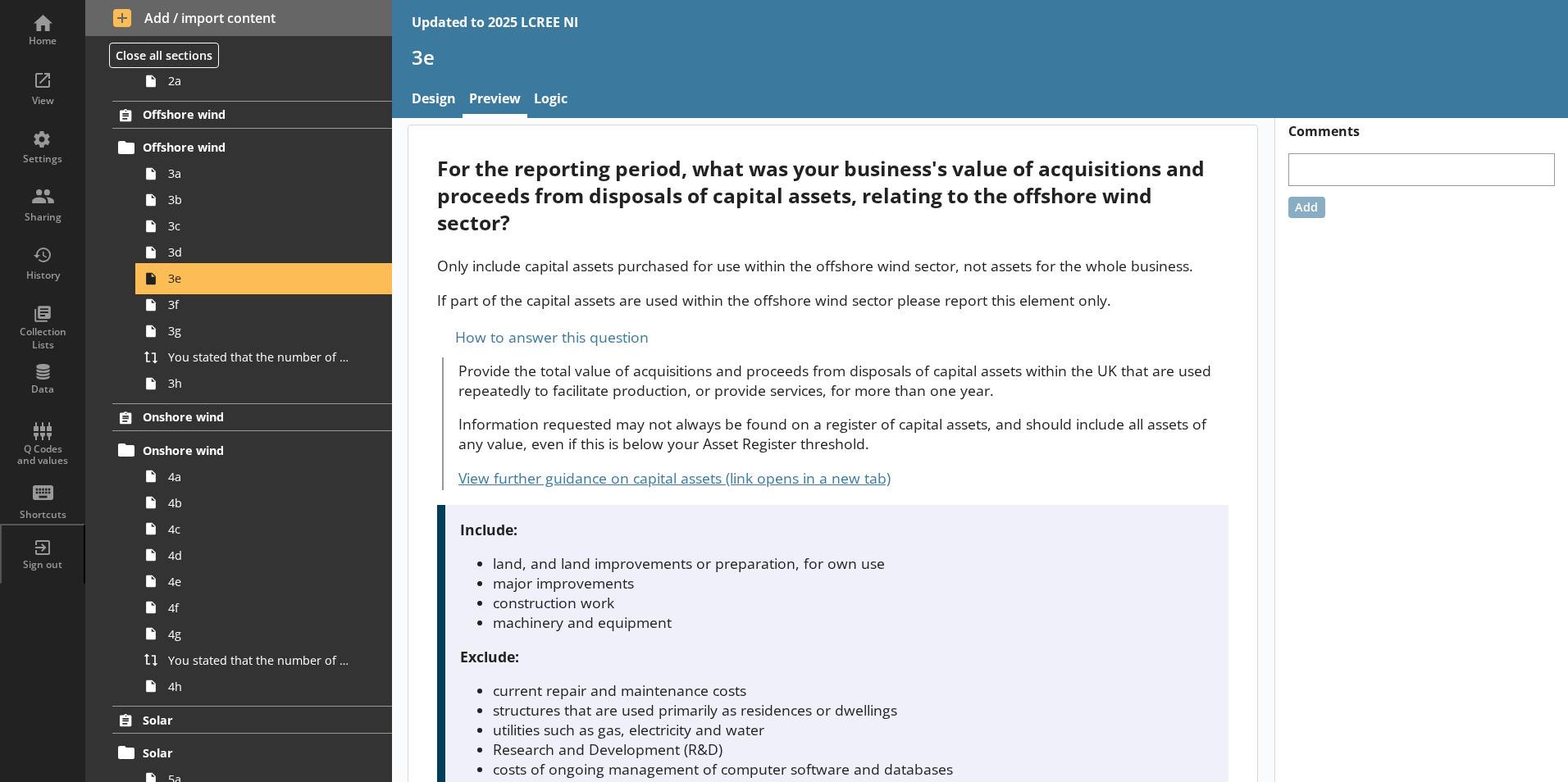 scroll, scrollTop: 0, scrollLeft: 0, axis: both 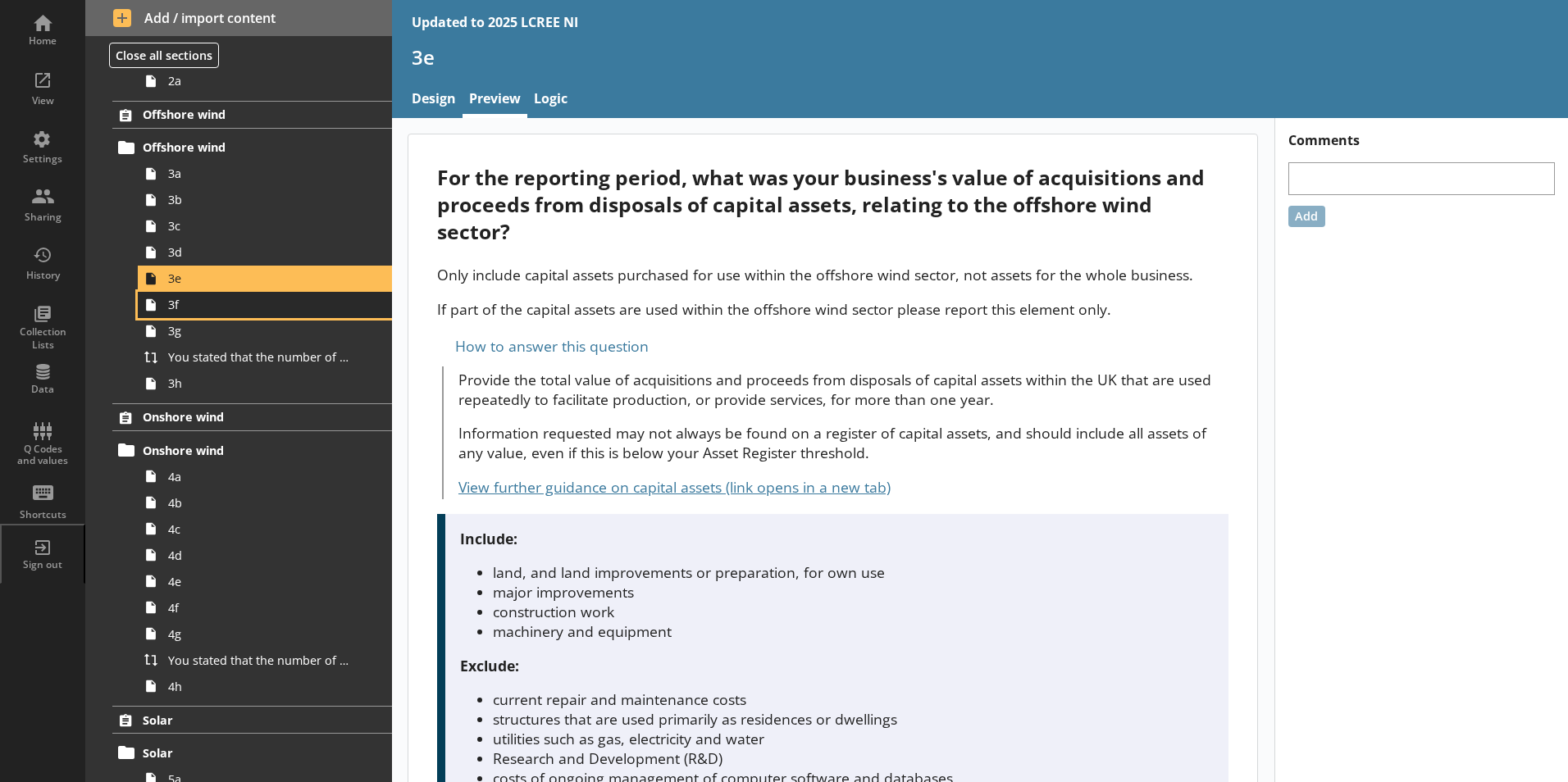 click on "3f" at bounding box center [259, 304] 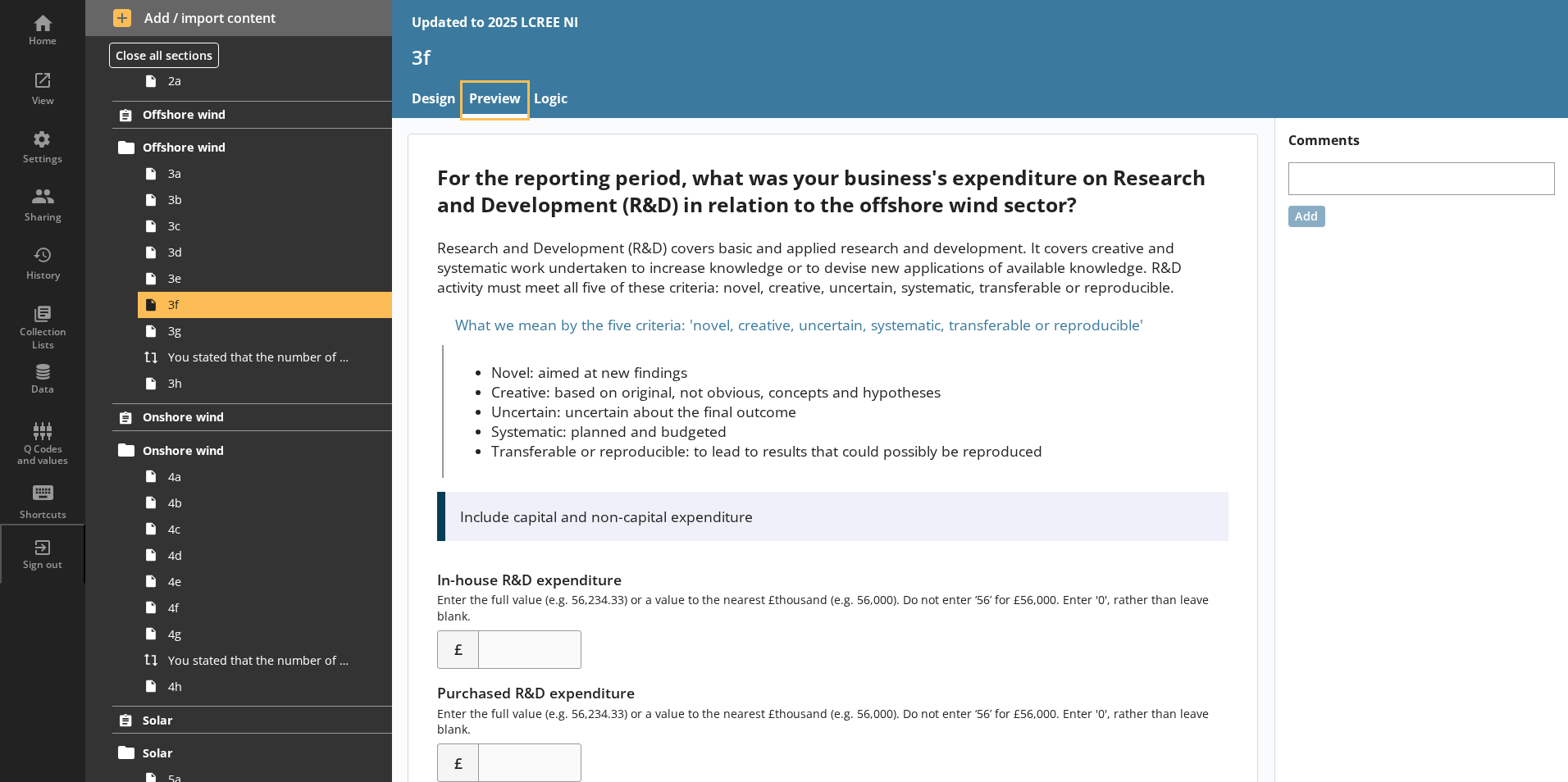 click on "Preview" at bounding box center [495, 100] 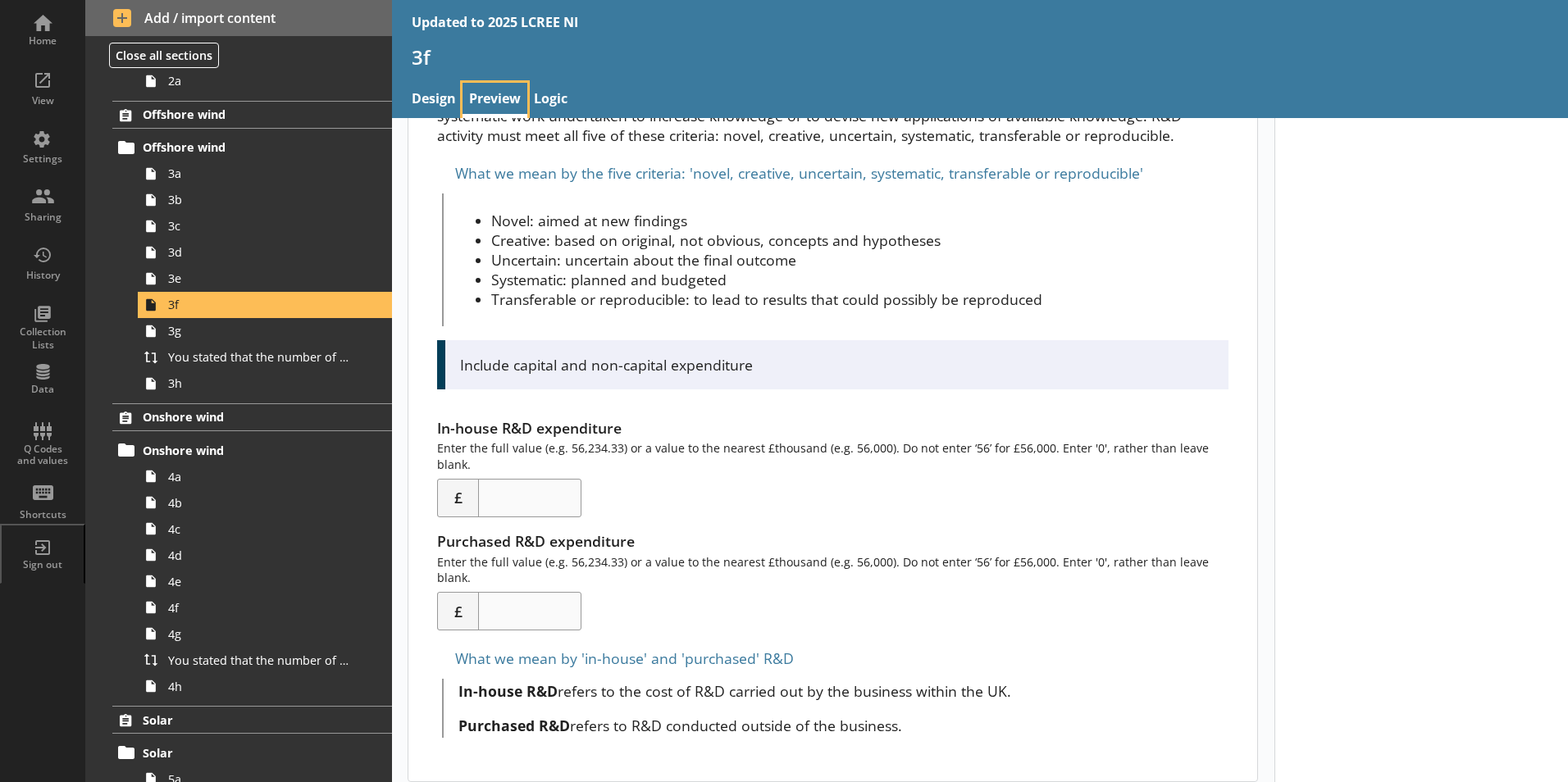 scroll, scrollTop: 165, scrollLeft: 0, axis: vertical 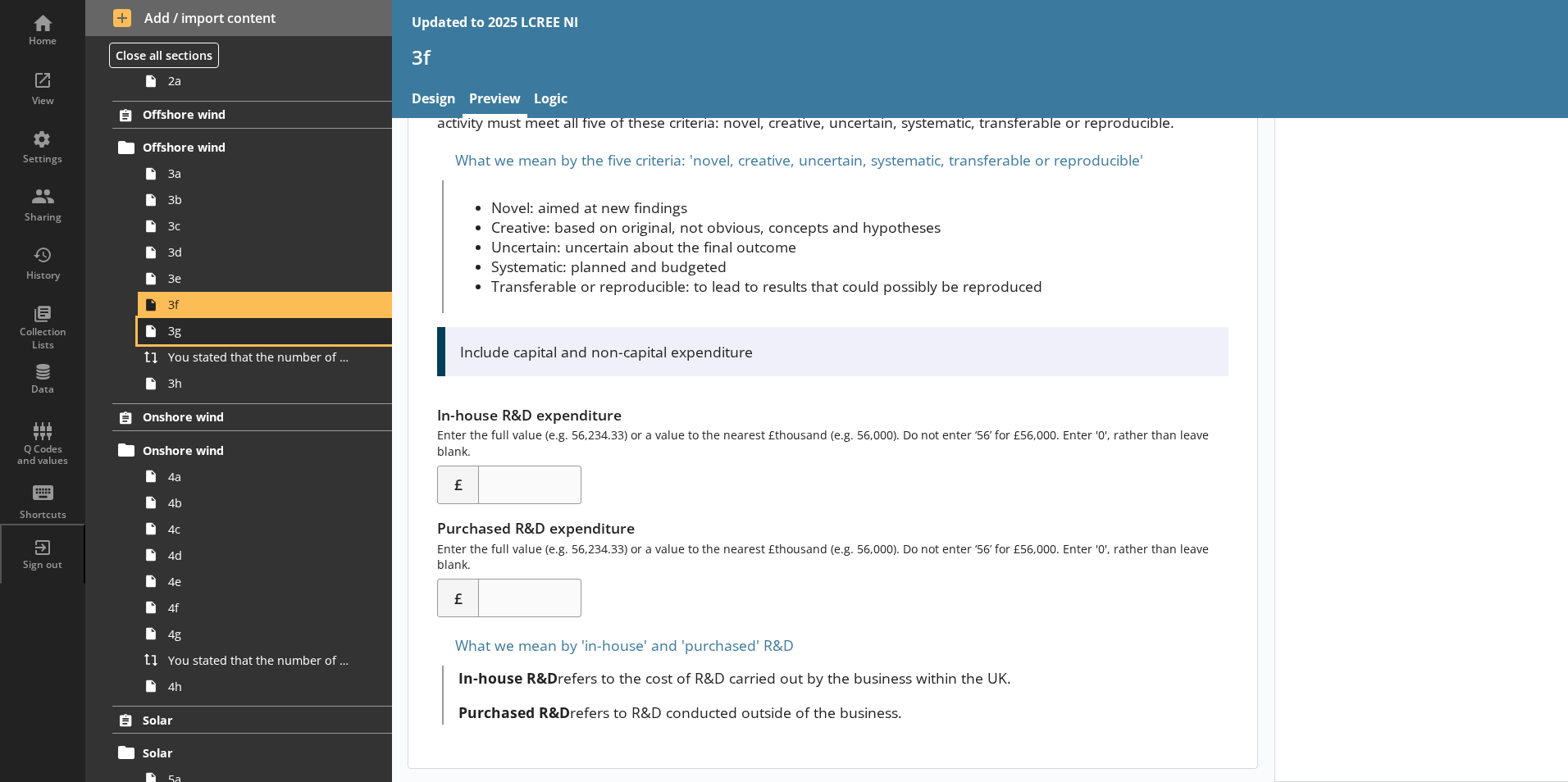 click on "3g" at bounding box center [265, 331] 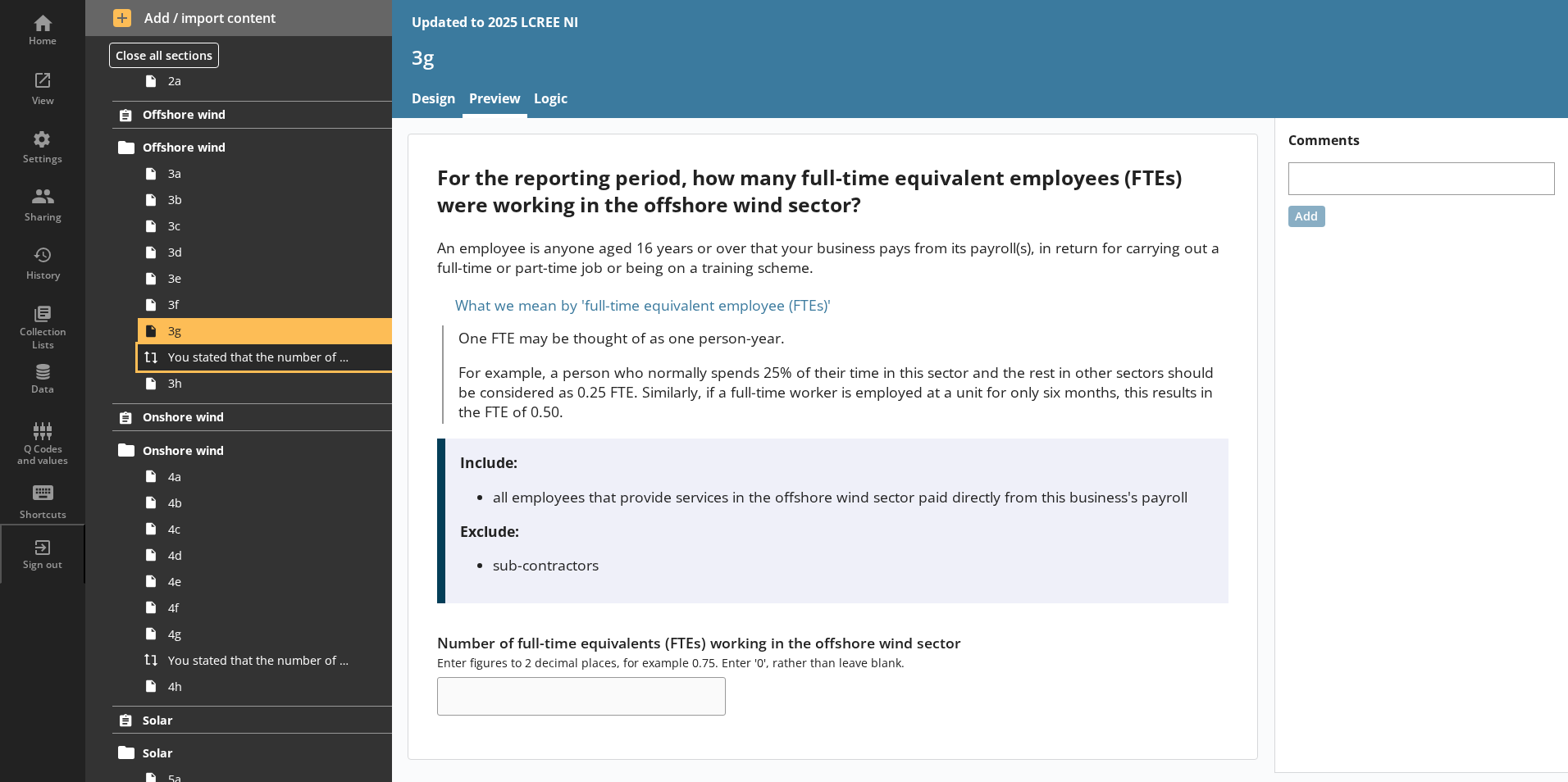 click on "You stated that the number of full-time equivalents (FTEs) who worked within the offshore wind sector was [Number of full-time equivalents (FTEs) working in the offshore wind sector] FTEs. Is this correct?" at bounding box center (259, 357) 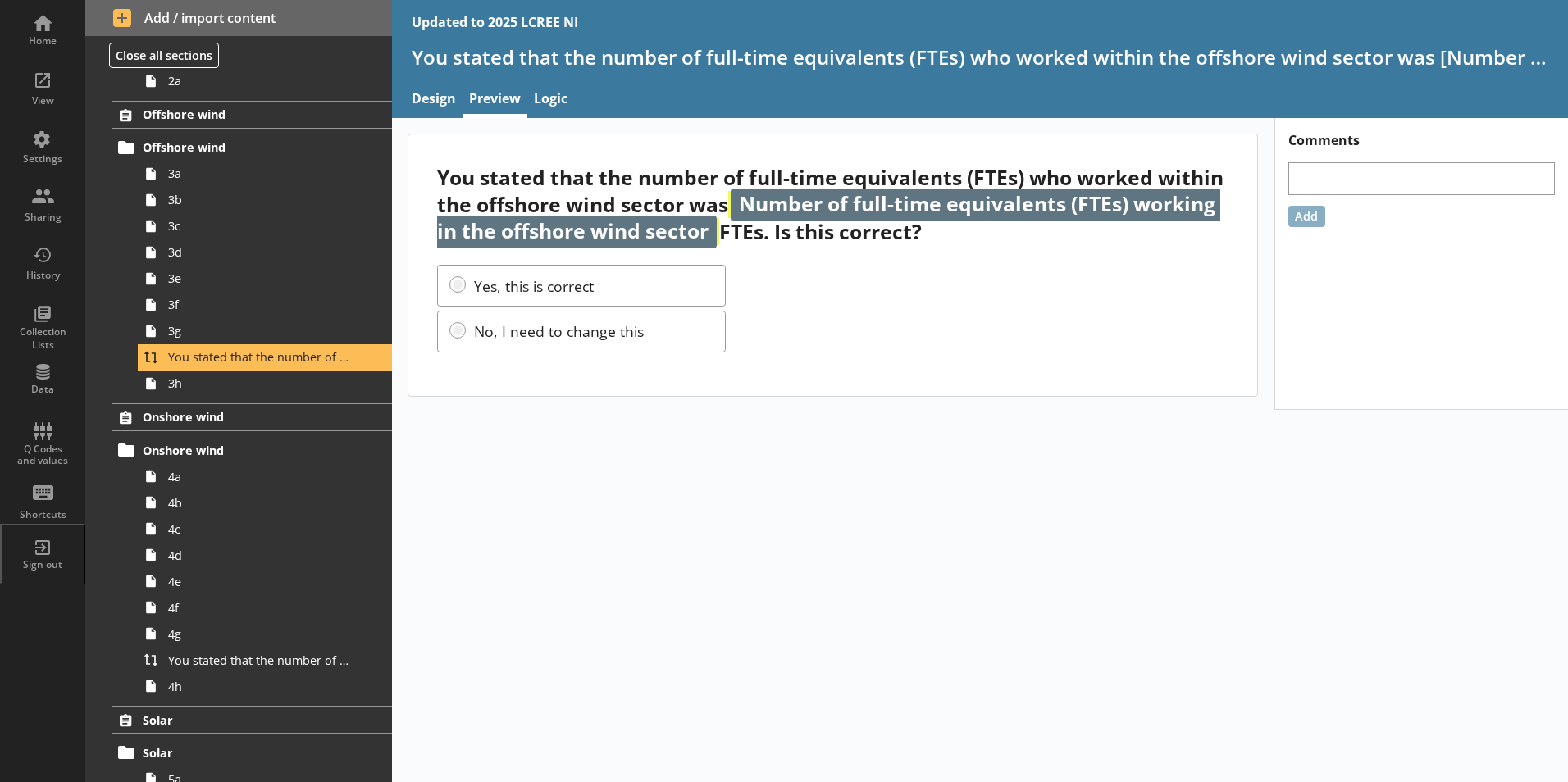 click on "You stated that the number of full-time equivalents (FTEs) who worked within the offshore wind sector was  Number of full-time equivalents (FTEs) working in the offshore wind sector  FTEs. Is this correct? Yes, this is correct No, I need to change this Comments Add" at bounding box center (980, 450) 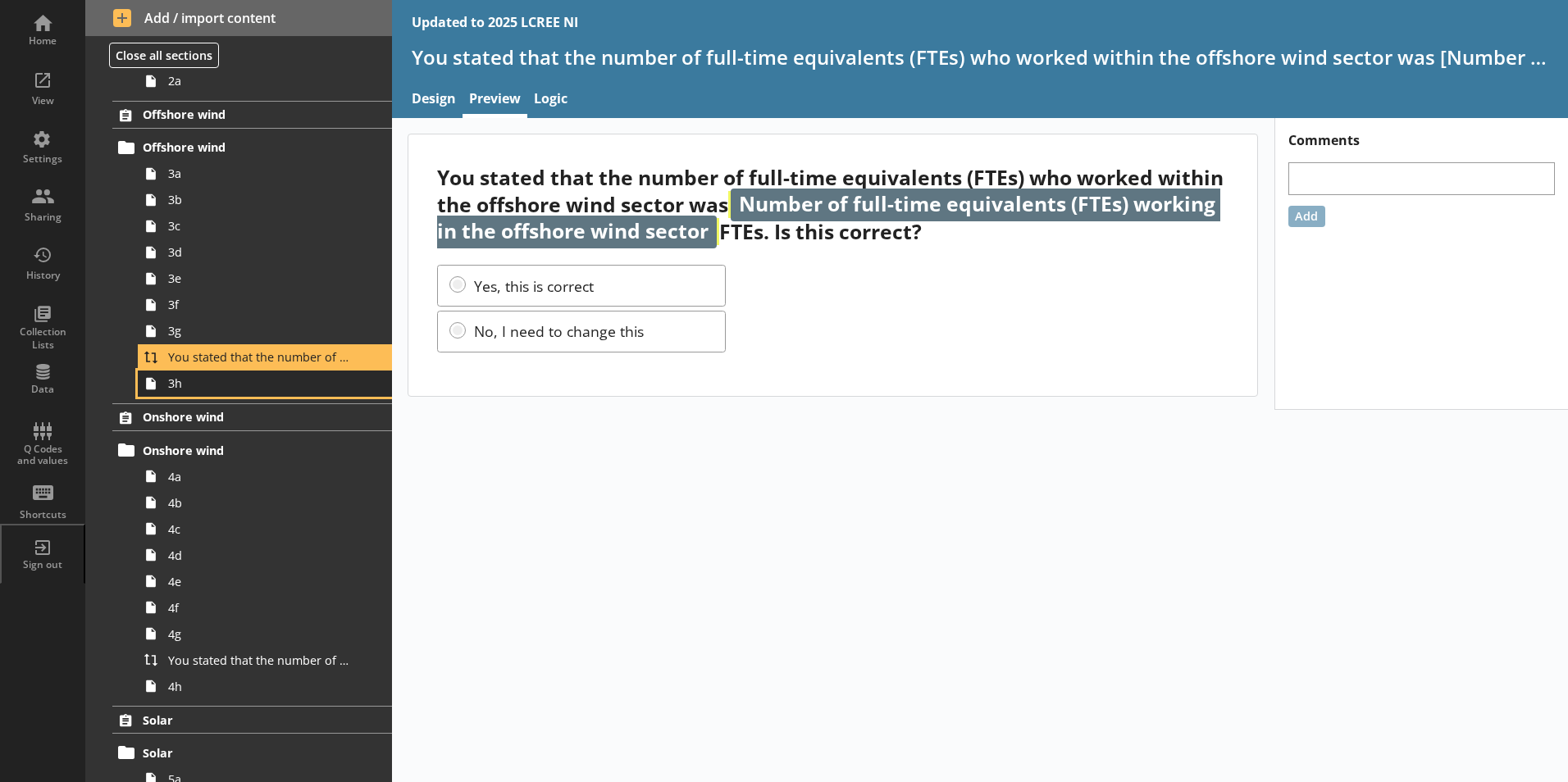 click on "3h" at bounding box center [259, 383] 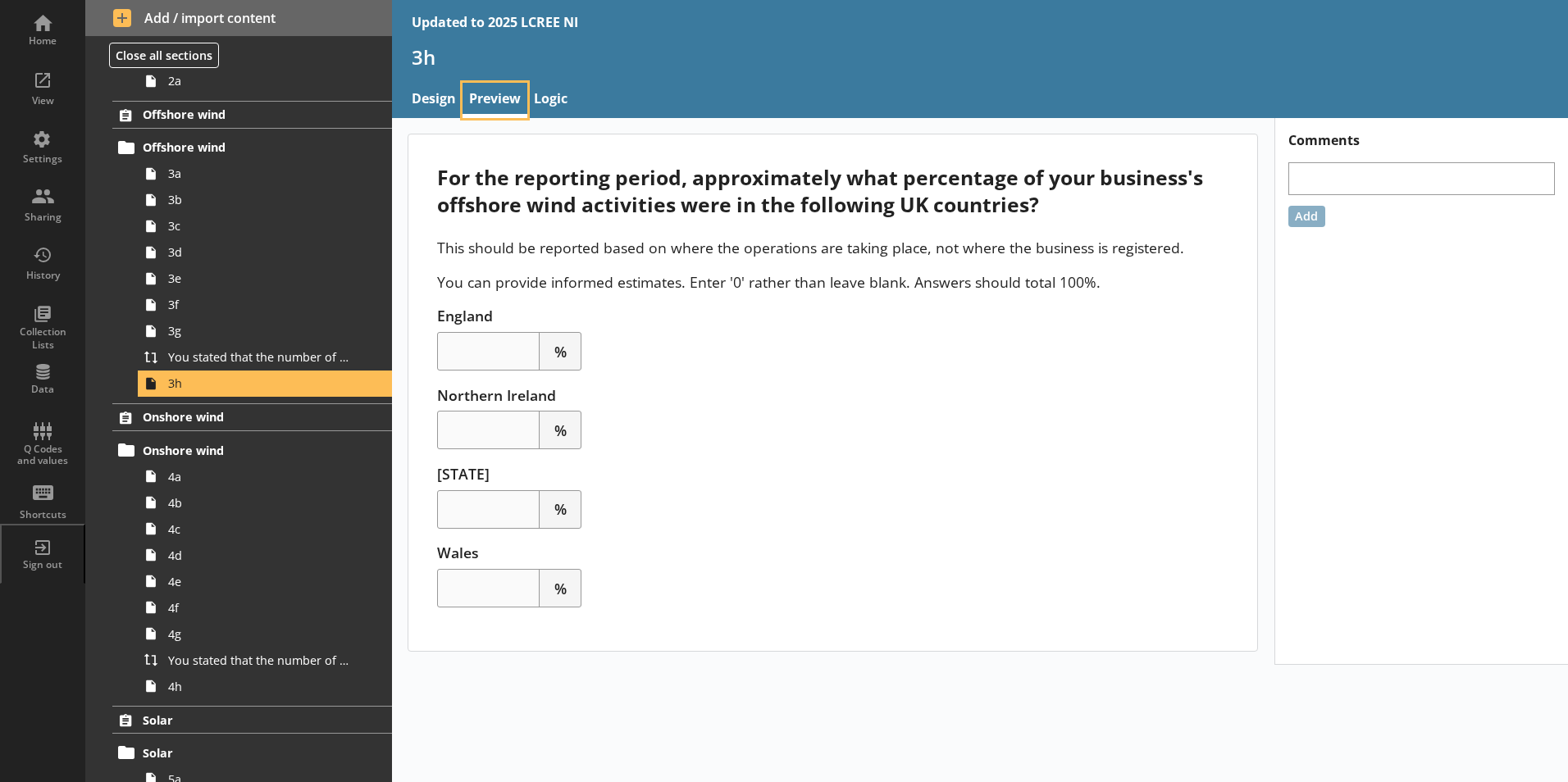 click on "Preview" at bounding box center (495, 100) 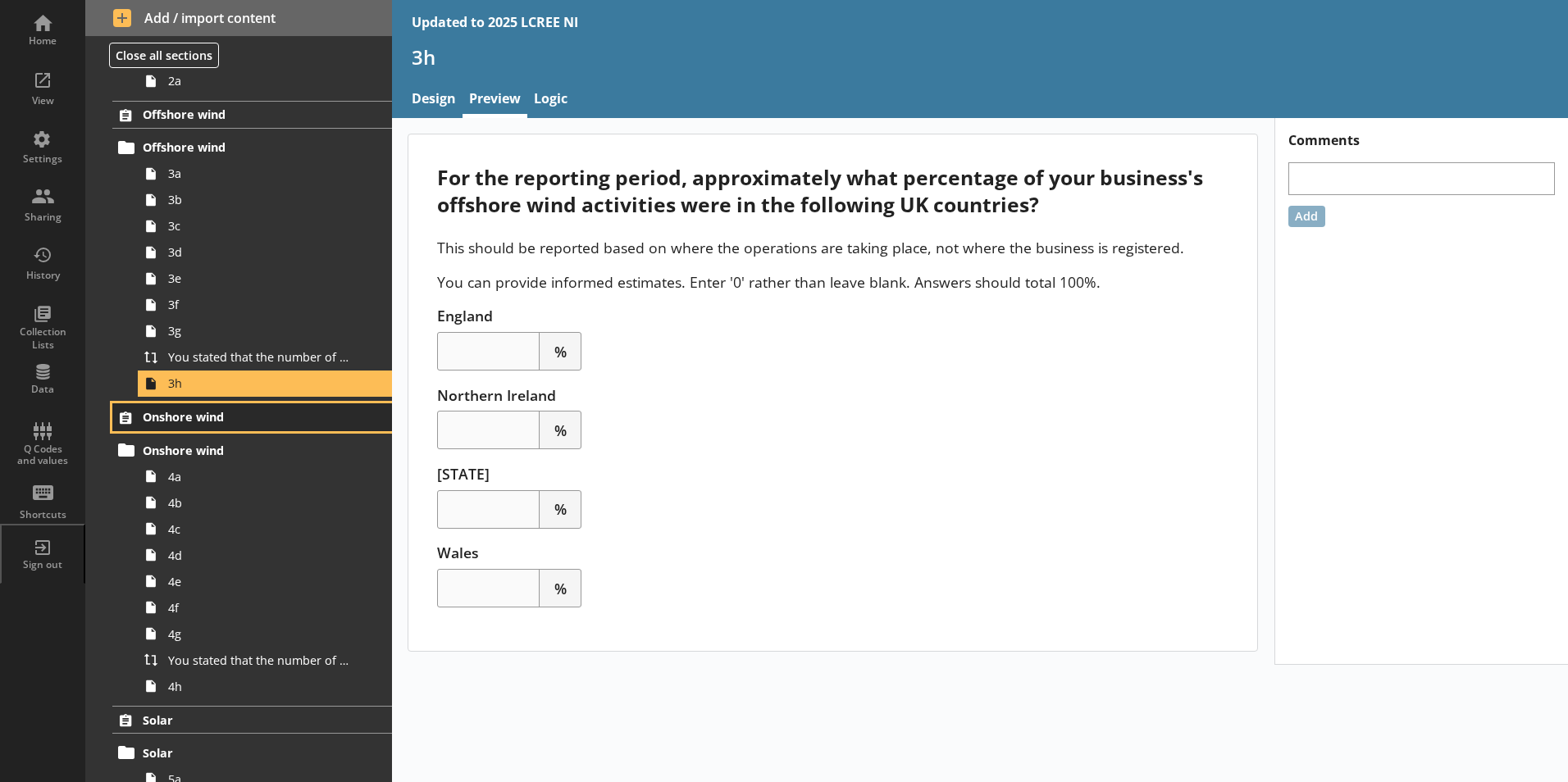 click on "Onshore wind" at bounding box center [252, 417] 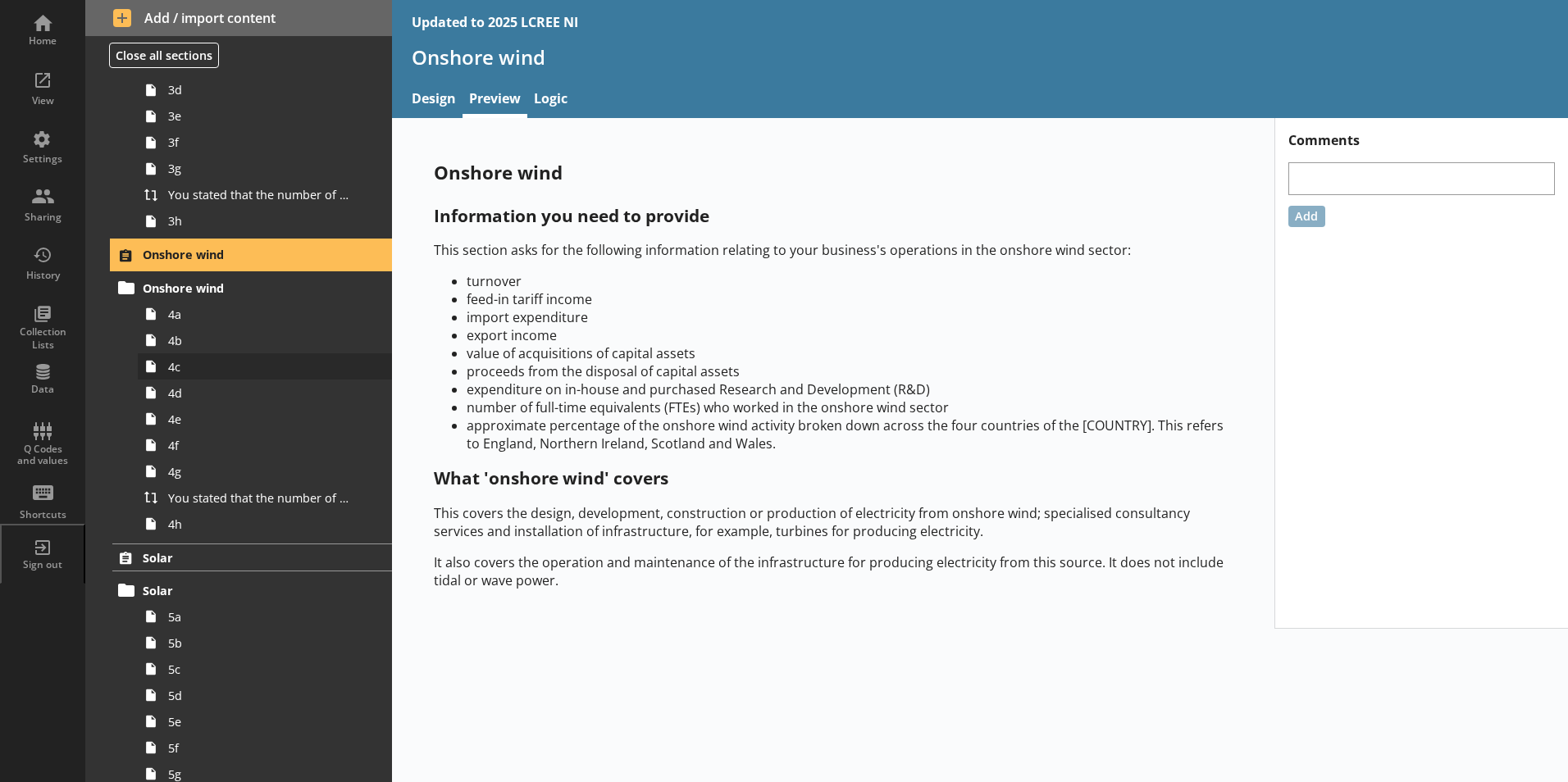 scroll, scrollTop: 410, scrollLeft: 0, axis: vertical 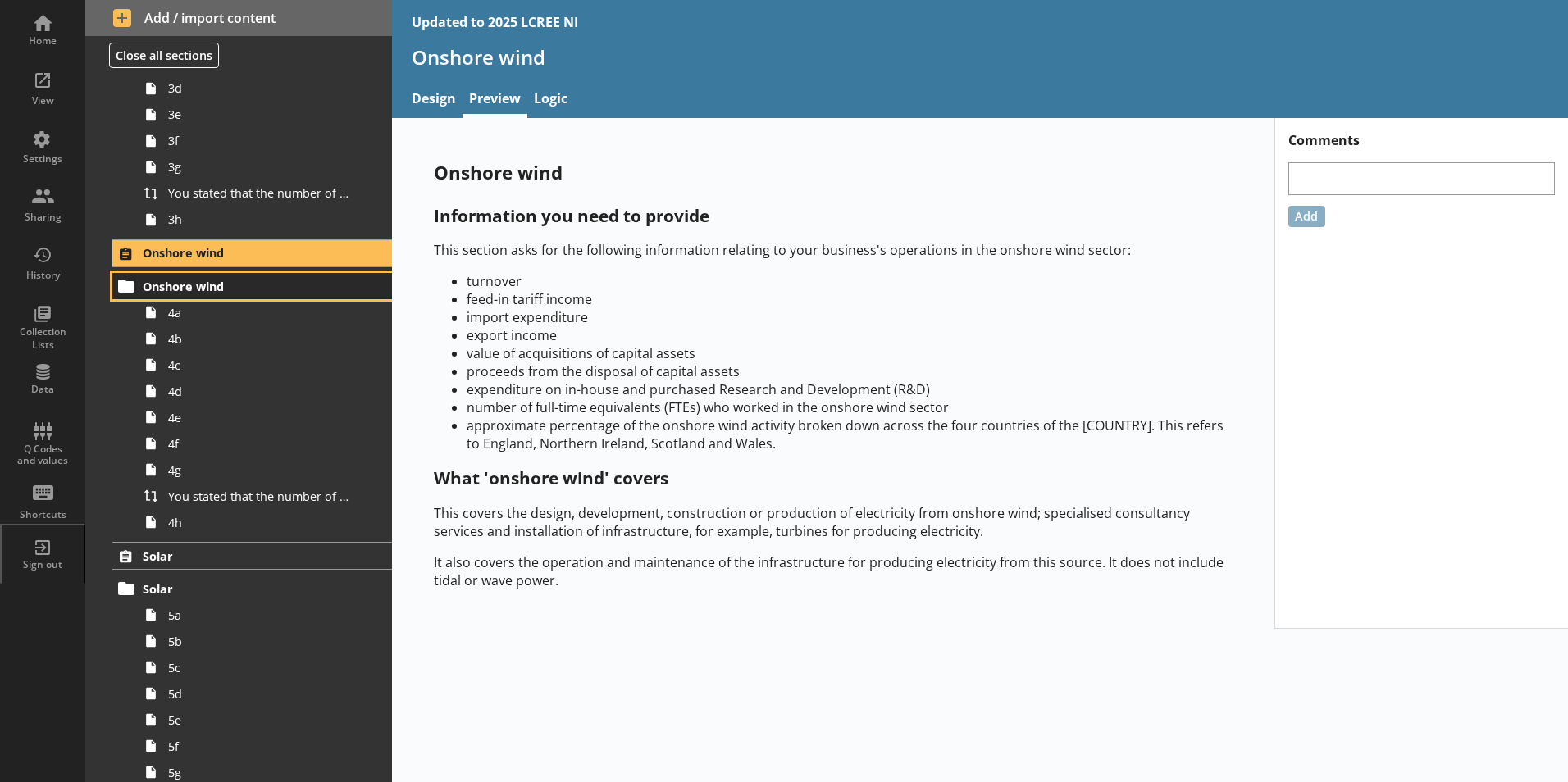 click on "Onshore wind" at bounding box center [243, 286] 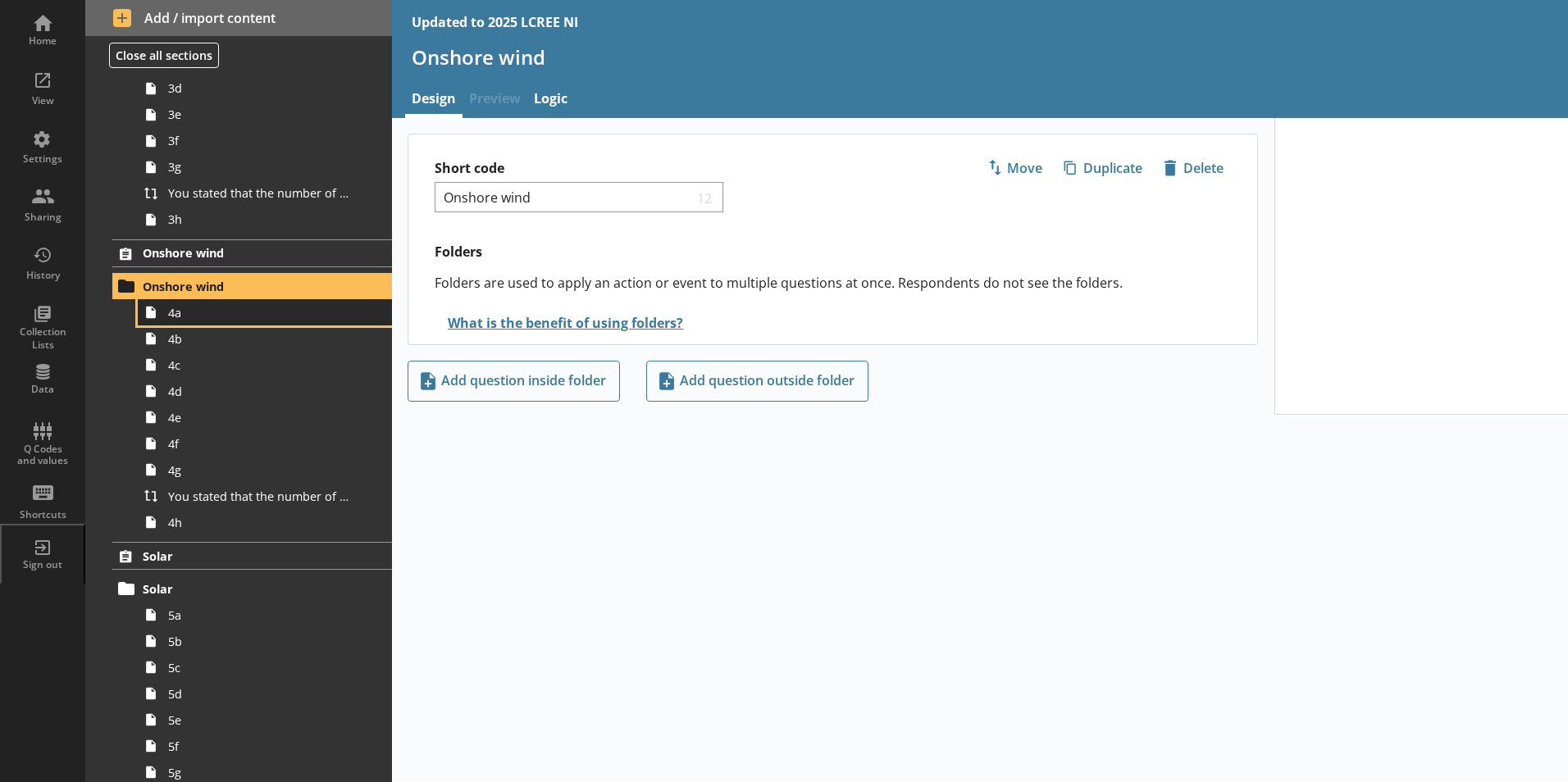click on "4a" at bounding box center [259, 312] 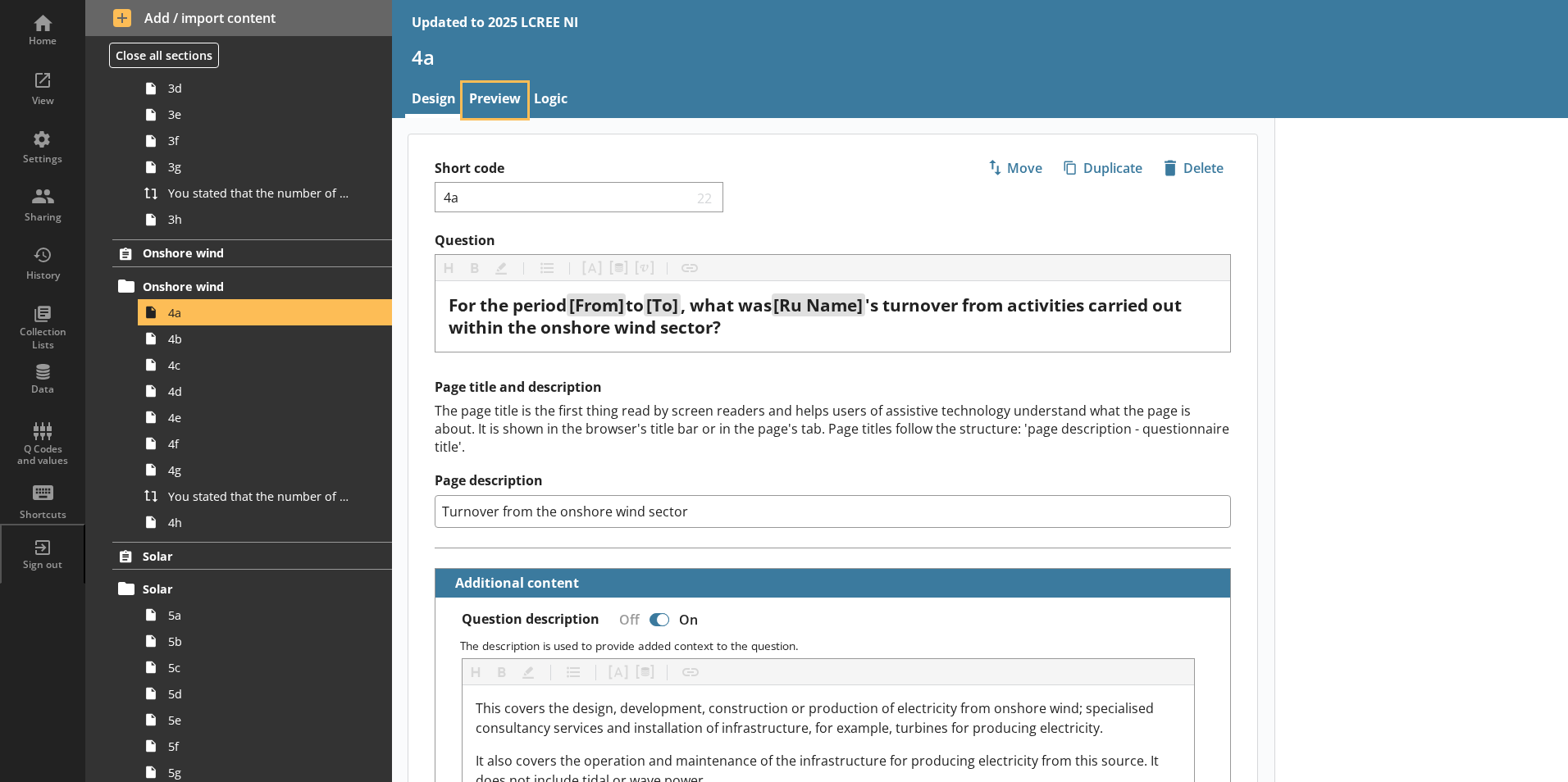 click on "Preview" at bounding box center [495, 100] 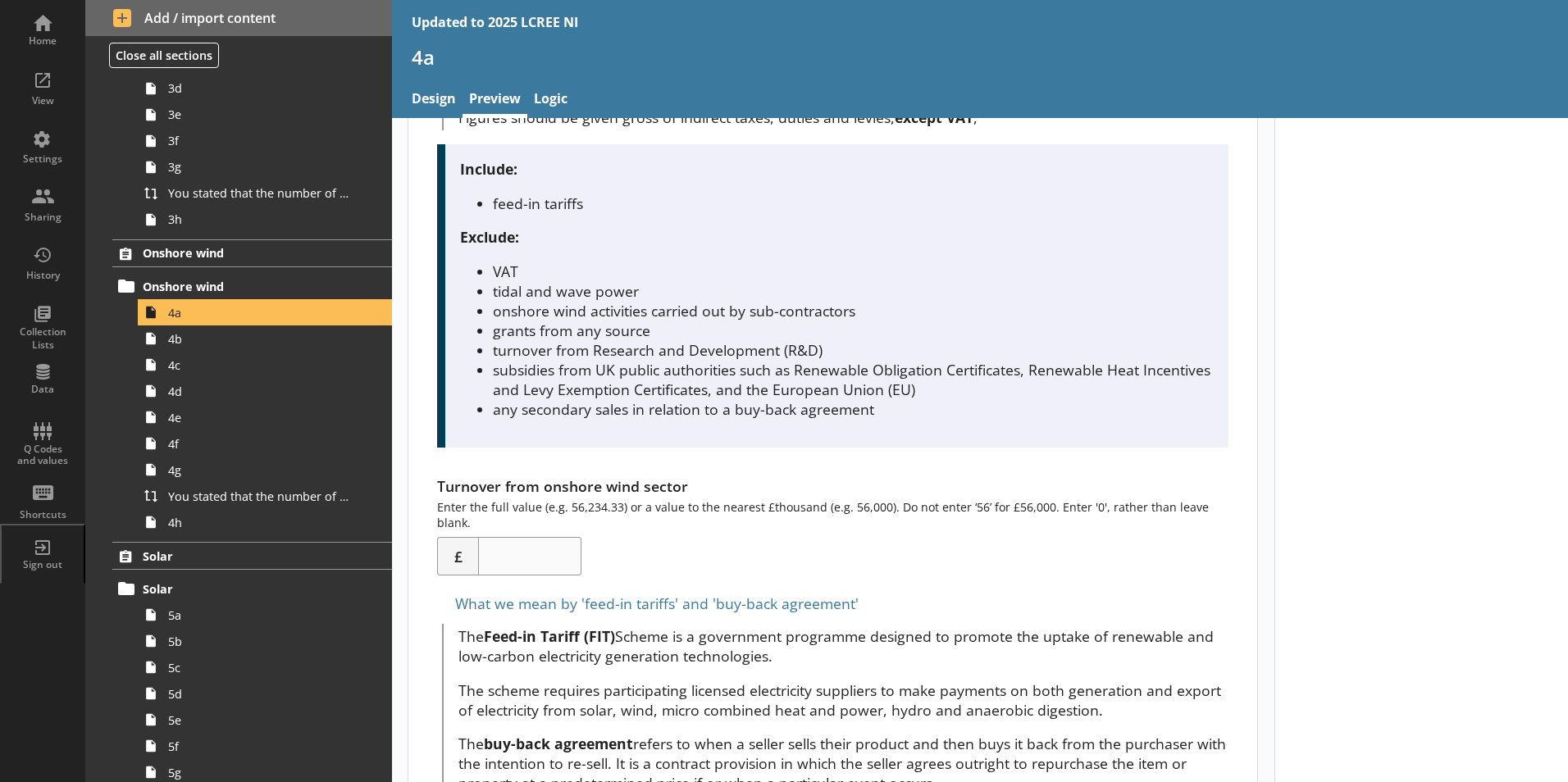 scroll, scrollTop: 398, scrollLeft: 0, axis: vertical 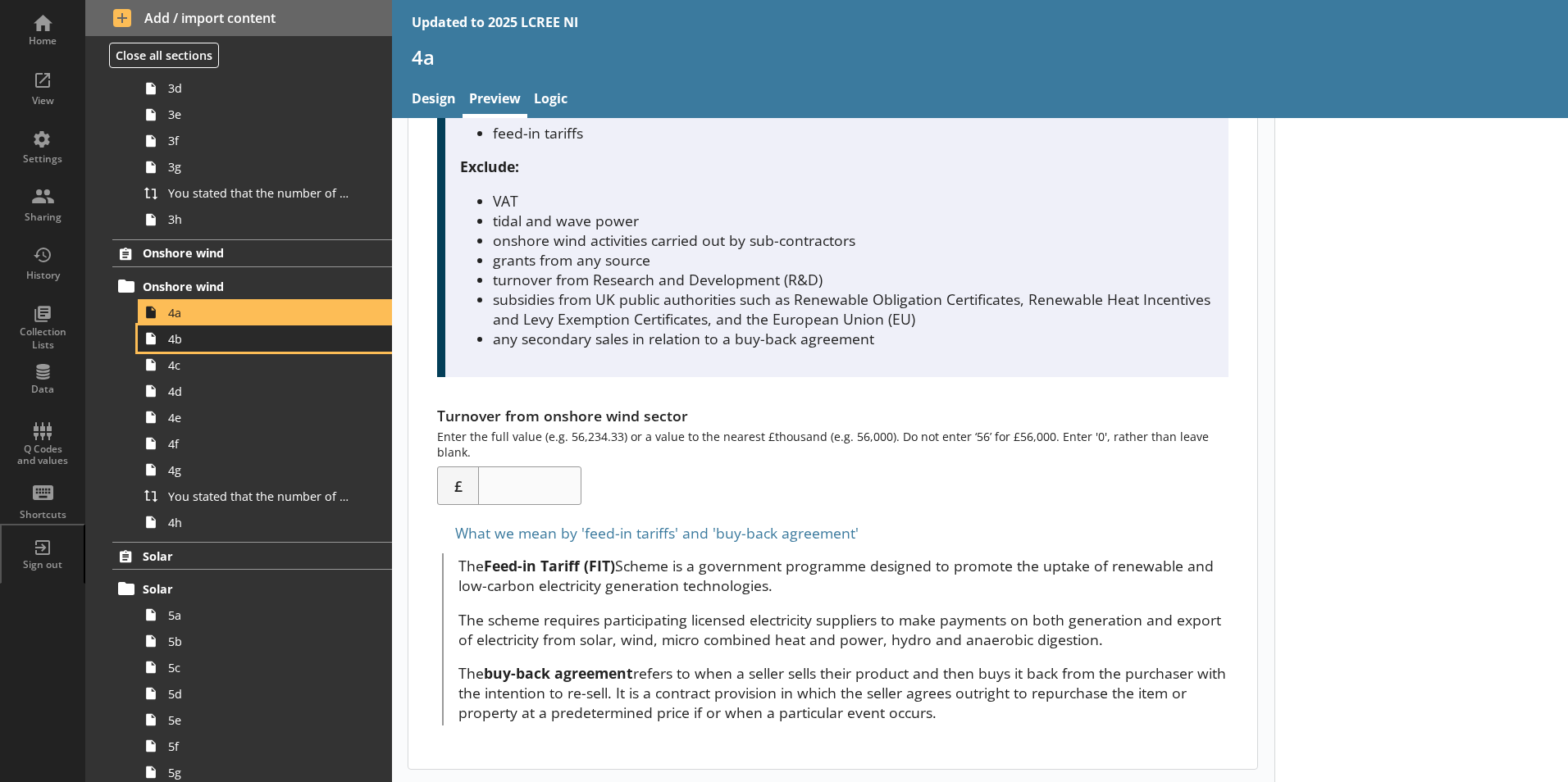 click on "4b" at bounding box center [259, 339] 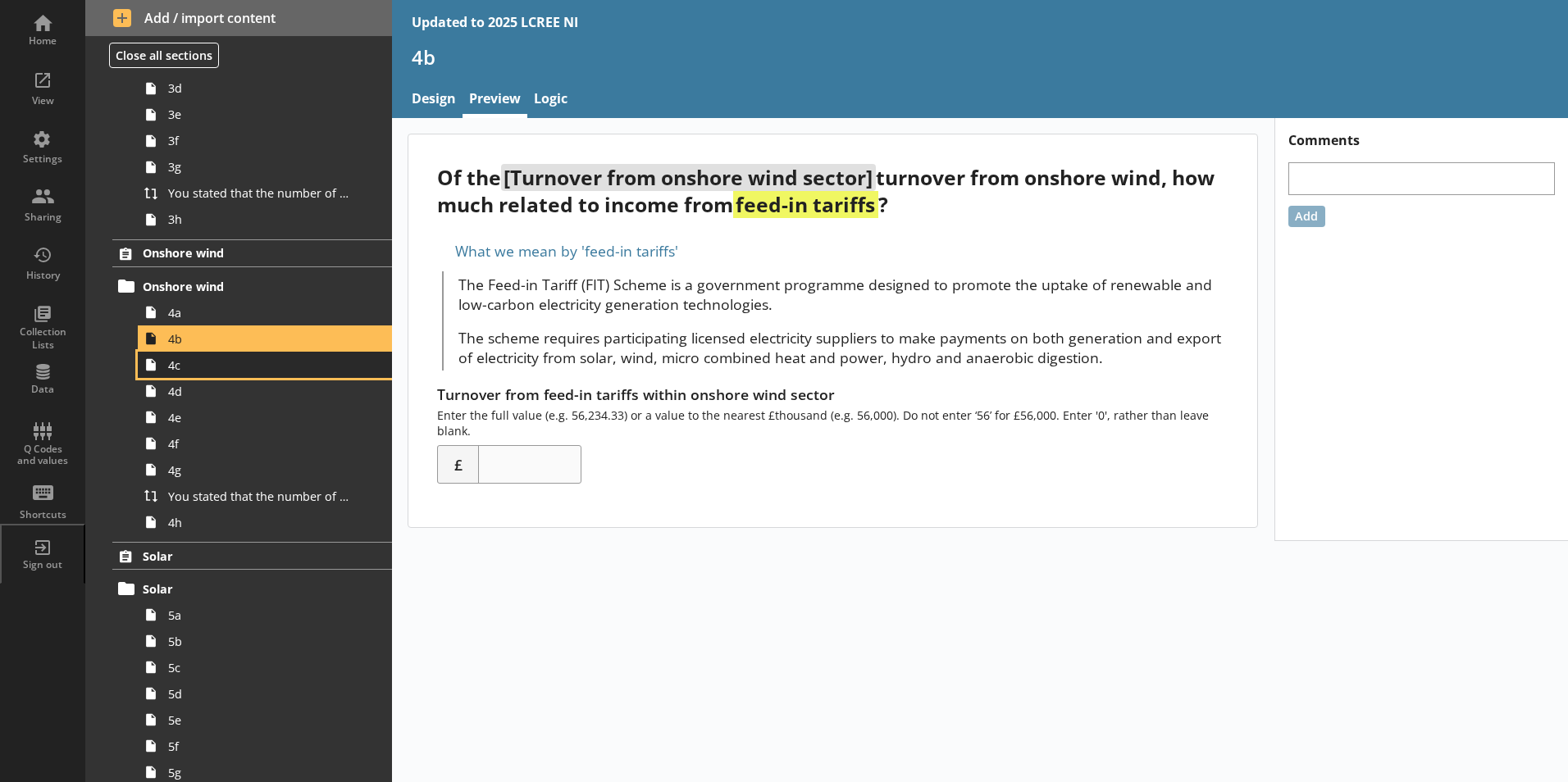 click on "4c" at bounding box center (265, 365) 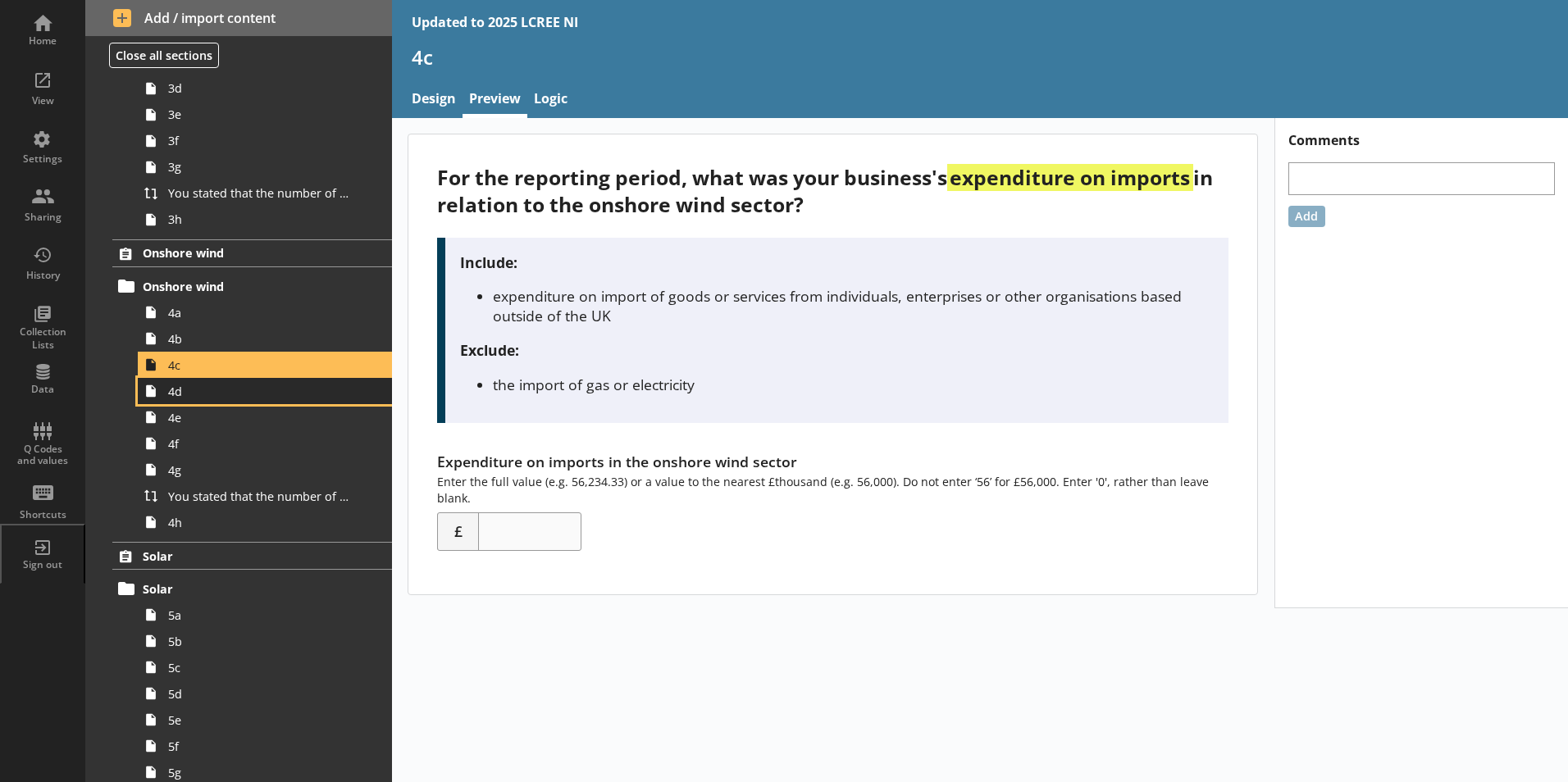 click on "4d" at bounding box center [259, 391] 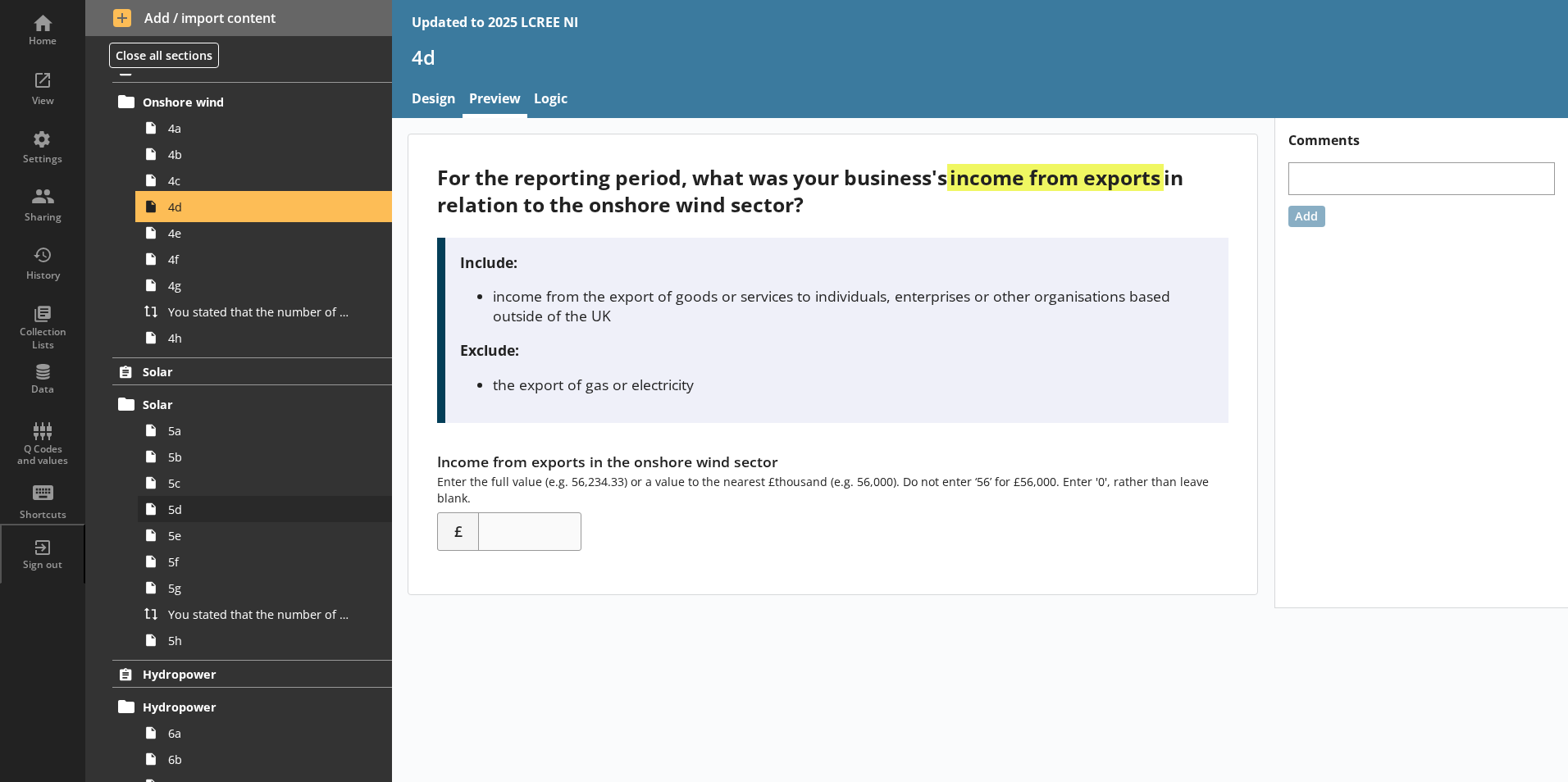 scroll, scrollTop: 656, scrollLeft: 0, axis: vertical 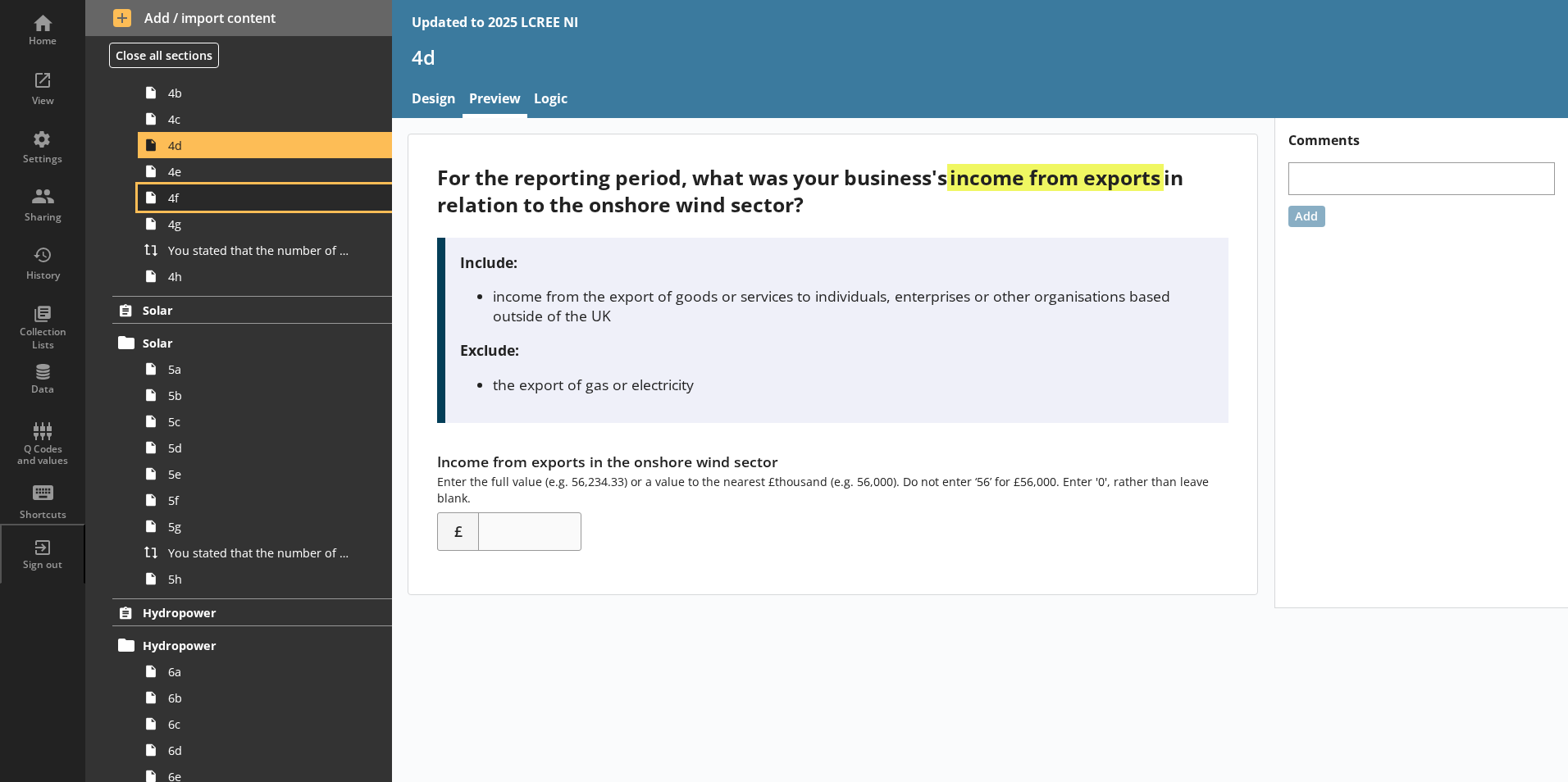 click on "4f" at bounding box center [265, 198] 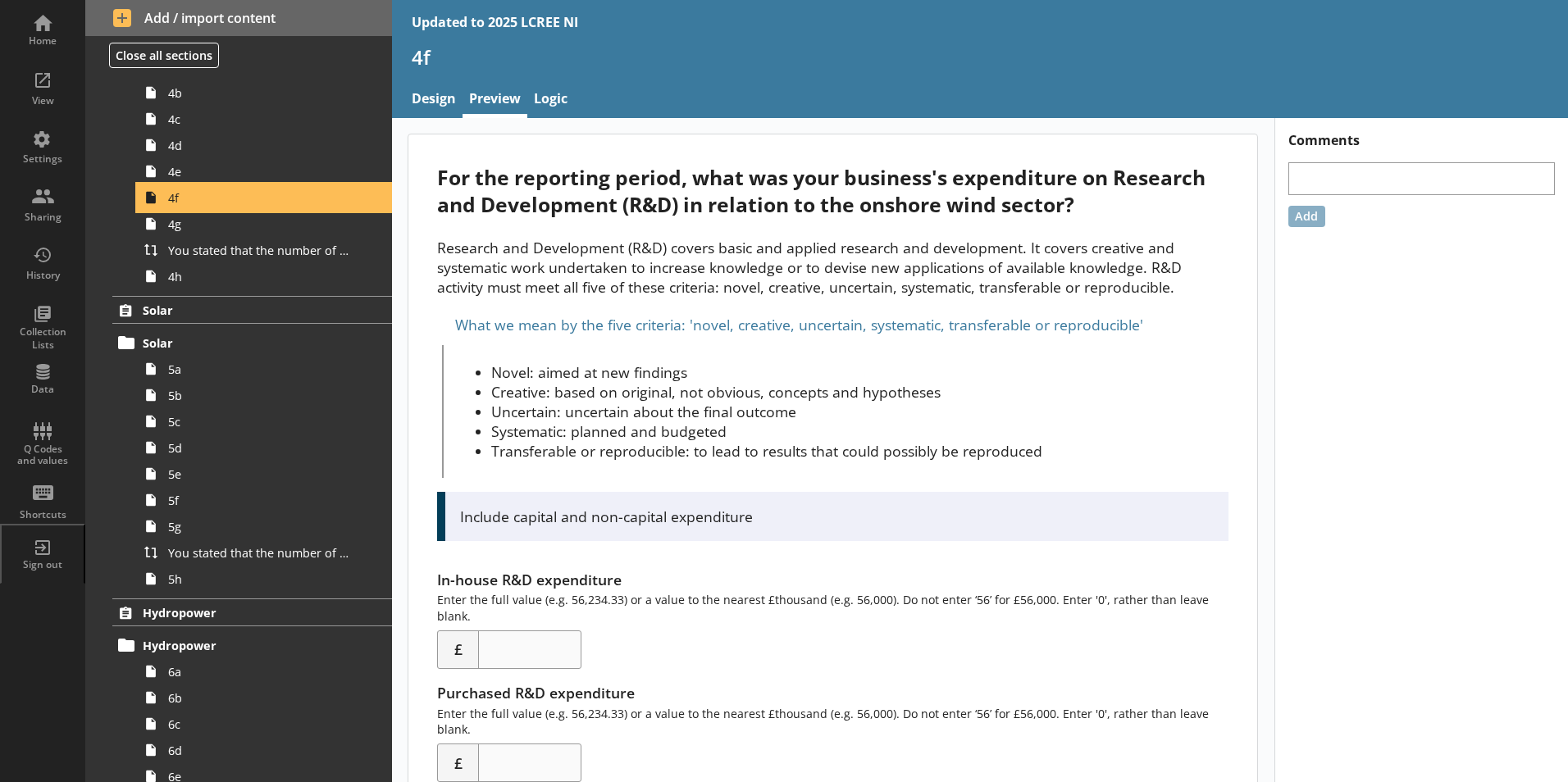 click on "4f" at bounding box center [265, 198] 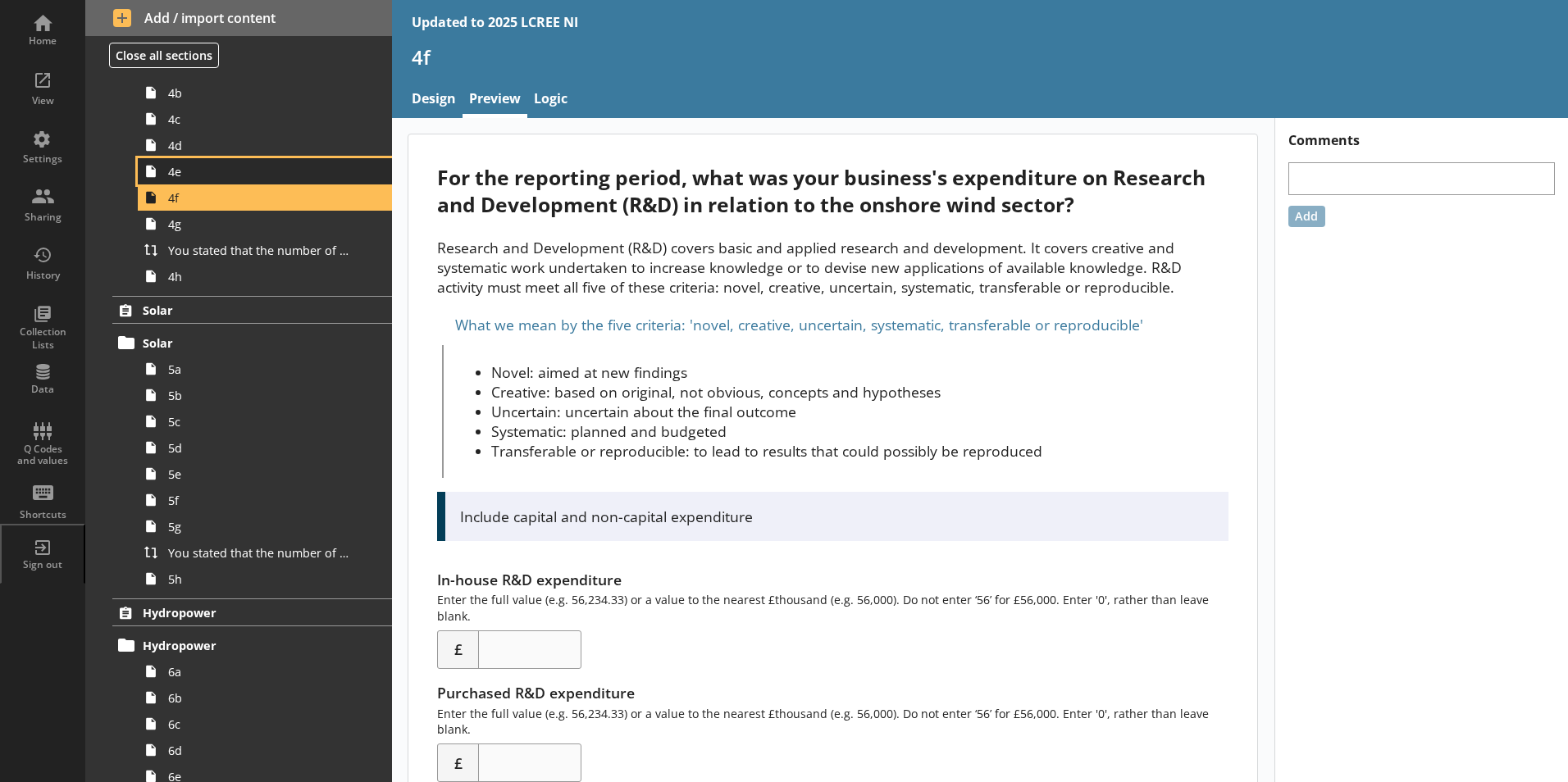 click on "4e" at bounding box center [259, 171] 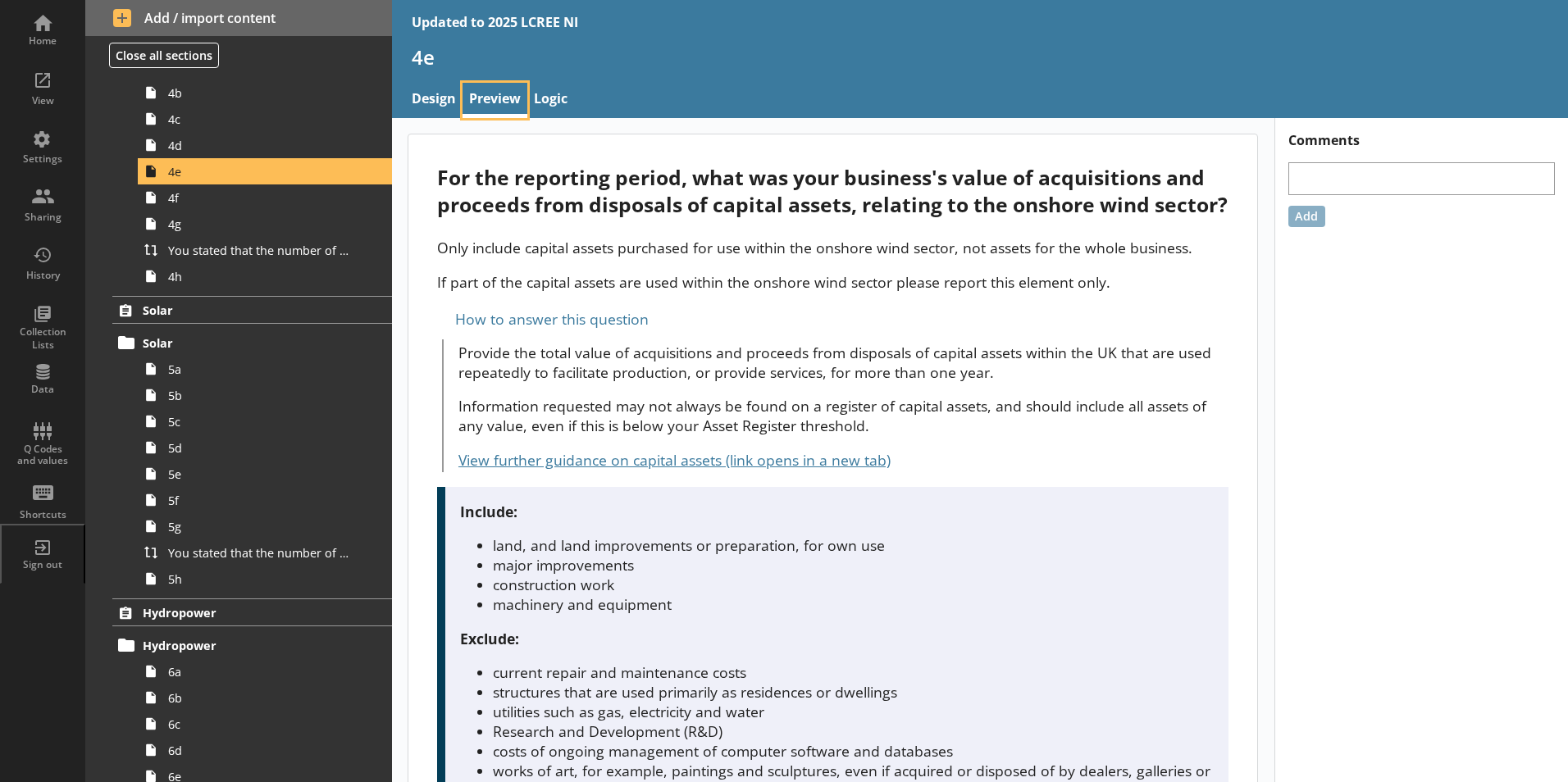 click on "Preview" at bounding box center [495, 100] 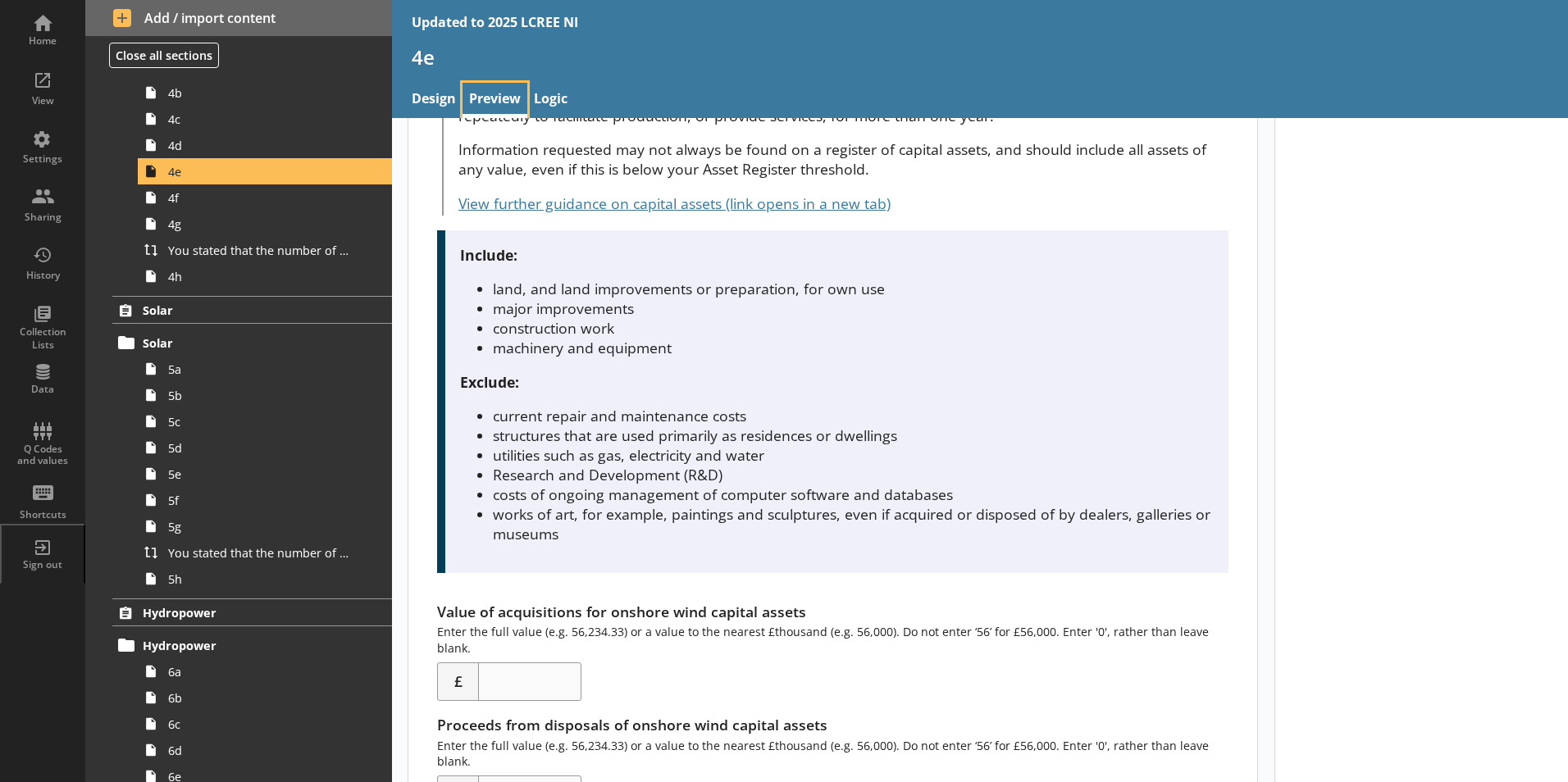 scroll, scrollTop: 373, scrollLeft: 0, axis: vertical 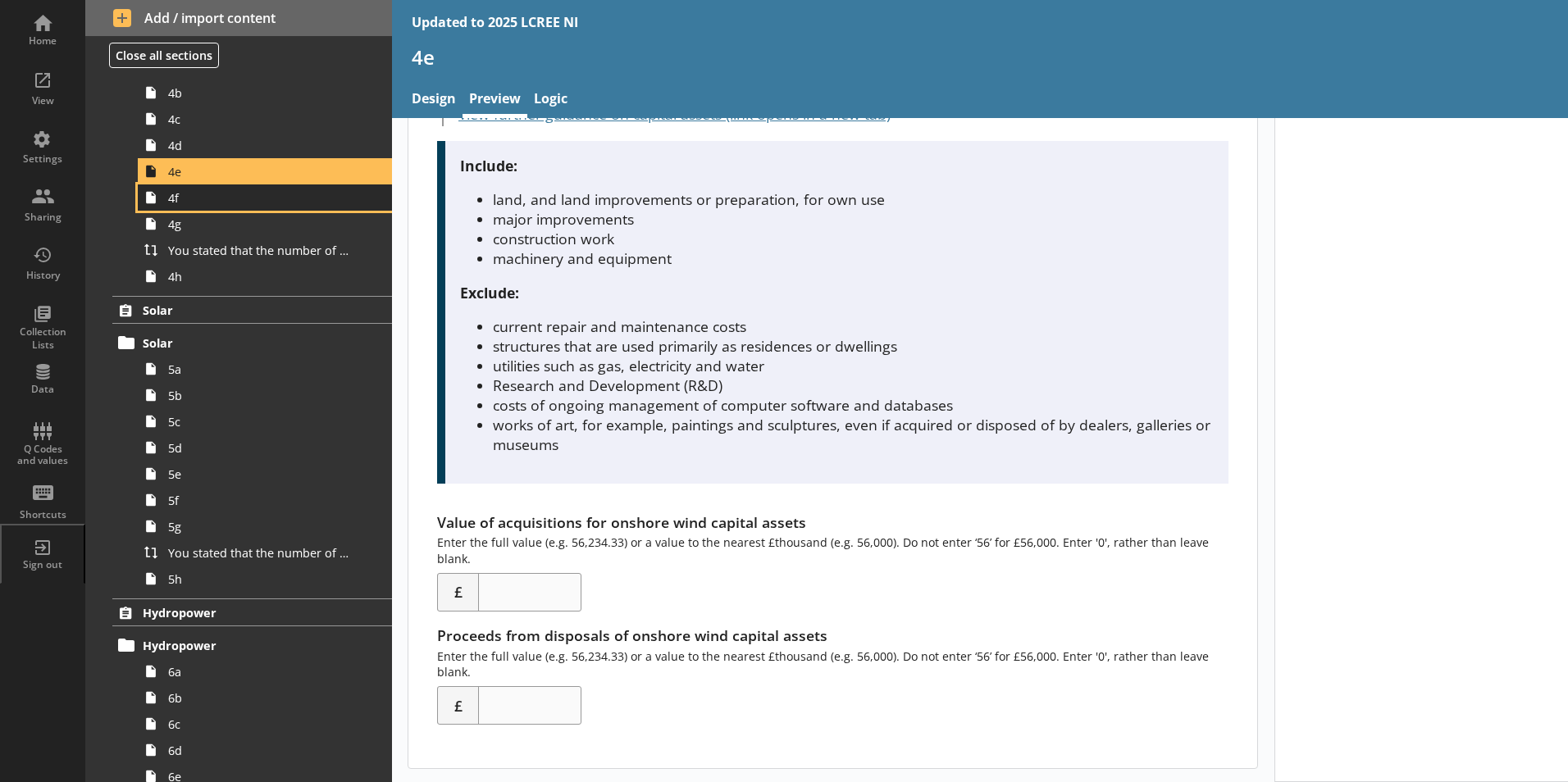 click on "4f" at bounding box center [259, 198] 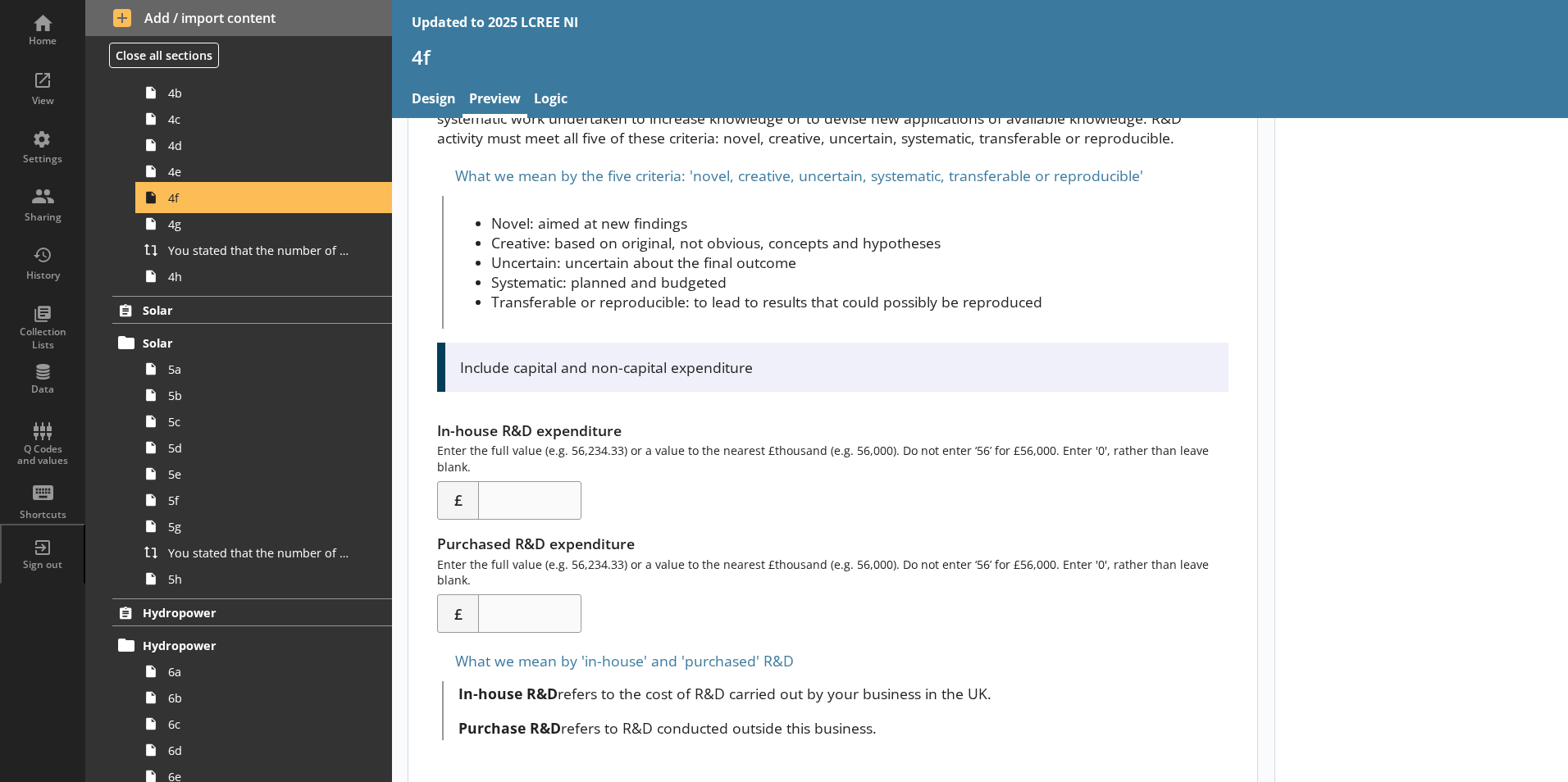 scroll, scrollTop: 165, scrollLeft: 0, axis: vertical 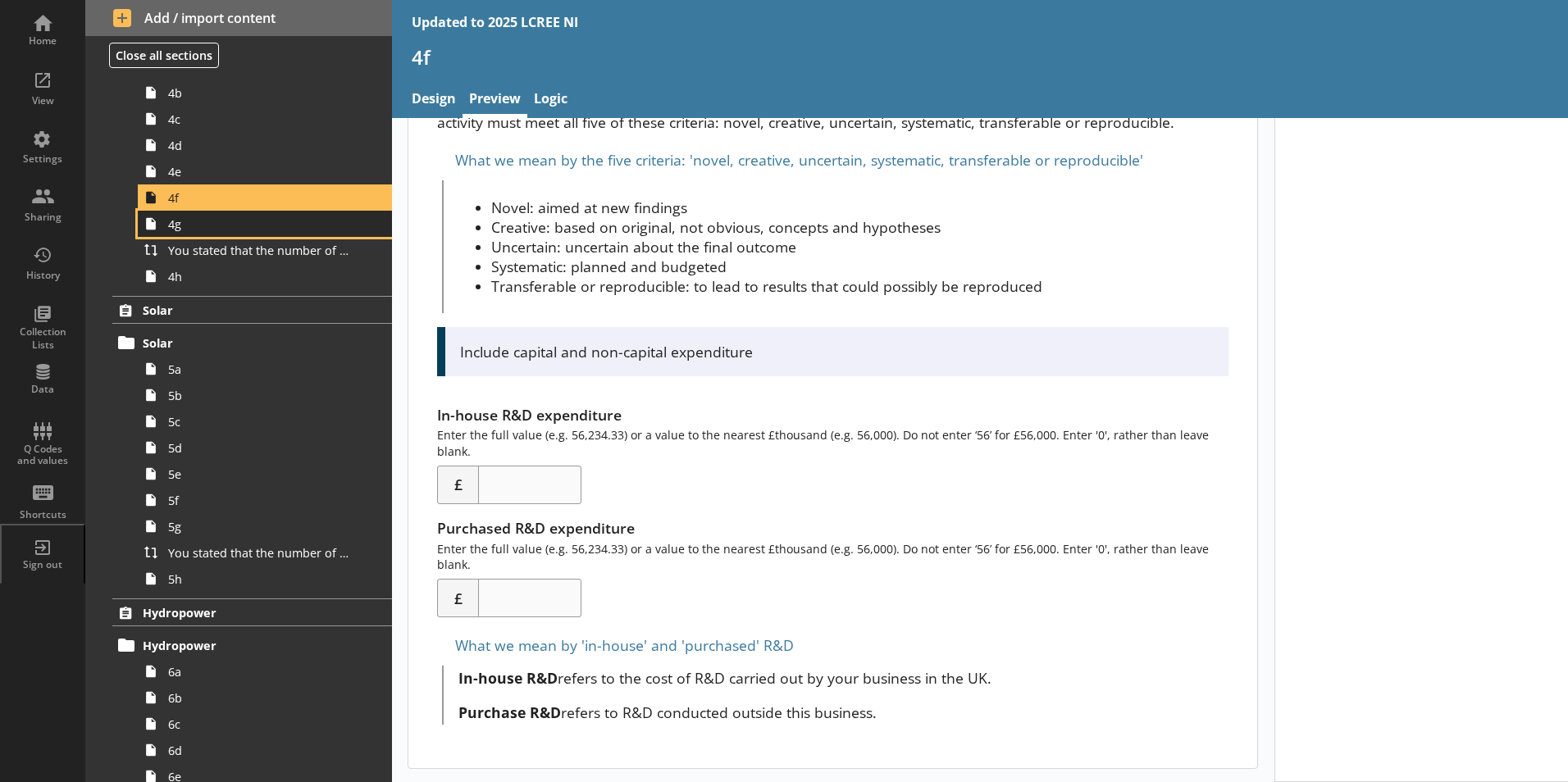 click on "4g" at bounding box center (265, 224) 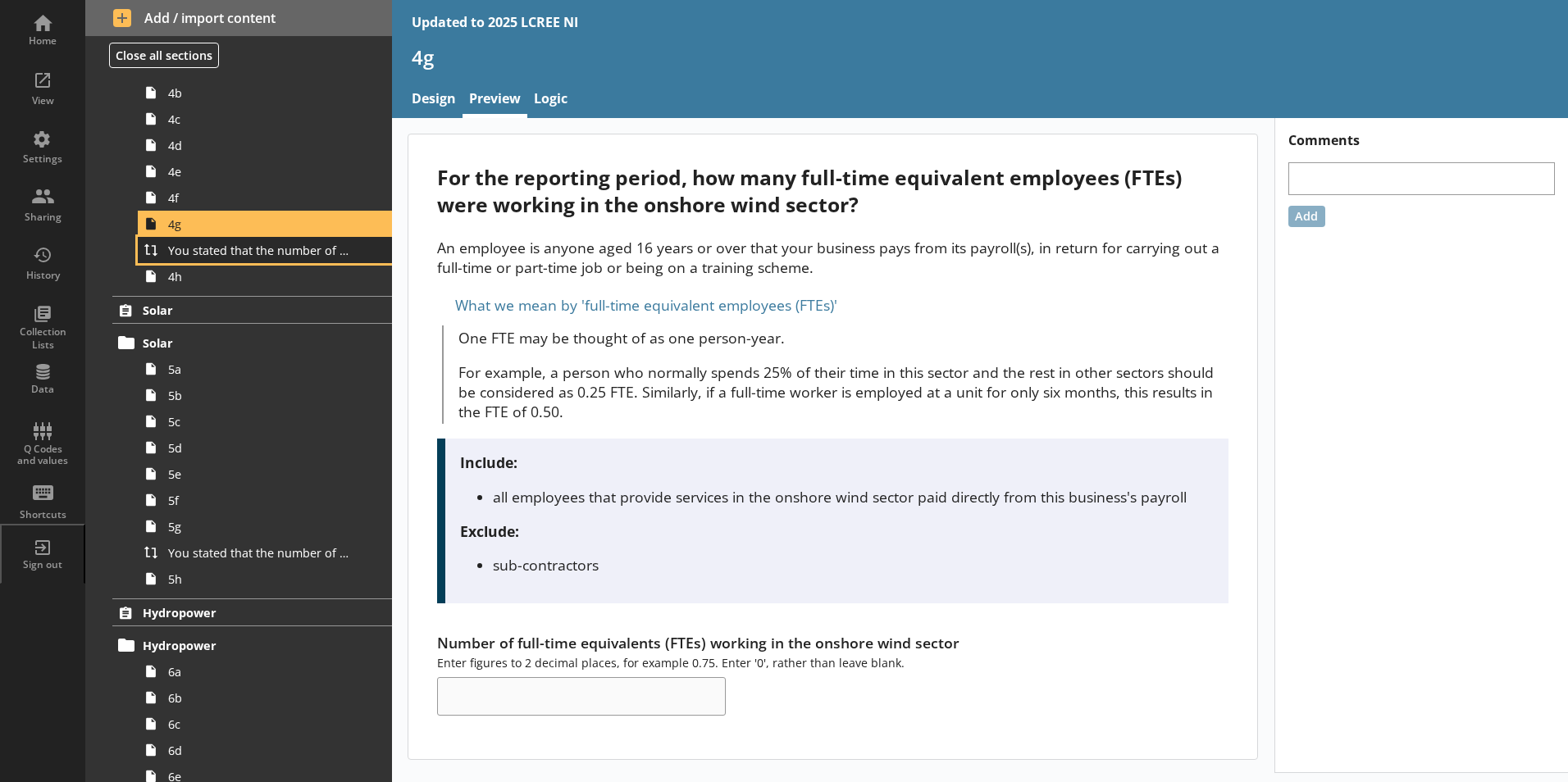 click on "You stated that the number of full-time equivalents (FTEs) who worked within the onshore wind sector was [Number of full-time equivalents (FTEs) working in the onshore wind sector] FTEs. Is this correct?" at bounding box center (259, 250) 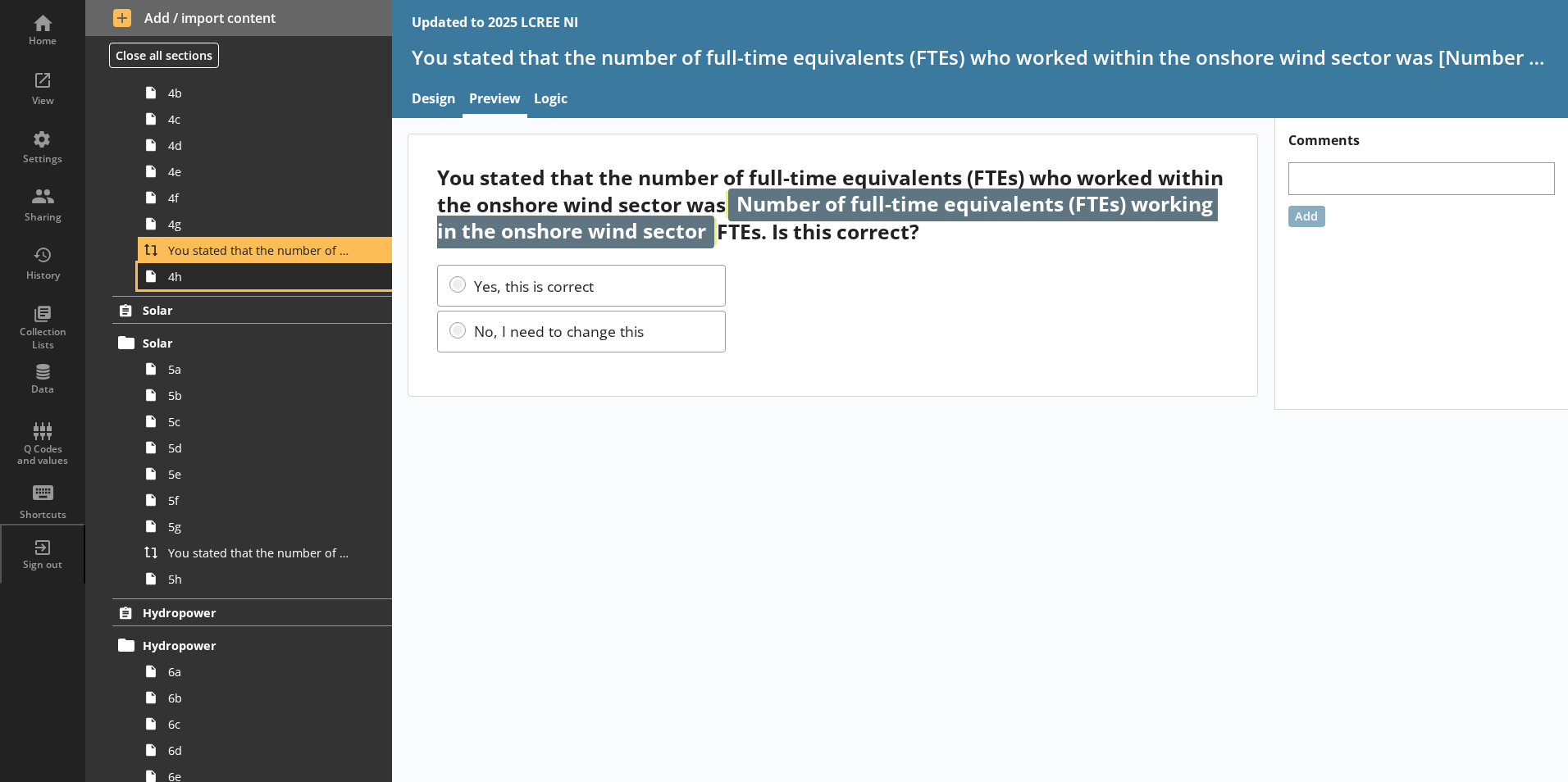 click on "4h" at bounding box center [259, 276] 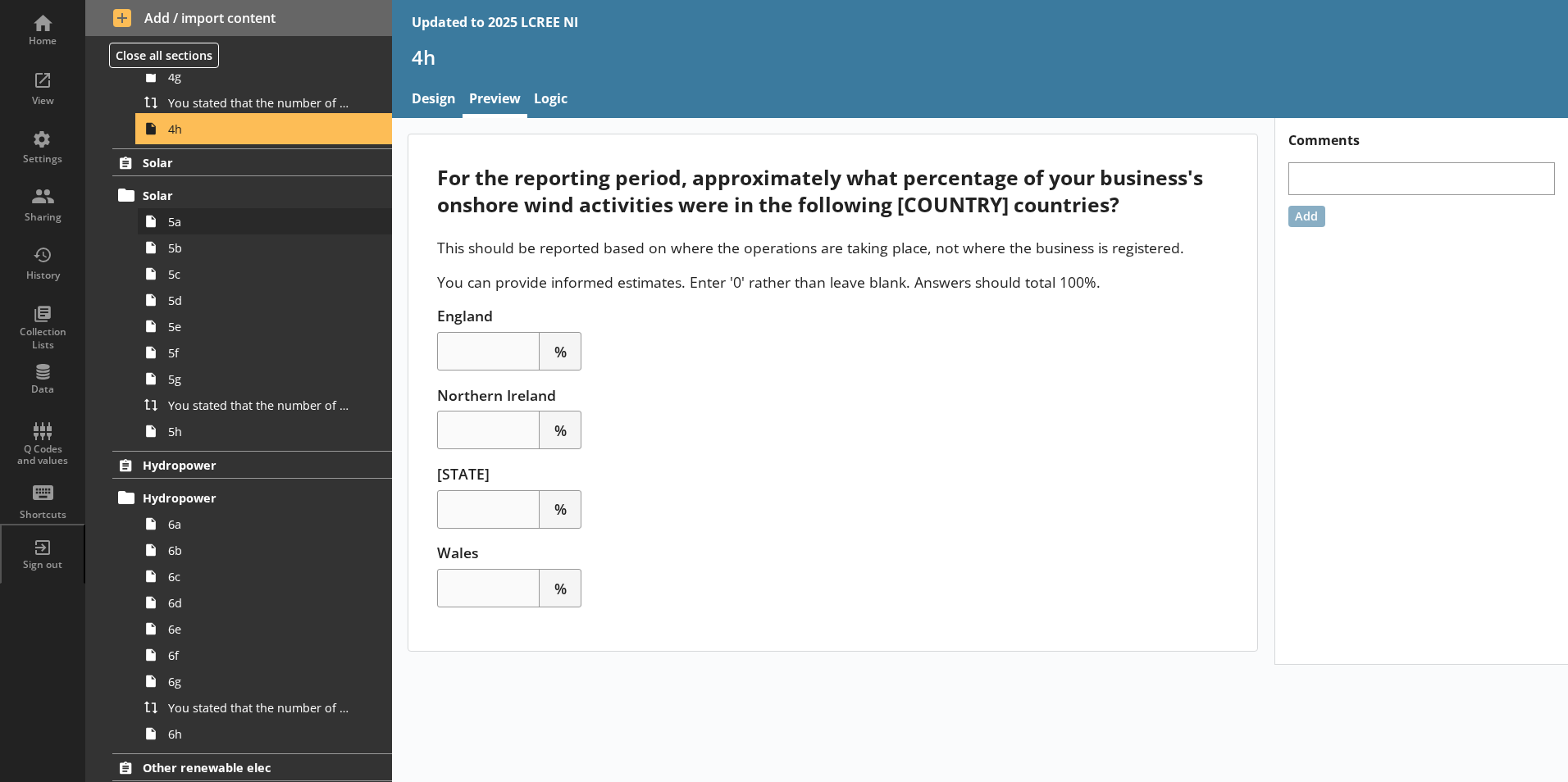 scroll, scrollTop: 820, scrollLeft: 0, axis: vertical 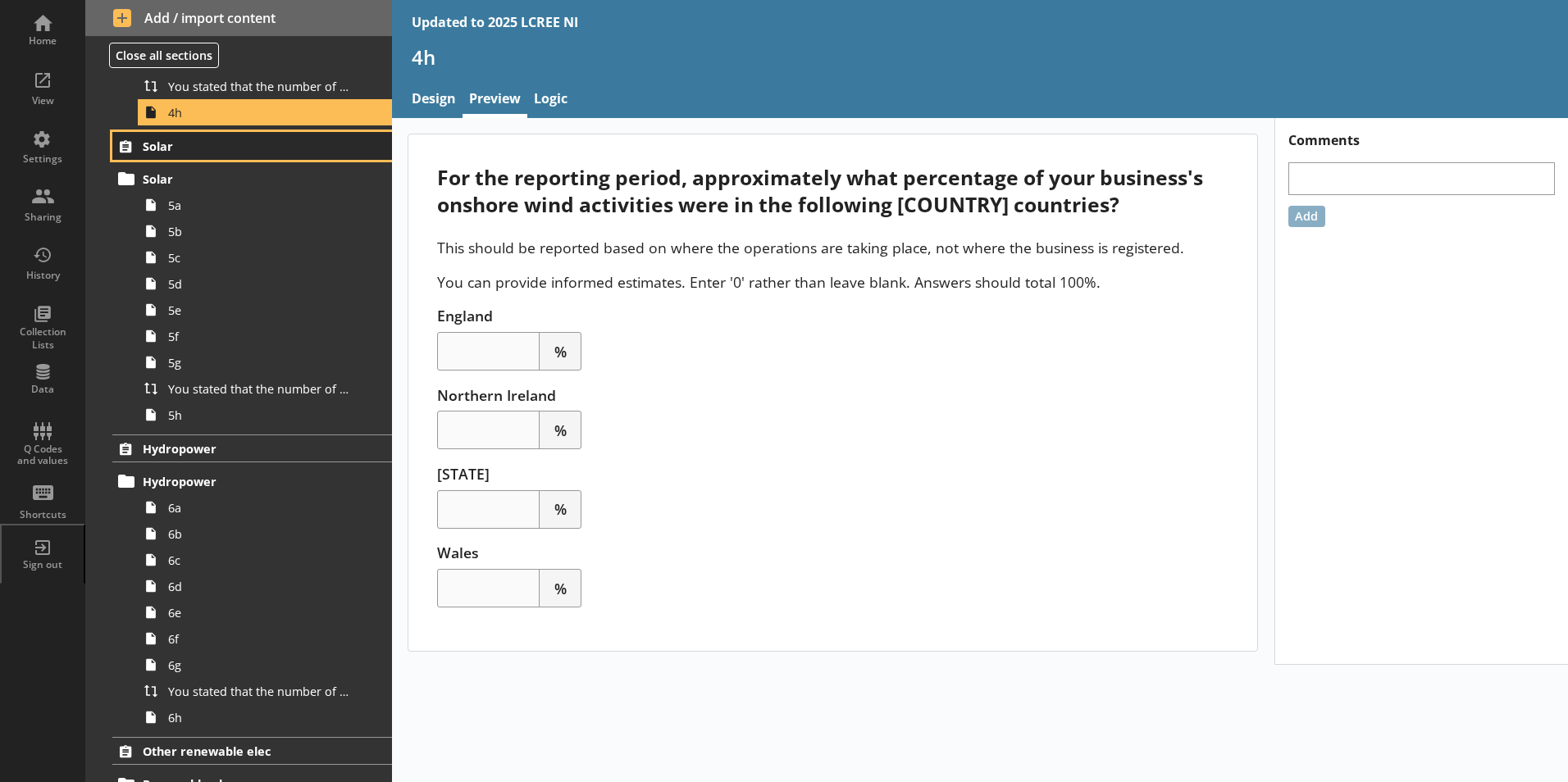 click on "Solar" at bounding box center (243, 146) 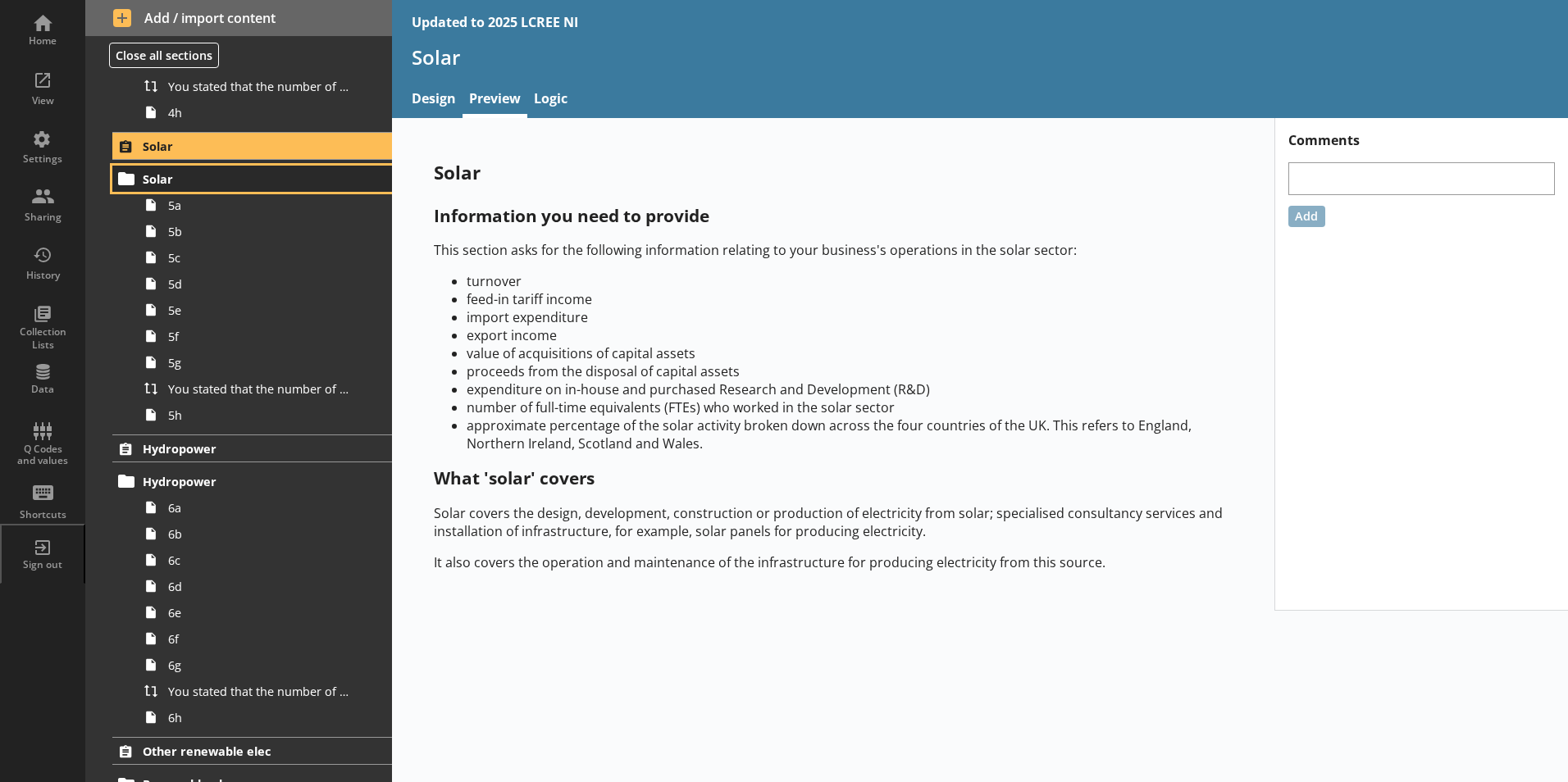 click on "Solar" at bounding box center (252, 179) 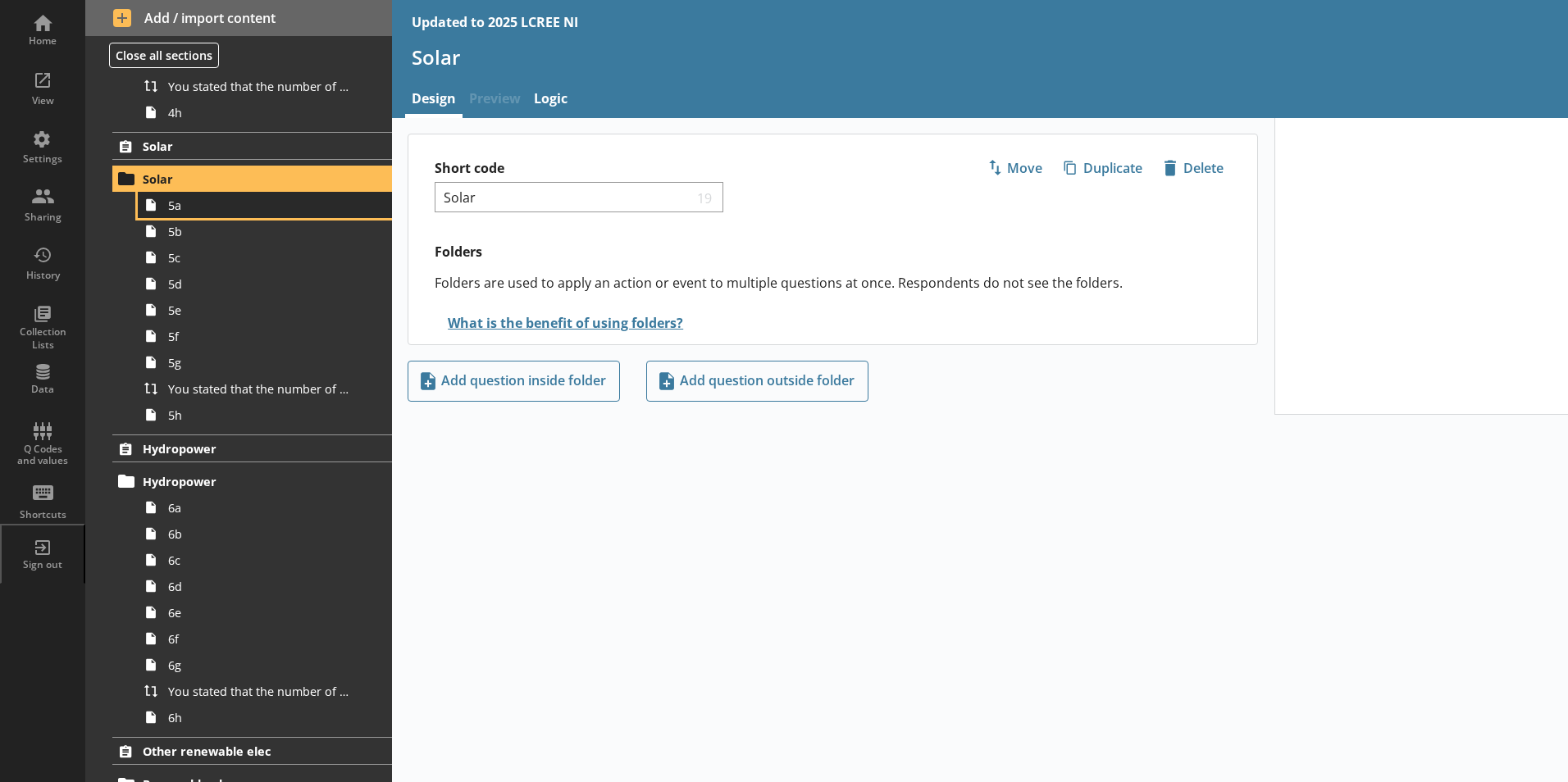 click on "5a" at bounding box center (259, 205) 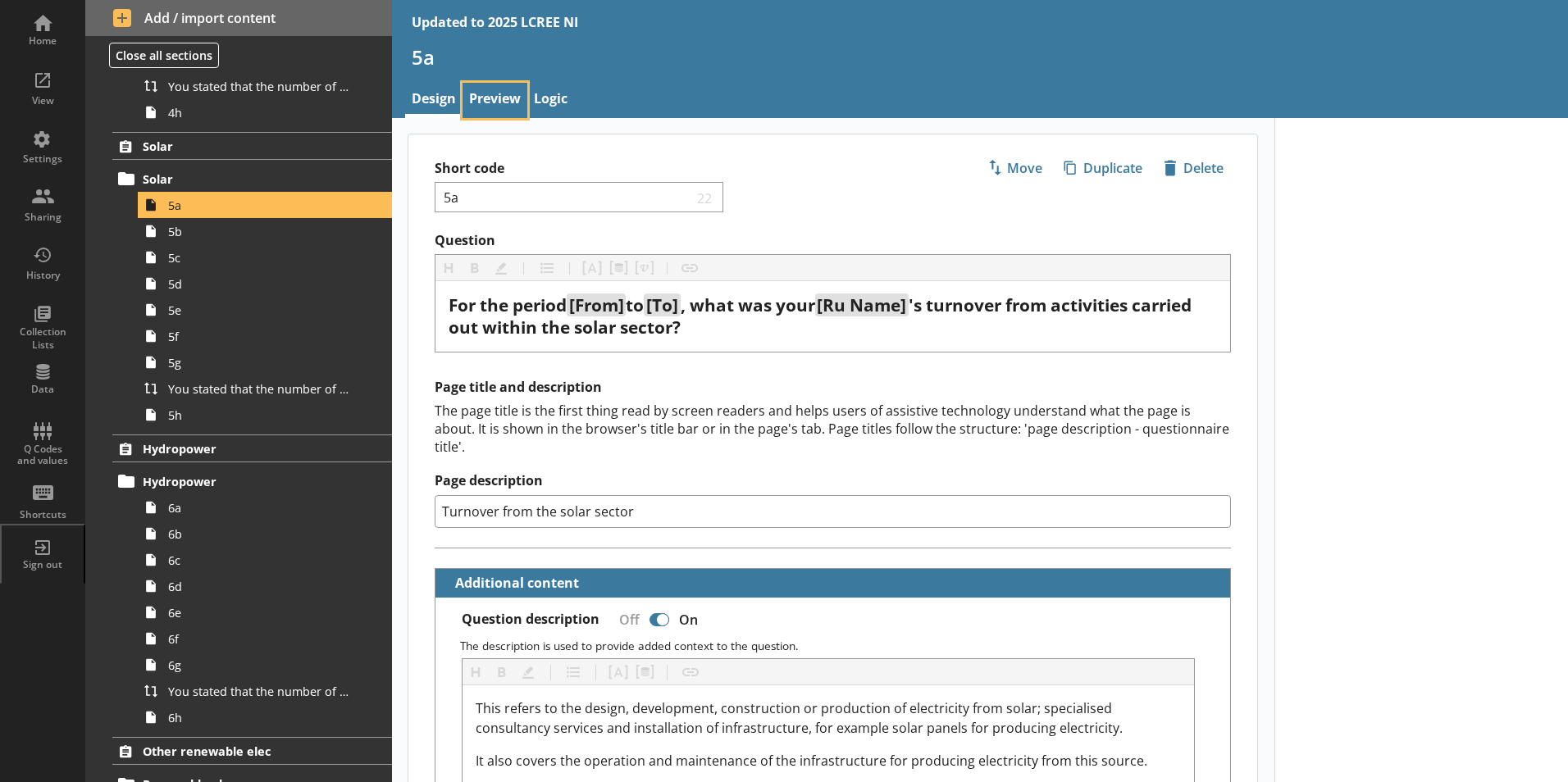 click on "Preview" at bounding box center (495, 100) 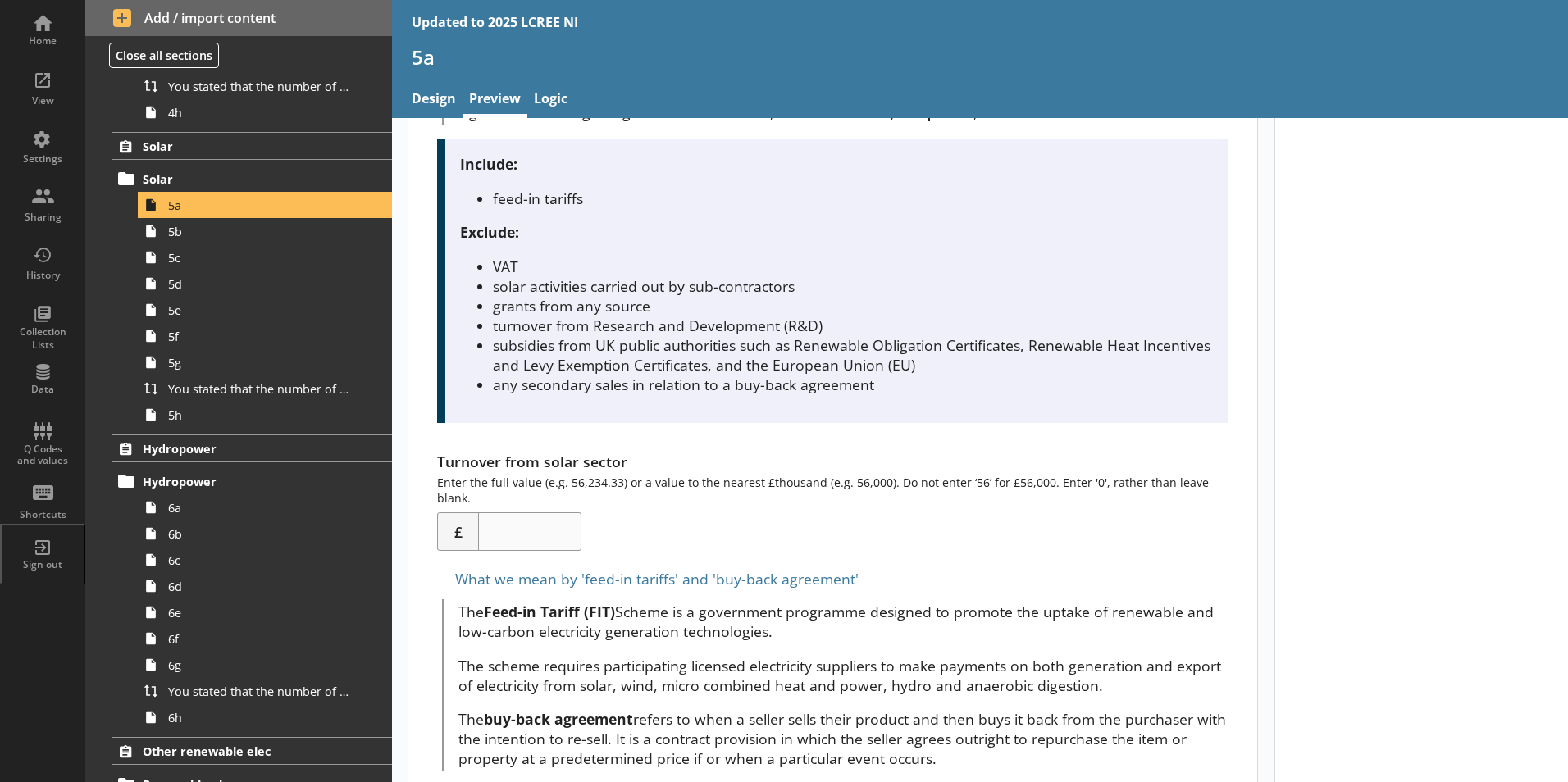 scroll, scrollTop: 359, scrollLeft: 0, axis: vertical 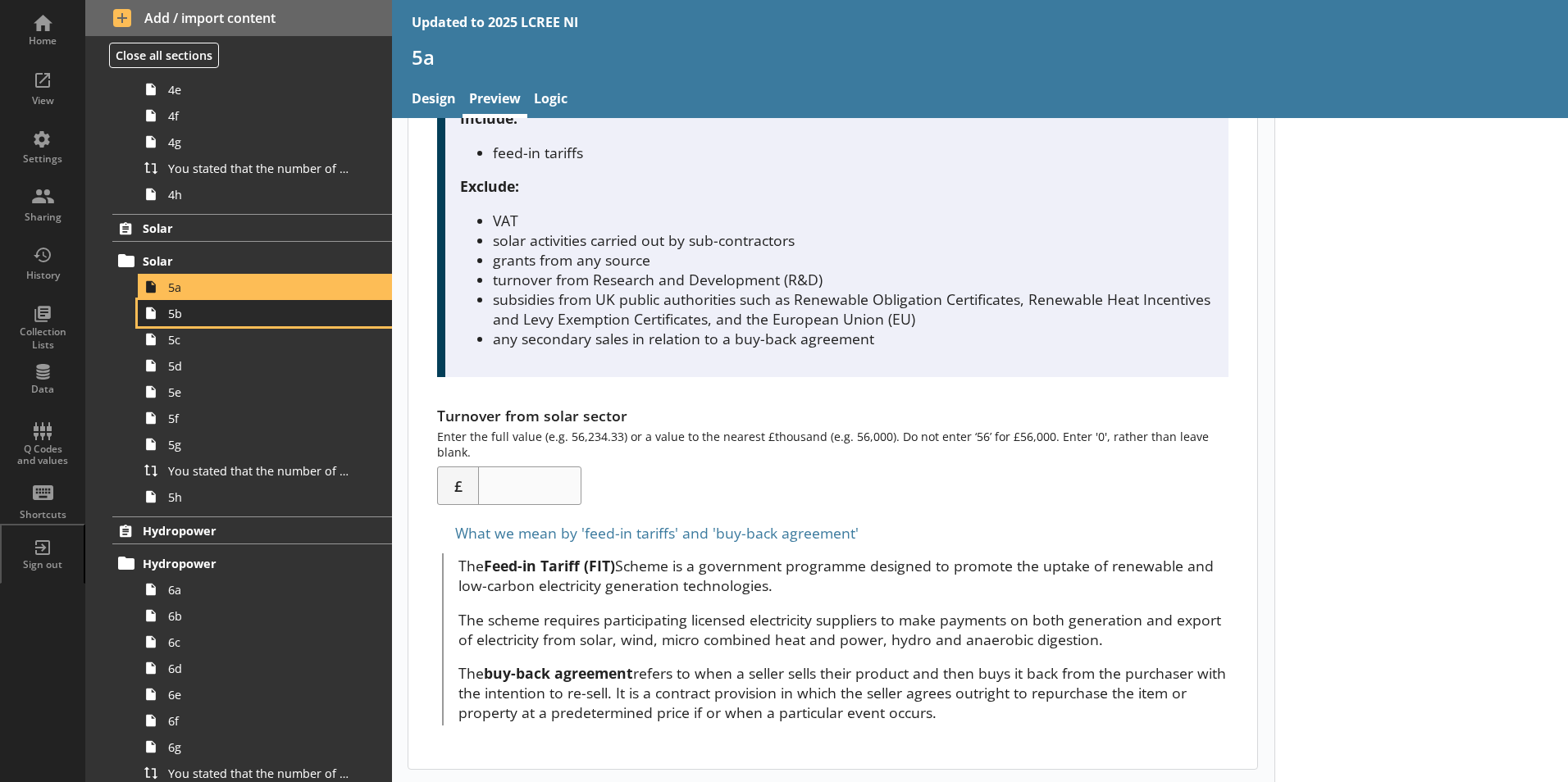 click on "5b" at bounding box center (259, 313) 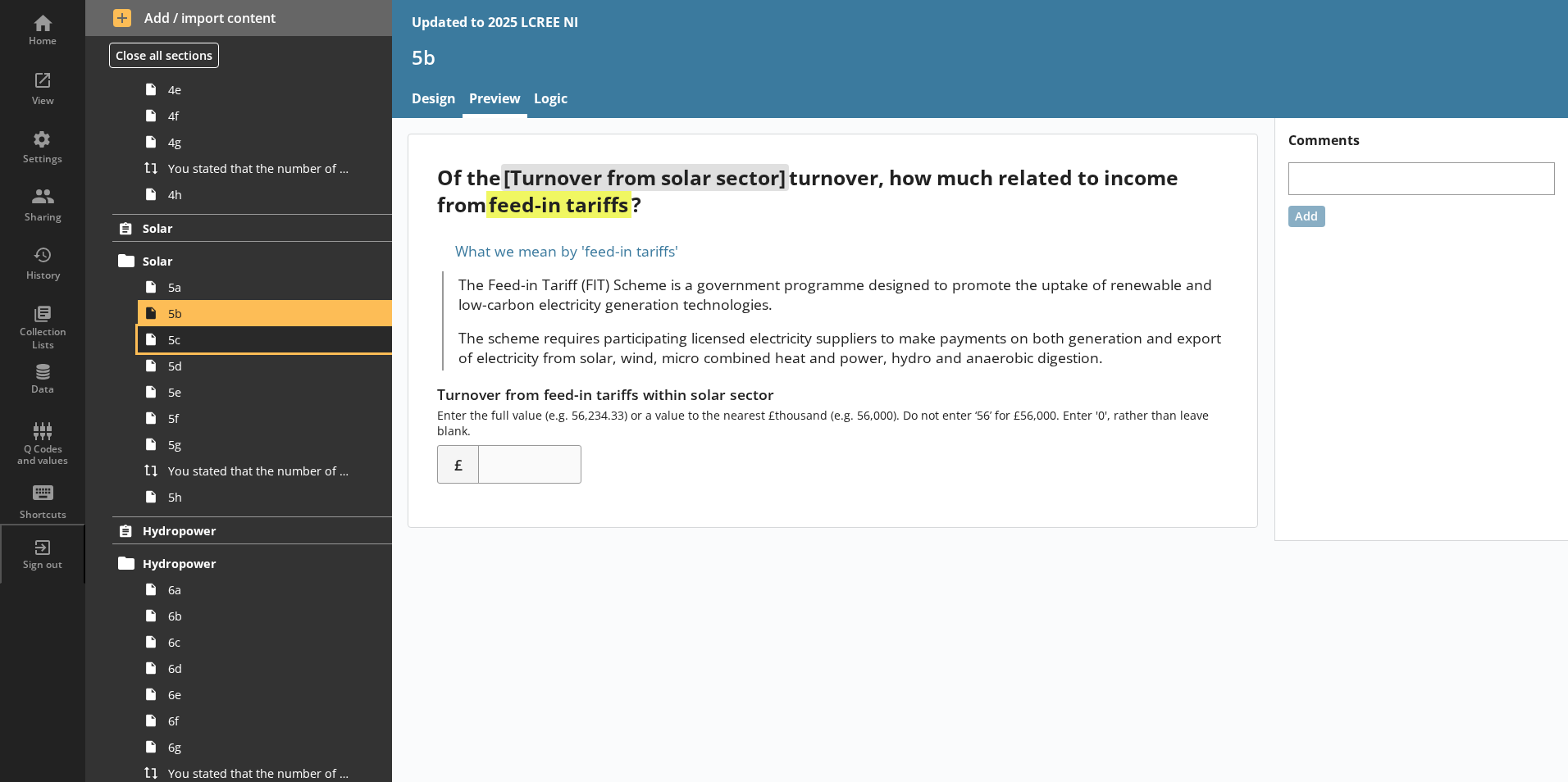 click on "5c" at bounding box center (259, 339) 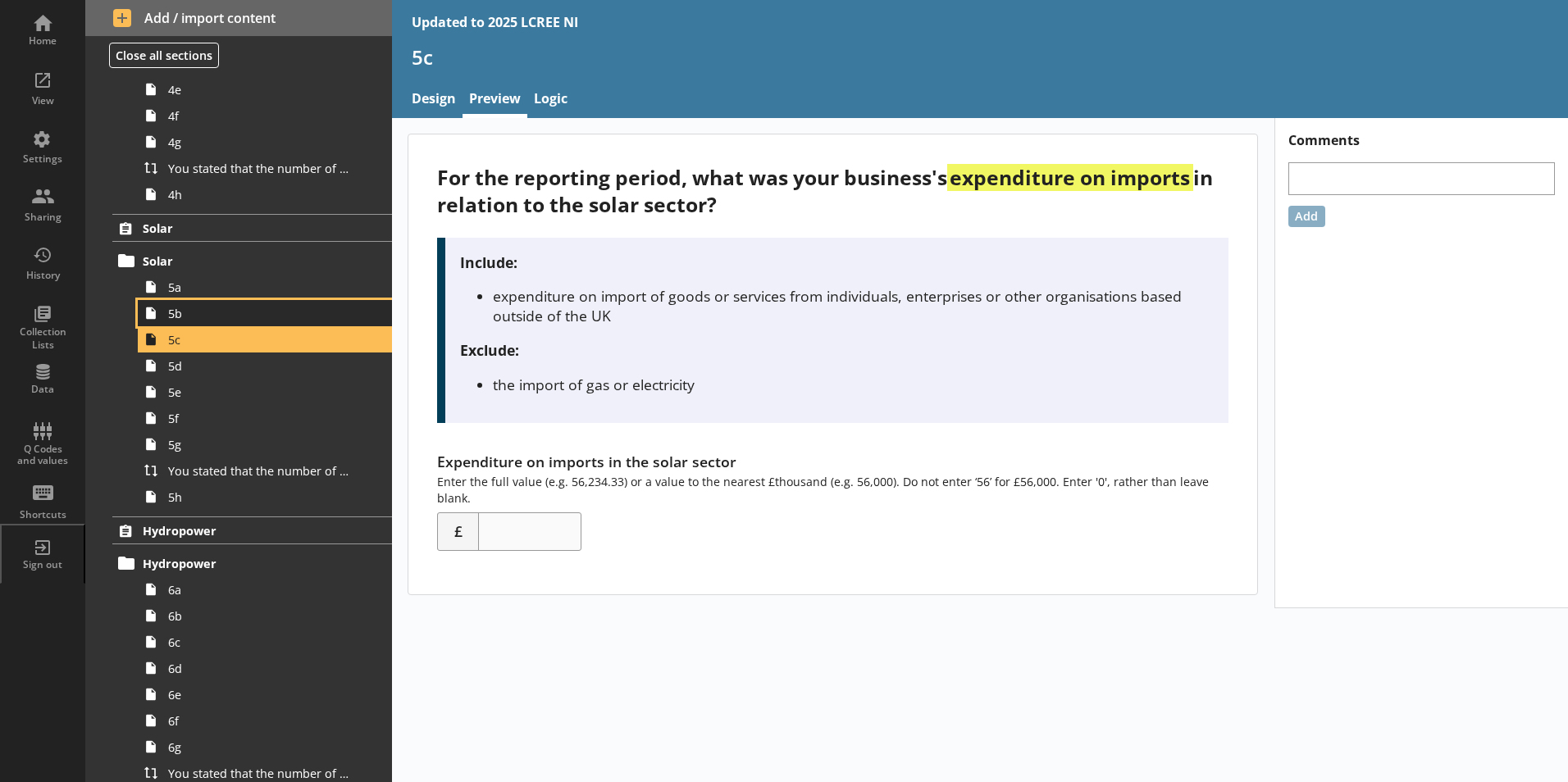 click on "5b" at bounding box center (259, 313) 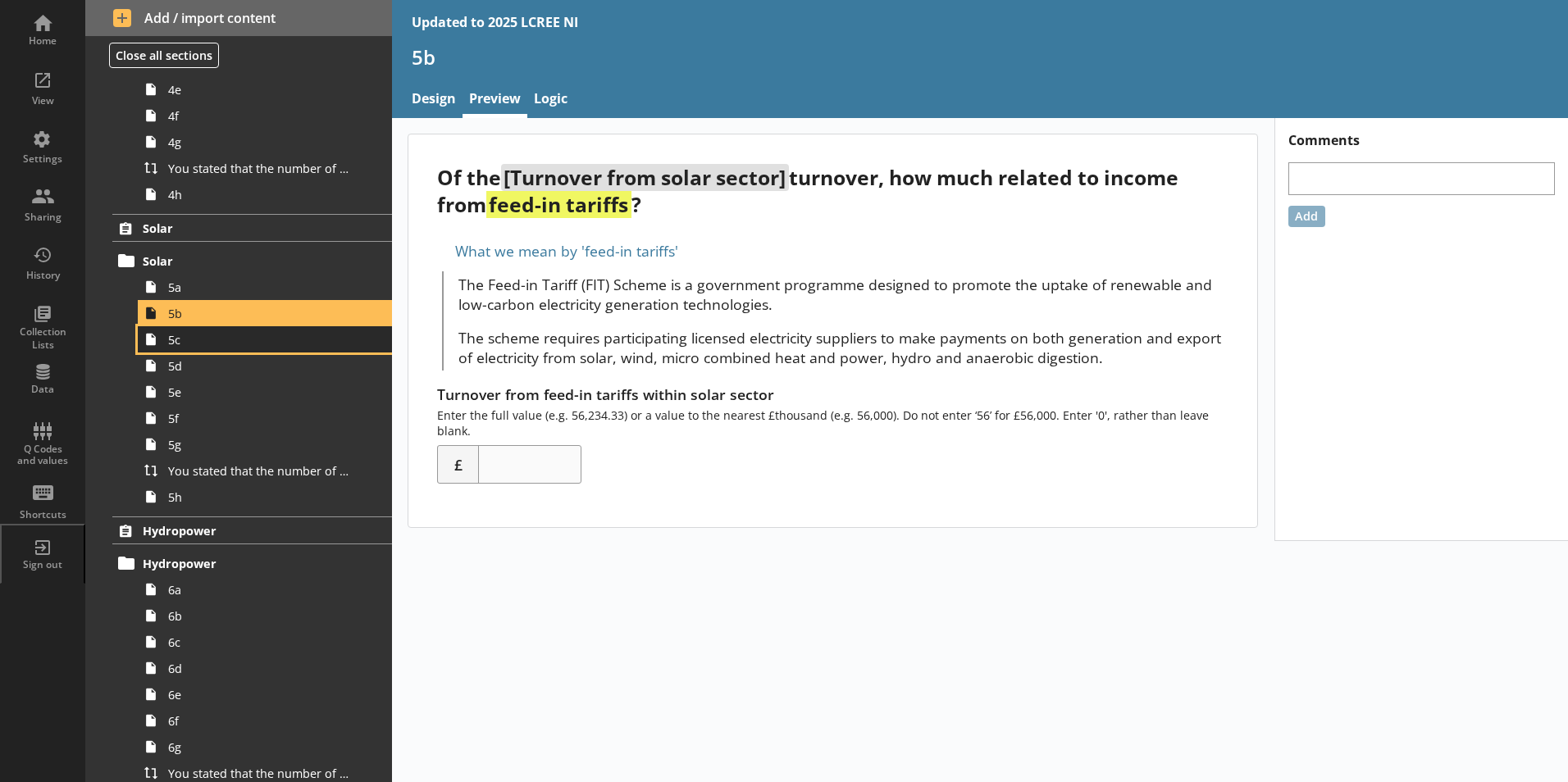 click on "5c" at bounding box center (265, 339) 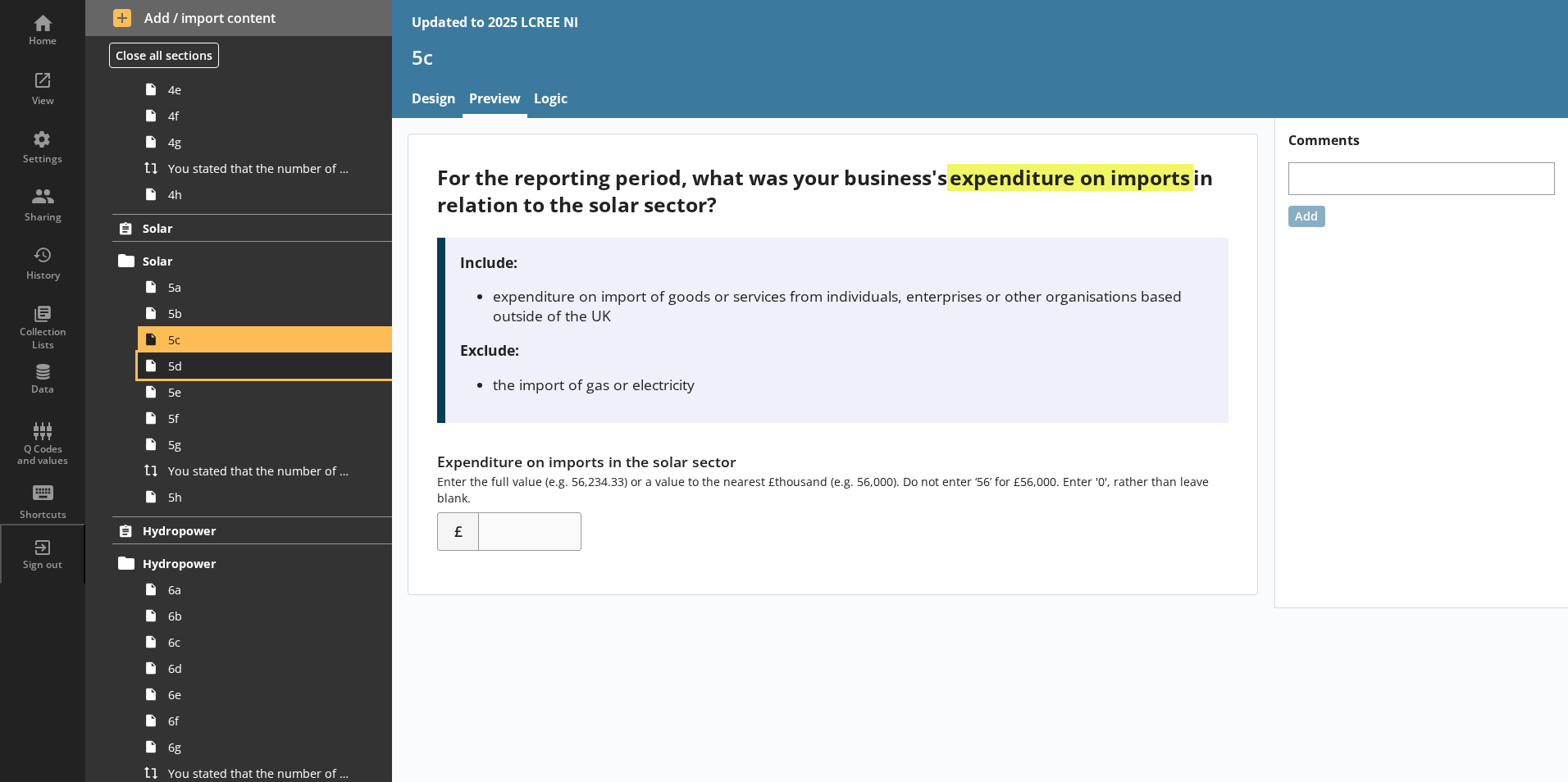 click on "5d" at bounding box center (259, 366) 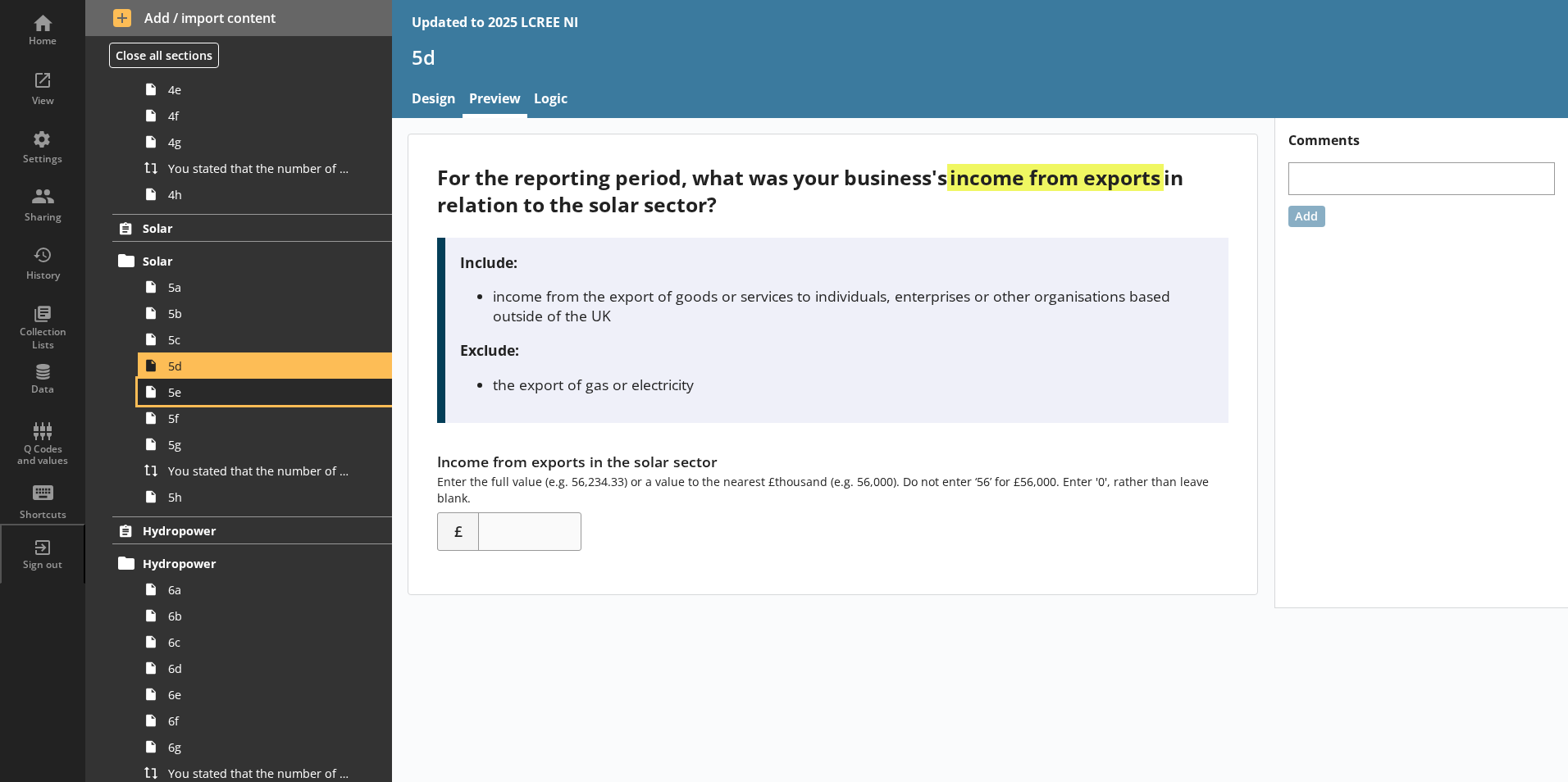 click on "5e" at bounding box center [259, 392] 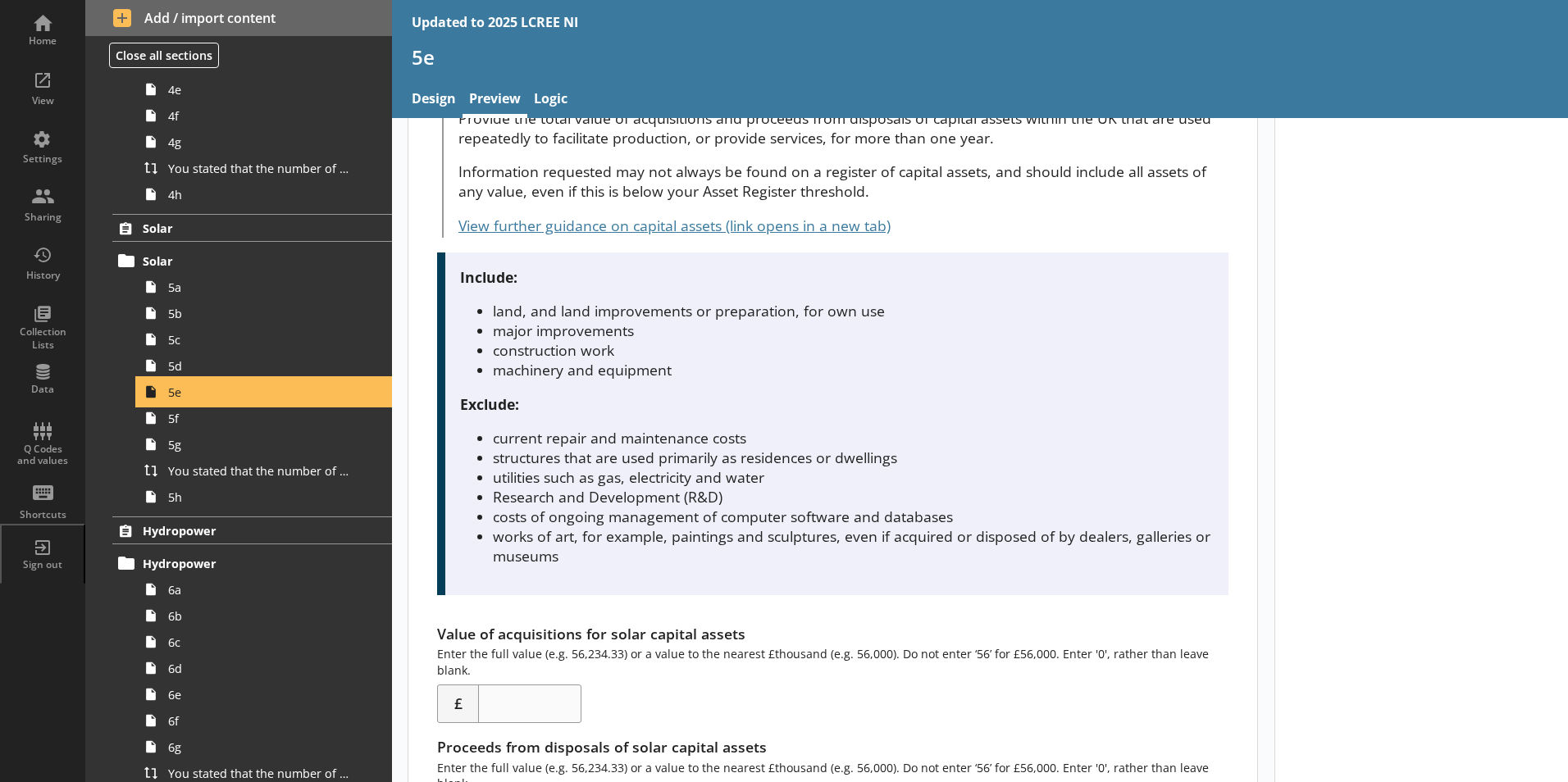 scroll, scrollTop: 346, scrollLeft: 0, axis: vertical 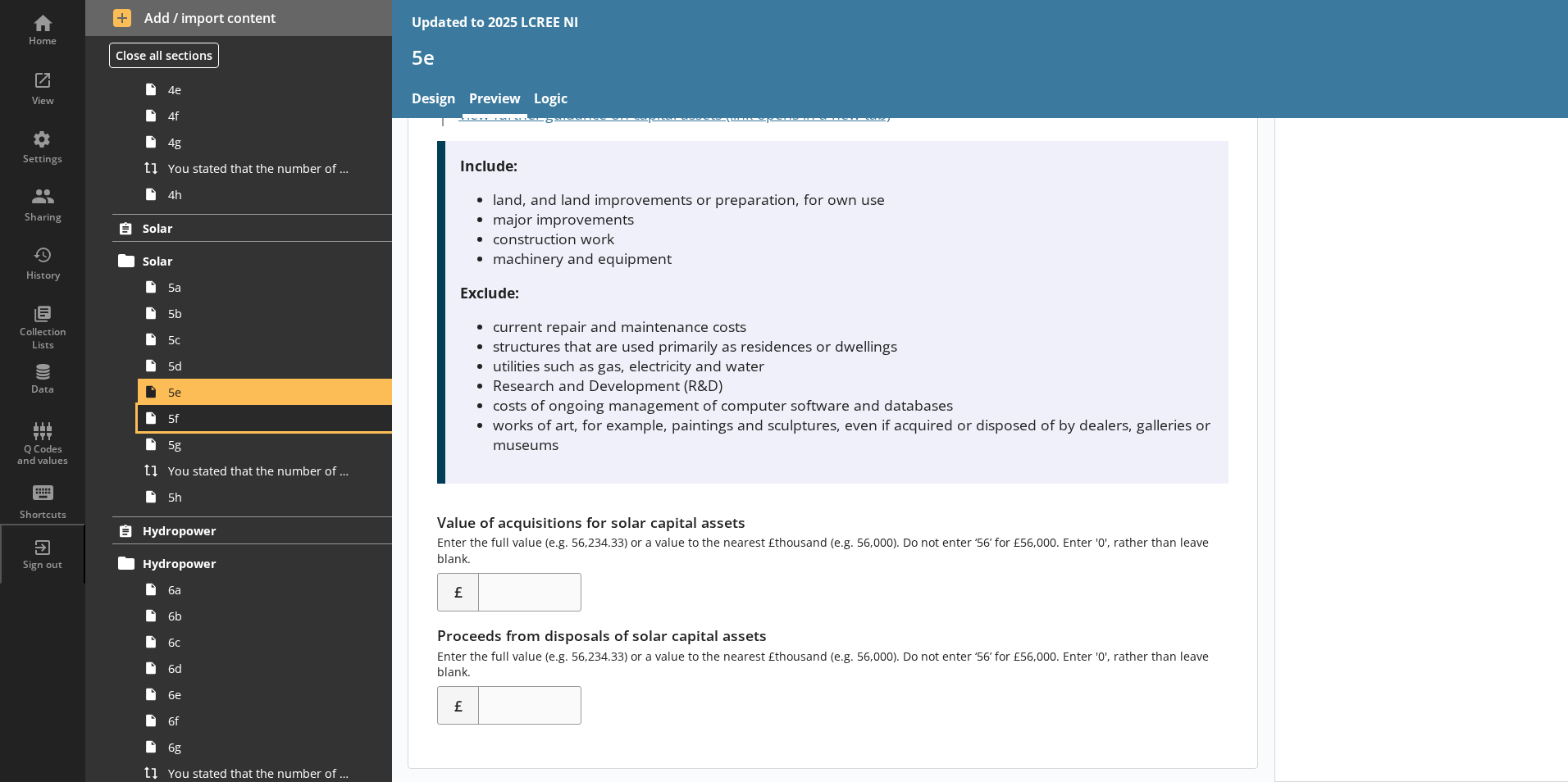 click on "5f" at bounding box center (259, 418) 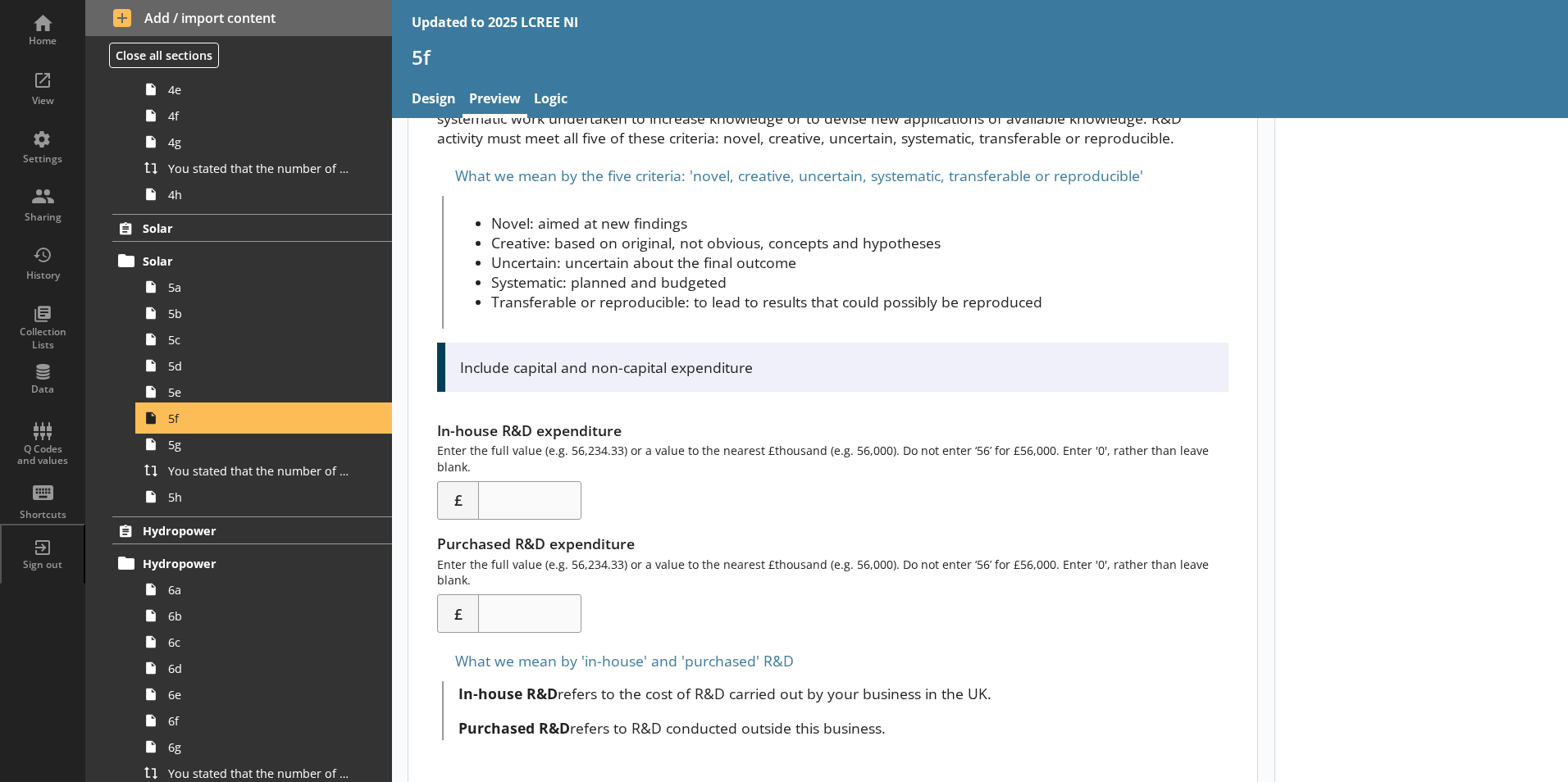 scroll, scrollTop: 165, scrollLeft: 0, axis: vertical 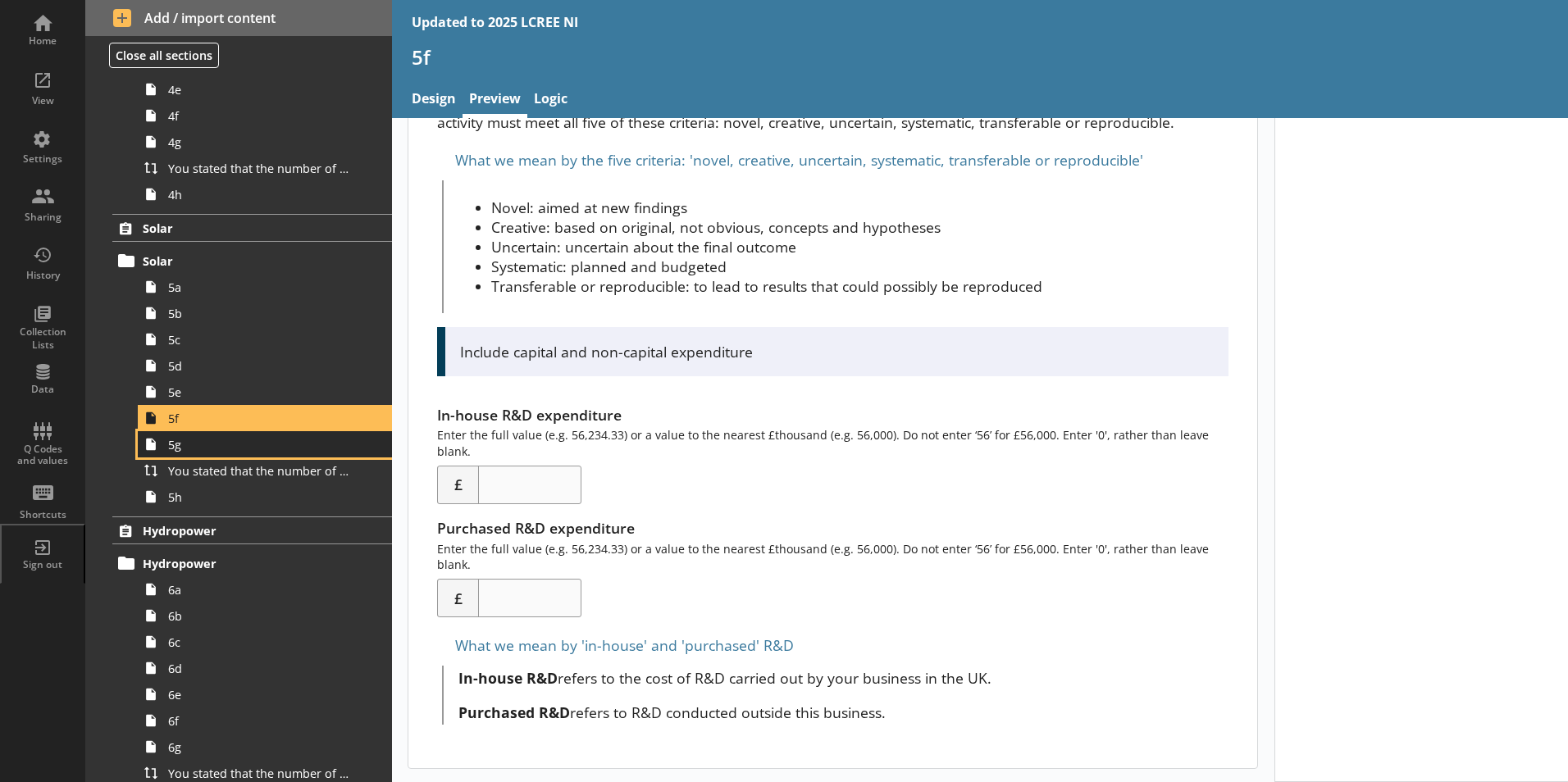 click on "5g" at bounding box center [259, 444] 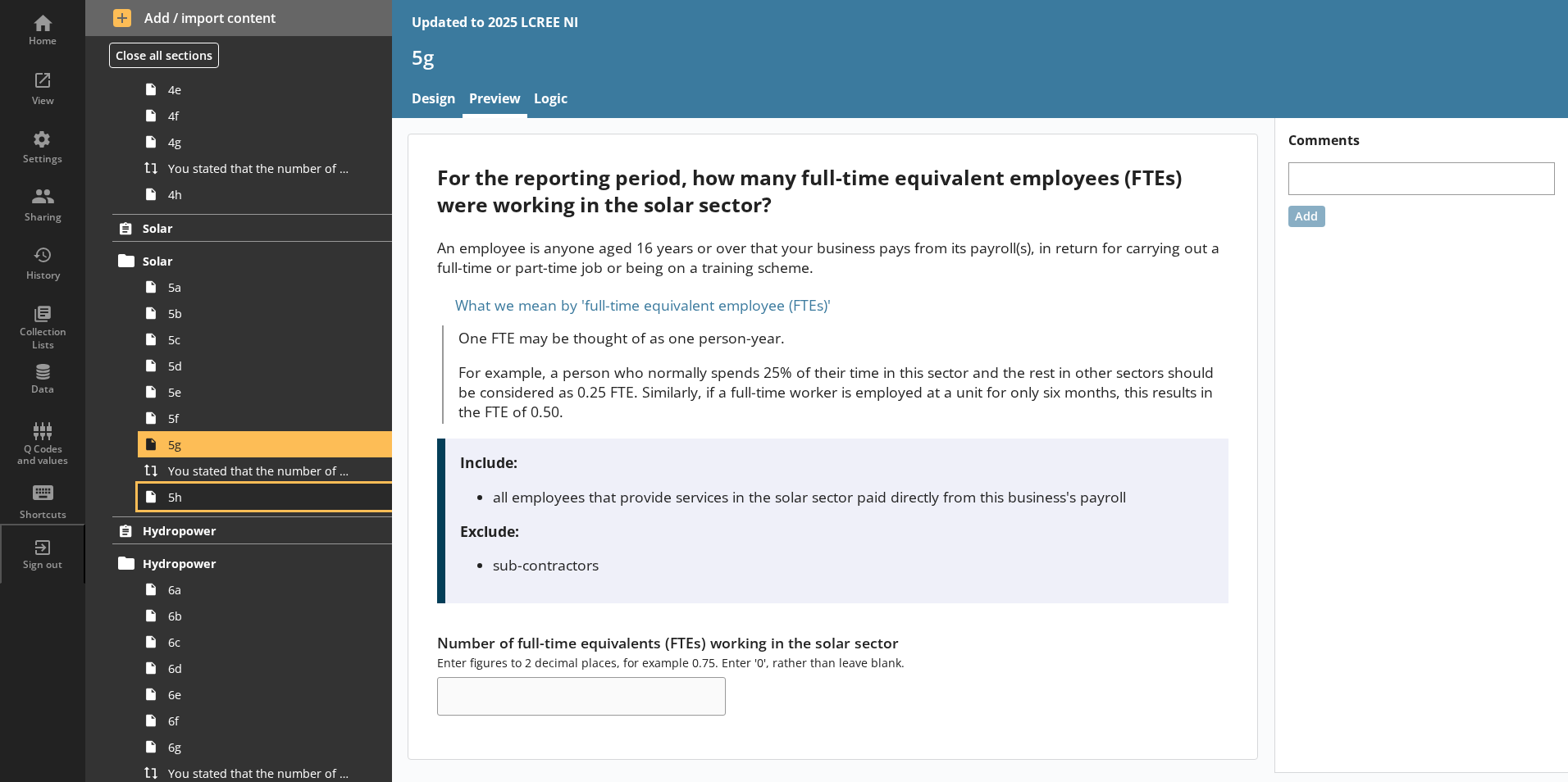 click on "5h" at bounding box center [259, 497] 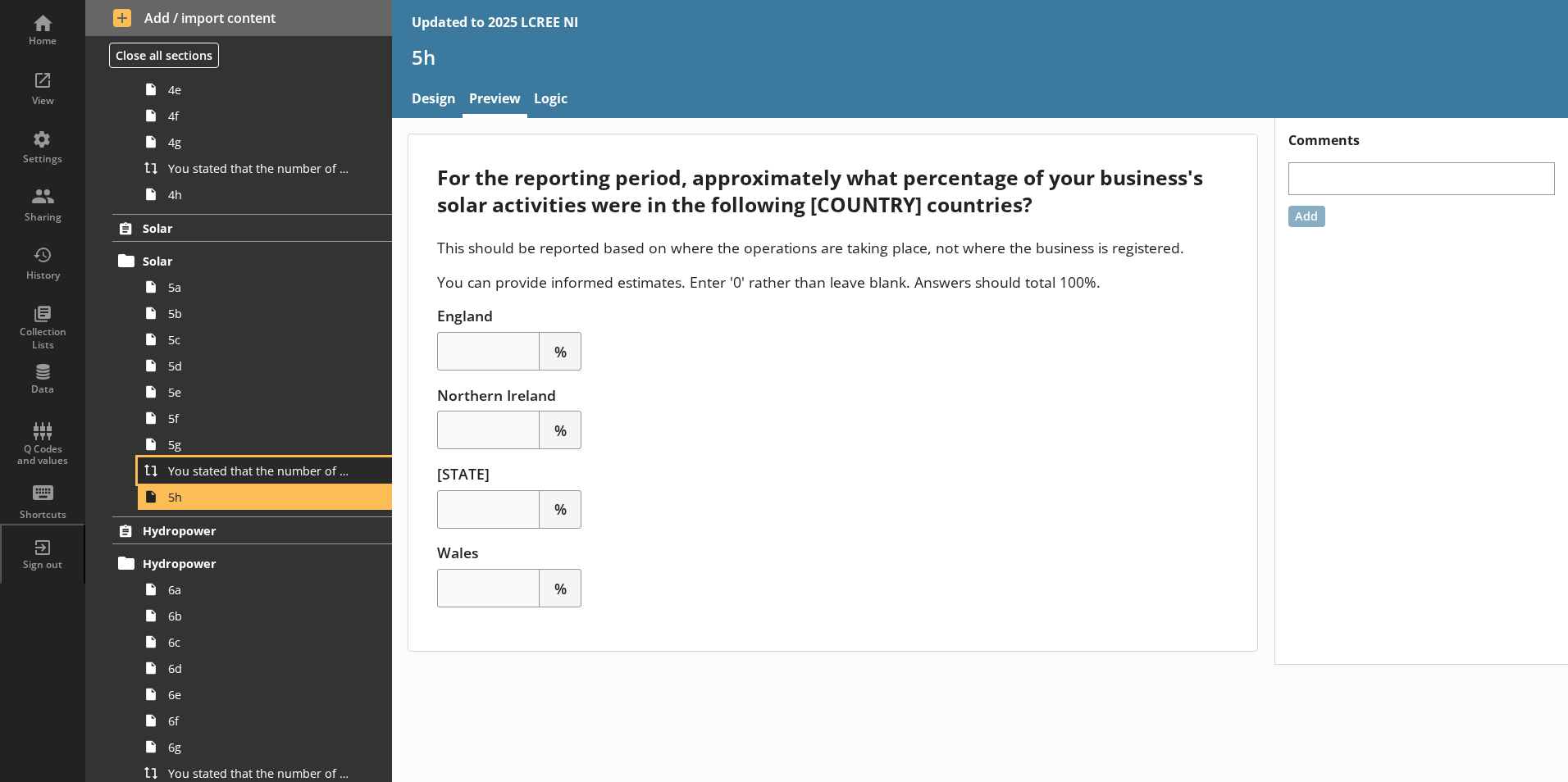 click on "You stated that the number of full-time equivalents (FTEs) who worked within the solar sector is [Number of full-time equivalents (FTEs) working in the solar sector] FTEs. Is this correct?" at bounding box center (259, 471) 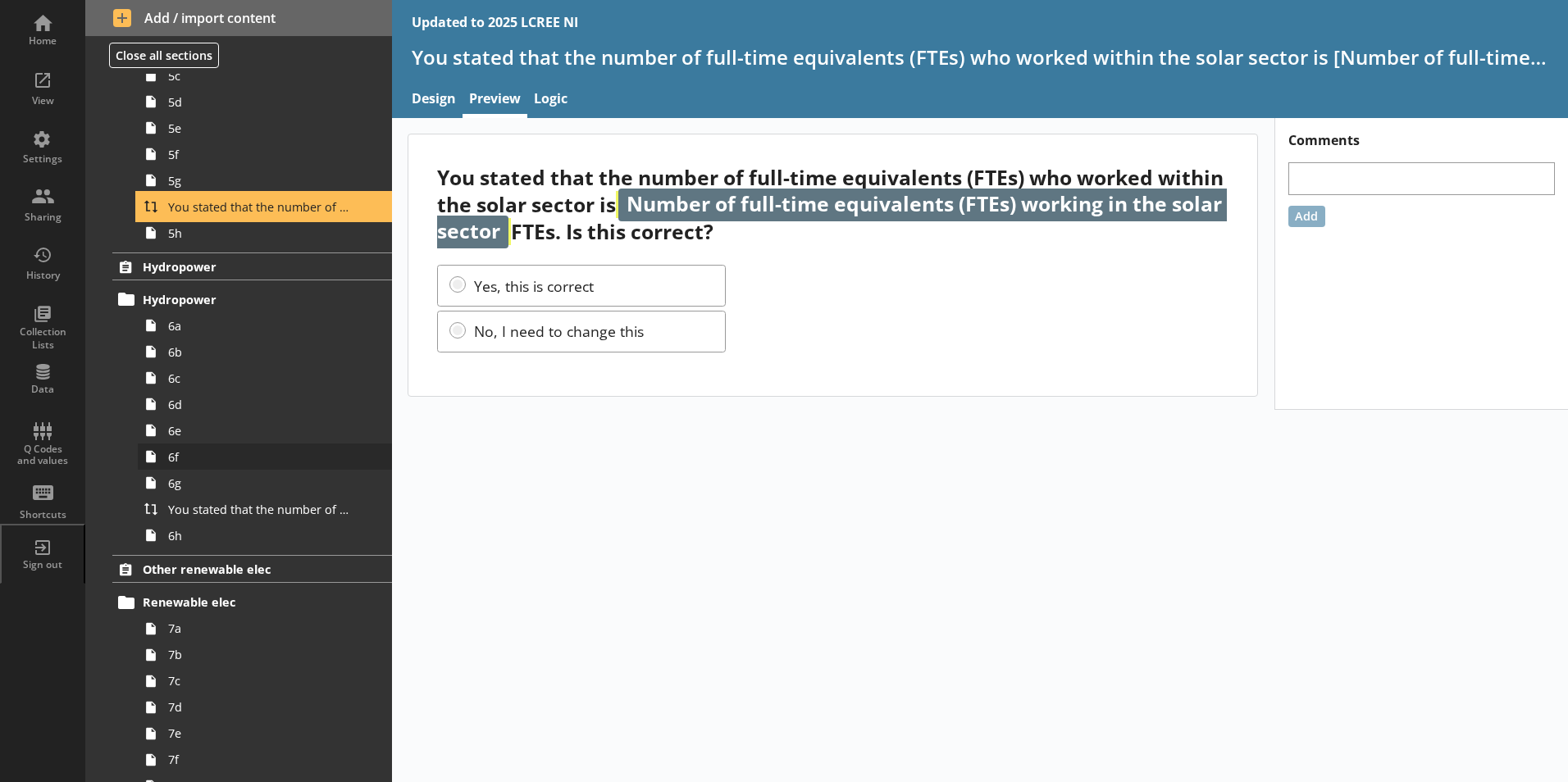 scroll, scrollTop: 1066, scrollLeft: 0, axis: vertical 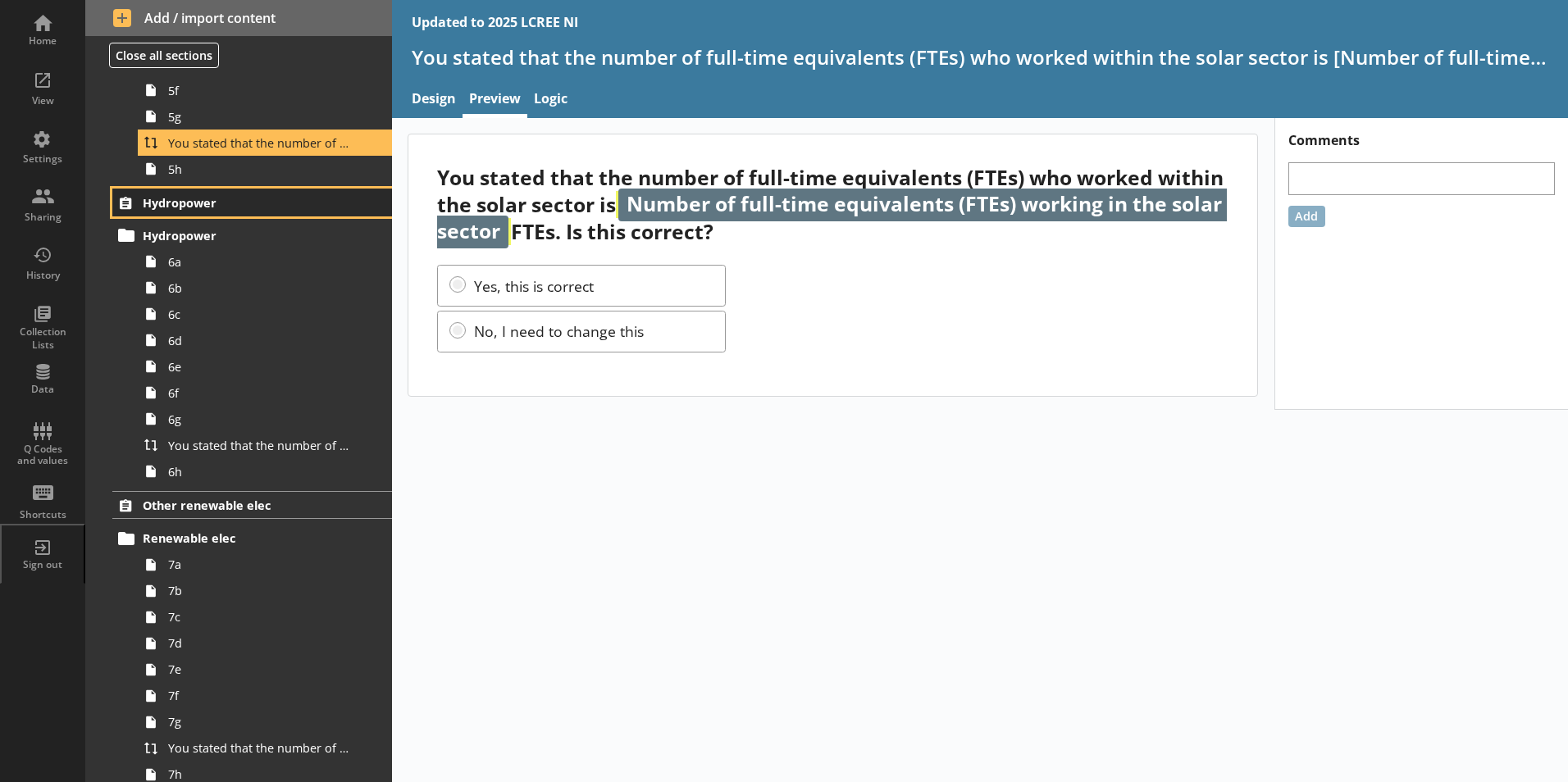 click on "Hydropower" at bounding box center [243, 202] 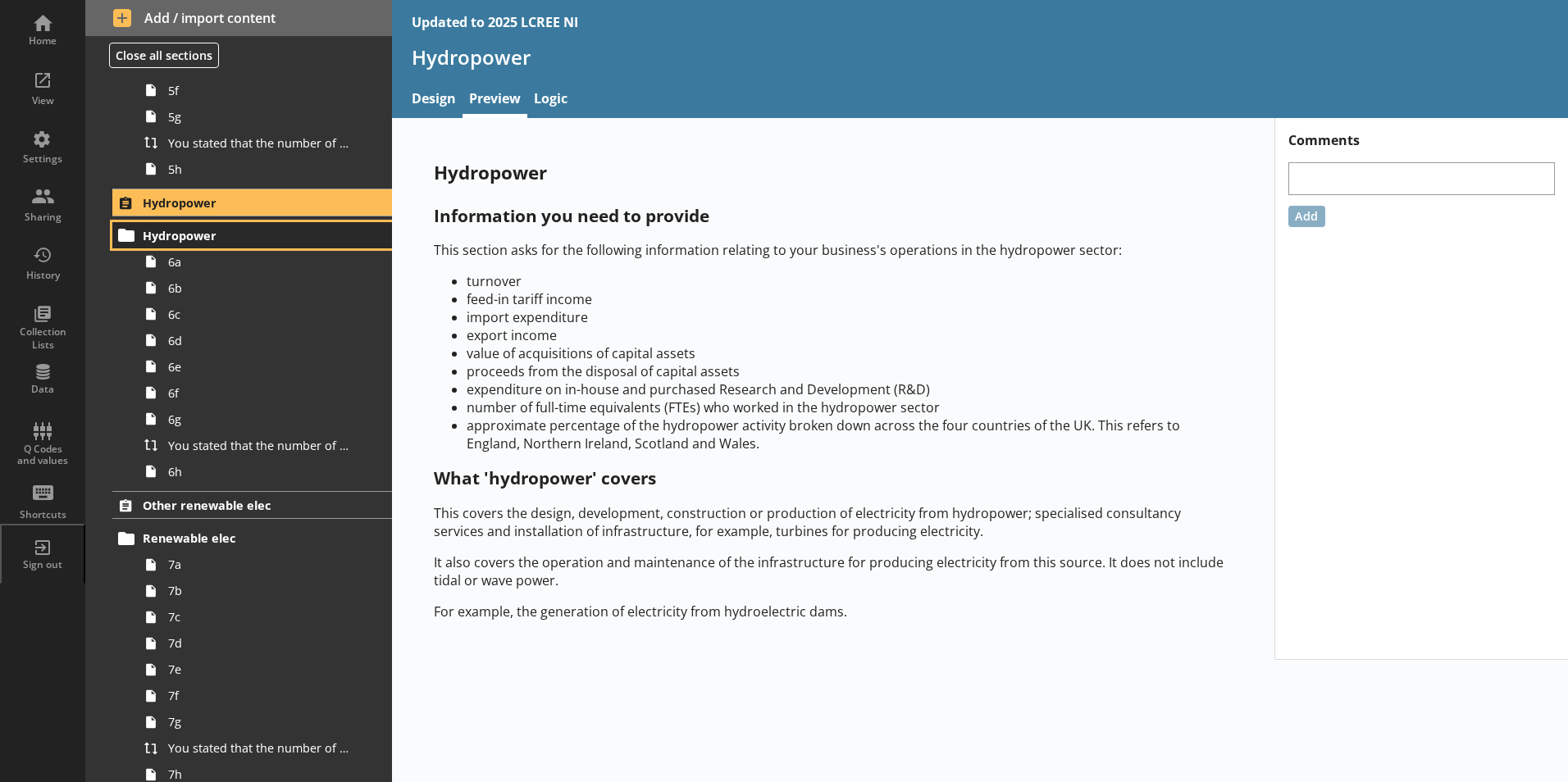 click on "Hydropower" at bounding box center (252, 235) 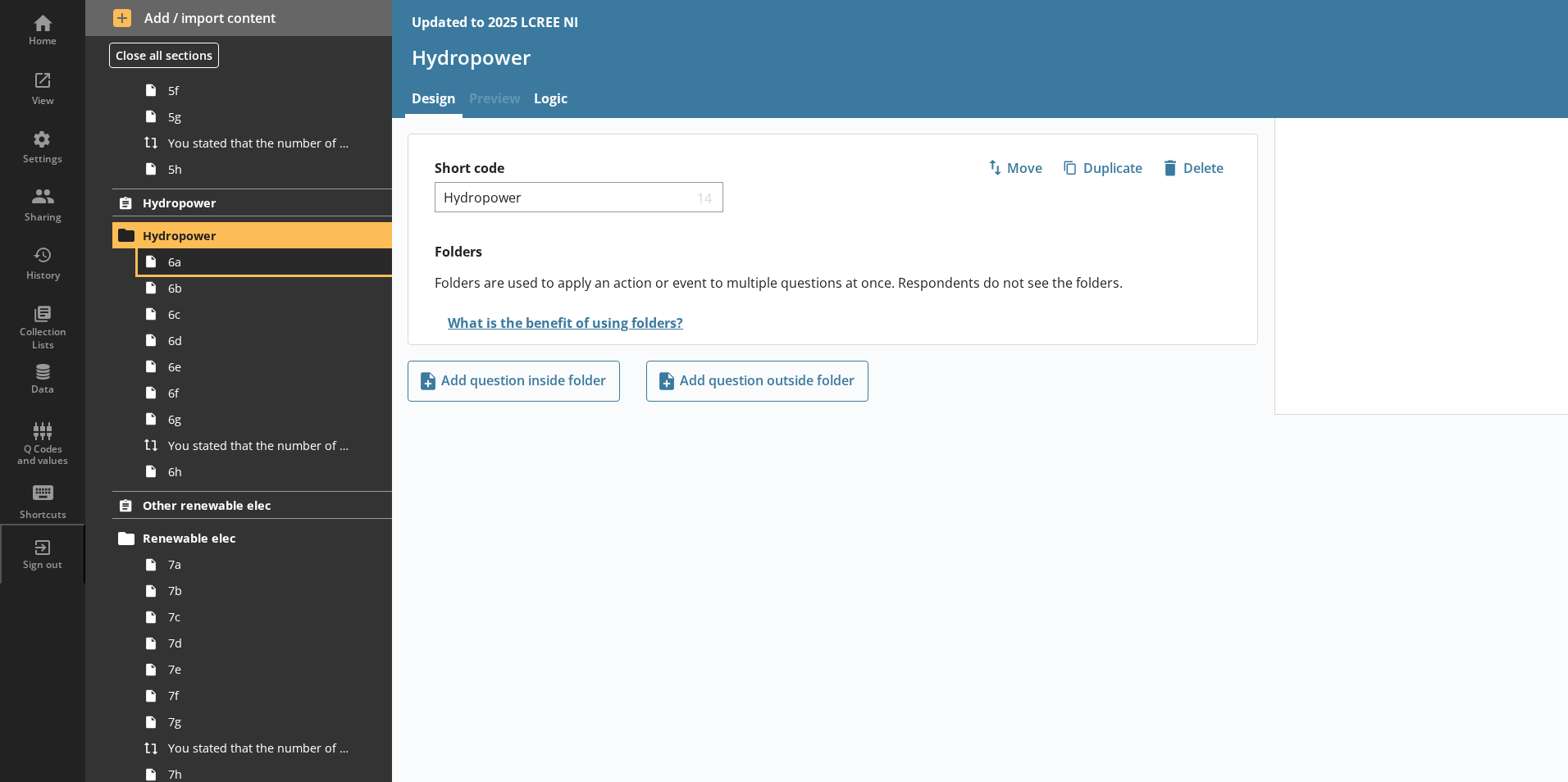 click on "6a" at bounding box center [259, 261] 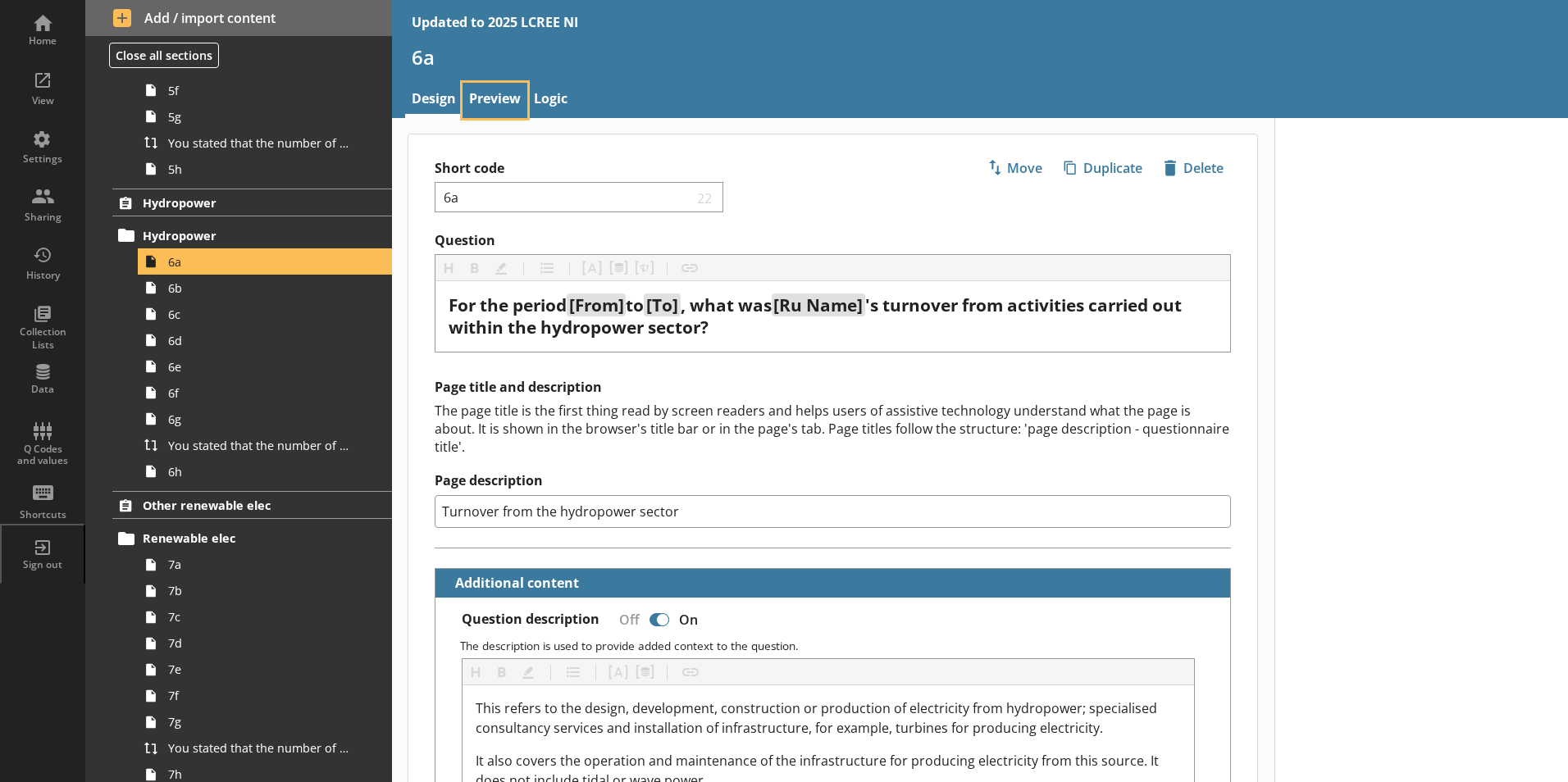 click on "Preview" at bounding box center (495, 100) 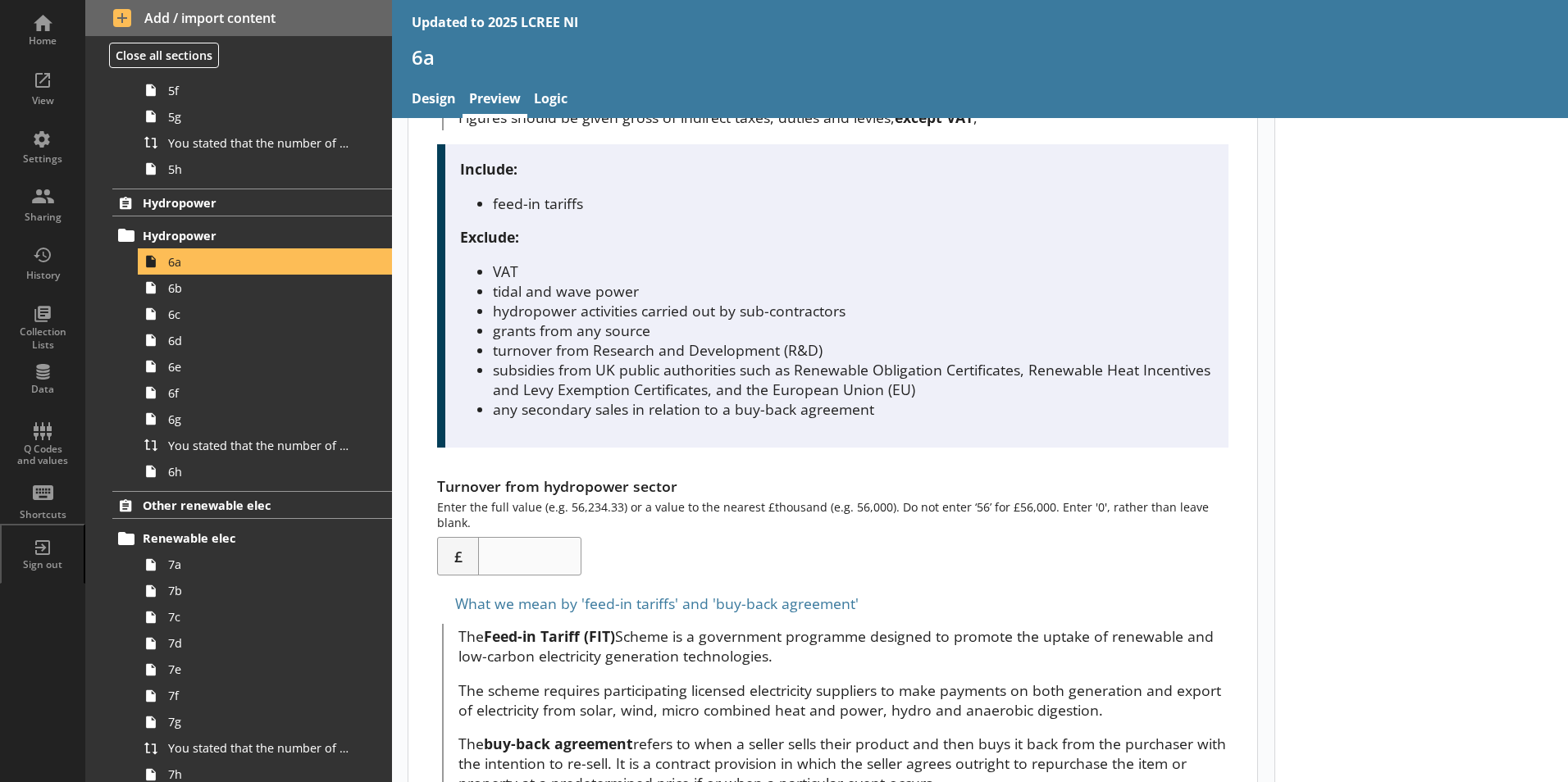 scroll, scrollTop: 398, scrollLeft: 0, axis: vertical 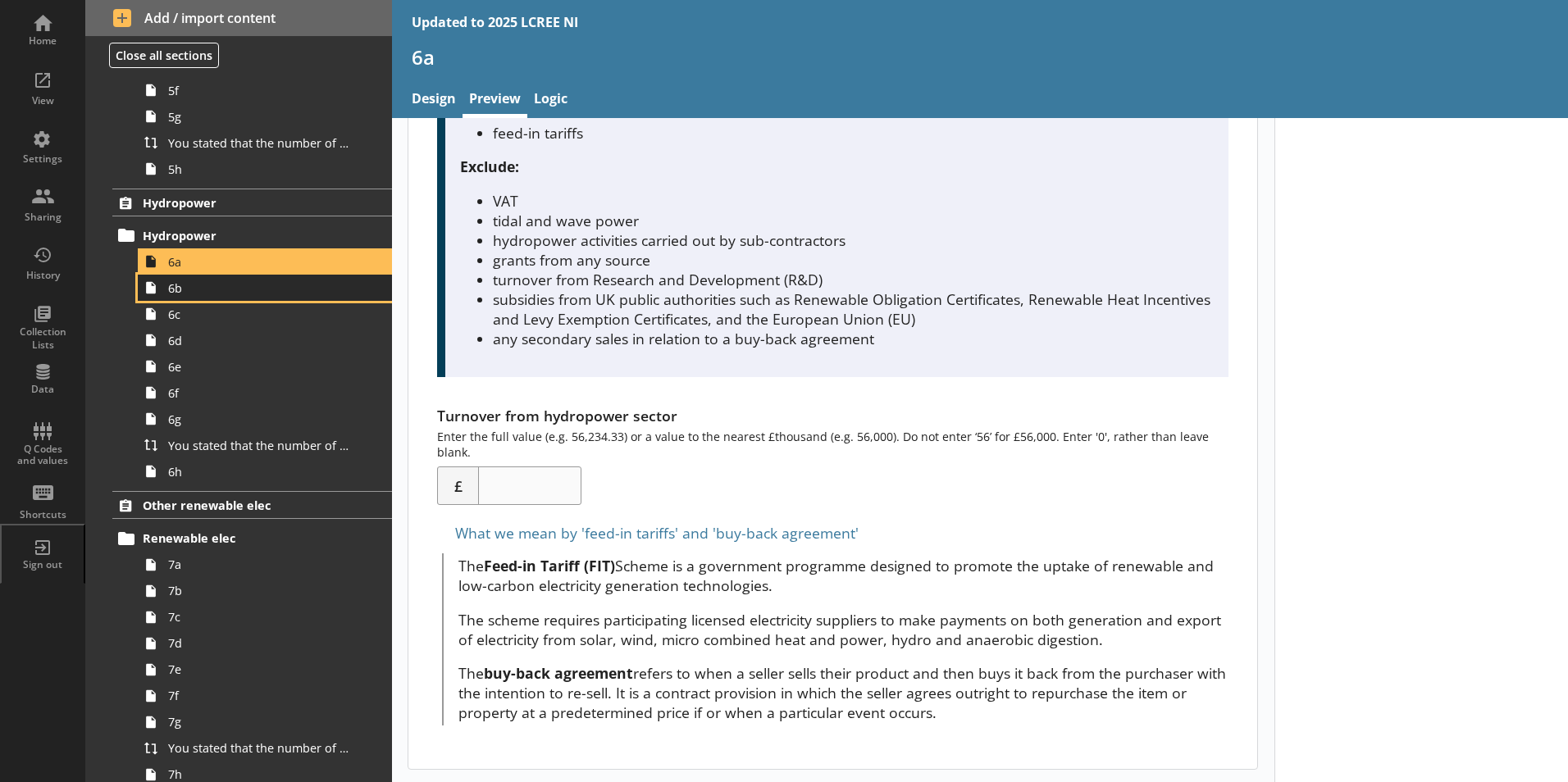 click on "6b" at bounding box center (265, 288) 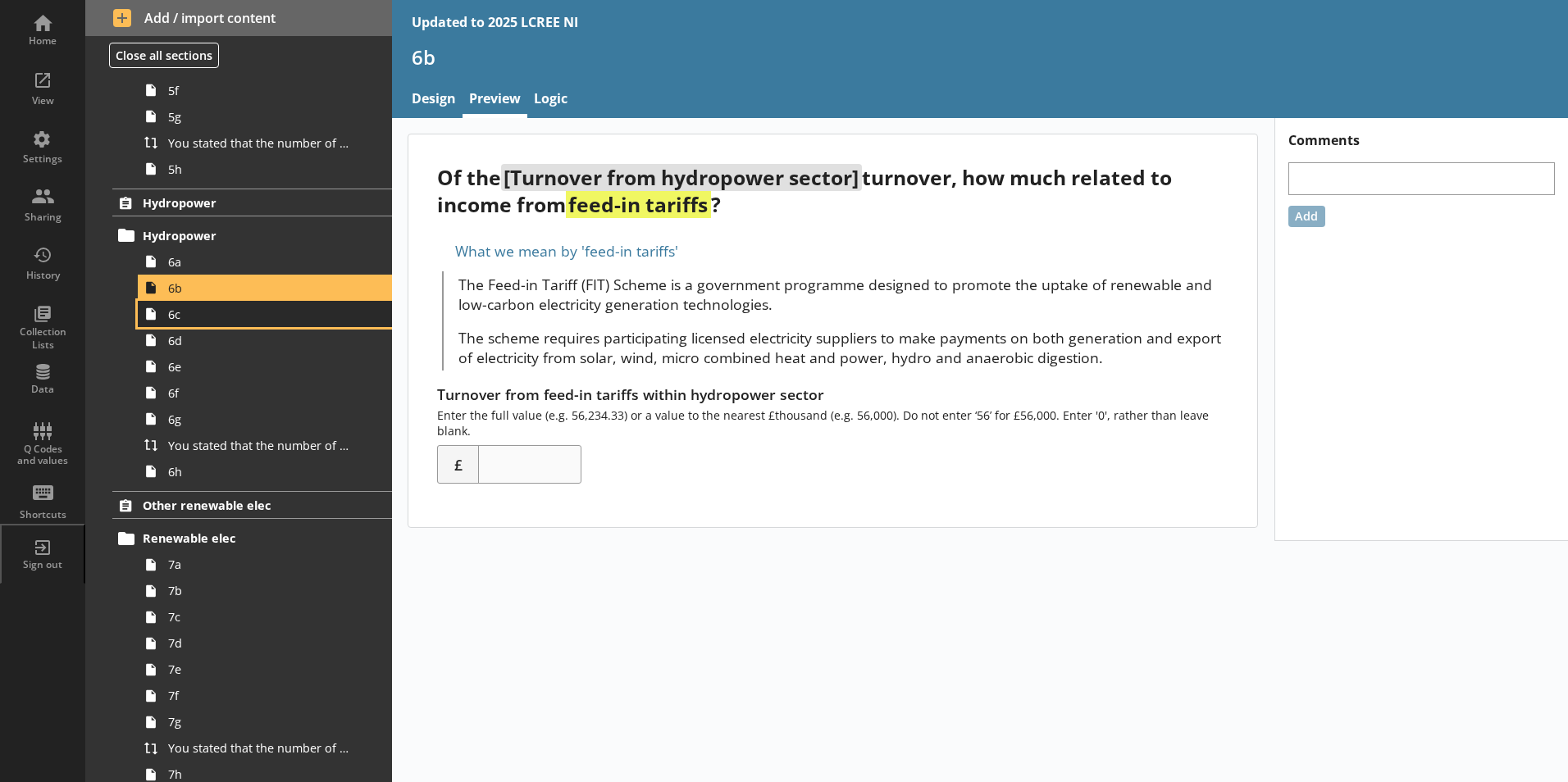 click on "6c" at bounding box center [259, 314] 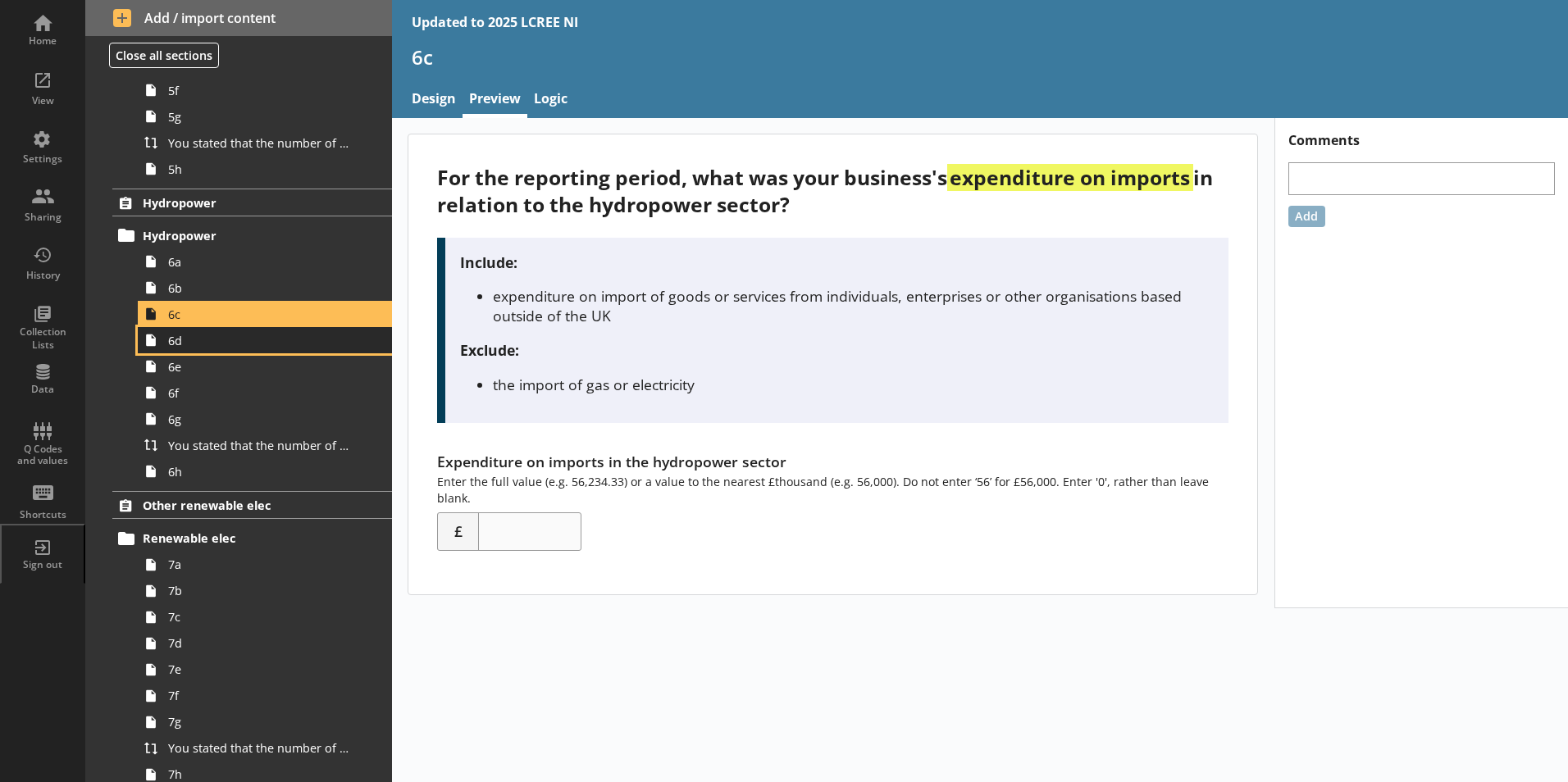 click on "6d" at bounding box center (259, 340) 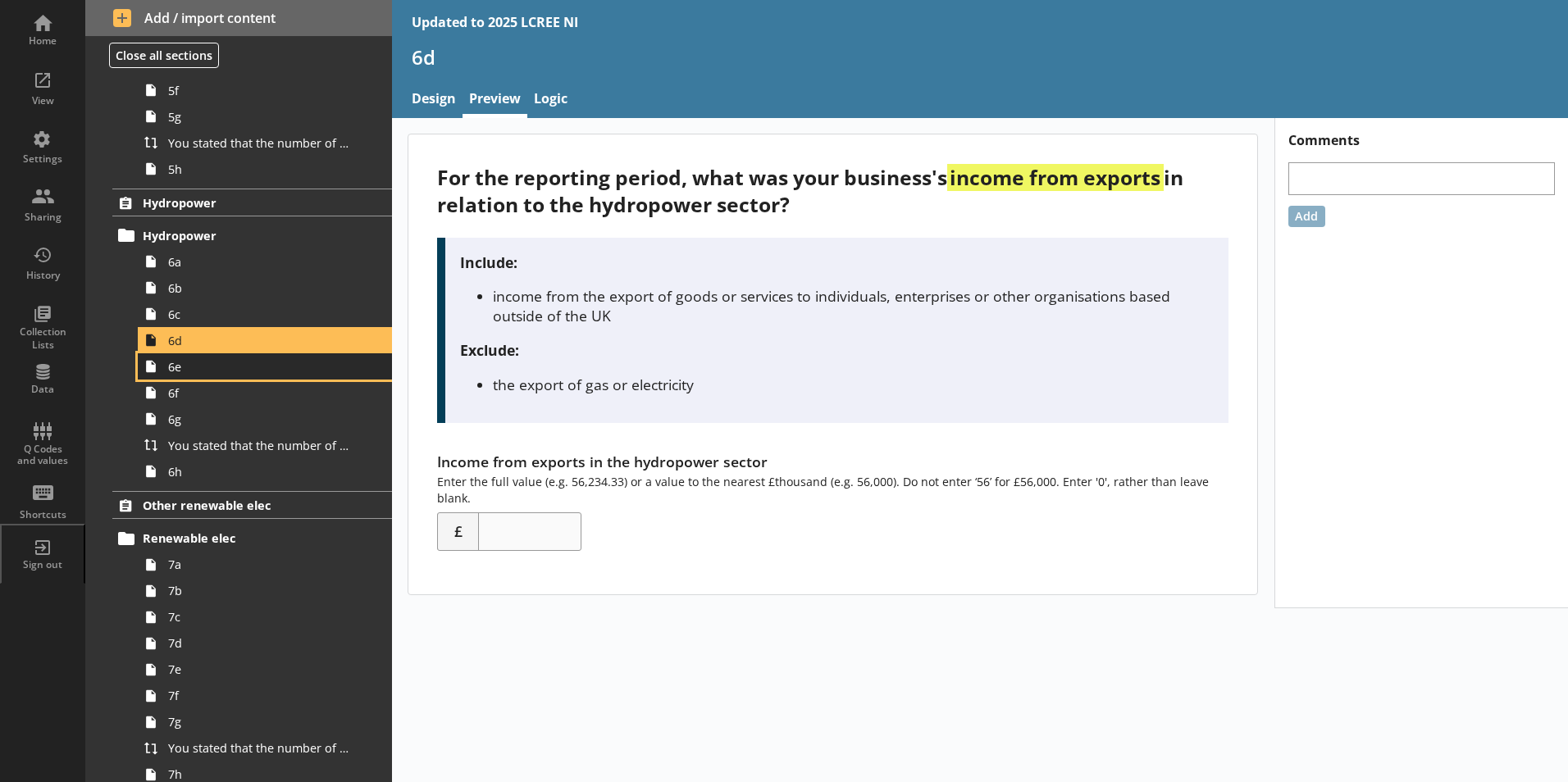 click on "6e" at bounding box center [259, 366] 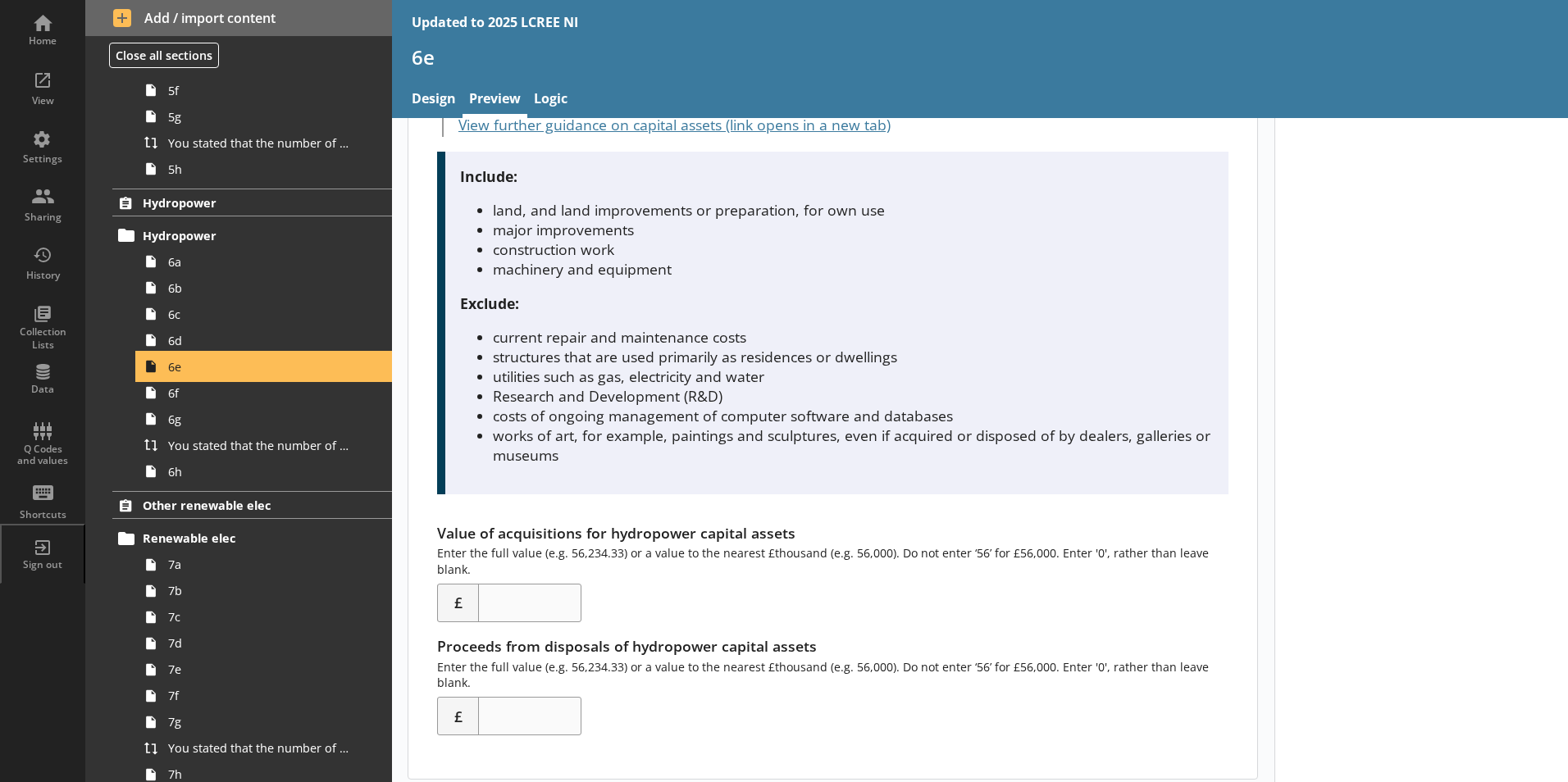 scroll, scrollTop: 346, scrollLeft: 0, axis: vertical 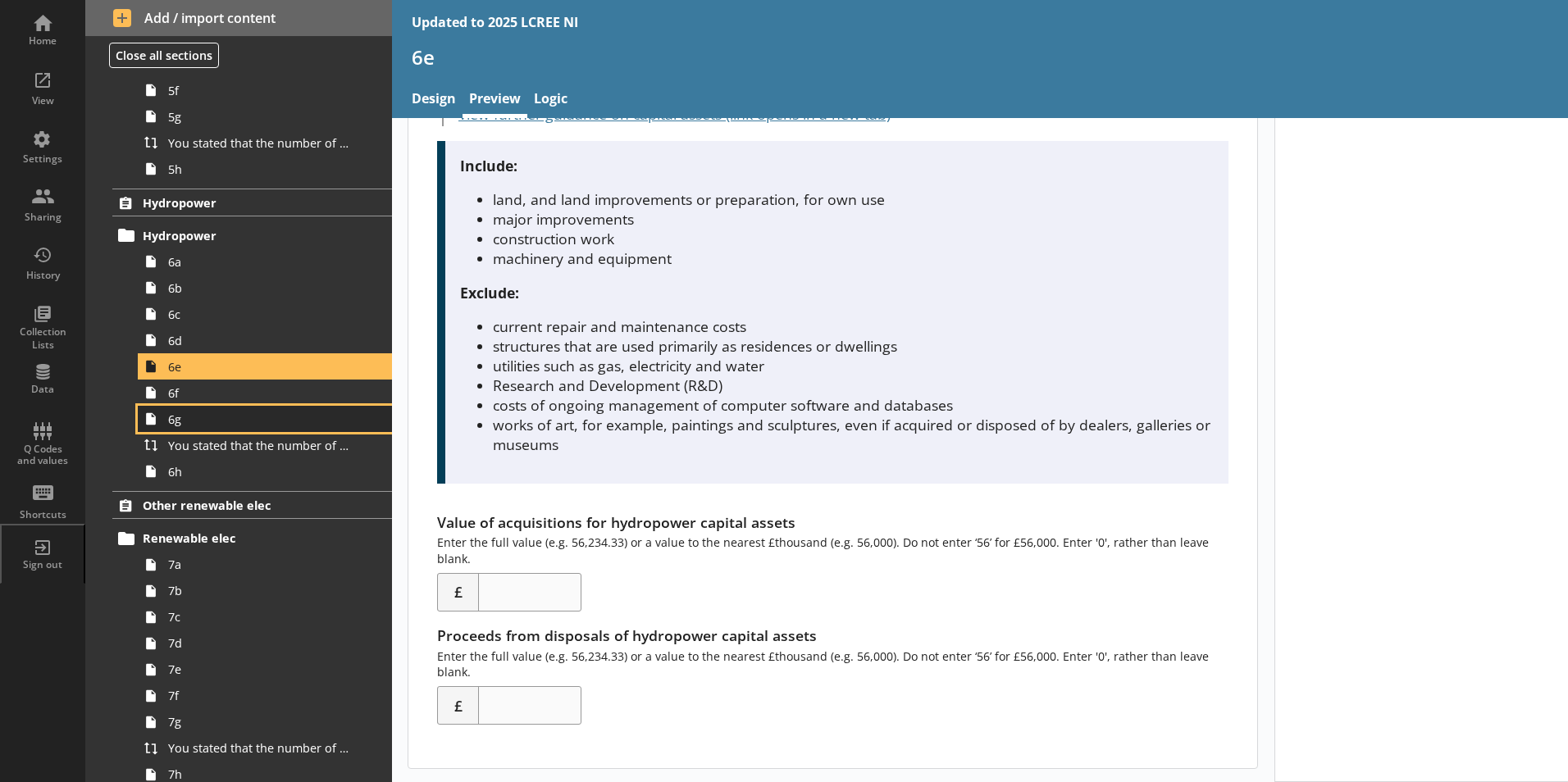 click on "6g" at bounding box center [265, 419] 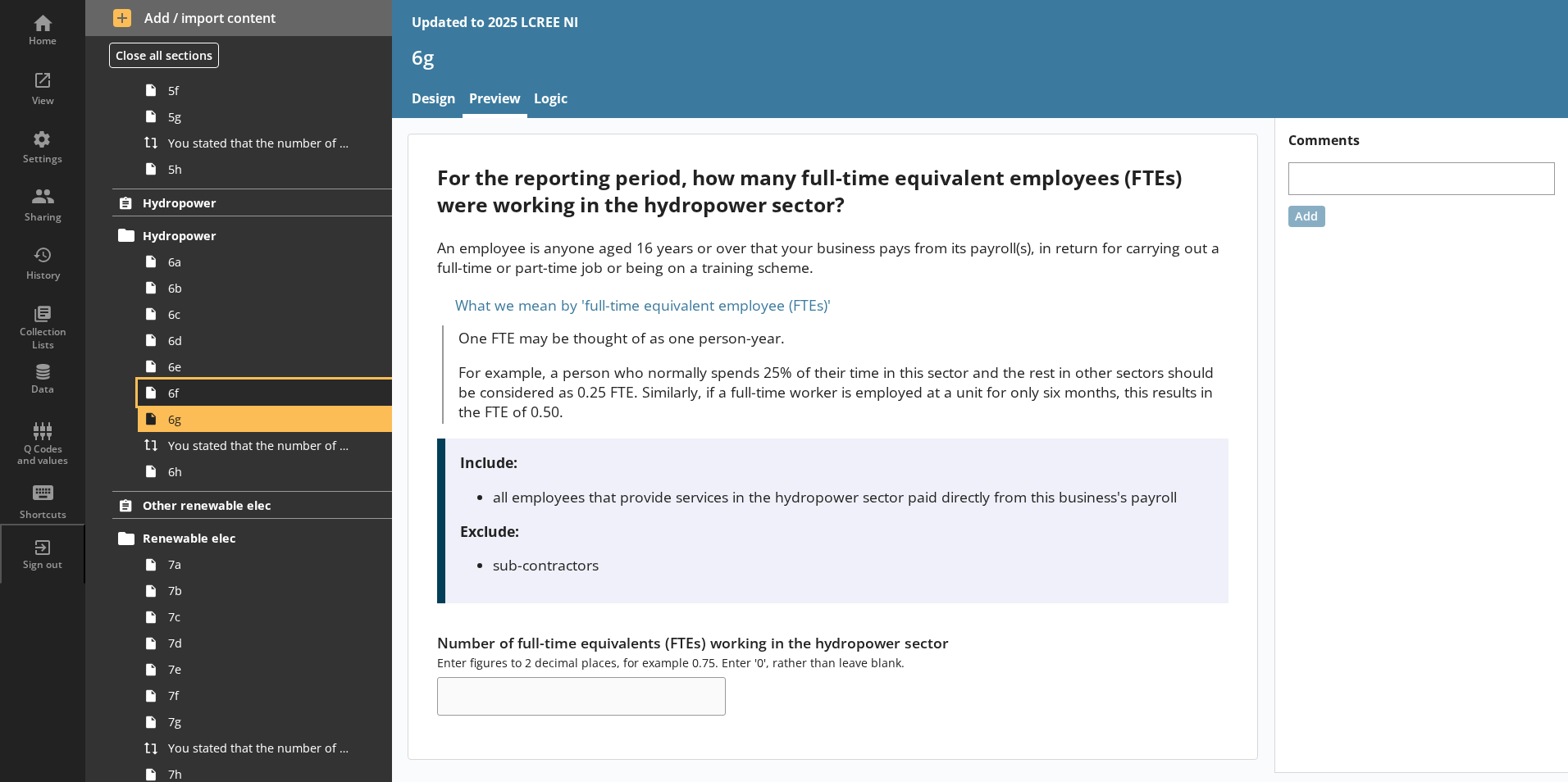 click on "6f" at bounding box center (259, 393) 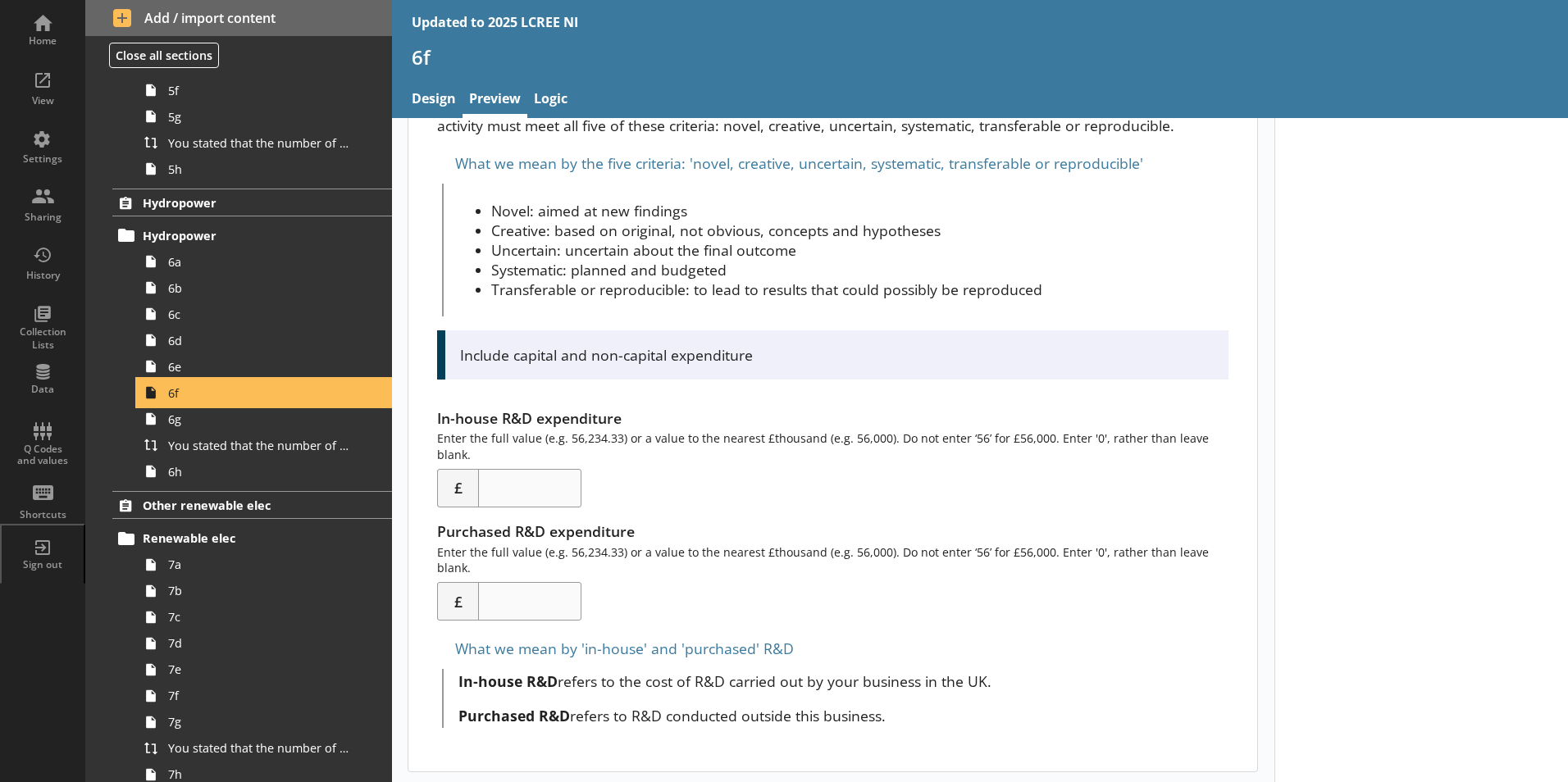 scroll, scrollTop: 165, scrollLeft: 0, axis: vertical 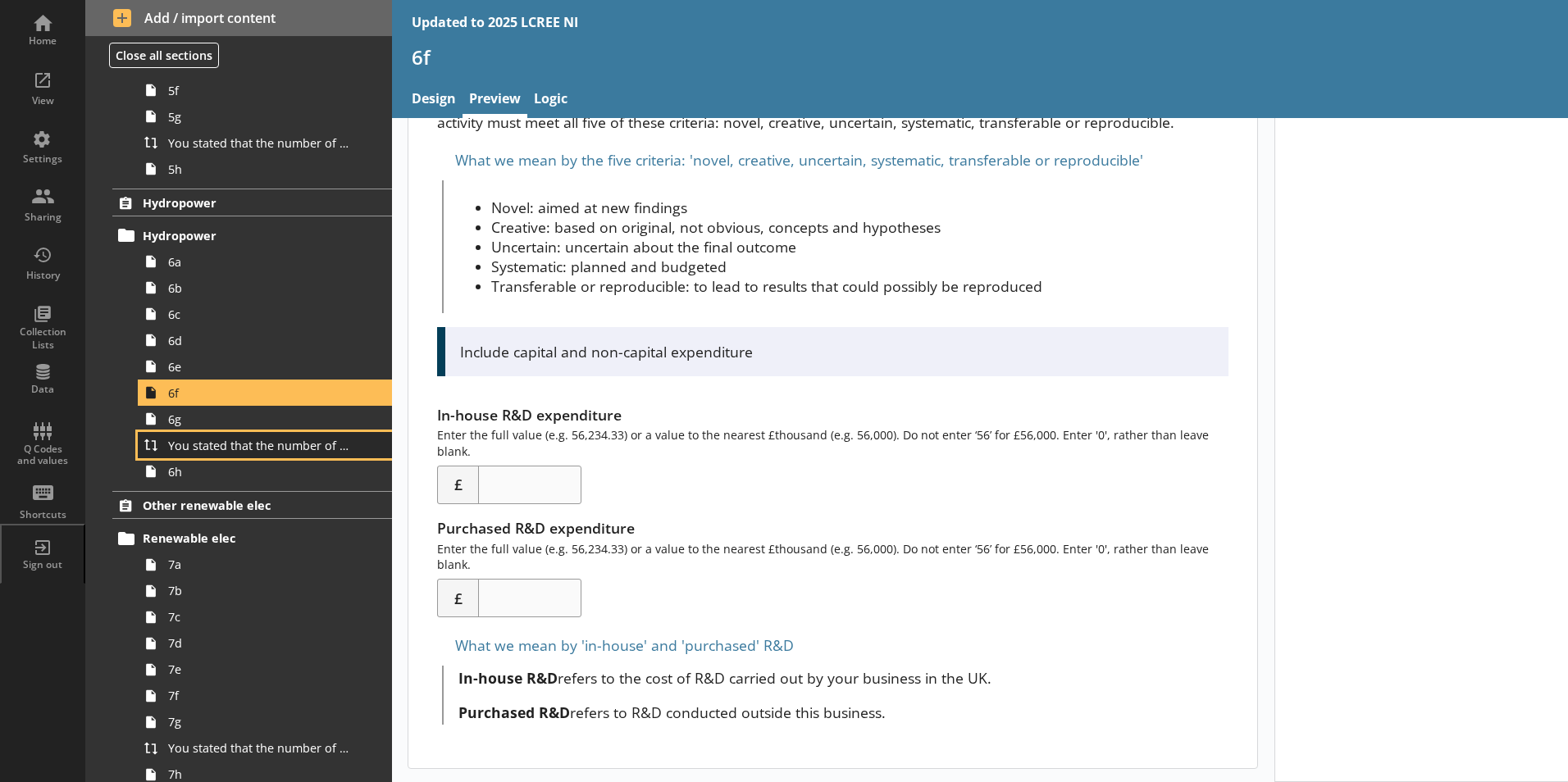 click on "You stated that the number of full-time equivalents (FTEs) who worked within the hydropower sector was [Number of full-time equivalents (FTEs) working in the hydropower sector] FTEs. Is this correct?" at bounding box center (259, 445) 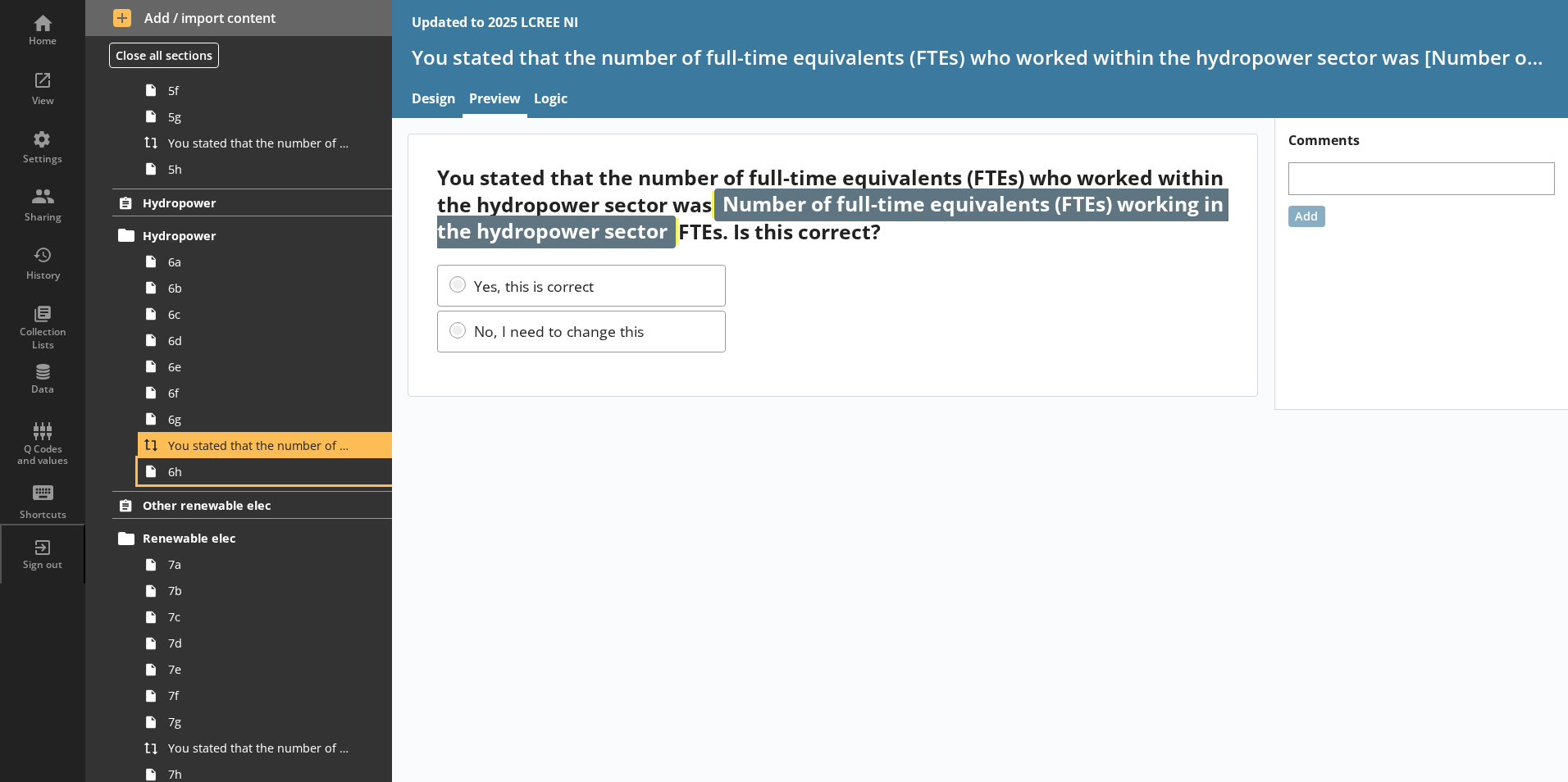 click on "How to complete Reporting period 1 1a Sectors Sectors 2 2a Offshore wind Offshore wind 3a 3b 3c 3d 3e 3f 3g You stated that the number of full-time equivalents (FTEs) who worked within the offshore wind sector was [Number of full-time equivalents (FTEs) working in the offshore wind sector] FTEs. Is this correct? 3h Onshore wind Onshore wind 4a 4b 4c 4d 4e 4f 4g You stated that the number of full-time equivalents (FTEs) who worked within the onshore wind sector was [Number of full-time equivalents (FTEs) working in the onshore wind sector] FTEs. Is this correct? 4h Solar Solar 5a 5b 5c 5d 5e 5f 5g You stated that the number of full-time equivalents (FTEs) who worked within the solar sector is [Number of full-time equivalents (FTEs) working in the solar sector] FTEs. Is this correct? 5h Hydropower Hydropower 6a 6b 6c 6d 6e 6f 6g 6h Other renewable elec Renewable elec 7a 7b 7c 7d 7e 7f 7g 7h Bioenergy Bioenergy 8a 8b 8c 8d 8e 8f 8g 8h Alternative fuels Alternative fuels 9ai 9a 9b 9c 9d 9e 9f 9g 9h Renewable heat" at bounding box center [239, 1698] 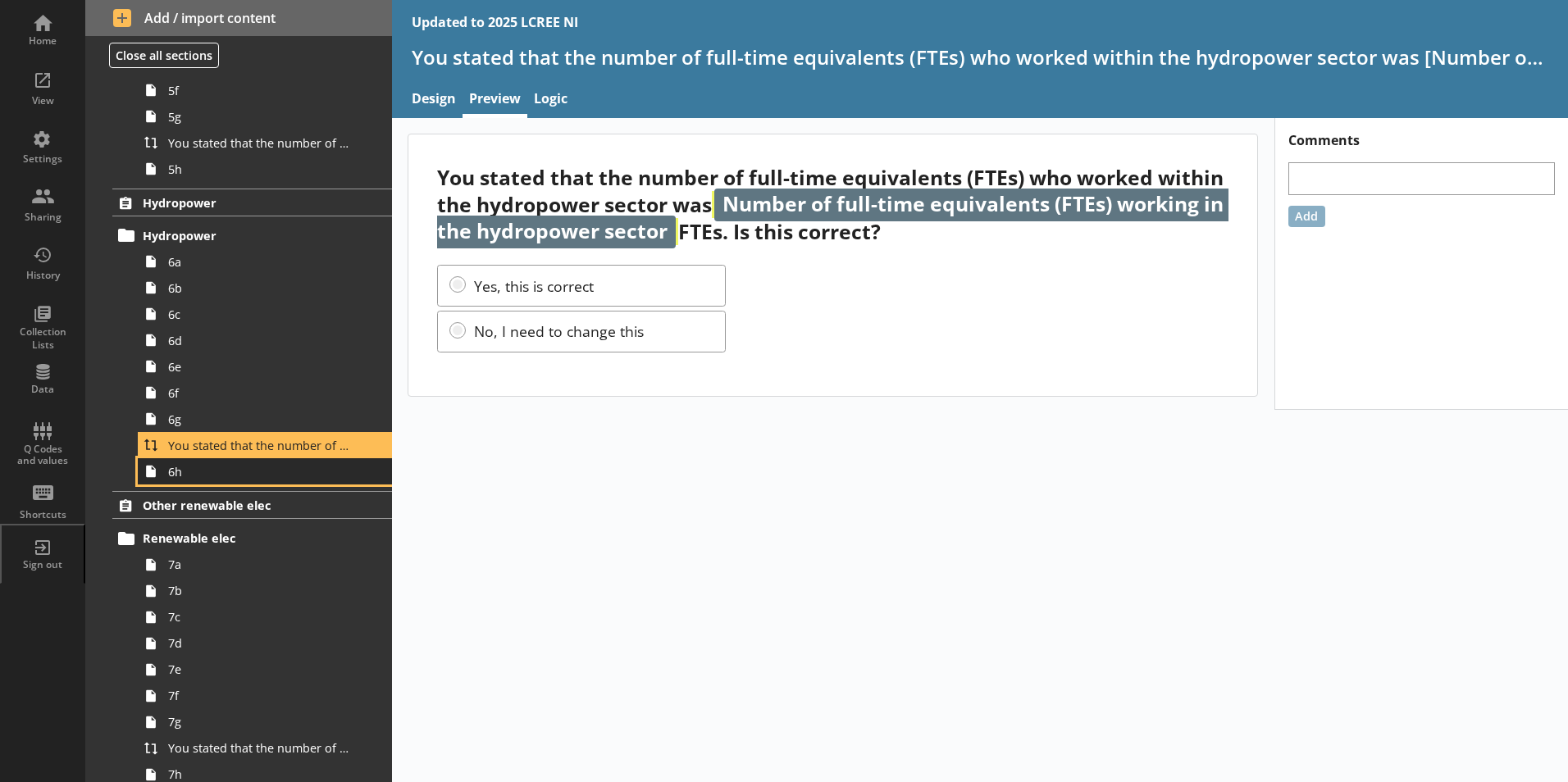 click on "6h" at bounding box center [265, 471] 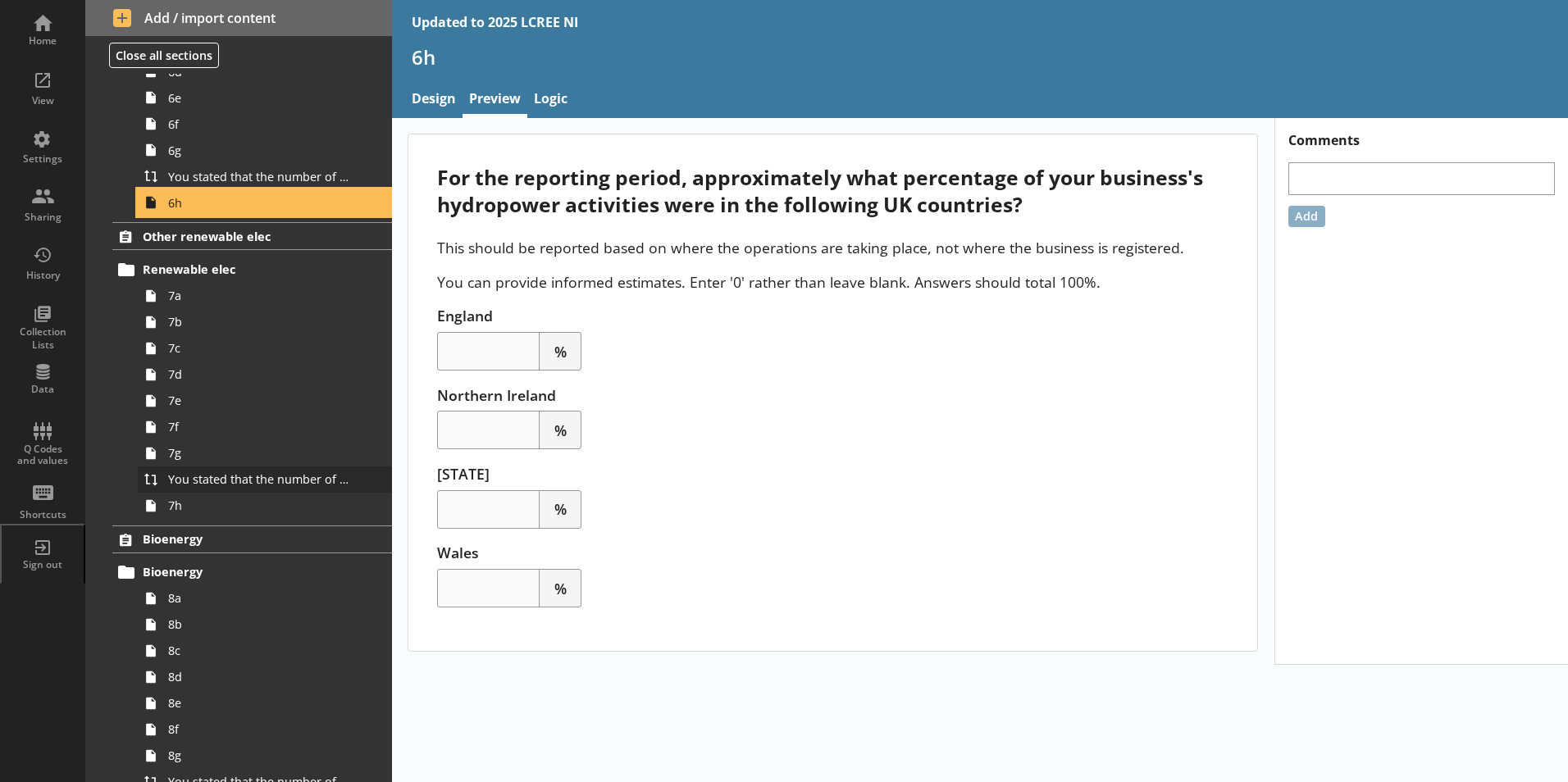 scroll, scrollTop: 1394, scrollLeft: 0, axis: vertical 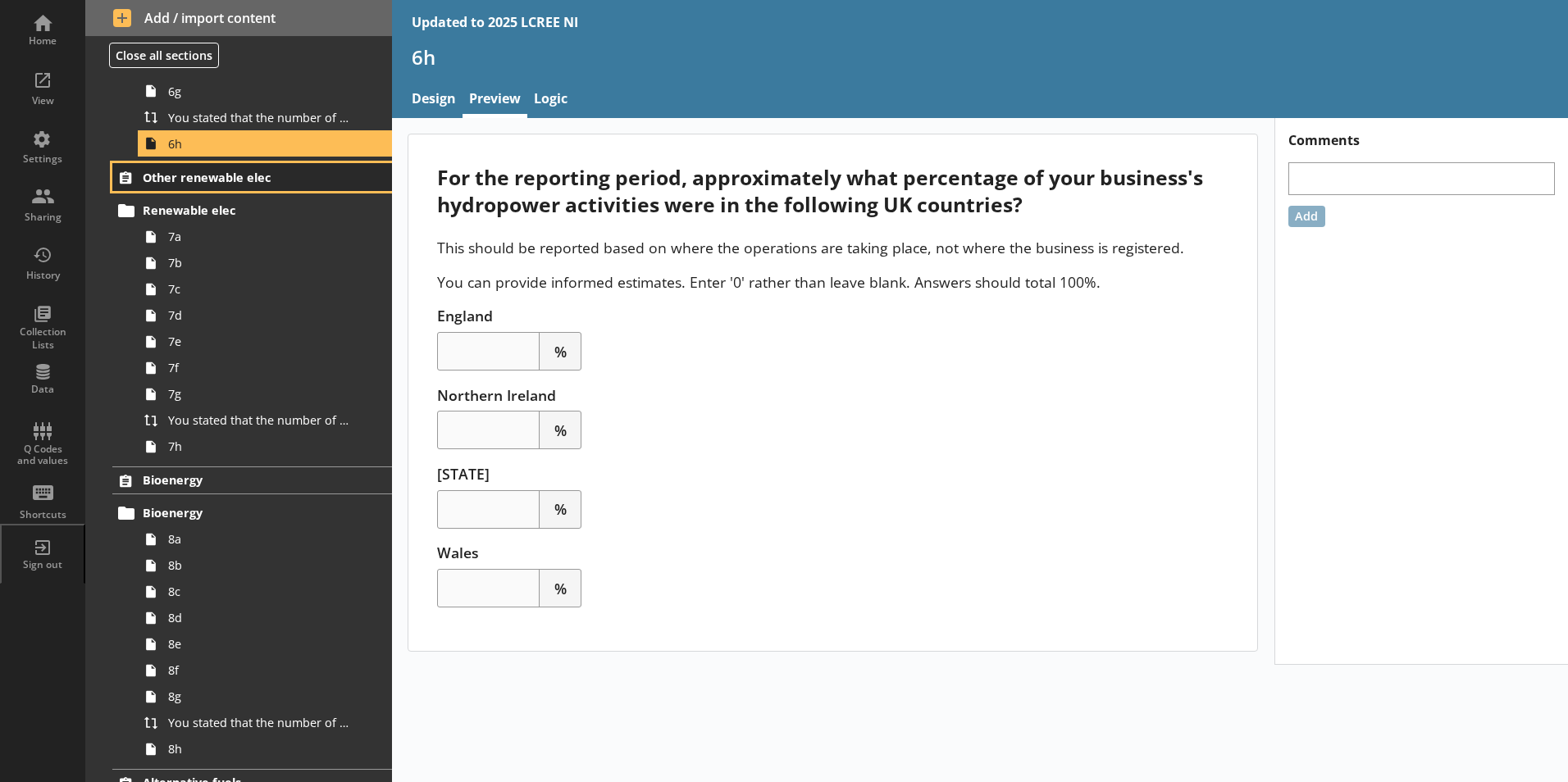 click on "Other renewable elec" at bounding box center [243, 177] 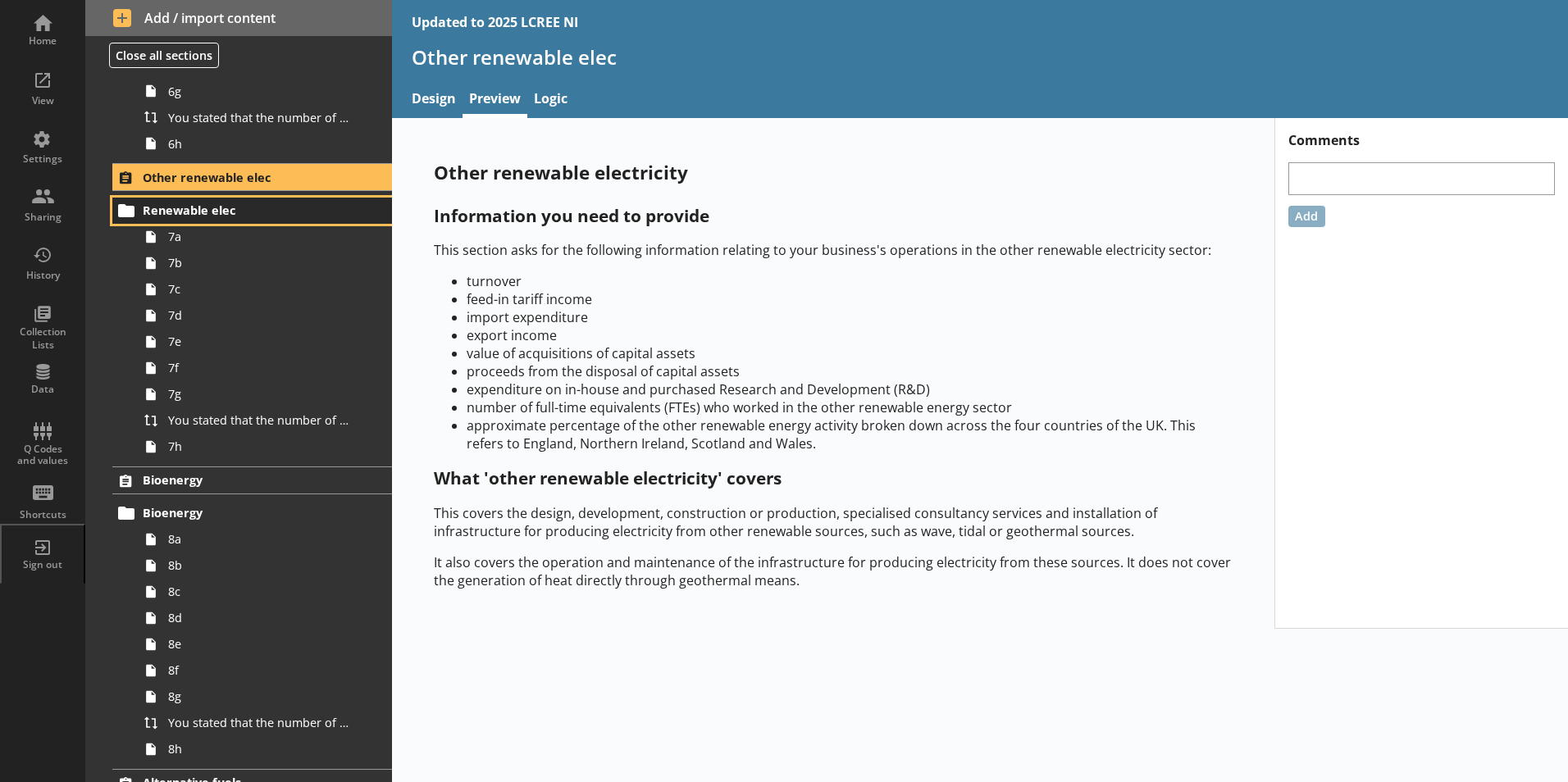 click on "Renewable elec" at bounding box center [243, 210] 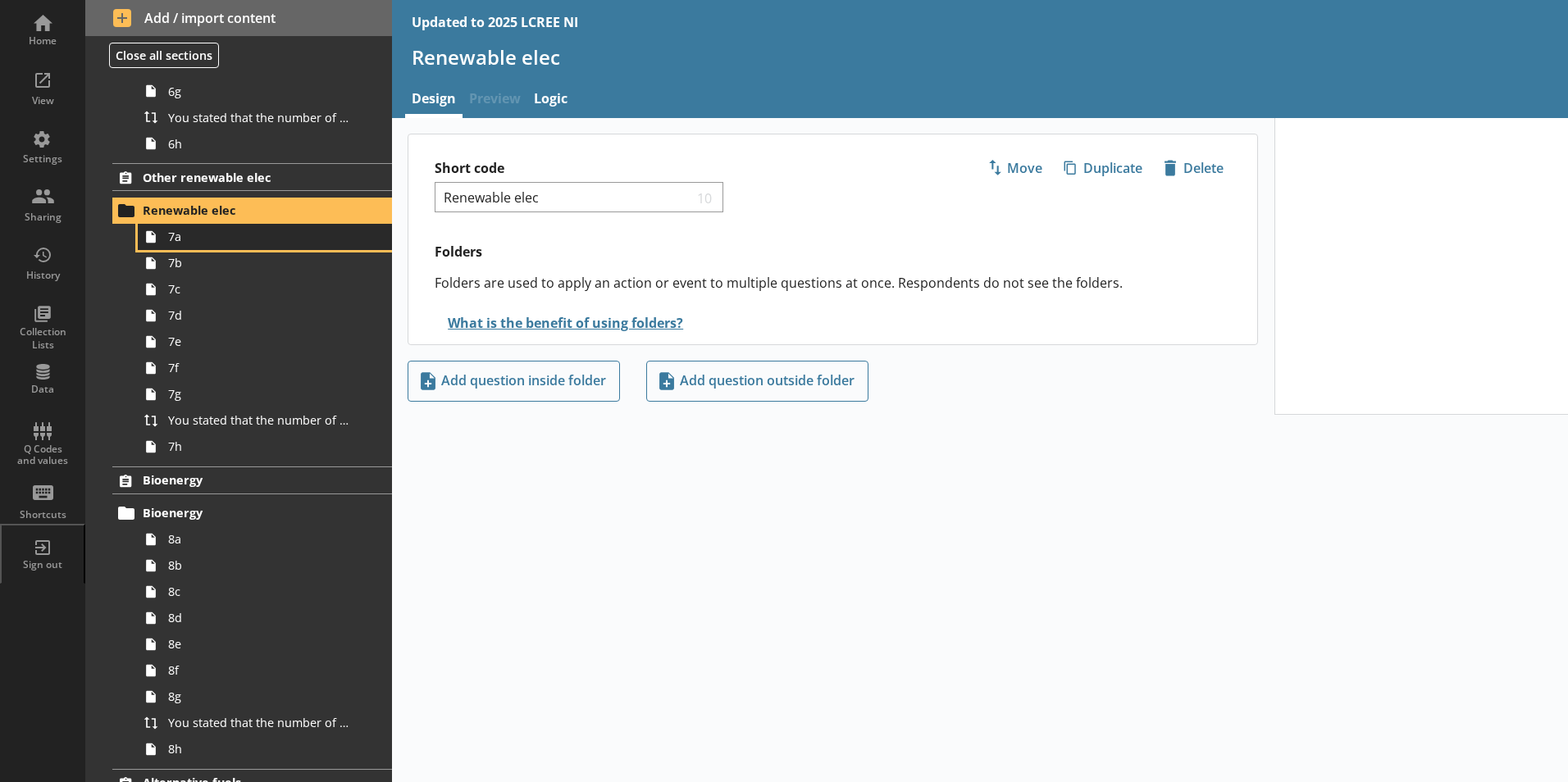 click on "7a" at bounding box center [259, 236] 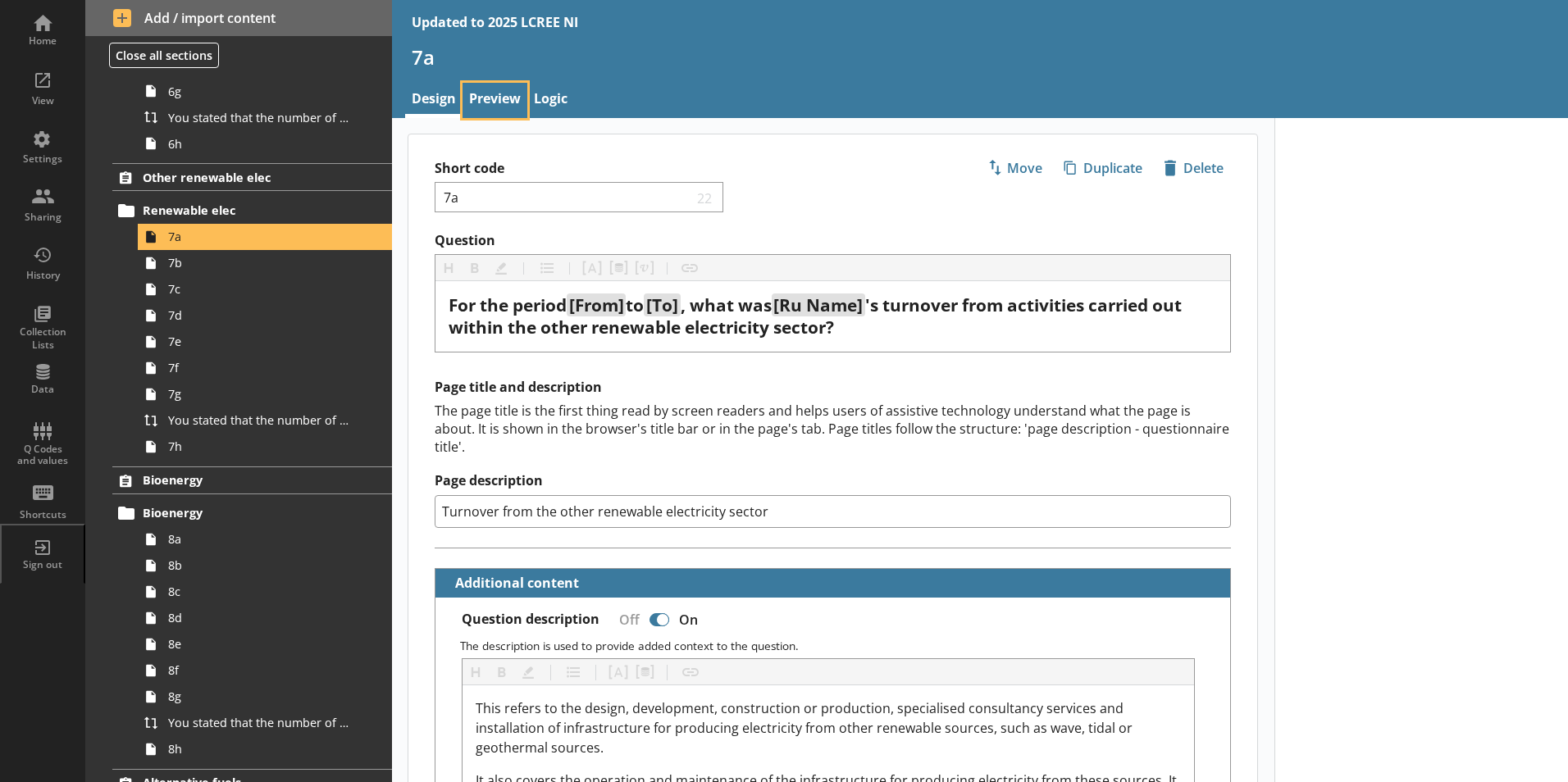 click on "Preview" at bounding box center [495, 100] 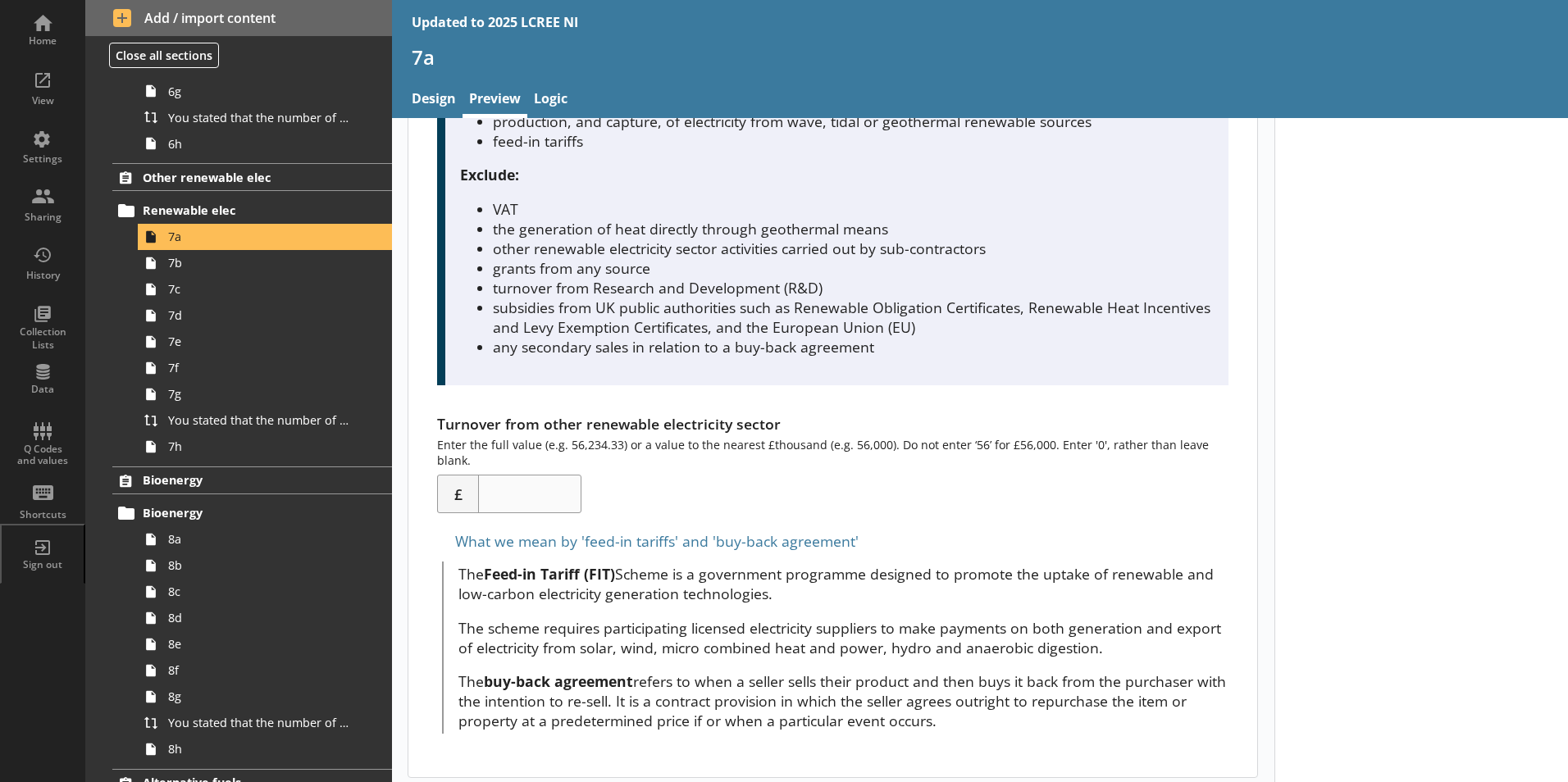 scroll, scrollTop: 418, scrollLeft: 0, axis: vertical 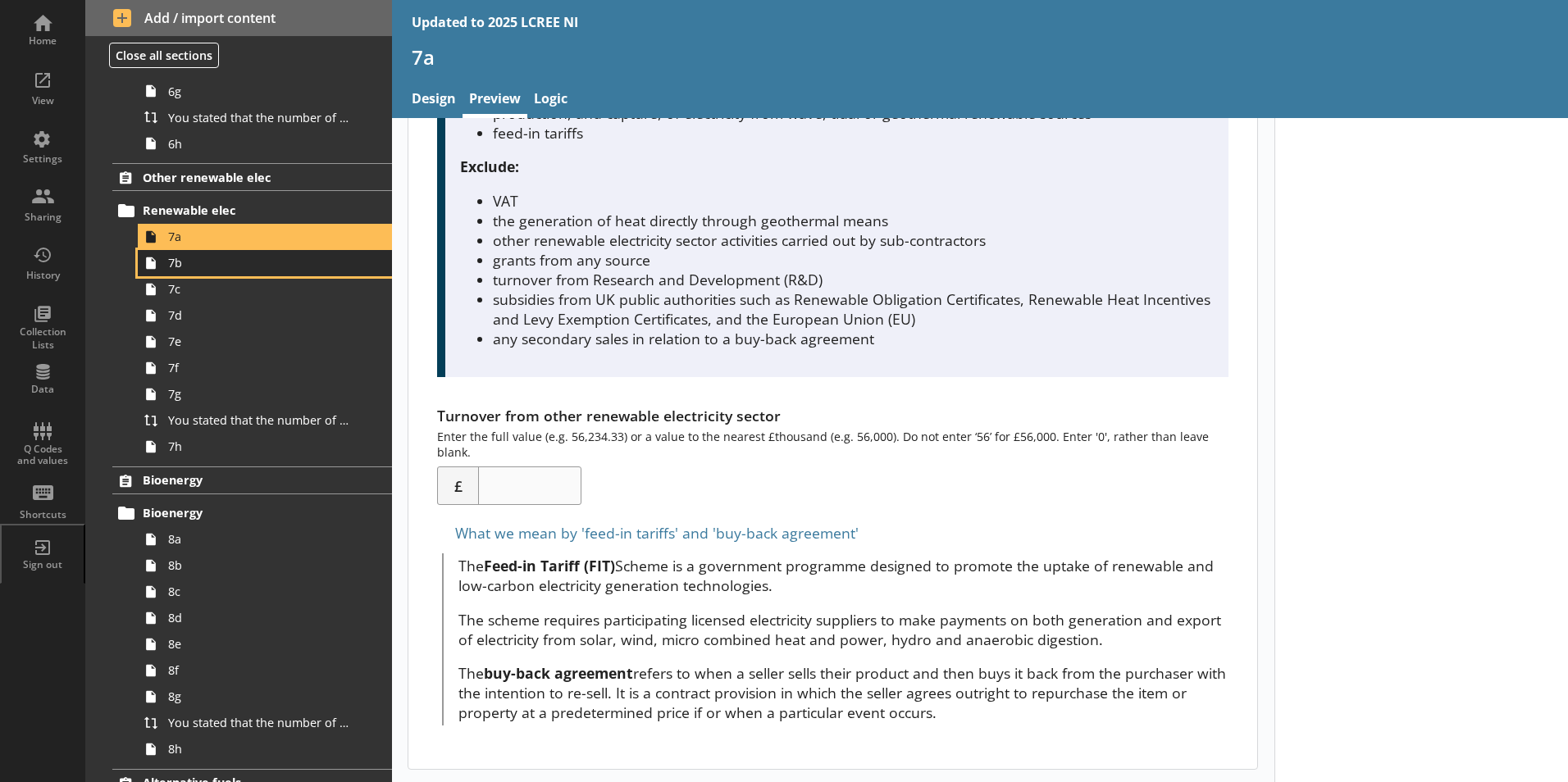 click on "7b" at bounding box center (259, 262) 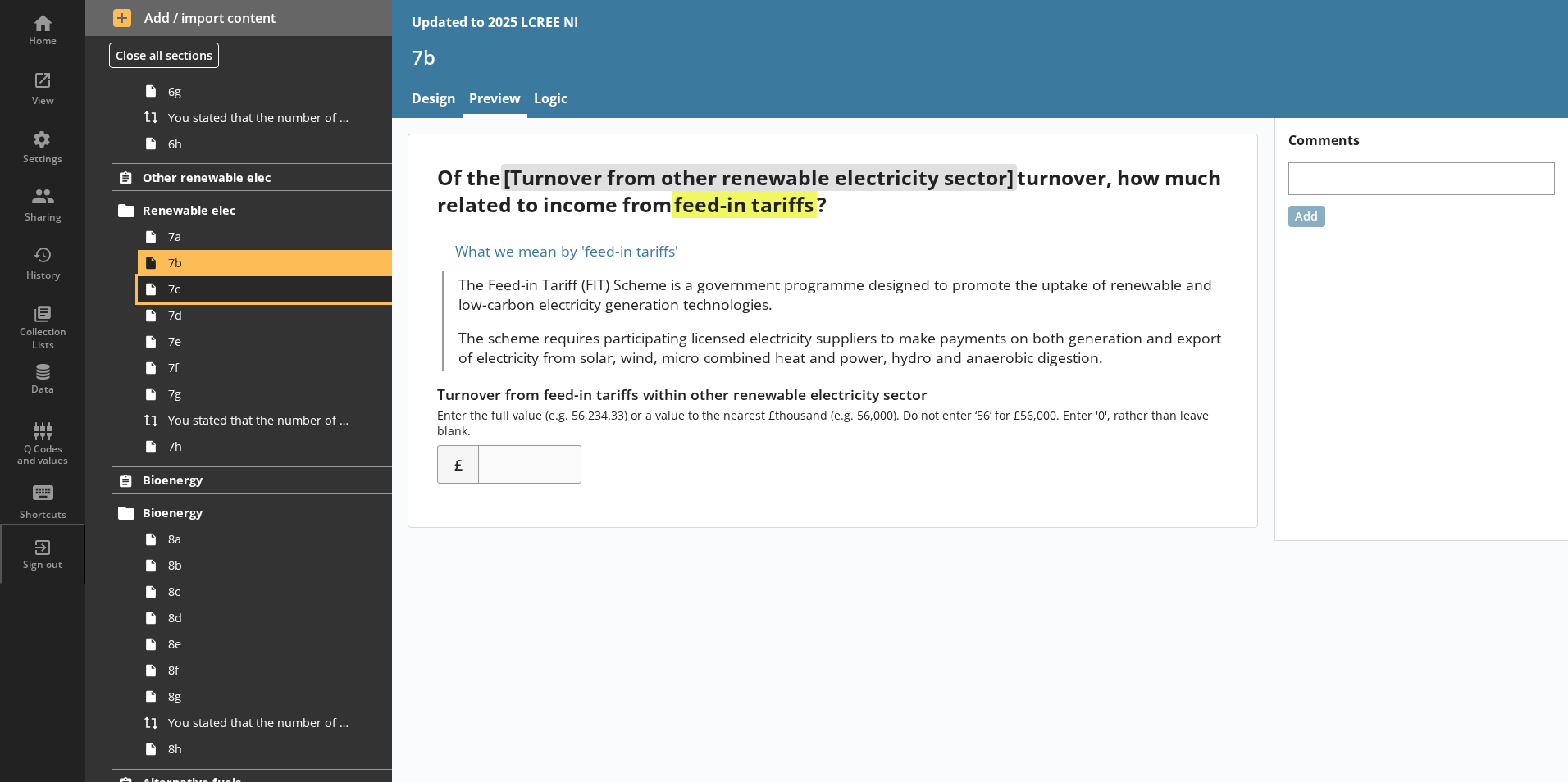 click on "7c" at bounding box center [259, 289] 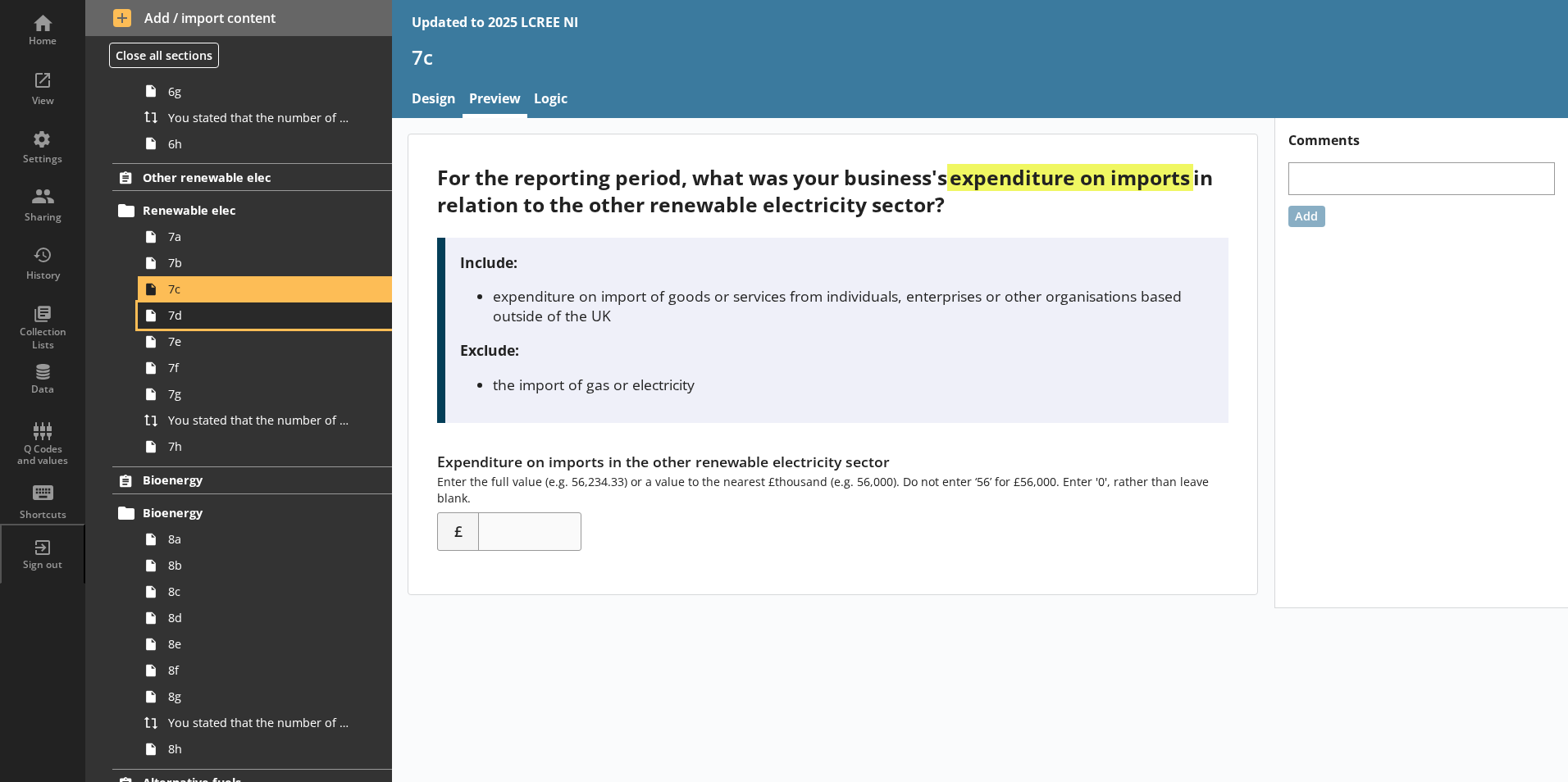 click on "7d" at bounding box center [259, 315] 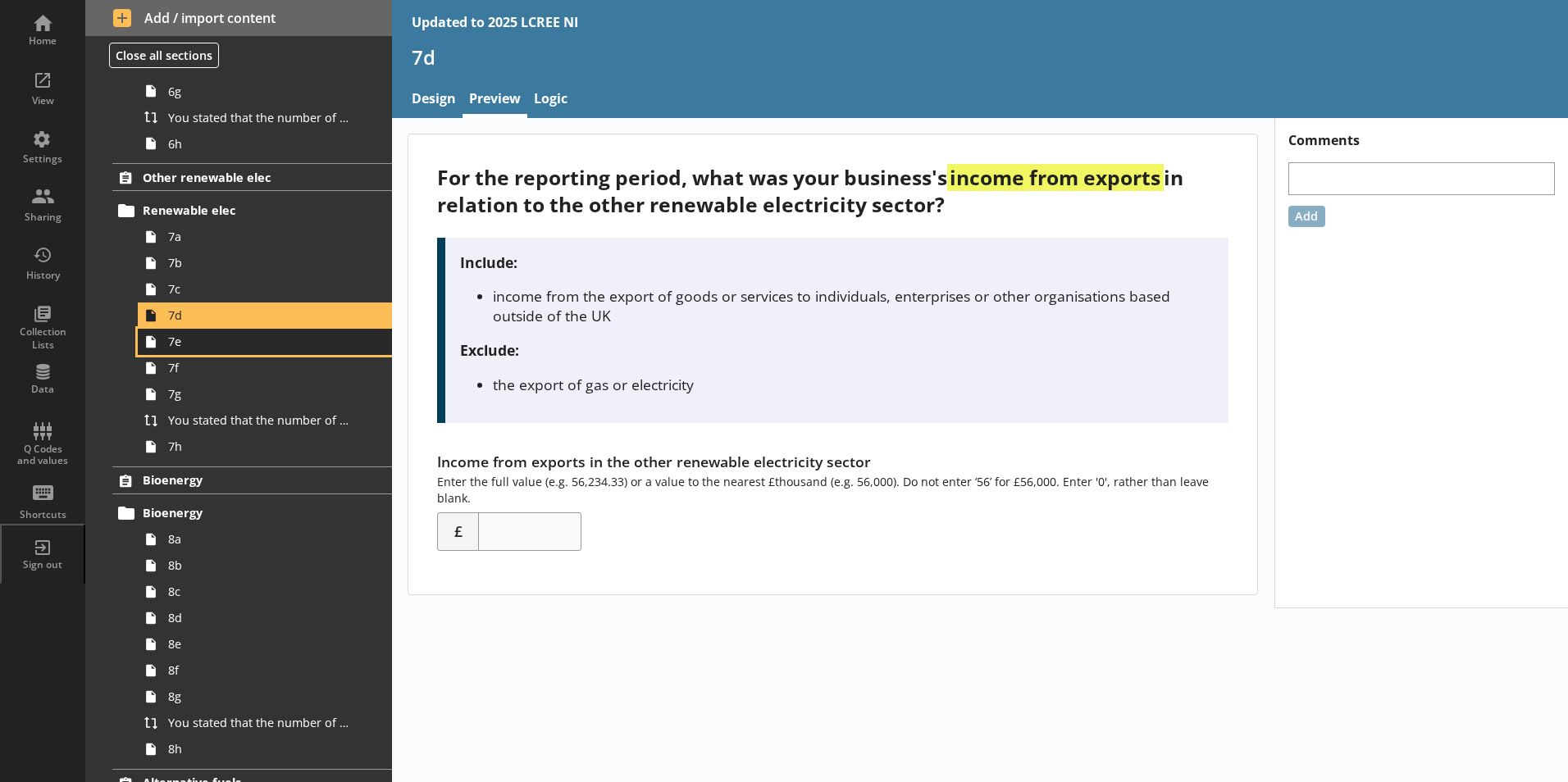 click on "7e" at bounding box center (259, 341) 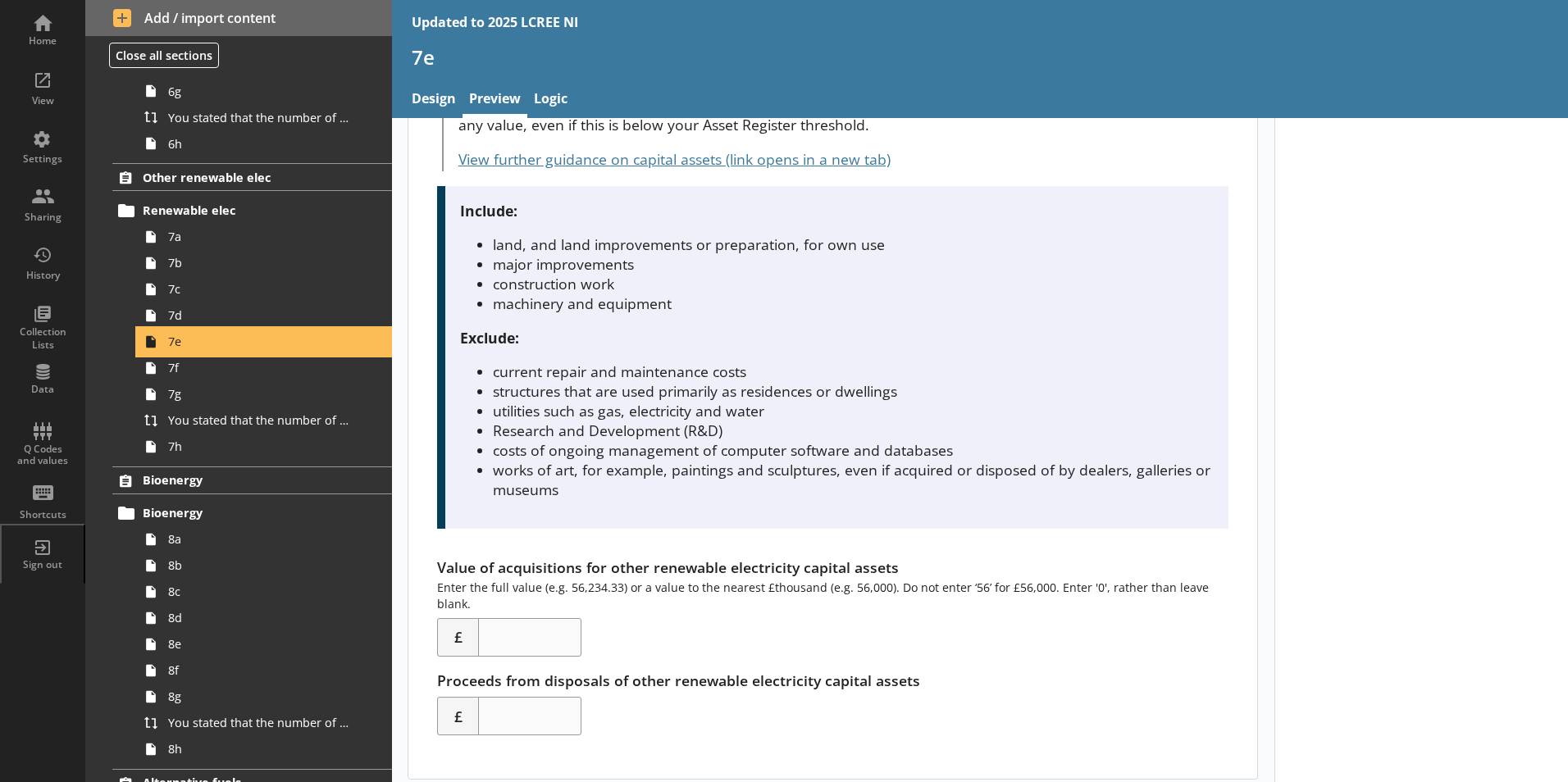 scroll, scrollTop: 358, scrollLeft: 0, axis: vertical 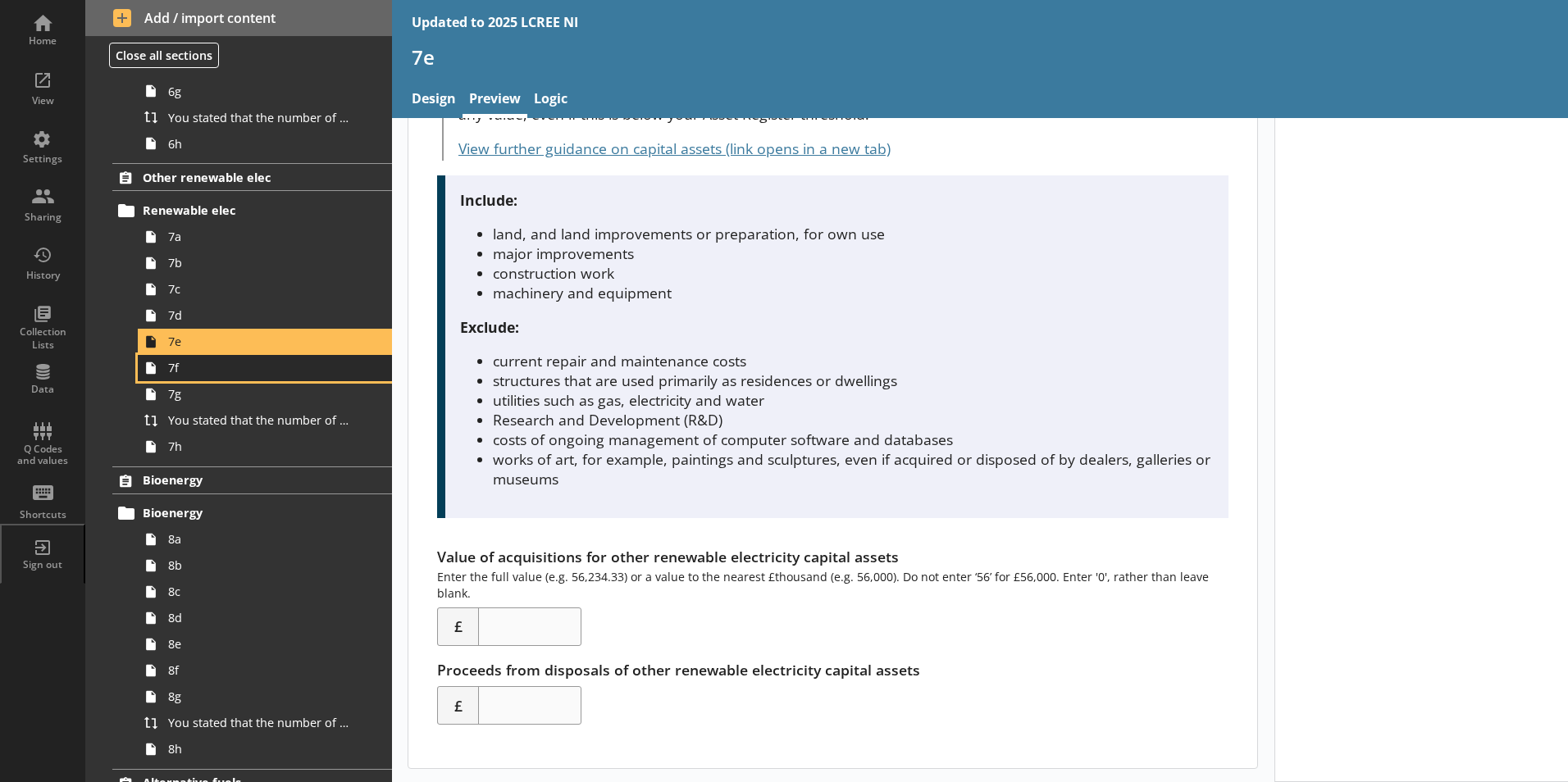 click on "7f" at bounding box center [259, 367] 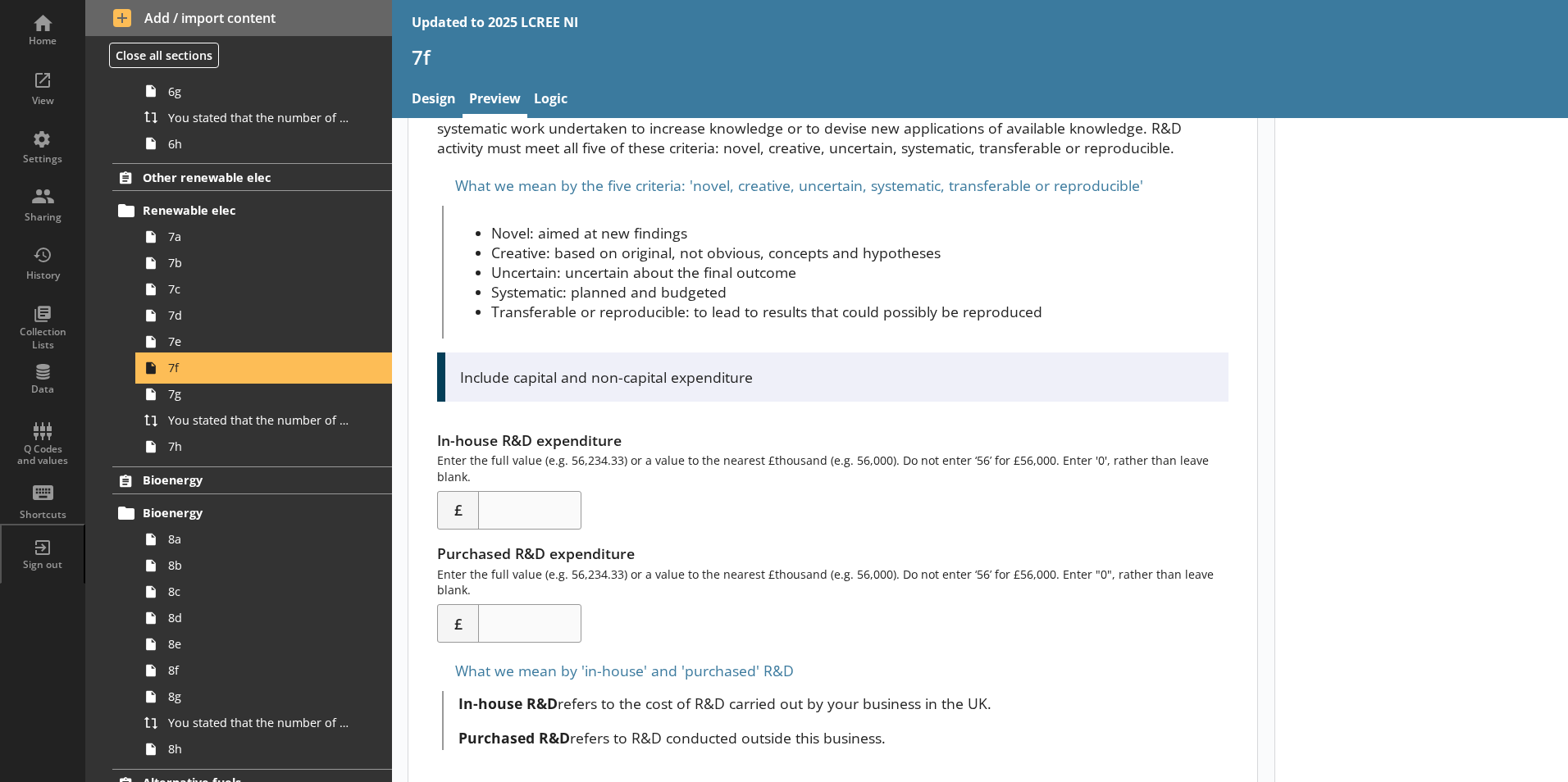 scroll, scrollTop: 165, scrollLeft: 0, axis: vertical 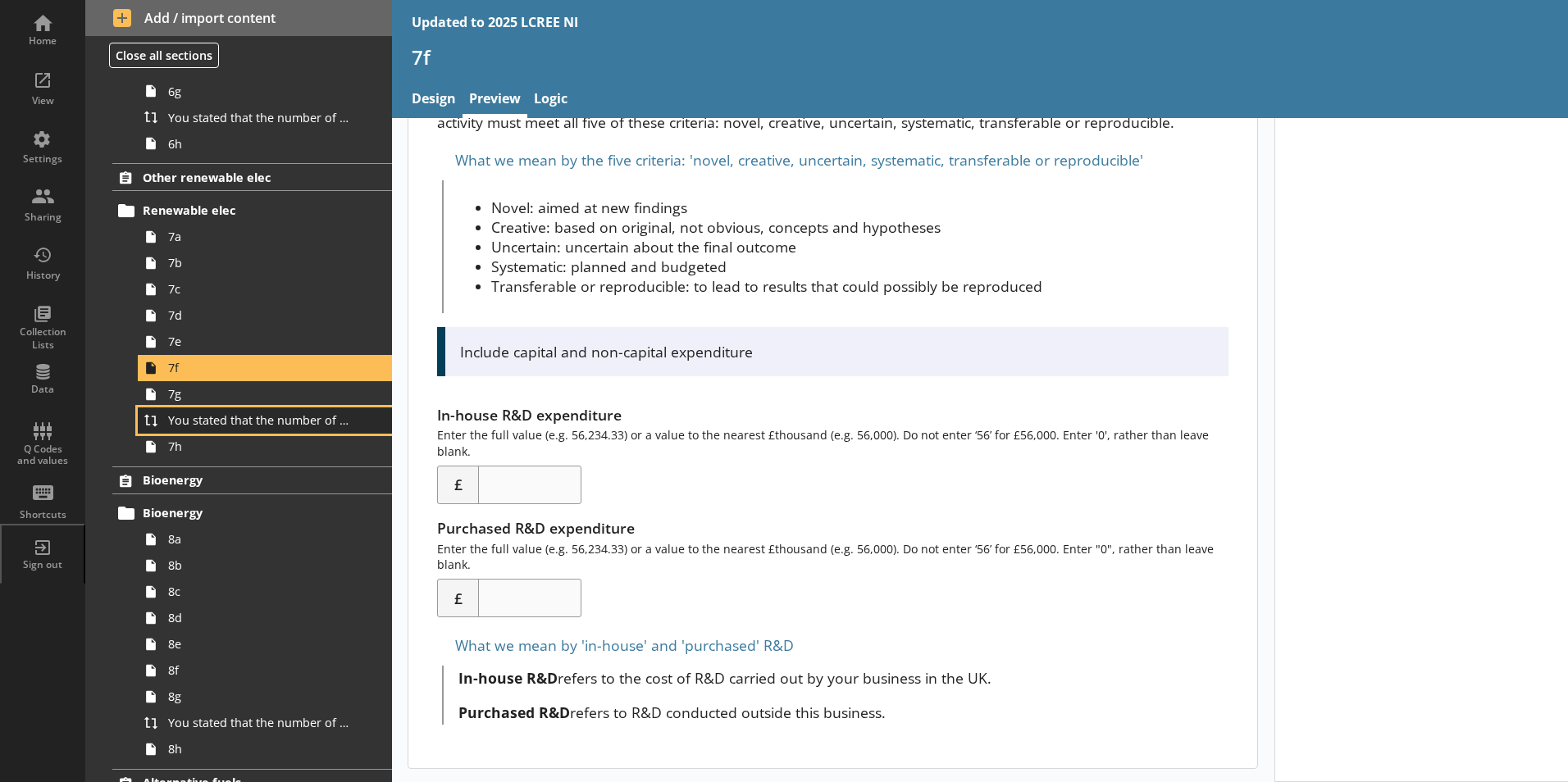 click on "You stated that the number of full-time equivalents (FTEs) who worked within the other renewable electricity sector was [Number of full-time equivalents (FTEs) working in the other renewable electricity sector] FTEs. Is this correct?" at bounding box center [265, 421] 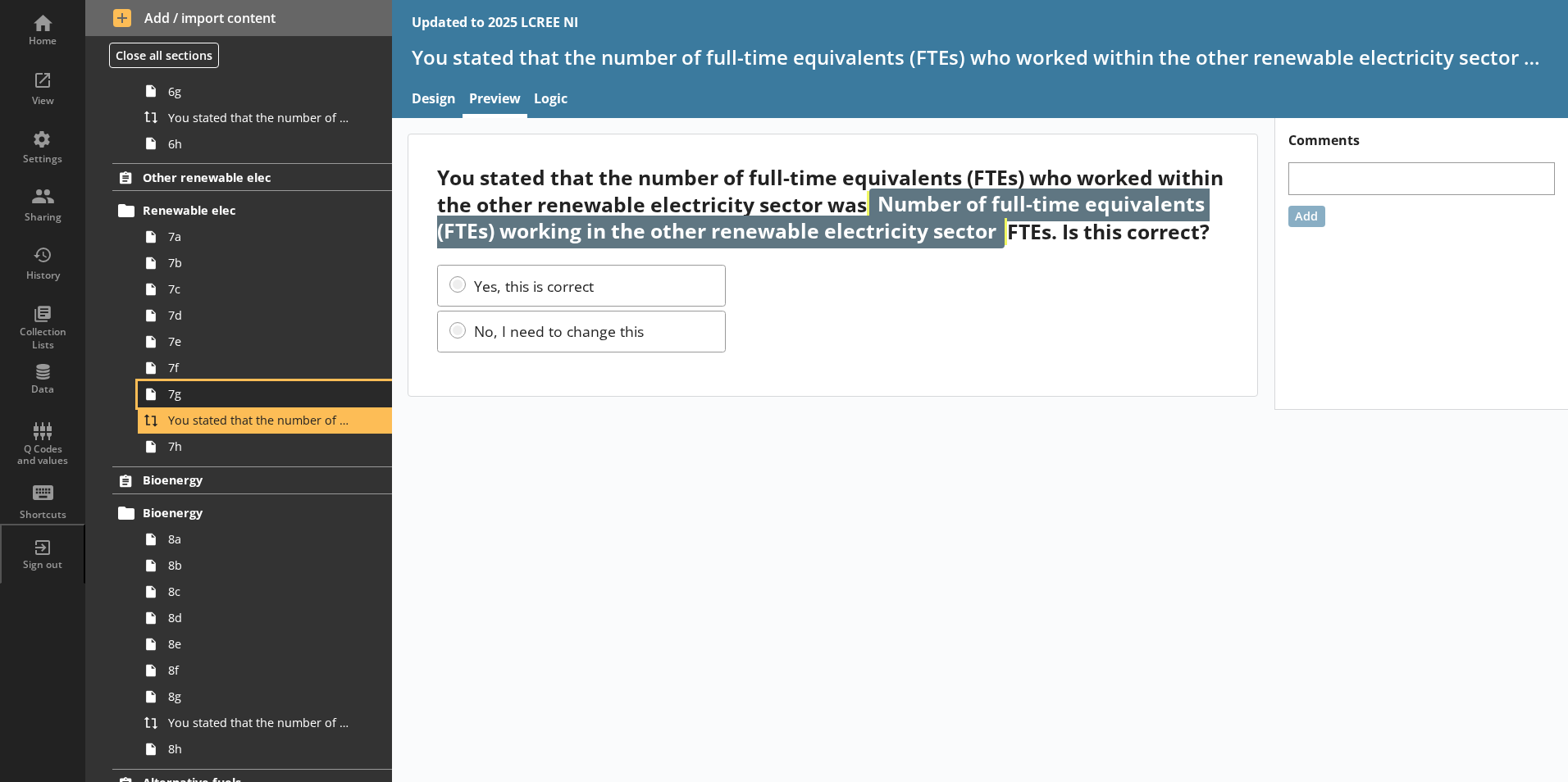 click on "7g" at bounding box center [259, 393] 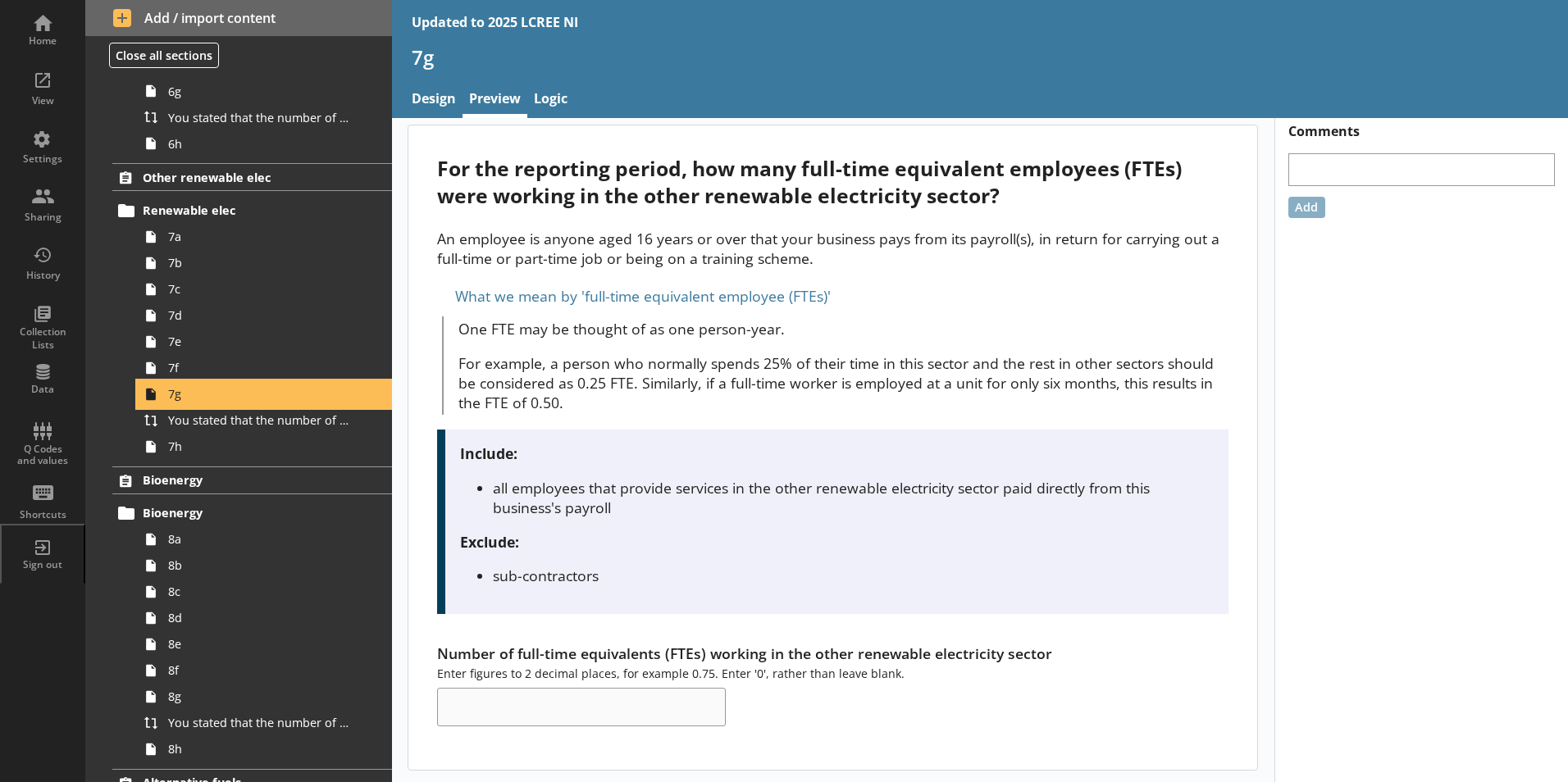 scroll, scrollTop: 10, scrollLeft: 0, axis: vertical 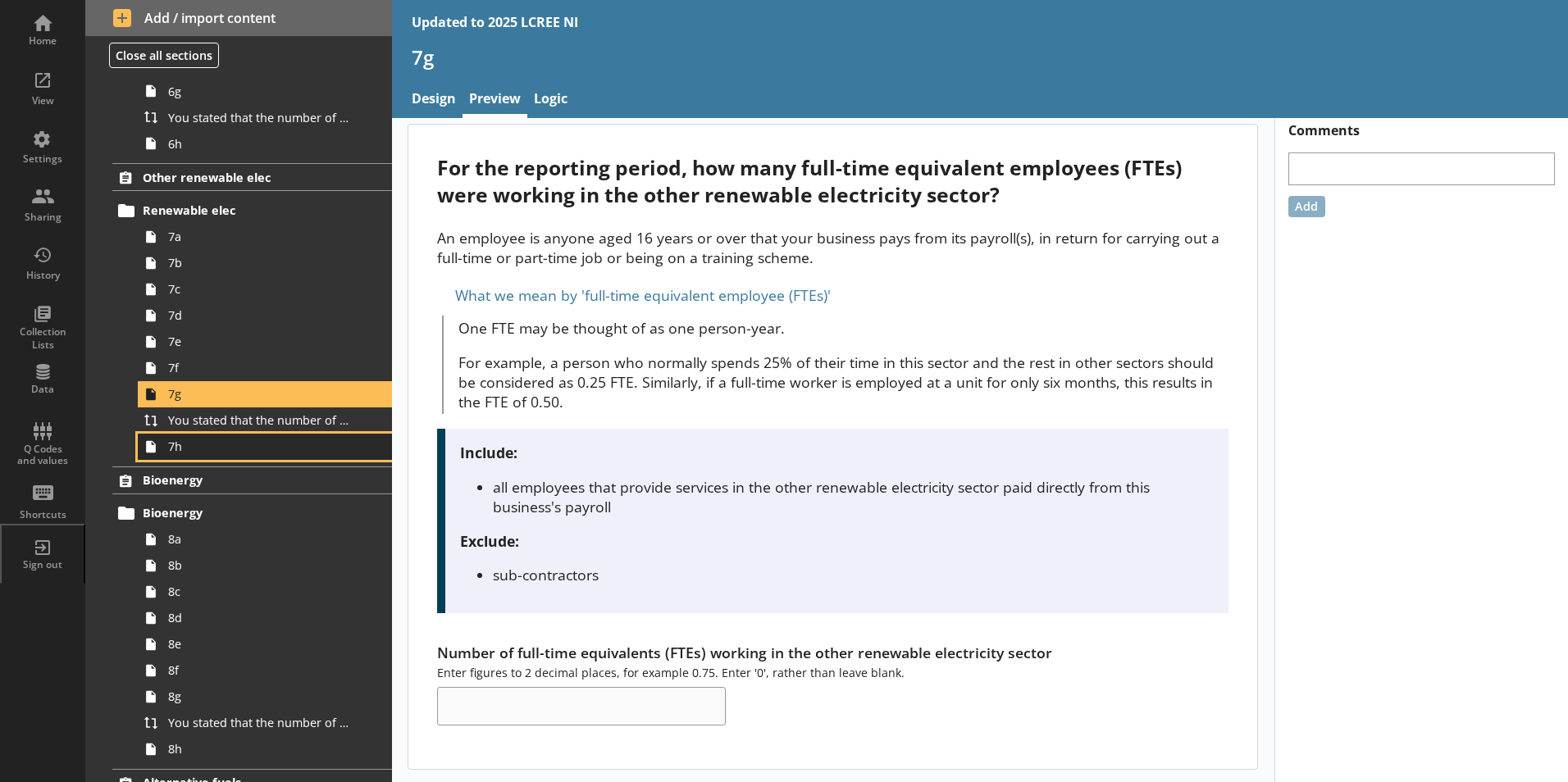 click on "7h" at bounding box center (259, 446) 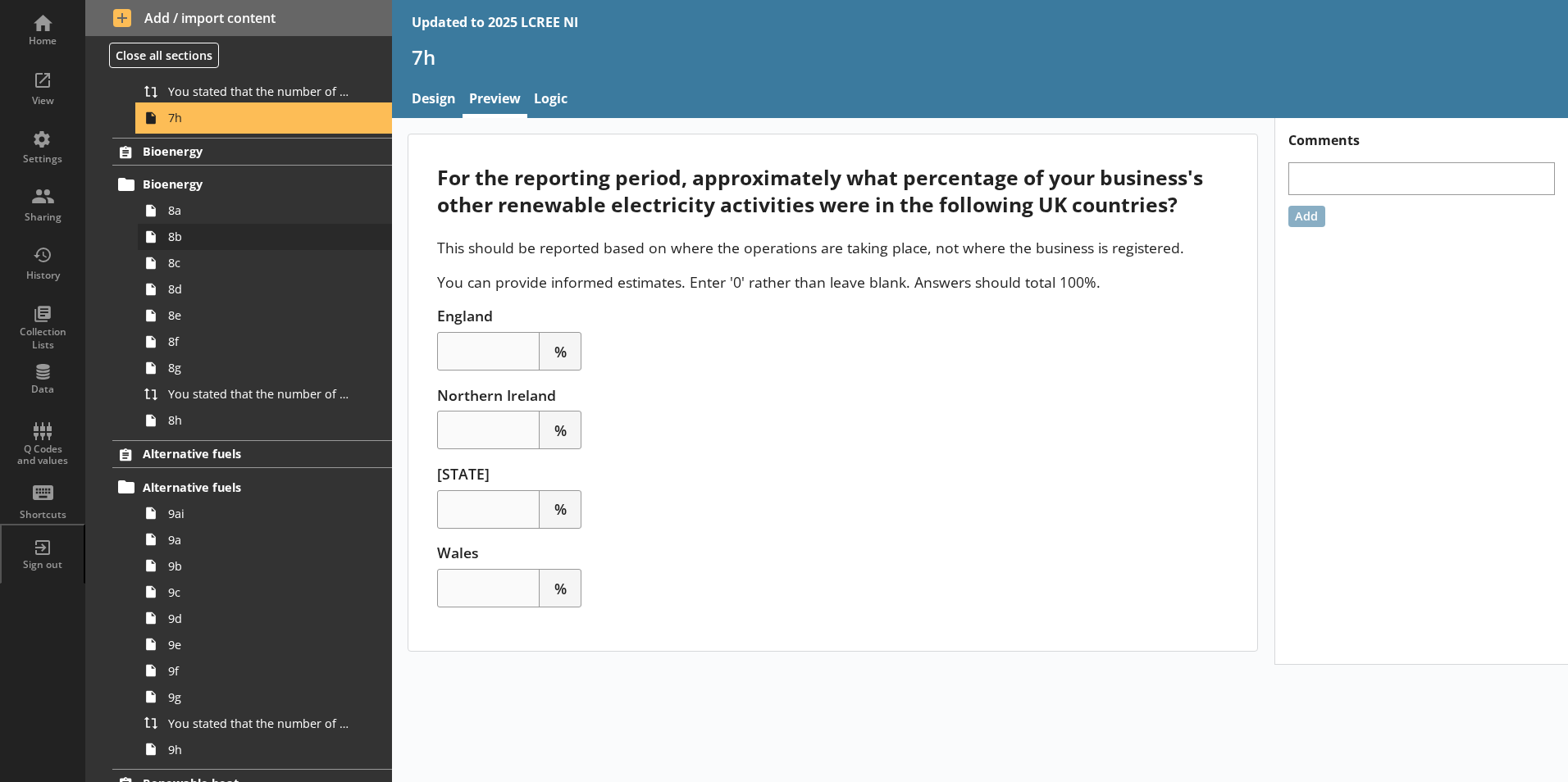 scroll, scrollTop: 1721, scrollLeft: 0, axis: vertical 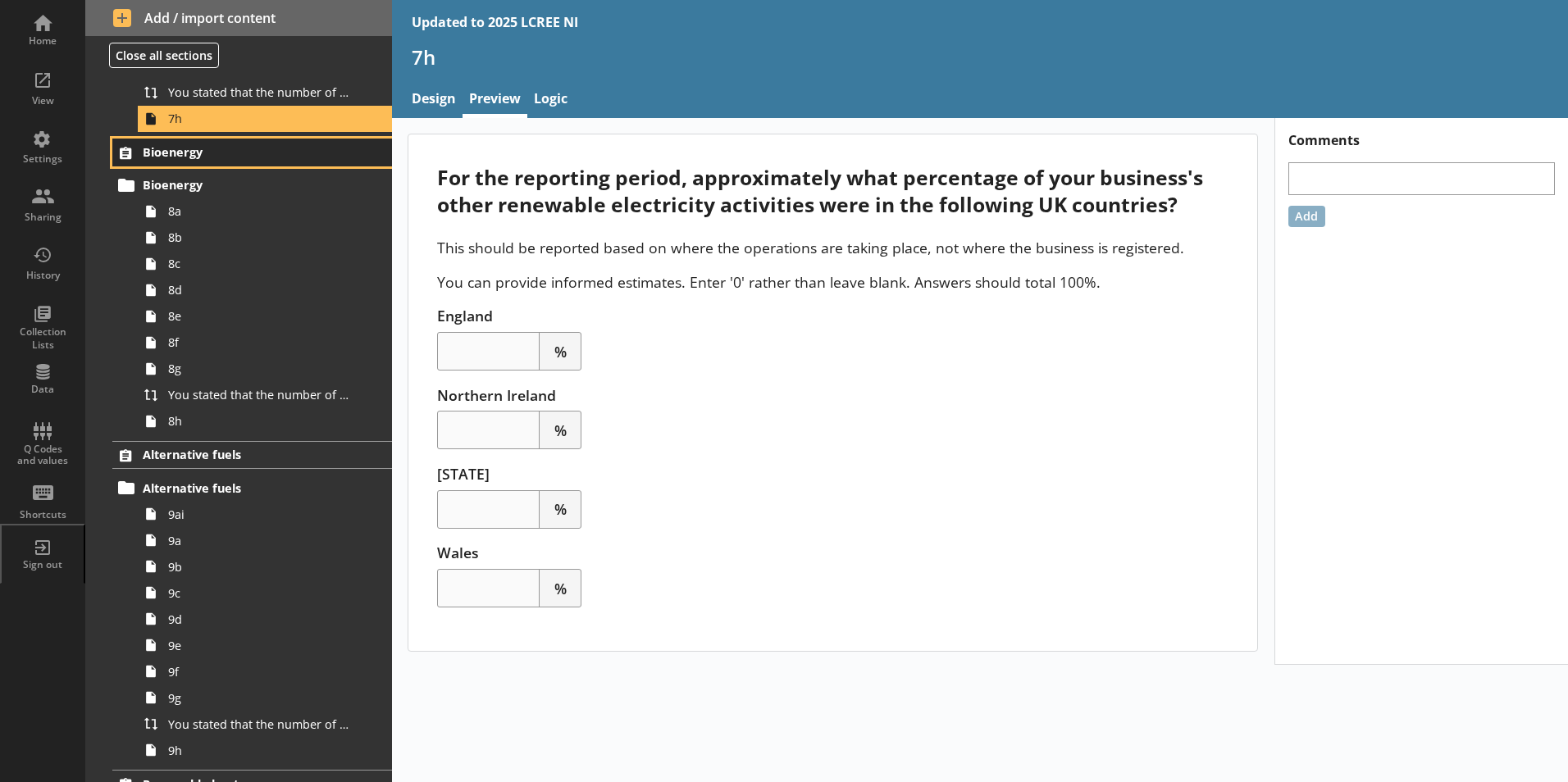 click on "Bioenergy" at bounding box center [243, 152] 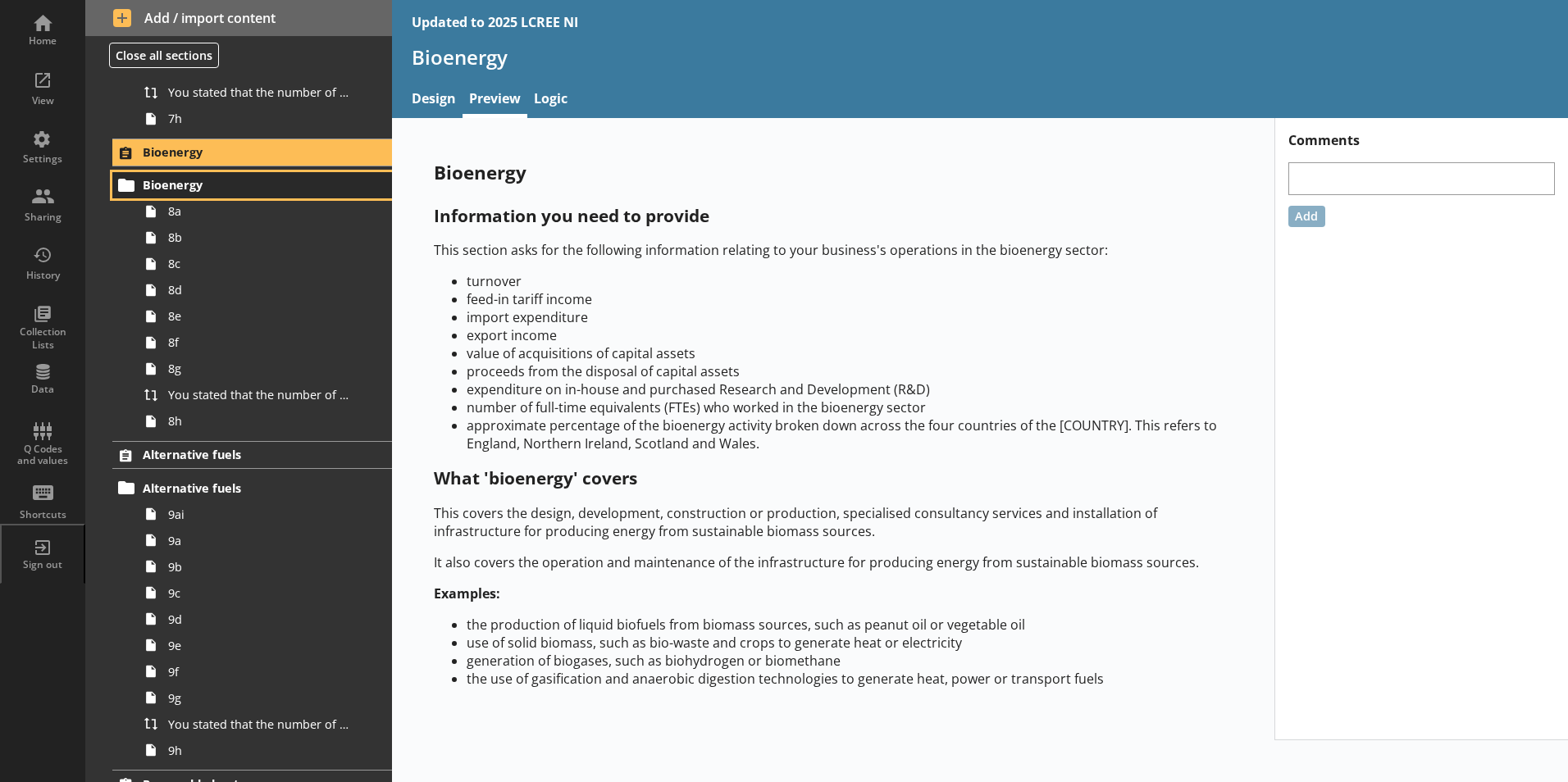 click on "Bioenergy" at bounding box center (243, 184) 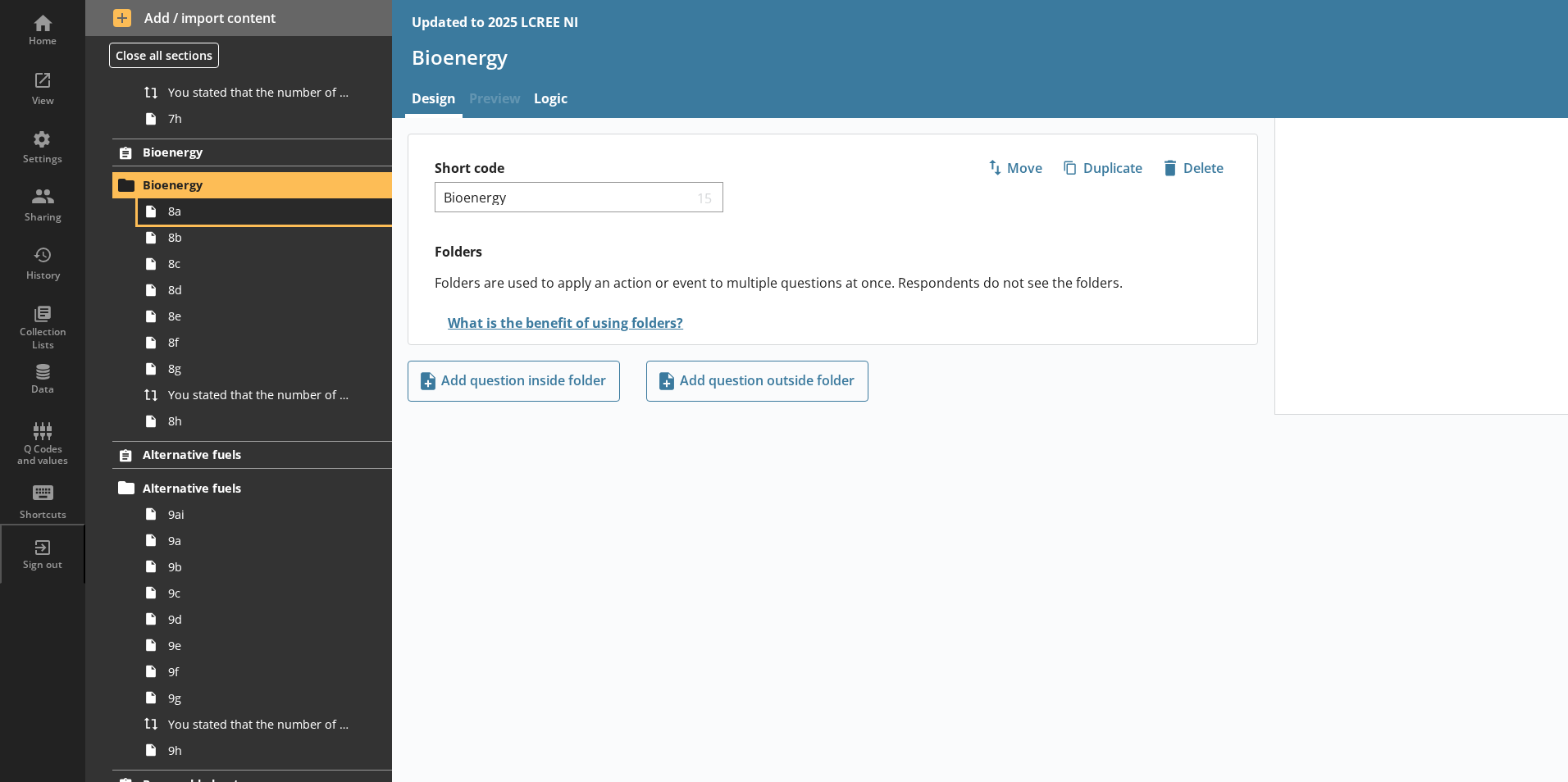 click on "8a" at bounding box center (259, 211) 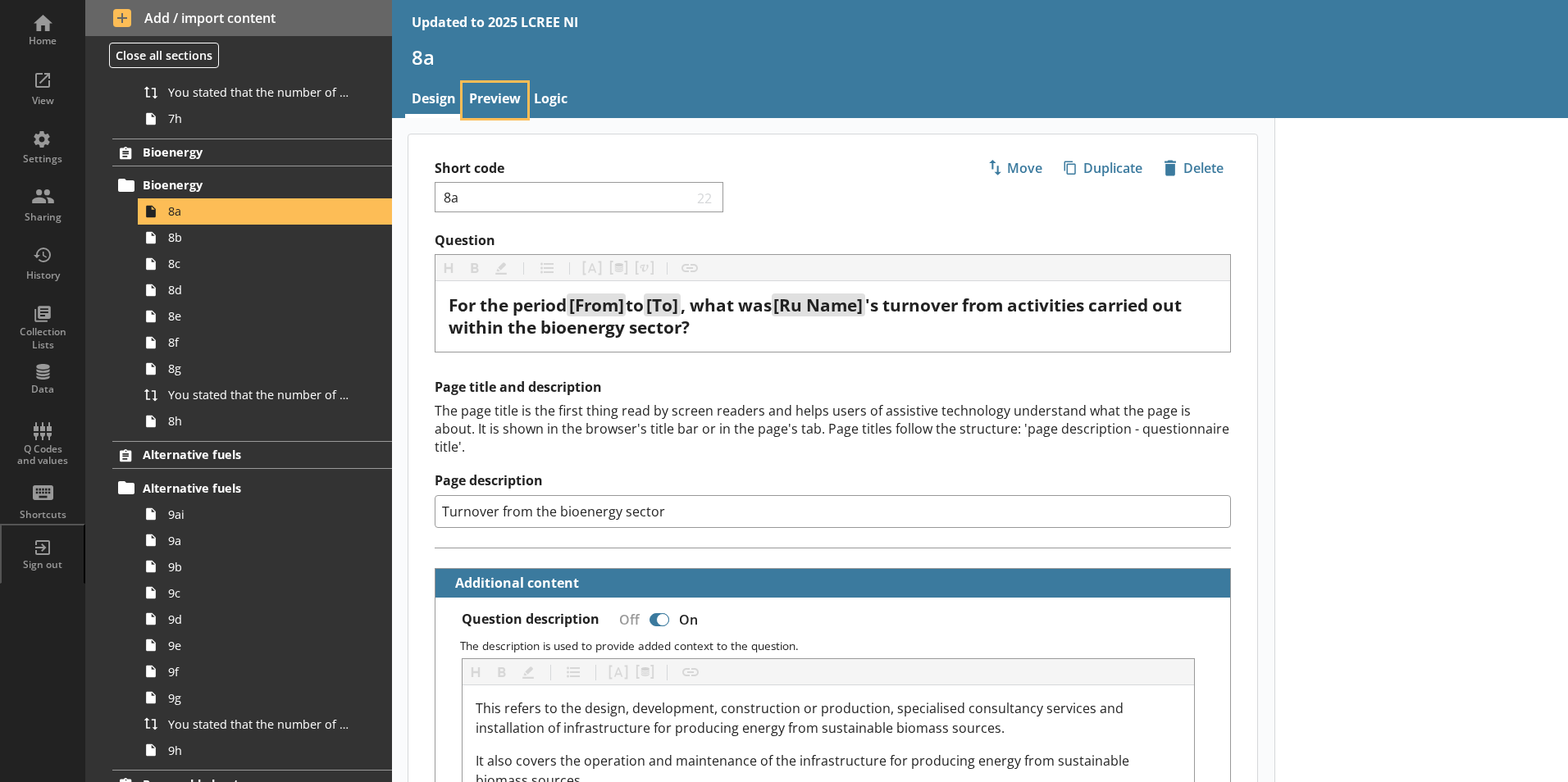 click on "Preview" at bounding box center (495, 100) 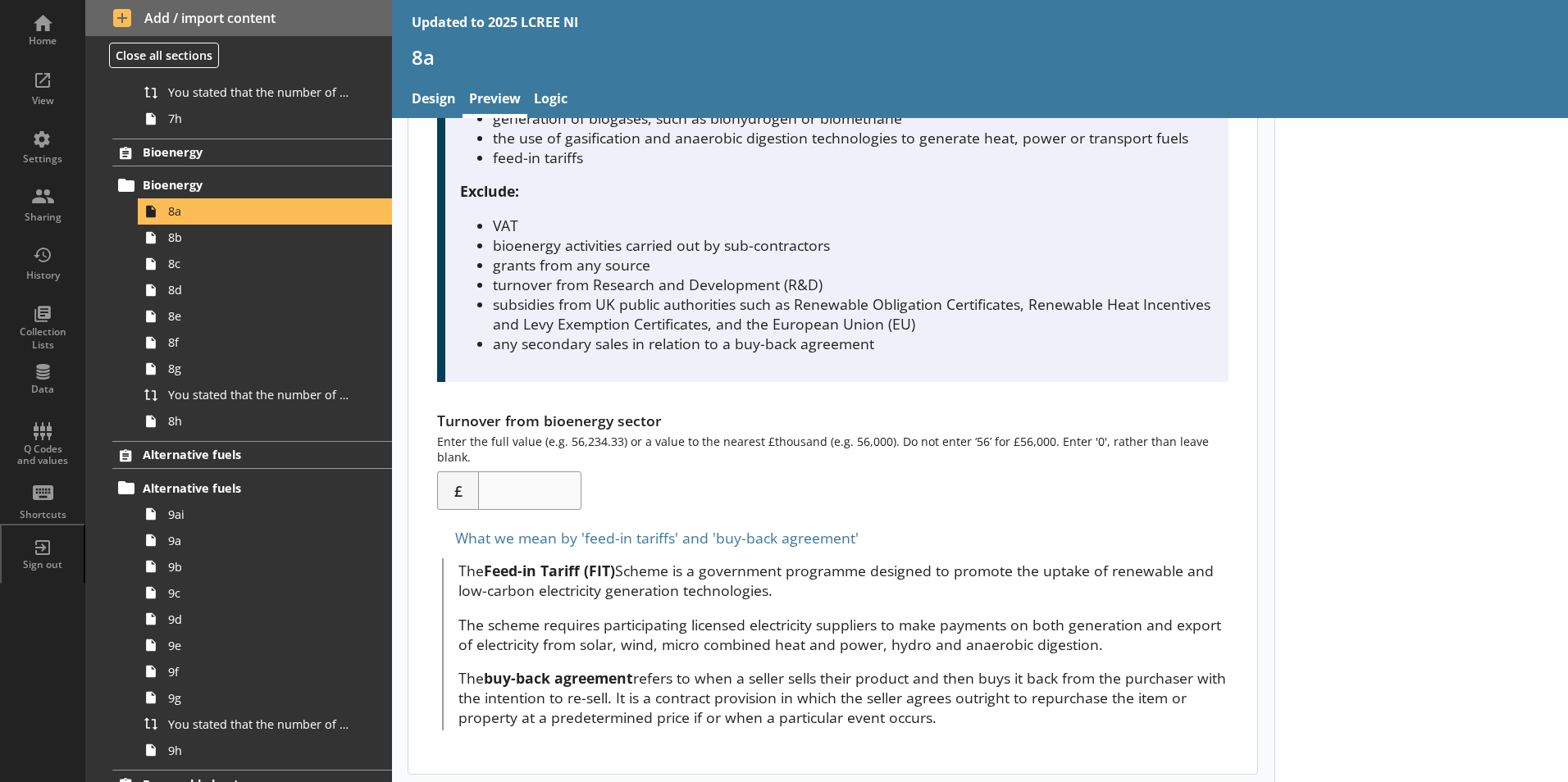 scroll, scrollTop: 457, scrollLeft: 0, axis: vertical 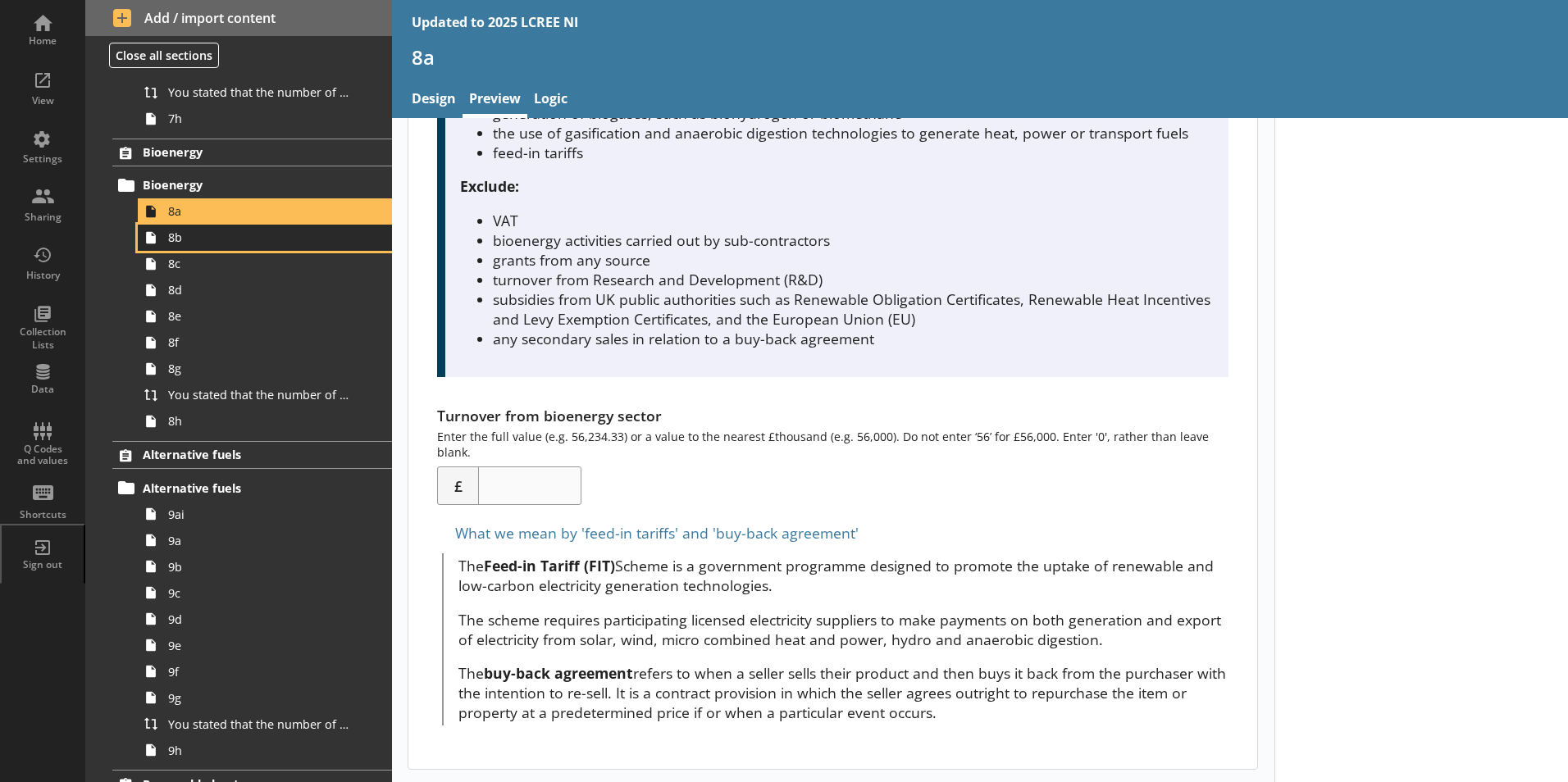 click on "8b" at bounding box center (259, 237) 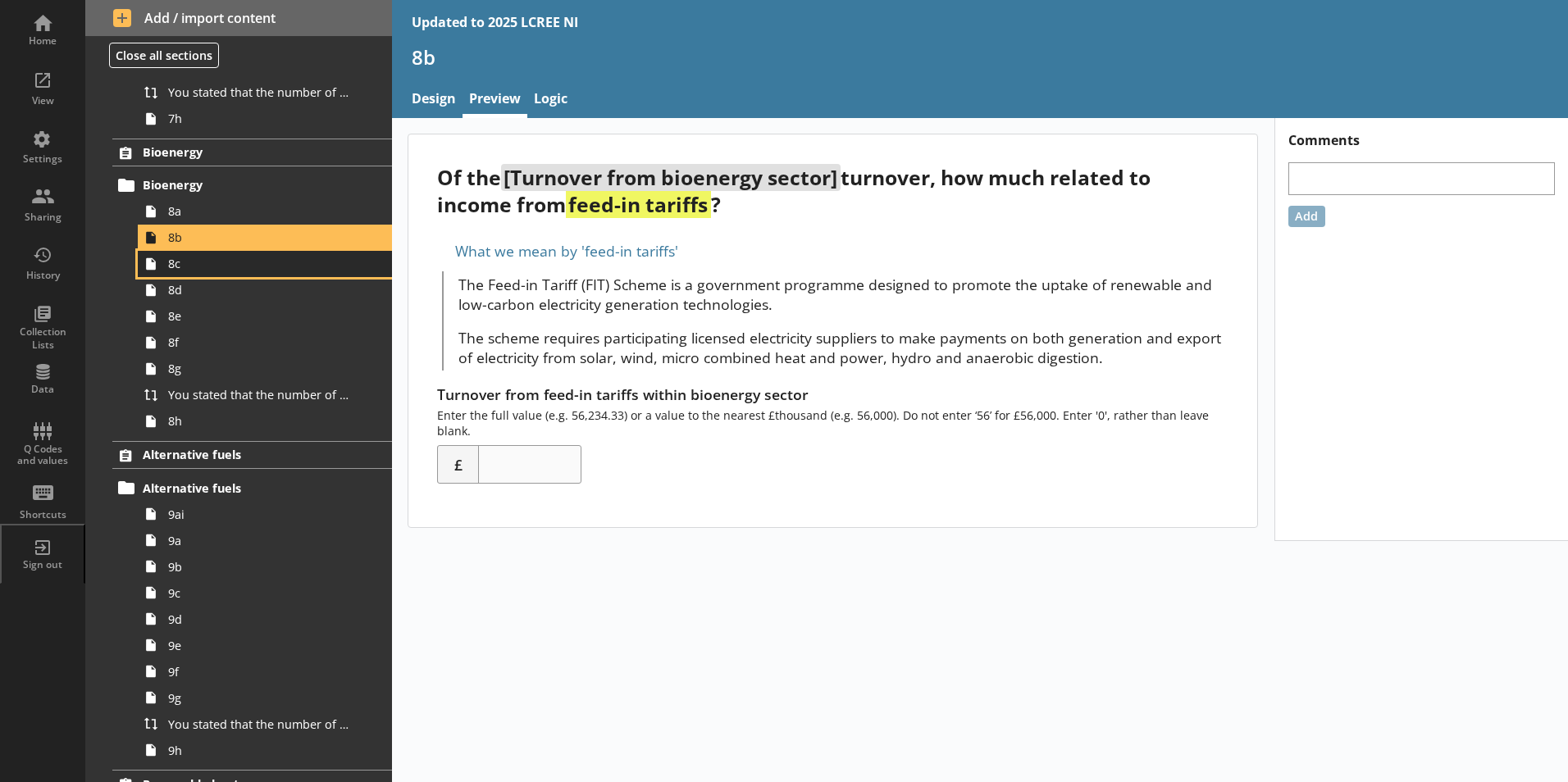 click on "8c" at bounding box center (265, 264) 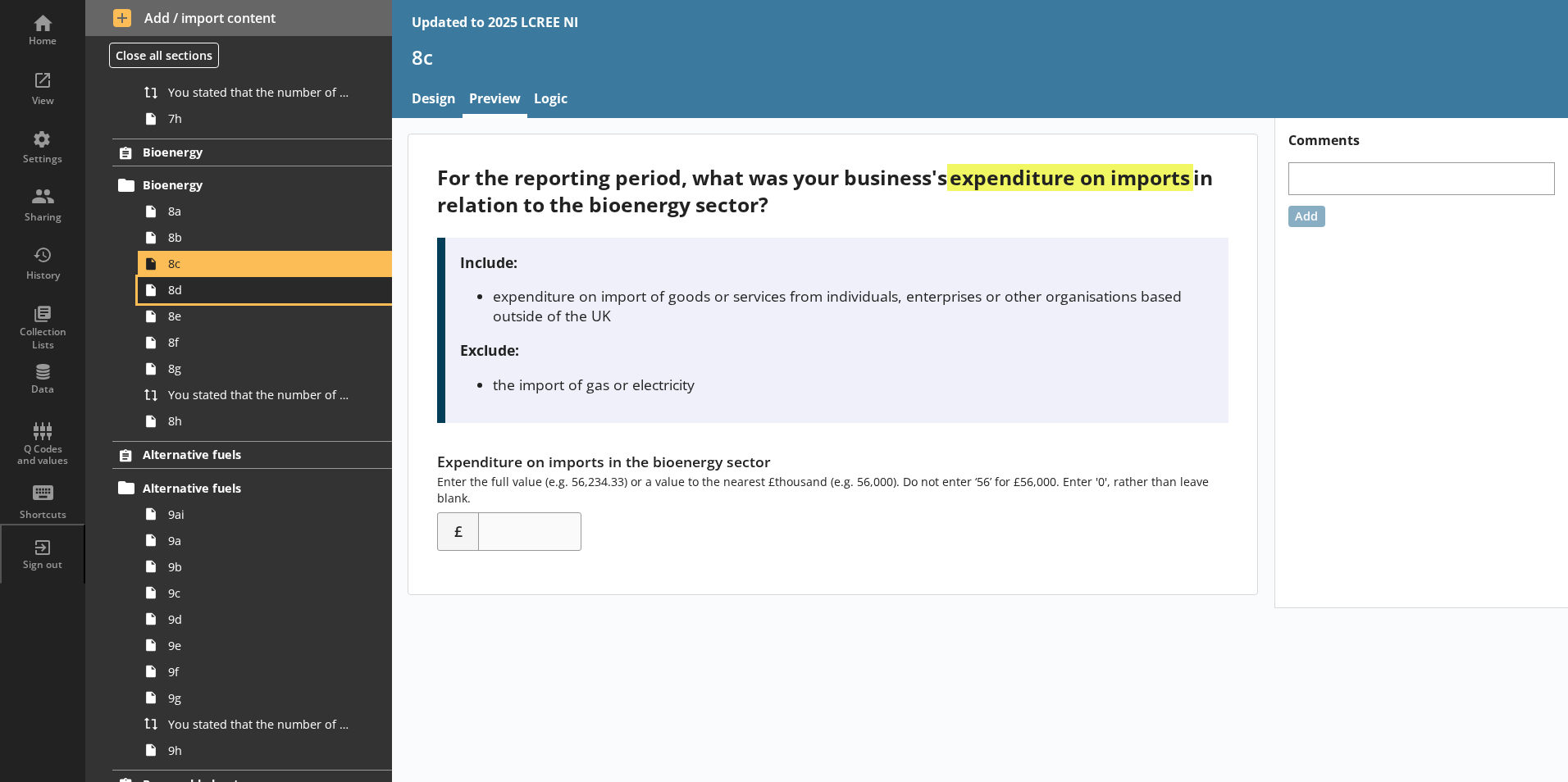 click on "8d" at bounding box center [259, 289] 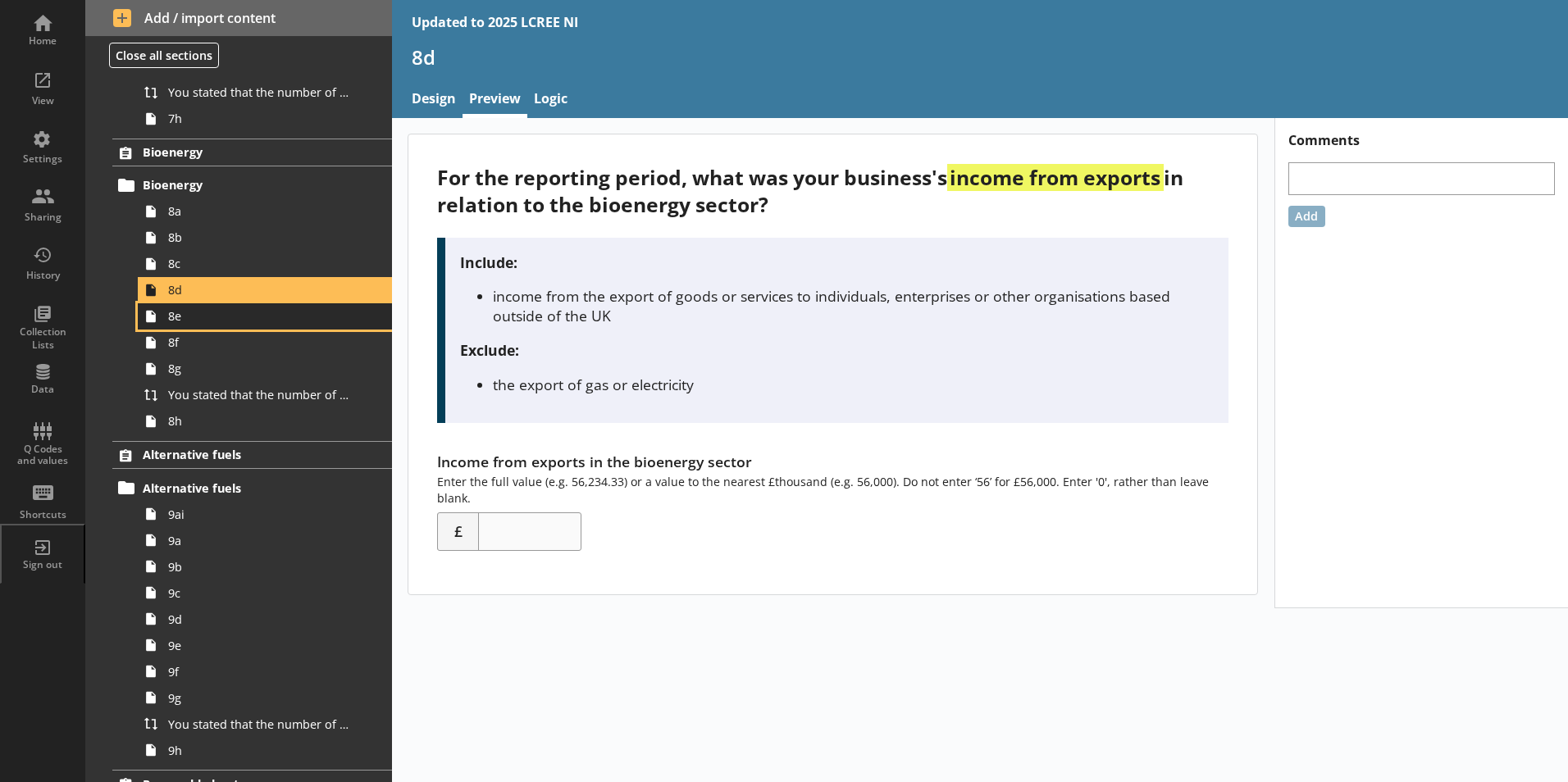 click on "8e" at bounding box center (259, 316) 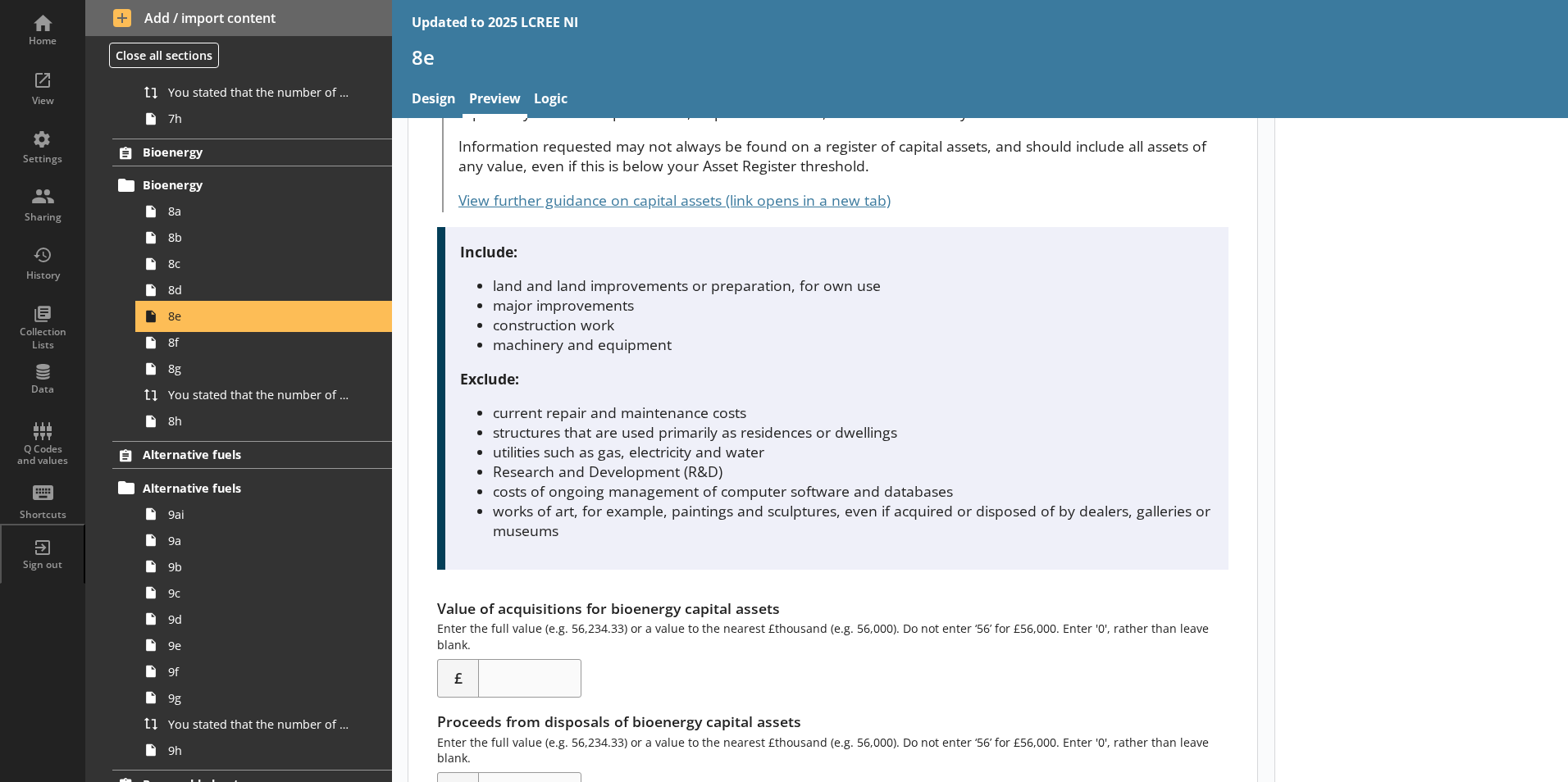 scroll, scrollTop: 346, scrollLeft: 0, axis: vertical 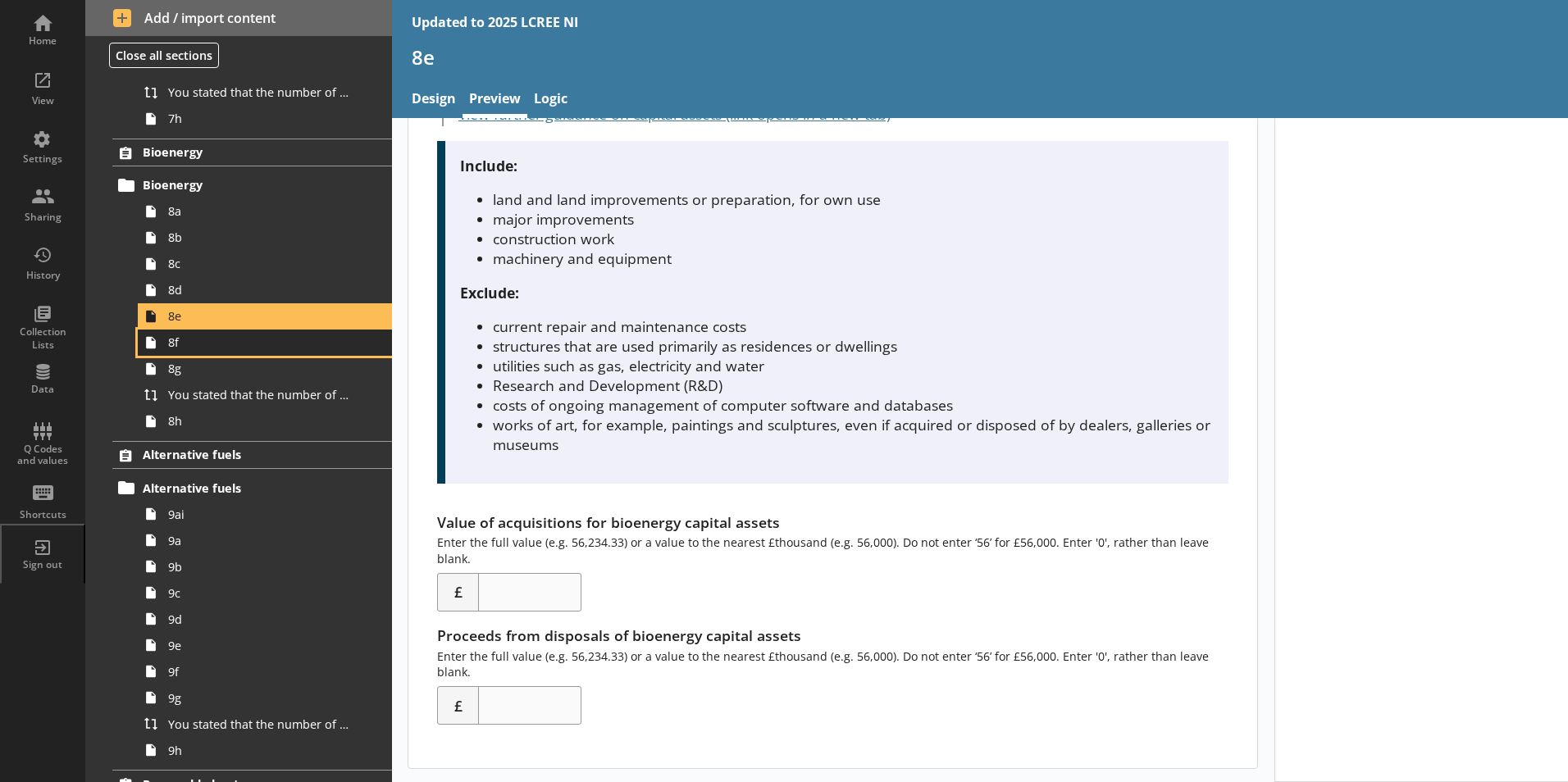 click 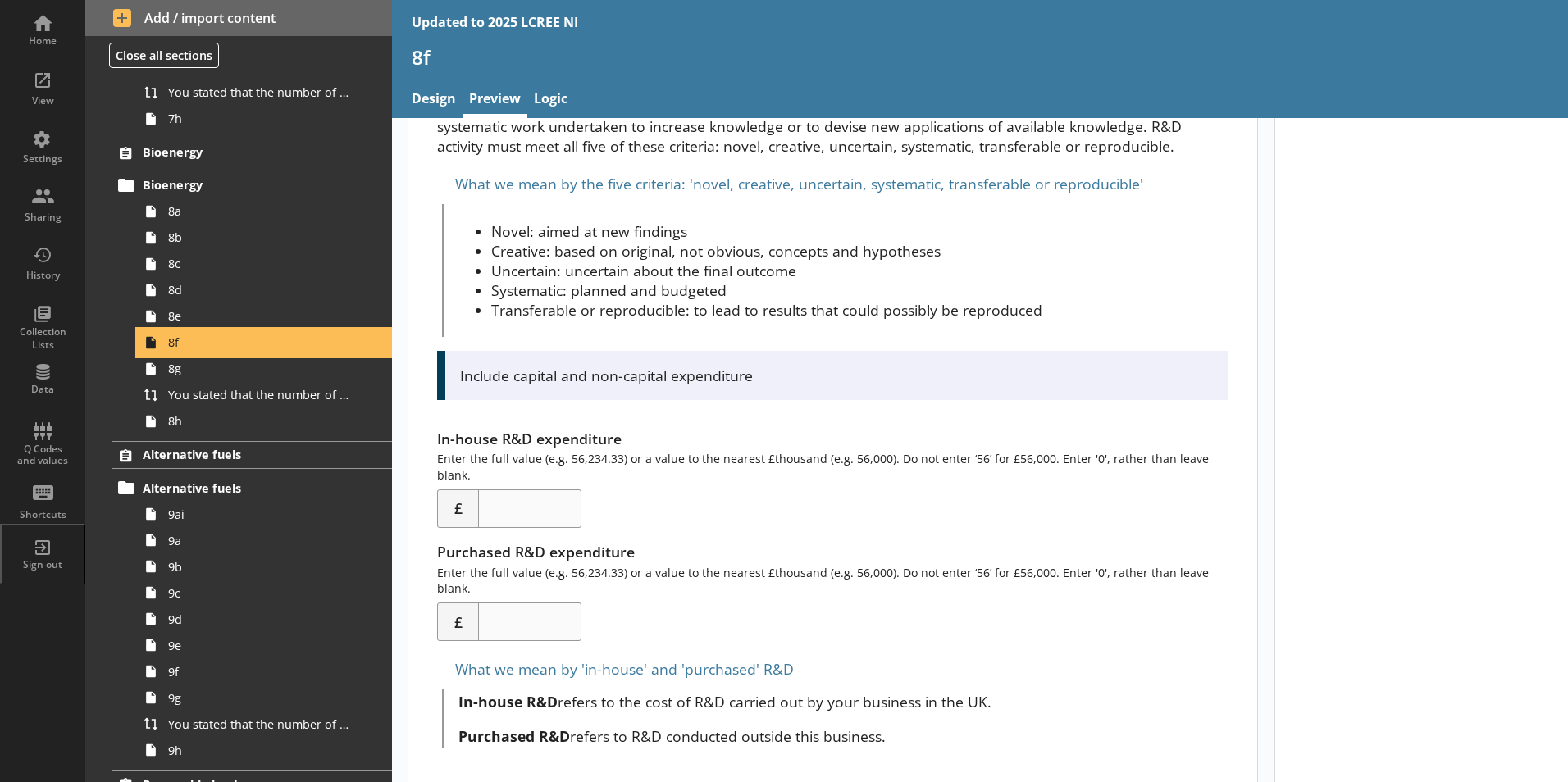 scroll, scrollTop: 165, scrollLeft: 0, axis: vertical 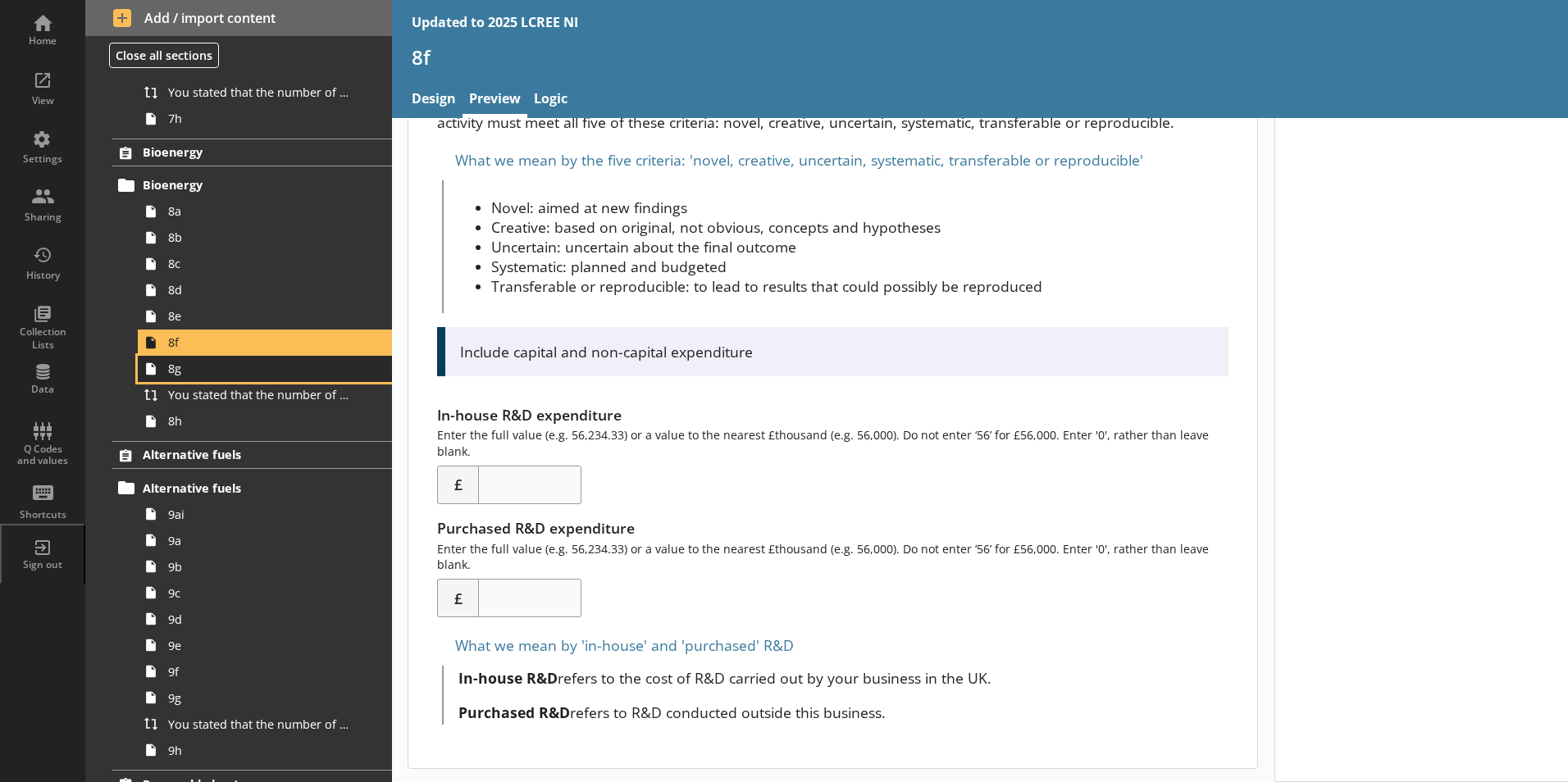 click on "8g" at bounding box center [259, 368] 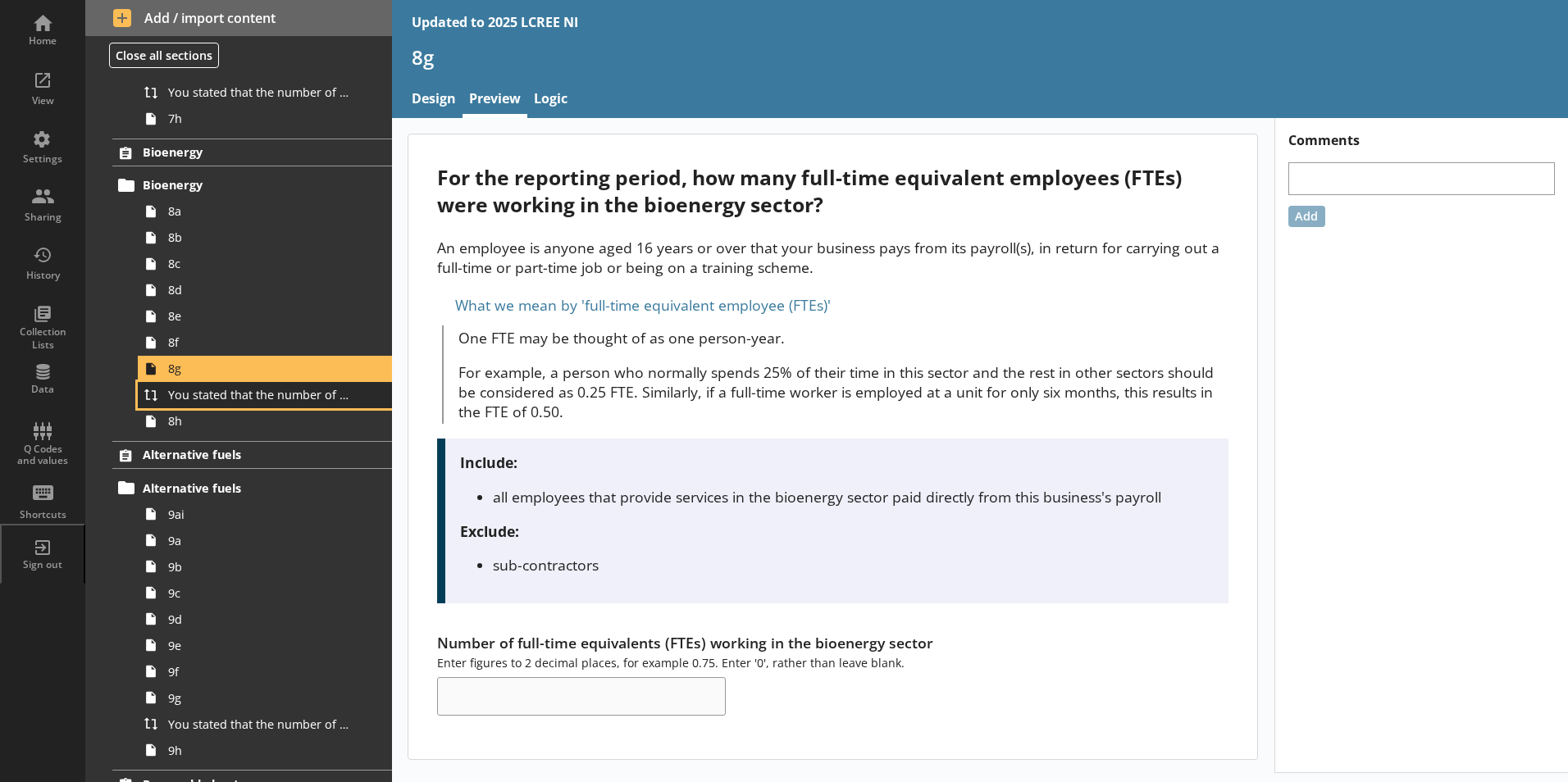 click on "You stated that the number of full-time equivalents (FTEs) who worked within the bioenergy sector was [Number of full-time equivalents (FTEs) working in the bioenergy sector] FTEs. Is this correct?" at bounding box center (265, 395) 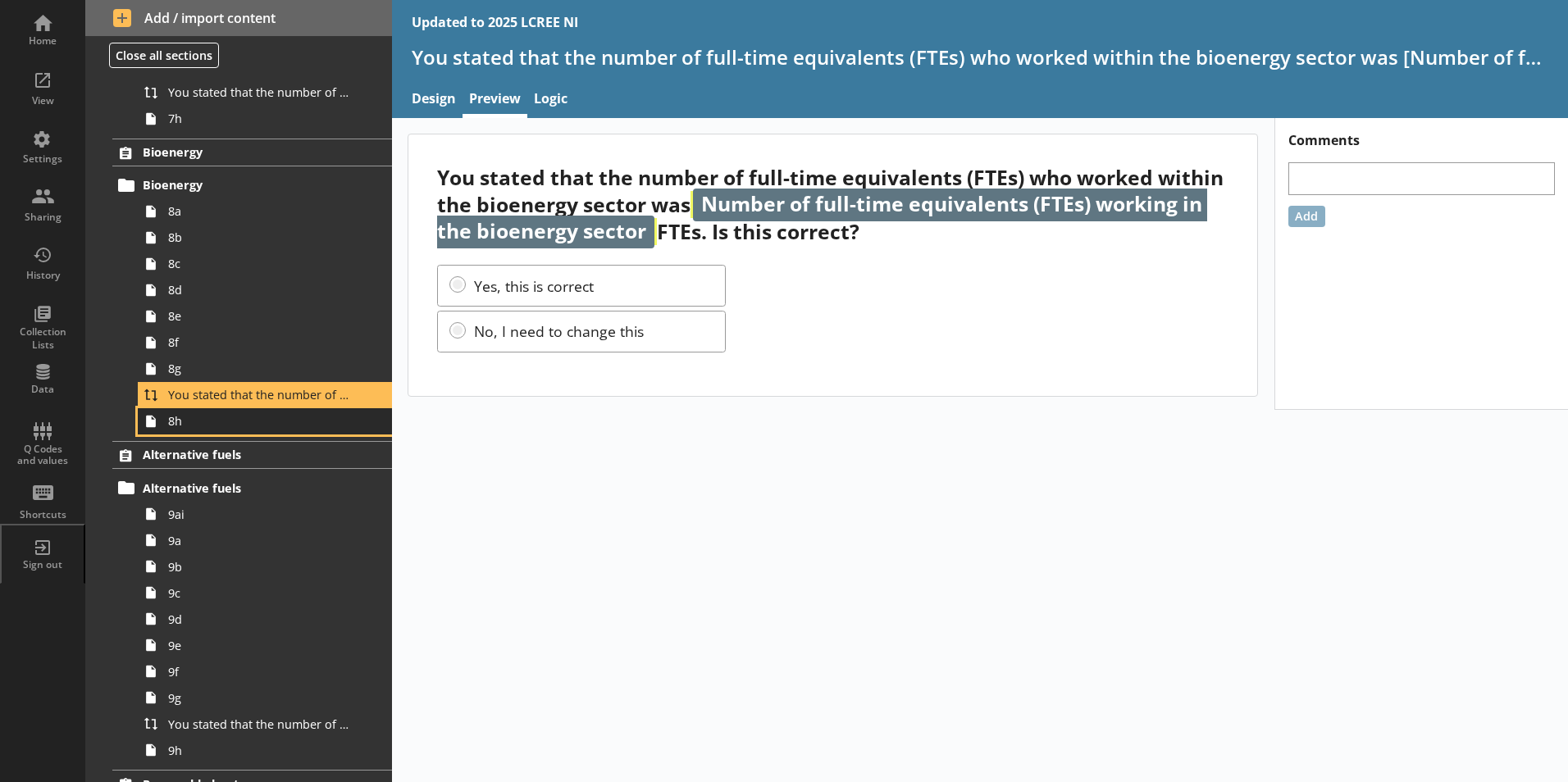 click on "8h" at bounding box center [259, 421] 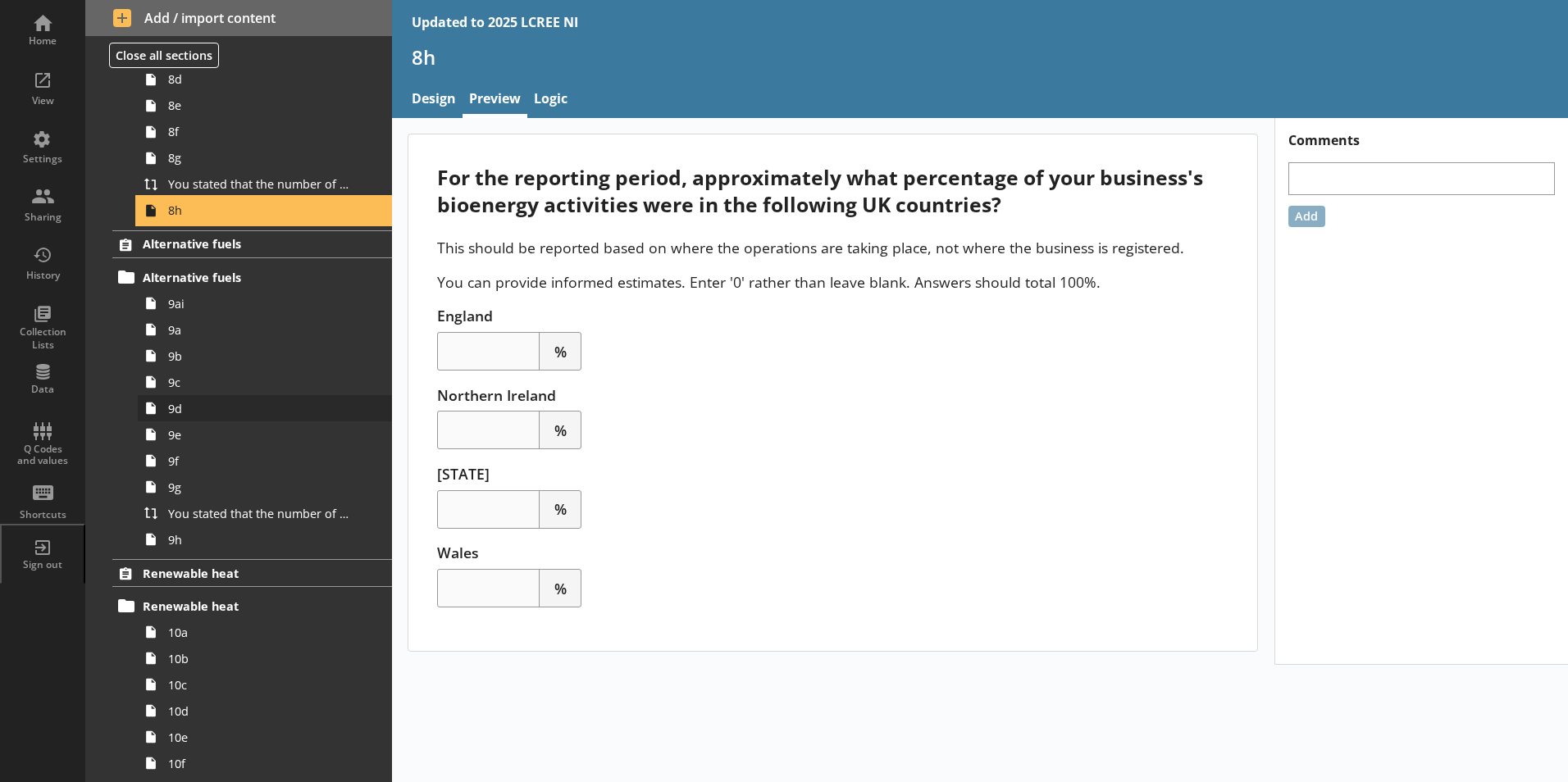 scroll, scrollTop: 1967, scrollLeft: 0, axis: vertical 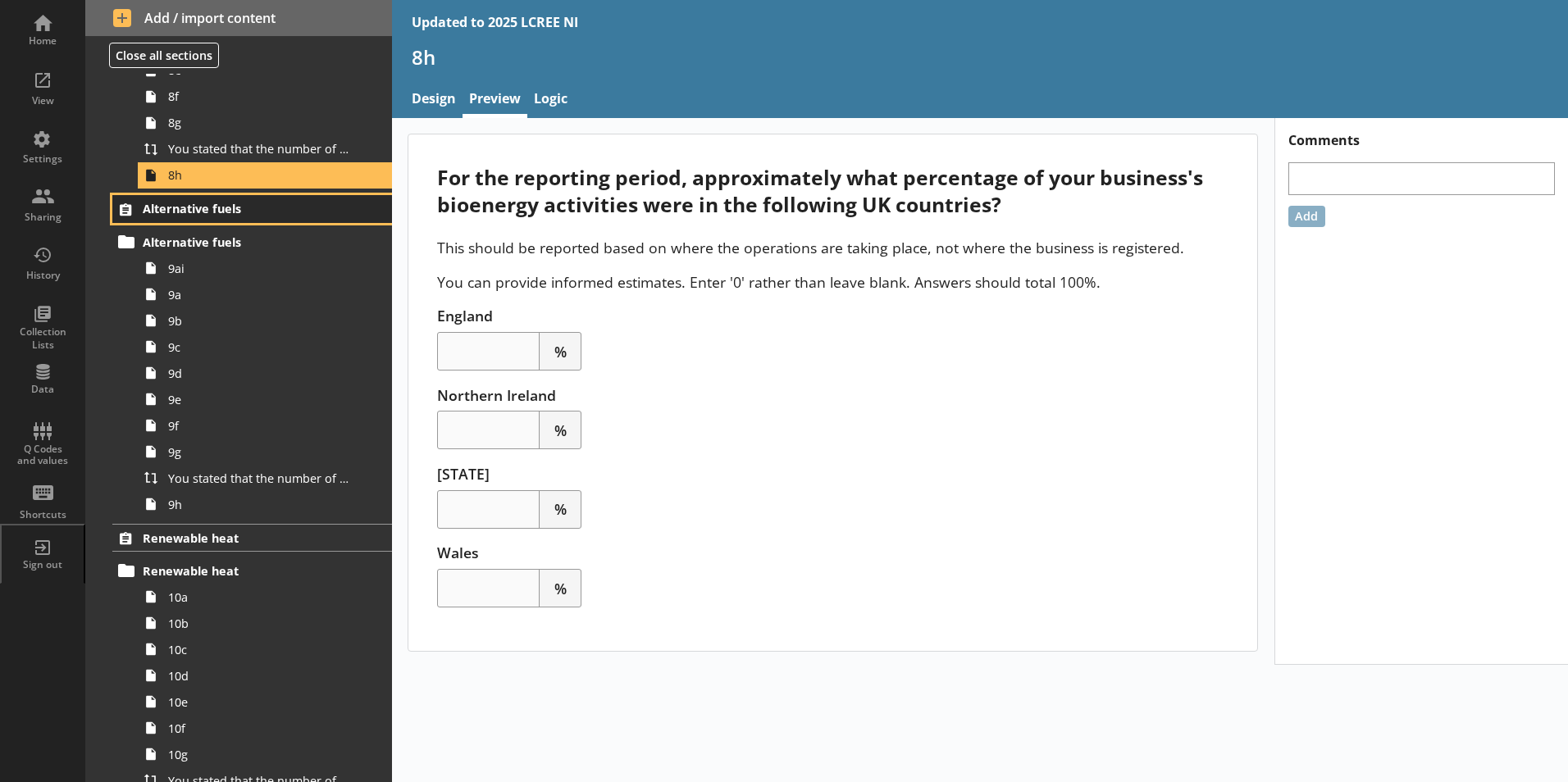 click on "Alternative fuels" at bounding box center (243, 208) 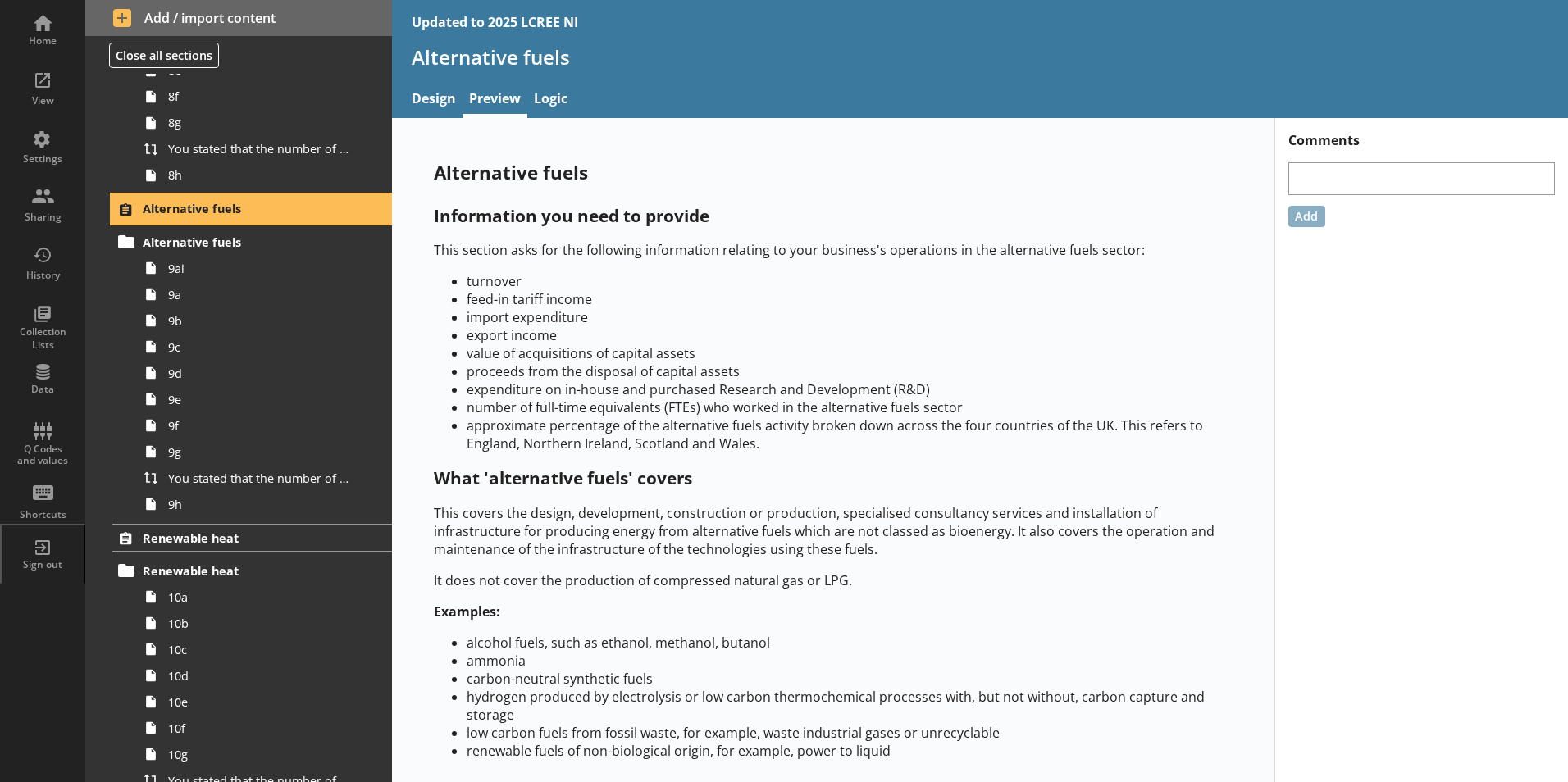 scroll, scrollTop: 30, scrollLeft: 0, axis: vertical 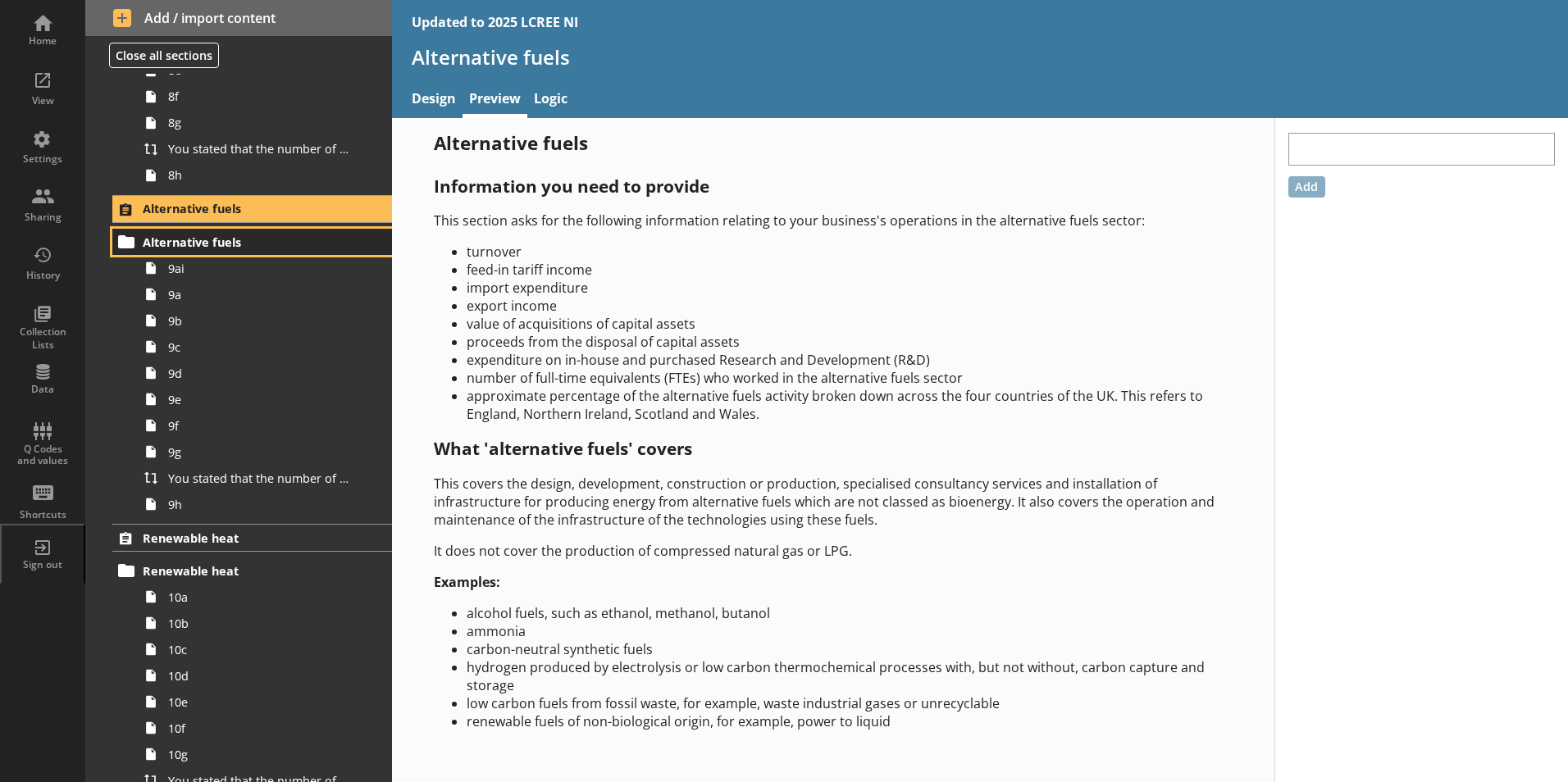 click on "Alternative fuels" at bounding box center [243, 242] 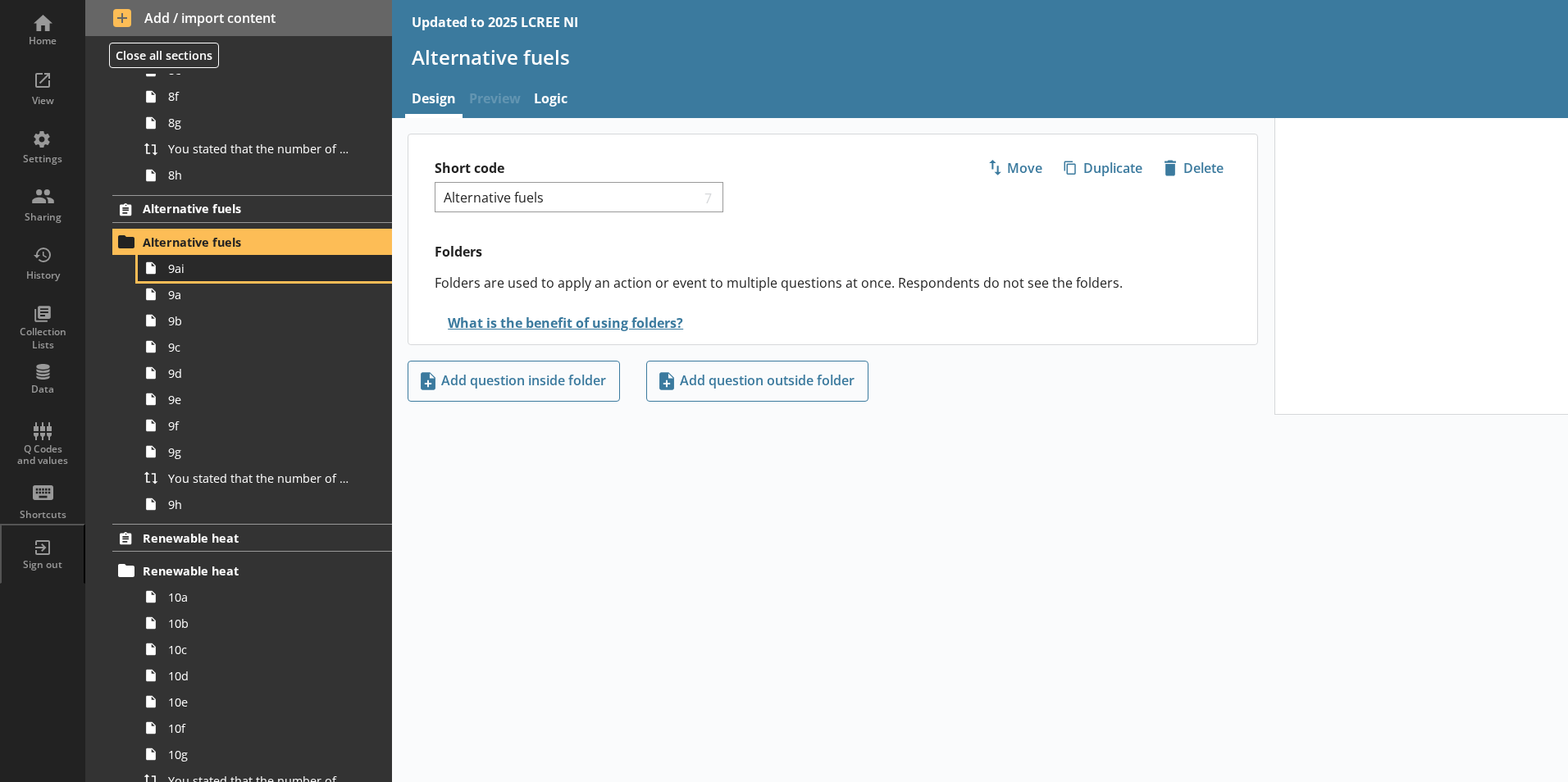 click on "9ai" at bounding box center (265, 268) 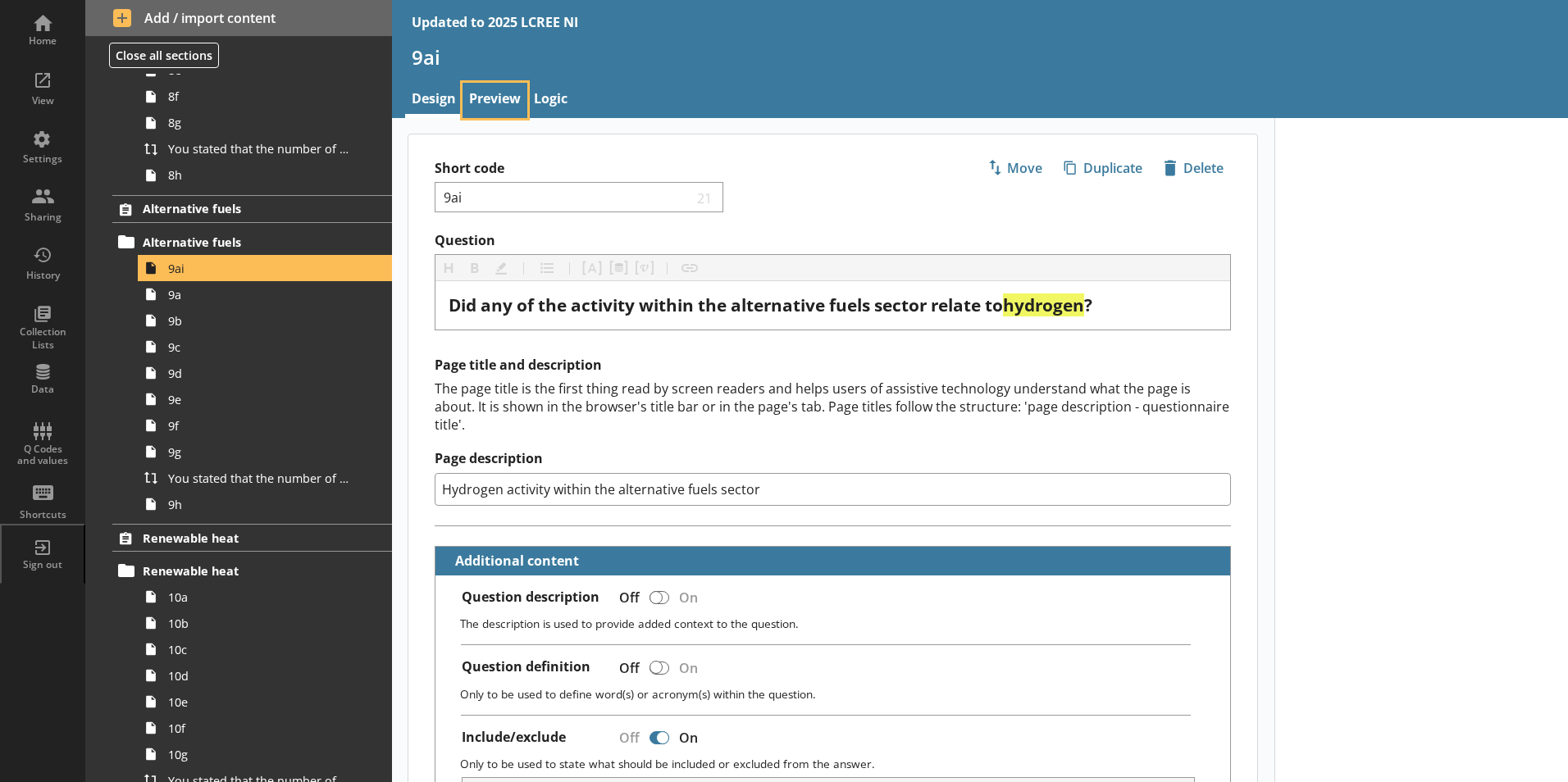 click on "Preview" at bounding box center (495, 100) 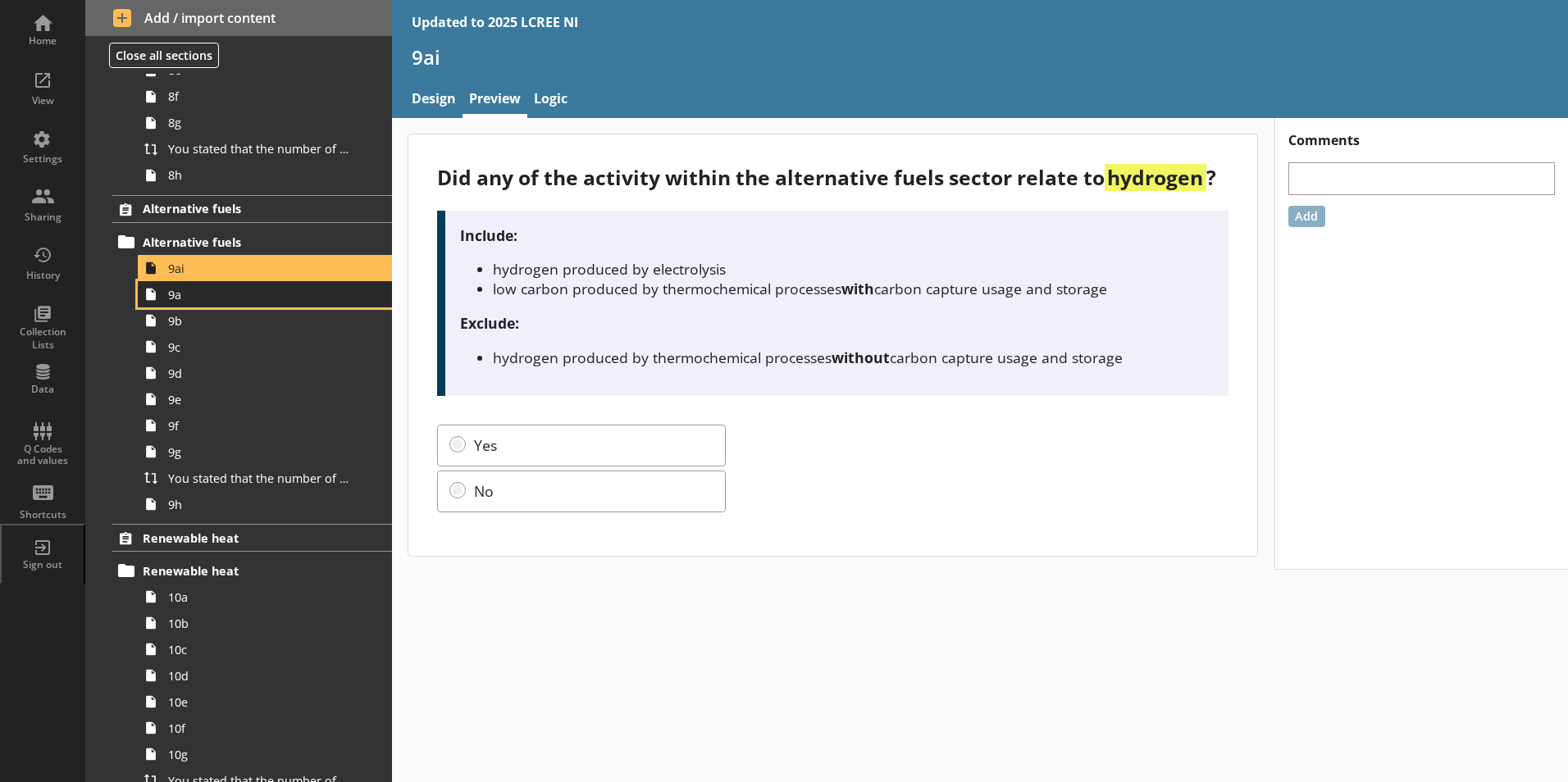click on "9a" at bounding box center (259, 294) 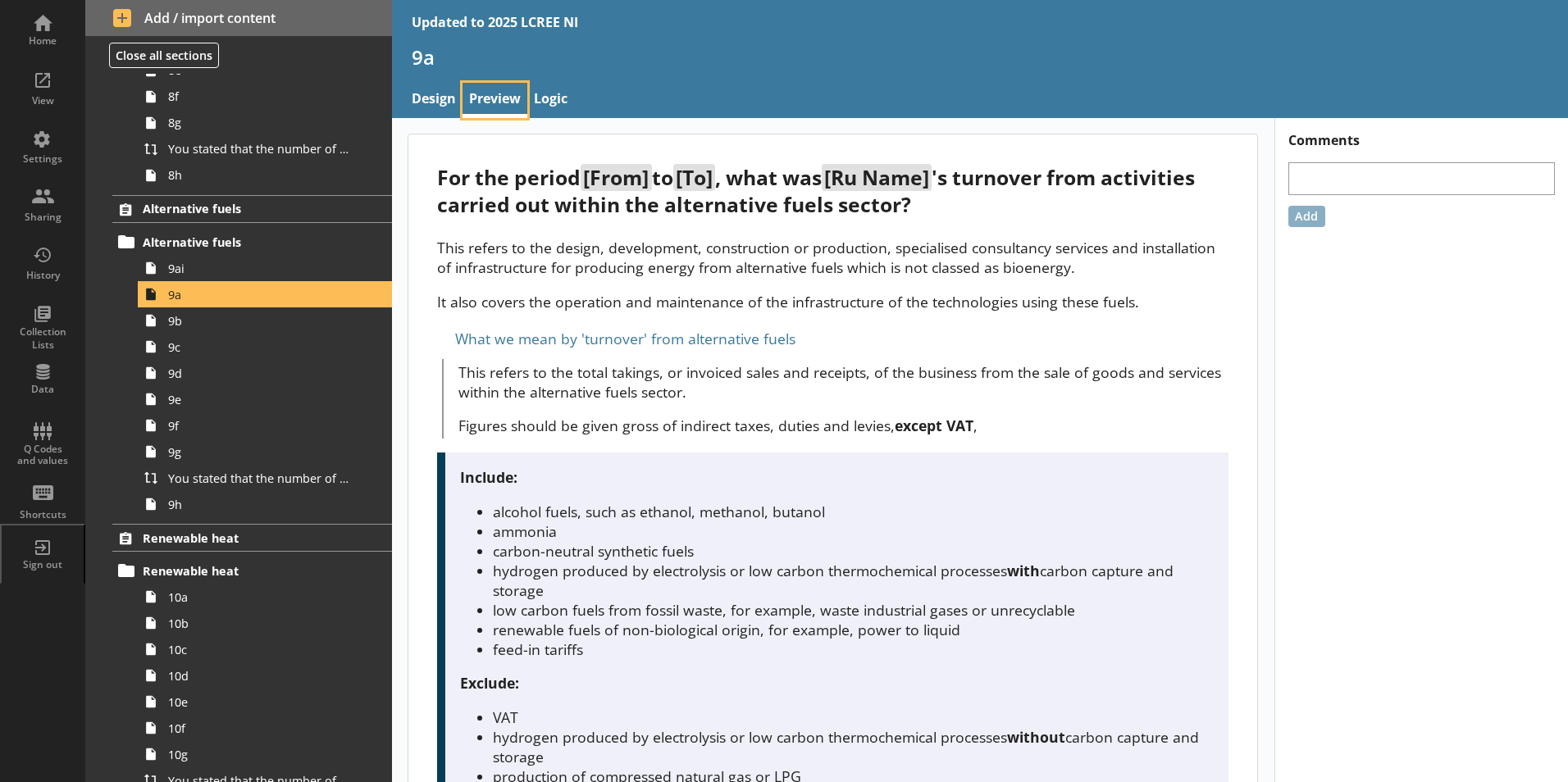 click on "Preview" at bounding box center (495, 100) 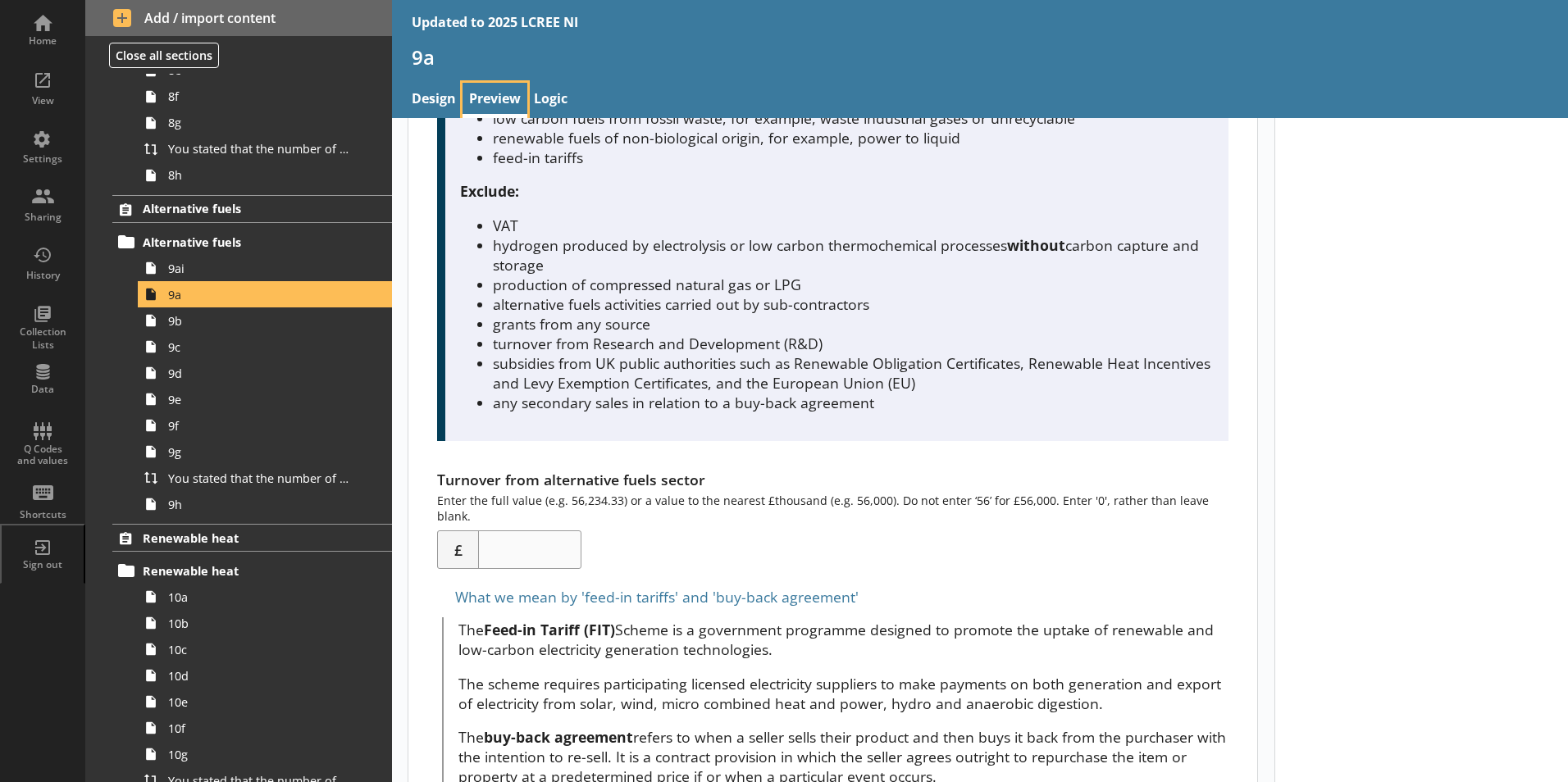 scroll, scrollTop: 556, scrollLeft: 0, axis: vertical 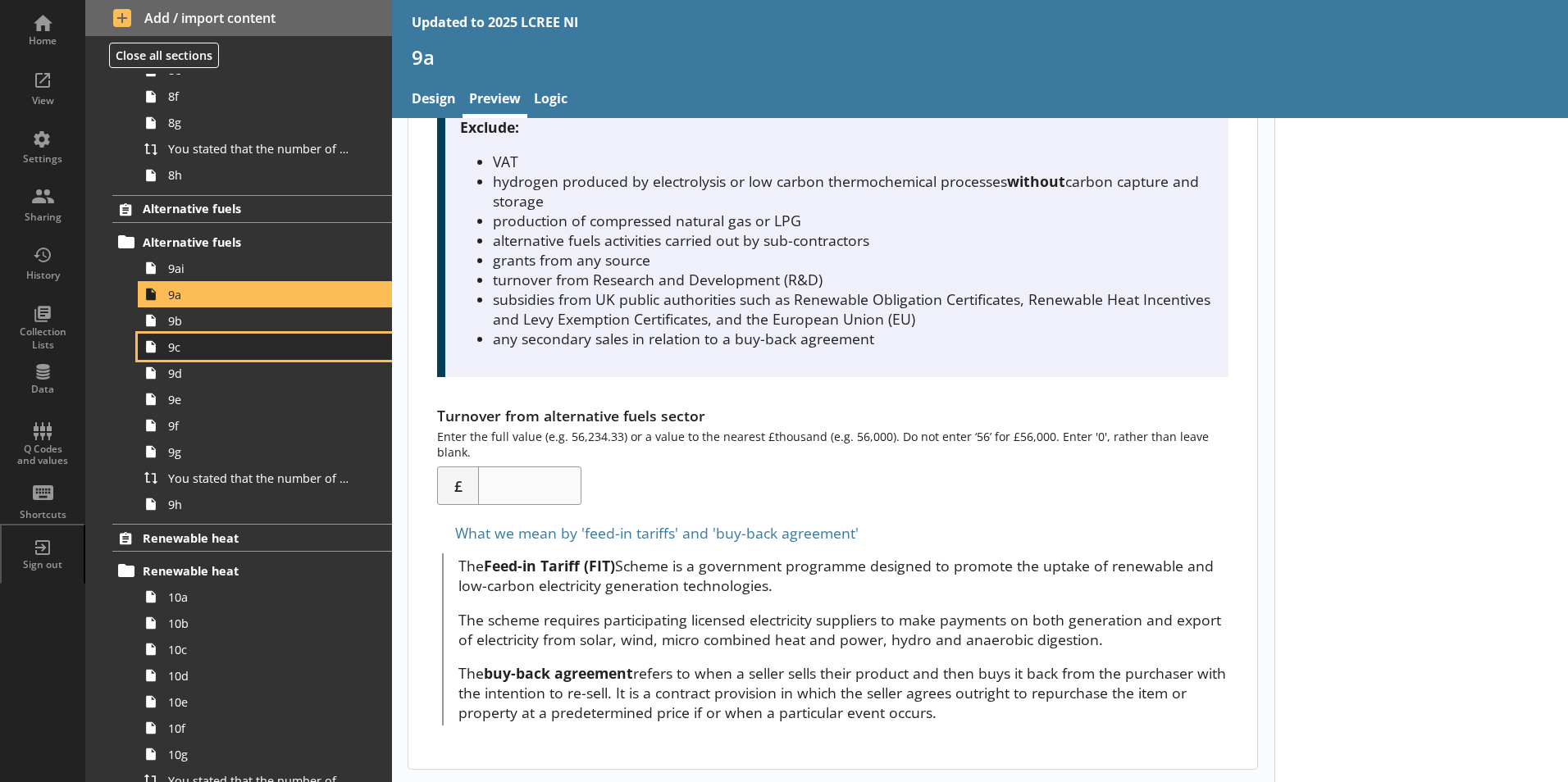 click 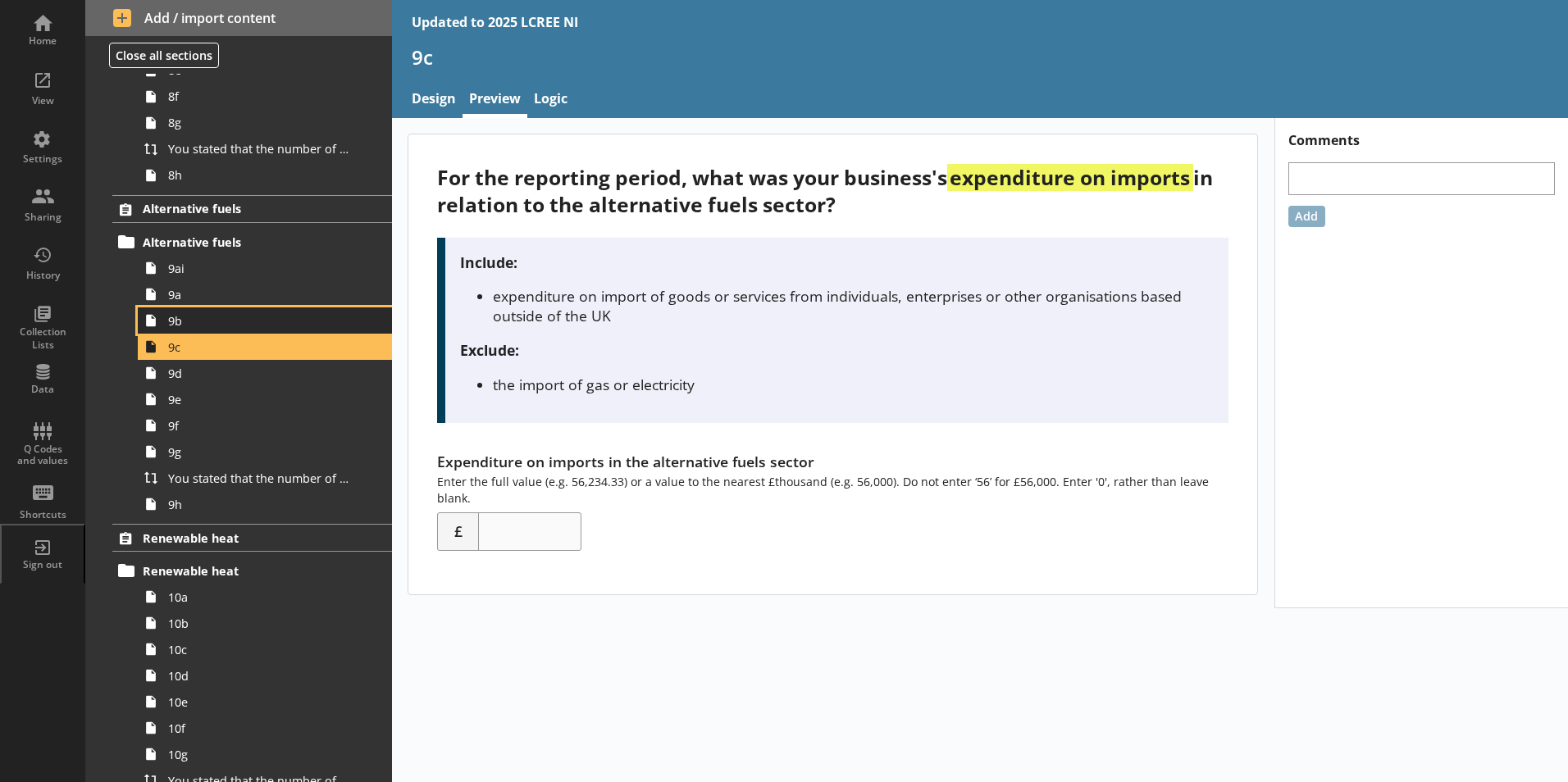 click on "9b" at bounding box center [259, 321] 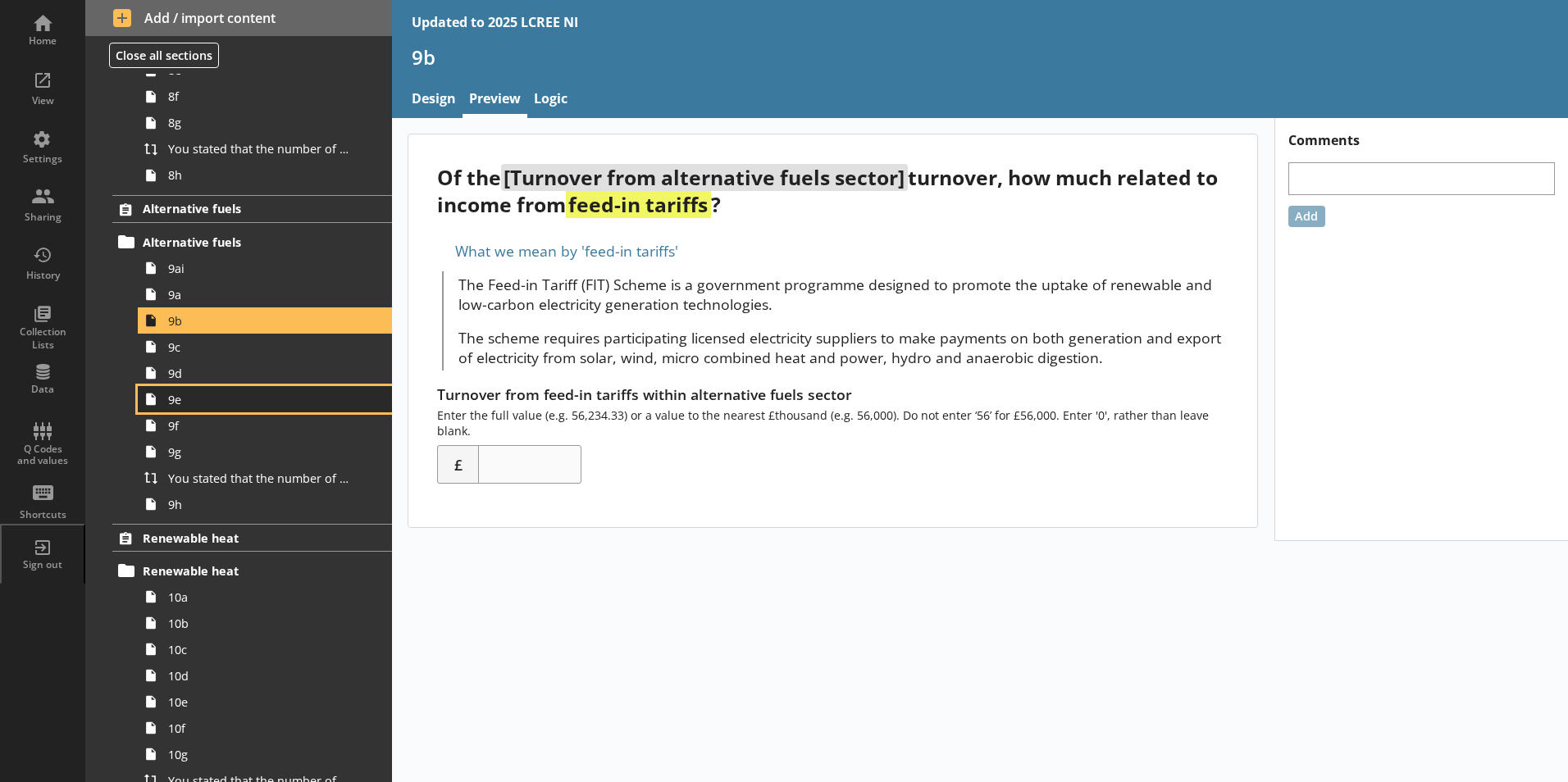 click on "9e" at bounding box center (265, 399) 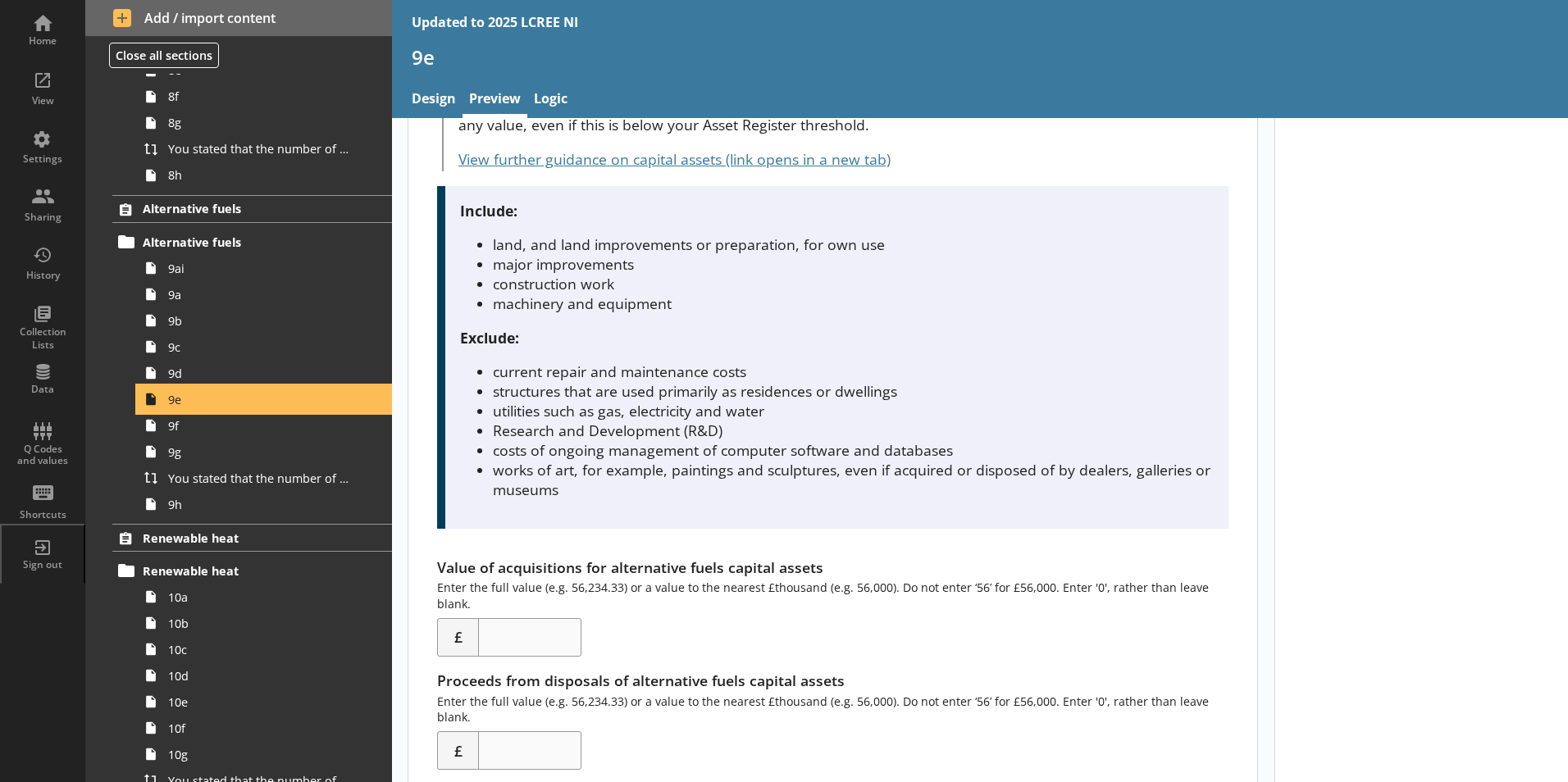 scroll, scrollTop: 373, scrollLeft: 0, axis: vertical 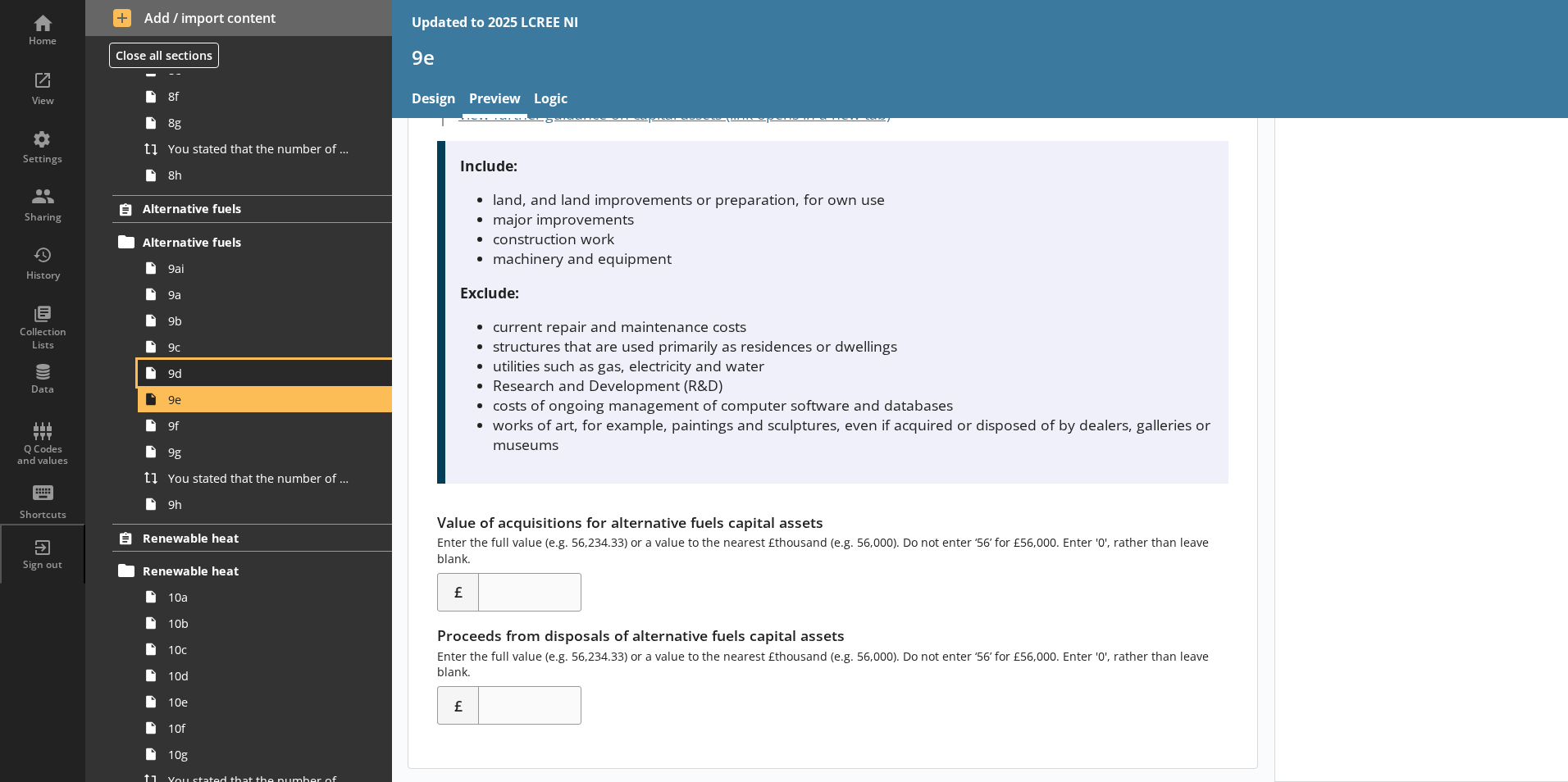 click on "9d" at bounding box center (259, 373) 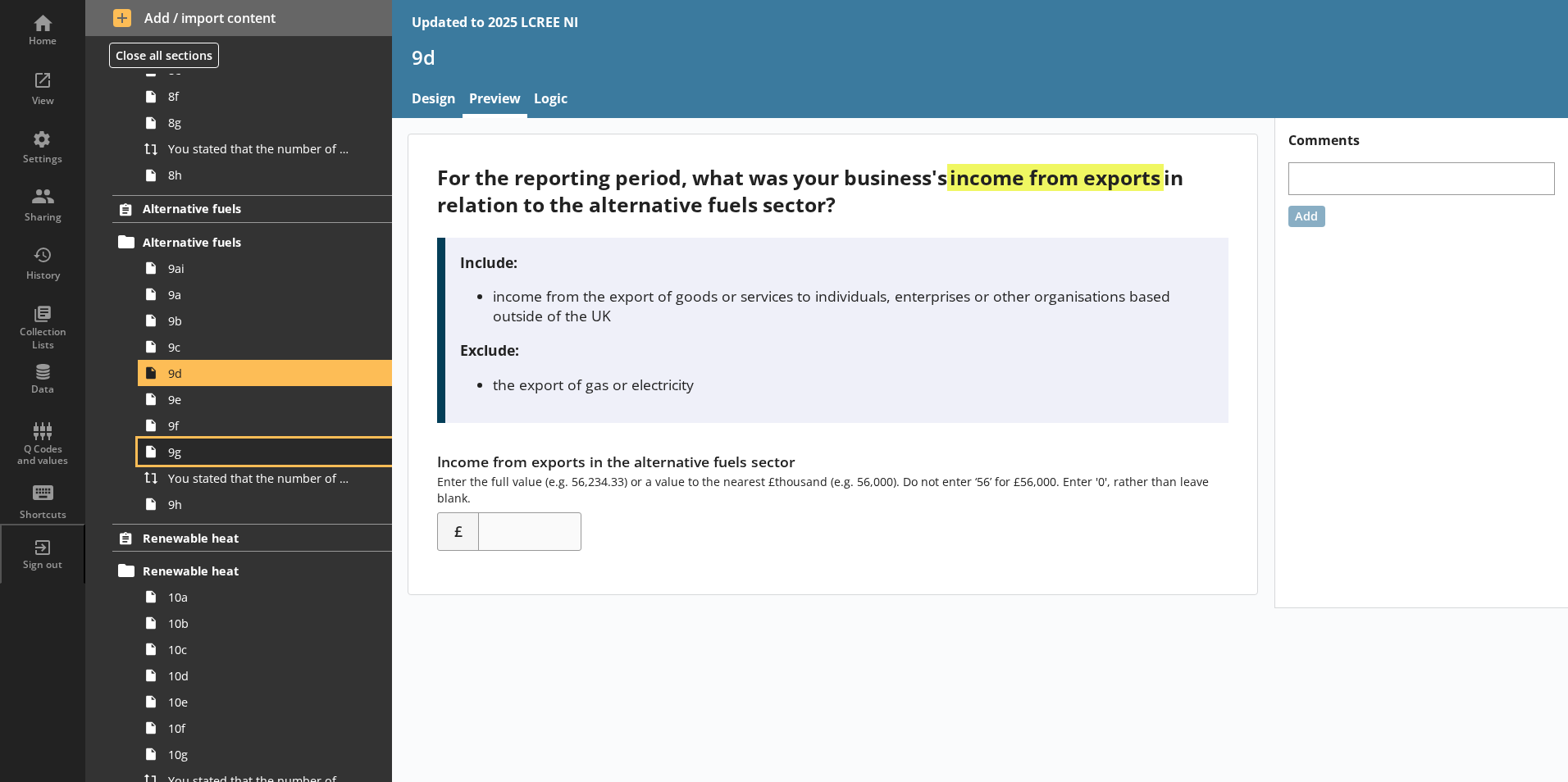 click on "9g" at bounding box center (259, 452) 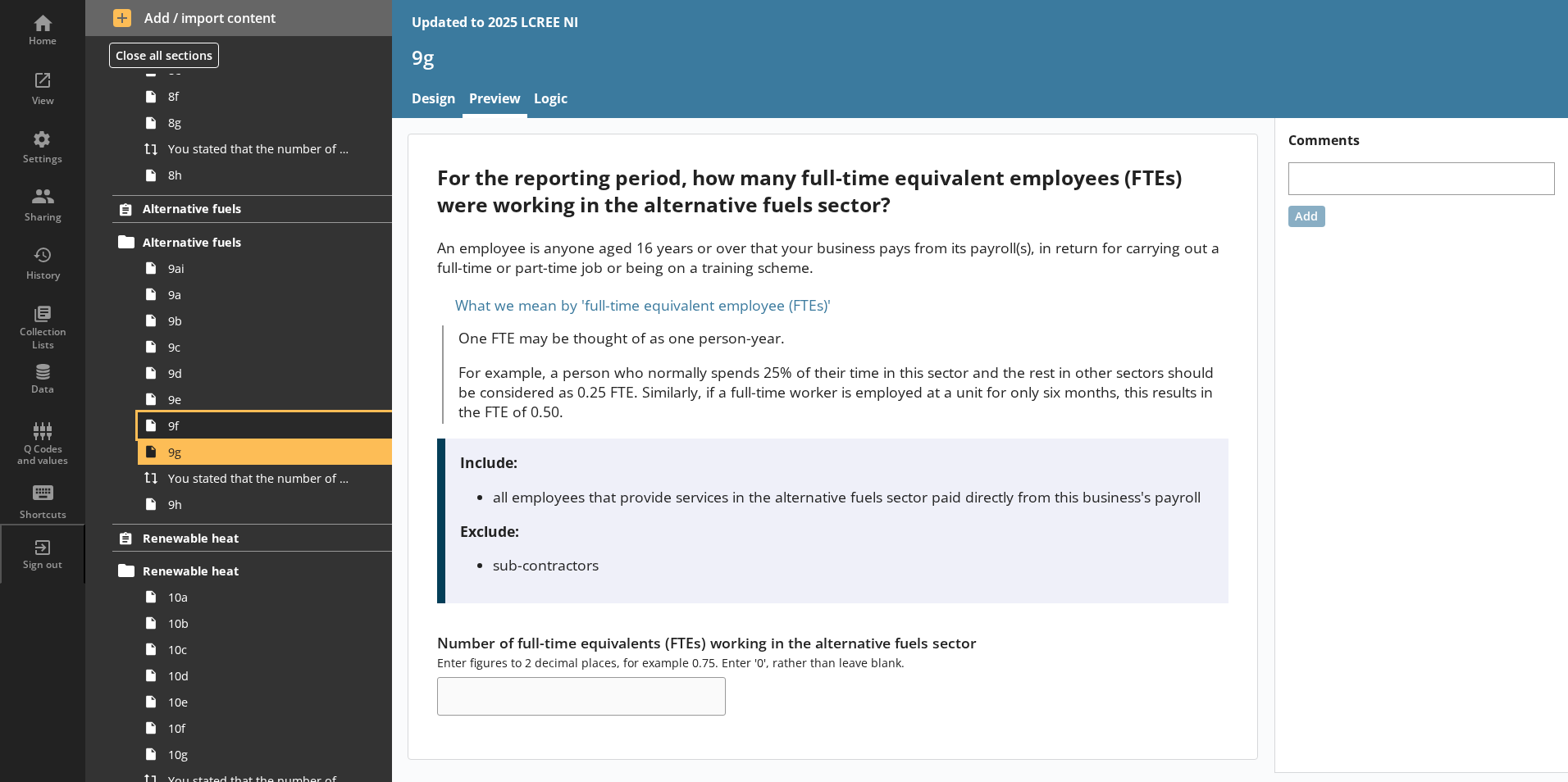 click 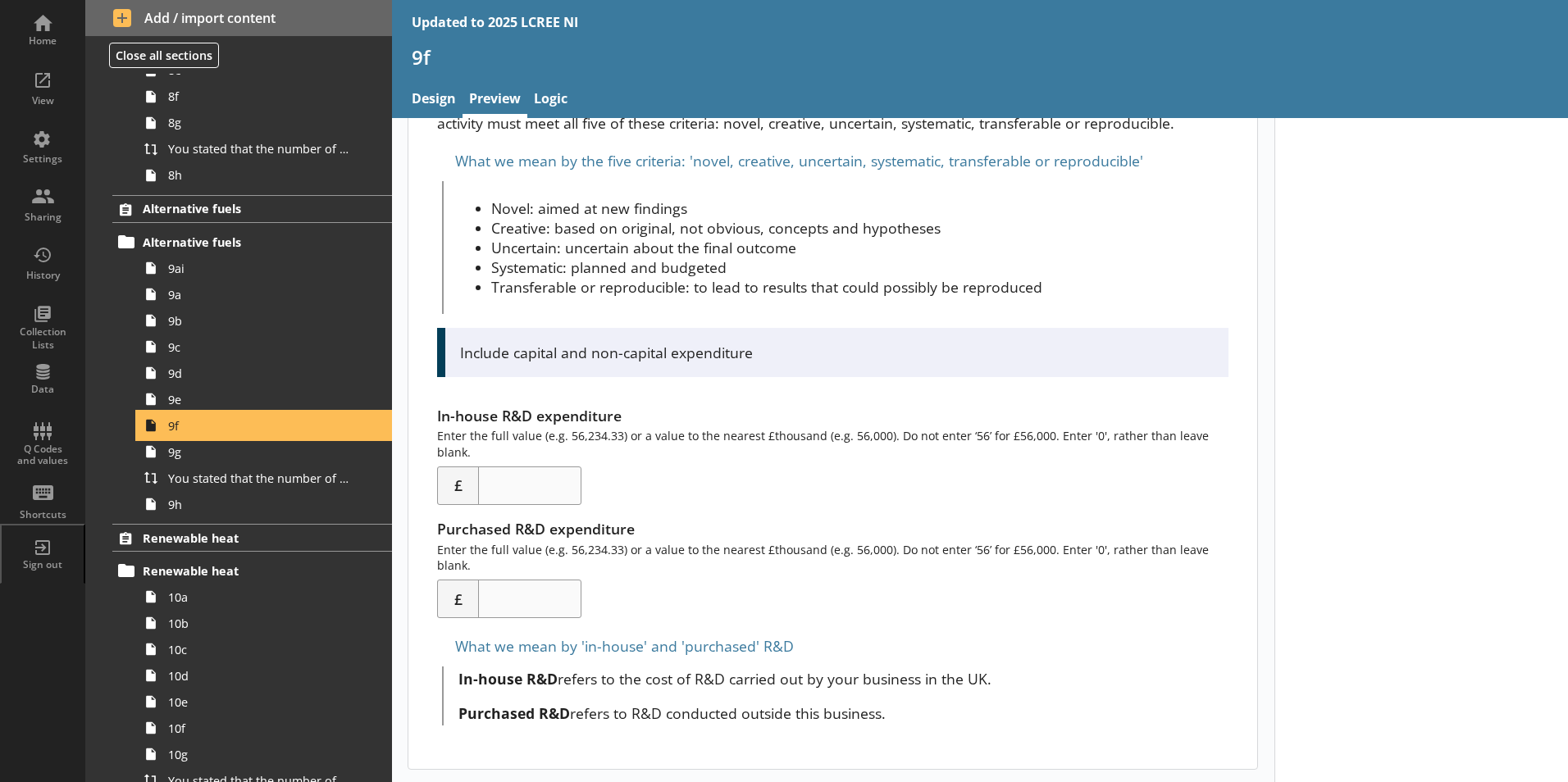 scroll, scrollTop: 165, scrollLeft: 0, axis: vertical 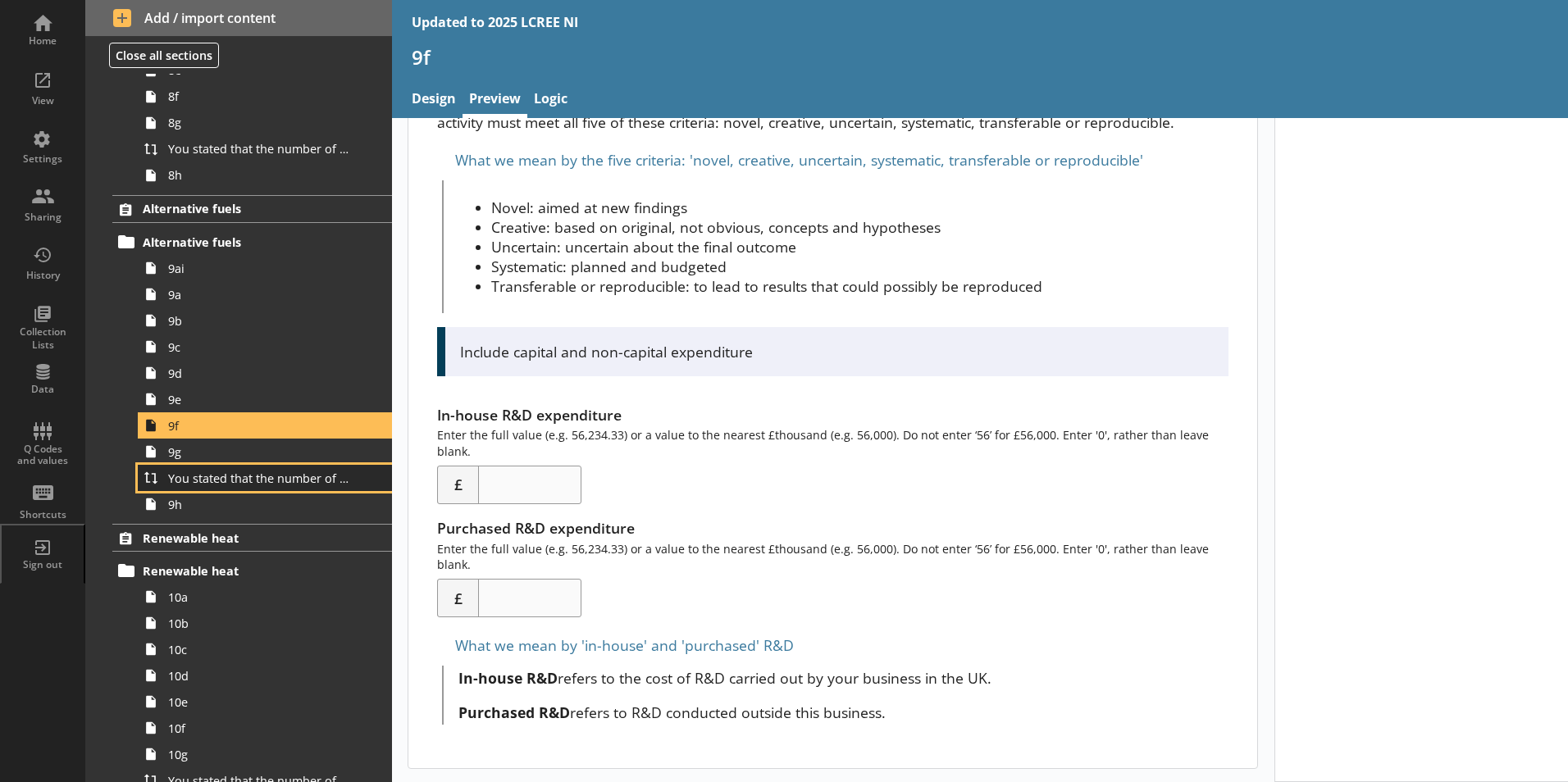 click on "You stated that the number of full-time equivalents (FTEs) who worked within the alternative fuels sector was [Number of full-time equivalents (FTEs) working in the alternative fuels sector] FTEs. Is this correct?" at bounding box center [265, 478] 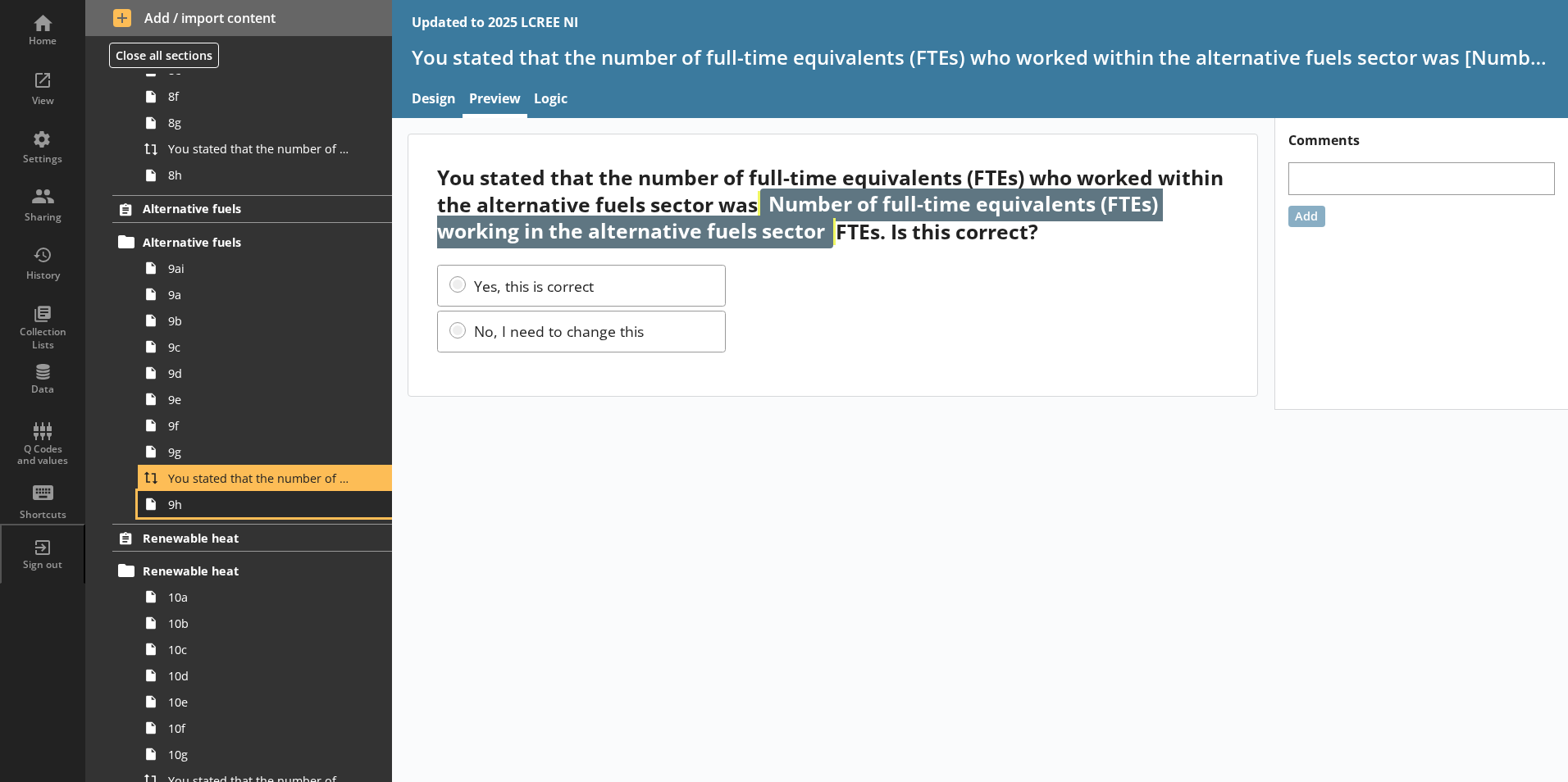 click on "9h" at bounding box center (259, 504) 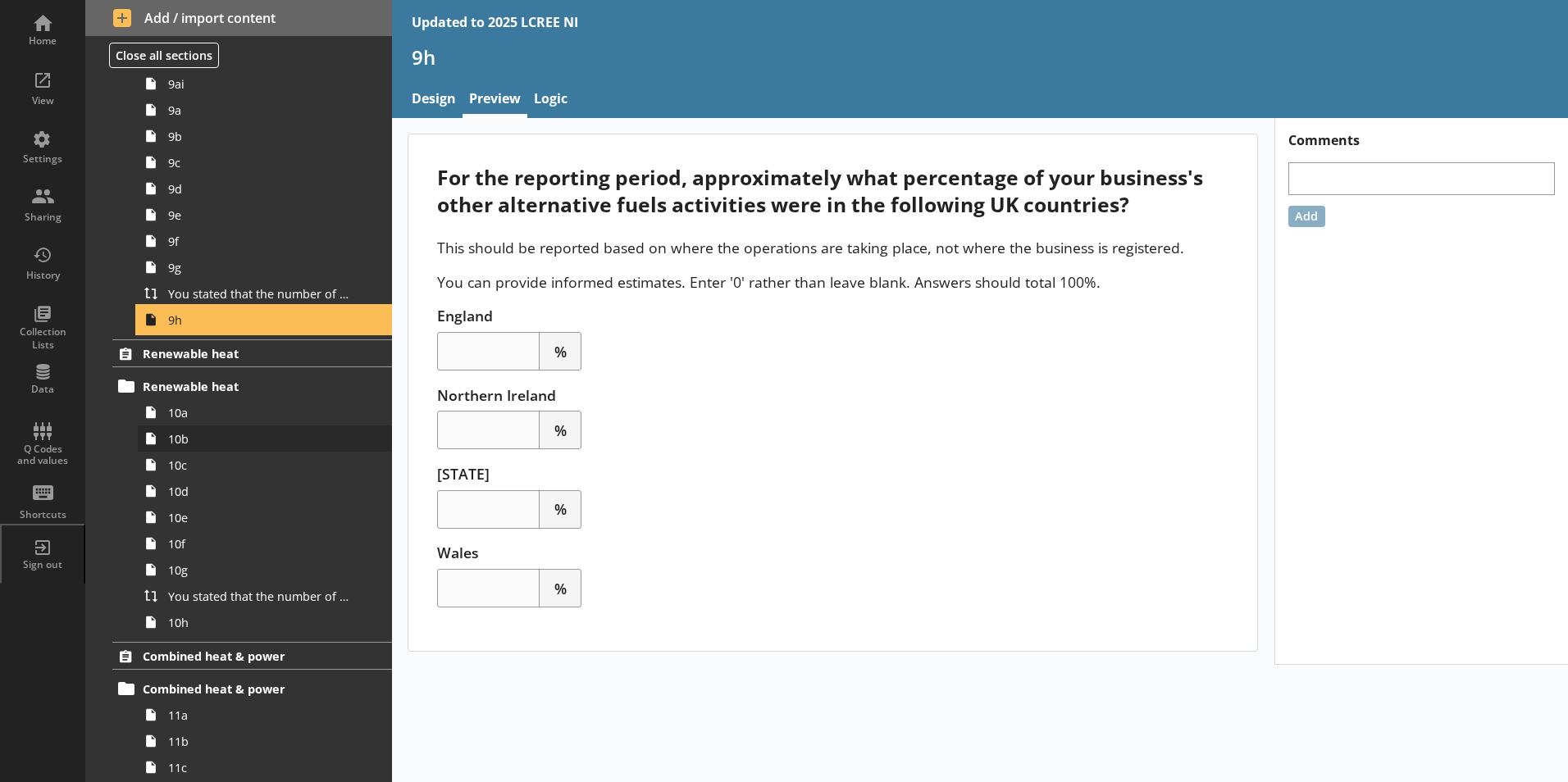scroll, scrollTop: 2213, scrollLeft: 0, axis: vertical 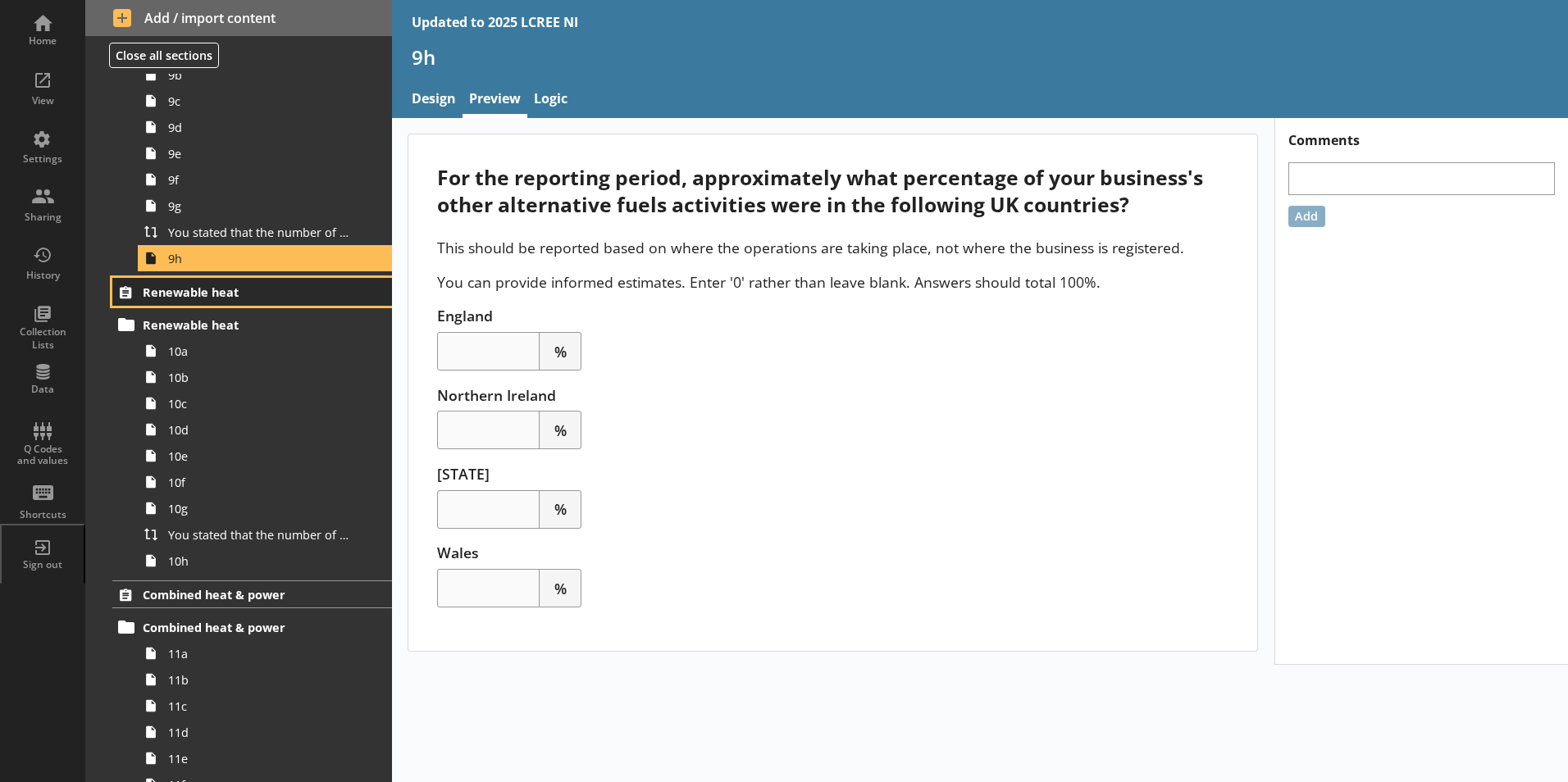 click on "Renewable heat" at bounding box center (243, 292) 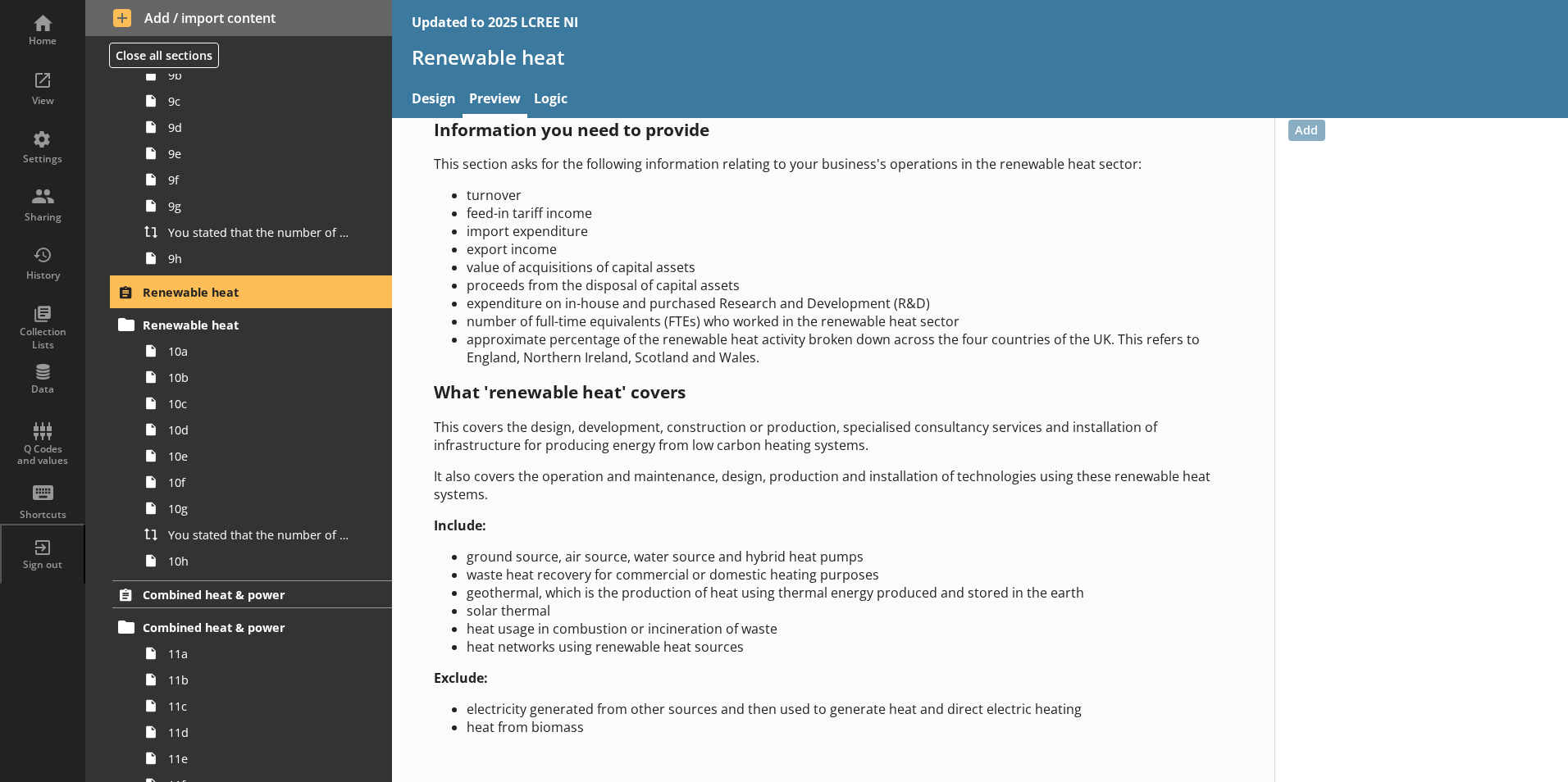 scroll, scrollTop: 92, scrollLeft: 0, axis: vertical 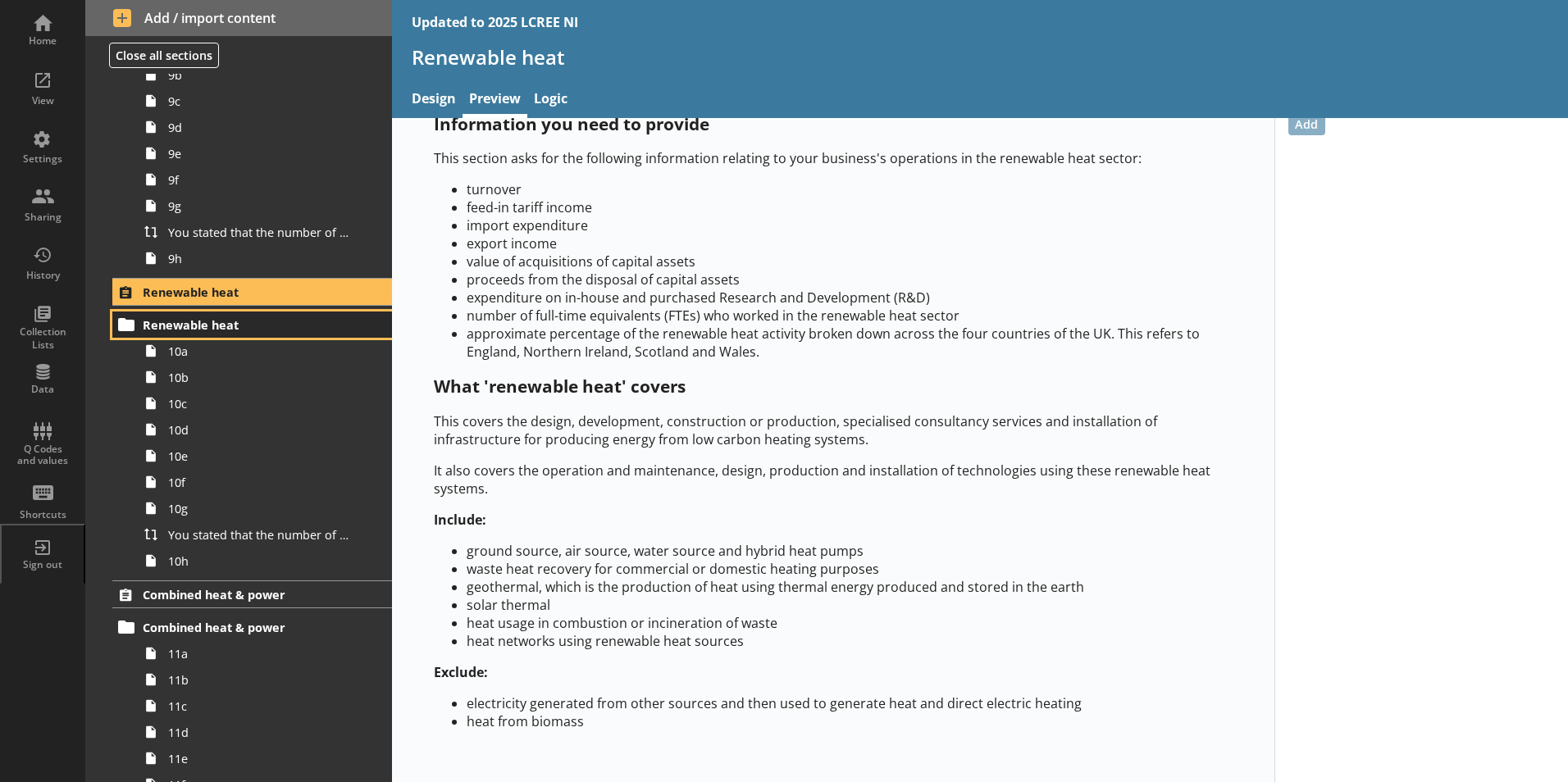 click on "Renewable heat" at bounding box center (252, 325) 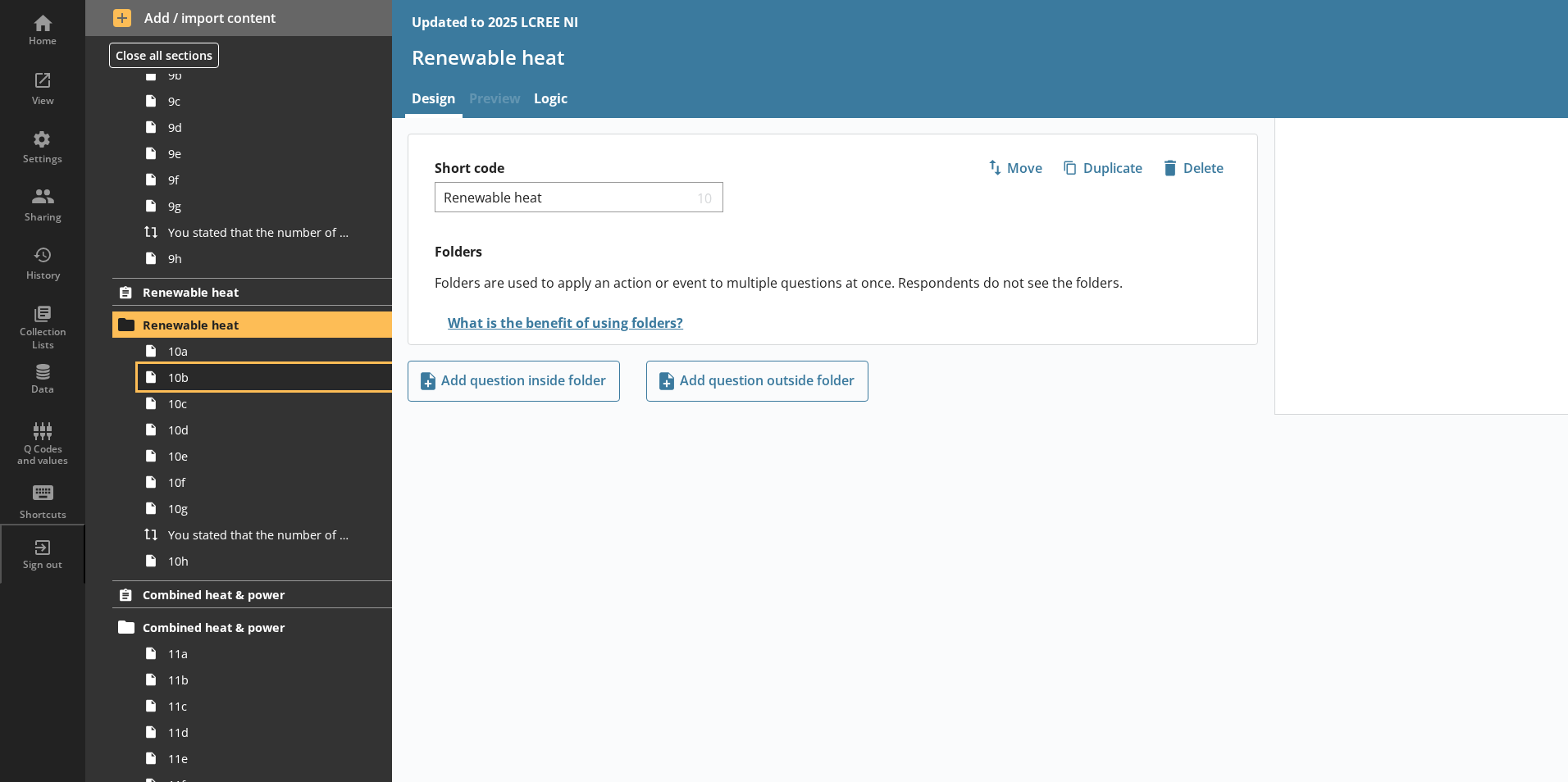 click on "10b" at bounding box center (265, 377) 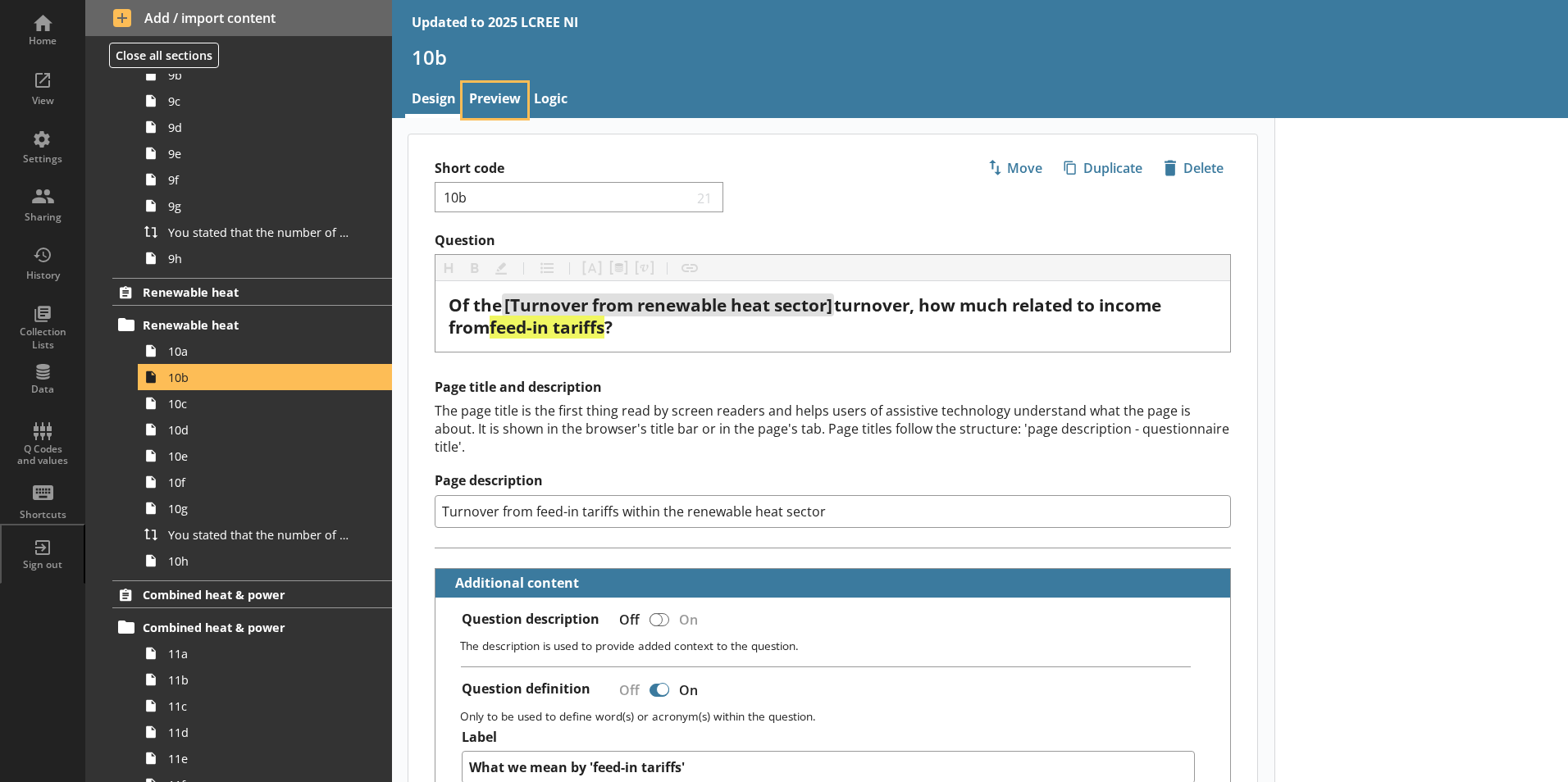 click on "Preview" at bounding box center [495, 100] 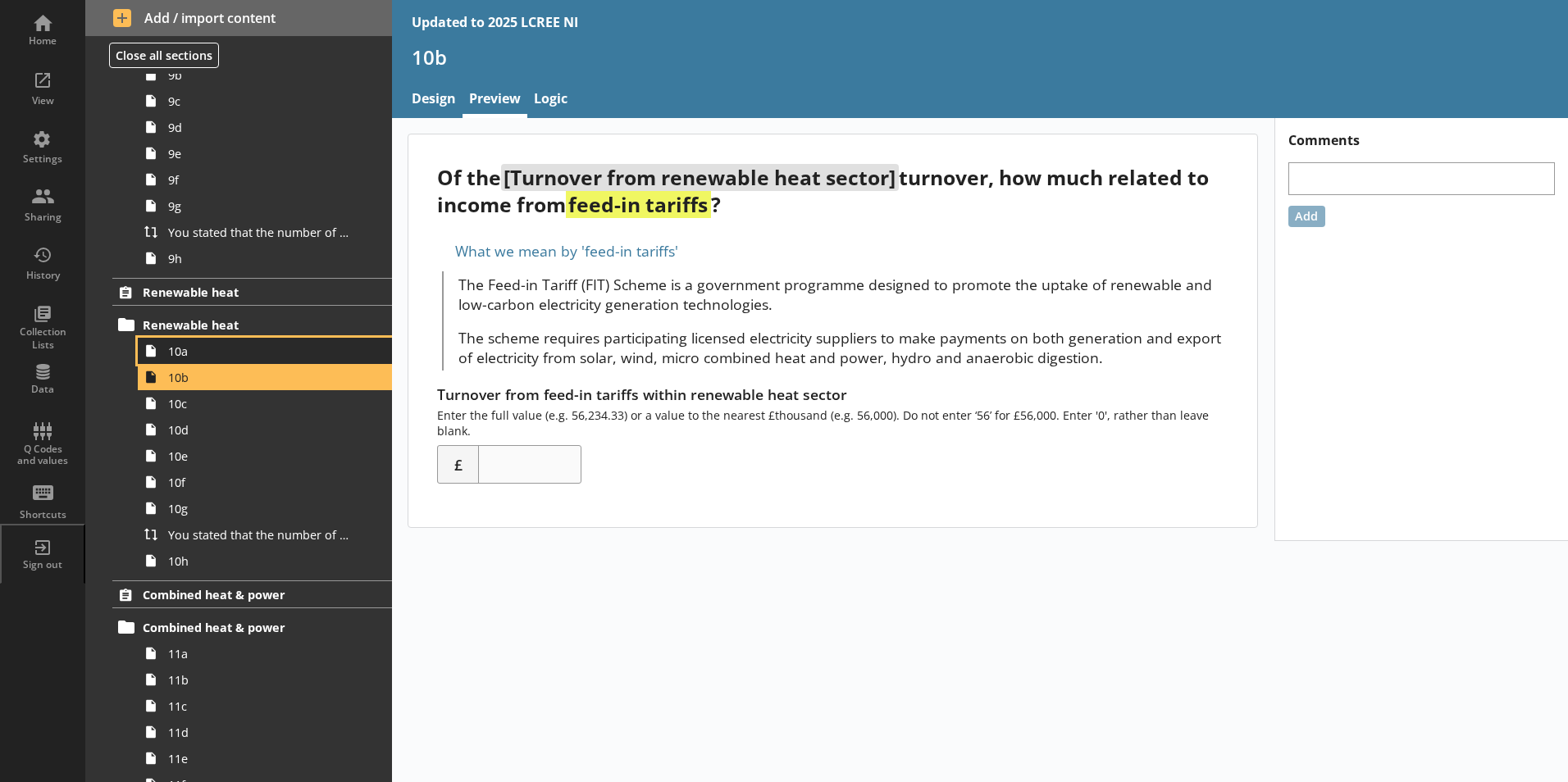 click on "10a" at bounding box center [259, 351] 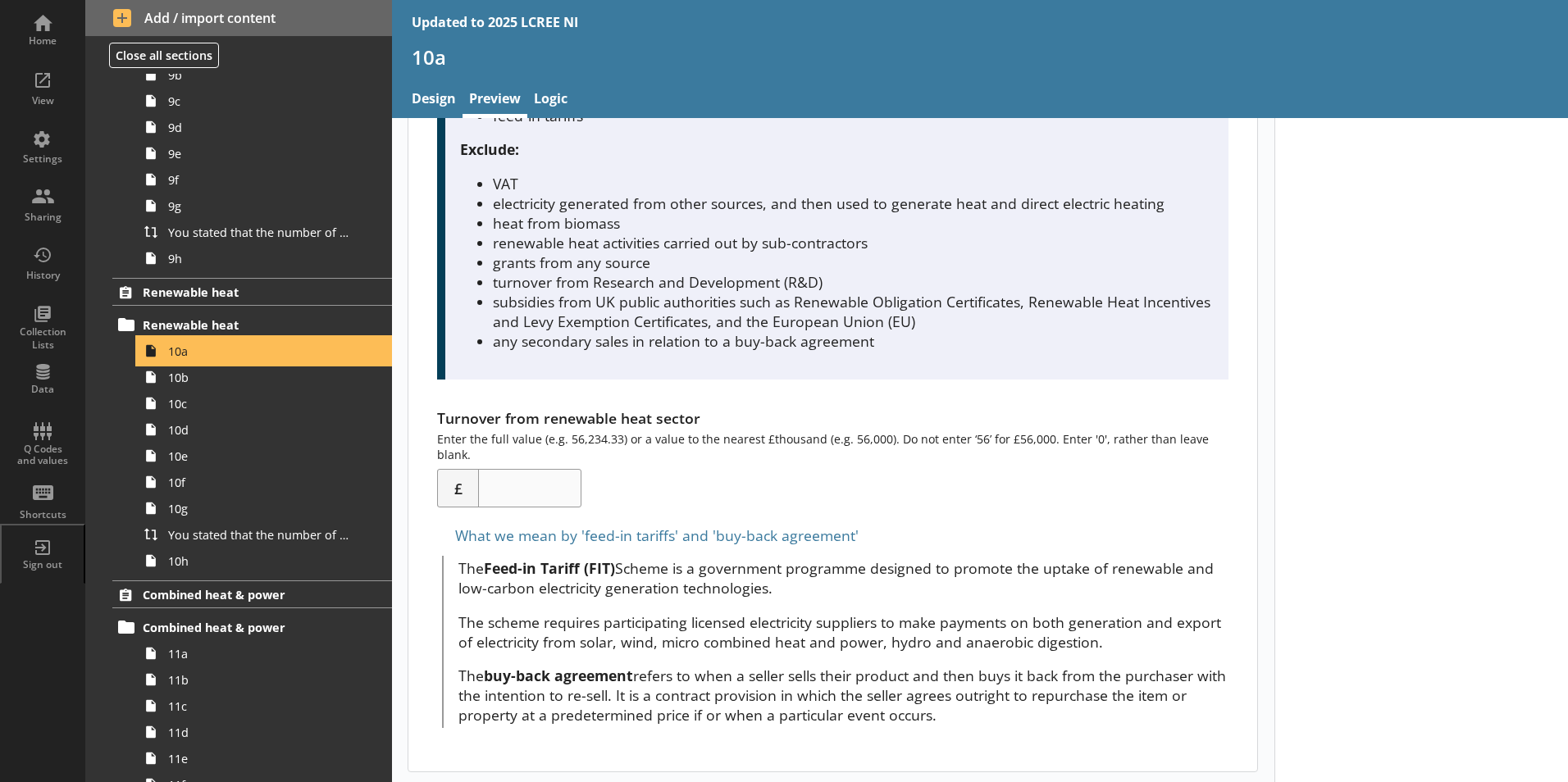 scroll, scrollTop: 536, scrollLeft: 0, axis: vertical 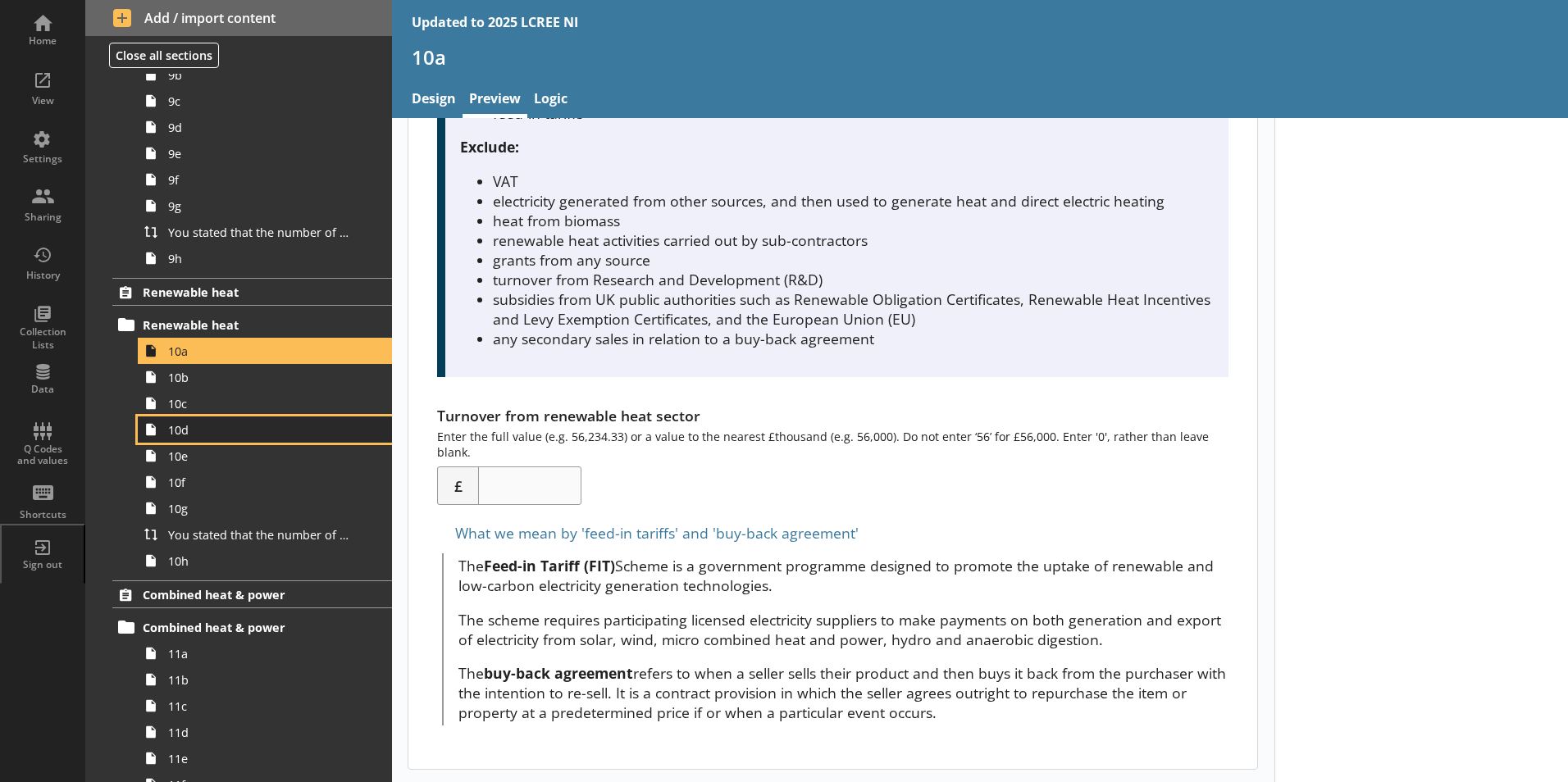 click on "10d" at bounding box center (265, 430) 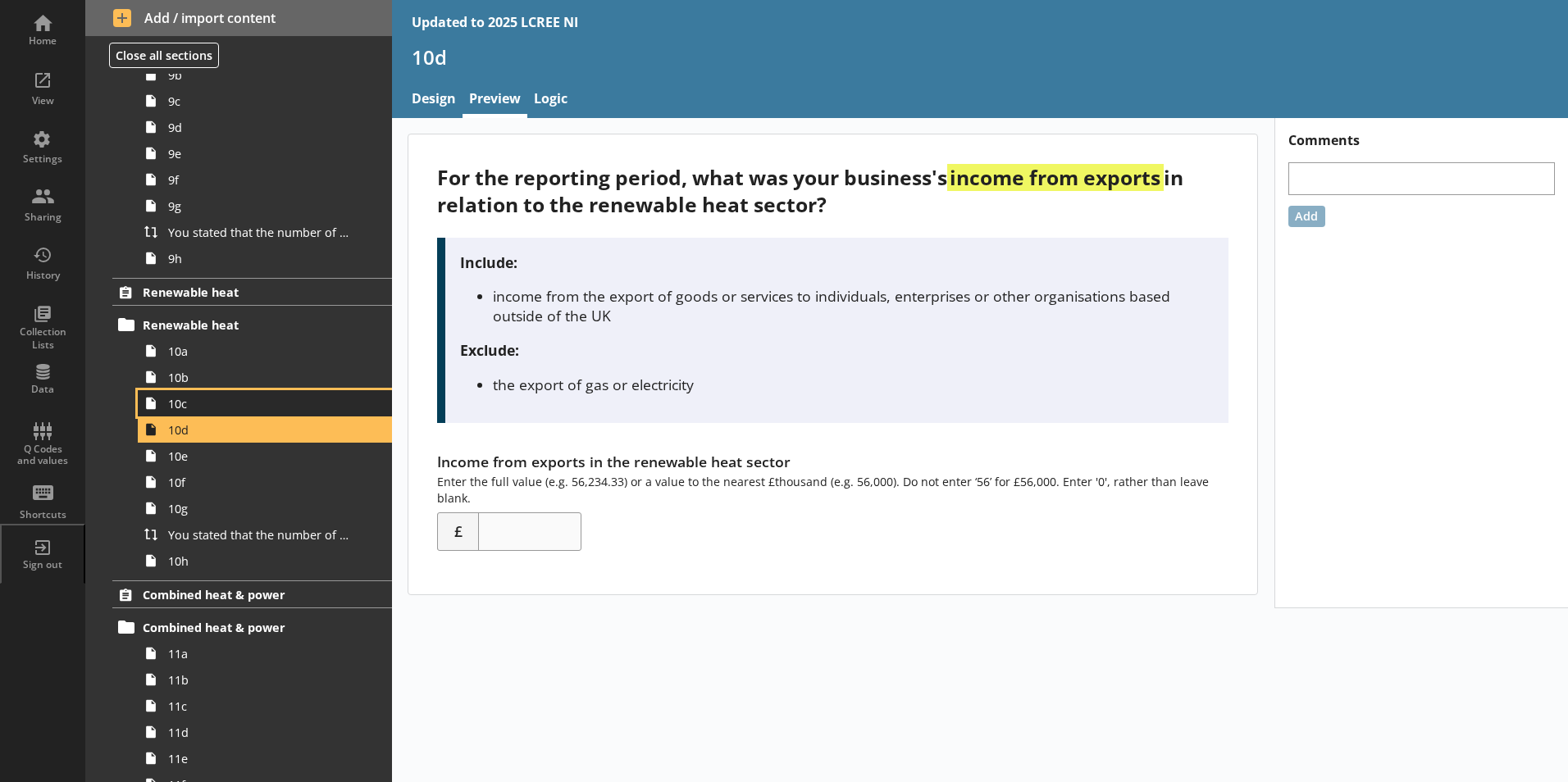 click on "10c" at bounding box center [259, 403] 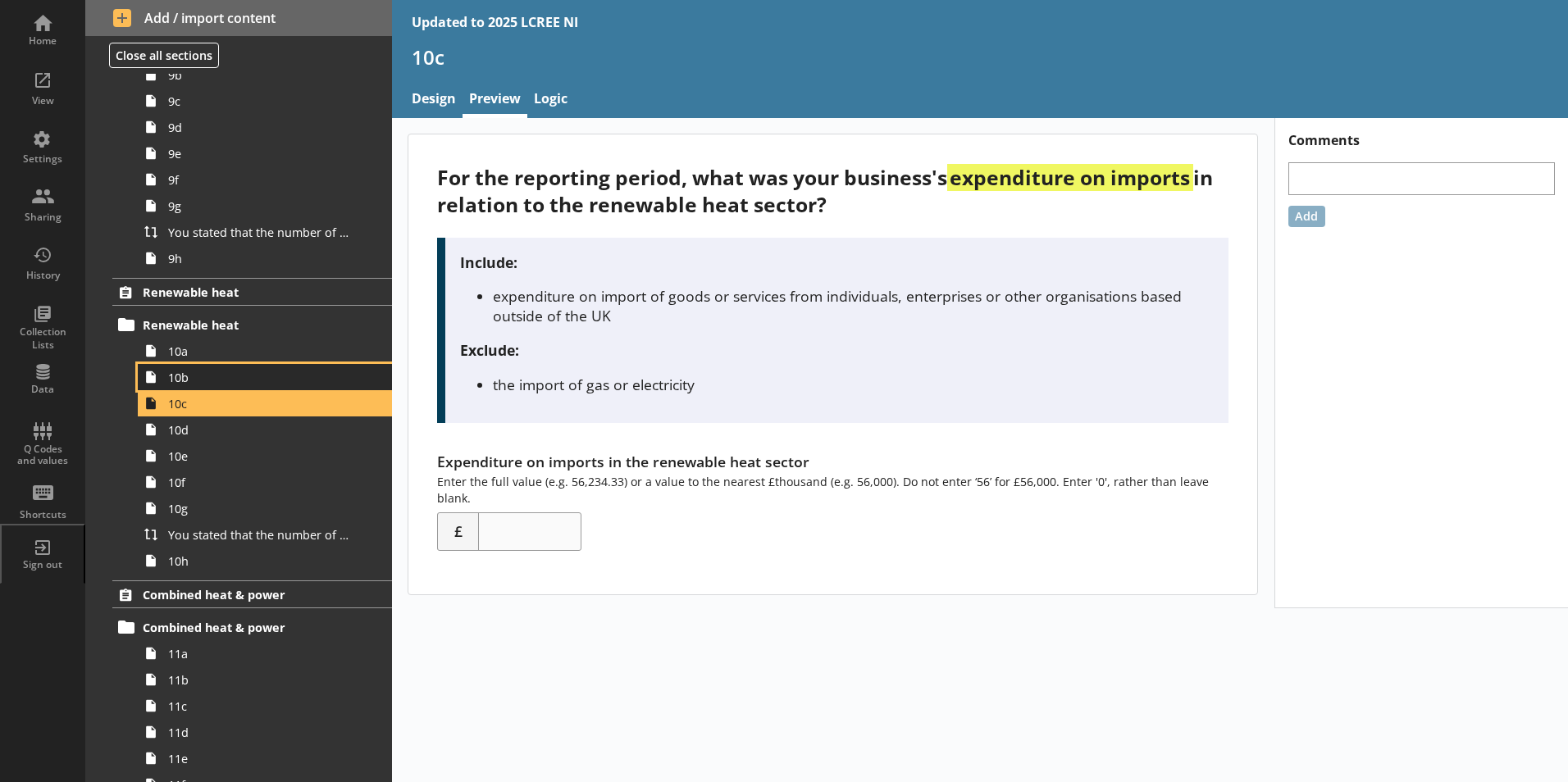 click on "10b" at bounding box center (259, 377) 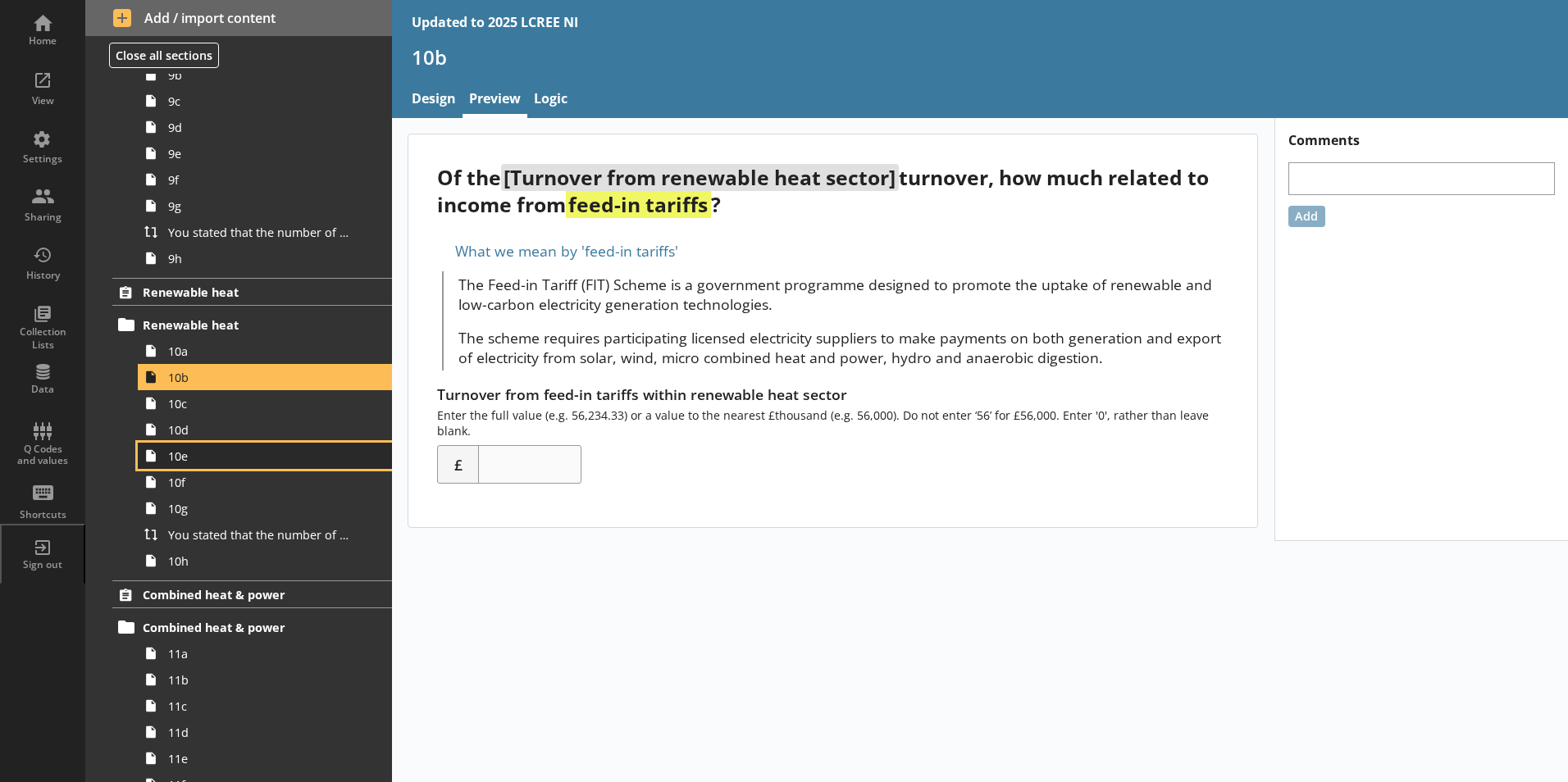 click on "10e" at bounding box center (259, 456) 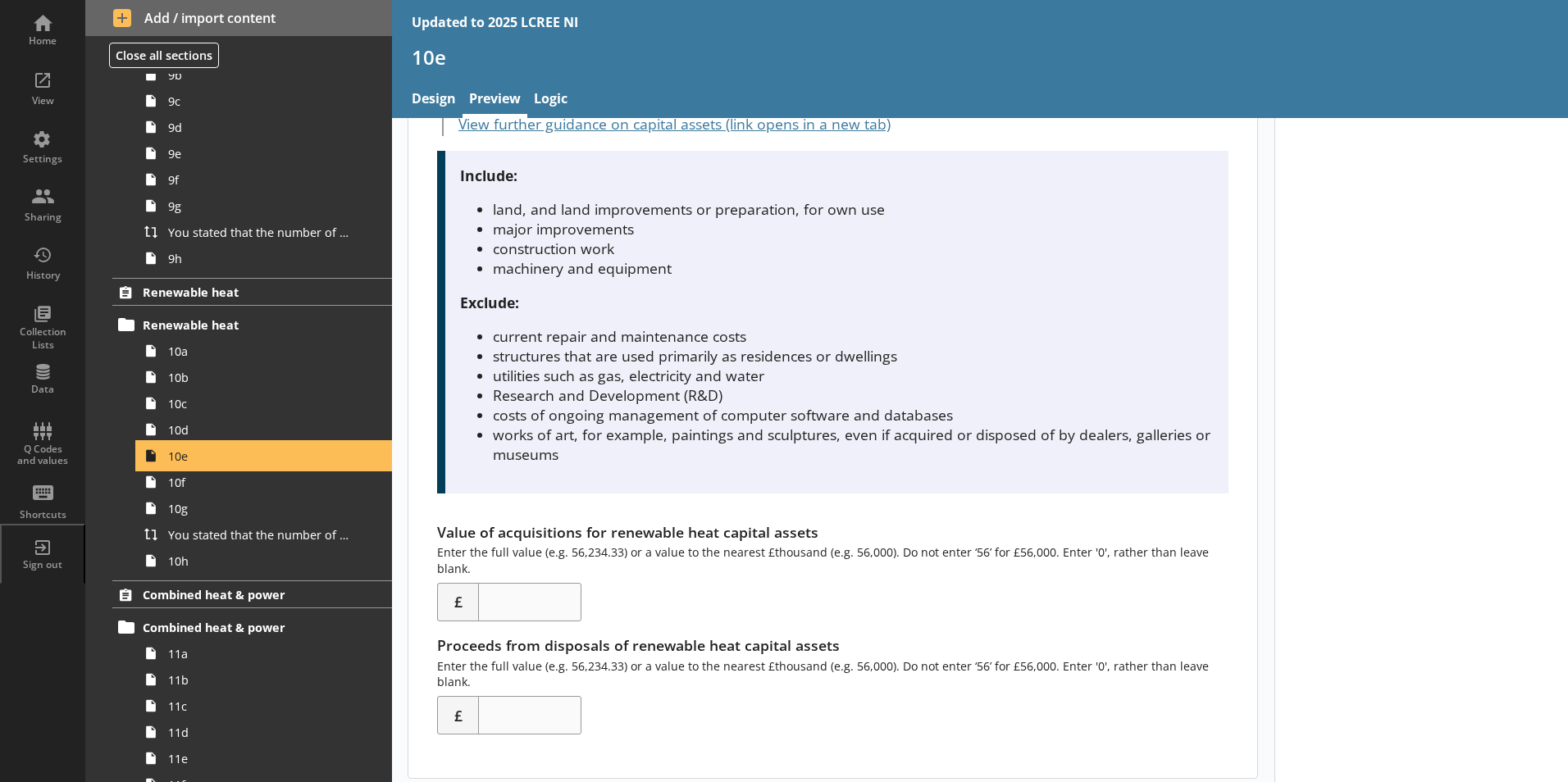 scroll, scrollTop: 373, scrollLeft: 0, axis: vertical 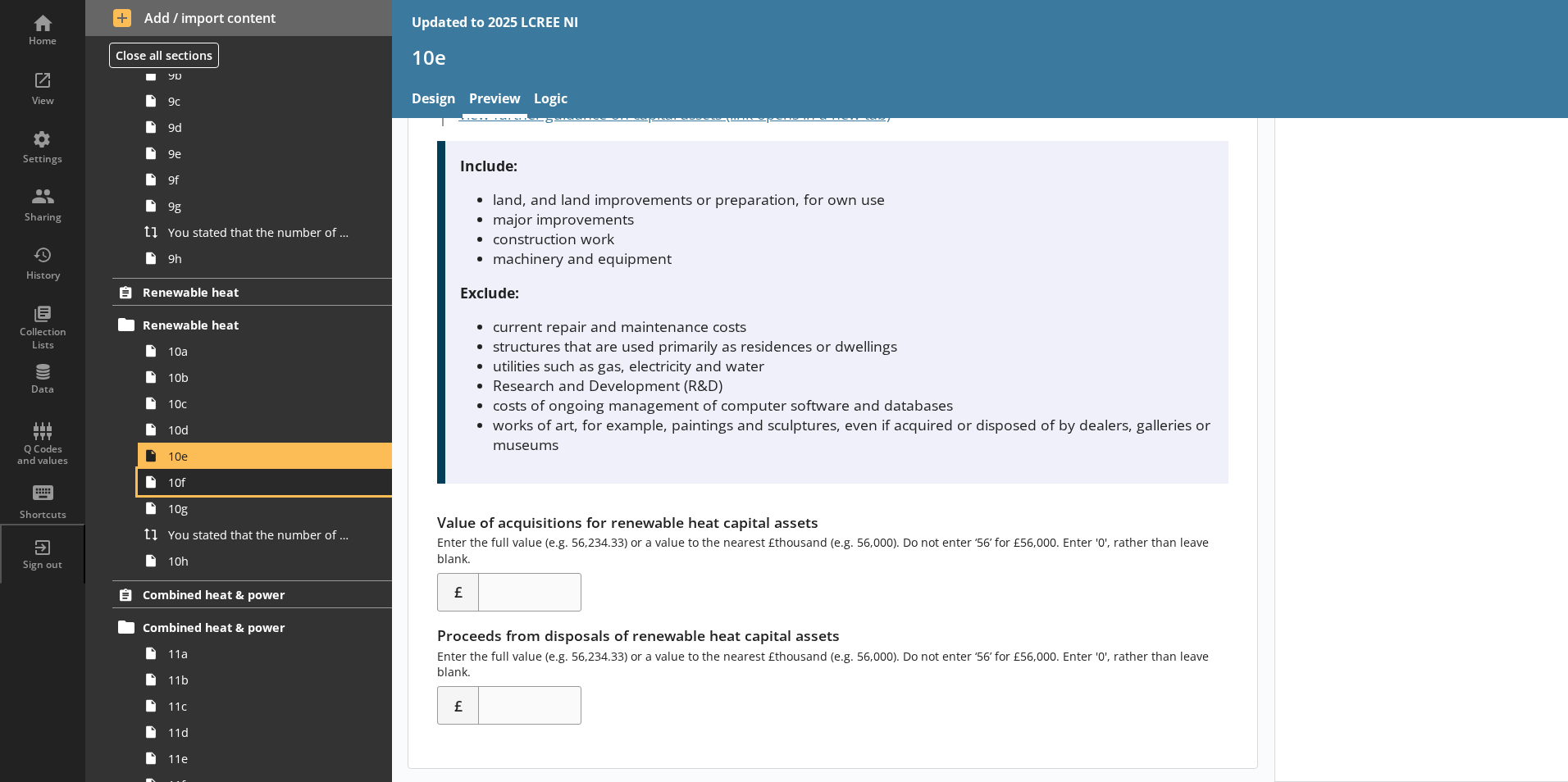 click on "10f" at bounding box center (259, 482) 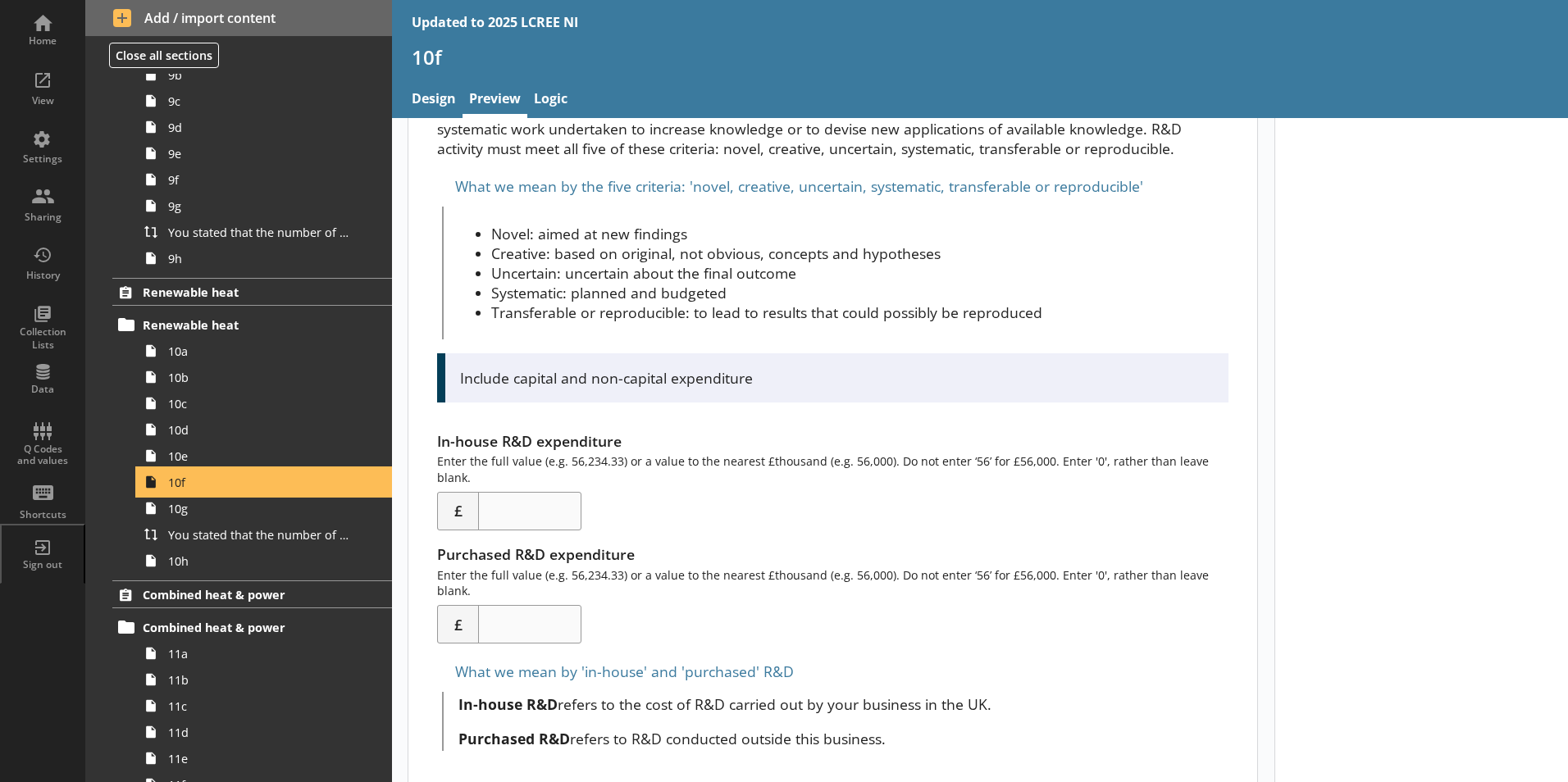 scroll, scrollTop: 165, scrollLeft: 0, axis: vertical 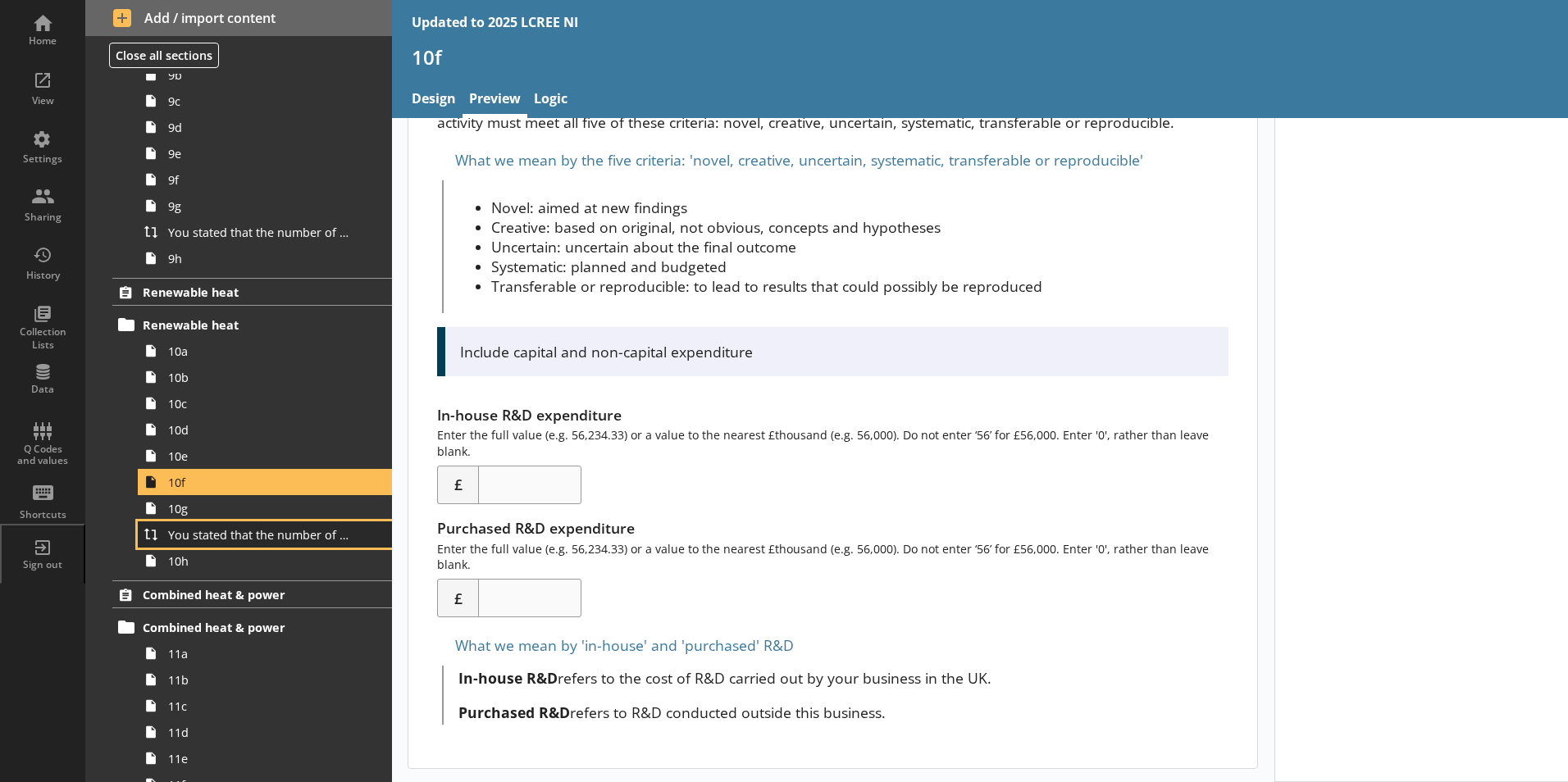 click on "You stated that the number of full-time equivalents (FTEs) who worked within the renewable heat sector was [Number of full-time equivalents (FTEs) working in the renewable heat sector] FTEs. Is this correct?" at bounding box center (265, 534) 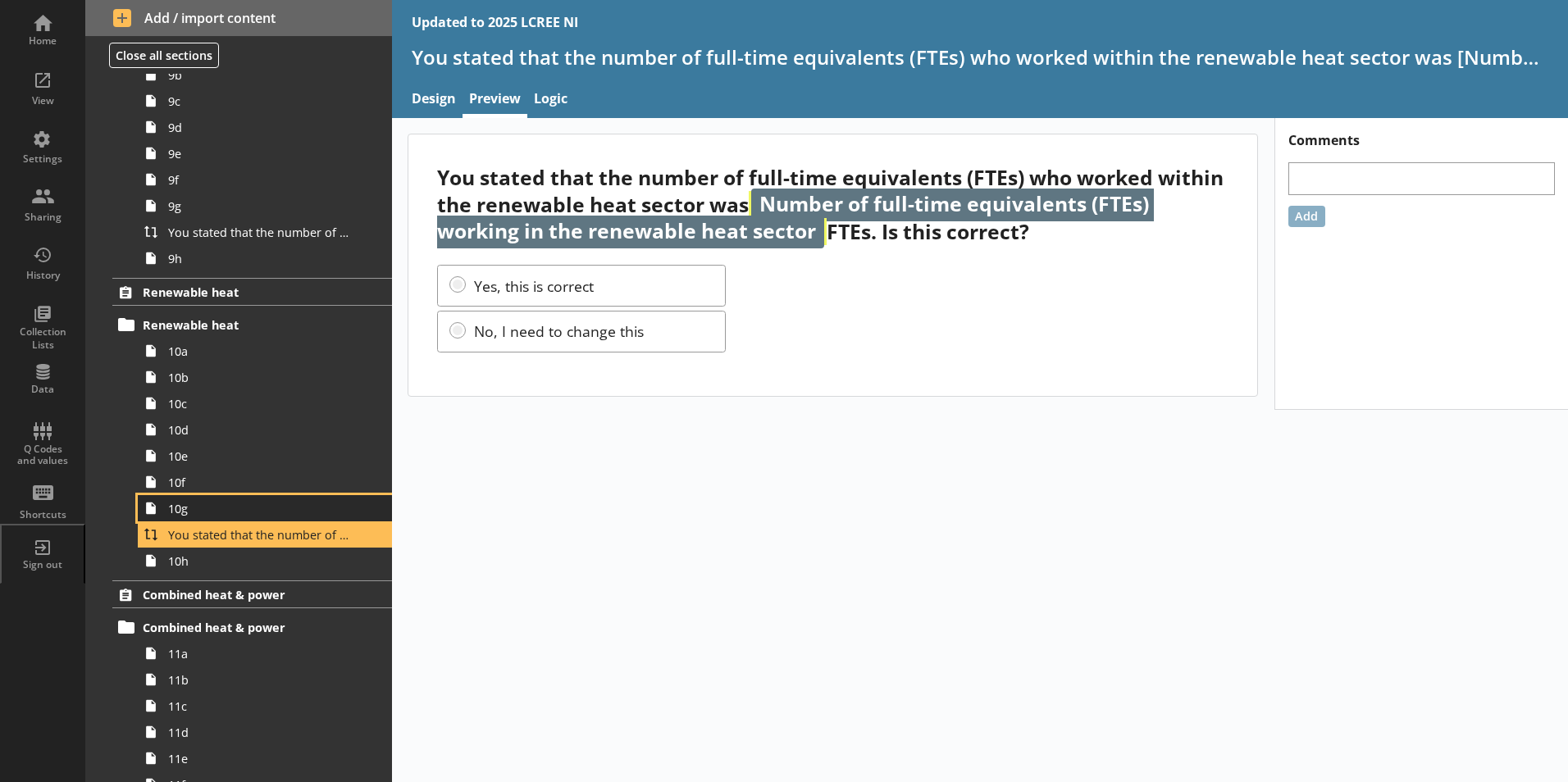 click on "10g" at bounding box center [265, 508] 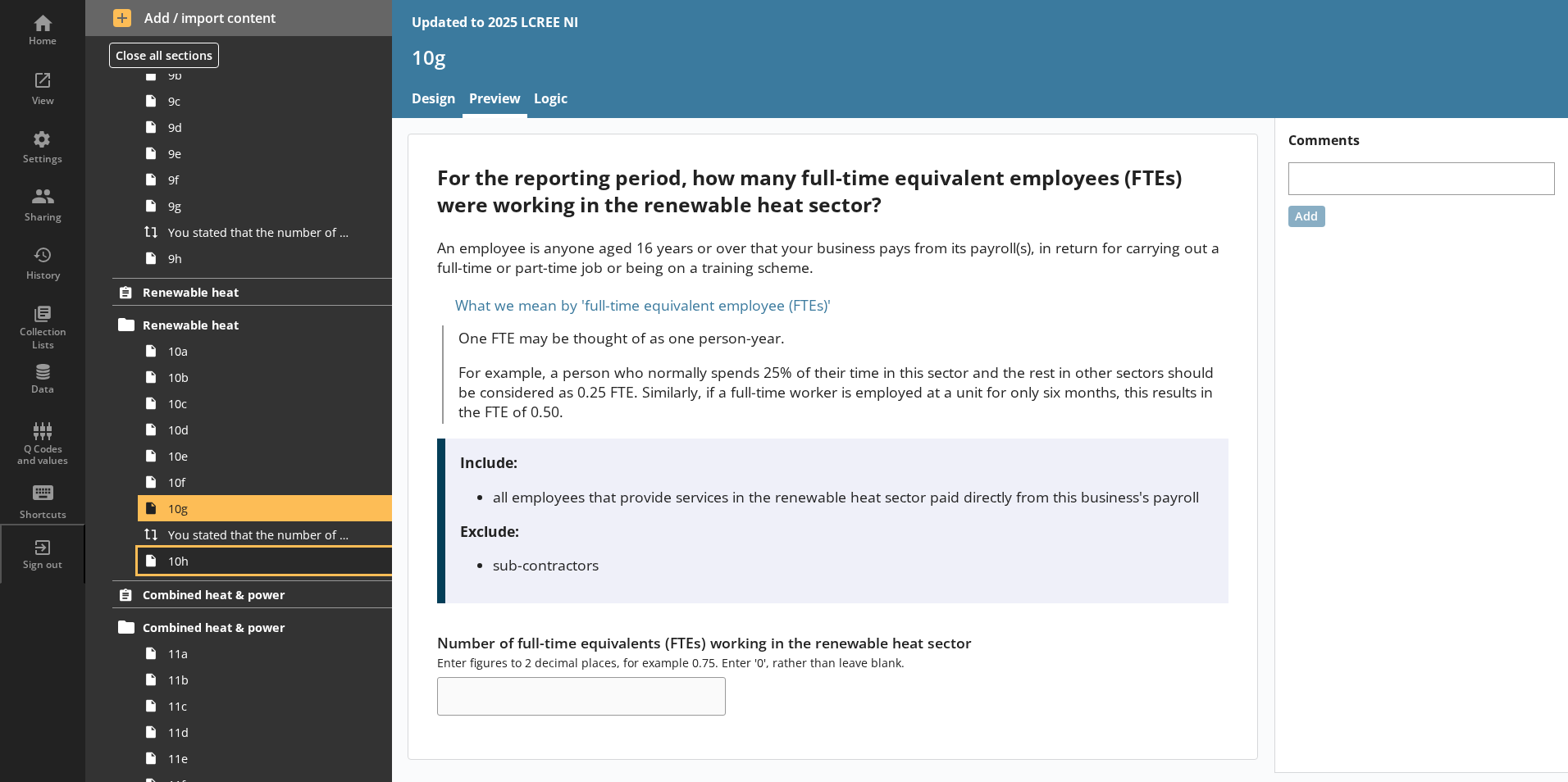 click on "10h" at bounding box center (259, 561) 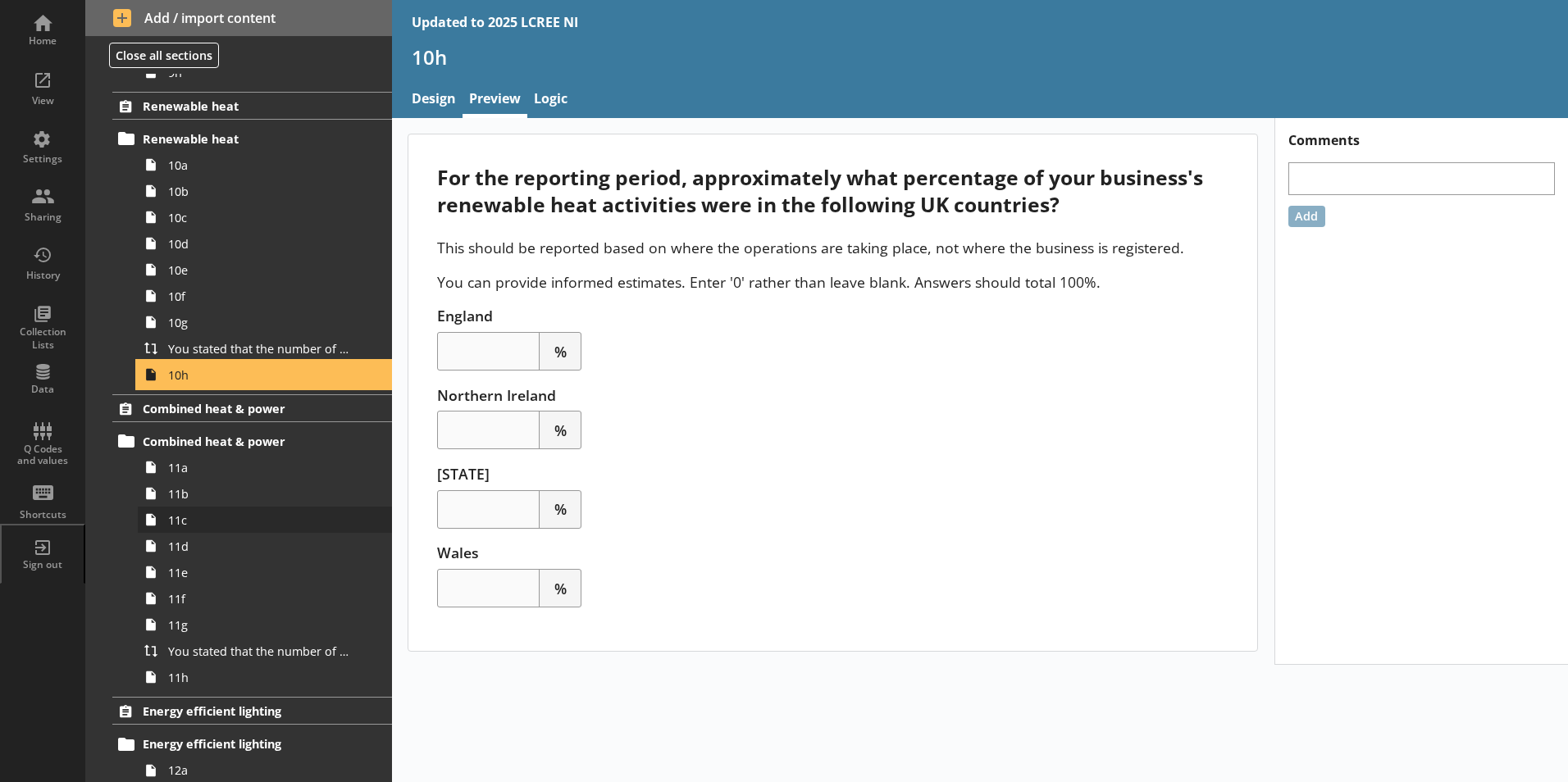 scroll, scrollTop: 2541, scrollLeft: 0, axis: vertical 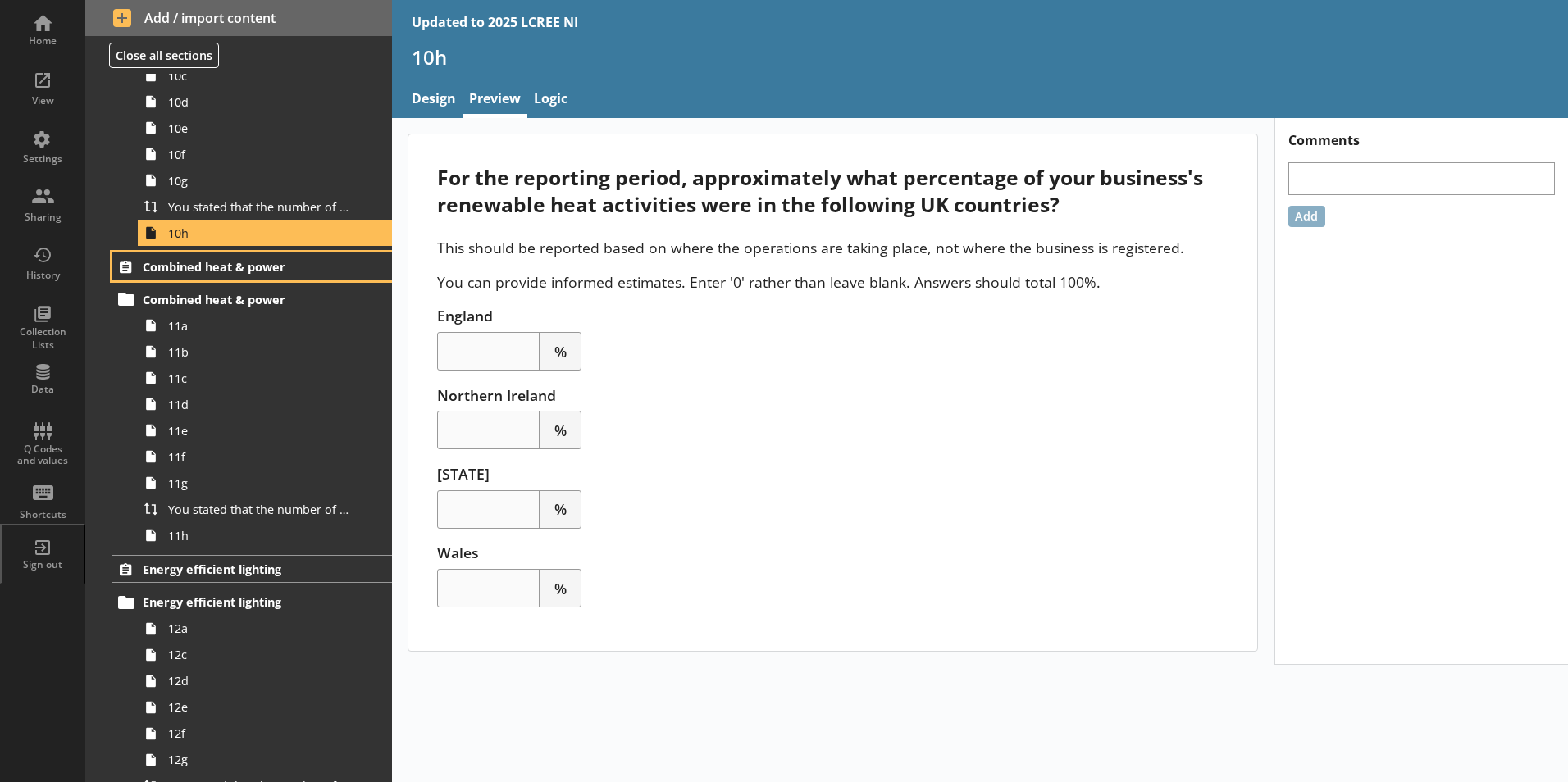 click on "Combined heat & power Combined heat & power 11a 11b 11c 11d 11e 11f 11g You stated that the number of full-time equivalents (FTEs) who worked within the renewable combined heat and power sector was [Number of full-time equivalents (FTEs) working in the renewable combined heat and power sector] FTEs. Is this correct? 11h" at bounding box center [239, 400] 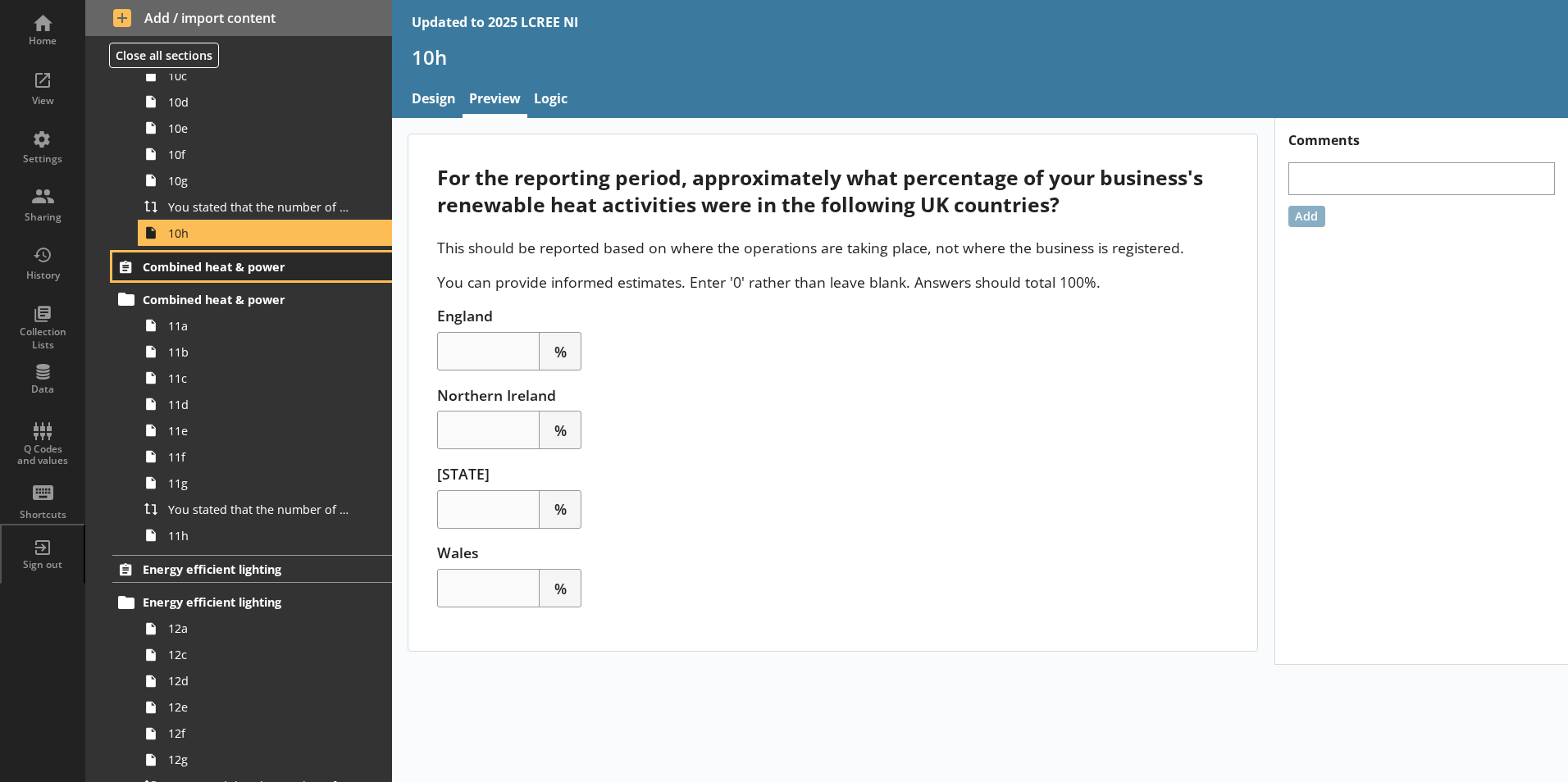 click on "Combined heat & power" at bounding box center (243, 266) 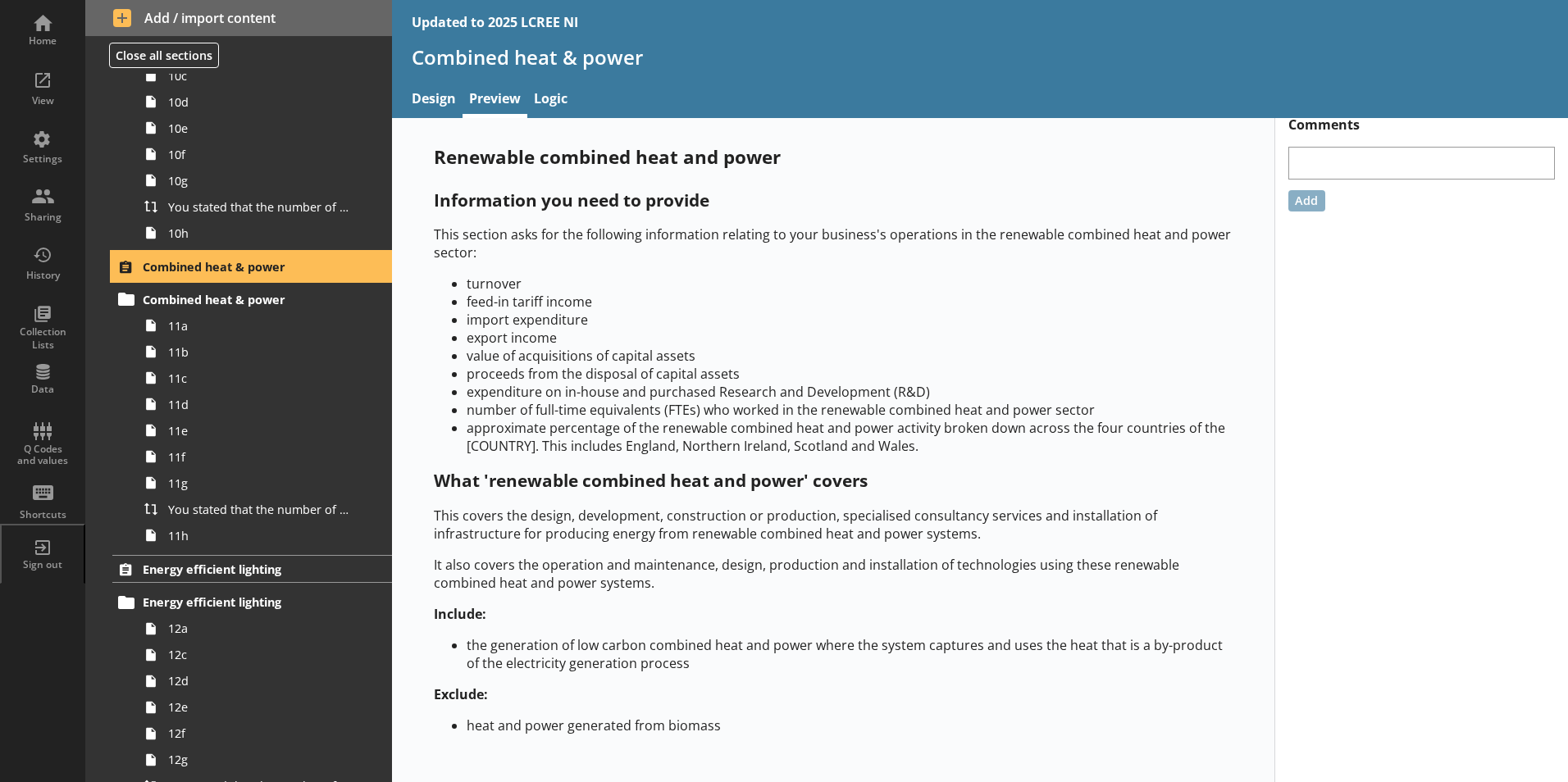 scroll, scrollTop: 20, scrollLeft: 0, axis: vertical 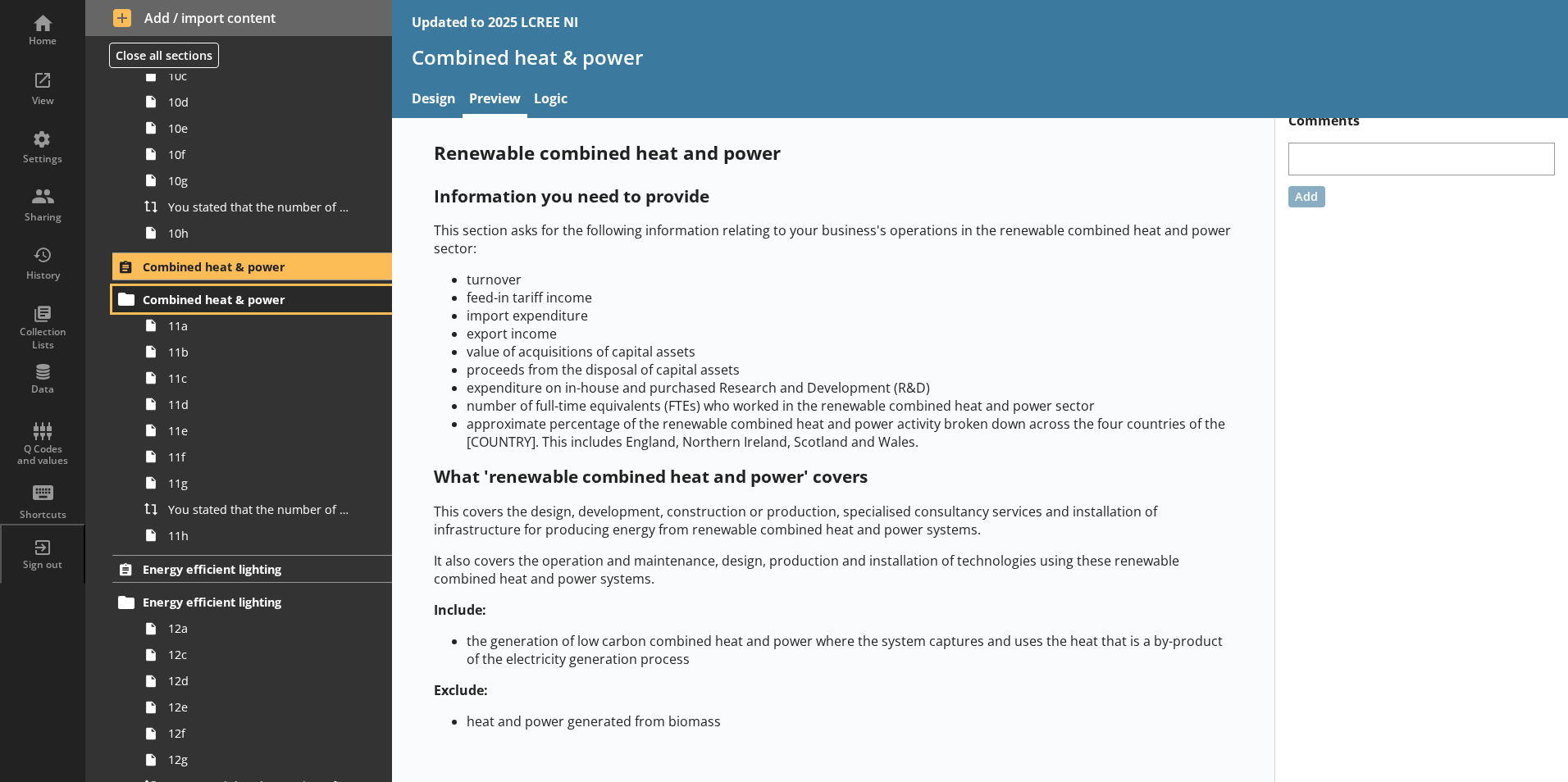 click on "Combined heat & power" at bounding box center (243, 299) 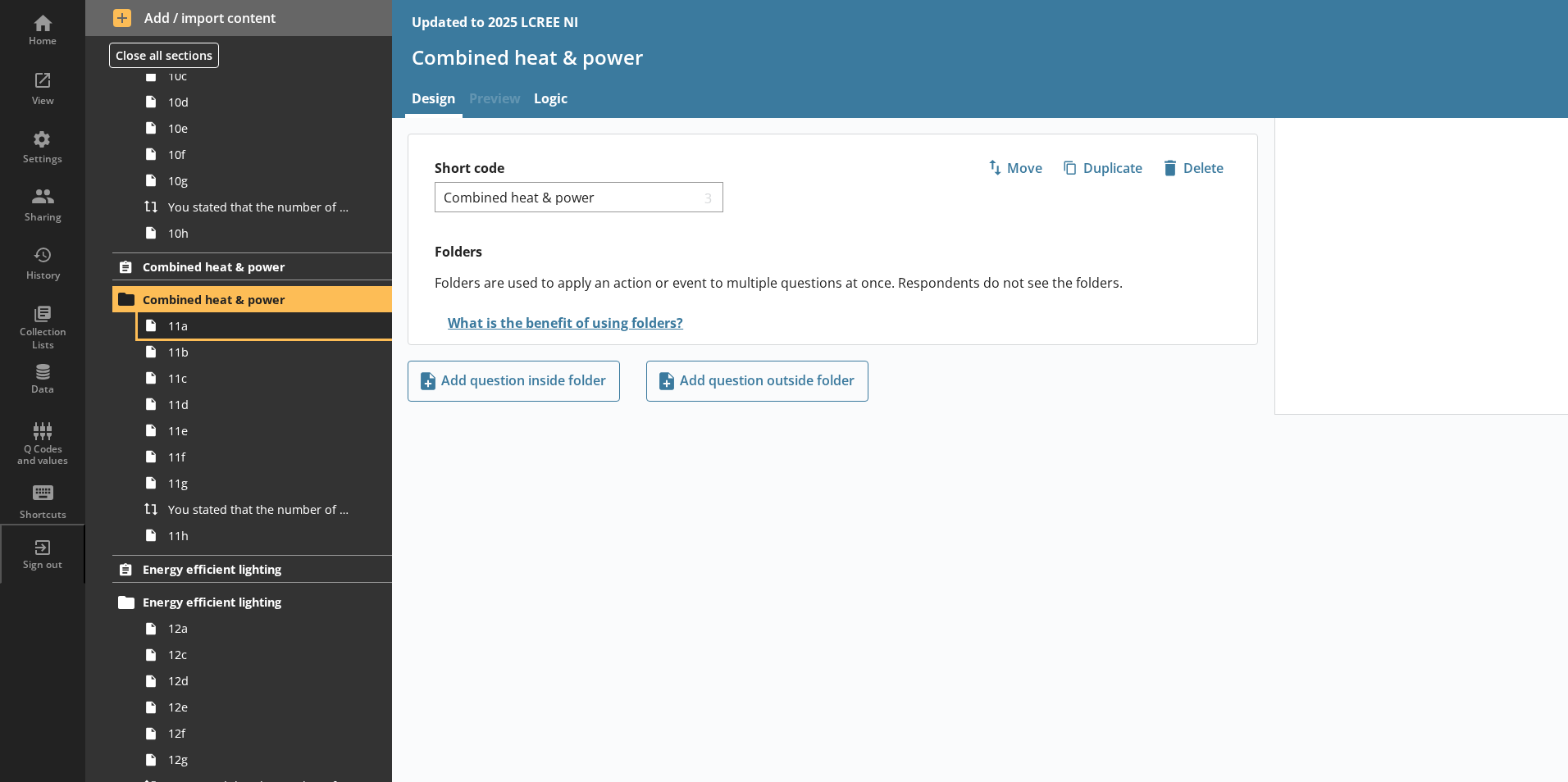 click on "11a" at bounding box center [259, 325] 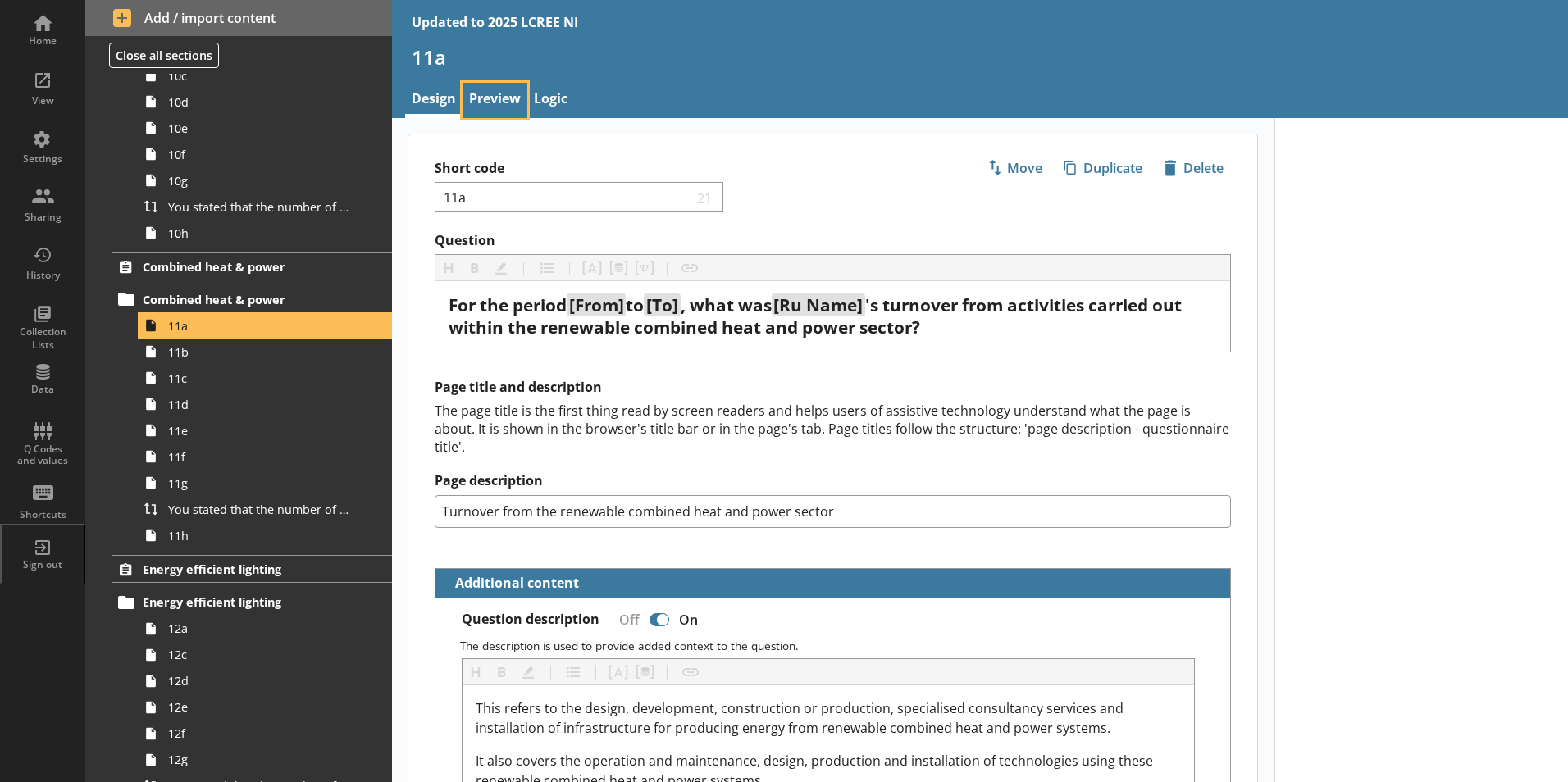 click on "Preview" at bounding box center [495, 100] 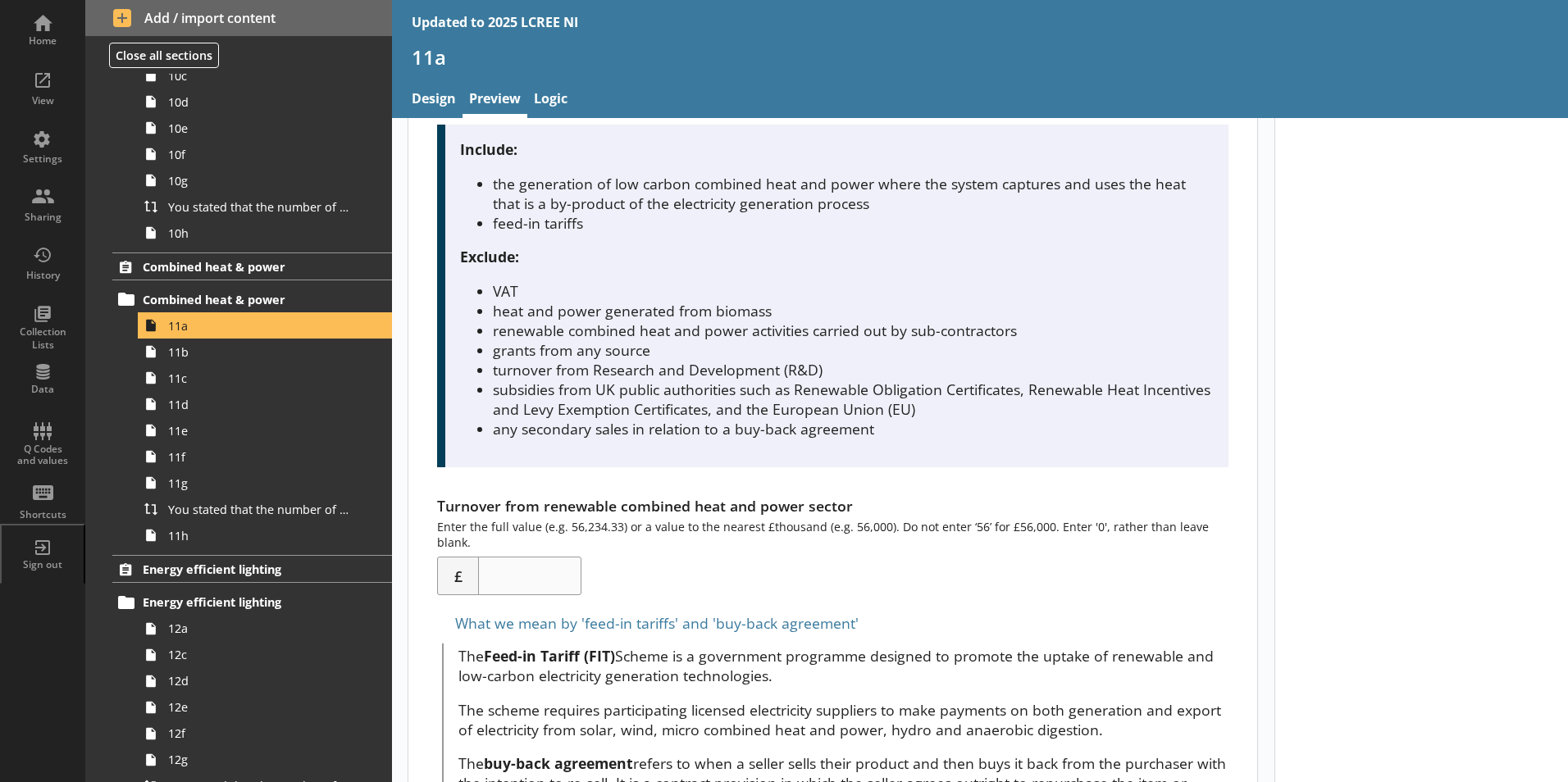 scroll, scrollTop: 438, scrollLeft: 0, axis: vertical 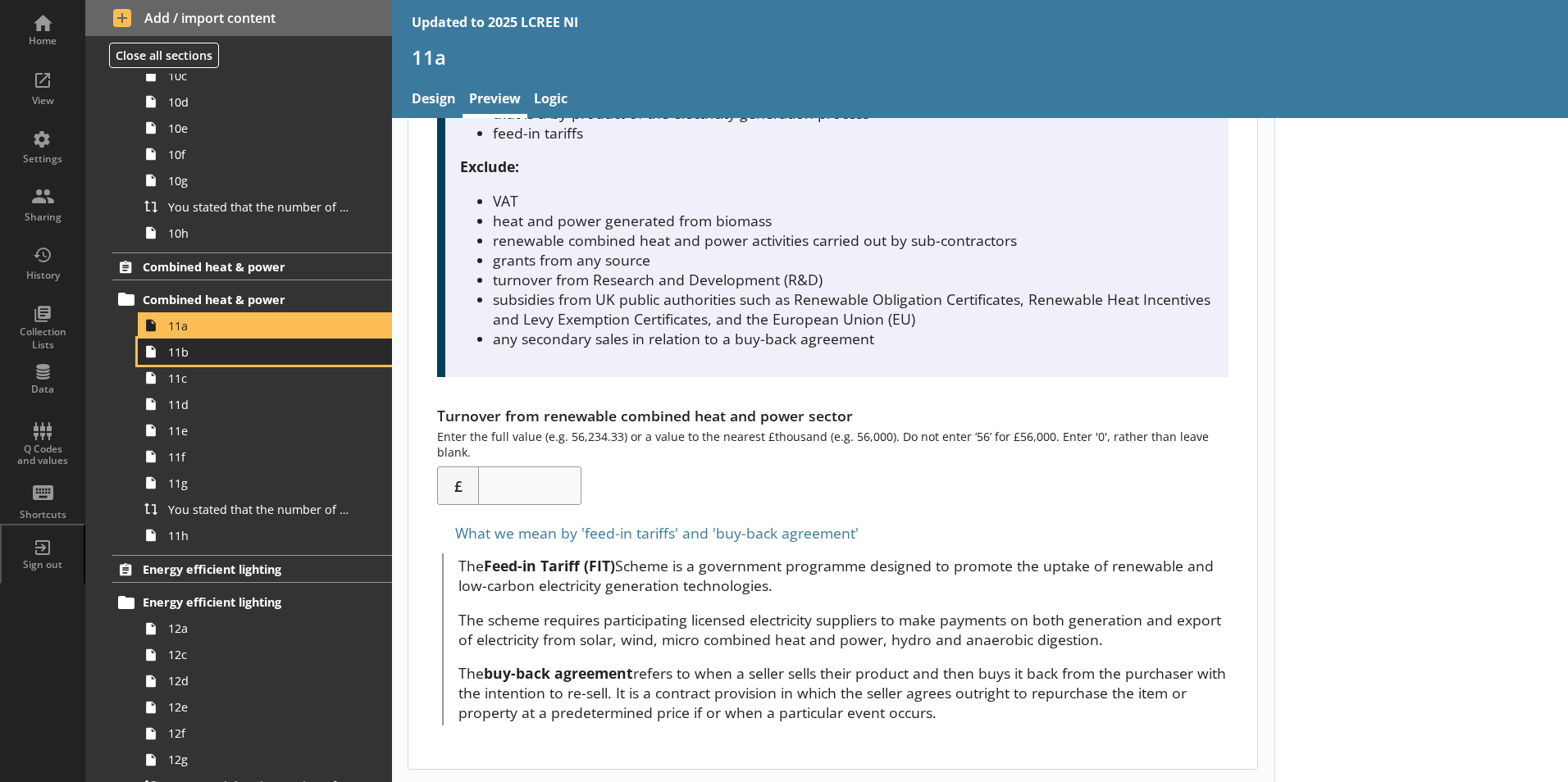 click on "11b" at bounding box center [259, 352] 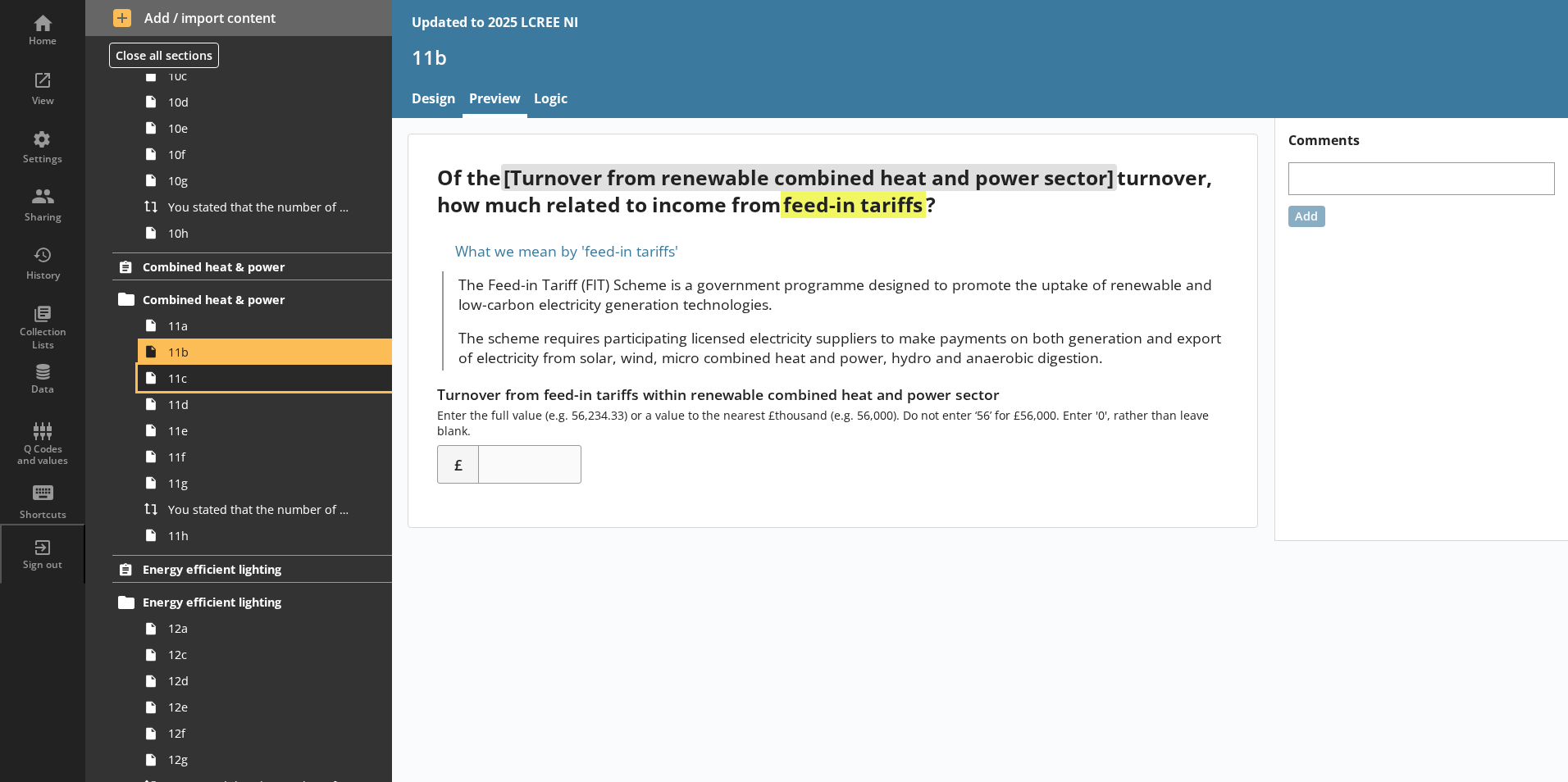 click on "11c" at bounding box center (259, 378) 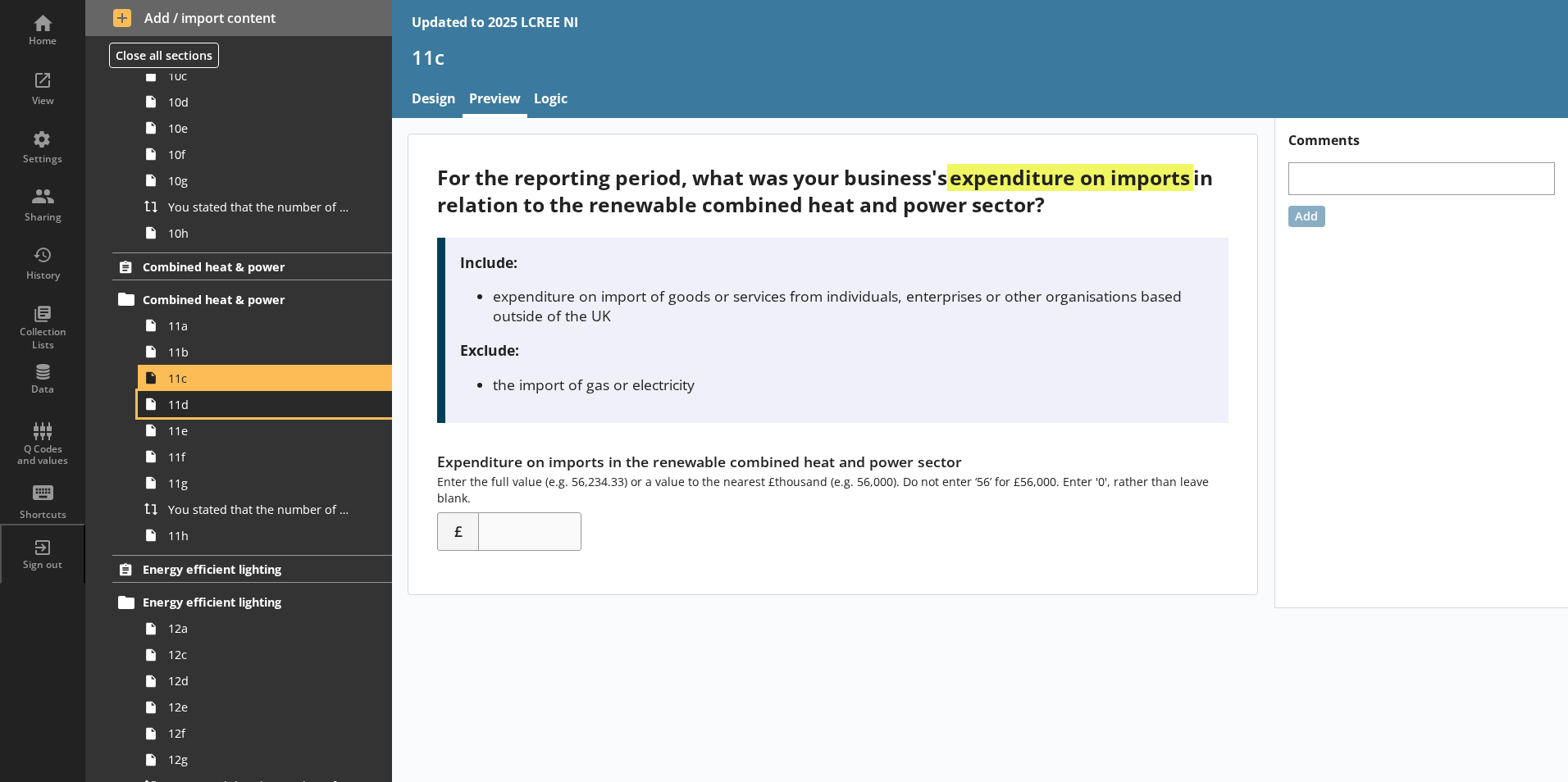 click on "11d" at bounding box center [265, 404] 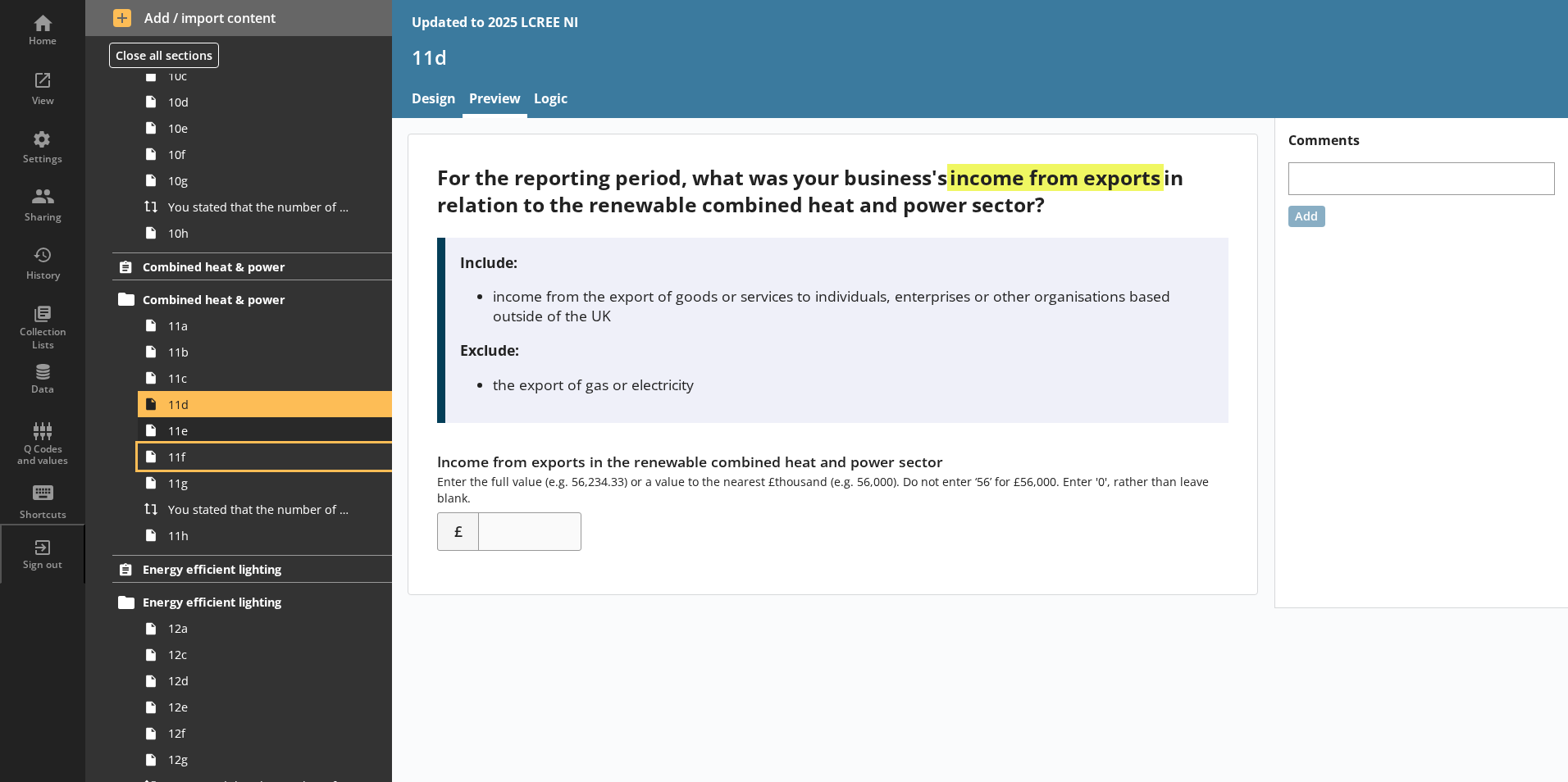 click on "You stated that the number of full-time equivalents (FTEs) who worked within the renewable combined heat and power sector was [NUMBER] FTEs. Is this correct?" at bounding box center [265, 430] 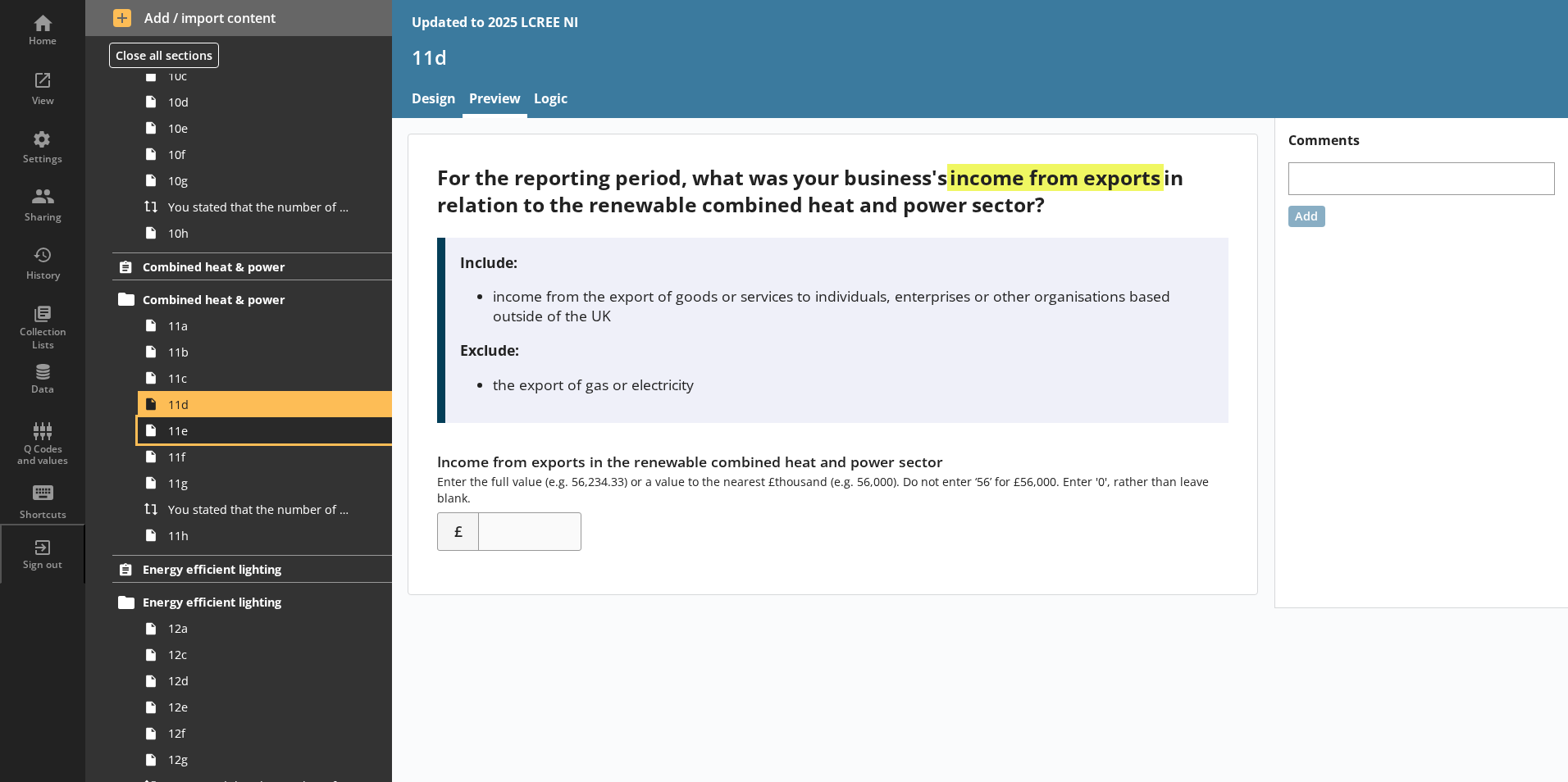 click on "11e" at bounding box center (259, 430) 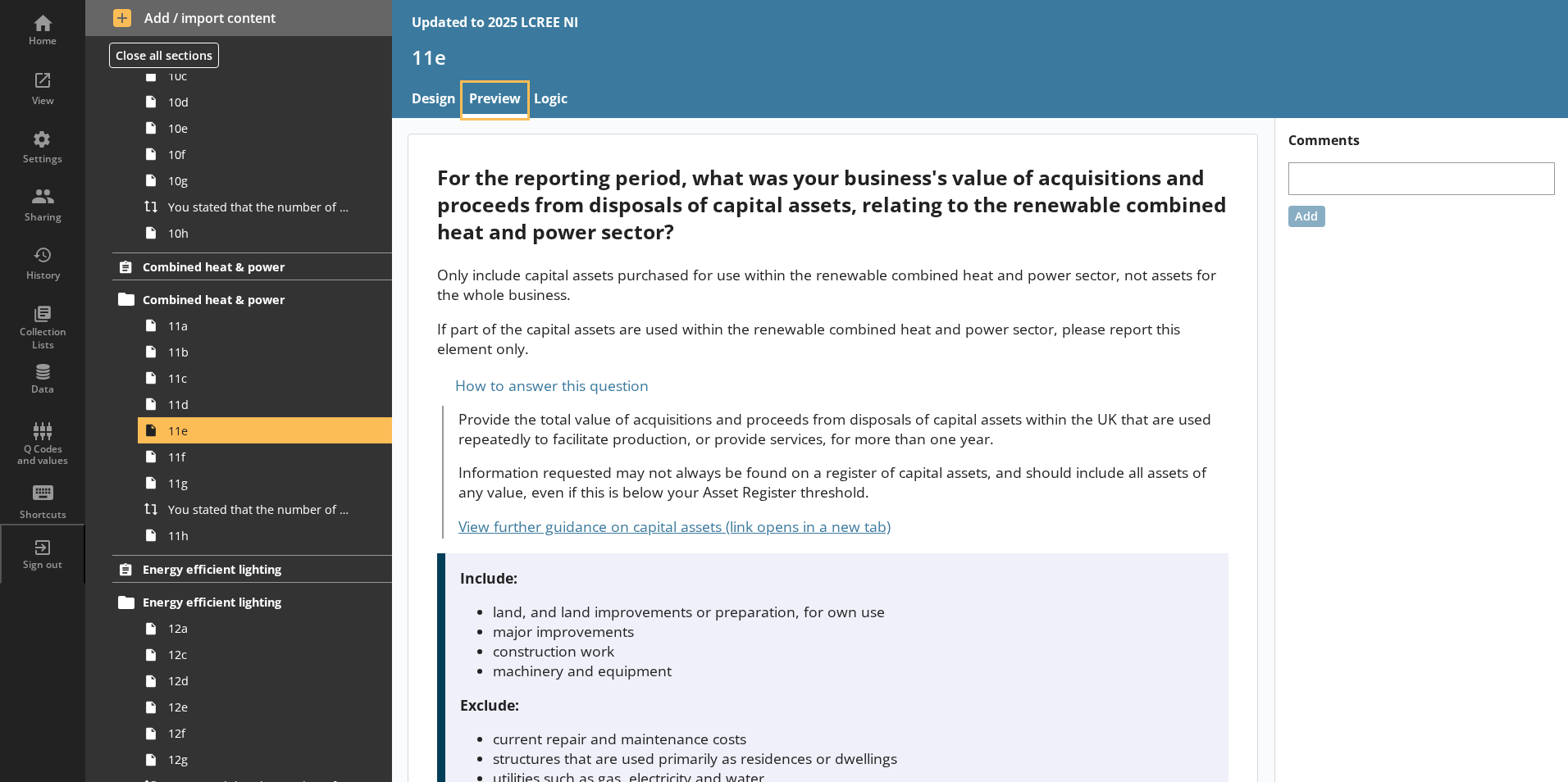 click on "Preview" at bounding box center (495, 100) 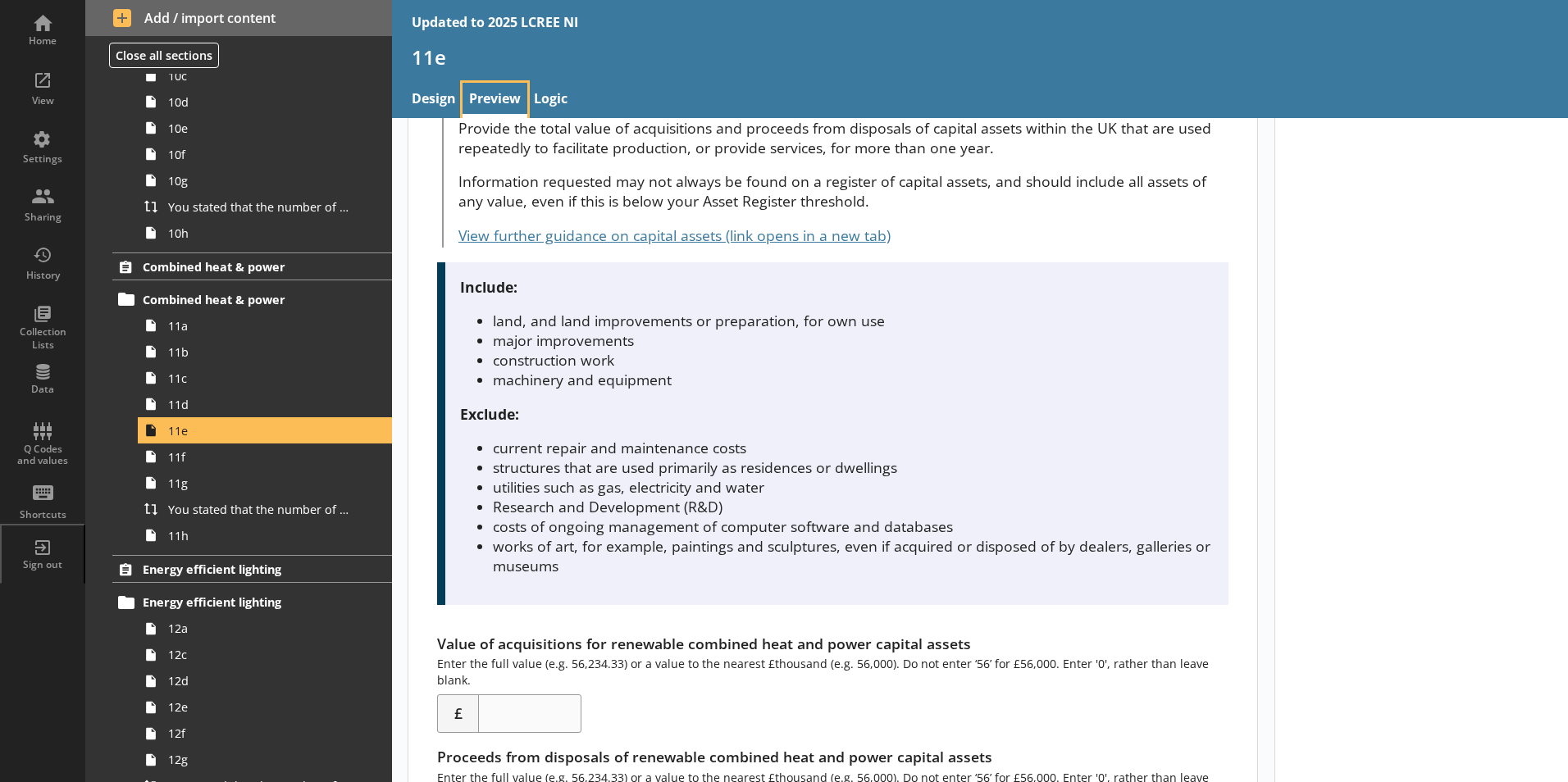 scroll, scrollTop: 412, scrollLeft: 0, axis: vertical 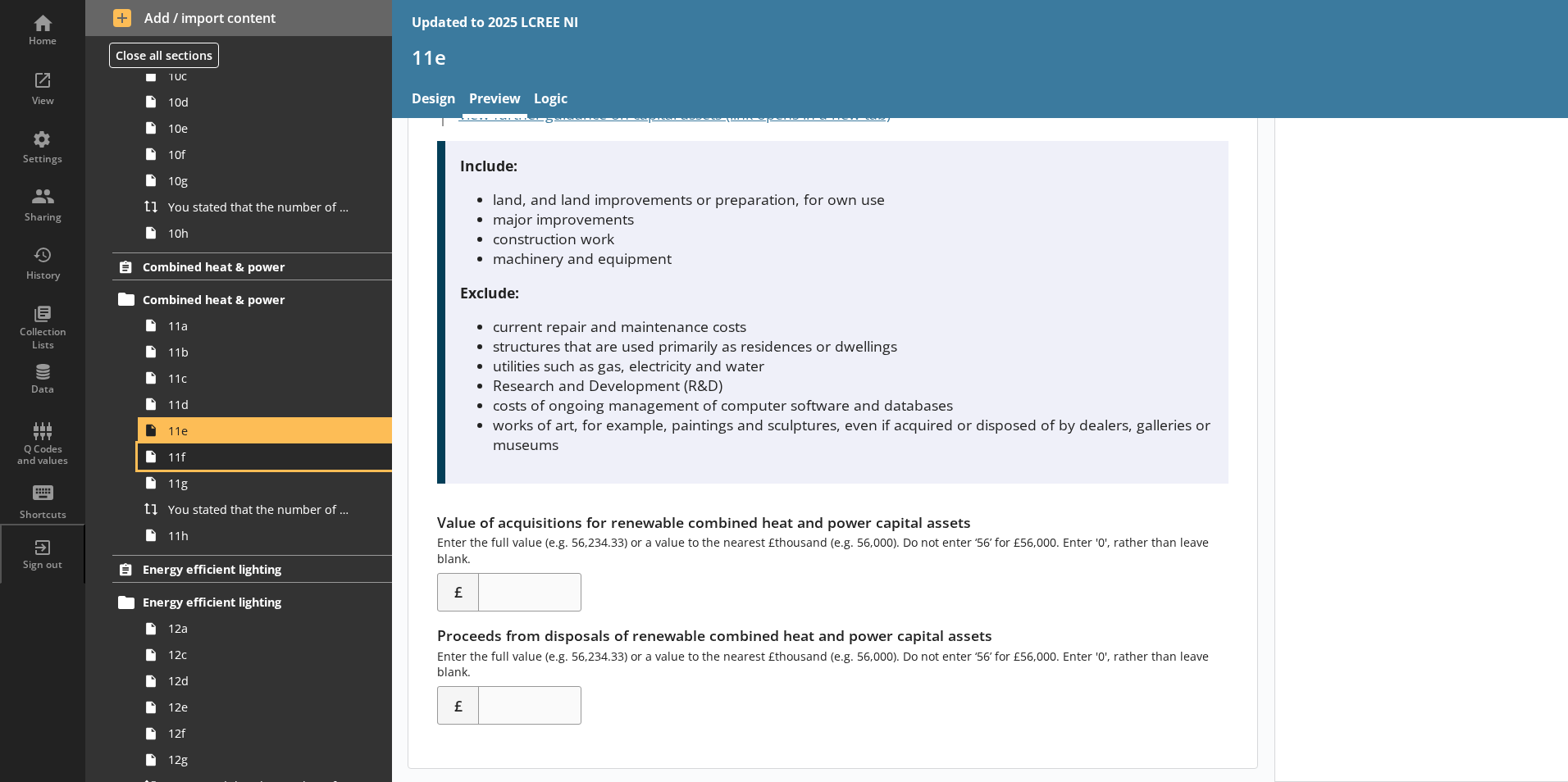 click on "11f" at bounding box center [259, 457] 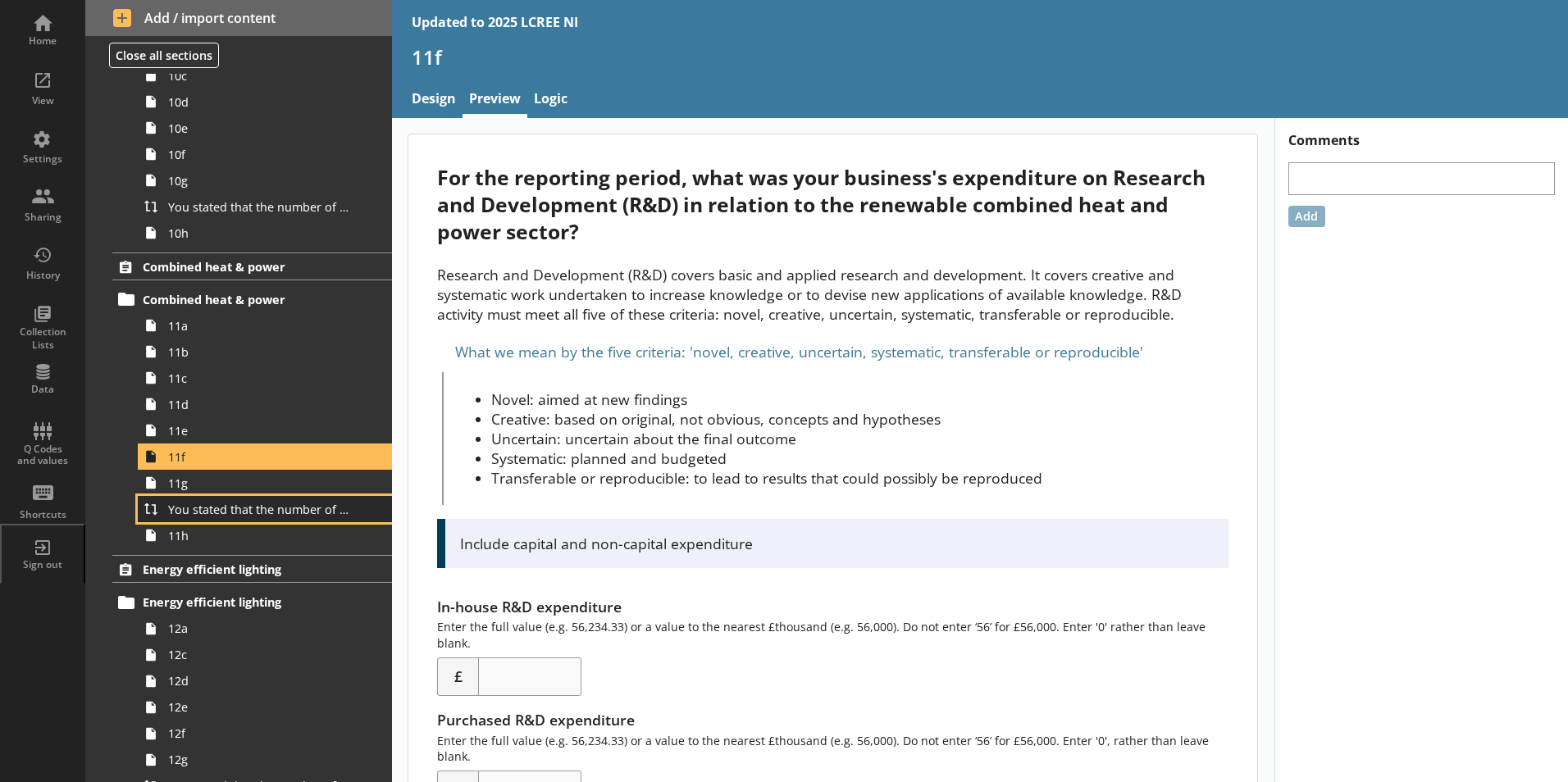 click on "You stated that the number of full-time equivalents (FTEs) who worked within the renewable combined heat and power sector was [NUMBER] FTEs. Is this correct?" at bounding box center (259, 509) 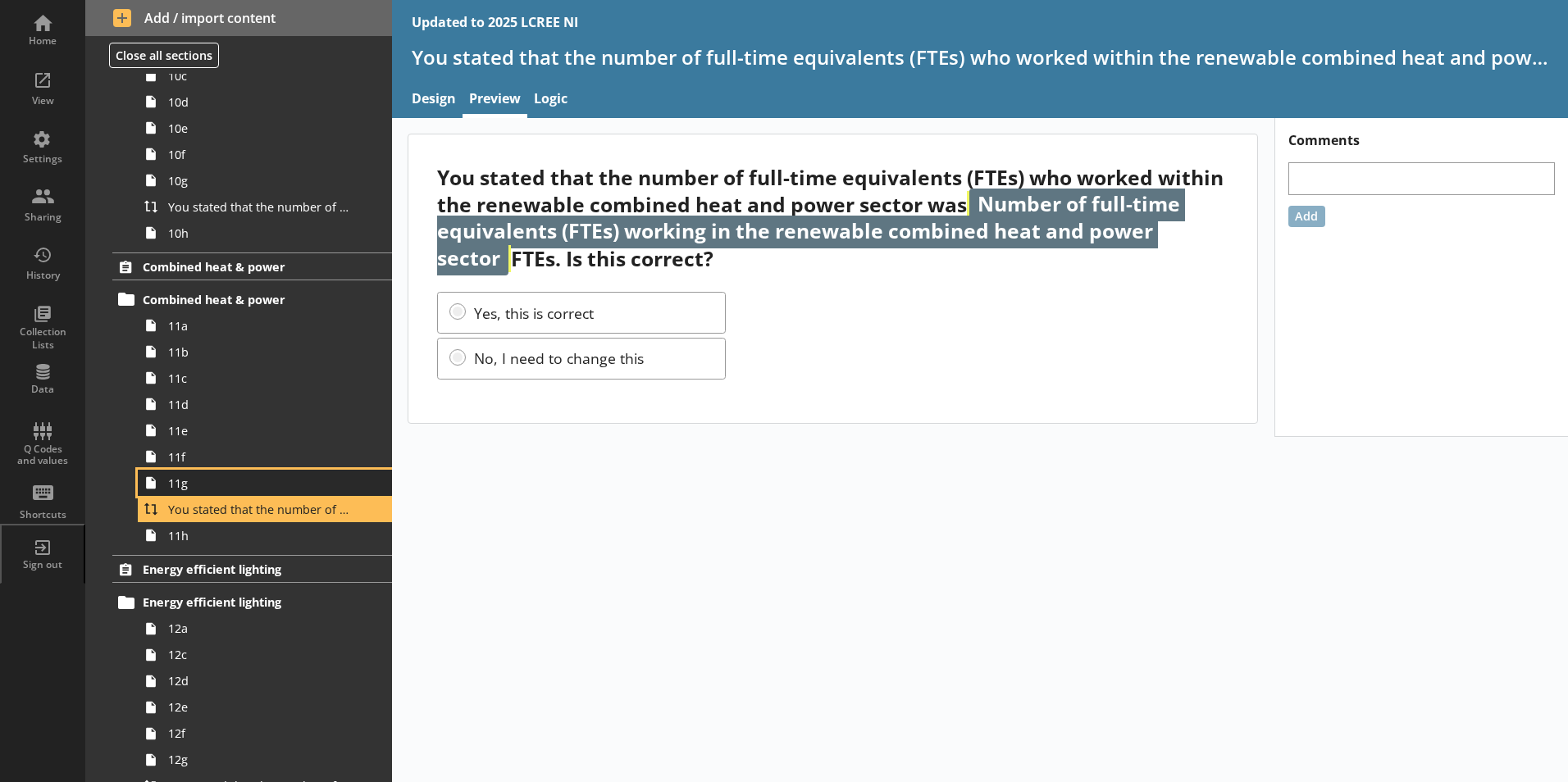 click on "11g" at bounding box center (259, 483) 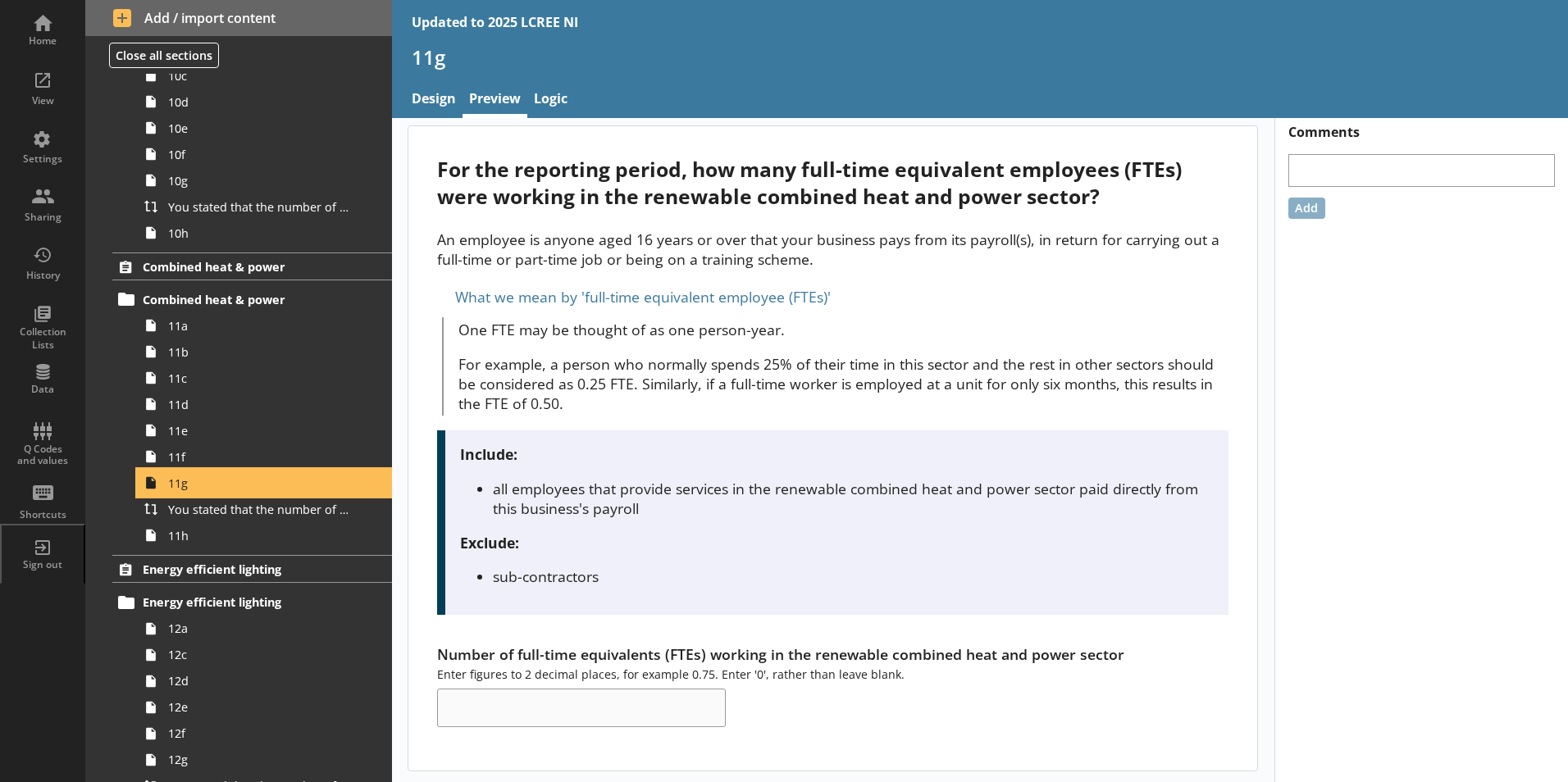 scroll, scrollTop: 10, scrollLeft: 0, axis: vertical 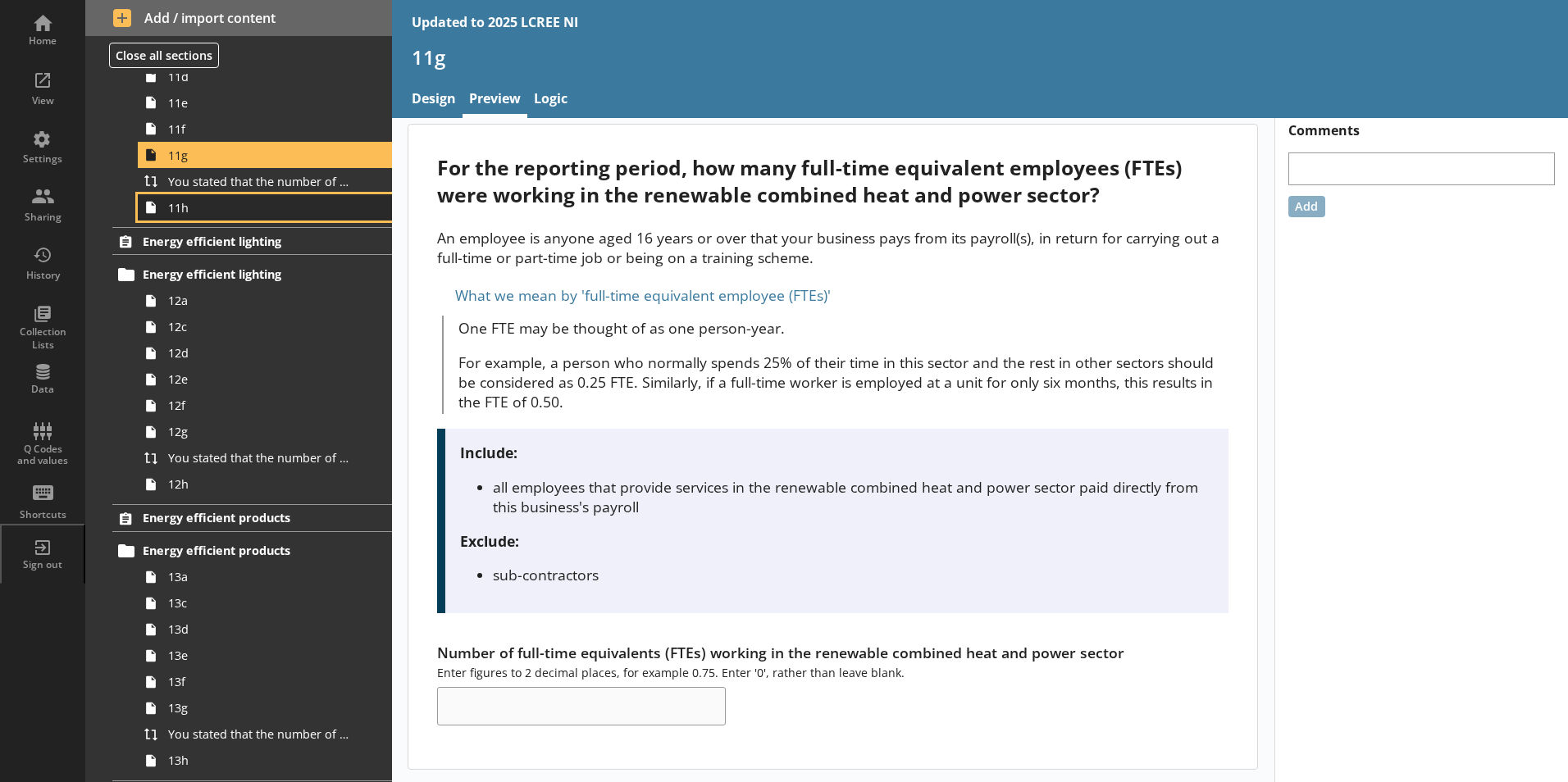 click on "11h" at bounding box center [259, 207] 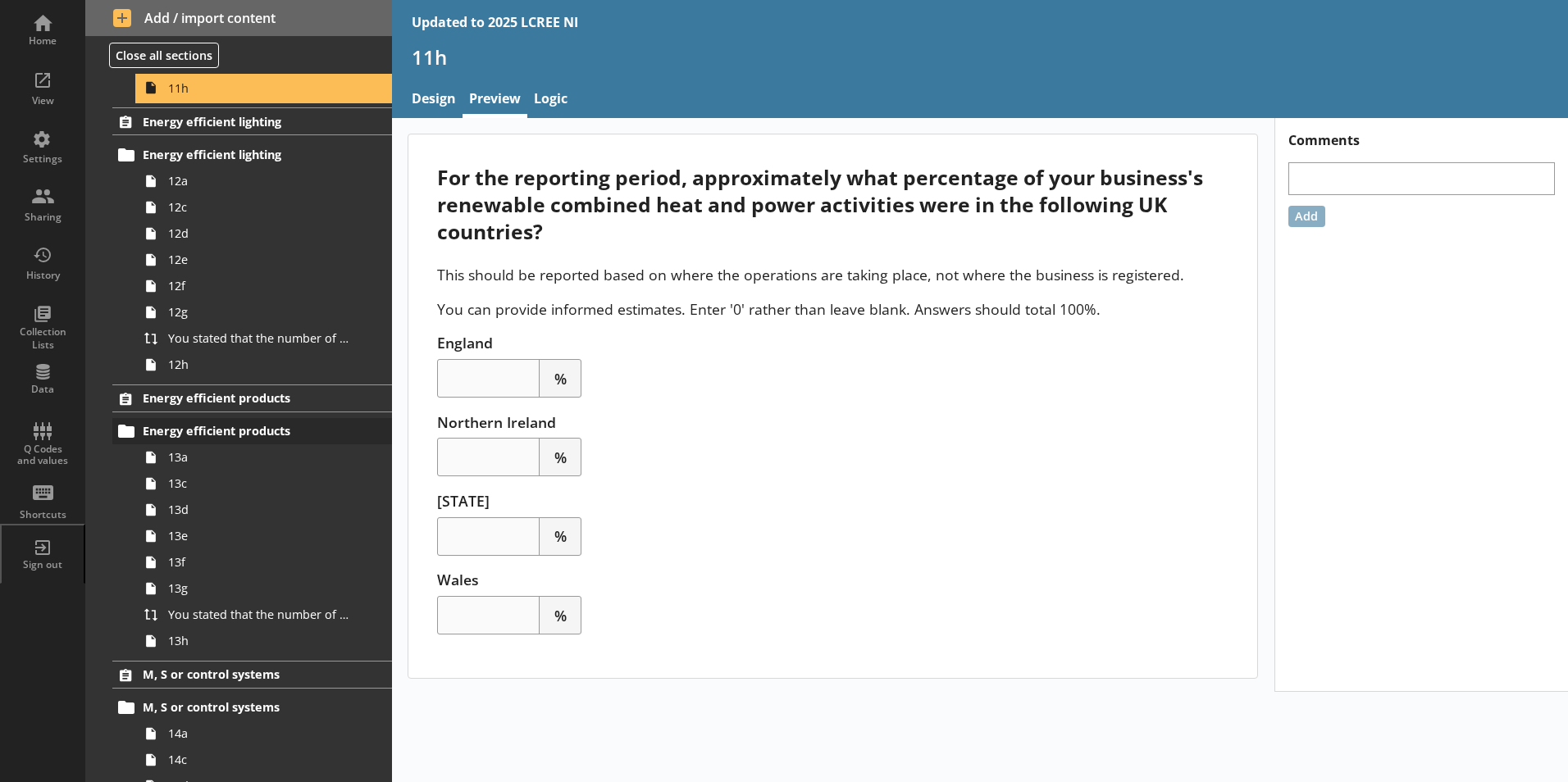 scroll, scrollTop: 3033, scrollLeft: 0, axis: vertical 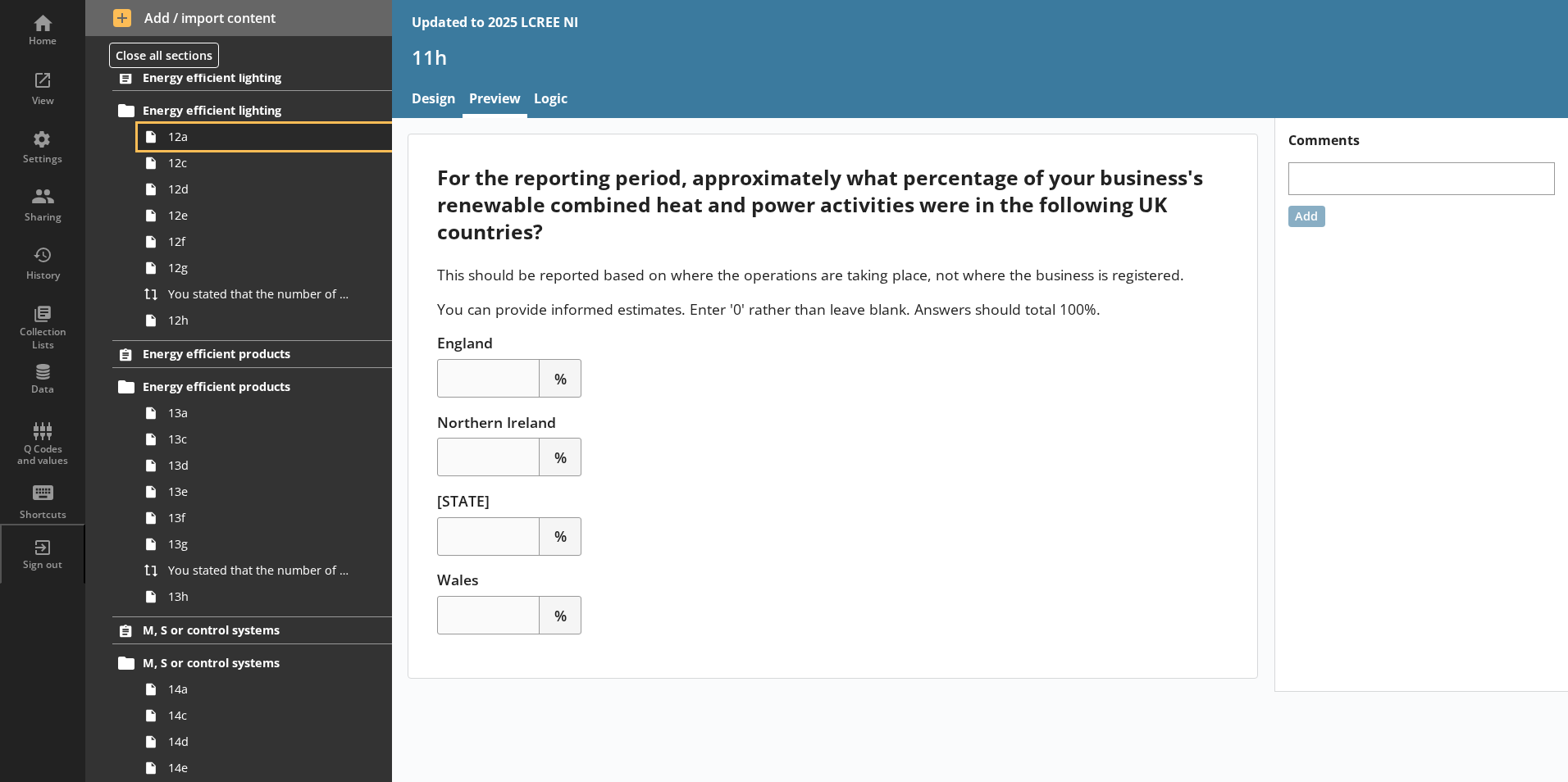 click on "12a" at bounding box center [265, 137] 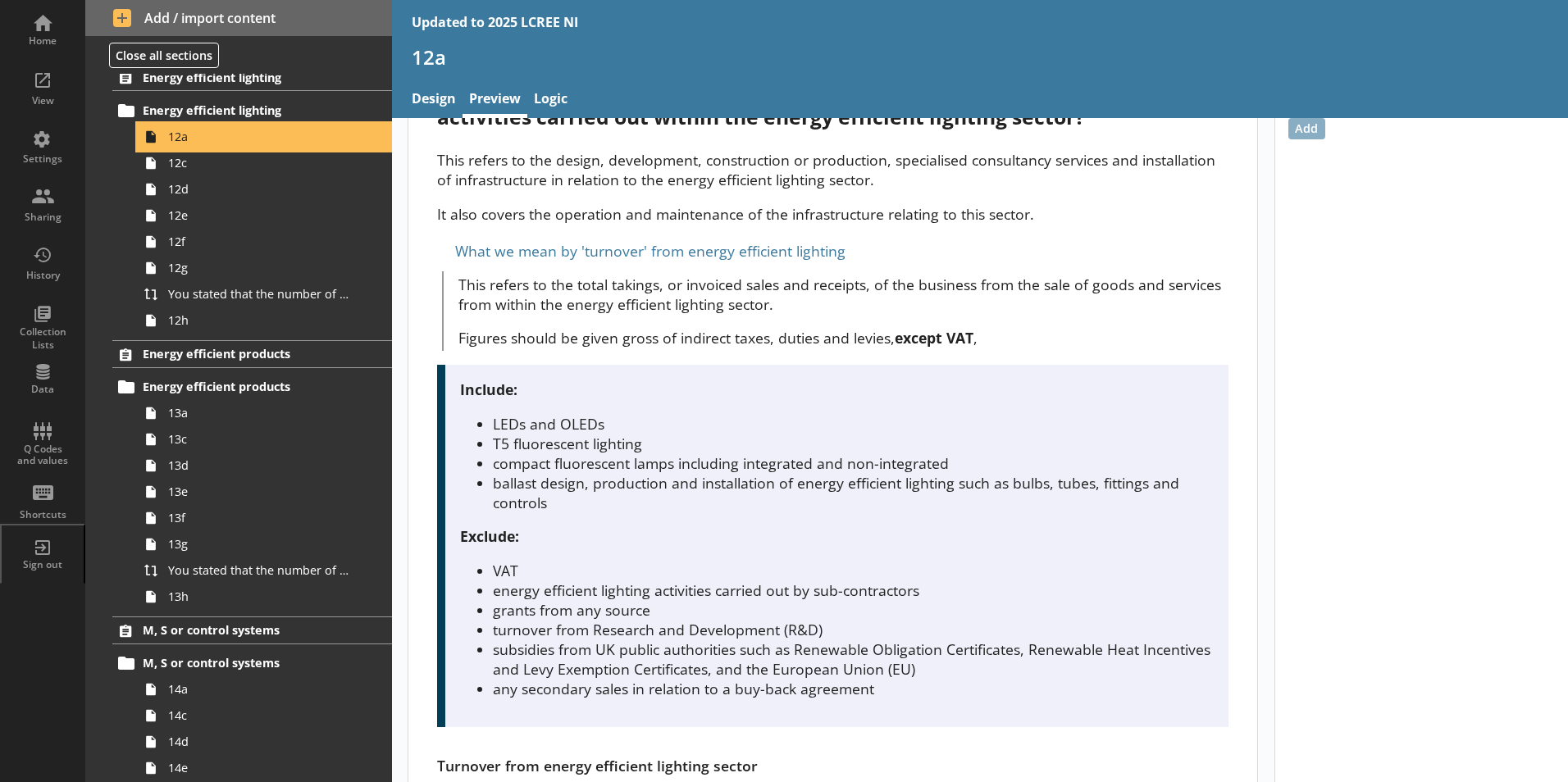 scroll, scrollTop: 330, scrollLeft: 0, axis: vertical 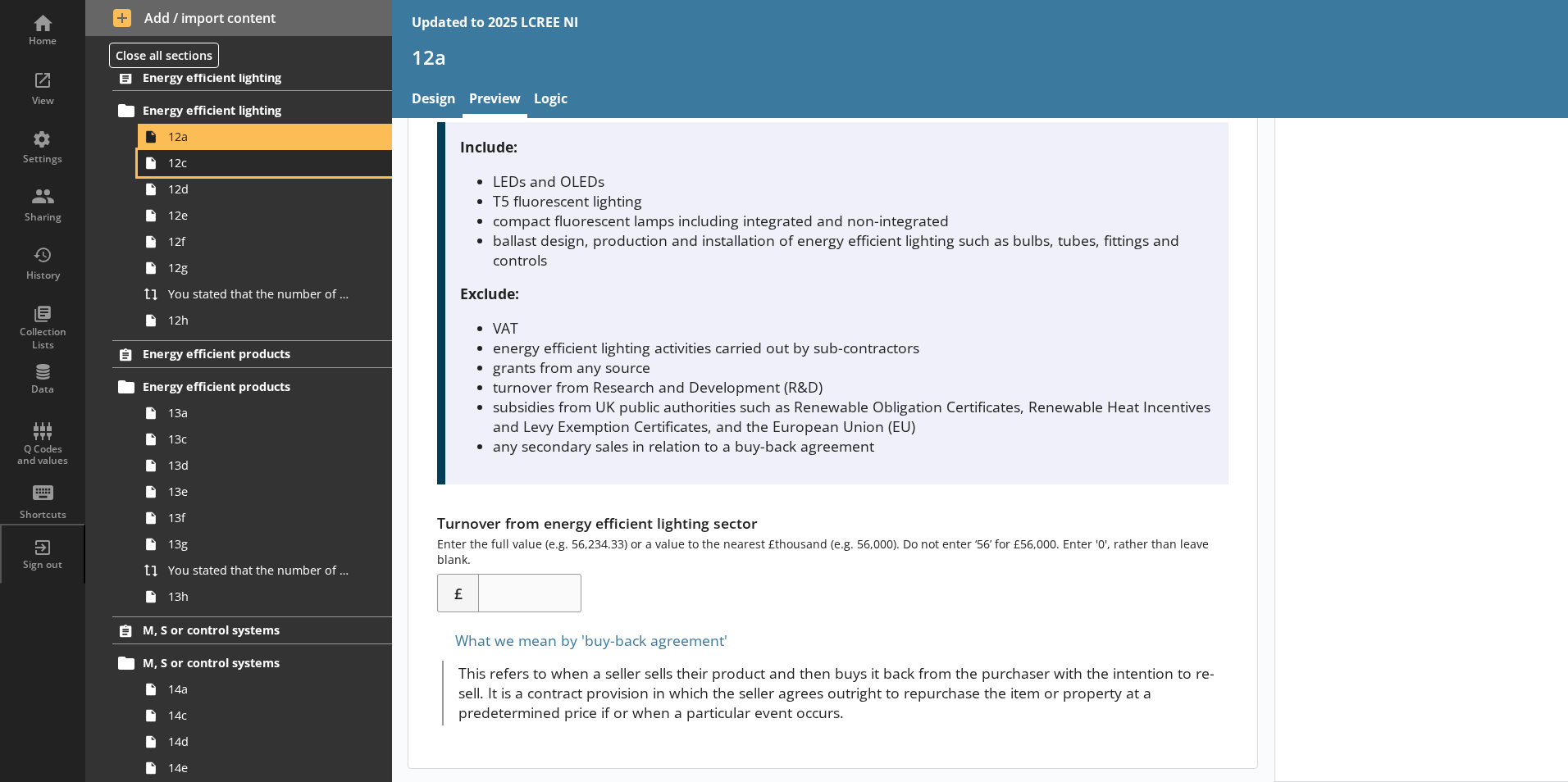 click on "12c" at bounding box center (259, 162) 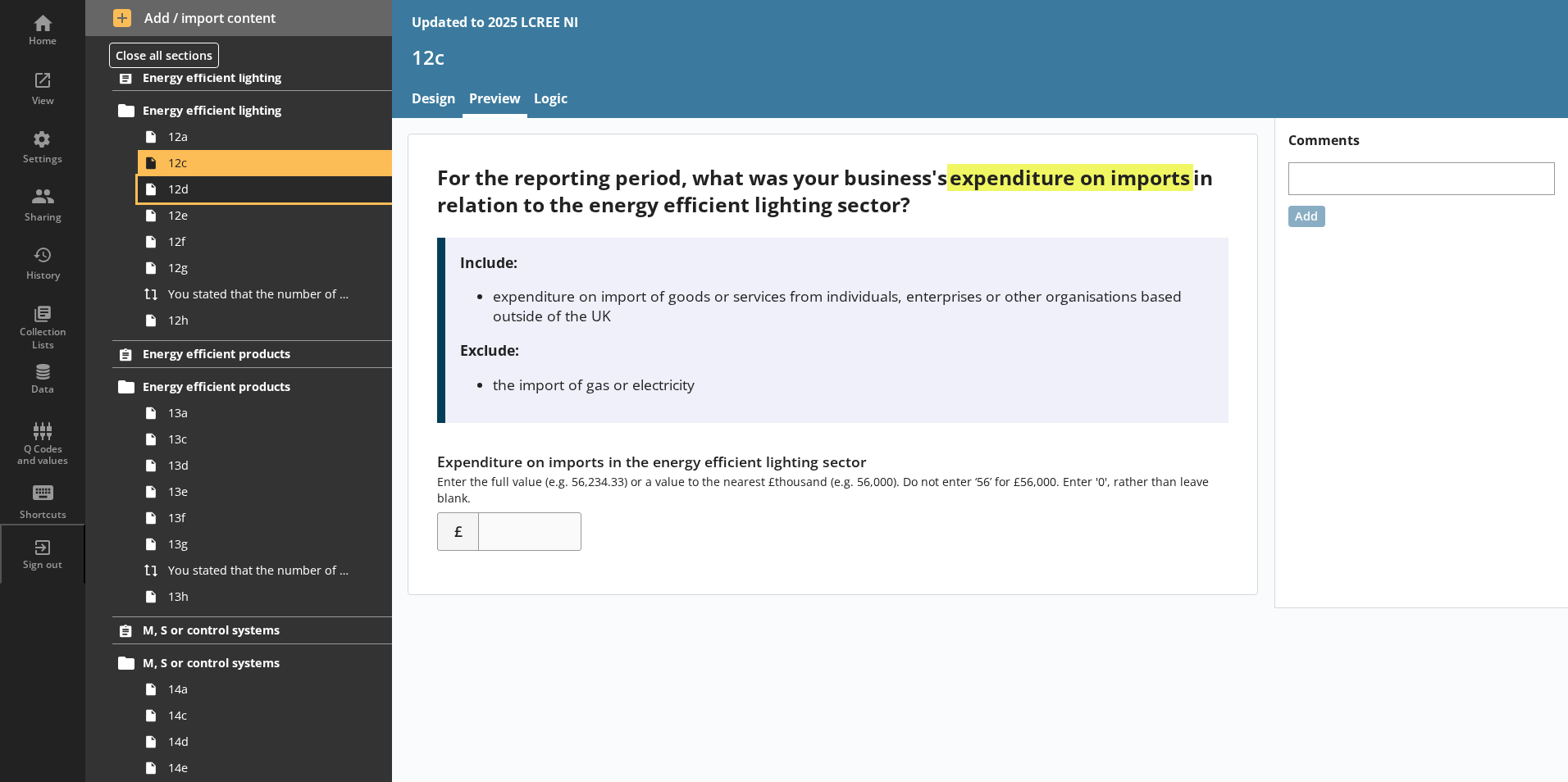 click on "12d" at bounding box center [259, 189] 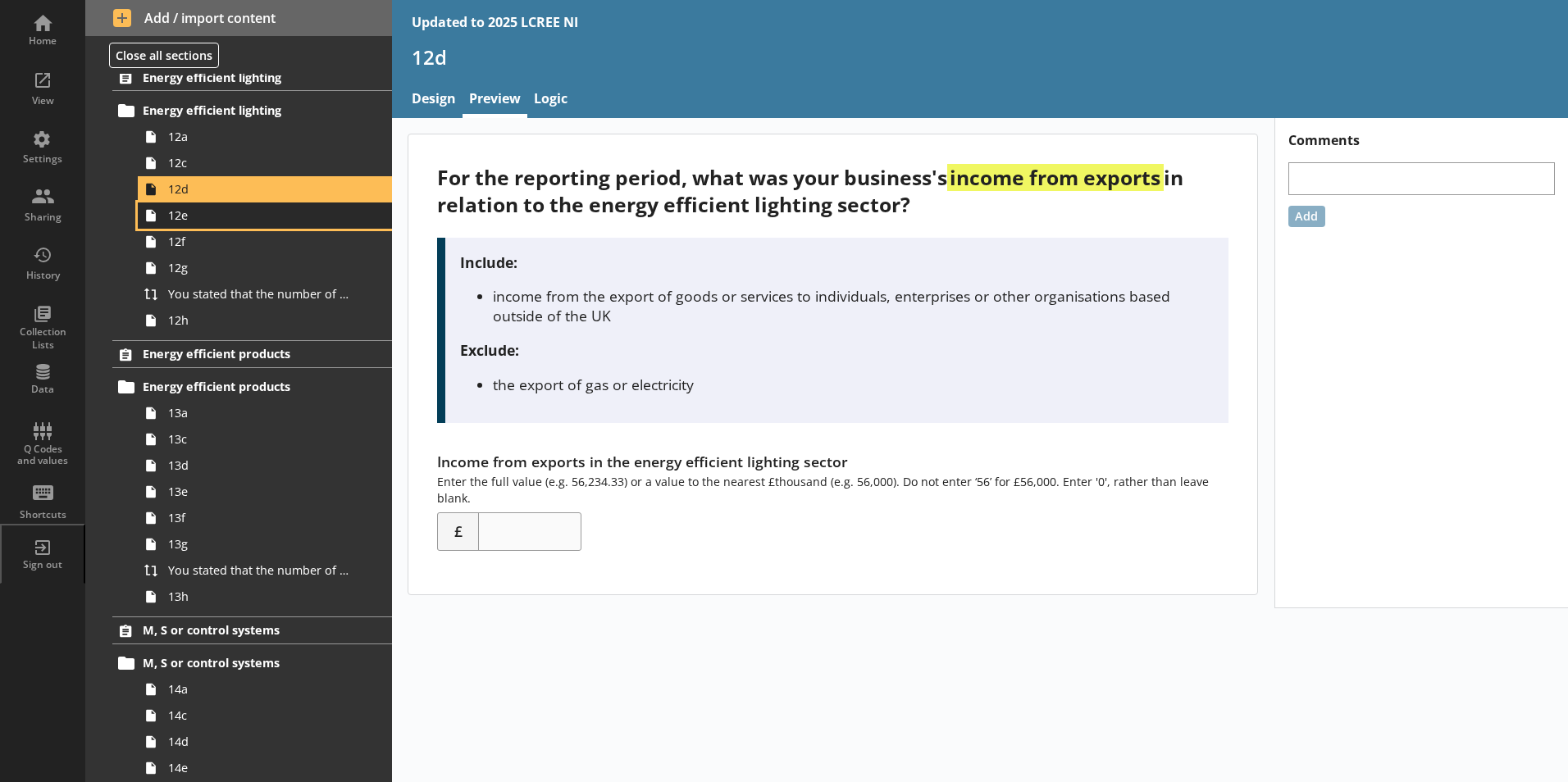 click on "12e" at bounding box center [259, 215] 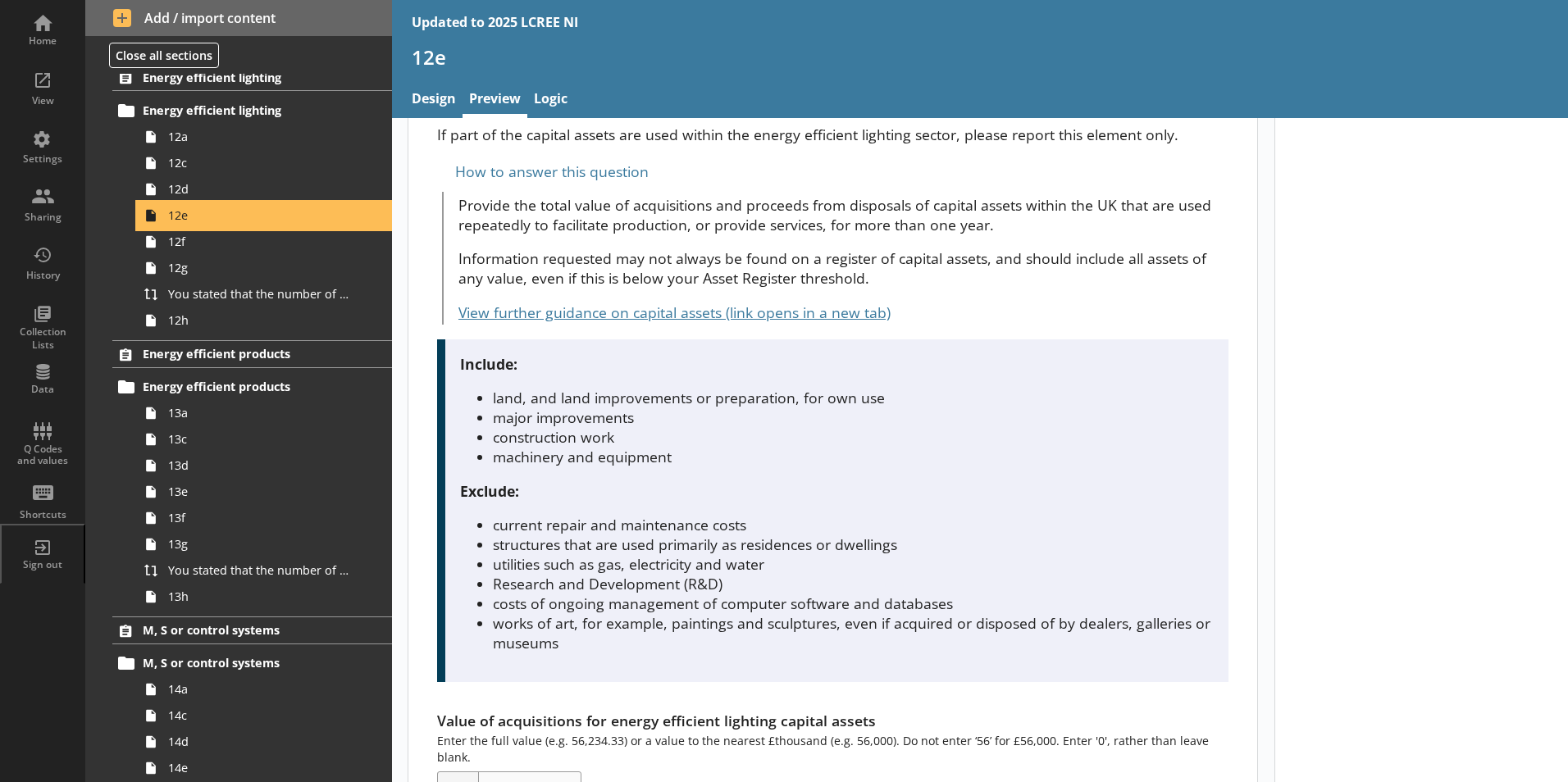 scroll, scrollTop: 393, scrollLeft: 0, axis: vertical 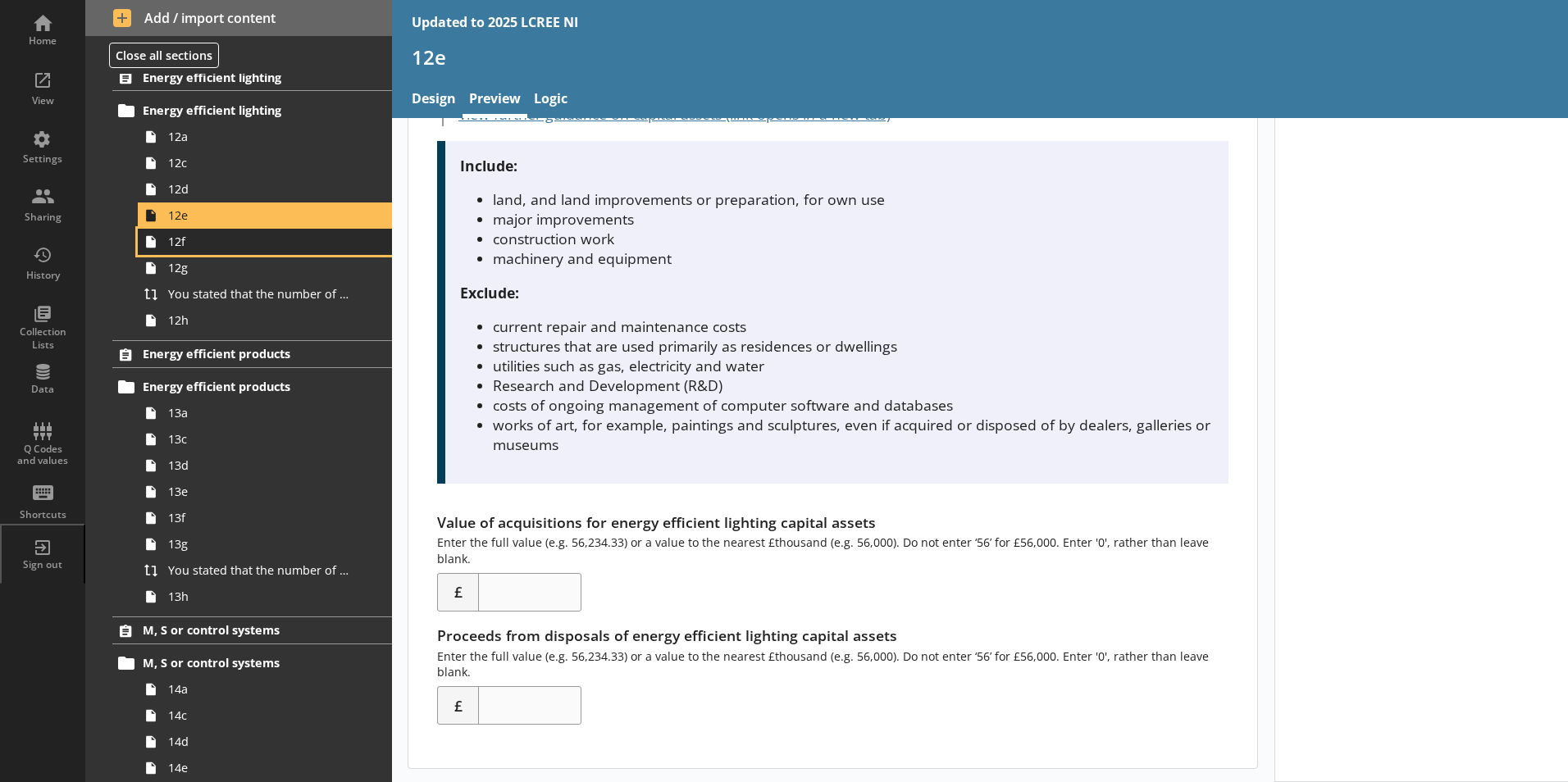 click on "12f" at bounding box center (259, 241) 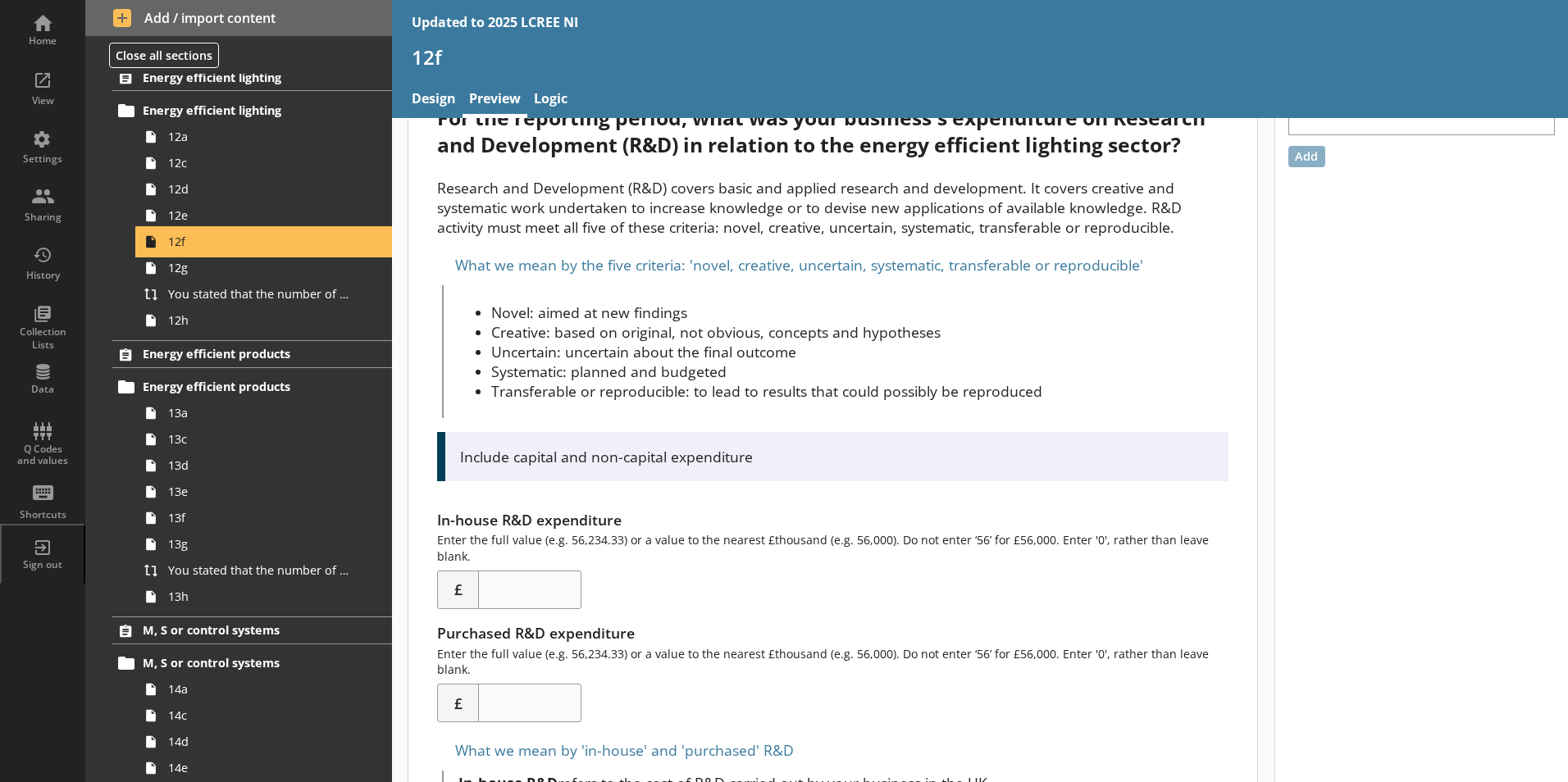 scroll, scrollTop: 165, scrollLeft: 0, axis: vertical 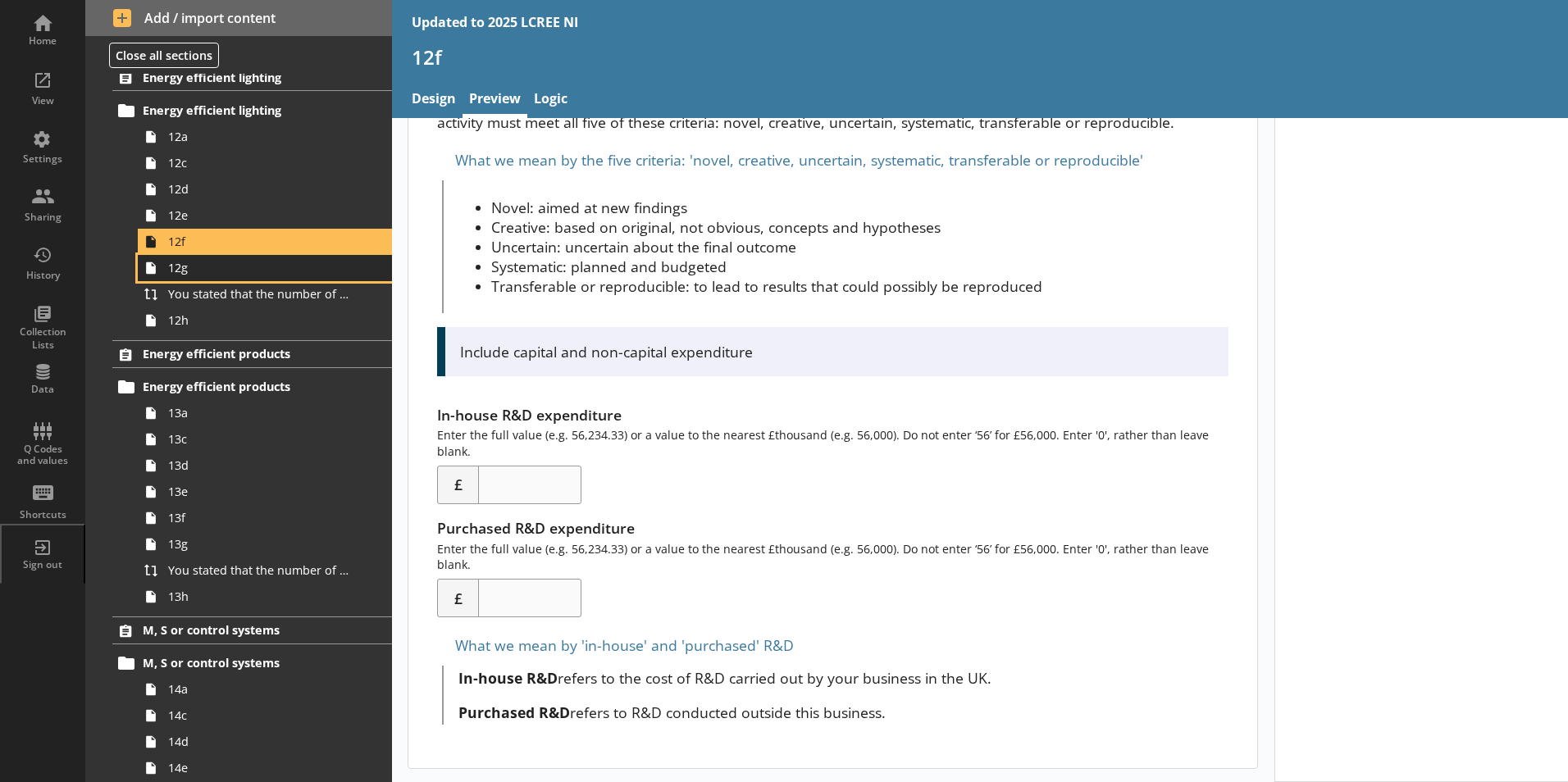 click on "12g" at bounding box center [259, 267] 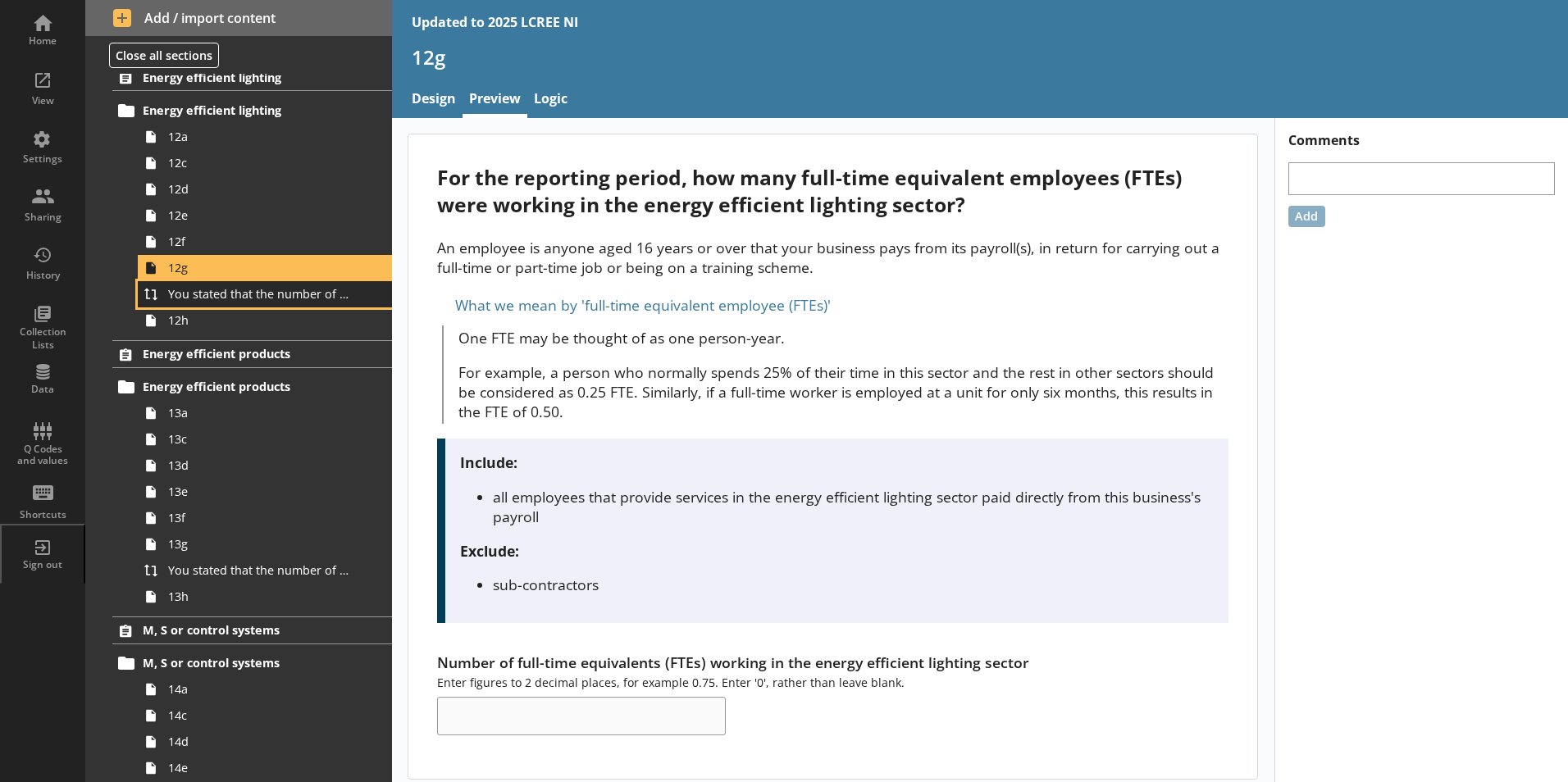 click on "You stated that the number of full-time equivalents (FTEs) who worked within the energy efficient lighting sector was [Number of full-time equivalents (FTEs) working in the energy efficient lighting sector] FTEs. Is this correct?" at bounding box center (259, 293) 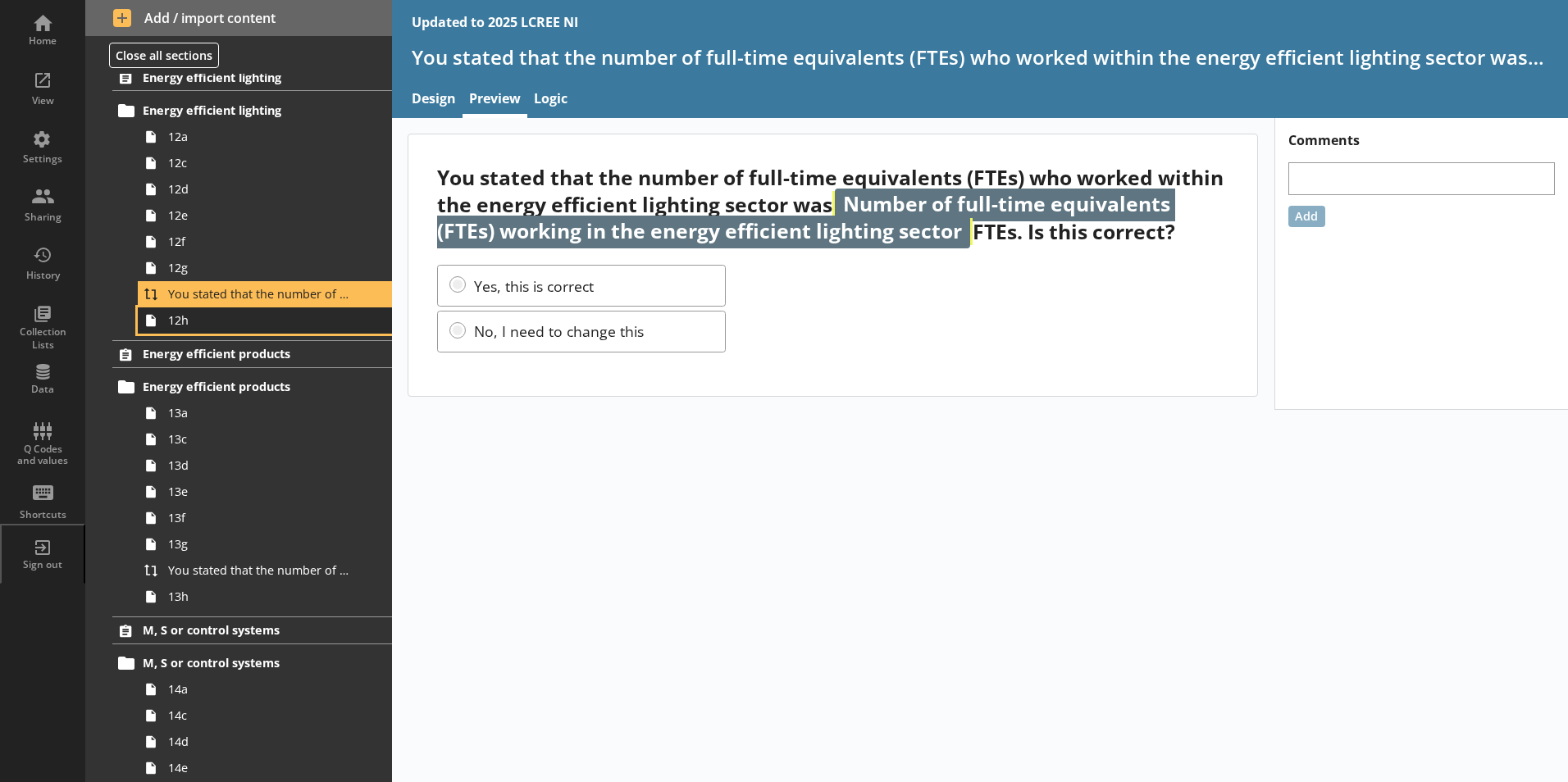 click on "12h" at bounding box center (265, 321) 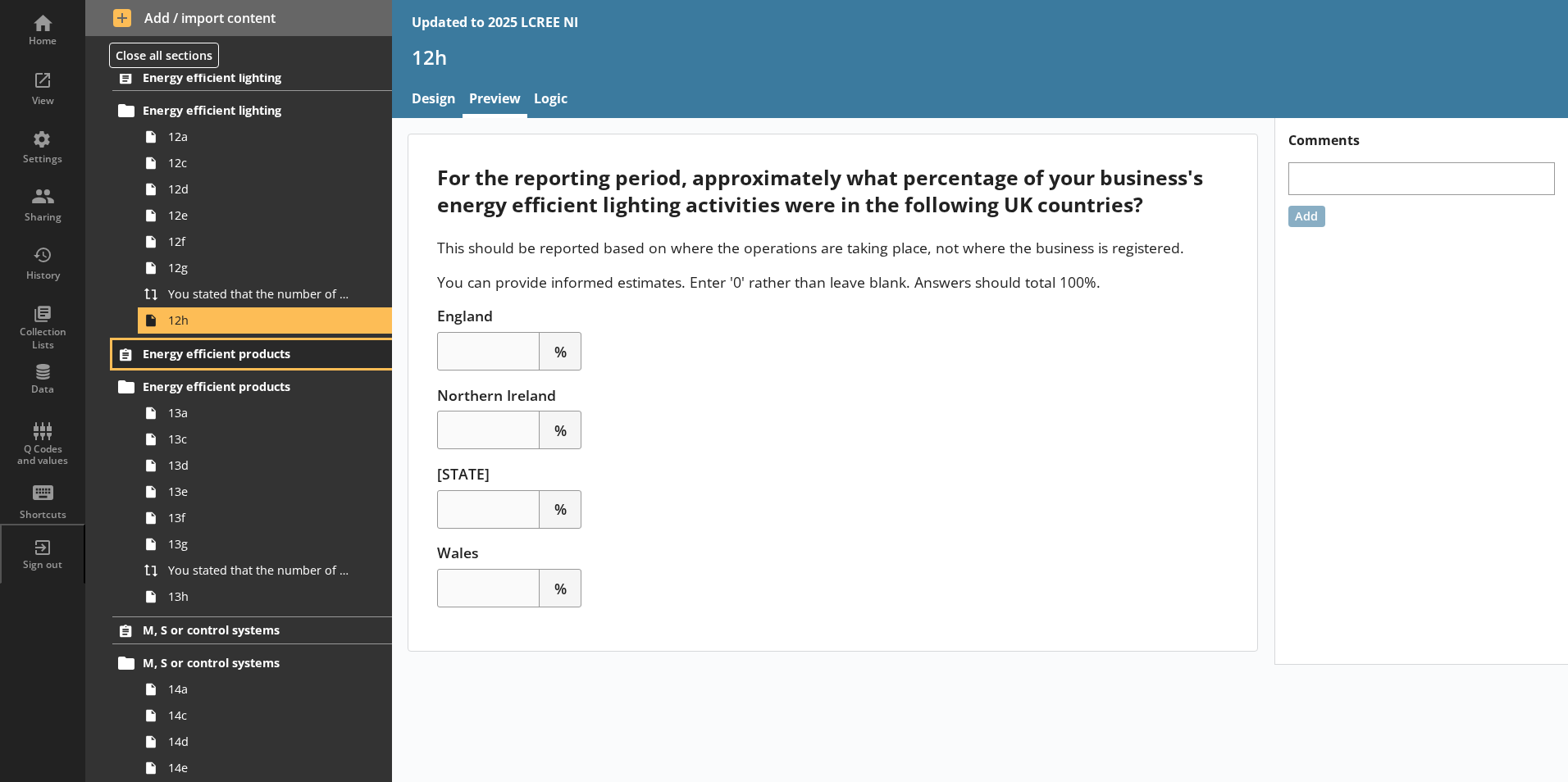 click on "Energy efficient products" at bounding box center [243, 353] 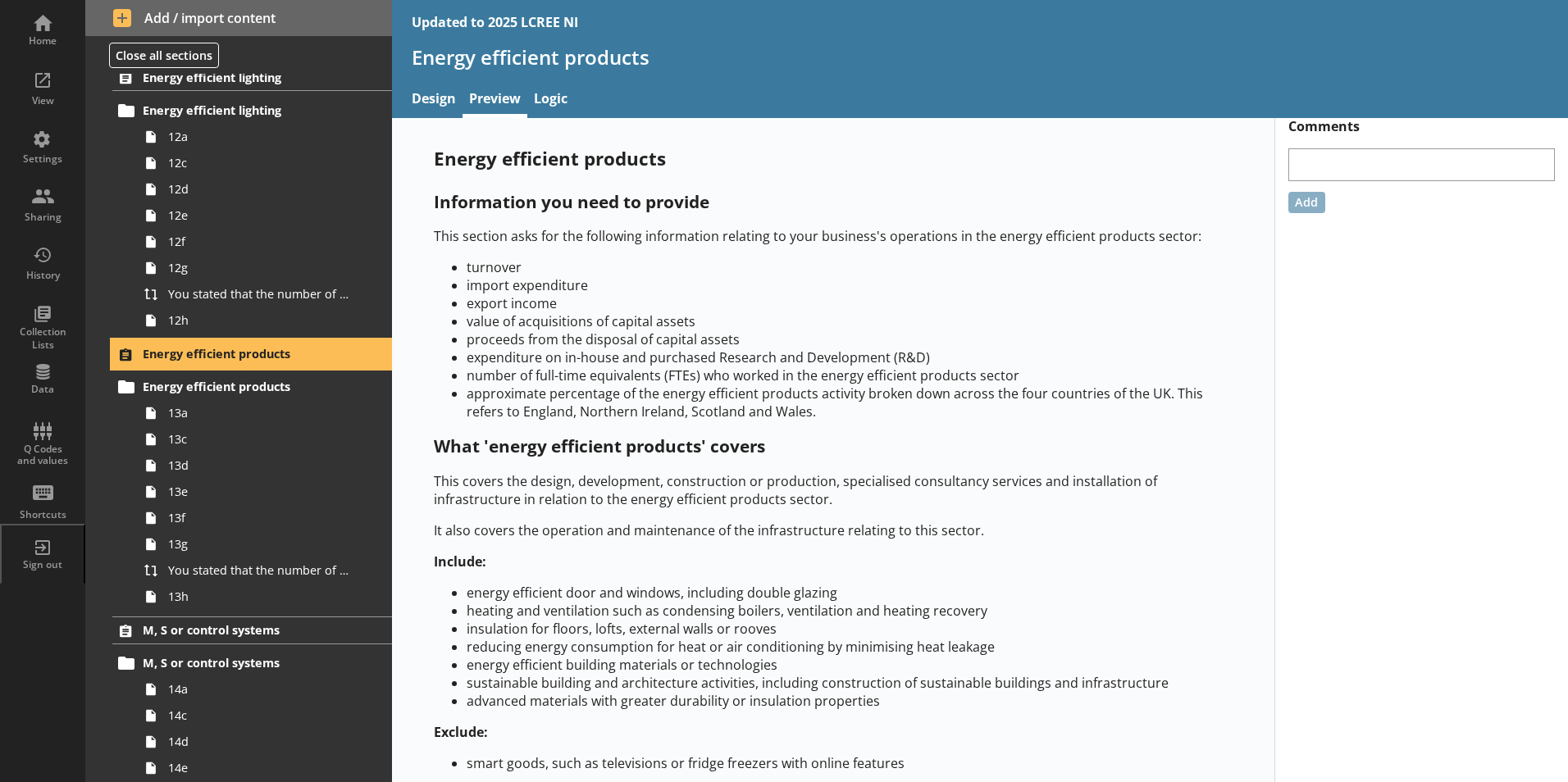 scroll, scrollTop: 56, scrollLeft: 0, axis: vertical 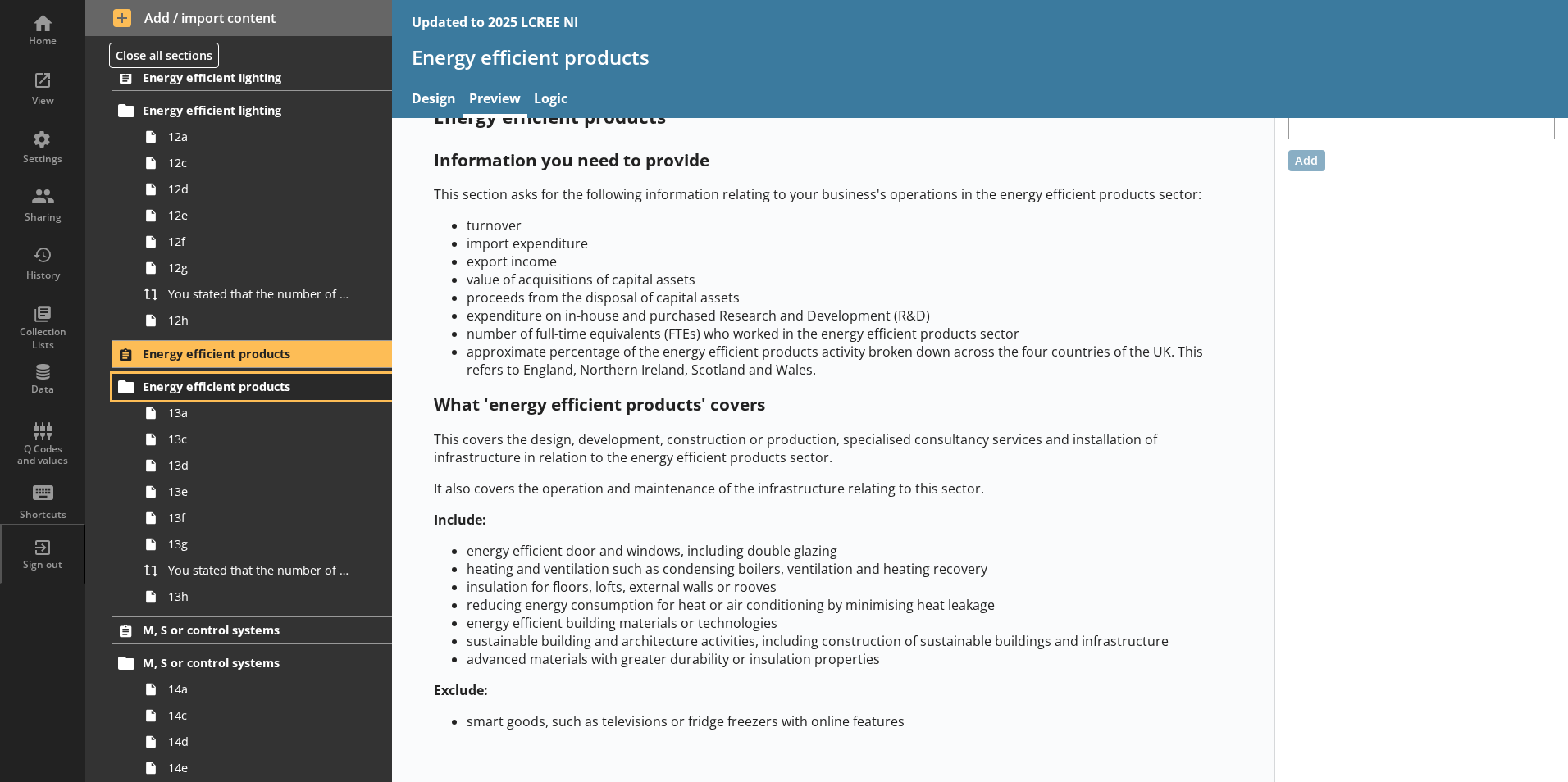 click on "Energy efficient products" at bounding box center [243, 386] 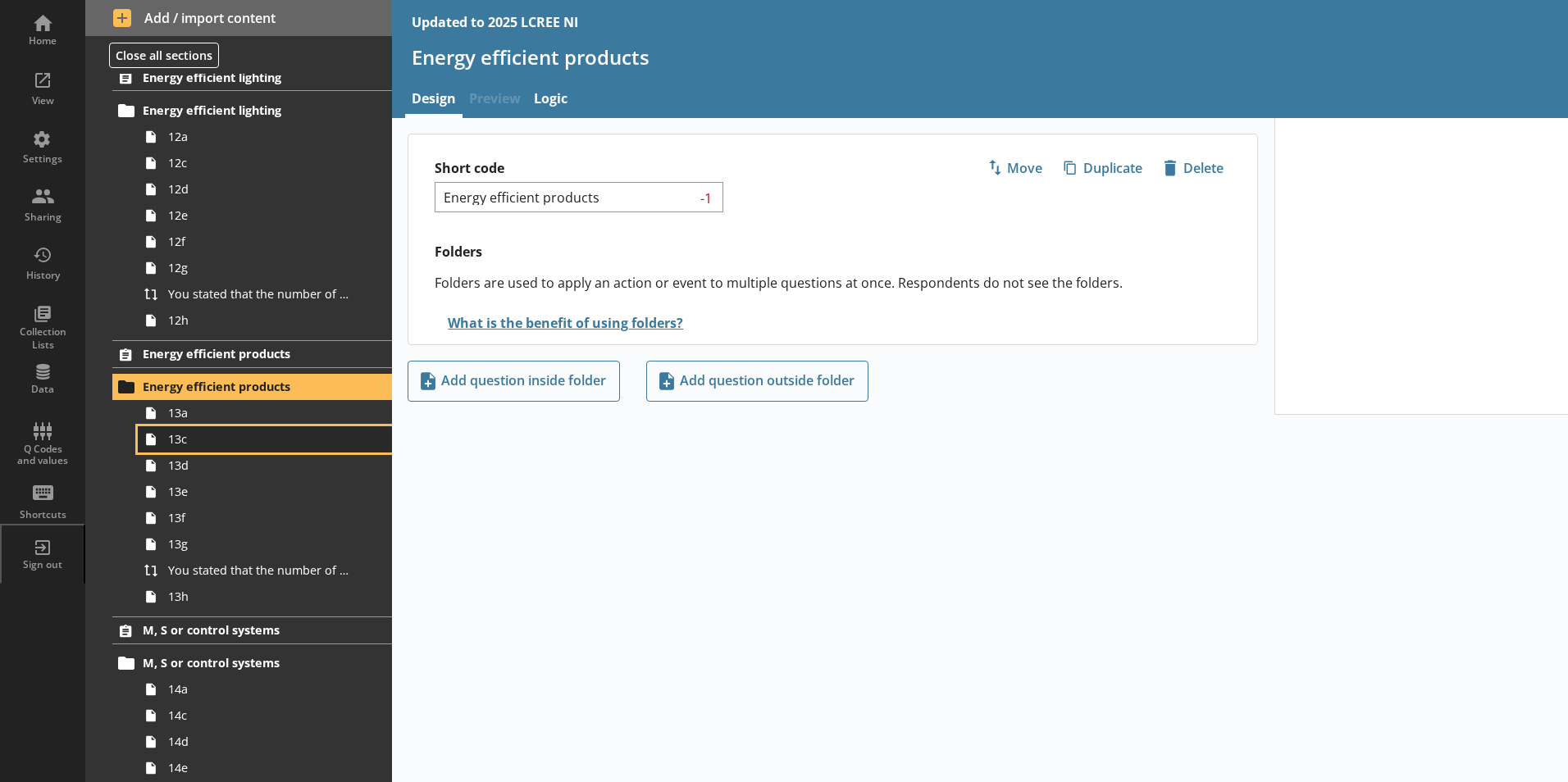 click on "13c" at bounding box center (265, 439) 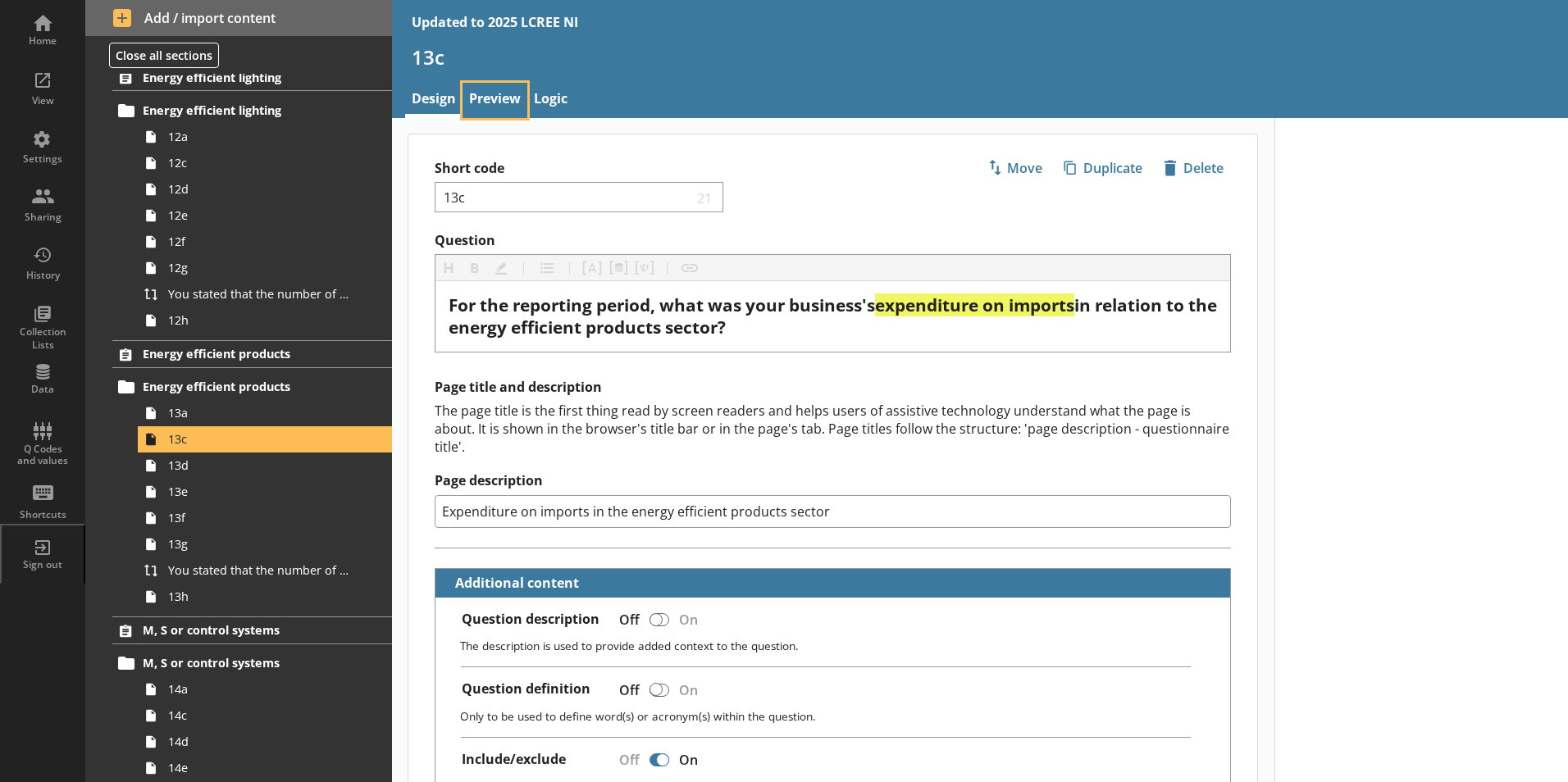 click on "Preview" at bounding box center (495, 100) 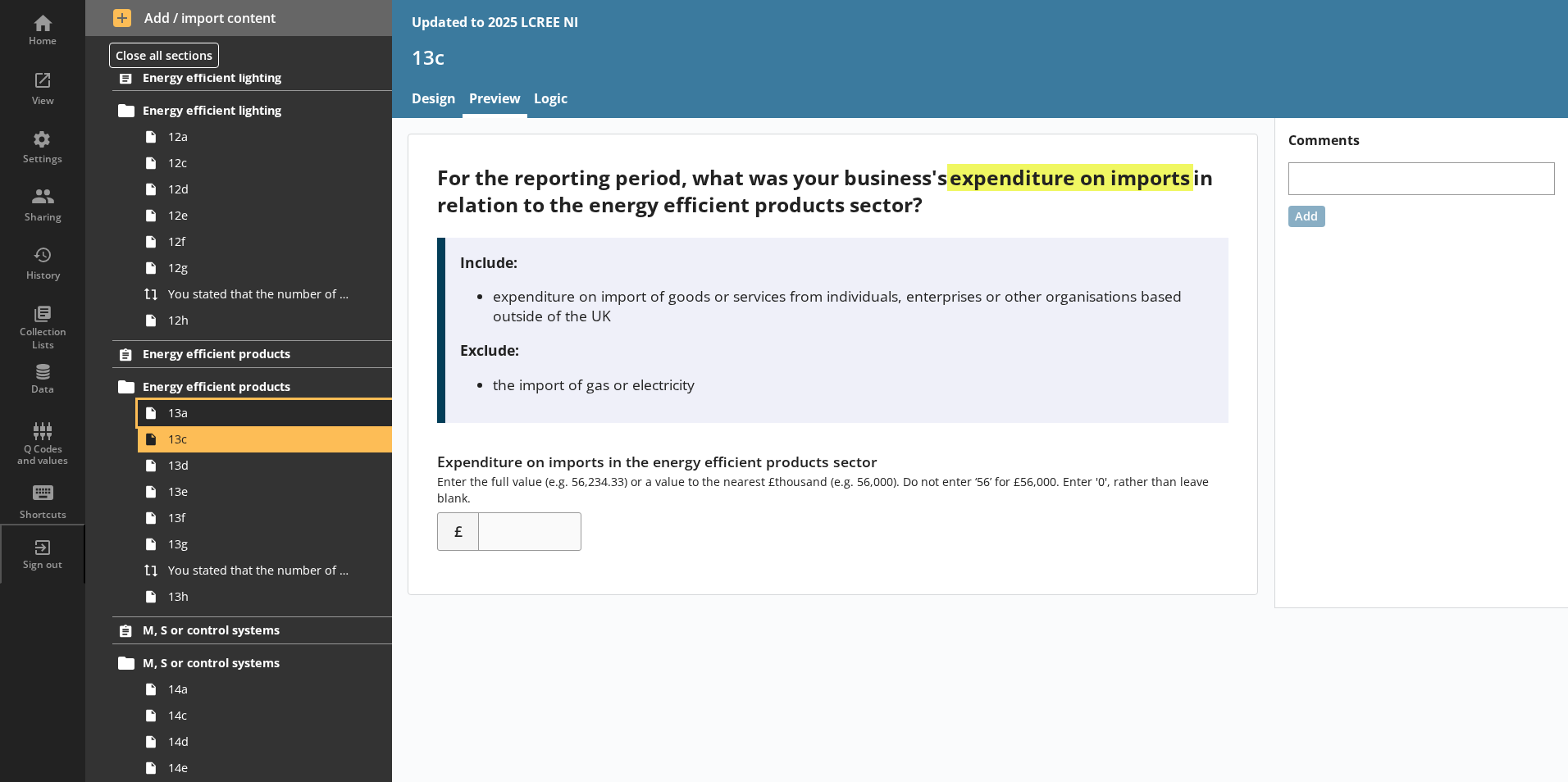 click on "13a" at bounding box center (259, 412) 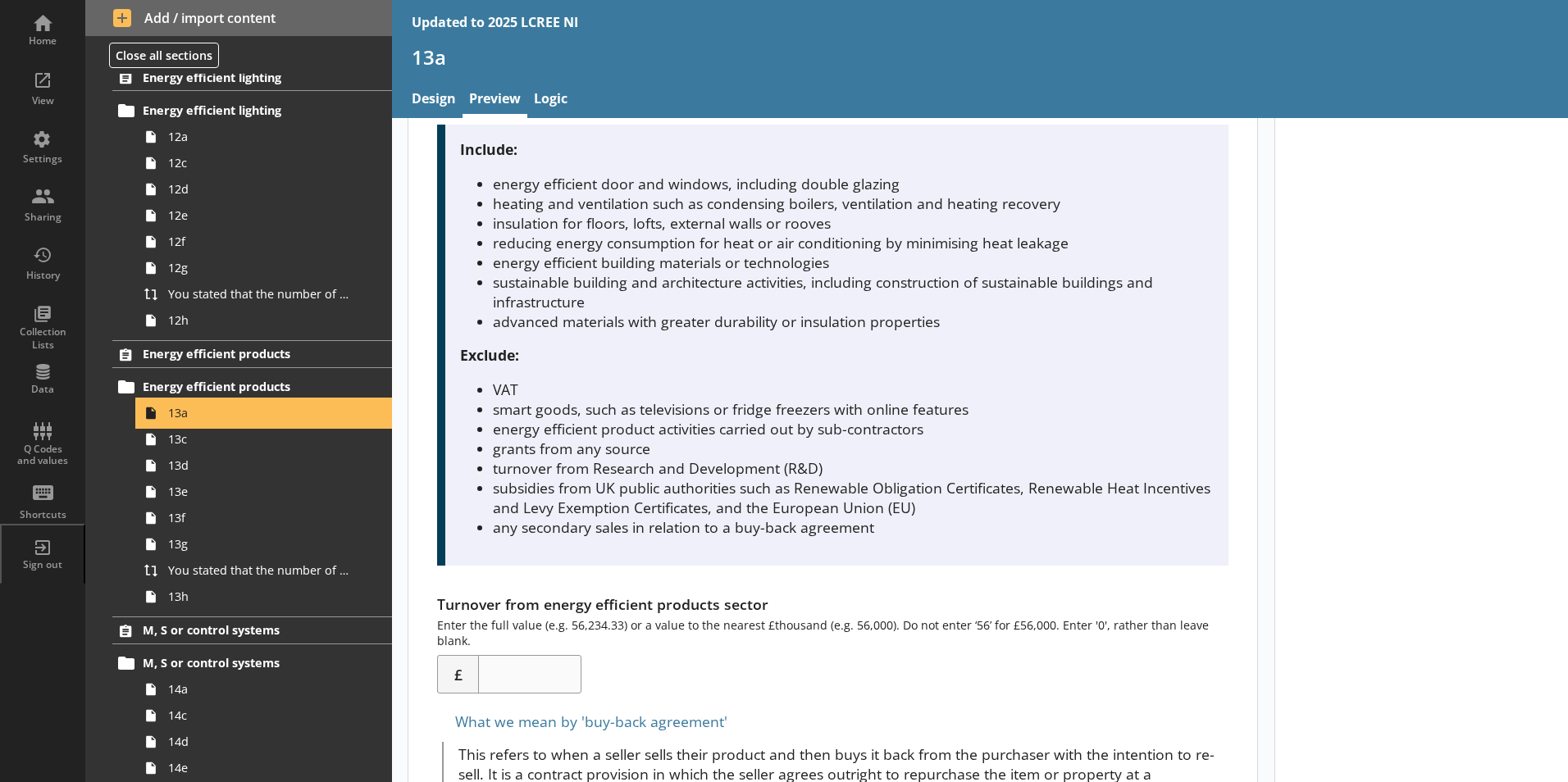 scroll, scrollTop: 409, scrollLeft: 0, axis: vertical 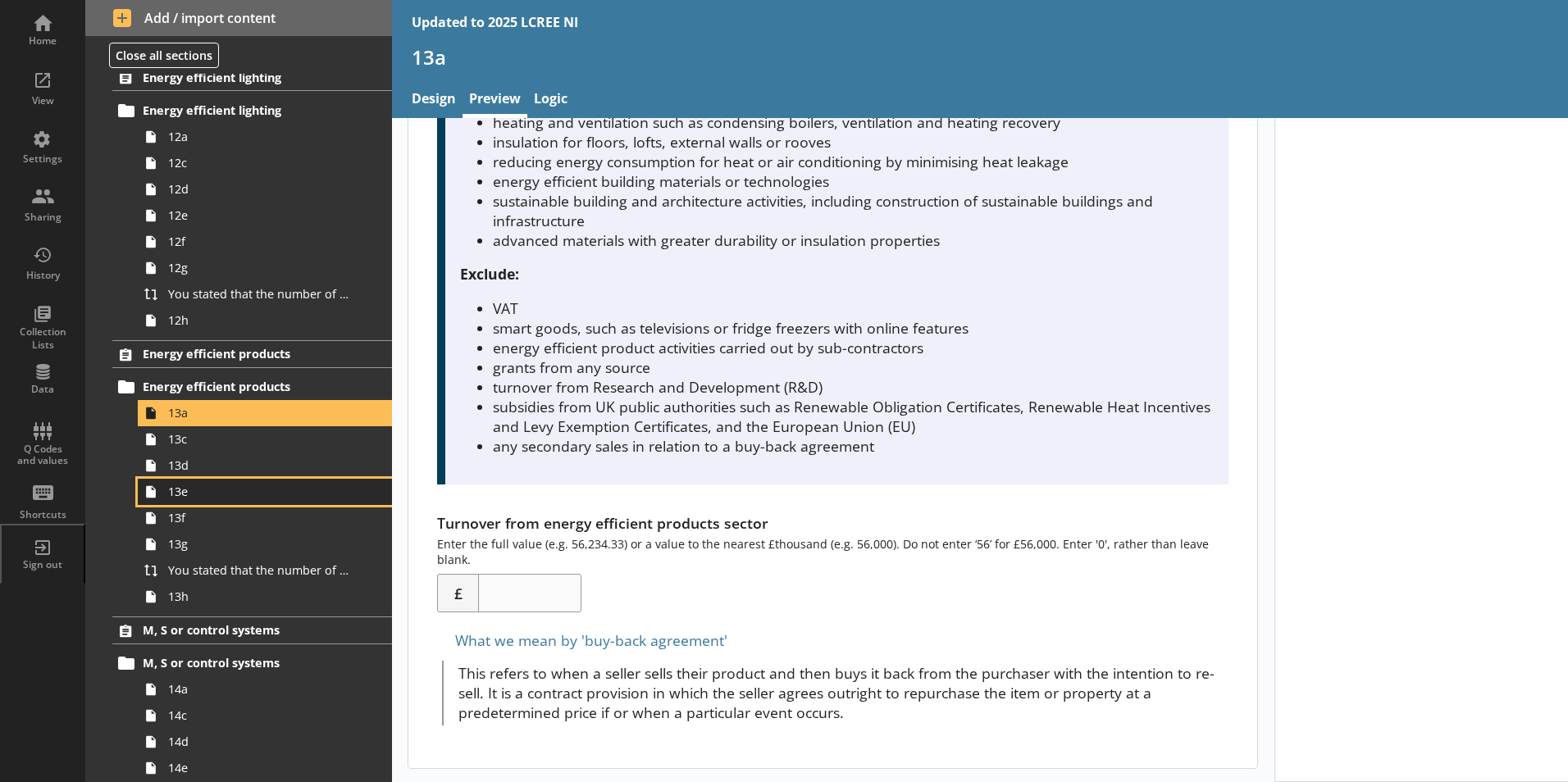 click on "13e" at bounding box center [265, 492] 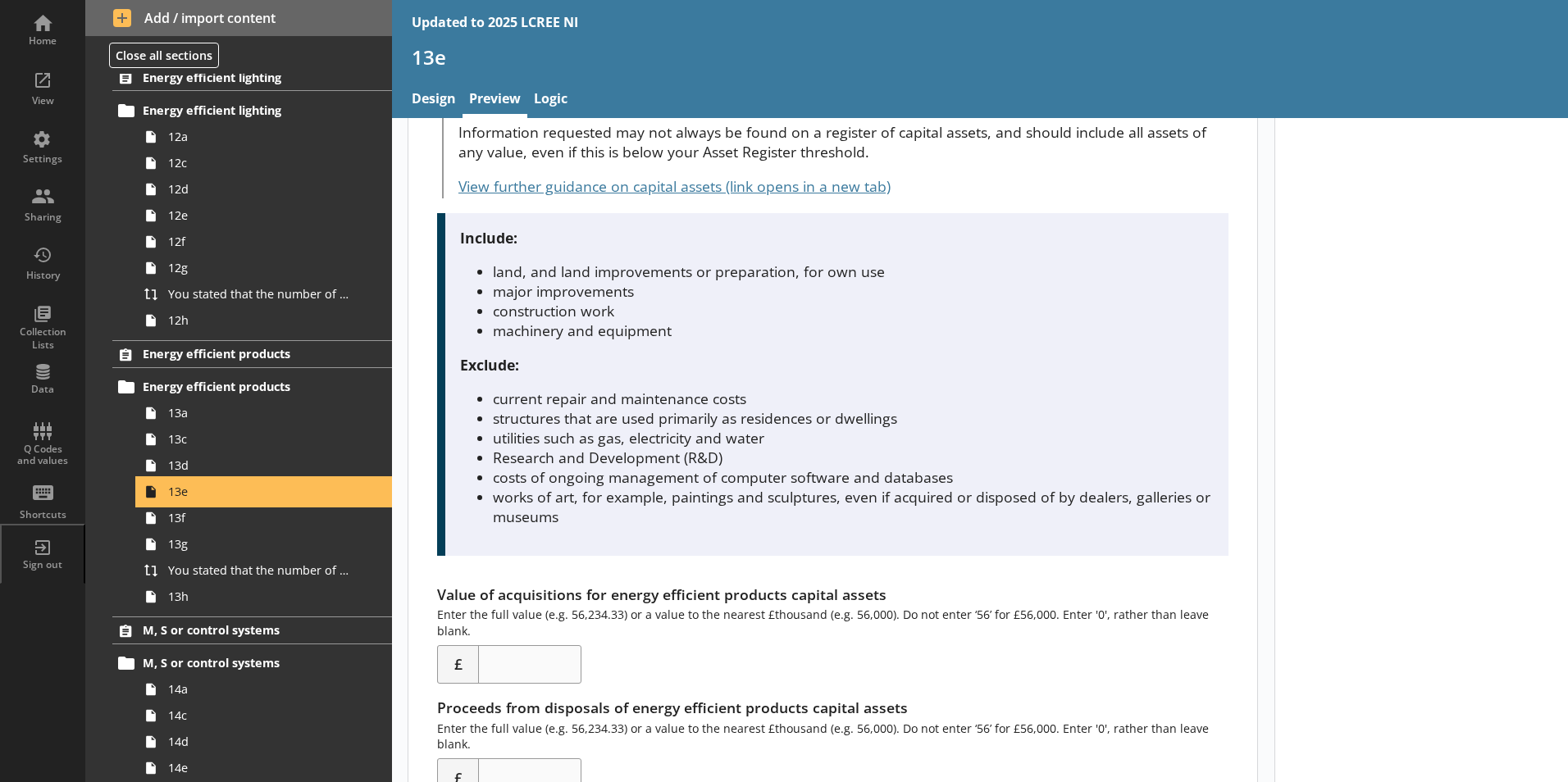 scroll, scrollTop: 393, scrollLeft: 0, axis: vertical 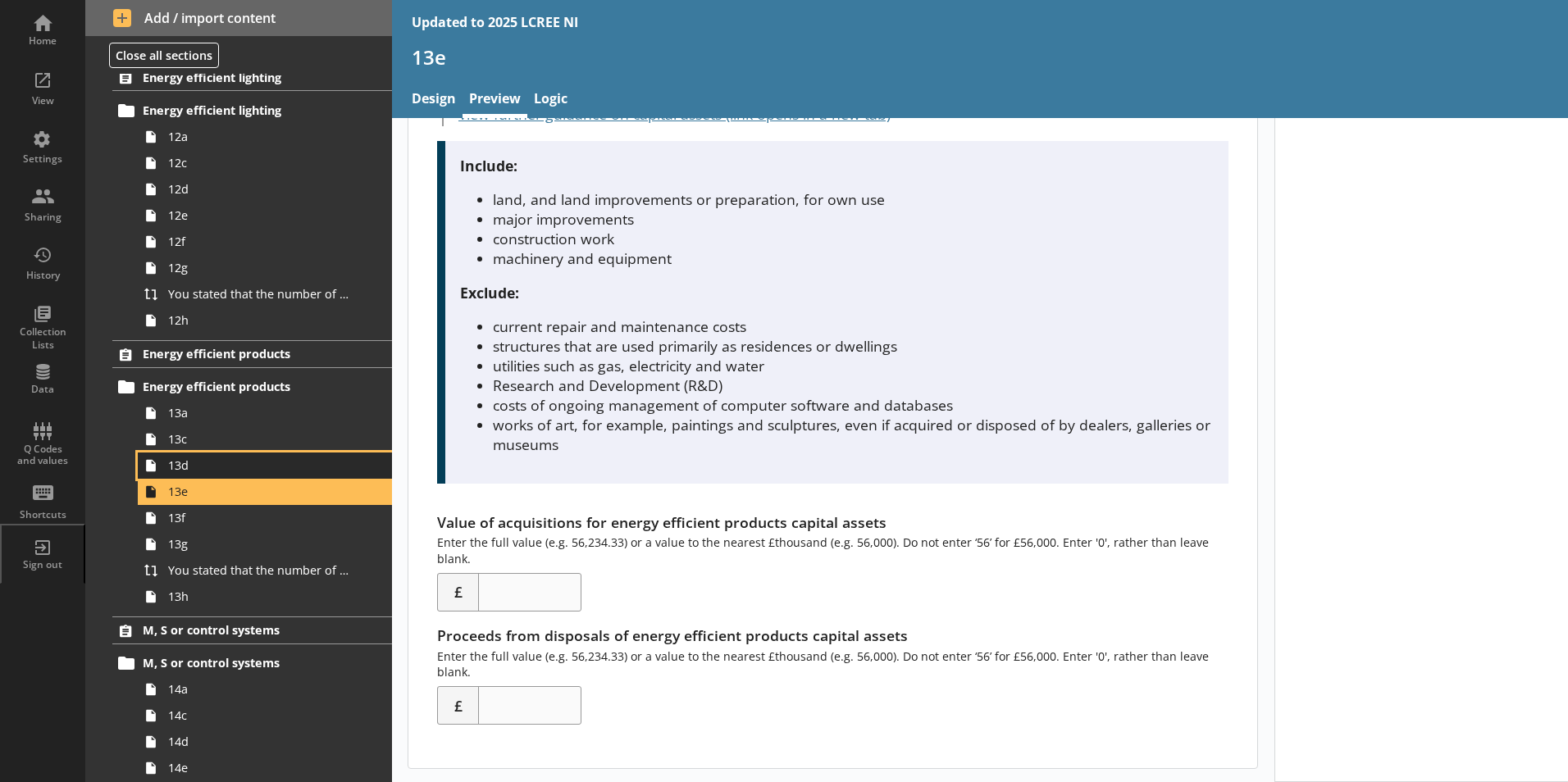click on "13d" at bounding box center [259, 465] 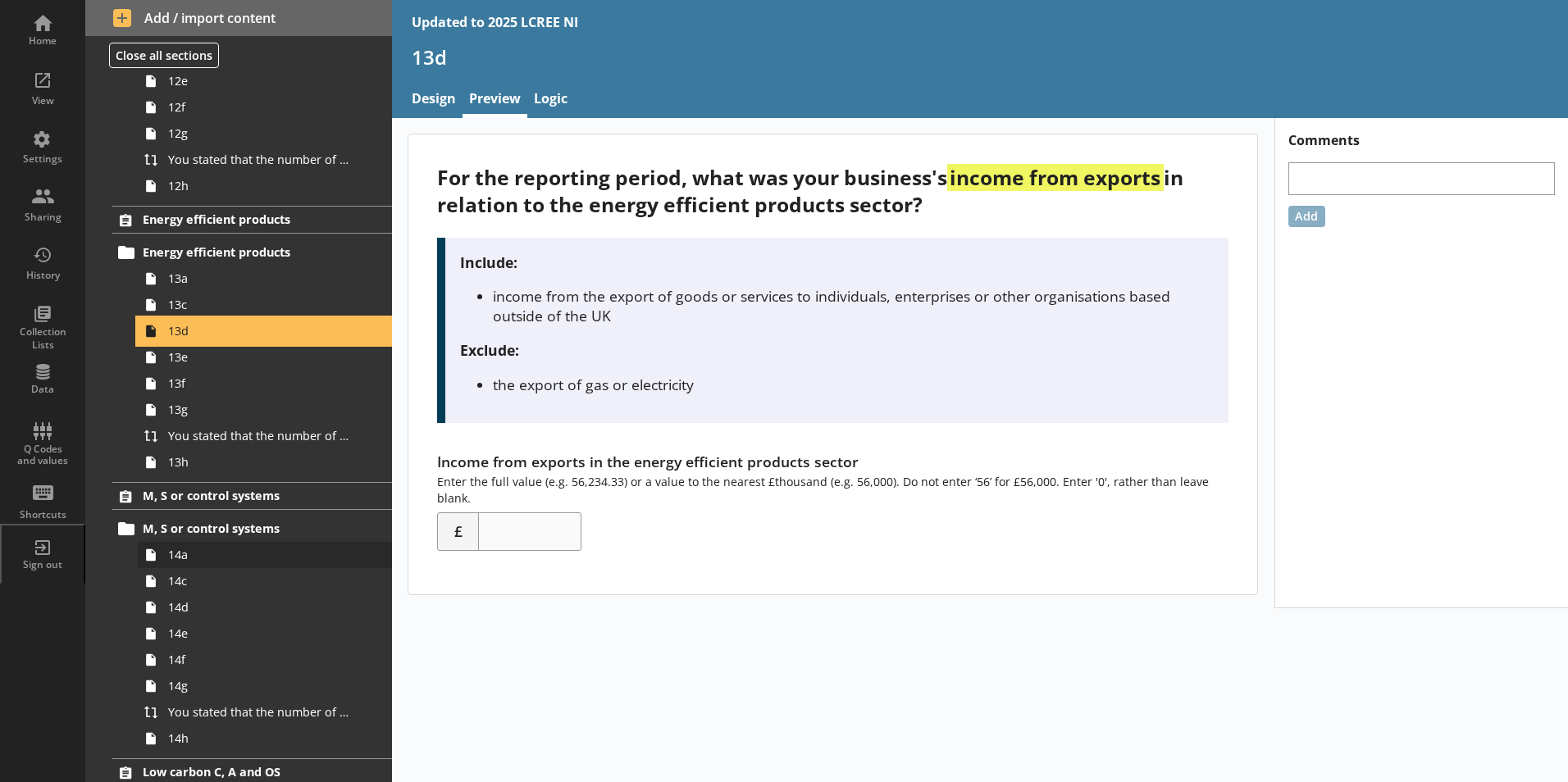 scroll, scrollTop: 3197, scrollLeft: 0, axis: vertical 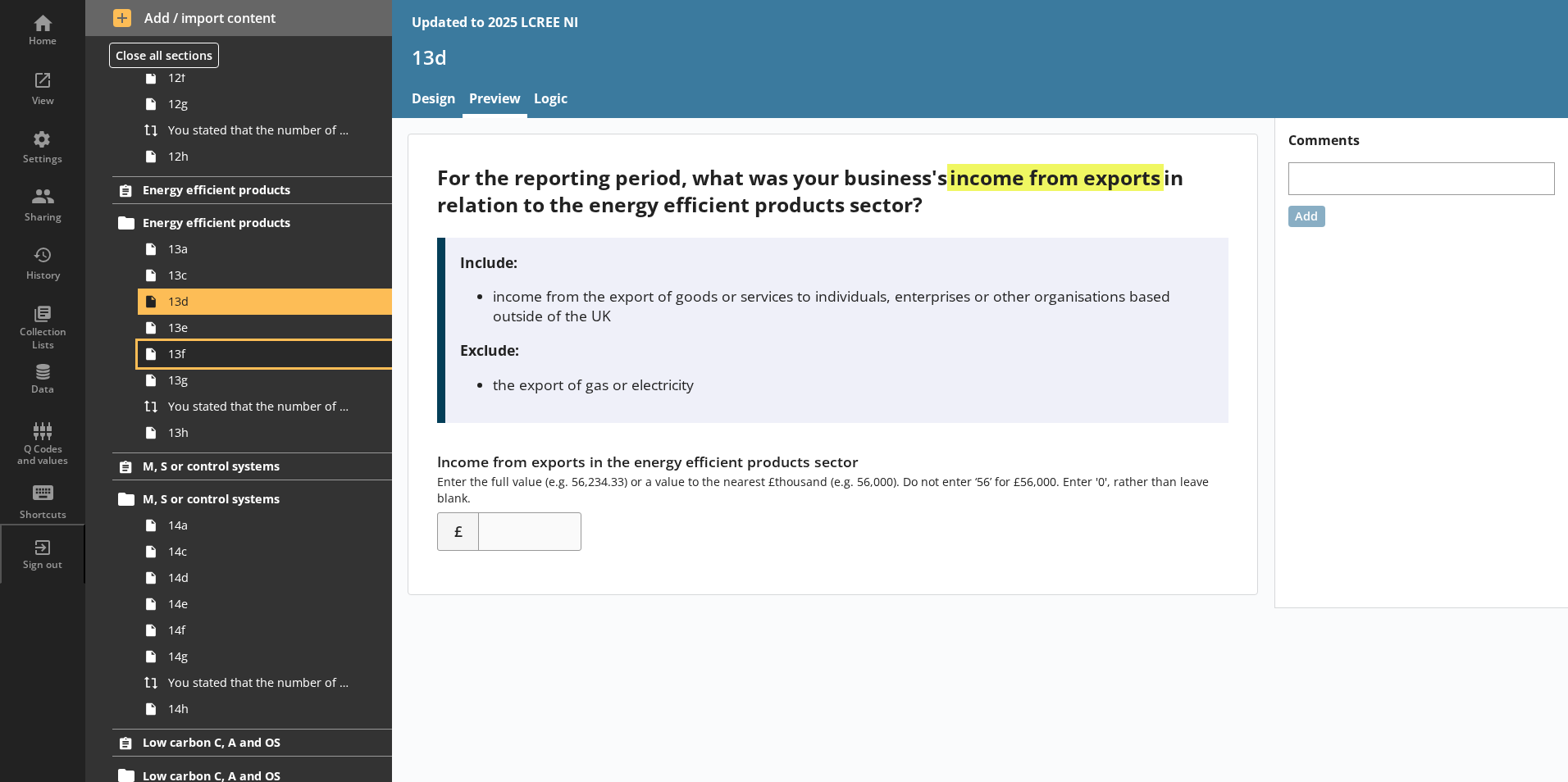 click on "13f" at bounding box center (259, 353) 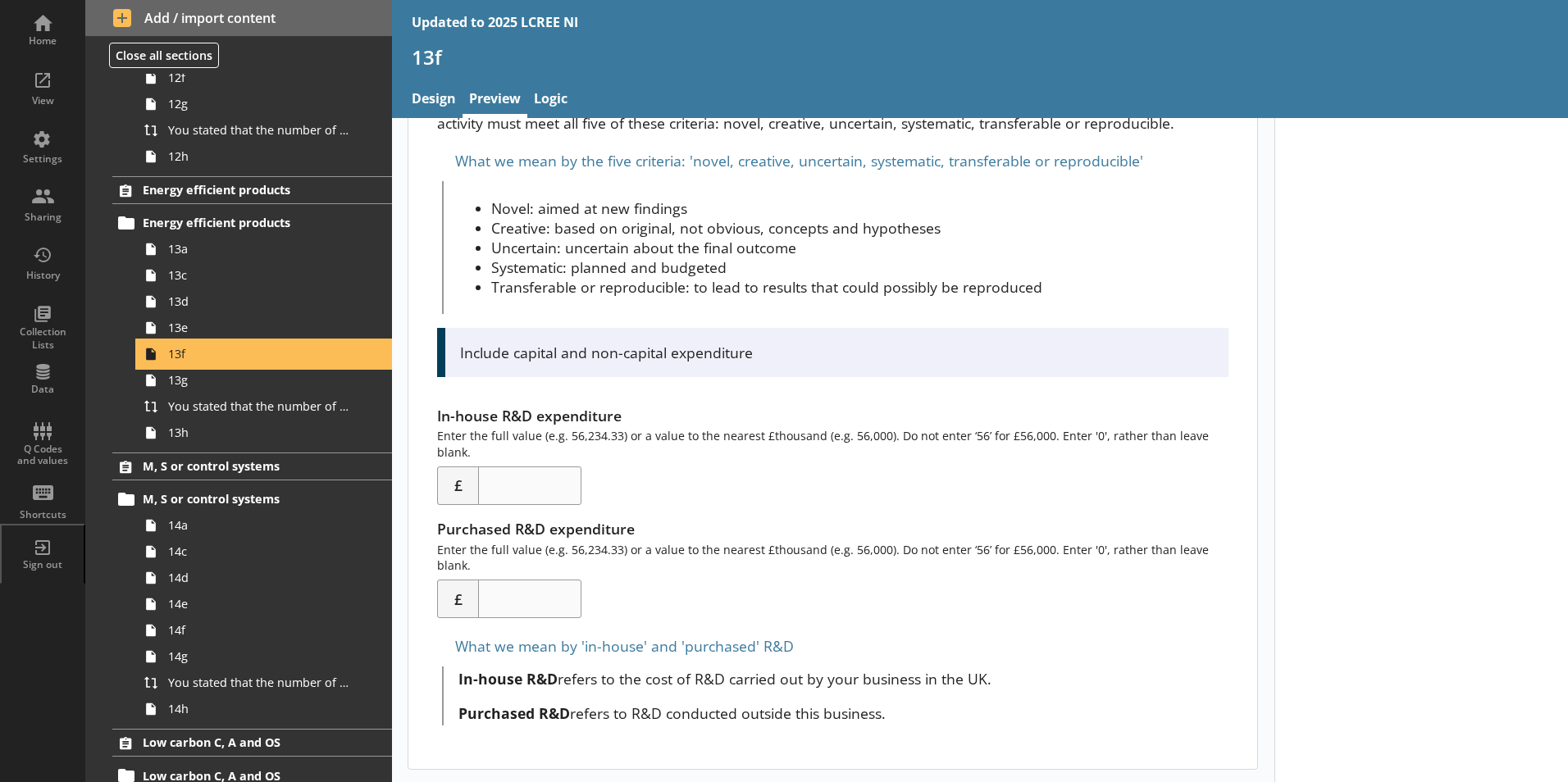 scroll, scrollTop: 165, scrollLeft: 0, axis: vertical 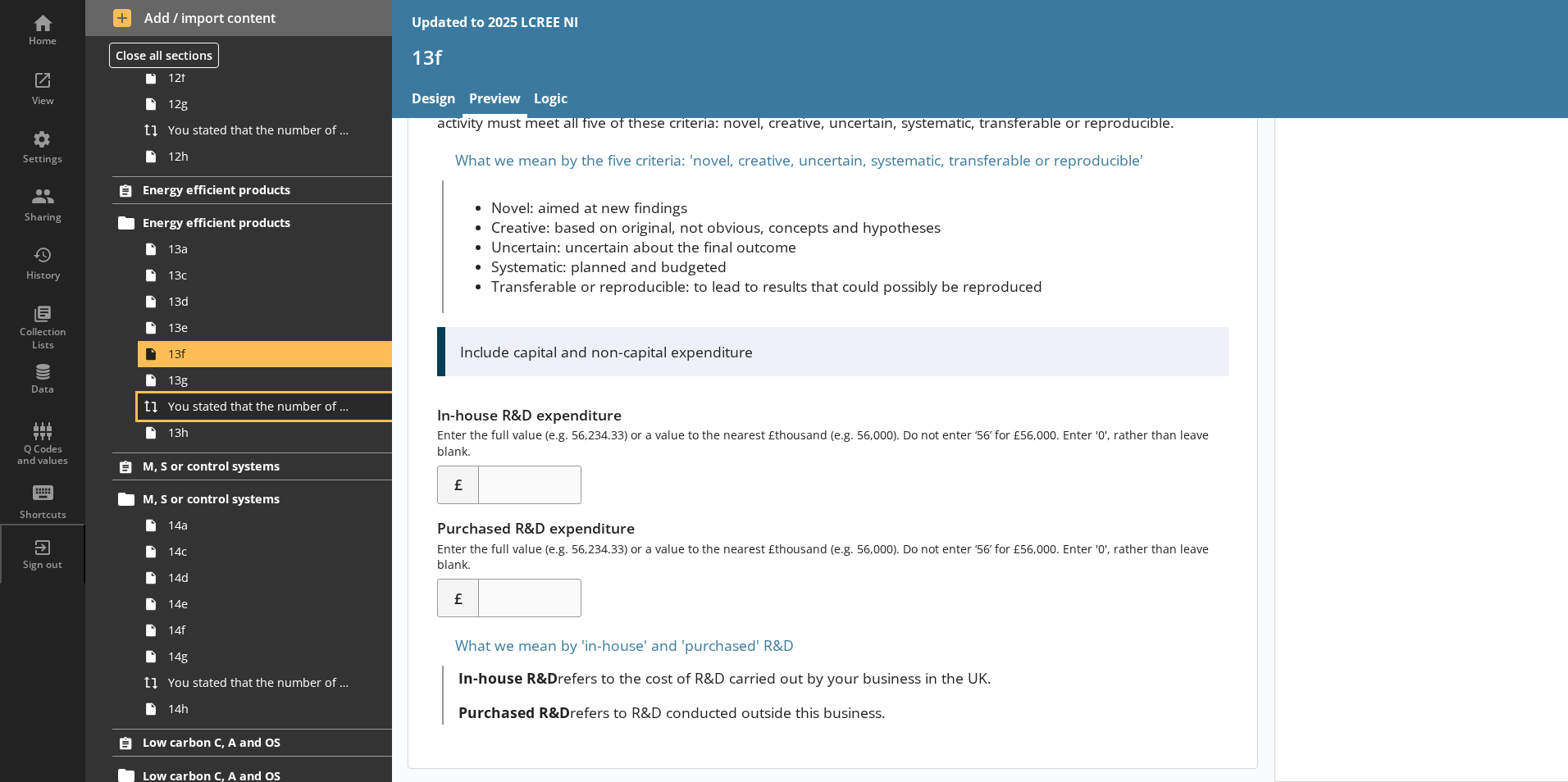 click on "You stated that the number of full-time equivalents (FTEs) who worked within the energy efficient products sector was [Number of full-time equivalents (FTEs) working in the energy efficient products sector] FTEs. Is this correct?" at bounding box center [265, 407] 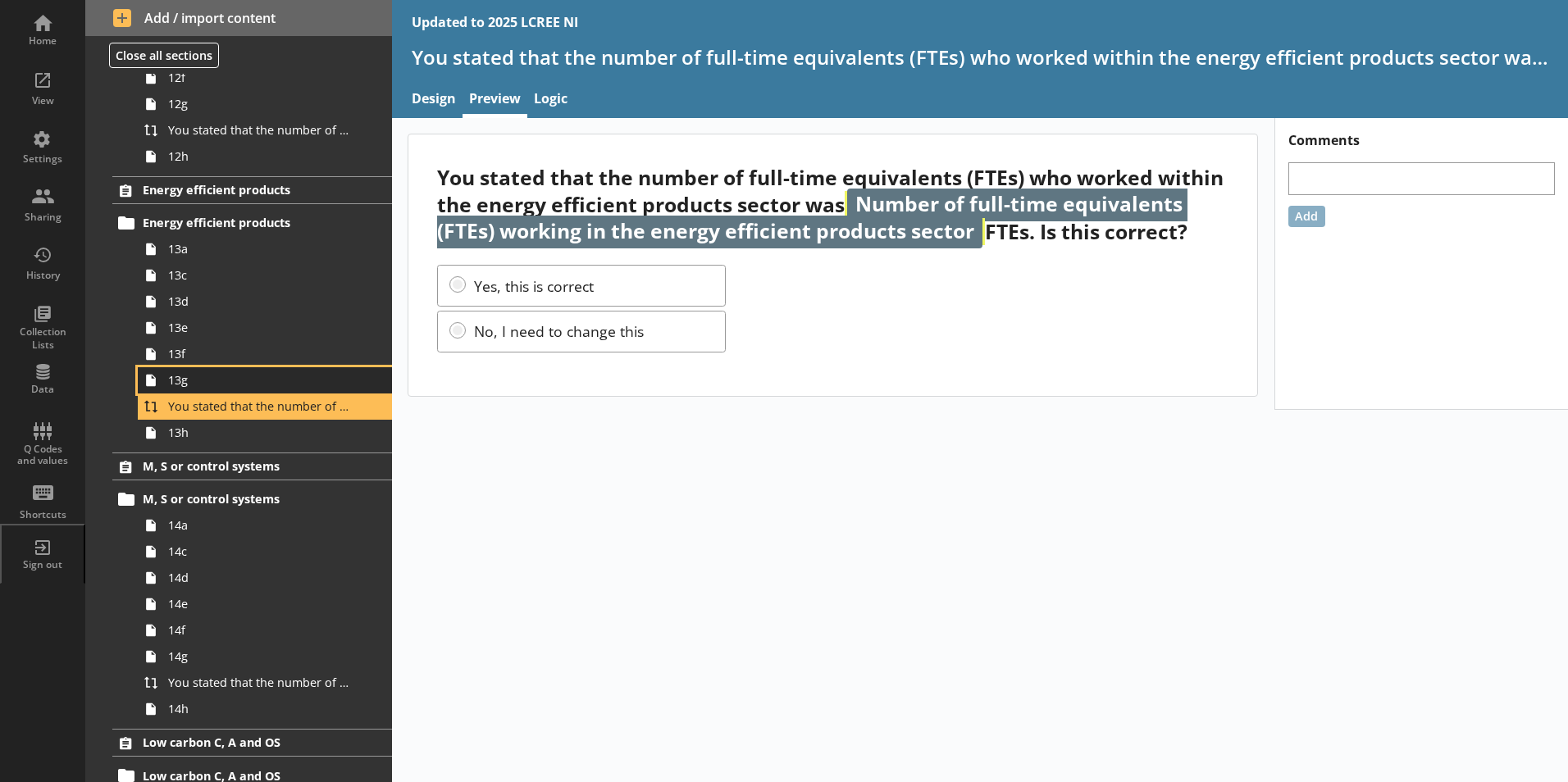 click on "13g" at bounding box center (259, 380) 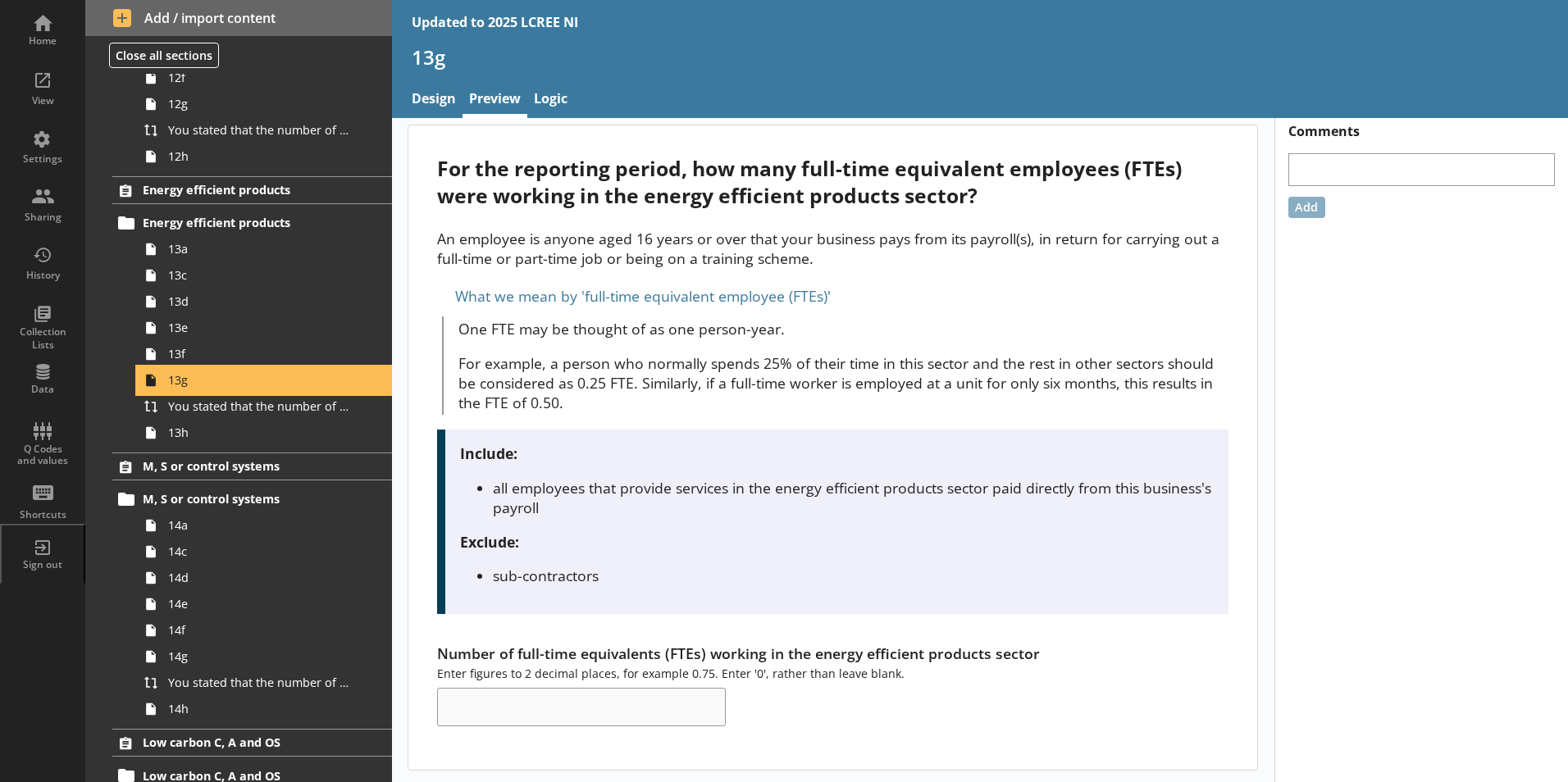 scroll, scrollTop: 10, scrollLeft: 0, axis: vertical 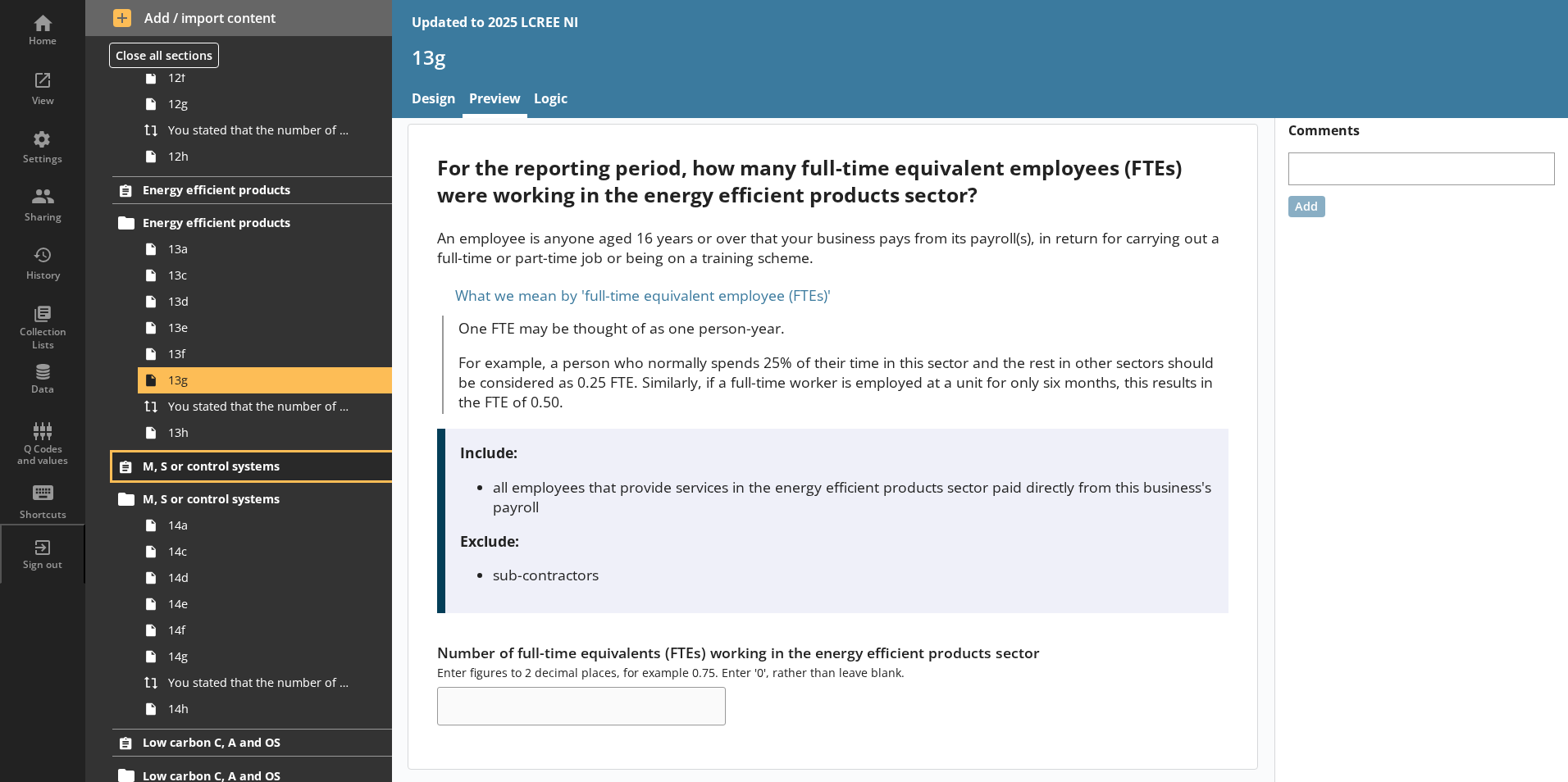 click on "M, S or control systems" at bounding box center (243, 466) 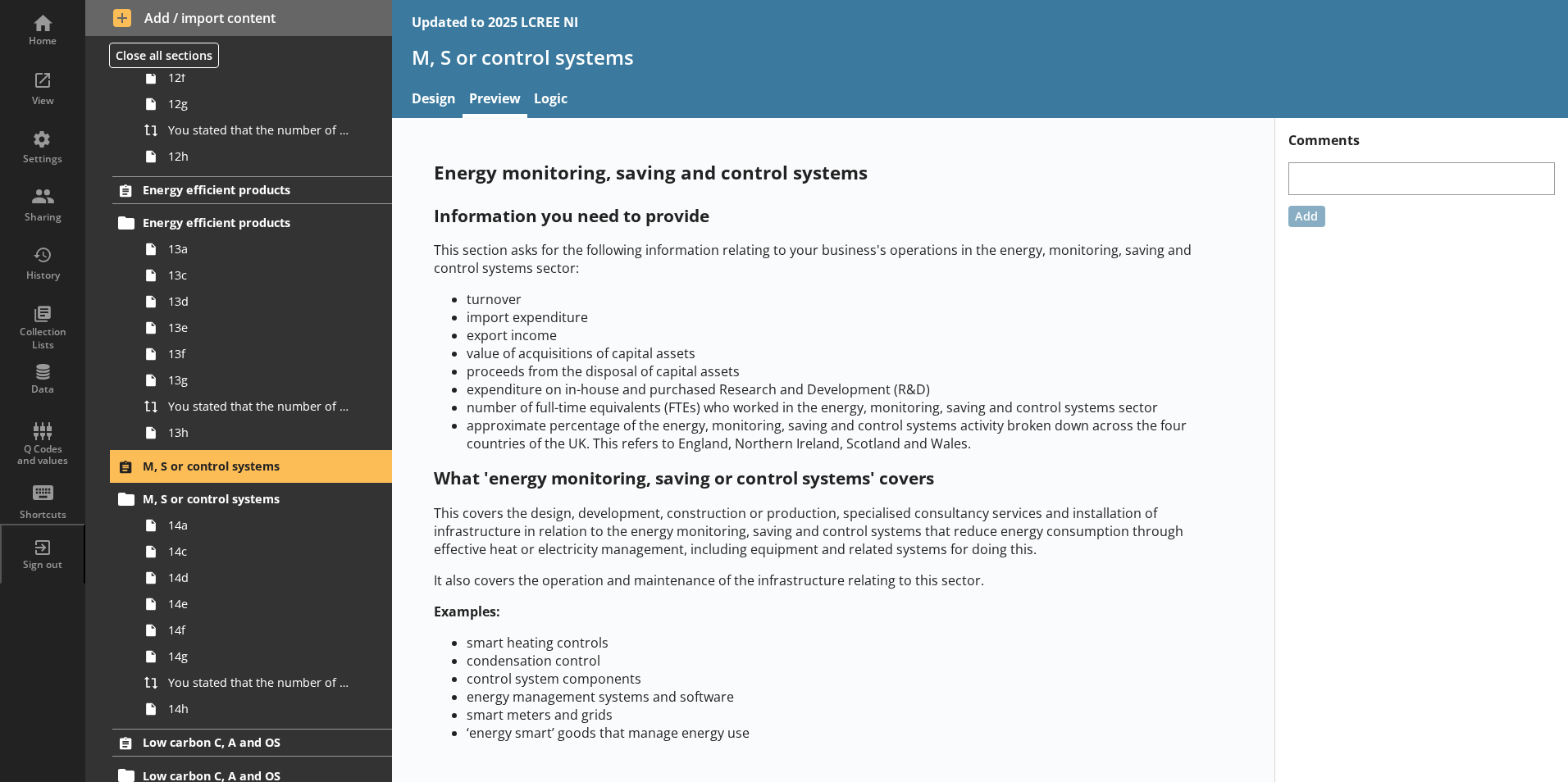 scroll, scrollTop: 11, scrollLeft: 0, axis: vertical 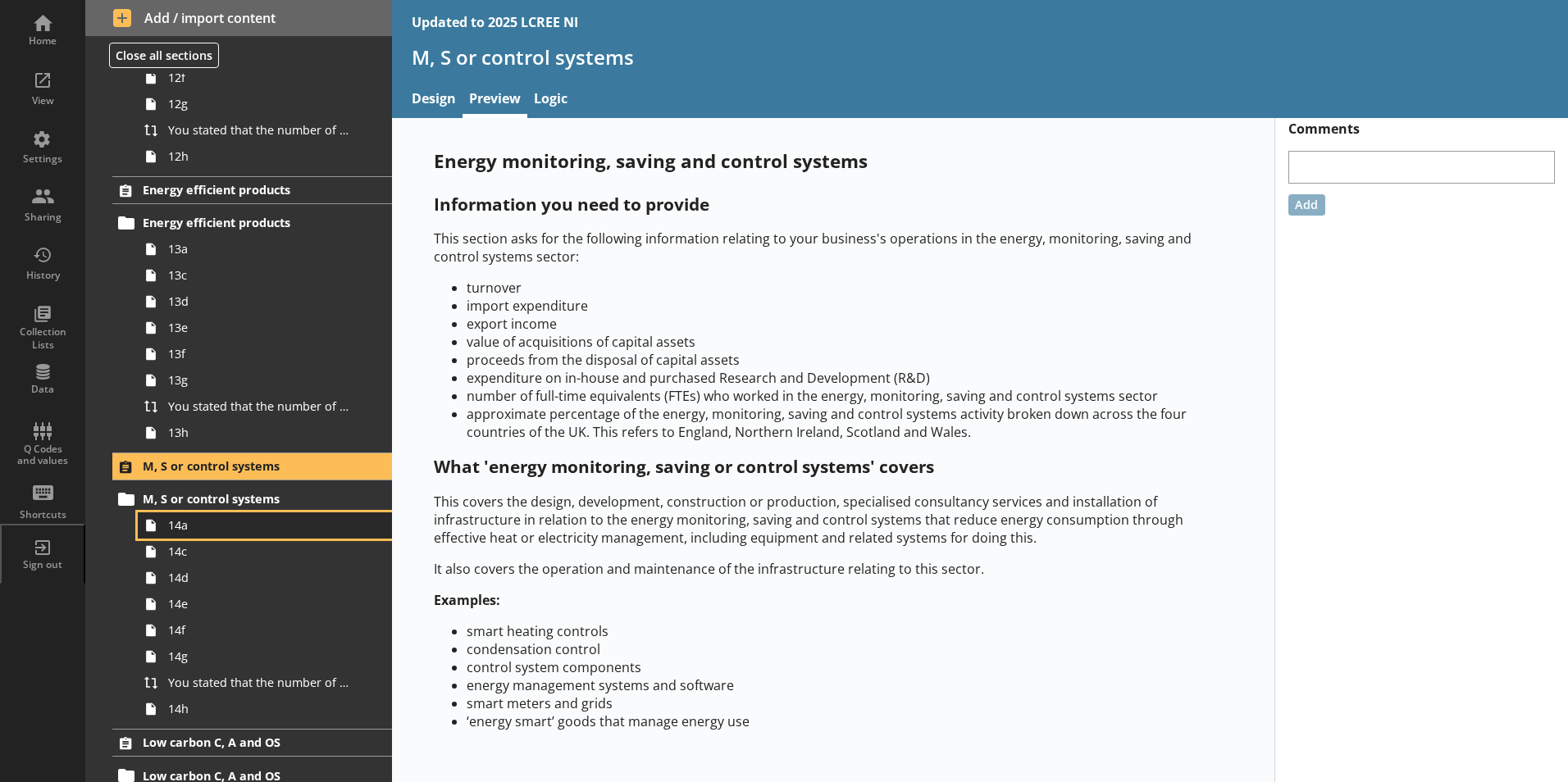 click on "14a" at bounding box center [265, 525] 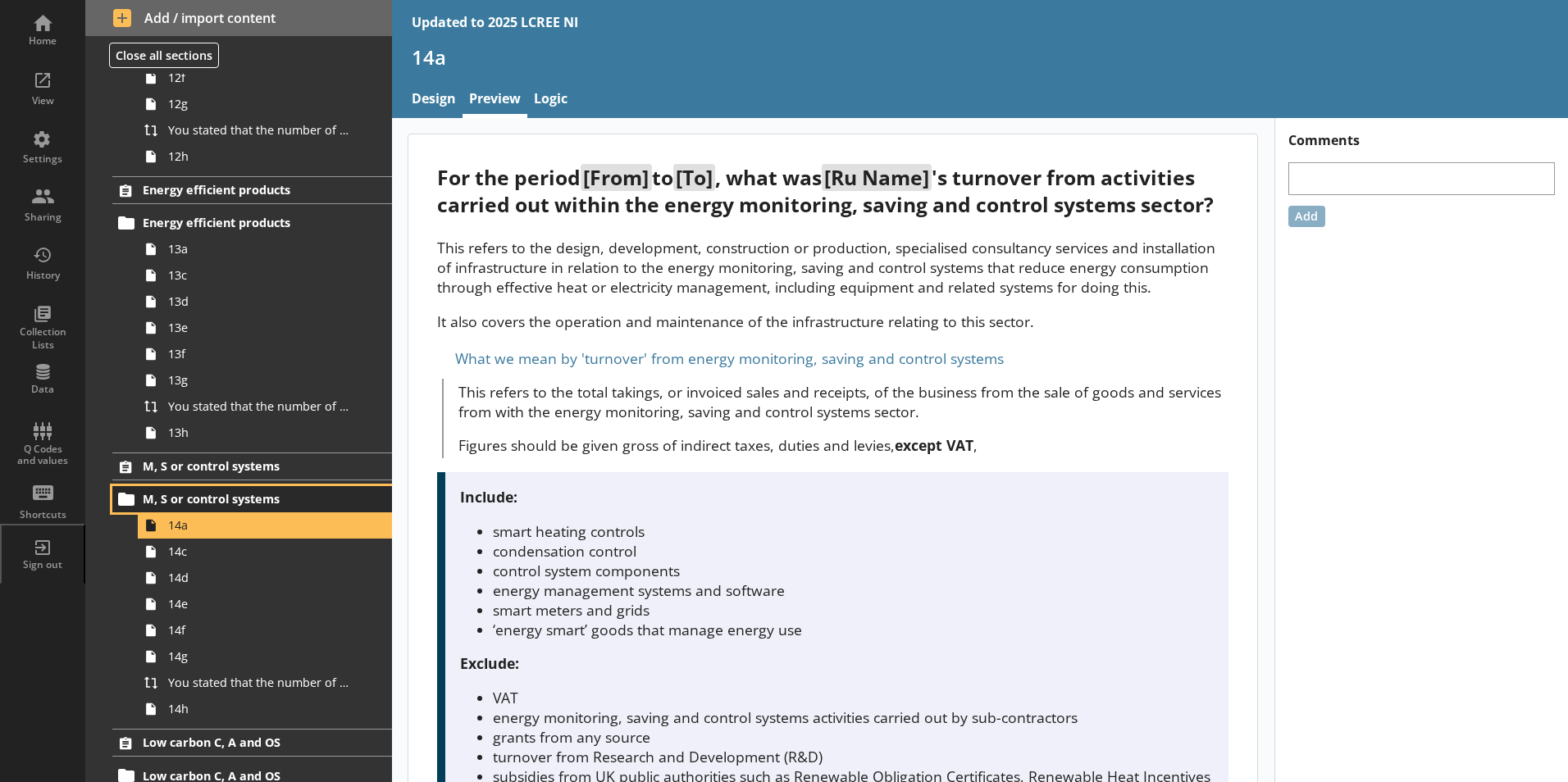 click on "M, S or control systems" at bounding box center [243, 498] 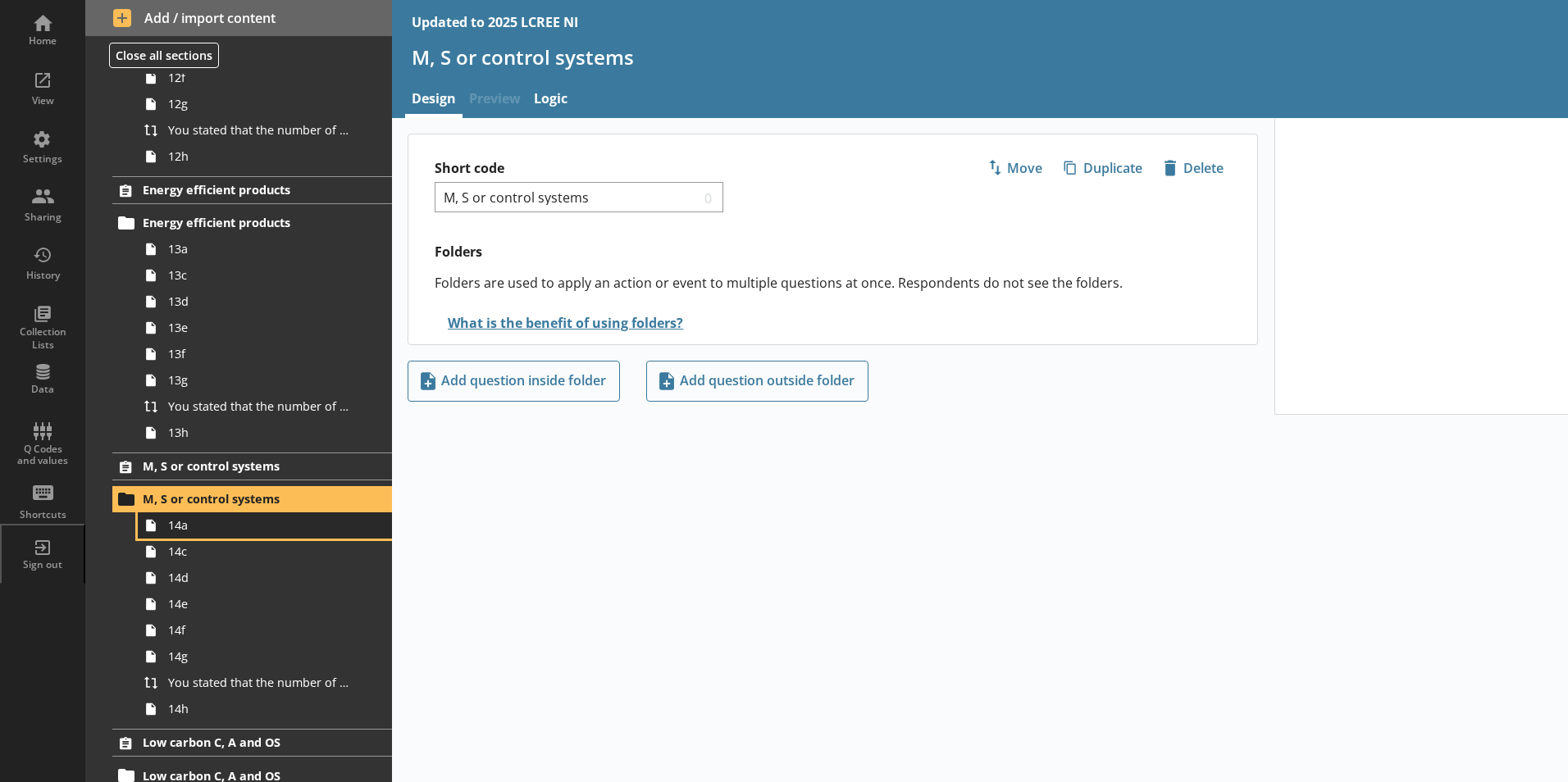 click on "14a" at bounding box center (259, 525) 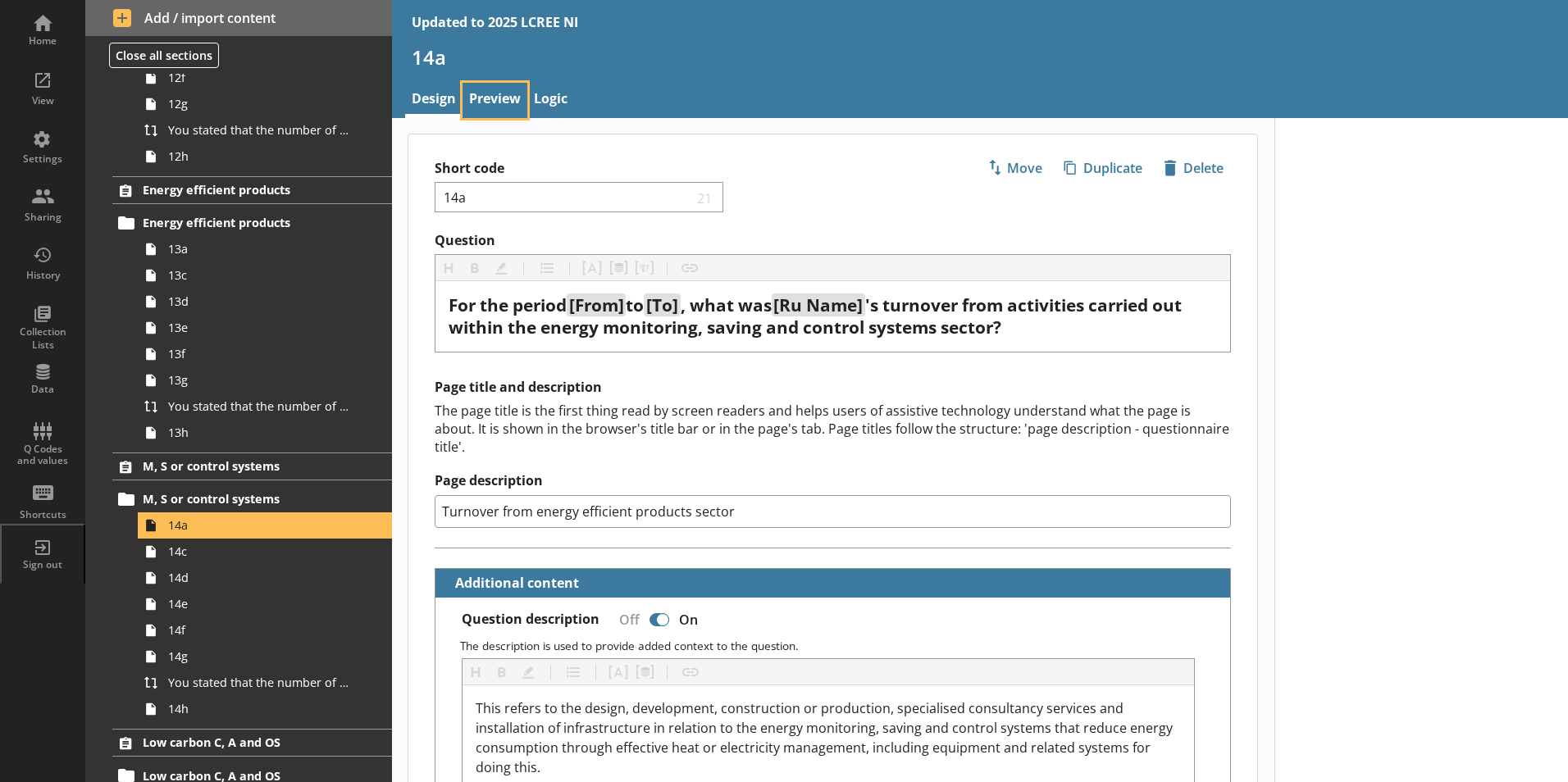 click on "Preview" at bounding box center (495, 100) 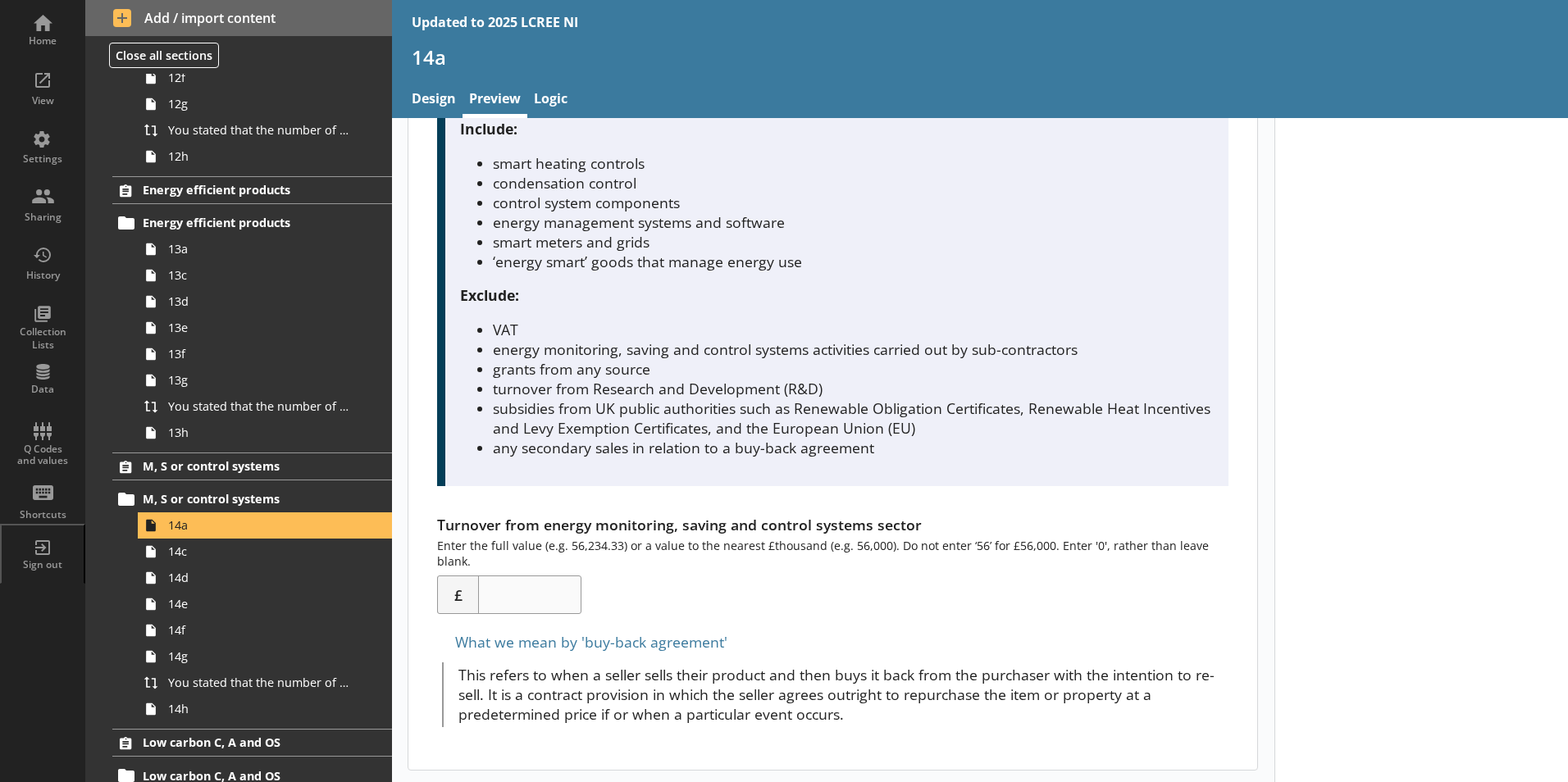 scroll, scrollTop: 370, scrollLeft: 0, axis: vertical 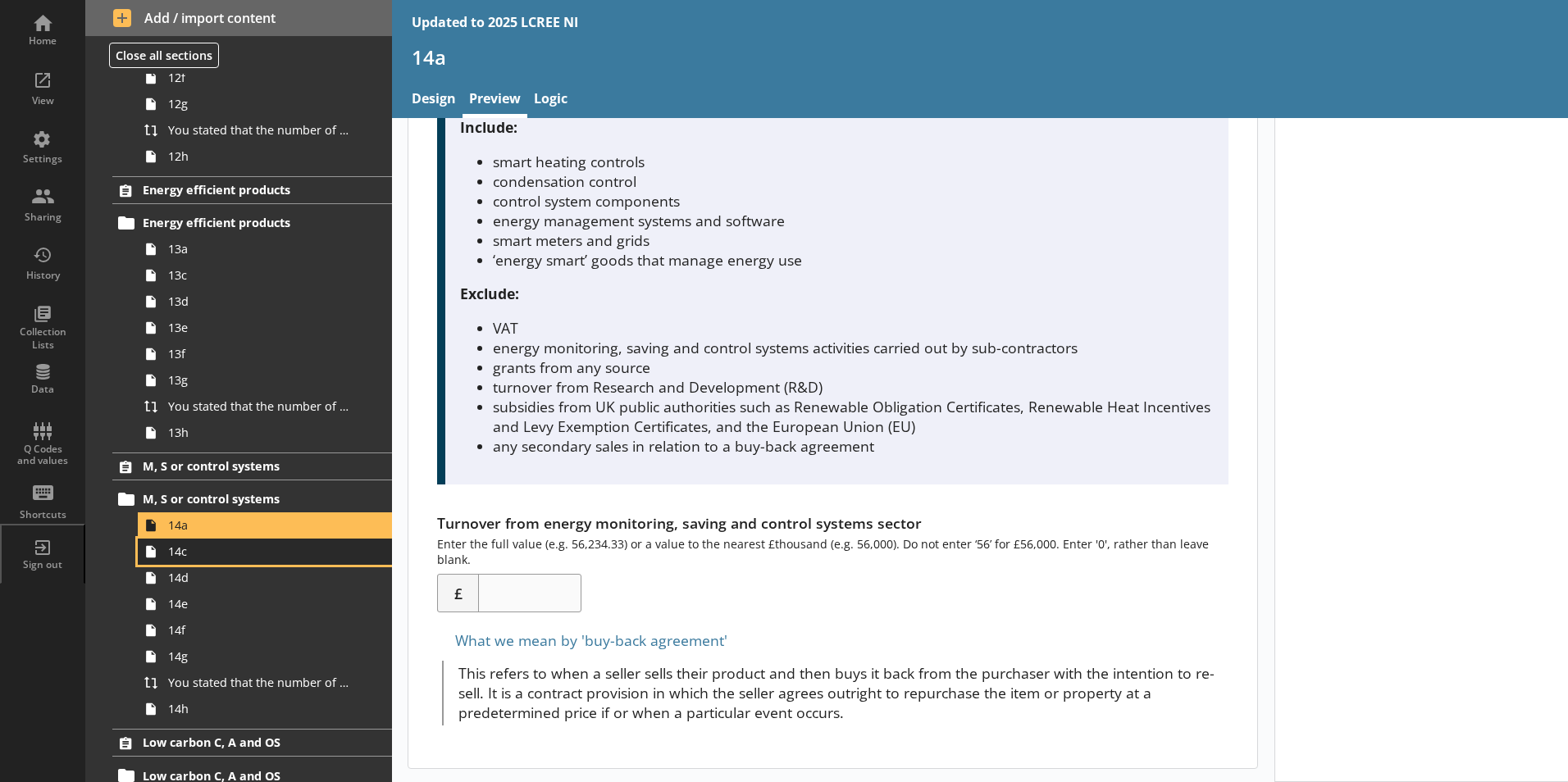 click on "14c" at bounding box center [265, 552] 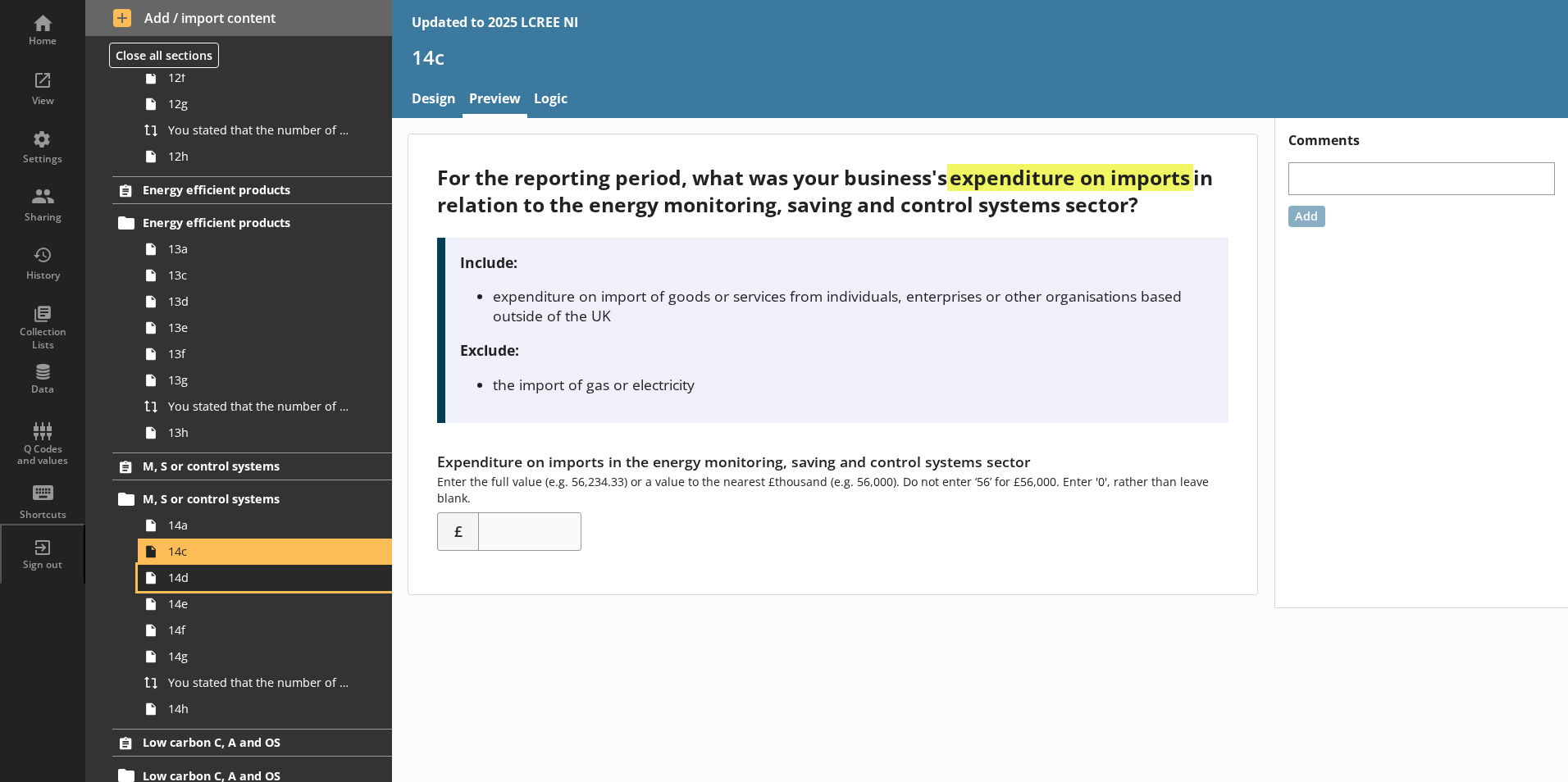 click on "14d" at bounding box center (259, 577) 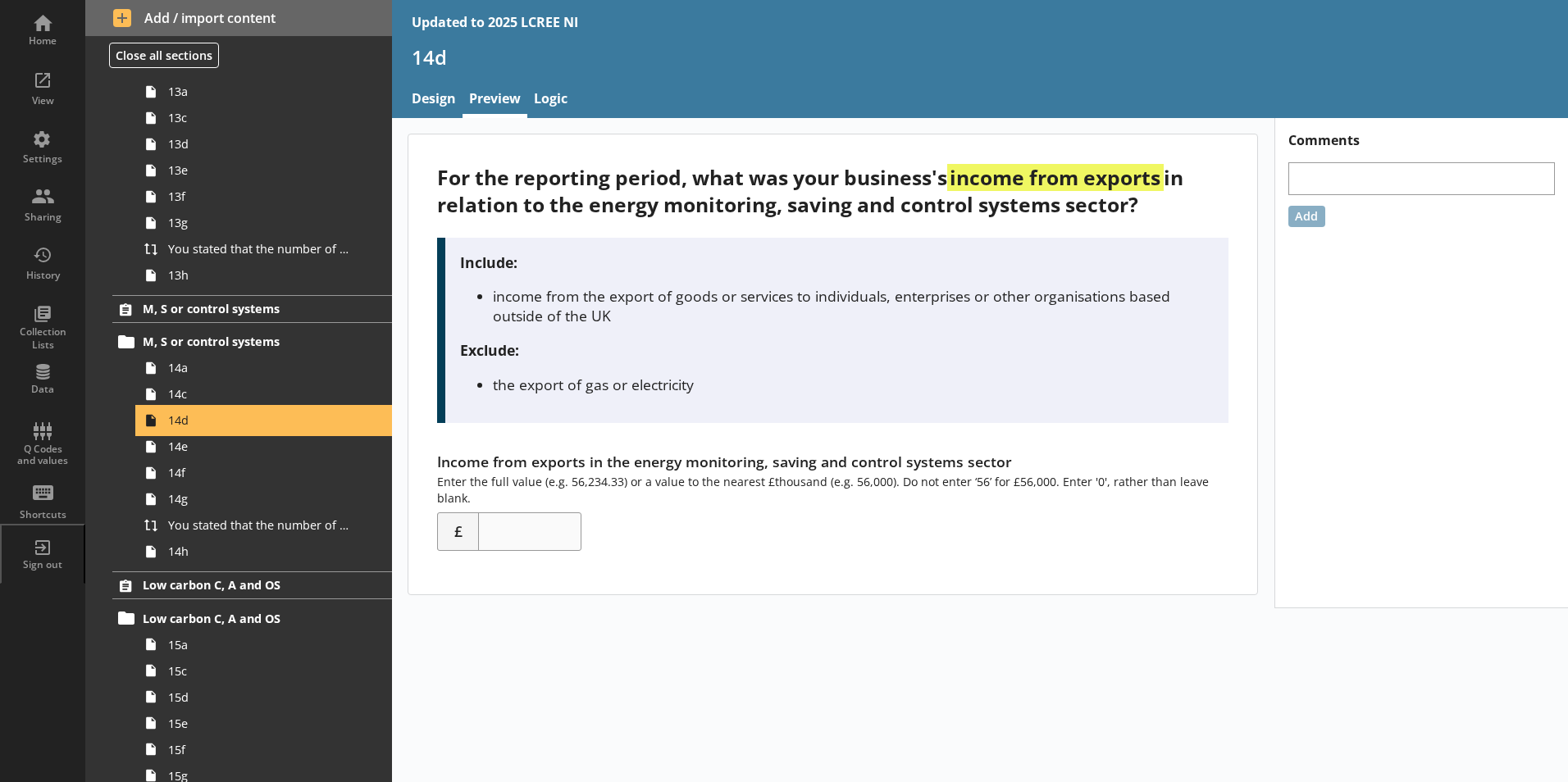 scroll, scrollTop: 3361, scrollLeft: 0, axis: vertical 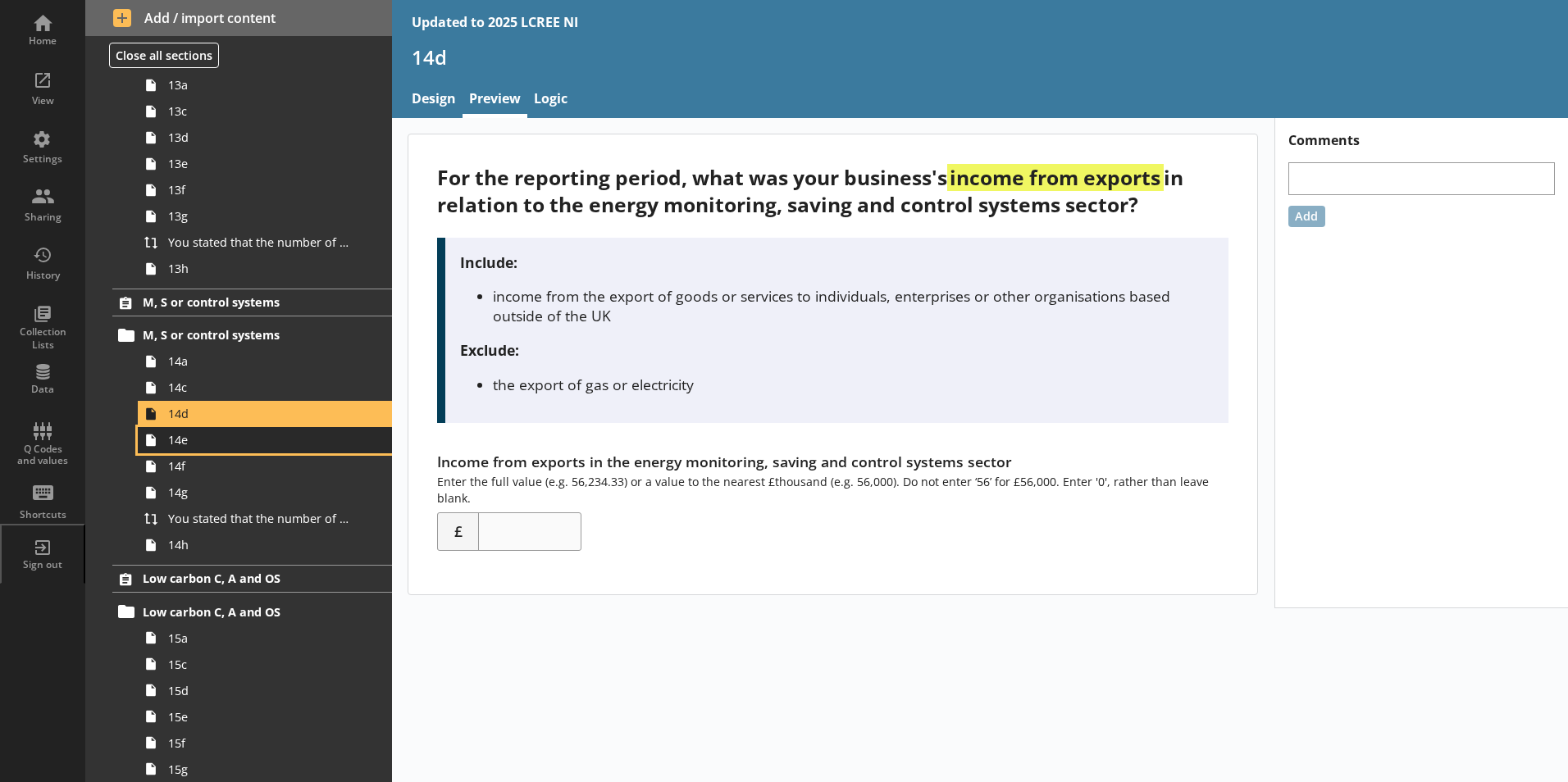 click on "14e" at bounding box center [259, 439] 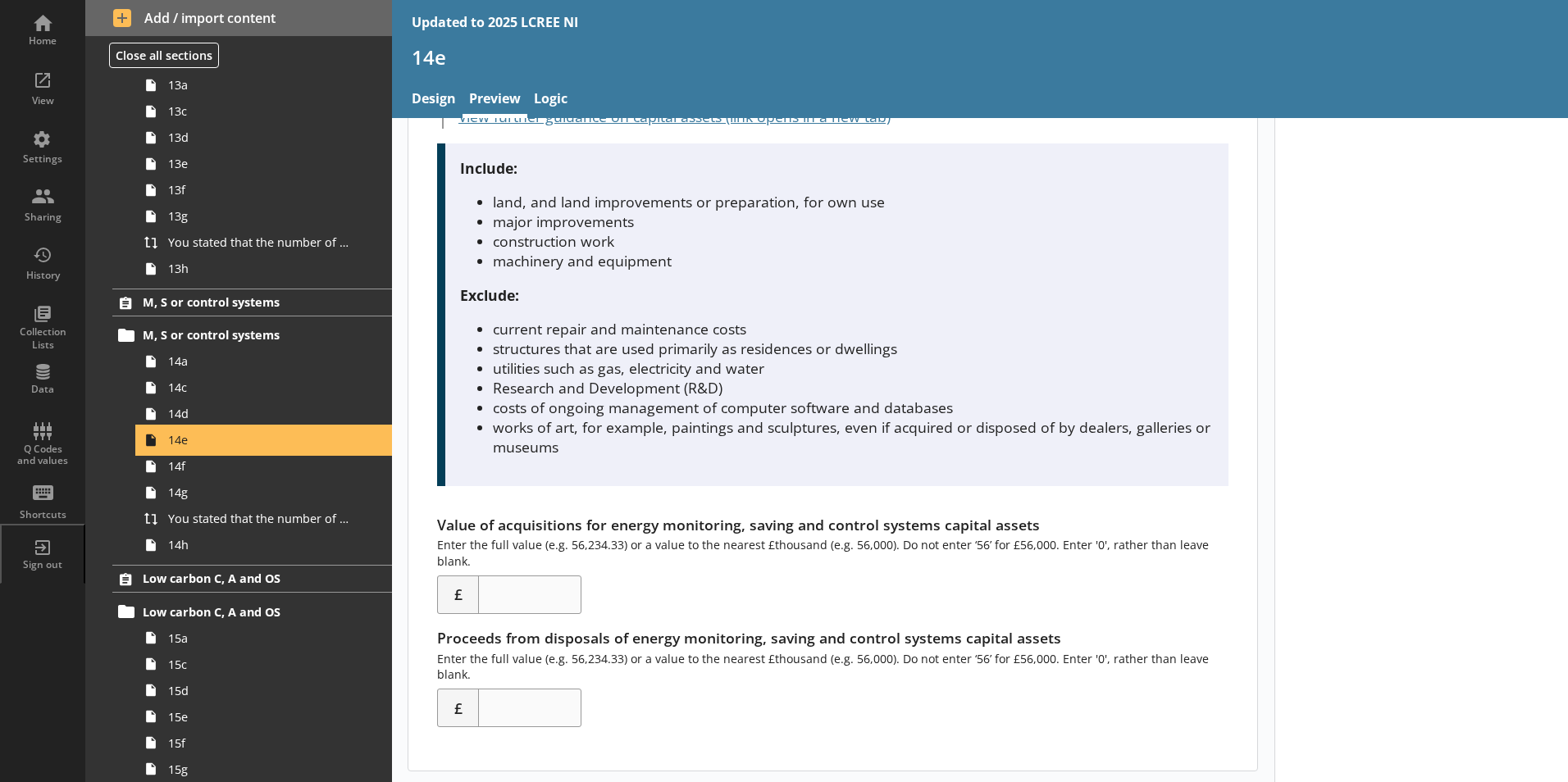 scroll, scrollTop: 412, scrollLeft: 0, axis: vertical 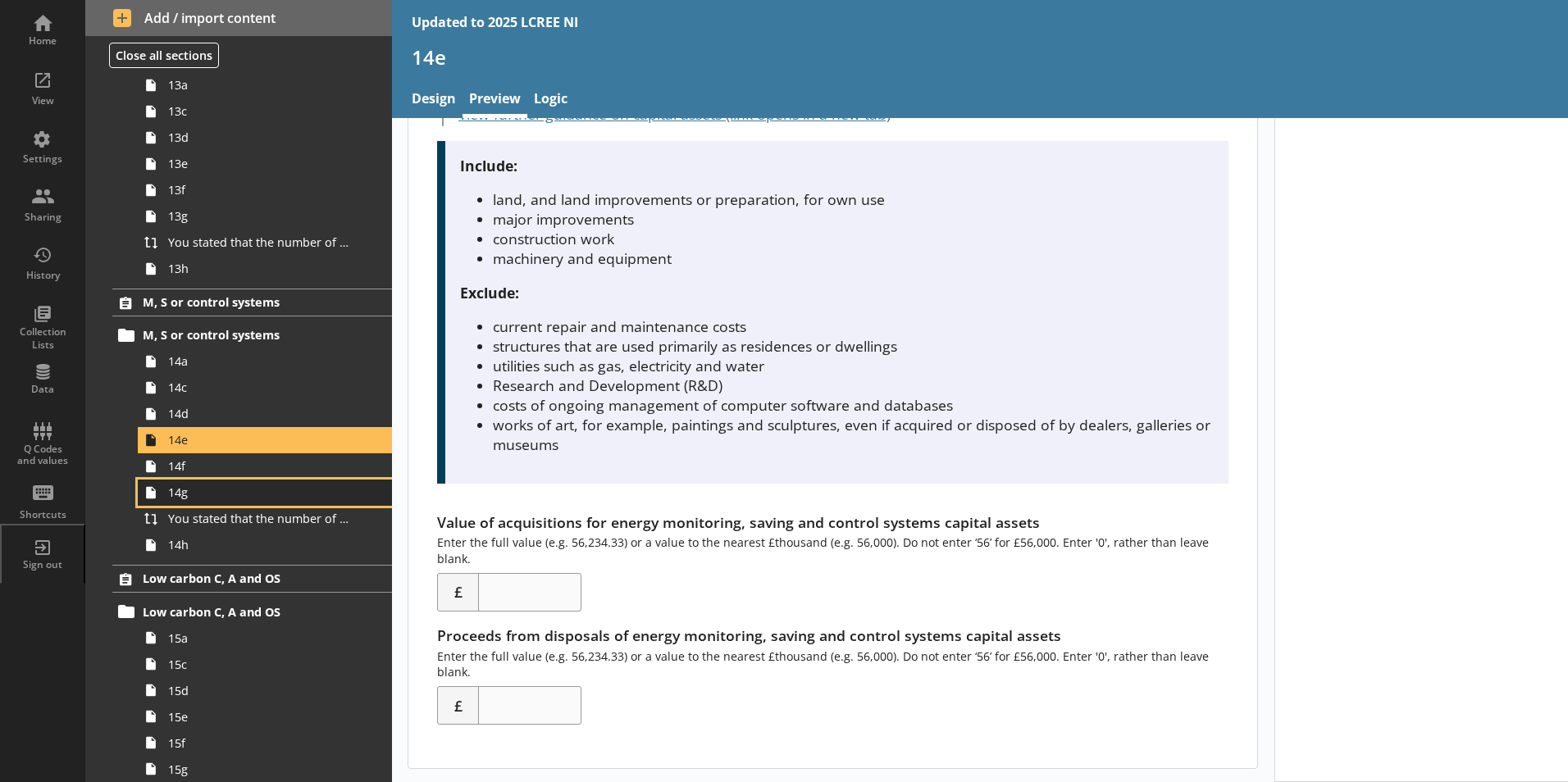 click on "14g" at bounding box center [265, 493] 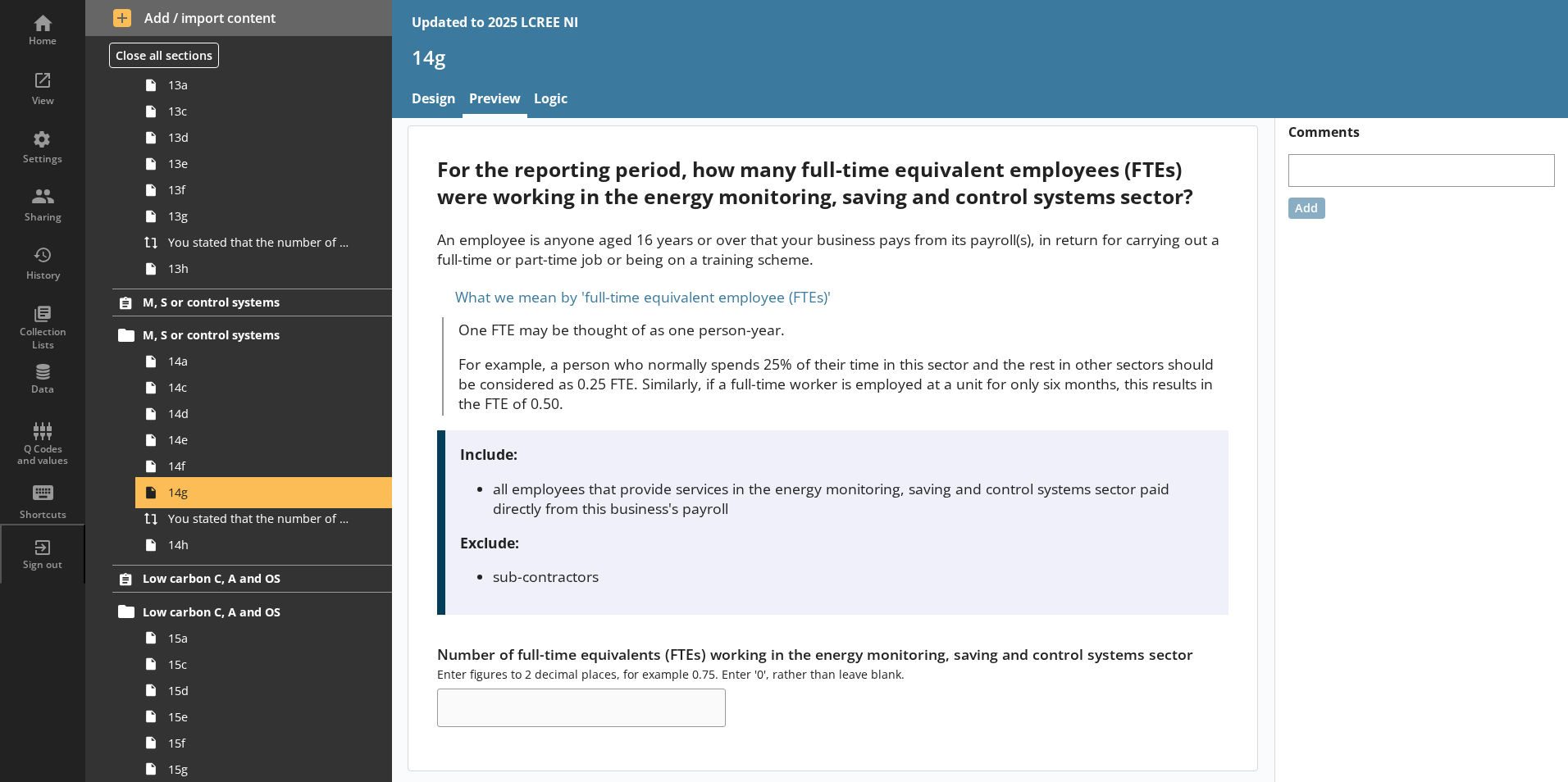scroll, scrollTop: 10, scrollLeft: 0, axis: vertical 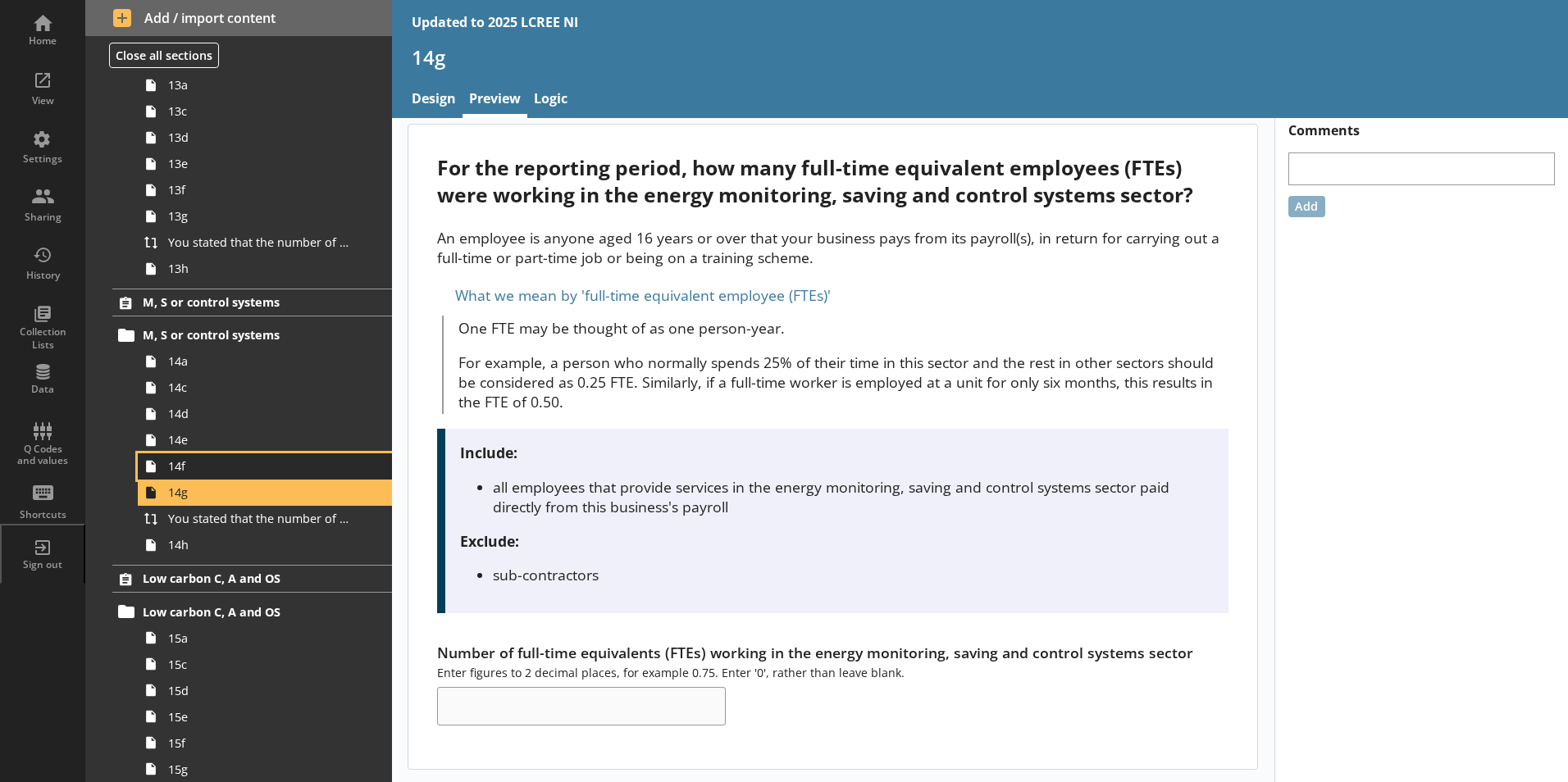 click on "14f" at bounding box center (259, 466) 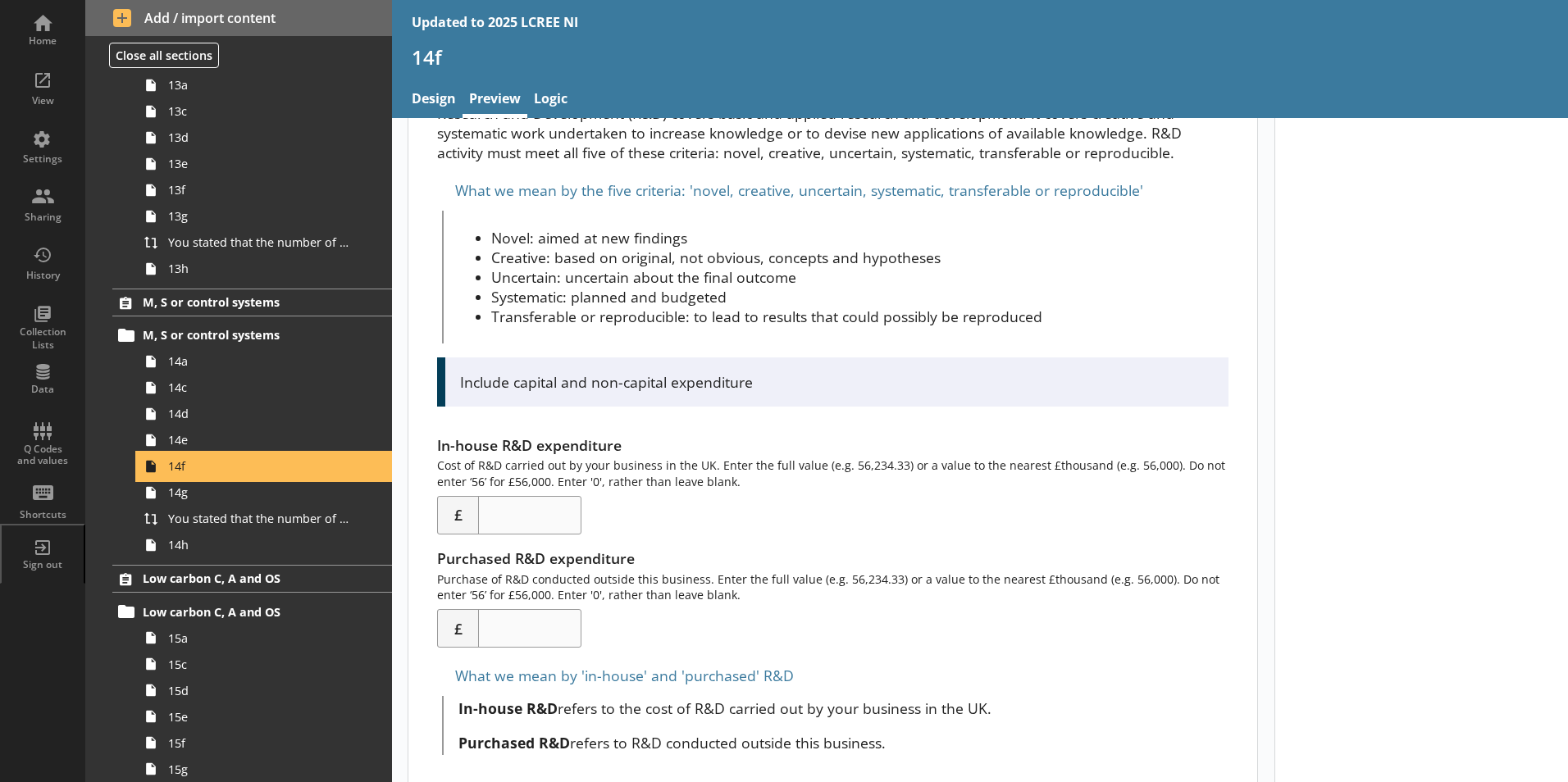 scroll, scrollTop: 192, scrollLeft: 0, axis: vertical 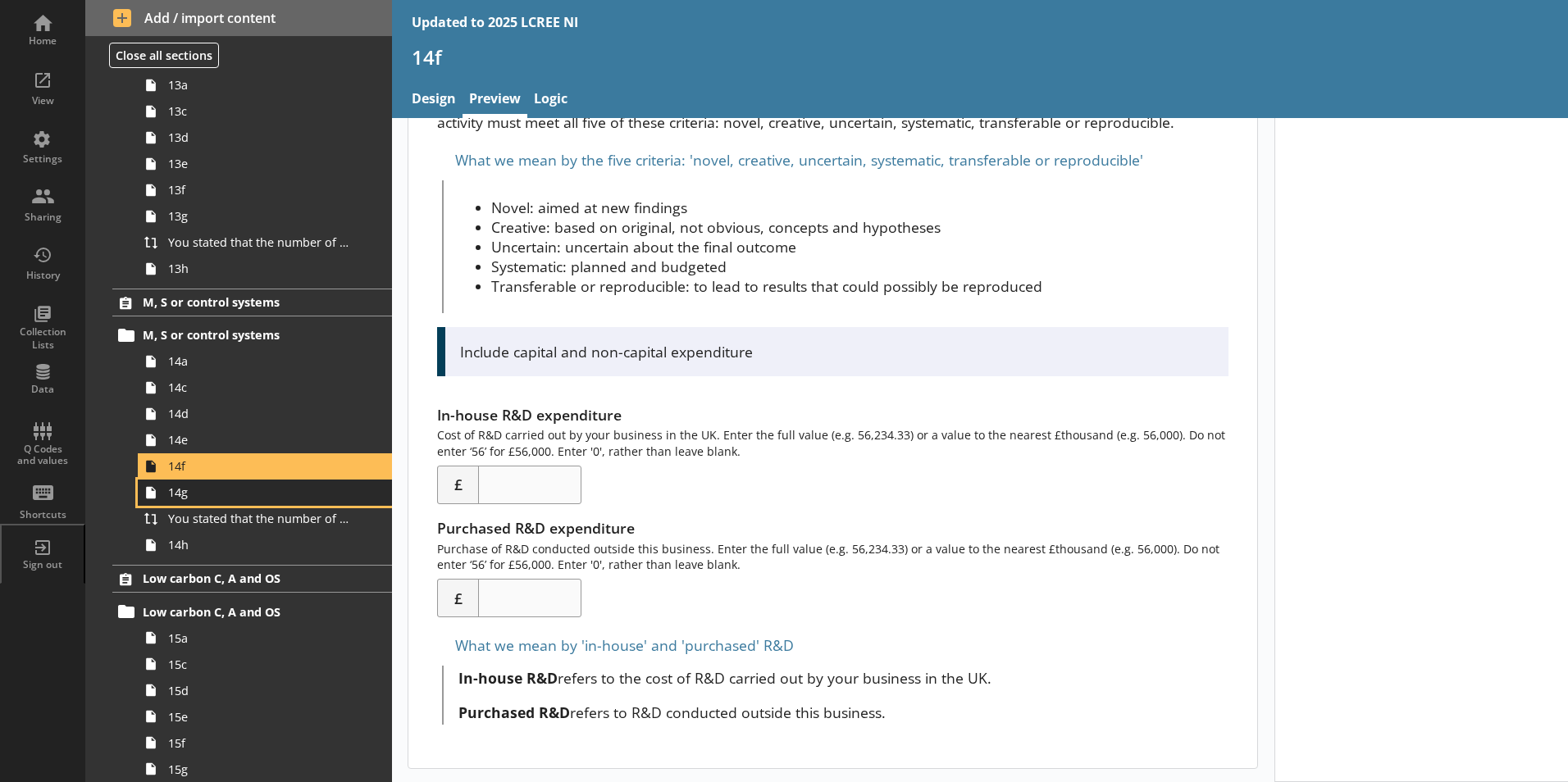 click on "14g" at bounding box center [265, 493] 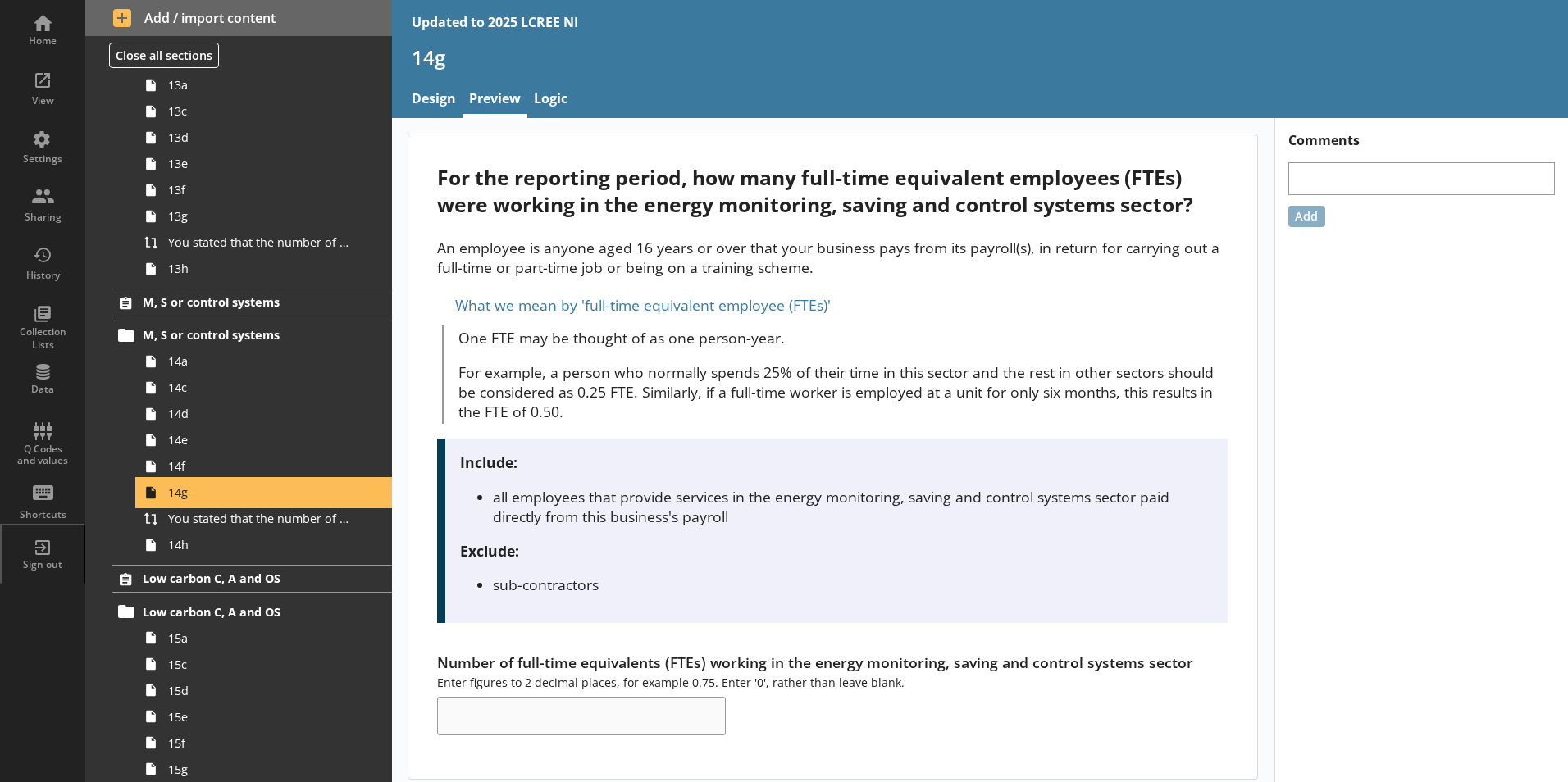 scroll, scrollTop: 10, scrollLeft: 0, axis: vertical 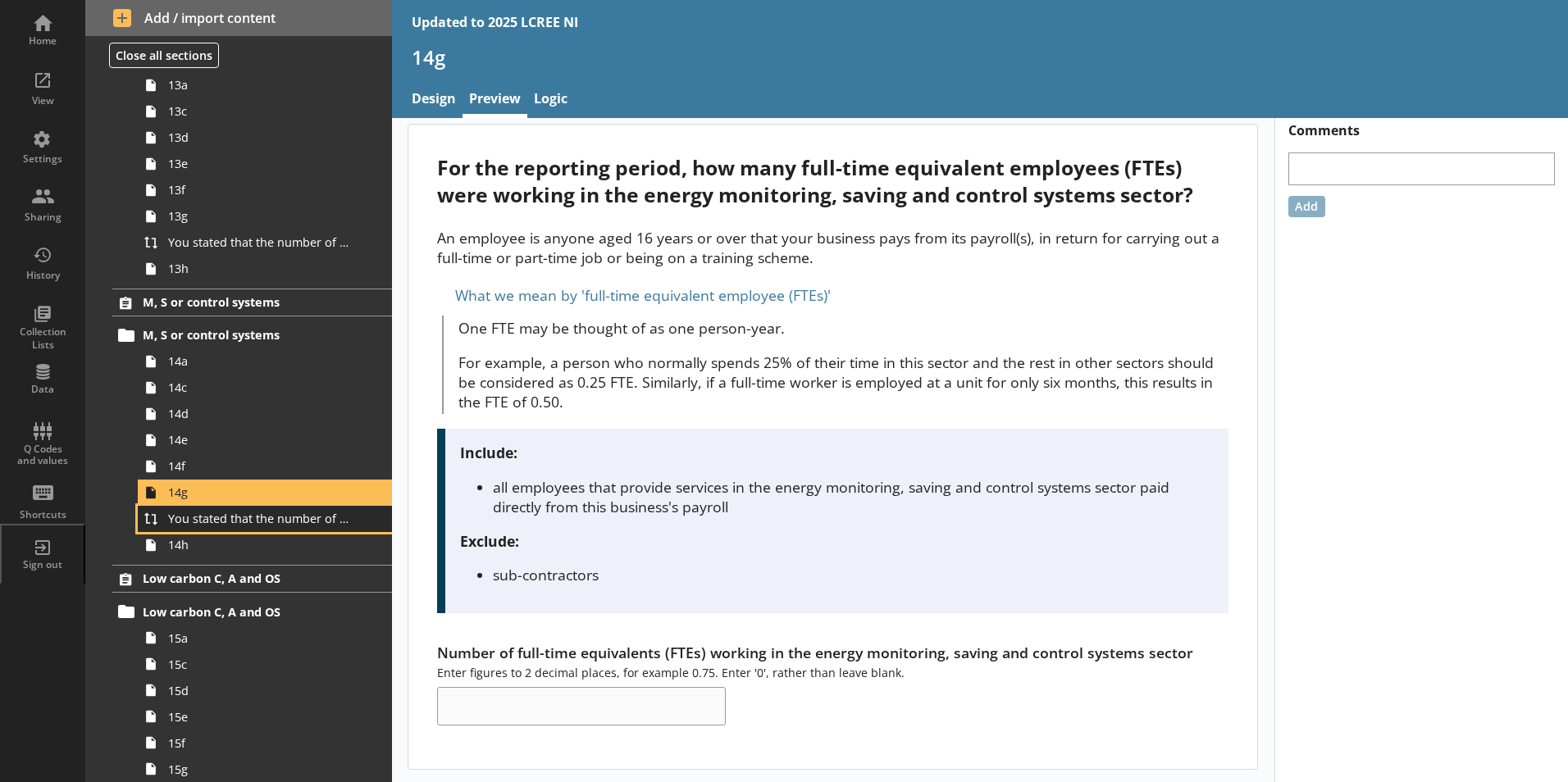 click on "You stated that the number of full-time equivalents (FTEs) who worked within the energy monitoring, saving and control systems sector was [Number of full-time equivalents (FTEs) working in the energy monitoring, saving and control systems sector] FTEs. Is this correct?" at bounding box center (265, 519) 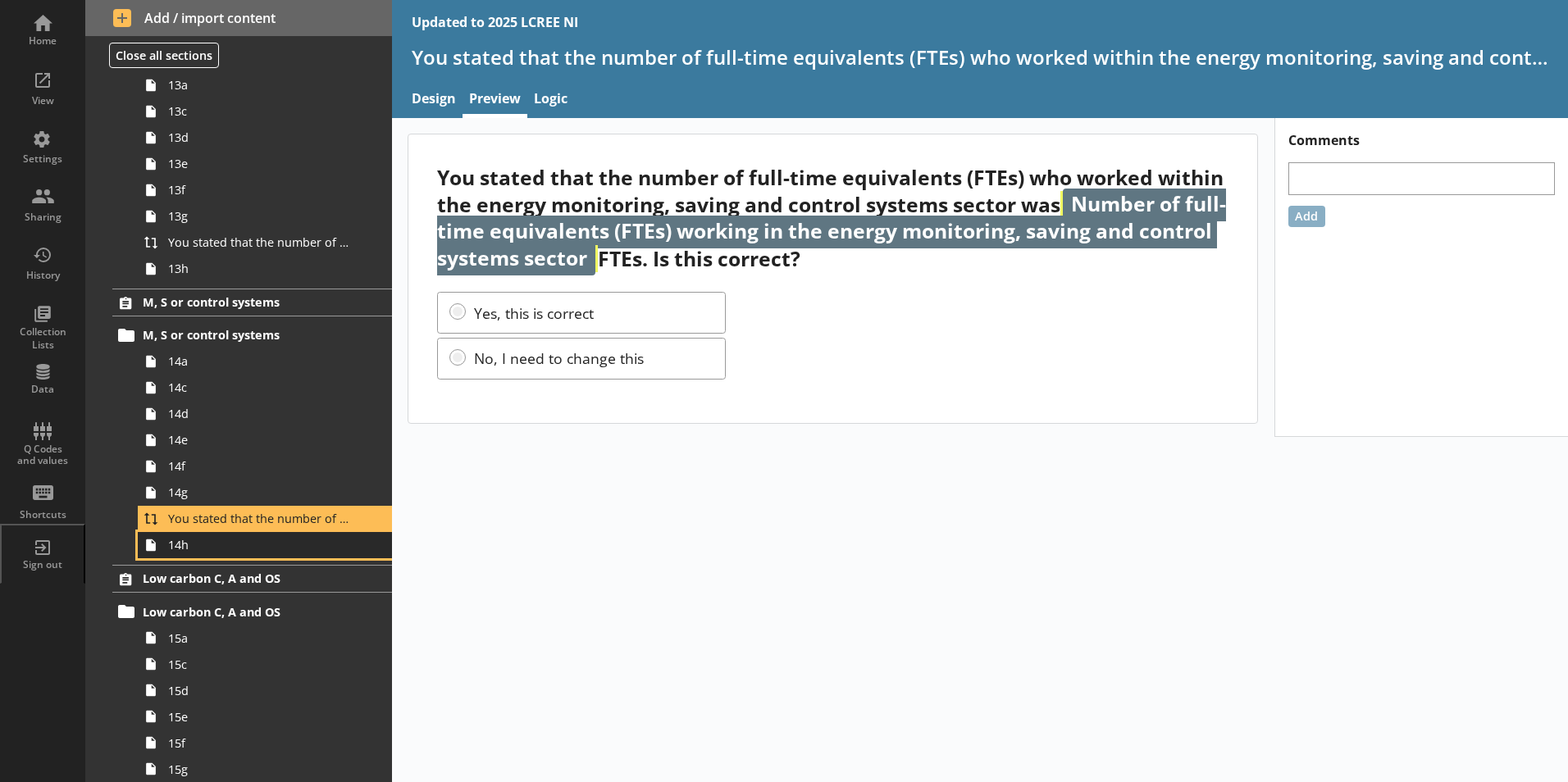 click on "14h" at bounding box center [259, 544] 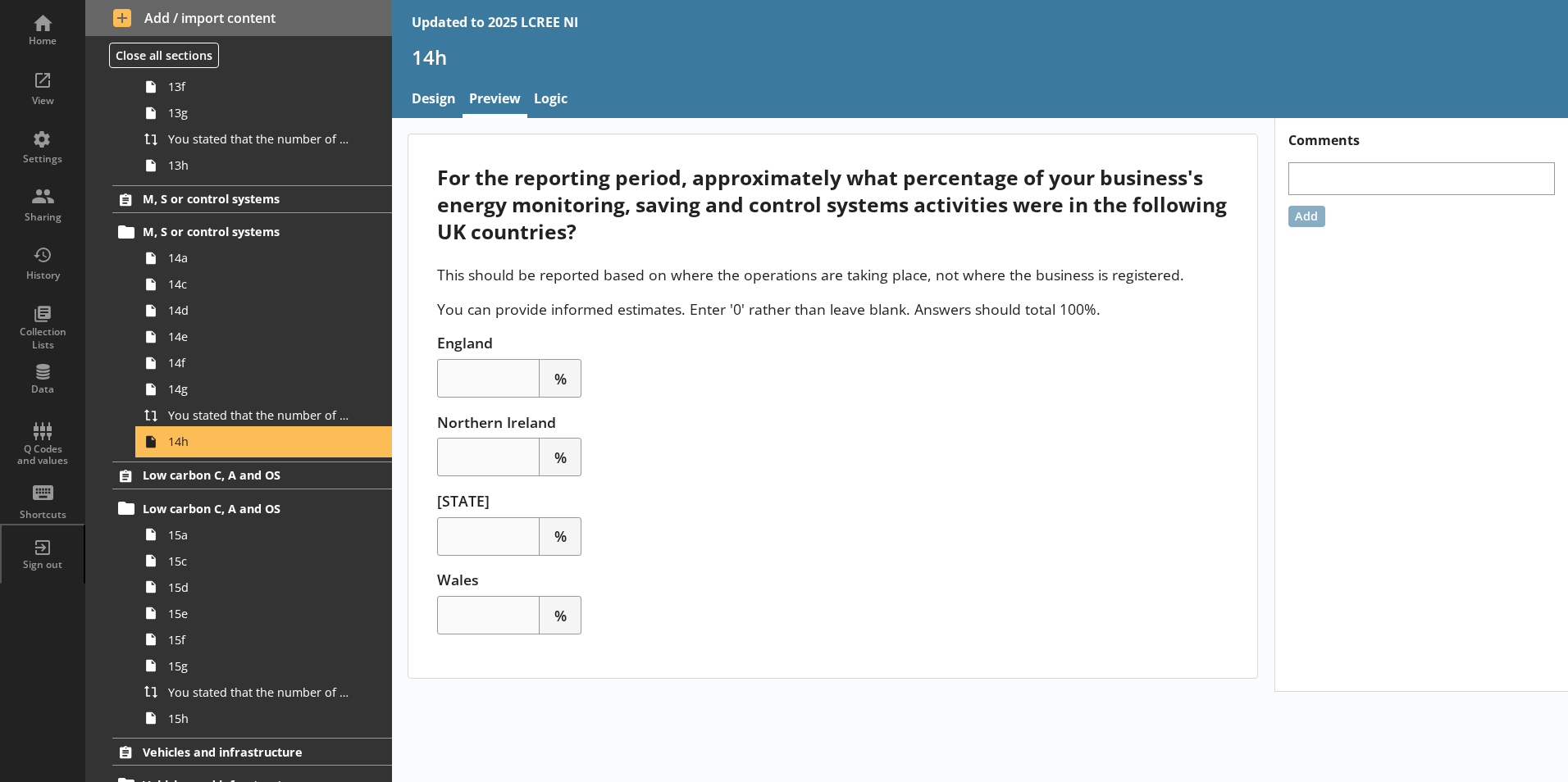 scroll, scrollTop: 3689, scrollLeft: 0, axis: vertical 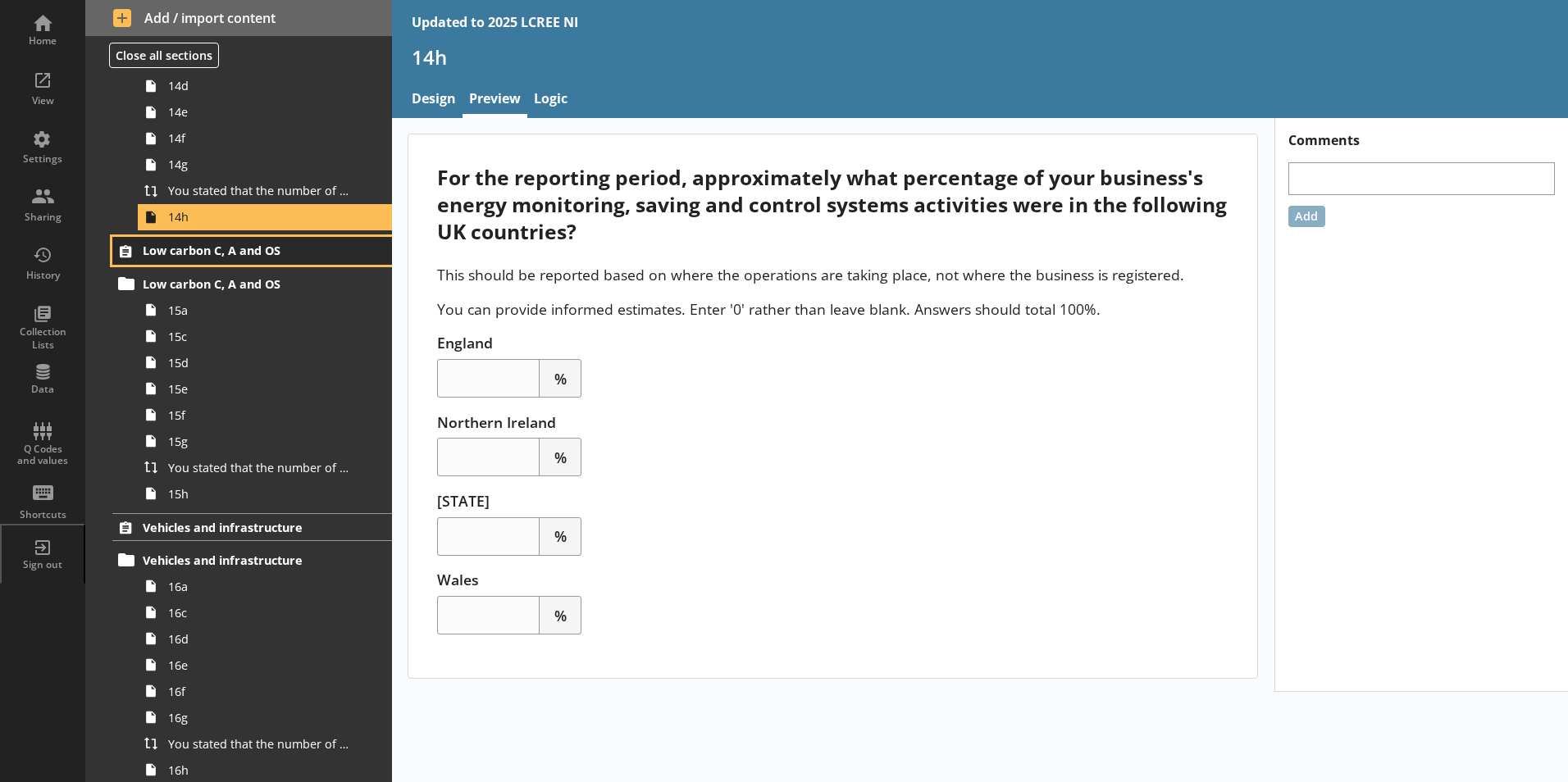 click on "Low carbon C, A and OS" at bounding box center [243, 250] 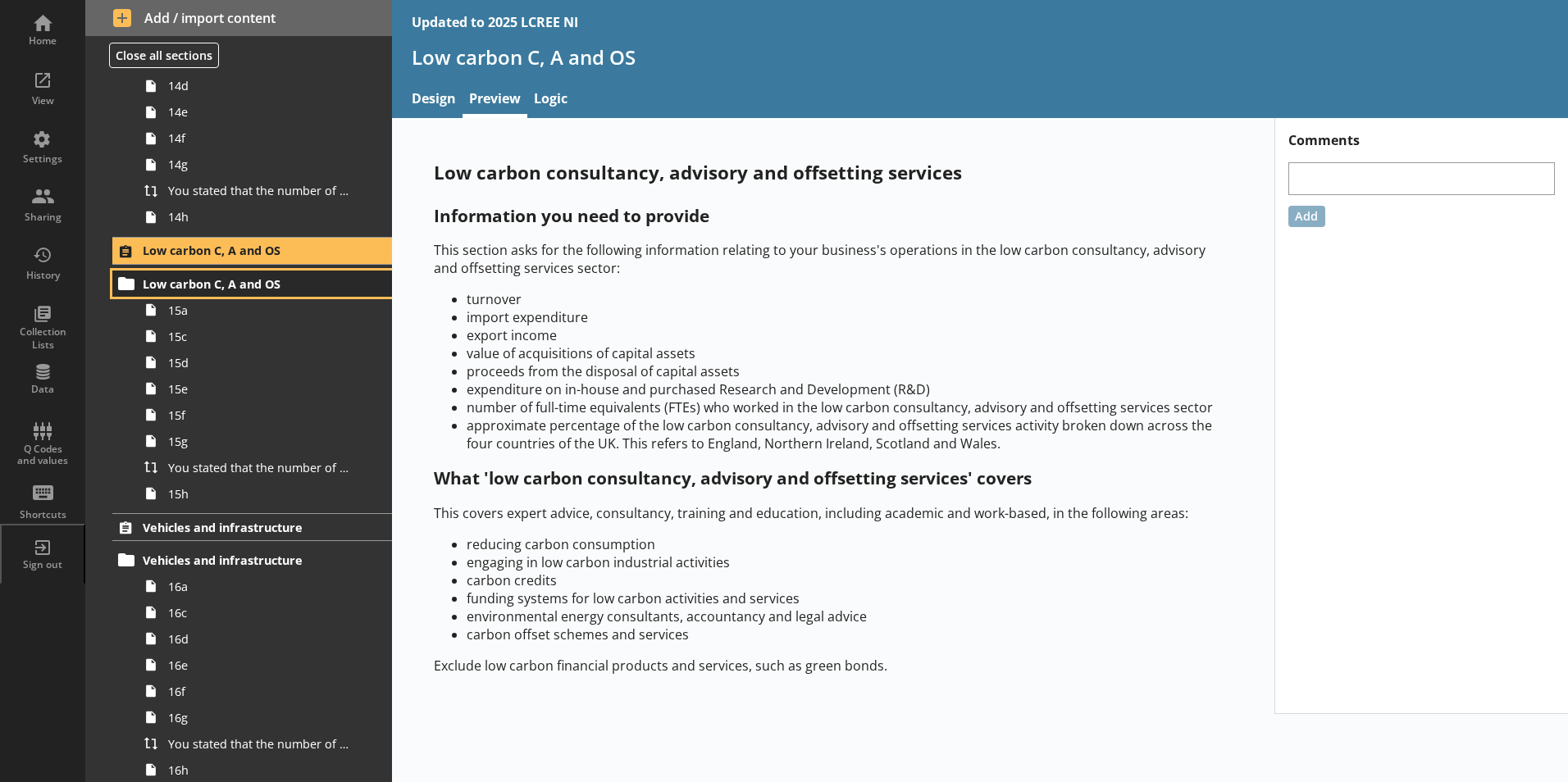 click on "Low carbon C, A and OS" at bounding box center (243, 284) 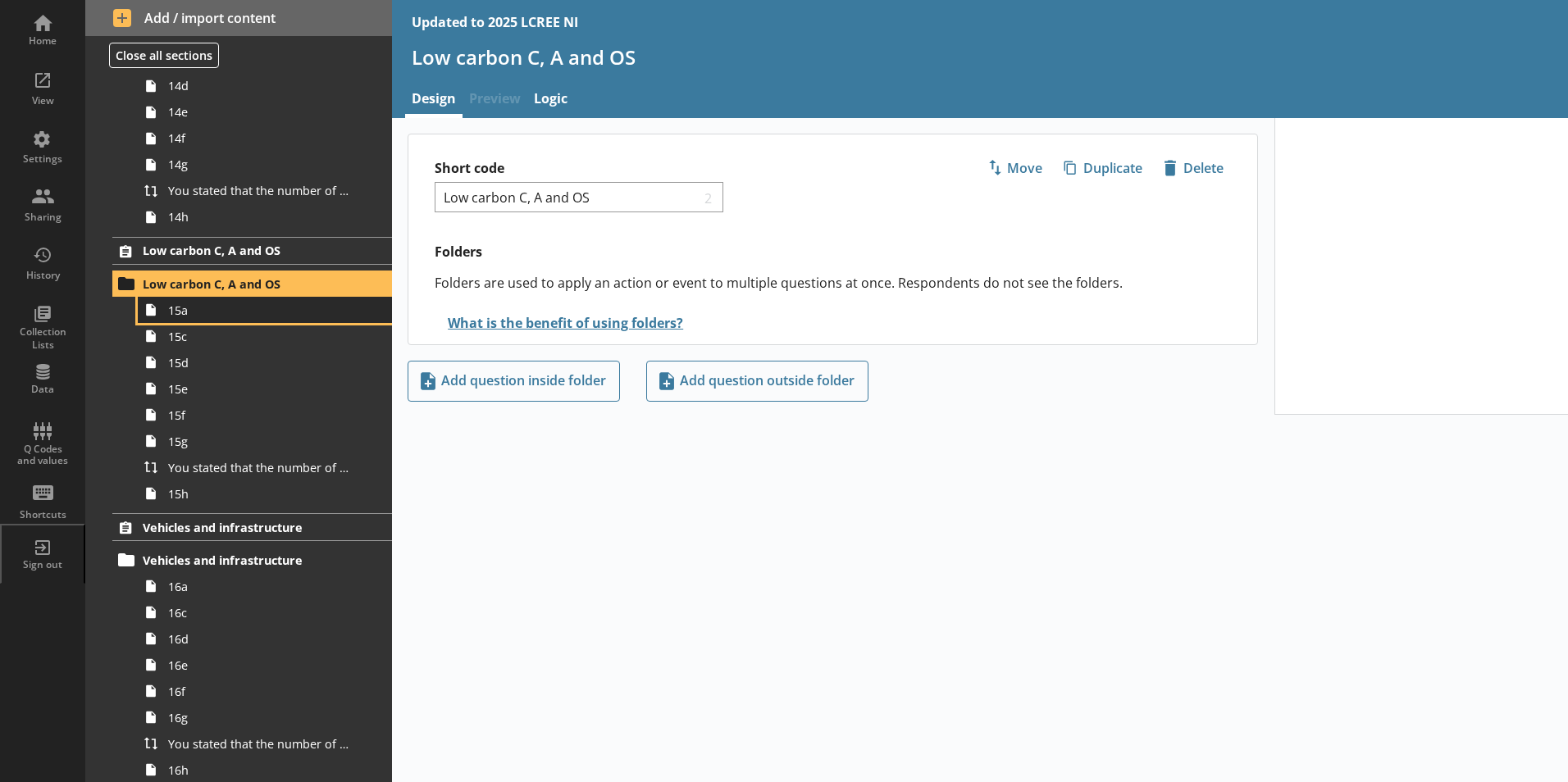 click on "15a" at bounding box center [259, 310] 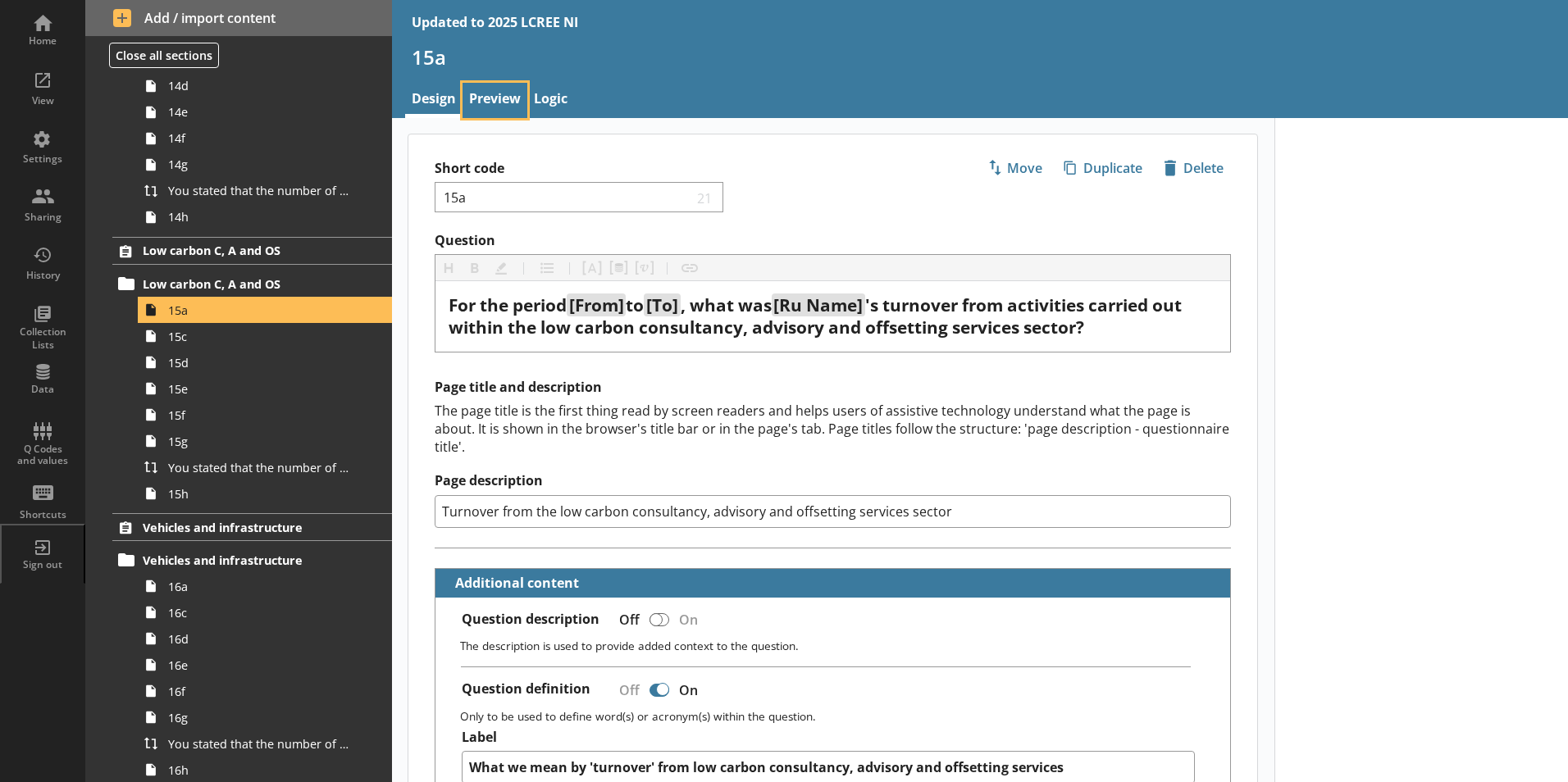 click on "Preview" at bounding box center (495, 100) 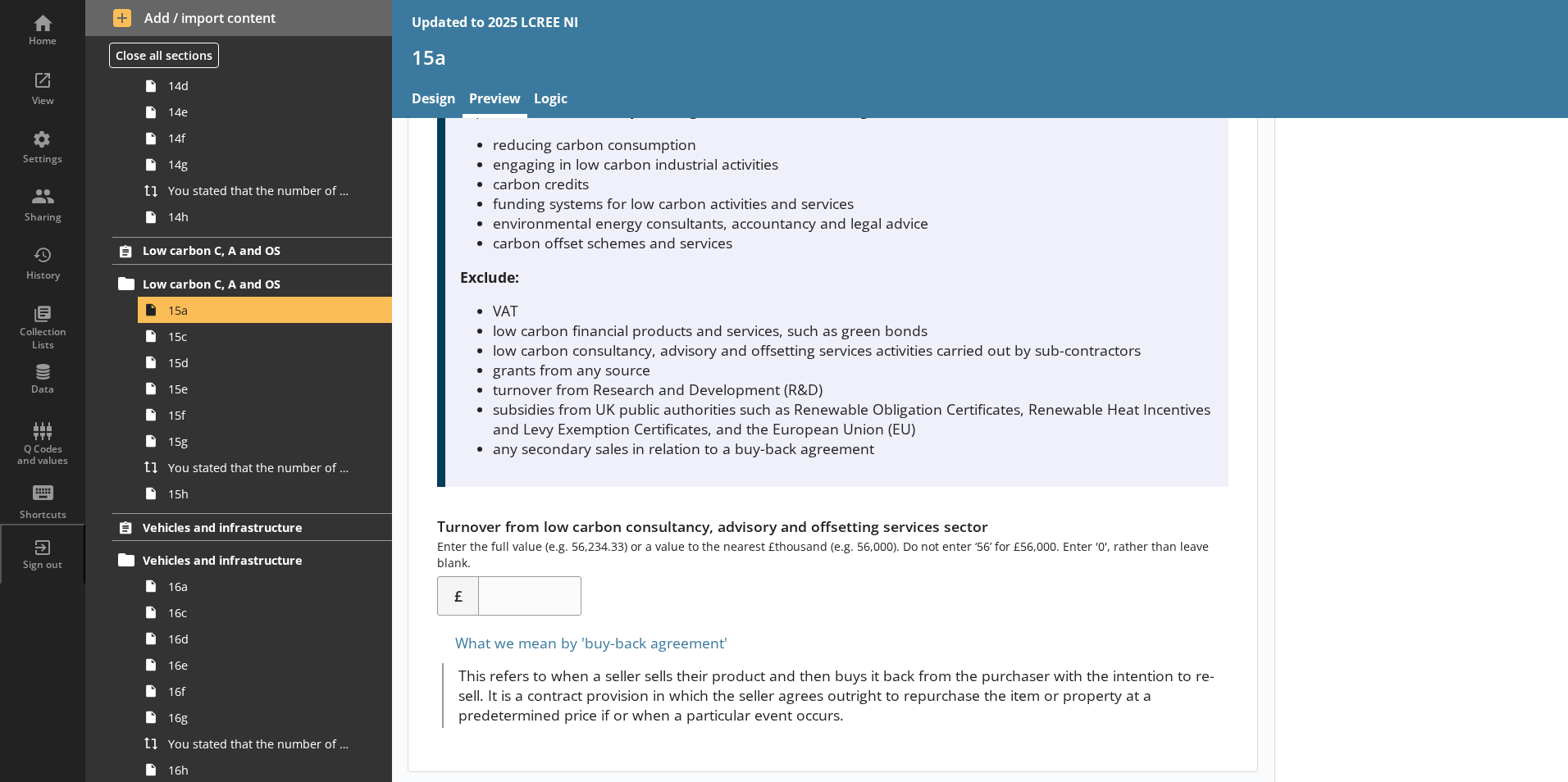 scroll, scrollTop: 343, scrollLeft: 0, axis: vertical 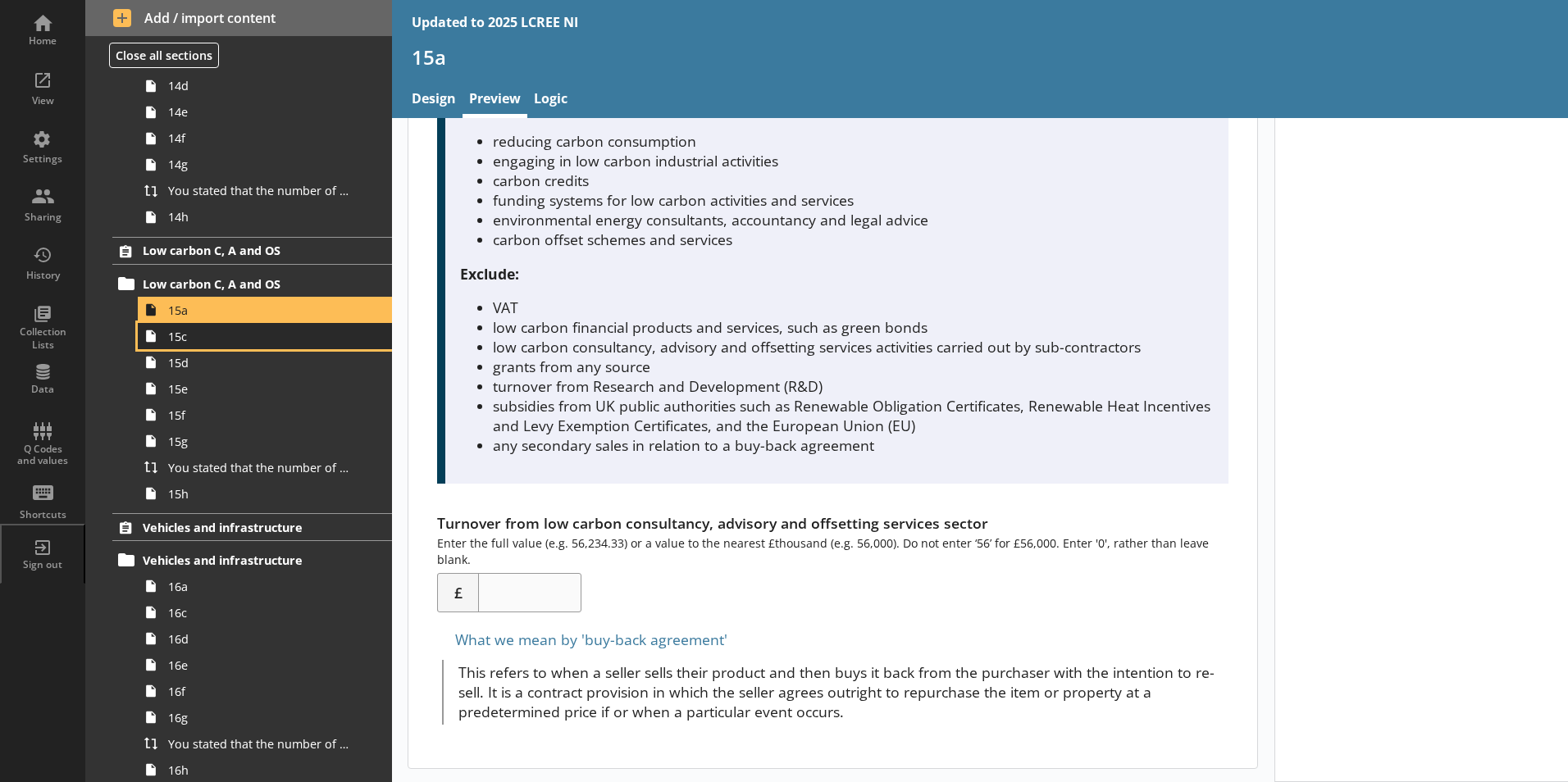 click on "15c" at bounding box center (259, 336) 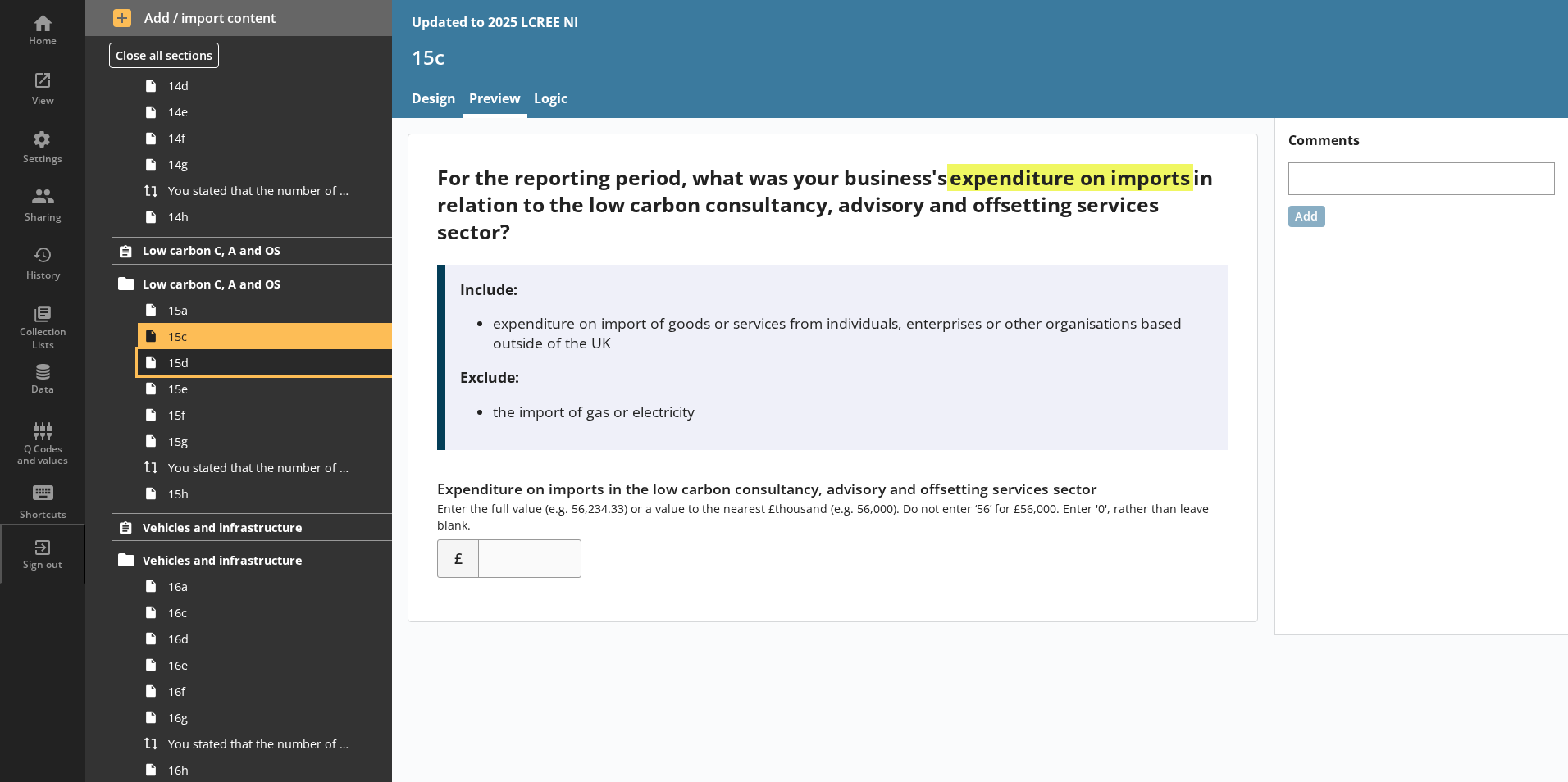 click on "15d" at bounding box center [259, 362] 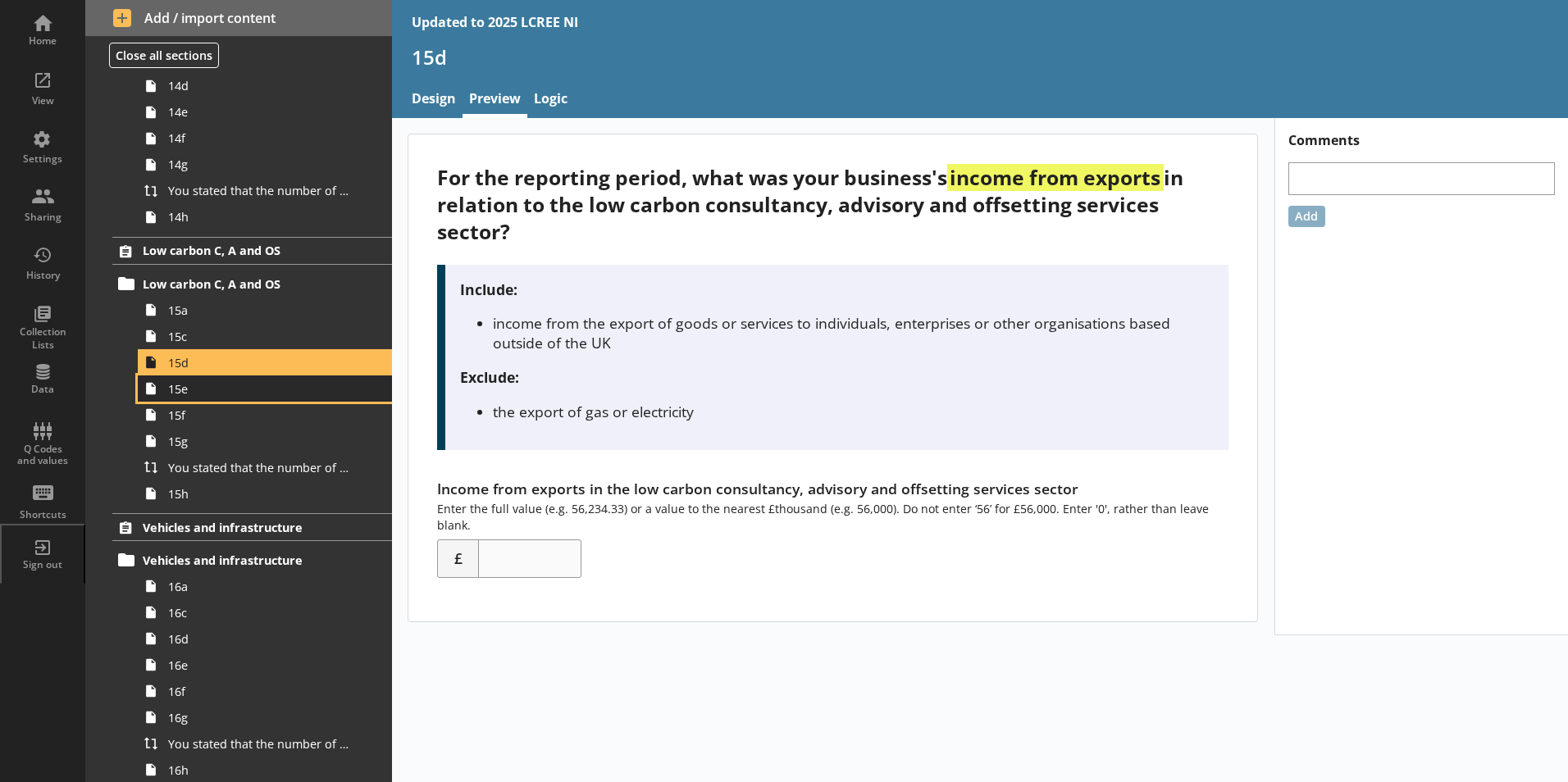 click on "15e" at bounding box center (265, 389) 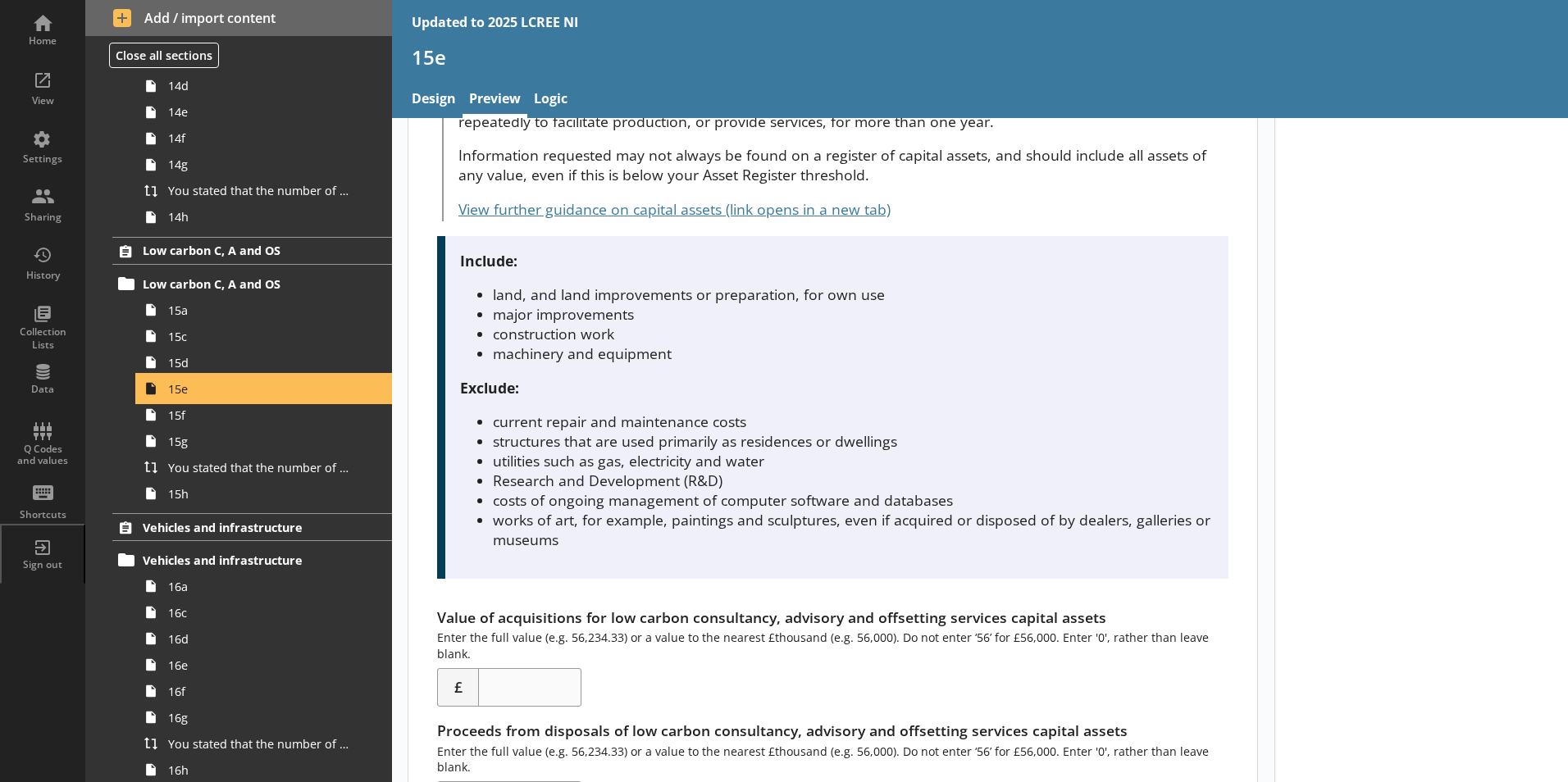 scroll, scrollTop: 412, scrollLeft: 0, axis: vertical 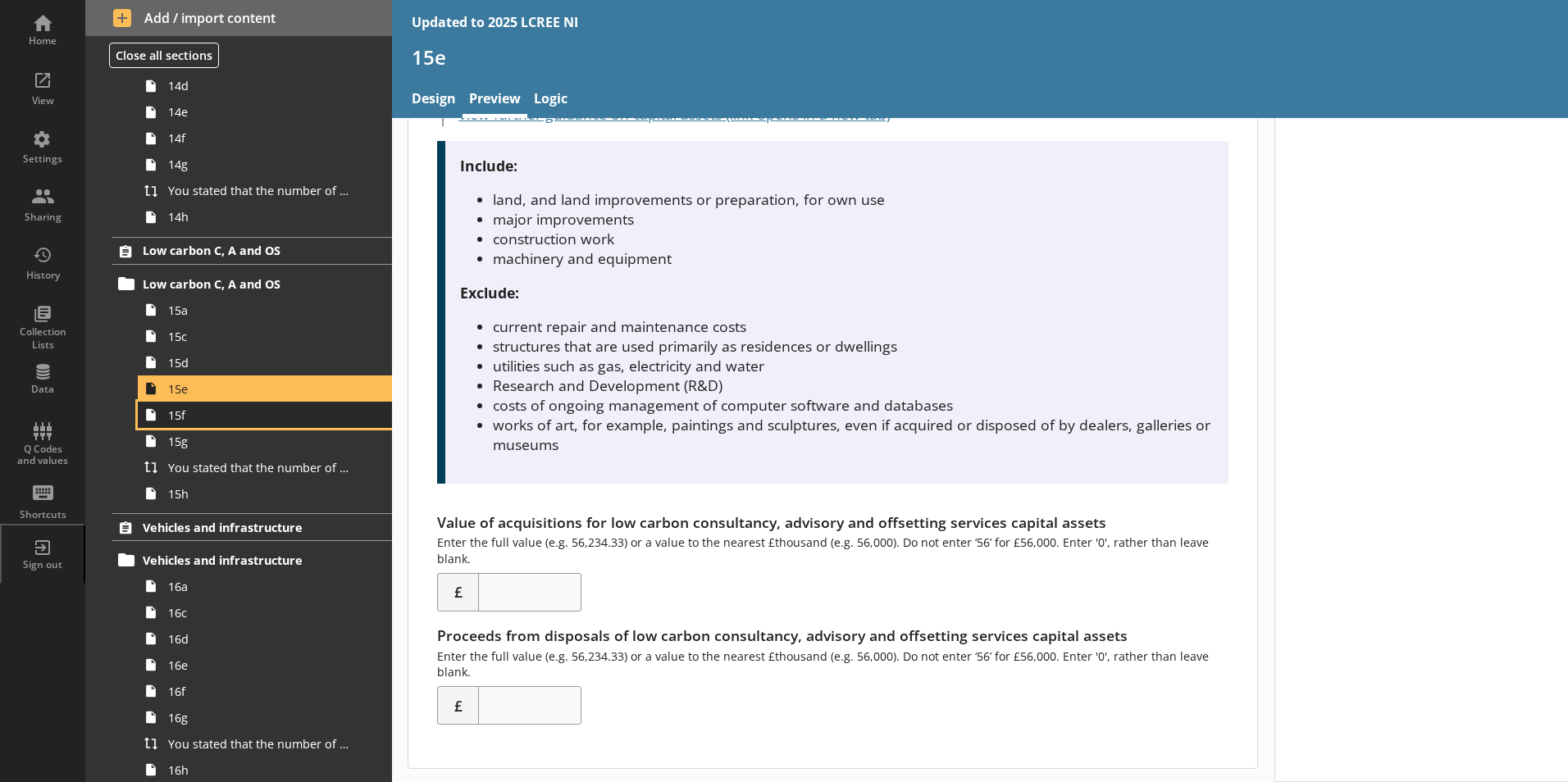 click on "15f" at bounding box center (265, 415) 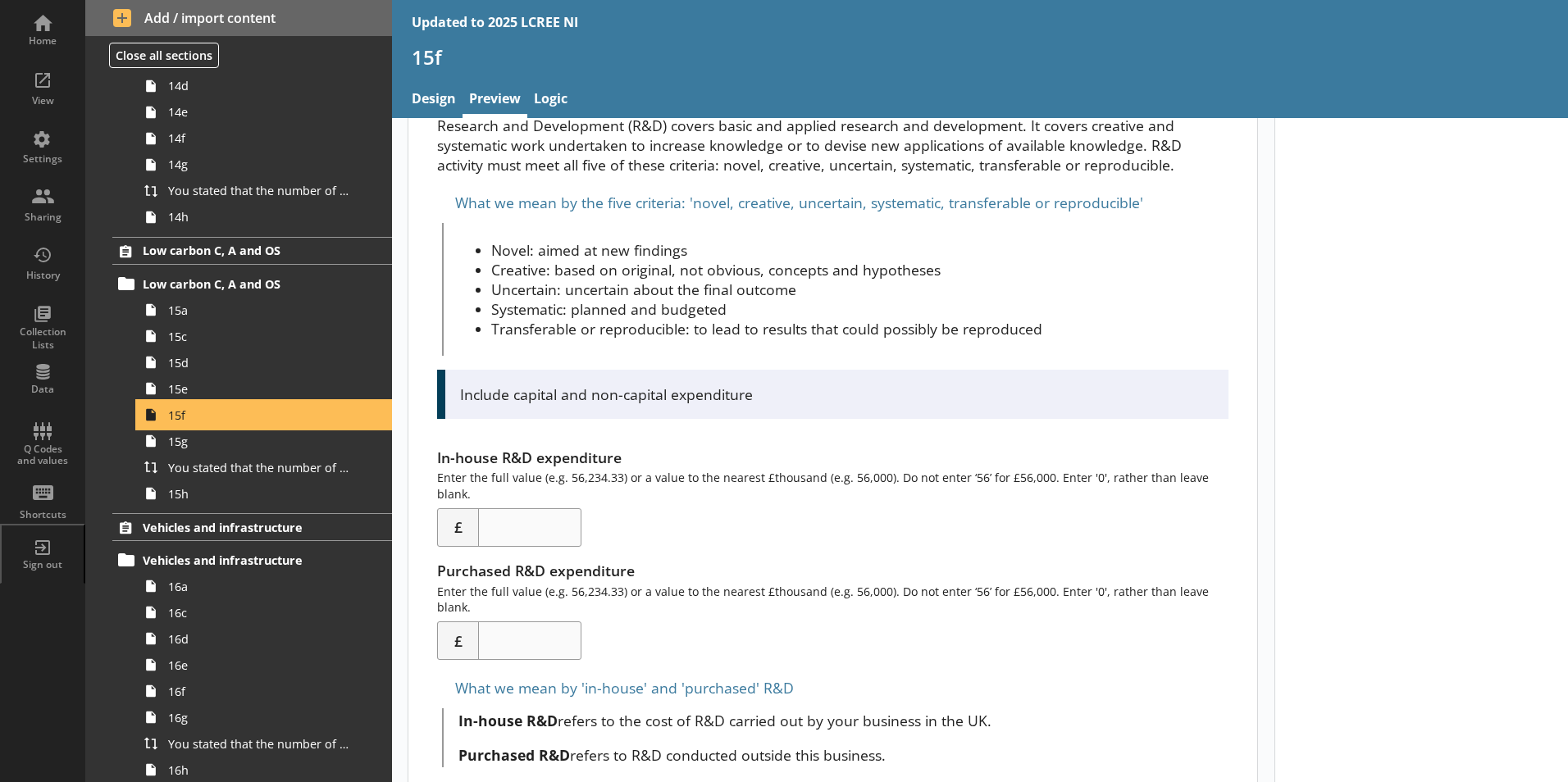 scroll, scrollTop: 192, scrollLeft: 0, axis: vertical 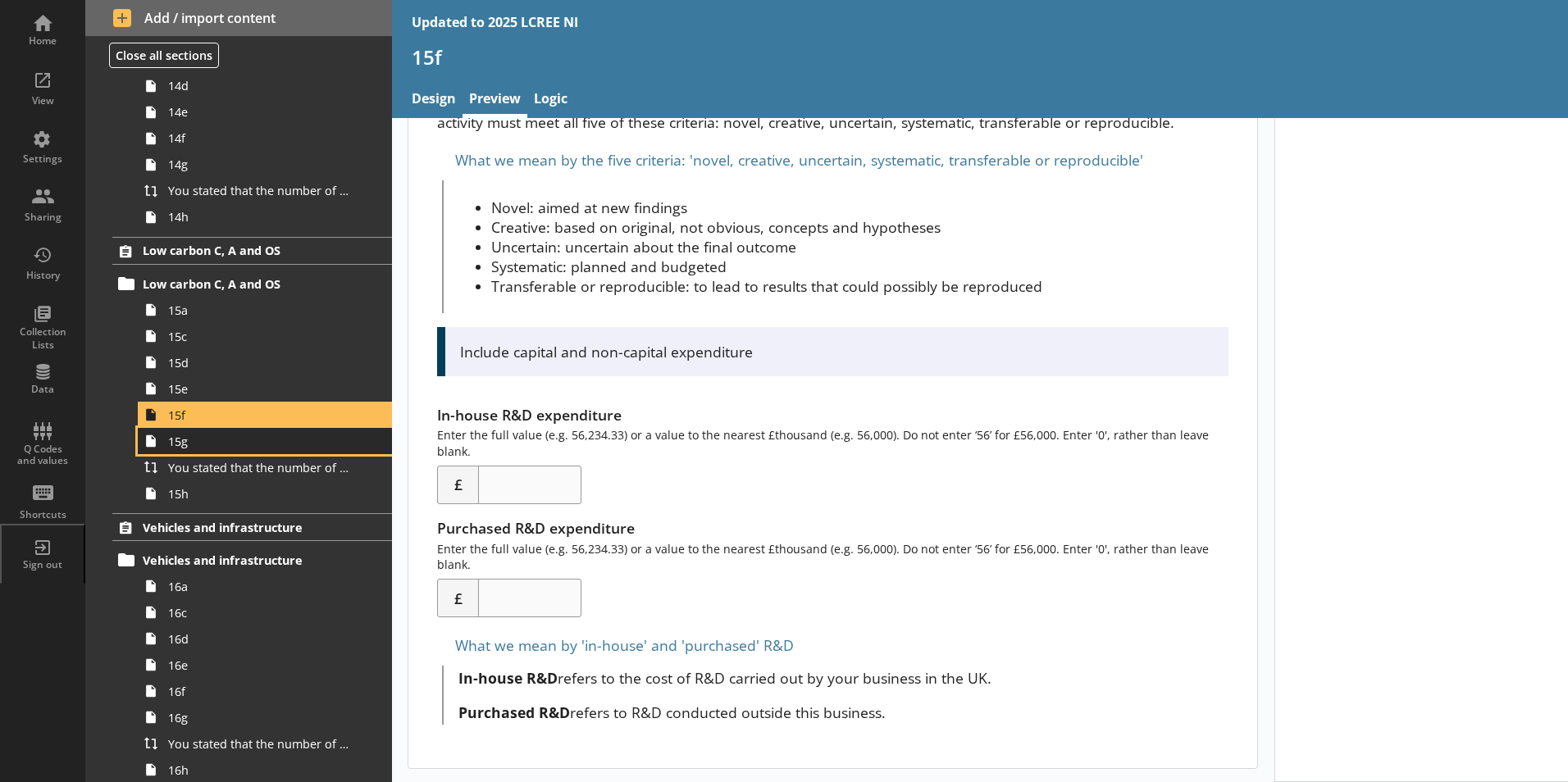 click on "15g" at bounding box center (259, 441) 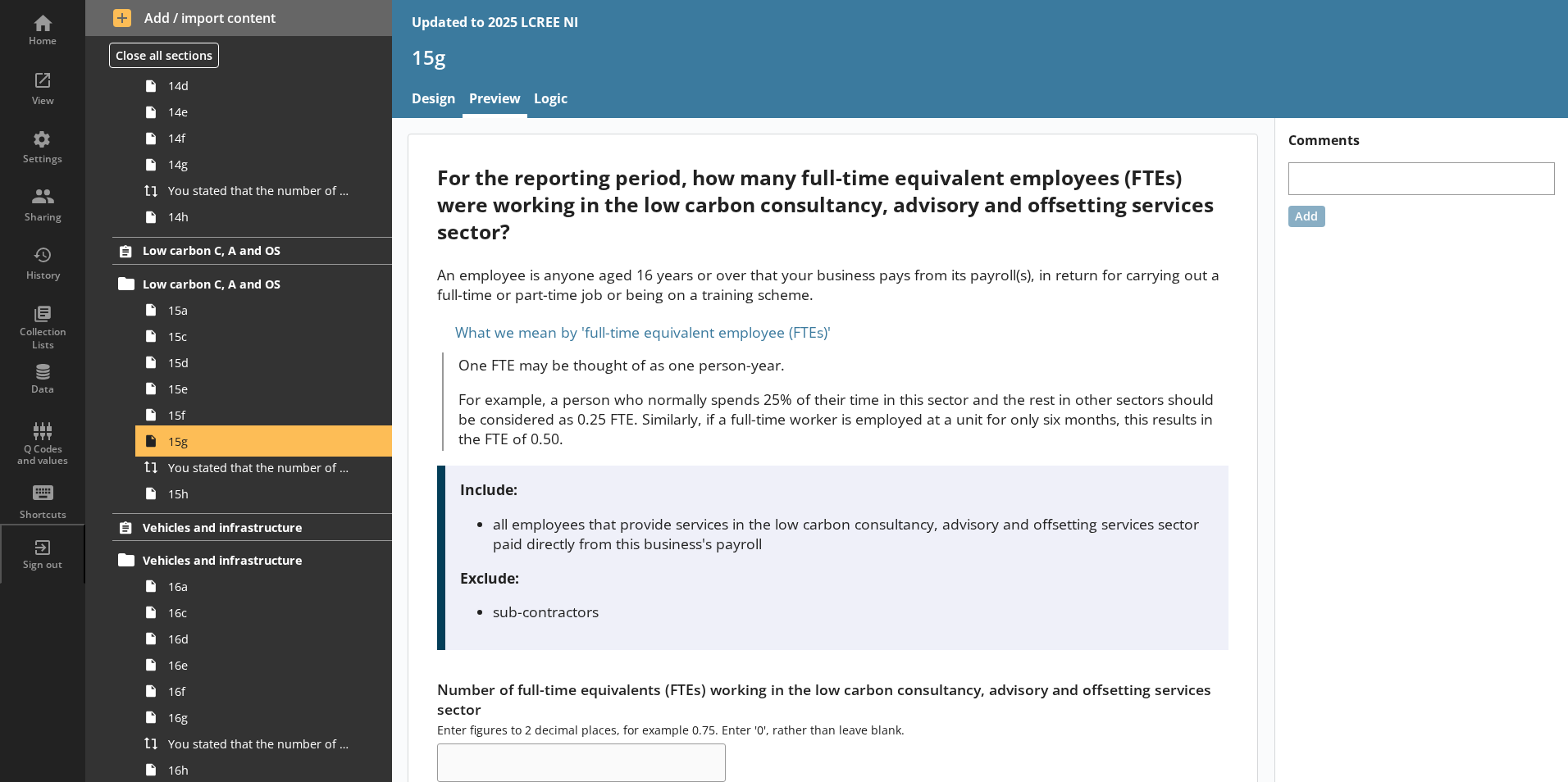 scroll, scrollTop: 57, scrollLeft: 0, axis: vertical 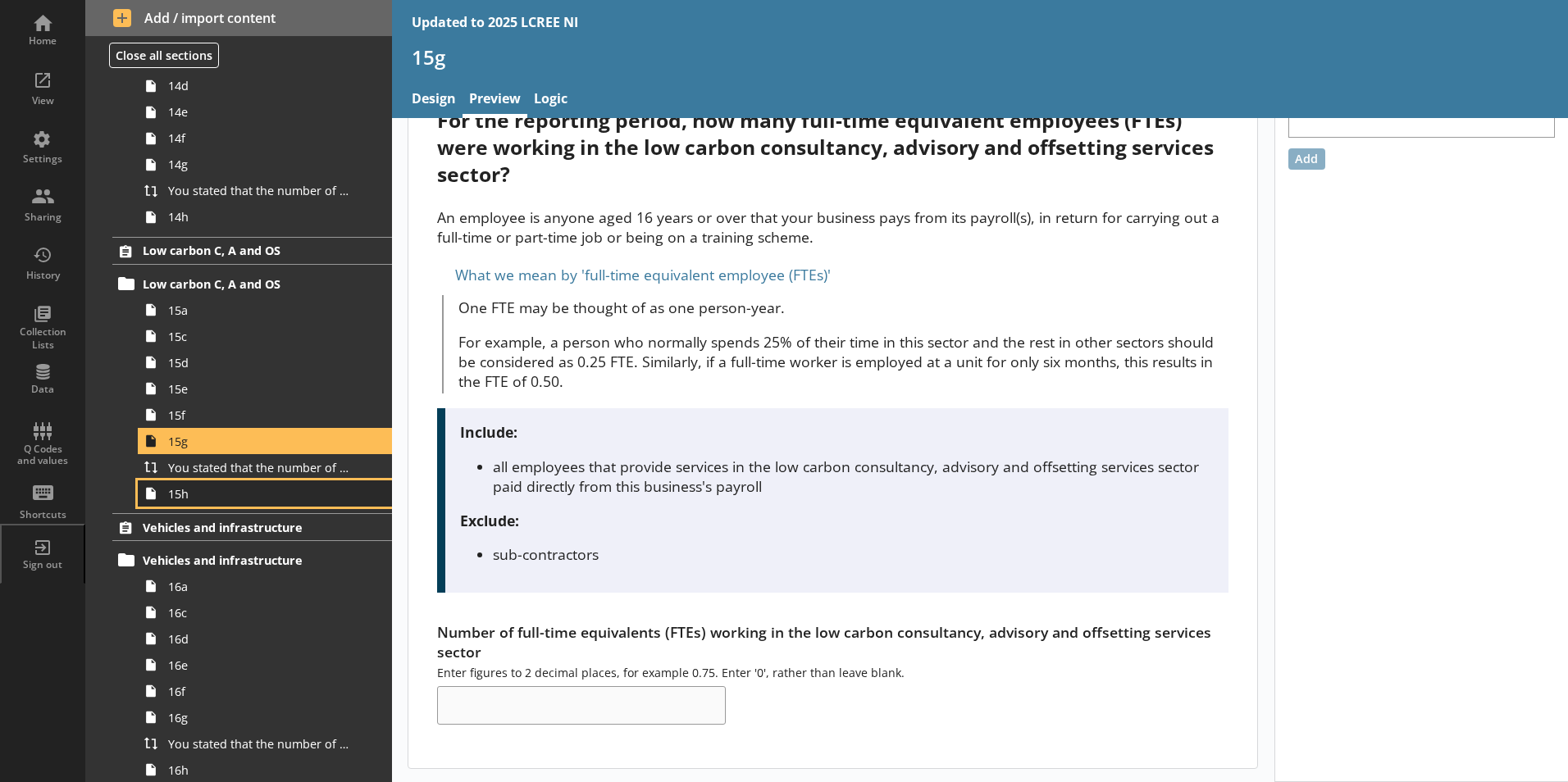 click on "15h" at bounding box center [265, 493] 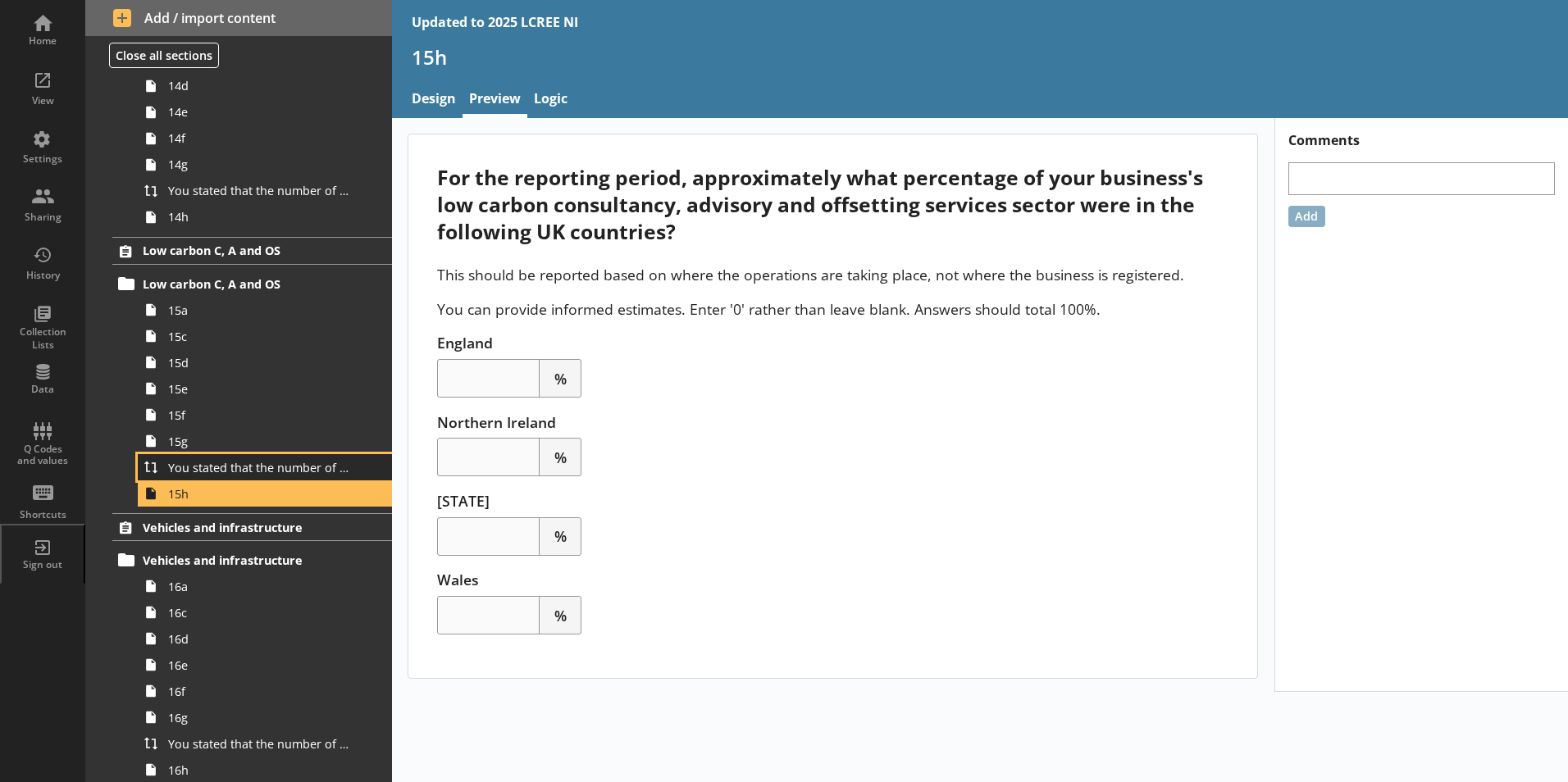 click on "You stated that the number of full-time equivalents (FTEs) who worked within the low carbon consultancy, advisory and offsetting services sector was [Number of full-time equivalents (FTEs) working in the low carbon consultancy, advisory and offsetting services sector] FTEs. Is this correct?" at bounding box center [259, 467] 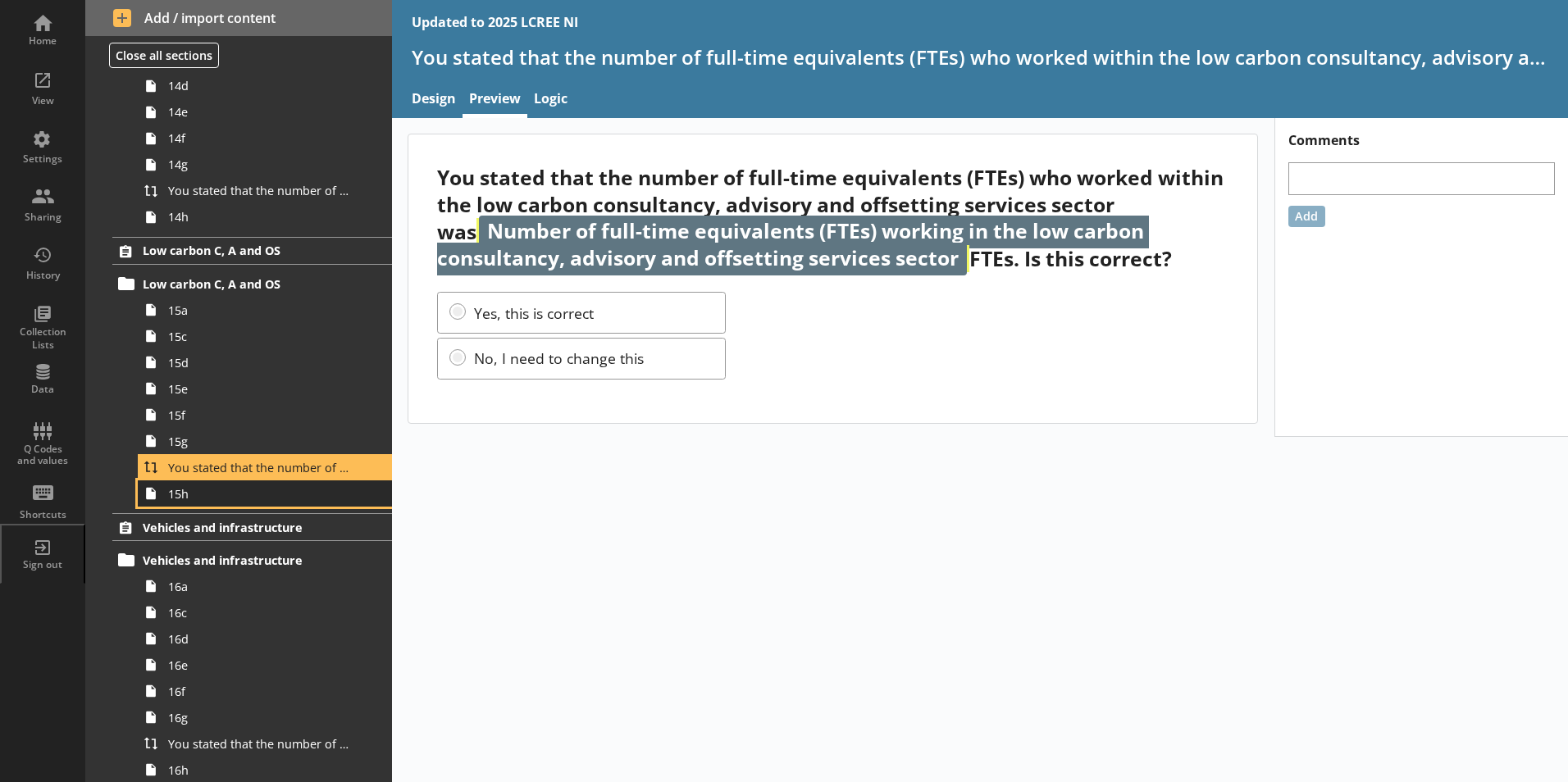 click 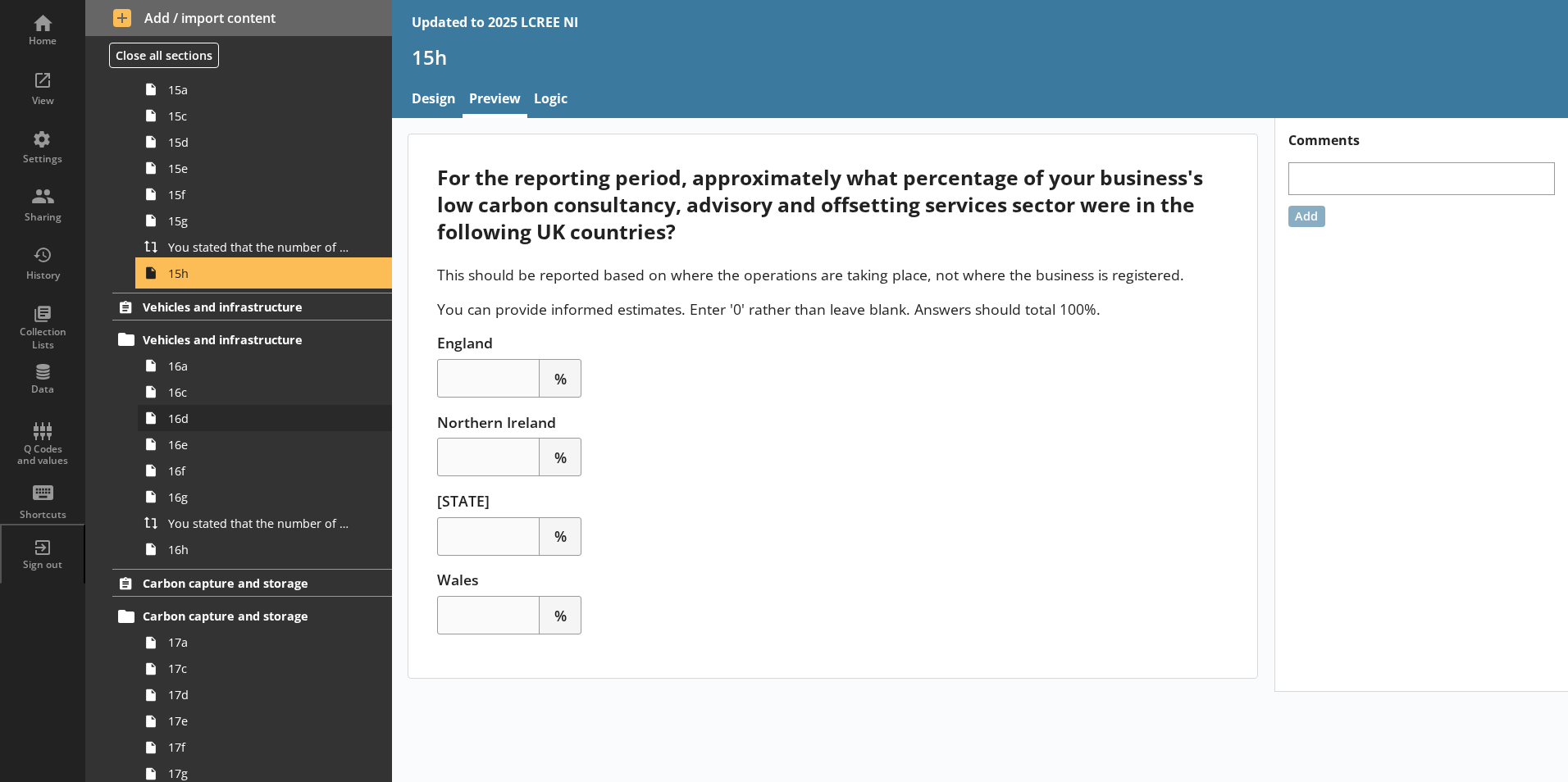 scroll, scrollTop: 3935, scrollLeft: 0, axis: vertical 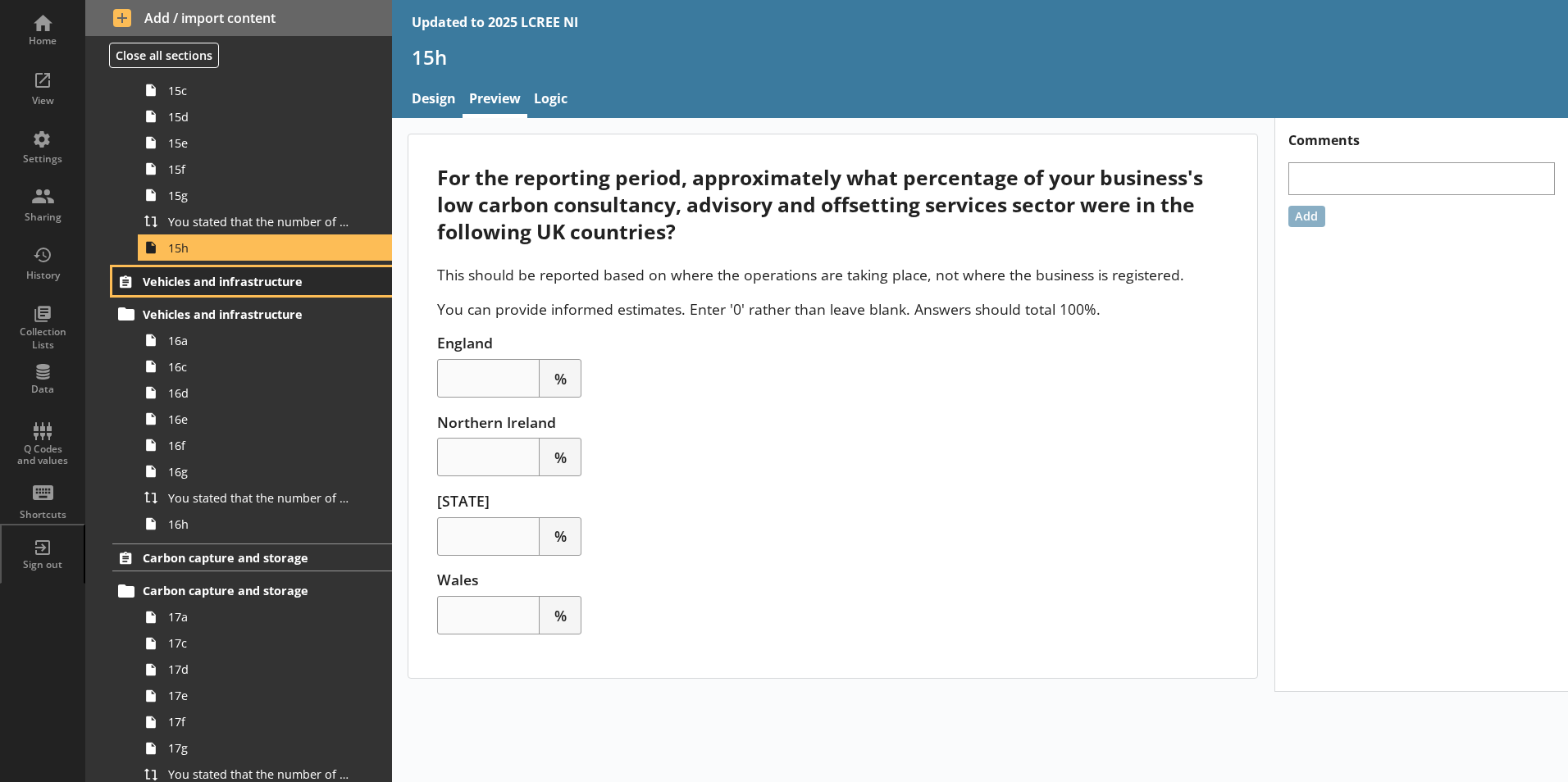 click on "Vehicles and infrastructure" at bounding box center (243, 281) 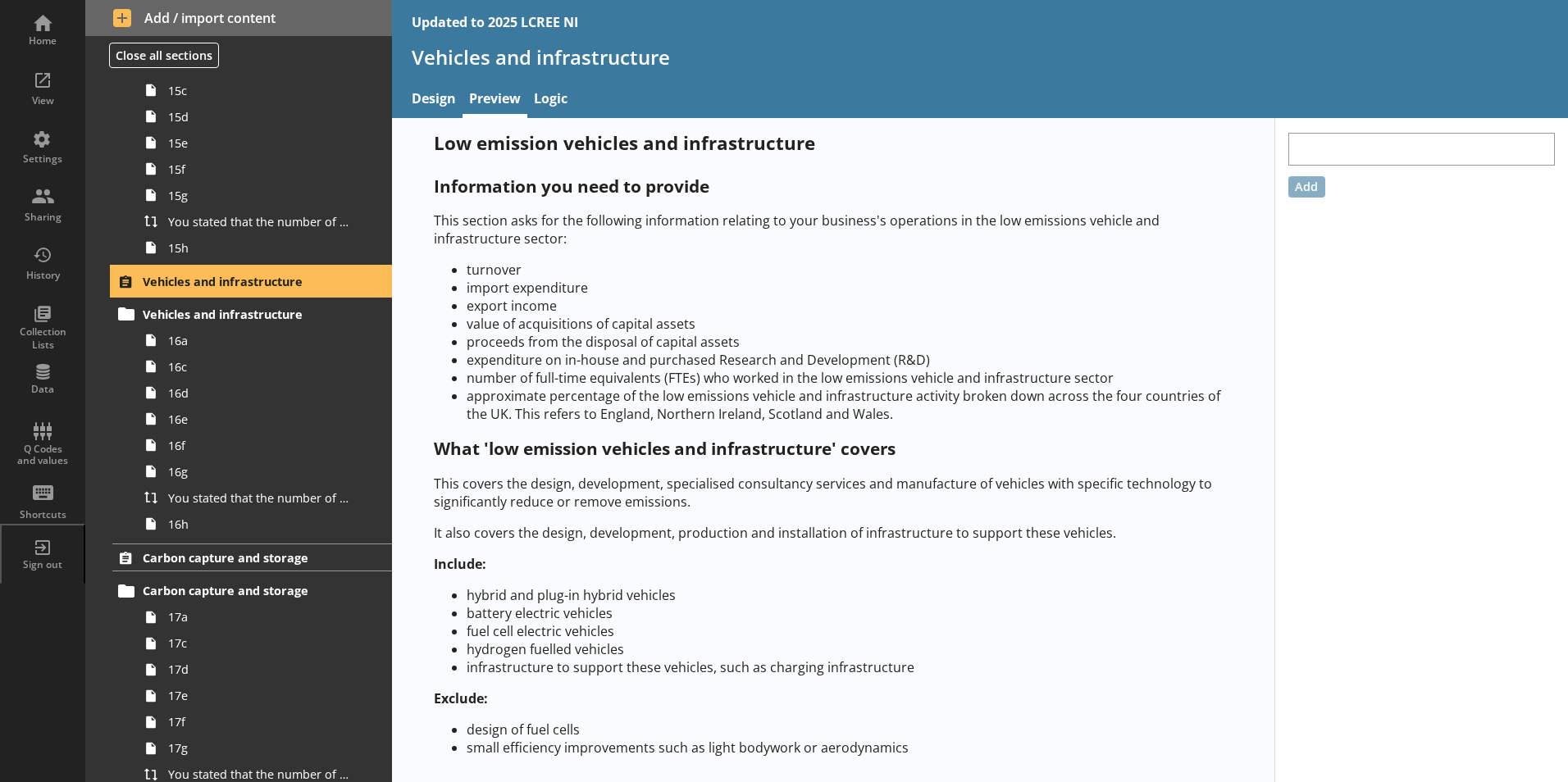 scroll, scrollTop: 56, scrollLeft: 0, axis: vertical 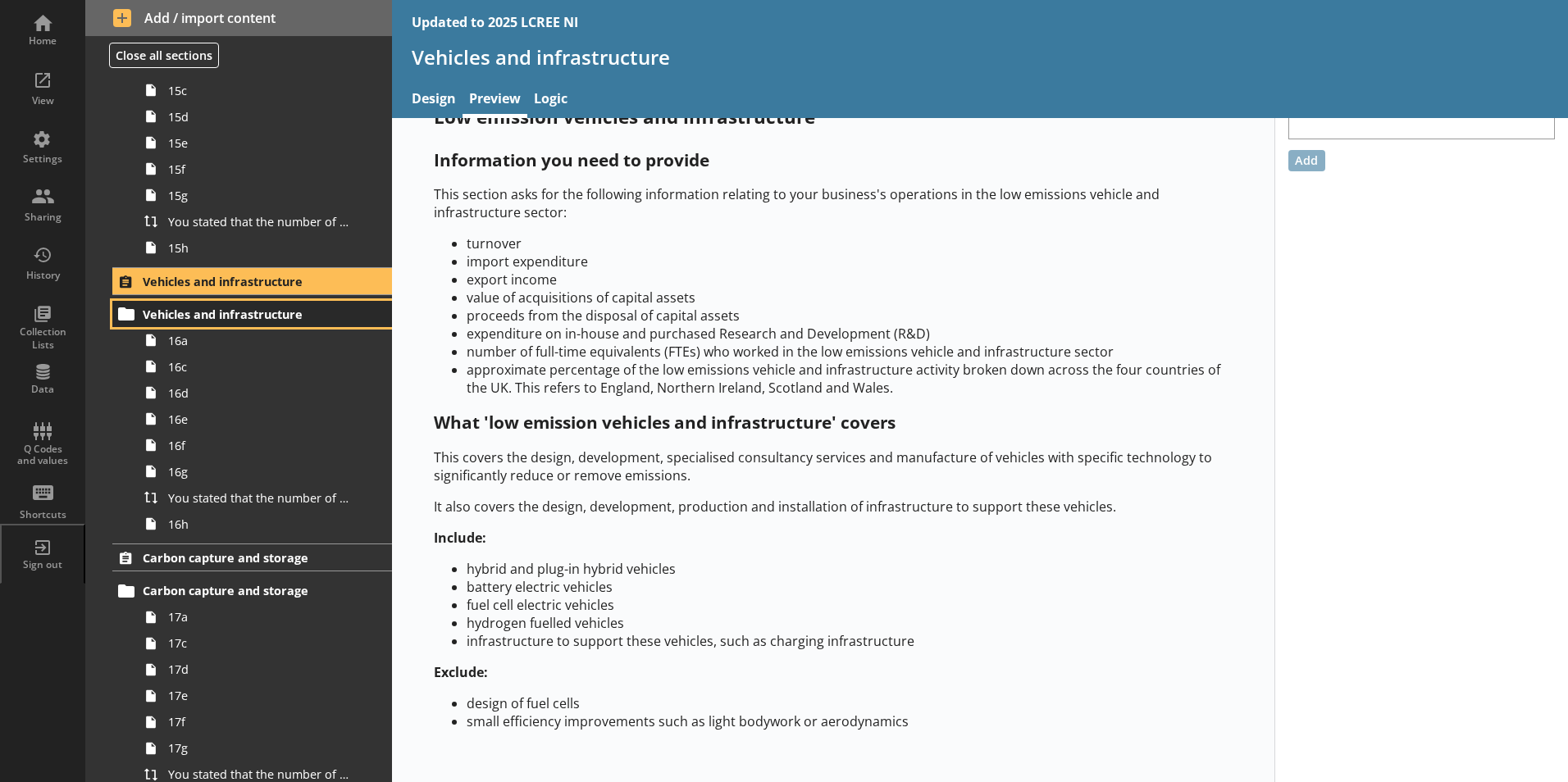 click on "Vehicles and infrastructure" at bounding box center [243, 314] 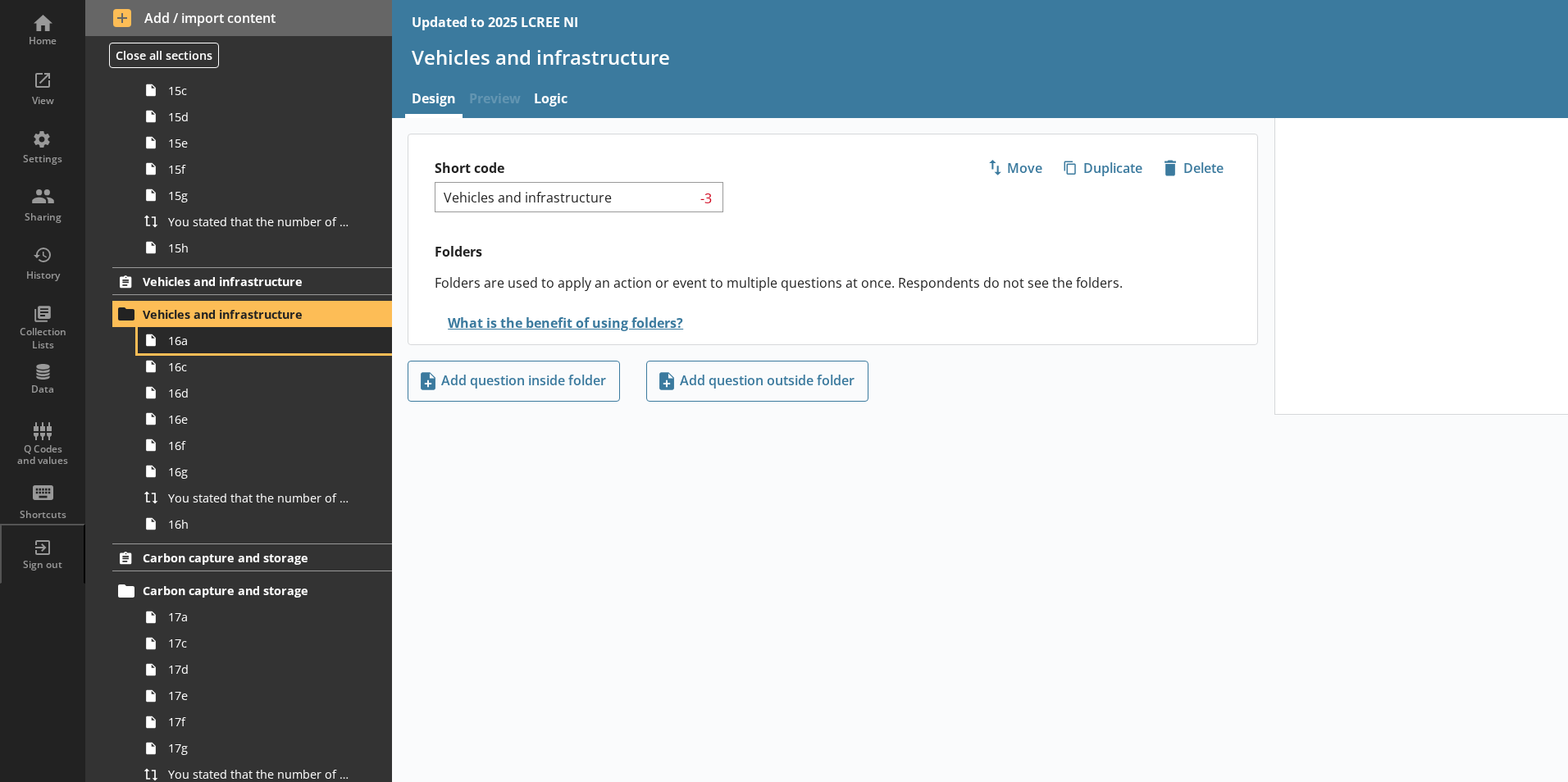 click on "16a" at bounding box center [259, 340] 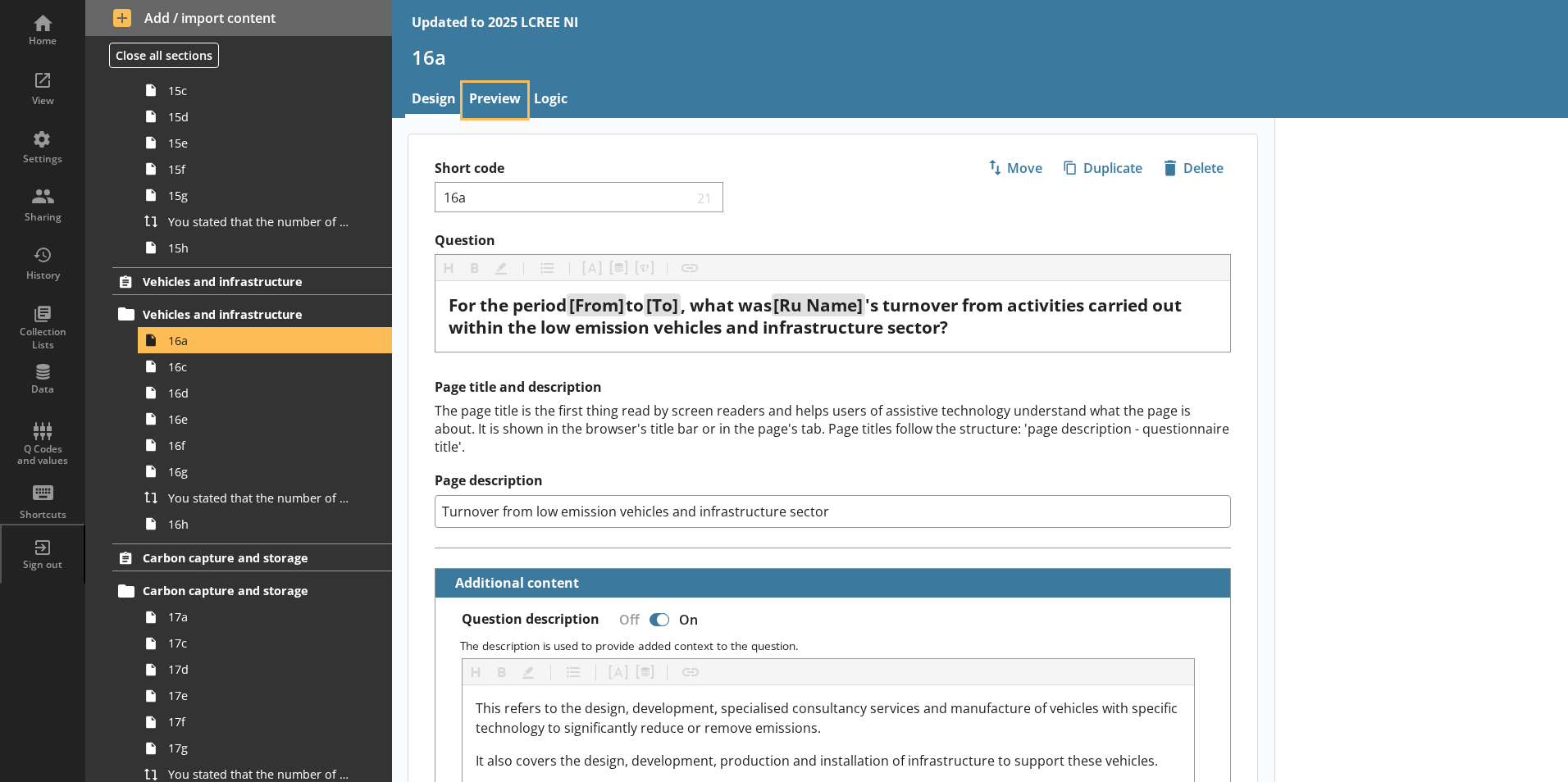 click on "Preview" at bounding box center [495, 100] 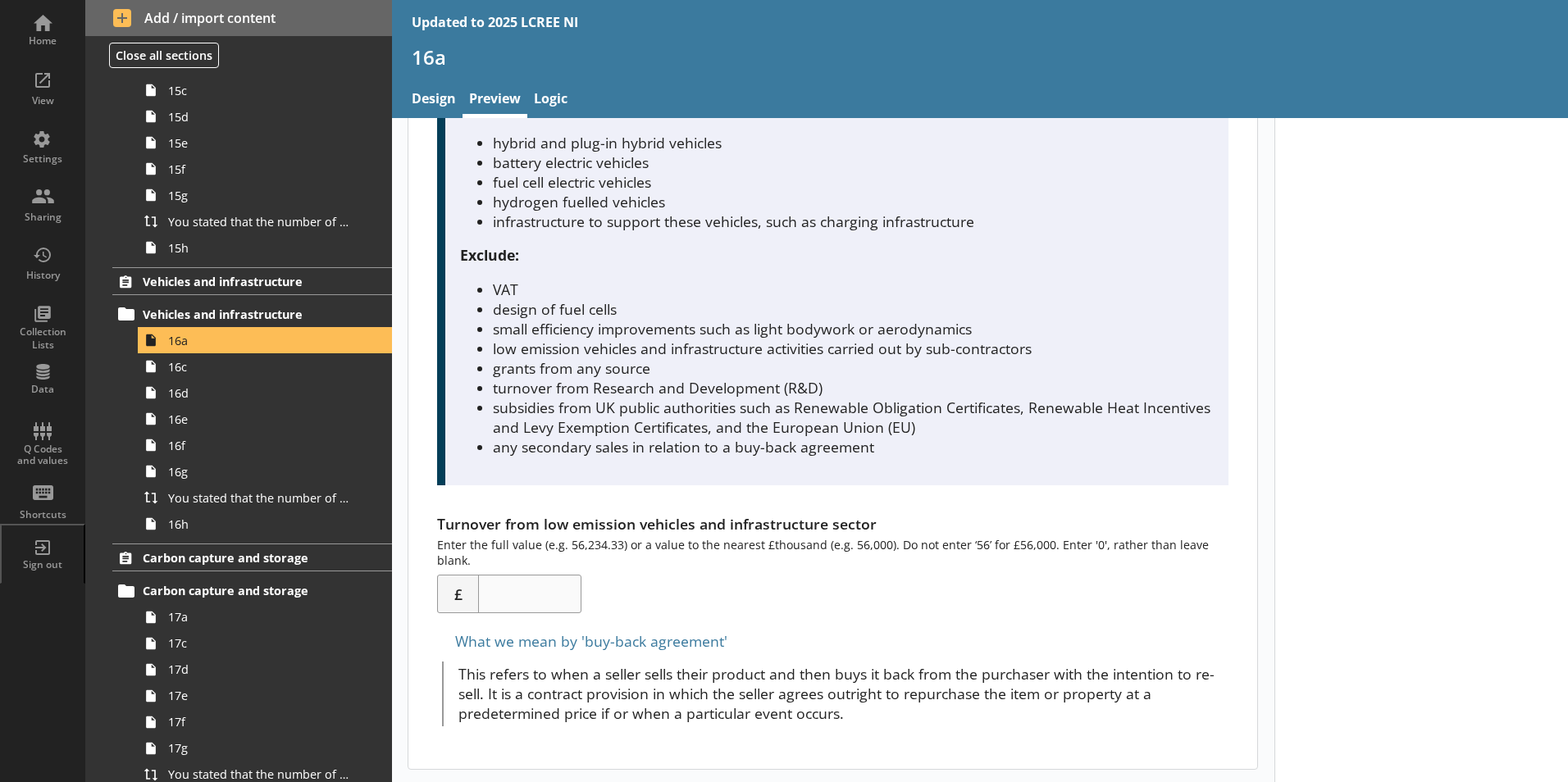scroll, scrollTop: 370, scrollLeft: 0, axis: vertical 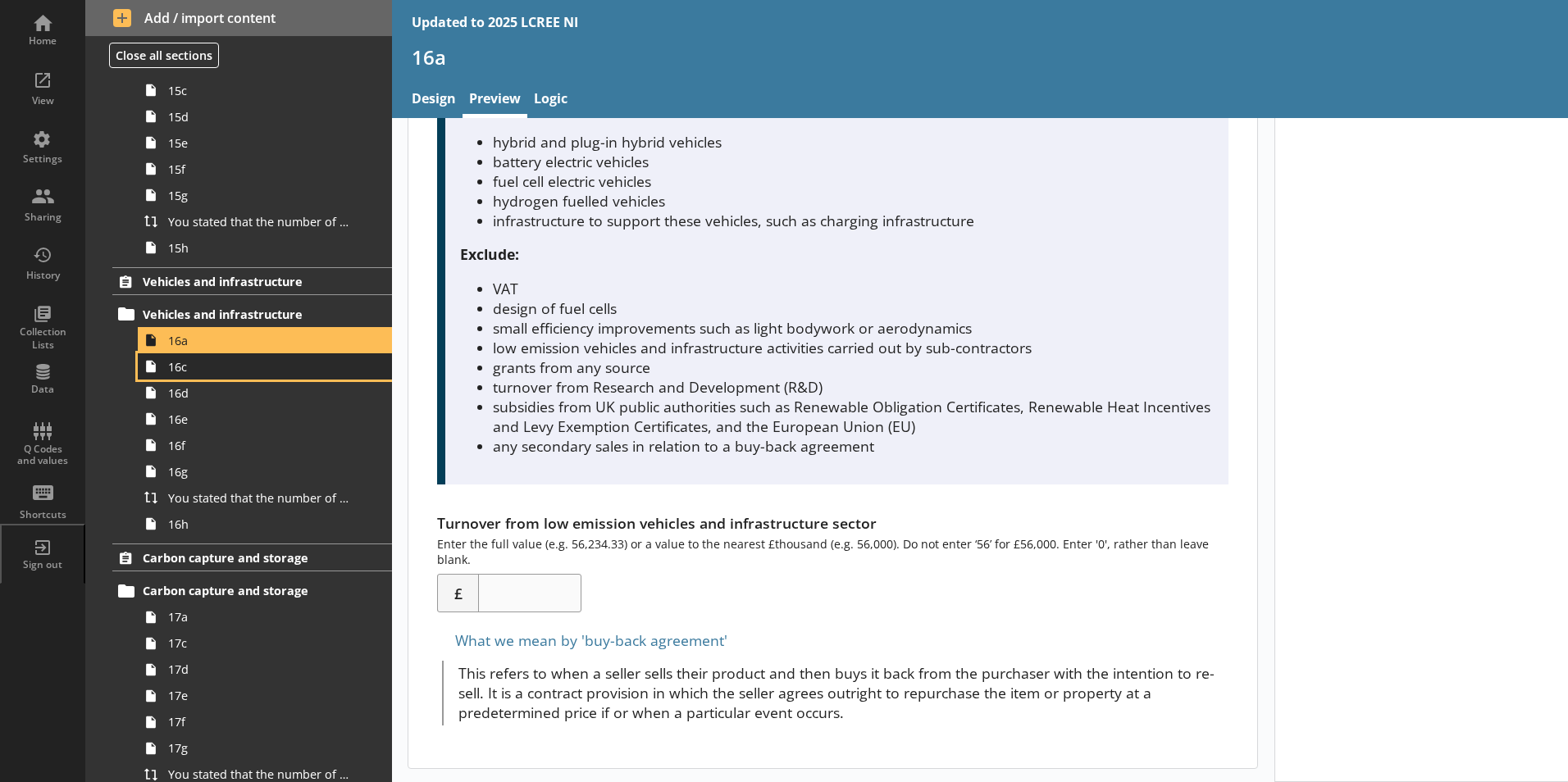 click on "16c" at bounding box center (259, 366) 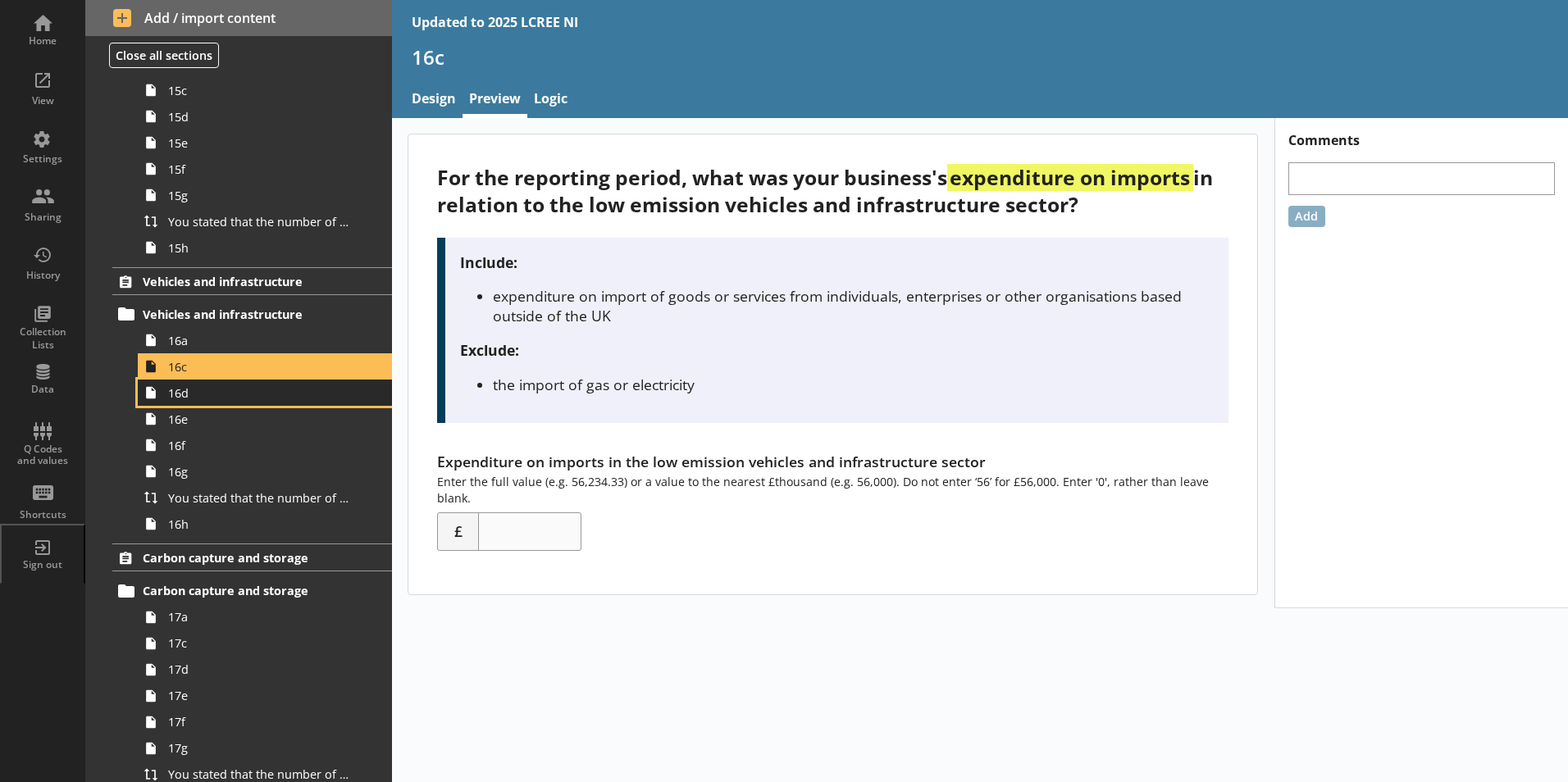 click on "16d" at bounding box center [265, 393] 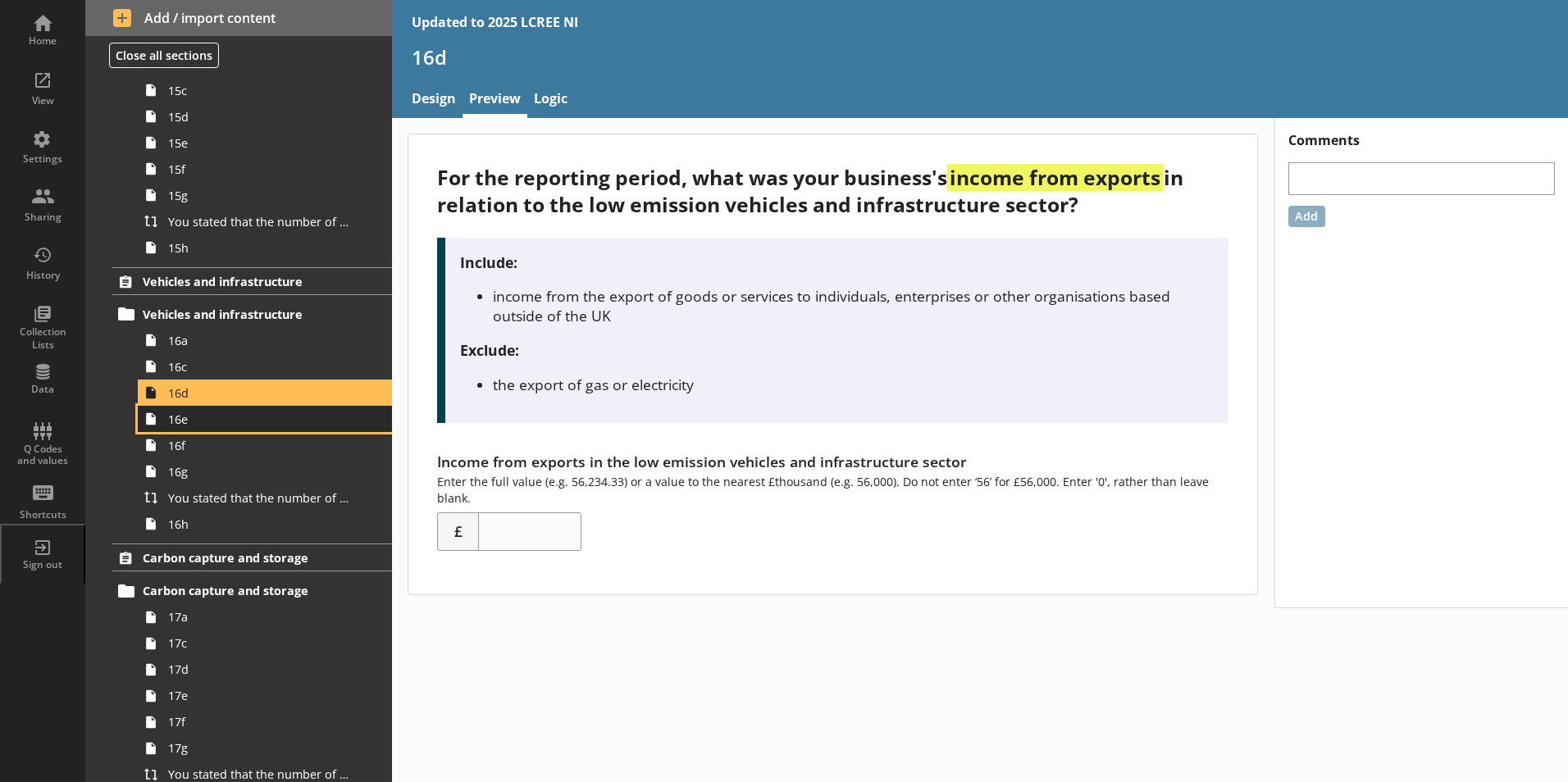 click on "16e" at bounding box center [259, 419] 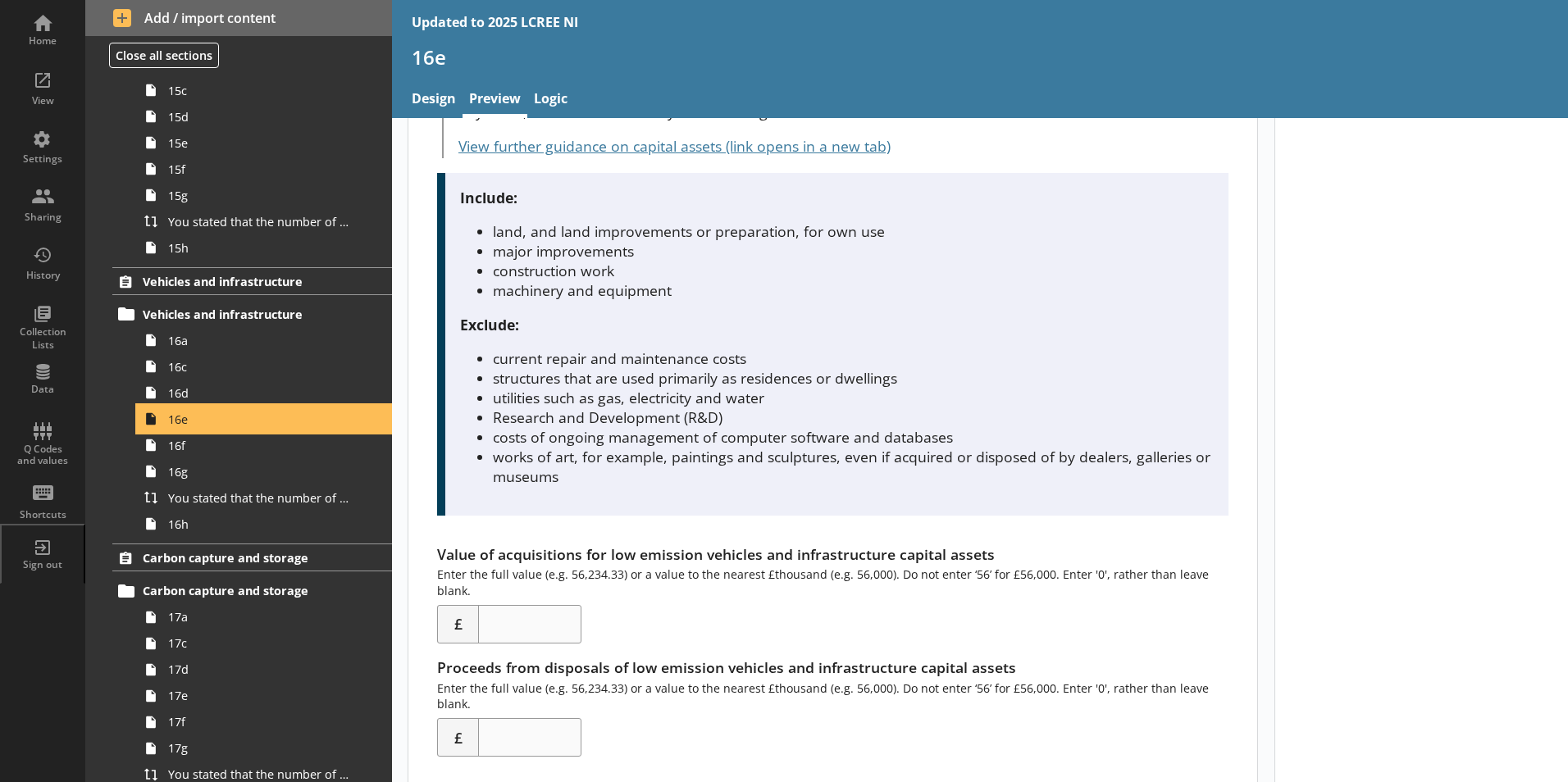 scroll, scrollTop: 412, scrollLeft: 0, axis: vertical 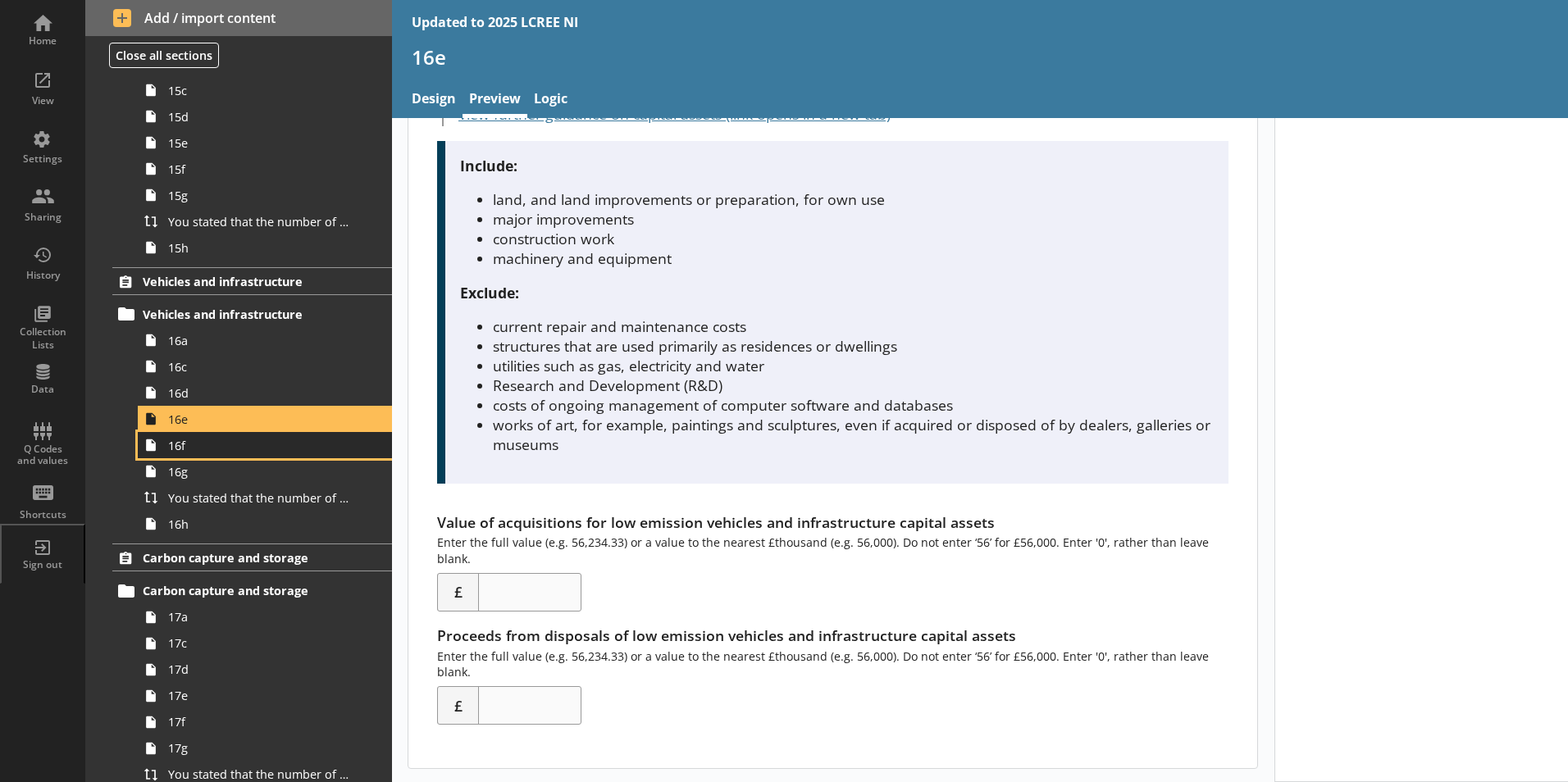 click on "16f" at bounding box center (265, 445) 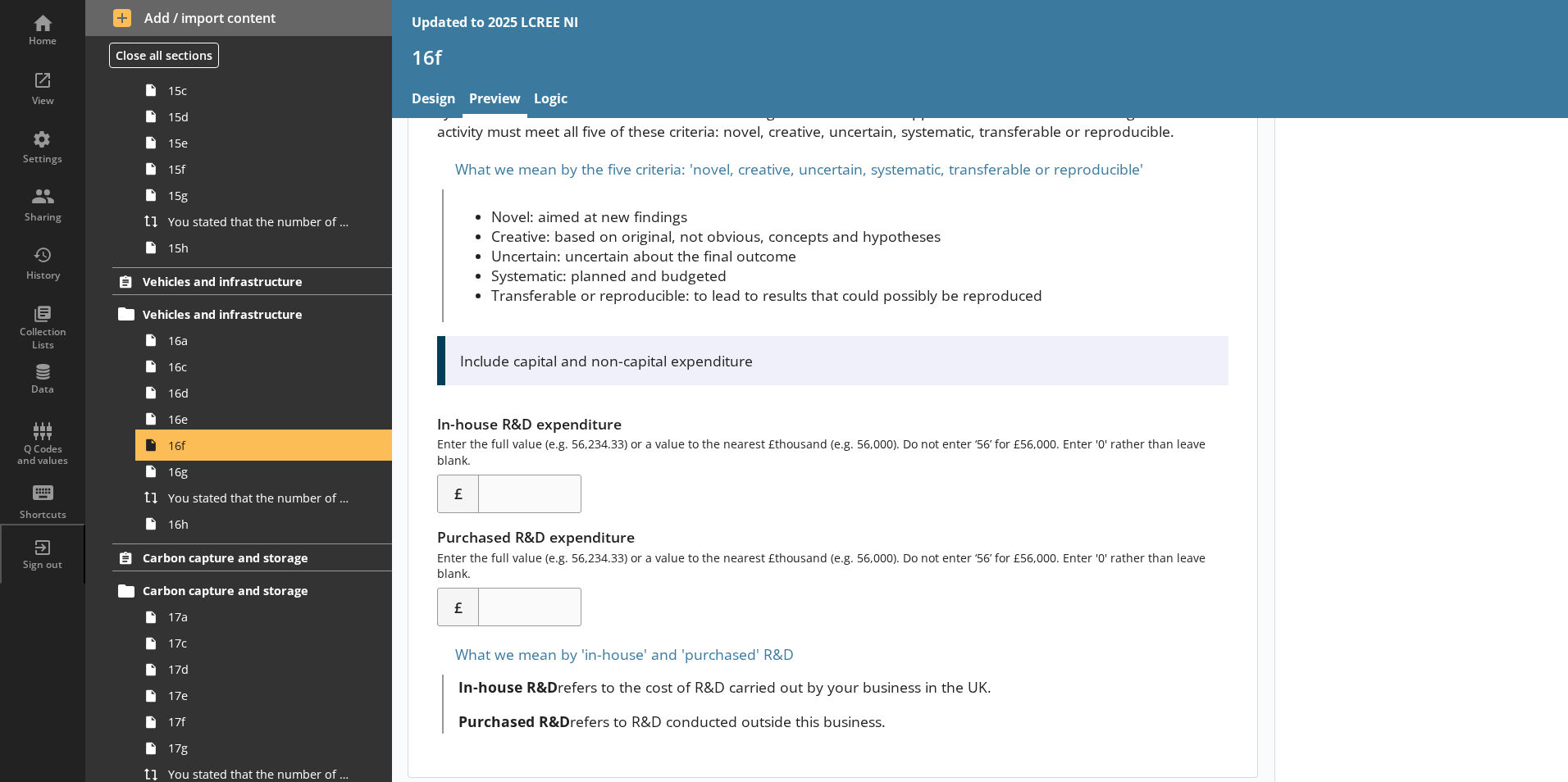 scroll, scrollTop: 192, scrollLeft: 0, axis: vertical 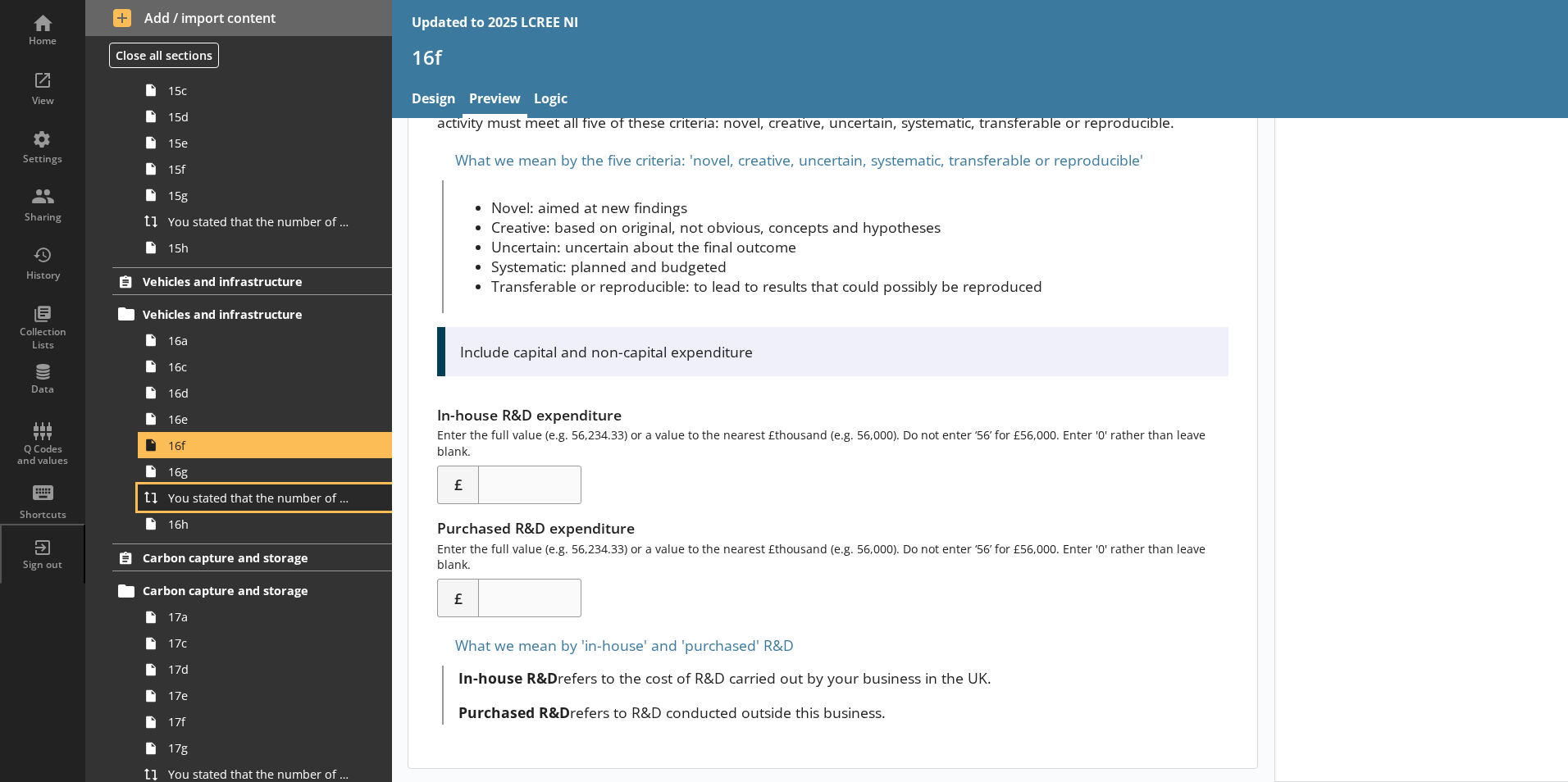 click on "You stated that the number of full-time equivalents (FTEs) who worked within the low emission vehicles and infrastructure sector was [Number of full-time equivalents (FTEs) working in the low emission vehicles and infrastructure sector] FTEs. Is this correct?" at bounding box center [265, 498] 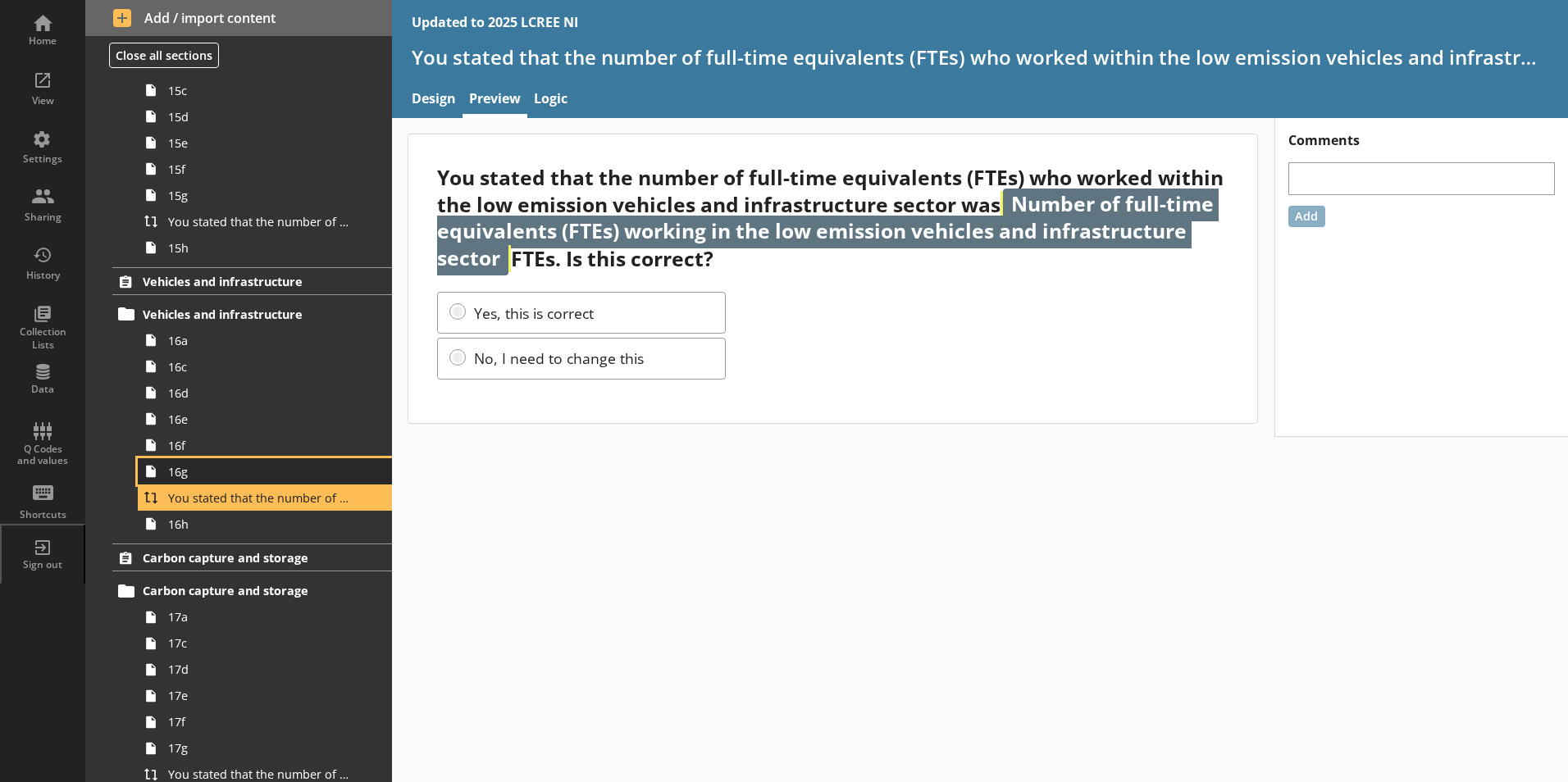 click on "16g" at bounding box center (259, 471) 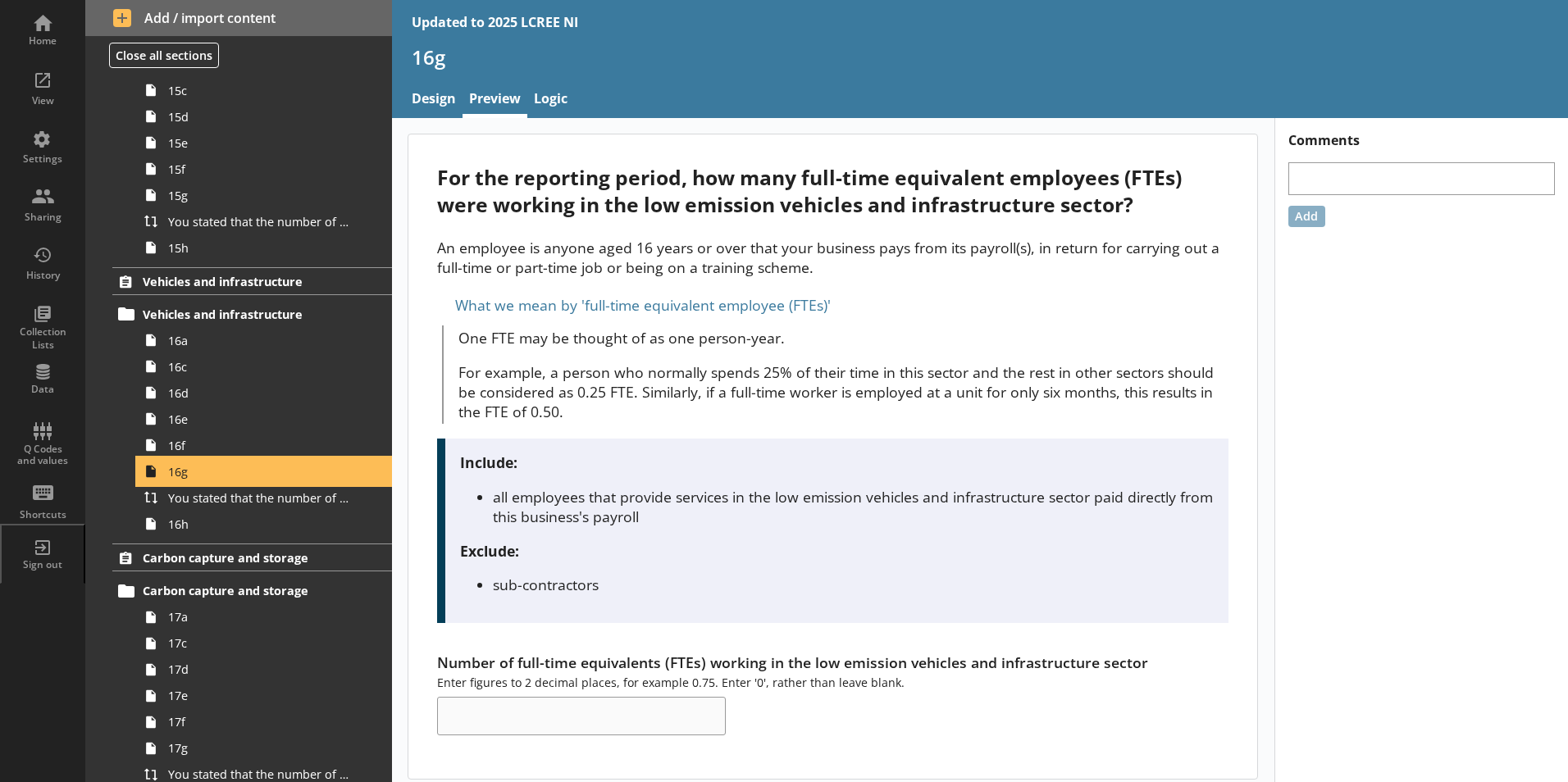scroll, scrollTop: 10, scrollLeft: 0, axis: vertical 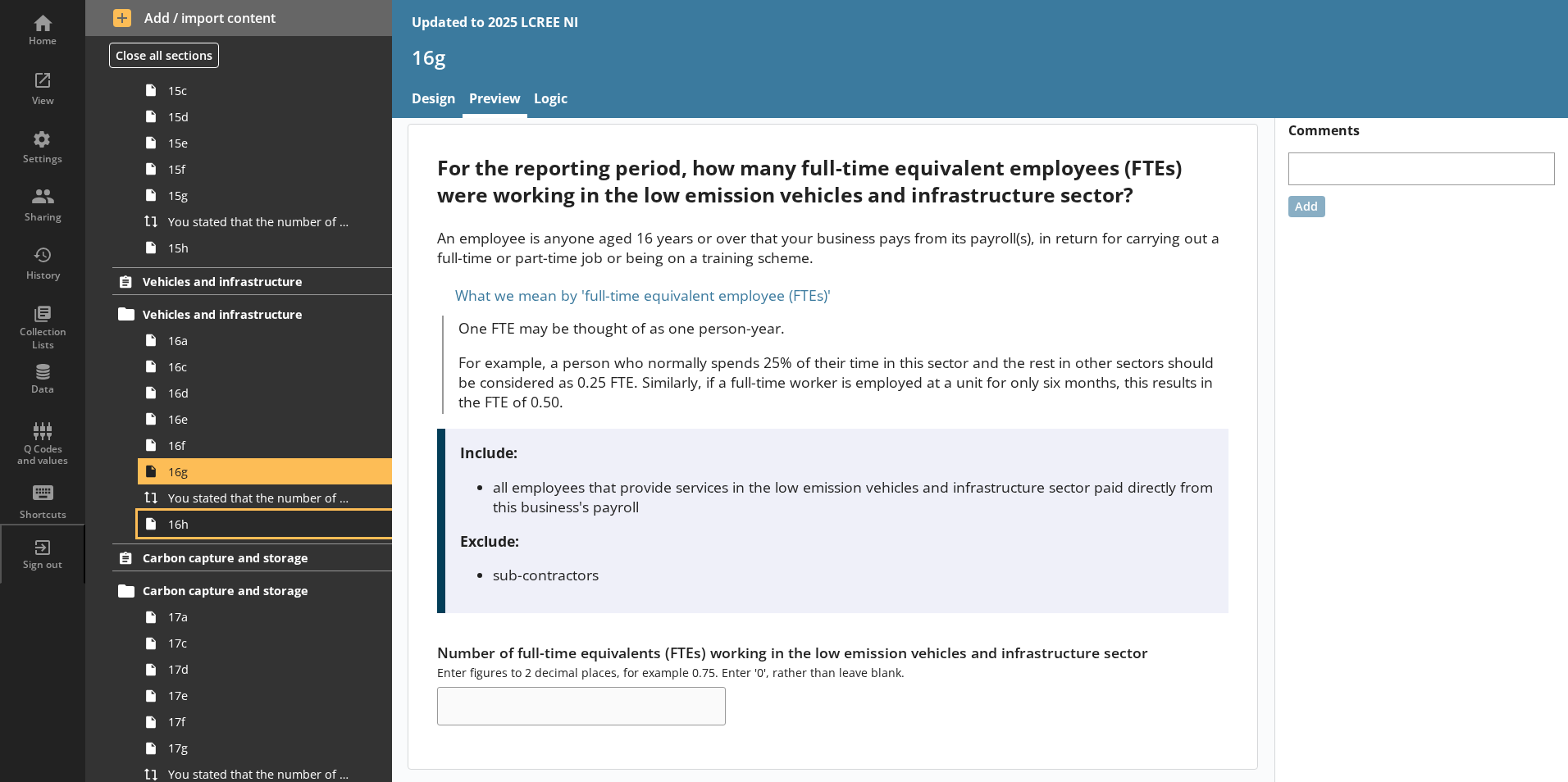 click on "16h" at bounding box center [259, 524] 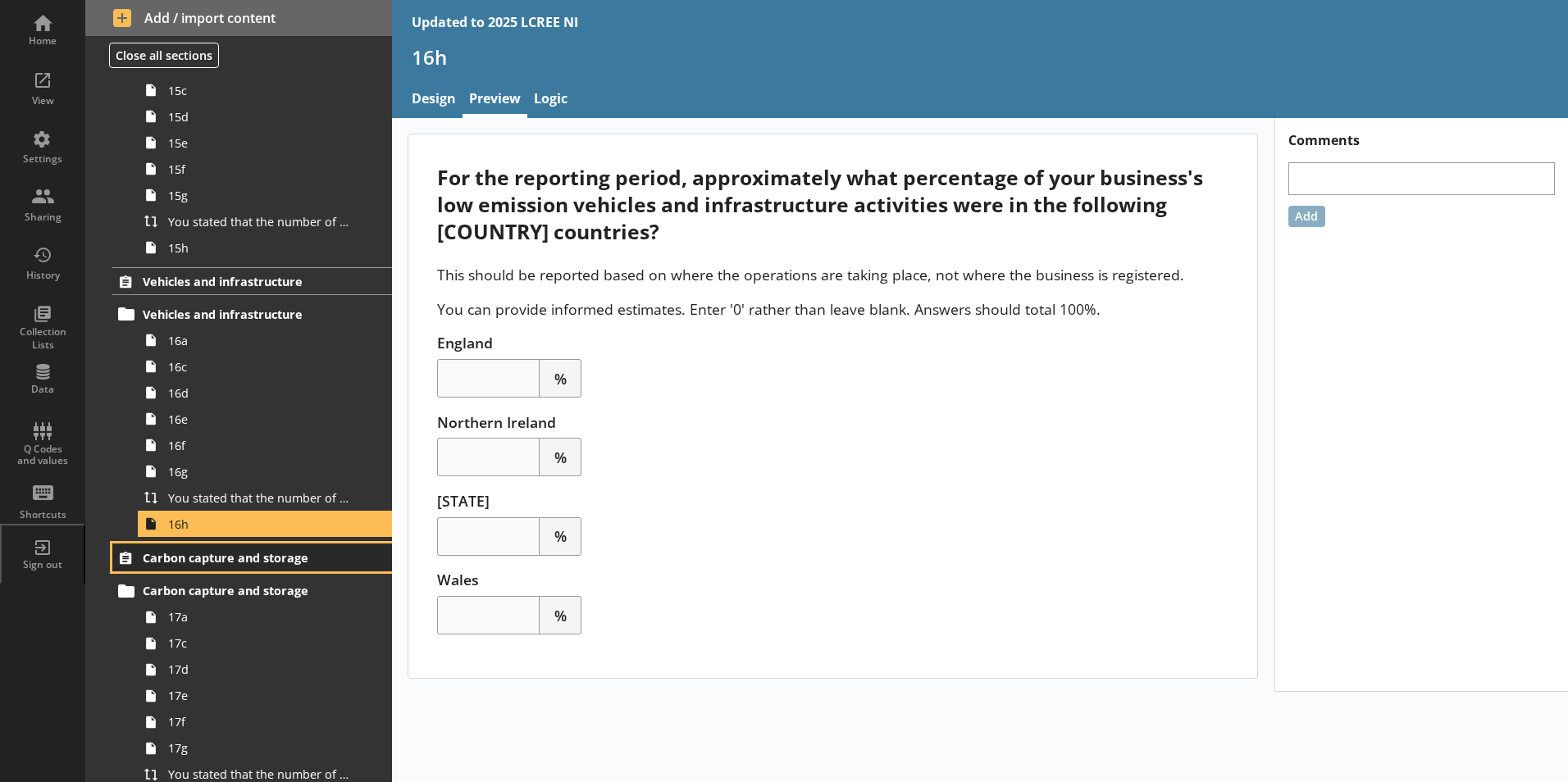 click on "Carbon capture and storage" at bounding box center (243, 557) 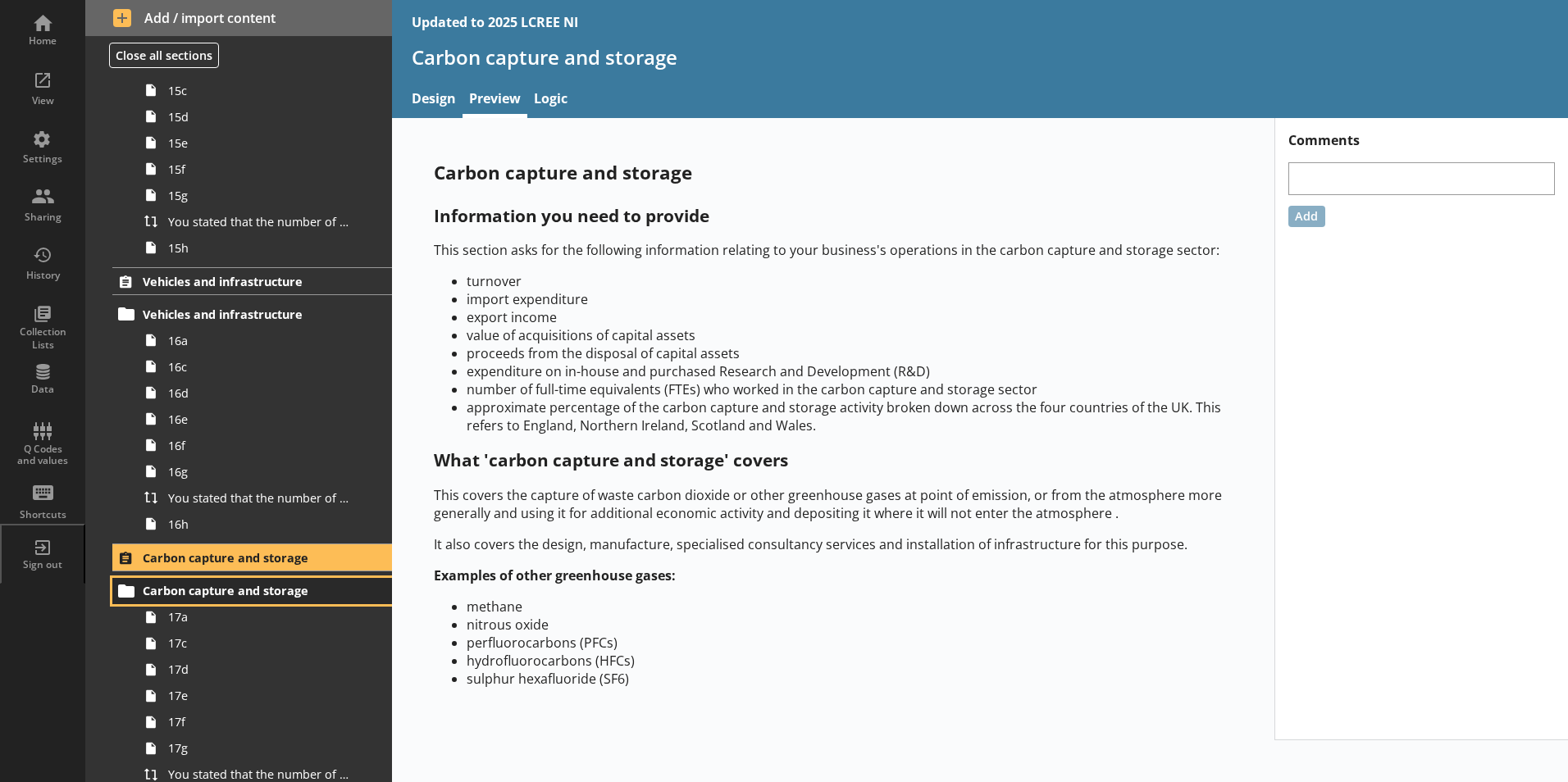 click on "Carbon capture and storage" at bounding box center [243, 590] 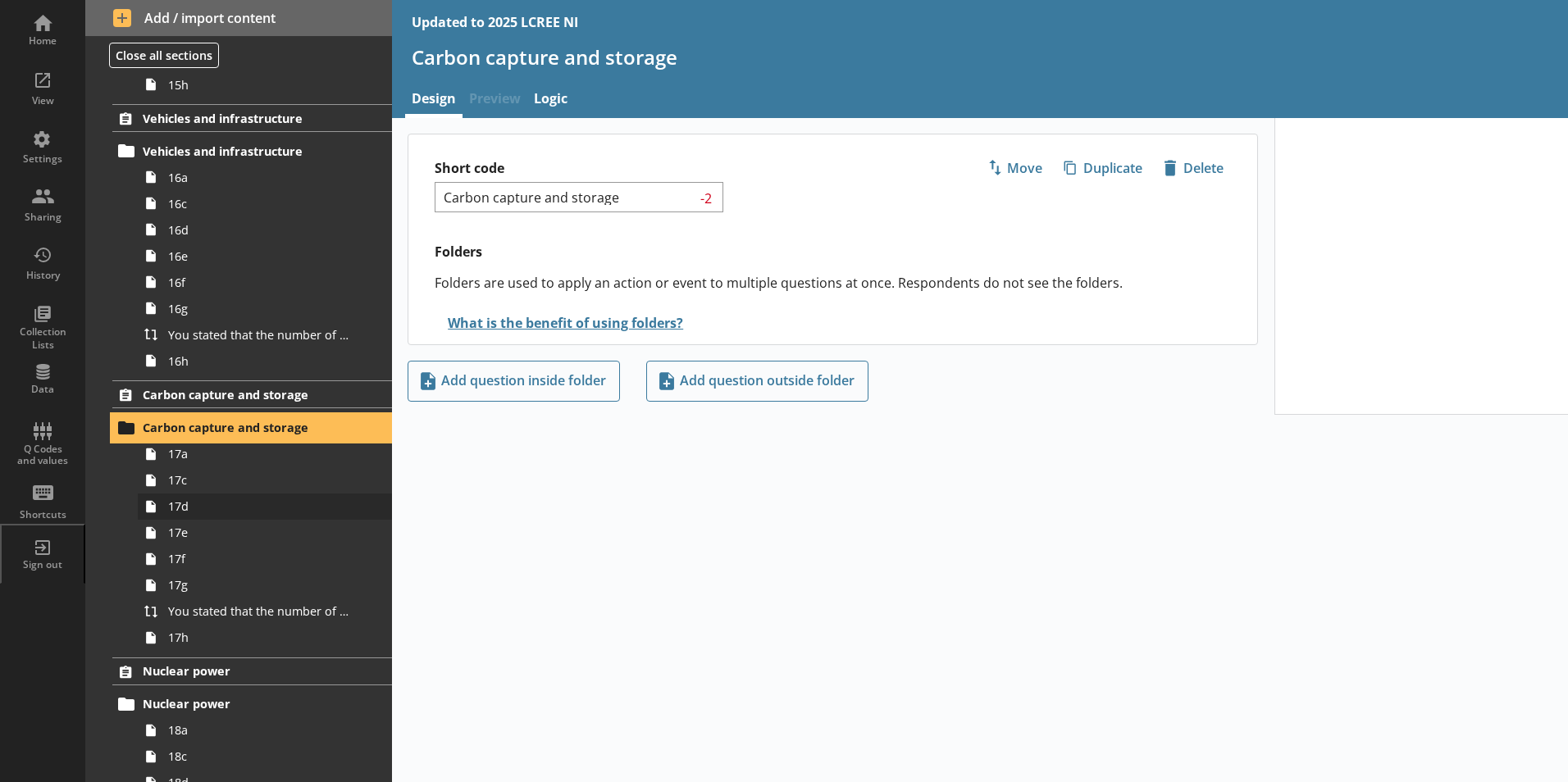 scroll, scrollTop: 4099, scrollLeft: 0, axis: vertical 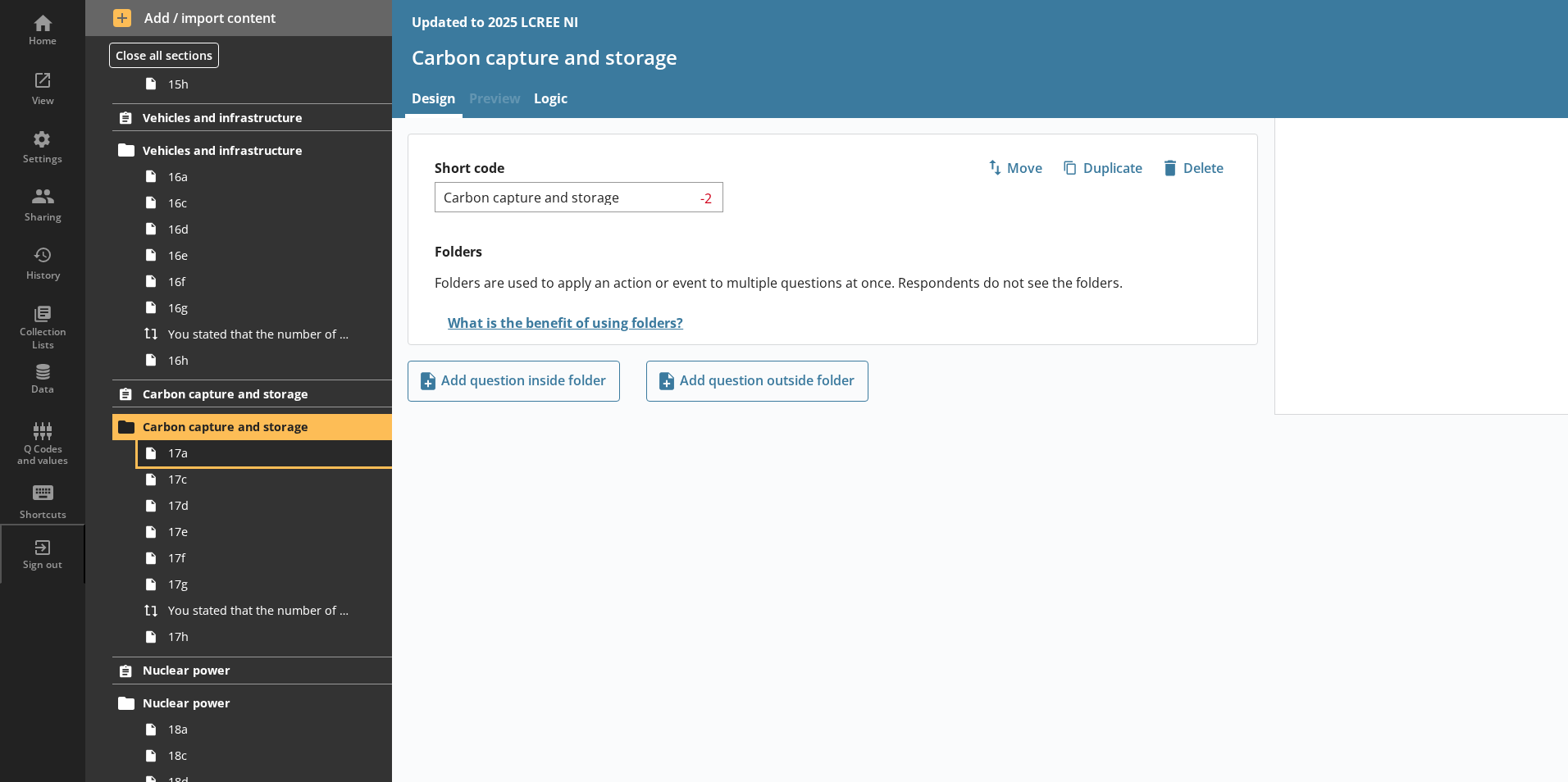 click on "17a" at bounding box center (259, 452) 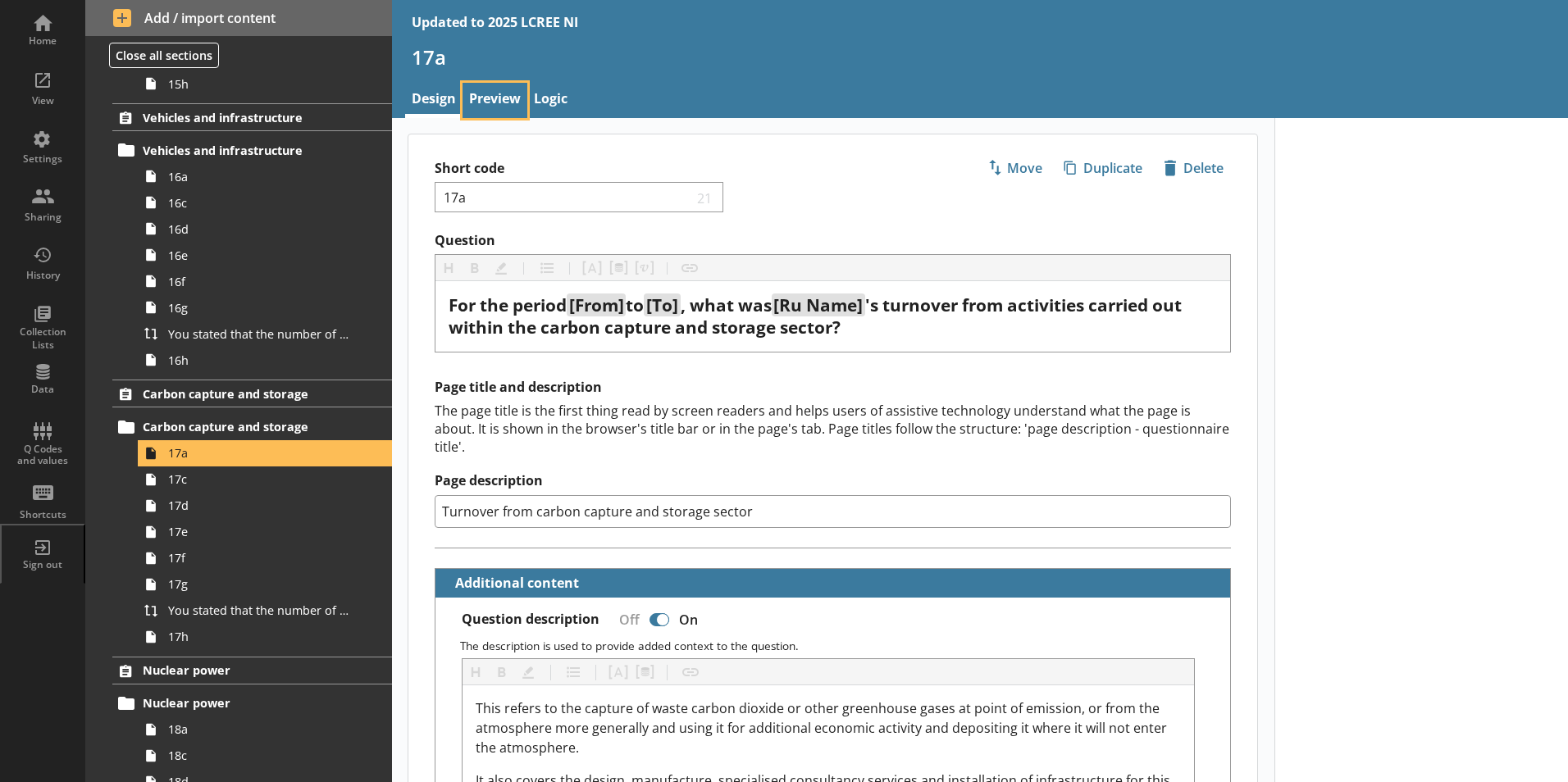 click on "Preview" at bounding box center [495, 100] 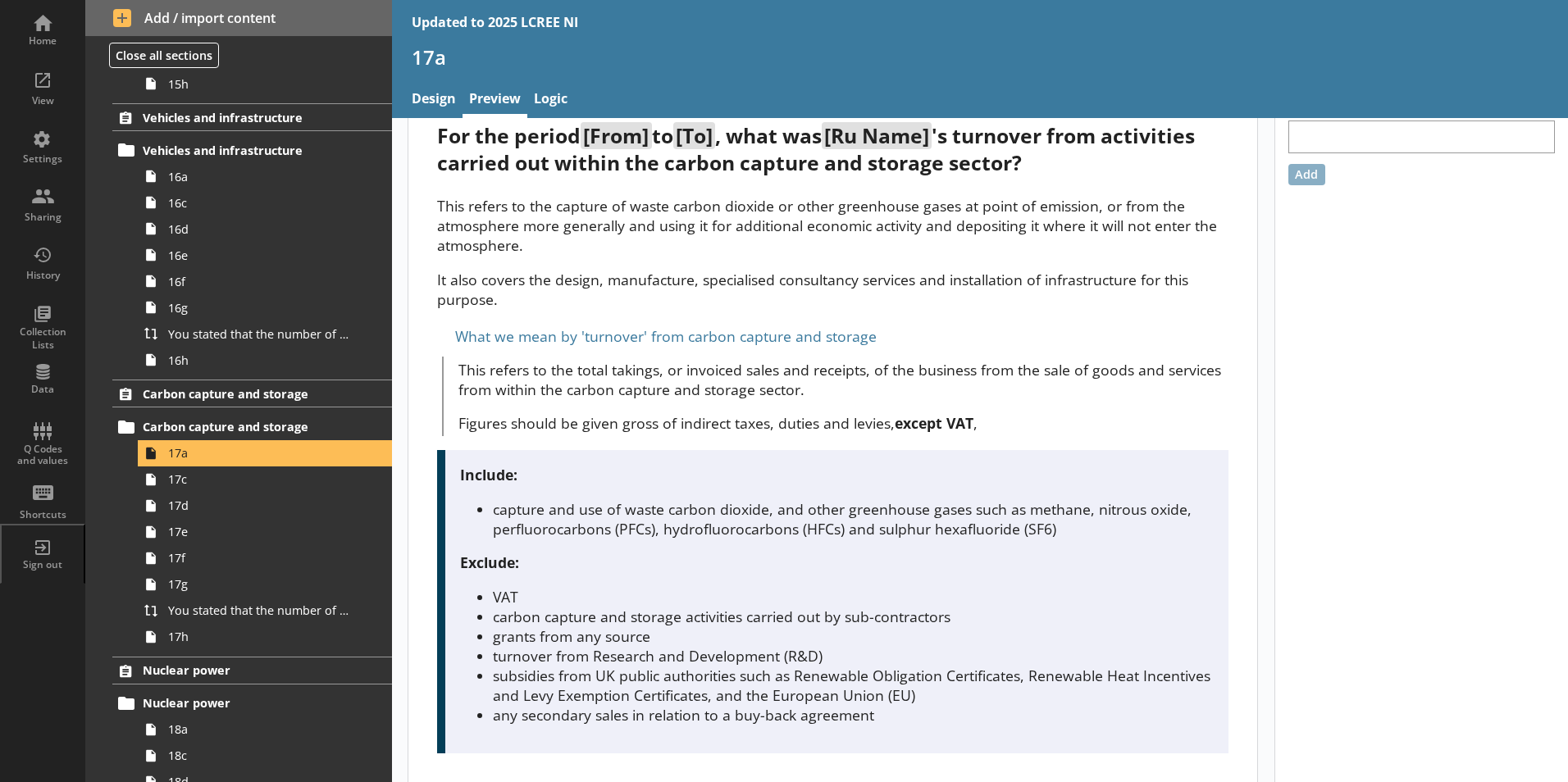 scroll, scrollTop: 311, scrollLeft: 0, axis: vertical 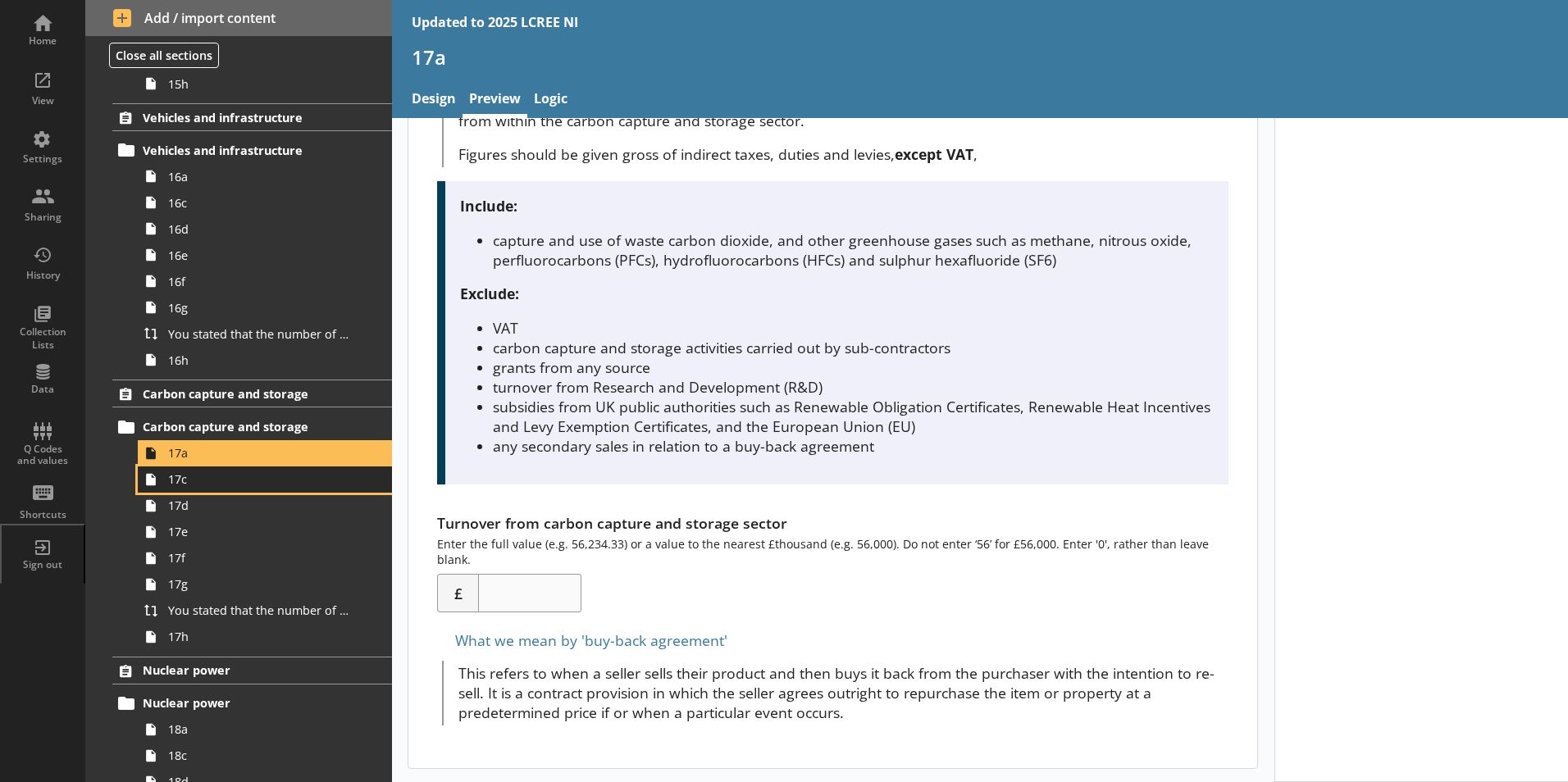 click on "17c" at bounding box center [259, 479] 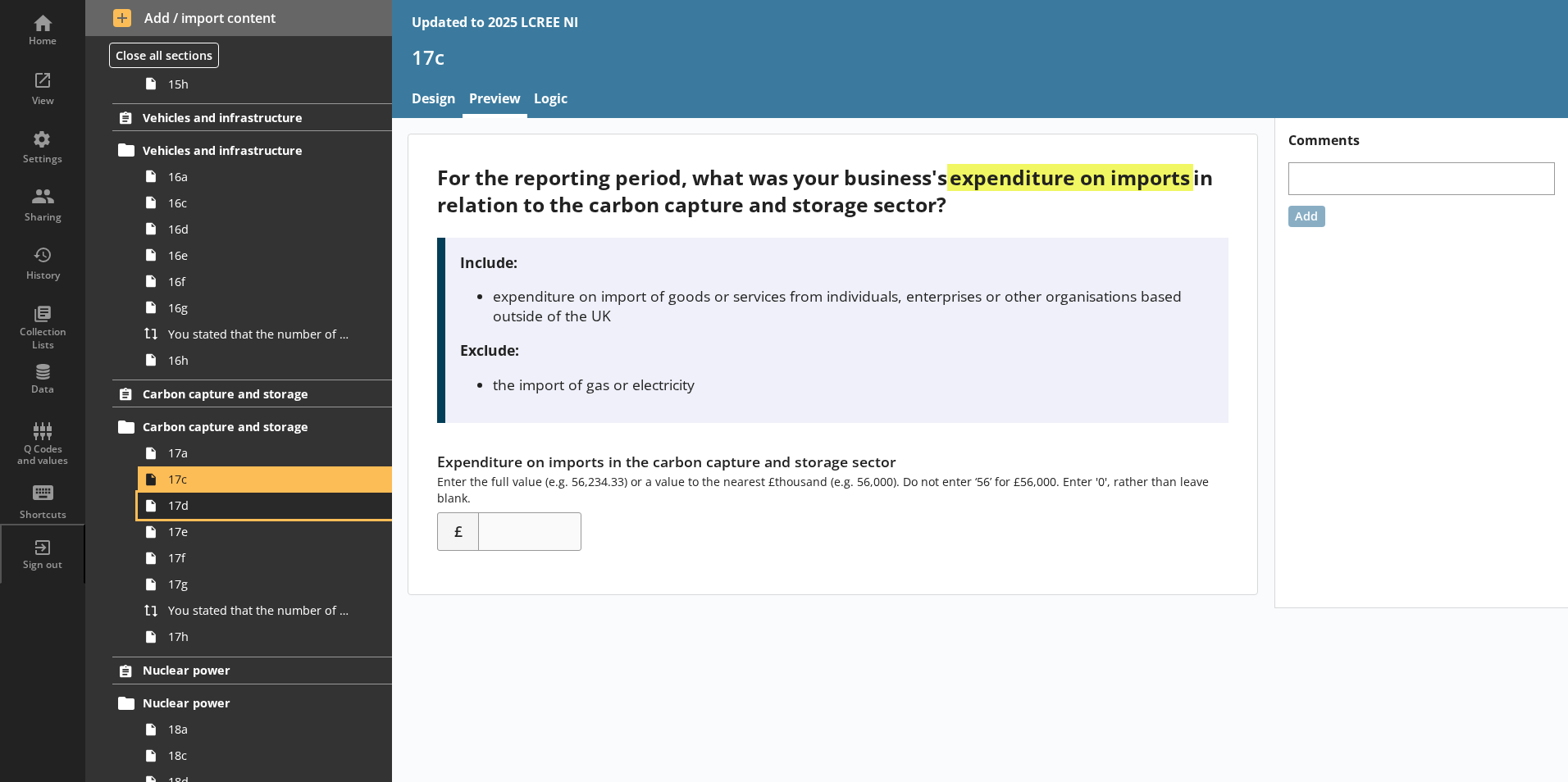 click on "17d" at bounding box center (265, 506) 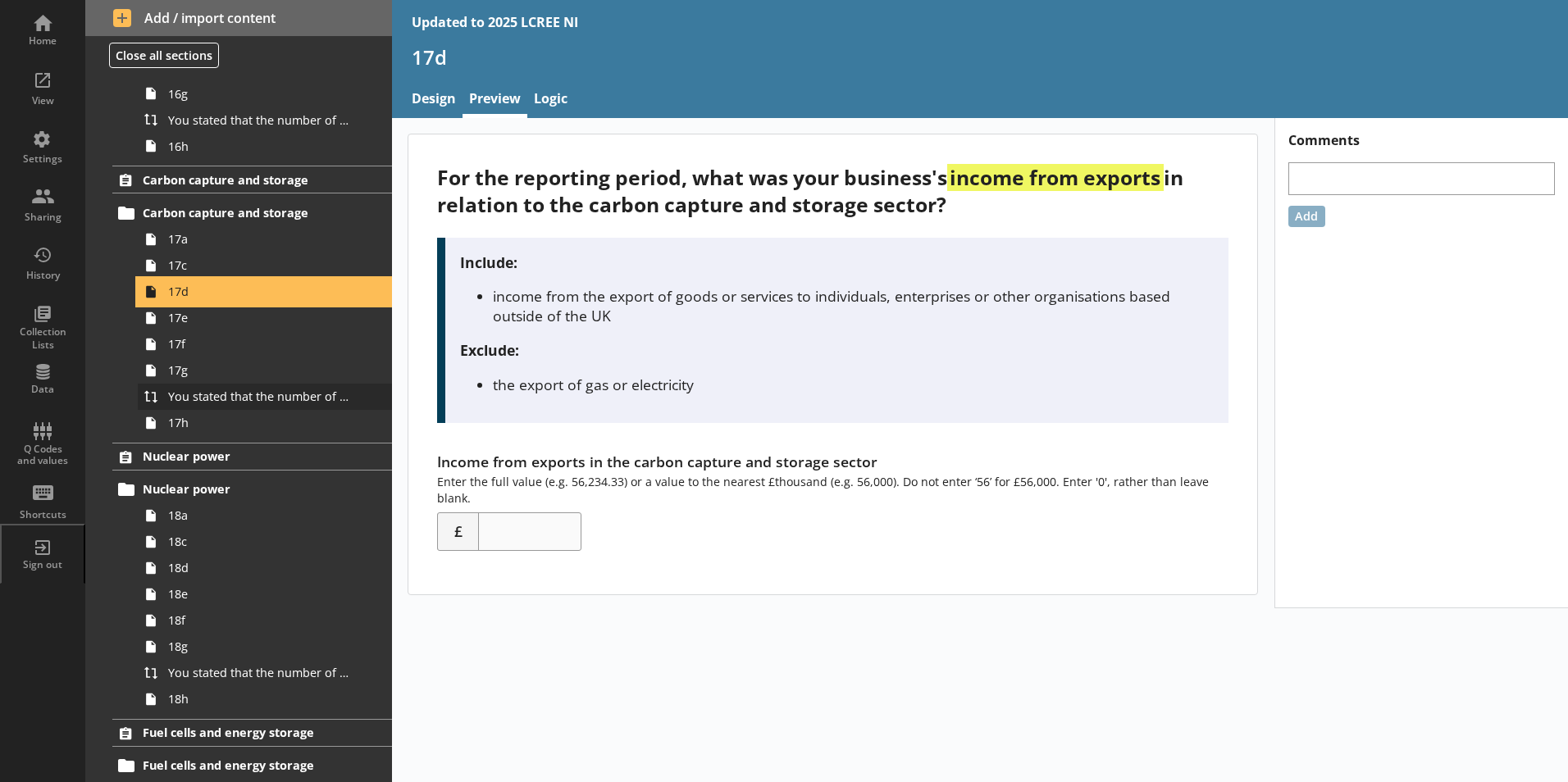 scroll, scrollTop: 4344, scrollLeft: 0, axis: vertical 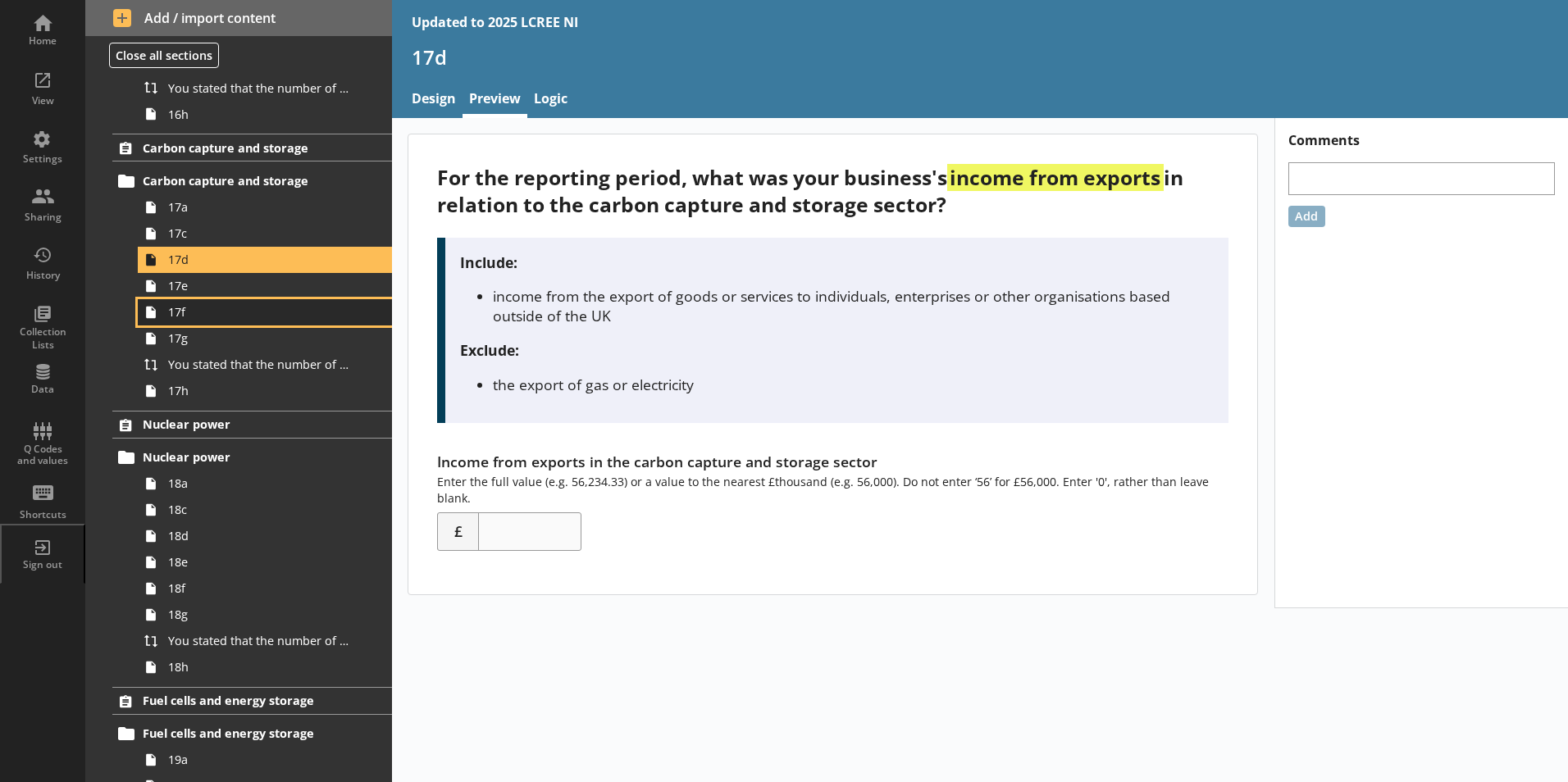 click on "17f" at bounding box center [265, 312] 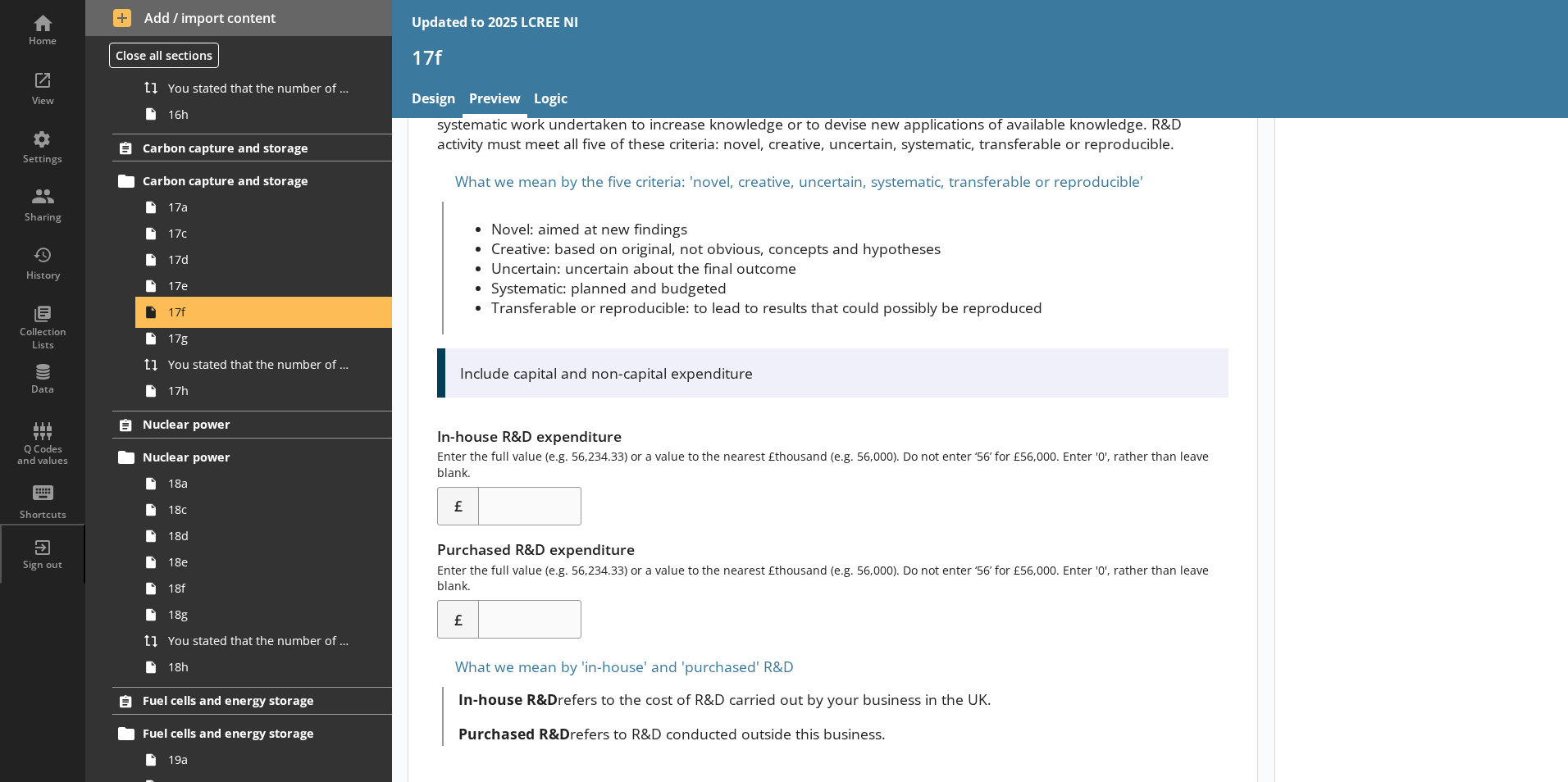scroll, scrollTop: 165, scrollLeft: 0, axis: vertical 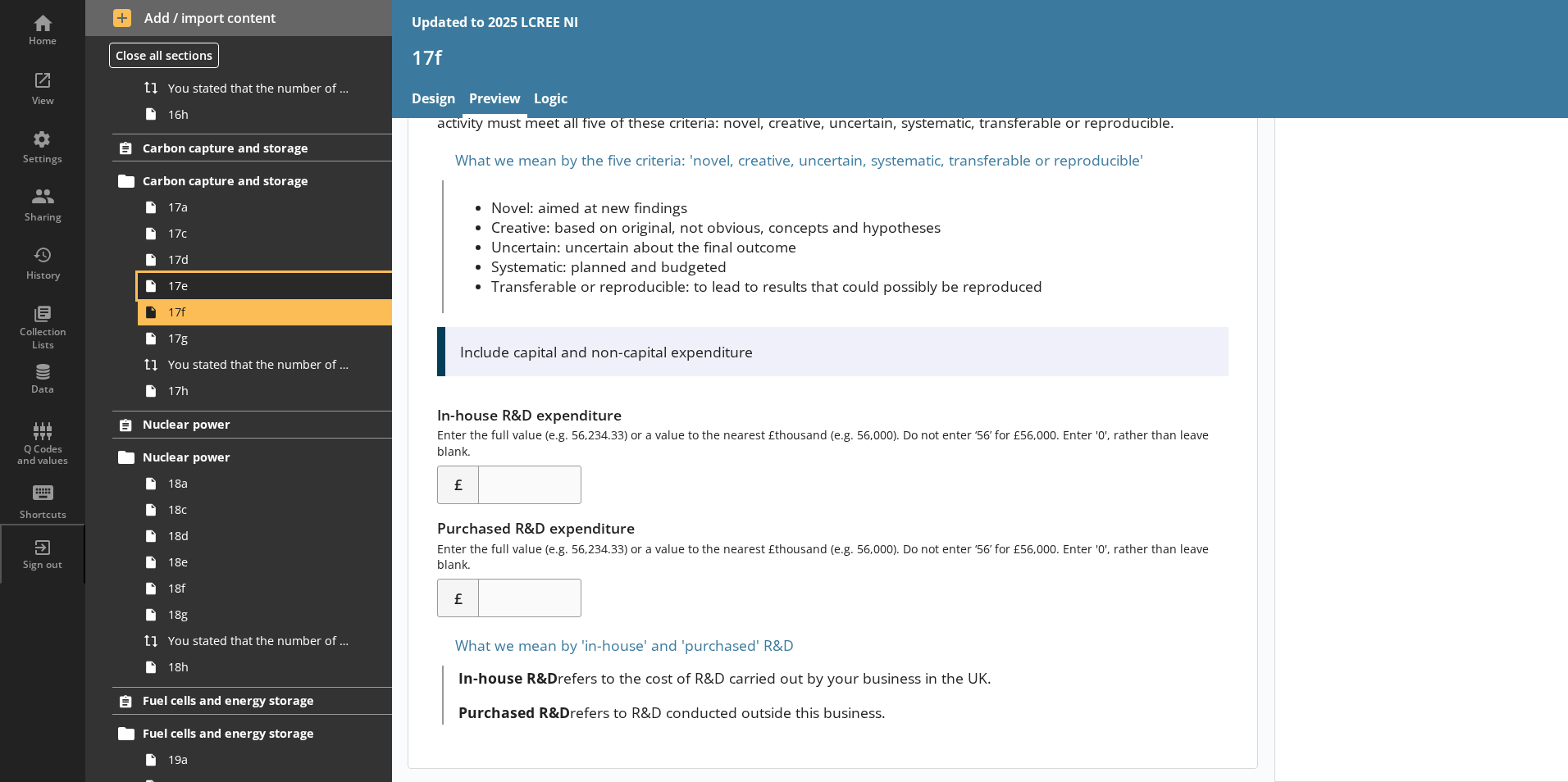 click on "17e" at bounding box center (259, 285) 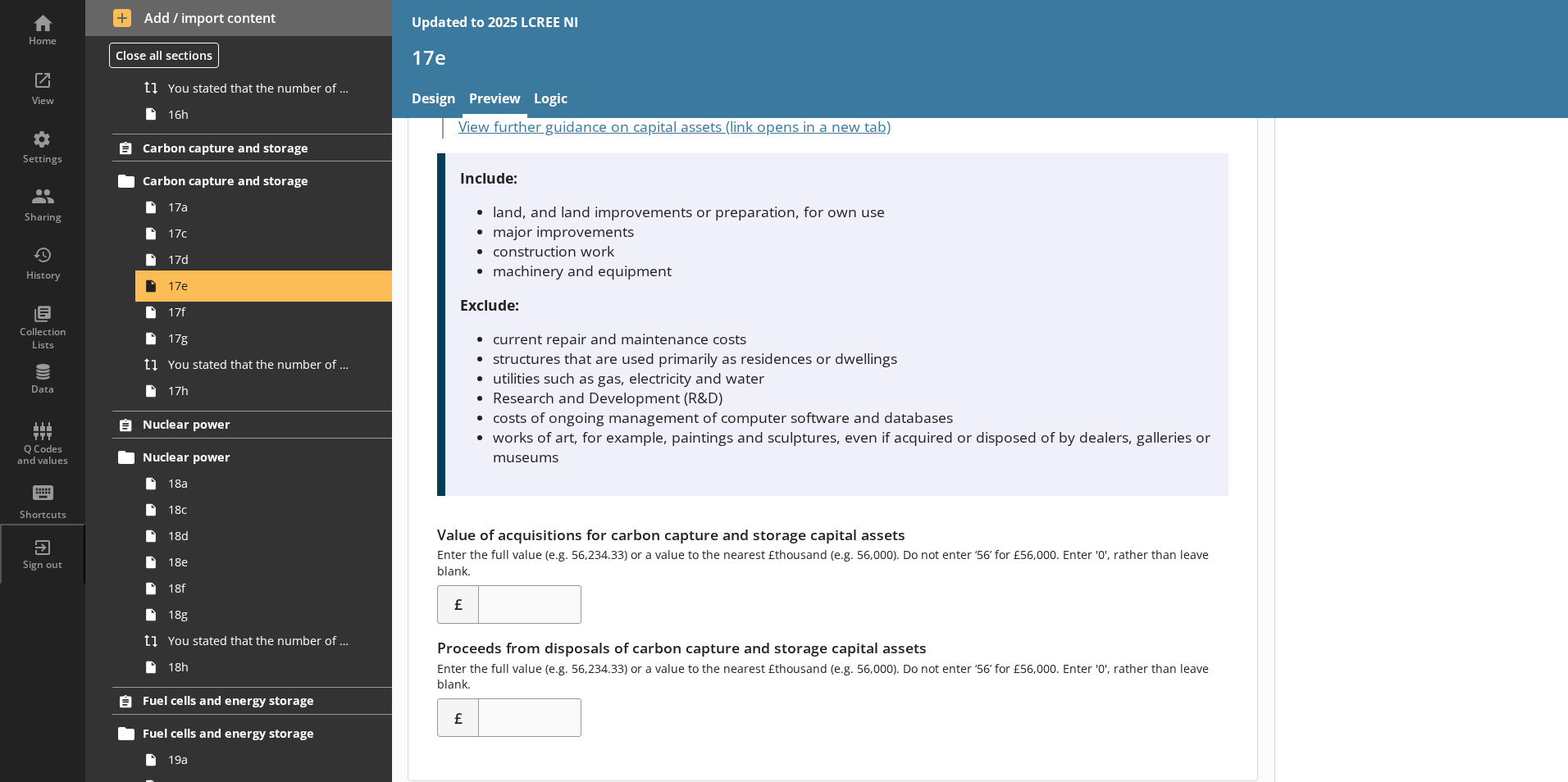 scroll, scrollTop: 393, scrollLeft: 0, axis: vertical 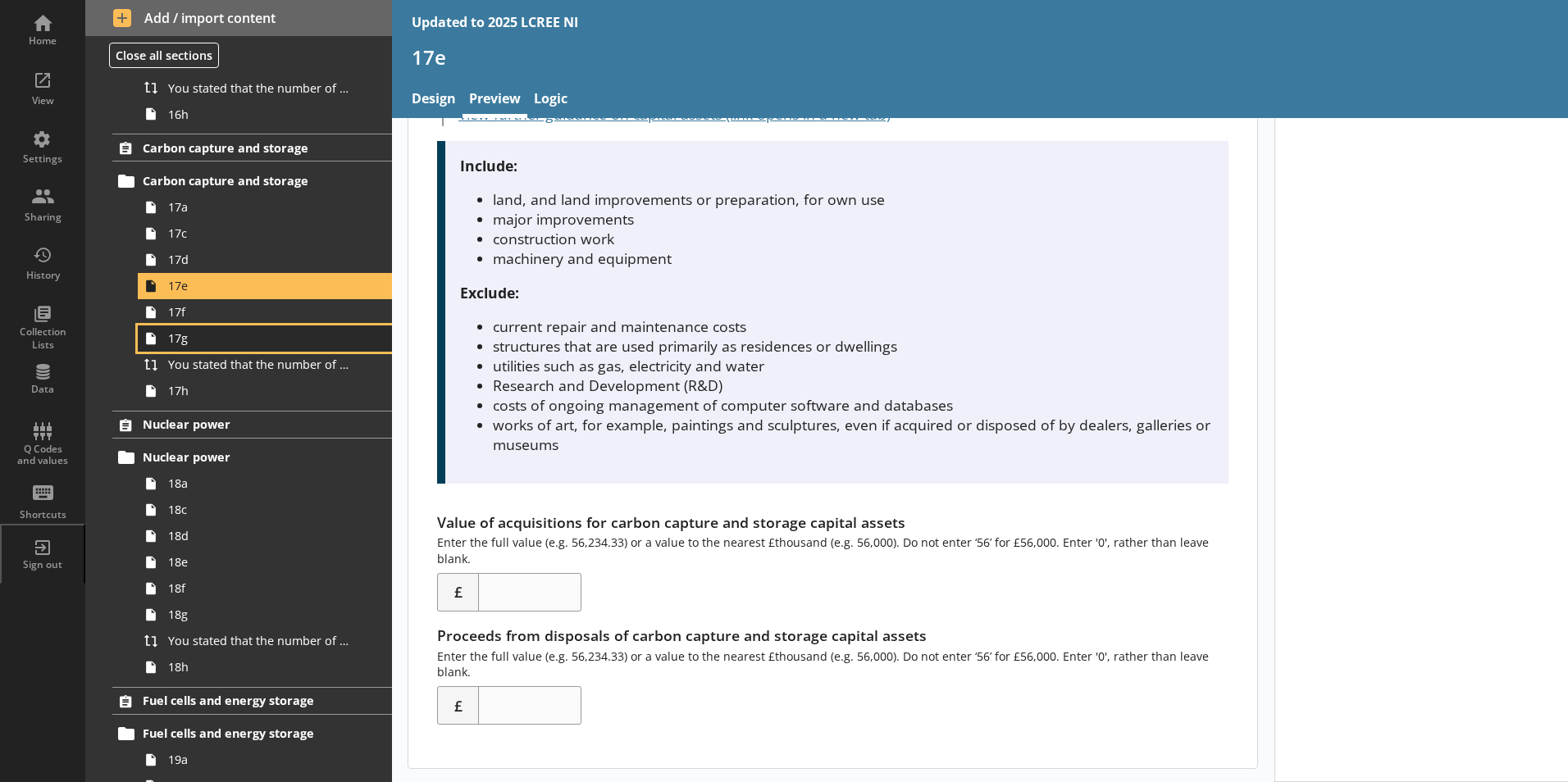 click on "17g" at bounding box center (265, 339) 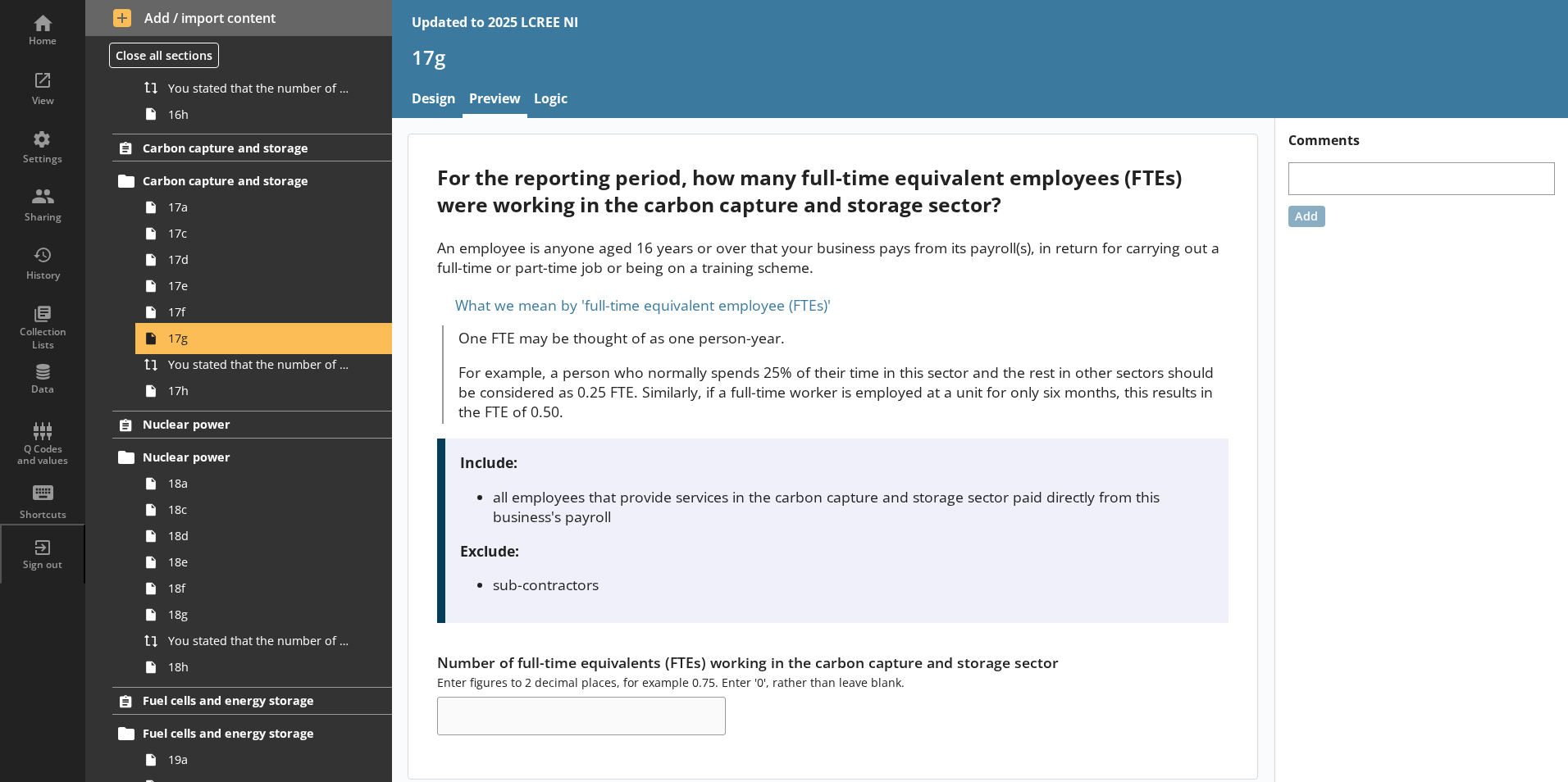 scroll, scrollTop: 10, scrollLeft: 0, axis: vertical 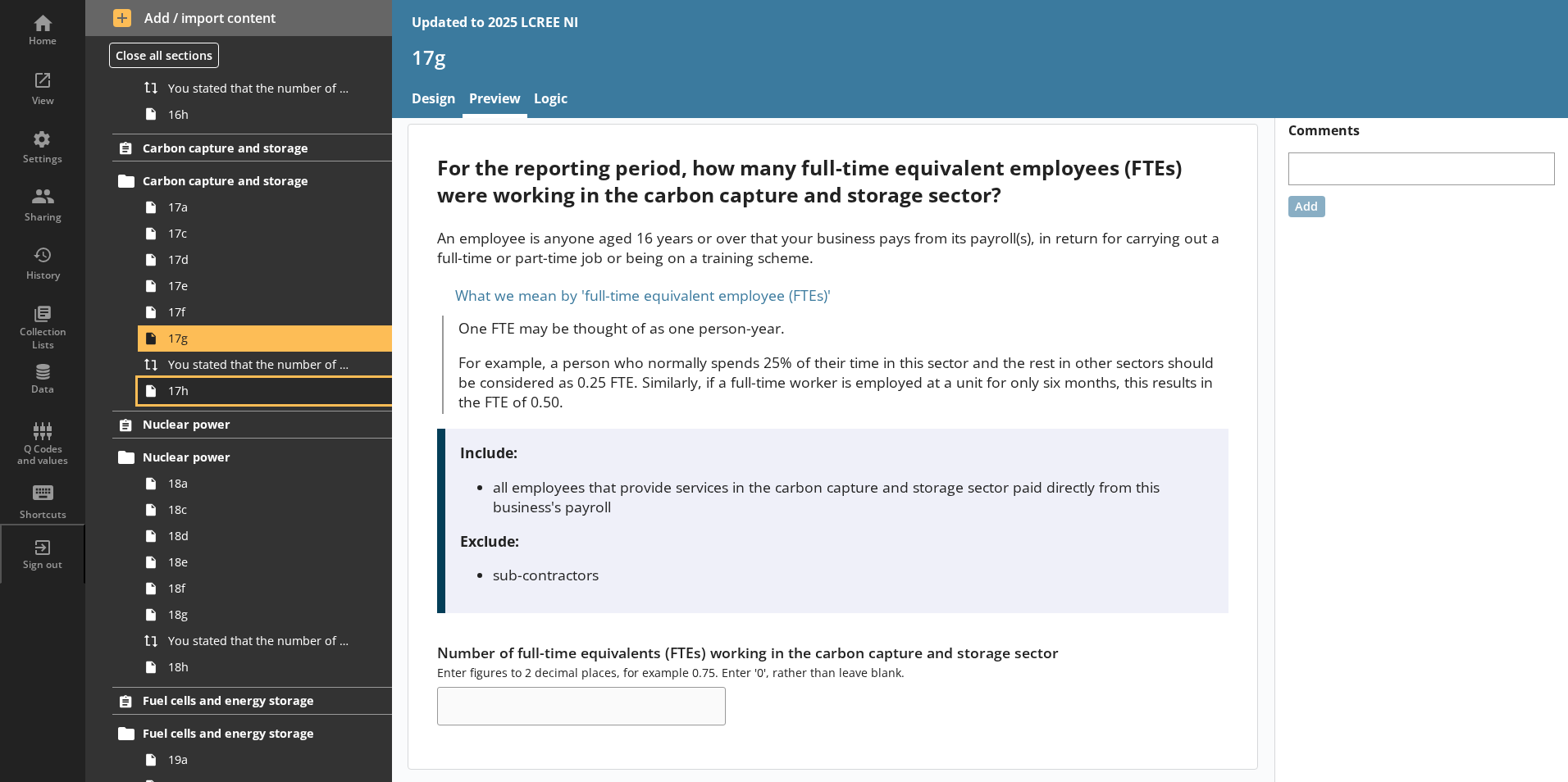 click on "17h" at bounding box center [259, 390] 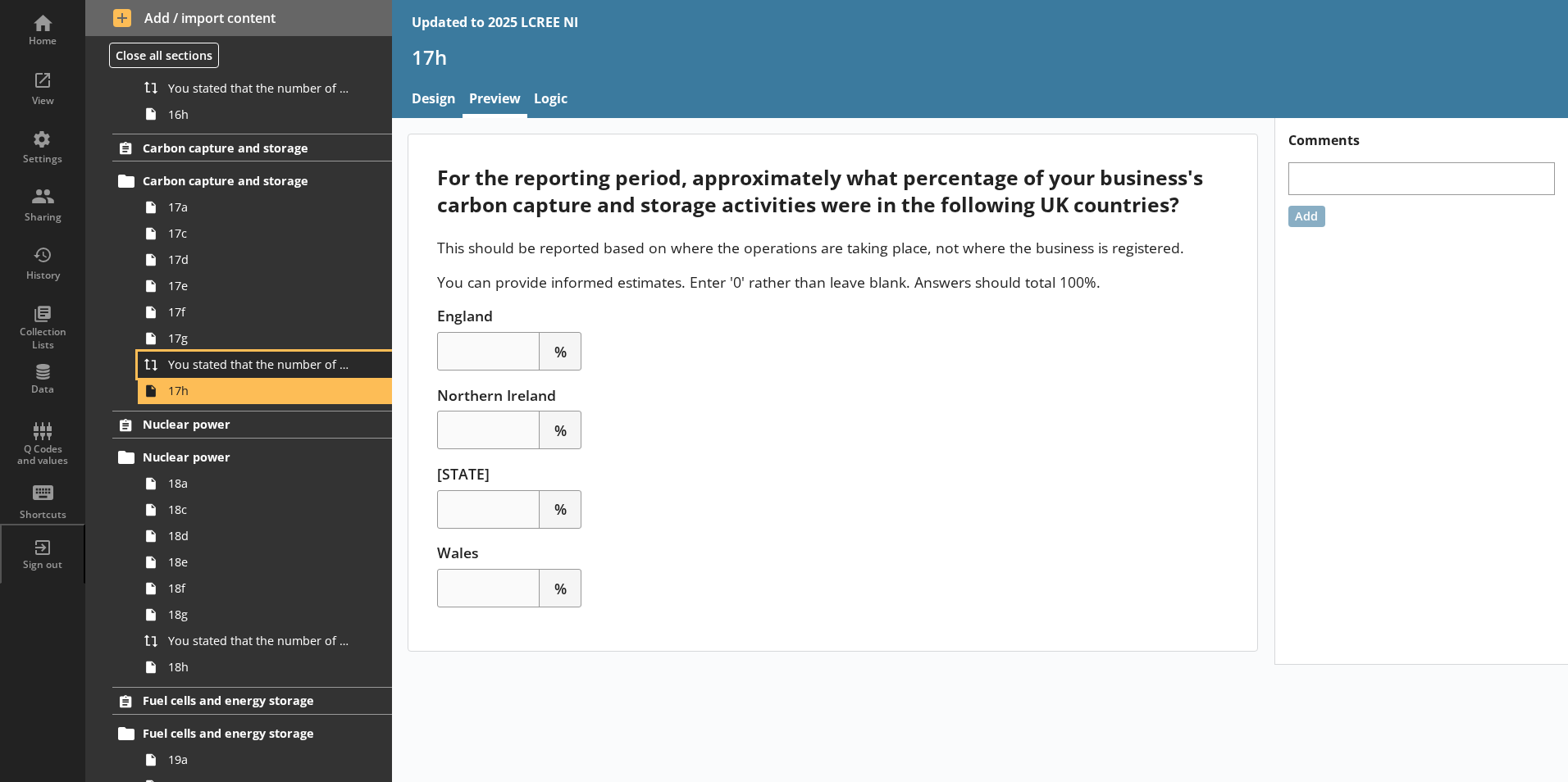 click on "You stated that the number of full-time equivalents (FTEs) who worked within the carbon capture and storage sector was [Number of full-time equivalents (FTEs) working in the carbon capture and storage sector] FTEs. Is this correct?" at bounding box center [259, 364] 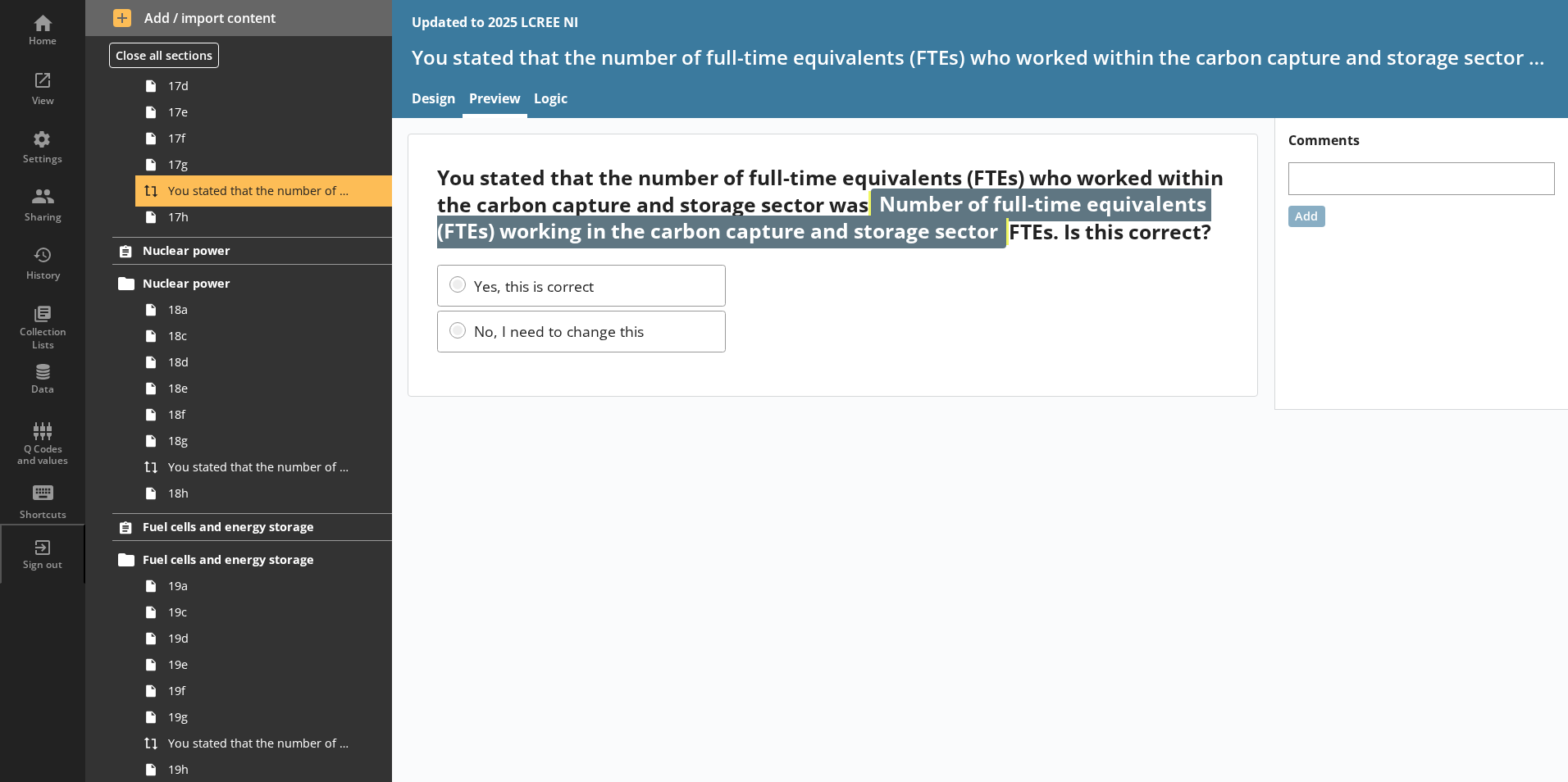 scroll, scrollTop: 4515, scrollLeft: 0, axis: vertical 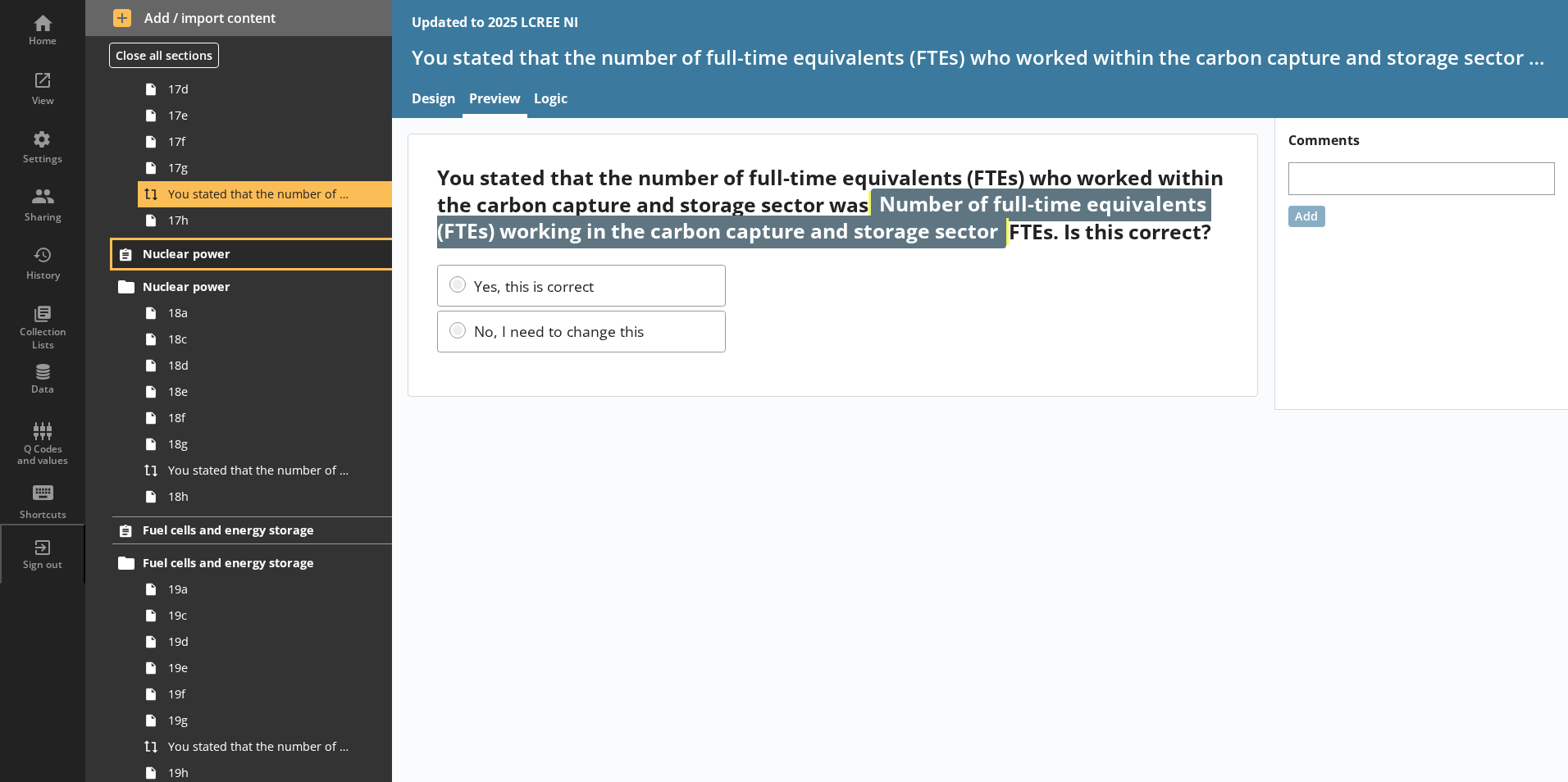 click on "Nuclear power" at bounding box center (243, 253) 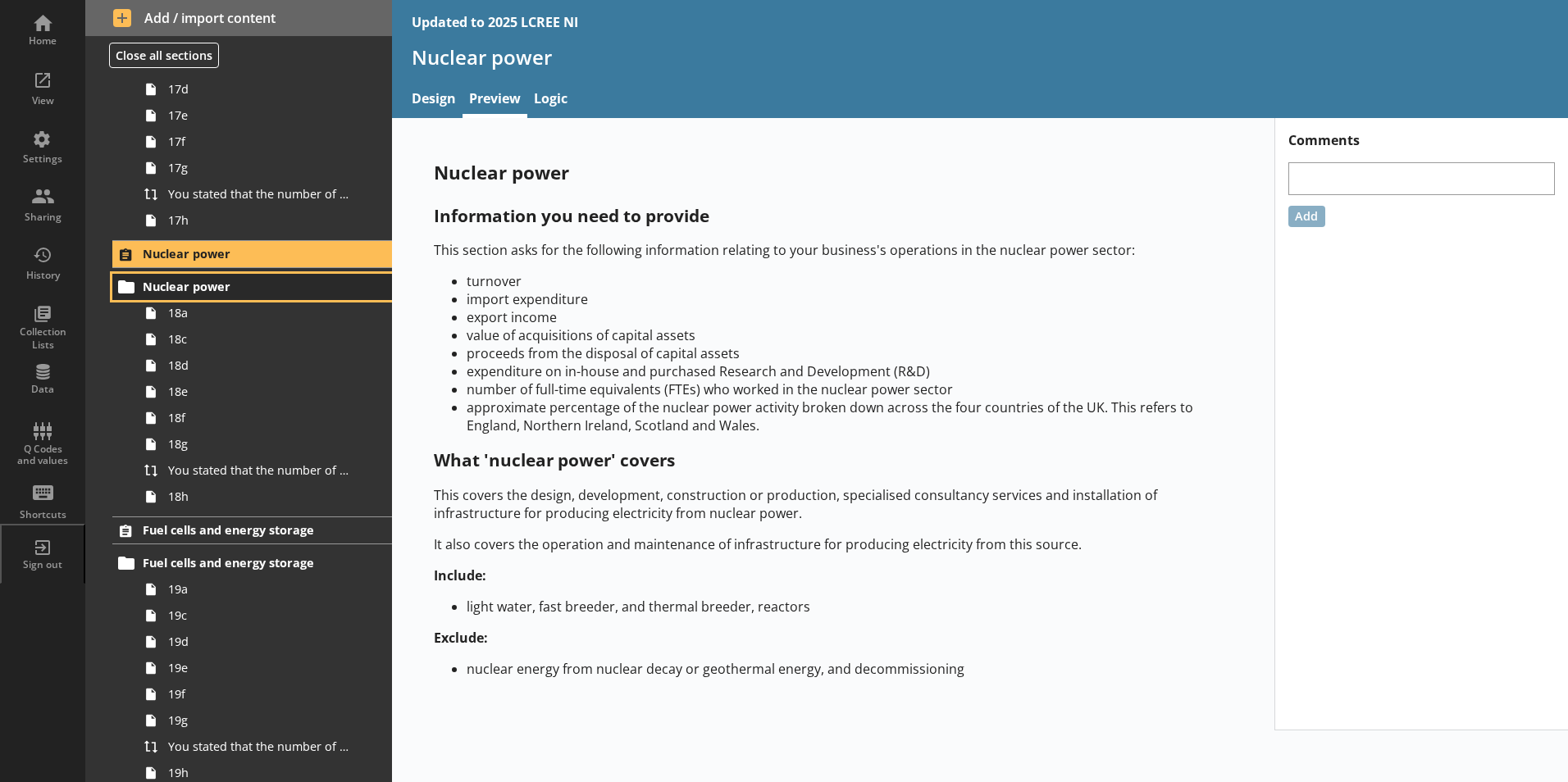 click on "Nuclear power" at bounding box center (252, 287) 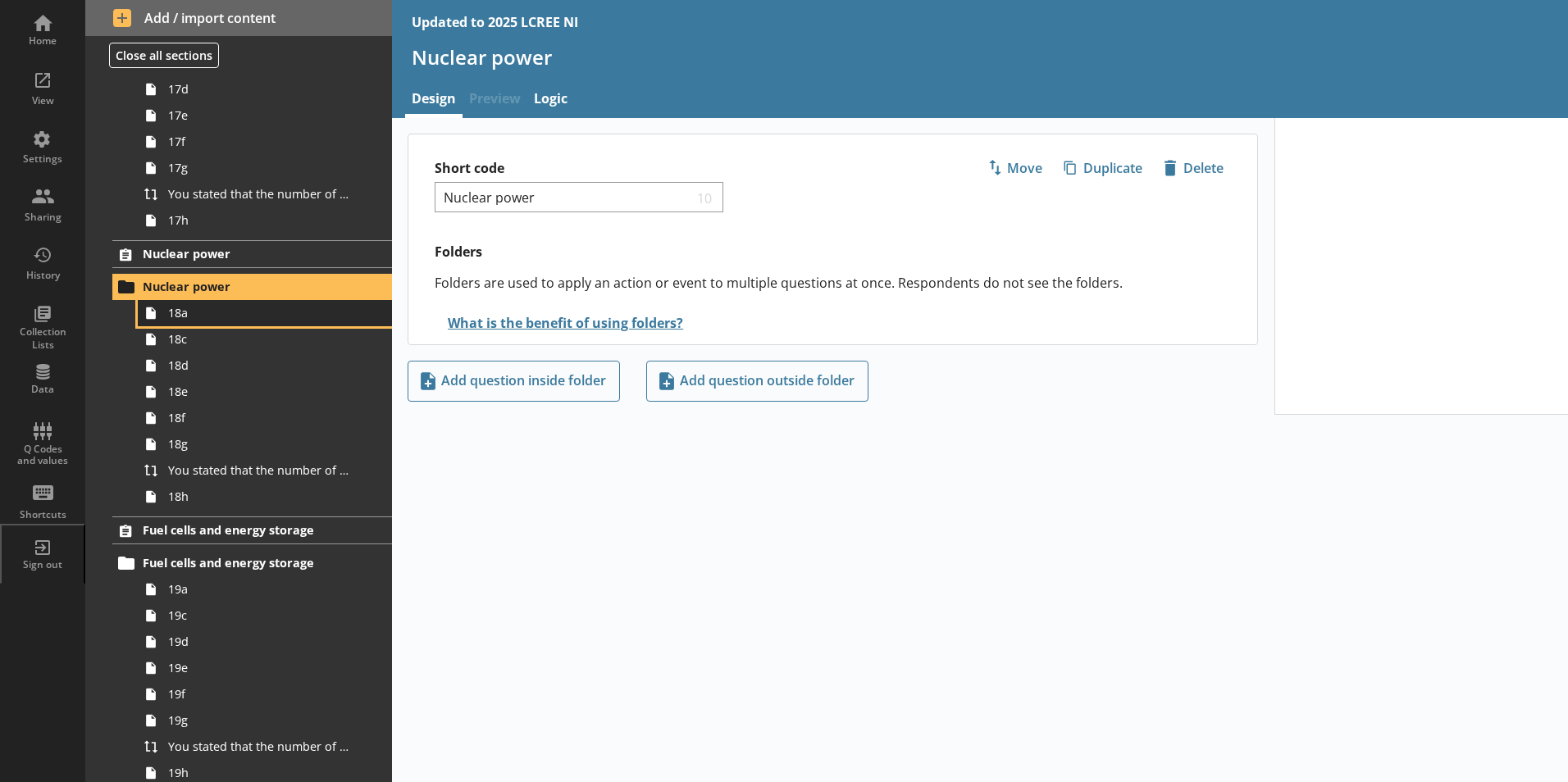 click on "18a" at bounding box center (259, 312) 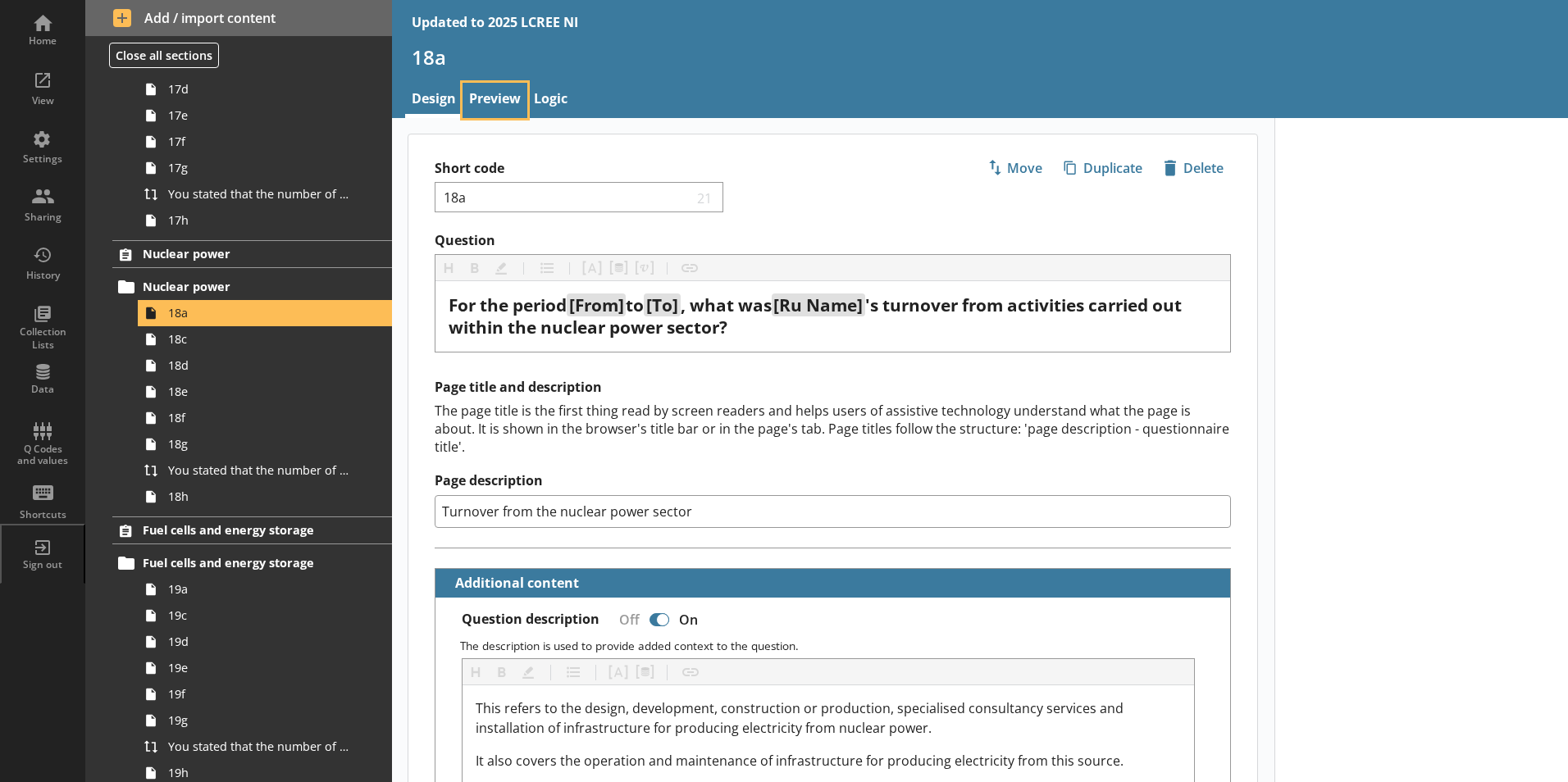 click on "Preview" at bounding box center (495, 100) 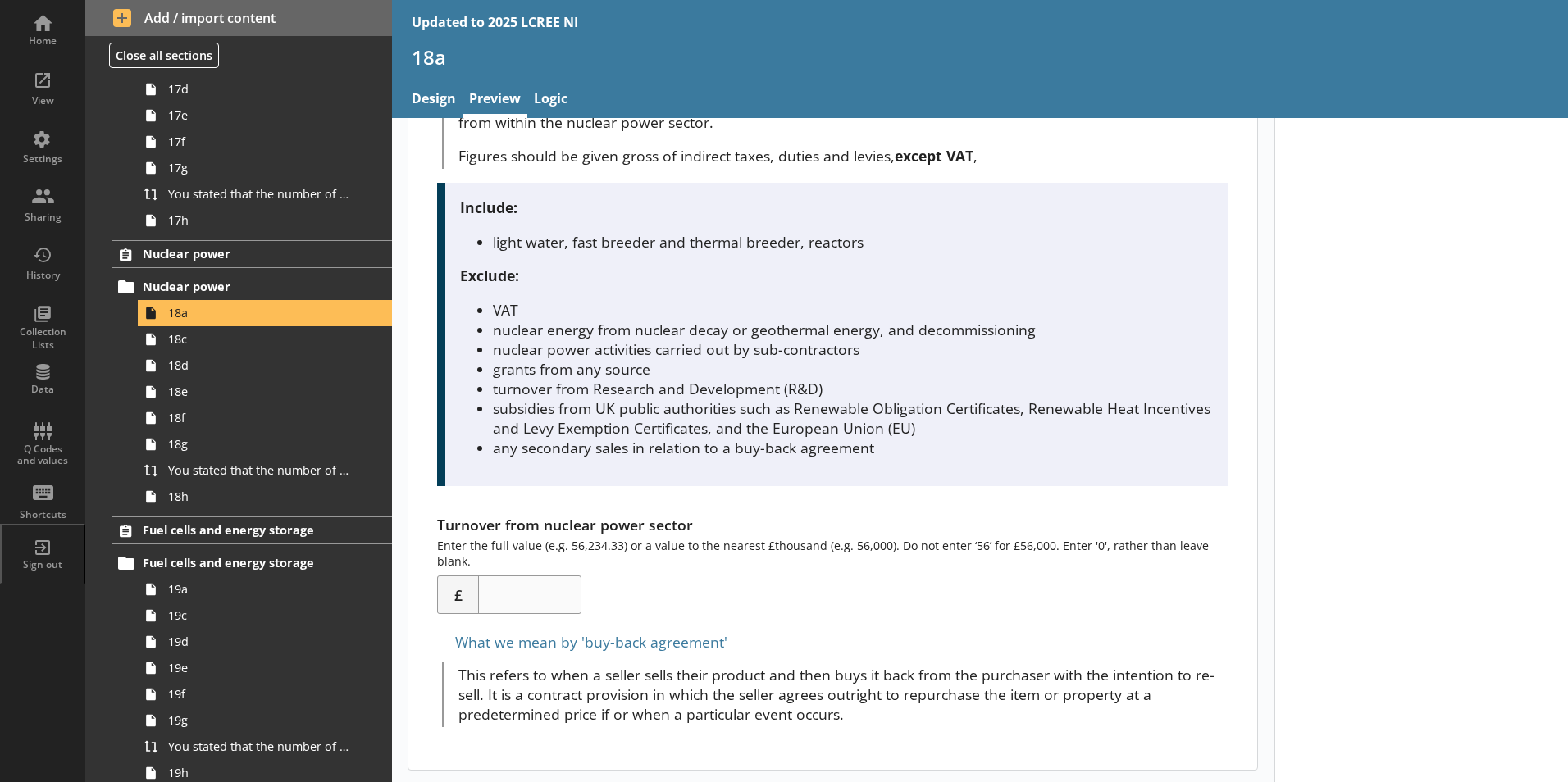 scroll, scrollTop: 271, scrollLeft: 0, axis: vertical 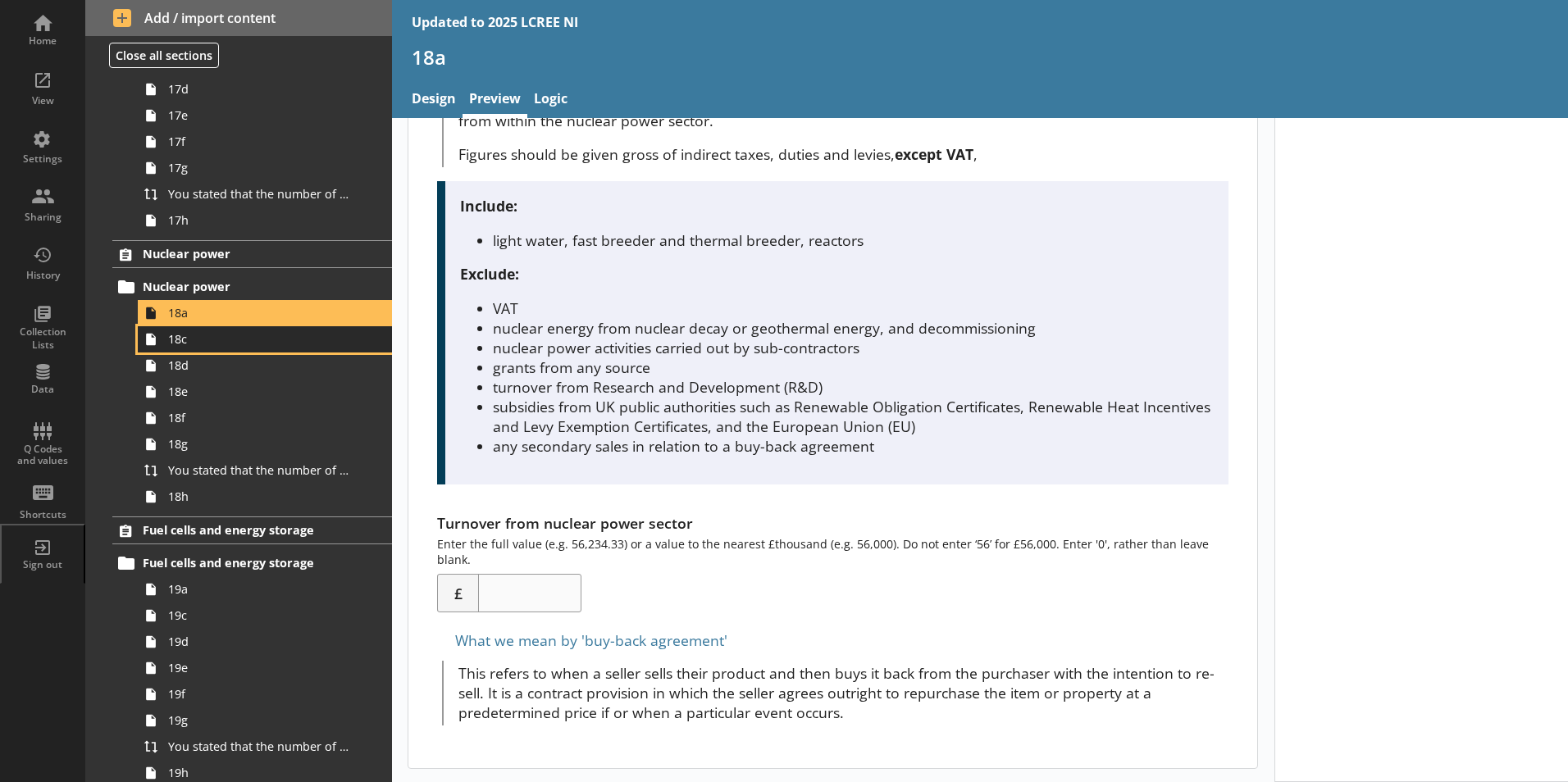 click on "18c" at bounding box center [259, 339] 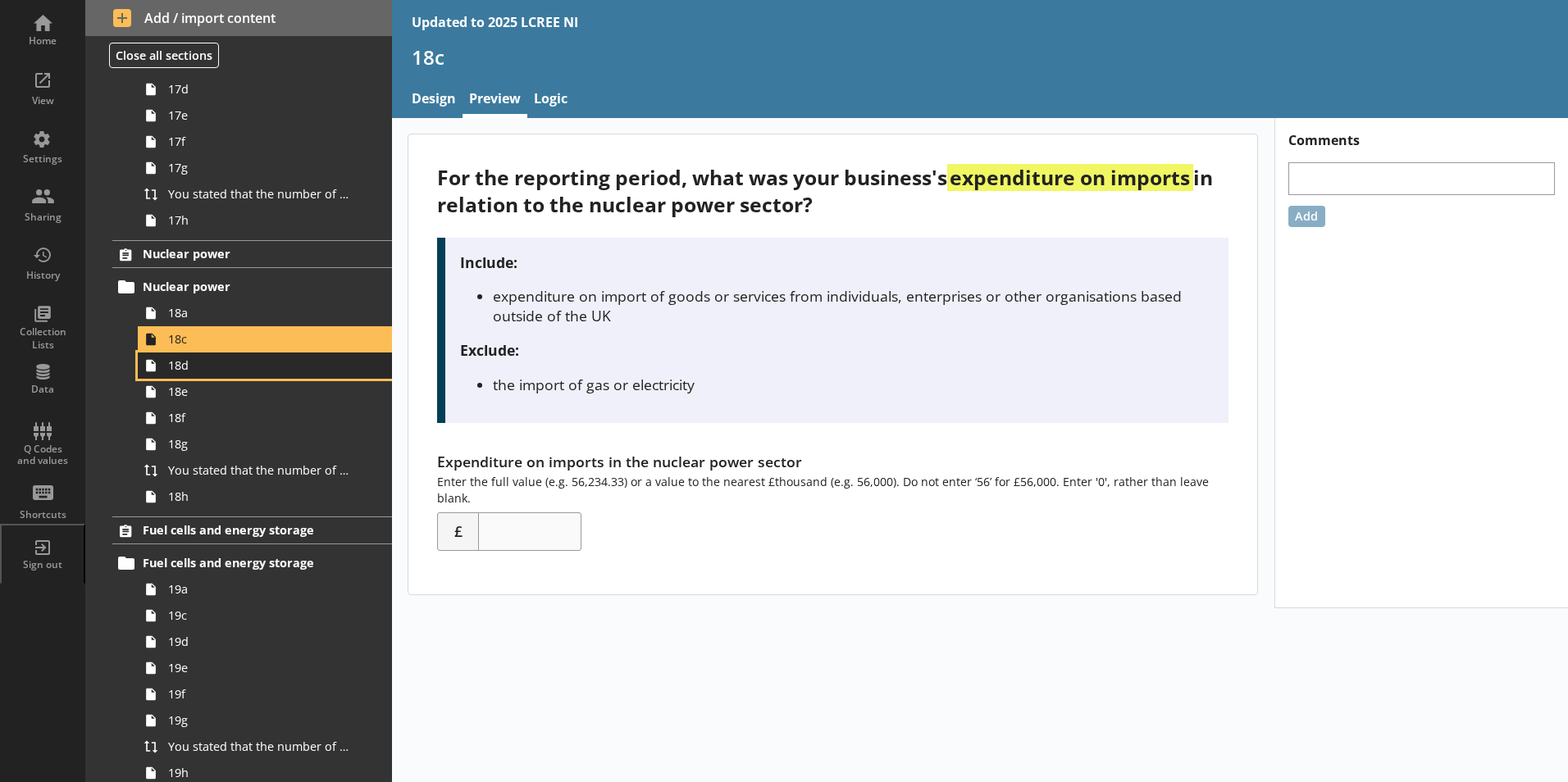 click on "18d" at bounding box center (259, 365) 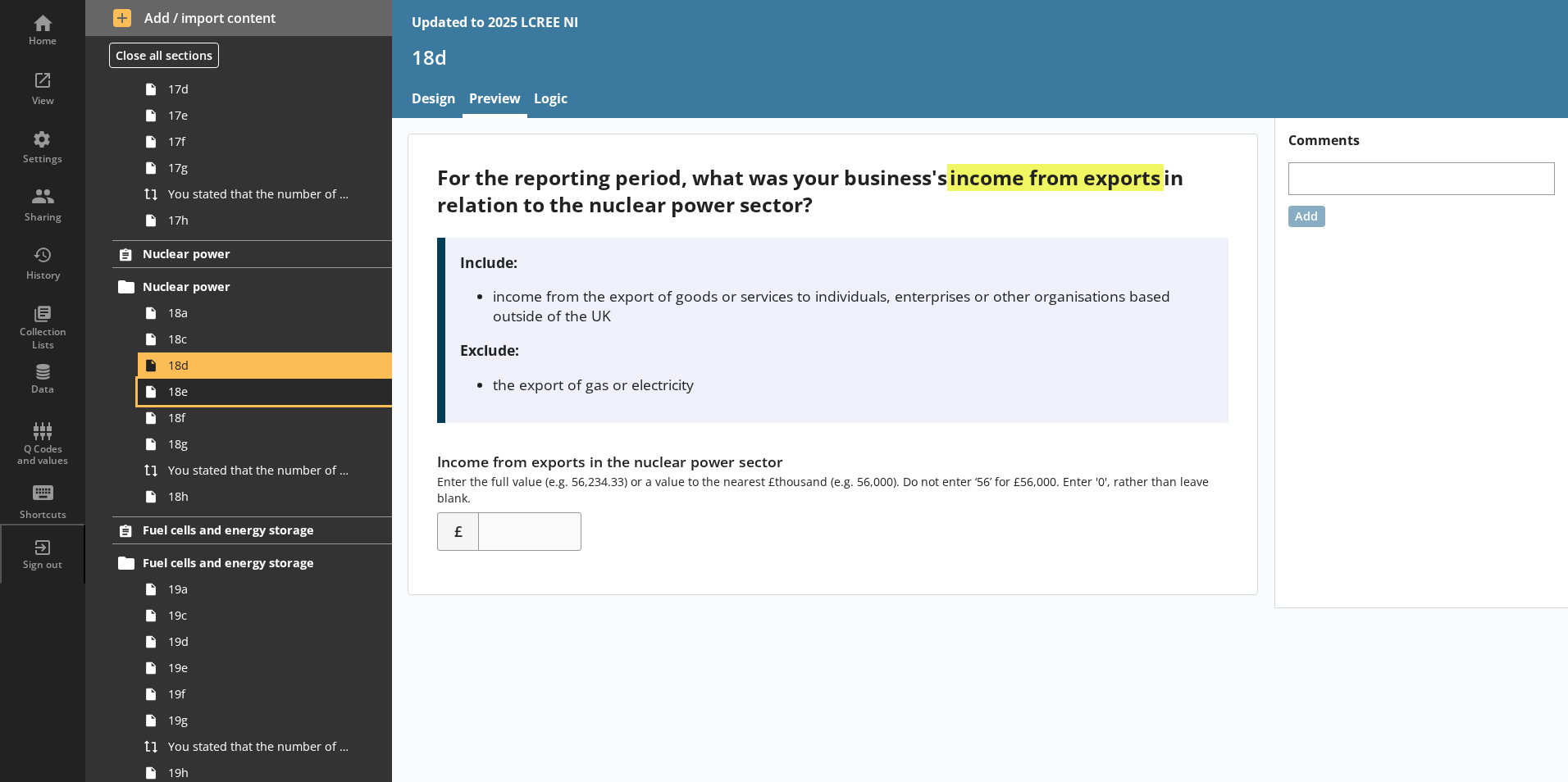 click on "18e" at bounding box center [259, 391] 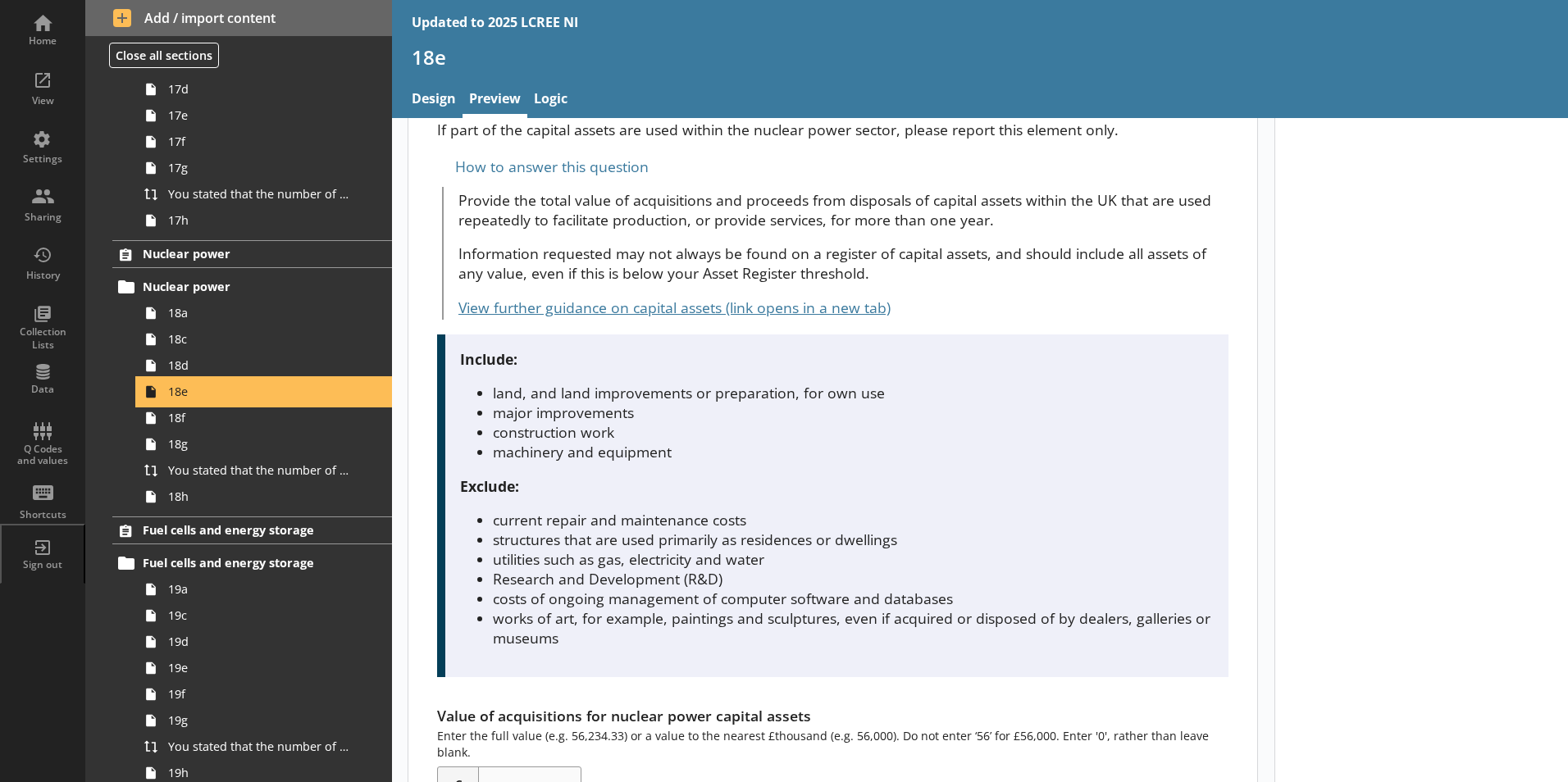 scroll, scrollTop: 373, scrollLeft: 0, axis: vertical 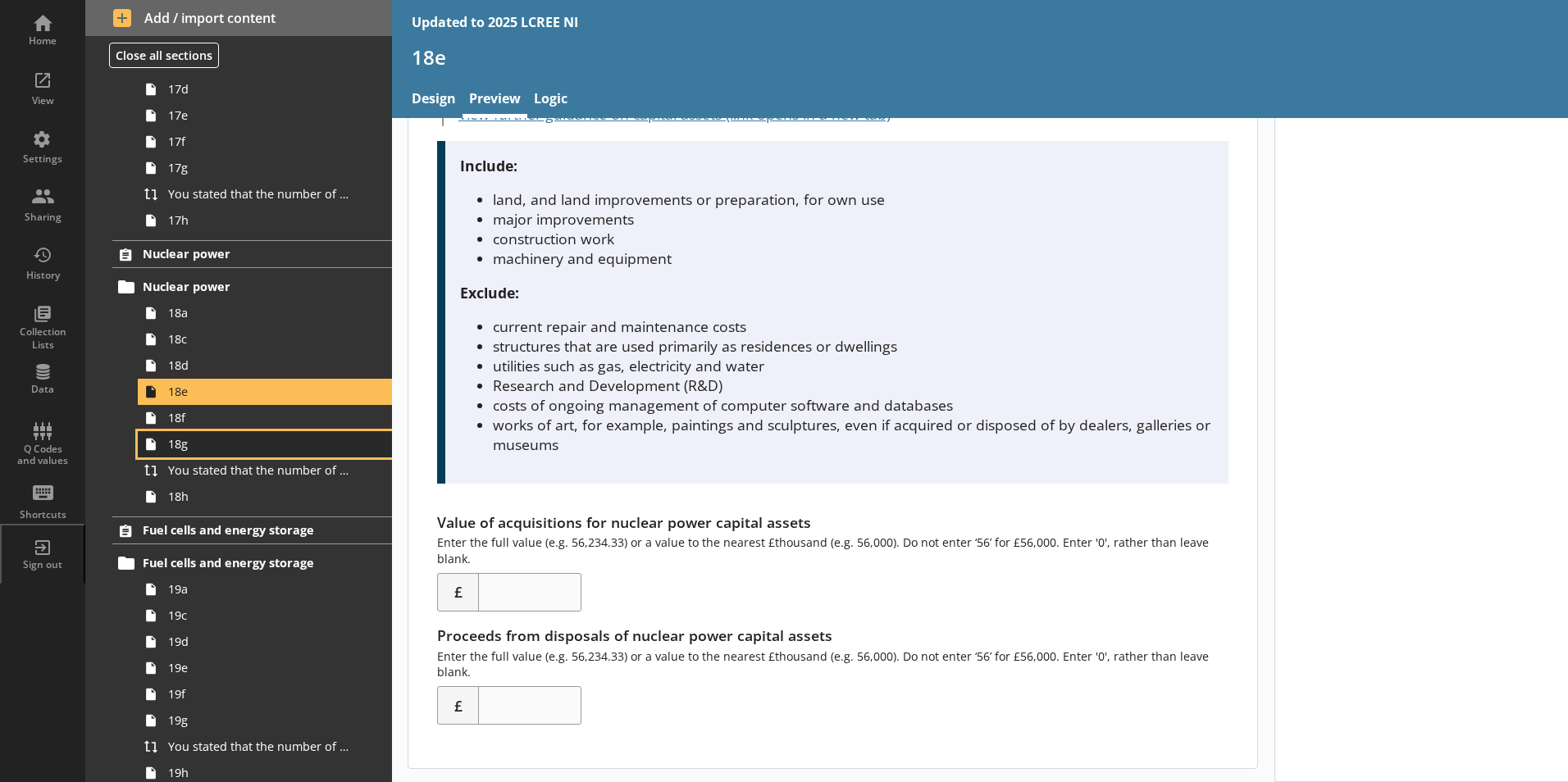 click on "18g" at bounding box center (265, 444) 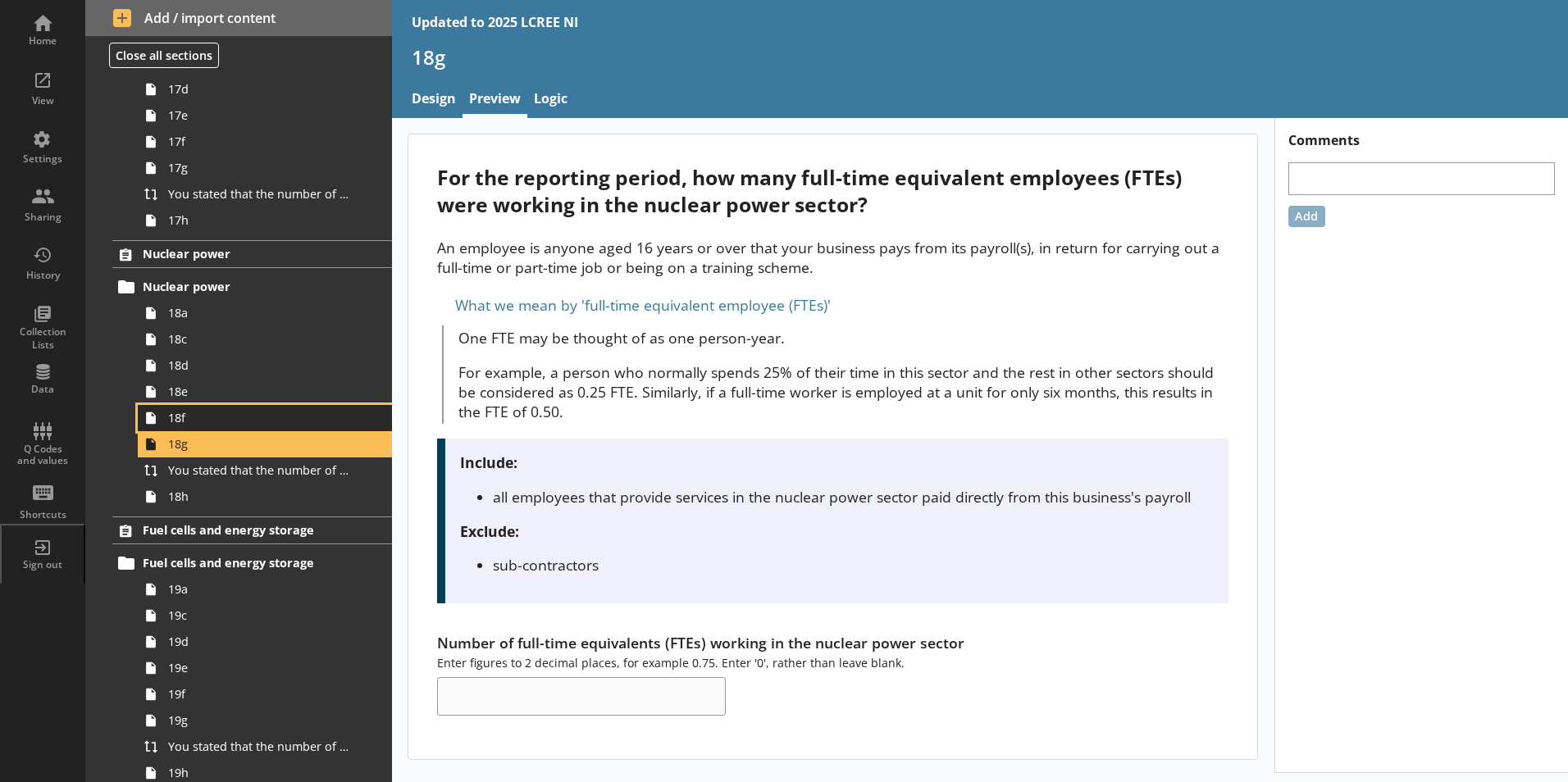 click on "18f" at bounding box center (259, 417) 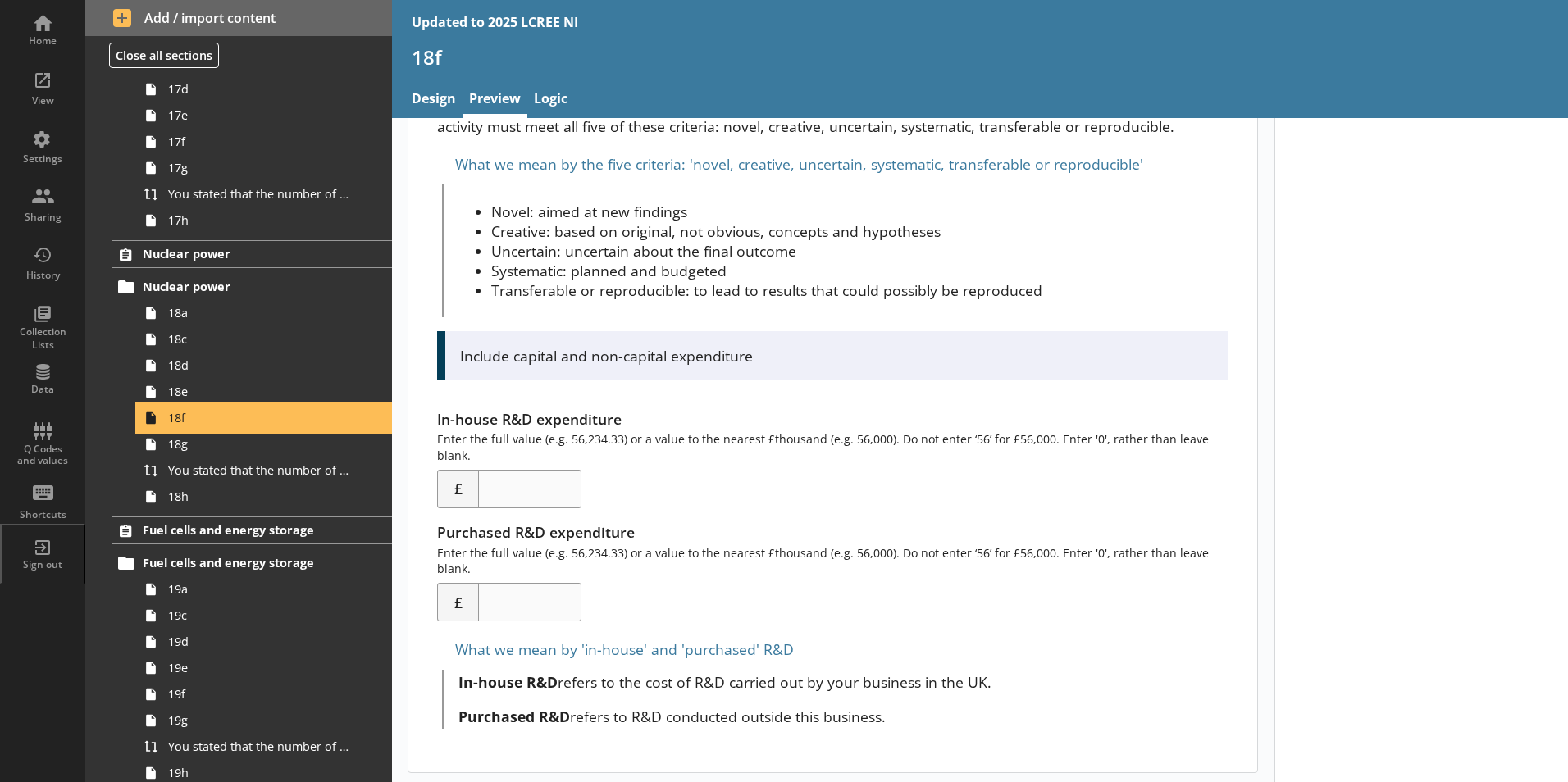 scroll, scrollTop: 165, scrollLeft: 0, axis: vertical 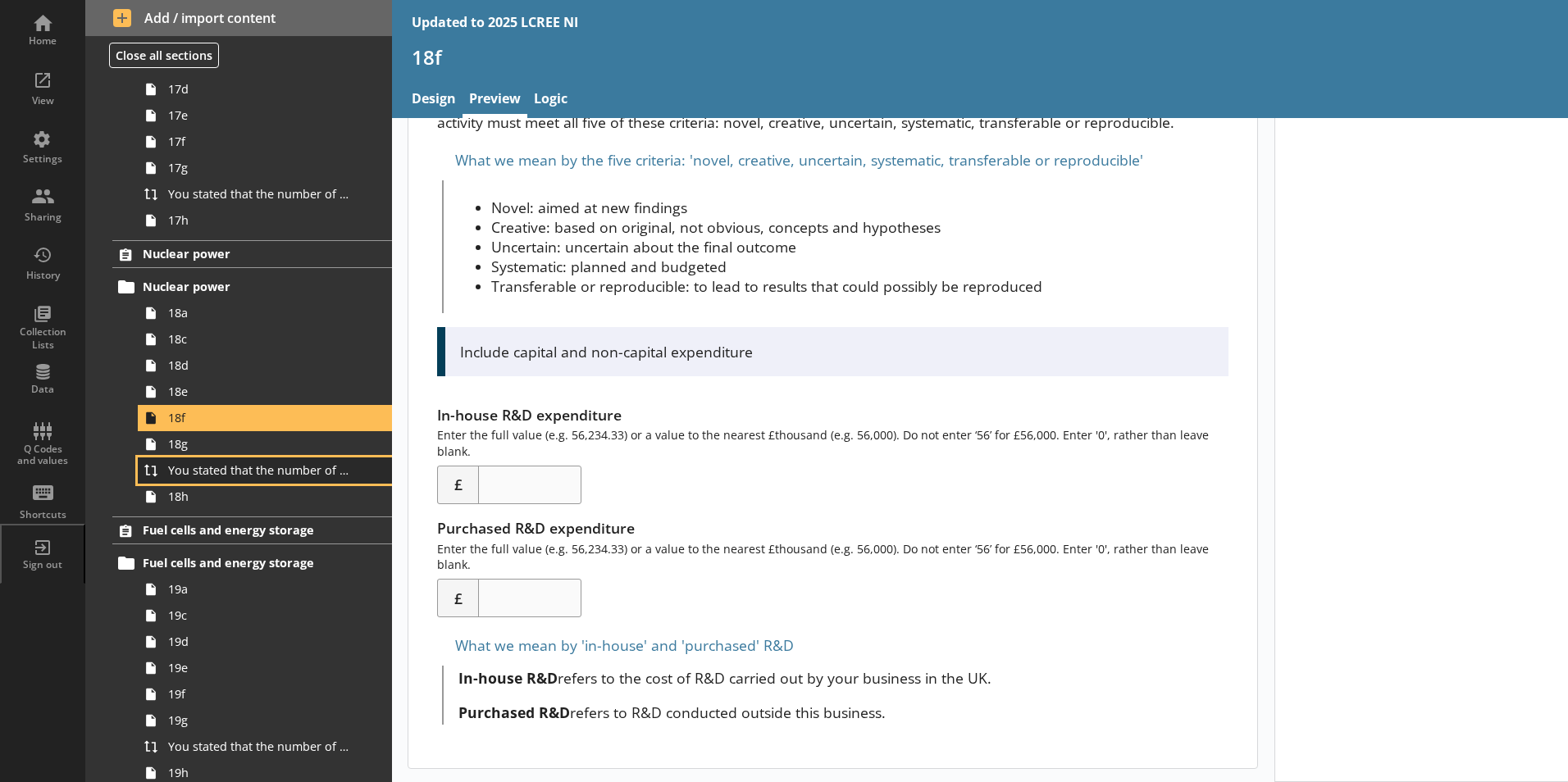 click on "You stated that the number of full-time equivalents (FTEs) who worked within the nuclear power sector was [Number of full-time equivalents (FTEs) working in the nuclear power sector] FTEs. Is this correct?" at bounding box center (265, 471) 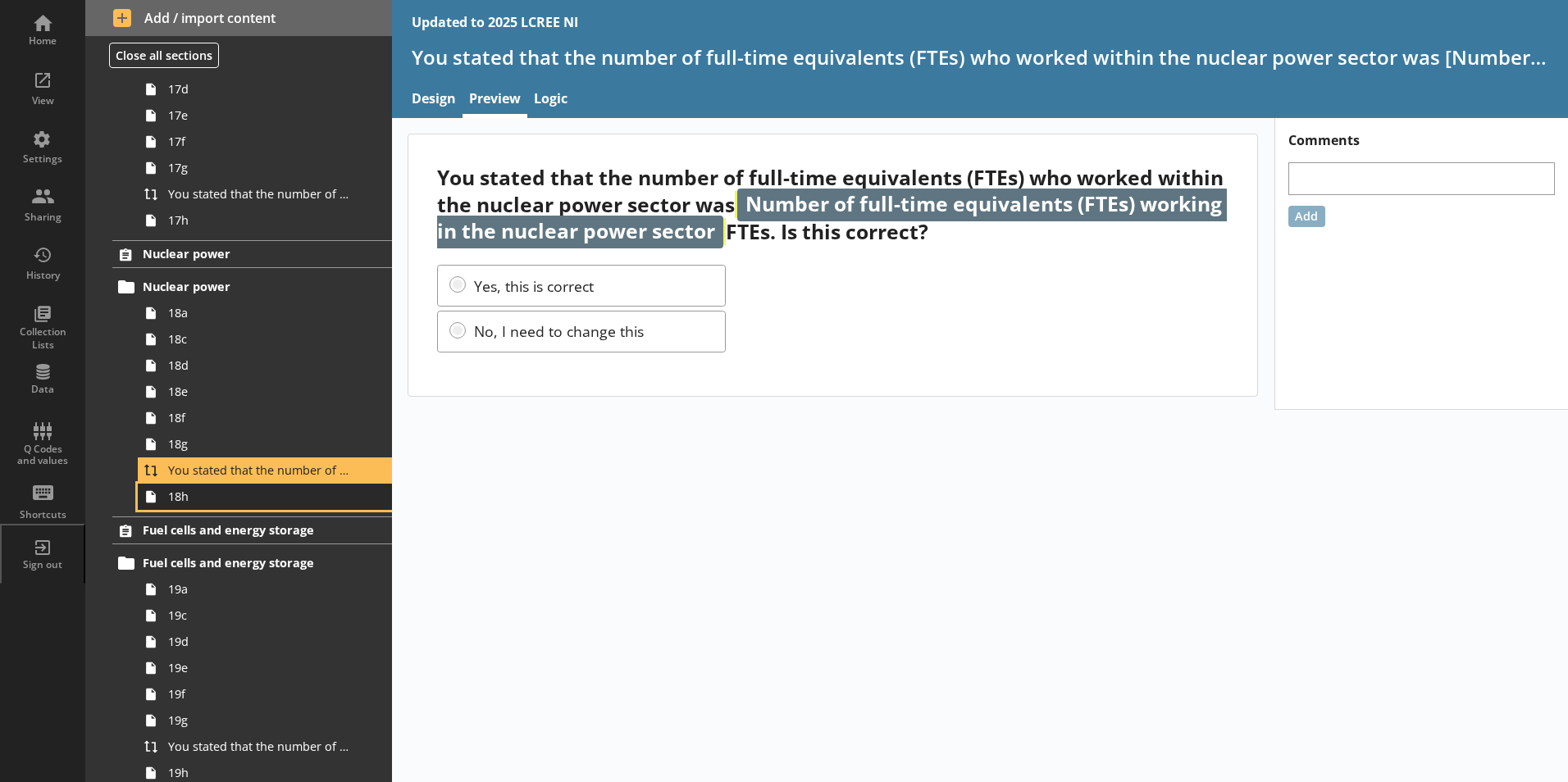 click on "18h" at bounding box center (259, 496) 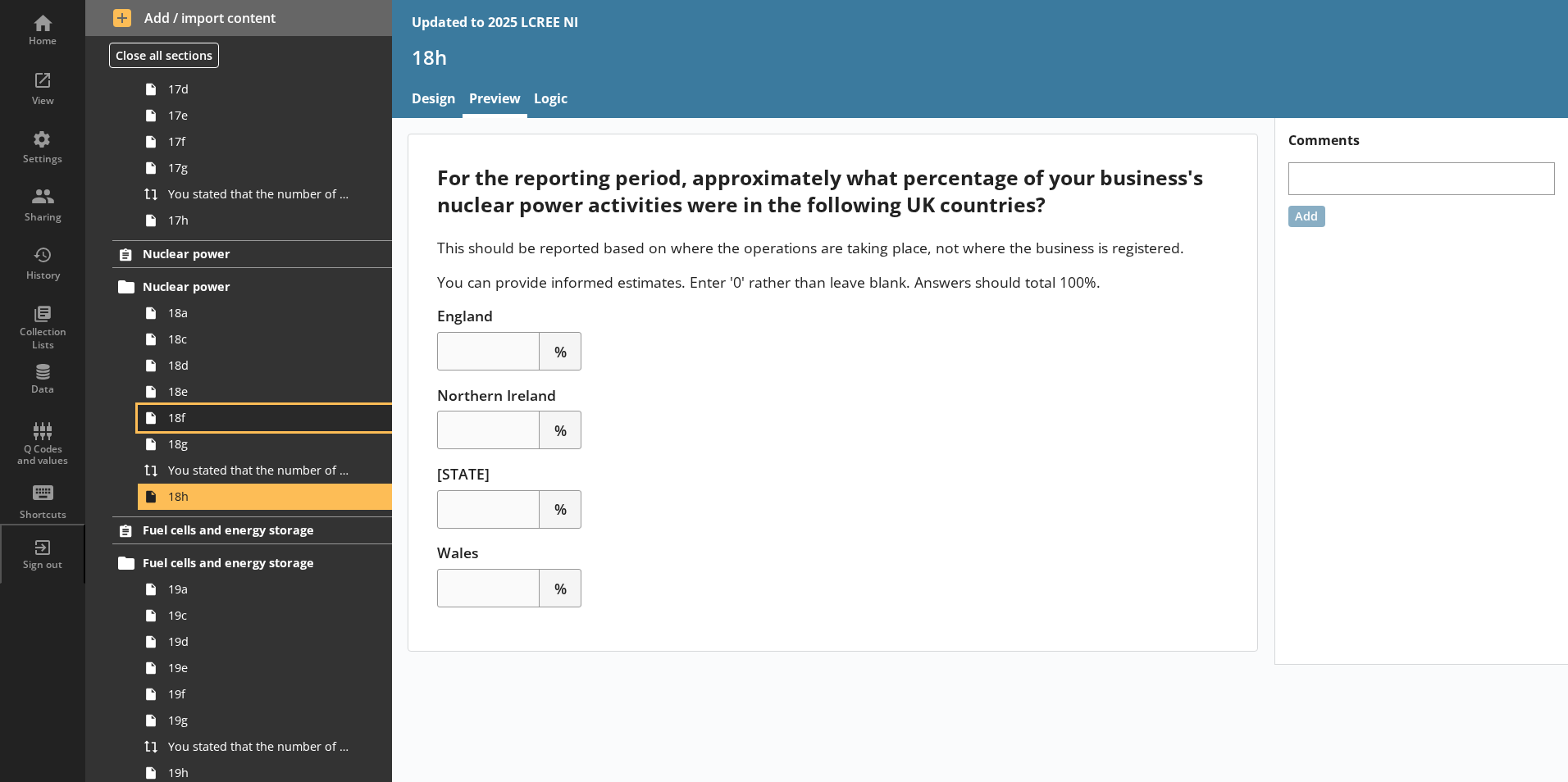 click on "18f" at bounding box center (259, 417) 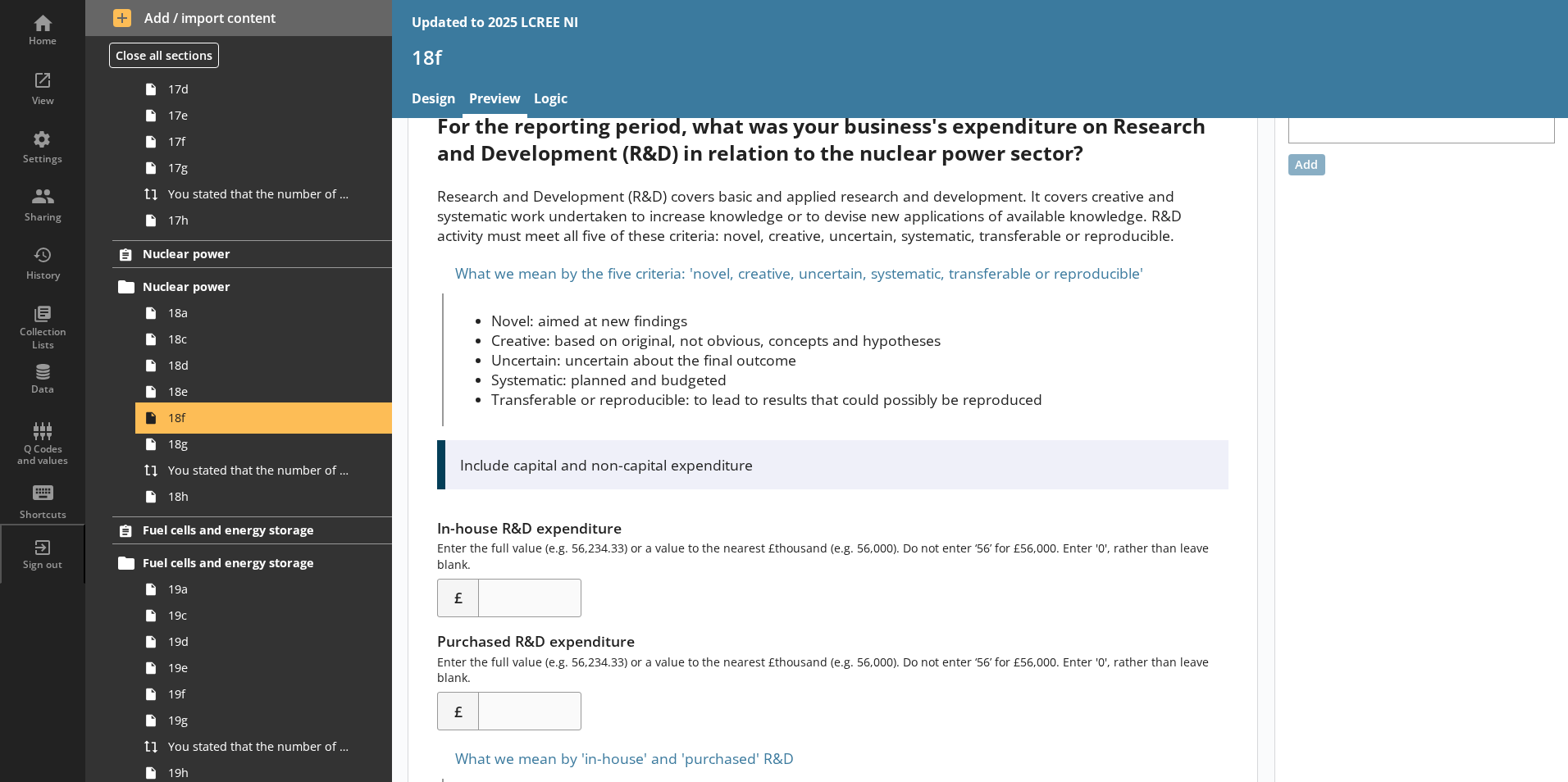 scroll, scrollTop: 165, scrollLeft: 0, axis: vertical 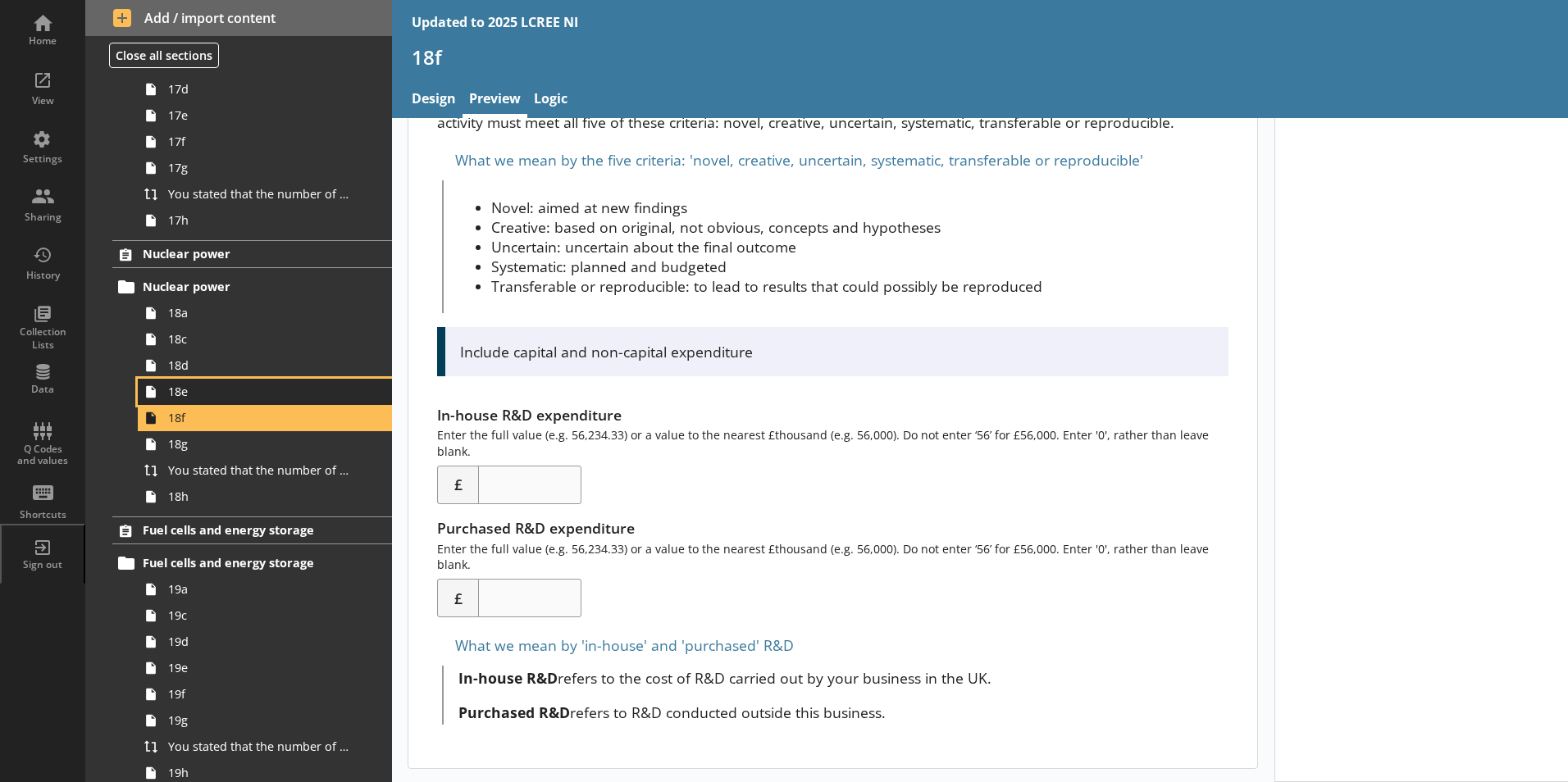click on "18e" at bounding box center [265, 392] 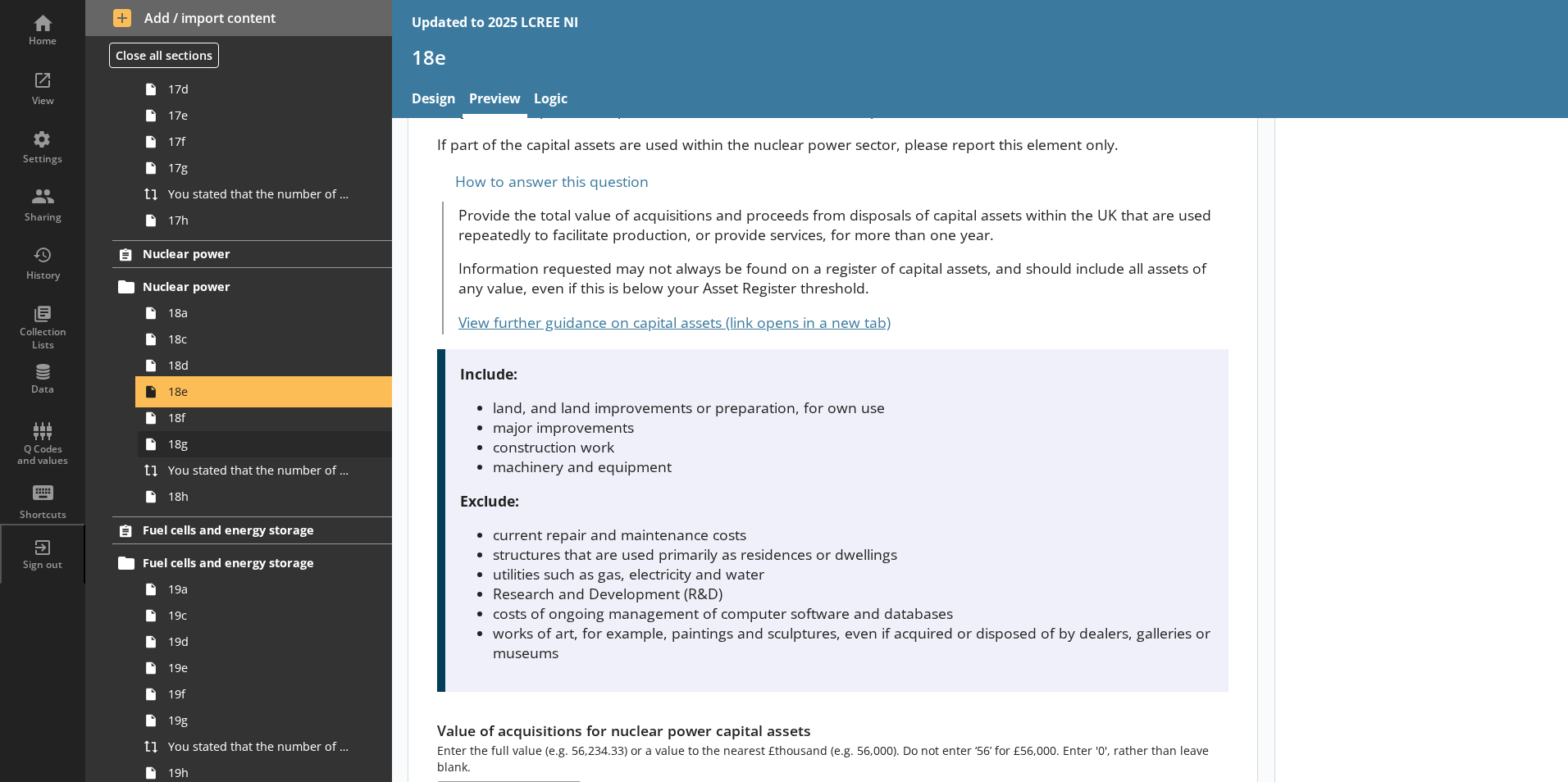 scroll, scrollTop: 0, scrollLeft: 0, axis: both 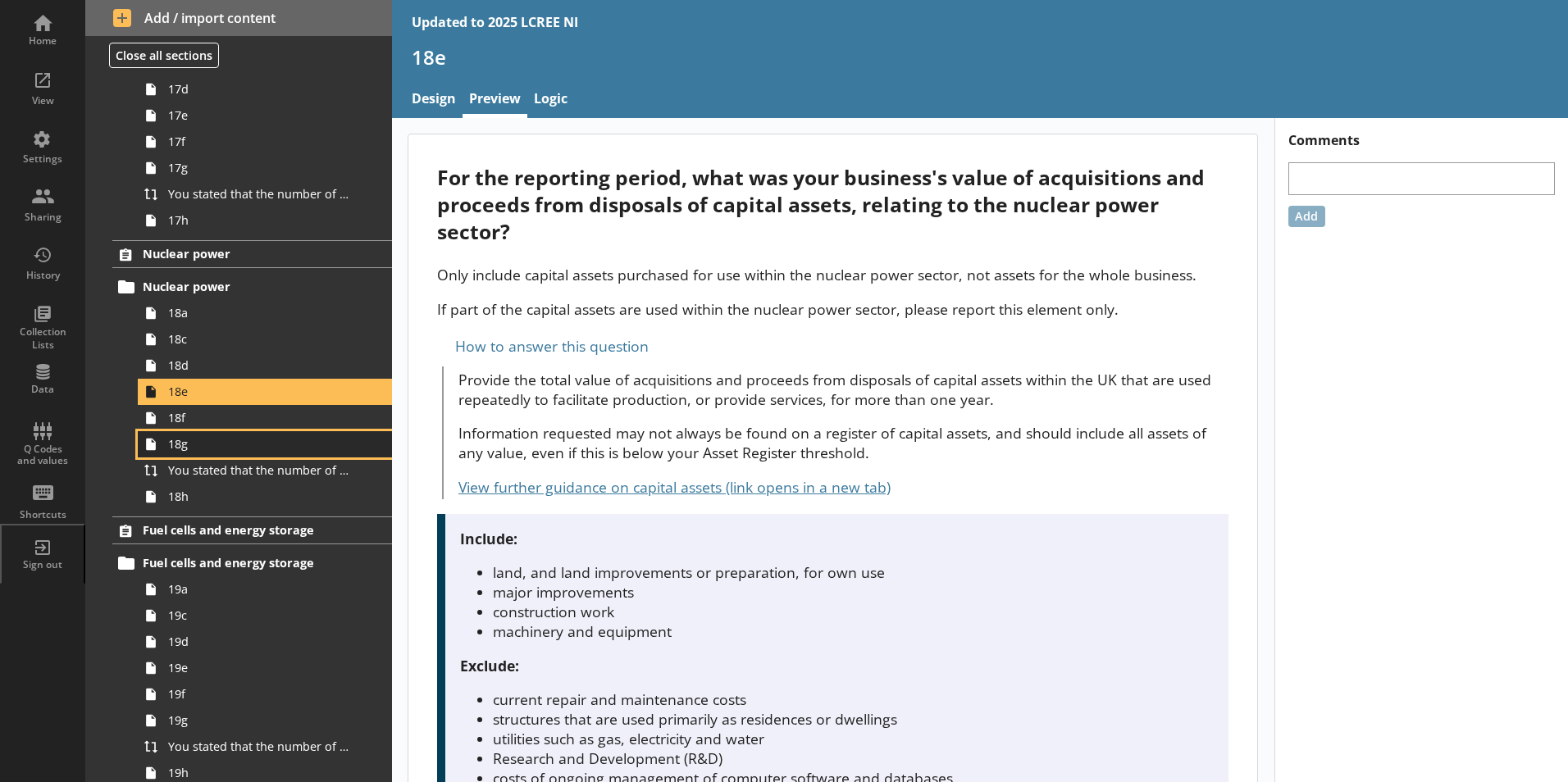 click on "18g" at bounding box center (259, 443) 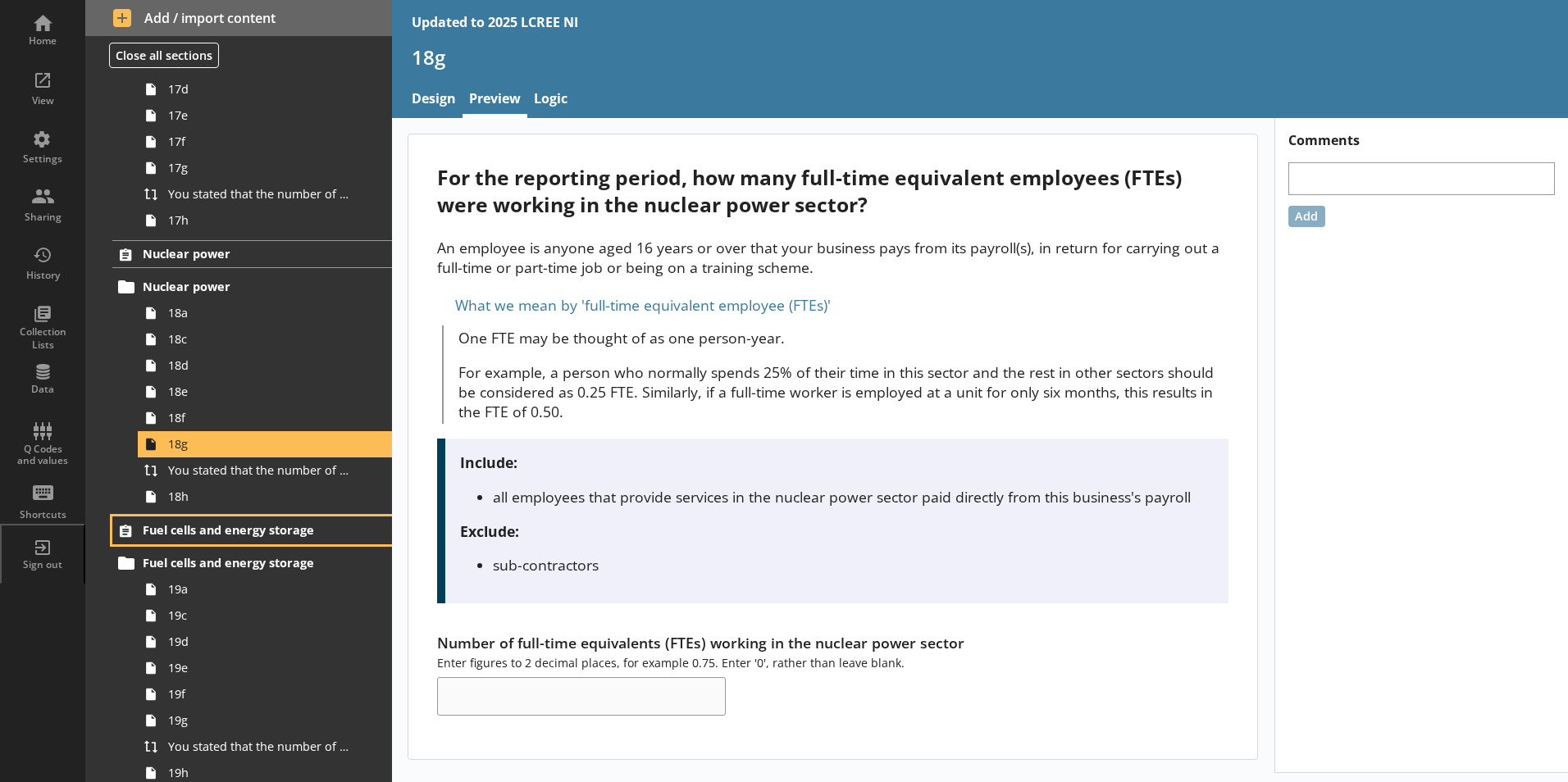click on "How to complete Reporting period 1 1a Sectors Sectors 2 2a Offshore wind Offshore wind 3a 3b 3c 3d 3e 3f 3g You stated that the number of full-time equivalents (FTEs) who worked within the offshore wind sector was [Number of full-time equivalents (FTEs) working in the offshore wind sector] FTEs. Is this correct? 3h Onshore wind Onshore wind 4a 4b 4c 4d 4e 4f 4g You stated that the number of full-time equivalents (FTEs) who worked within the onshore wind sector was [Number of full-time equivalents (FTEs) working in the onshore wind sector] FTEs. Is this correct? 4h Solar Solar 5a 5b 5c 5d 5e 5f 5g You stated that the number of full-time equivalents (FTEs) who worked within the solar sector is [Number of full-time equivalents (FTEs) working in the solar sector] FTEs. Is this correct? 5h Hydropower Hydropower 6a 6b 6c 6d 6e 6f 6g 6h Other renewable elec Renewable elec 7a 7b 7c 7d 7e 7f 7g 7h Bioenergy Bioenergy 8a 8b 8c 8d 8e 8f 8g 8h Alternative fuels Alternative fuels 9ai 9a 9b 9c 9d 9e 9f 9g 9h Renewable heat" at bounding box center [239, -1751] 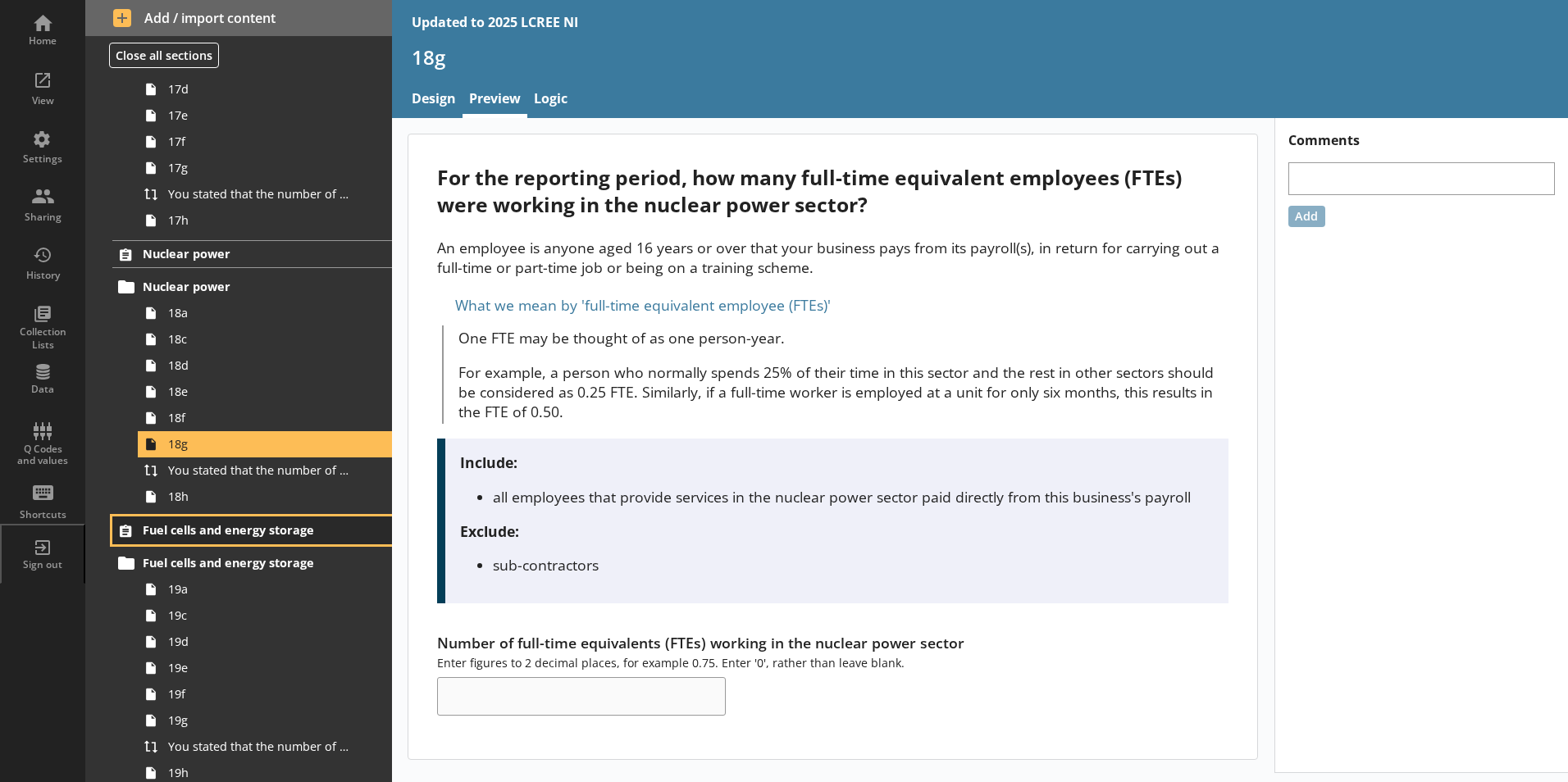 click on "Fuel cells and energy storage" at bounding box center [243, 530] 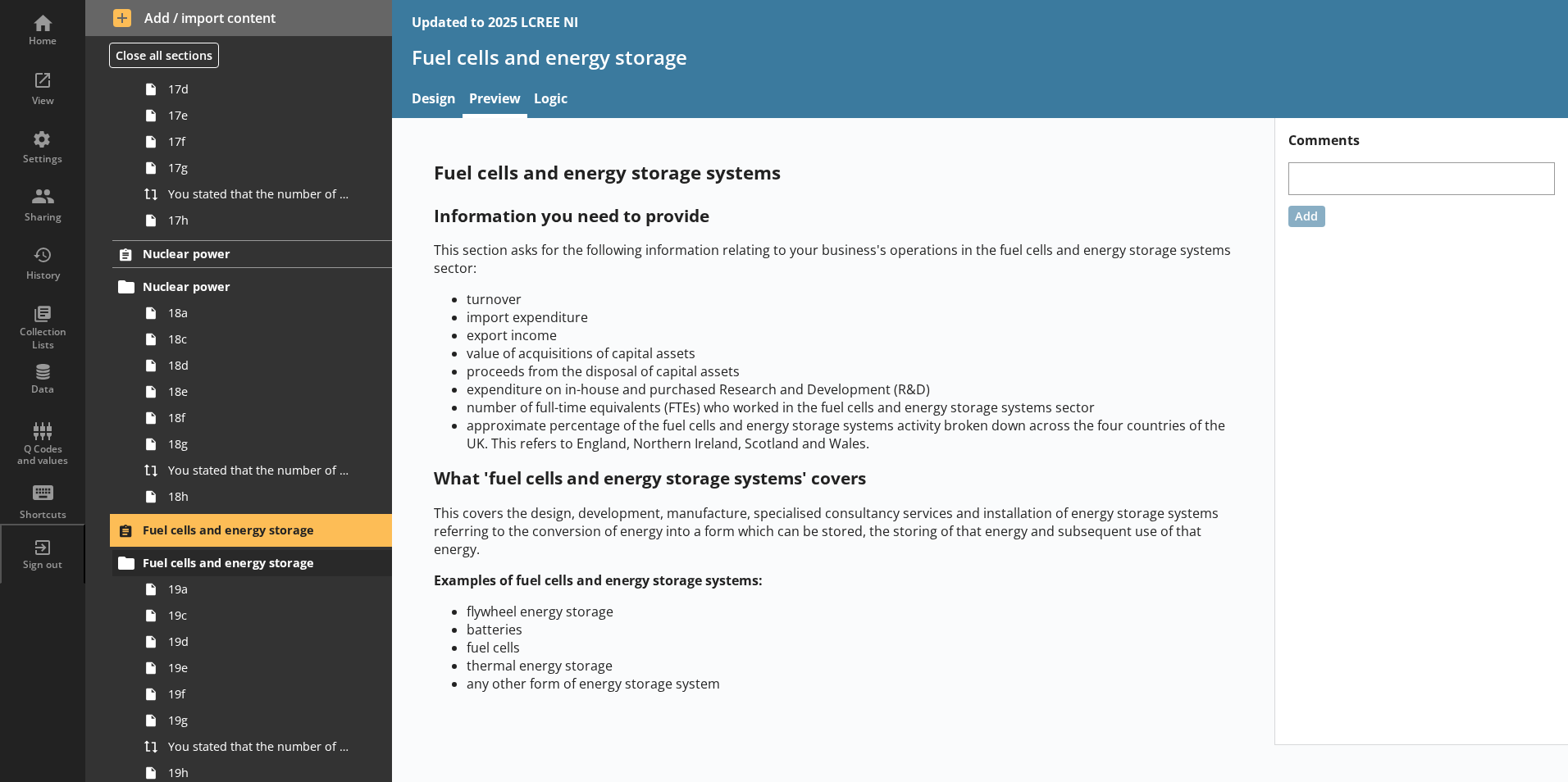 scroll, scrollTop: 4679, scrollLeft: 0, axis: vertical 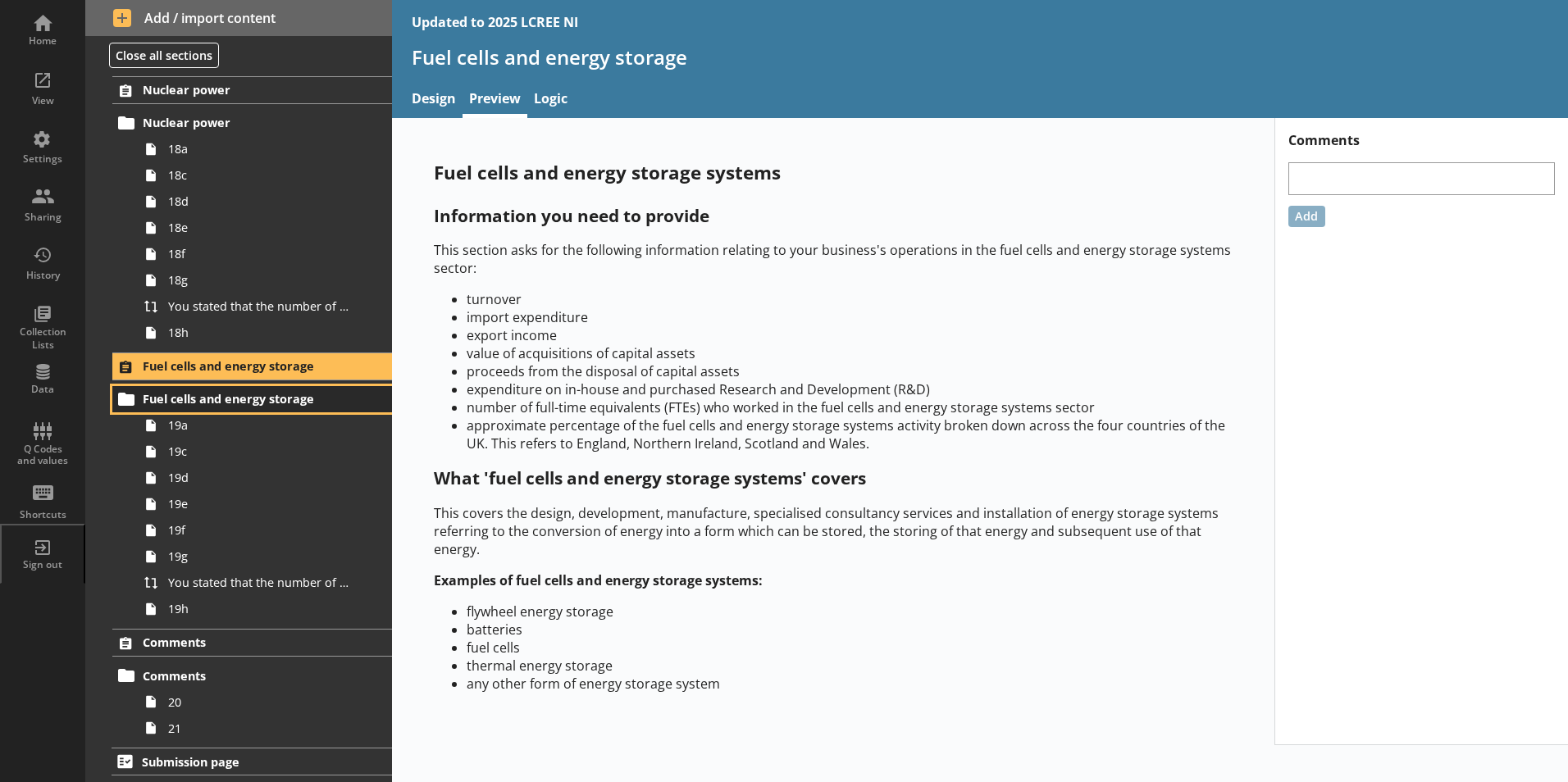 click on "Fuel cells and energy storage" at bounding box center (243, 398) 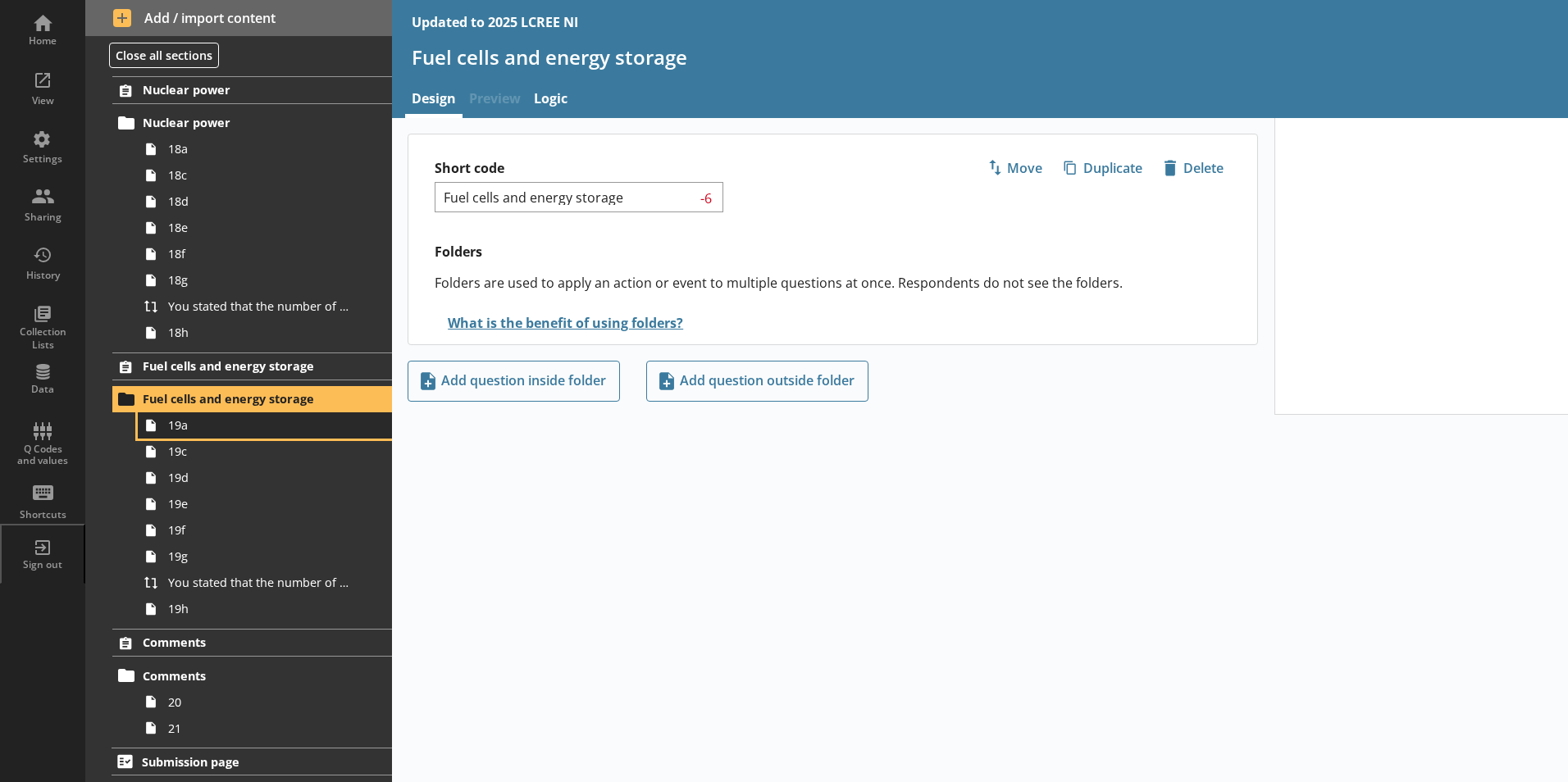 click on "19a" at bounding box center (259, 425) 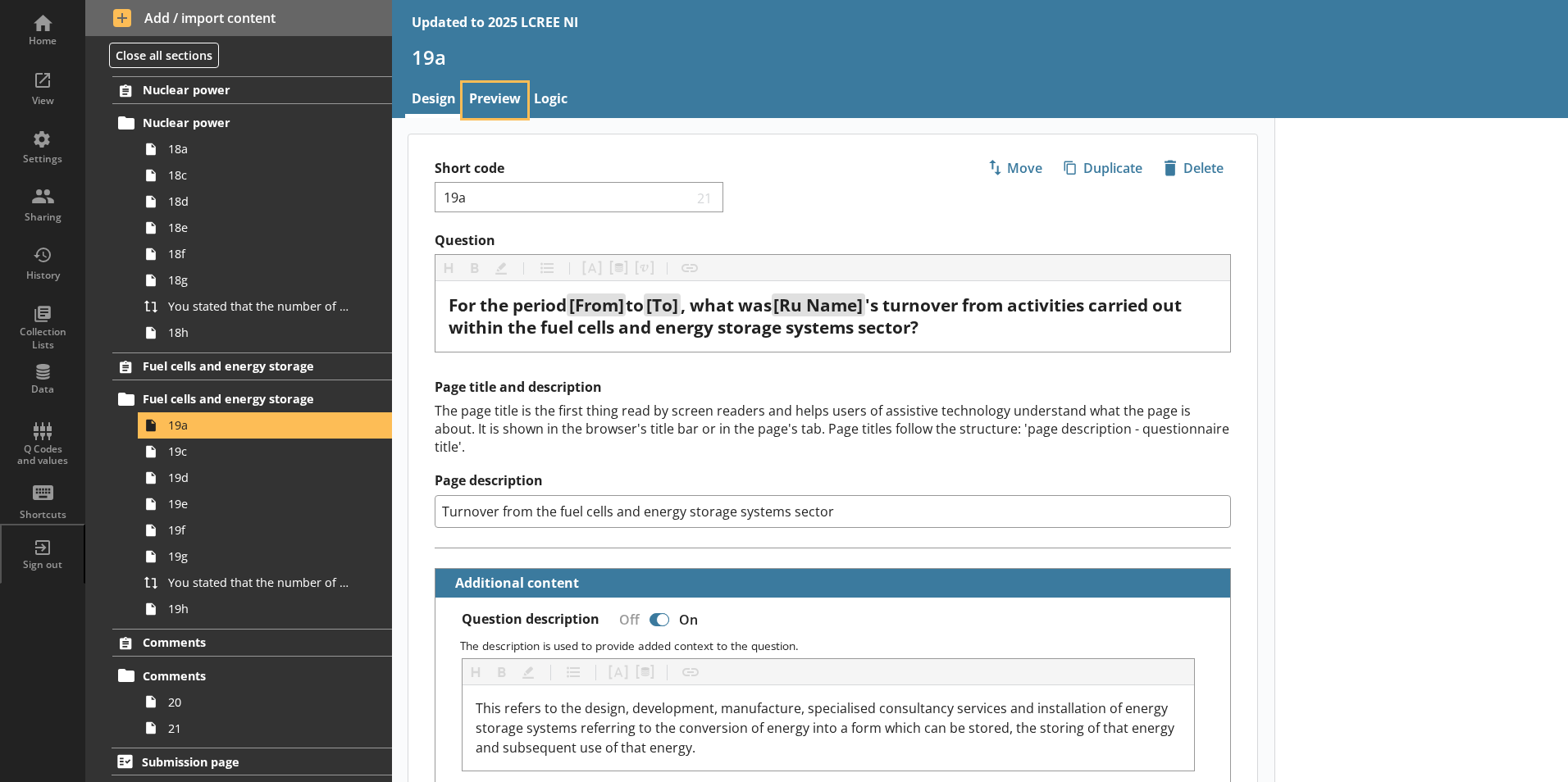 click on "Preview" at bounding box center (495, 100) 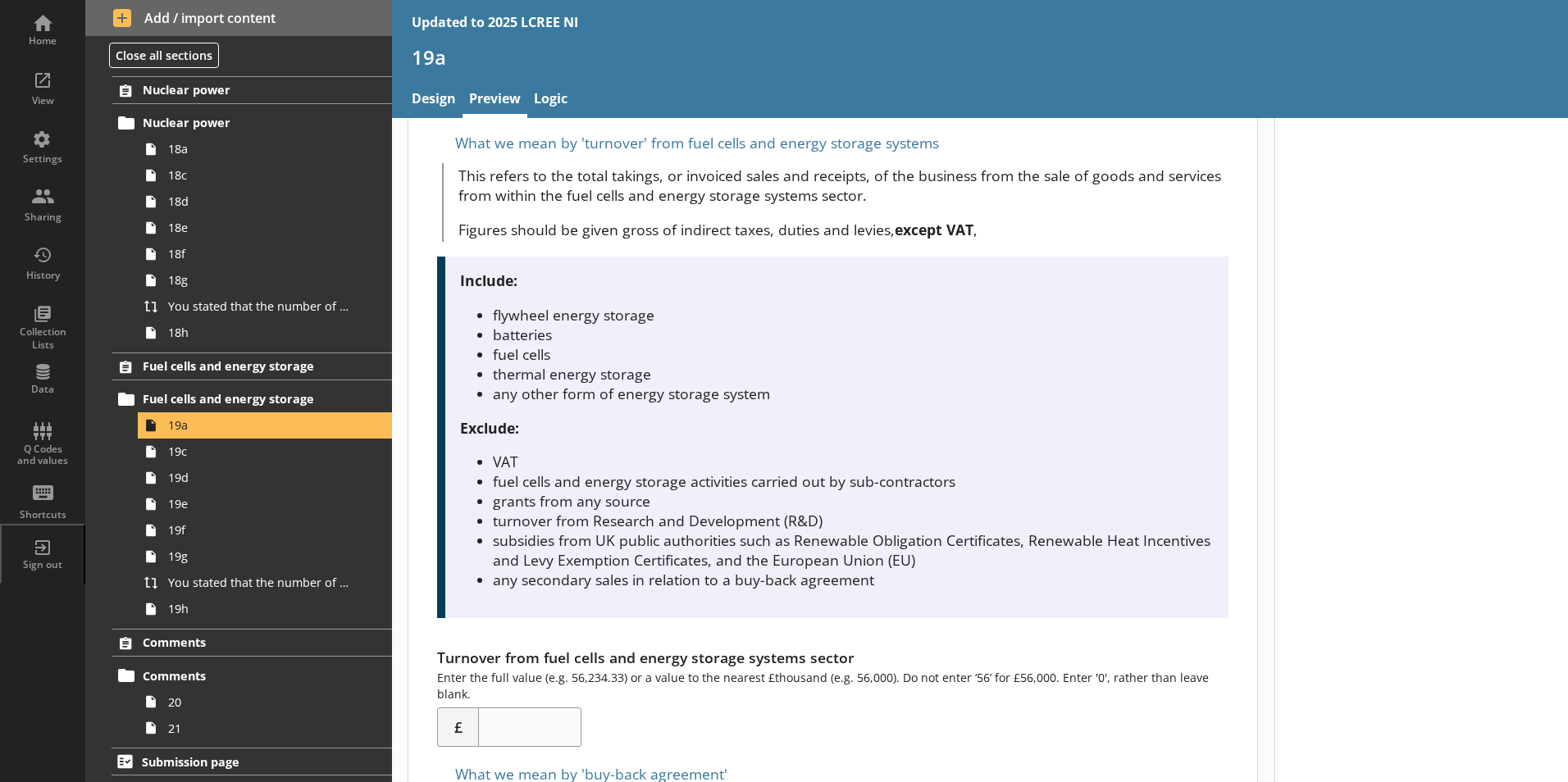 scroll, scrollTop: 316, scrollLeft: 0, axis: vertical 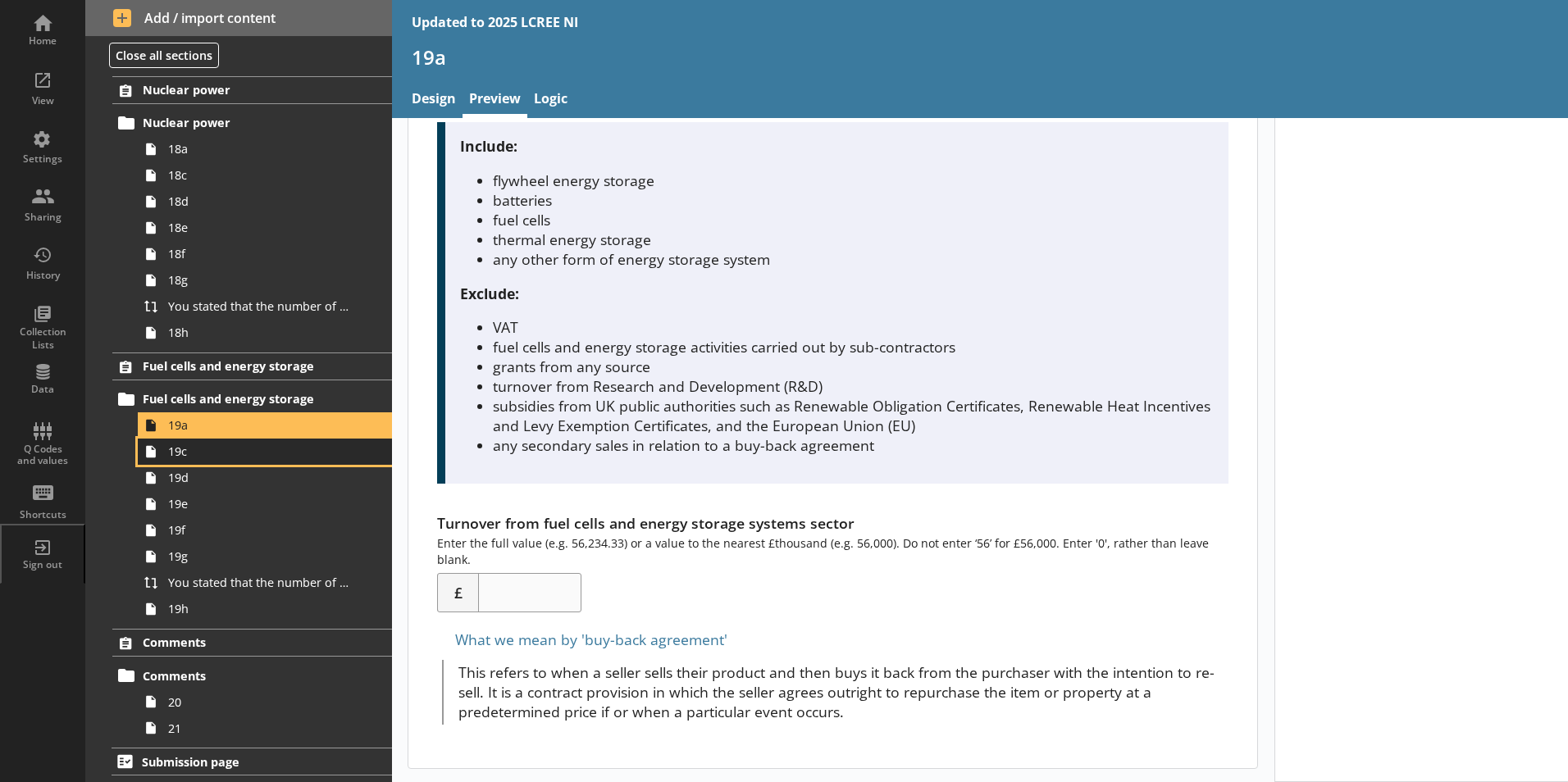 click on "19c" at bounding box center (259, 451) 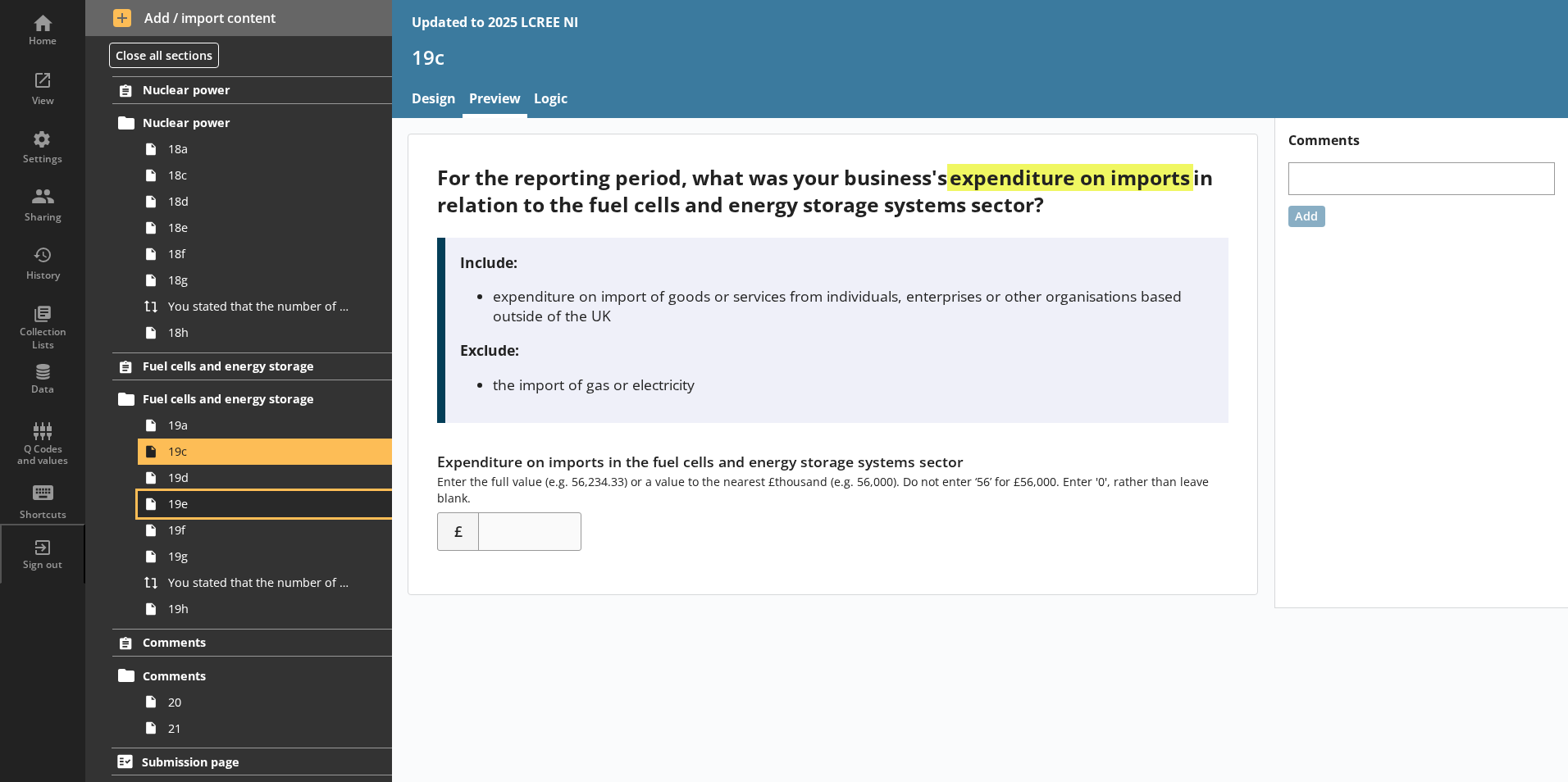 click on "19e" at bounding box center [265, 504] 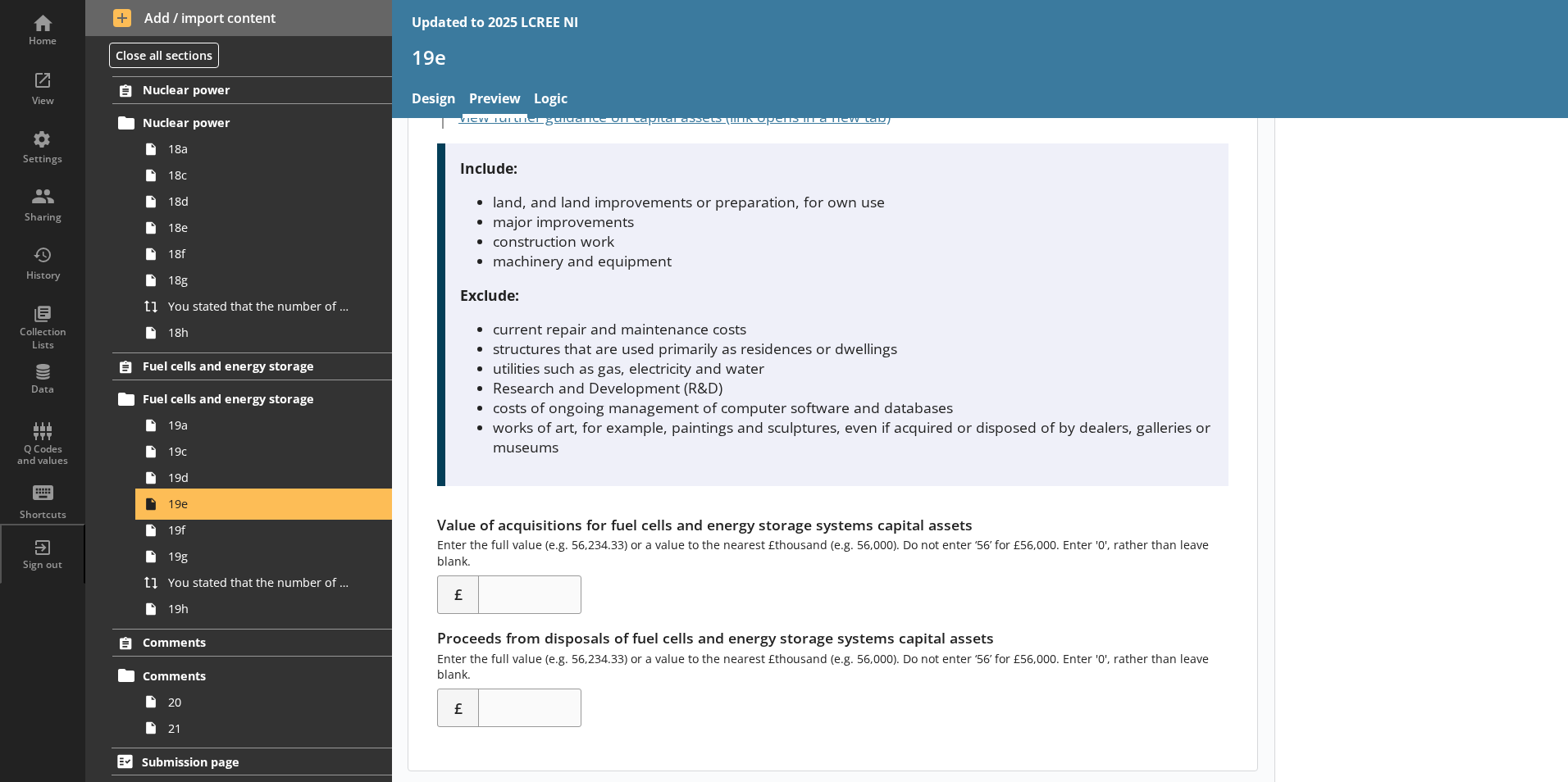 scroll, scrollTop: 393, scrollLeft: 0, axis: vertical 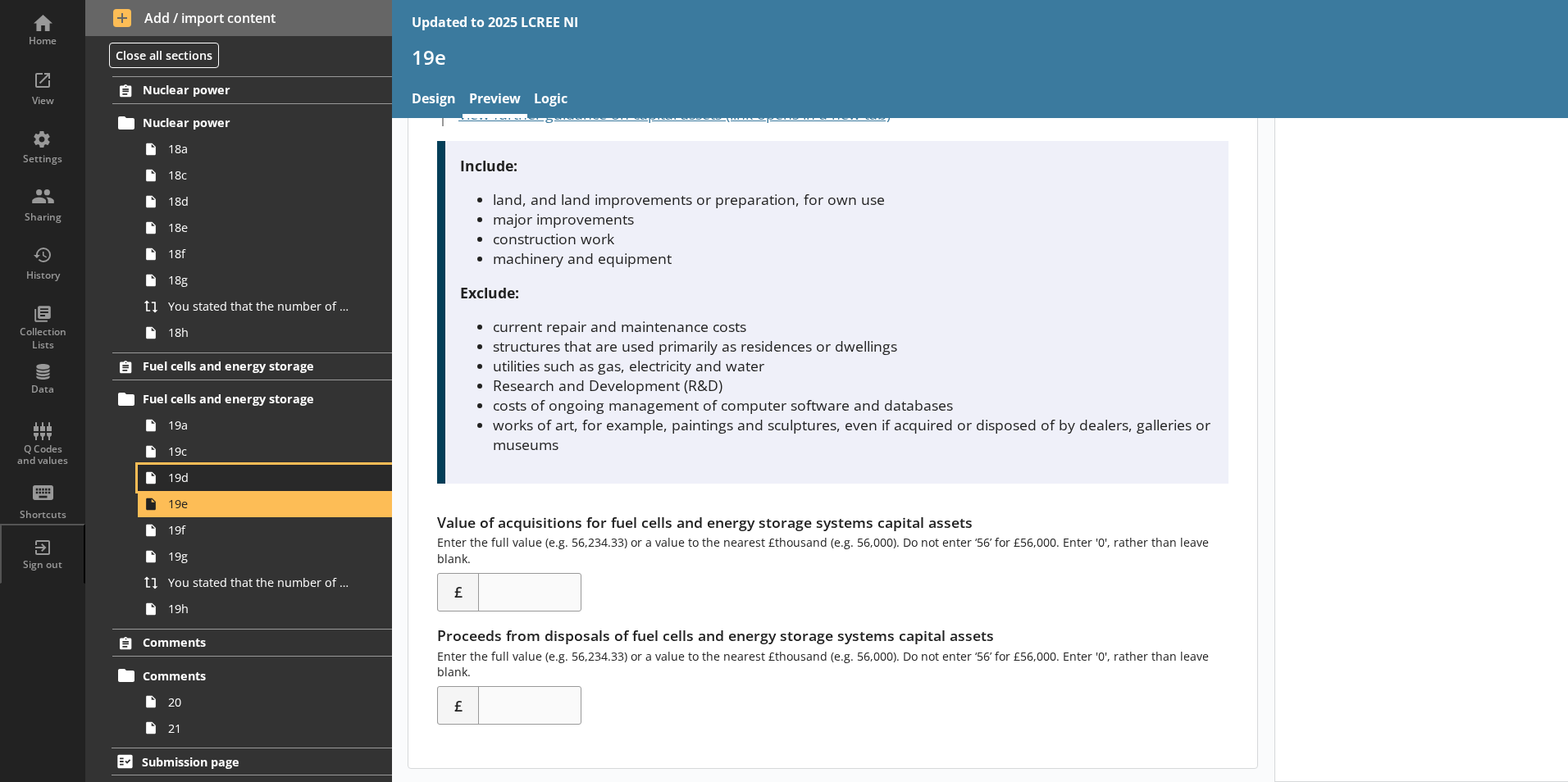 click on "19d" at bounding box center (259, 477) 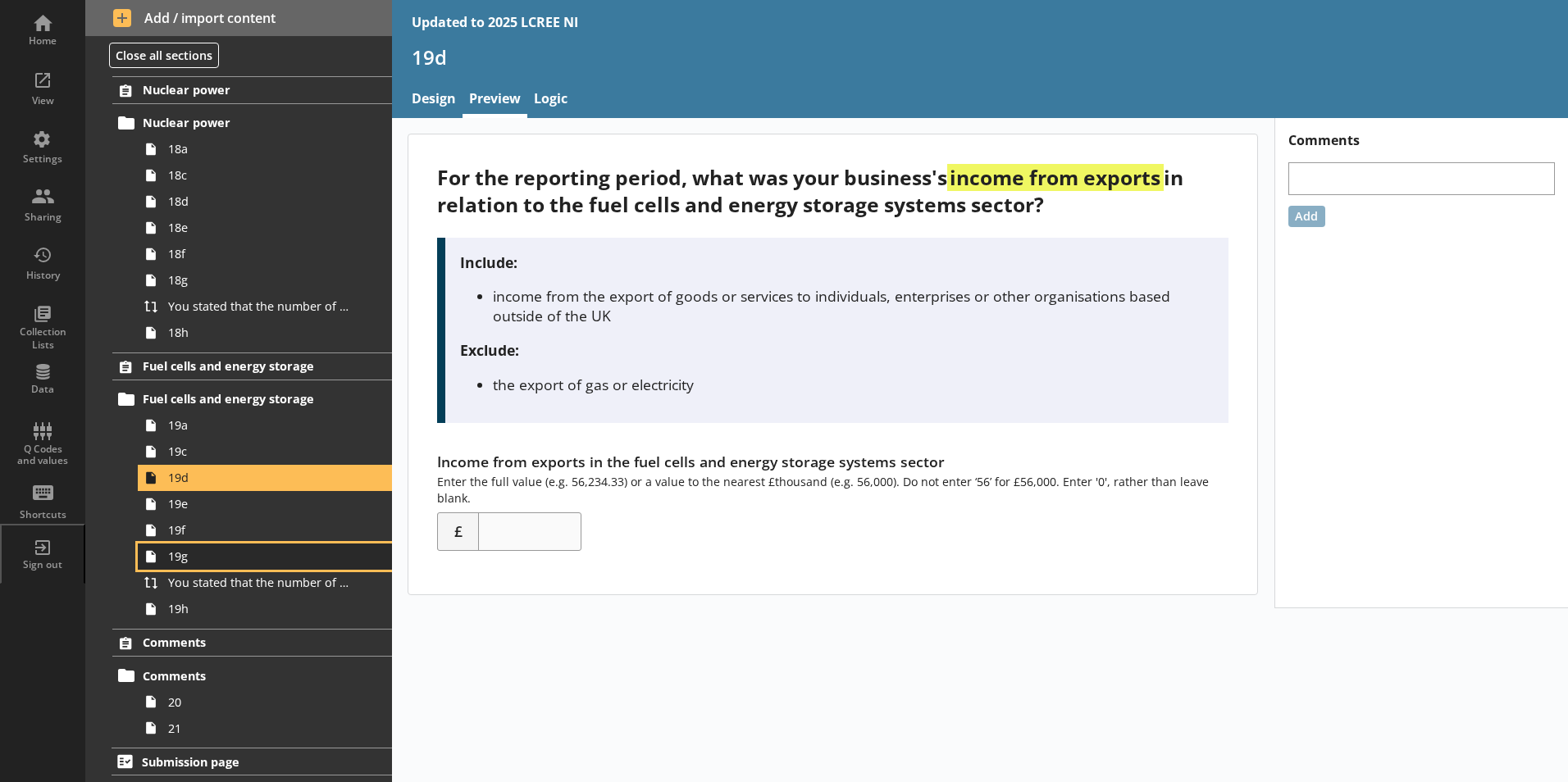 click on "19g" at bounding box center (259, 556) 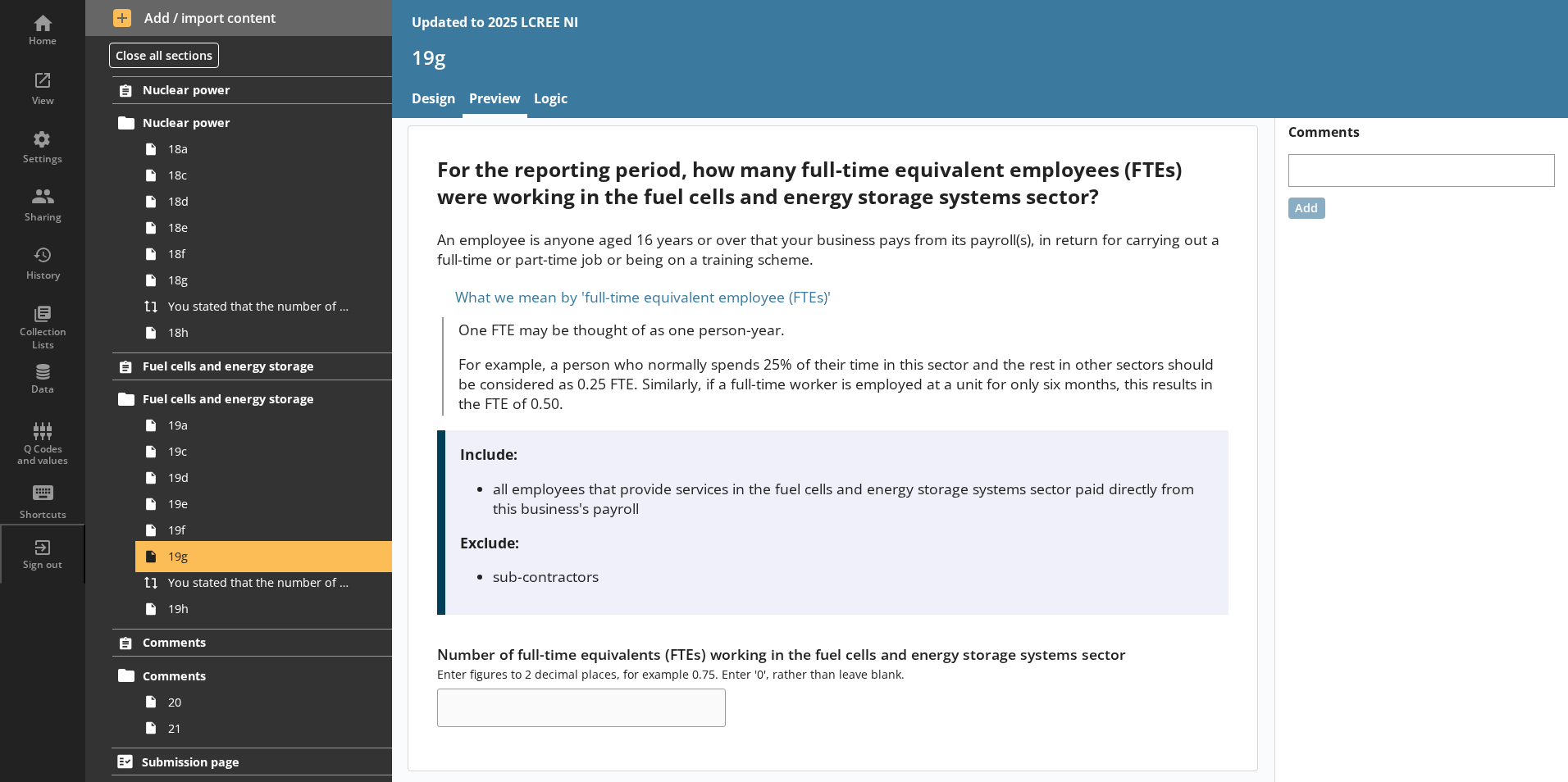 scroll, scrollTop: 10, scrollLeft: 0, axis: vertical 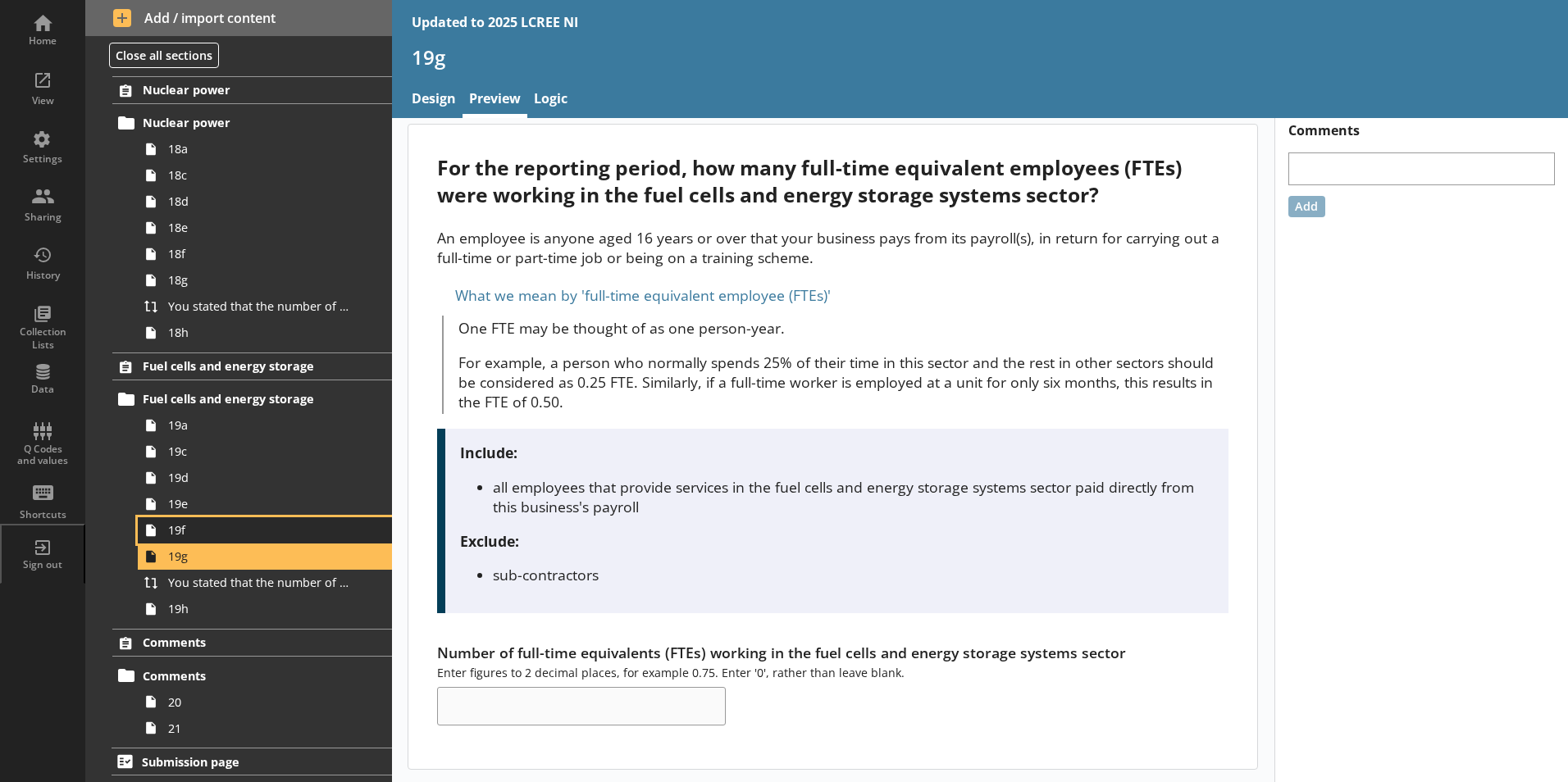 click on "19f" at bounding box center [259, 530] 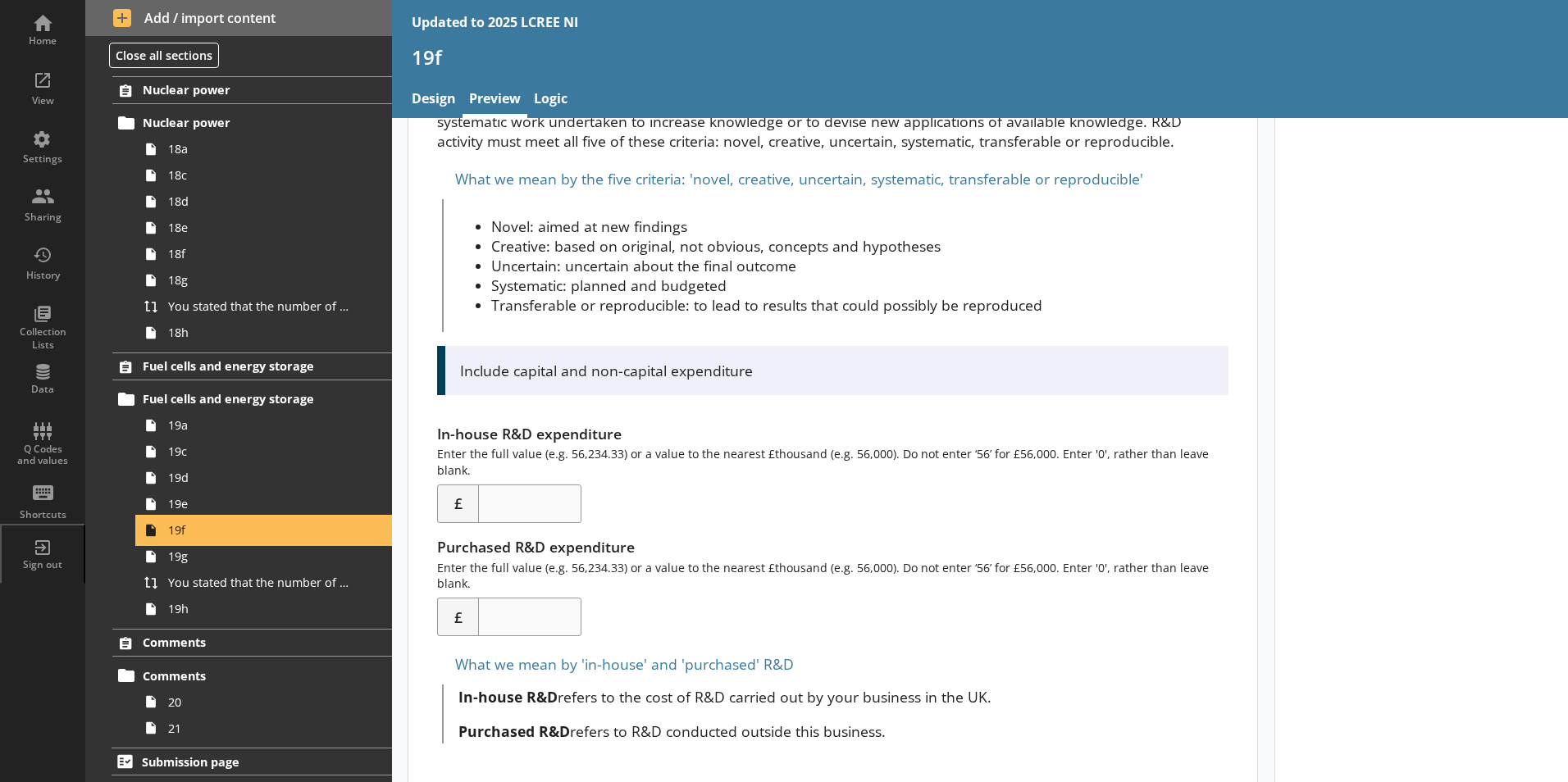 scroll, scrollTop: 192, scrollLeft: 0, axis: vertical 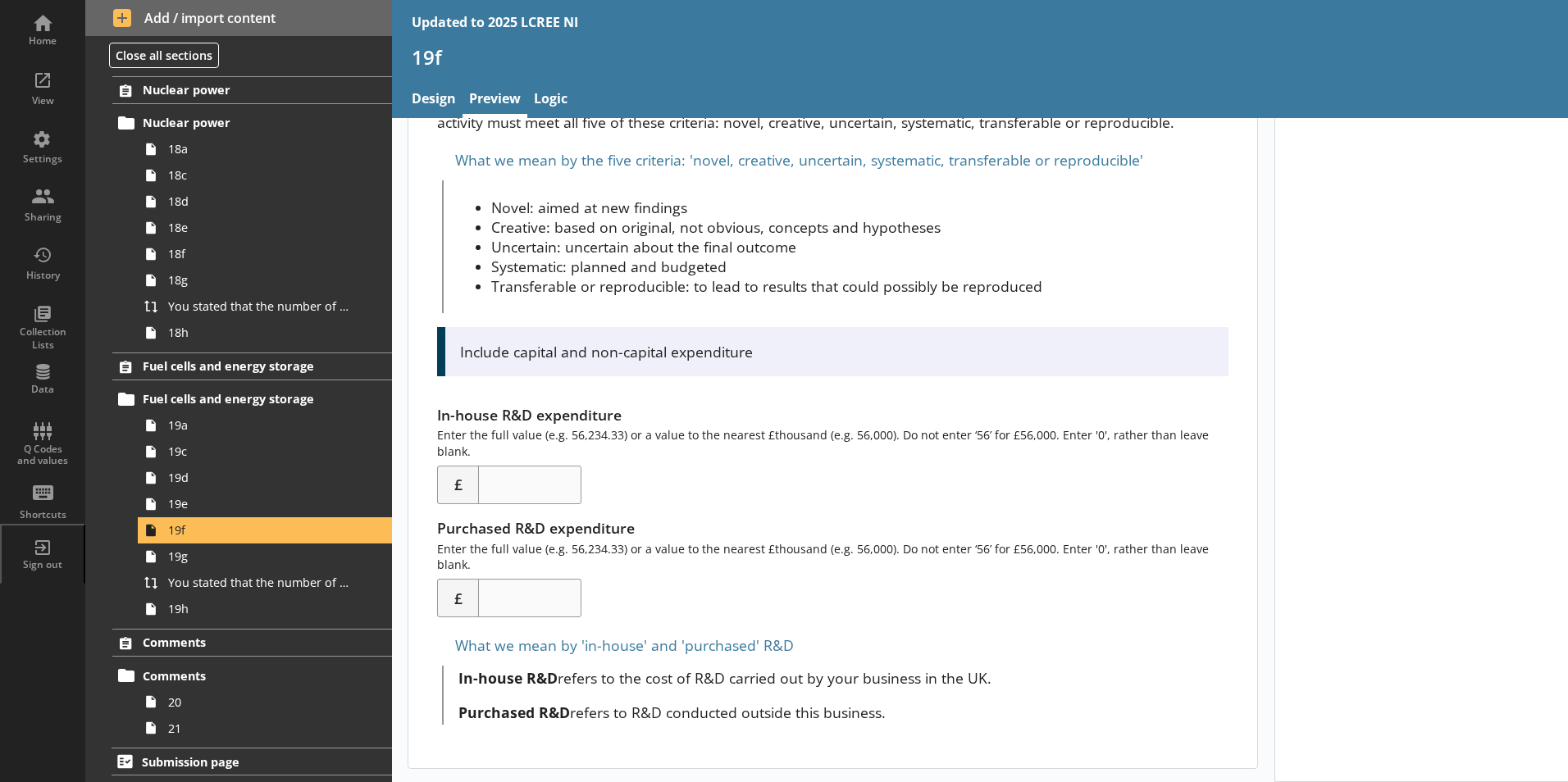 click on "How to complete Reporting period 1 1a Sectors Sectors 2 2a Offshore wind Offshore wind 3a 3b 3c 3d 3e 3f 3g You stated that the number of full-time equivalents (FTEs) who worked within the offshore wind sector was [Number of full-time equivalents (FTEs) working in the offshore wind sector] FTEs. Is this correct? 3h Onshore wind Onshore wind 4a 4b 4c 4d 4e 4f 4g You stated that the number of full-time equivalents (FTEs) who worked within the onshore wind sector was [Number of full-time equivalents (FTEs) working in the onshore wind sector] FTEs. Is this correct? 4h Solar Solar 5a 5b 5c 5d 5e 5f 5g You stated that the number of full-time equivalents (FTEs) who worked within the solar sector is [Number of full-time equivalents (FTEs) working in the solar sector] FTEs. Is this correct? 5h Hydropower Hydropower 6a 6b 6c 6d 6e 6f 6g 6h Other renewable elec Renewable elec 7a 7b 7c 7d 7e 7f 7g 7h Bioenergy Bioenergy 8a 8b 8c 8d 8e 8f 8g 8h Alternative fuels Alternative fuels 9ai 9a 9b 9c 9d 9e 9f 9g 9h Renewable heat" at bounding box center [239, -1915] 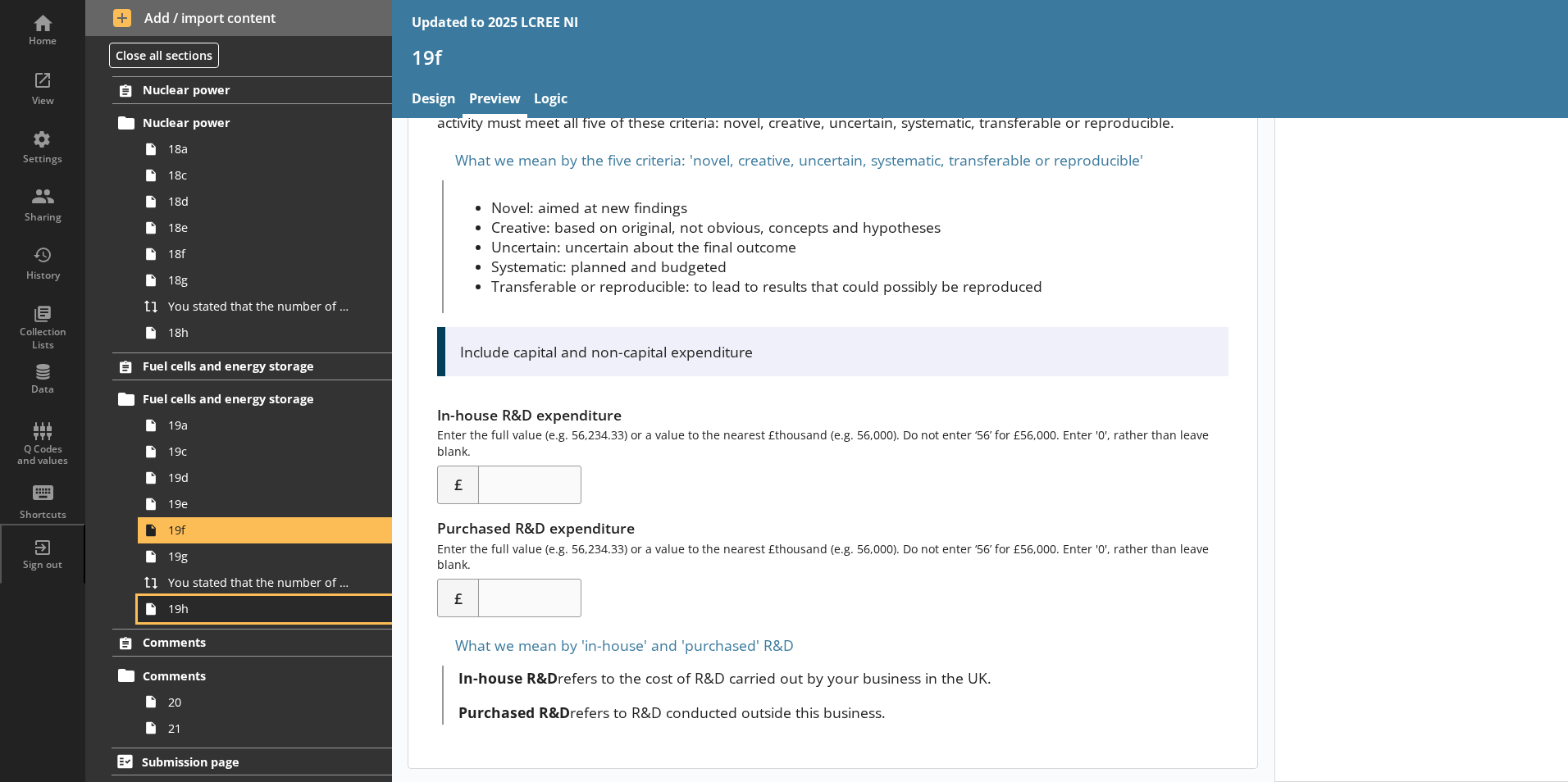 click on "19h" at bounding box center (259, 608) 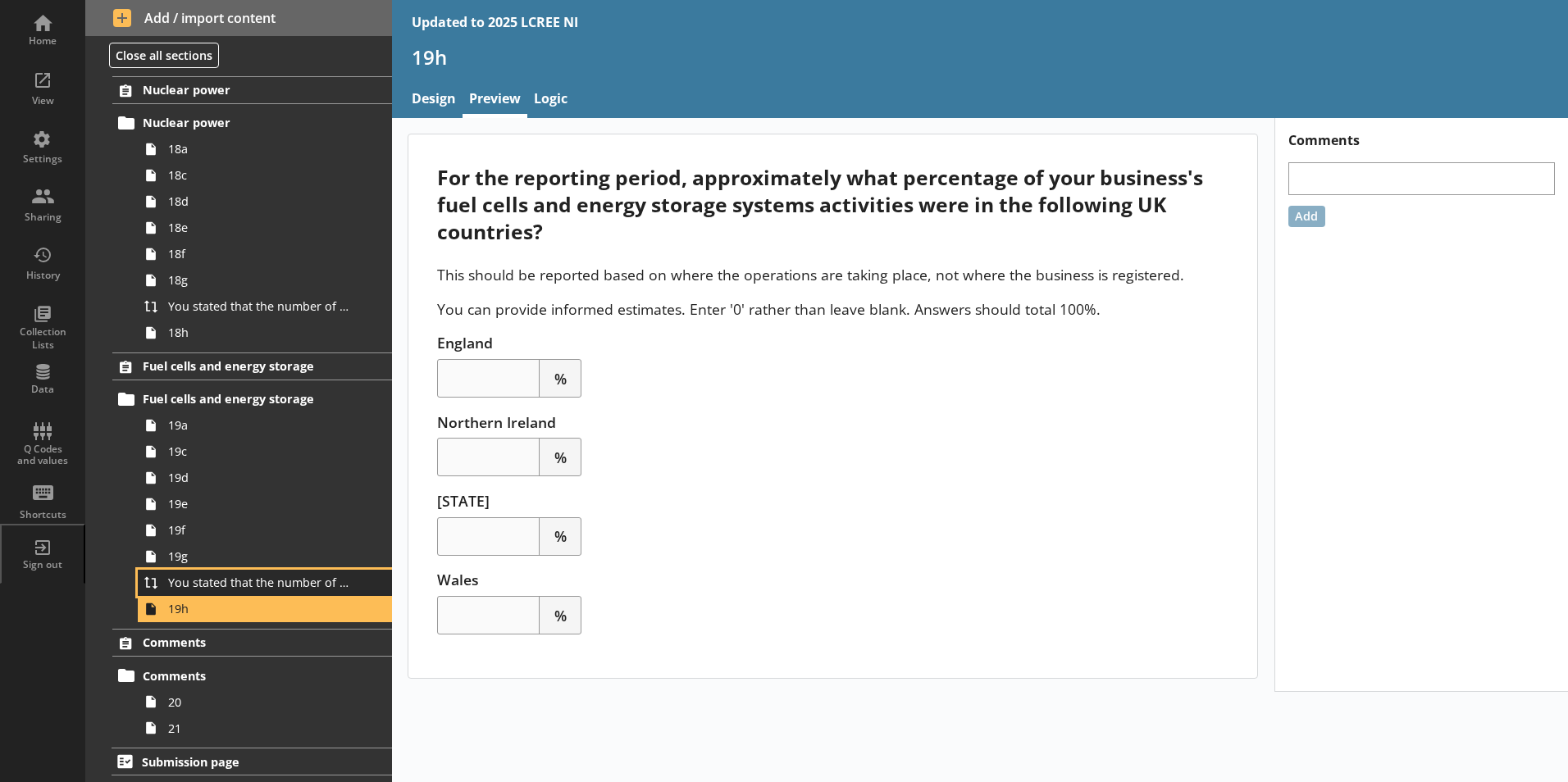 click on "You stated that the number of full-time equivalents (FTEs) who worked within the fuel cells and energy storage systems sector was [Number of full-time equivalents (FTEs) working in the fuel cells and energy storage systems sector] FTEs. Is this correct?" at bounding box center (265, 583) 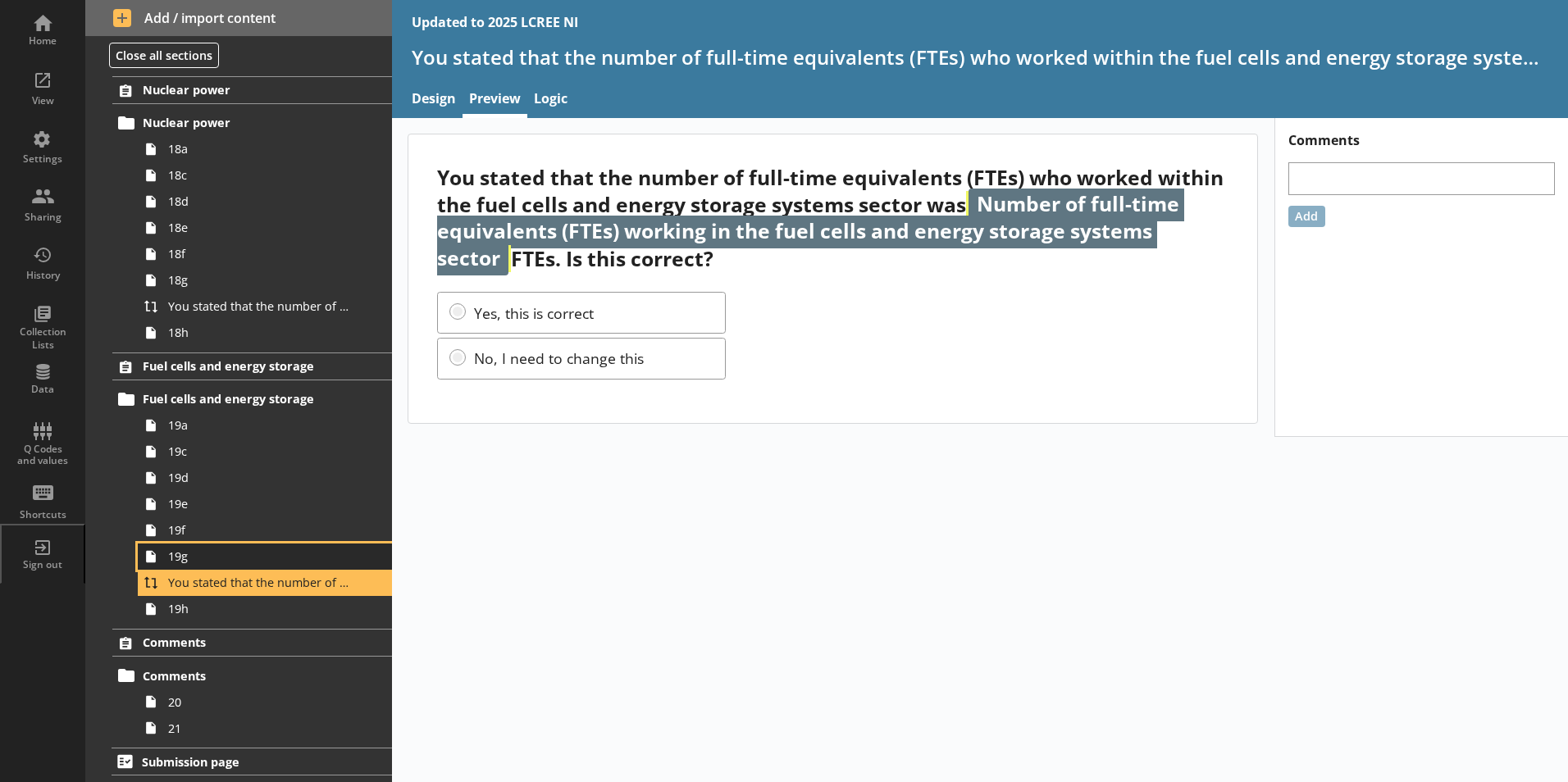 click on "19g" at bounding box center (259, 556) 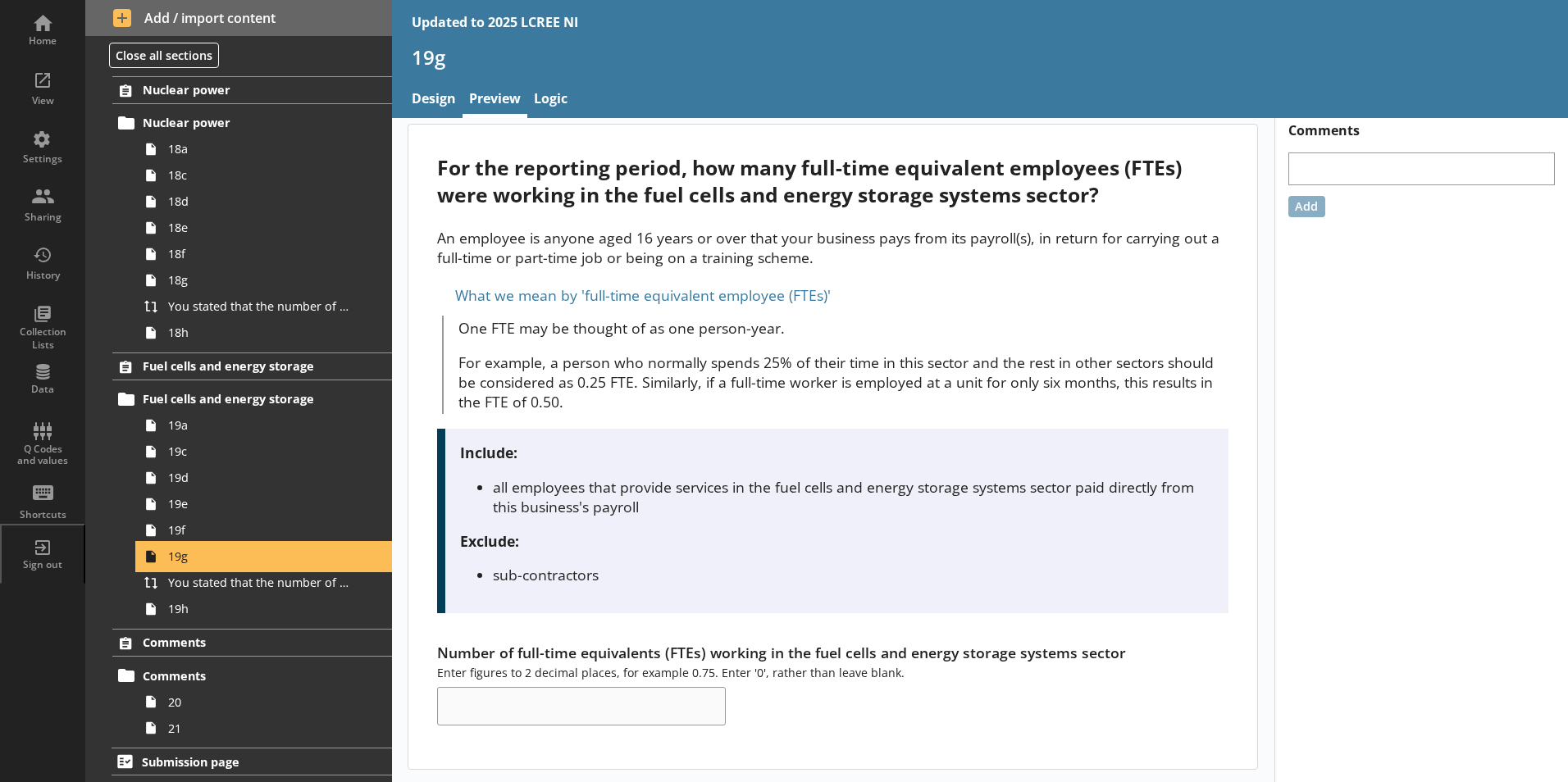 scroll, scrollTop: 0, scrollLeft: 0, axis: both 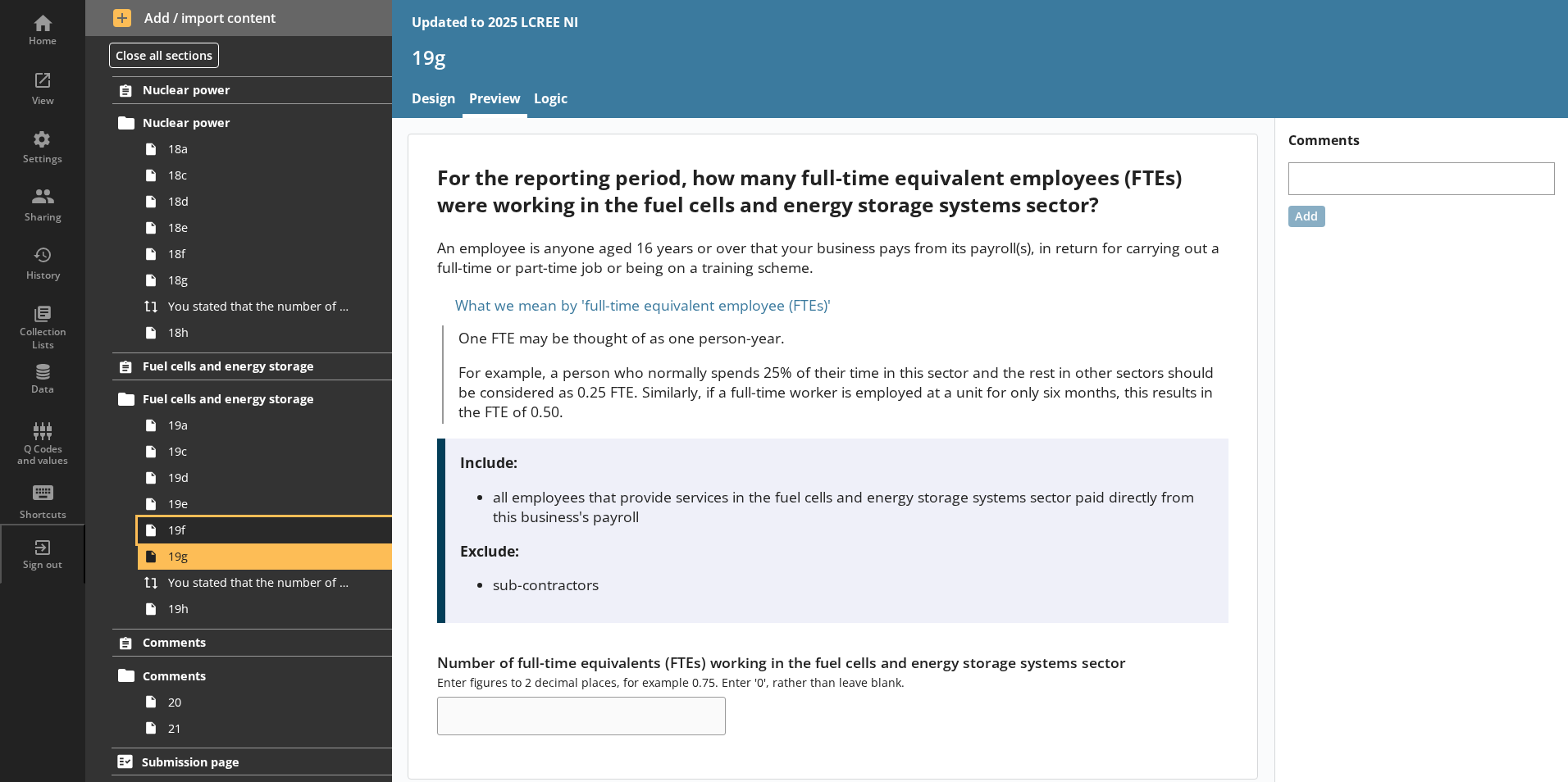 click on "19f" at bounding box center (259, 530) 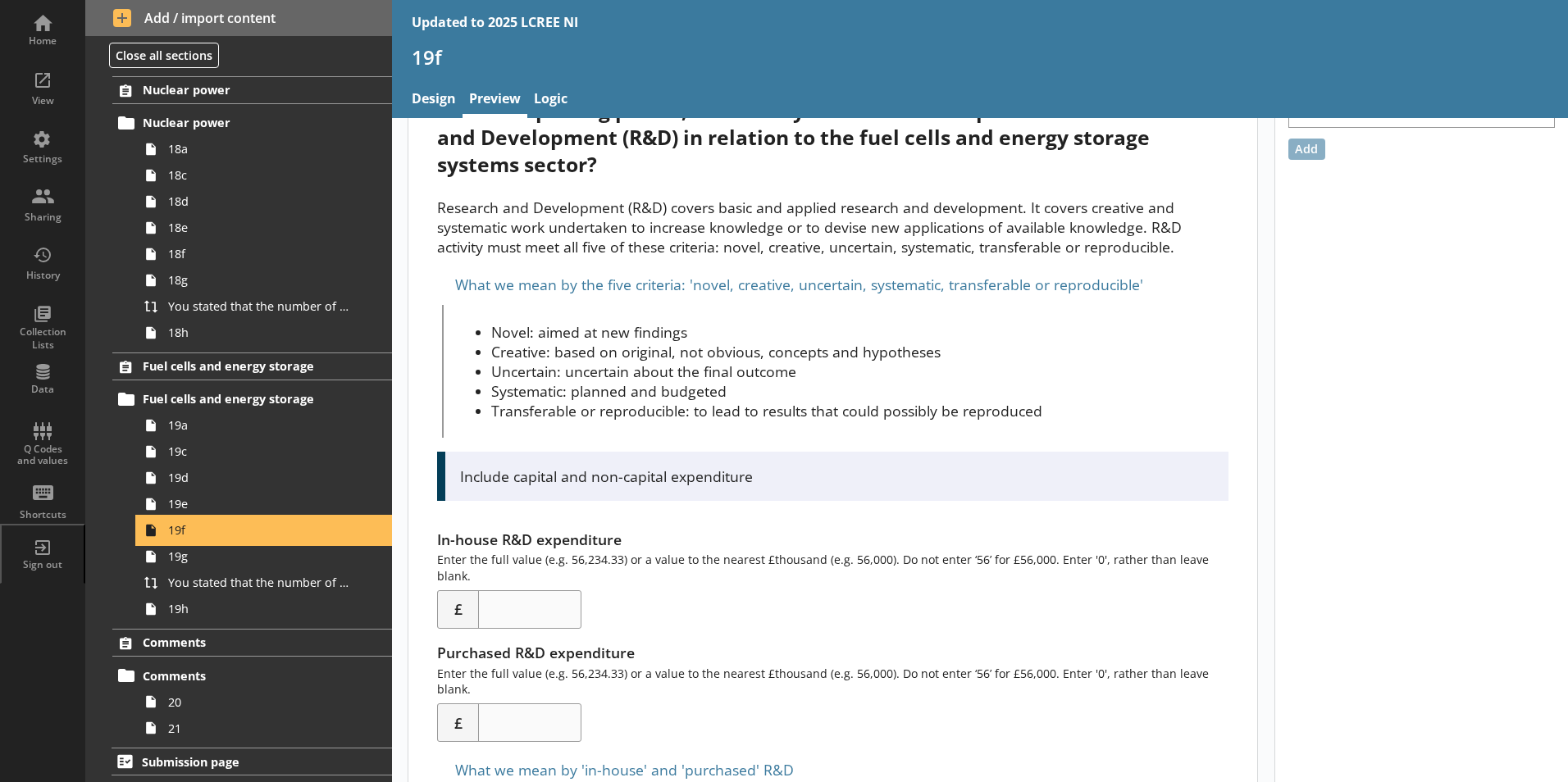 scroll, scrollTop: 192, scrollLeft: 0, axis: vertical 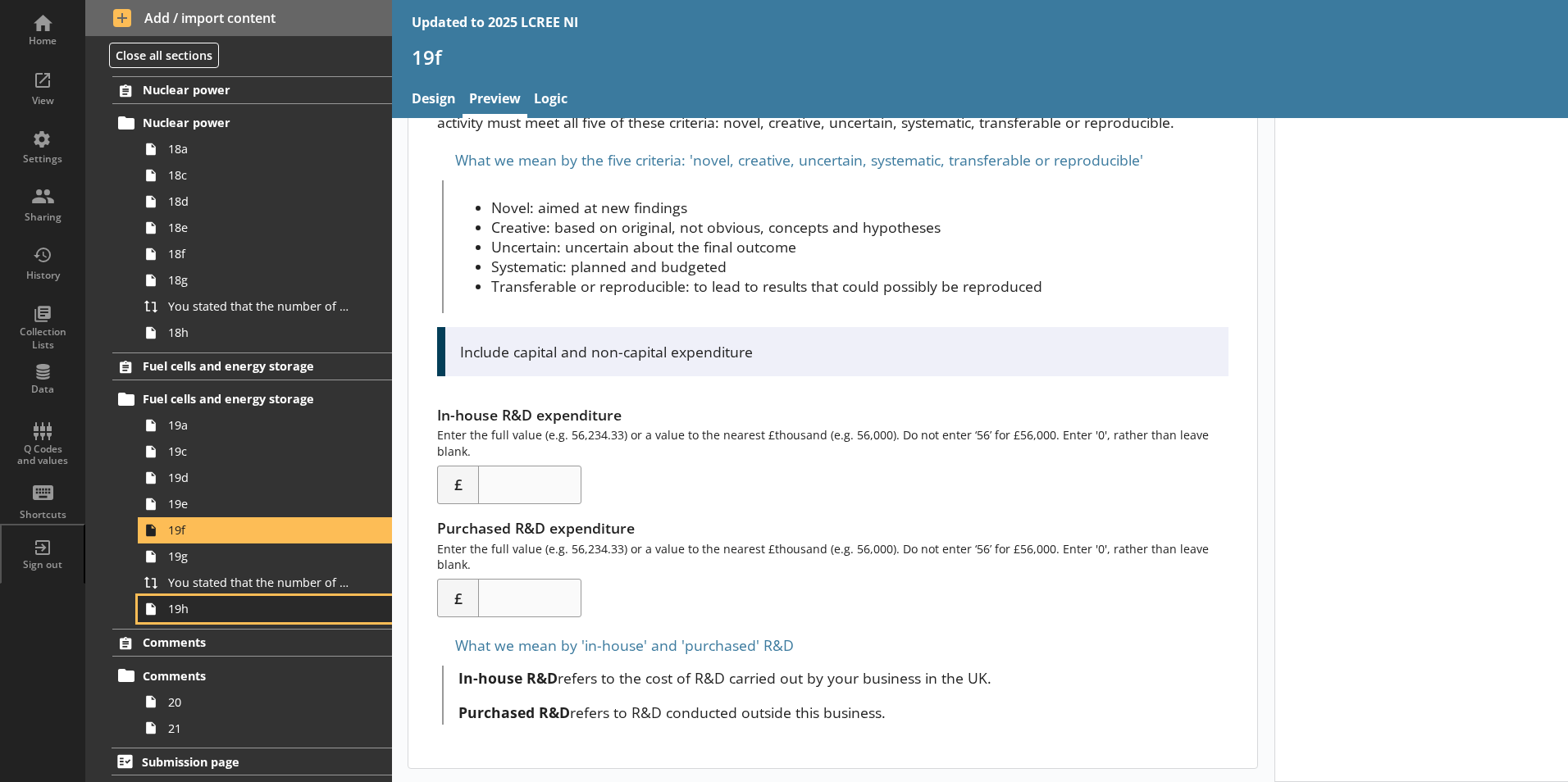 click on "19h" at bounding box center (259, 608) 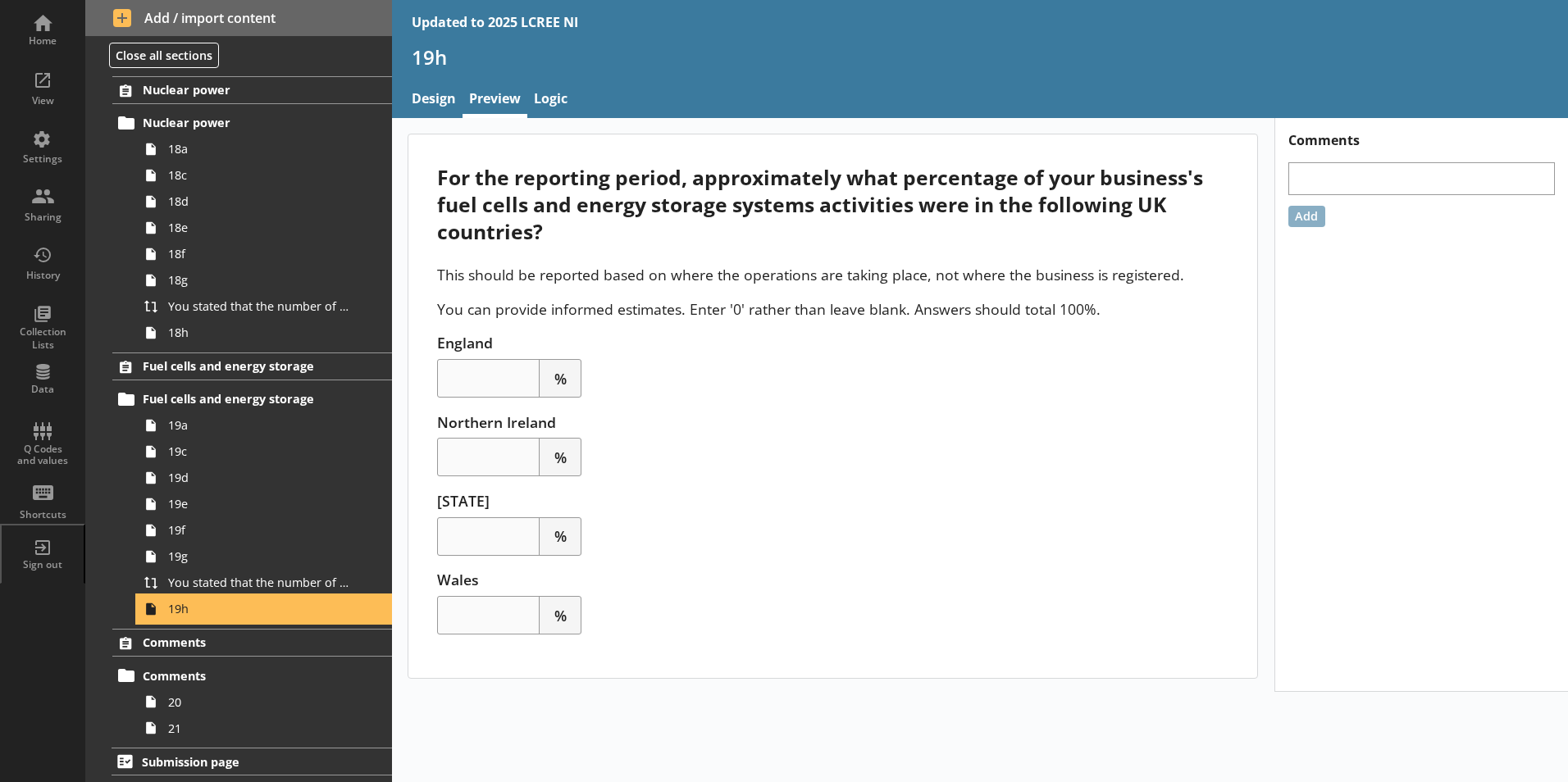 scroll, scrollTop: 0, scrollLeft: 0, axis: both 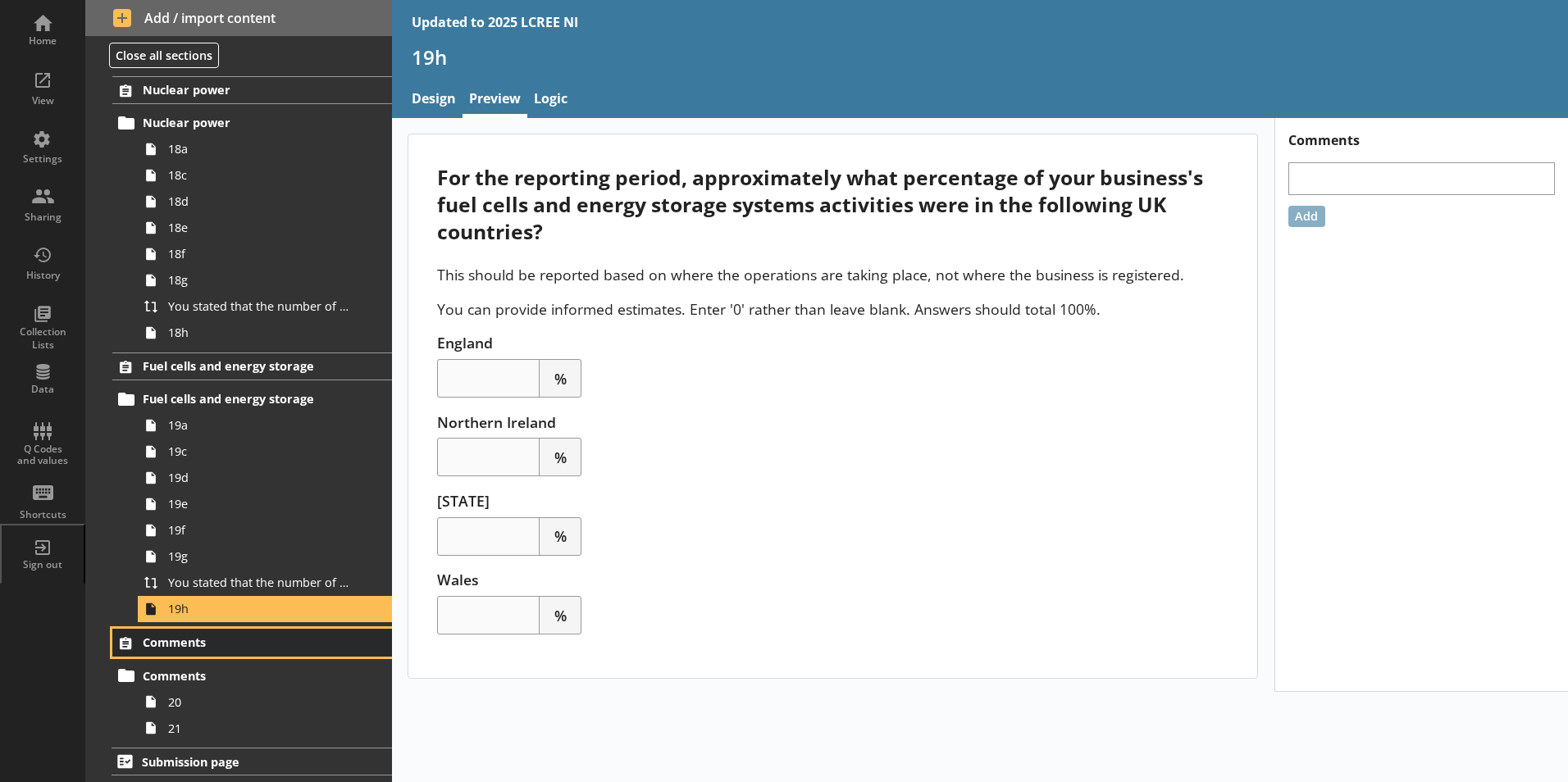 click on "Comments" at bounding box center [243, 642] 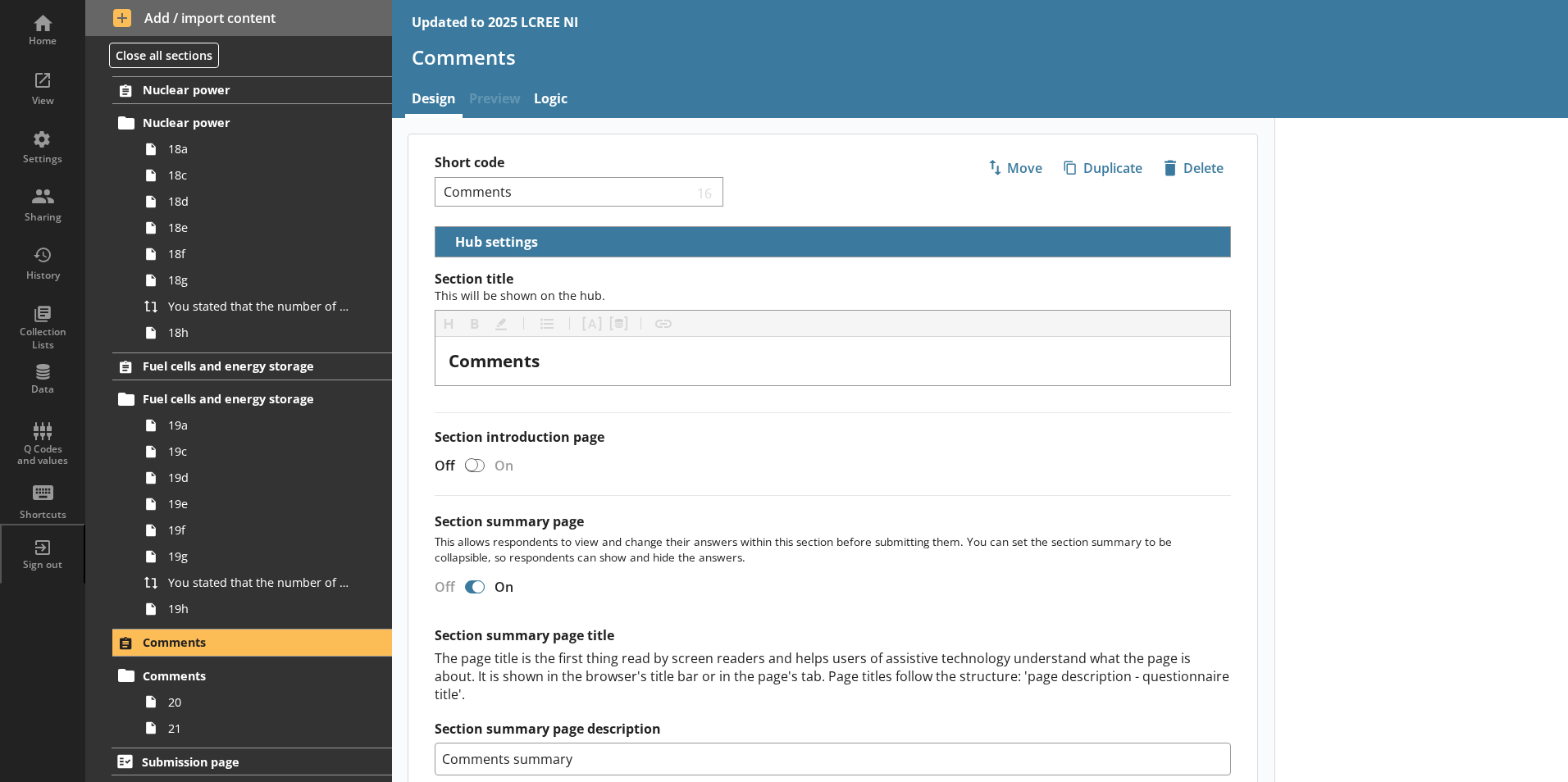 click on "Preview" at bounding box center (495, 100) 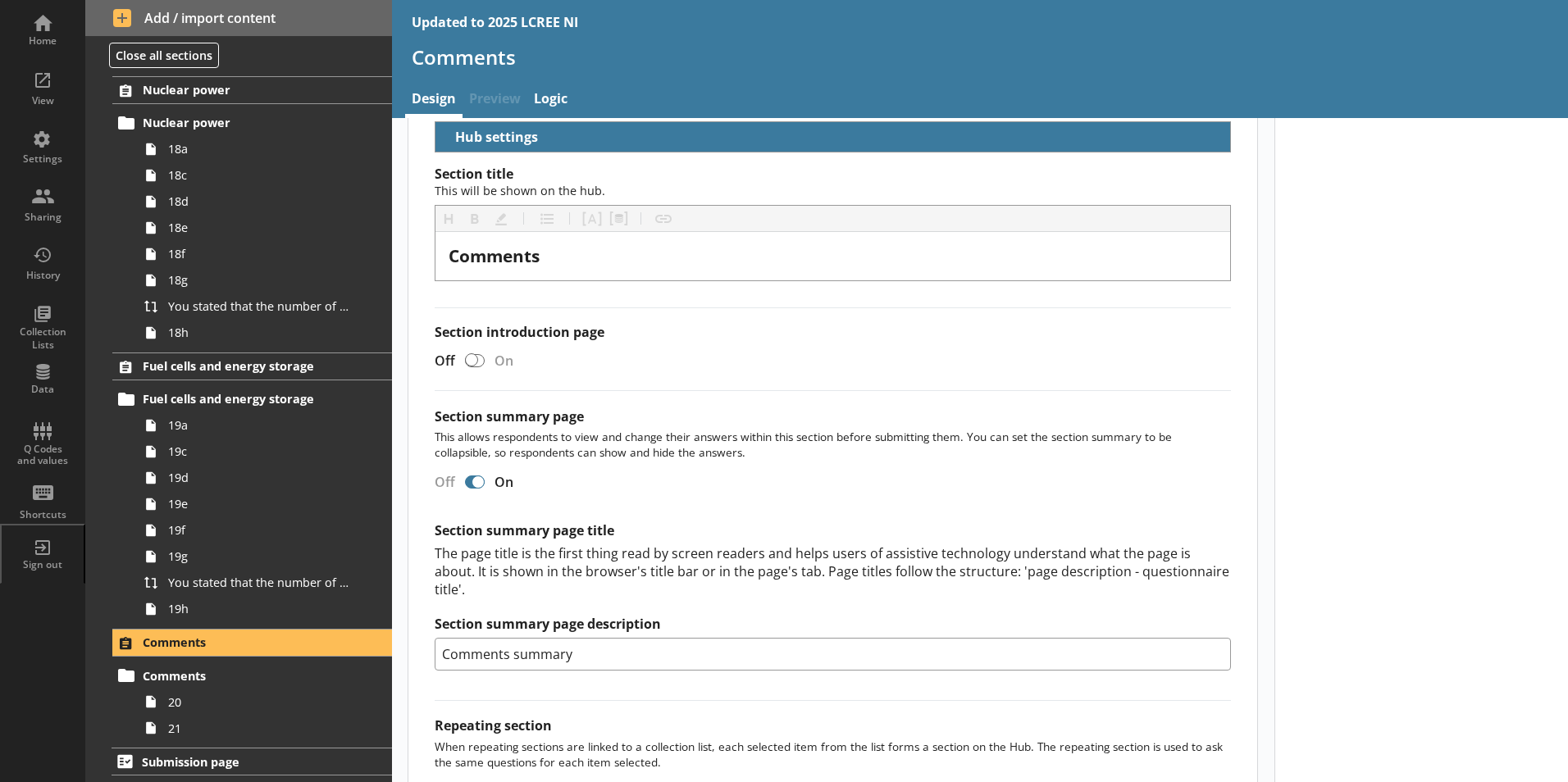 scroll, scrollTop: 245, scrollLeft: 0, axis: vertical 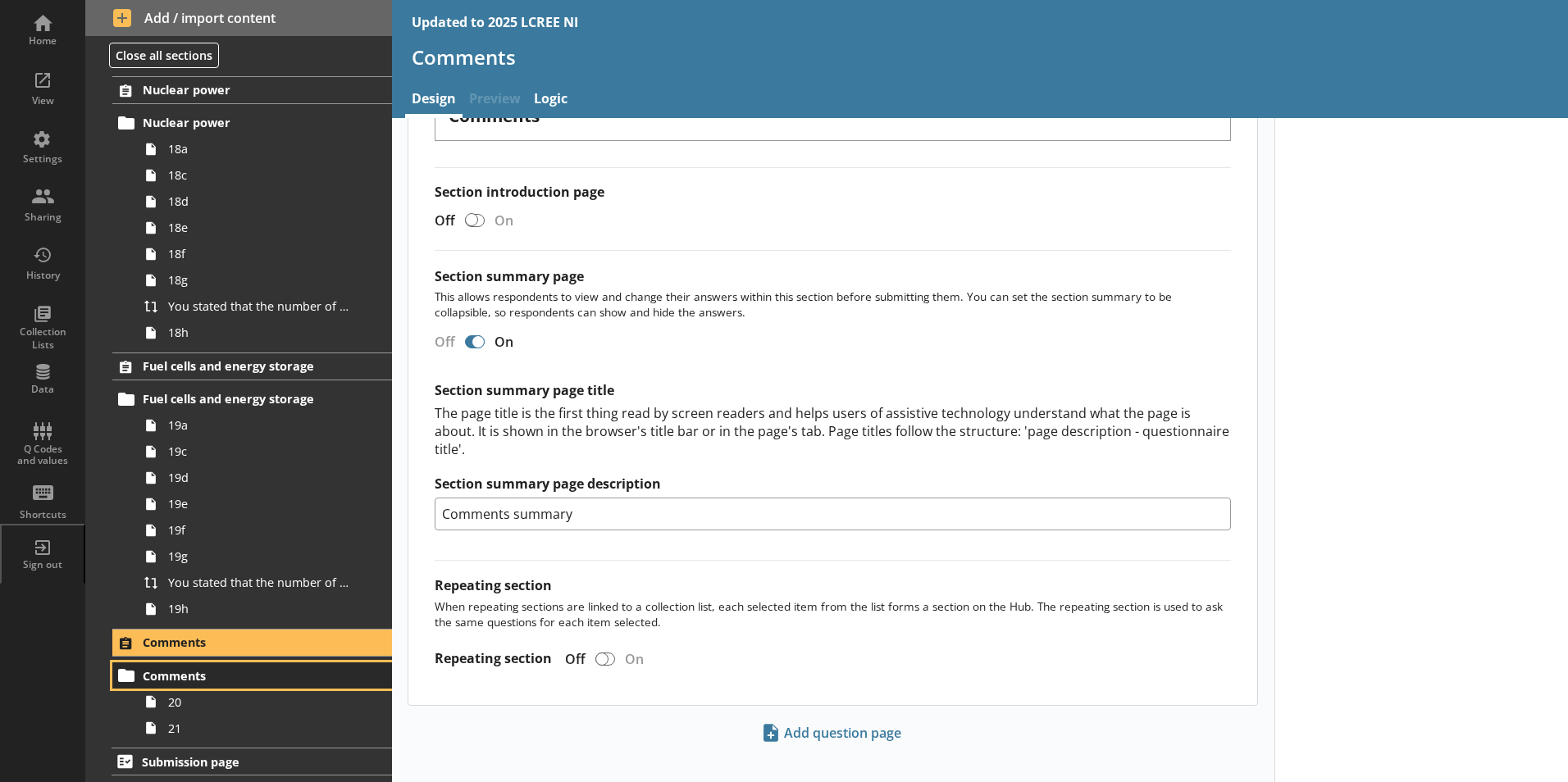 click on "Comments" at bounding box center (243, 675) 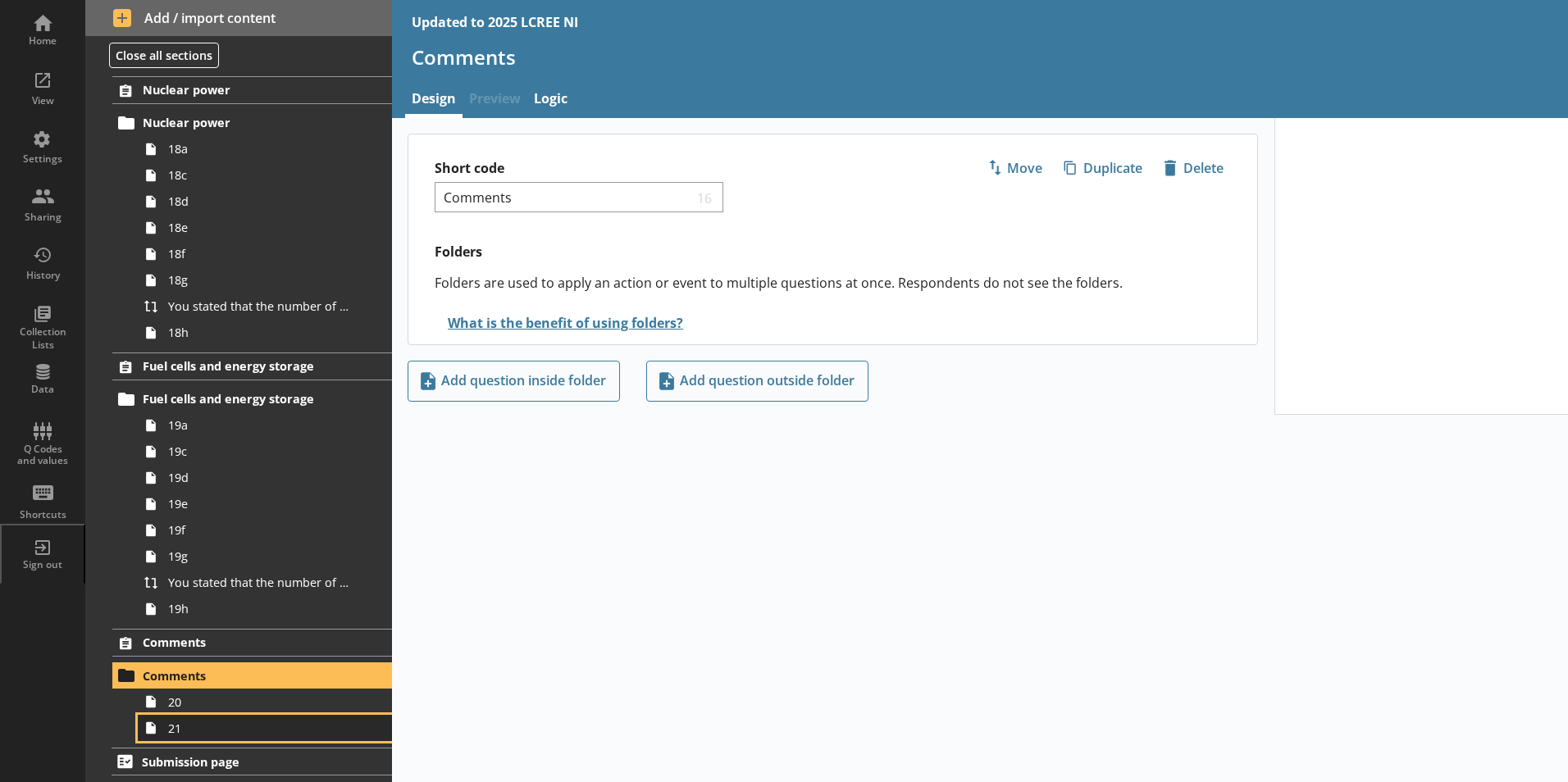 click on "21" at bounding box center (259, 728) 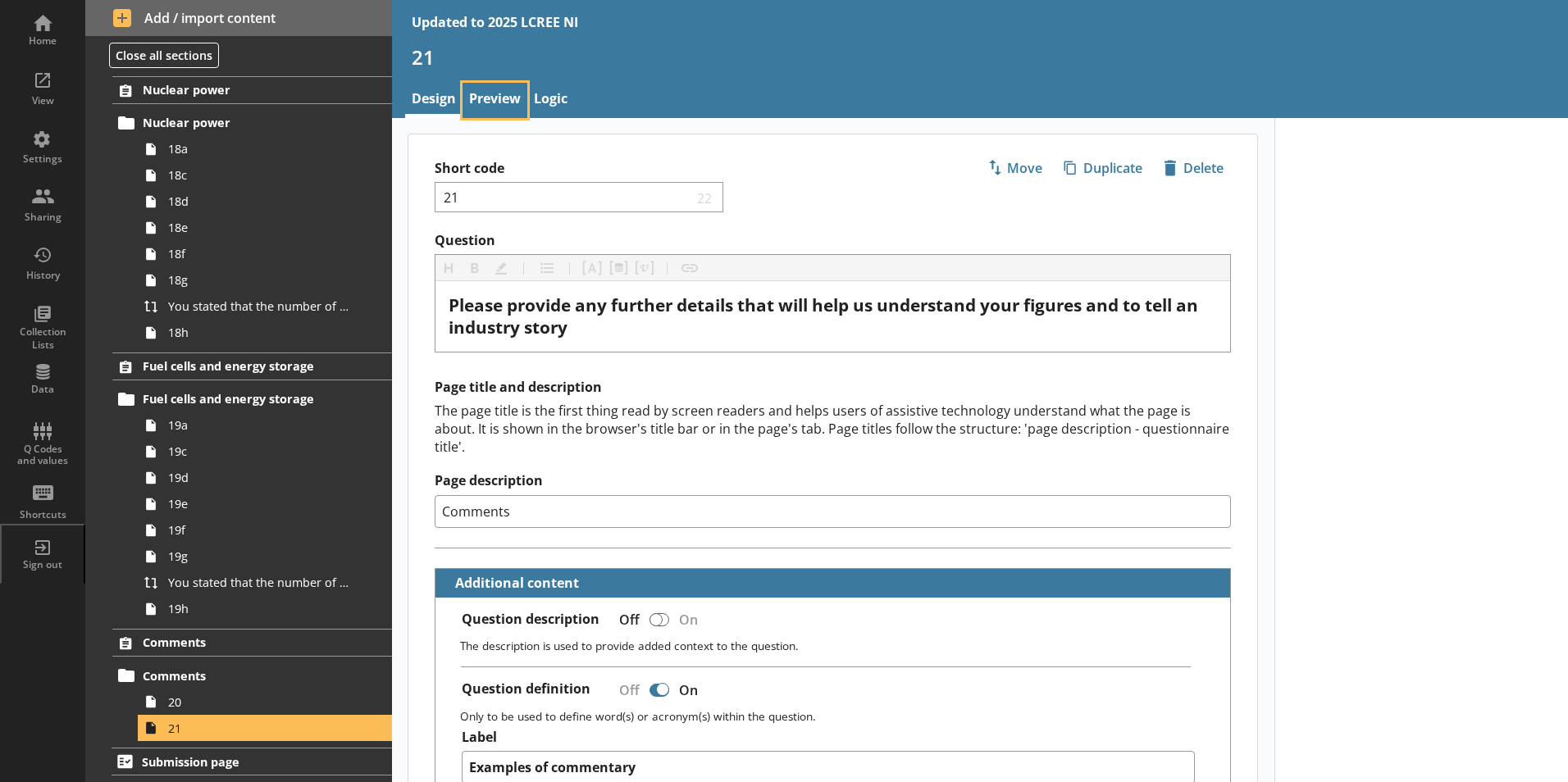 click on "Preview" at bounding box center [495, 100] 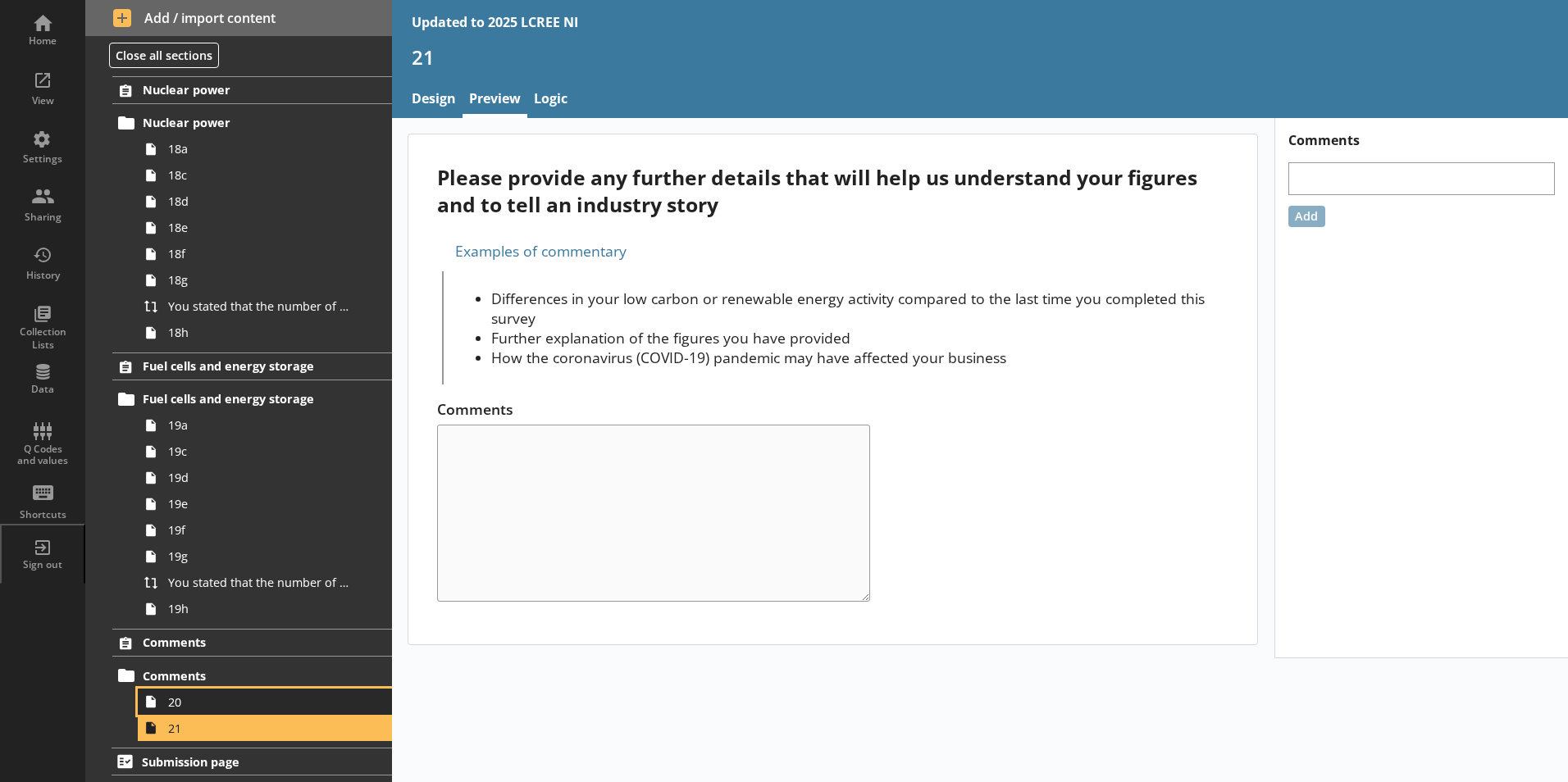 click on "20" at bounding box center (259, 702) 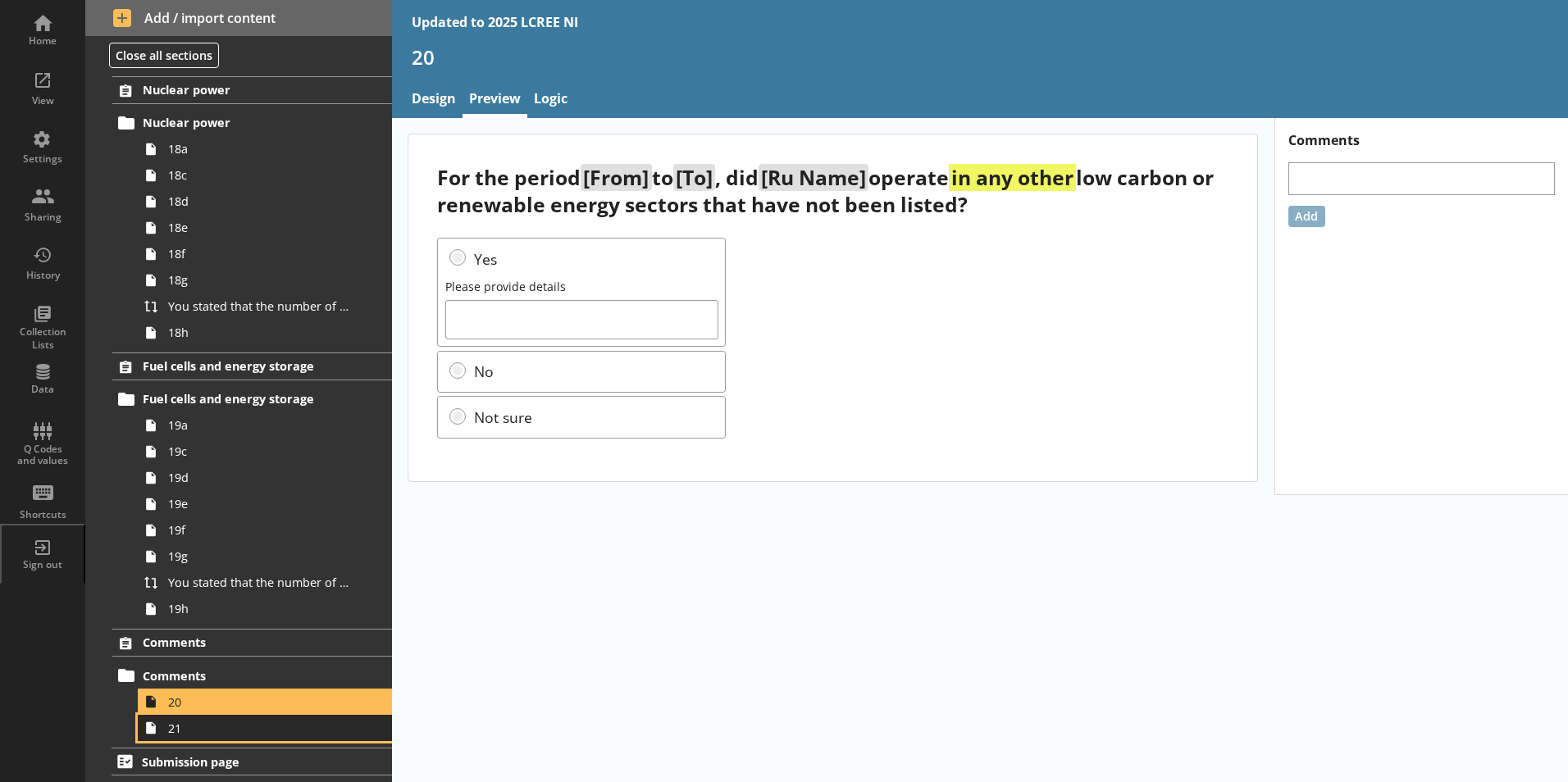 click on "21" at bounding box center (259, 728) 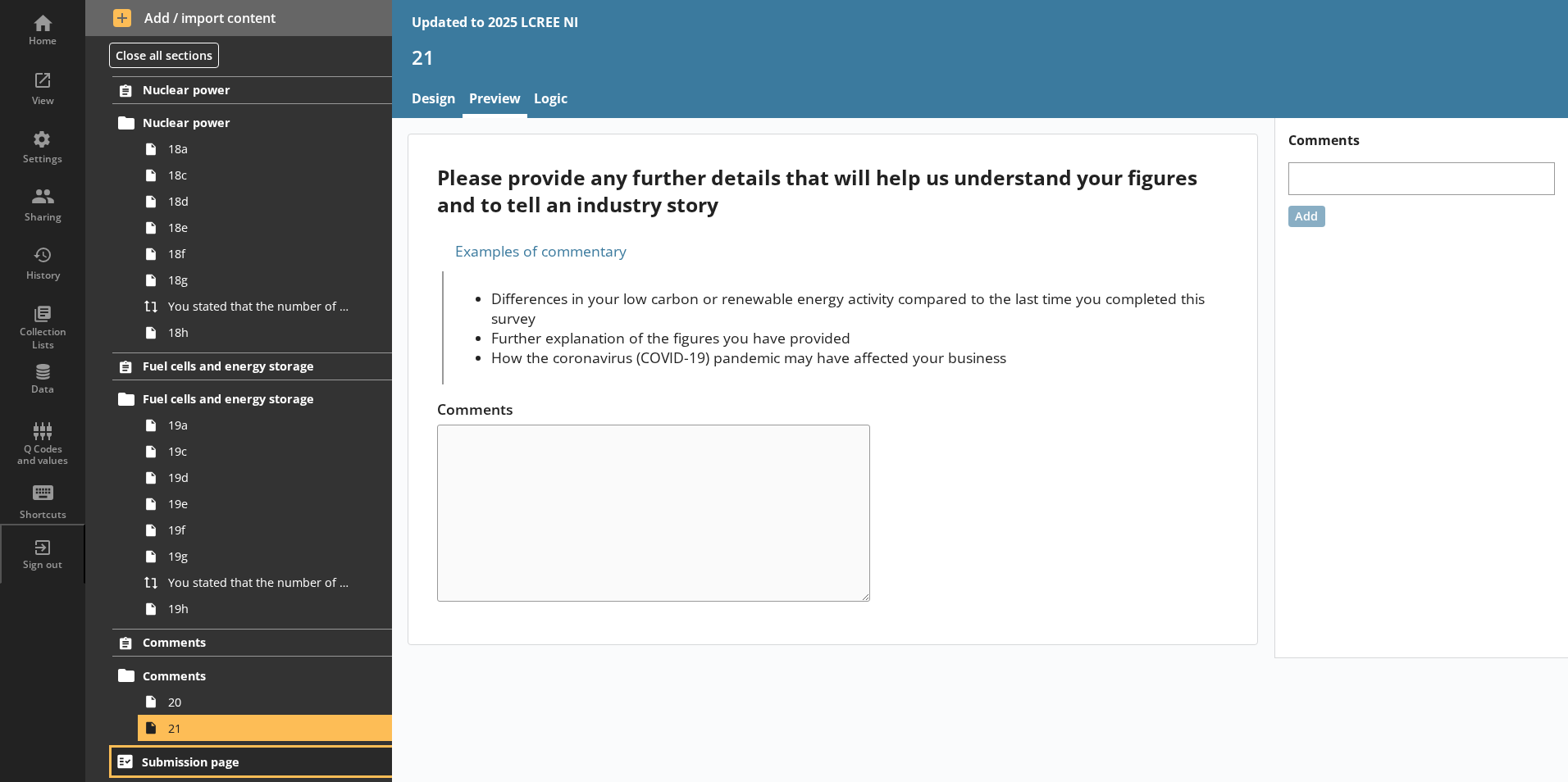 click on "Submission page" at bounding box center (252, 762) 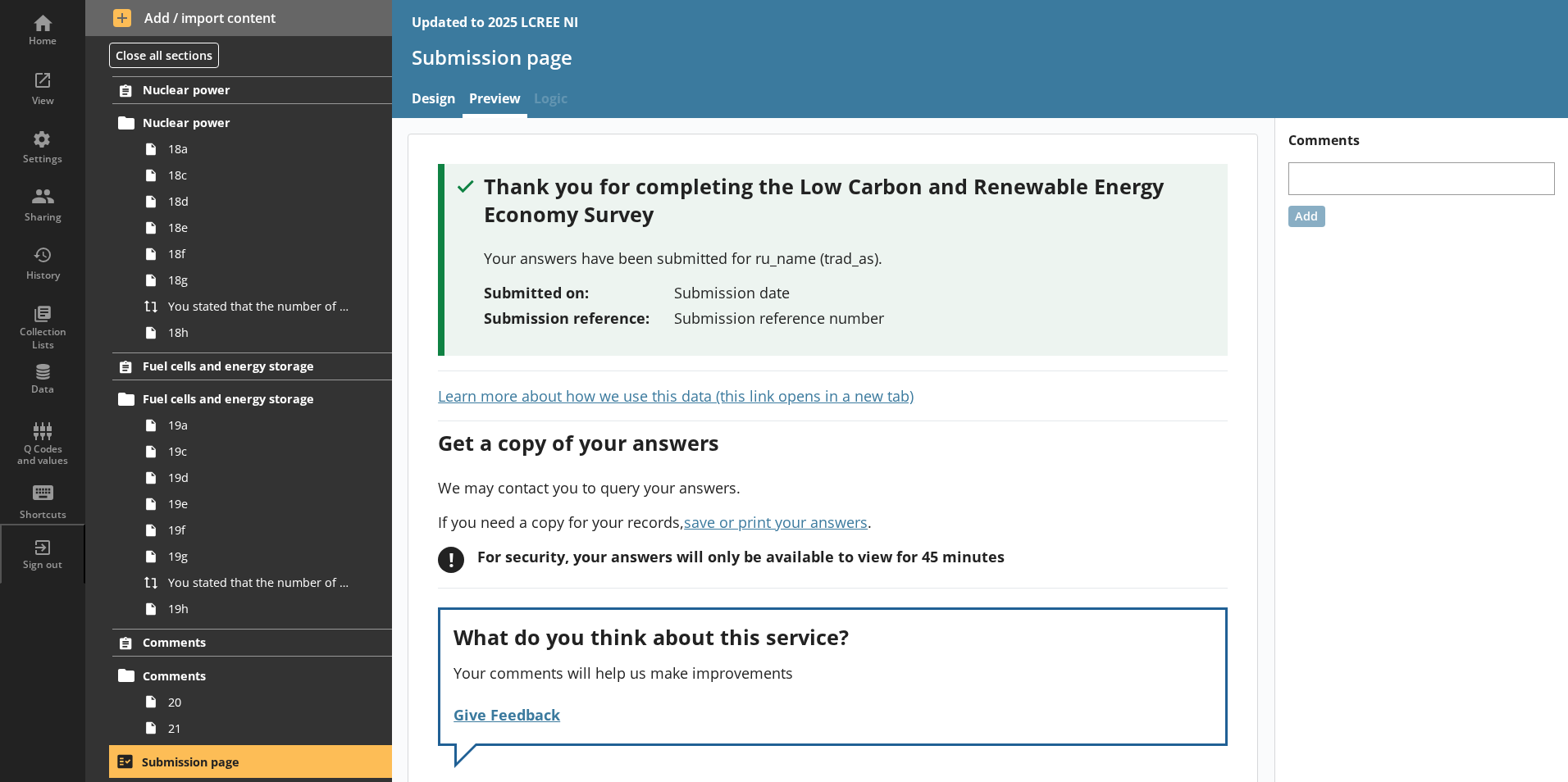 scroll, scrollTop: 34, scrollLeft: 0, axis: vertical 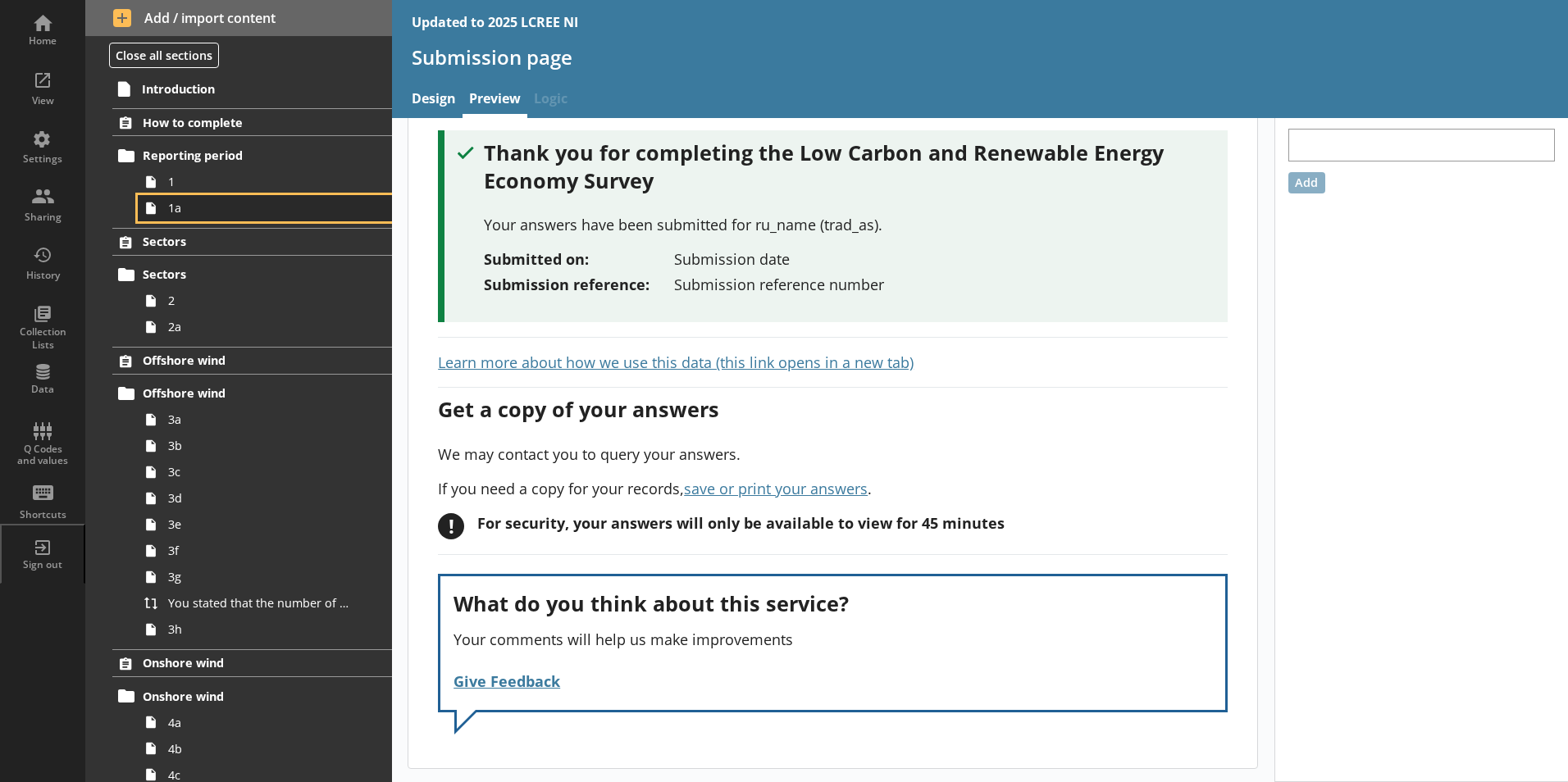 click on "1a" at bounding box center [259, 207] 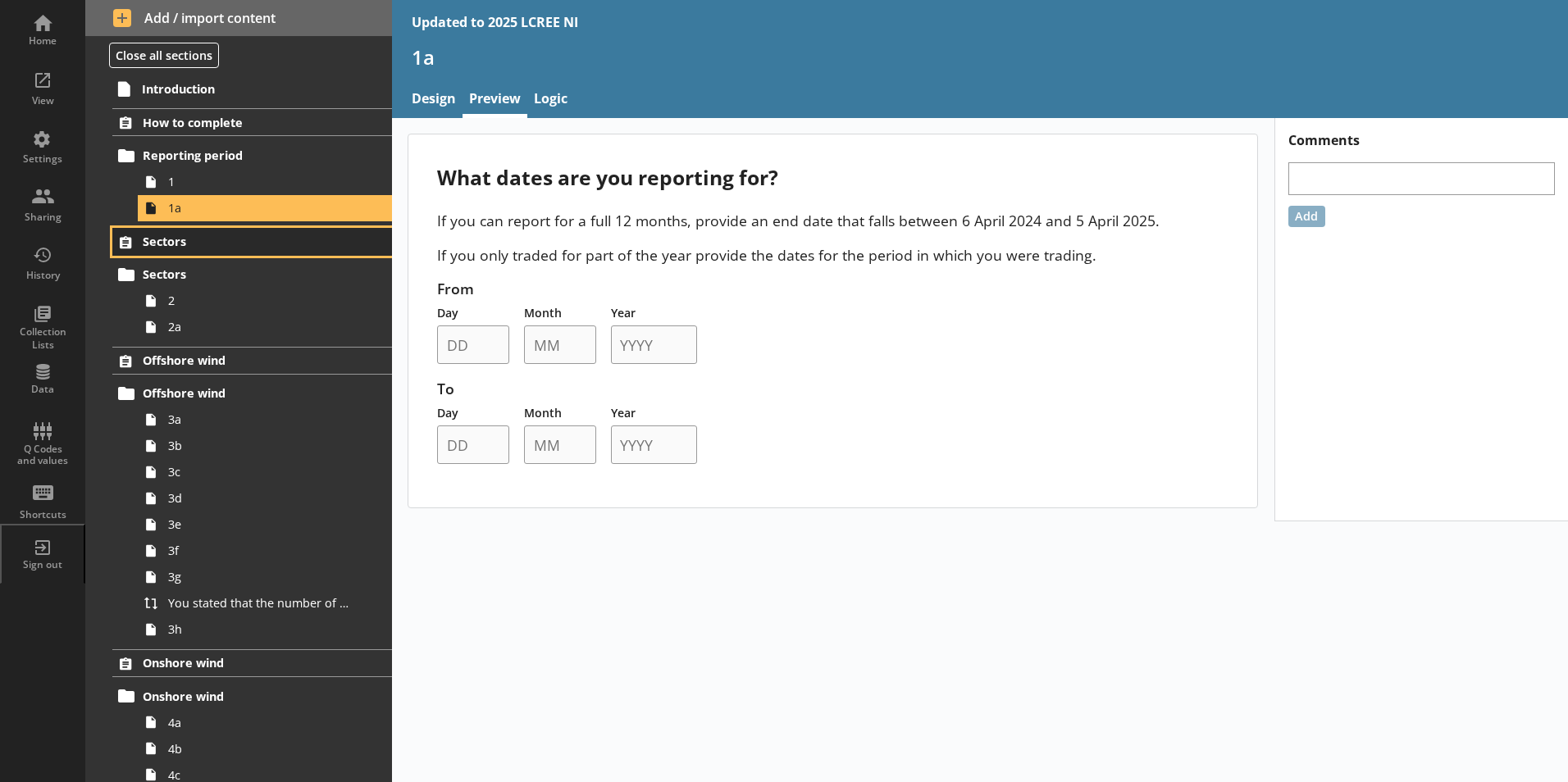 click on "Sectors" at bounding box center [252, 242] 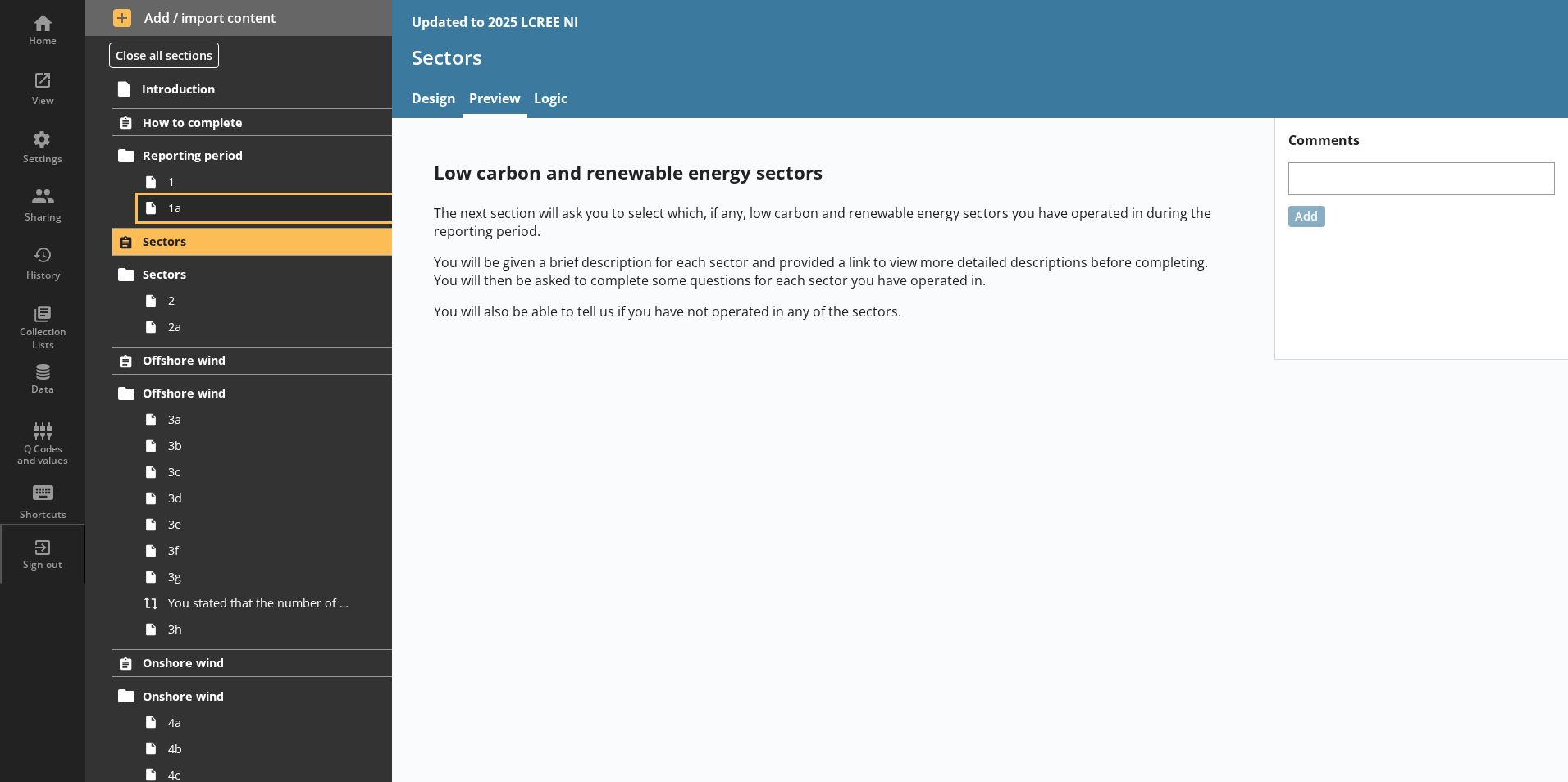 click on "1a" at bounding box center (265, 208) 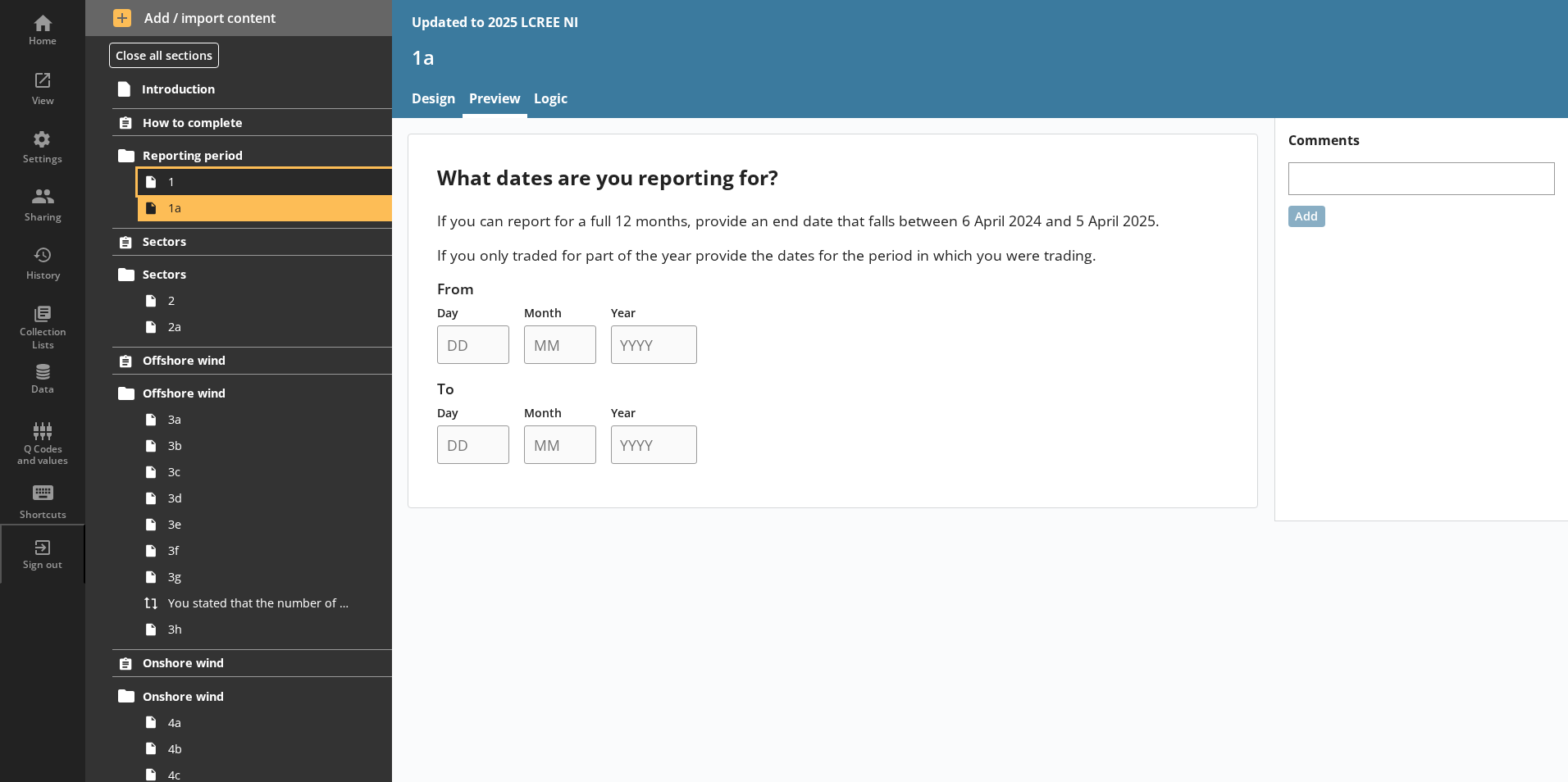 click on "1" at bounding box center [259, 181] 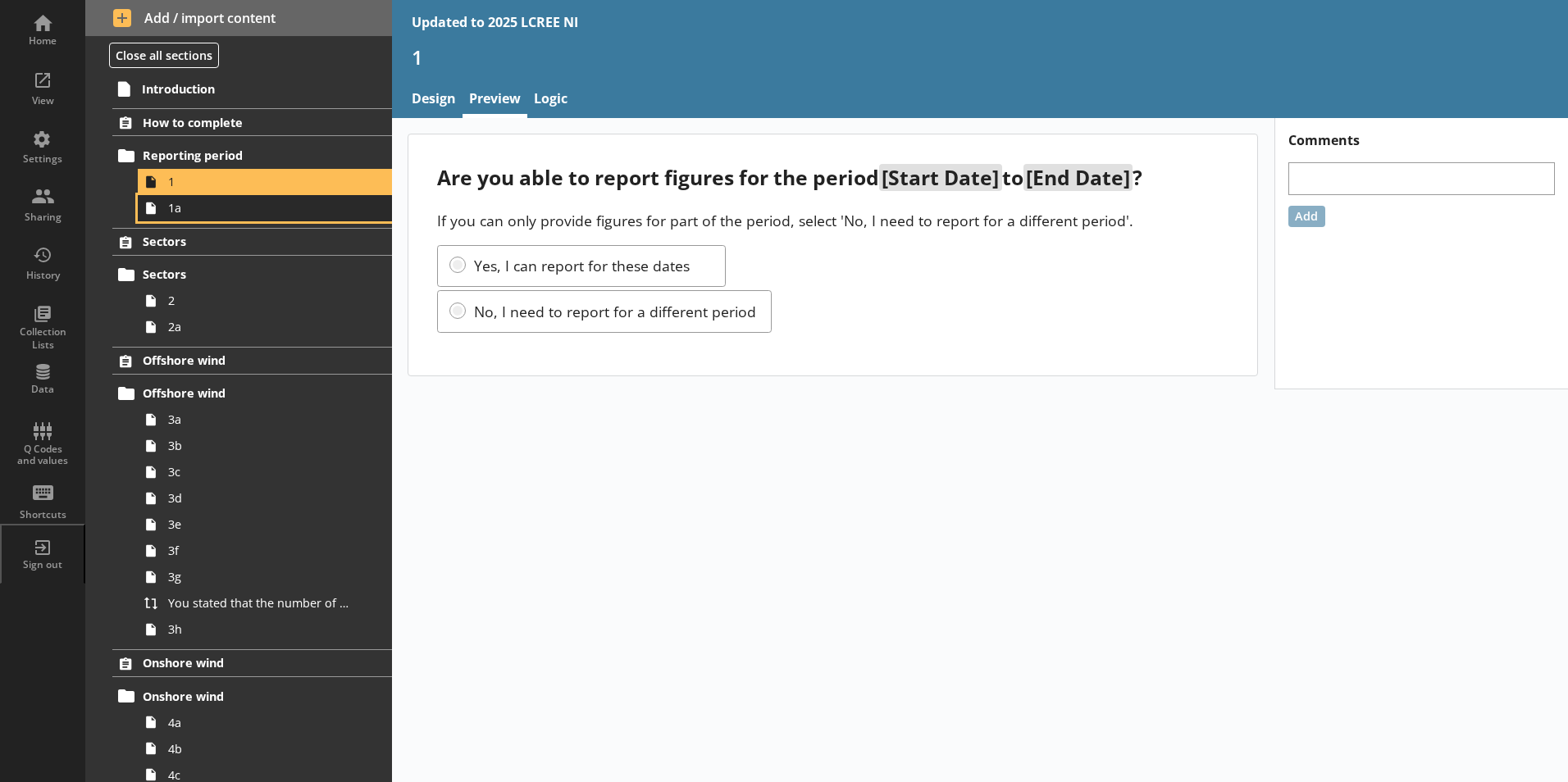 click on "1a" at bounding box center [259, 207] 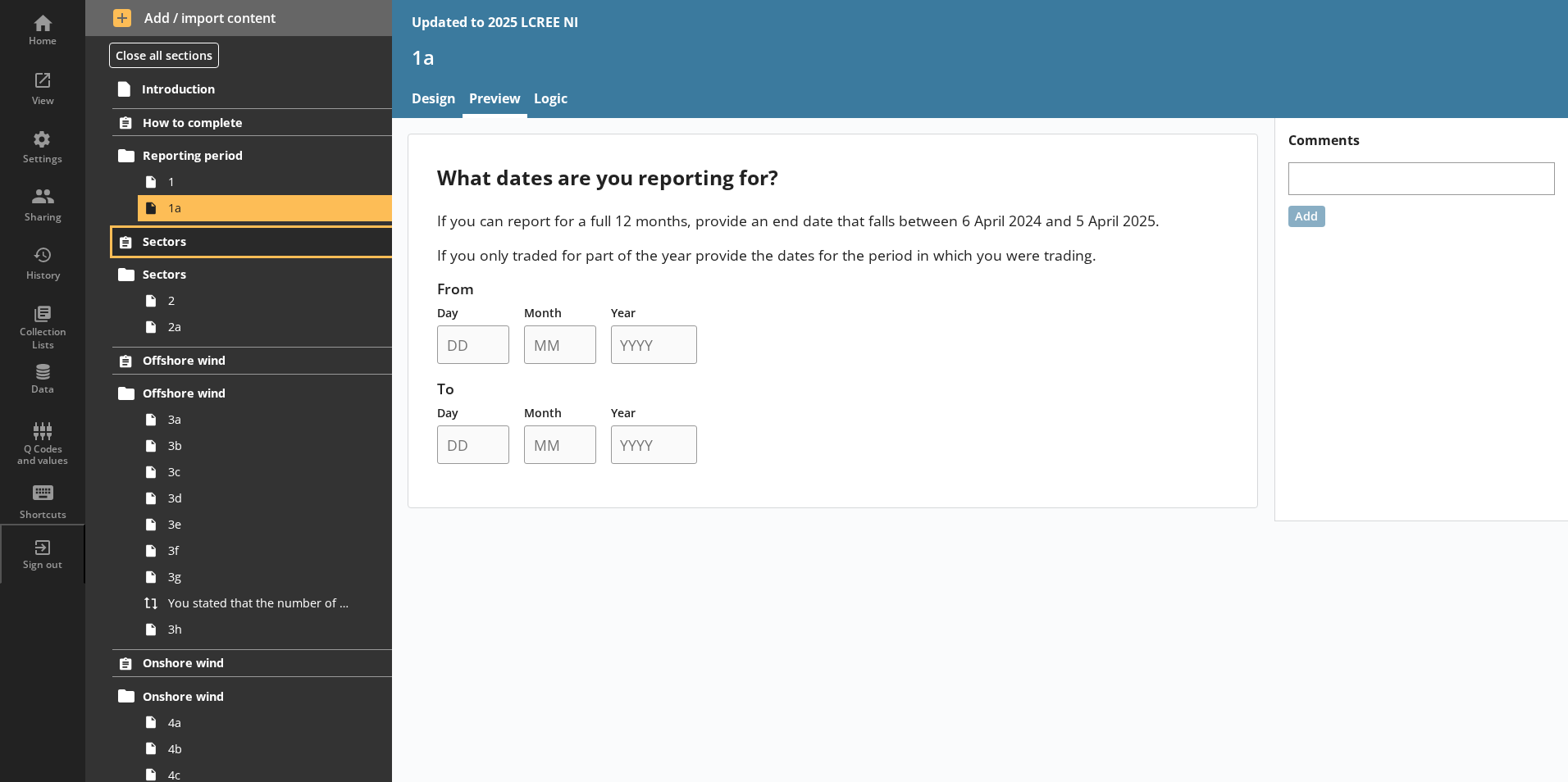 click on "Sectors" at bounding box center (243, 241) 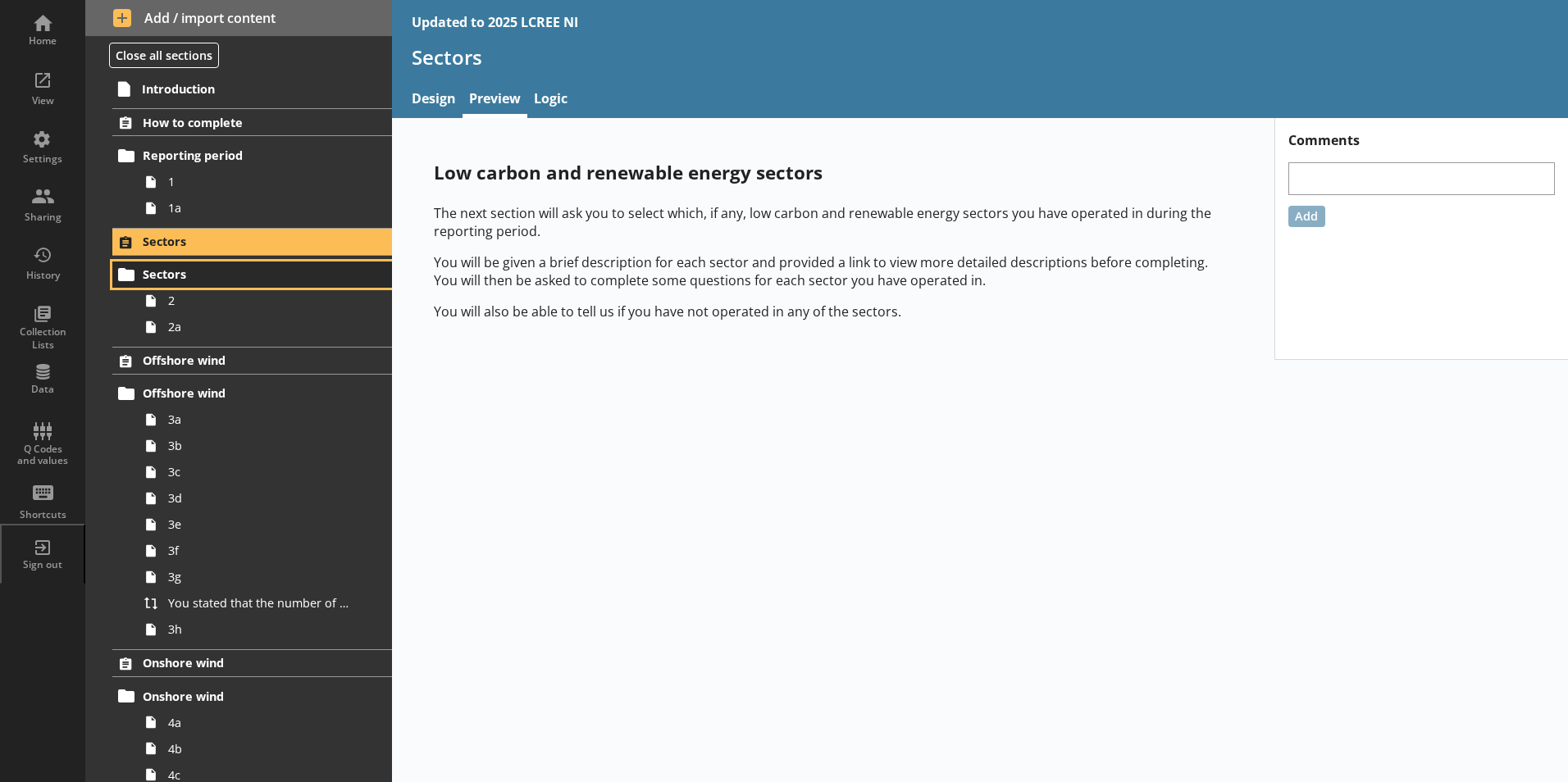 click on "Sectors" at bounding box center (243, 274) 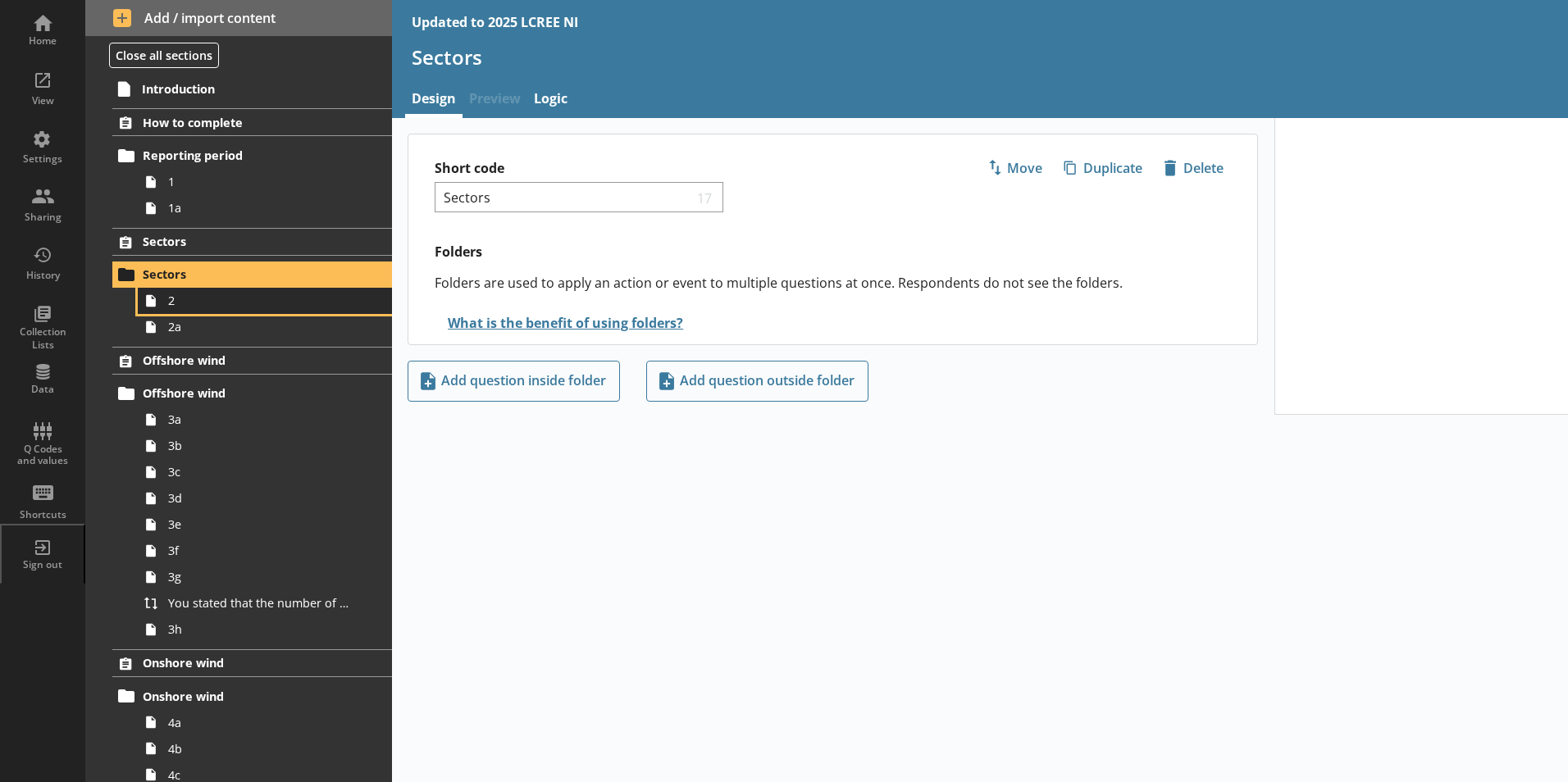 click on "2" at bounding box center (259, 300) 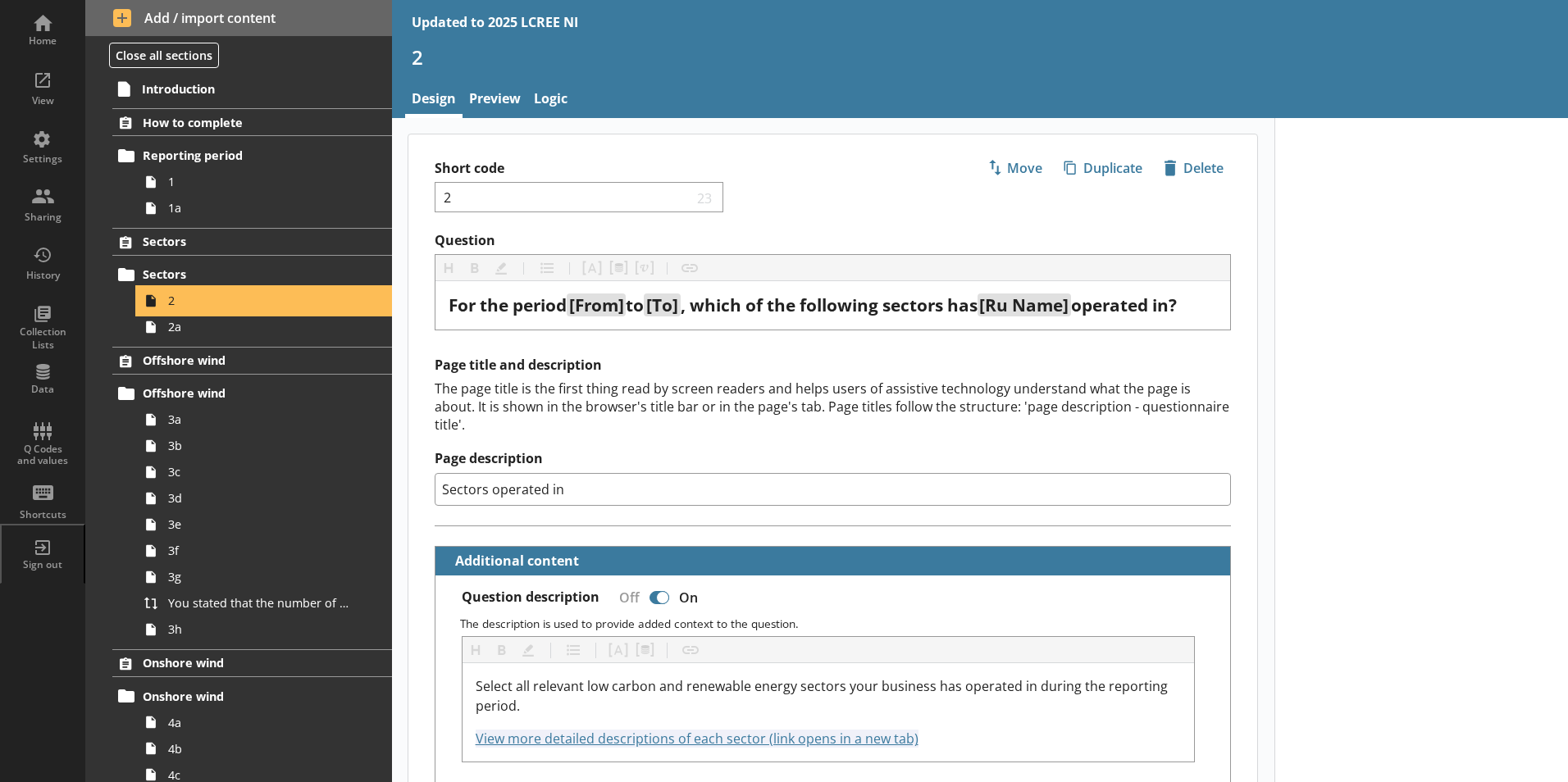 type on "x" 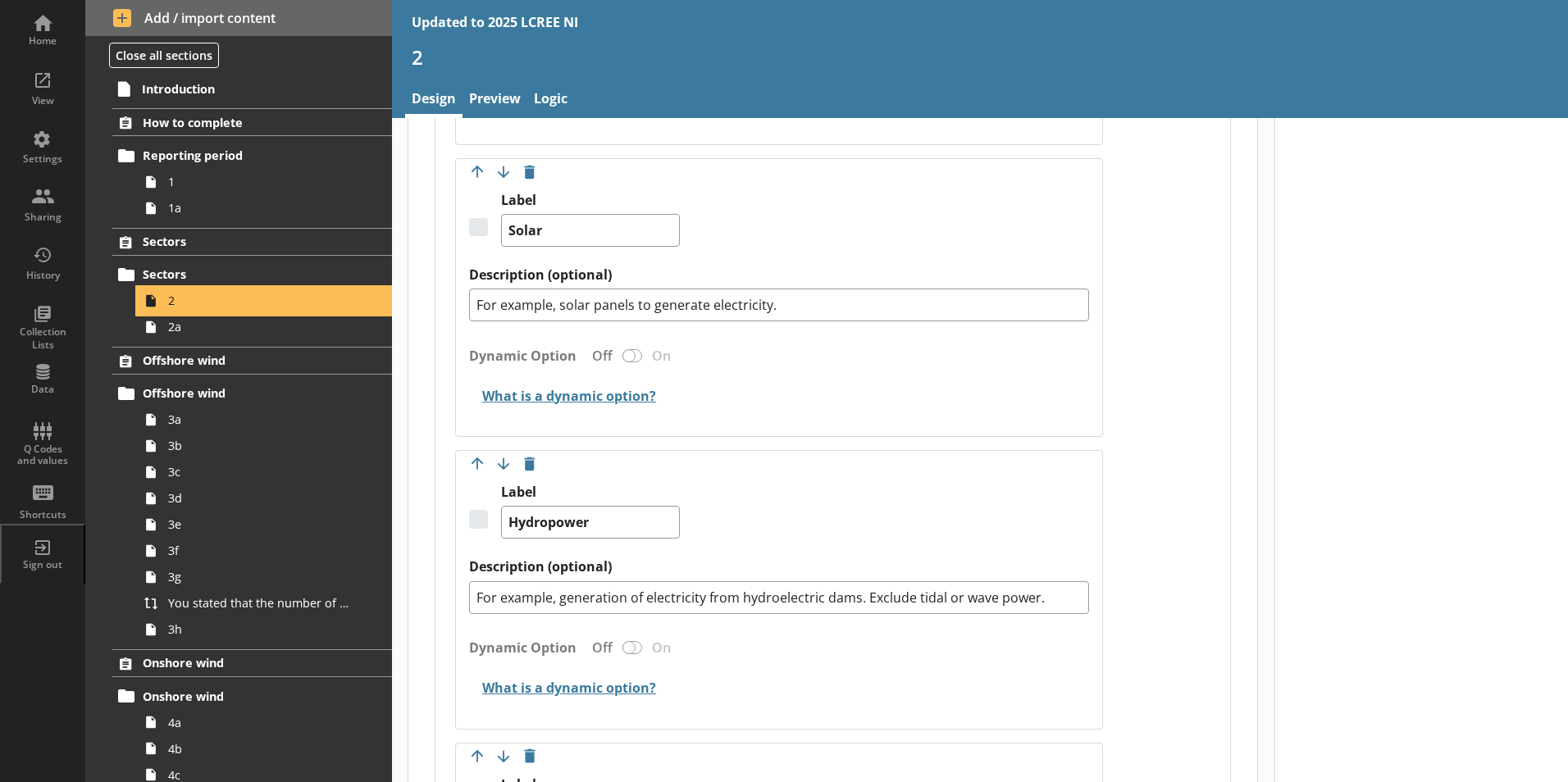 scroll, scrollTop: 2295, scrollLeft: 0, axis: vertical 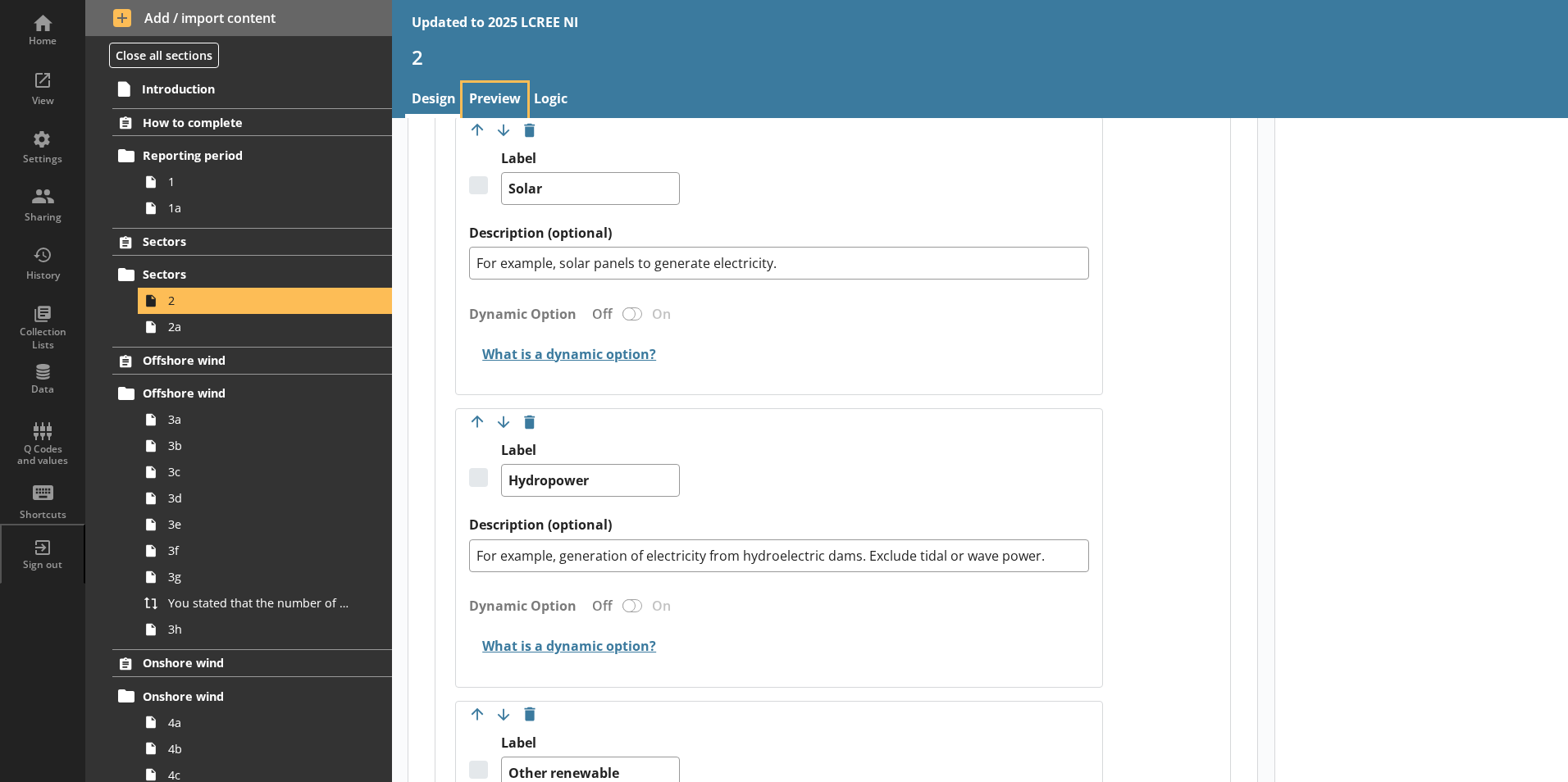 click on "Preview" at bounding box center (495, 100) 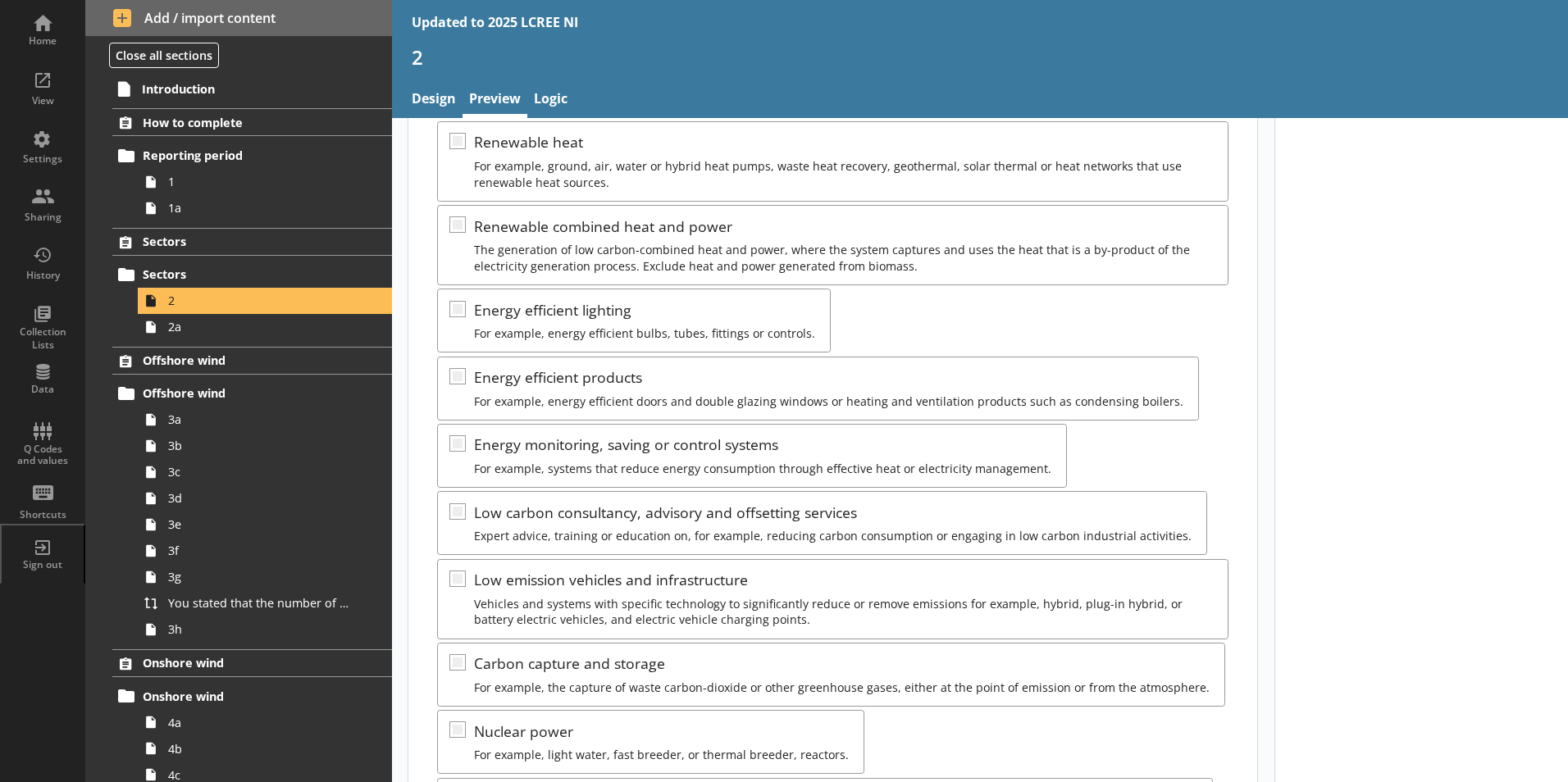 scroll, scrollTop: 1384, scrollLeft: 0, axis: vertical 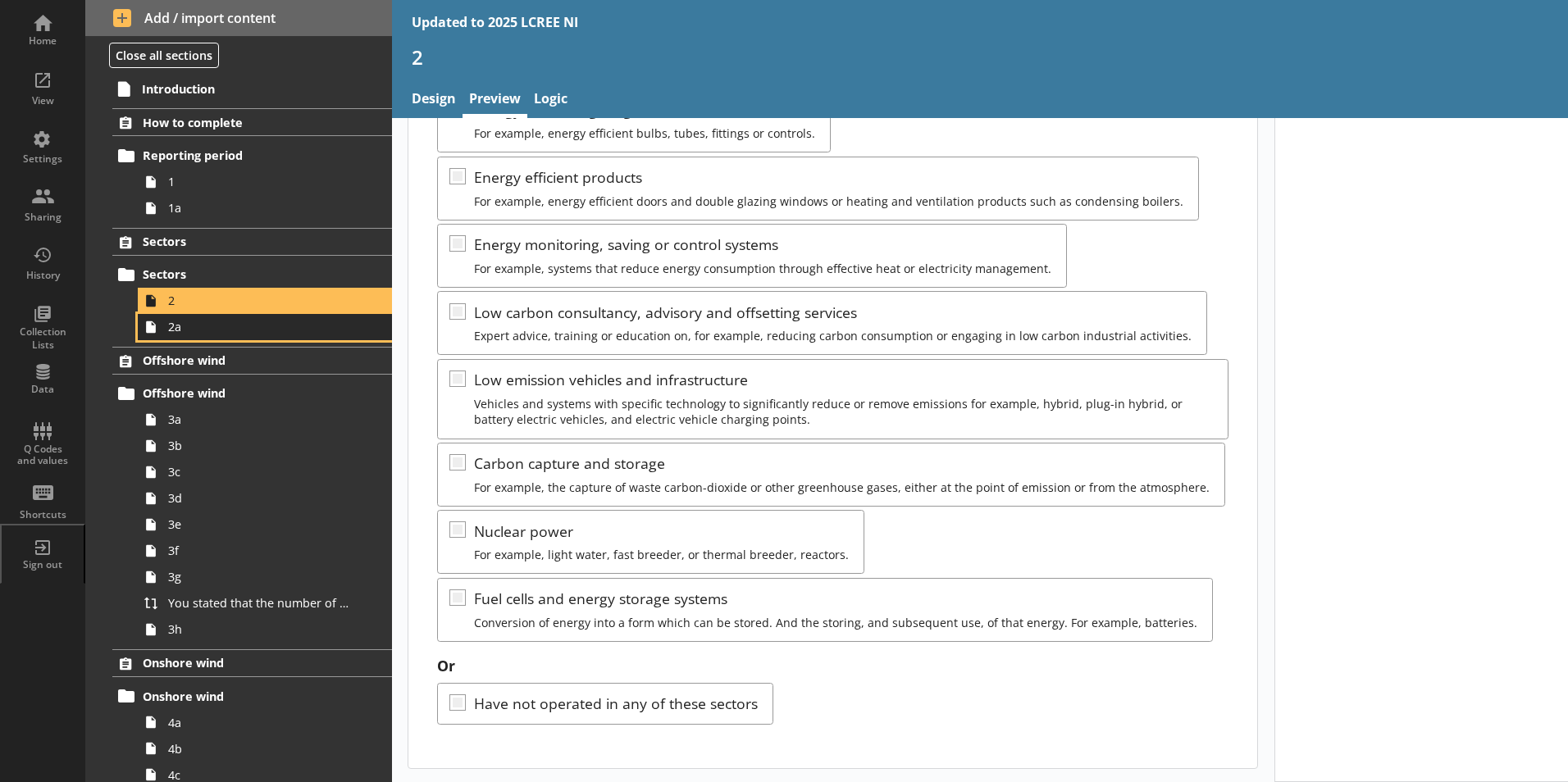 click 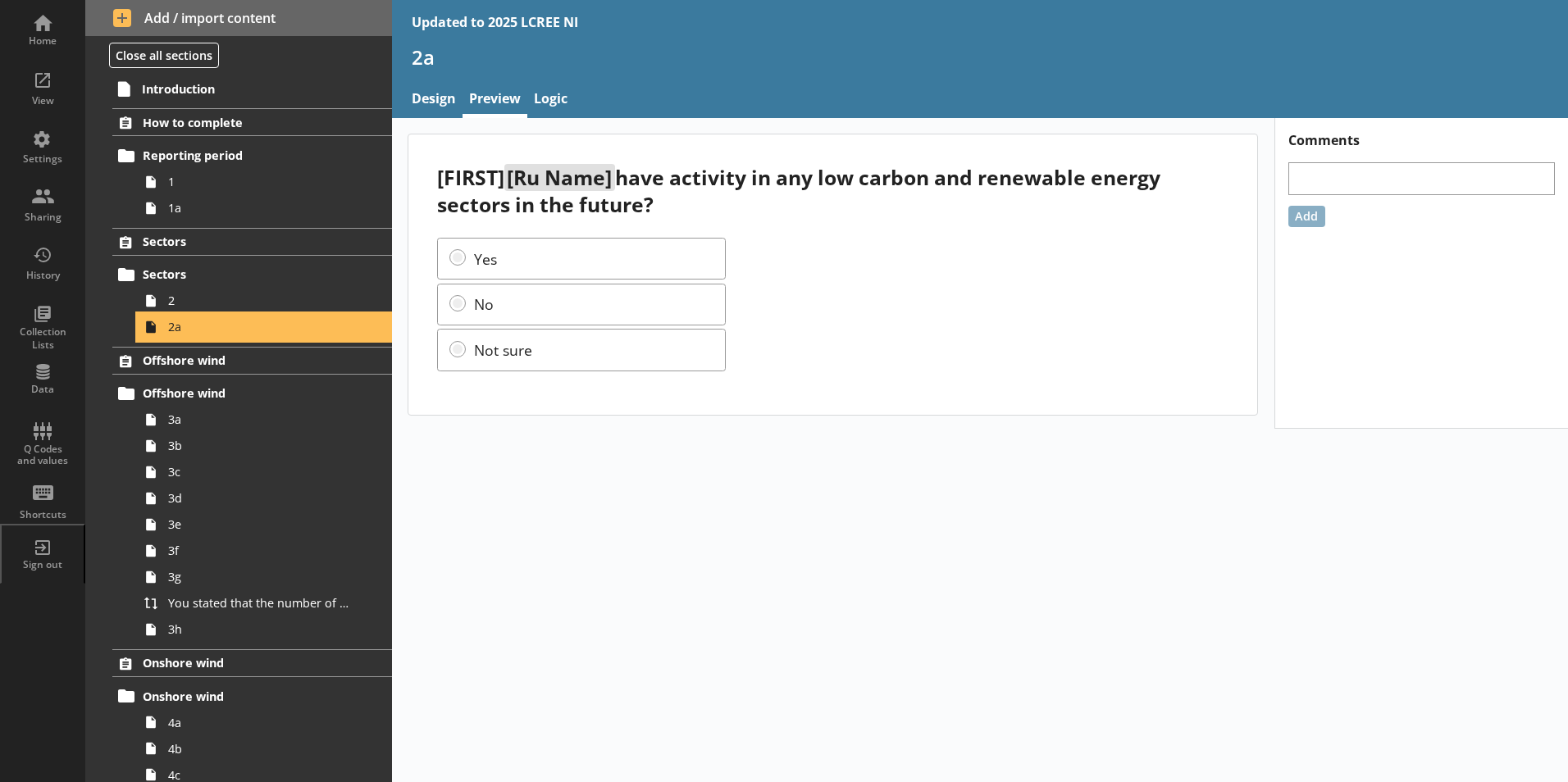 scroll, scrollTop: 0, scrollLeft: 0, axis: both 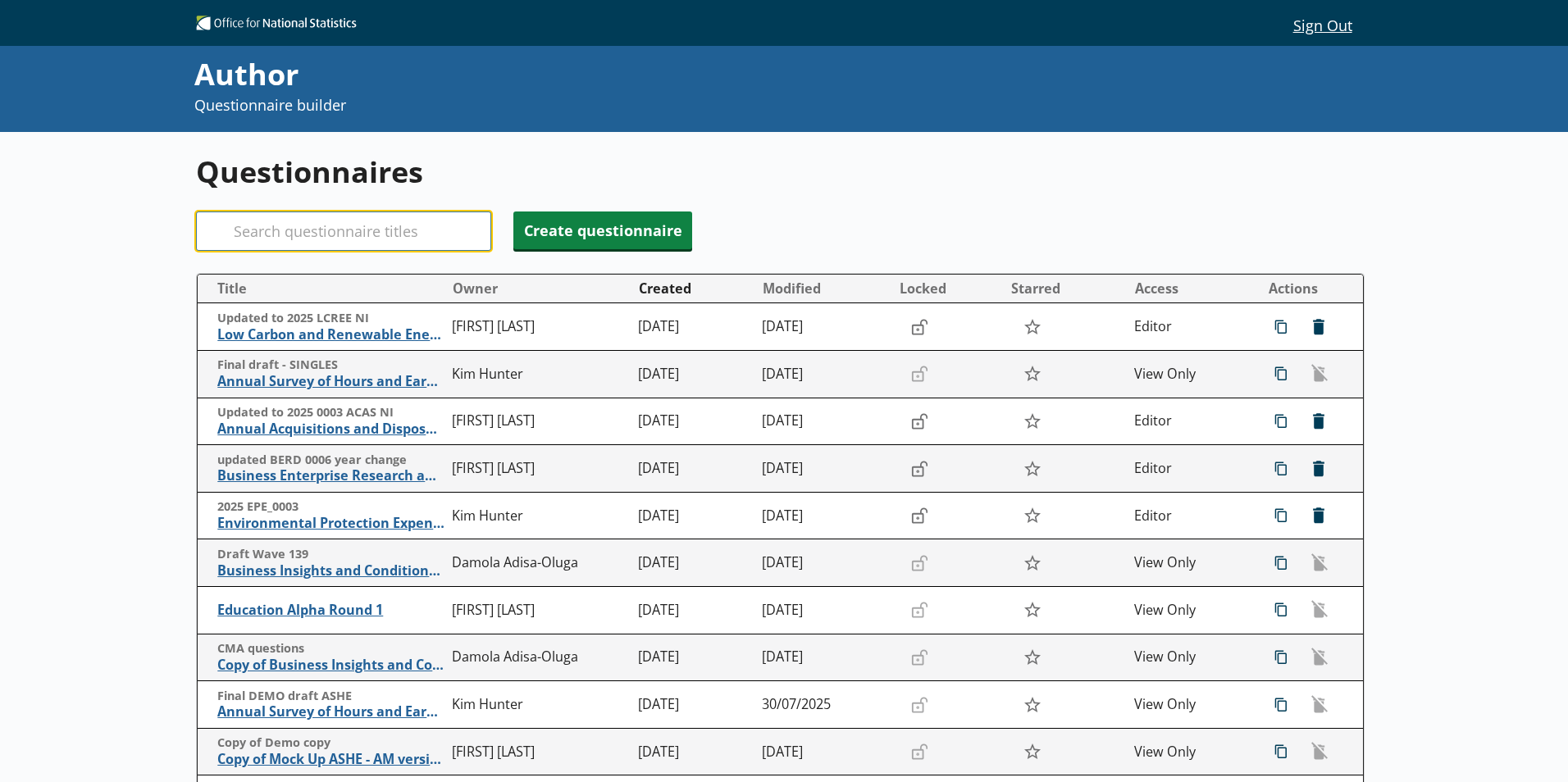 click on "Search" at bounding box center (344, 231) 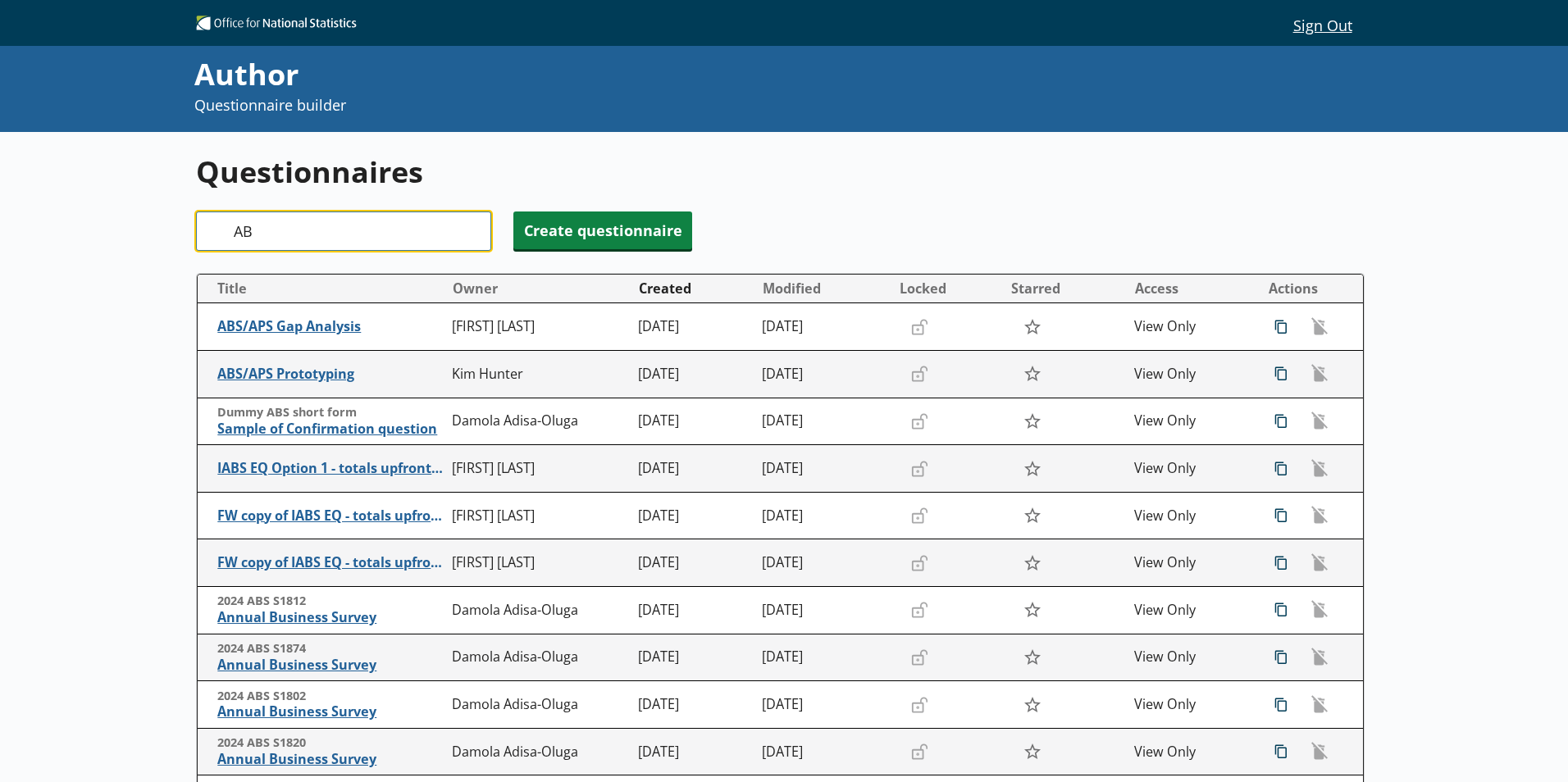 type on "A" 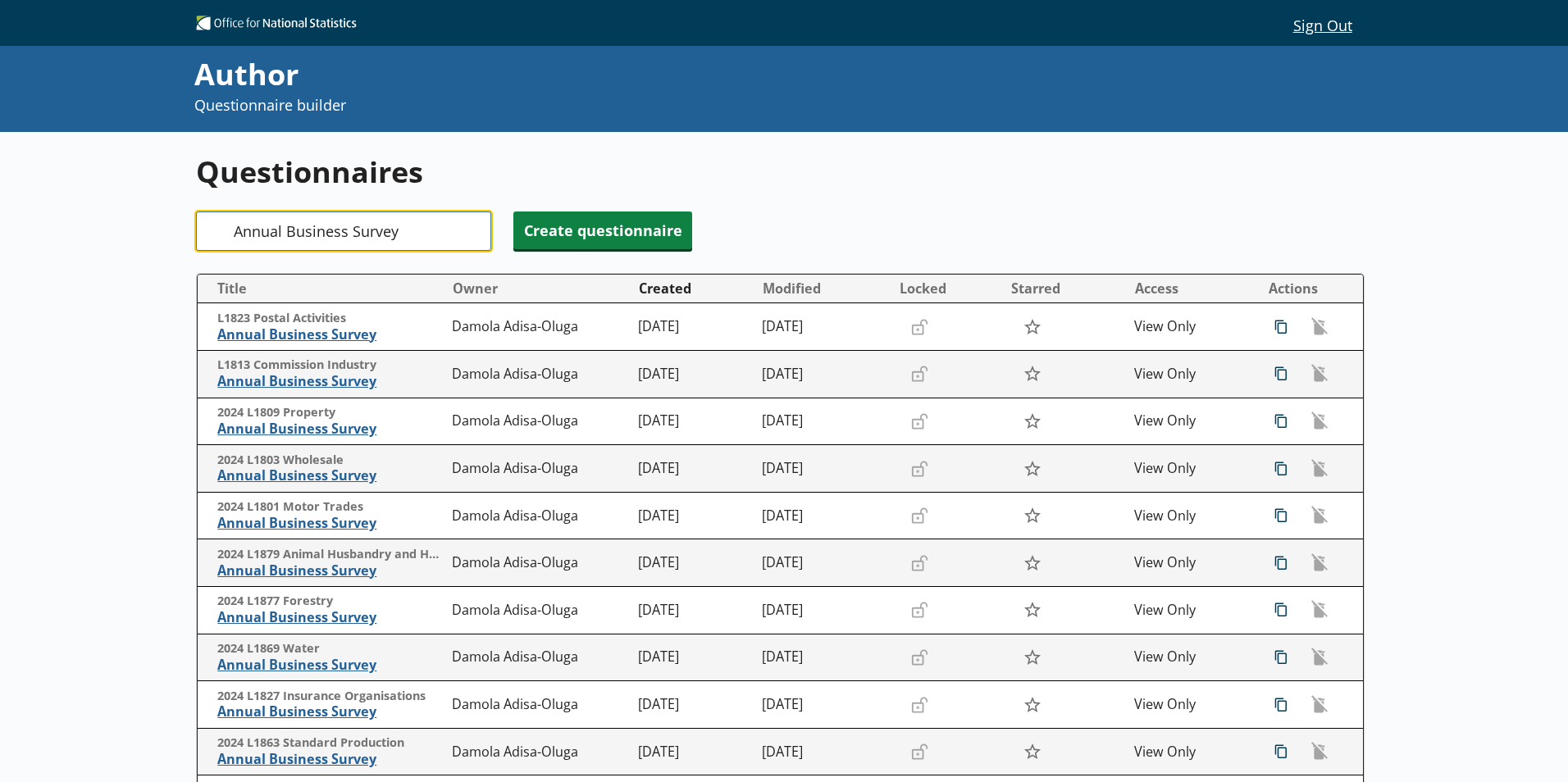 type on "Annual Business Survey" 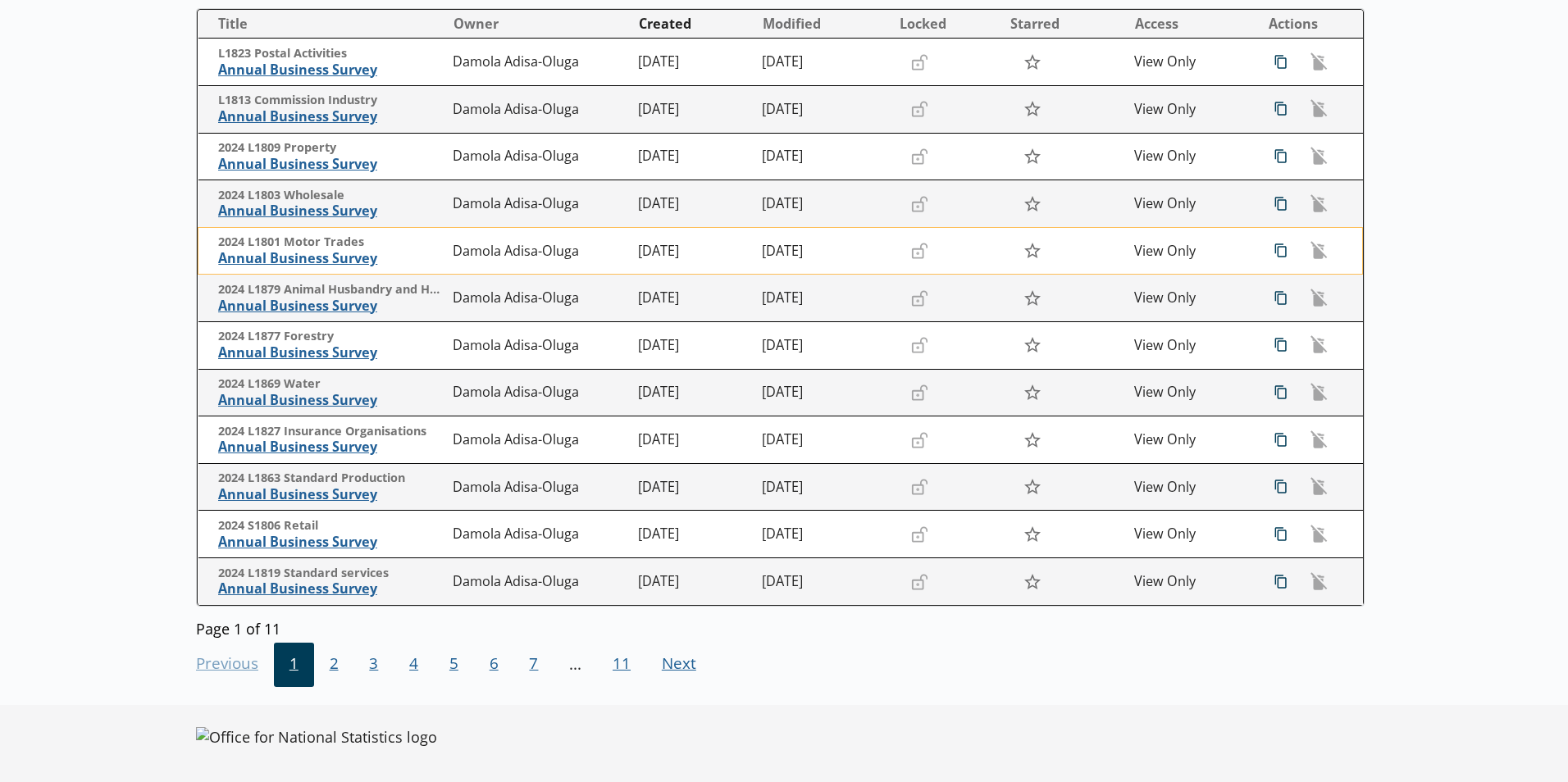 scroll, scrollTop: 267, scrollLeft: 0, axis: vertical 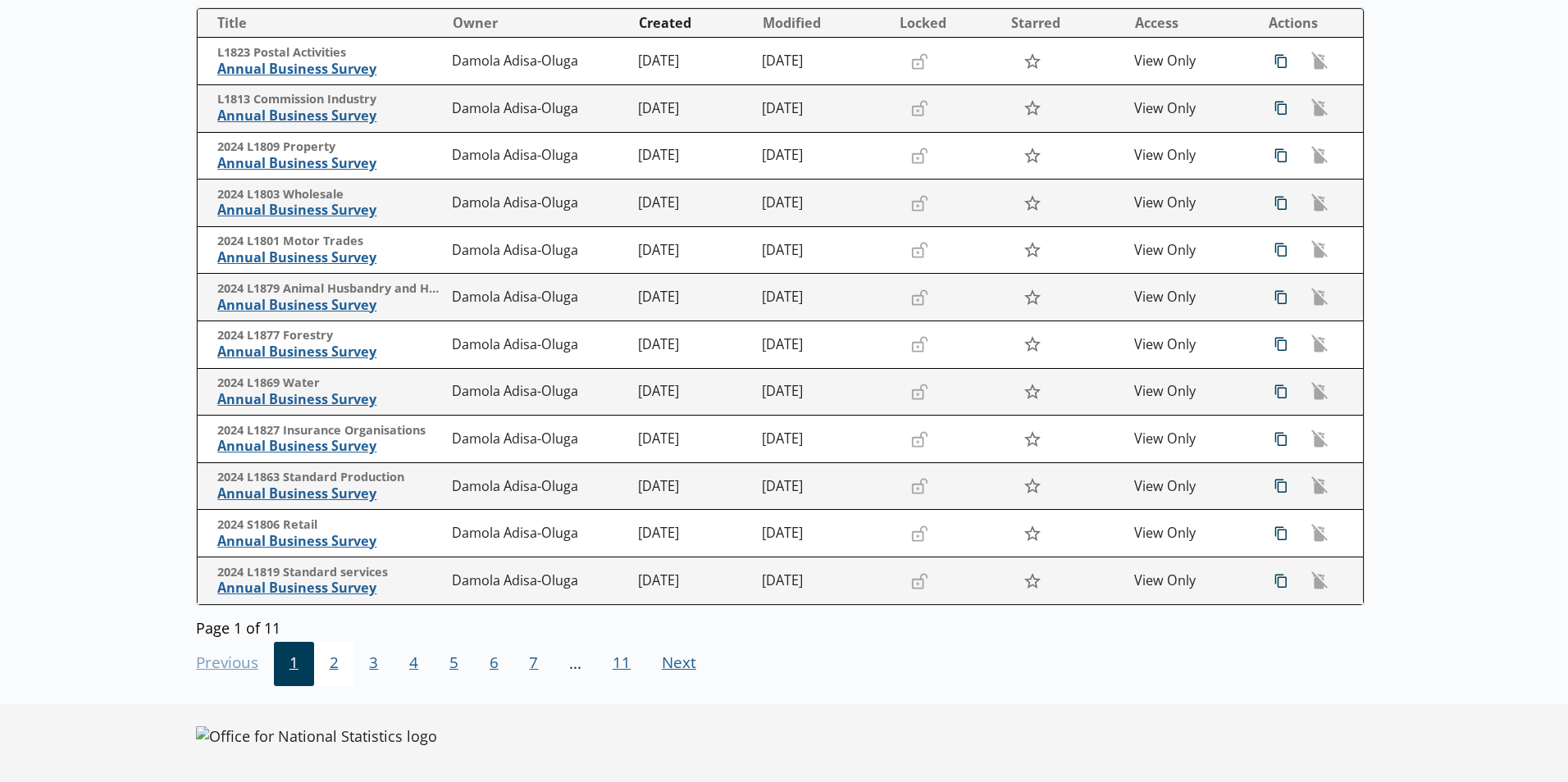 click on "2" at bounding box center [334, 664] 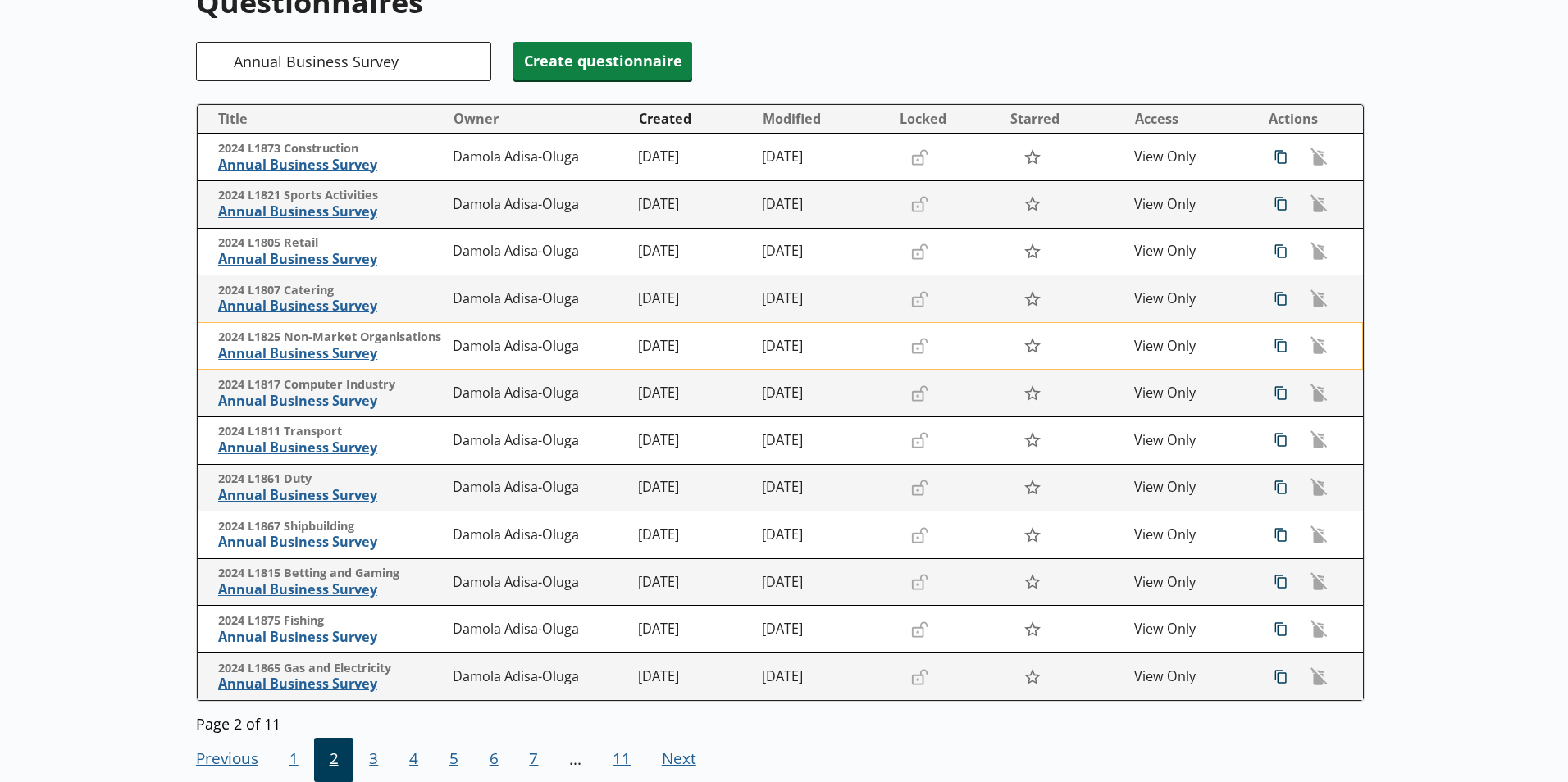 scroll, scrollTop: 267, scrollLeft: 0, axis: vertical 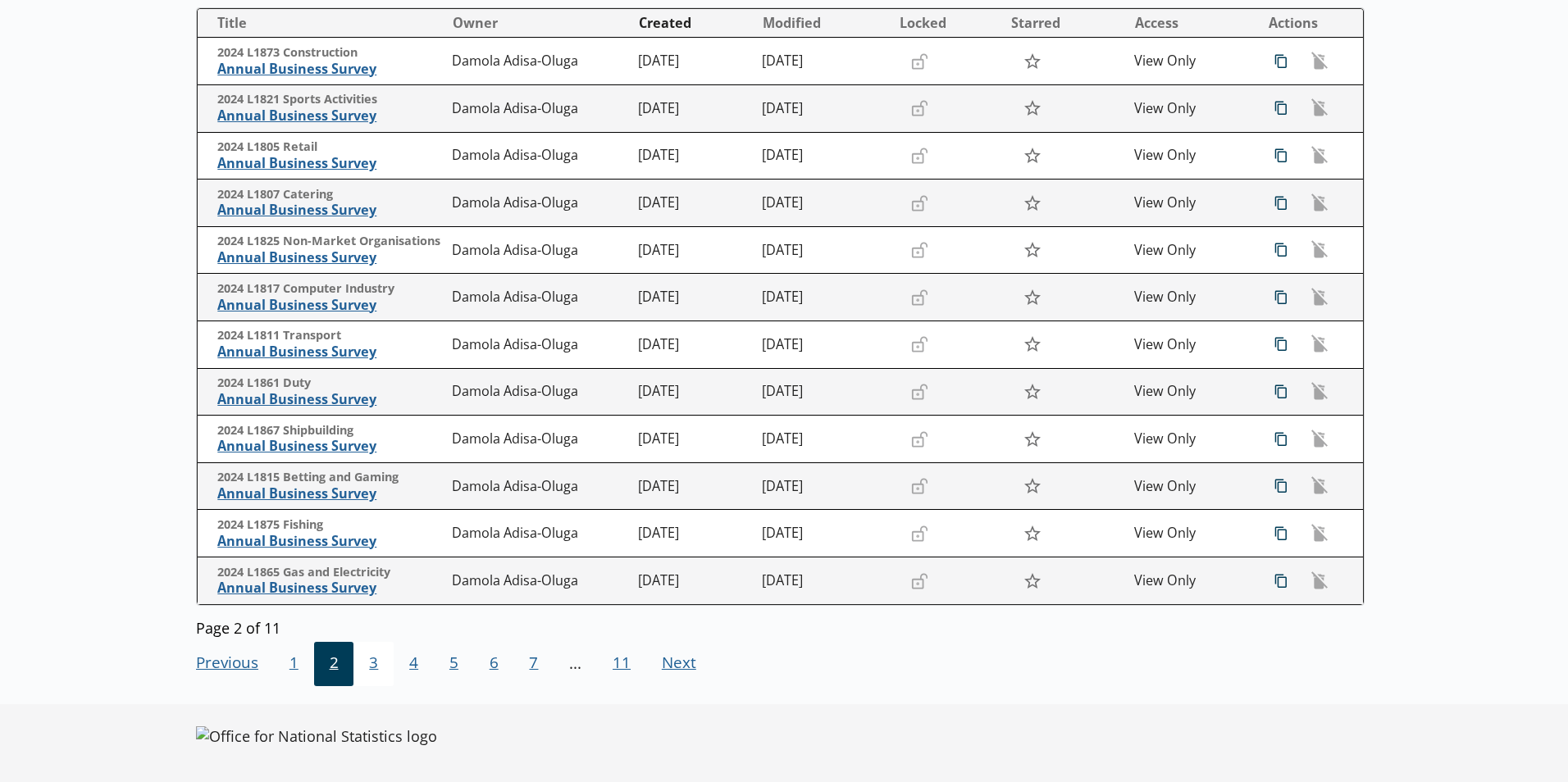click on "3" at bounding box center [373, 664] 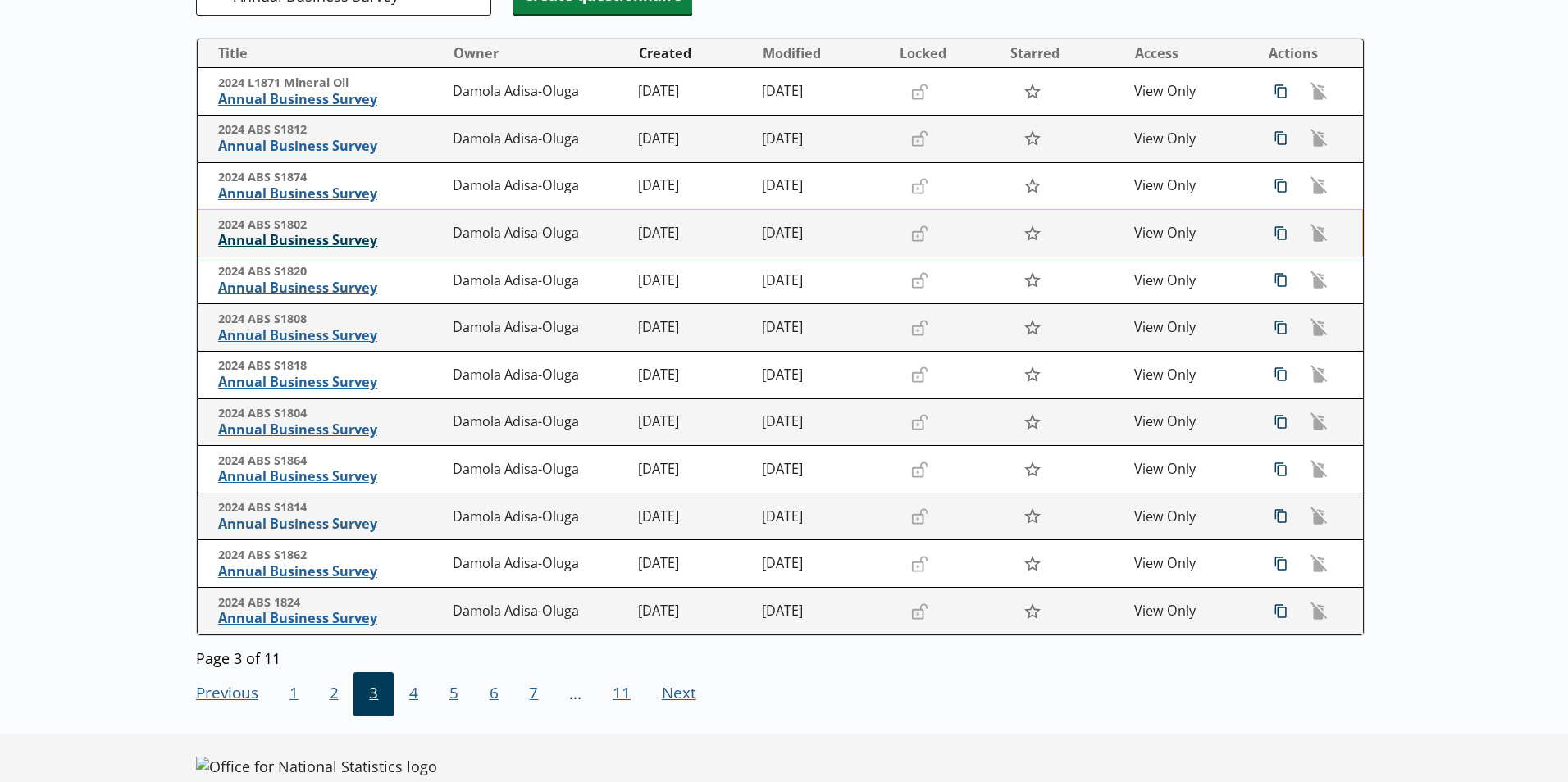 scroll, scrollTop: 267, scrollLeft: 0, axis: vertical 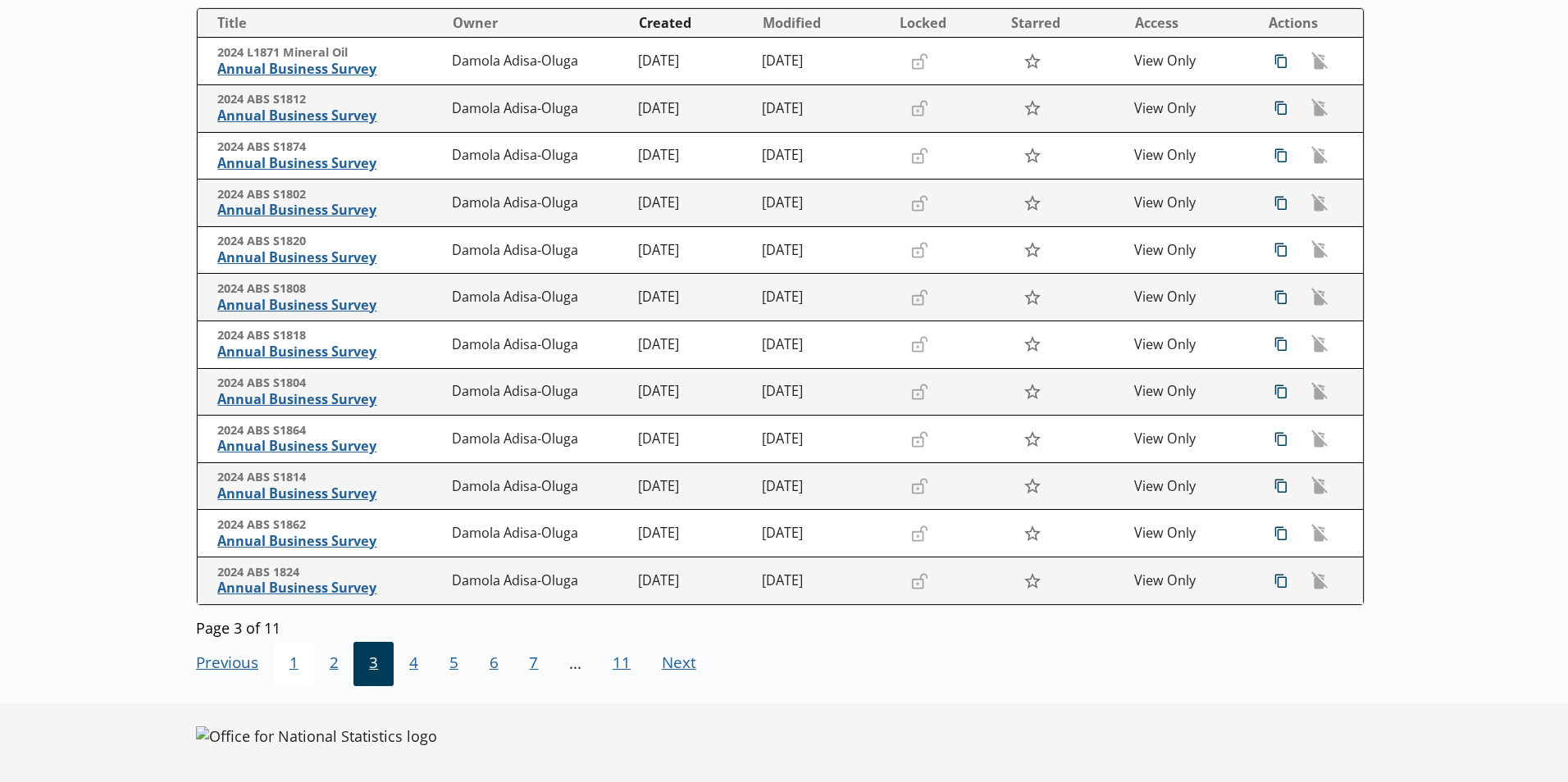 click on "1" at bounding box center (294, 664) 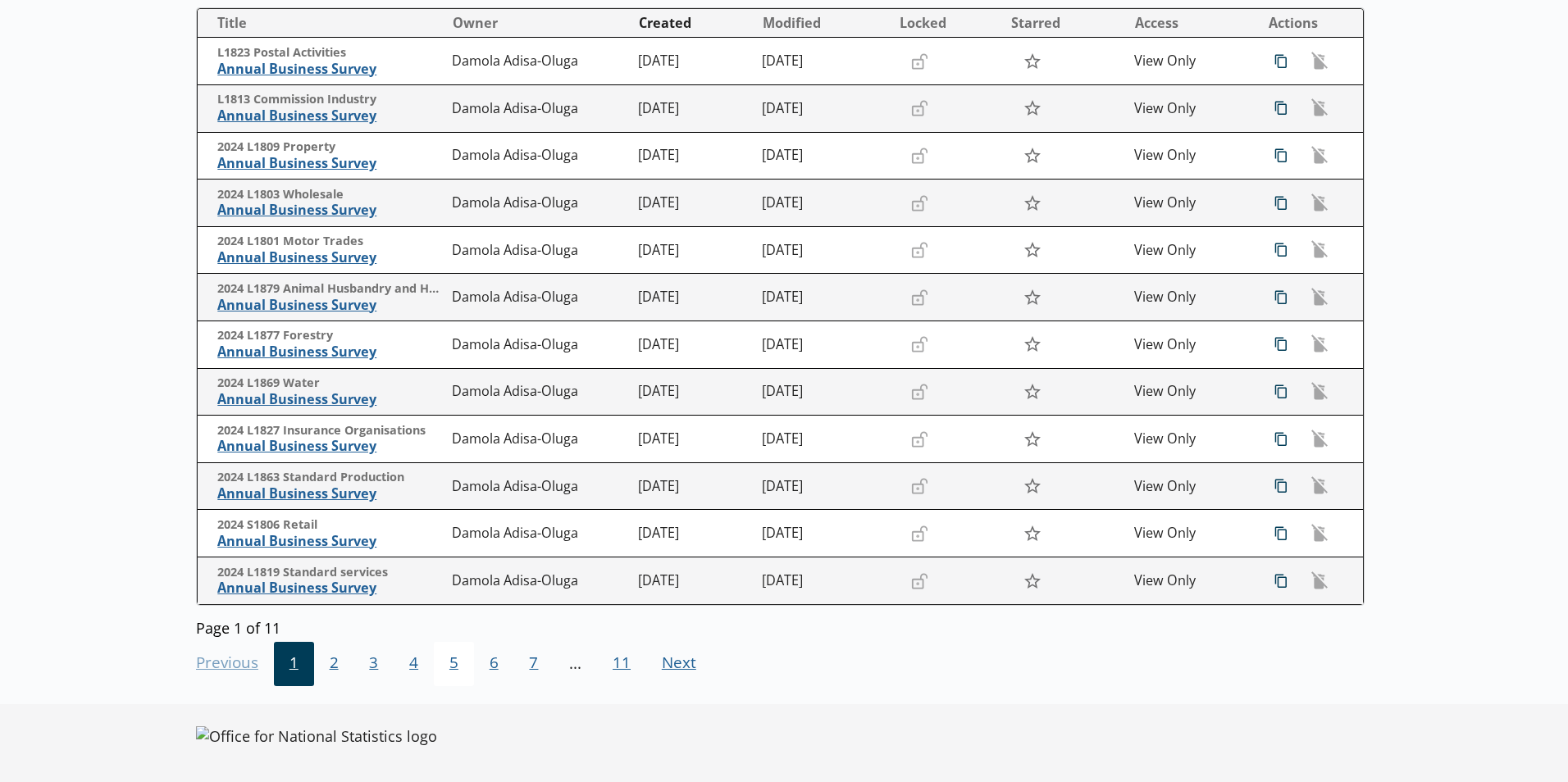 click on "5" at bounding box center (454, 664) 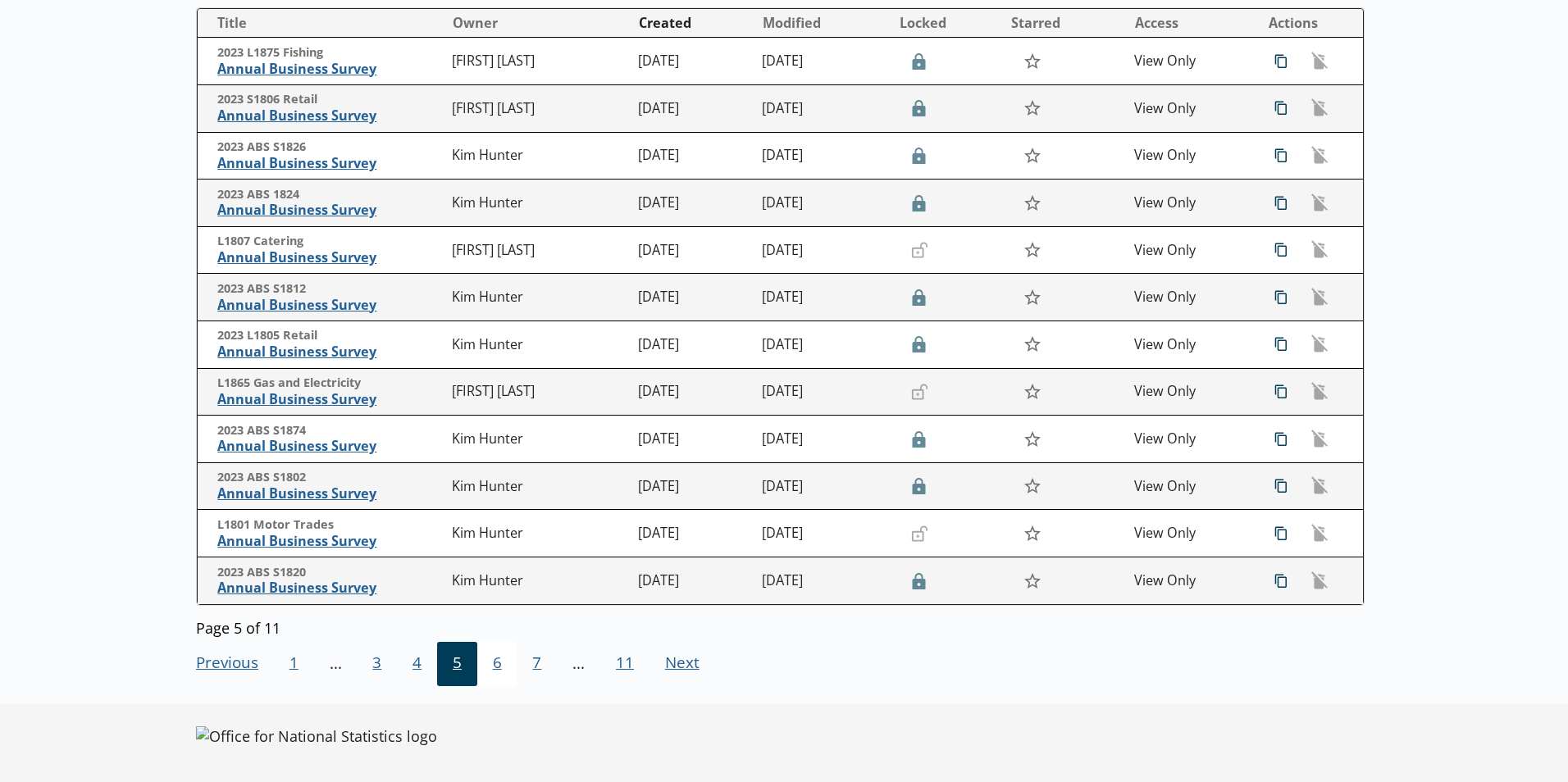 click on "6" at bounding box center [497, 664] 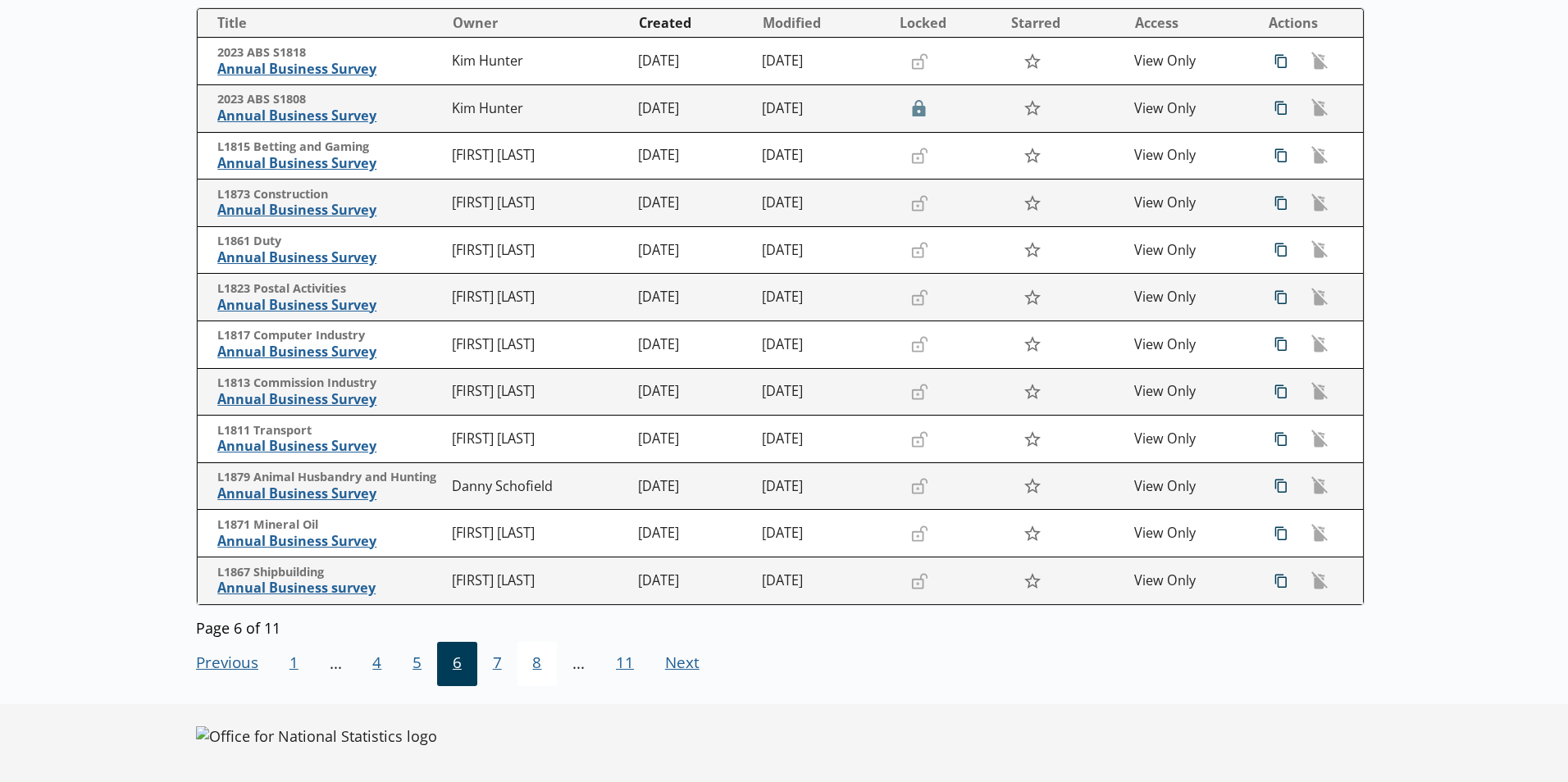 click on "8" at bounding box center [537, 664] 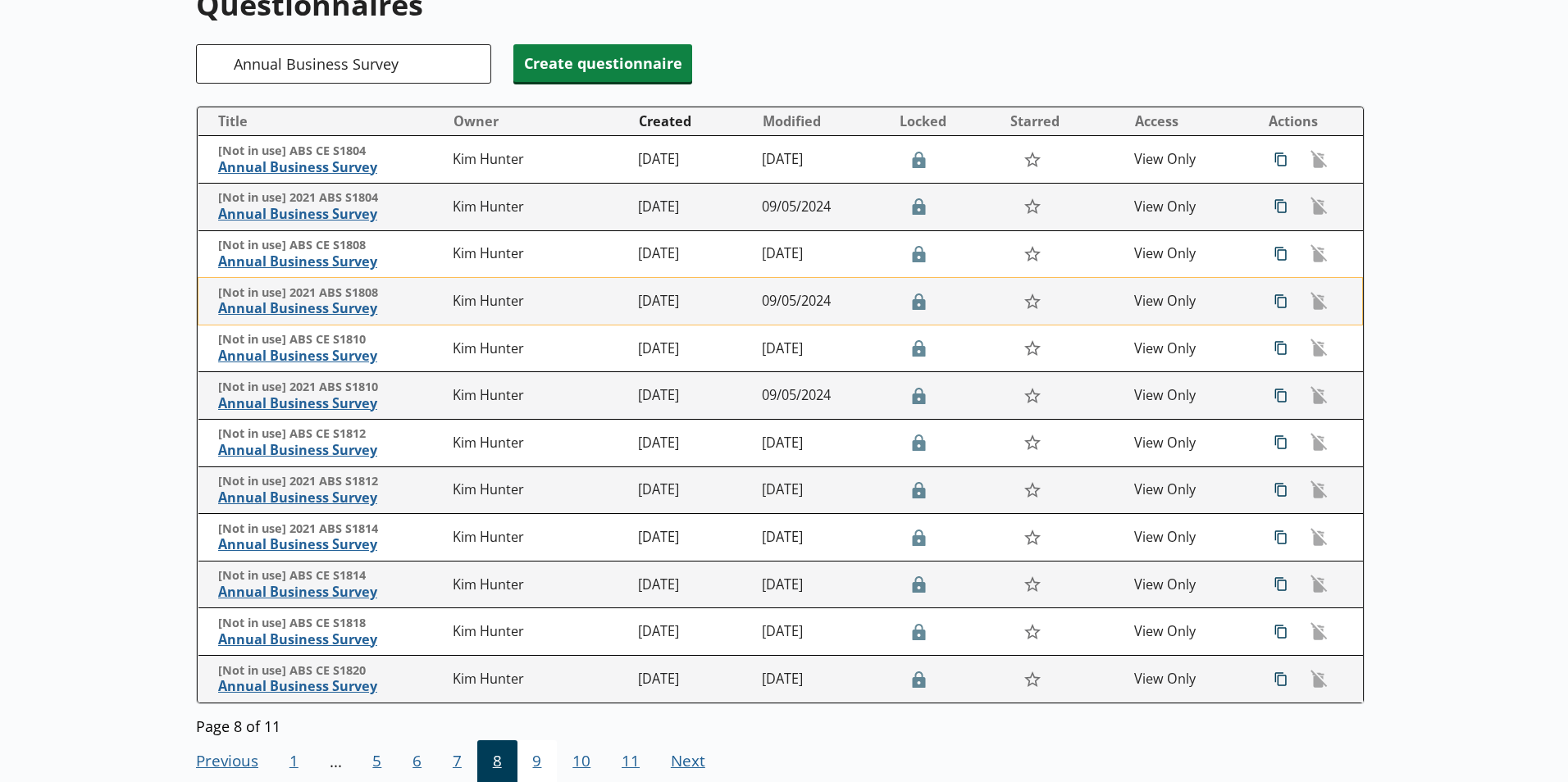 scroll, scrollTop: 267, scrollLeft: 0, axis: vertical 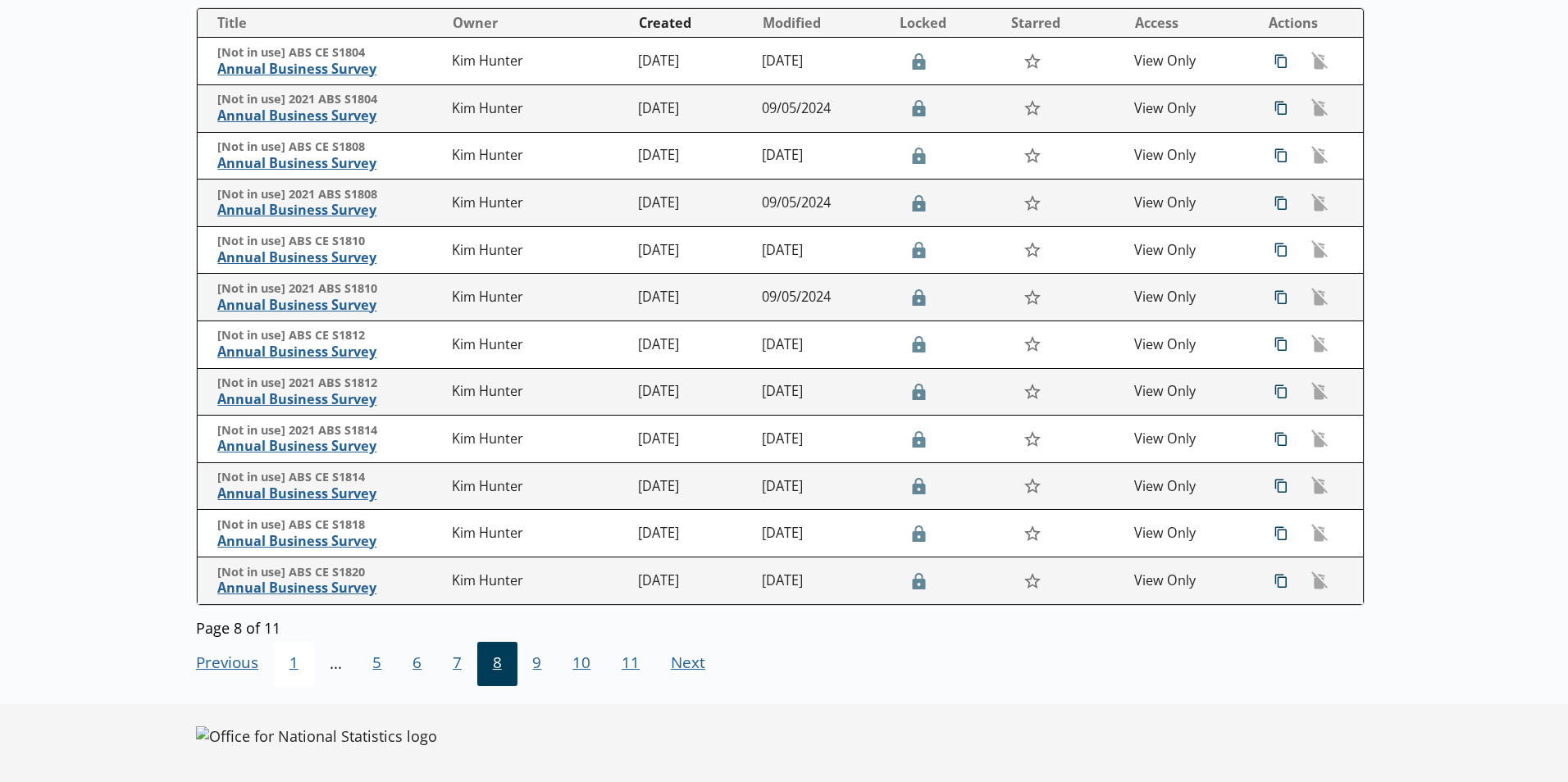 click on "1" at bounding box center (294, 664) 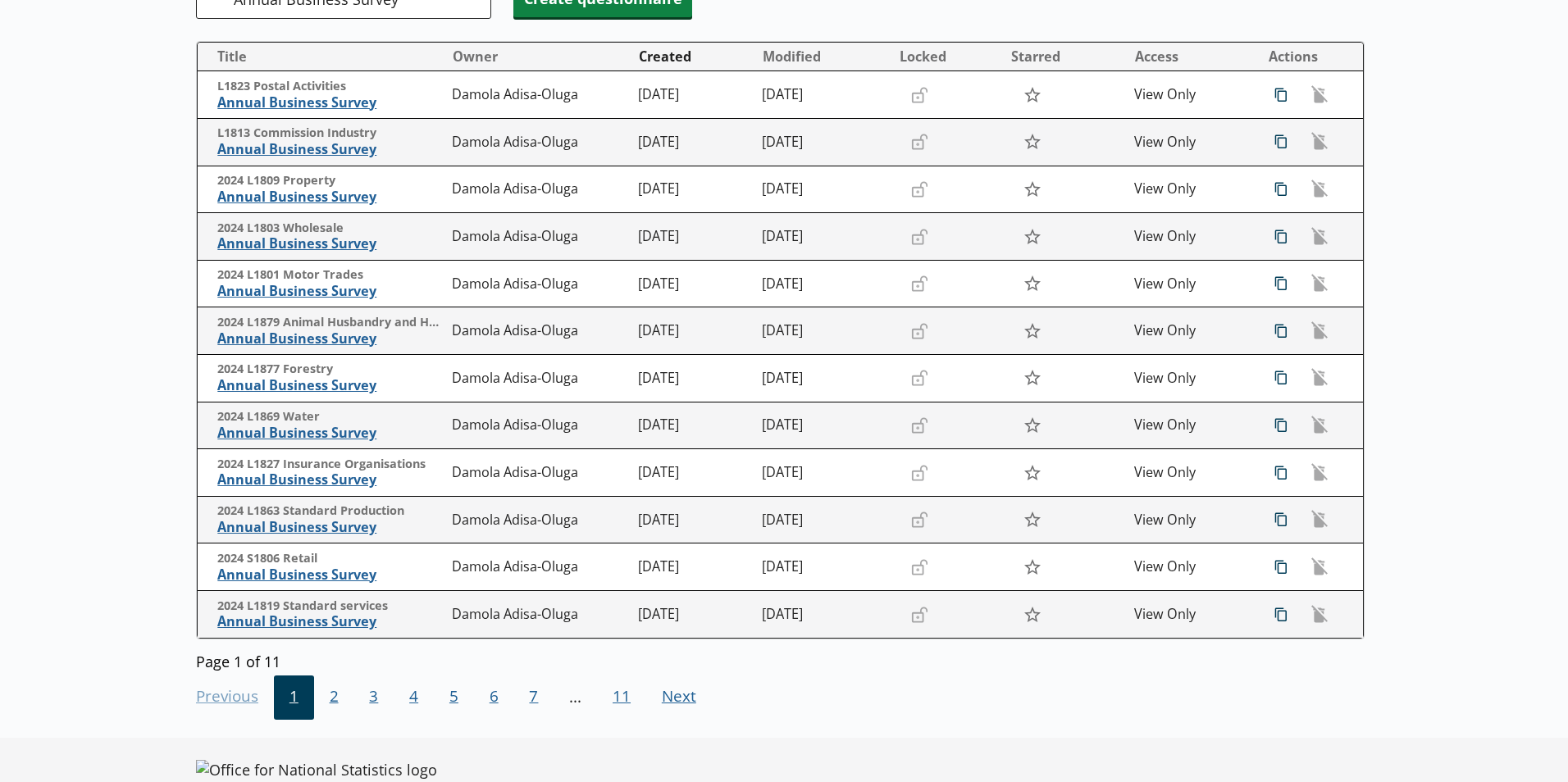 scroll, scrollTop: 267, scrollLeft: 0, axis: vertical 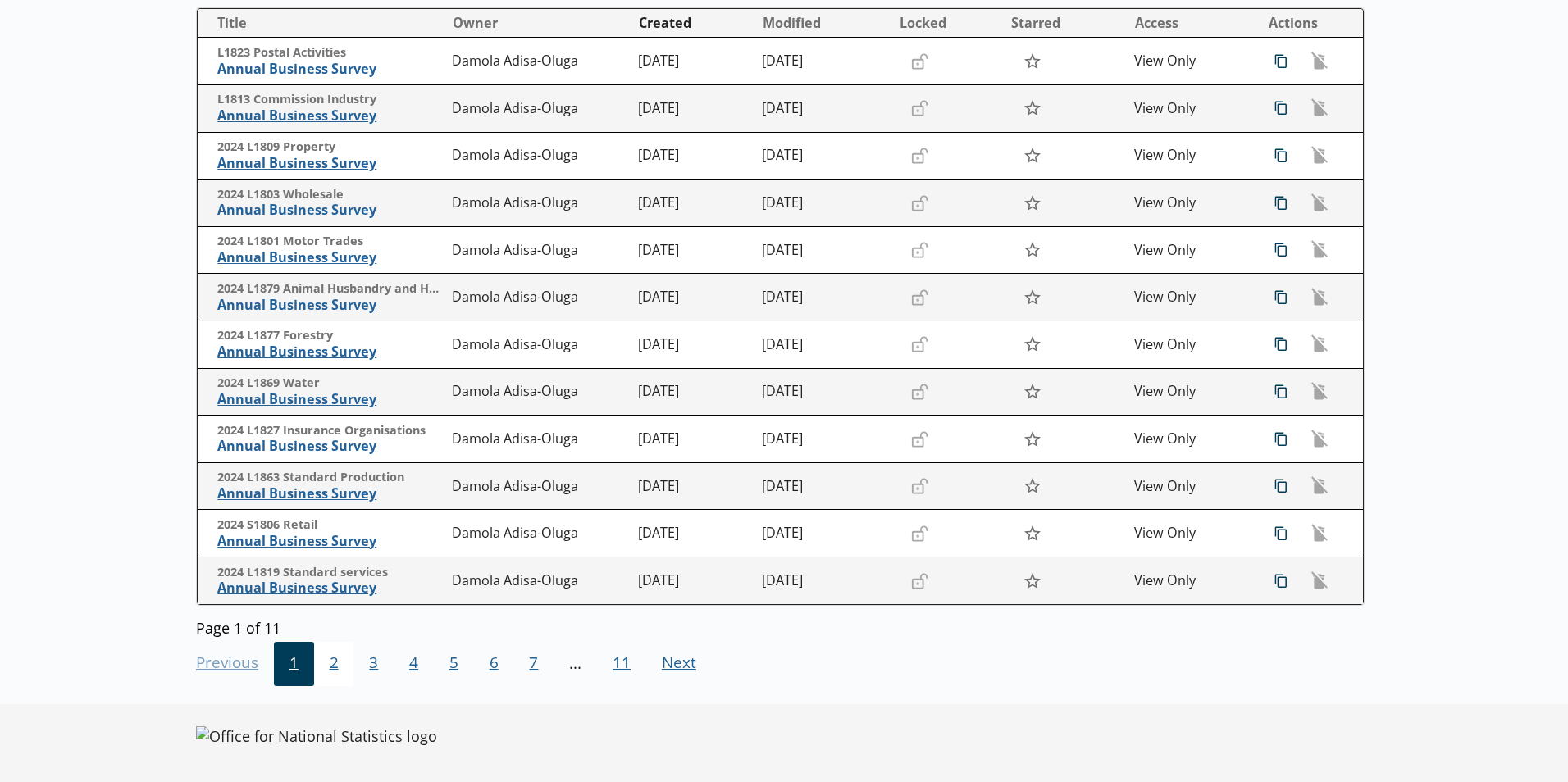click on "2" at bounding box center [334, 664] 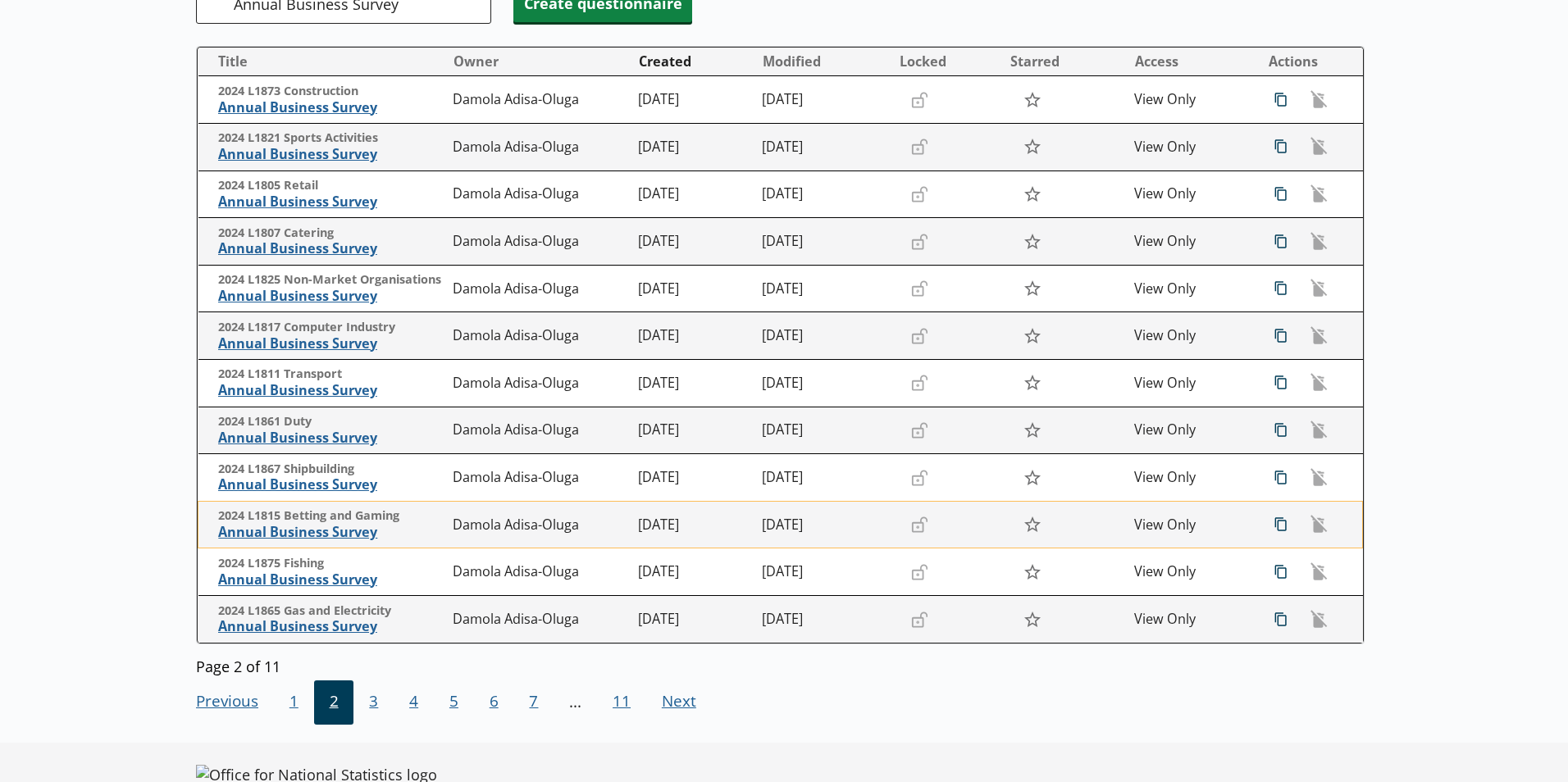 scroll, scrollTop: 267, scrollLeft: 0, axis: vertical 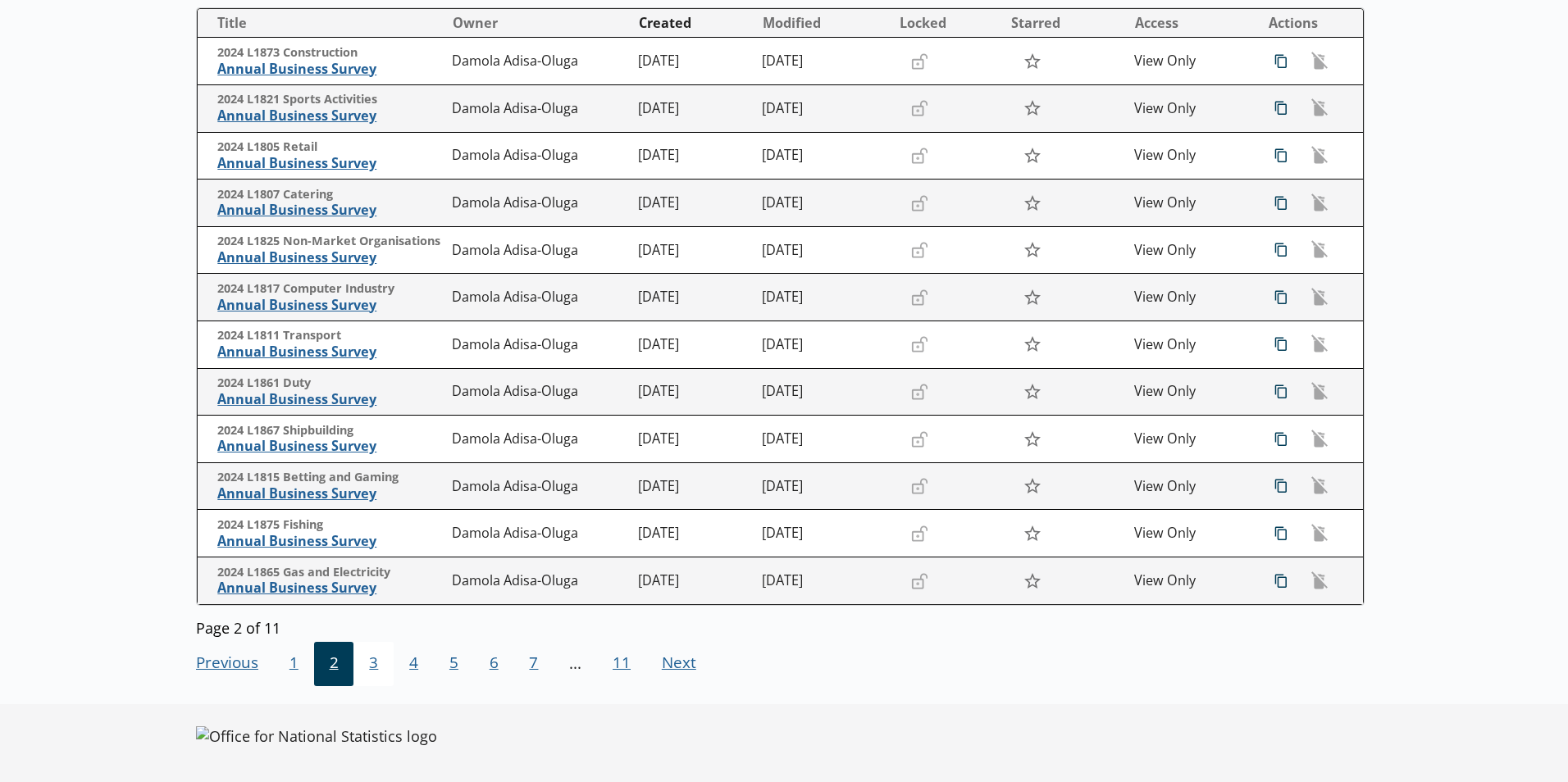 click on "3" at bounding box center [373, 664] 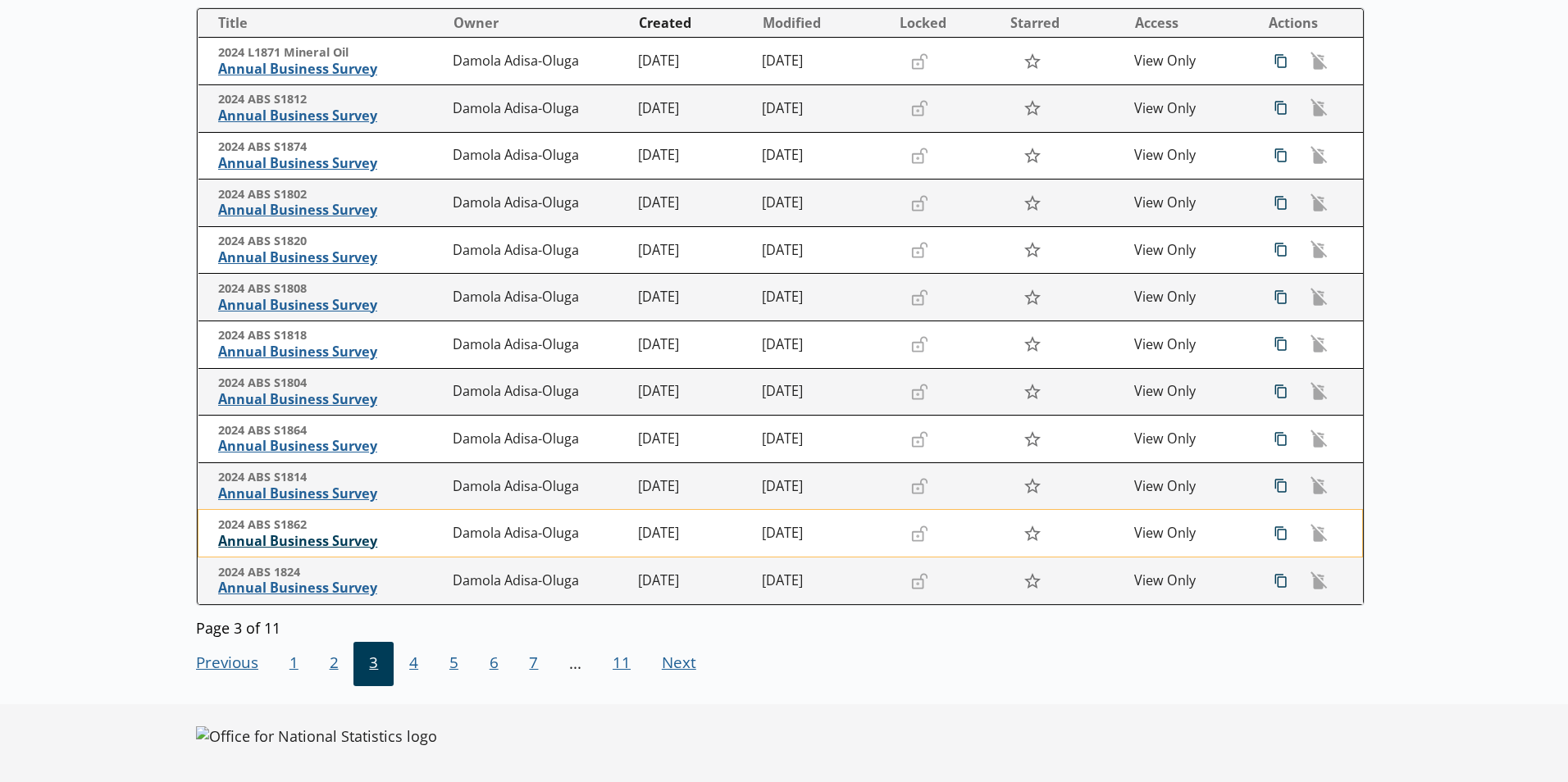scroll, scrollTop: 185, scrollLeft: 0, axis: vertical 